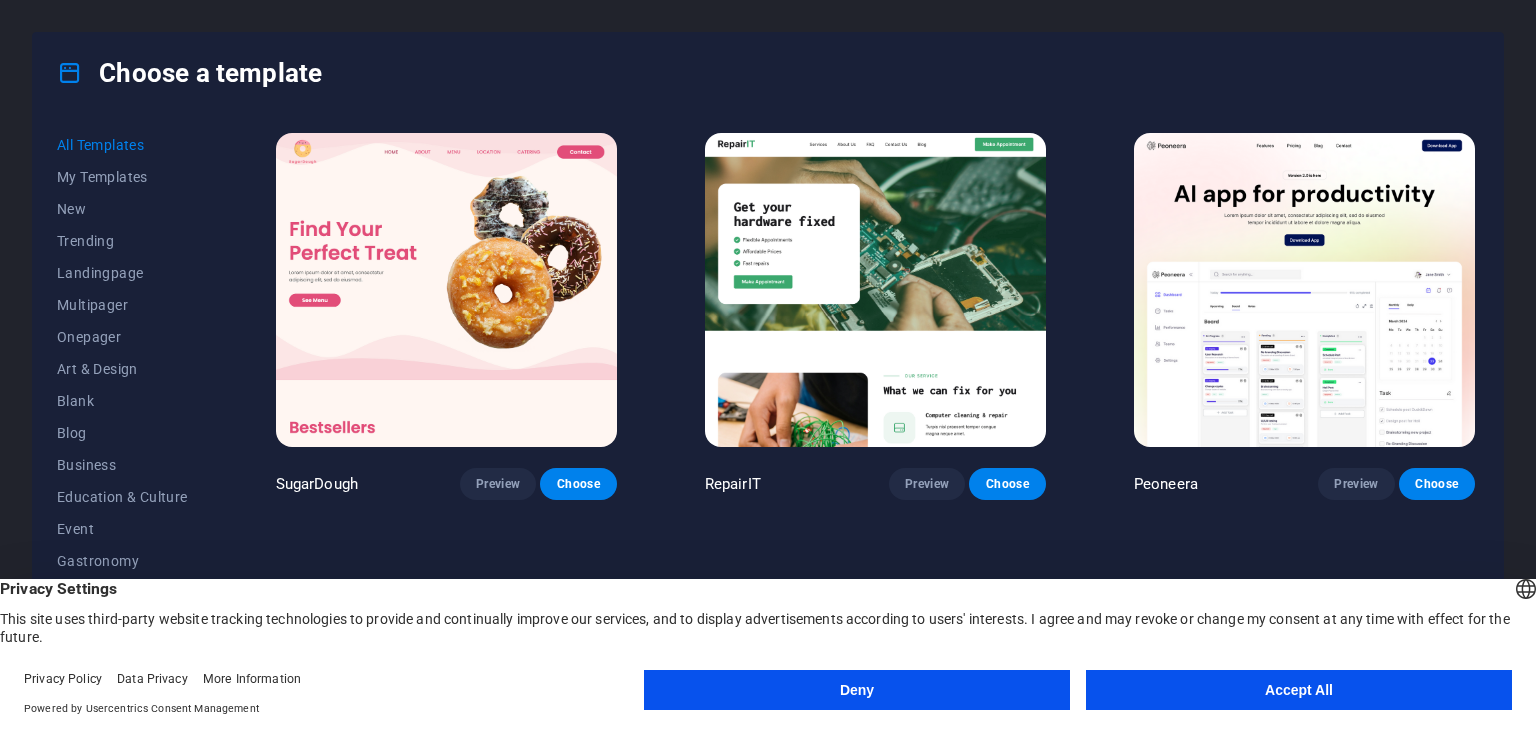 scroll, scrollTop: 0, scrollLeft: 0, axis: both 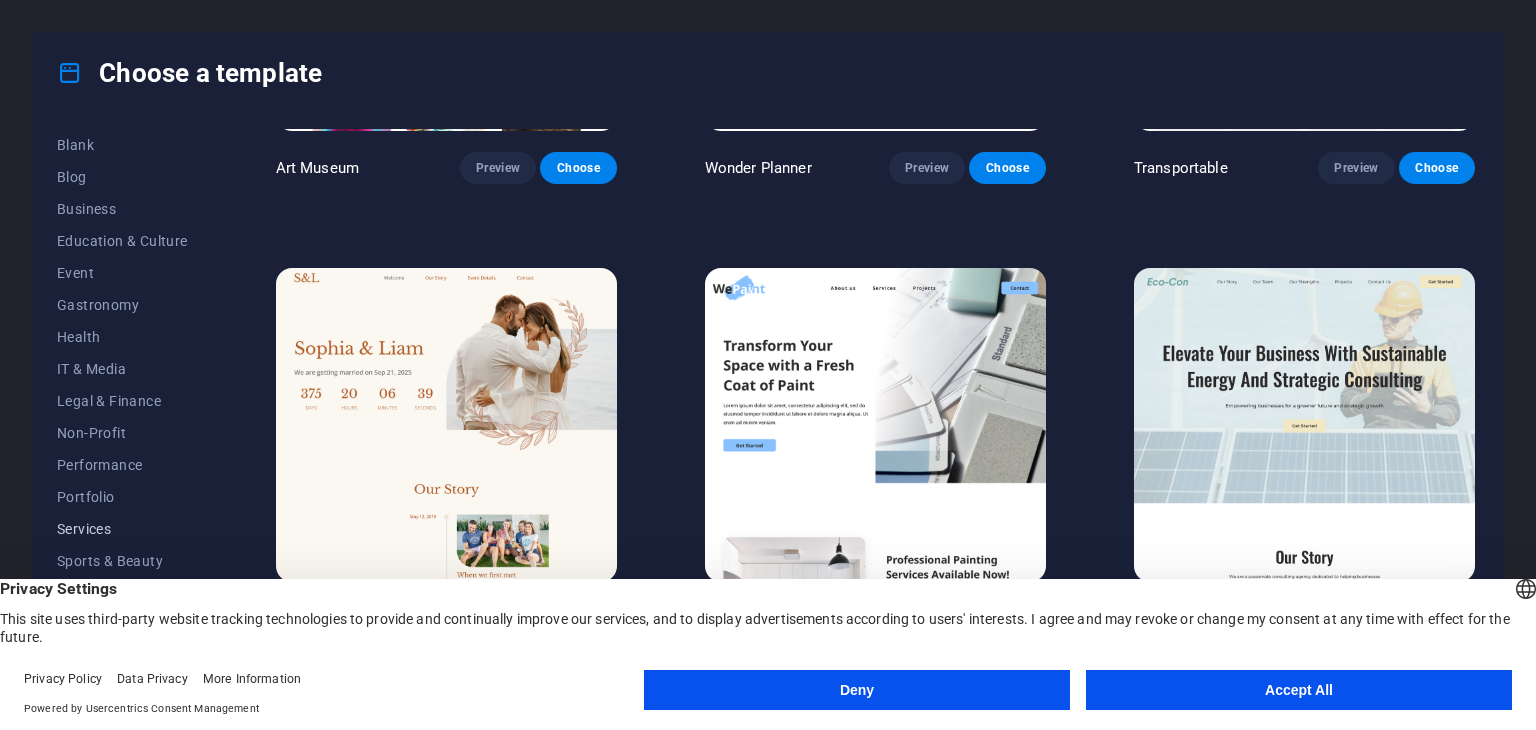 click on "Services" at bounding box center (122, 529) 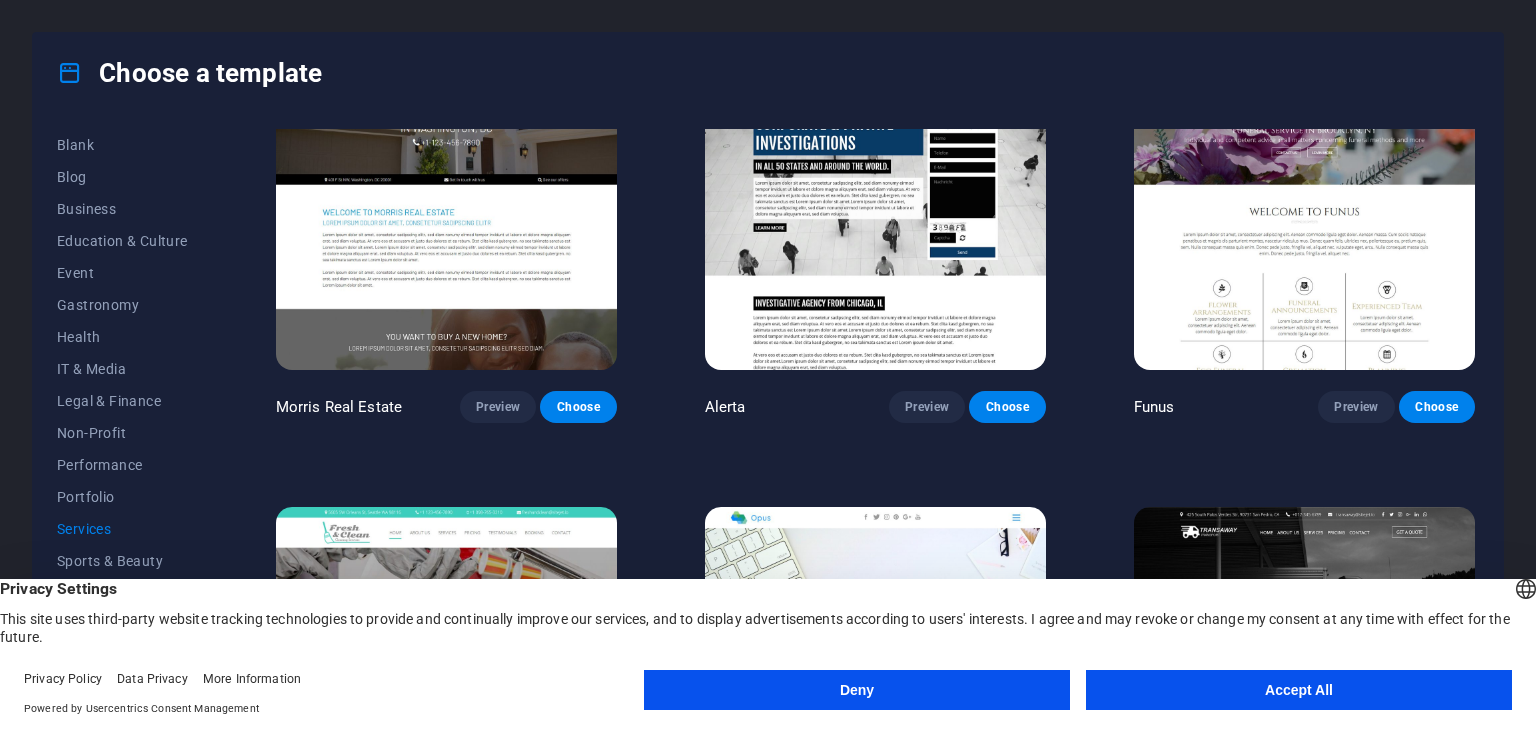 scroll, scrollTop: 1881, scrollLeft: 0, axis: vertical 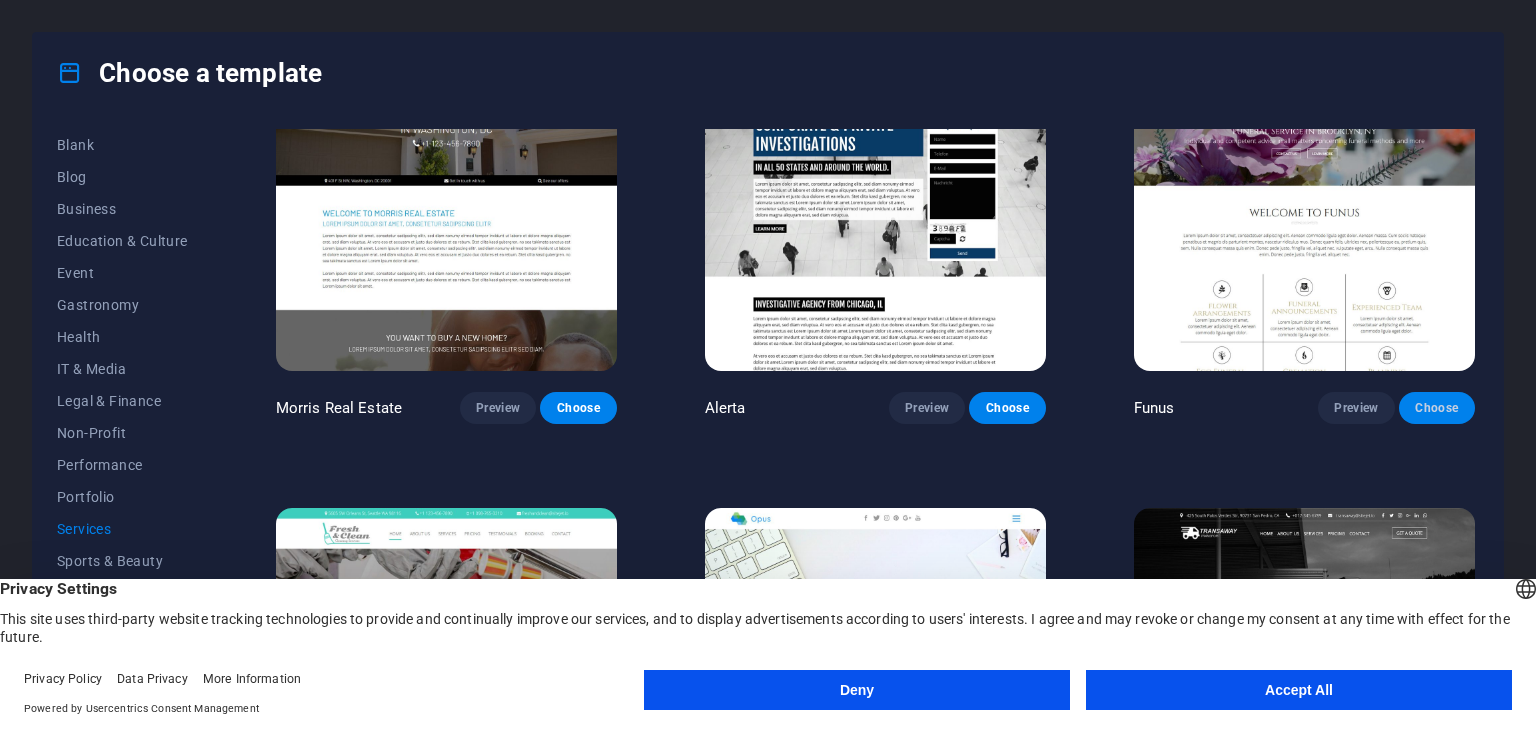 click on "Choose" at bounding box center [1437, 408] 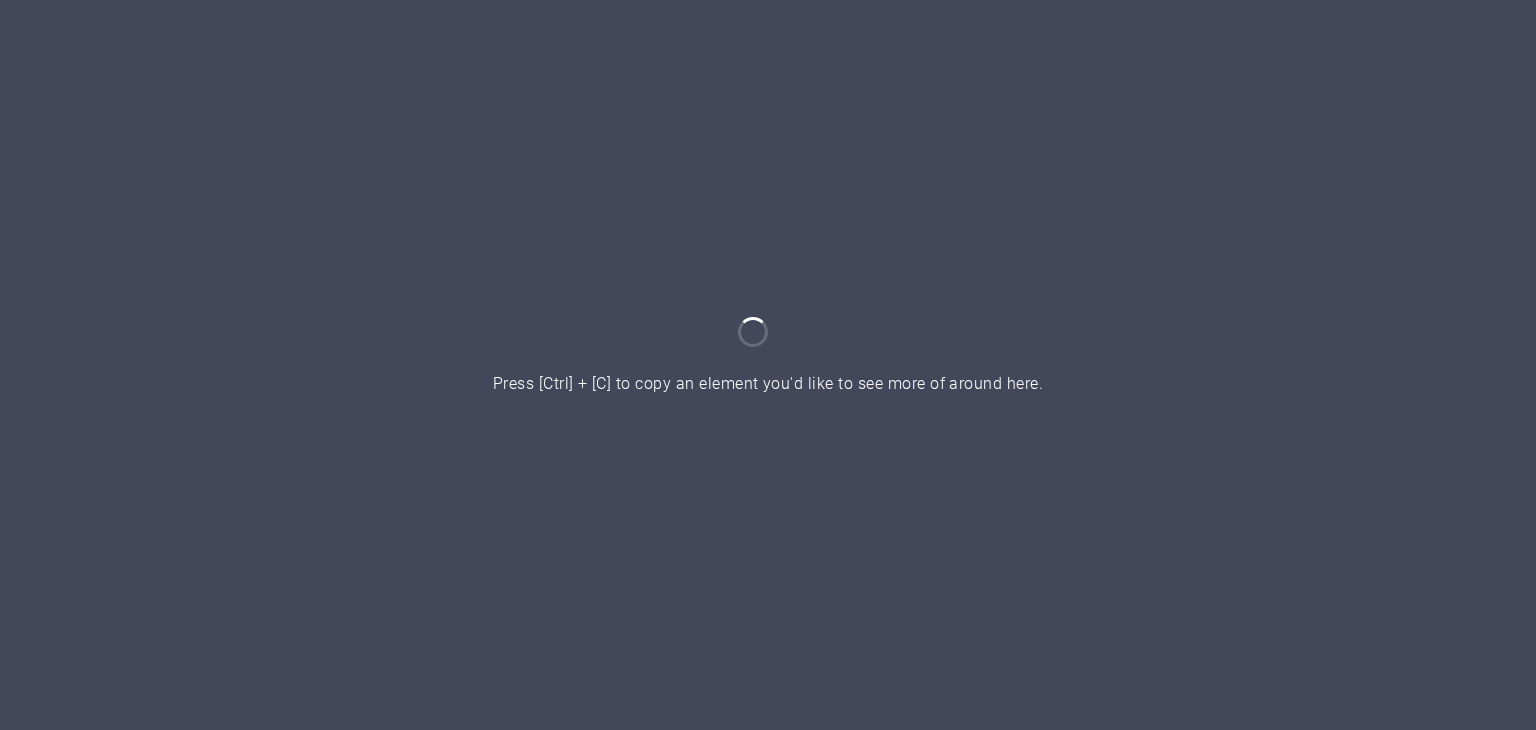 scroll, scrollTop: 0, scrollLeft: 0, axis: both 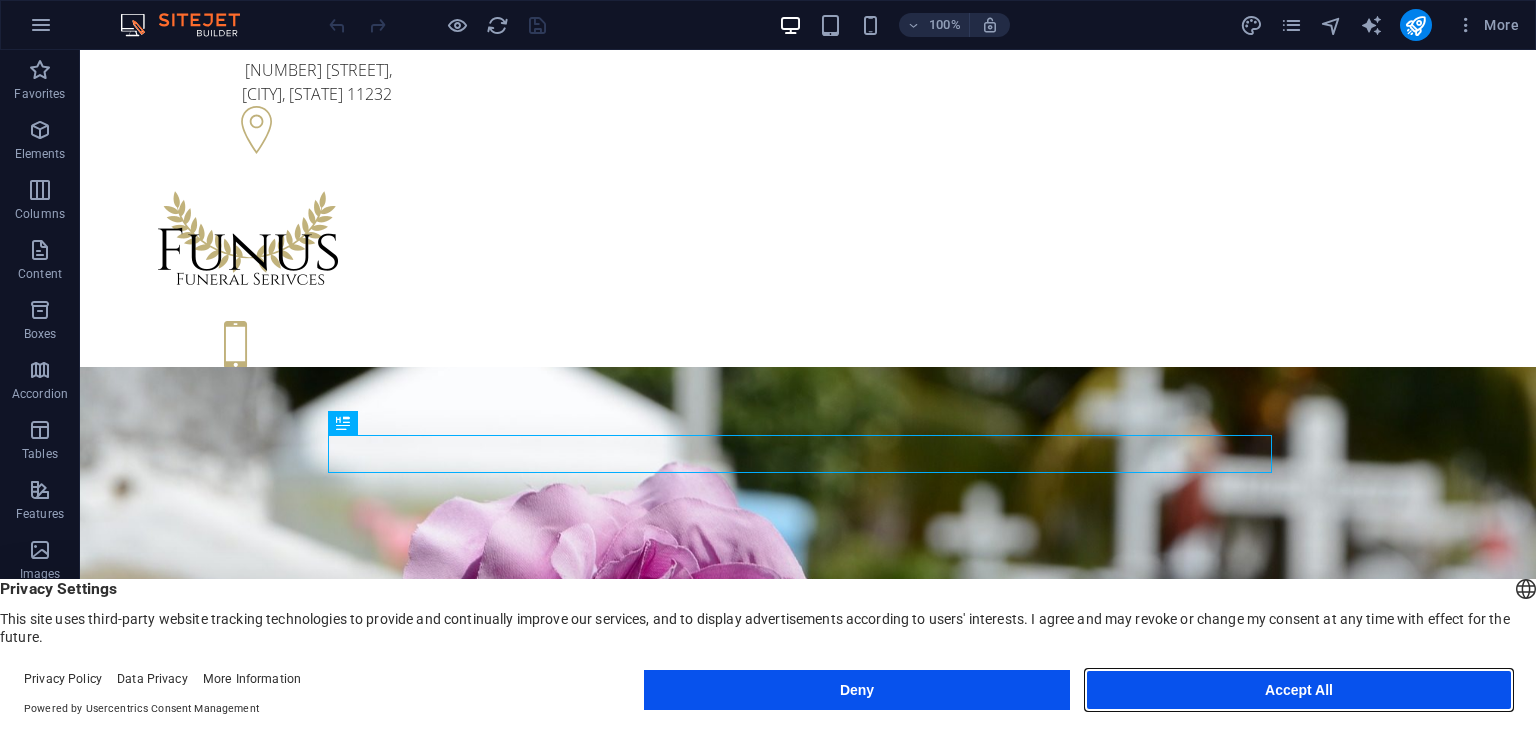click on "Accept All" at bounding box center [1299, 690] 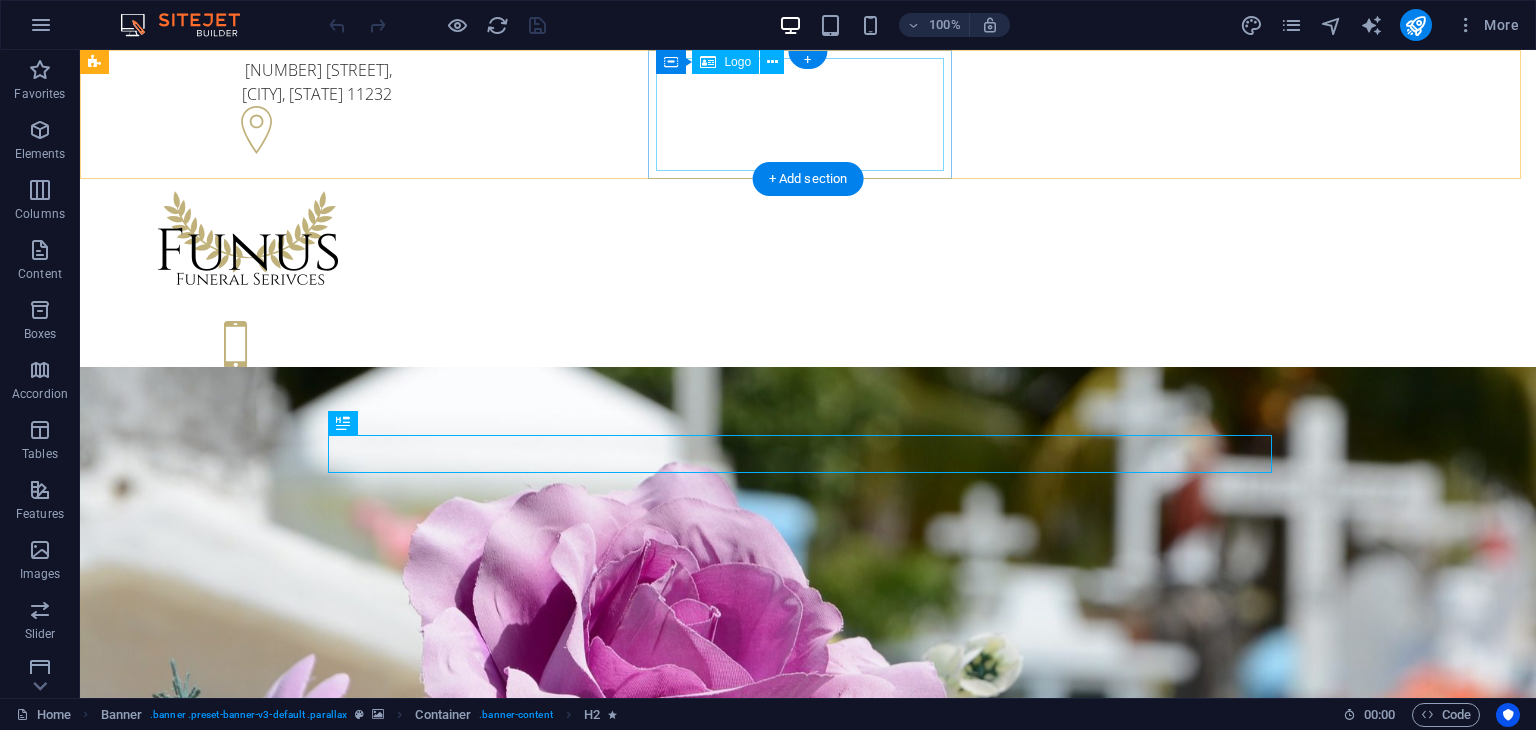 click at bounding box center (248, 240) 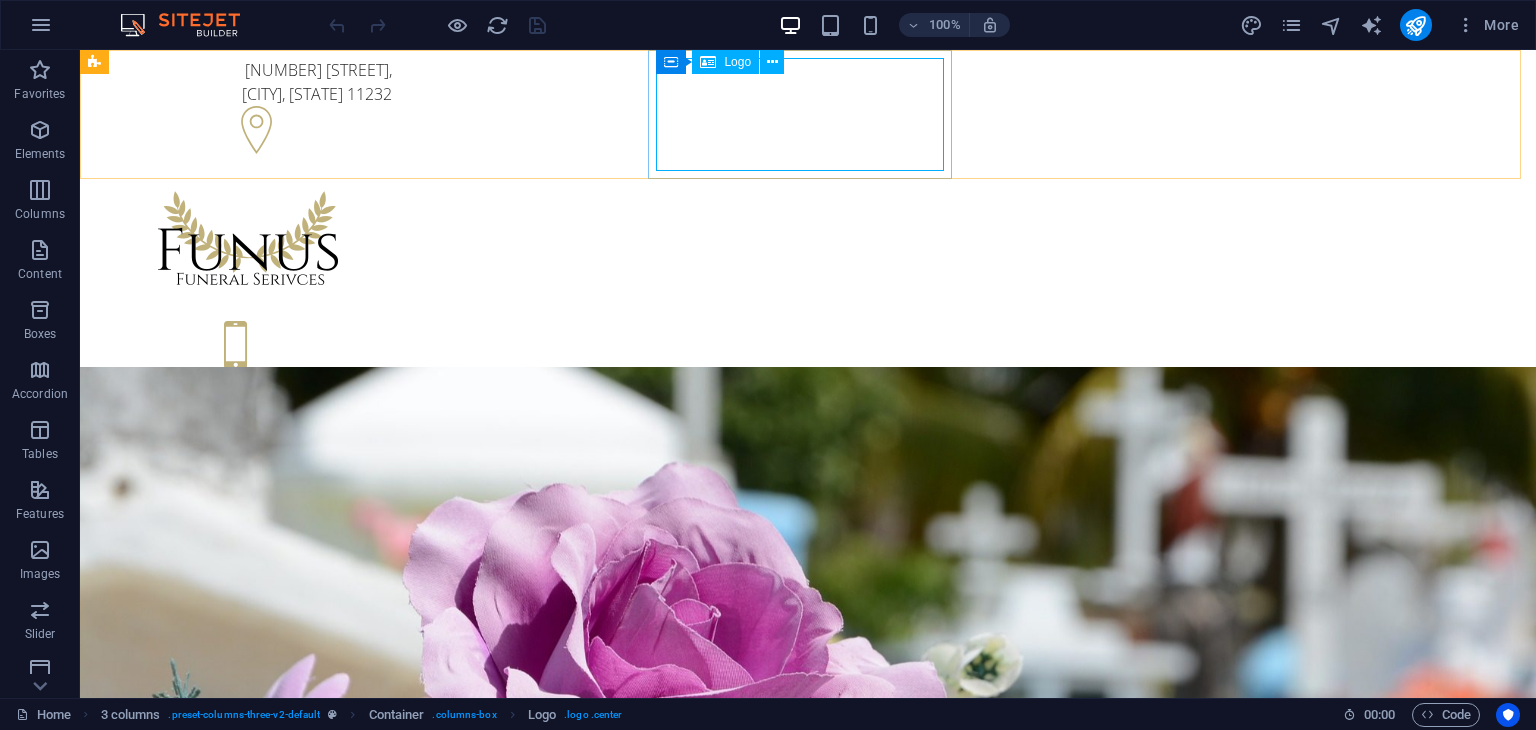 click on "Logo" at bounding box center [725, 62] 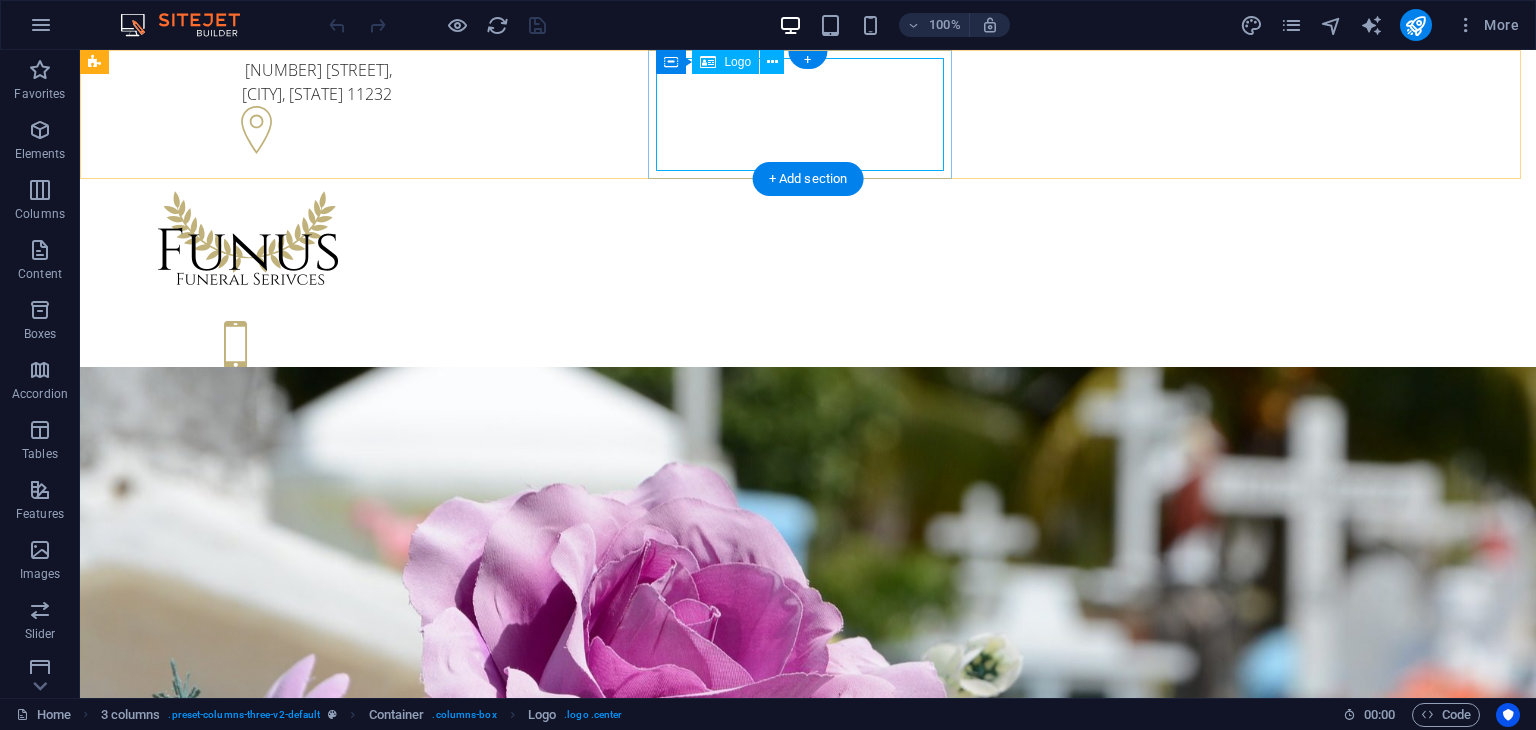 click at bounding box center [248, 240] 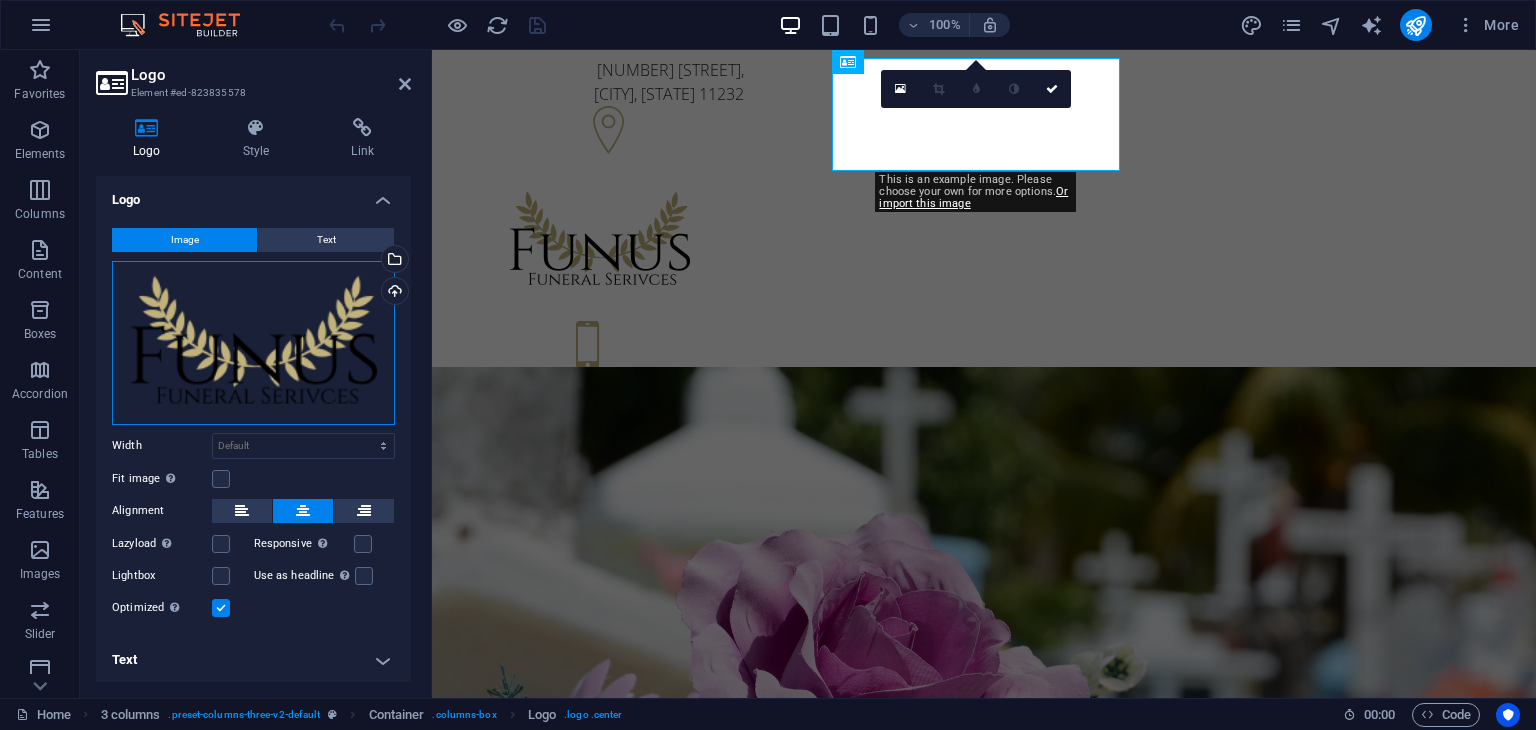 click on "Drag files here, click to choose files or select files from Files or our free stock photos & videos" at bounding box center [253, 343] 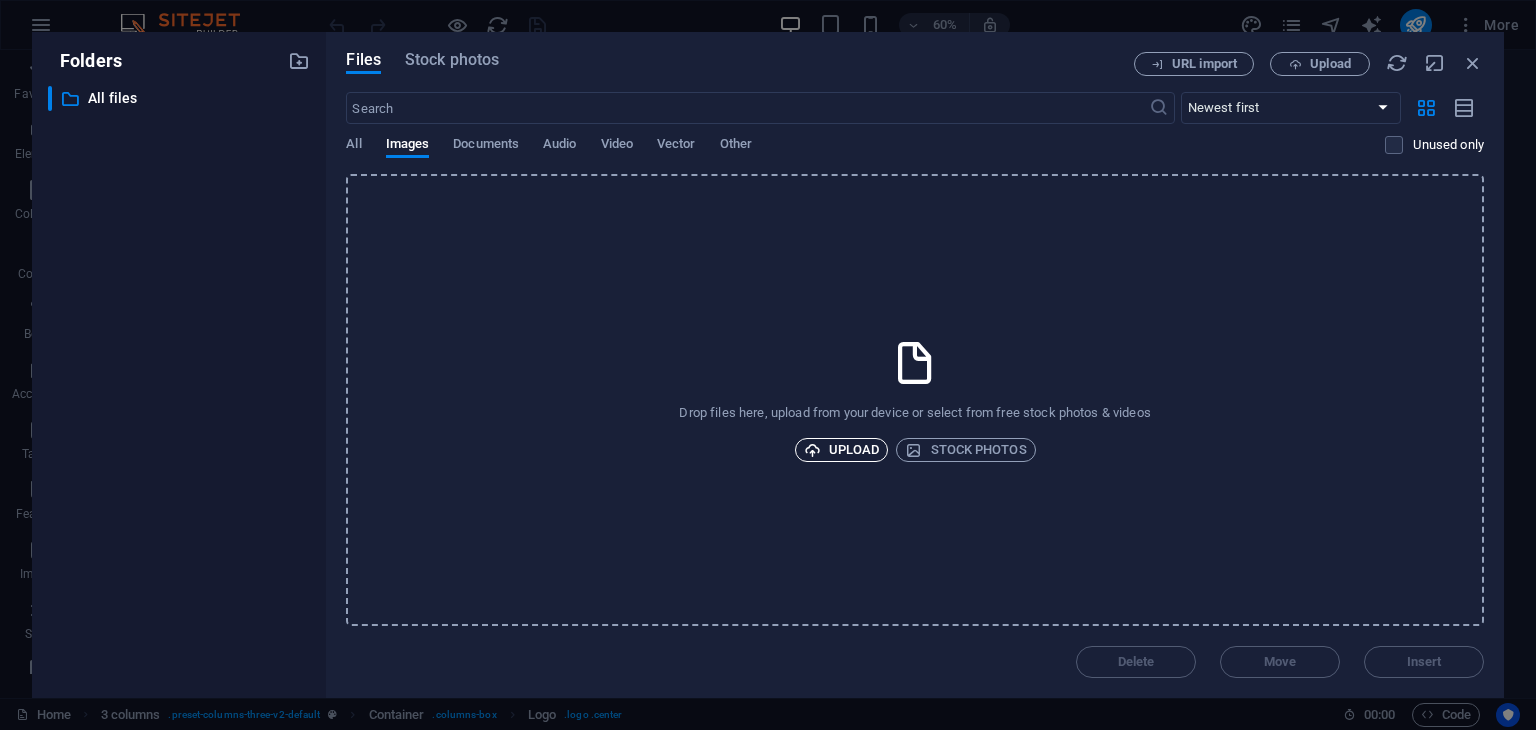 click on "Upload" at bounding box center (842, 450) 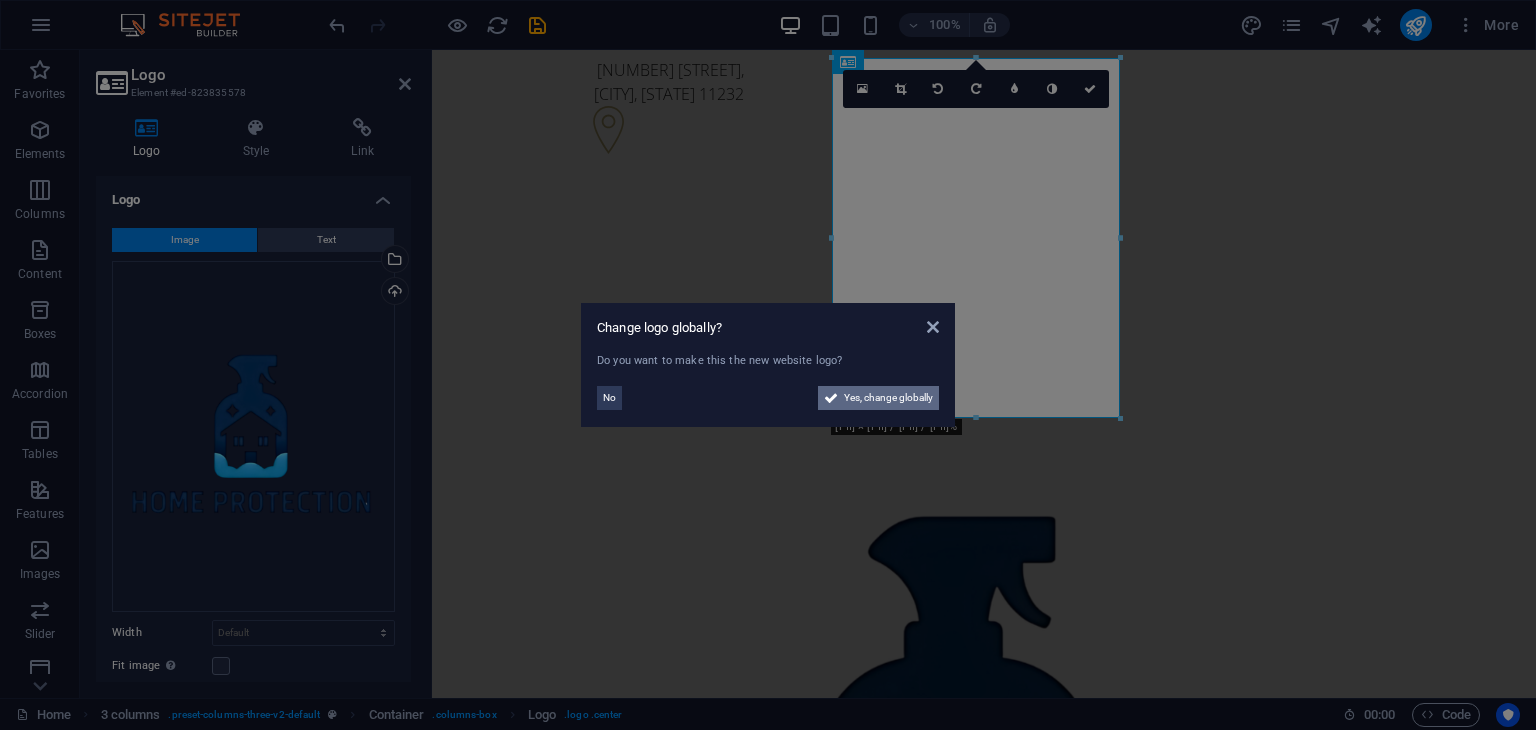 click on "Yes, change globally" at bounding box center [888, 398] 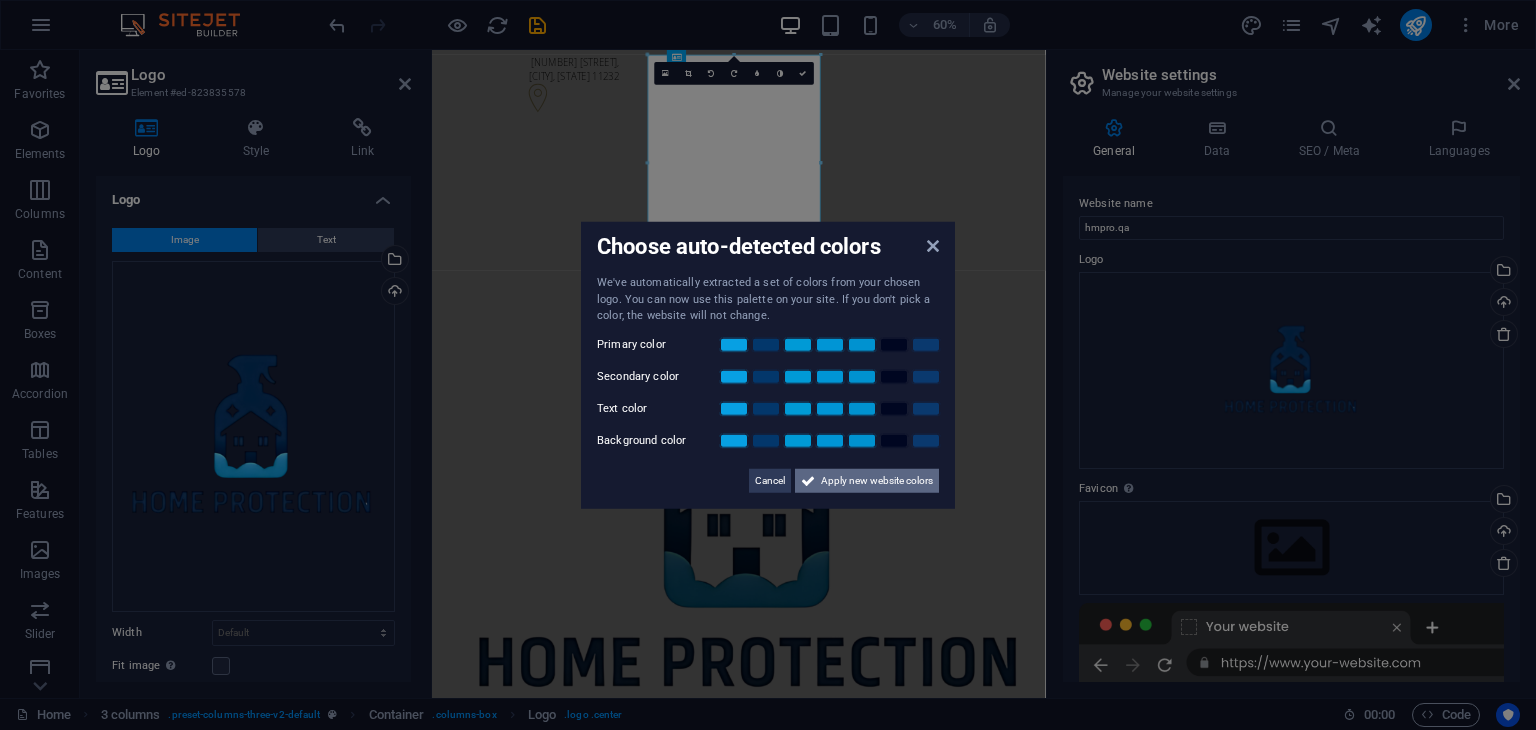 click on "Apply new website colors" at bounding box center [877, 480] 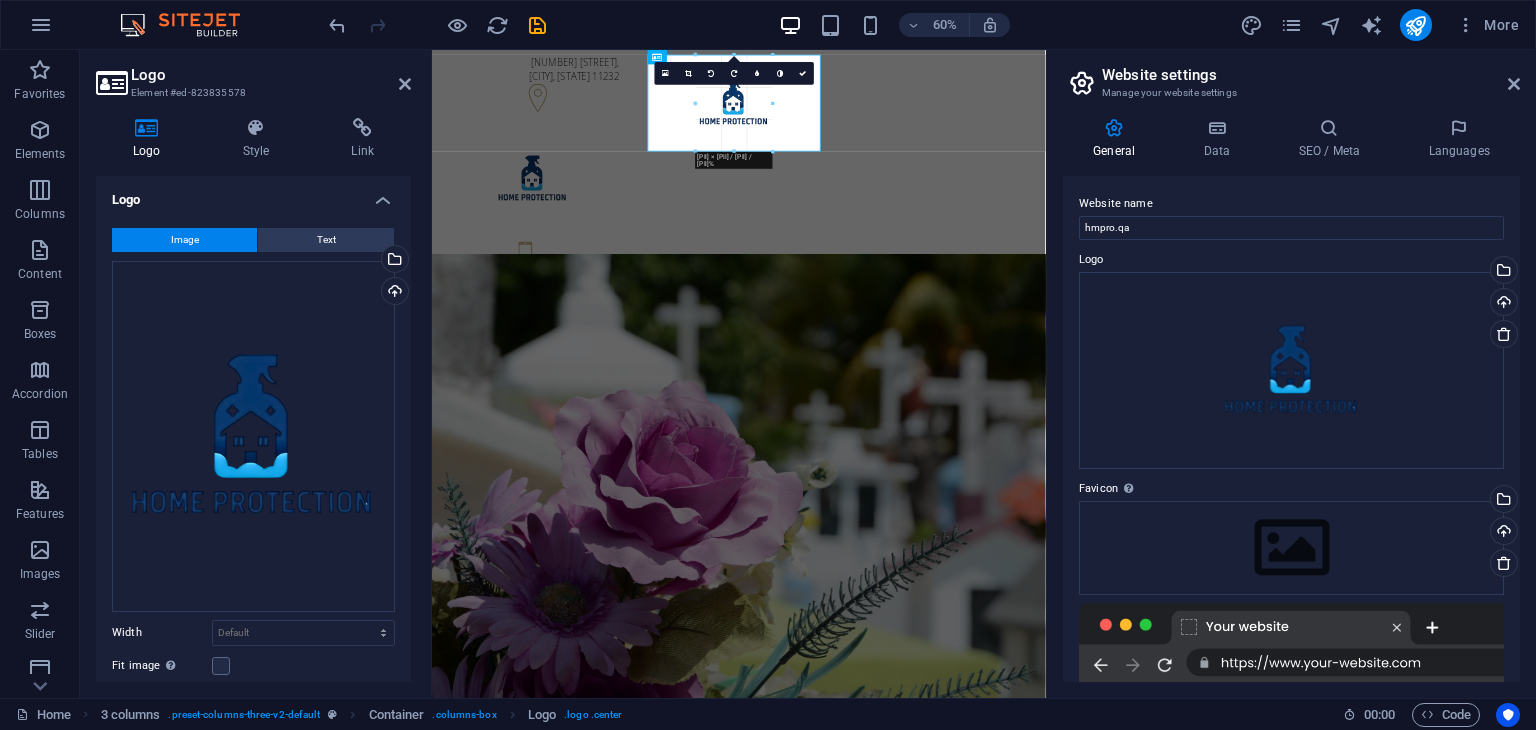 drag, startPoint x: 648, startPoint y: 270, endPoint x: 803, endPoint y: -41, distance: 347.48526 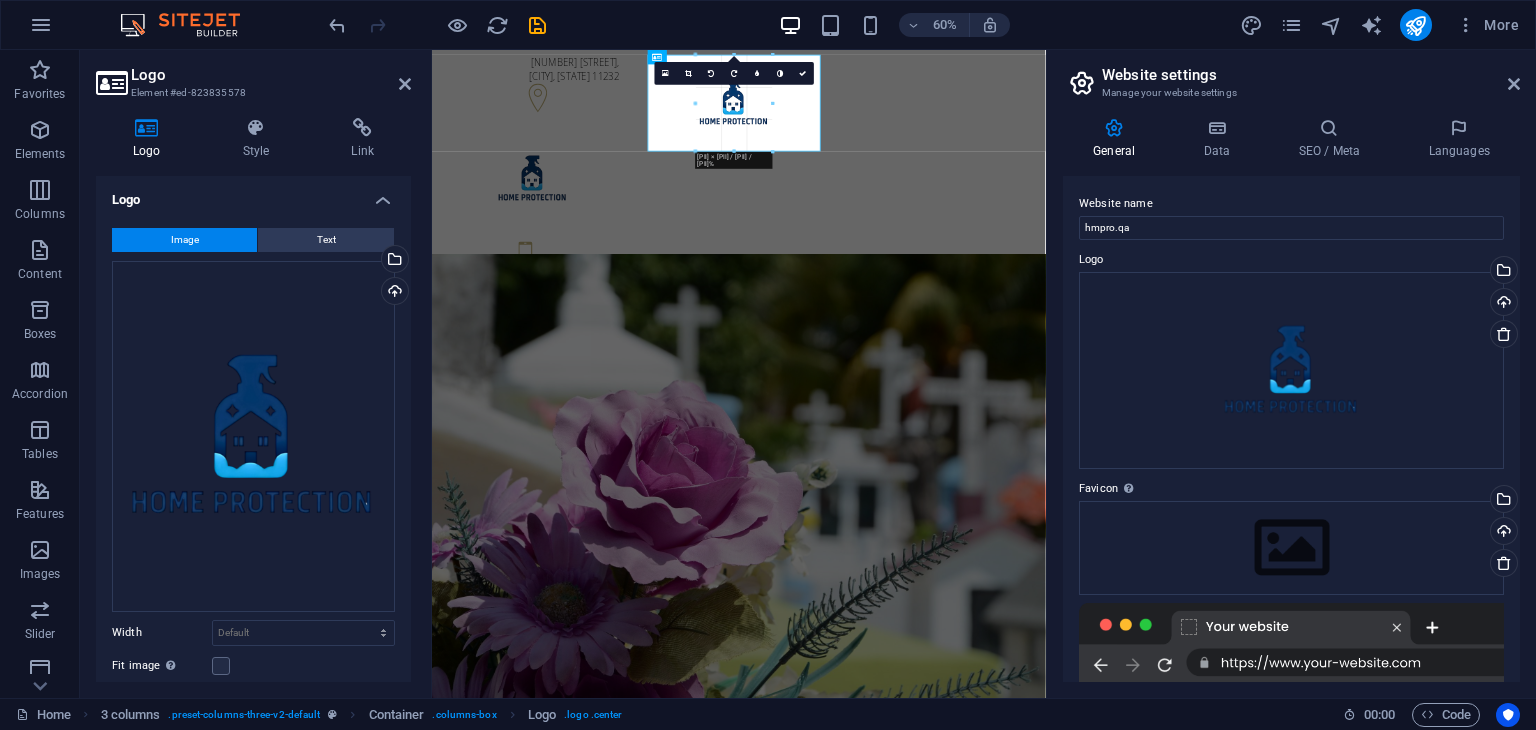 type on "128" 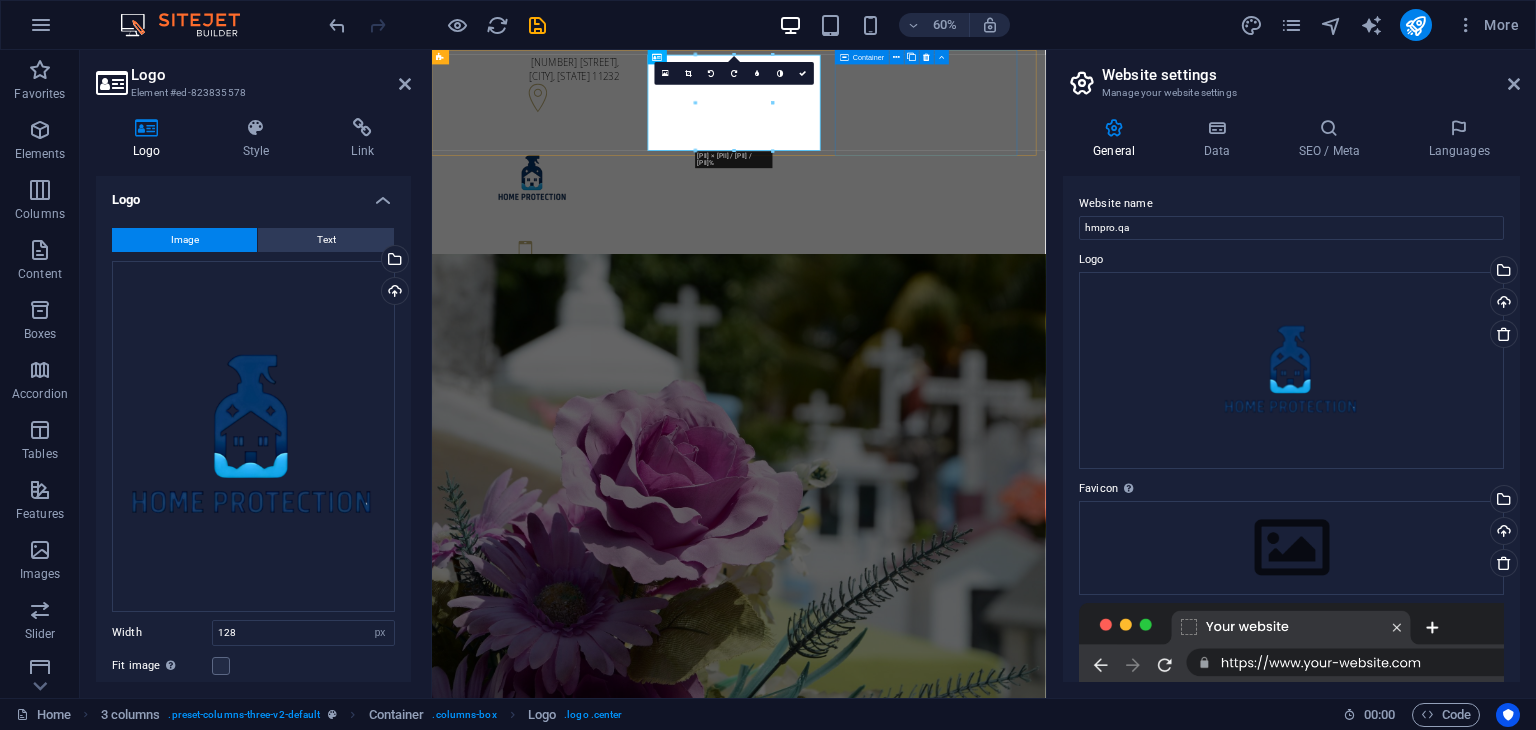 click on "+1-123-456-7890 +1-123-456-7890" at bounding box center [600, 419] 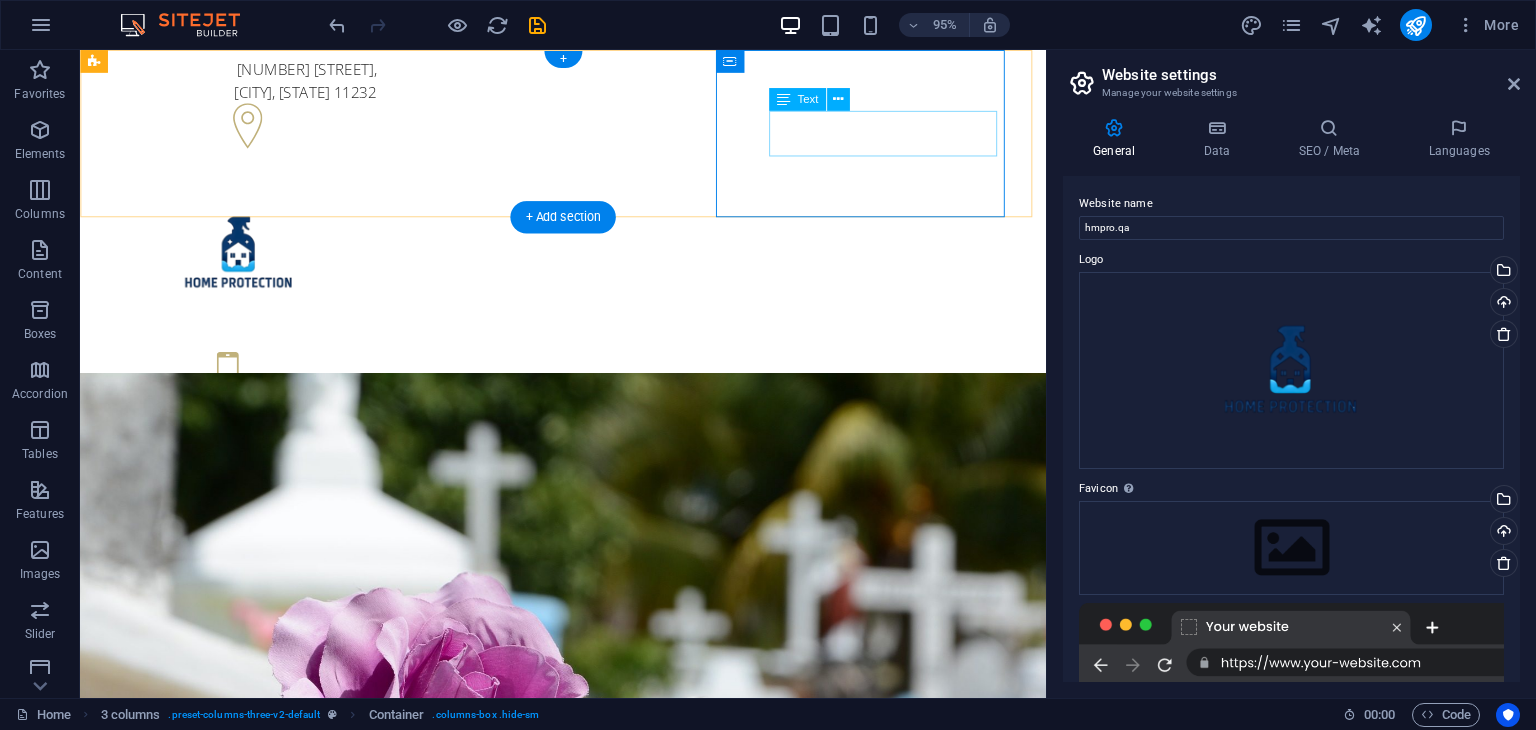 click on "+1-123-456-7890 +1-123-456-7890" at bounding box center [248, 446] 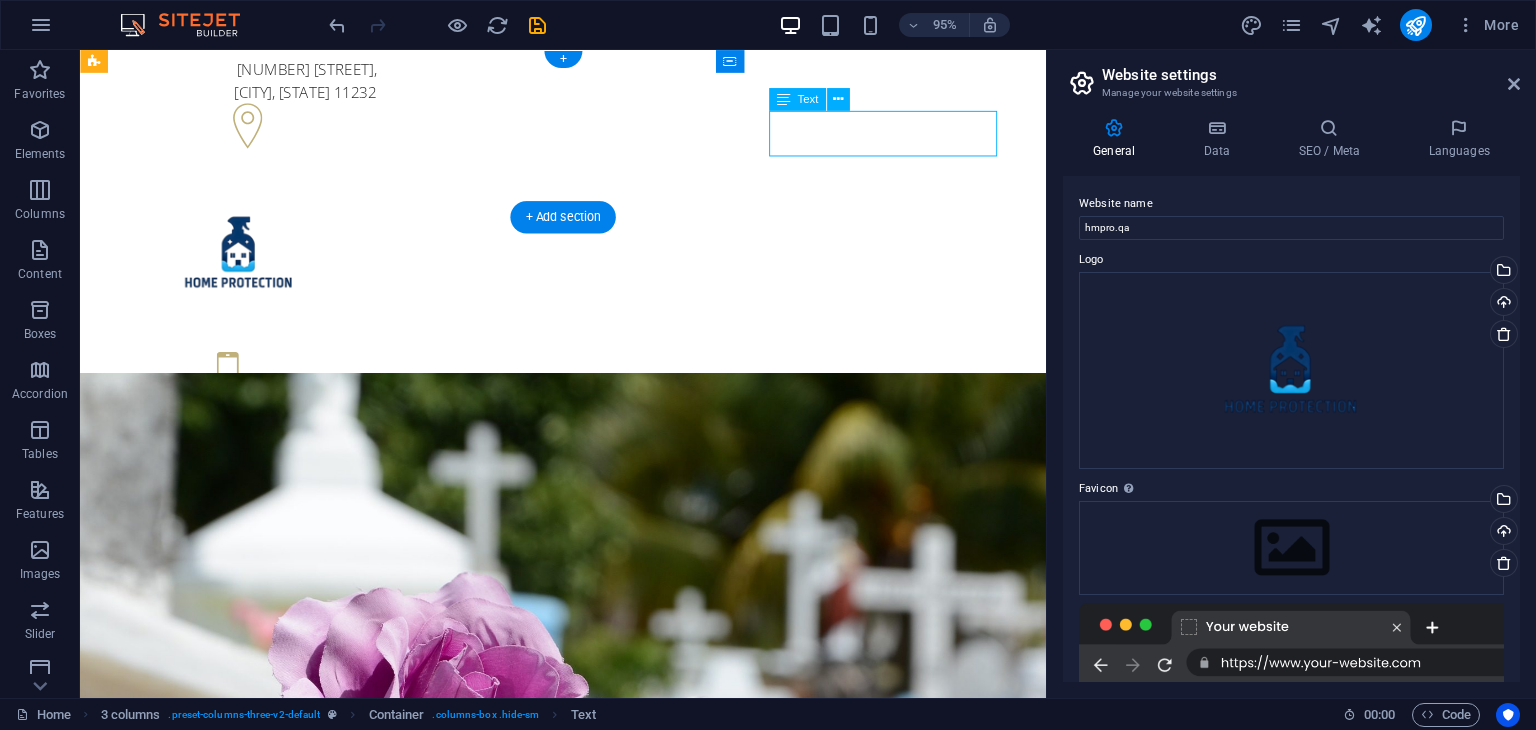 click on "+1-123-456-7890 +1-123-456-7890" at bounding box center [248, 446] 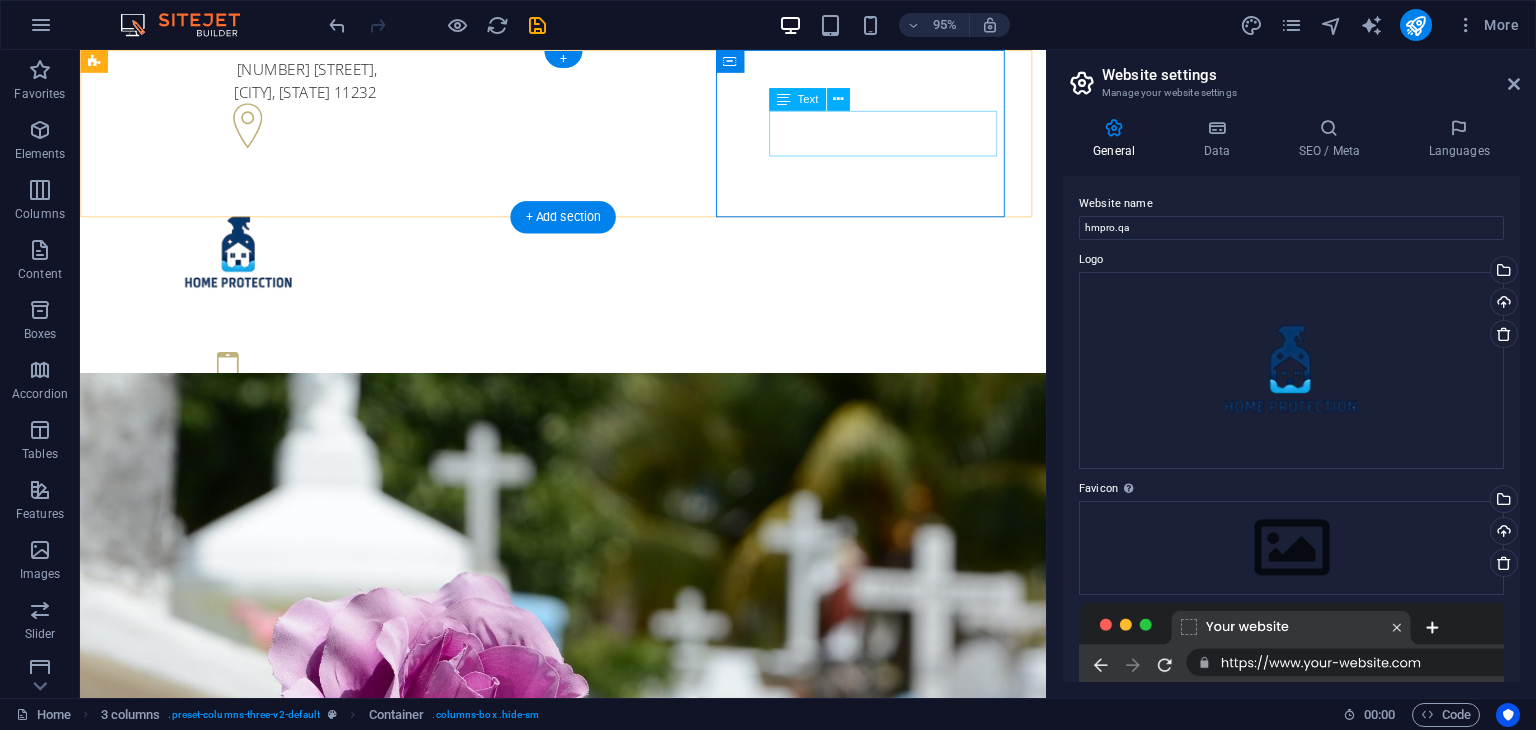 click on "+1-123-456-7890 +1-123-456-7890" at bounding box center [248, 446] 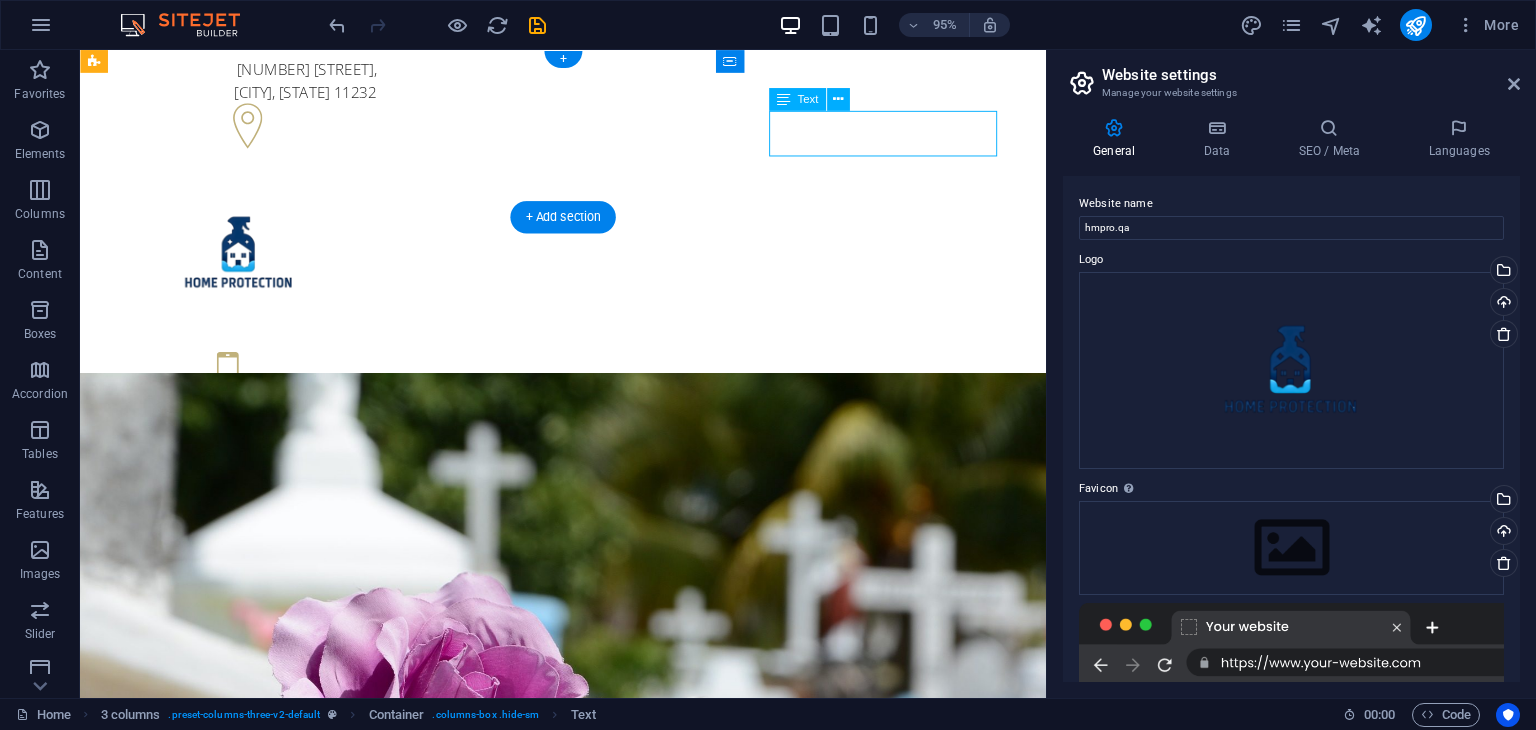click on "+1-123-456-7890 +1-123-456-7890" at bounding box center (248, 446) 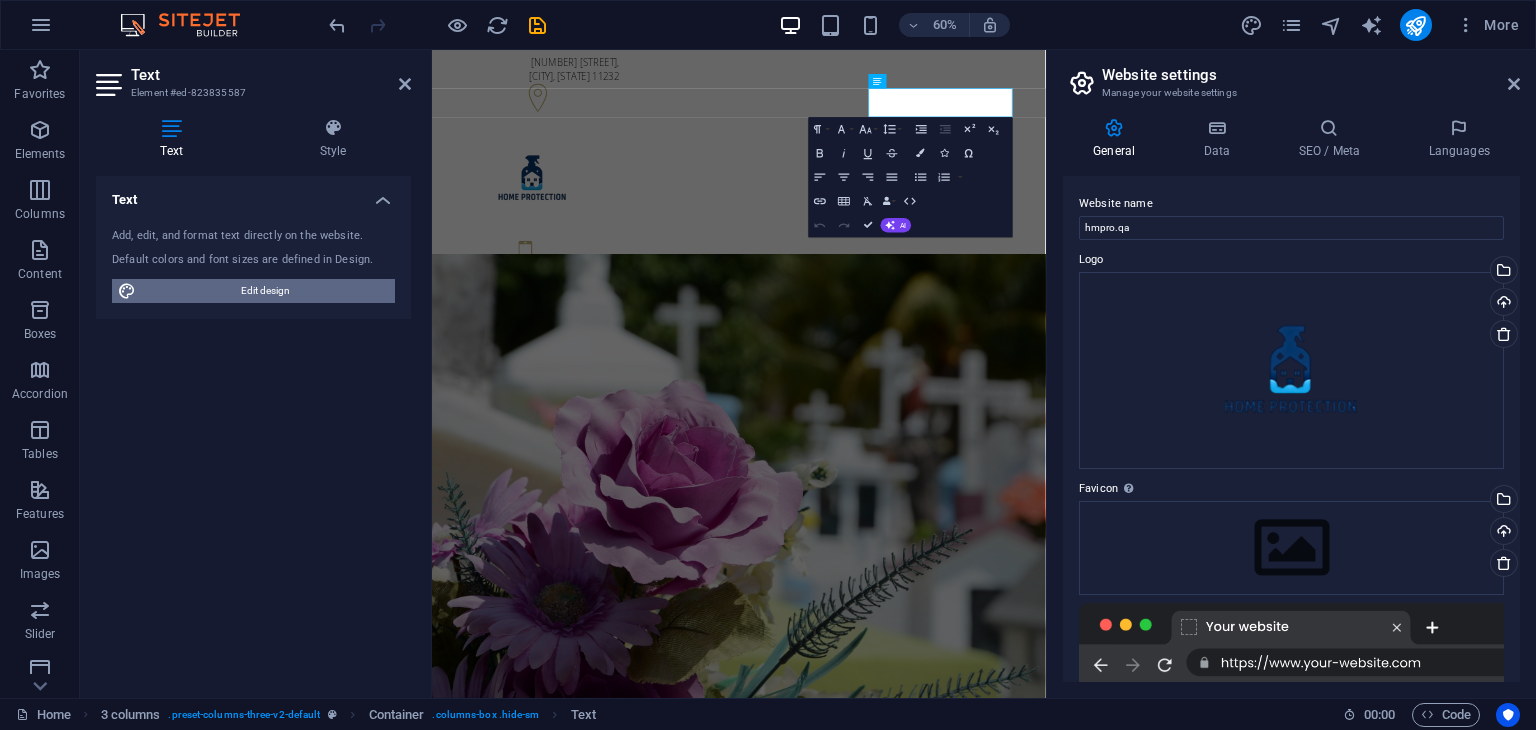 click on "Edit design" at bounding box center [265, 291] 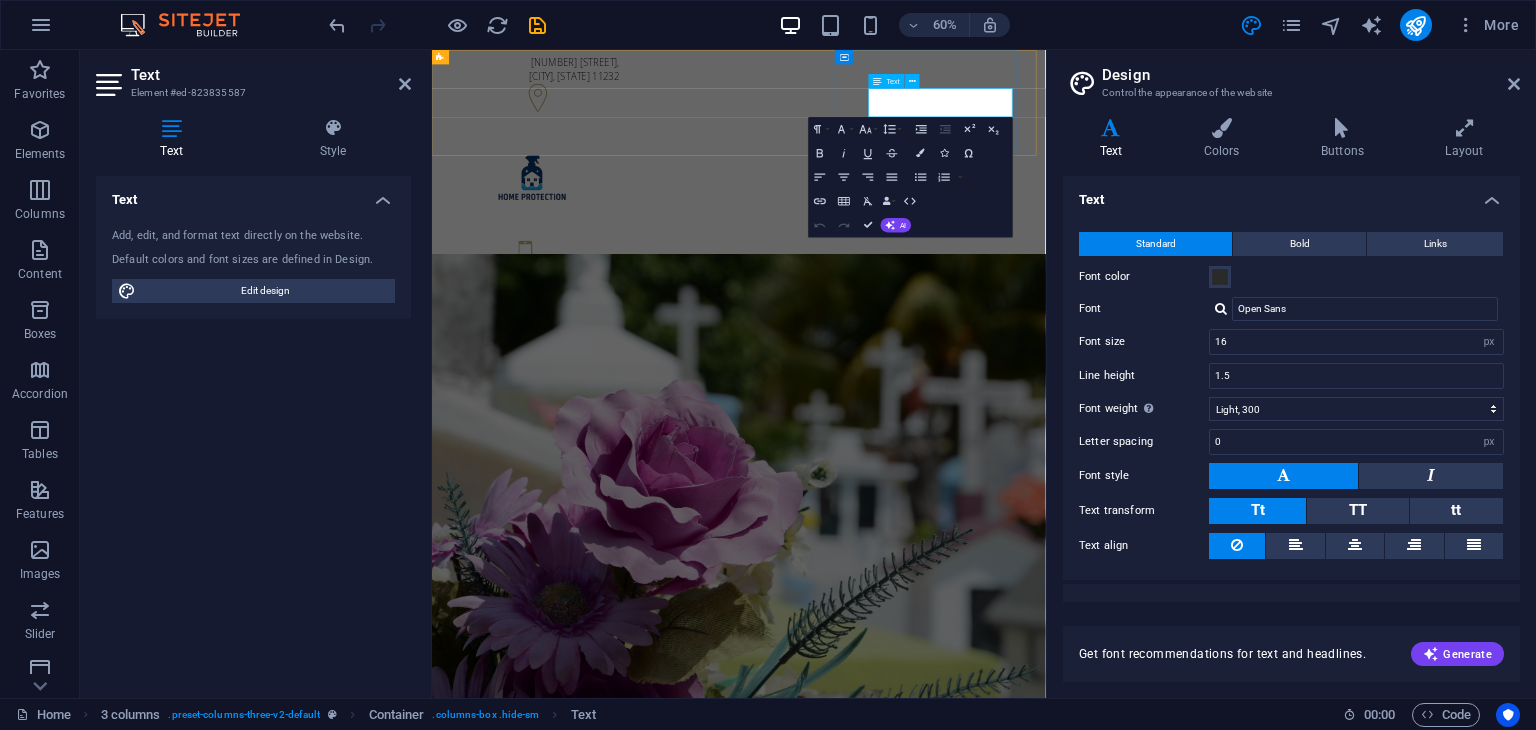 click on "+1-123-456-7890" at bounding box center (517, 434) 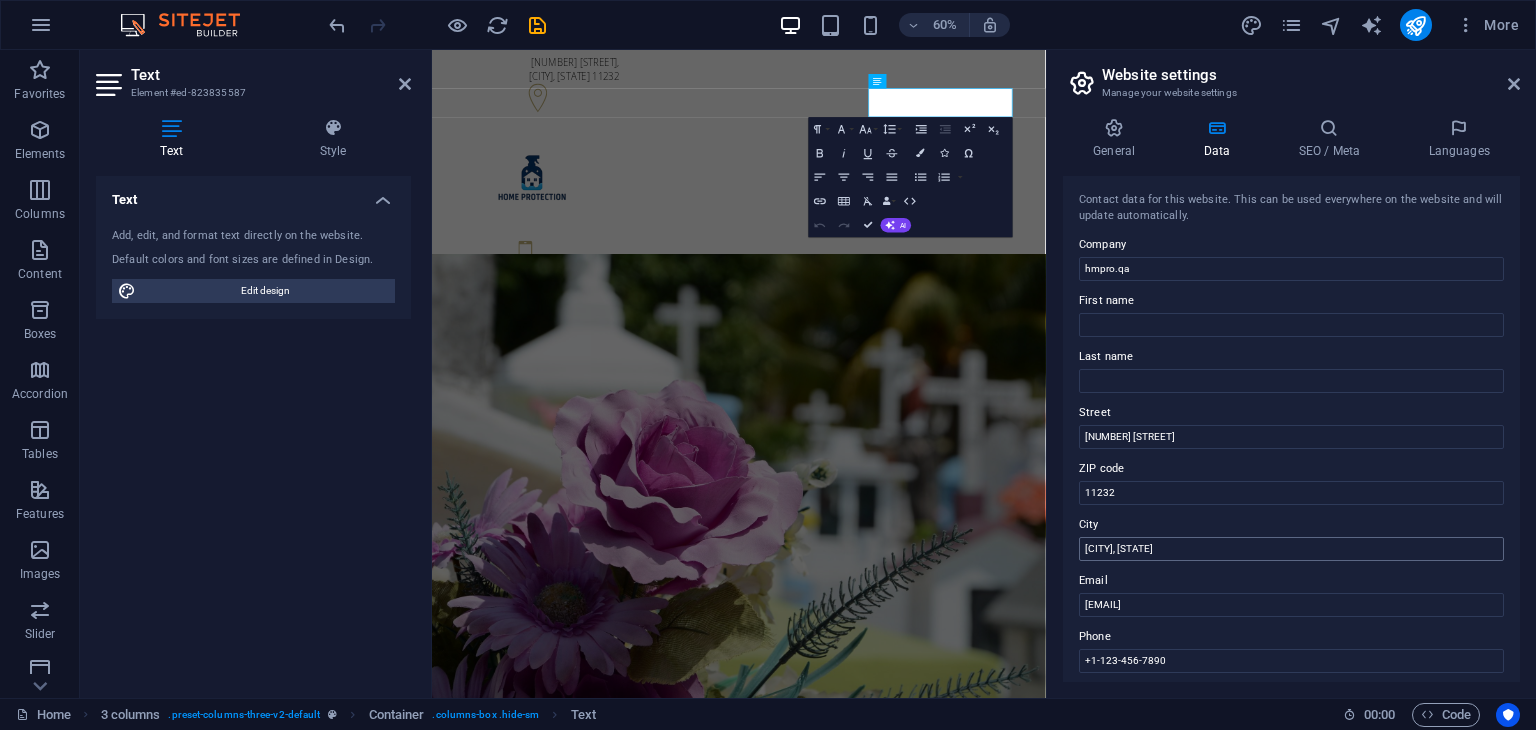 click on "[CITY], [STATE]" at bounding box center (1291, 549) 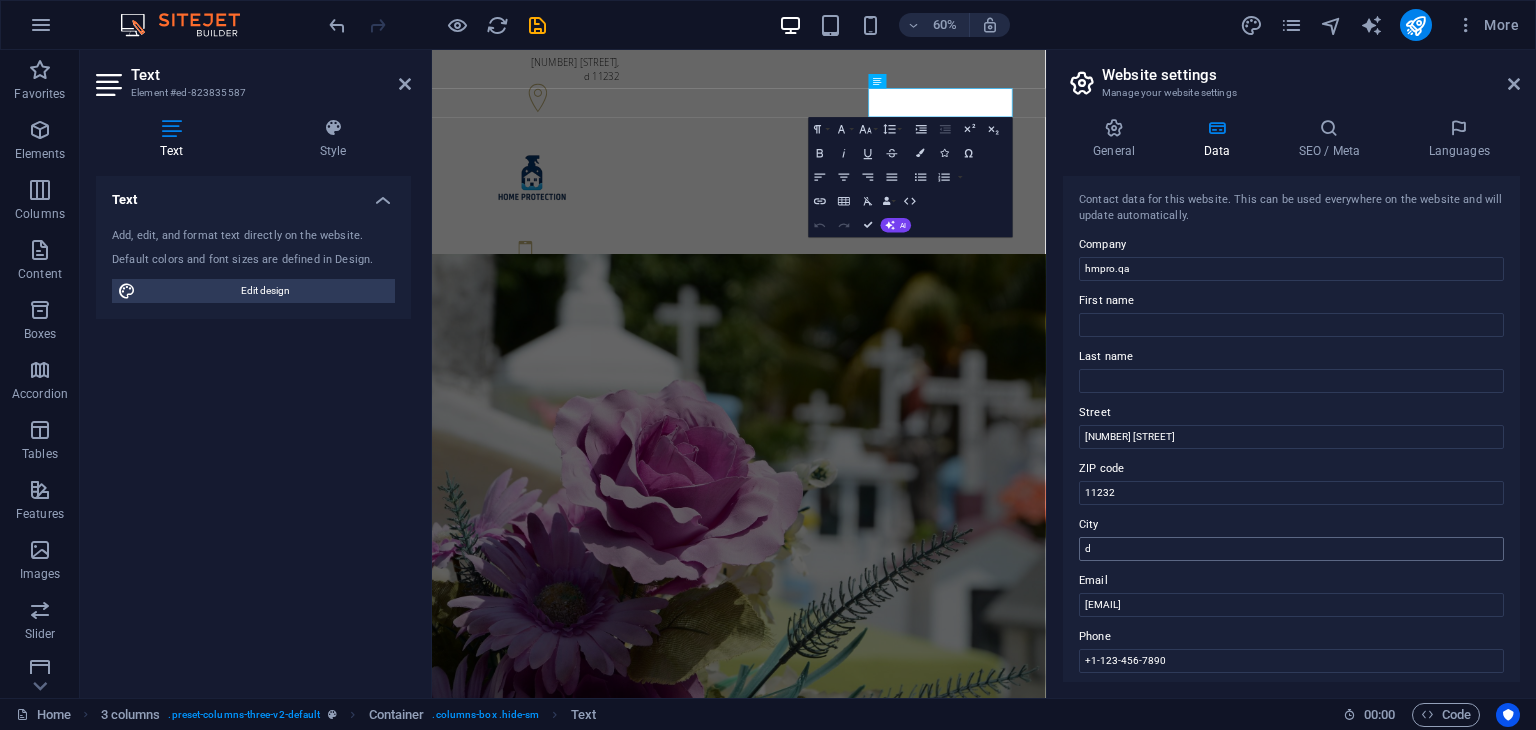 type on "[CITY]" 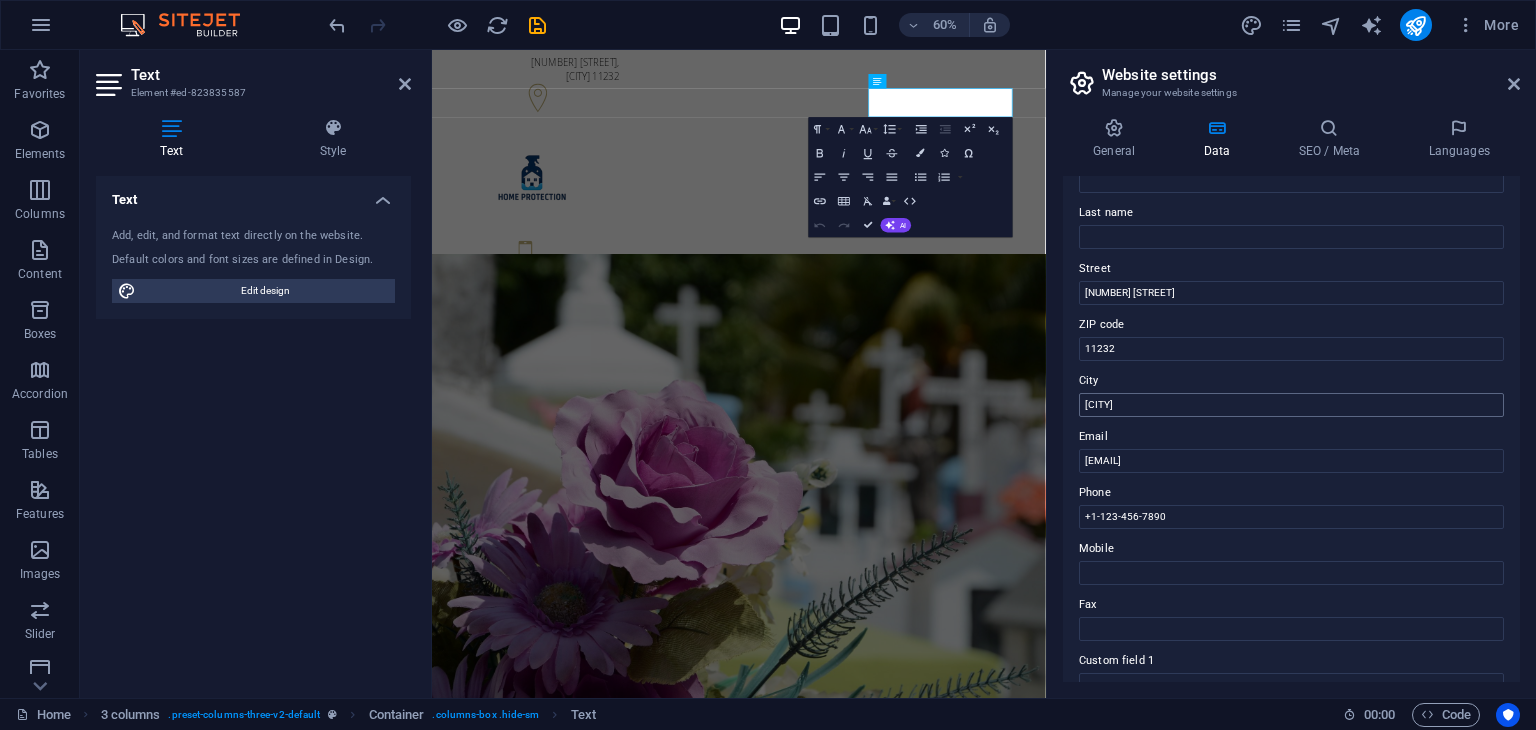scroll, scrollTop: 146, scrollLeft: 0, axis: vertical 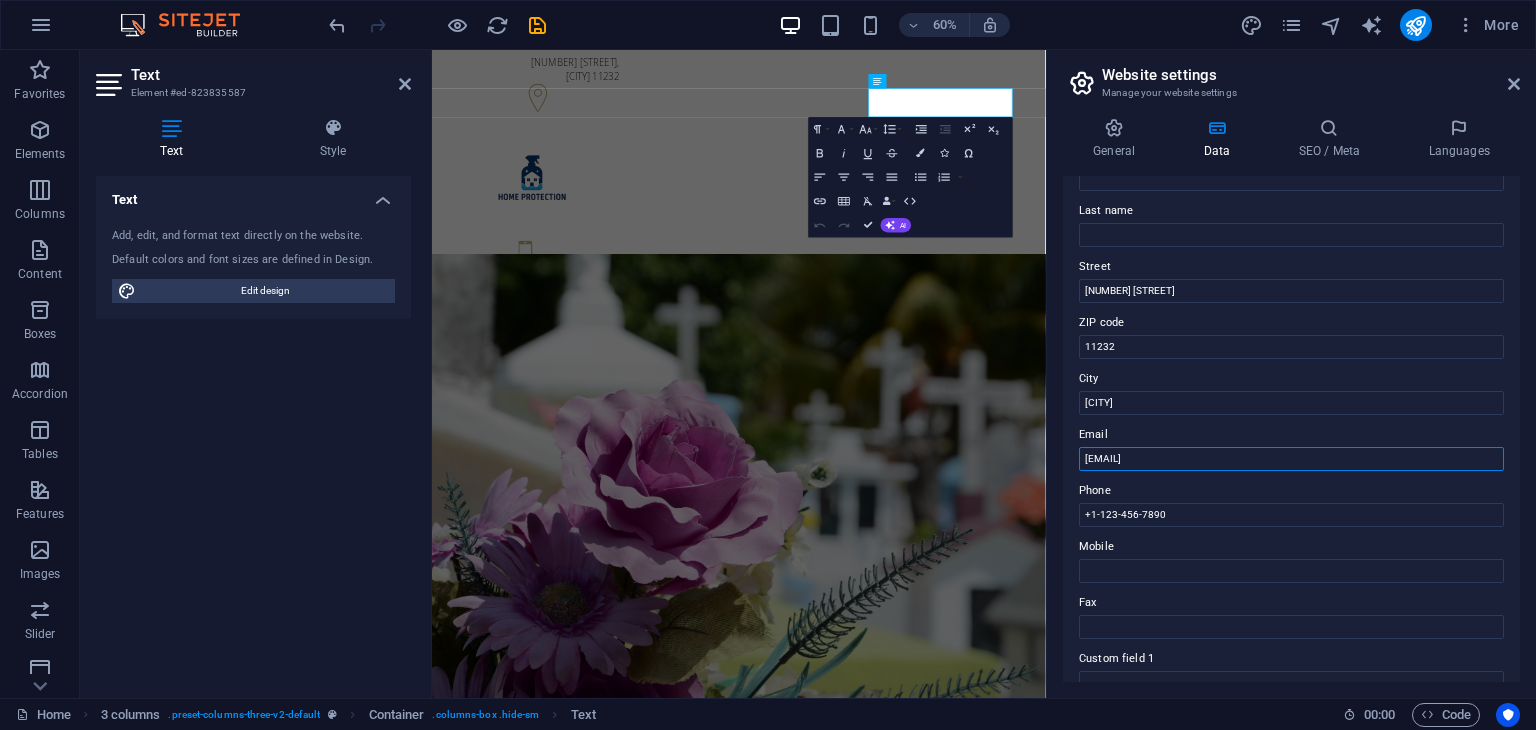 click on "f49870fc17c7d7d8eb393b0325f6e3@cpanel.local" at bounding box center (1291, 459) 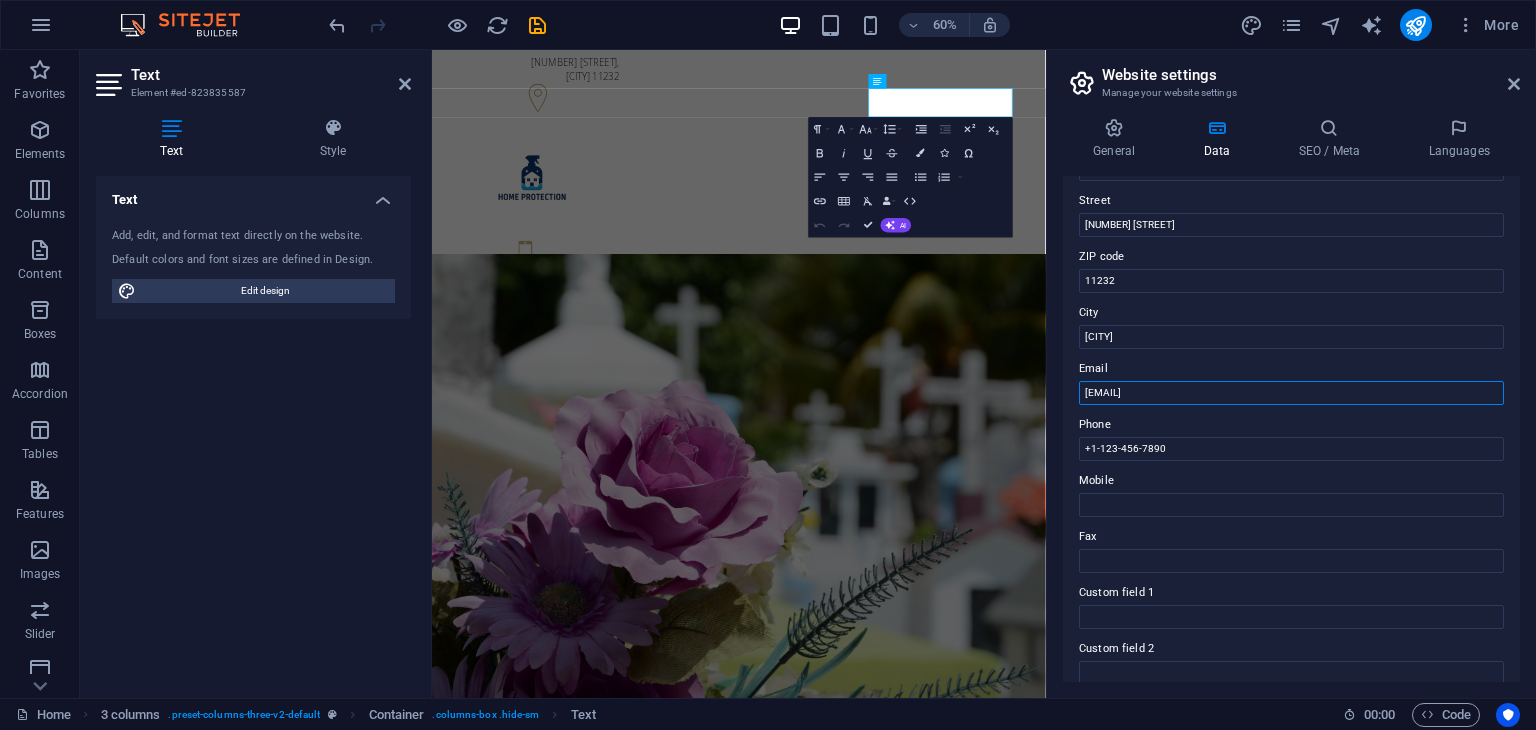 scroll, scrollTop: 211, scrollLeft: 0, axis: vertical 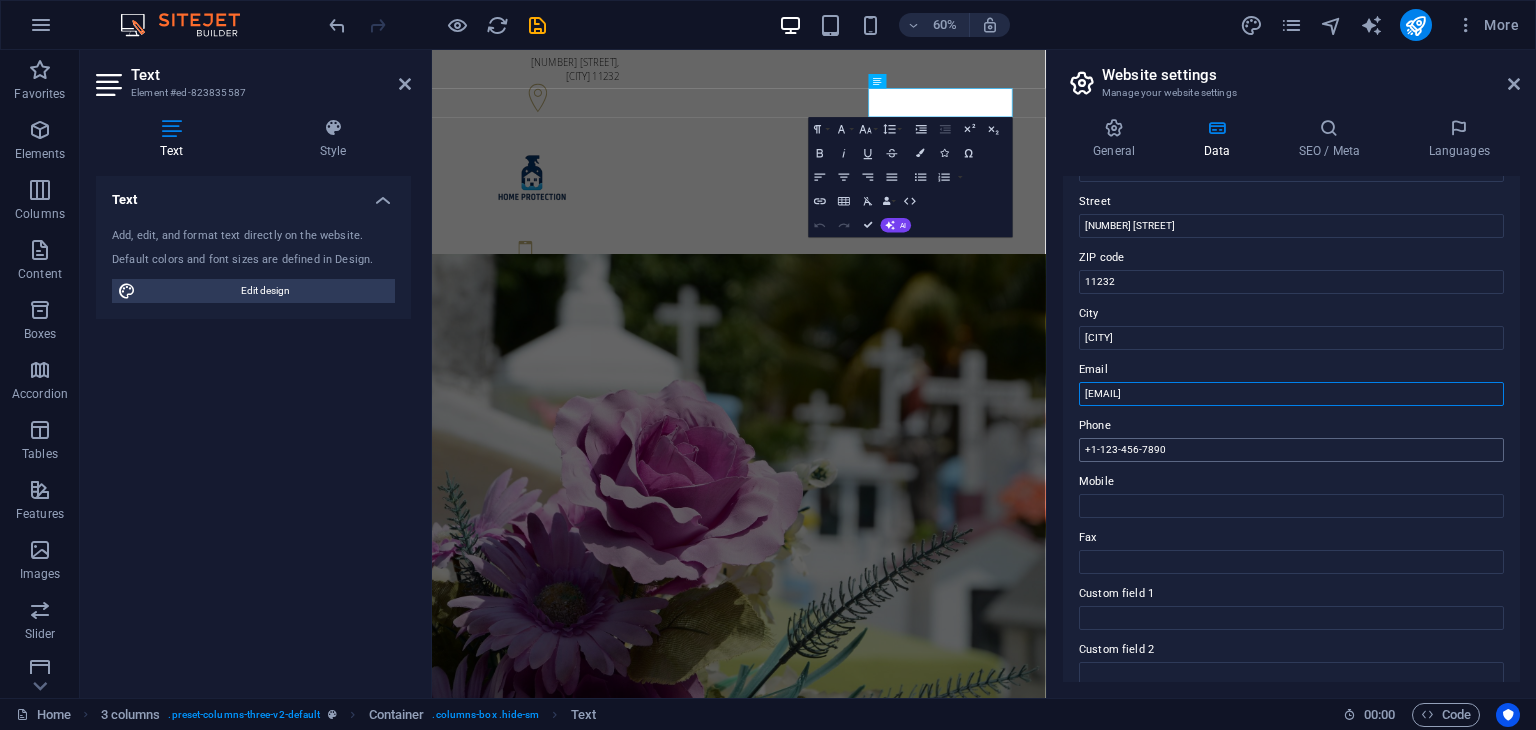 type on "[EMAIL]" 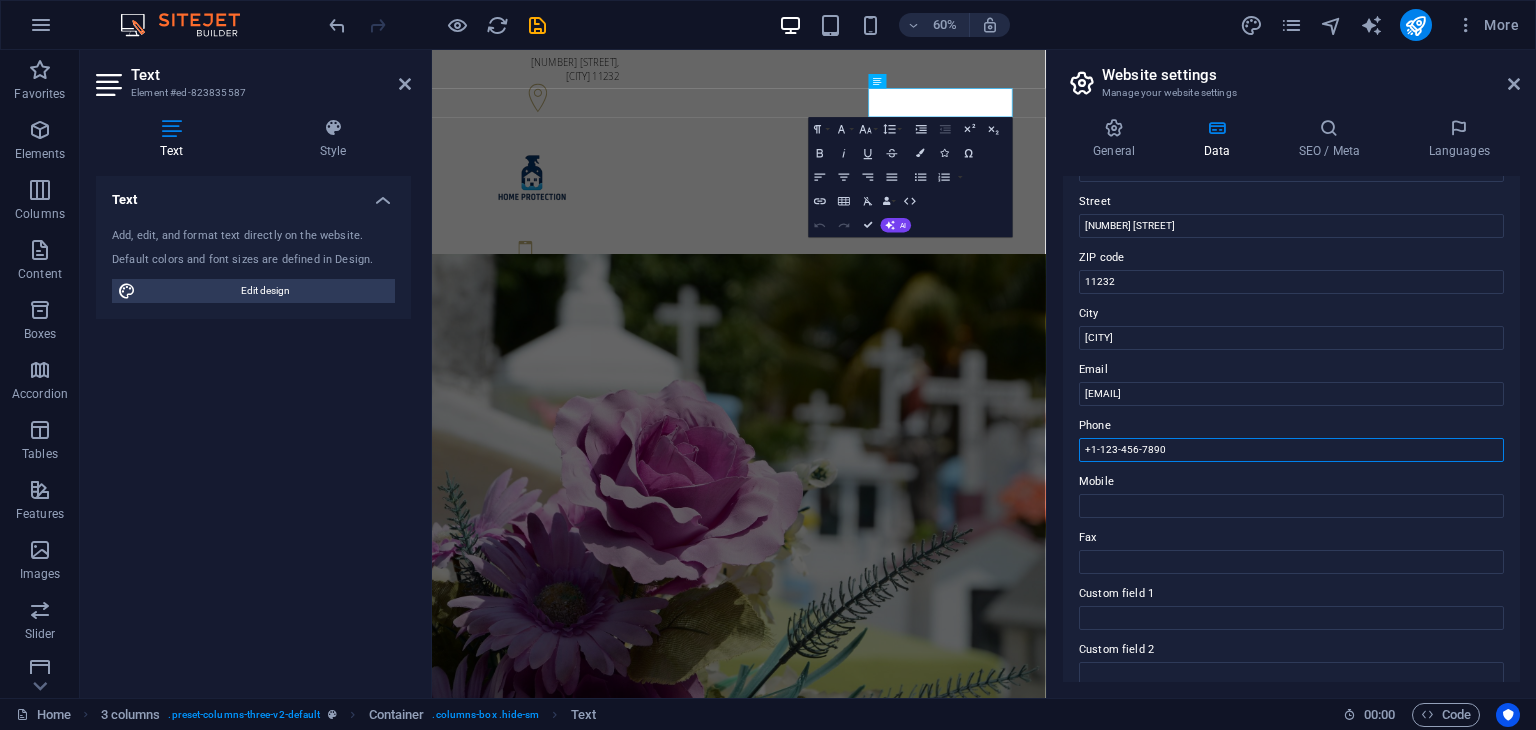 click on "+1-123-456-7890" at bounding box center (1291, 450) 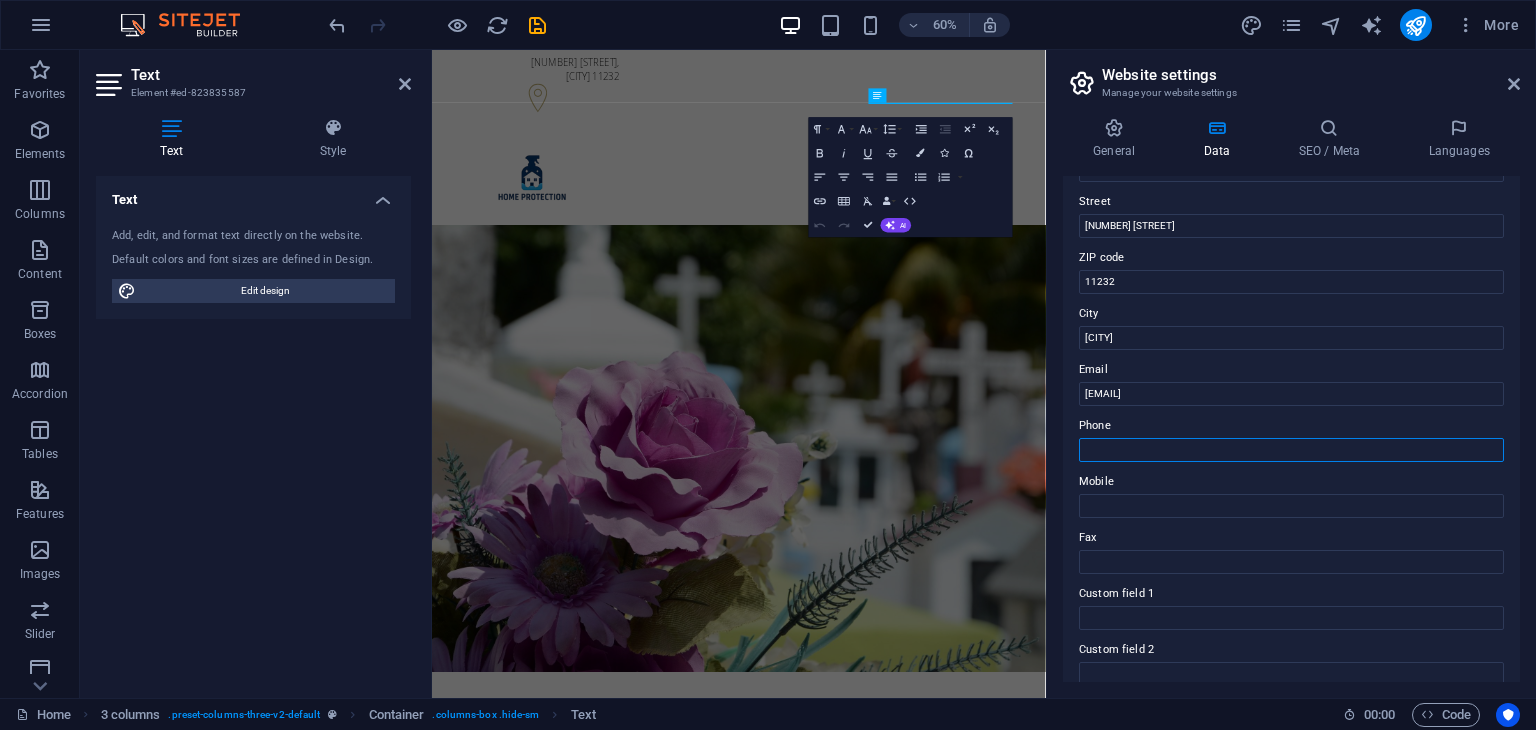 click on "Phone" at bounding box center (1291, 450) 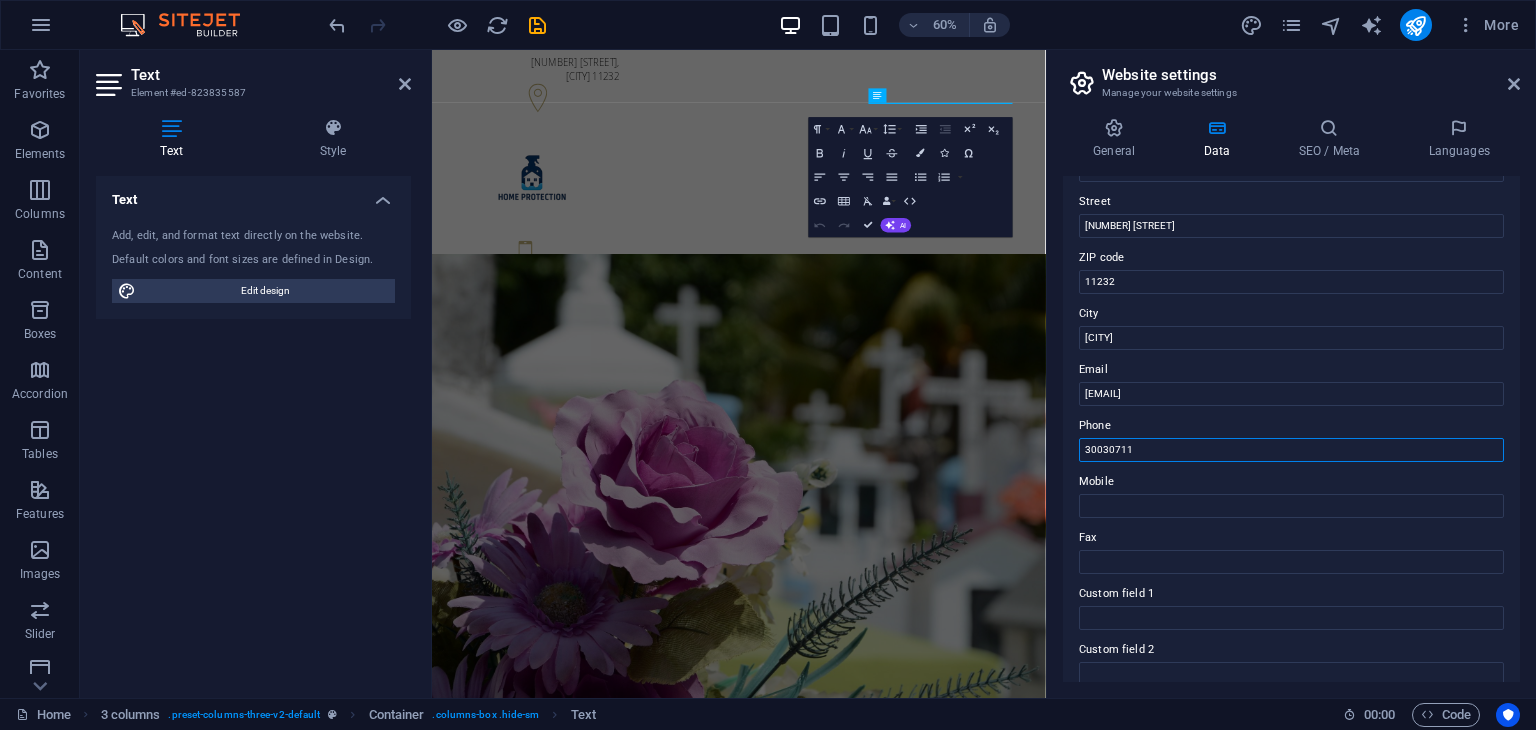 click on "30030711" at bounding box center (1291, 450) 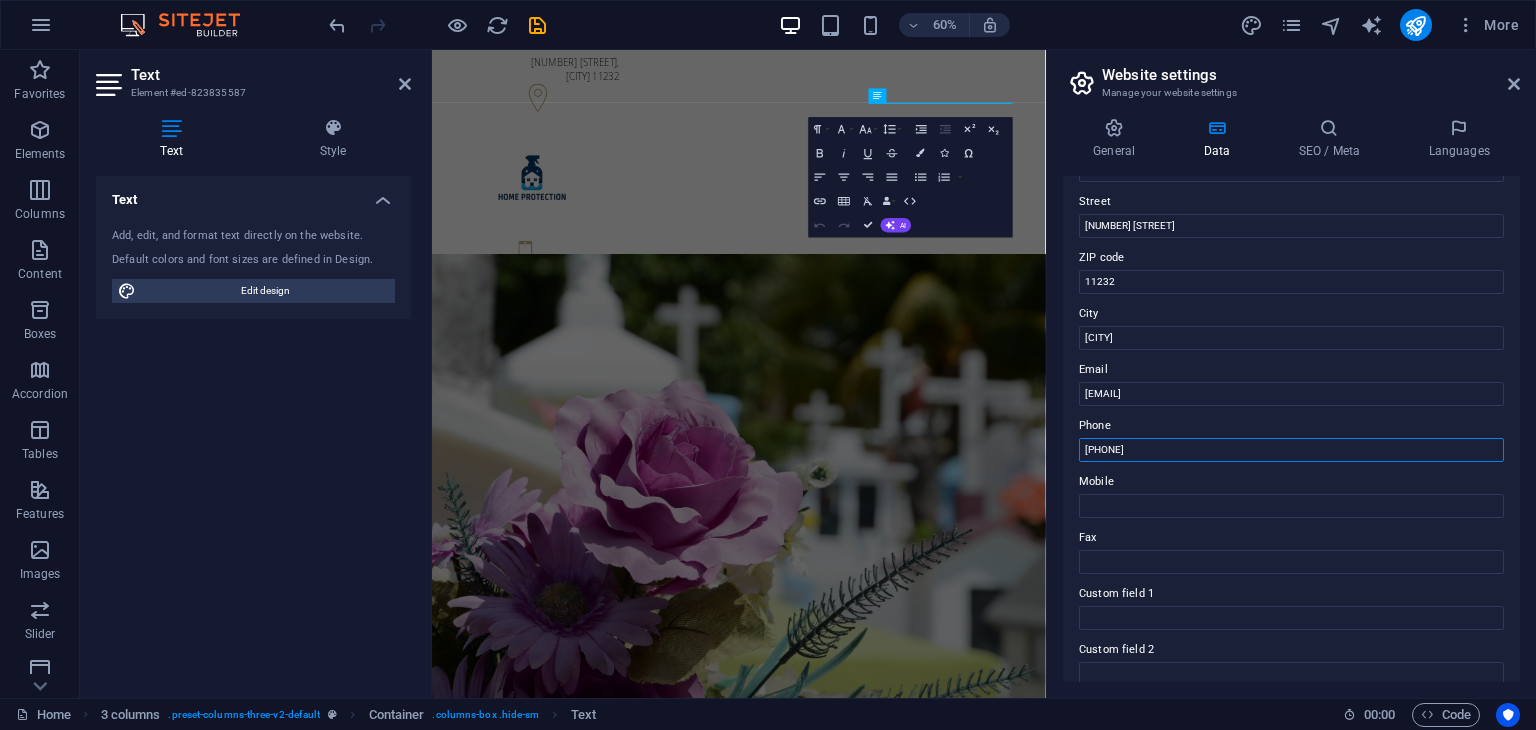 click on "[PHONE]" at bounding box center (1291, 450) 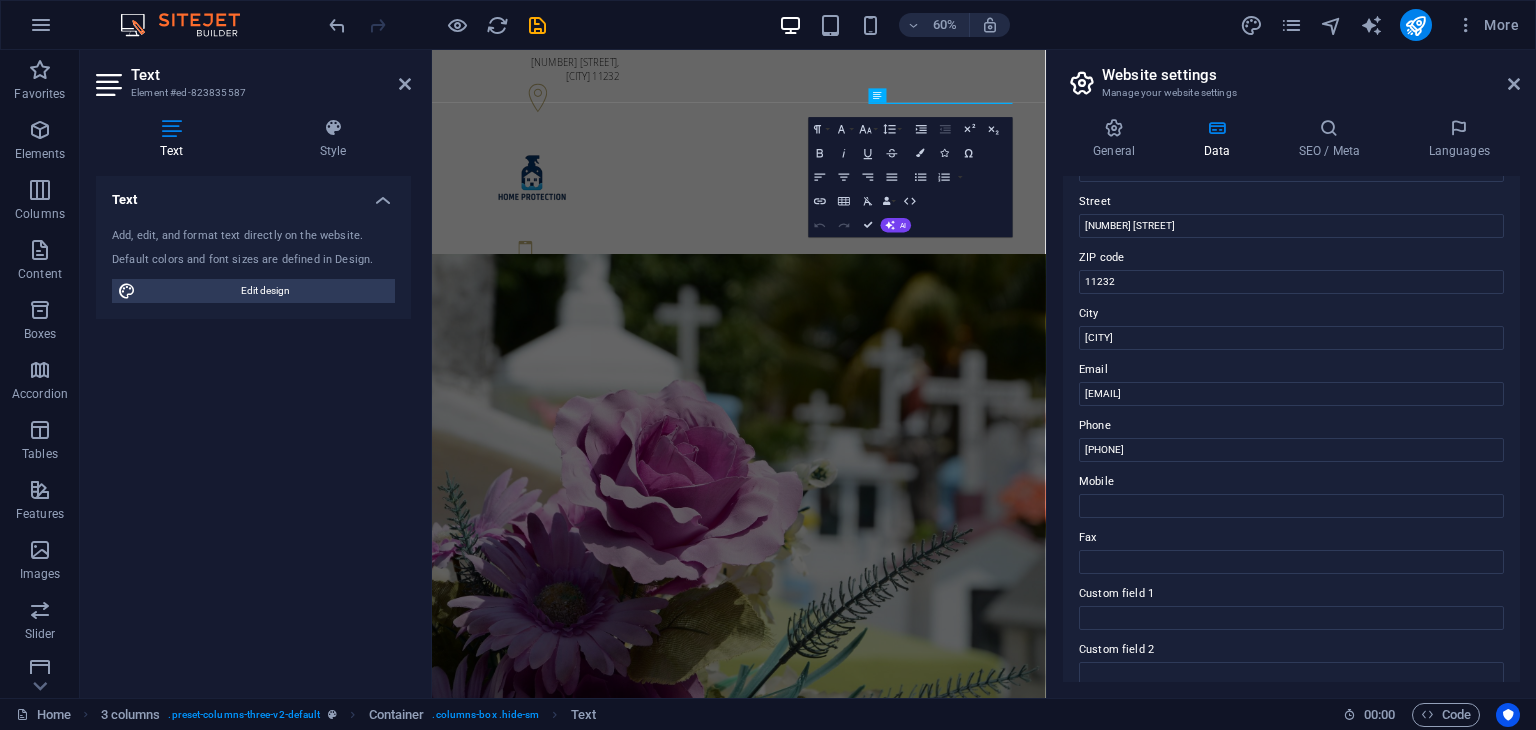 click on "Contact data for this website. This can be used everywhere on the website and will update automatically. Company hmpro.qa First name Last name Street 500 25th St ZIP code 11232 City Doha Email info@hmpro.qa Phone +97430030711 Mobile Fax Custom field 1 Custom field 2 Custom field 3 Custom field 4 Custom field 5 Custom field 6" at bounding box center [1291, 429] 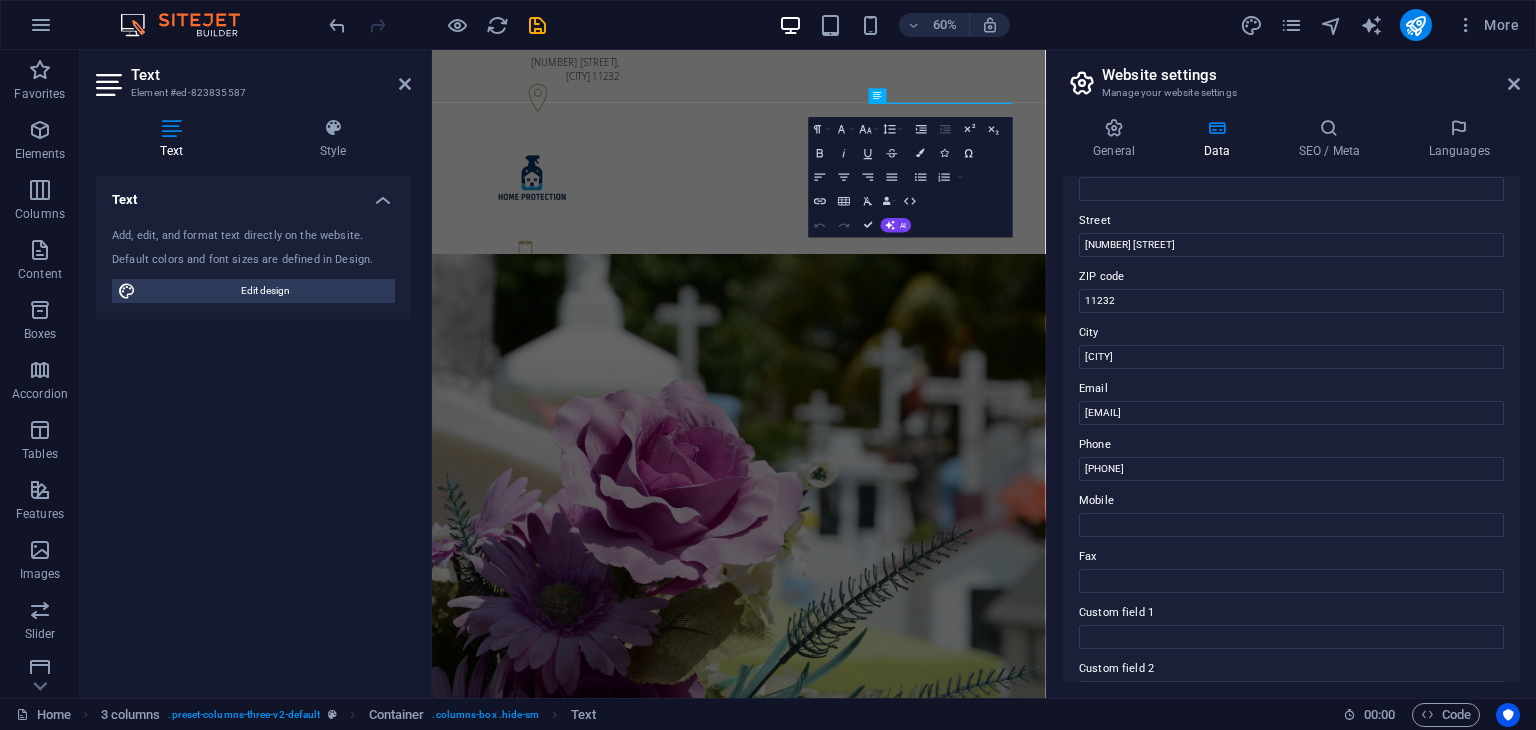 scroll, scrollTop: 191, scrollLeft: 0, axis: vertical 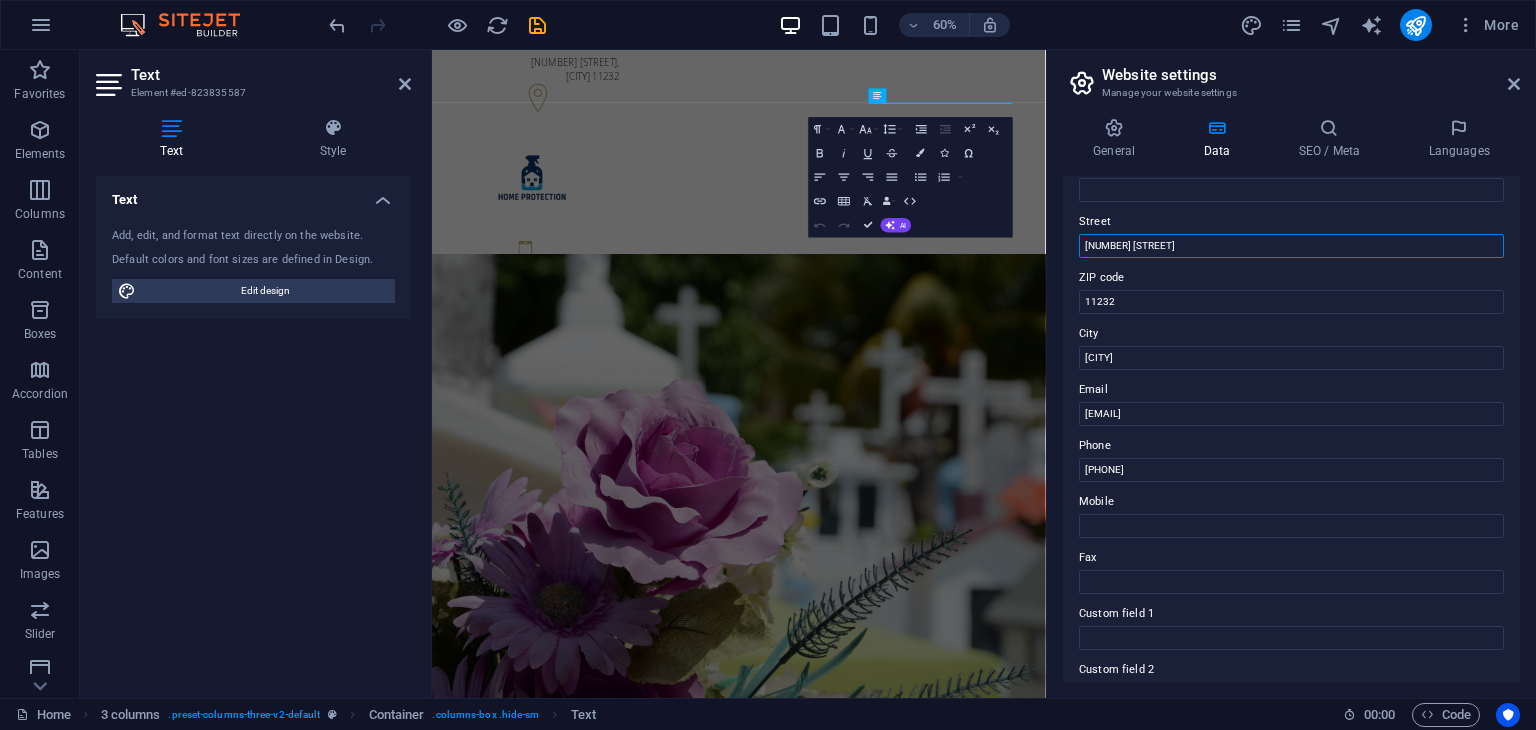 click on "500 25th St" at bounding box center (1291, 246) 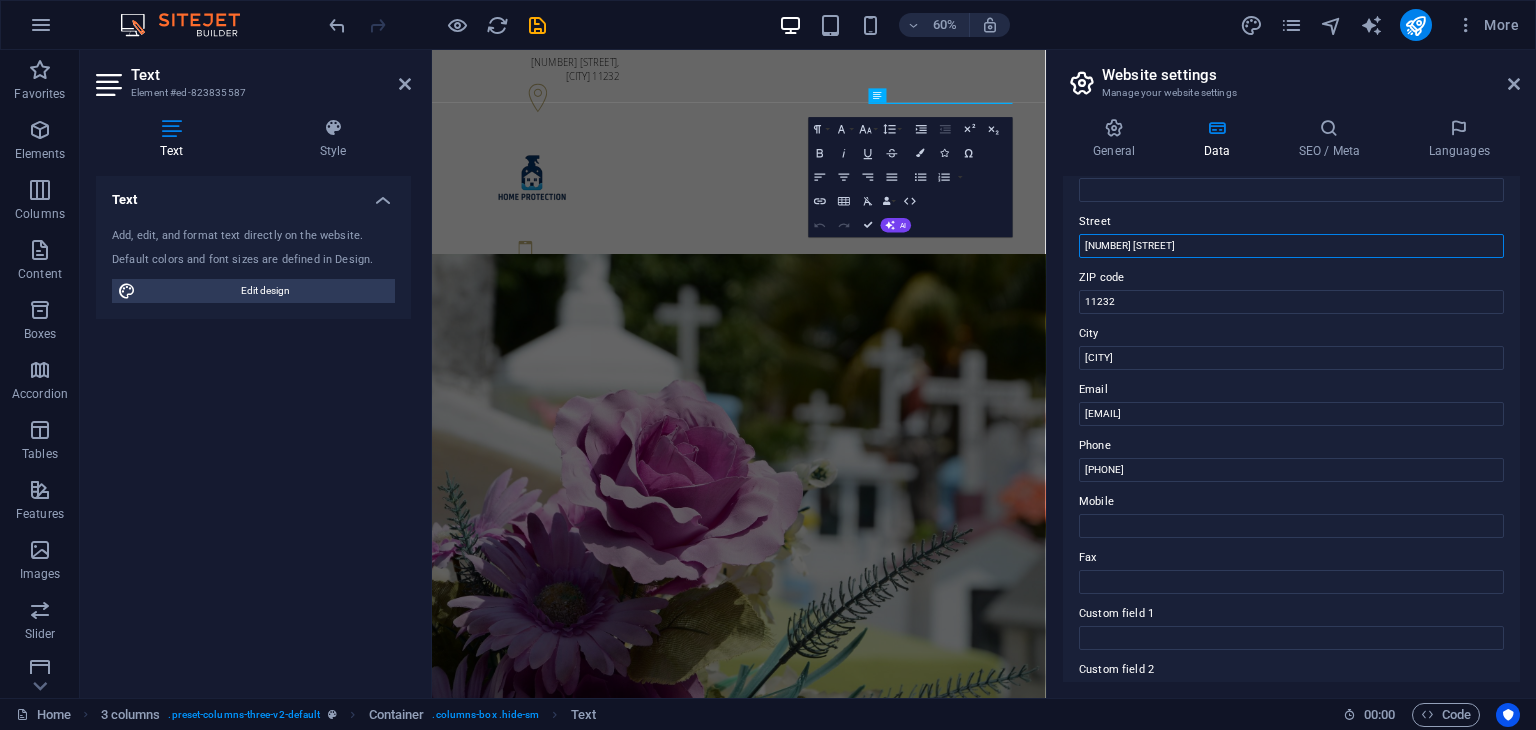 click on "500 25th St" at bounding box center [1291, 246] 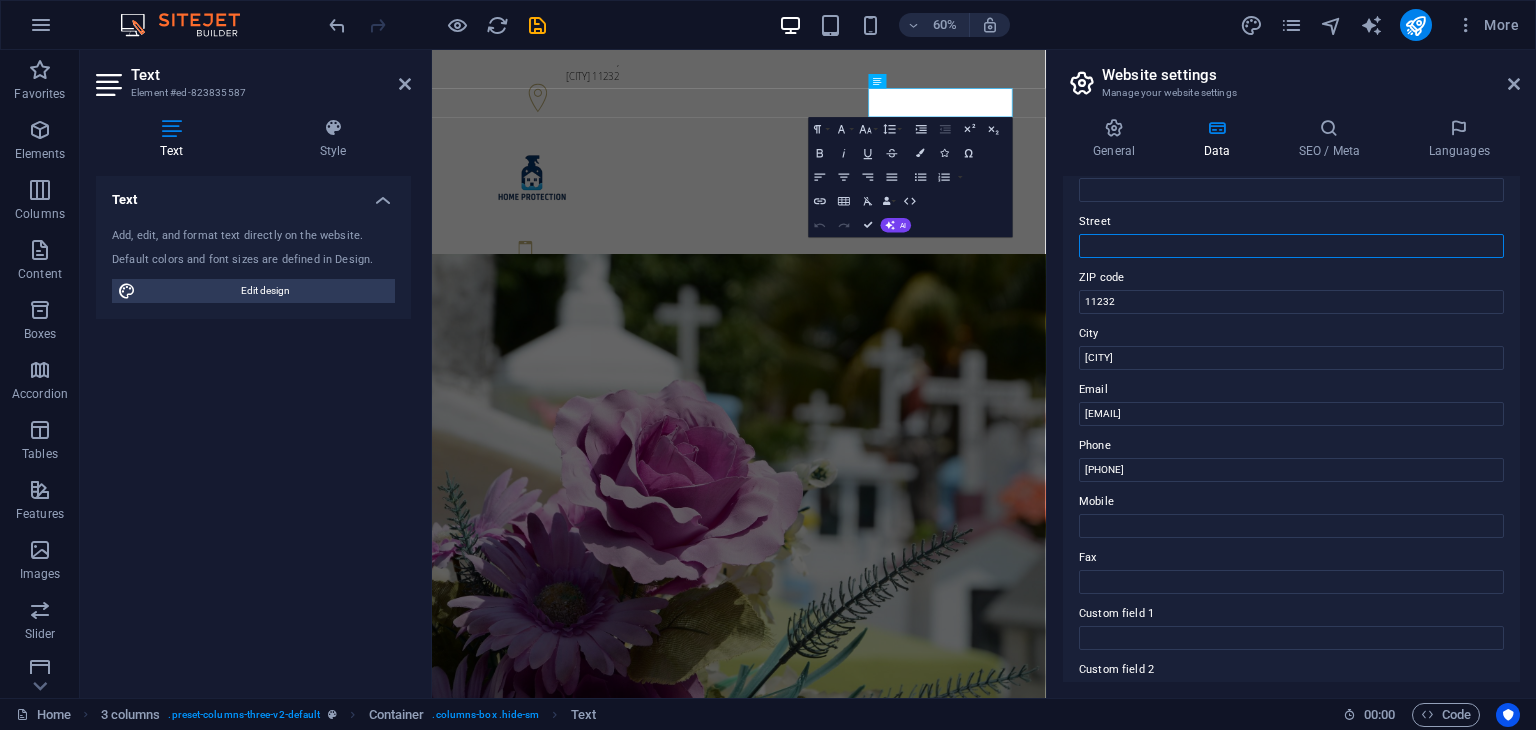 paste on "Zone: [NUMBER] :ﺔﻘﻄﻨﻣ Building: [NUMBER] :ﻰﻨﺒﻣ شارع : [NUMBER] ﻉﺭﺎﺷ :" 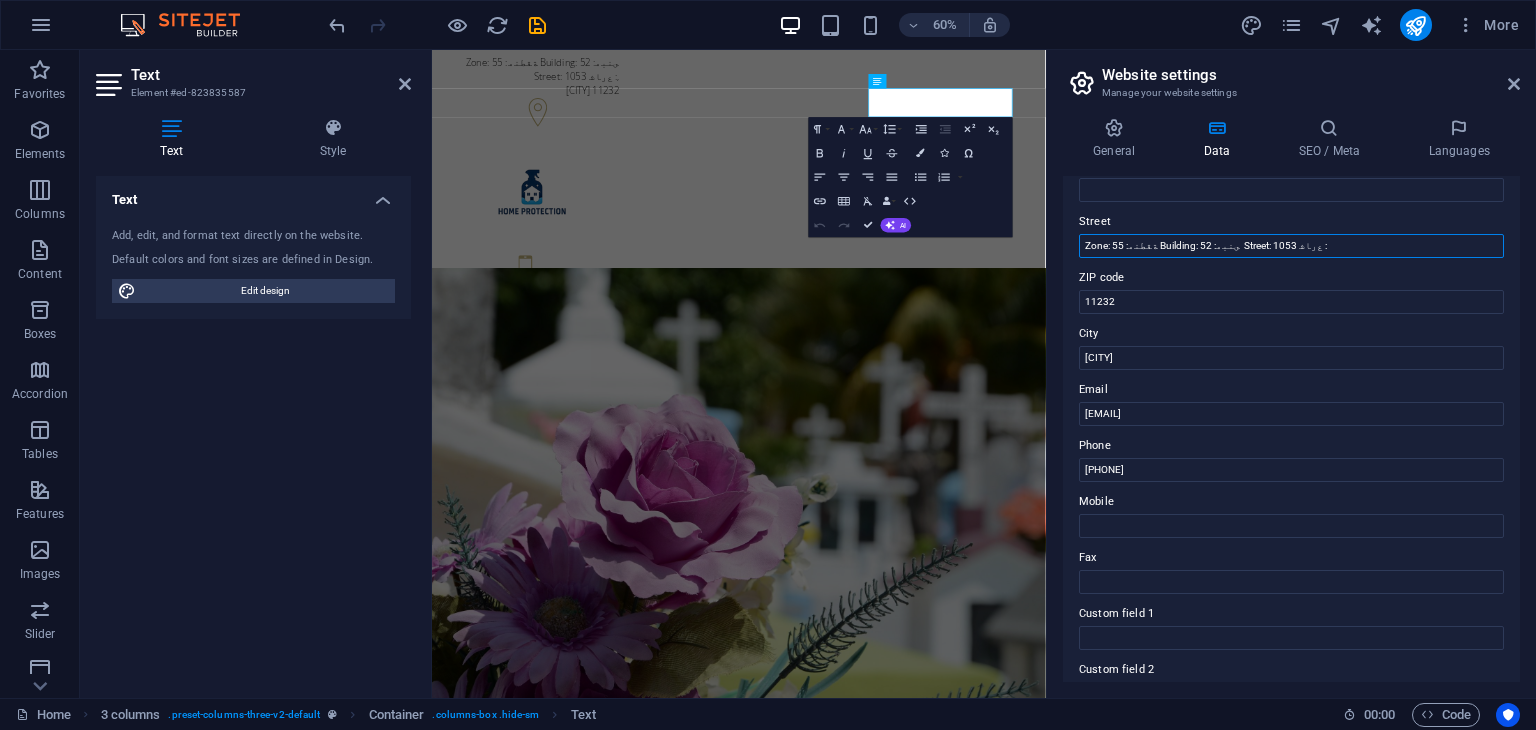 type on "Zone: [NUMBER] :ﺔﻘﻄﻨﻣ Building: [NUMBER] :ﻰﻨﺒﻣ شارع : [NUMBER] ﻉﺭﺎﺷ :" 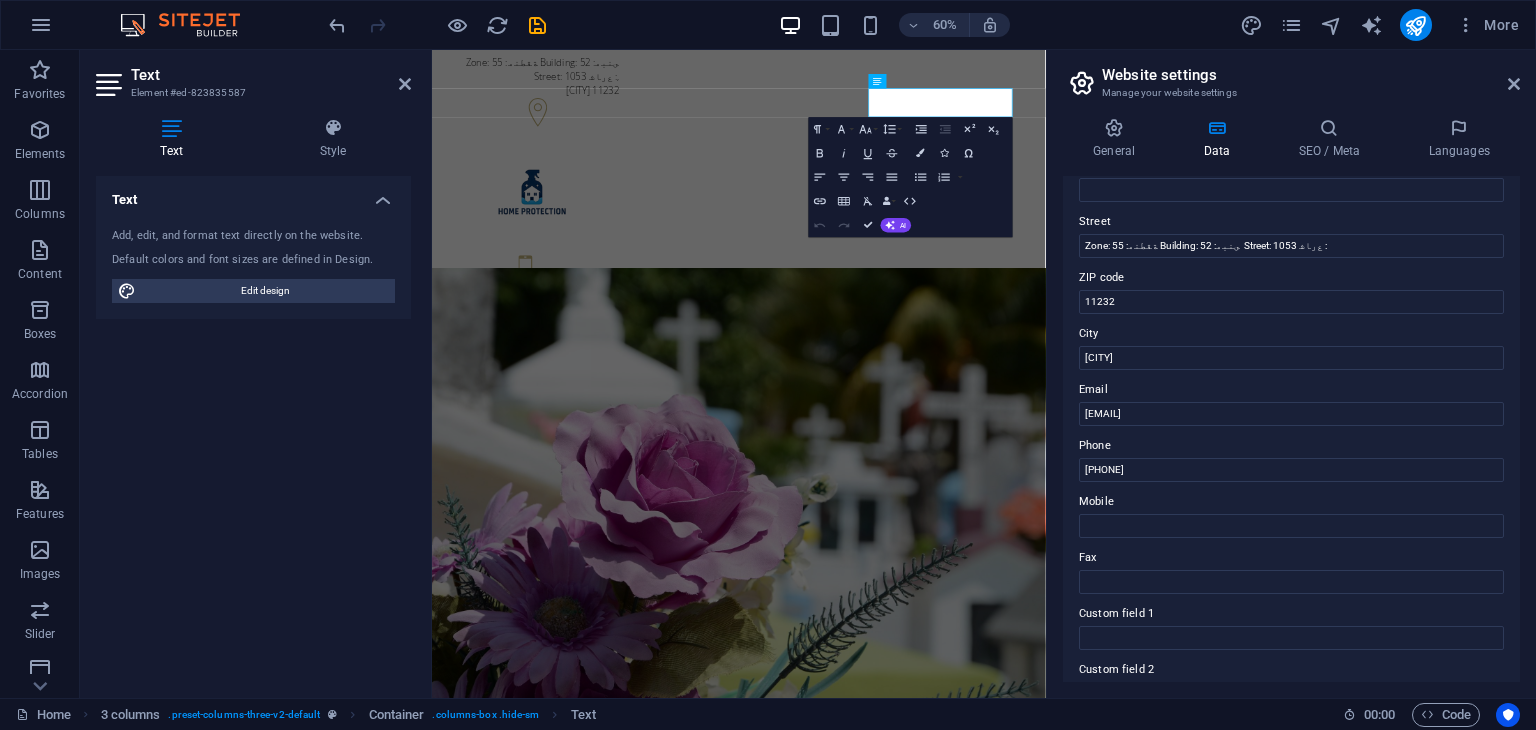 click on "Contact data for this website. This can be used everywhere on the website and will update automatically. Company hmpro.qa First name Last name Street Zone: 55 :ﺔﻘﻄﻨﻣ Building: 52 :ﻰﻨﺒﻣ  Street: 1053 ﻉﺭﺎﺷ : ZIP code 11232 City Doha Email info@hmpro.qa Phone +97430030711 Mobile Fax Custom field 1 Custom field 2 Custom field 3 Custom field 4 Custom field 5 Custom field 6" at bounding box center [1291, 429] 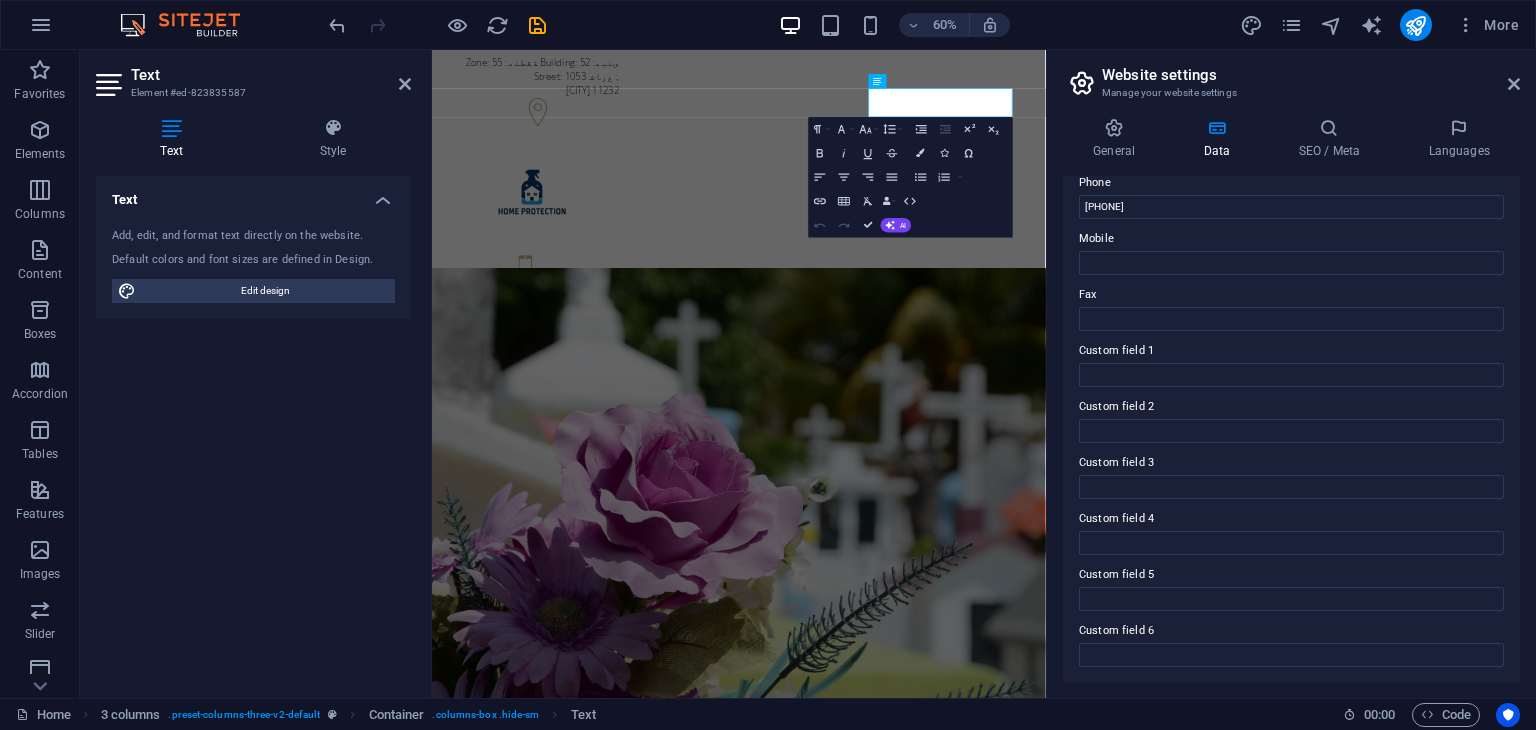 scroll, scrollTop: 0, scrollLeft: 0, axis: both 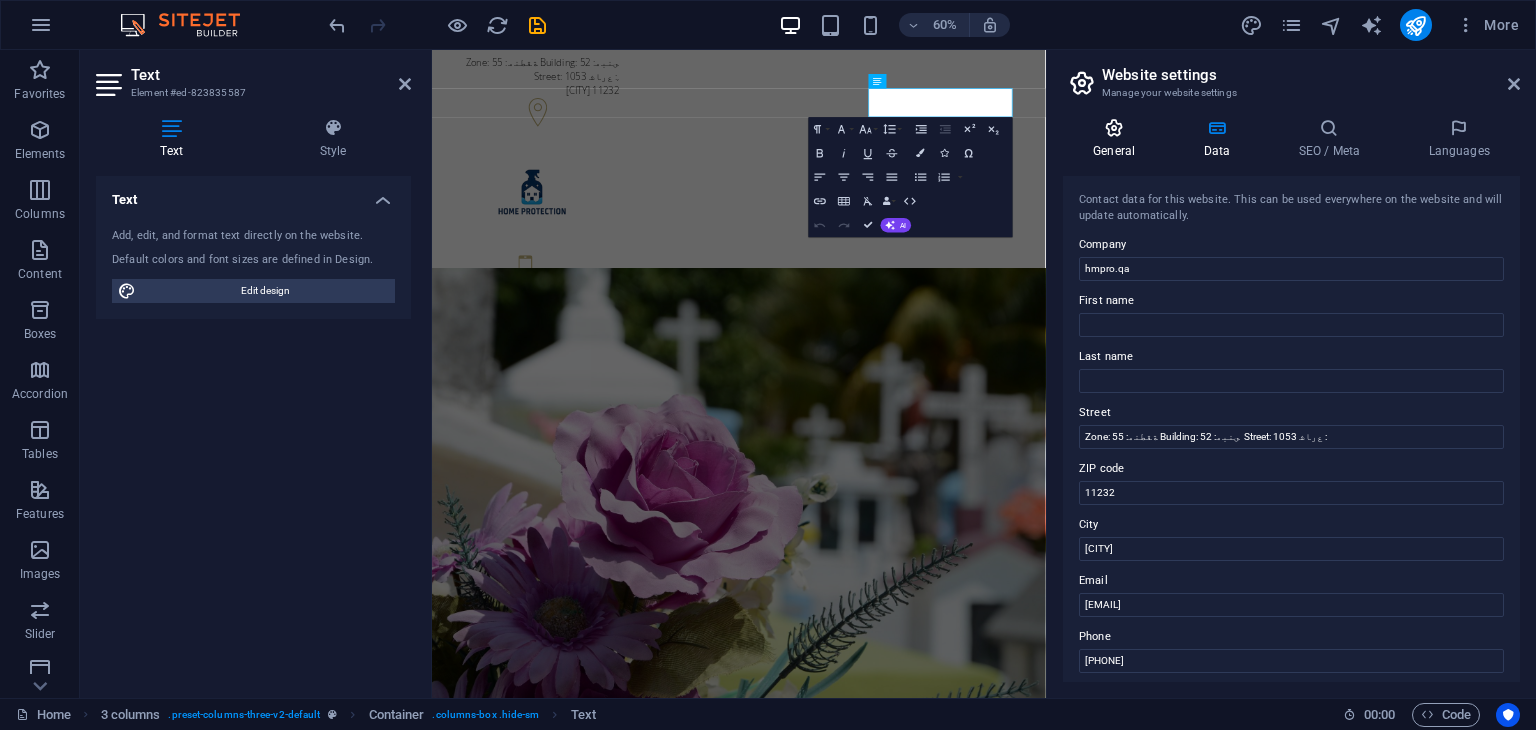 click at bounding box center (1114, 128) 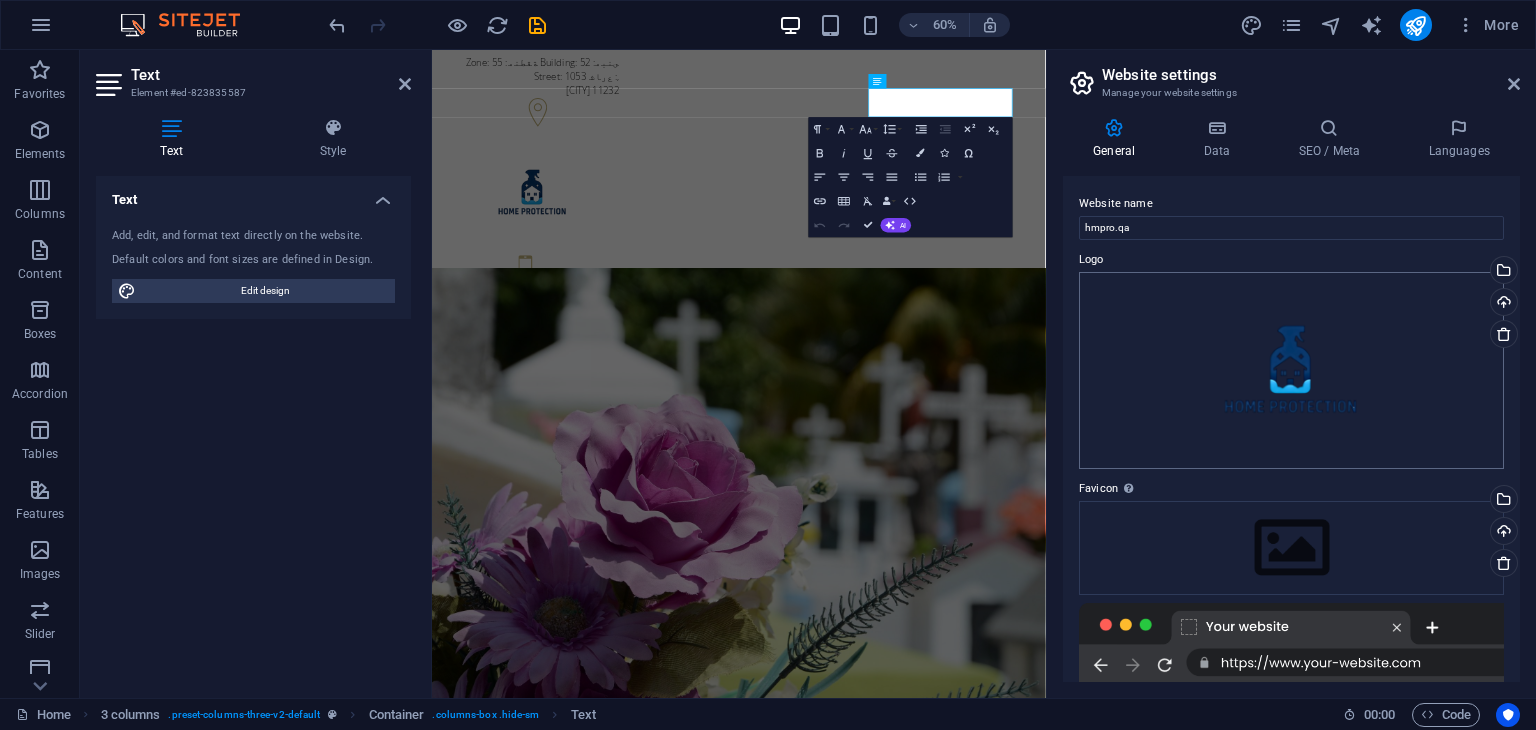 scroll, scrollTop: 279, scrollLeft: 0, axis: vertical 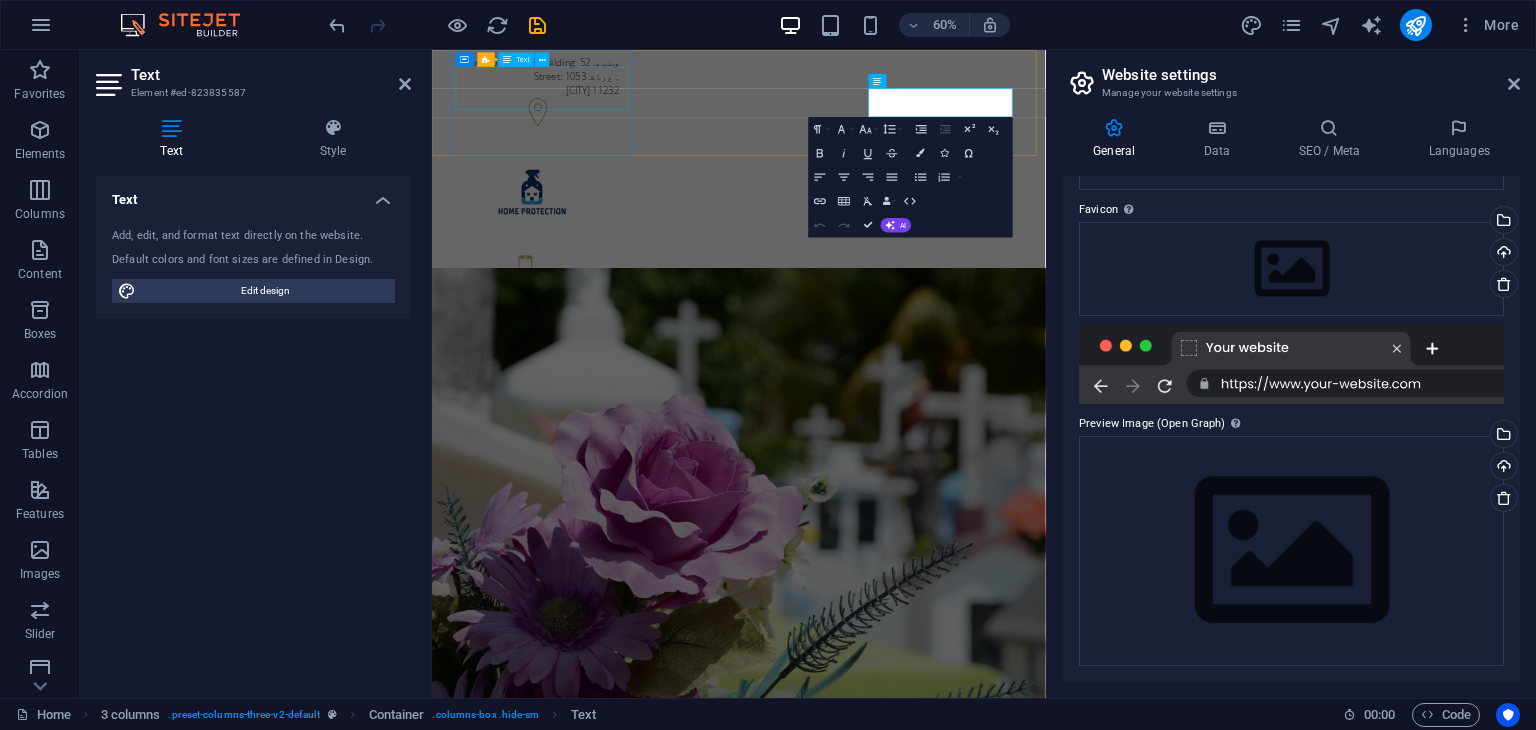 click on "Zone: [NUMBER] :ﺔﻘﻄﻨﻣ Building: [NUMBER] :ﻰﻨﺒﻣ شارع : [NUMBER] ﻉﺭﺎﺷ : , [CITY] [ZIP_CODE]" at bounding box center [600, 94] 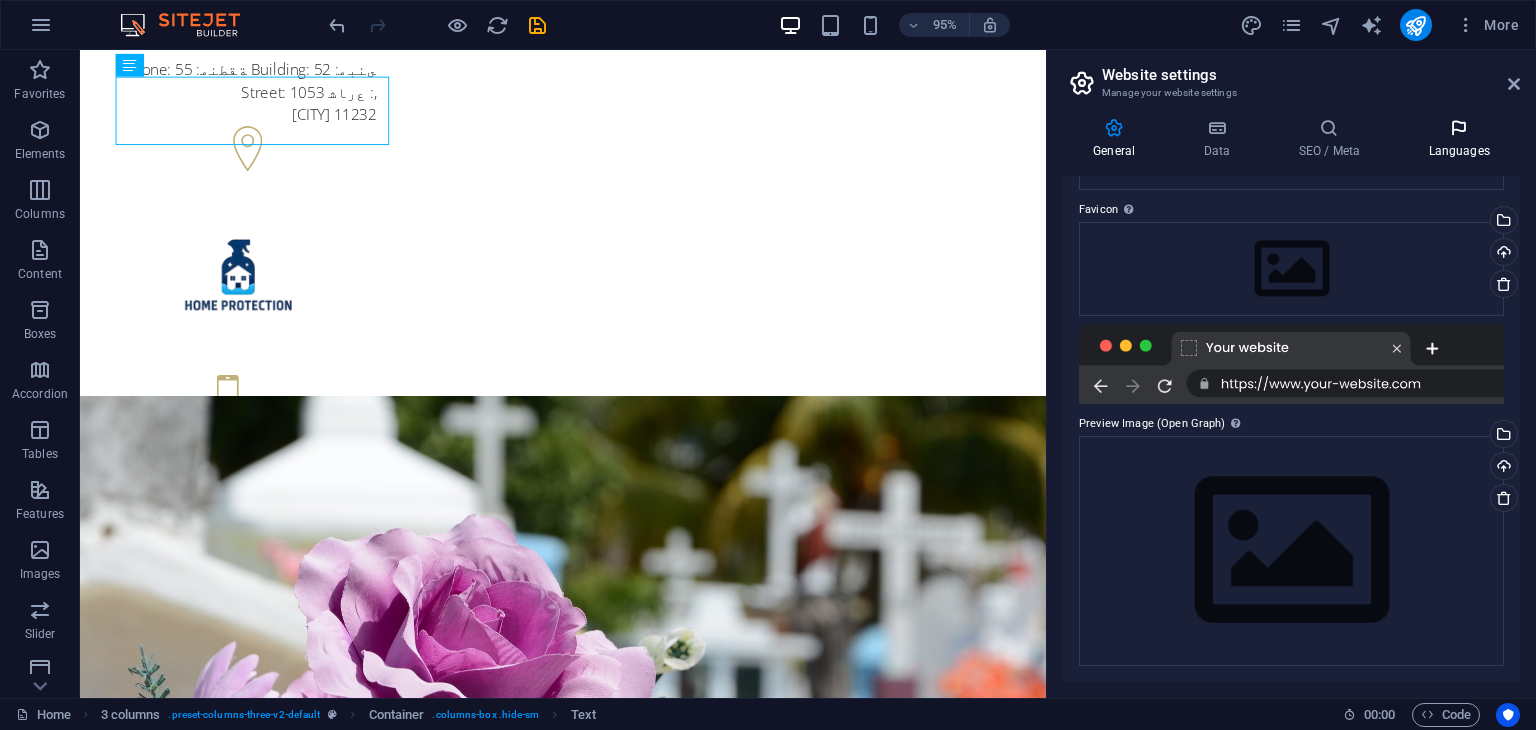 click at bounding box center [1459, 128] 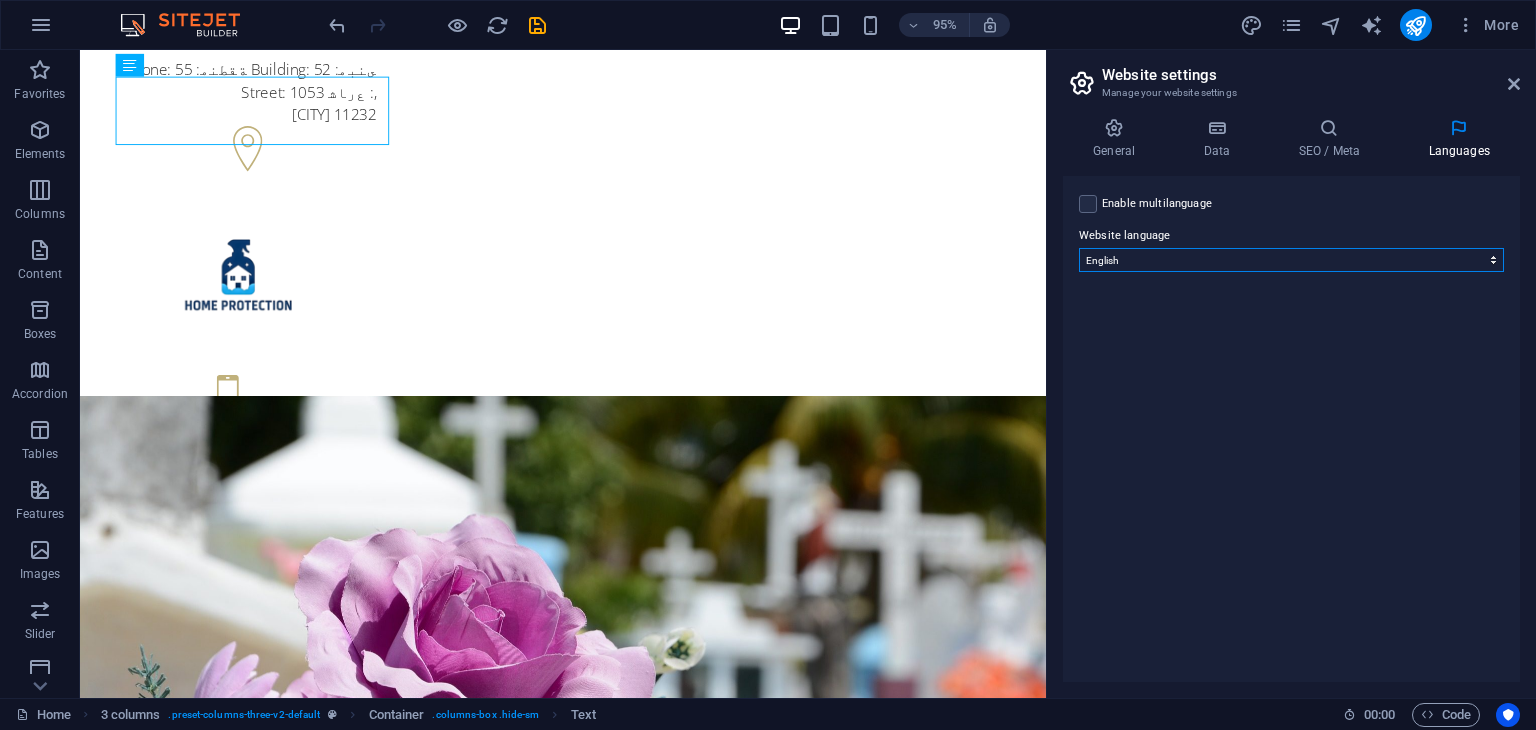 click on "Abkhazian Afar Afrikaans Akan Albanian Amharic Arabic Aragonese Armenian Assamese Avaric Avestan Aymara Azerbaijani Bambara Bashkir Basque Belarusian Bengali Bihari languages Bislama Bokmål Bosnian Breton Bulgarian Burmese Catalan Central Khmer Chamorro Chechen Chinese Church Slavic Chuvash Cornish Corsican Cree Croatian Czech Danish Dutch Dzongkha English Esperanto Estonian Ewe Faroese Farsi (Persian) Fijian Finnish French Fulah Gaelic Galician Ganda Georgian German Greek Greenlandic Guaraní Gujarati Haitian Creole Hausa Hebrew Herero Hindi Hiri Motu Hungarian Icelandic Ido Igbo Indonesian Interlingua Interlingue Inuktitut Inupiaq Irish Italian Japanese Javanese Kannada Kanuri Kashmiri Kazakh Kikuyu Kinyarwanda Komi Kongo Korean Kurdish Kwanyama Kyrgyz Lao Latin Latvian Limburgish Lingala Lithuanian Luba-Katanga Luxembourgish Macedonian Malagasy Malay Malayalam Maldivian Maltese Manx Maori Marathi Marshallese Mongolian Nauru Navajo Ndonga Nepali North Ndebele Northern Sami Norwegian Norwegian Nynorsk Nuosu" at bounding box center (1291, 260) 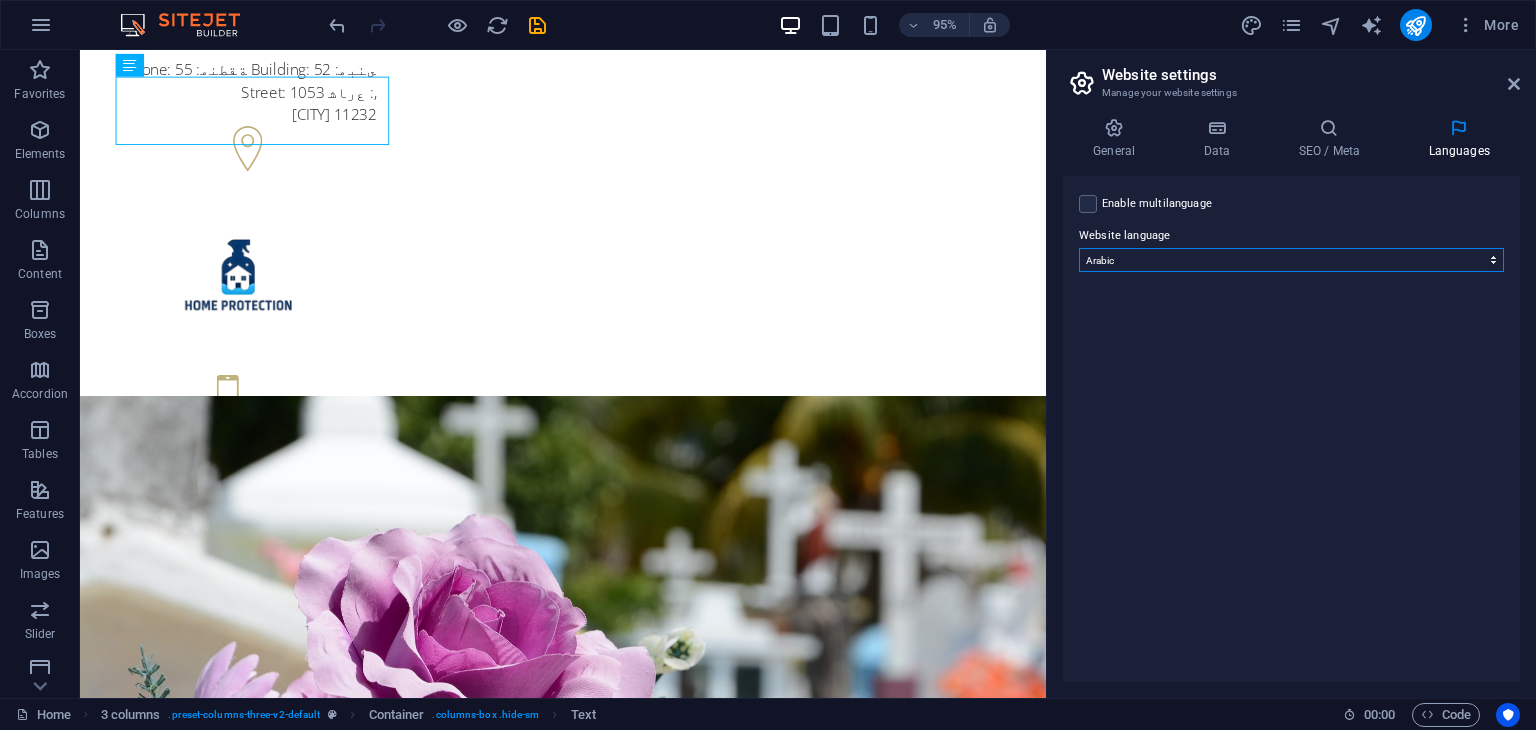 click on "Abkhazian Afar Afrikaans Akan Albanian Amharic Arabic Aragonese Armenian Assamese Avaric Avestan Aymara Azerbaijani Bambara Bashkir Basque Belarusian Bengali Bihari languages Bislama Bokmål Bosnian Breton Bulgarian Burmese Catalan Central Khmer Chamorro Chechen Chinese Church Slavic Chuvash Cornish Corsican Cree Croatian Czech Danish Dutch Dzongkha English Esperanto Estonian Ewe Faroese Farsi (Persian) Fijian Finnish French Fulah Gaelic Galician Ganda Georgian German Greek Greenlandic Guaraní Gujarati Haitian Creole Hausa Hebrew Herero Hindi Hiri Motu Hungarian Icelandic Ido Igbo Indonesian Interlingua Interlingue Inuktitut Inupiaq Irish Italian Japanese Javanese Kannada Kanuri Kashmiri Kazakh Kikuyu Kinyarwanda Komi Kongo Korean Kurdish Kwanyama Kyrgyz Lao Latin Latvian Limburgish Lingala Lithuanian Luba-Katanga Luxembourgish Macedonian Malagasy Malay Malayalam Maldivian Maltese Manx Maori Marathi Marshallese Mongolian Nauru Navajo Ndonga Nepali North Ndebele Northern Sami Norwegian Norwegian Nynorsk Nuosu" at bounding box center [1291, 260] 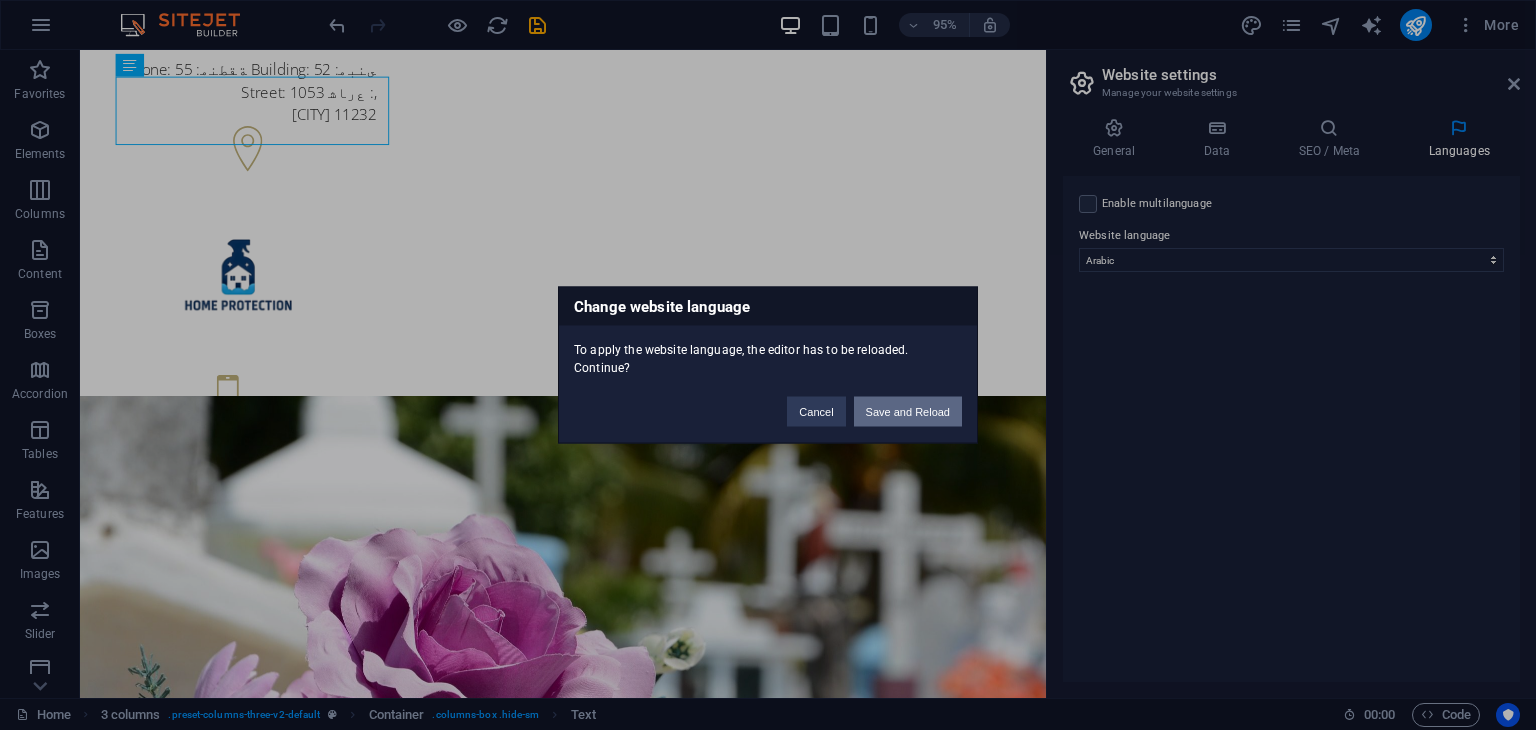 click on "Save and Reload" at bounding box center [908, 412] 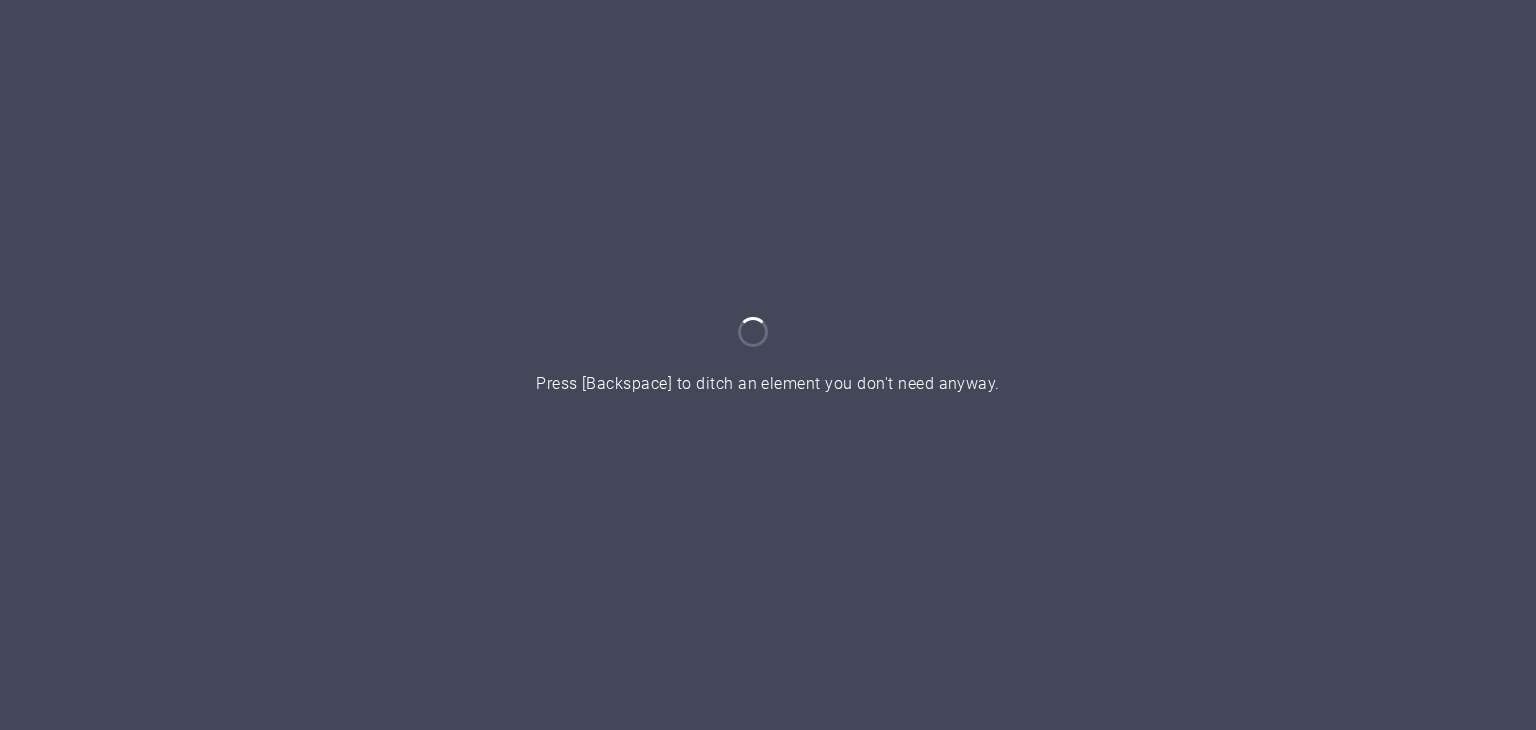 scroll, scrollTop: 0, scrollLeft: 0, axis: both 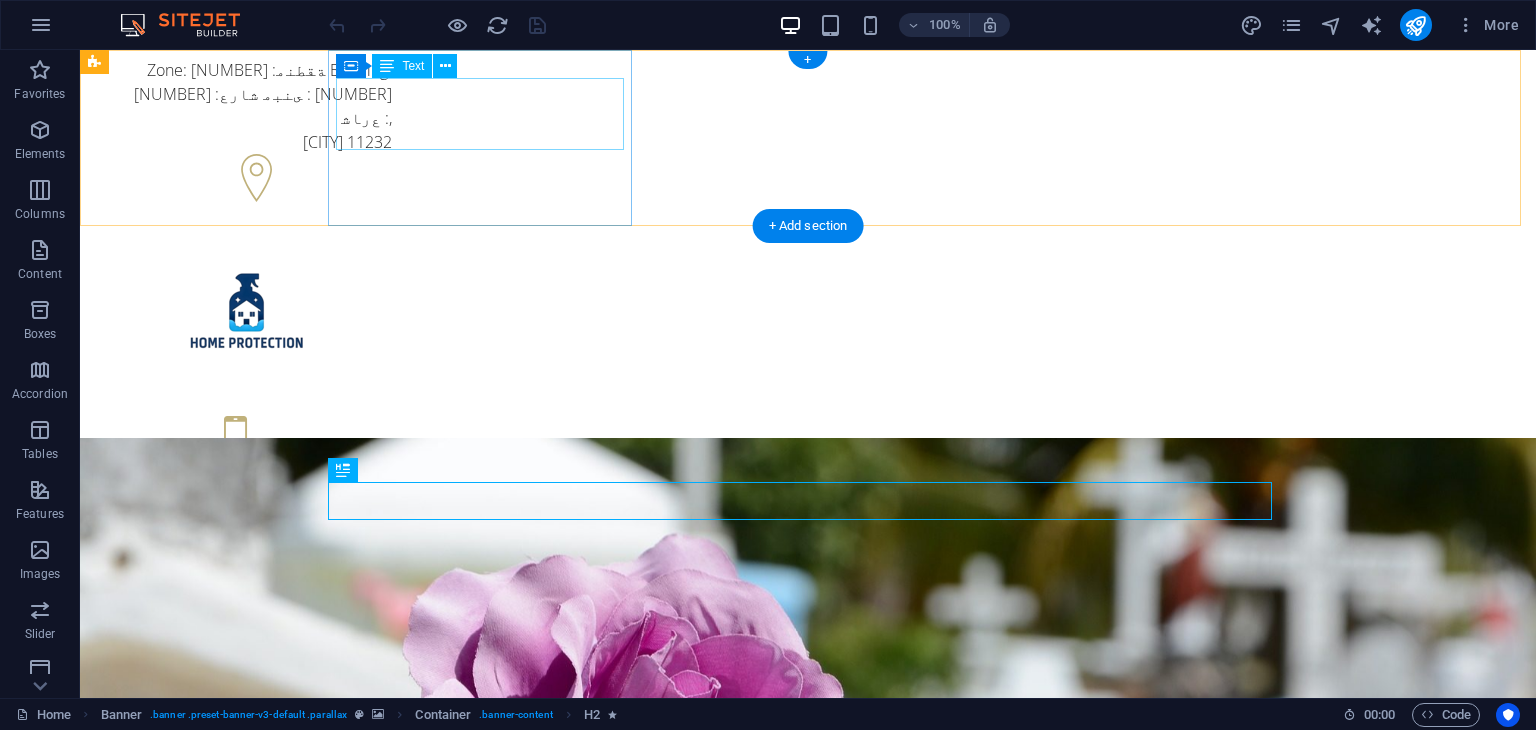 click on "Zone: [NUMBER] :ﺔﻘﻄﻨﻣ Building: [NUMBER] :ﻰﻨﺒﻣ شارع : [NUMBER] ﻉﺭﺎﺷ : , [CITY] [ZIP_CODE]" at bounding box center [248, 106] 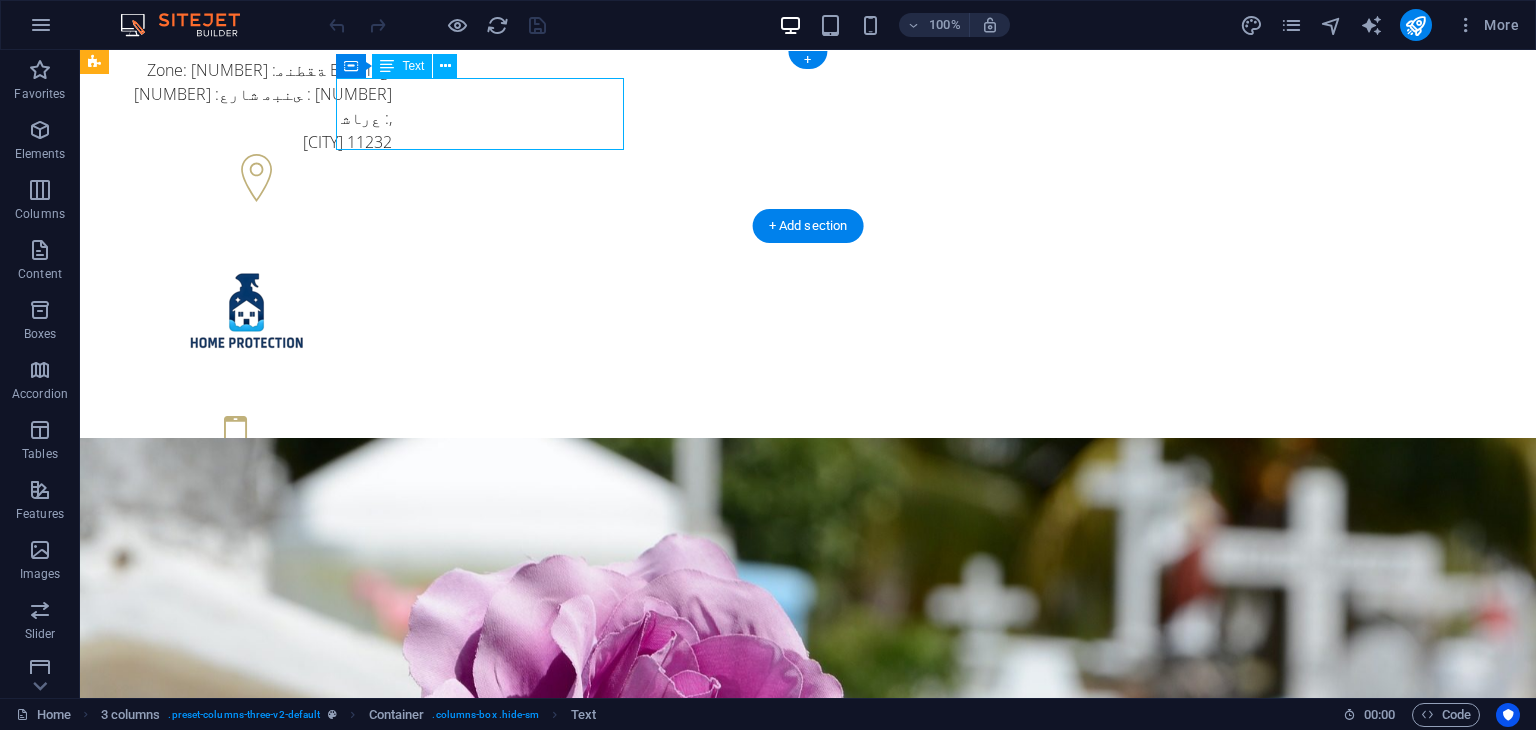 click on "Zone: [NUMBER] :ﺔﻘﻄﻨﻣ Building: [NUMBER] :ﻰﻨﺒﻣ شارع : [NUMBER] ﻉﺭﺎﺷ : , [CITY] [ZIP_CODE]" at bounding box center (248, 106) 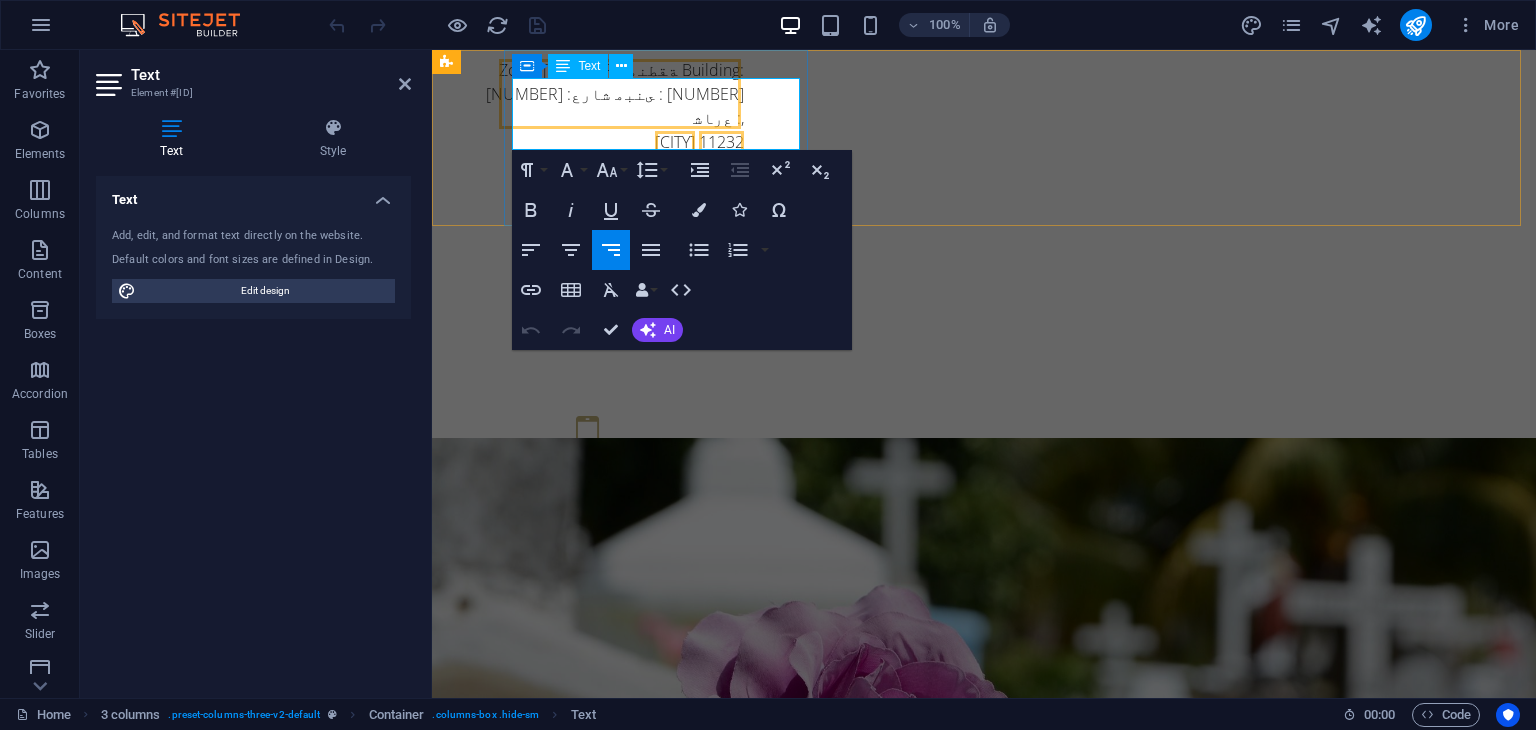 click on "Zone: [NUMBER] :ﺔﻘﻄﻨﻣ Building: [NUMBER] :ﻰﻨﺒﻣ شارع : [NUMBER] ﻉﺭﺎﺷ : ," at bounding box center [600, 94] 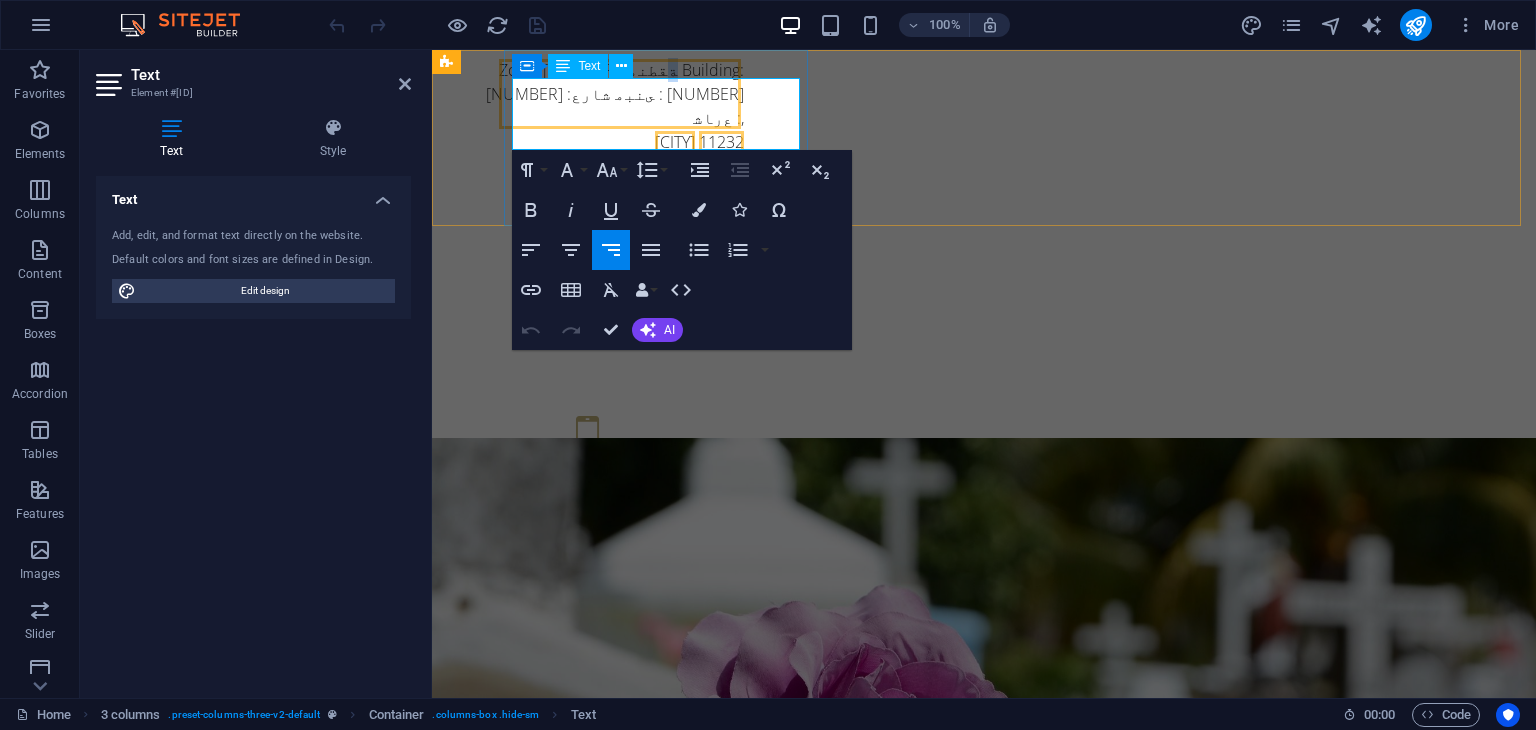 click on "Zone: [NUMBER] :ﺔﻘﻄﻨﻣ Building: [NUMBER] :ﻰﻨﺒﻣ شارع : [NUMBER] ﻉﺭﺎﺷ : ," at bounding box center (600, 94) 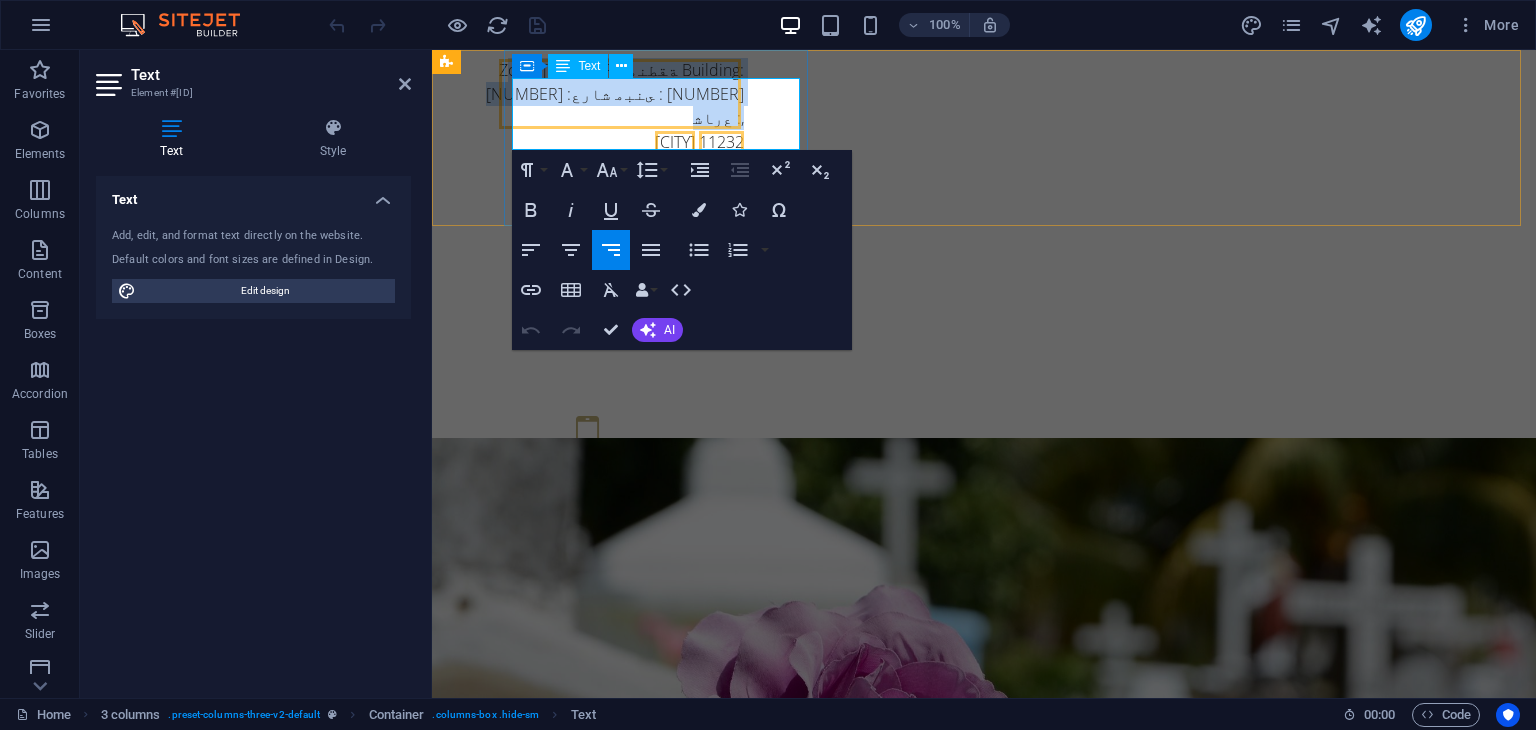 click on "Zone: [NUMBER] :ﺔﻘﻄﻨﻣ Building: [NUMBER] :ﻰﻨﺒﻣ شارع : [NUMBER] ﻉﺭﺎﺷ : ," at bounding box center (600, 94) 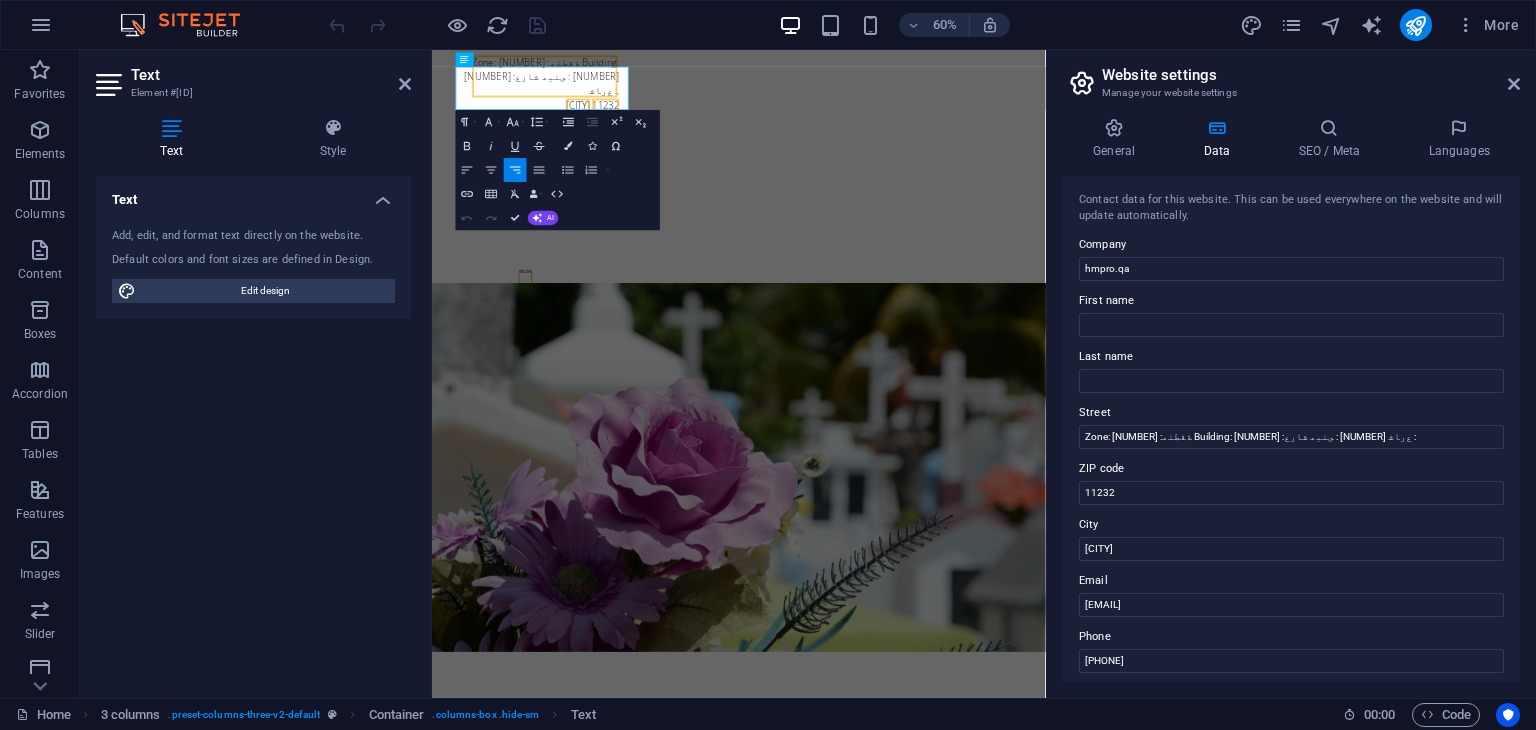scroll, scrollTop: 42, scrollLeft: 0, axis: vertical 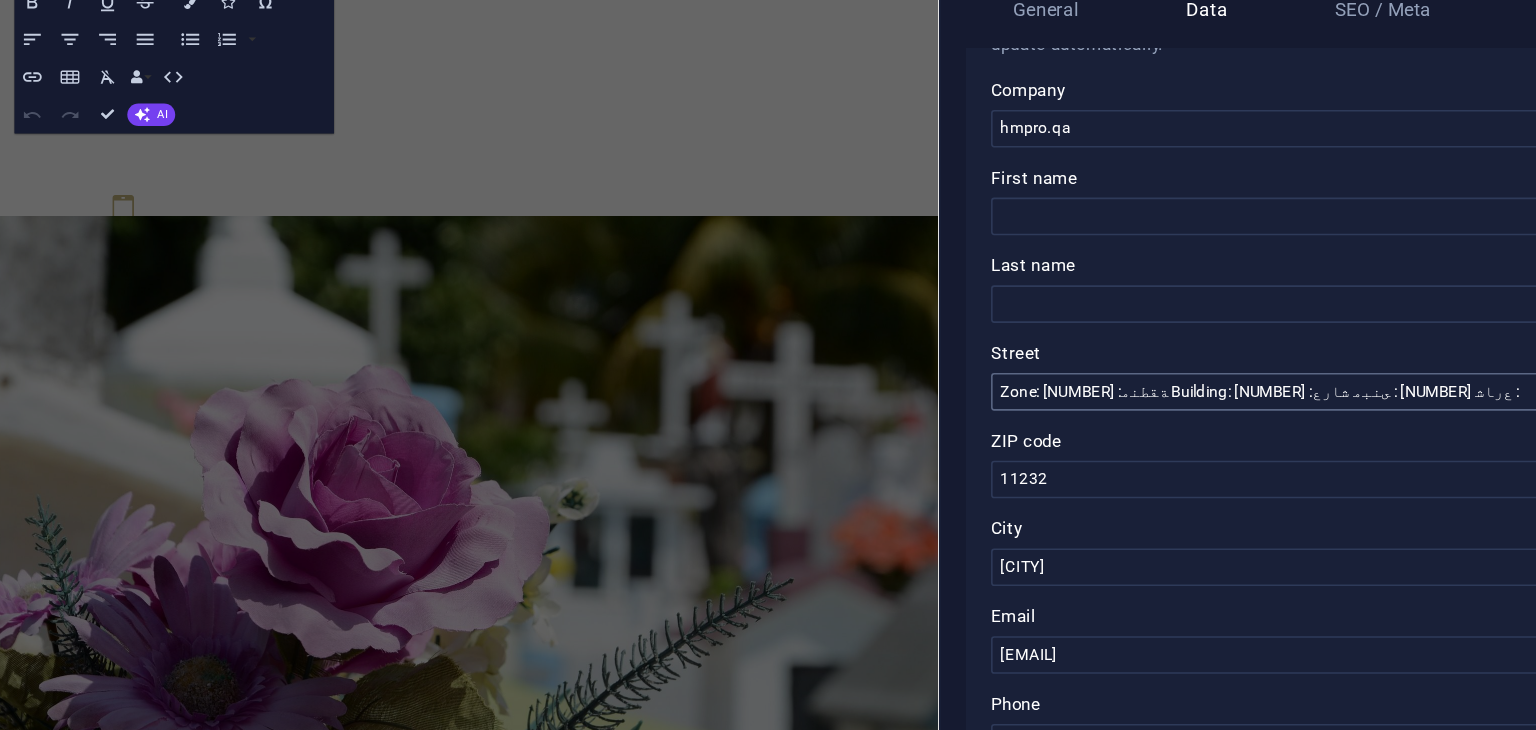 drag, startPoint x: 1283, startPoint y: 395, endPoint x: 1302, endPoint y: 400, distance: 19.646883 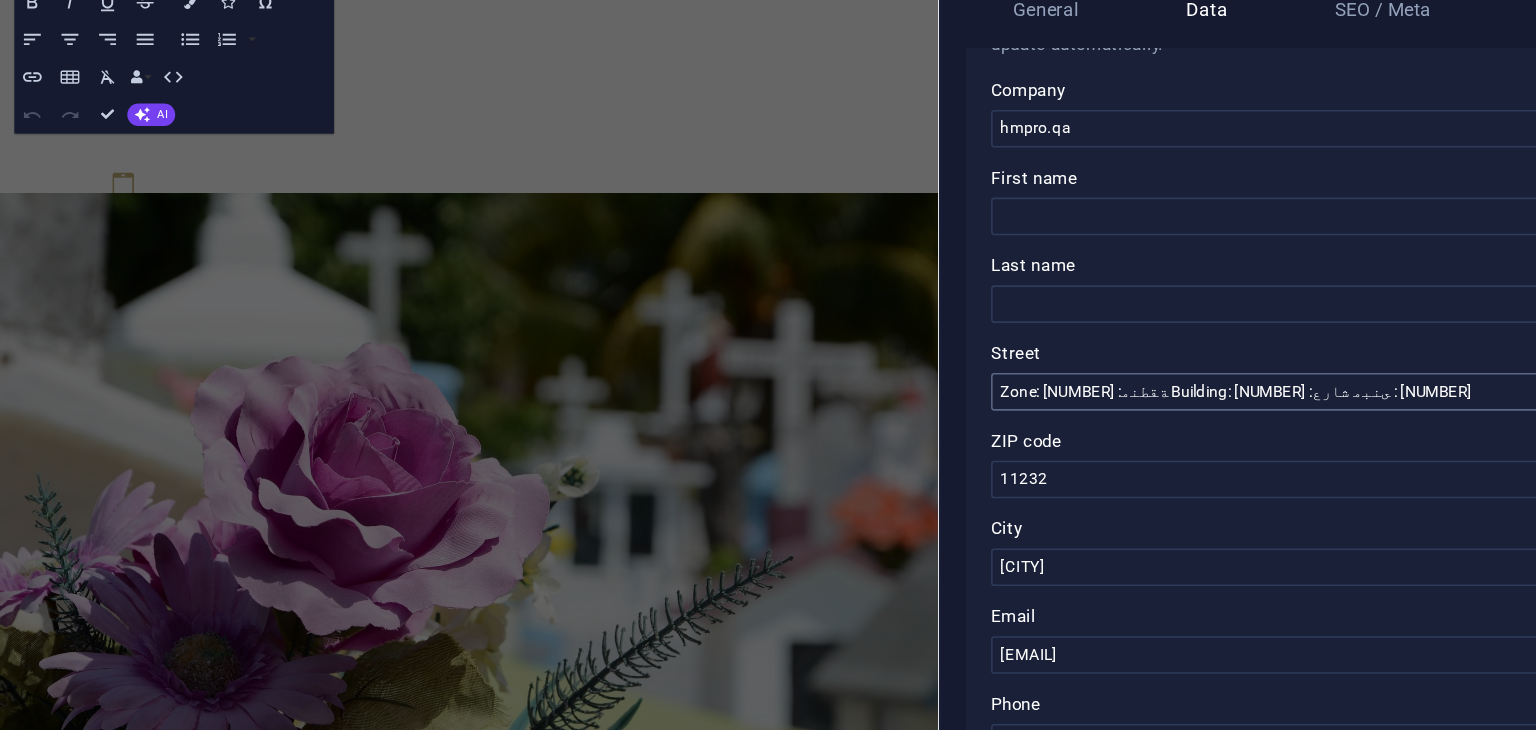drag, startPoint x: 1222, startPoint y: 393, endPoint x: 1209, endPoint y: 396, distance: 13.341664 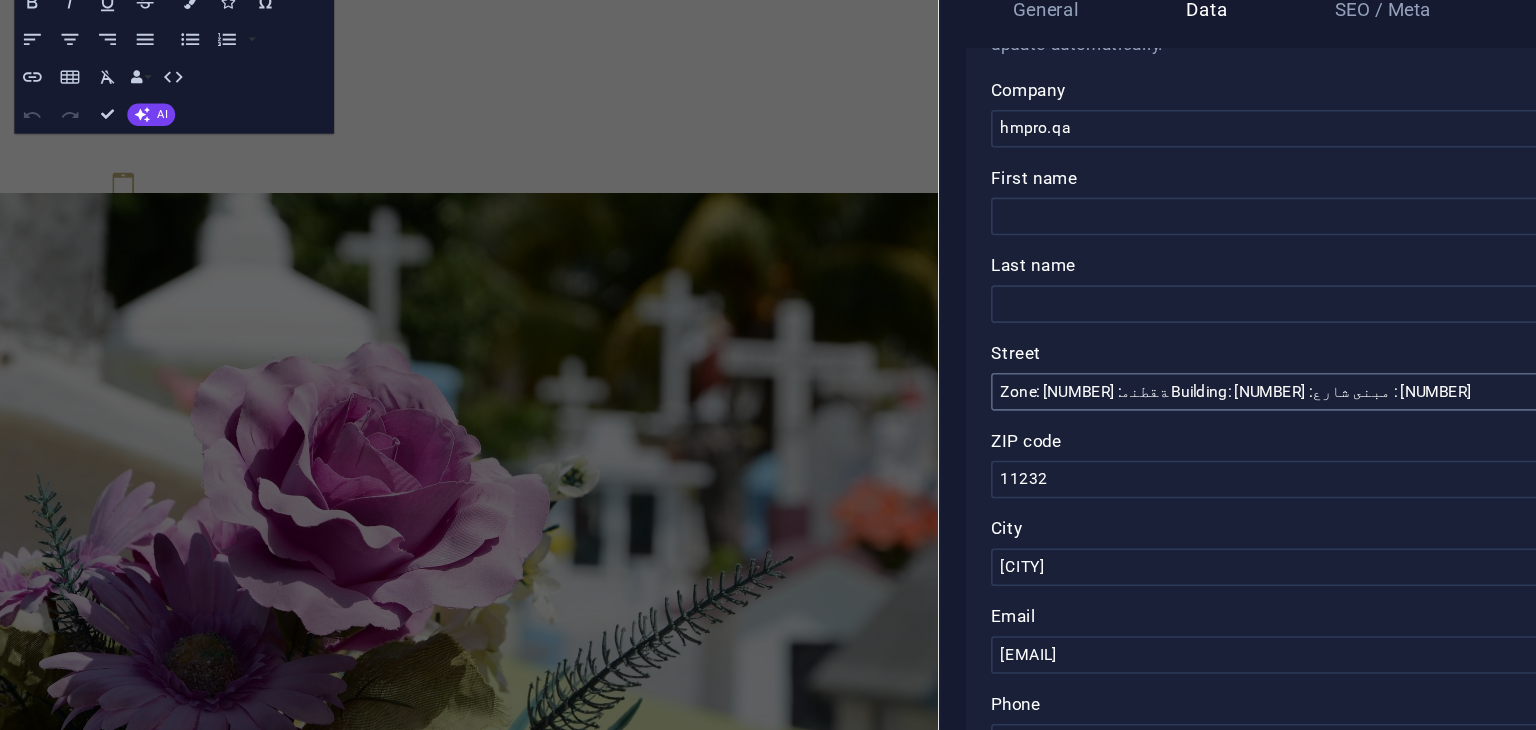 drag, startPoint x: 1149, startPoint y: 396, endPoint x: 1130, endPoint y: 400, distance: 19.416489 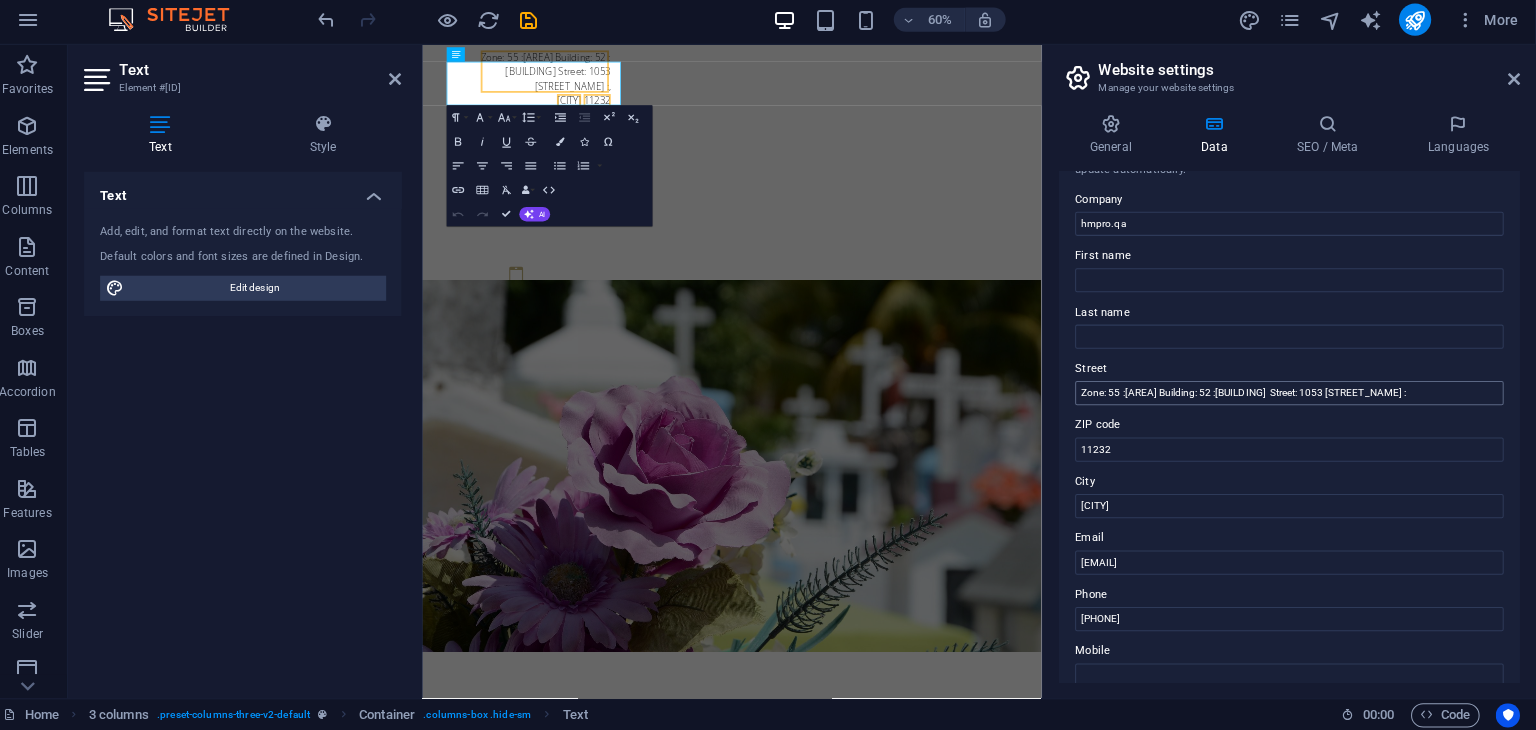scroll, scrollTop: 0, scrollLeft: 0, axis: both 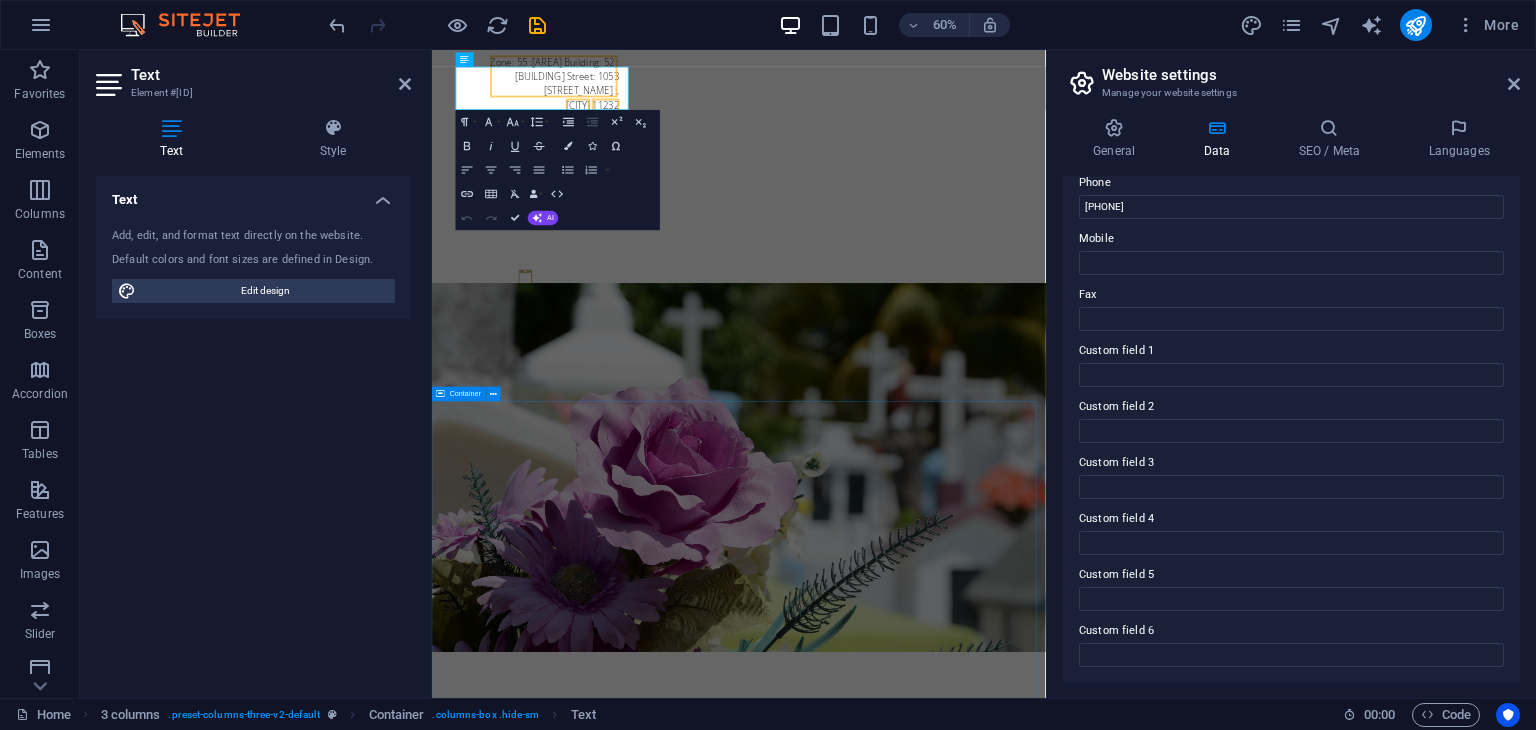 type on "Zone: 55 :[AREA] Building: 52 :[BUILDING]  Street: 1053 [STREET_NAME] :" 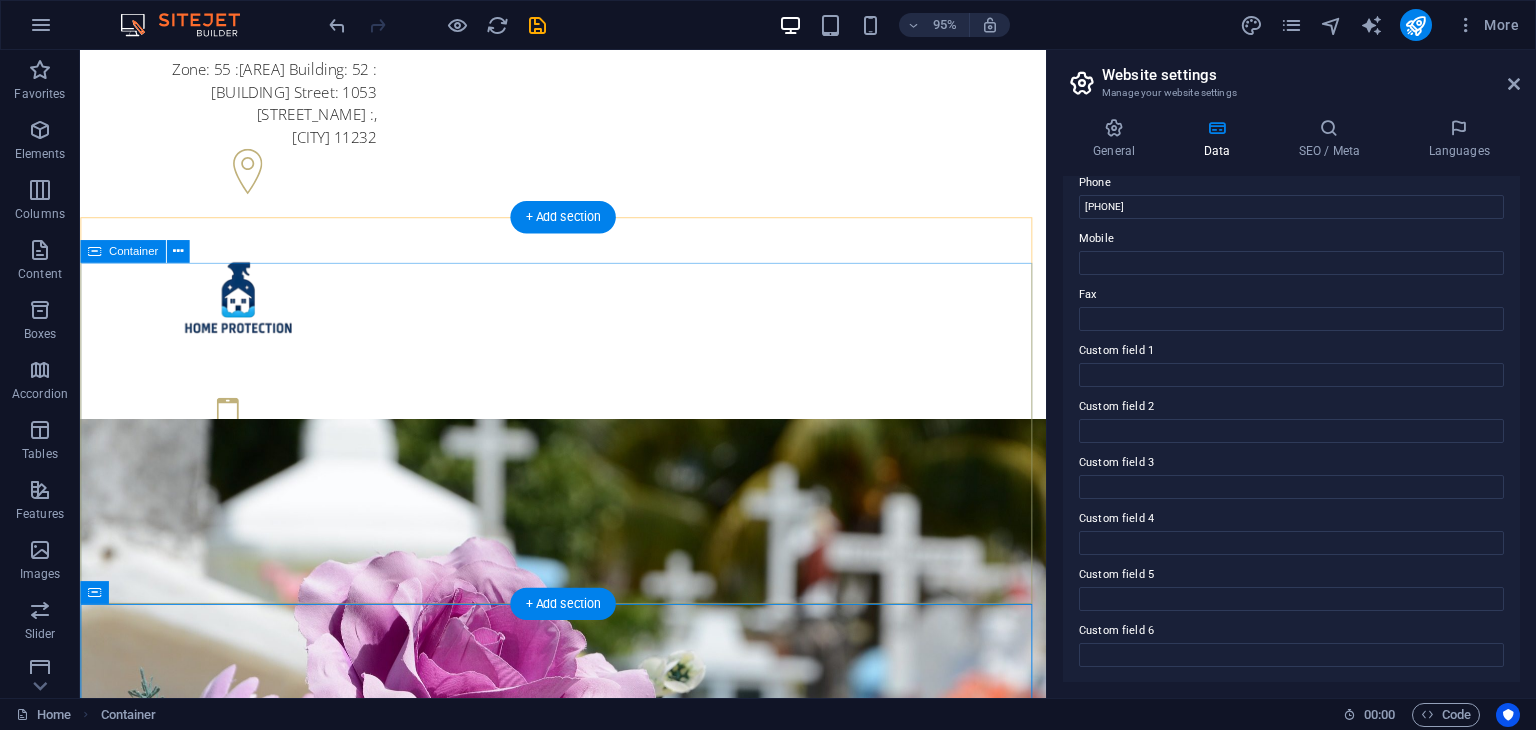 click on "Funeral Service in [CITY] Individual and competent advice in all matters concerning funeral methods and more Contact us Learn more" at bounding box center [588, 1283] 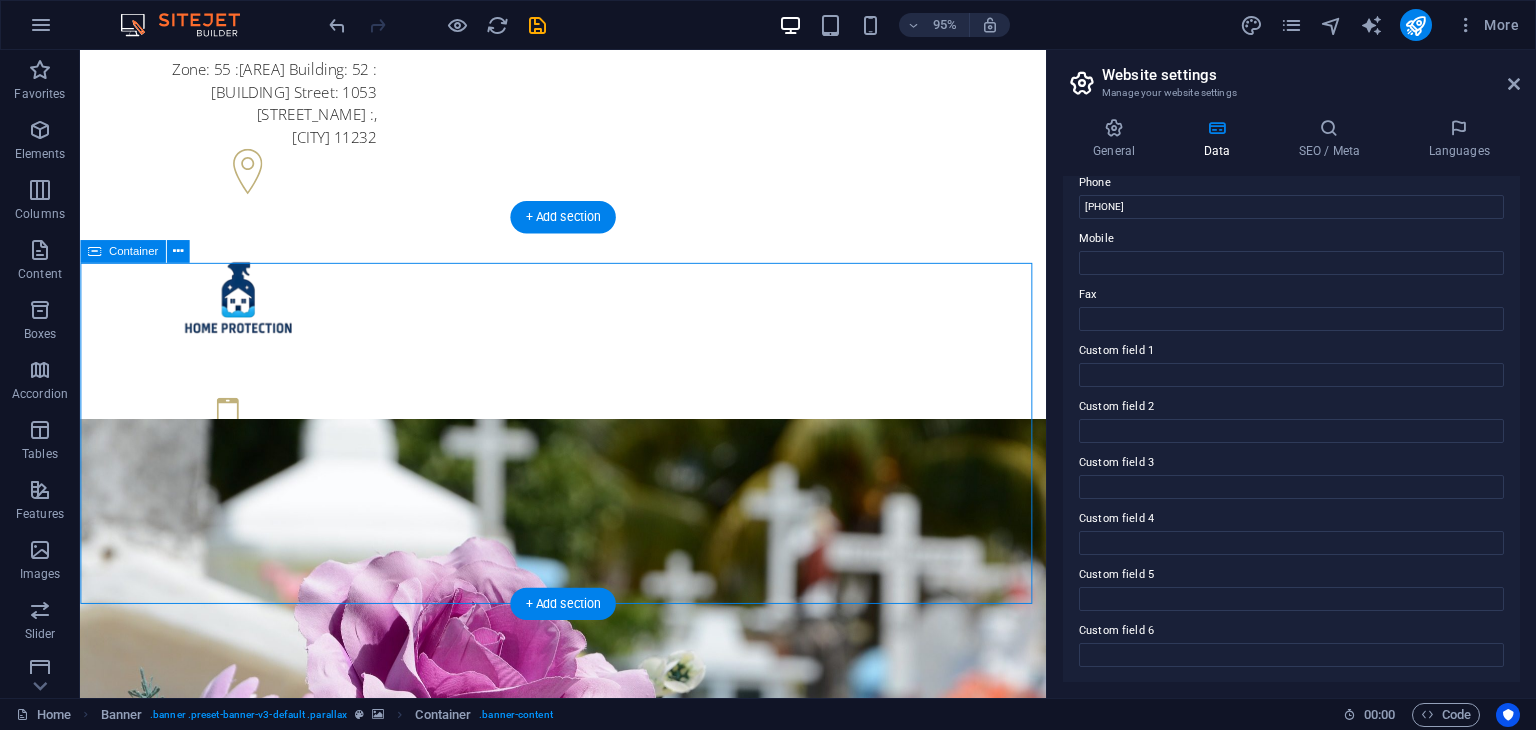 click on "Funeral Service in [CITY] Individual and competent advice in all matters concerning funeral methods and more Contact us Learn more" at bounding box center (588, 1283) 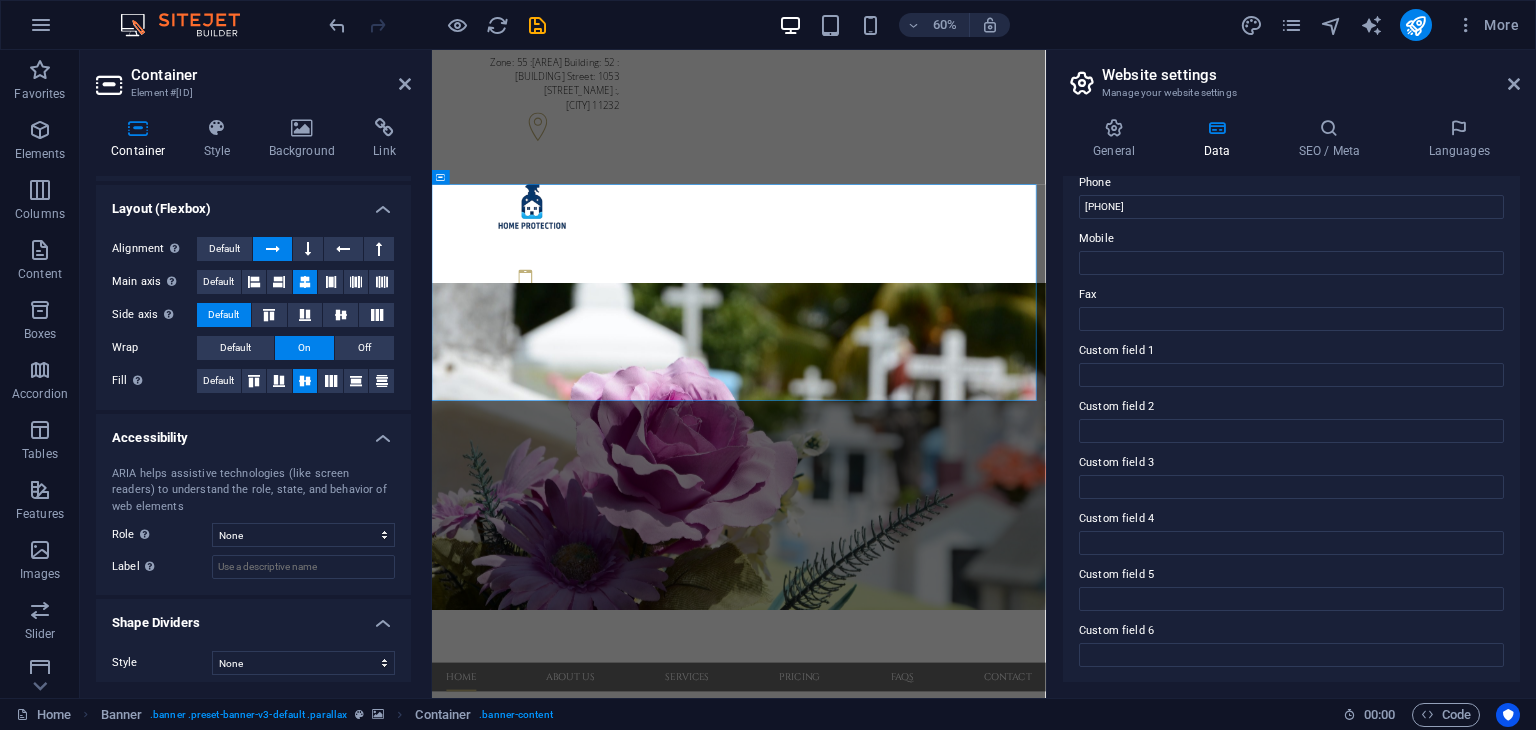 scroll, scrollTop: 267, scrollLeft: 0, axis: vertical 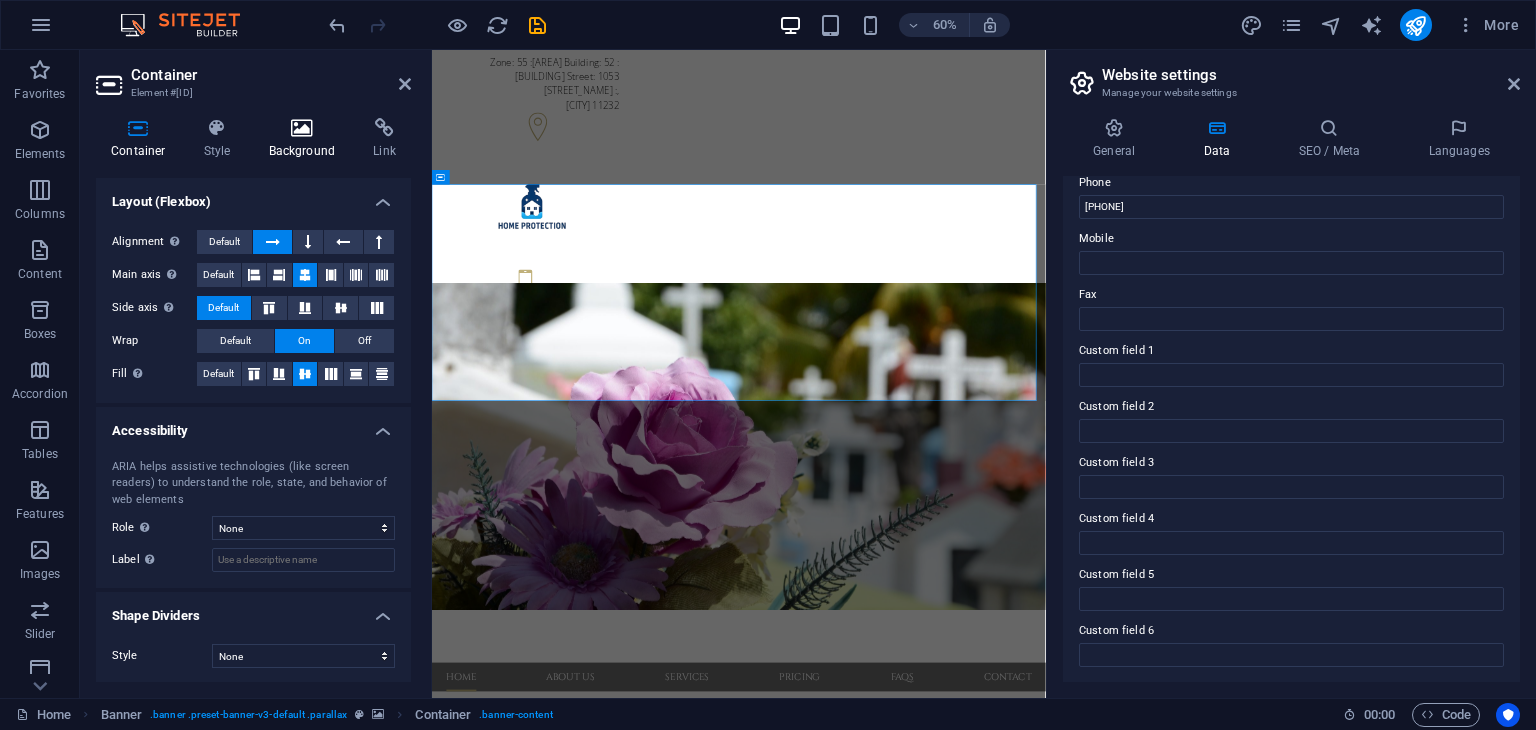click on "Background" at bounding box center [306, 139] 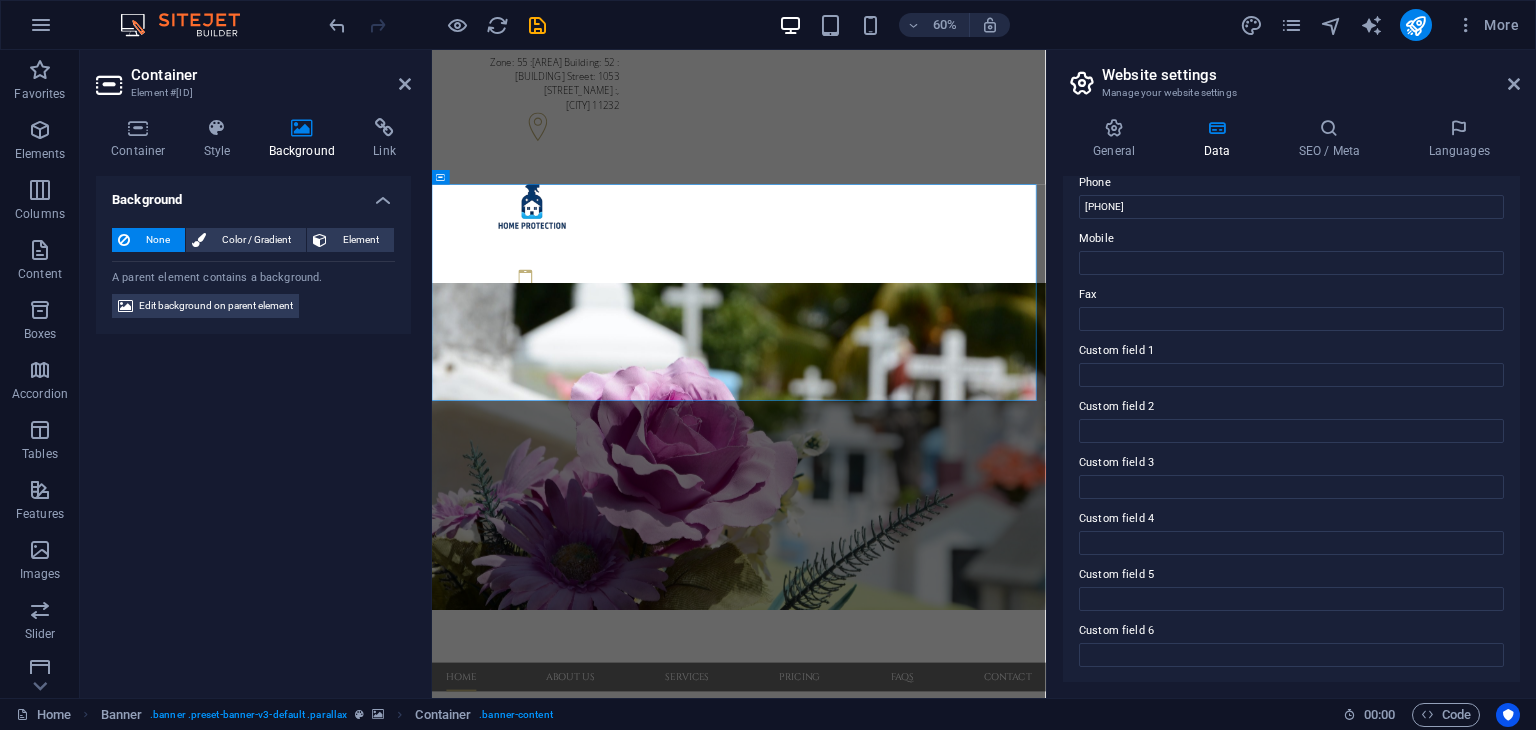 click on "Container Style Background Link Size Height Default px rem % vh vw Min. height None px rem % vh vw Width Default px rem % em vh vw Min. width None px rem % vh vw Content width Default Custom width Width Default px rem % em vh vw Min. width None px rem % vh vw Default padding Custom spacing Default content width and padding can be changed under Design. Edit design Layout (Flexbox) Alignment Determines the flex direction. Default Main axis Determine how elements should behave along the main axis inside this container (justify content). Default Side axis Control the vertical direction of the element inside of the container (align items). Default Wrap Default On Off Fill Controls the distances and direction of elements on the y-axis across several lines (align content). Default Accessibility ARIA helps assistive technologies (like screen readers) to understand the role, state, and behavior of web elements Role The ARIA role defines the purpose of an element.  None Alert Article Banner Comment Fan" at bounding box center (253, 400) 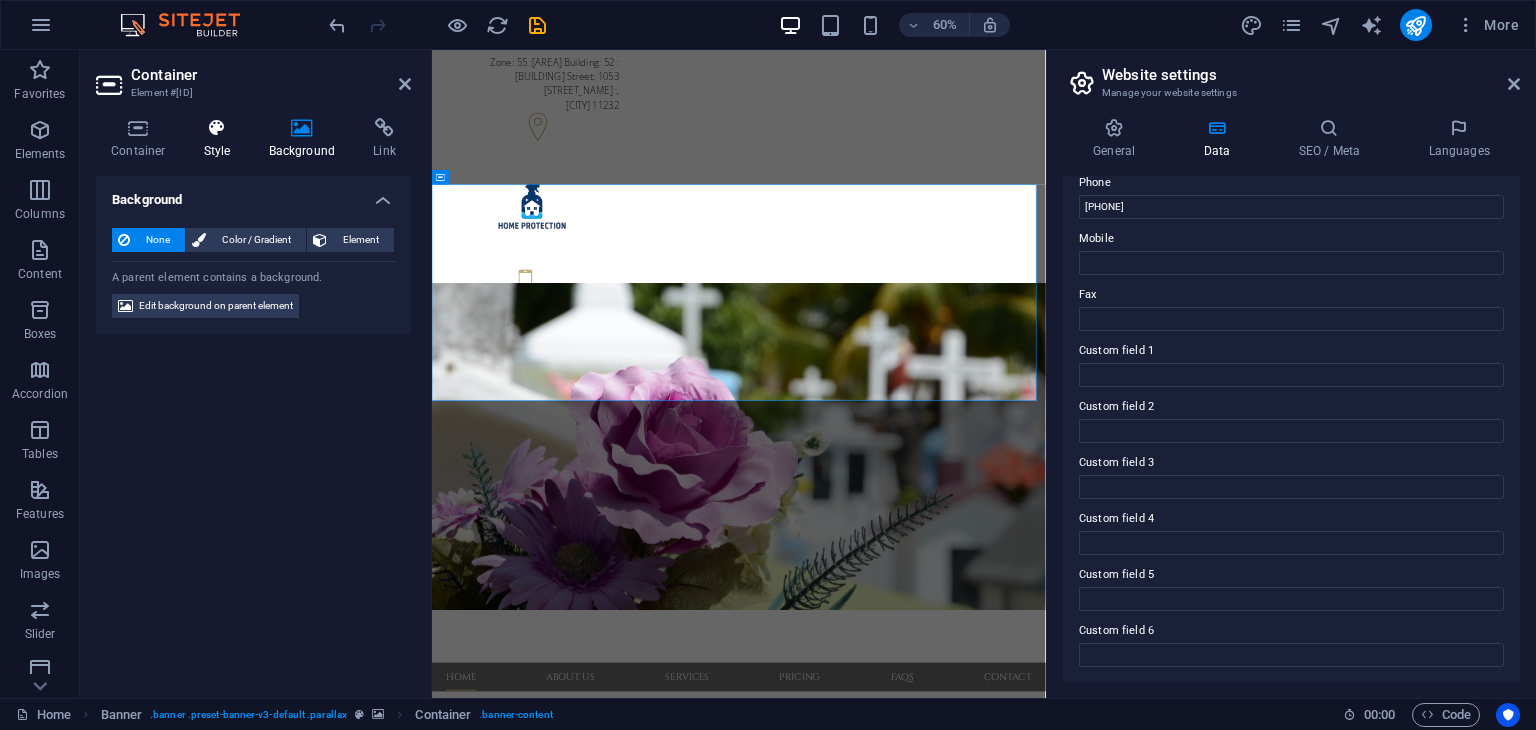 click at bounding box center (217, 128) 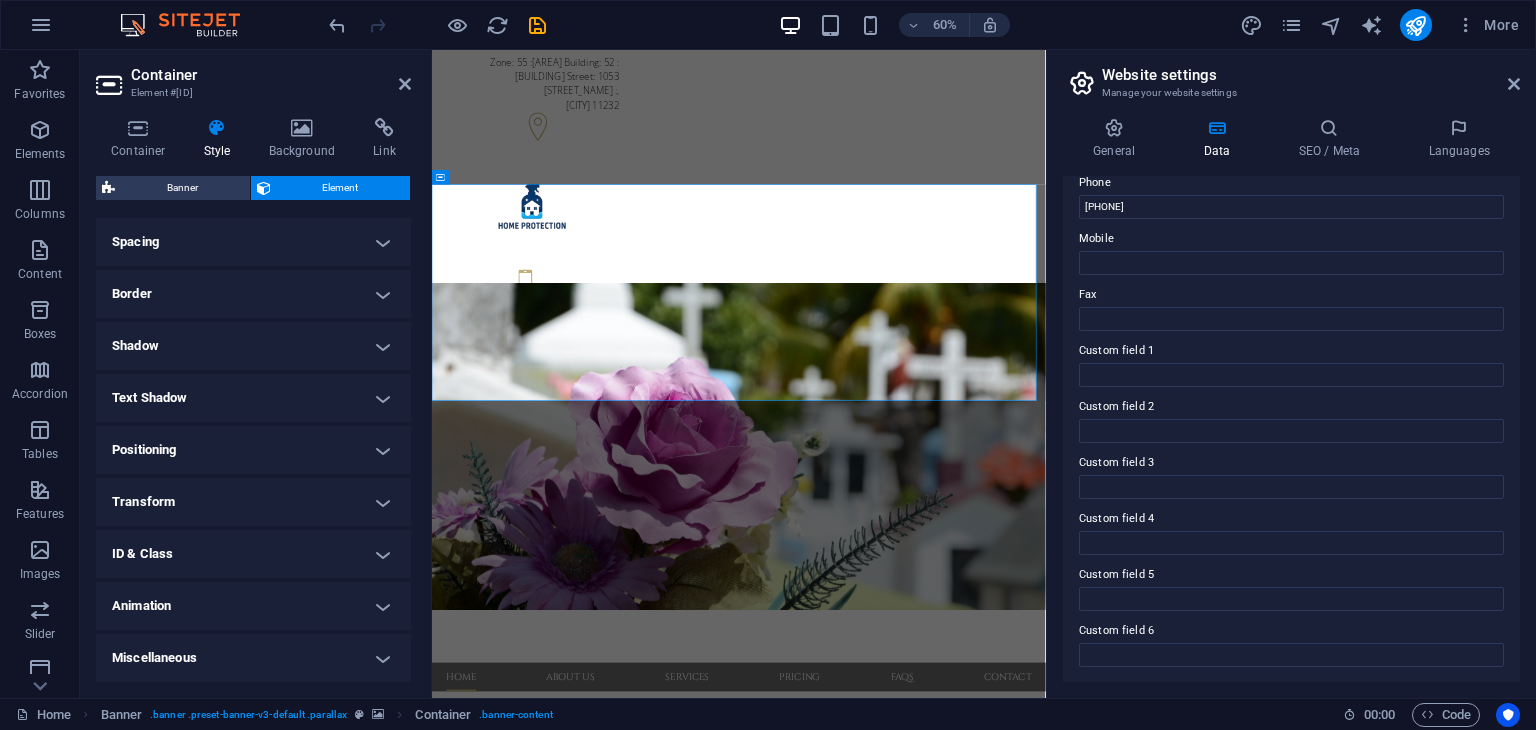 scroll, scrollTop: 0, scrollLeft: 0, axis: both 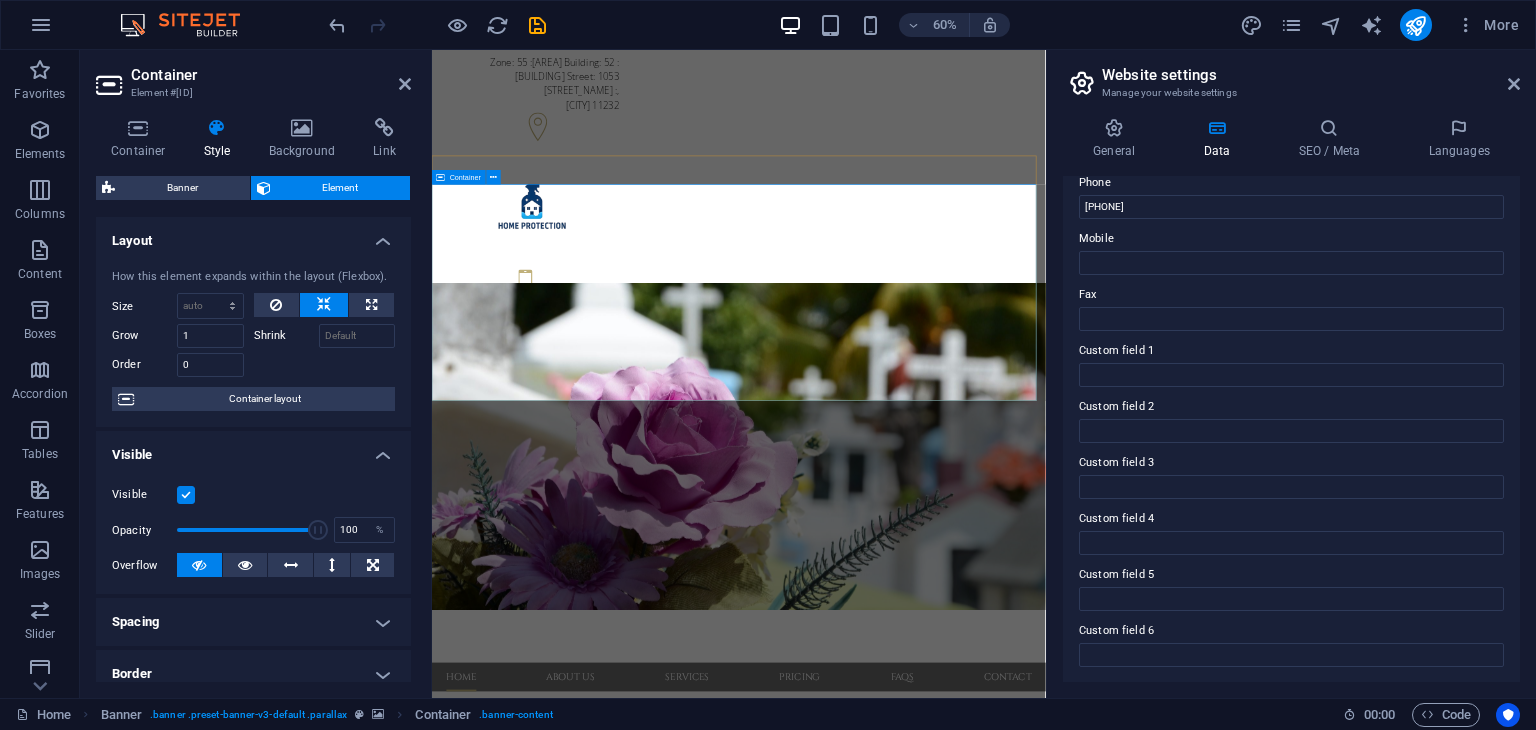click on "Funeral Service in [CITY] Individual and competent advice in all matters concerning funeral methods and more Contact us Learn more" at bounding box center (943, 1283) 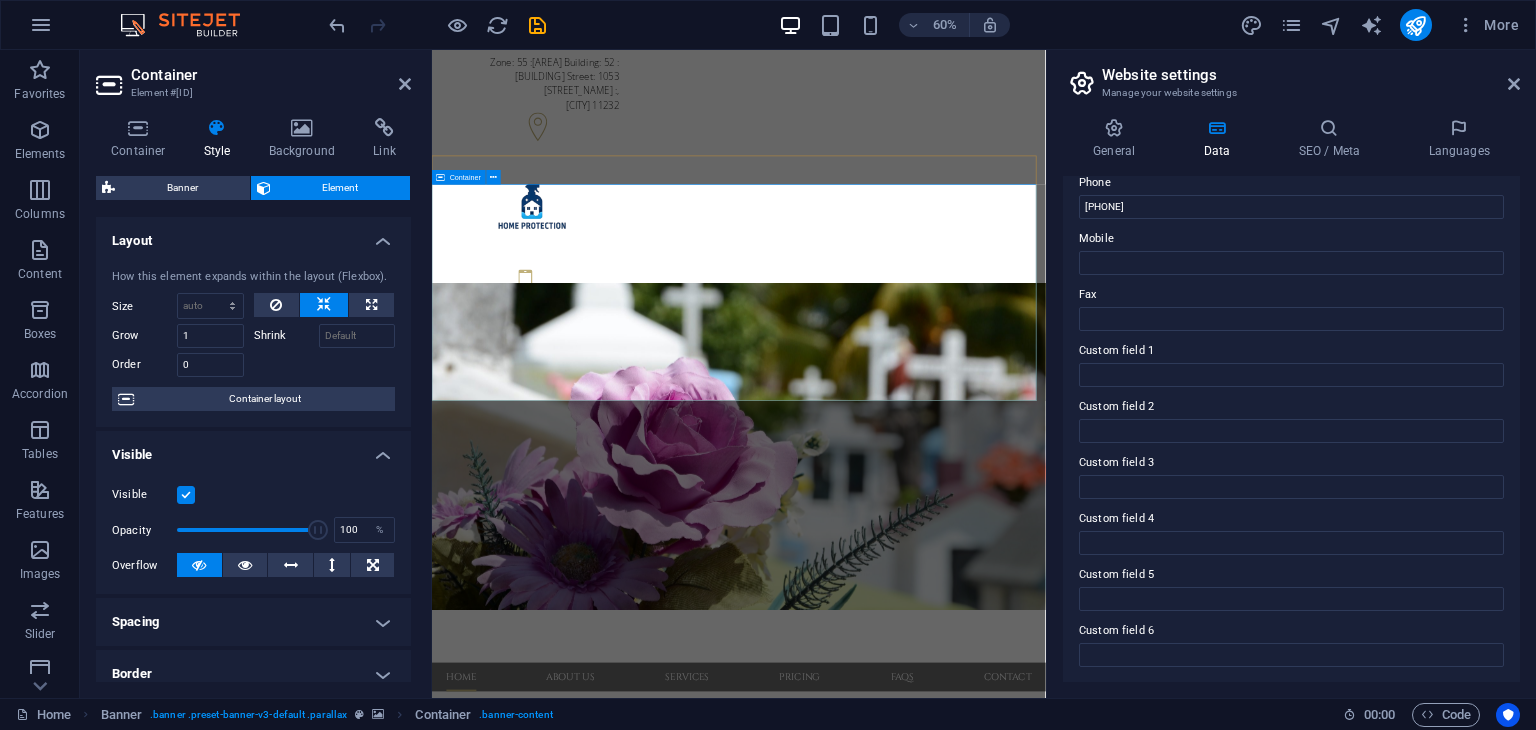click on "Funeral Service in [CITY] Individual and competent advice in all matters concerning funeral methods and more Contact us Learn more" at bounding box center (943, 1283) 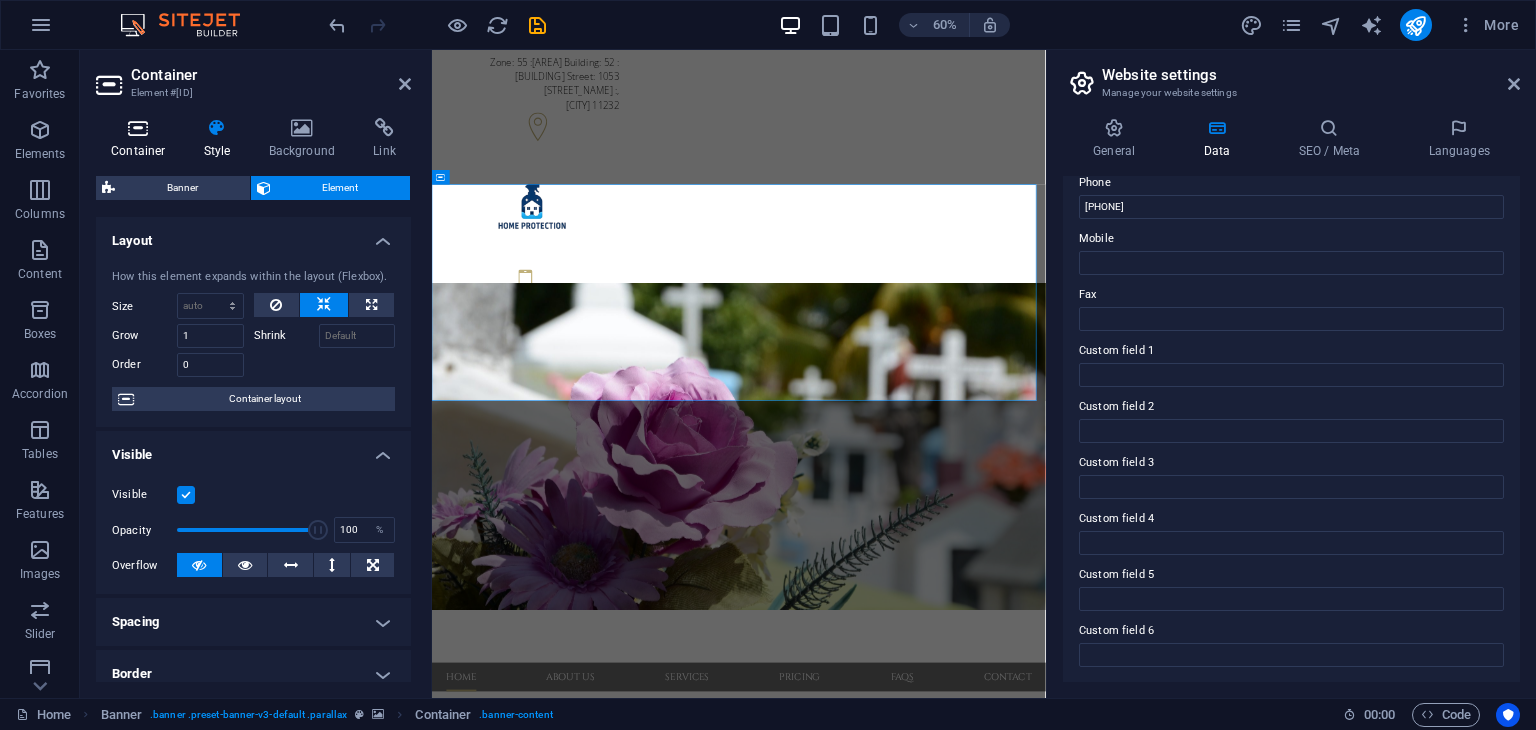 click at bounding box center [138, 128] 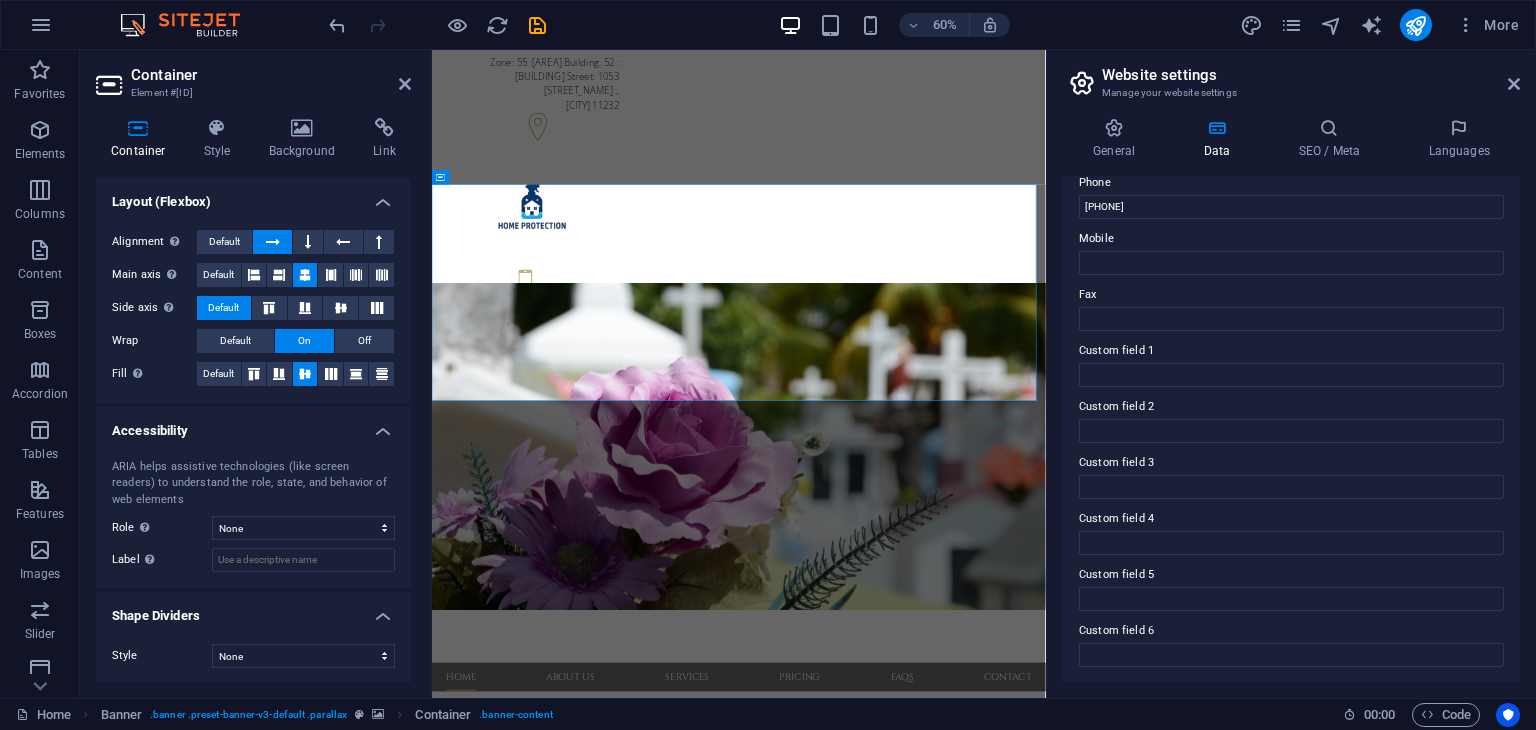click at bounding box center (138, 128) 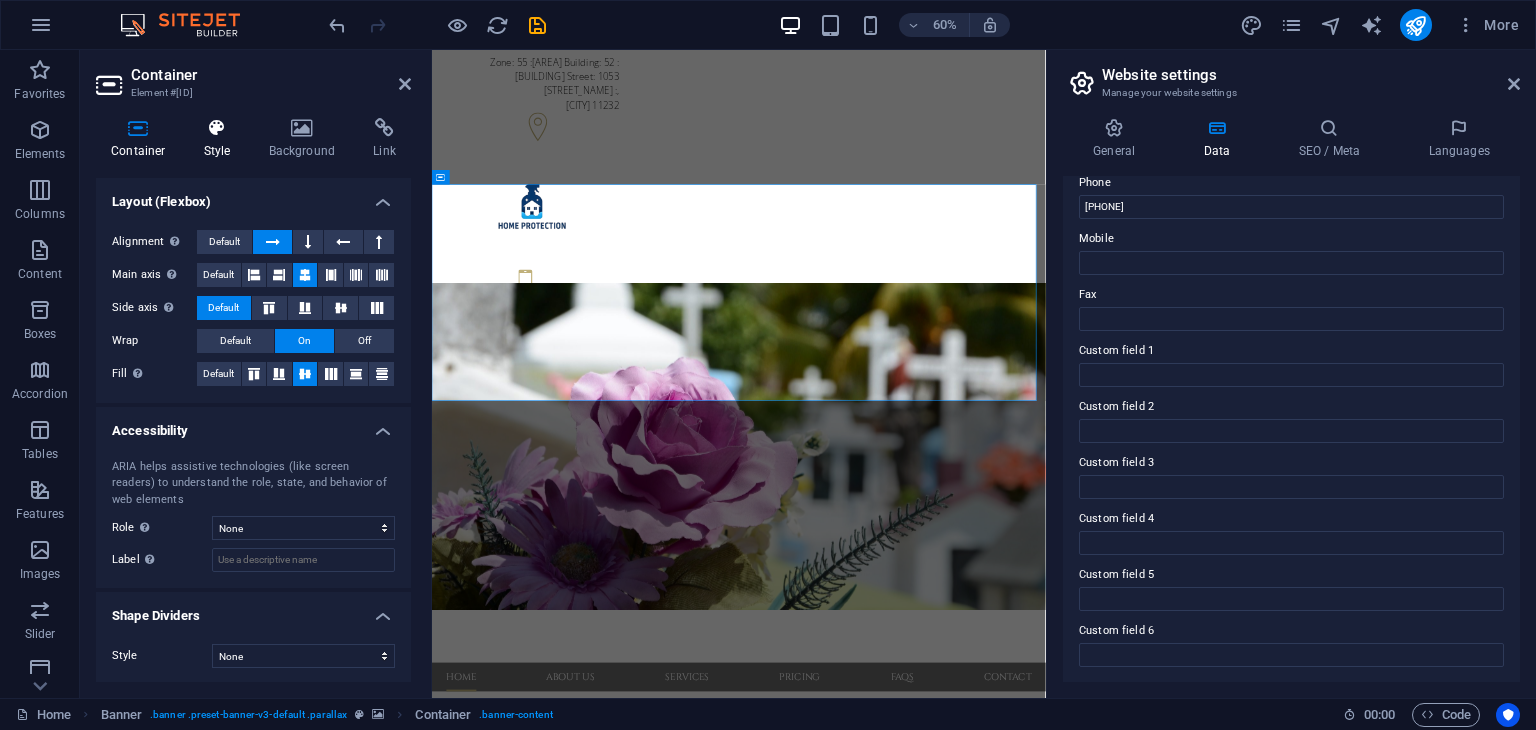 click on "Style" at bounding box center (221, 139) 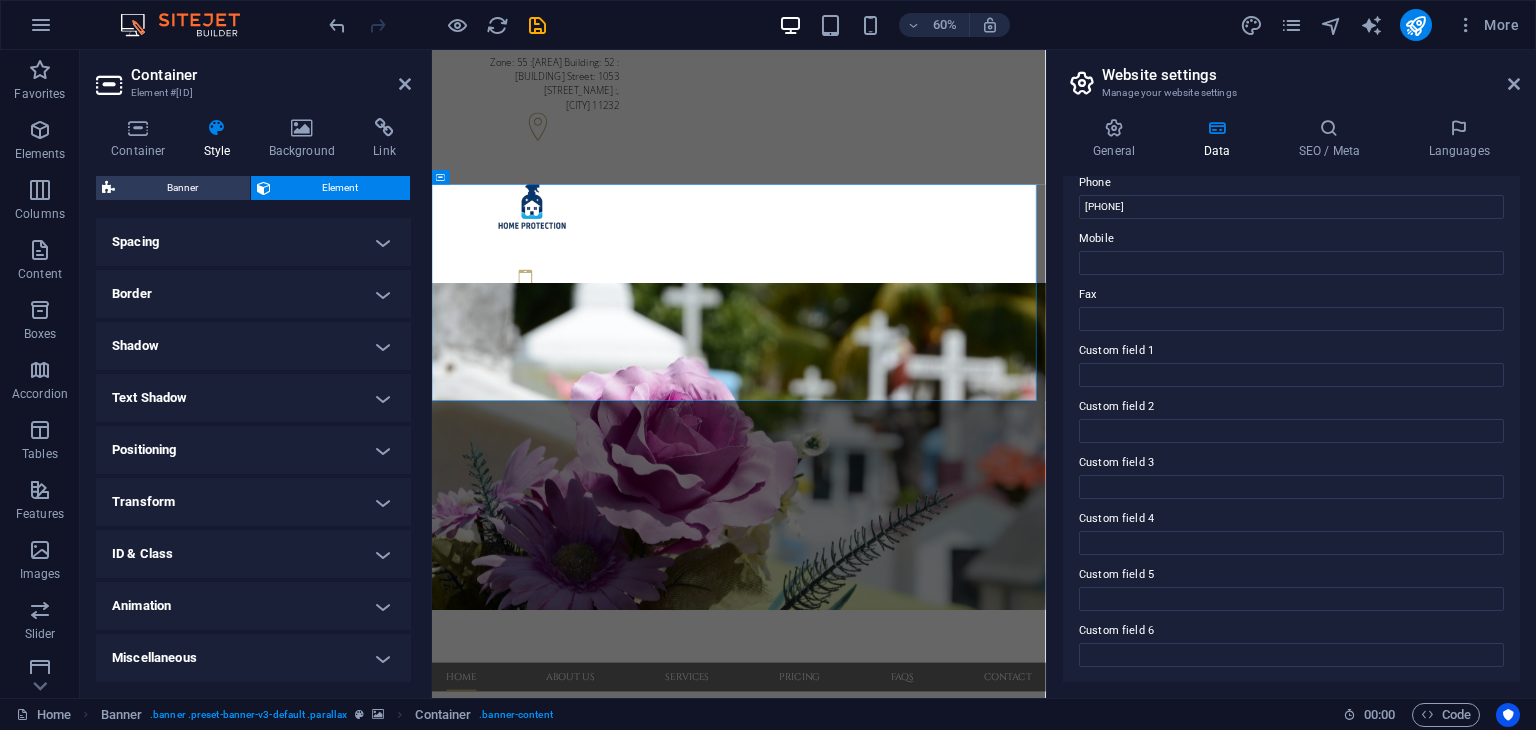 scroll, scrollTop: 0, scrollLeft: 0, axis: both 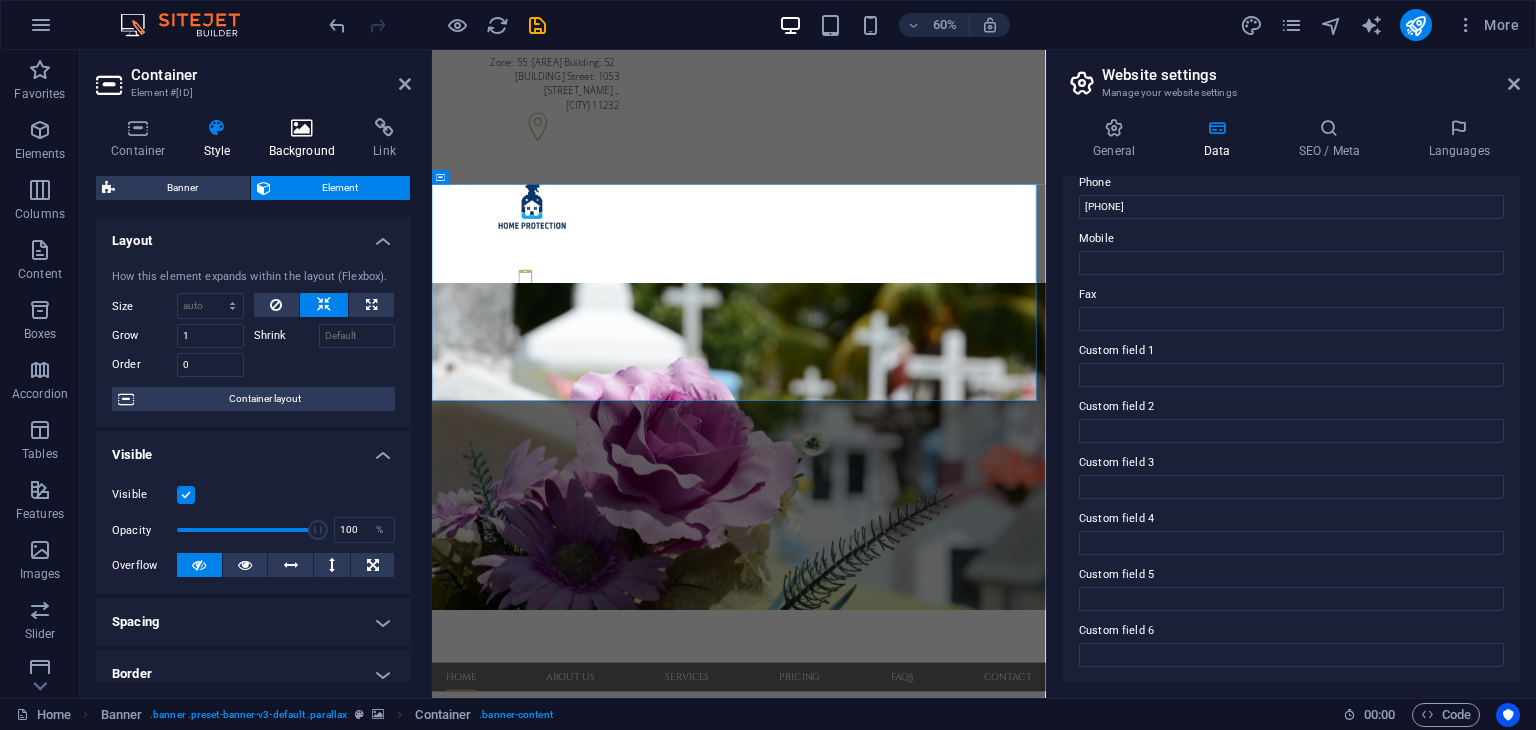click at bounding box center (302, 128) 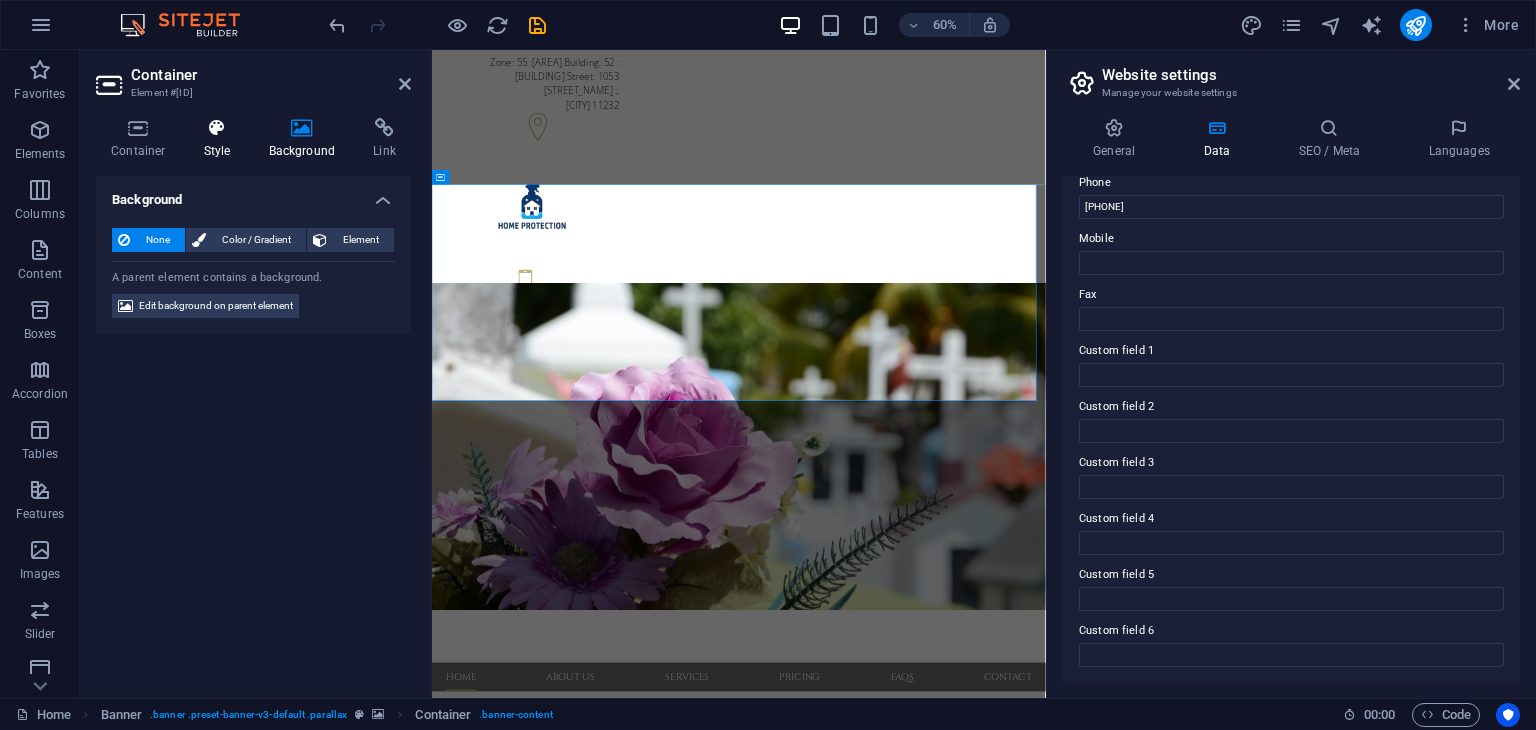 click on "Style" at bounding box center (221, 139) 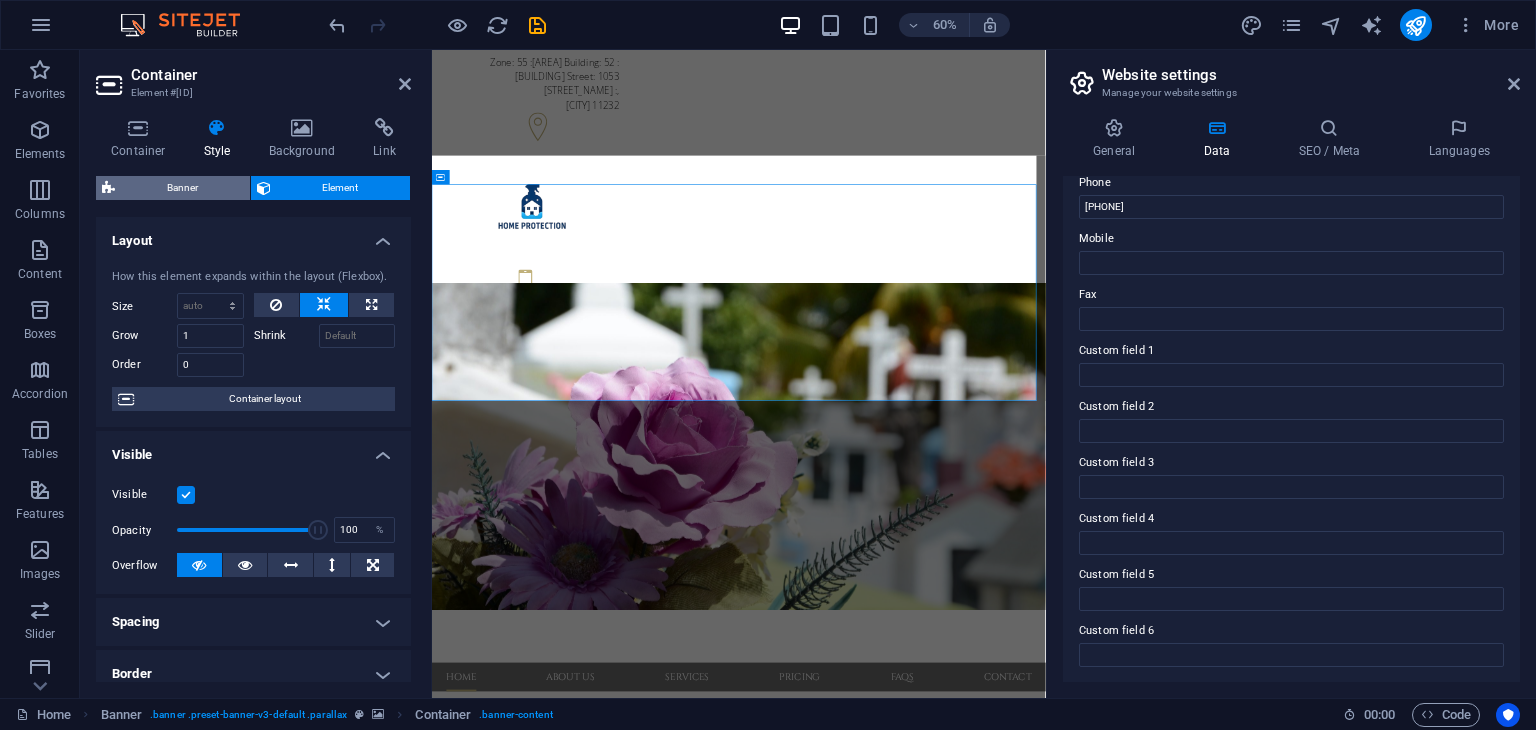 click on "Banner" at bounding box center [182, 188] 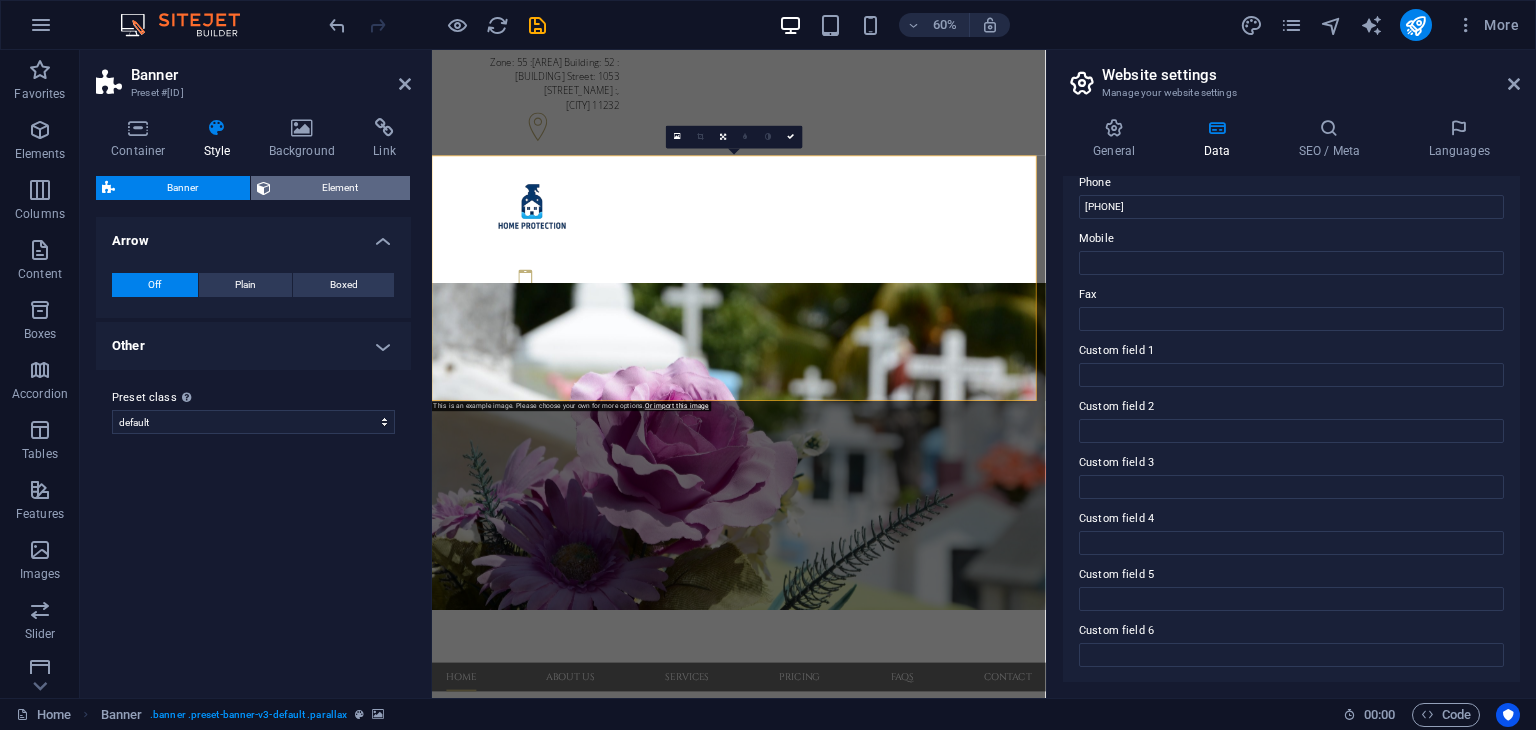 click on "Element" at bounding box center (341, 188) 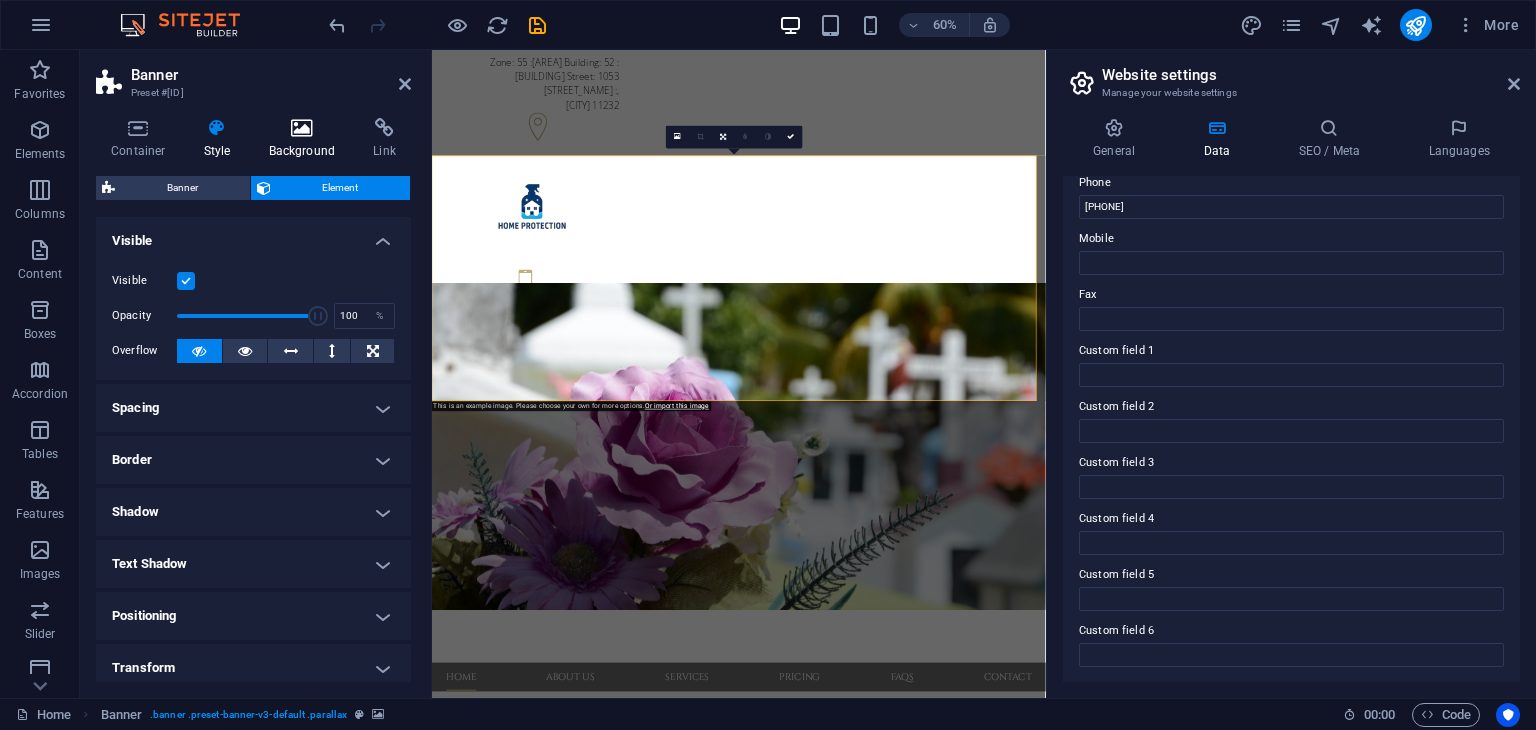 click on "Background" at bounding box center (306, 139) 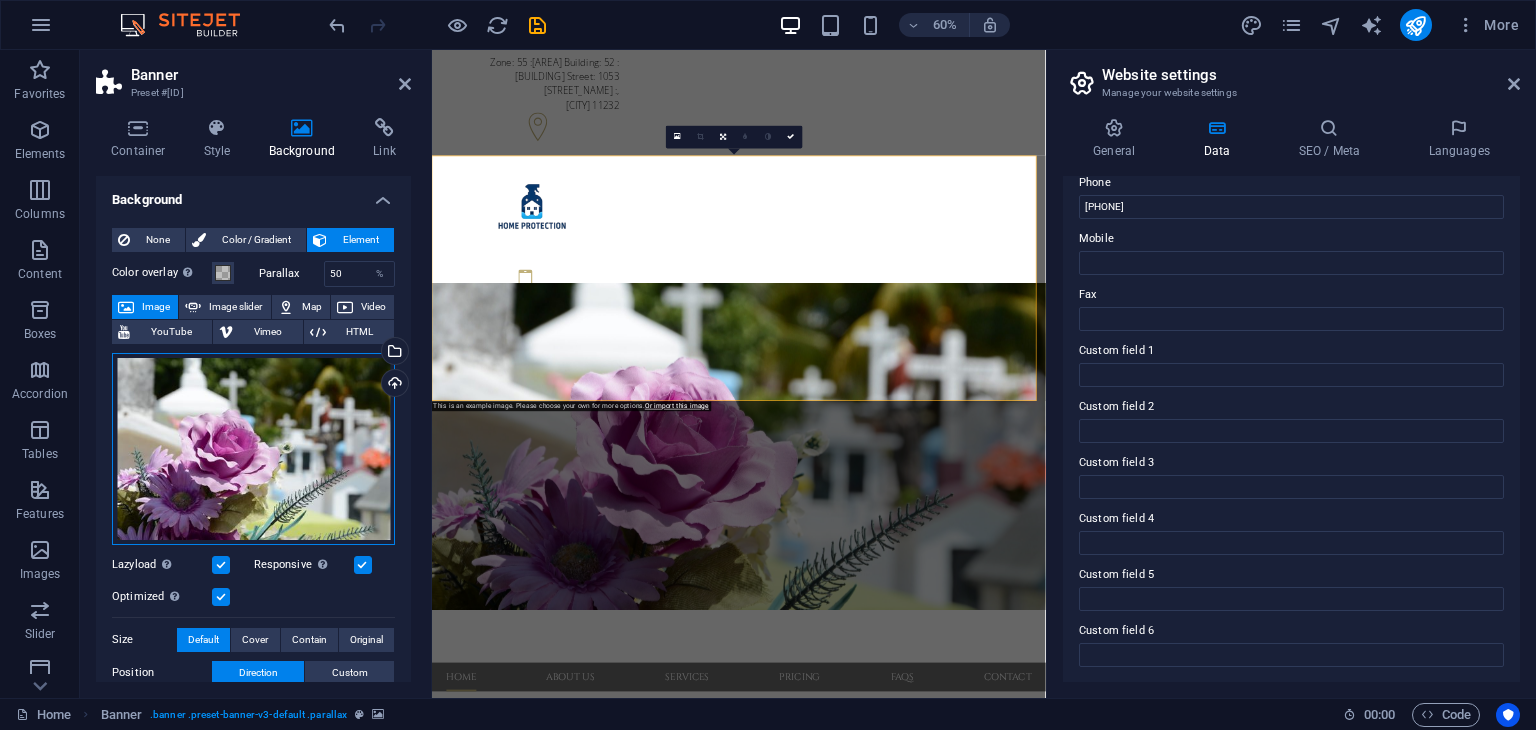 click on "Drag files here, click to choose files or select files from Files or our free stock photos & videos" at bounding box center (253, 449) 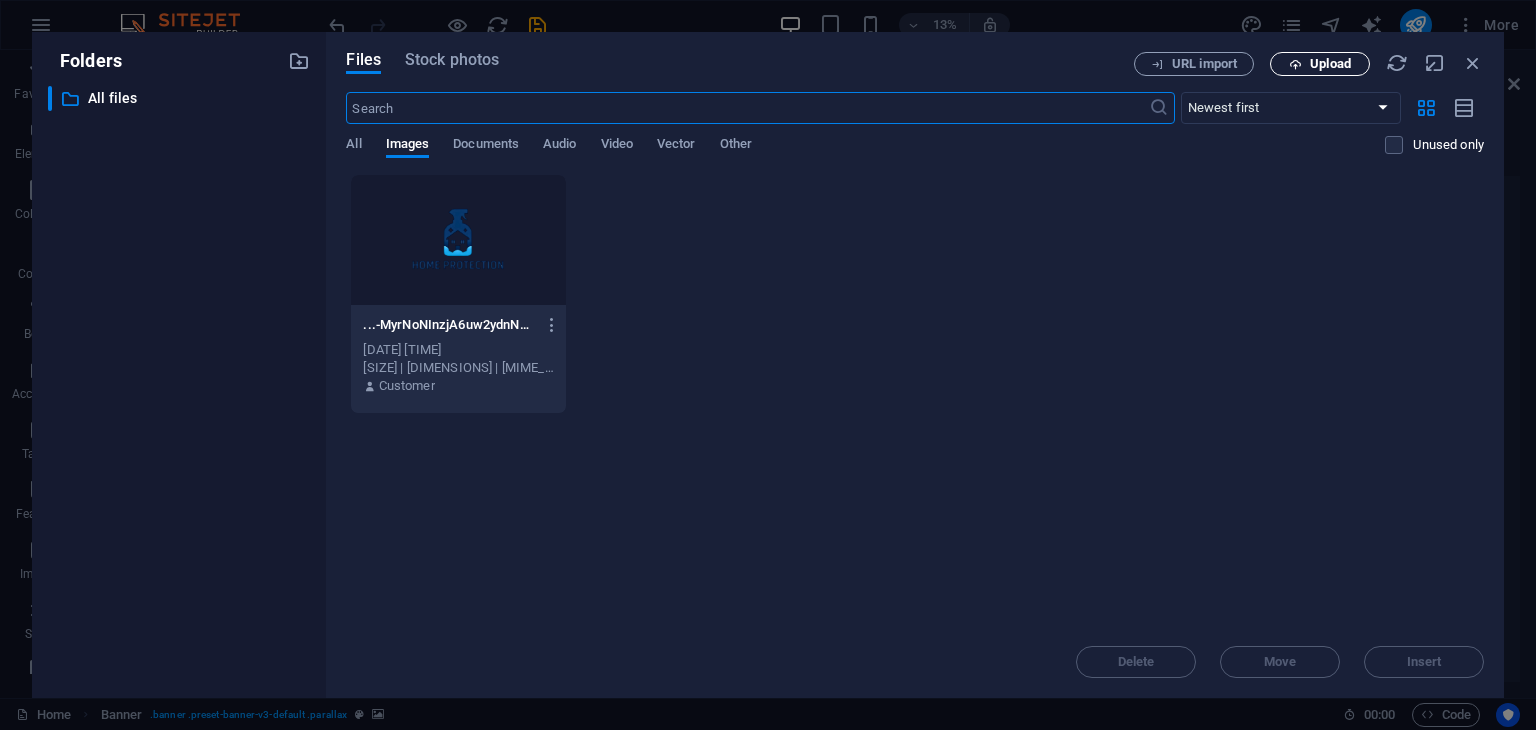 click on "Upload" at bounding box center (1320, 64) 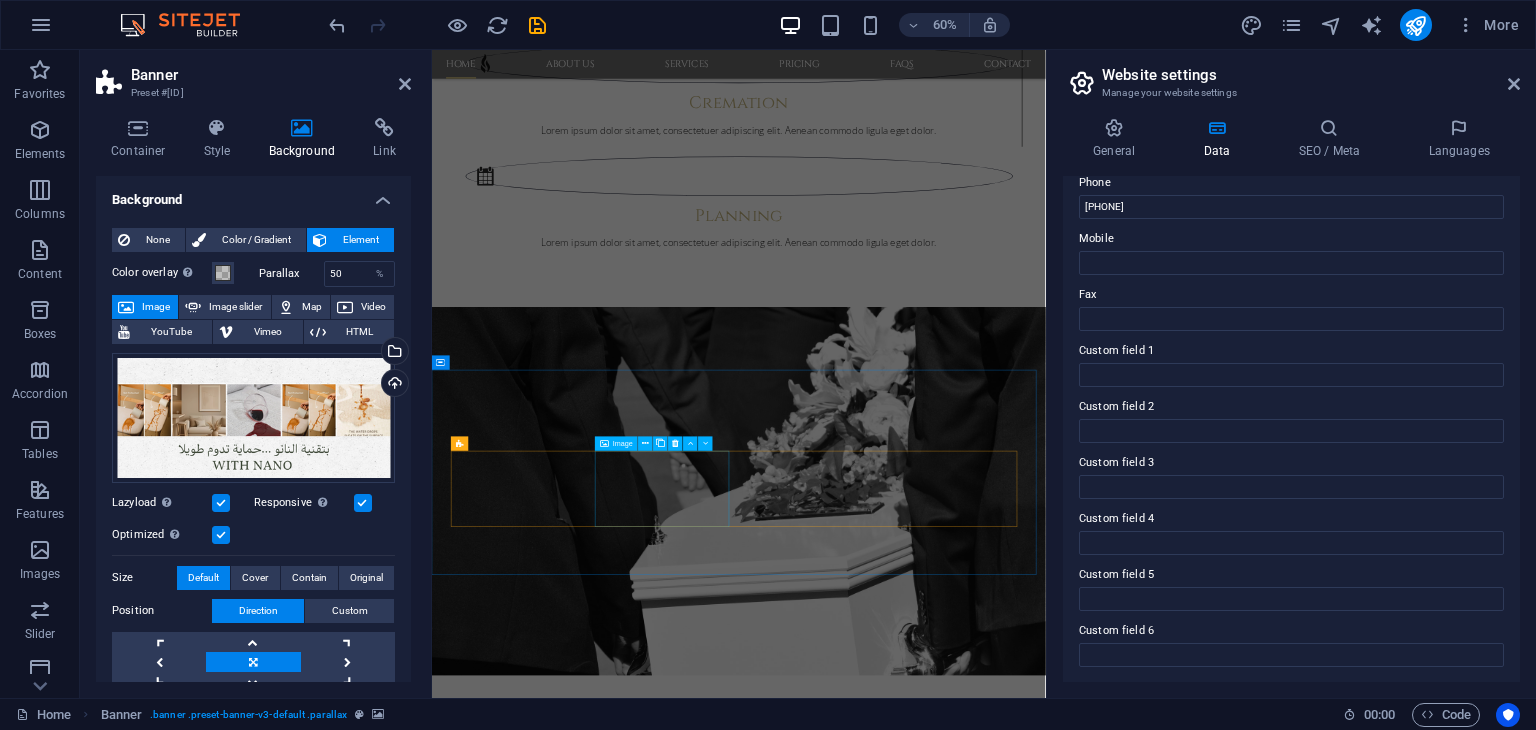 scroll, scrollTop: 2808, scrollLeft: 0, axis: vertical 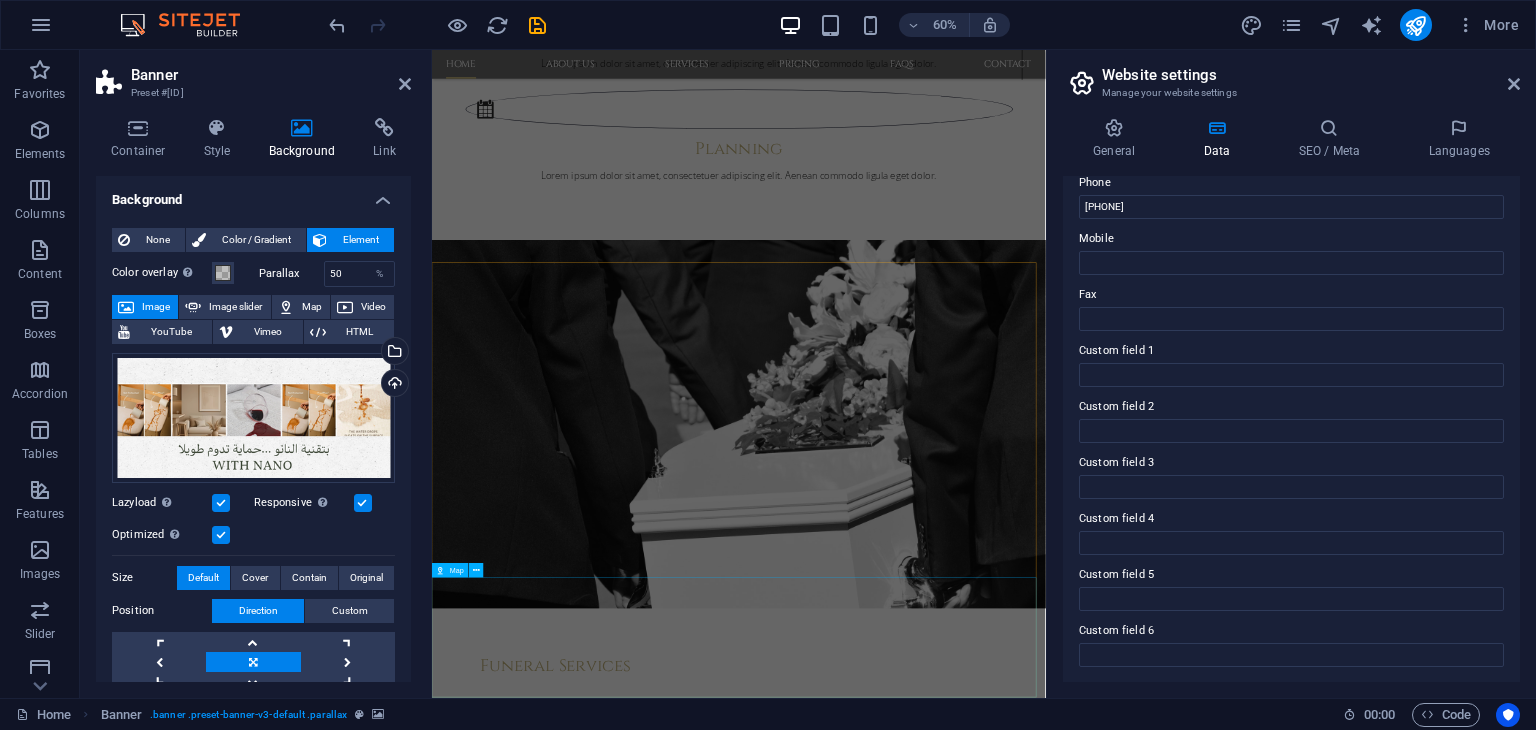click at bounding box center [943, 5883] 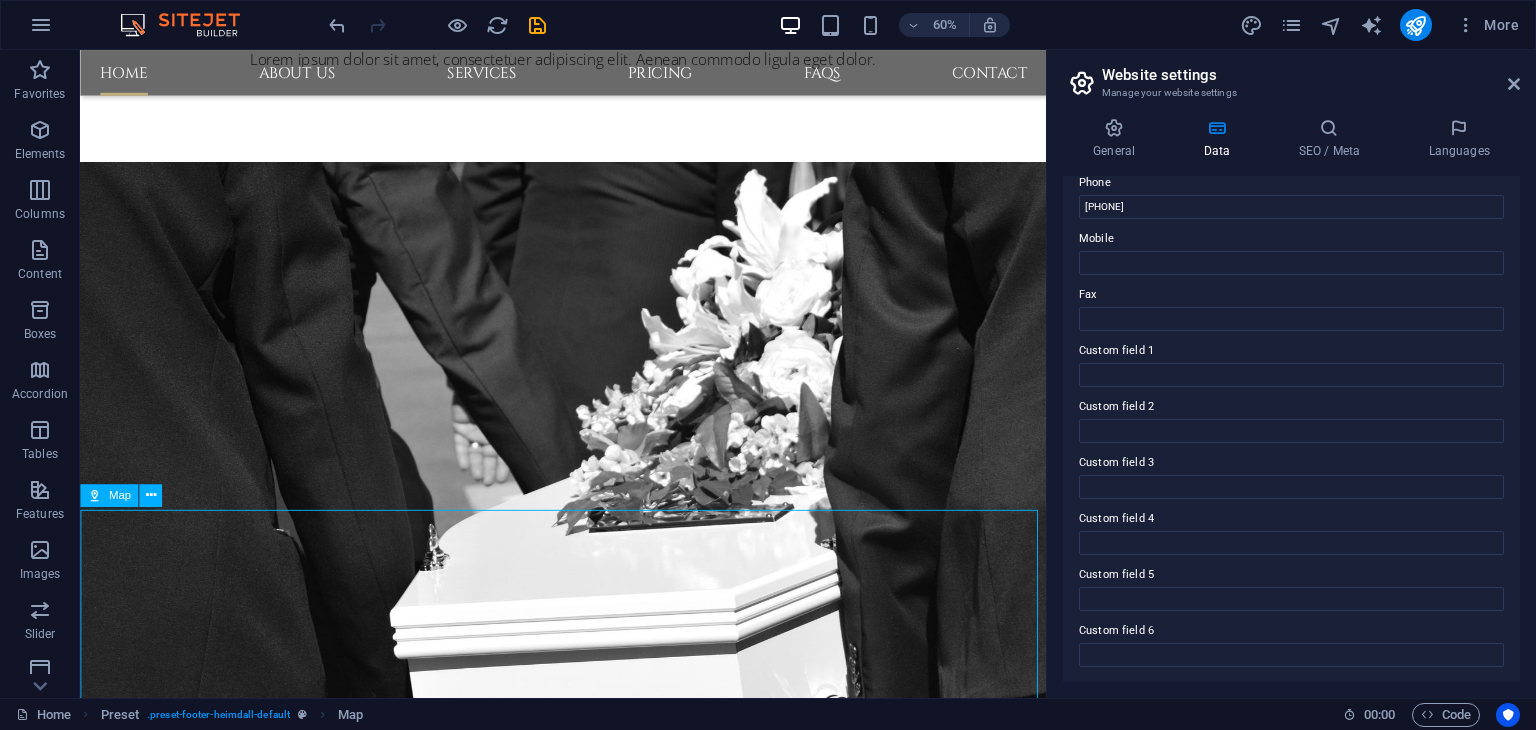 scroll, scrollTop: 3203, scrollLeft: 0, axis: vertical 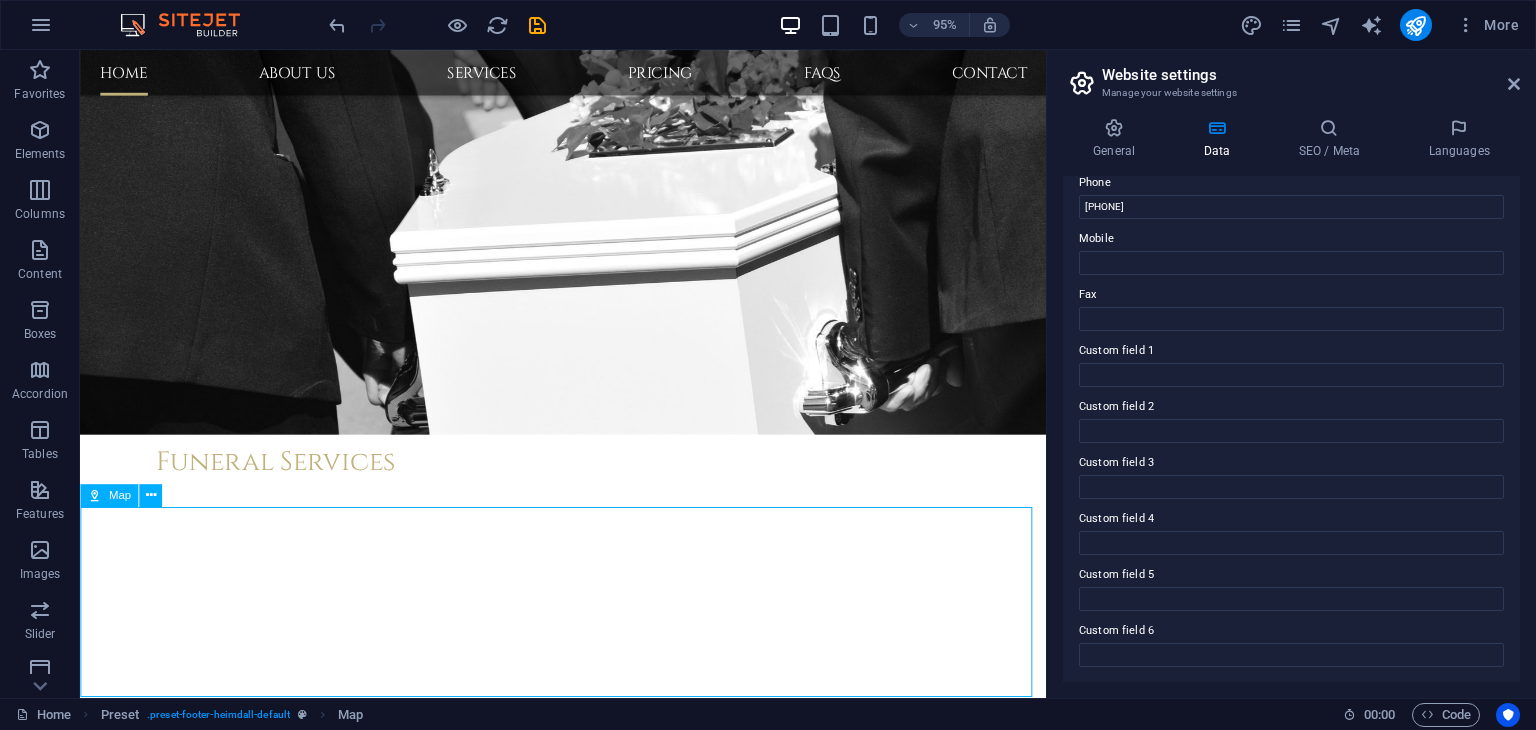 click at bounding box center (588, 5130) 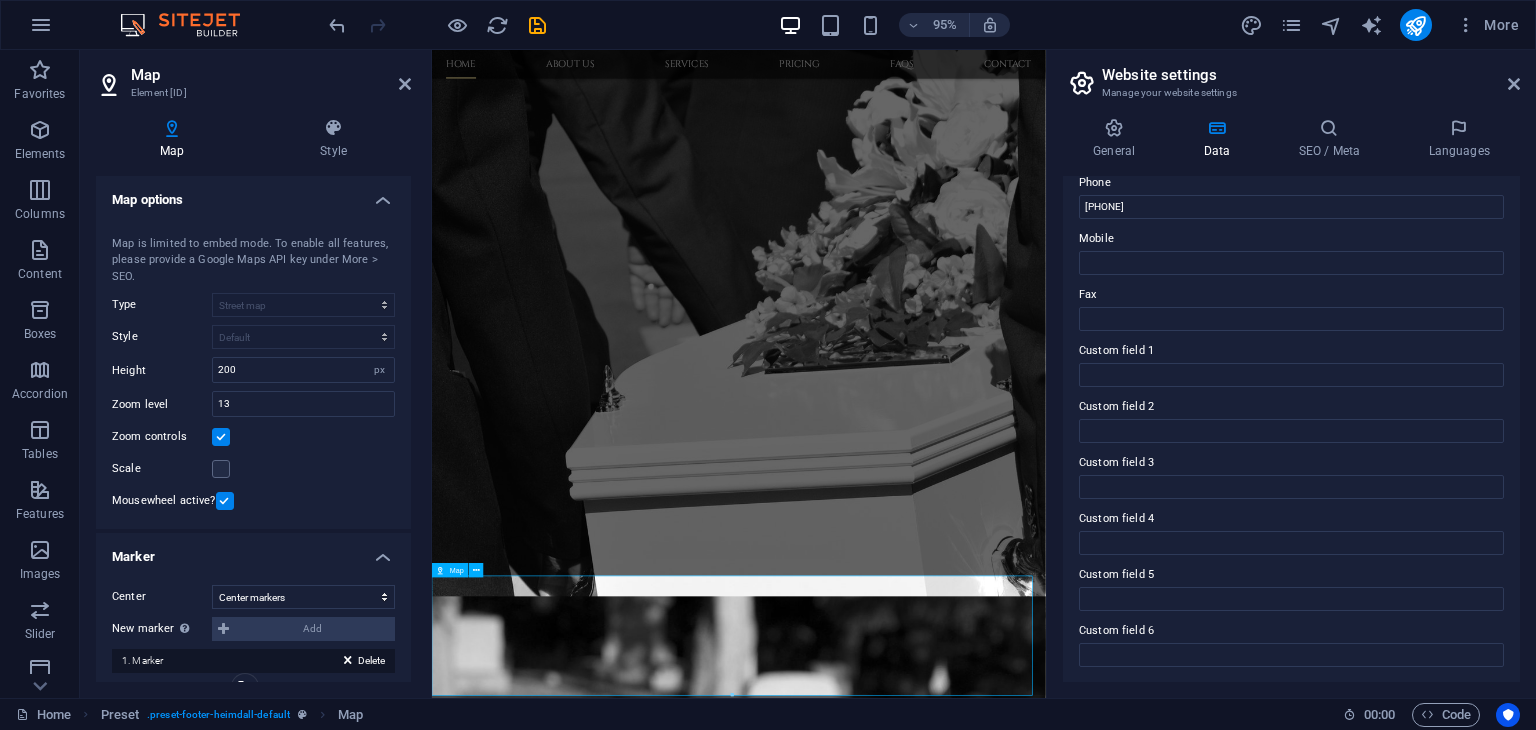 scroll, scrollTop: 2808, scrollLeft: 0, axis: vertical 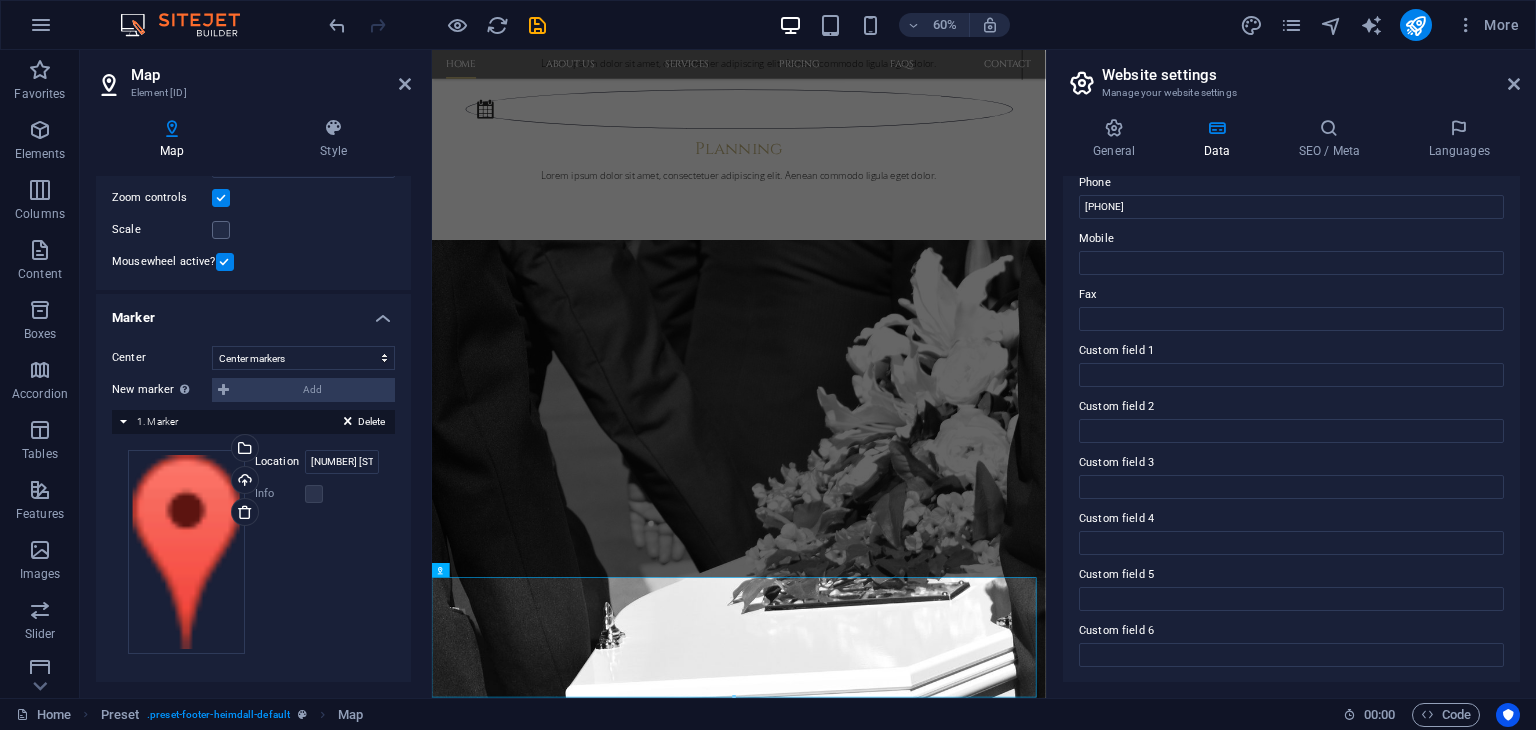 click on "New marker To enable this feature, please provide a Google Maps API key in the website settings. Add" at bounding box center [253, 390] 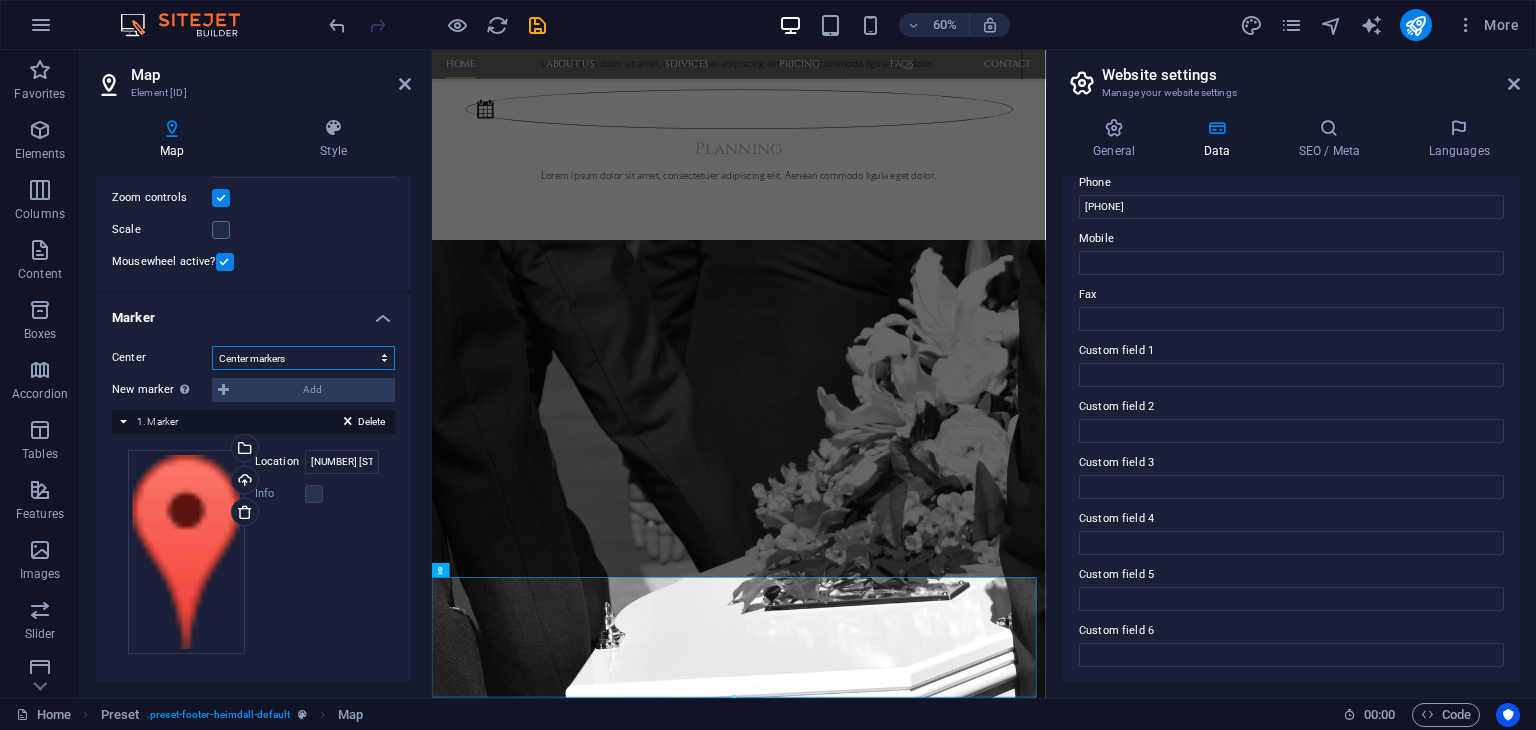 click on "Don't center Center markers Center and zoom markers" at bounding box center (303, 358) 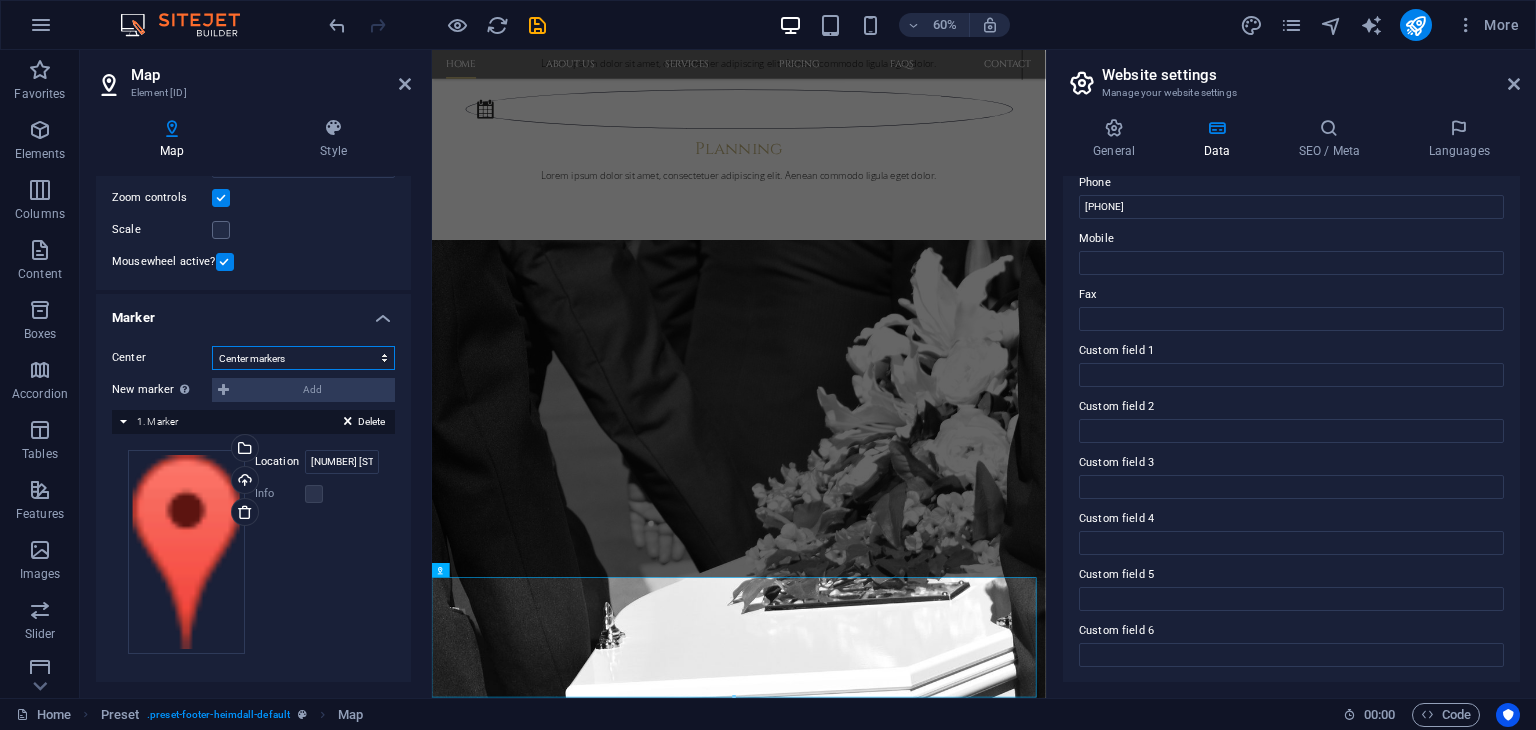 click on "Don't center Center markers Center and zoom markers" at bounding box center (303, 358) 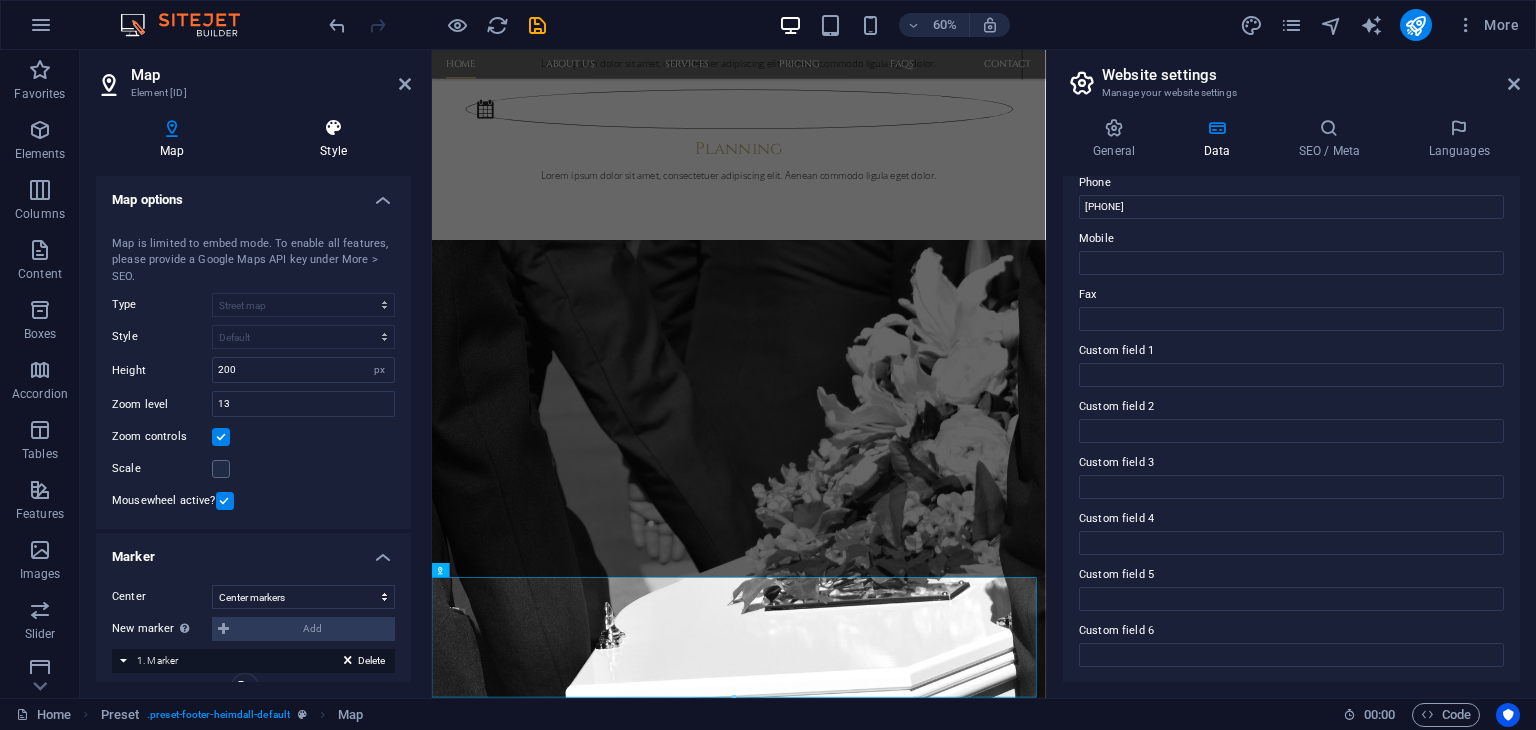 click on "Style" at bounding box center [333, 139] 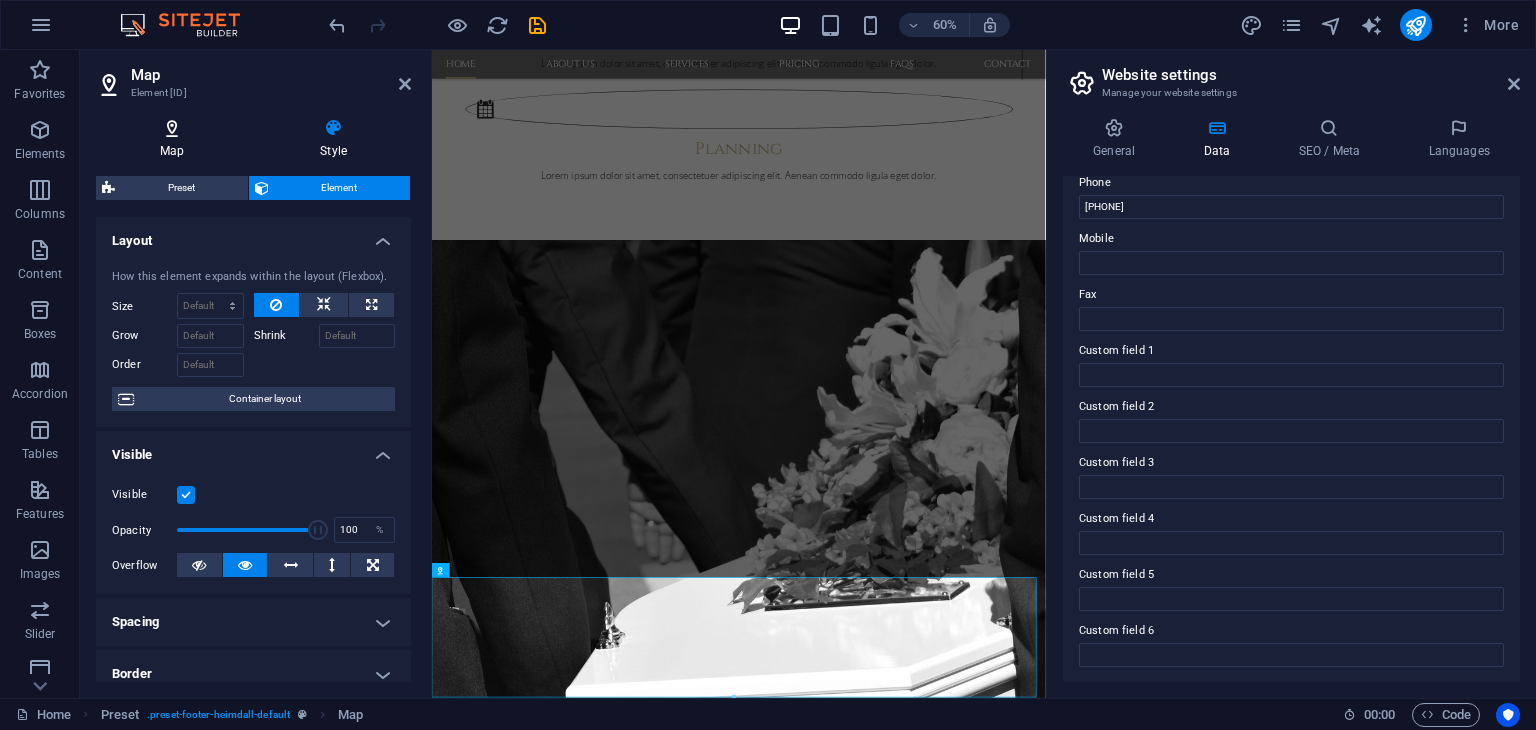 click at bounding box center (172, 128) 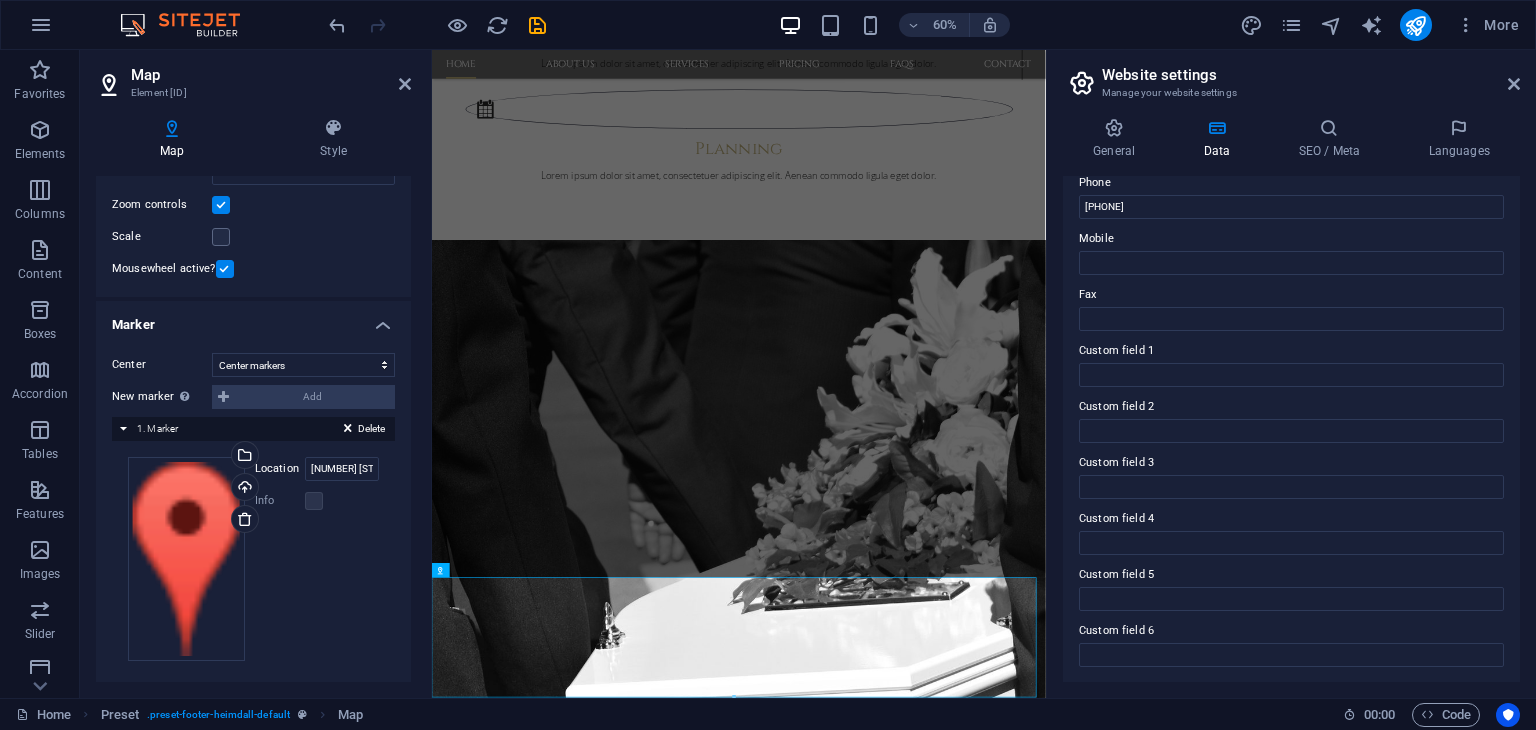 scroll, scrollTop: 239, scrollLeft: 0, axis: vertical 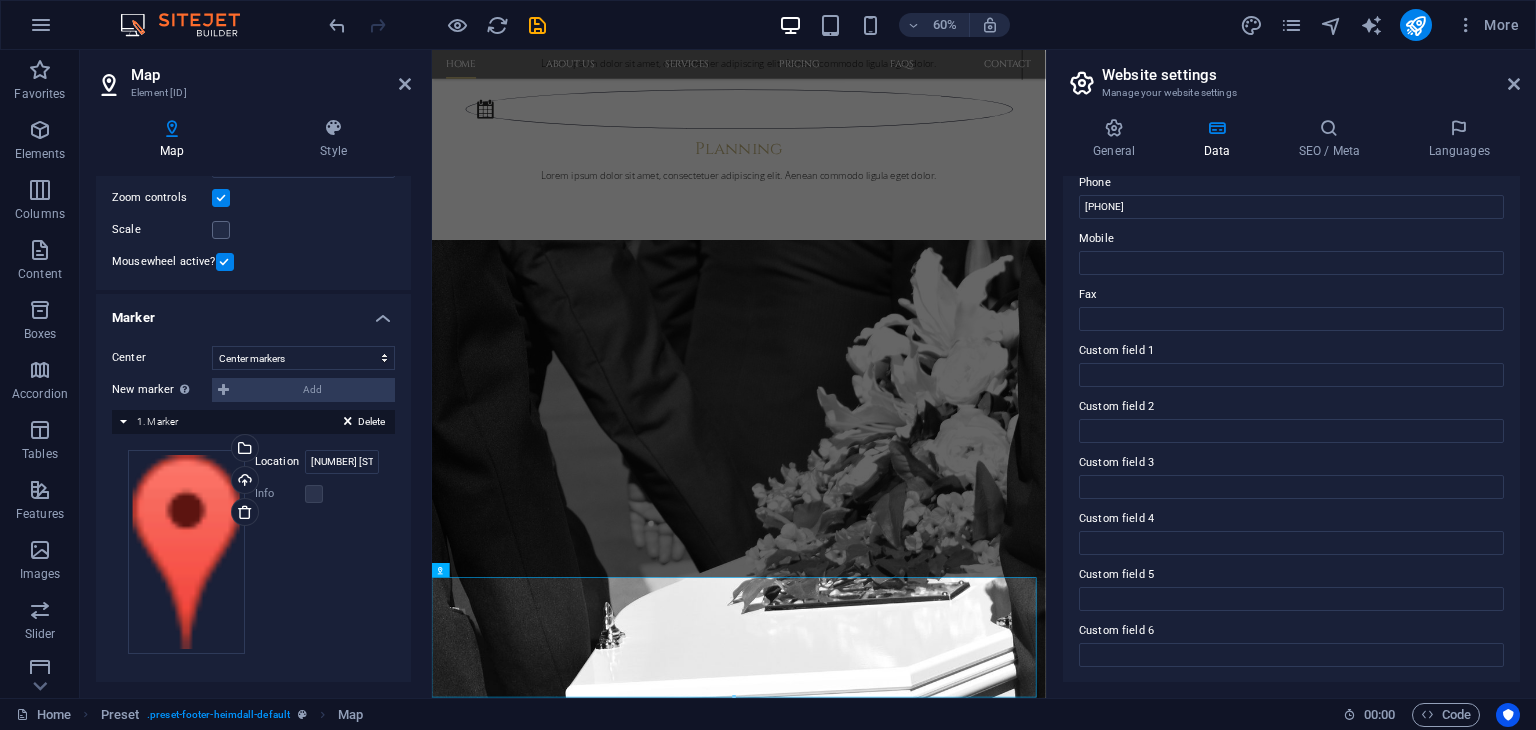 click on "1. Marker" at bounding box center (157, 421) 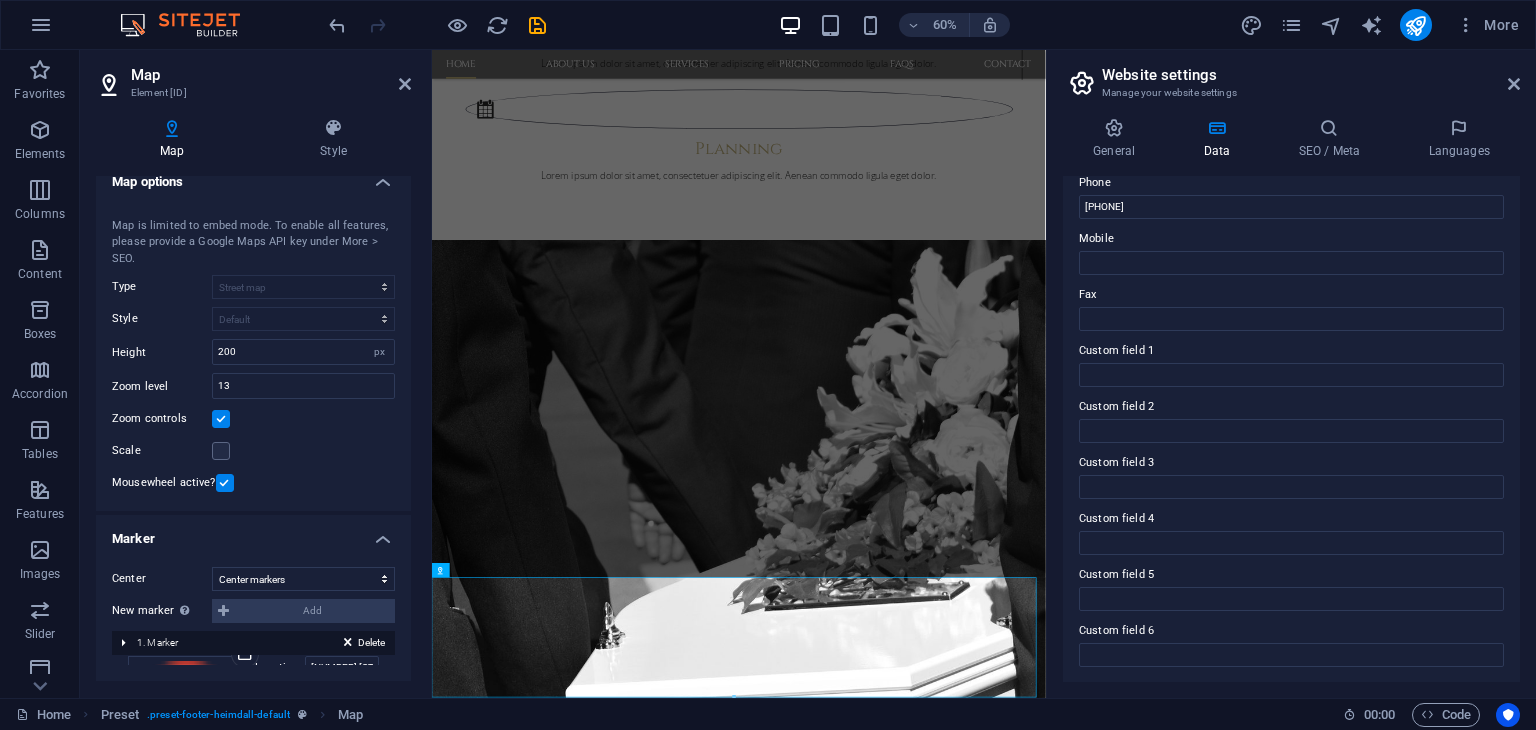 scroll, scrollTop: 6, scrollLeft: 0, axis: vertical 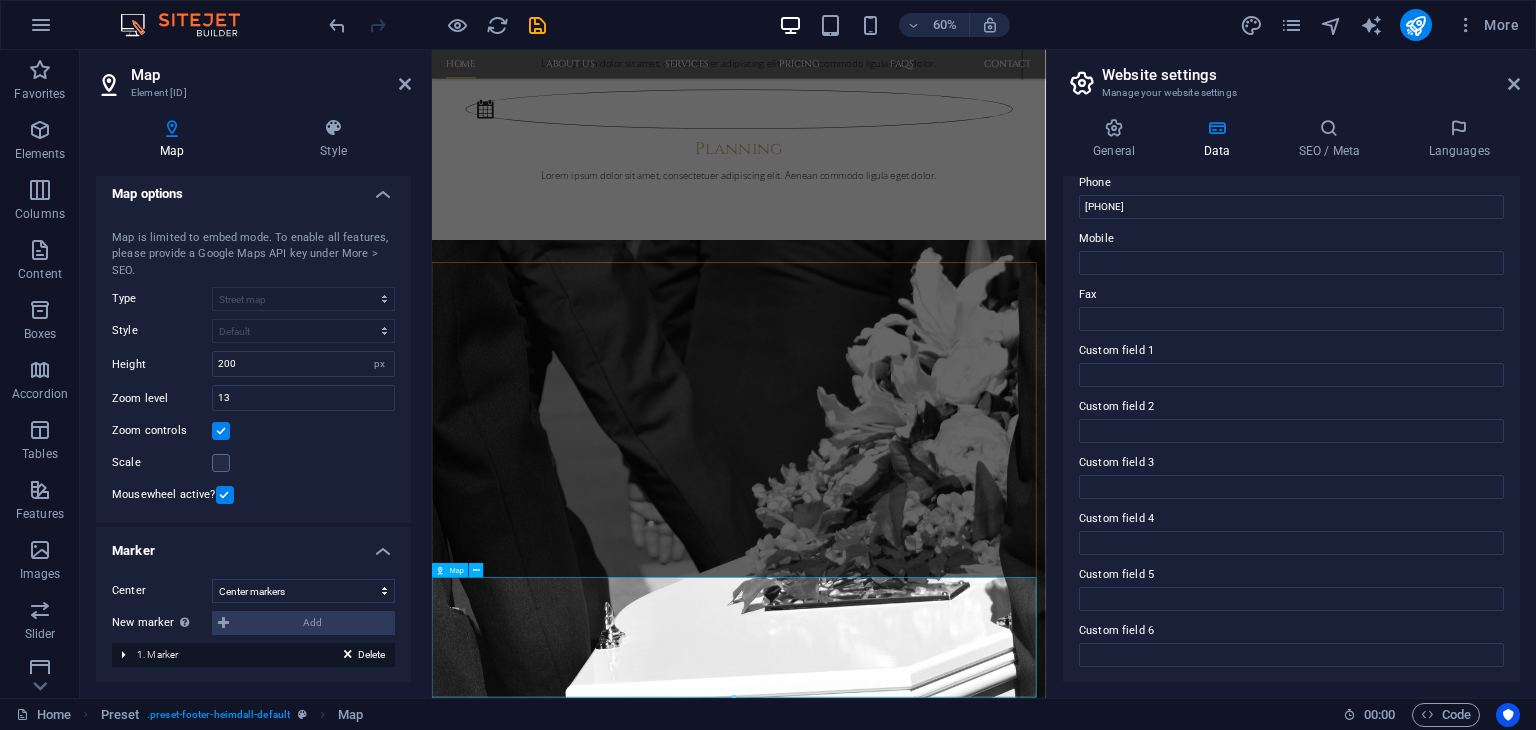click at bounding box center [943, 5883] 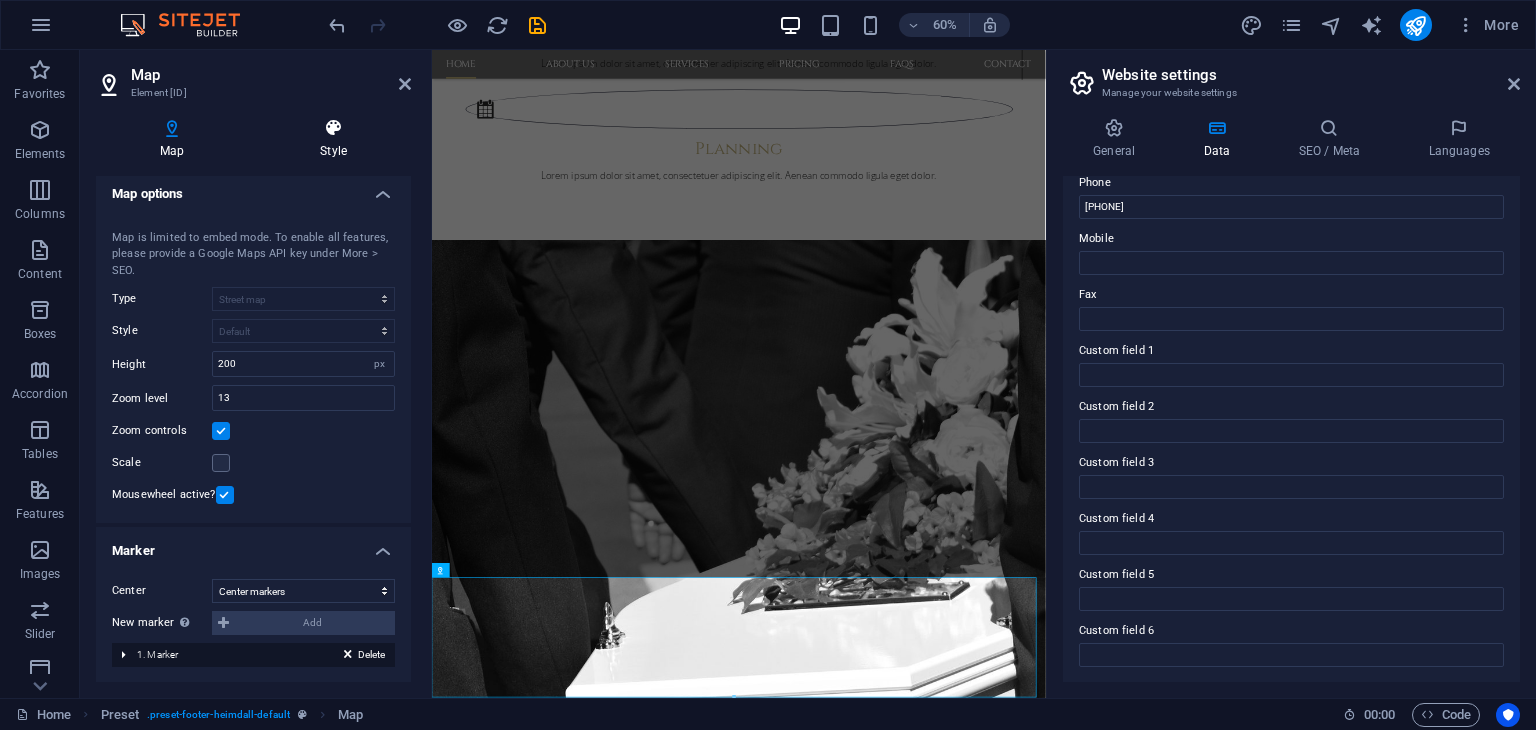click on "Style" at bounding box center (333, 139) 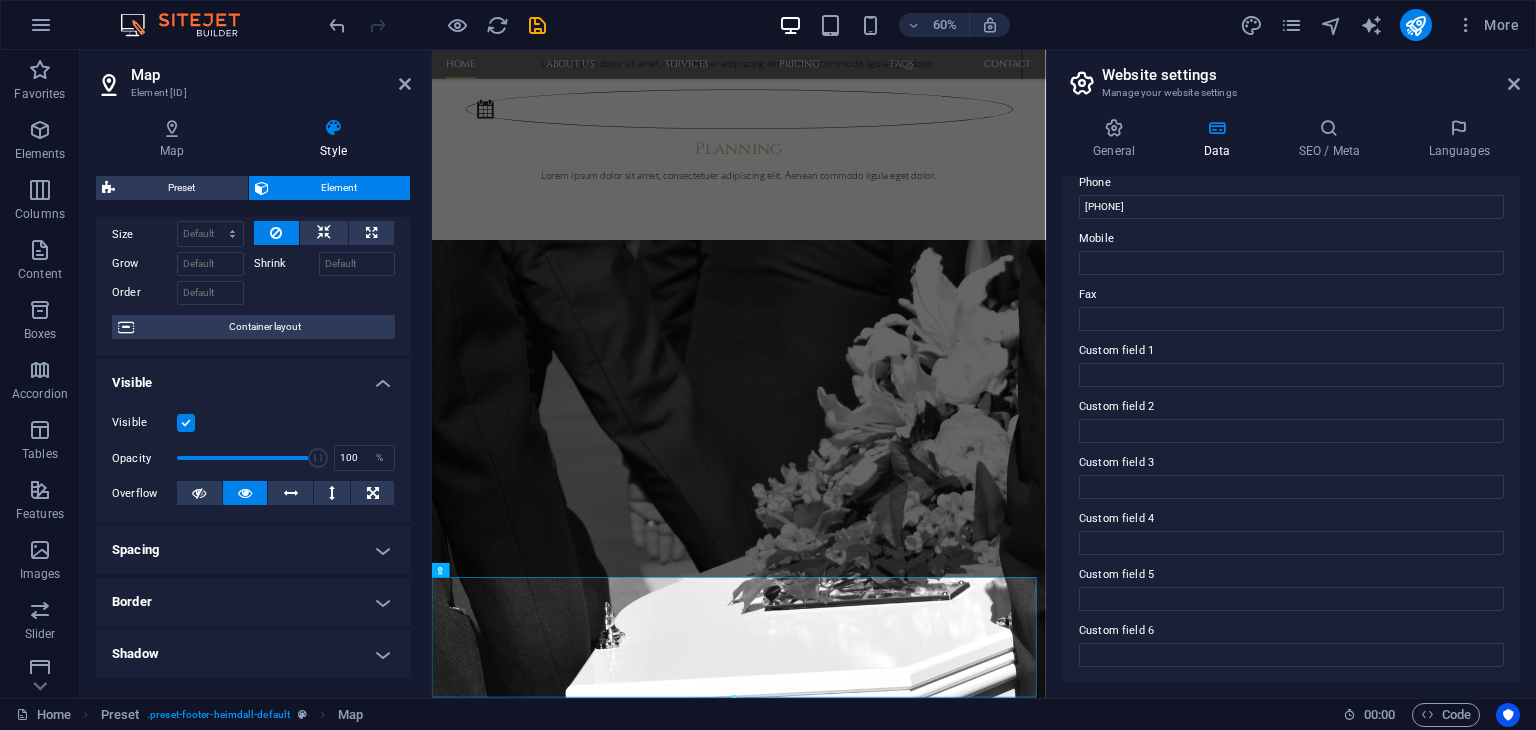 scroll, scrollTop: 0, scrollLeft: 0, axis: both 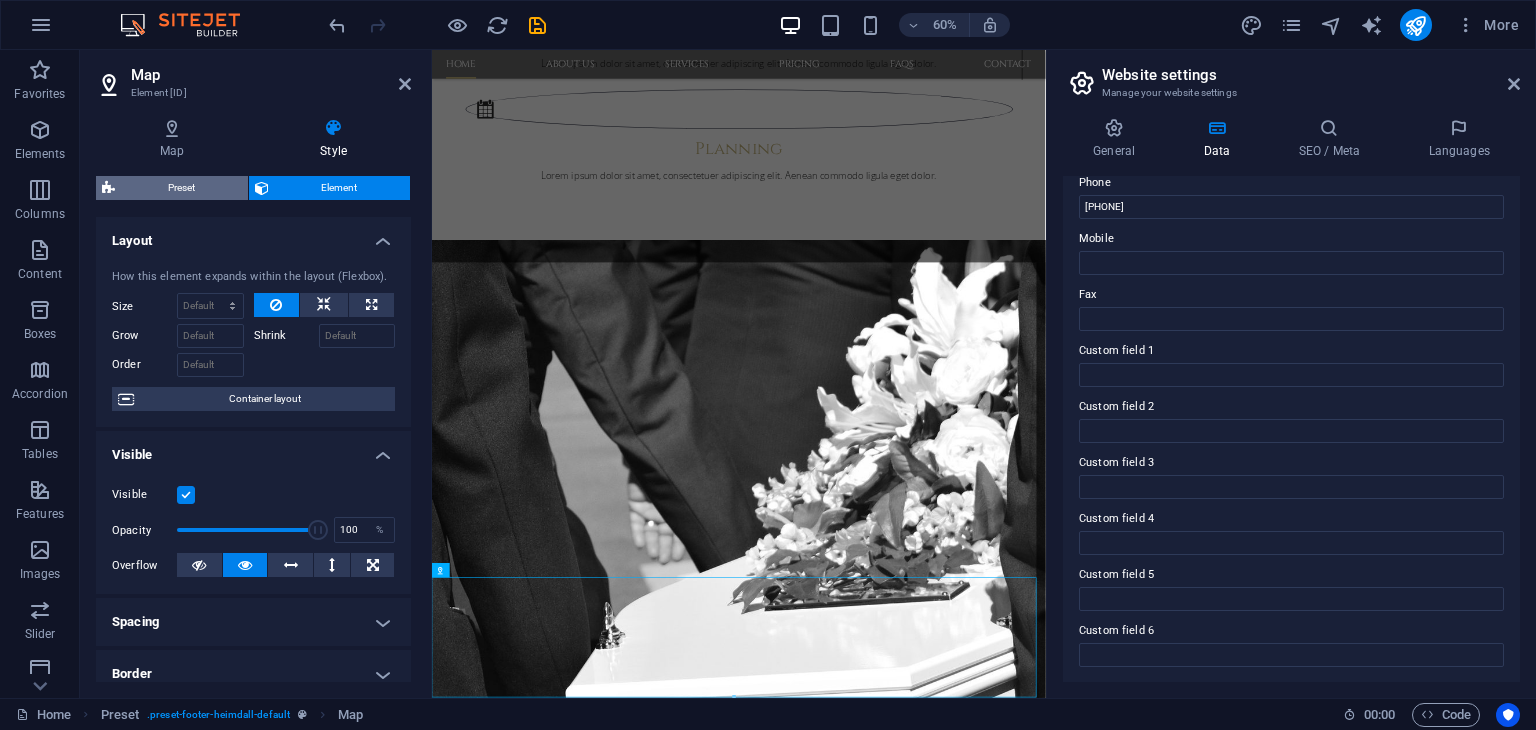 click on "Preset" at bounding box center (181, 188) 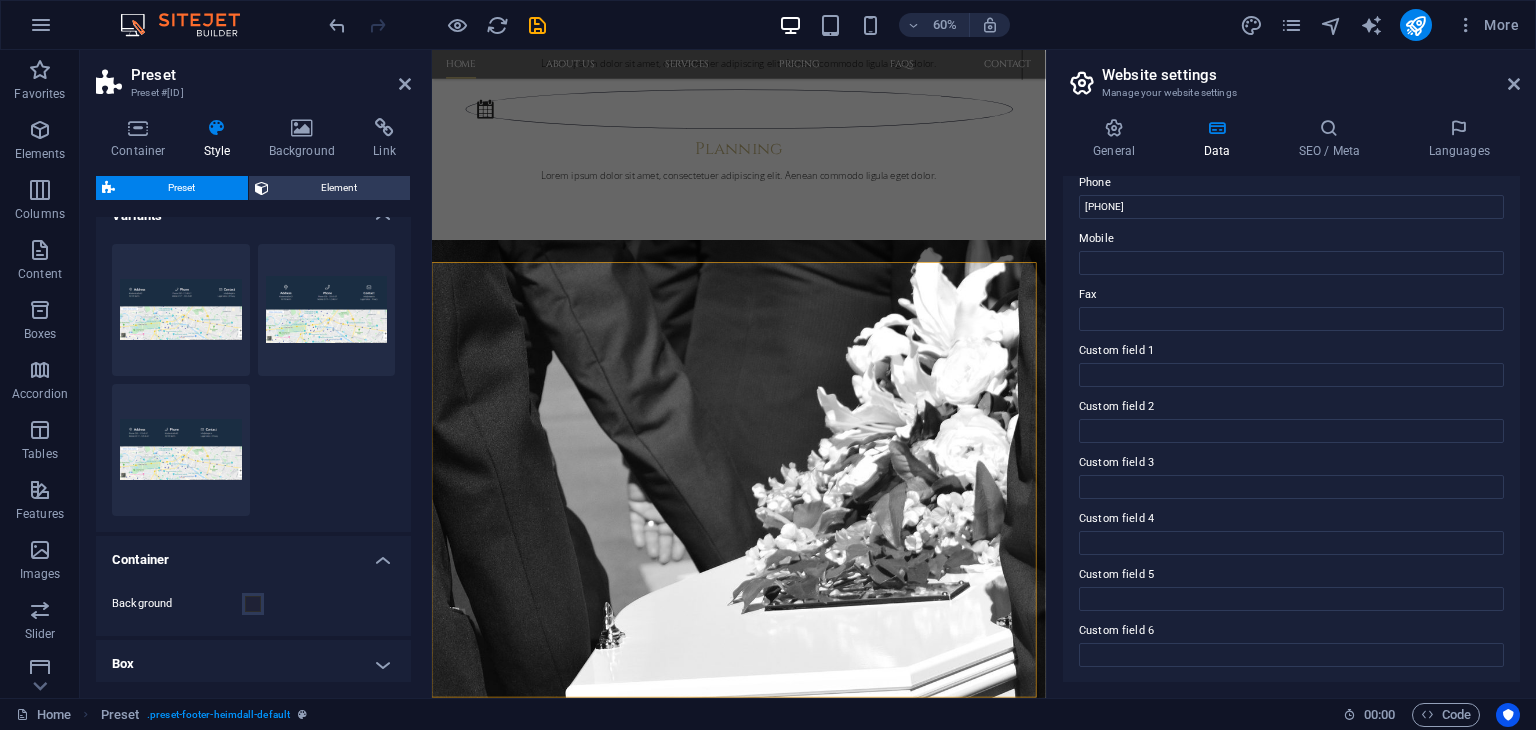 scroll, scrollTop: 0, scrollLeft: 0, axis: both 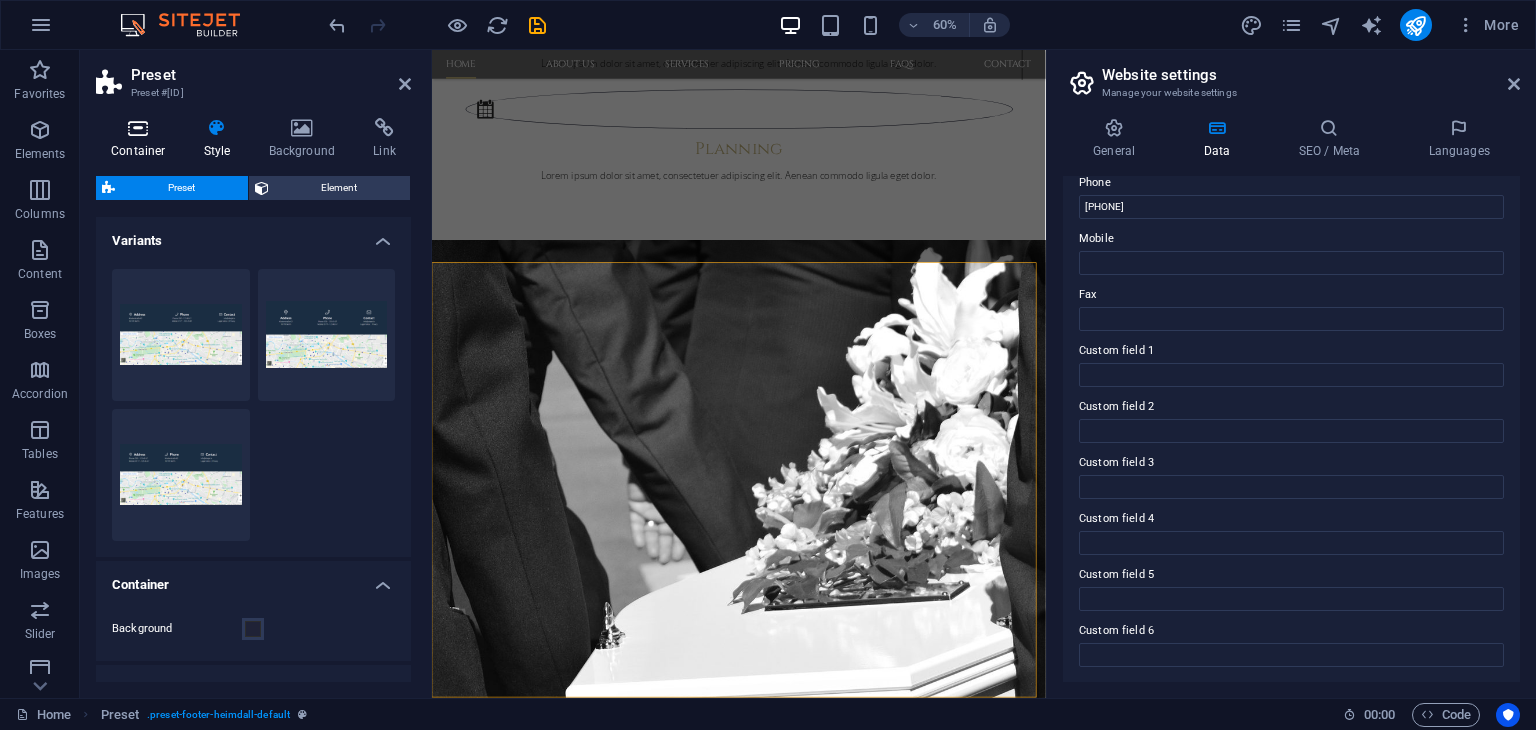 click at bounding box center [138, 128] 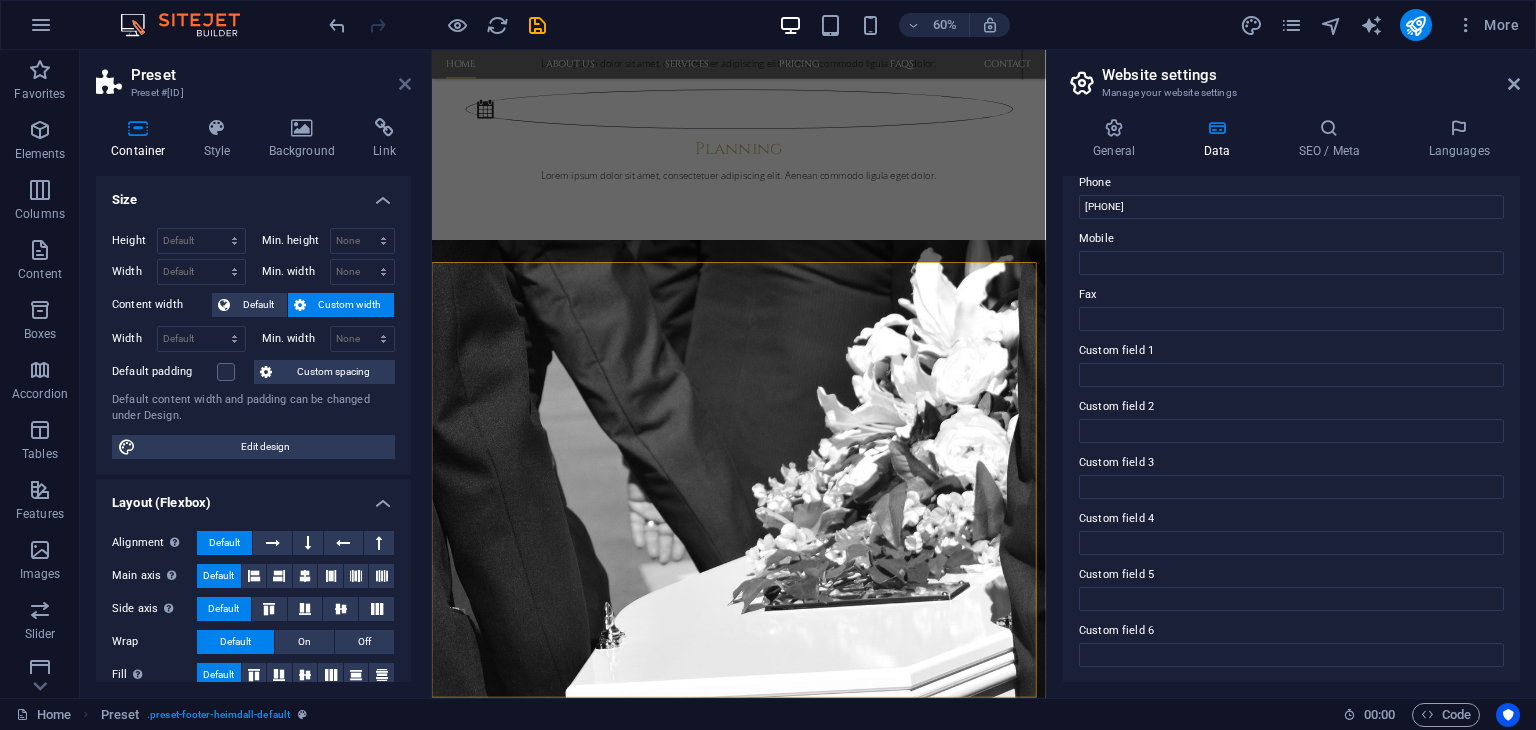 click at bounding box center [405, 84] 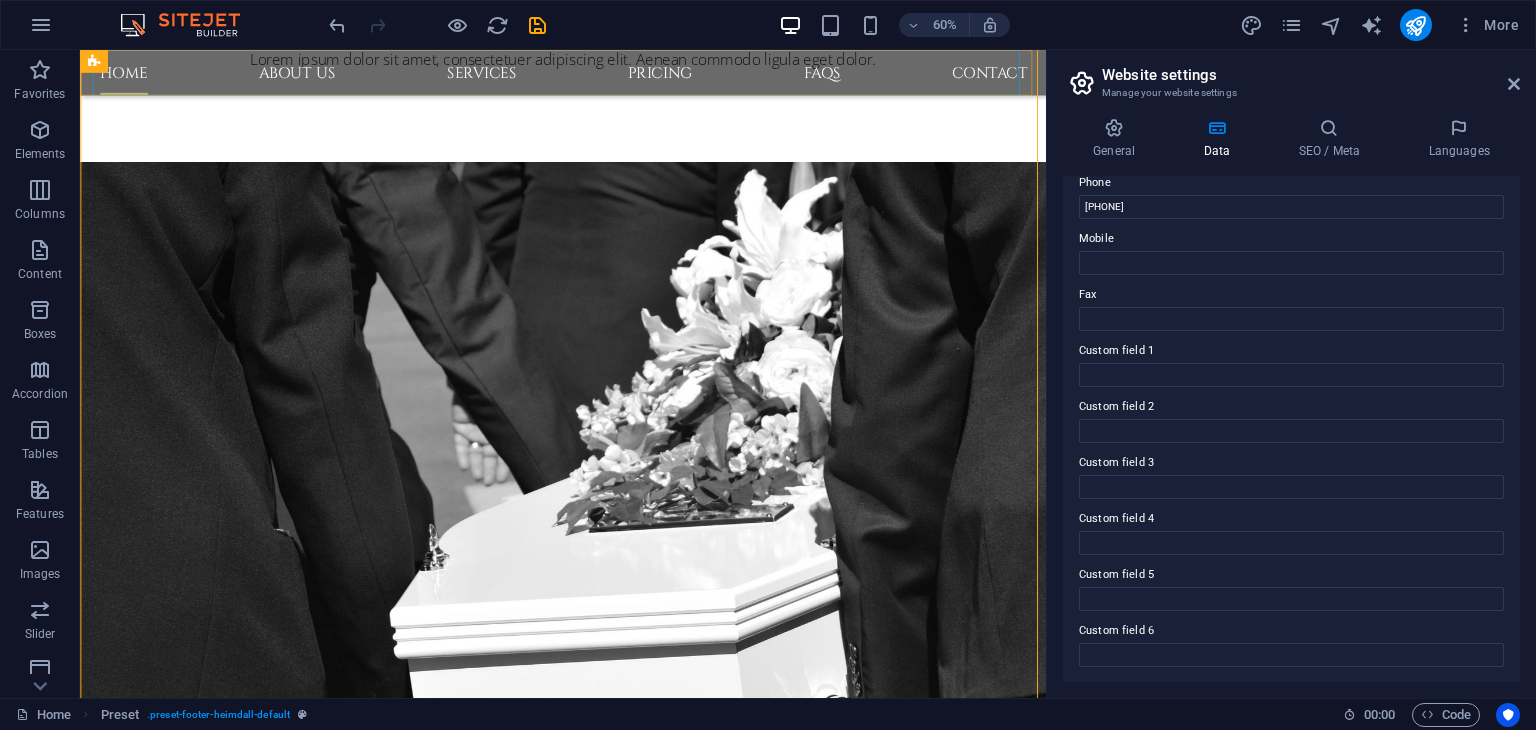 scroll, scrollTop: 3203, scrollLeft: 0, axis: vertical 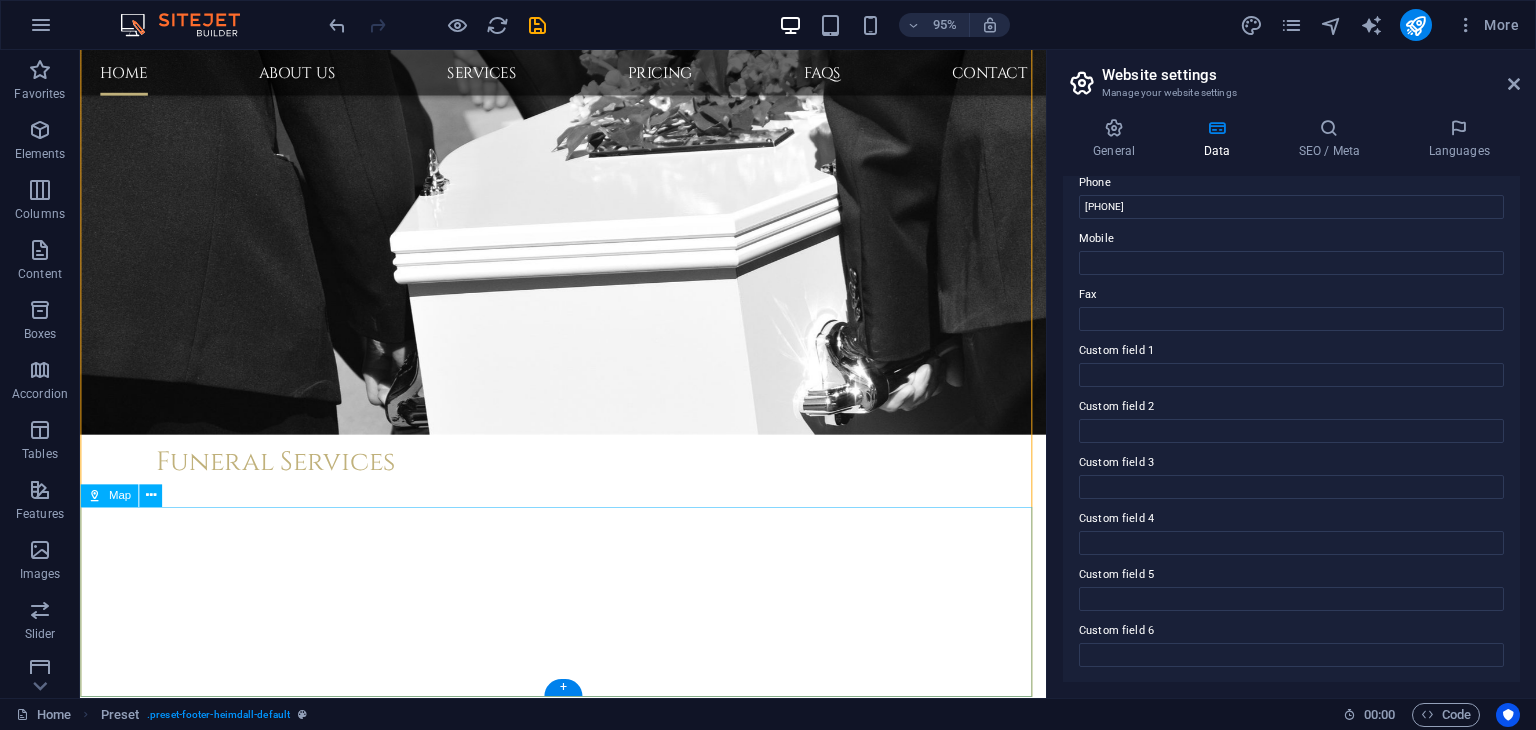 click at bounding box center (588, 5130) 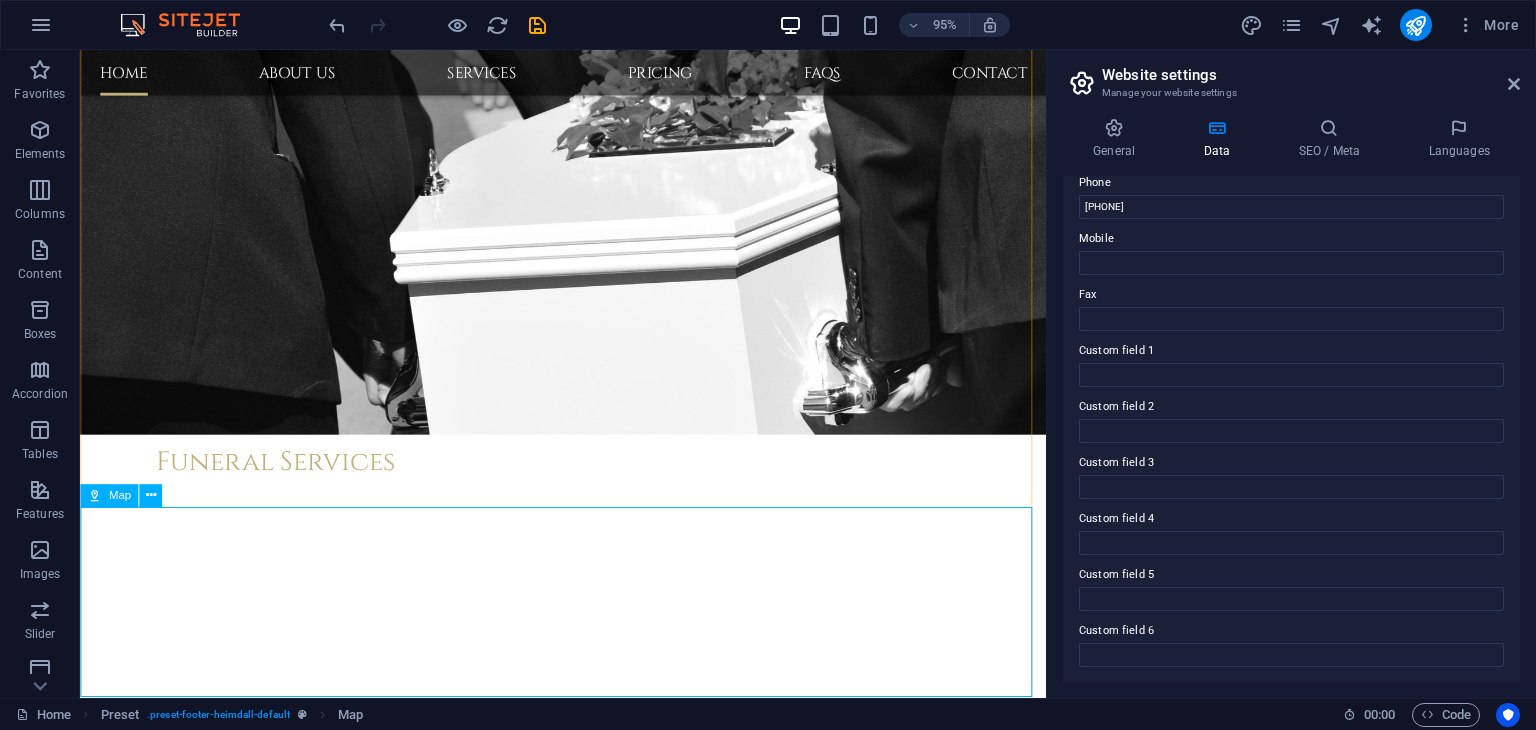 click on "Map" at bounding box center (120, 495) 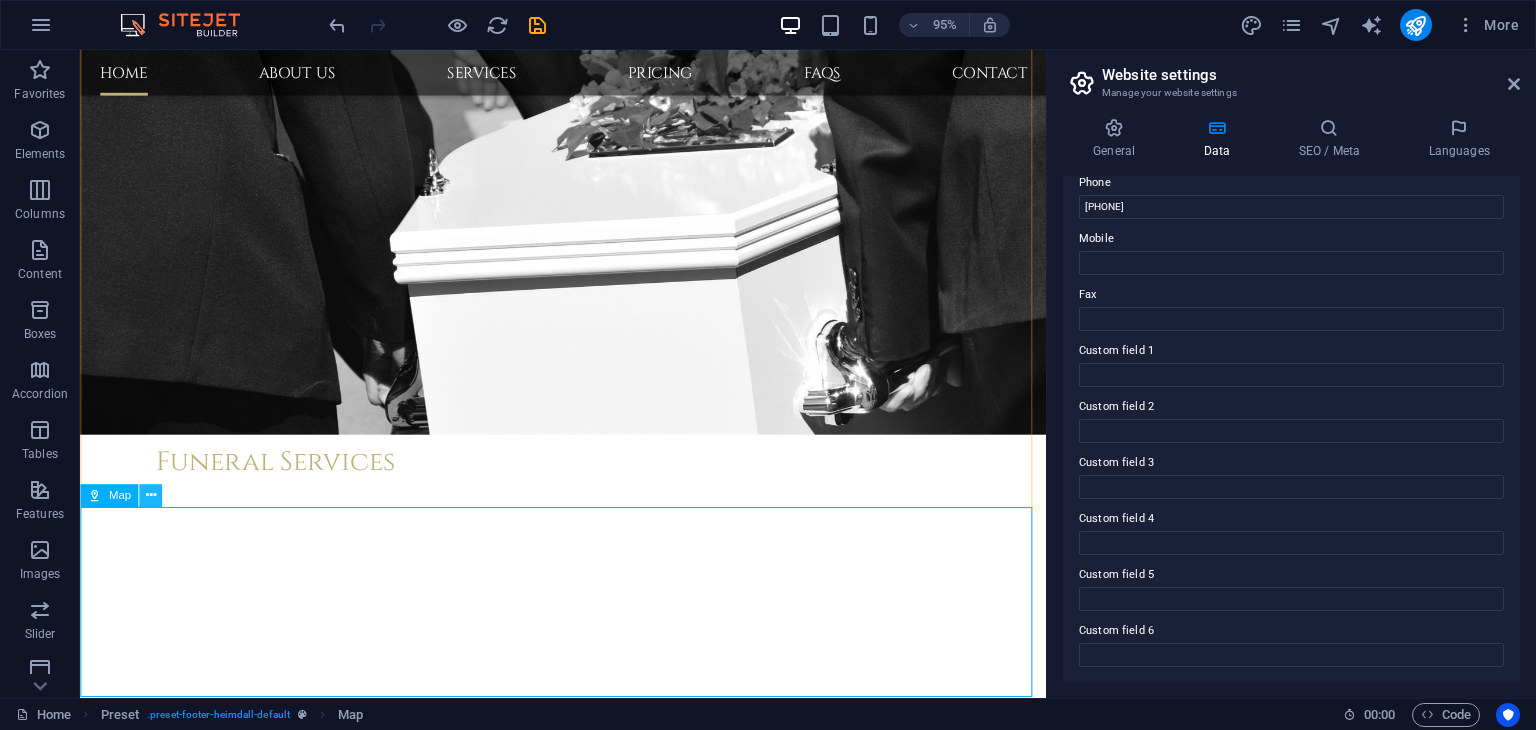 click at bounding box center [150, 496] 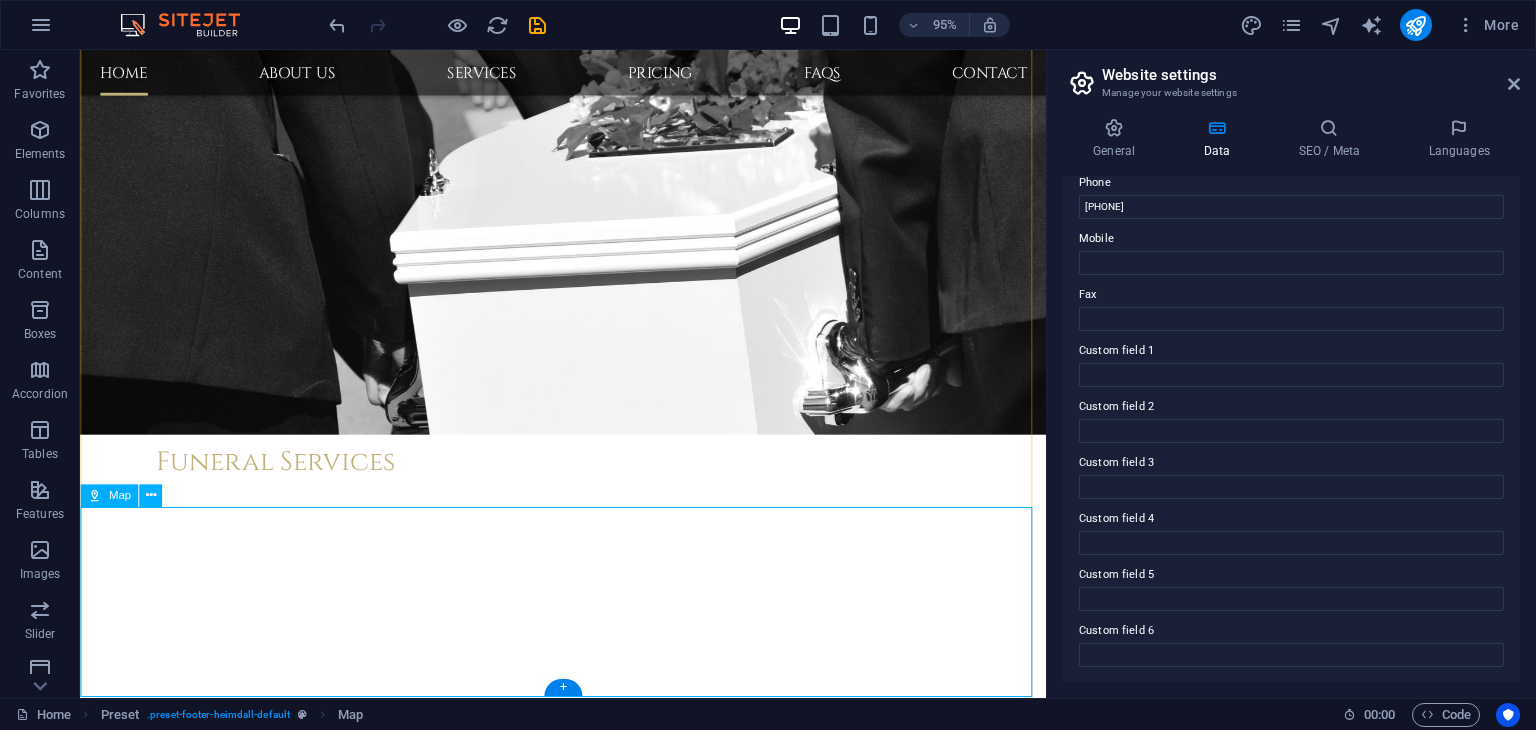 click at bounding box center [588, 5130] 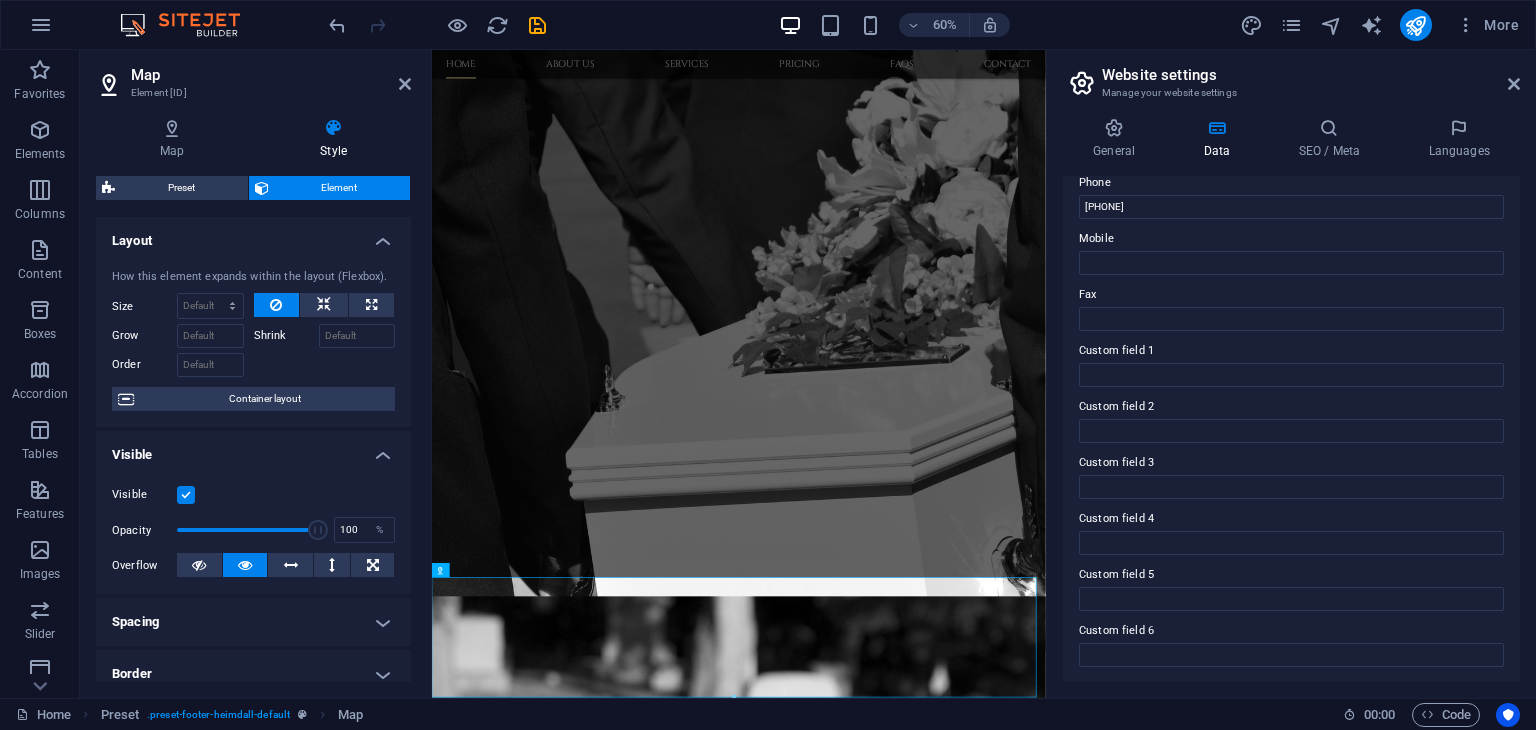 scroll, scrollTop: 2808, scrollLeft: 0, axis: vertical 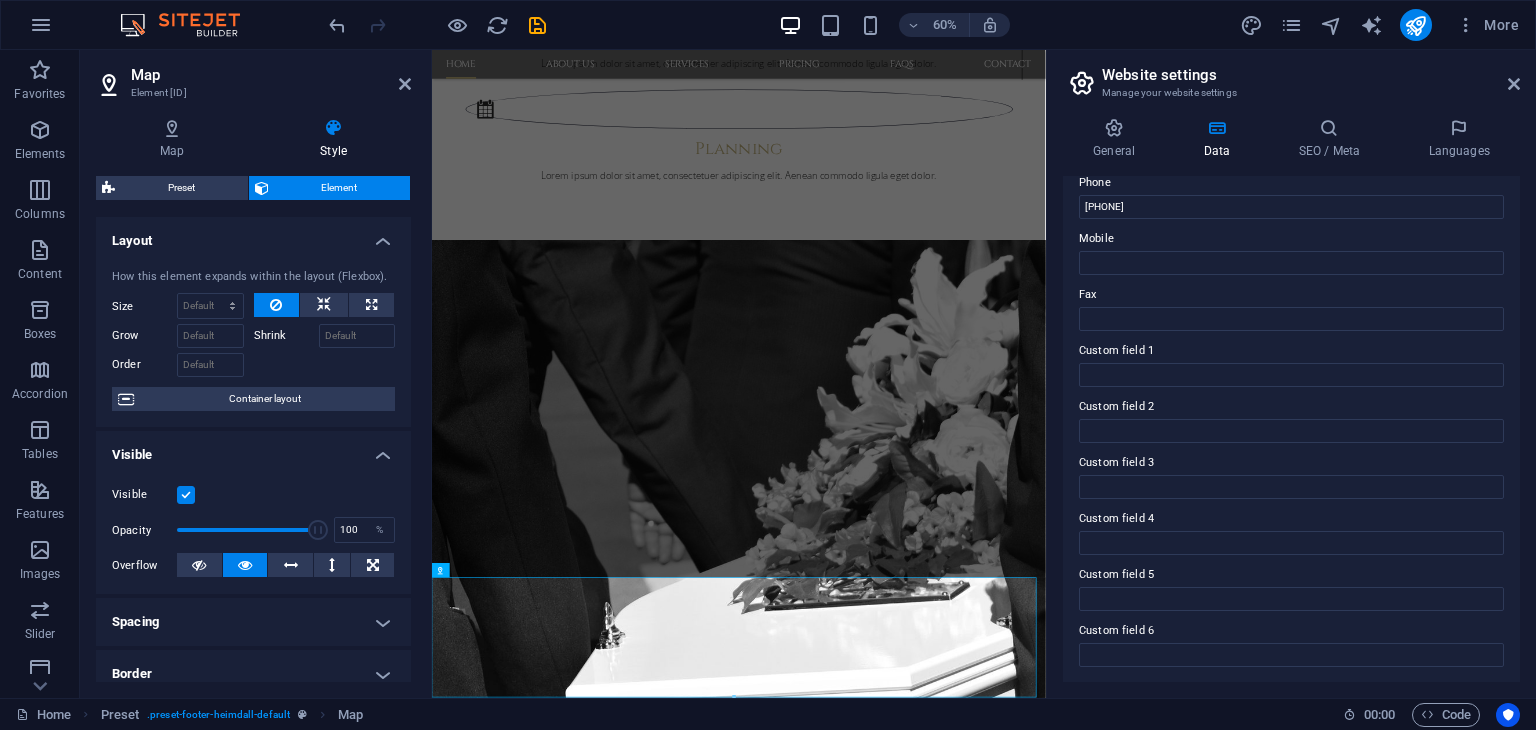 click on "Spacing" at bounding box center (253, 622) 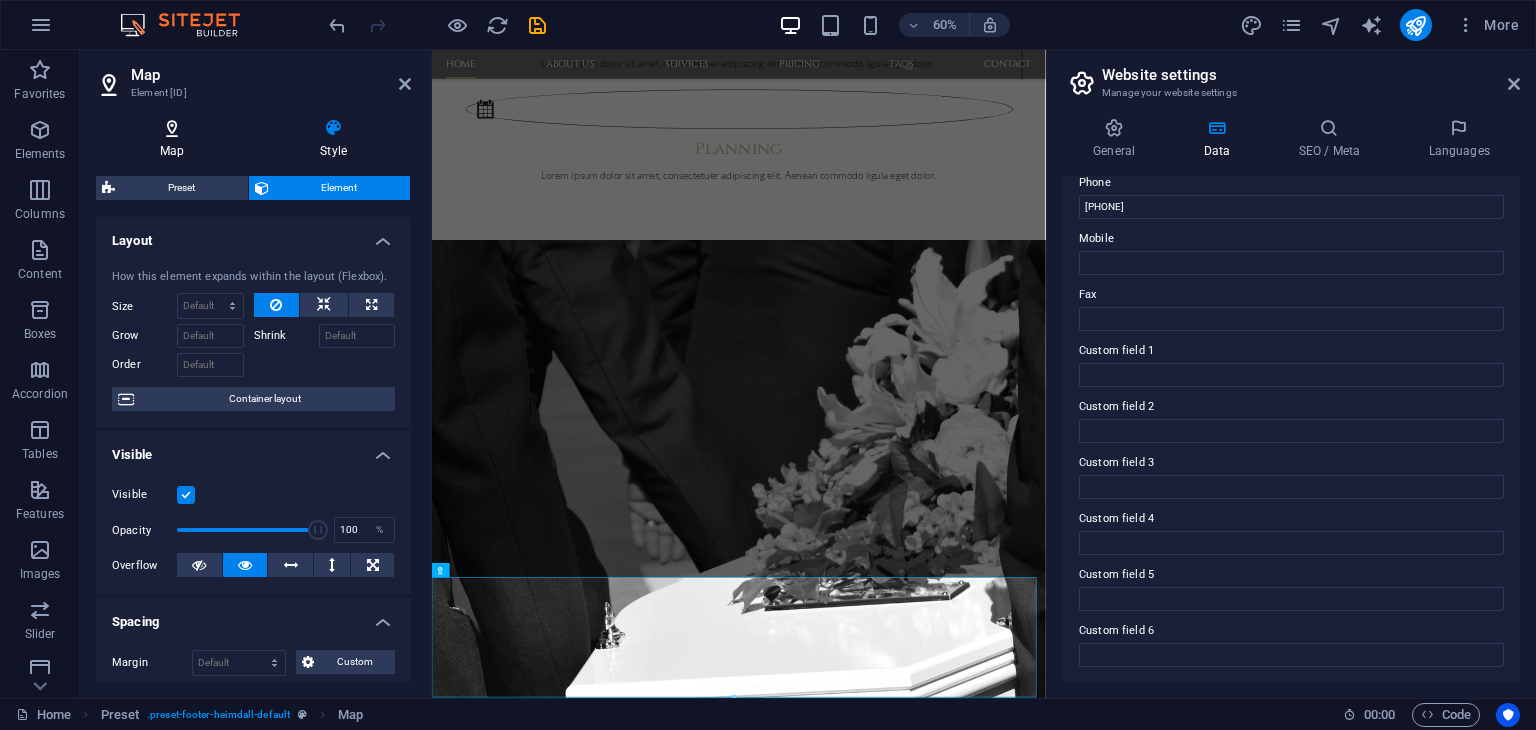 click on "Map" at bounding box center (176, 139) 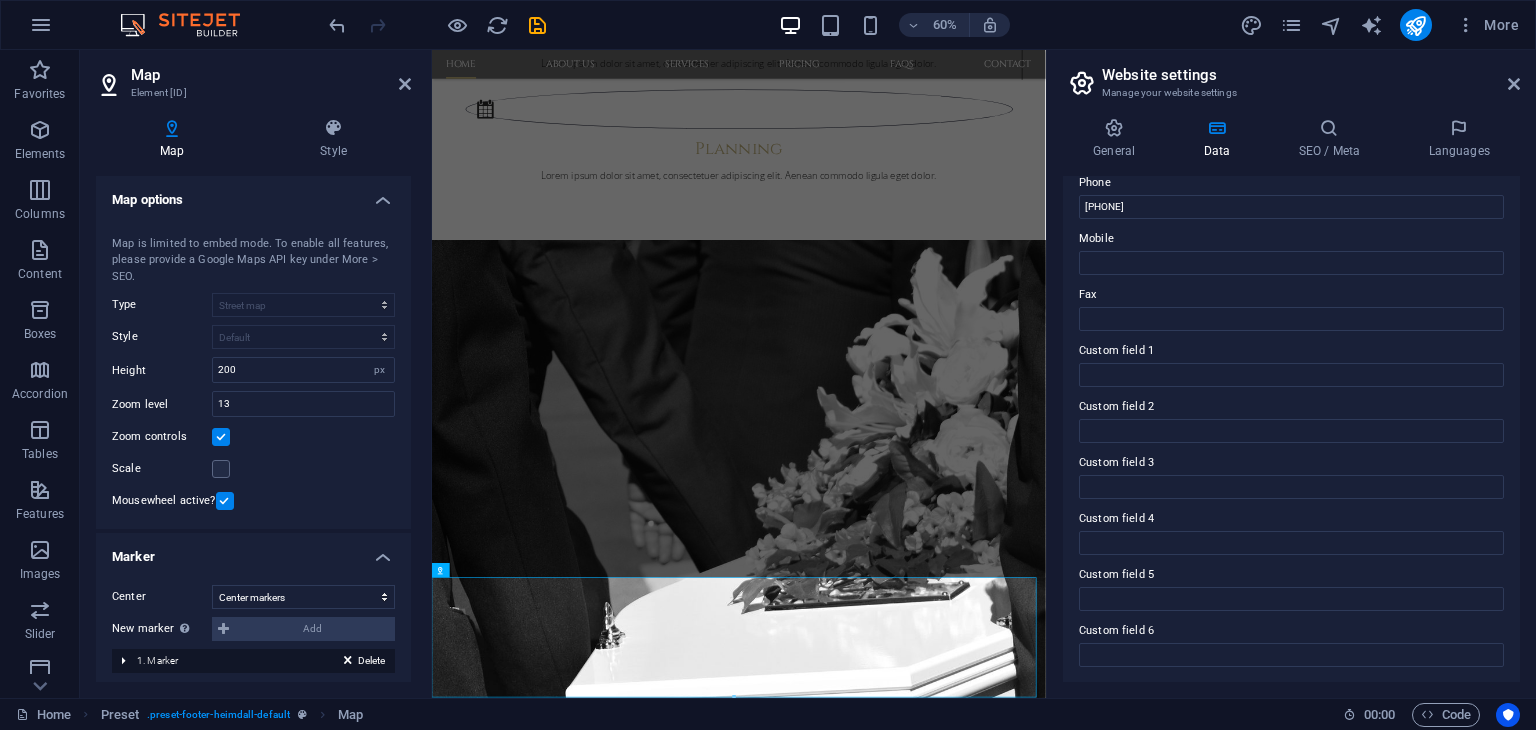 scroll, scrollTop: 6, scrollLeft: 0, axis: vertical 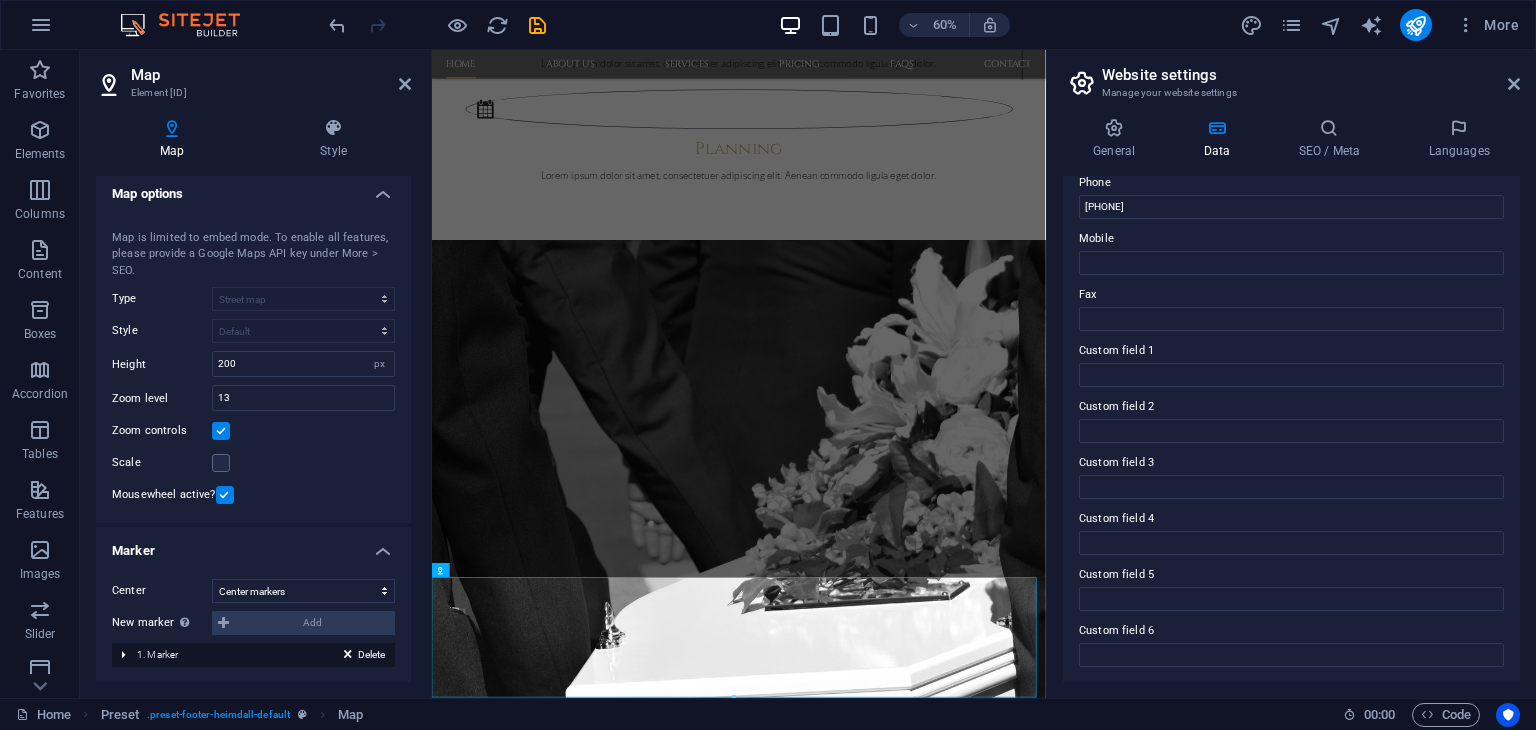 click on "New marker To enable this feature, please provide a Google Maps API key in the website settings. Add" at bounding box center [253, 623] 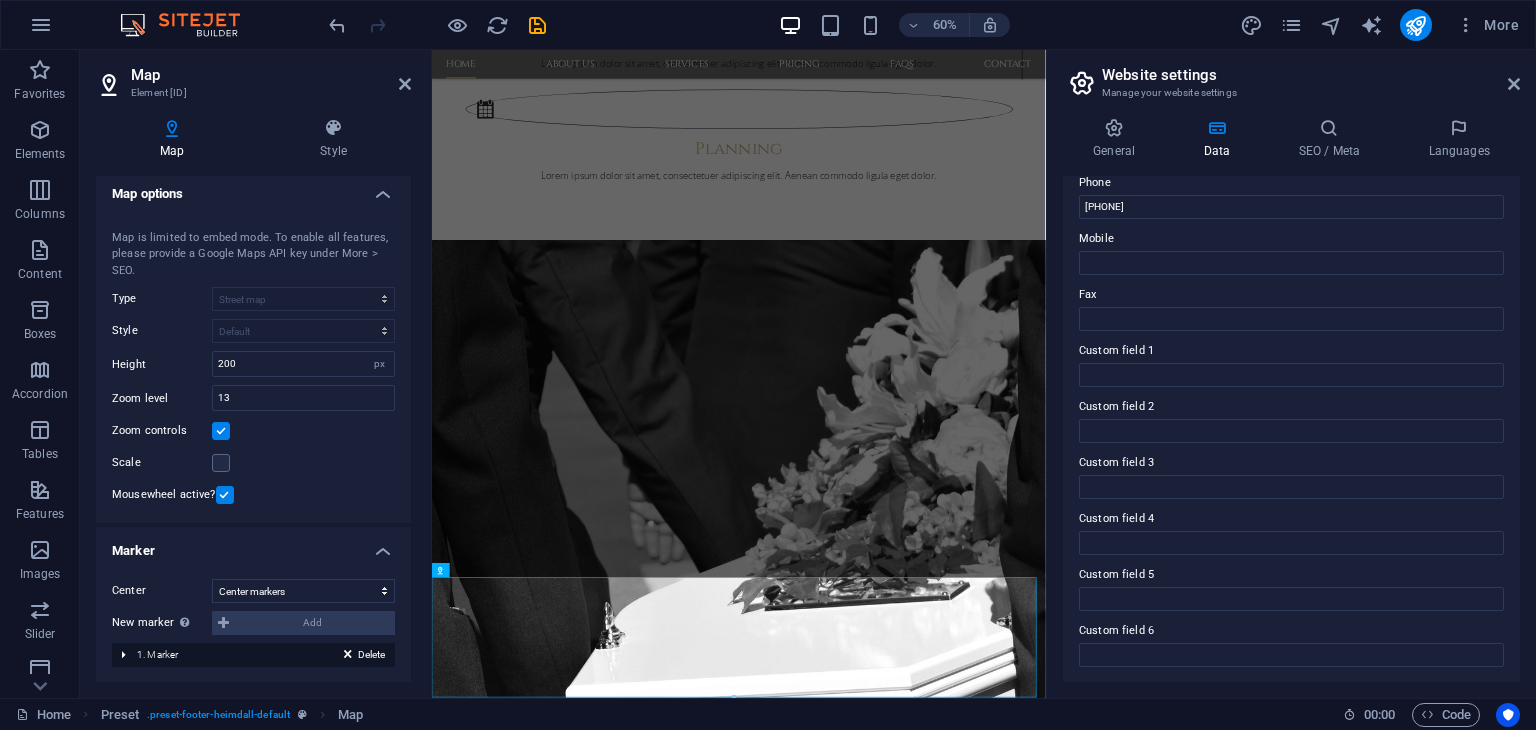 click on "Delete 1. Marker" at bounding box center [253, 655] 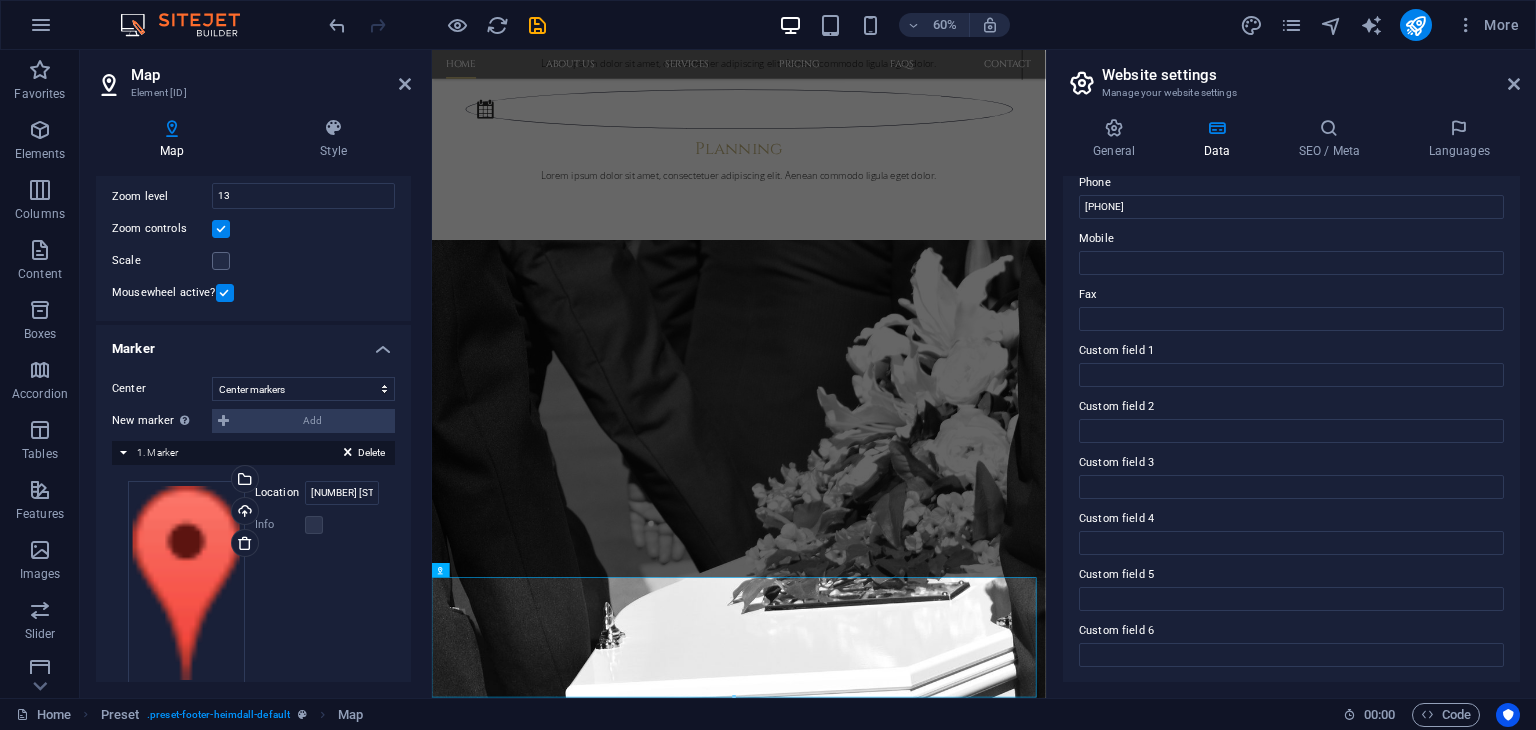scroll, scrollTop: 239, scrollLeft: 0, axis: vertical 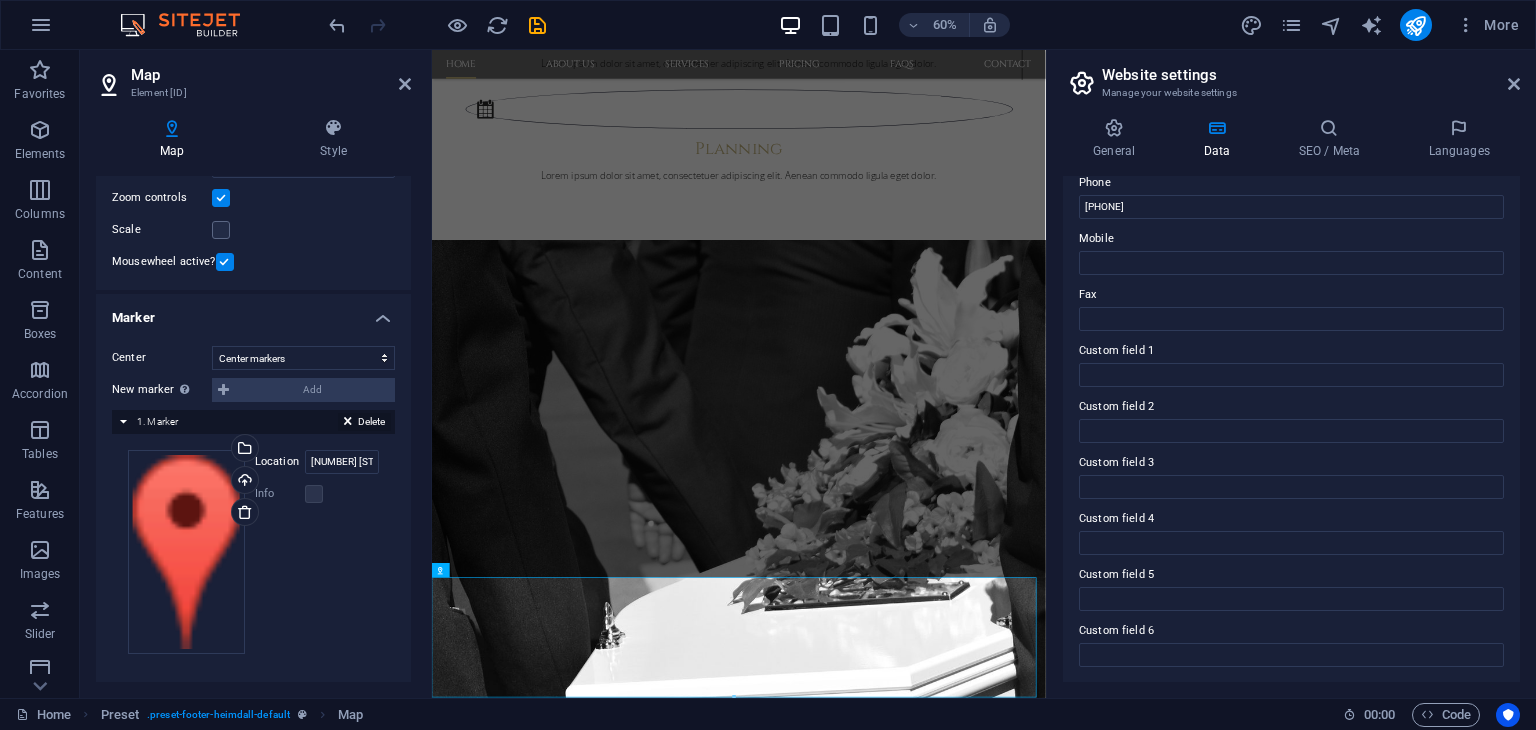 click on "Delete" at bounding box center [364, 422] 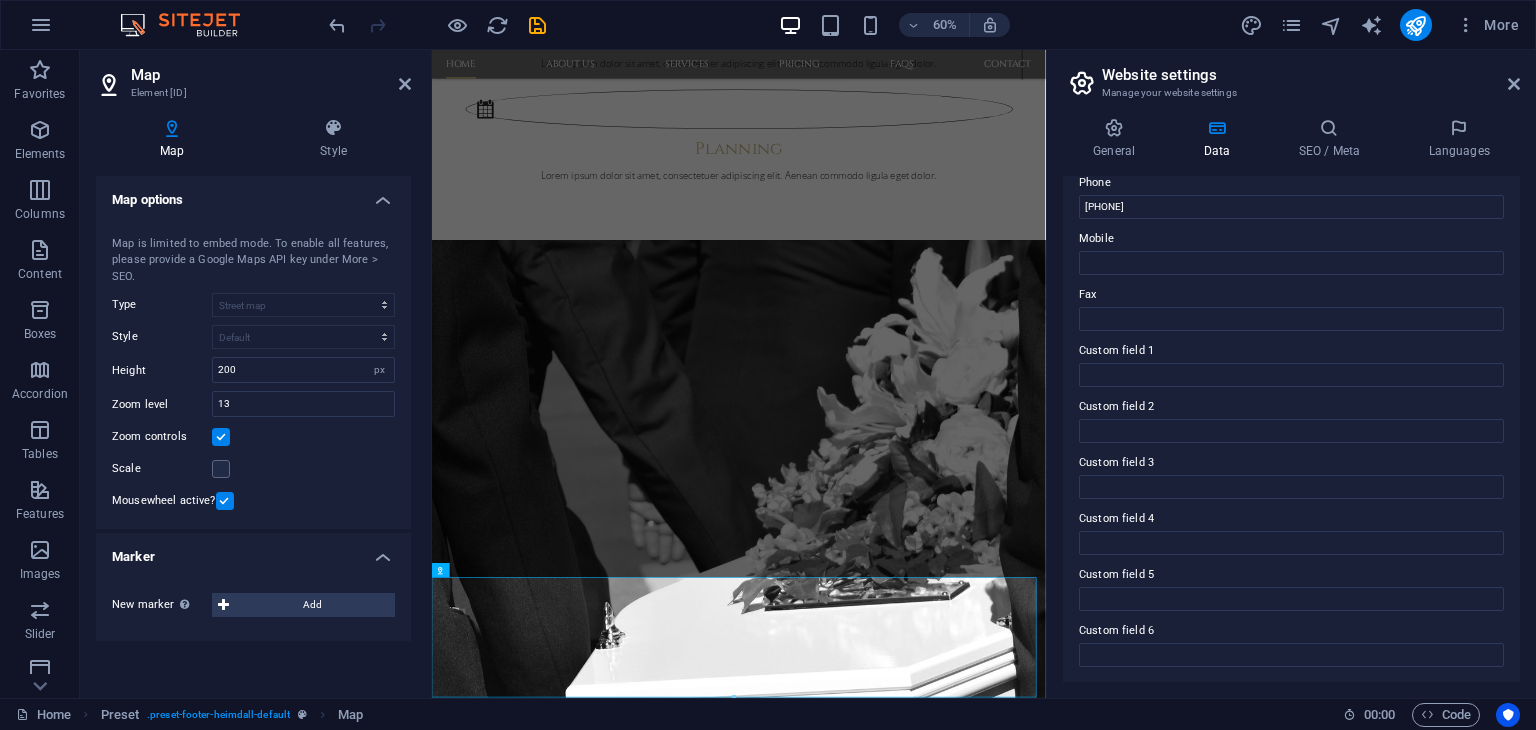 scroll, scrollTop: 0, scrollLeft: 0, axis: both 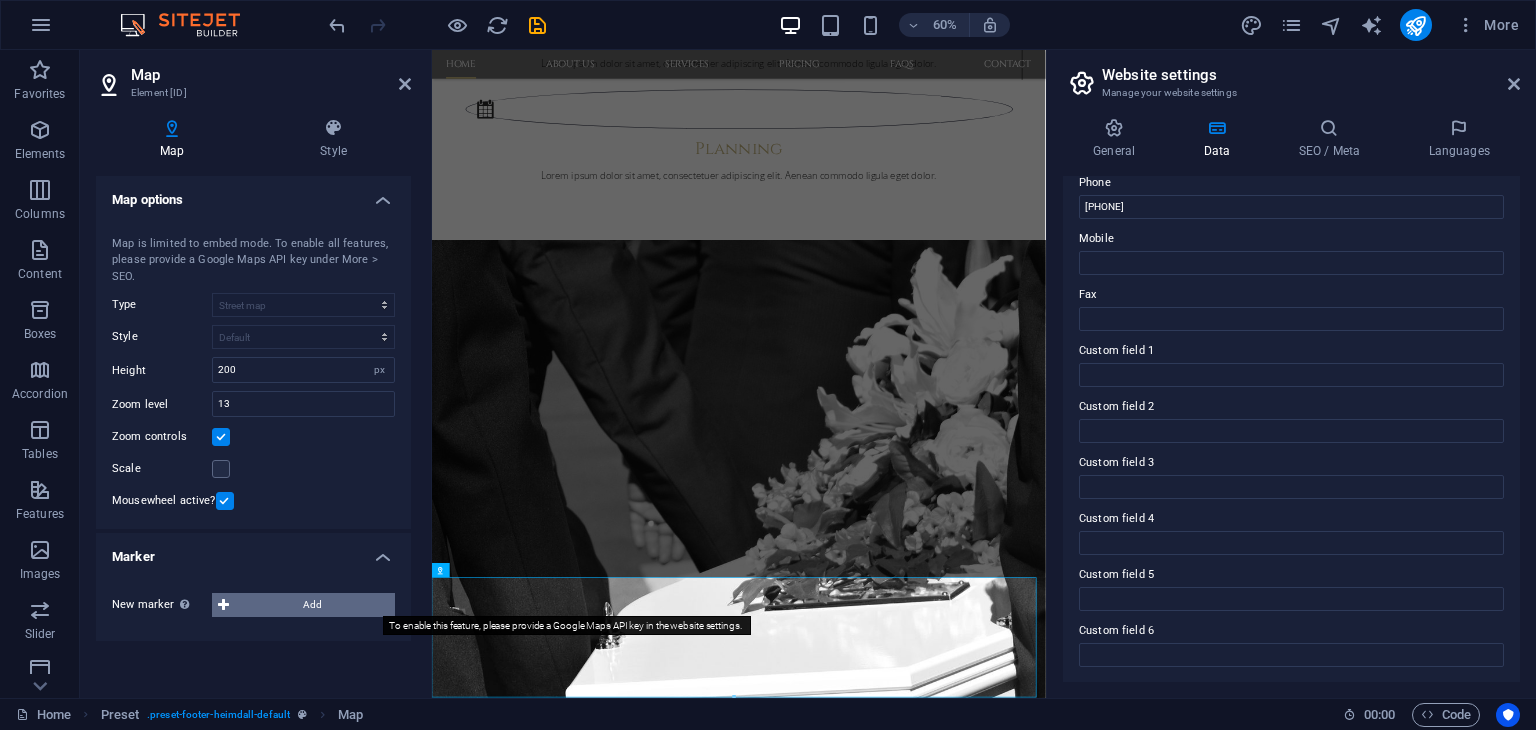 click on "Add" at bounding box center (312, 605) 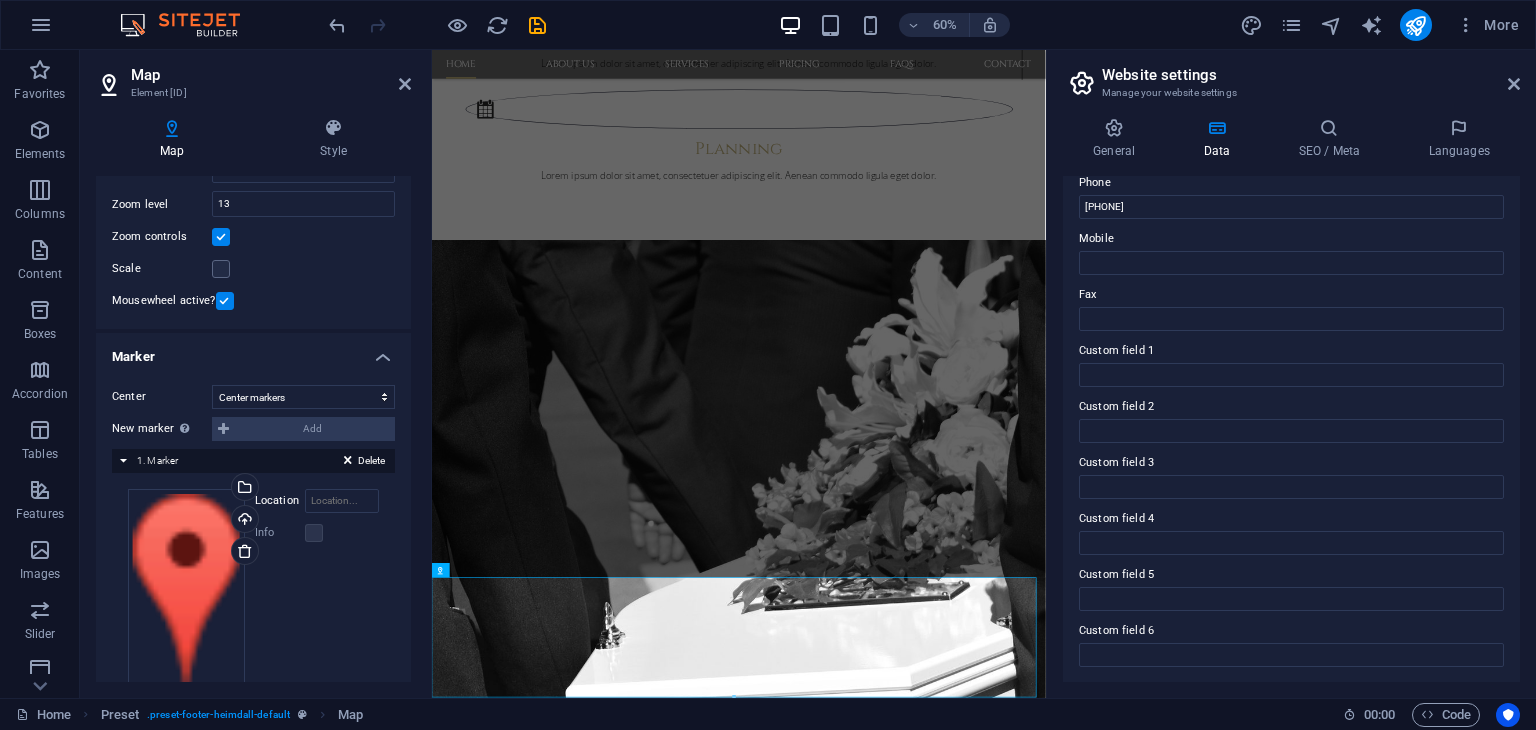 scroll, scrollTop: 239, scrollLeft: 0, axis: vertical 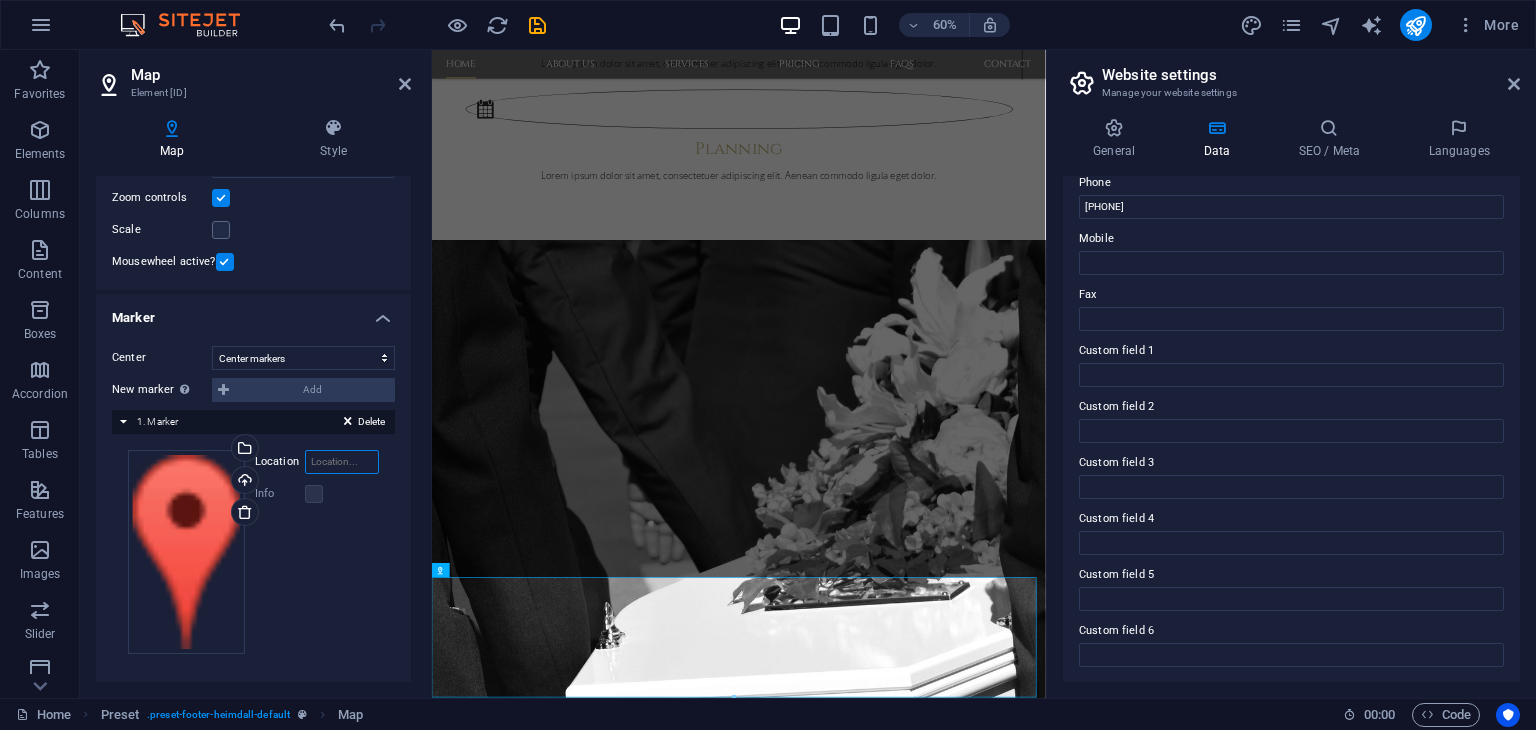 click on "Location" at bounding box center [342, 462] 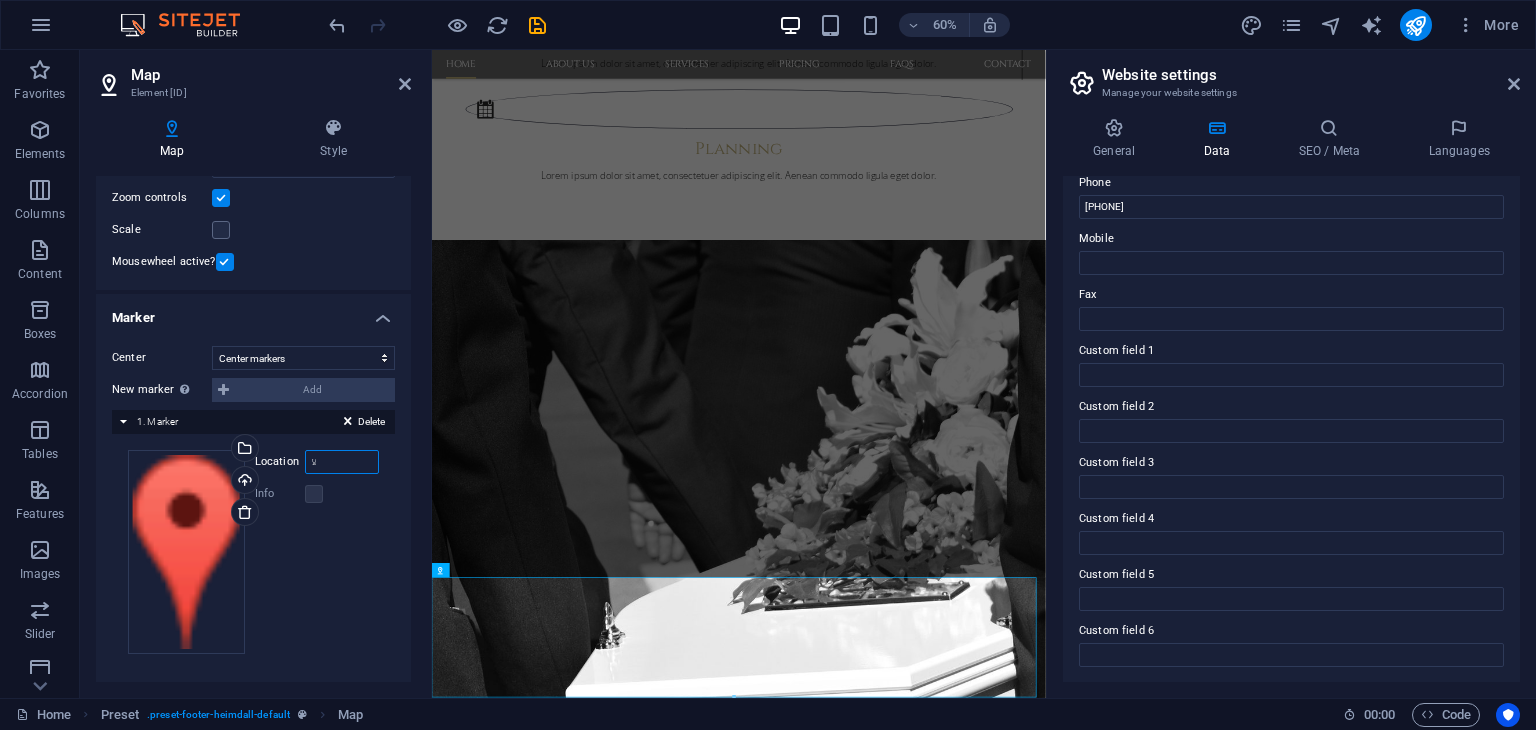 type on "ل" 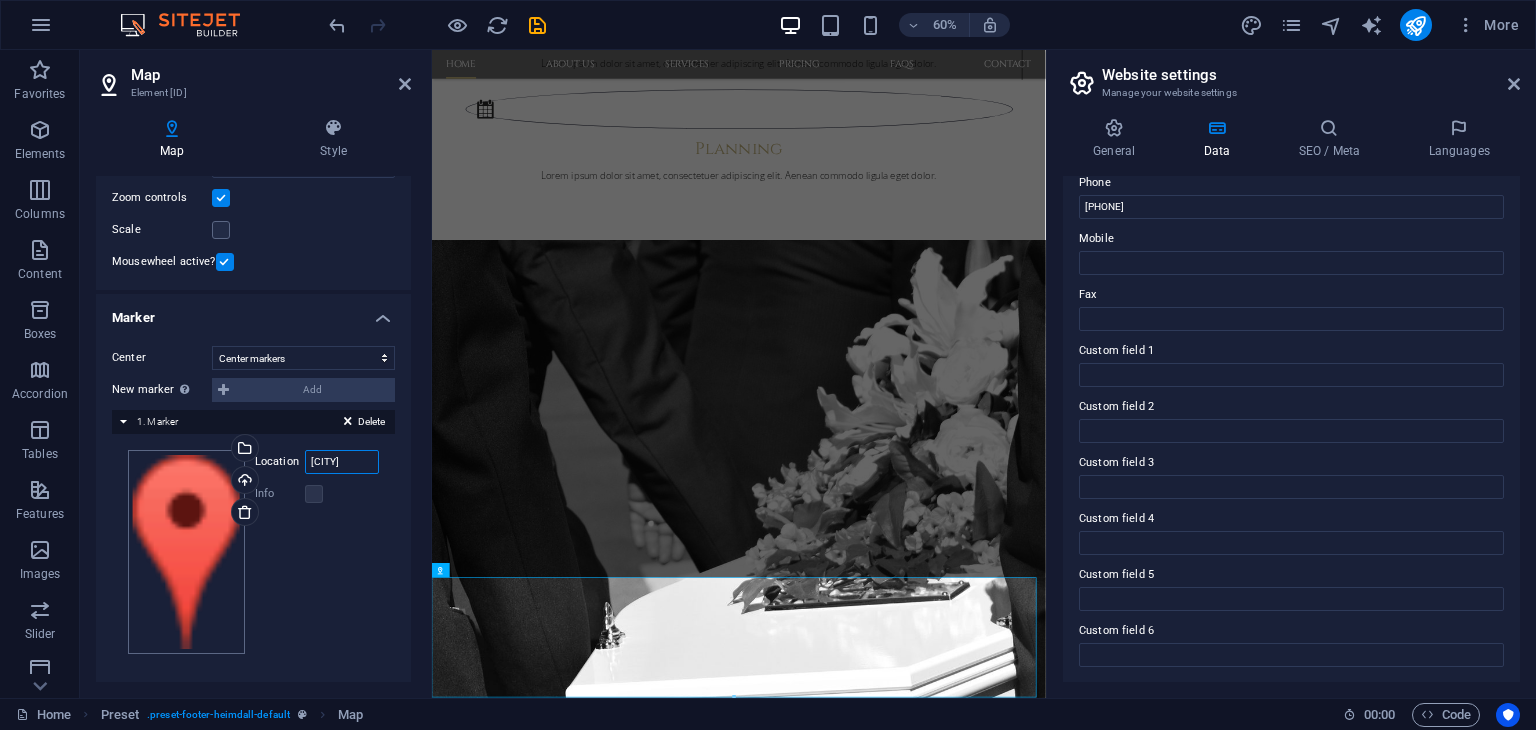 type on "[CITY]" 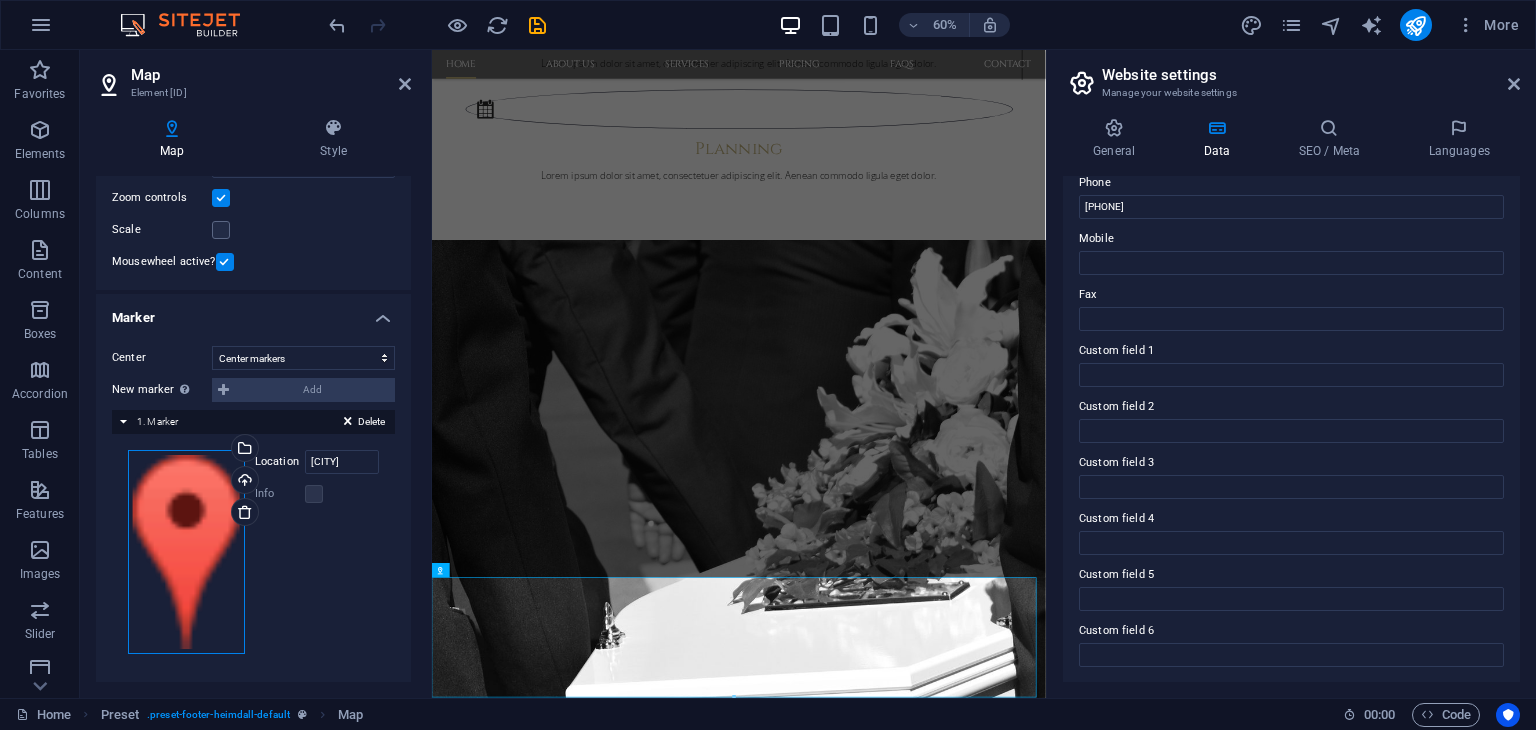 click on "Drag files here, click to choose files or select files from Files or our free stock photos & videos" at bounding box center (186, 552) 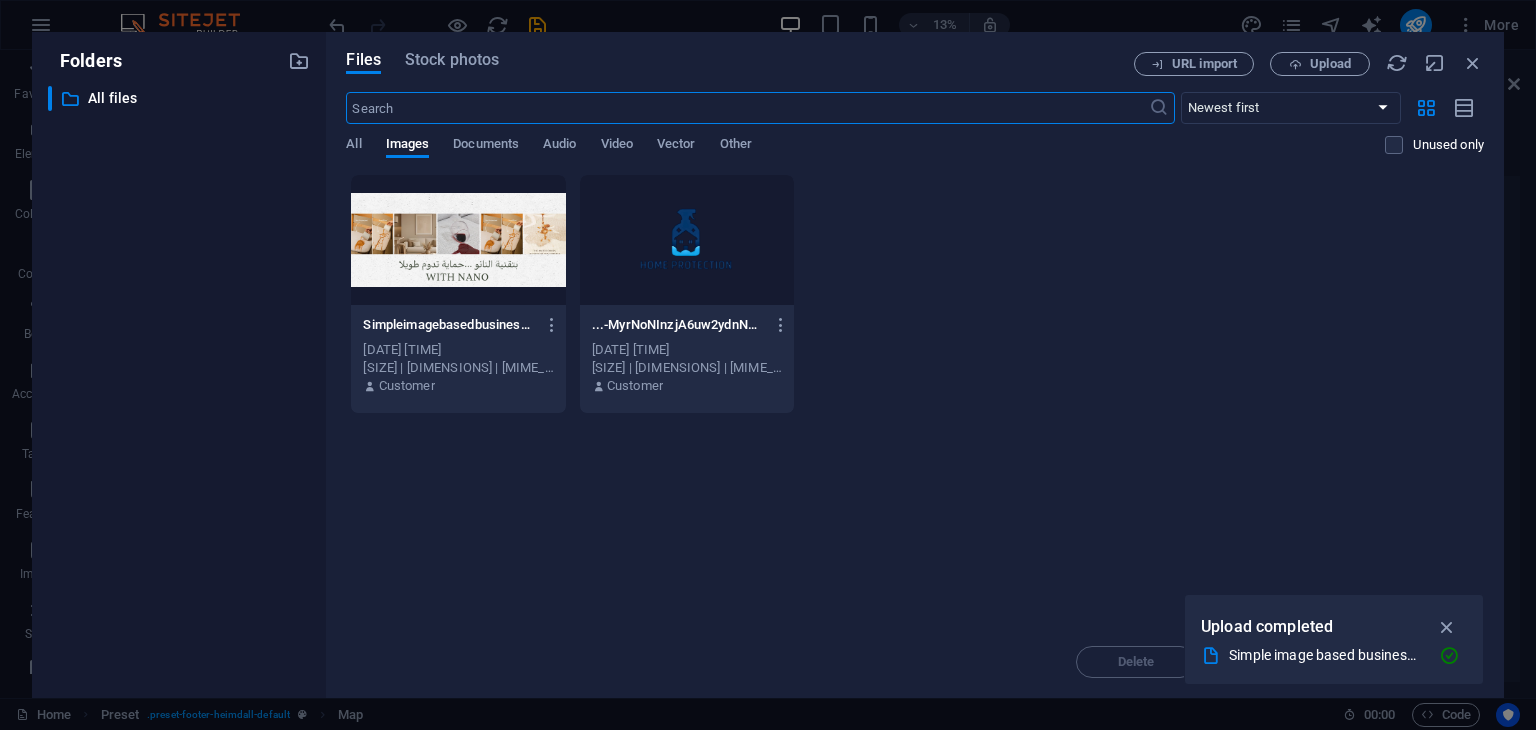 scroll, scrollTop: 0, scrollLeft: 0, axis: both 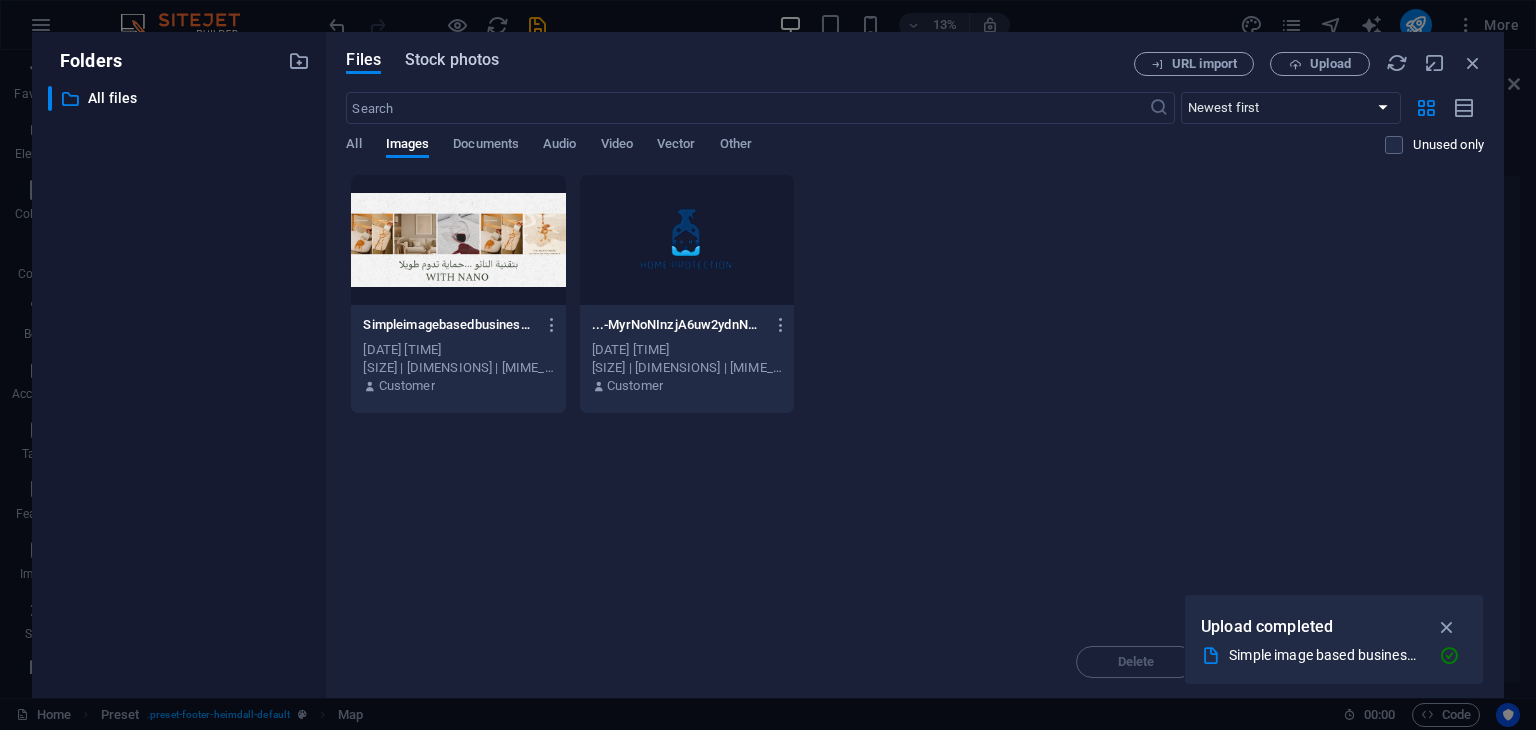 click on "Stock photos" at bounding box center [452, 60] 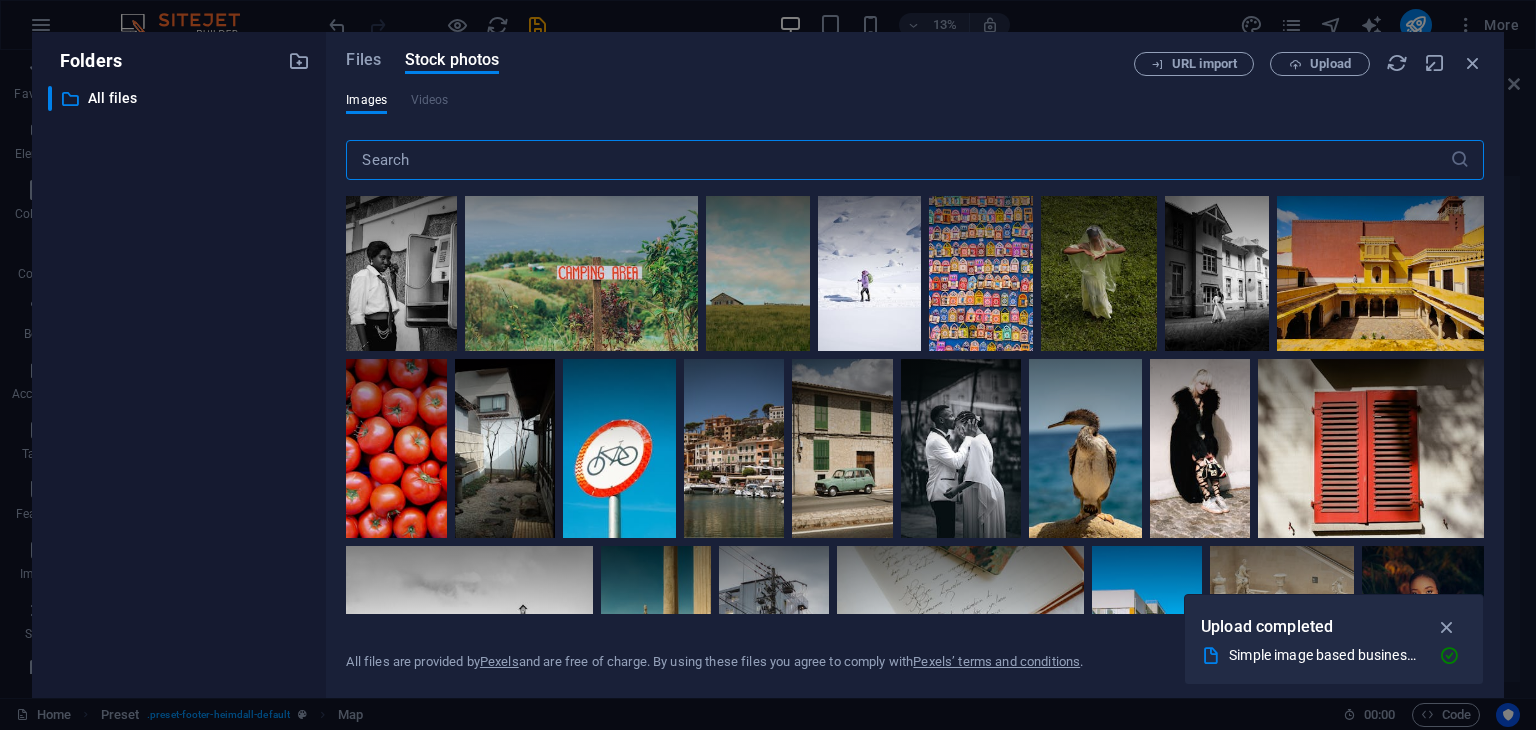 click at bounding box center (897, 160) 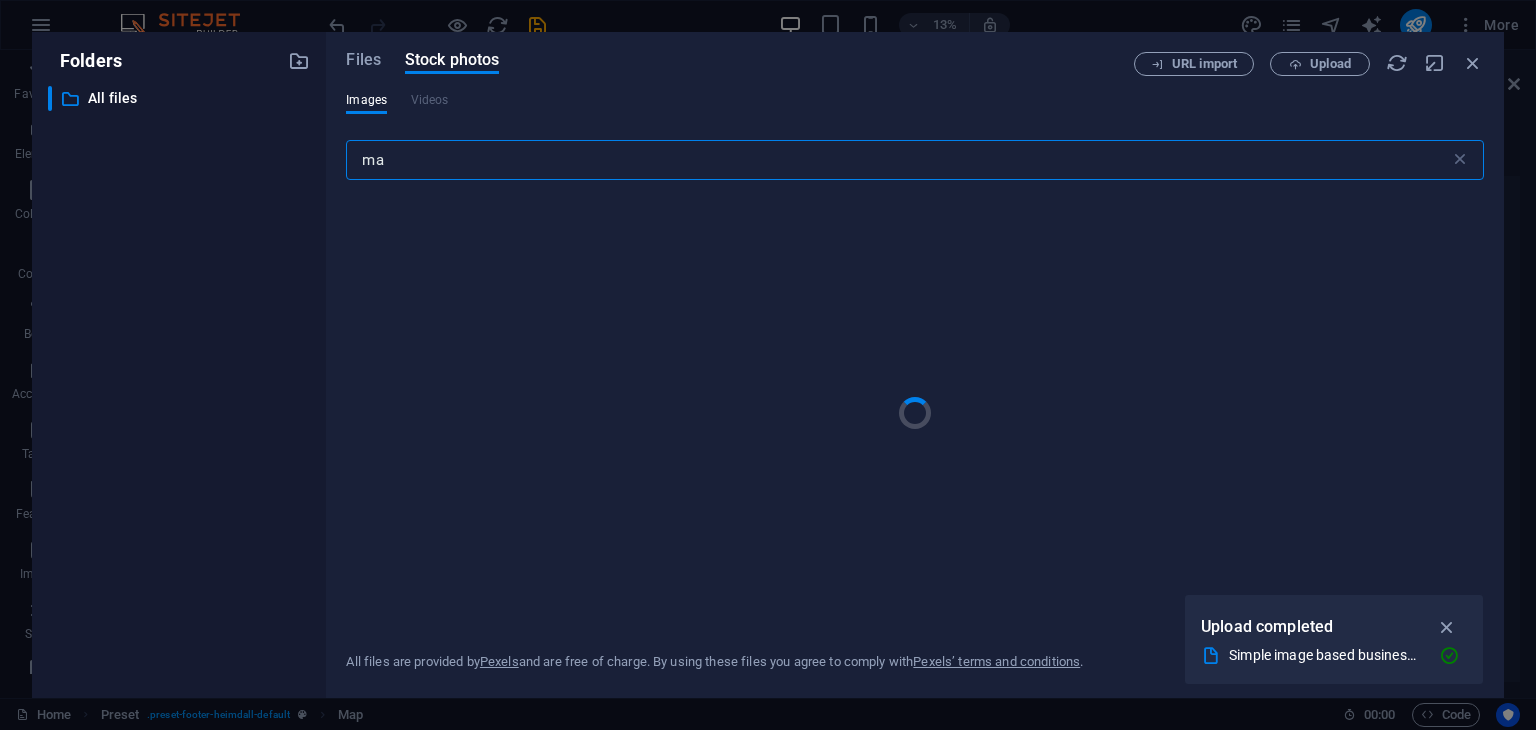 type on "map" 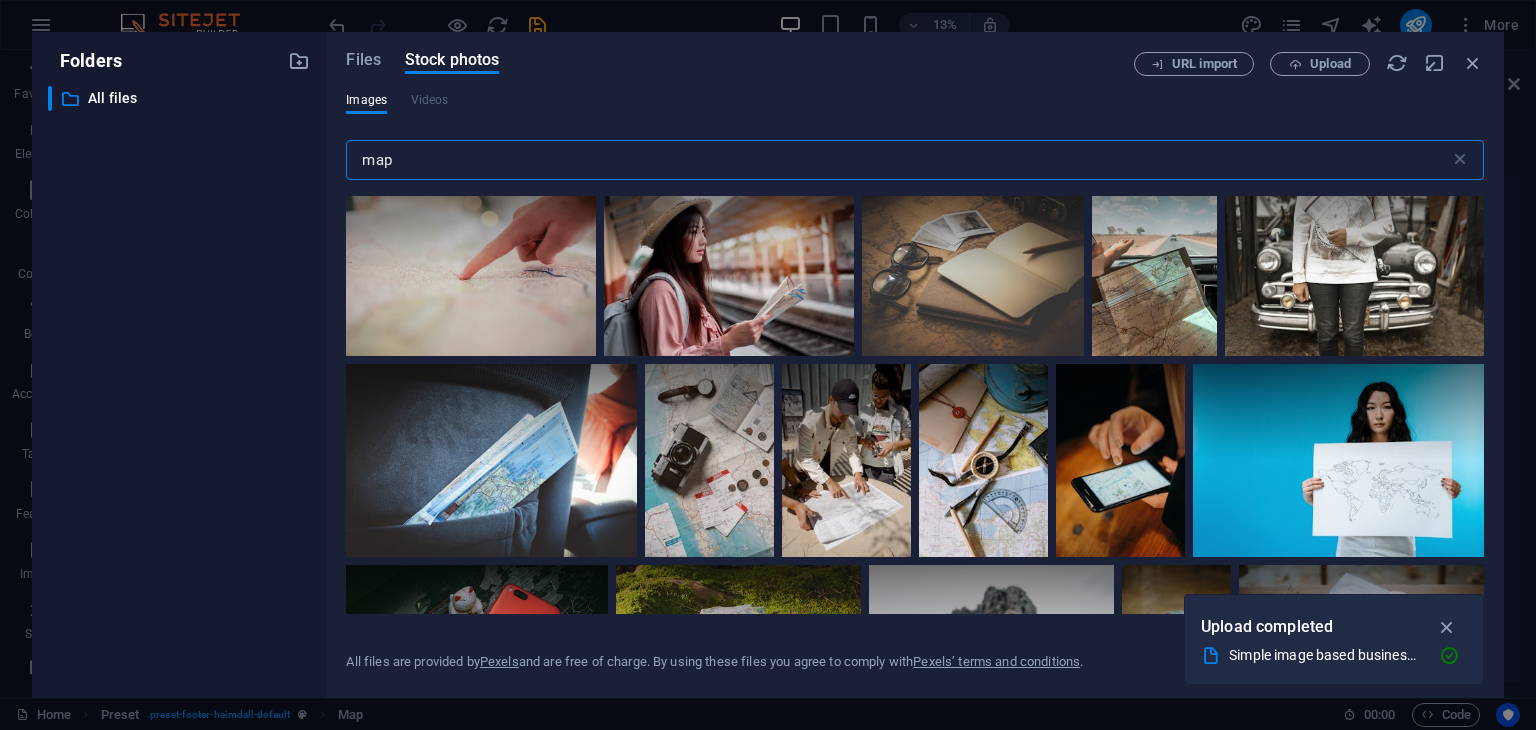scroll, scrollTop: 2880, scrollLeft: 0, axis: vertical 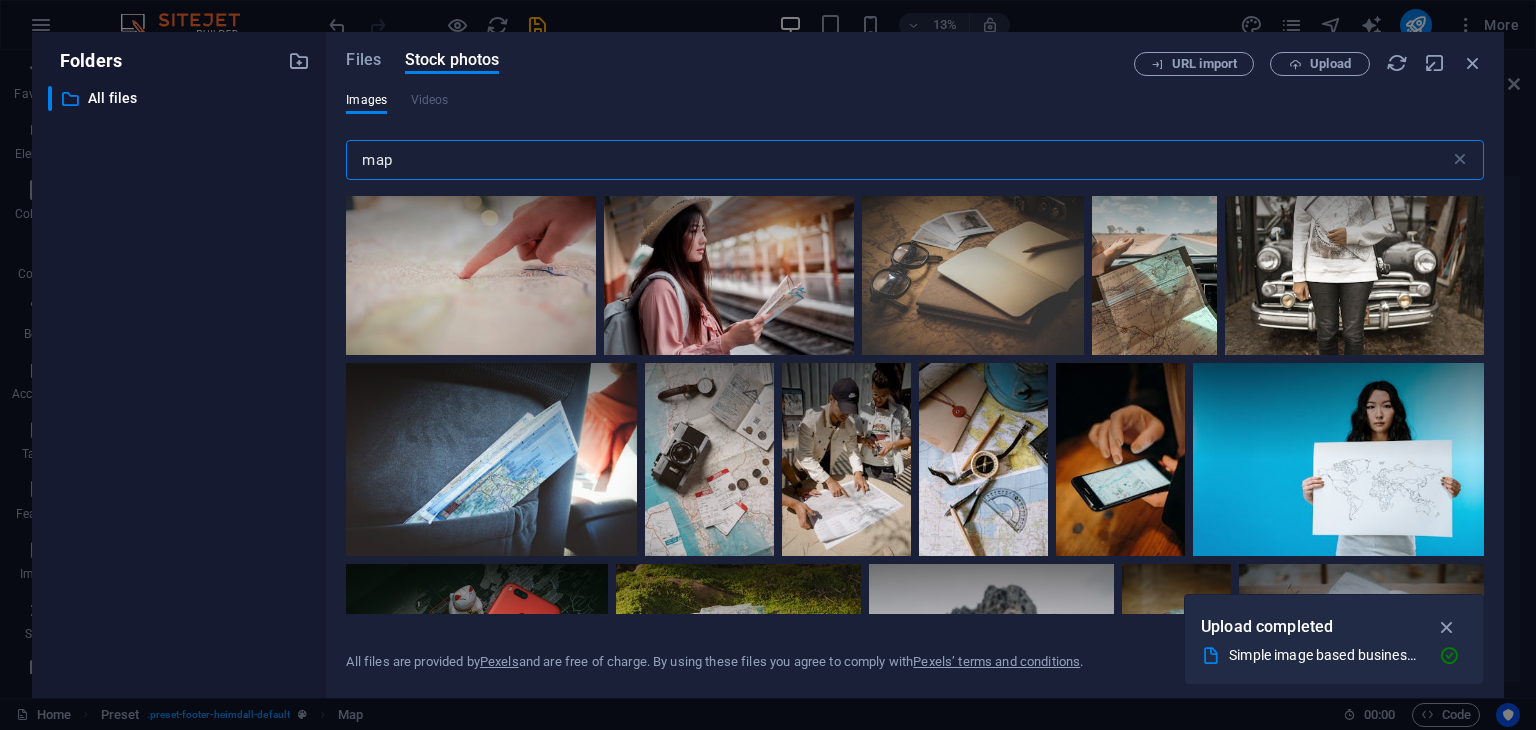 click on "map" at bounding box center (897, 160) 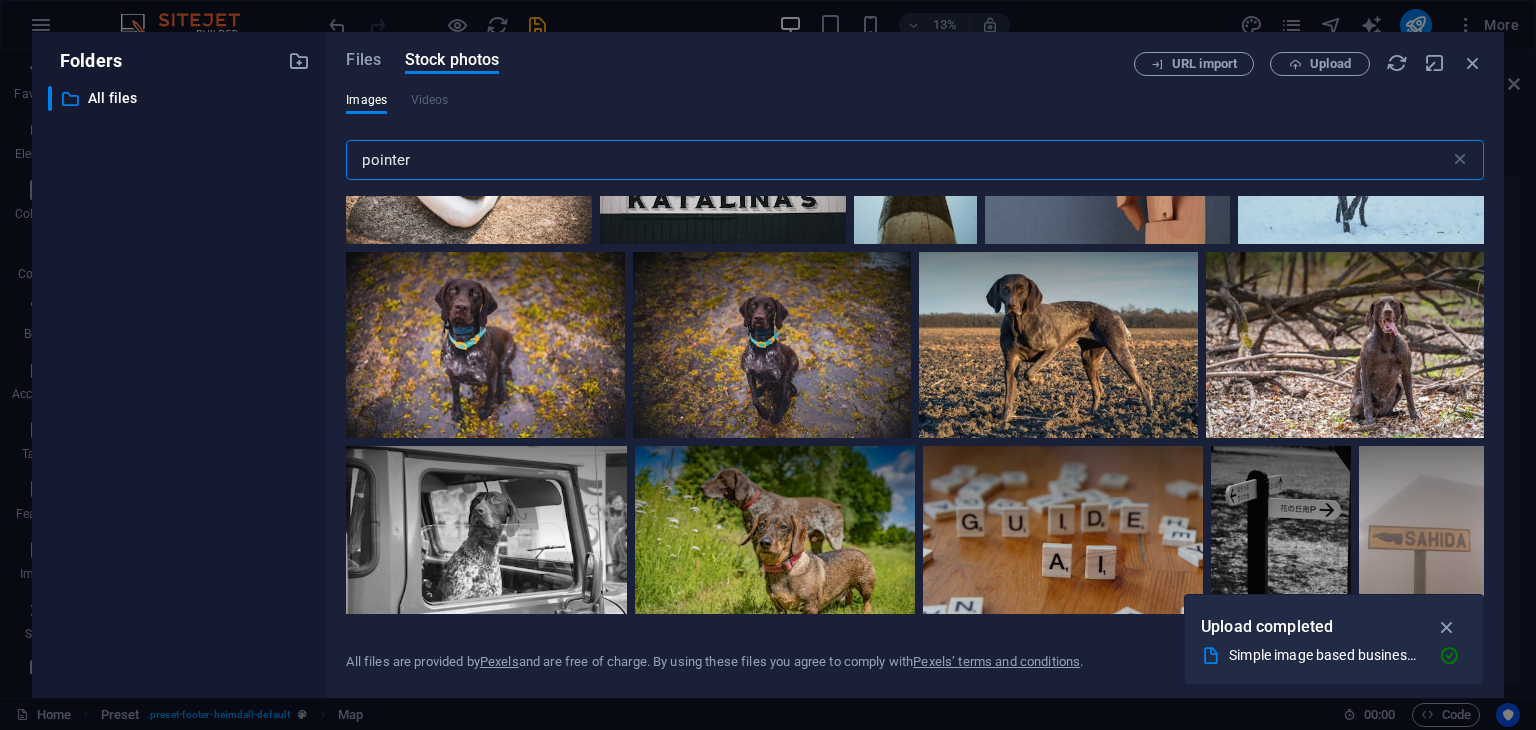 scroll, scrollTop: 5780, scrollLeft: 0, axis: vertical 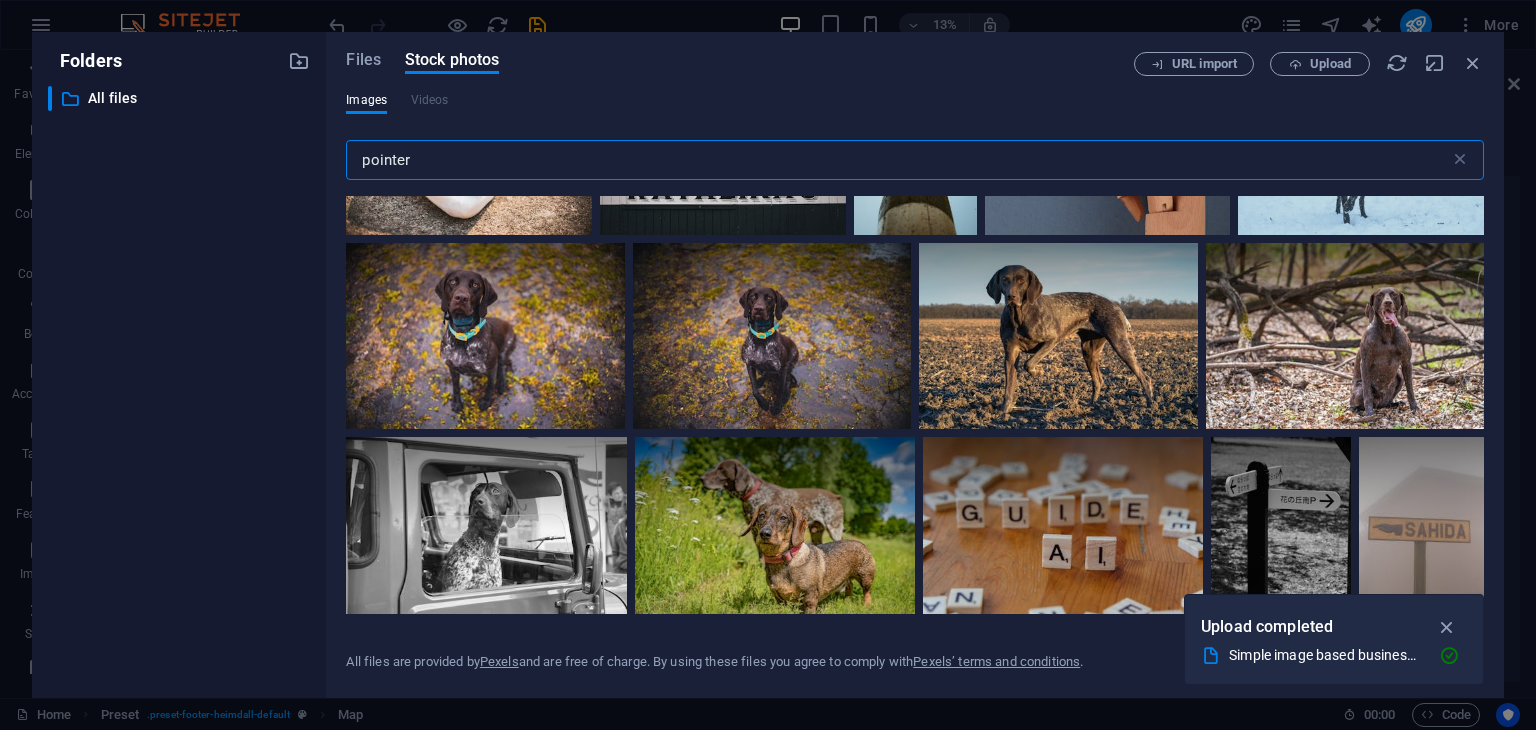 click on "pointer" at bounding box center (897, 160) 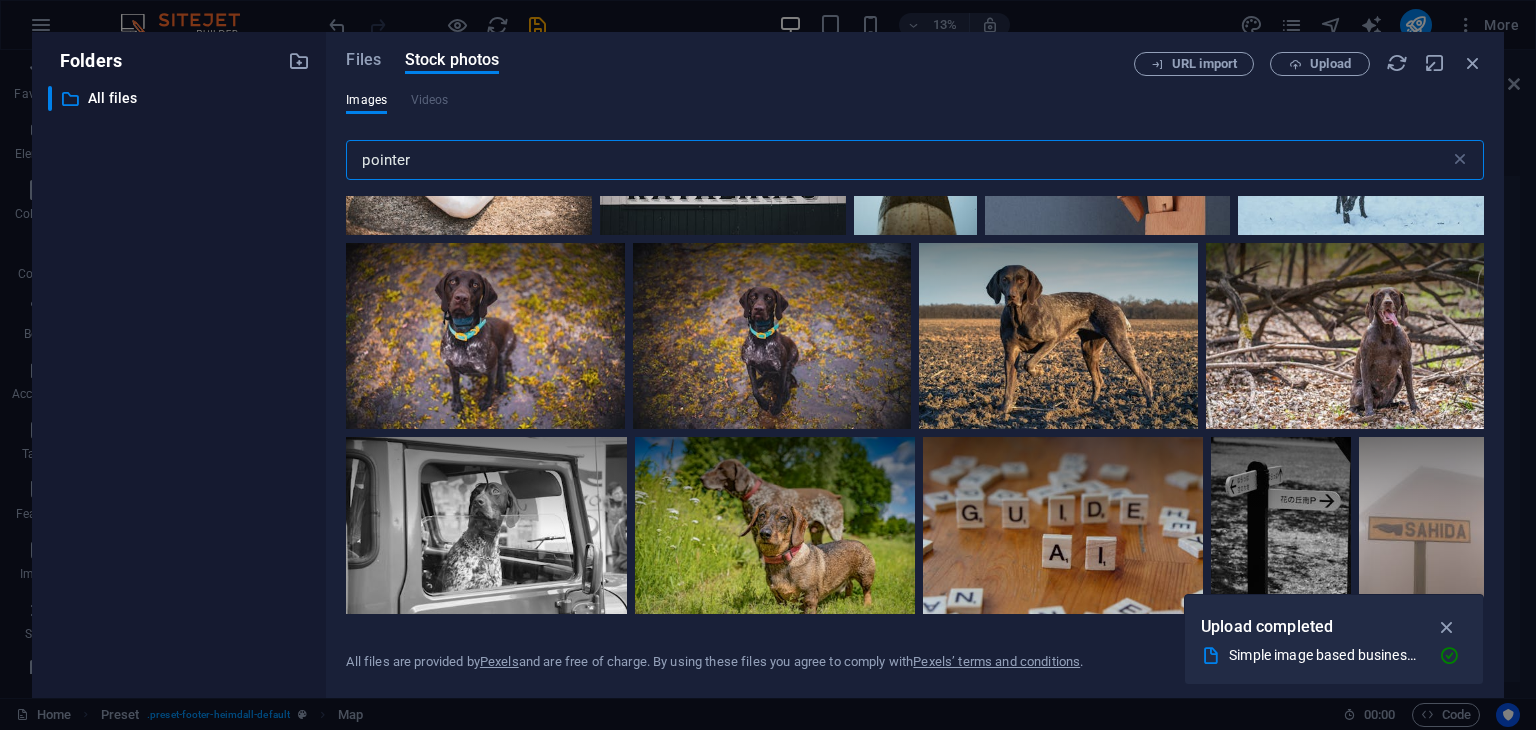 click on "pointer" at bounding box center [897, 160] 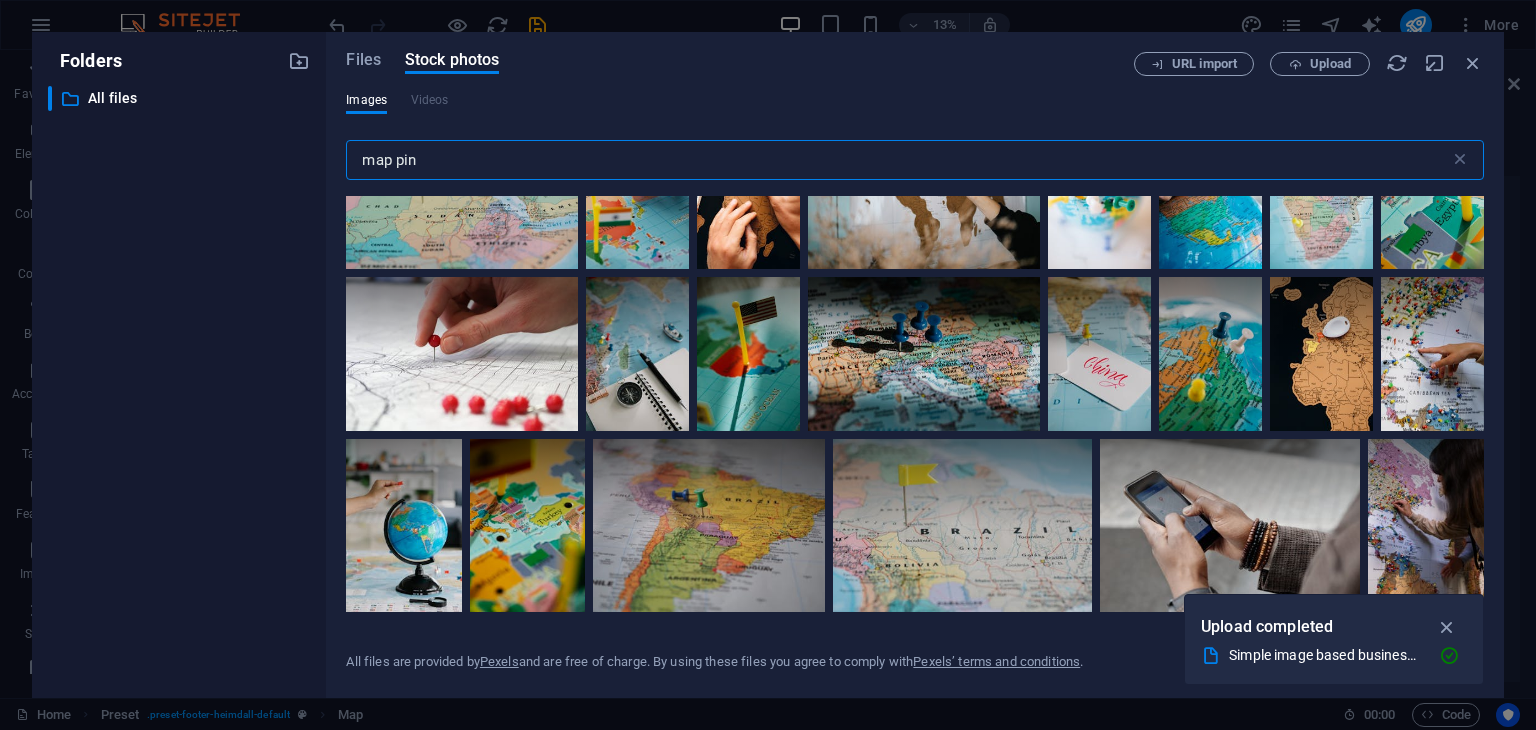 scroll, scrollTop: 0, scrollLeft: 0, axis: both 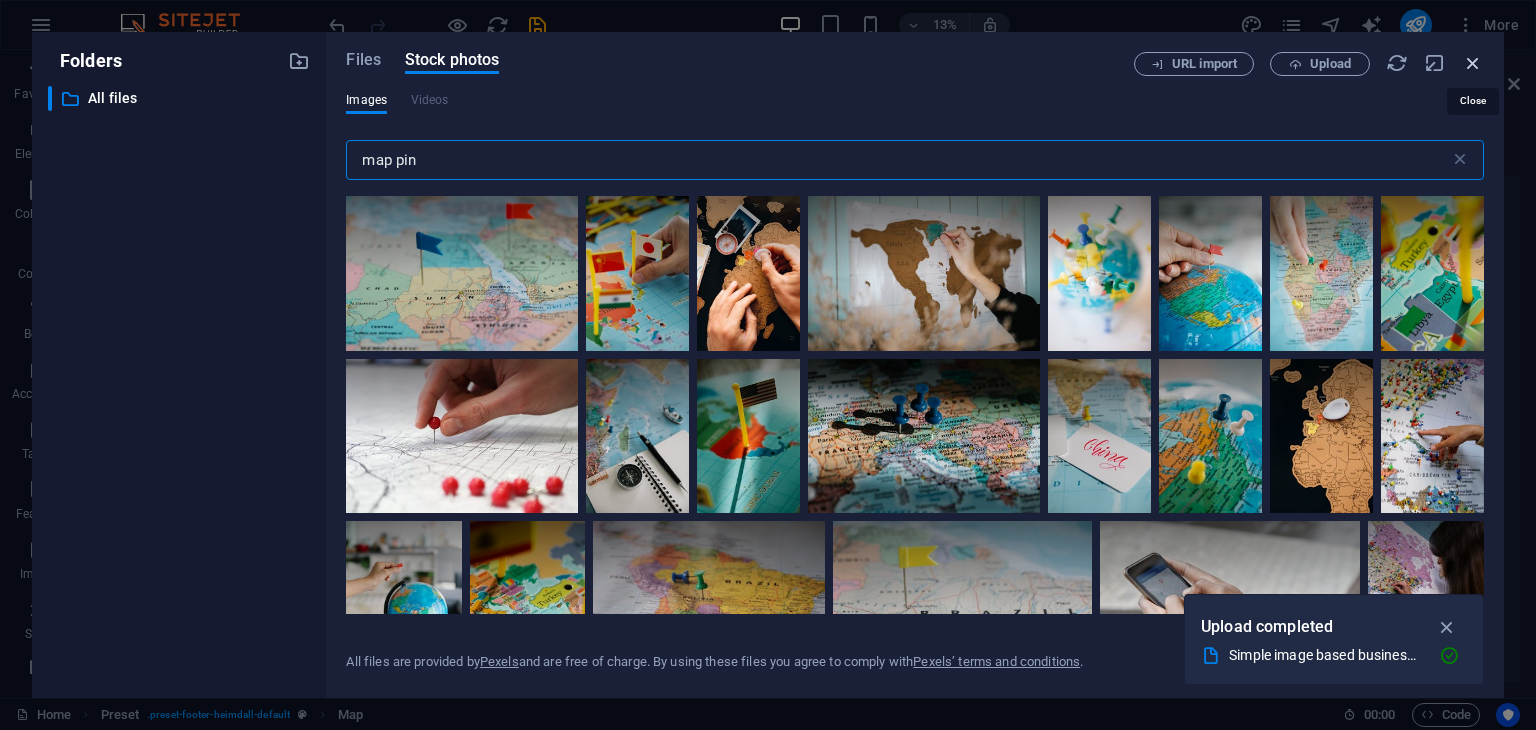 type on "map pin" 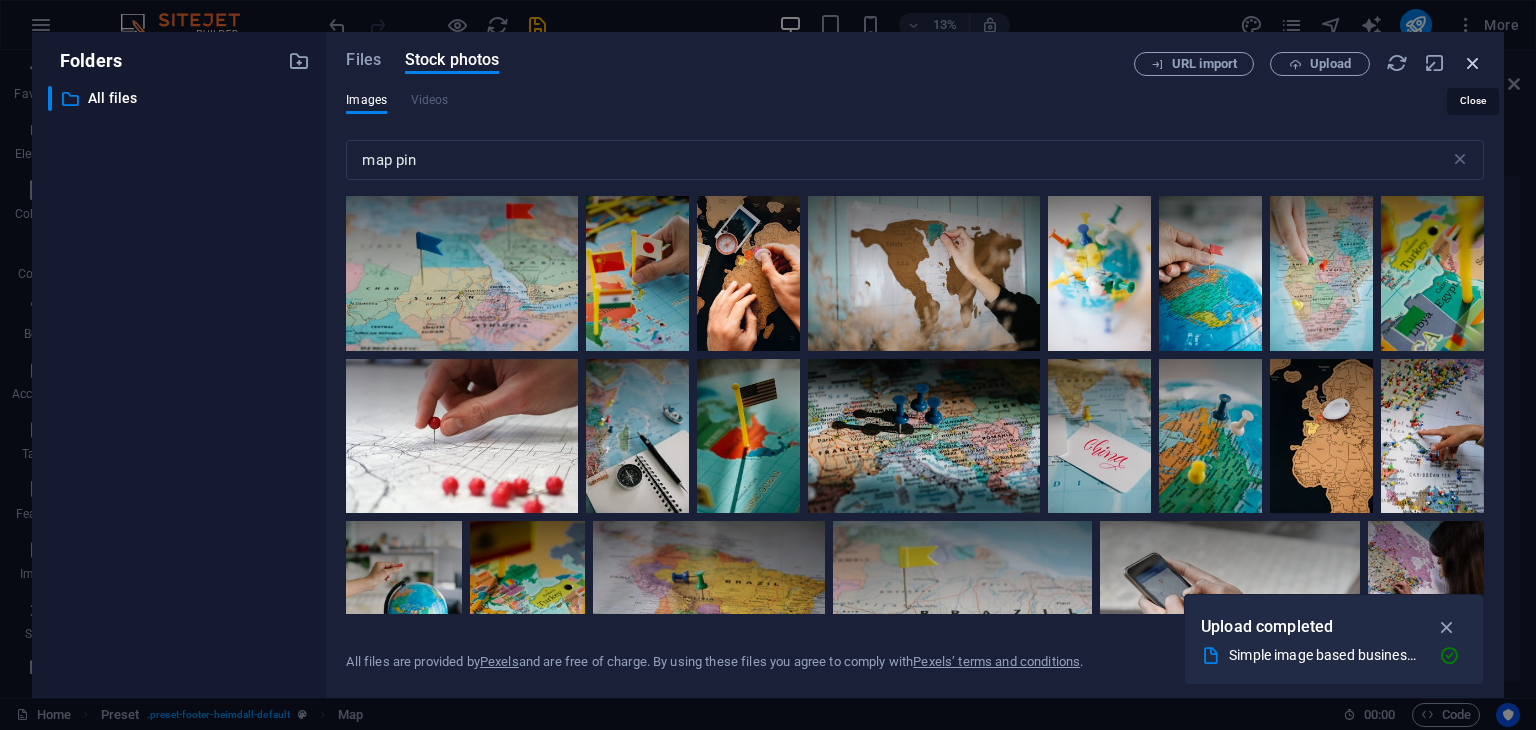 click at bounding box center (1473, 63) 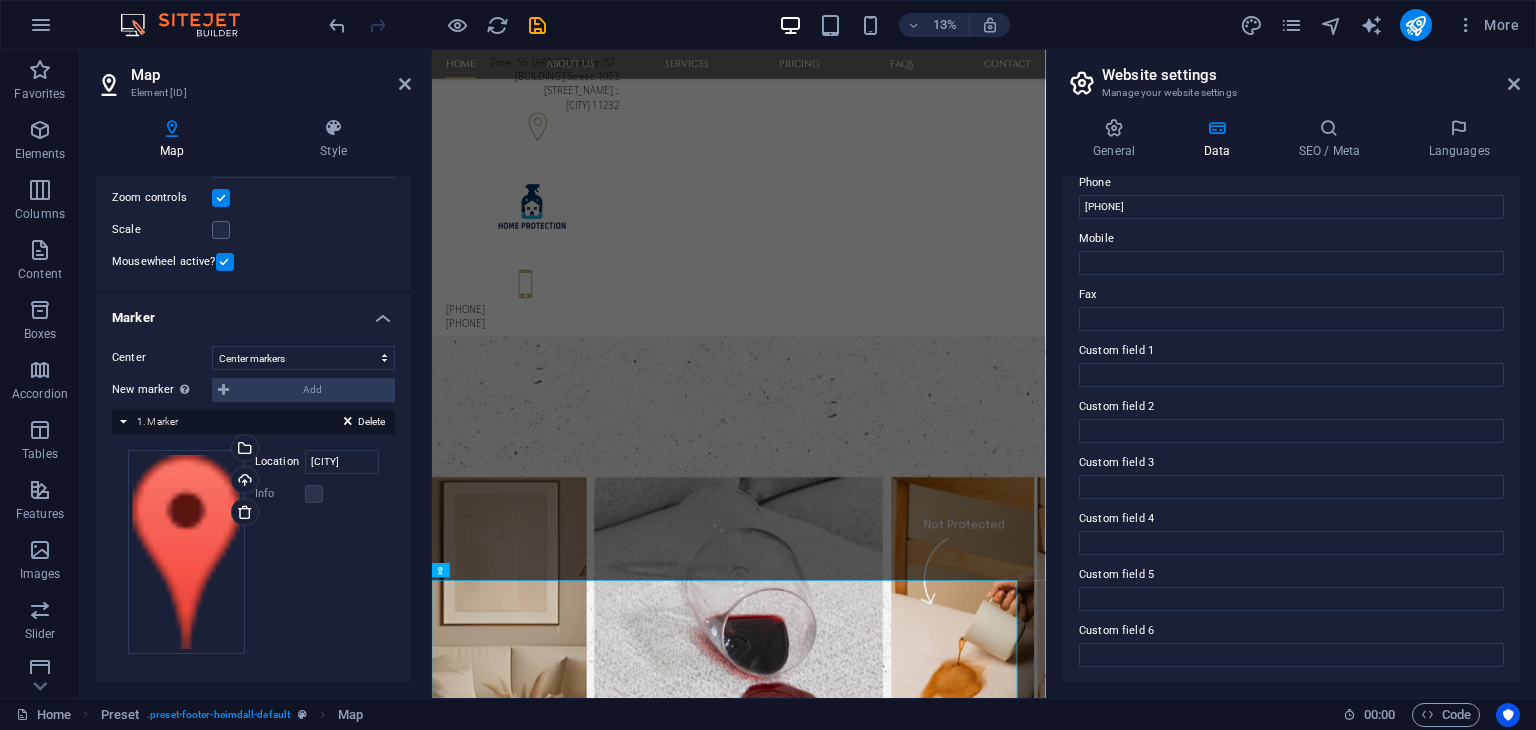 scroll, scrollTop: 2808, scrollLeft: 0, axis: vertical 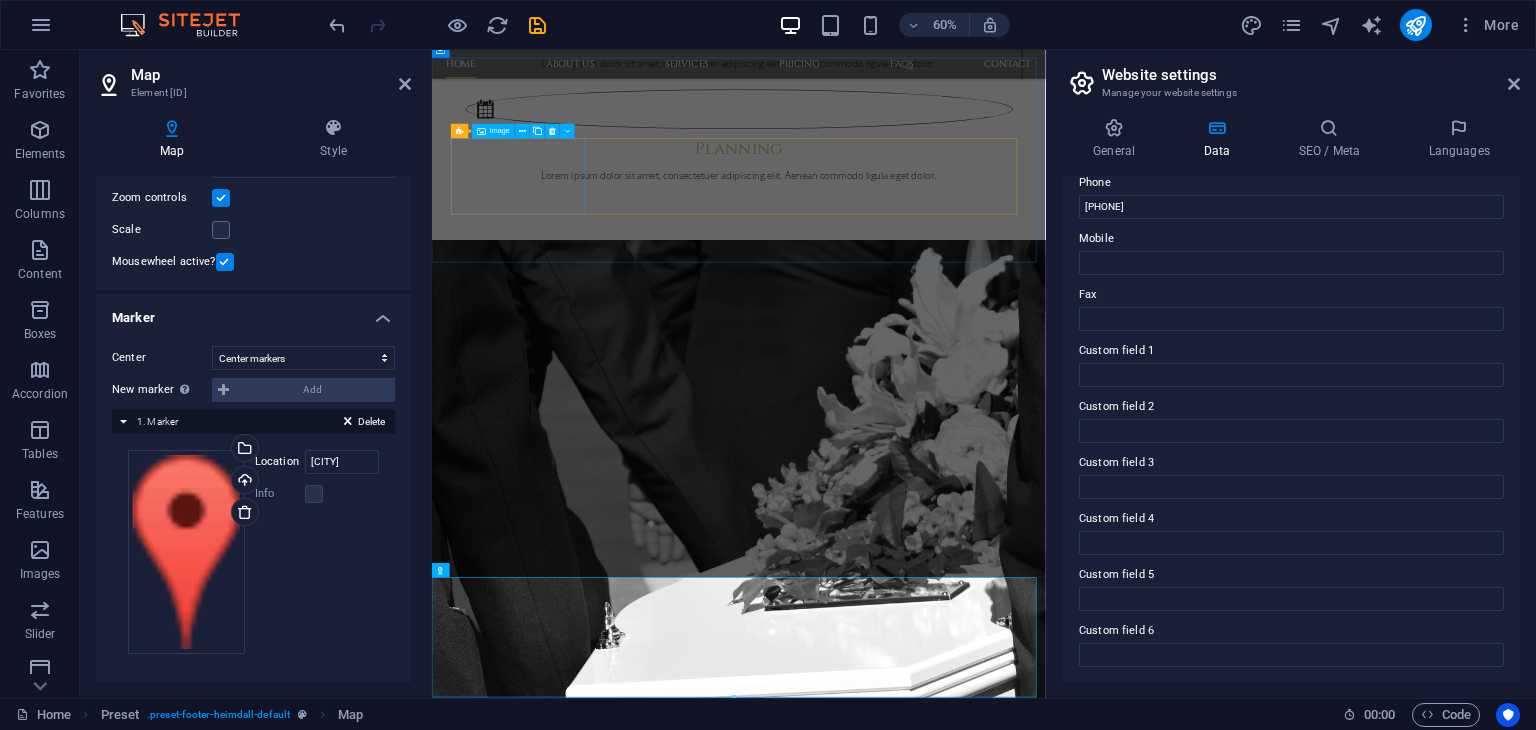 click at bounding box center (584, 4317) 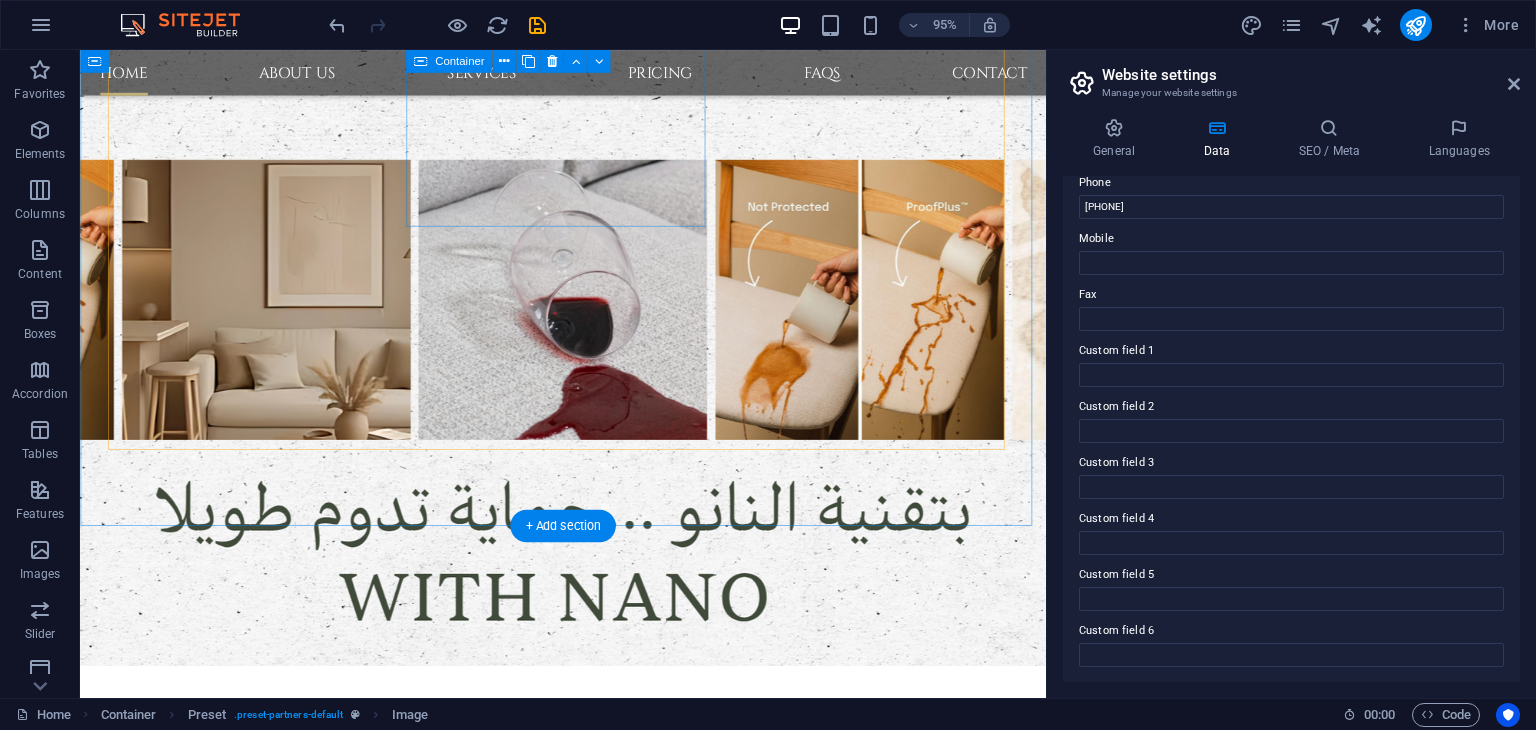 scroll, scrollTop: 0, scrollLeft: 0, axis: both 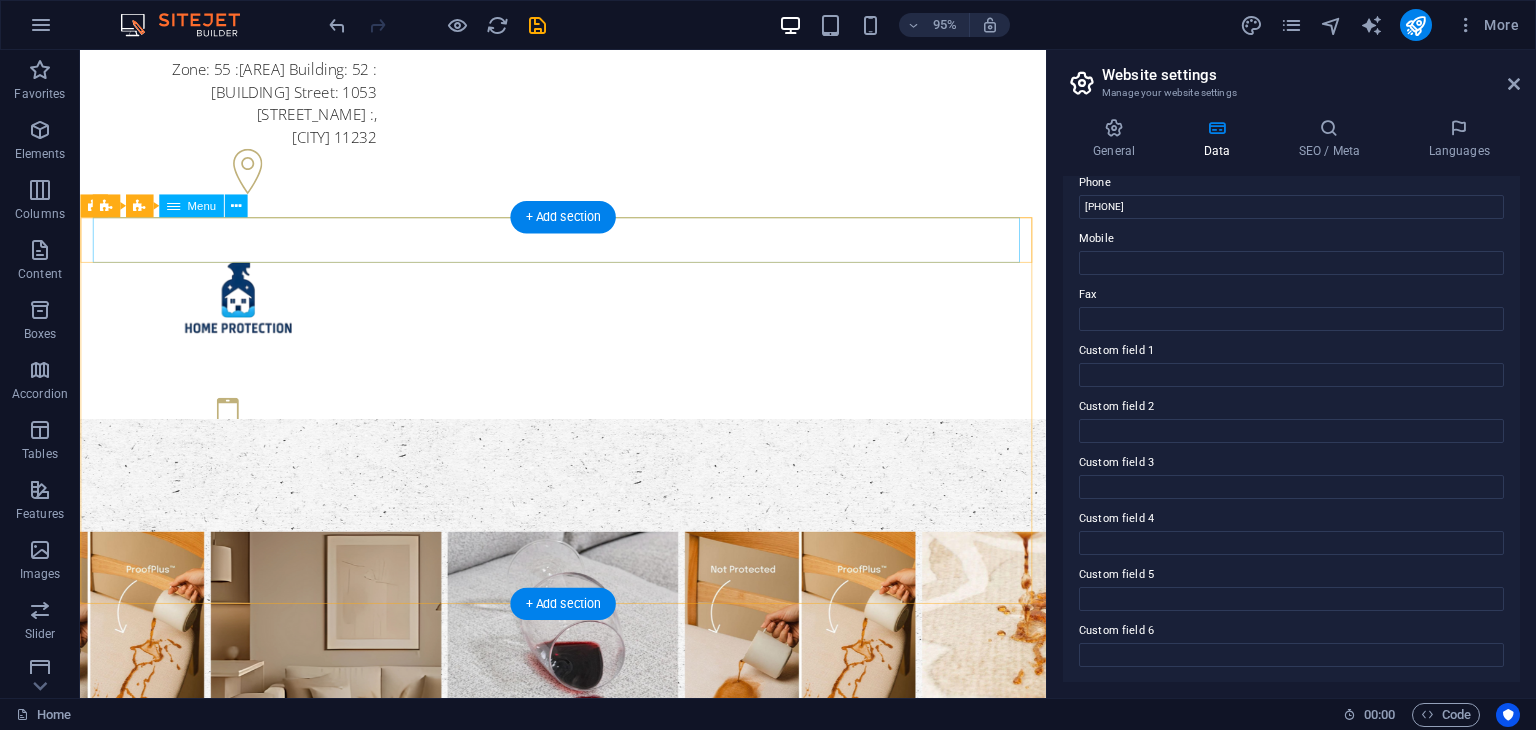 click on "Home About us Services Pricing FAQs Contact" at bounding box center [589, 1095] 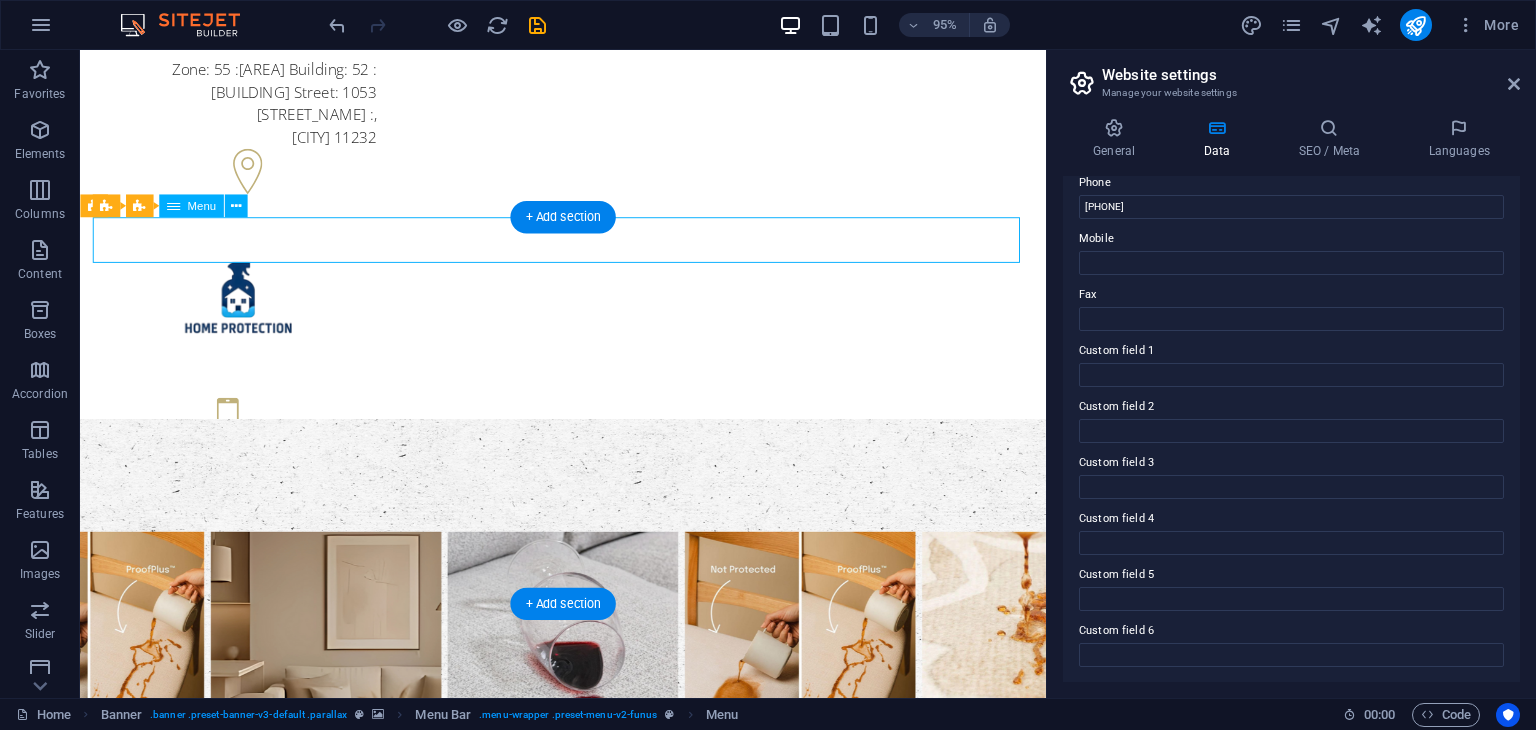 click on "Home About us Services Pricing FAQs Contact" at bounding box center (589, 1095) 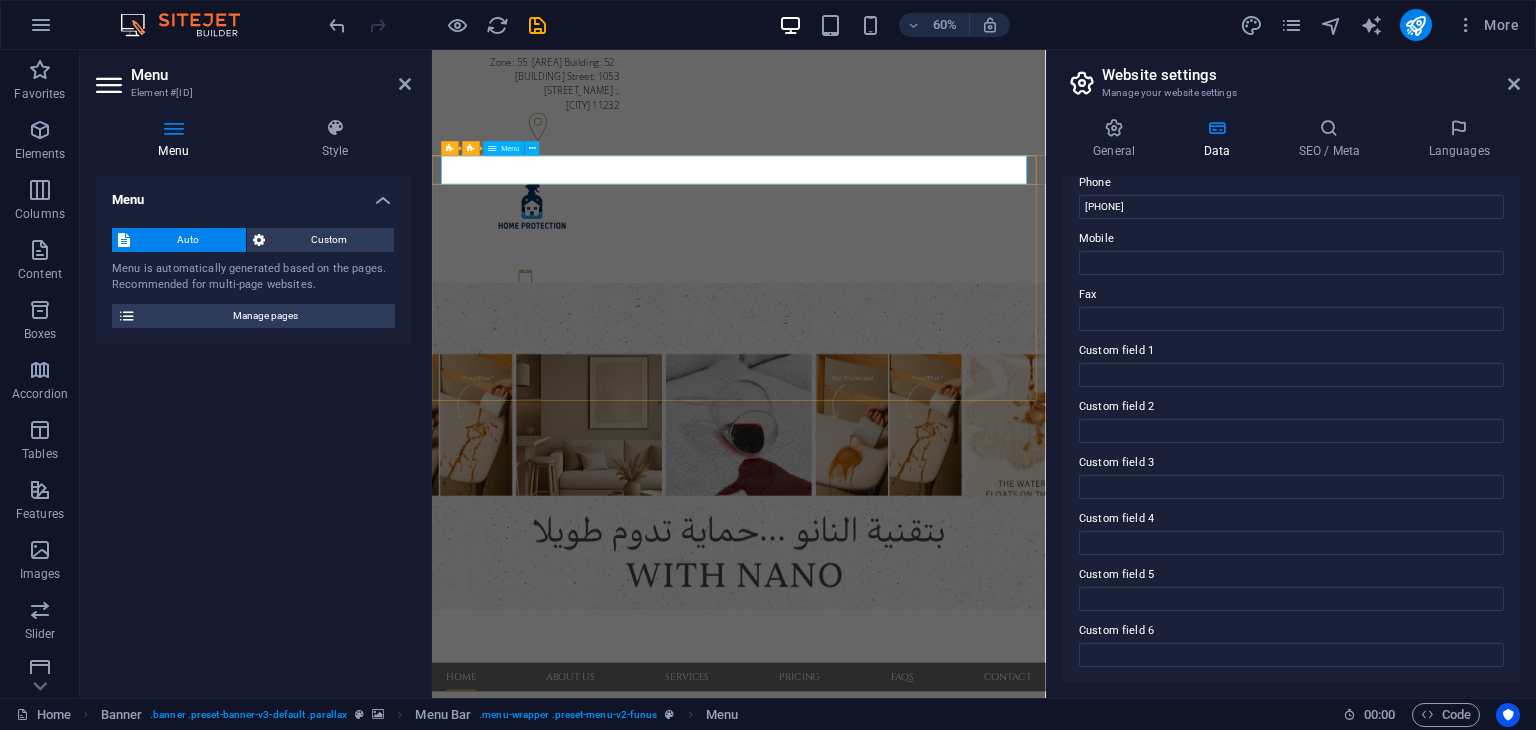 click on "Home About us Services Pricing FAQs Contact" at bounding box center [944, 1095] 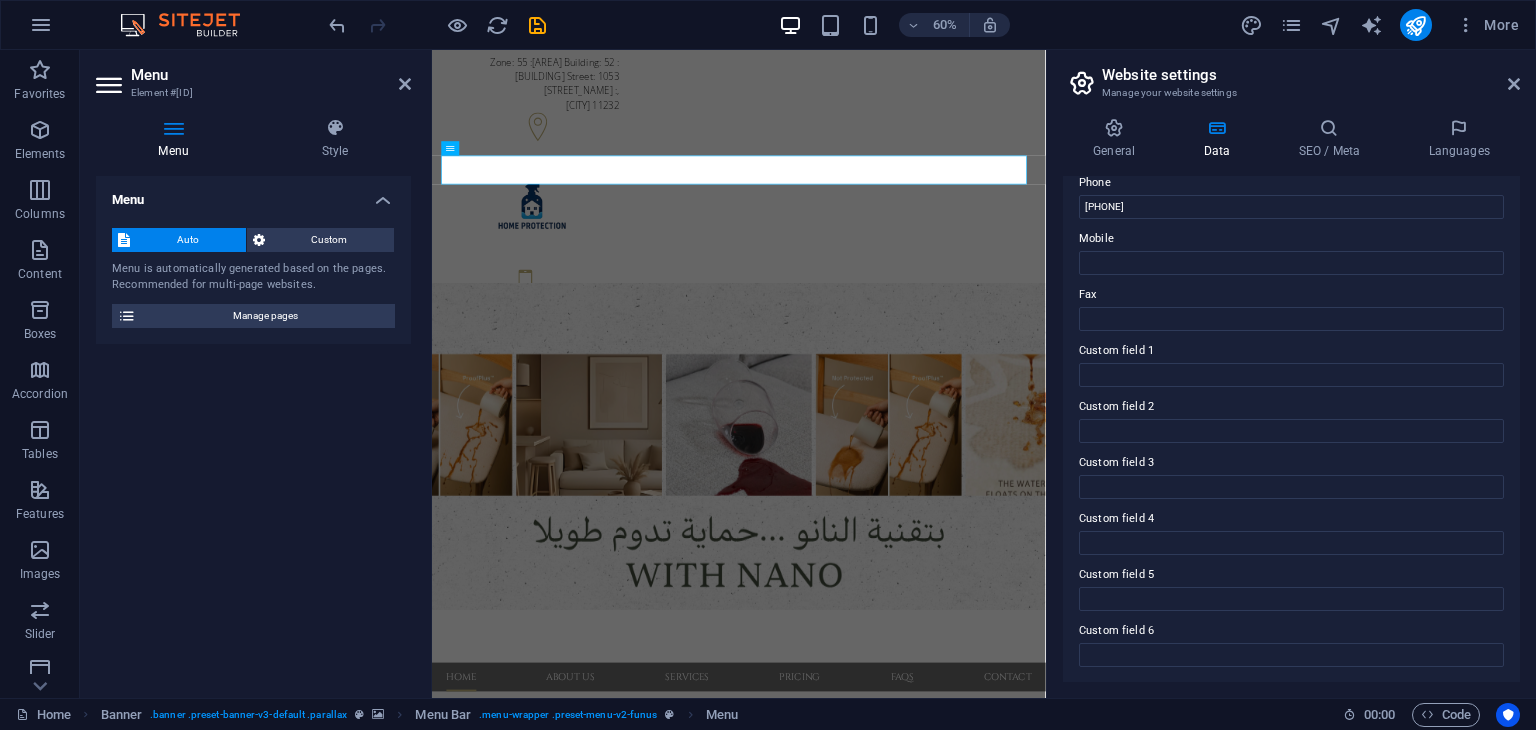 click at bounding box center [173, 128] 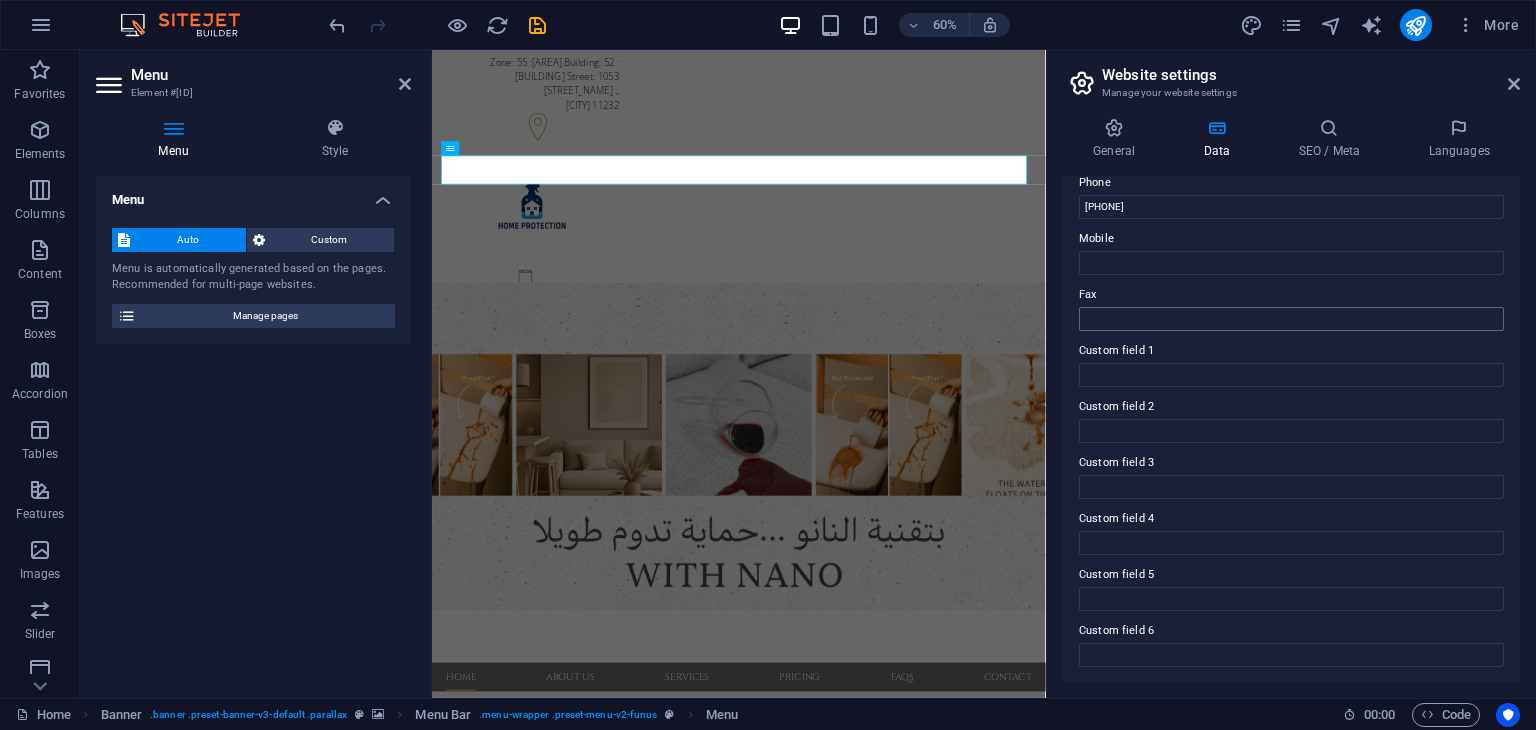 scroll, scrollTop: 0, scrollLeft: 0, axis: both 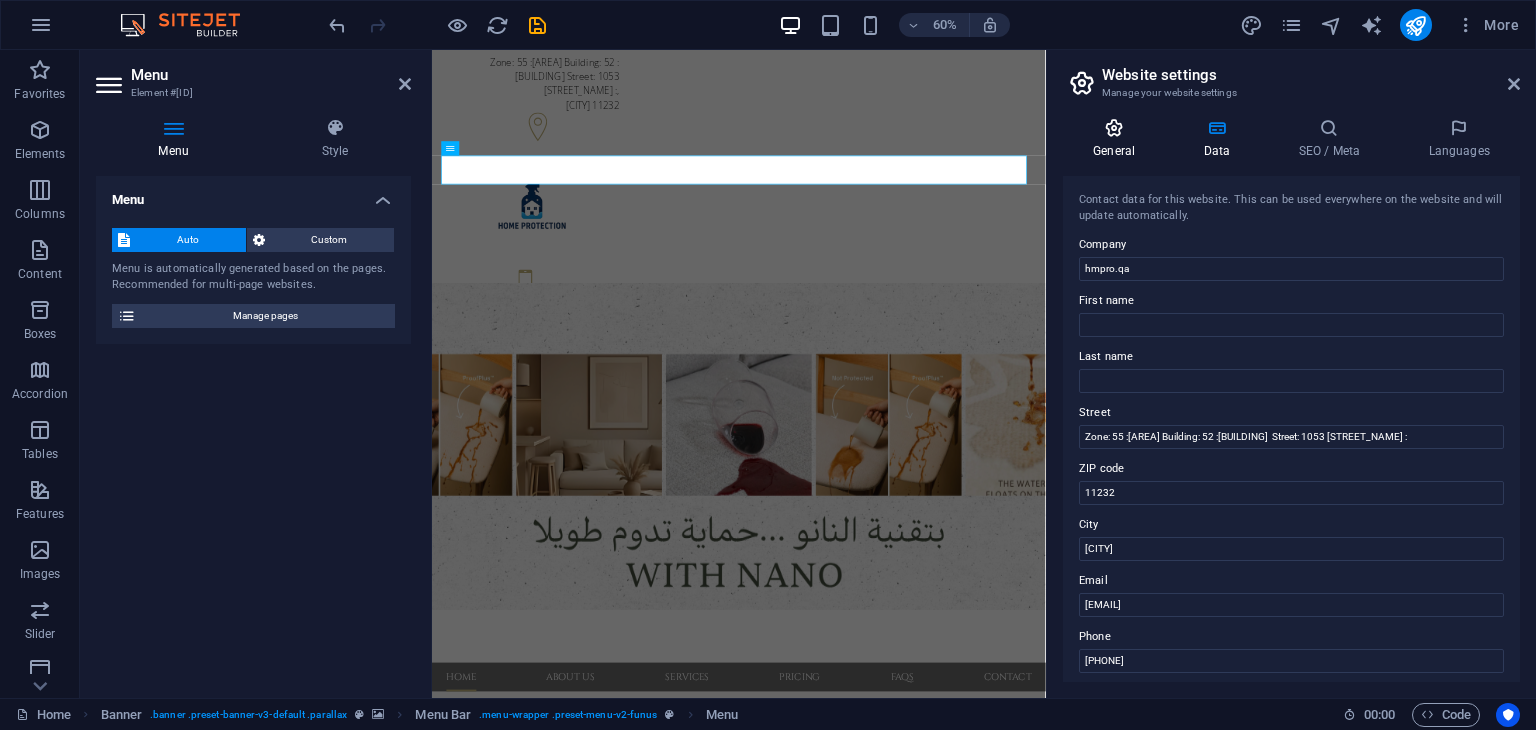 click on "General" at bounding box center (1118, 139) 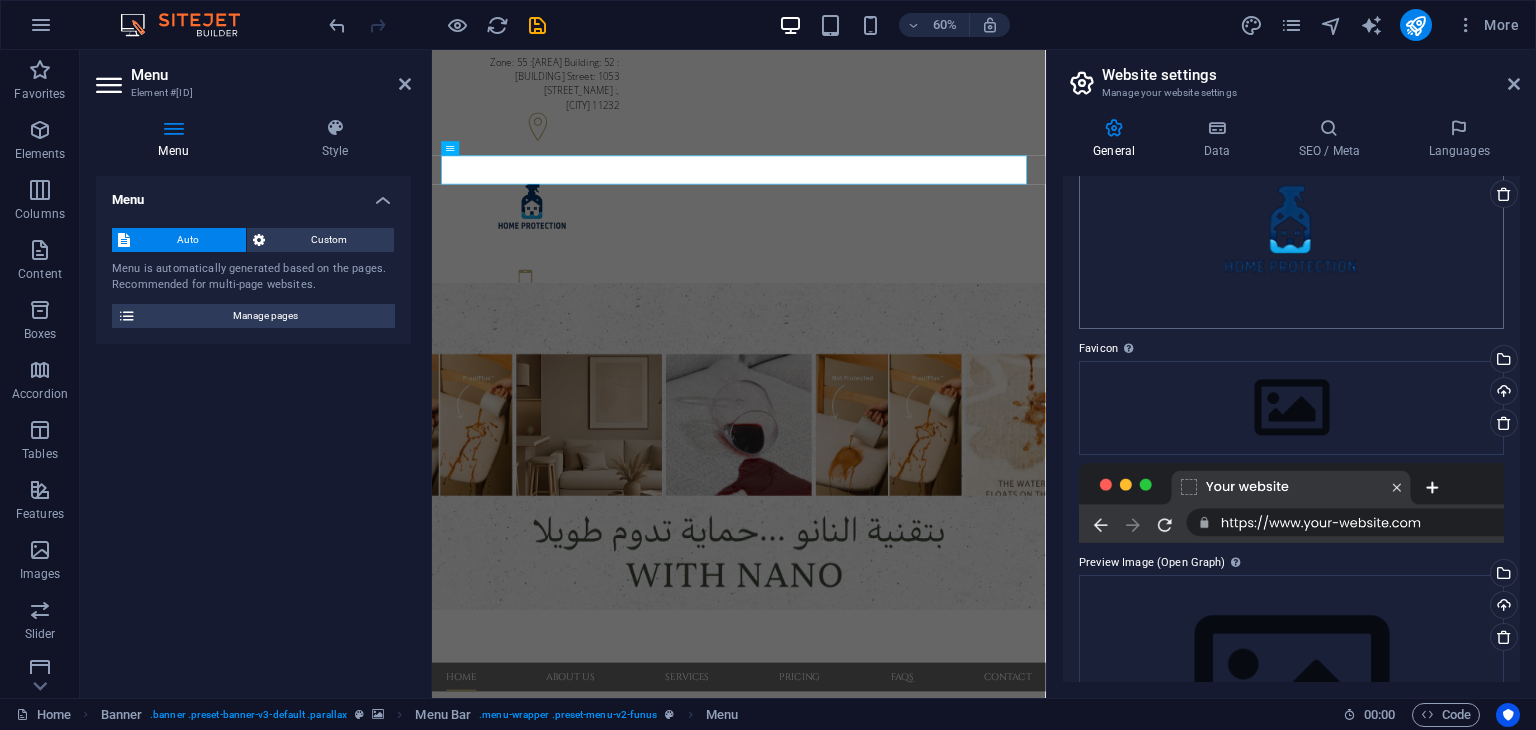scroll, scrollTop: 279, scrollLeft: 0, axis: vertical 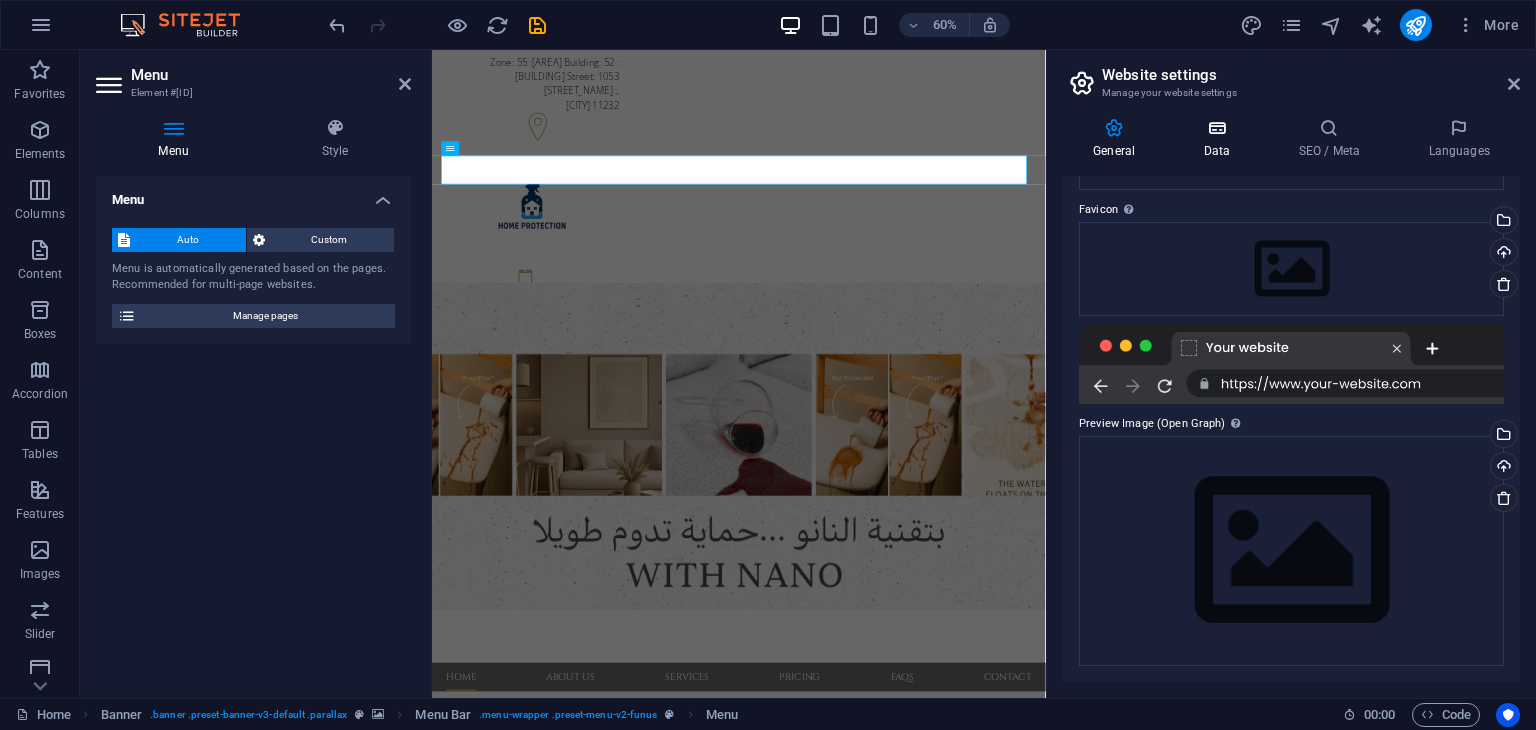 click at bounding box center [1216, 128] 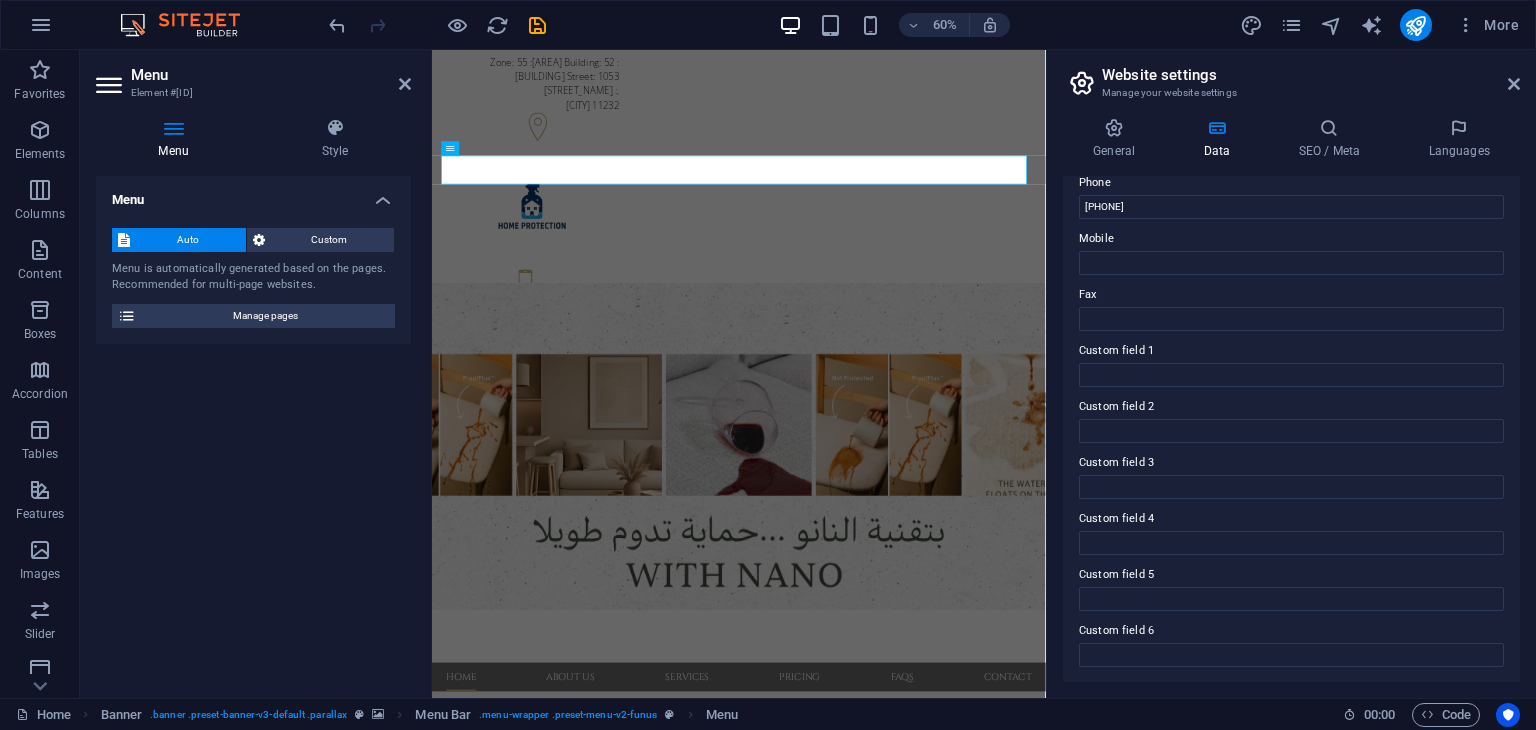 scroll, scrollTop: 0, scrollLeft: 0, axis: both 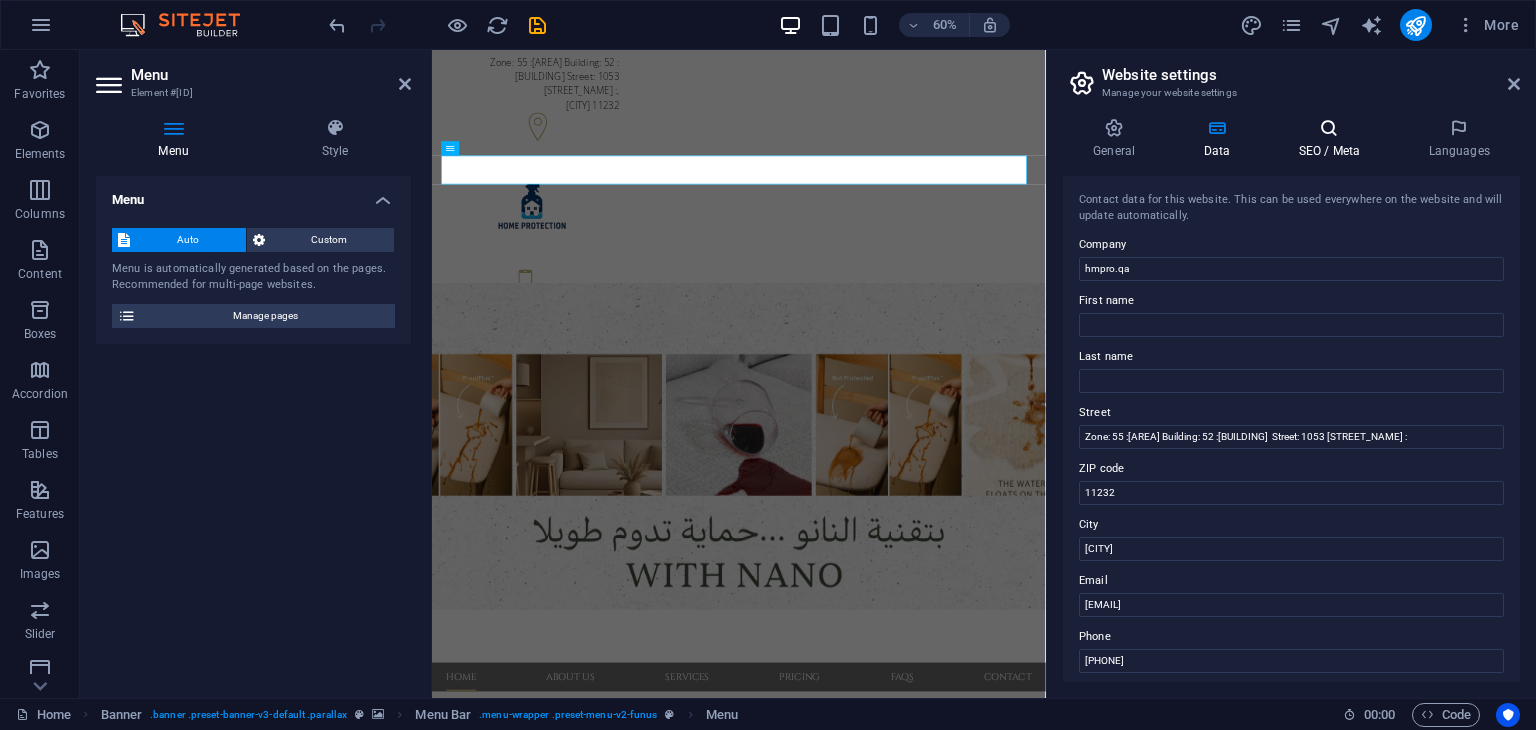 click at bounding box center [1329, 128] 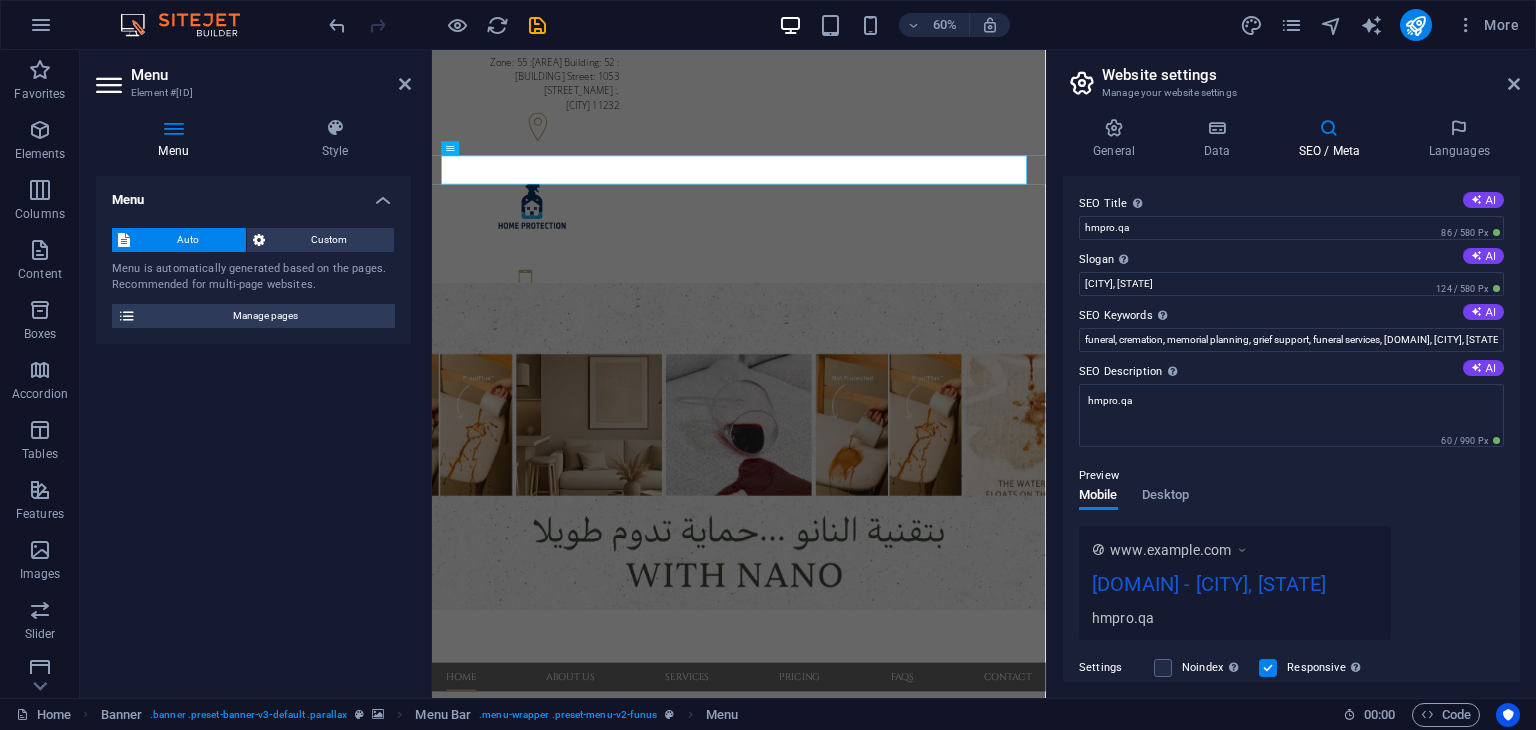 scroll, scrollTop: 228, scrollLeft: 0, axis: vertical 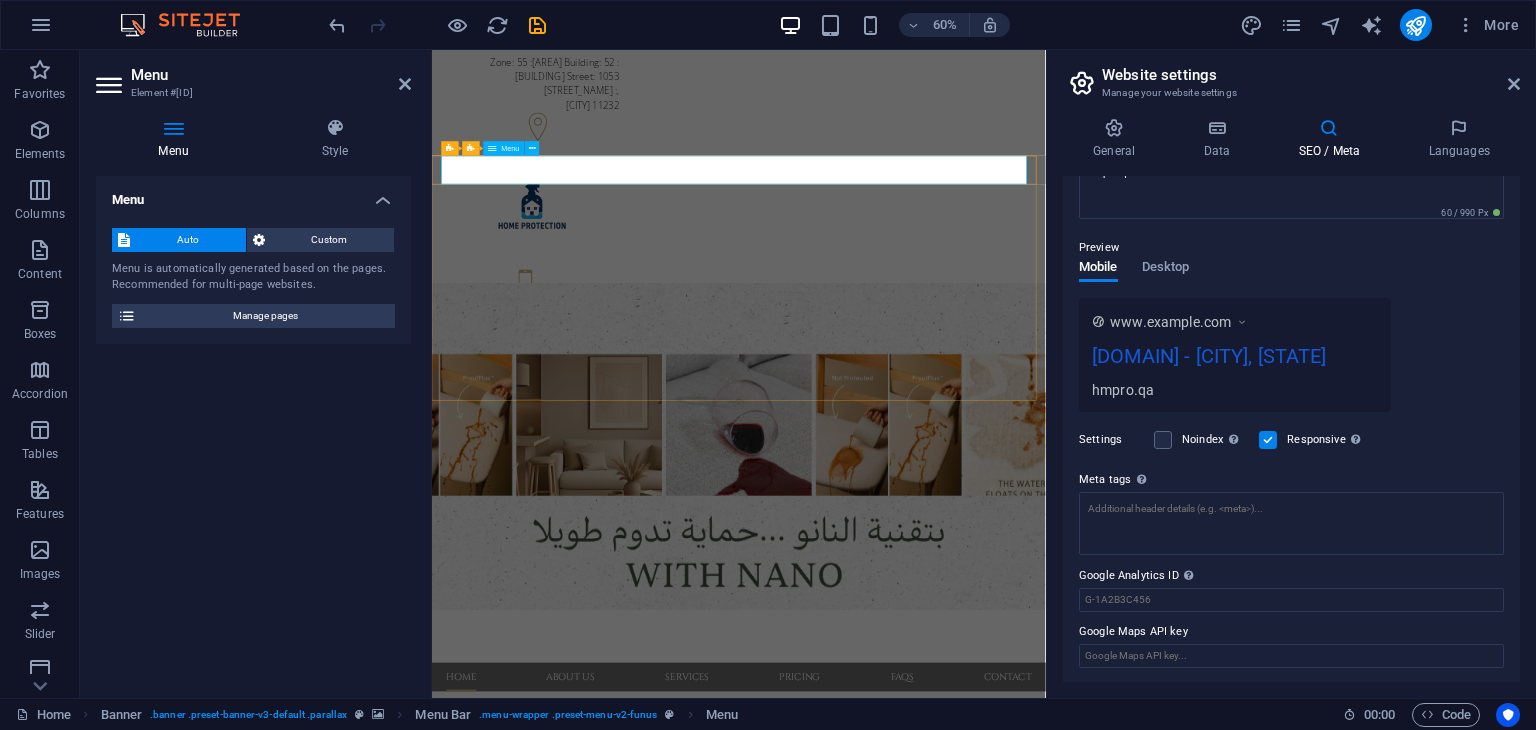 click on "Home About us Services Pricing FAQs Contact" at bounding box center (944, 1095) 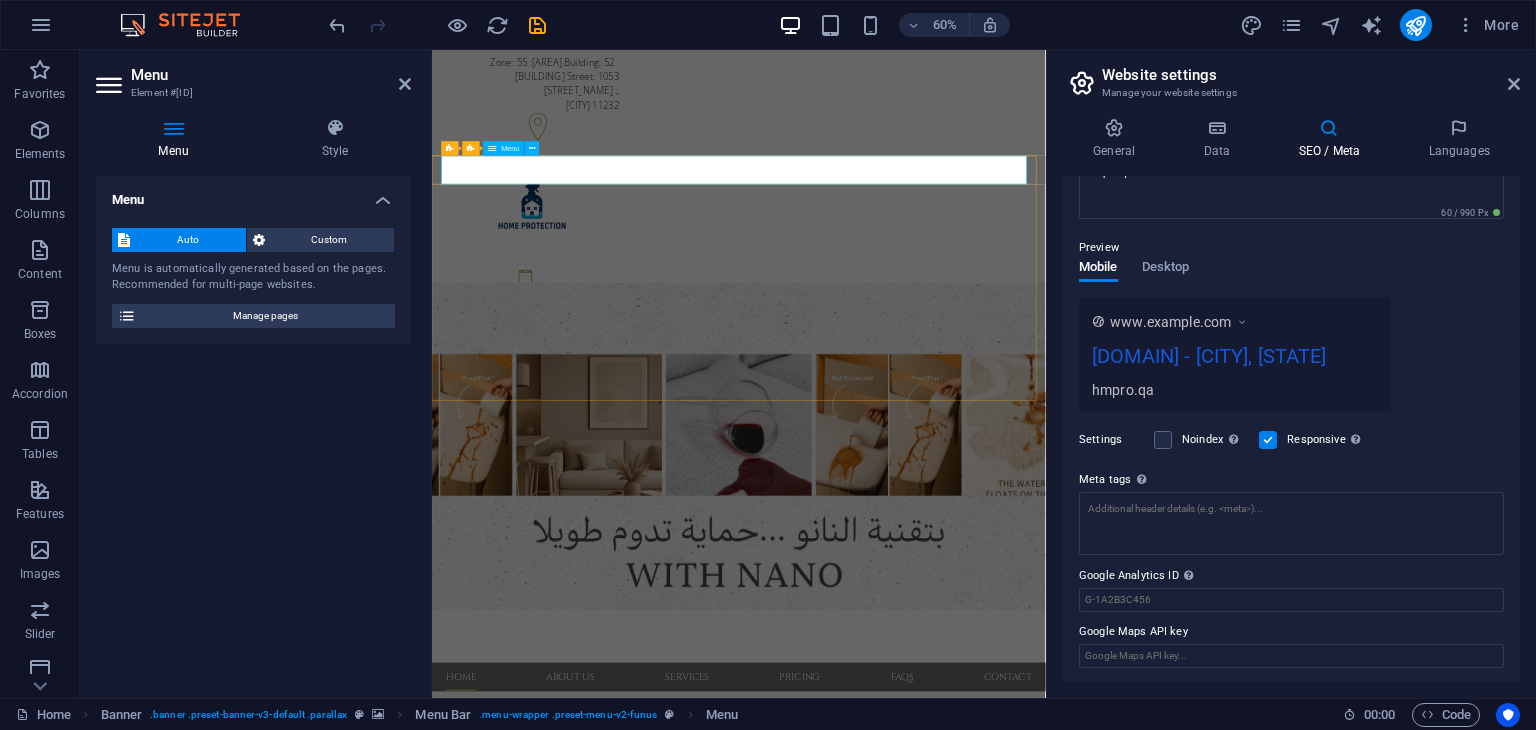 click on "Home About us Services Pricing FAQs Contact" at bounding box center (944, 1095) 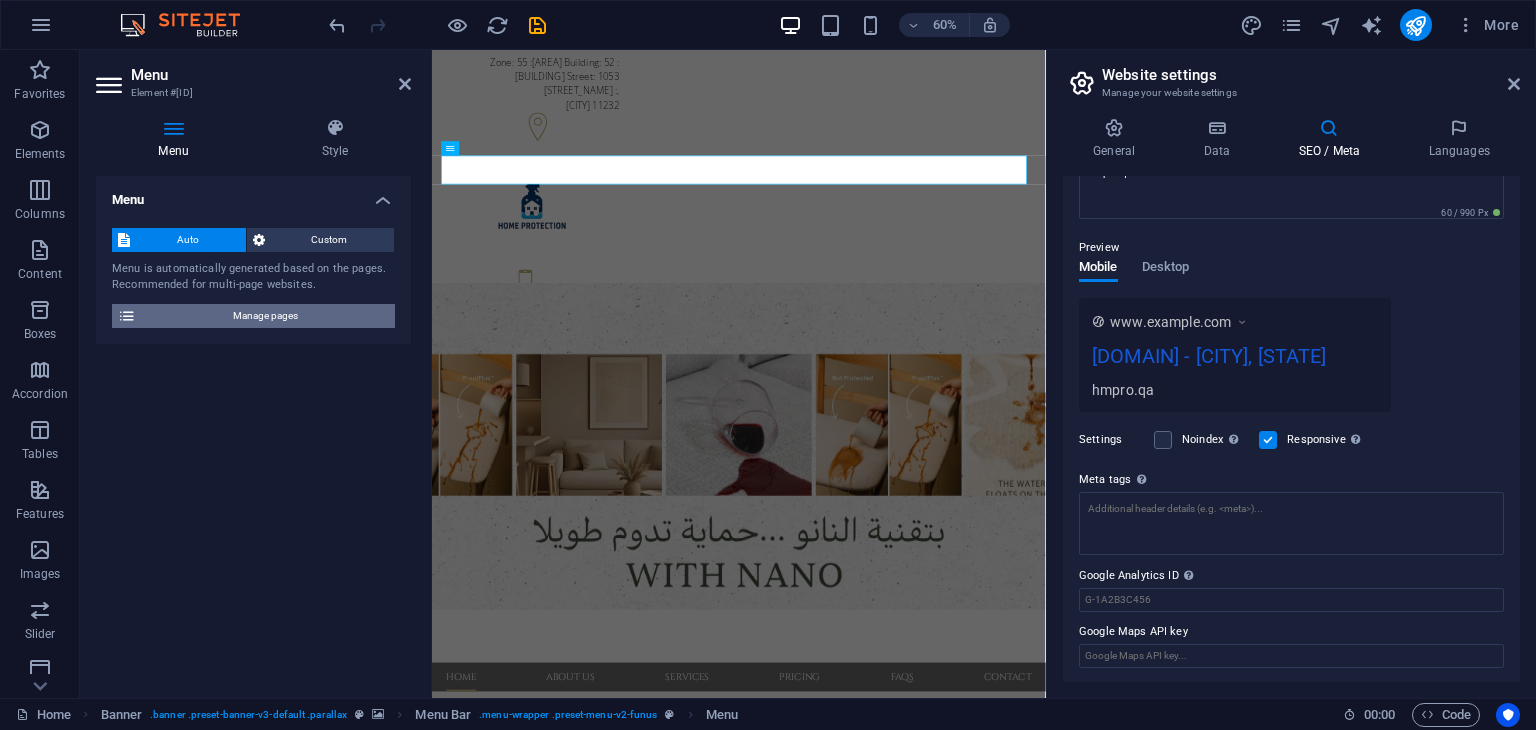 click on "Manage pages" at bounding box center [265, 316] 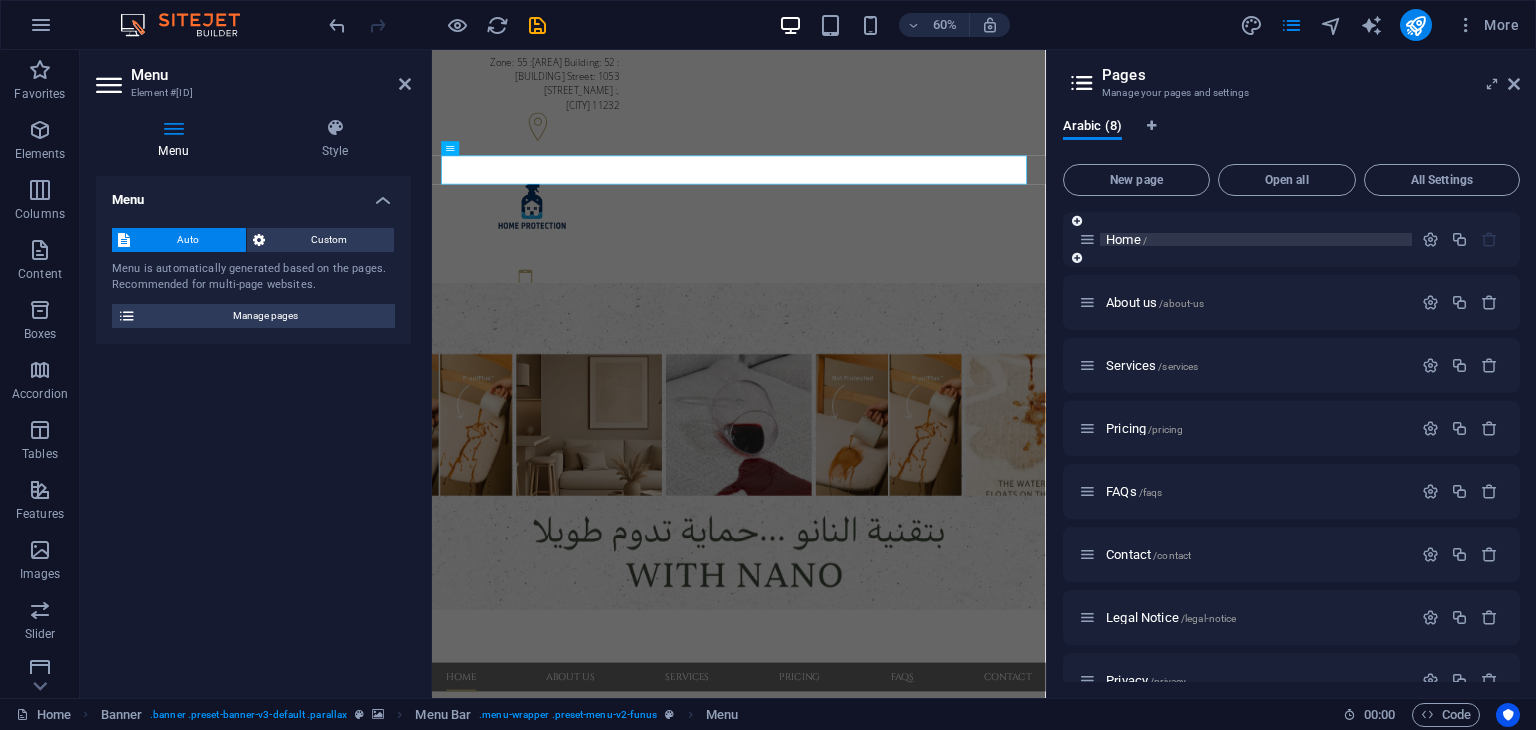click on "/" at bounding box center [1145, 240] 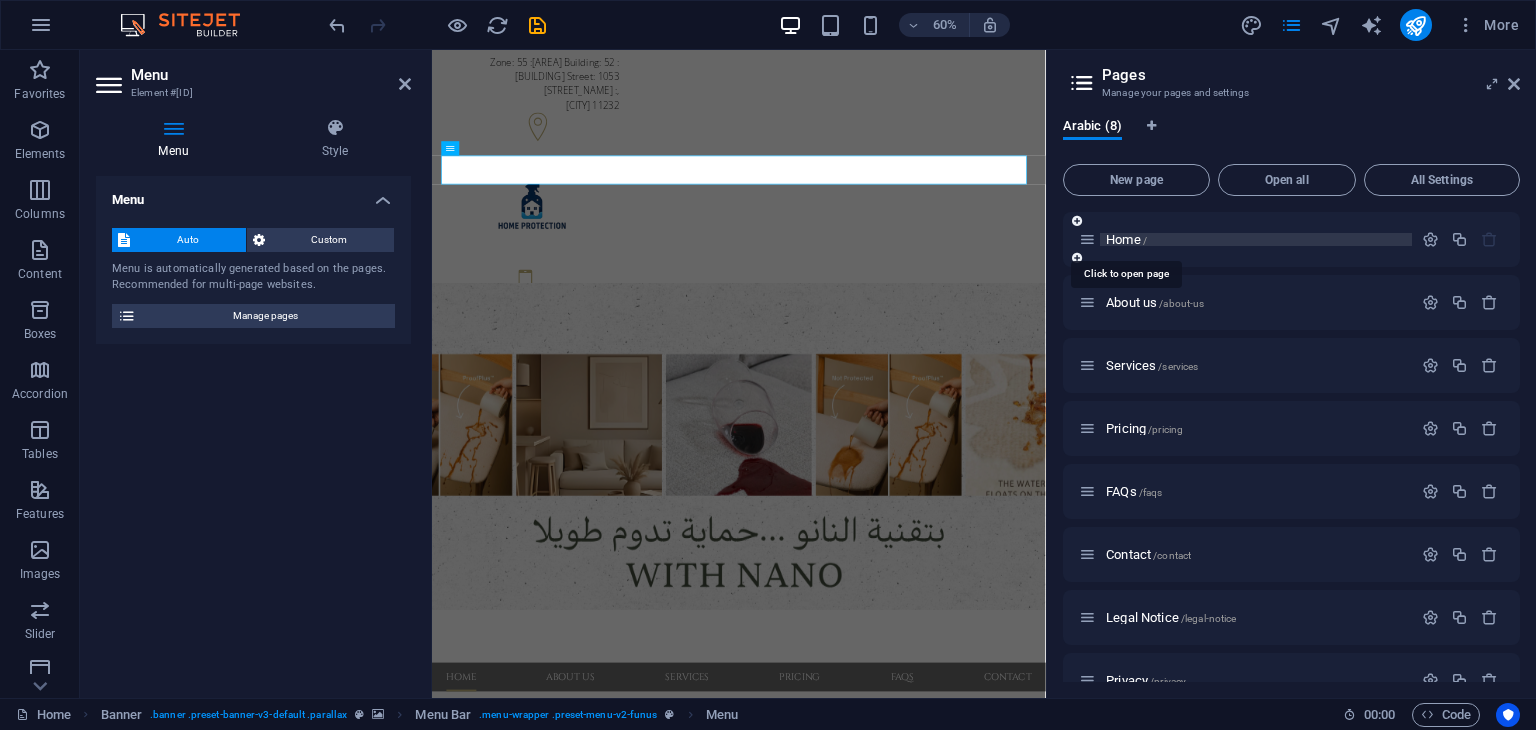 click on "/" at bounding box center [1145, 240] 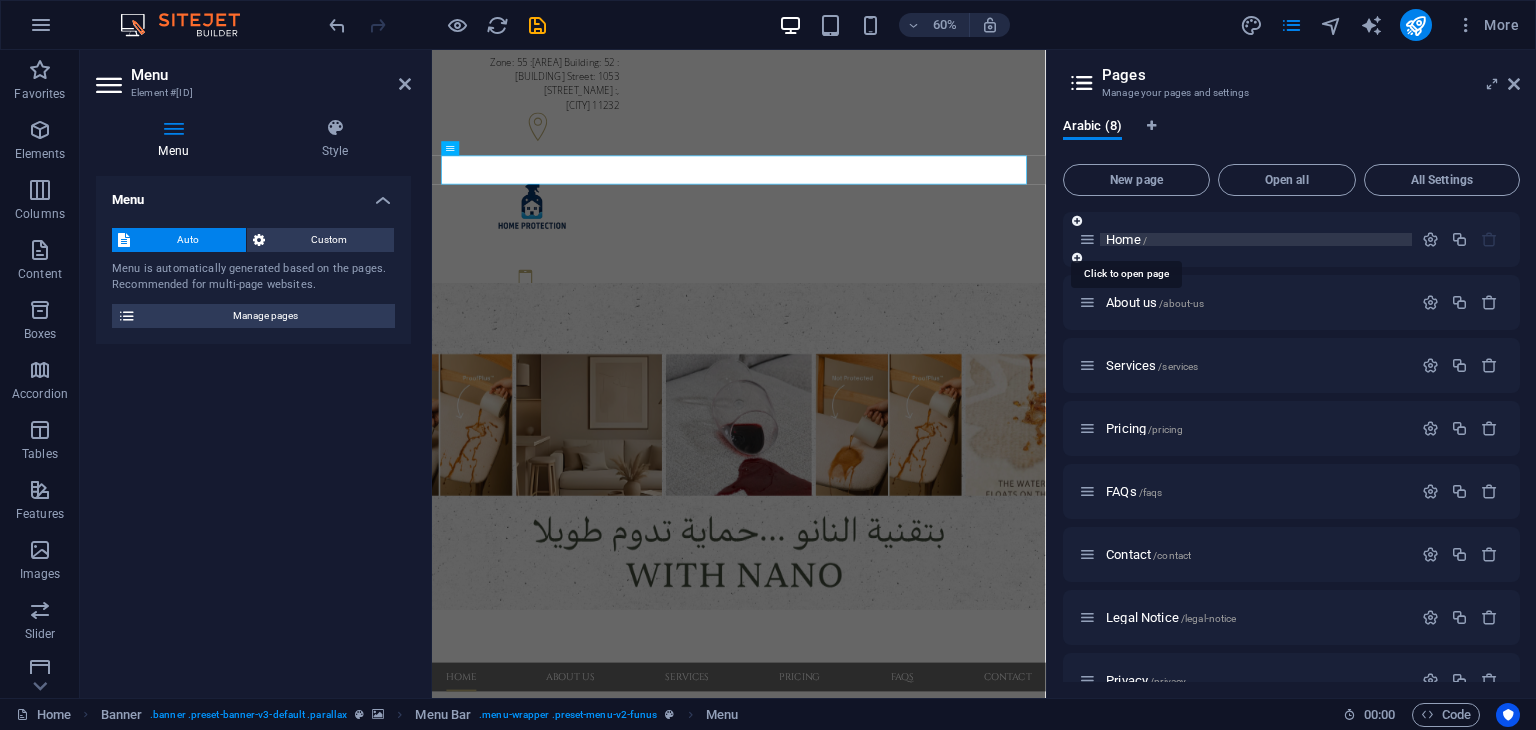click on "Home /" at bounding box center (1126, 239) 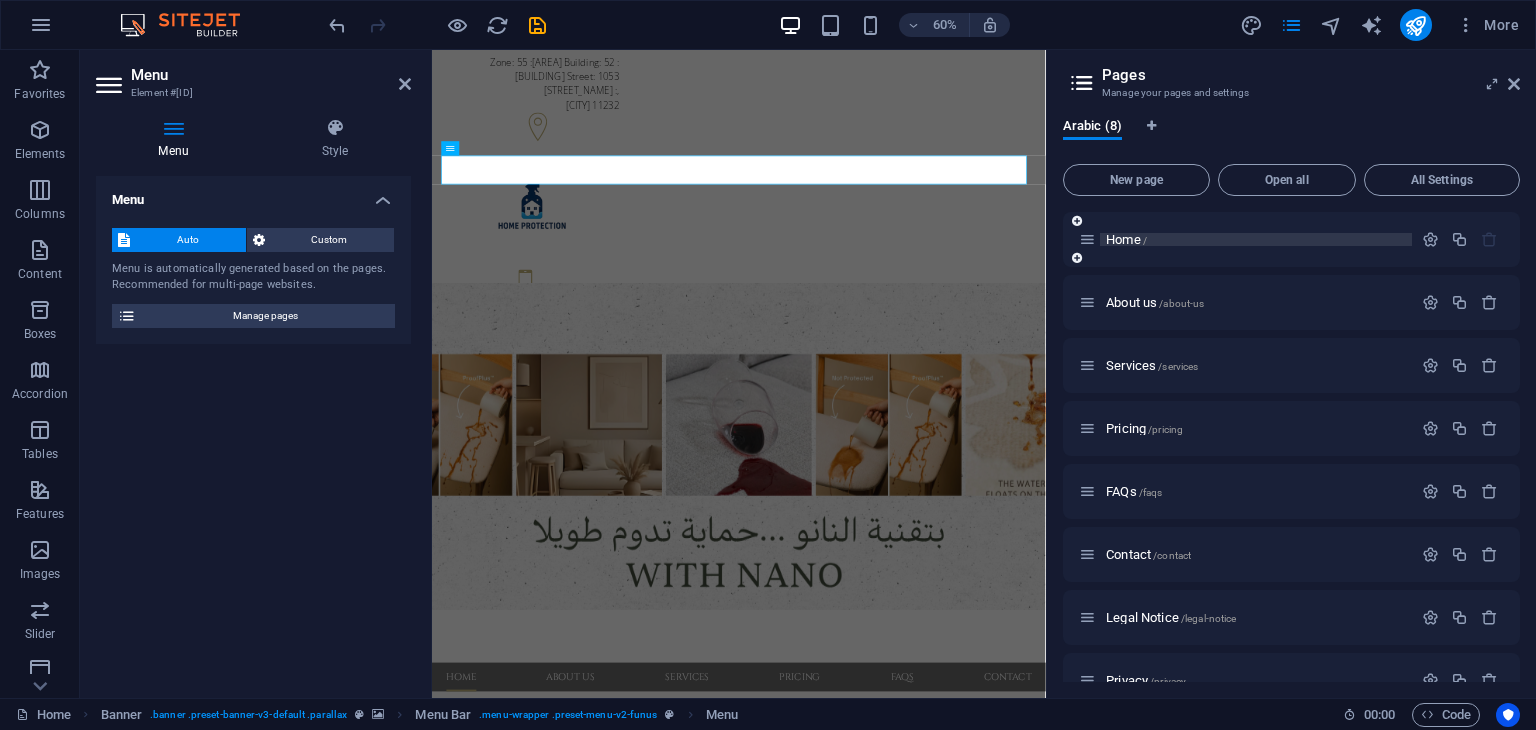 click on "Home /" at bounding box center [1256, 239] 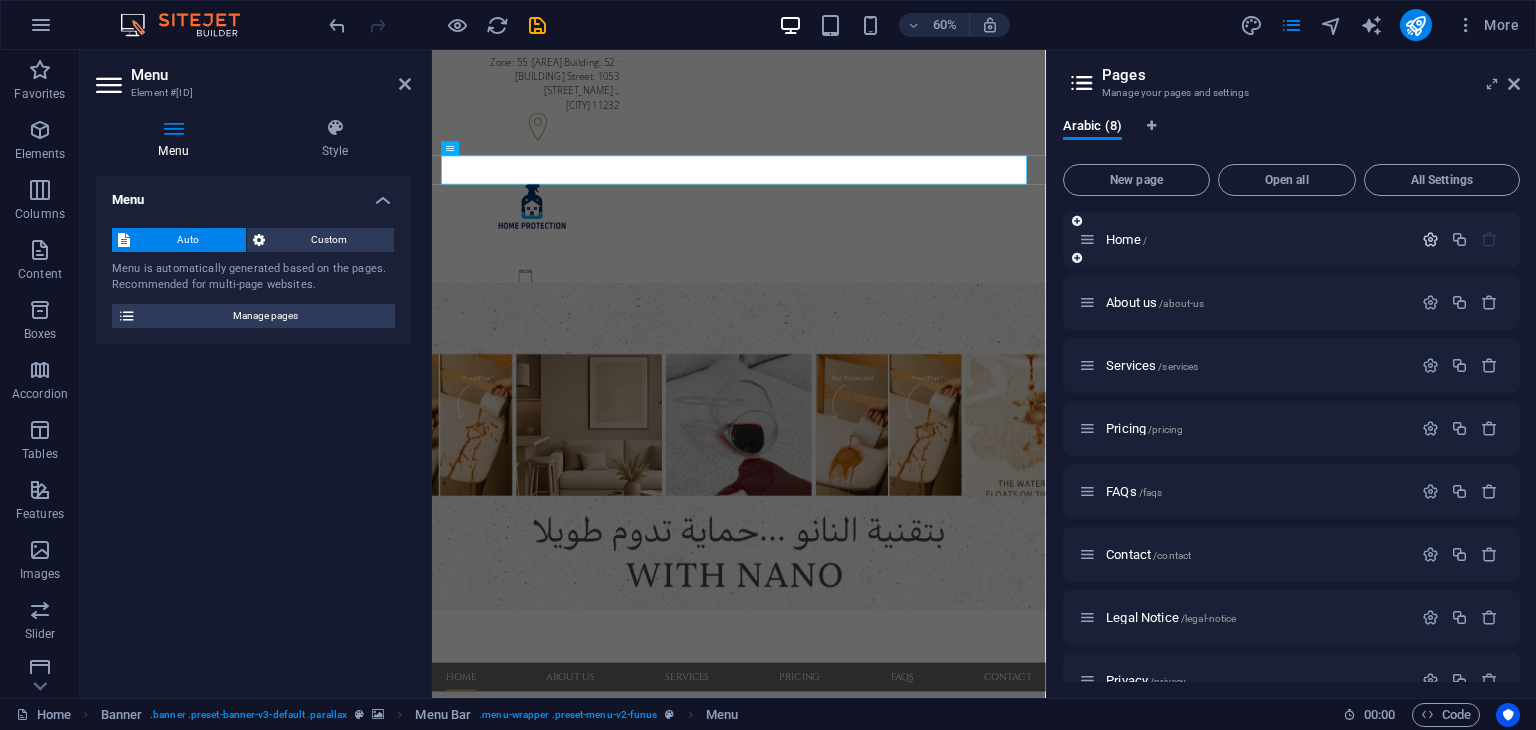 click at bounding box center (1430, 239) 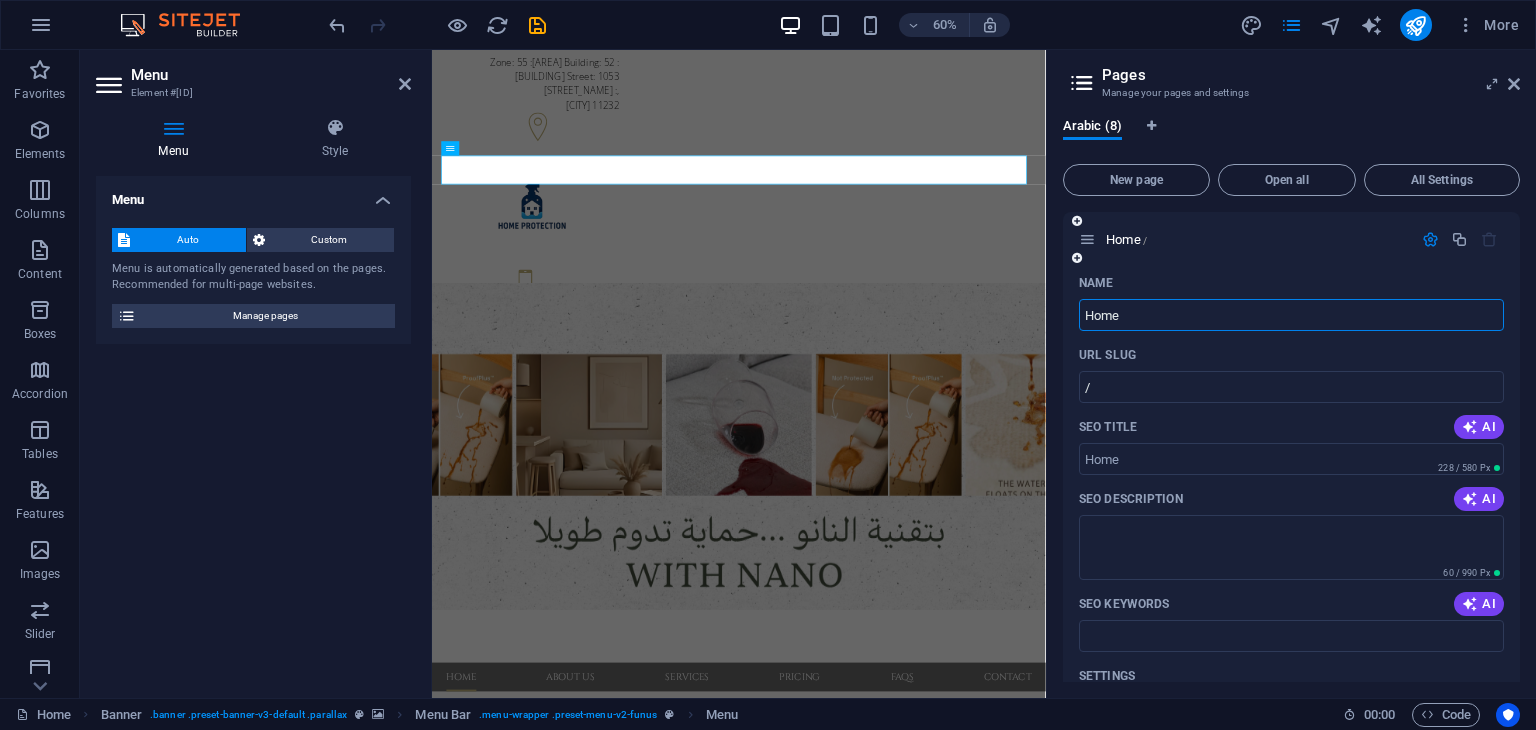 click on "Home" at bounding box center [1291, 315] 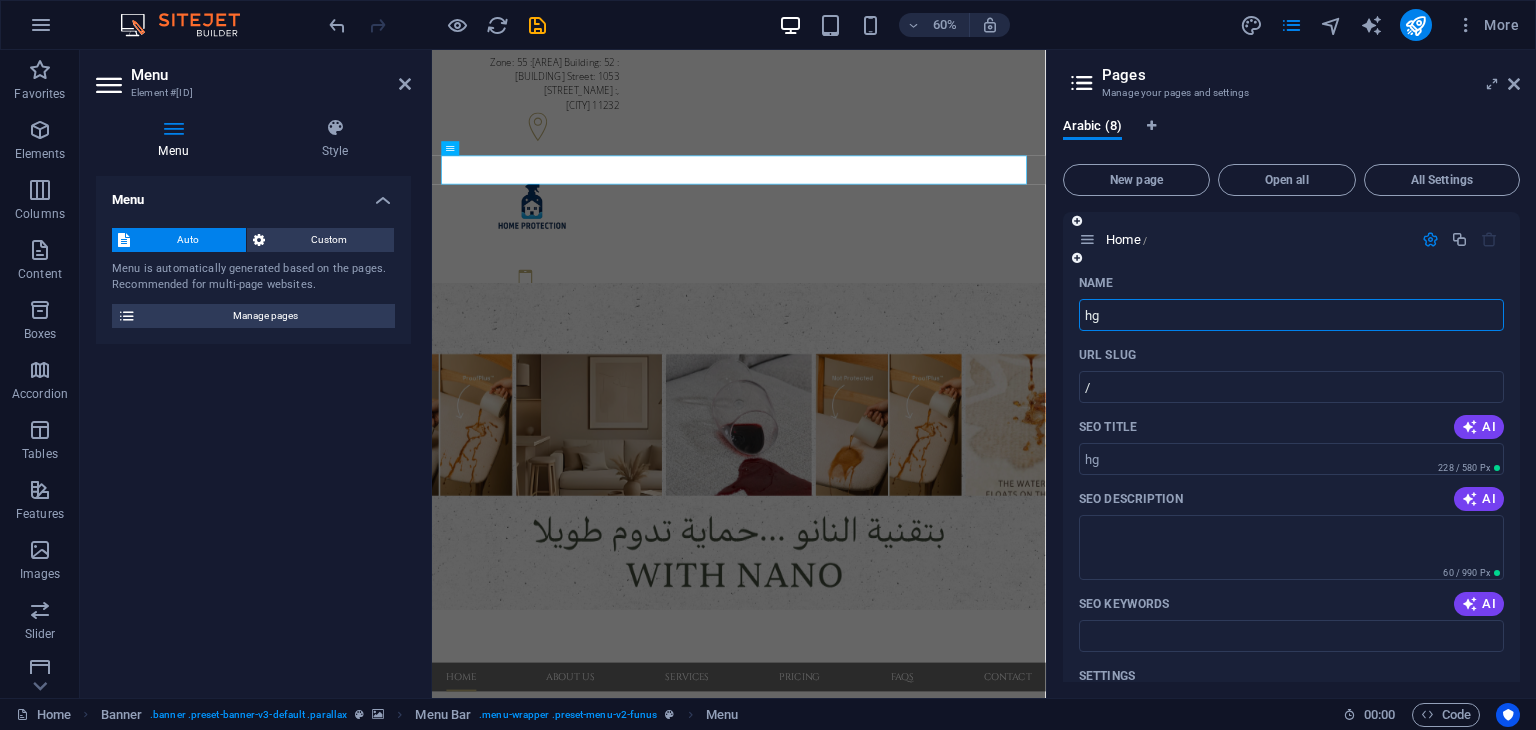 type on "h" 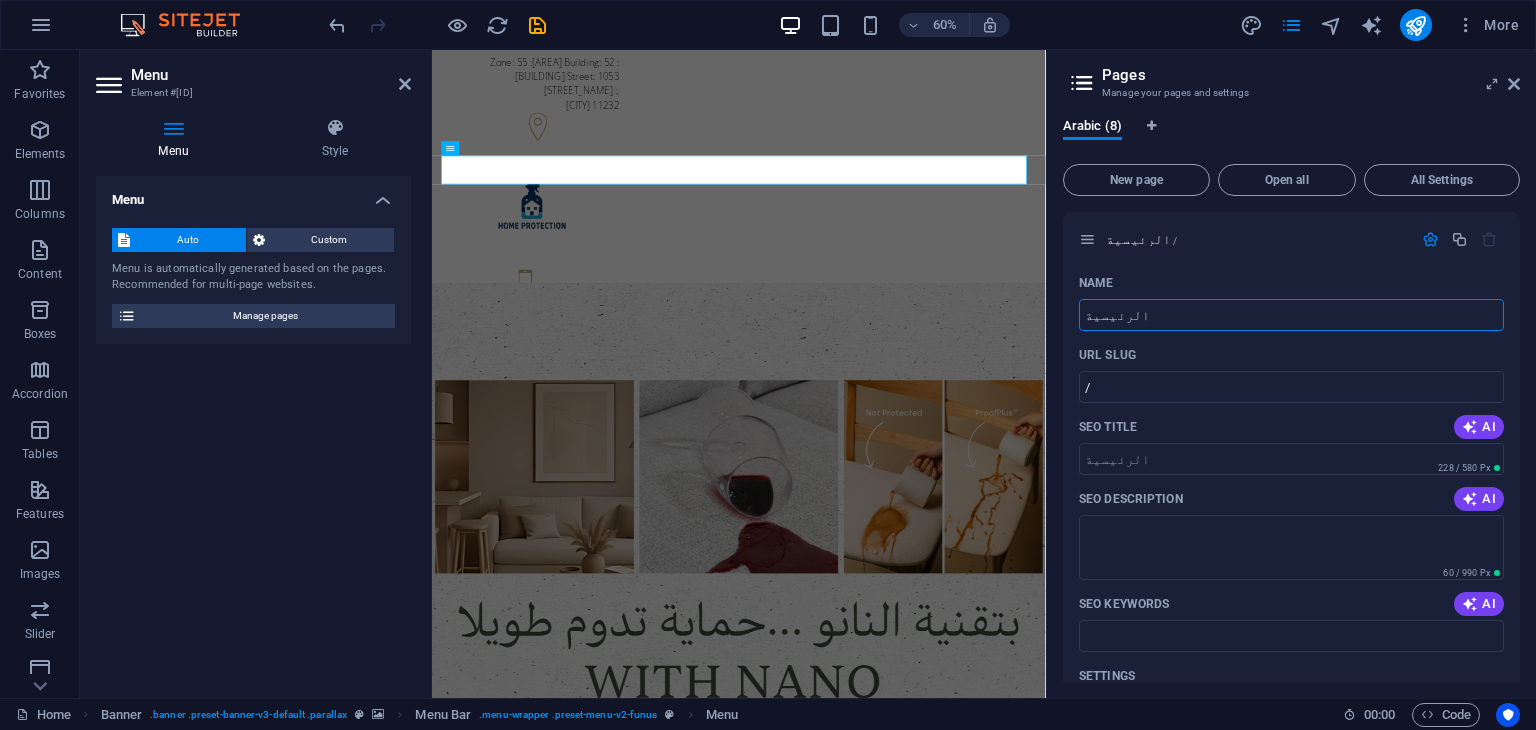type on "الرئيسية" 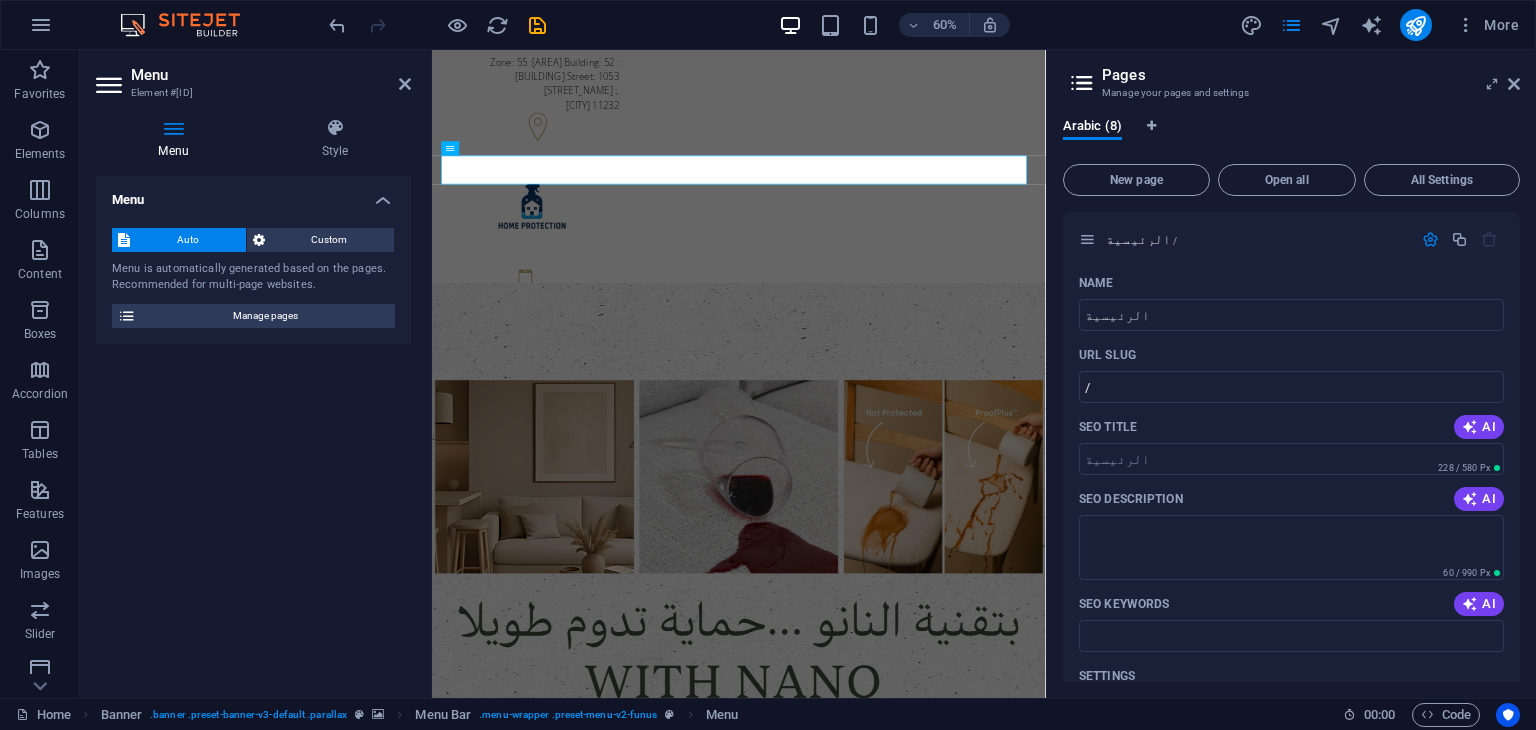 click on "Arabic (8)" at bounding box center (1291, 137) 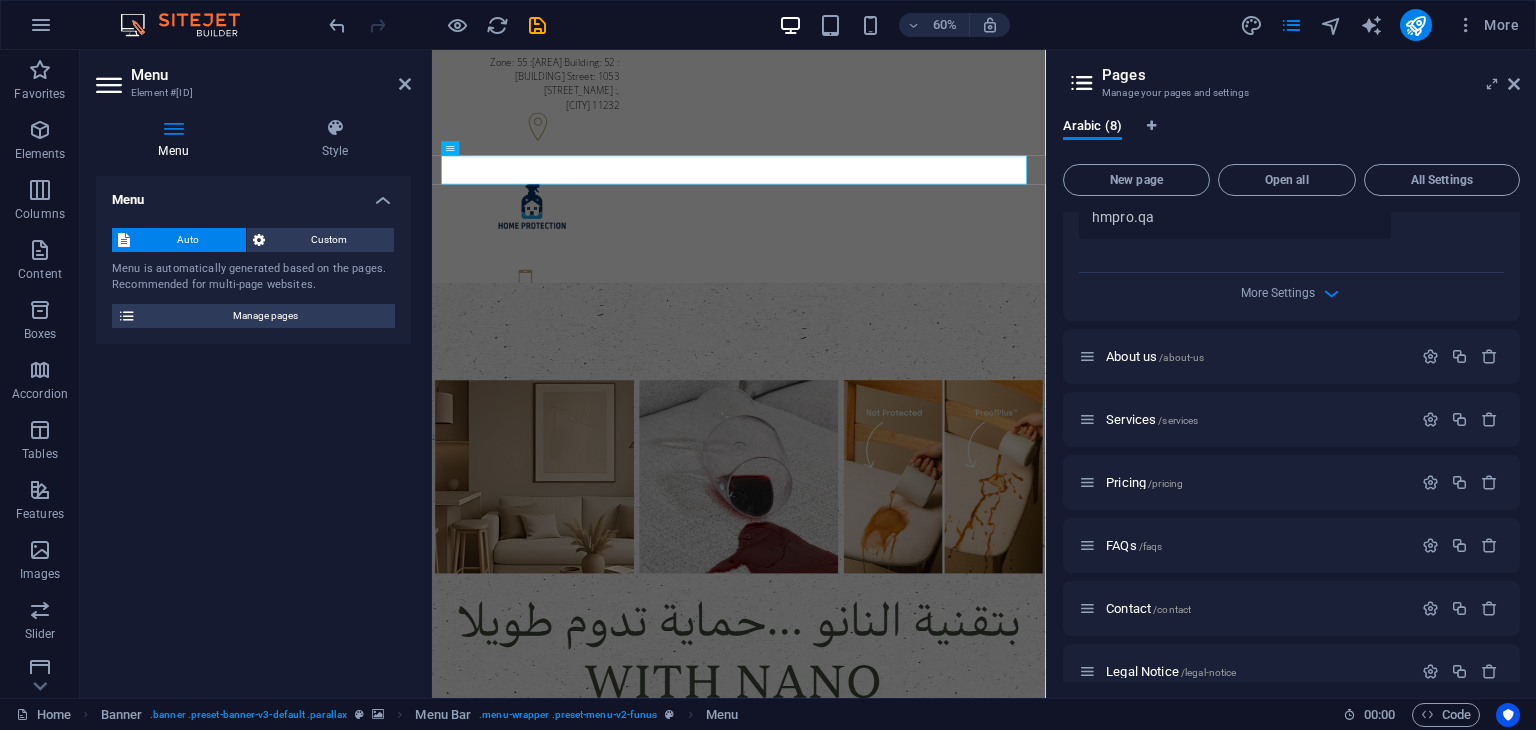 scroll, scrollTop: 692, scrollLeft: 0, axis: vertical 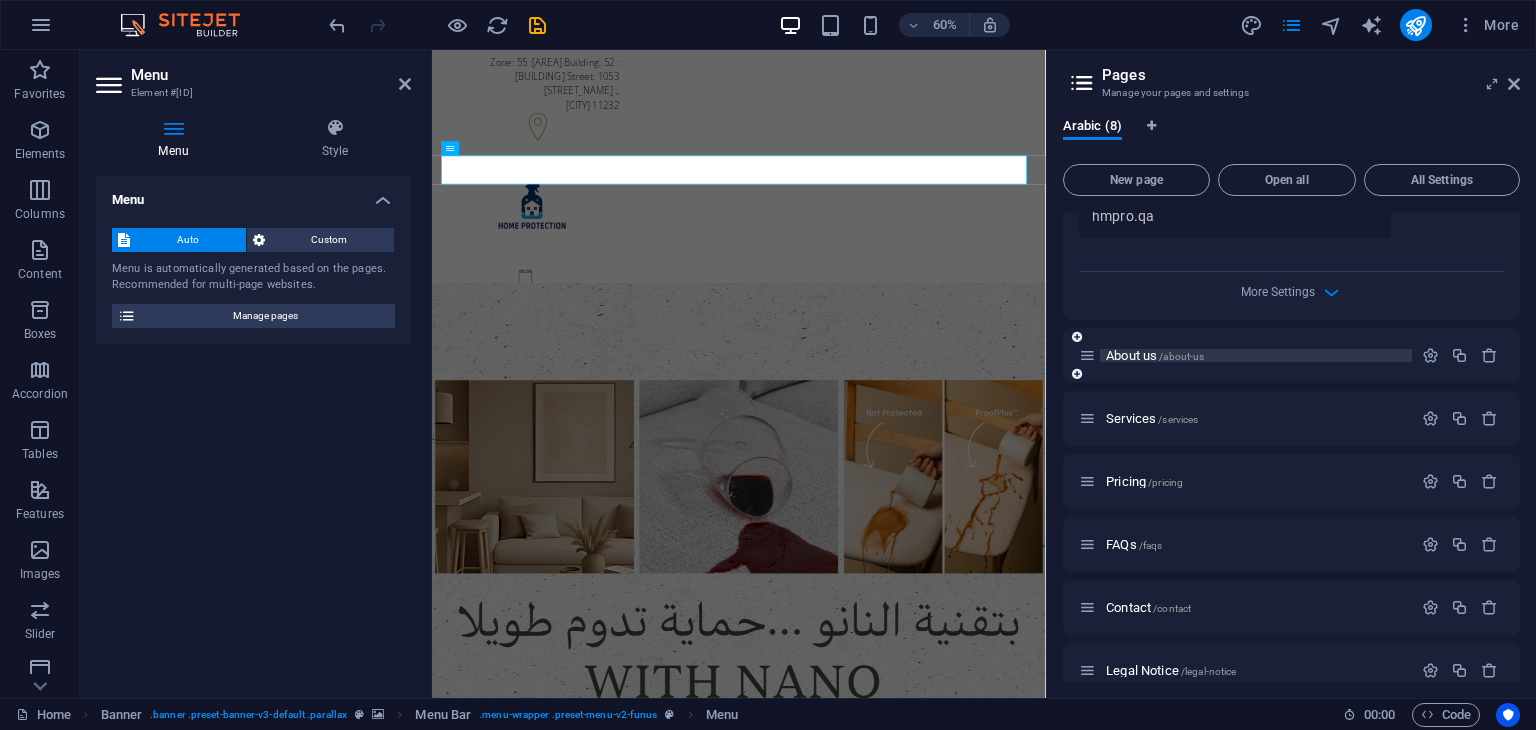 click on "/about-us" at bounding box center (1181, 356) 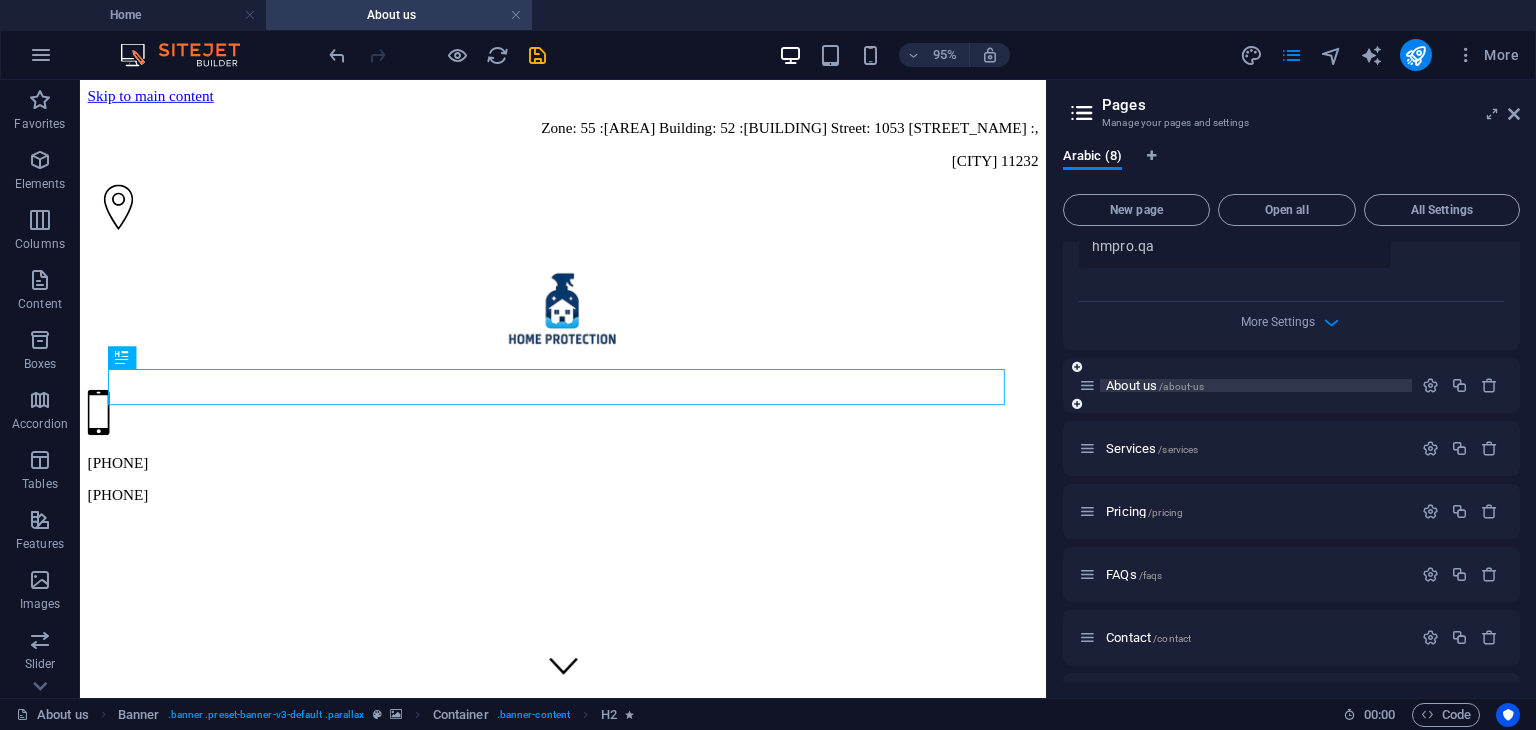 scroll, scrollTop: 0, scrollLeft: 0, axis: both 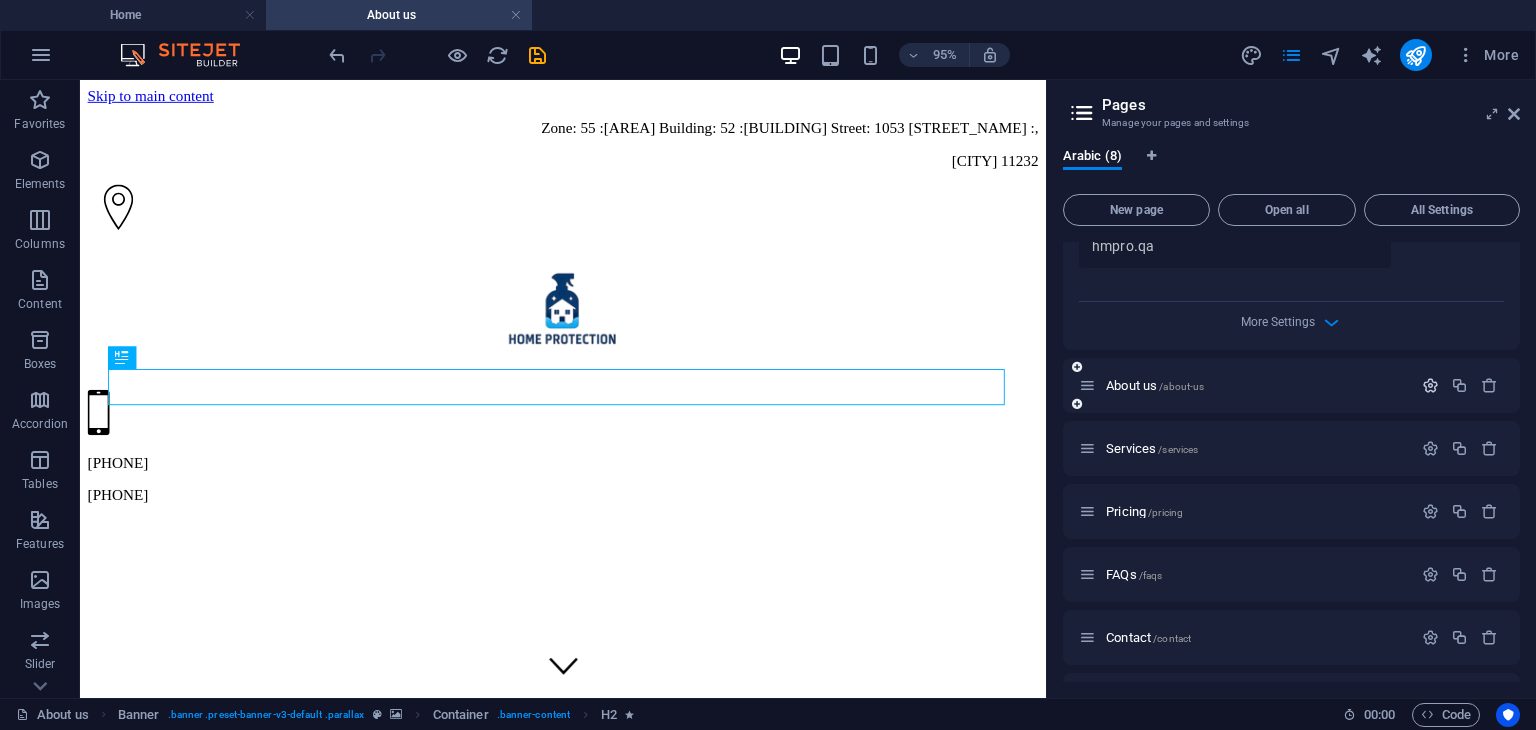 click at bounding box center (1430, 385) 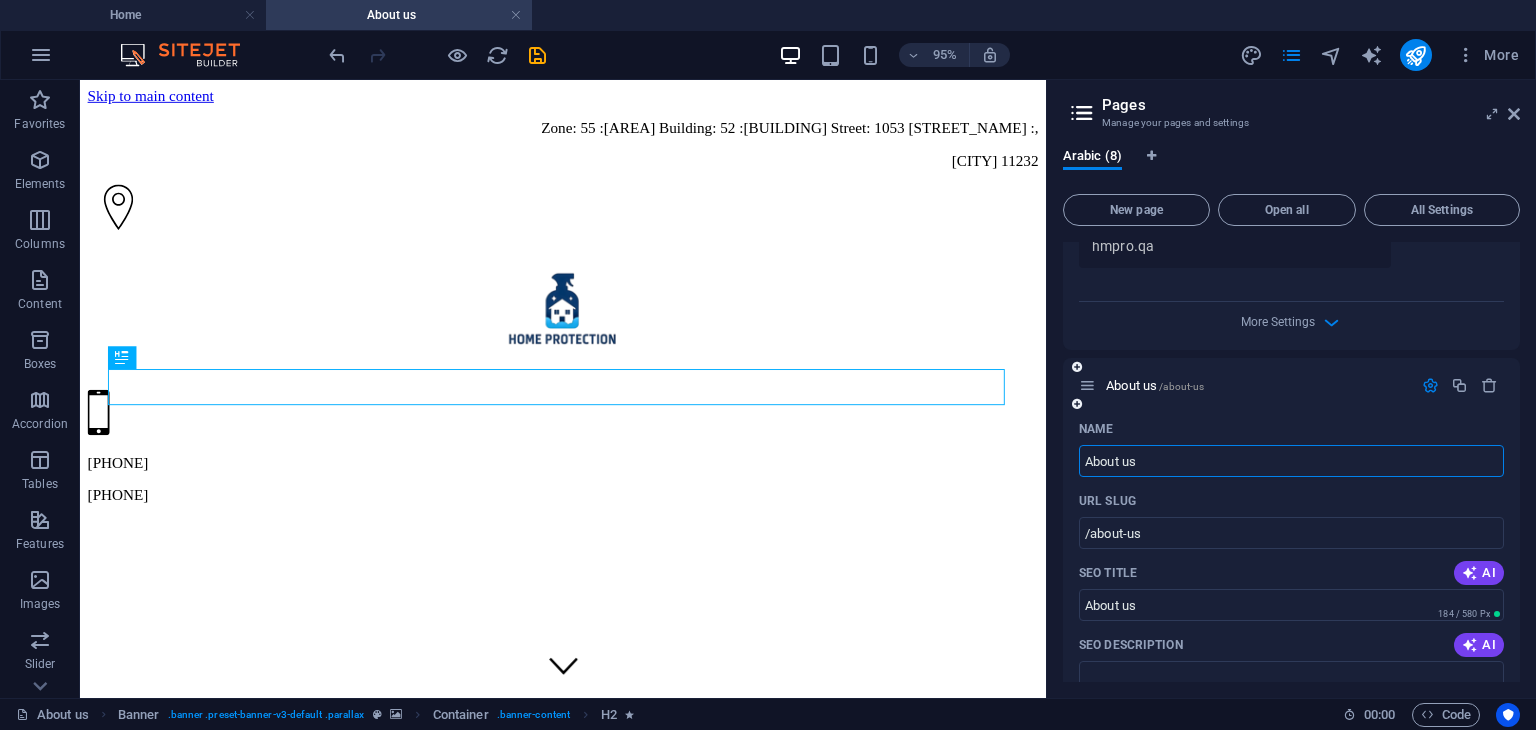 click on "About us" at bounding box center (1291, 461) 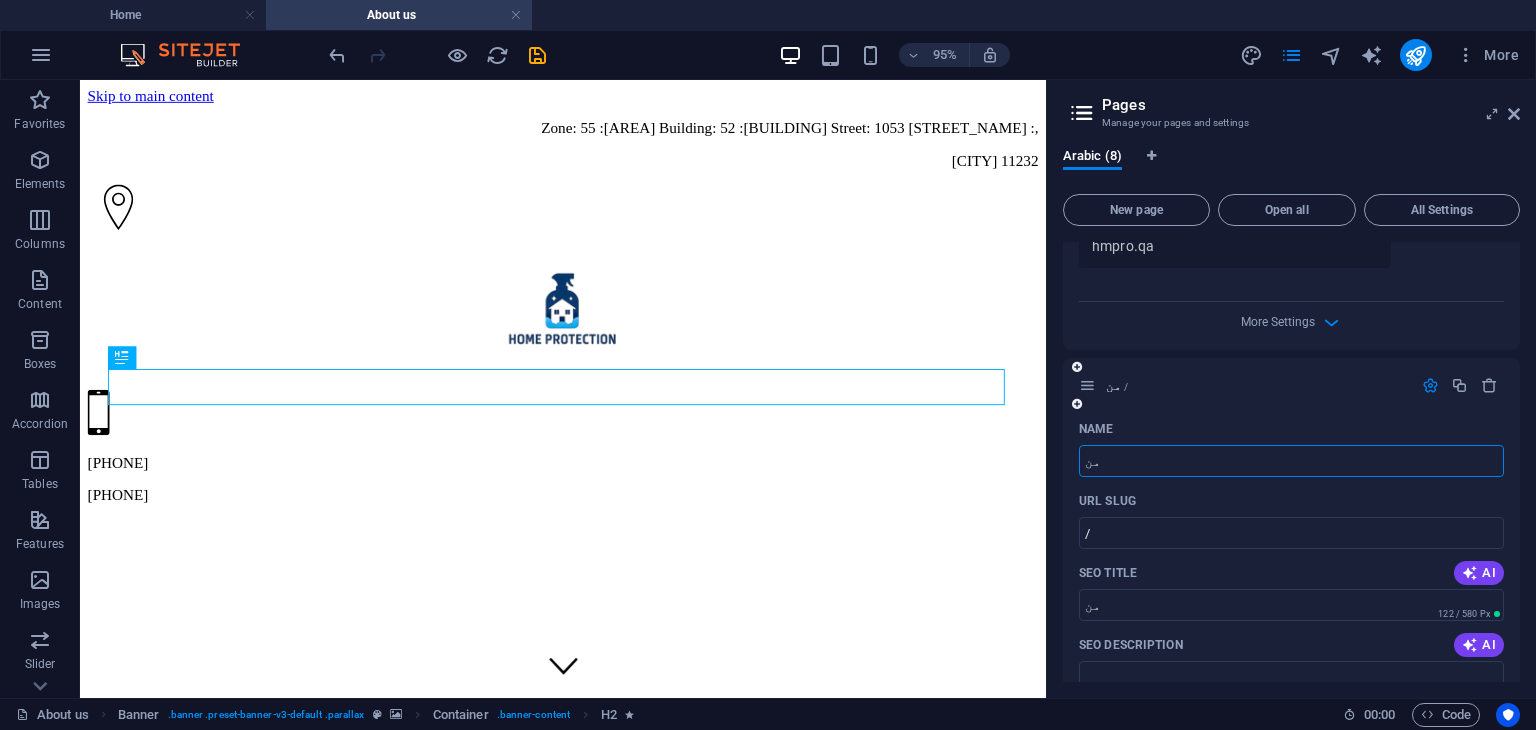 type on "من" 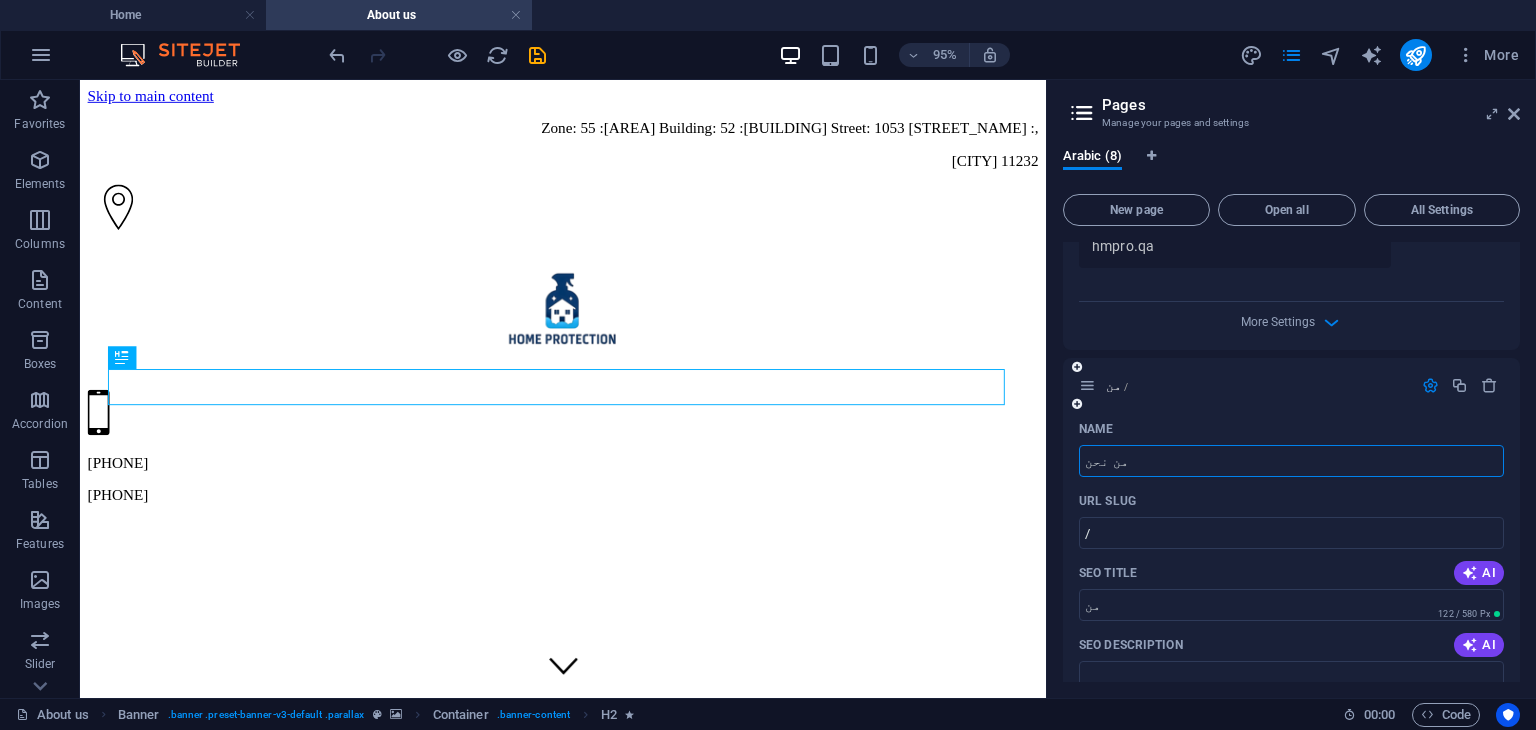 type on "من نحن" 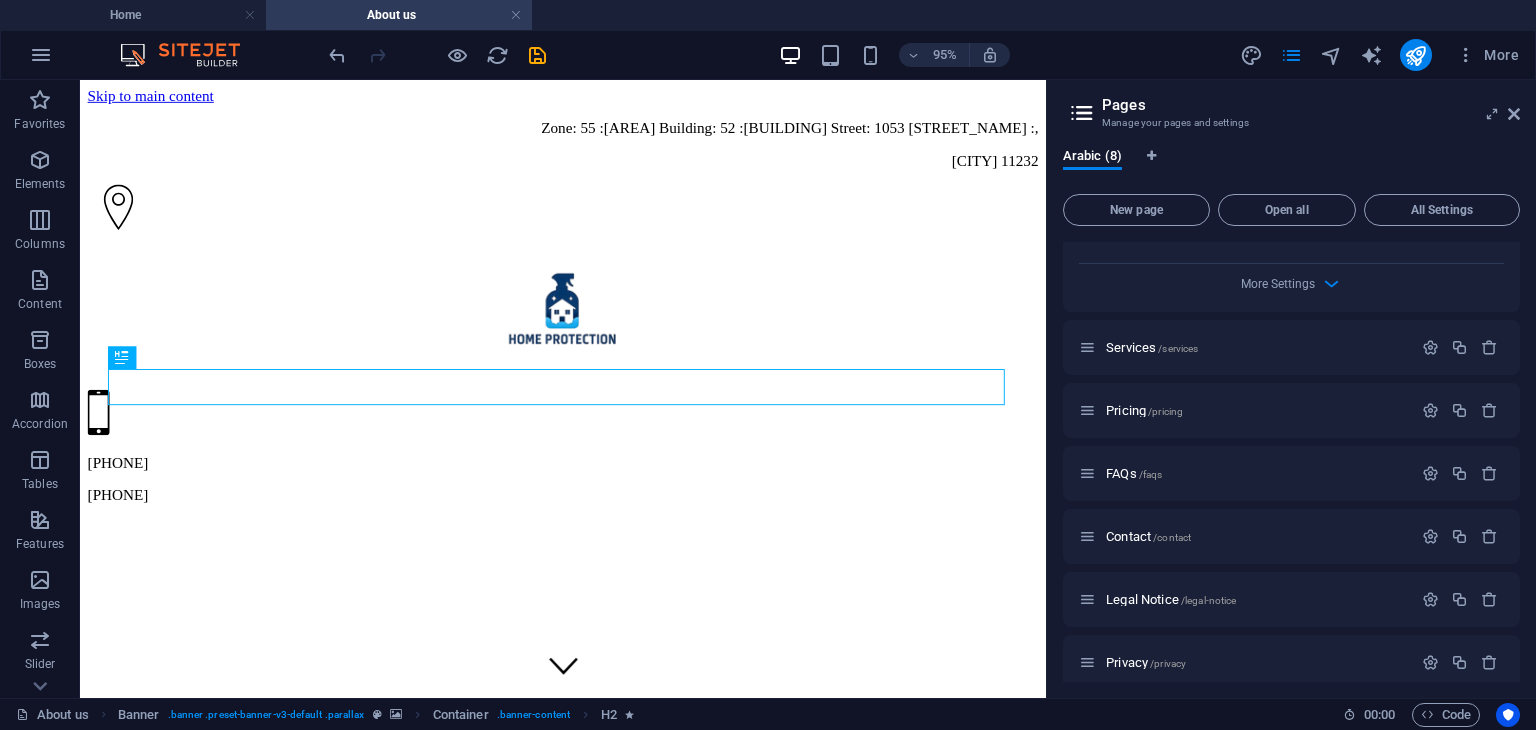 scroll, scrollTop: 1554, scrollLeft: 0, axis: vertical 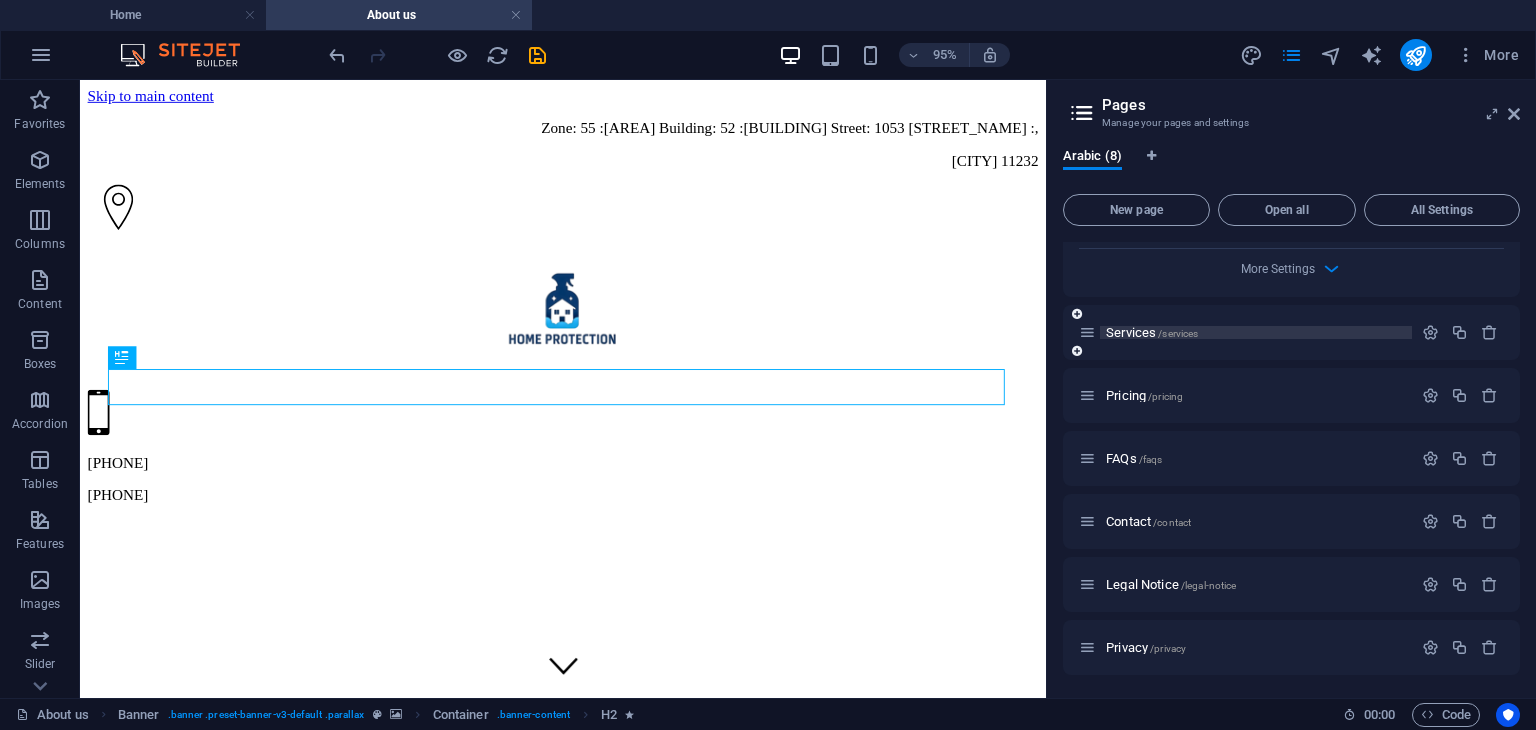 type on "من نحن" 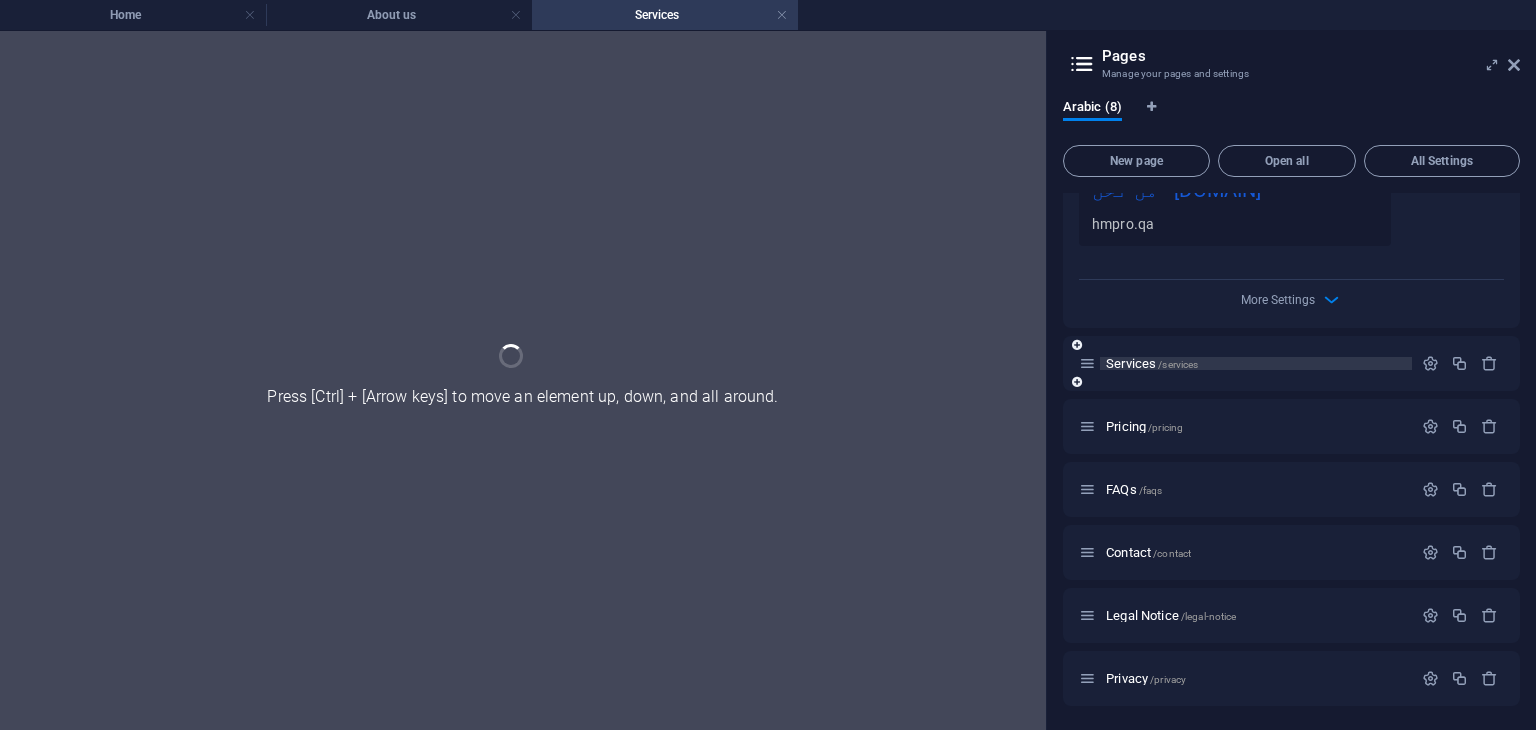 scroll, scrollTop: 1473, scrollLeft: 0, axis: vertical 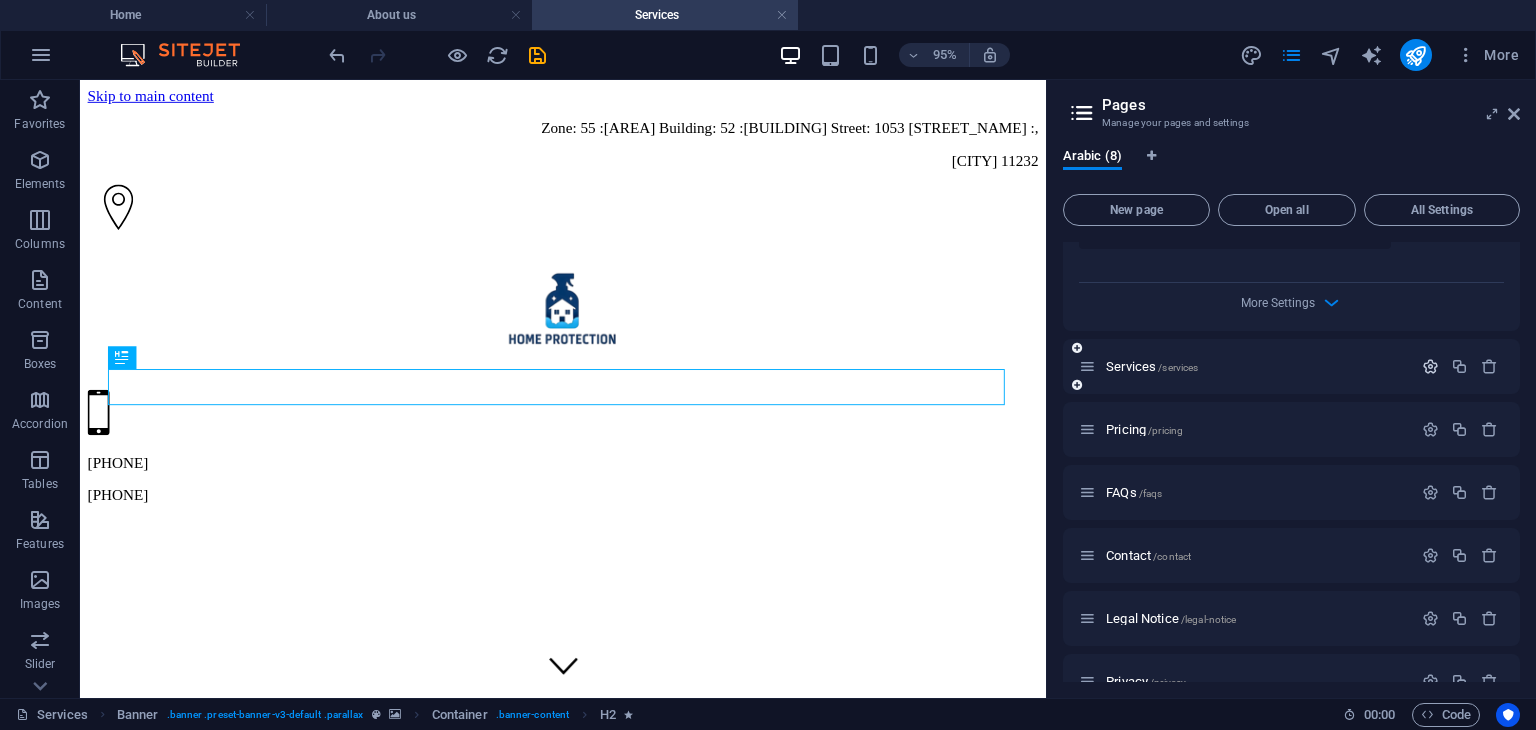 click at bounding box center [1430, 366] 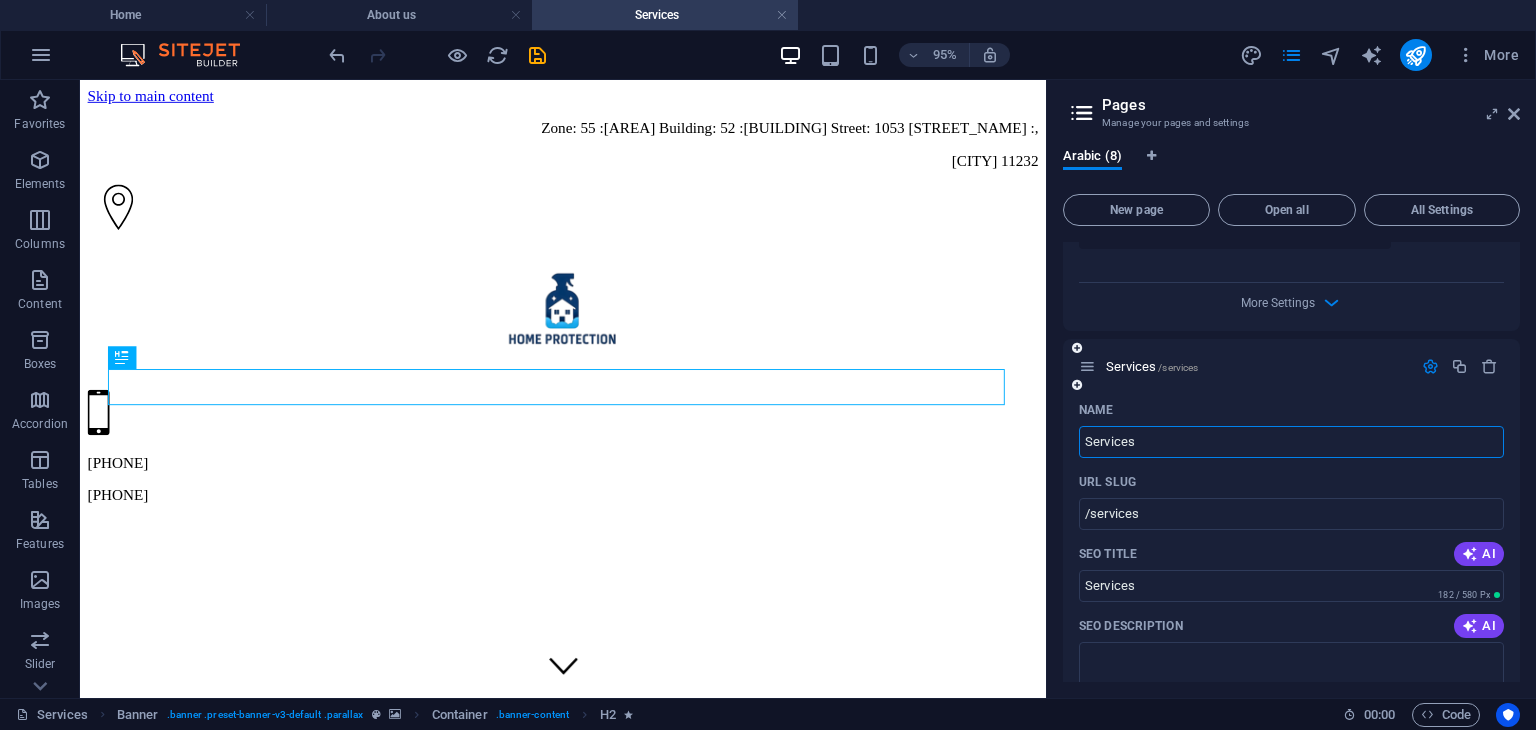 click on "Services" at bounding box center (1291, 442) 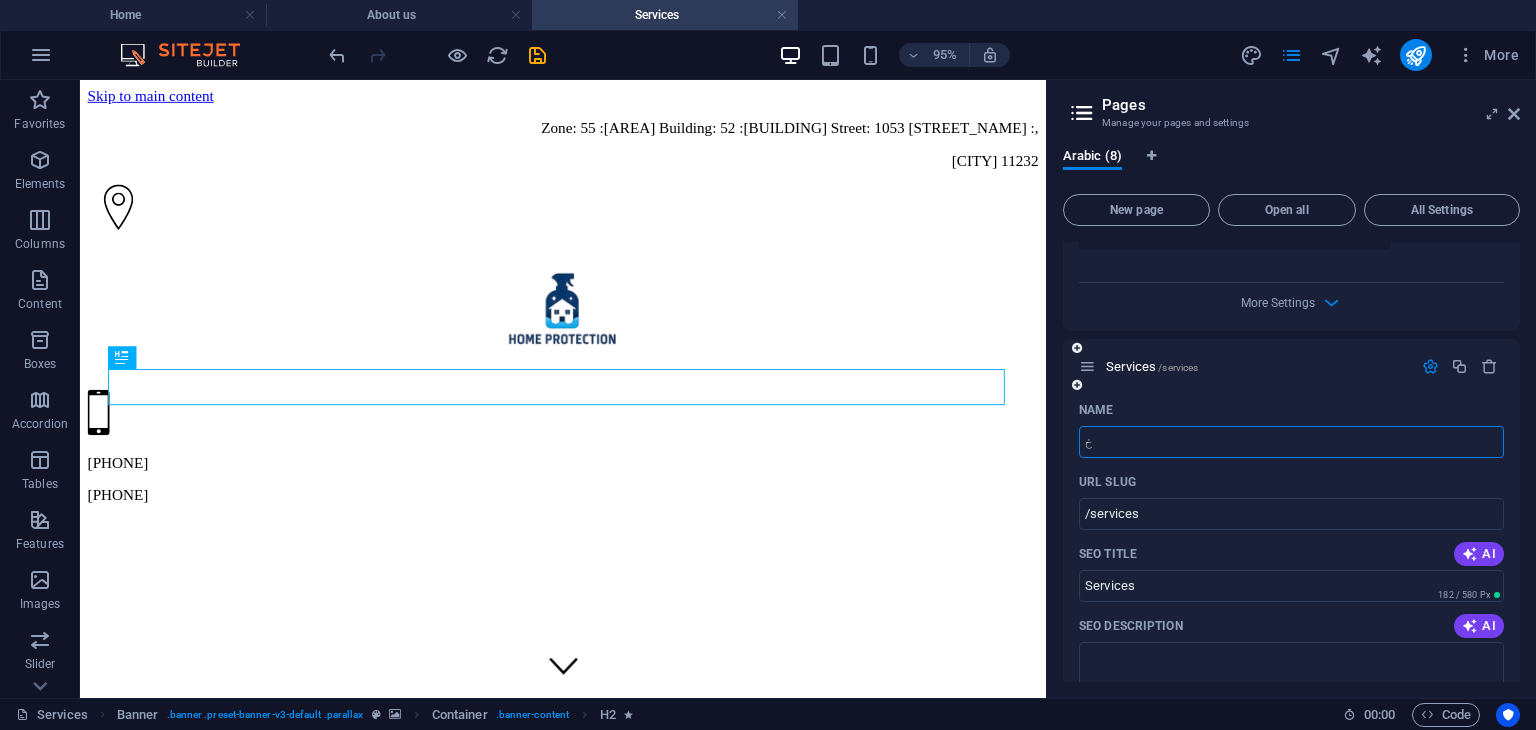 type on "خ" 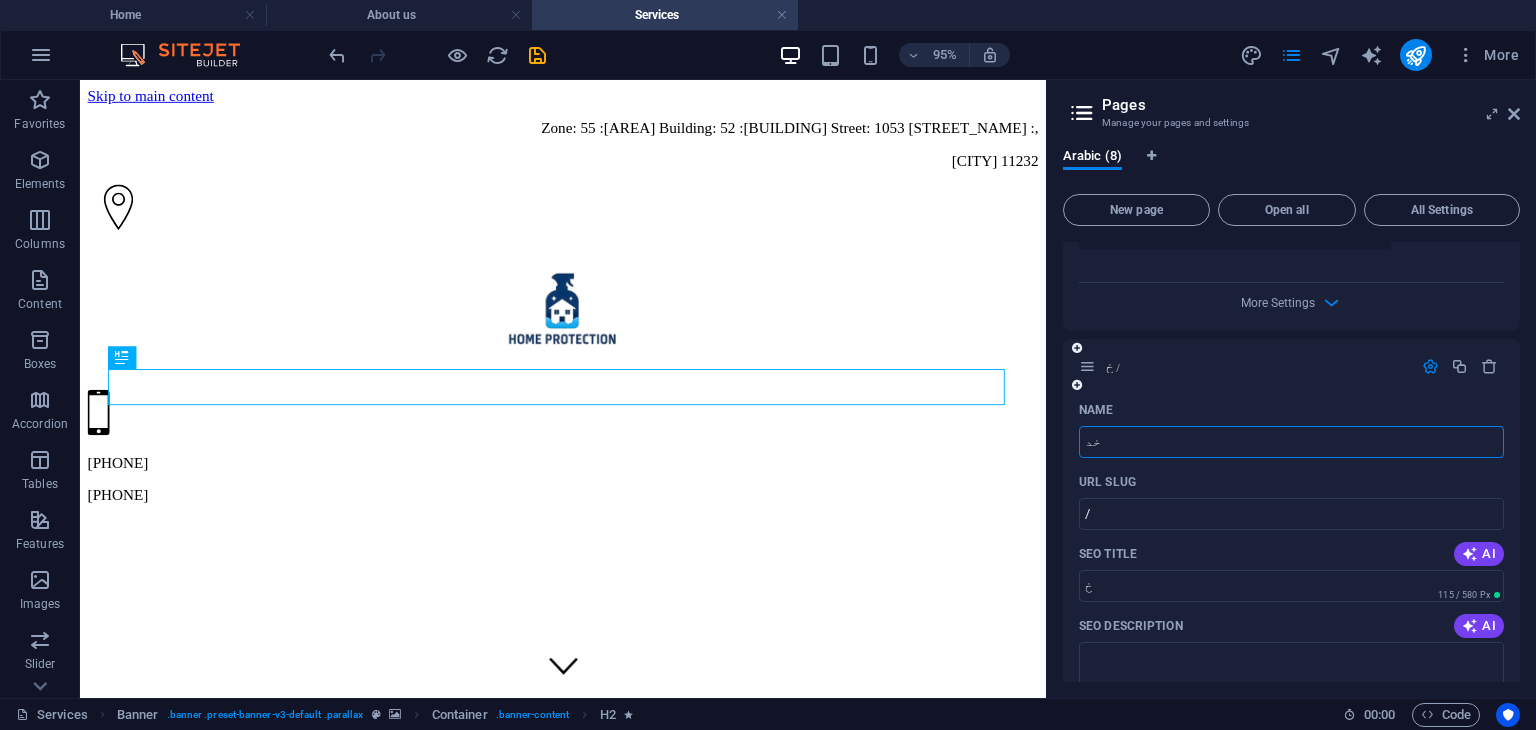 type on "خد" 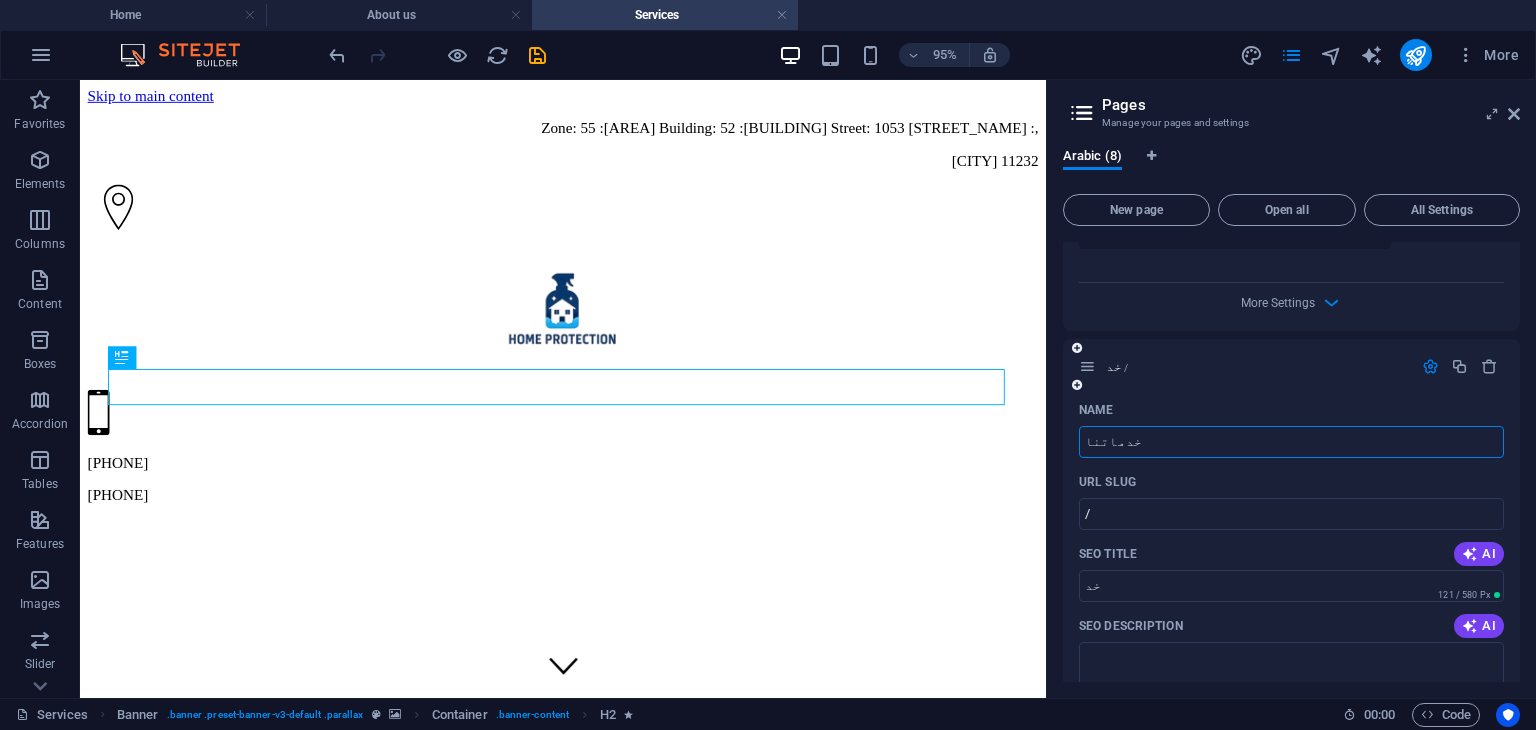 type on "خدماتنا" 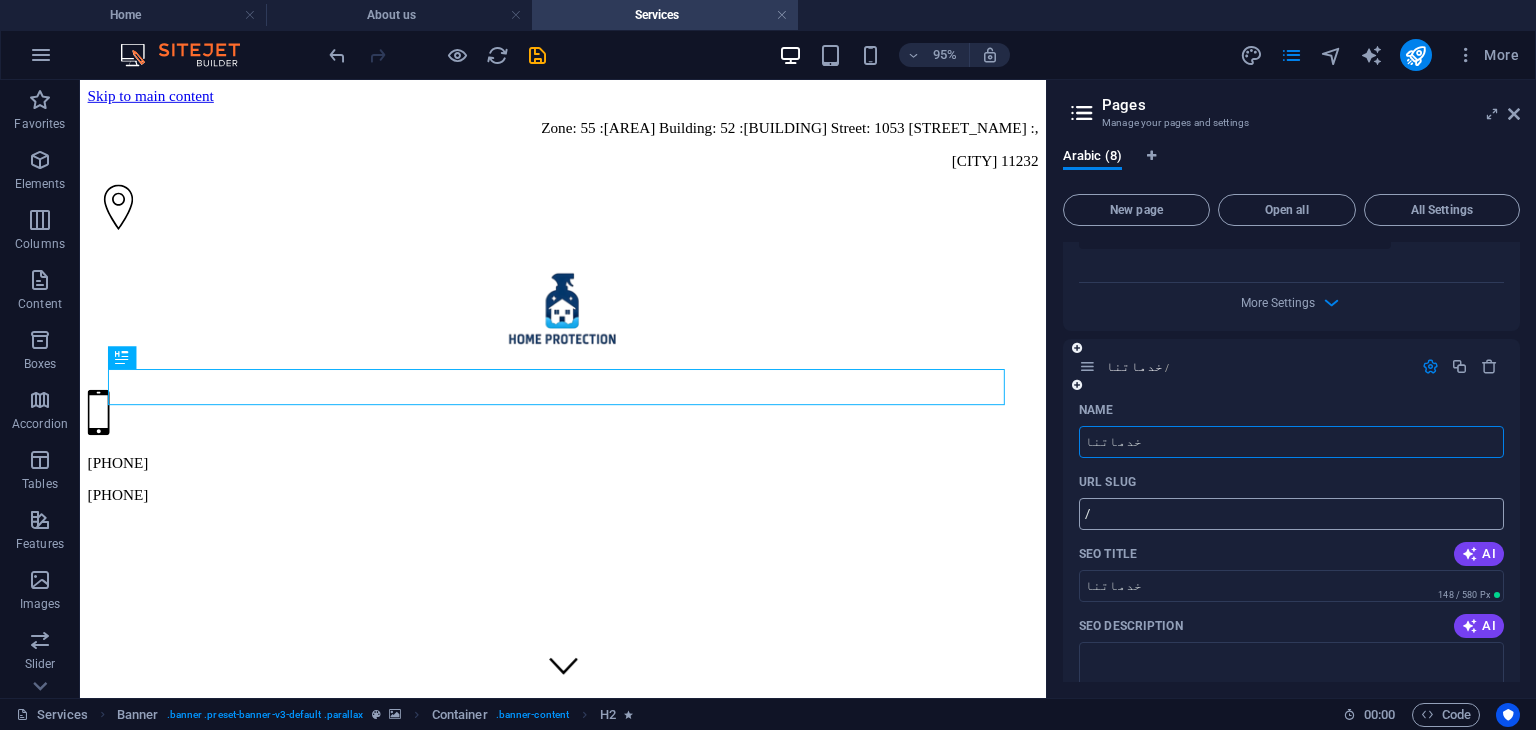 type on "خدماتنا" 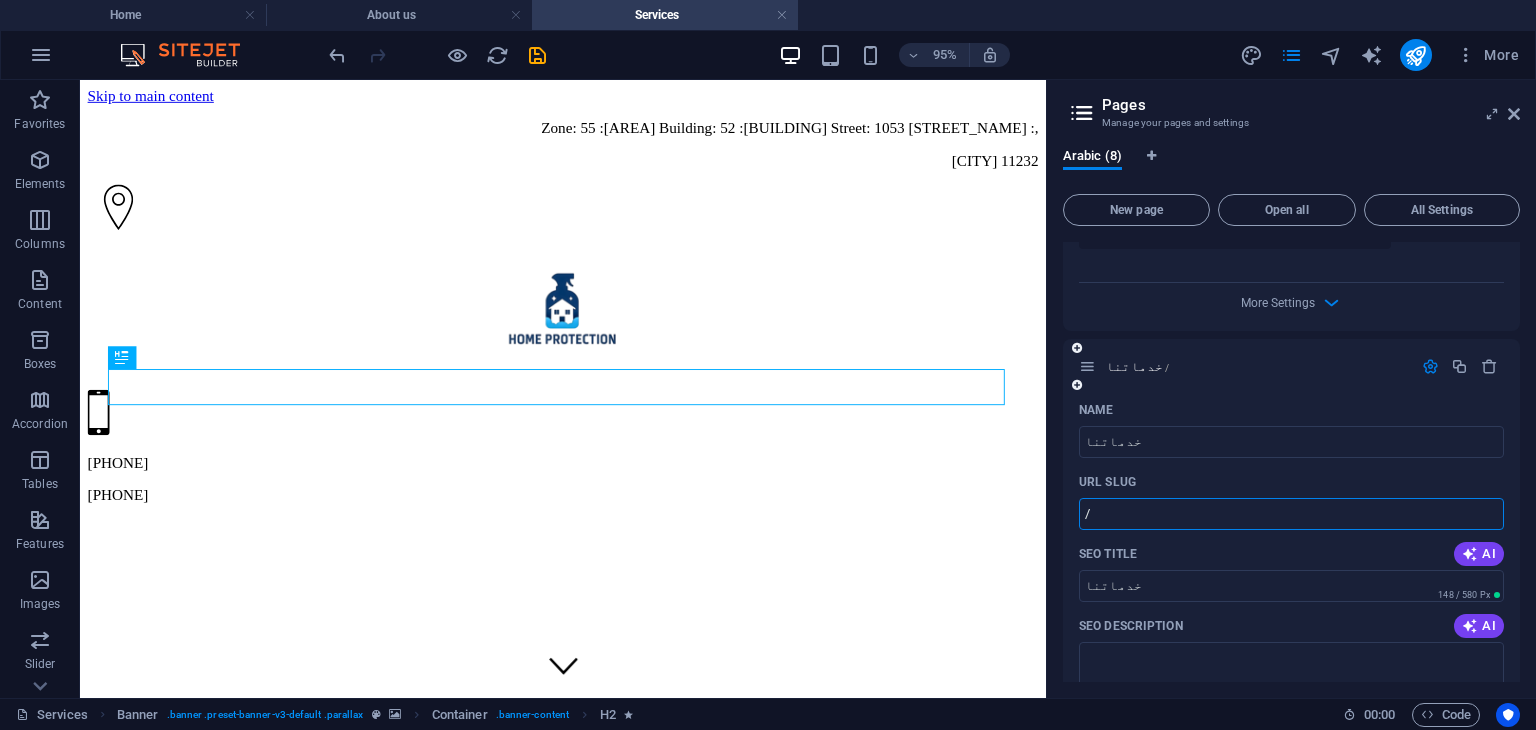type on "/" 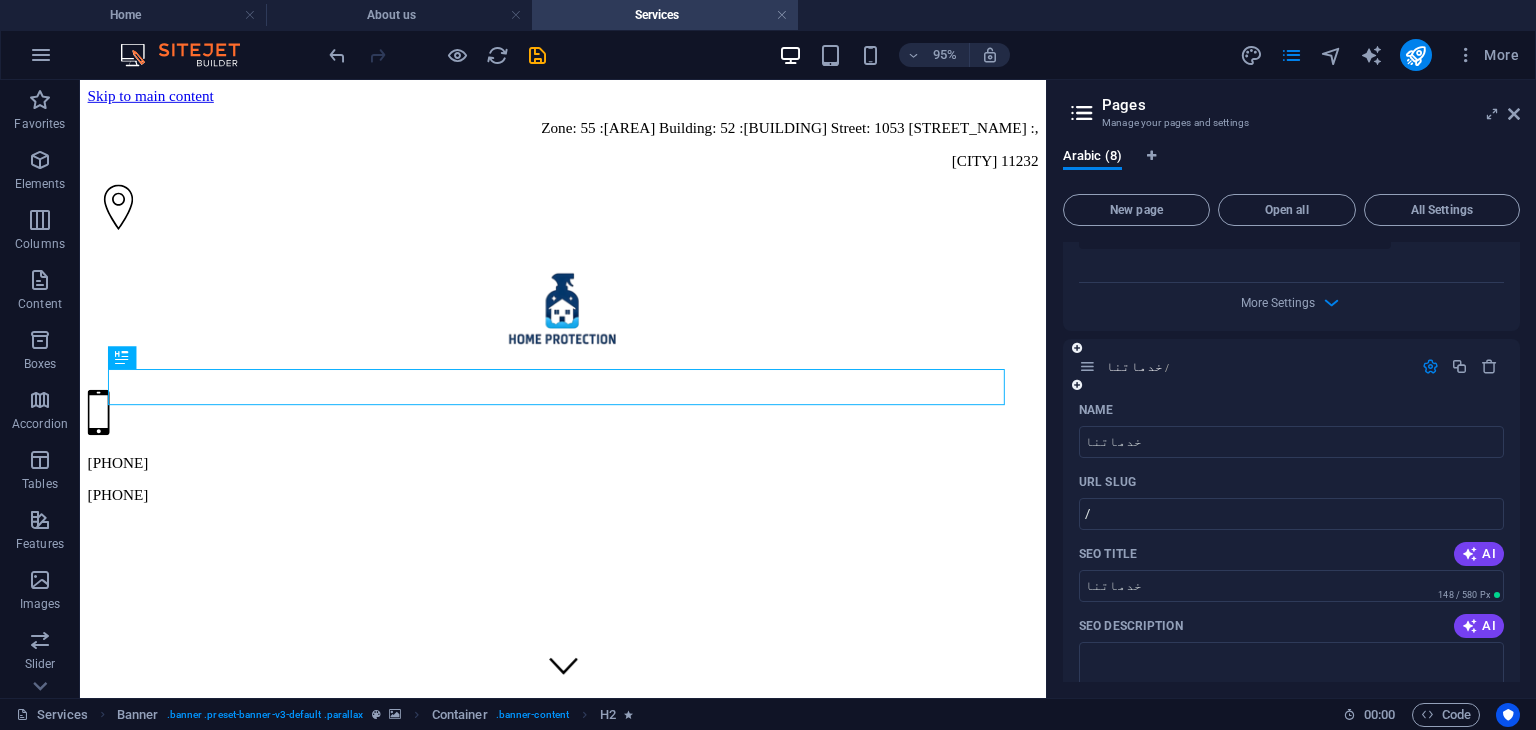 click on "SEO Title AI" at bounding box center [1291, 554] 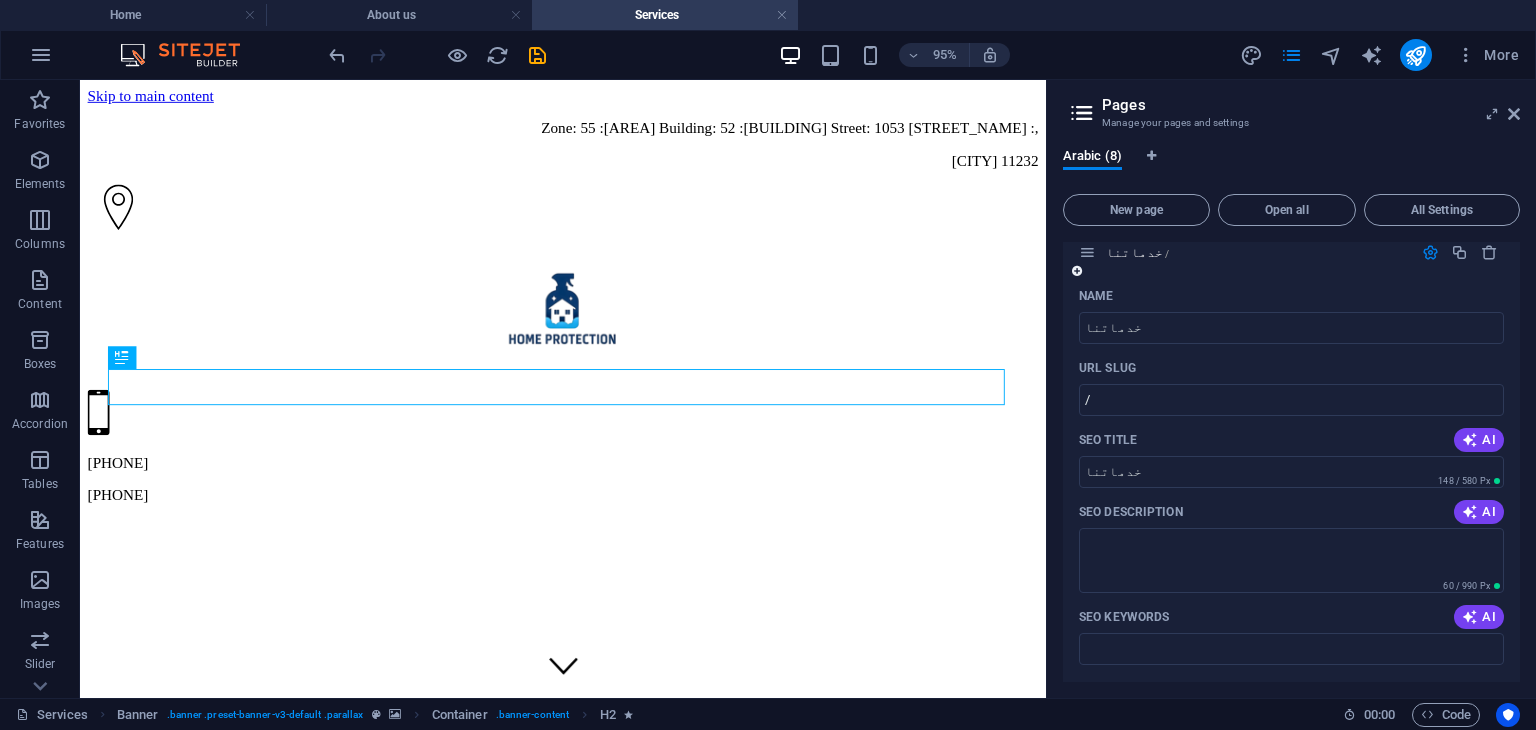 scroll, scrollTop: 1633, scrollLeft: 0, axis: vertical 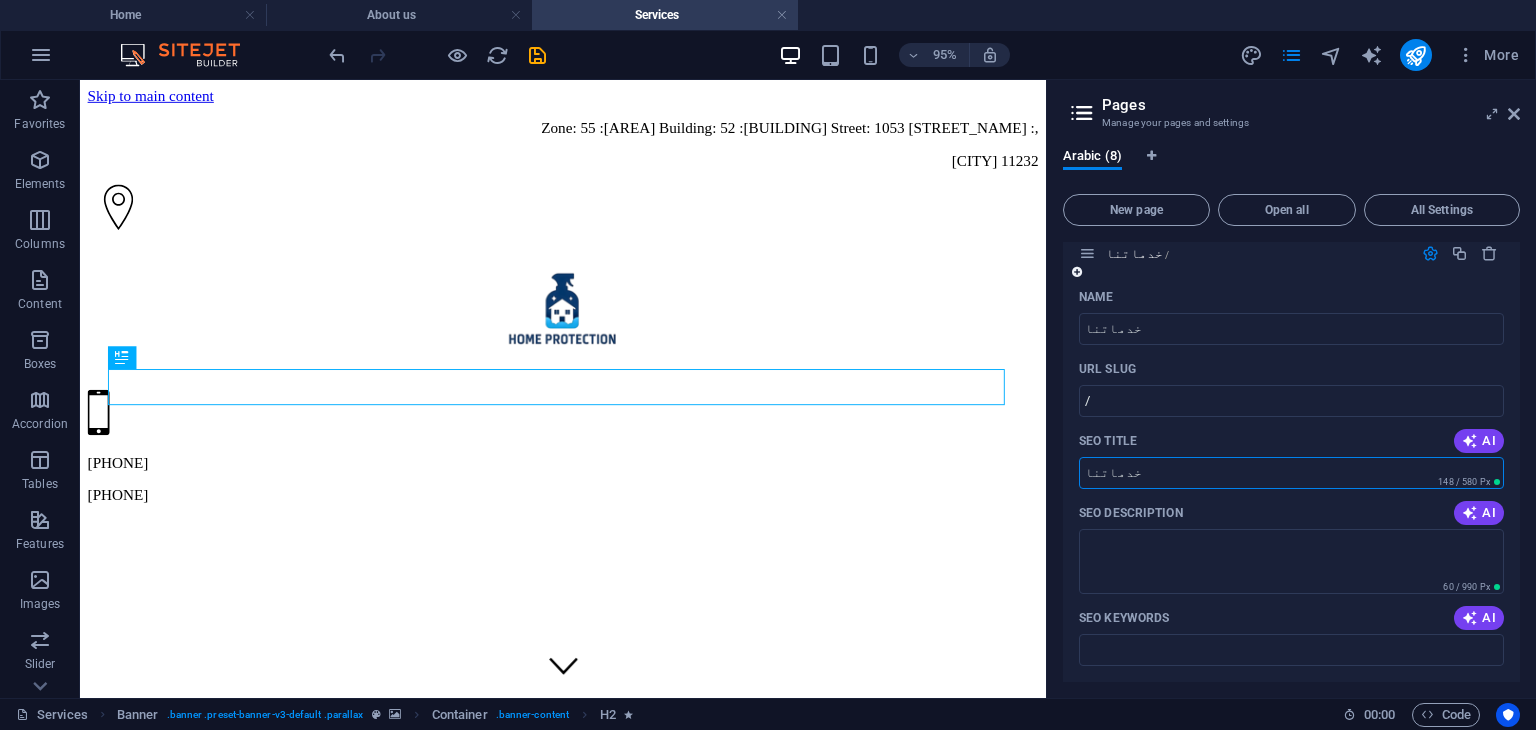 click on "خدماتنا" at bounding box center (1291, 473) 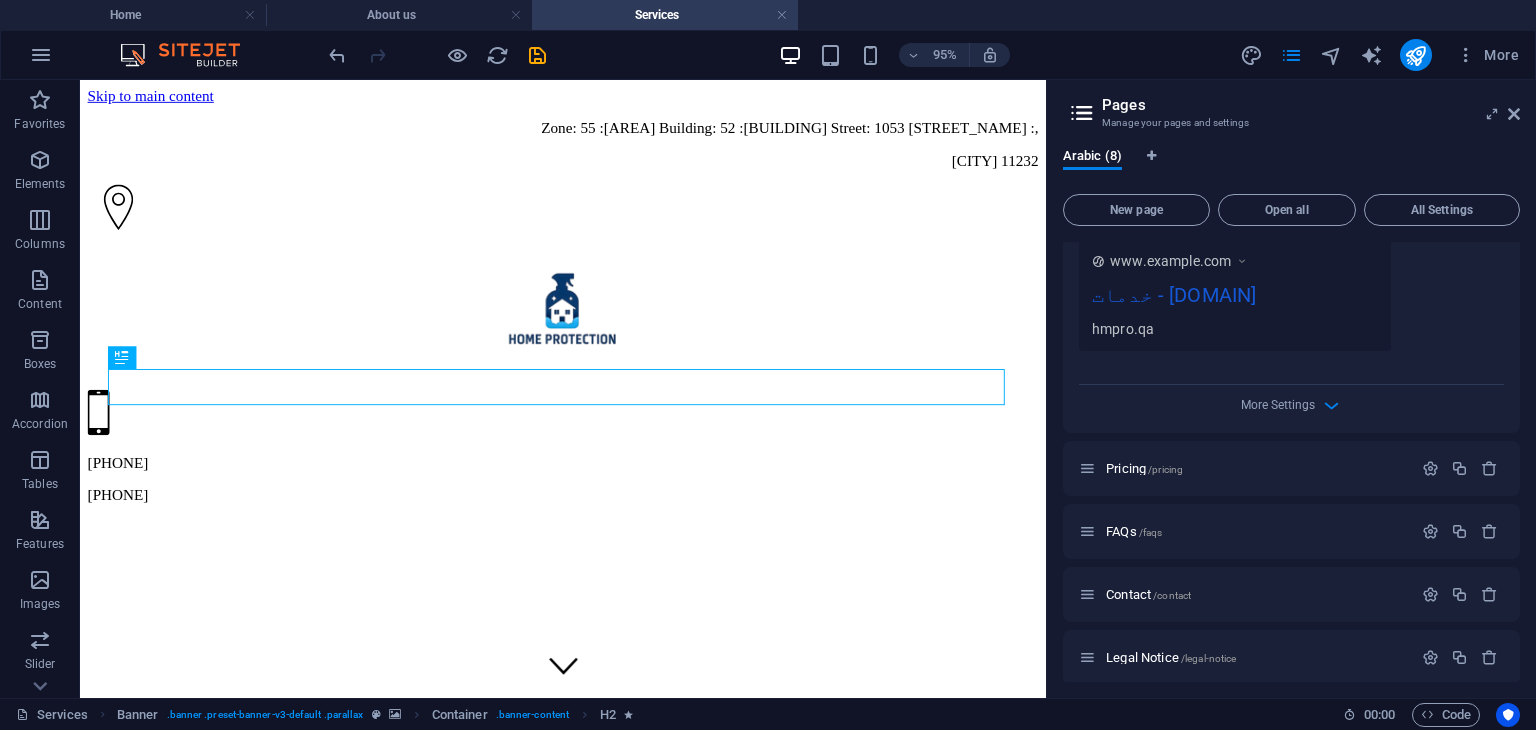 scroll, scrollTop: 2299, scrollLeft: 0, axis: vertical 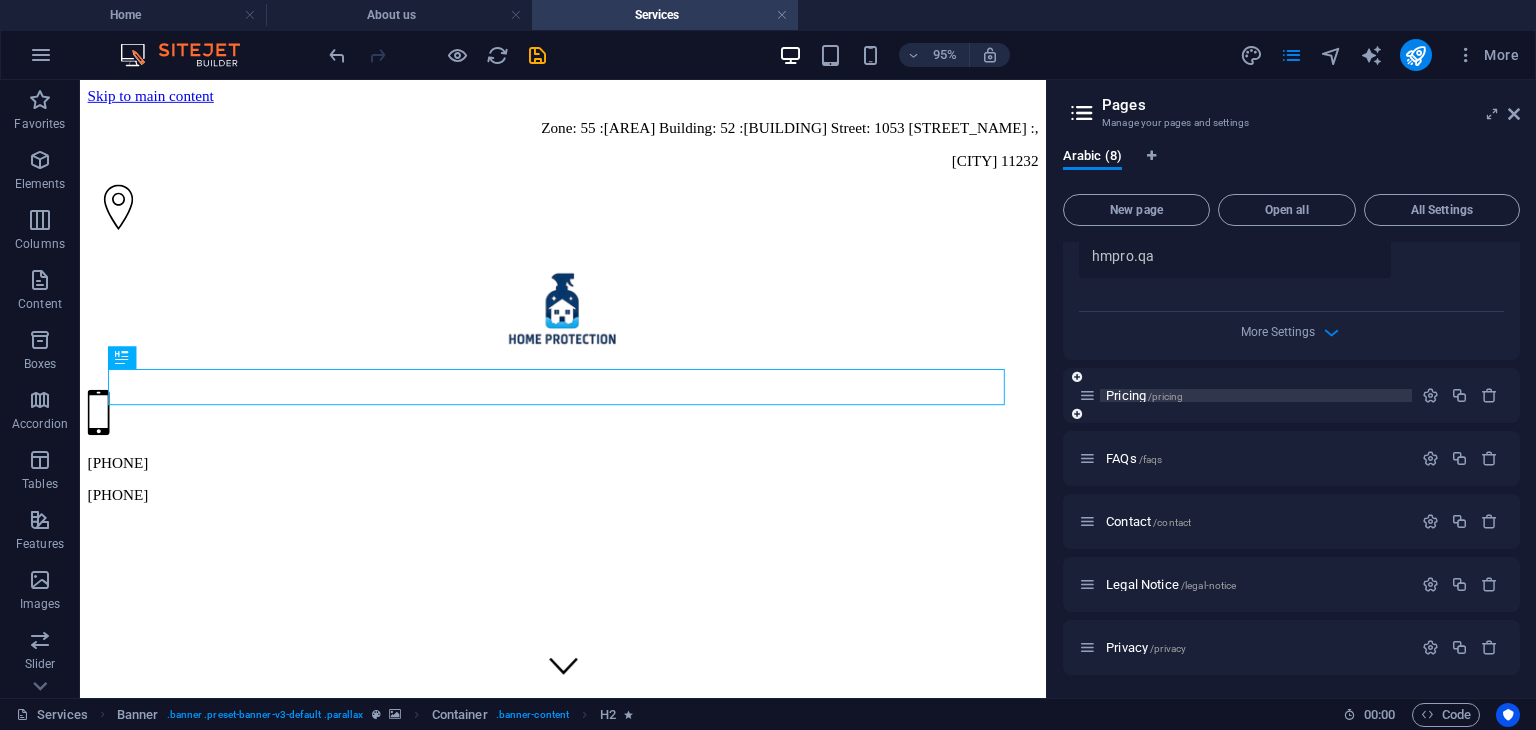 type on "خدمات" 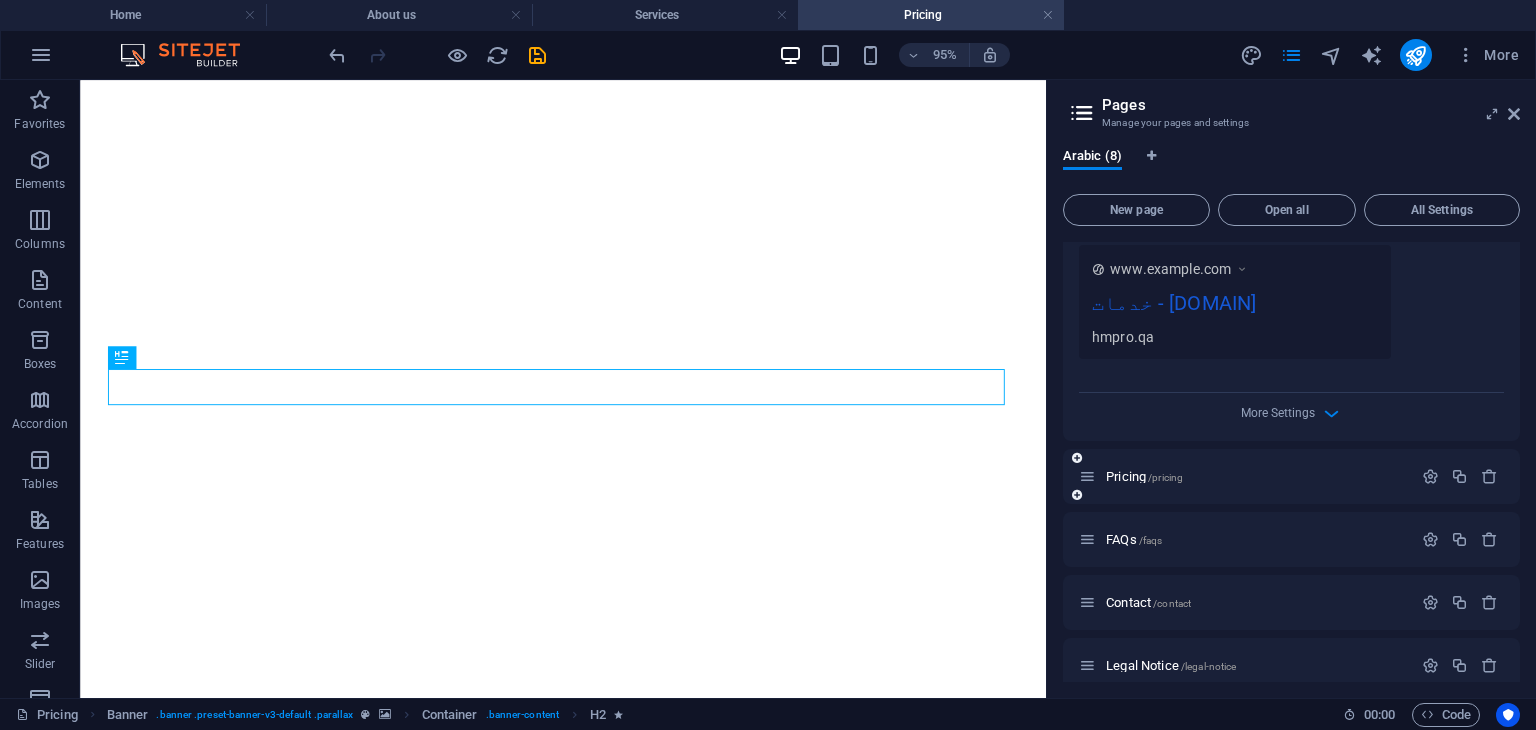 scroll, scrollTop: 2299, scrollLeft: 0, axis: vertical 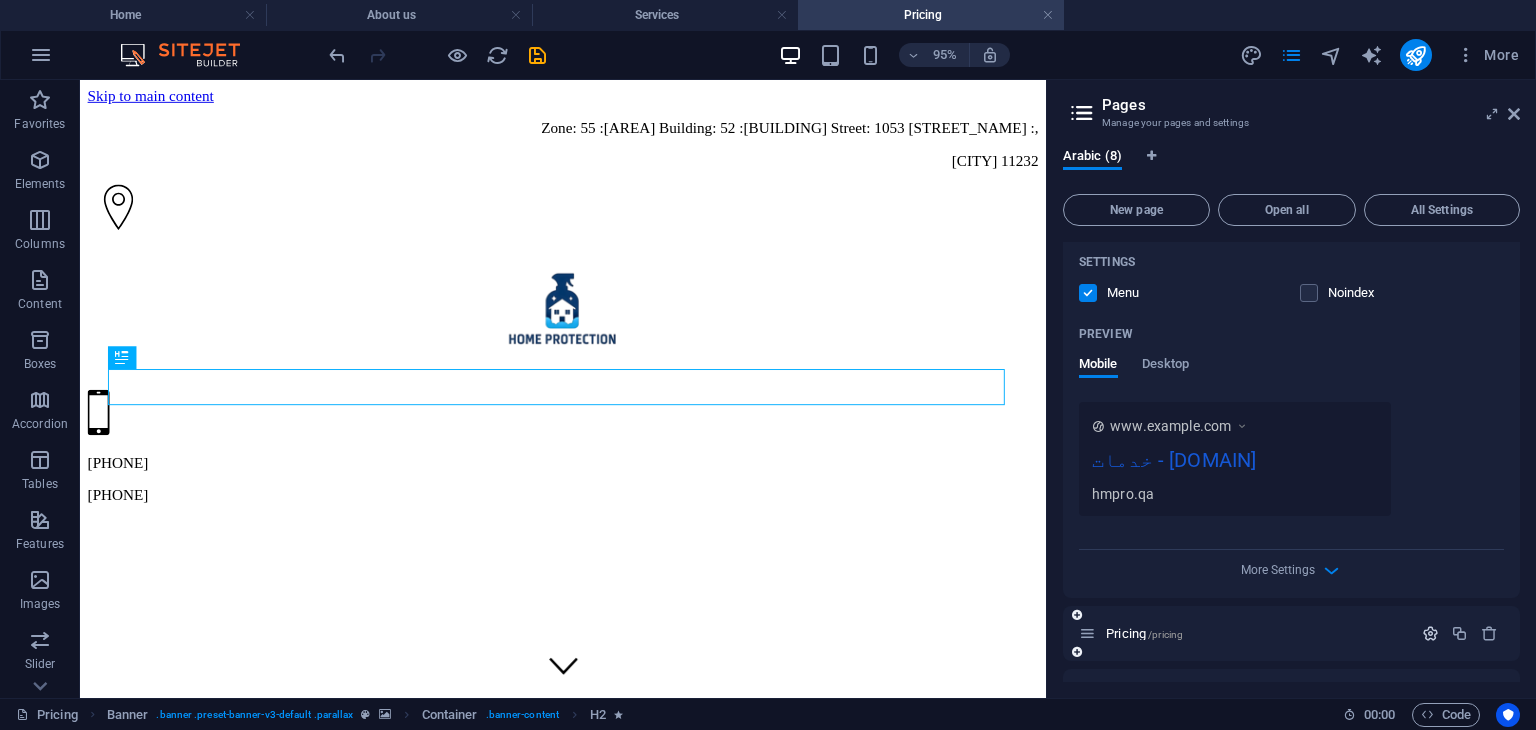click at bounding box center [1430, 633] 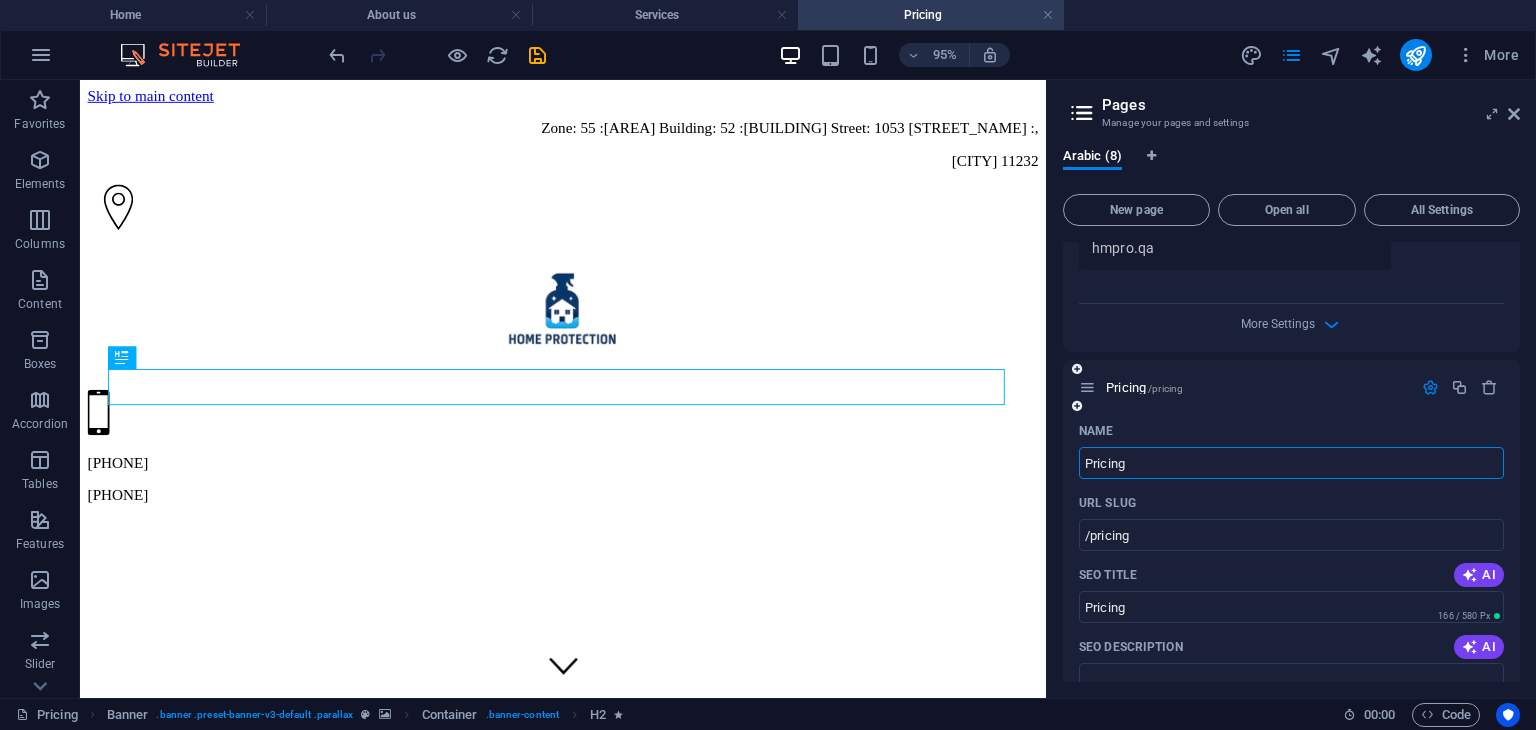 click on "Pricing" at bounding box center [1291, 463] 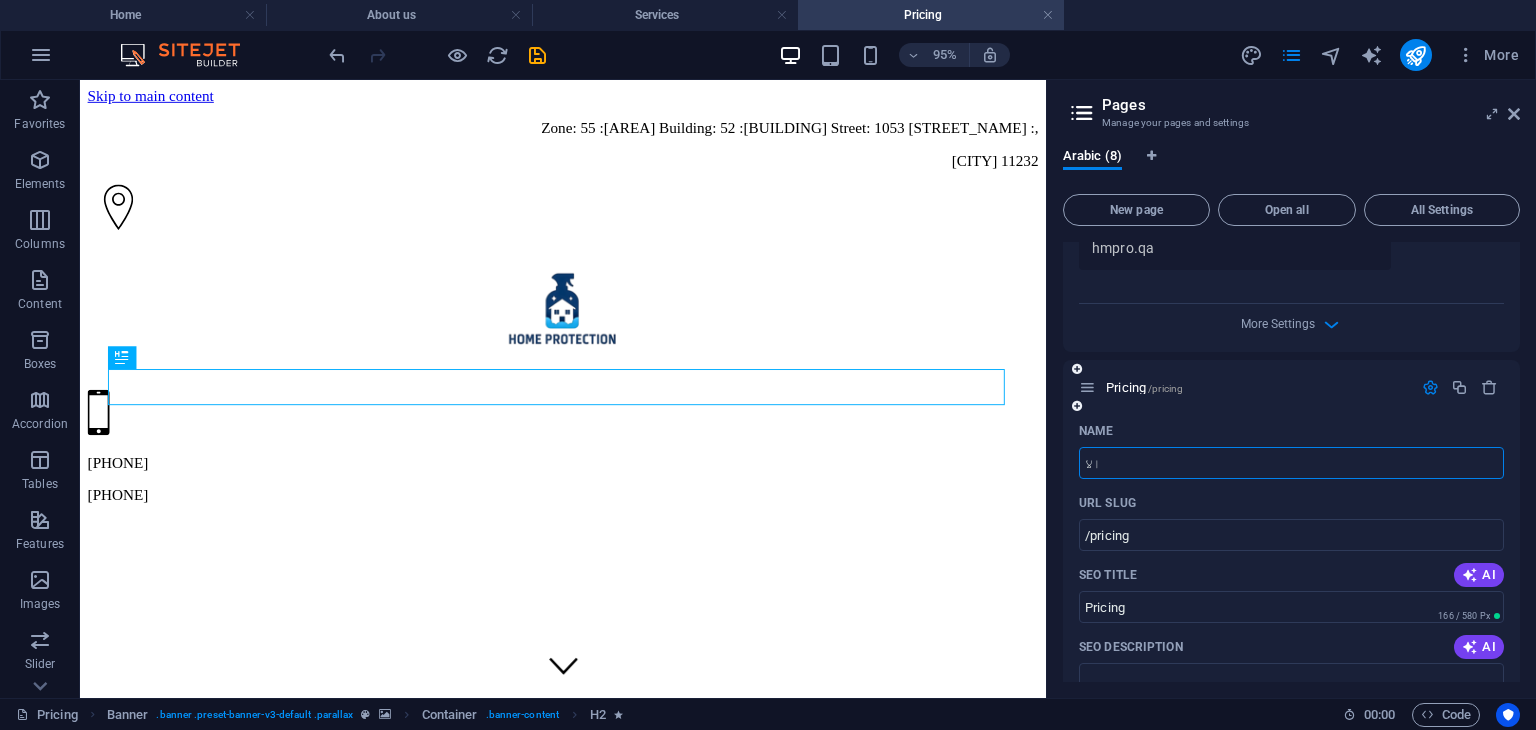 type on "الاس" 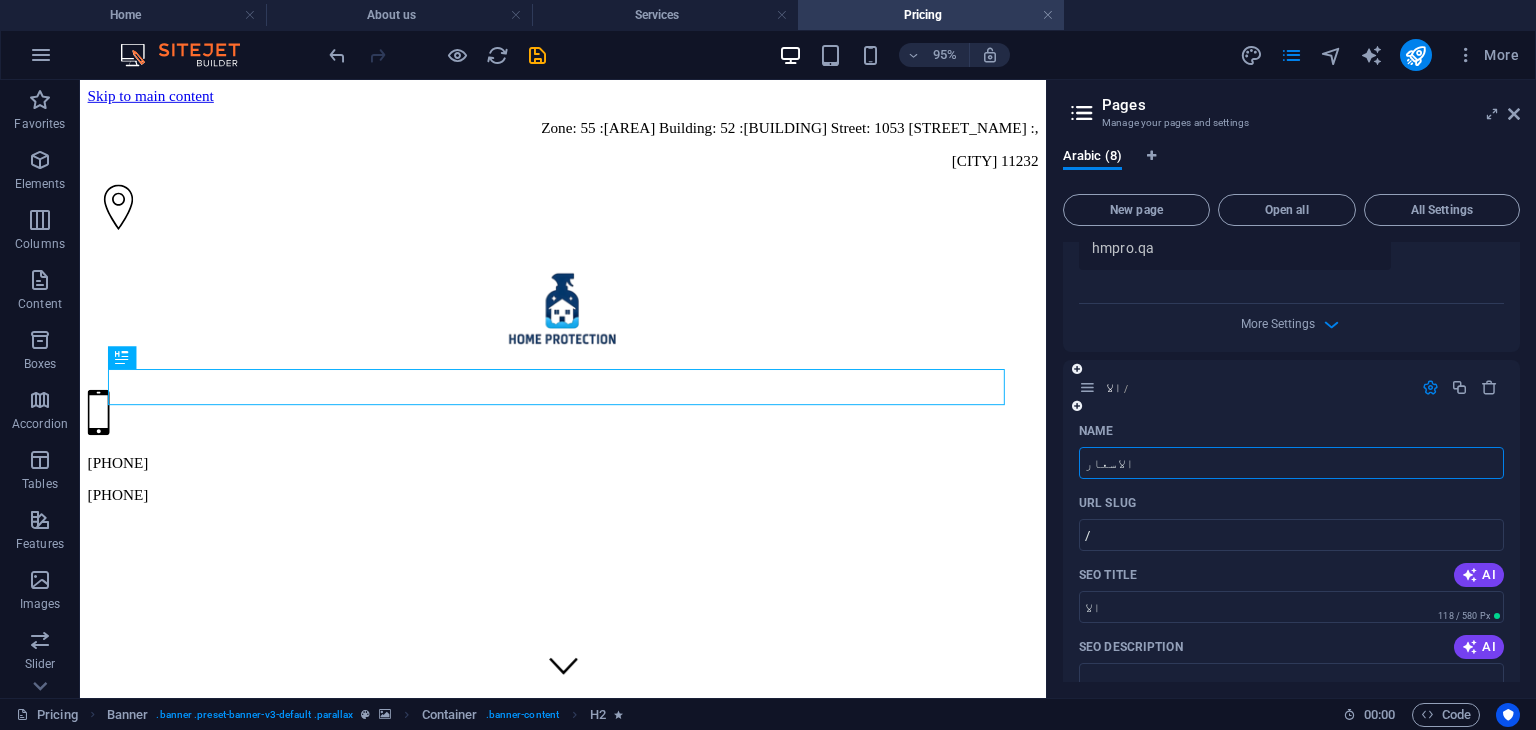 type on "الاسعار" 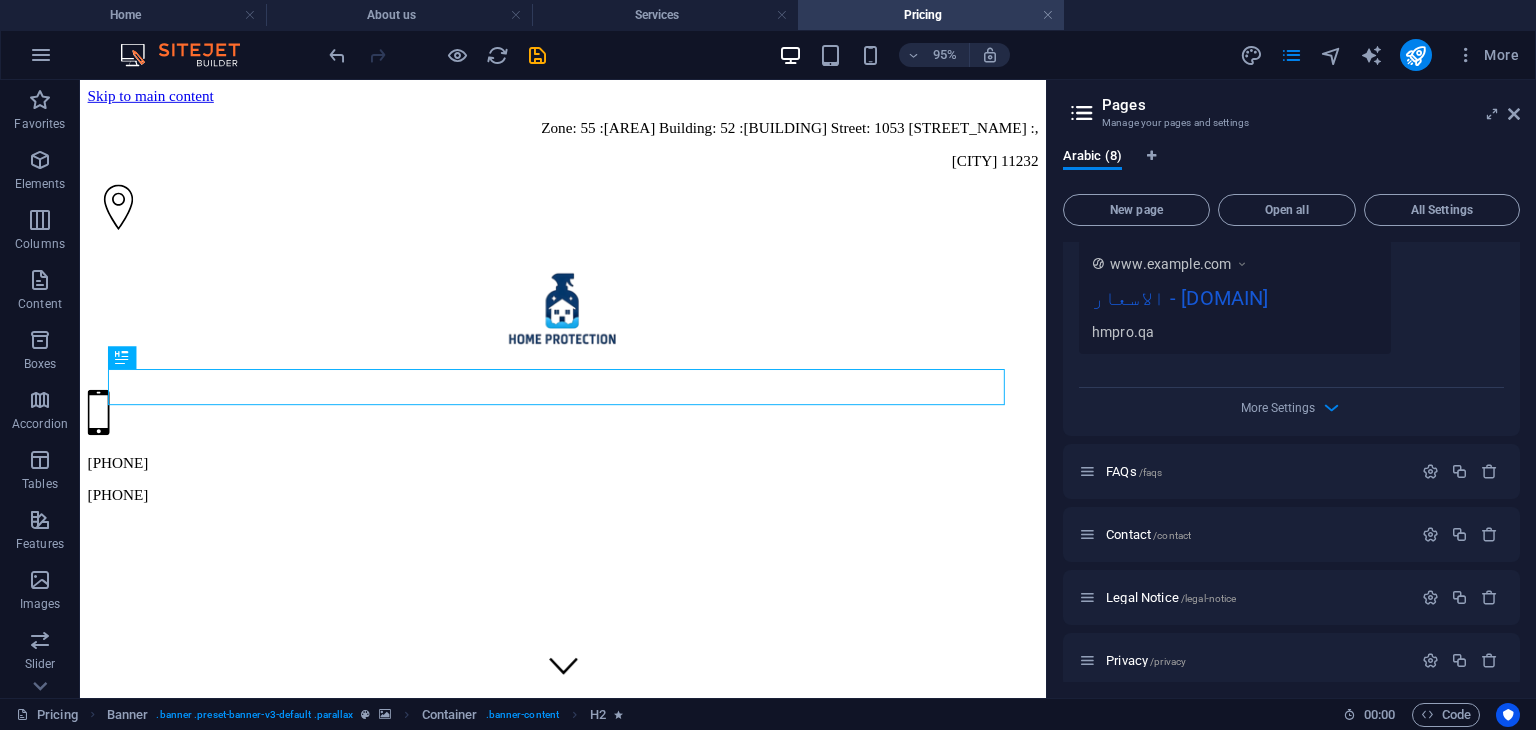 scroll, scrollTop: 3044, scrollLeft: 0, axis: vertical 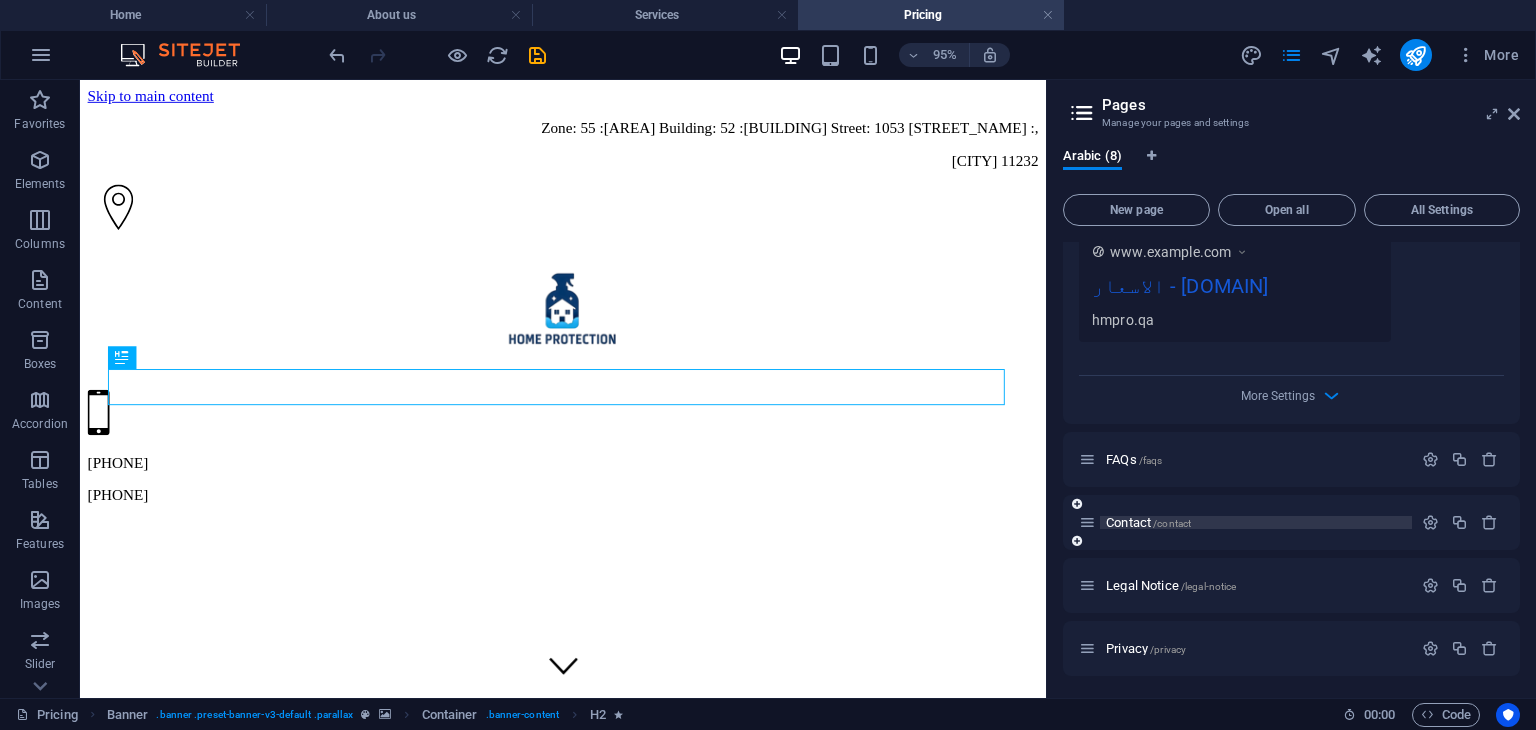 type on "الاسعار" 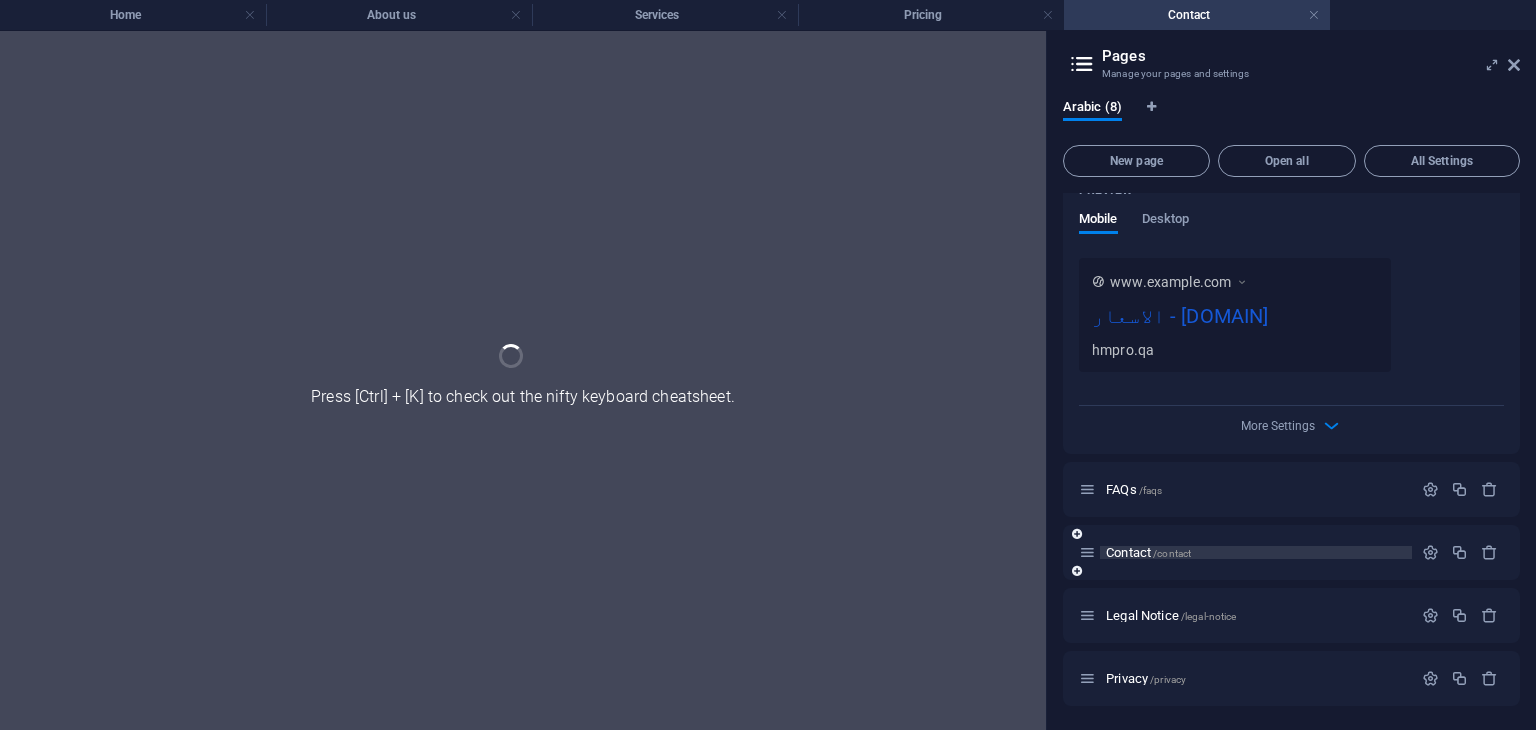 scroll, scrollTop: 2963, scrollLeft: 0, axis: vertical 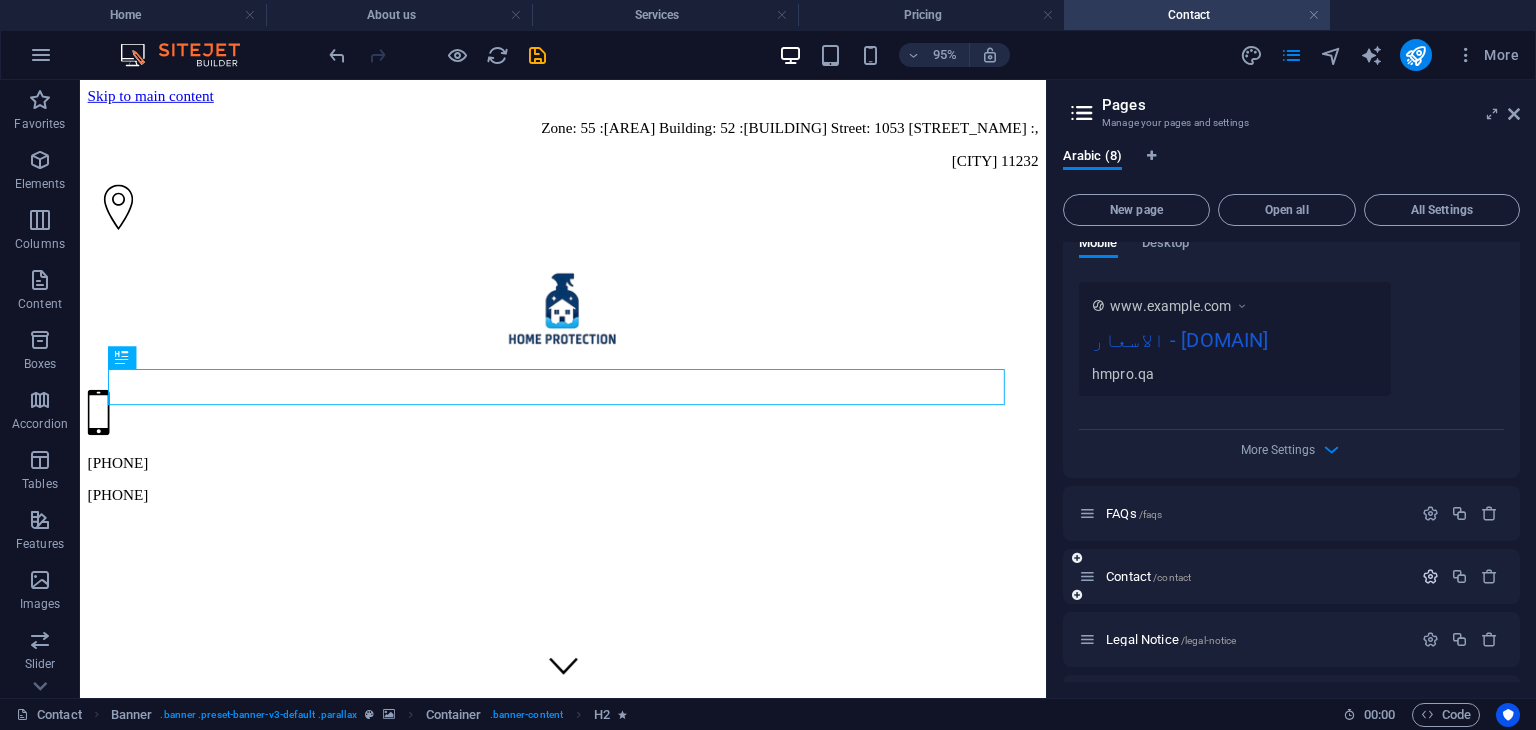 click at bounding box center [1430, 576] 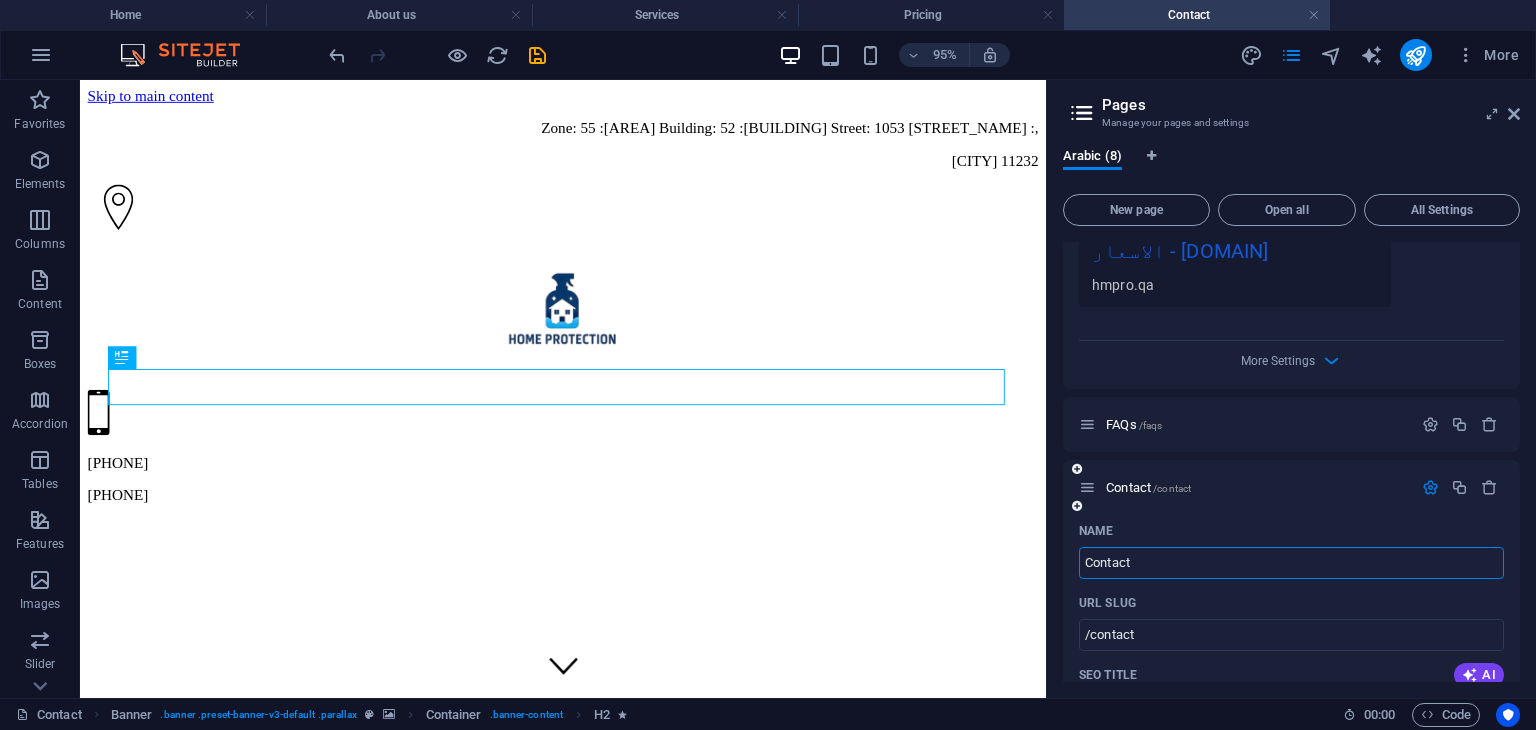 scroll, scrollTop: 3080, scrollLeft: 0, axis: vertical 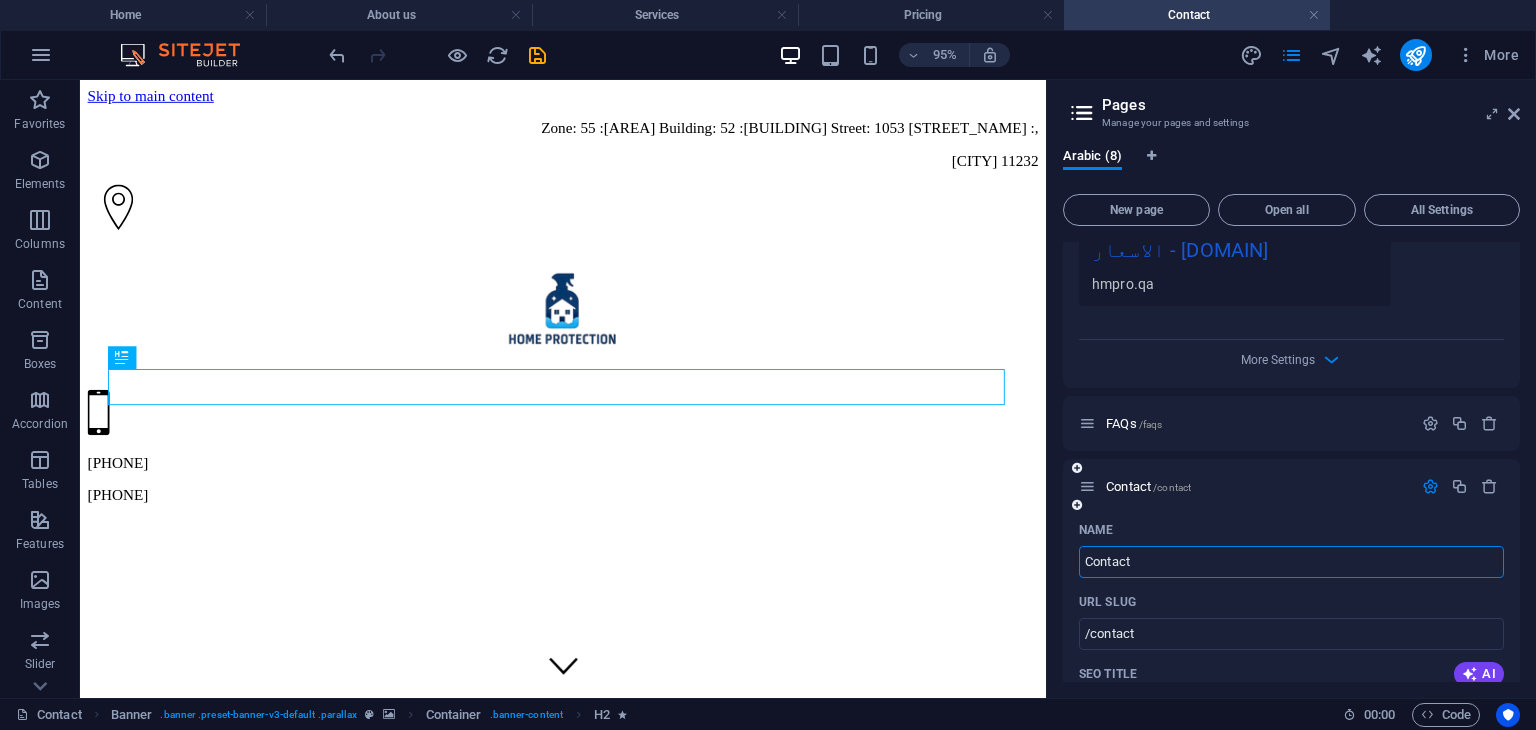 click on "Contact" at bounding box center (1291, 562) 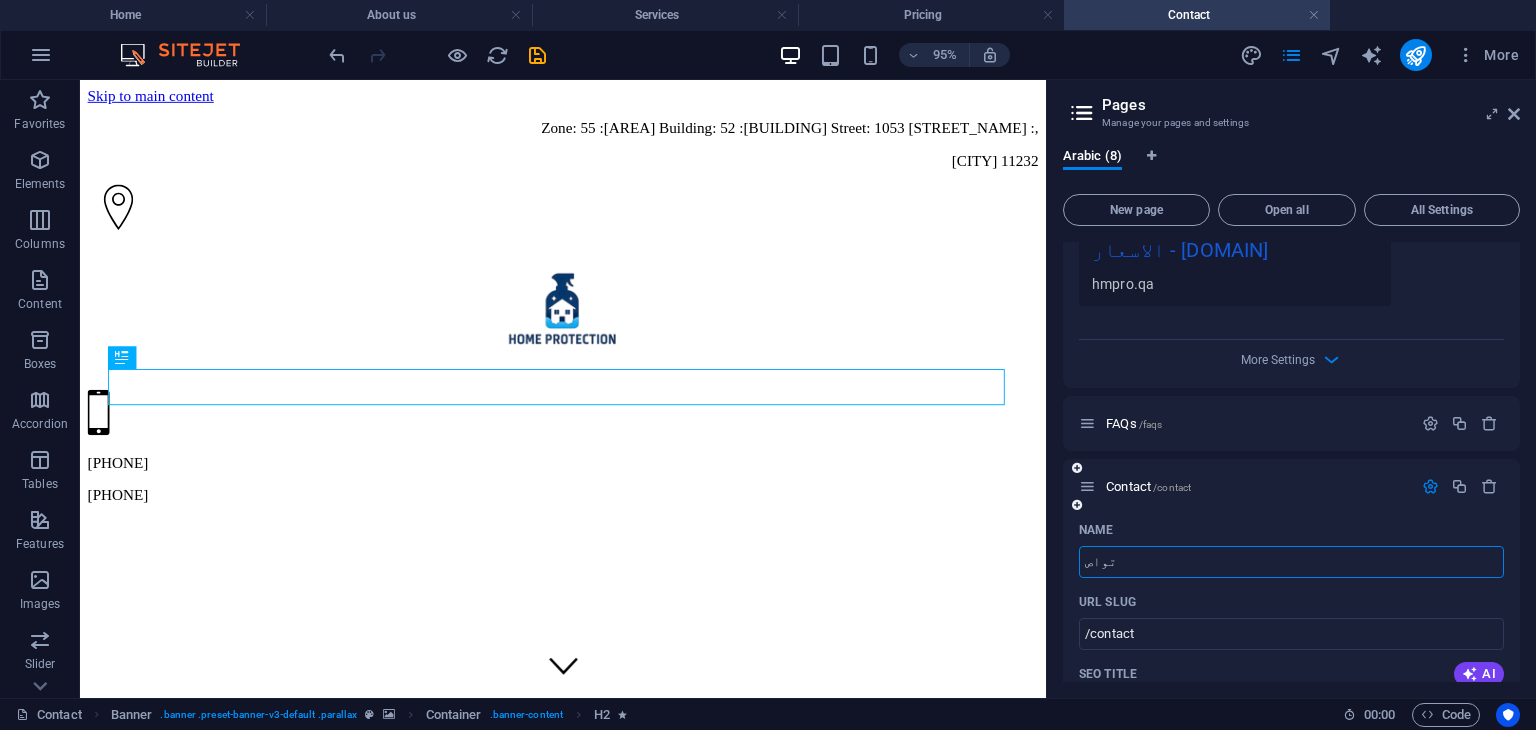 type on "تواصل" 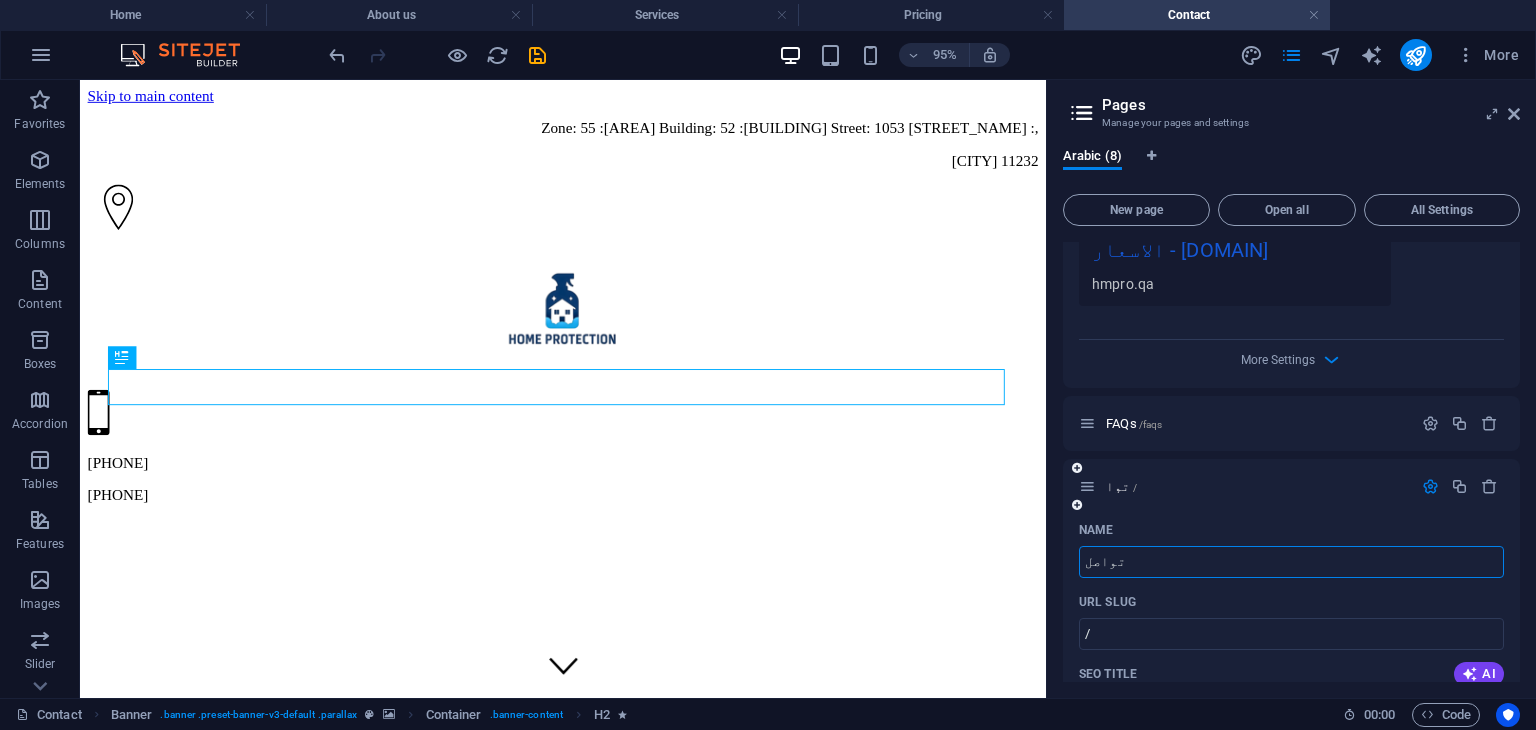 type on "/" 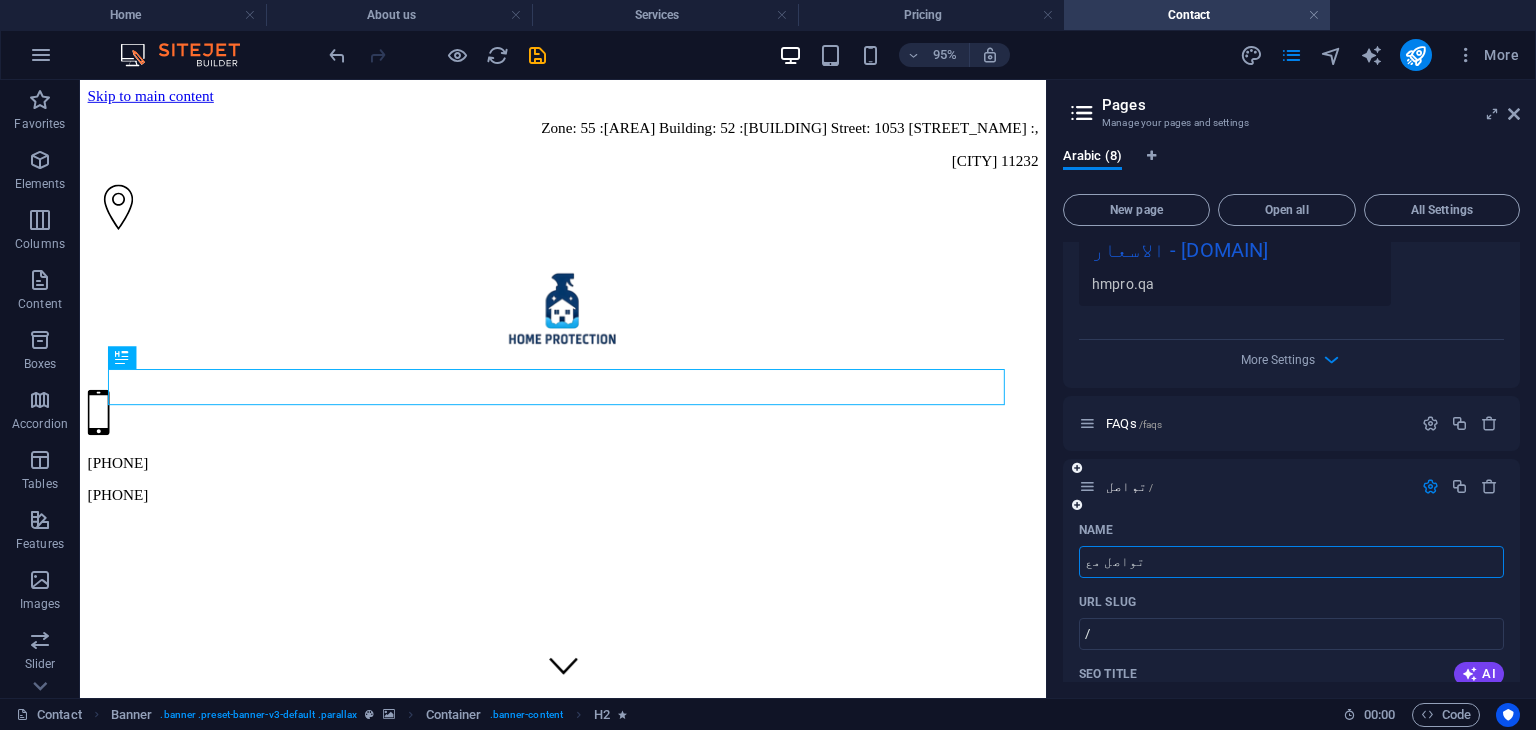 type on "تواصل معن" 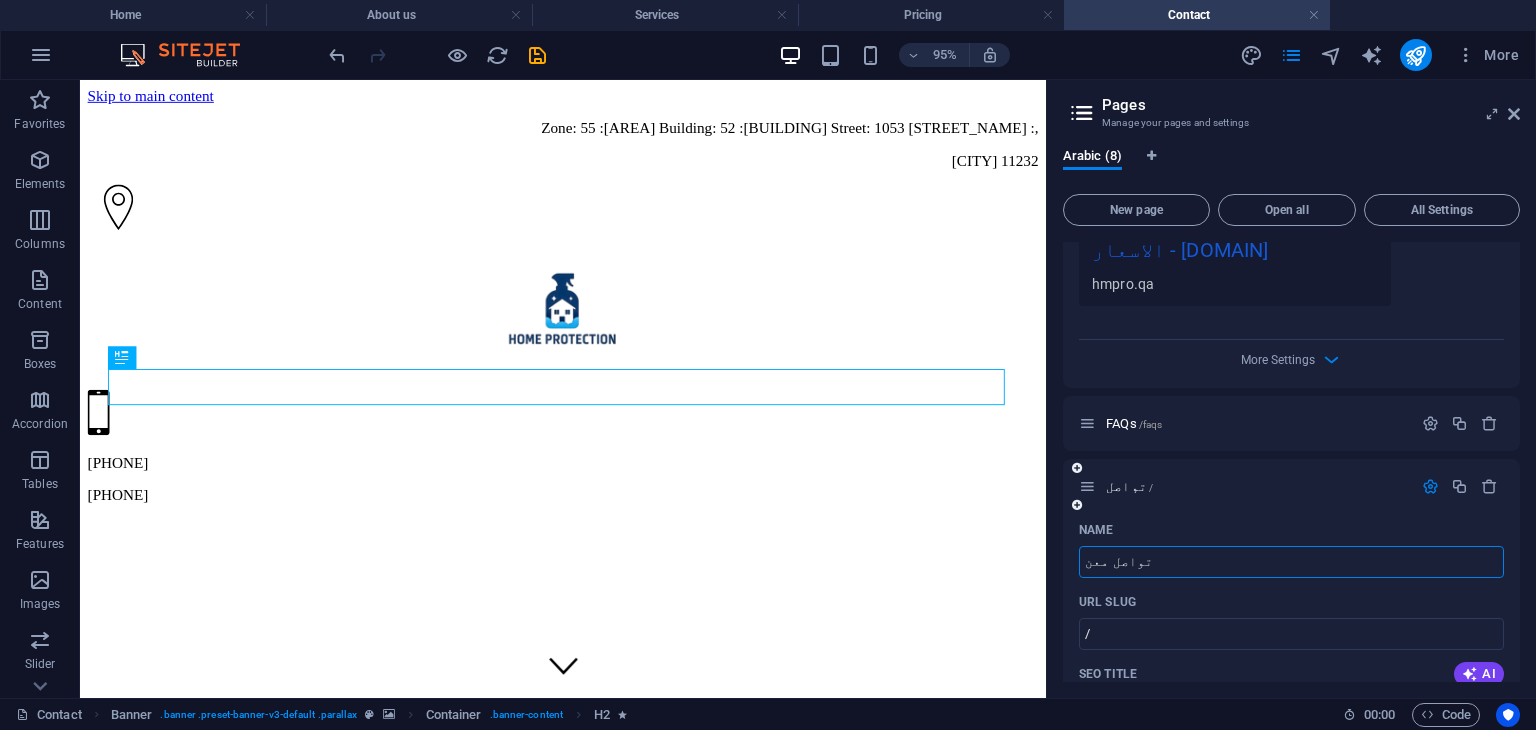 type on "تواصل" 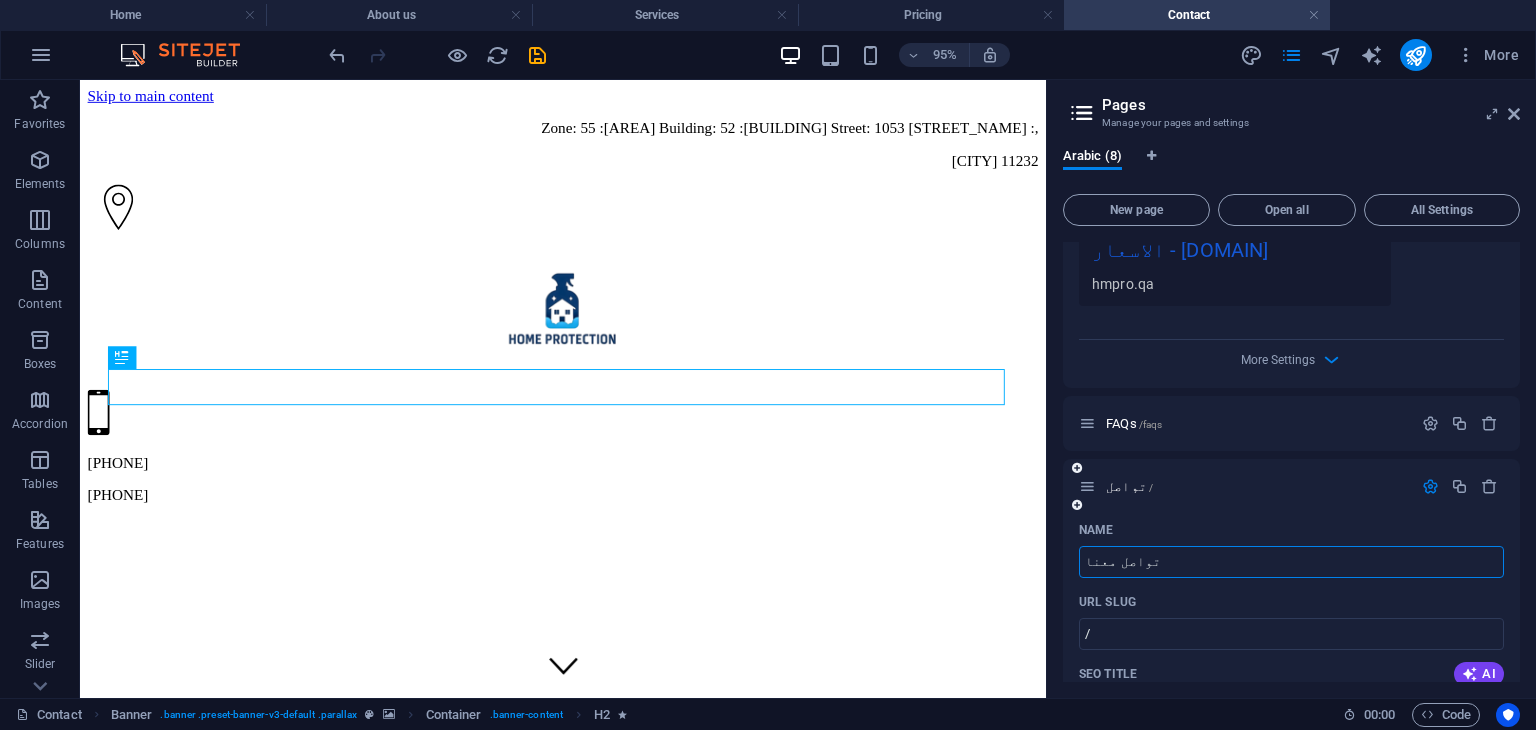 type on "تواصل معنا" 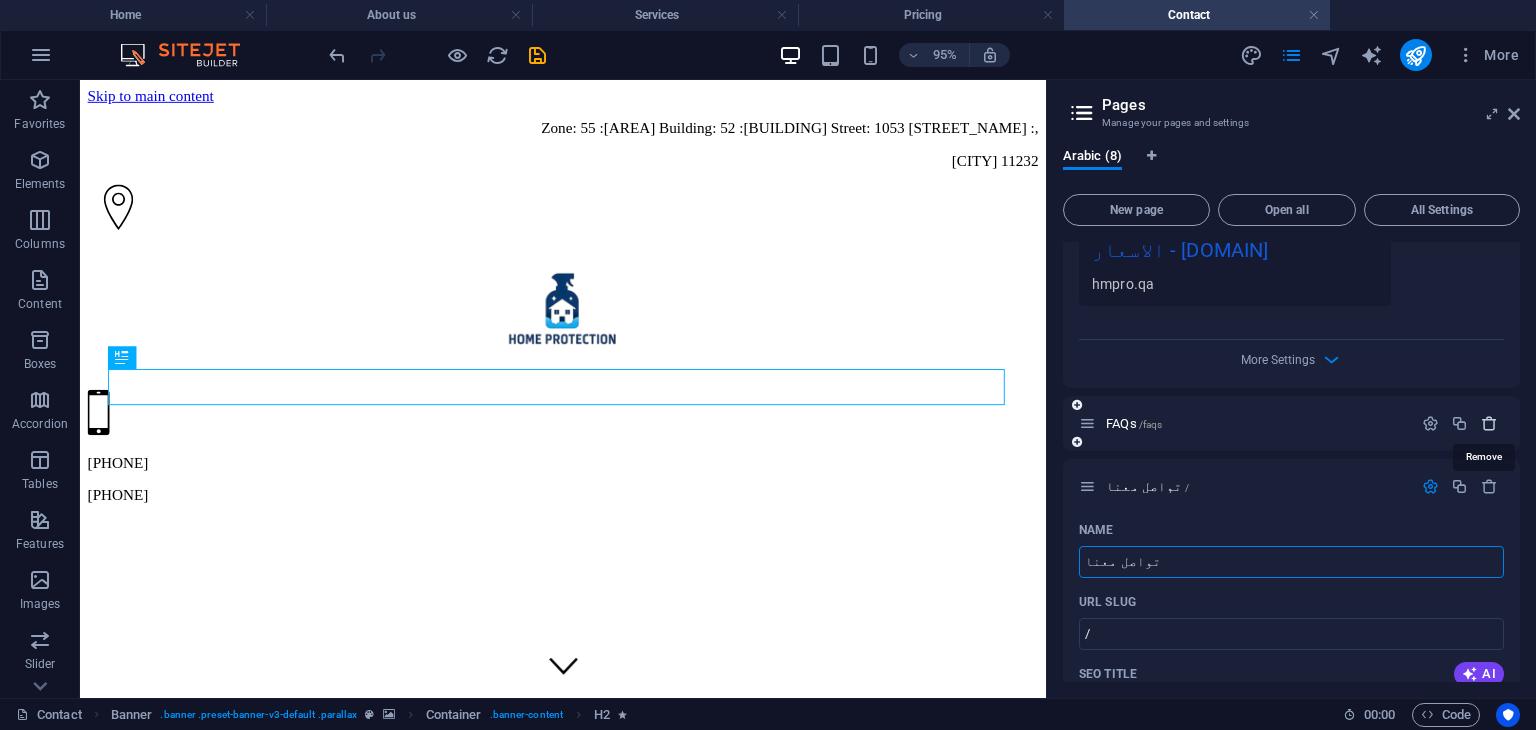 type on "تواصل معنا" 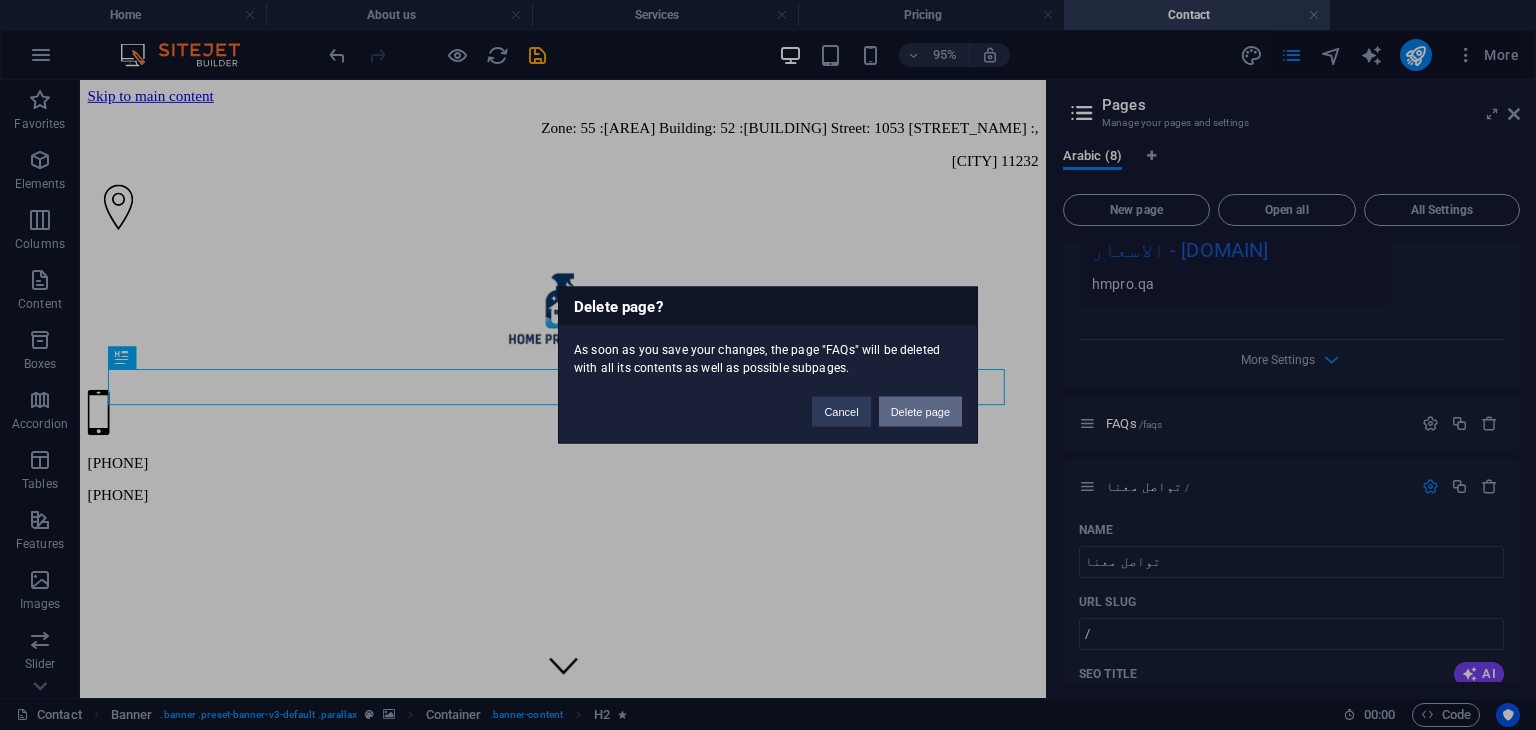 click on "Delete page" at bounding box center [920, 412] 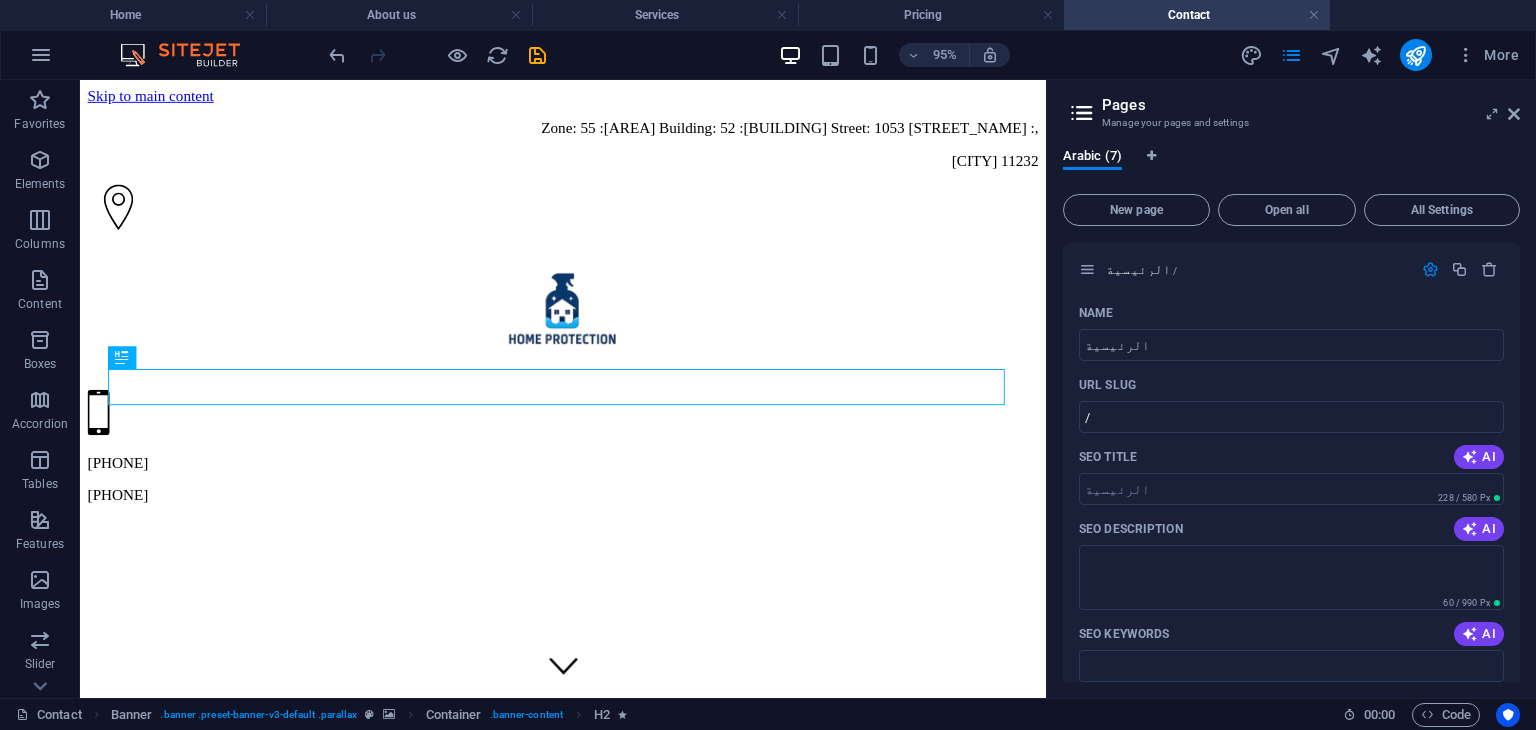 scroll, scrollTop: 0, scrollLeft: 0, axis: both 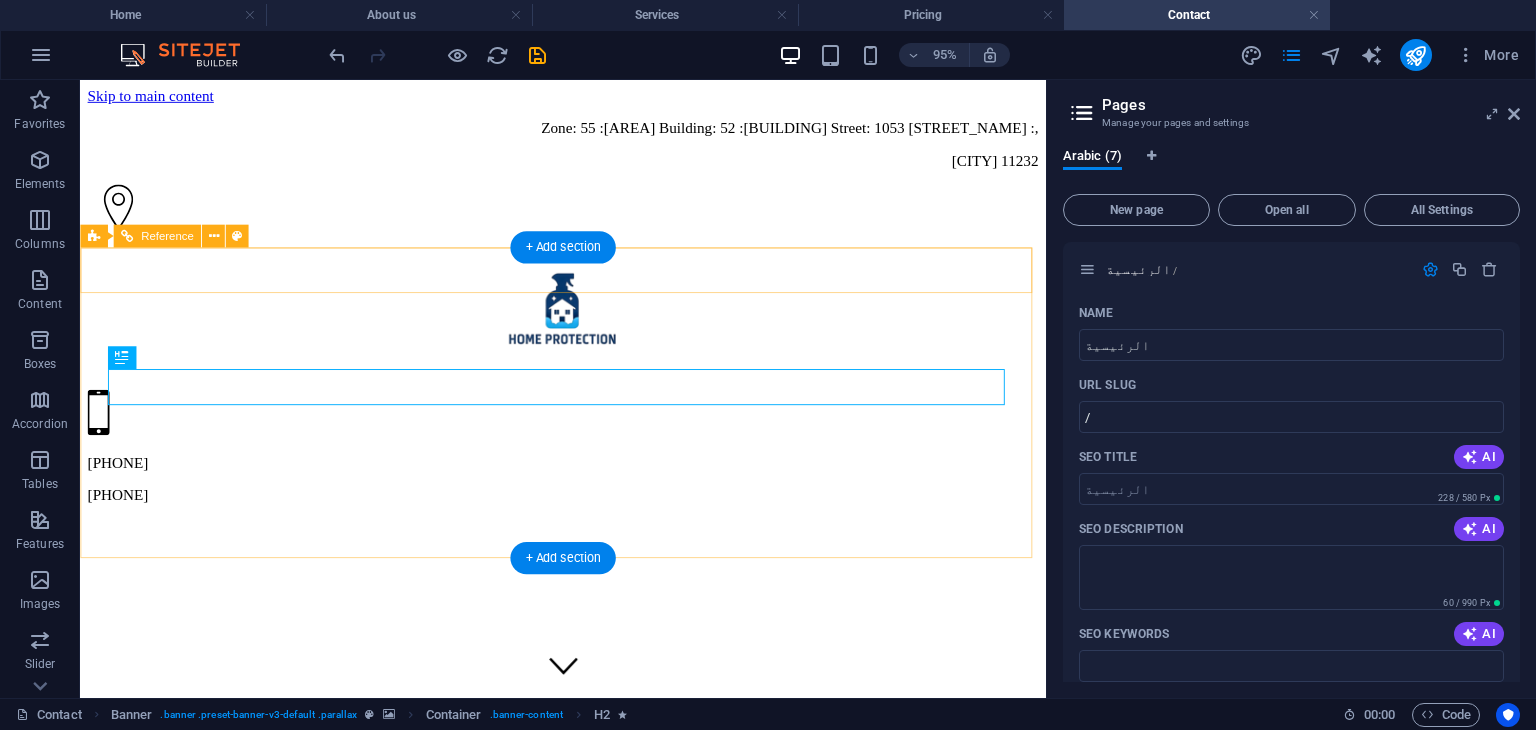 click on "الرئيسية من نحن خدماتنا الاسعار FAQs Contact" at bounding box center [588, 1101] 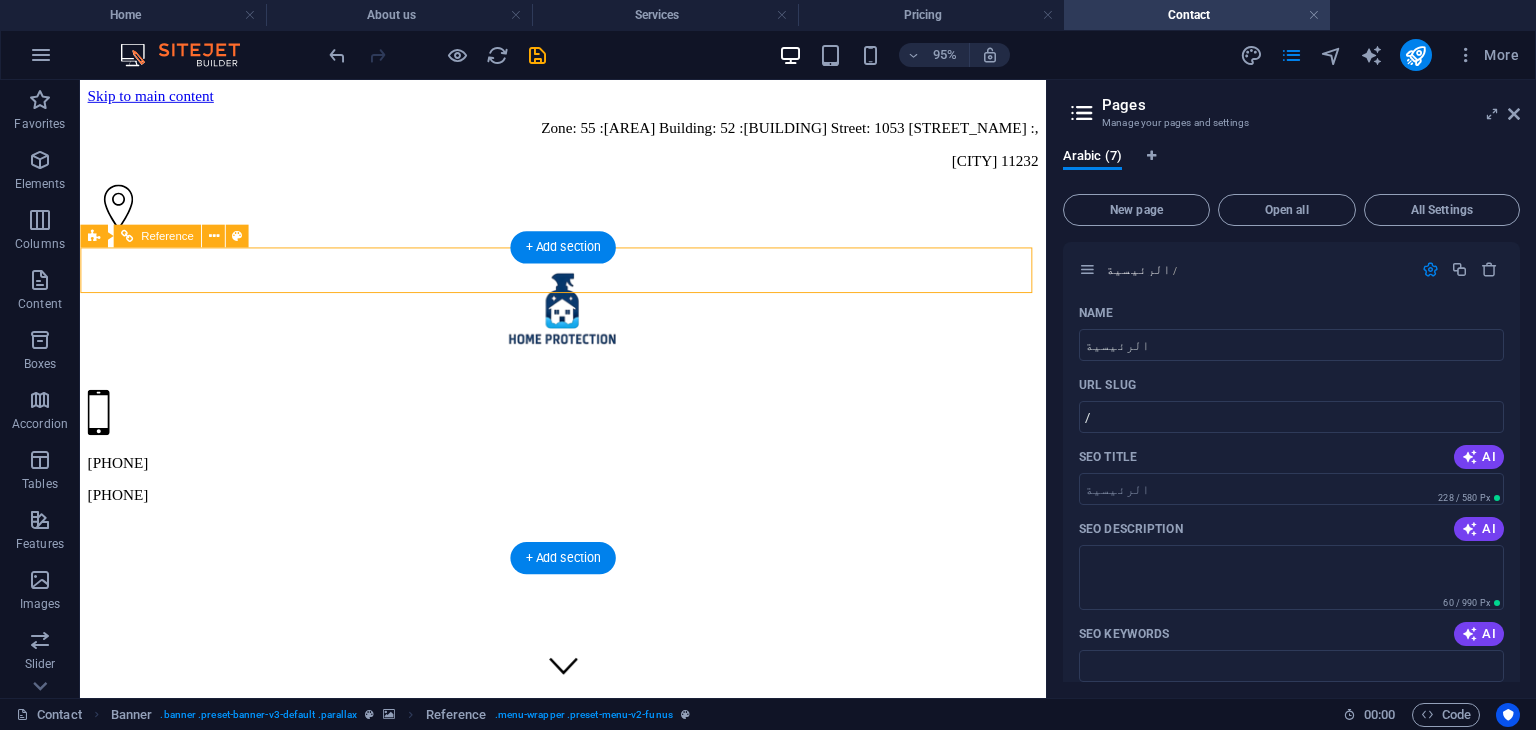 click on "الرئيسية من نحن خدماتنا الاسعار FAQs Contact" at bounding box center [588, 1101] 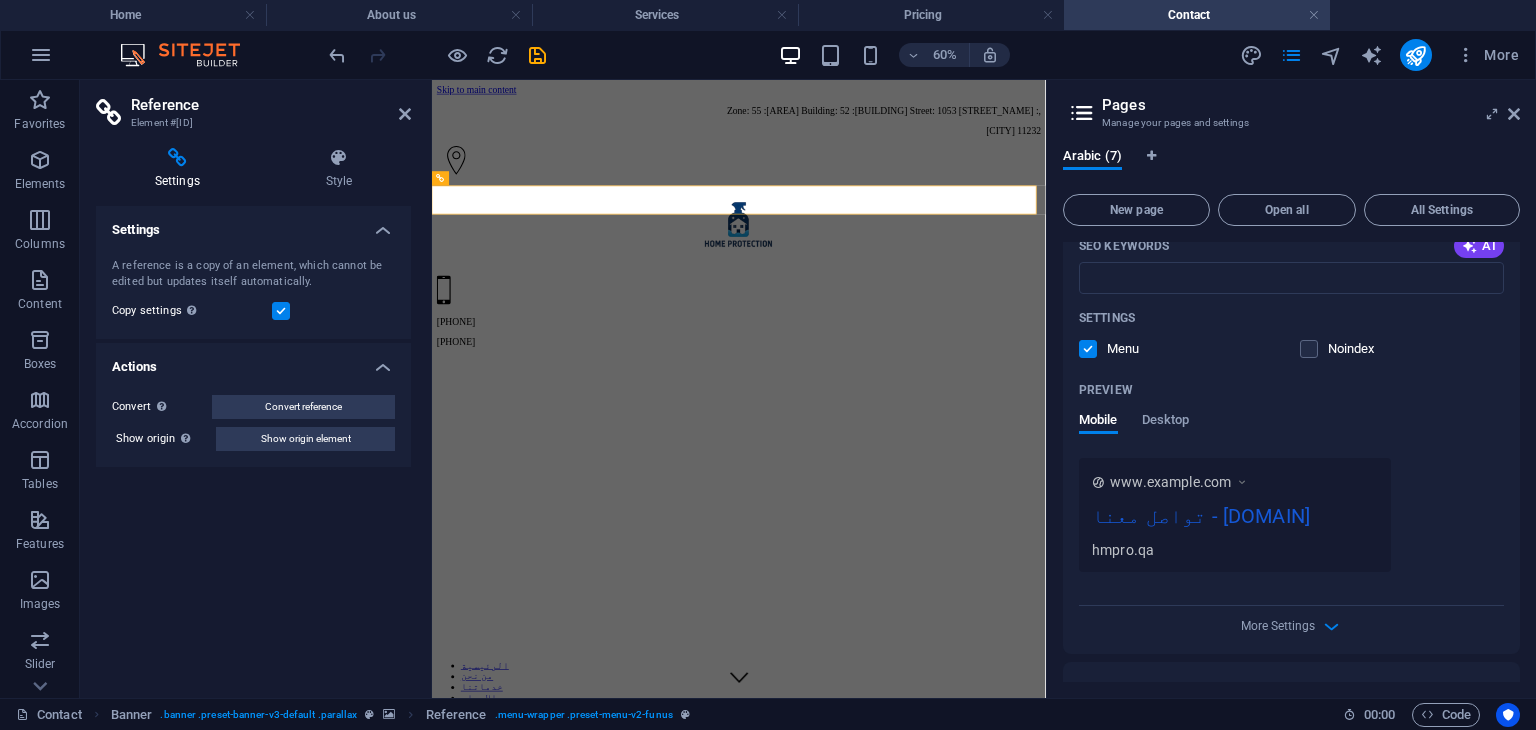 scroll, scrollTop: 3726, scrollLeft: 0, axis: vertical 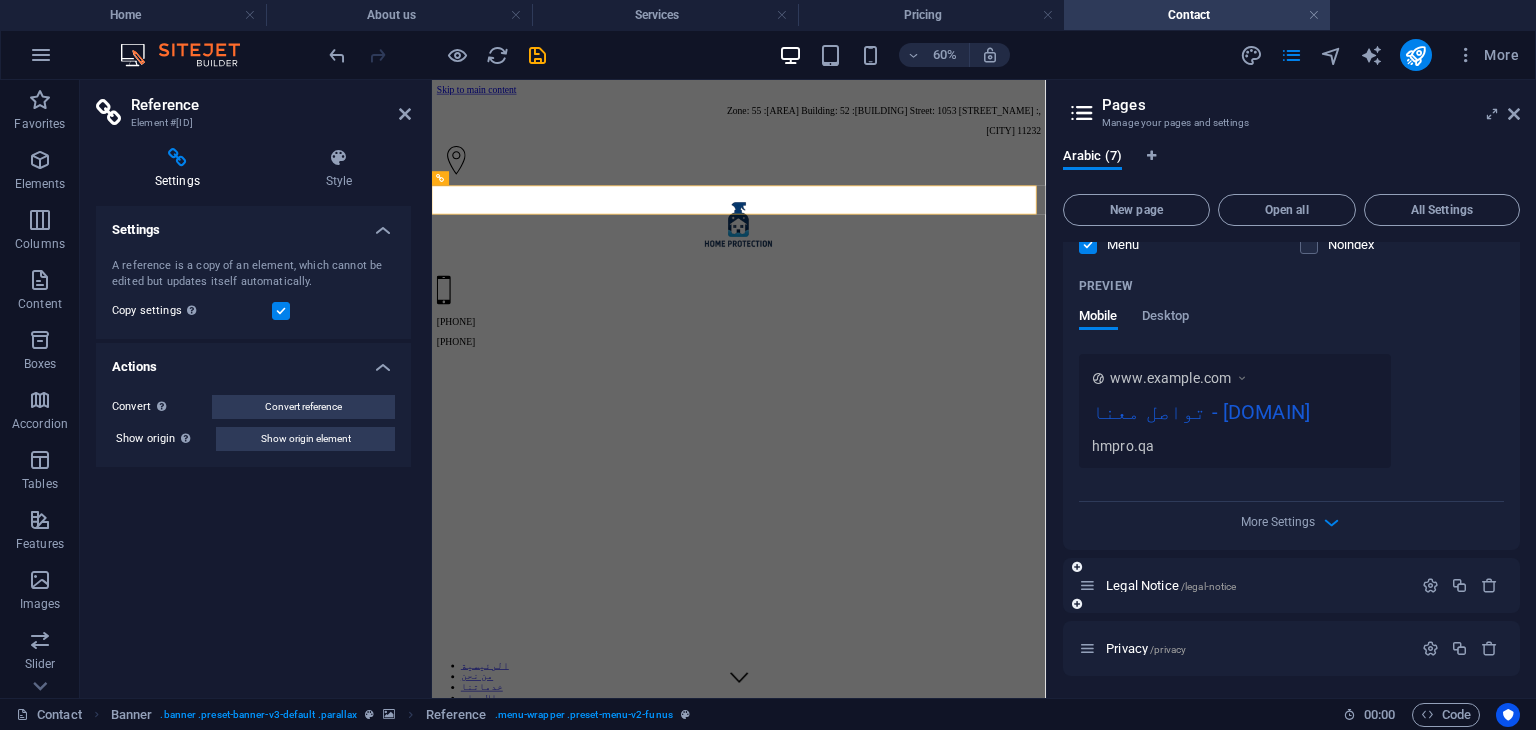 click on "Legal Notice /legal-notice" at bounding box center [1291, 585] 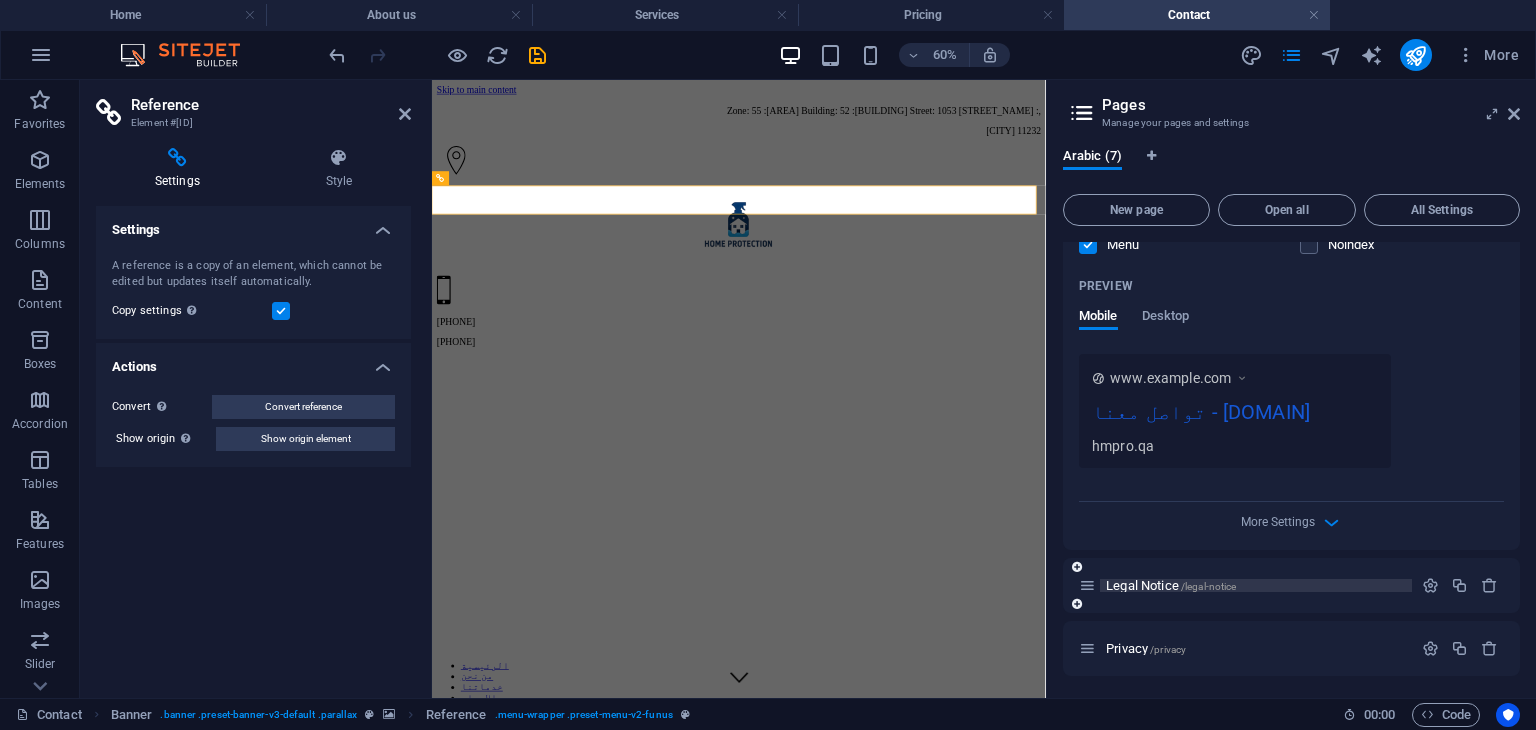 click on "Legal Notice /legal-notice" at bounding box center (1171, 585) 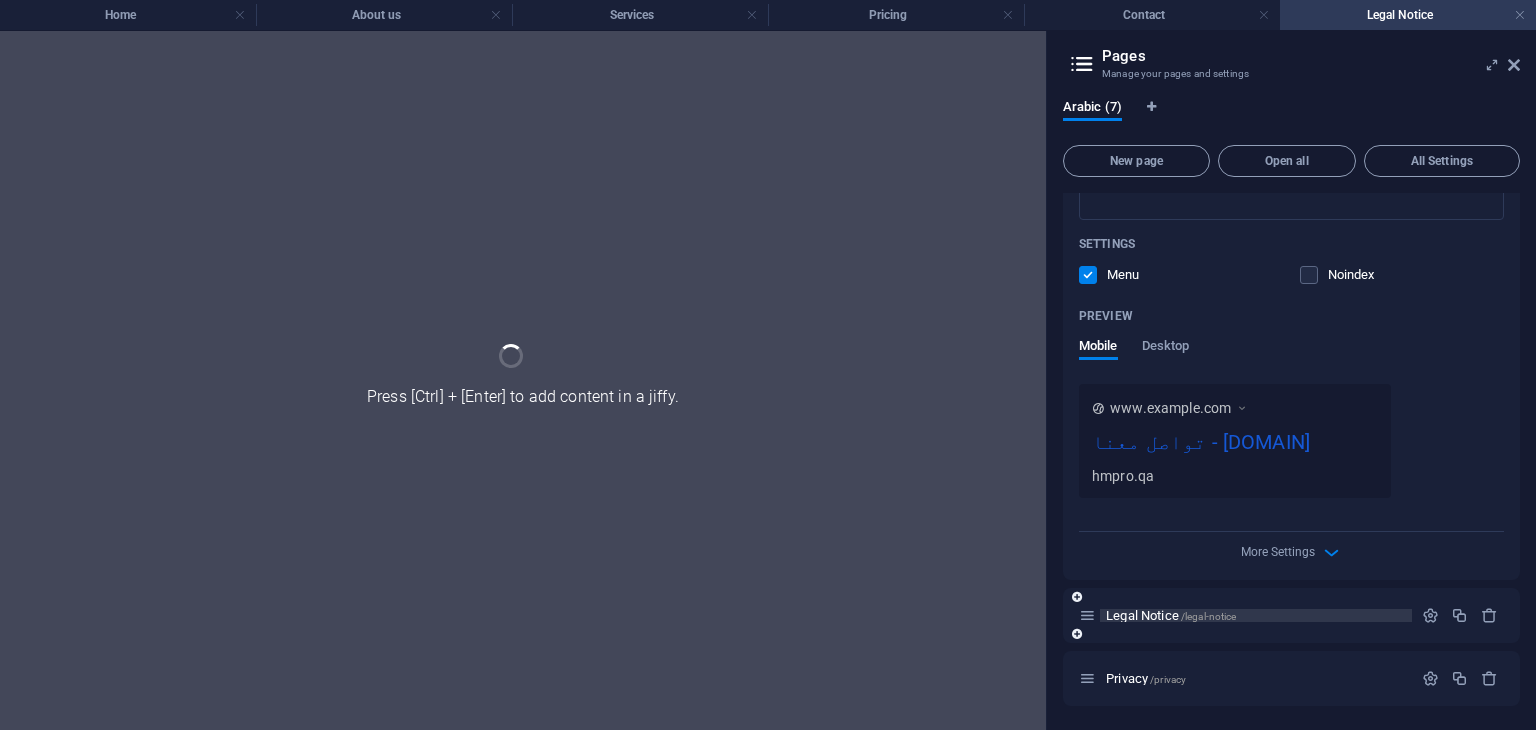 scroll, scrollTop: 3645, scrollLeft: 0, axis: vertical 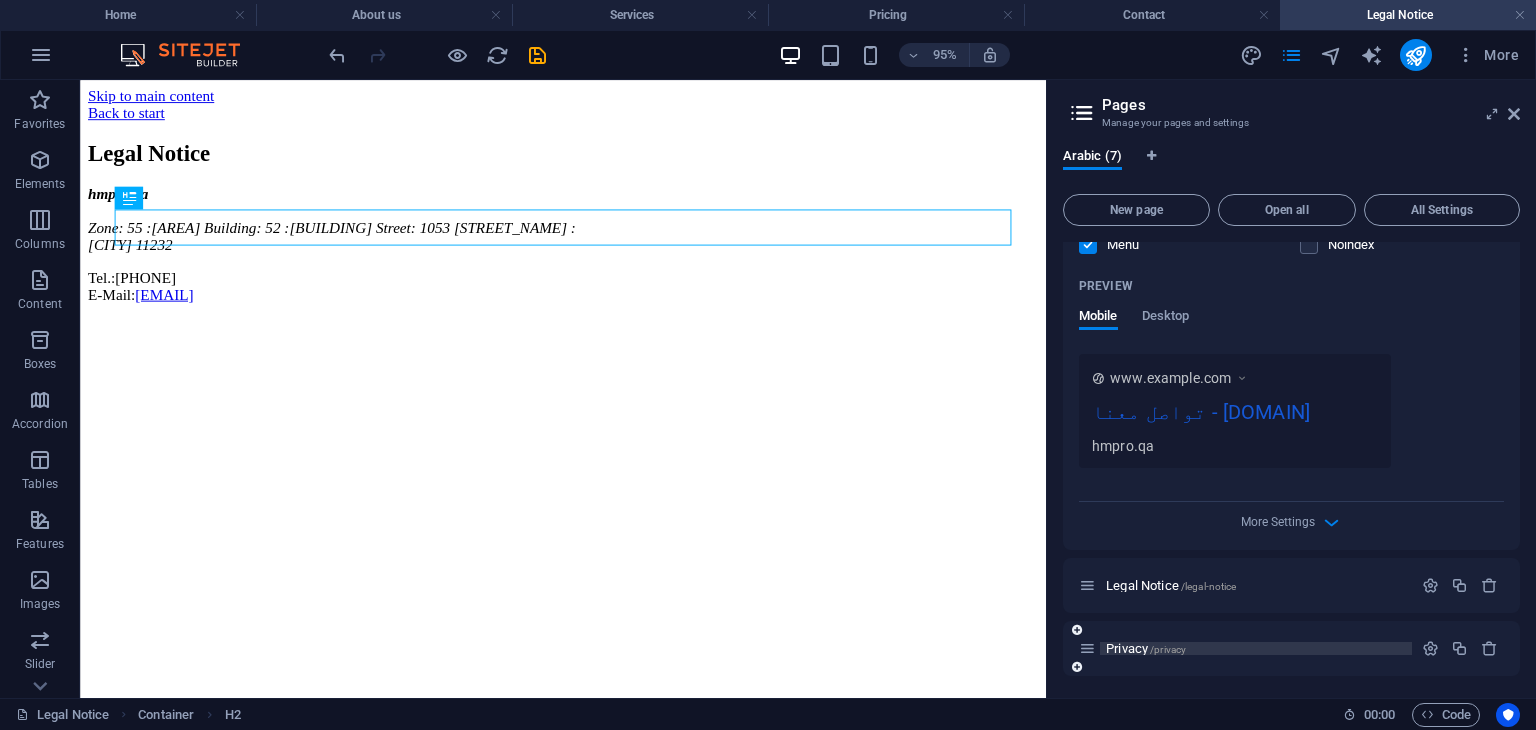 click on "Privacy /privacy" at bounding box center (1146, 648) 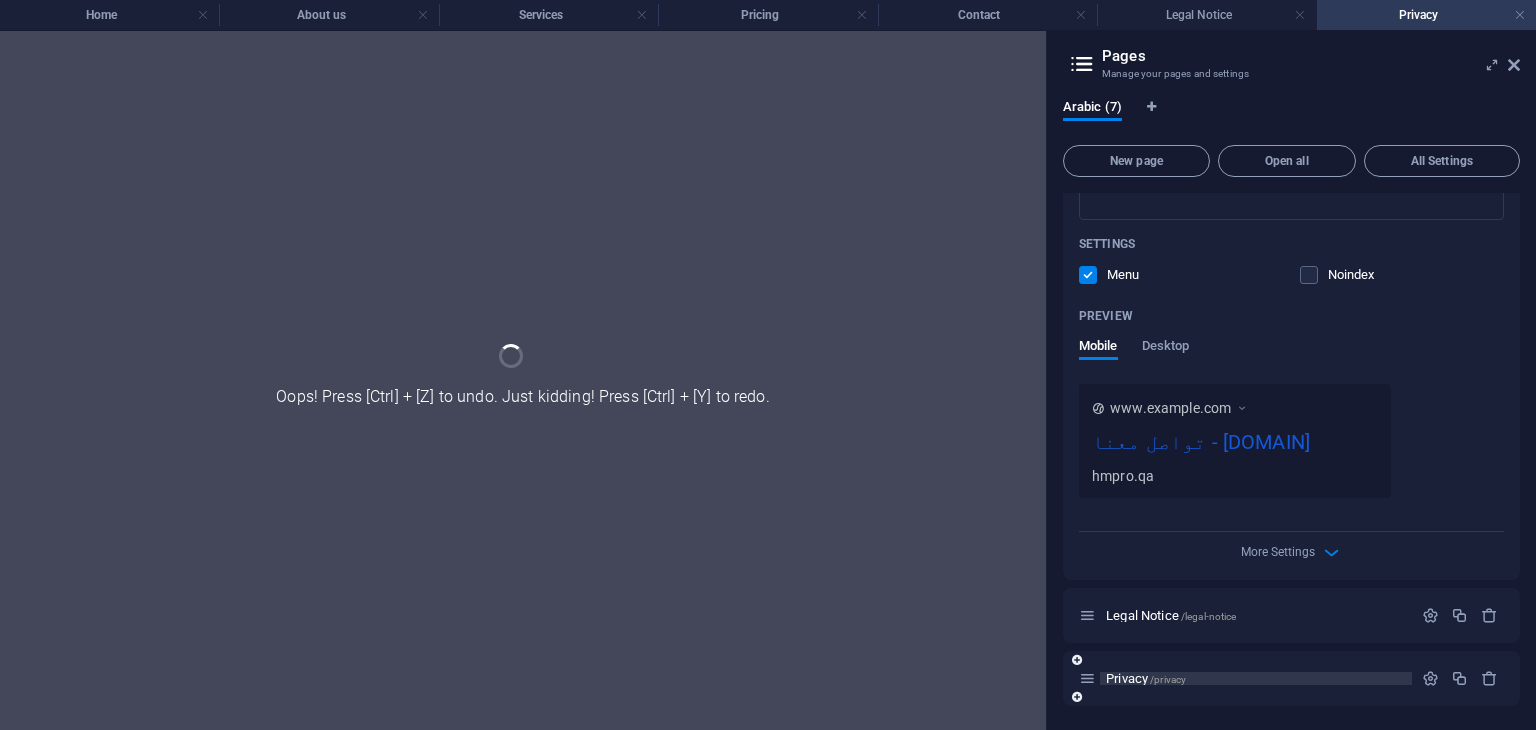 scroll, scrollTop: 3645, scrollLeft: 0, axis: vertical 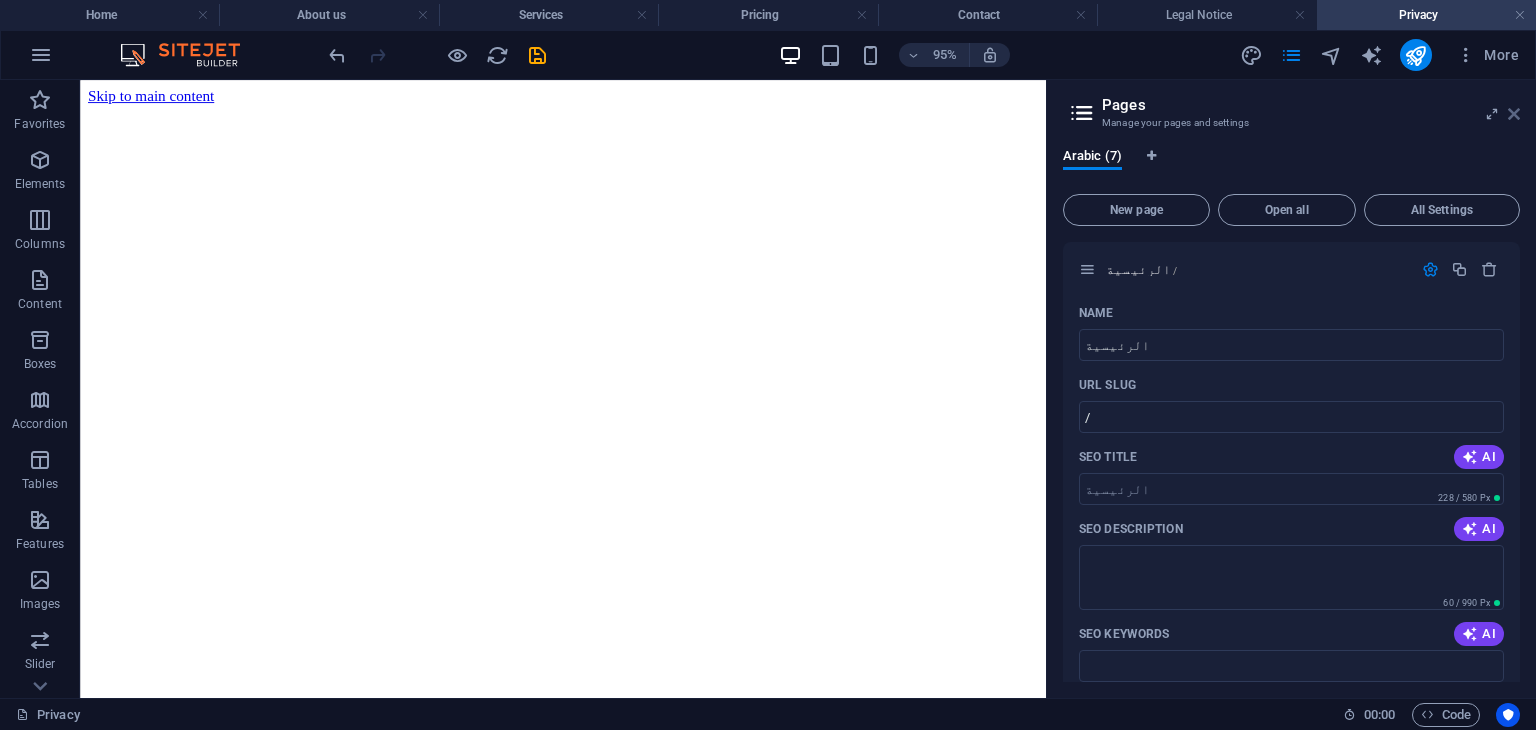 click at bounding box center [1514, 114] 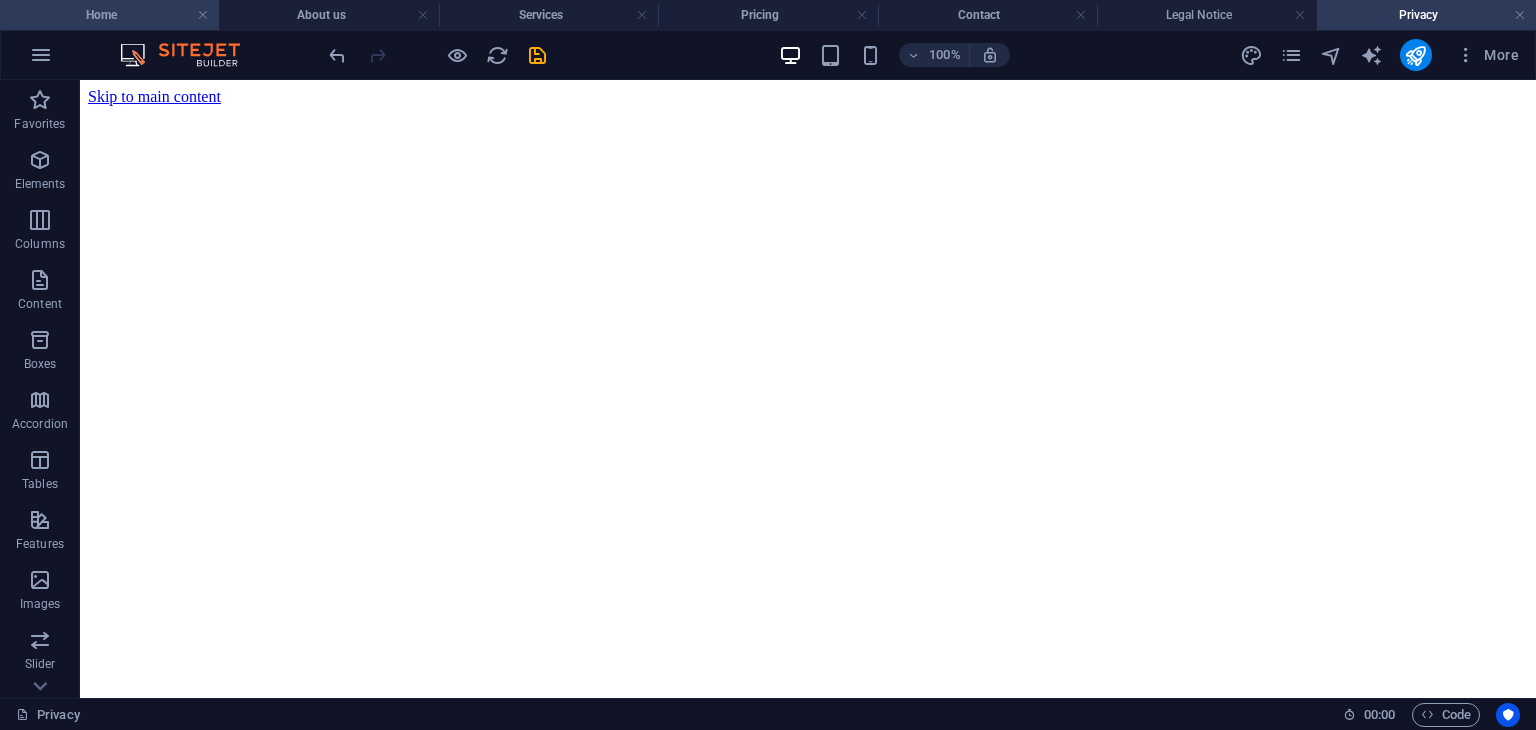click on "Home" at bounding box center (109, 15) 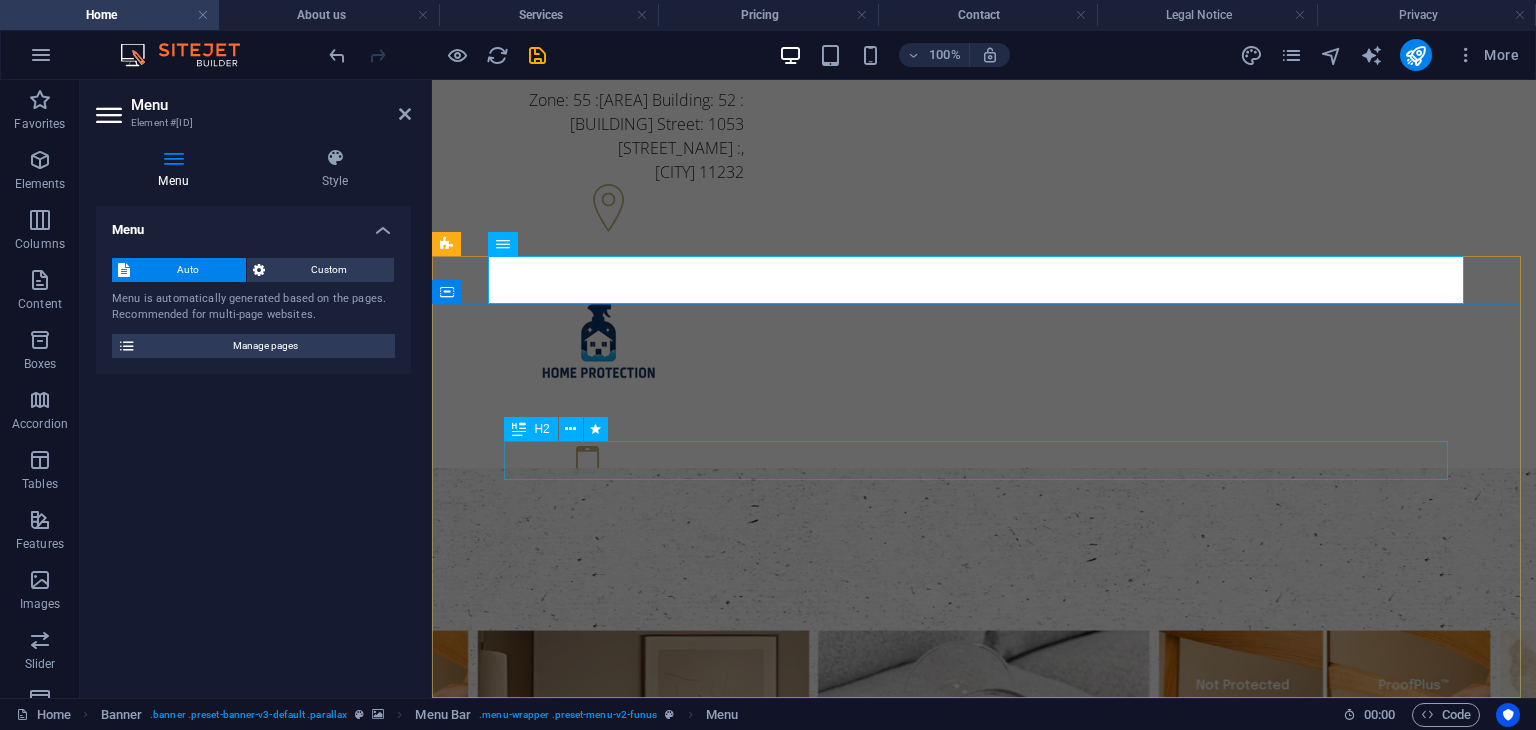click on "Funeral Service in  Doha" at bounding box center [984, 1447] 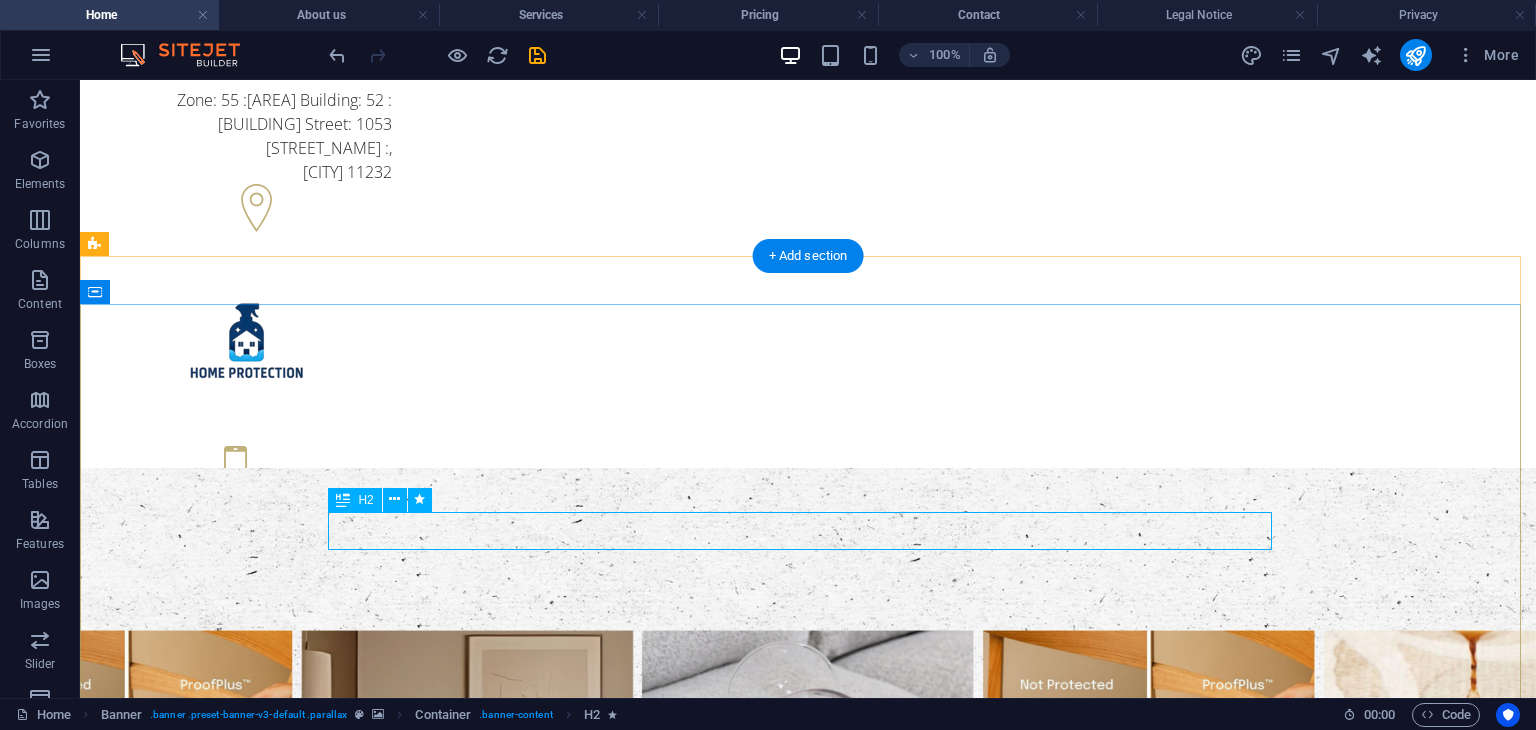 click on "Funeral Service in  Doha" at bounding box center [808, 1447] 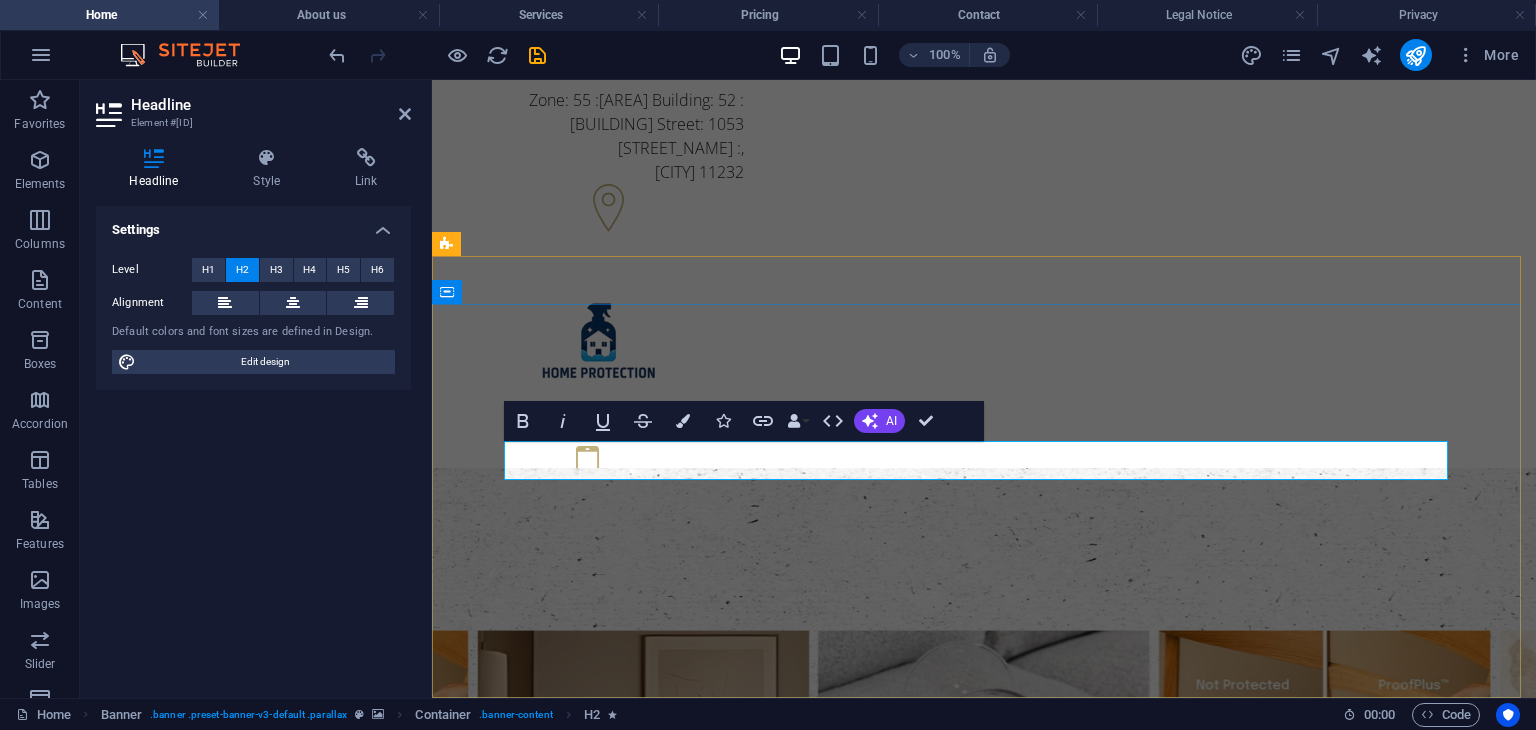click on "Funeral Service in  Doha" at bounding box center (984, 1446) 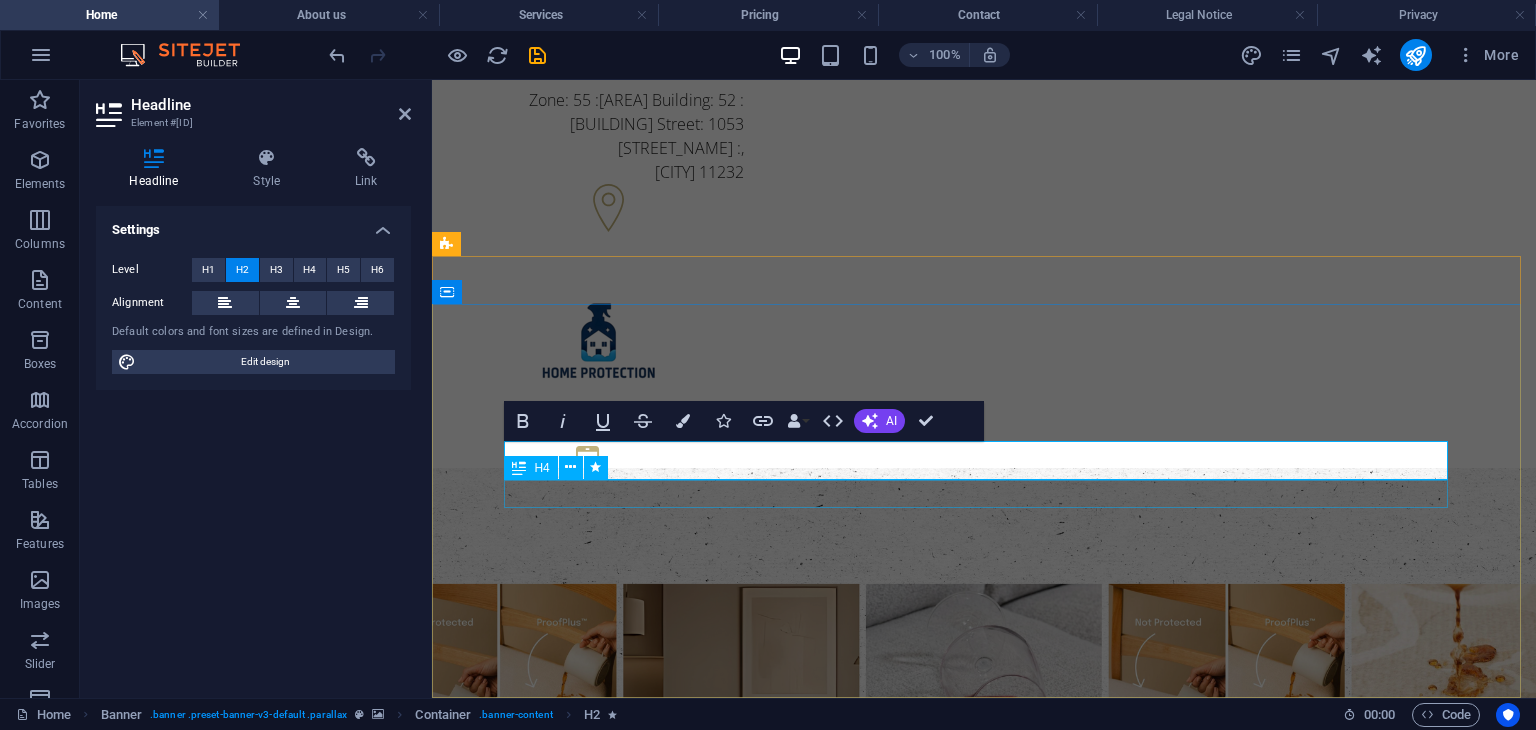 click on "Individual and competent advice in all matters concerning funeral methods and more" at bounding box center (984, 1266) 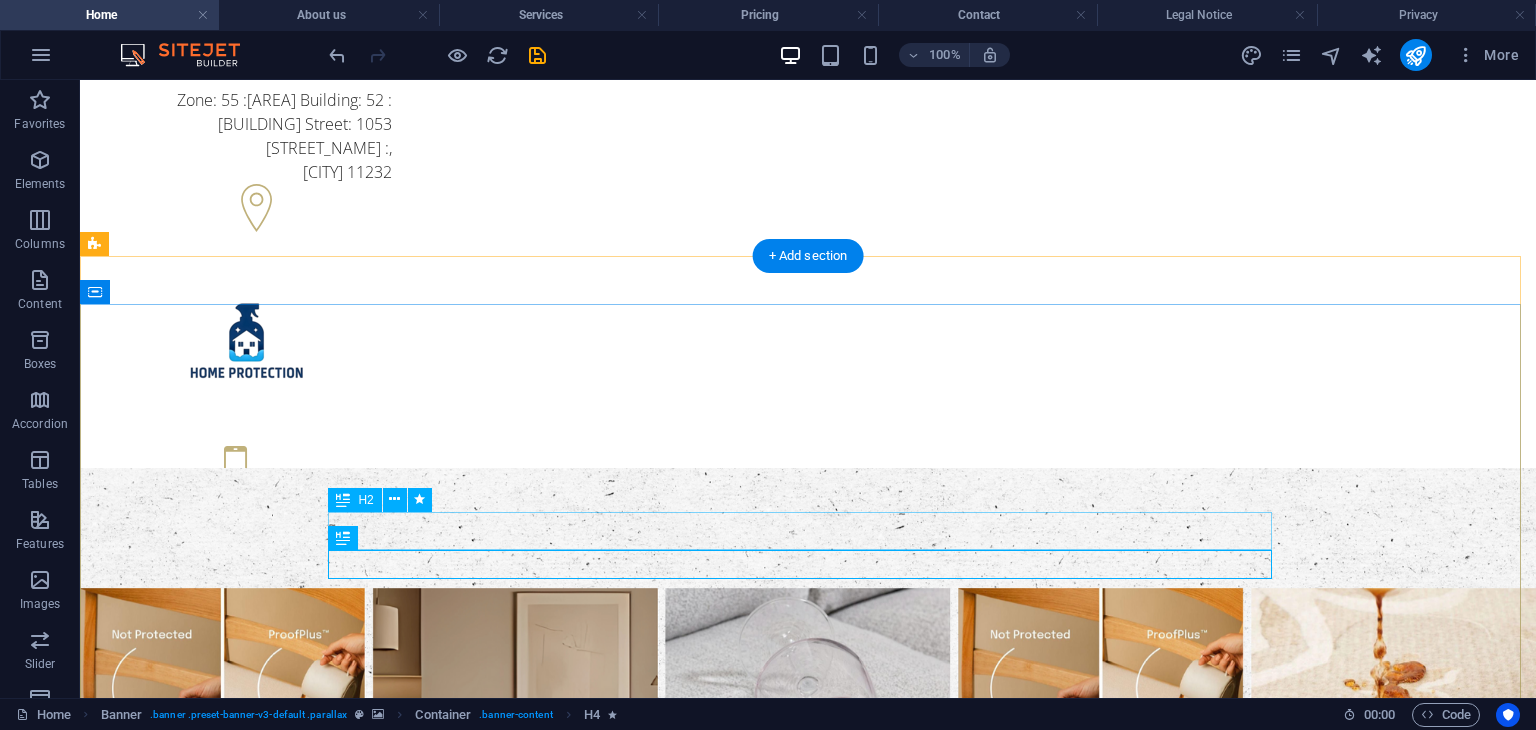 click on "حماية ذكية لأثاثك بتقنية النانو – لأن التفاصيل تهم" at bounding box center [808, 1303] 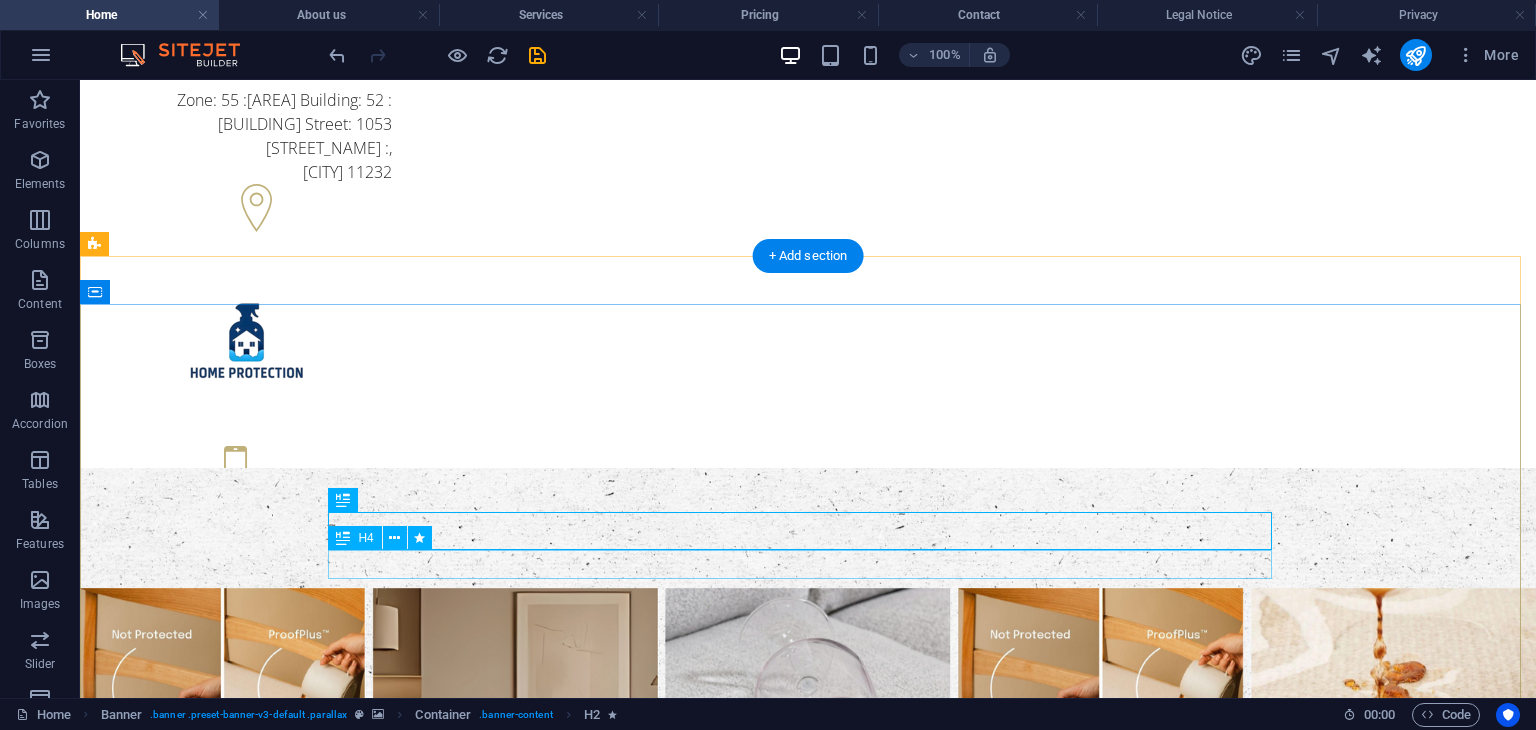 click on "Individual and competent advice in all matters concerning funeral methods and more" at bounding box center [808, 1336] 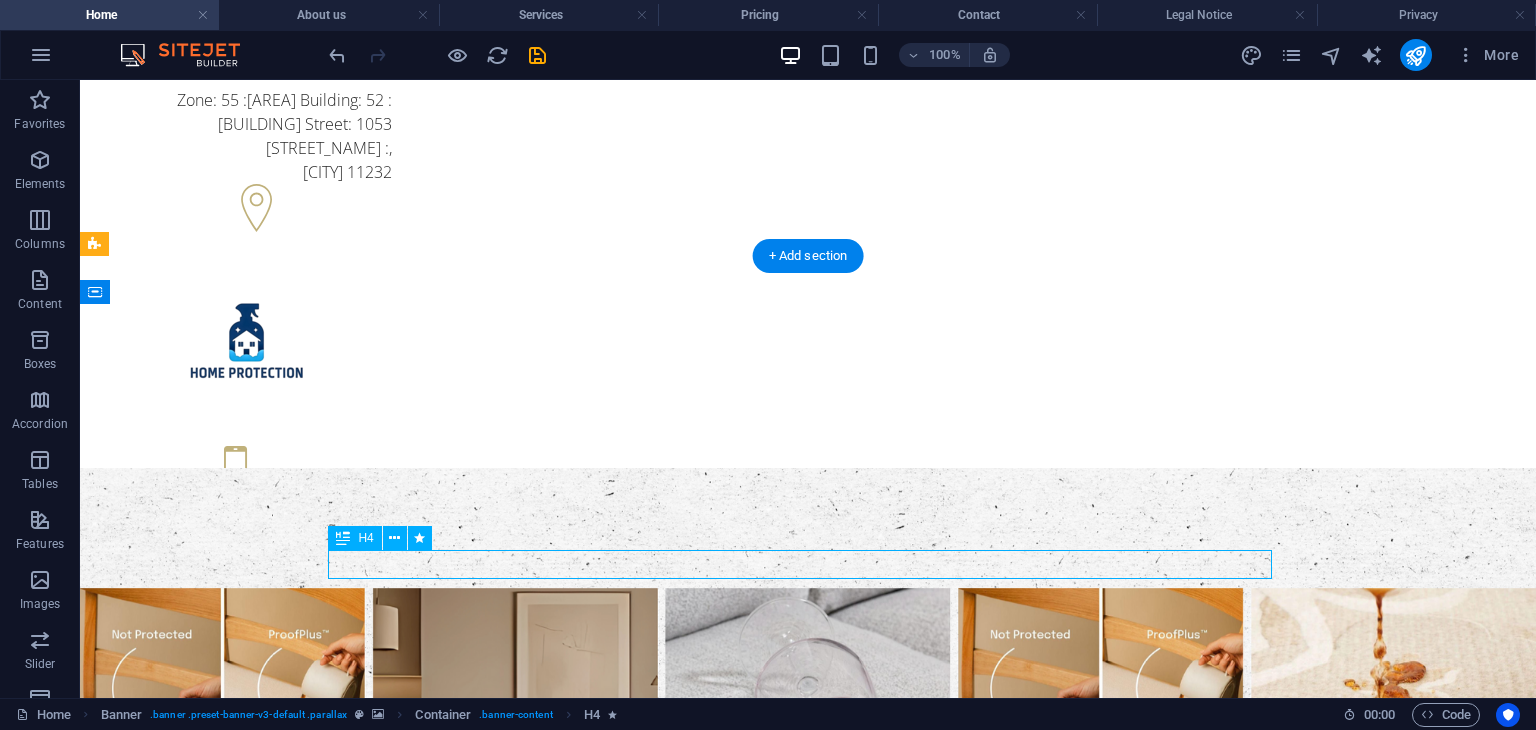 click on "Individual and competent advice in all matters concerning funeral methods and more" at bounding box center (808, 1336) 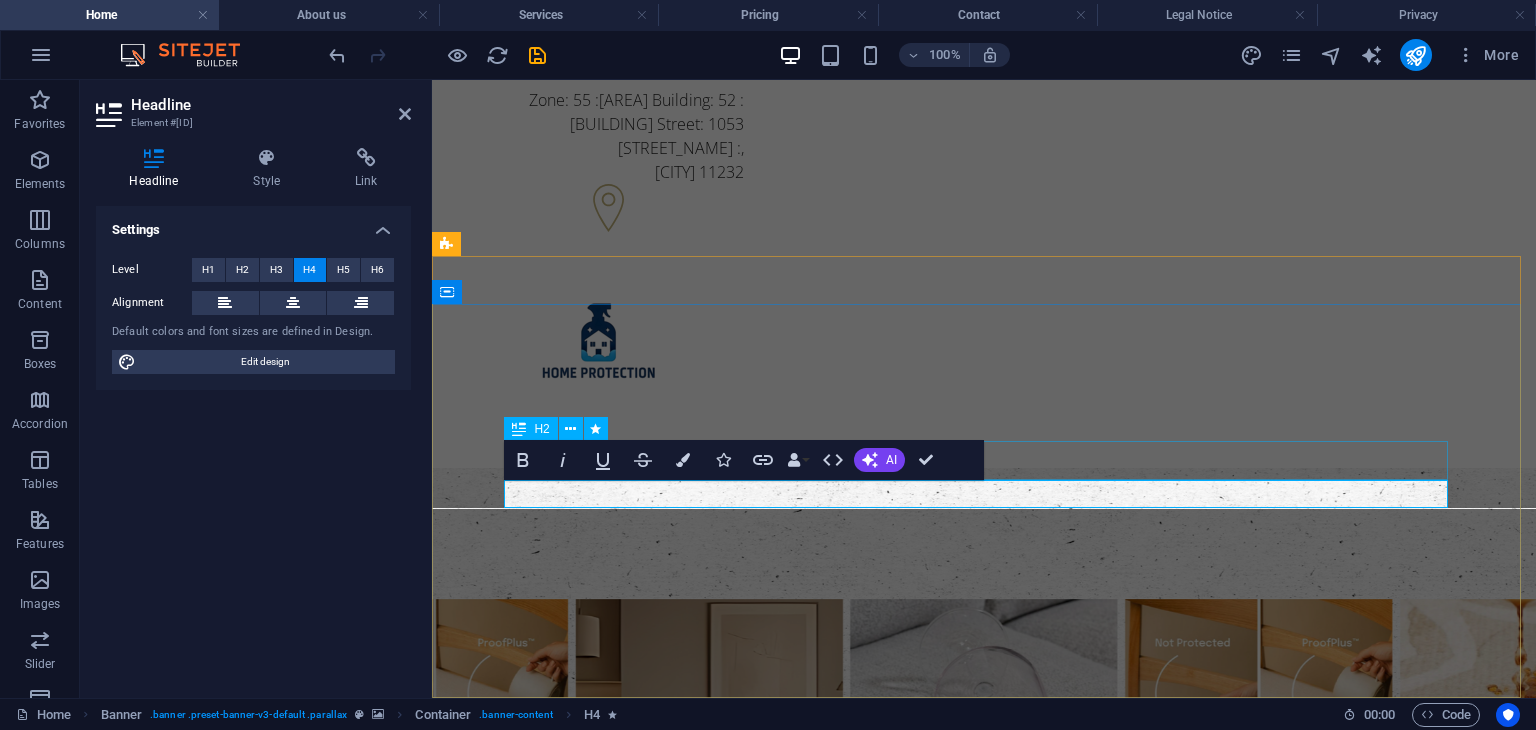 click on "حماية ذكية لأثاثك بتقنية النانو – لأن التفاصيل تهم" at bounding box center (984, 1303) 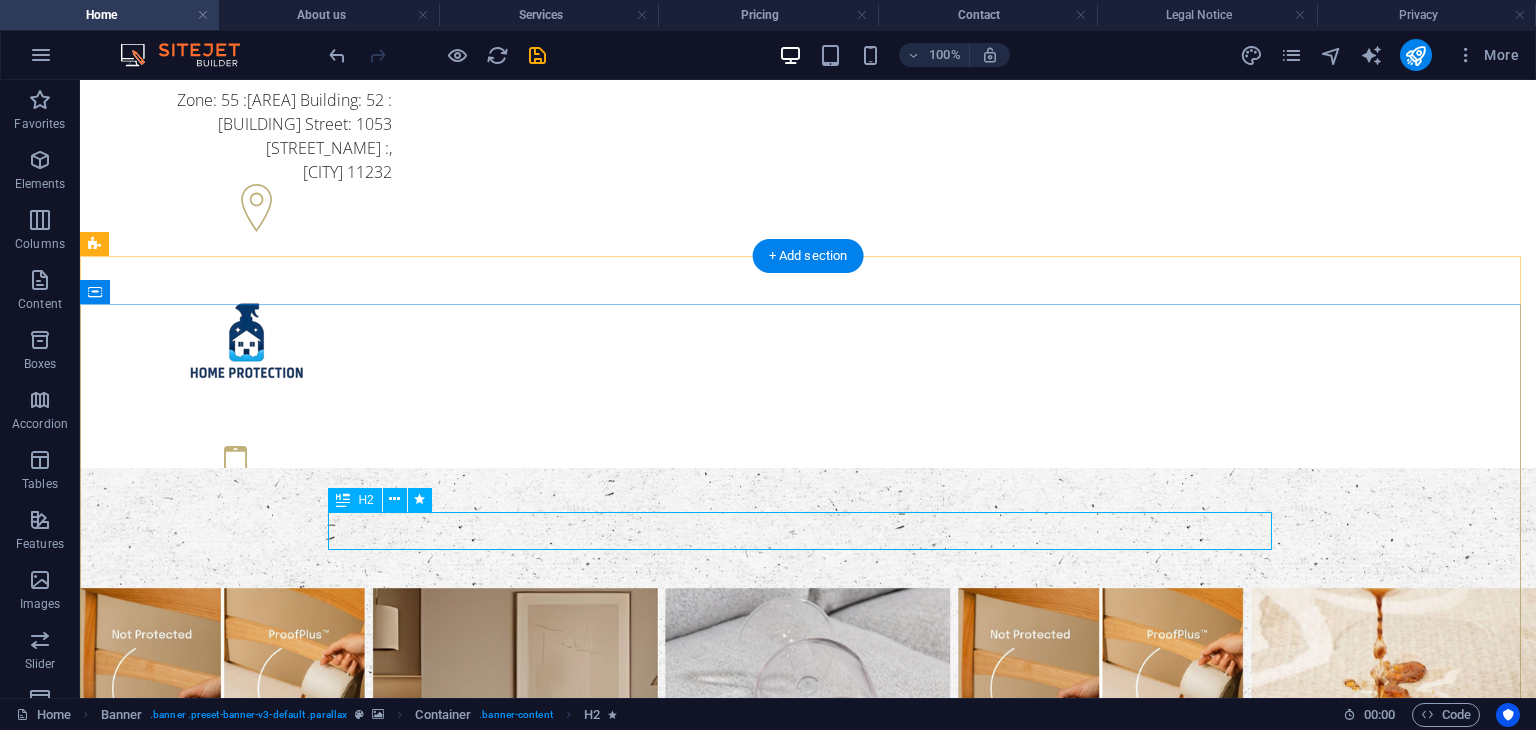 click on "حماية ذكية لأثاثك بتقنية النانو – لأن التفاصيل تهم" at bounding box center [808, 1303] 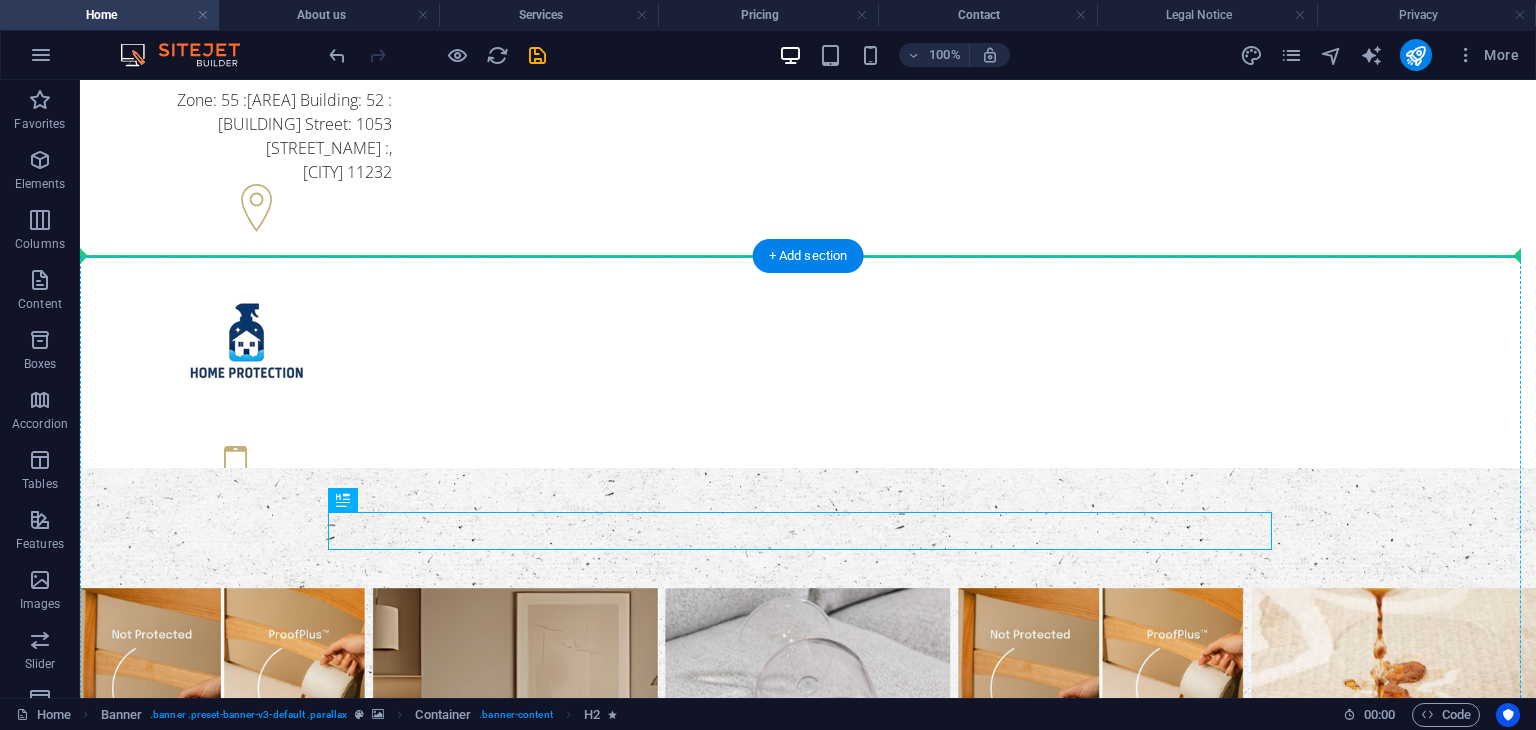 drag, startPoint x: 930, startPoint y: 529, endPoint x: 924, endPoint y: 481, distance: 48.373547 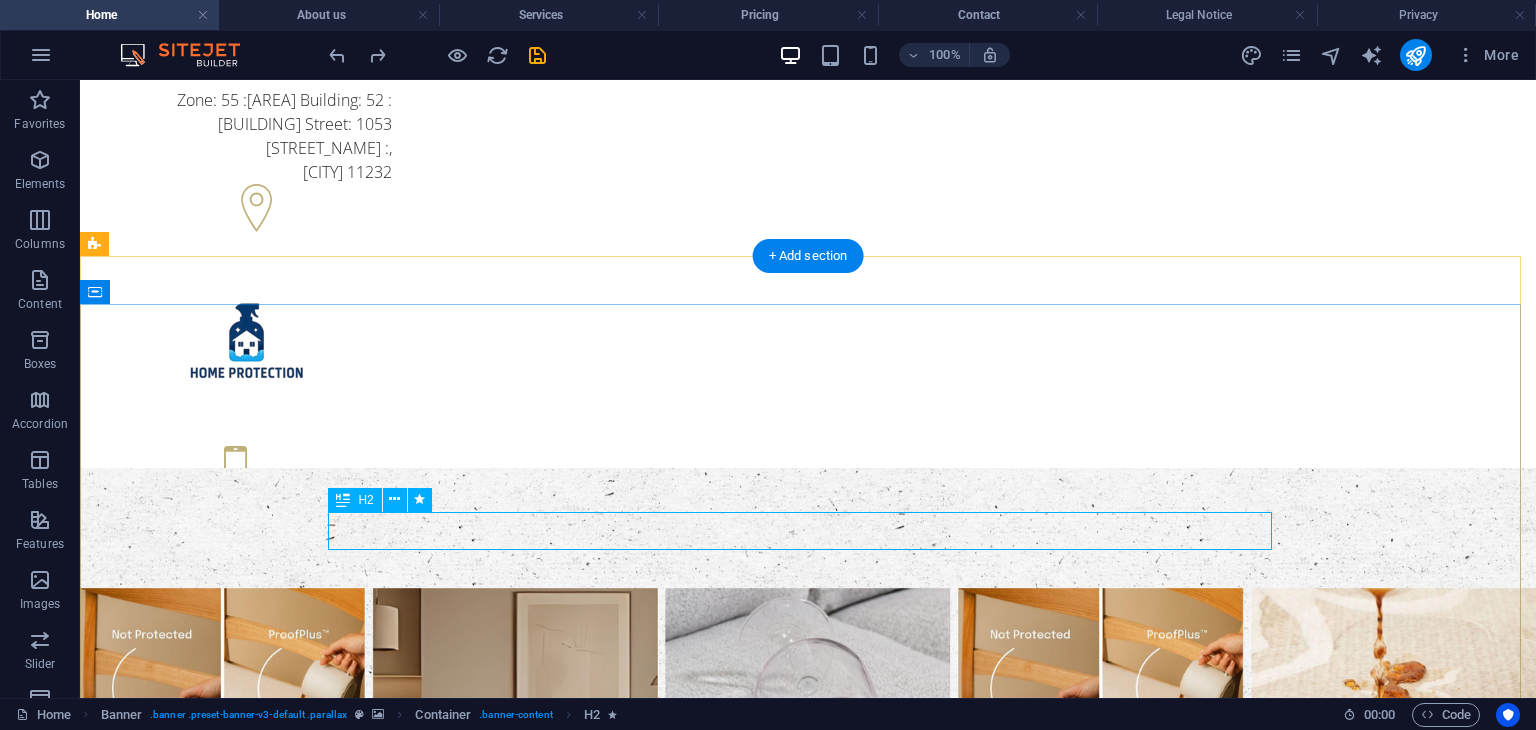 click on "حماية ذكية لأثاثك بتقنية النانو – لأن التفاصيل تهم" at bounding box center [808, 1303] 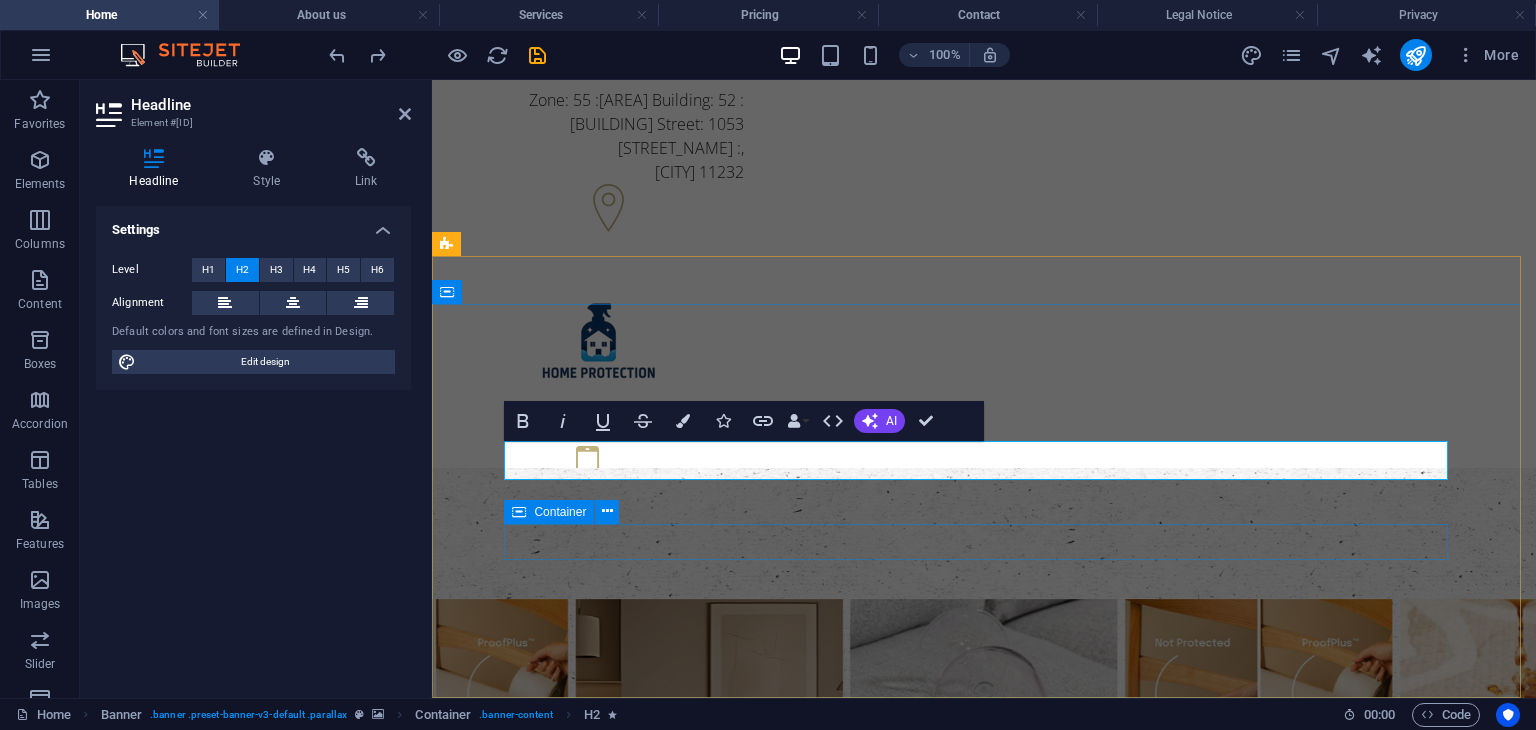 drag, startPoint x: 1160, startPoint y: 533, endPoint x: 808, endPoint y: 533, distance: 352 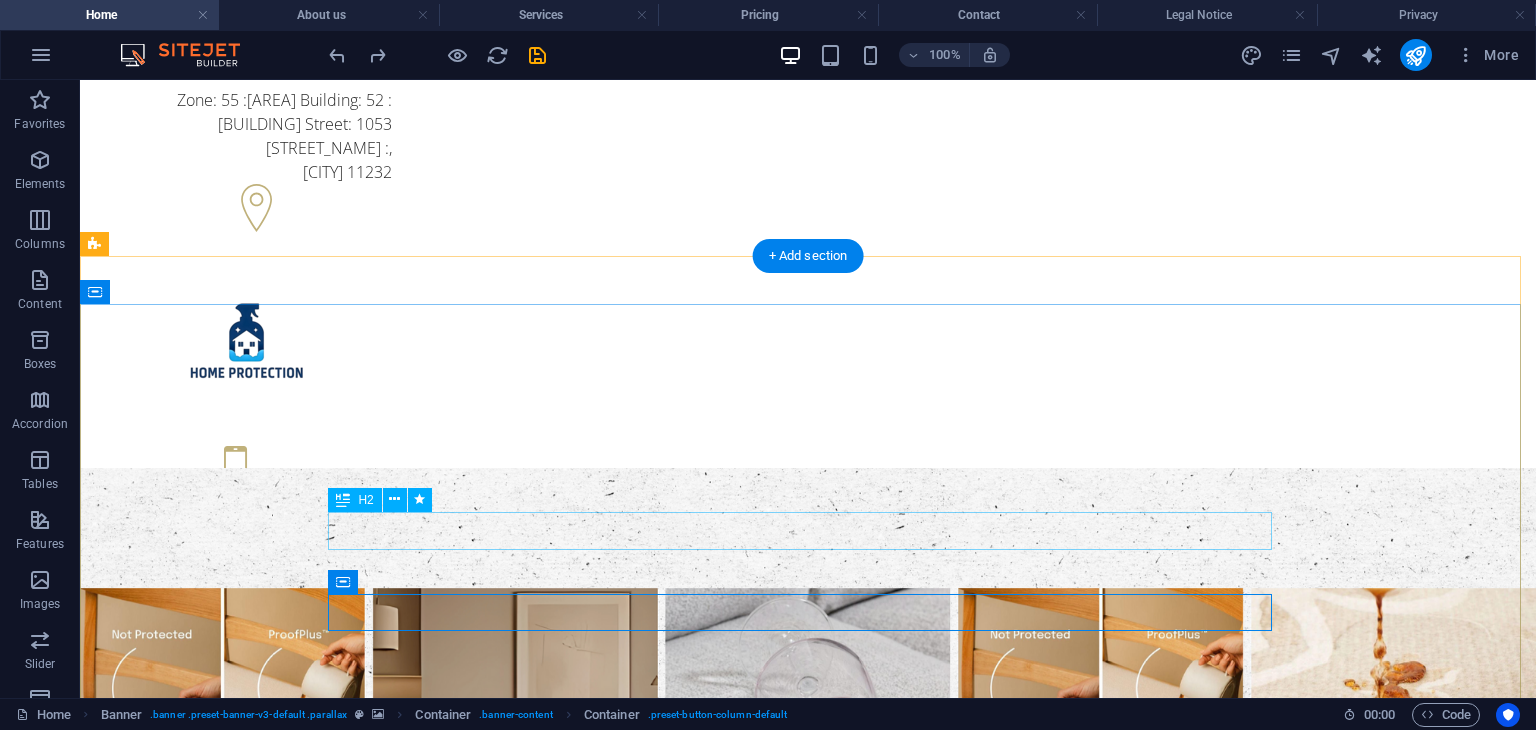 click on "حماية ذكية لأثاثك بتقنية النانو – لأن التفاصيل تهم" at bounding box center [808, 1303] 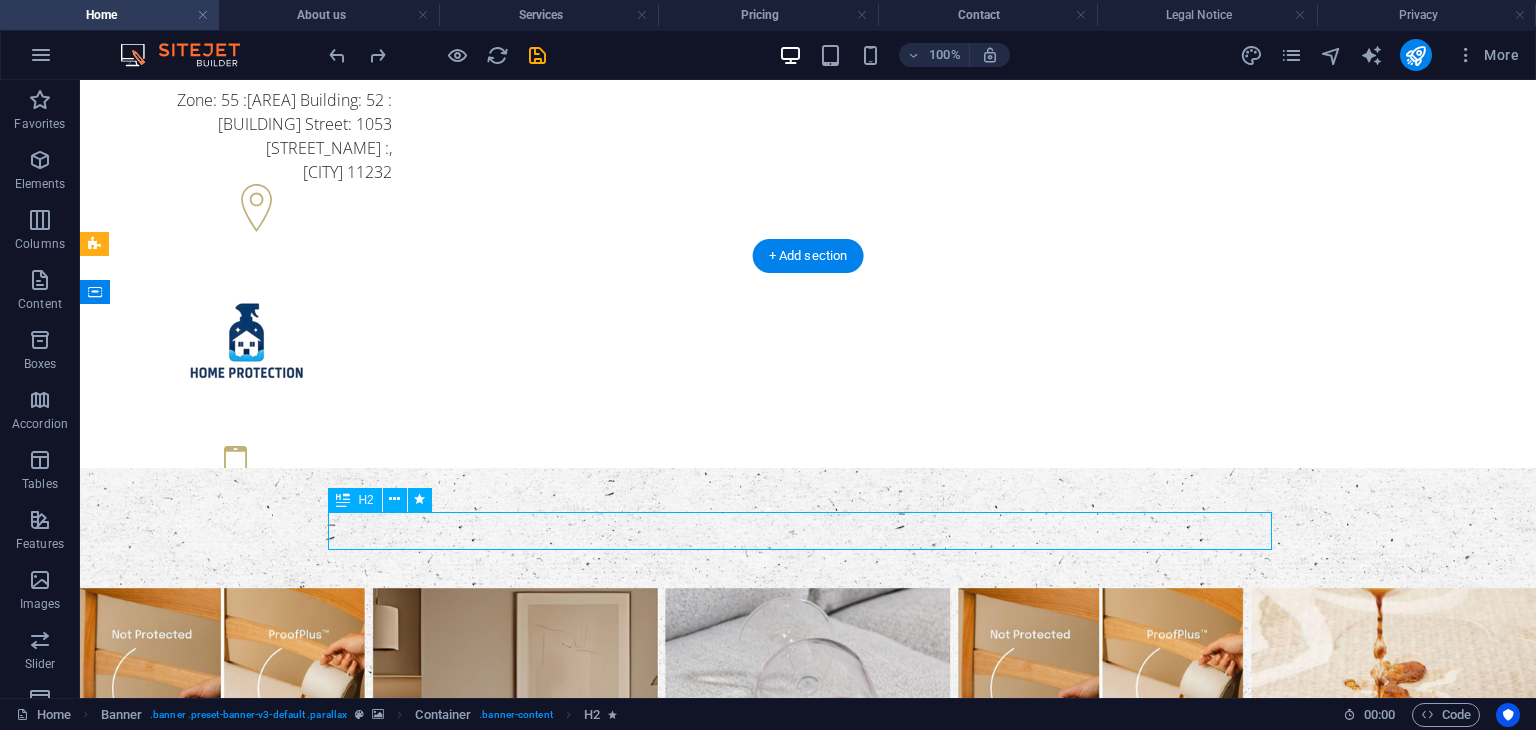 click on "حماية ذكية لأثاثك بتقنية النانو – لأن التفاصيل تهم" at bounding box center (808, 1303) 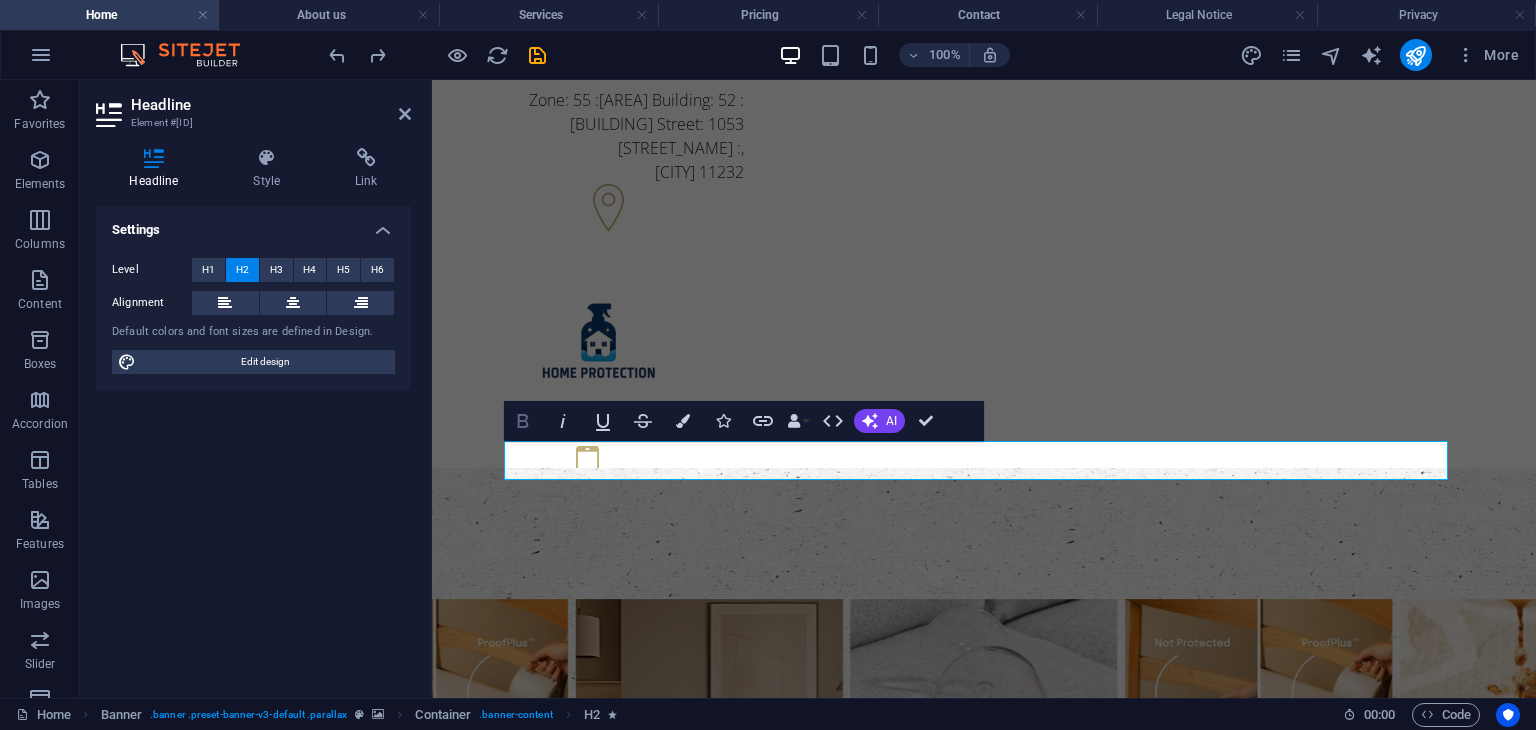 click on "Bold" at bounding box center [523, 421] 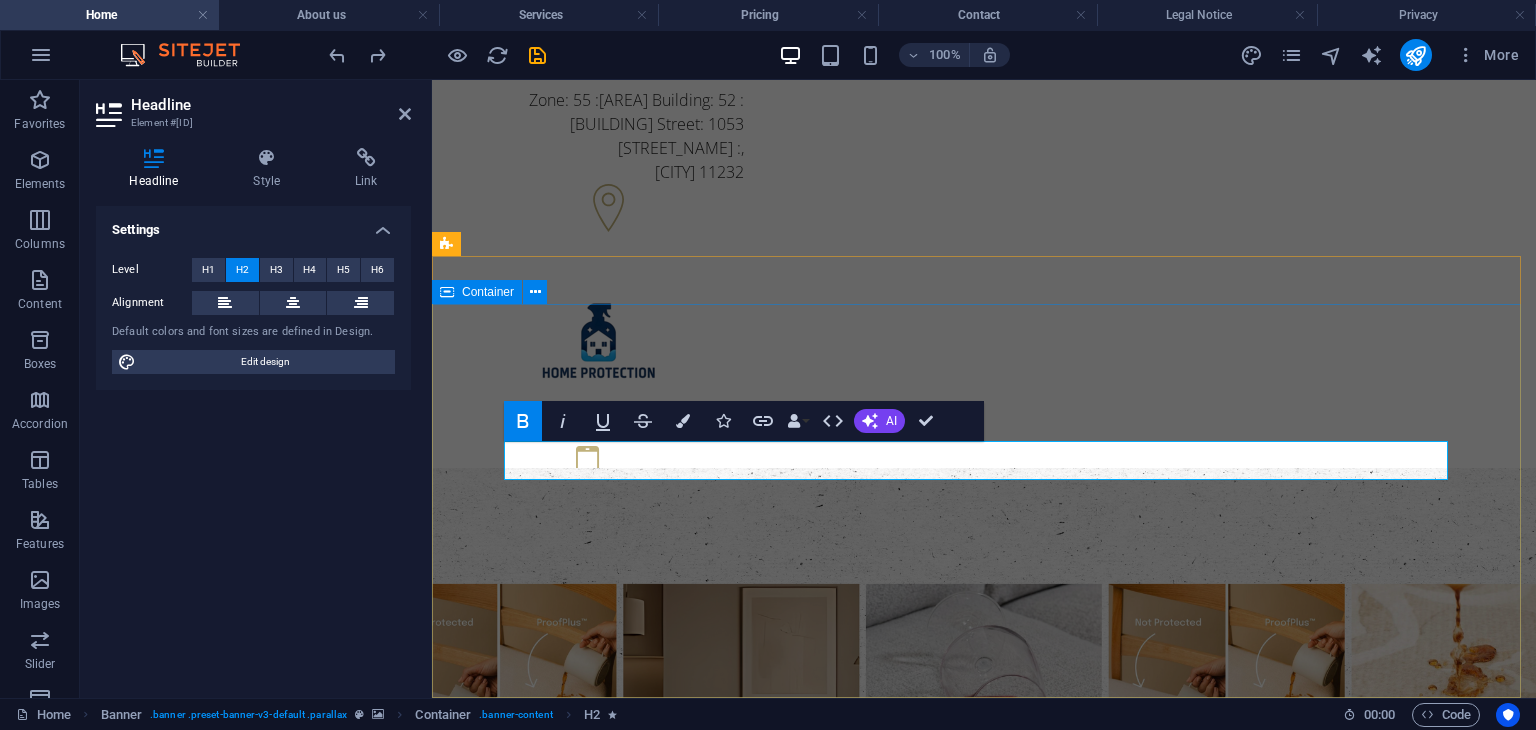 click on "حماية ذكية لأثاثك بتقنية النانو – لأن التفاصيل تهم Individual and competent advice in all matters concerning funeral methods and more Contact us Learn more" at bounding box center (984, 1298) 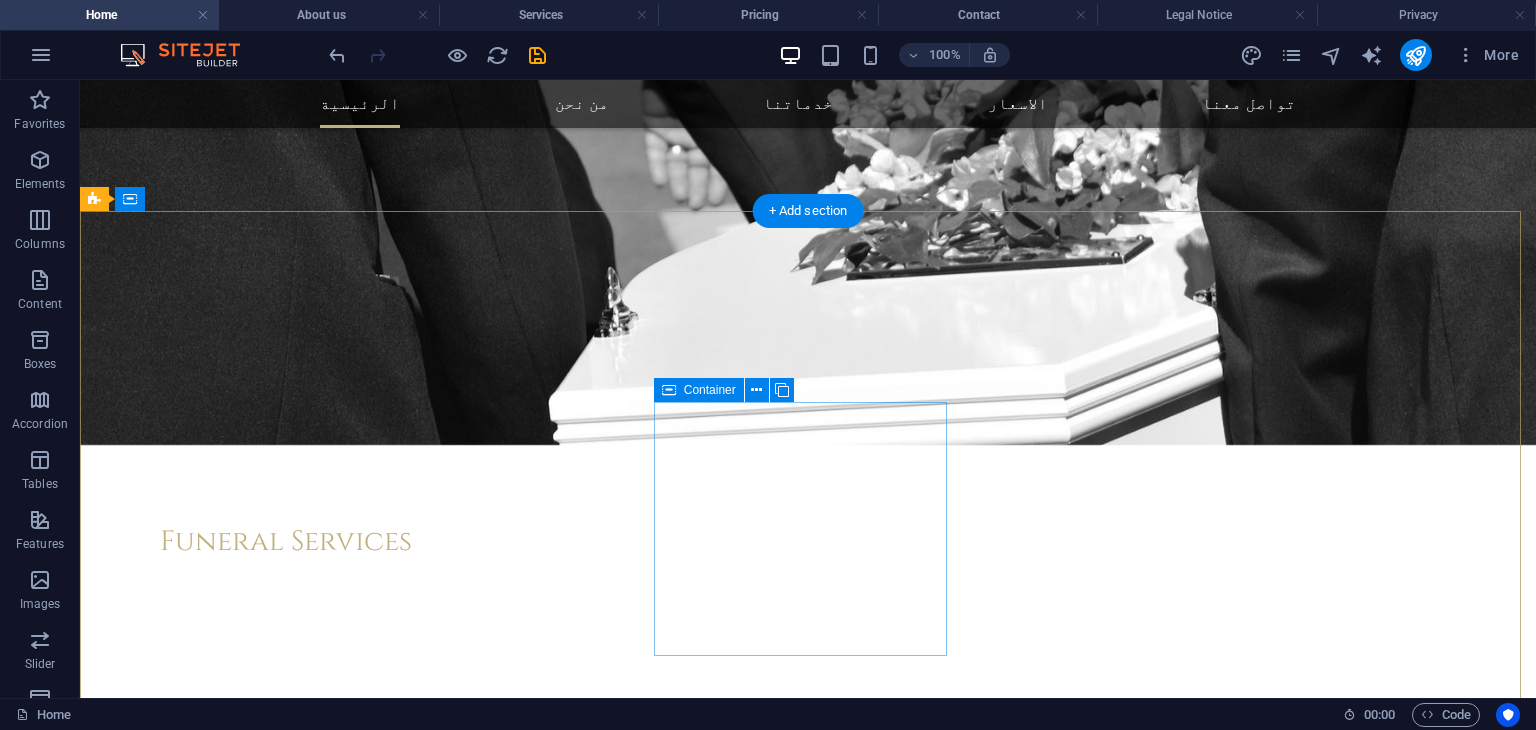 scroll, scrollTop: 3087, scrollLeft: 0, axis: vertical 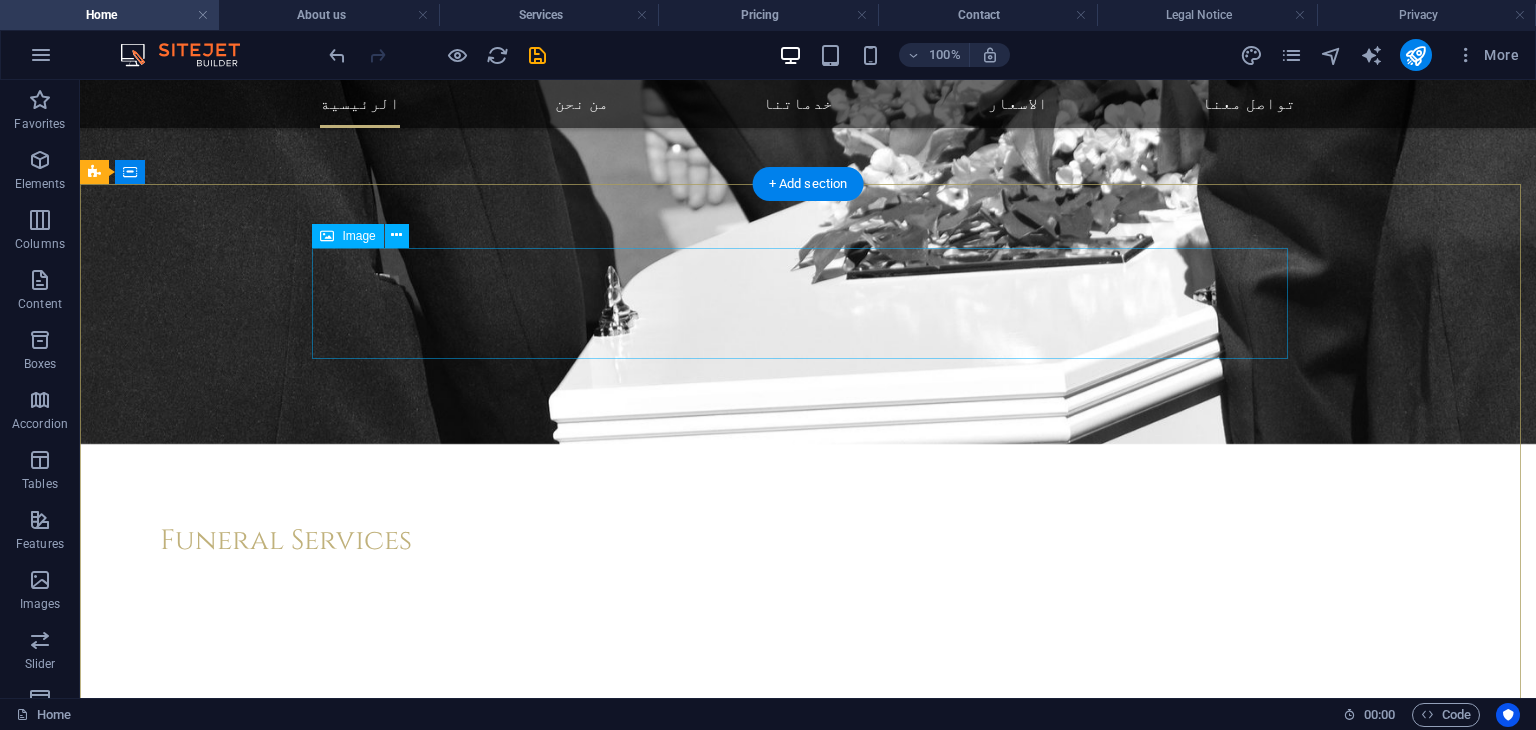 click at bounding box center (568, 4047) 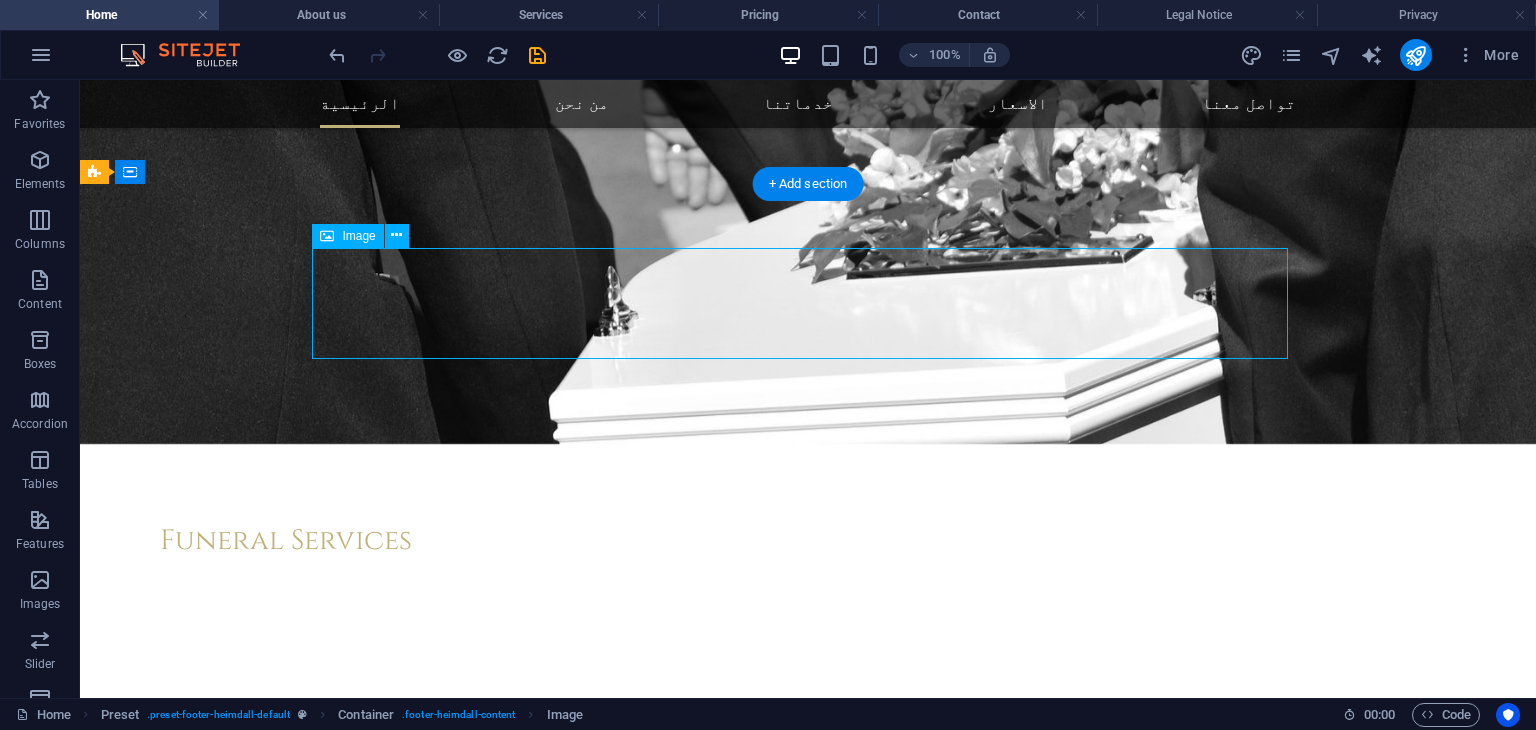 click at bounding box center [568, 4047] 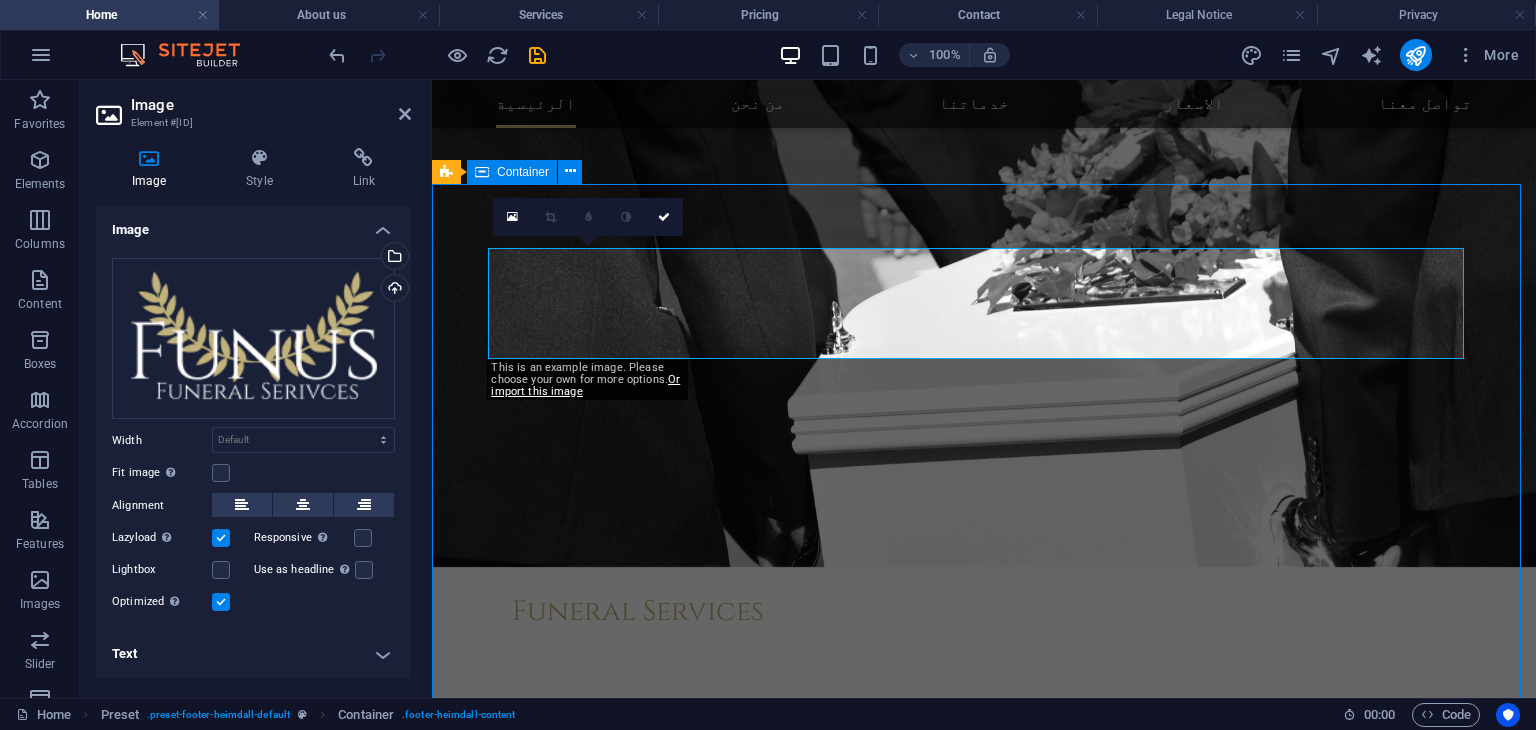 scroll, scrollTop: 3087, scrollLeft: 0, axis: vertical 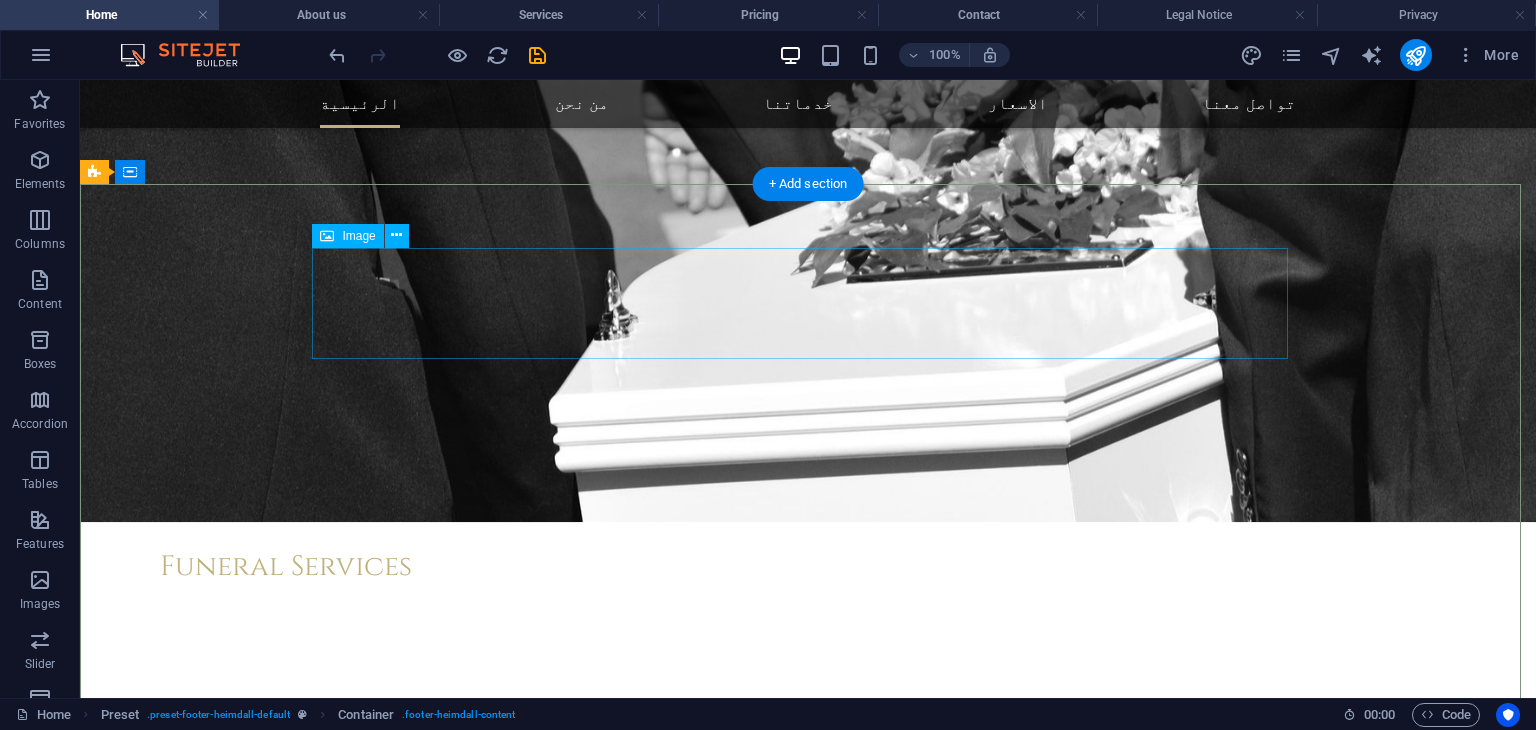 click at bounding box center (568, 4169) 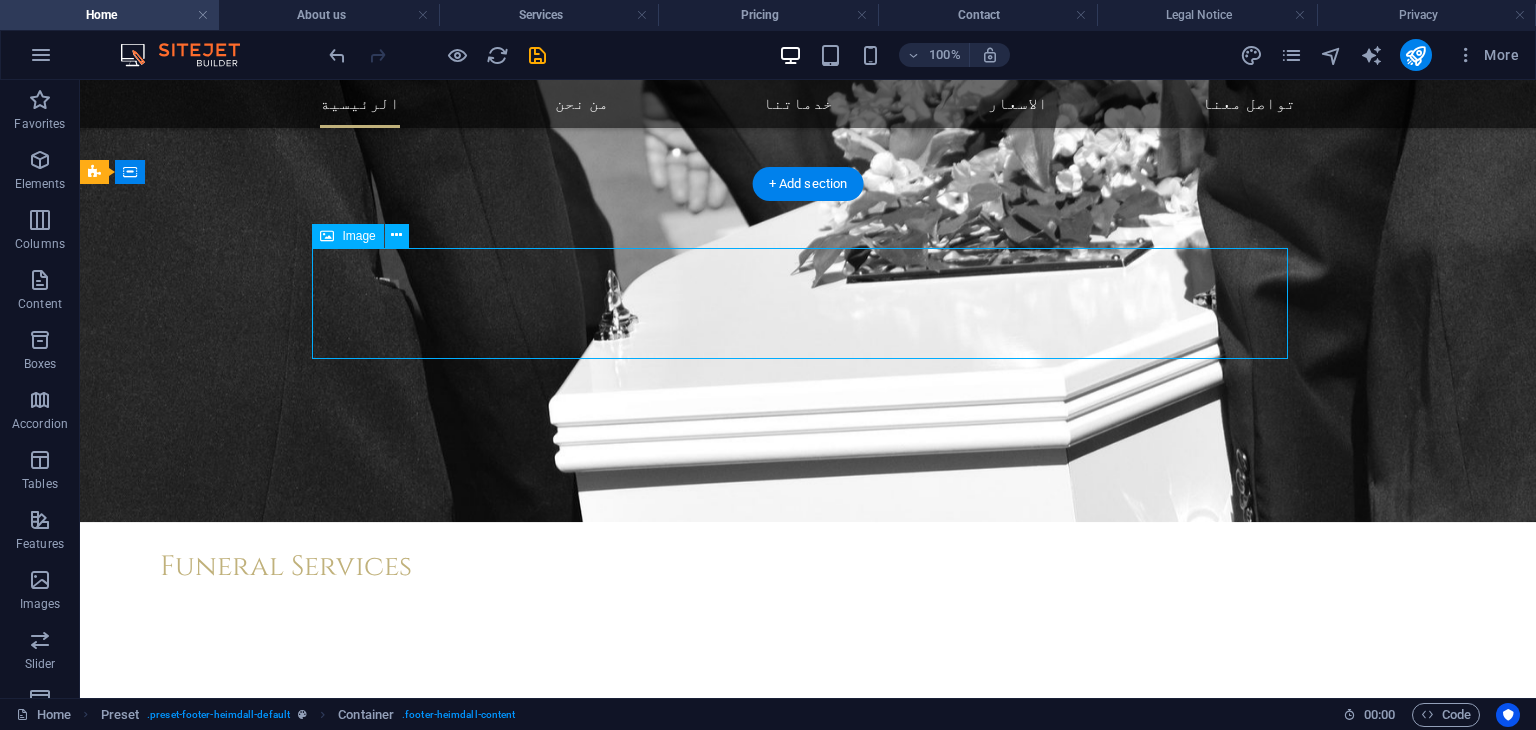 click at bounding box center (568, 4169) 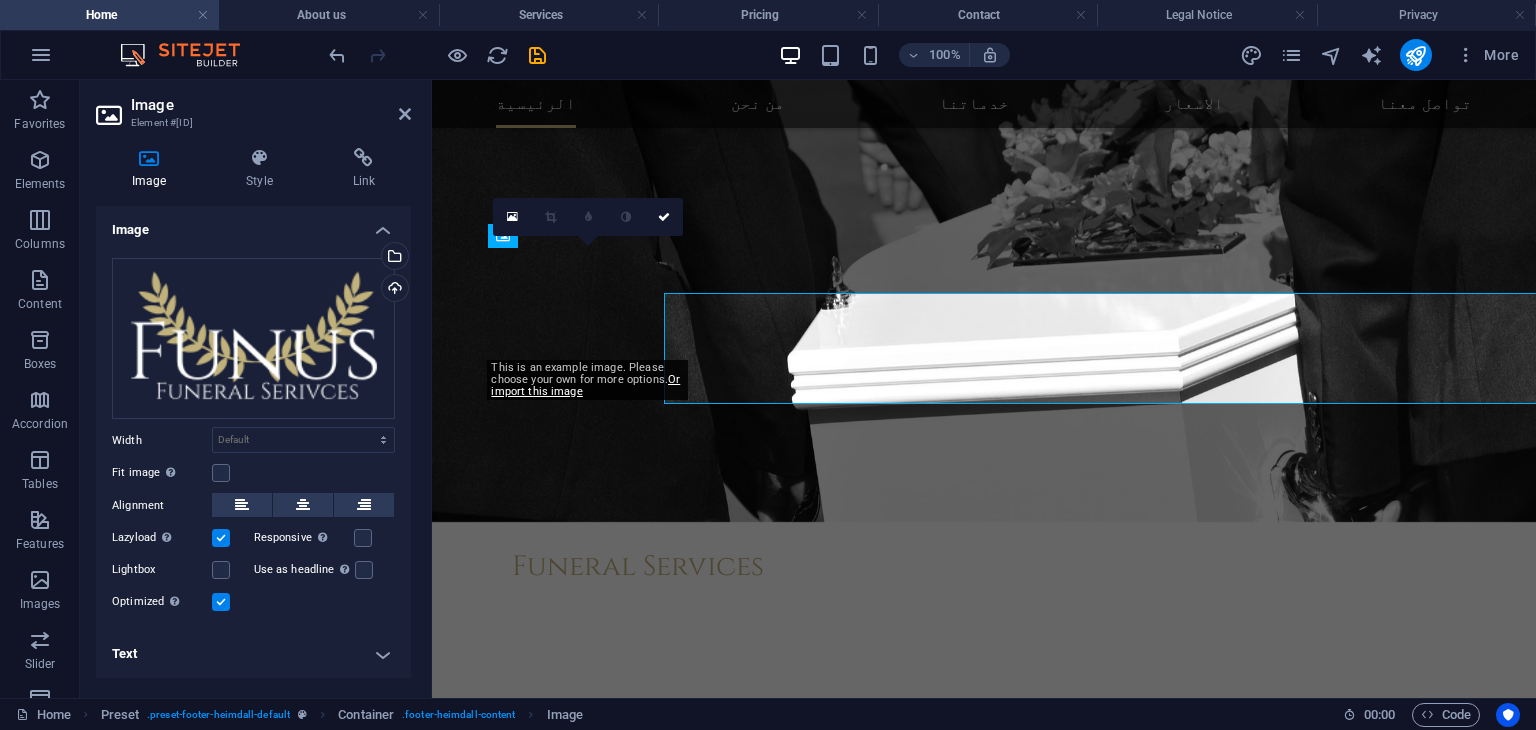 scroll, scrollTop: 3042, scrollLeft: 0, axis: vertical 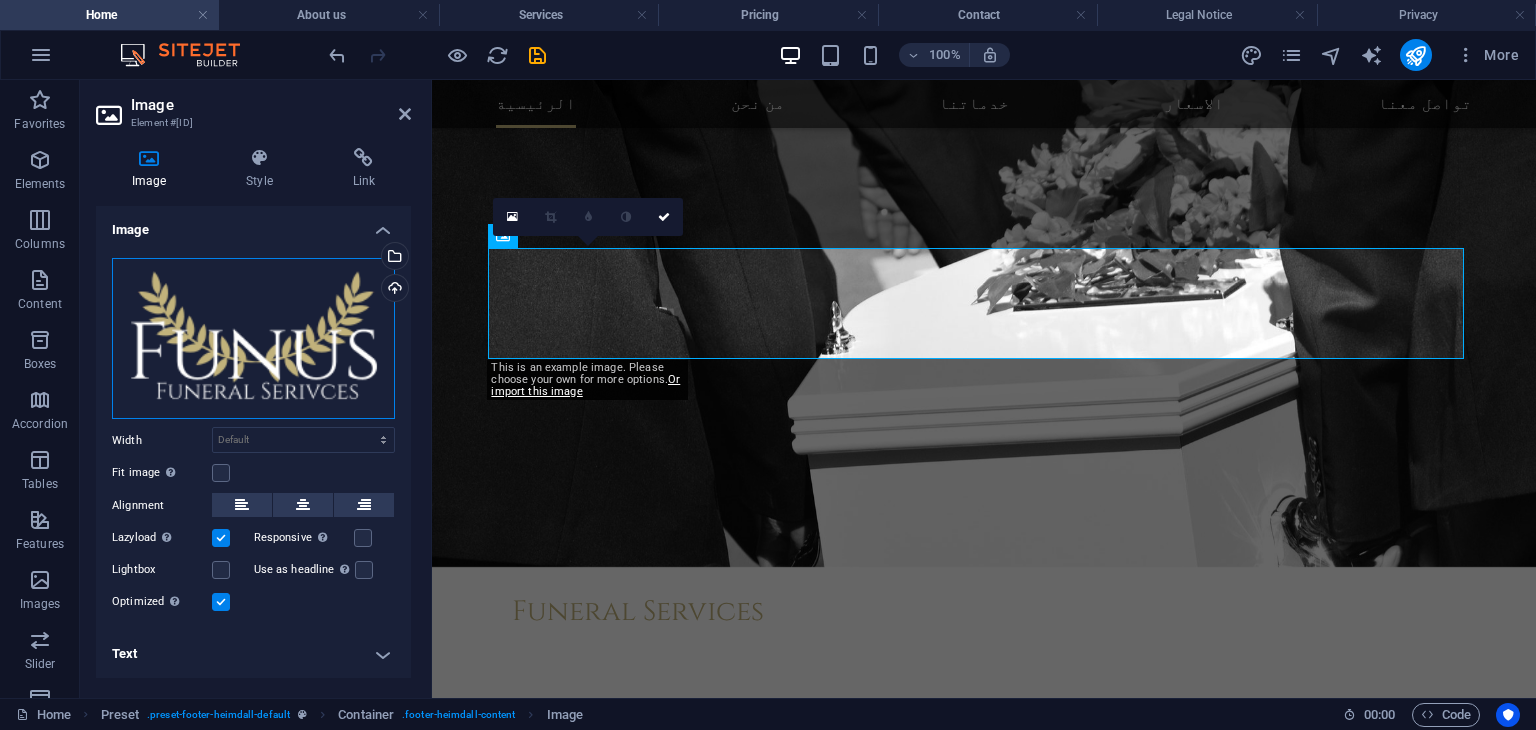click on "Drag files here, click to choose files or select files from Files or our free stock photos & videos" at bounding box center (253, 339) 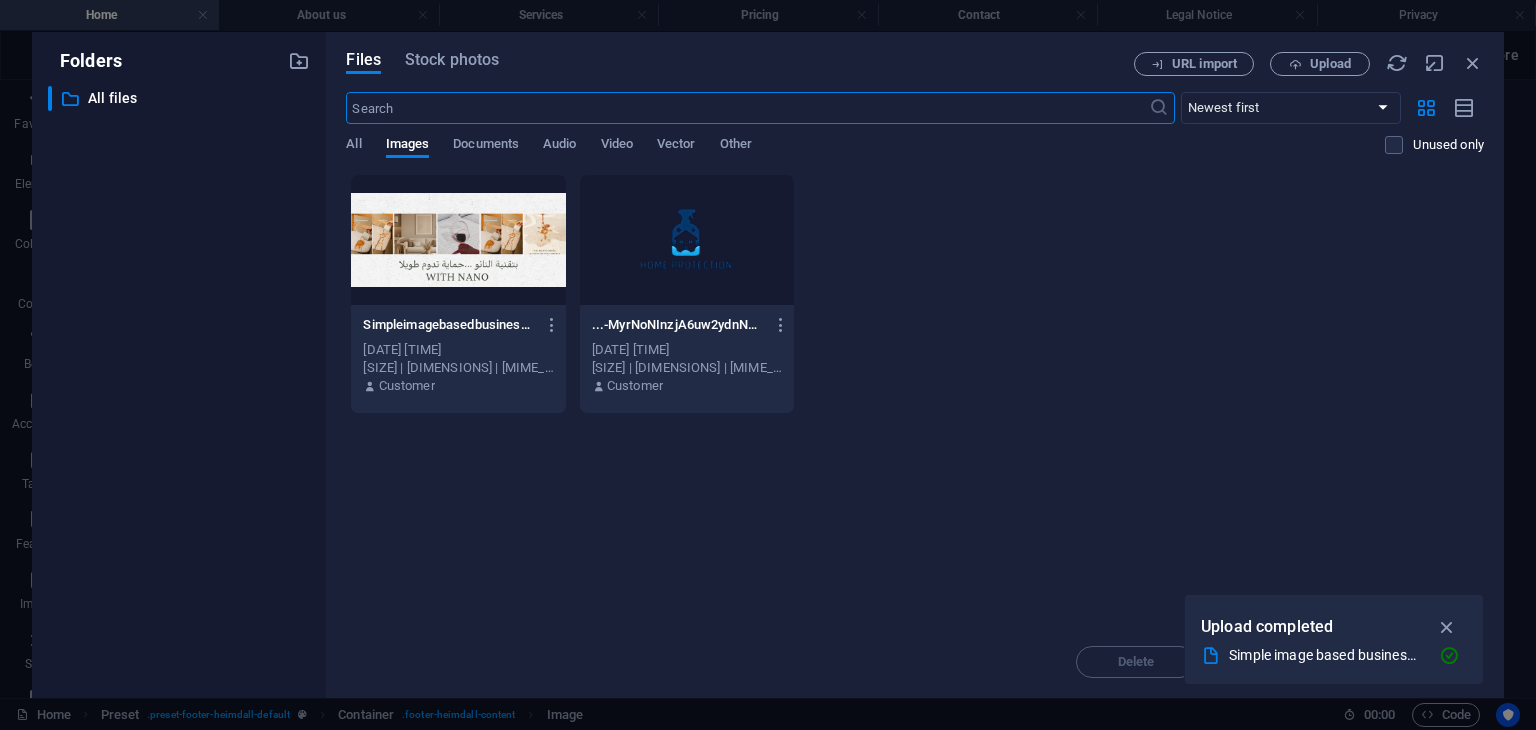 scroll, scrollTop: 2857, scrollLeft: 0, axis: vertical 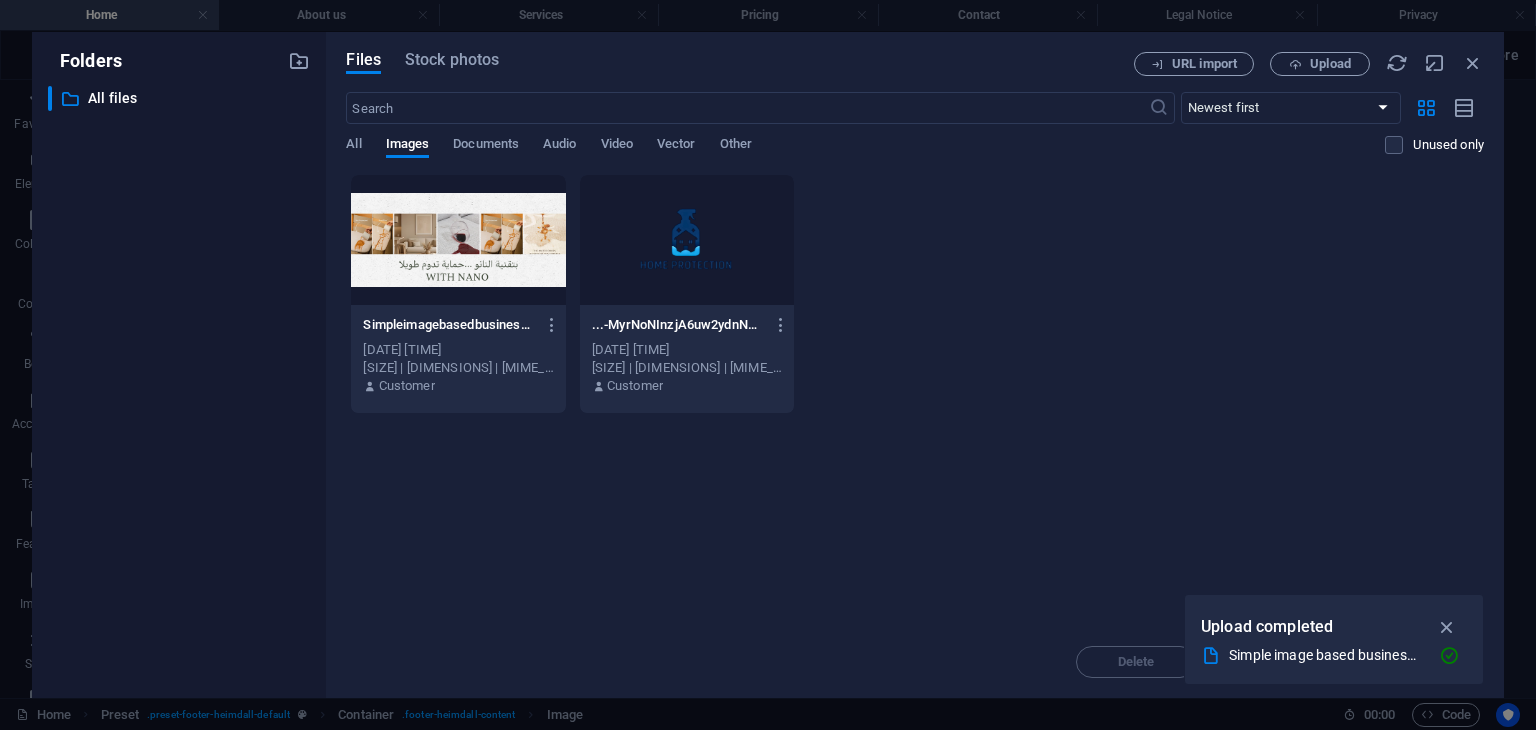 click on "...-MyrNoNInzjA6uw2ydnNn9Q.png ...-MyrNoNInzjA6uw2ydnNn9Q.png Aug 2, 2025 8:56 AM 217.74 KB | 1080x1350 | image/png Customer" at bounding box center [687, 356] 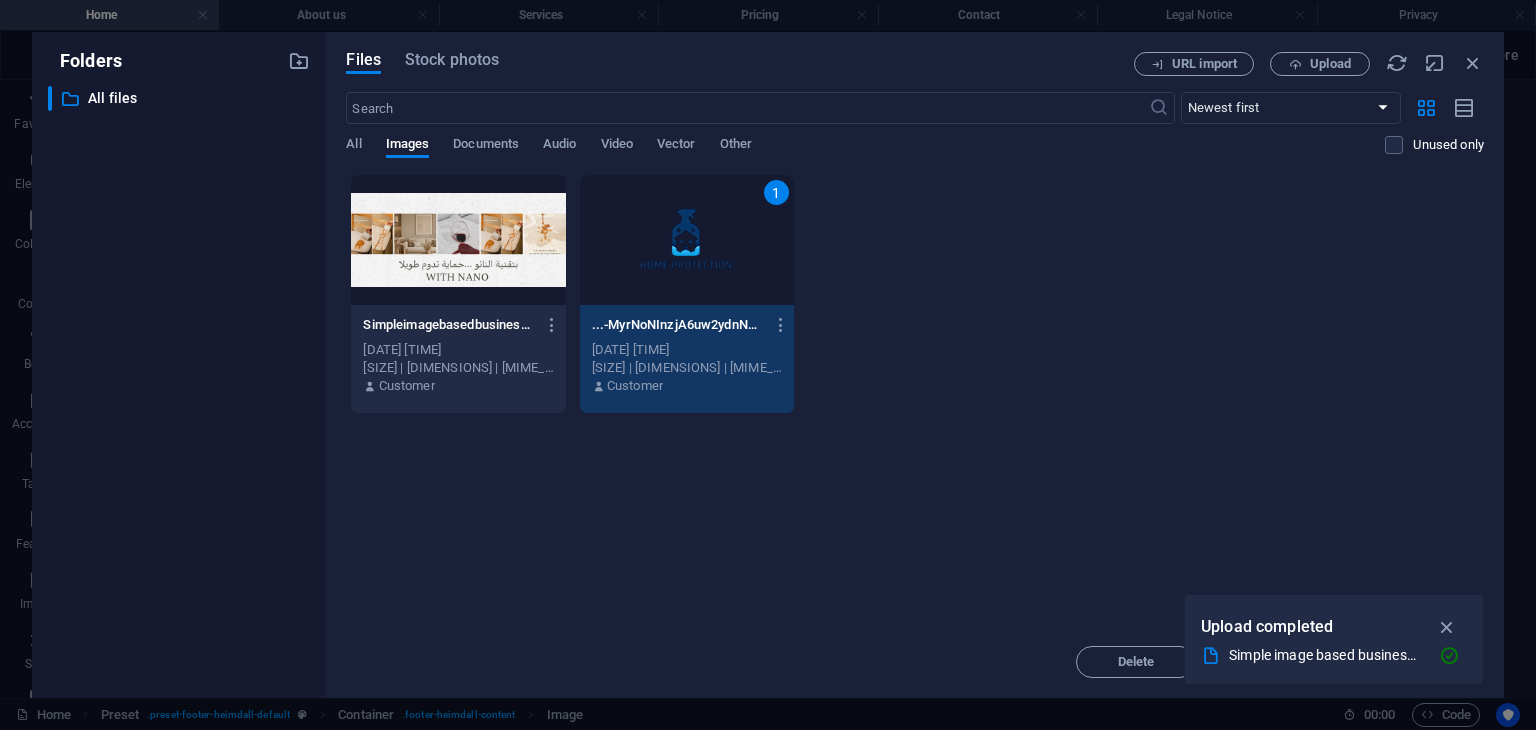 click on "1" at bounding box center [687, 240] 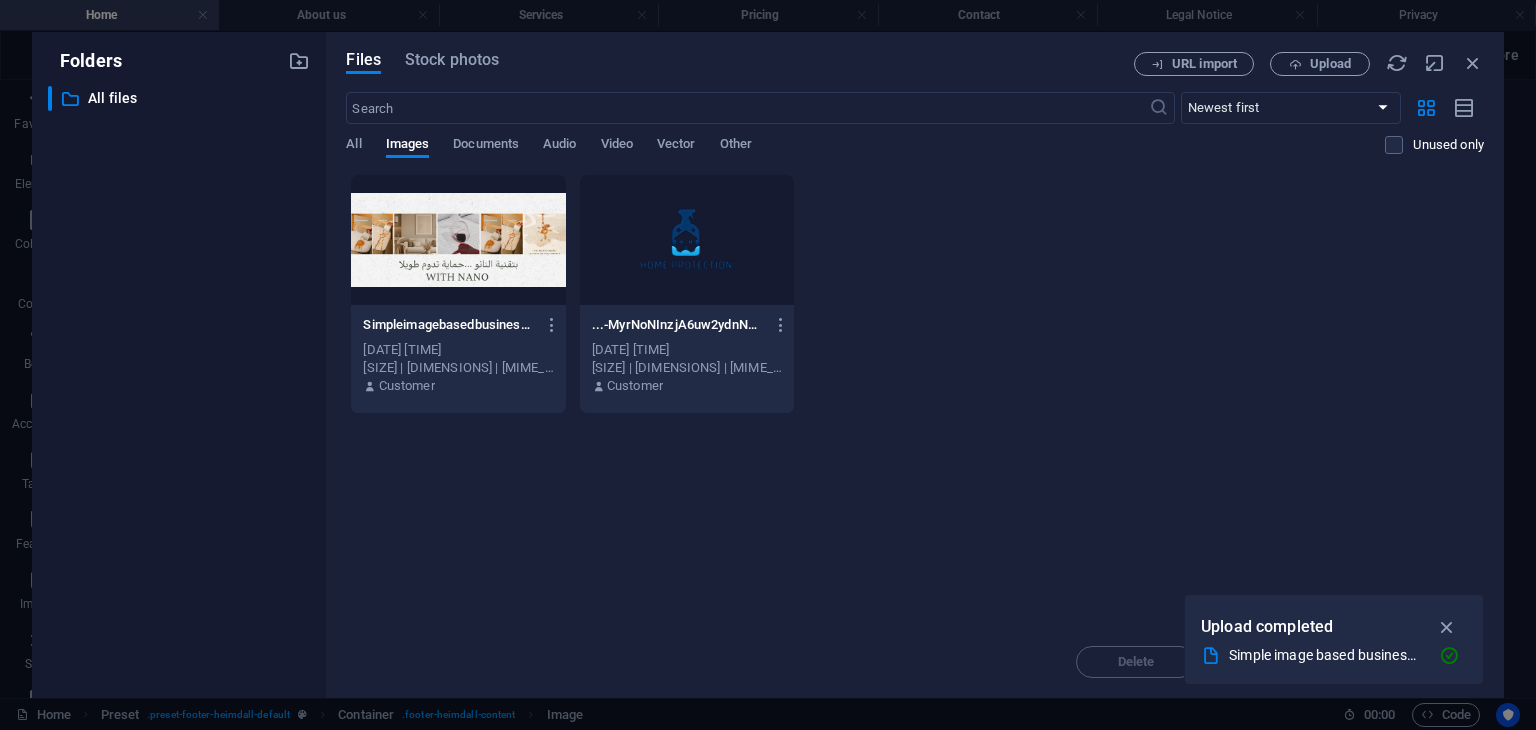 click at bounding box center (687, 240) 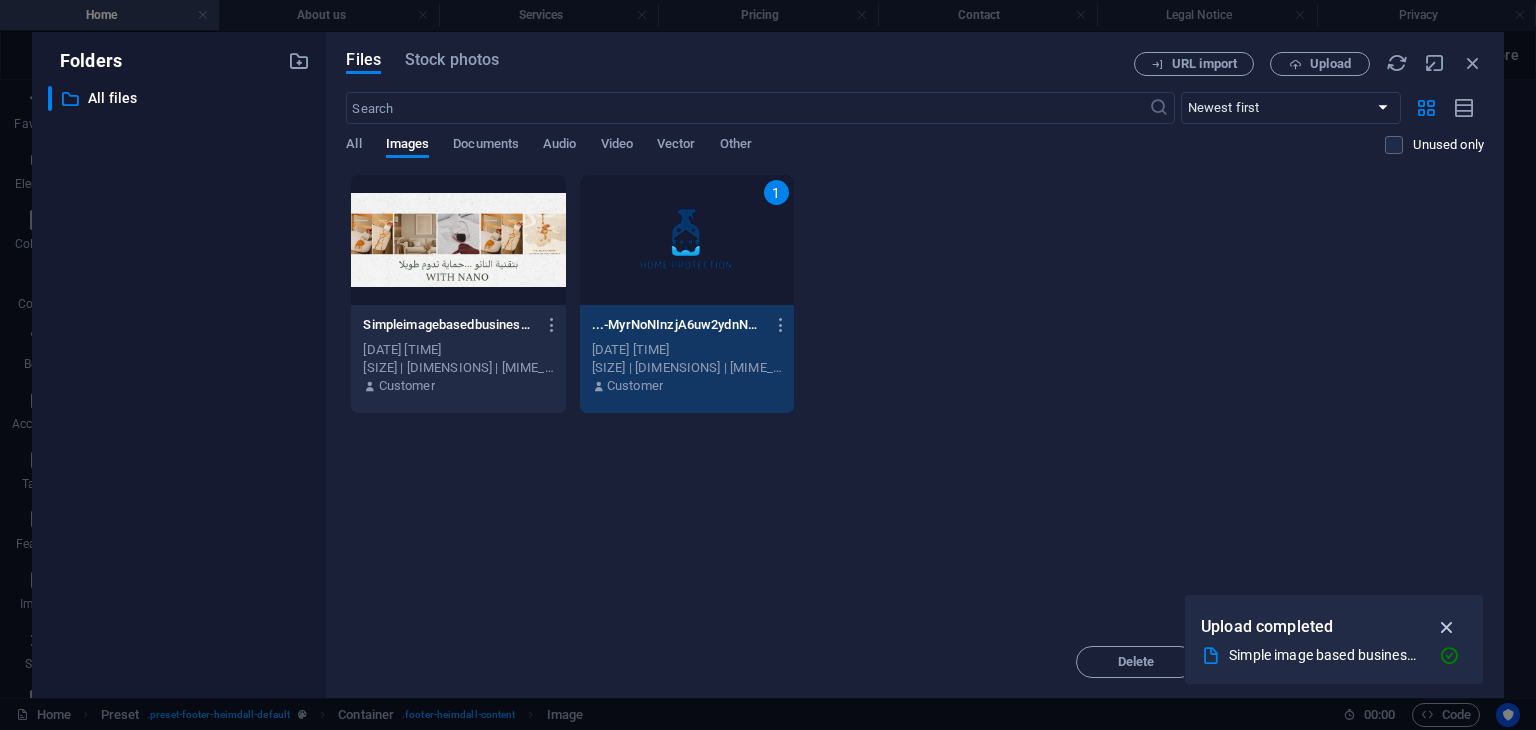 click at bounding box center (1447, 627) 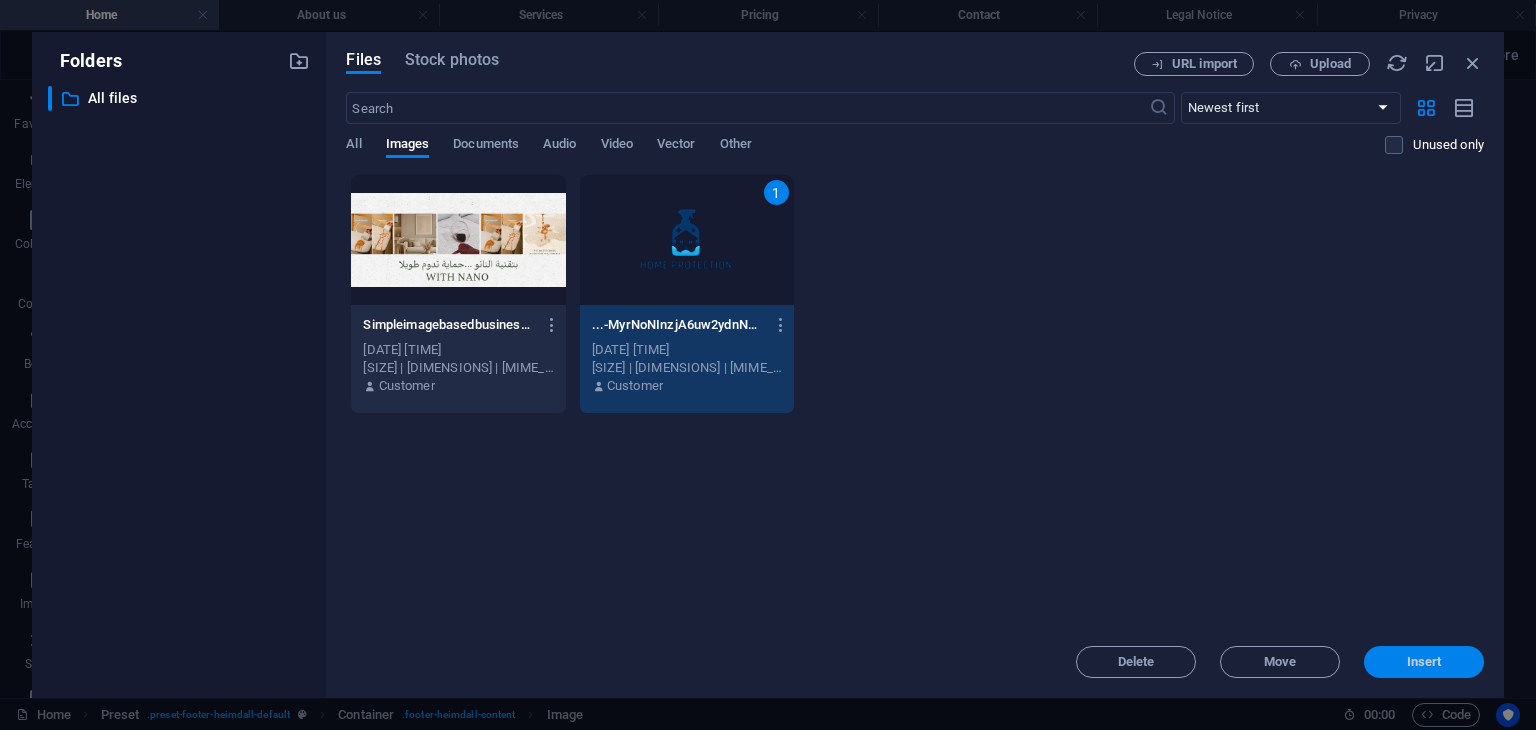 click on "Insert" at bounding box center [1424, 662] 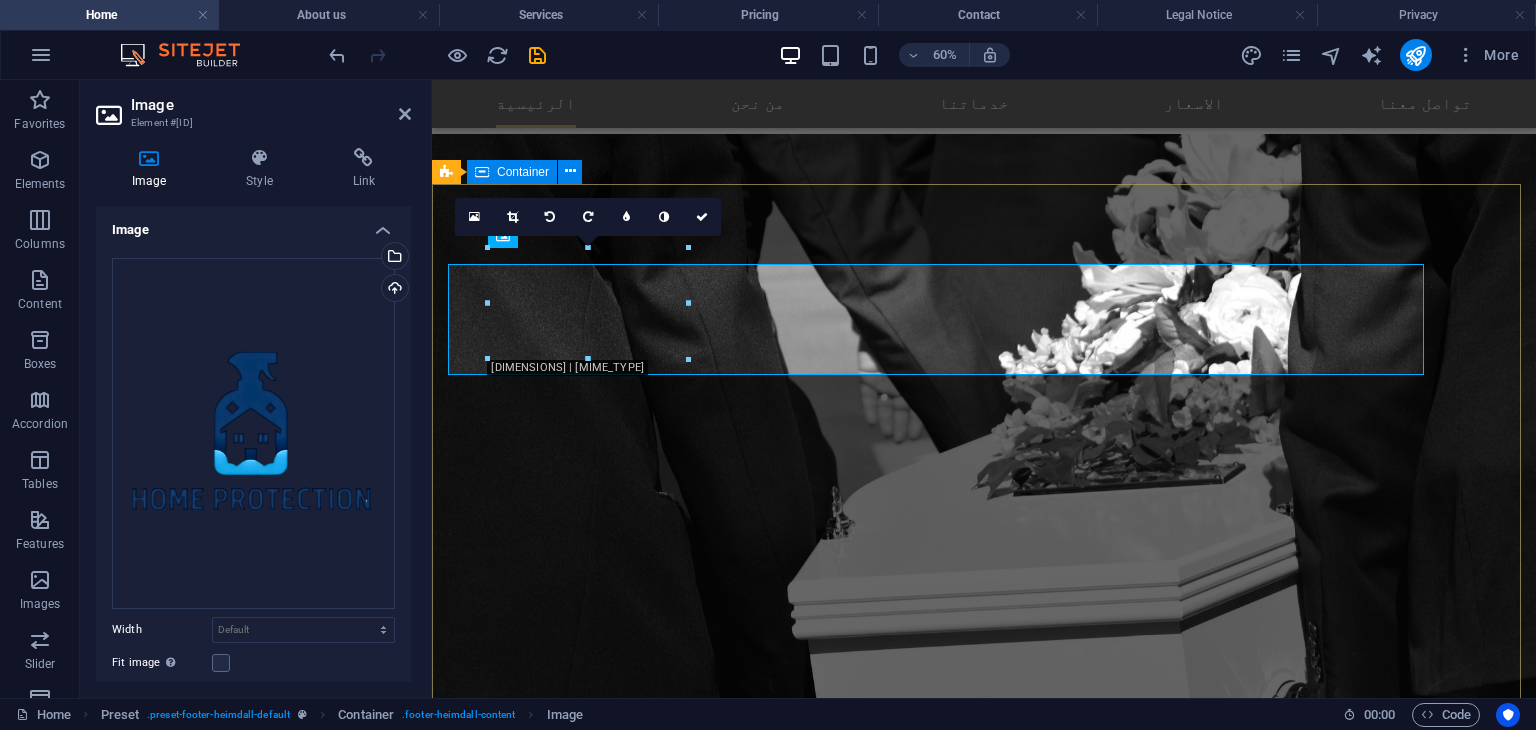 scroll, scrollTop: 3042, scrollLeft: 0, axis: vertical 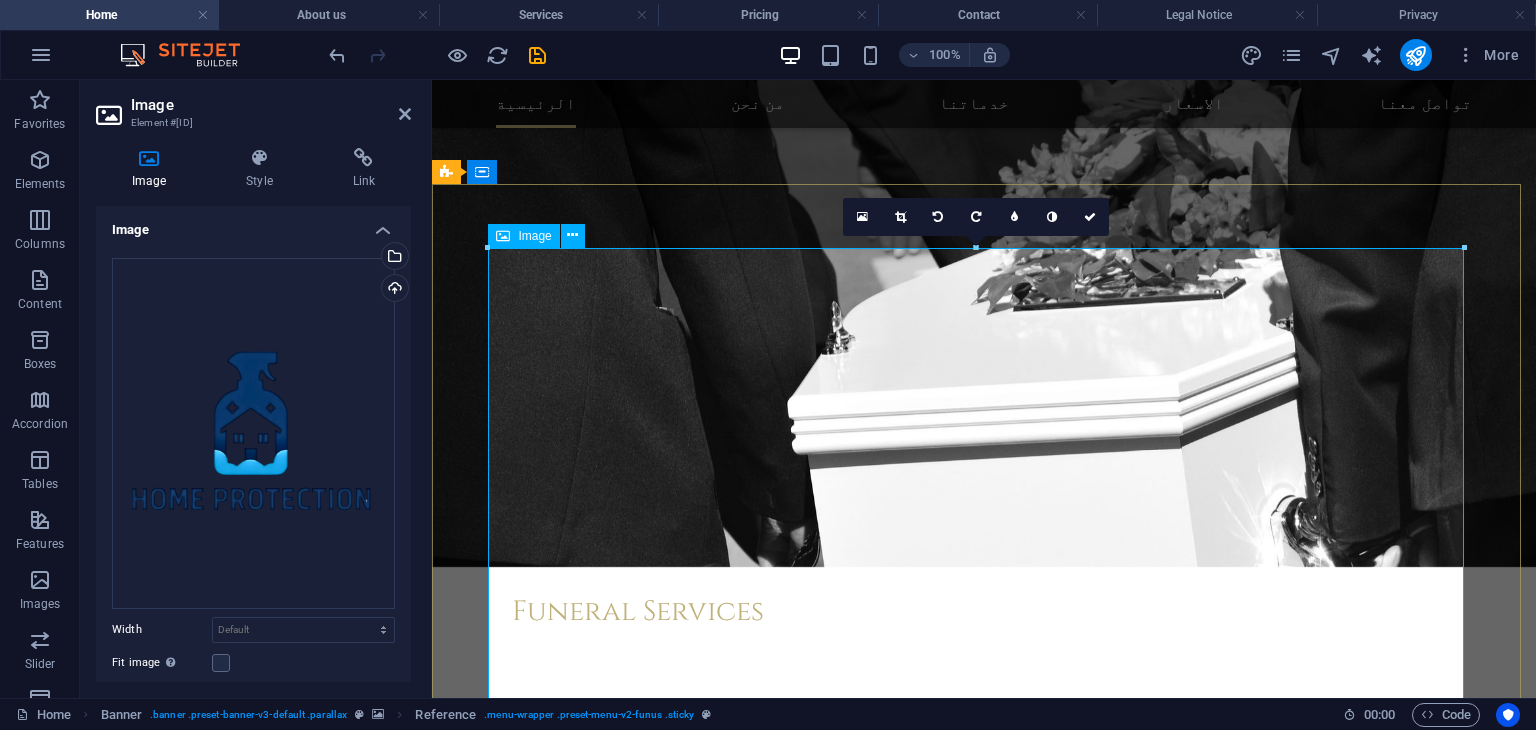 drag, startPoint x: 1898, startPoint y: 329, endPoint x: 1253, endPoint y: 341, distance: 645.11163 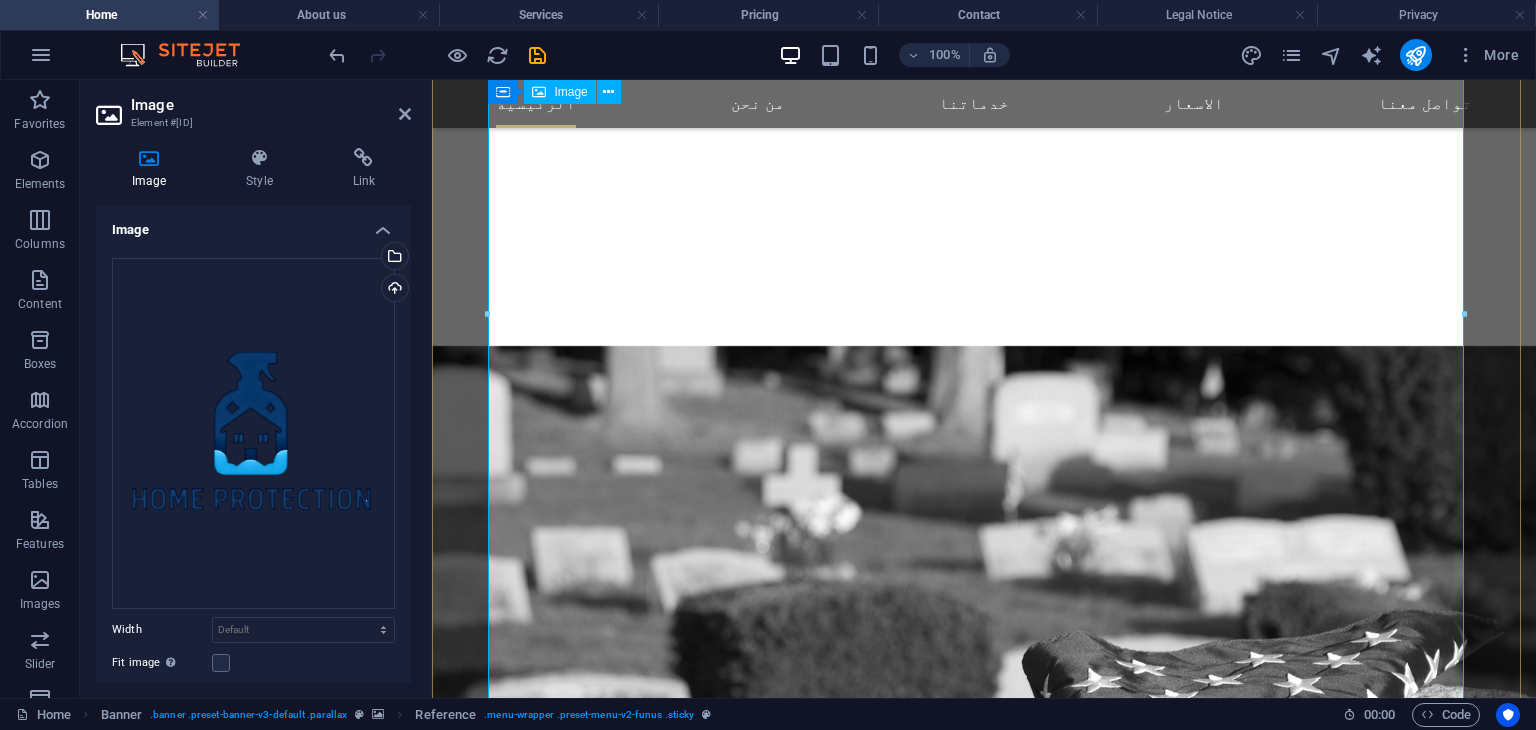 click at bounding box center [920, 4303] 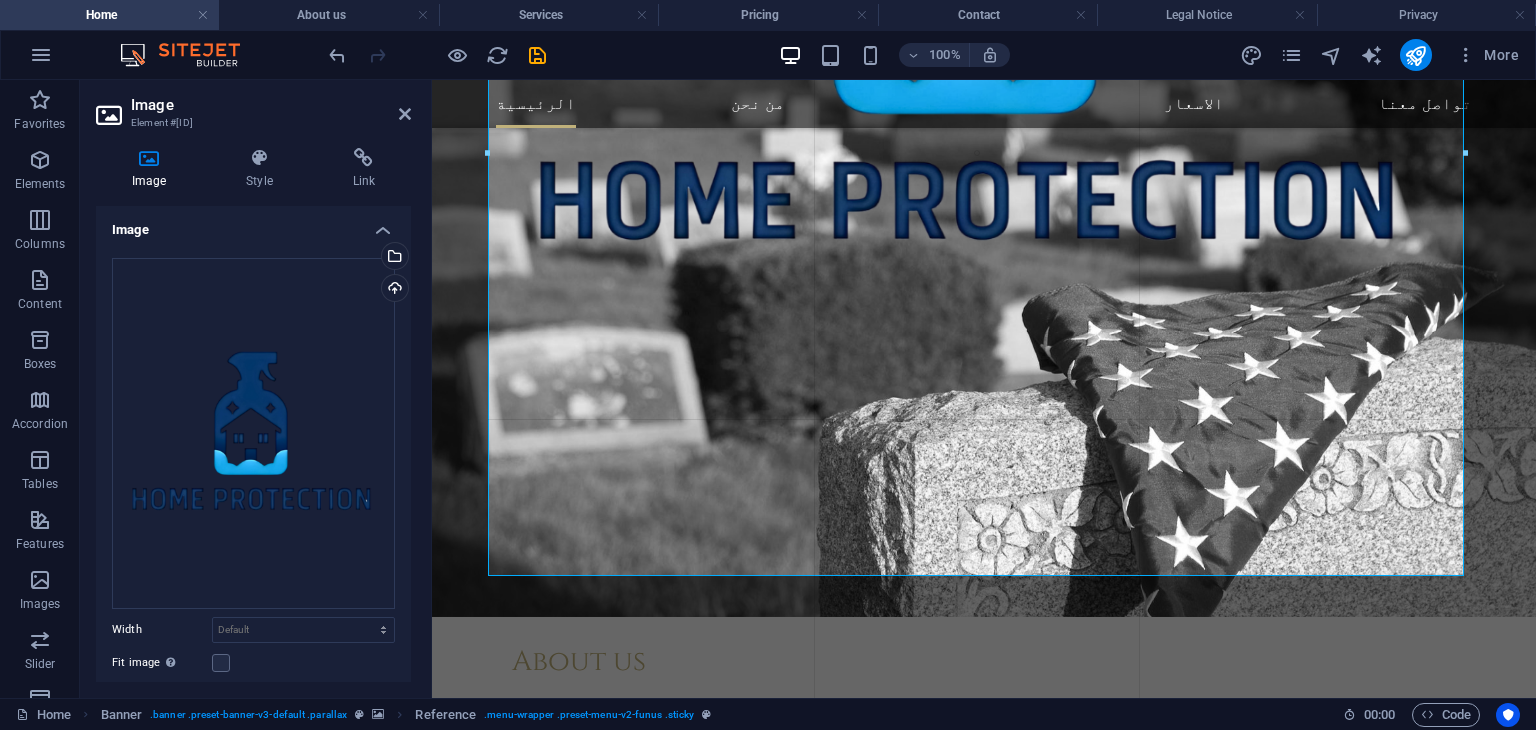 scroll, scrollTop: 3934, scrollLeft: 0, axis: vertical 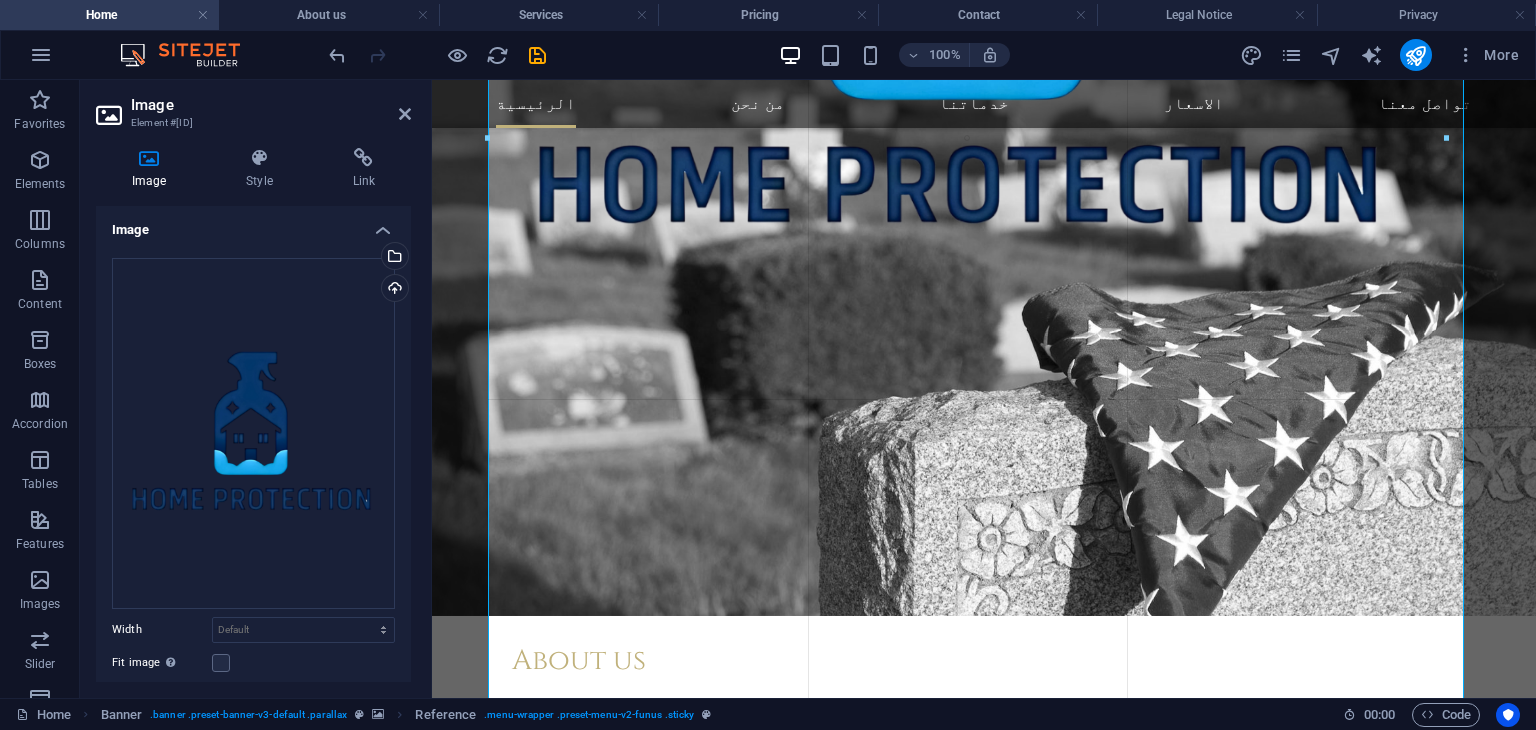 type on "958" 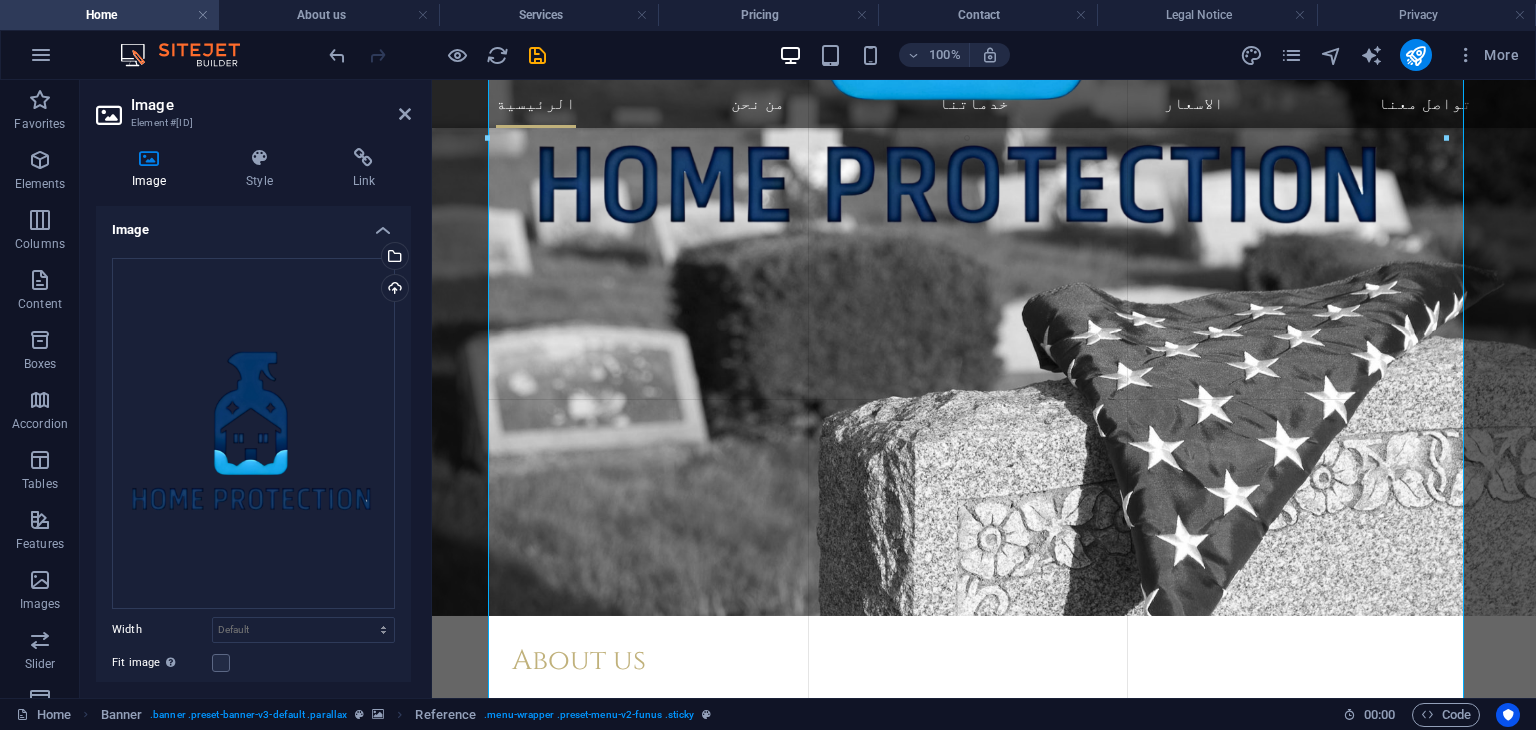 select on "px" 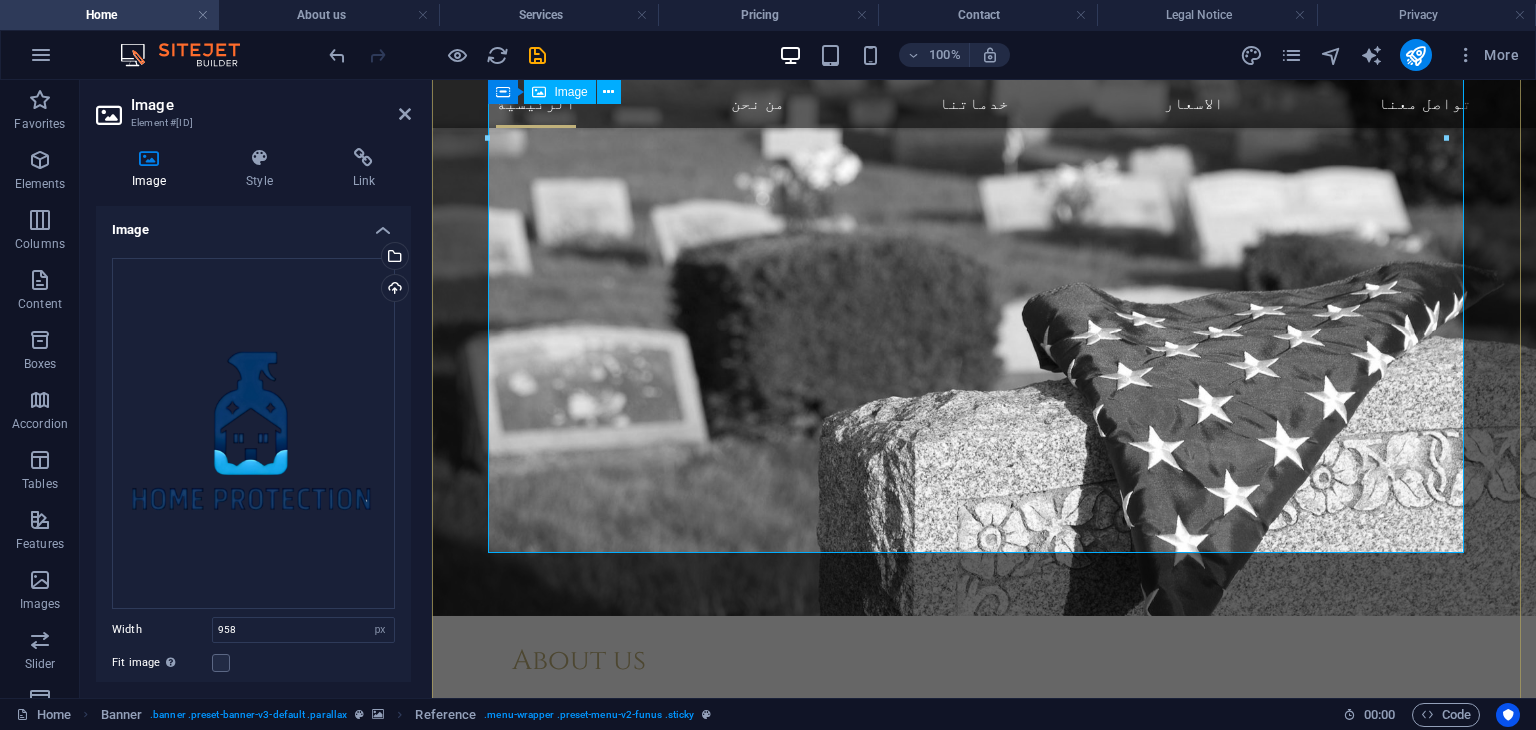 click at bounding box center [920, 3914] 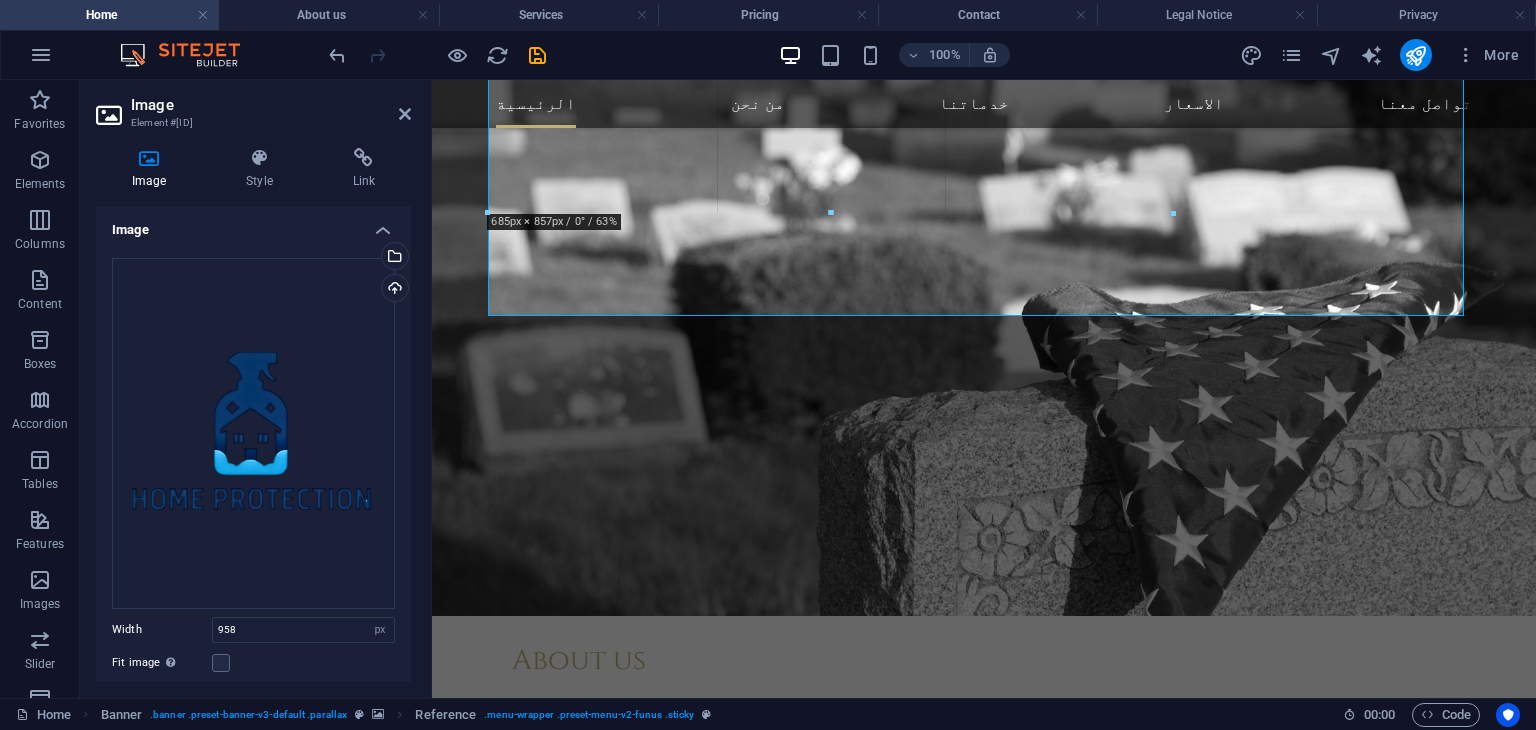drag, startPoint x: 1448, startPoint y: 555, endPoint x: 1024, endPoint y: 162, distance: 578.12195 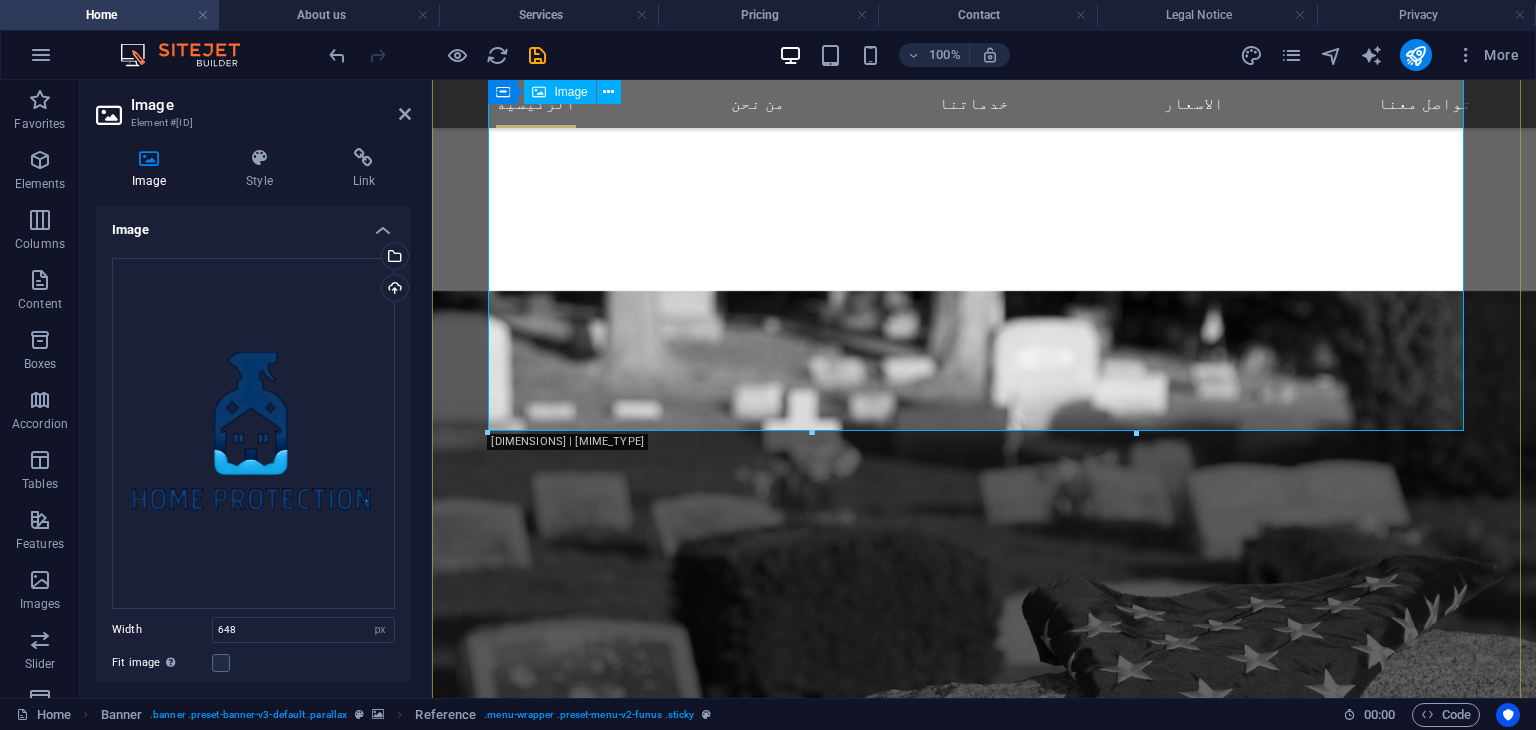 scroll, scrollTop: 3636, scrollLeft: 0, axis: vertical 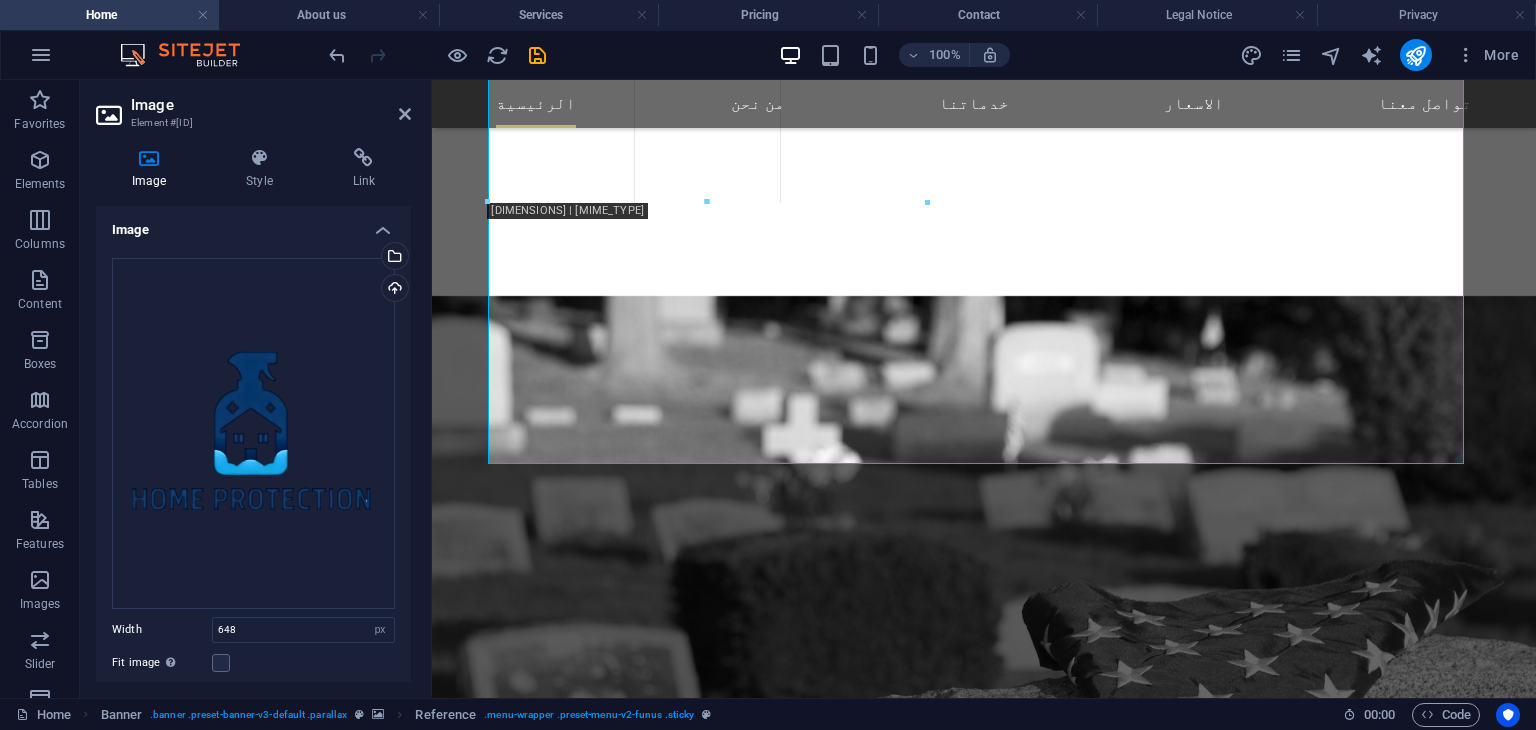 drag, startPoint x: 1140, startPoint y: 469, endPoint x: 693, endPoint y: 177, distance: 533.9223 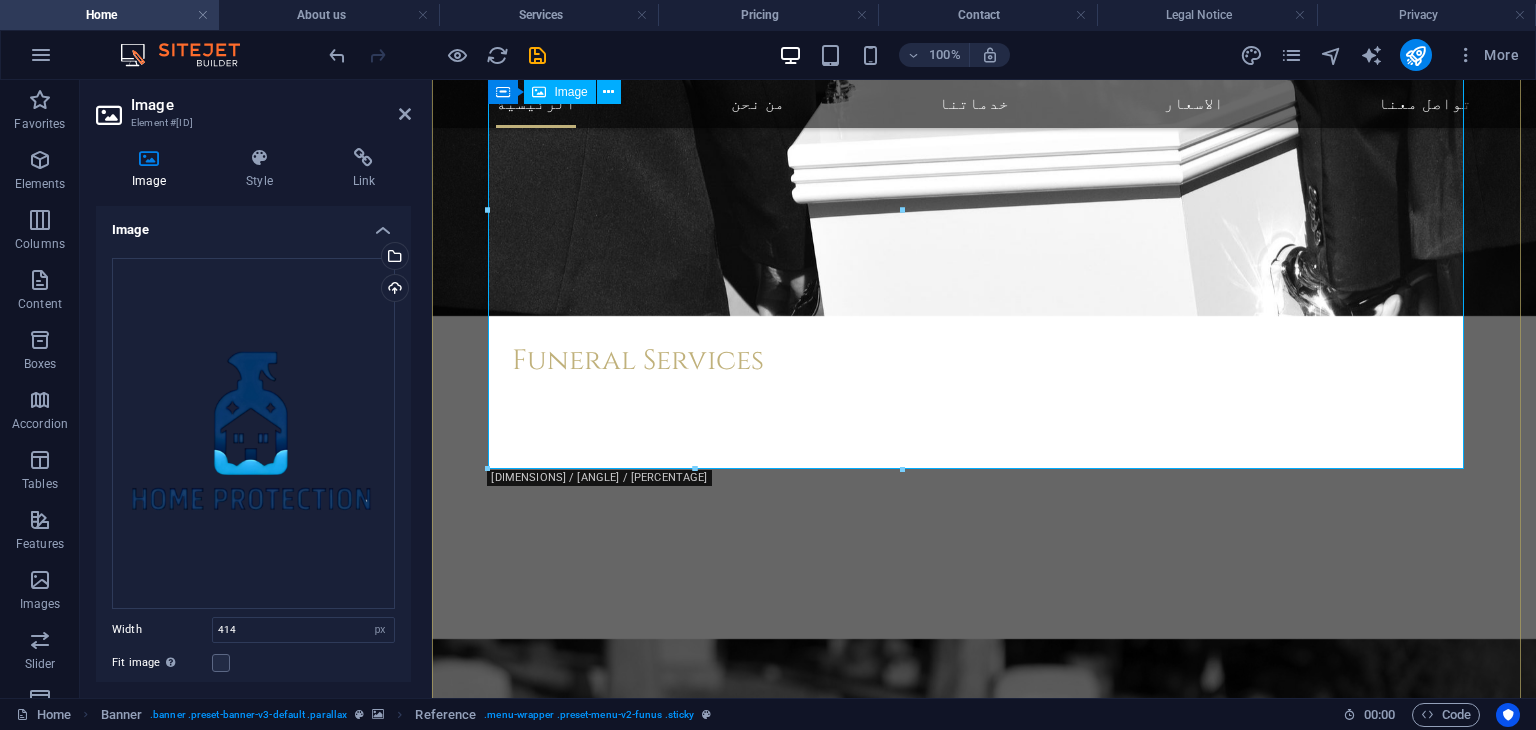 scroll, scrollTop: 3292, scrollLeft: 0, axis: vertical 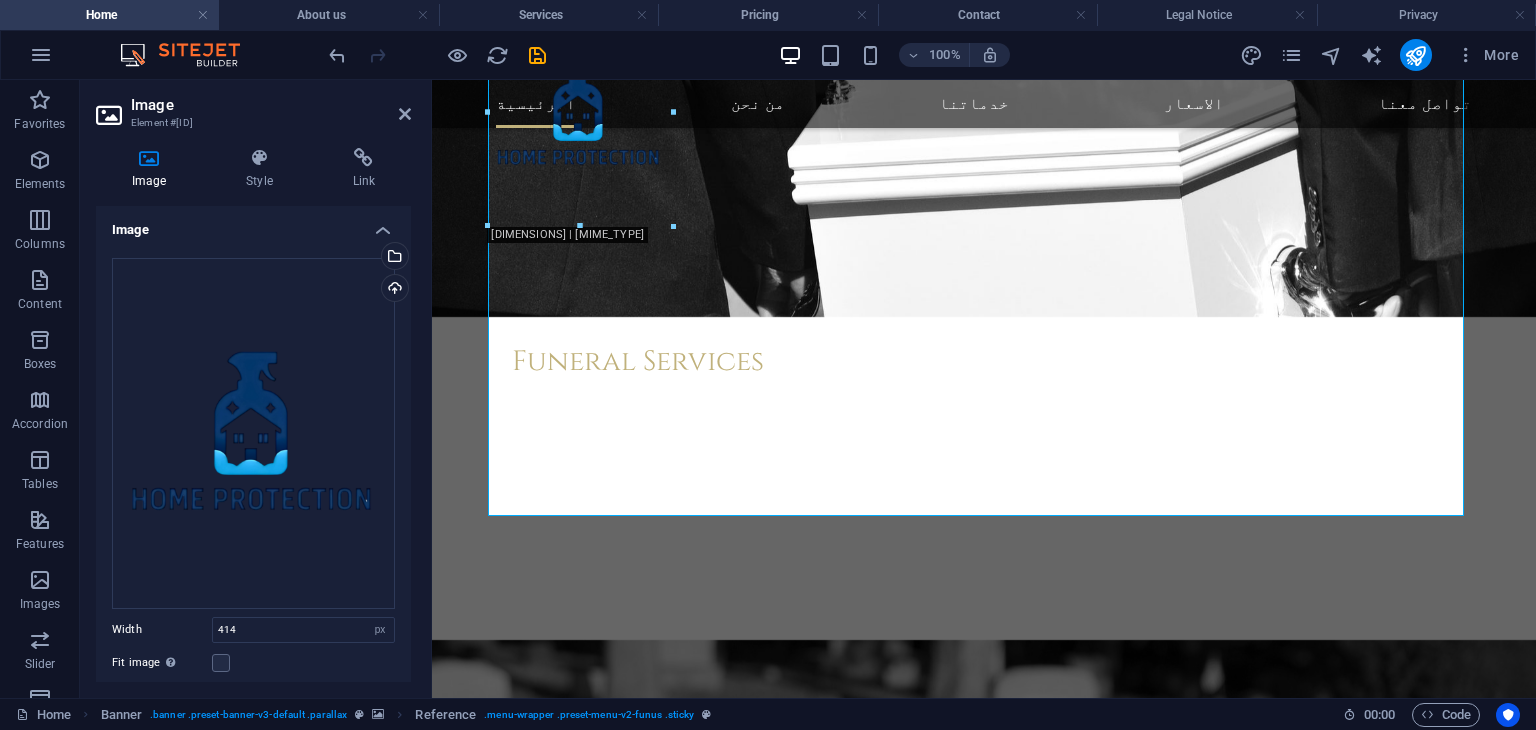 drag, startPoint x: 900, startPoint y: 520, endPoint x: 614, endPoint y: 222, distance: 413.03754 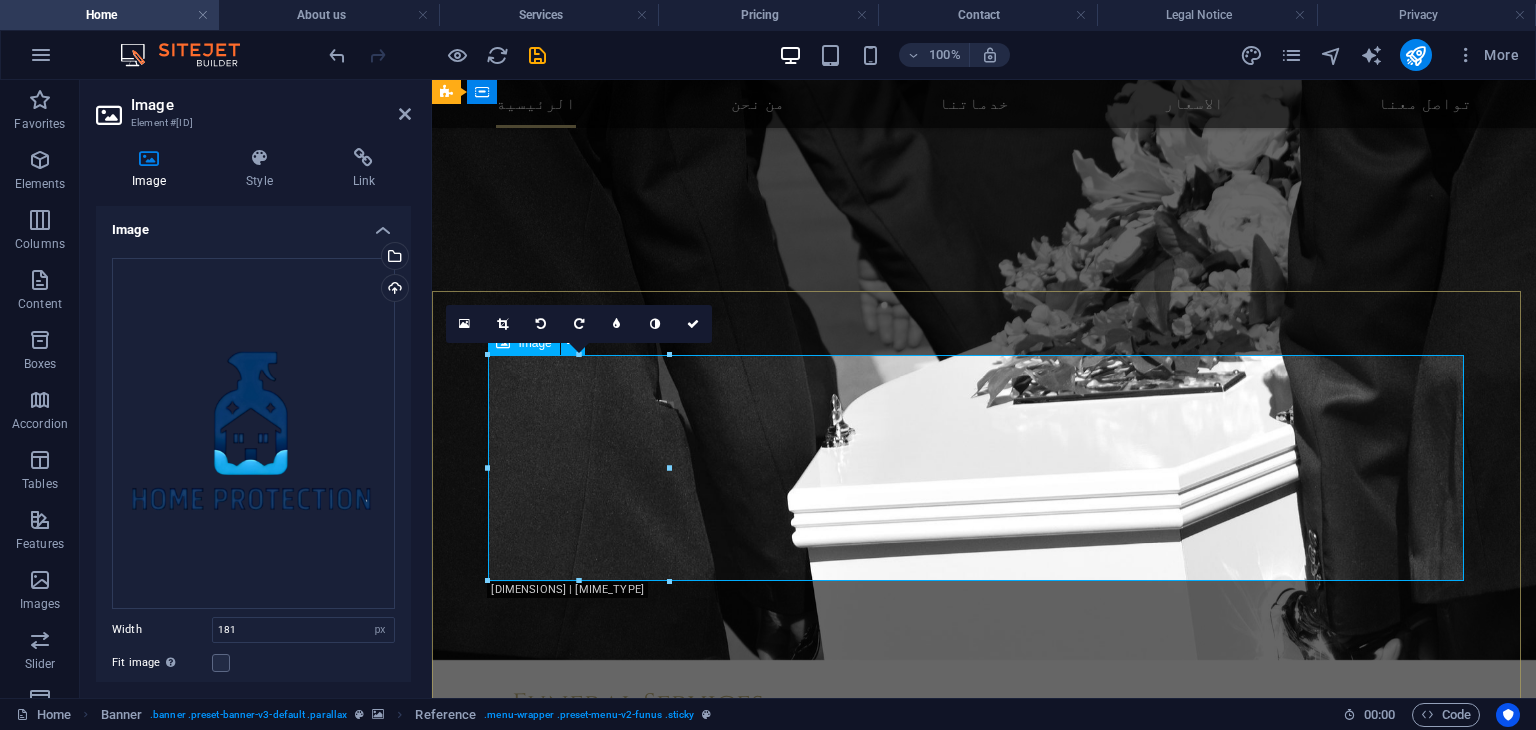 scroll, scrollTop: 2928, scrollLeft: 0, axis: vertical 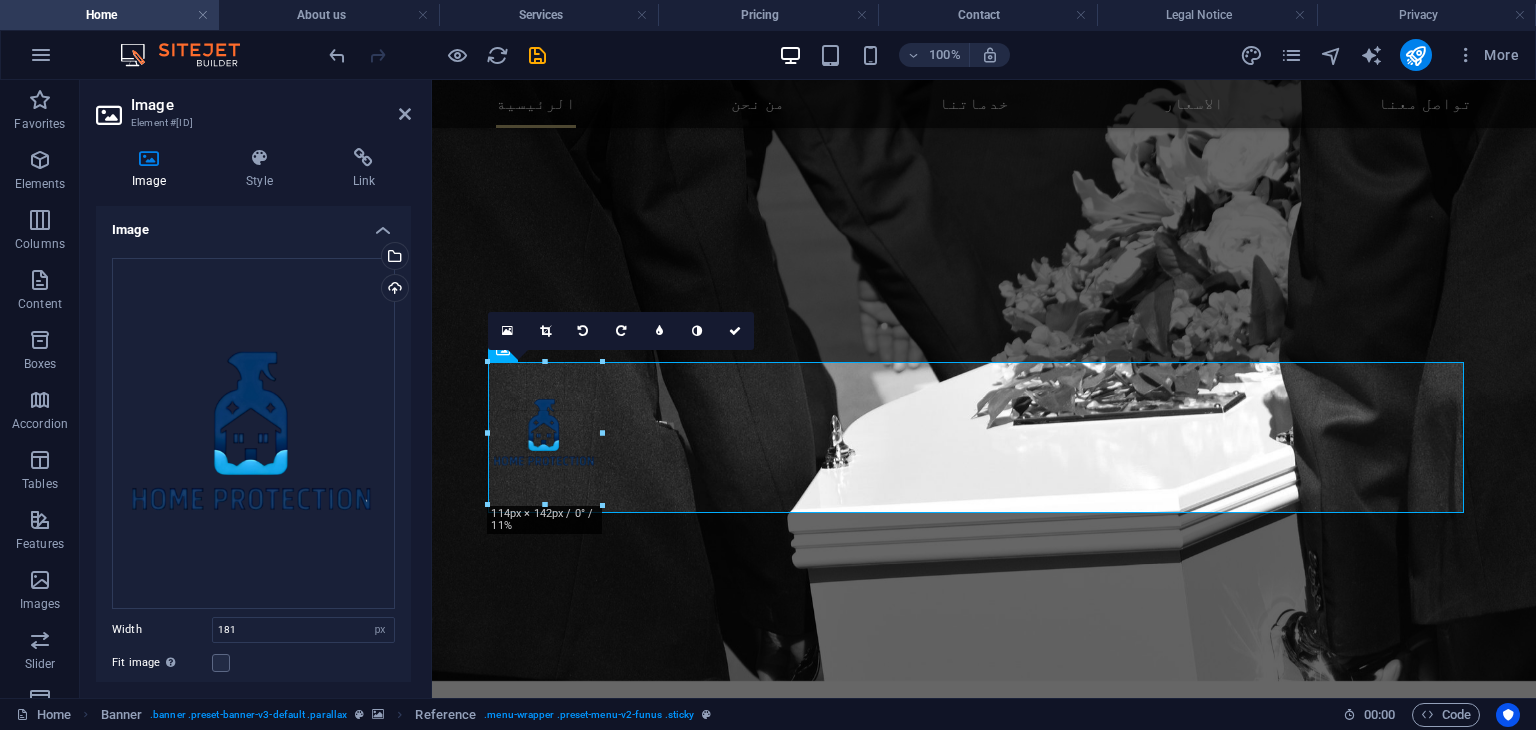 drag, startPoint x: 669, startPoint y: 591, endPoint x: 602, endPoint y: 501, distance: 112.200714 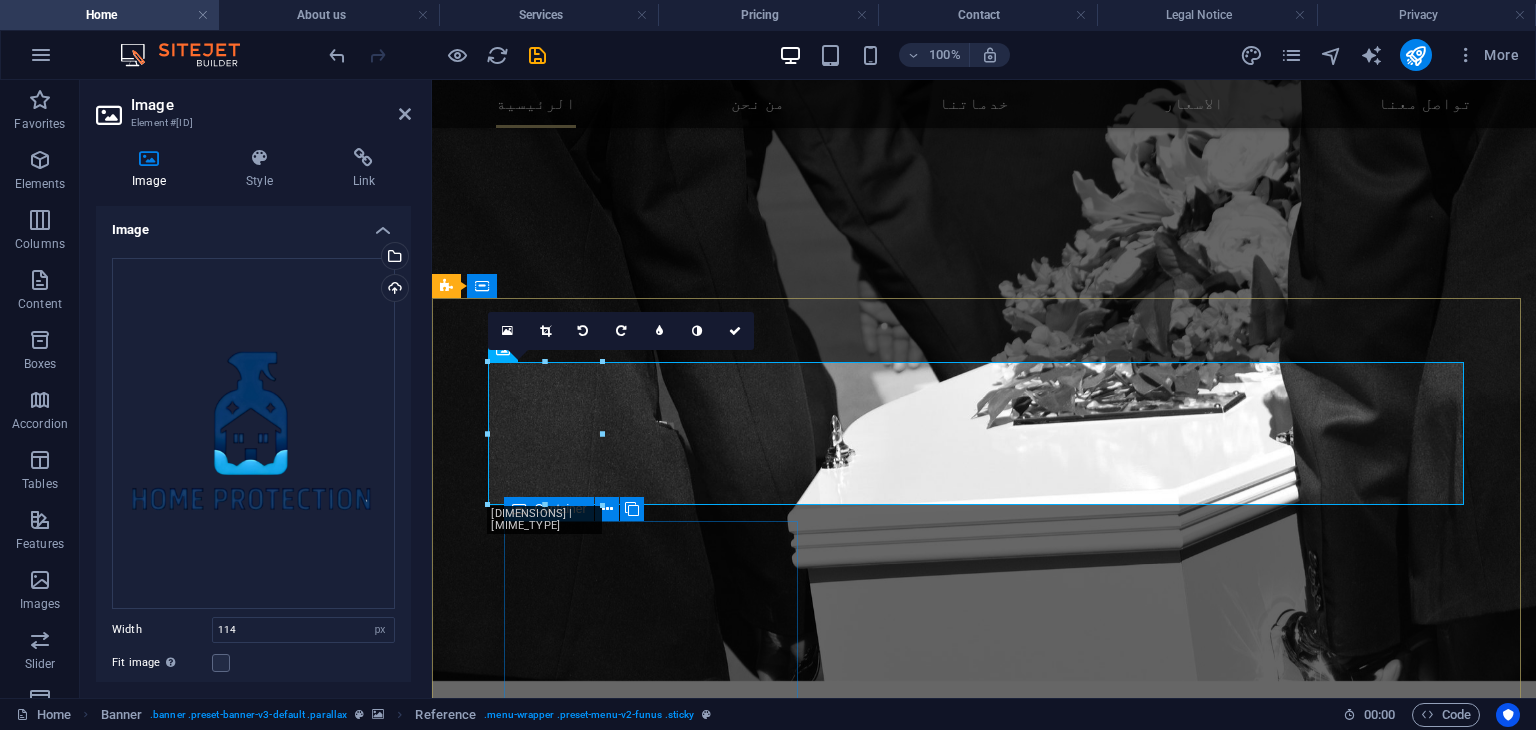 click on "About Ut wisi enim ad minim veniam, quis nostrud exerci tation ullamcorper suscipit lobortis nisl ut aliquip ex ea commodo consequat. Consetetur sadipscing elitr, sed diam nonumy eirmod tempor invidunt ut labore et dolore magna aliquyam erat, sed diam voluptua." at bounding box center [920, 4522] 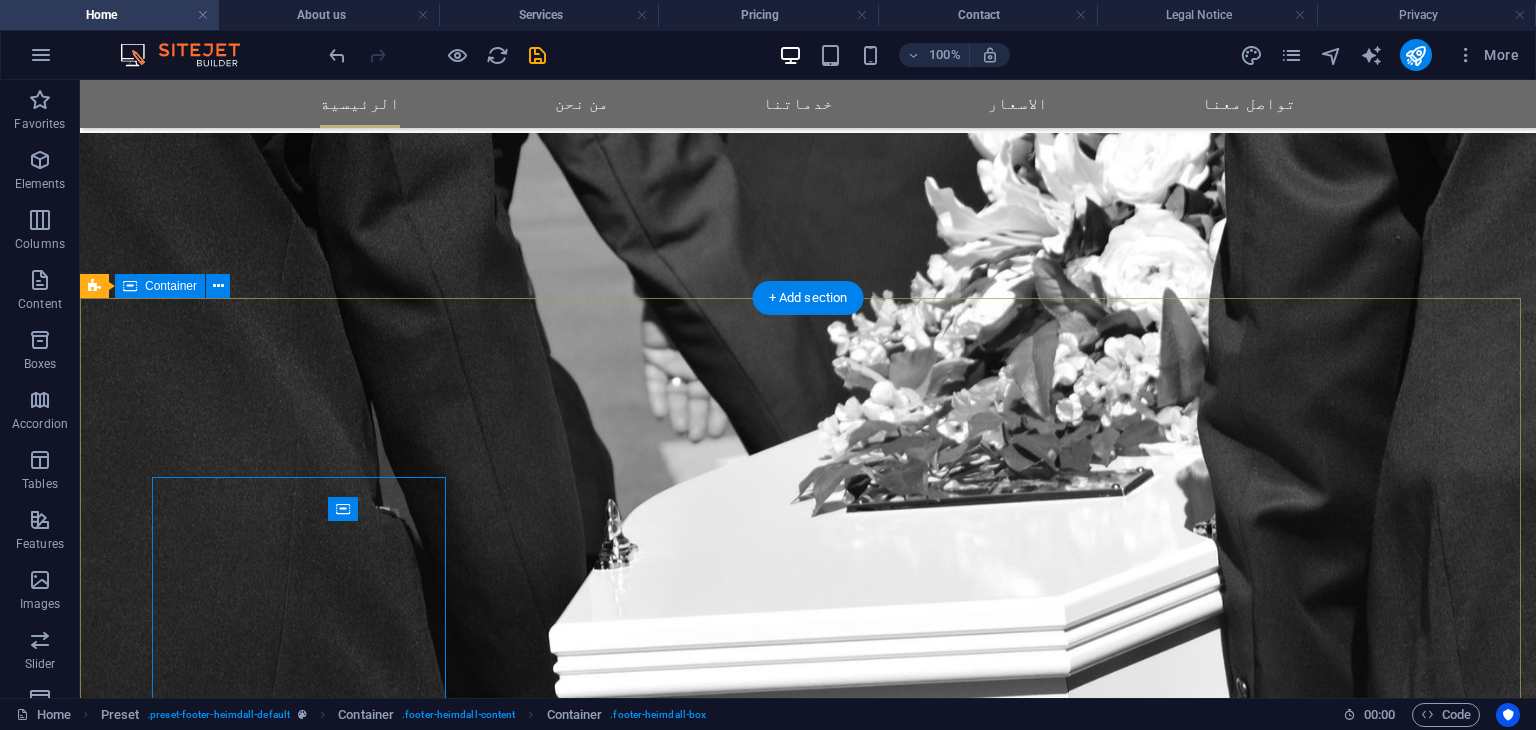 scroll, scrollTop: 2972, scrollLeft: 0, axis: vertical 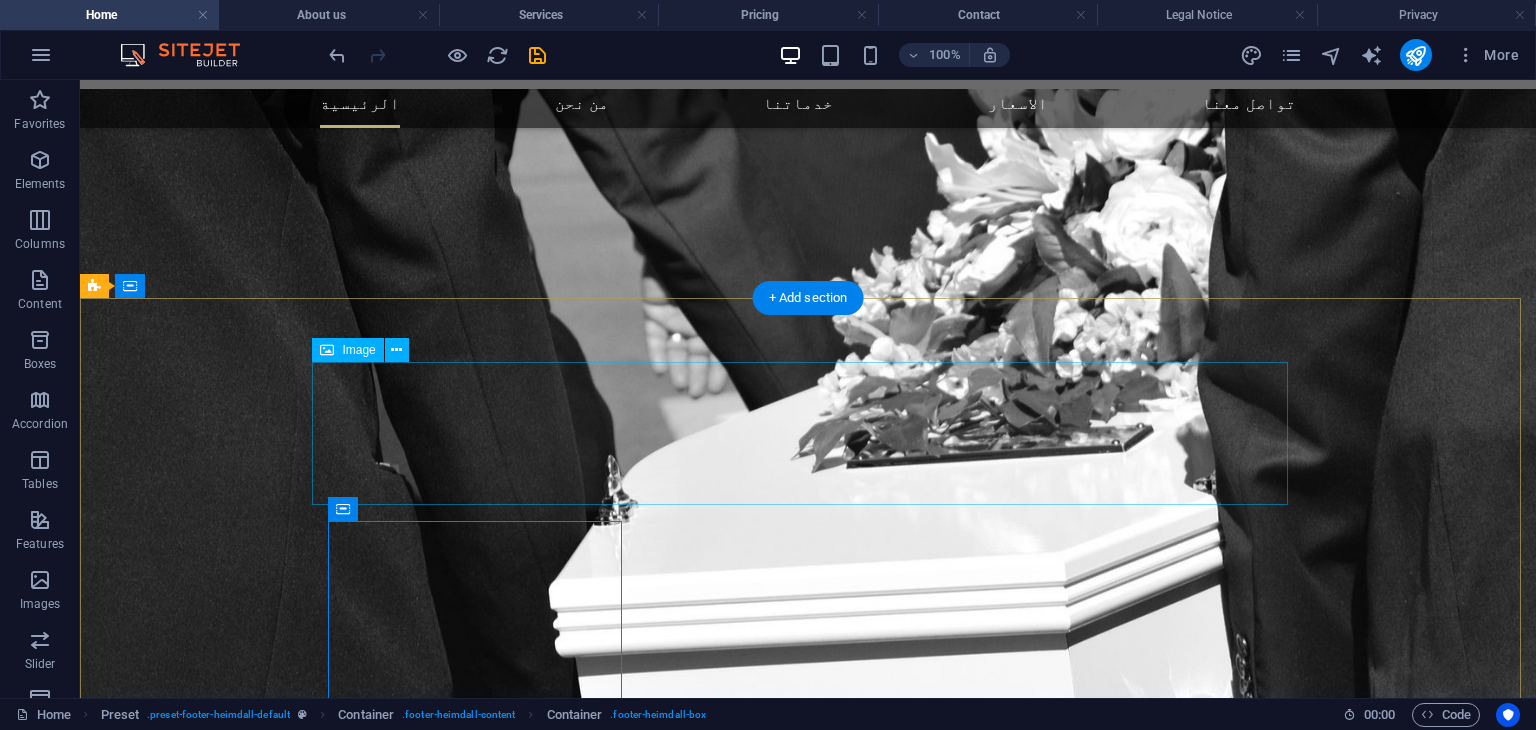 click at bounding box center [568, 4178] 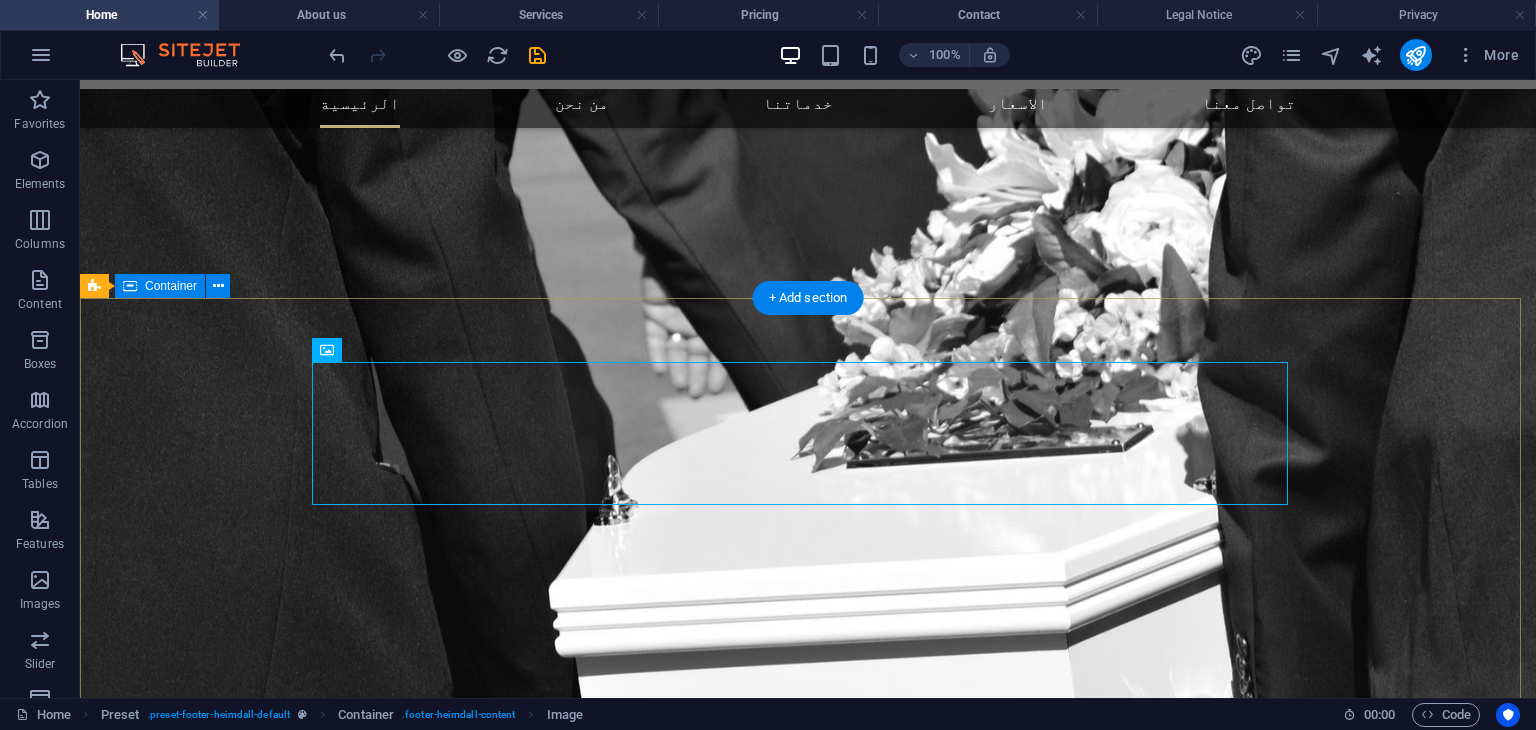 click on "About Ut wisi enim ad minim veniam, quis nostrud exerci tation ullamcorper suscipit lobortis nisl ut aliquip ex ea commodo consequat. Consetetur sadipscing elitr, sed diam nonumy eirmod tempor invidunt ut labore et dolore magna aliquyam erat, sed diam voluptua. Contact  Zone: 55 :منطقة Building: 52 :مبنى  Street: 1053 شارع : Doha   11232   +97430030711 info@hmpro.qa Mo – Fr: 9:00 – 19:00 Sa – Su: 10:00 – 17:00  Navigation Home About us Services Pricing FAQs Contact Legal Notice Privacy" at bounding box center [808, 4517] 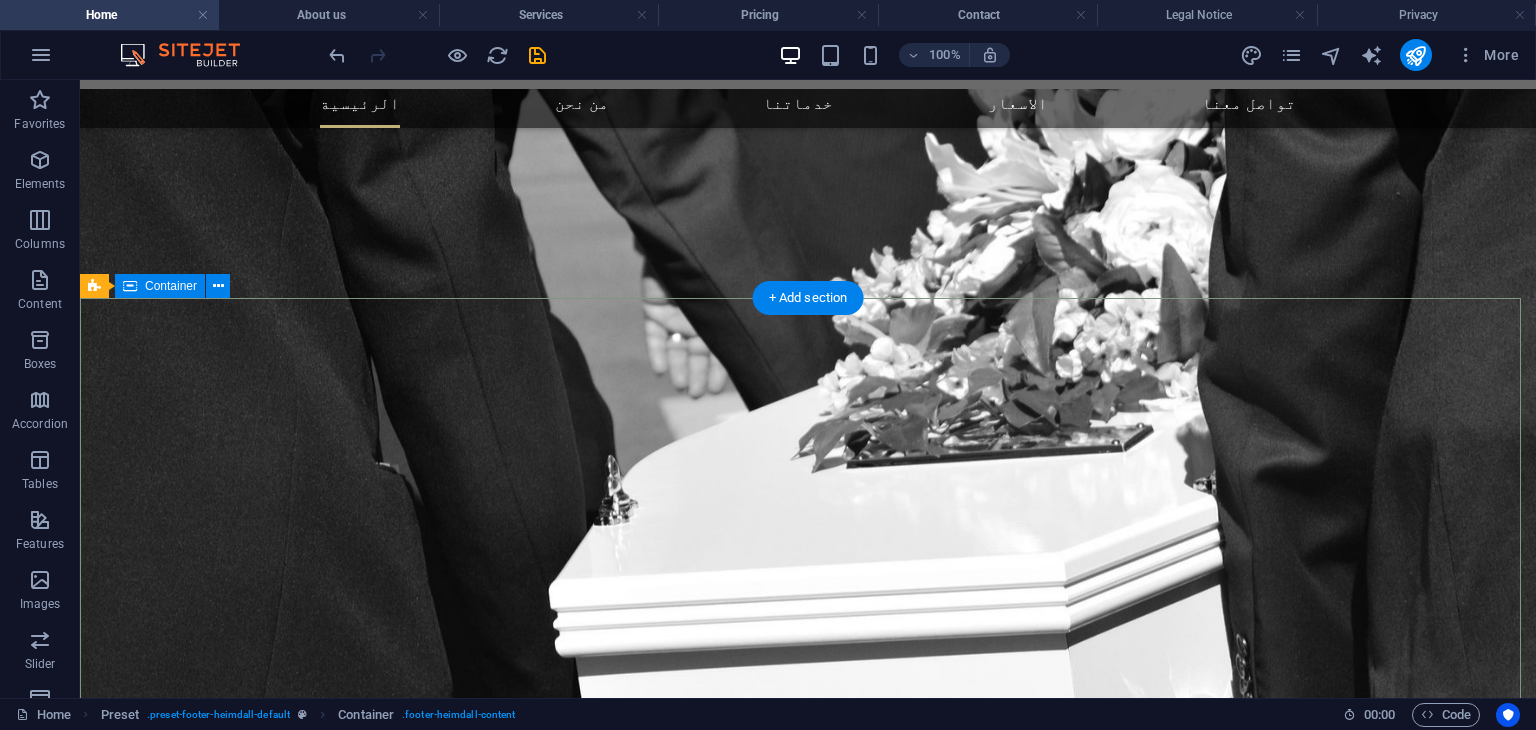 click on "About Ut wisi enim ad minim veniam, quis nostrud exerci tation ullamcorper suscipit lobortis nisl ut aliquip ex ea commodo consequat. Consetetur sadipscing elitr, sed diam nonumy eirmod tempor invidunt ut labore et dolore magna aliquyam erat, sed diam voluptua. Contact  Zone: 55 :منطقة Building: 52 :مبنى  Street: 1053 شارع : Doha   11232   +97430030711 info@hmpro.qa Mo – Fr: 9:00 – 19:00 Sa – Su: 10:00 – 17:00  Navigation Home About us Services Pricing FAQs Contact Legal Notice Privacy" at bounding box center (808, 4517) 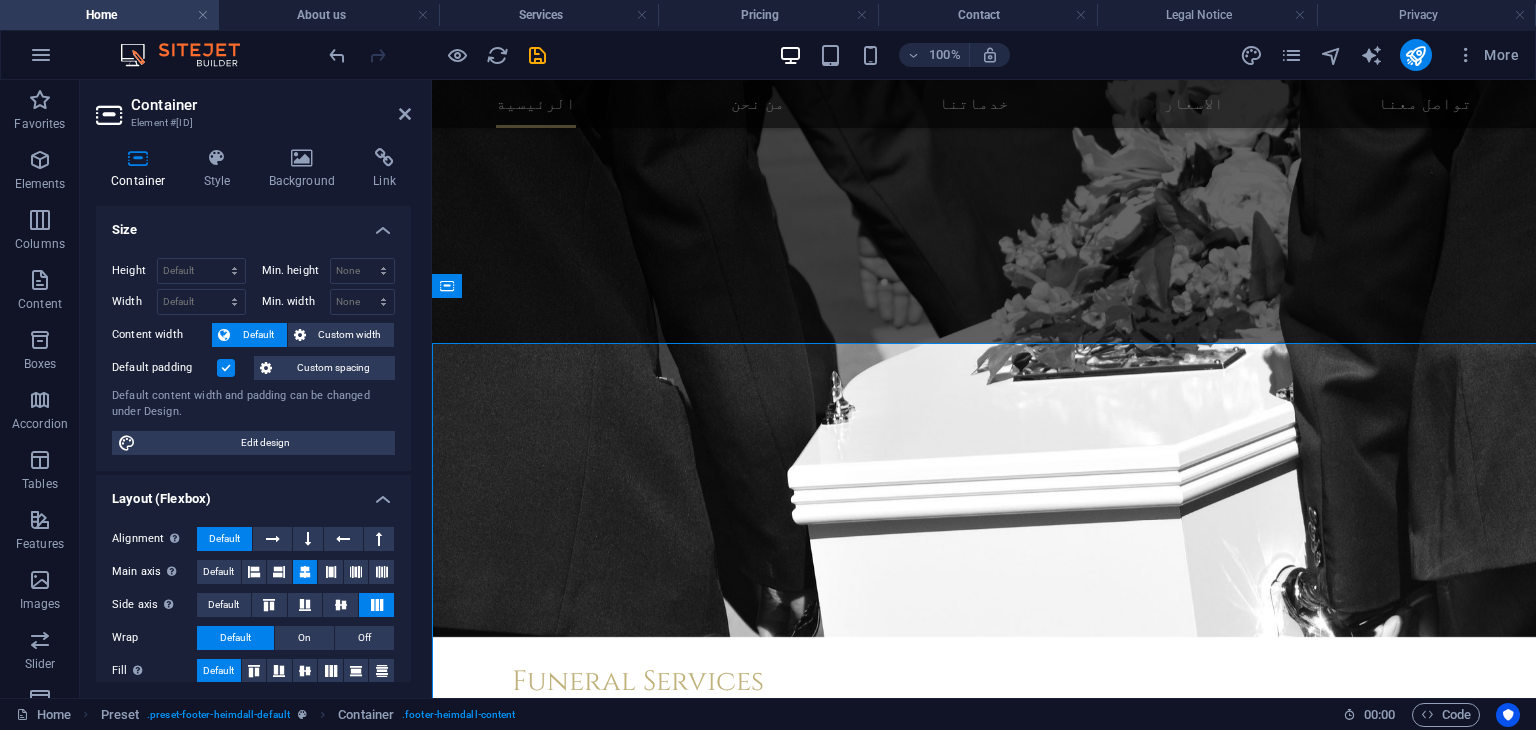 scroll, scrollTop: 2928, scrollLeft: 0, axis: vertical 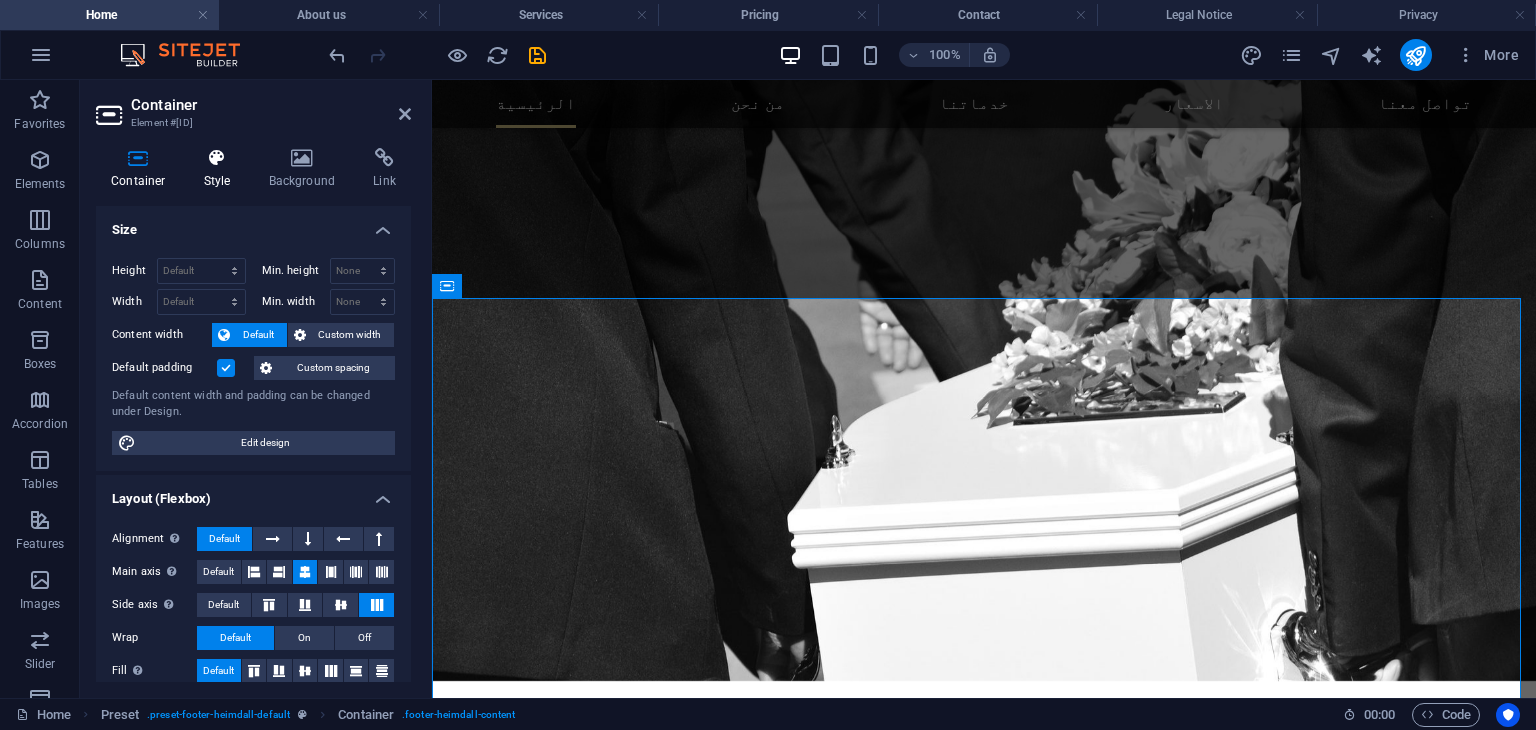 click at bounding box center (217, 158) 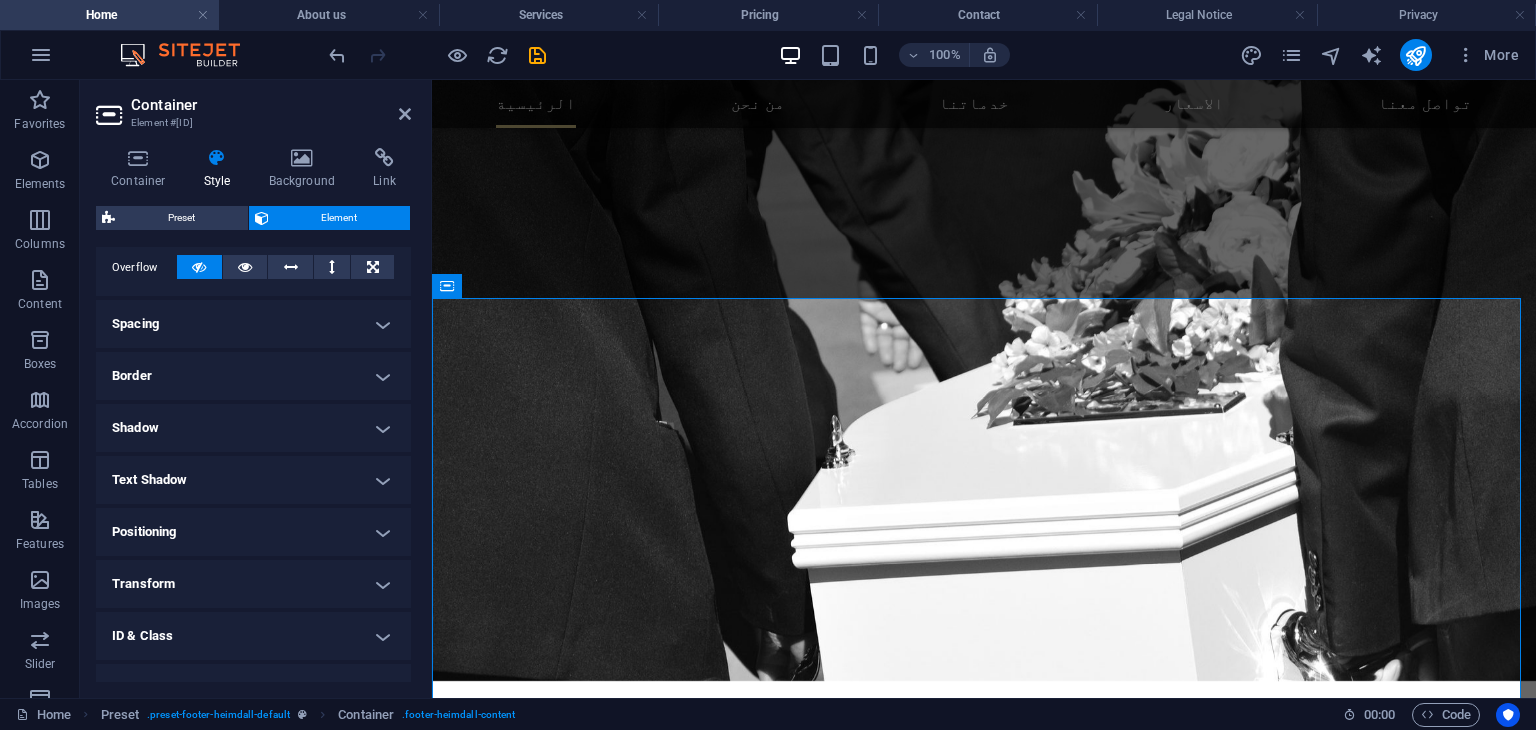 scroll, scrollTop: 0, scrollLeft: 0, axis: both 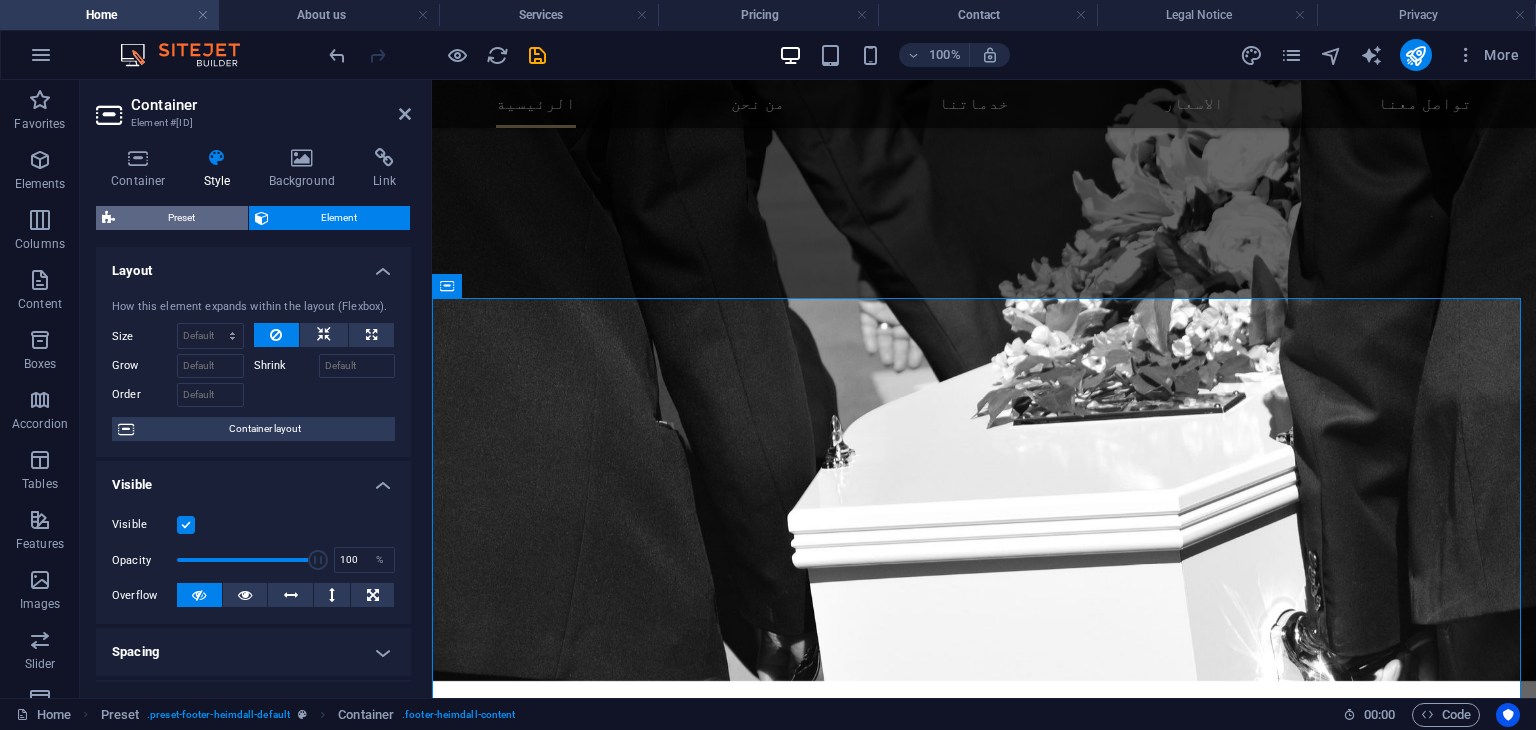 click on "Preset" at bounding box center [181, 218] 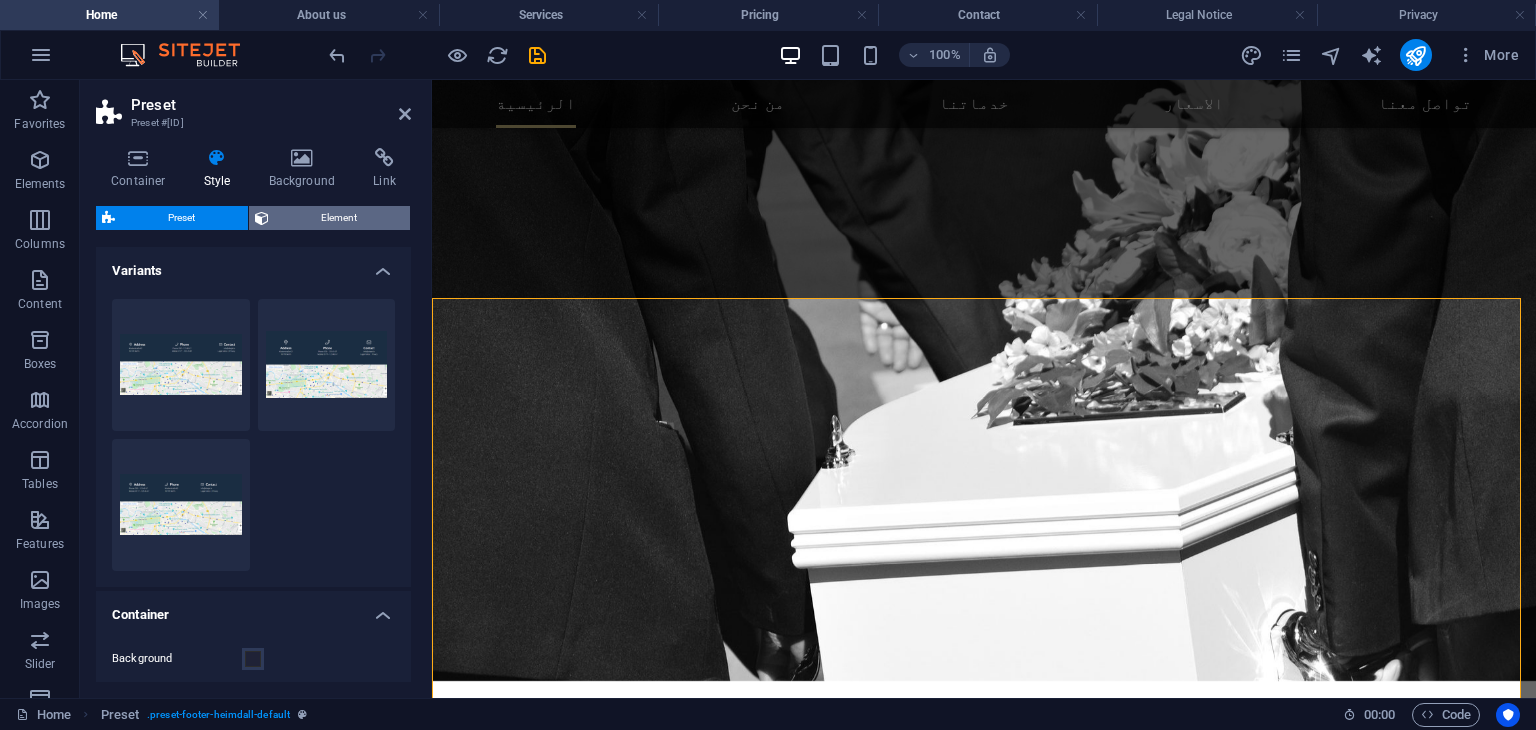 click on "Element" at bounding box center (340, 218) 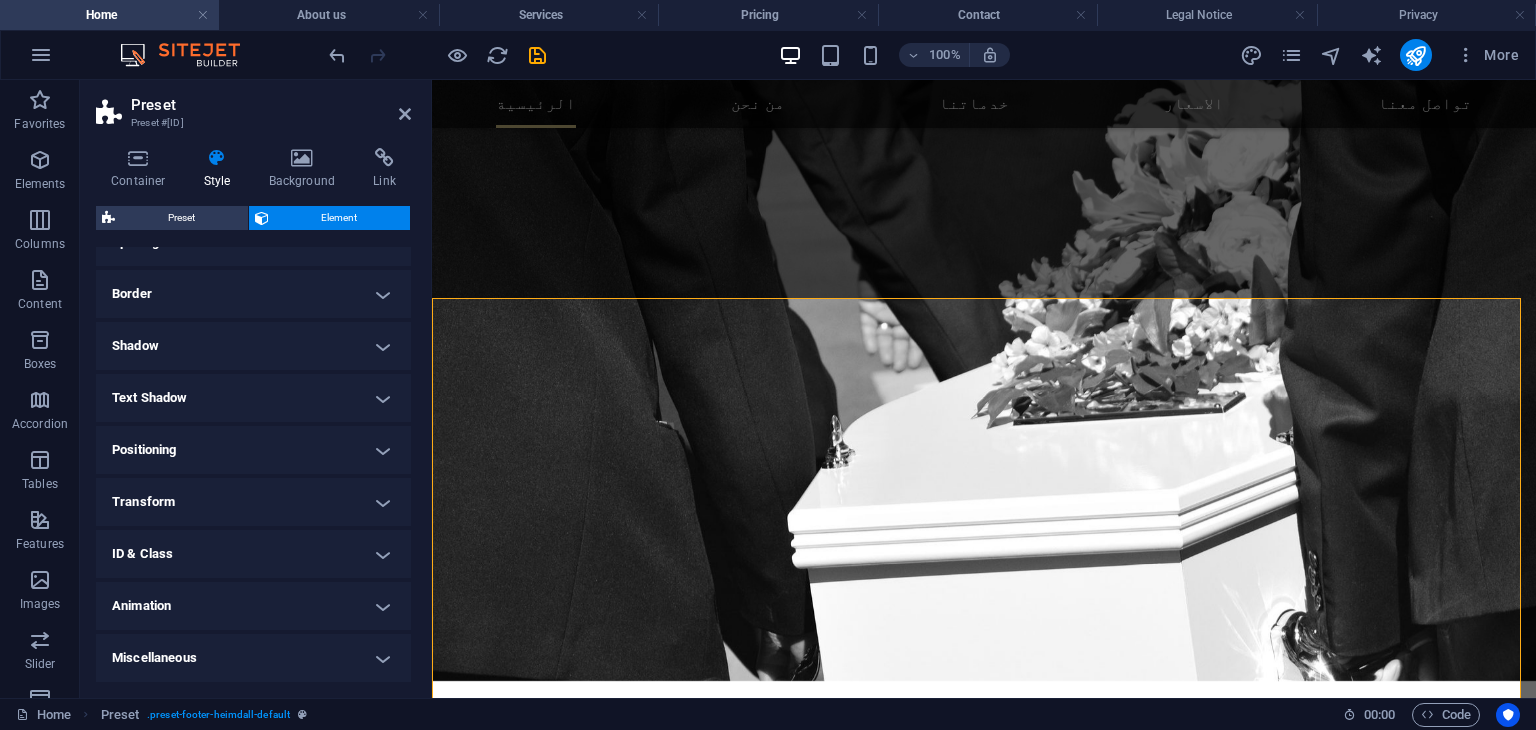 scroll, scrollTop: 0, scrollLeft: 0, axis: both 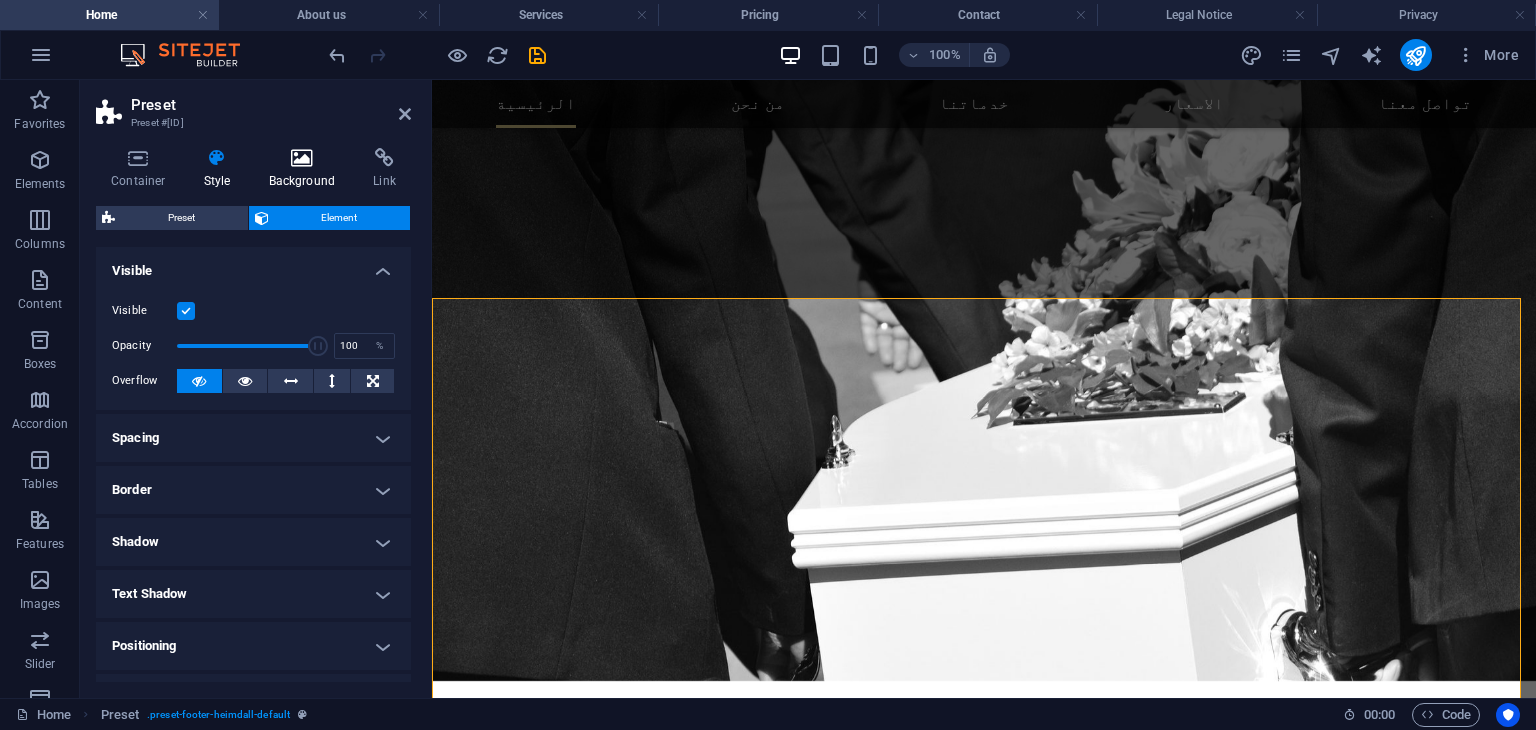 click on "Background" at bounding box center (306, 169) 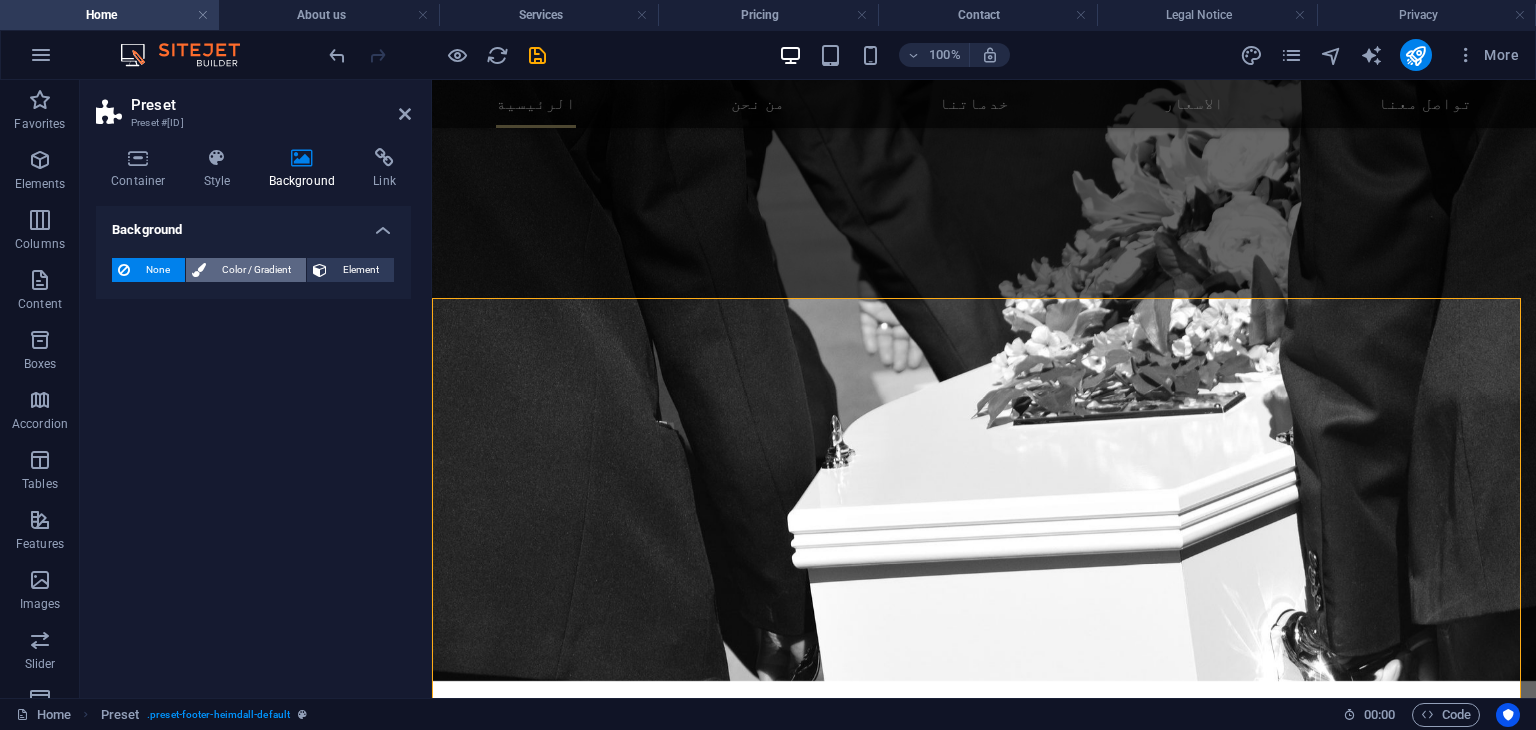click on "Color / Gradient" at bounding box center (256, 270) 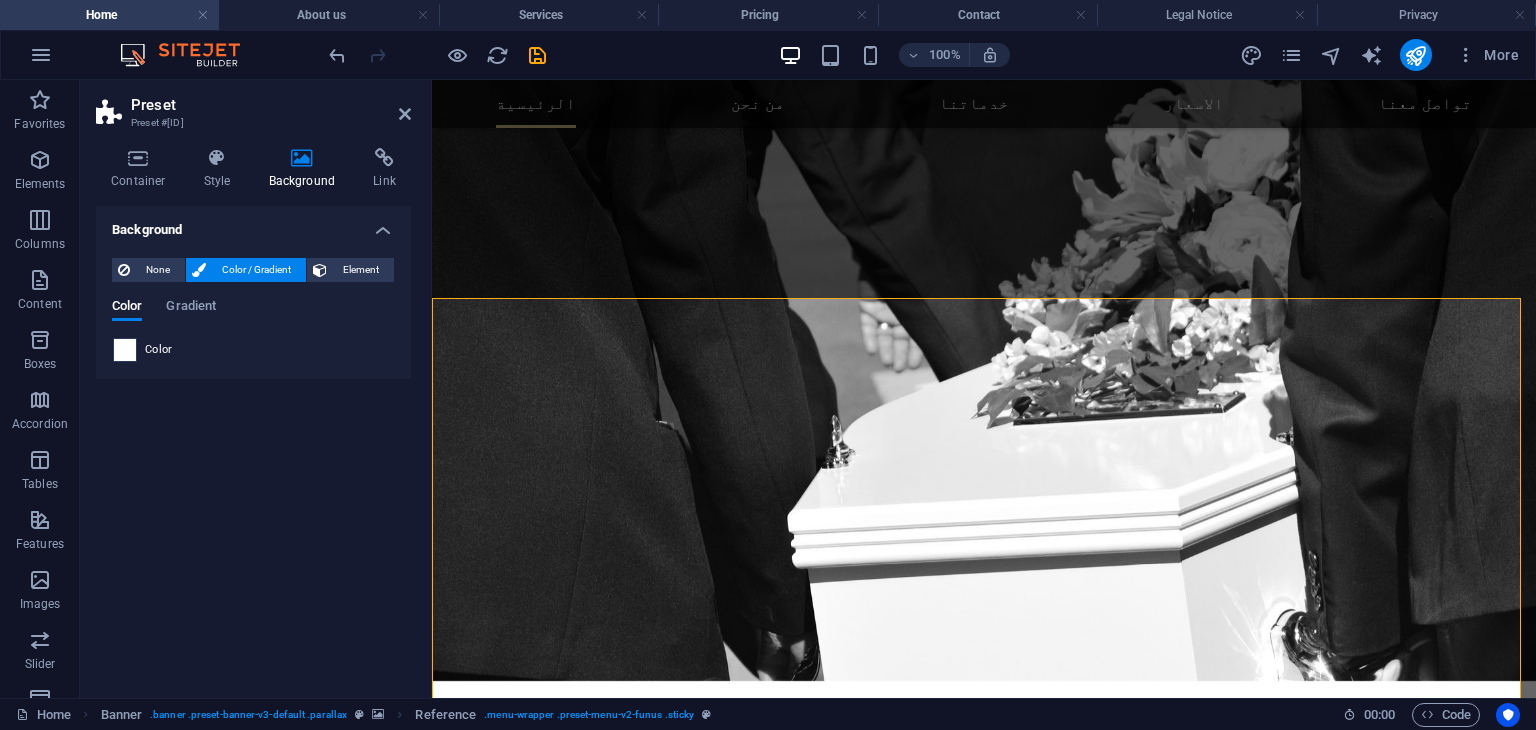 click at bounding box center (125, 350) 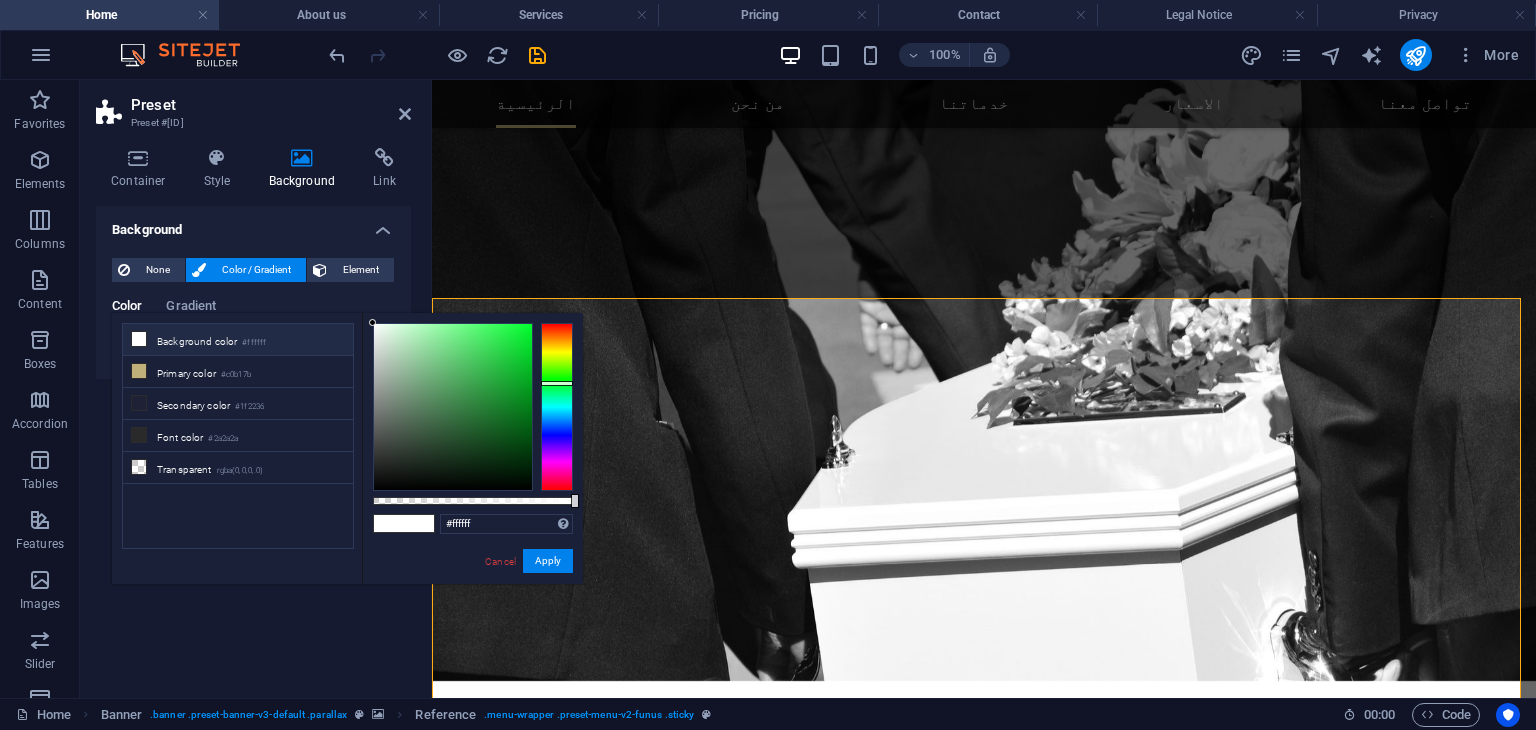 drag, startPoint x: 550, startPoint y: 467, endPoint x: 550, endPoint y: 389, distance: 78 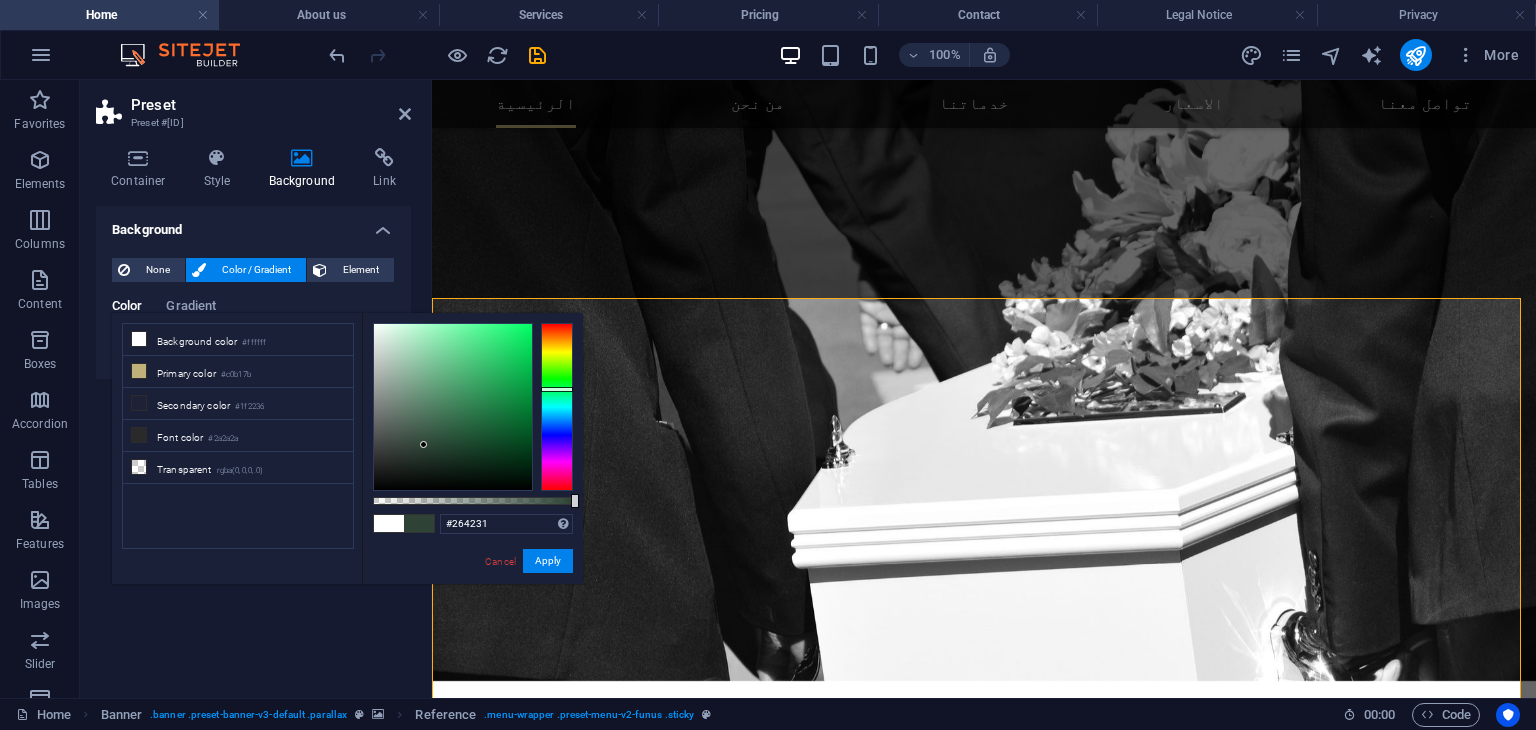 drag, startPoint x: 518, startPoint y: 394, endPoint x: 458, endPoint y: 442, distance: 76.837494 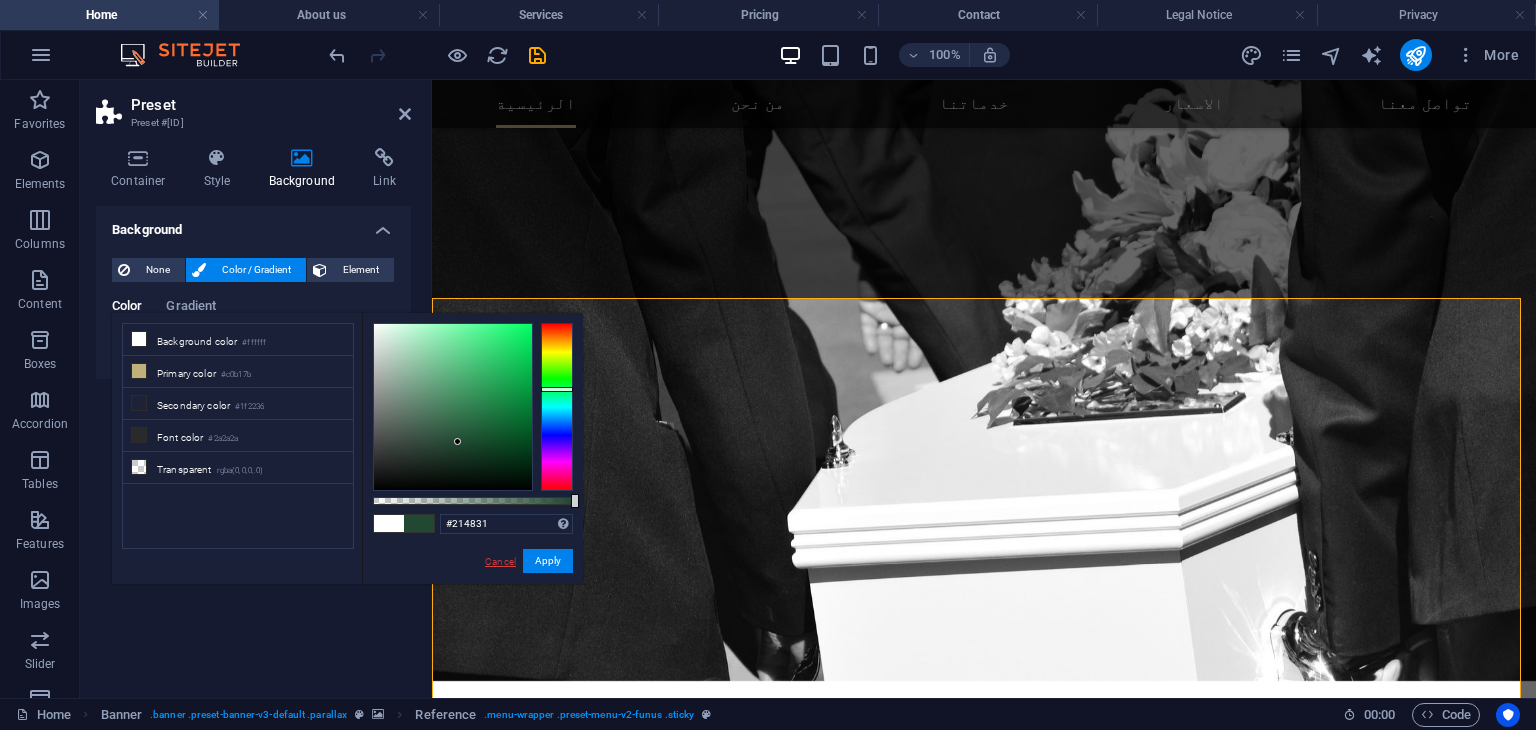 click on "Cancel" at bounding box center (500, 561) 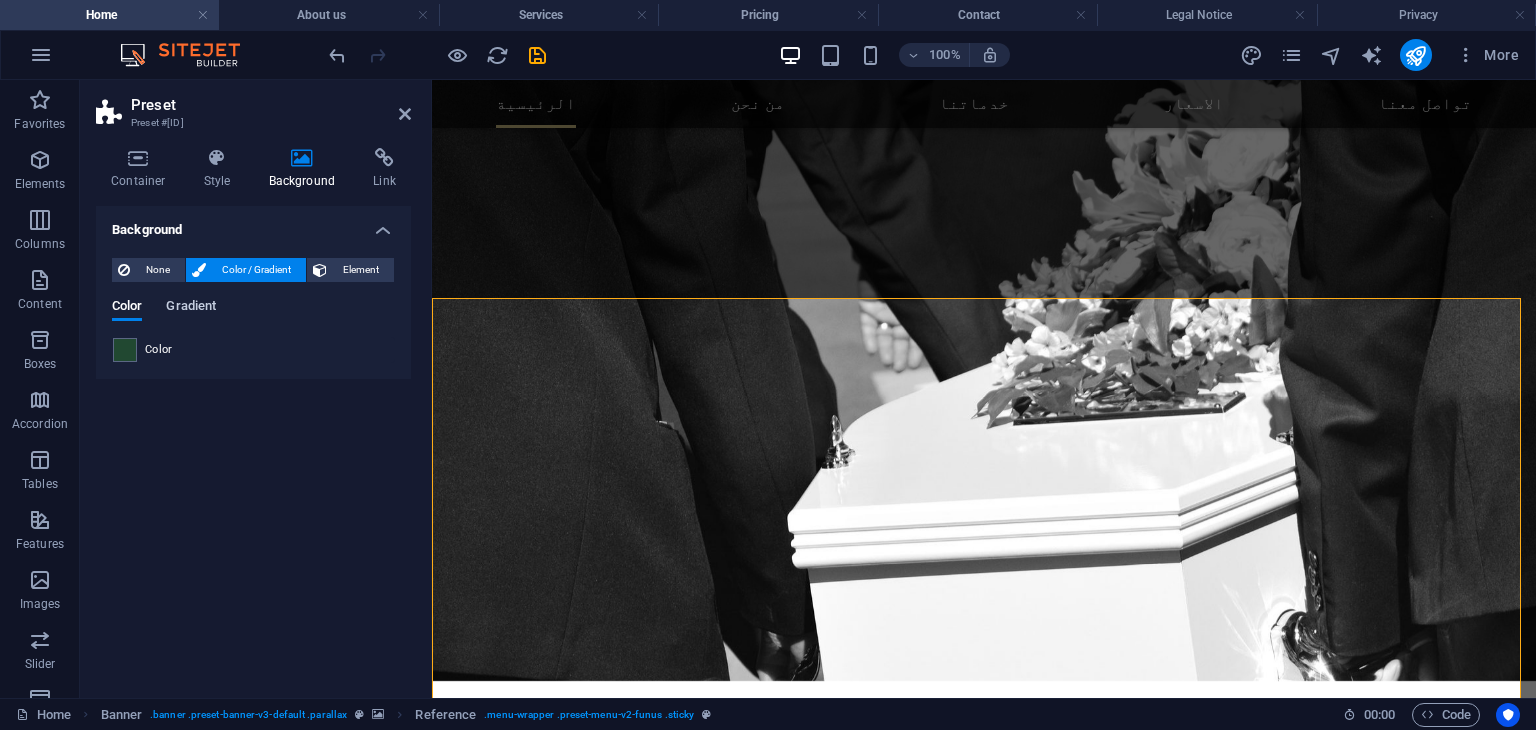 click on "Gradient" at bounding box center [191, 308] 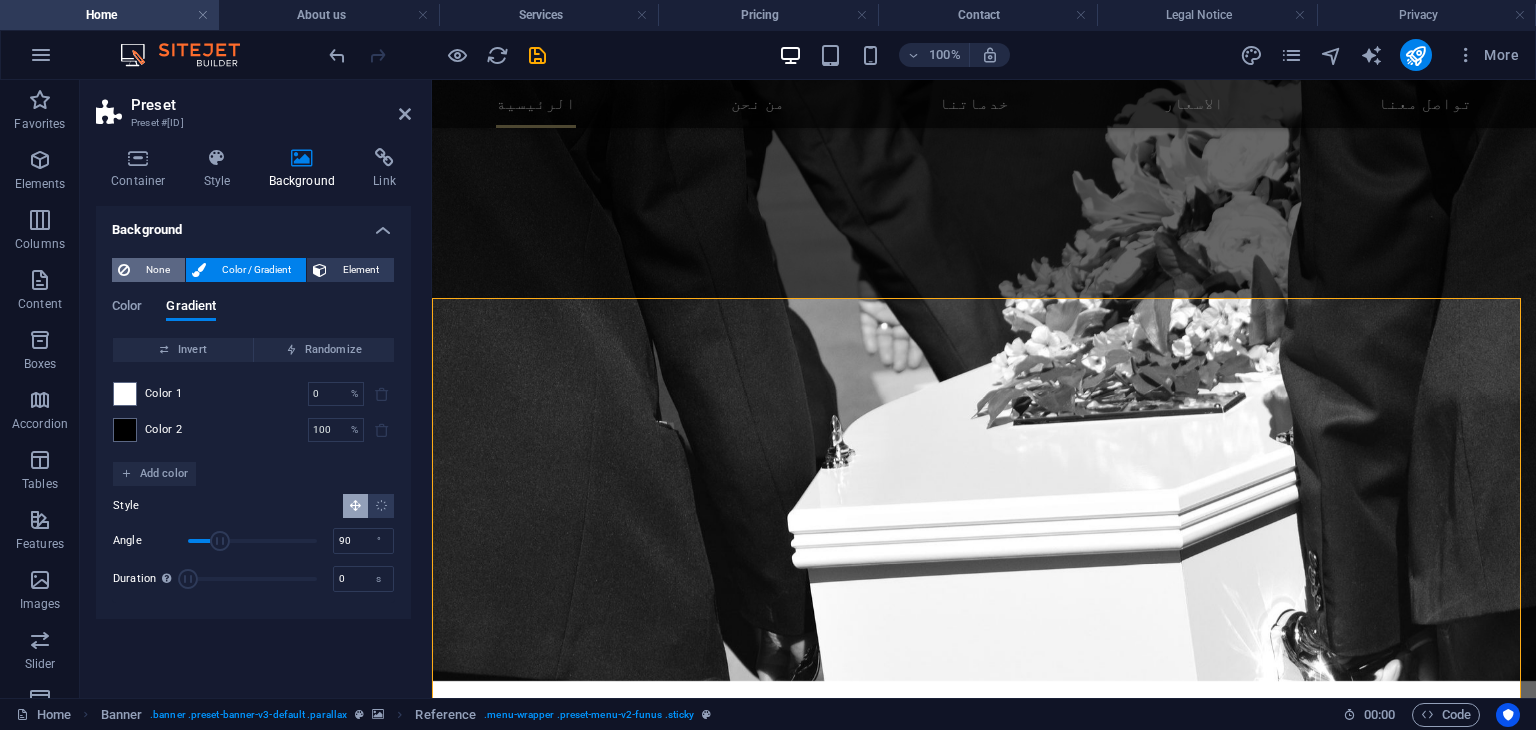 click on "None" at bounding box center (157, 270) 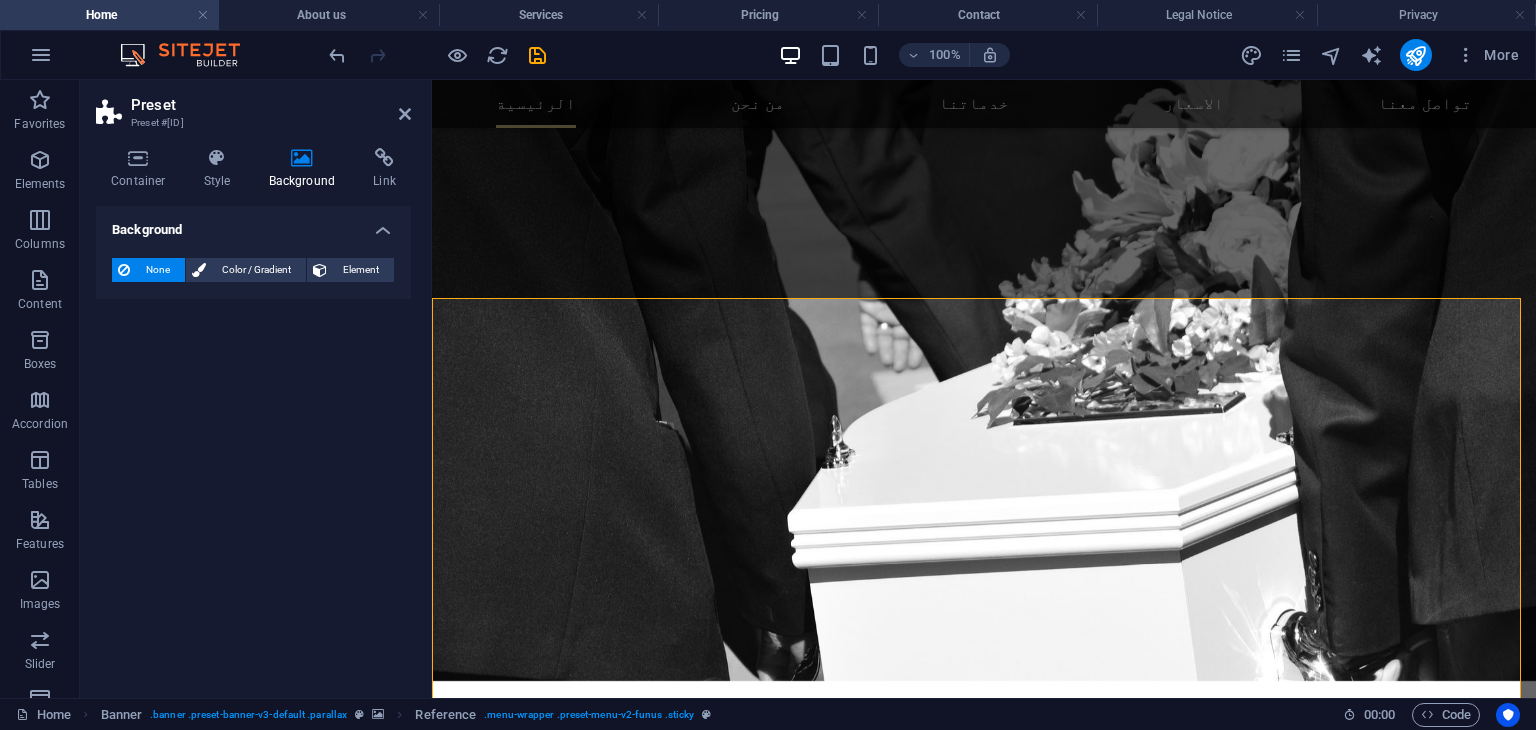 click on "Background None Color / Gradient Element Stretch background to full-width Color overlay Places an overlay over the background to colorize it Parallax 0 % Image Image slider Map Video YouTube Vimeo HTML Color Gradient Color Invert Randomize Color 1 0 % ​ Color 2 100 % ​ Add color Style Angle 90 ° Duration Duration of the background animation. A value of "0" disables the animation 0 s A parent element contains a background. Edit background on parent element" at bounding box center (253, 444) 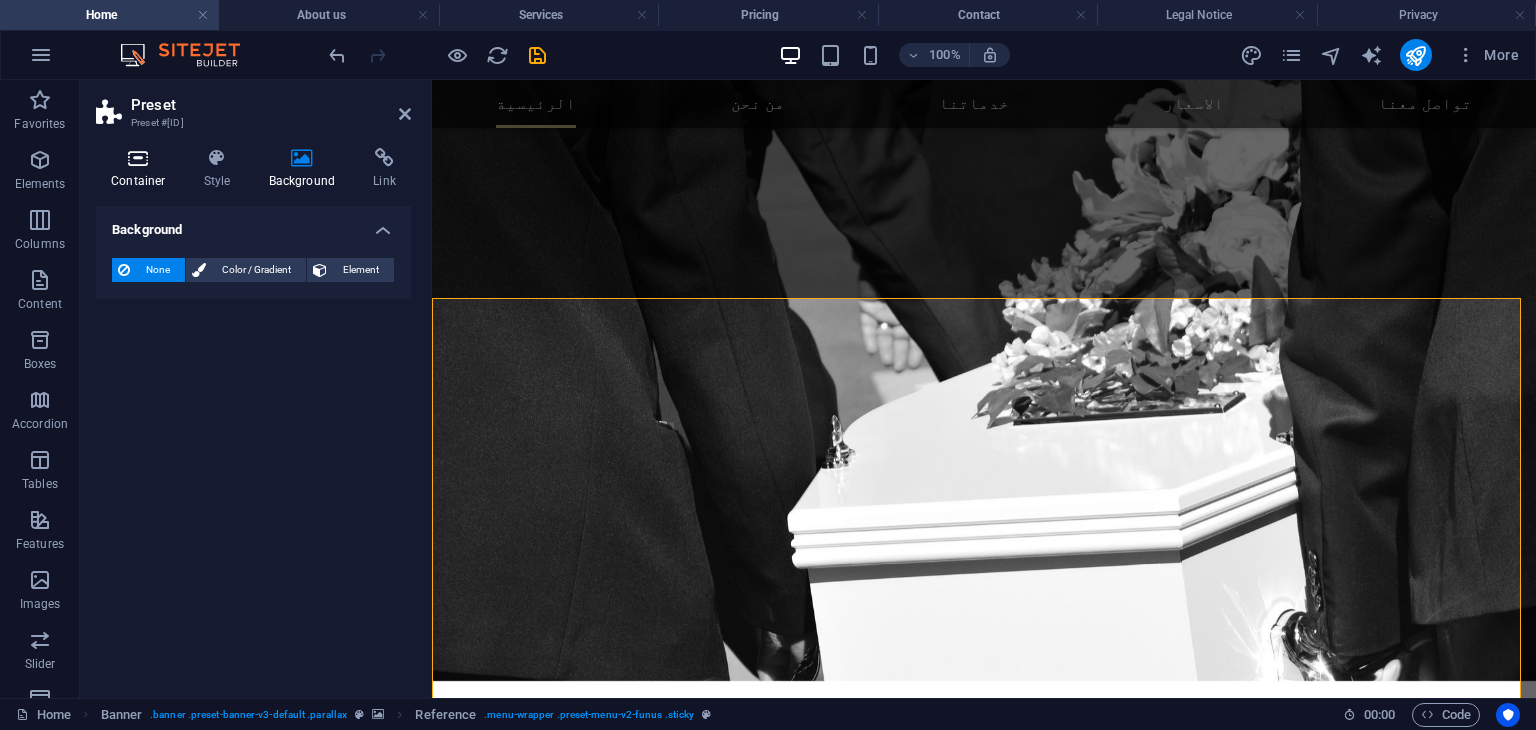 click at bounding box center [138, 158] 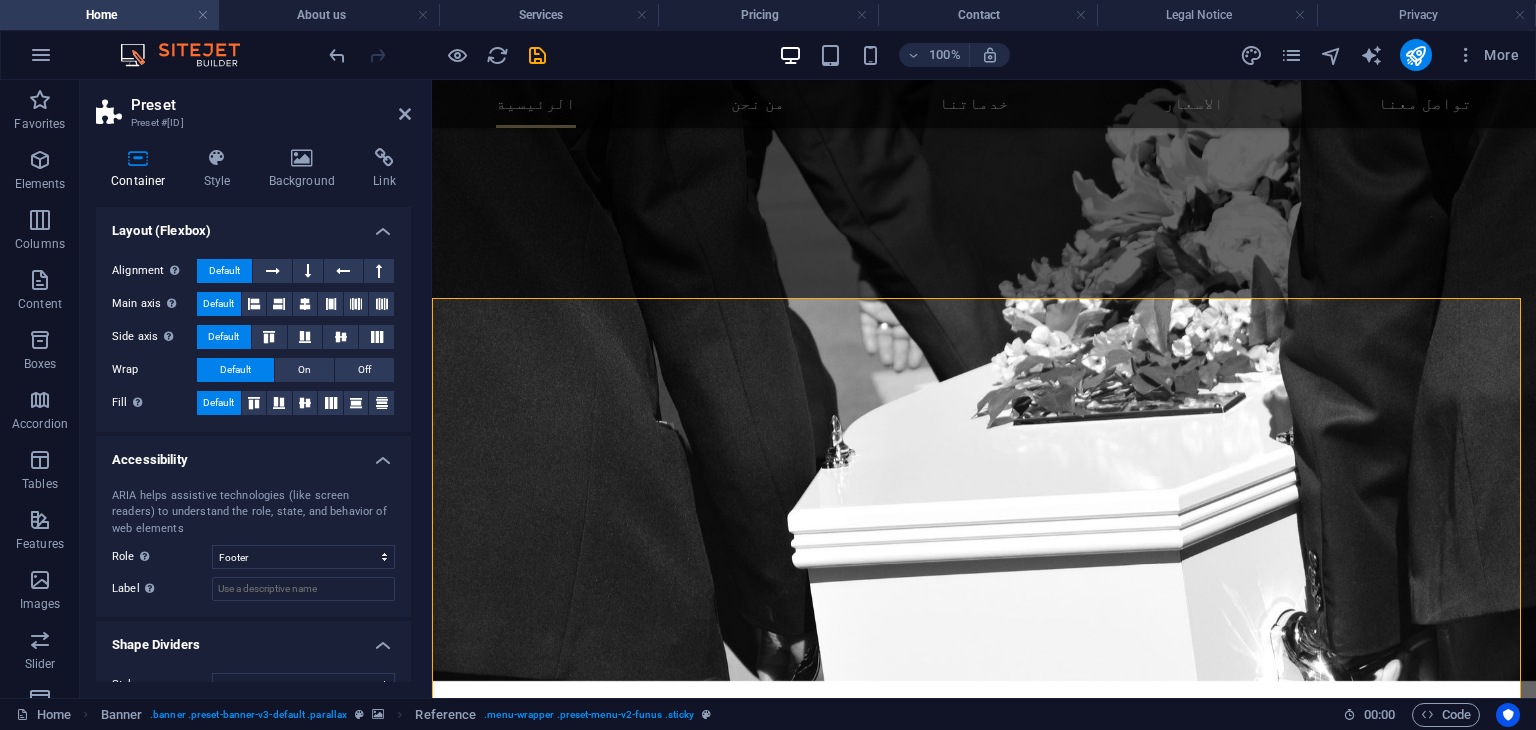 scroll, scrollTop: 332, scrollLeft: 0, axis: vertical 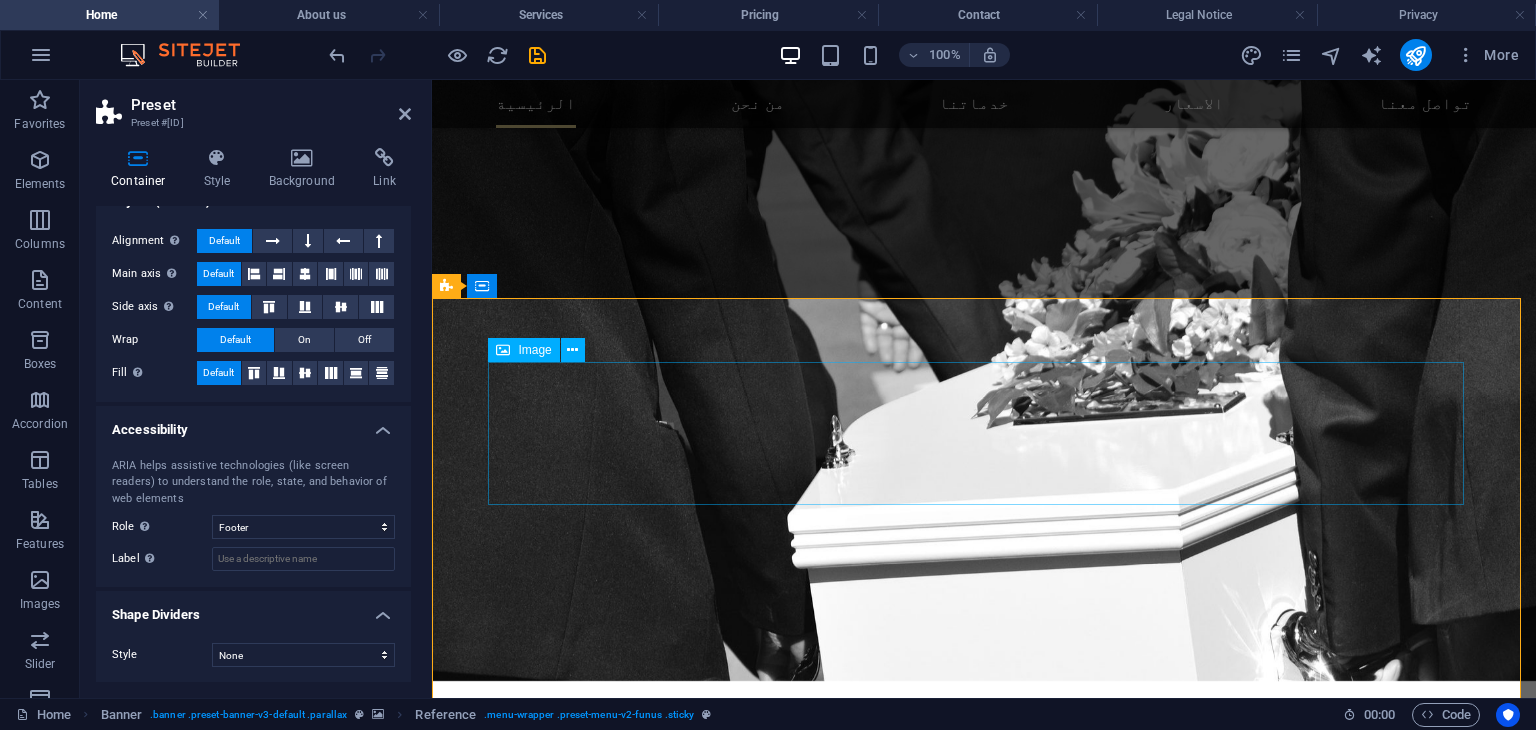 click at bounding box center (920, 4392) 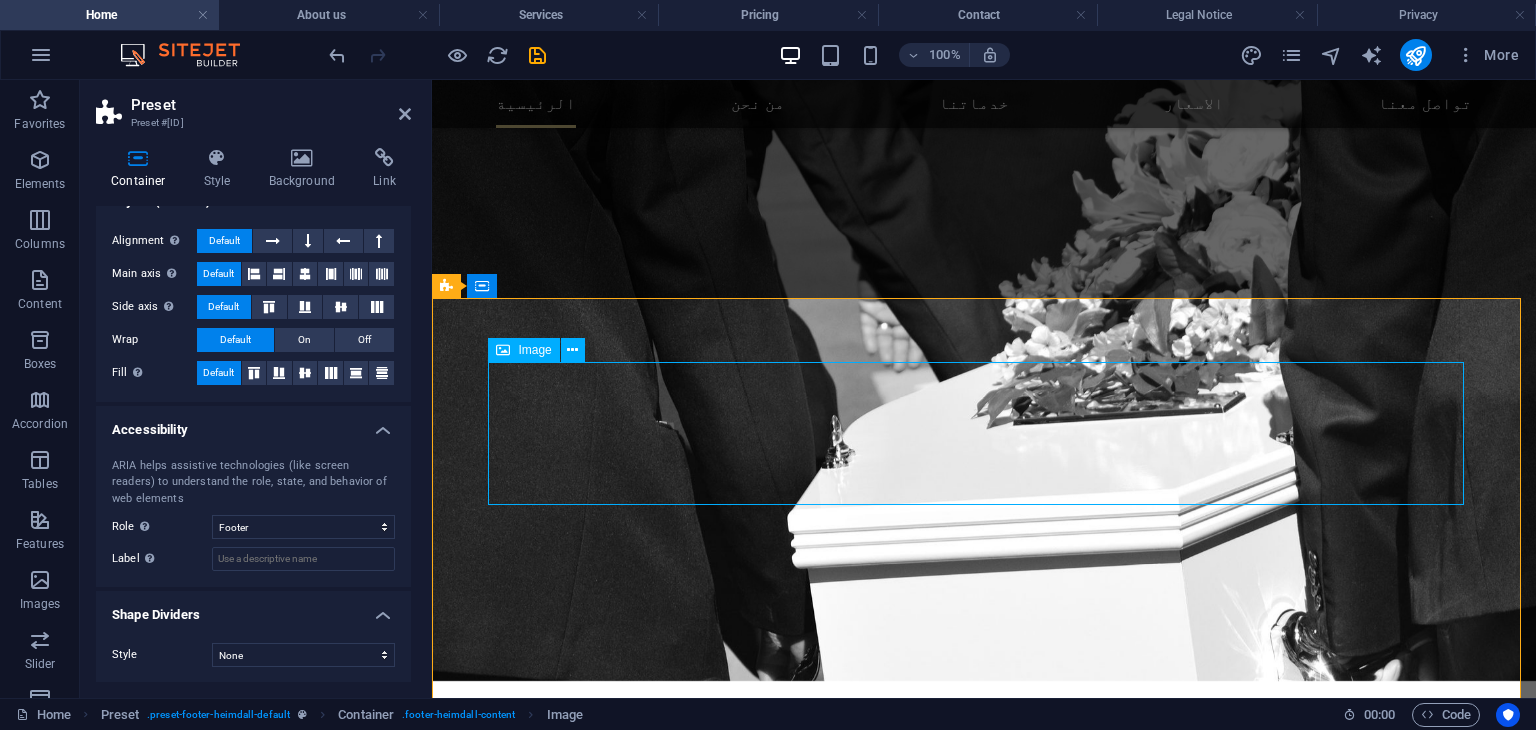 click at bounding box center (920, 4392) 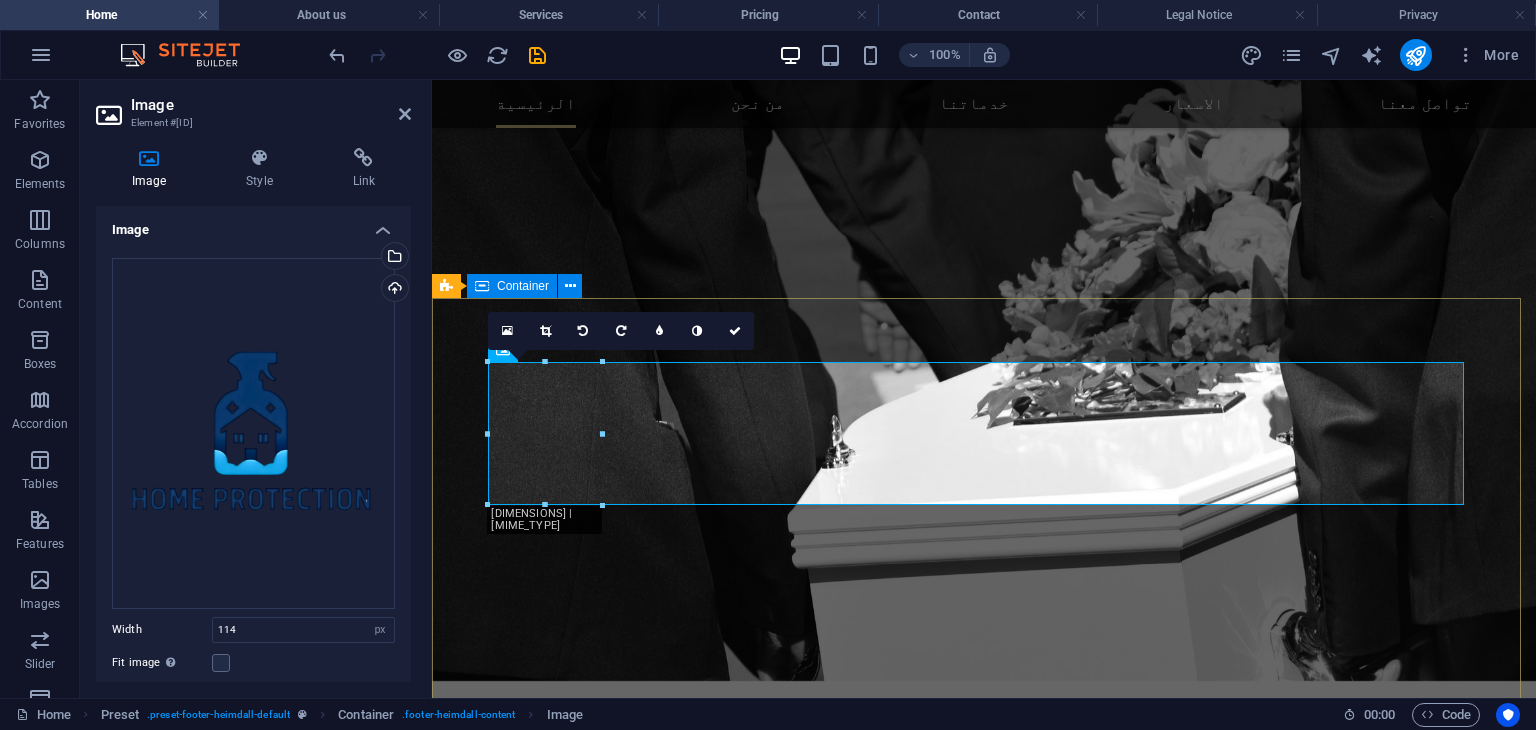 click on "About Ut wisi enim ad minim veniam, quis nostrud exerci tation ullamcorper suscipit lobortis nisl ut aliquip ex ea commodo consequat. Consetetur sadipscing elitr, sed diam nonumy eirmod tempor invidunt ut labore et dolore magna aliquyam erat, sed diam voluptua. Contact  Zone: 55 :منطقة Building: 52 :مبنى  Street: 1053 شارع : Doha   11232   +97430030711 info@hmpro.qa Mo – Fr: 9:00 – 19:00 Sa – Su: 10:00 – 17:00  Navigation Home About us Services Pricing FAQs Contact Legal Notice Privacy" at bounding box center (984, 4731) 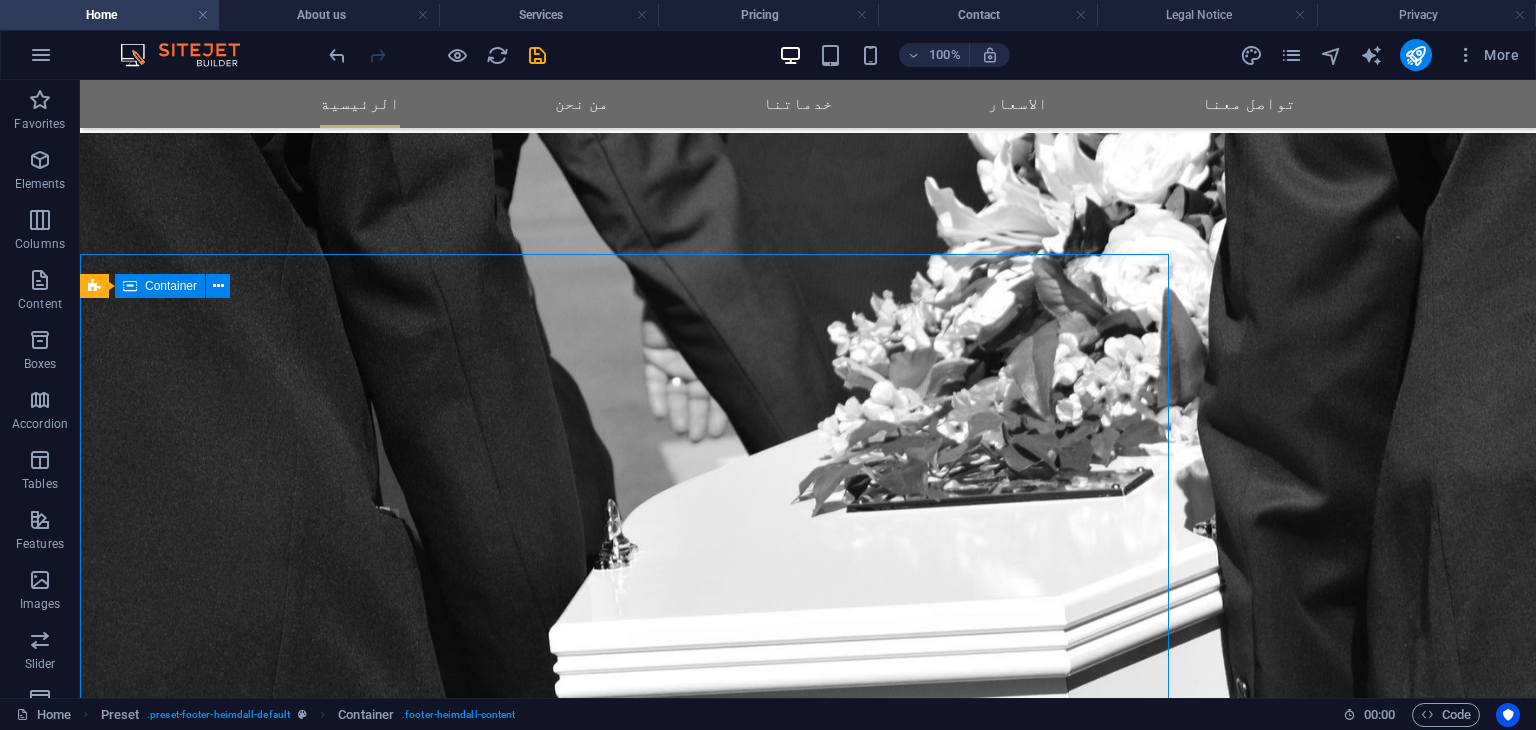 scroll, scrollTop: 2972, scrollLeft: 0, axis: vertical 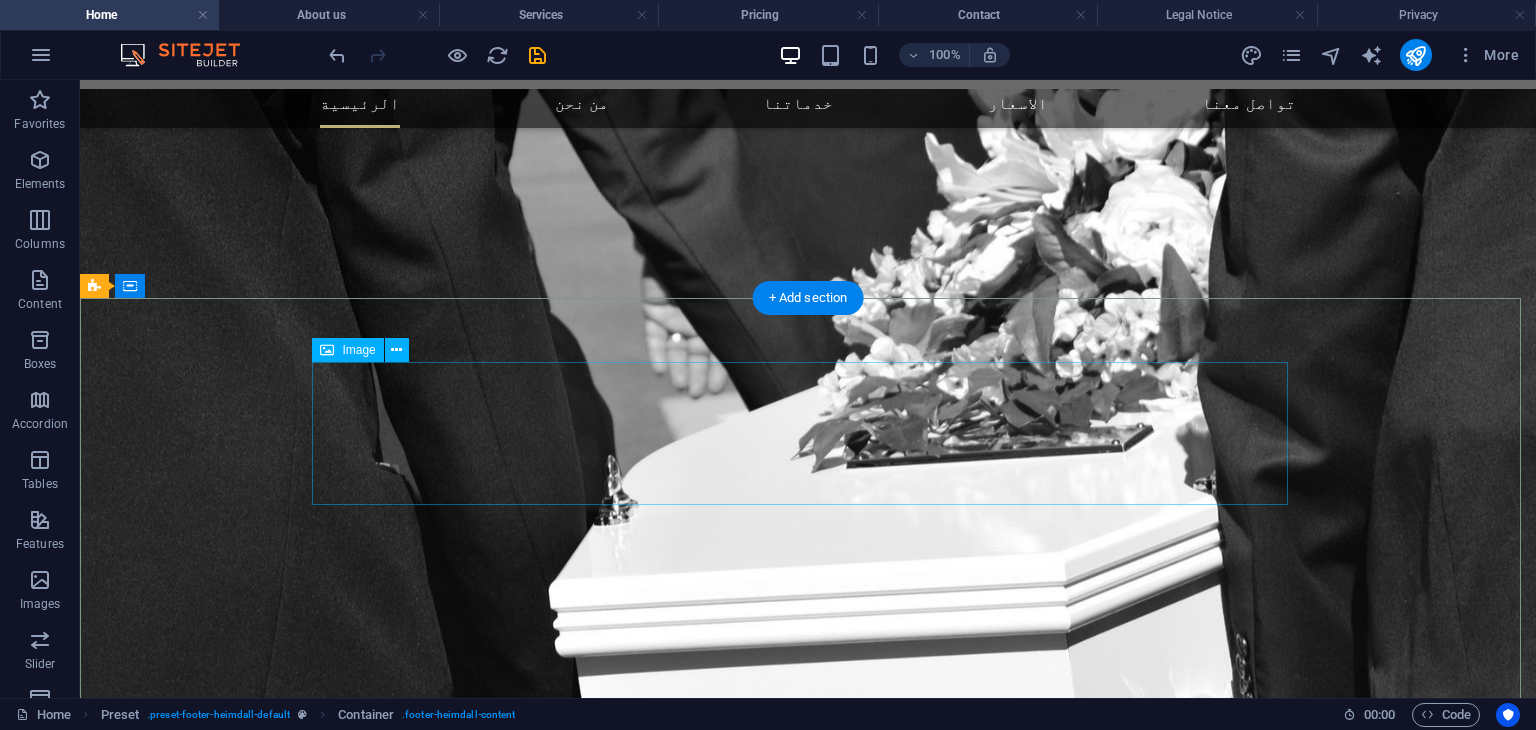 click at bounding box center (568, 4178) 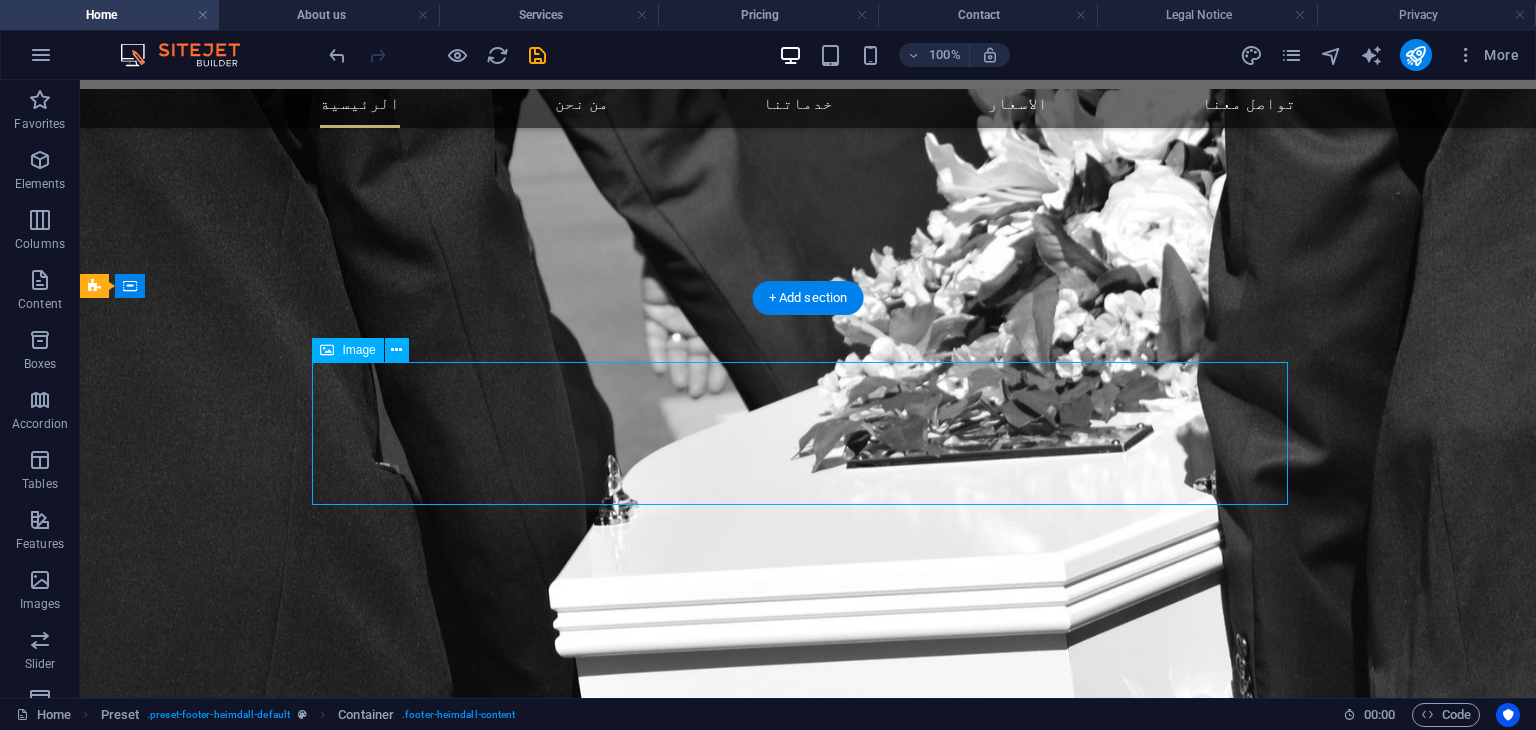 click at bounding box center [568, 4178] 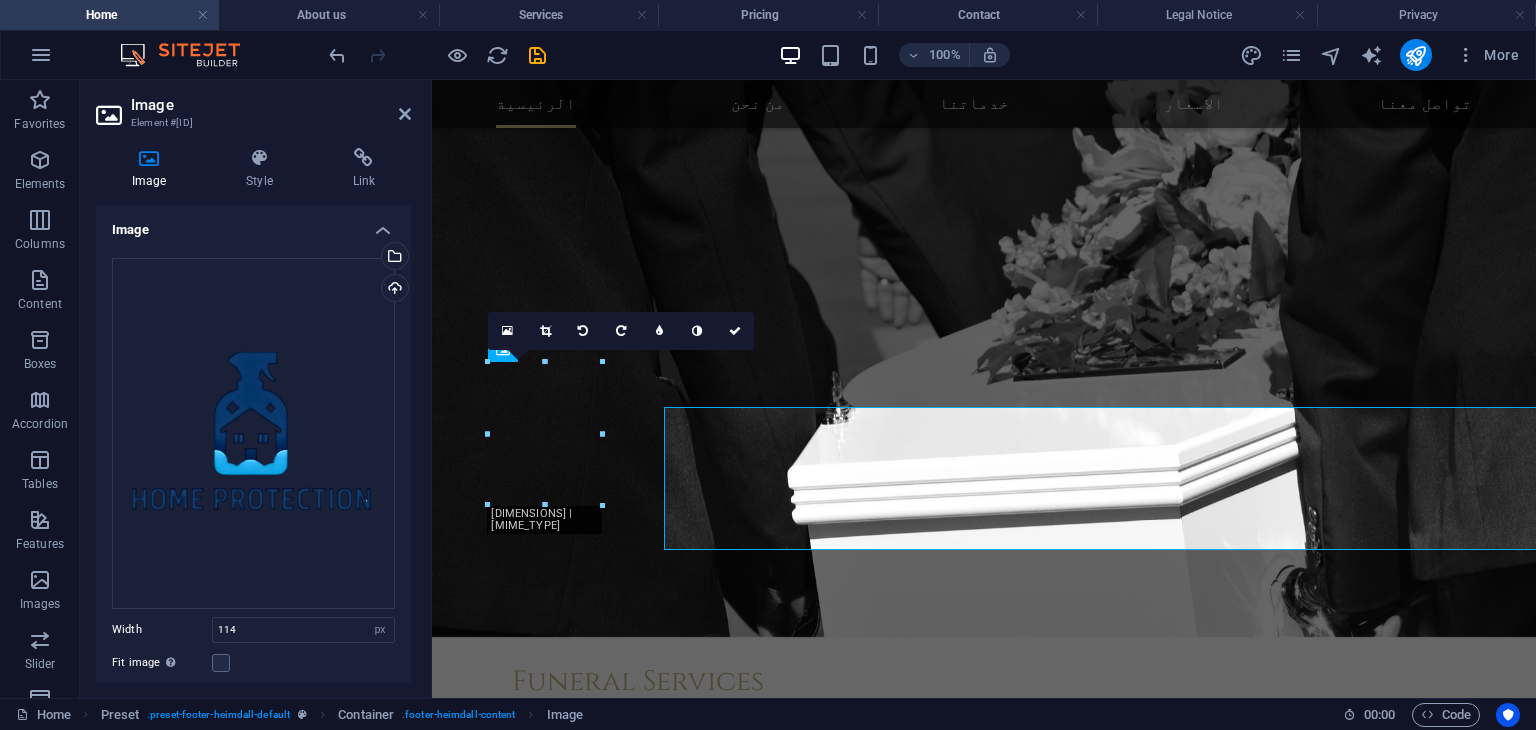 scroll, scrollTop: 2928, scrollLeft: 0, axis: vertical 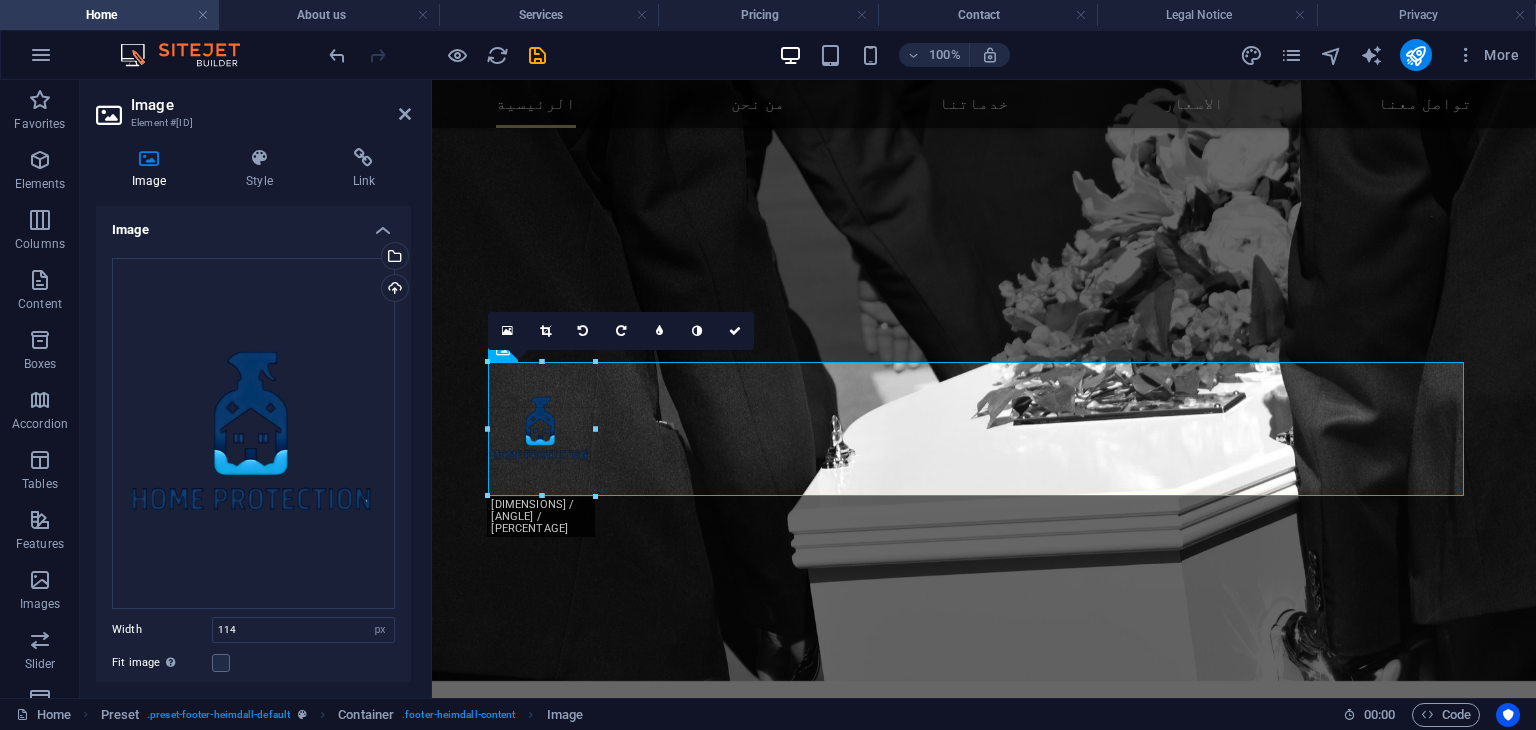 drag, startPoint x: 606, startPoint y: 508, endPoint x: 594, endPoint y: 472, distance: 37.94733 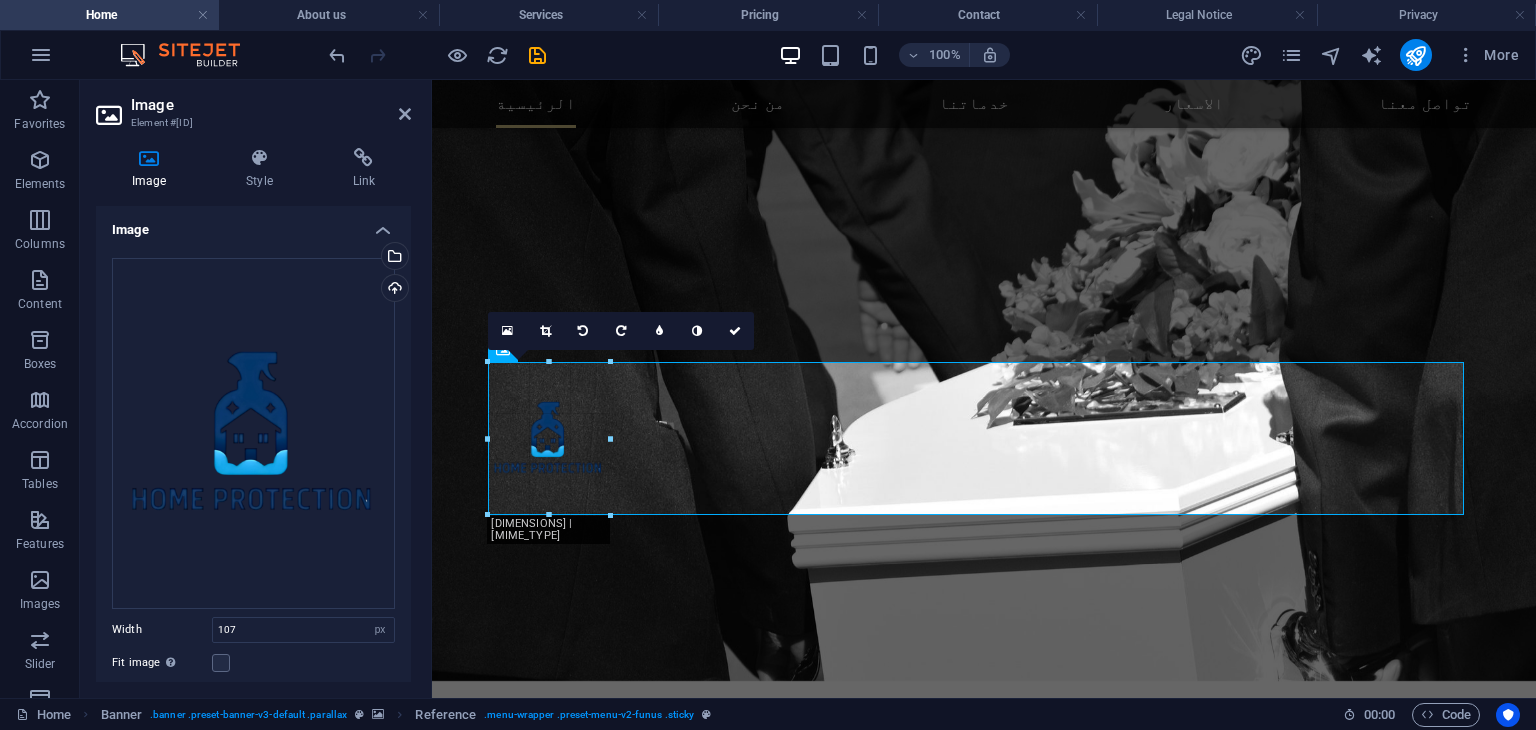 drag, startPoint x: 597, startPoint y: 435, endPoint x: 608, endPoint y: 431, distance: 11.7046995 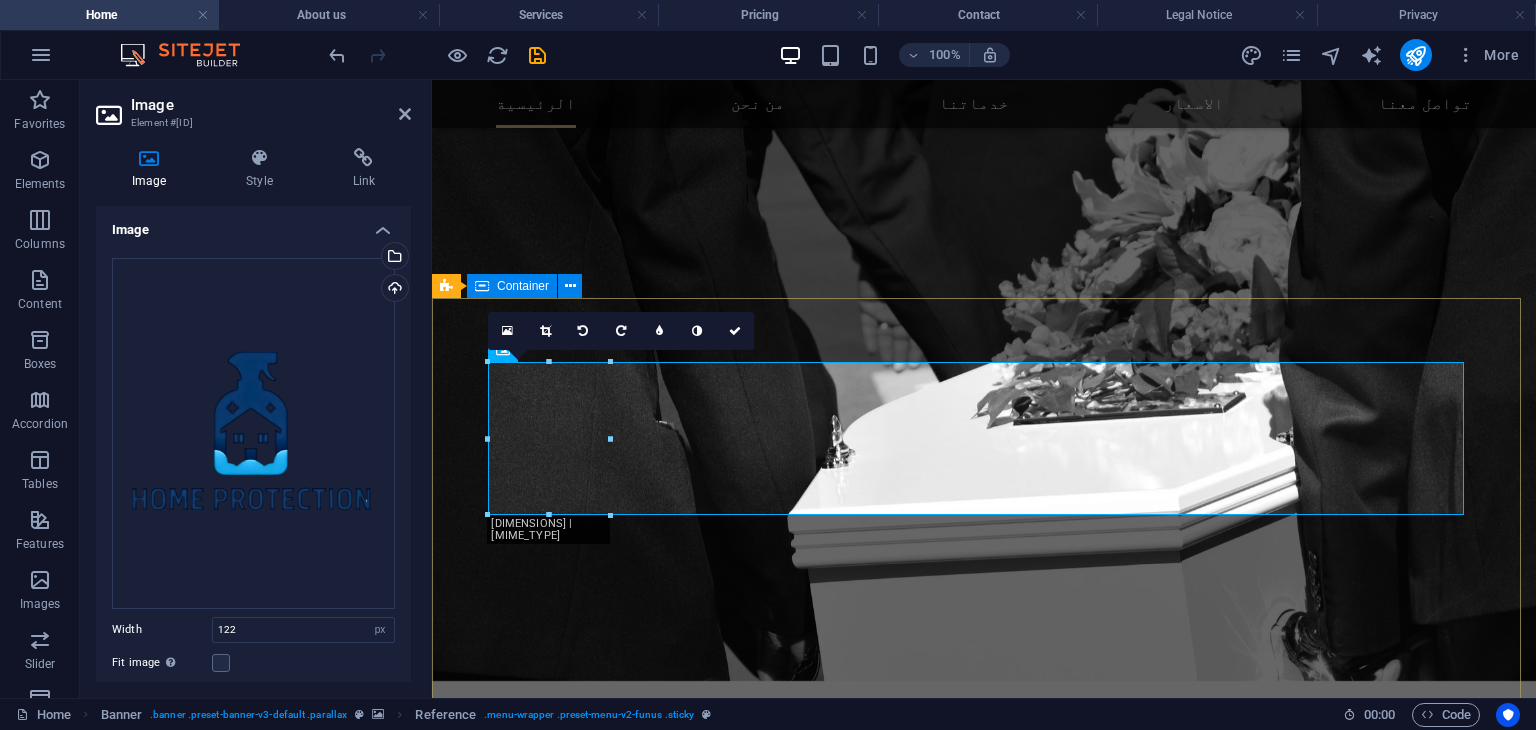click on "About Ut wisi enim ad minim veniam, quis nostrud exerci tation ullamcorper suscipit lobortis nisl ut aliquip ex ea commodo consequat. Consetetur sadipscing elitr, sed diam nonumy eirmod tempor invidunt ut labore et dolore magna aliquyam erat, sed diam voluptua. Contact  Zone: 55 :منطقة Building: 52 :مبنى  Street: 1053 شارع : Doha   11232   +97430030711 info@hmpro.qa Mo – Fr: 9:00 – 19:00 Sa – Su: 10:00 – 17:00  Navigation Home About us Services Pricing FAQs Contact Legal Notice Privacy" at bounding box center (984, 4736) 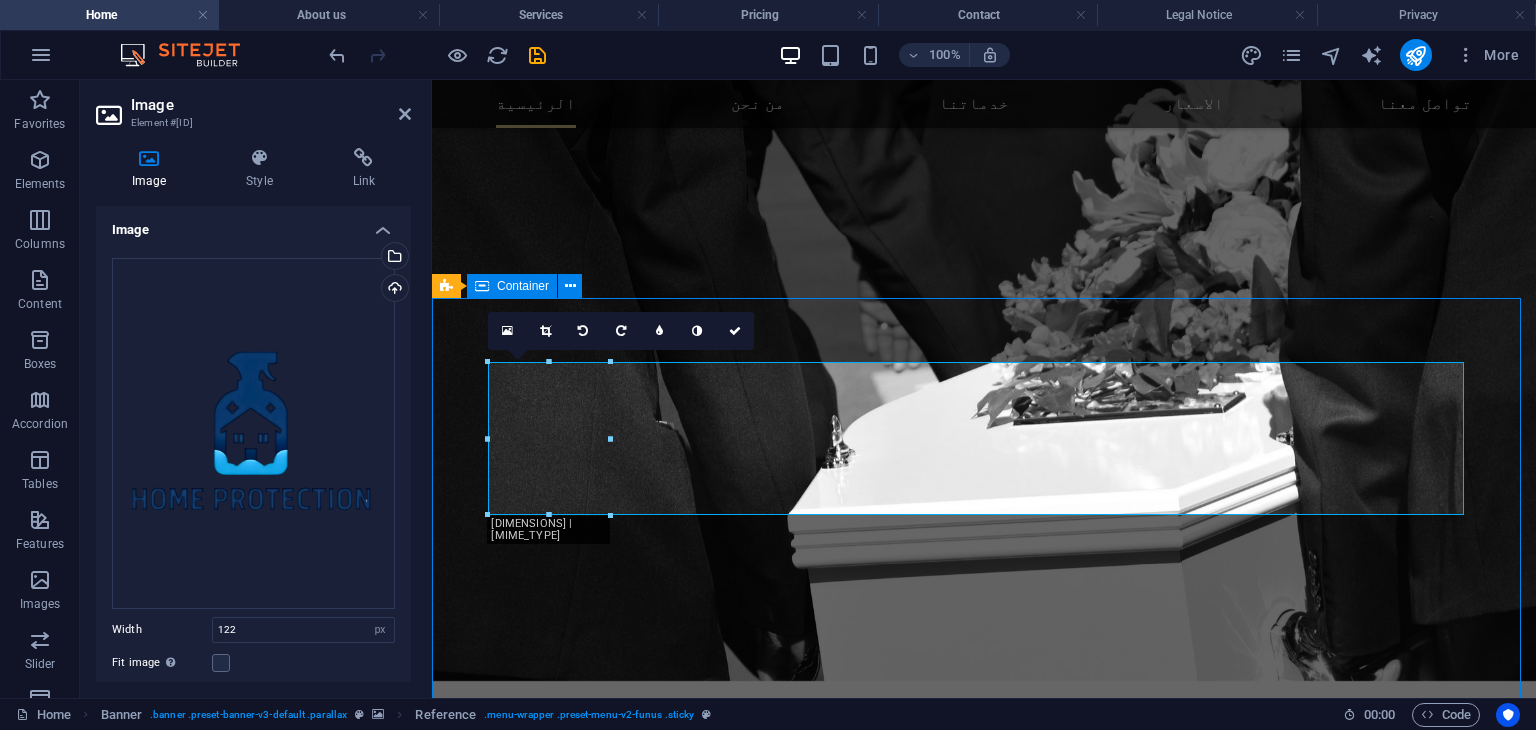 click on "About Ut wisi enim ad minim veniam, quis nostrud exerci tation ullamcorper suscipit lobortis nisl ut aliquip ex ea commodo consequat. Consetetur sadipscing elitr, sed diam nonumy eirmod tempor invidunt ut labore et dolore magna aliquyam erat, sed diam voluptua. Contact  Zone: 55 :منطقة Building: 52 :مبنى  Street: 1053 شارع : Doha   11232   +97430030711 info@hmpro.qa Mo – Fr: 9:00 – 19:00 Sa – Su: 10:00 – 17:00  Navigation Home About us Services Pricing FAQs Contact Legal Notice Privacy" at bounding box center [984, 4736] 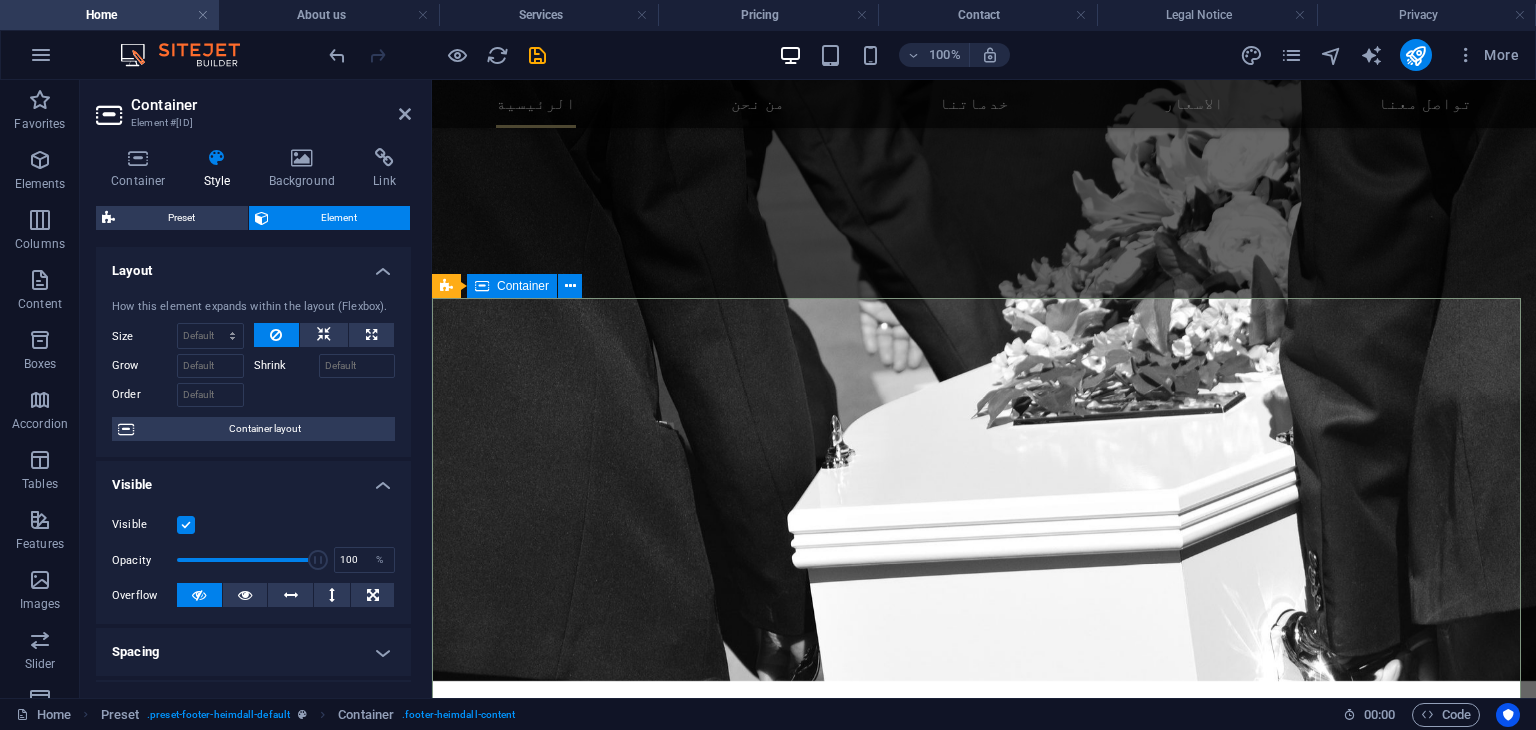 click on "About Ut wisi enim ad minim veniam, quis nostrud exerci tation ullamcorper suscipit lobortis nisl ut aliquip ex ea commodo consequat. Consetetur sadipscing elitr, sed diam nonumy eirmod tempor invidunt ut labore et dolore magna aliquyam erat, sed diam voluptua. Contact  Zone: 55 :منطقة Building: 52 :مبنى  Street: 1053 شارع : Doha   11232   +97430030711 info@hmpro.qa Mo – Fr: 9:00 – 19:00 Sa – Su: 10:00 – 17:00  Navigation Home About us Services Pricing FAQs Contact Legal Notice Privacy" at bounding box center [984, 4736] 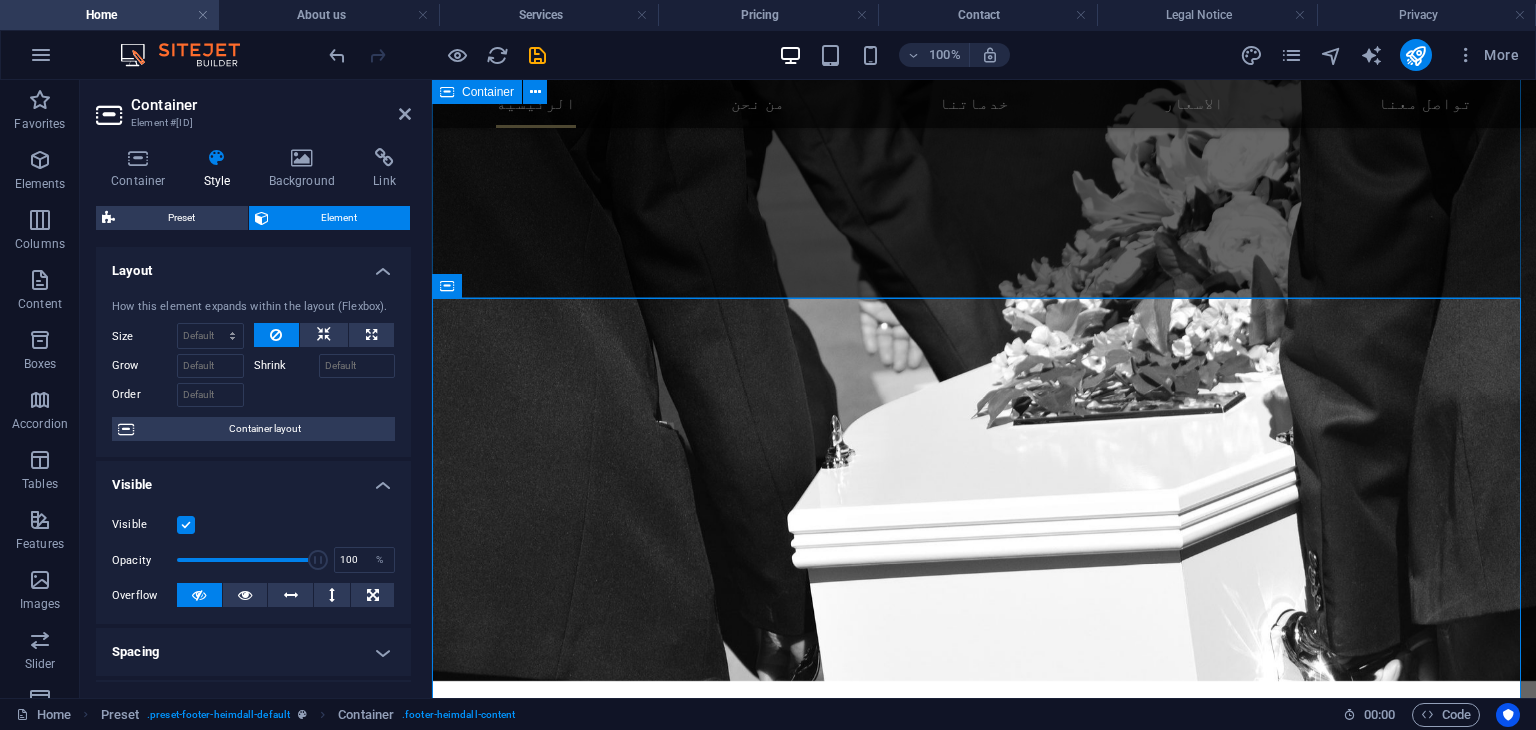 click on "partners" at bounding box center [984, 3883] 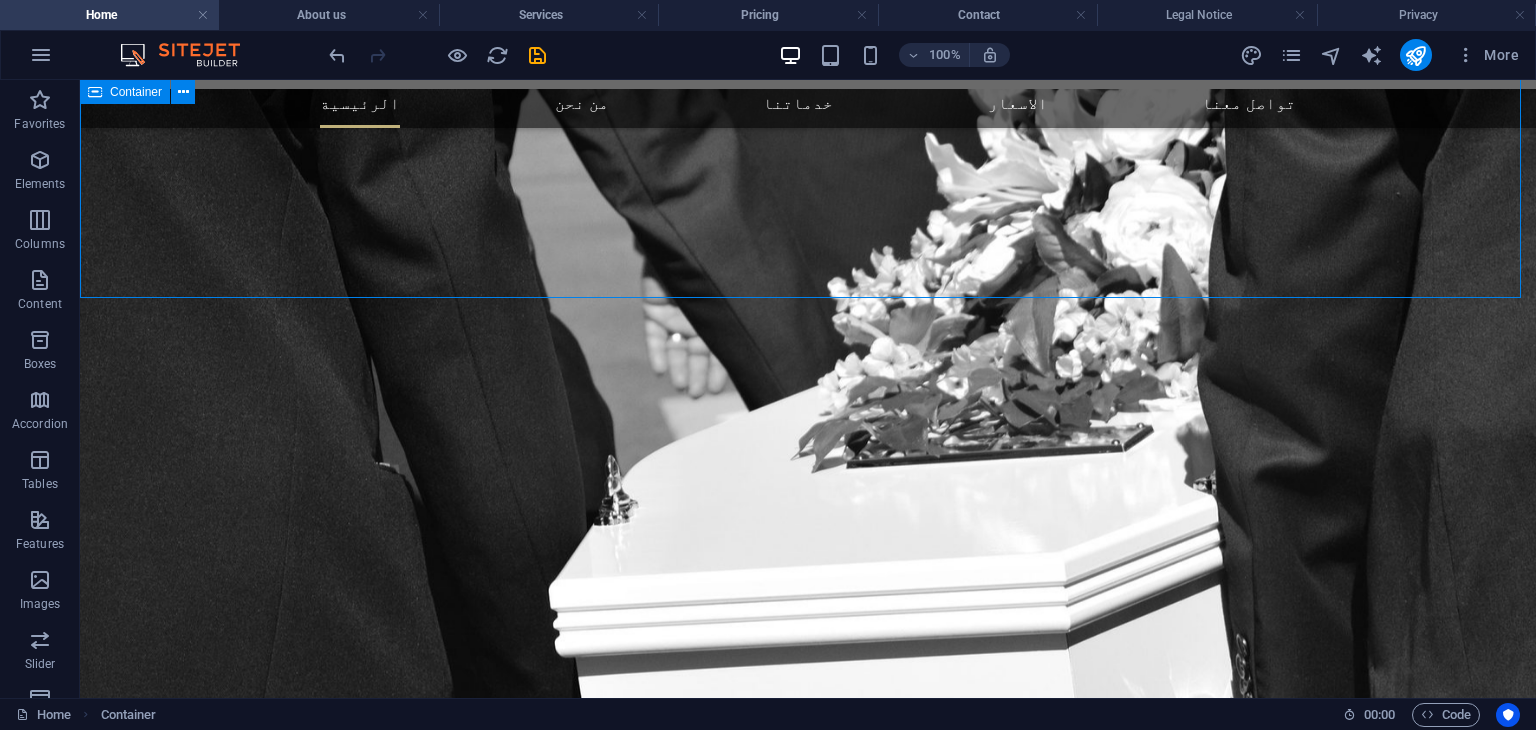 click on "partners" at bounding box center [808, 3669] 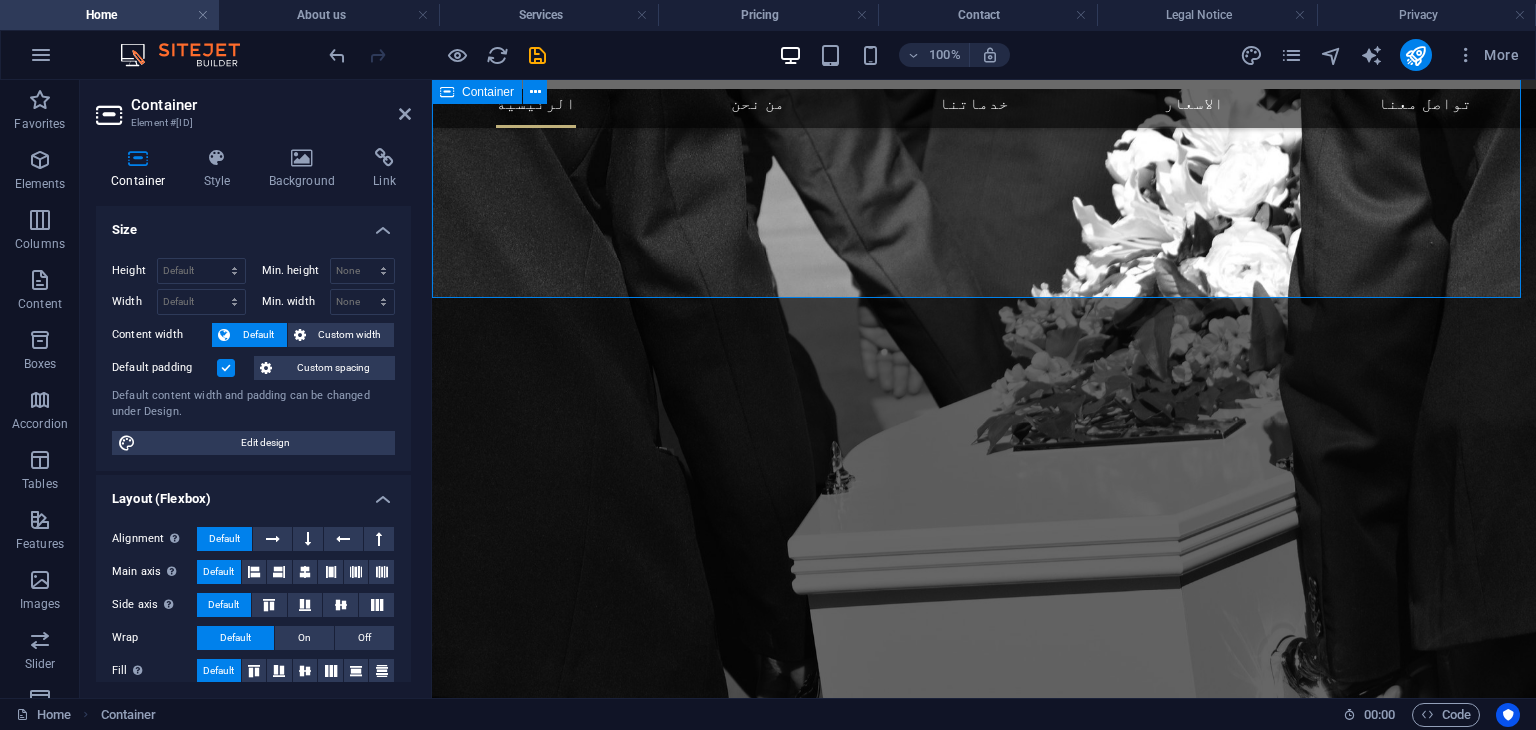 scroll, scrollTop: 2928, scrollLeft: 0, axis: vertical 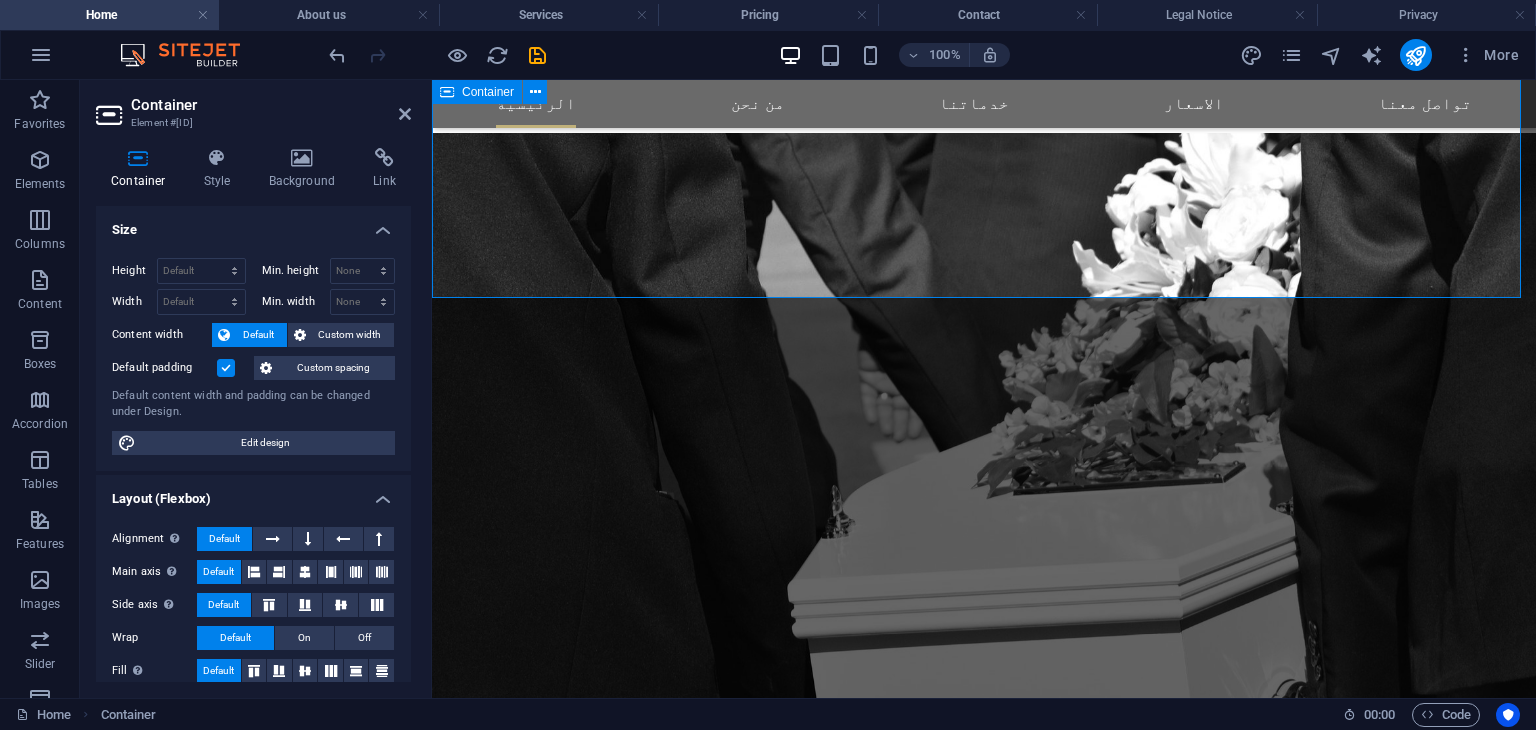 click on "partners" at bounding box center (984, 3761) 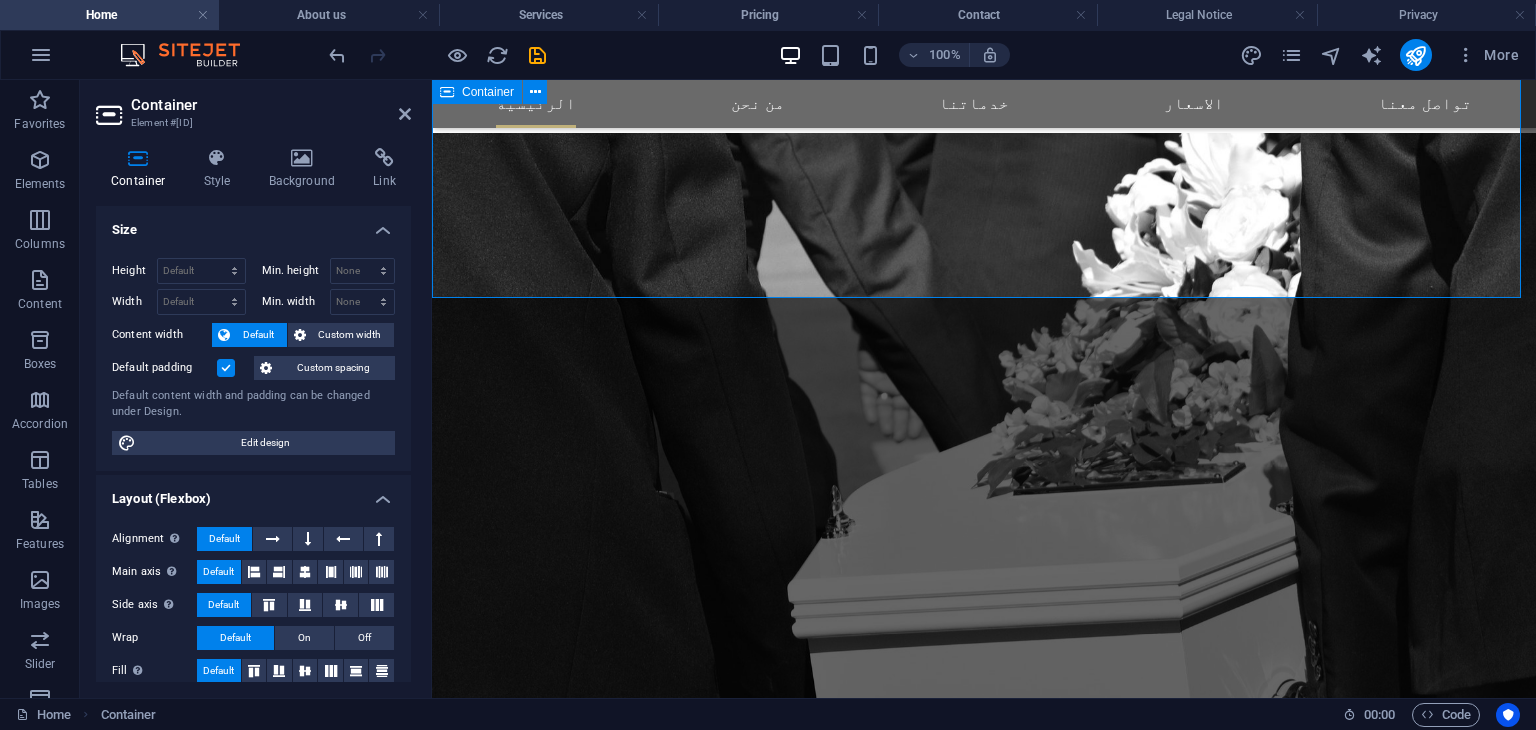 drag, startPoint x: 1616, startPoint y: 265, endPoint x: 1264, endPoint y: 265, distance: 352 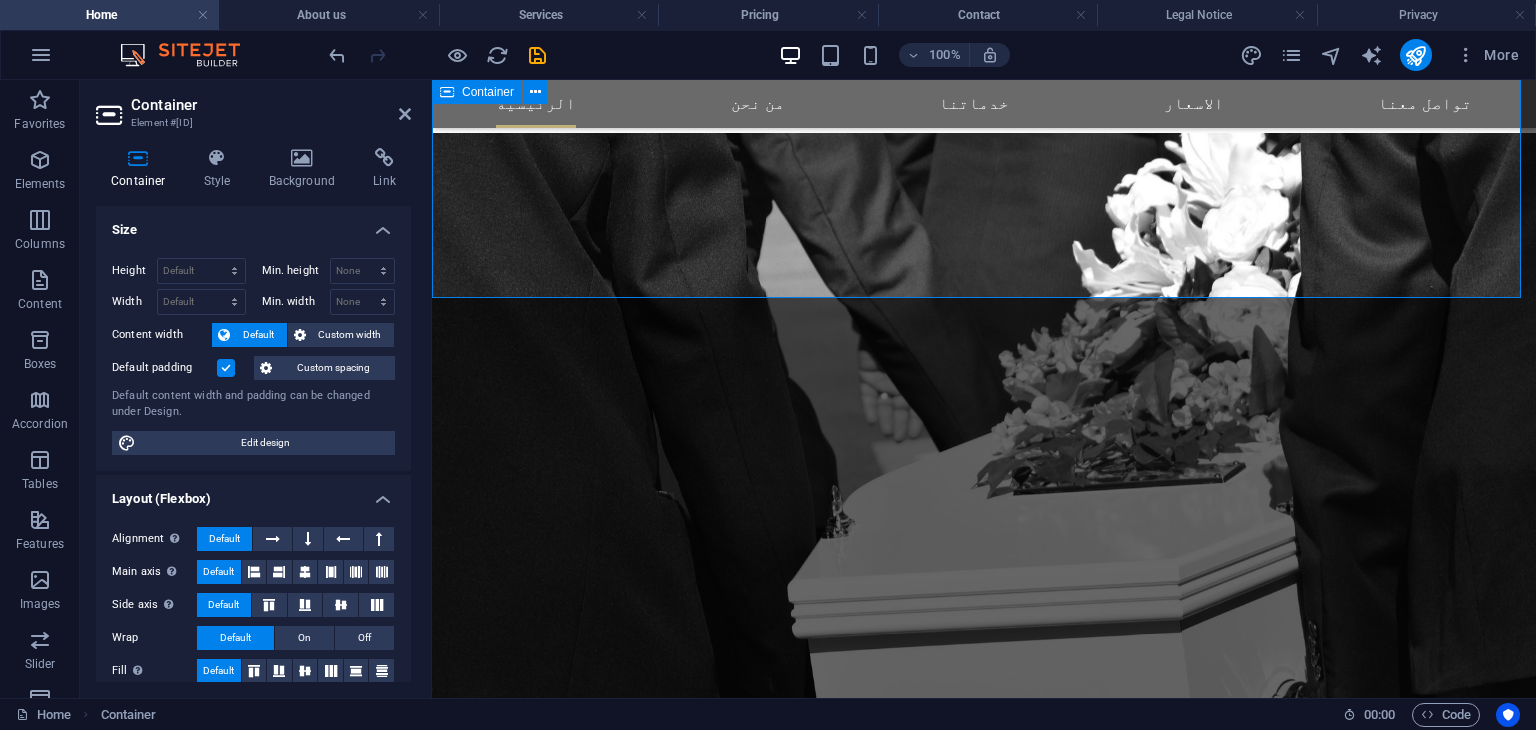 click on "partners" at bounding box center (984, 3761) 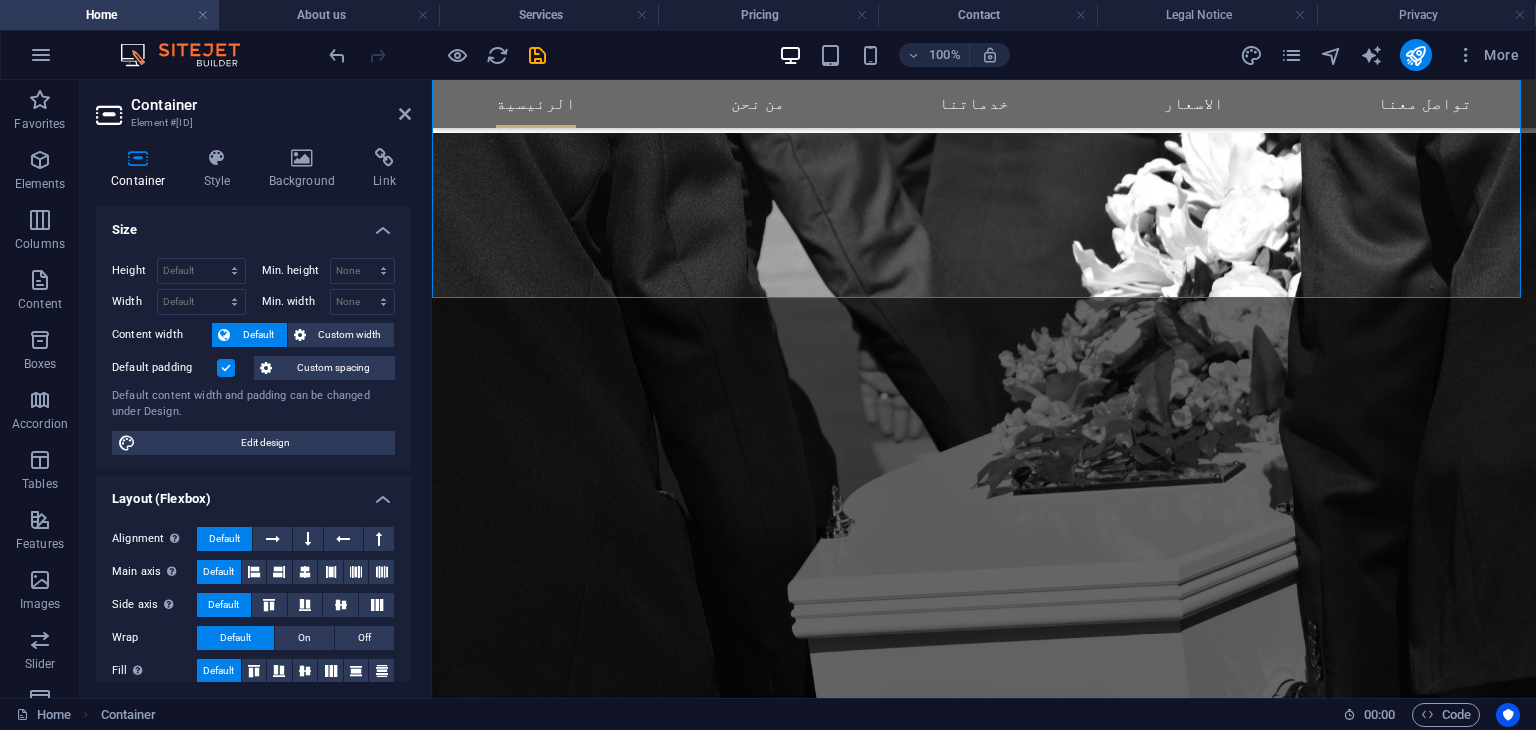 click on "Container Element #ed-823835302" at bounding box center (253, 106) 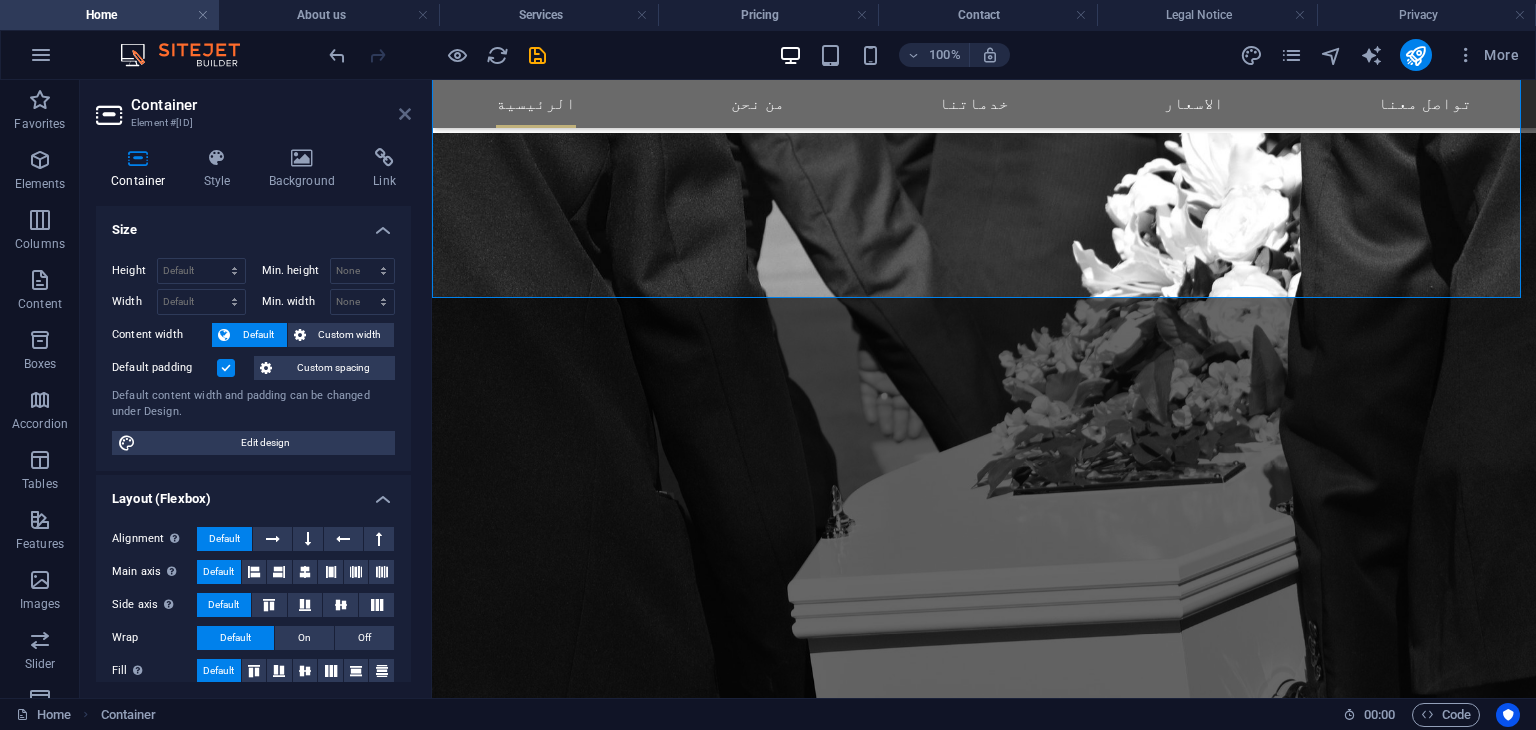 click at bounding box center (405, 114) 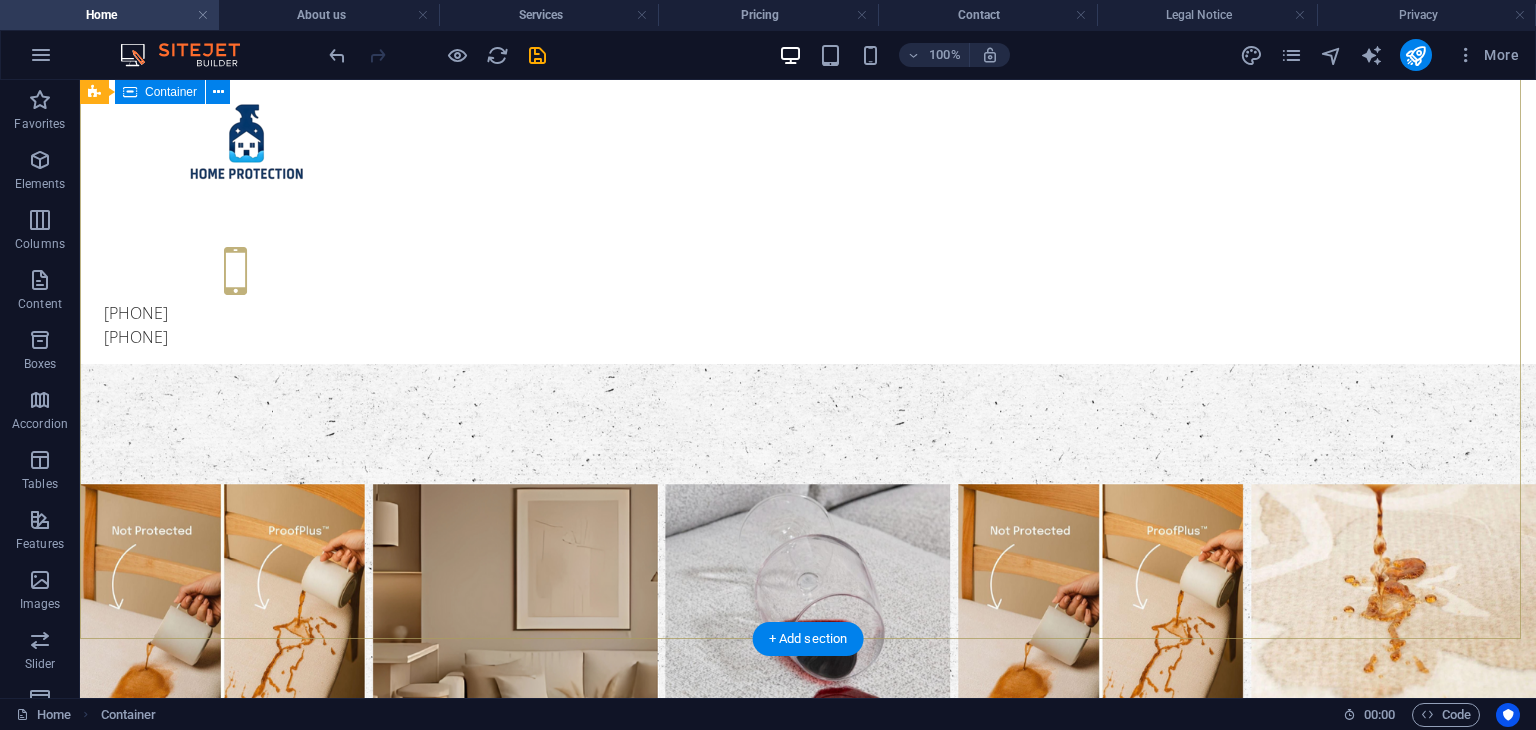 scroll, scrollTop: 0, scrollLeft: 0, axis: both 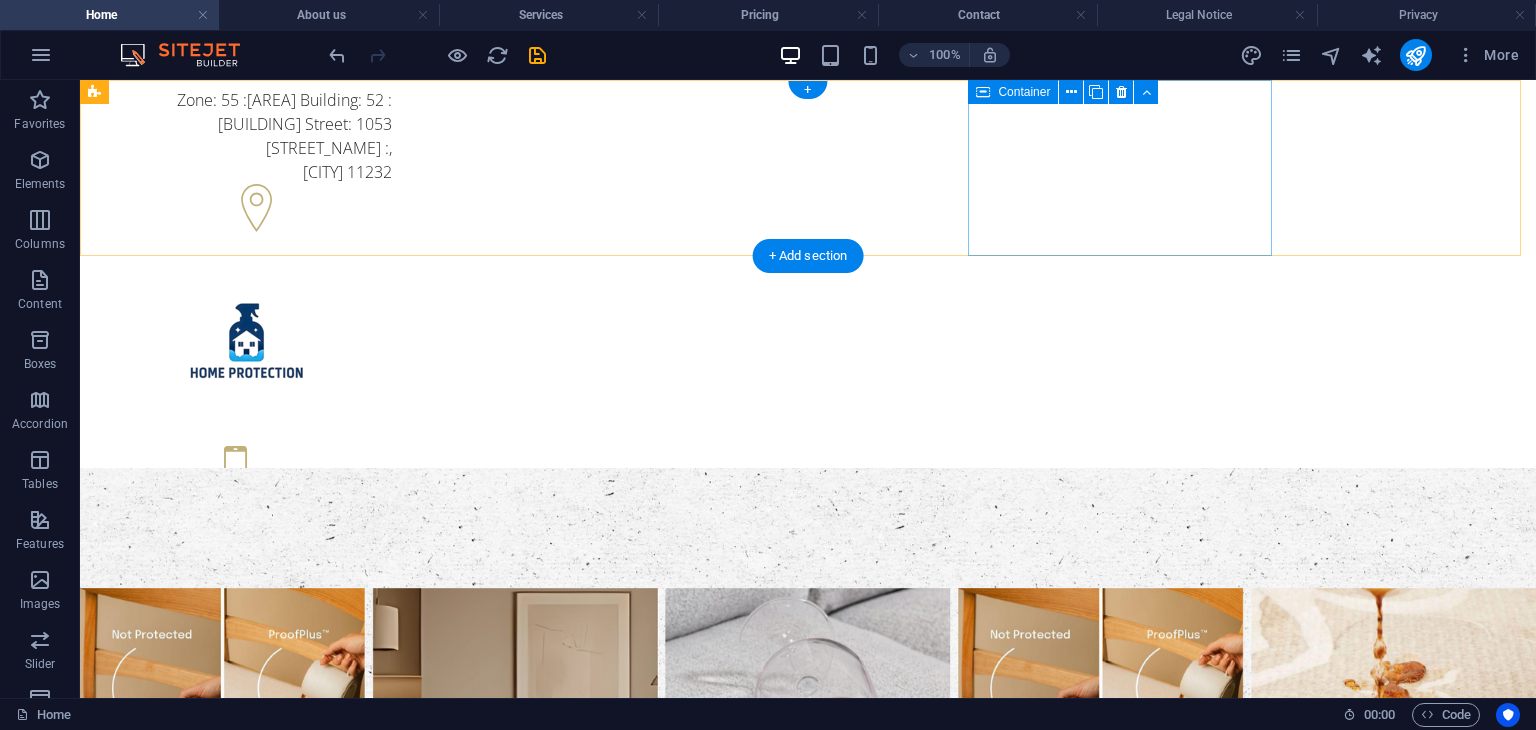click on "+97430030711 +97430030711" at bounding box center (248, 497) 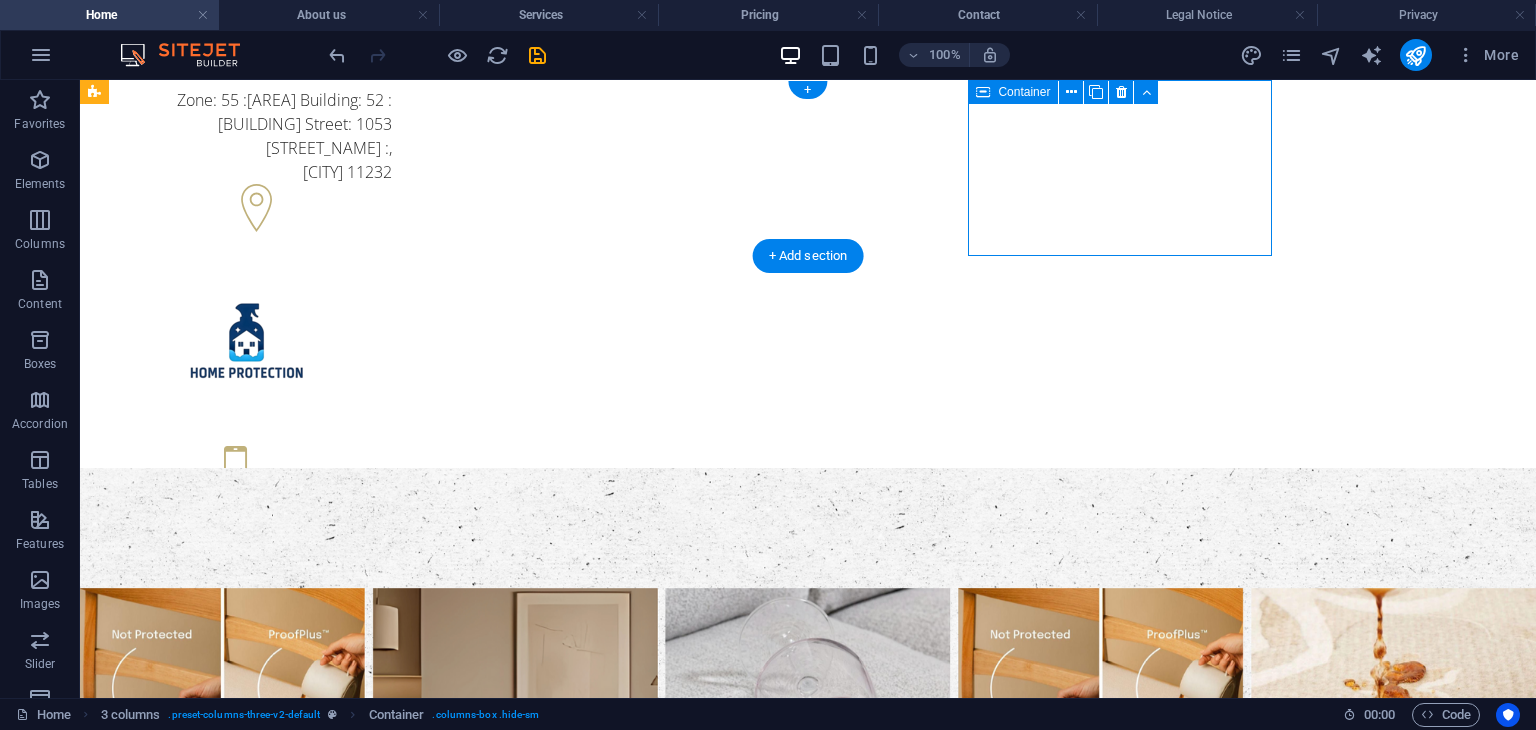click on "+97430030711 +97430030711" at bounding box center [248, 497] 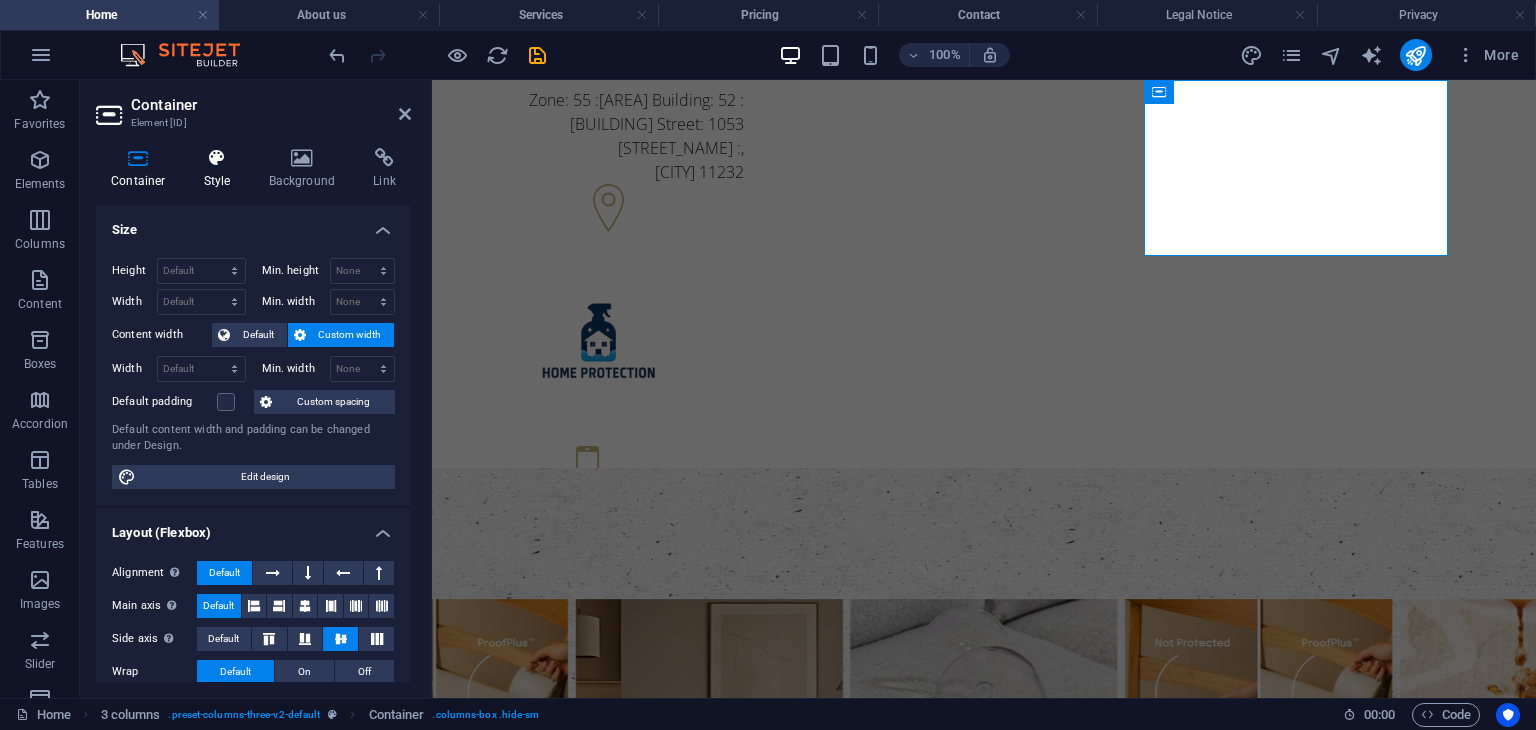 click at bounding box center (217, 158) 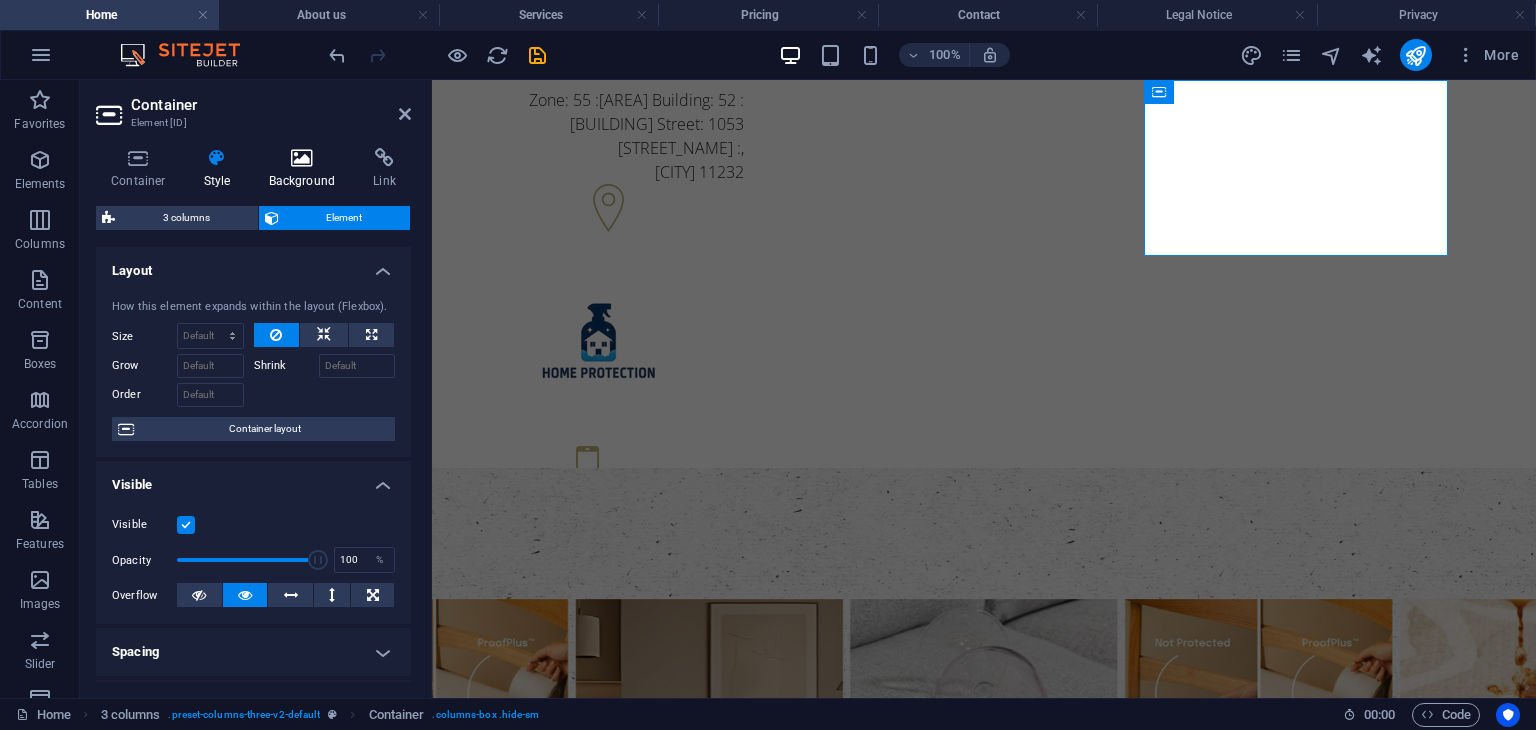 click at bounding box center [302, 158] 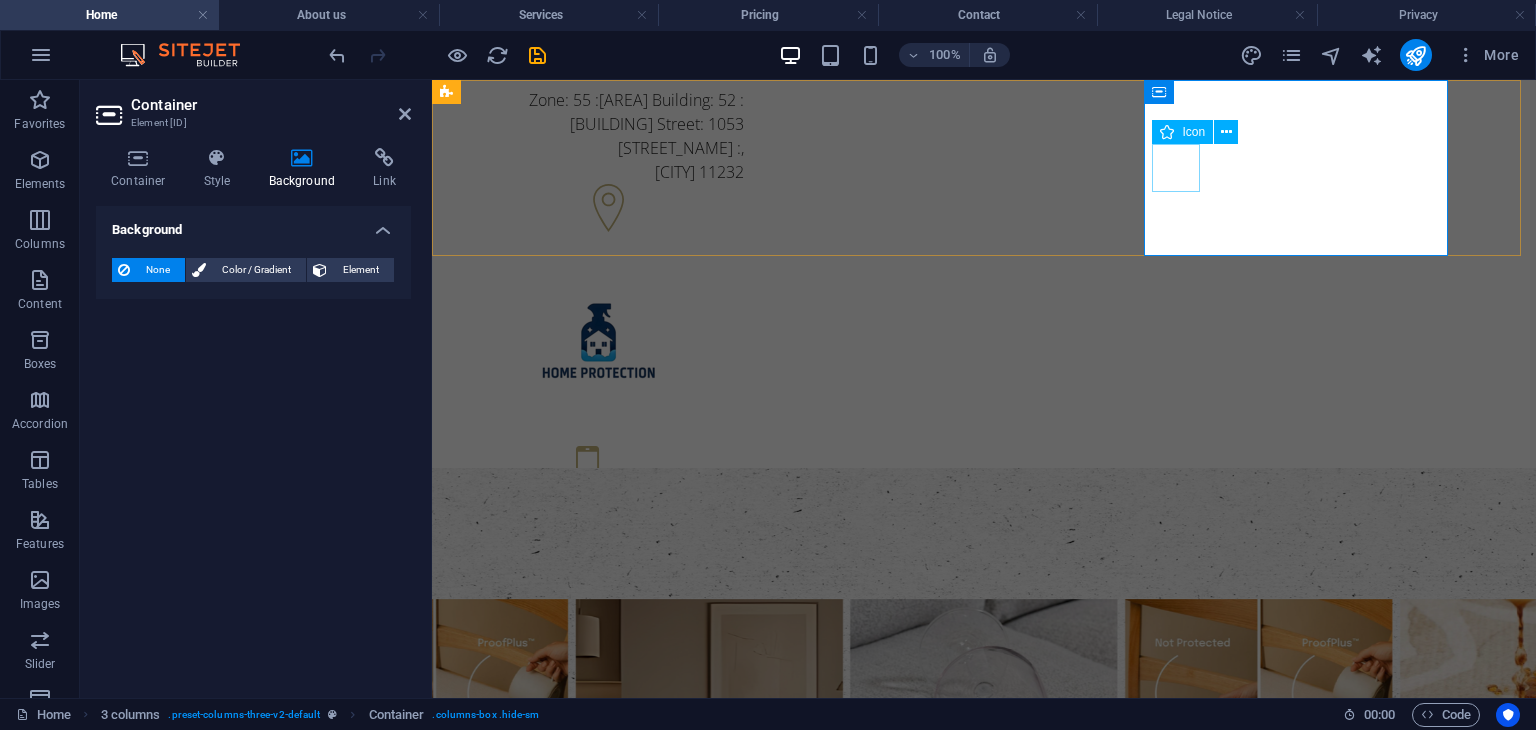 click at bounding box center [600, 473] 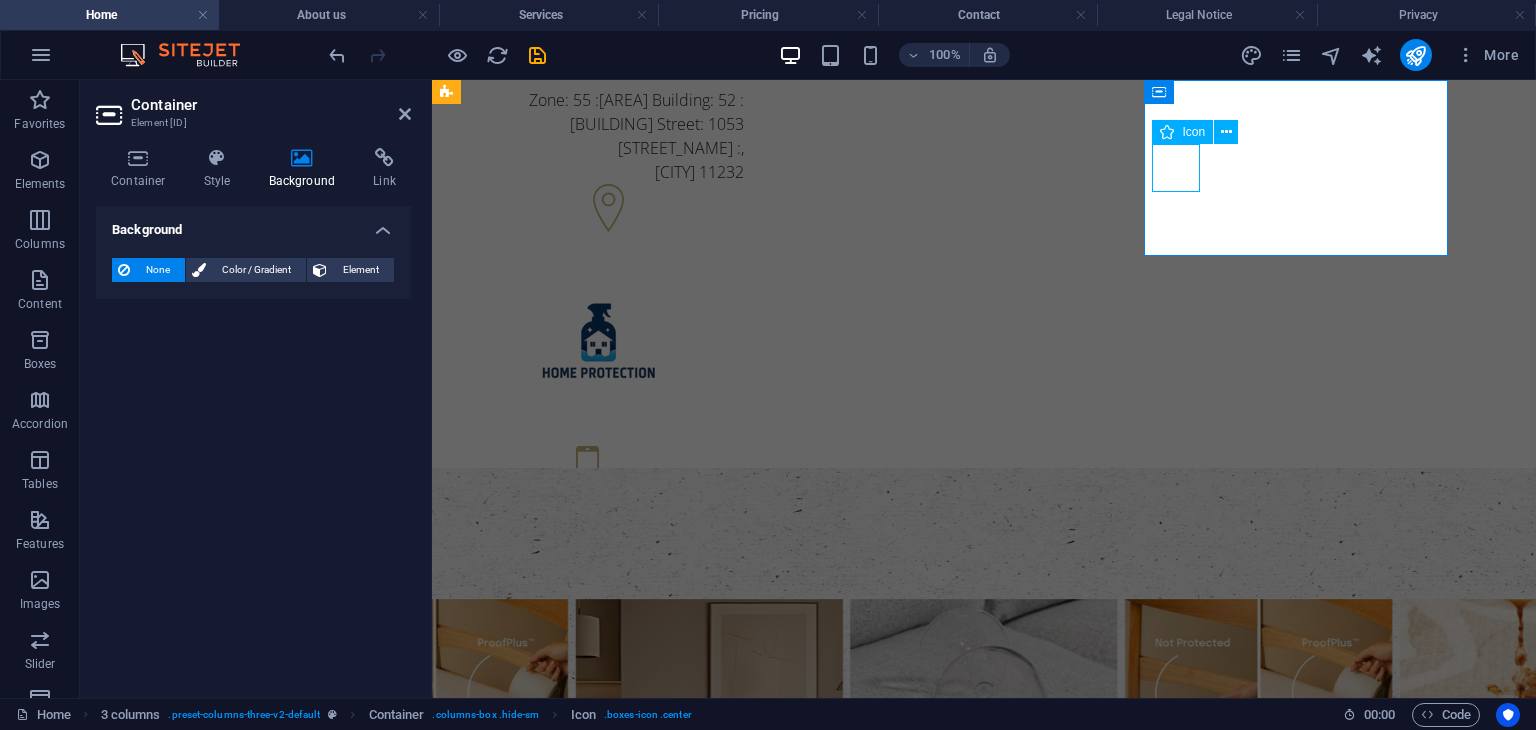 click at bounding box center [600, 473] 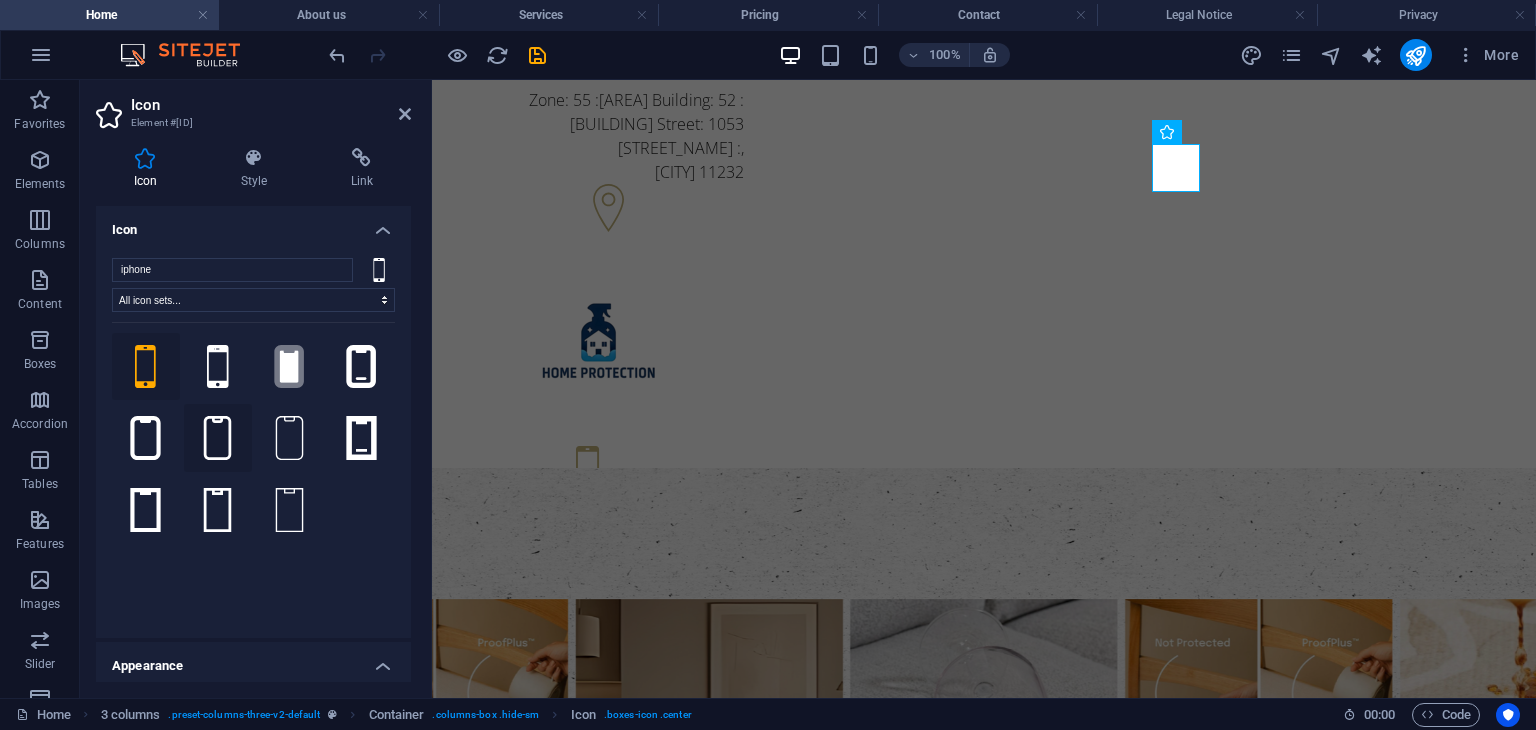 click at bounding box center (218, 438) 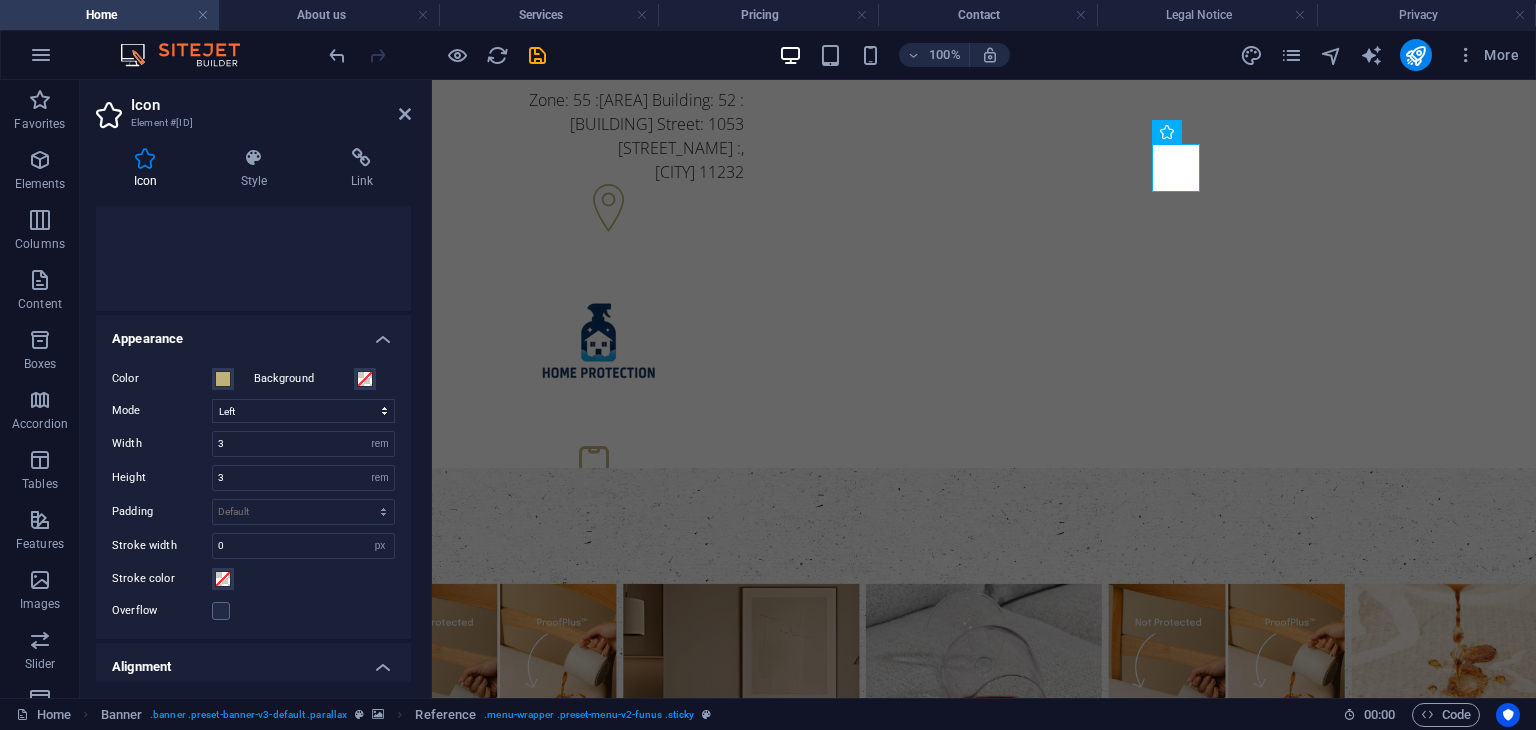 scroll, scrollTop: 328, scrollLeft: 0, axis: vertical 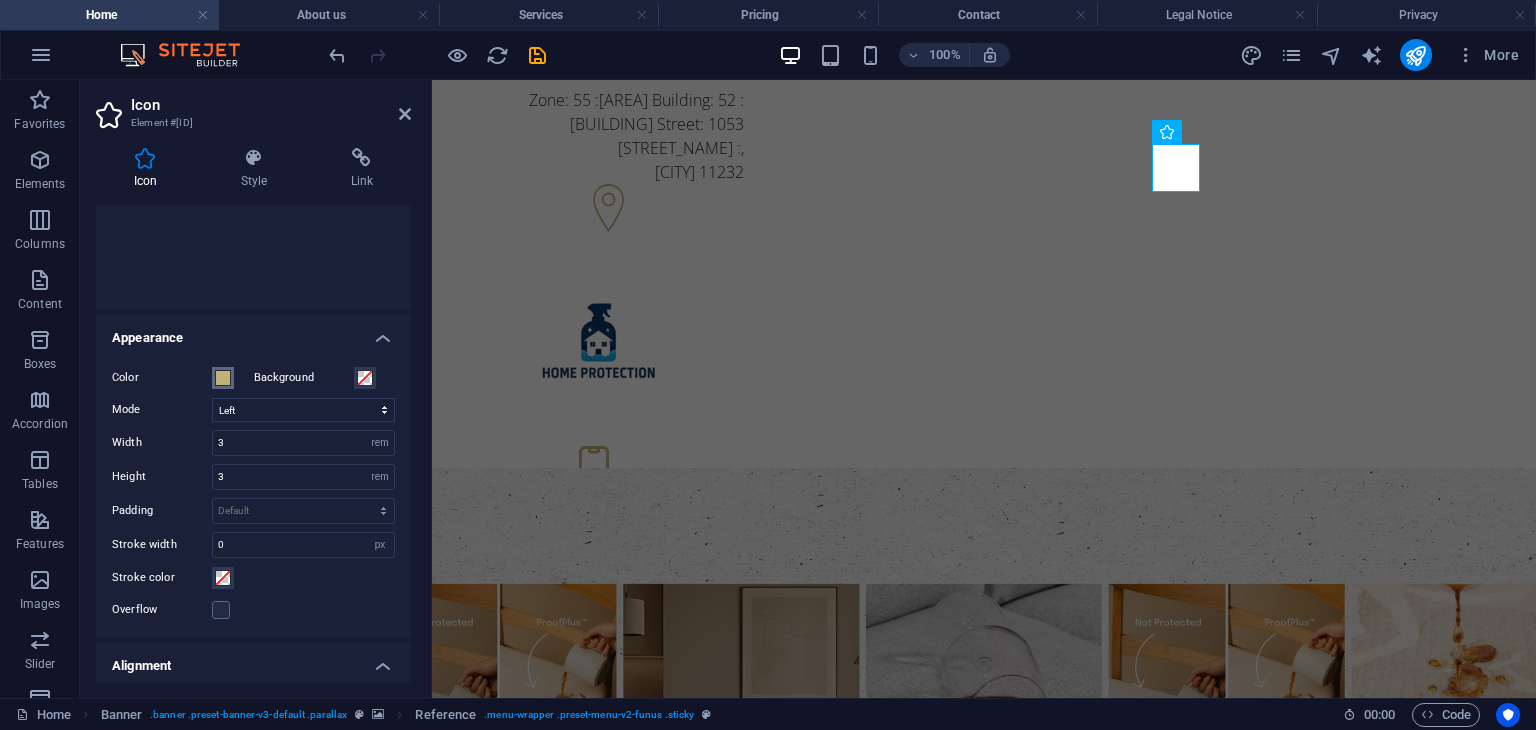 click at bounding box center [223, 378] 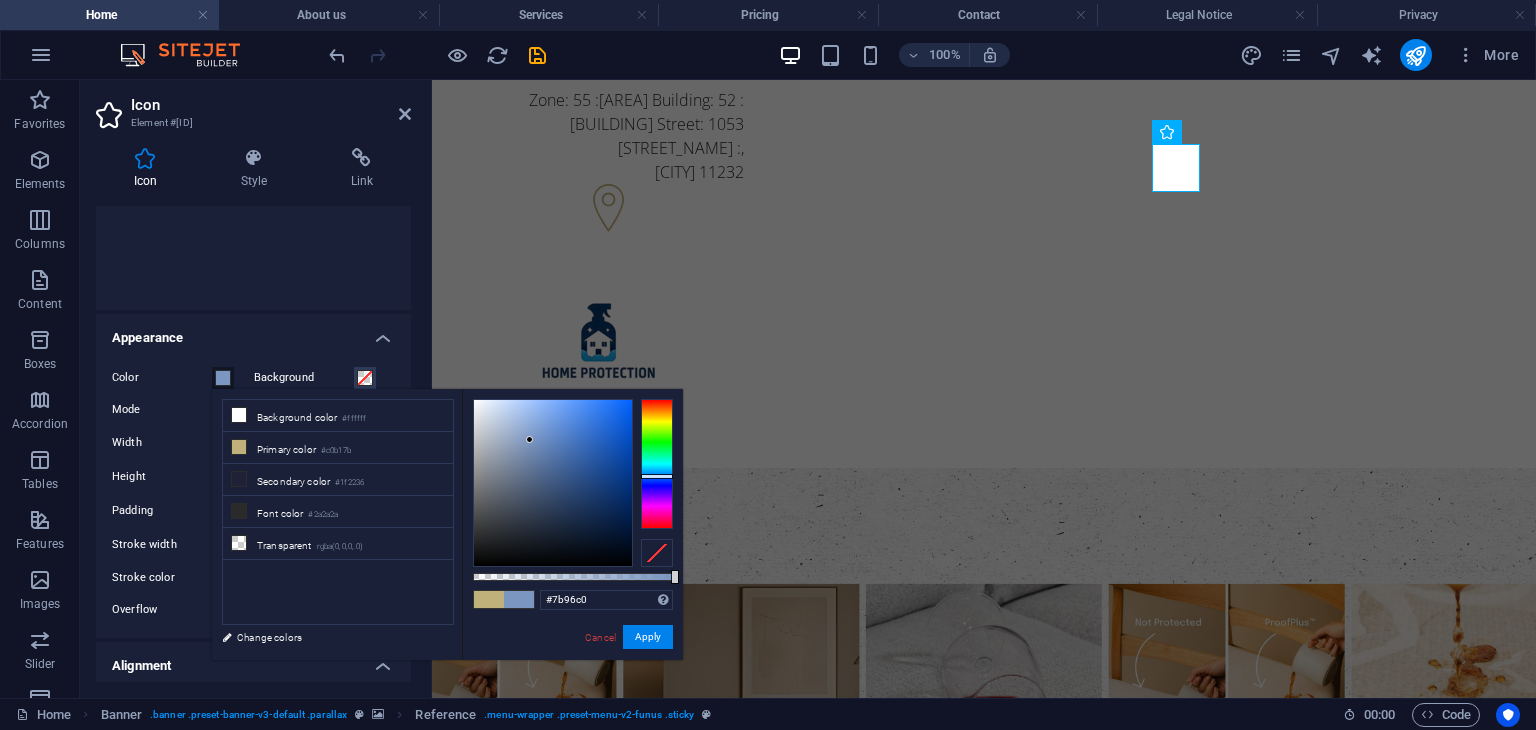 click at bounding box center (657, 464) 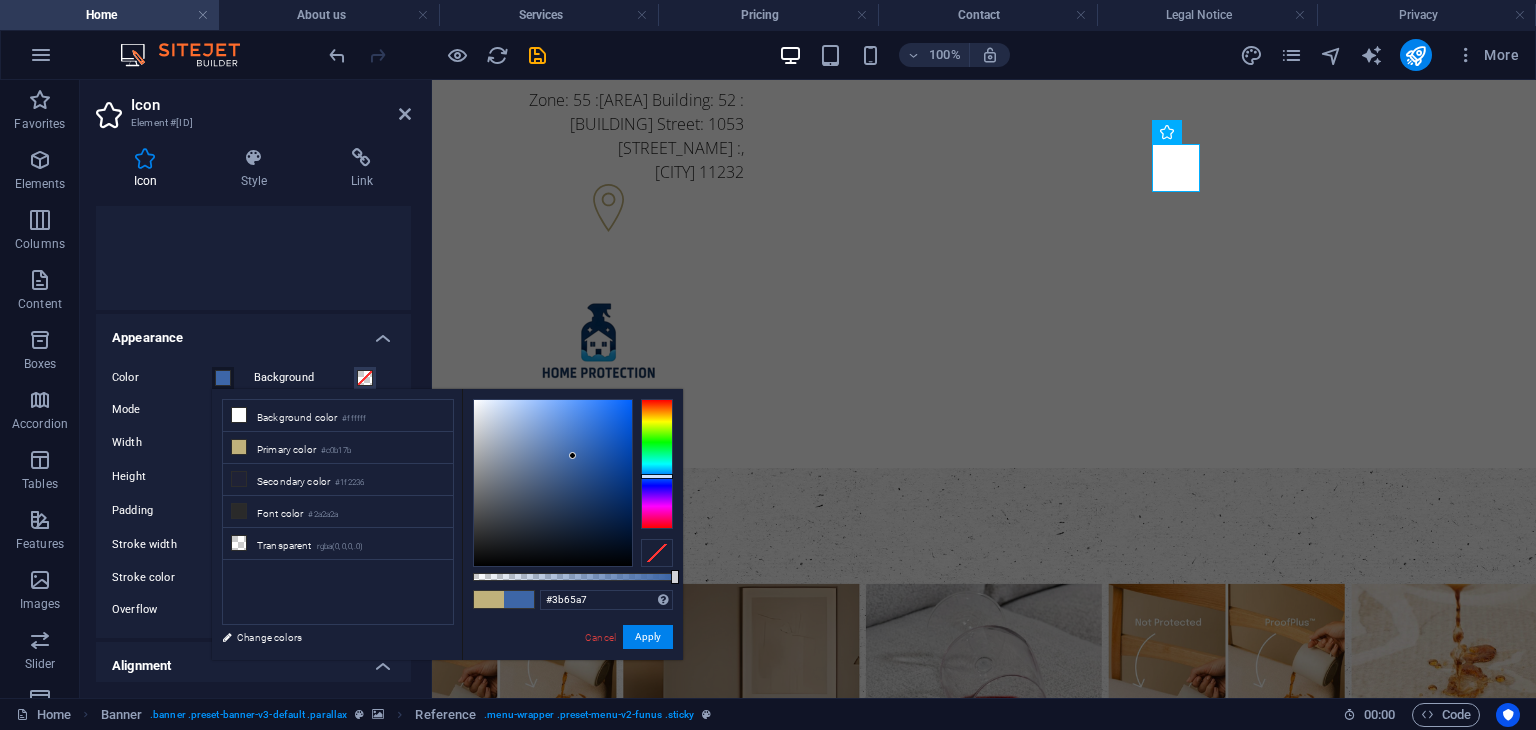 type on "#3c66a9" 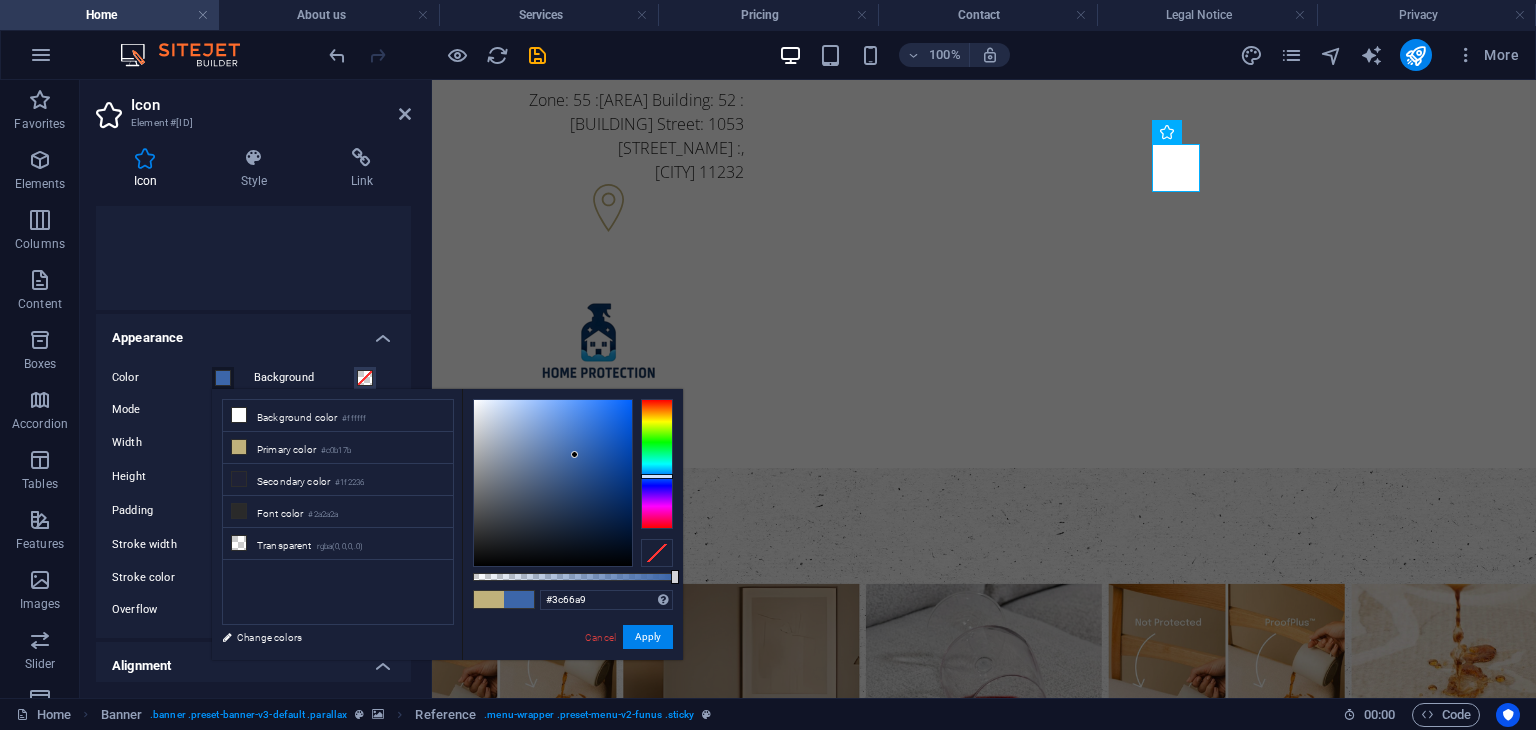 drag, startPoint x: 560, startPoint y: 466, endPoint x: 575, endPoint y: 455, distance: 18.601076 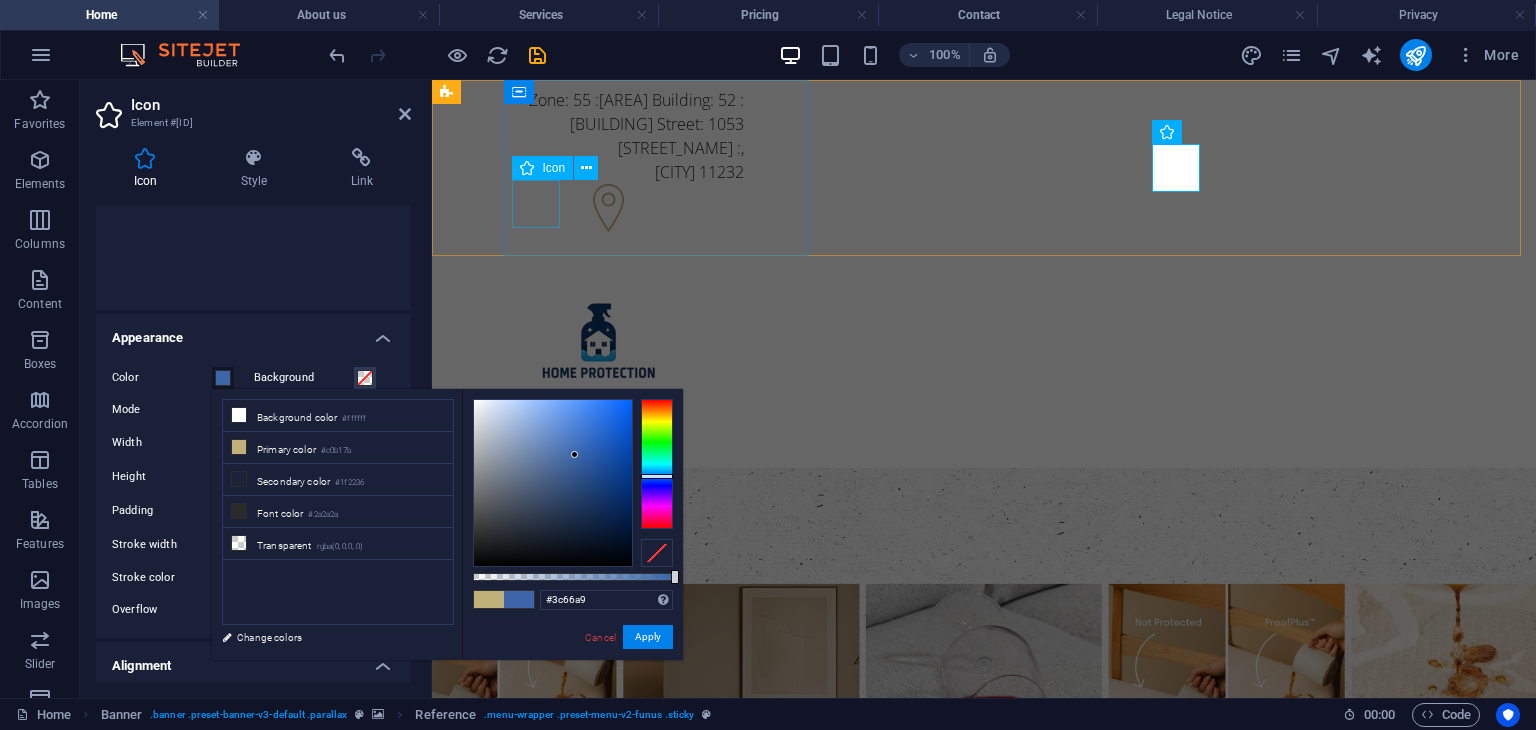 click at bounding box center (600, 211) 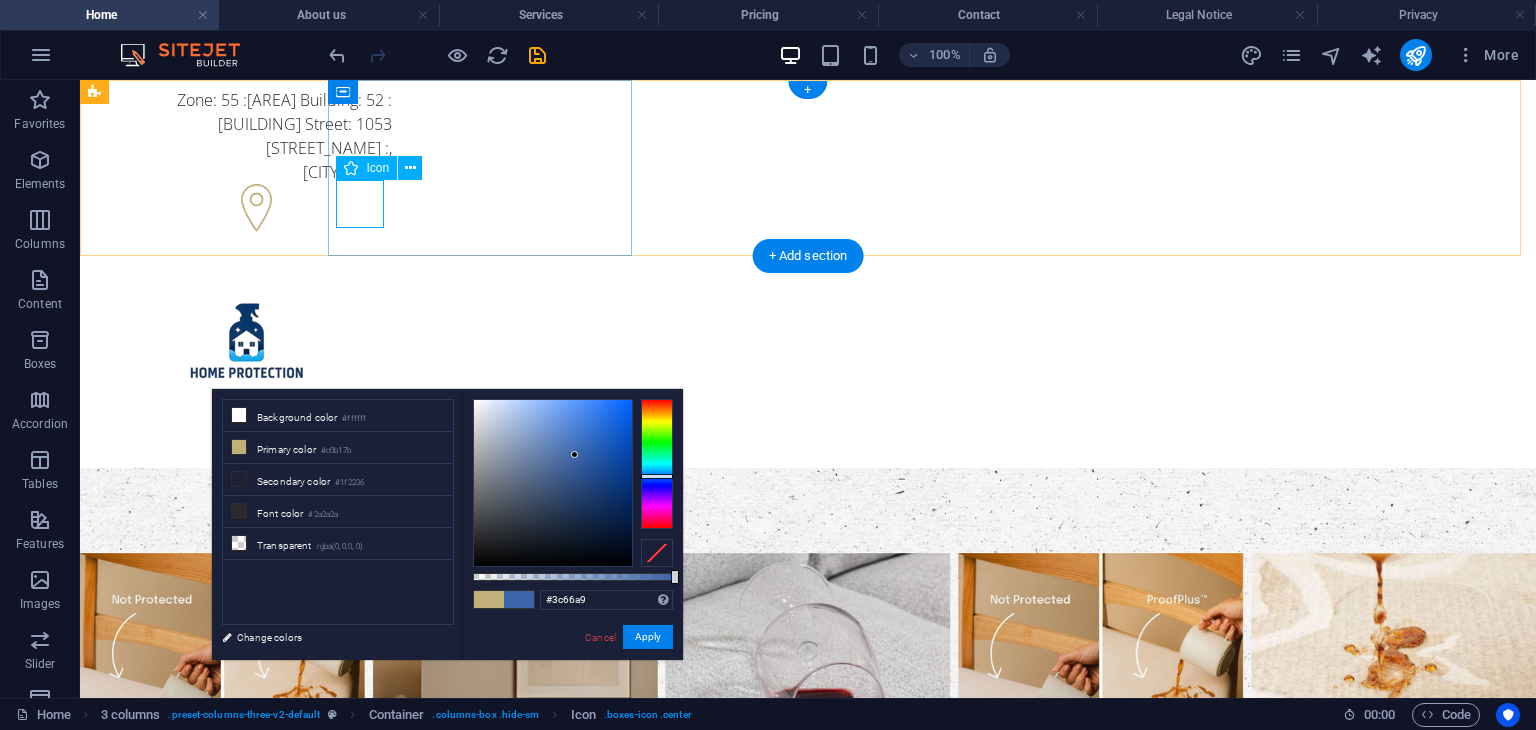 click at bounding box center [248, 211] 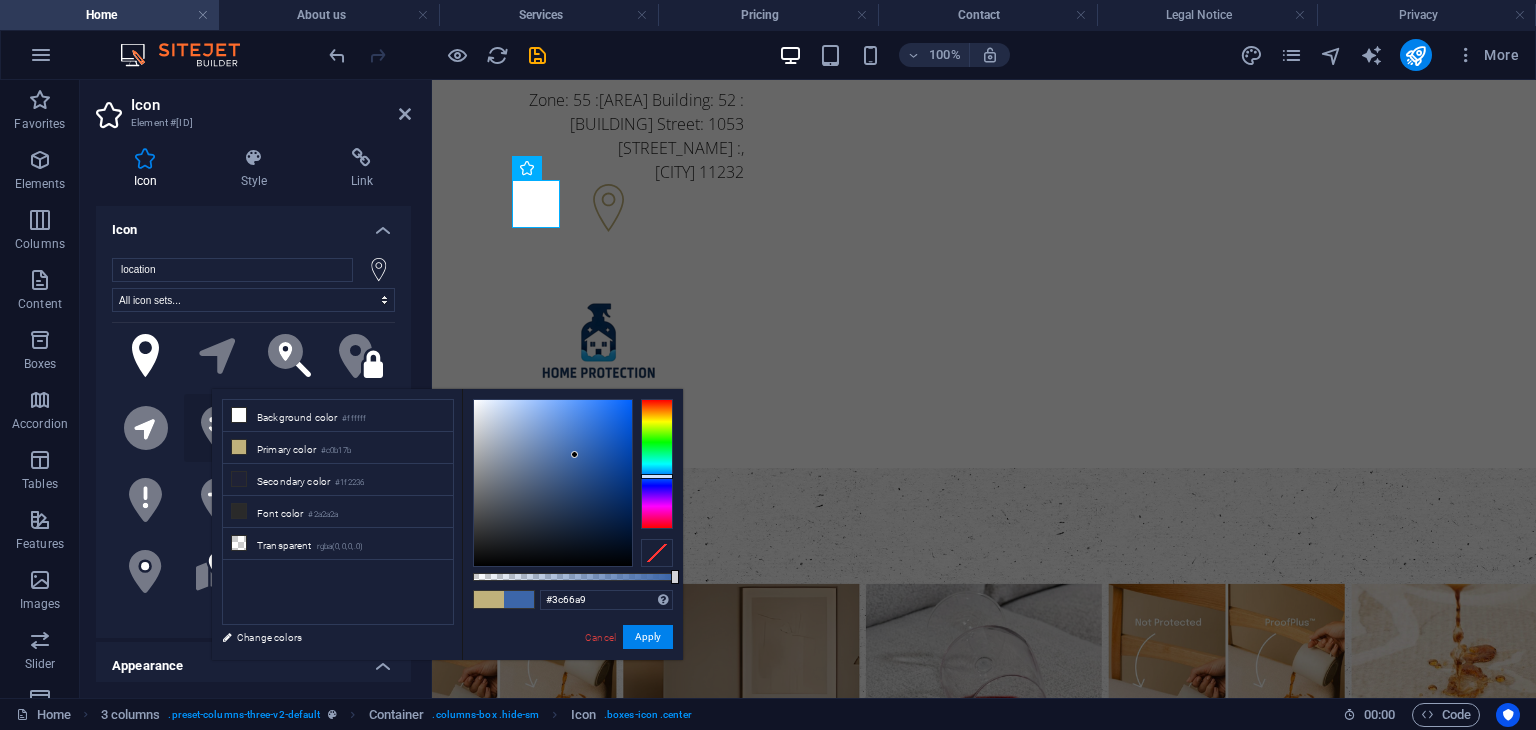 scroll, scrollTop: 80, scrollLeft: 0, axis: vertical 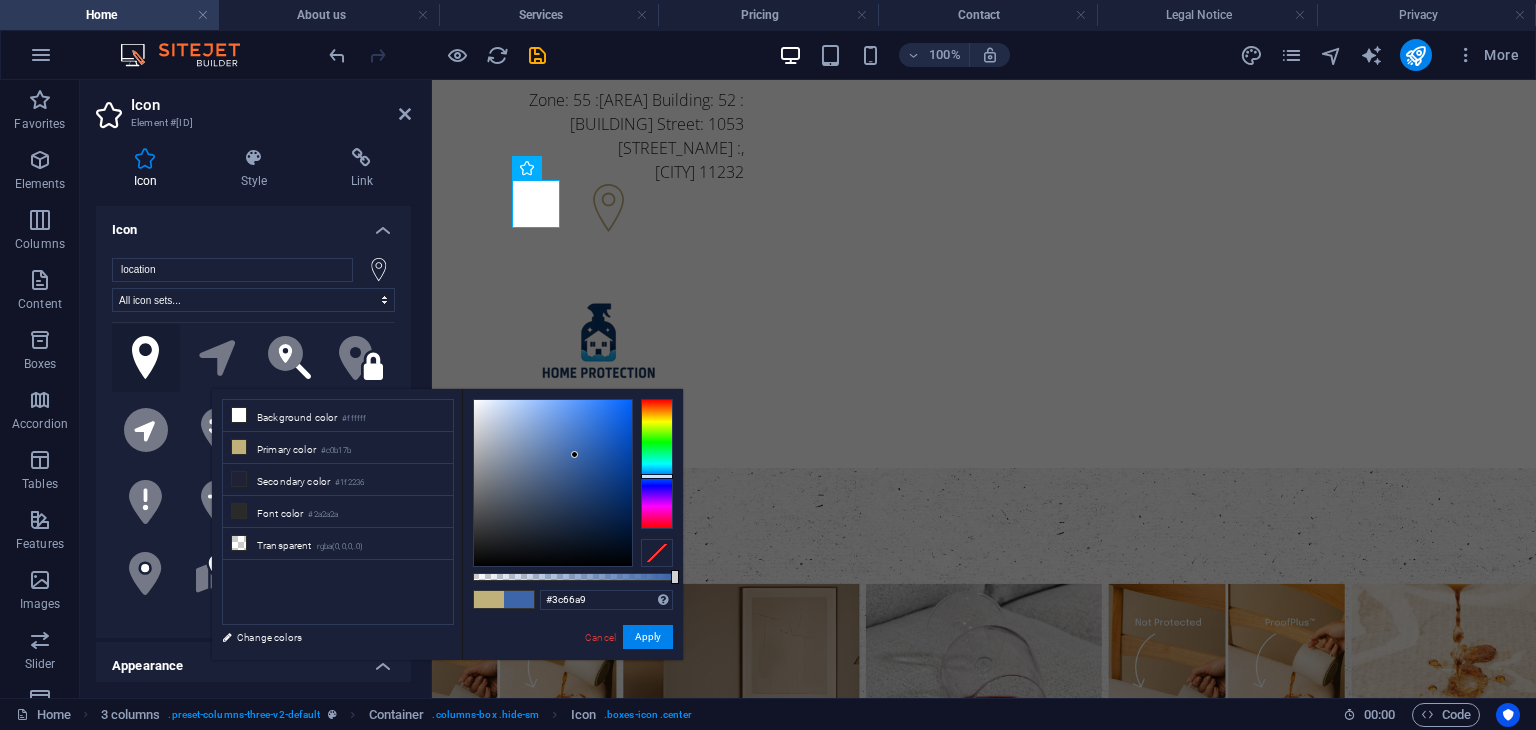 click at bounding box center (146, 358) 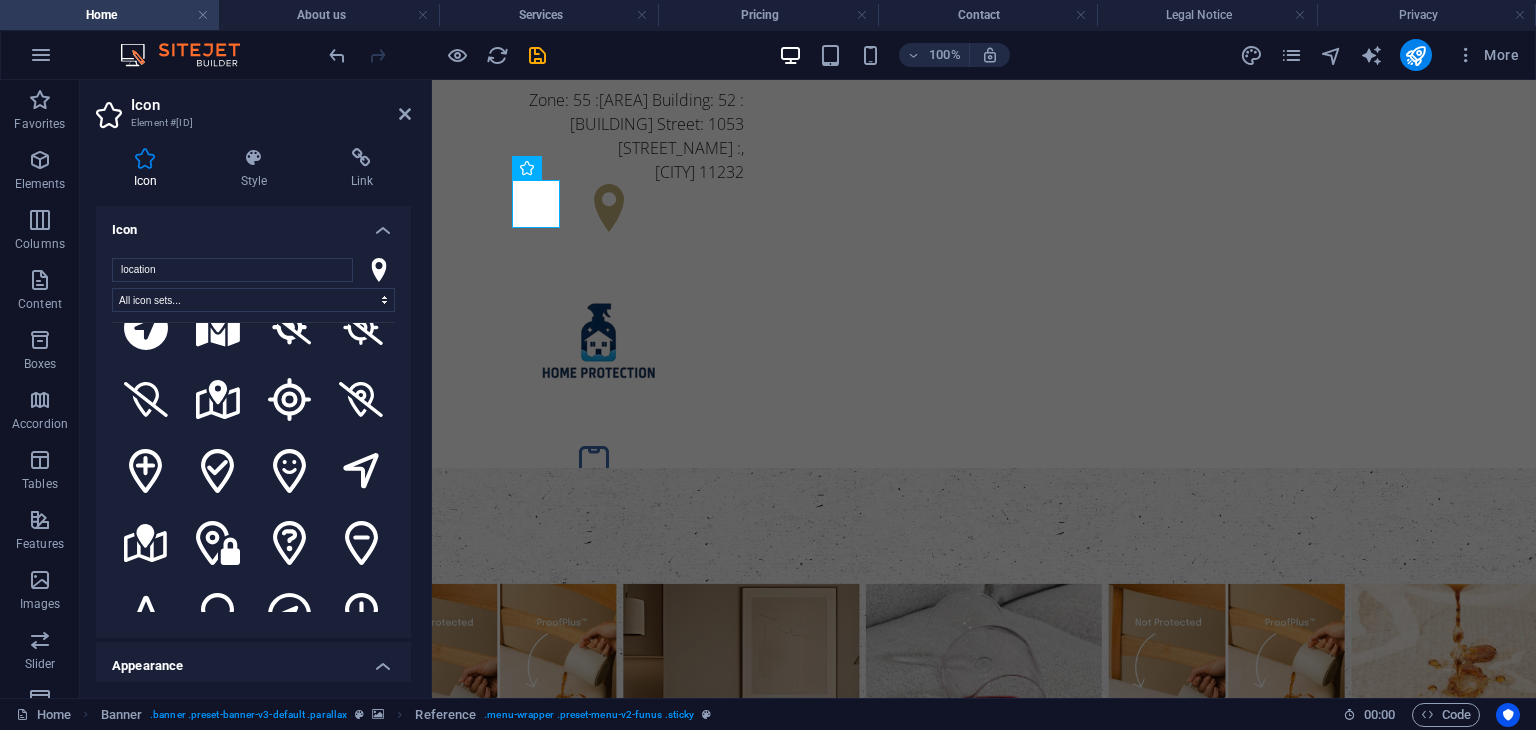 scroll, scrollTop: 828, scrollLeft: 0, axis: vertical 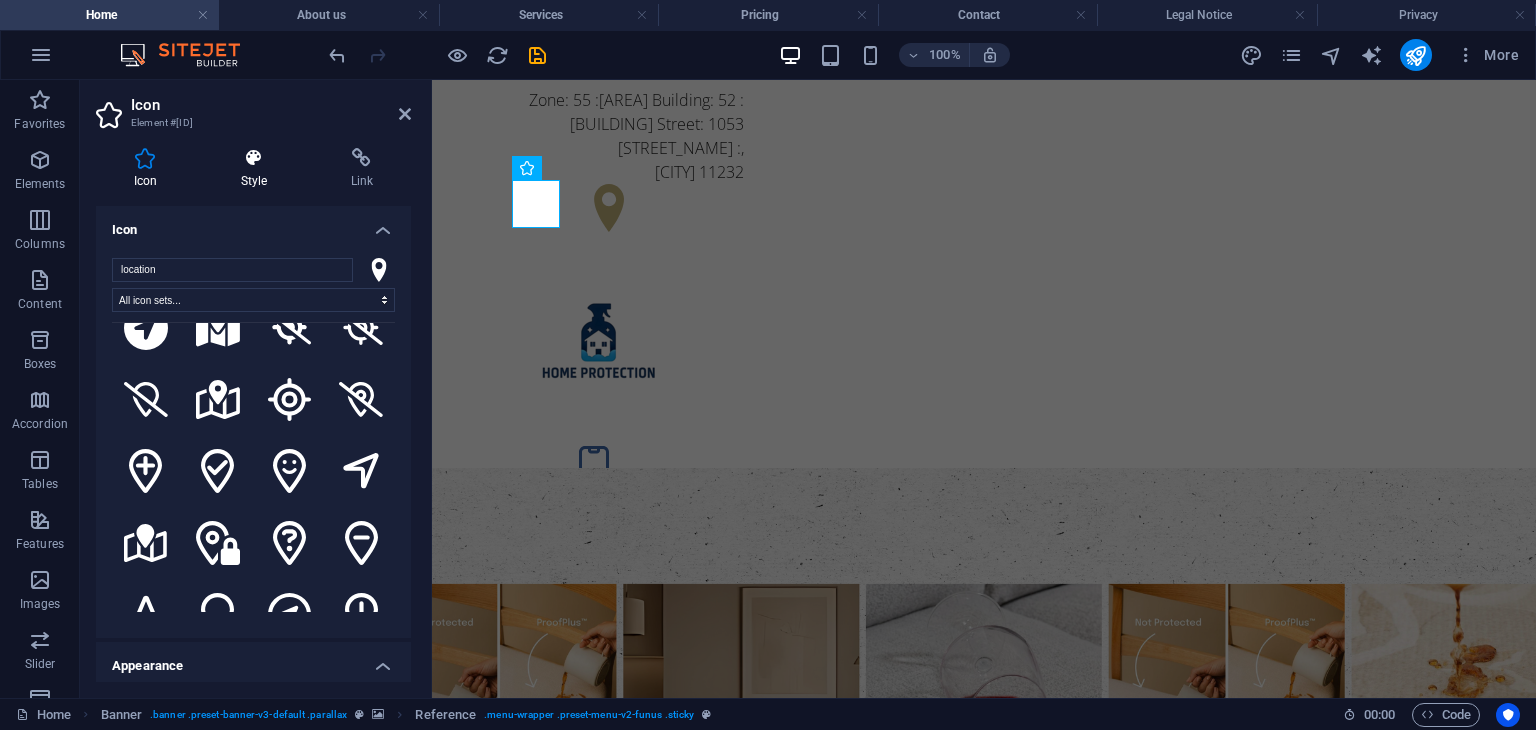 click on "Style" at bounding box center (258, 169) 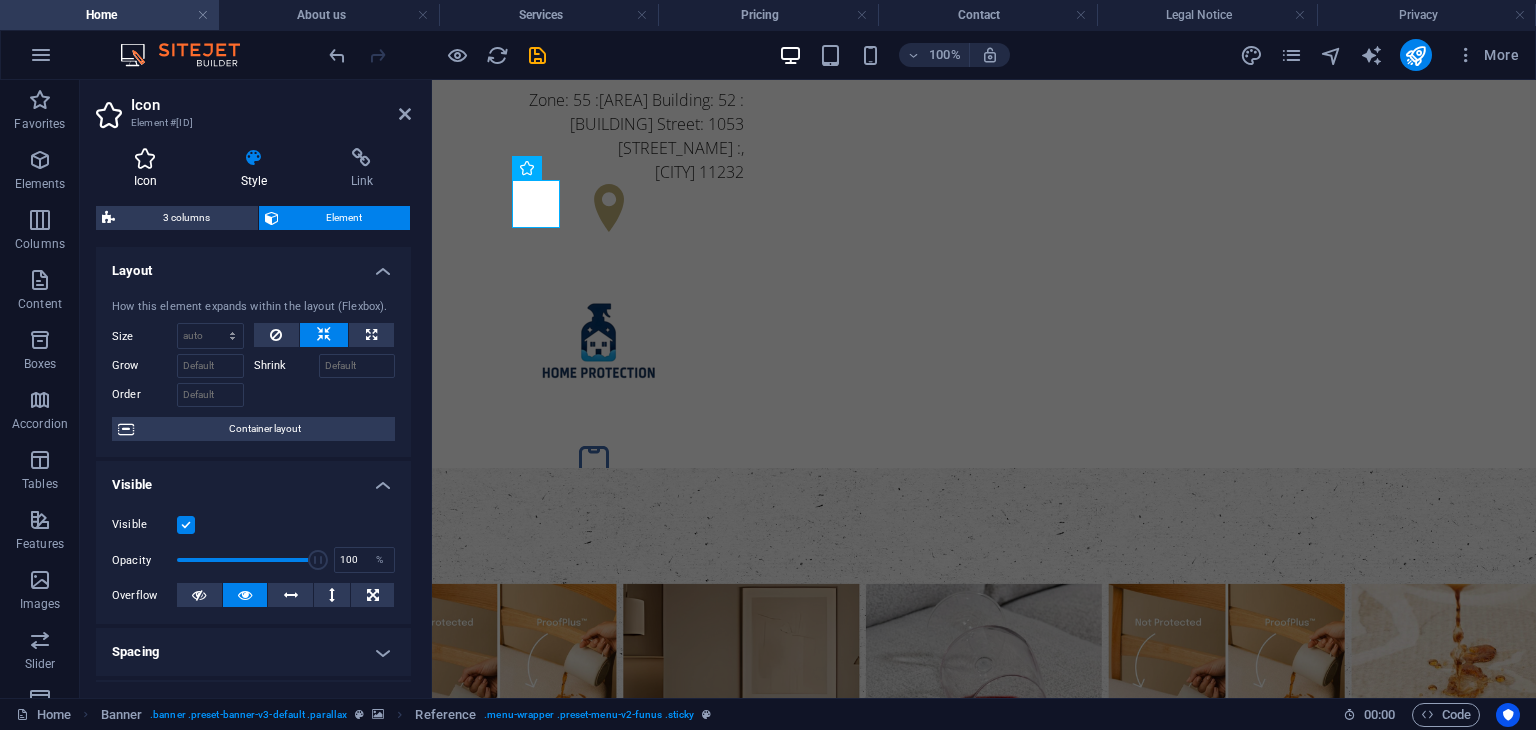 click at bounding box center [145, 158] 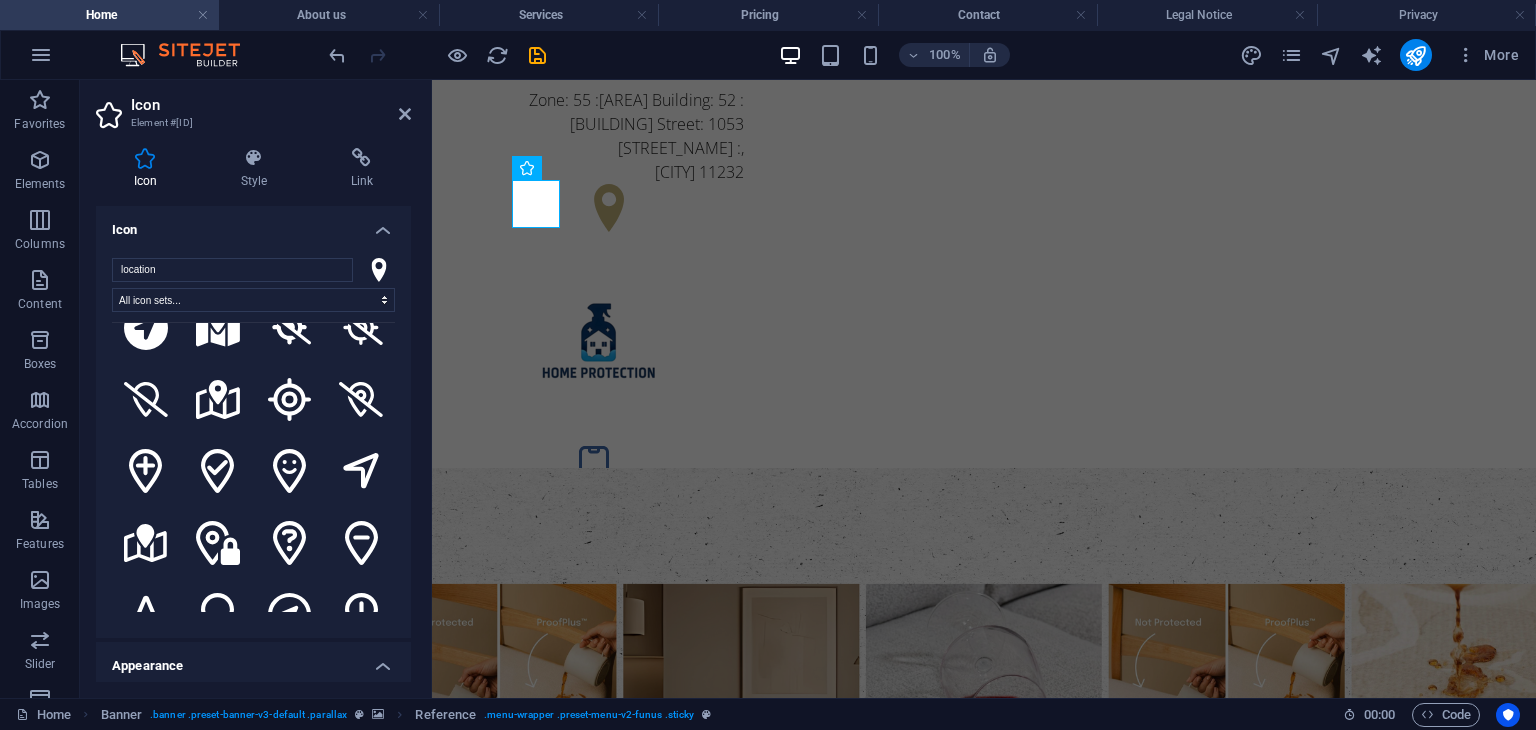 scroll, scrollTop: 817, scrollLeft: 0, axis: vertical 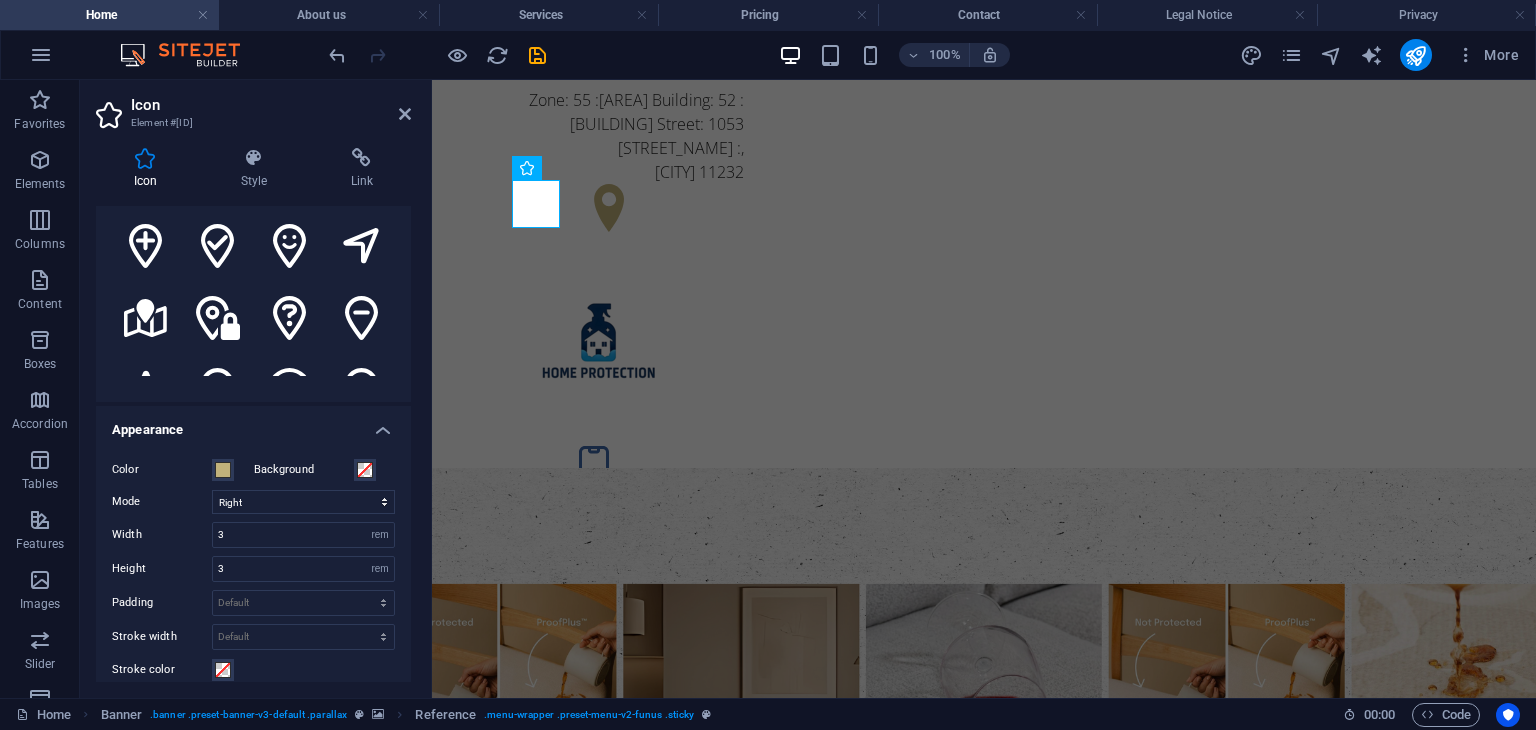 click on "Color Background Mode Scale Left Center Right Width 3 Default auto px rem % em vh vw Height 3 Default auto px rem em vh vw Padding Default px rem % em vh vw Stroke width Default px rem % em vh vw Stroke color Overflow" at bounding box center (253, 586) 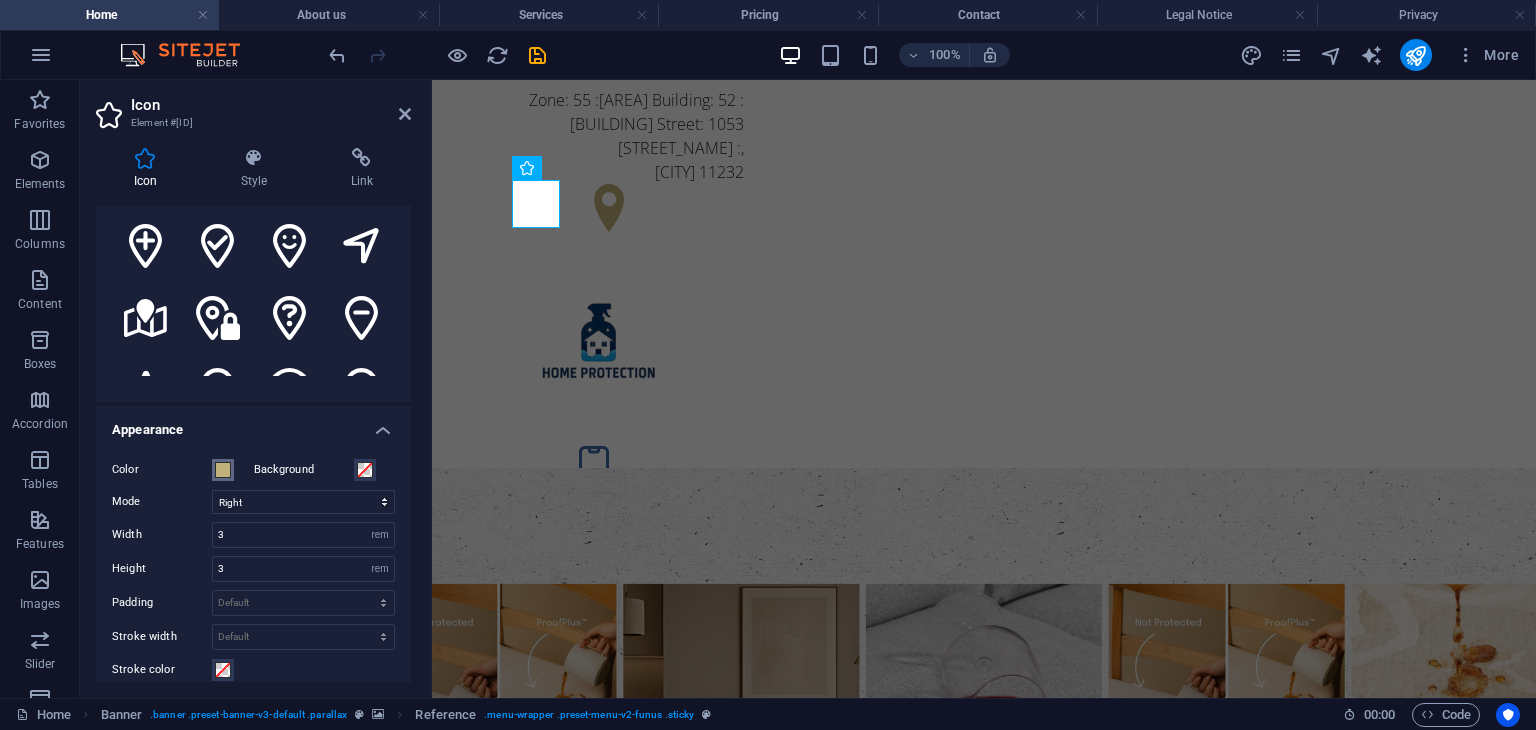 click at bounding box center (223, 470) 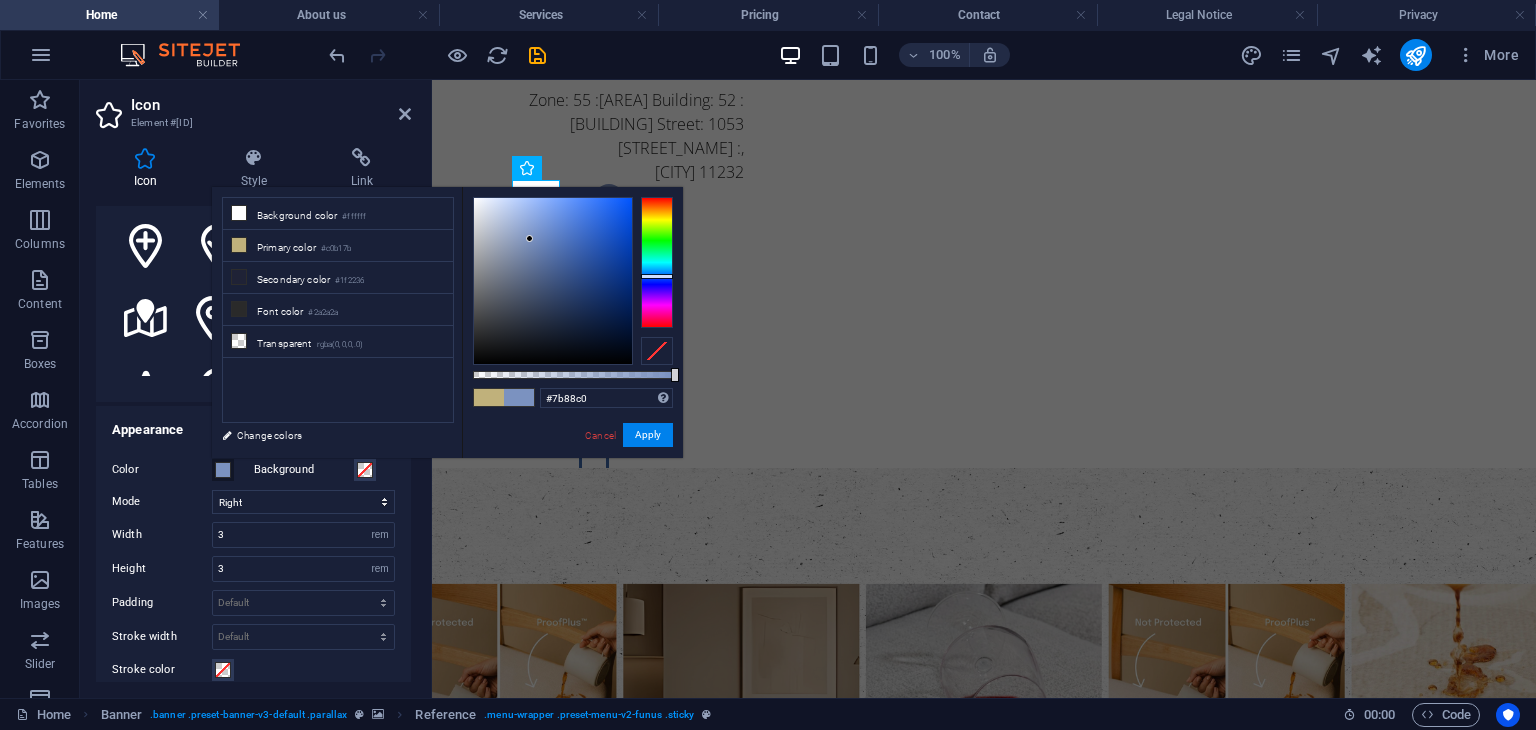 click at bounding box center [657, 262] 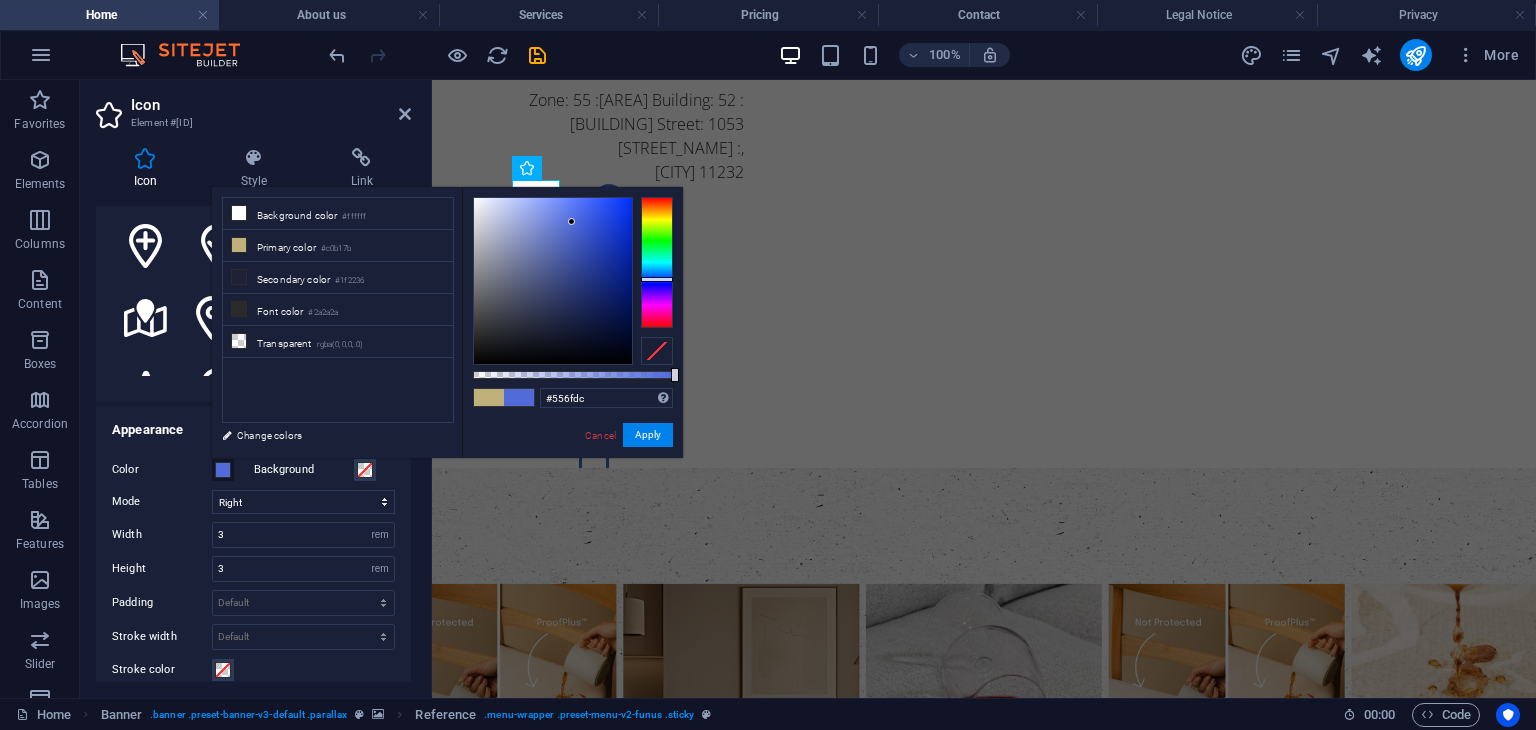 type on "#5670de" 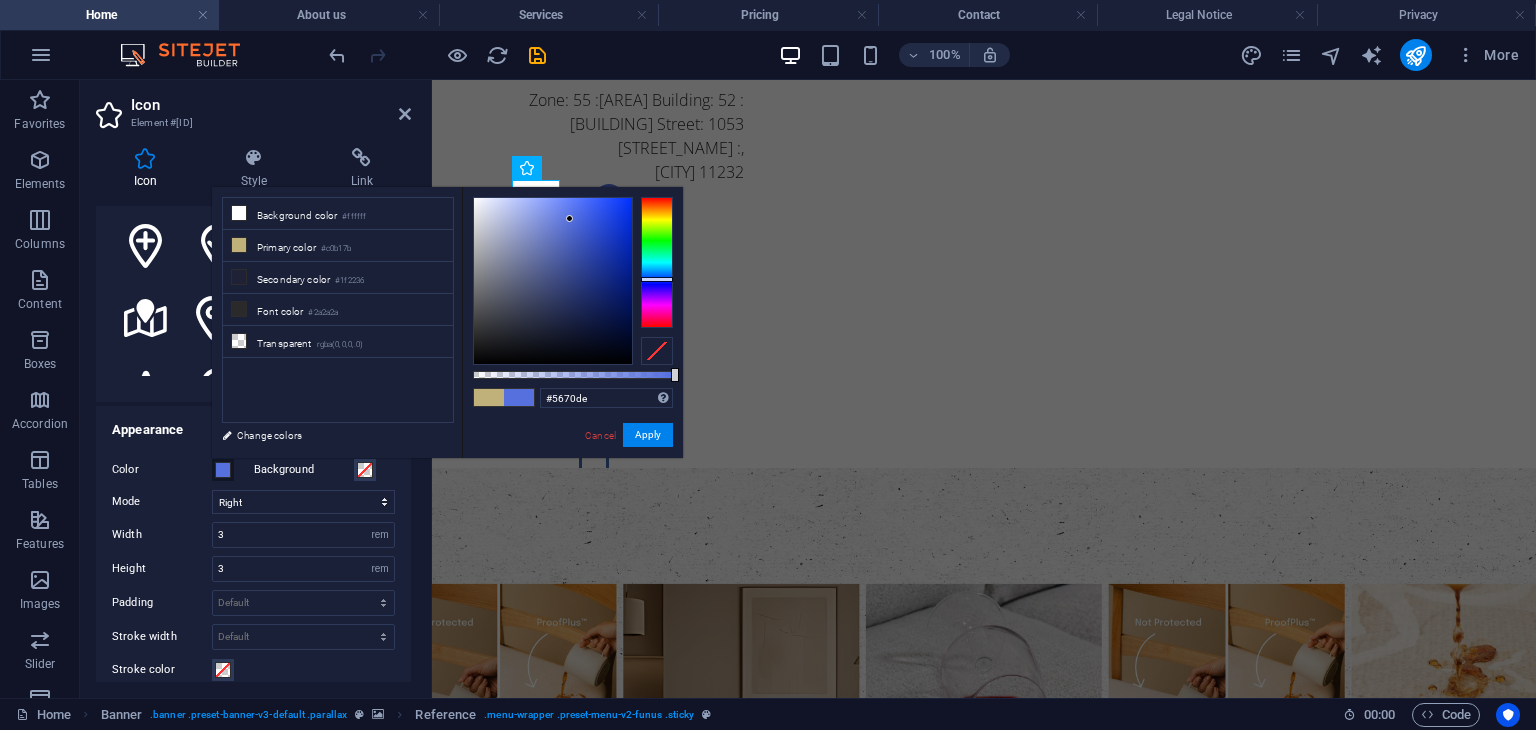 drag, startPoint x: 595, startPoint y: 249, endPoint x: 570, endPoint y: 219, distance: 39.051247 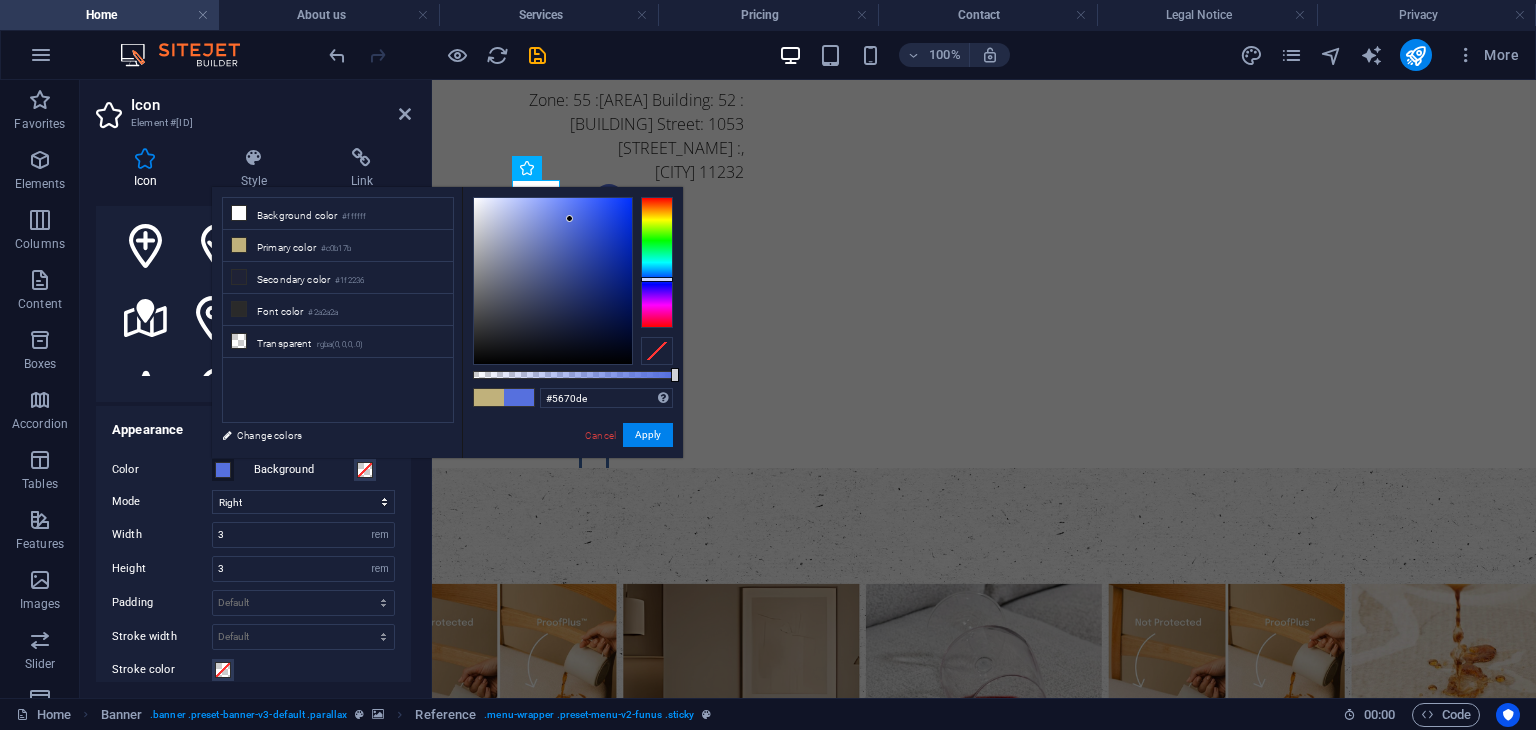 click at bounding box center [553, 281] 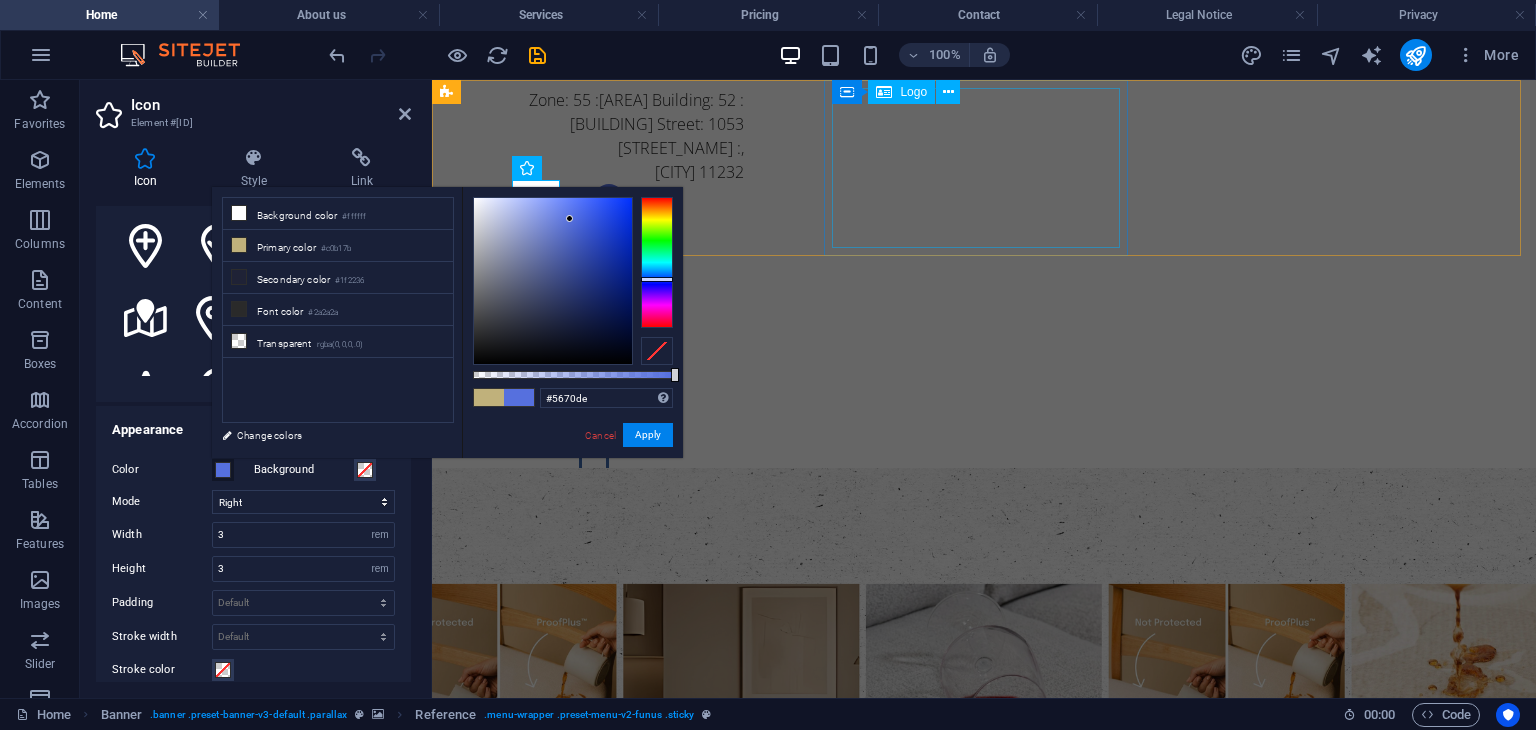 click at bounding box center (600, 342) 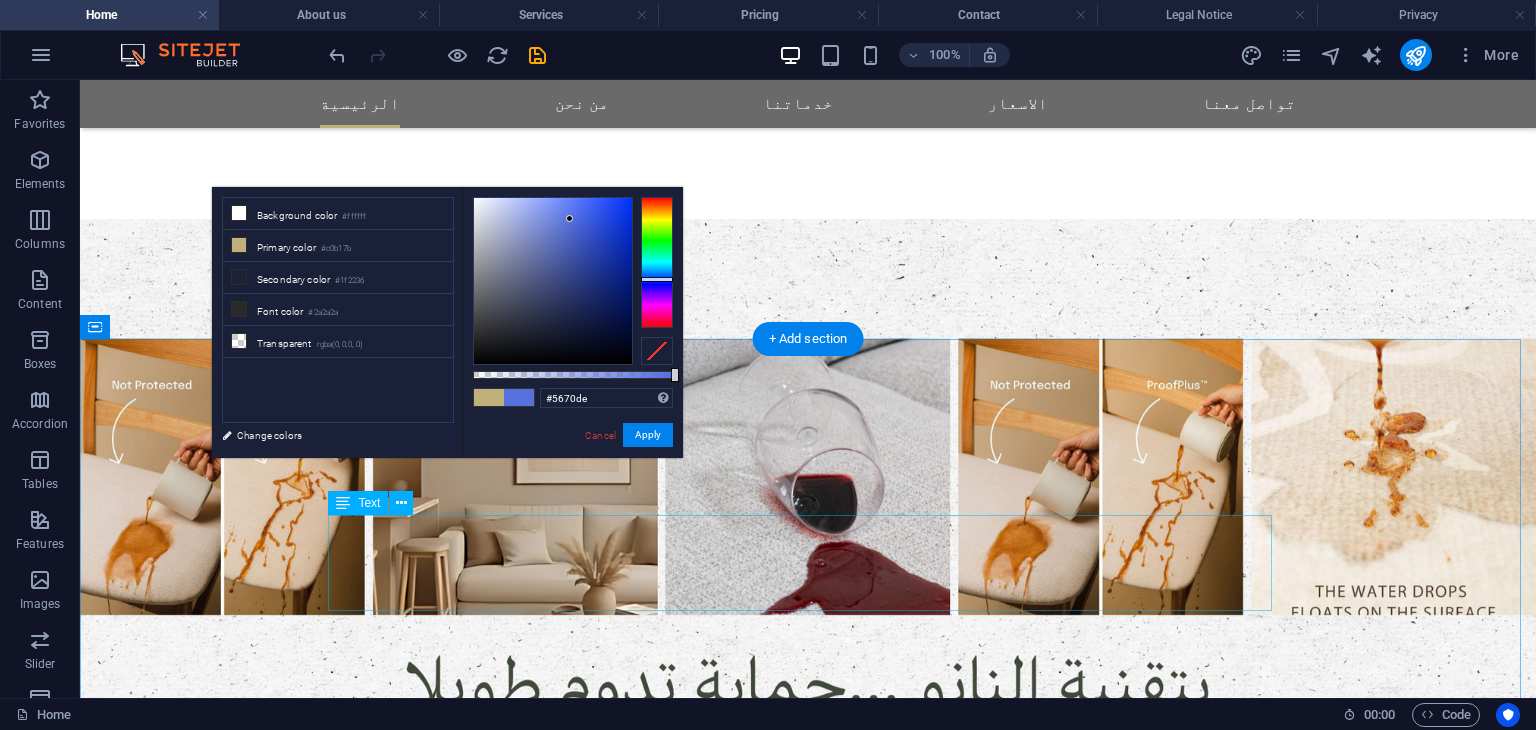 scroll, scrollTop: 500, scrollLeft: 0, axis: vertical 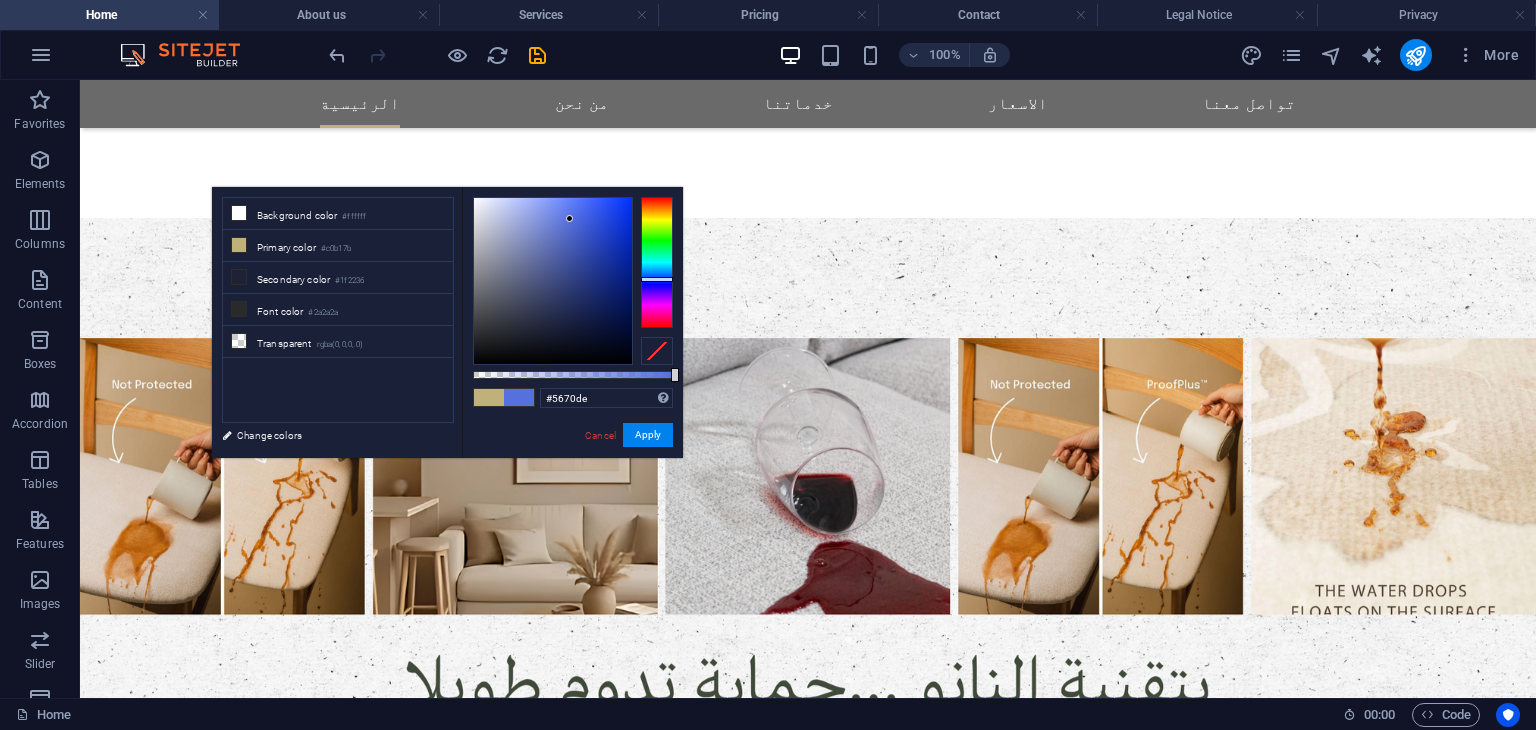click on "#5670de Supported formats #0852ed rgb(8, 82, 237) rgba(8, 82, 237, 90%) hsv(221,97,93) hsl(221, 93%, 48%) Cancel Apply" at bounding box center (572, 467) 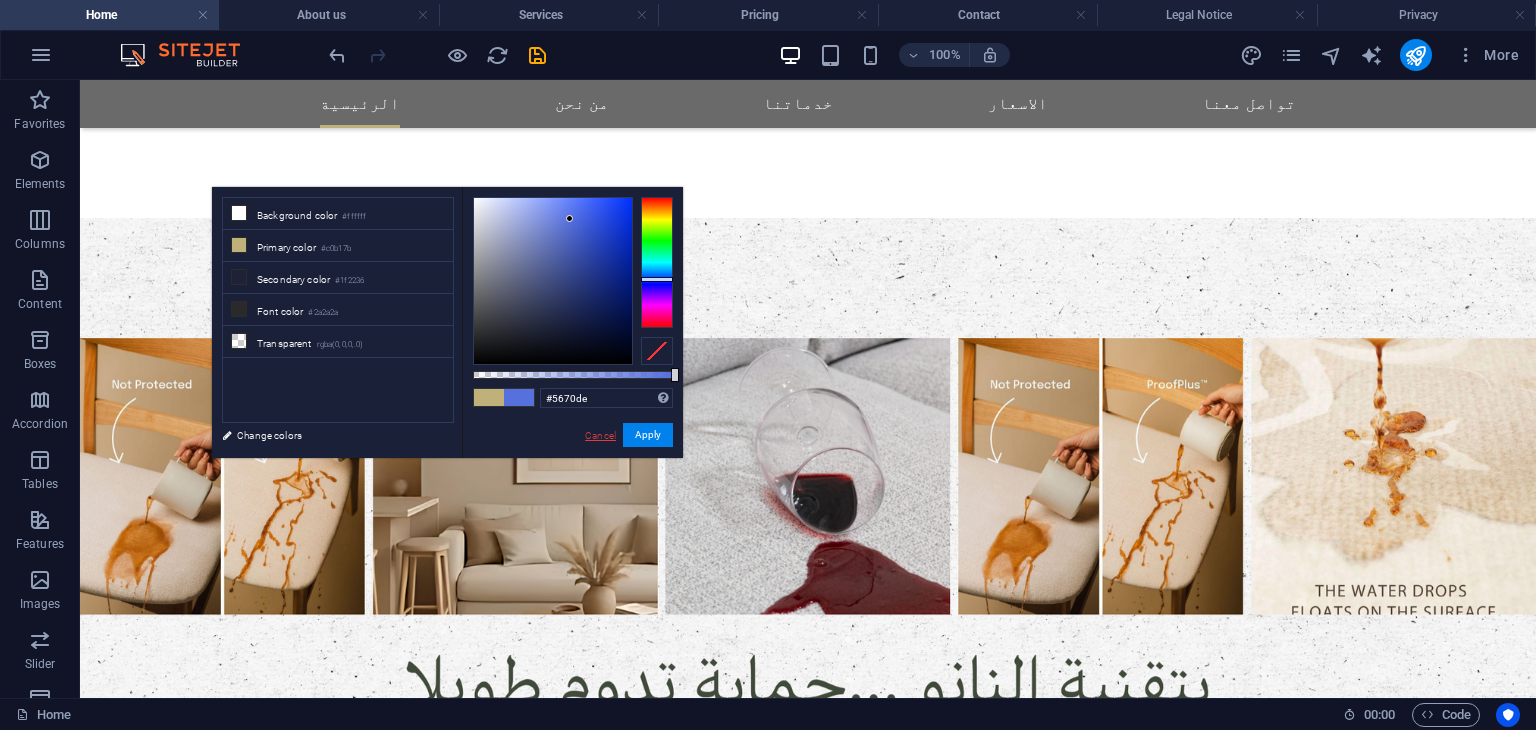 click on "Cancel" at bounding box center (600, 435) 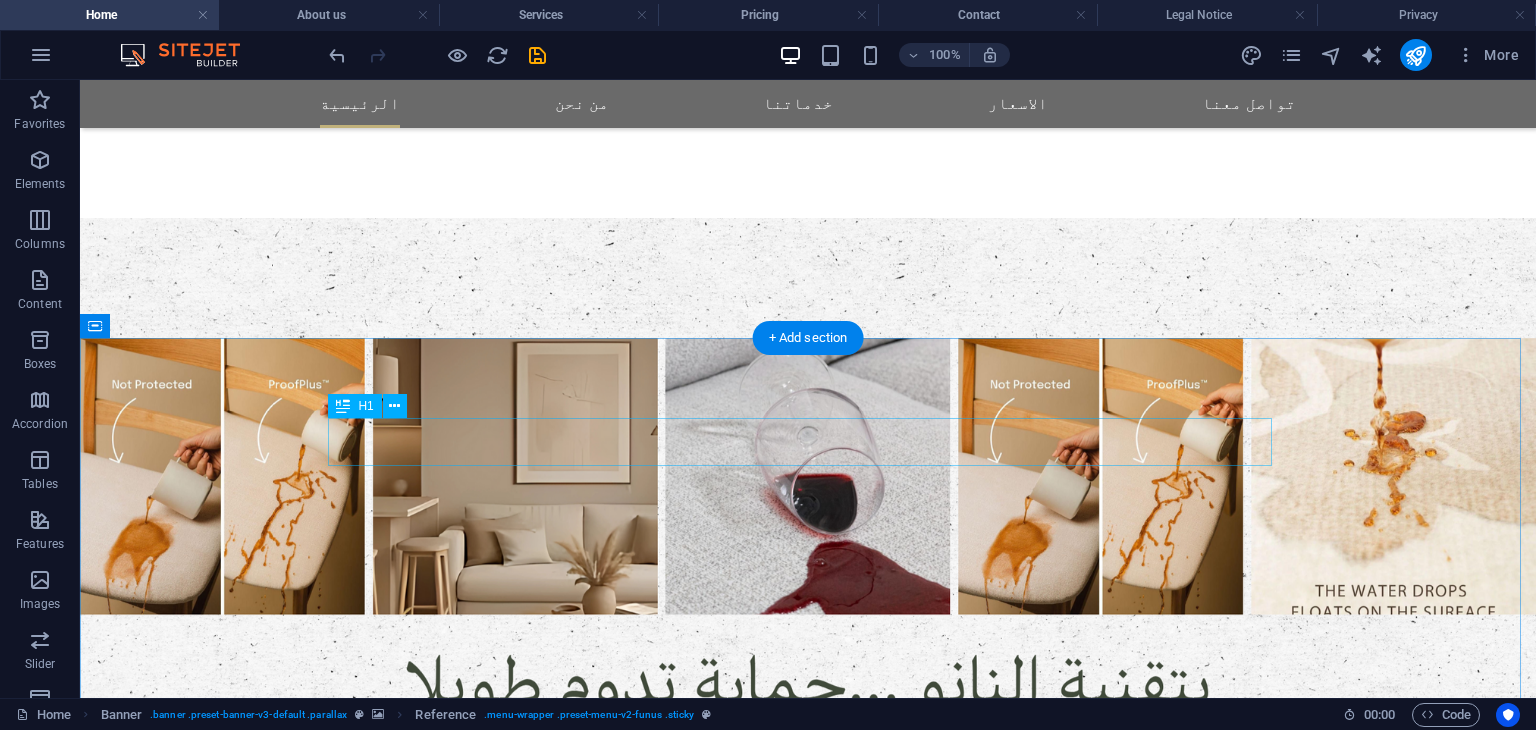 click on "Welcome to  hmpro.qa" at bounding box center [808, 1137] 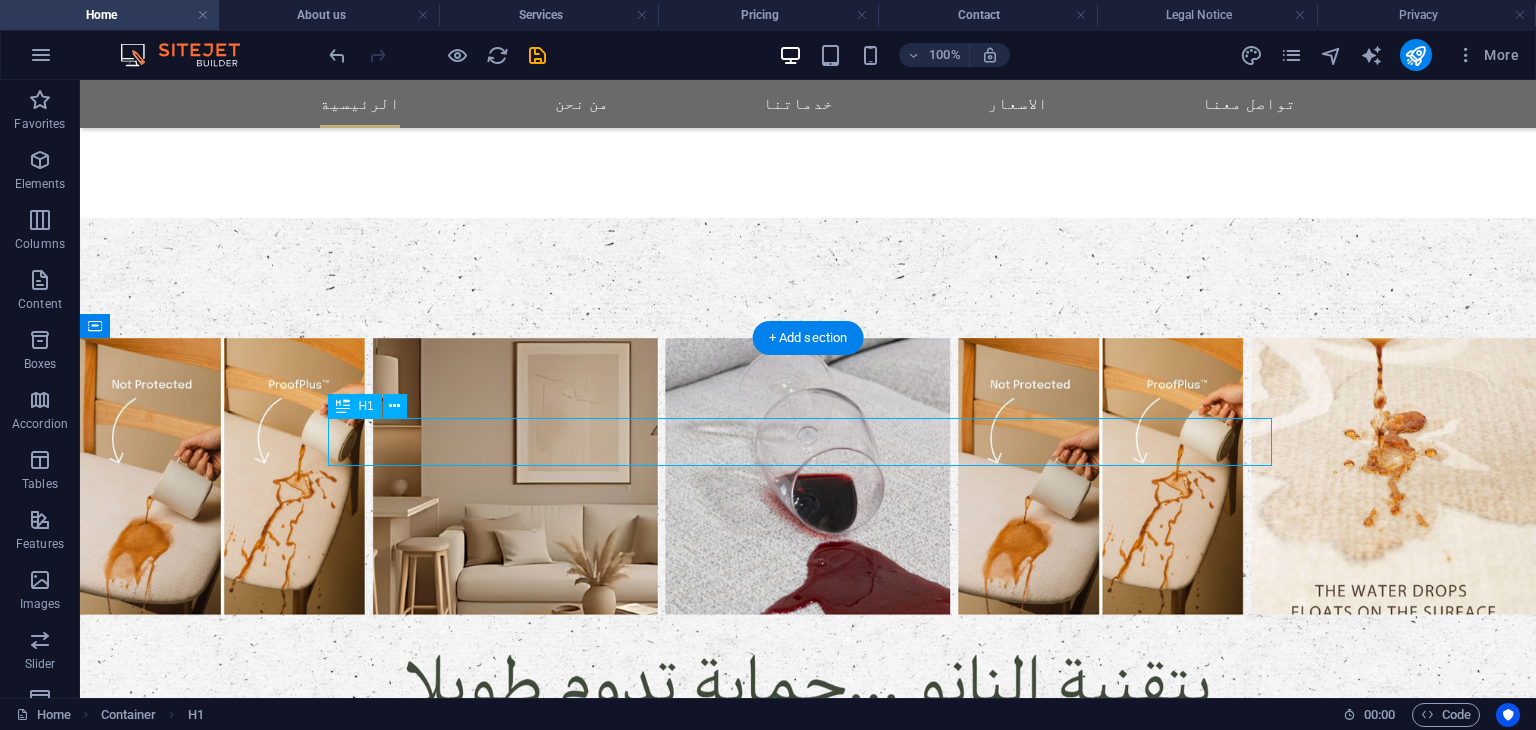 click on "Welcome to  hmpro.qa" at bounding box center [808, 1137] 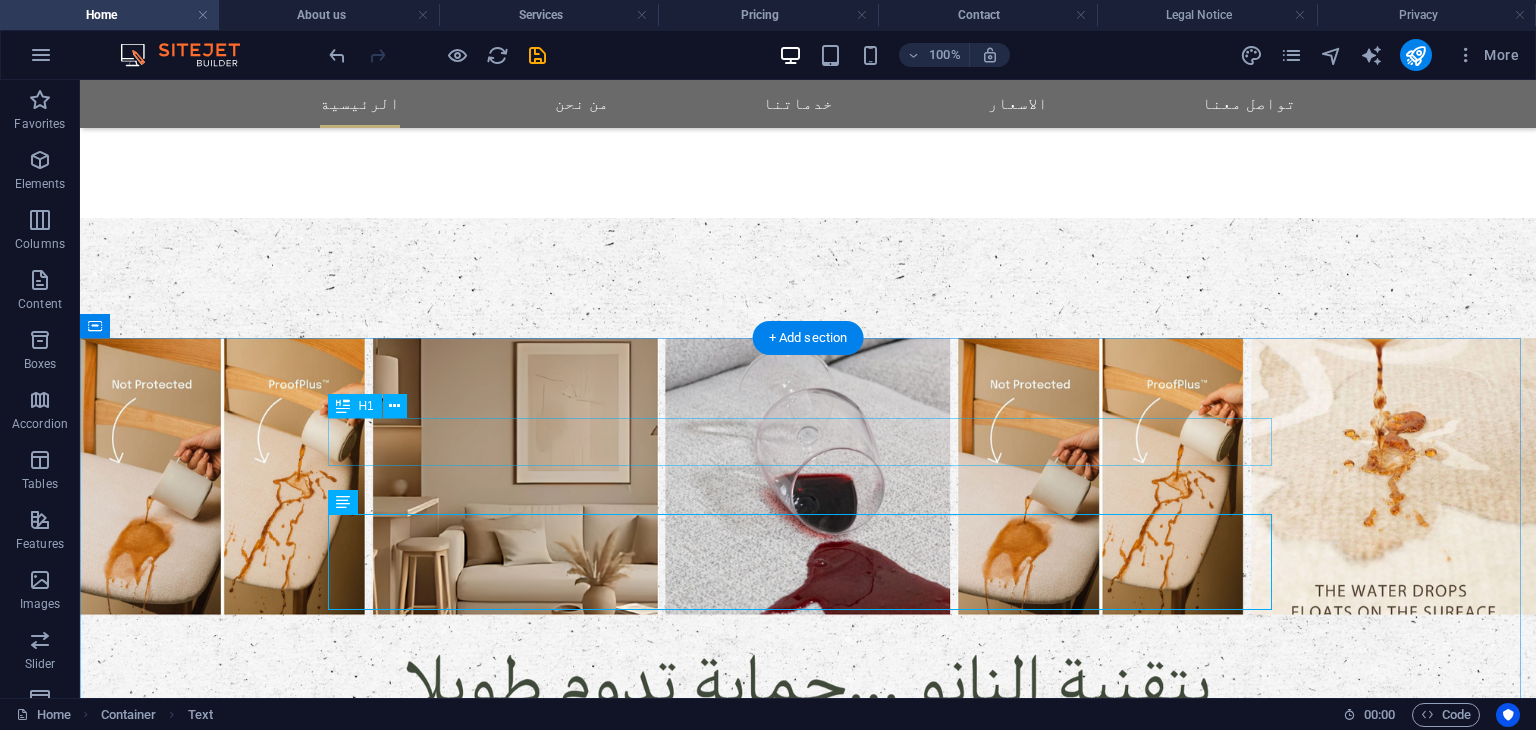click on "Welcome to  hmpro.qa" at bounding box center [808, 1137] 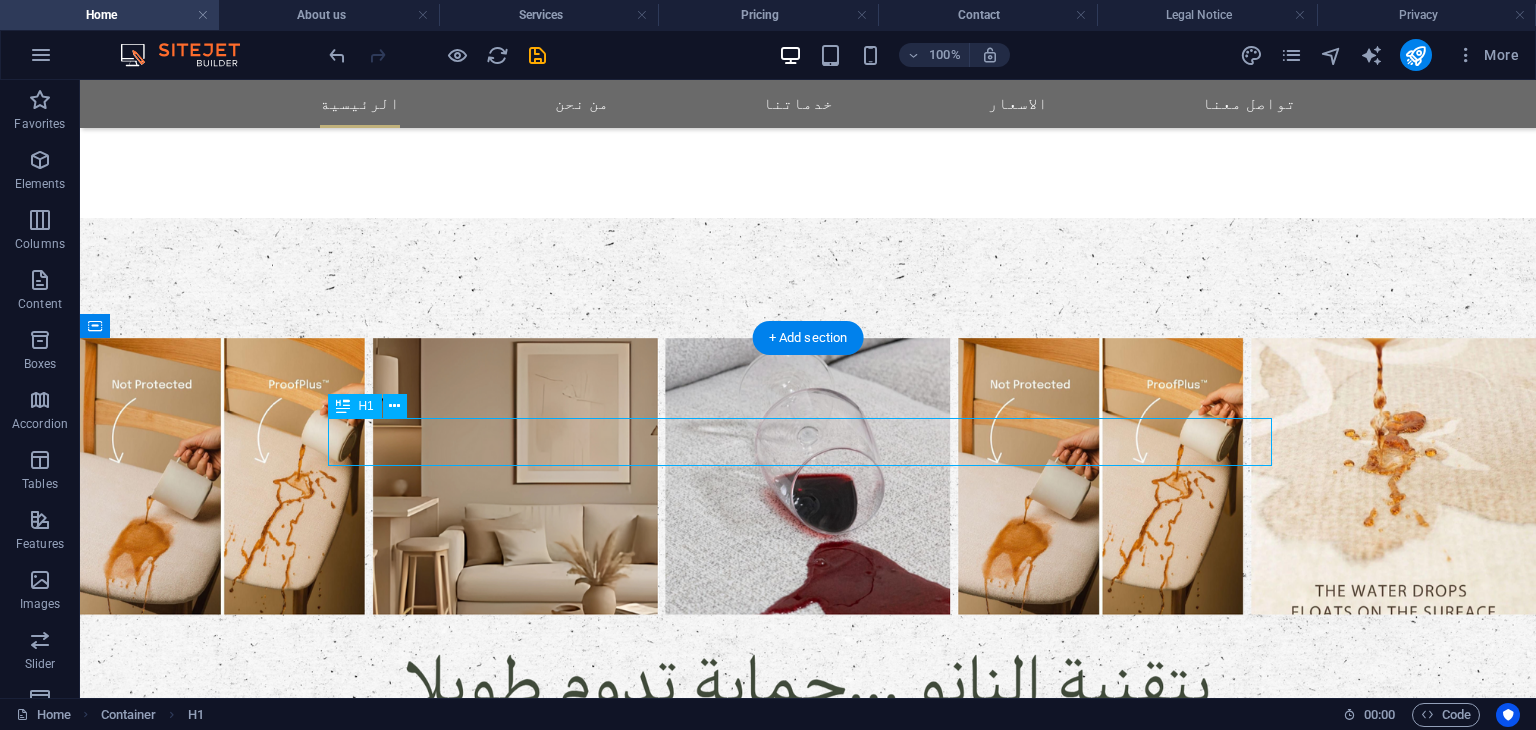 click on "Welcome to  hmpro.qa" at bounding box center [808, 1137] 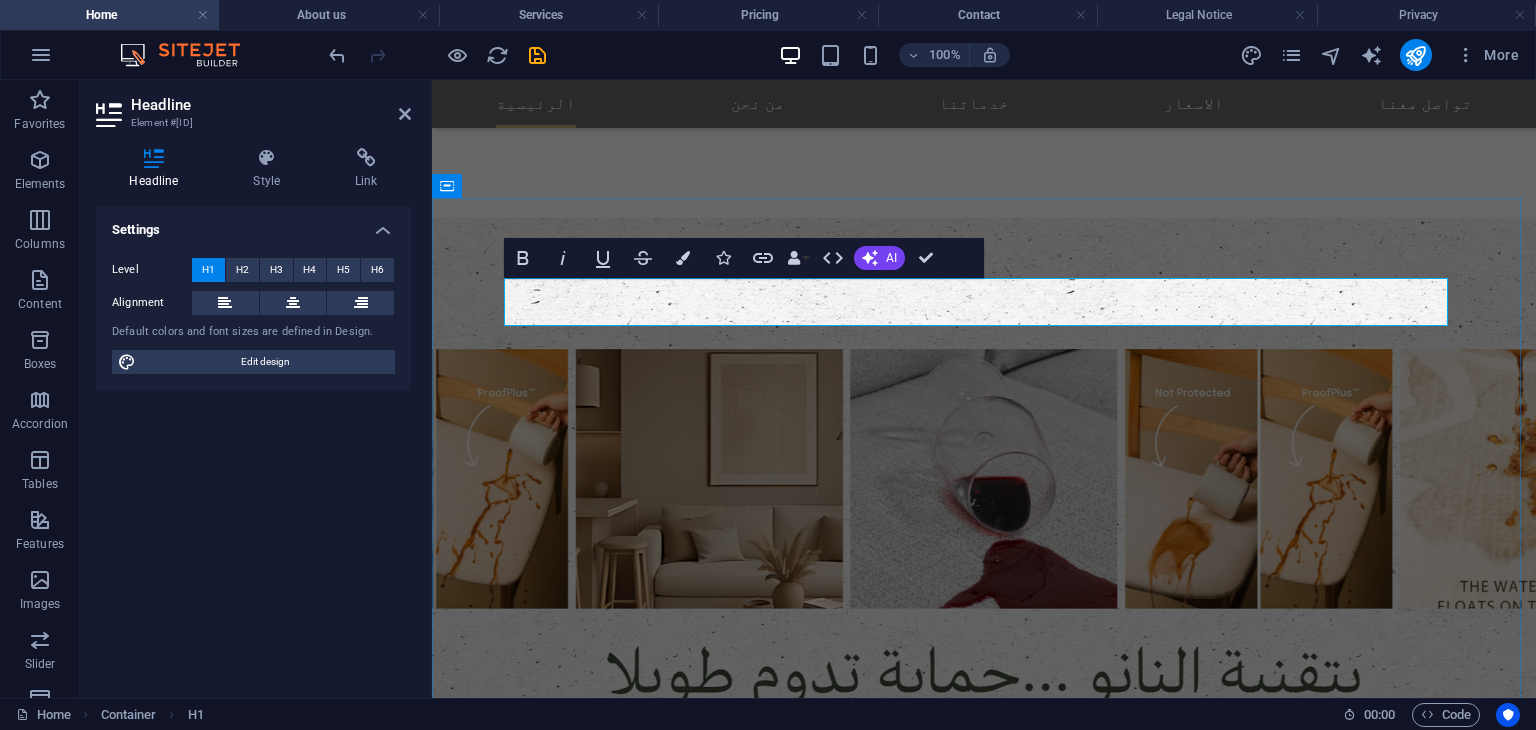 type 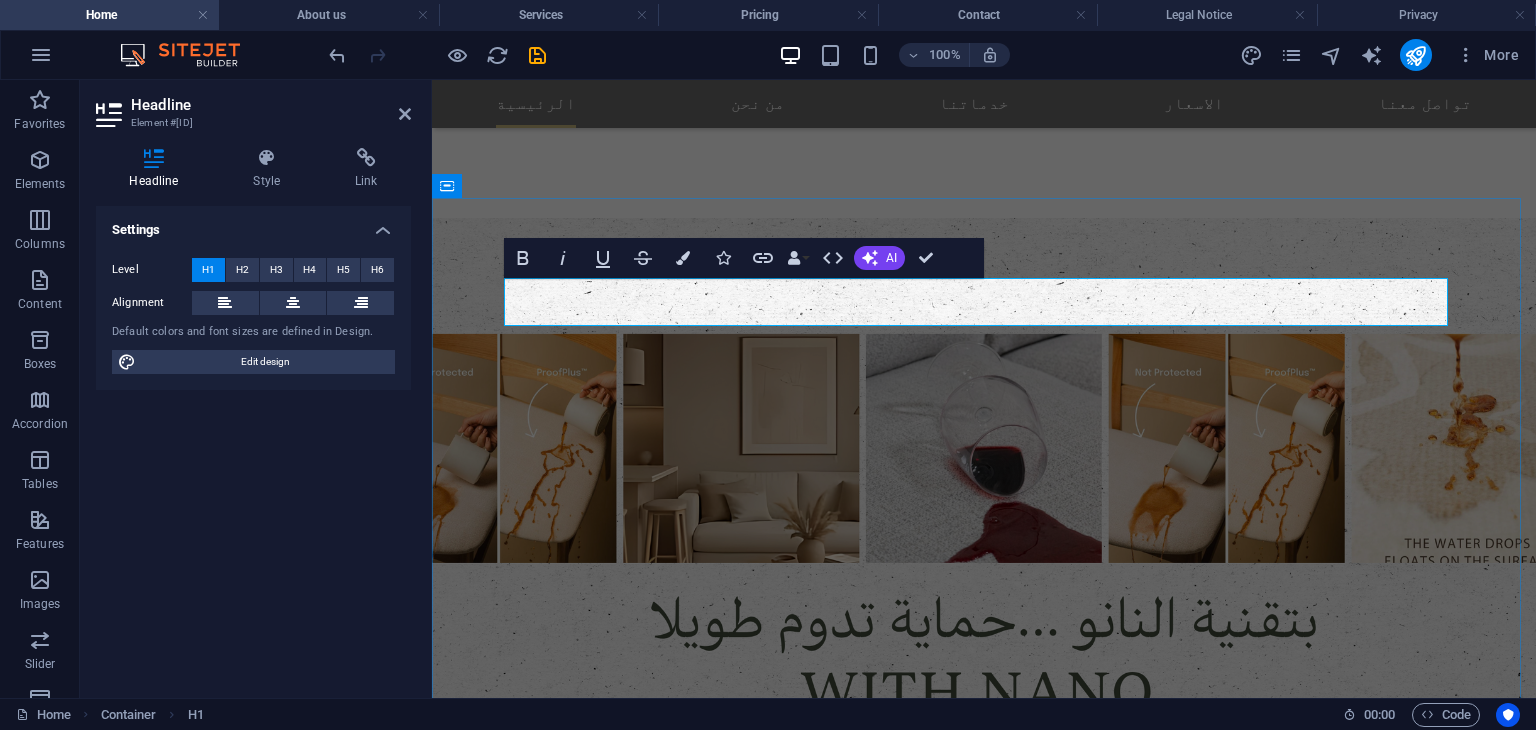 click on "​شركة هوم بروتيكشن لخدمات العزل" at bounding box center (984, 1067) 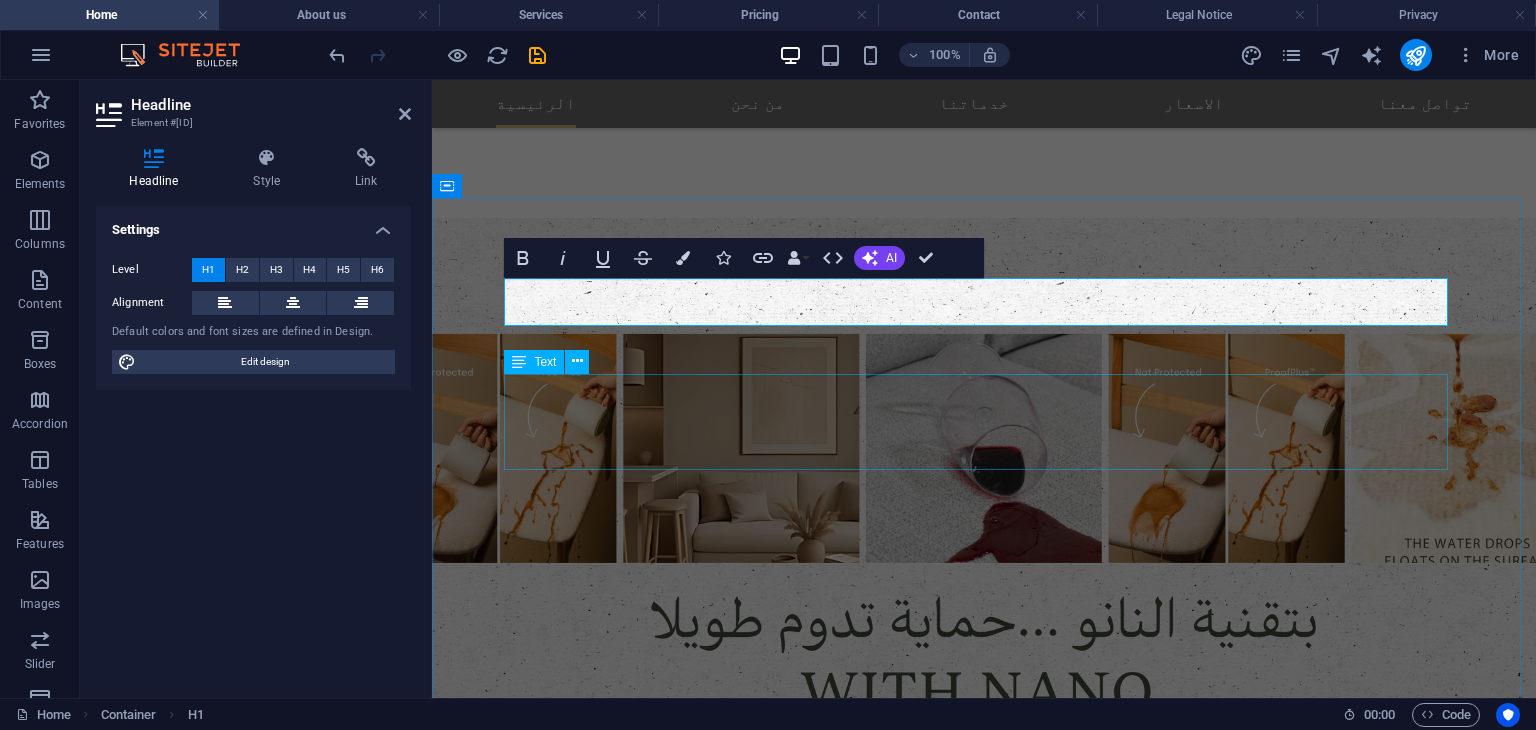 click on "Lorem ipsum dolor sit amet, consectetuer adipiscing elit. Aenean commodo ligula eget dolor. Aenean massa. Cum sociis natoque penatibus et magnis dis parturient montes, nascetur ridiculus mus. Donec quam felis, ultricies nec, pellentesque eu, pretium quis, sem. Nulla consequat massa quis enim. Donec pede justo, fringilla vel, aliquet nec, vulputate eget, arcu. Nulla consequat massa quis enim. Donec pede justo, fringilla vel, aliquet nec." at bounding box center [984, 1187] 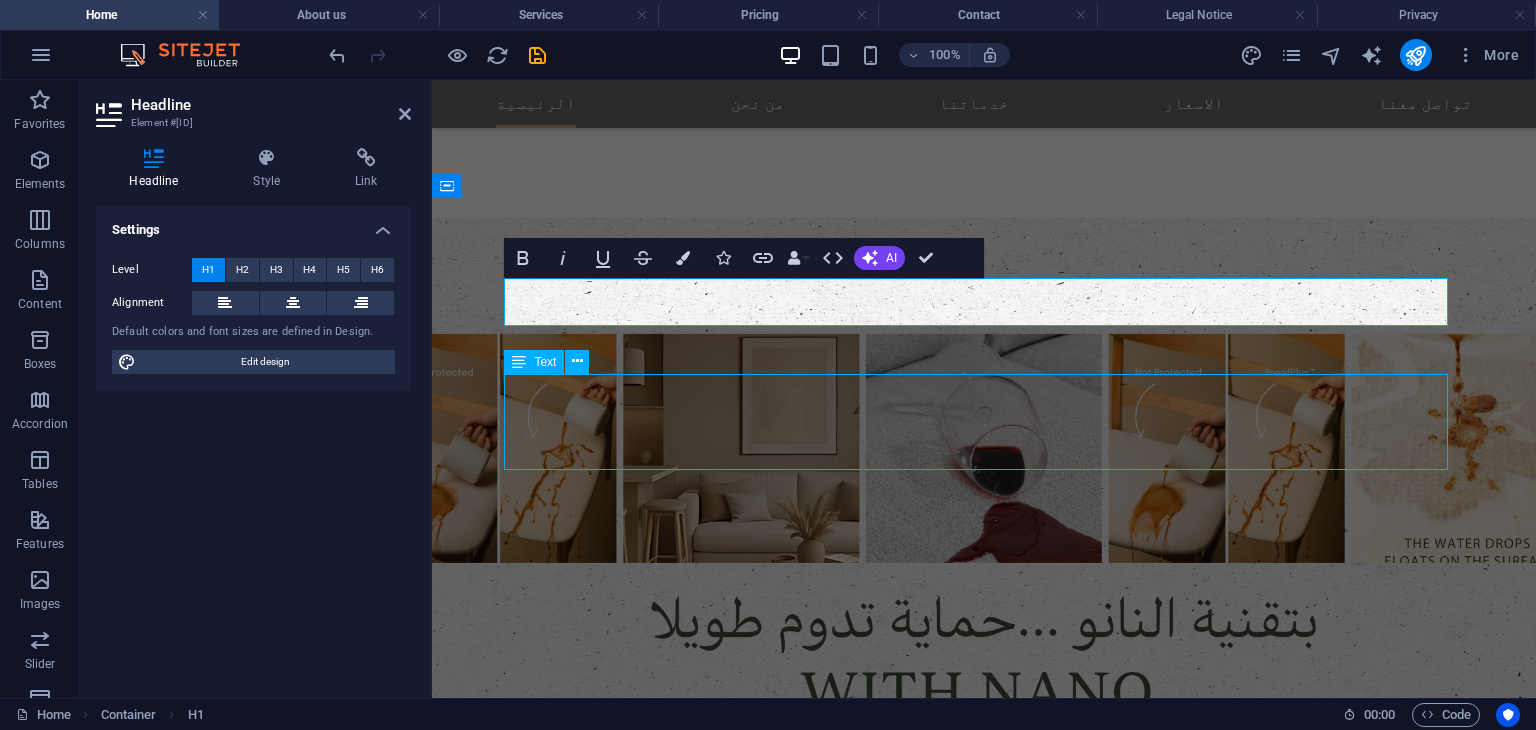 click on "Lorem ipsum dolor sit amet, consectetuer adipiscing elit. Aenean commodo ligula eget dolor. Aenean massa. Cum sociis natoque penatibus et magnis dis parturient montes, nascetur ridiculus mus. Donec quam felis, ultricies nec, pellentesque eu, pretium quis, sem. Nulla consequat massa quis enim. Donec pede justo, fringilla vel, aliquet nec, vulputate eget, arcu. Nulla consequat massa quis enim. Donec pede justo, fringilla vel, aliquet nec." at bounding box center (984, 1187) 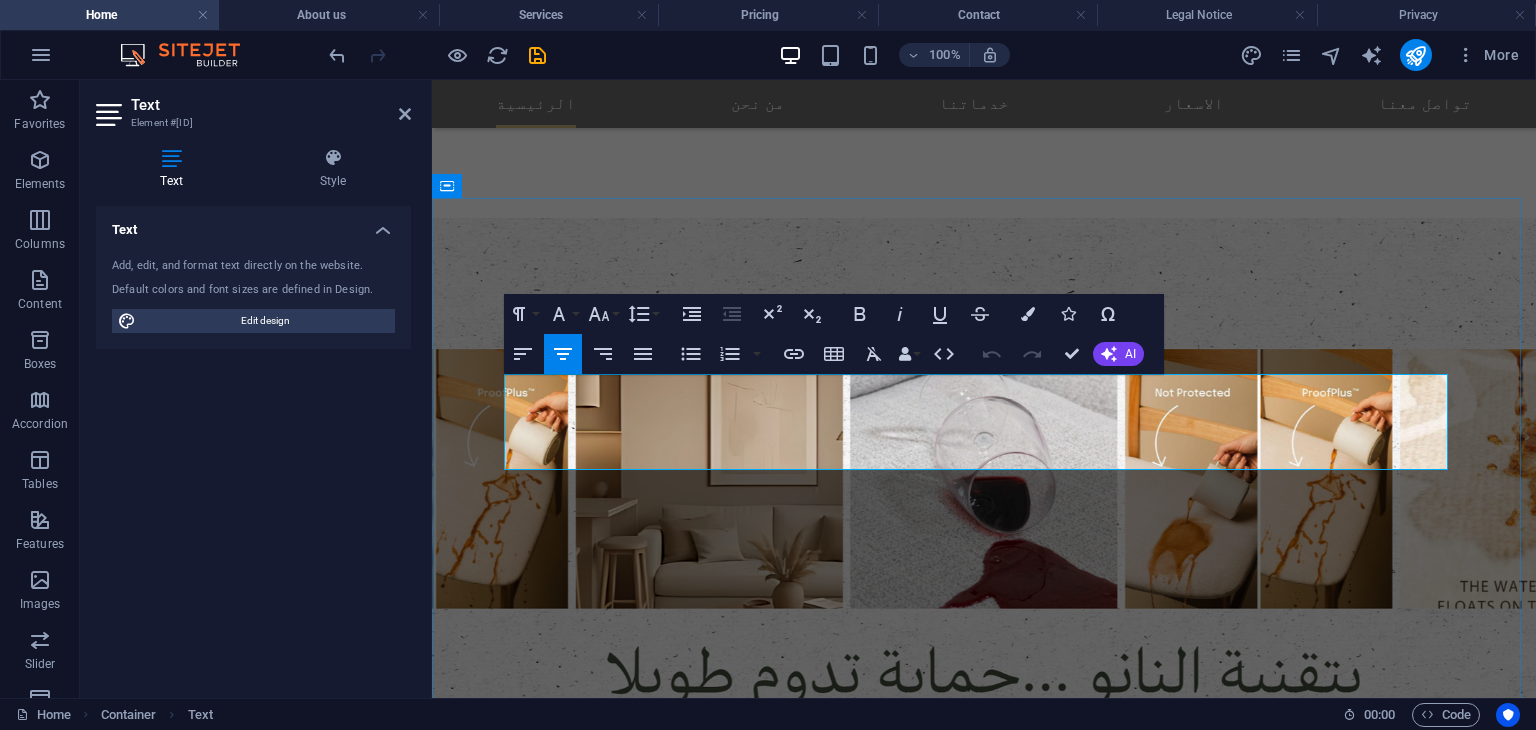 click on "Lorem ipsum dolor sit amet, consectetuer adipiscing elit. Aenean commodo ligula eget dolor. Aenean massa. Cum sociis natoque penatibus et magnis dis parturient montes, nascetur ridiculus mus. Donec quam felis, ultricies nec, pellentesque eu, pretium quis, sem. Nulla consequat massa quis enim. Donec pede justo, fringilla vel, aliquet nec, vulputate eget, arcu. Nulla consequat massa quis enim. Donec pede justo, fringilla vel, aliquet nec." at bounding box center [984, 1257] 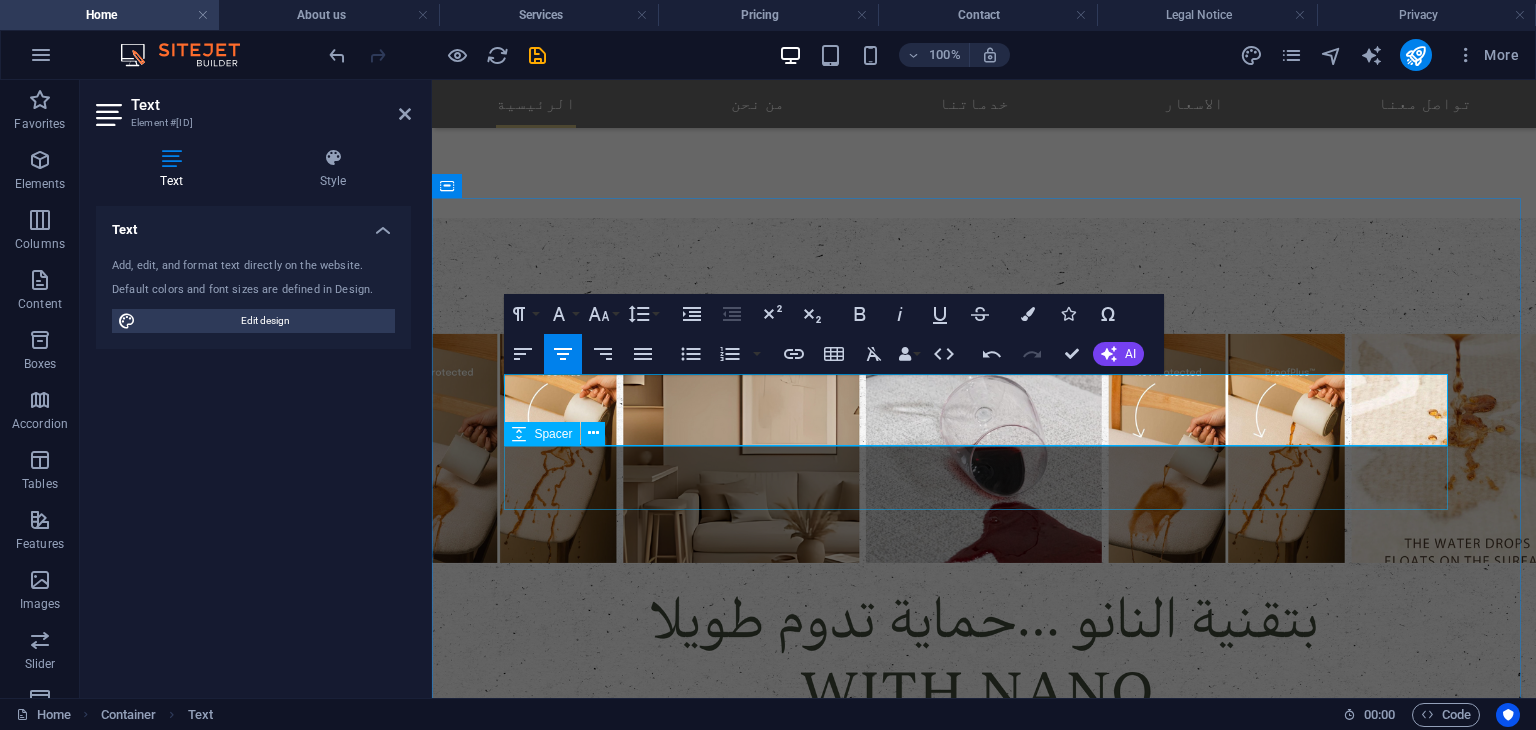 click at bounding box center (984, 1267) 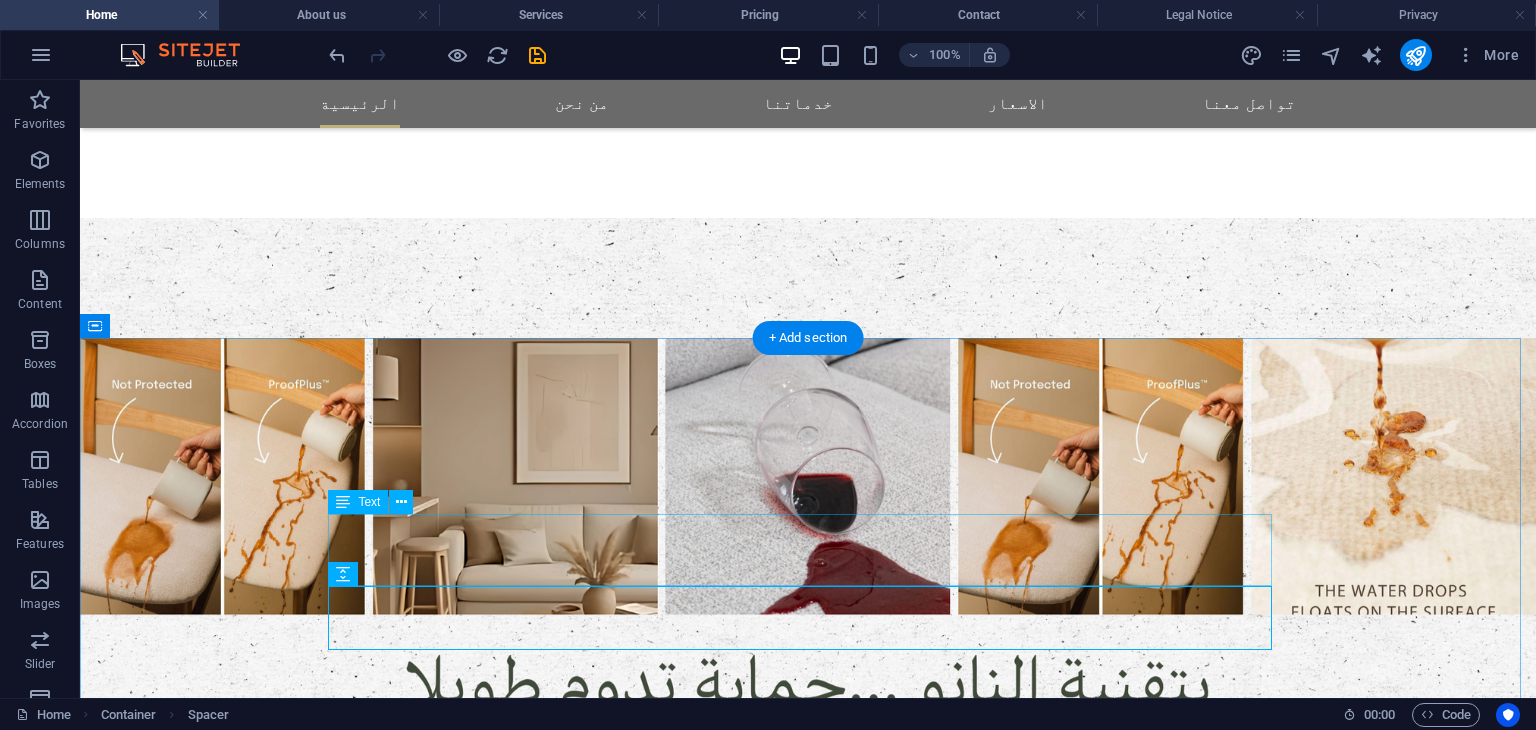 click on "نحن شركة متخصصة في حماية وعزل الأثاث باستخدام أحدث تقنيات النانو، نقدم حلولاً مبتكرة لحماية الأرائك والمفروشات من البقع، السوائل، الأتربة، والتلف الناتج عن الاستخدام اليومي. نحرص على الجمع بين الجودة العالية والخدمة الاحترافية لضمان راحة عملائنا والحفاظ على جمالية وأناقة أثاثهم لأطول فترة ممكنة. هدفنا هو توفير بيئة نظيفة وعصرية في كل منزل أو مكتب من خلال تقنيات صديقة للبيئة وآمنة للاستخدام." at bounding box center [808, 1257] 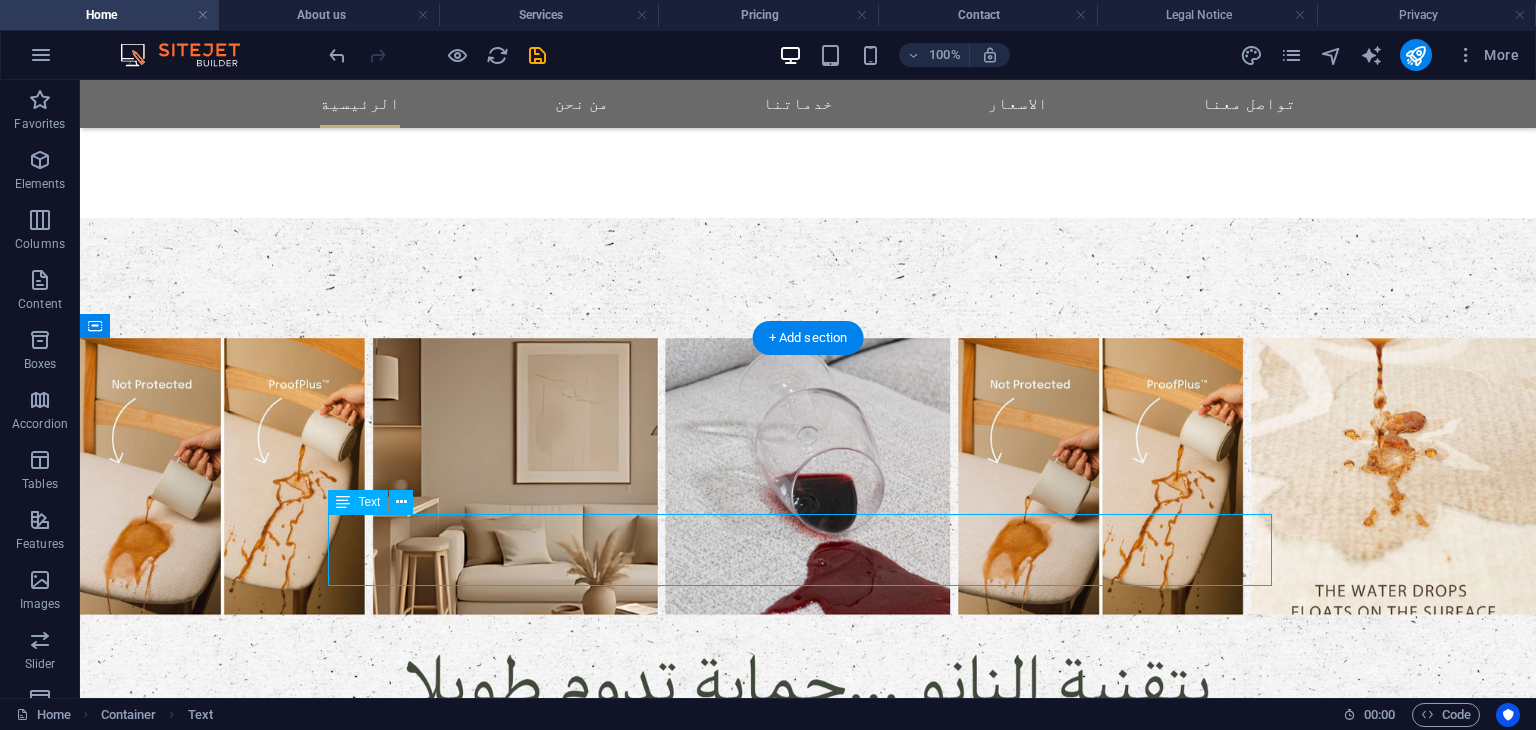 click on "نحن شركة متخصصة في حماية وعزل الأثاث باستخدام أحدث تقنيات النانو، نقدم حلولاً مبتكرة لحماية الأرائك والمفروشات من البقع، السوائل، الأتربة، والتلف الناتج عن الاستخدام اليومي. نحرص على الجمع بين الجودة العالية والخدمة الاحترافية لضمان راحة عملائنا والحفاظ على جمالية وأناقة أثاثهم لأطول فترة ممكنة. هدفنا هو توفير بيئة نظيفة وعصرية في كل منزل أو مكتب من خلال تقنيات صديقة للبيئة وآمنة للاستخدام." at bounding box center (808, 1257) 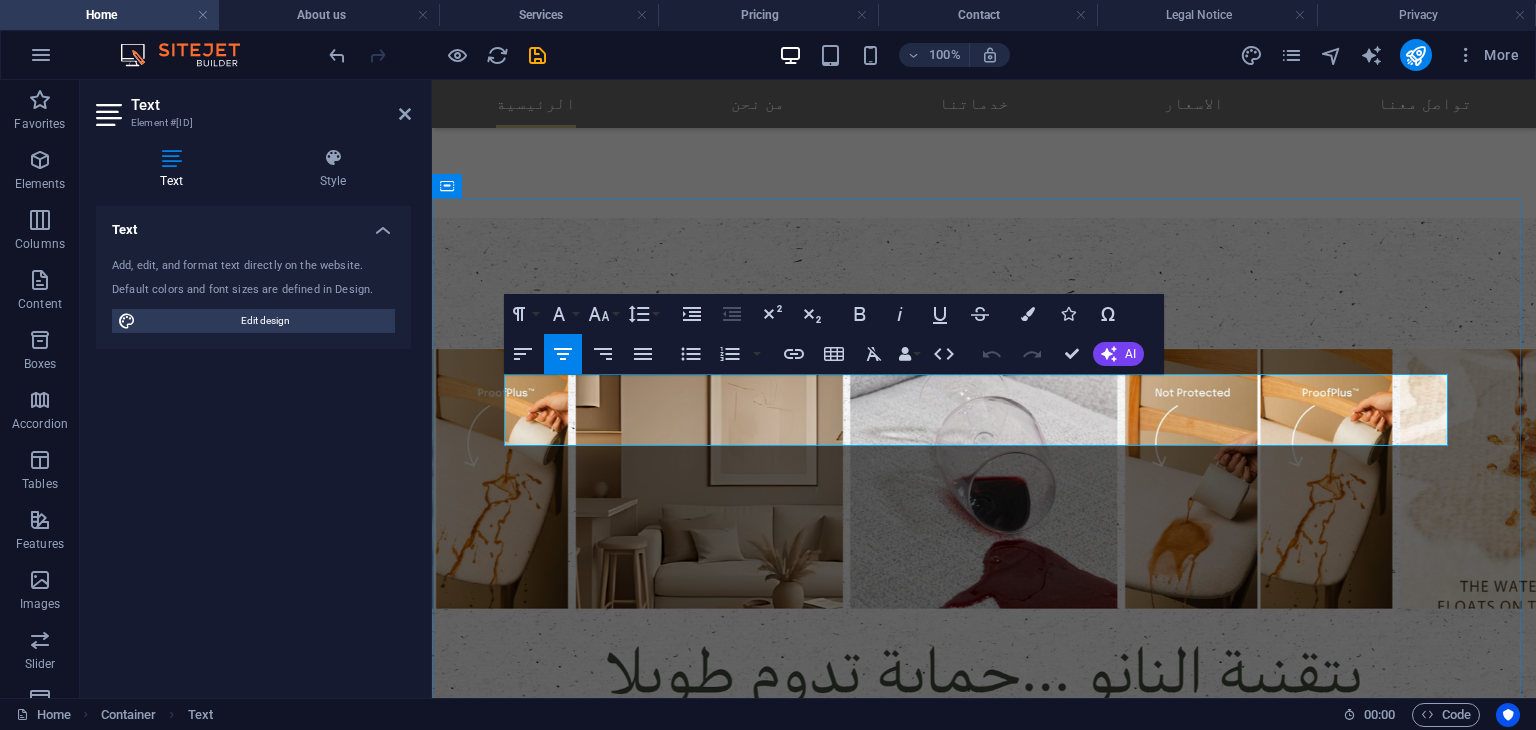 click on "نحن شركة متخصصة في حماية وعزل الأثاث باستخدام أحدث تقنيات النانو، نقدم حلولاً مبتكرة لحماية الأرائك والمفروشات من البقع، السوائل، الأتربة، والتلف الناتج عن الاستخدام اليومي. نحرص على الجمع بين الجودة العالية والخدمة الاحترافية لضمان راحة عملائنا والحفاظ على جمالية وأناقة أثاثهم لأطول فترة ممكنة. هدفنا هو توفير بيئة نظيفة وعصرية في كل منزل أو مكتب من خلال تقنيات صديقة للبيئة وآمنة للاستخدام." at bounding box center (984, 1257) 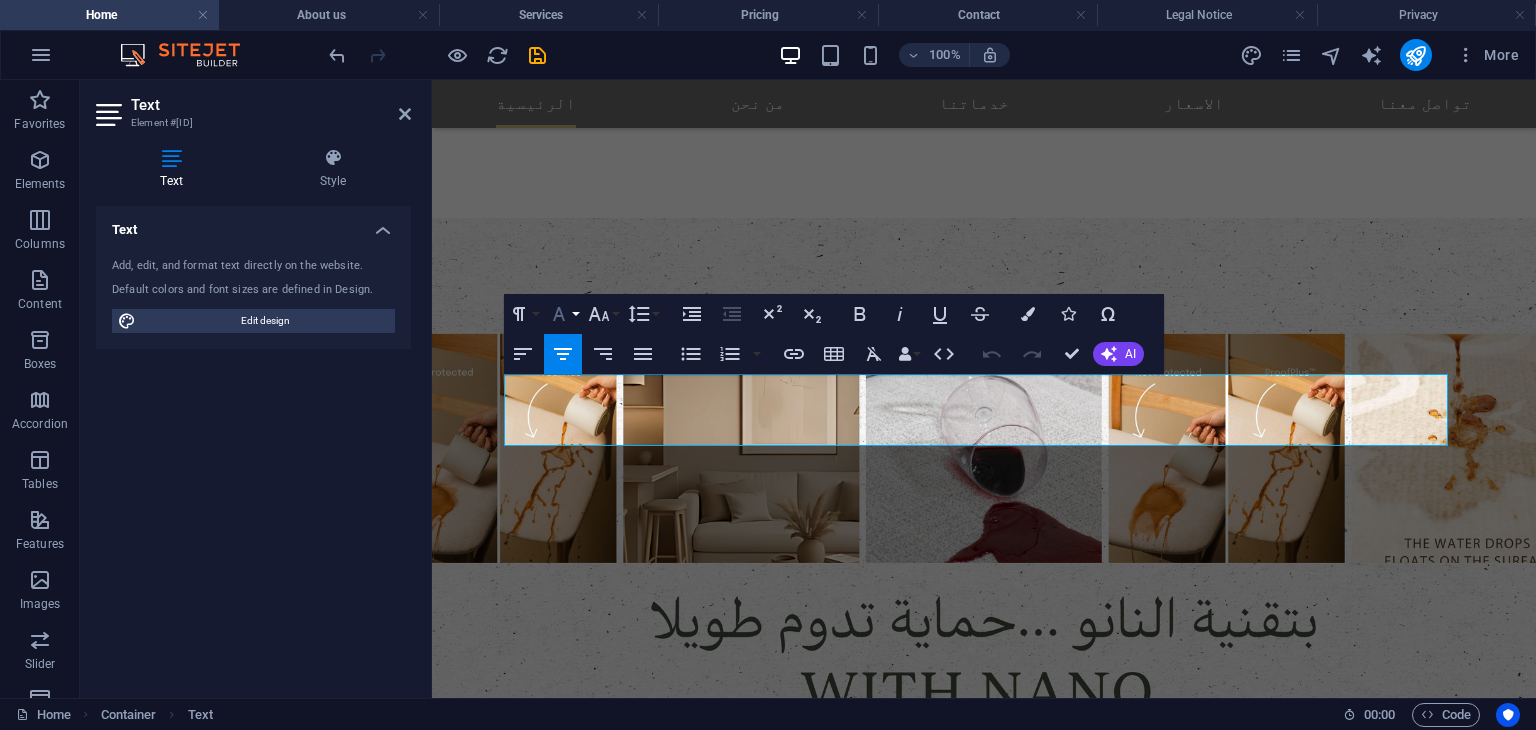 click 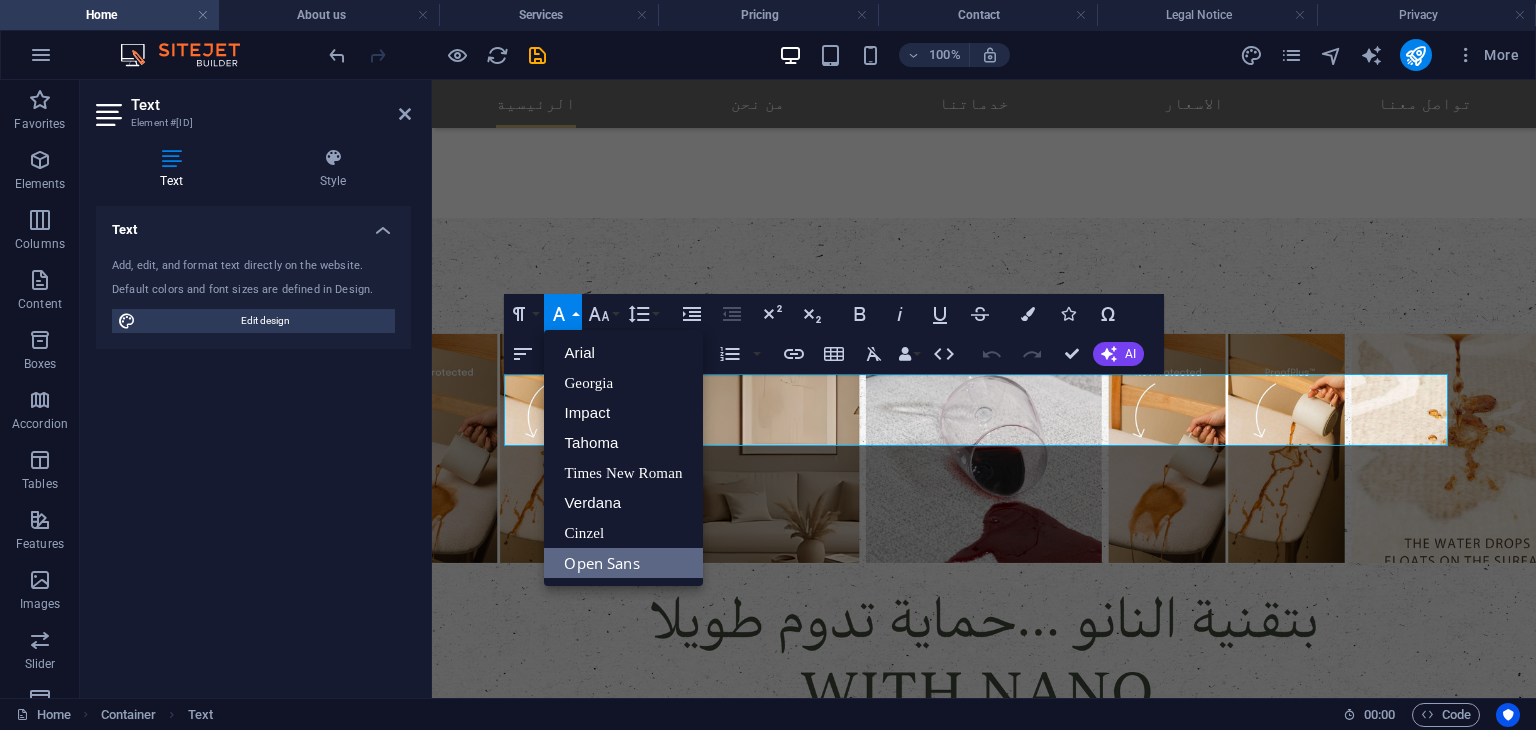 scroll, scrollTop: 0, scrollLeft: 0, axis: both 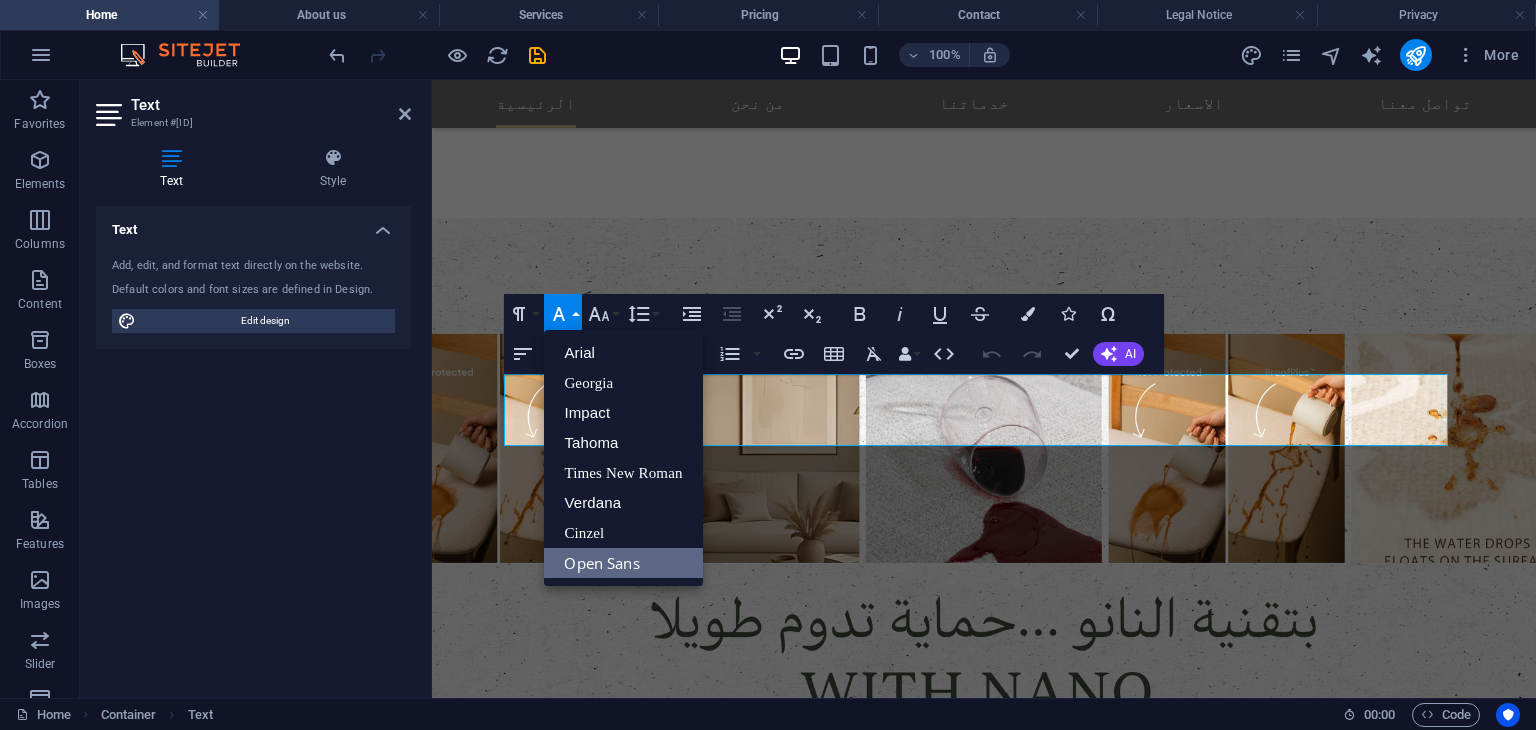 click 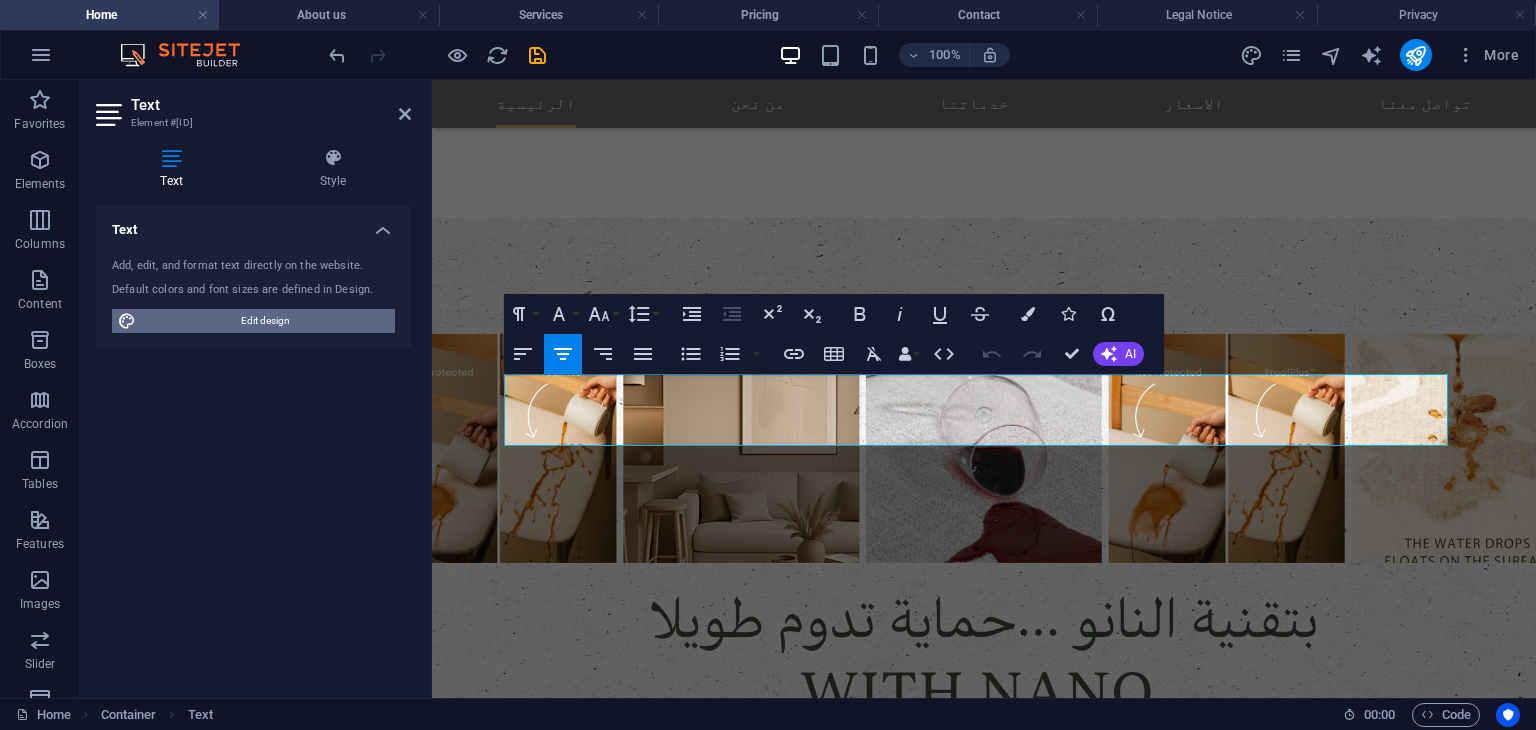 drag, startPoint x: 236, startPoint y: 325, endPoint x: 945, endPoint y: 38, distance: 764.8856 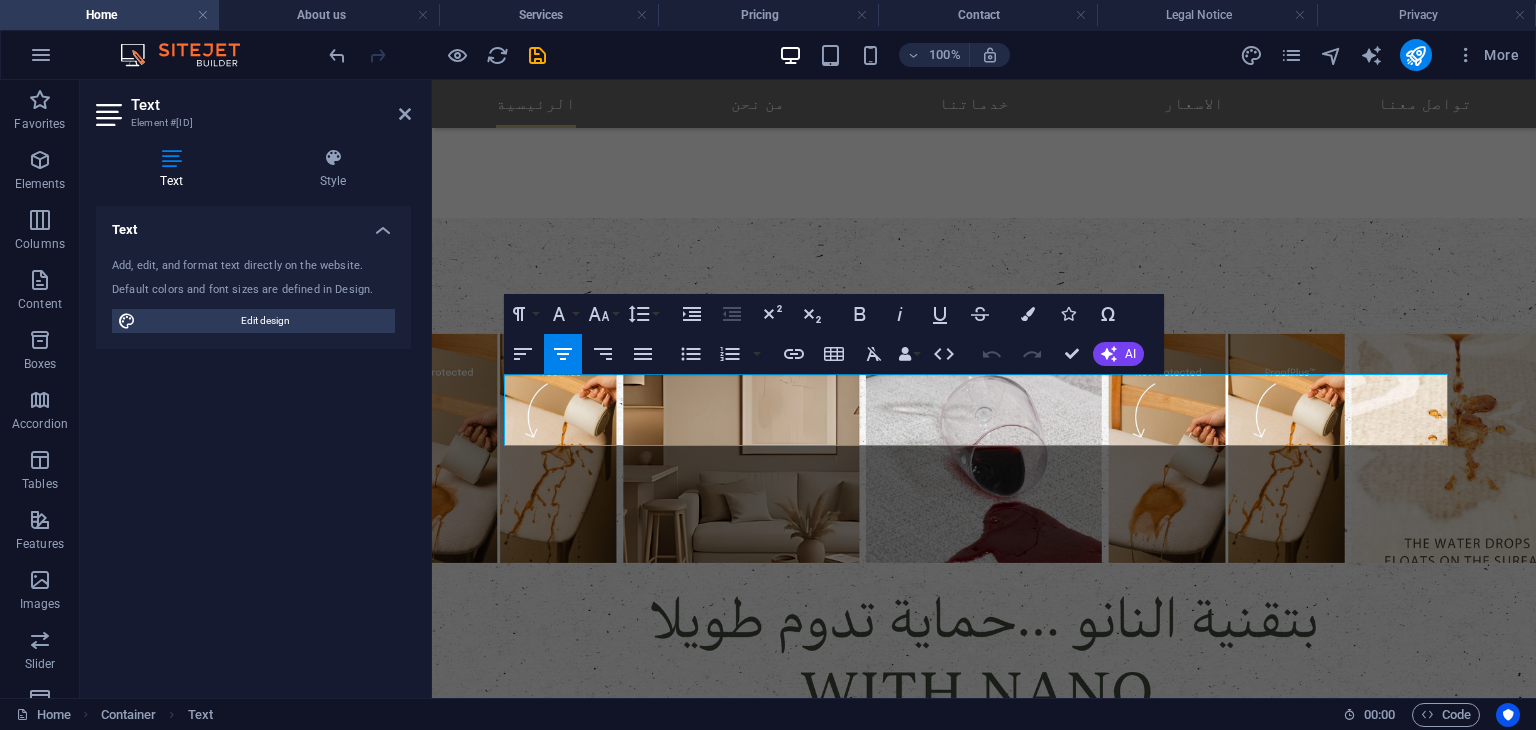 select on "px" 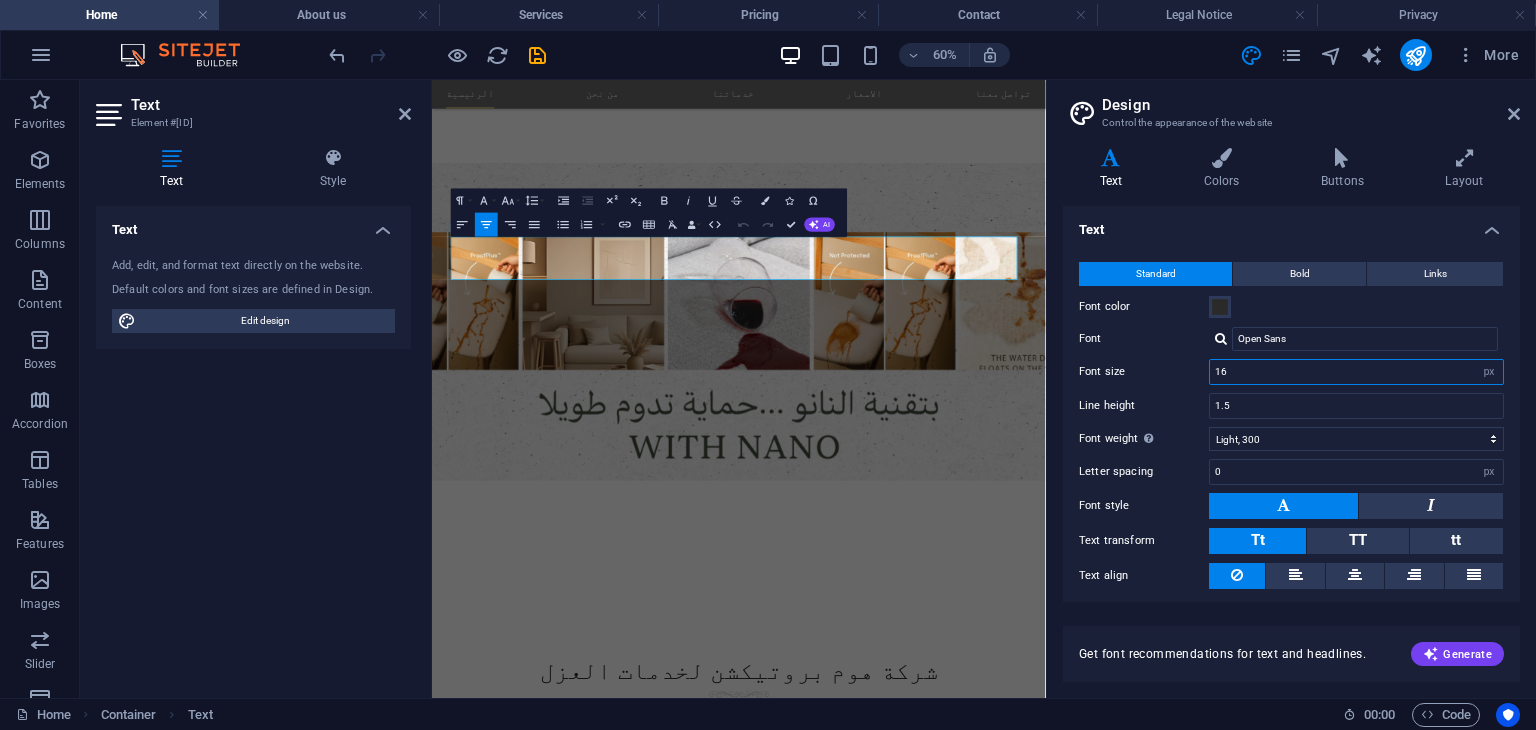 click on "16" at bounding box center (1356, 372) 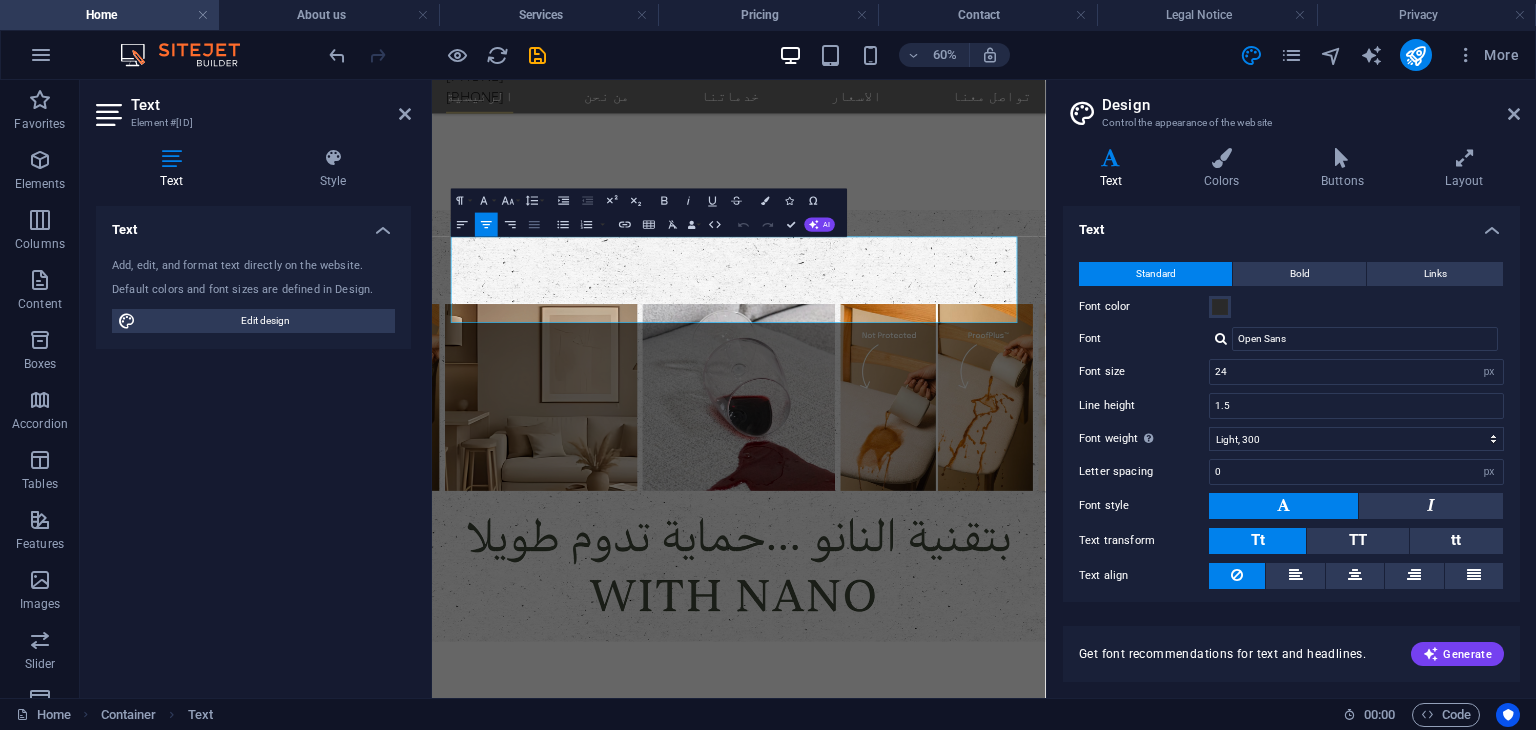 click 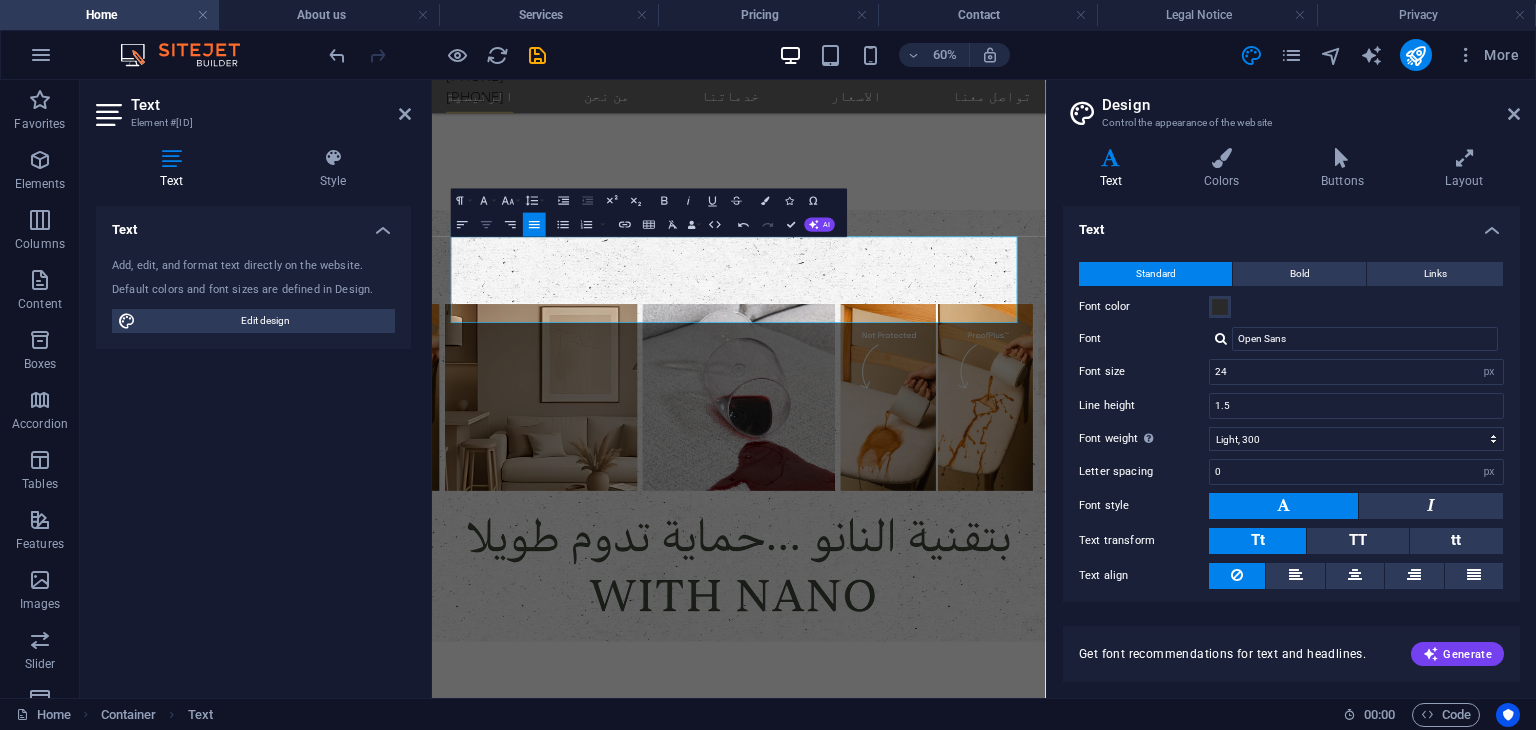 click 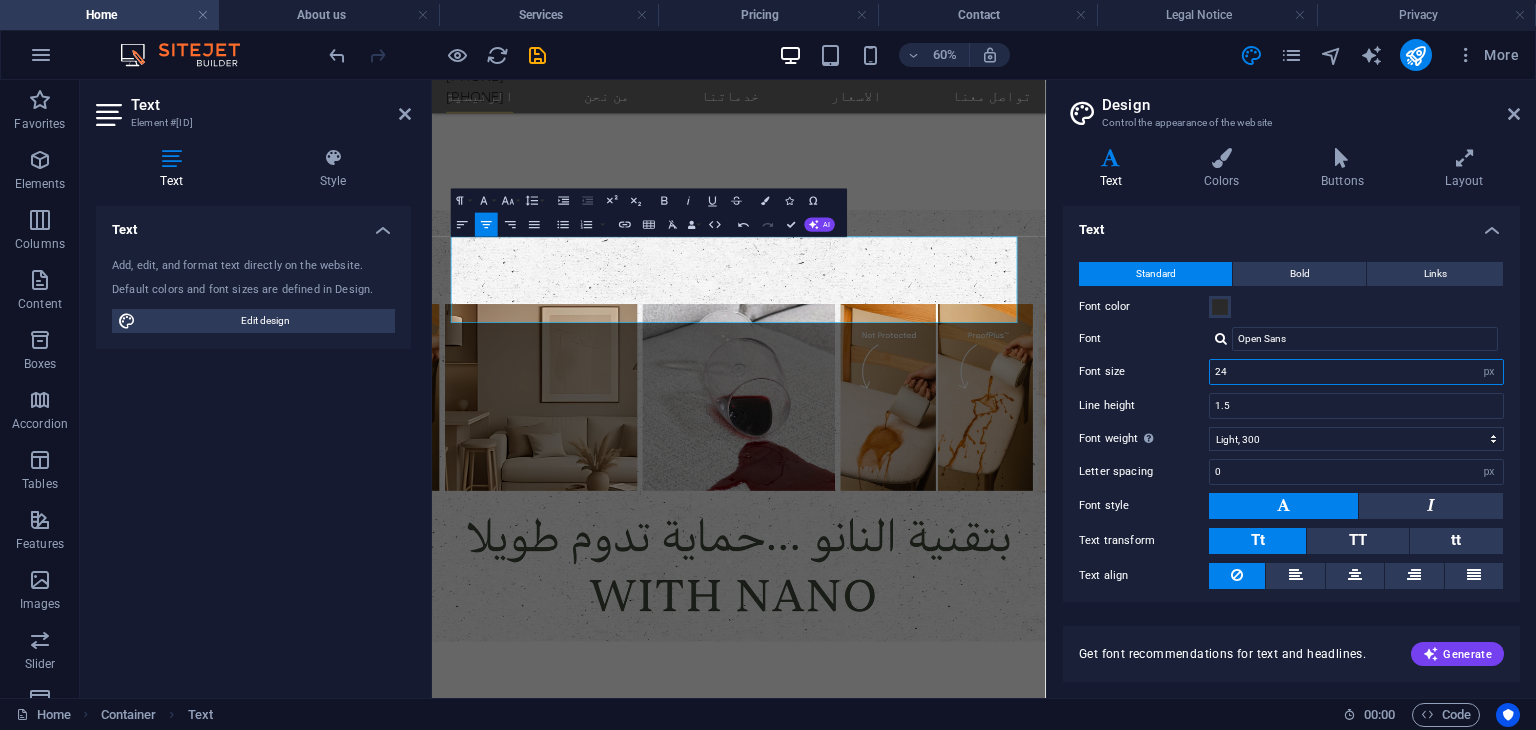click on "24" at bounding box center (1356, 372) 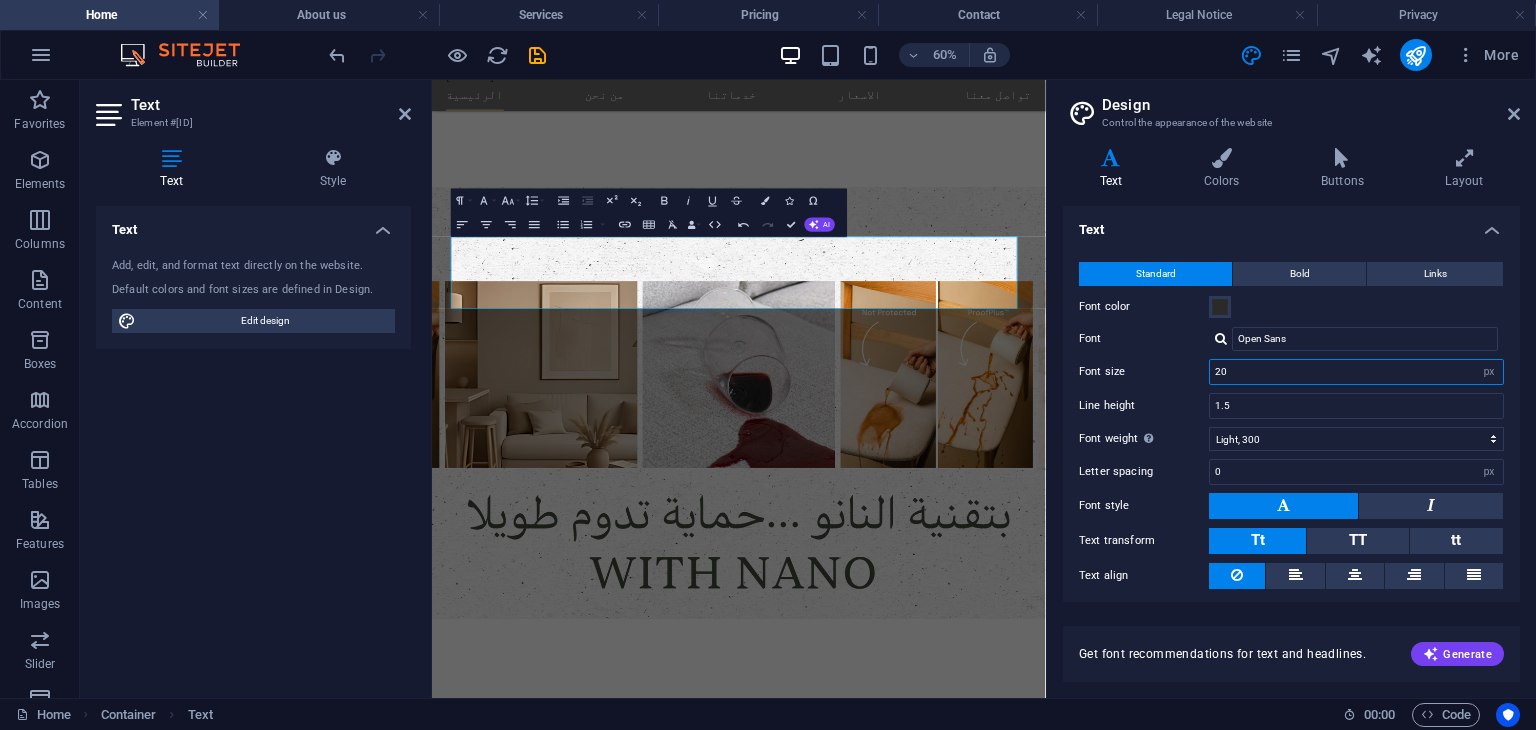type on "20" 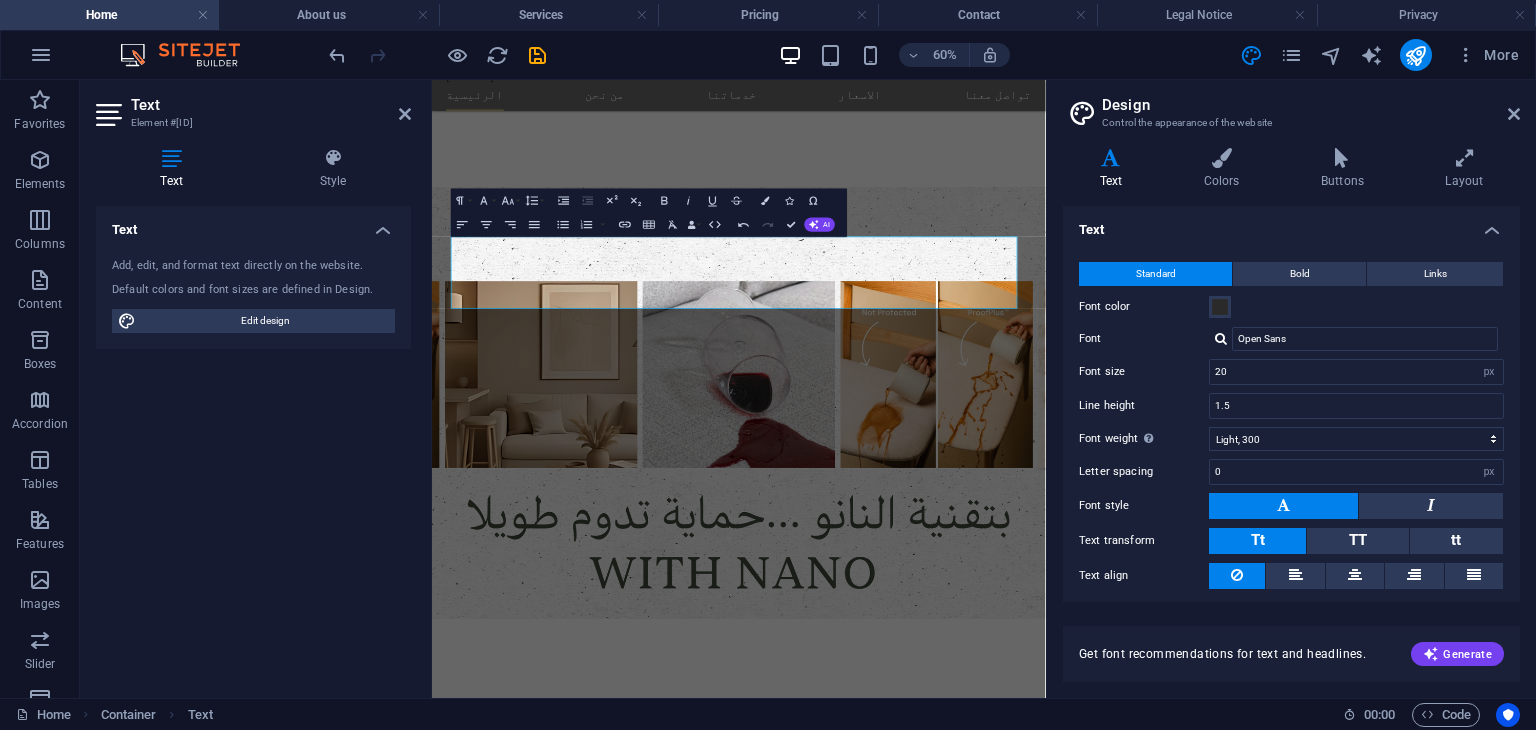 click on "Font" at bounding box center (1144, 339) 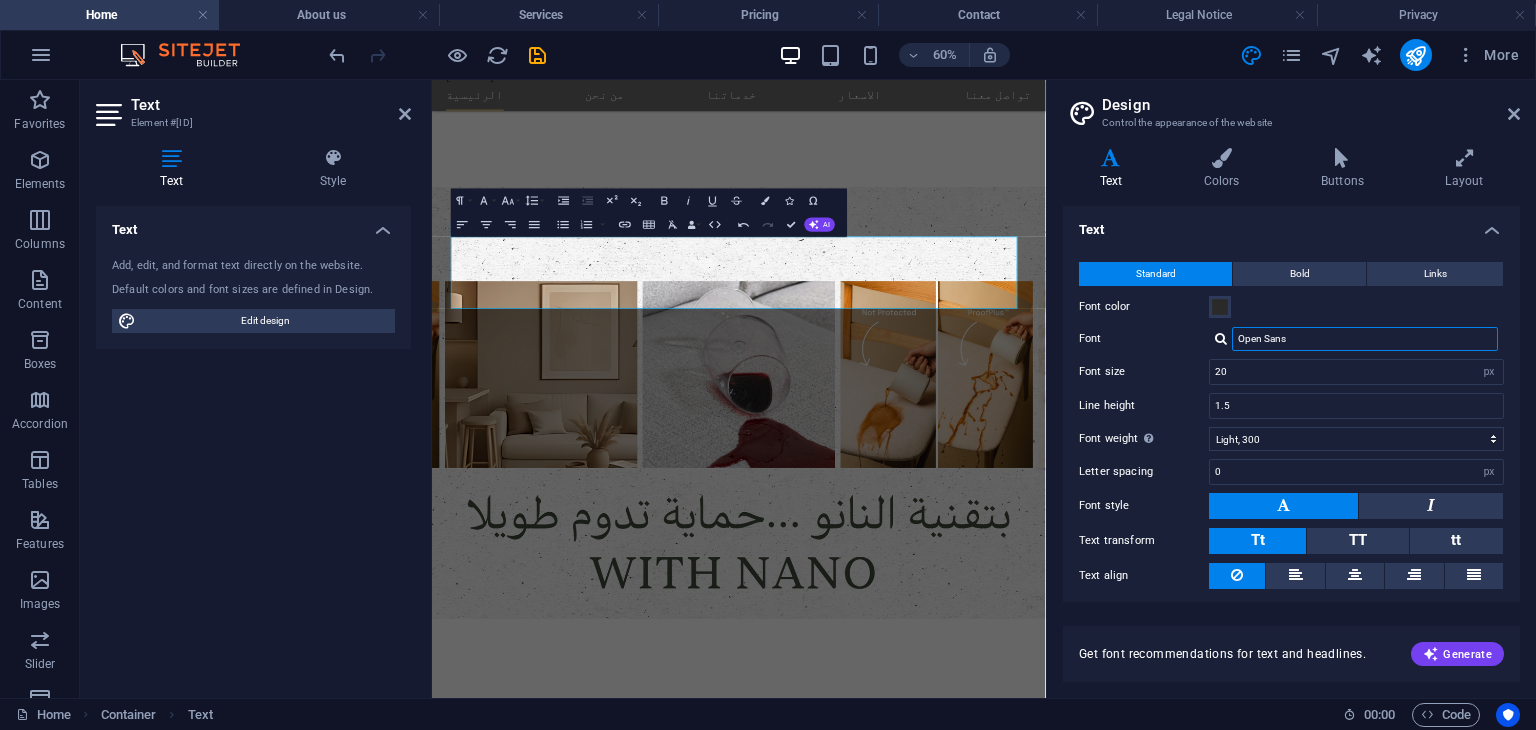 click on "Open Sans" at bounding box center [1365, 339] 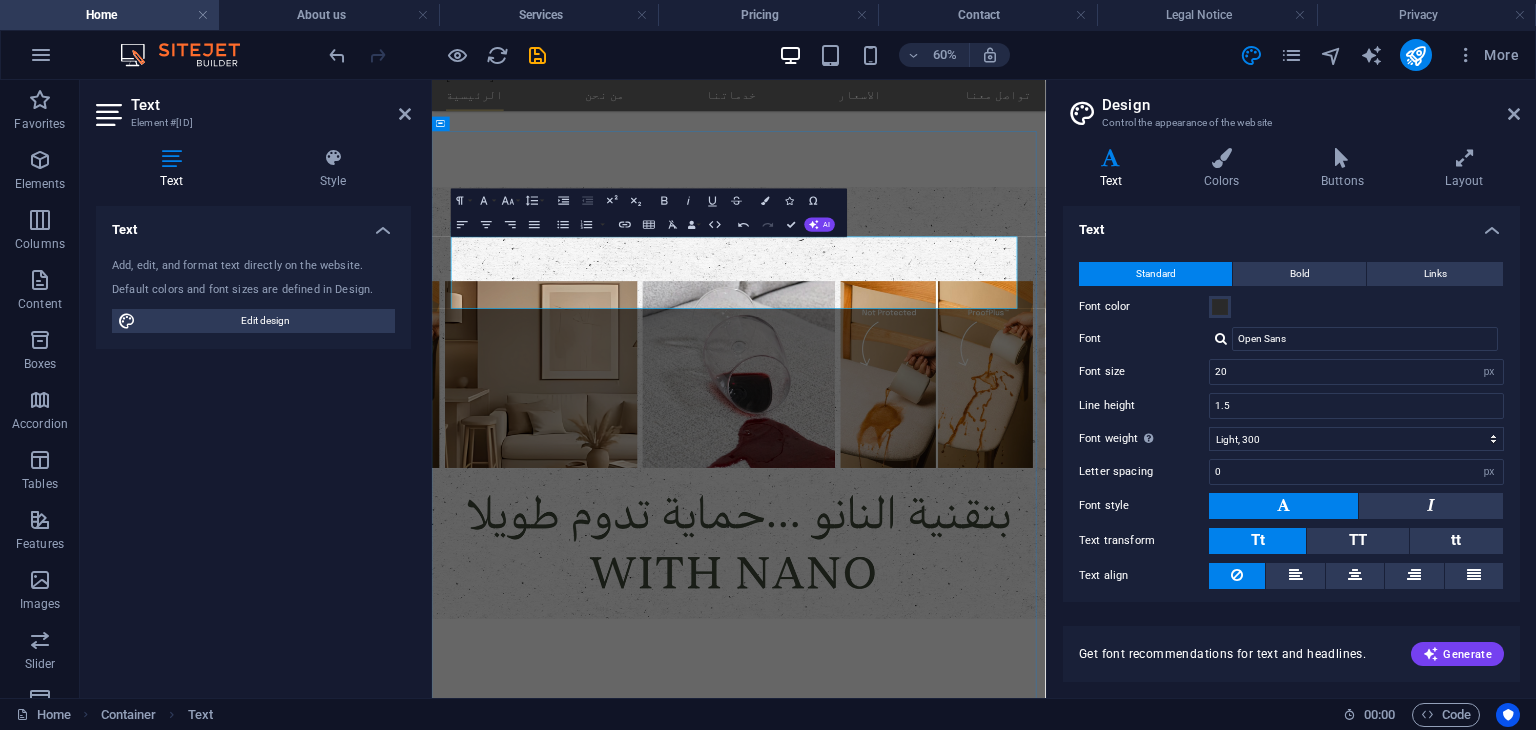 click on "نحن شركة متخصصة في حماية وعزل الأثاث باستخدام أحدث تقنيات النانو، نقدم حلولاً مبتكرة لحماية الأرائك والمفروشات من البقع، السوائل، الأتربة، والتلف الناتج عن الاستخدام اليومي. نحرص على الجمع بين الجودة العالية والخدمة الاحترافية لضمان راحة عملائنا والحفاظ على جمالية وأناقة أثاثهم لأطول فترة ممكنة. هدفنا هو توفير بيئة نظيفة وعصرية في كل منزل أو مكتب من خلال تقنيات صديقة للبيئة وآمنة للاستخدام." at bounding box center [944, 1463] 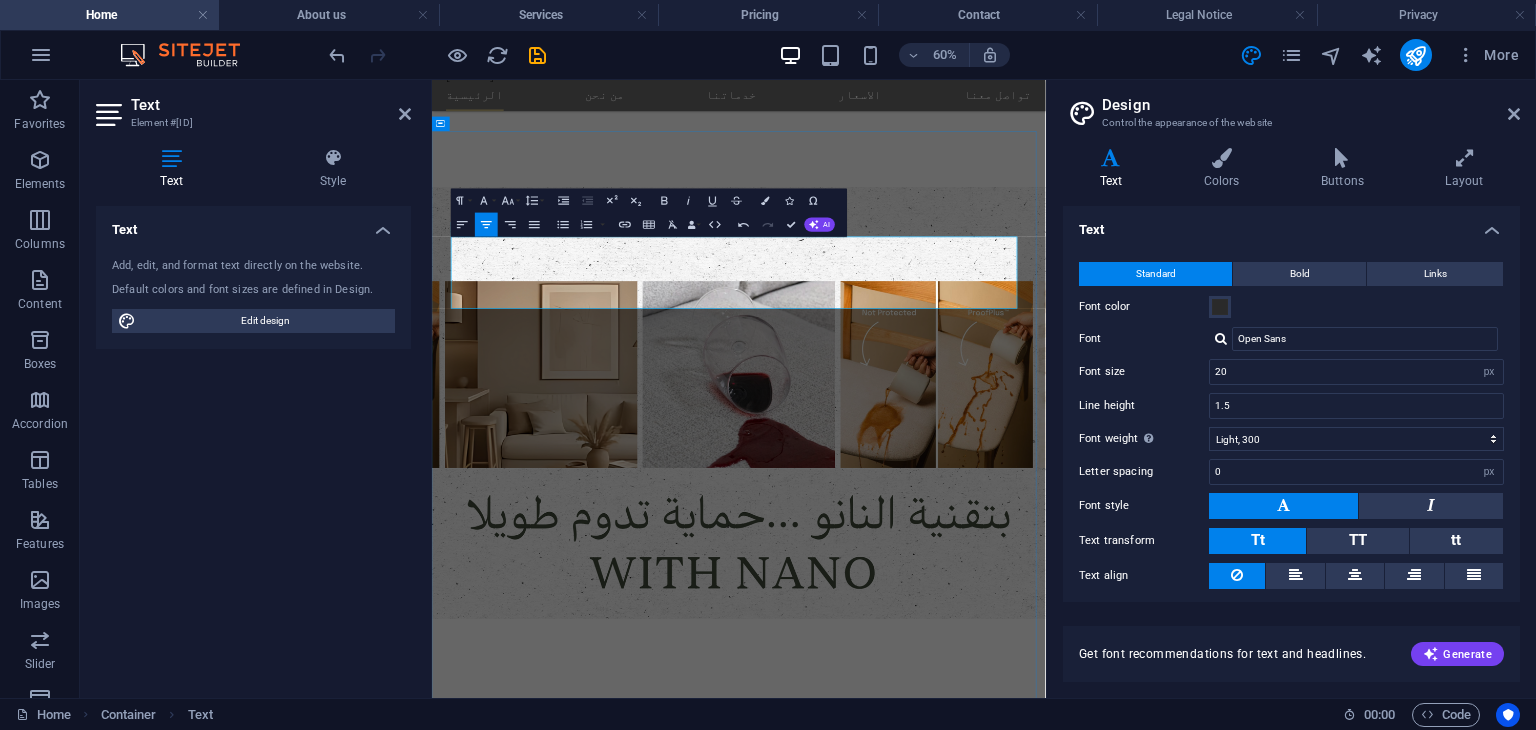 click on "نحن شركة متخصصة في حماية وعزل الأثاث باستخدام أحدث تقنيات النانو، نقدم حلولاً مبتكرة لحماية الأرائك والمفروشات من البقع، السوائل، الأتربة، والتلف الناتج عن الاستخدام اليومي. نحرص على الجمع بين الجودة العالية والخدمة الاحترافية لضمان راحة عملائنا والحفاظ على جمالية وأناقة أثاثهم لأطول فترة ممكنة. هدفنا هو توفير بيئة نظيفة وعصرية في كل منزل أو مكتب من خلال تقنيات صديقة للبيئة وآمنة للاستخدام." at bounding box center (944, 1463) 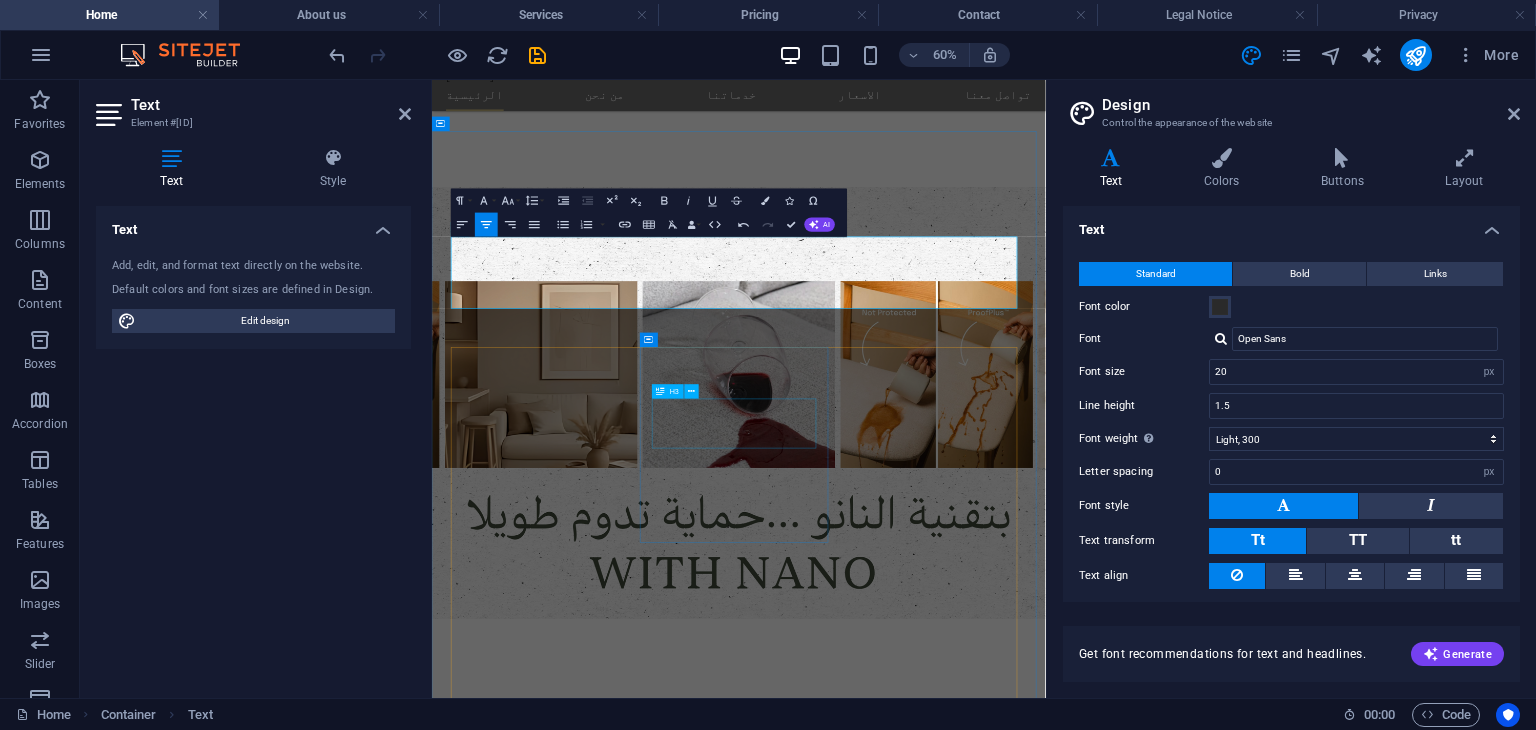click on "funeral announcements" at bounding box center (943, 1922) 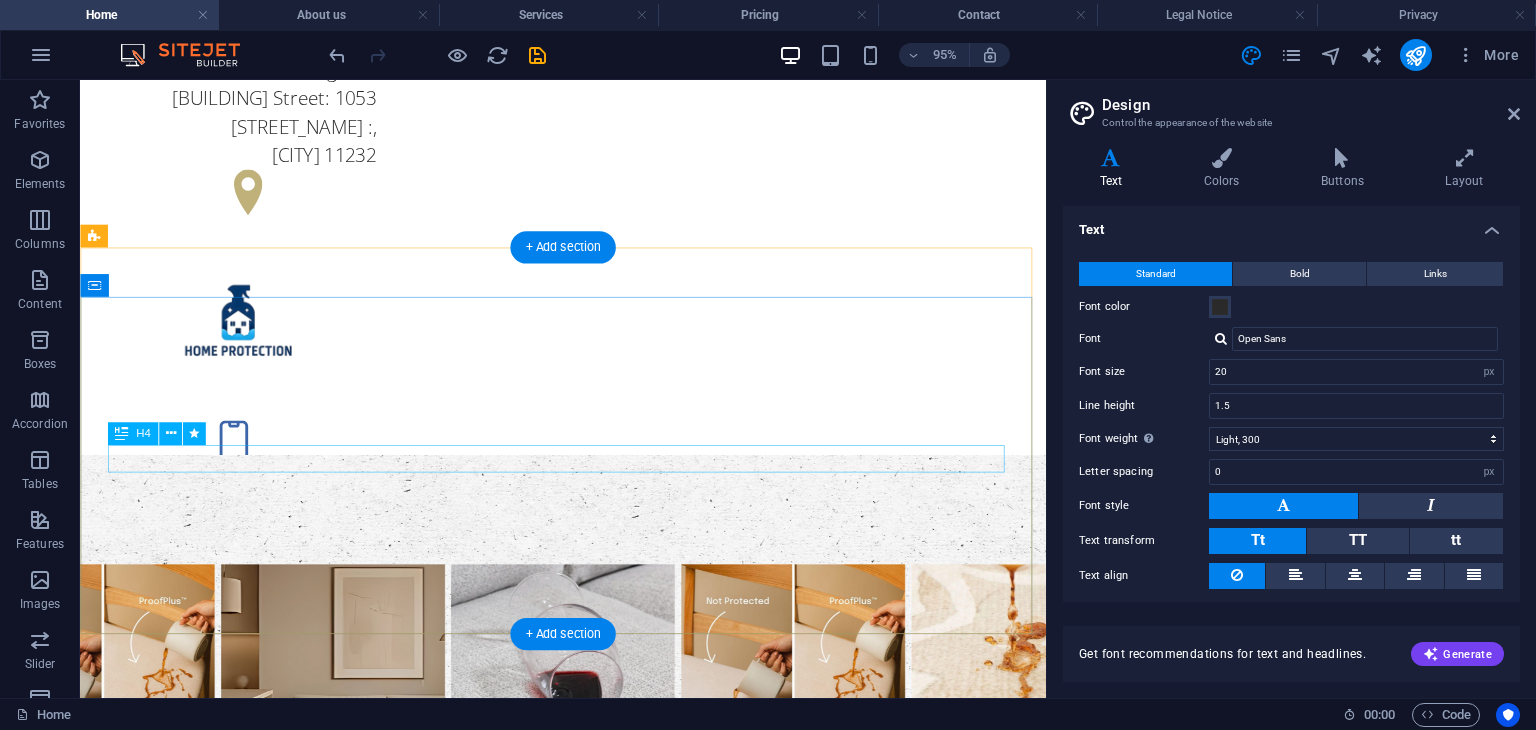 scroll, scrollTop: 0, scrollLeft: 0, axis: both 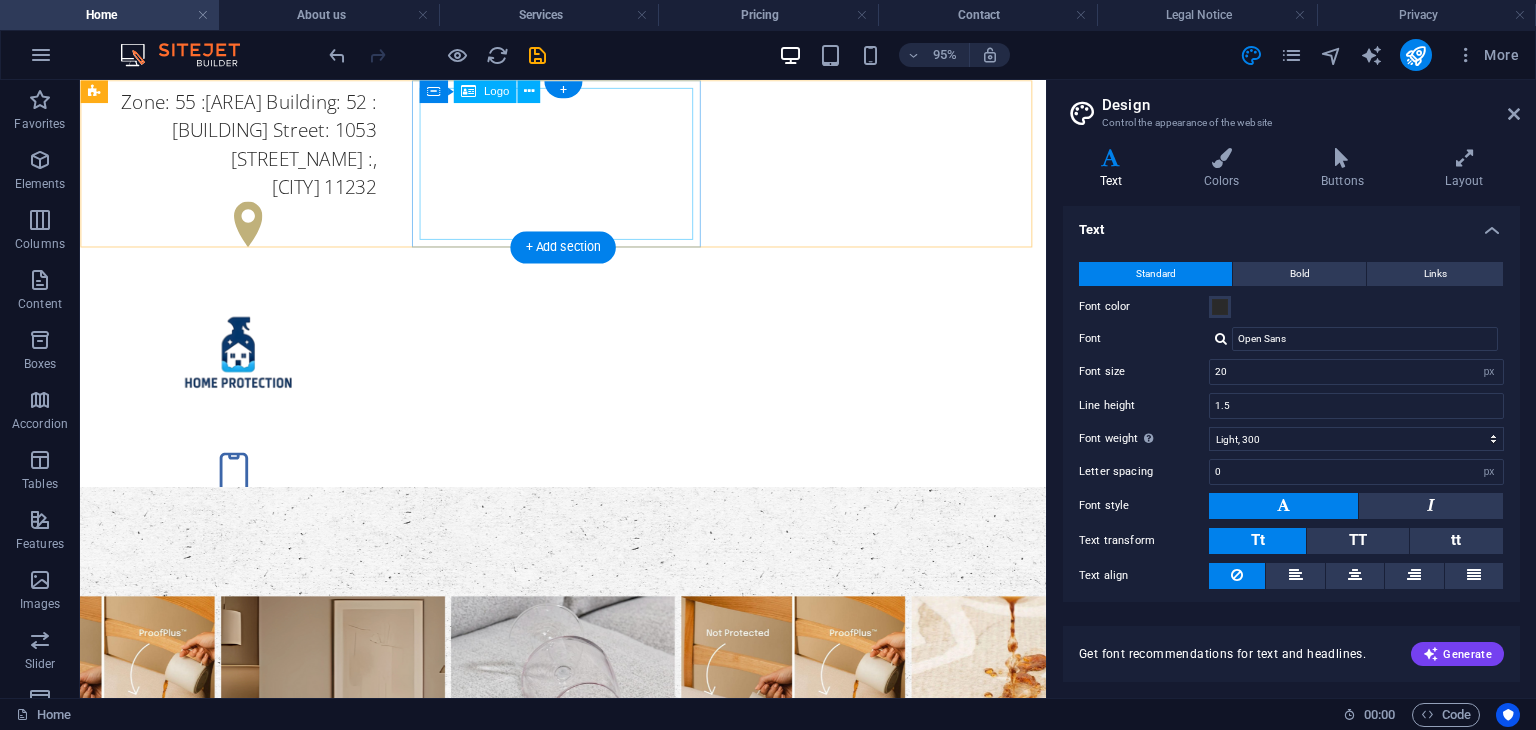 click at bounding box center [248, 368] 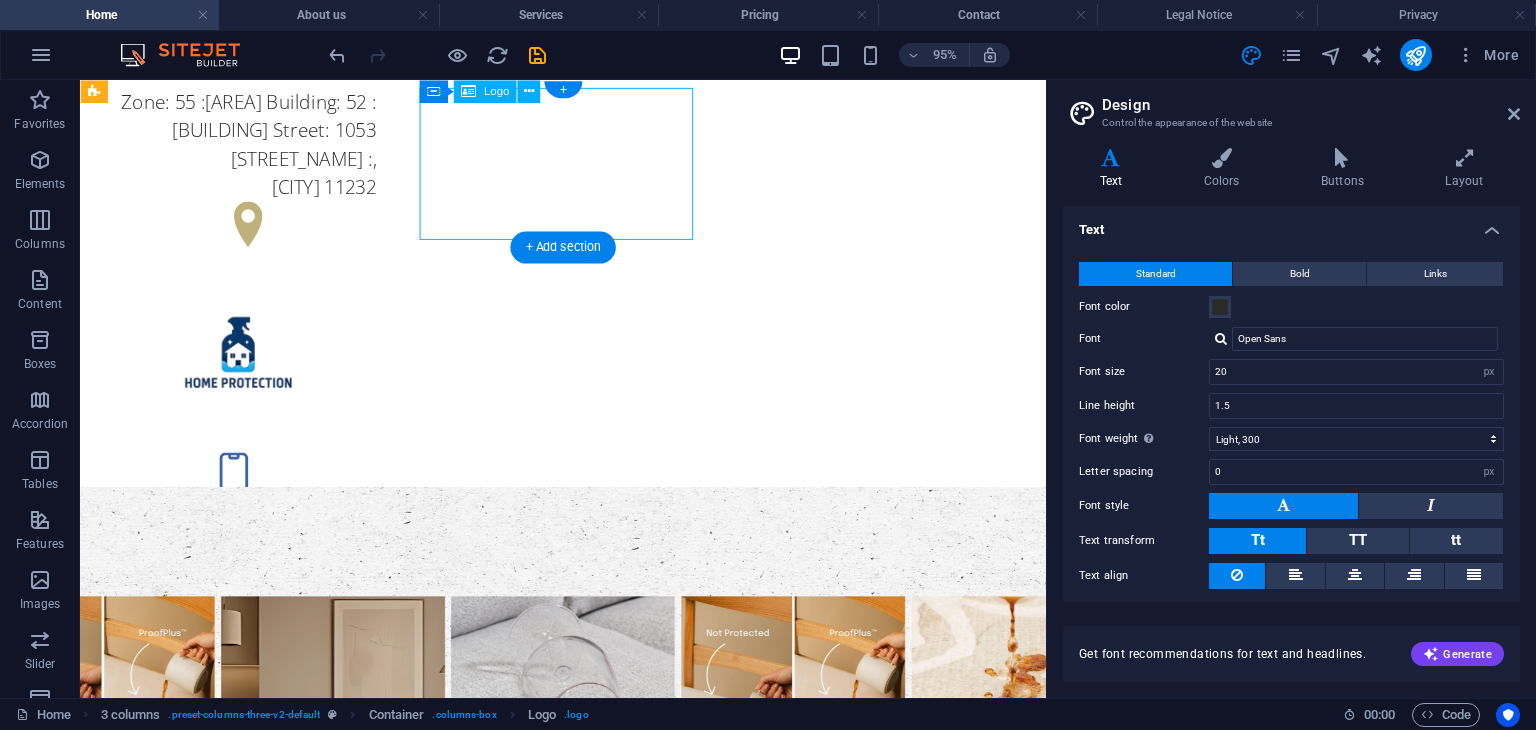 click at bounding box center [248, 368] 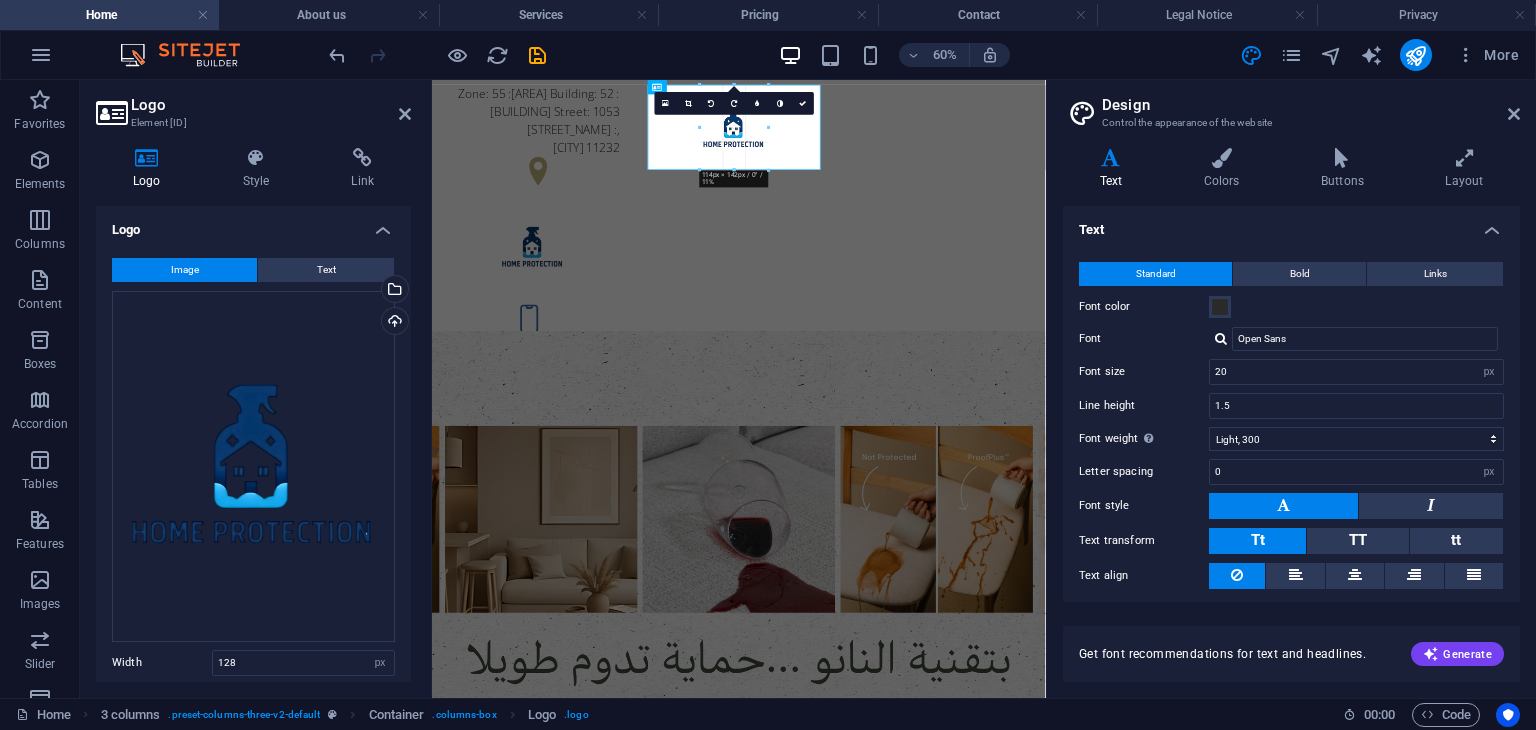 drag, startPoint x: 775, startPoint y: 181, endPoint x: 758, endPoint y: 121, distance: 62.361847 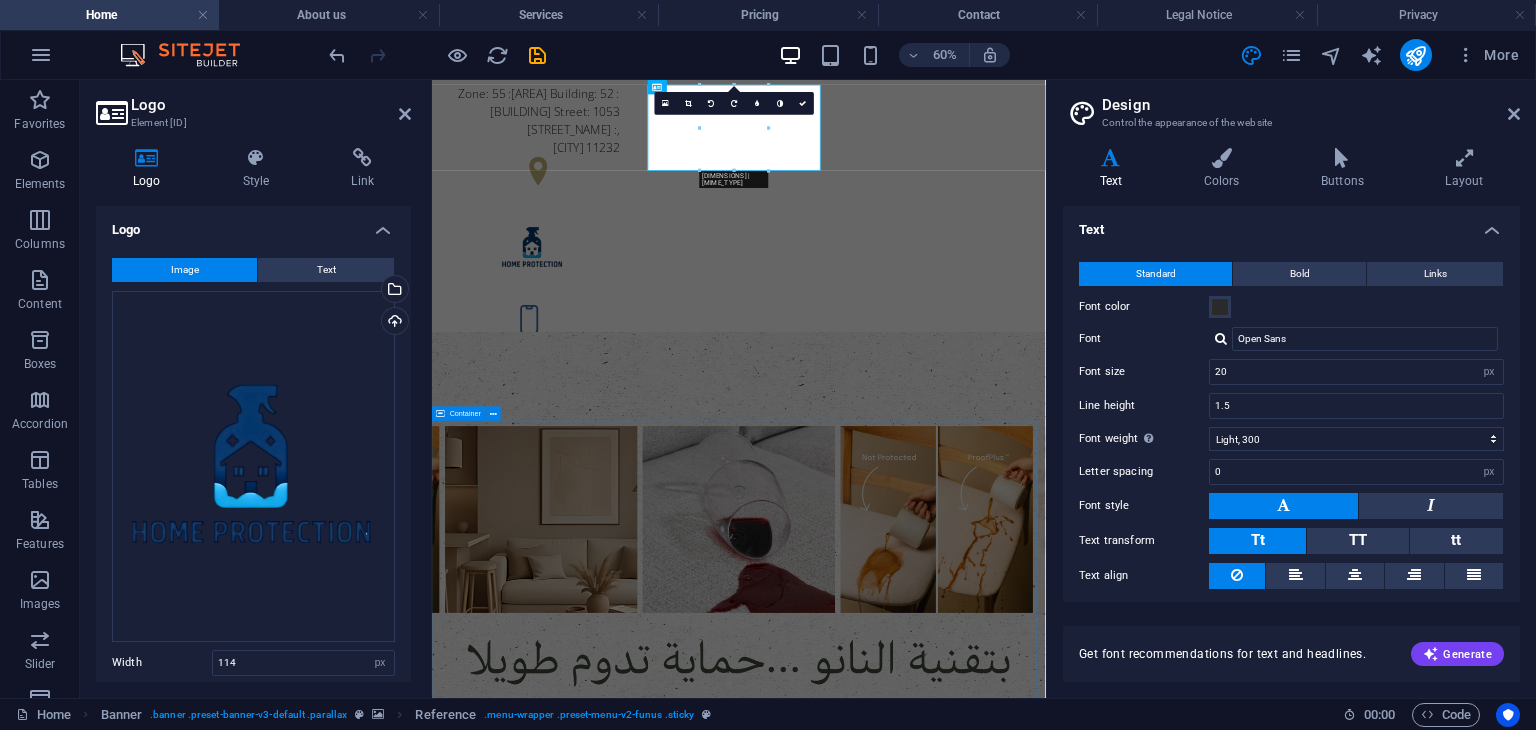 click on "شركة هوم بروتيكشن لخدمات العزل  نحن شركة متخصصة في حماية وعزل الأثاث باستخدام أحدث تقنيات النانو، نقدم حلولاً مبتكرة لحماية الأرائك والمفروشات من البقع، السوائل، الأتربة، والتلف الناتج عن الاستخدام اليومي. نحرص على الجمع بين الجودة العالية والخدمة الاحترافية لضمان راحة عملائنا والحفاظ على جمالية وأناقة أثاثهم لأطول فترة ممكنة. هدفنا هو توفير بيئة نظيفة وعصرية في كل منزل أو مكتب من خلال تقنيات صديقة للبيئة وآمنة للاستخدام.  flower arrangements Lorem ipsum dolor sit amet, consectetuer adipiscing elit. Aenean commodo ligula eget dolor.  funeral announcements Lorem ipsum dolor sit amet, consectetuer adipiscing elit. Aenean commodo ligula eget dolor.  Cremation" at bounding box center (943, 2528) 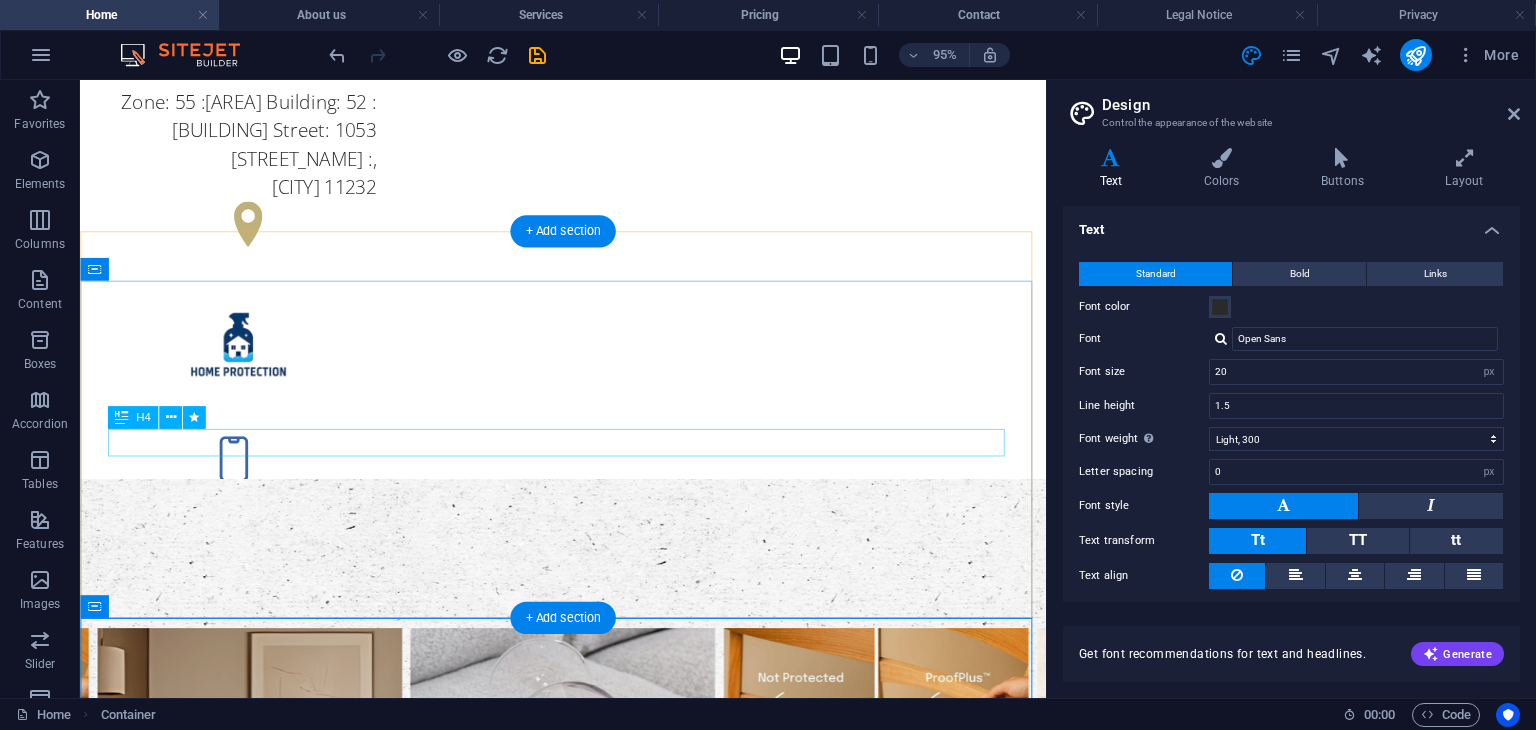 click on "Individual and competent advice in all matters concerning funeral methods and more" at bounding box center (589, 1483) 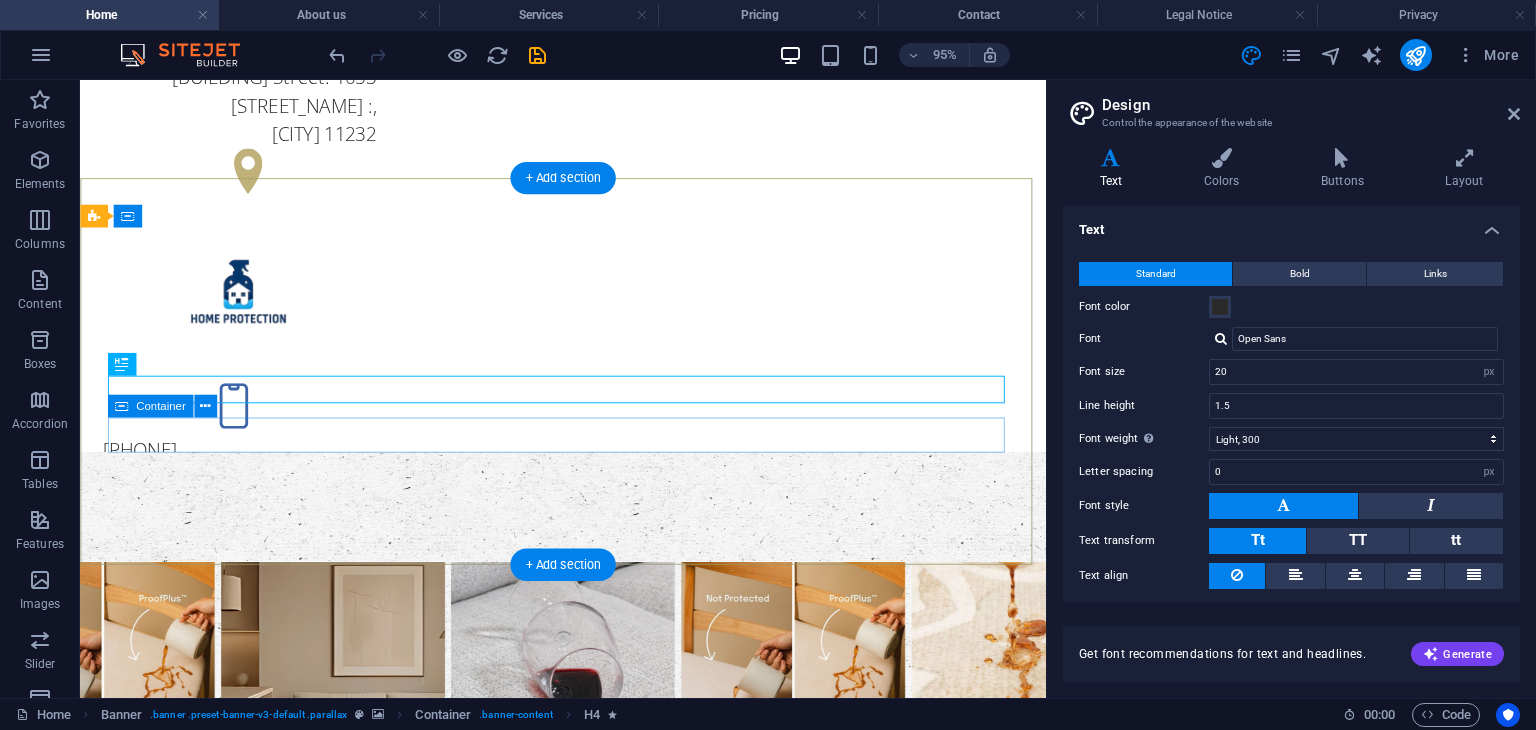 scroll, scrollTop: 56, scrollLeft: 0, axis: vertical 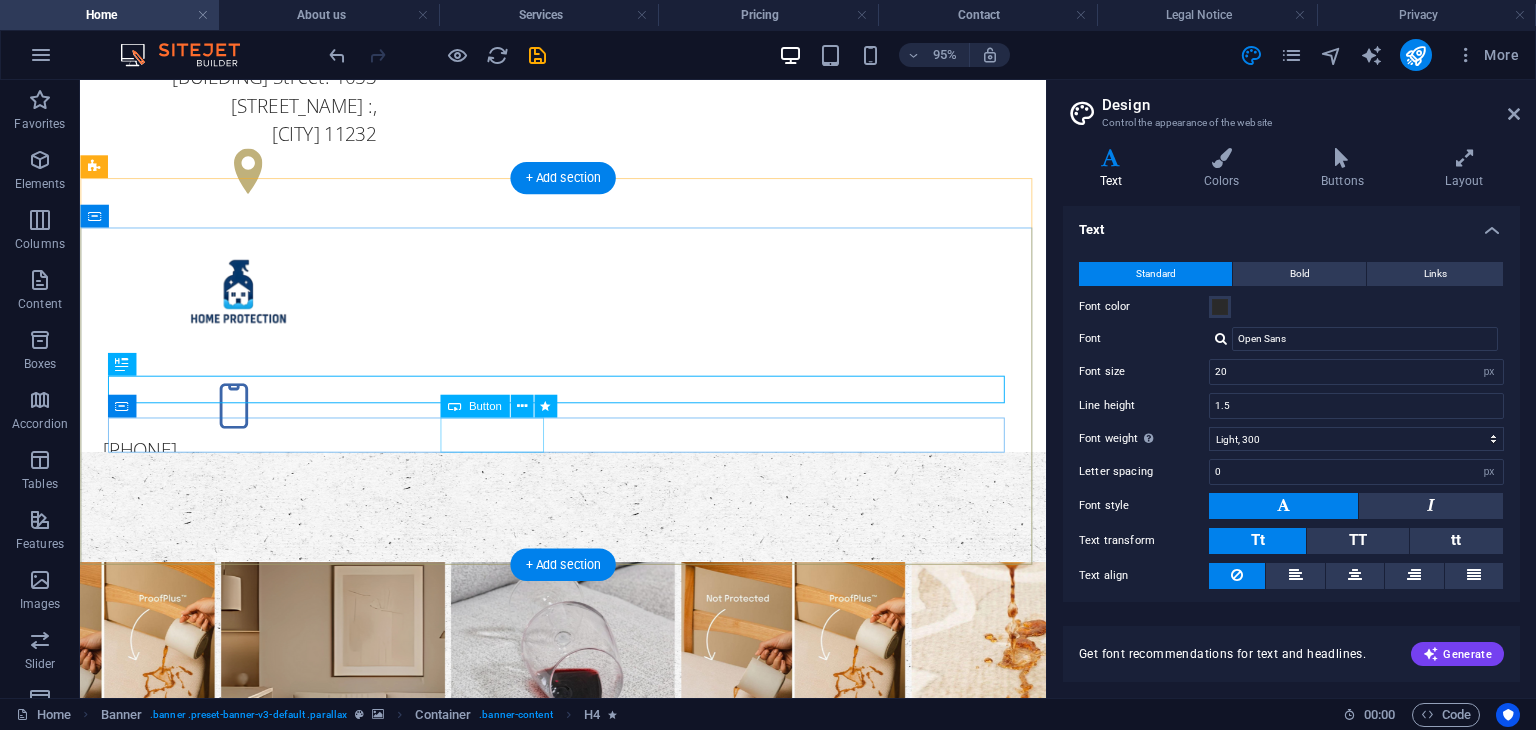 click on "Contact us" at bounding box center [589, 1284] 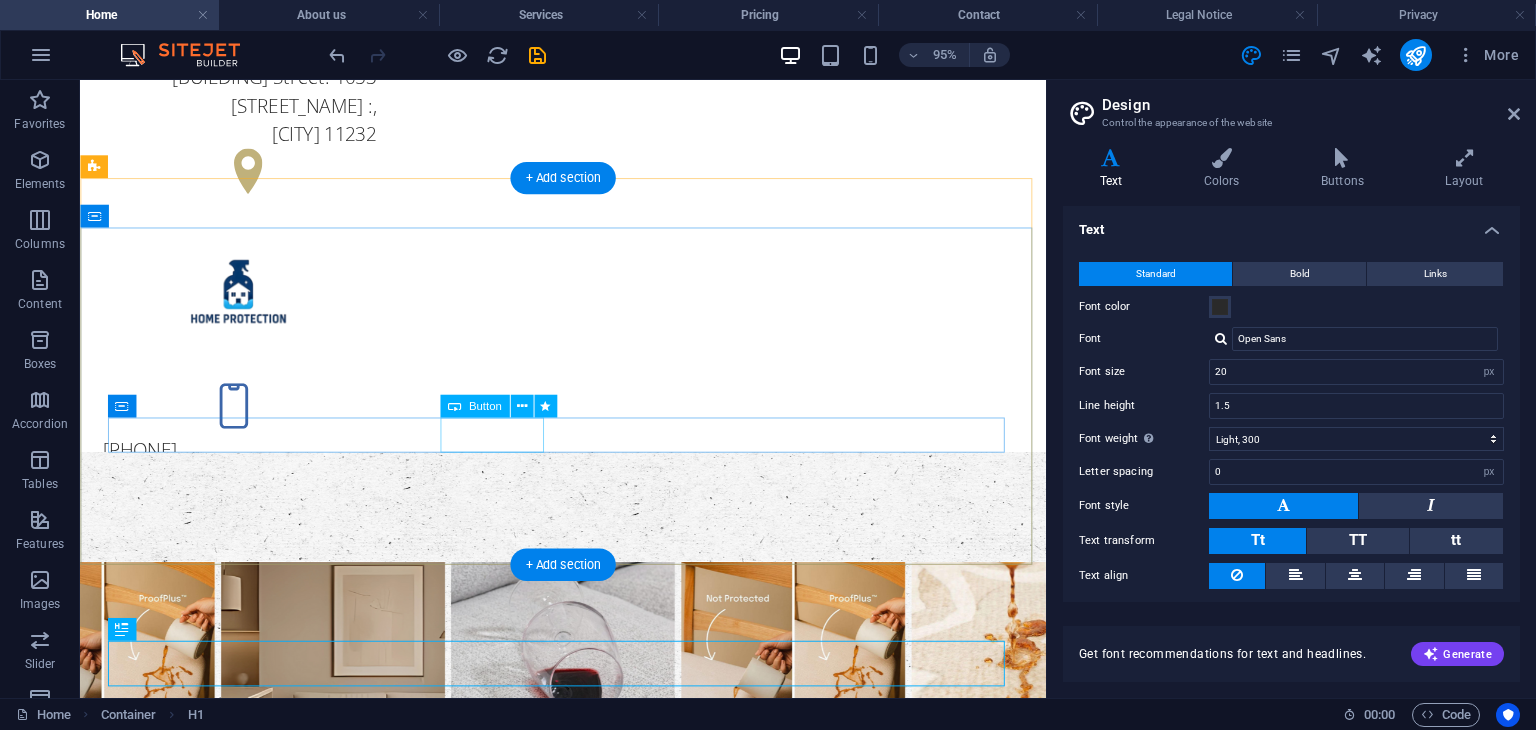 click on "Contact us" at bounding box center [589, 1284] 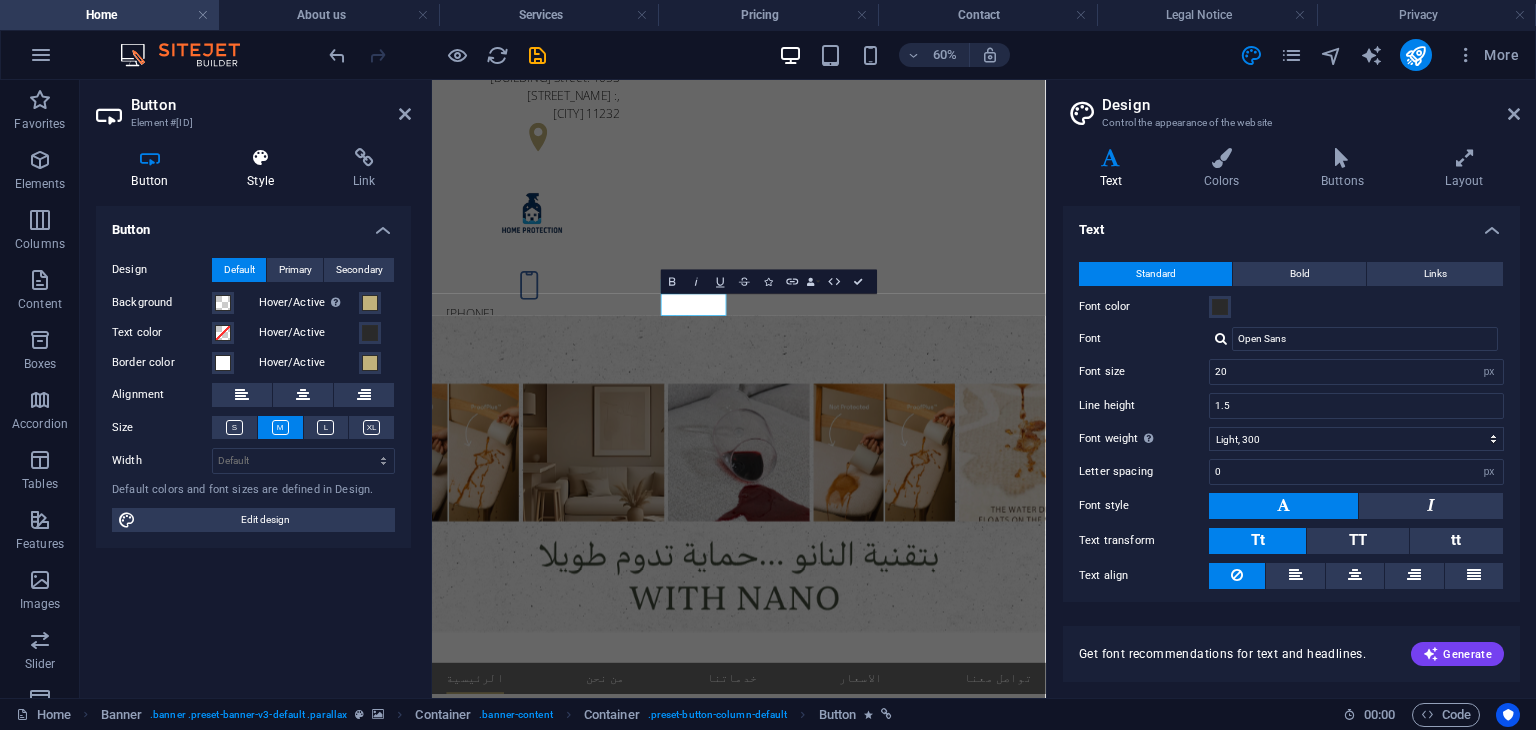 click at bounding box center [261, 158] 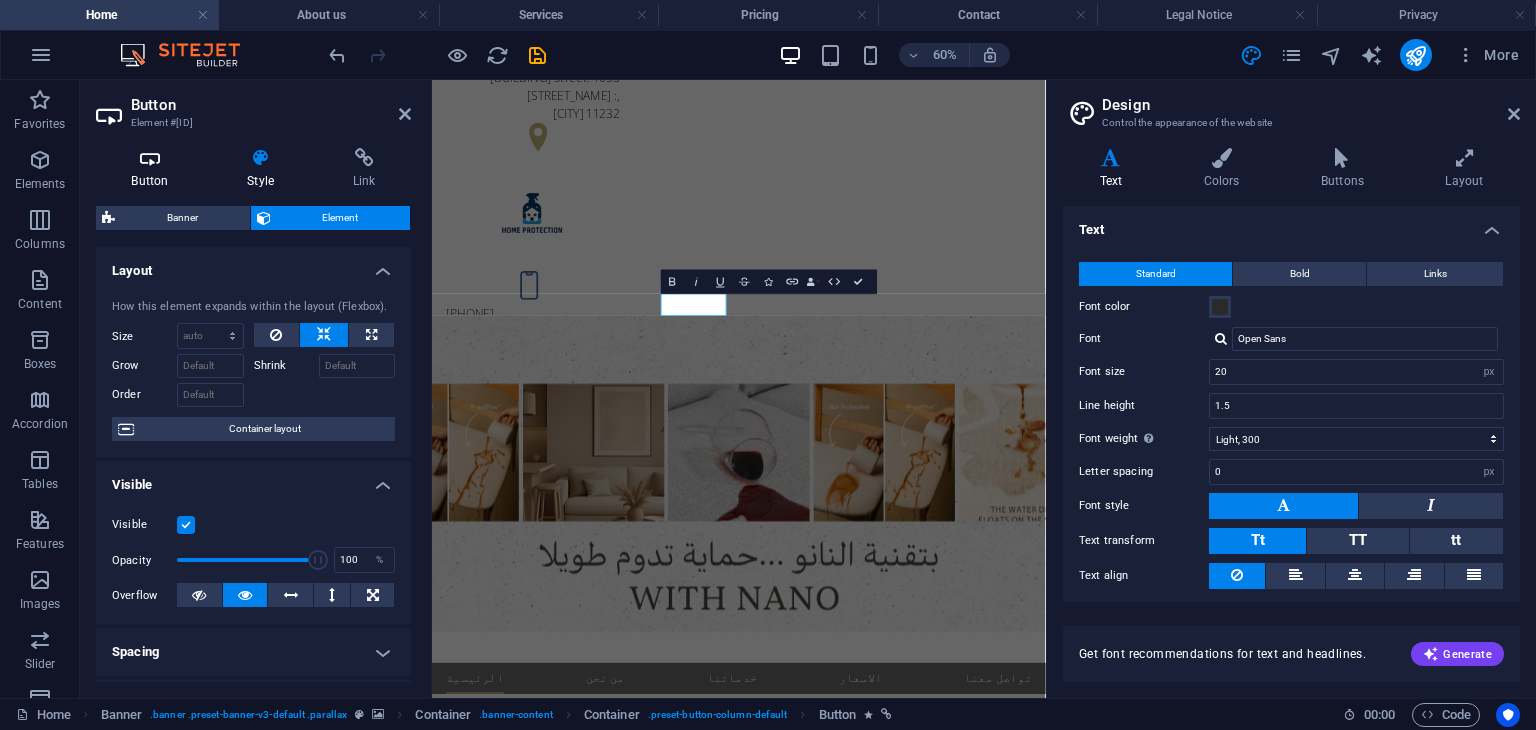 click on "Button" at bounding box center (154, 169) 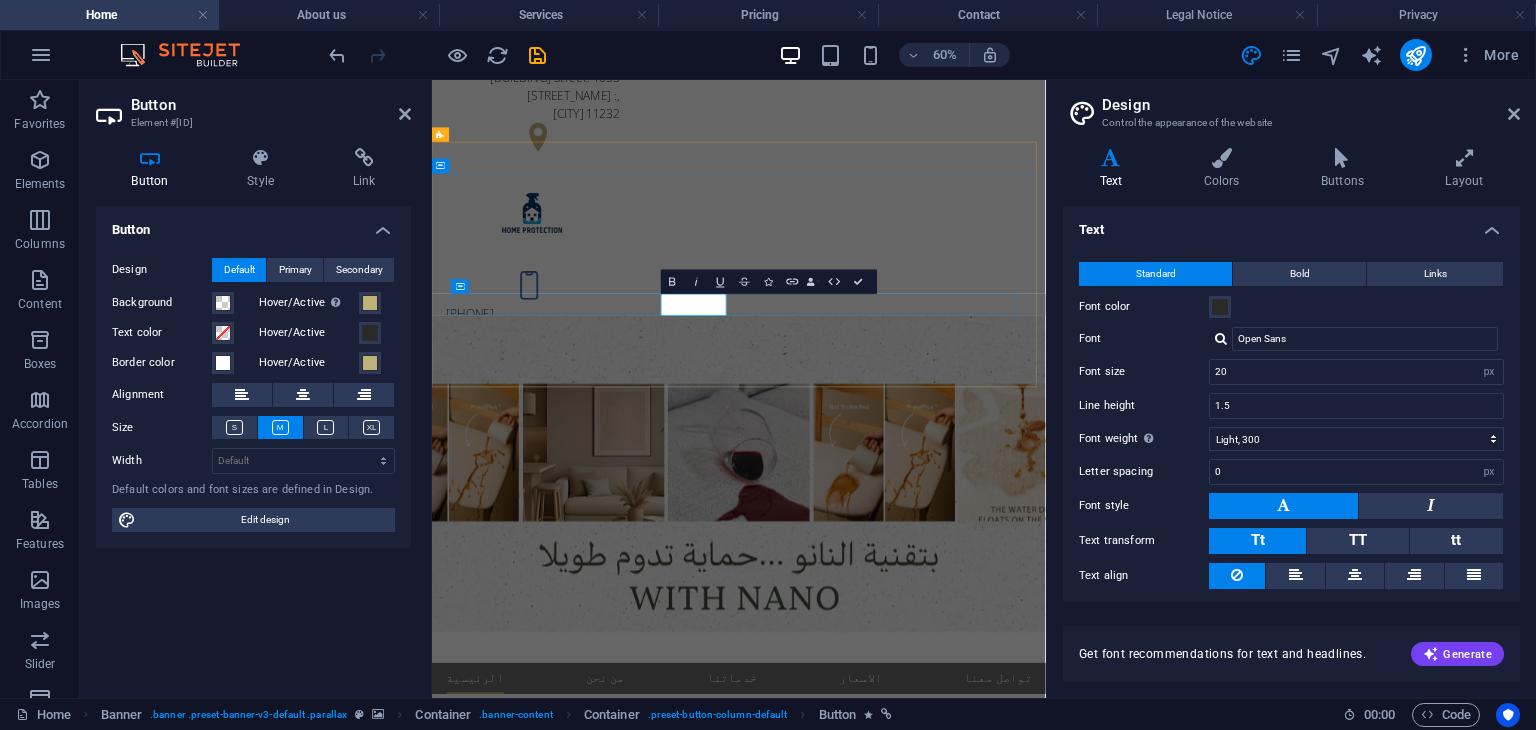 click on "Contact us" at bounding box center [527, 1284] 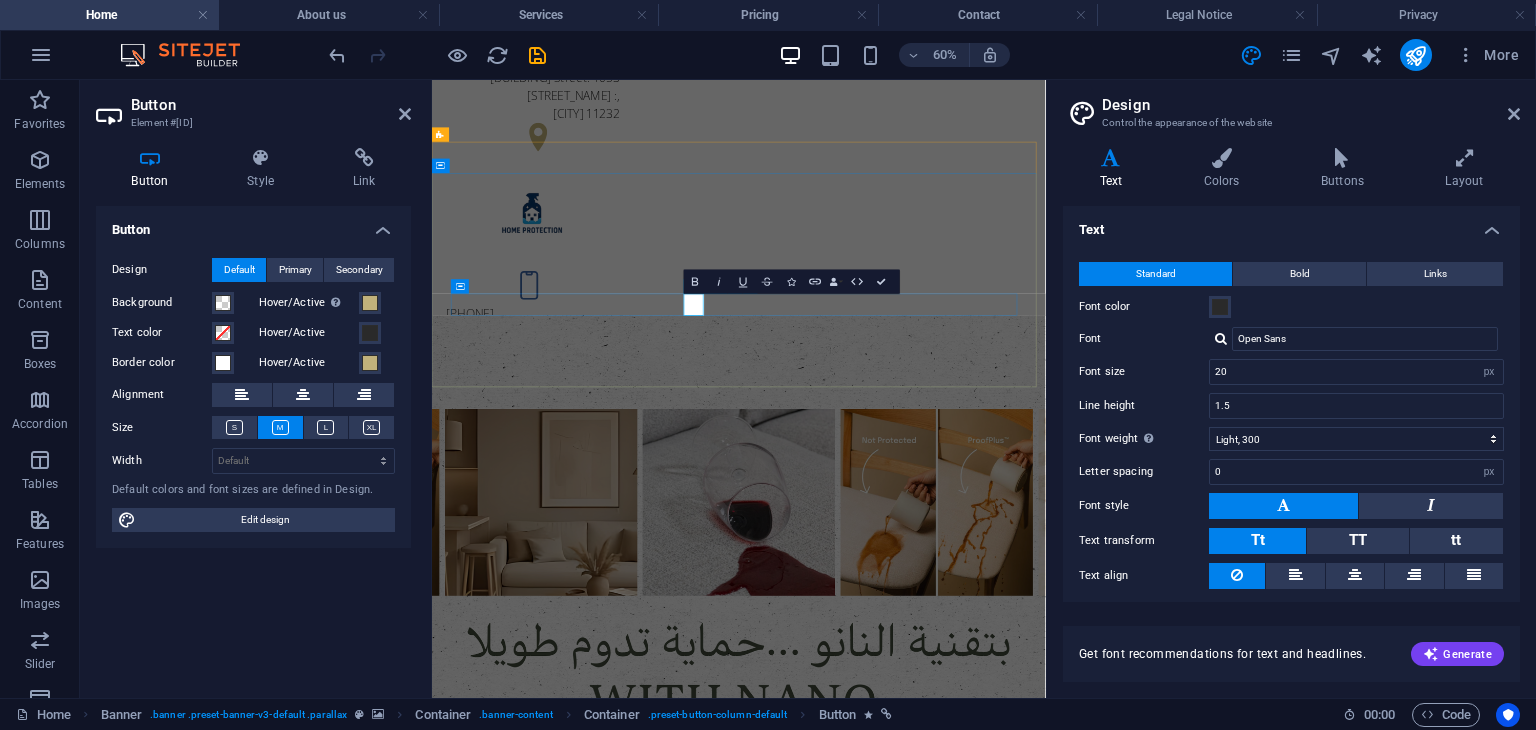 type 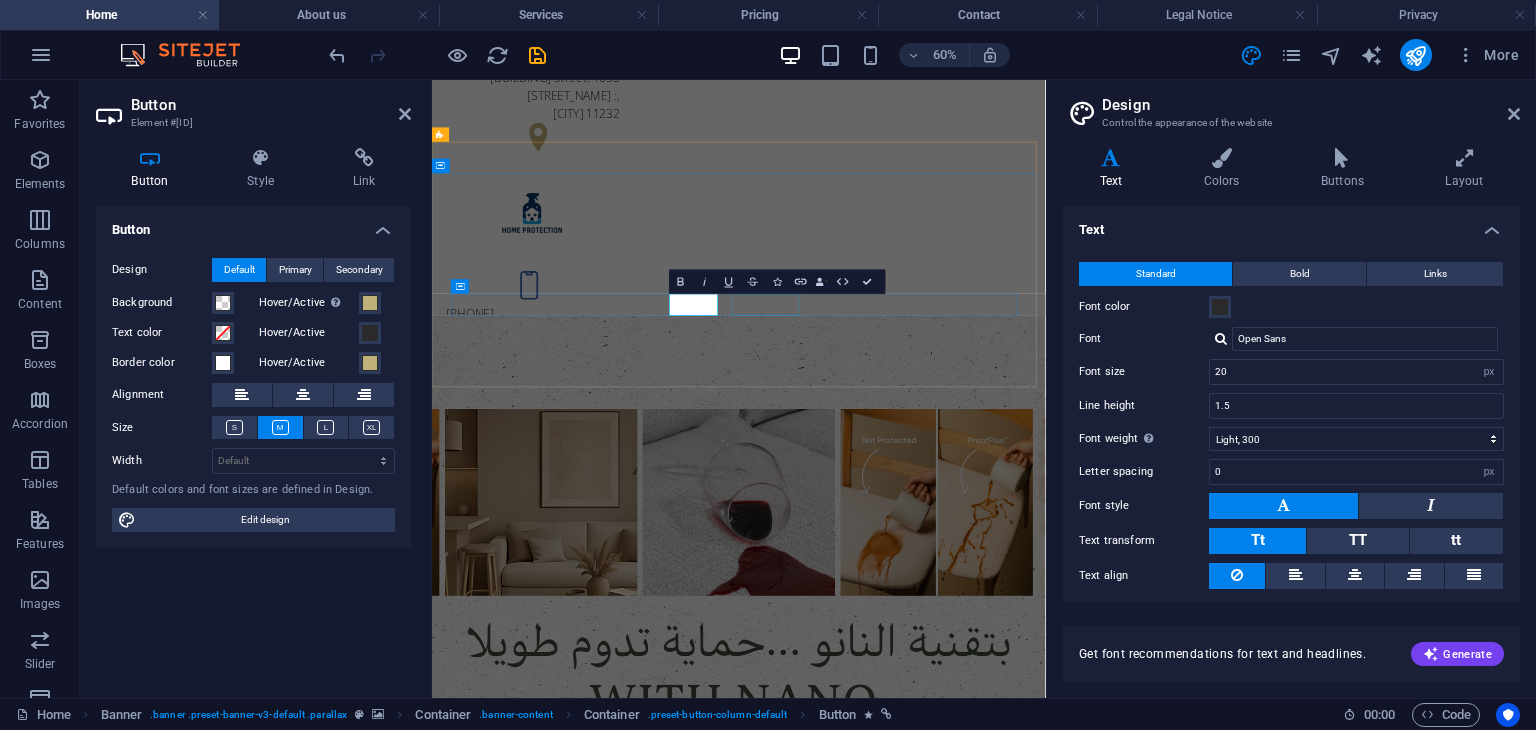 click on "Learn more" at bounding box center [944, 1524] 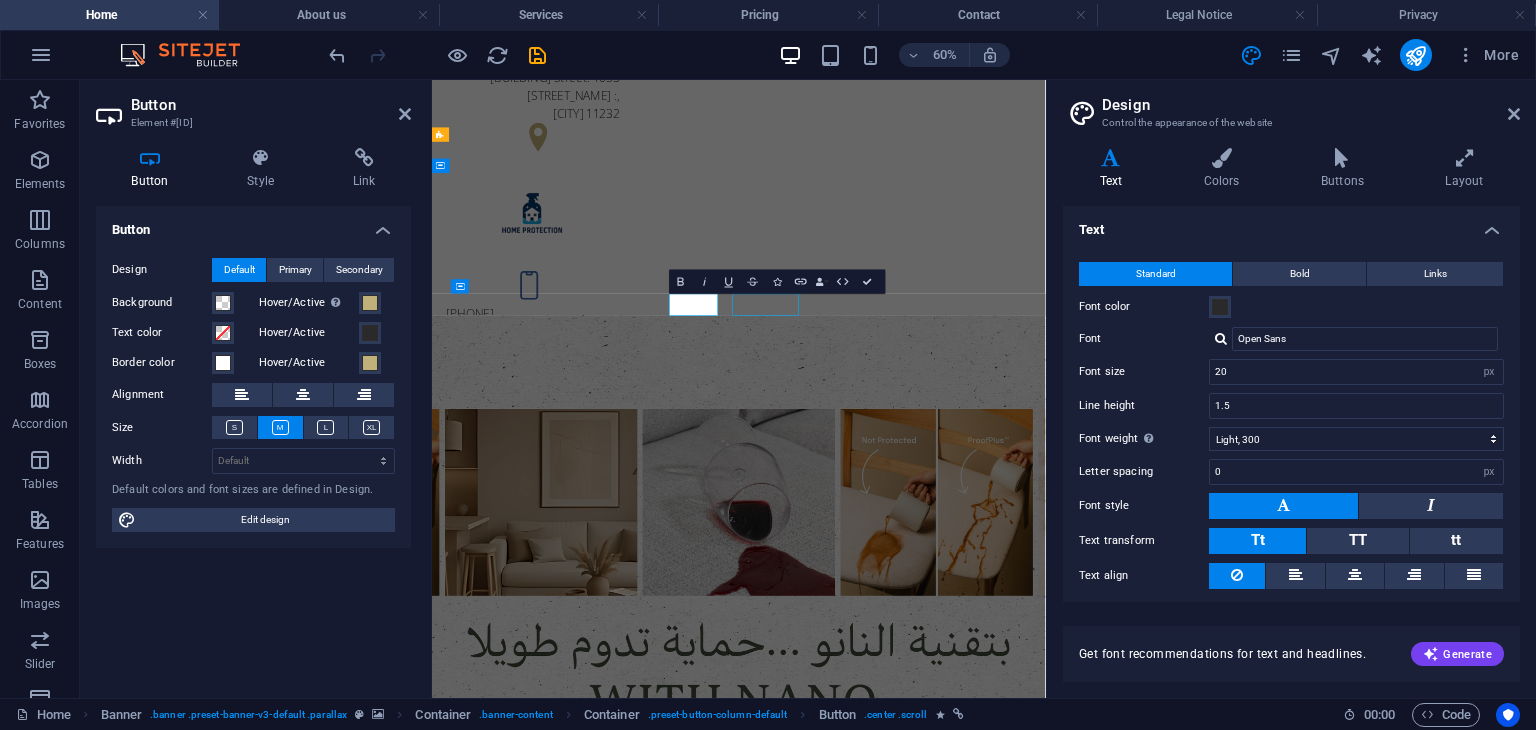 click on "Learn more" at bounding box center [944, 1524] 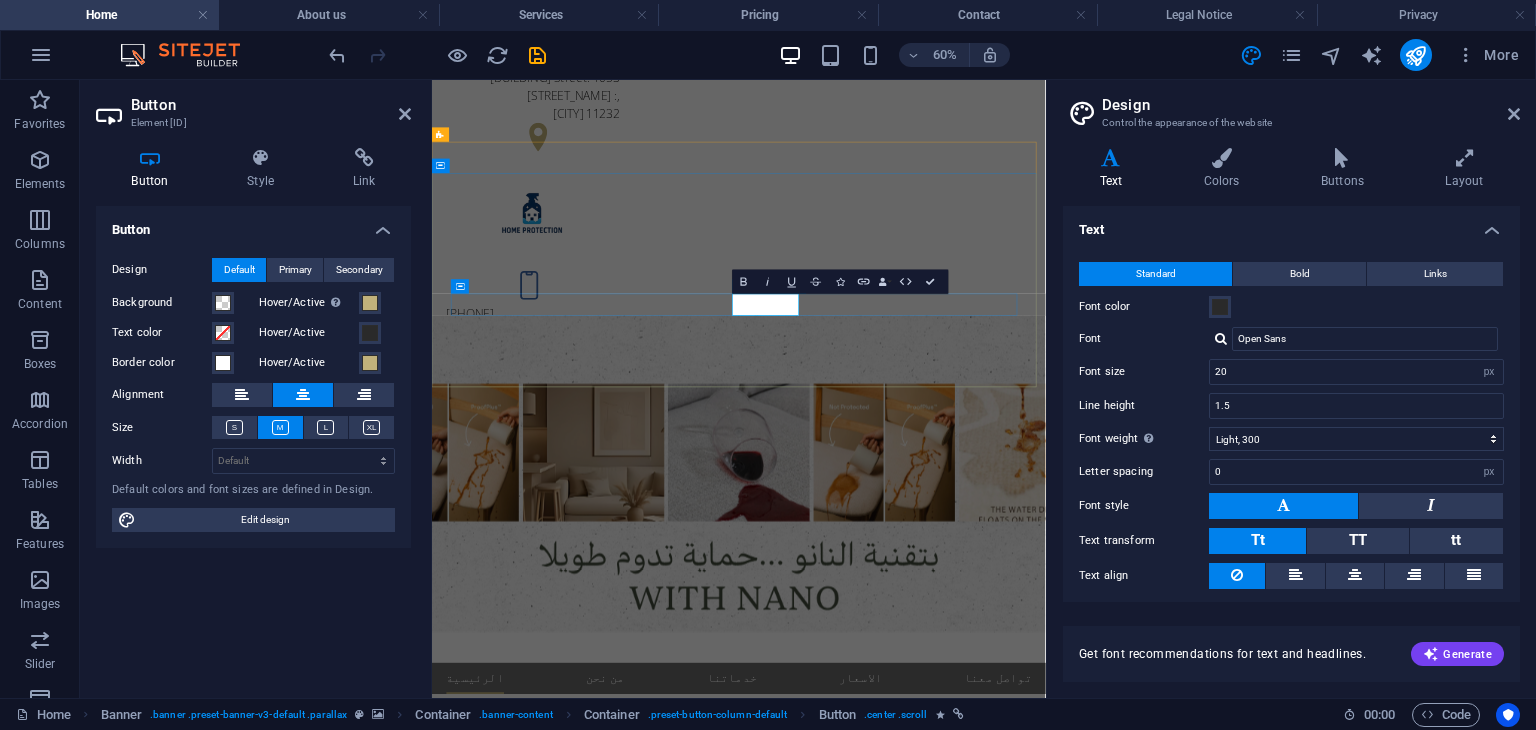 type 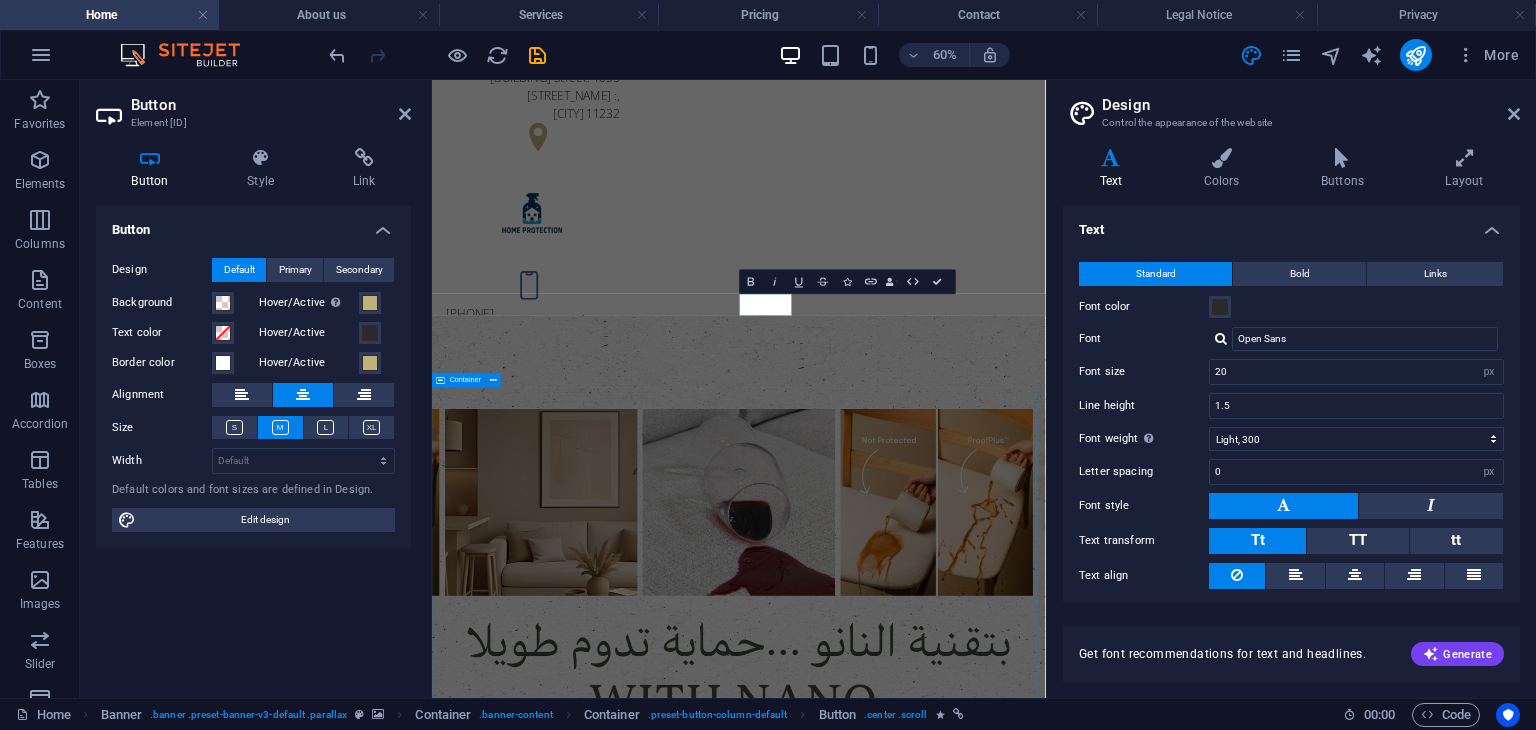 click on "شركة هوم بروتيكشن لخدمات العزل  نحن شركة متخصصة في حماية وعزل الأثاث باستخدام أحدث تقنيات النانو، نقدم حلولاً مبتكرة لحماية الأرائك والمفروشات من البقع، السوائل، الأتربة، والتلف الناتج عن الاستخدام اليومي. نحرص على الجمع بين الجودة العالية والخدمة الاحترافية لضمان راحة عملائنا والحفاظ على جمالية وأناقة أثاثهم لأطول فترة ممكنة. هدفنا هو توفير بيئة نظيفة وعصرية في كل منزل أو مكتب من خلال تقنيات صديقة للبيئة وآمنة للاستخدام.  flower arrangements Lorem ipsum dolor sit amet, consectetuer adipiscing elit. Aenean commodo ligula eget dolor.  funeral announcements Lorem ipsum dolor sit amet, consectetuer adipiscing elit. Aenean commodo ligula eget dolor.  Cremation" at bounding box center [943, 2472] 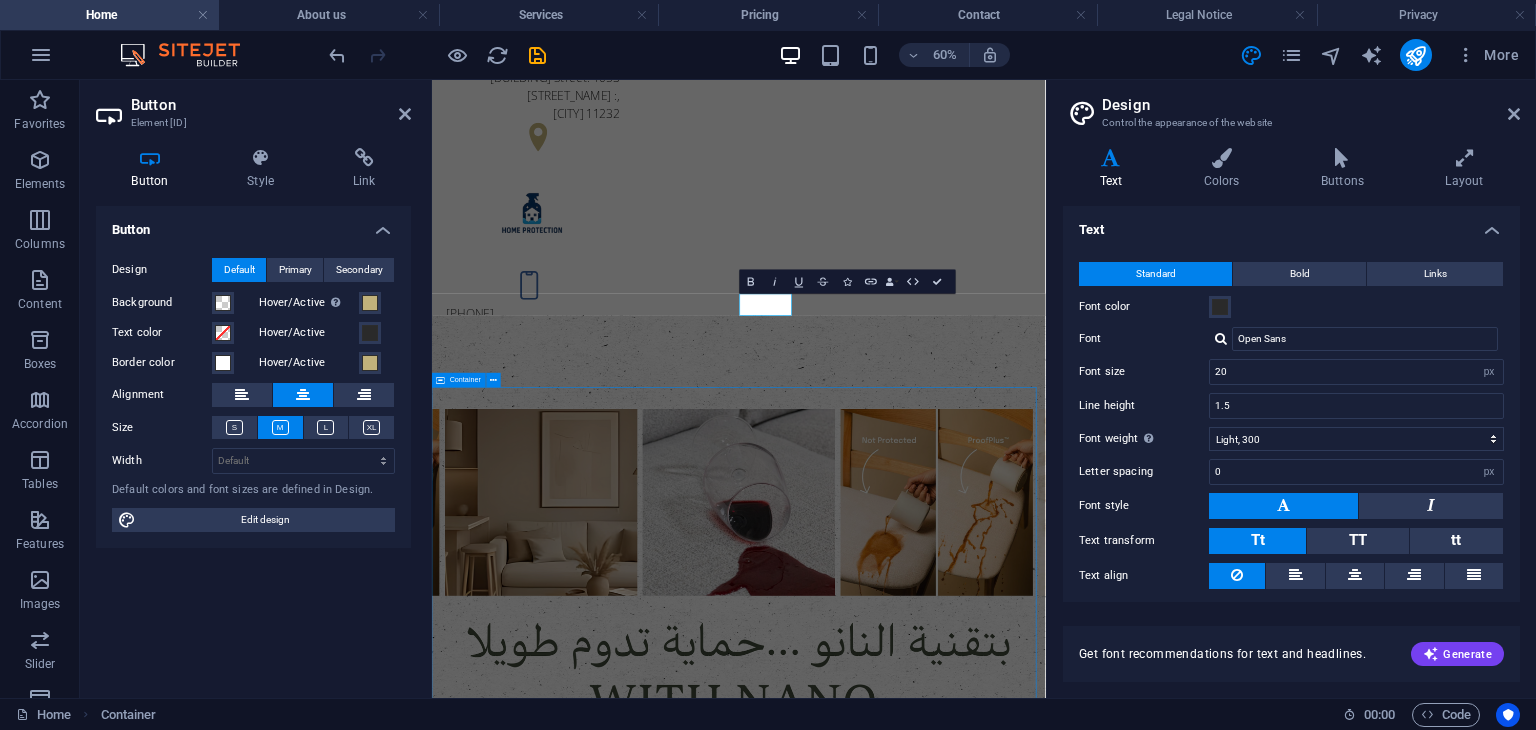 click on "شركة هوم بروتيكشن لخدمات العزل  نحن شركة متخصصة في حماية وعزل الأثاث باستخدام أحدث تقنيات النانو، نقدم حلولاً مبتكرة لحماية الأرائك والمفروشات من البقع، السوائل، الأتربة، والتلف الناتج عن الاستخدام اليومي. نحرص على الجمع بين الجودة العالية والخدمة الاحترافية لضمان راحة عملائنا والحفاظ على جمالية وأناقة أثاثهم لأطول فترة ممكنة. هدفنا هو توفير بيئة نظيفة وعصرية في كل منزل أو مكتب من خلال تقنيات صديقة للبيئة وآمنة للاستخدام.  flower arrangements Lorem ipsum dolor sit amet, consectetuer adipiscing elit. Aenean commodo ligula eget dolor.  funeral announcements Lorem ipsum dolor sit amet, consectetuer adipiscing elit. Aenean commodo ligula eget dolor.  Cremation" at bounding box center [943, 2472] 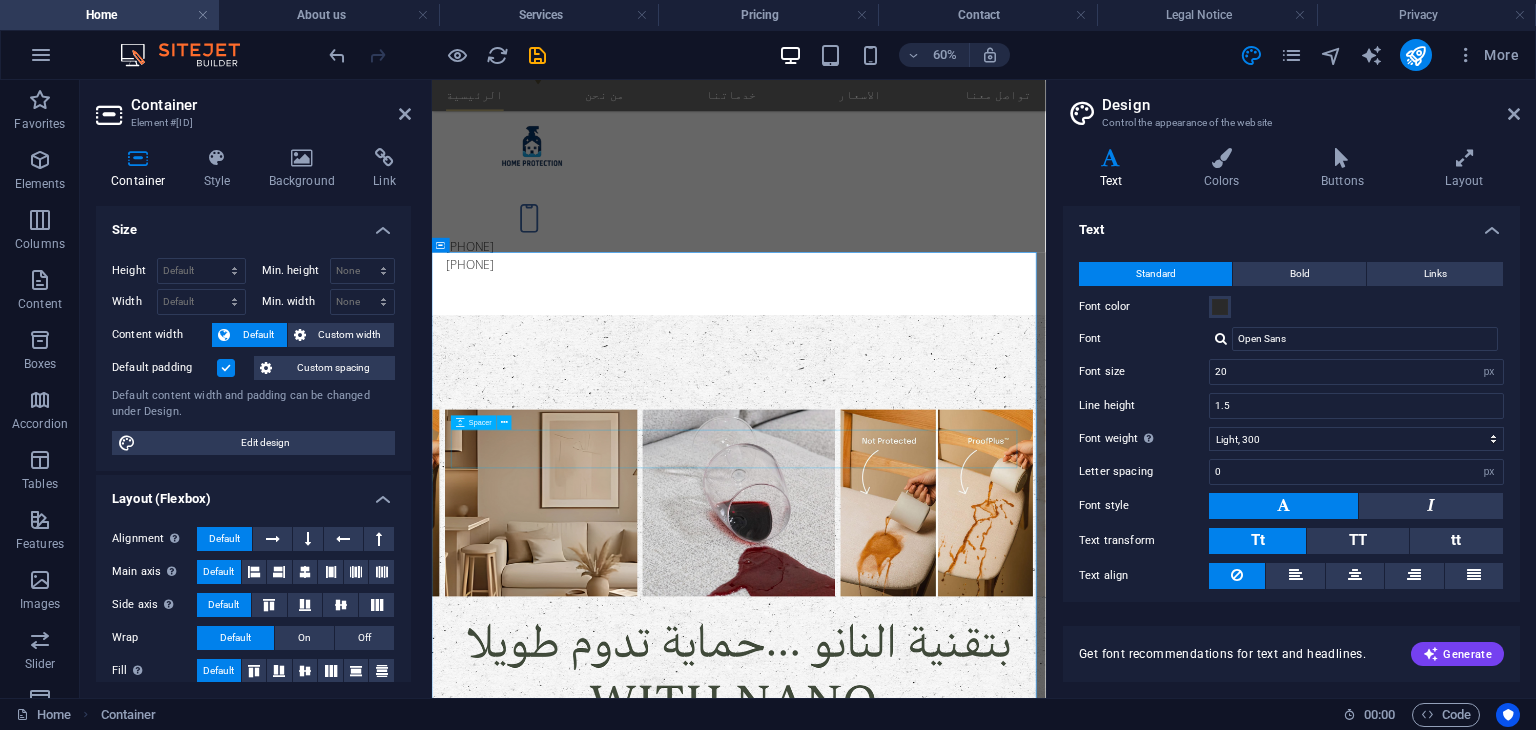 scroll, scrollTop: 421, scrollLeft: 0, axis: vertical 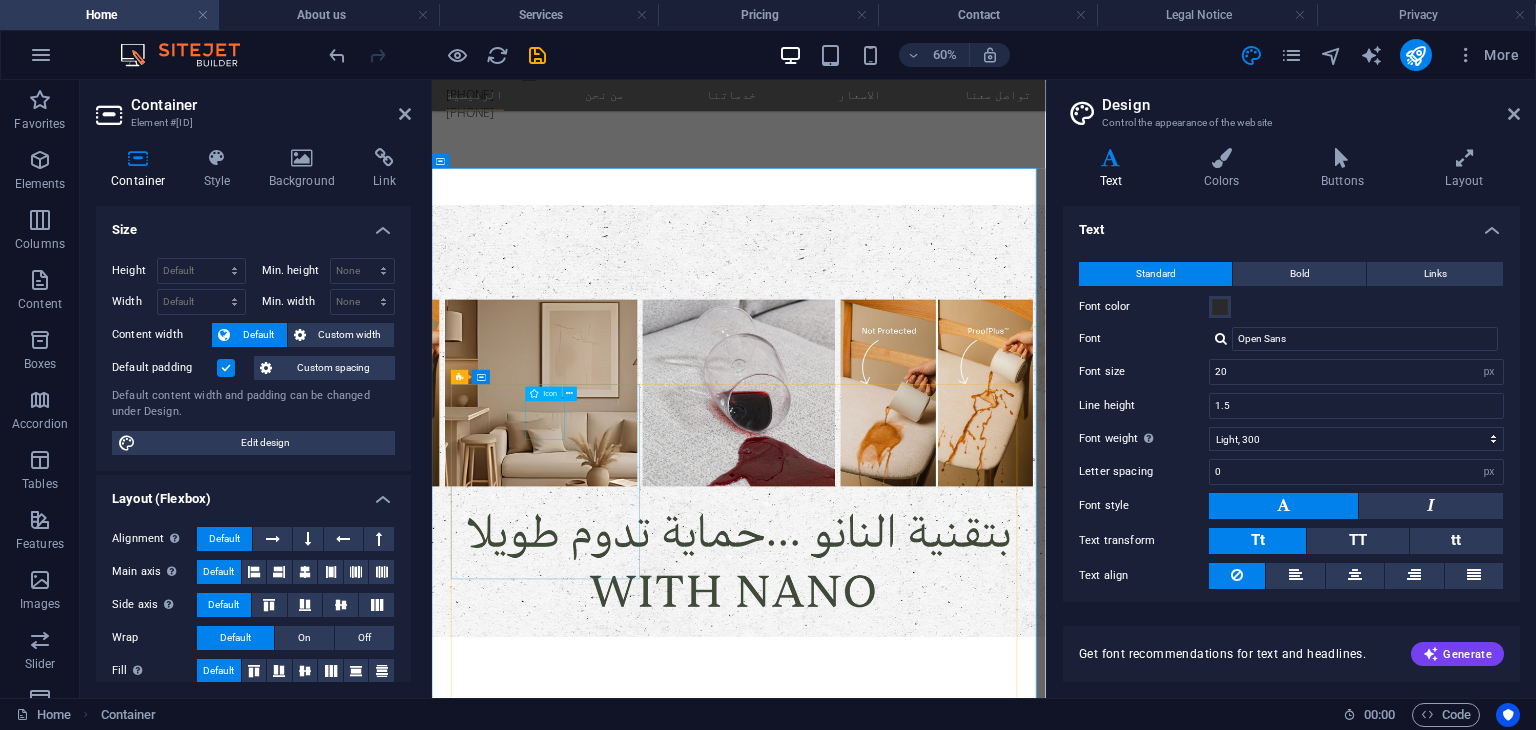 click at bounding box center [943, 1732] 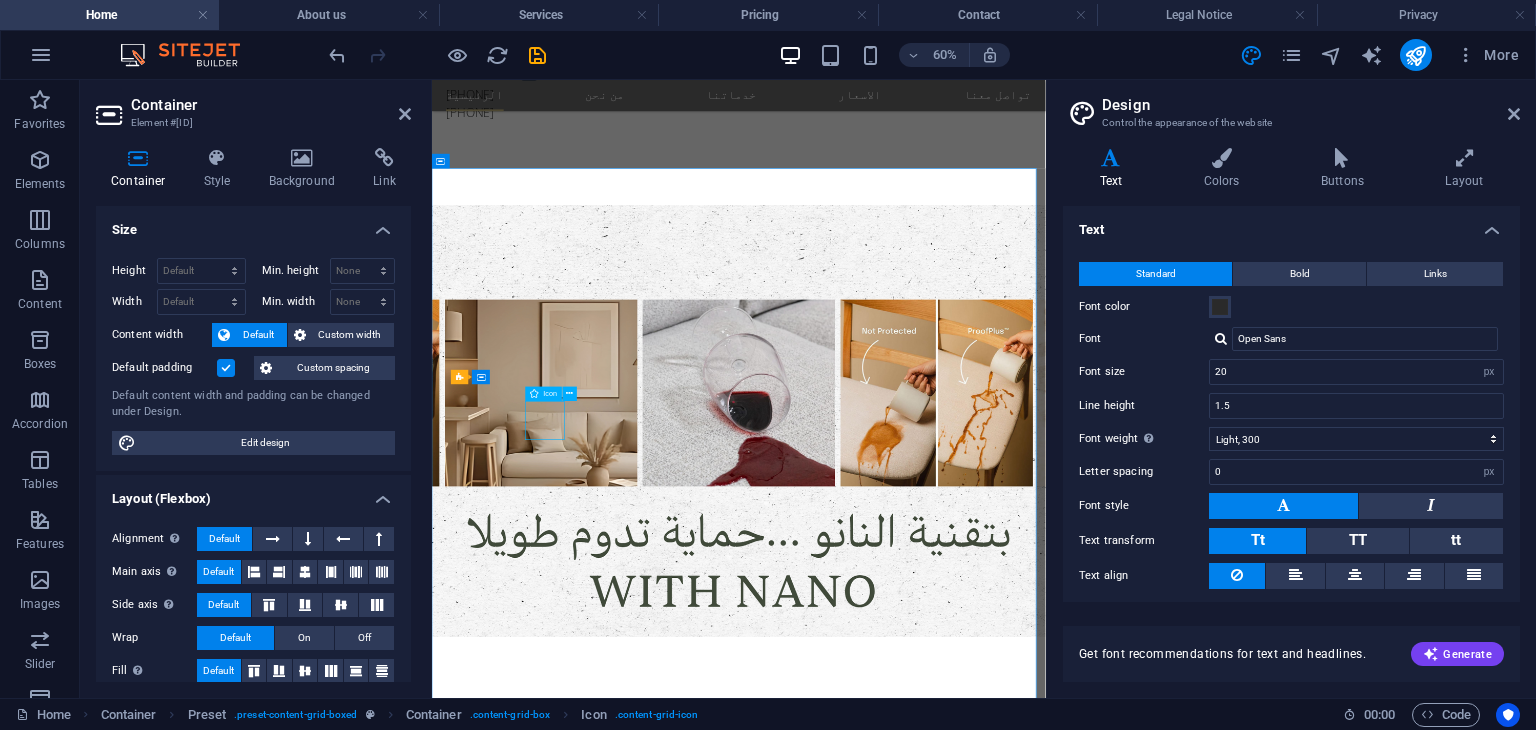 click at bounding box center (943, 1732) 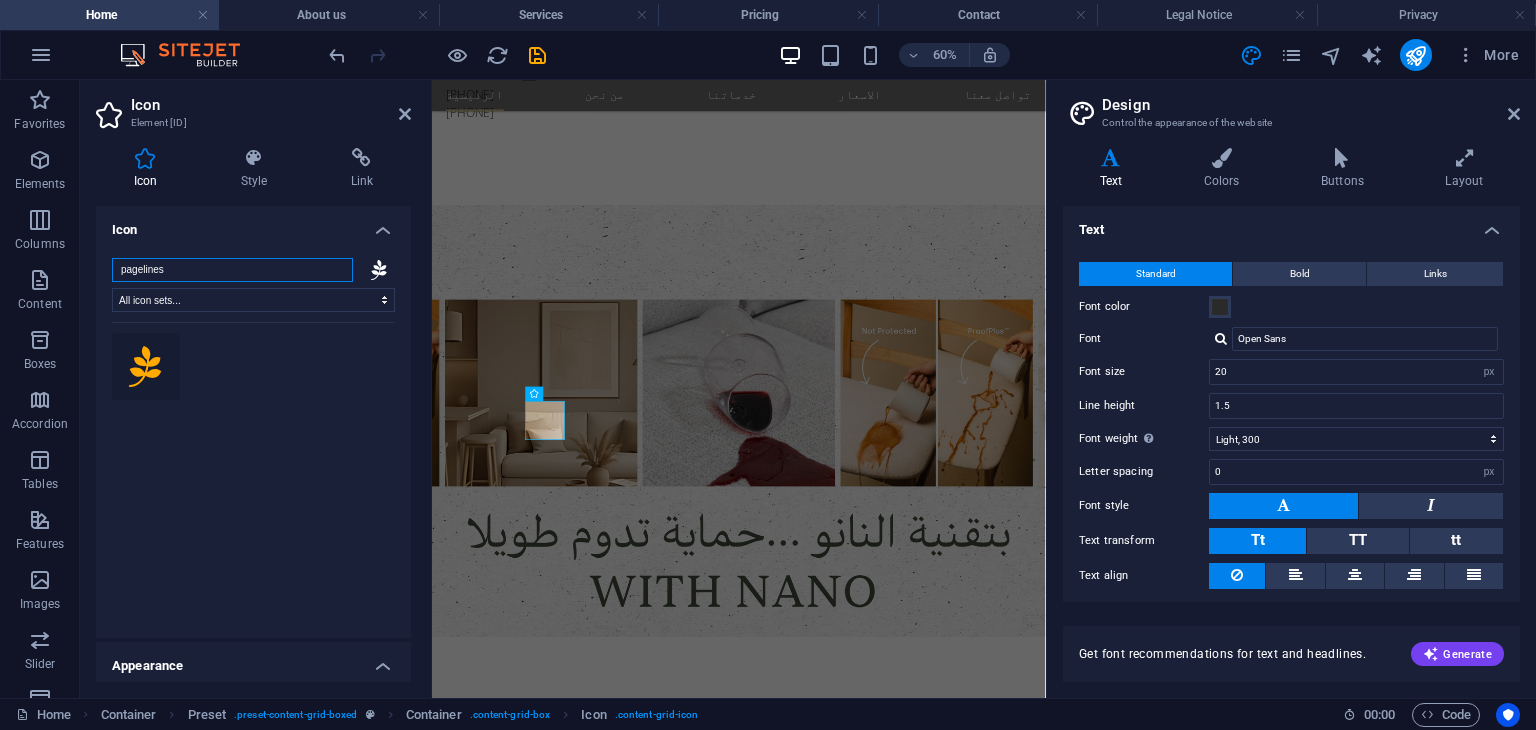 click on "pagelines" at bounding box center (232, 270) 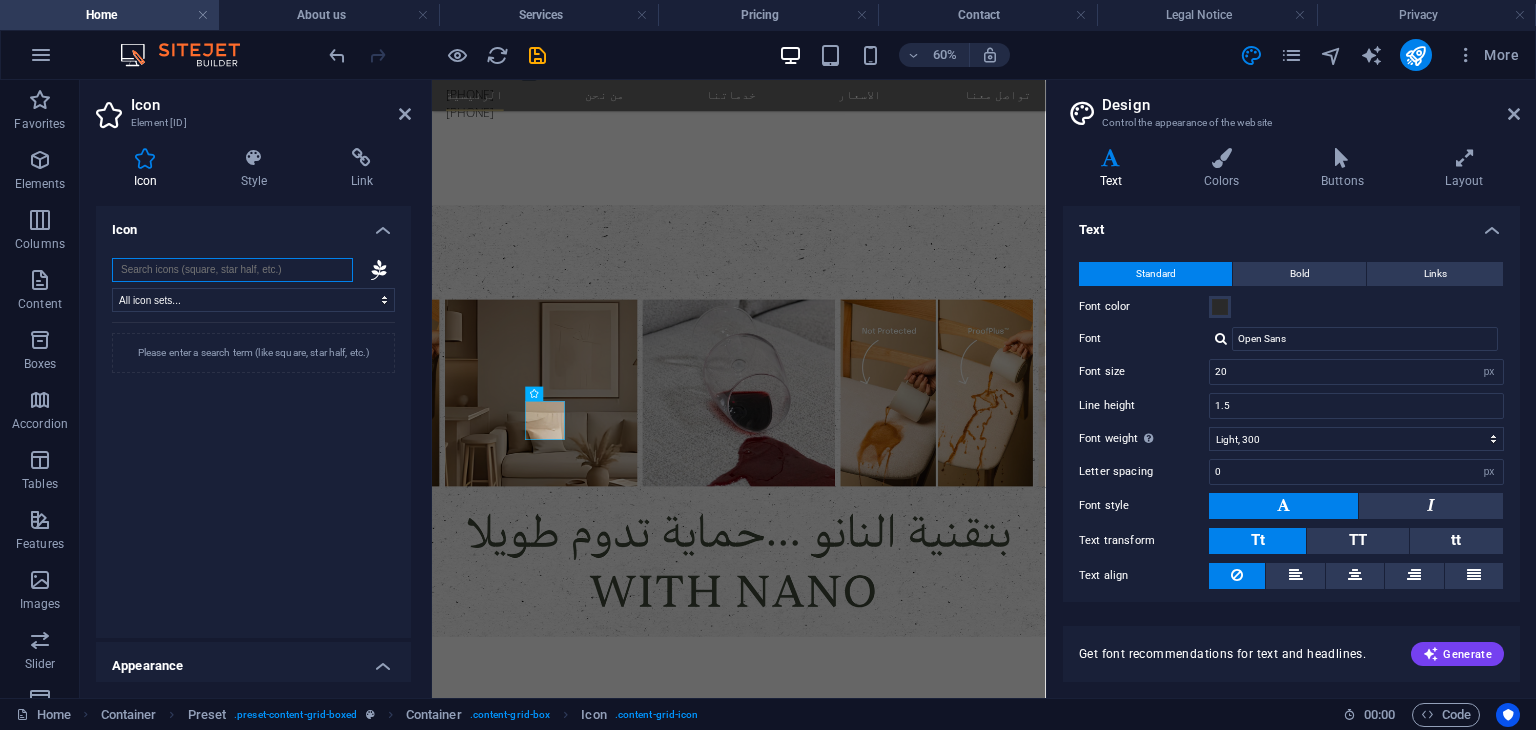 click at bounding box center [232, 270] 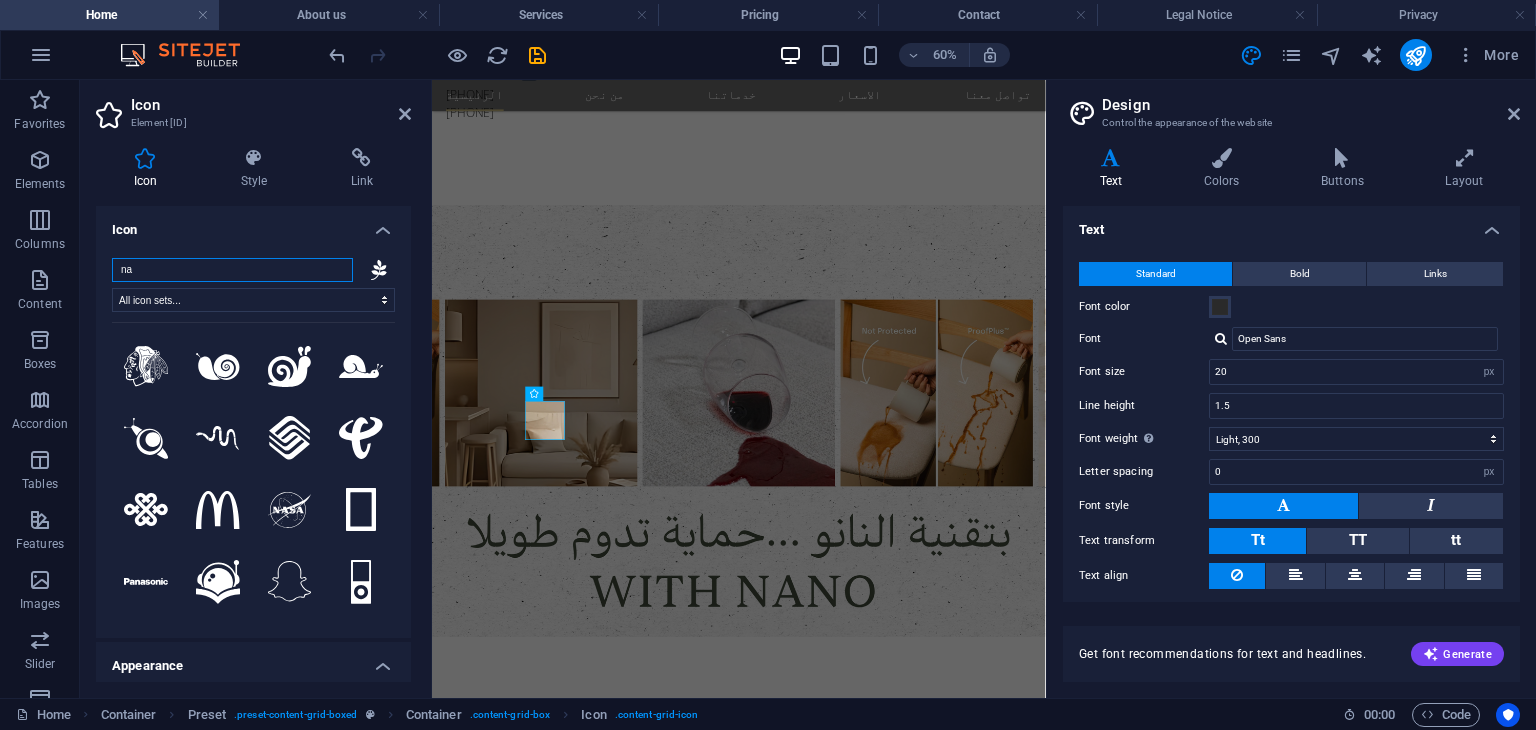 type on "n" 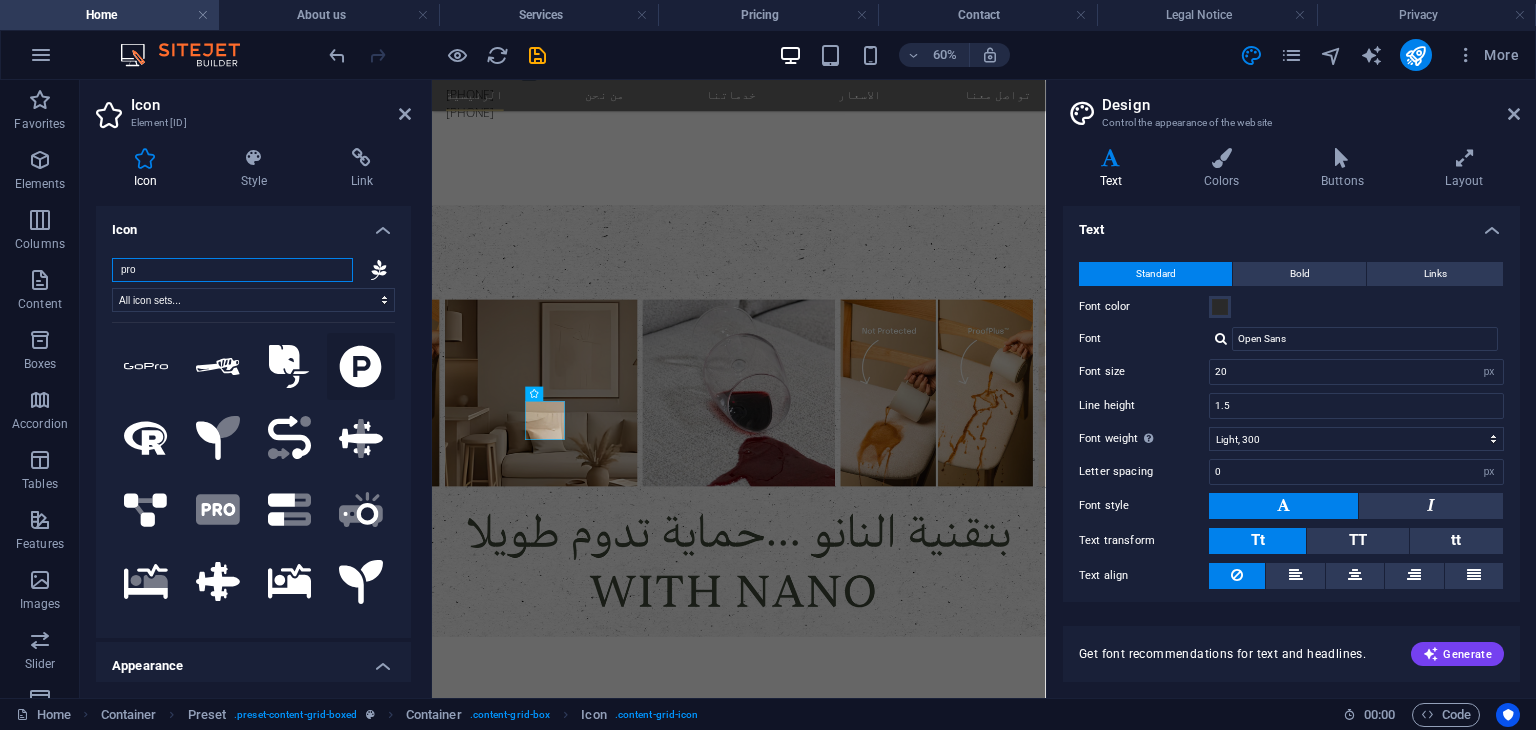type on "pro" 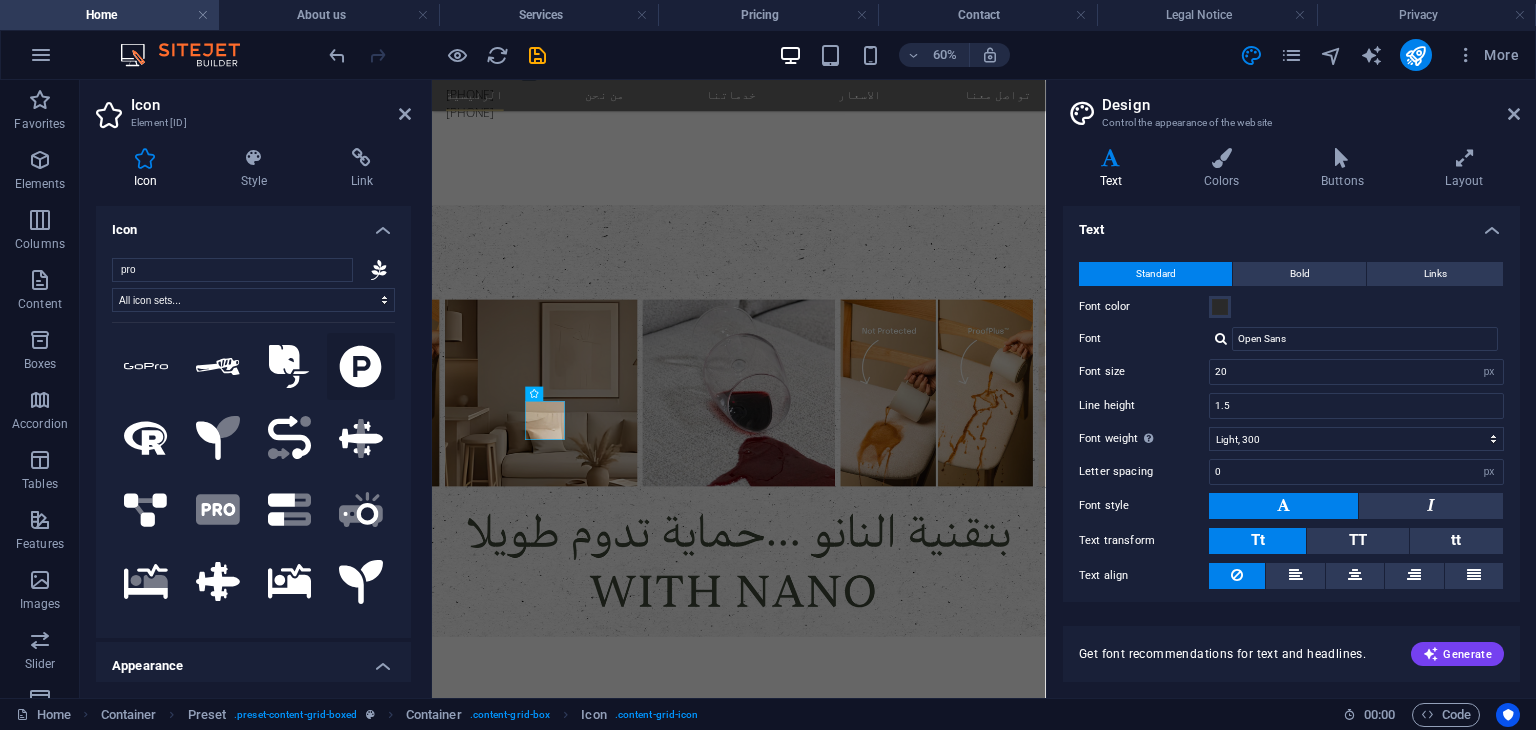 click 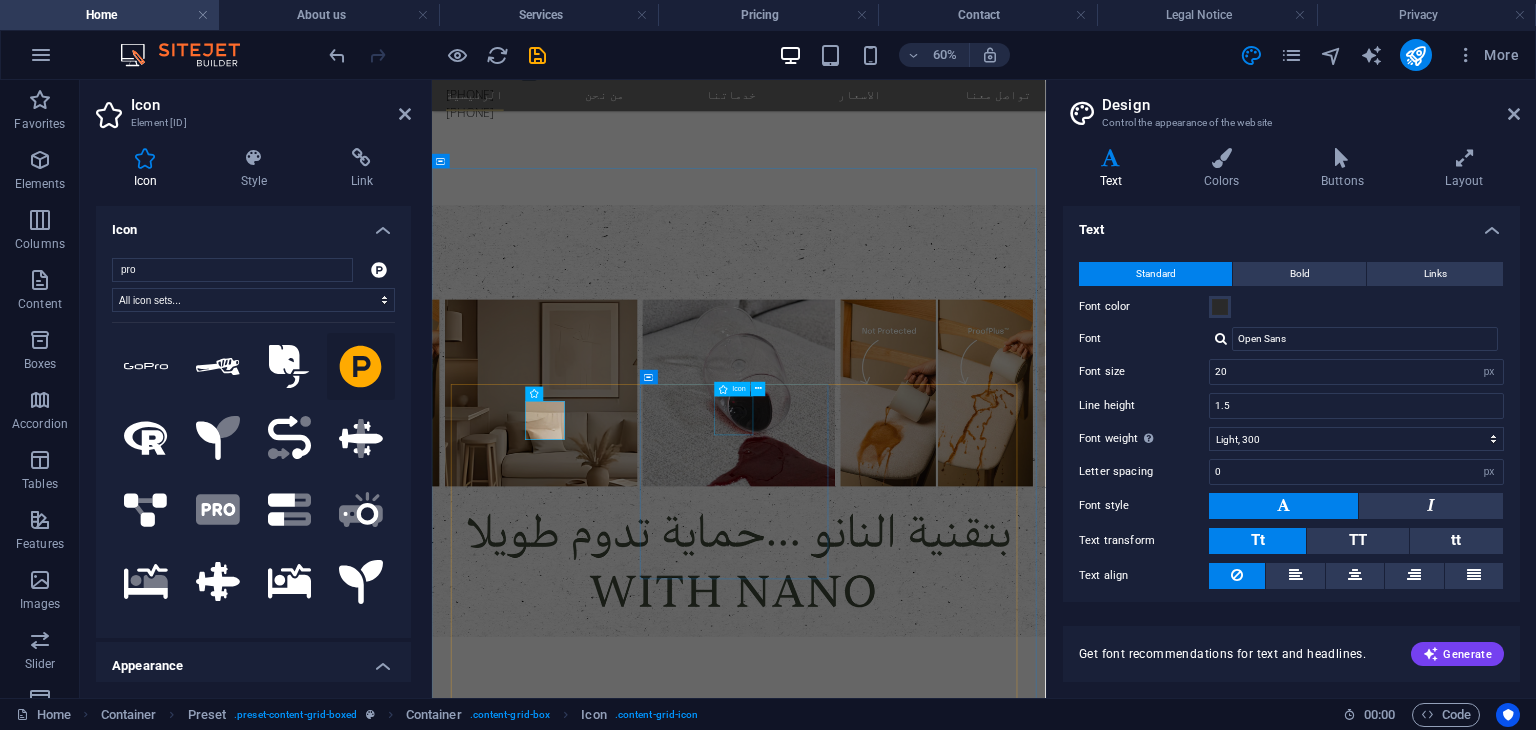 click at bounding box center (943, 1918) 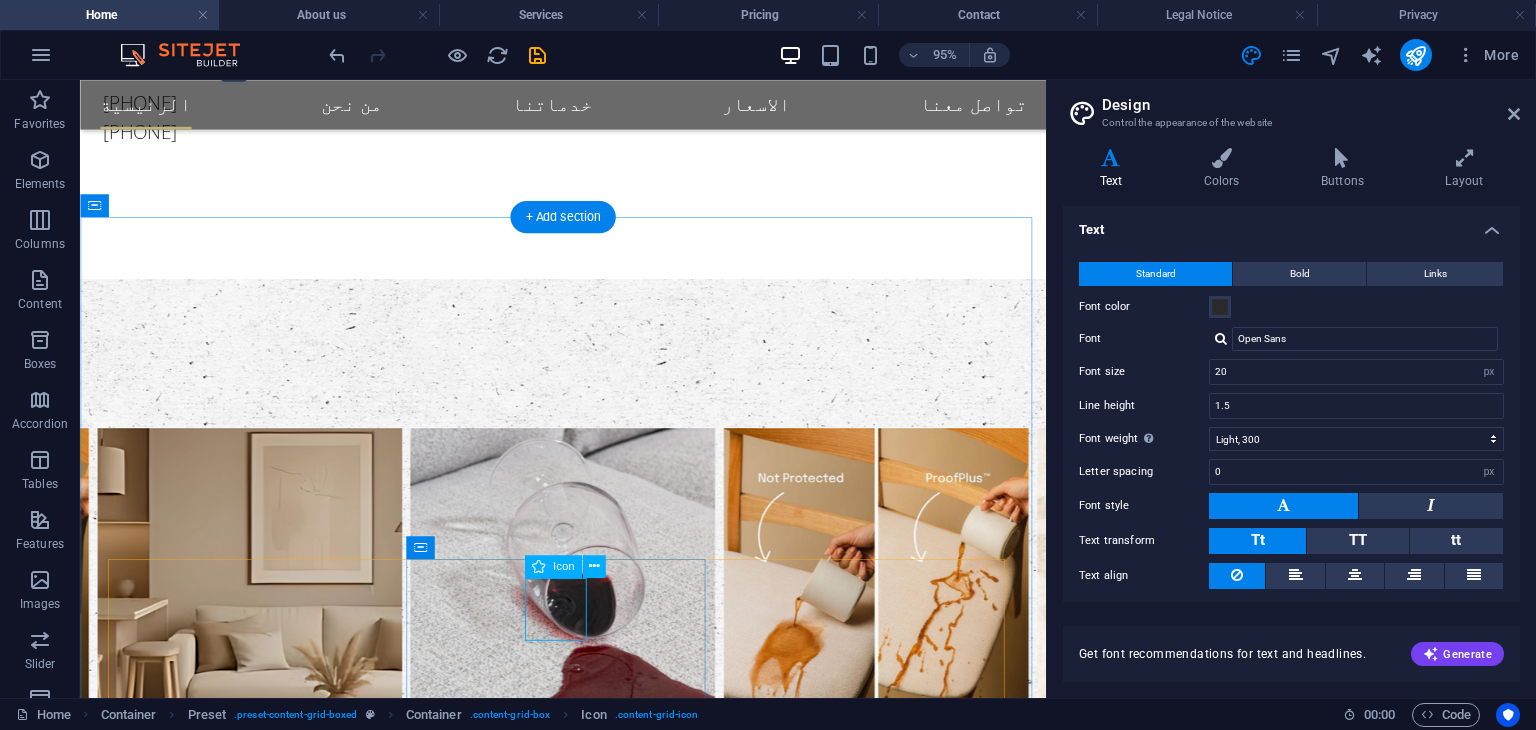 click at bounding box center (588, 1918) 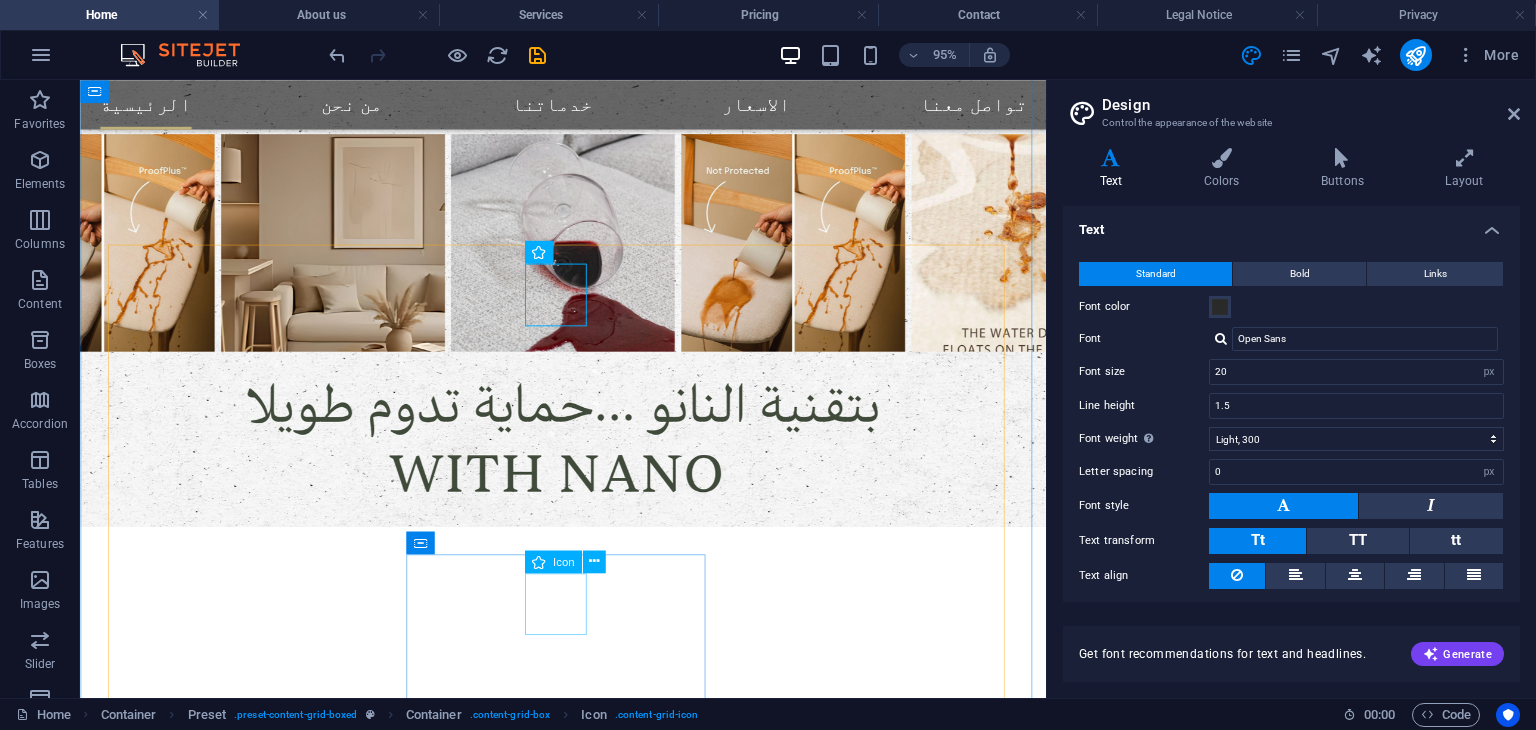 scroll, scrollTop: 752, scrollLeft: 0, axis: vertical 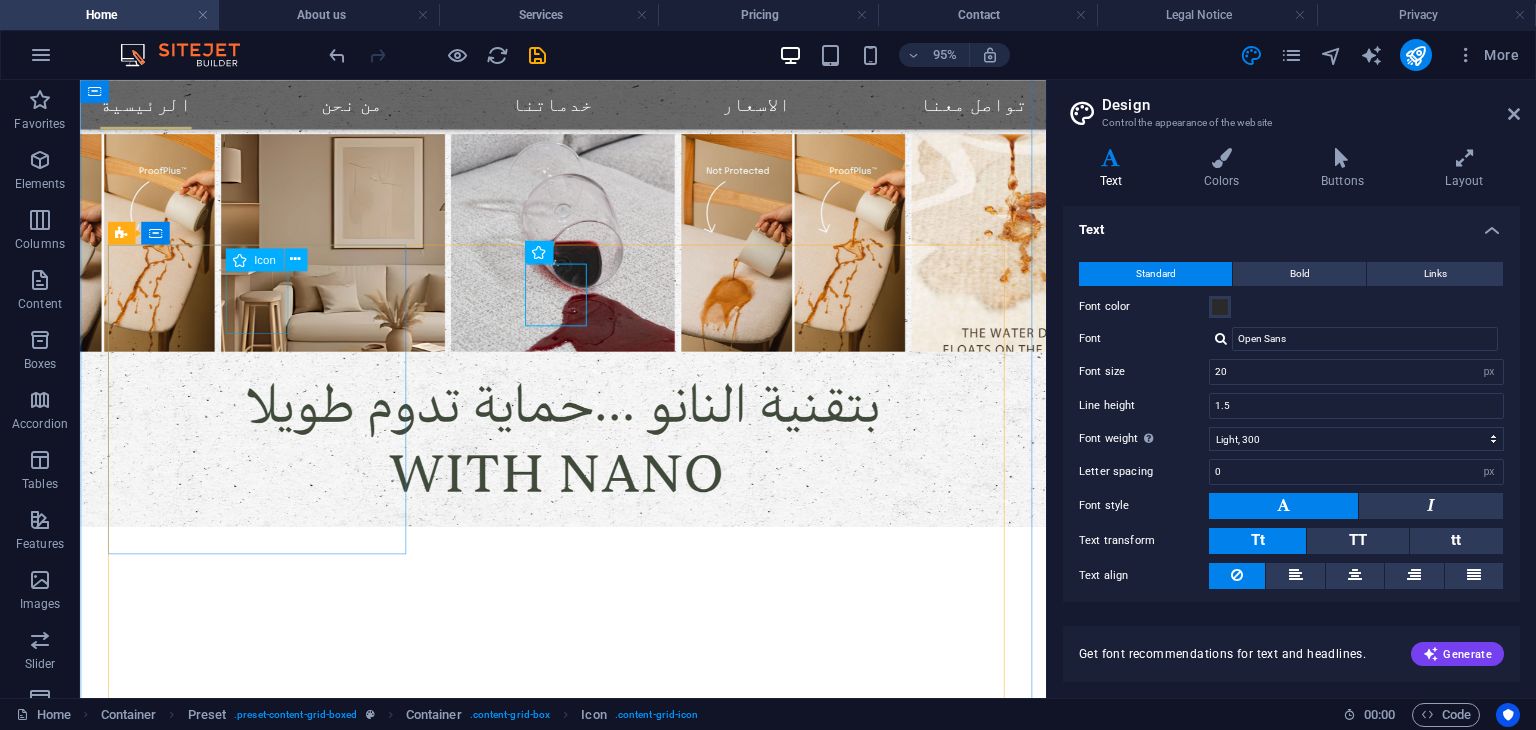 click at bounding box center [588, 1210] 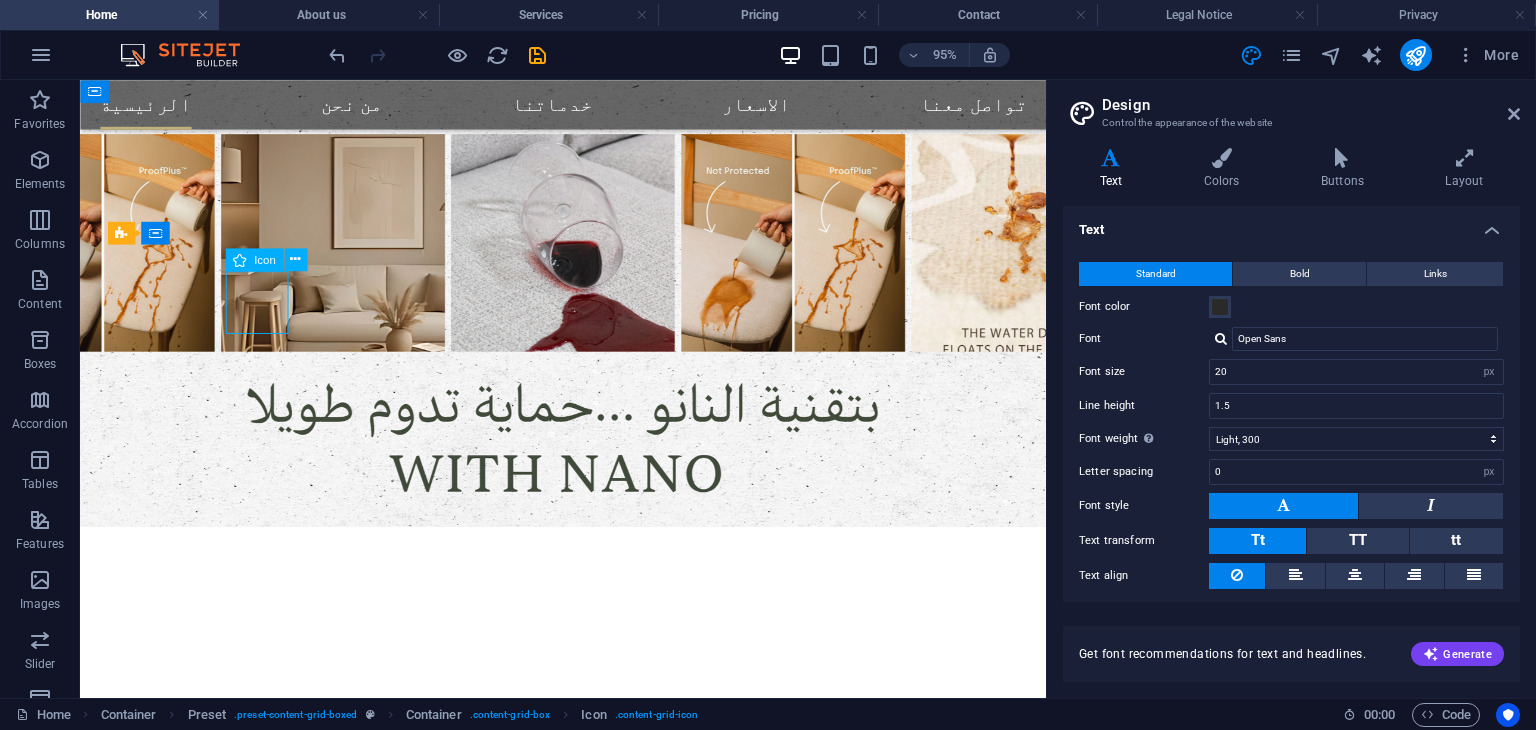 click at bounding box center (588, 1210) 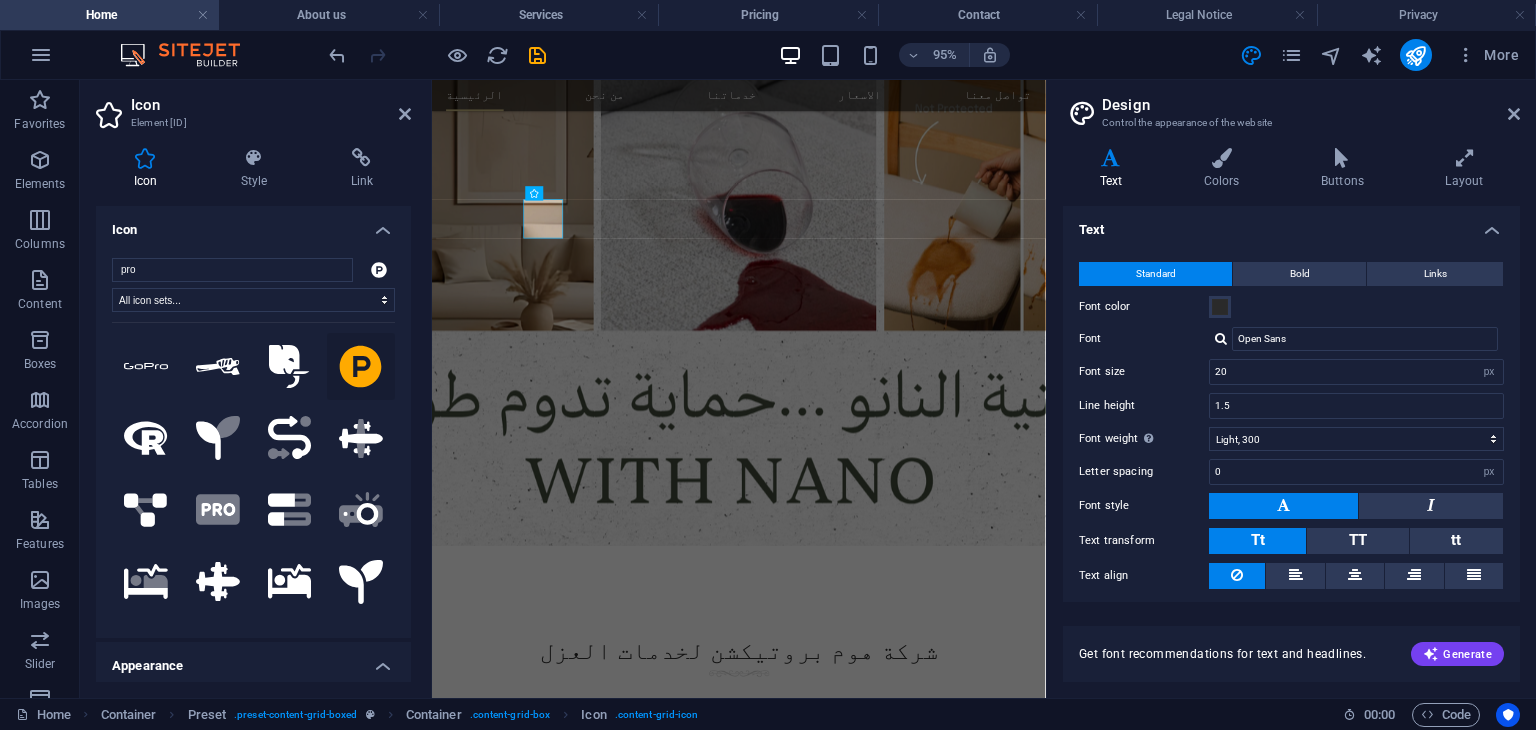 scroll, scrollTop: 755, scrollLeft: 0, axis: vertical 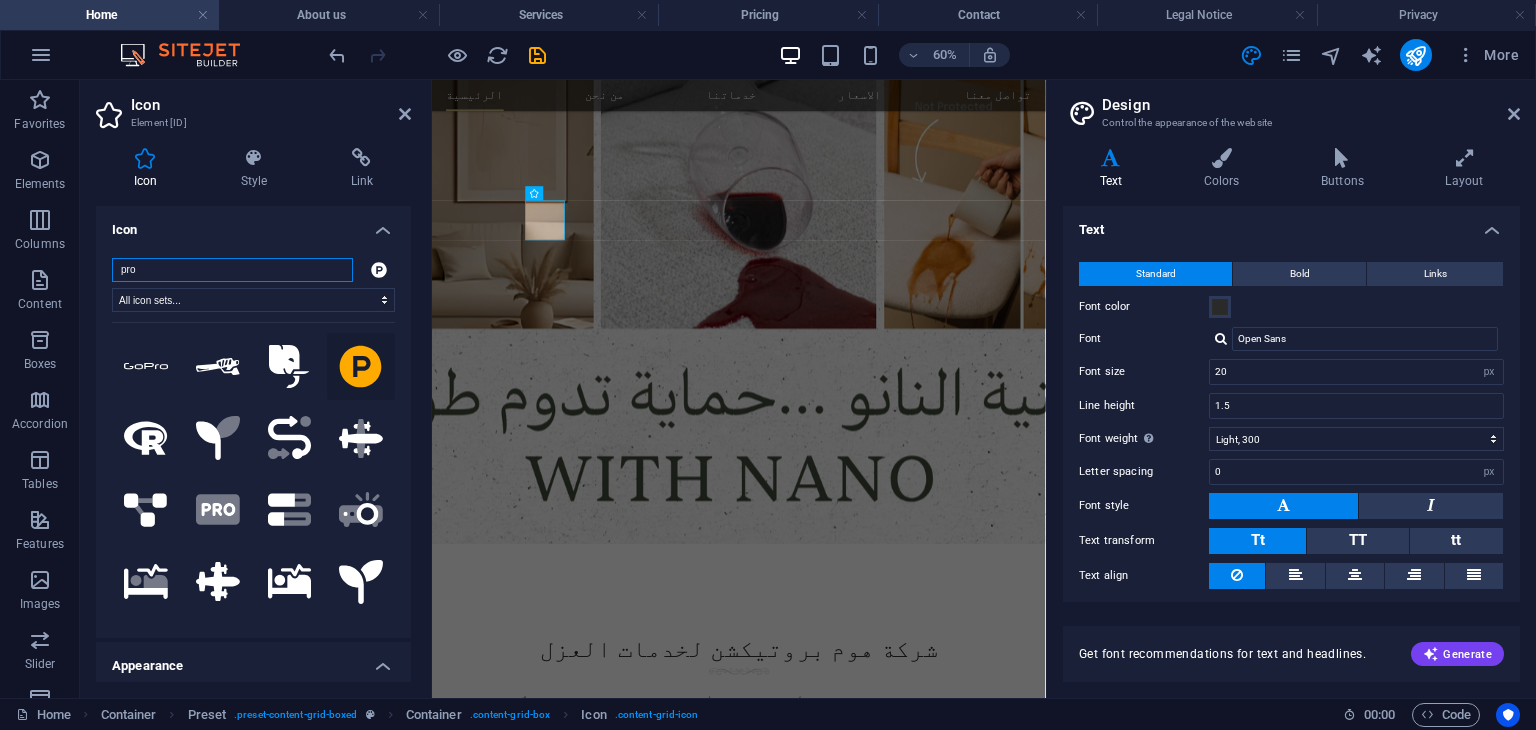 click on "pro" at bounding box center (232, 270) 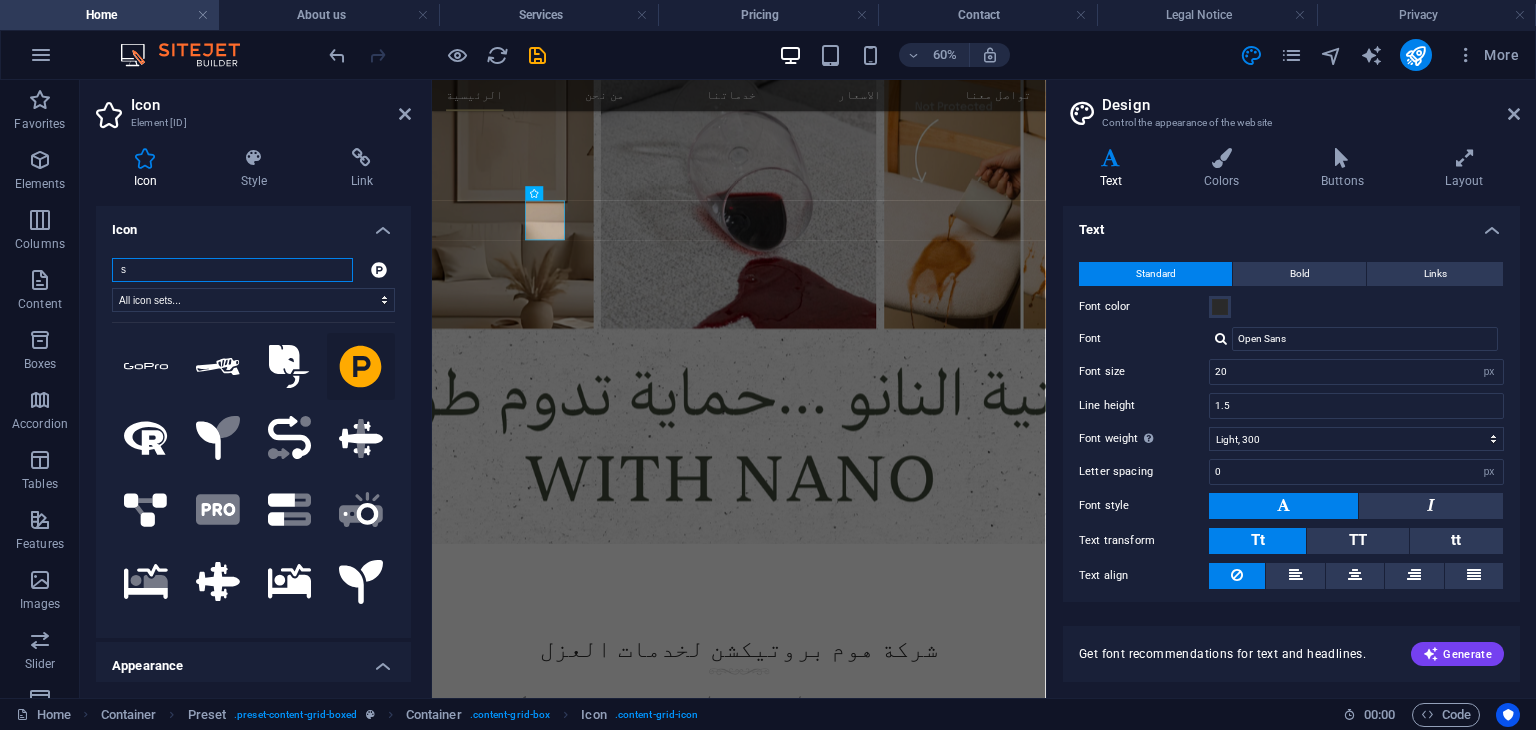type on "so" 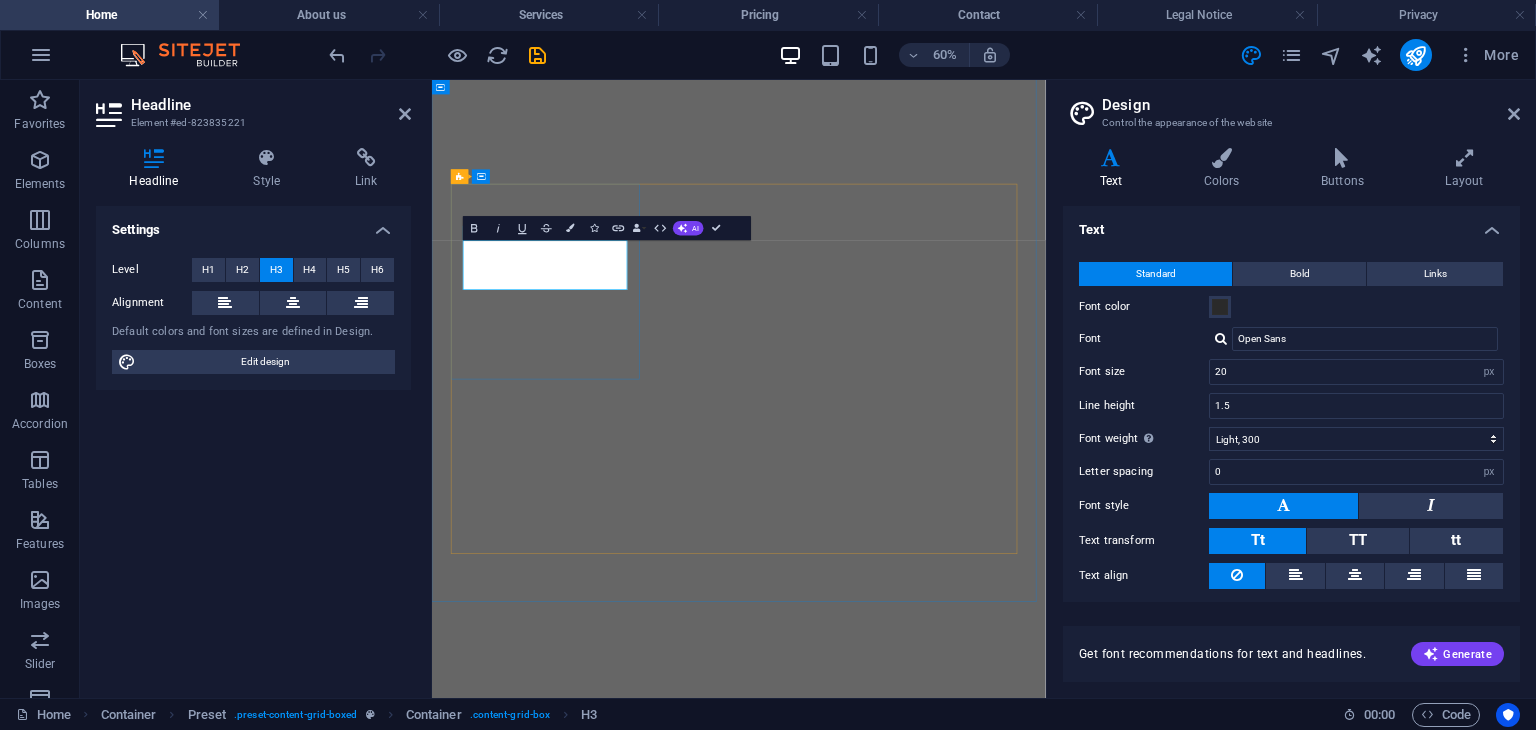 select on "px" 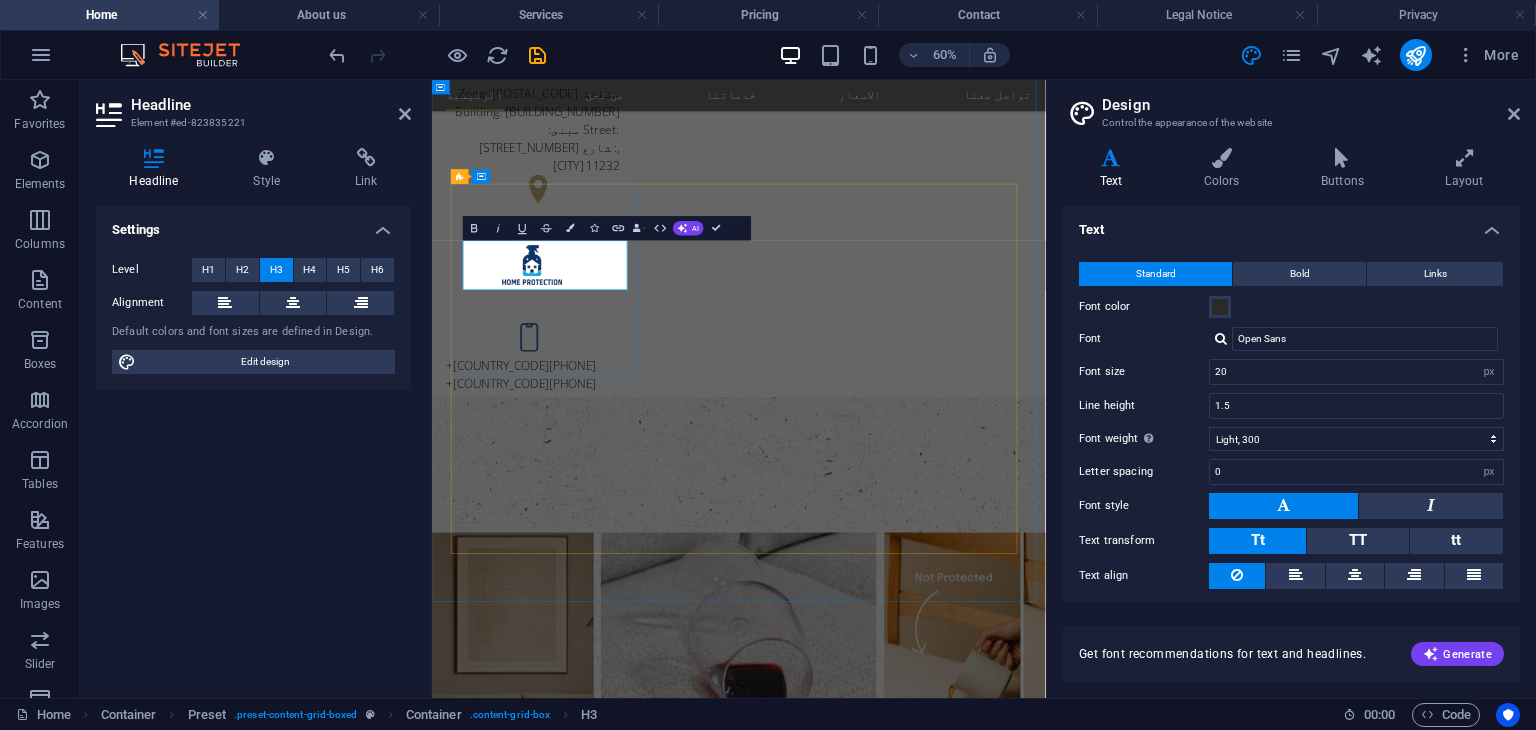 click on "flower arrangements" at bounding box center [943, 2249] 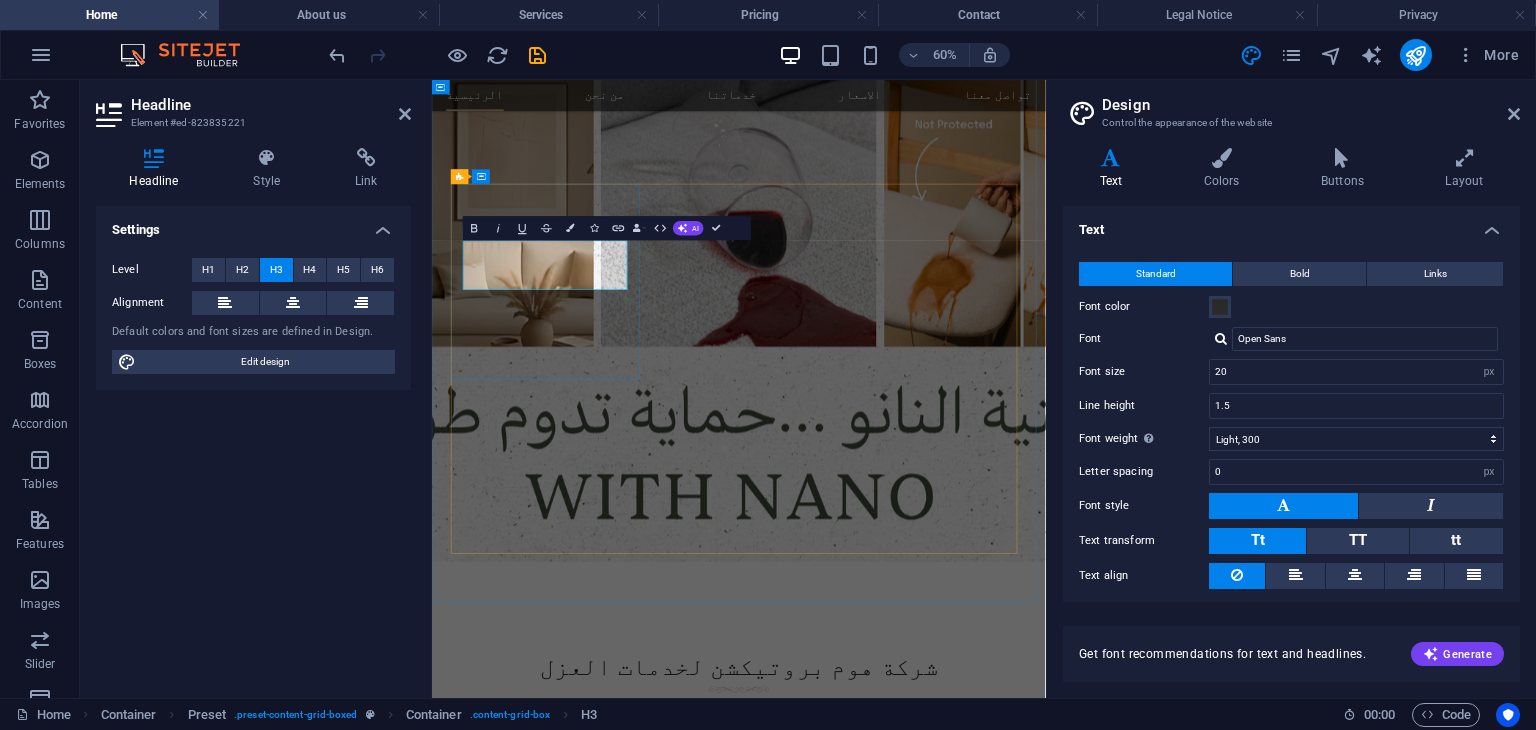 scroll, scrollTop: 0, scrollLeft: 0, axis: both 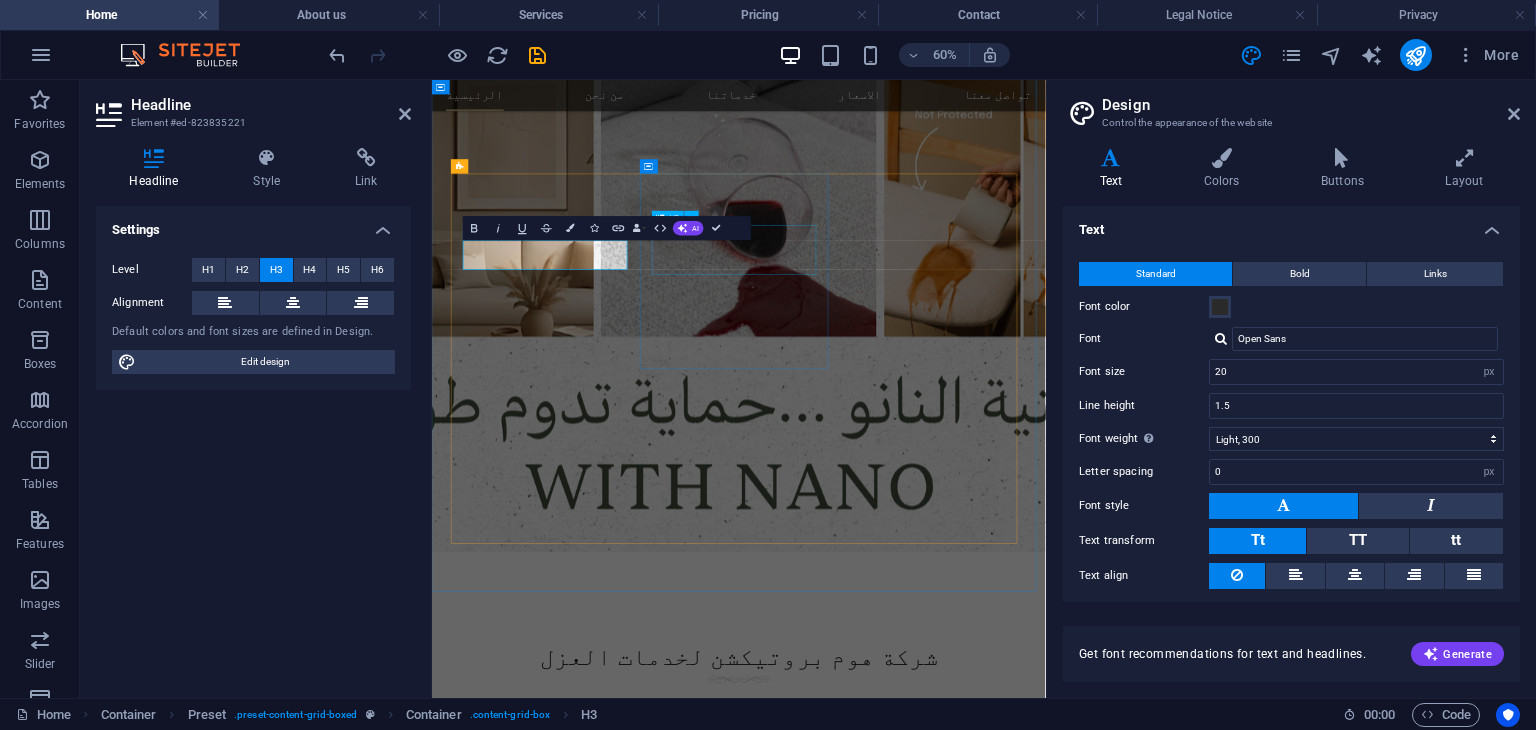 click on "funeral announcements" at bounding box center (943, 1663) 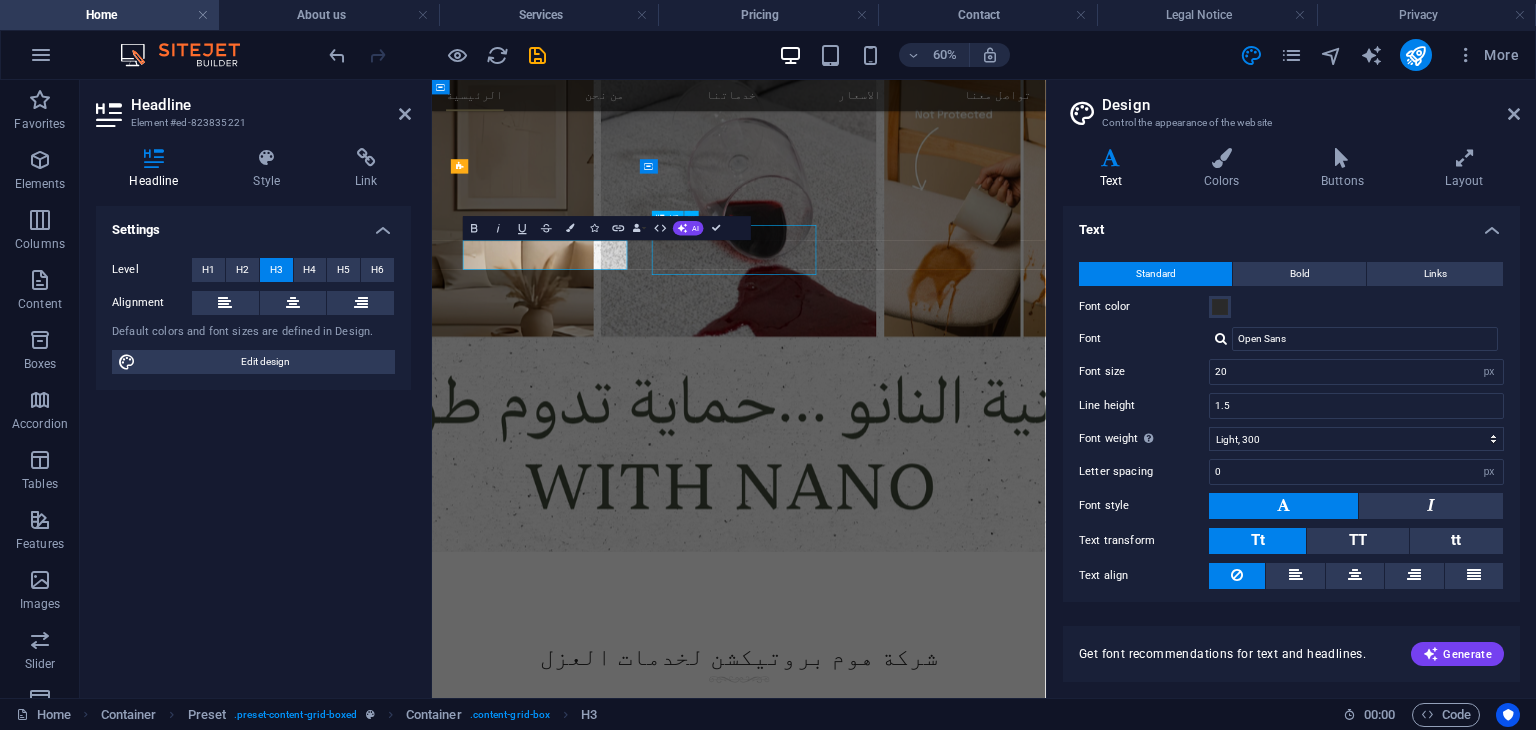 click on "​عزل الاثاث Lorem ipsum dolor sit amet, consectetuer adipiscing elit. Aenean commodo ligula eget dolor.  funeral announcements Lorem ipsum dolor sit amet, consectetuer adipiscing elit. Aenean commodo ligula eget dolor.  Experienced Team Lorem ipsum dolor sit amet, consectetuer adipiscing elit. Aenean commodo ligula eget dolor.  Eco Funeral  Lorem ipsum dolor sit amet, consectetuer adipiscing elit. Aenean commodo ligula eget dolor.  Cremation Lorem ipsum dolor sit amet, consectetuer adipiscing elit. Aenean commodo ligula eget dolor.  Planning Lorem ipsum dolor sit amet, consectetuer adipiscing elit. Aenean commodo ligula eget dolor." at bounding box center [944, 1956] 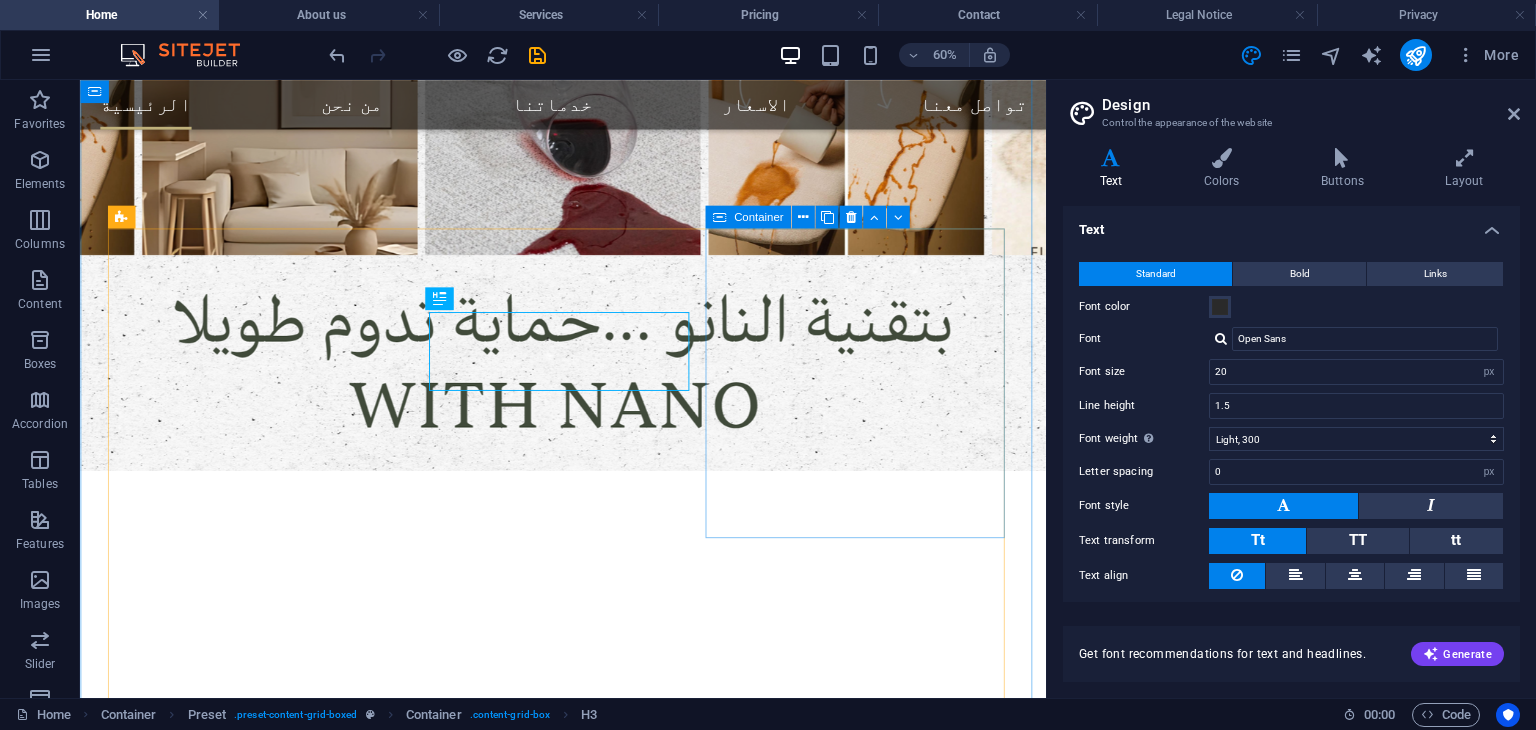 drag, startPoint x: 538, startPoint y: 377, endPoint x: 740, endPoint y: 267, distance: 230.0087 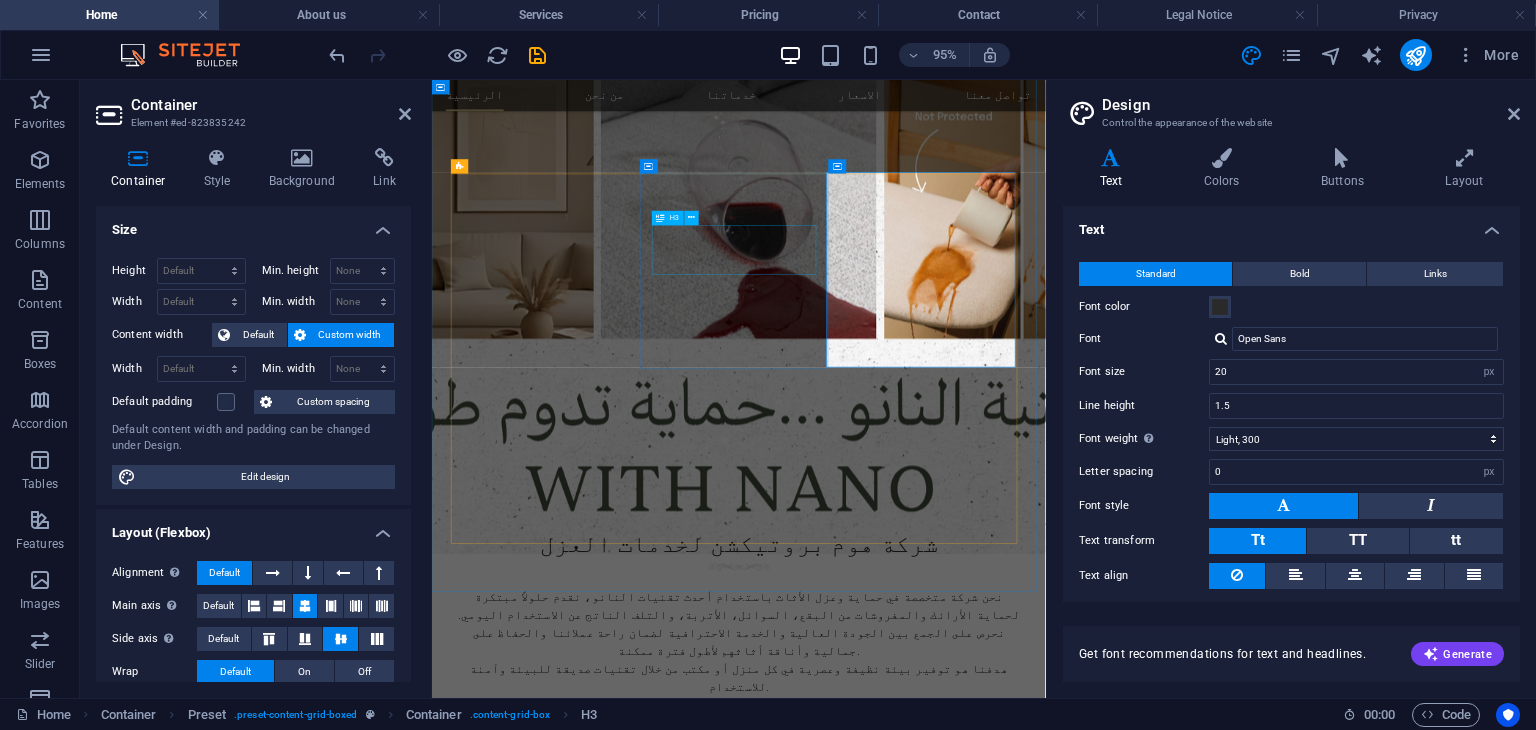 scroll, scrollTop: 772, scrollLeft: 0, axis: vertical 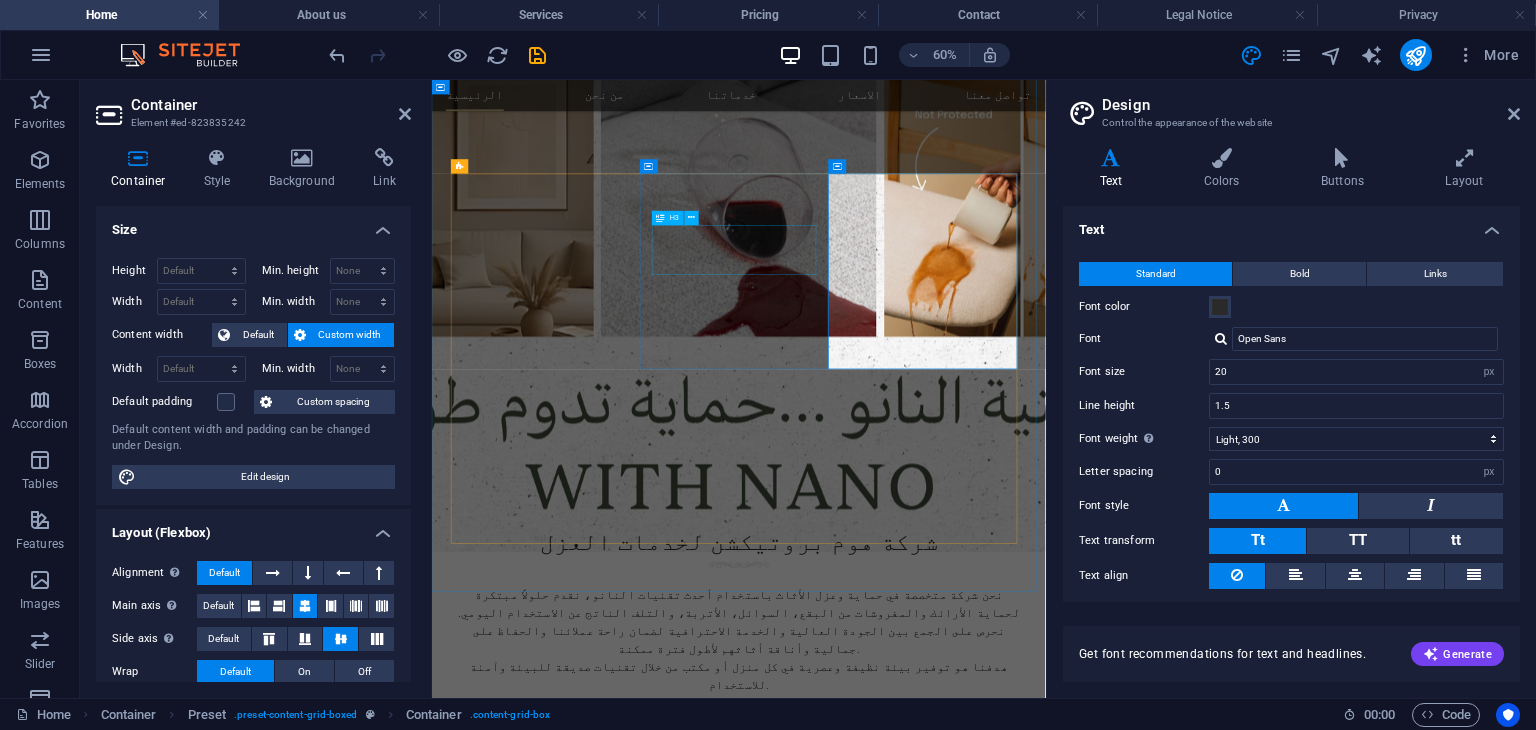 click on "funeral announcements" at bounding box center [943, 1472] 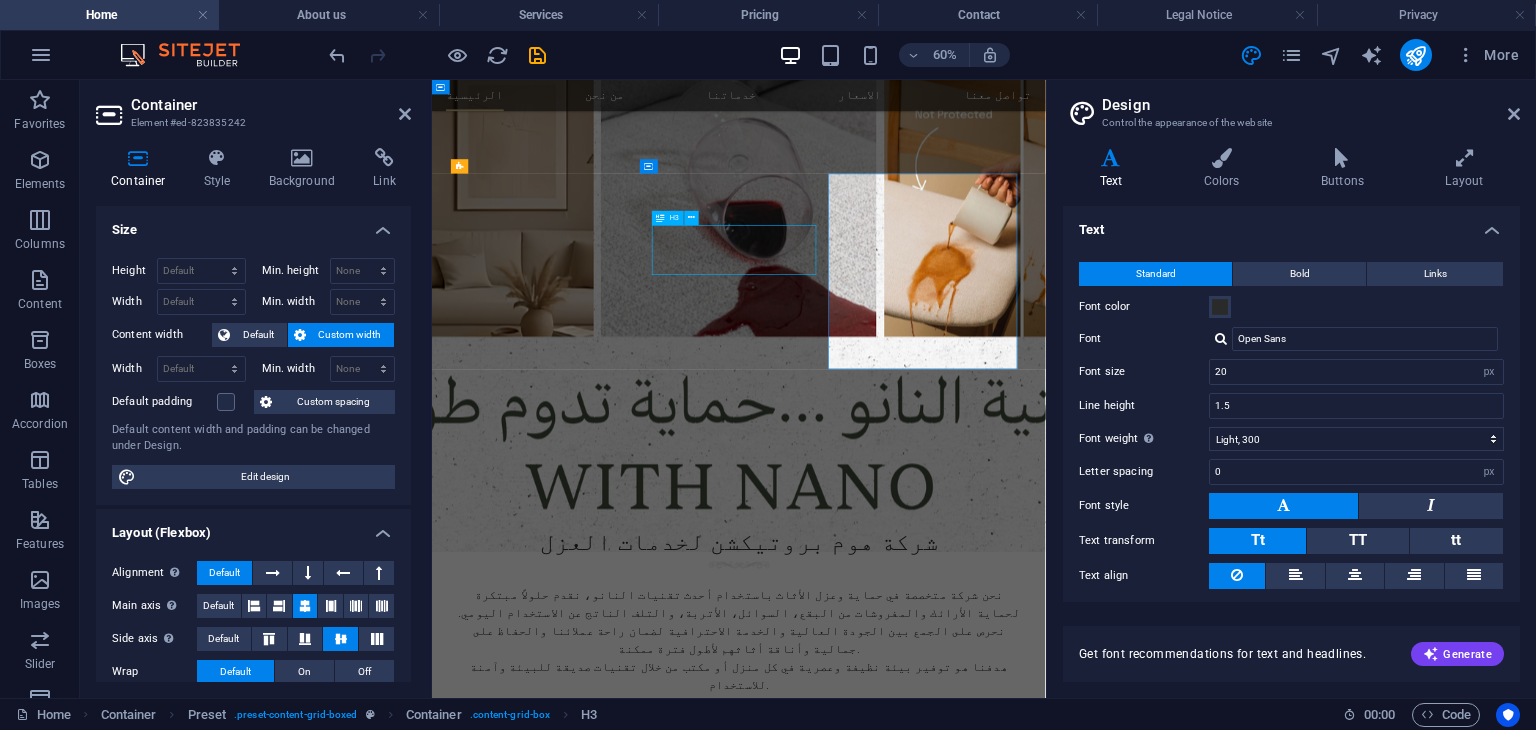 click on "funeral announcements" at bounding box center [943, 1472] 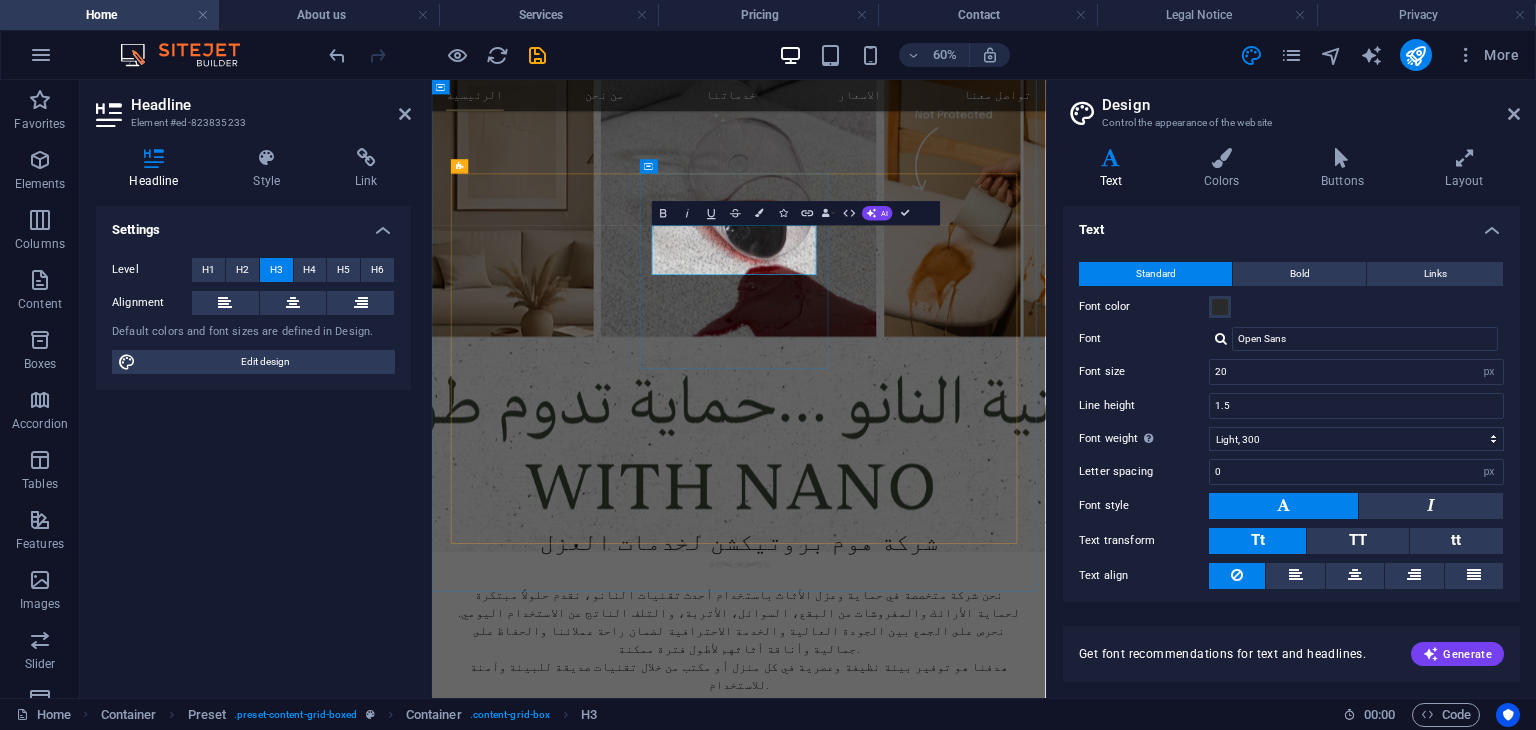 type 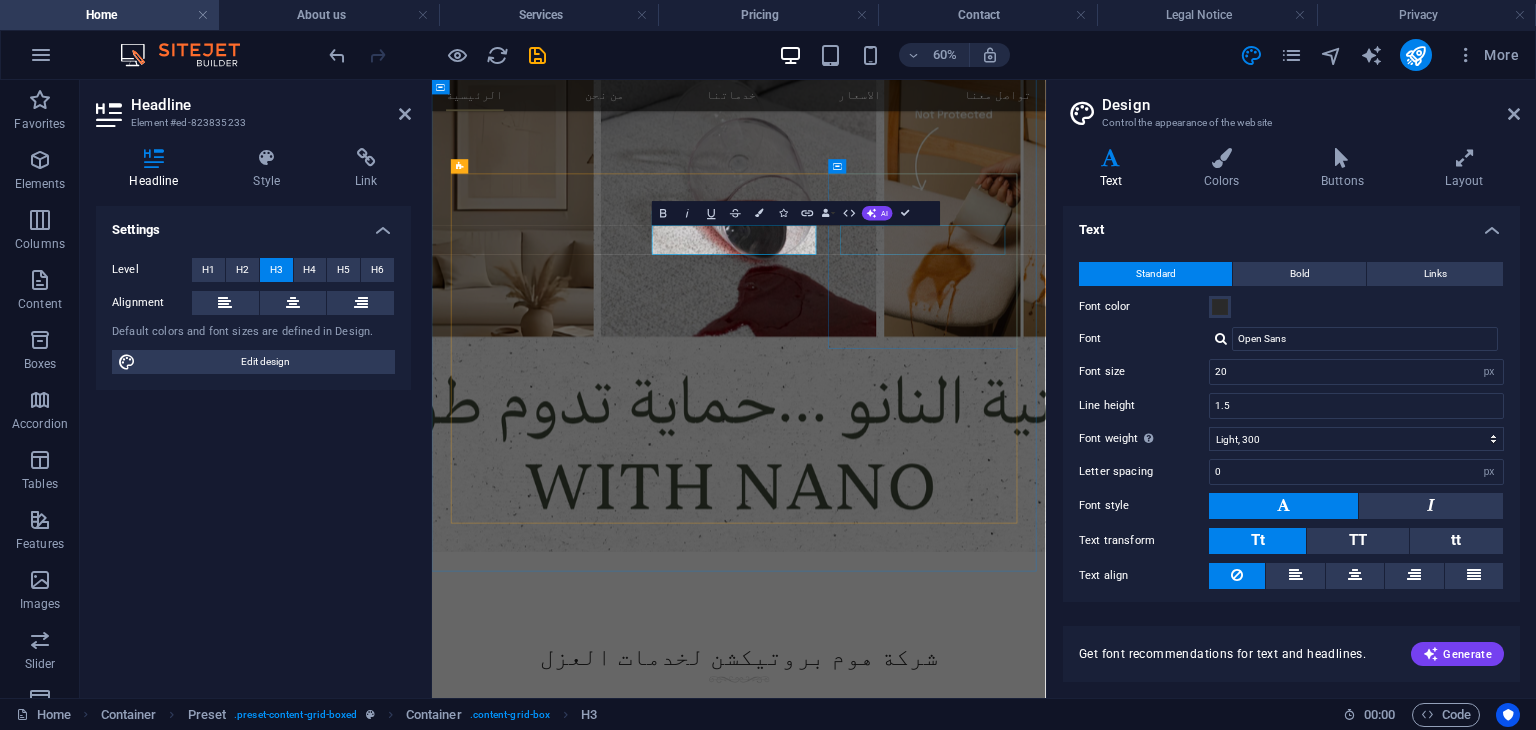 click on "Experienced Team" at bounding box center [944, 1866] 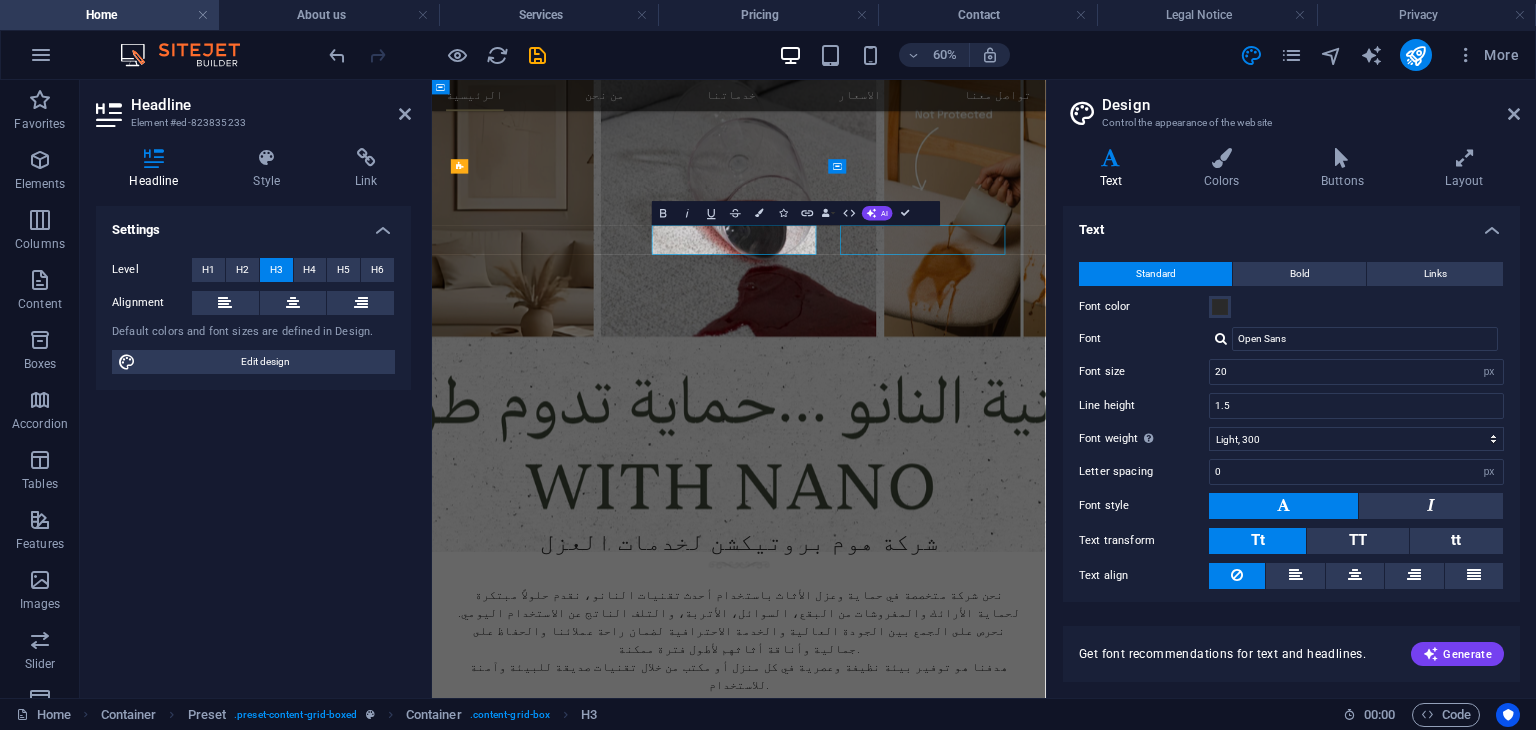 scroll, scrollTop: 769, scrollLeft: 0, axis: vertical 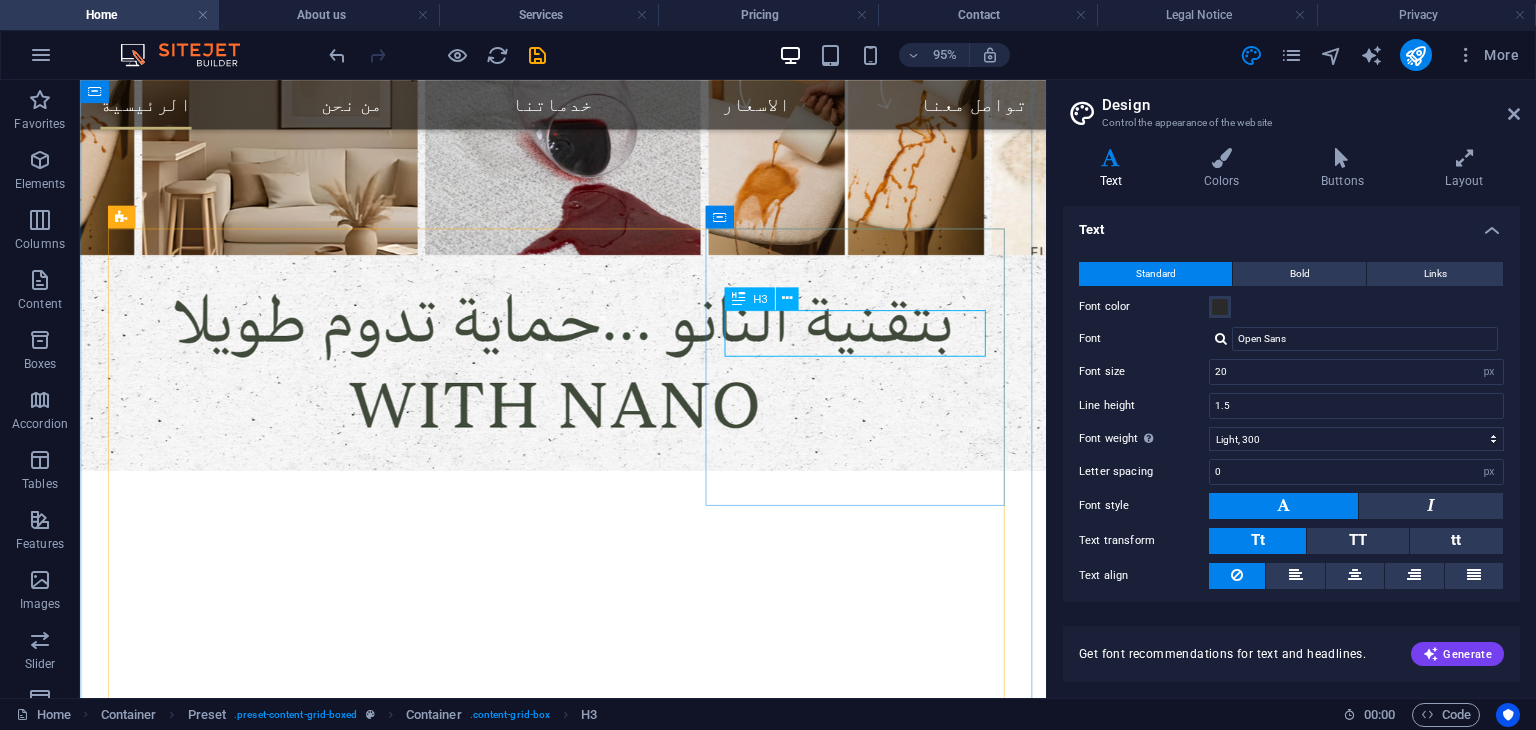 click on "Experienced Team" at bounding box center (589, 1678) 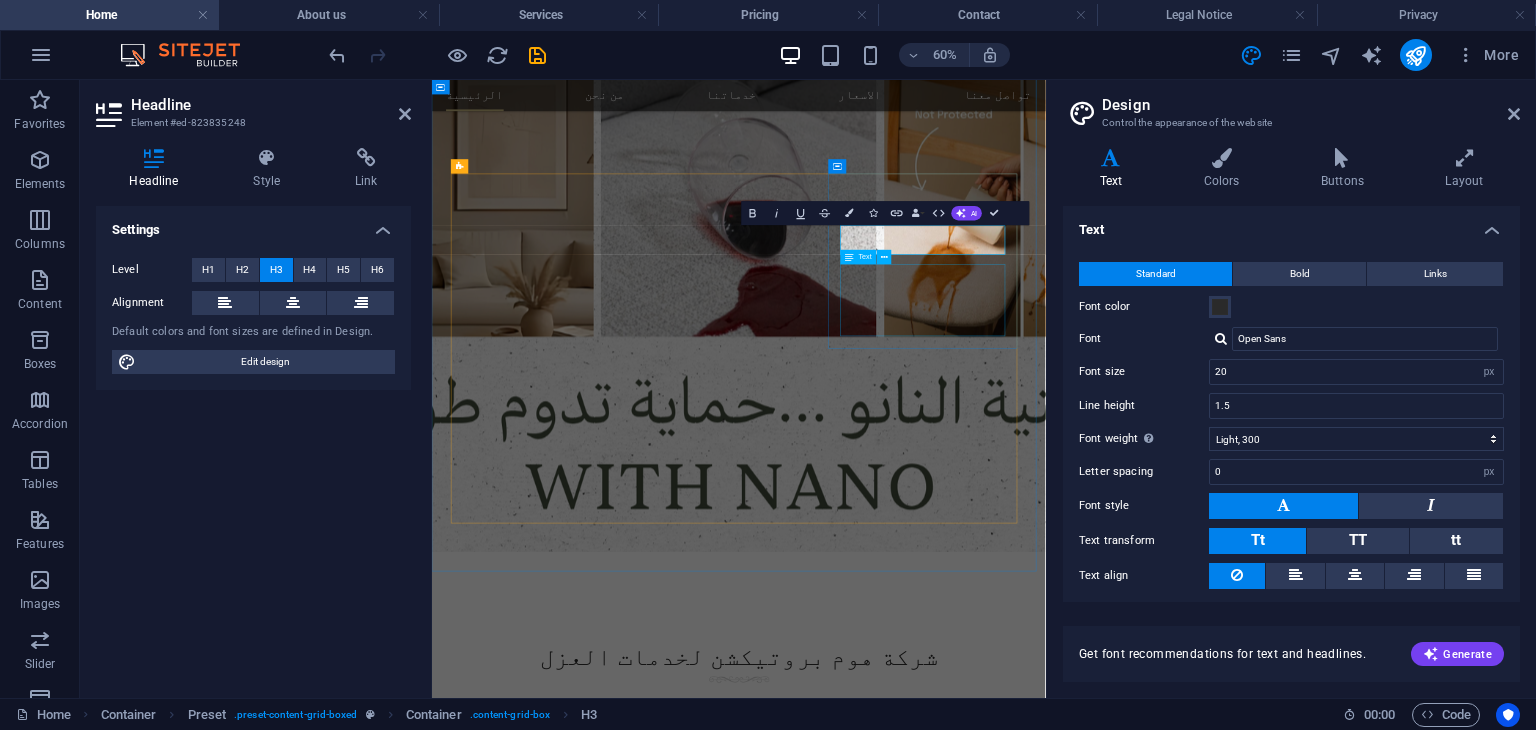type 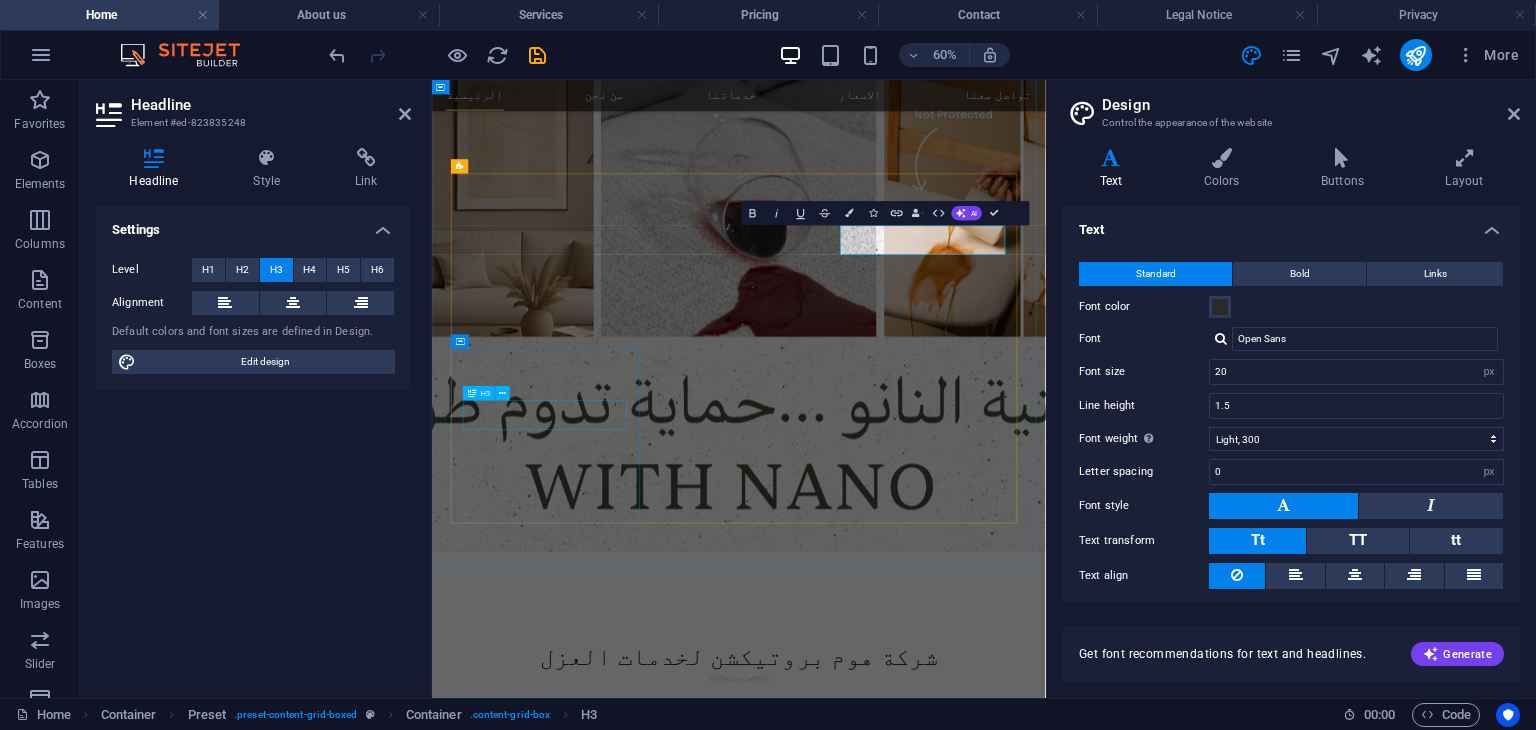 click on "Eco Funeral" at bounding box center (943, 2068) 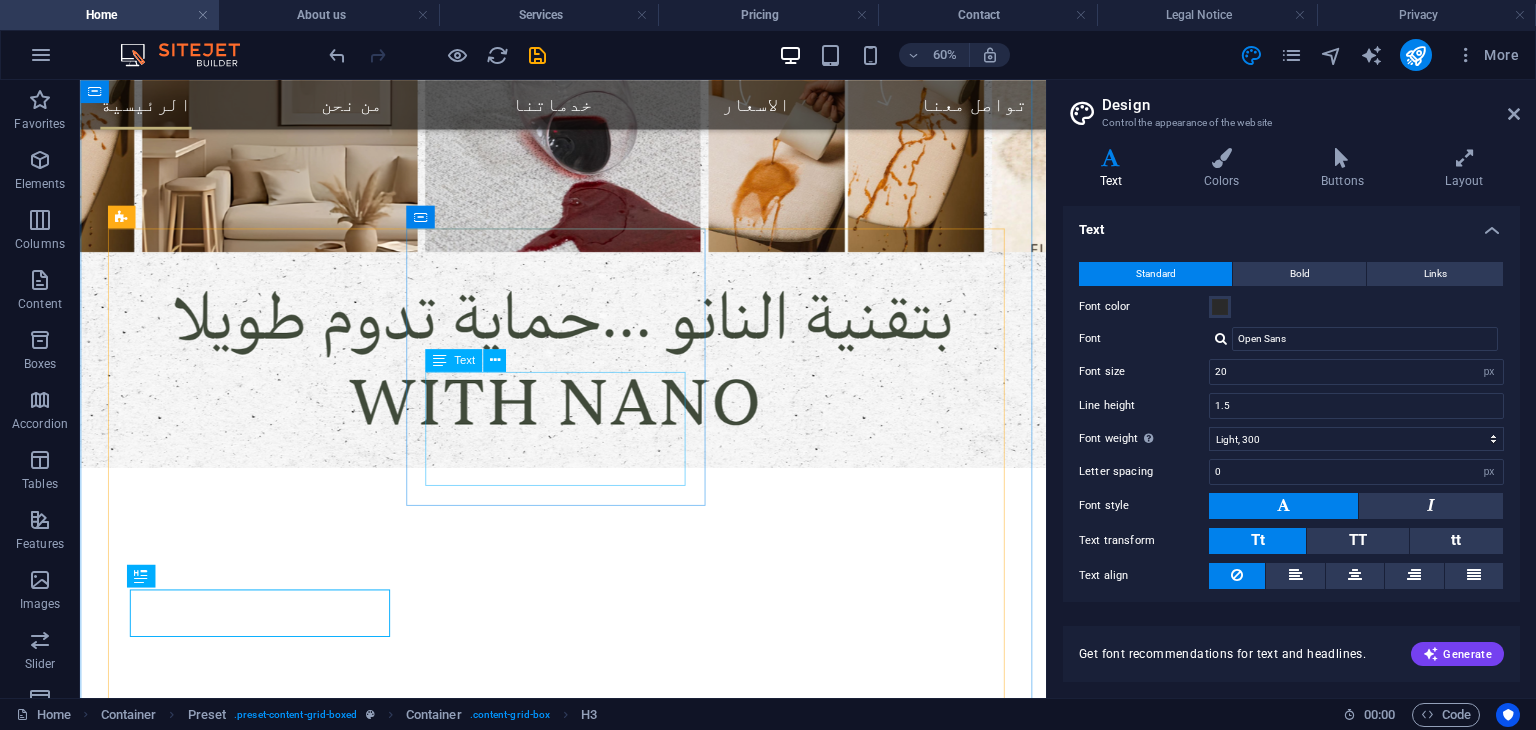scroll, scrollTop: 769, scrollLeft: 0, axis: vertical 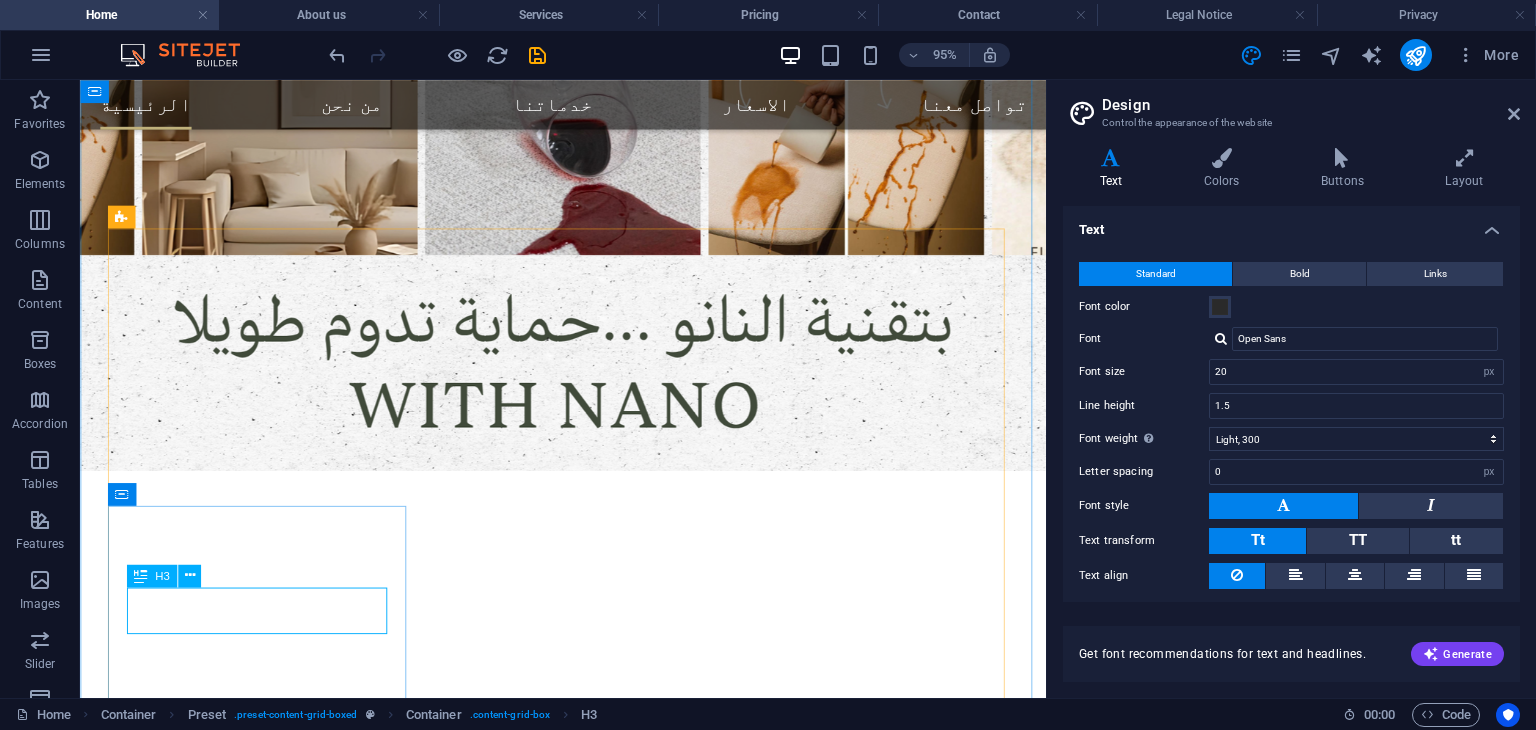 click on "Eco Funeral" at bounding box center [588, 1880] 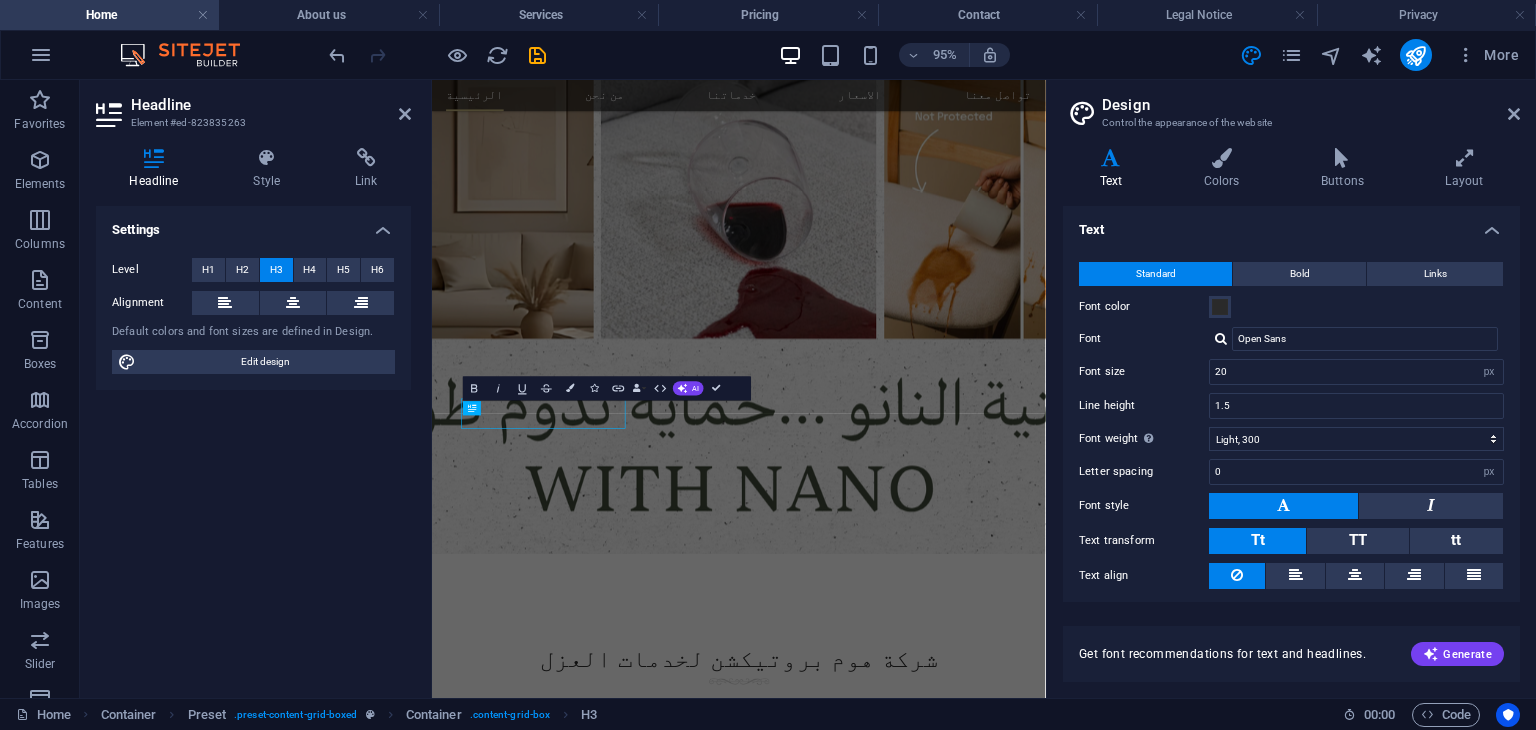 scroll, scrollTop: 772, scrollLeft: 0, axis: vertical 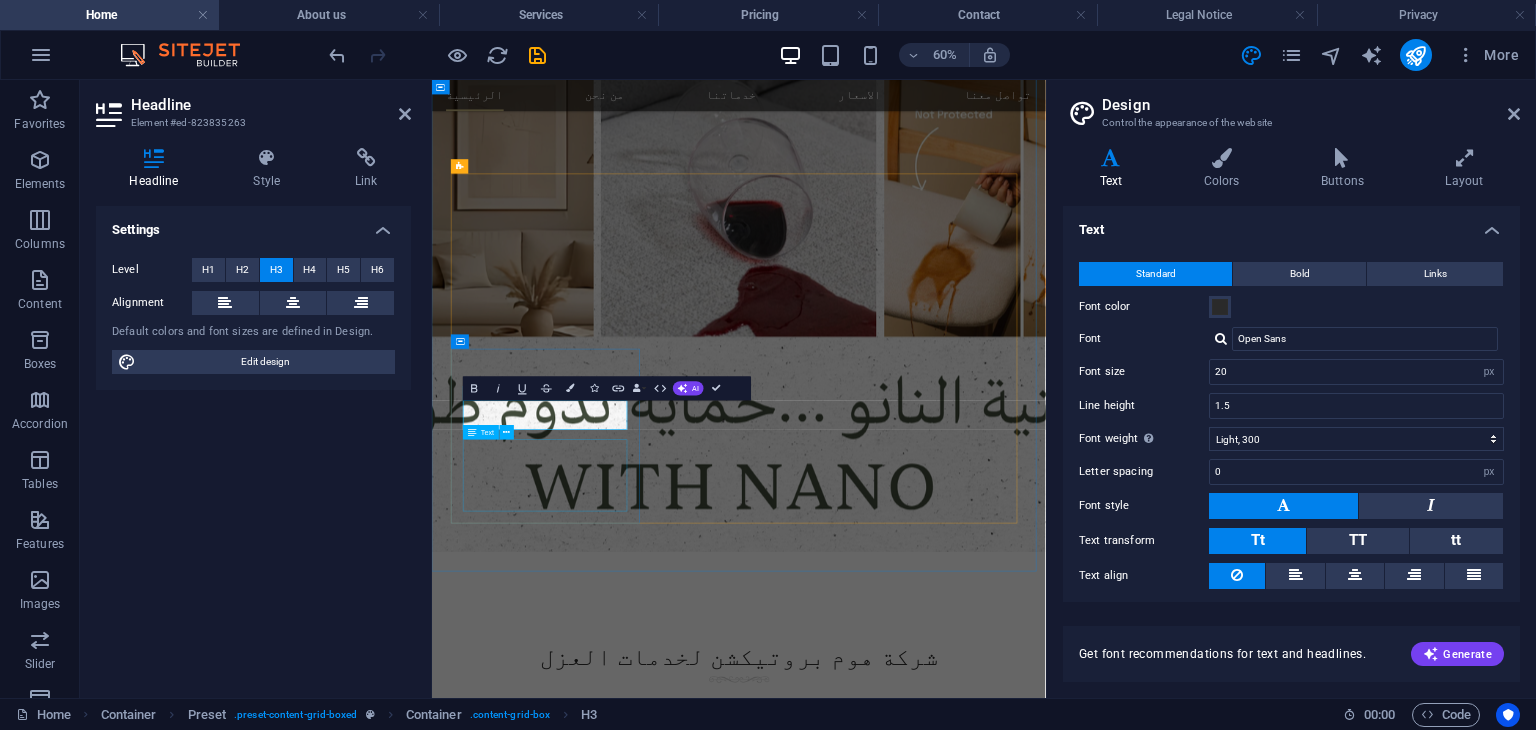 type 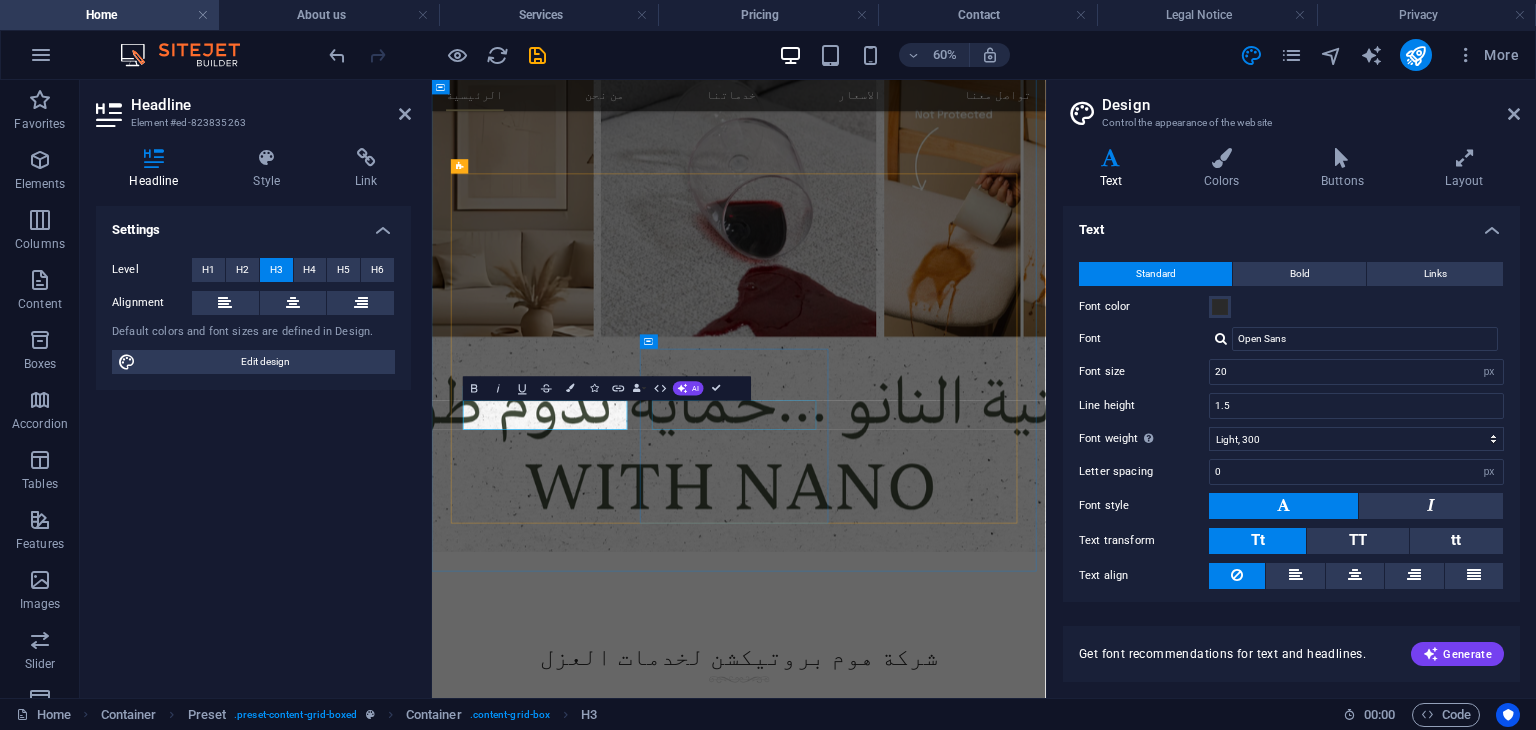 click on "Cremation" at bounding box center (943, 2270) 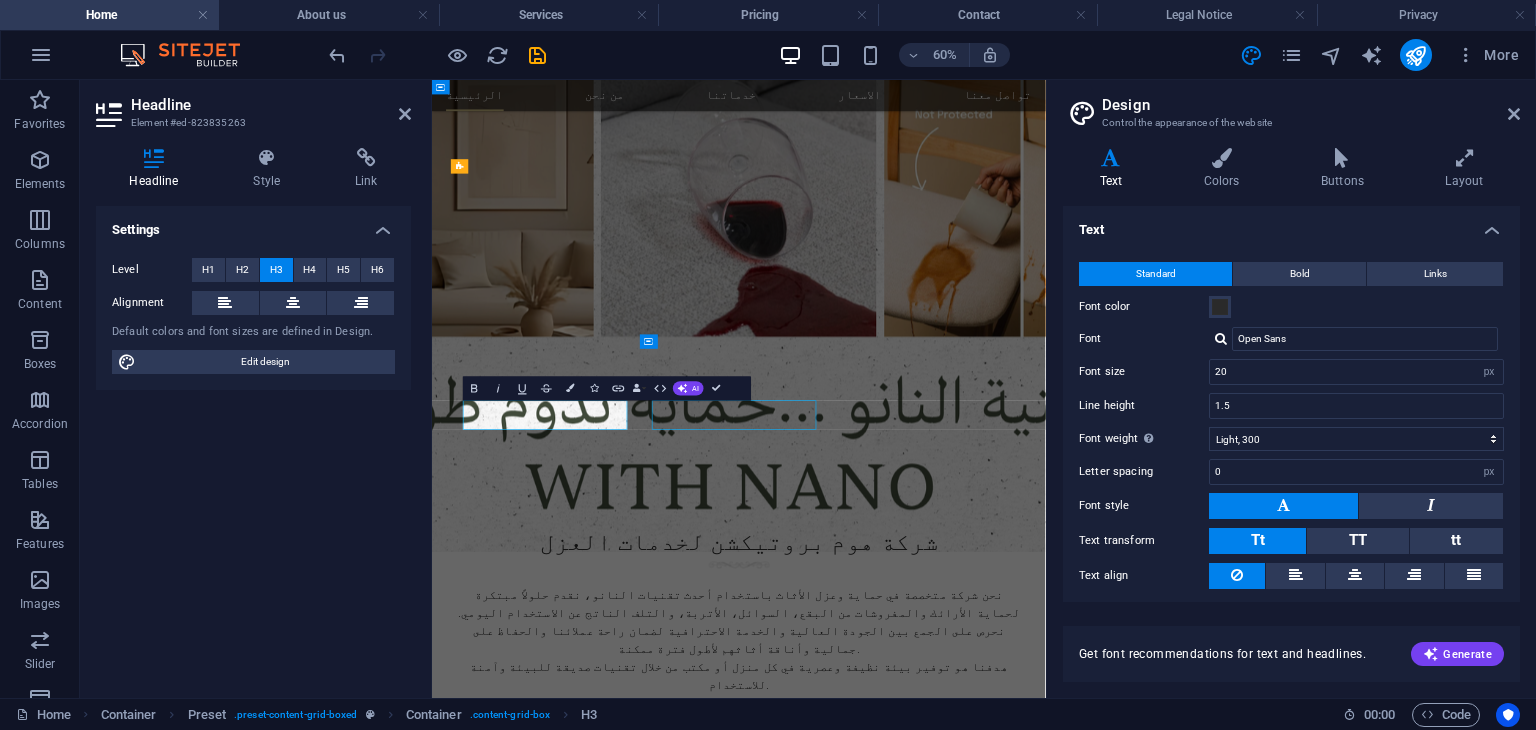 scroll, scrollTop: 769, scrollLeft: 0, axis: vertical 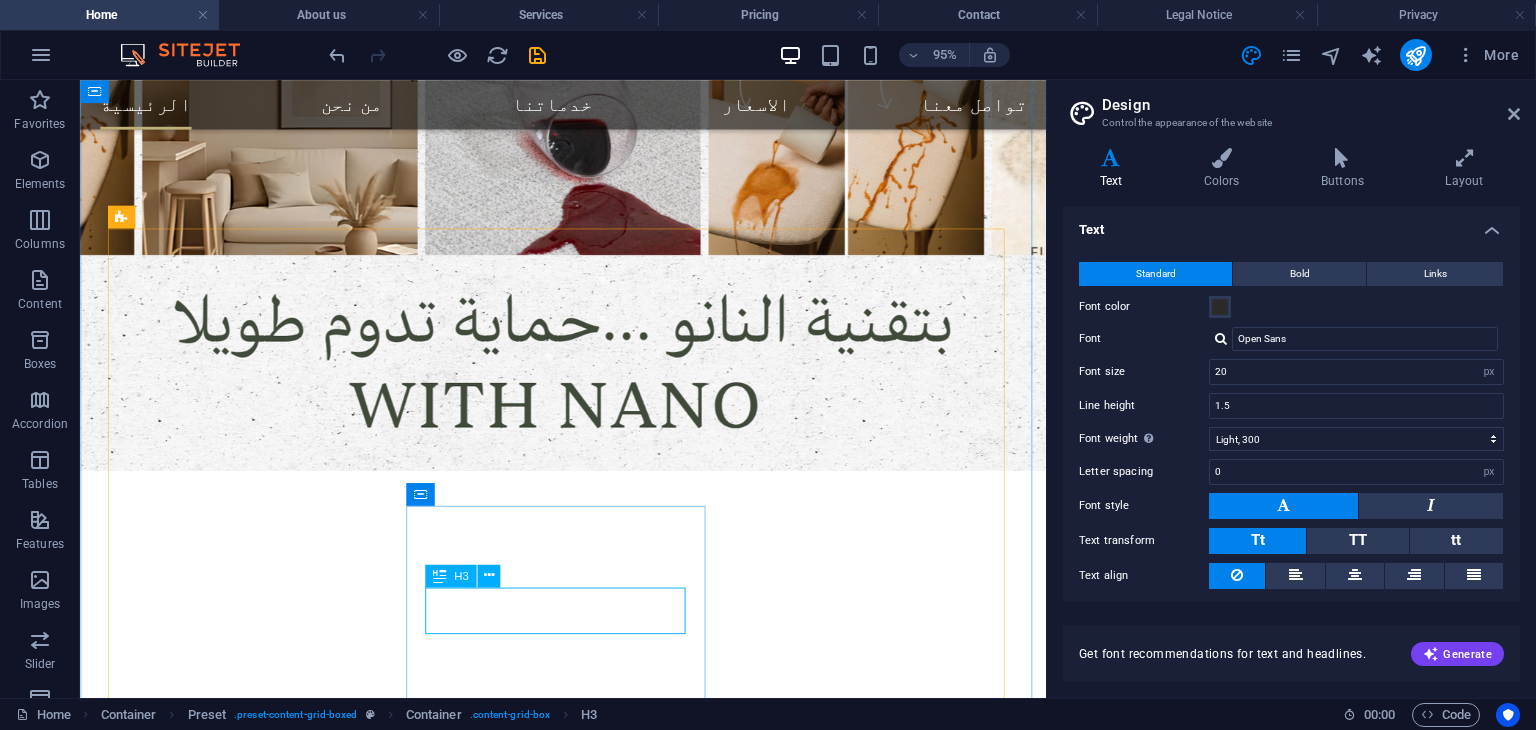 click on "Cremation" at bounding box center [588, 2082] 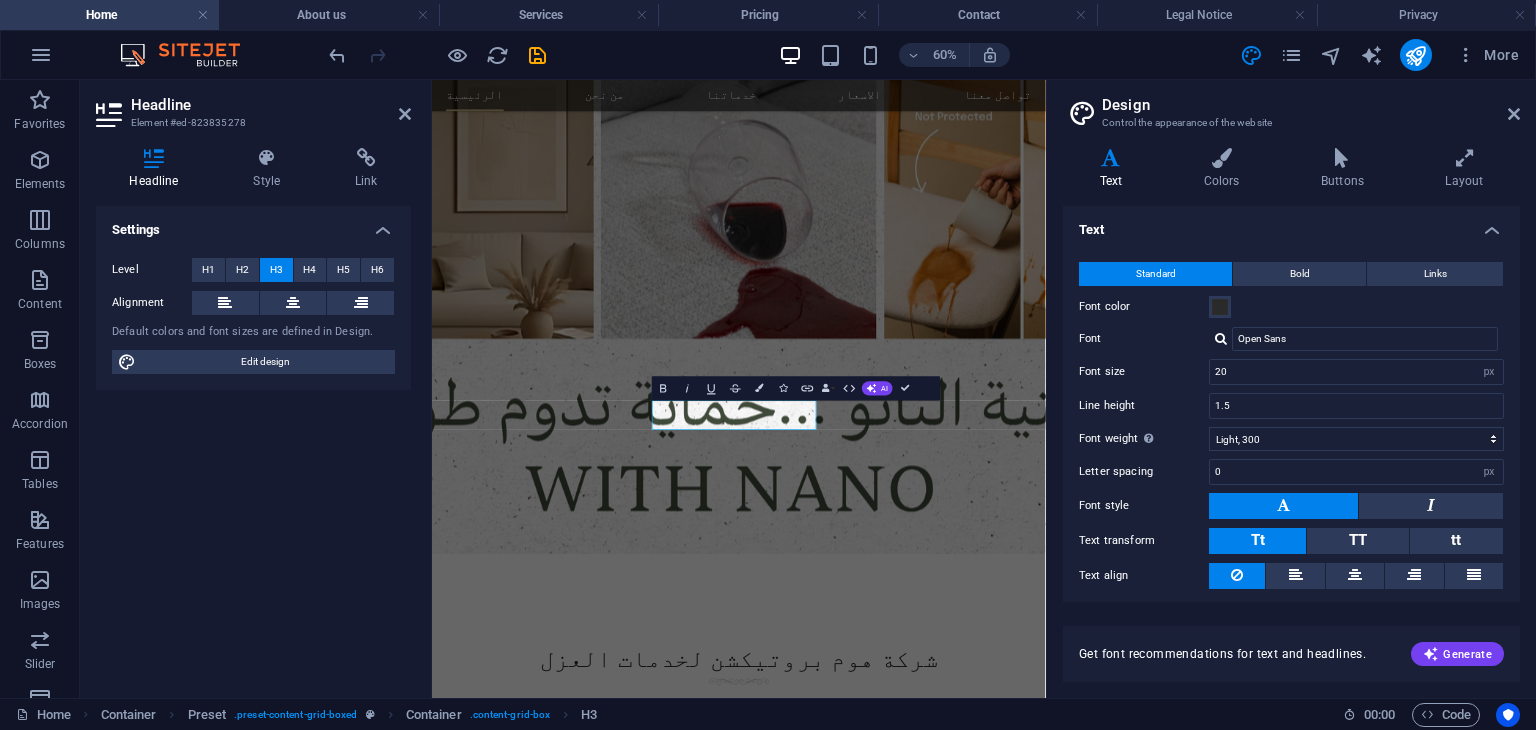 scroll, scrollTop: 772, scrollLeft: 0, axis: vertical 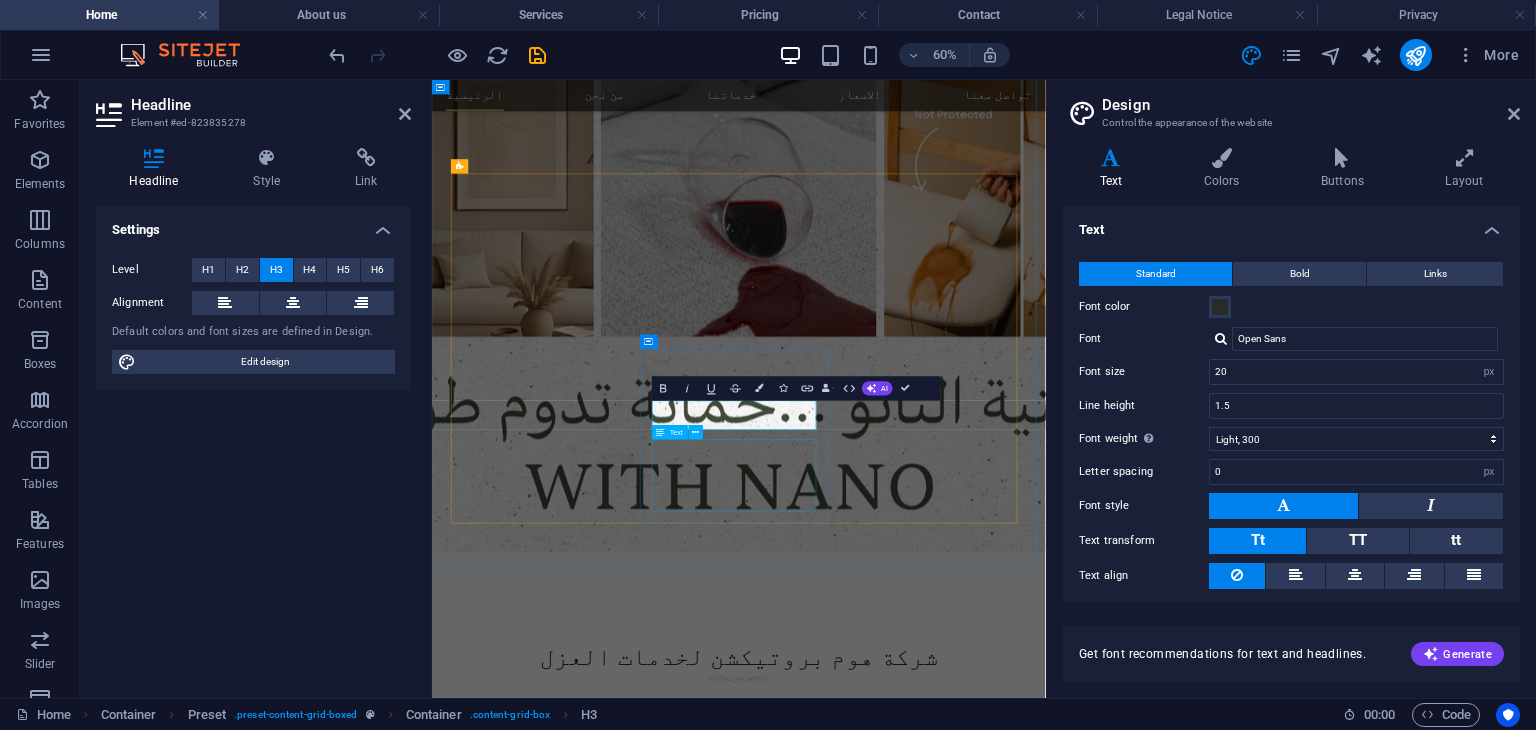 type 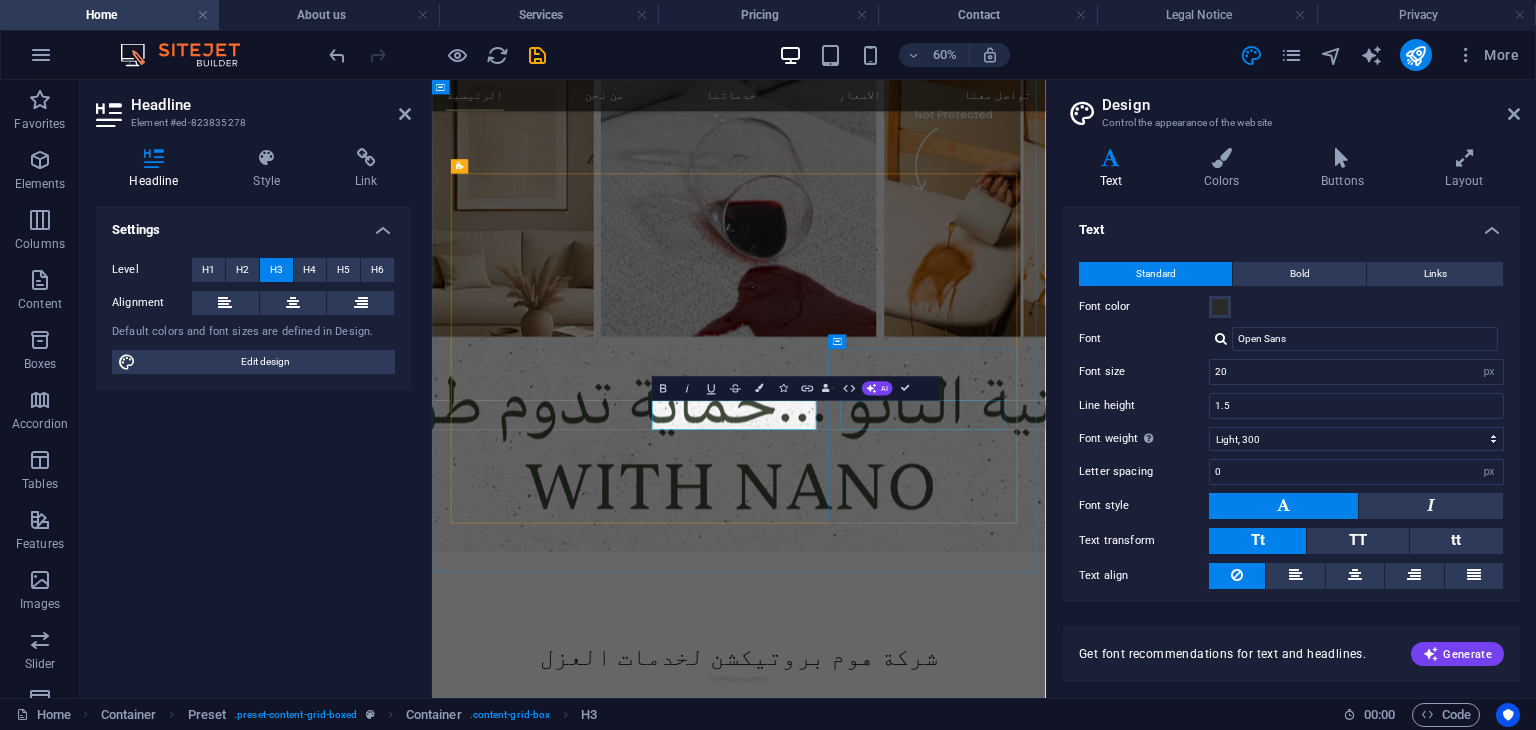 click on "Planning" at bounding box center (944, 2472) 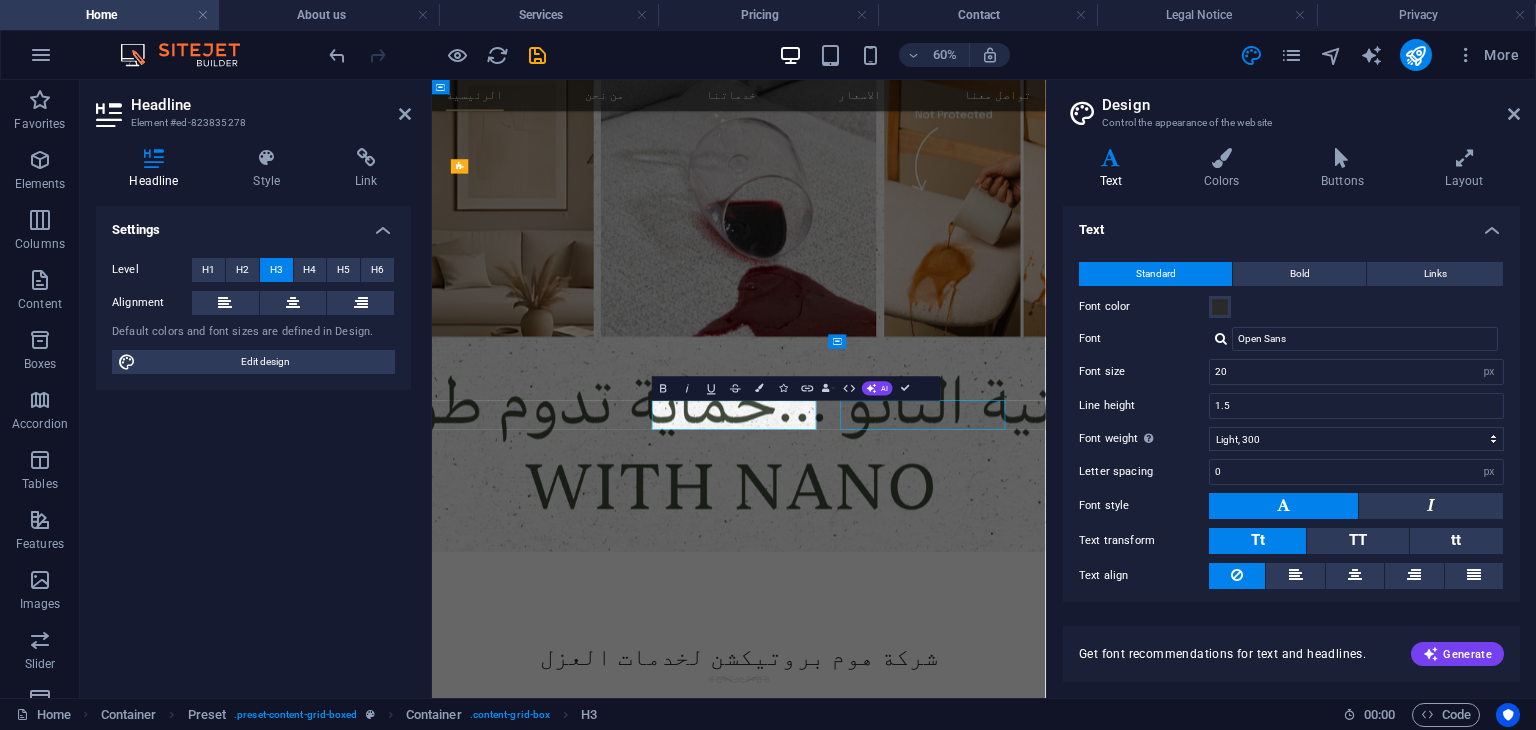 click on "Planning" at bounding box center [944, 2472] 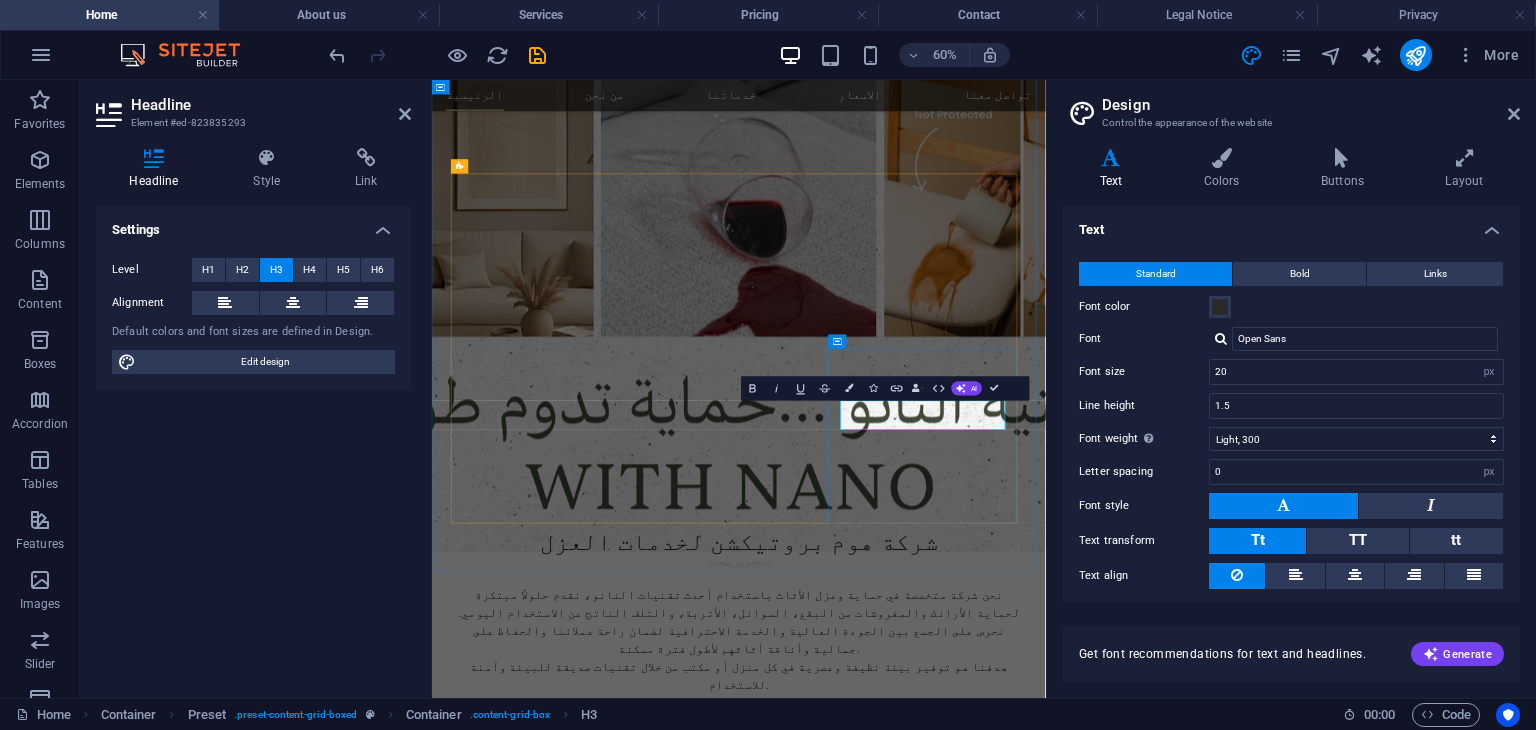 type 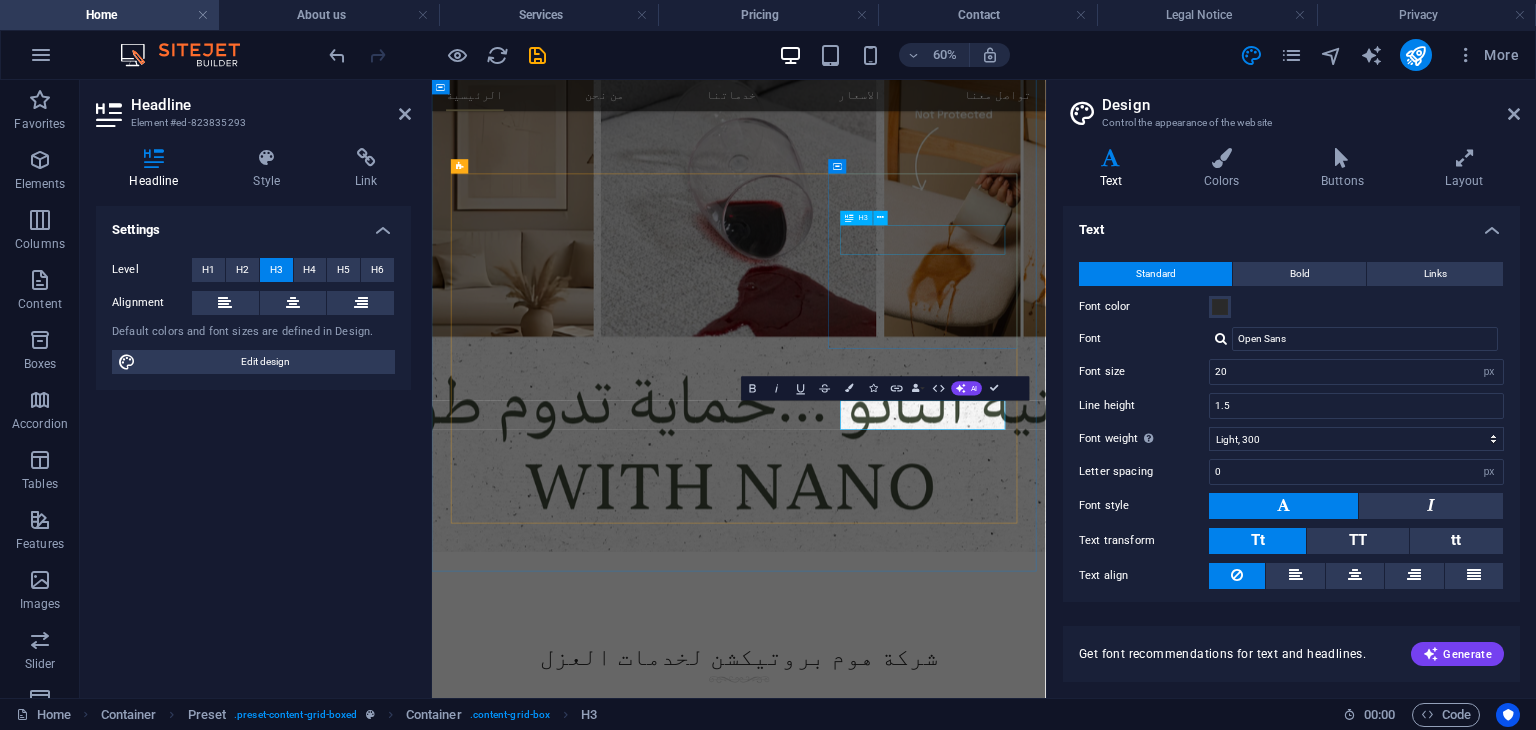 click on "نظافة الاثاث" at bounding box center [944, 1866] 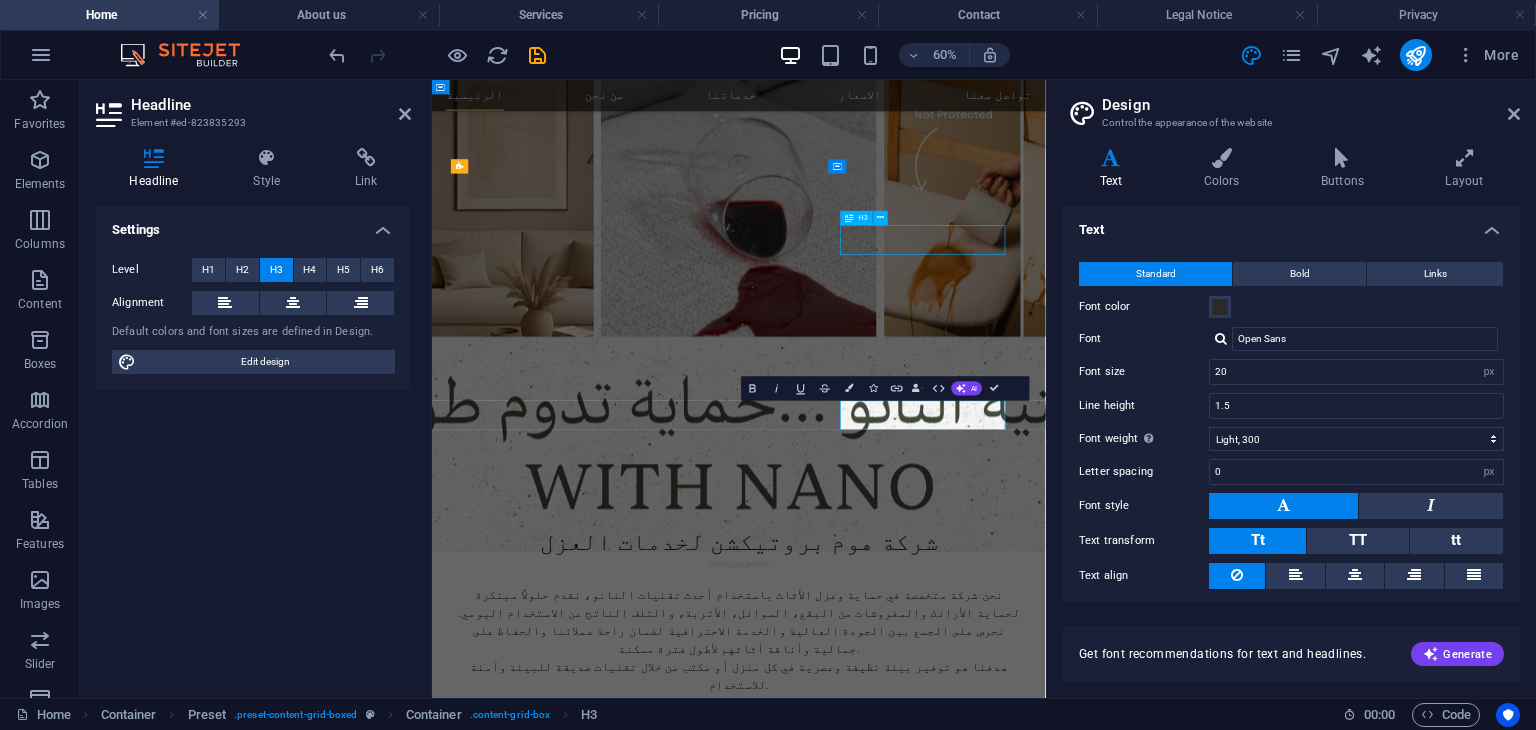 scroll, scrollTop: 769, scrollLeft: 0, axis: vertical 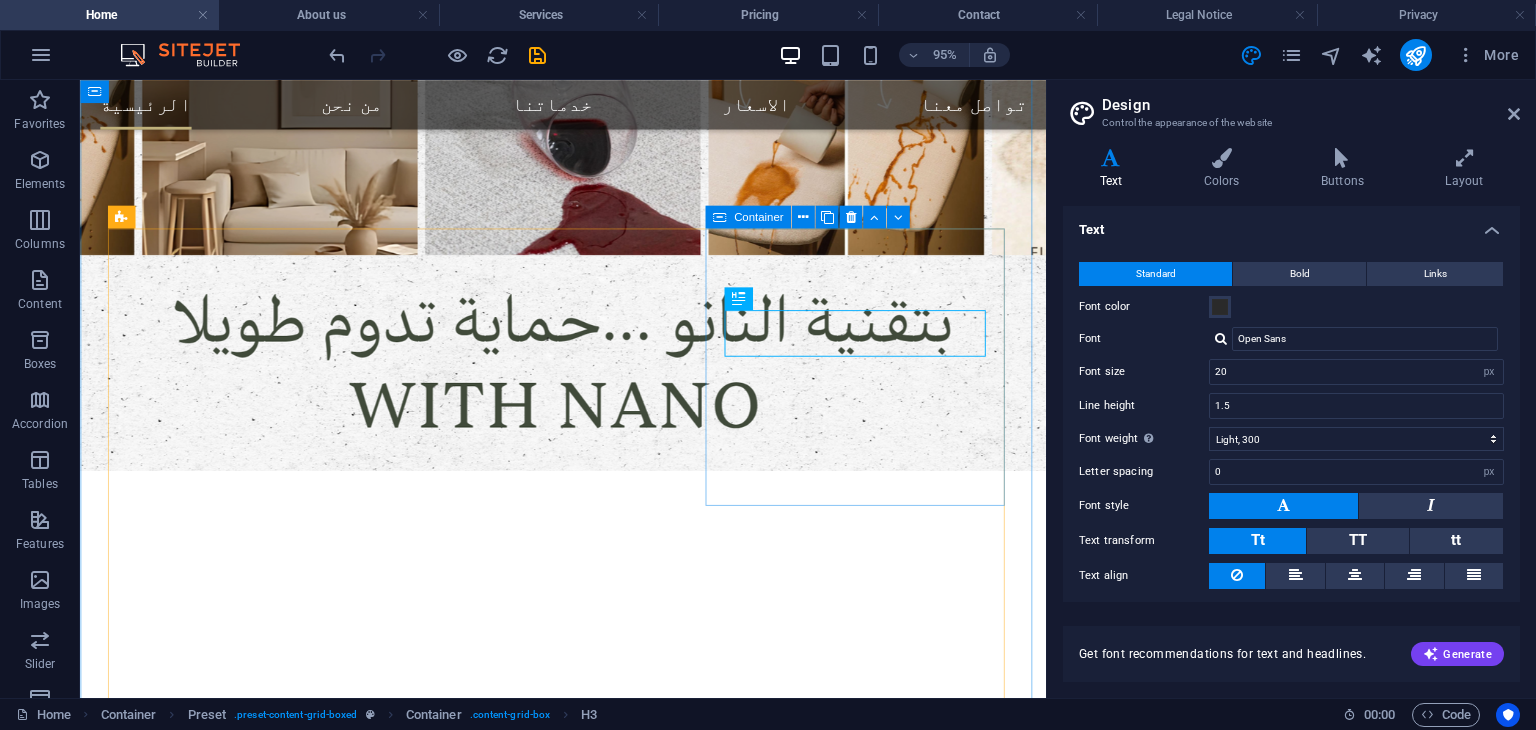 click on "نظافة الاثاث Lorem ipsum dolor sit amet, consectetuer adipiscing elit. Aenean commodo ligula eget dolor." at bounding box center [589, 1660] 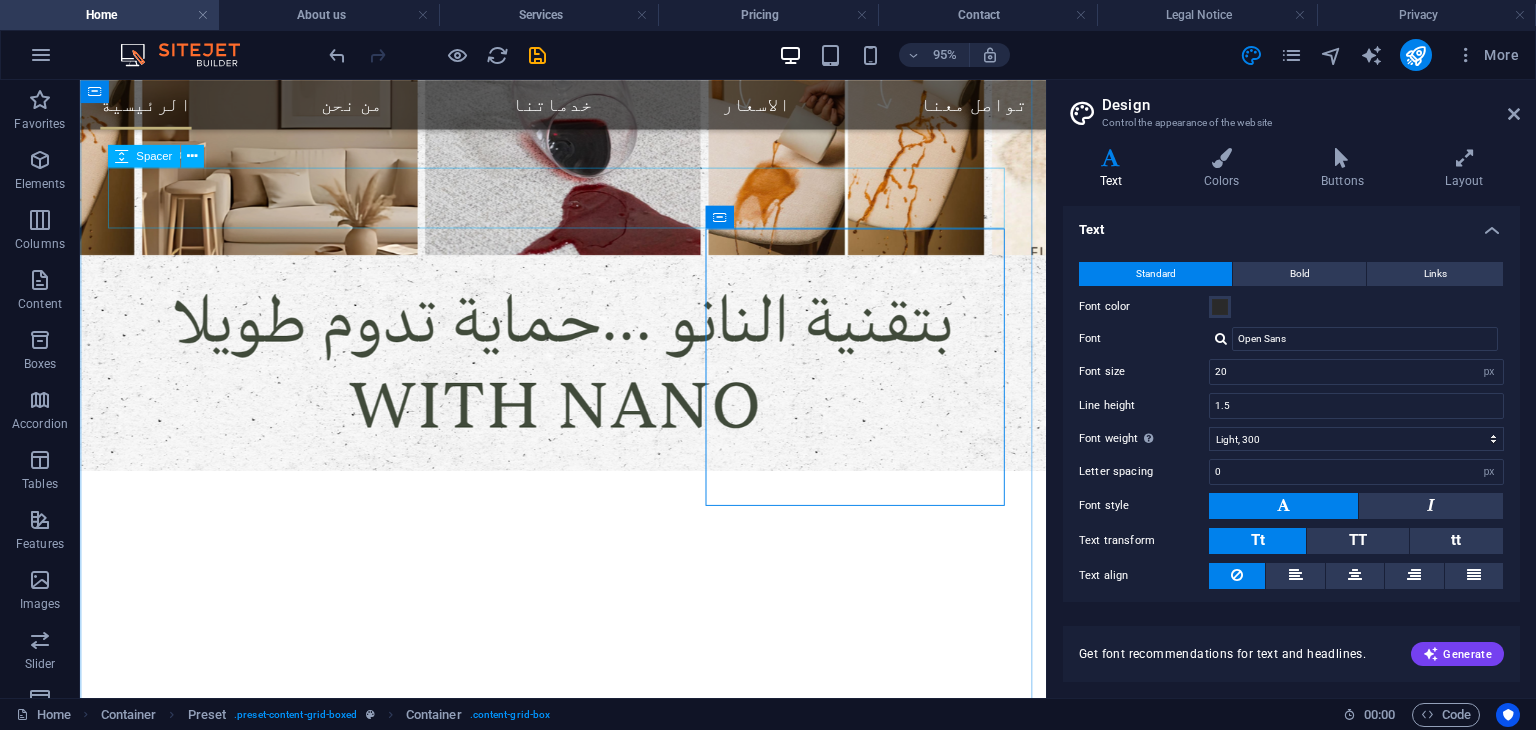 click at bounding box center [589, 1138] 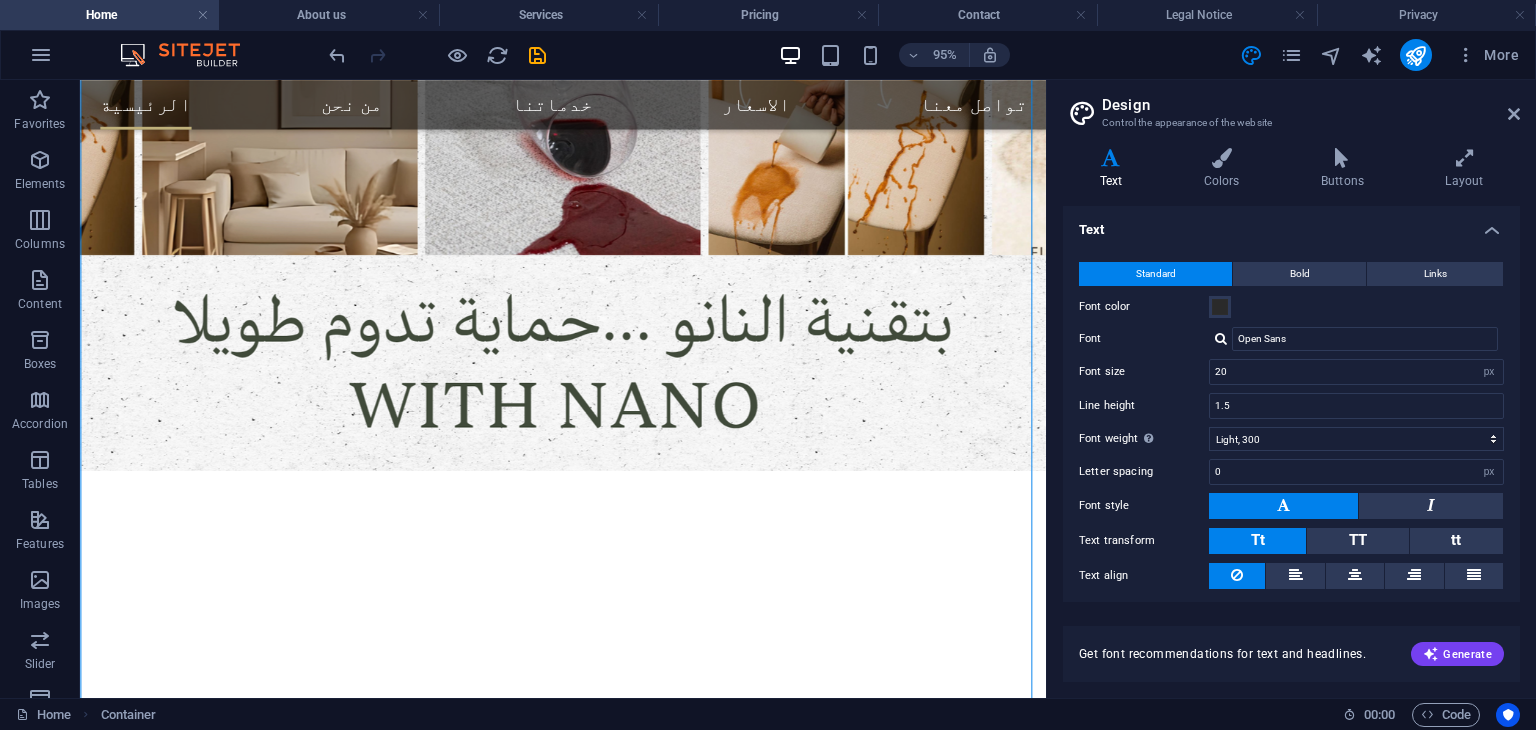 drag, startPoint x: 1060, startPoint y: 266, endPoint x: 917, endPoint y: 343, distance: 162.41306 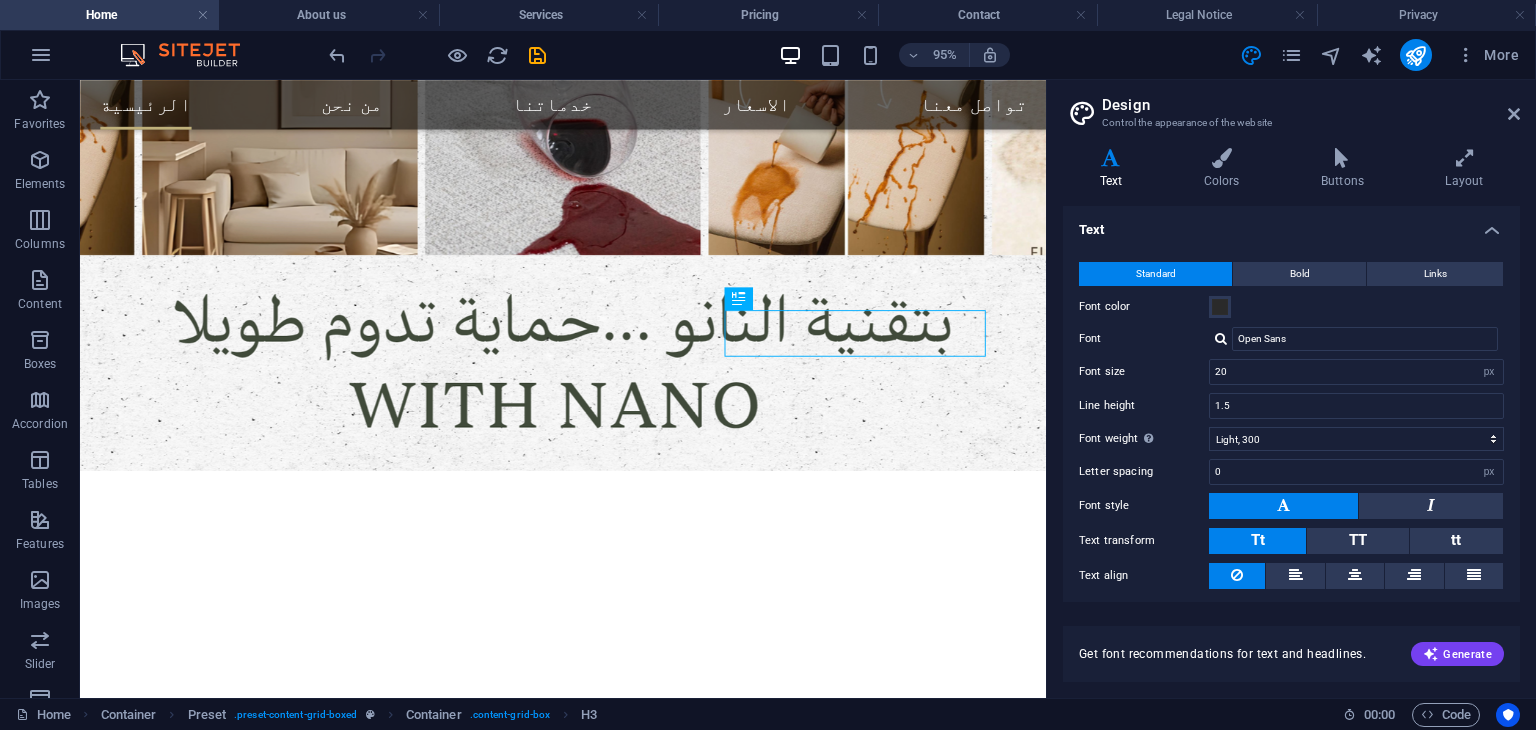 click on "نظافة الاثاث" at bounding box center [589, 1678] 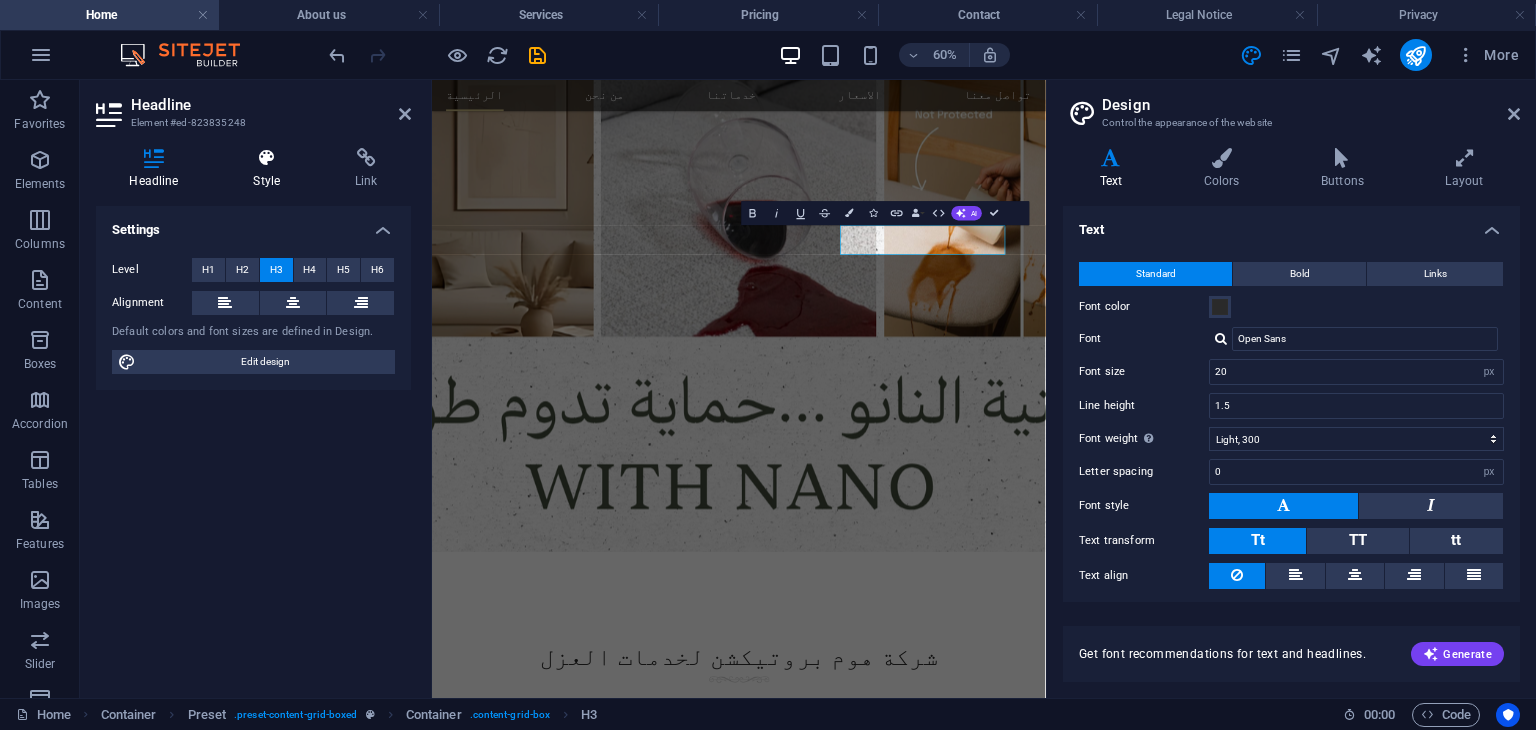click on "Style" at bounding box center [271, 169] 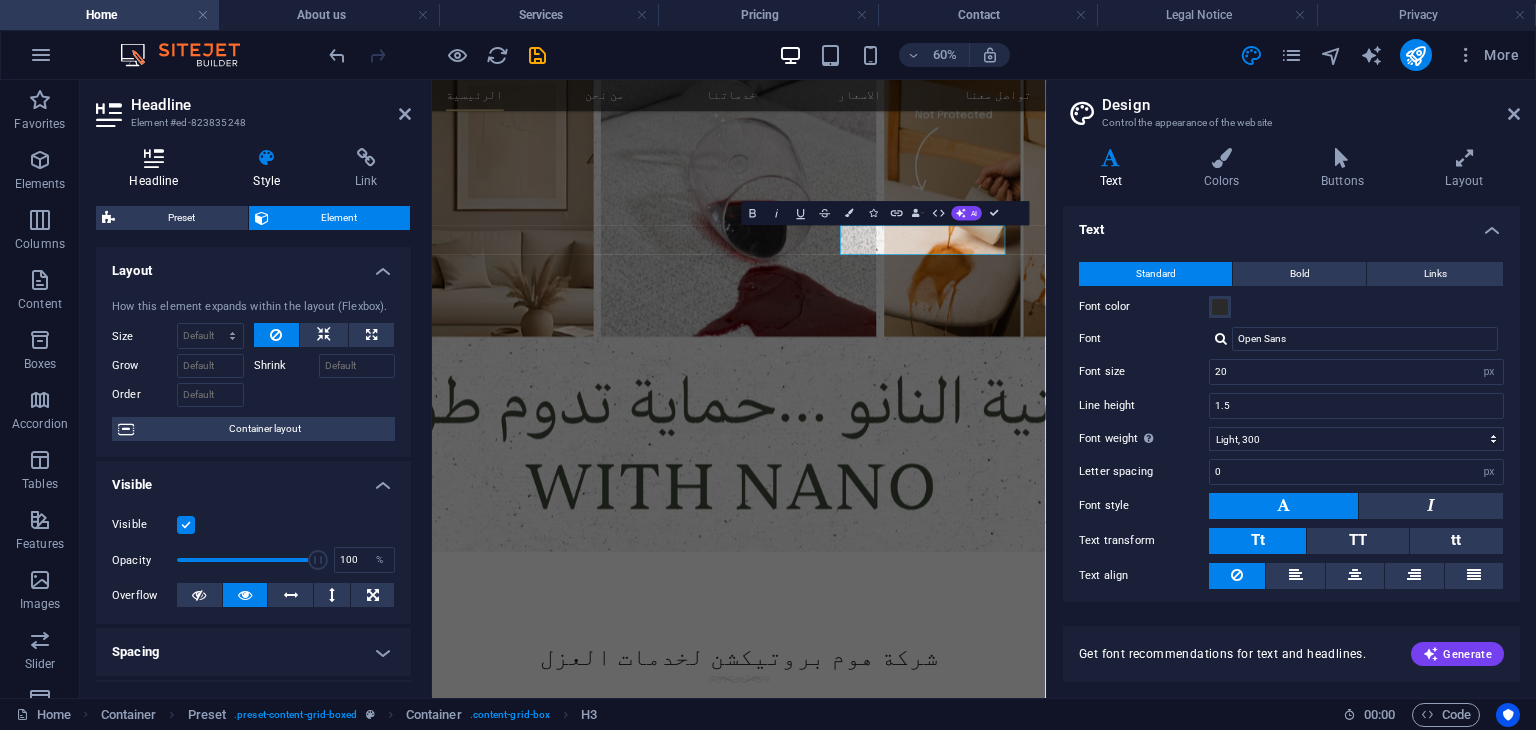 click at bounding box center [154, 158] 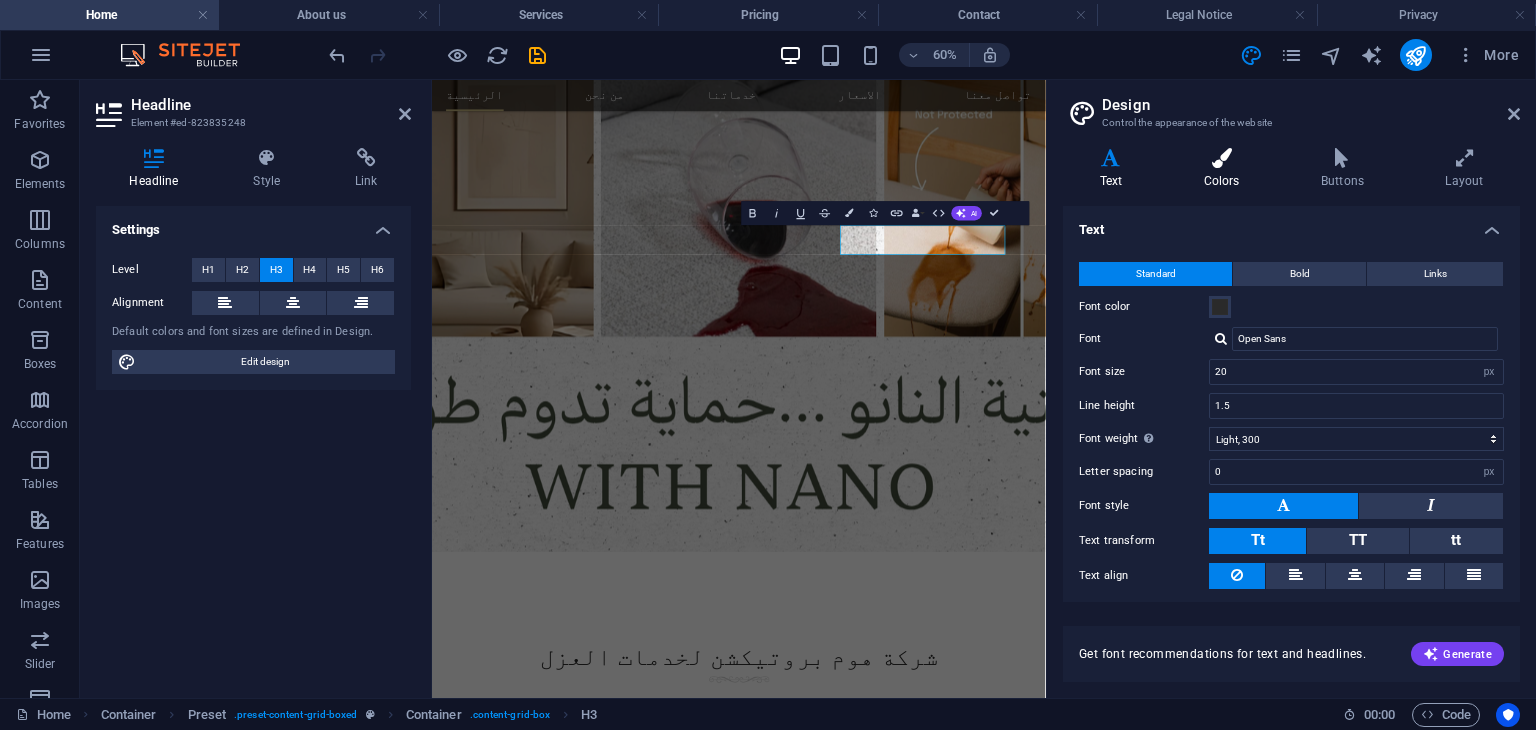 click on "Colors" at bounding box center [1225, 169] 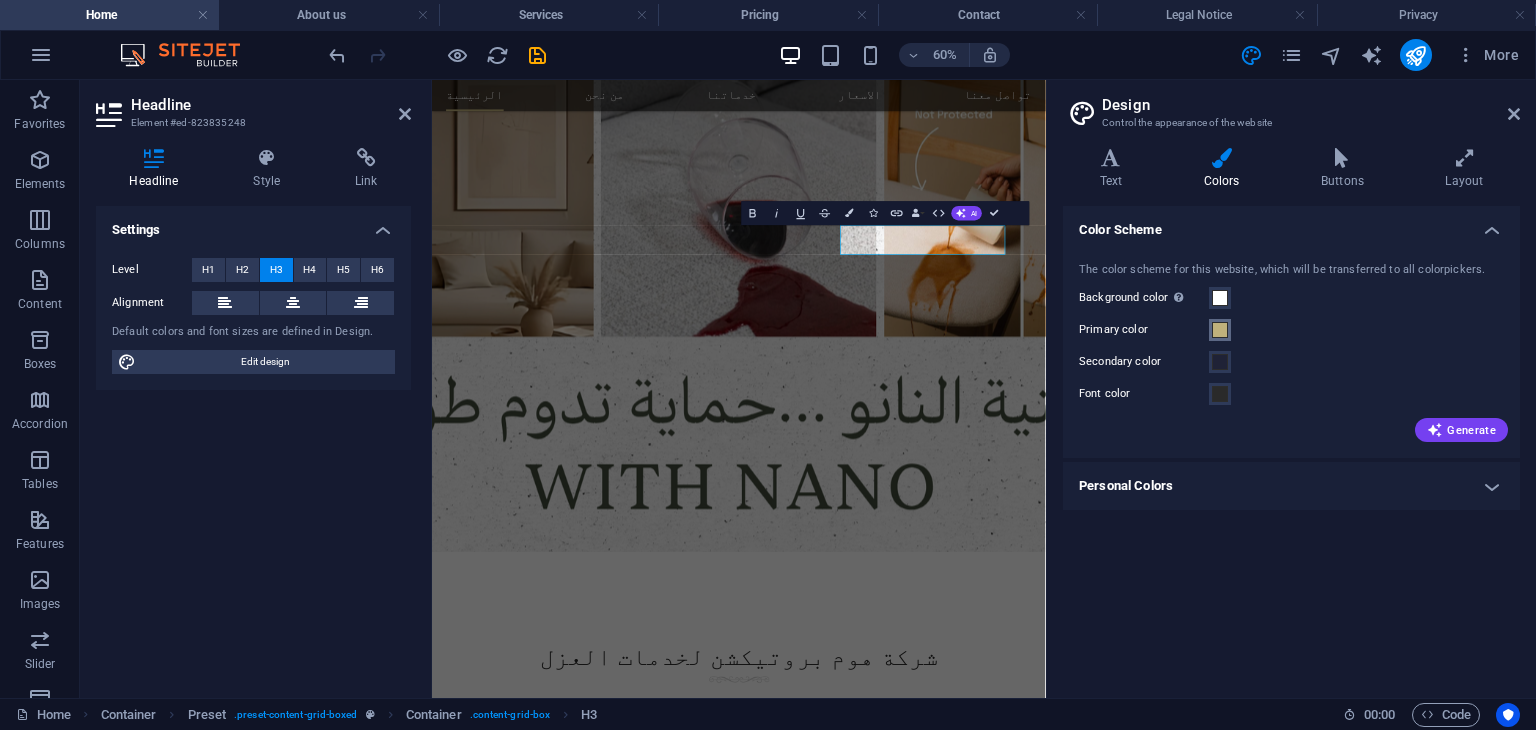 click at bounding box center [1220, 330] 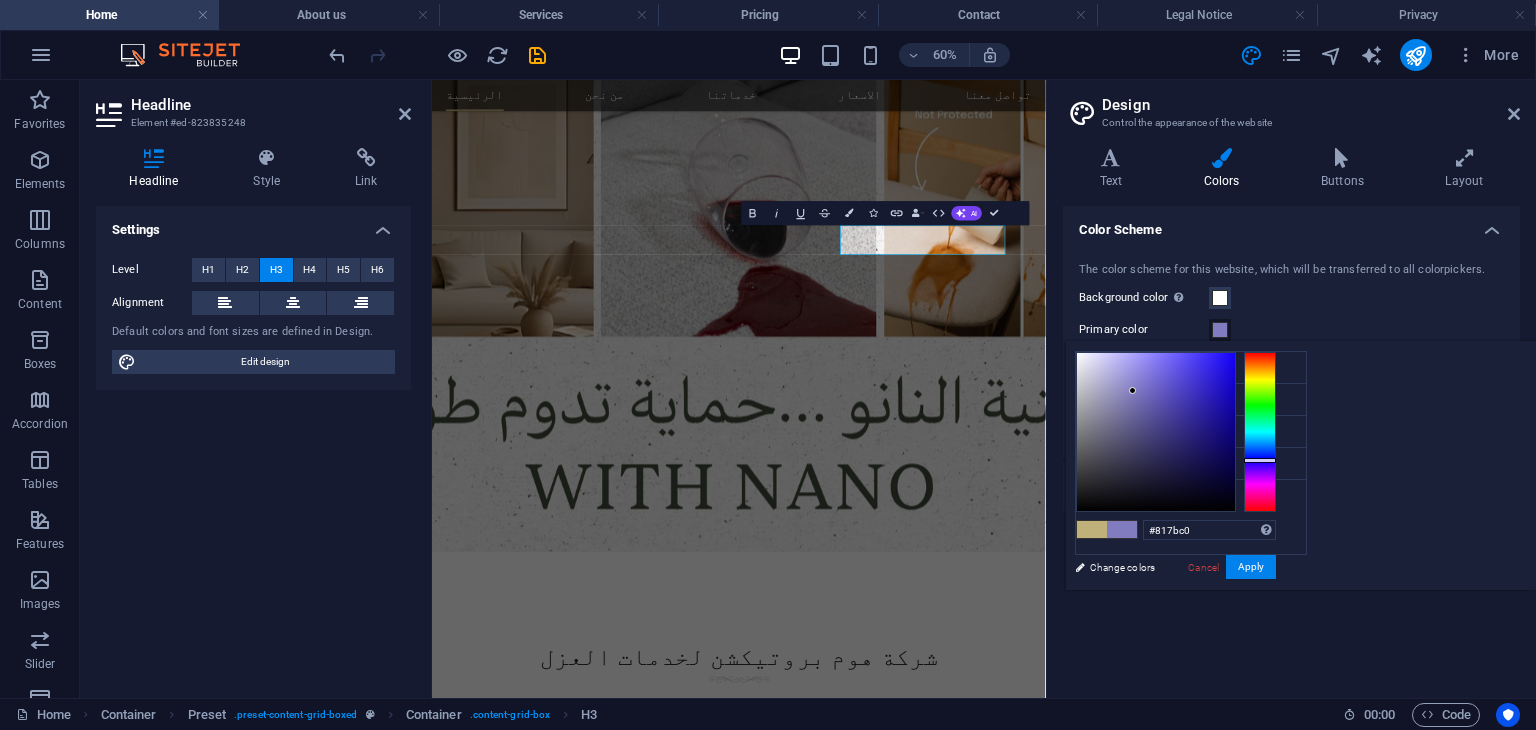 click at bounding box center (1260, 432) 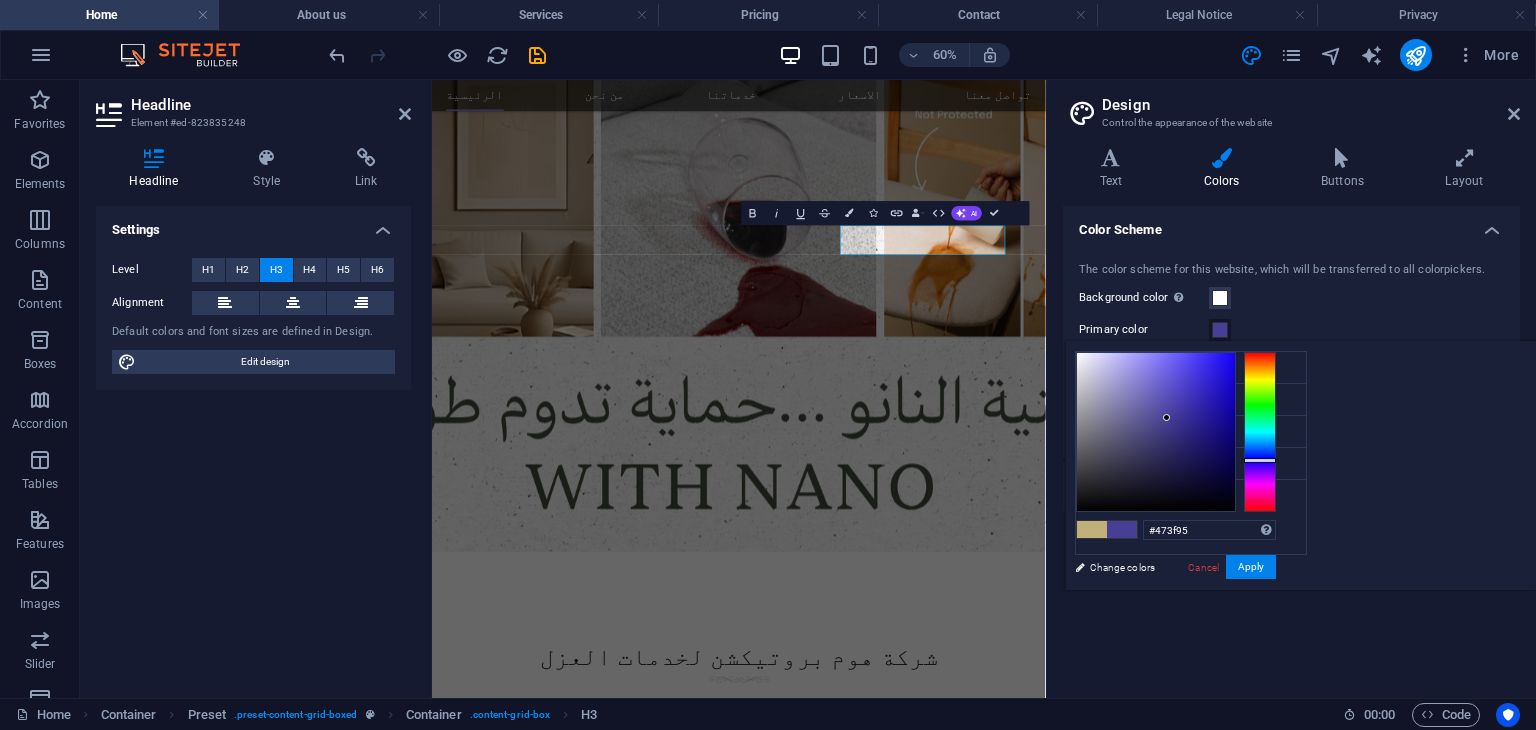 drag, startPoint x: 1463, startPoint y: 438, endPoint x: 1417, endPoint y: 417, distance: 50.566788 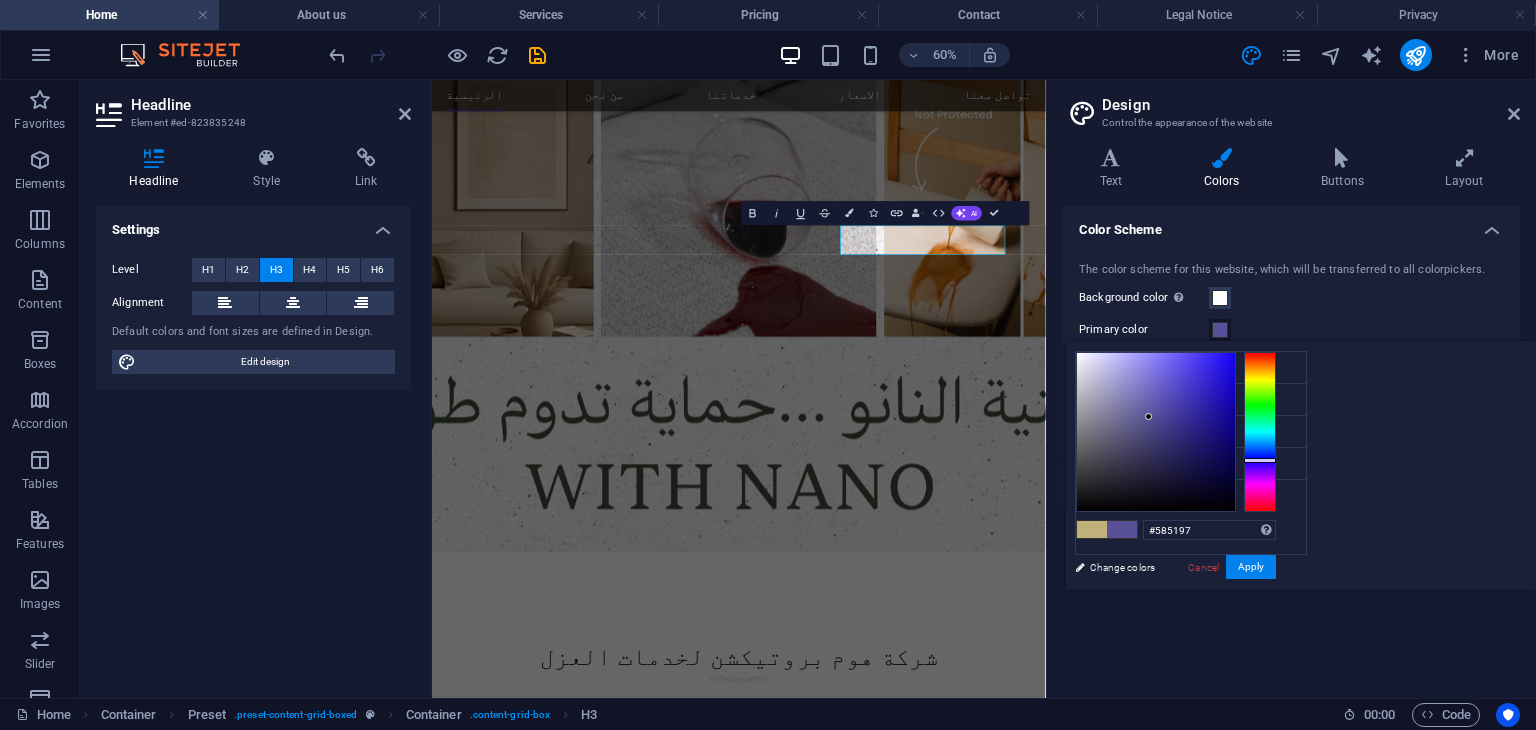 drag, startPoint x: 1417, startPoint y: 417, endPoint x: 1399, endPoint y: 416, distance: 18.027756 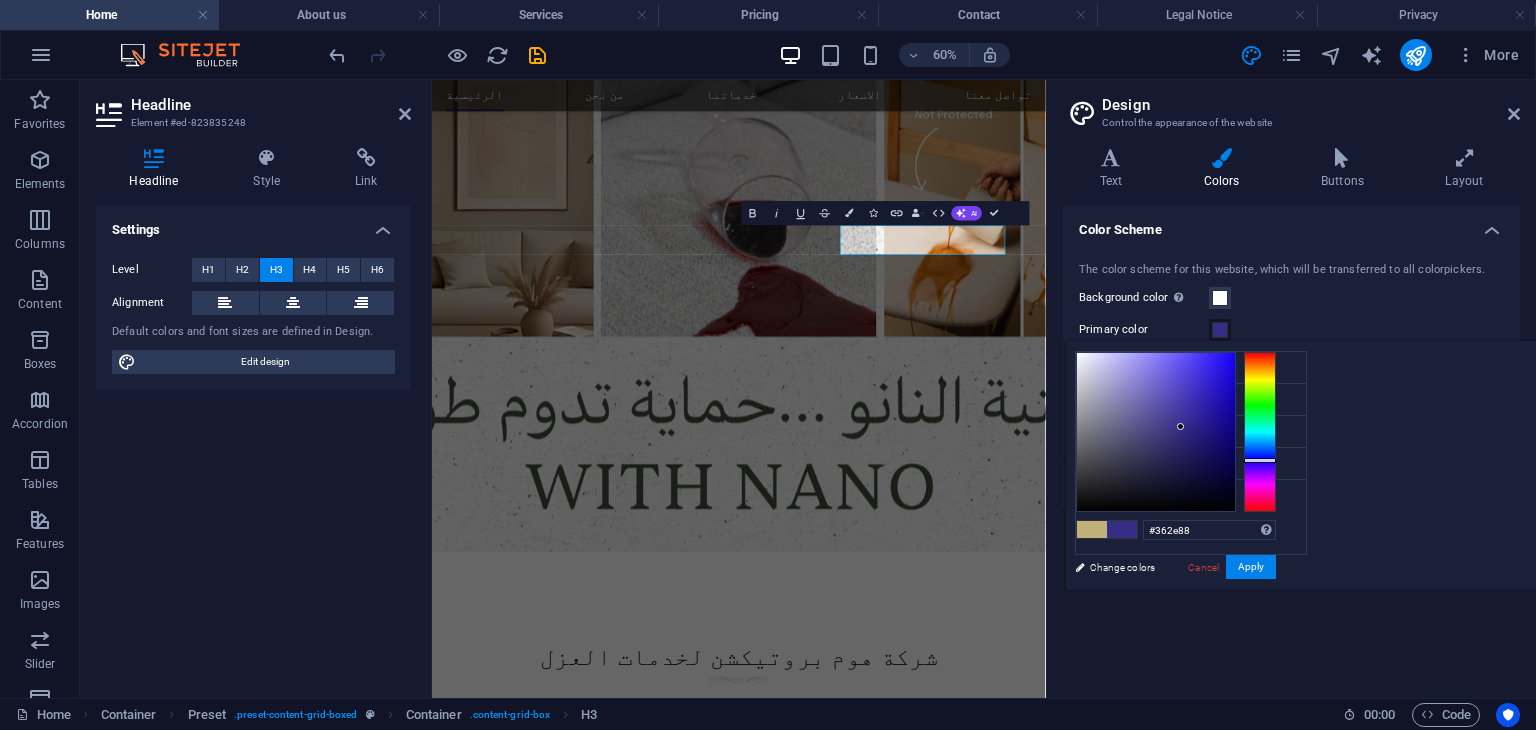 drag, startPoint x: 1439, startPoint y: 460, endPoint x: 1431, endPoint y: 425, distance: 35.902645 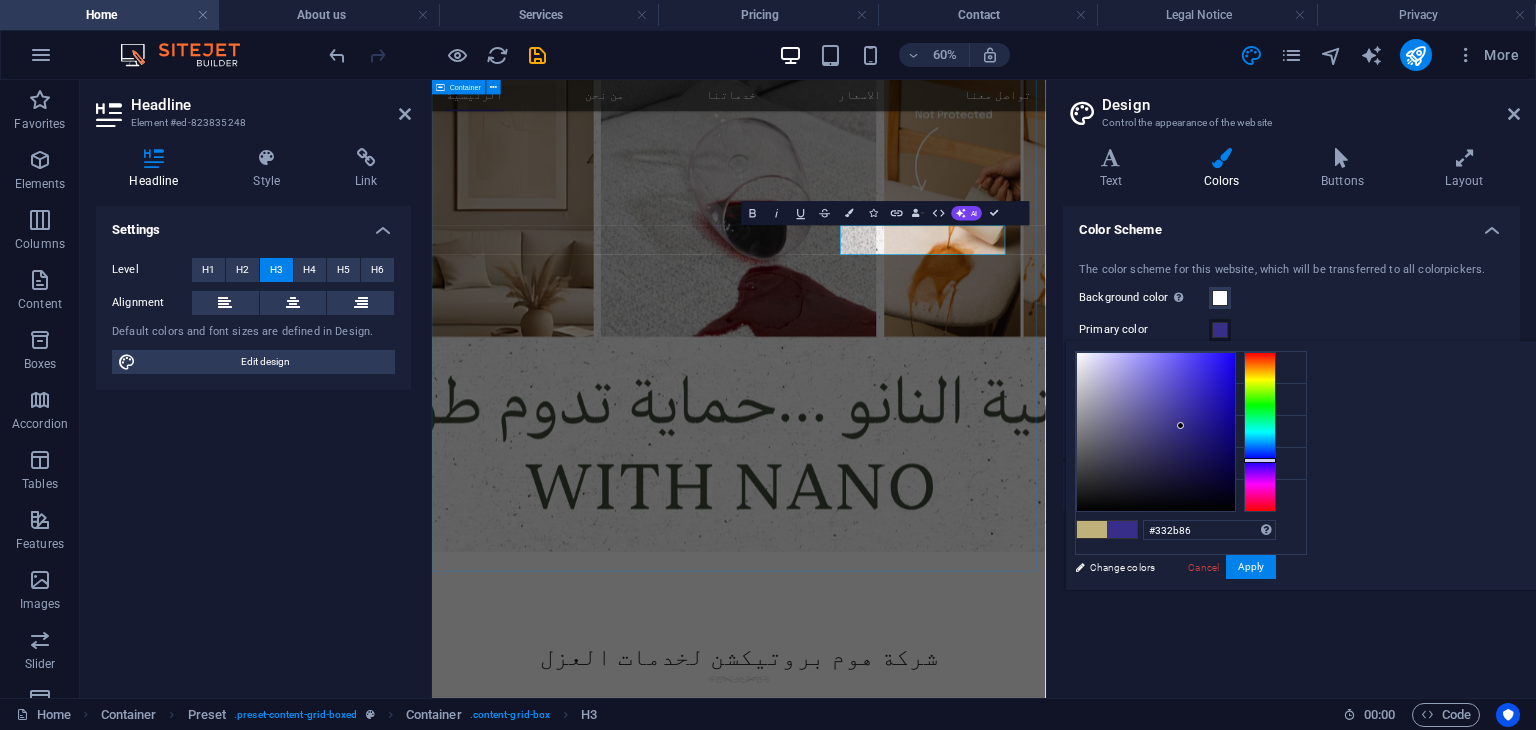type on "#362e88" 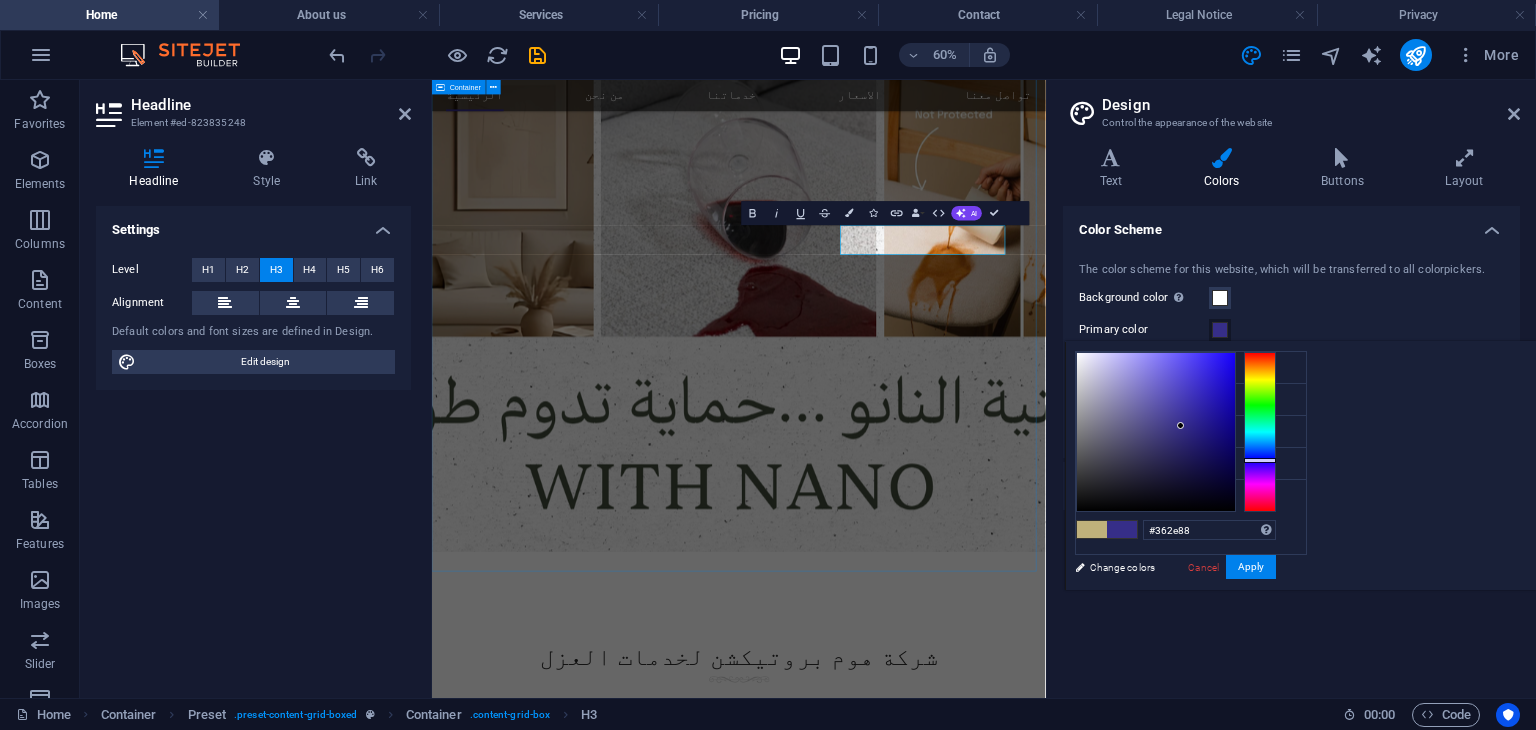 click on "شركة هوم بروتيكشن لخدمات العزل  نحن شركة متخصصة في حماية وعزل الأثاث باستخدام أحدث تقنيات النانو، نقدم حلولاً مبتكرة لحماية الأرائك والمفروشات من البقع، السوائل، الأتربة، والتلف الناتج عن الاستخدام اليومي. نحرص على الجمع بين الجودة العالية والخدمة الاحترافية لضمان راحة عملائنا والحفاظ على جمالية وأناقة أثاثهم لأطول فترة ممكنة. هدفنا هو توفير بيئة نظيفة وعصرية في كل منزل أو مكتب من خلال تقنيات صديقة للبيئة وآمنة للاستخدام. عزل الاثاث Lorem ipsum dolor sit amet, consectetuer adipiscing elit. Aenean commodo ligula eget dolor.  عزل بتقنية النانو Lorem ipsum dolor sit amet, consectetuer adipiscing elit. Aenean commodo ligula eget dolor." at bounding box center [943, 1786] 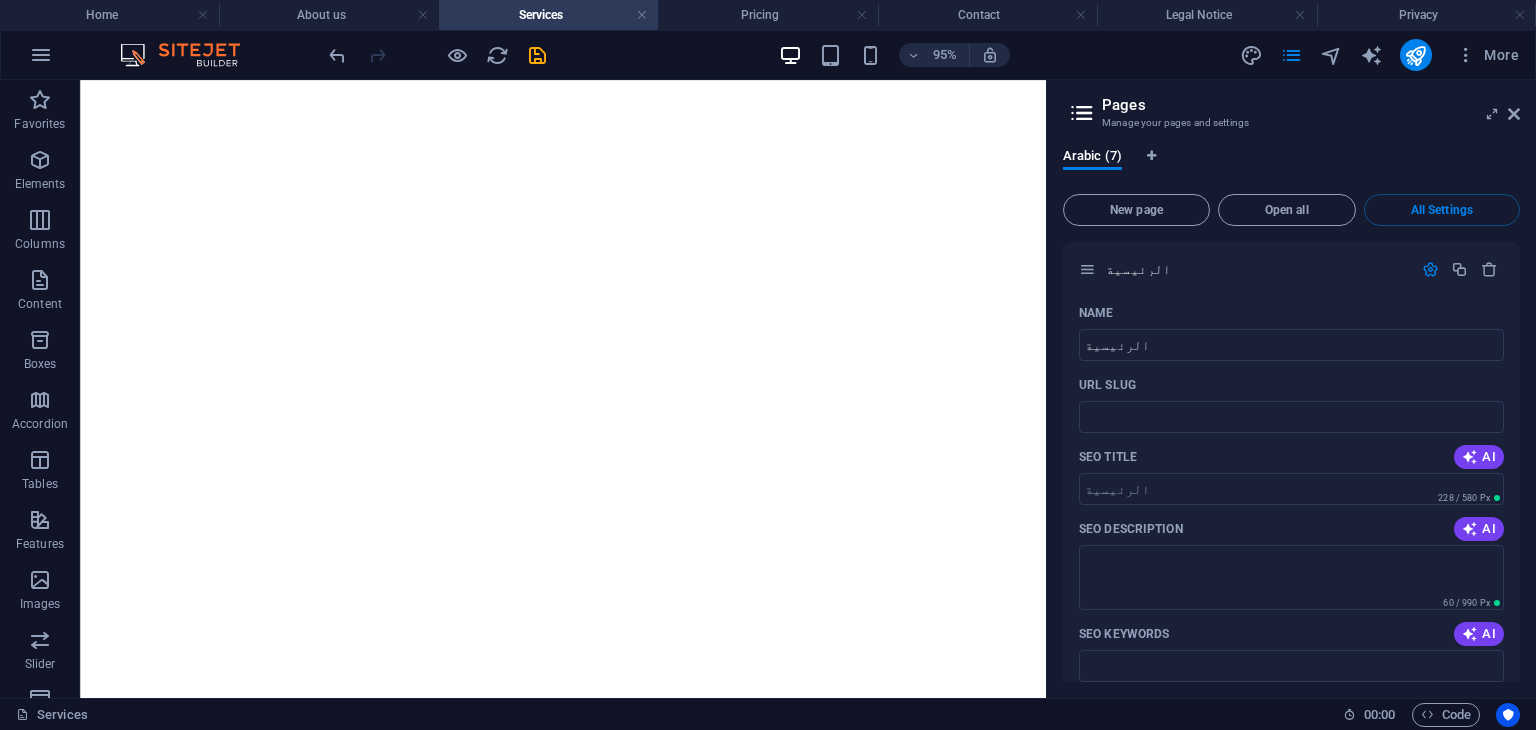 scroll, scrollTop: 0, scrollLeft: 0, axis: both 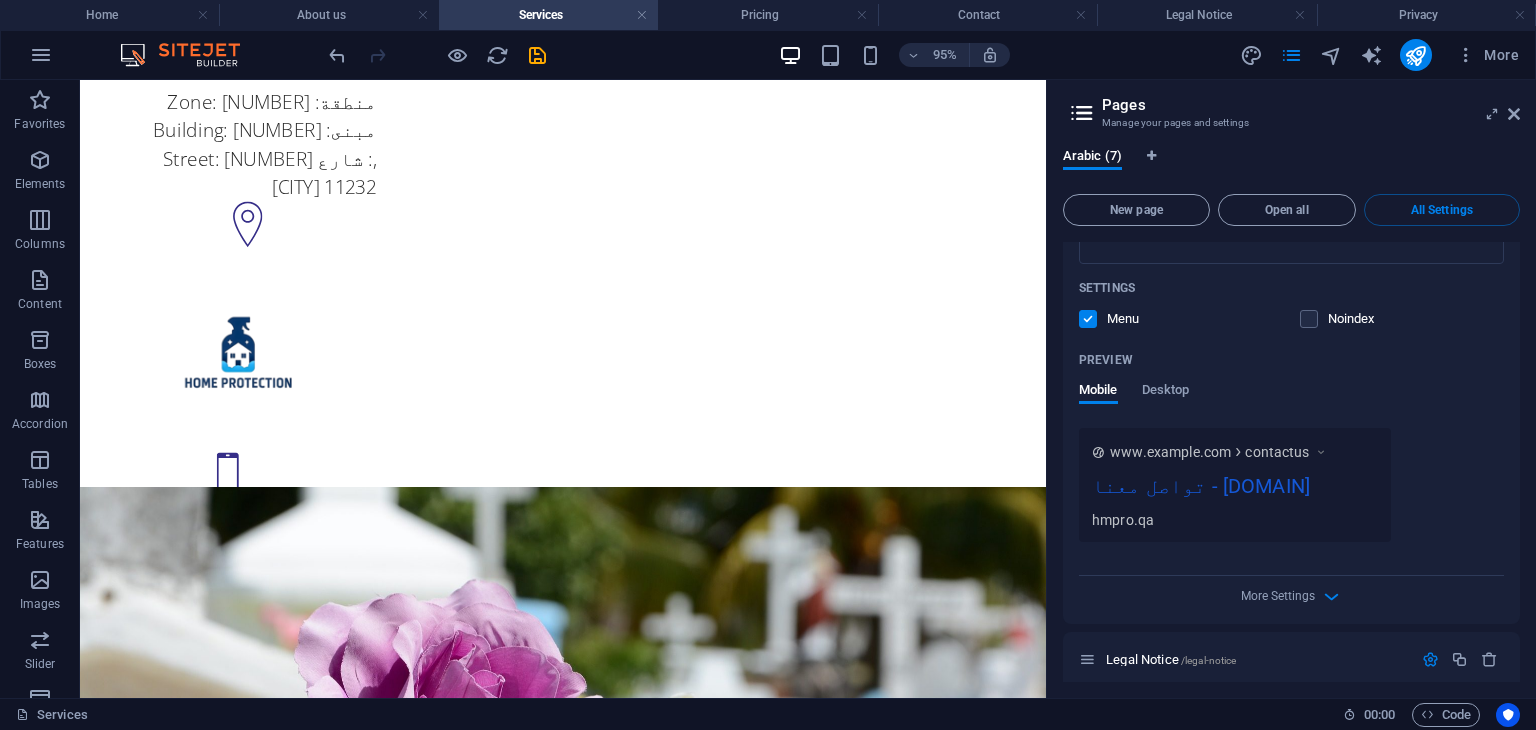click on "www.example.com contactus تواصل معنا - hmpro.qa hmpro.qa" at bounding box center (1291, 485) 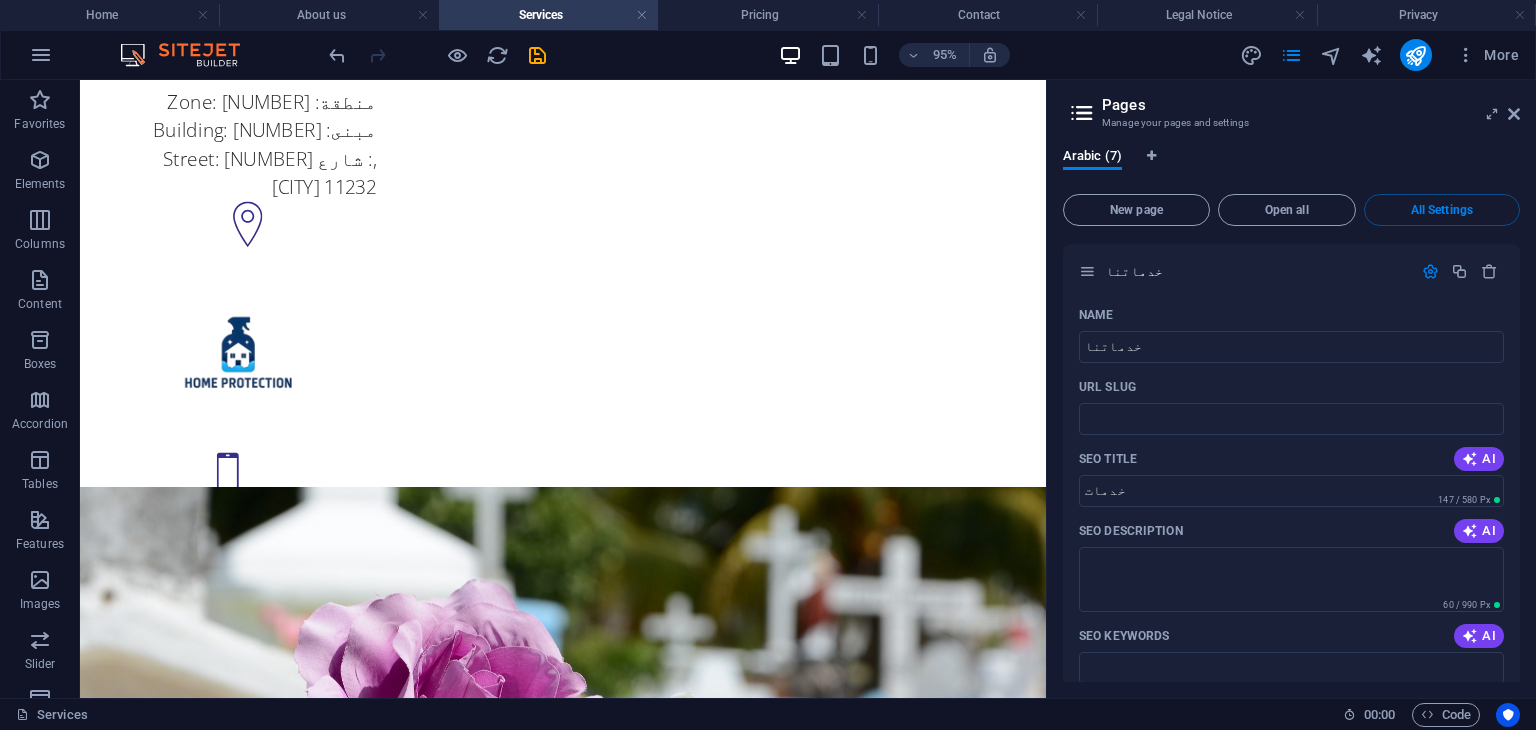 scroll, scrollTop: 1613, scrollLeft: 0, axis: vertical 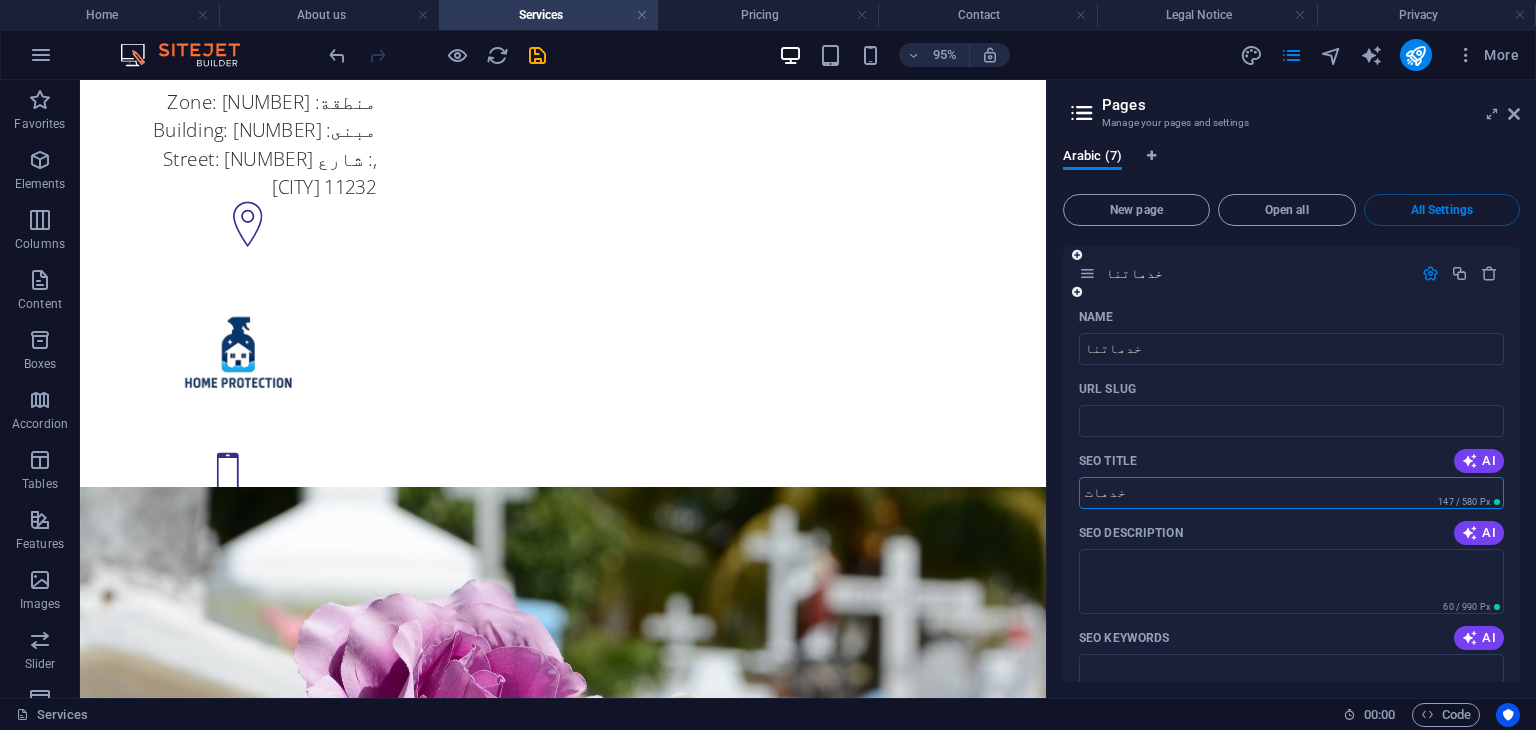 click on "خدمات" at bounding box center (1291, 493) 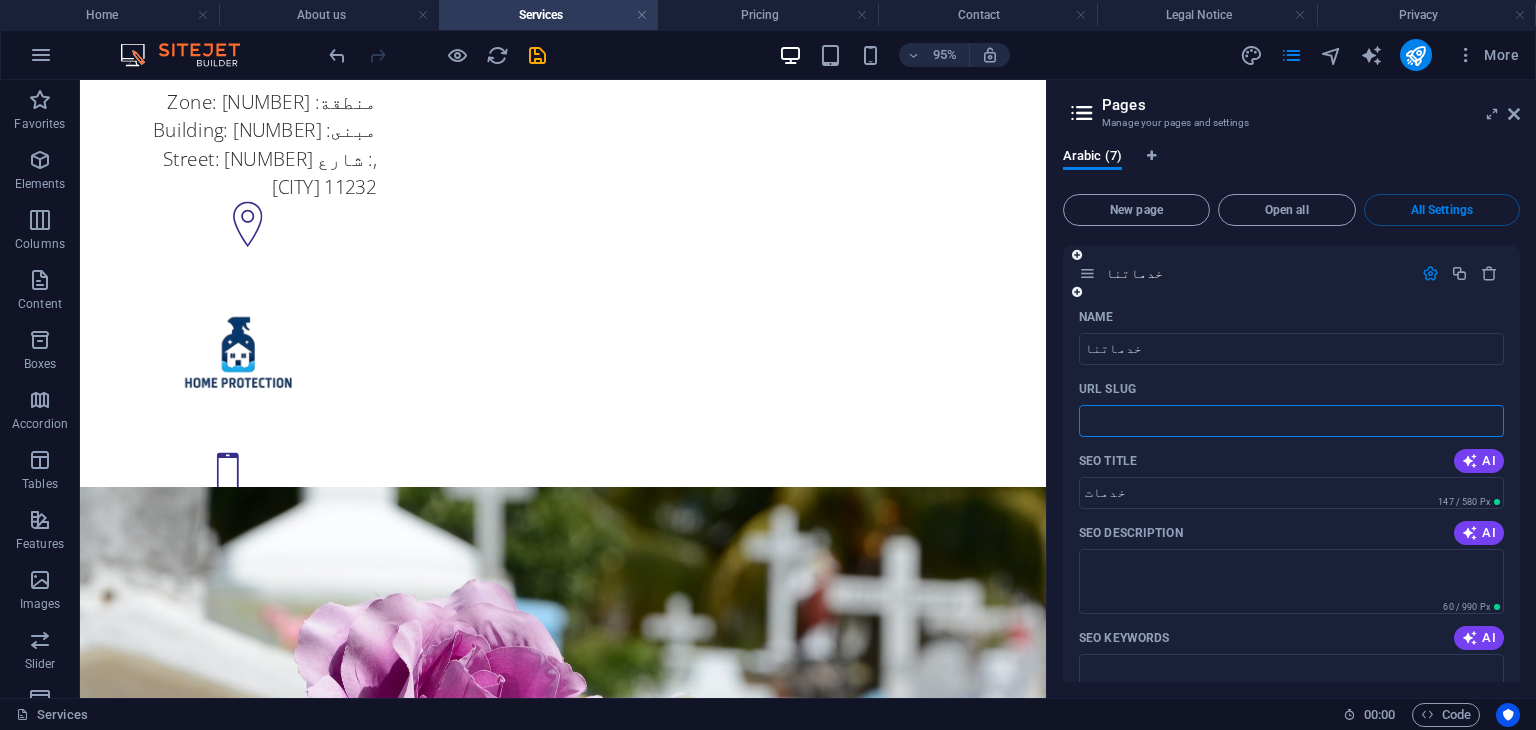 click on "URL SLUG" at bounding box center (1291, 421) 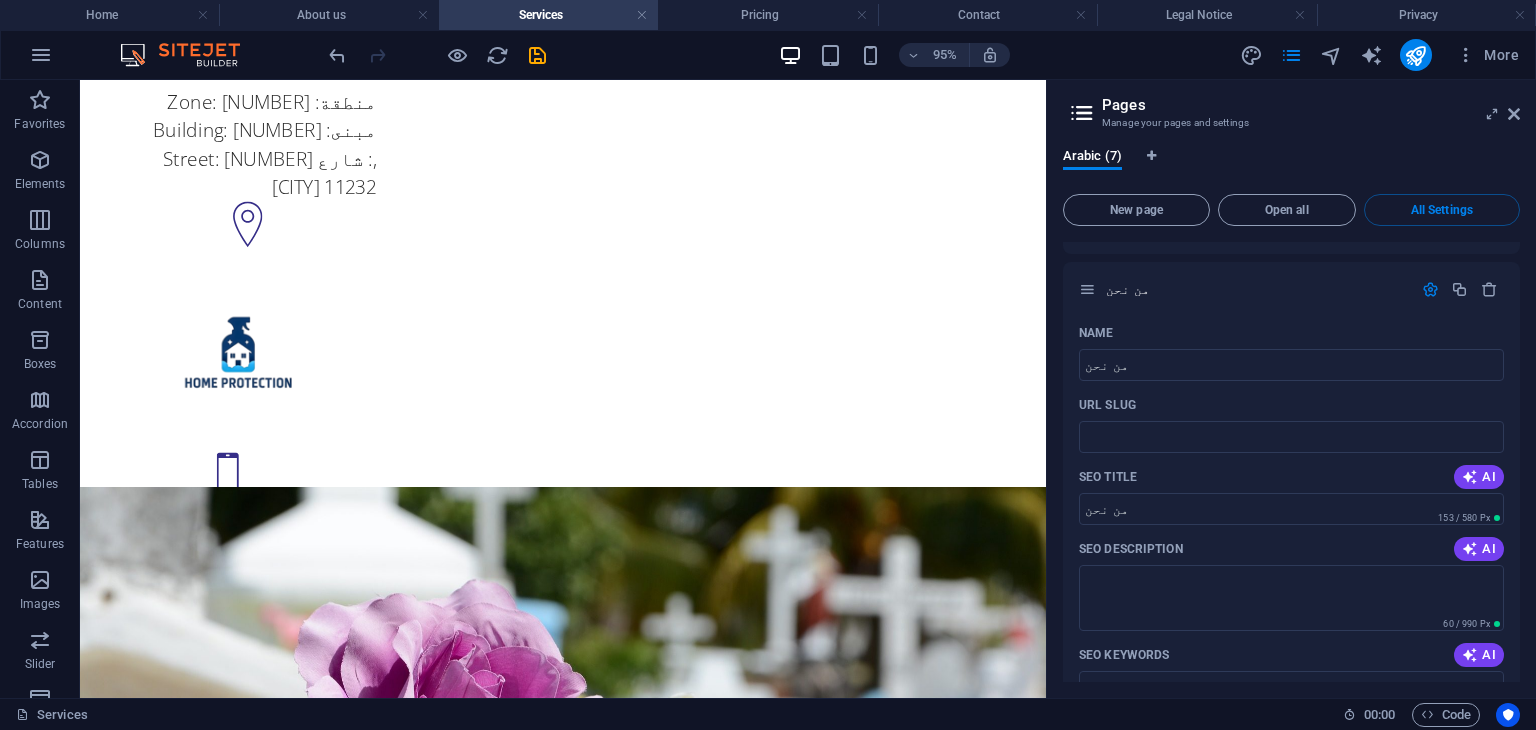scroll, scrollTop: 787, scrollLeft: 0, axis: vertical 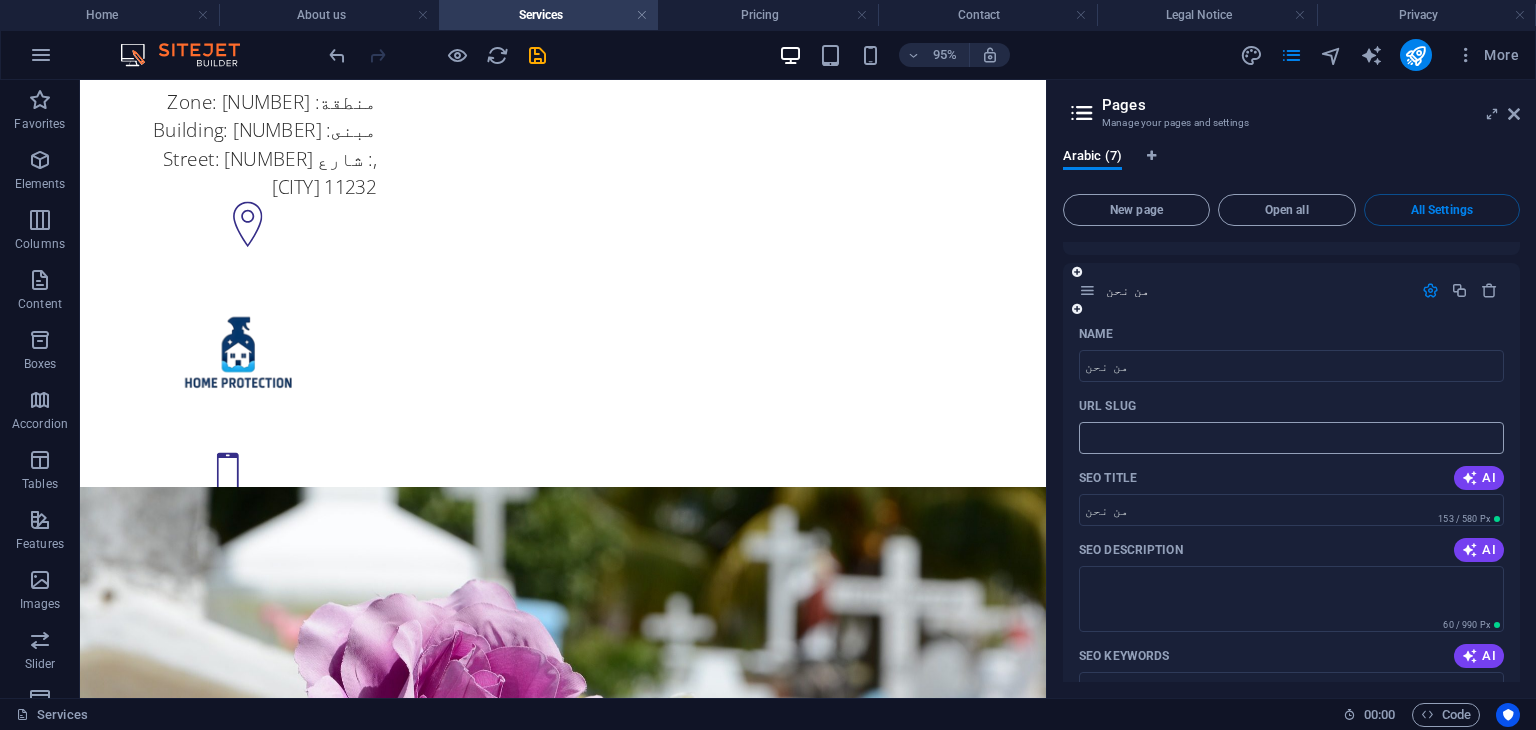 type on "services" 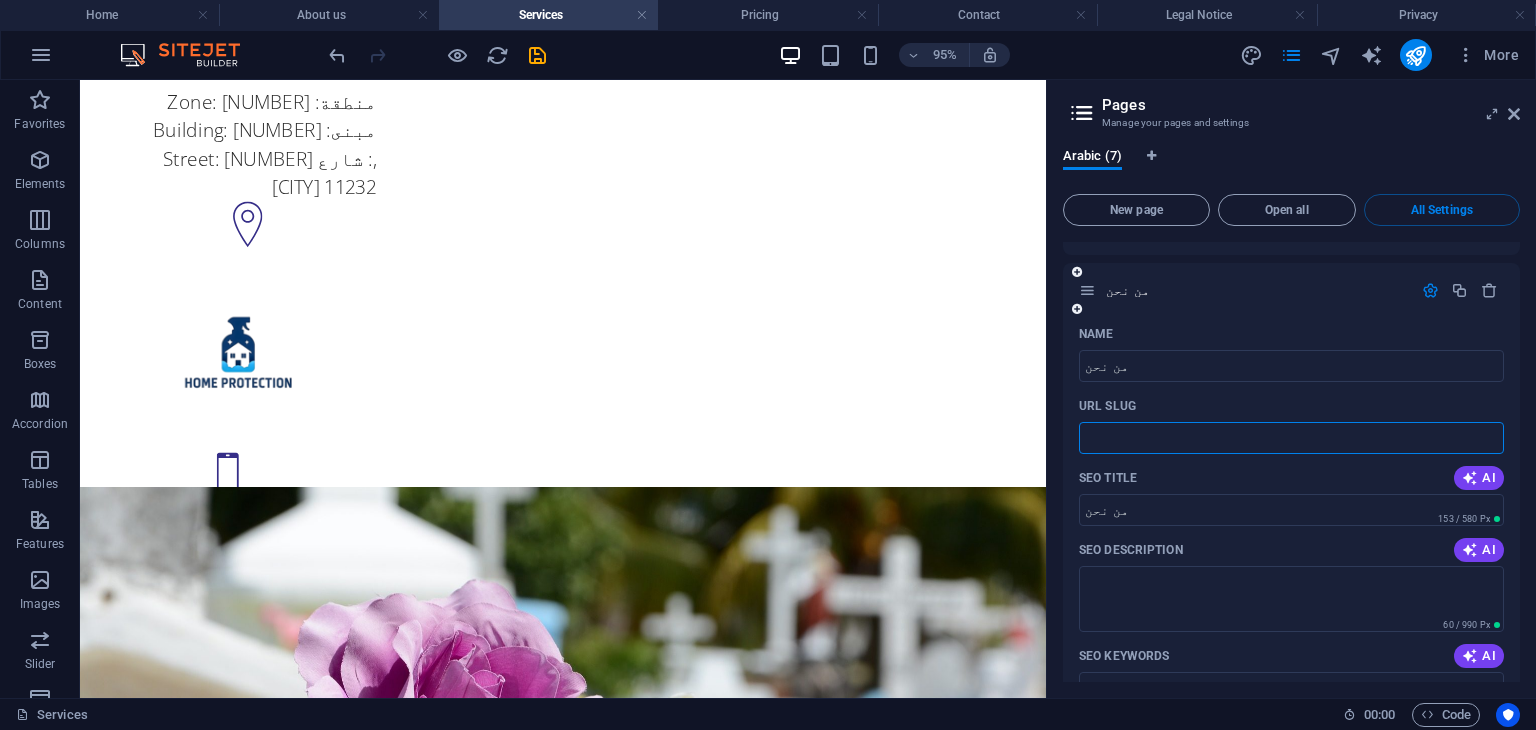 click on "URL SLUG" at bounding box center (1291, 438) 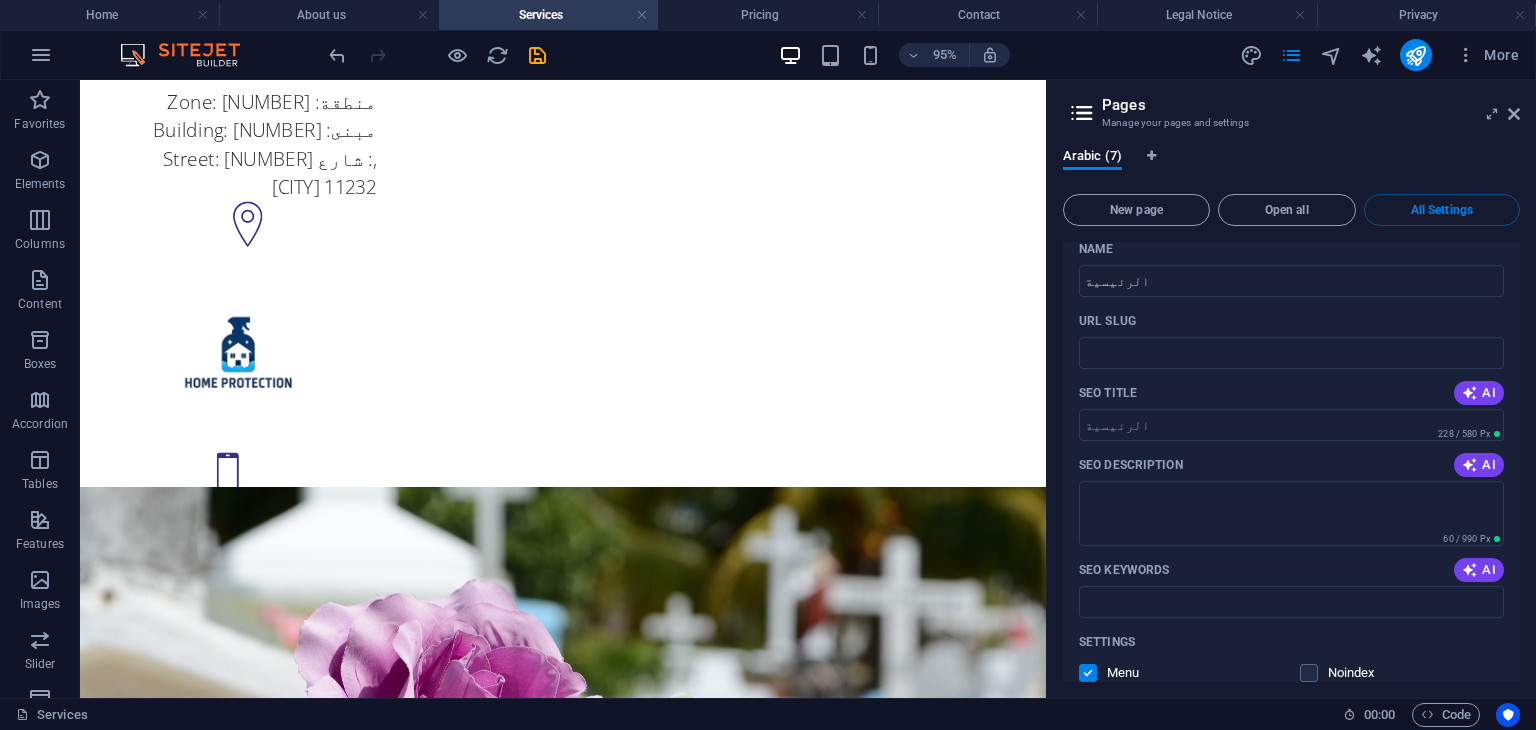 scroll, scrollTop: 0, scrollLeft: 0, axis: both 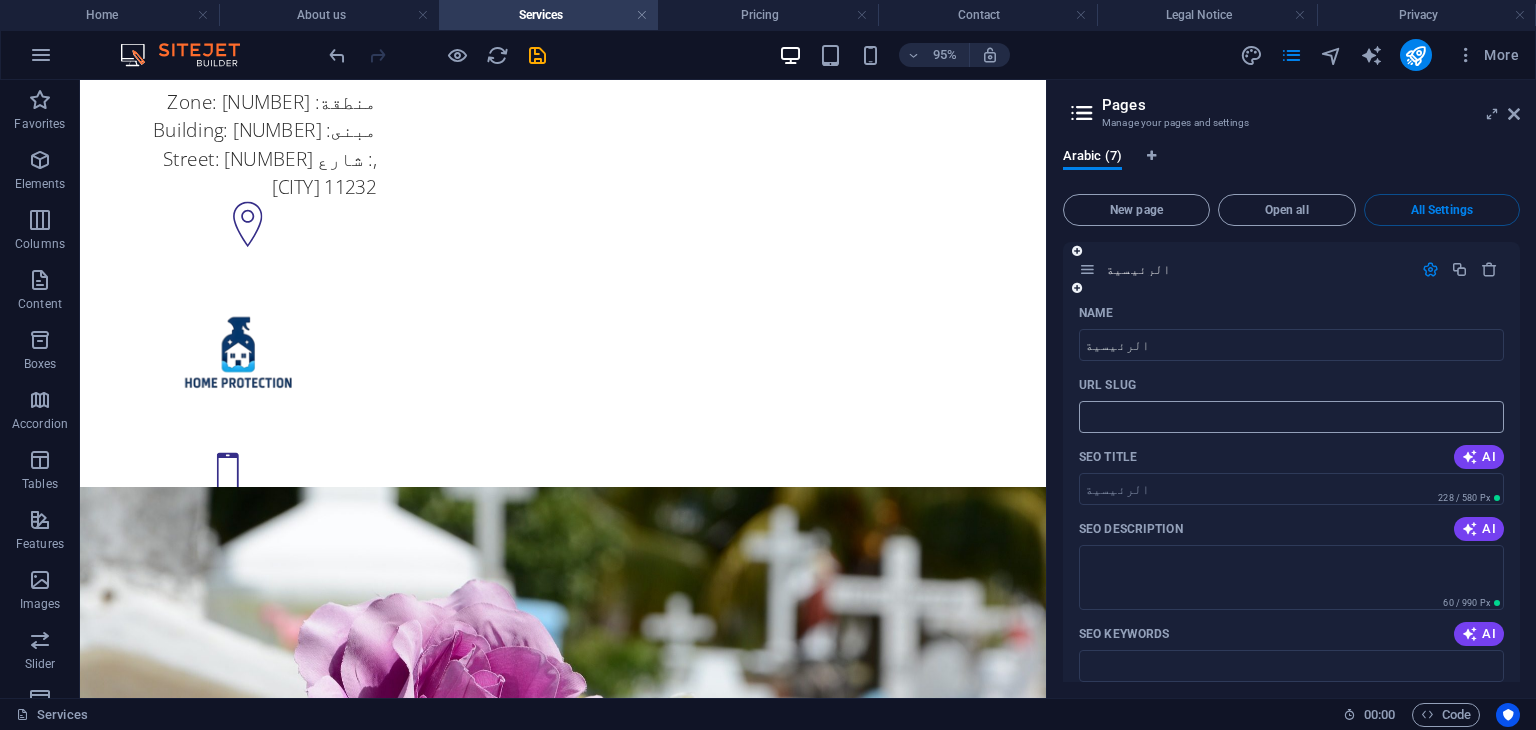 type on "aboutus" 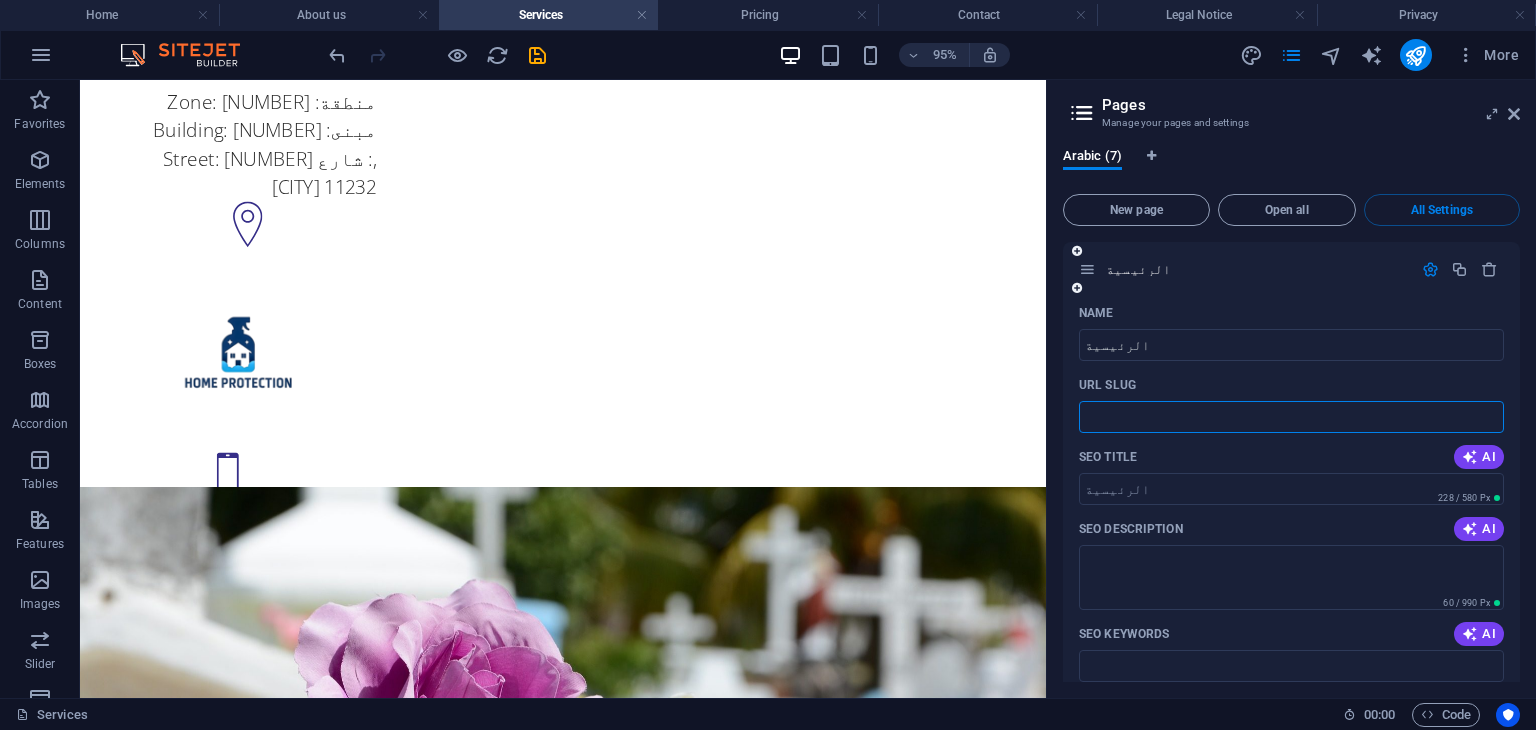 click on "URL SLUG" at bounding box center (1291, 417) 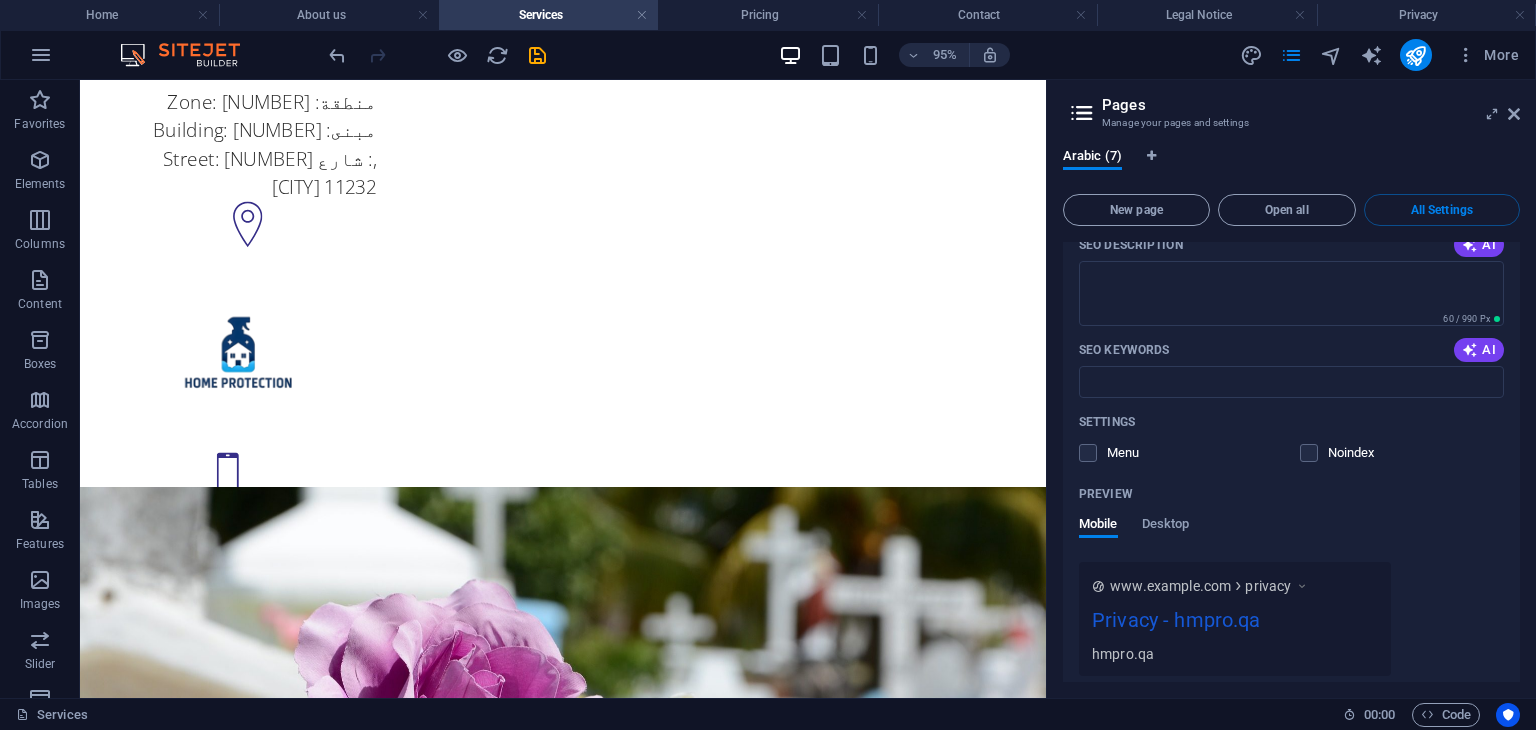 scroll, scrollTop: 5216, scrollLeft: 0, axis: vertical 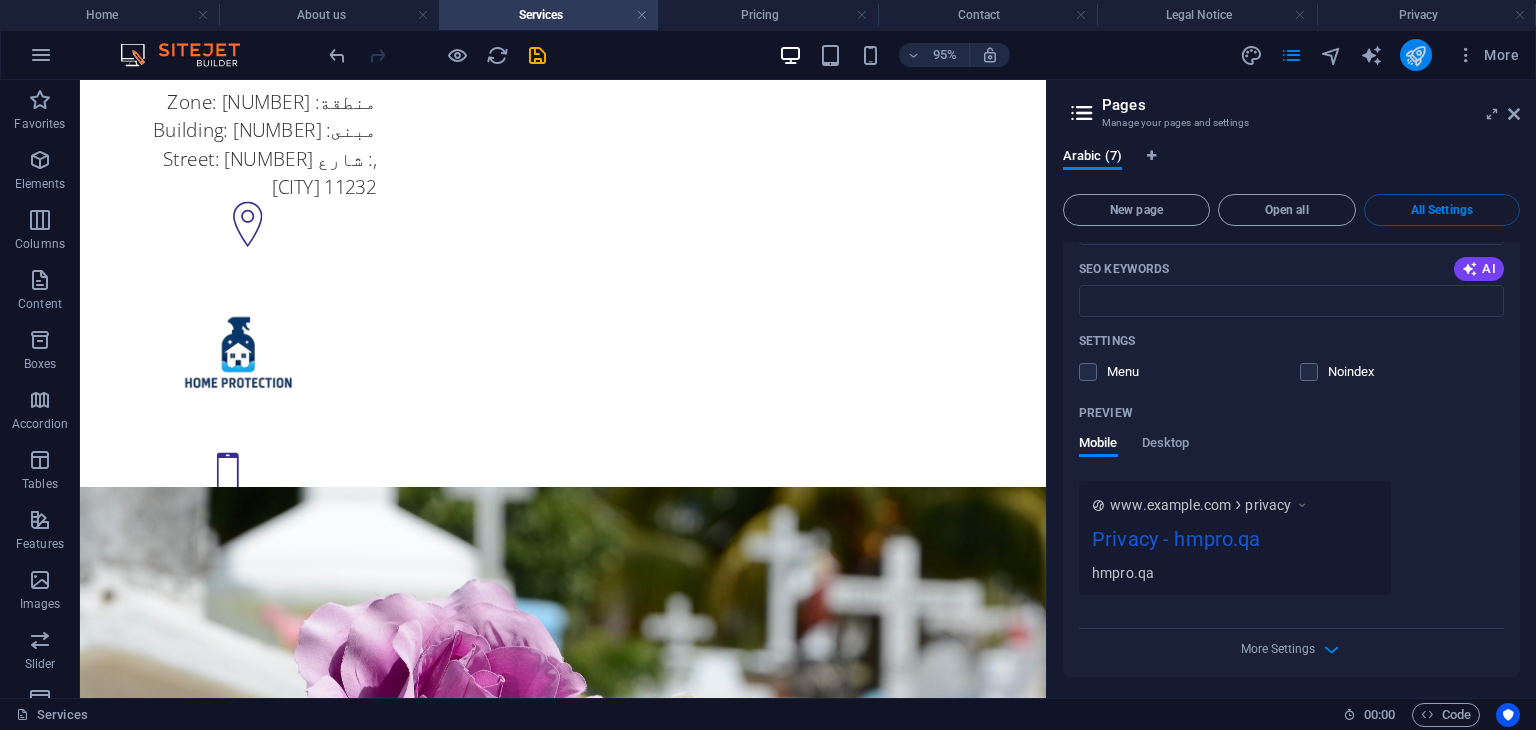 type on "home" 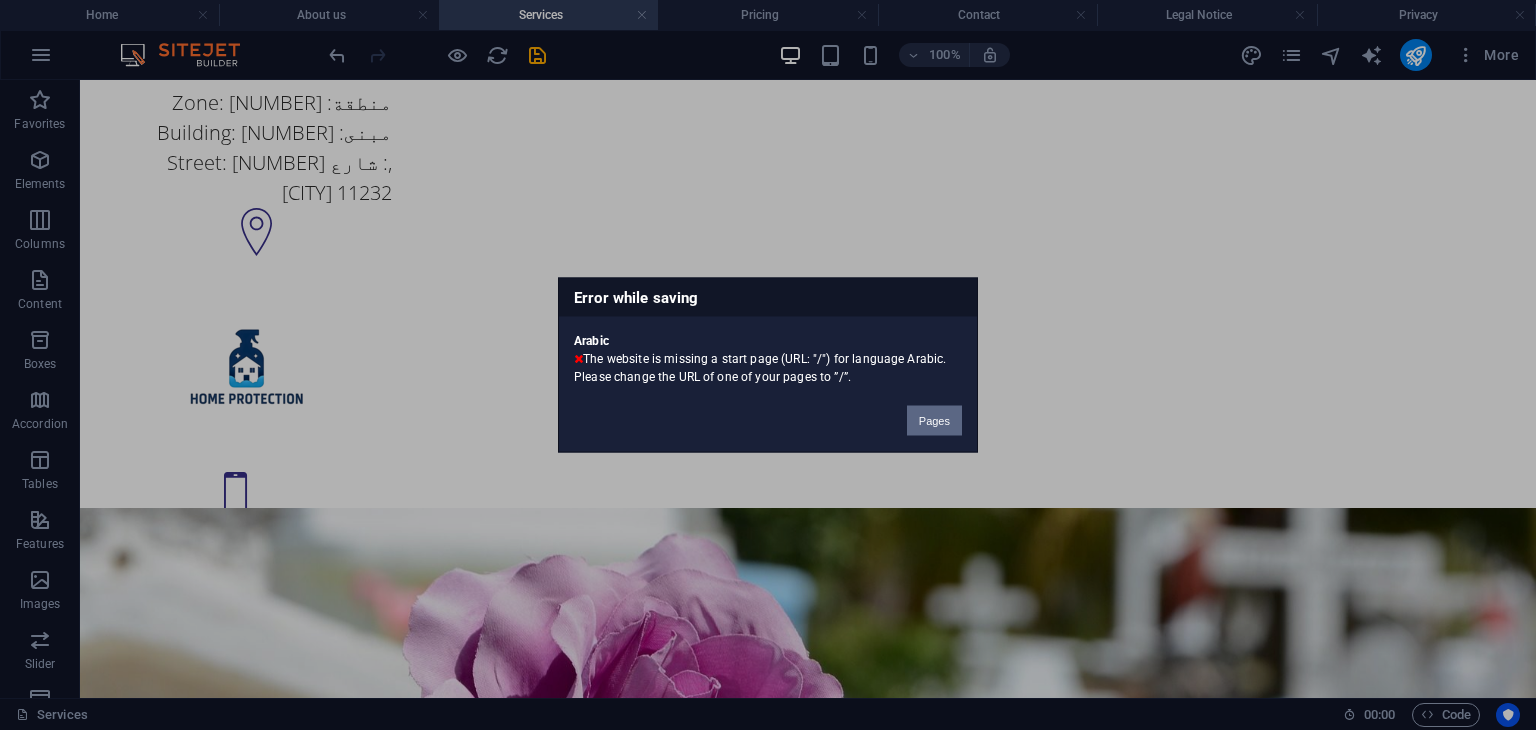 click on "Pages" at bounding box center (934, 421) 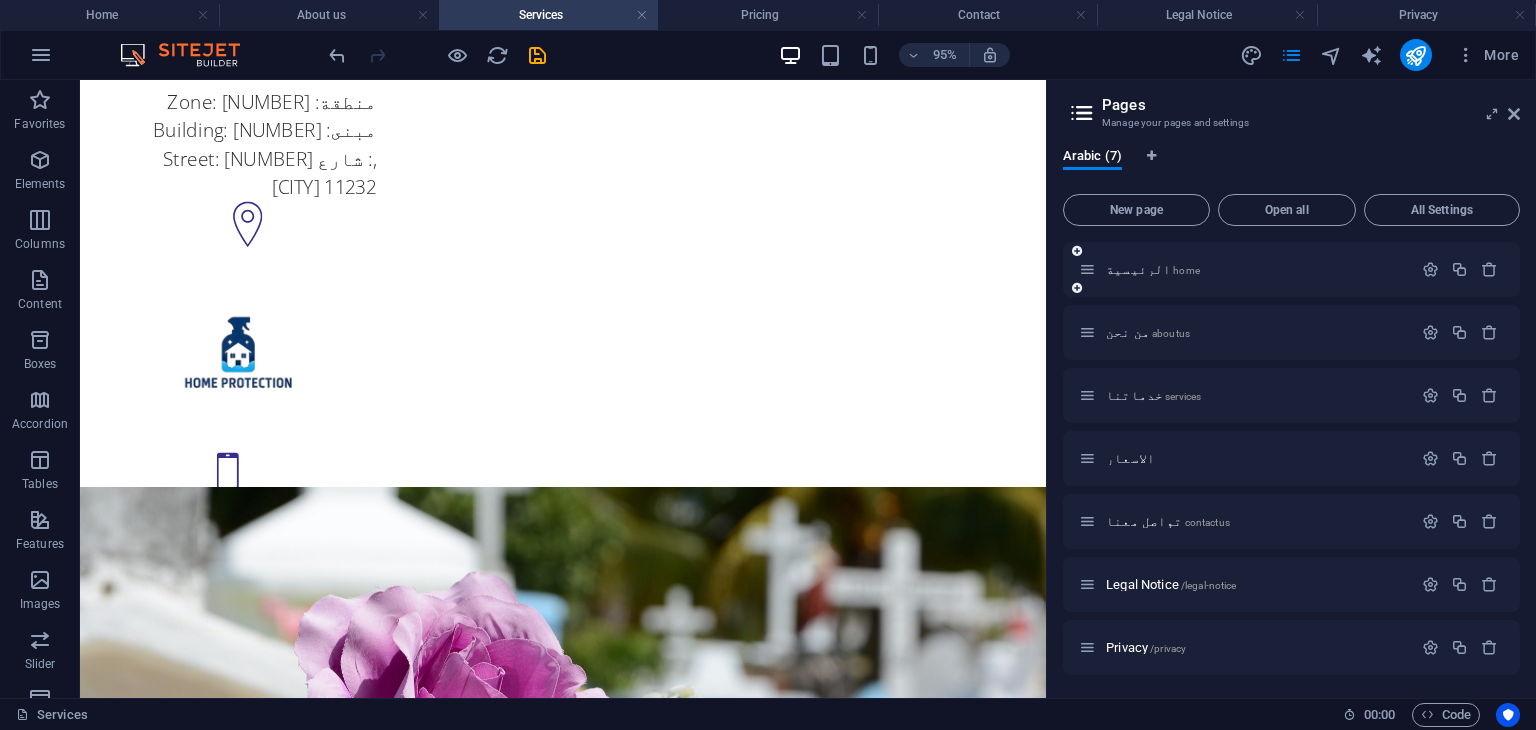 click on "الرئيسية home" at bounding box center (1291, 269) 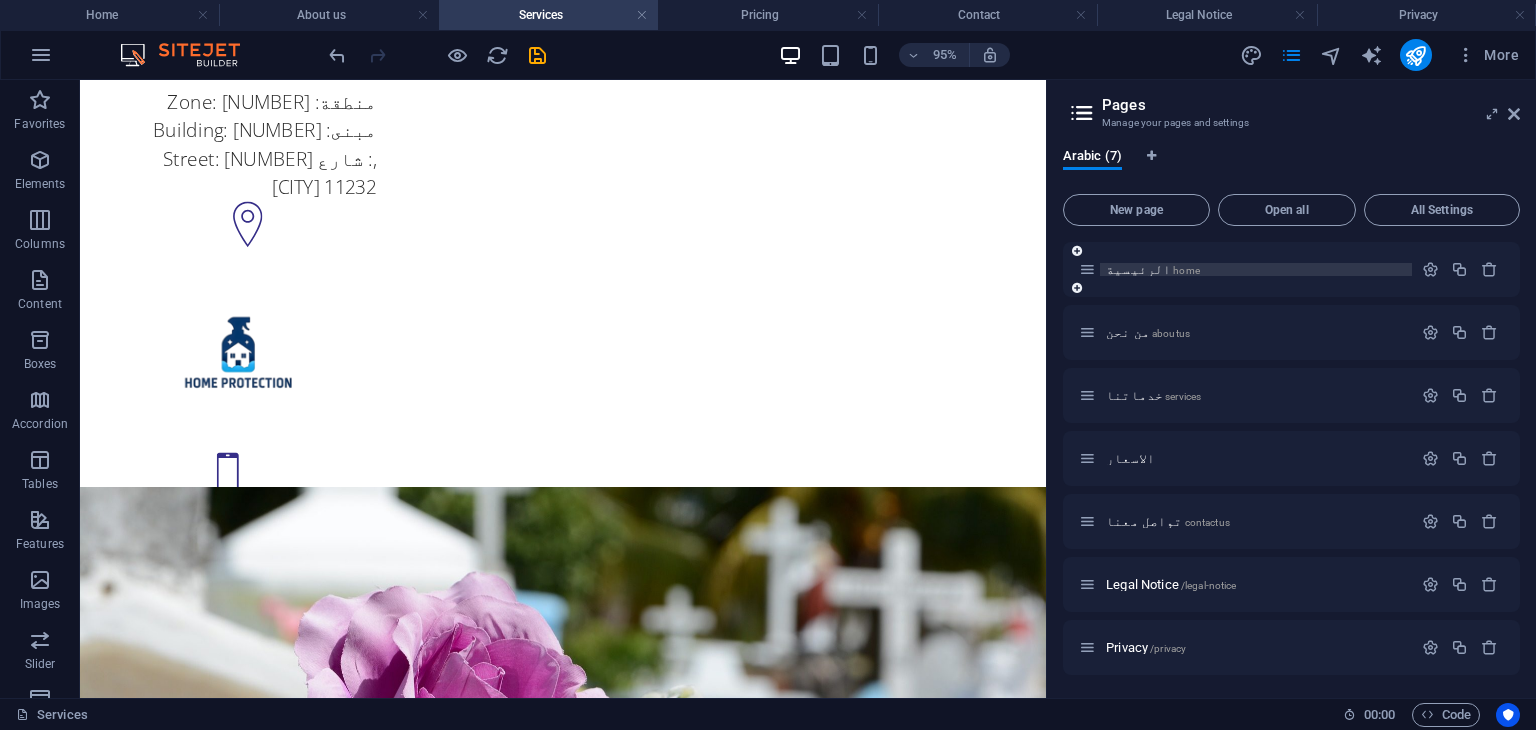 click on "الرئيسية home" at bounding box center (1256, 269) 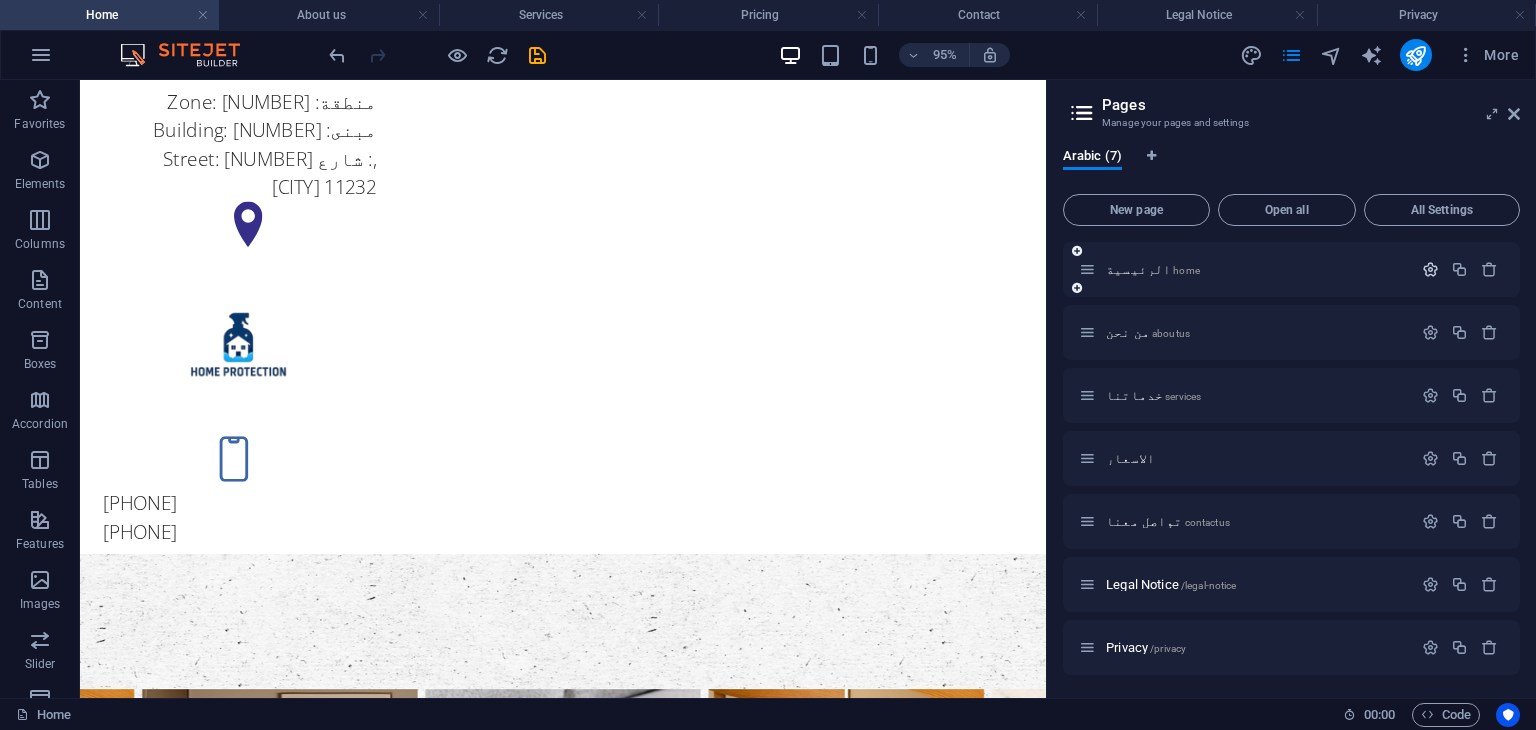 click at bounding box center [1430, 269] 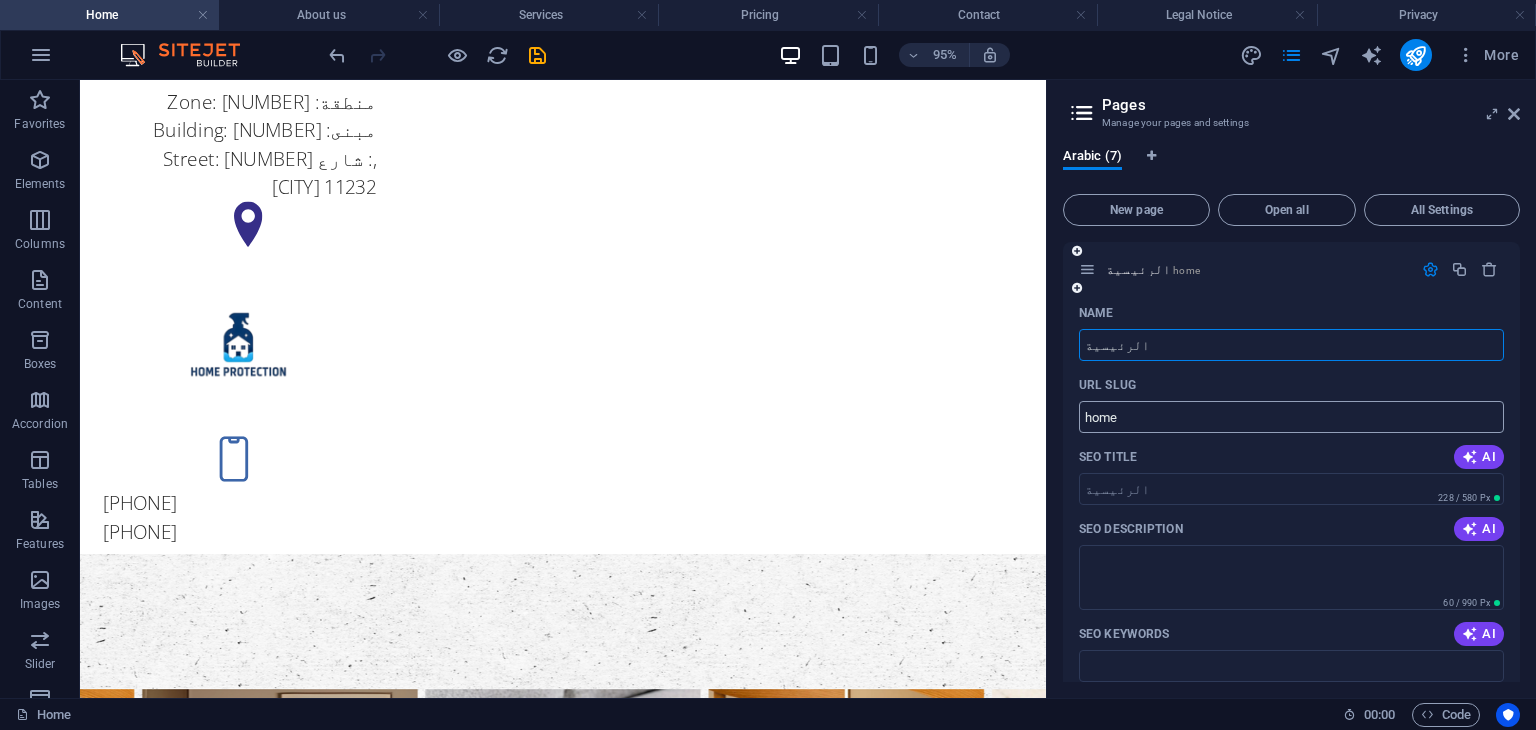 click on "home" at bounding box center (1291, 417) 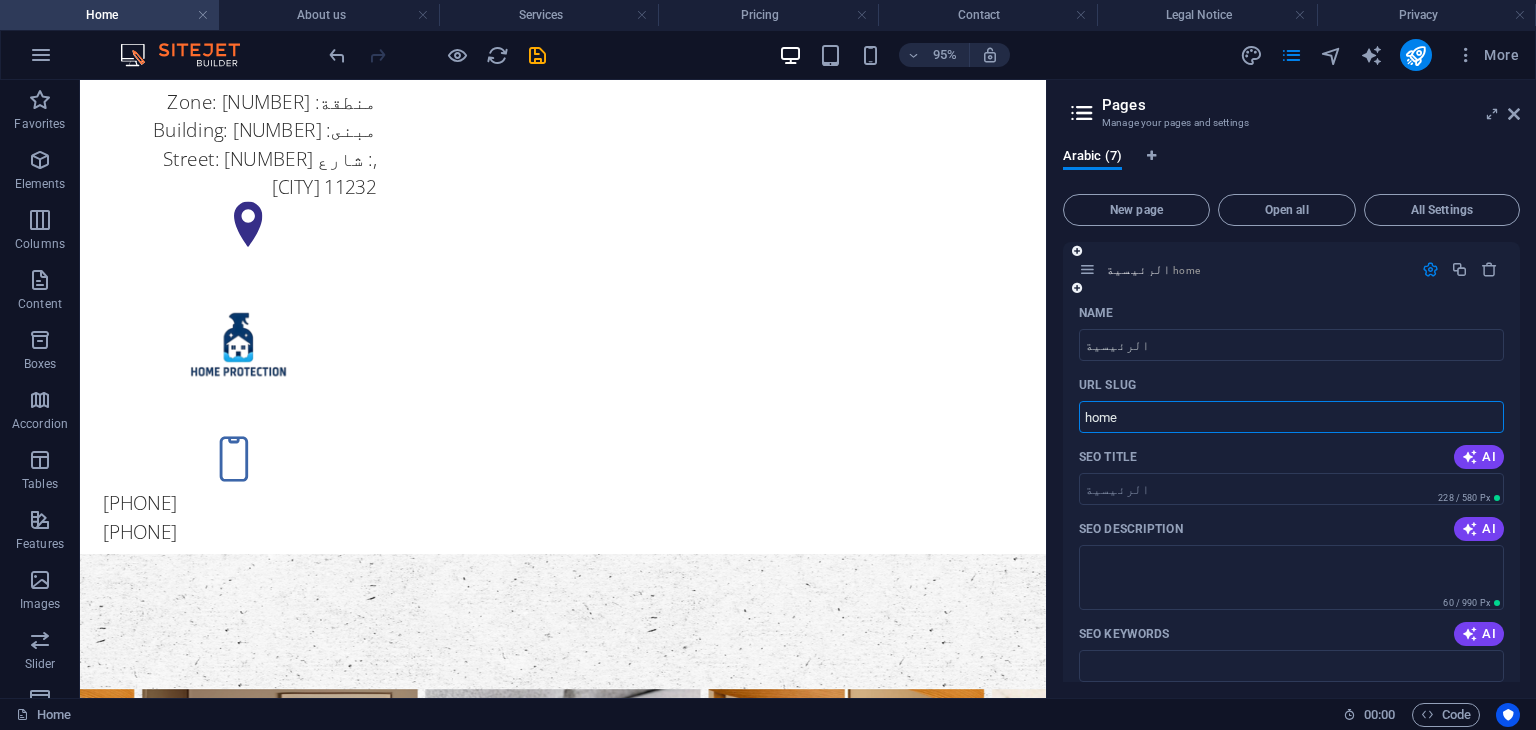 click on "home" at bounding box center (1291, 417) 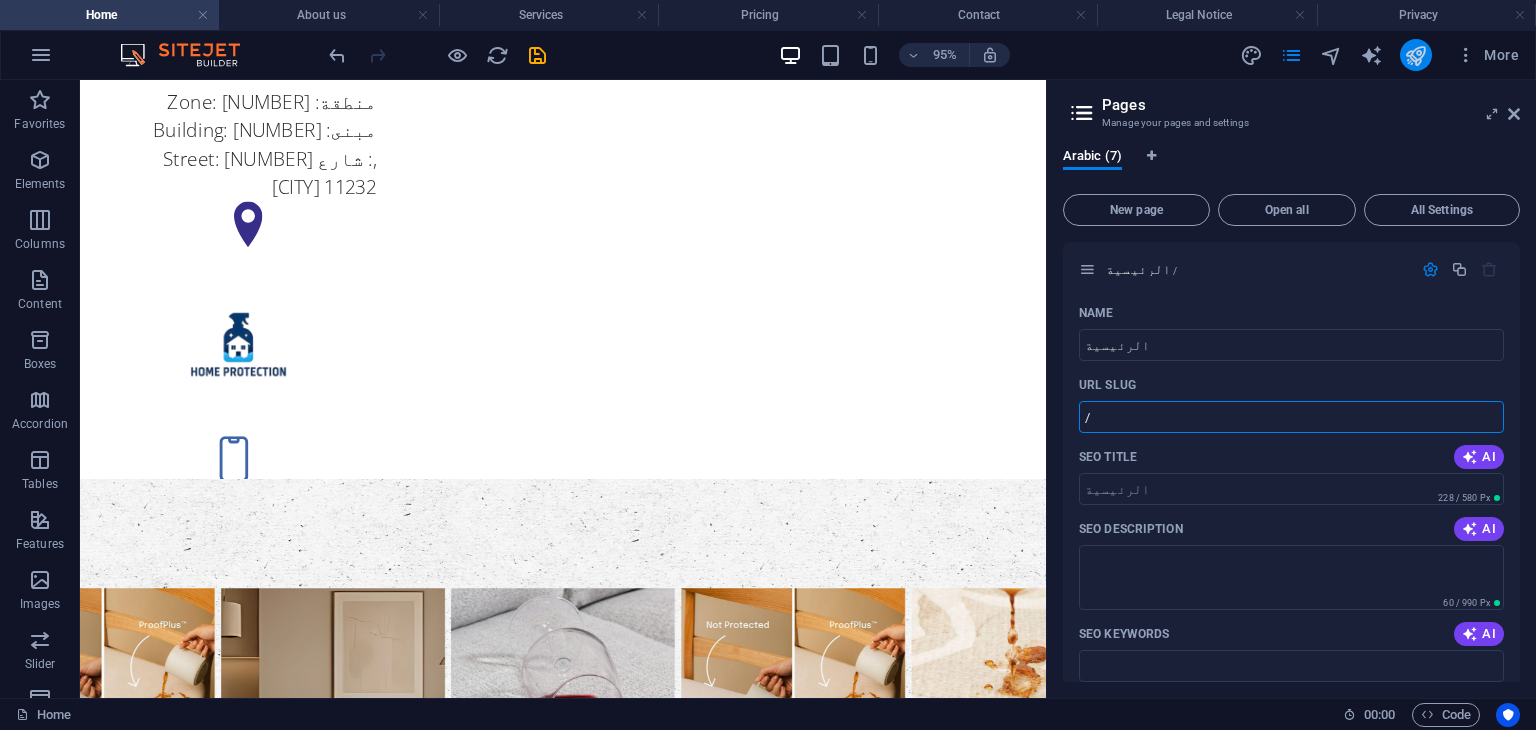 type on "/" 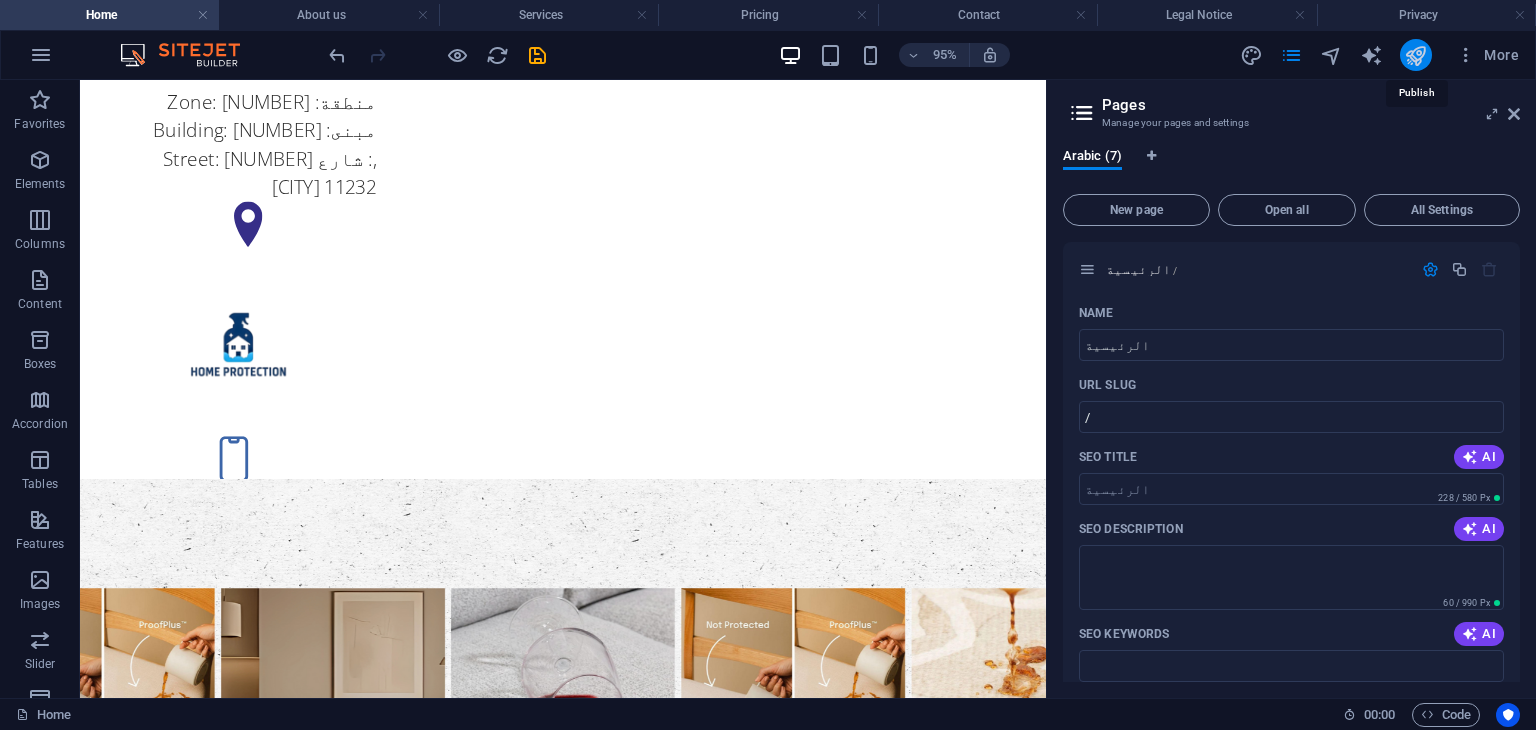 click at bounding box center (1415, 55) 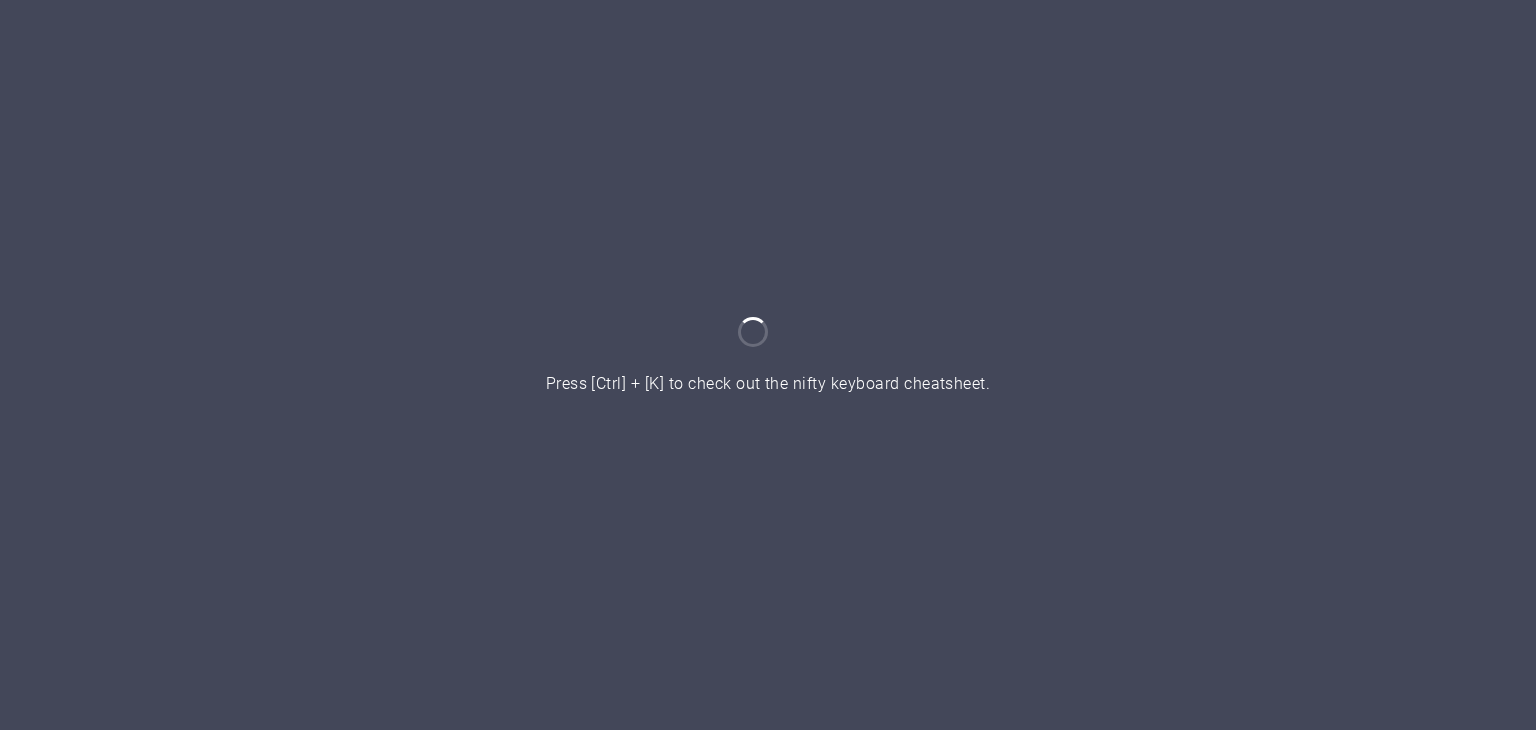 scroll, scrollTop: 0, scrollLeft: 0, axis: both 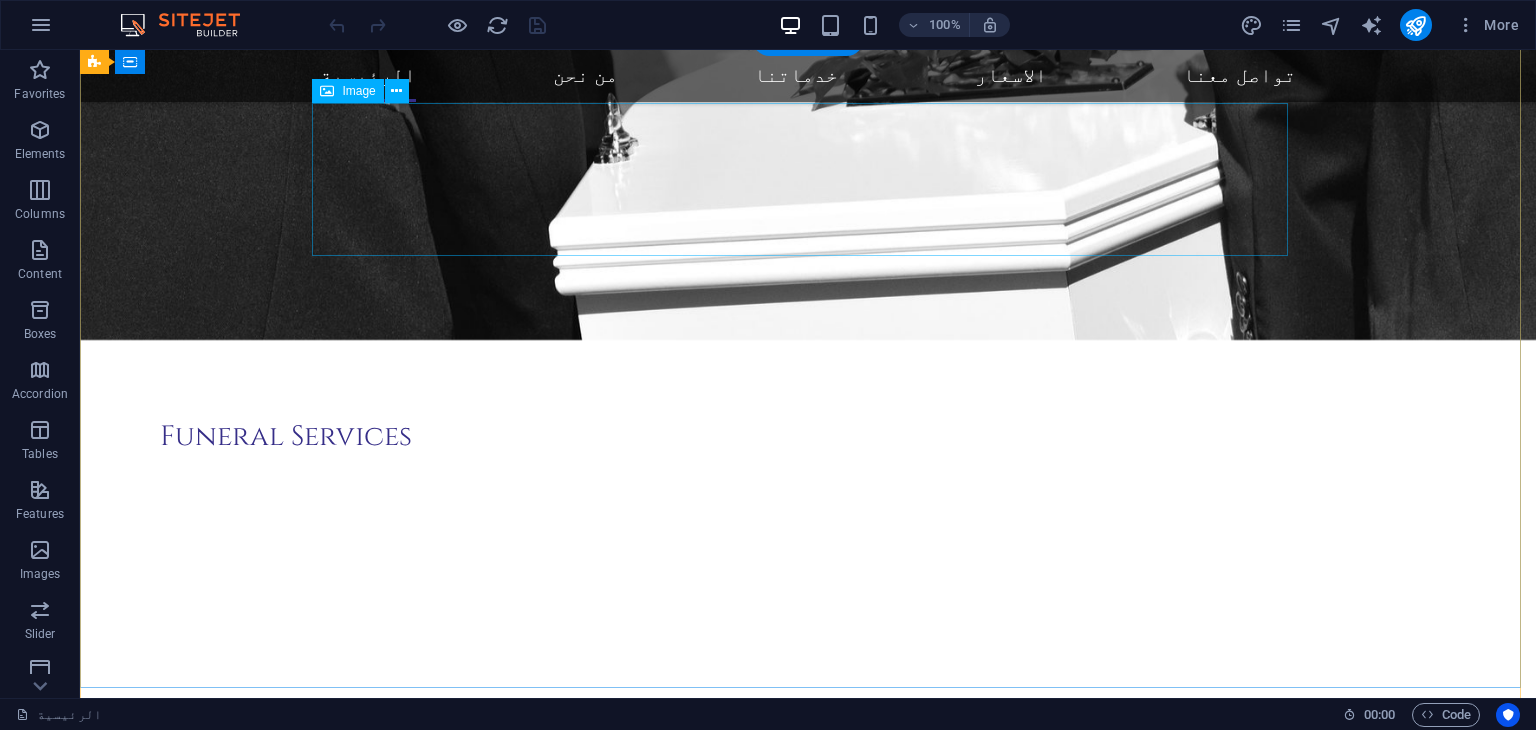 click at bounding box center (568, 4252) 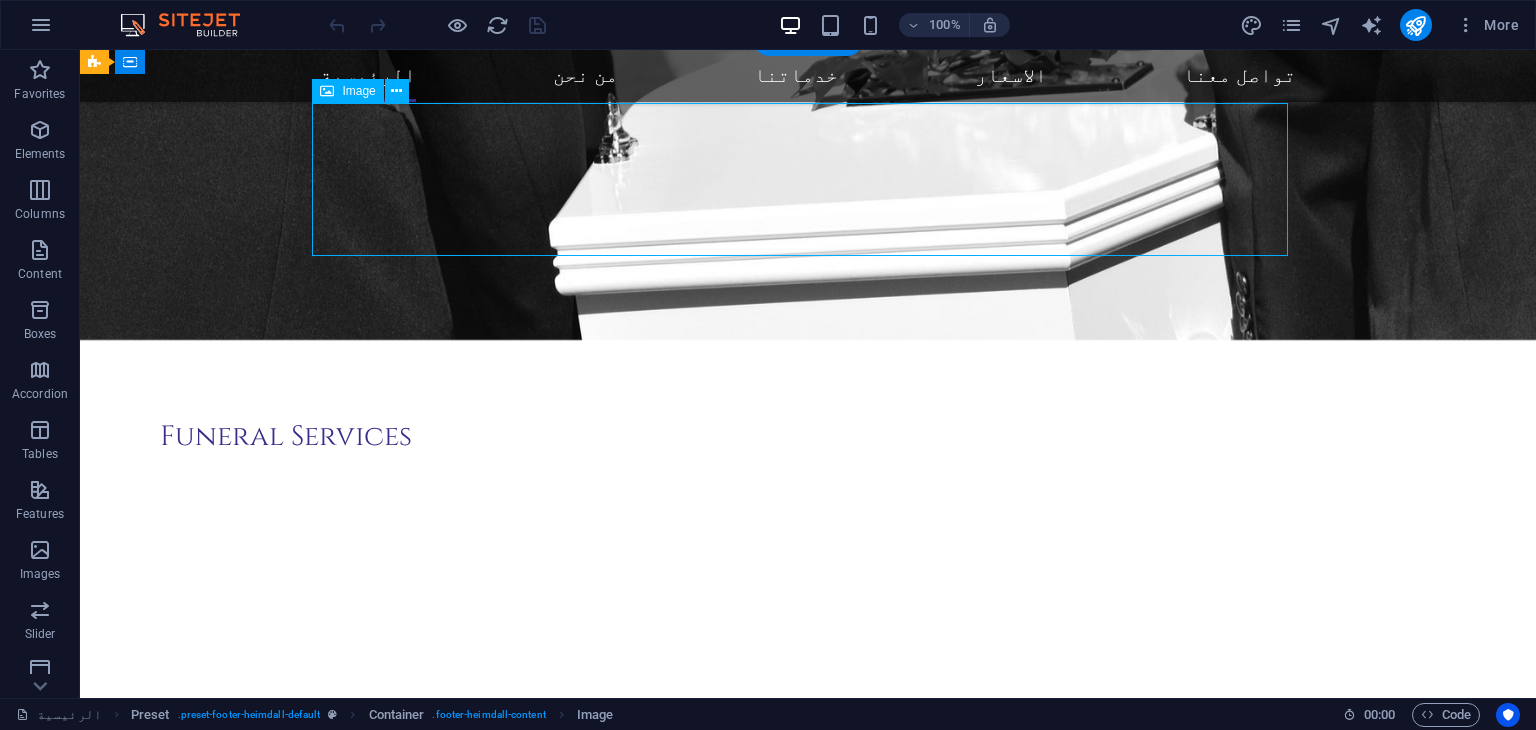 click at bounding box center [568, 4252] 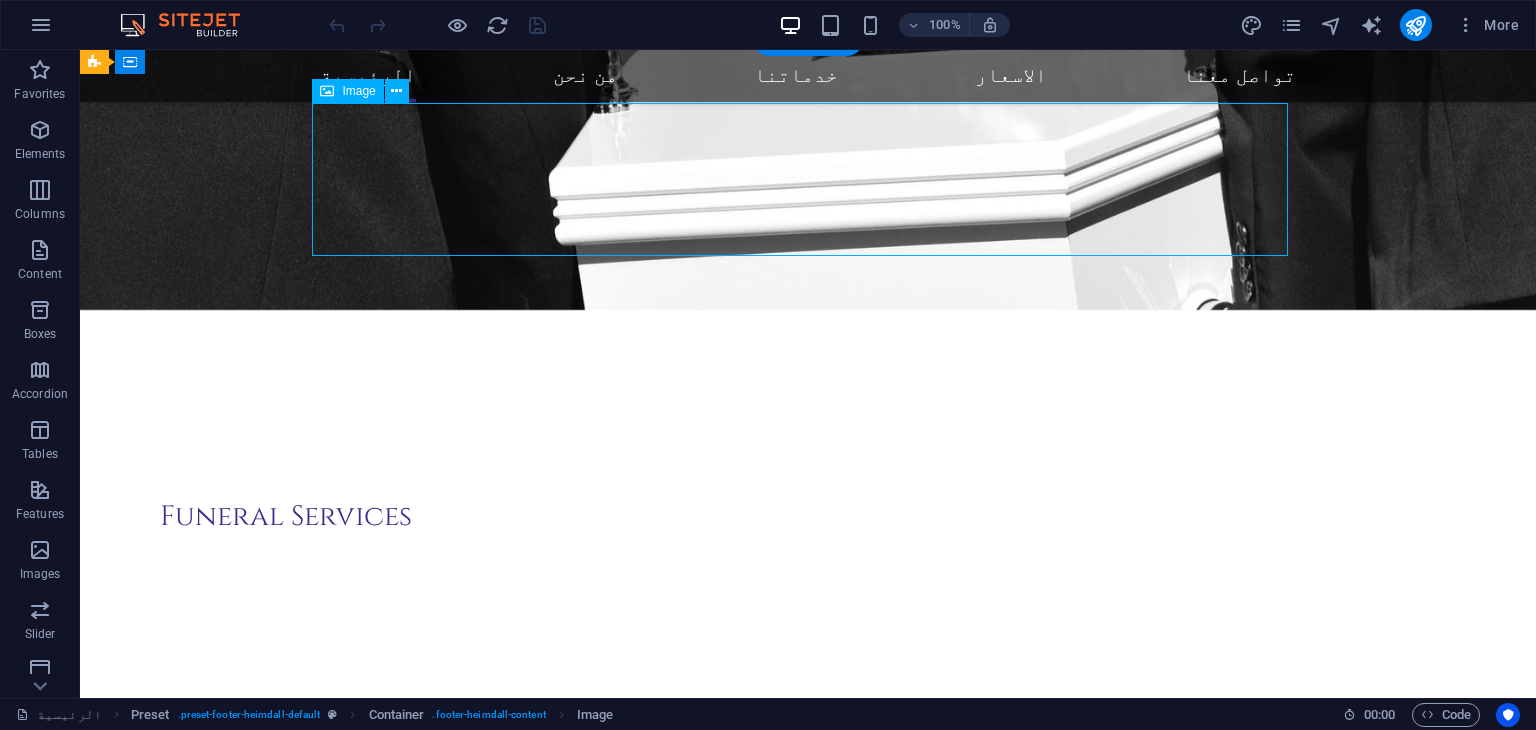 select on "px" 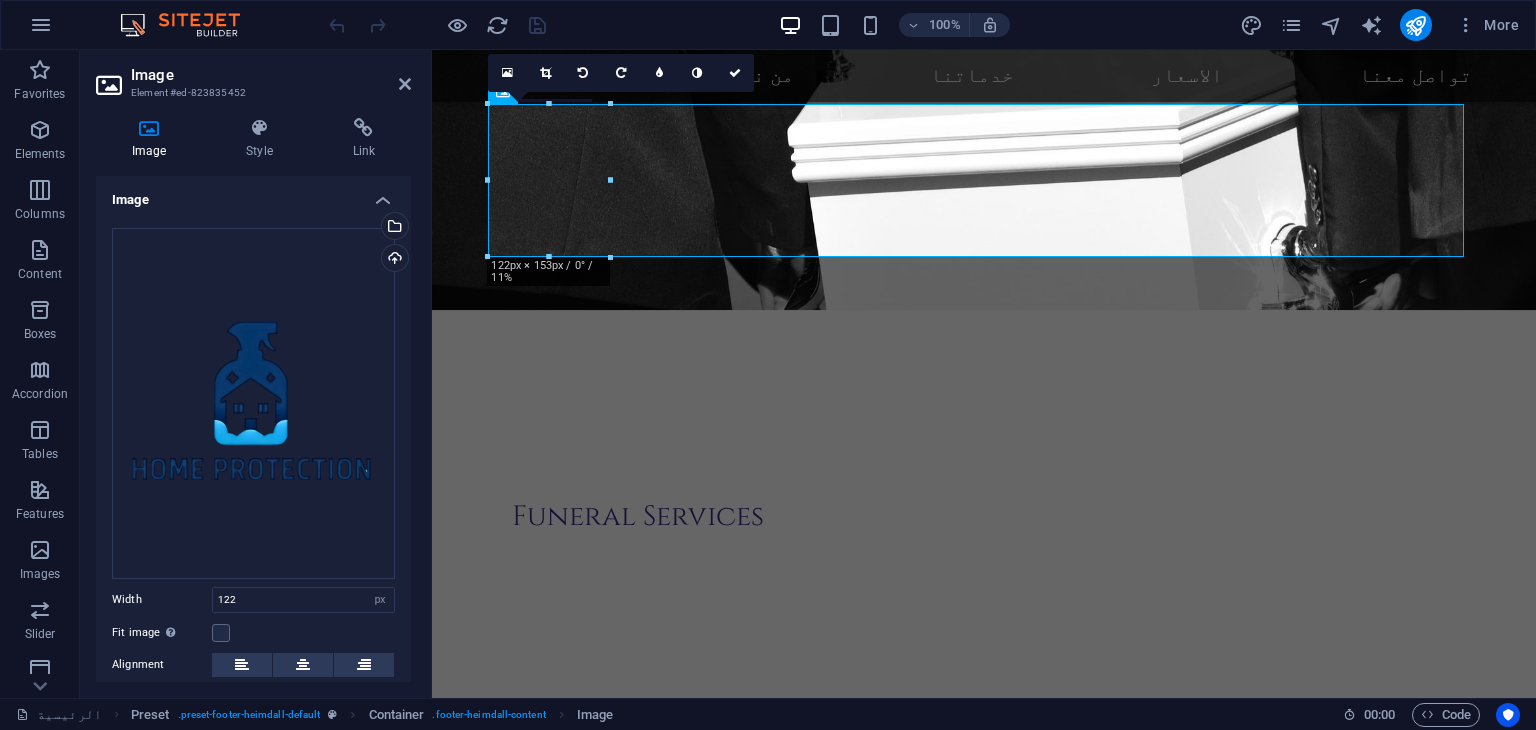 scroll, scrollTop: 3488, scrollLeft: 0, axis: vertical 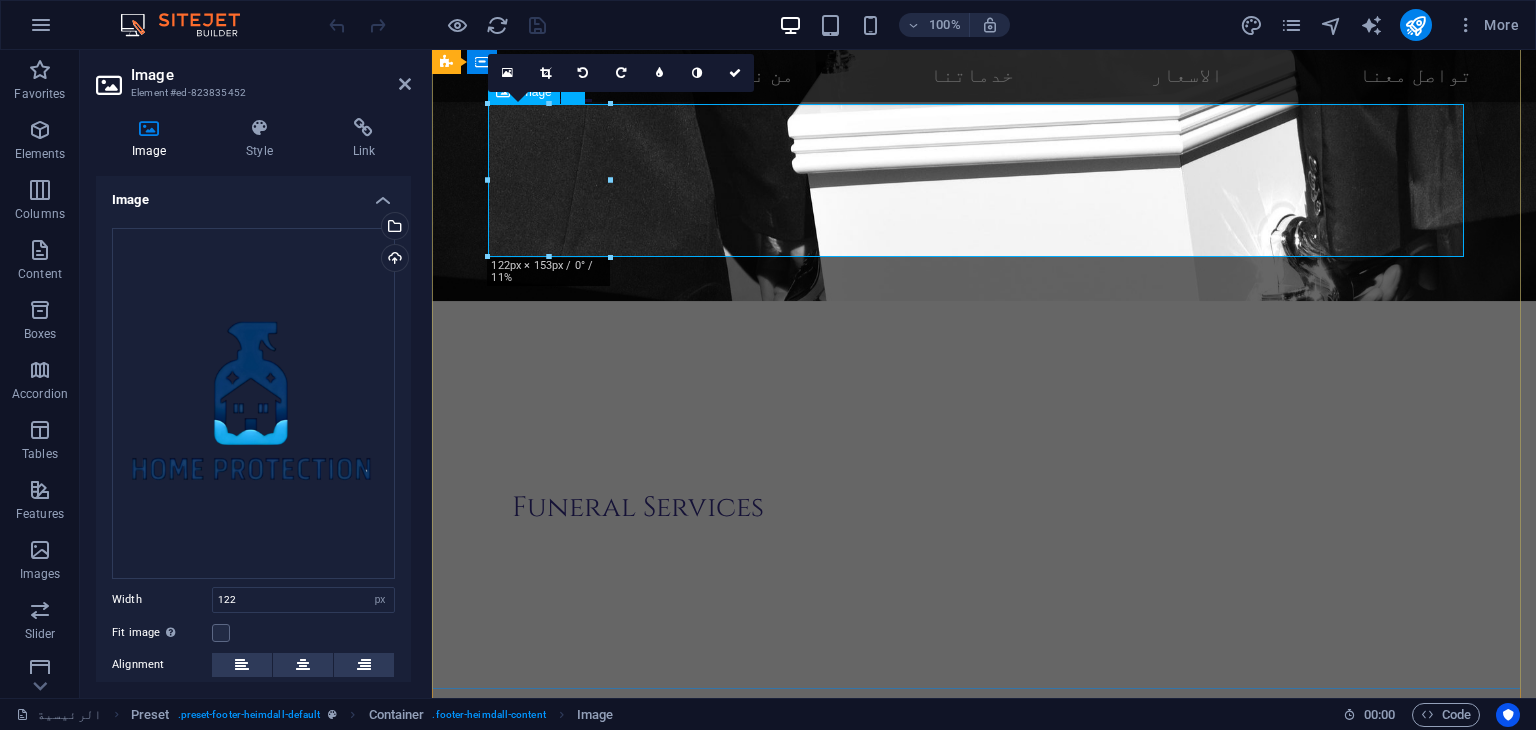 click at bounding box center (920, 4533) 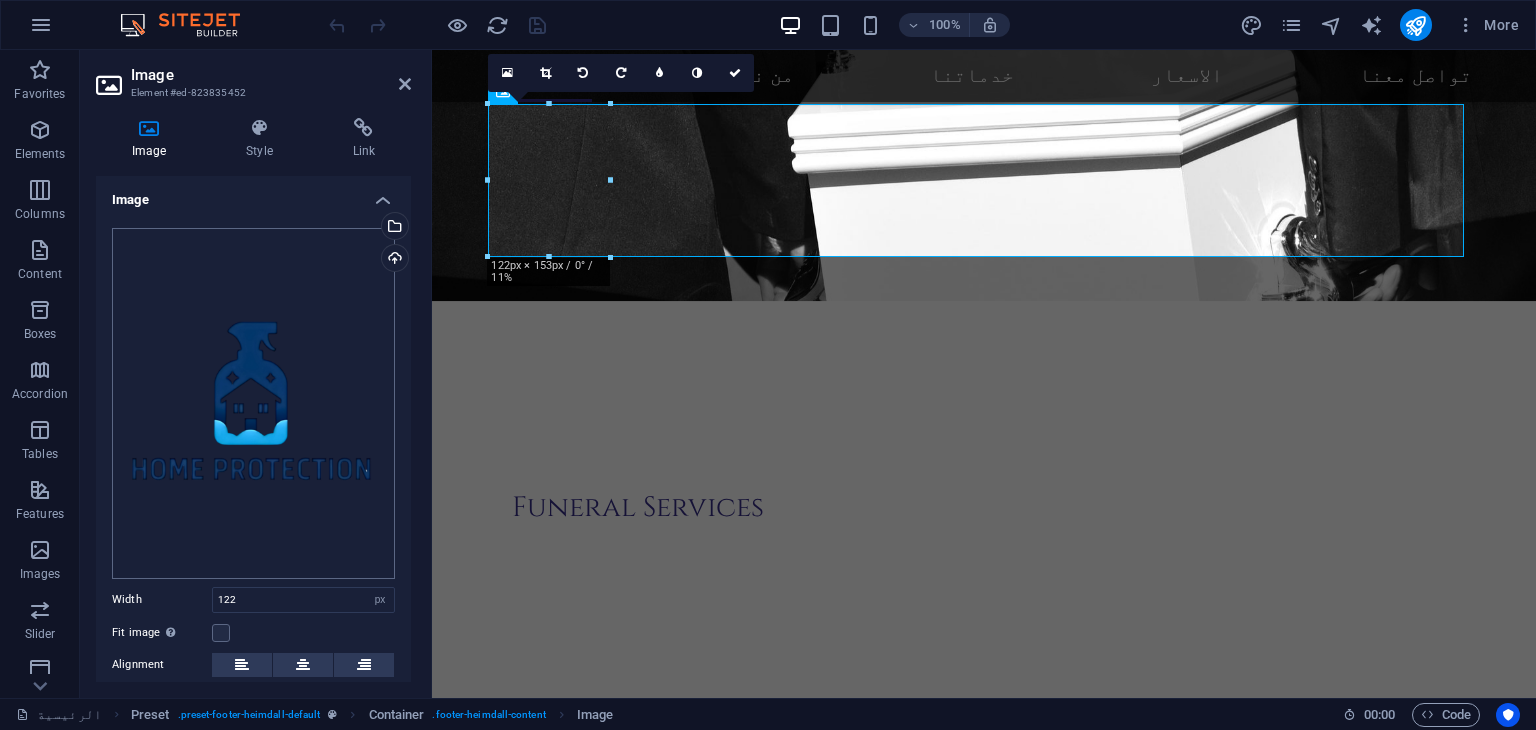 scroll, scrollTop: 150, scrollLeft: 0, axis: vertical 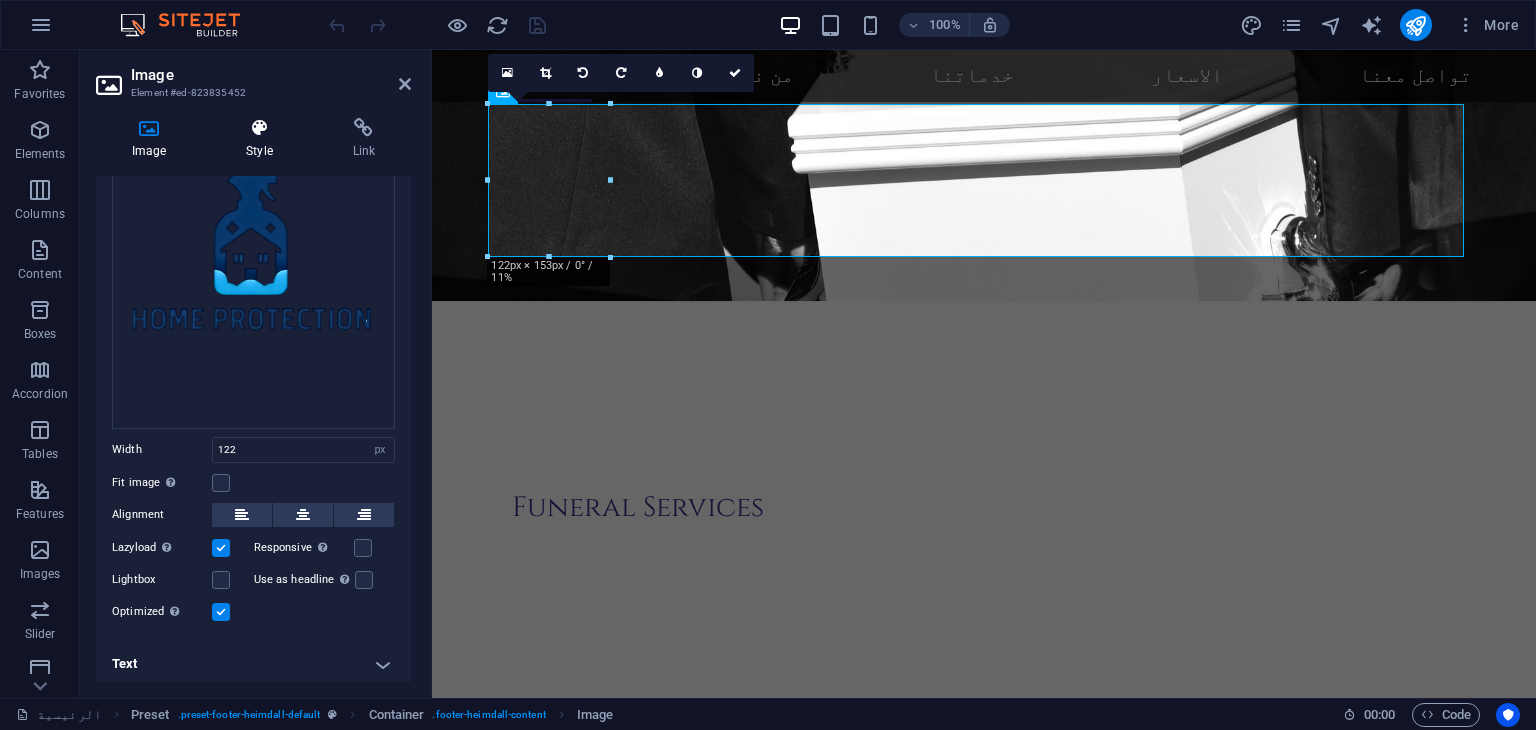 click at bounding box center [259, 128] 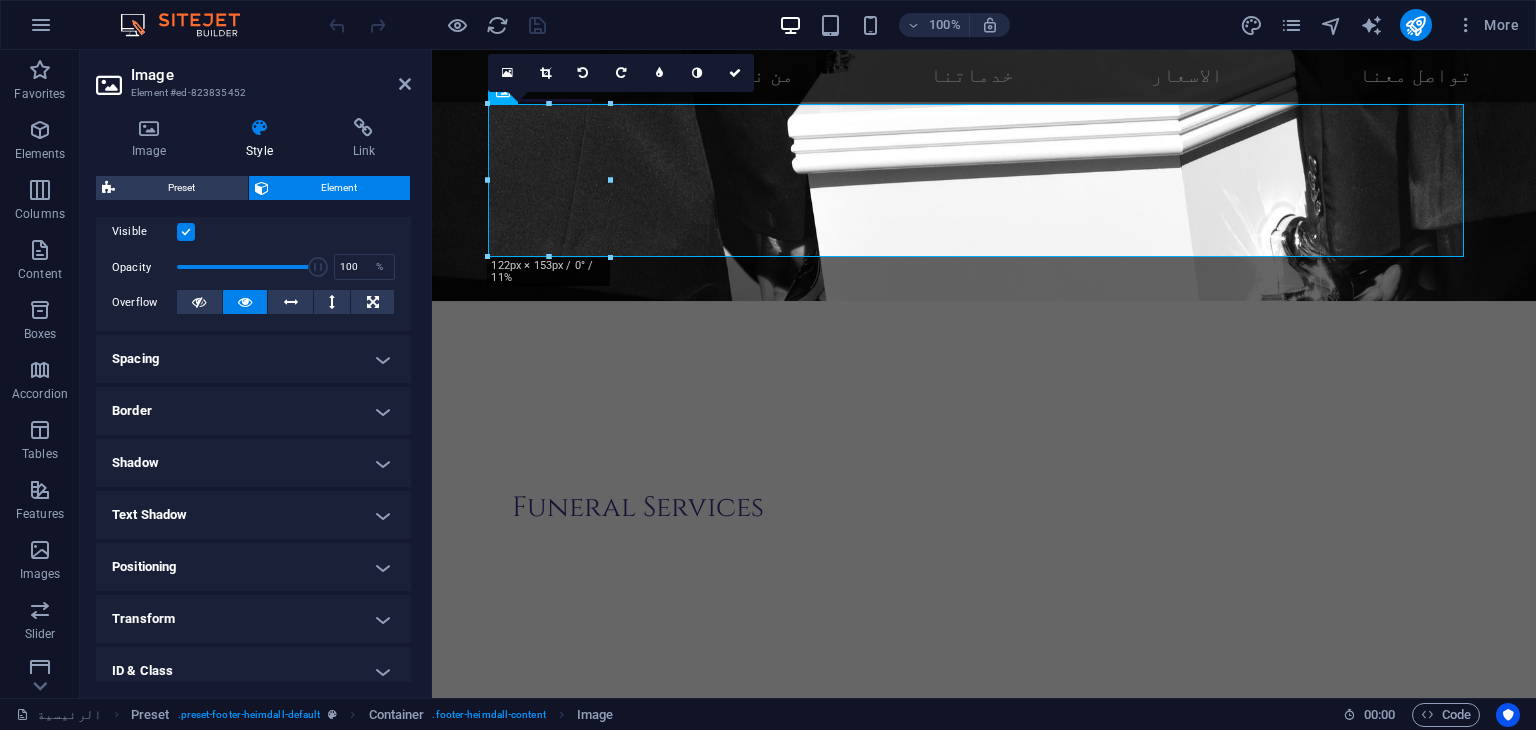 scroll, scrollTop: 279, scrollLeft: 0, axis: vertical 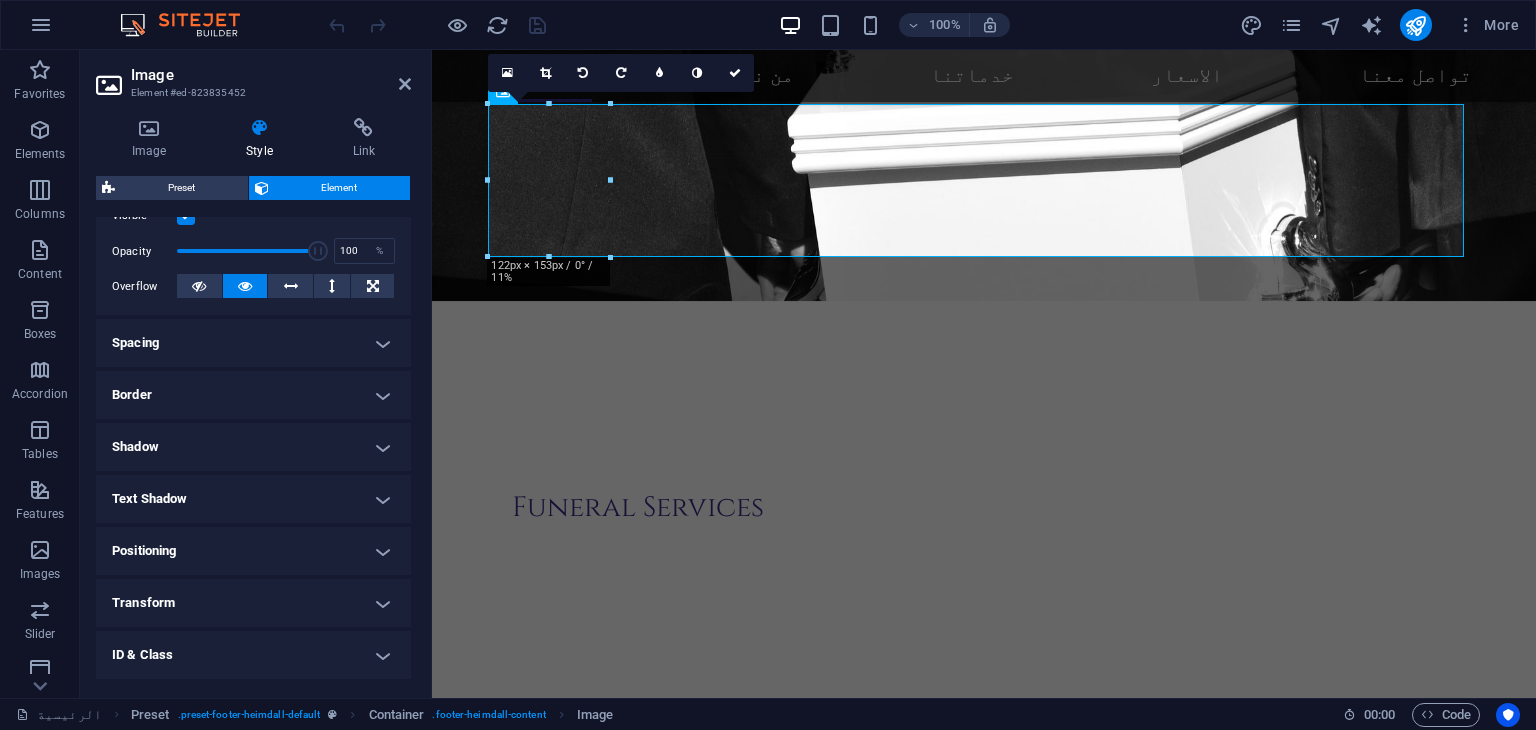 click on "Shadow" at bounding box center [253, 447] 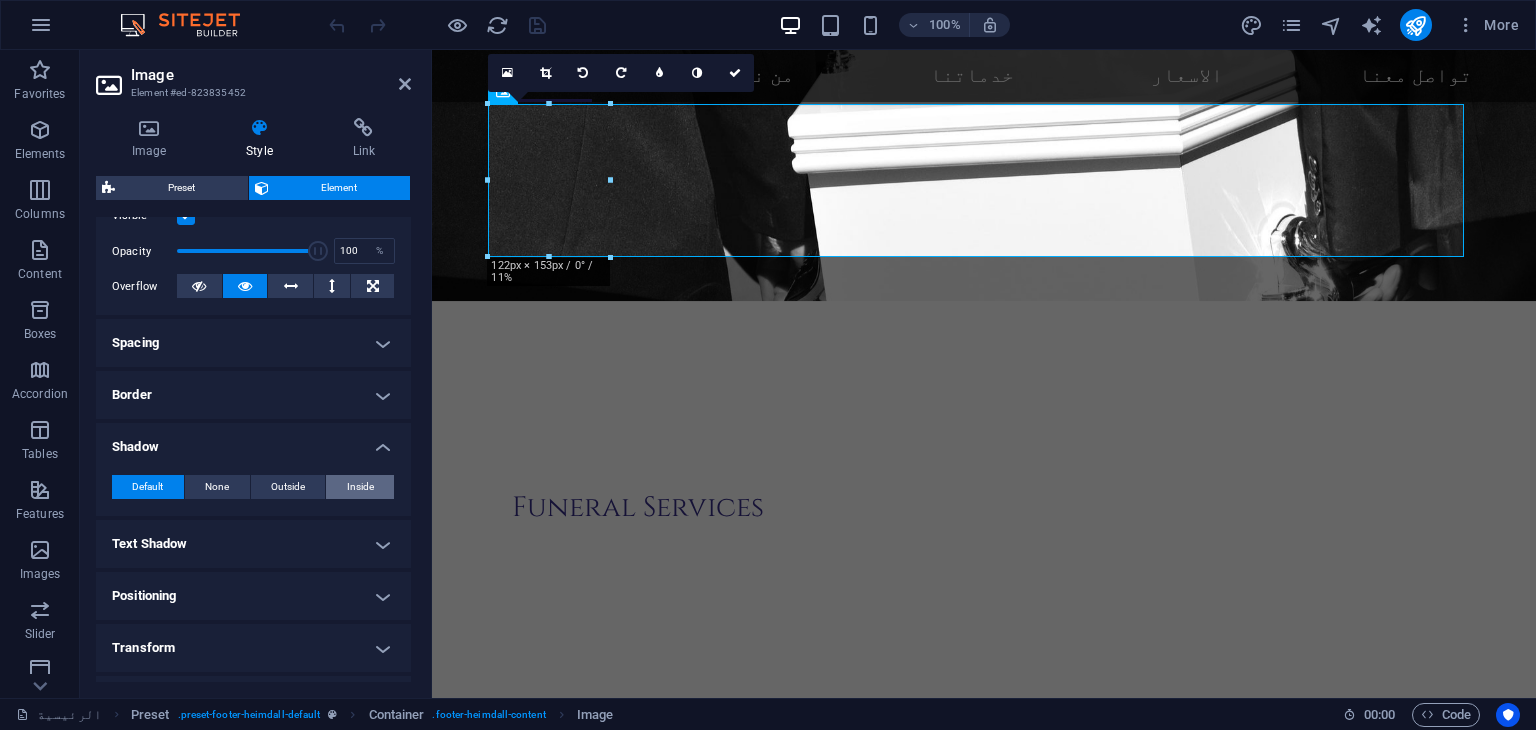 click on "Inside" at bounding box center [360, 487] 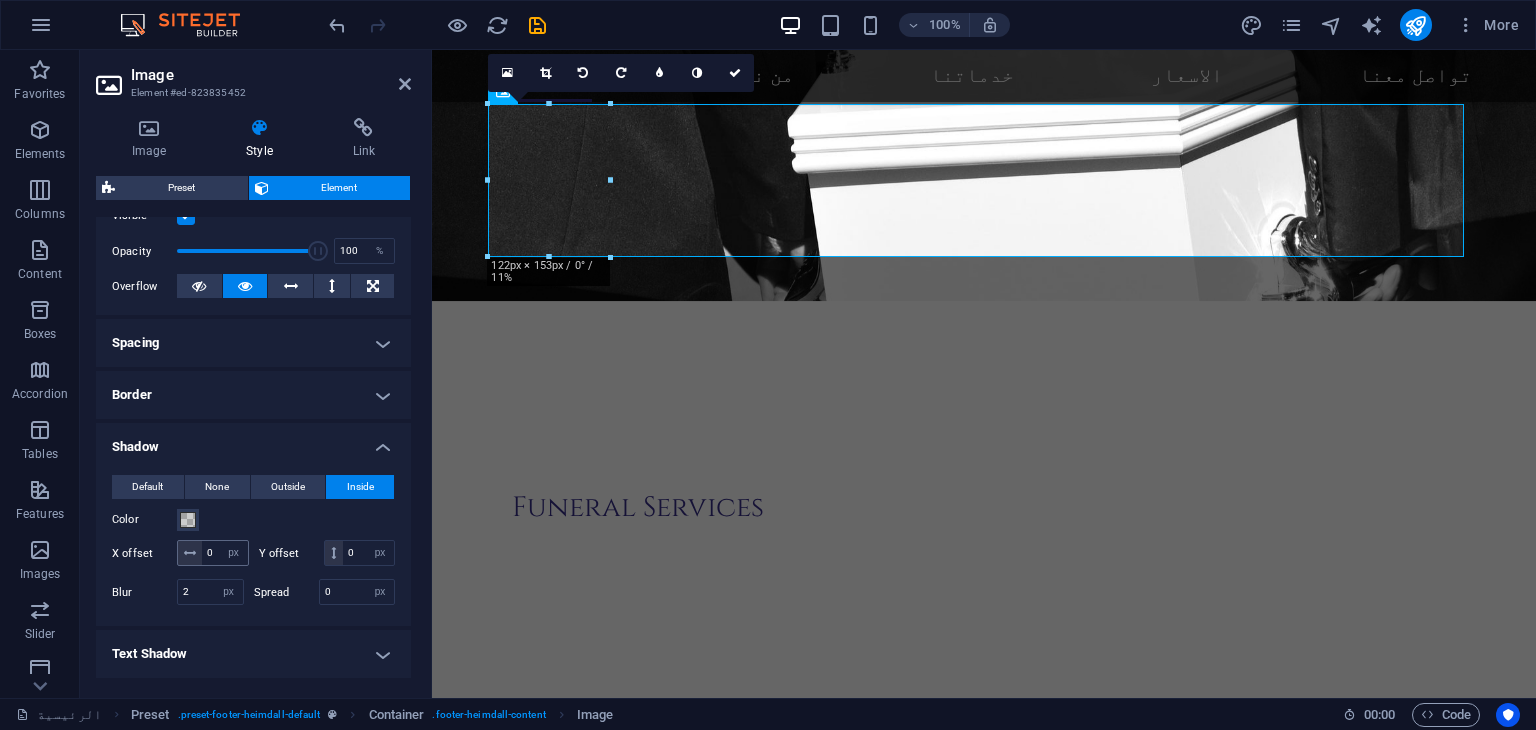 click at bounding box center [190, 553] 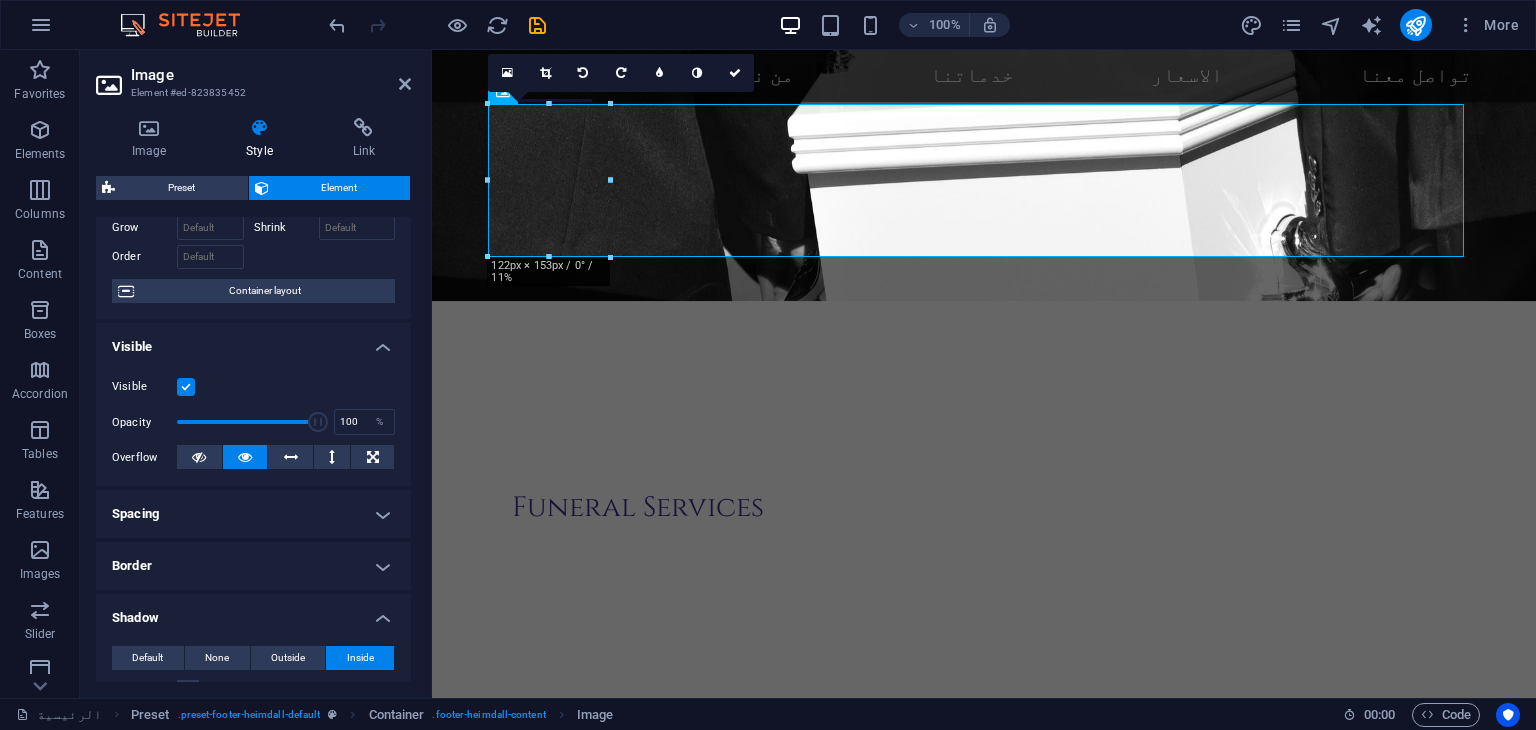 scroll, scrollTop: 96, scrollLeft: 0, axis: vertical 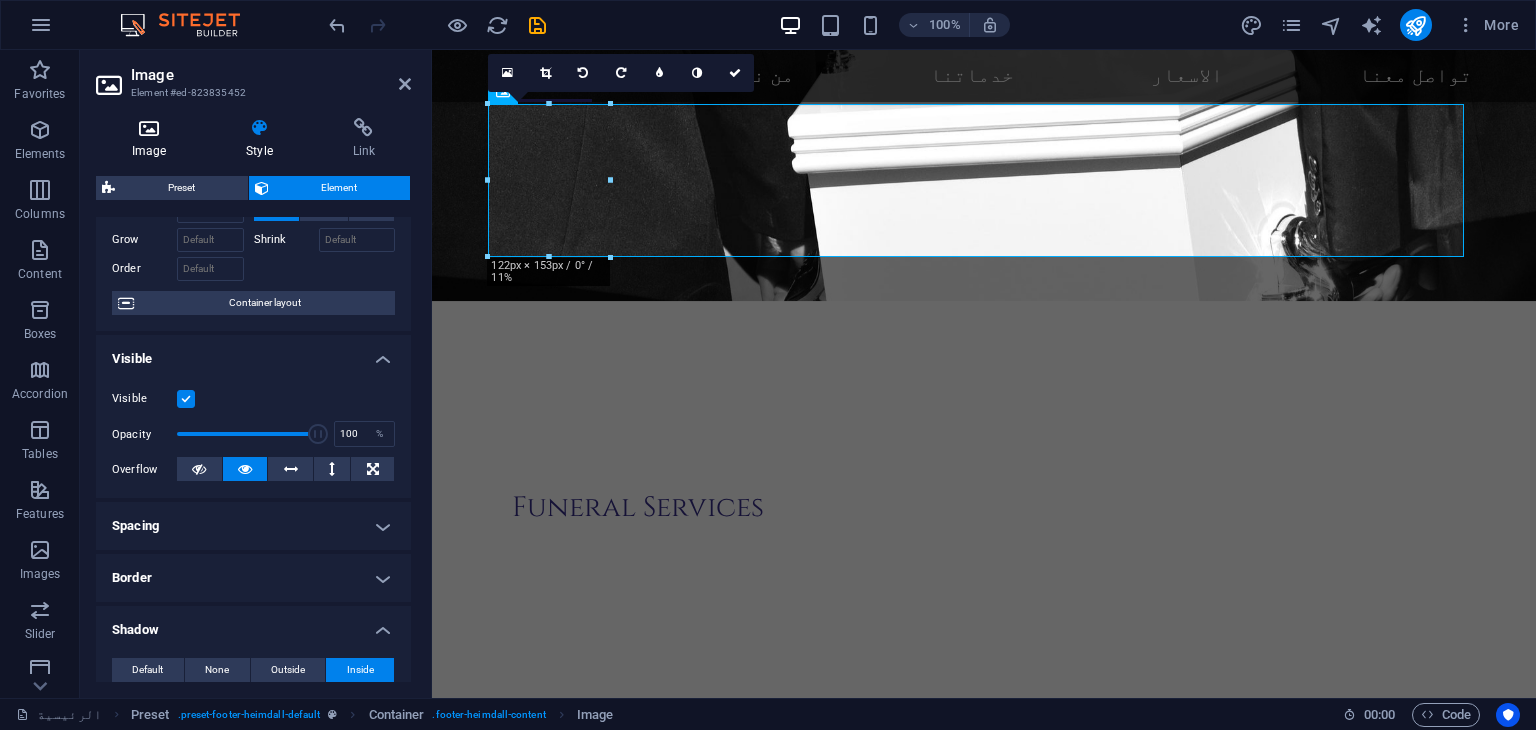 click at bounding box center (149, 128) 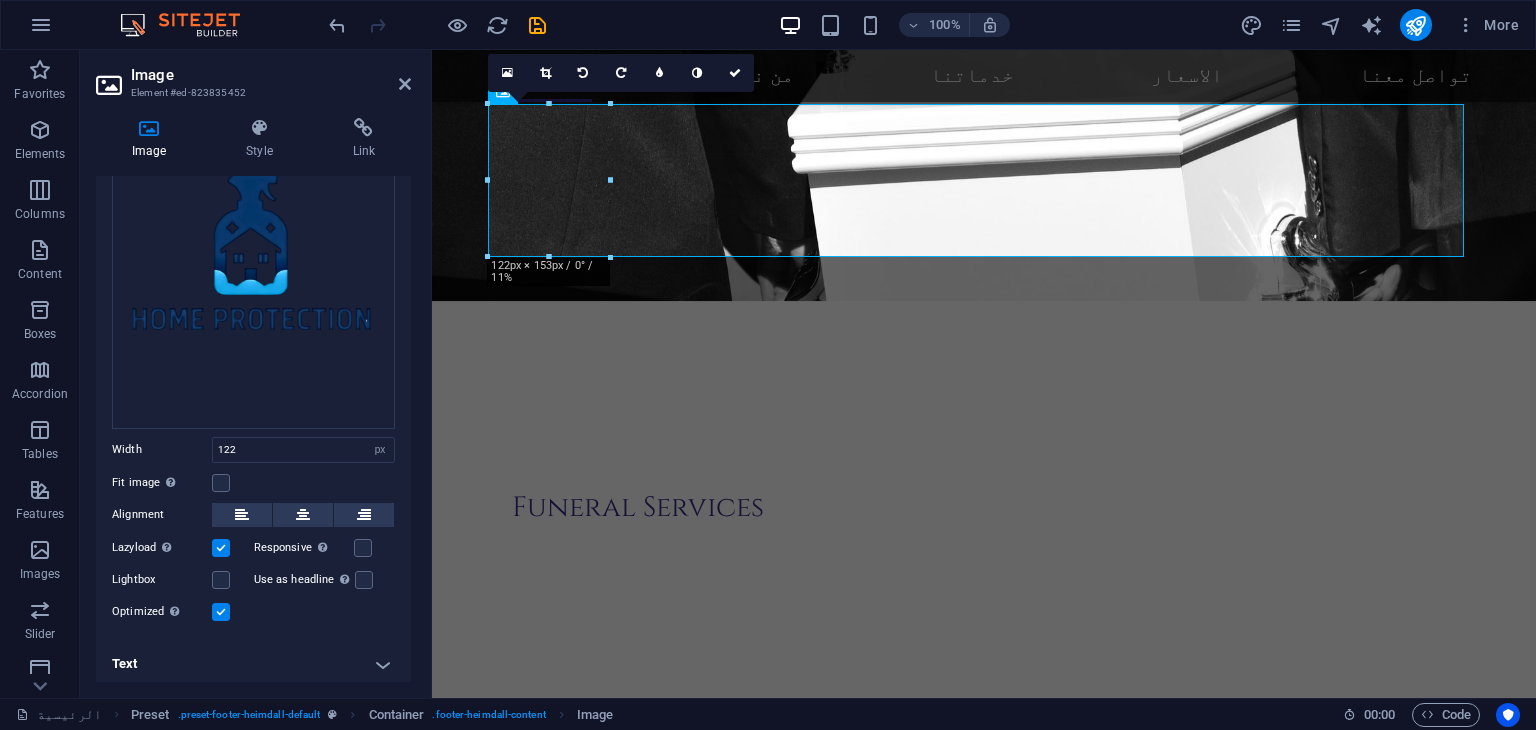 click at bounding box center (221, 612) 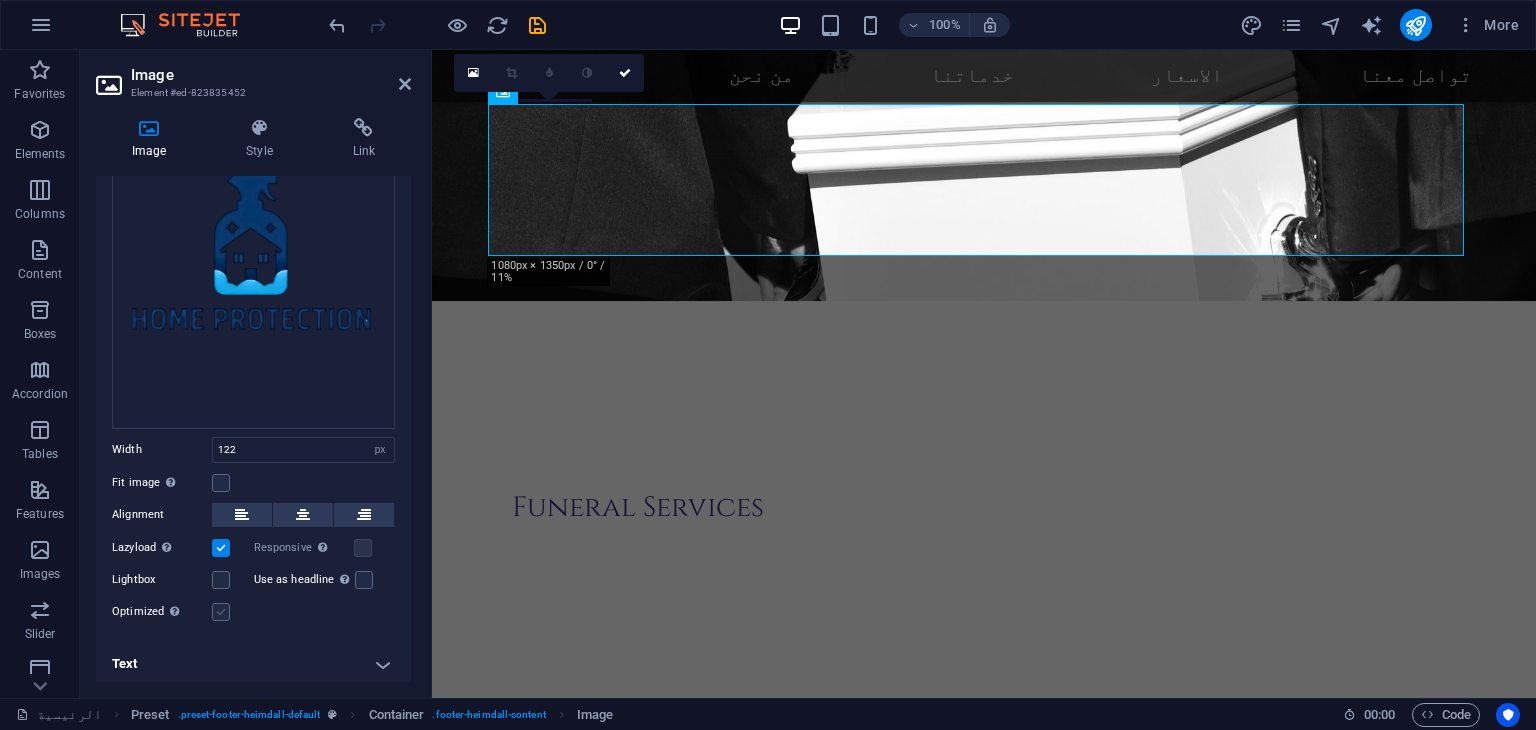 click at bounding box center [221, 612] 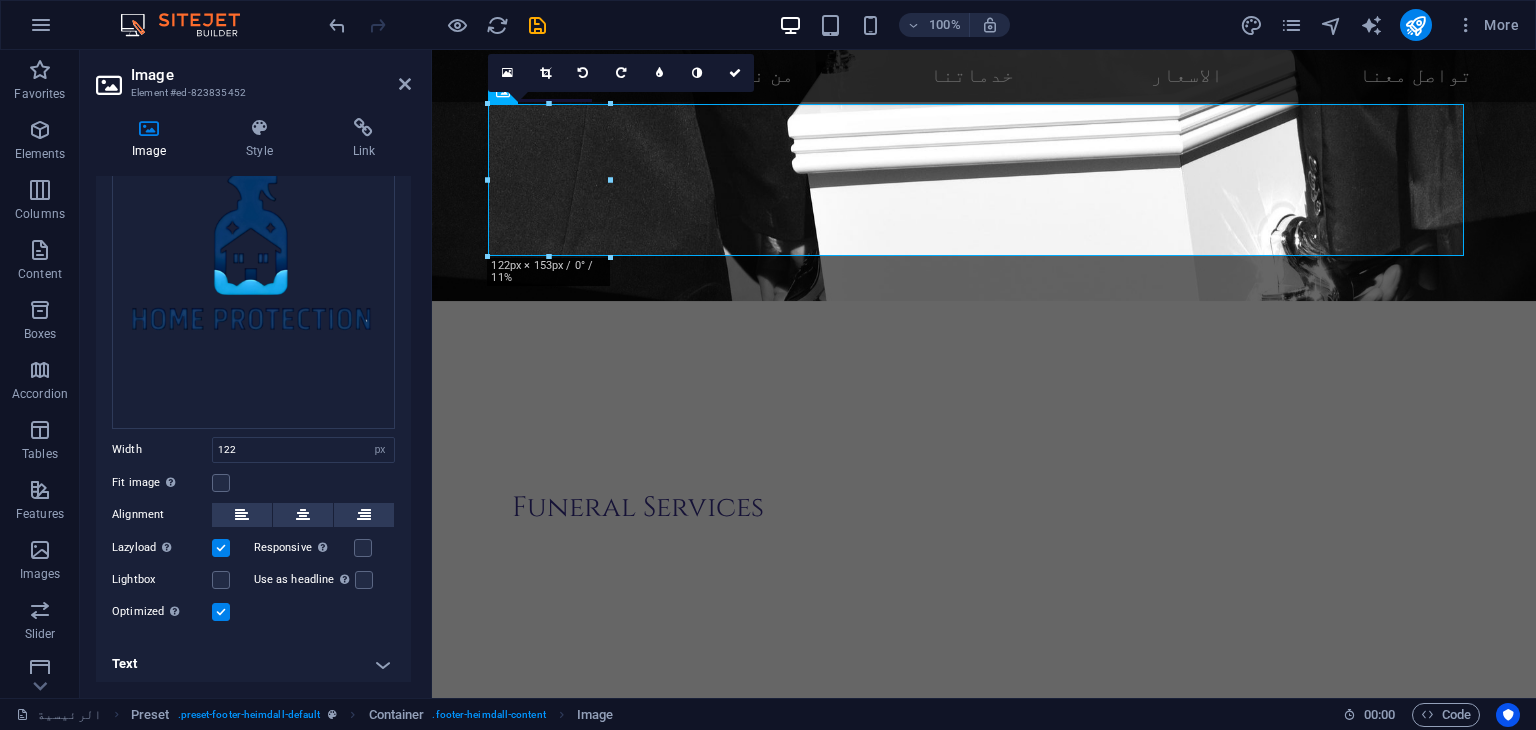 click at bounding box center (221, 612) 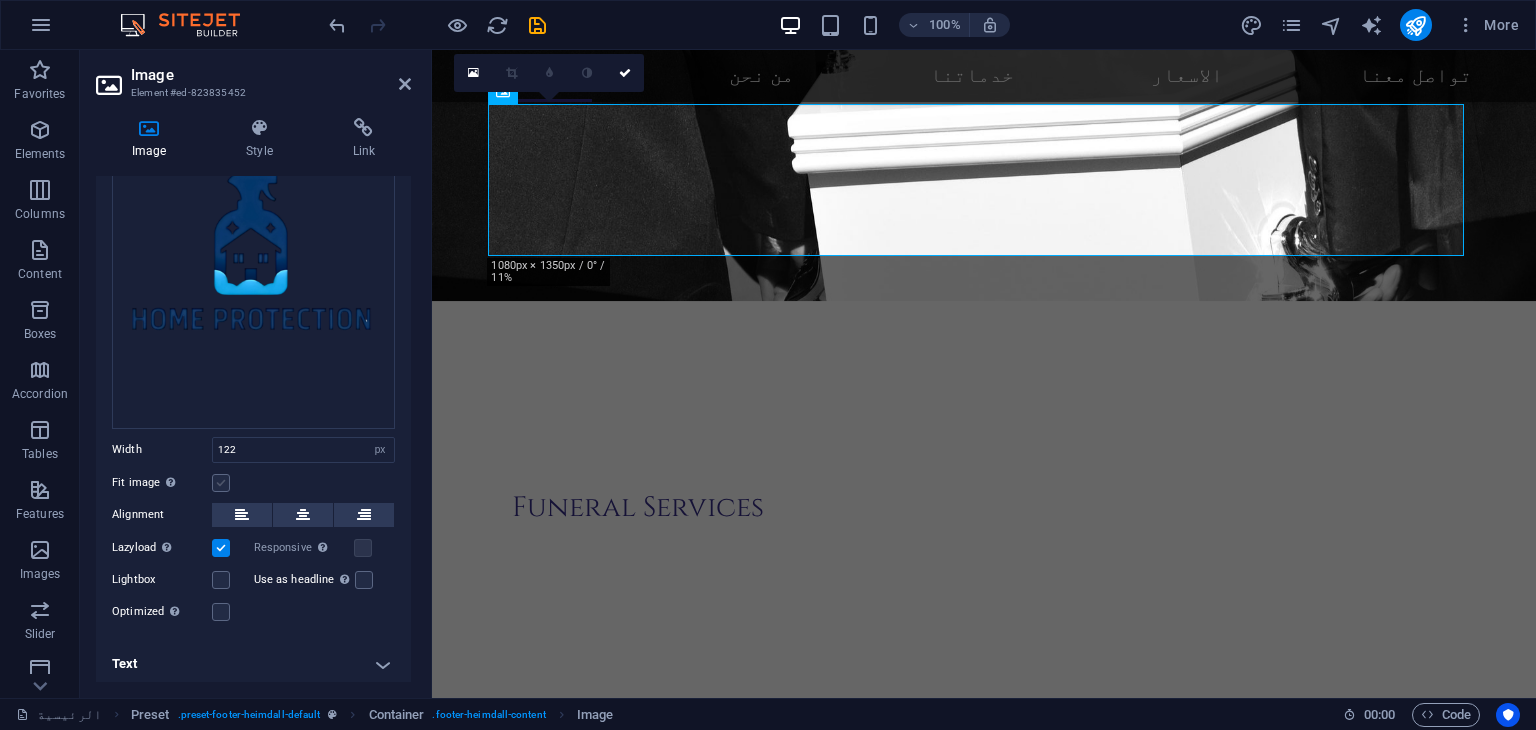 click at bounding box center [221, 483] 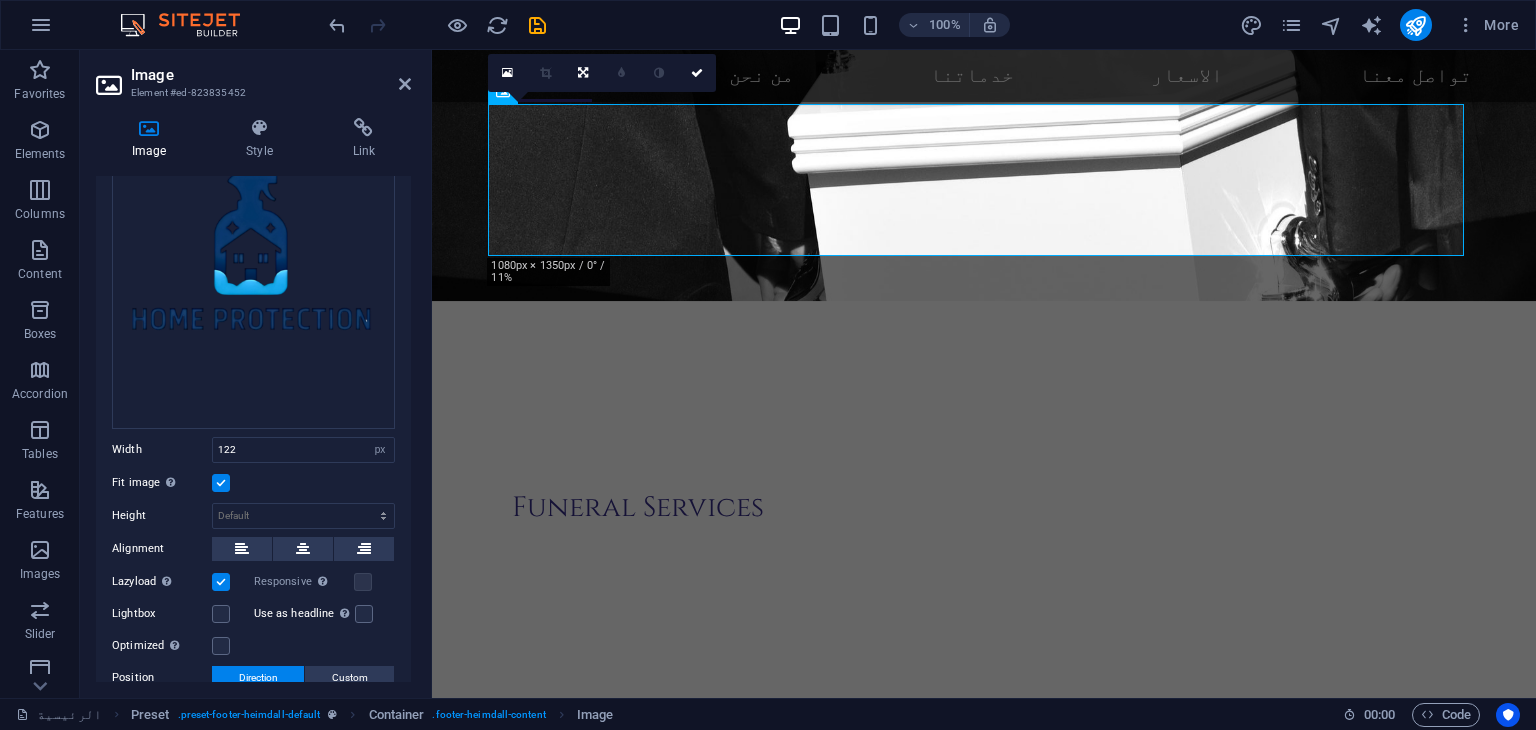 click at bounding box center [221, 483] 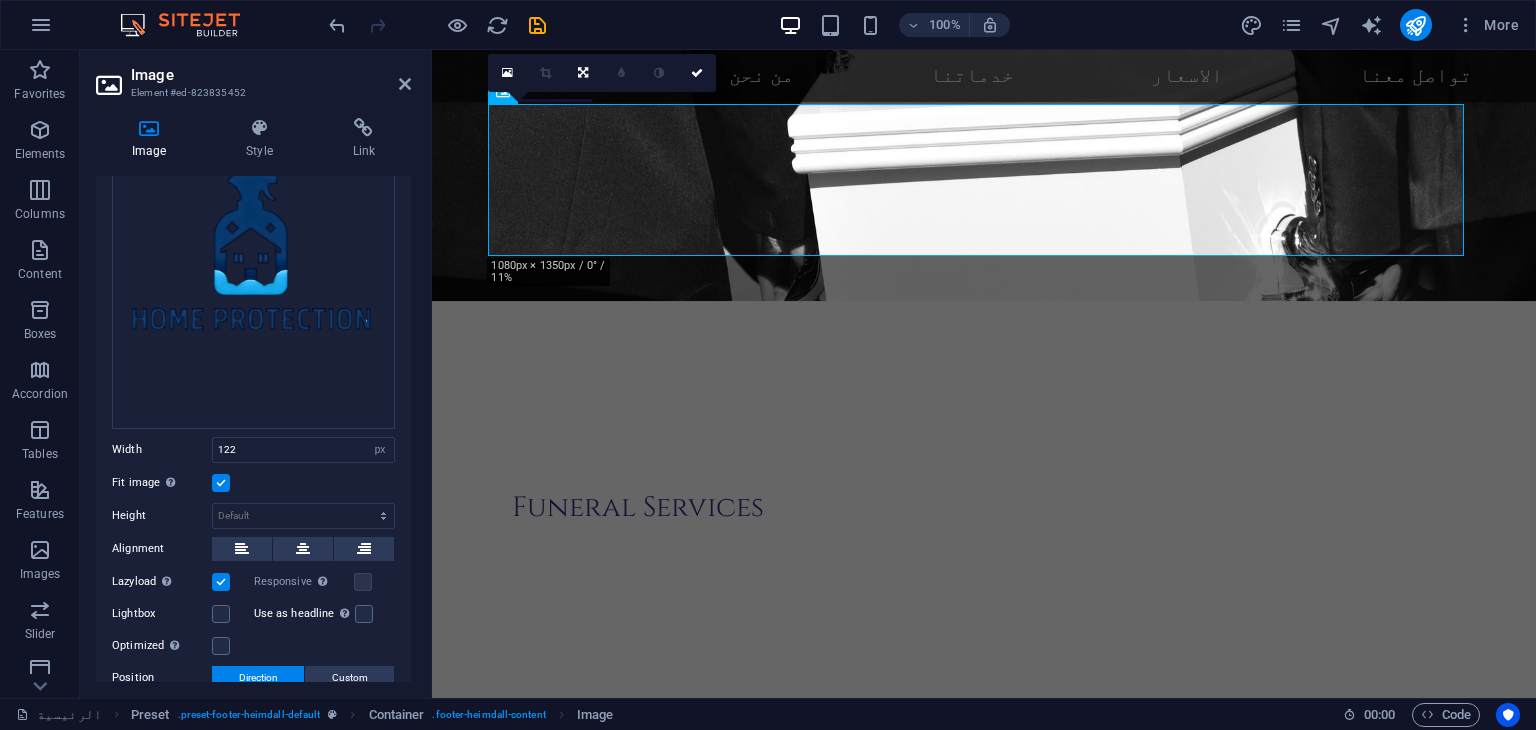 click on "Fit image Automatically fit image to a fixed width and height" at bounding box center [0, 0] 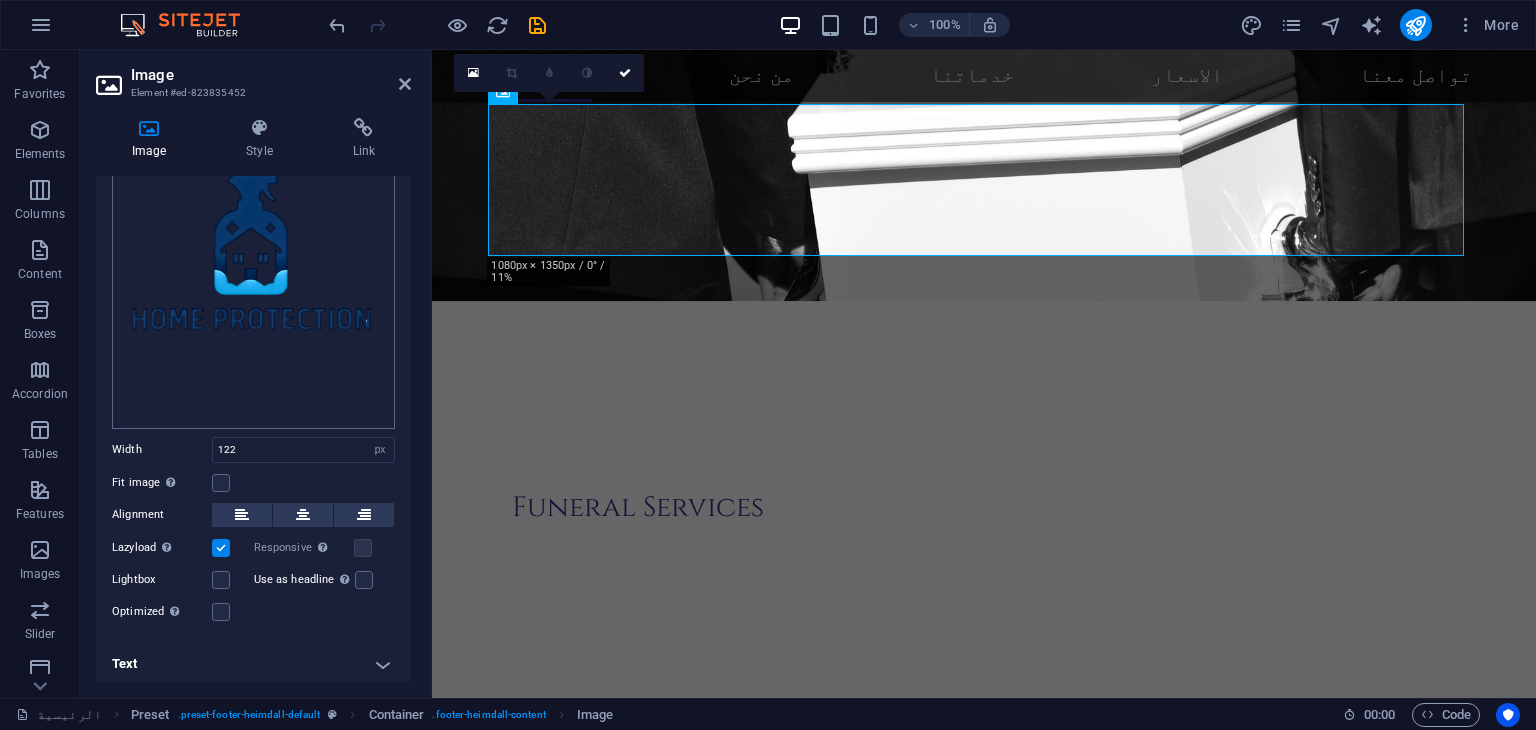scroll, scrollTop: 0, scrollLeft: 0, axis: both 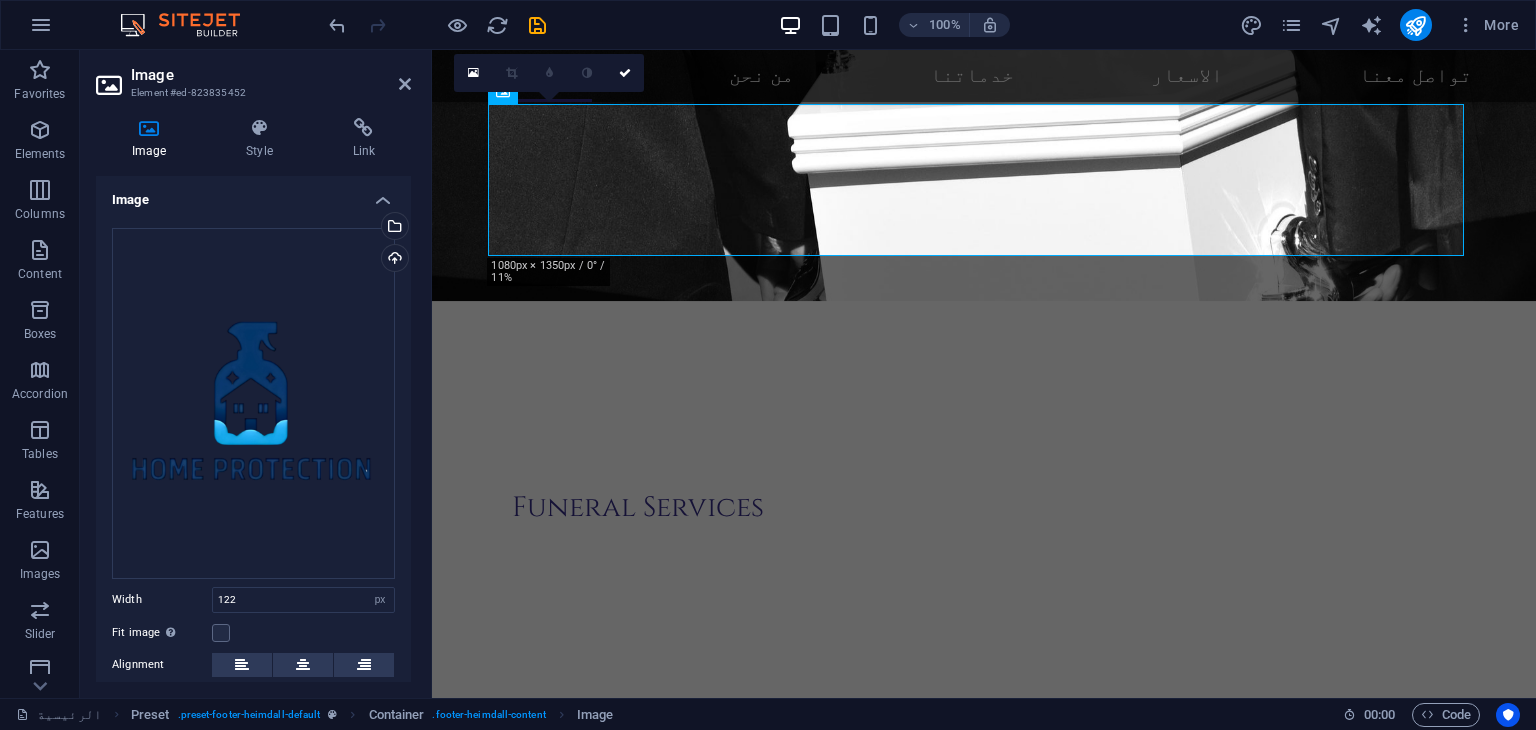 click on "Element #ed-823835452" at bounding box center [251, 93] 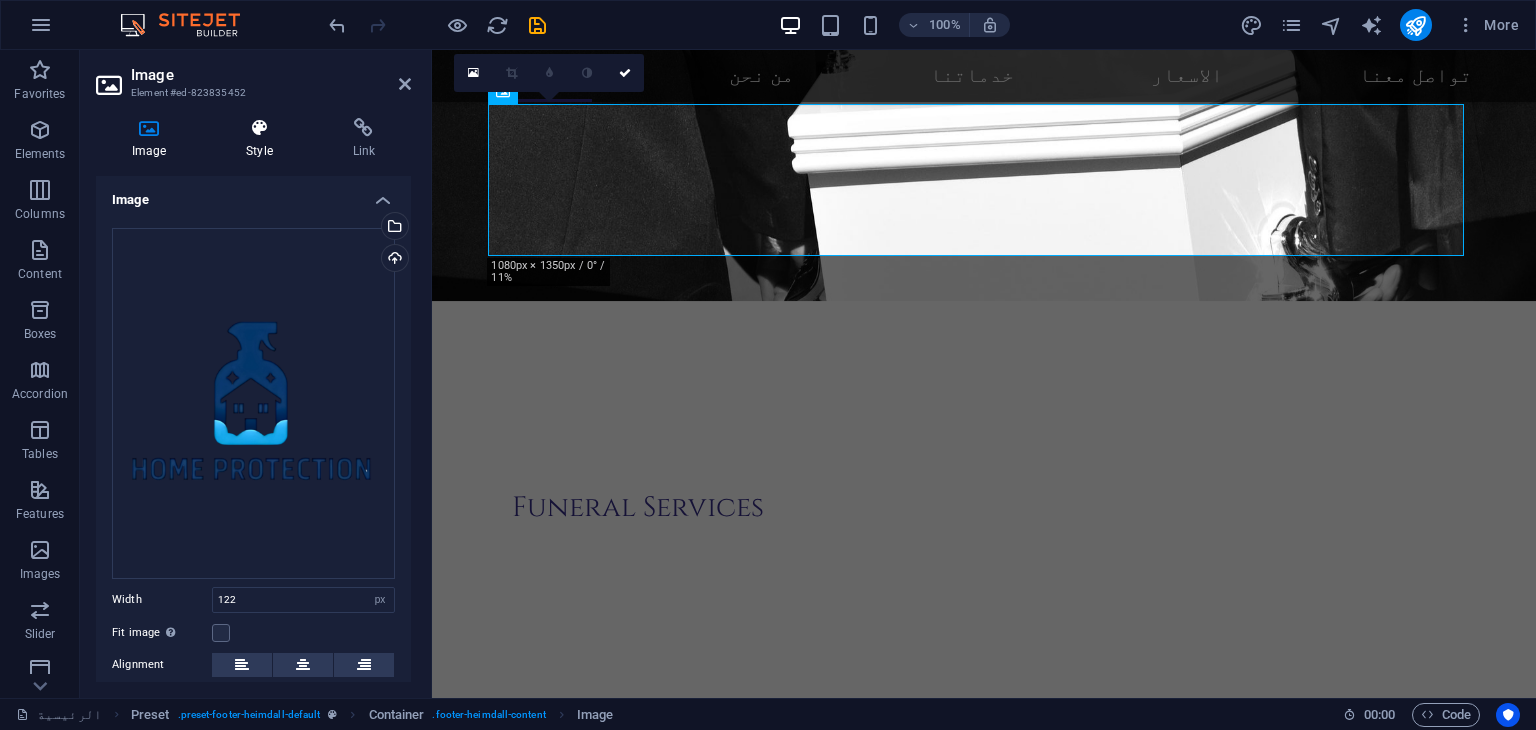 click at bounding box center [259, 128] 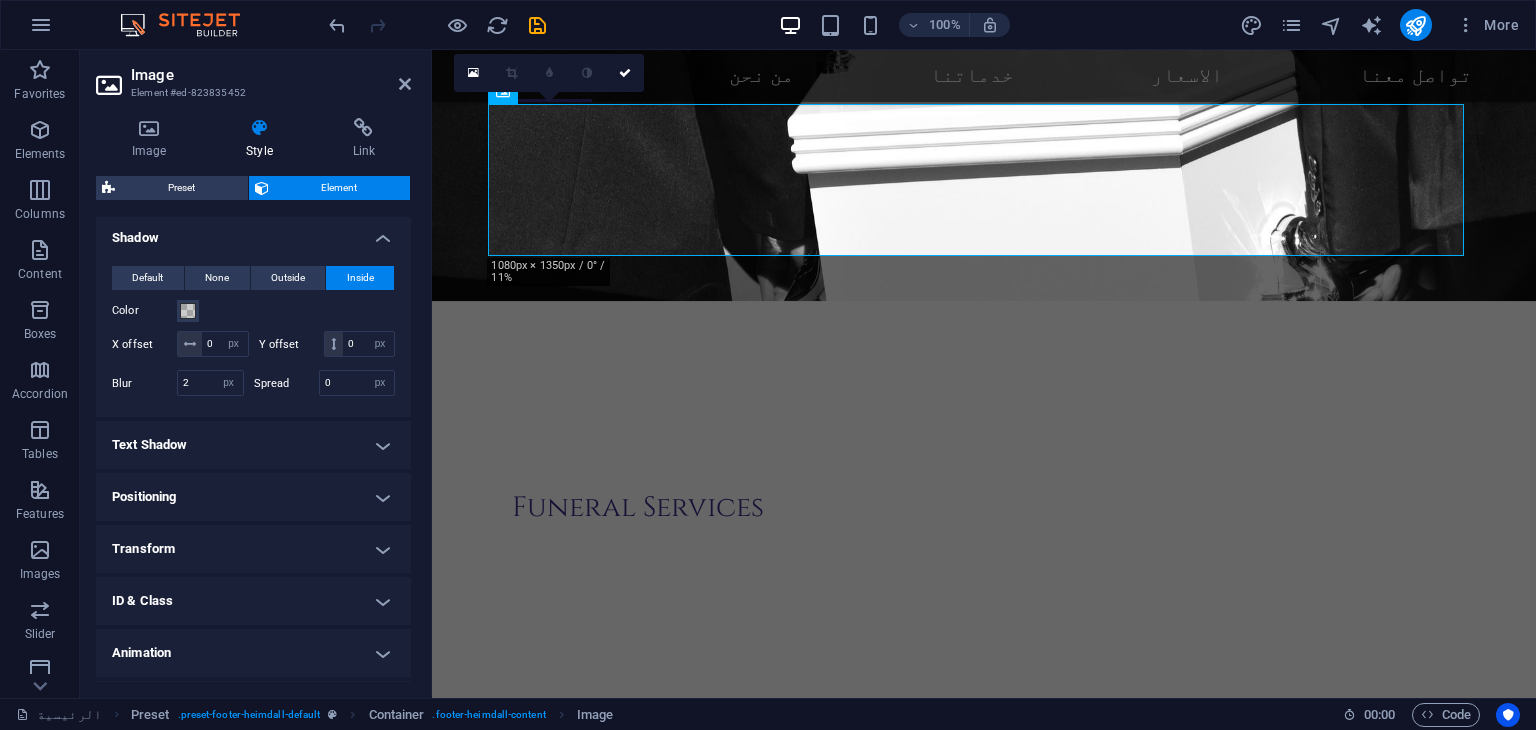 scroll, scrollTop: 0, scrollLeft: 0, axis: both 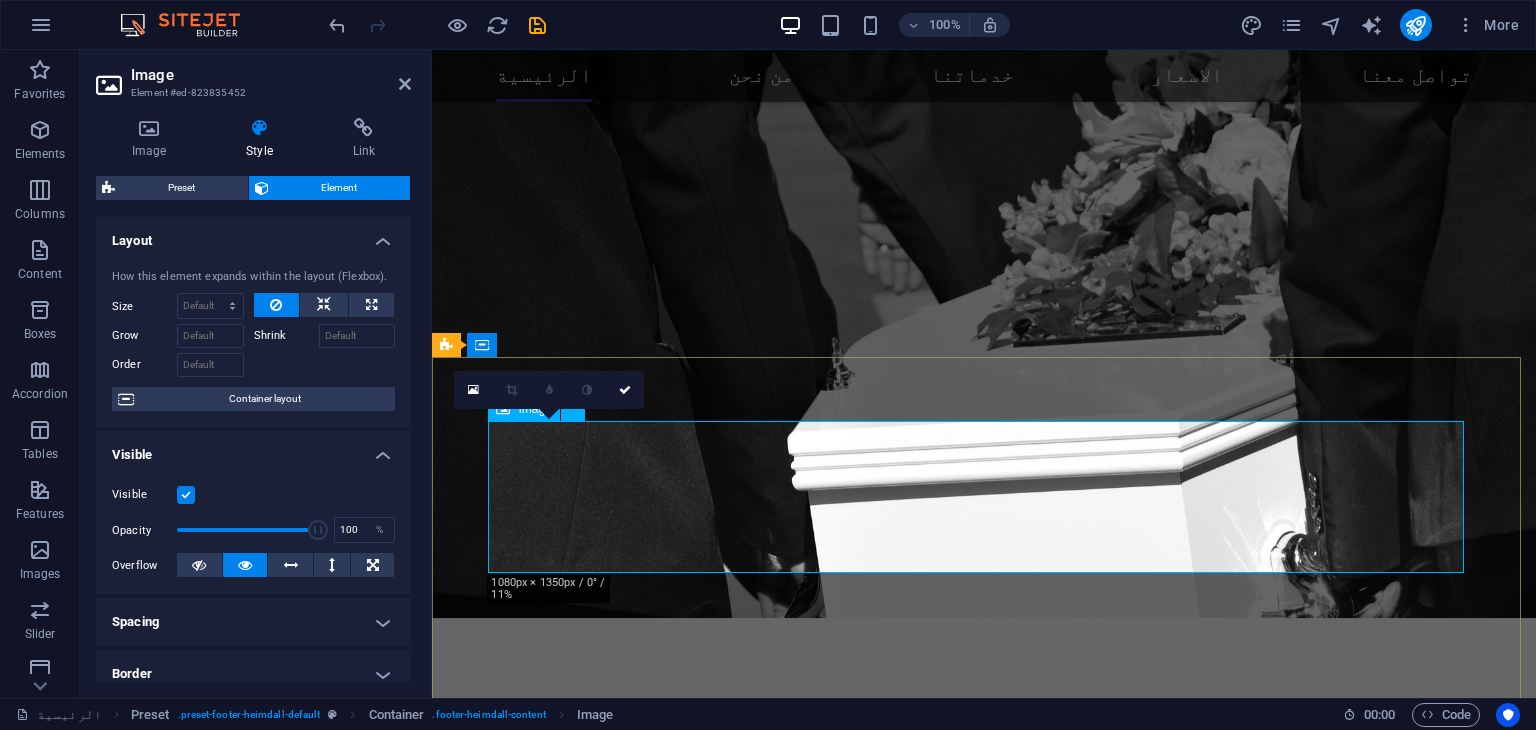 click at bounding box center (920, 4850) 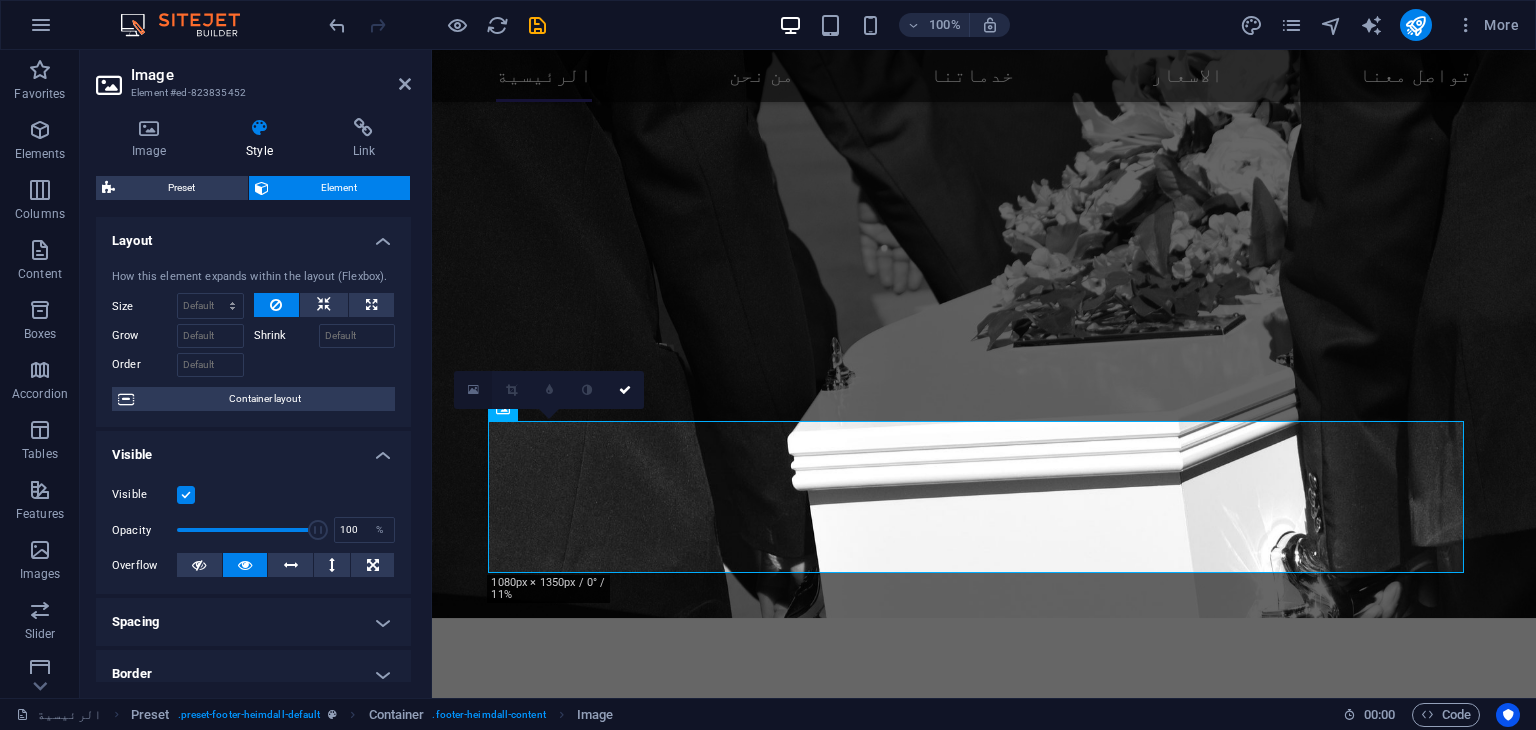 click at bounding box center [473, 390] 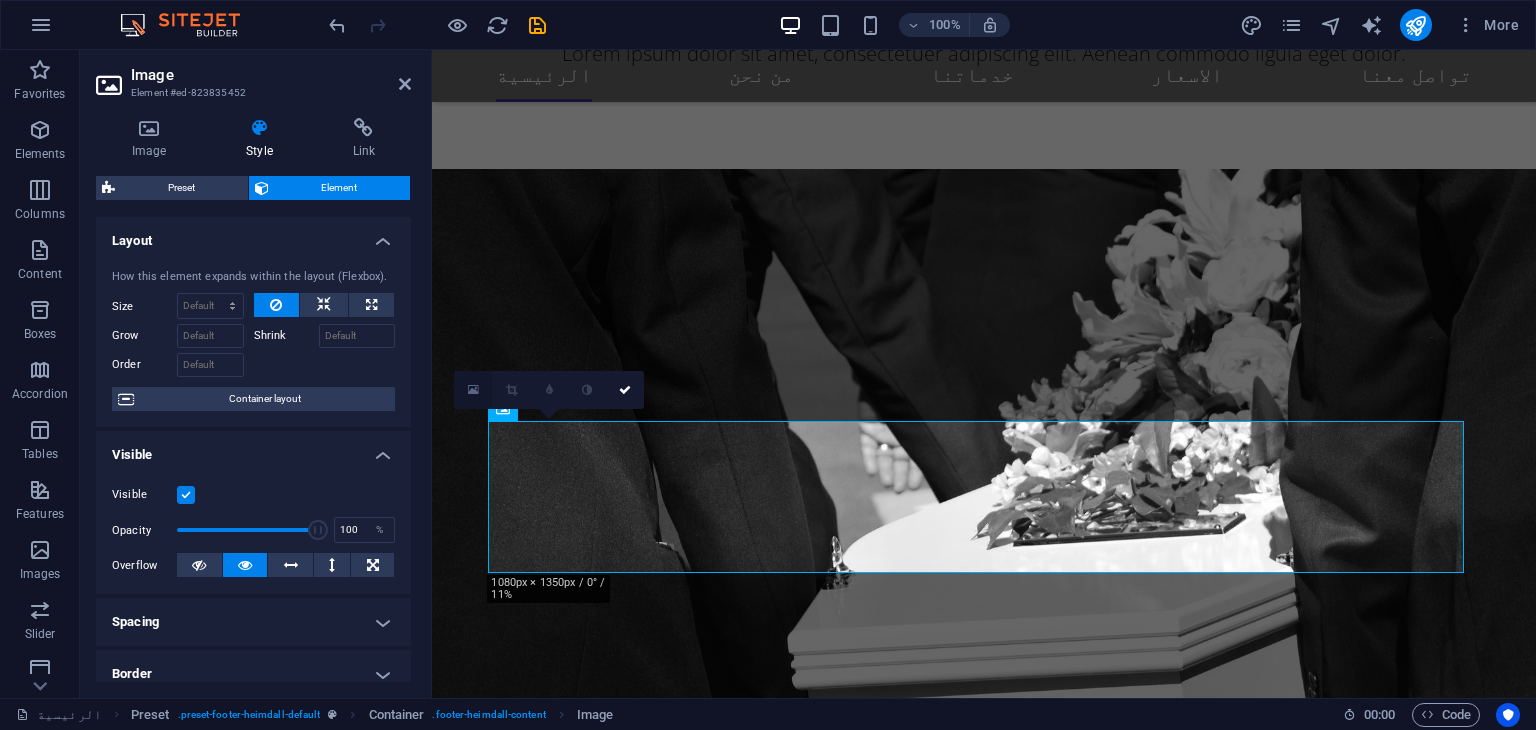 scroll, scrollTop: 3169, scrollLeft: 0, axis: vertical 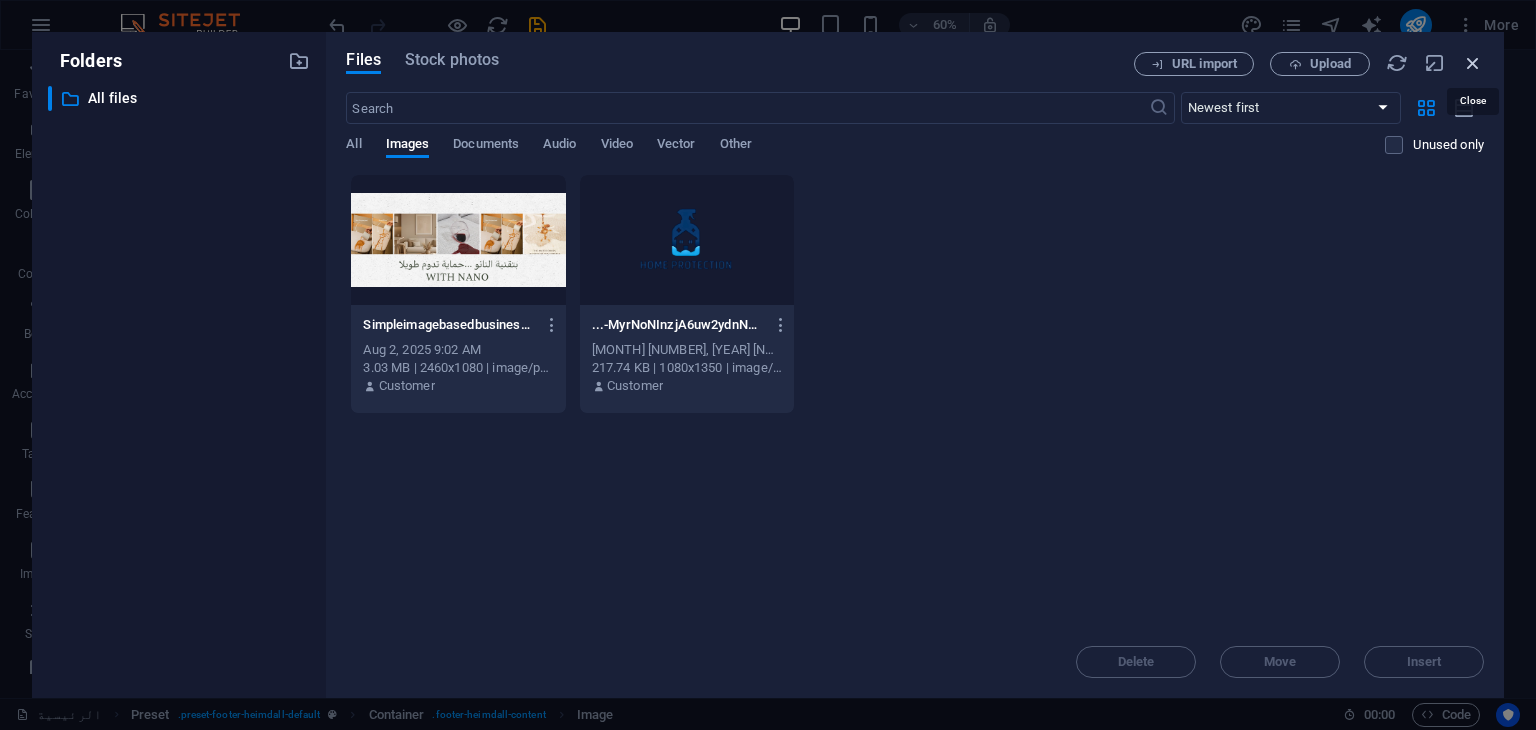 click at bounding box center (1473, 63) 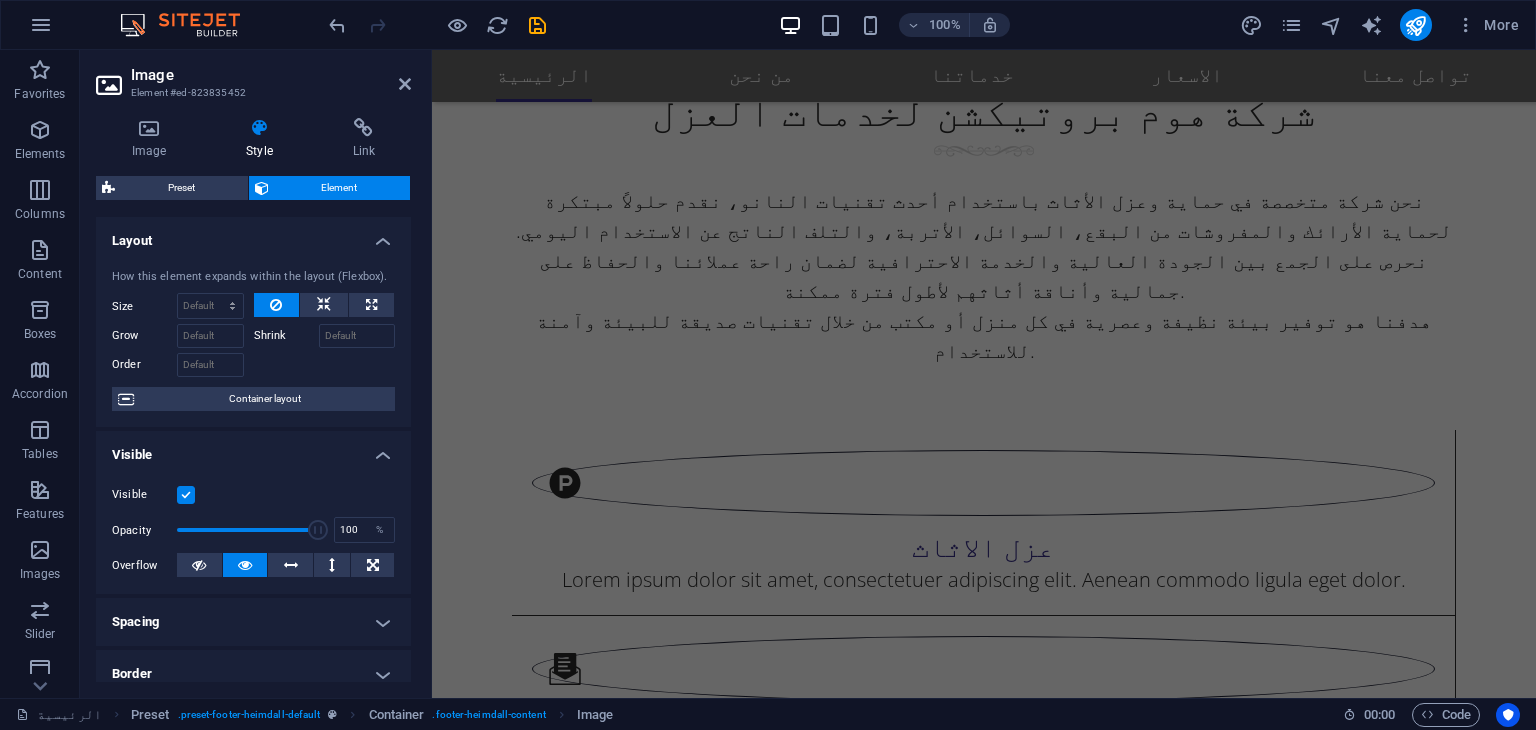 scroll, scrollTop: 1440, scrollLeft: 0, axis: vertical 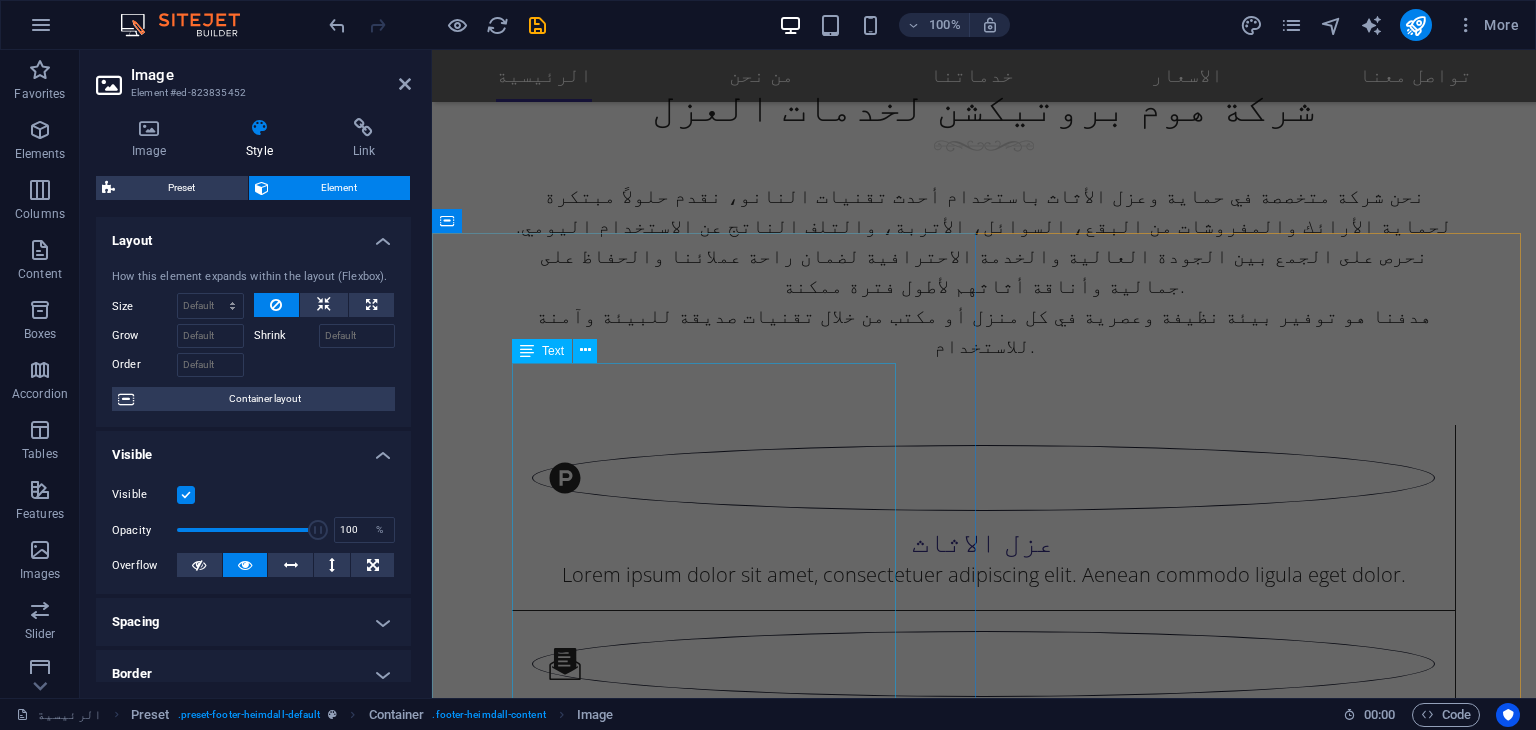 click on "Lorem ipsum dolor sit amet, consectetuer adipiscing elit. Aenean commodo ligula eget dolor. Aenean massa. Cum sociis natoque penatibus et magnis dis parturient montes, nascetur ridiculus mus. Donec quam felis, ultricies nec, pellentesque eu, pretium quis, sem. Nulla consequat massa quis enim. Donec pede justo, fringilla vel, aliquet nec, vulputate eget, arcu. Nulla consequat massa quis enim. Donec pede justo, fringilla vel, aliquet nec." at bounding box center (984, 2664) 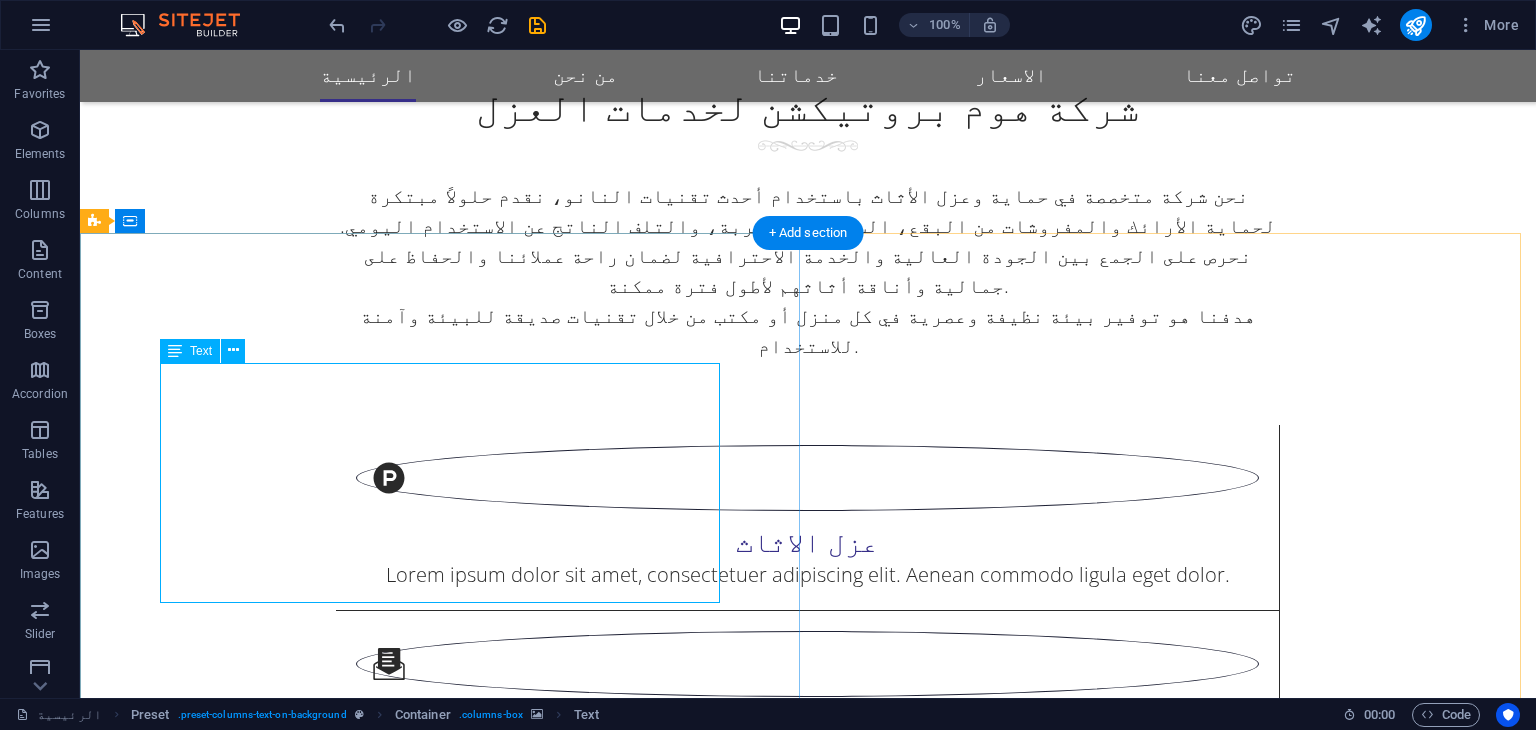 scroll, scrollTop: 1581, scrollLeft: 0, axis: vertical 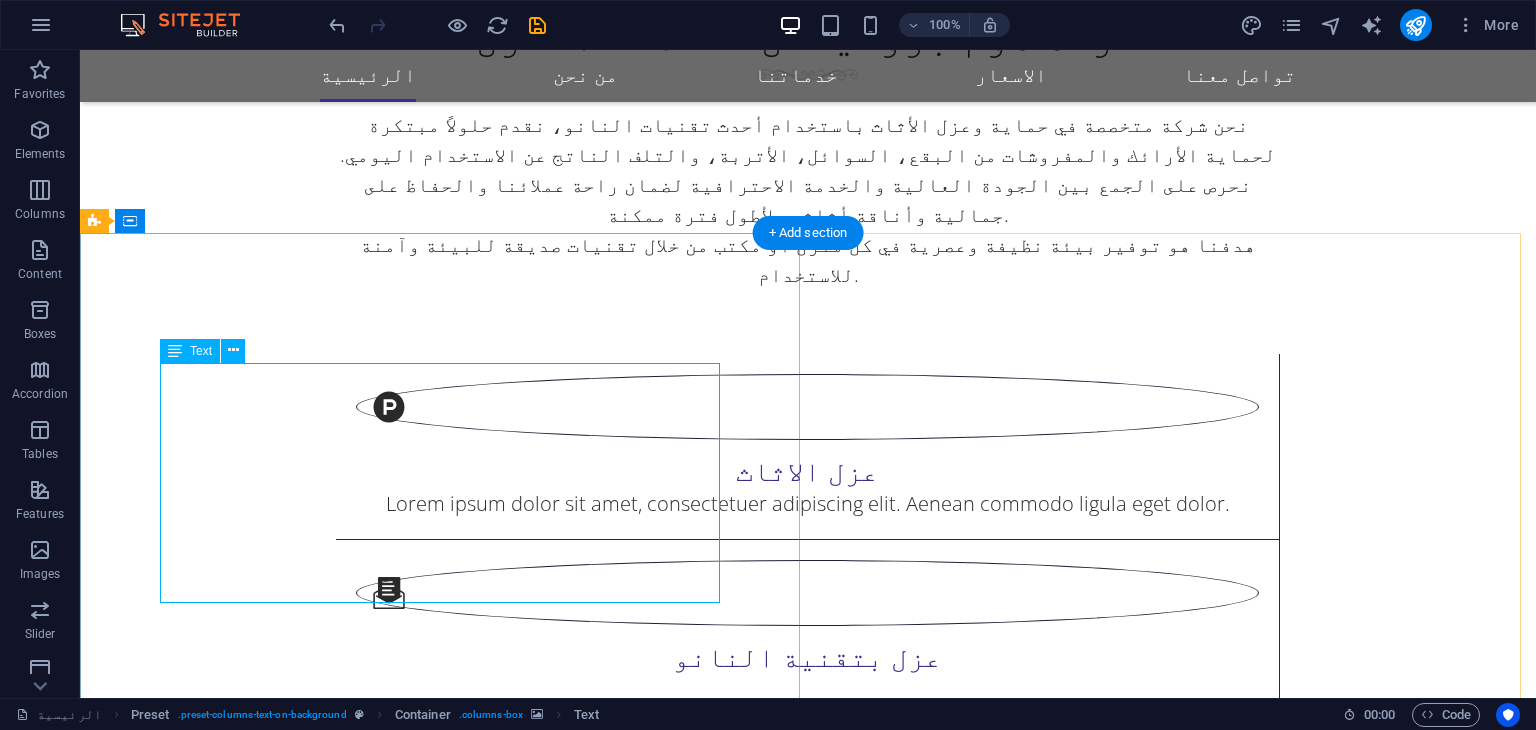 click on "Lorem ipsum dolor sit amet, consectetuer adipiscing elit. Aenean commodo ligula eget dolor. Aenean massa. Cum sociis natoque penatibus et magnis dis parturient montes, nascetur ridiculus mus. Donec quam felis, ultricies nec, pellentesque eu, pretium quis, sem. Nulla consequat massa quis enim. Donec pede justo, fringilla vel, aliquet nec, vulputate eget, arcu. Nulla consequat massa quis enim. Donec pede justo, fringilla vel, aliquet nec." at bounding box center [808, 2428] 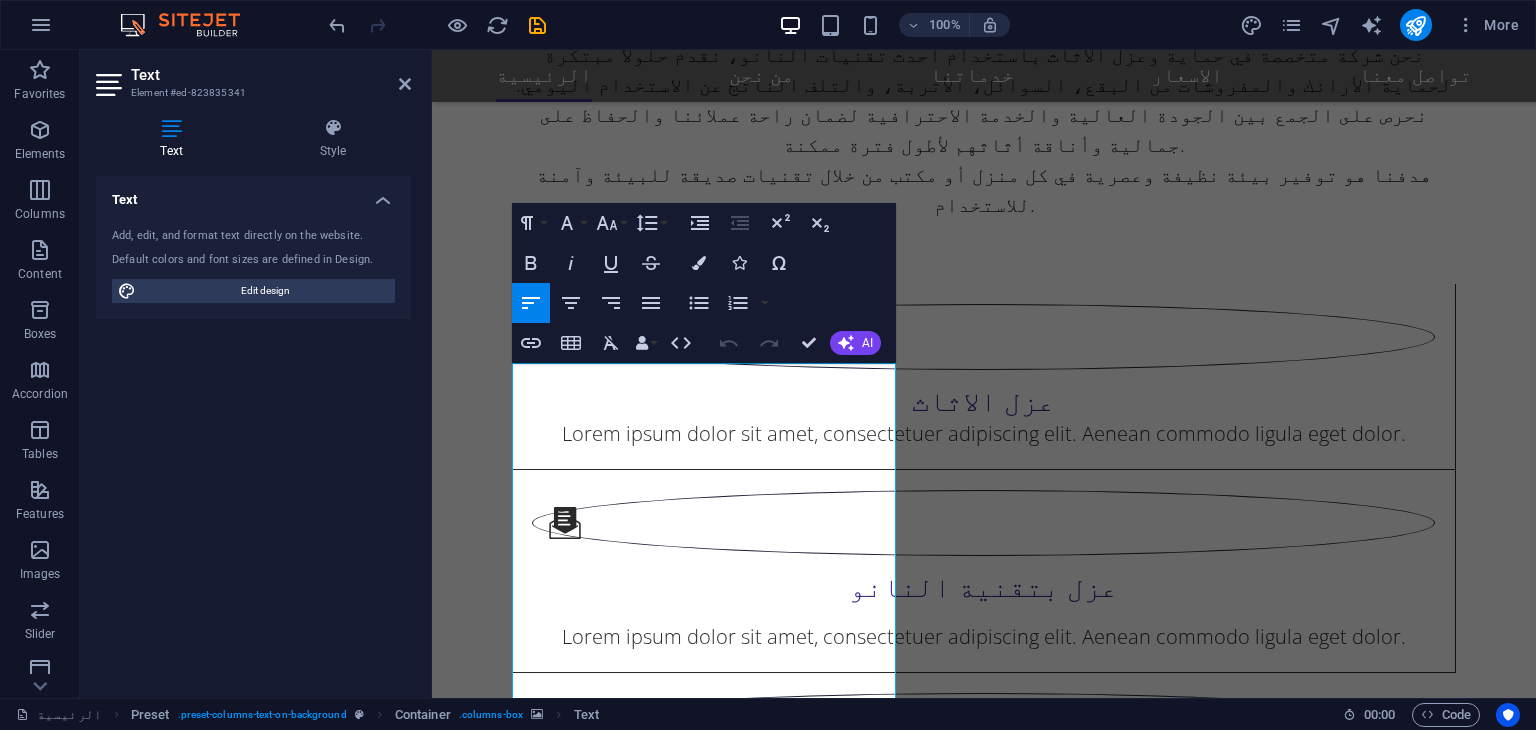 scroll, scrollTop: 1440, scrollLeft: 0, axis: vertical 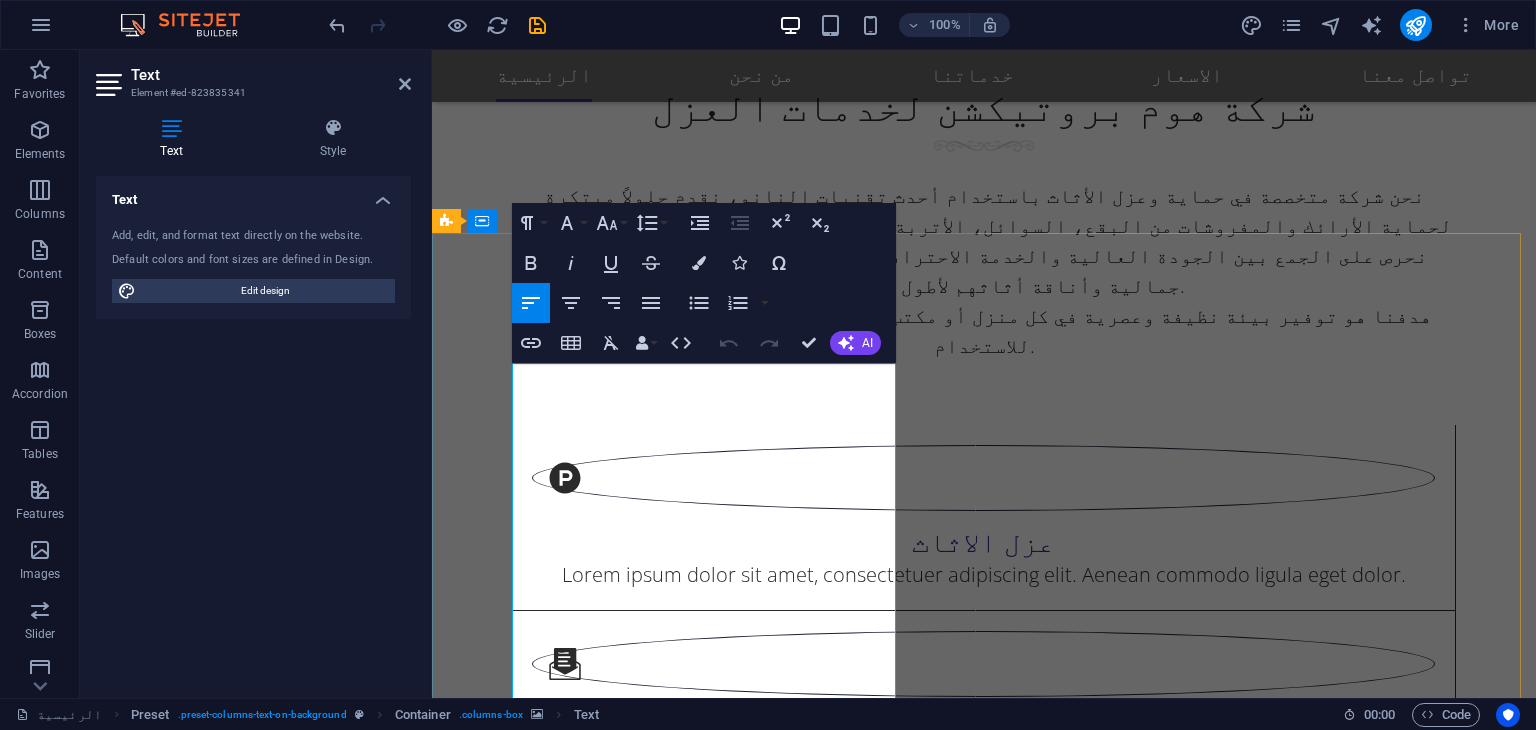 click on "Lorem ipsum dolor sit amet, consectetuer adipiscing elit. Aenean commodo ligula eget dolor. Aenean massa. Cum sociis natoque penatibus et magnis dis parturient montes, nascetur ridiculus mus. Donec quam felis, ultricies nec, pellentesque eu, pretium quis, sem. Nulla consequat massa quis enim. Donec pede justo, fringilla vel, aliquet nec, vulputate eget, arcu. Nulla consequat massa quis enim. Donec pede justo, fringilla vel, aliquet nec." at bounding box center [984, 2664] 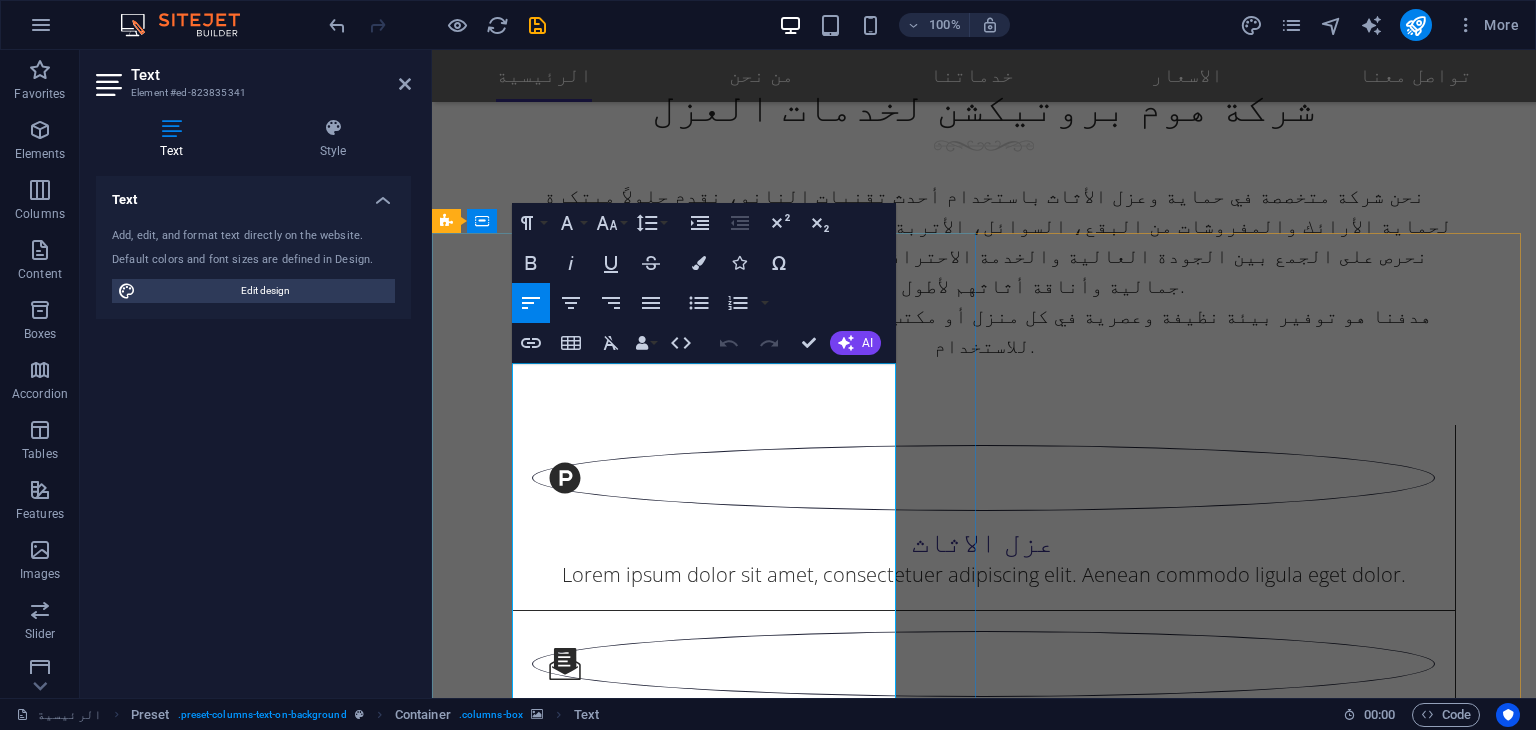 click on "Lorem ipsum dolor sit amet, consectetuer adipiscing elit. Aenean commodo ligula eget dolor. Aenean massa. Cum sociis natoque penatibus et magnis dis parturient montes, nascetur ridiculus mus. Donec quam felis, ultricies nec, pellentesque eu, pretium quis, sem. Nulla consequat massa quis enim. Donec pede justo, fringilla vel, aliquet nec, vulputate eget, arcu. Nulla consequat massa quis enim. Donec pede justo, fringilla vel, aliquet nec." at bounding box center (984, 2664) 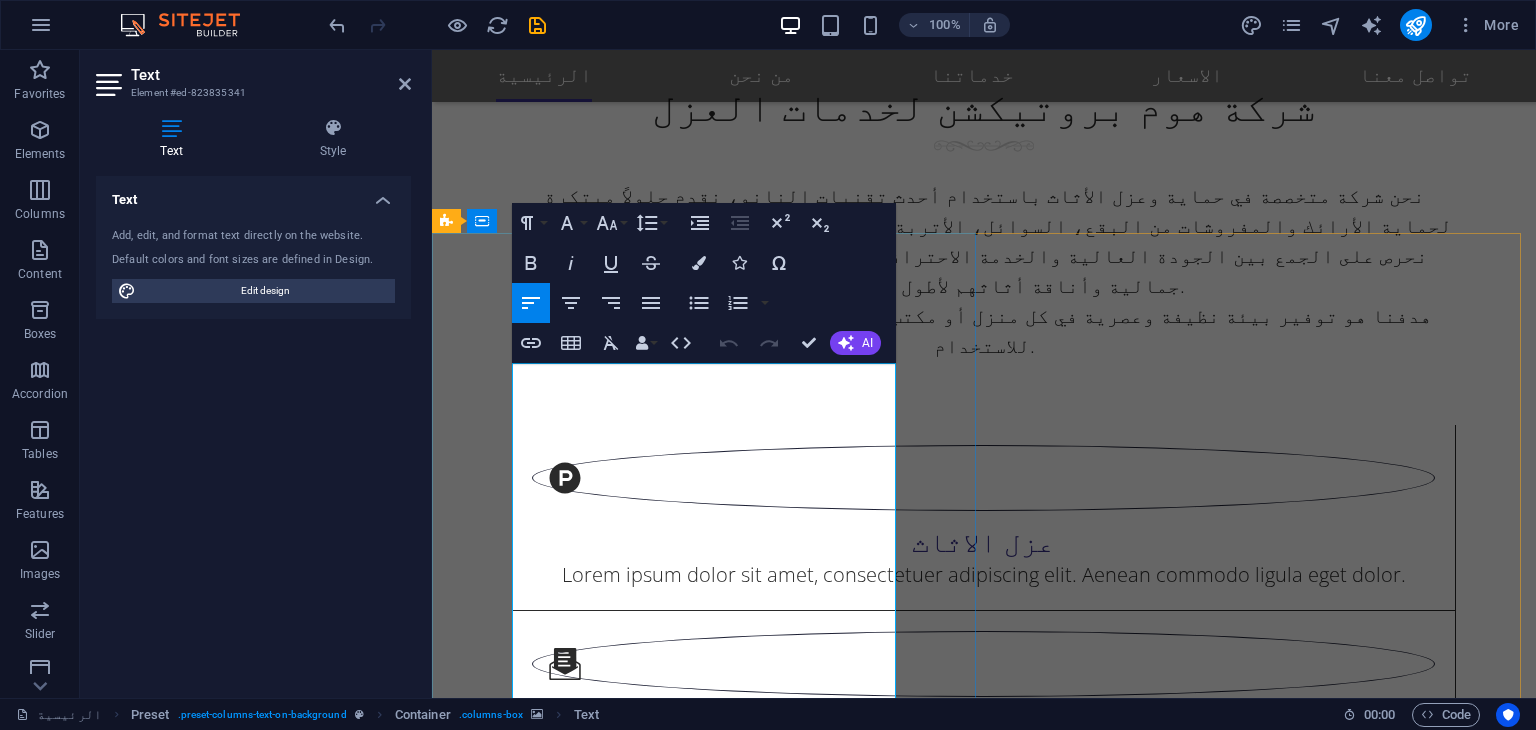 click on "Lorem ipsum dolor sit amet, consectetuer adipiscing elit. Aenean commodo ligula eget dolor. Aenean massa. Cum sociis natoque penatibus et magnis dis parturient montes, nascetur ridiculus mus. Donec quam felis, ultricies nec, pellentesque eu, pretium quis, sem. Nulla consequat massa quis enim. Donec pede justo, fringilla vel, aliquet nec, vulputate eget, arcu. Nulla consequat massa quis enim. Donec pede justo, fringilla vel, aliquet nec." at bounding box center (984, 2664) 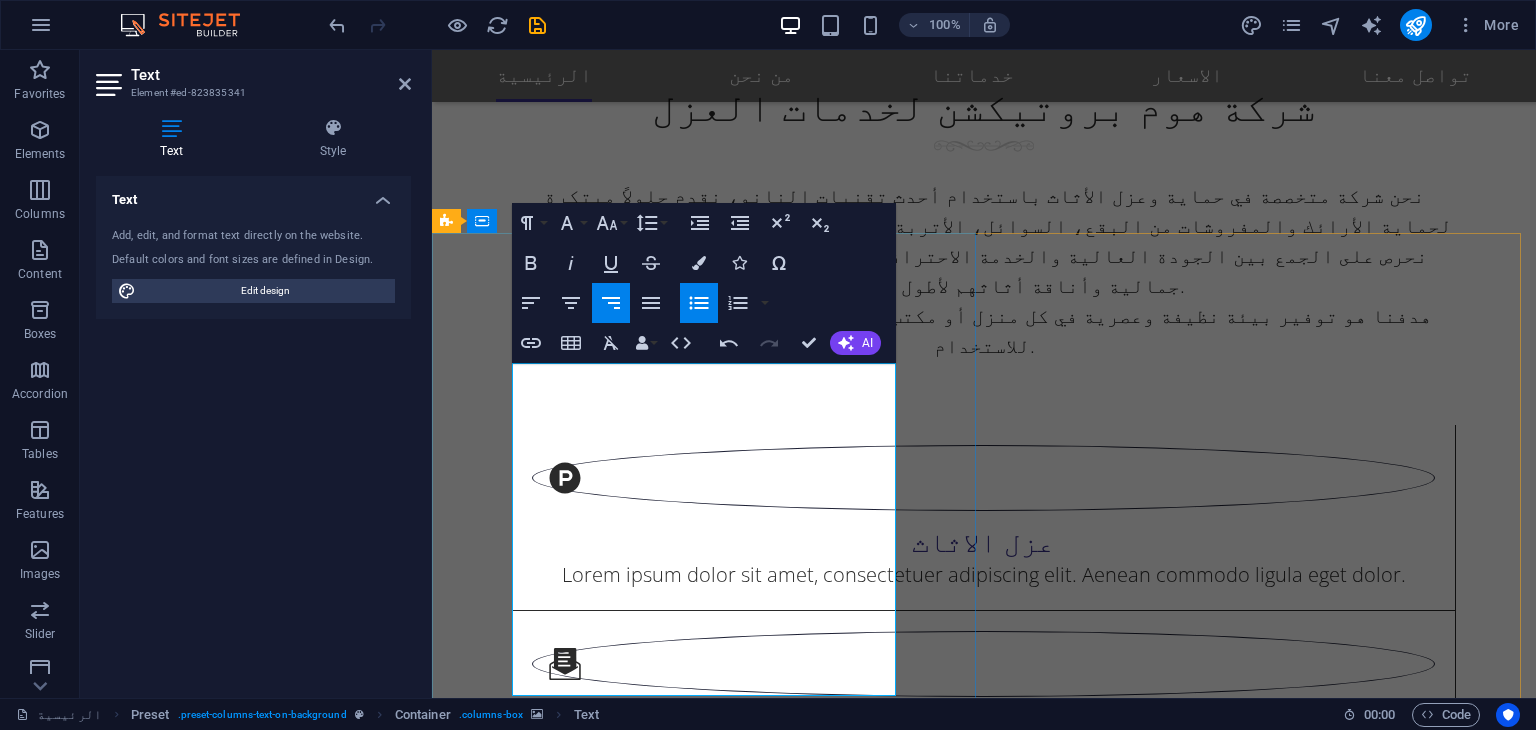 click on "تقنية النانو  هي علم التعامل مع المواد على مستوى الجزيئات الدقيقة (أقل من 100 نانومتر)، وتُستخدم هنا لتكوين  طبقة غير مرئية  تحيط بالألياف الدقيقة في الأقمشة، لتجعلها:" at bounding box center (984, 2619) 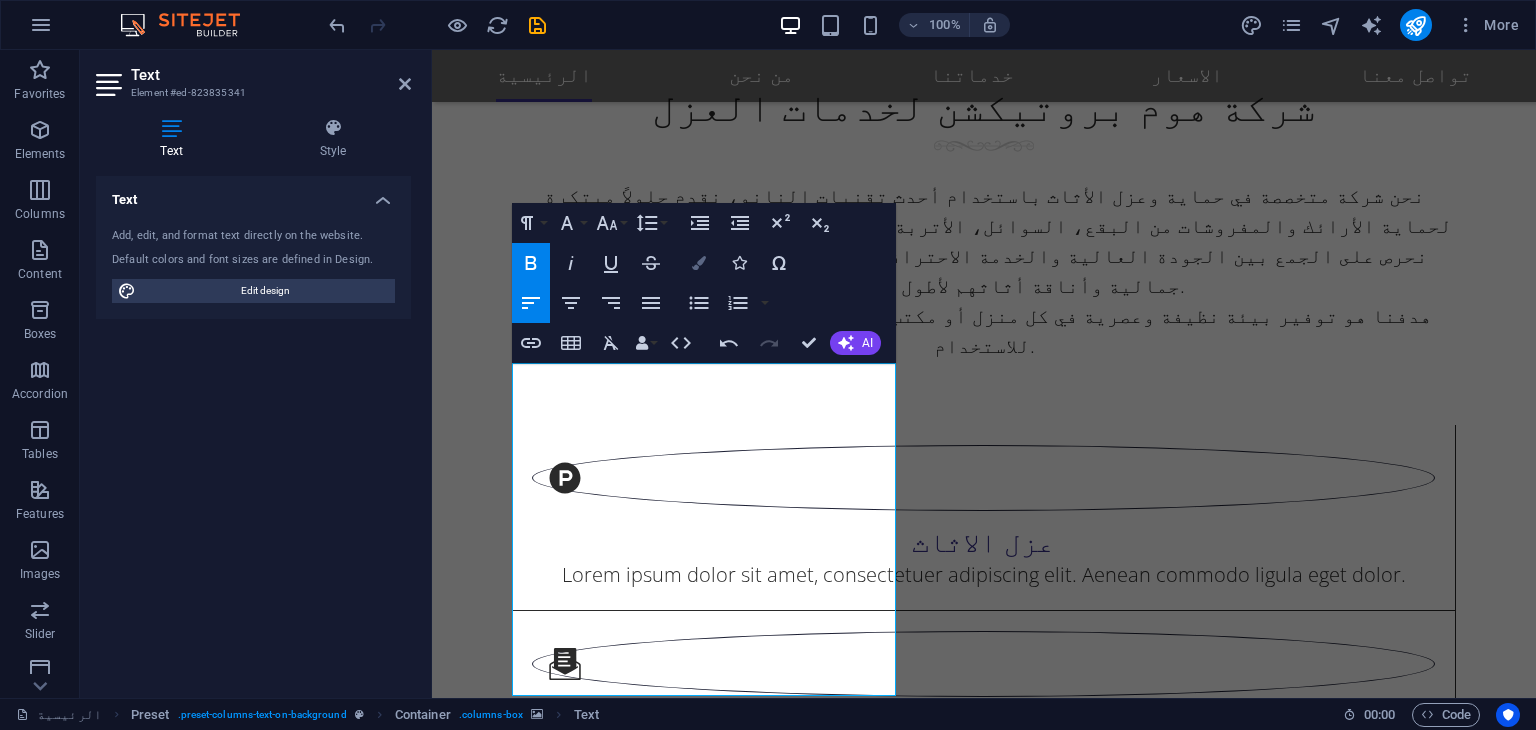 click at bounding box center (699, 263) 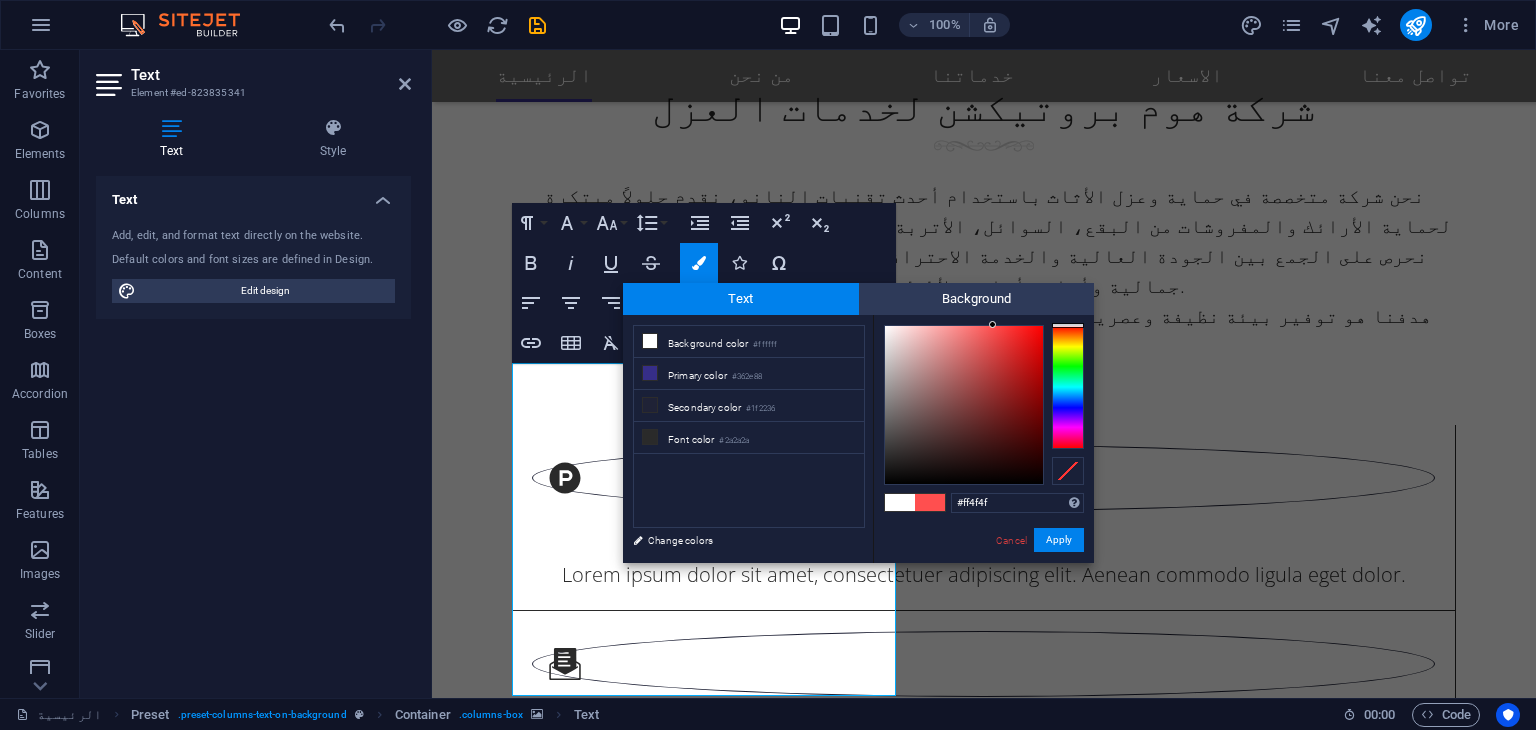 drag, startPoint x: 950, startPoint y: 409, endPoint x: 993, endPoint y: 322, distance: 97.04638 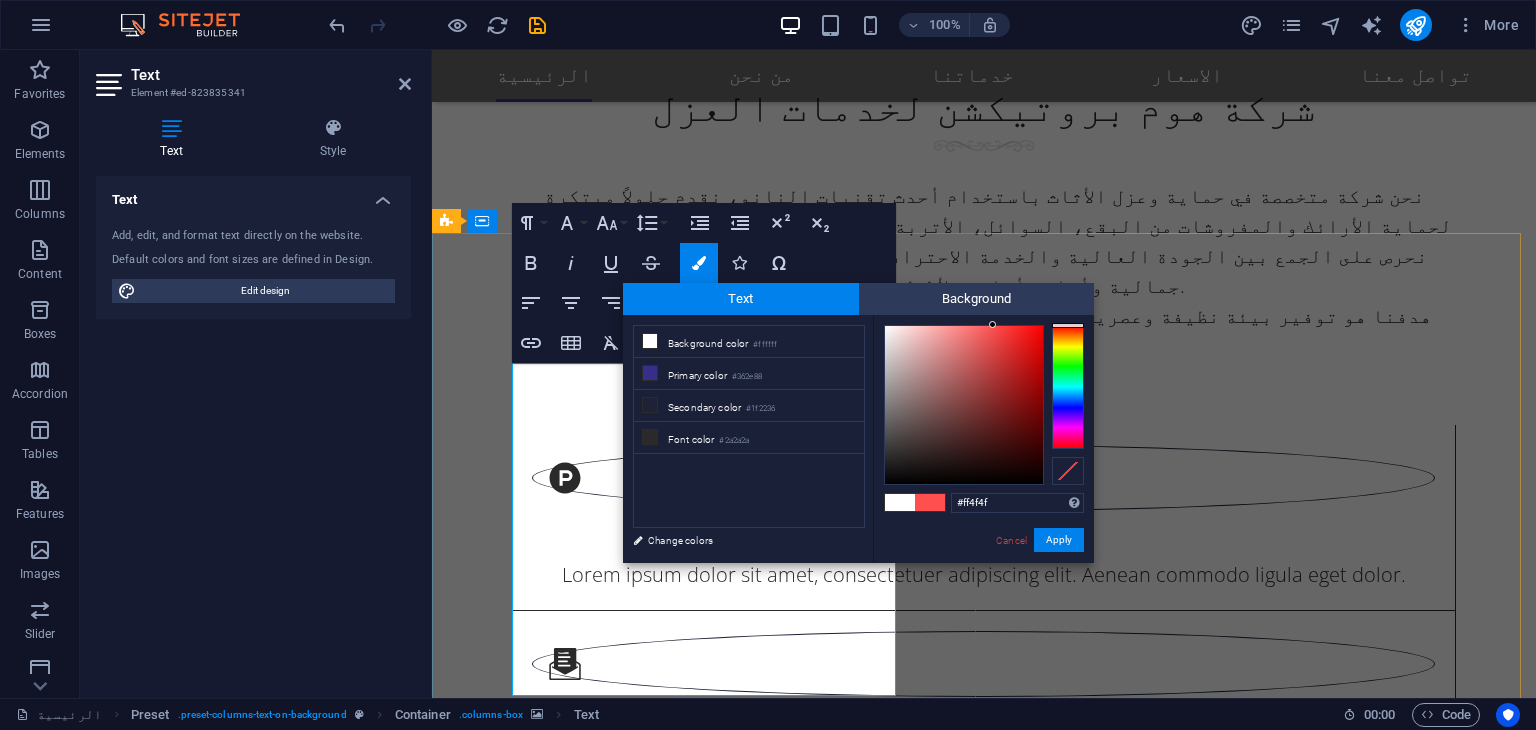 click on "سهلة التنظيف دون الحاجة إلى غسيل متكرر" at bounding box center [992, 2799] 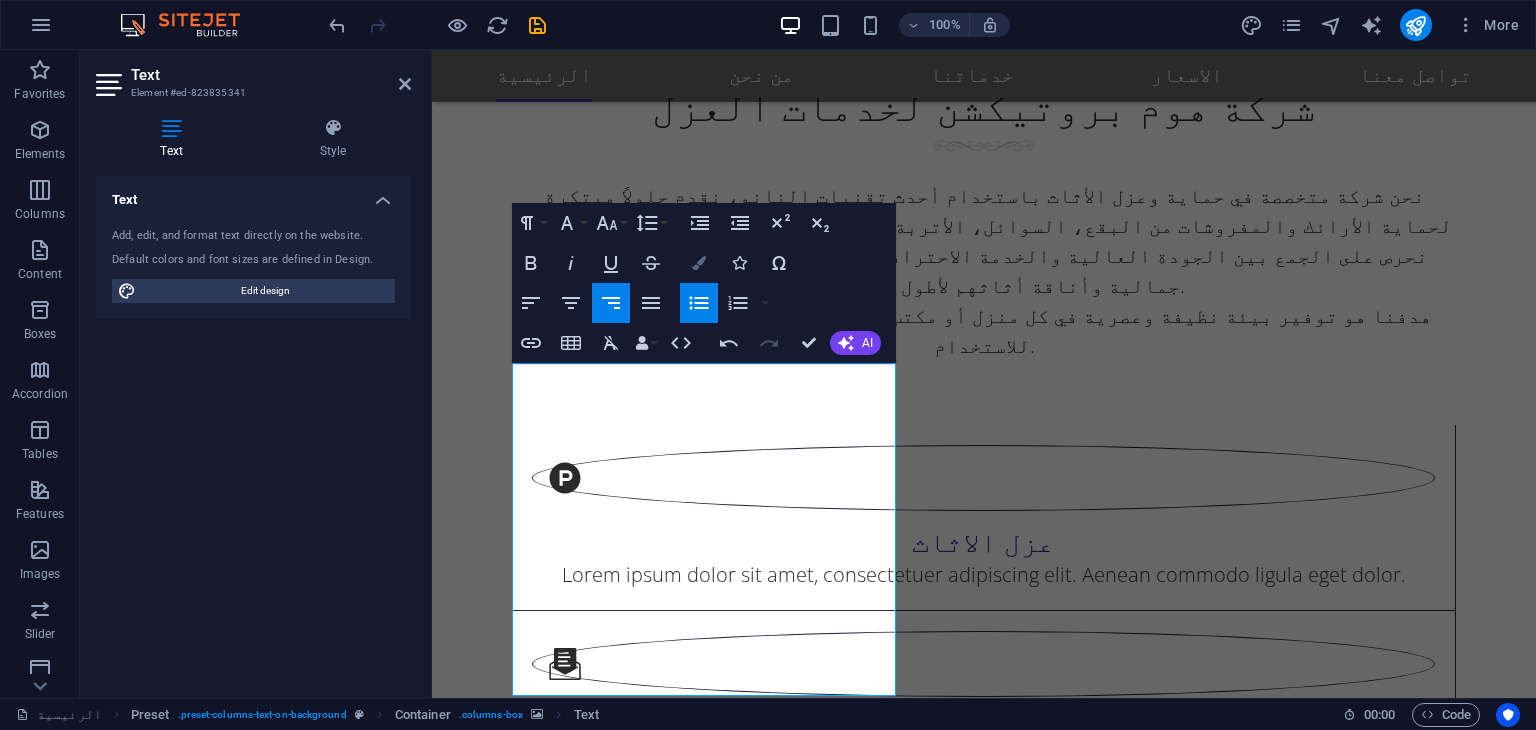click at bounding box center [699, 263] 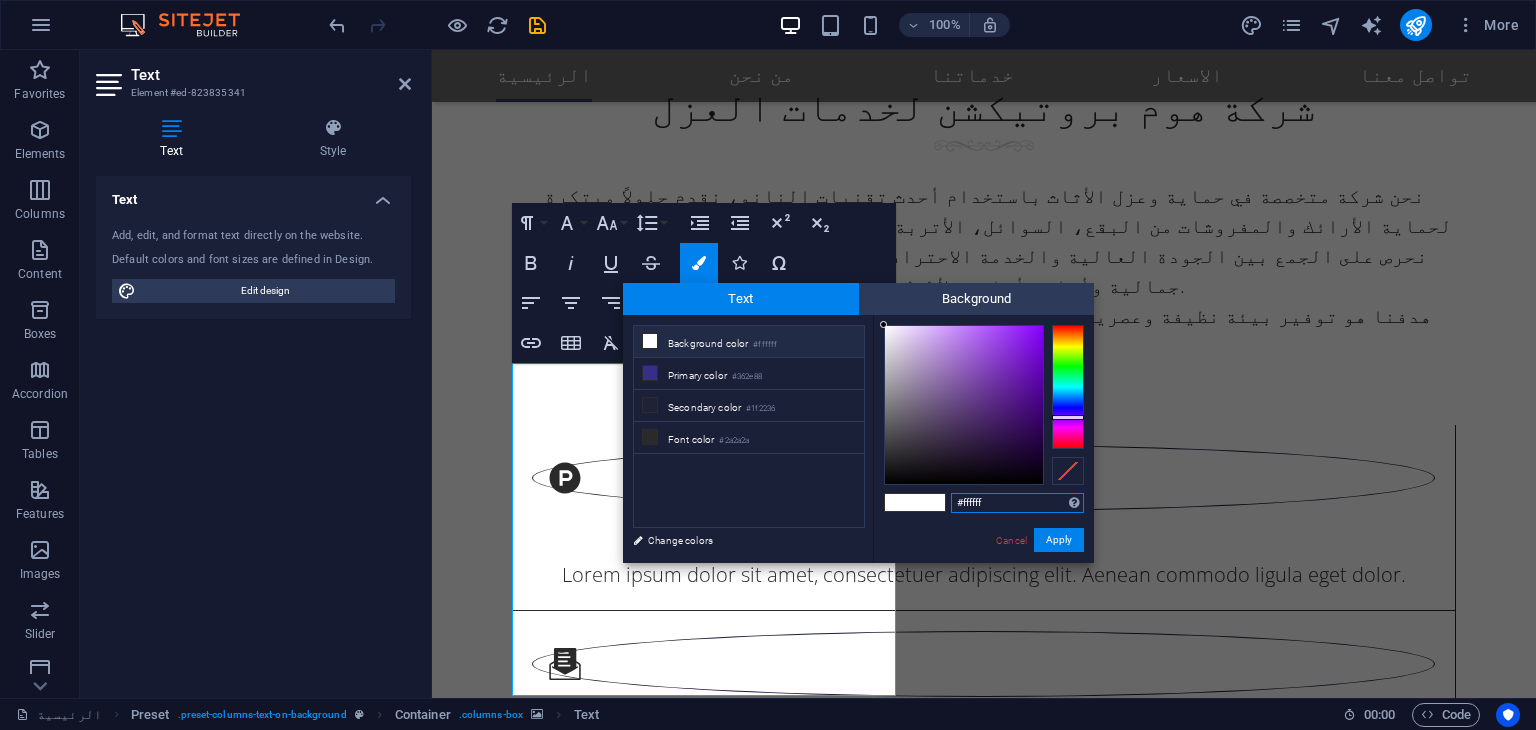 click at bounding box center (1068, 387) 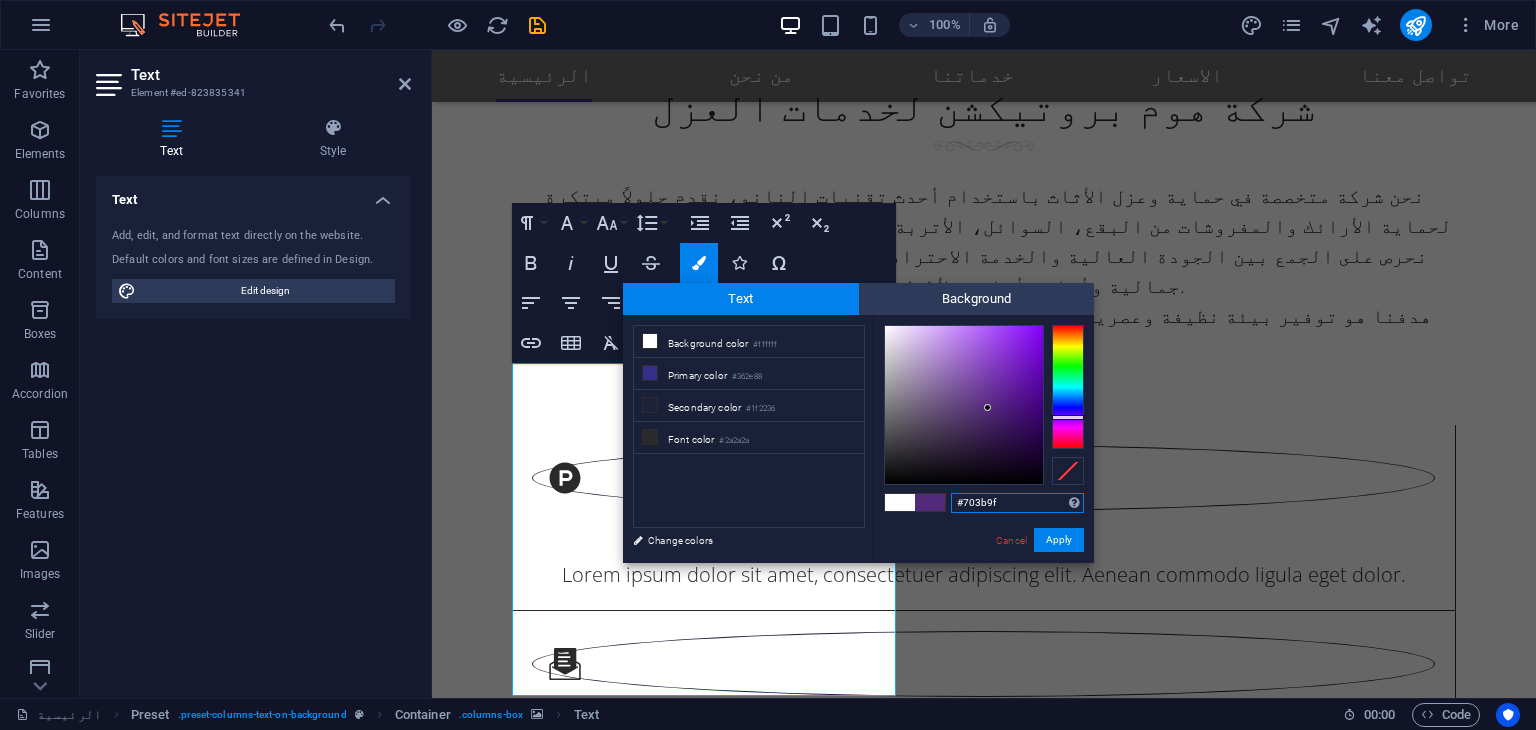 drag, startPoint x: 967, startPoint y: 417, endPoint x: 984, endPoint y: 384, distance: 37.12142 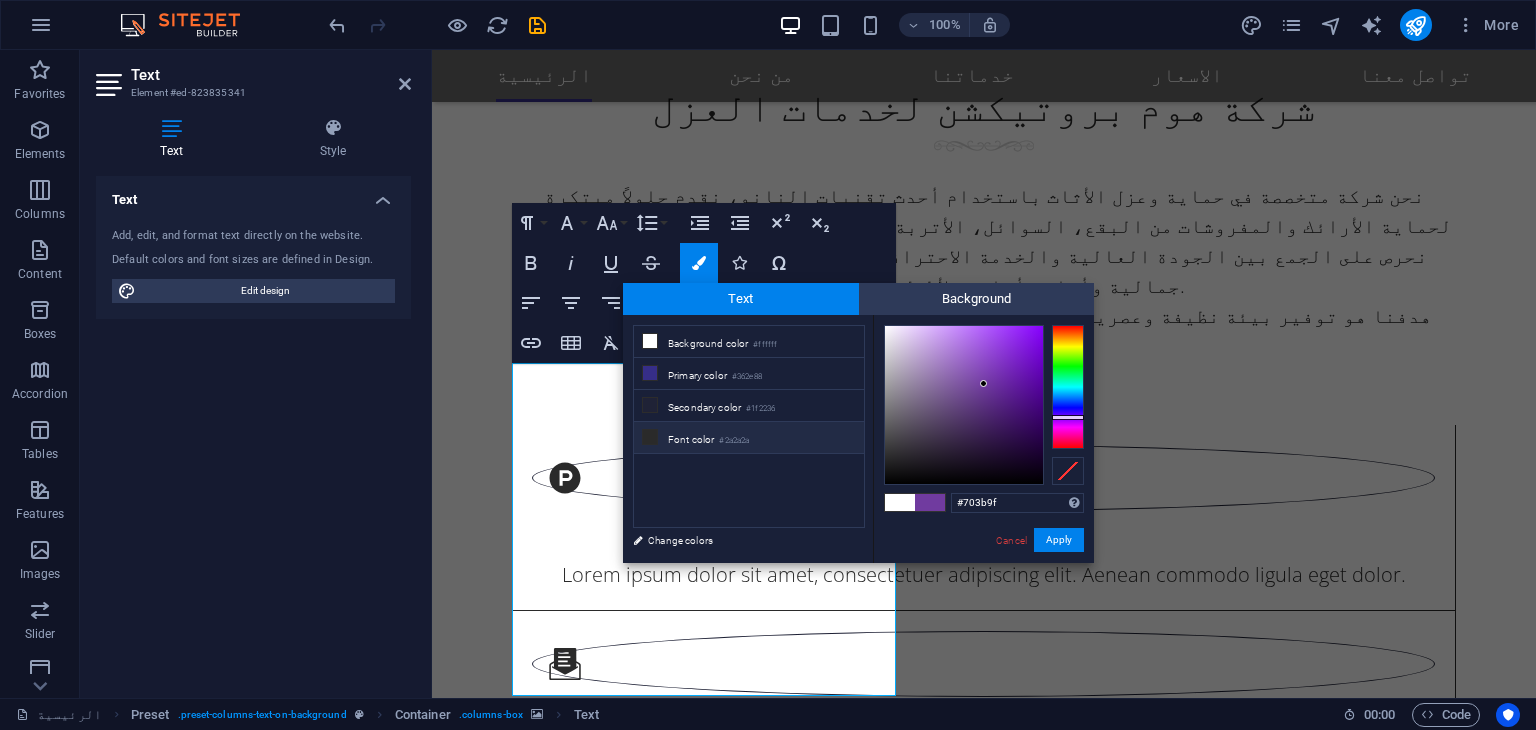 click on "Font color
#[COLOR]" at bounding box center (749, 438) 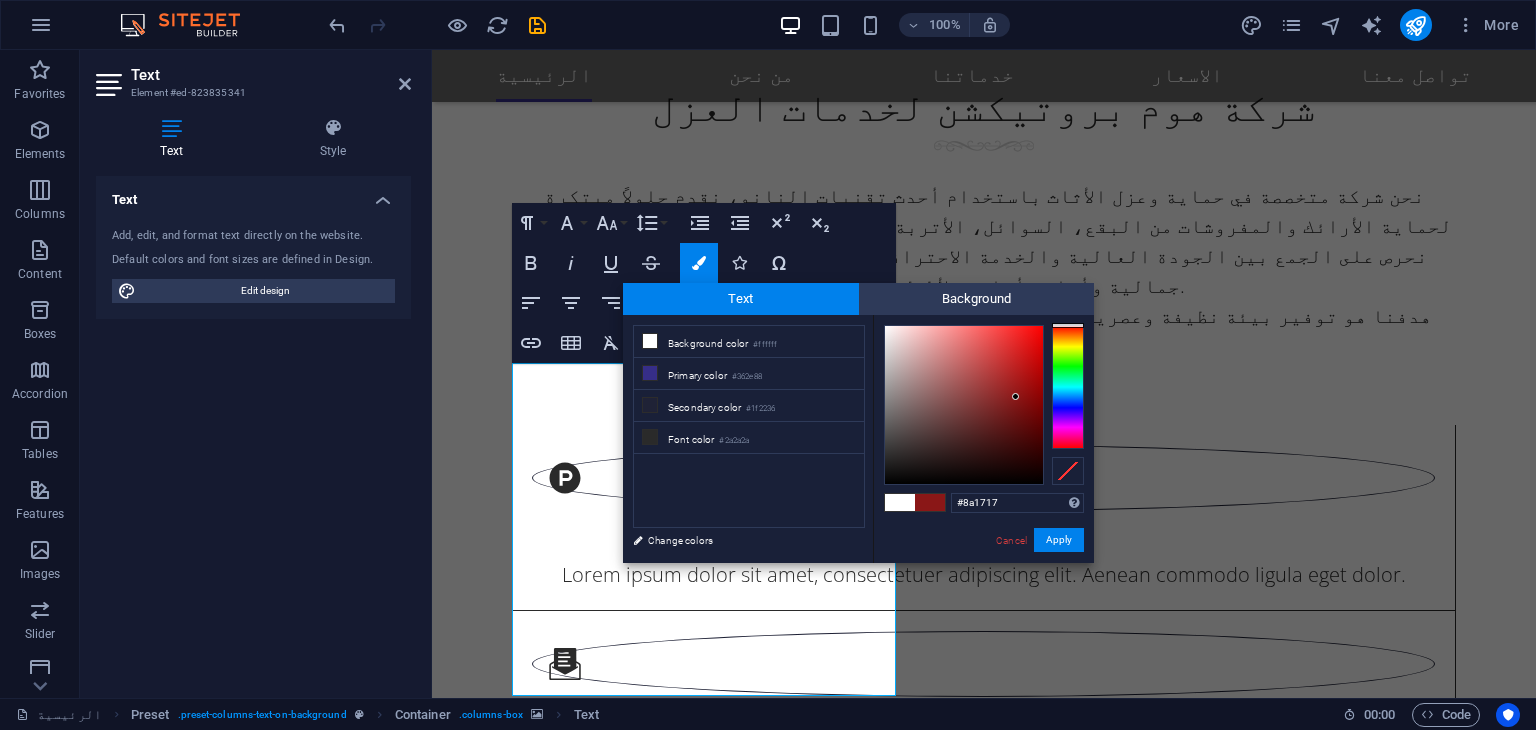 drag, startPoint x: 945, startPoint y: 397, endPoint x: 1016, endPoint y: 397, distance: 71 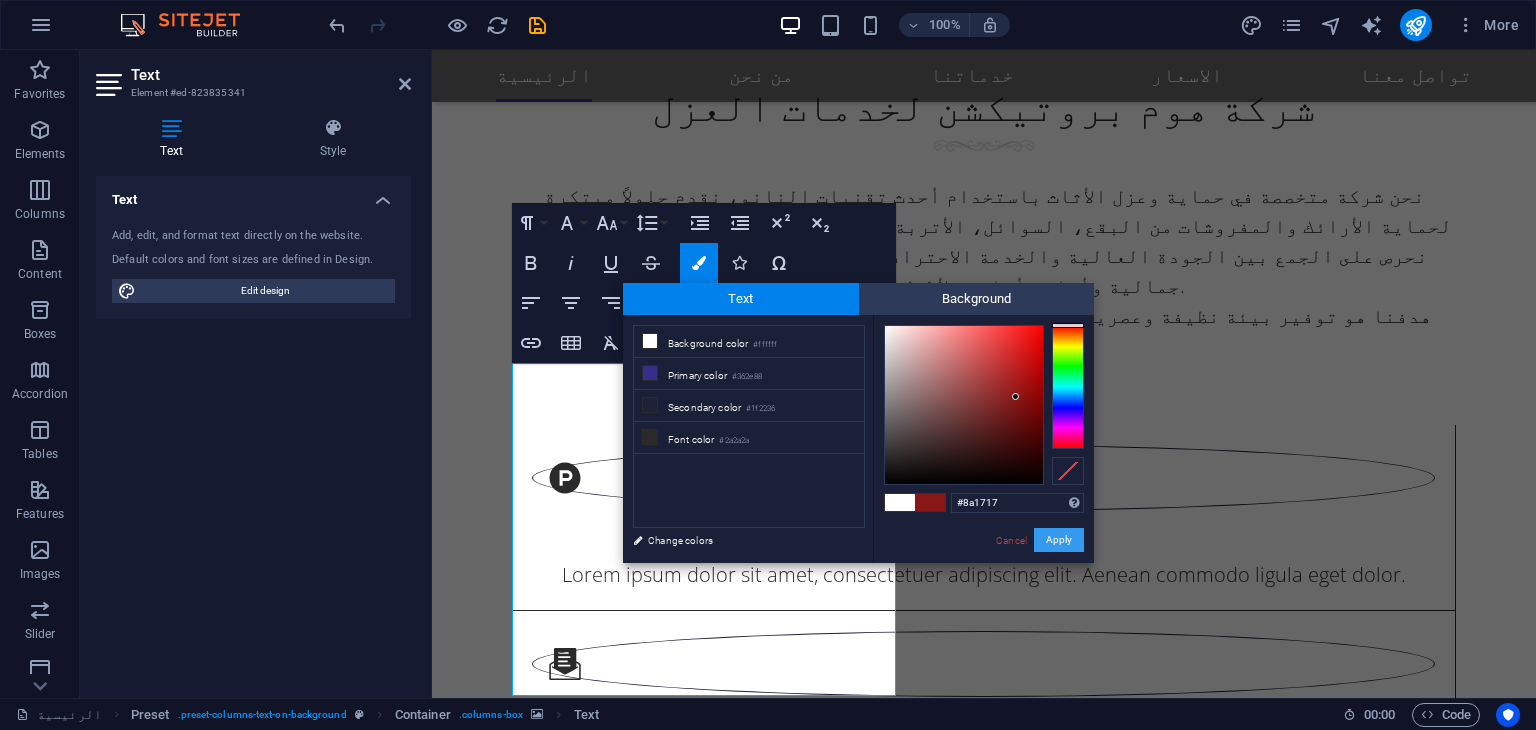 click on "Apply" at bounding box center [1059, 540] 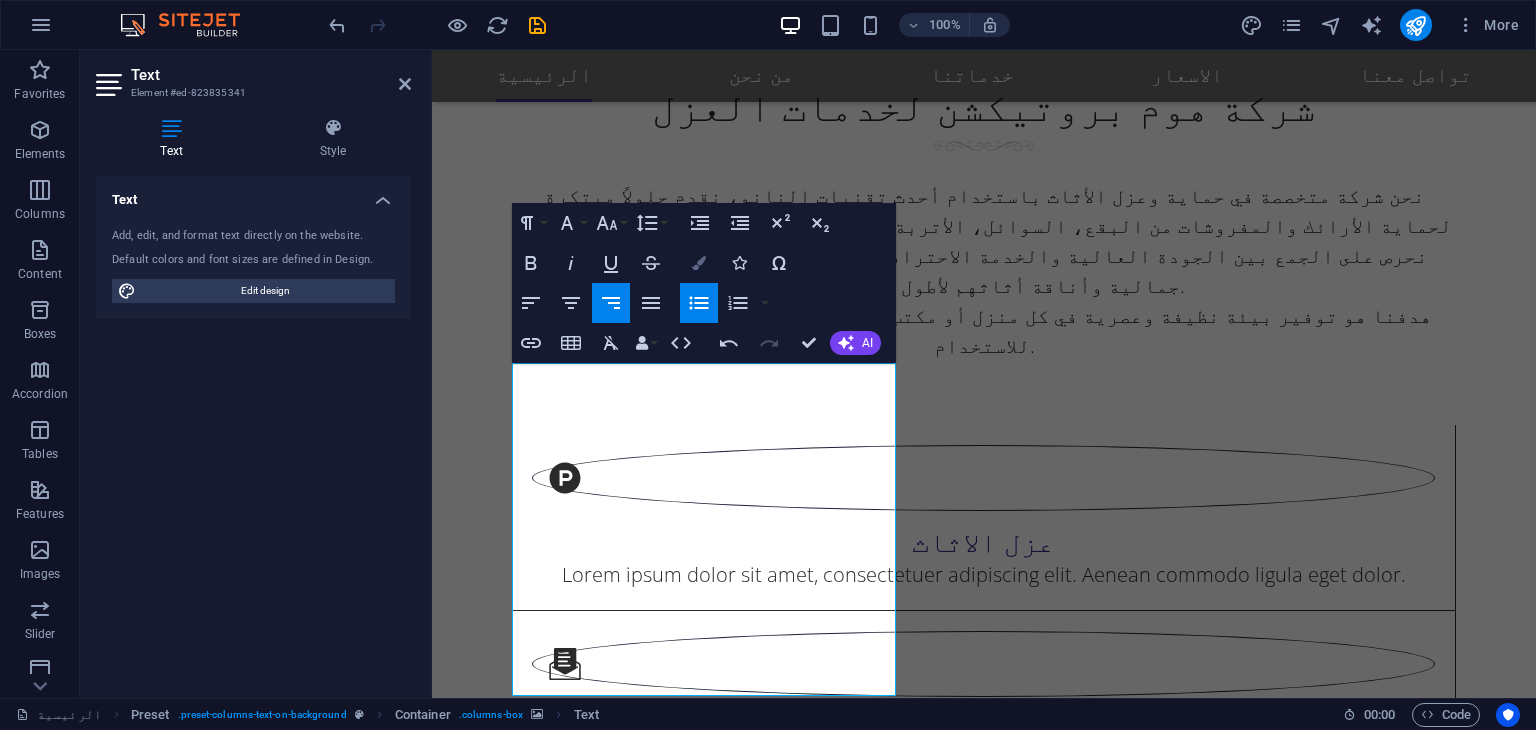 click at bounding box center [699, 263] 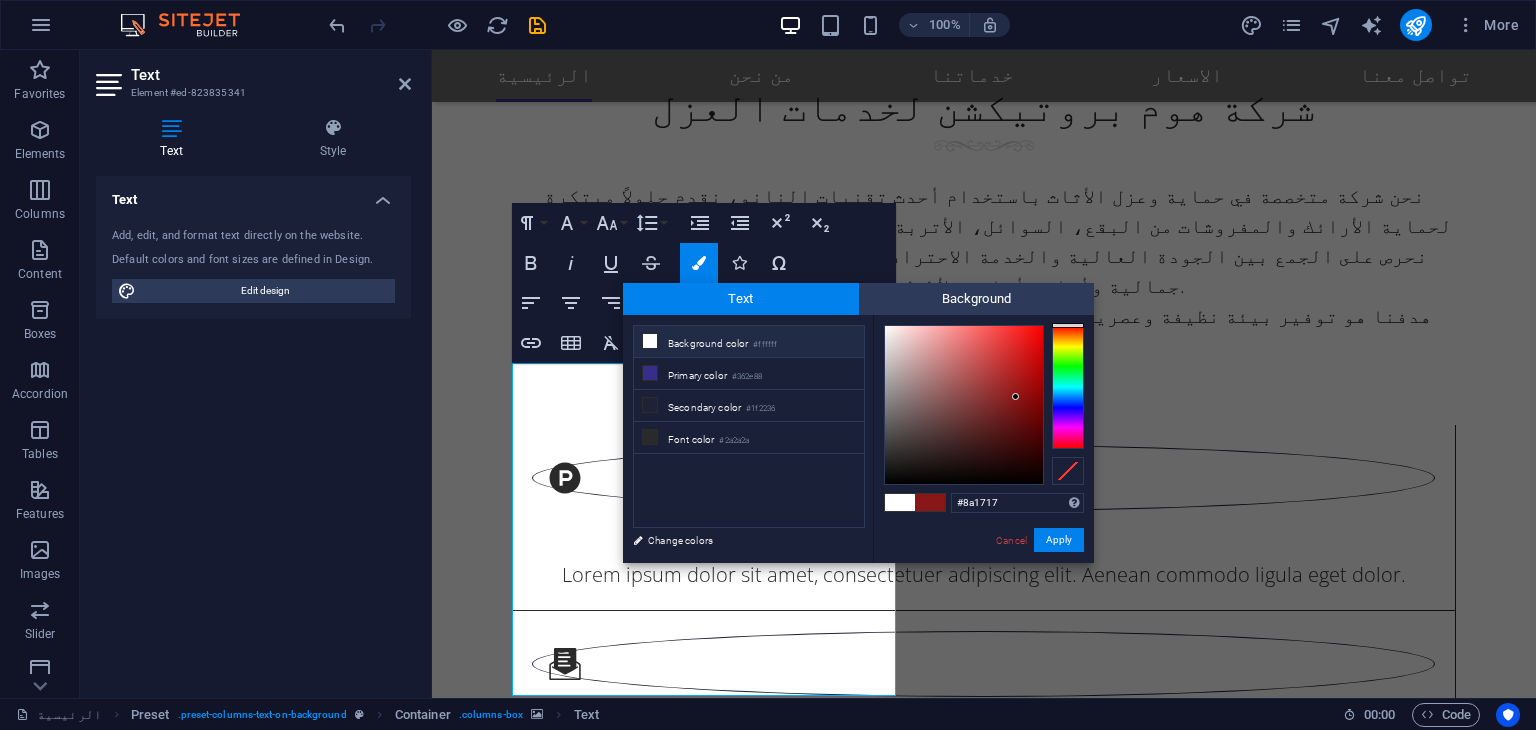 click on "Background color
#ffffff" at bounding box center [749, 342] 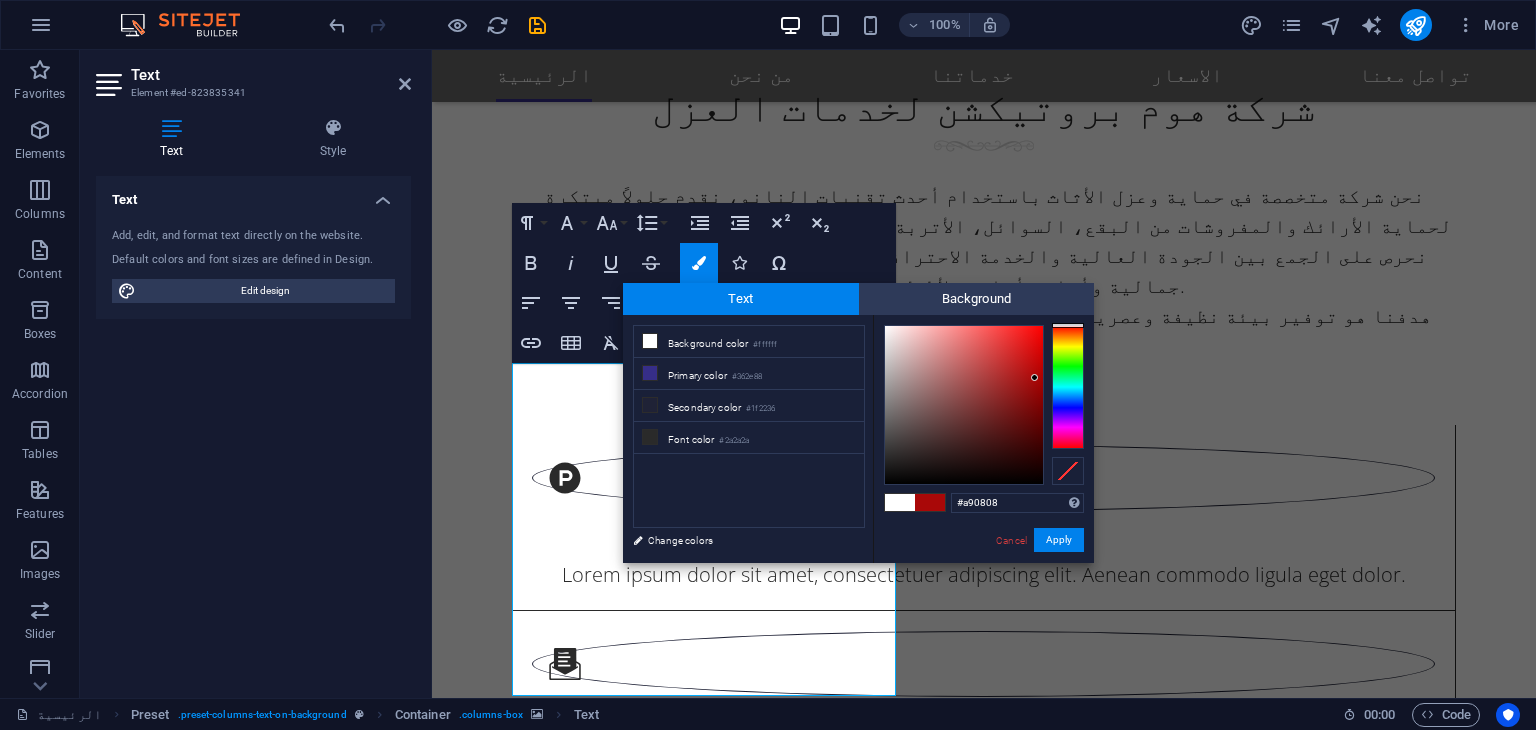 type on "#a90707" 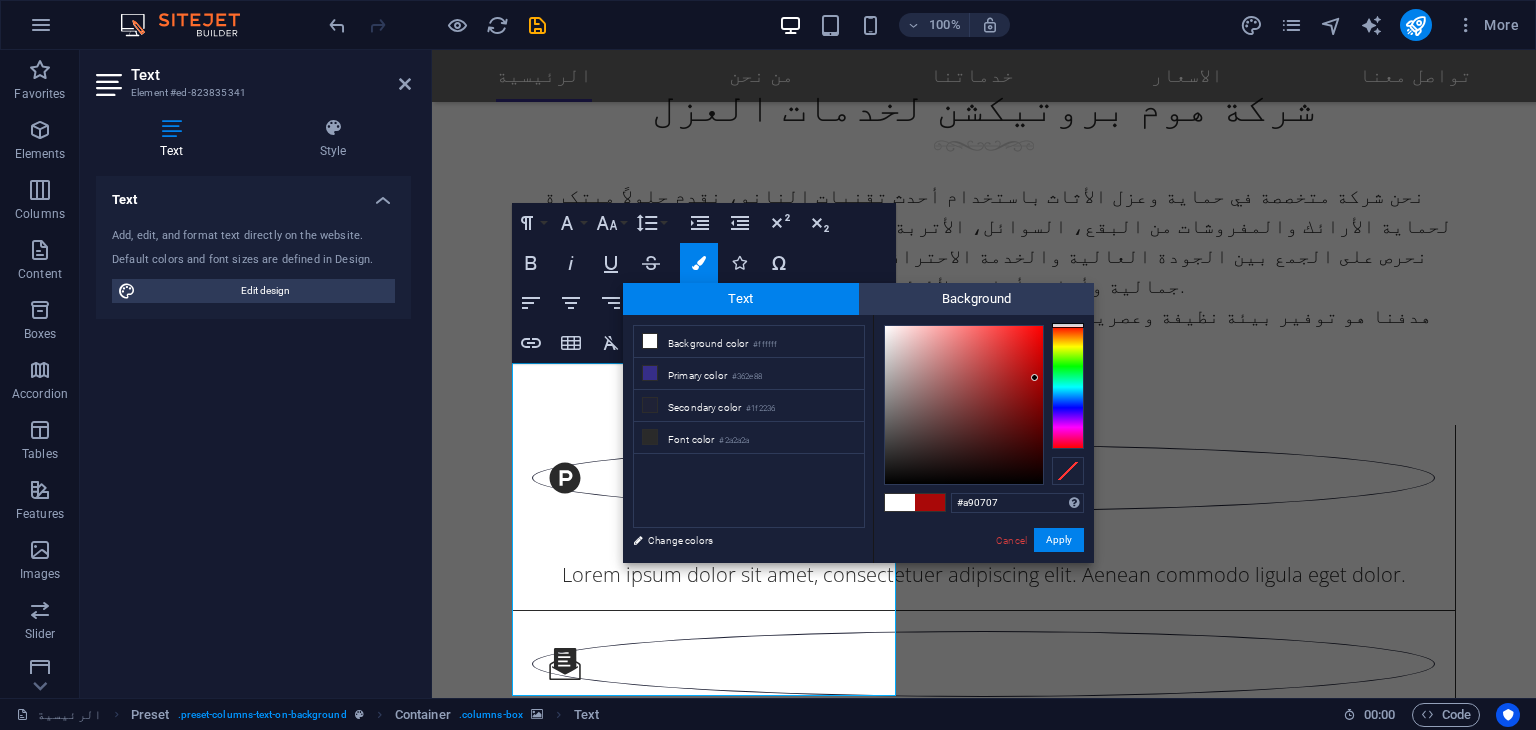 drag, startPoint x: 897, startPoint y: 377, endPoint x: 1036, endPoint y: 378, distance: 139.0036 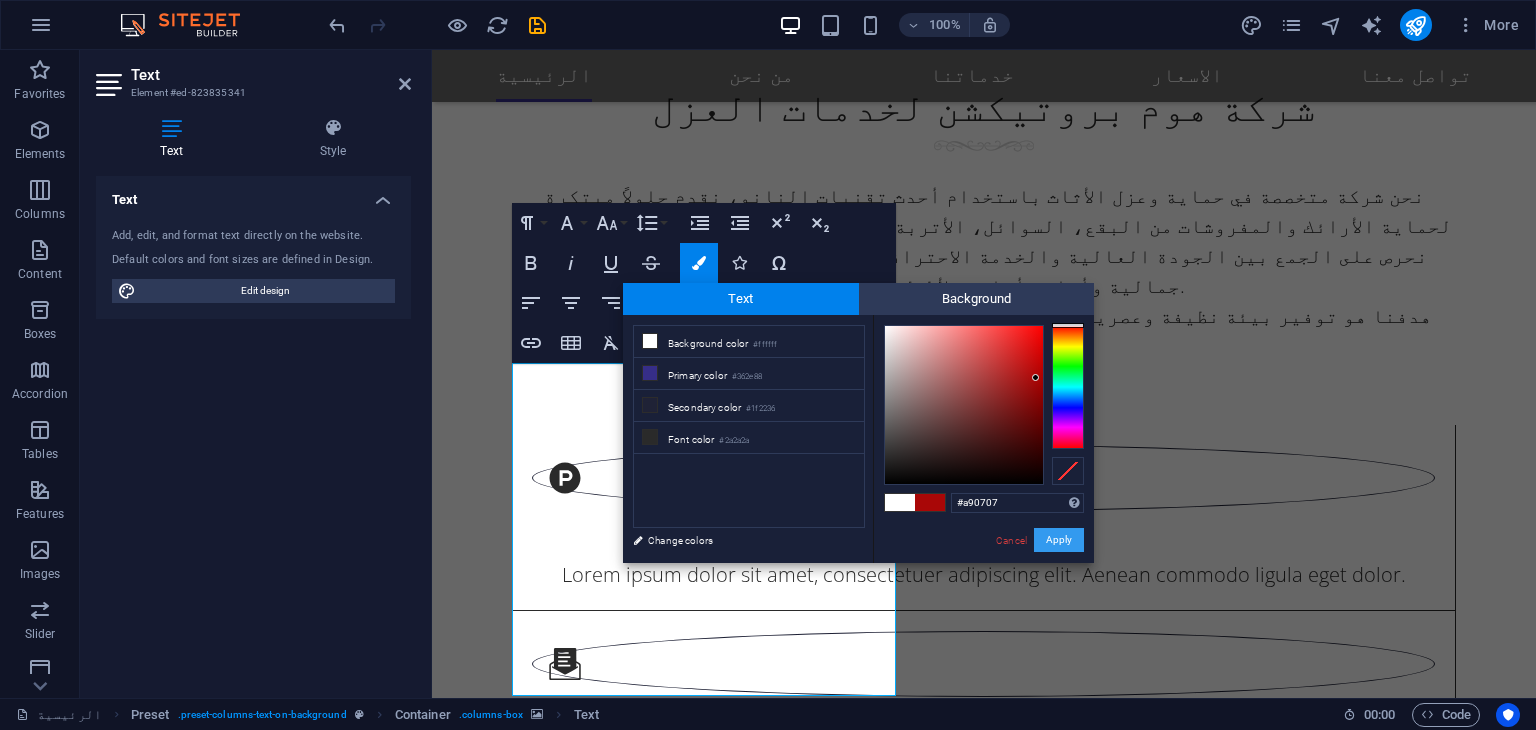 click on "Apply" at bounding box center (1059, 540) 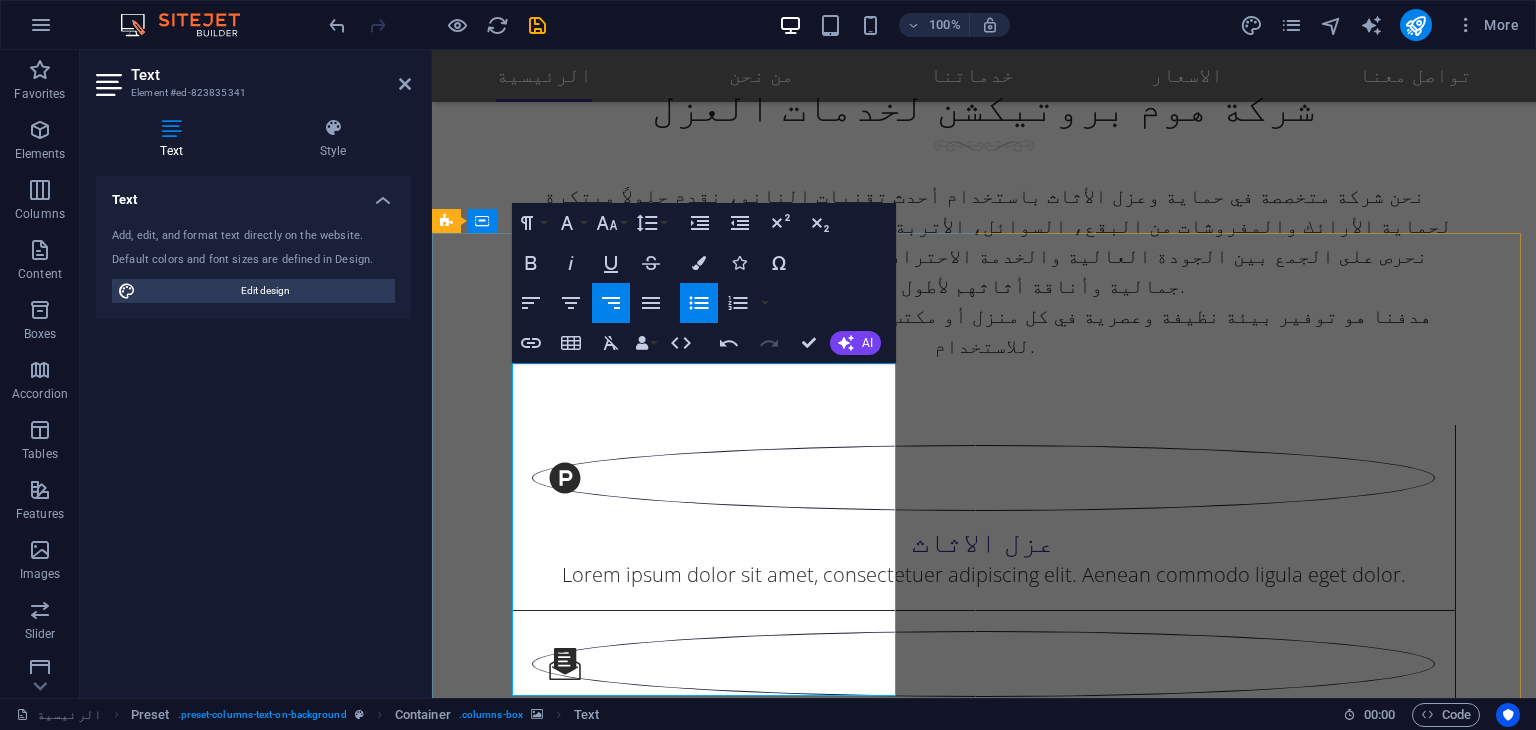 click on "مقاومة للسوائل والبقع (مثل القهوة، العصير، الزيوت) مقاومة للأتربة والغبار ​​ ​ سهلة التنظيف دون الحاجة إلى غسيل متكرر لا تؤثر على نعومة القماش أو لونه أو قابليته للتهوية" at bounding box center (984, 2769) 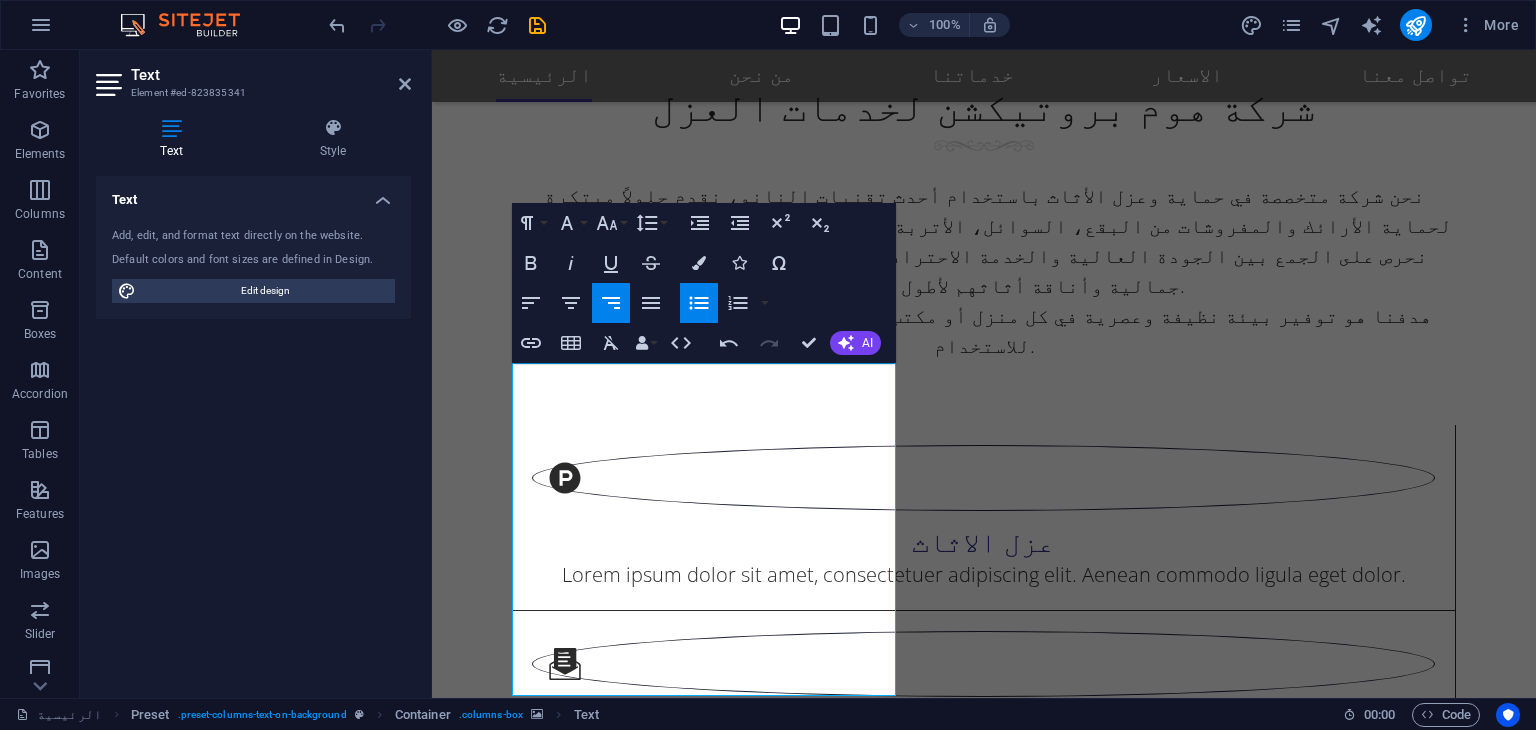 click at bounding box center (984, 2080) 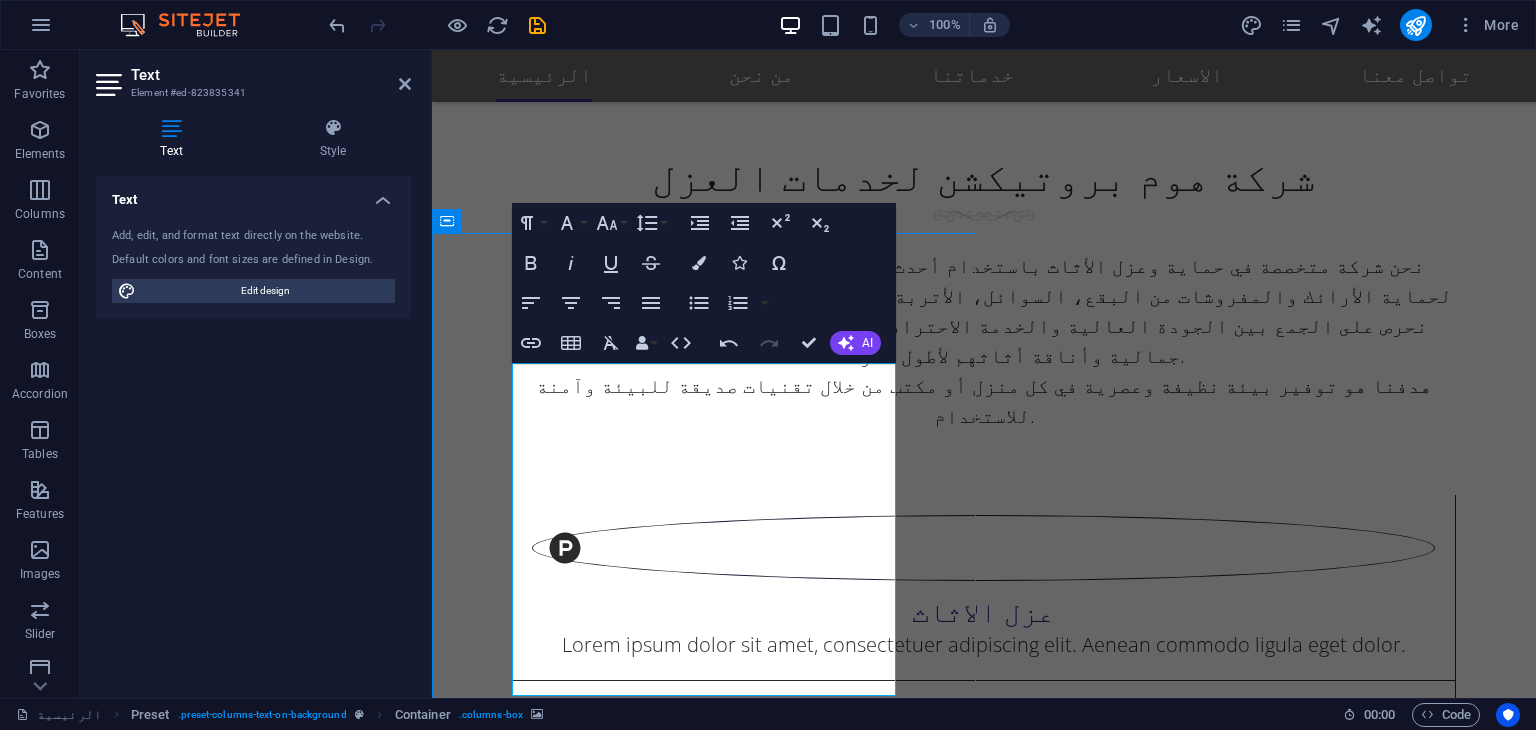 scroll, scrollTop: 1581, scrollLeft: 0, axis: vertical 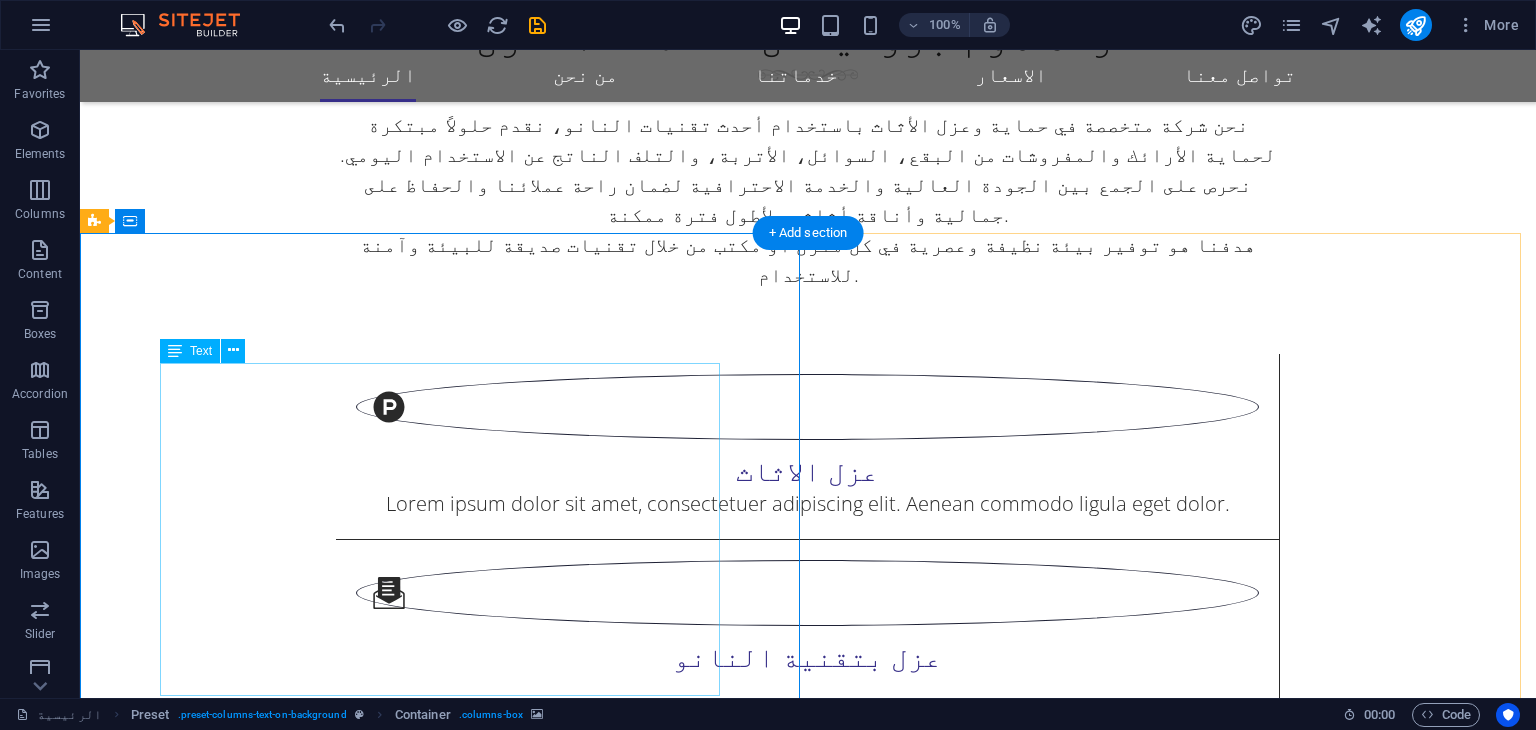 click on "تقنية النانو  هي علم التعامل مع المواد على مستوى الجزيئات الدقيقة (أقل من 100 نانومتر)، وتُستخدم هنا لتكوين  طبقة غير مرئية  تحيط بالألياف الدقيقة في الأقمشة، لتجعلها: مقاومة للسوائل والبقع (مثل القهوة، العصير، الزيوت) مقاومة للأتربة والغبار سهلة التنظيف دون الحاجة إلى غسيل متكرر لا تؤثر على نعومة القماش أو لونه أو قابليته للتهوية" at bounding box center [808, 2522] 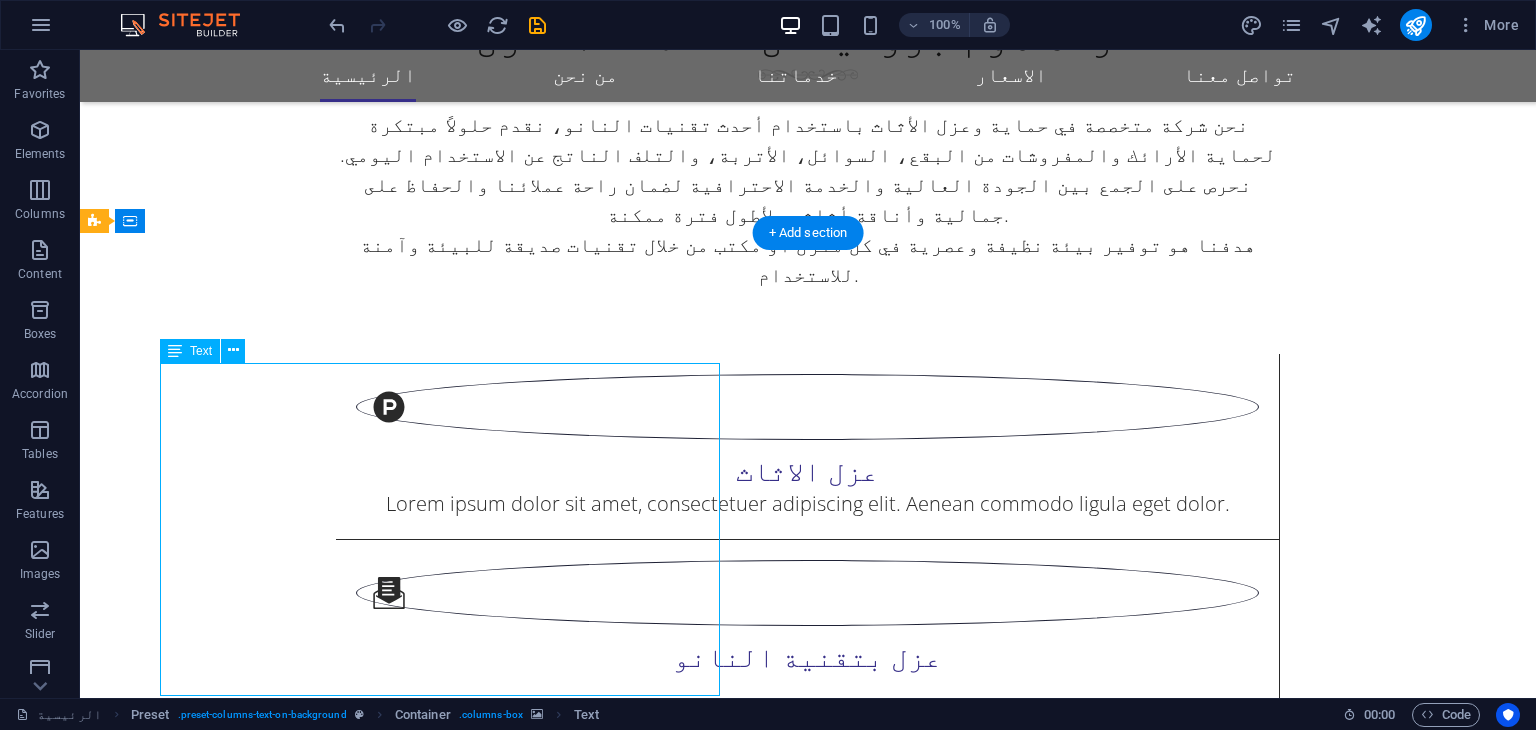 click on "تقنية النانو  هي علم التعامل مع المواد على مستوى الجزيئات الدقيقة (أقل من 100 نانومتر)، وتُستخدم هنا لتكوين  طبقة غير مرئية  تحيط بالألياف الدقيقة في الأقمشة، لتجعلها: مقاومة للسوائل والبقع (مثل القهوة، العصير، الزيوت) مقاومة للأتربة والغبار سهلة التنظيف دون الحاجة إلى غسيل متكرر لا تؤثر على نعومة القماش أو لونه أو قابليته للتهوية" at bounding box center (808, 2522) 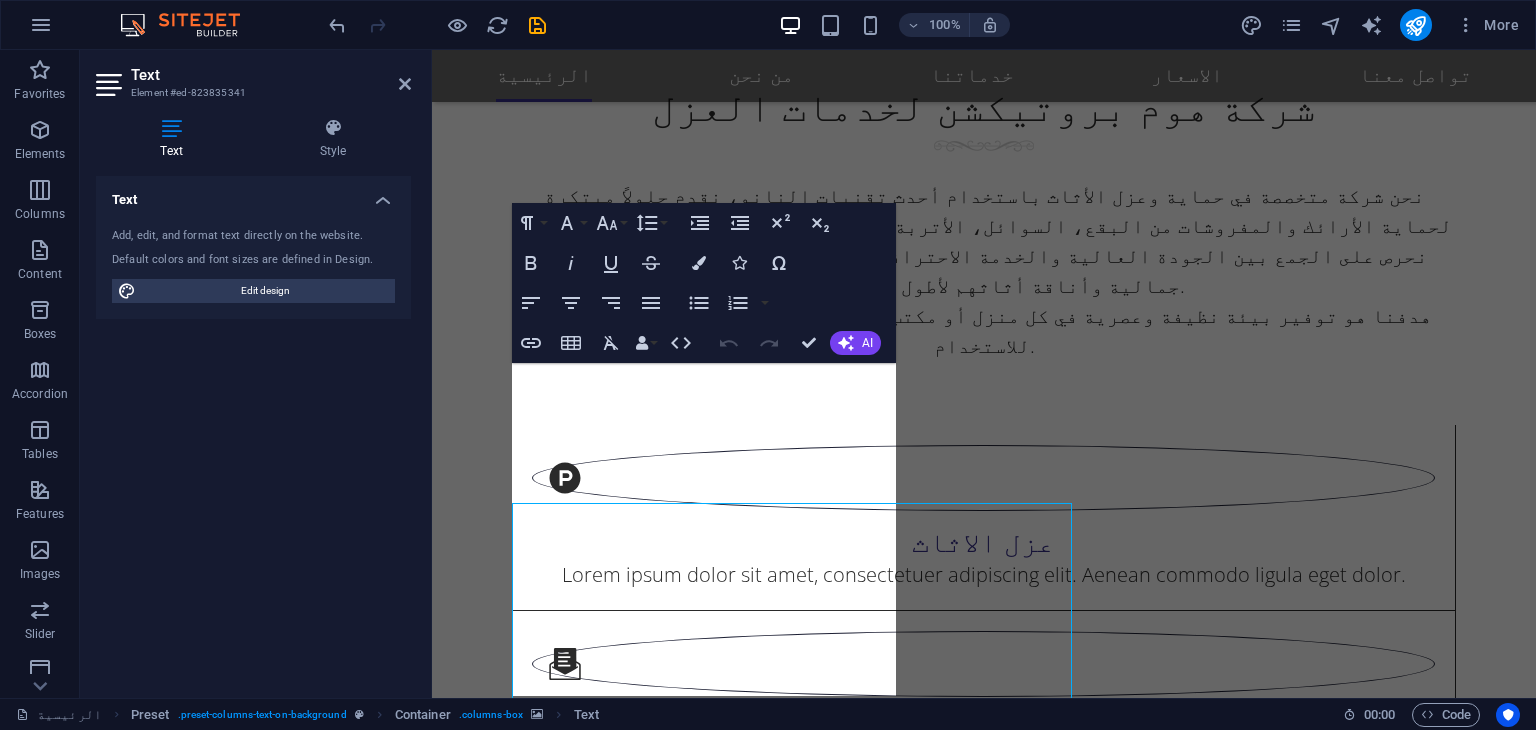 drag, startPoint x: 816, startPoint y: 399, endPoint x: 464, endPoint y: 399, distance: 352 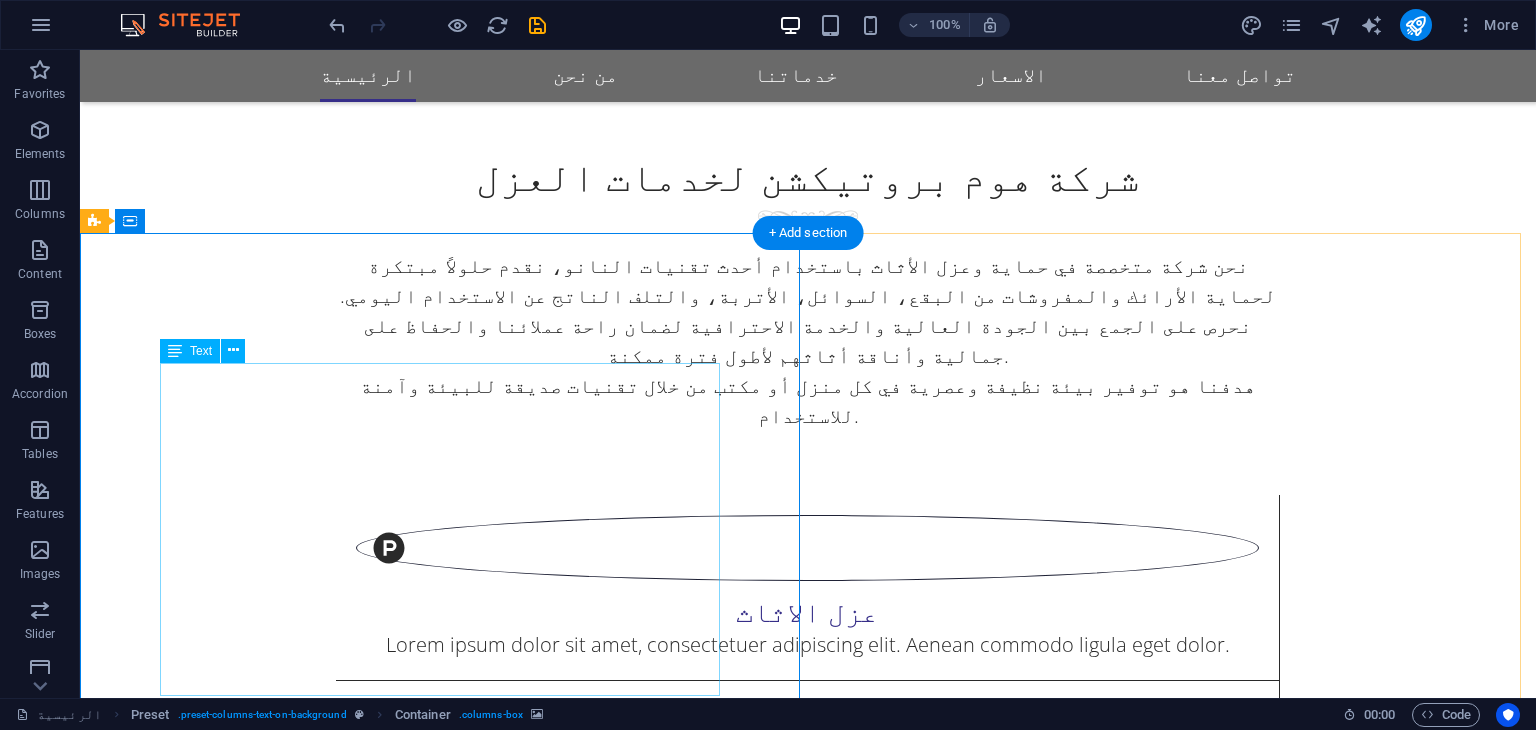 scroll, scrollTop: 1581, scrollLeft: 0, axis: vertical 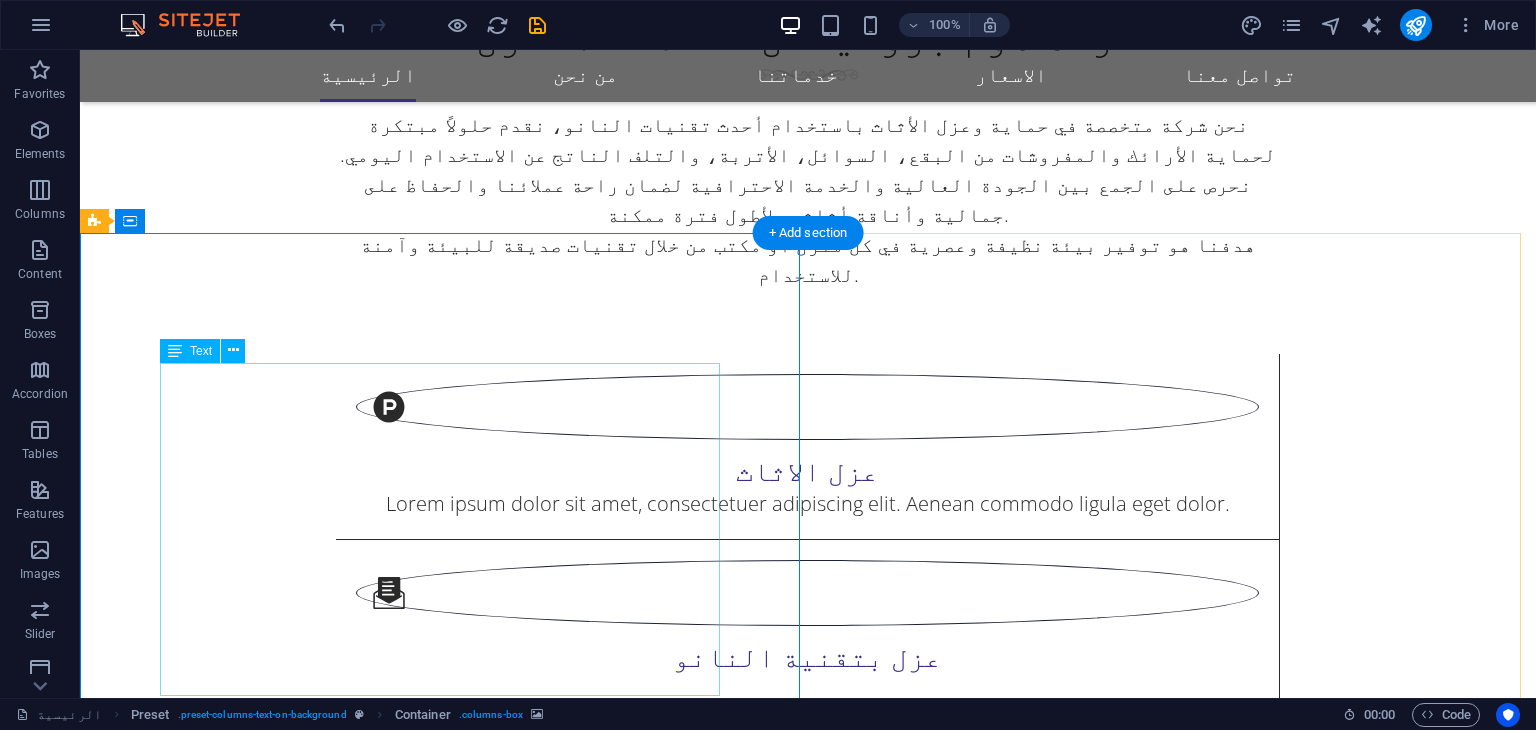 click on "تقنية النانو  هي علم التعامل مع المواد على مستوى الجزيئات الدقيقة (أقل من 100 نانومتر)، وتُستخدم هنا لتكوين  طبقة غير مرئية  تحيط بالألياف الدقيقة في الأقمشة، لتجعلها: مقاومة للسوائل والبقع (مثل القهوة، العصير، الزيوت) مقاومة للأتربة والغبار سهلة التنظيف دون الحاجة إلى غسيل متكرر لا تؤثر على نعومة القماش أو لونه أو قابليته للتهوية" at bounding box center [808, 2522] 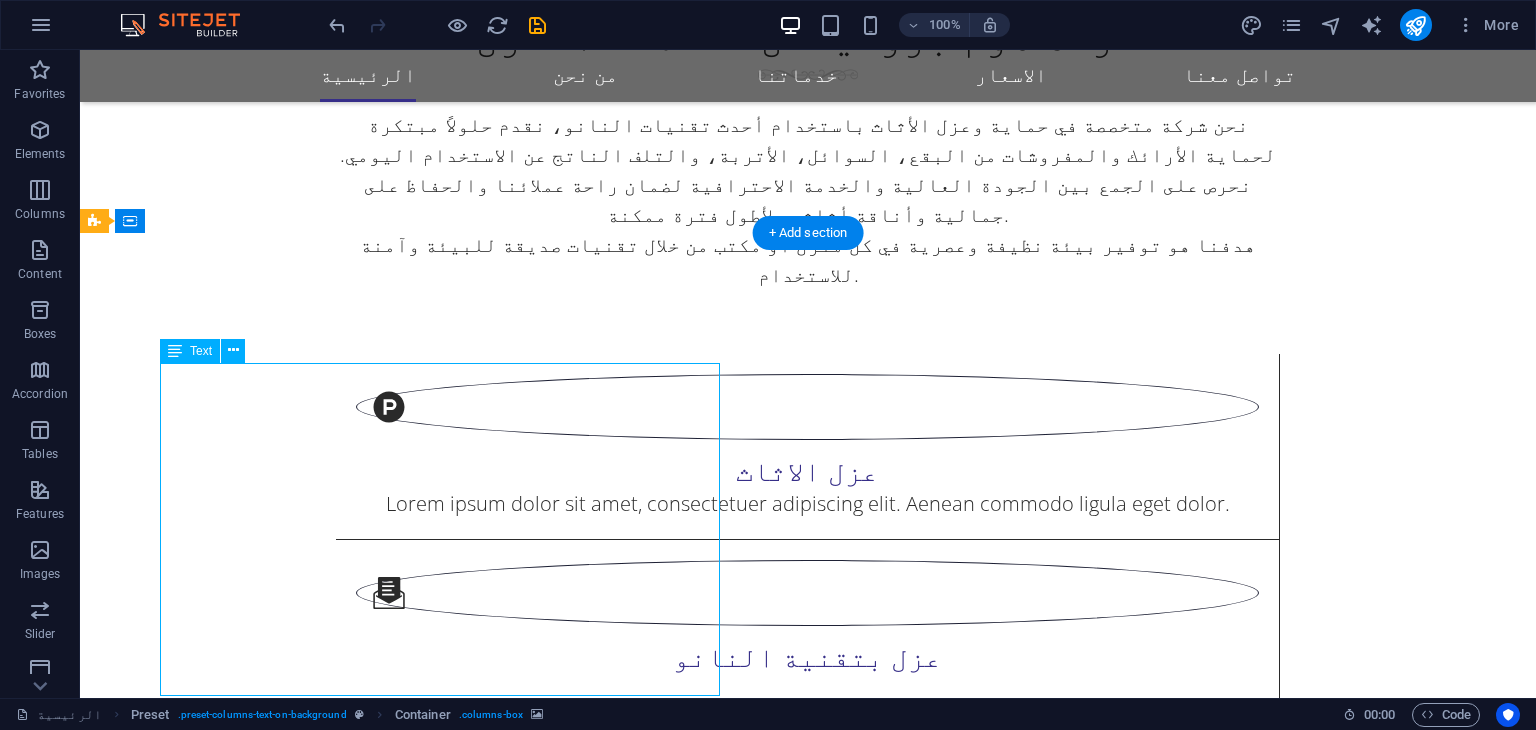 click on "تقنية النانو  هي علم التعامل مع المواد على مستوى الجزيئات الدقيقة (أقل من 100 نانومتر)، وتُستخدم هنا لتكوين  طبقة غير مرئية  تحيط بالألياف الدقيقة في الأقمشة، لتجعلها: مقاومة للسوائل والبقع (مثل القهوة، العصير، الزيوت) مقاومة للأتربة والغبار سهلة التنظيف دون الحاجة إلى غسيل متكرر لا تؤثر على نعومة القماش أو لونه أو قابليته للتهوية" at bounding box center (808, 2522) 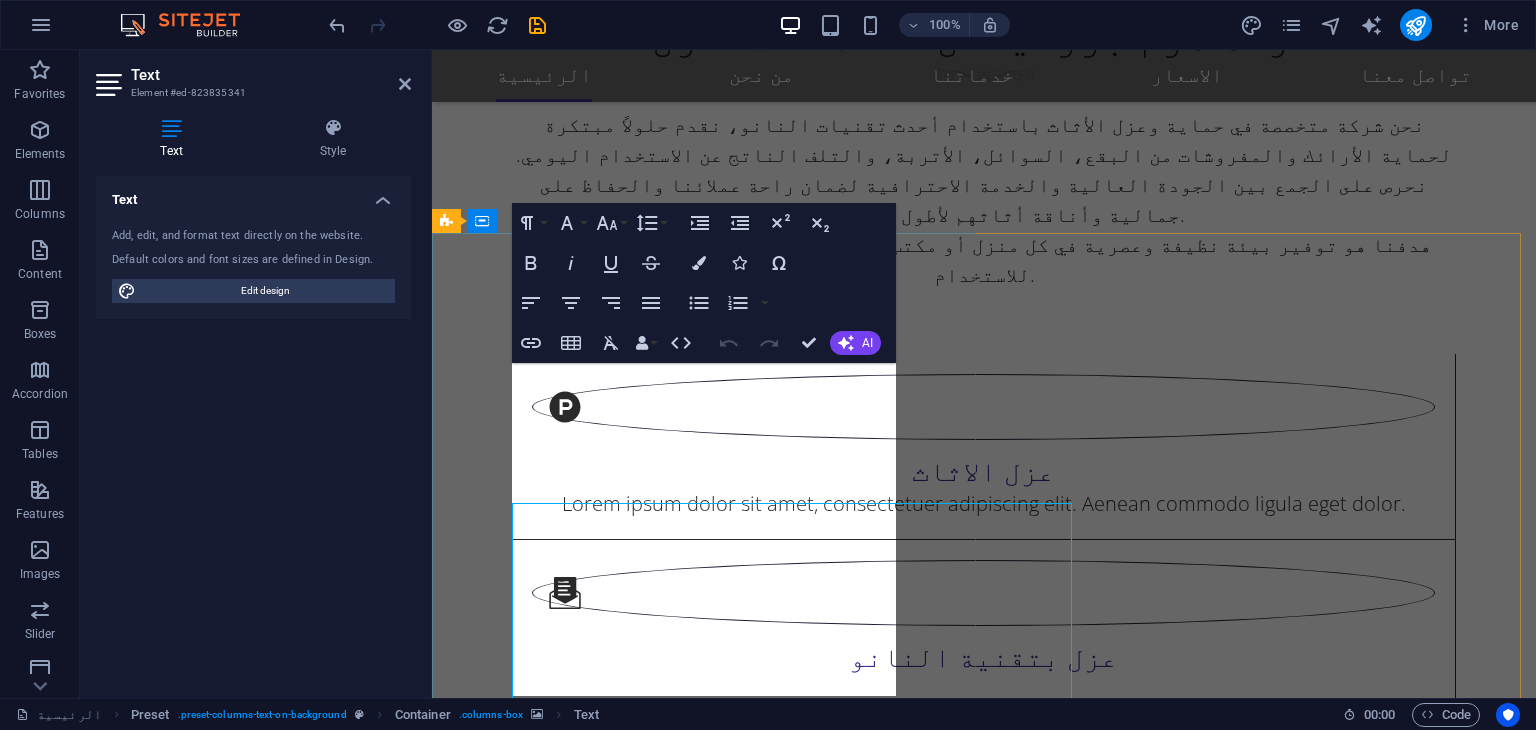 scroll, scrollTop: 1440, scrollLeft: 0, axis: vertical 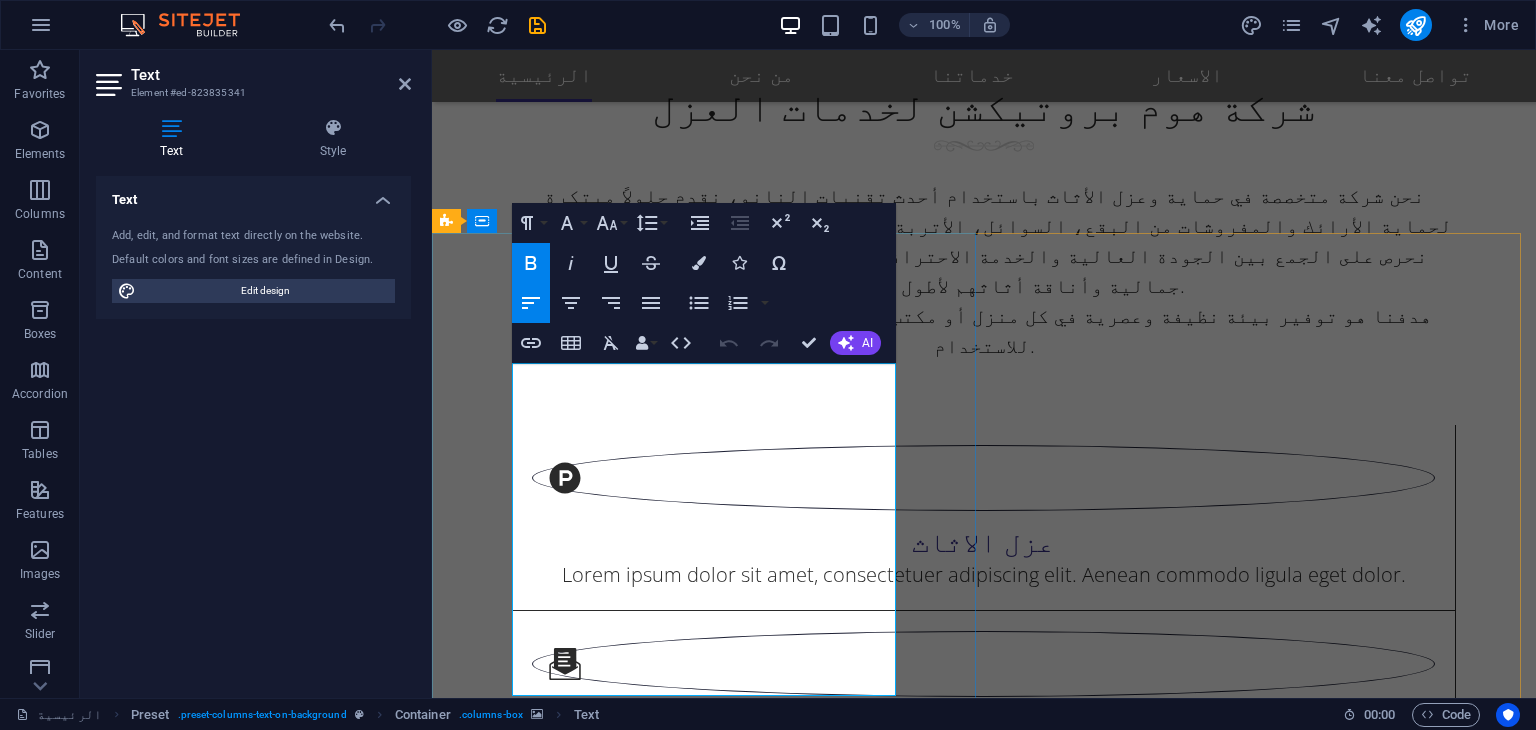 click on "تقنية النانو  هي علم التعامل مع المواد على مستوى الجزيئات الدقيقة (أقل من 100 نانومتر)، وتُستخدم هنا لتكوين  طبقة غير مرئية  تحيط بالألياف الدقيقة في الأقمشة، لتجعلها:" at bounding box center (984, 2619) 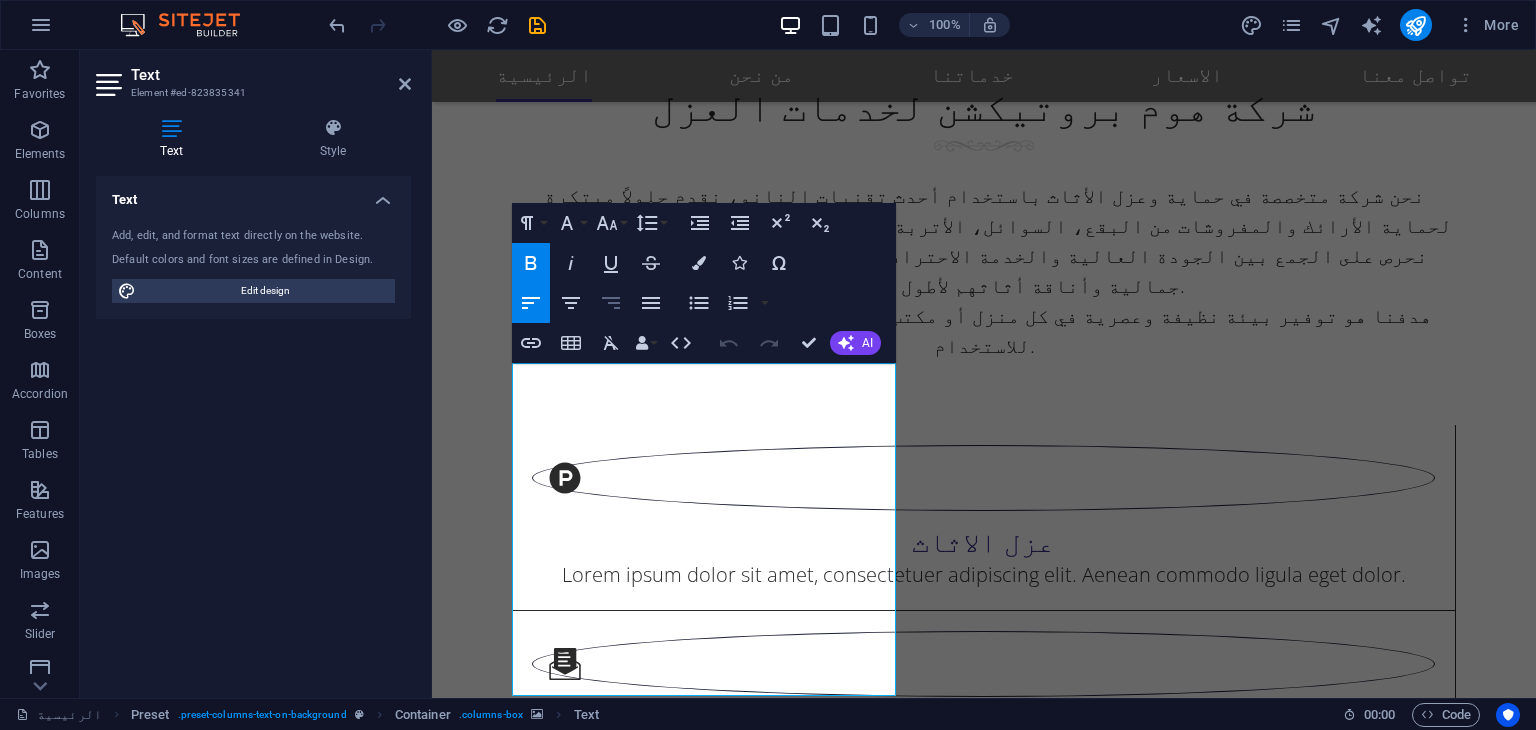 click 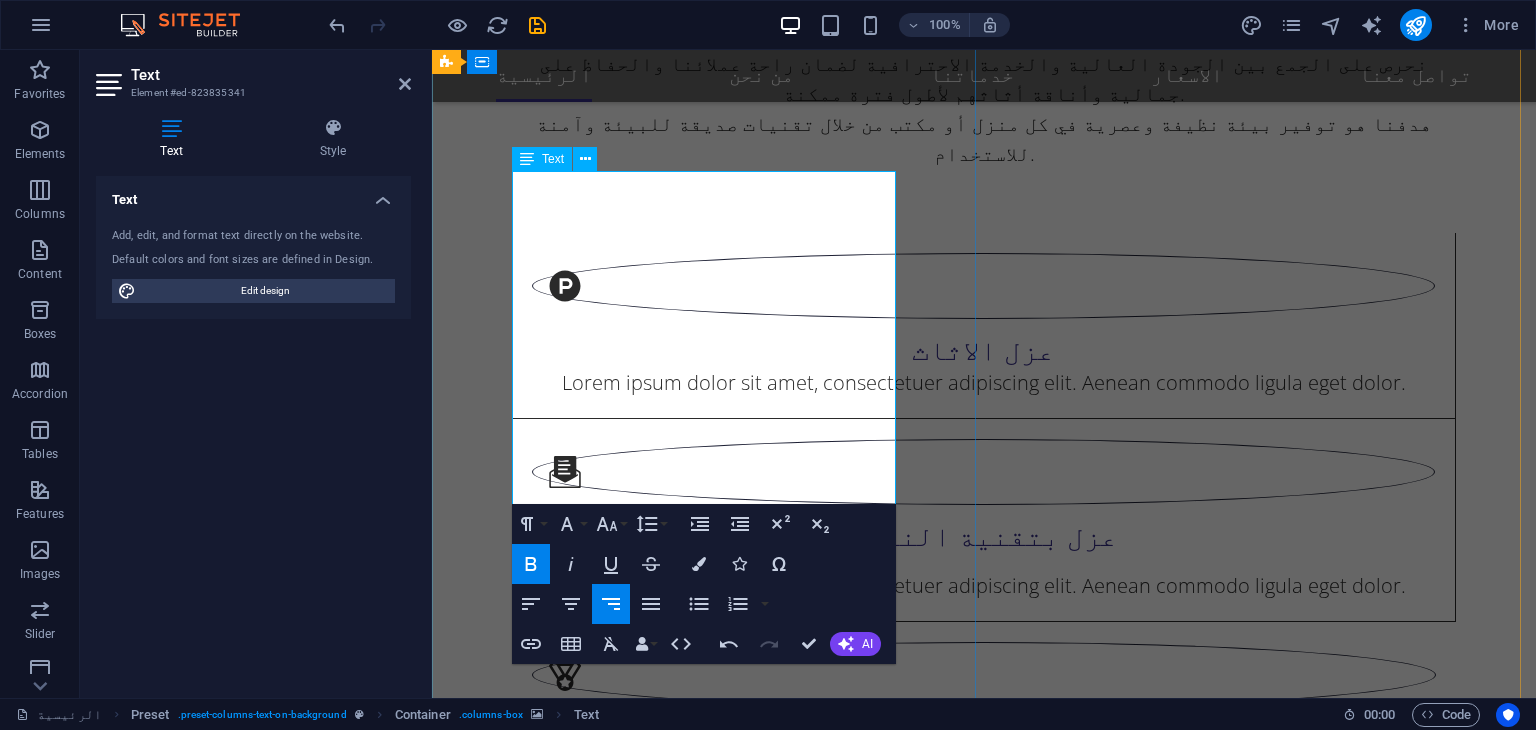 scroll, scrollTop: 1632, scrollLeft: 0, axis: vertical 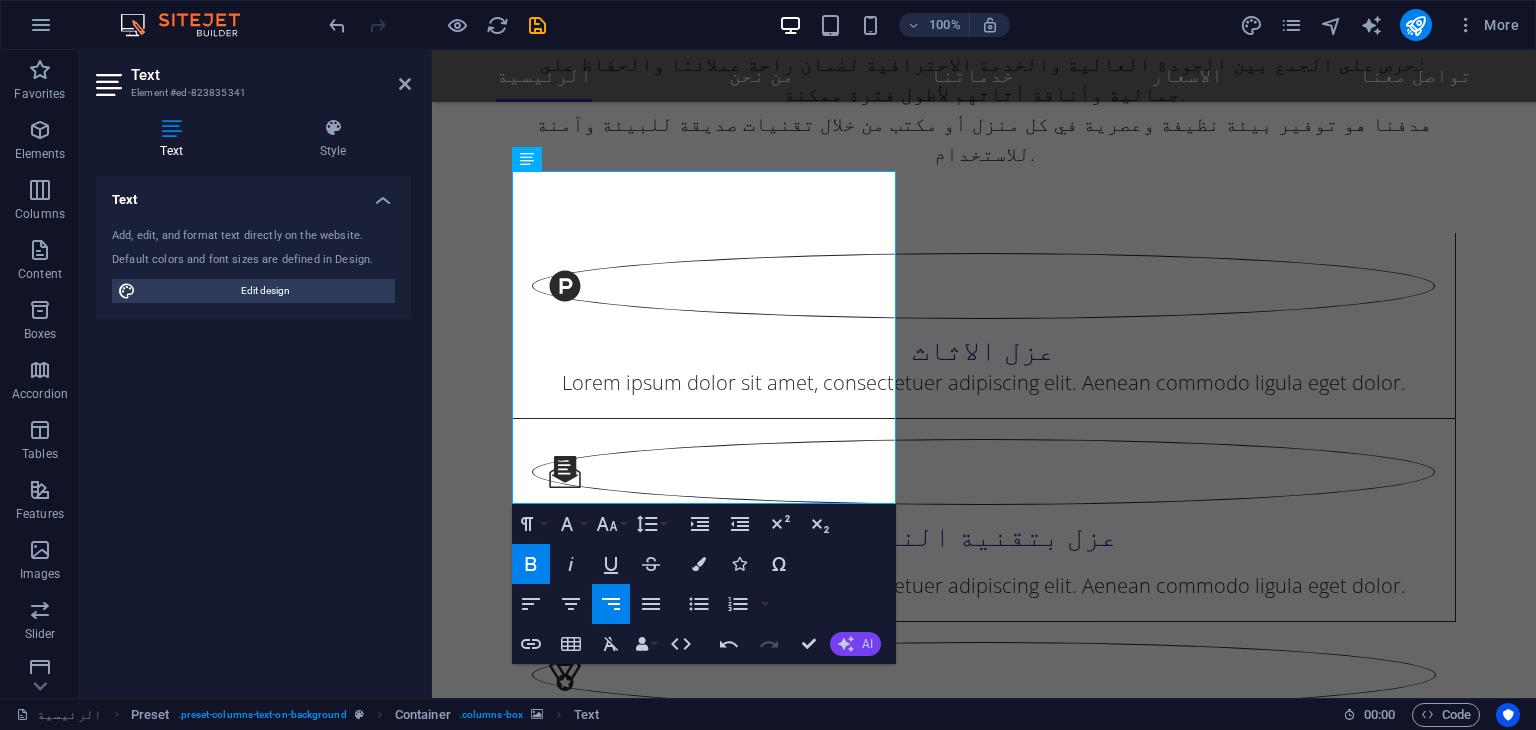 click on "AI" at bounding box center [855, 644] 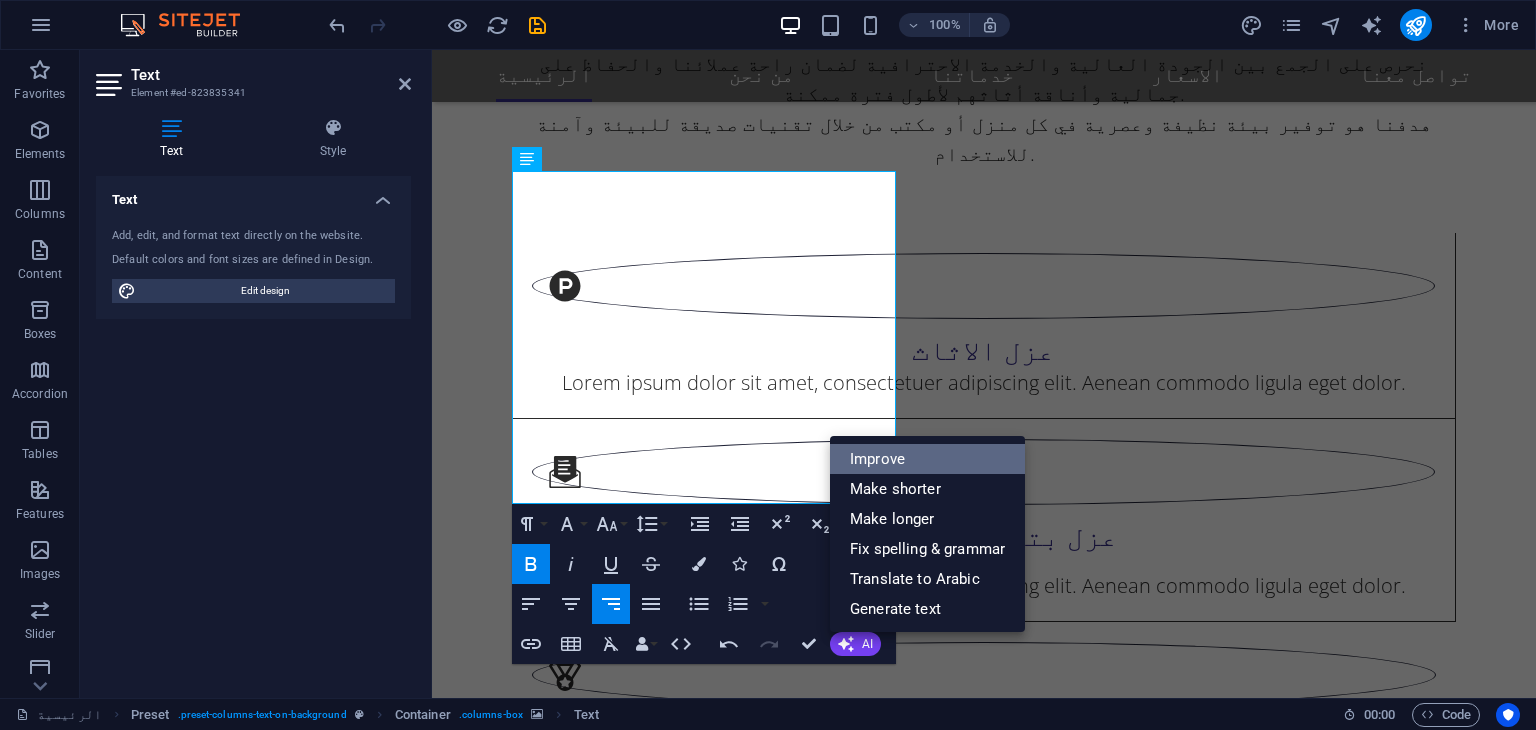 click on "Improve" at bounding box center [927, 459] 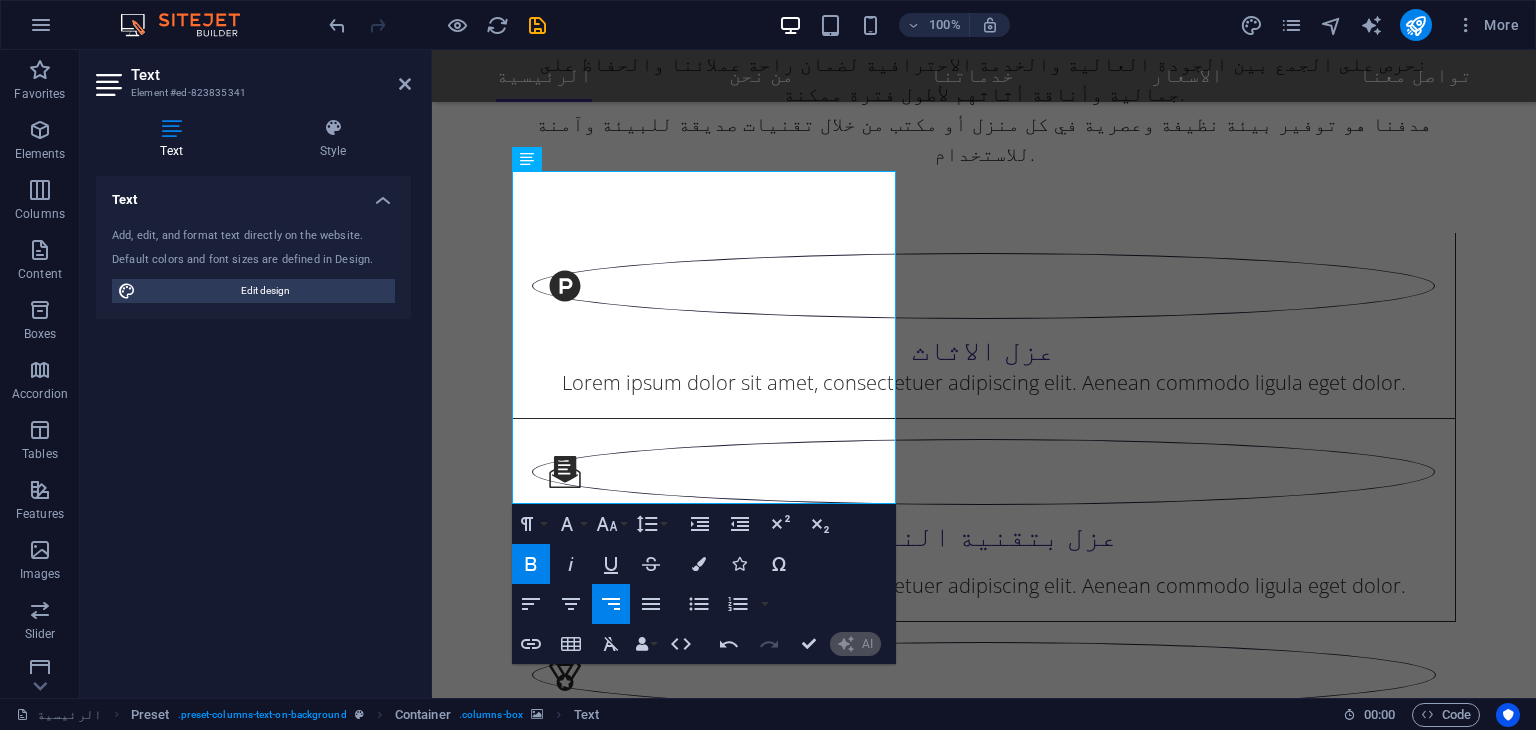 type 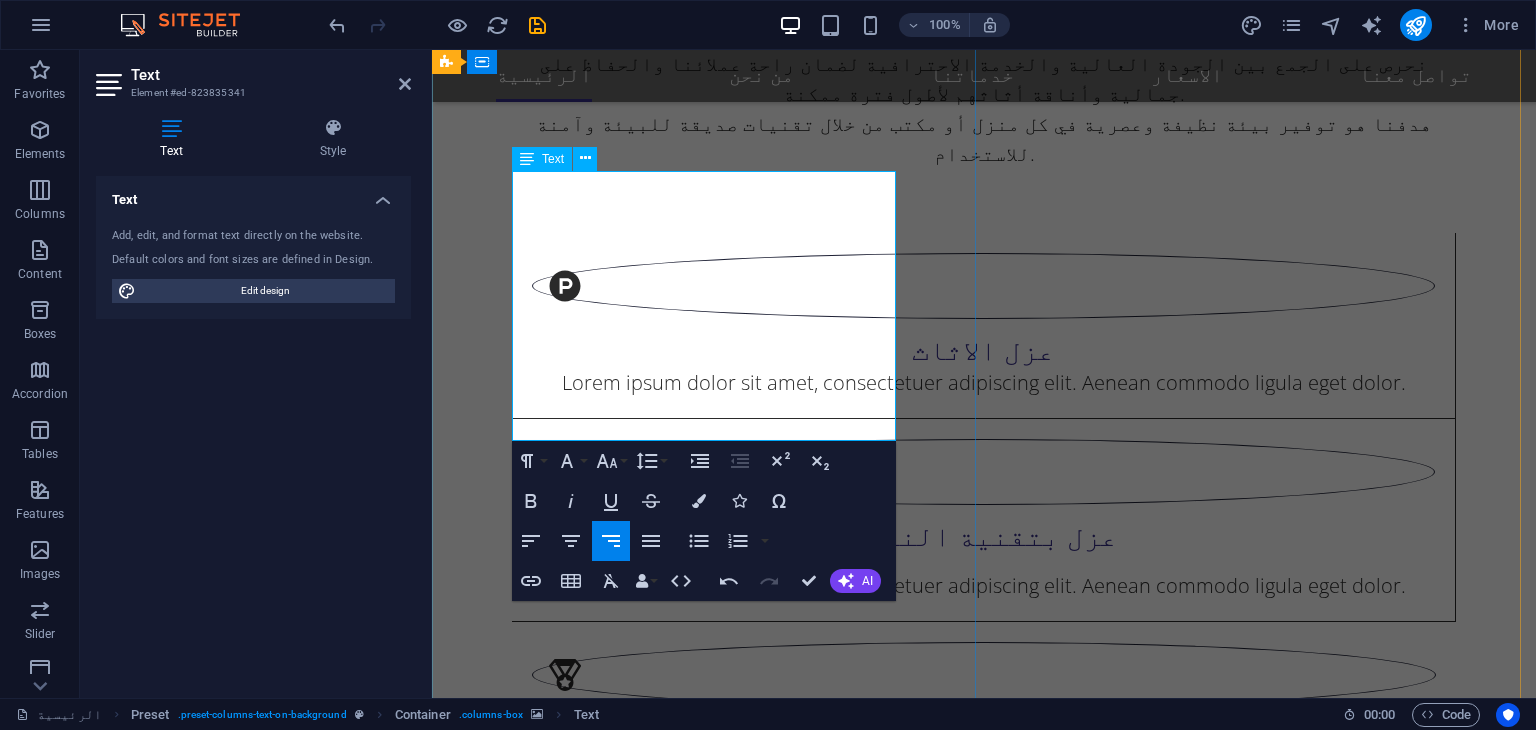 click on "تقنية النانو هي علم يتعامل مع المواد على مستوى الجزيئات الدقيقة (أقل من 100 نانومتر)، حيث تُستخدم لتشكيل طبقة غير مرئية تحيط بالألياف الدقيقة في الأقمشة، مما يمنحها المميزات التالية: - مقاومة للسوائل والبقع (مثل القهوة والعصير والزيوت) - مقاومة للأتربة والغبار - سهولة في التنظيف دون الحاجة إلى غسيل متكرر - عدم تأثير على نعومة القماش أو لونه أو قابليته للتهوية" at bounding box center [984, 2517] 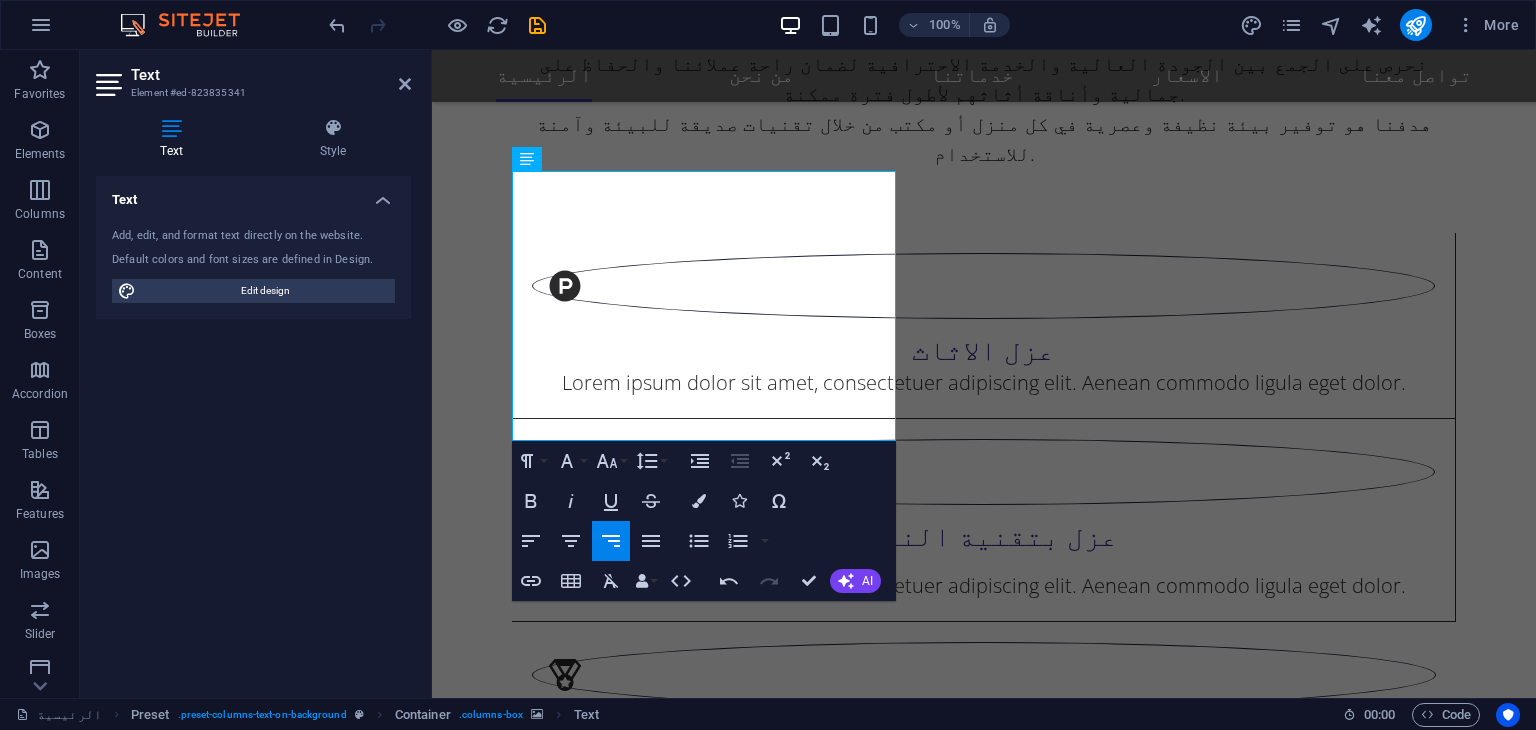 click at bounding box center (984, 1888) 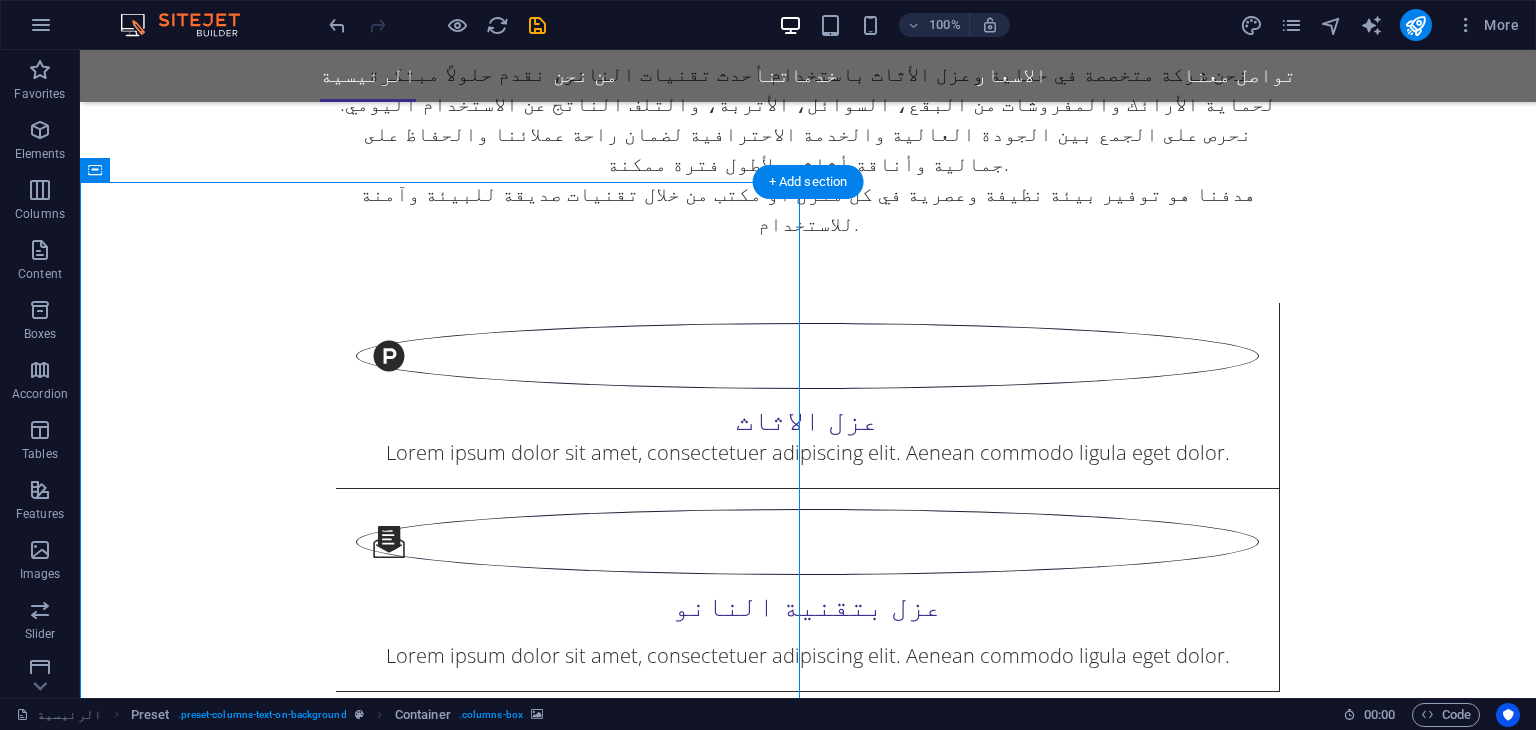 click at bounding box center (808, 1883) 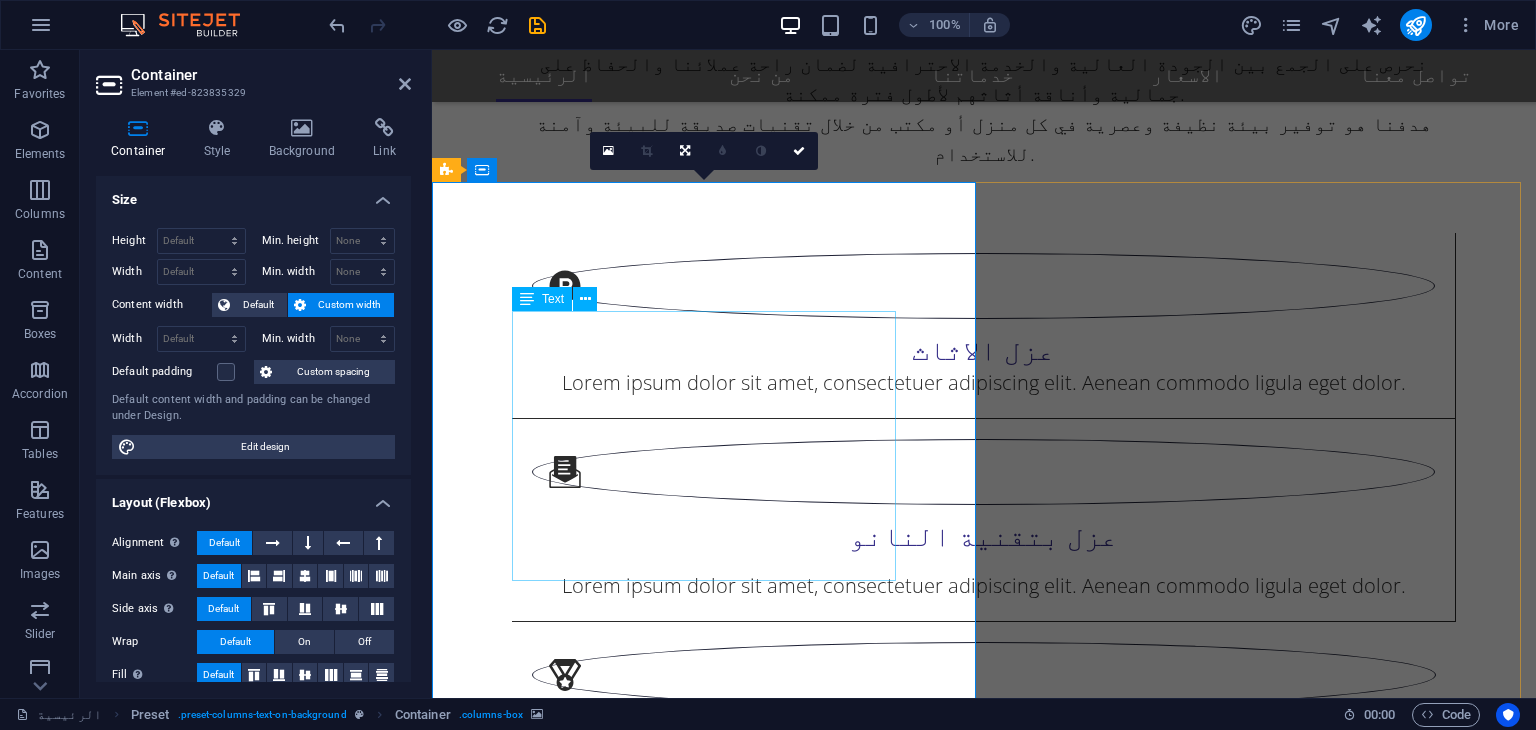 scroll, scrollTop: 1492, scrollLeft: 0, axis: vertical 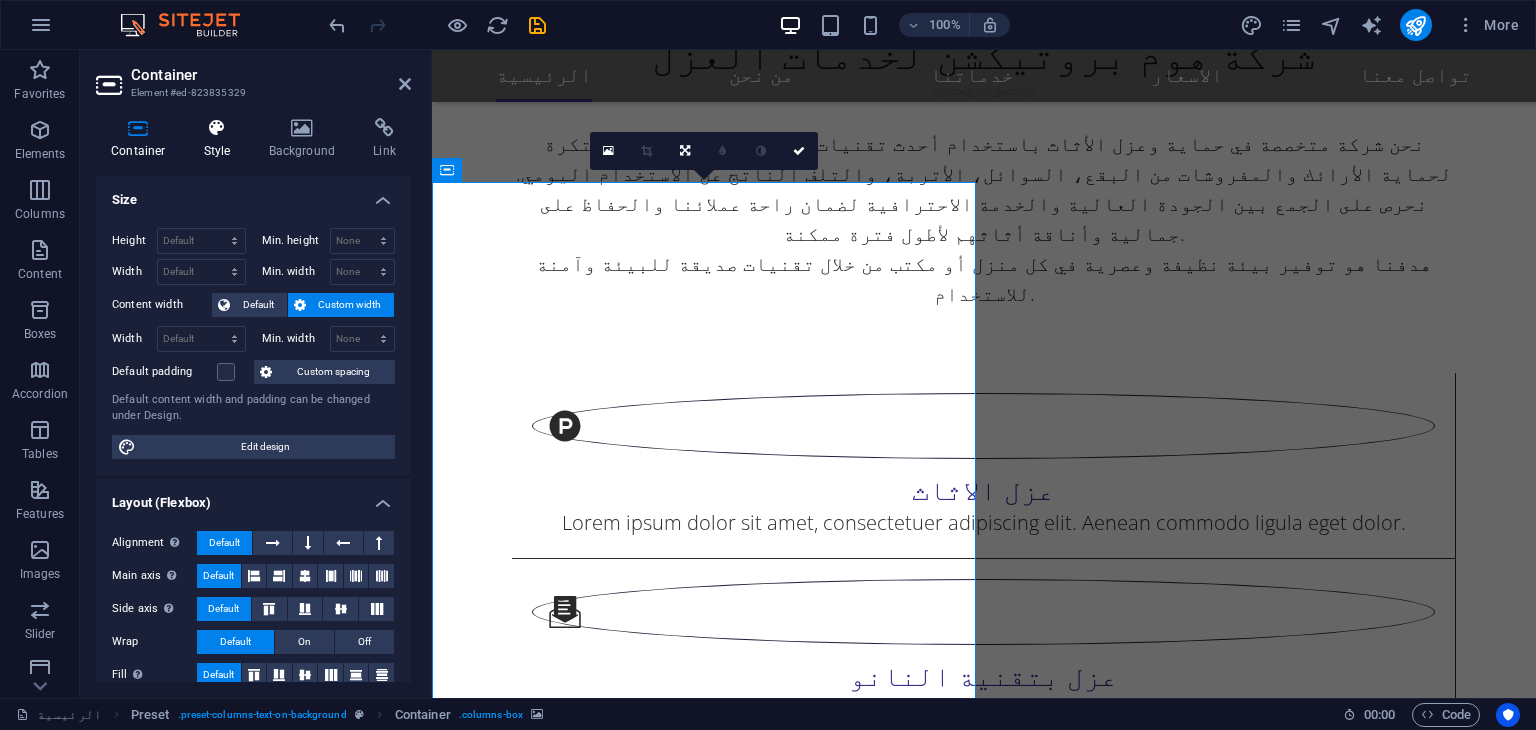 click on "Style" at bounding box center (221, 139) 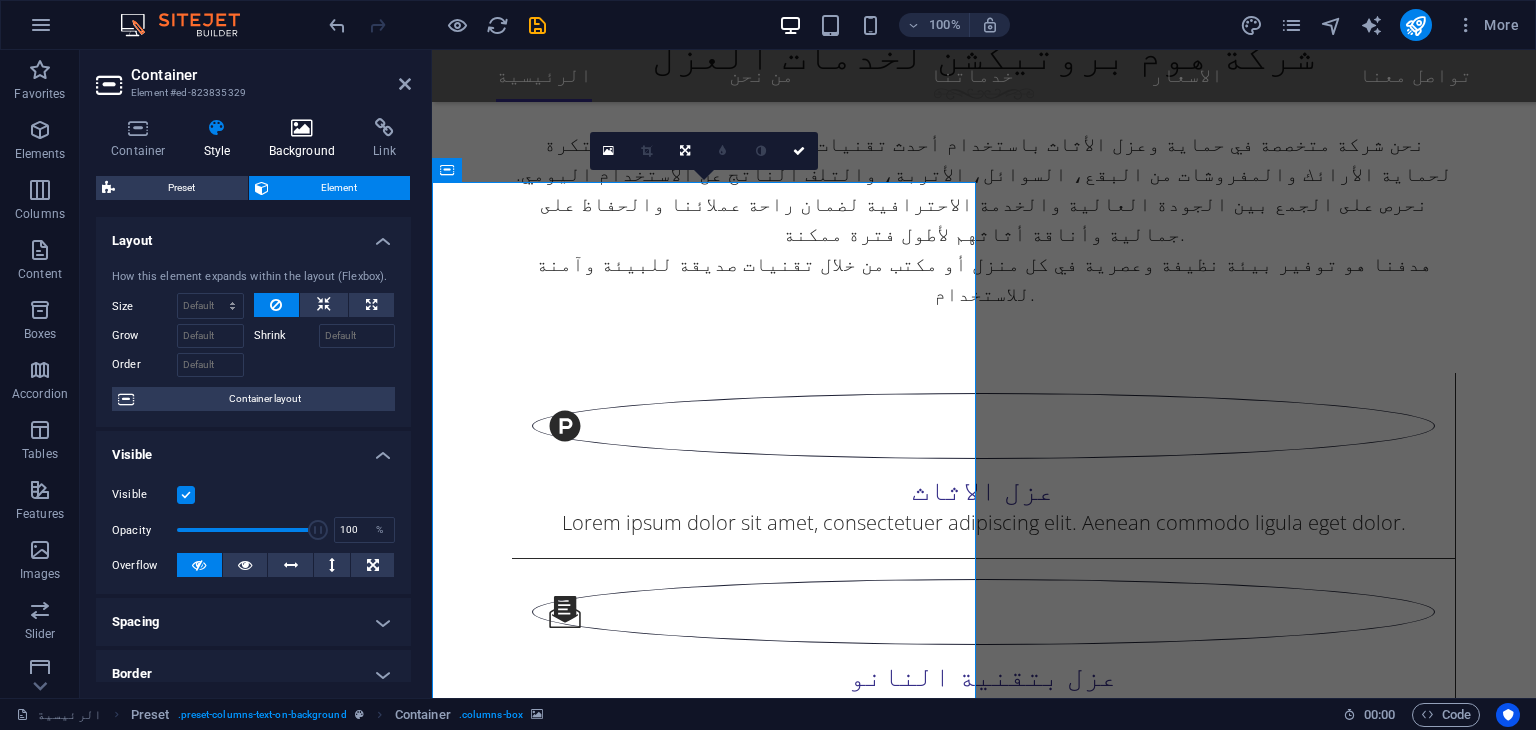 click at bounding box center (302, 128) 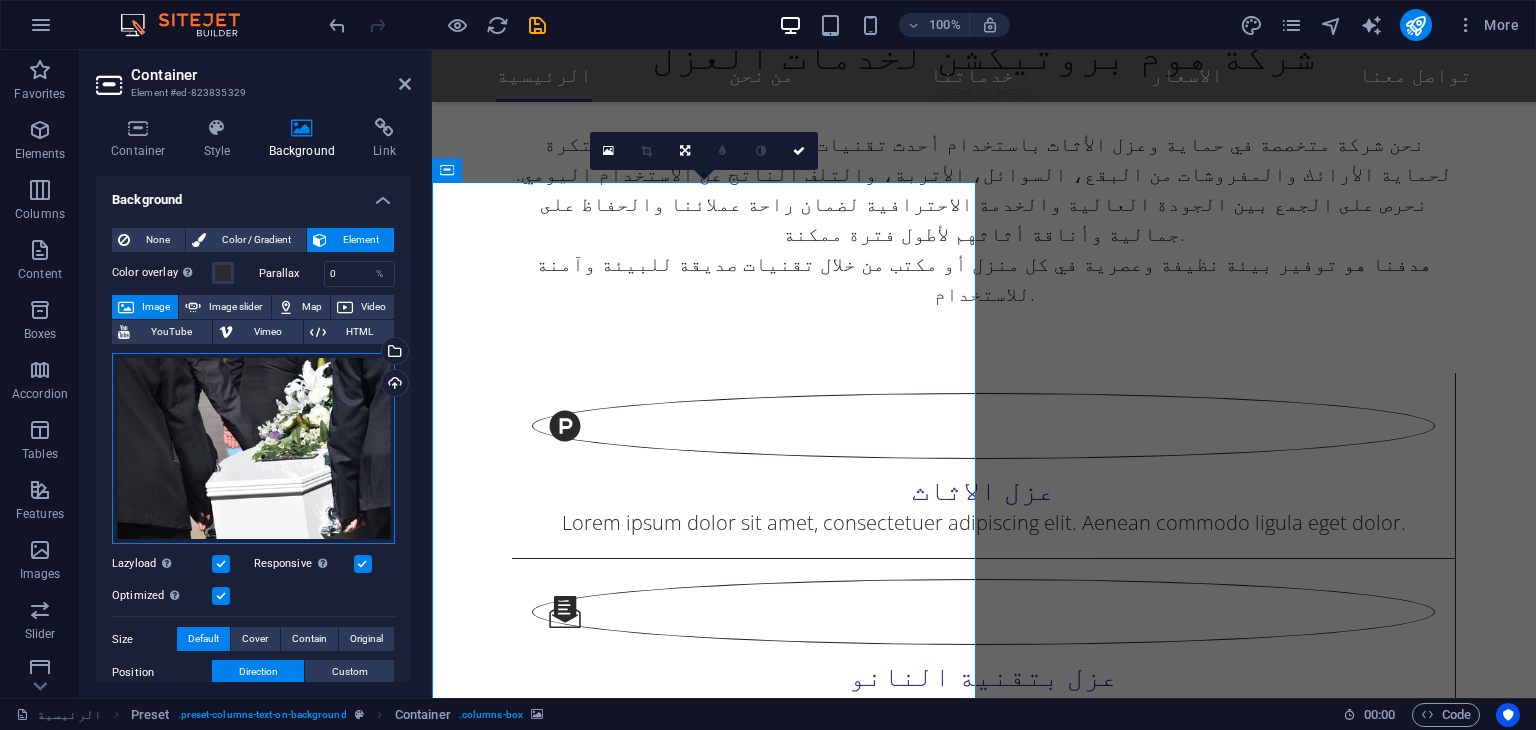 click on "Drag files here, click to choose files or select files from Files or our free stock photos & videos" at bounding box center [253, 449] 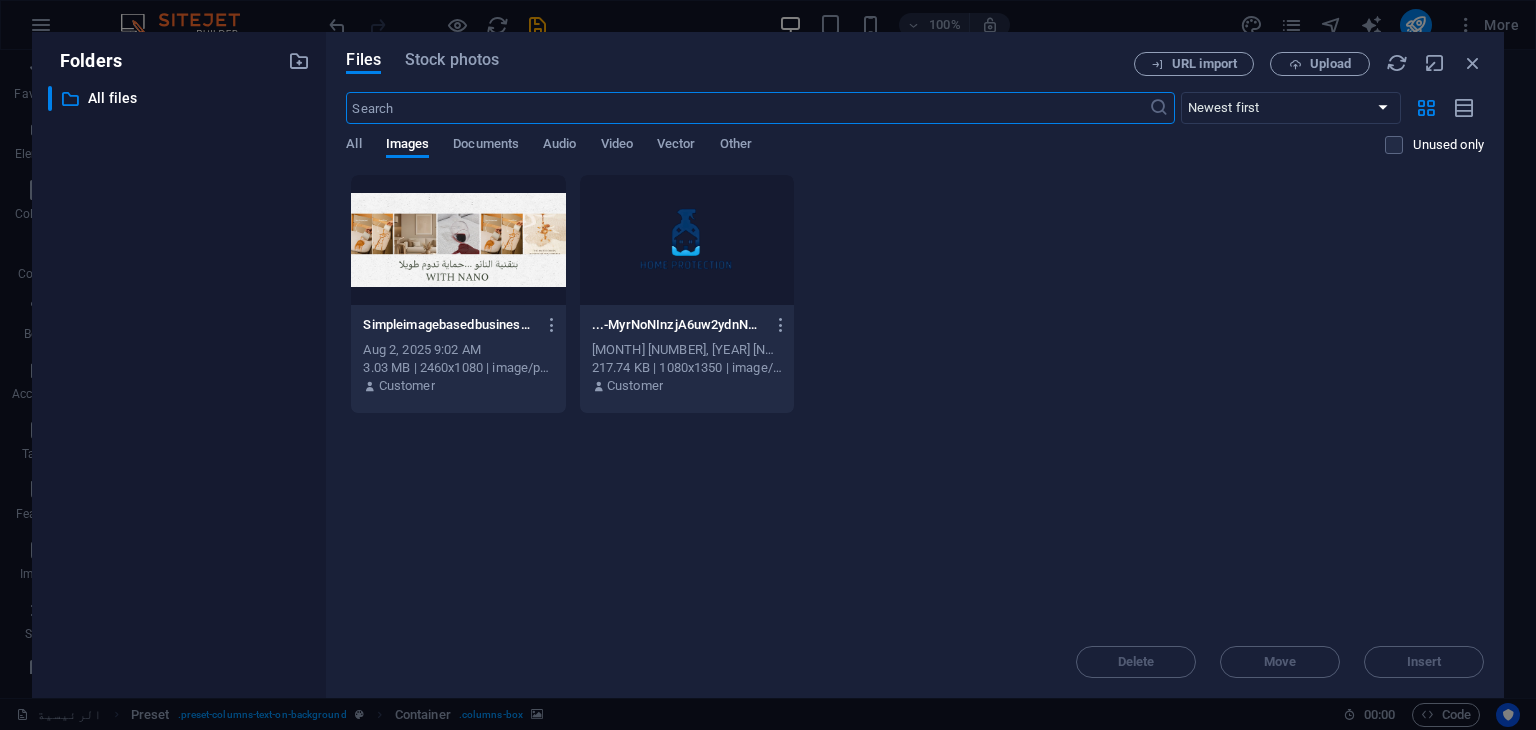 scroll, scrollTop: 1459, scrollLeft: 0, axis: vertical 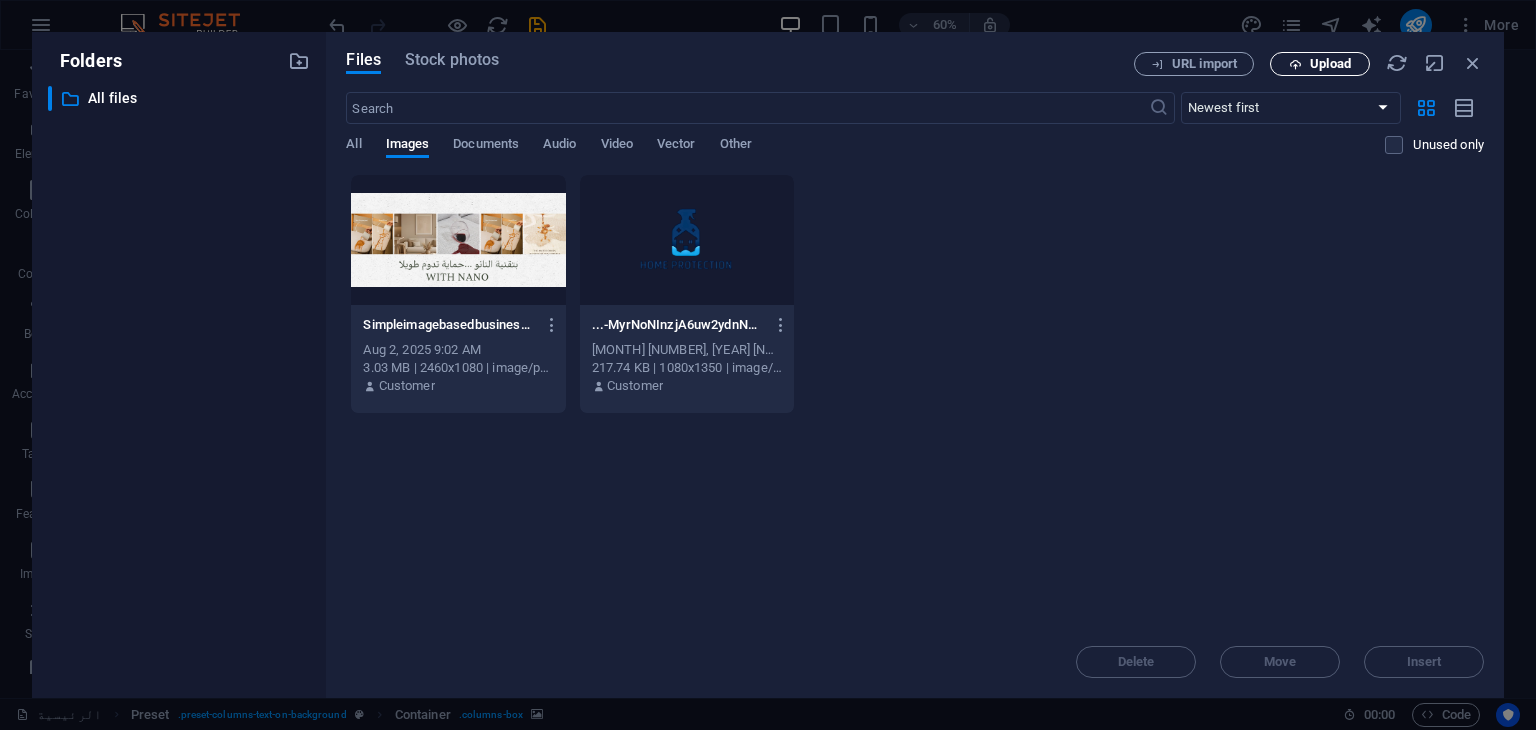 click at bounding box center [1295, 64] 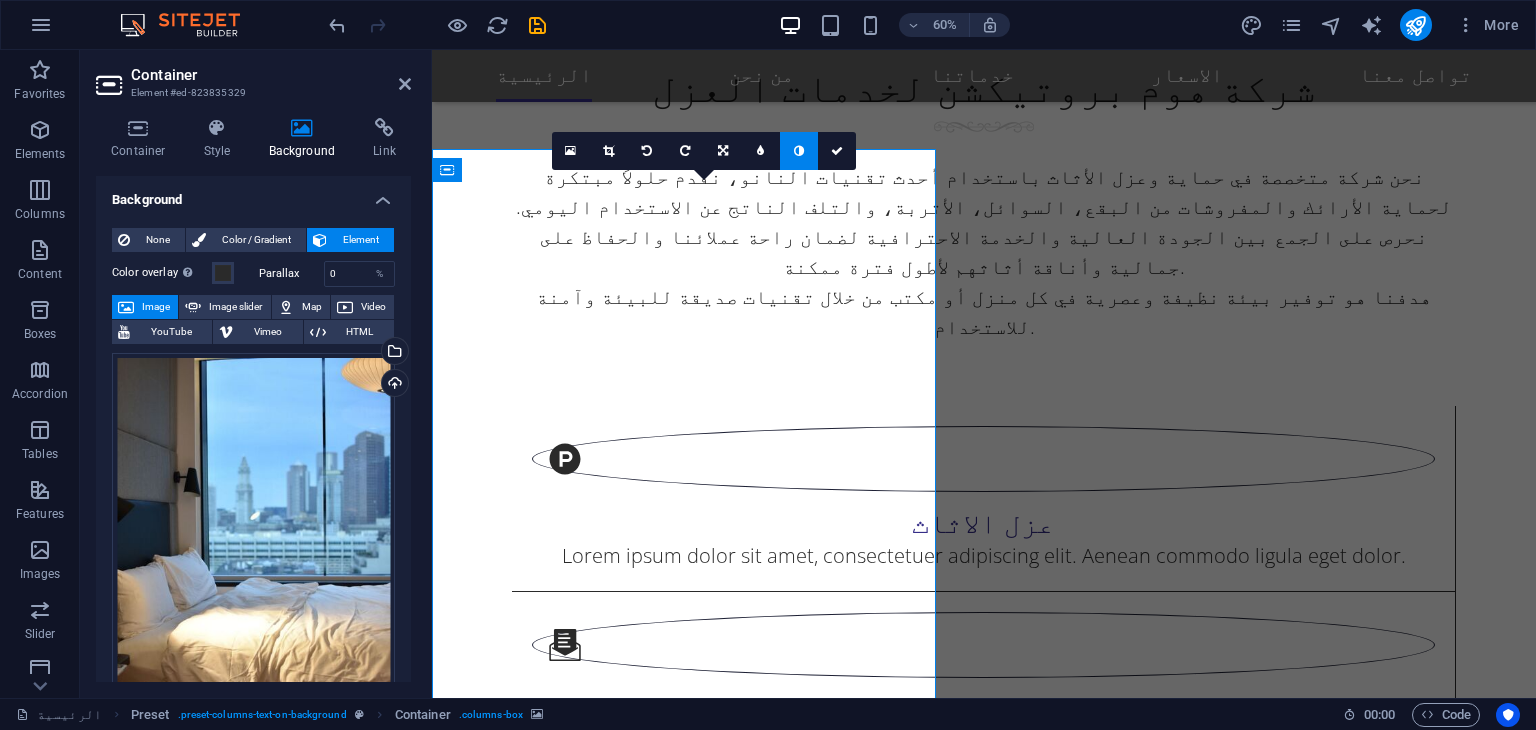 scroll, scrollTop: 1492, scrollLeft: 0, axis: vertical 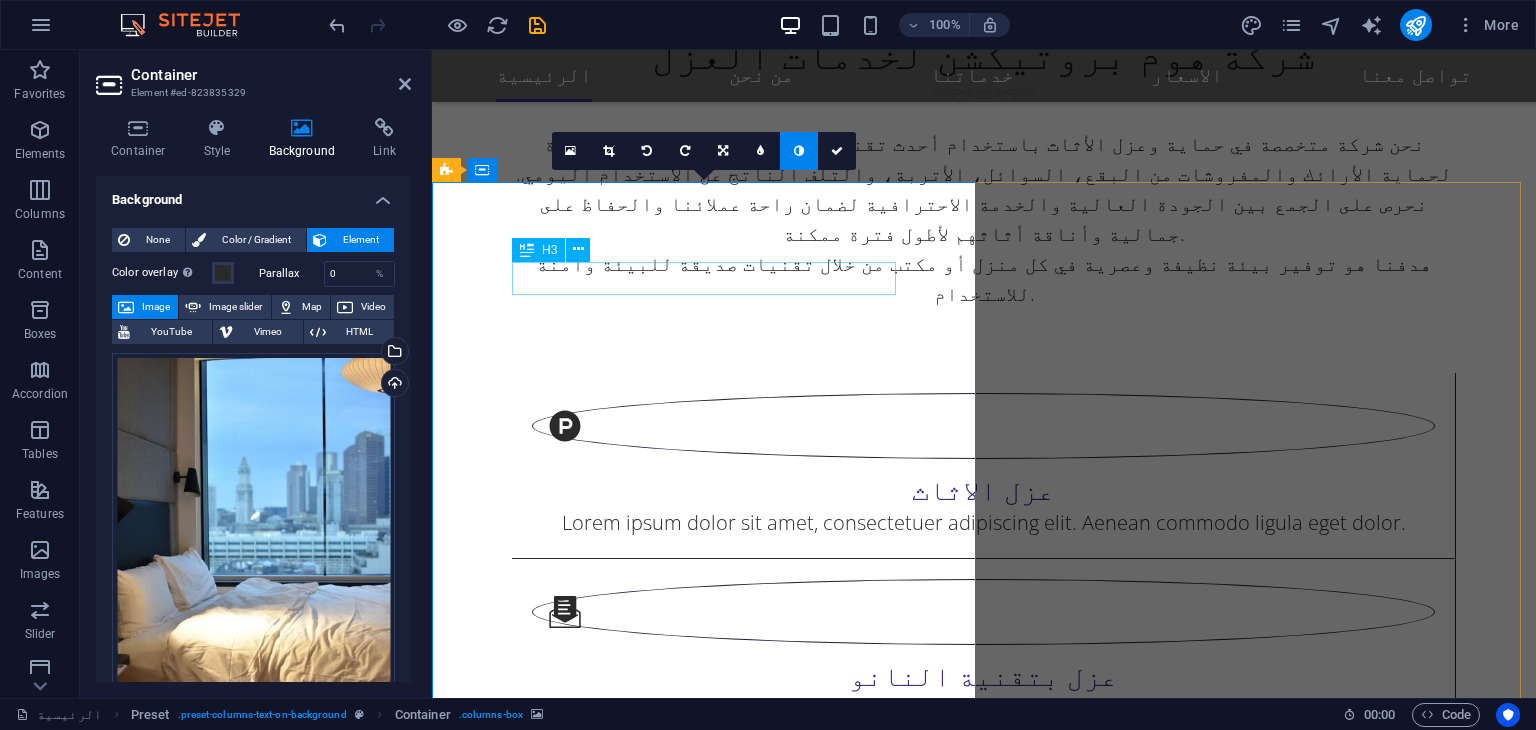 click on "Funeral Services" at bounding box center (984, 2504) 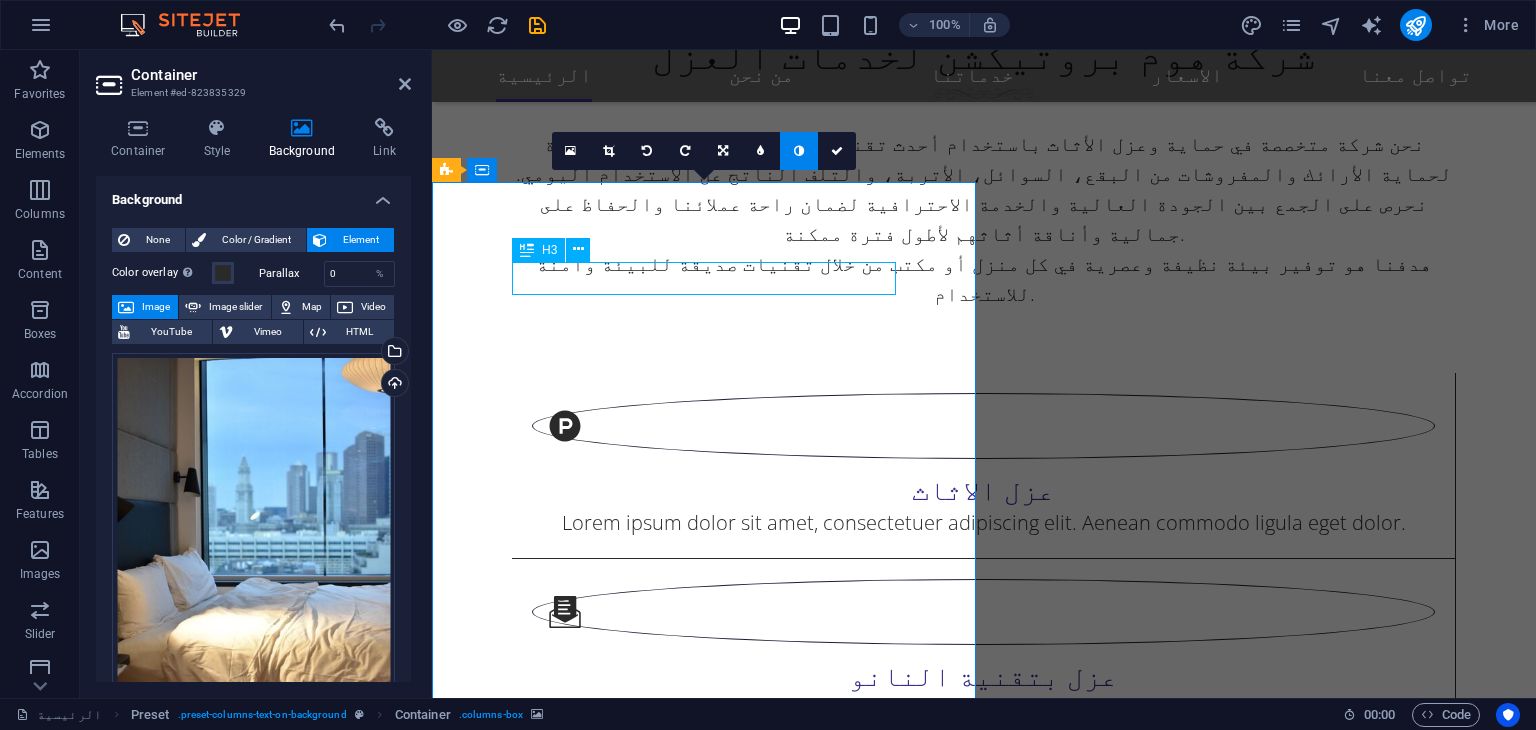 click on "Funeral Services" at bounding box center [984, 2504] 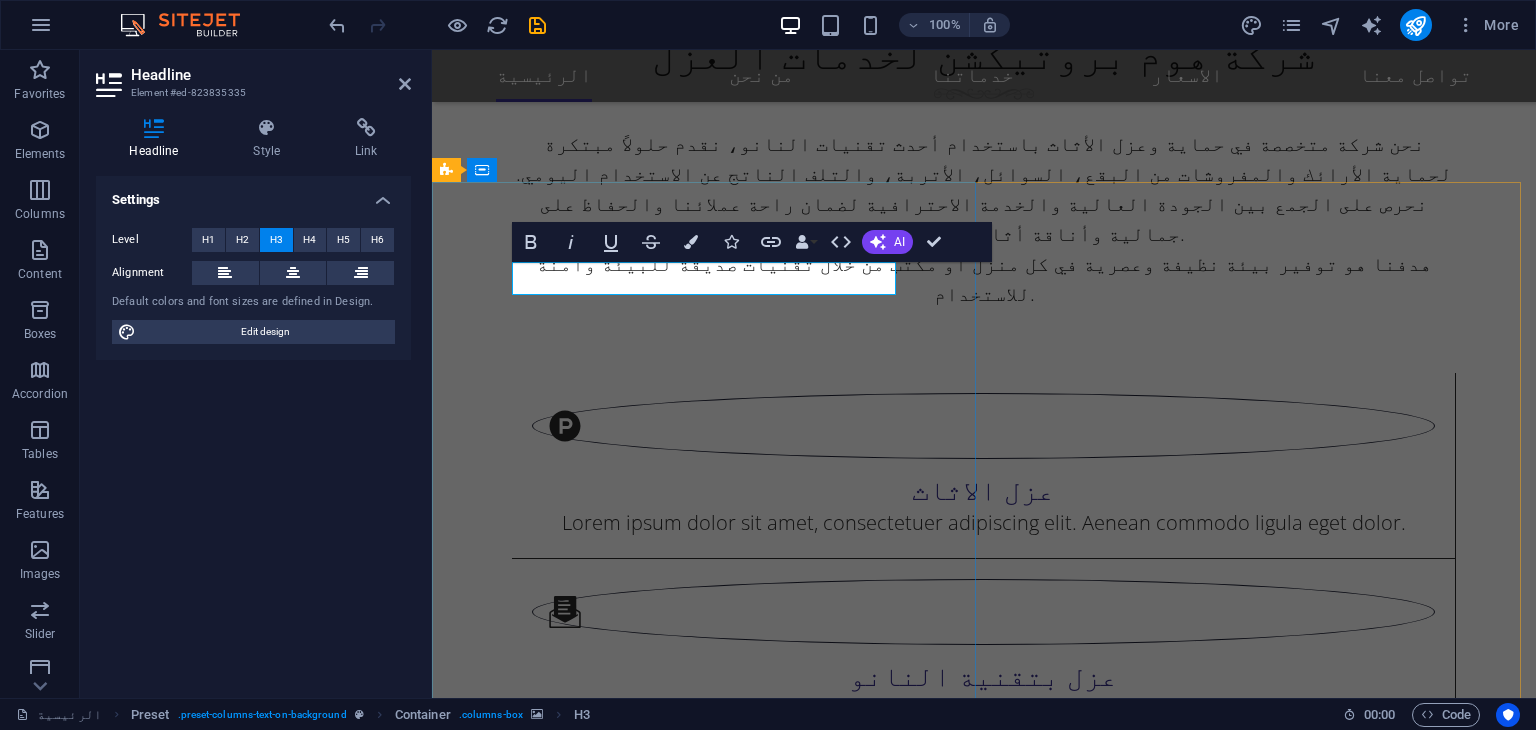 click on "Funeral Services" at bounding box center [984, 2504] 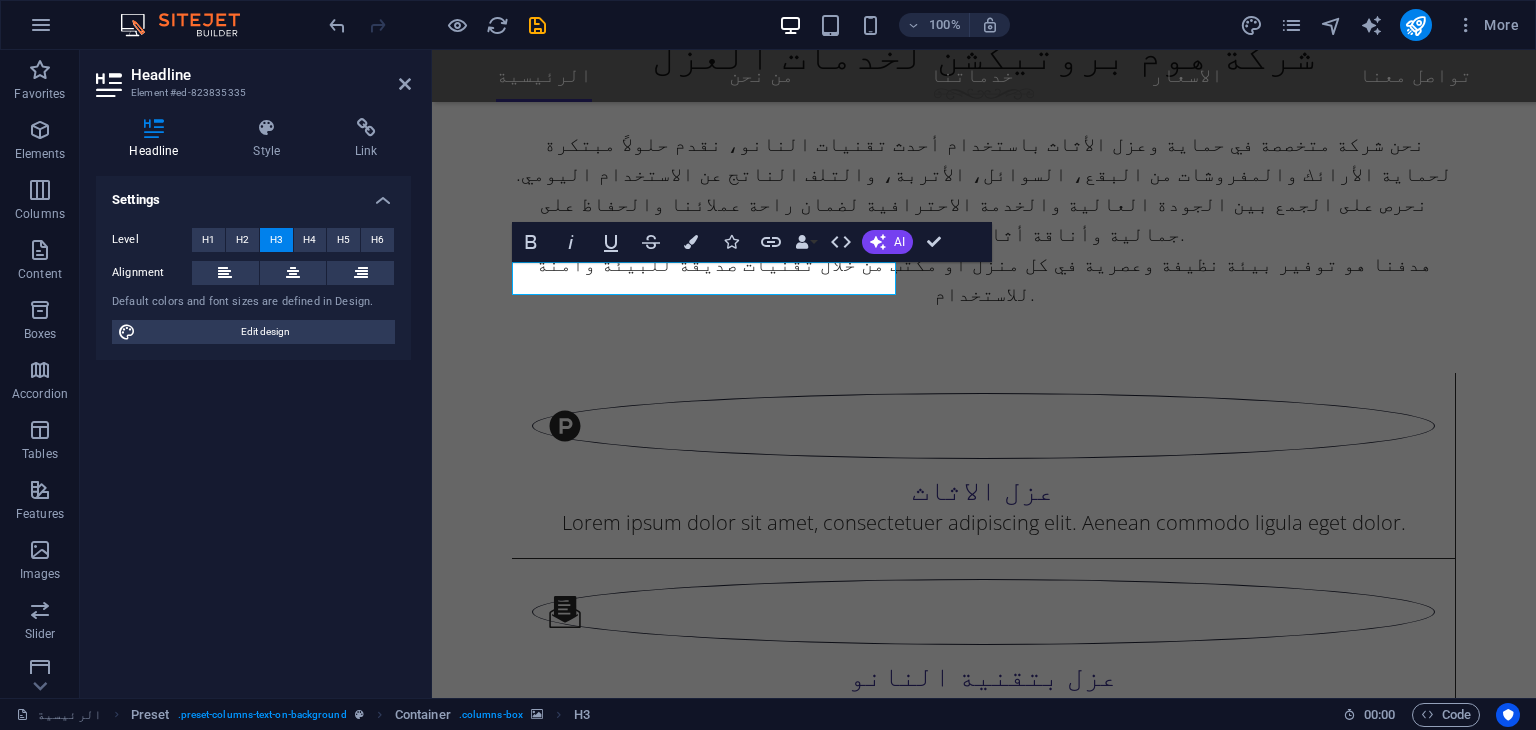 click at bounding box center [984, 2028] 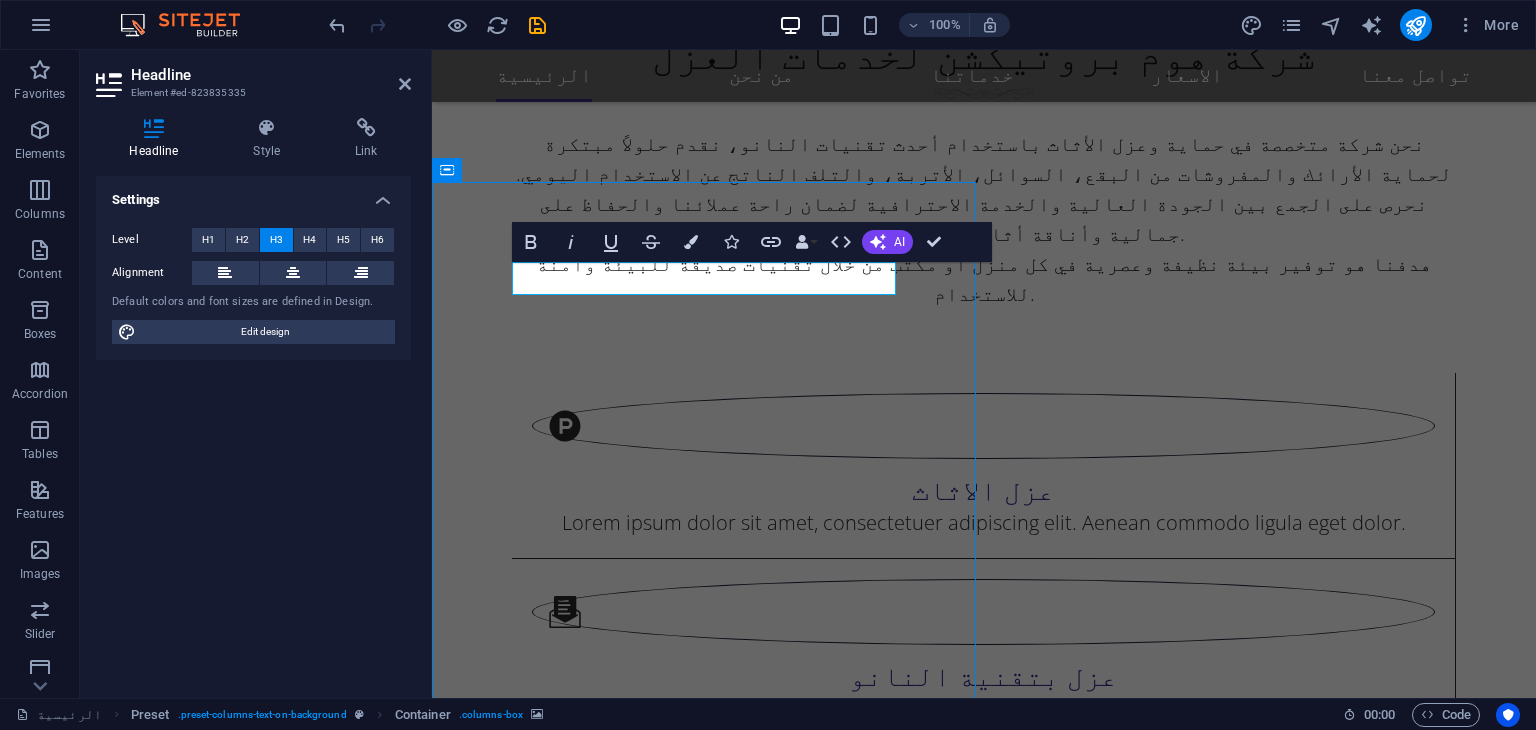scroll, scrollTop: 1632, scrollLeft: 0, axis: vertical 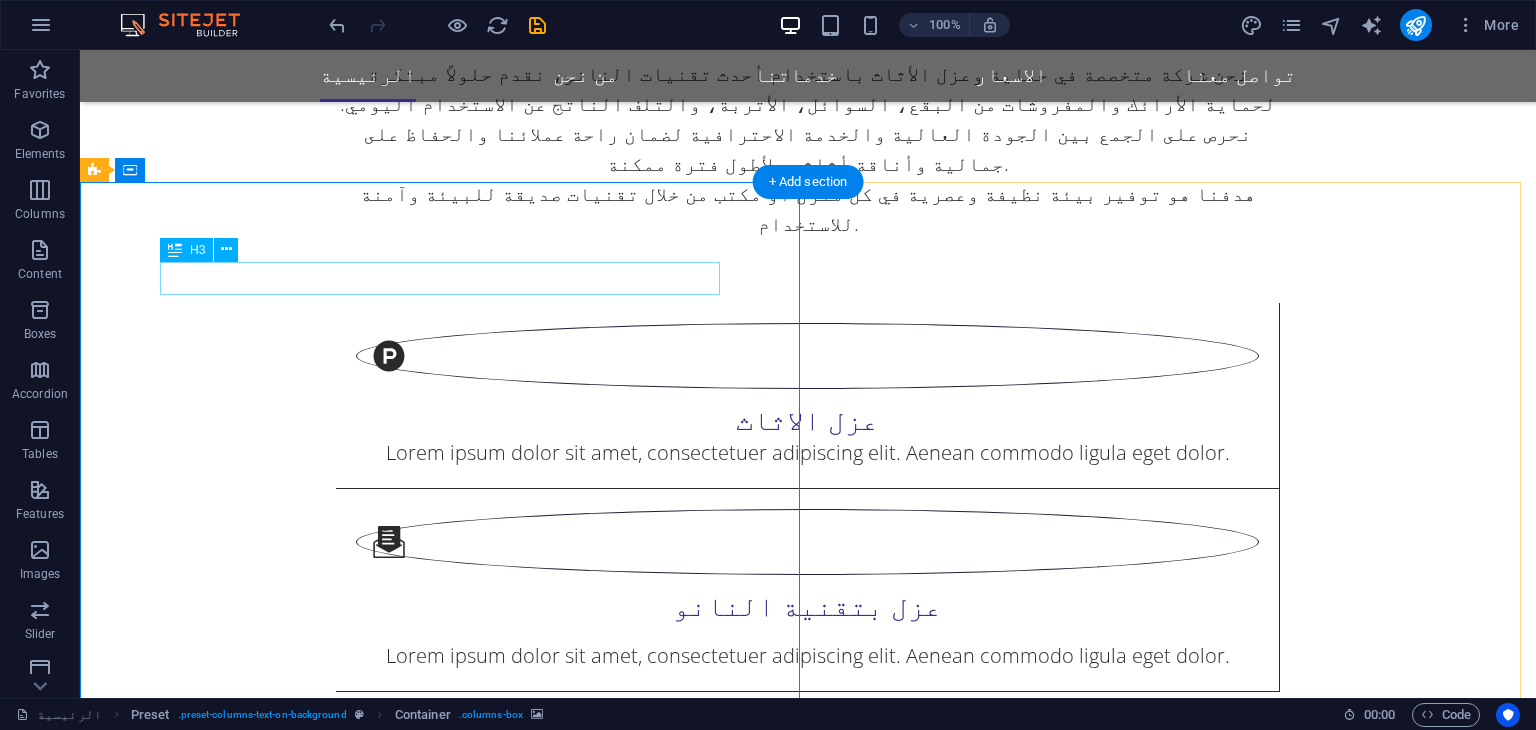 click on "تقنية النانو" at bounding box center (808, 2284) 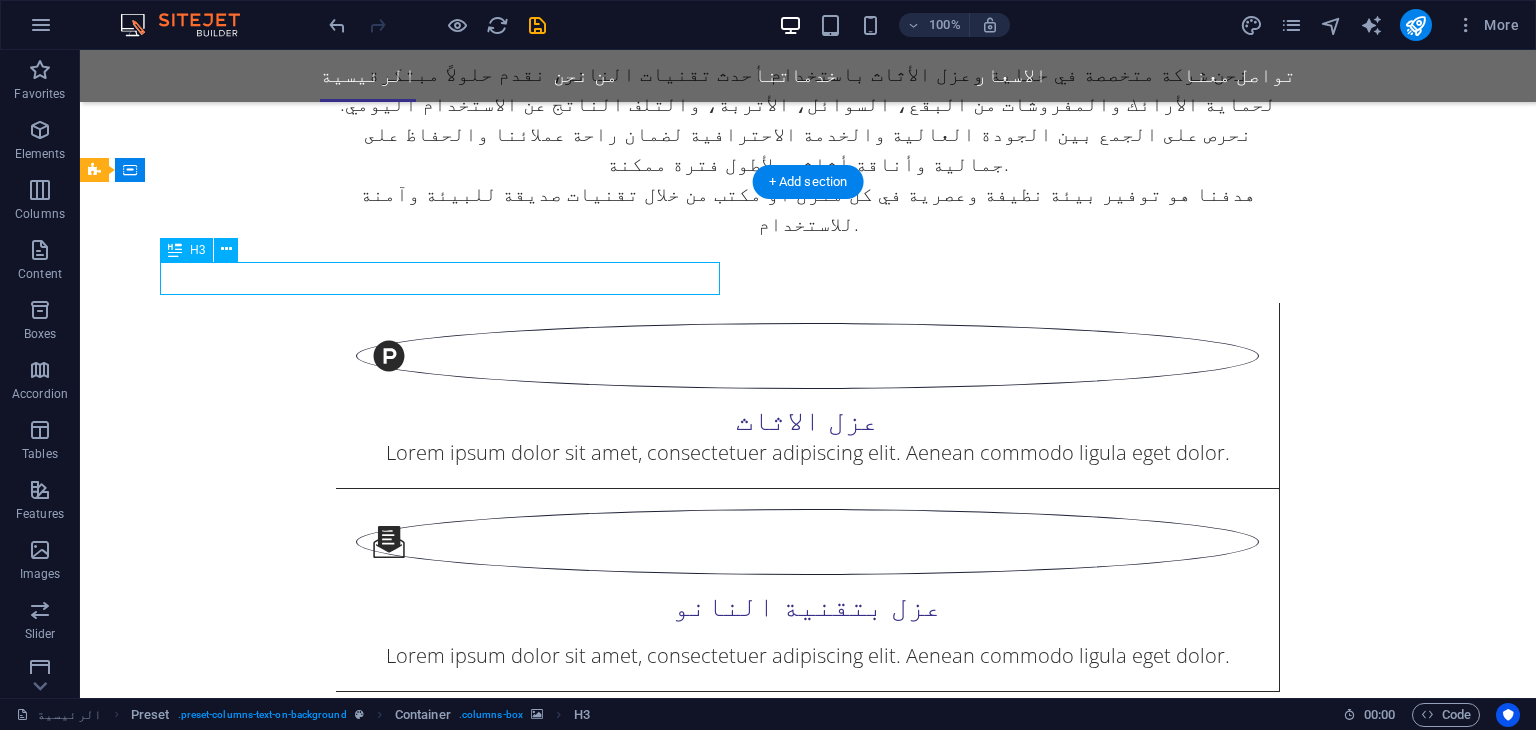 click on "تقنية النانو" at bounding box center (808, 2284) 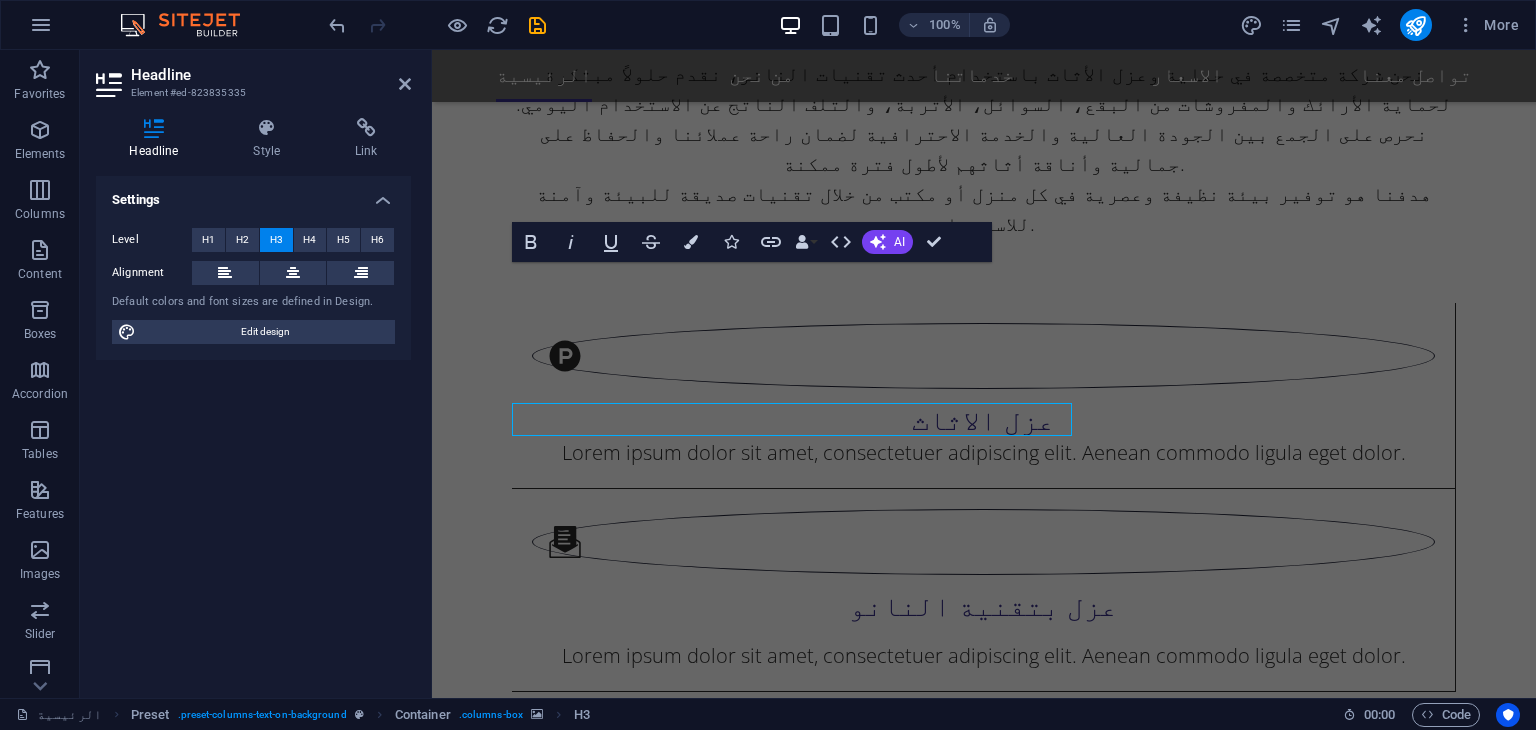 scroll, scrollTop: 1492, scrollLeft: 0, axis: vertical 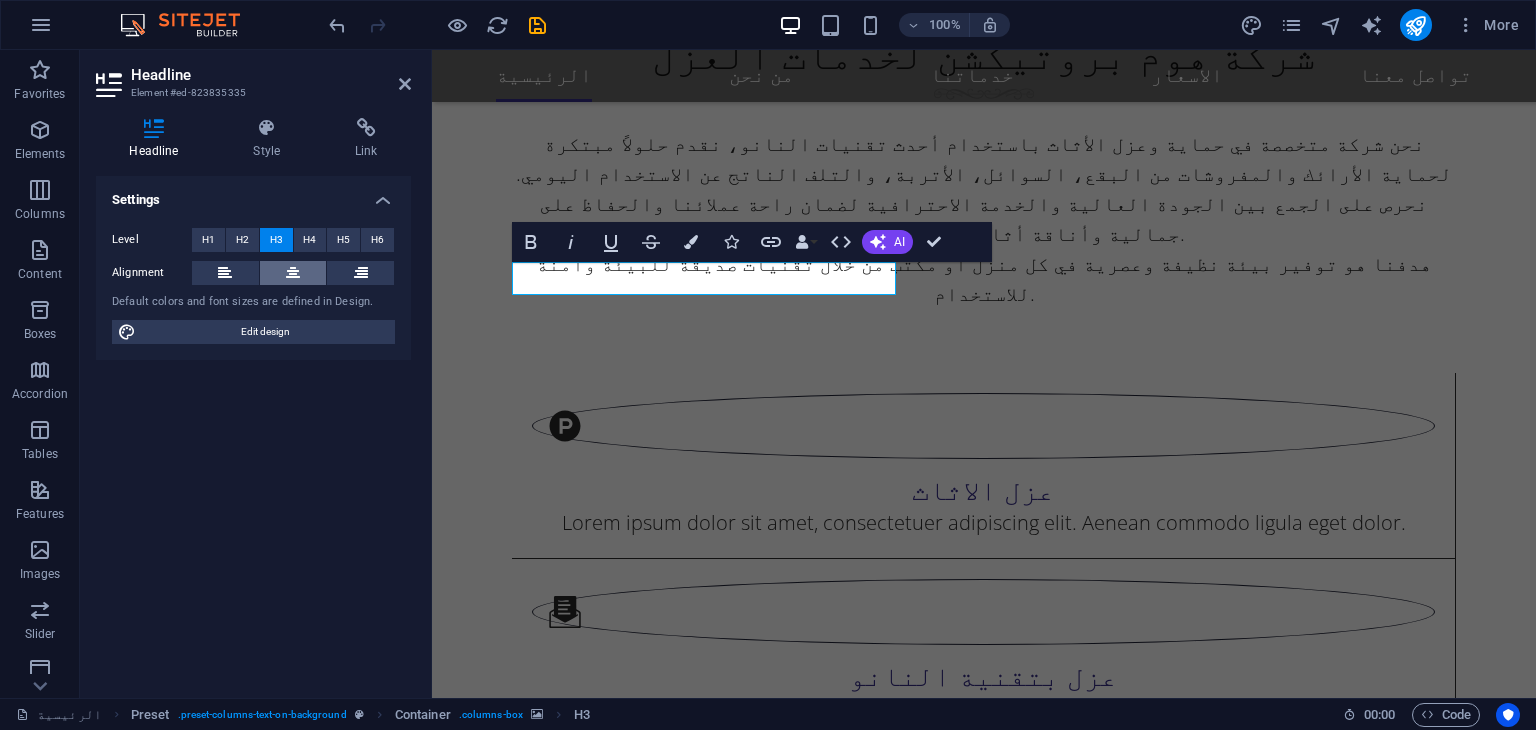 click at bounding box center (293, 273) 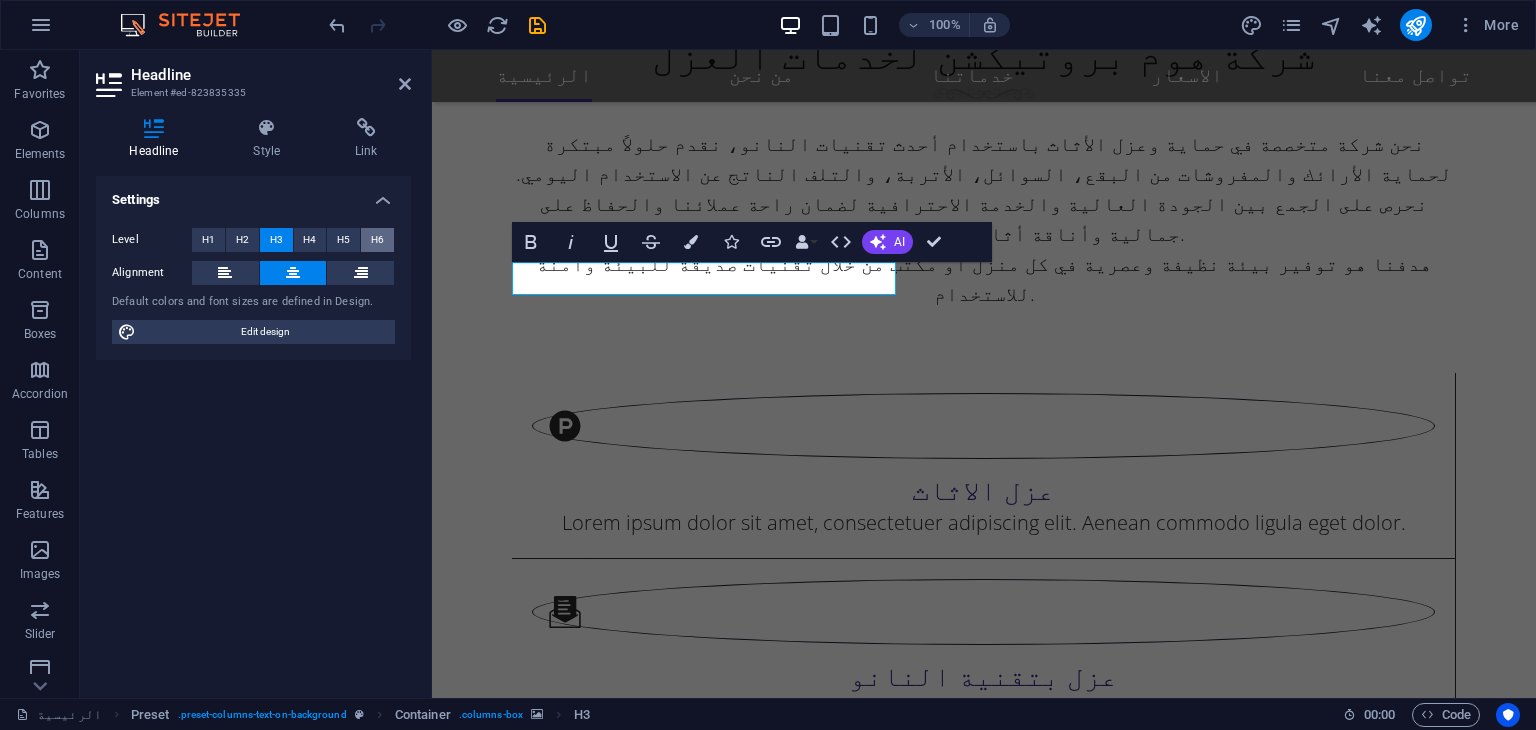 click on "H6" at bounding box center (377, 240) 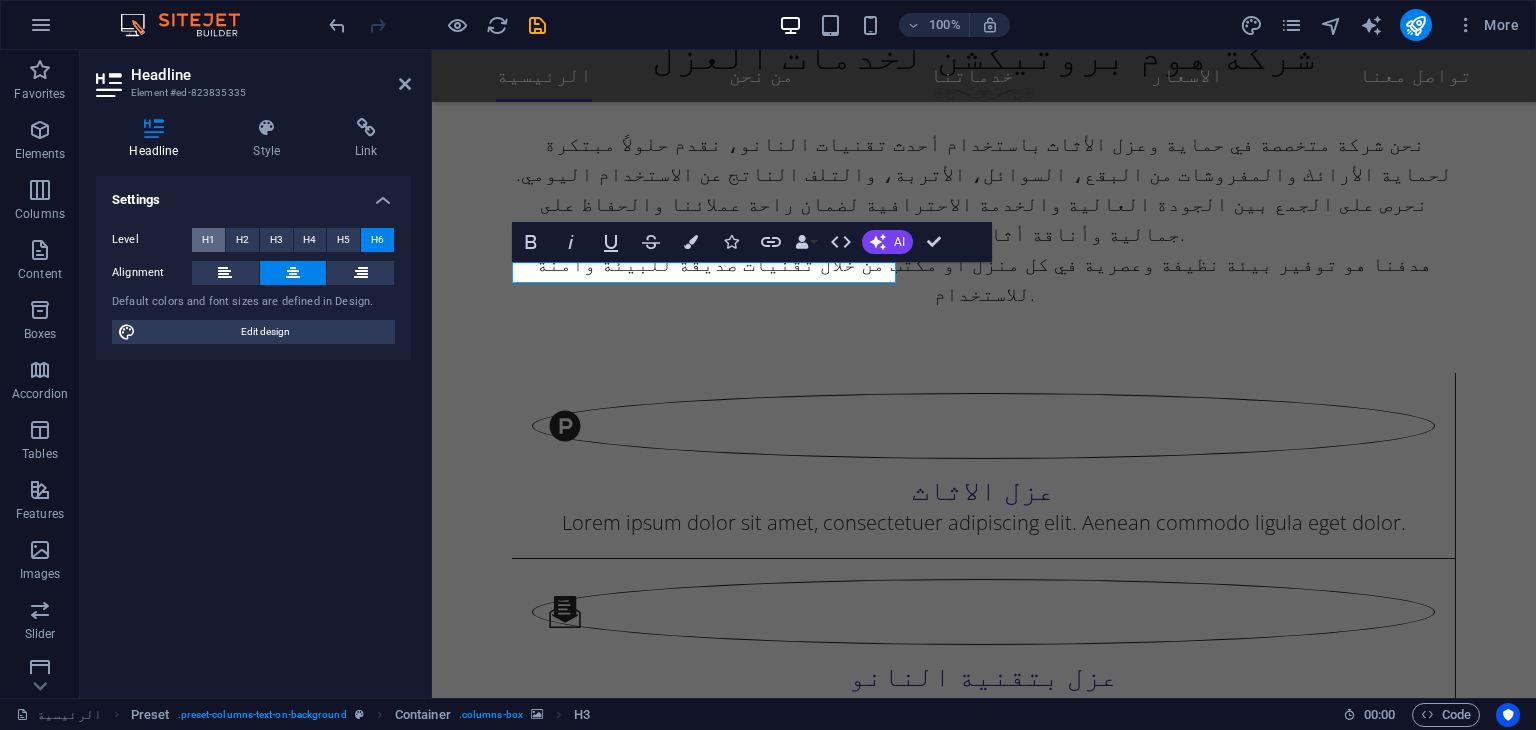 click on "H1" at bounding box center (208, 240) 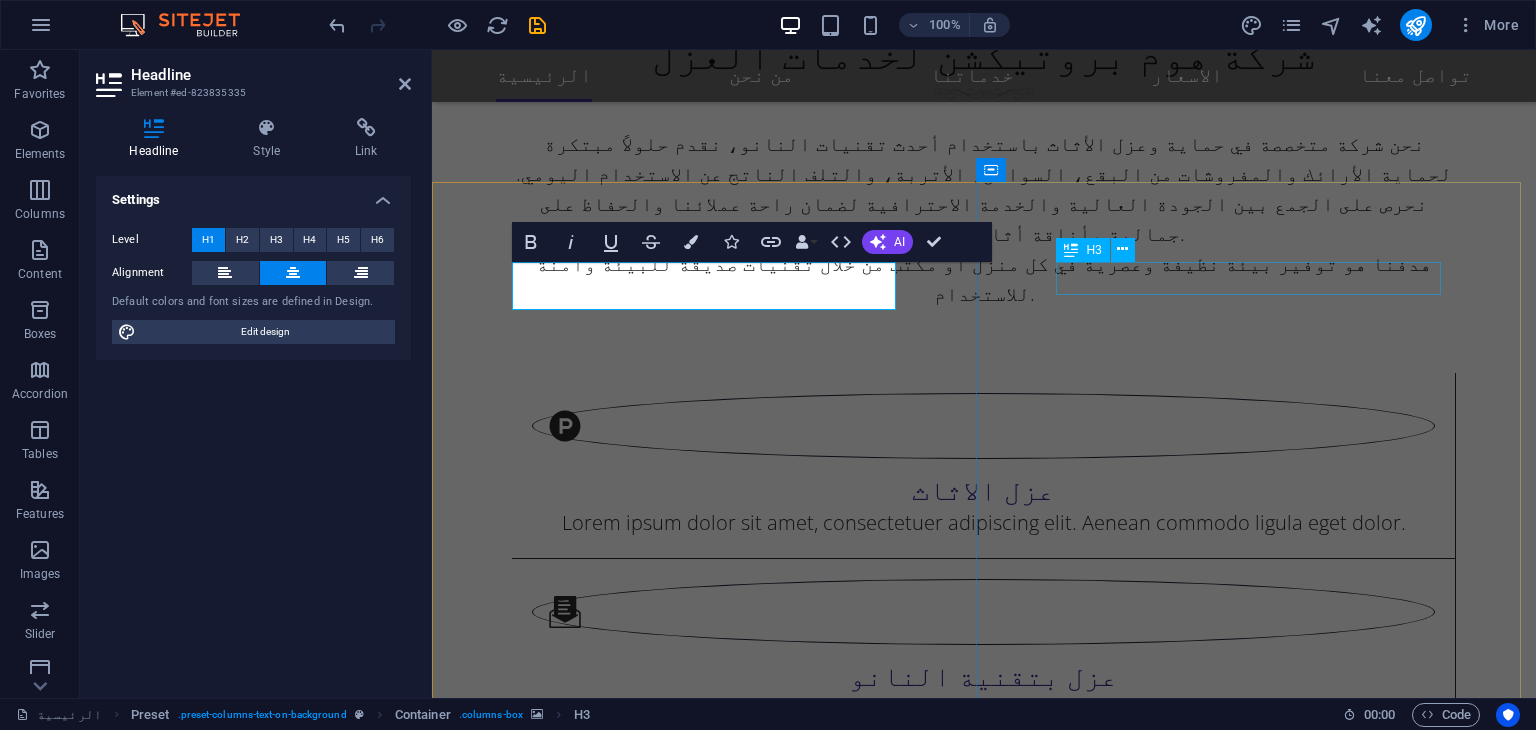 click on "About us" at bounding box center [984, 3795] 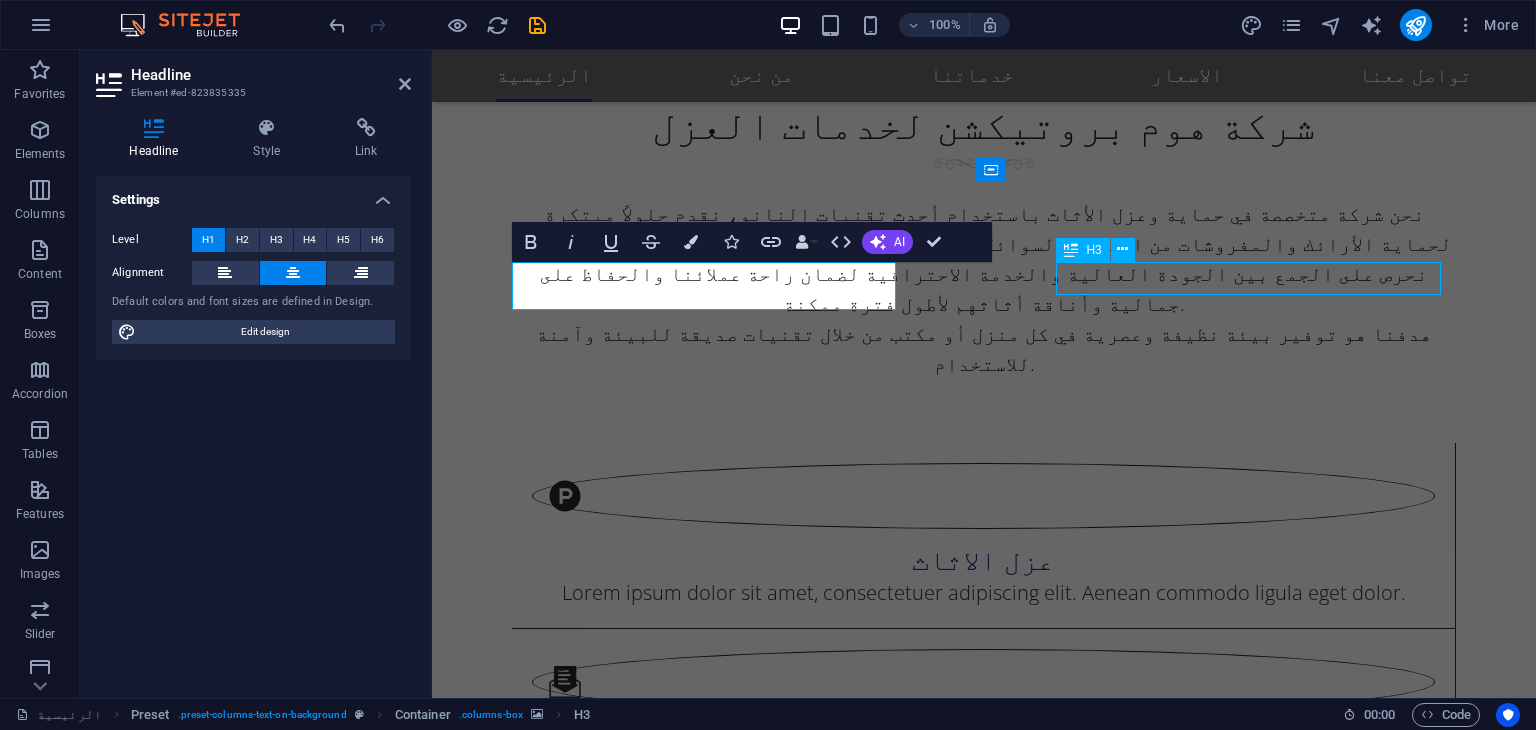 scroll, scrollTop: 1632, scrollLeft: 0, axis: vertical 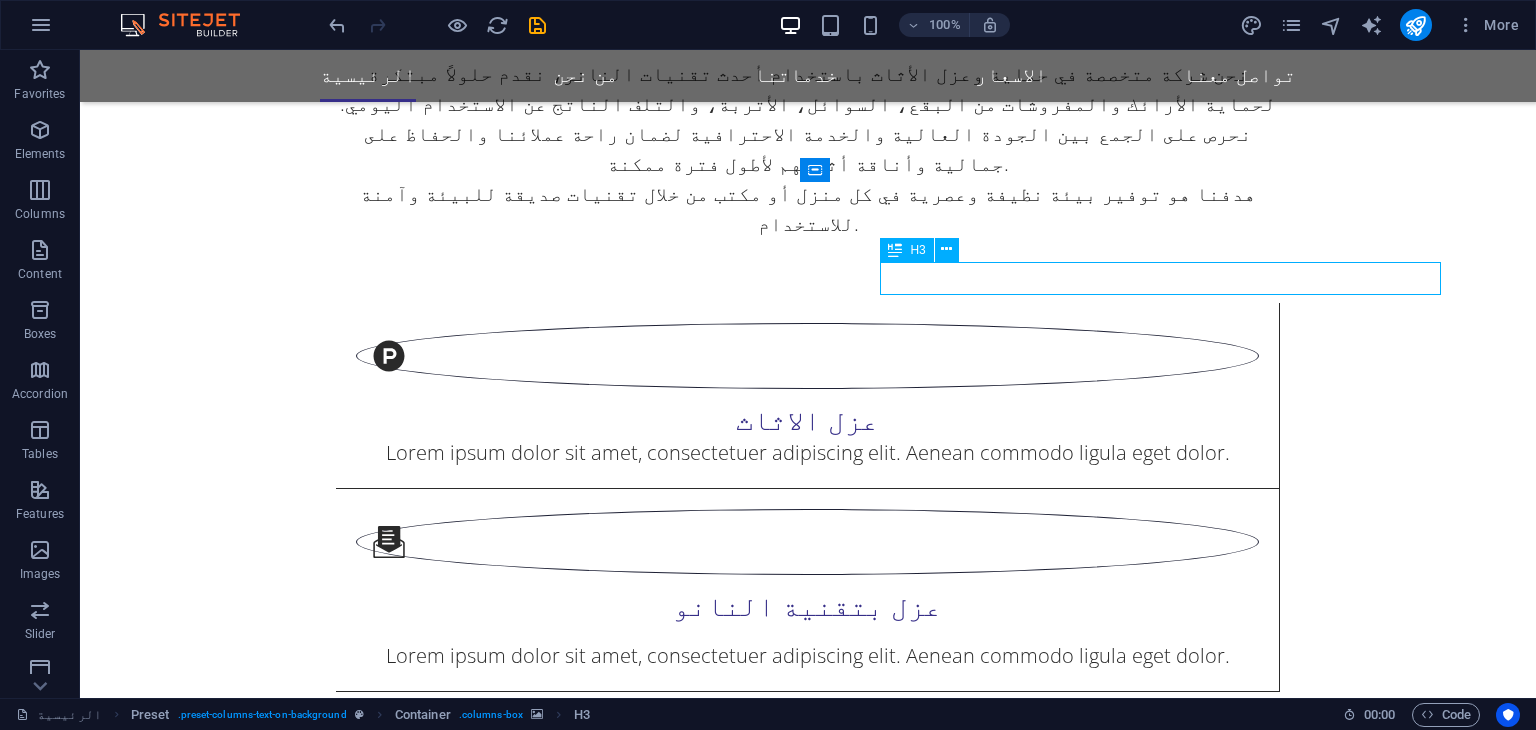 click on "About us" at bounding box center [808, 3395] 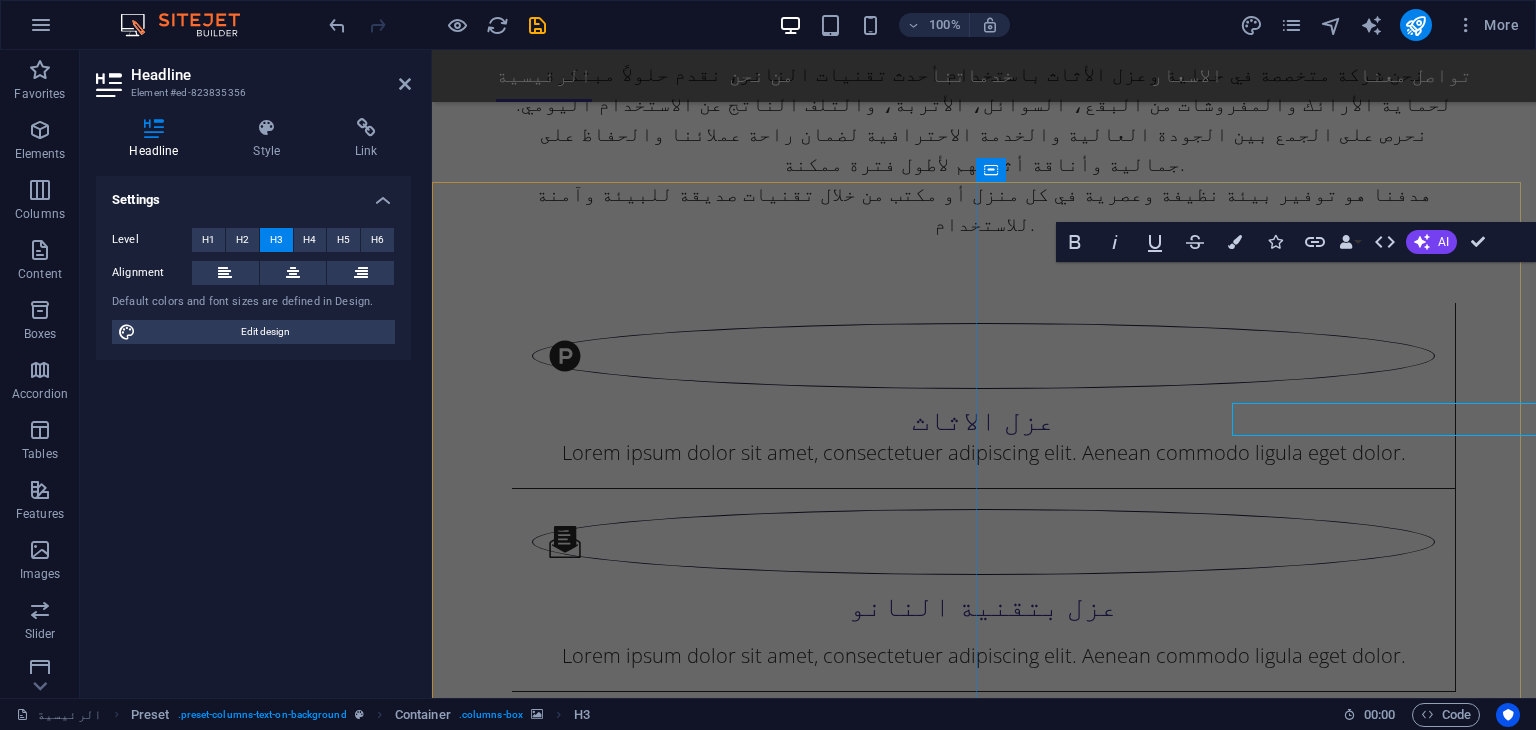 click on "About us Lorem ipsum dolor sit amet, consectetuer adipiscing elit. Aenean commodo ligula eget dolor. Aenean massa. Cum sociis natoque penatibus et magnis dis parturient montes, nascetur ridiculus mus. Donec quam felis, ultricies nec, pellentesque eu, pretium quis, sem. Nulla consequat massa quis enim. Donec pede justo, fringilla vel, aliquet nec, vulputate eget, arcu. Nulla consequat massa quis enim. Donec pede justo, fringilla vel, aliquet nec. Donec quam felis, ultricies nec, pellentesque eu, pretium quis, sem. Nulla consequat massa quis enim. Donec pede justo, fringilla vel, aliquet nec, vulputate eget, arcu. Learn more" at bounding box center [984, 3557] 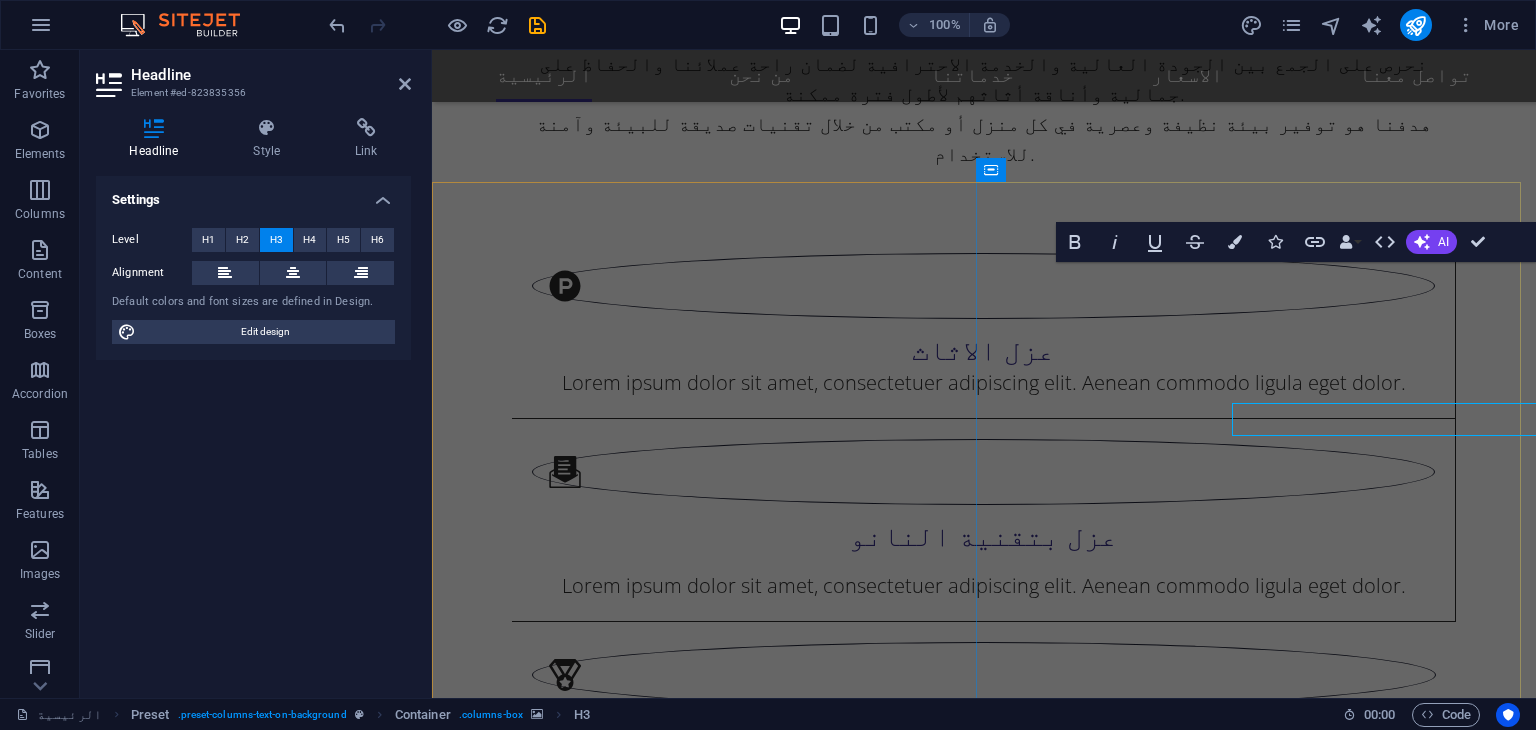 scroll, scrollTop: 1492, scrollLeft: 0, axis: vertical 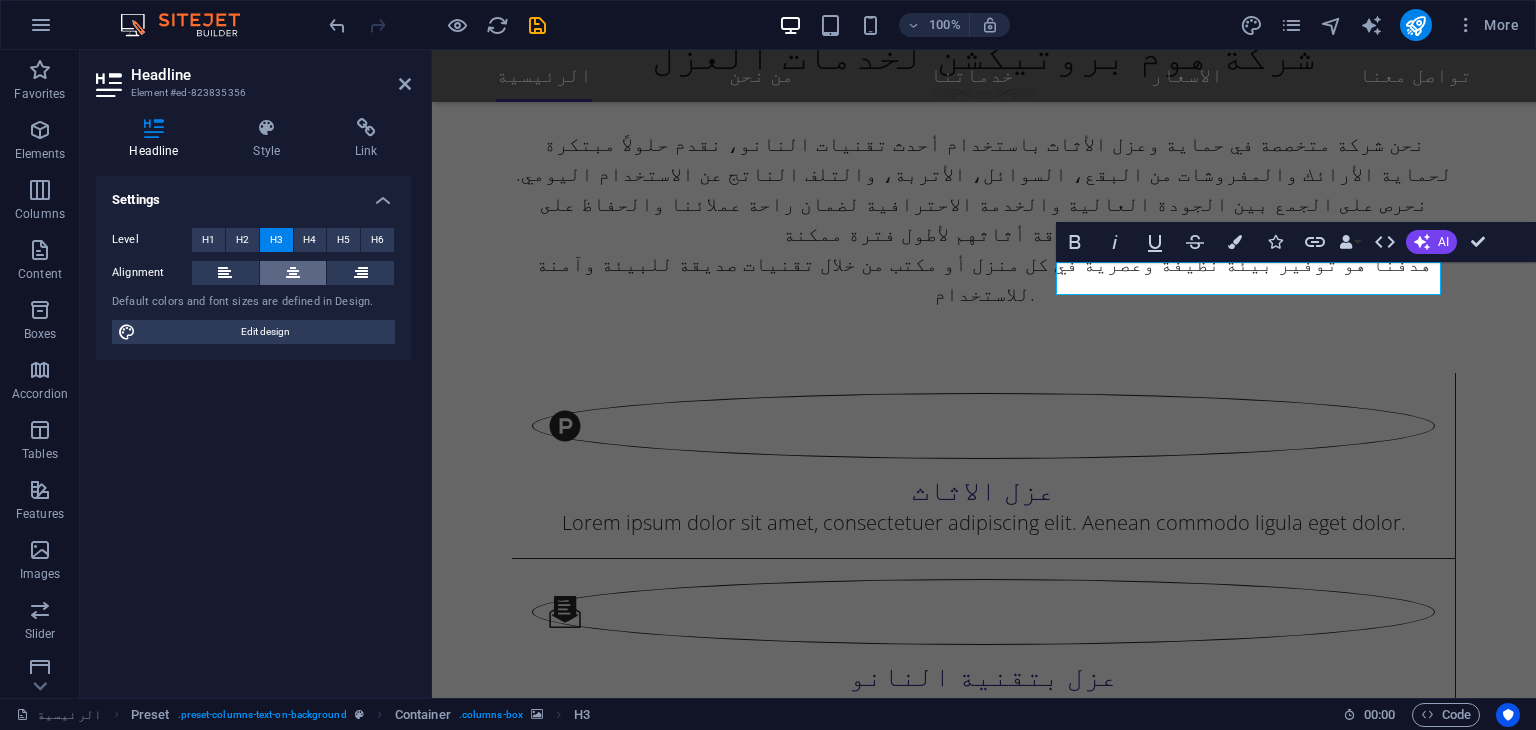 click at bounding box center [293, 273] 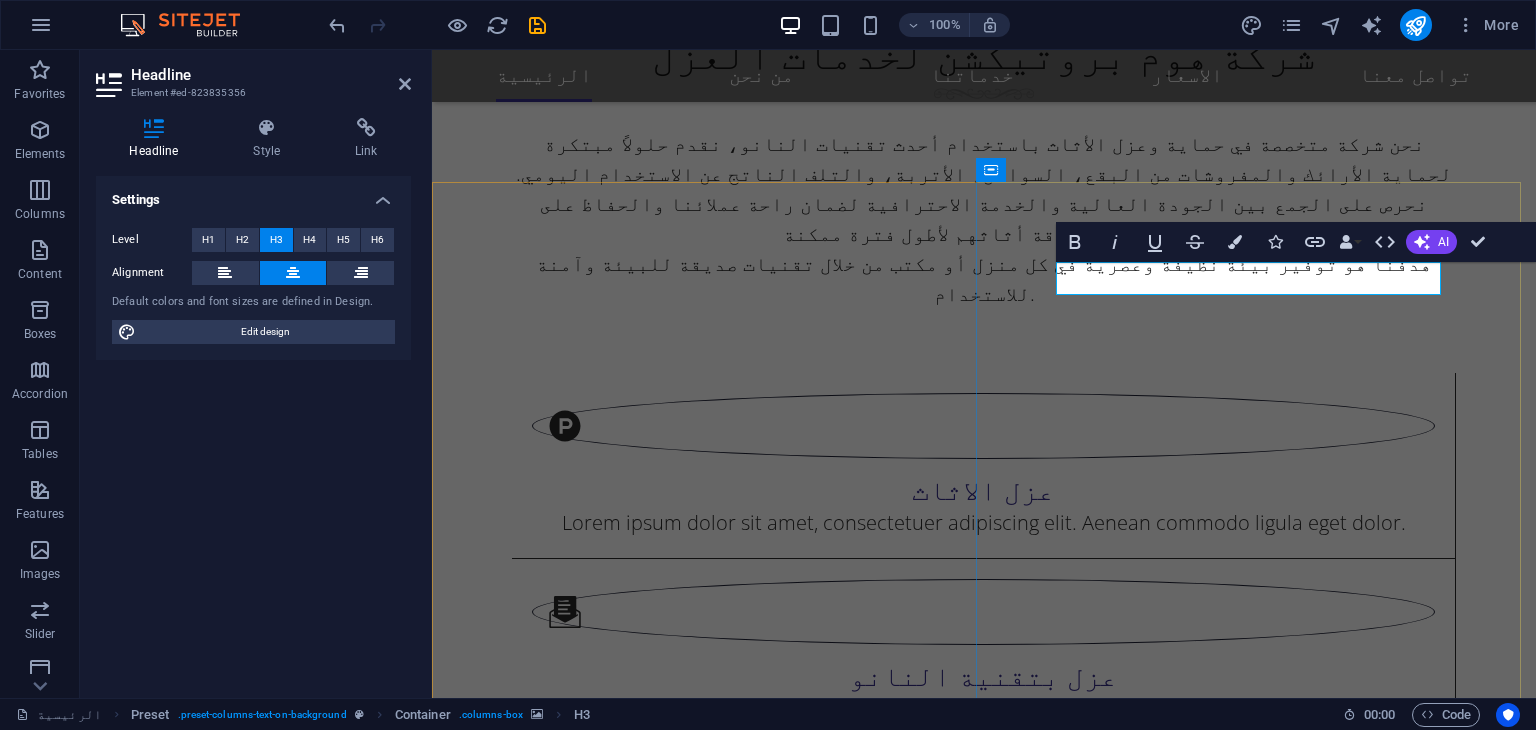 click on "About us" at bounding box center (984, 3795) 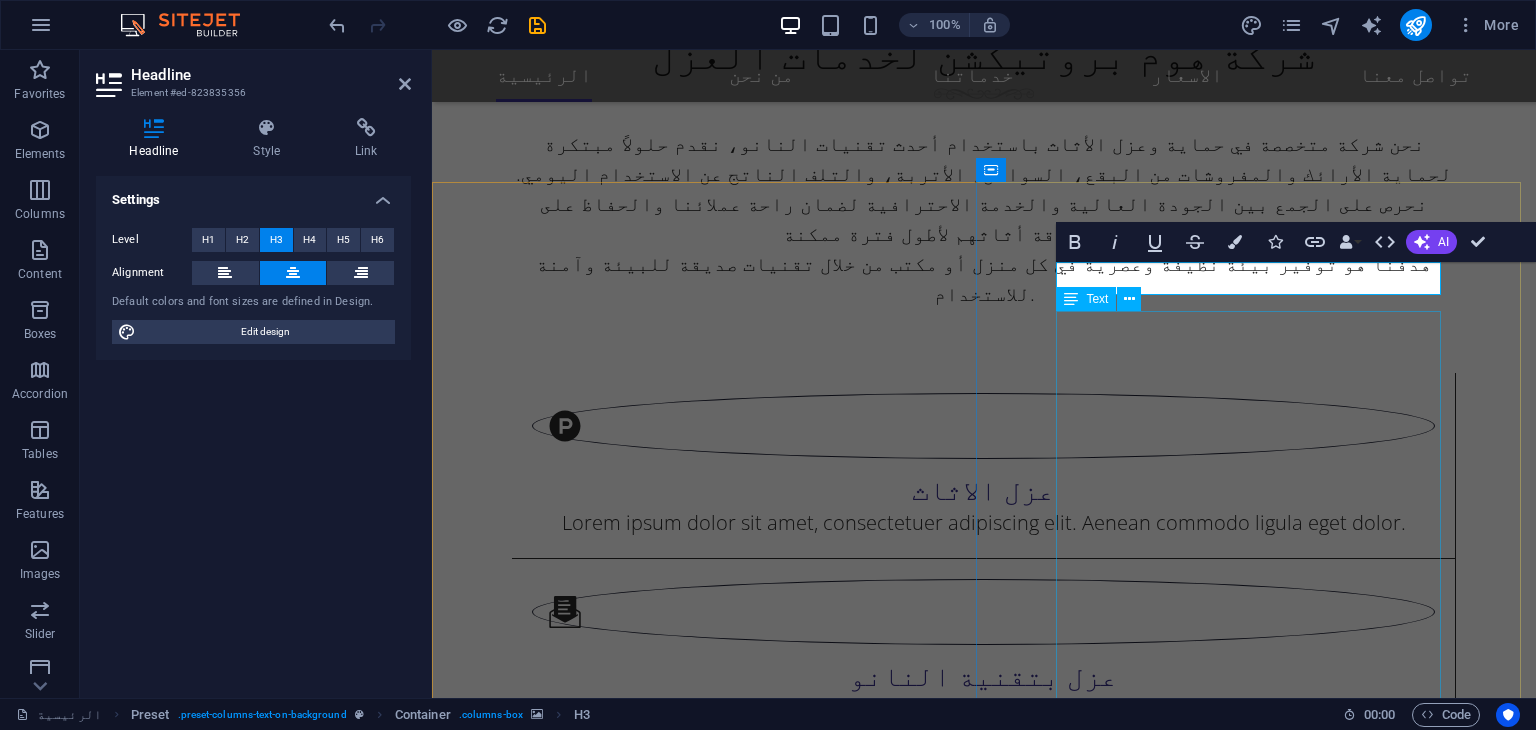 click on "Lorem ipsum dolor sit amet, consectetuer adipiscing elit. Aenean commodo ligula eget dolor. Aenean massa. Cum sociis natoque penatibus et magnis dis parturient montes, nascetur ridiculus mus. Donec quam felis, ultricies nec, pellentesque eu, pretium quis, sem. Nulla consequat massa quis enim. Donec pede justo, fringilla vel, aliquet nec, vulputate eget, arcu. Nulla consequat massa quis enim. Donec pede justo, fringilla vel, aliquet nec.  Donec quam felis, ultricies nec, pellentesque eu, pretium quis, sem. Nulla consequat massa quis enim. Donec pede justo, fringilla vel, aliquet nec, vulputate eget, arcu." at bounding box center (984, 3918) 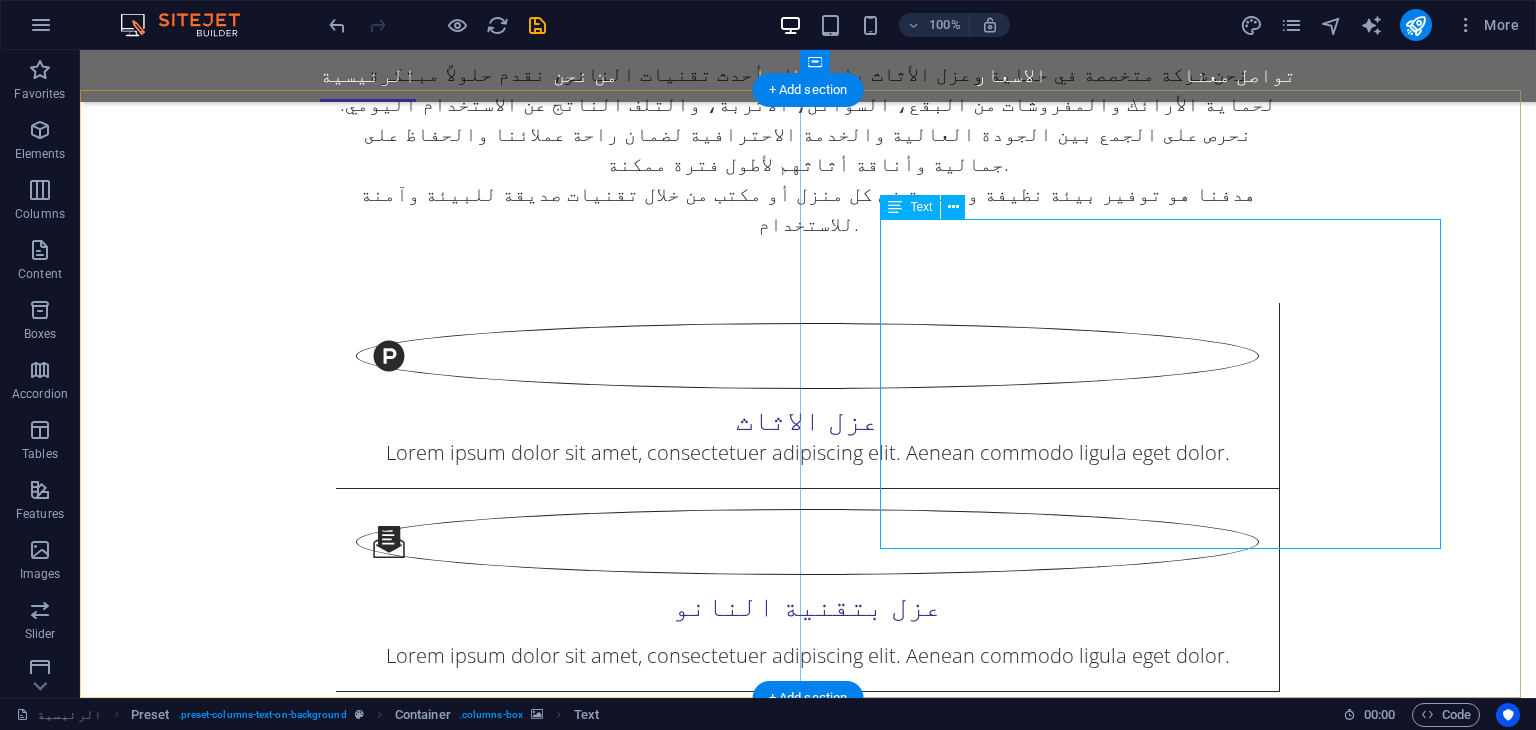 scroll, scrollTop: 1629, scrollLeft: 0, axis: vertical 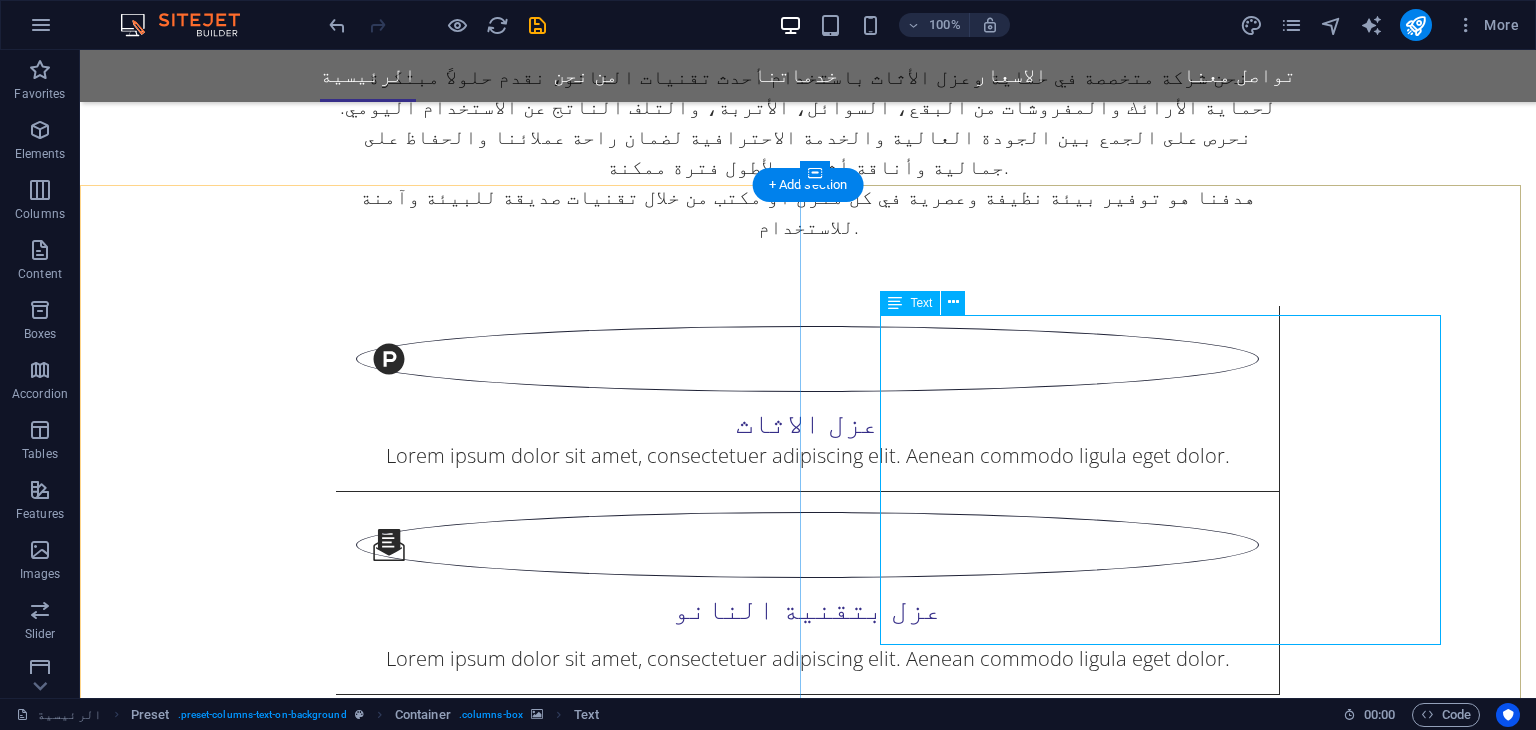 click on "Lorem ipsum dolor sit amet, consectetuer adipiscing elit. Aenean commodo ligula eget dolor. Aenean massa. Cum sociis natoque penatibus et magnis dis parturient montes, nascetur ridiculus mus. Donec quam felis, ultricies nec, pellentesque eu, pretium quis, sem. Nulla consequat massa quis enim. Donec pede justo, fringilla vel, aliquet nec, vulputate eget, arcu. Nulla consequat massa quis enim. Donec pede justo, fringilla vel, aliquet nec.  Donec quam felis, ultricies nec, pellentesque eu, pretium quis, sem. Nulla consequat massa quis enim. Donec pede justo, fringilla vel, aliquet nec, vulputate eget, arcu." at bounding box center (808, 3506) 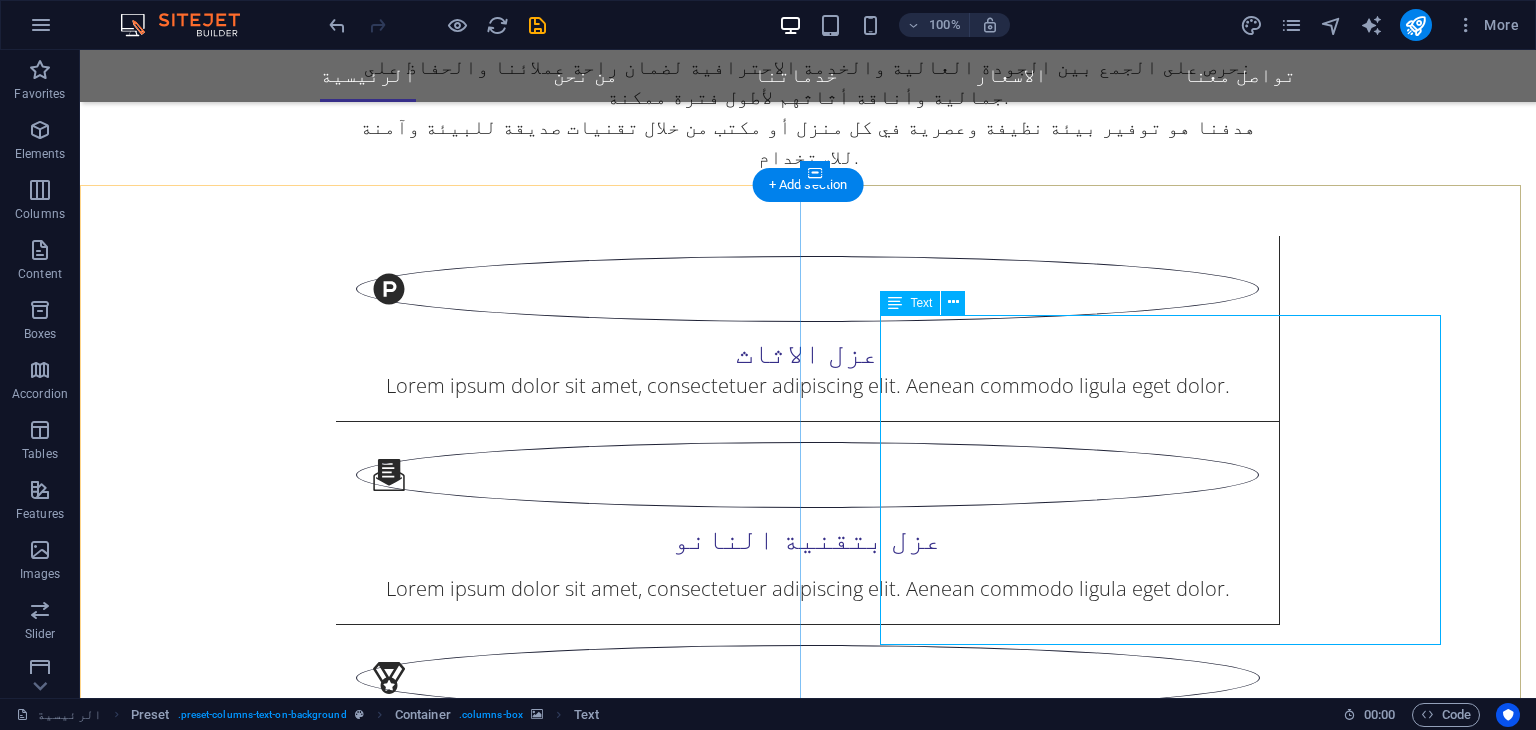 drag, startPoint x: 1128, startPoint y: 489, endPoint x: 776, endPoint y: 489, distance: 352 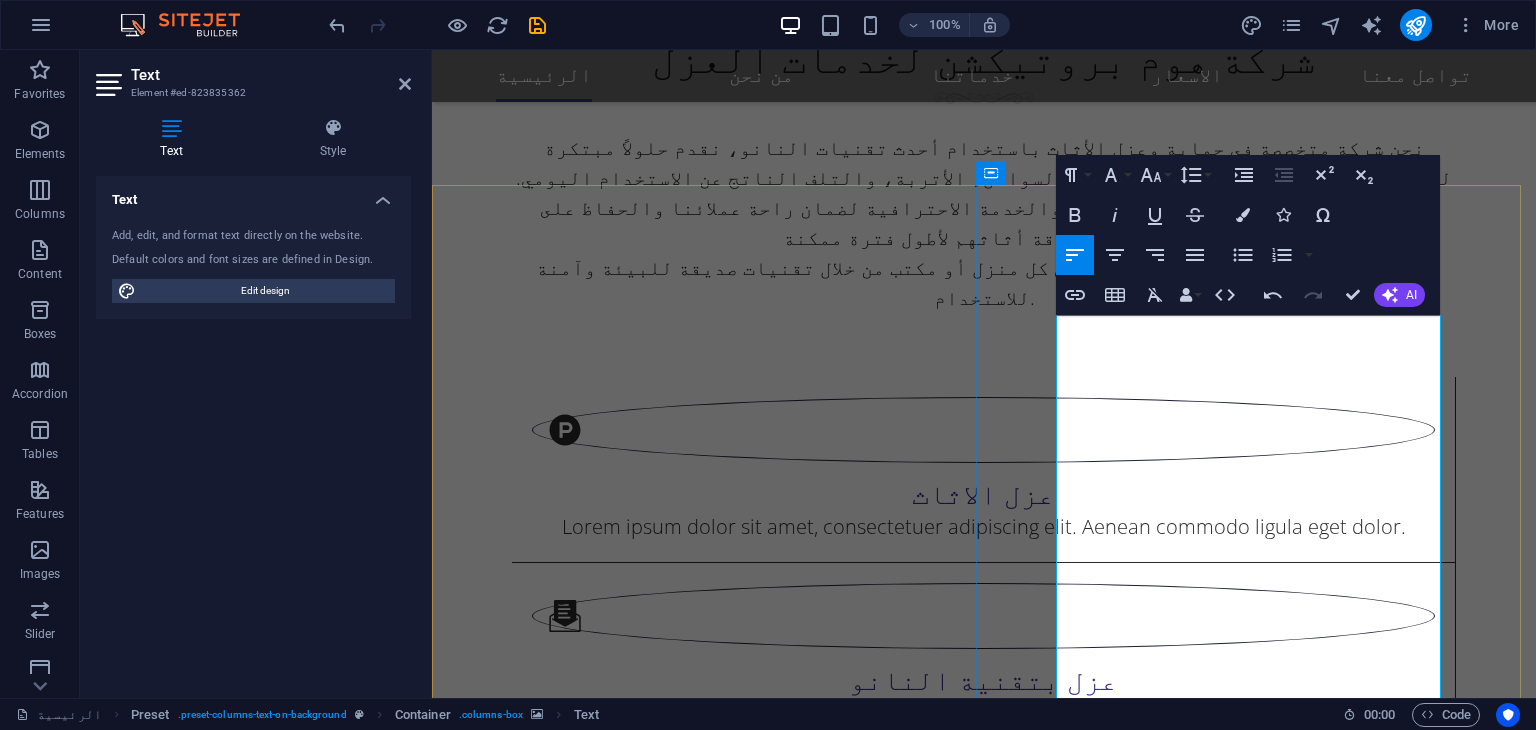 click on "انطلقنا من إيماننا بأهمية الحفاظ على استثمارك في الأثاث، وتوفير بيئة نظيفة وصحية تدوم لفترة أطول. نستخدم مواد نانوية متطورة تشكّل طبقة غير مرئية تحمي الأقمشة من البقع، السوائل، الغبار والتلف الناتج عن الاستخدام اليومي، دون التأثير على نعومة القماش أو لونه." at bounding box center [984, 3938] 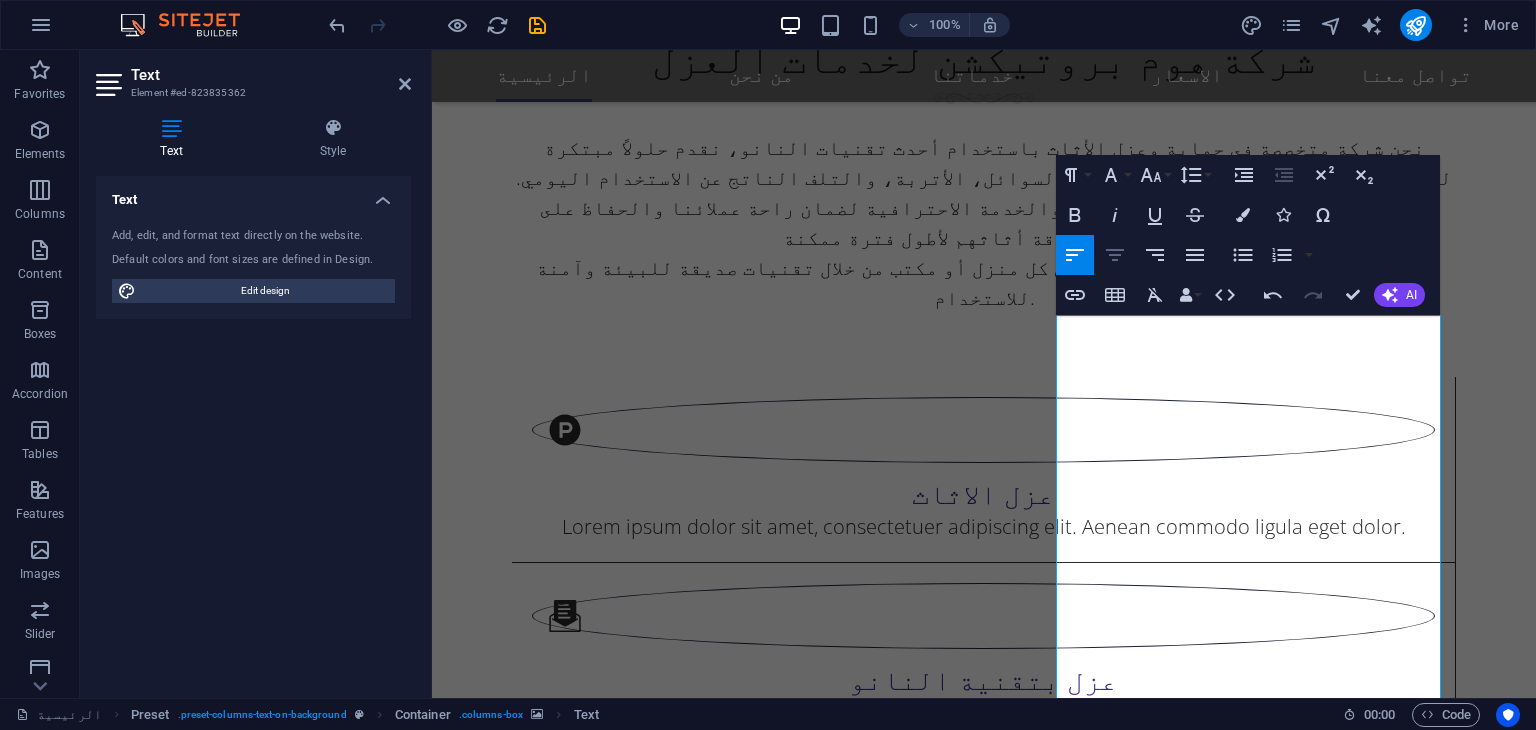 click on "Align Center" at bounding box center (1115, 255) 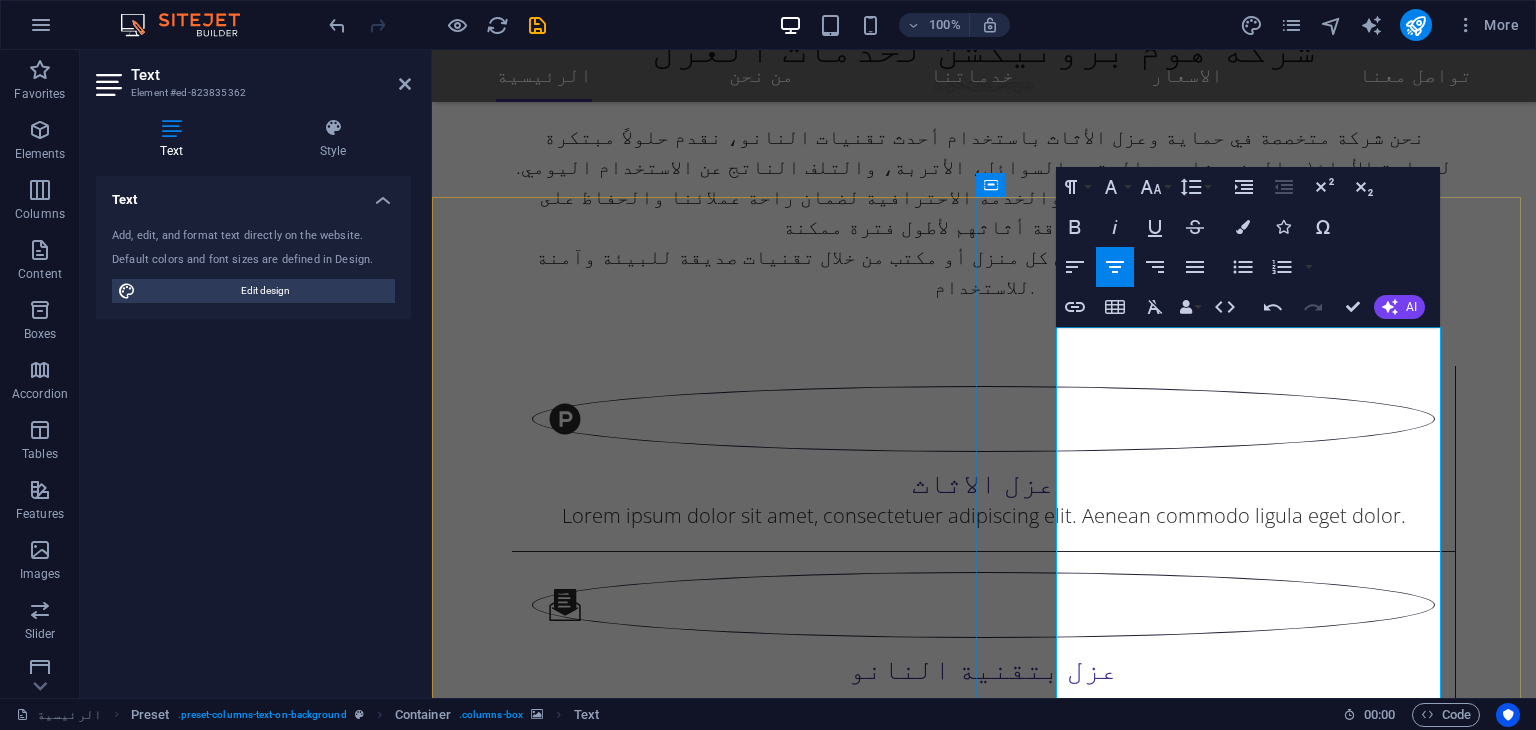 scroll, scrollTop: 1520, scrollLeft: 0, axis: vertical 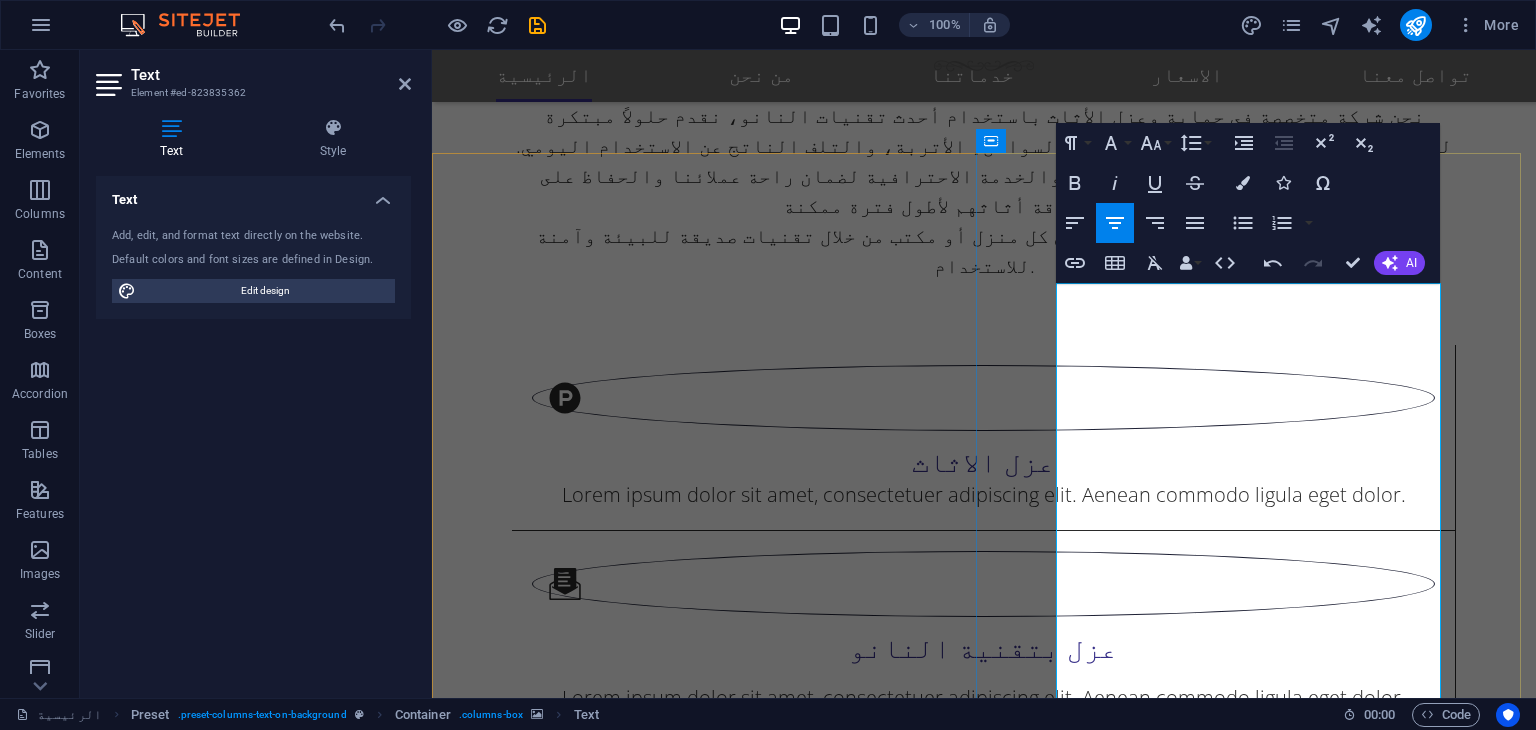 click on "🎯  رؤيتنا" at bounding box center (984, 3983) 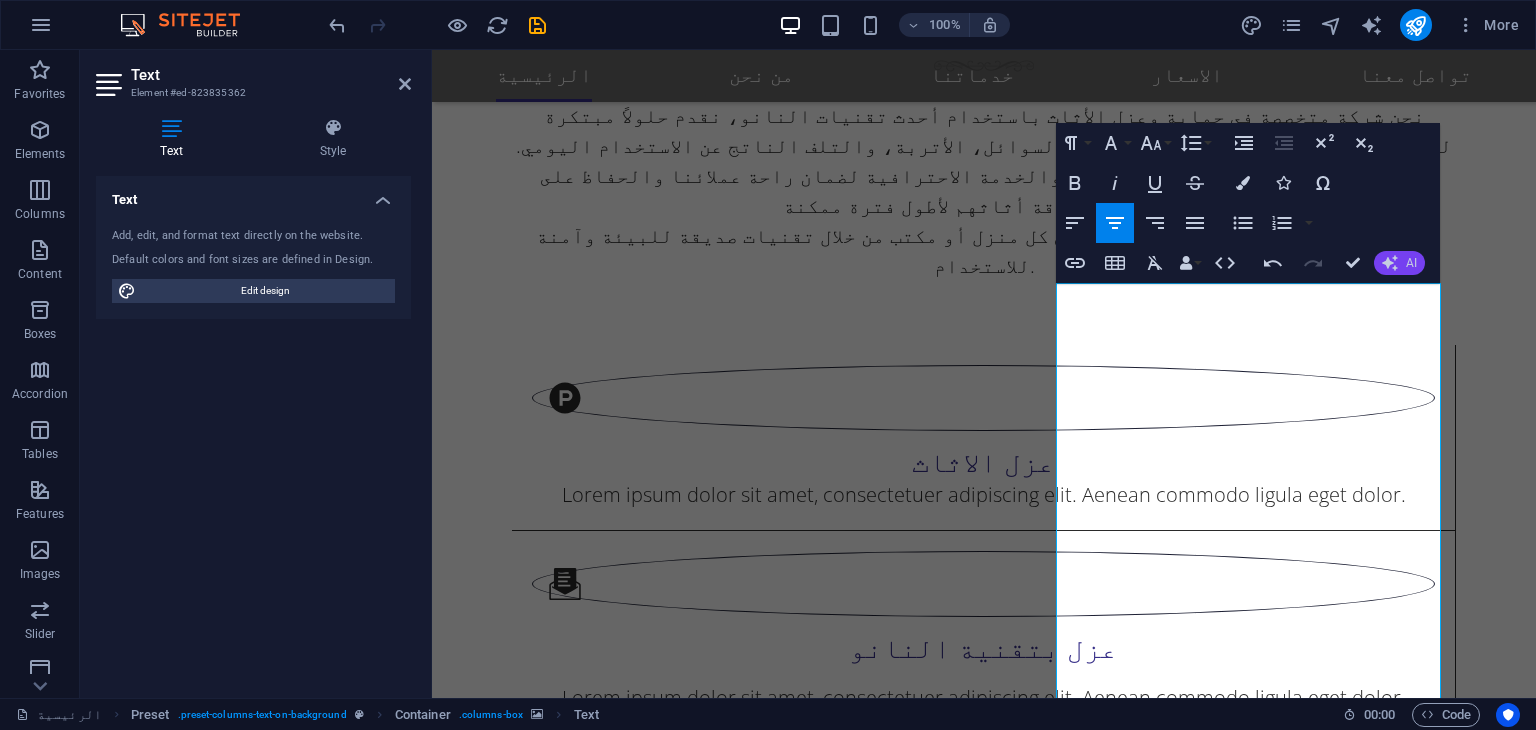 click 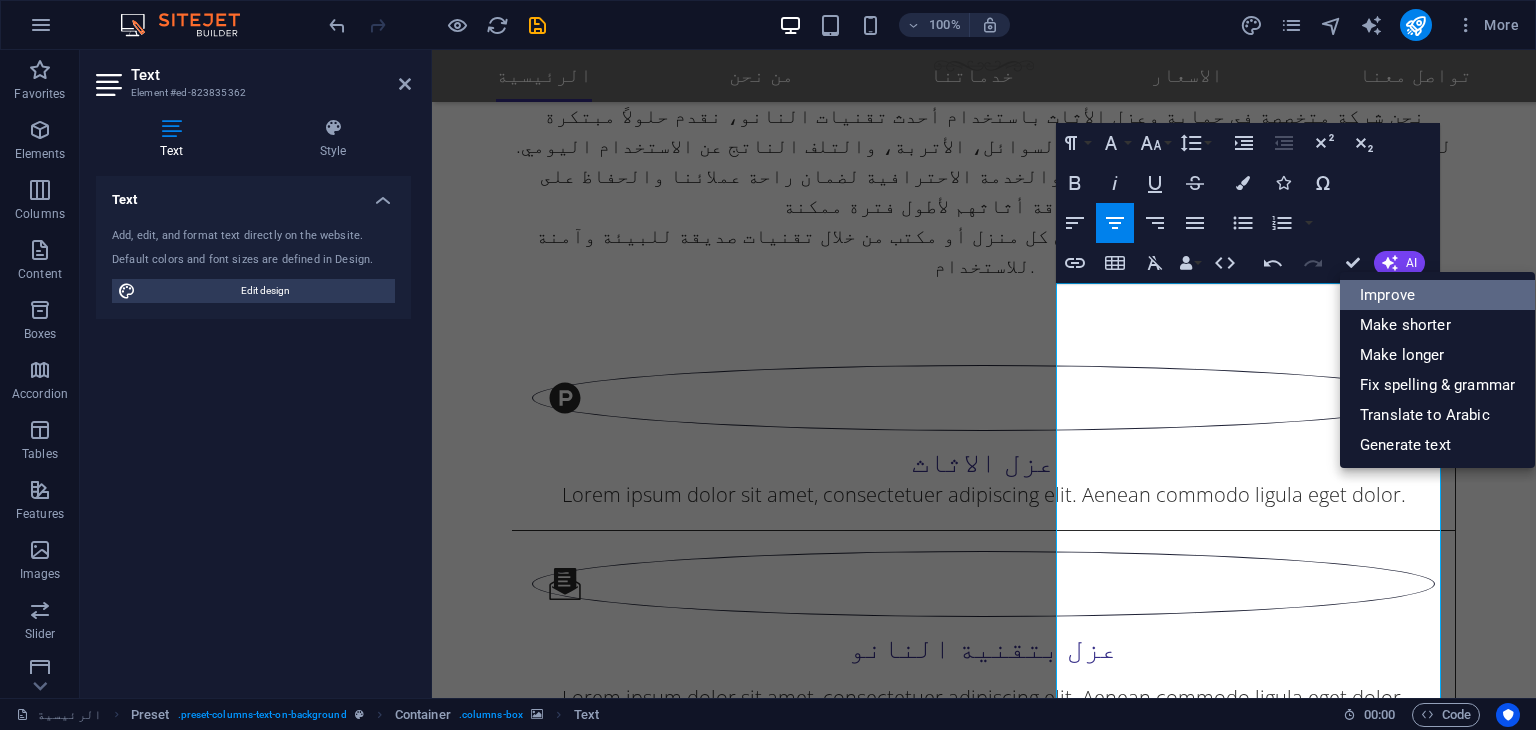 click on "Improve" at bounding box center [1437, 295] 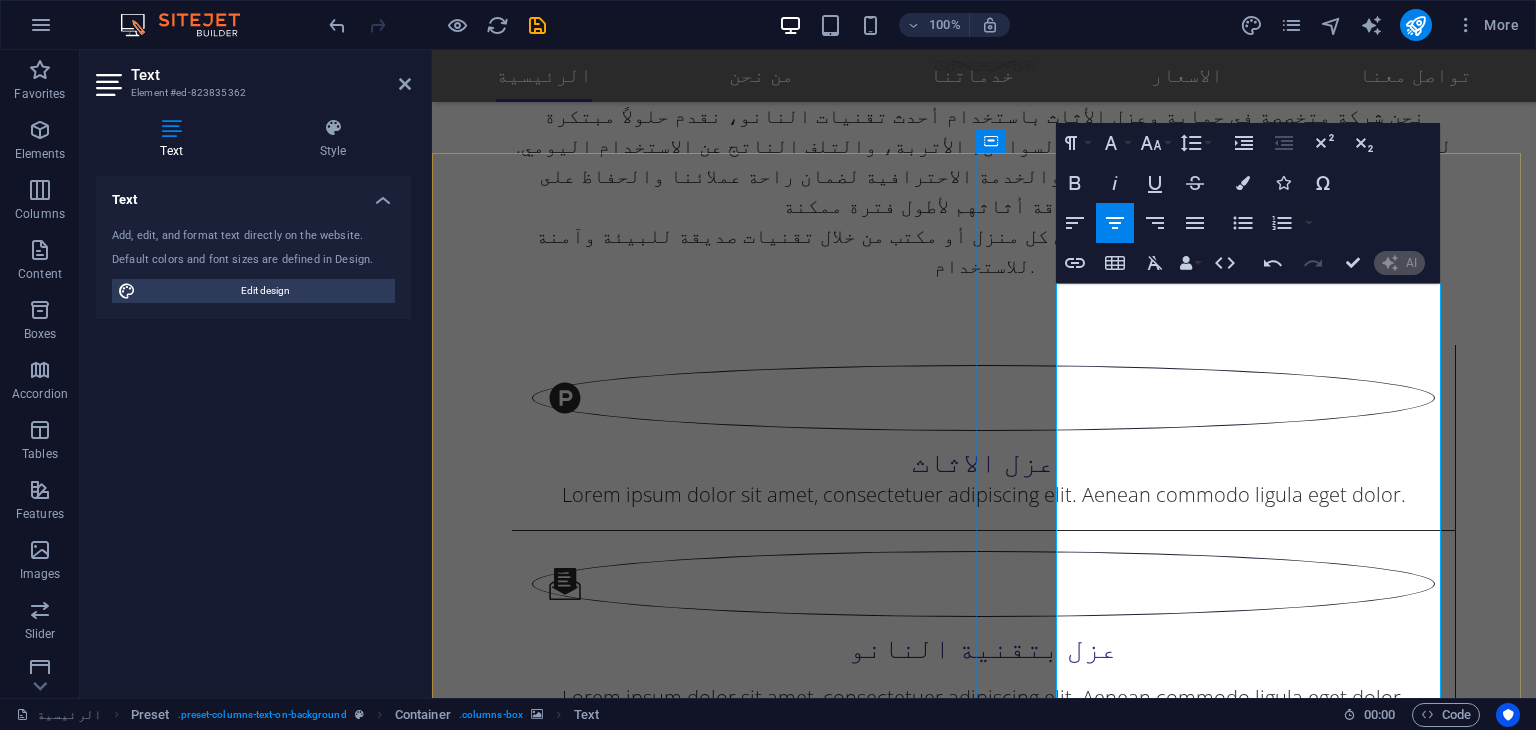 type 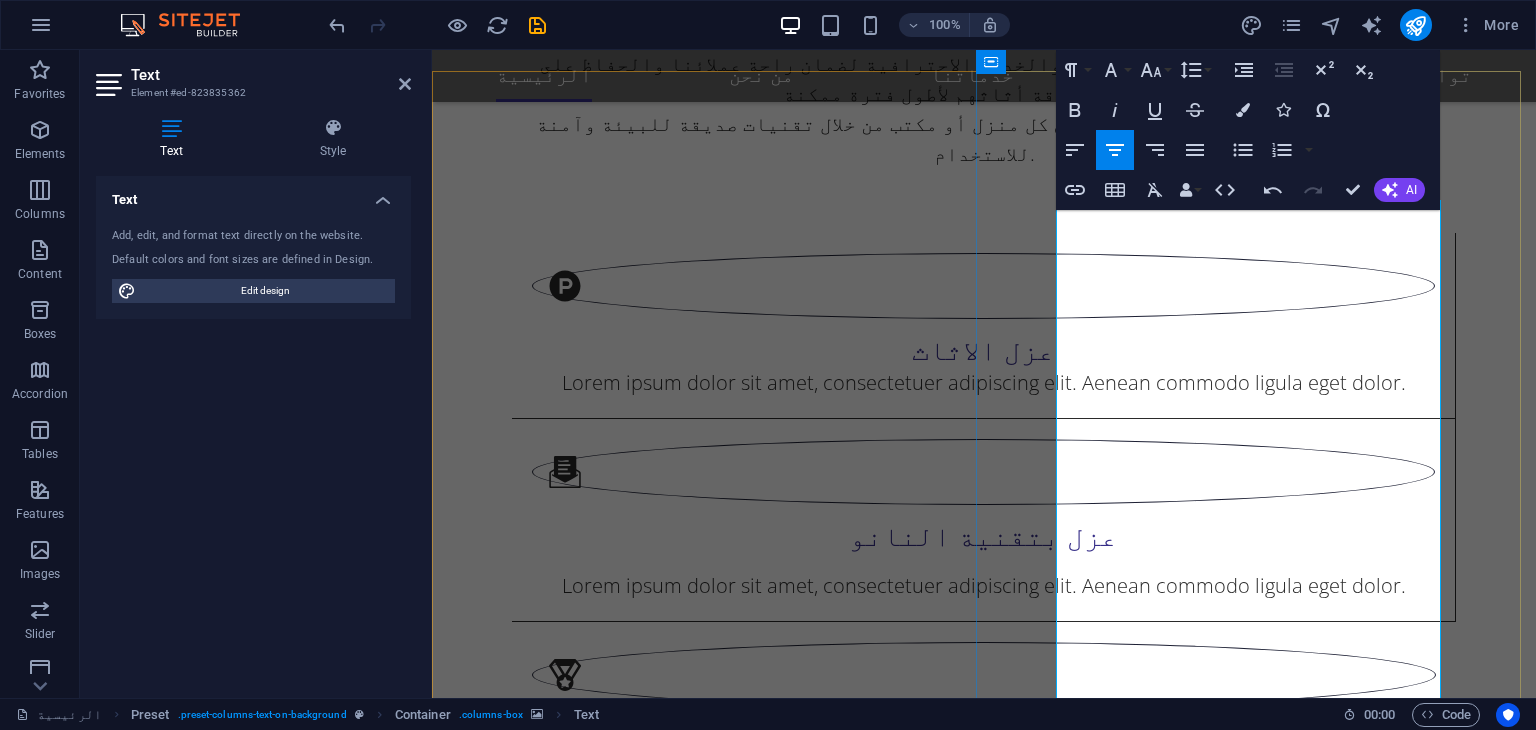 scroll, scrollTop: 1567, scrollLeft: 0, axis: vertical 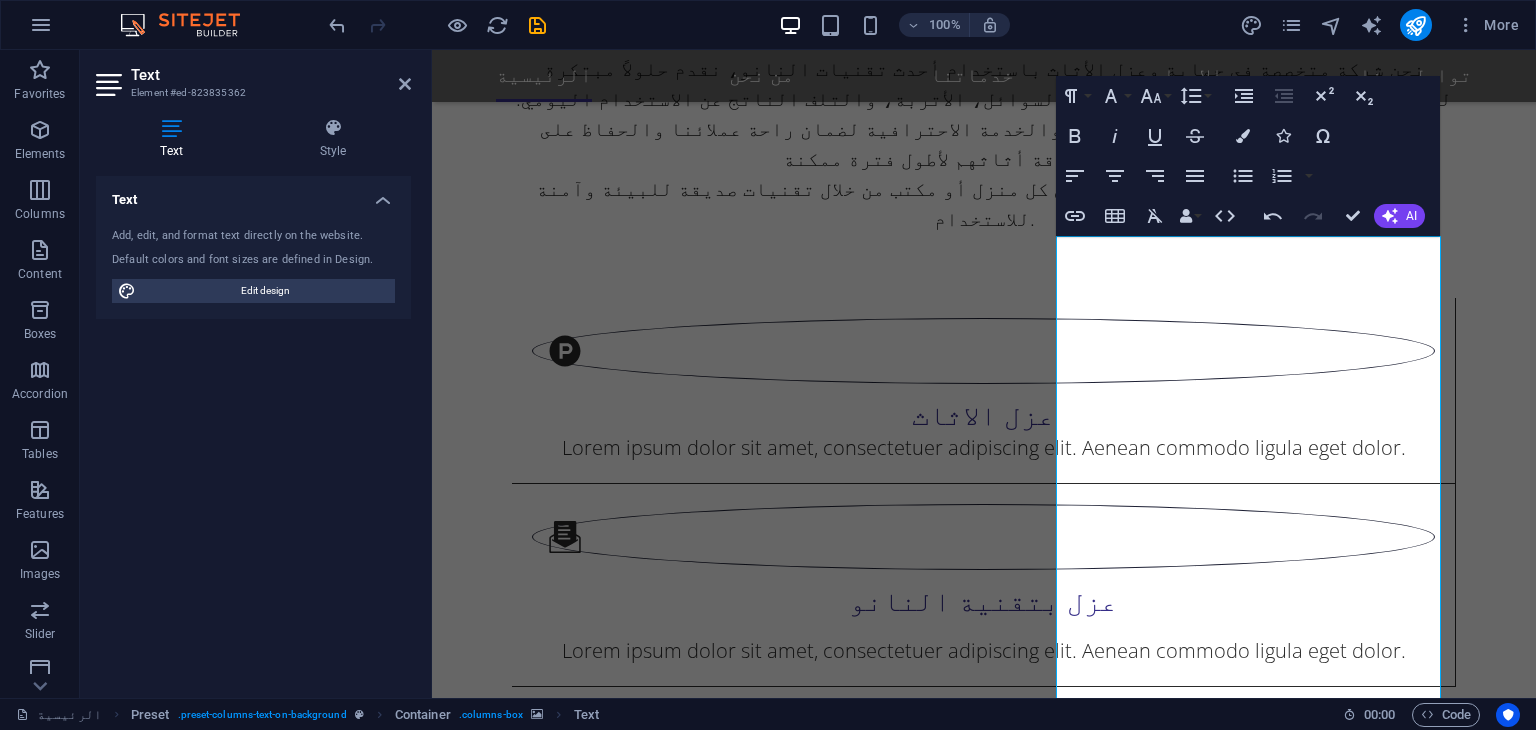 click at bounding box center [984, 3469] 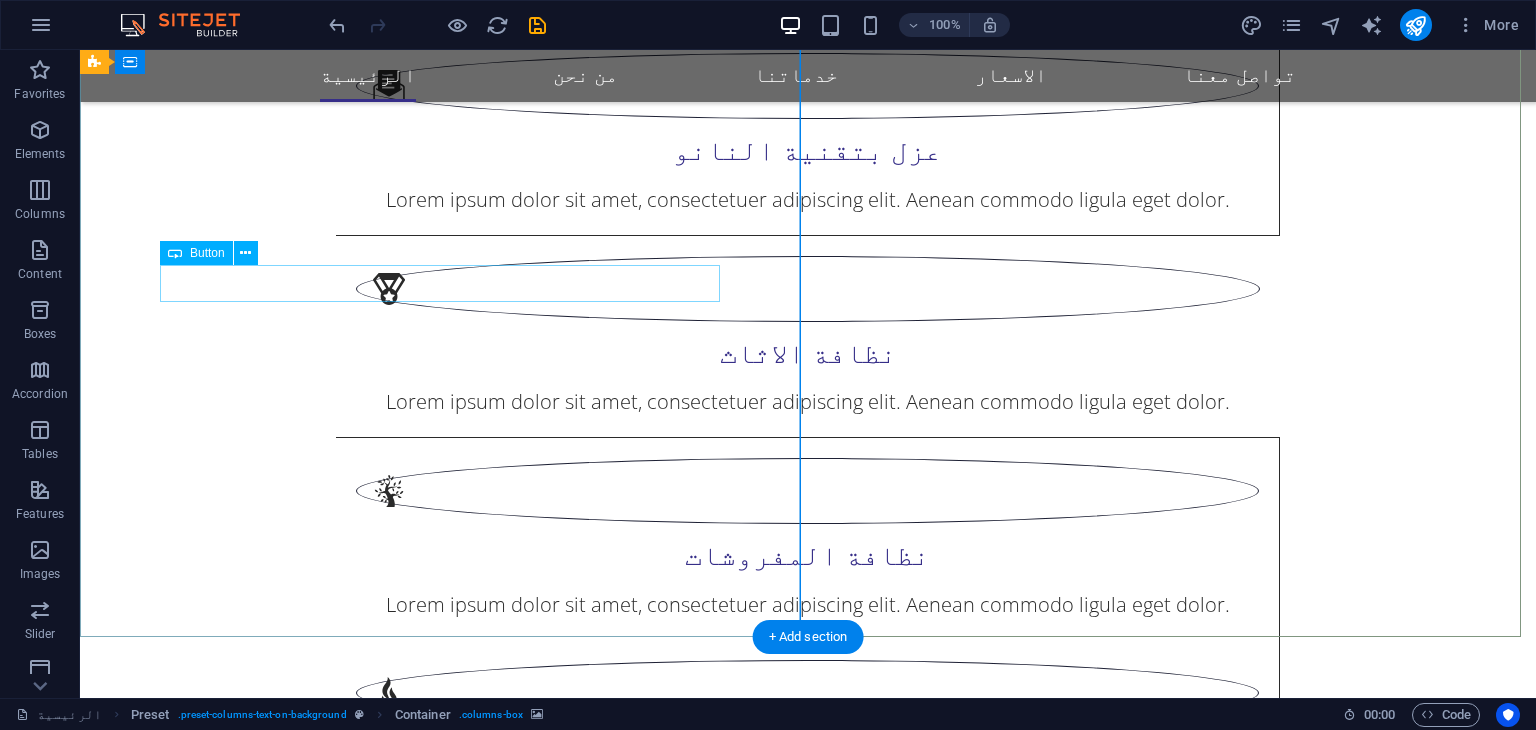 scroll, scrollTop: 1900, scrollLeft: 0, axis: vertical 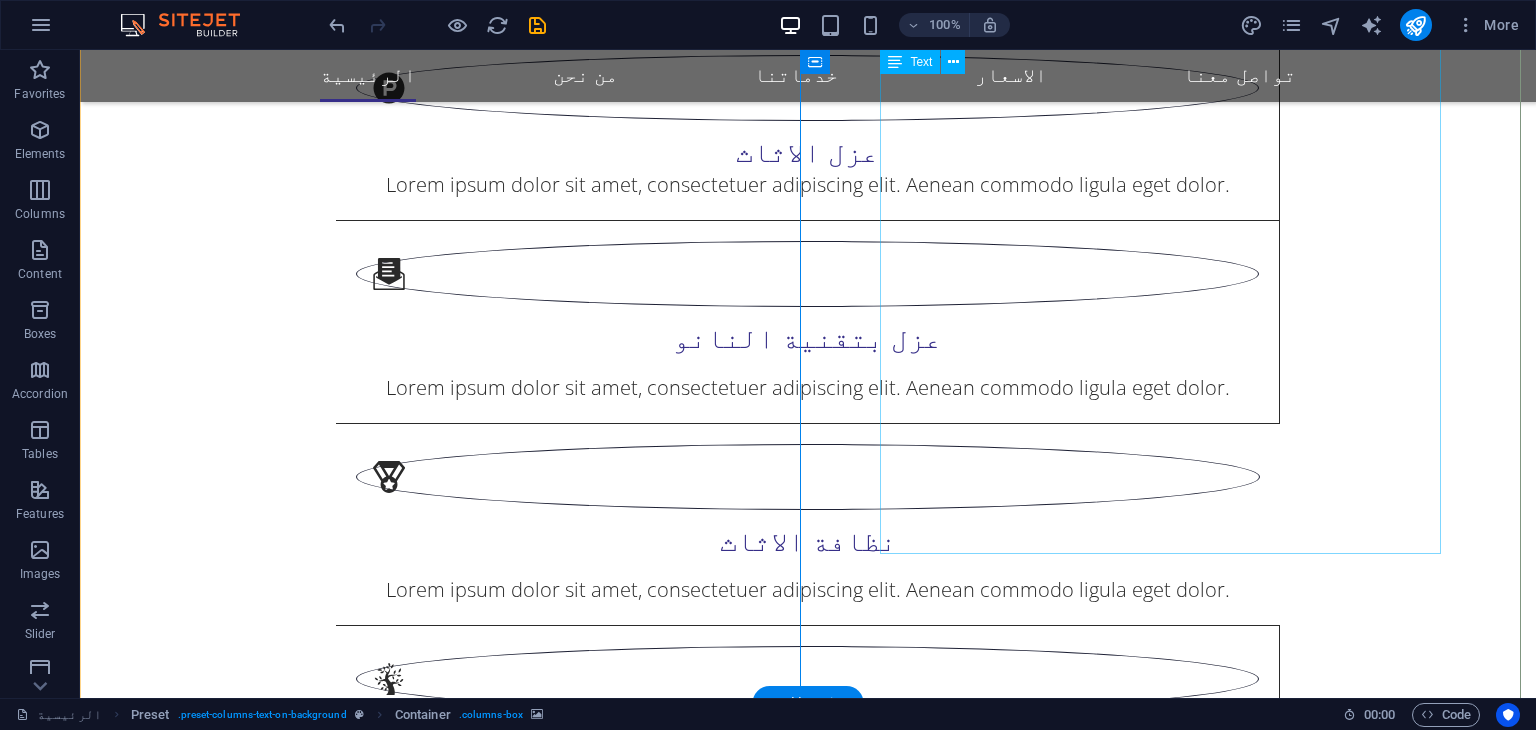 click on "نحن شركة قطرية رائدة في مجال حماية وعزل الأثاث باستخدام تقنيات النانو المتطورة. نقدم حلولاً ذكية وعالية الجودة للمحافظة على نظافة وجمال الأرائك والمفروشات، مع التركيز على تقنيات صديقة للبيئة وآمنة للاستخدام في المنازل والمكاتب. انطلقنا من إيماننا العميق بأهمية الحفاظ على استثمارك في الأثاث، وتوفير بيئة نظيفة وصحية تدوم لفترة أطول. نستخدم مواد نانوية متقدمة تشكّل طبقة غير مرئية تحمي الأقمشة من البقع والسوائل والغبار والتلف الناتج عن الاستخدام اليومي، دون التأثير على نعومة القماش أو لونه. **رؤيتنا** **مهمتنا**" at bounding box center (808, 3730) 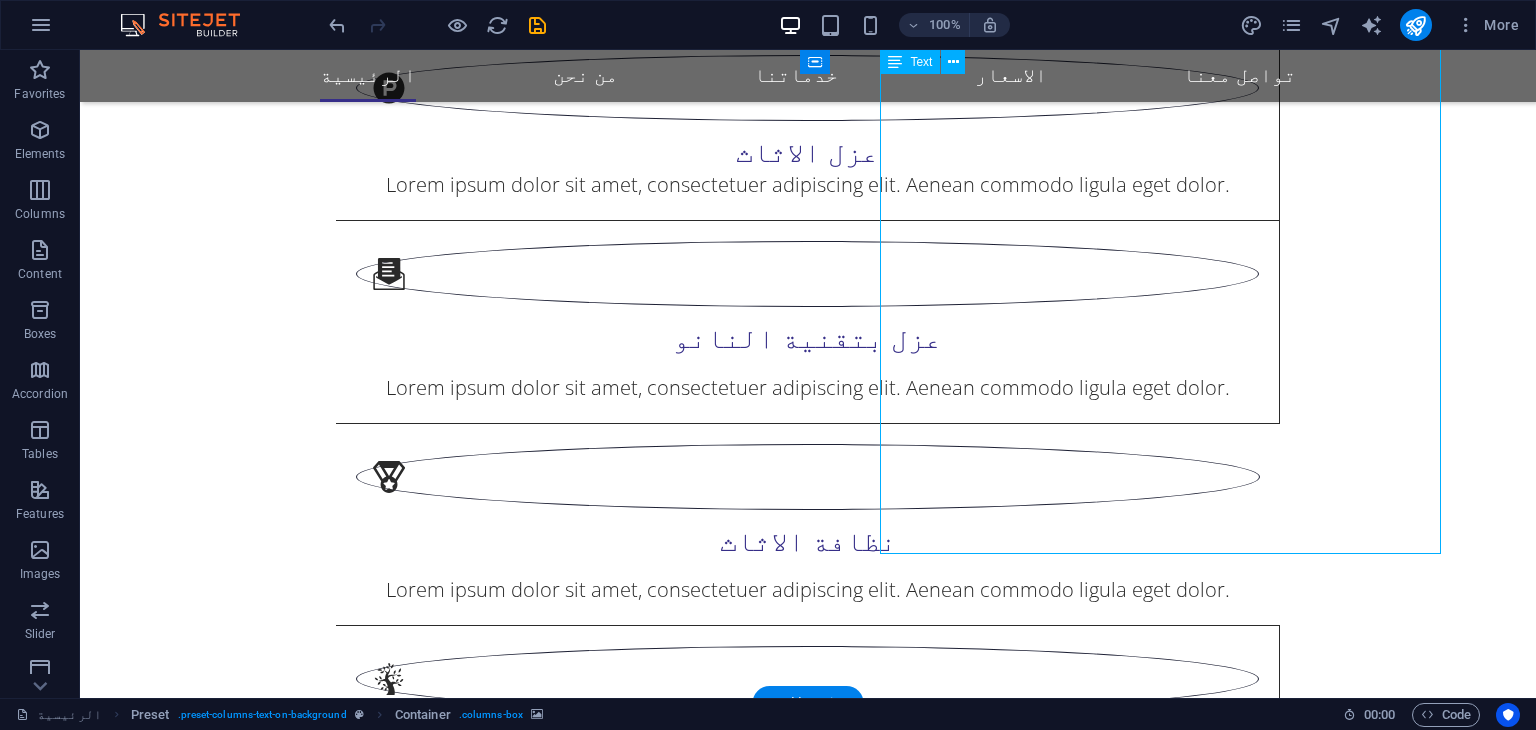 click on "نحن شركة قطرية رائدة في مجال حماية وعزل الأثاث باستخدام تقنيات النانو المتطورة. نقدم حلولاً ذكية وعالية الجودة للمحافظة على نظافة وجمال الأرائك والمفروشات، مع التركيز على تقنيات صديقة للبيئة وآمنة للاستخدام في المنازل والمكاتب. انطلقنا من إيماننا العميق بأهمية الحفاظ على استثمارك في الأثاث، وتوفير بيئة نظيفة وصحية تدوم لفترة أطول. نستخدم مواد نانوية متقدمة تشكّل طبقة غير مرئية تحمي الأقمشة من البقع والسوائل والغبار والتلف الناتج عن الاستخدام اليومي، دون التأثير على نعومة القماش أو لونه. **رؤيتنا** **مهمتنا**" at bounding box center (808, 3730) 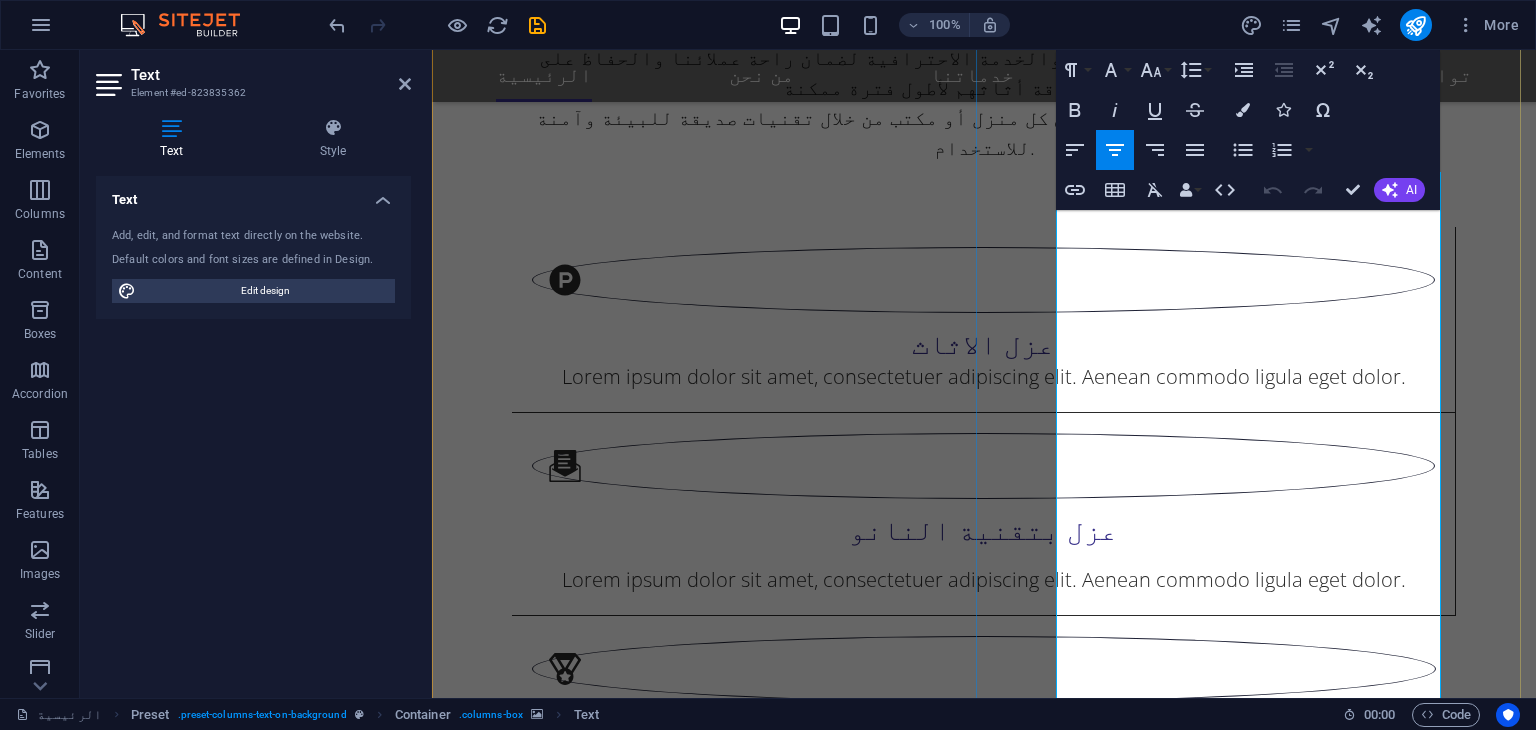 scroll, scrollTop: 1639, scrollLeft: 0, axis: vertical 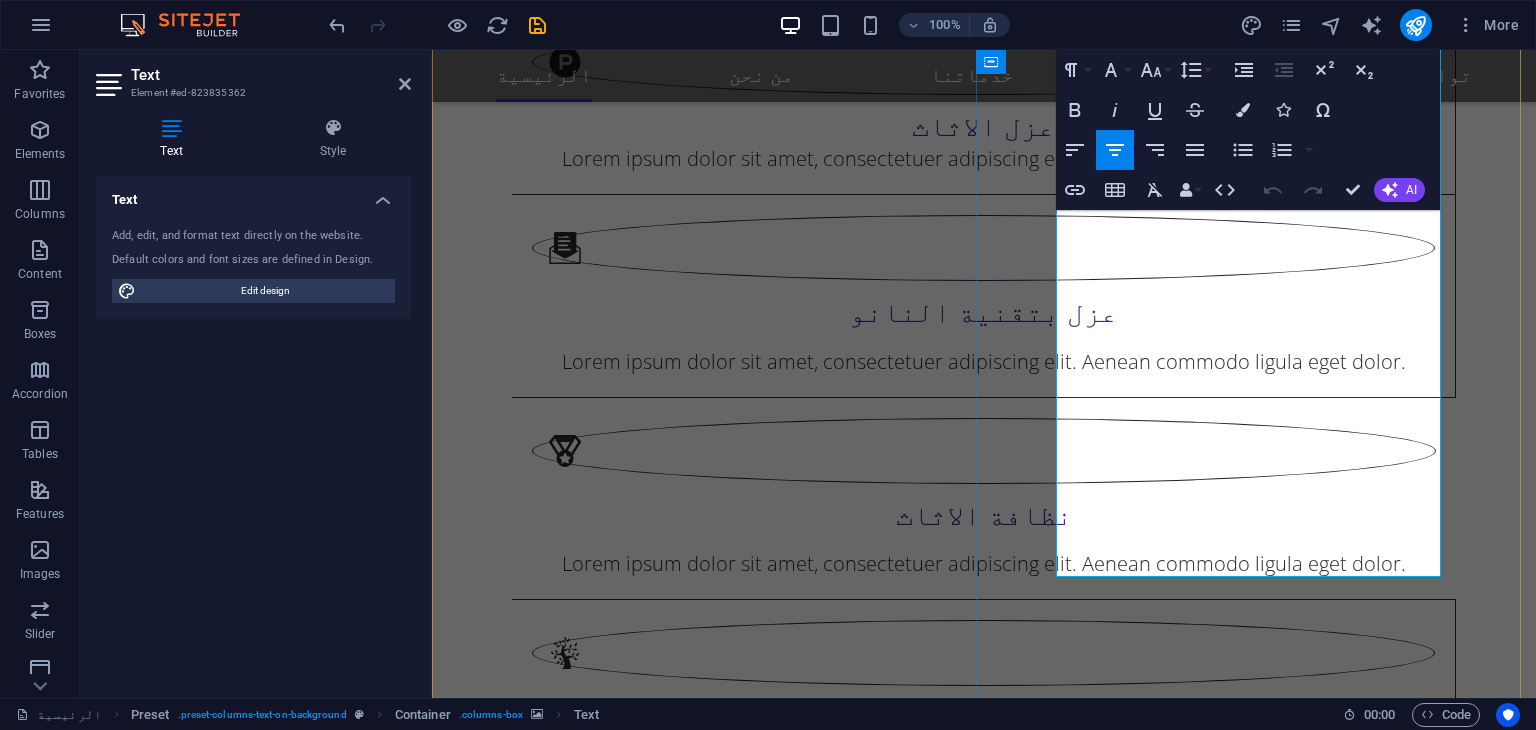 drag, startPoint x: 1324, startPoint y: 530, endPoint x: 1087, endPoint y: 561, distance: 239.01883 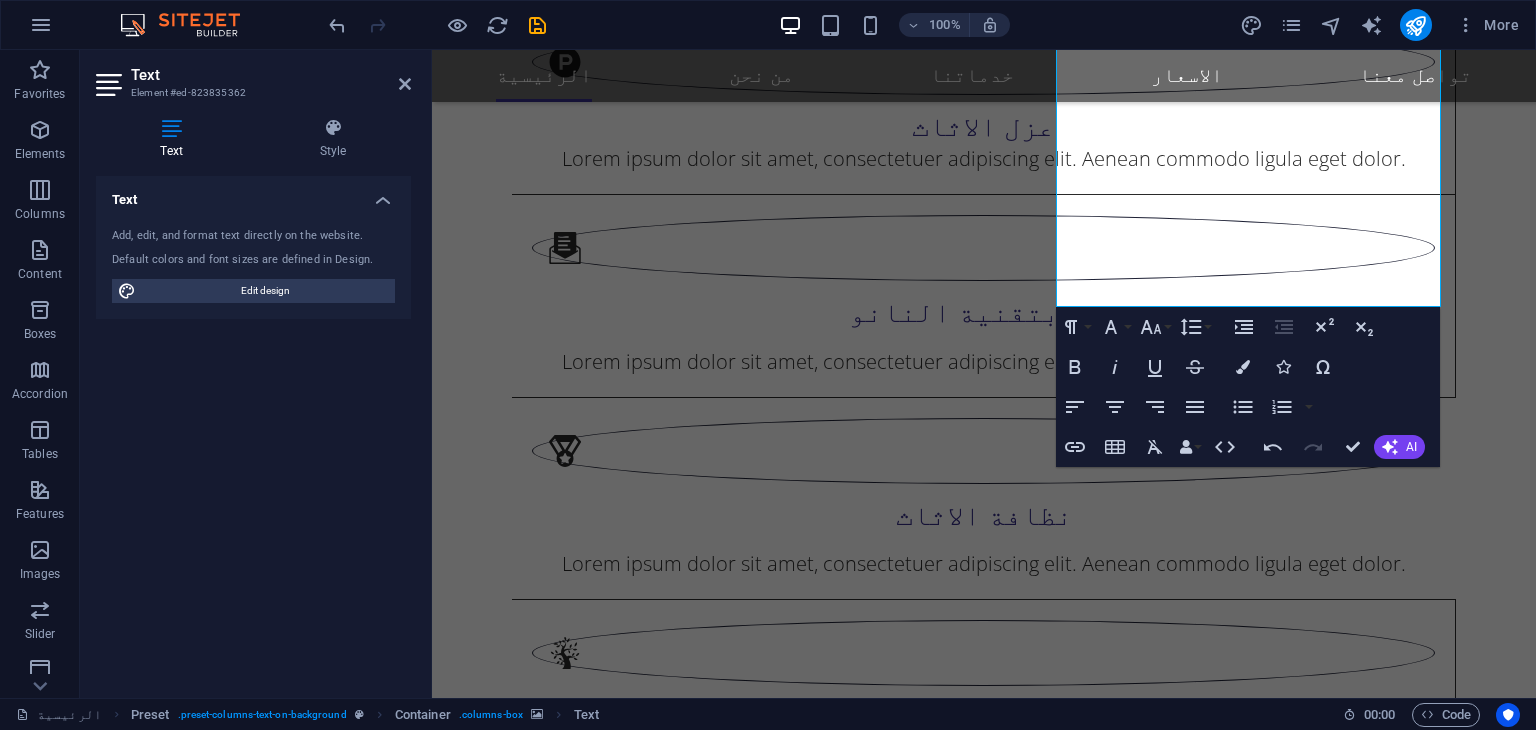 click at bounding box center [984, 2775] 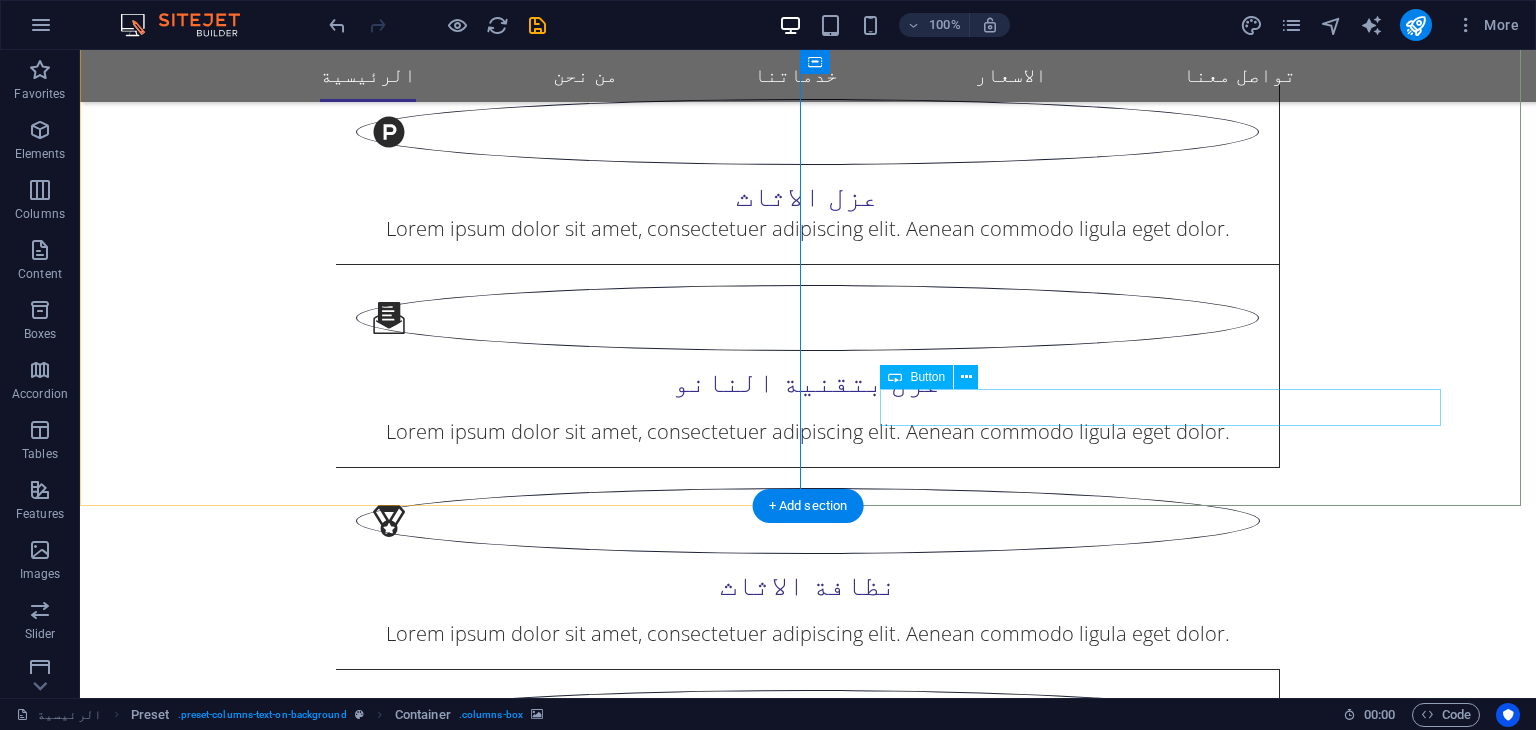 click on "Learn more" at bounding box center (808, 3344) 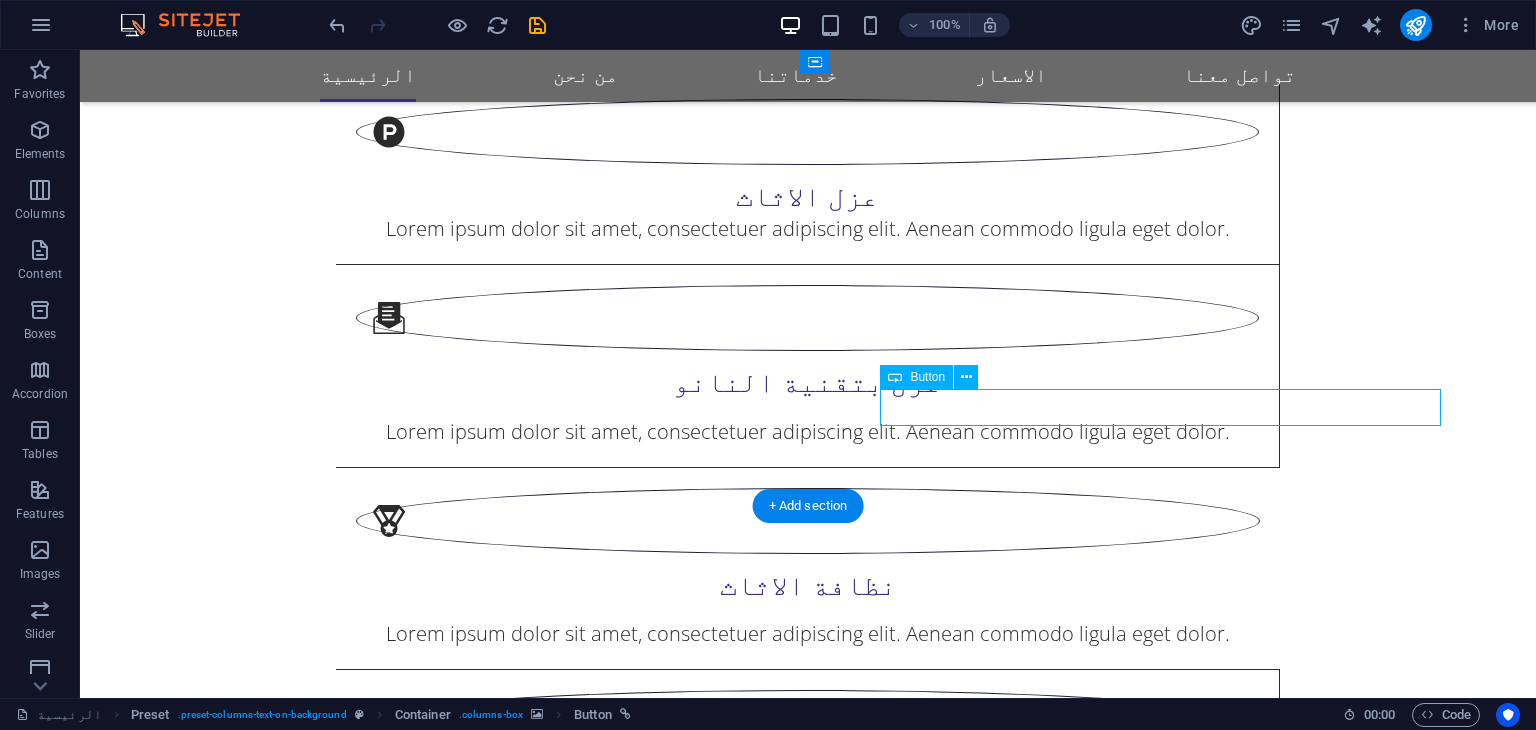click on "Learn more" at bounding box center [808, 3344] 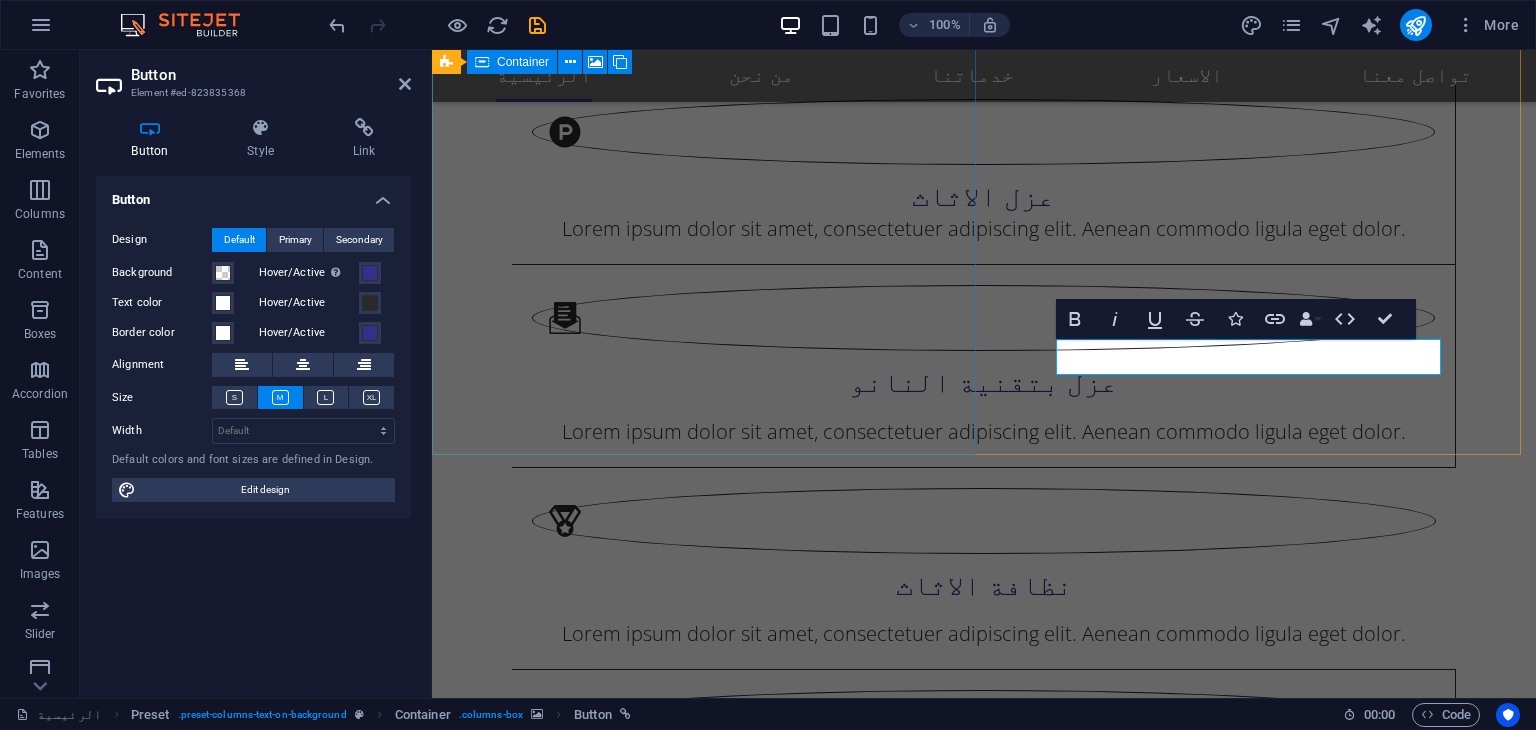 type 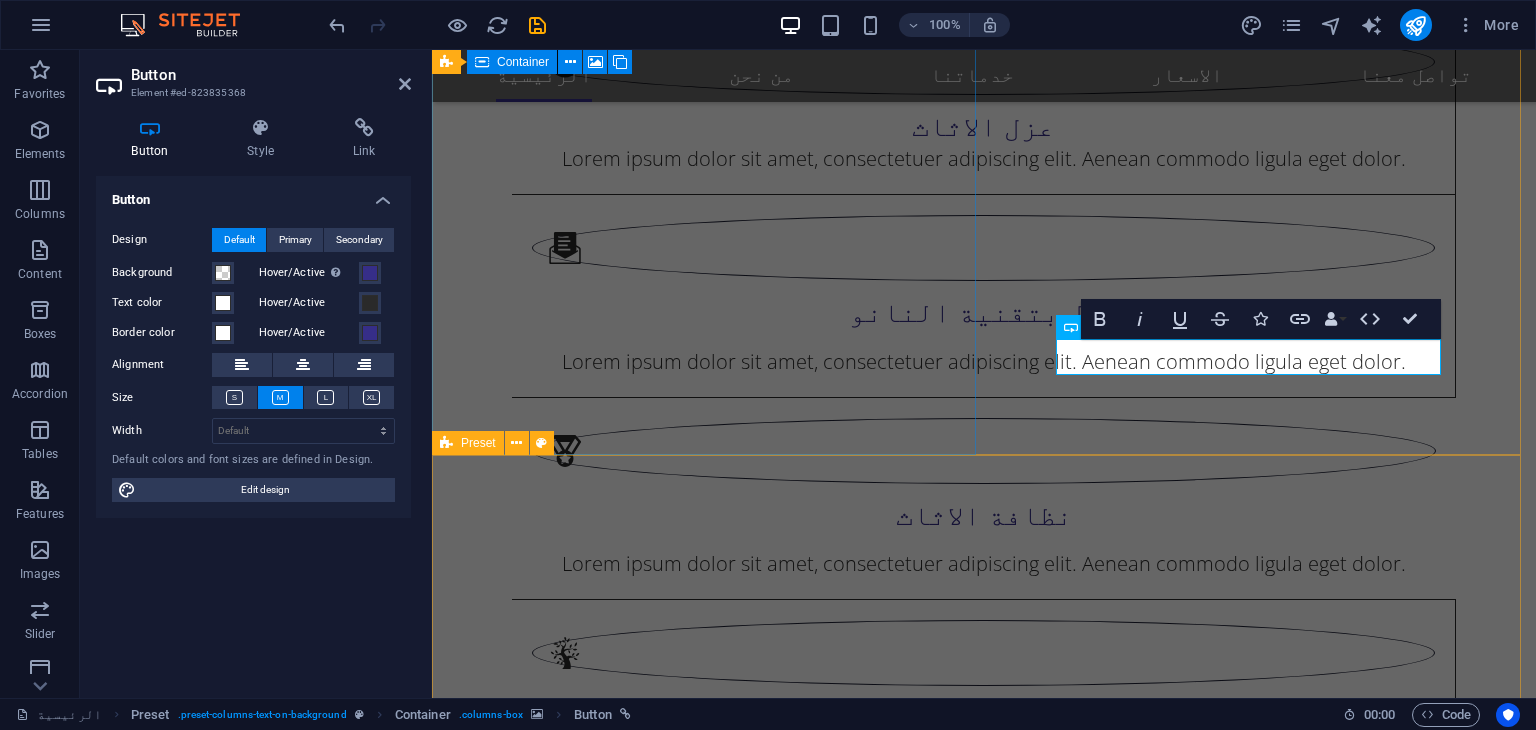 click on "The staff was friendly, understanding and helpful during a difficult time. Thank you. Maria Poe We were truly impressed. The process was easy and stress free. Thank you! Robert Toe hmpro.qa funeral service is a very great place to deal with! Thank you for your help. Lisa Foe" at bounding box center (984, 4103) 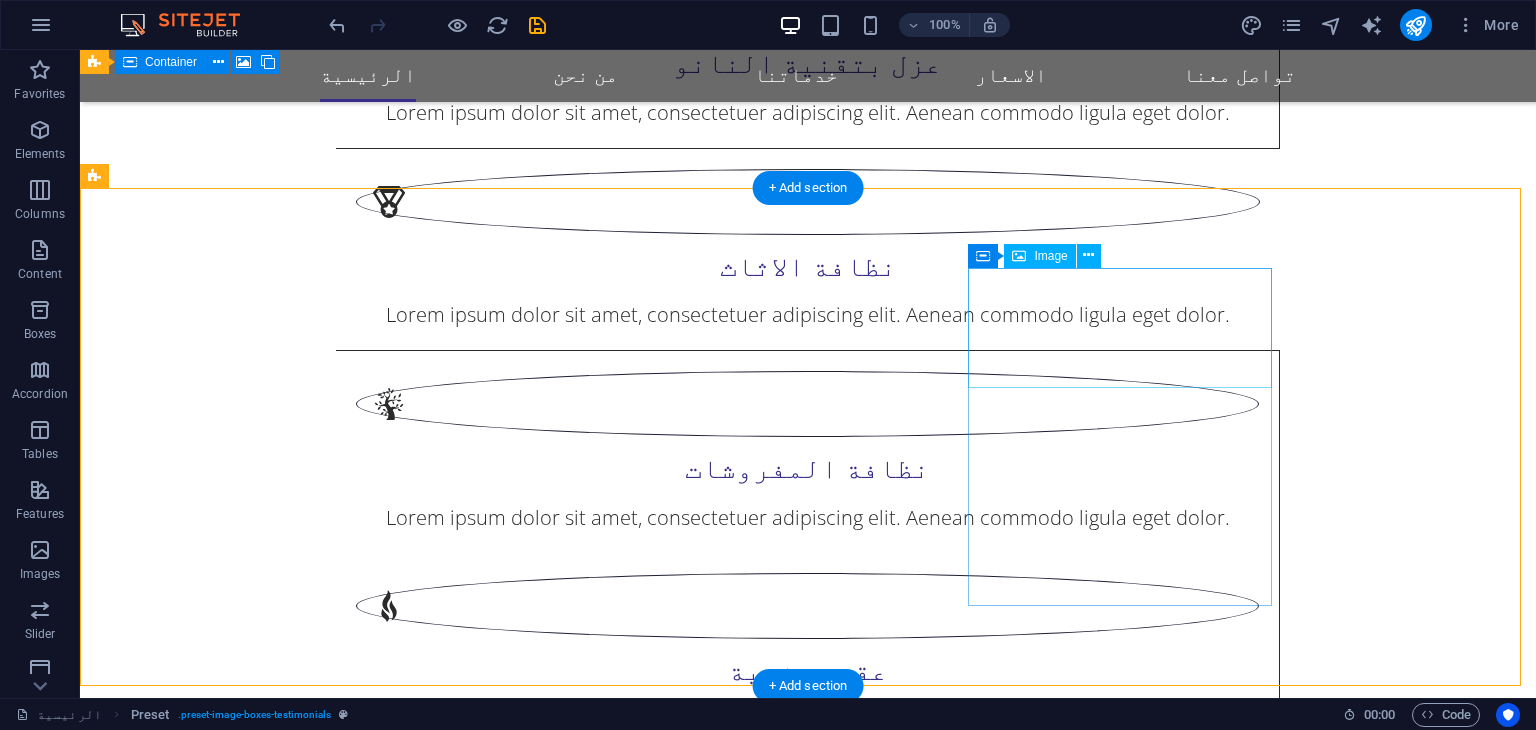 scroll, scrollTop: 1854, scrollLeft: 0, axis: vertical 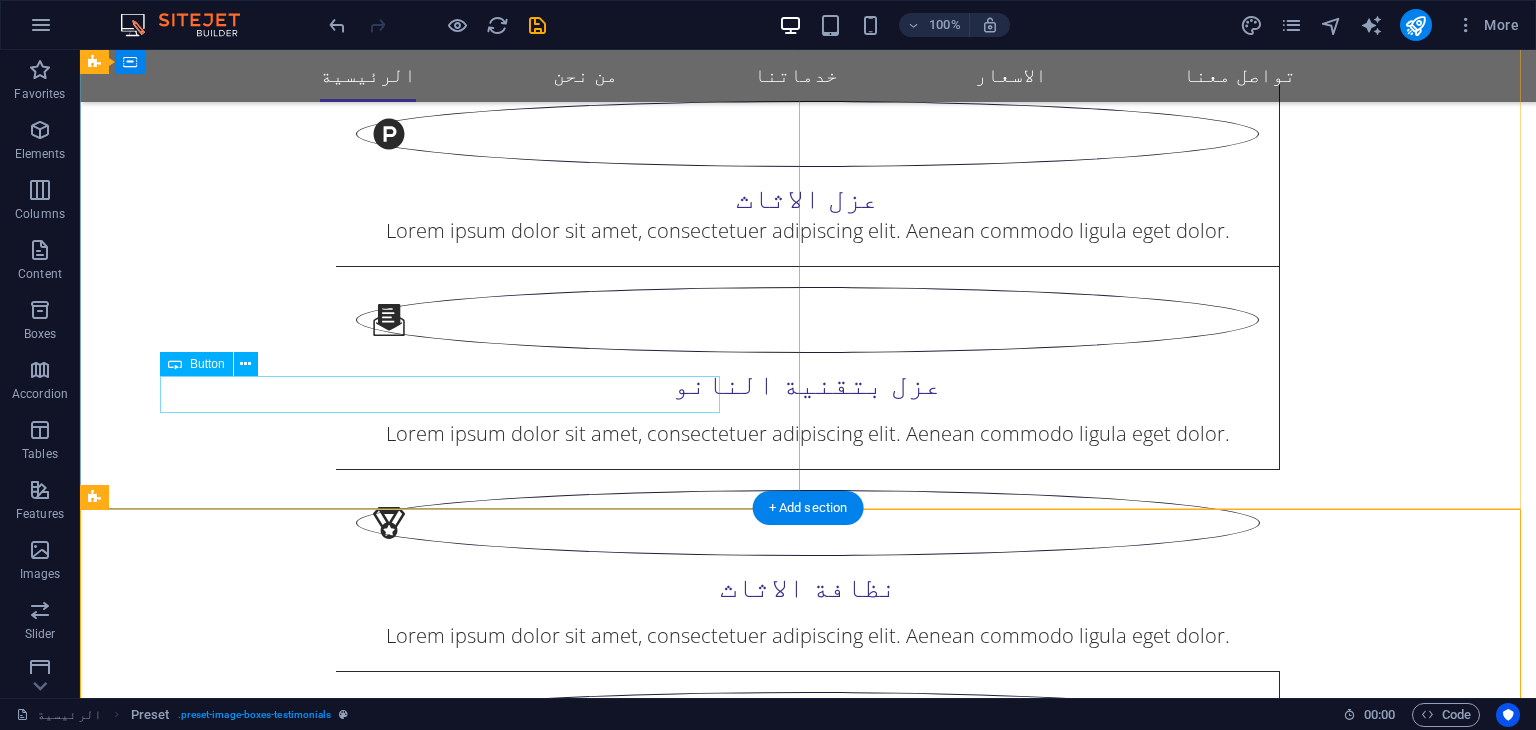 click on "See all Services" at bounding box center [808, 2309] 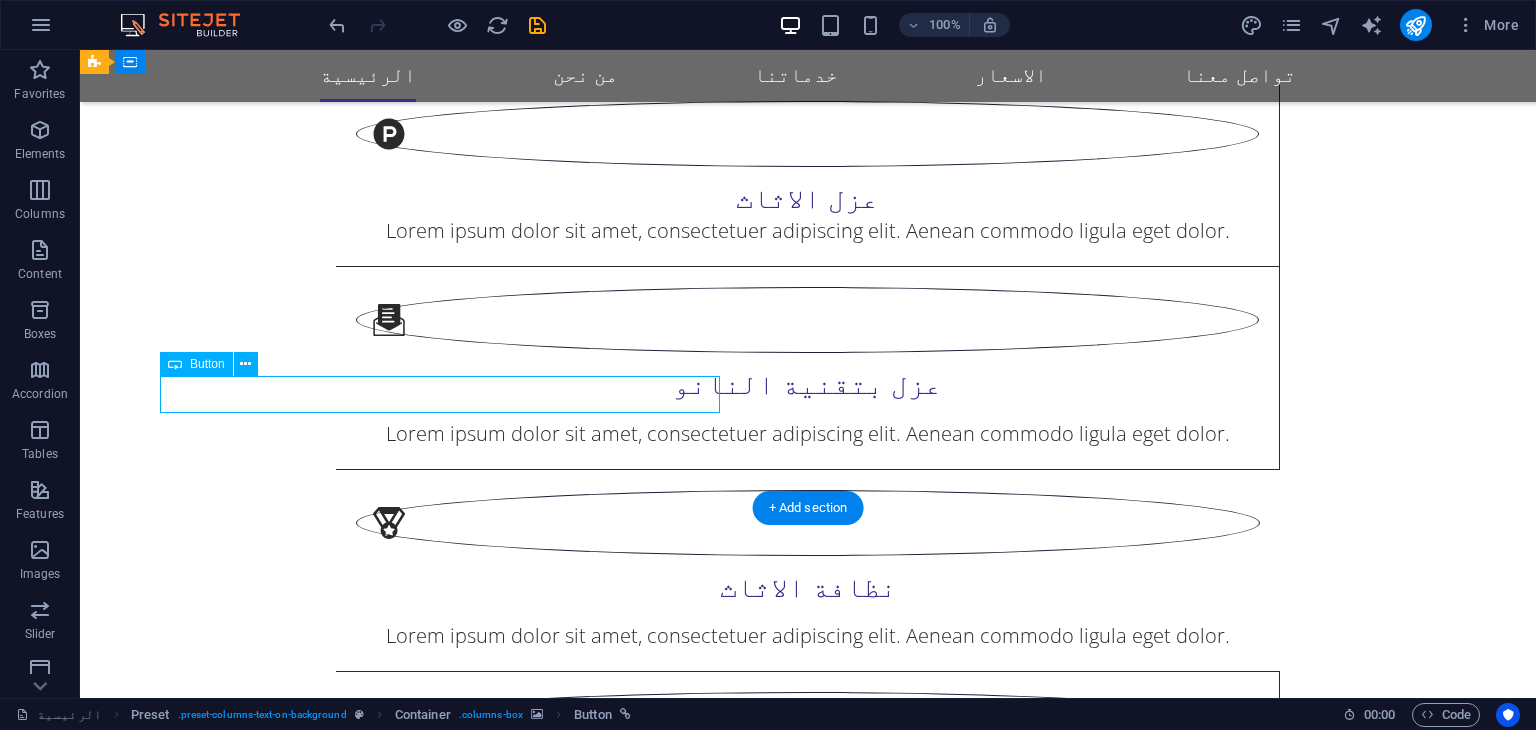 click on "See all Services" at bounding box center [808, 2309] 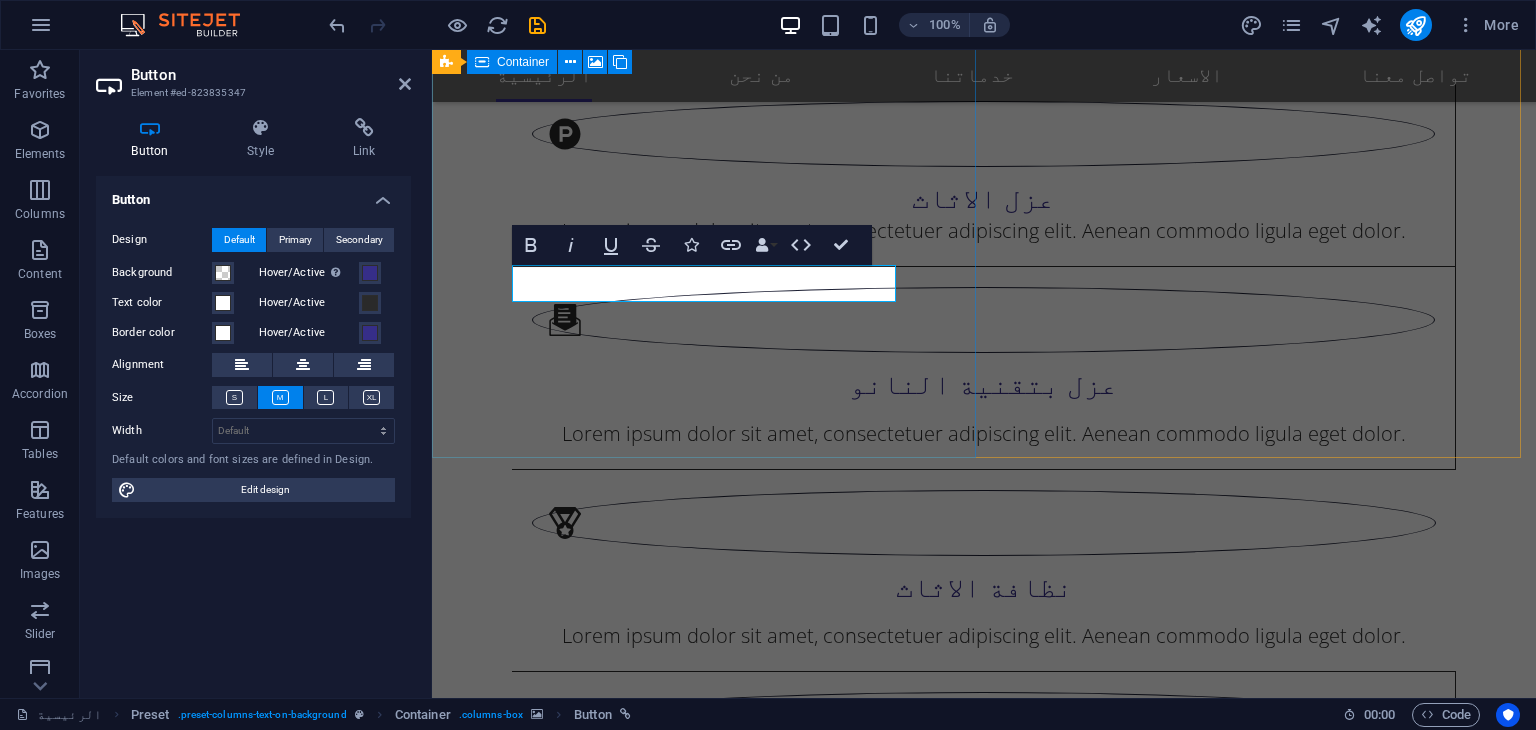 type 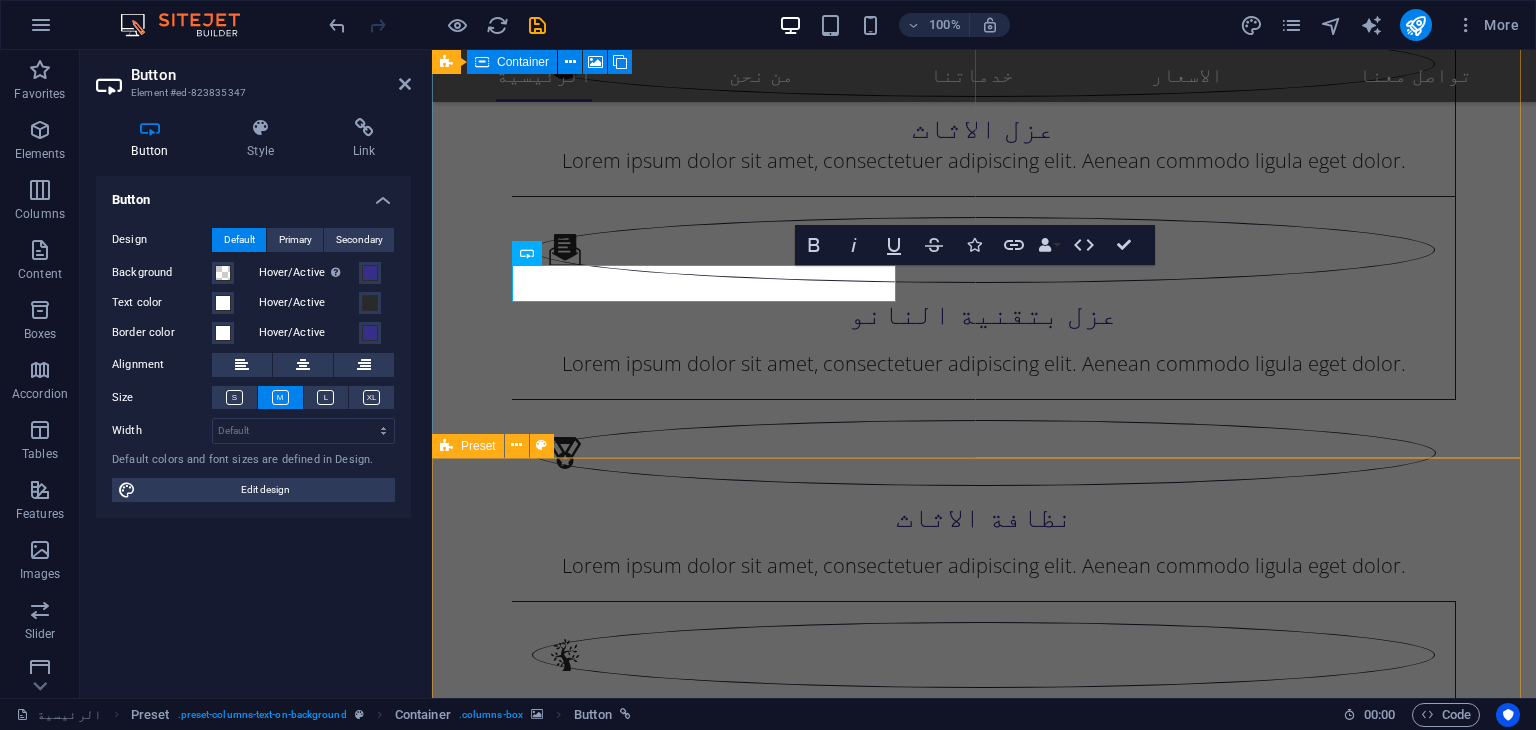 click on "The staff was friendly, understanding and helpful during a difficult time. Thank you. Maria Poe We were truly impressed. The process was easy and stress free. Thank you! Robert Toe hmpro.qa funeral service is a very great place to deal with! Thank you for your help. Lisa Foe" at bounding box center [984, 4105] 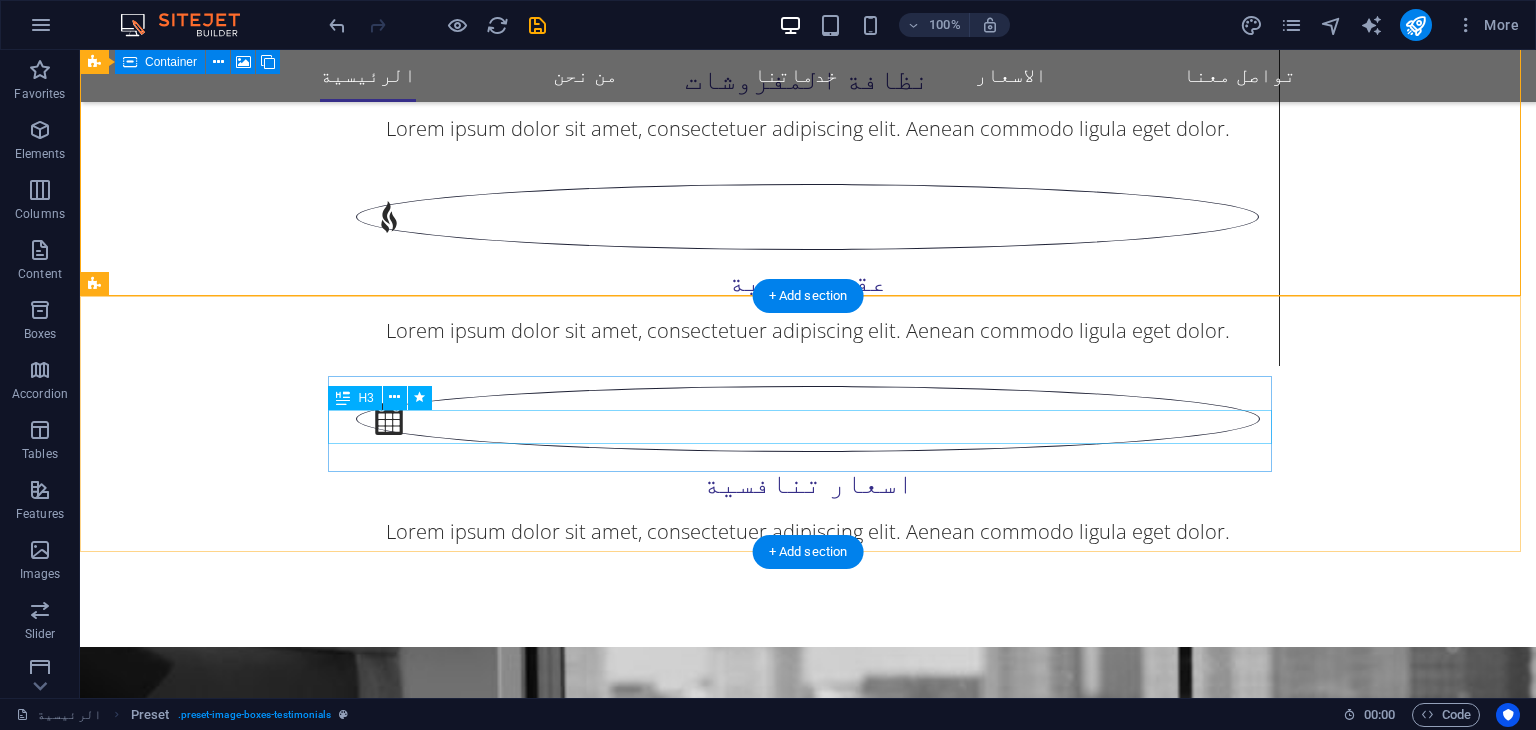 scroll, scrollTop: 2579, scrollLeft: 0, axis: vertical 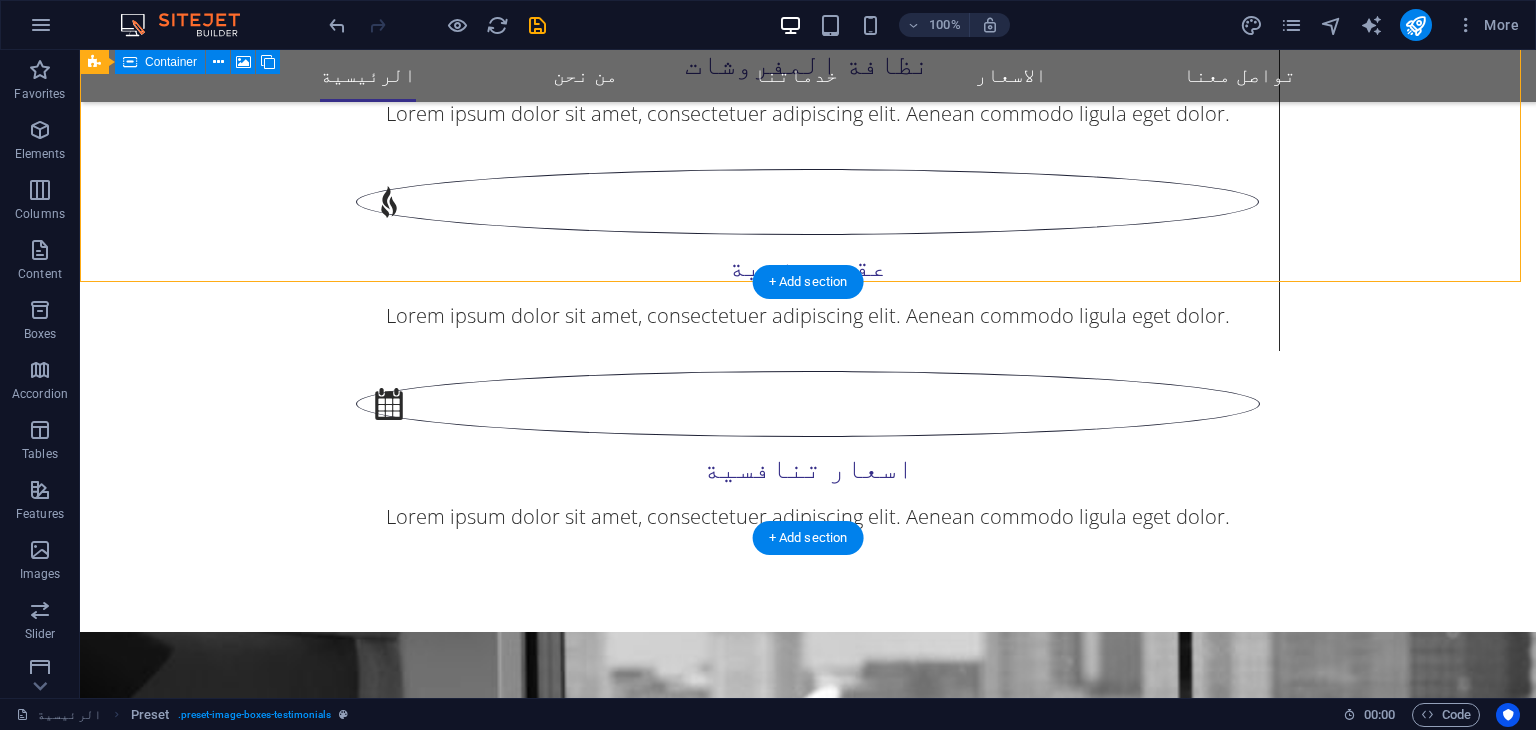 click at bounding box center (808, 3754) 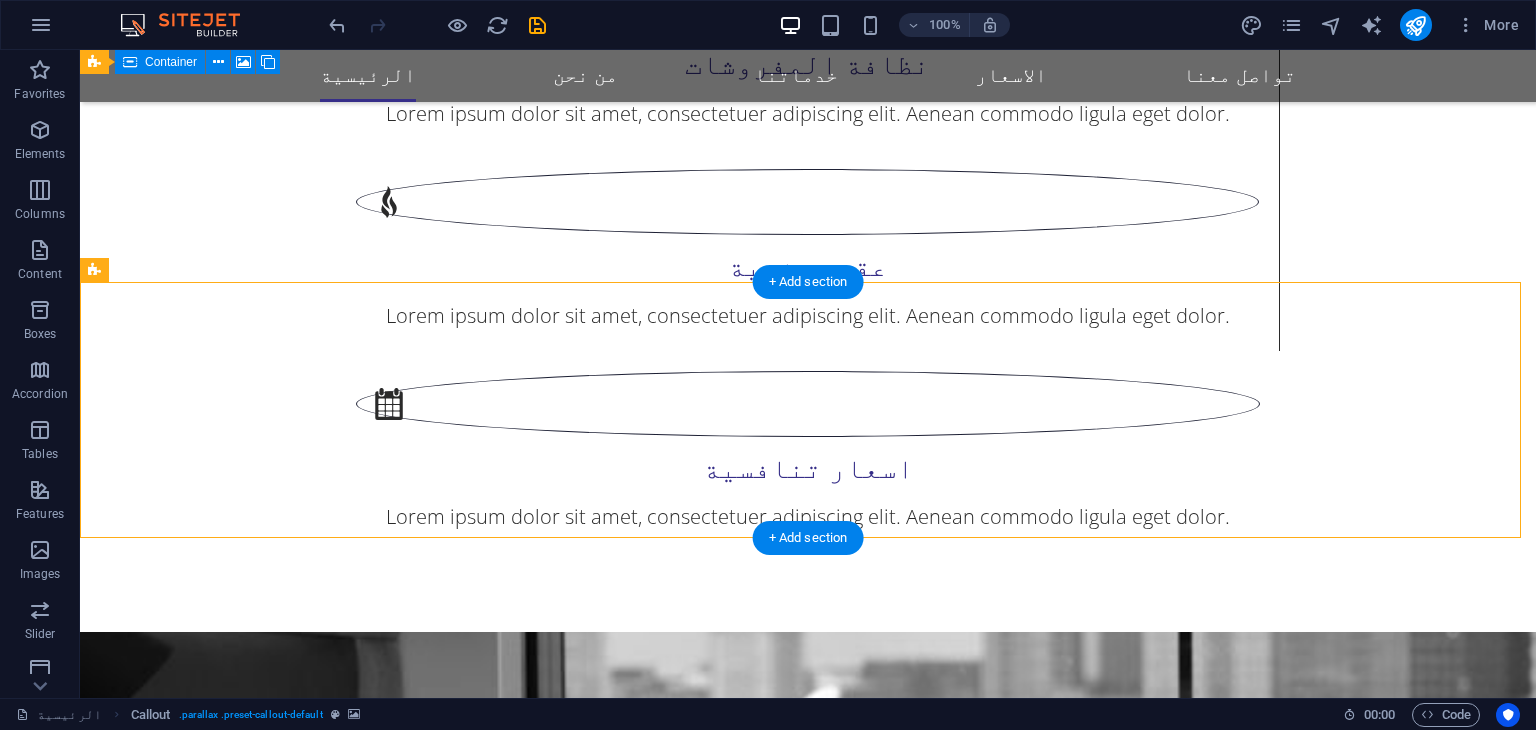 click at bounding box center [808, 3754] 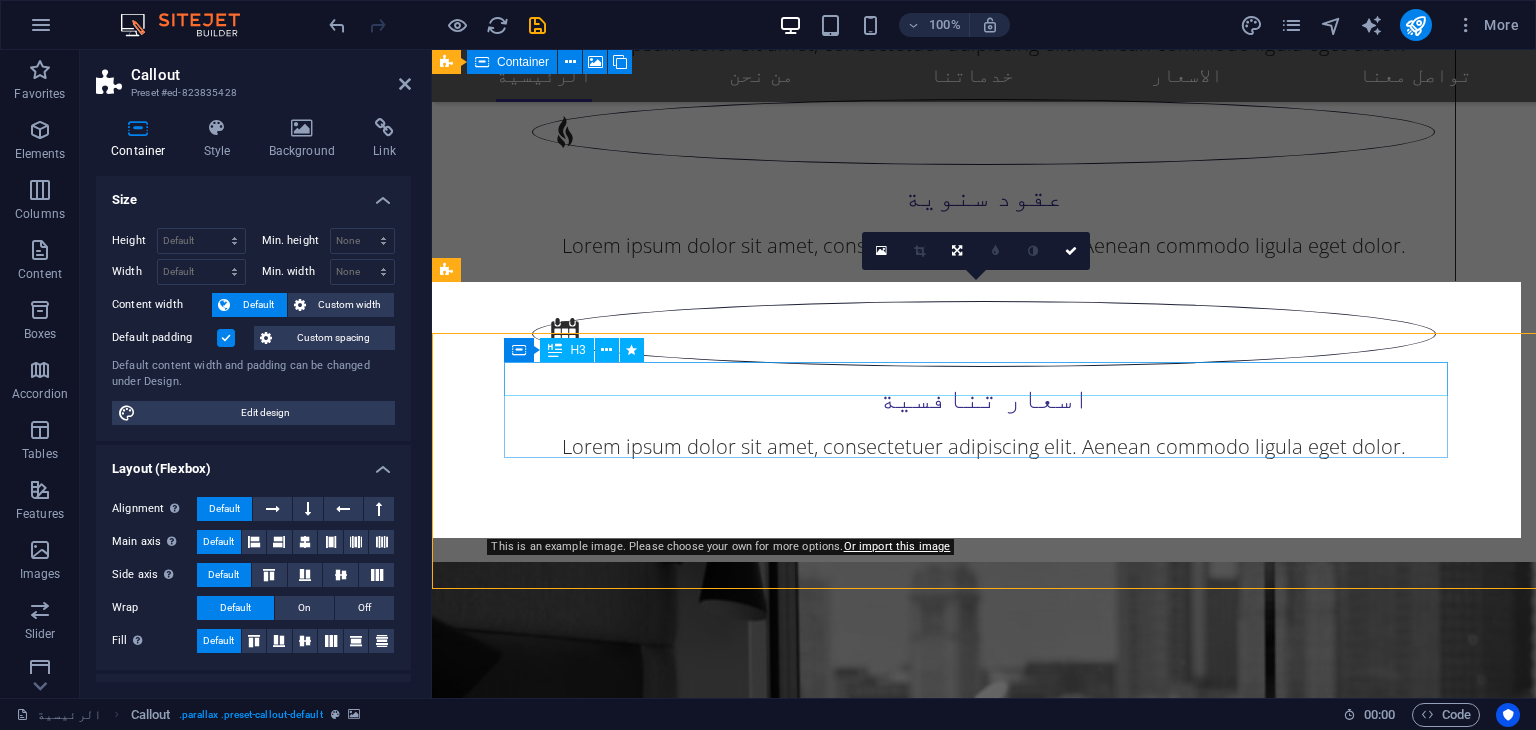 scroll, scrollTop: 2528, scrollLeft: 0, axis: vertical 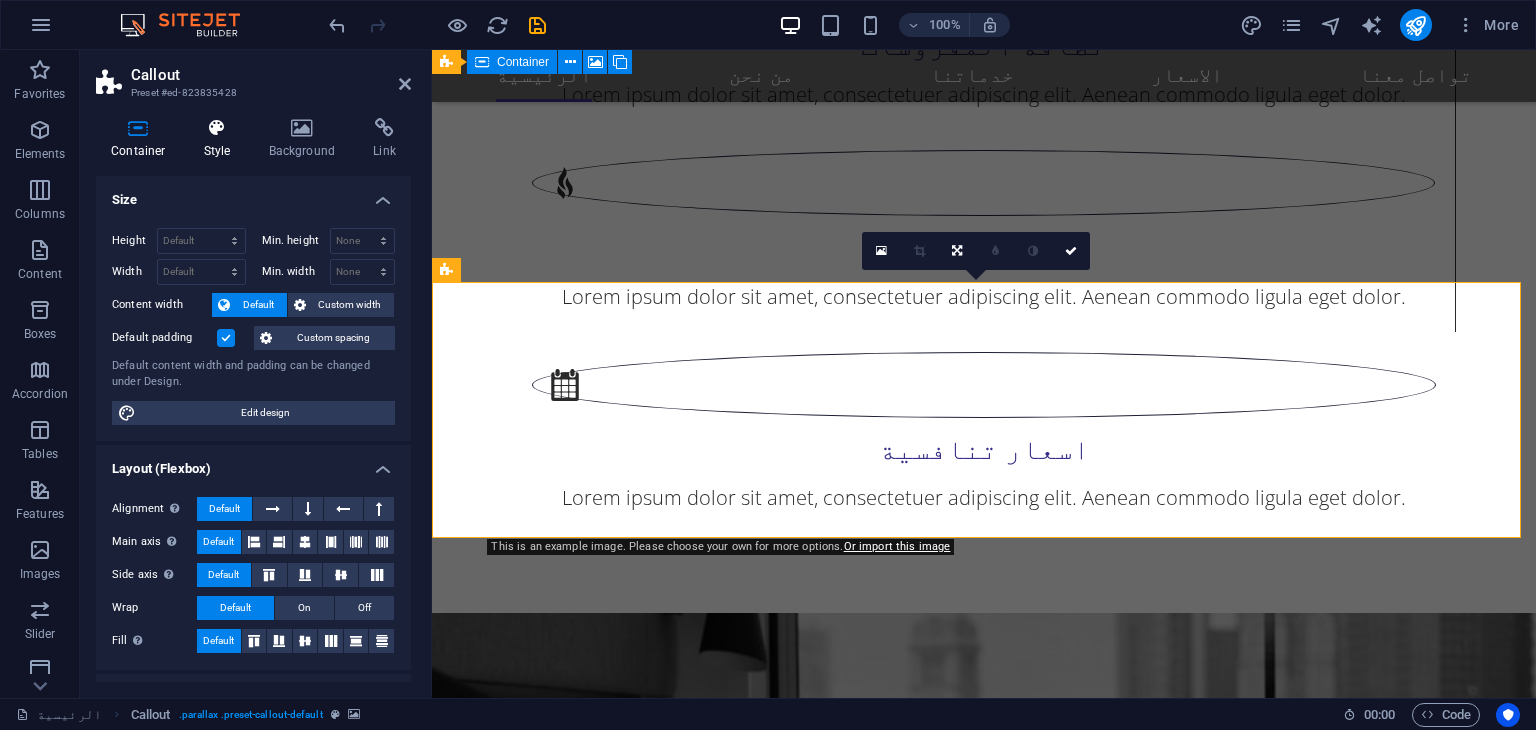 click at bounding box center [217, 128] 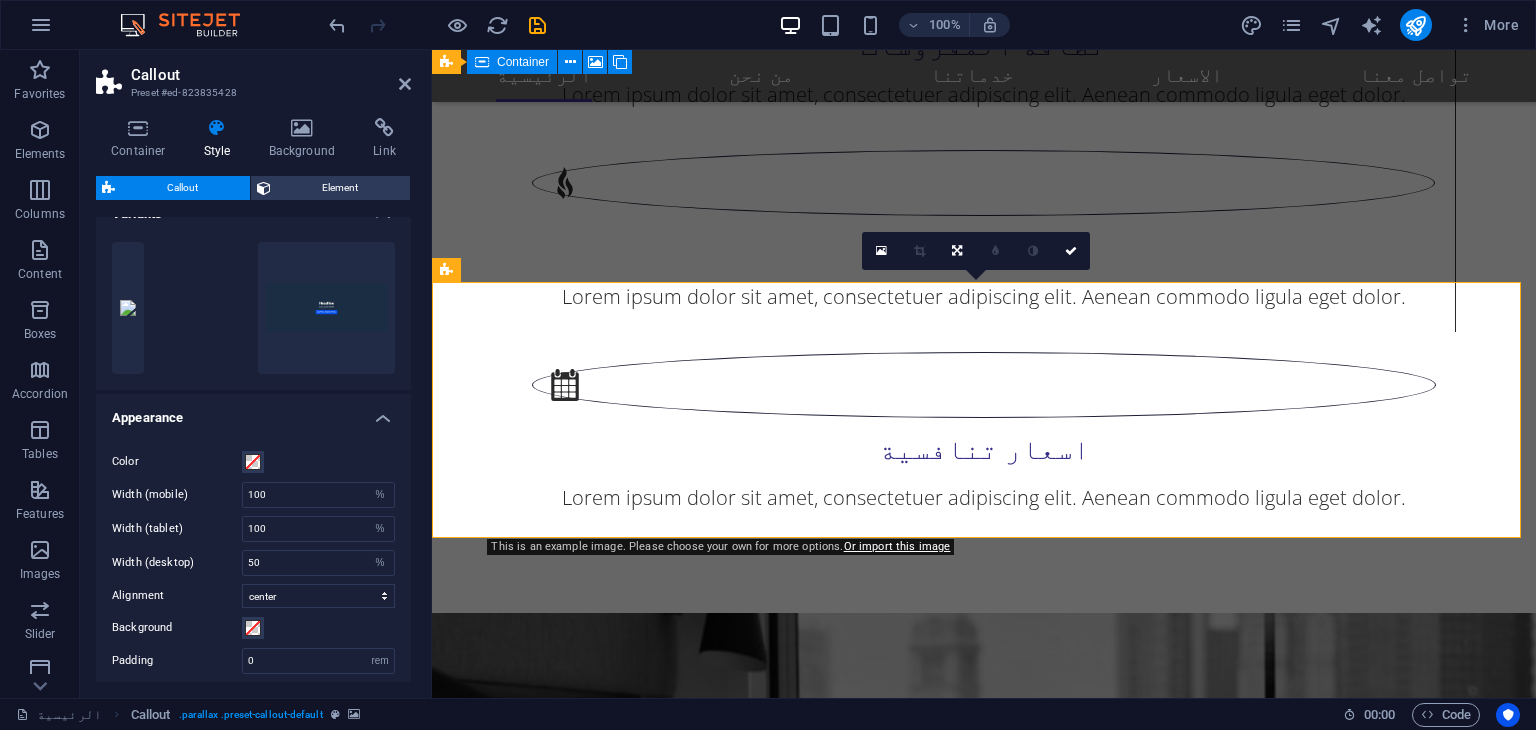 scroll, scrollTop: 32, scrollLeft: 0, axis: vertical 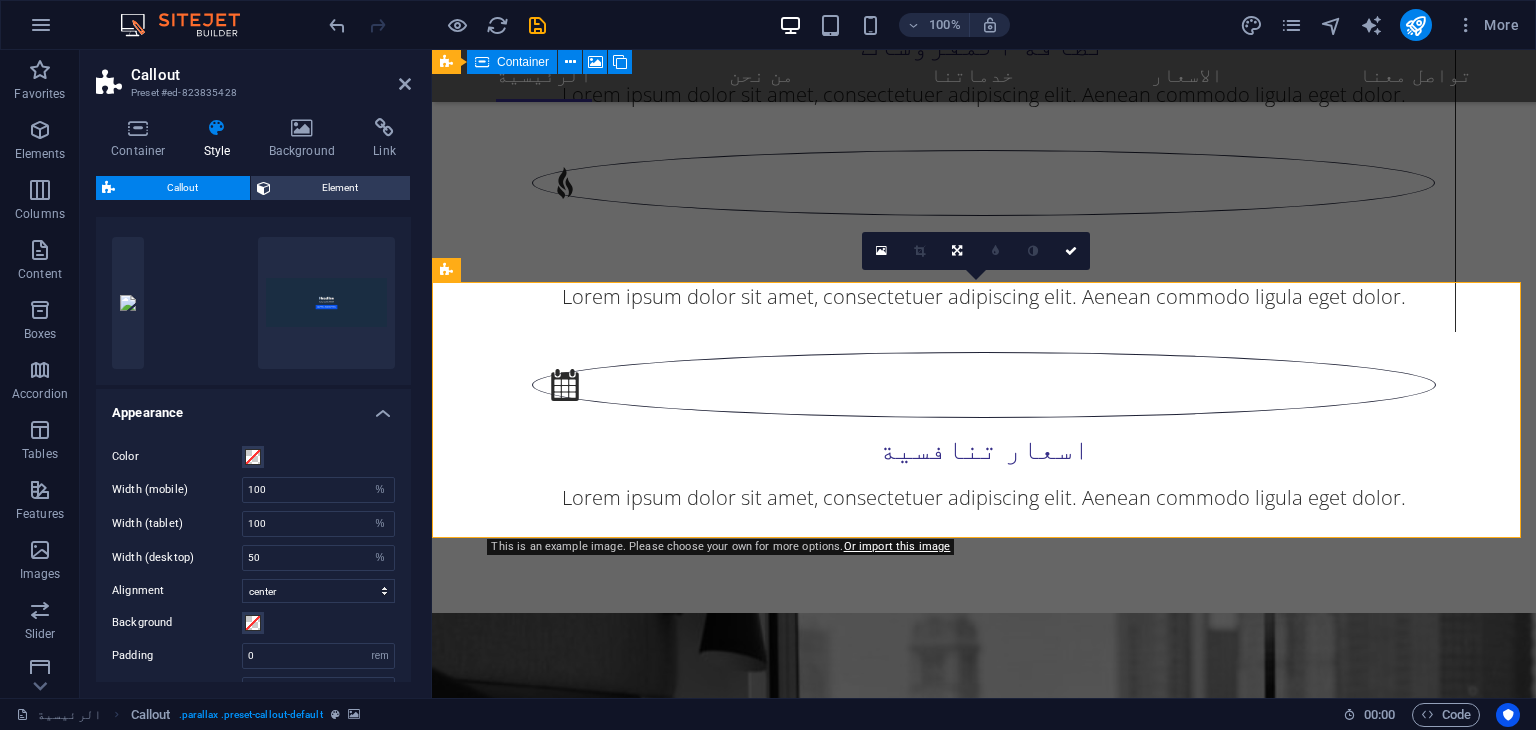 click at bounding box center [984, 4005] 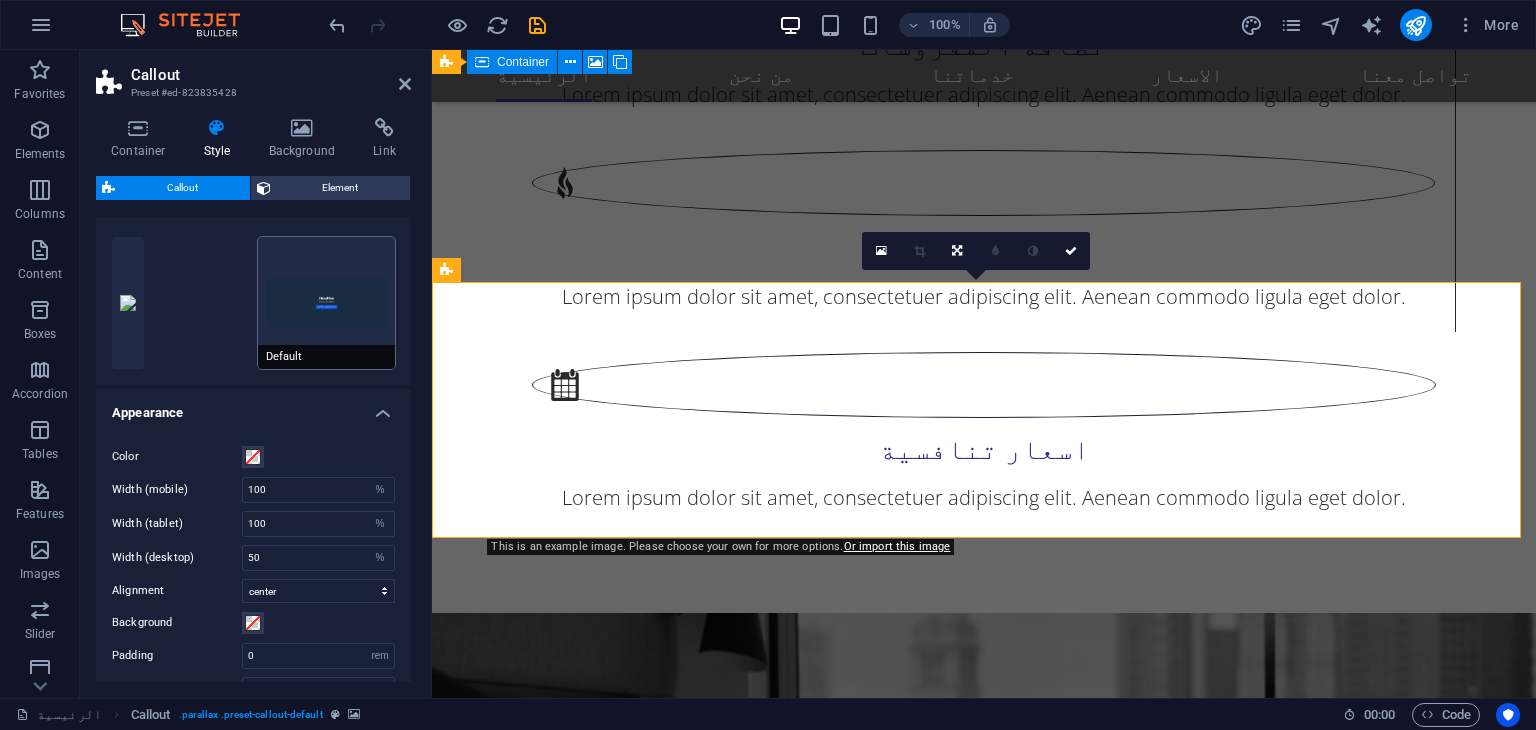 click on "Default" at bounding box center (327, 303) 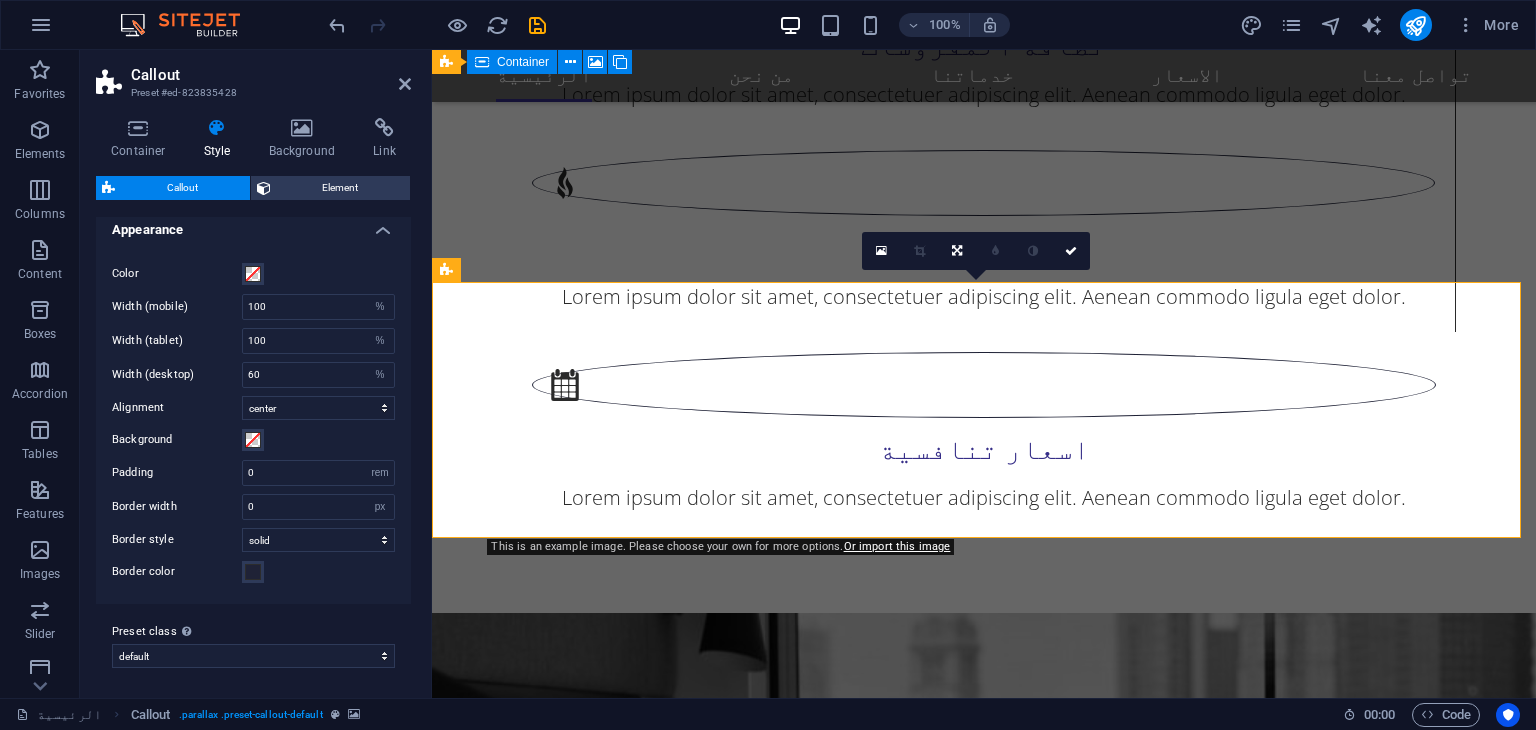 scroll, scrollTop: 0, scrollLeft: 0, axis: both 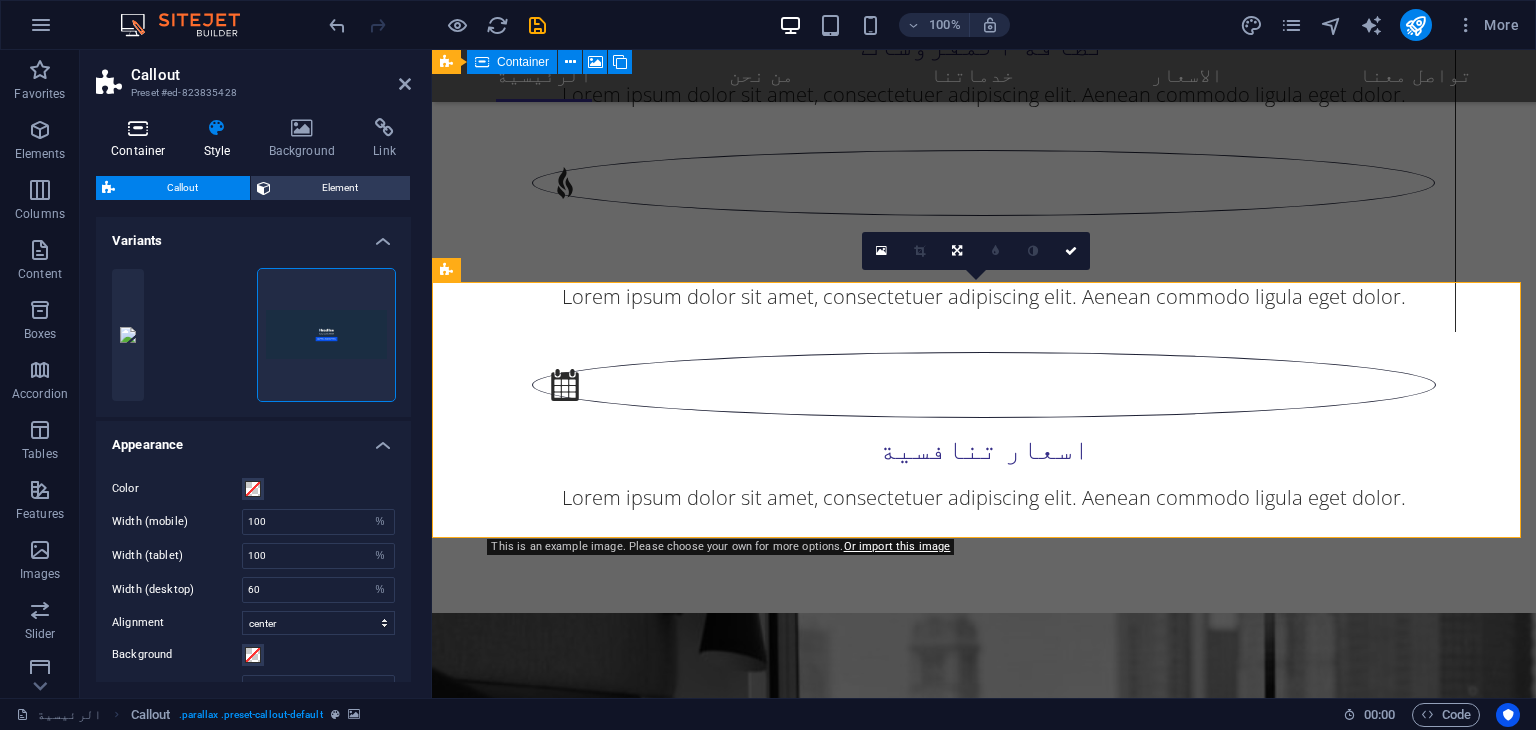 click on "Container" at bounding box center [142, 139] 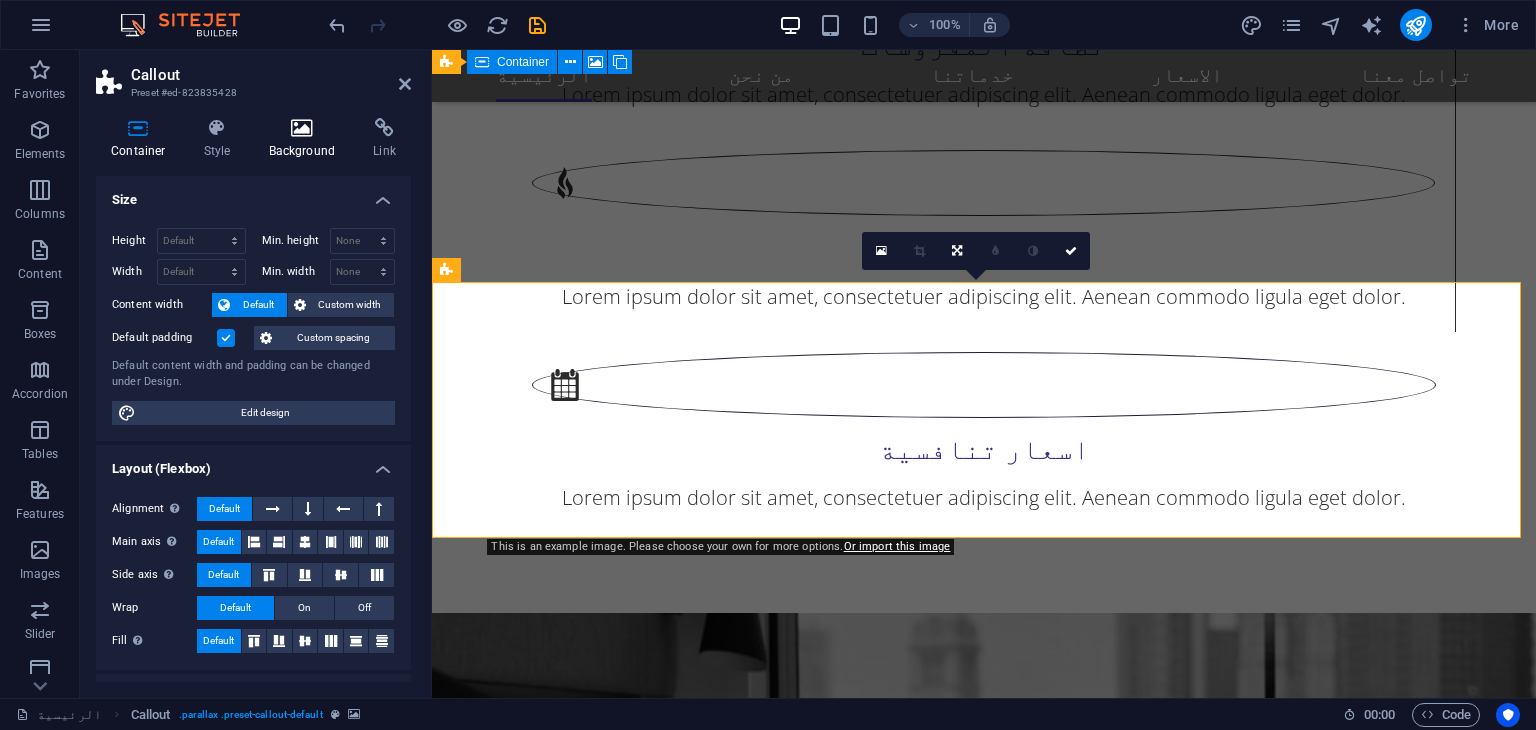 click at bounding box center [302, 128] 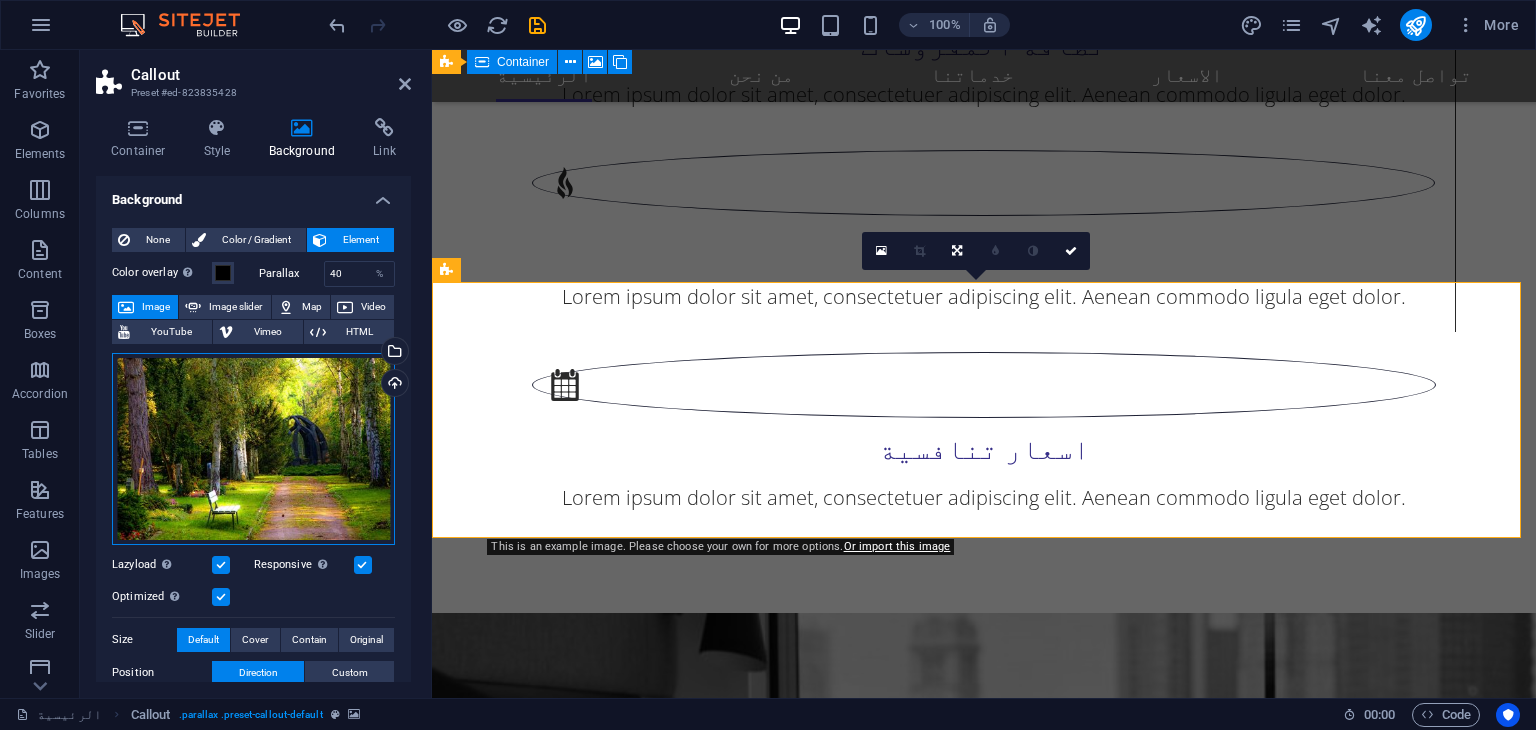 click on "Drag files here, click to choose files or select files from Files or our free stock photos & videos" at bounding box center (253, 449) 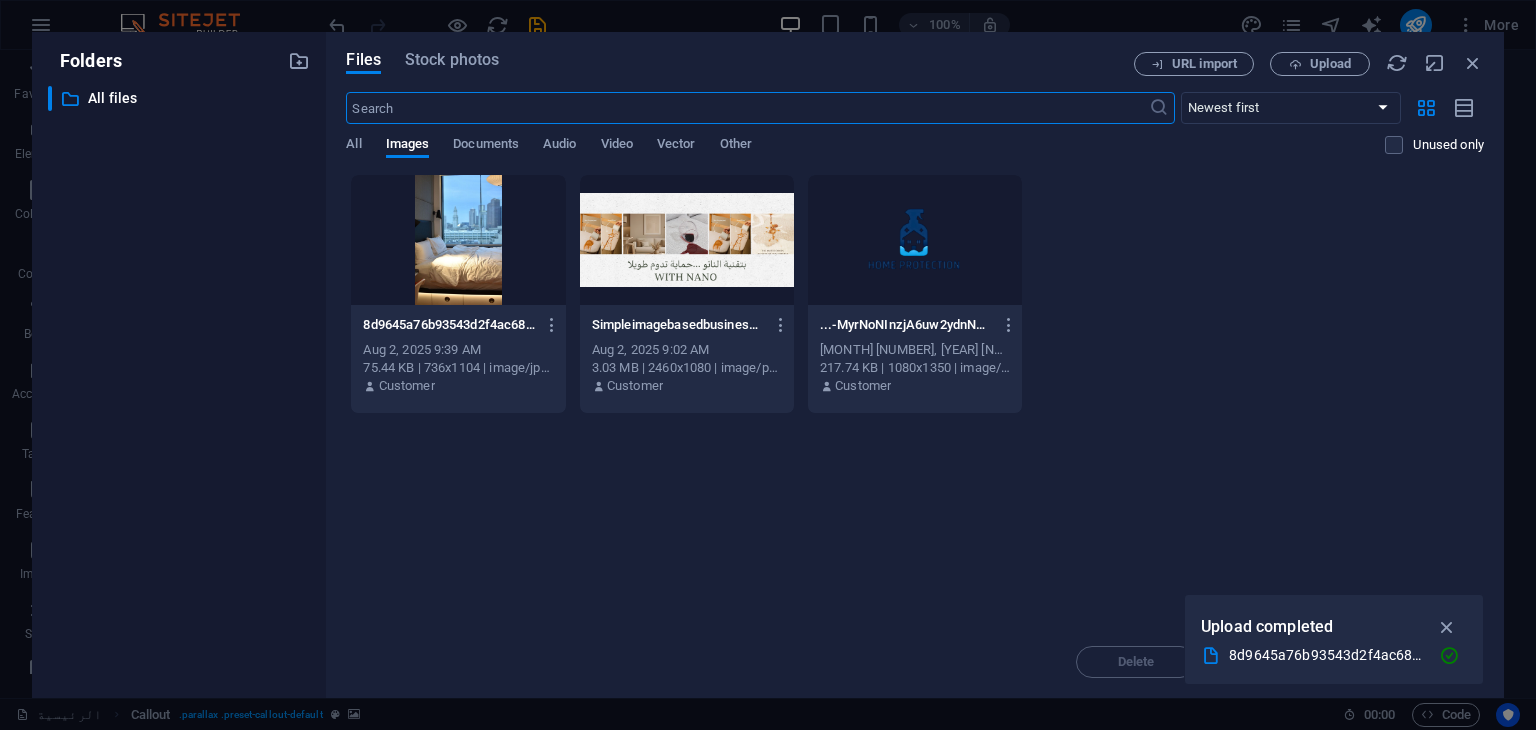 scroll, scrollTop: 2525, scrollLeft: 0, axis: vertical 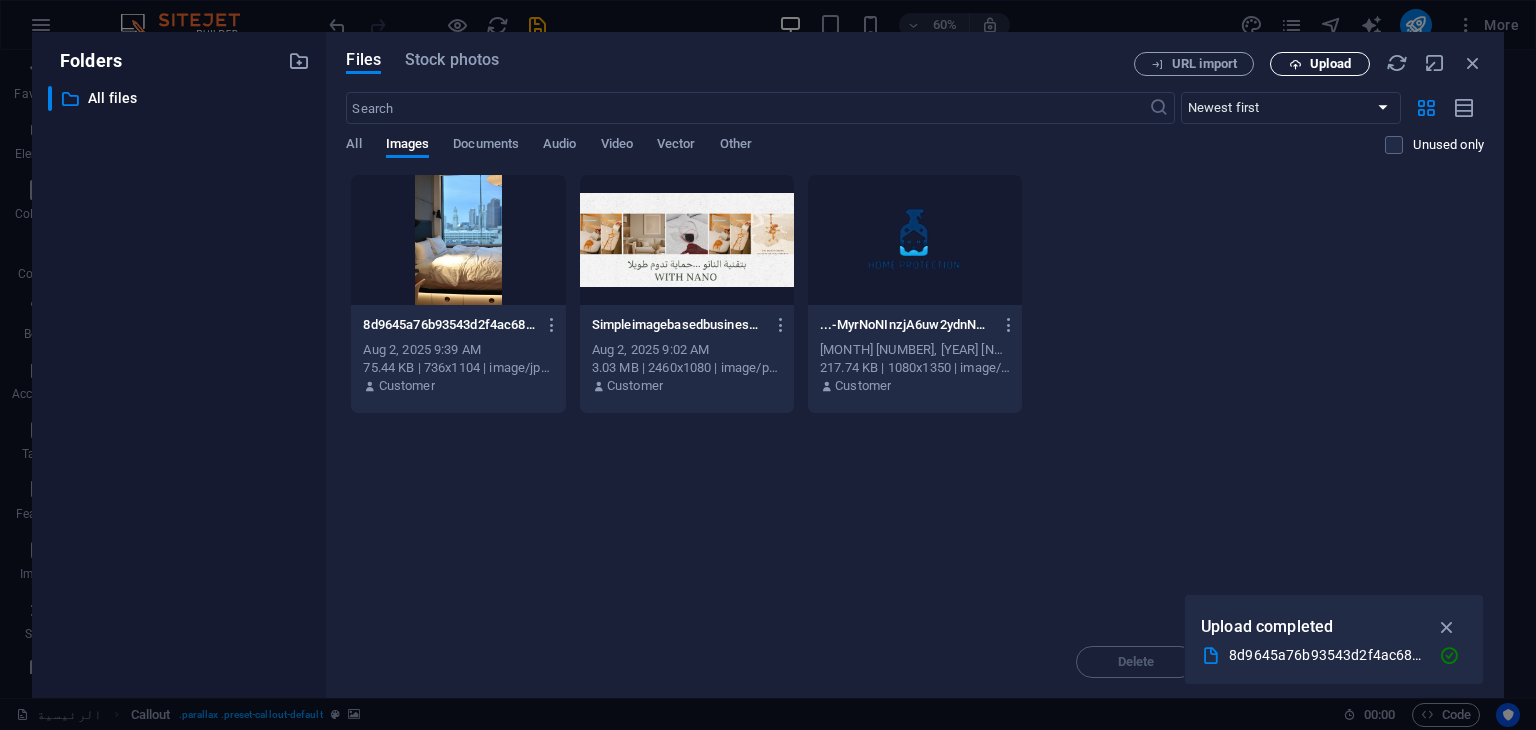 click on "Upload" at bounding box center (1330, 64) 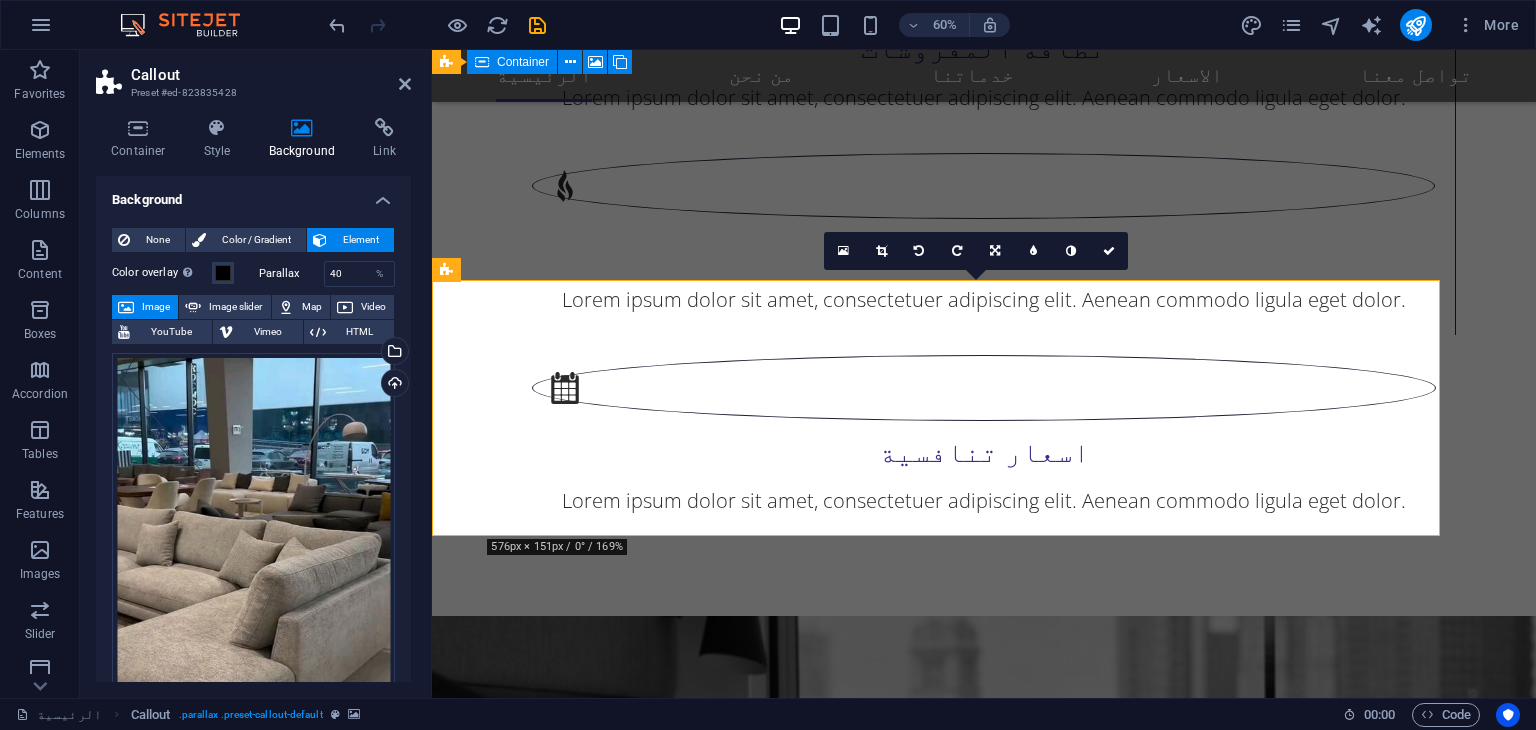 scroll, scrollTop: 2528, scrollLeft: 0, axis: vertical 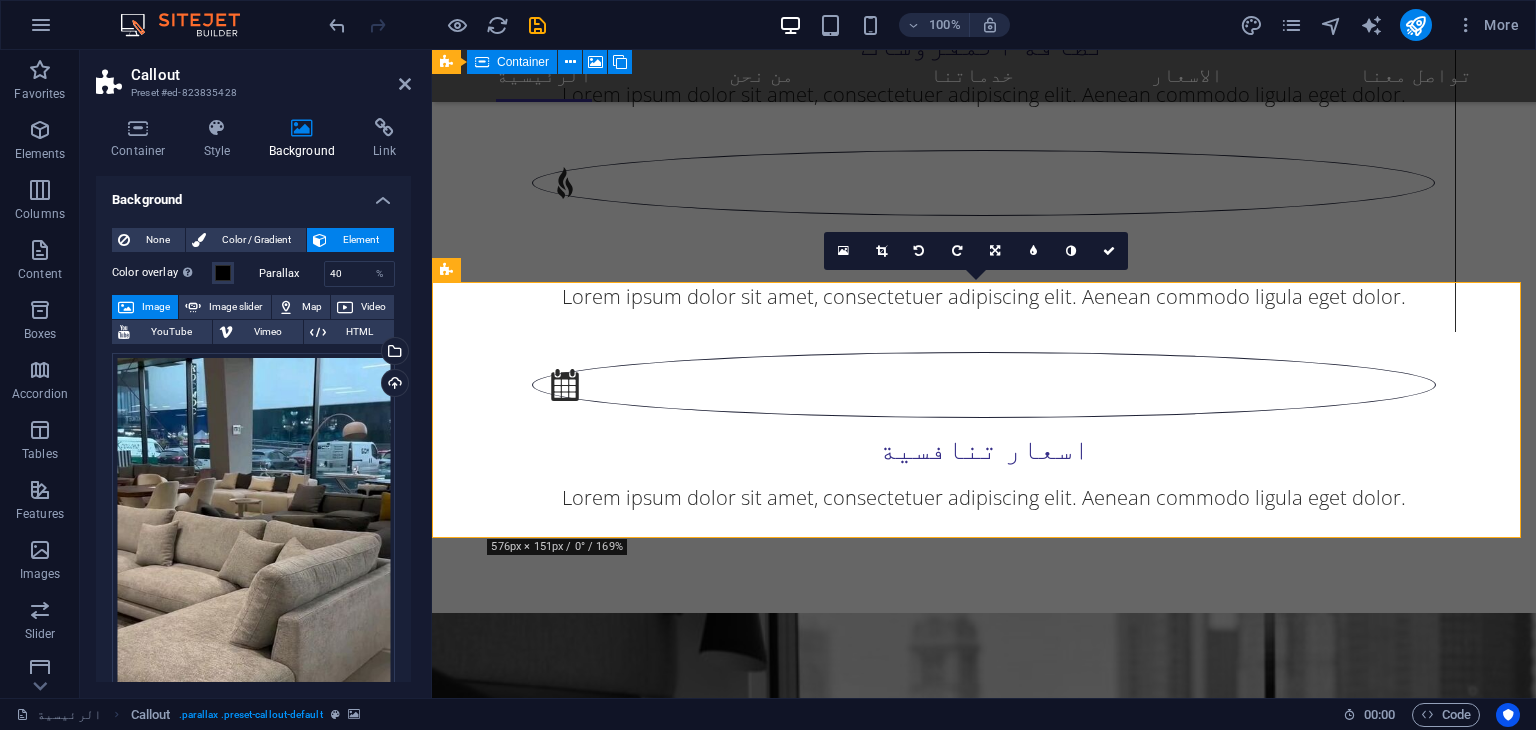 click at bounding box center (984, 4005) 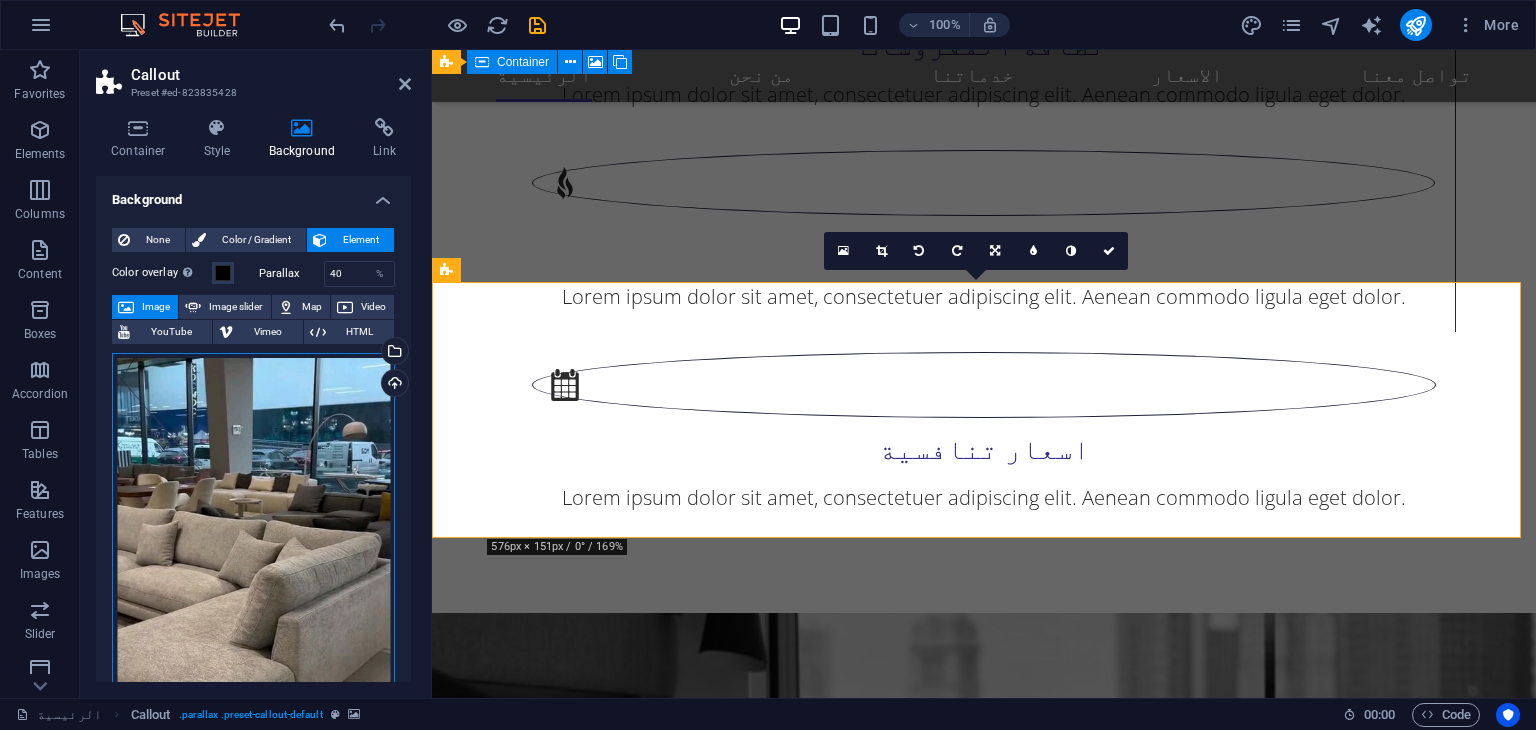 drag, startPoint x: 256, startPoint y: 506, endPoint x: 256, endPoint y: 490, distance: 16 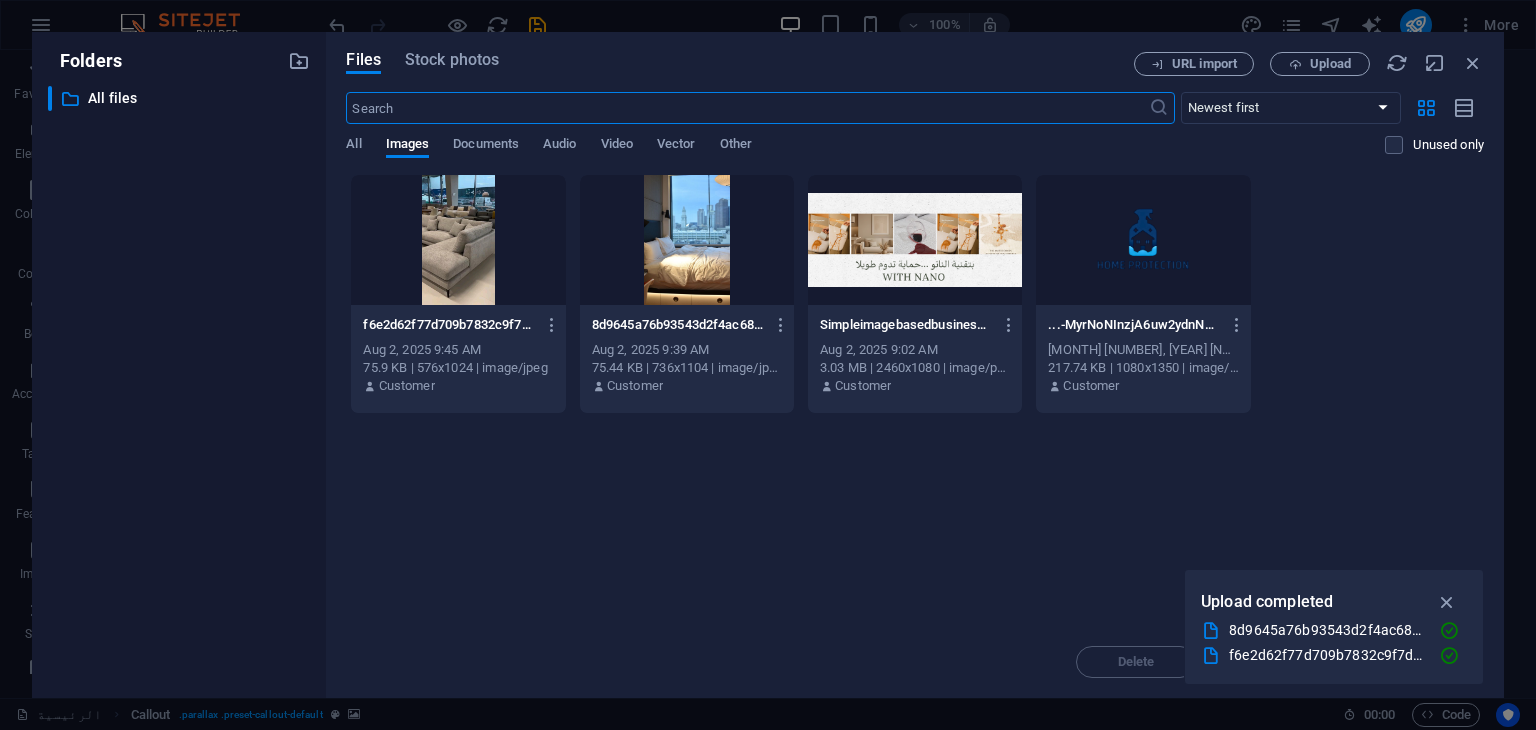 scroll, scrollTop: 2525, scrollLeft: 0, axis: vertical 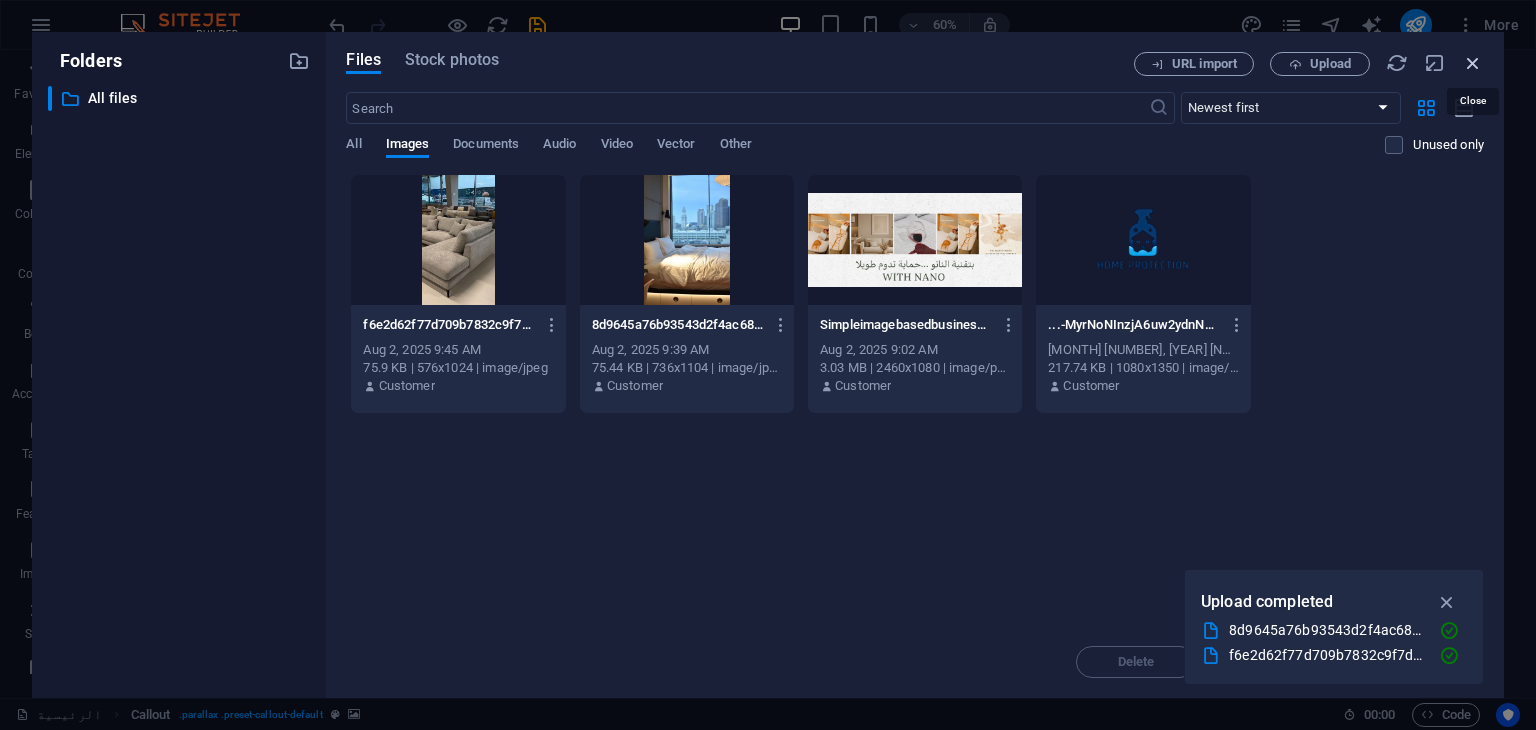 click at bounding box center [1473, 63] 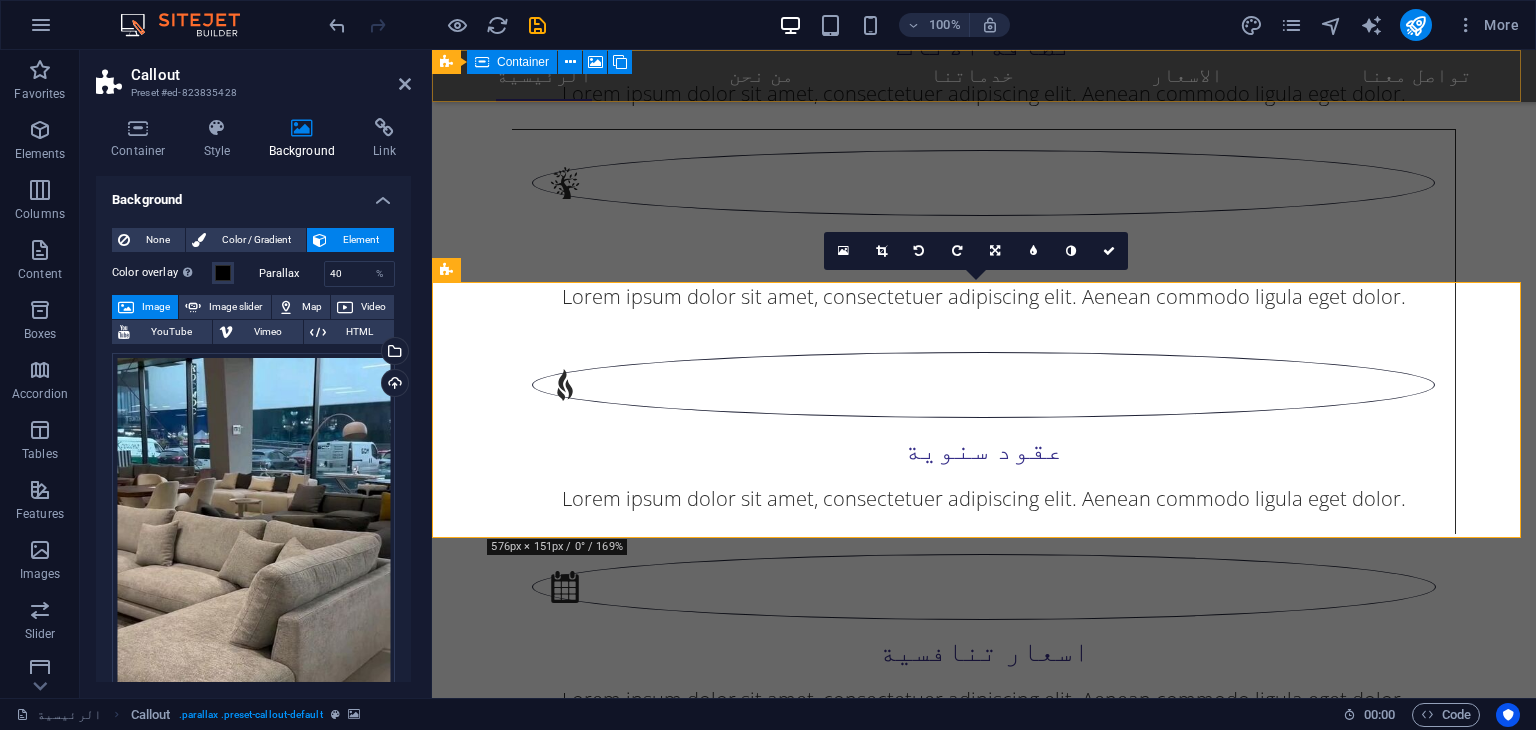 scroll, scrollTop: 2528, scrollLeft: 0, axis: vertical 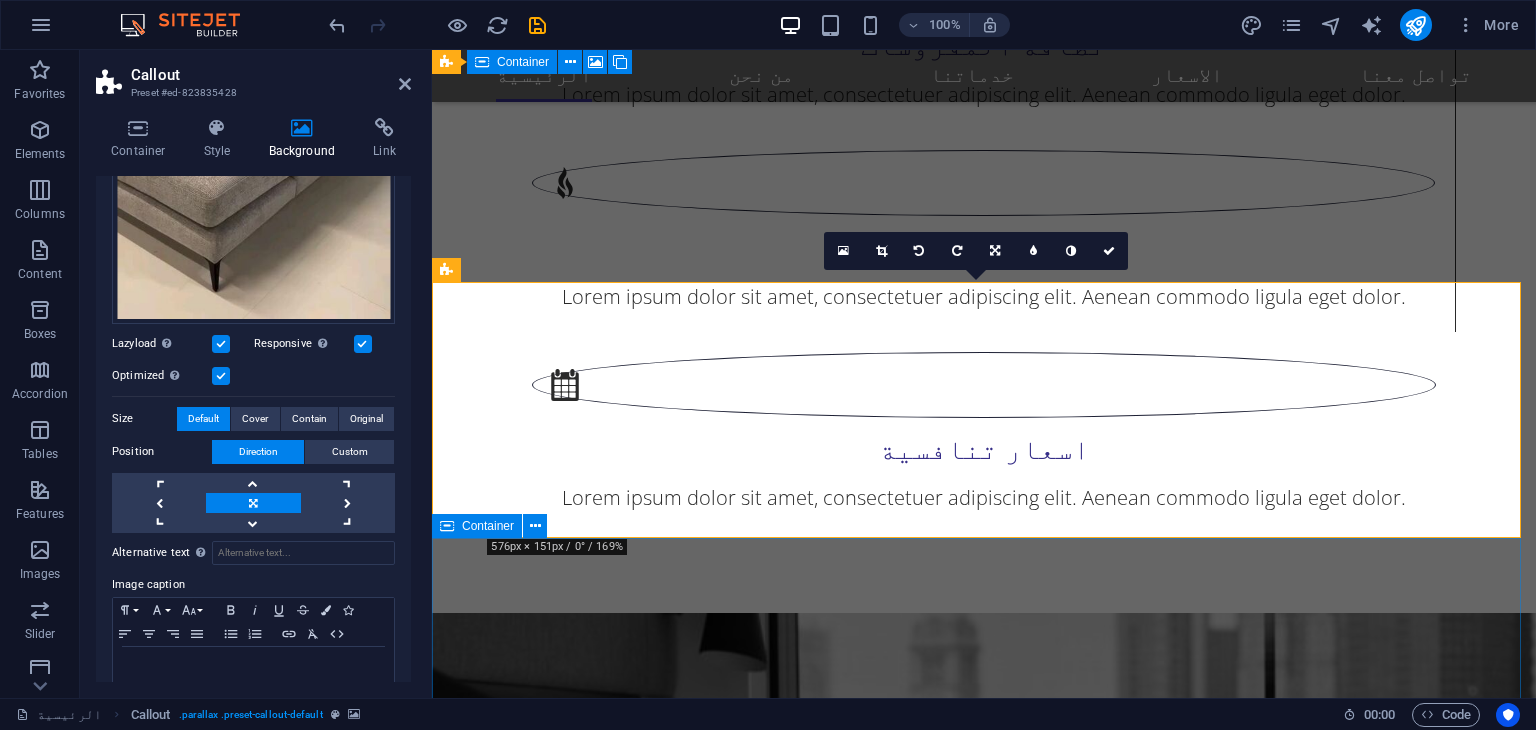 click on "partners" at bounding box center (984, 4934) 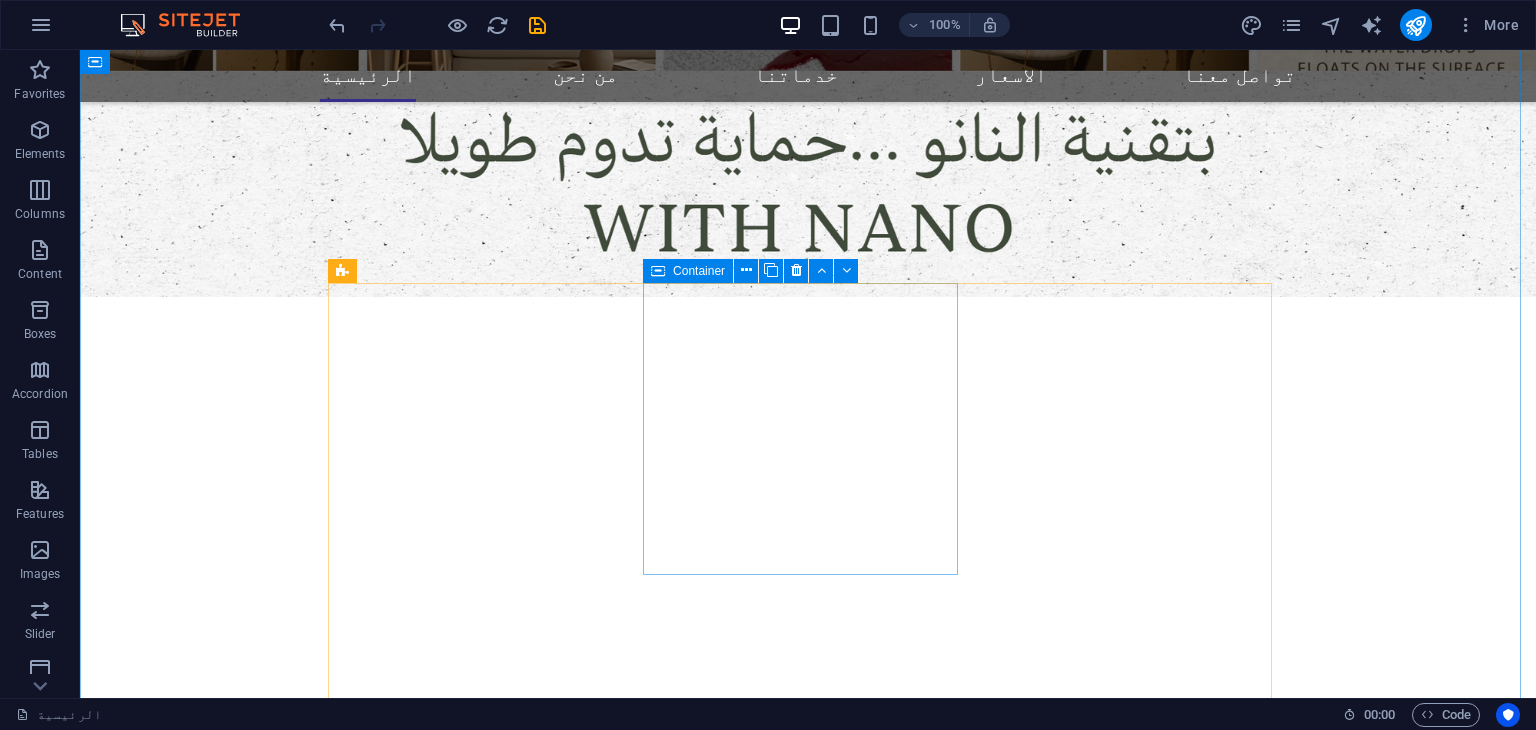 scroll, scrollTop: 868, scrollLeft: 0, axis: vertical 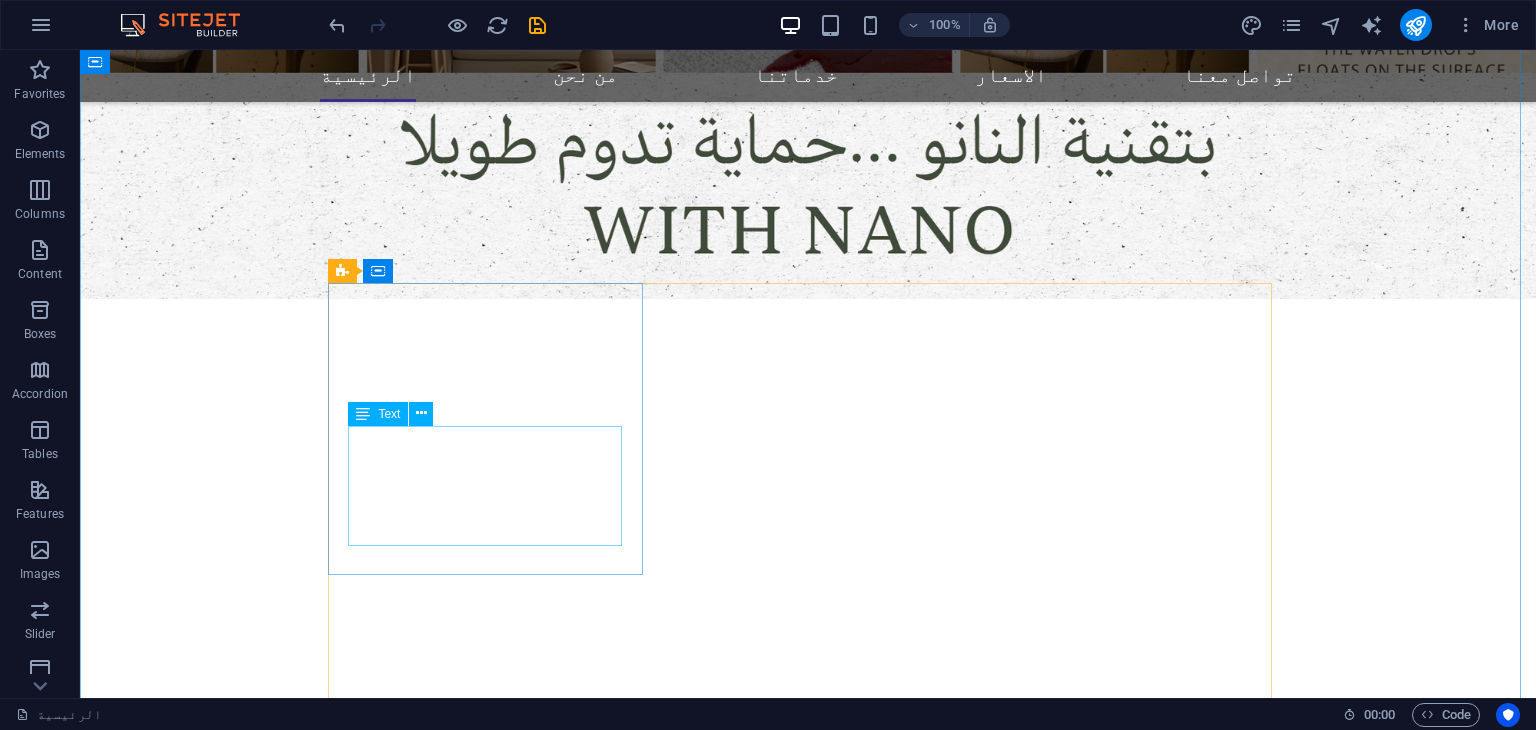 click on "Lorem ipsum dolor sit amet, consectetuer adipiscing elit. Aenean commodo ligula eget dolor." at bounding box center [807, 1217] 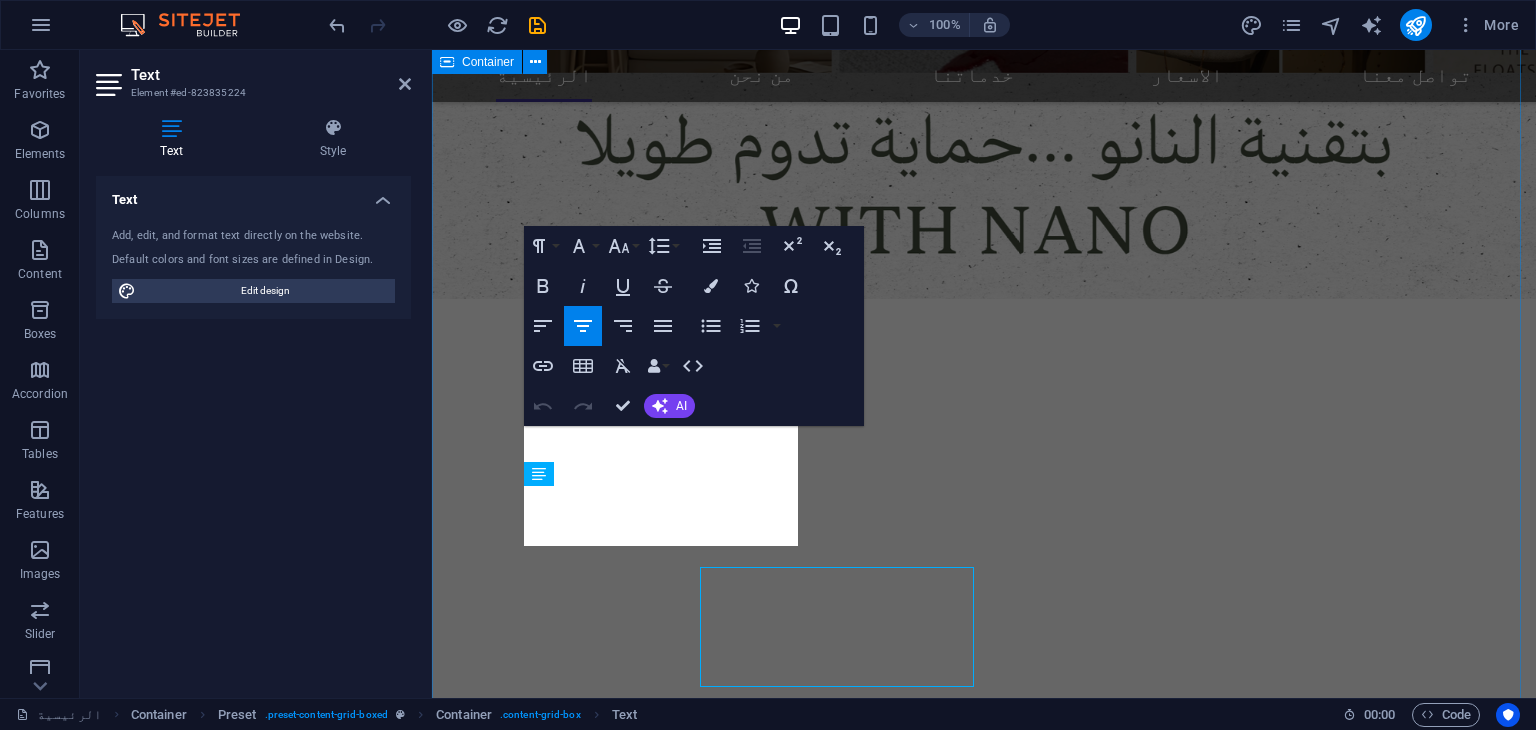 drag, startPoint x: 841, startPoint y: 480, endPoint x: 489, endPoint y: 480, distance: 352 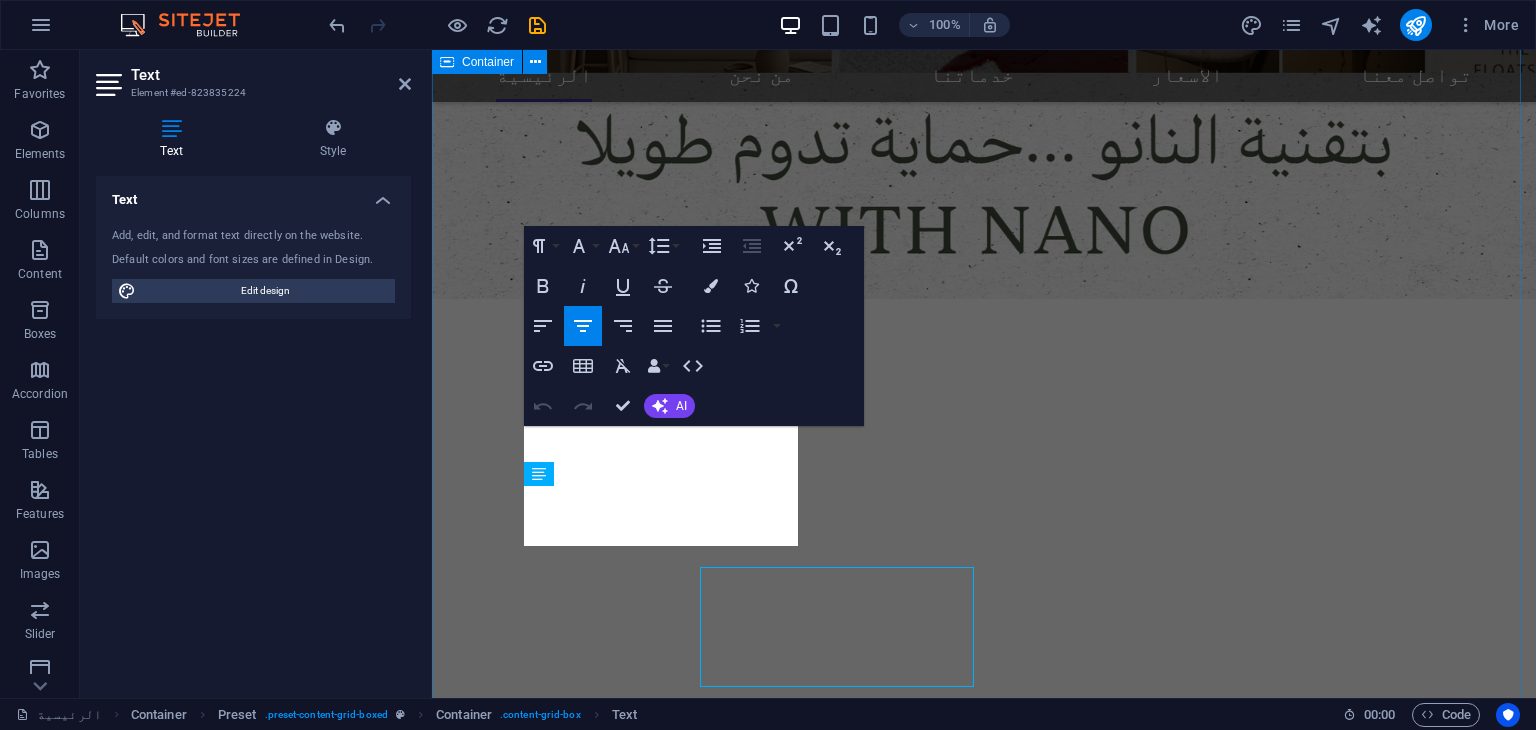 click on "شركة هوم بروتيكشن لخدمات العزل  نحن شركة متخصصة في حماية وعزل الأثاث باستخدام أحدث تقنيات النانو، نقدم حلولاً مبتكرة لحماية الأرائك والمفروشات من البقع، السوائل، الأتربة، والتلف الناتج عن الاستخدام اليومي. نحرص على الجمع بين الجودة العالية والخدمة الاحترافية لضمان راحة عملائنا والحفاظ على جمالية وأناقة أثاثهم لأطول فترة ممكنة. هدفنا هو توفير بيئة نظيفة وعصرية في كل منزل أو مكتب من خلال تقنيات صديقة للبيئة وآمنة للاستخدام. عزل الاثاث Lorem ipsum dolor sit amet, consectetuer adipiscing elit. Aenean commodo ligula eget dolor.  عزل بتقنية النانو Lorem ipsum dolor sit amet, consectetuer adipiscing elit. Aenean commodo ligula eget dolor." at bounding box center (984, 1495) 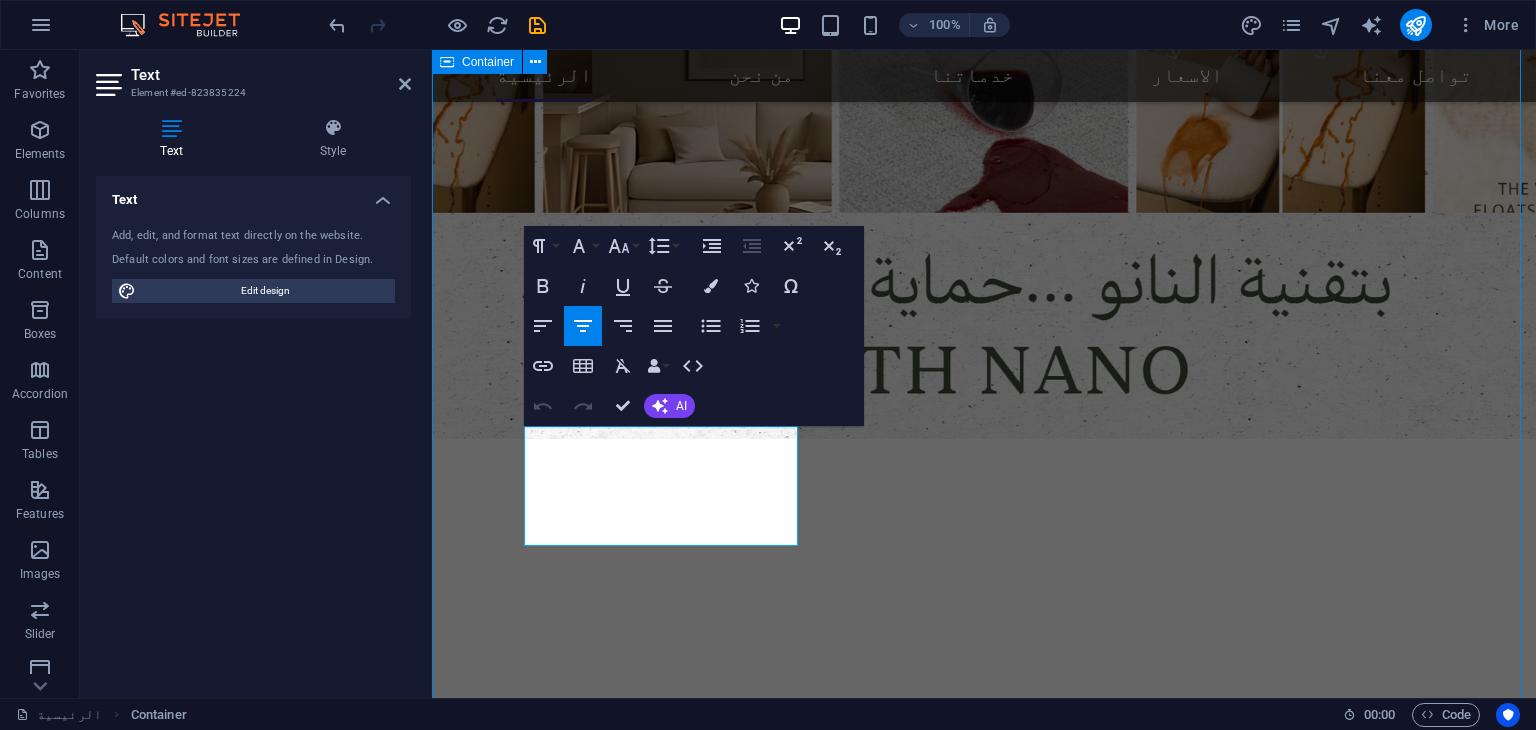 scroll, scrollTop: 868, scrollLeft: 0, axis: vertical 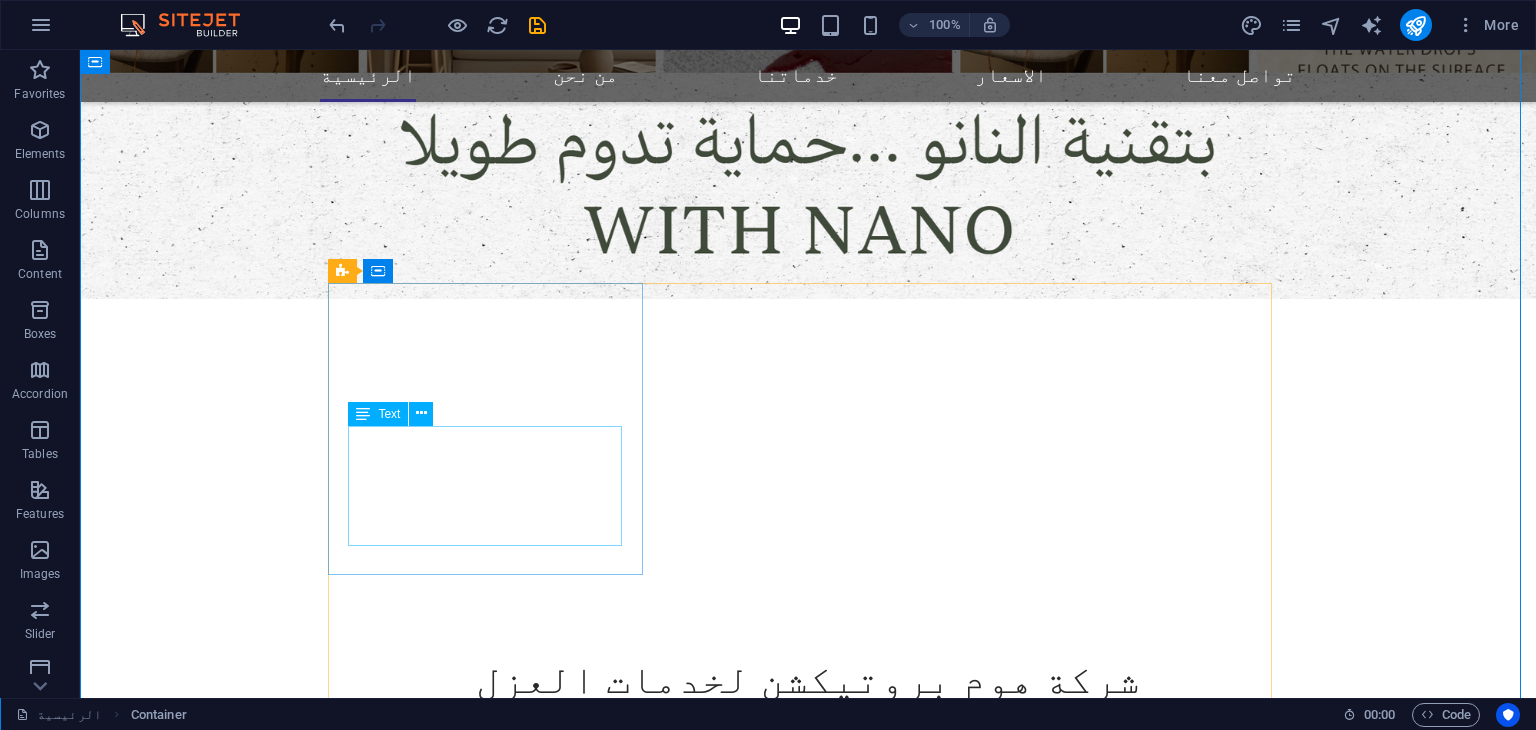 click on "Lorem ipsum dolor sit amet, consectetuer adipiscing elit. Aenean commodo ligula eget dolor." at bounding box center (807, 1147) 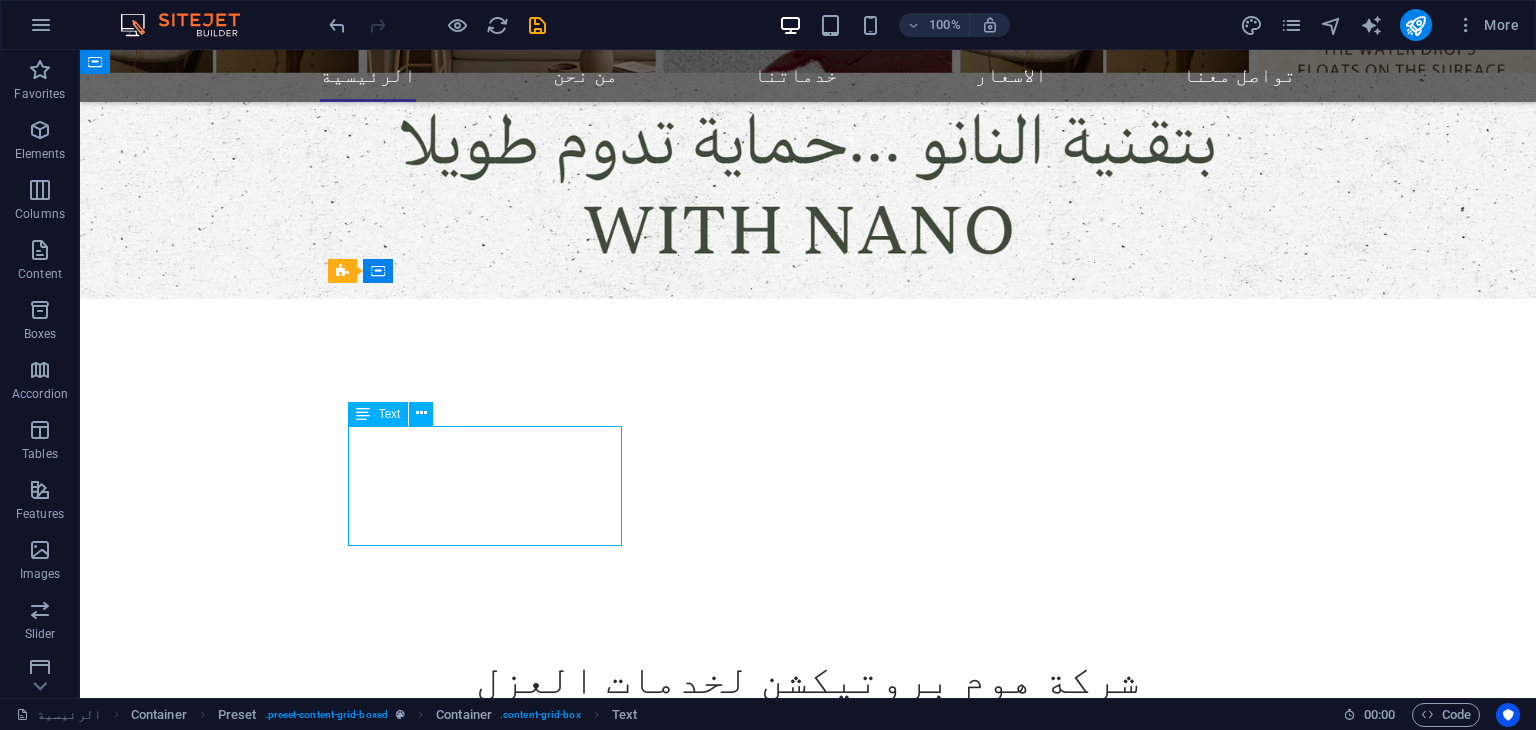 click on "Lorem ipsum dolor sit amet, consectetuer adipiscing elit. Aenean commodo ligula eget dolor." at bounding box center [807, 1147] 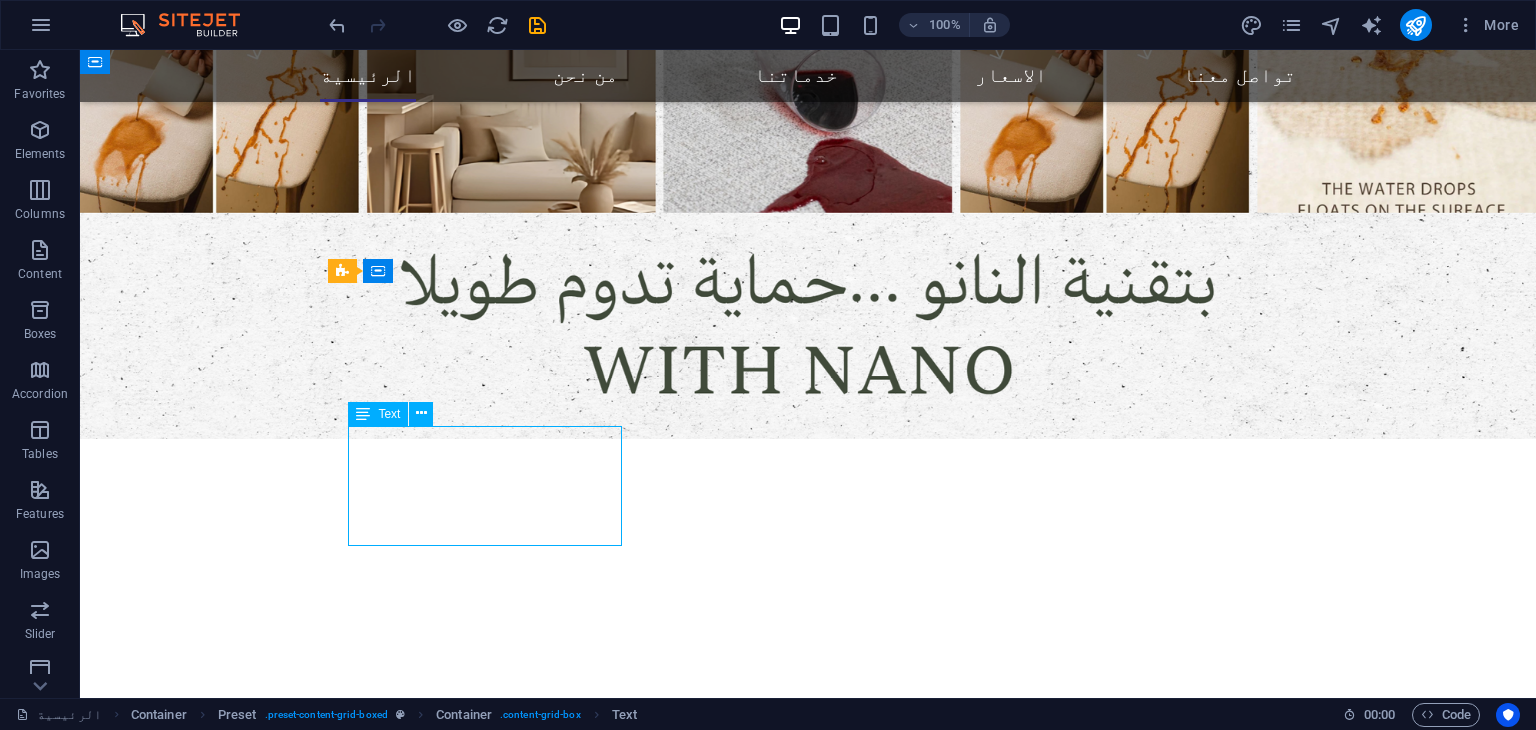 drag, startPoint x: 539, startPoint y: 485, endPoint x: 619, endPoint y: 535, distance: 94.33981 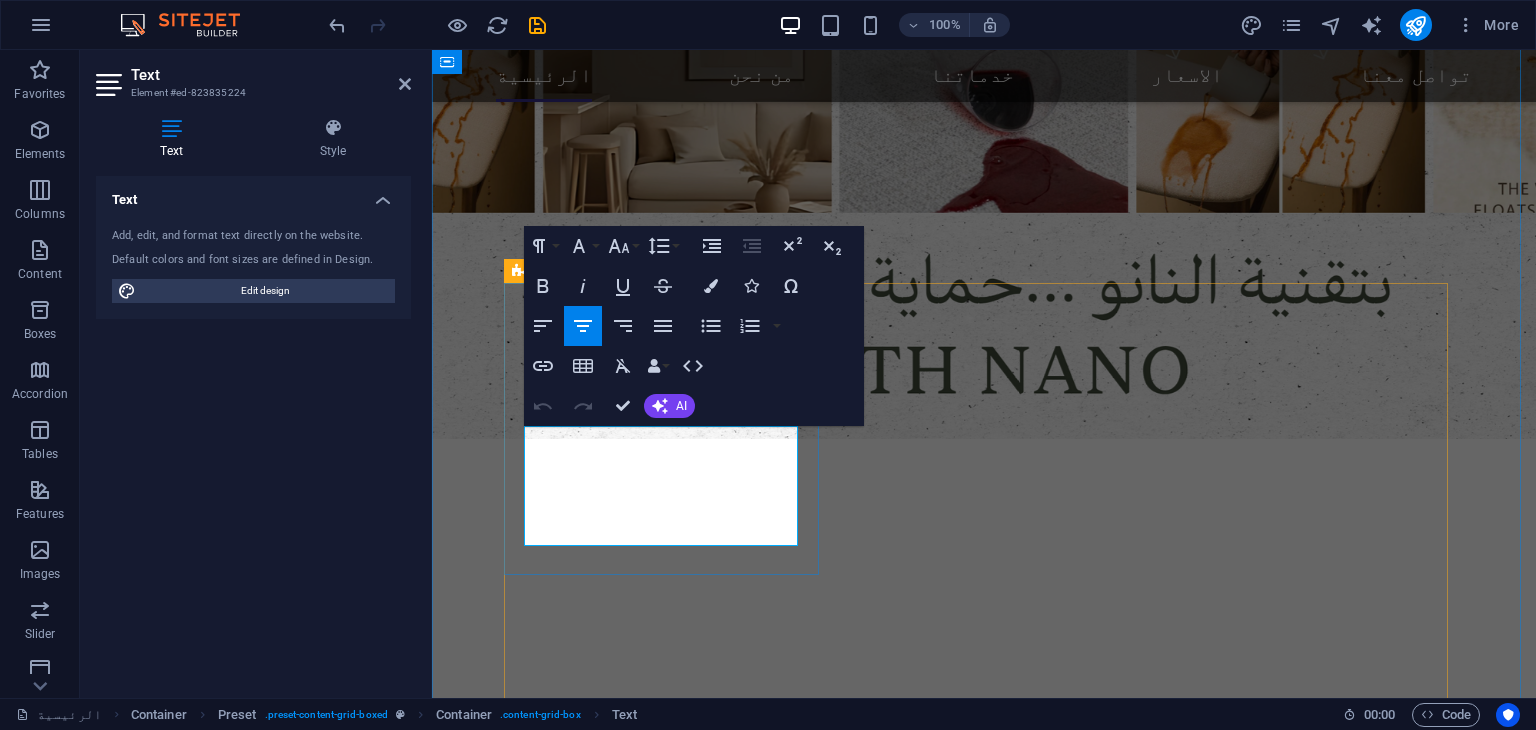 scroll, scrollTop: 720, scrollLeft: 0, axis: vertical 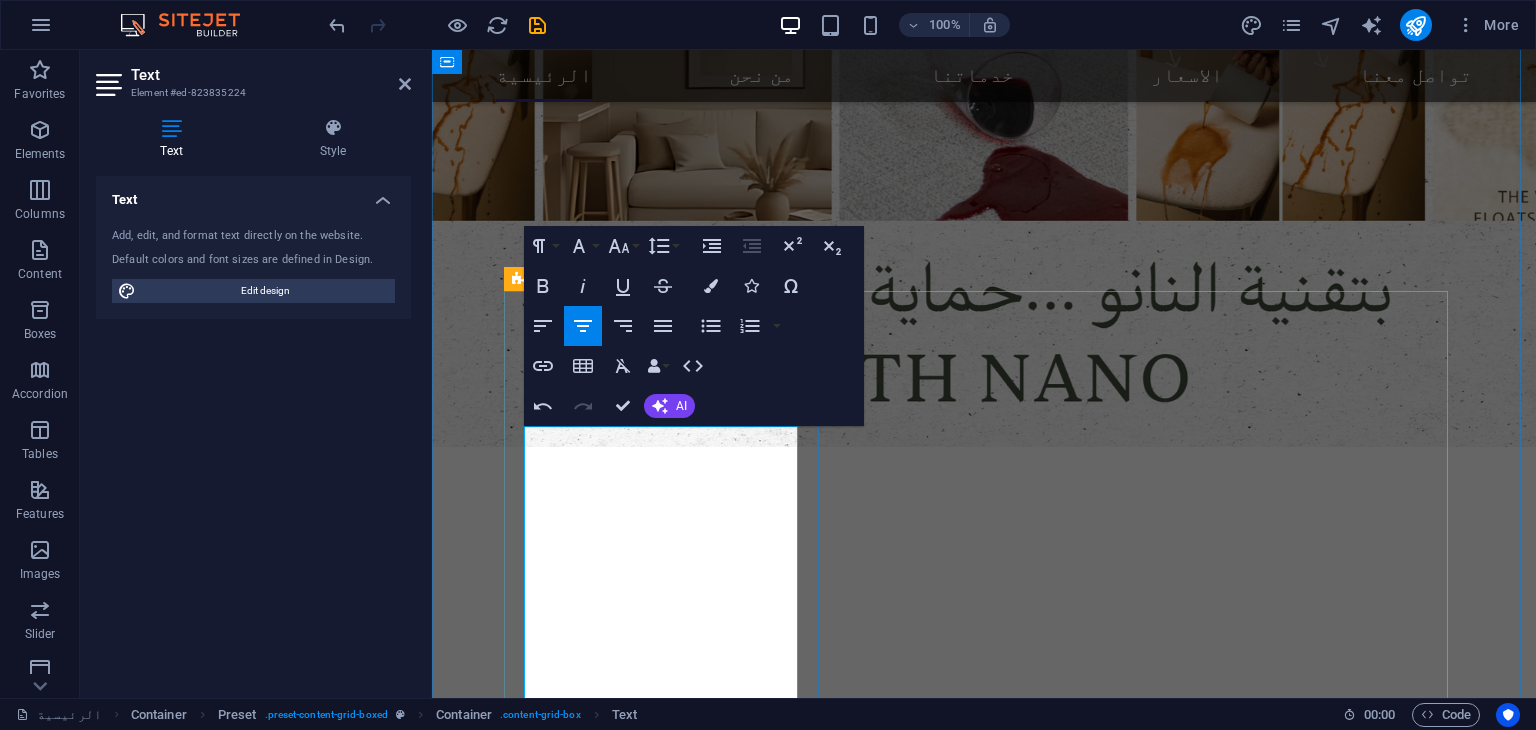 click on "يُعد عزل الأثاث بتقنية النانو حلاً متطورًا للحفاظ على نظافة وأناقة الأرائك والمفروشات لفترة أطول. نقوم بتطبيق طبقة نانوية غير مرئية تحيط بالألياف، لتمنع امتصاص السوائل والبقع وتحمي من الأتربة والغبار. هذه التقنية تتيح سهولة التنظيف وتقلل الحاجة للغسيل المتكرر، دون التأثير على ملمس أو لون الأقمشة. عزل الأثاث مناسب للمنازل، الفنادق، والمكاتب، ويضمن الحفاظ على قيمة وجمالية المفروشات. نحن نوفر هذه الخدمة باحترافية تامة وبمواد آمنة وصديقة للبيئة." at bounding box center (983, 1370) 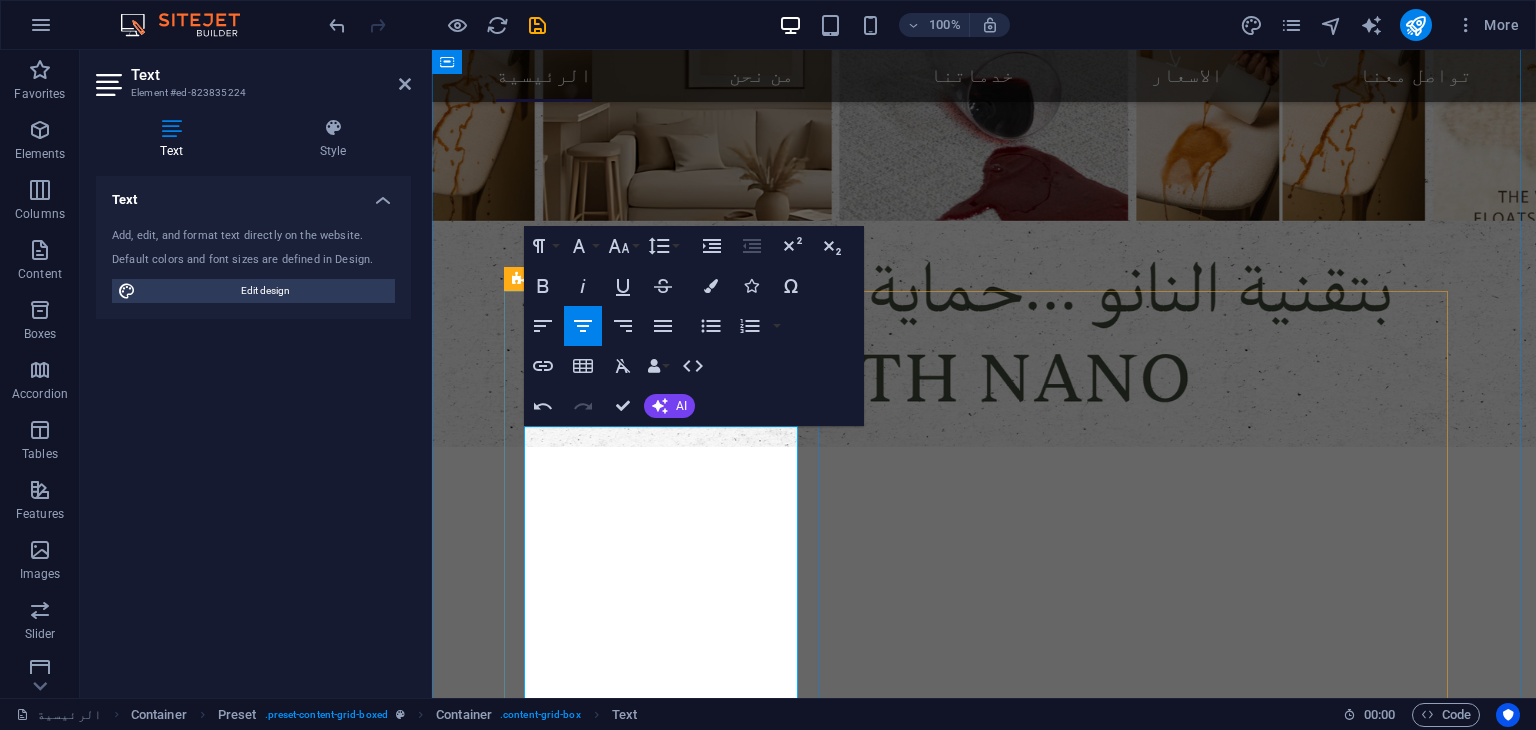 click on "يُعد عزل الأثاث بتقنية النانو حلاً متطورًا للحفاظ على نظافة وأناقة الأرائك والمفروشات لفترة أطول. نقوم بتطبيق طبقة نانوية غير مرئية تحيط بالألياف، لتمنع امتصاص السوائل والبقع وتحمي من الأتربة والغبار. هذه التقنية تتيح سهولة التنظيف وتقلل الحاجة للغسيل المتكرر، دون التأثير على ملمس أو لون الأقمشة. عزل الأثاث مناسب للمنازل، الفنادق، والمكاتب، ويضمن الحفاظ على قيمة وجمالية المفروشات. نحن نوفر هذه الخدمة باحترافية تامة وبمواد آمنة وصديقة للبيئة." at bounding box center [983, 1370] 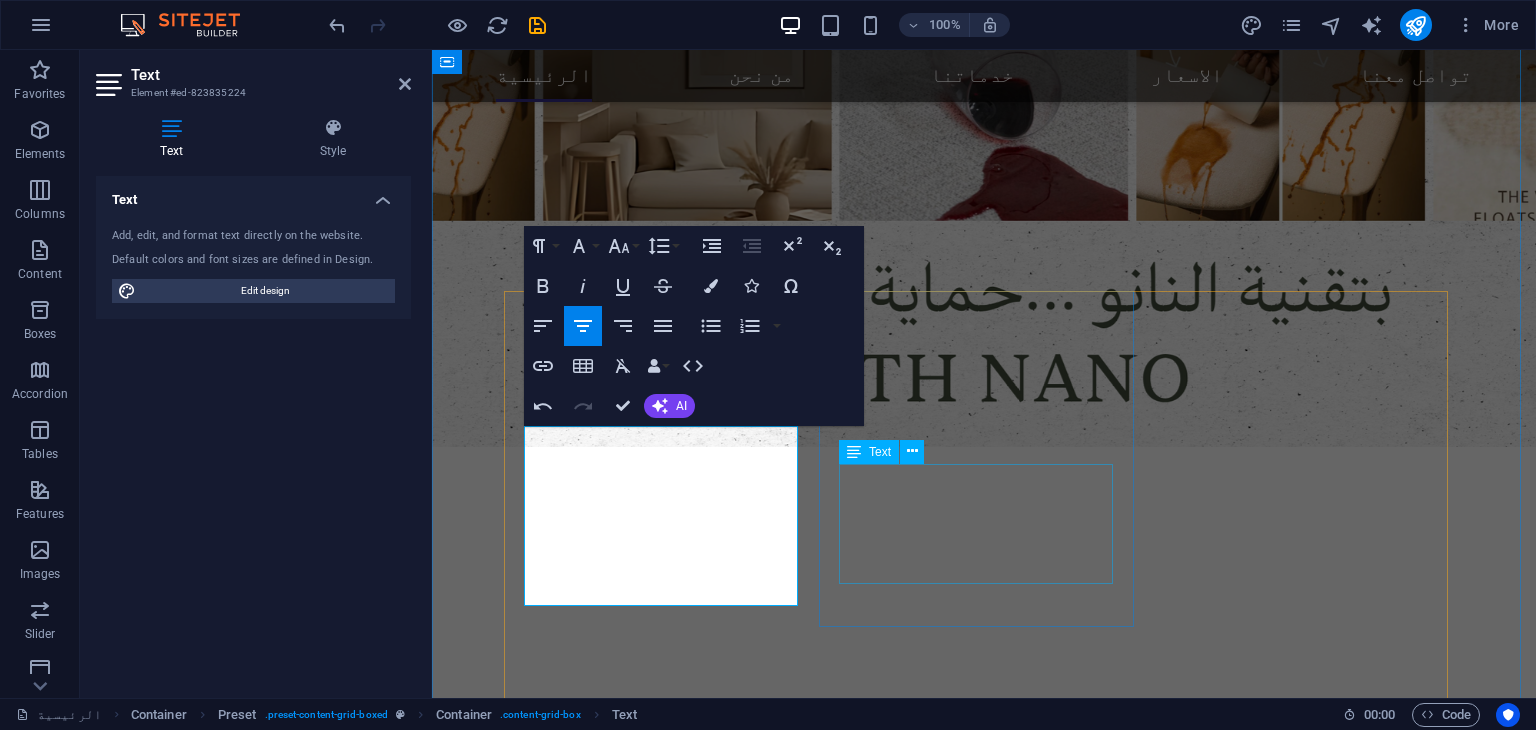 click on "Lorem ipsum dolor sit amet, consectetuer adipiscing elit. Aenean commodo ligula eget dolor." at bounding box center (983, 1588) 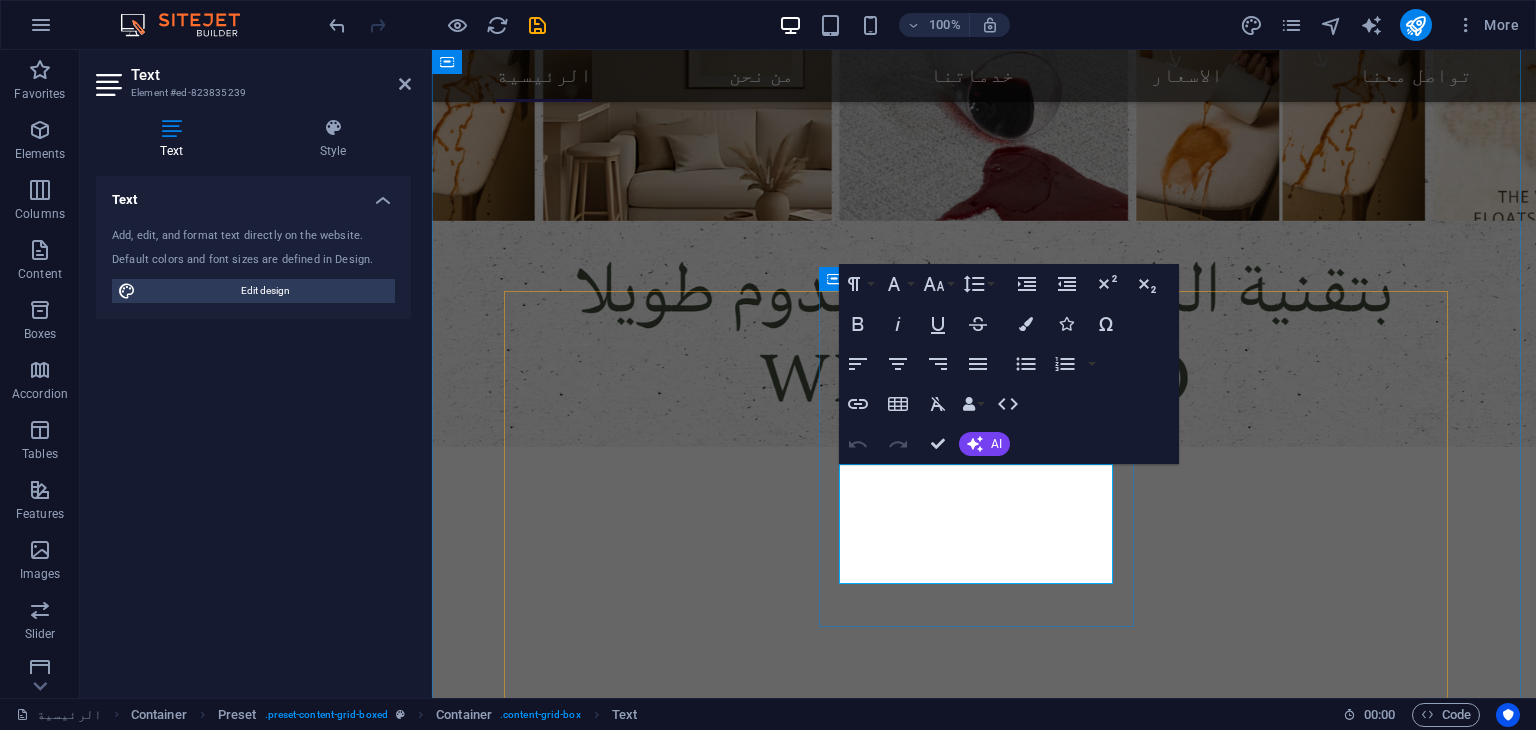 click on "عزل بتقنية النانو Lorem ipsum dolor sit amet, consectetuer adipiscing elit. Aenean commodo ligula eget dolor." at bounding box center (984, 1522) 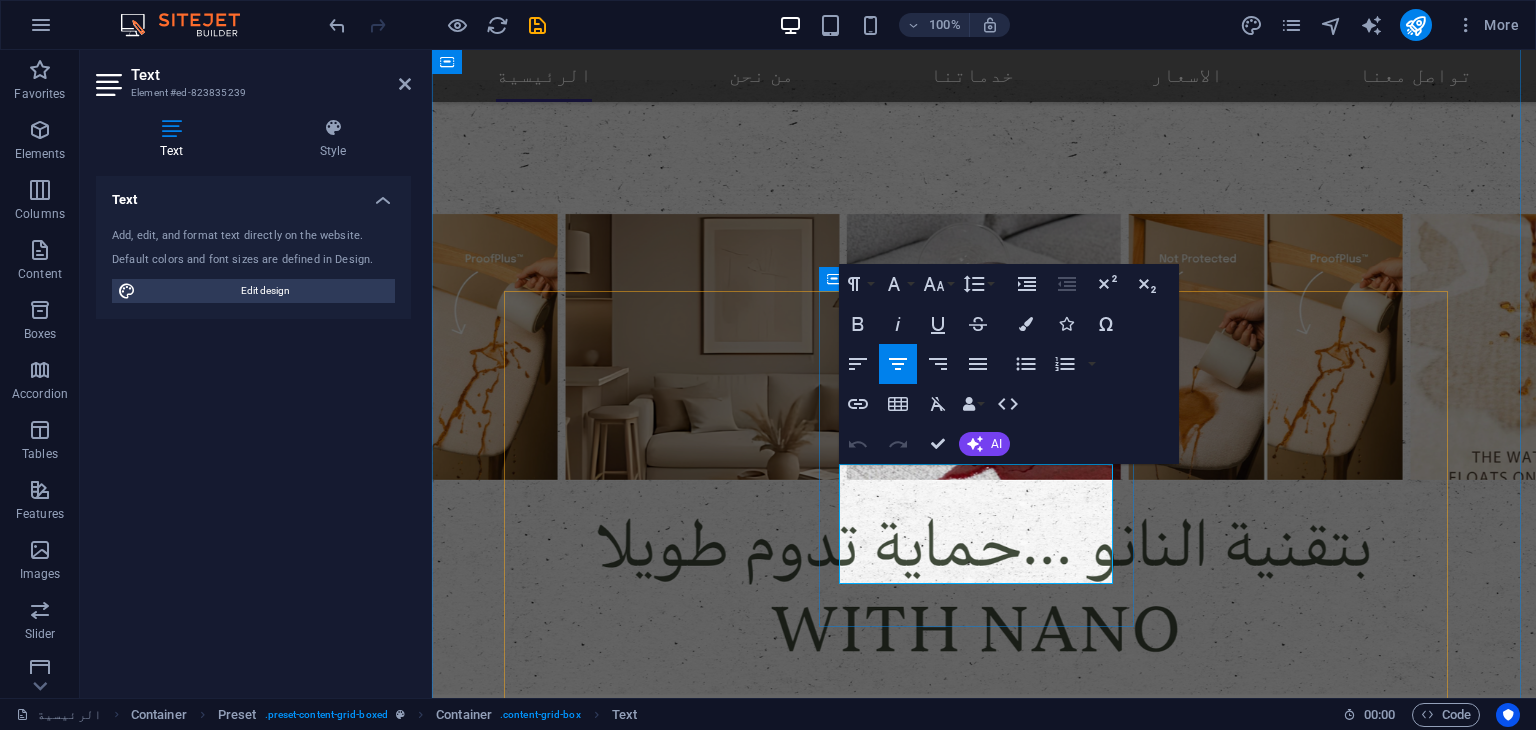 click on "Lorem ipsum dolor sit amet, consectetuer adipiscing elit. Aenean commodo ligula eget dolor." at bounding box center [983, 1658] 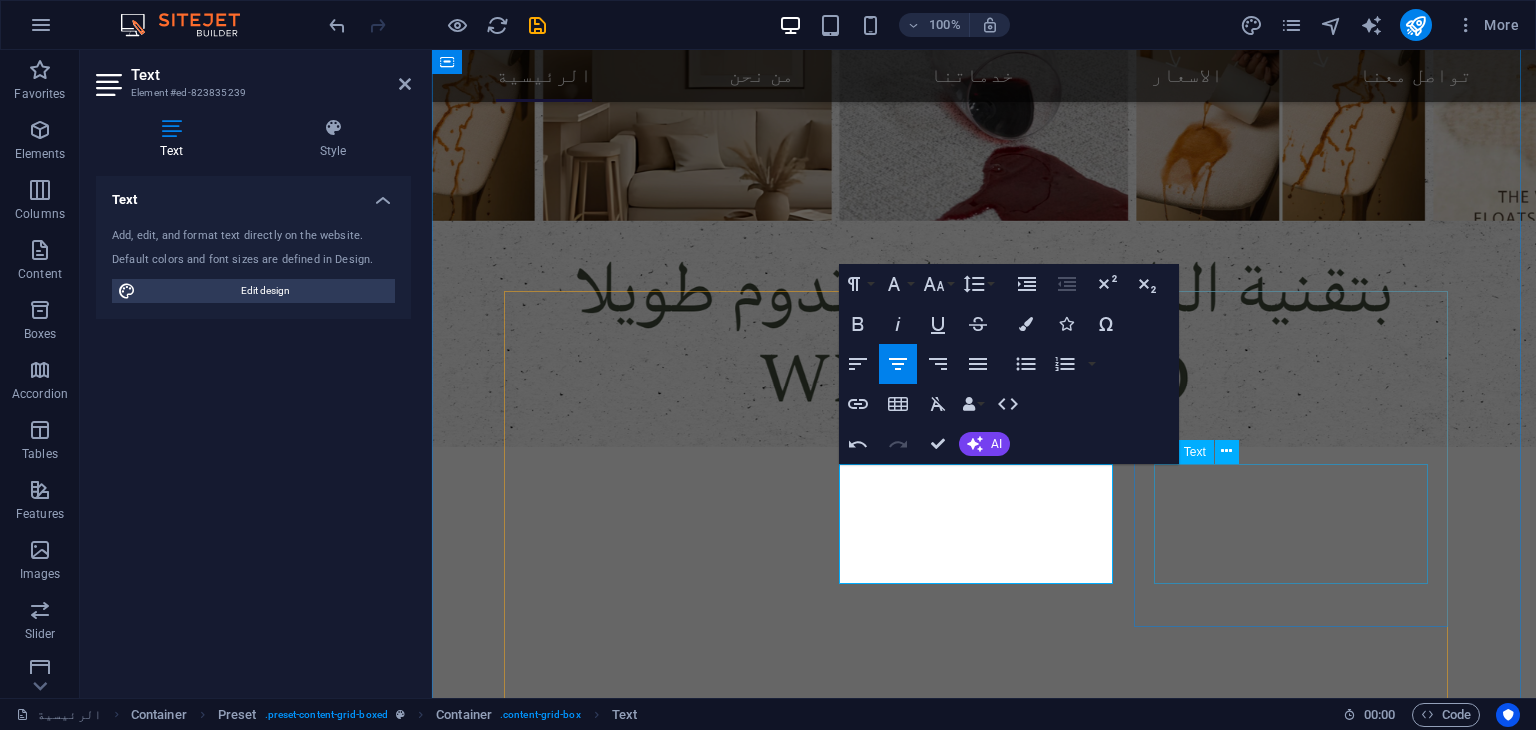 click on "Lorem ipsum dolor sit amet, consectetuer adipiscing elit. Aenean commodo ligula eget dolor." at bounding box center (984, 1820) 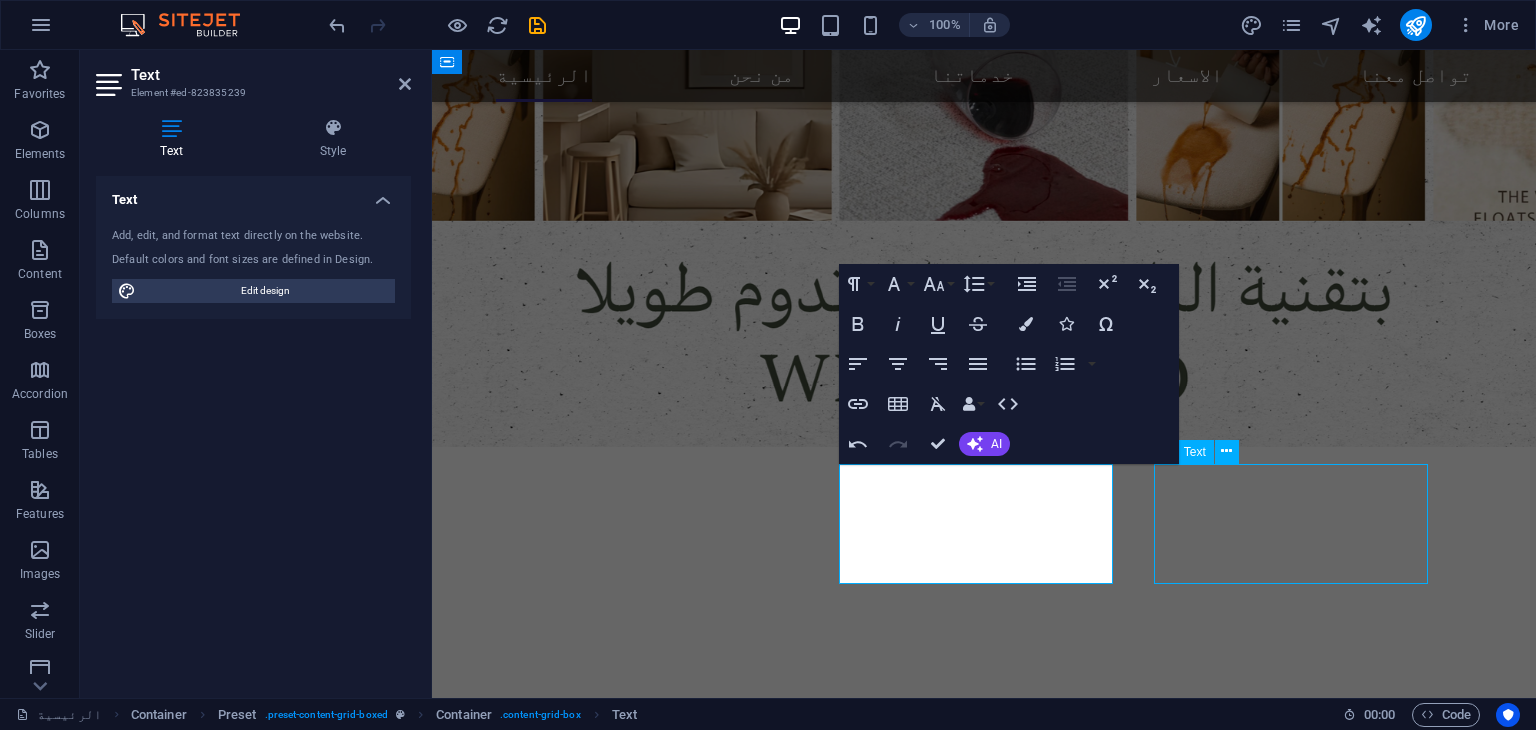 scroll, scrollTop: 860, scrollLeft: 0, axis: vertical 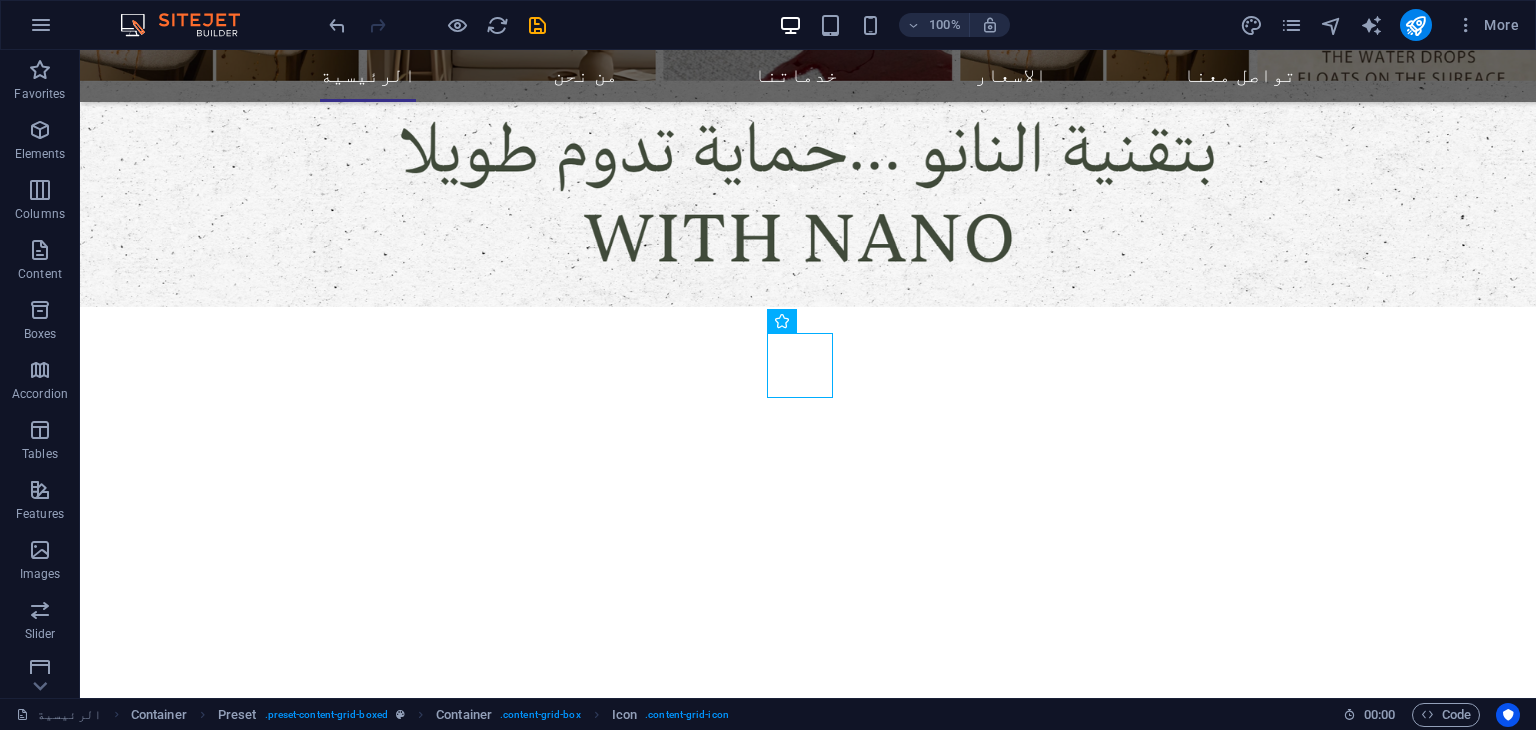 drag, startPoint x: 774, startPoint y: 358, endPoint x: 784, endPoint y: 363, distance: 11.18034 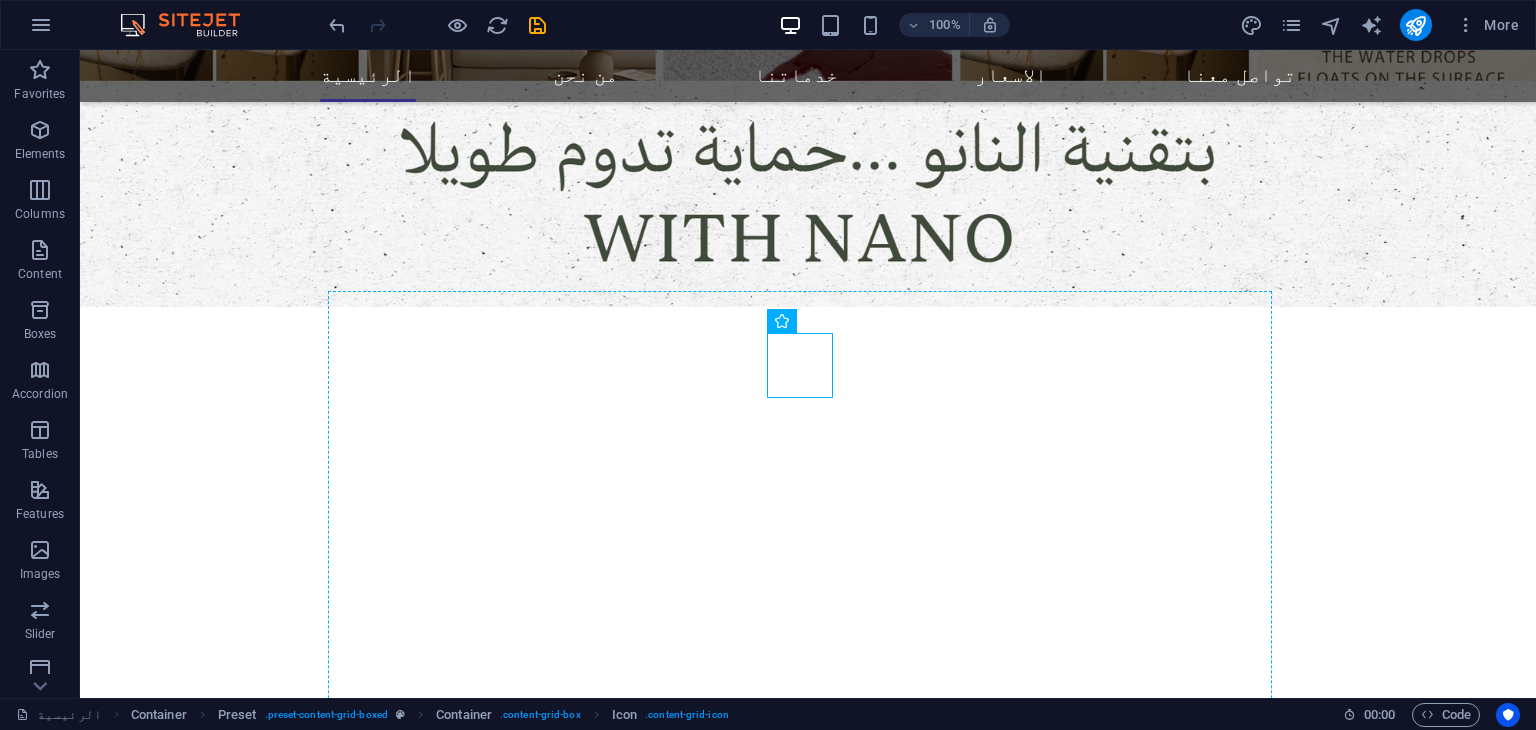 drag, startPoint x: 784, startPoint y: 363, endPoint x: 796, endPoint y: 306, distance: 58.249462 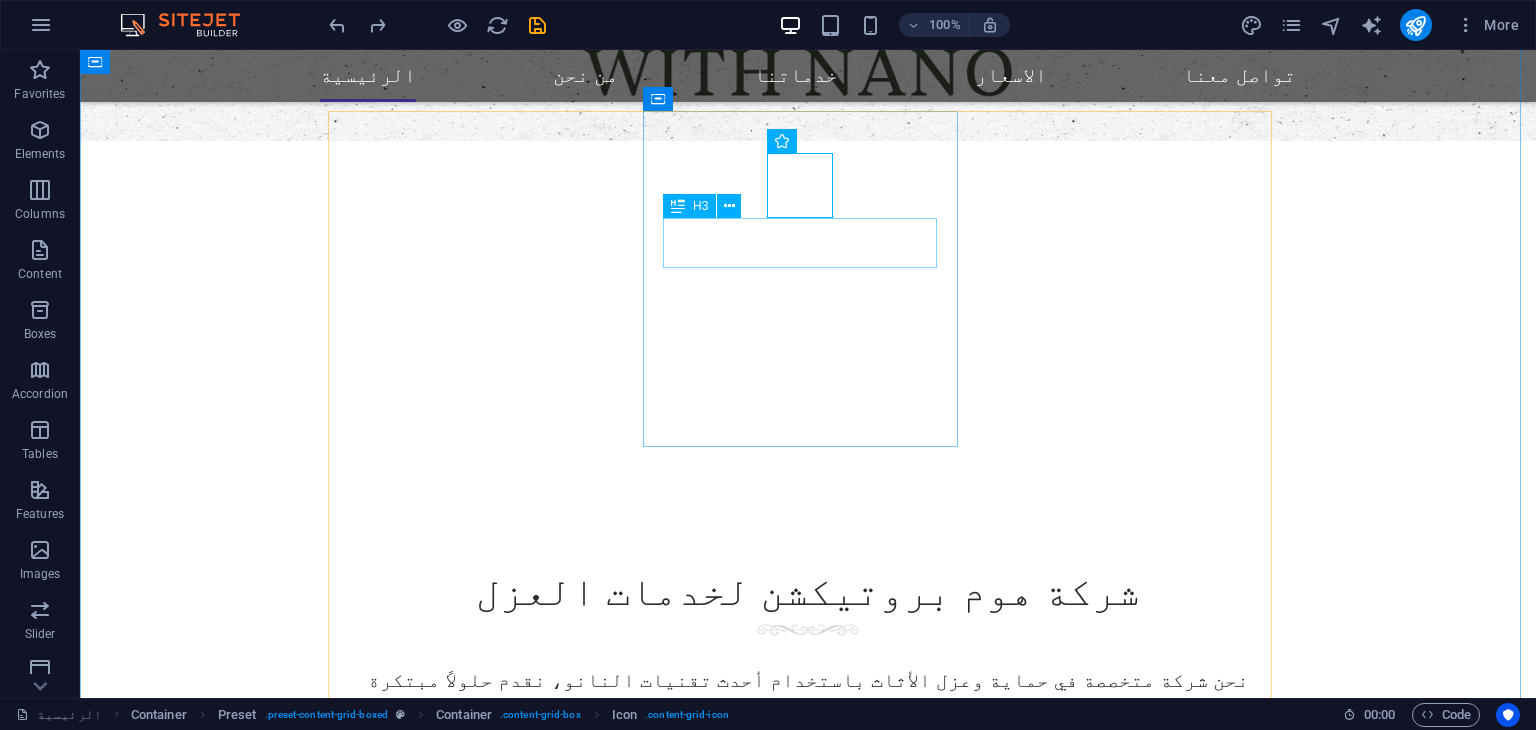 scroll, scrollTop: 1022, scrollLeft: 0, axis: vertical 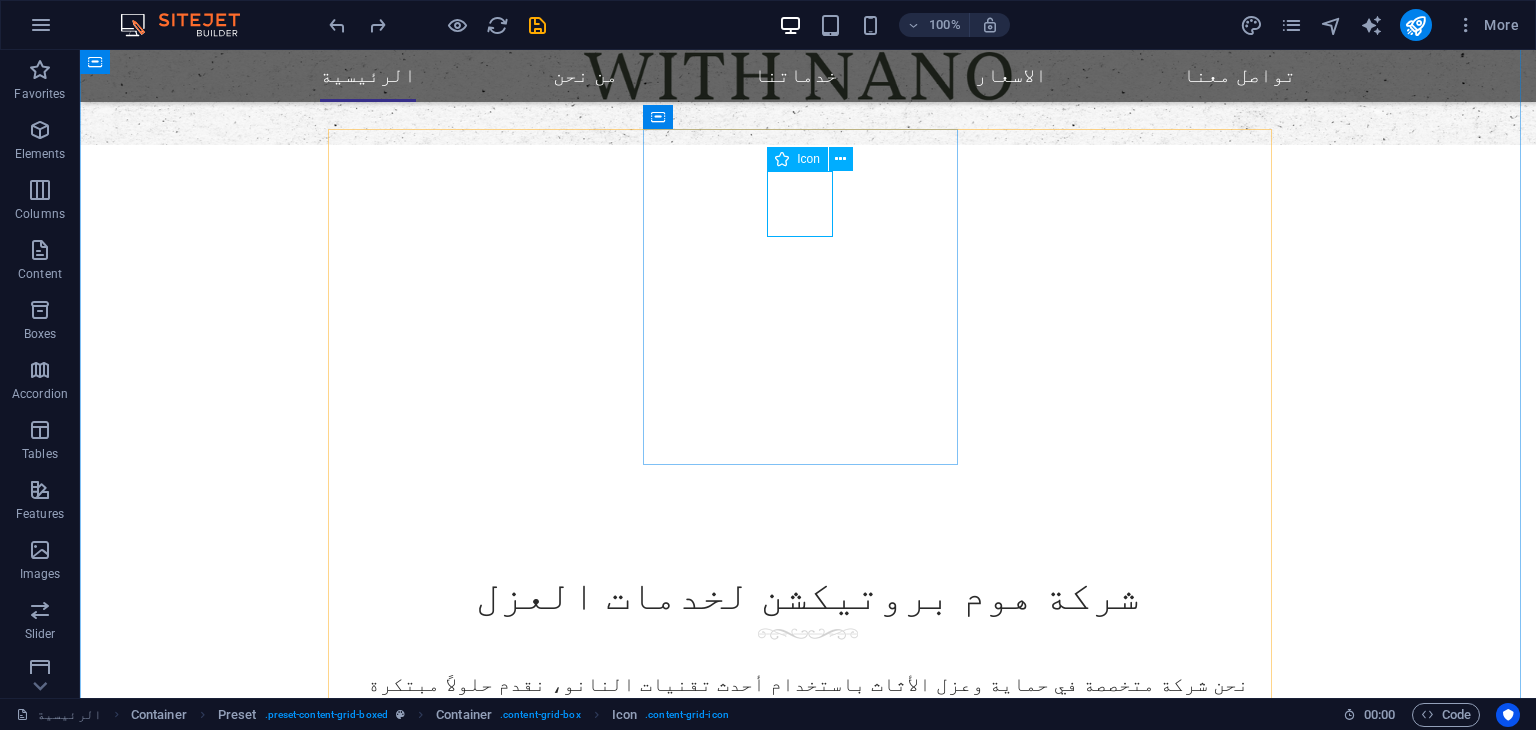 click at bounding box center [807, 1242] 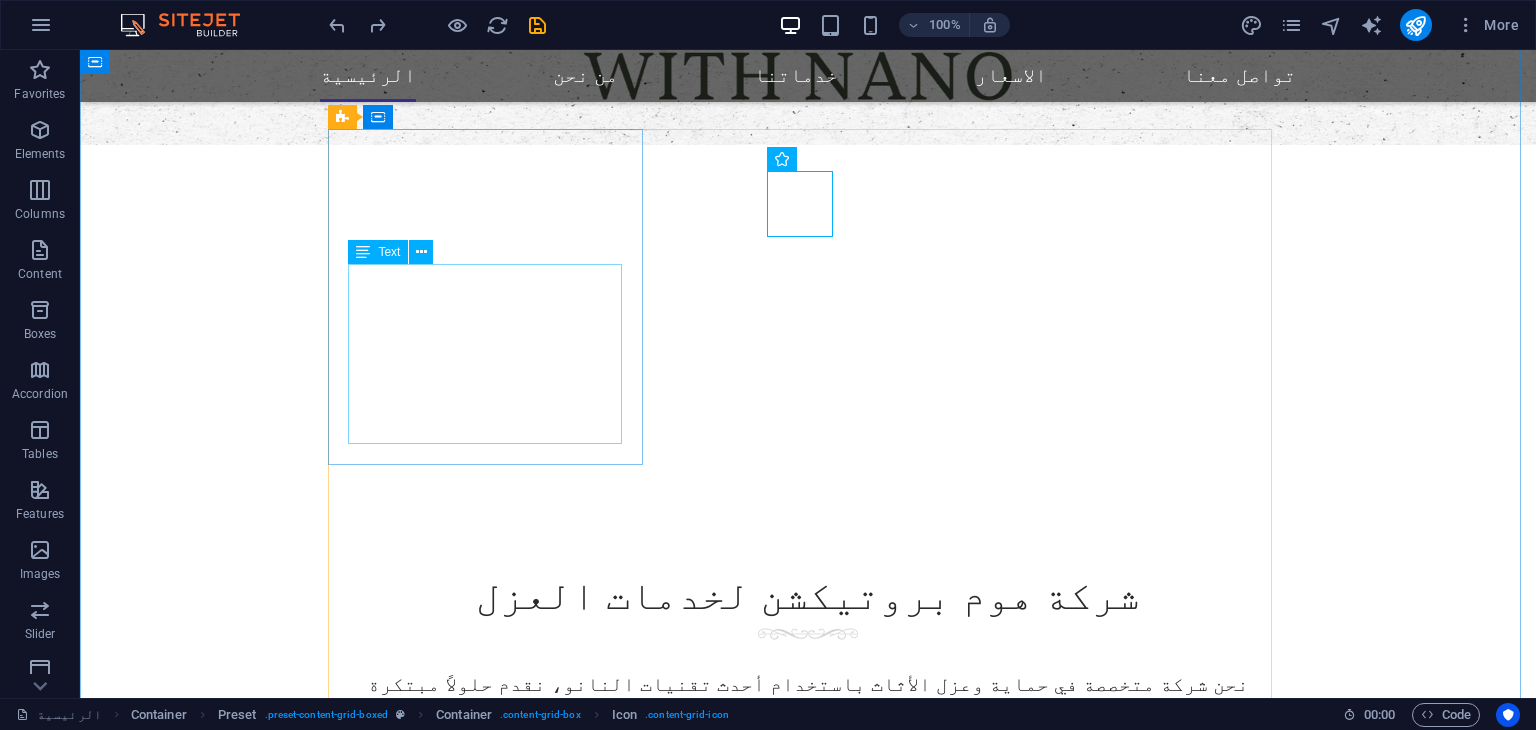 click on "نقدم خدمة عزل الأثاث بتقنية النانو لحمايته من البقع والسوائل دون التأثير على لونه أو ملمسه. طبقة شفافة وغير مرئية تمنح أثاثك حماية تدوم وتنظيفًا أسهل. Ask ChatGPT" at bounding box center [807, 1108] 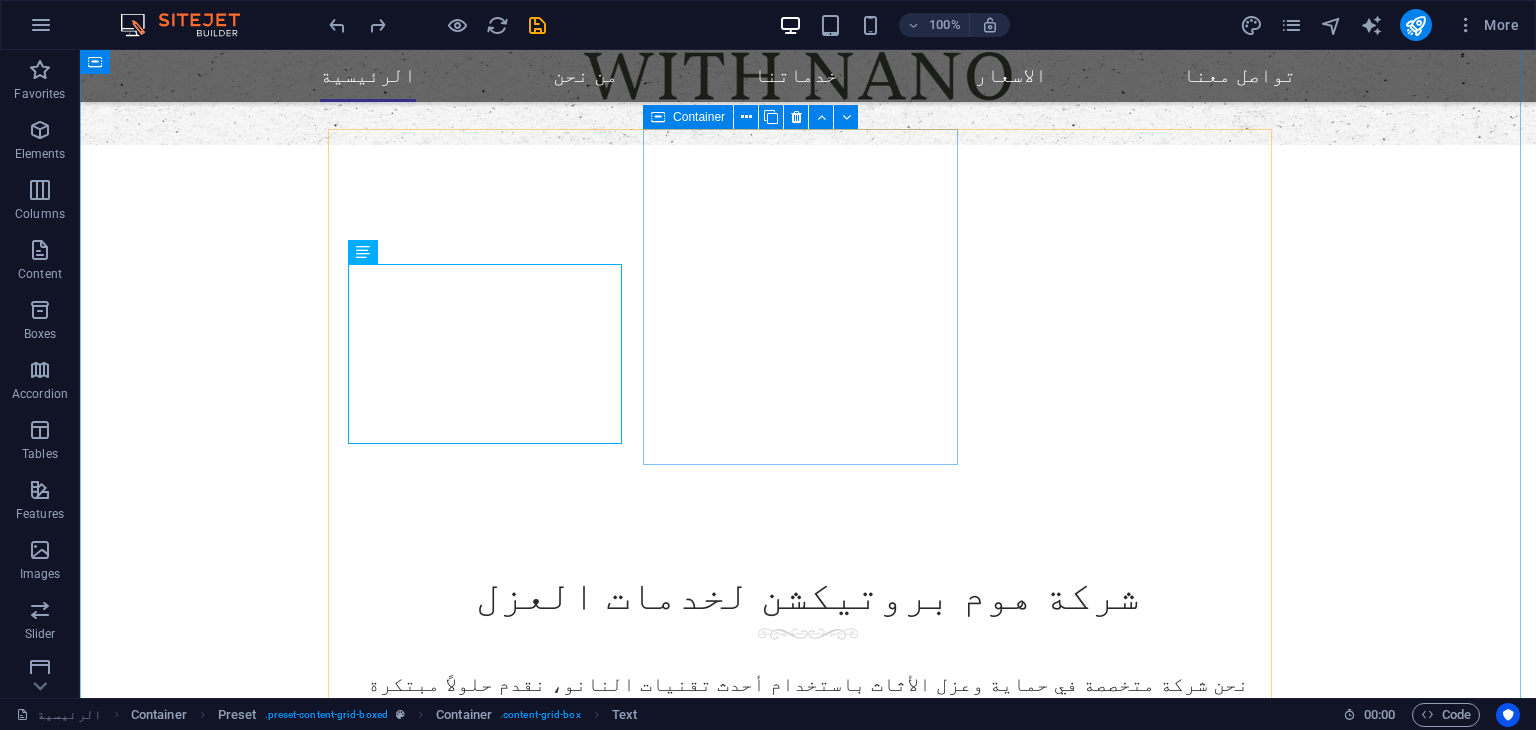 click on "Container" at bounding box center (699, 117) 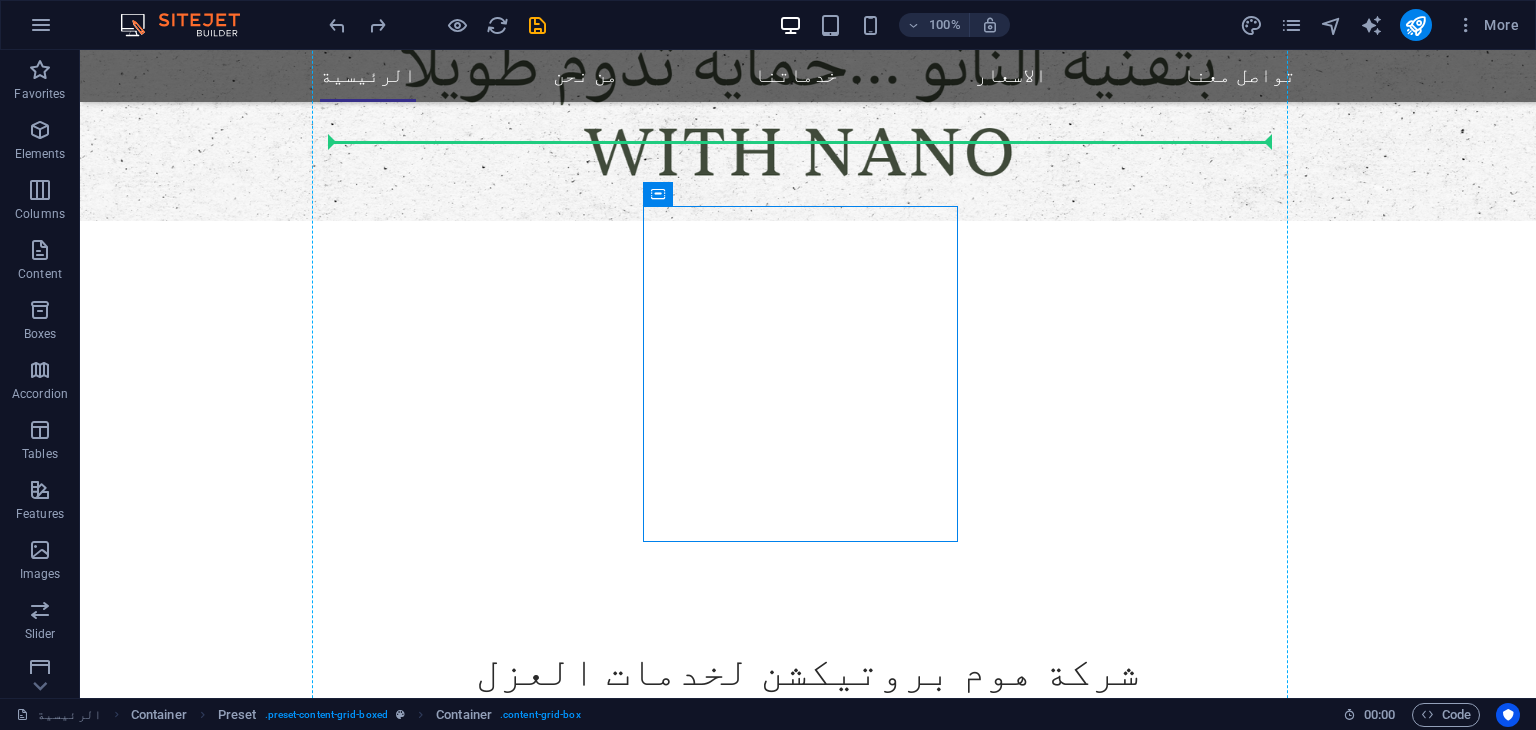 scroll, scrollTop: 945, scrollLeft: 0, axis: vertical 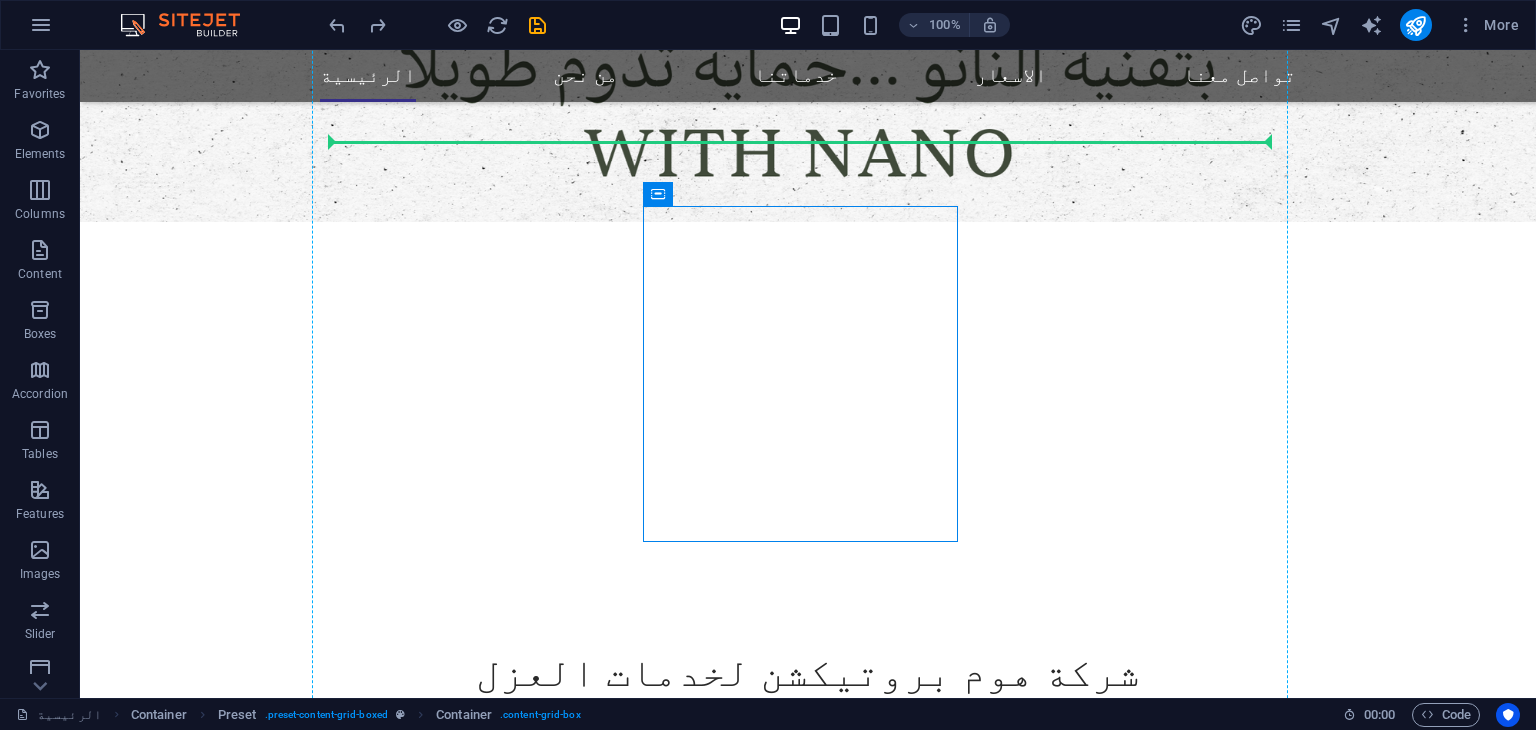drag, startPoint x: 792, startPoint y: 170, endPoint x: 725, endPoint y: 147, distance: 70.837845 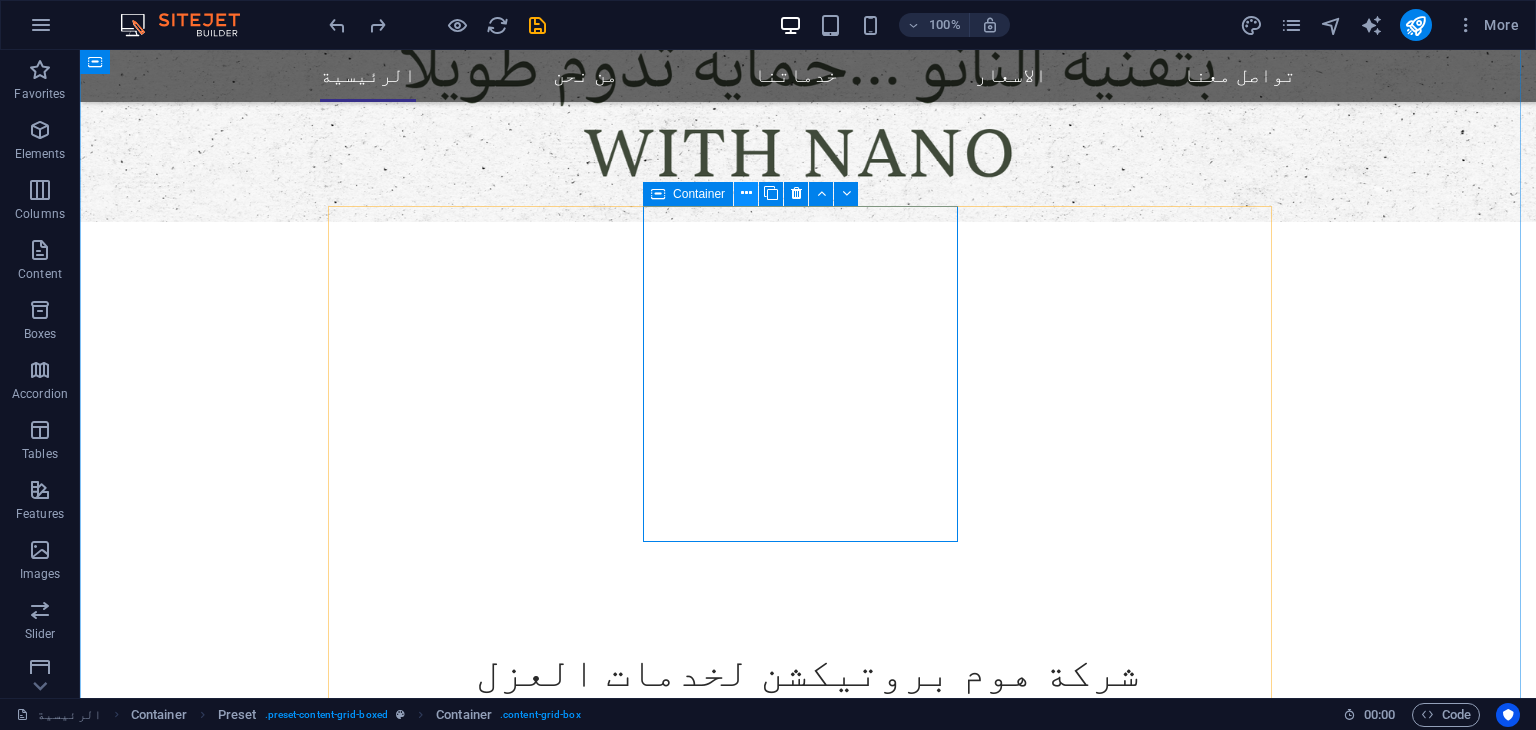 click at bounding box center (746, 193) 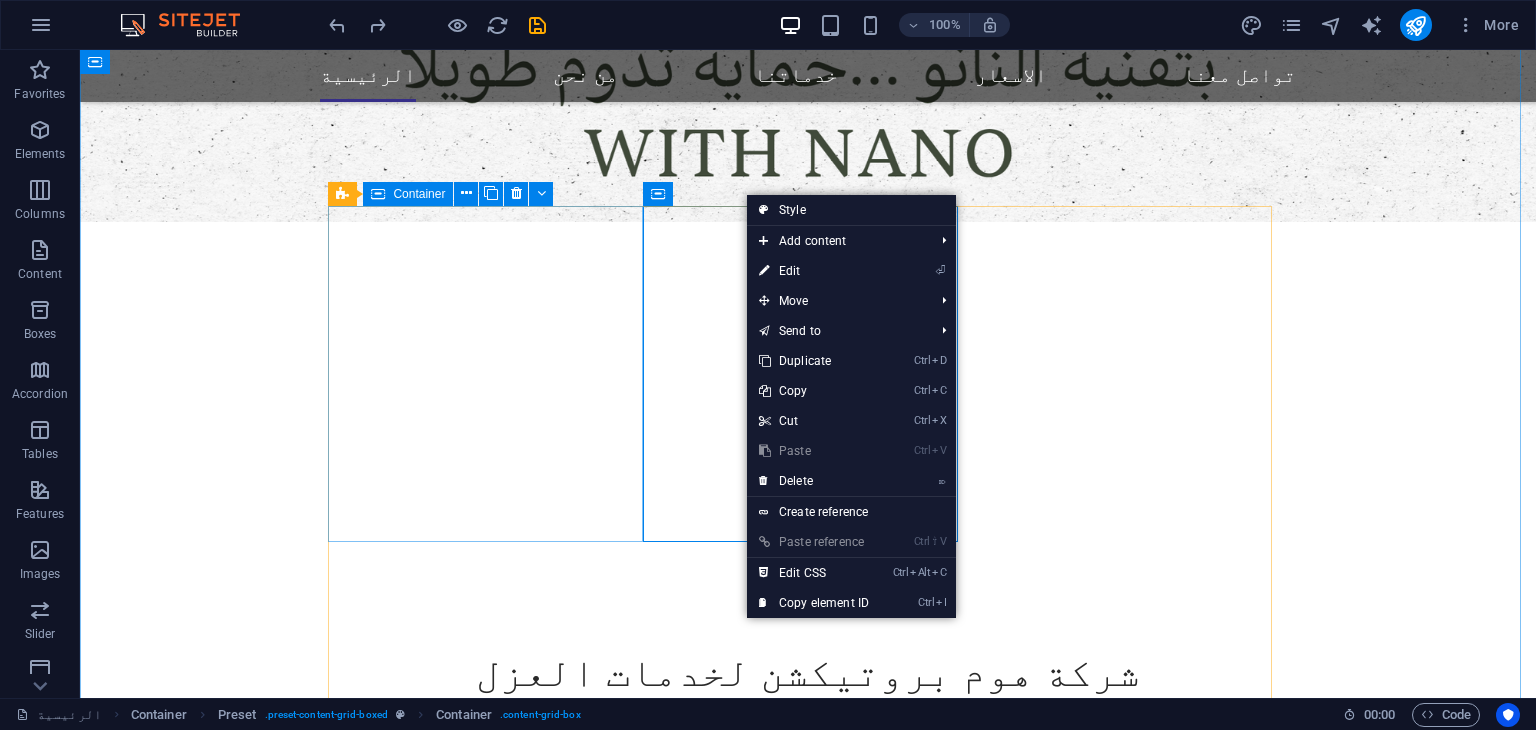 click on "عزل الاثاث نقدم خدمة عزل الأثاث بتقنية النانو لحمايته من البقع والسوائل دون التأثير على لونه أو ملمسه. طبقة شفافة وغير مرئية تمنح أثاثك حماية تدوم وتنظيفًا أسهل. Ask ChatGPT" at bounding box center [808, 1128] 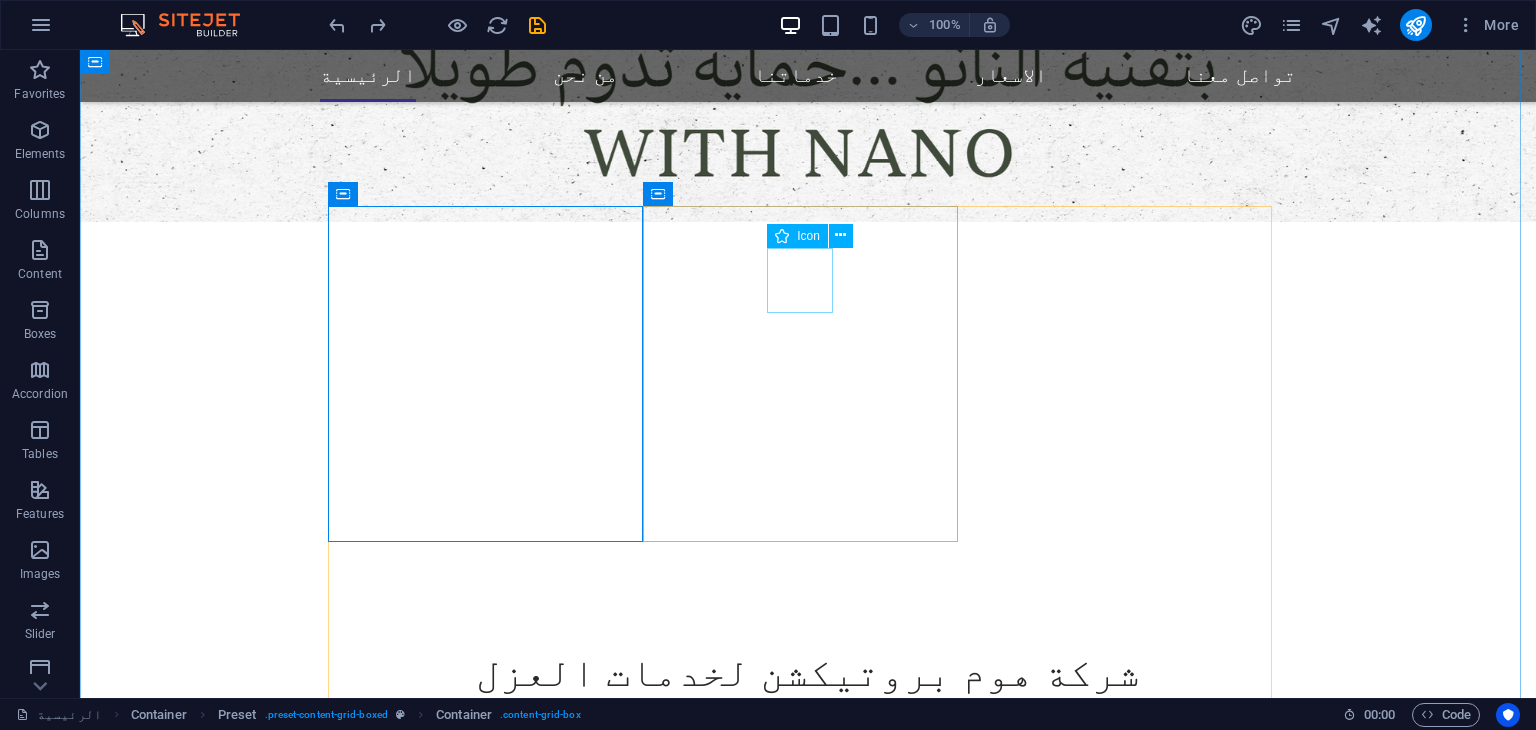 click at bounding box center [807, 1319] 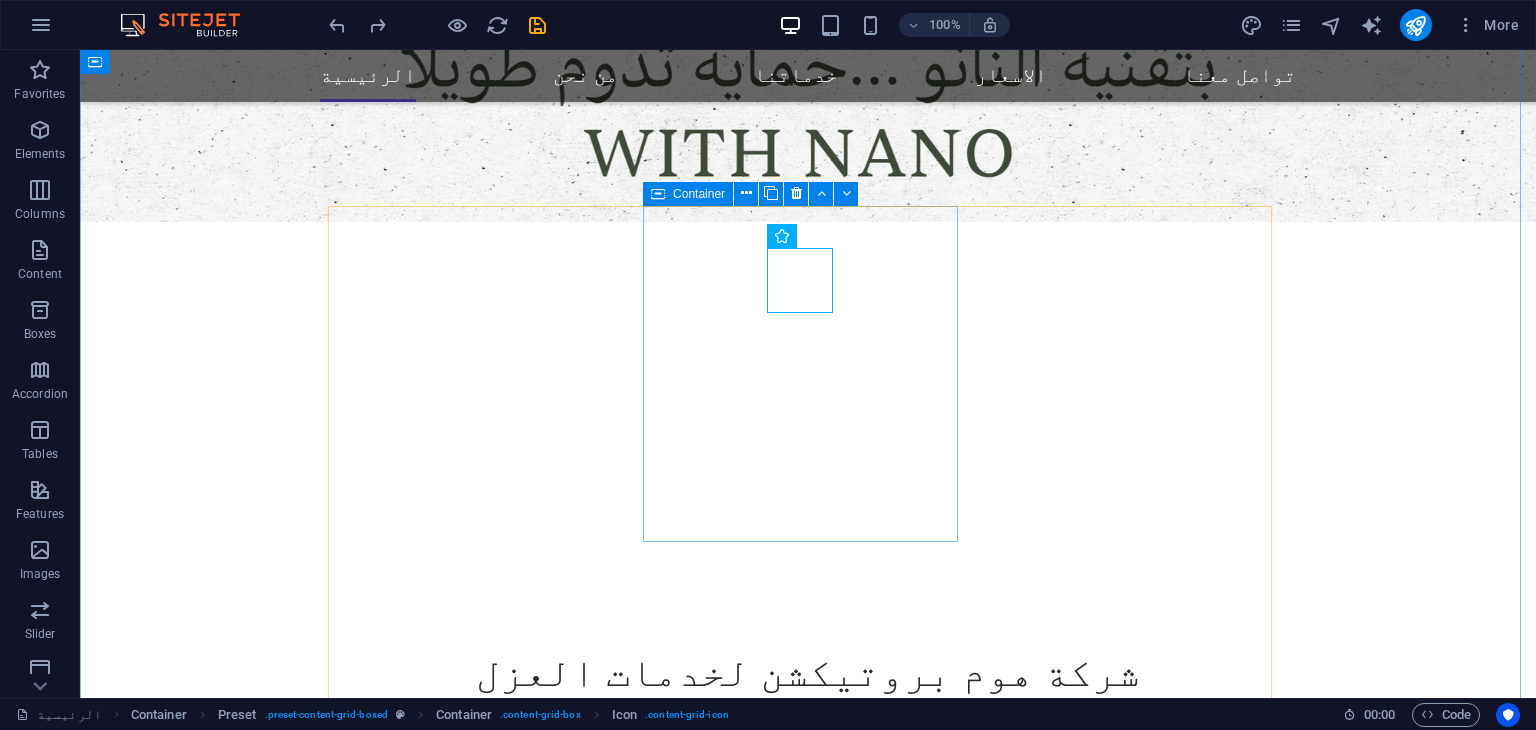 click on "عزل بتقنية النانو تقنية النانو توفر حماية فائقة للأثاث من البقع والرطوبة والغبار، مما يطيل عمره ويحافظ على مظهره الجديد. كما تقلل من الحاجة للتنظيف المتكرر وتوفر بيئة صحية وآمنة." at bounding box center (808, 1382) 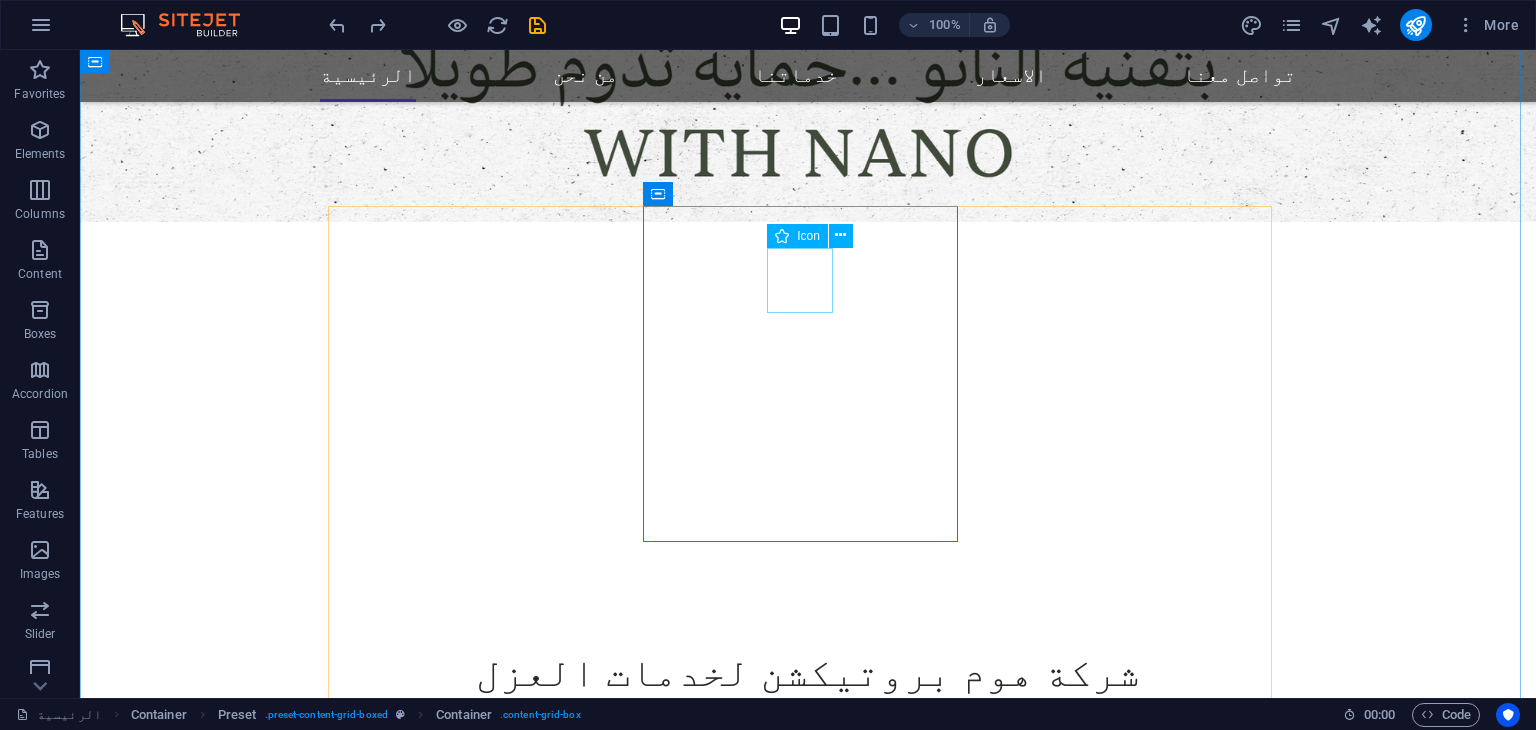 click at bounding box center [807, 1319] 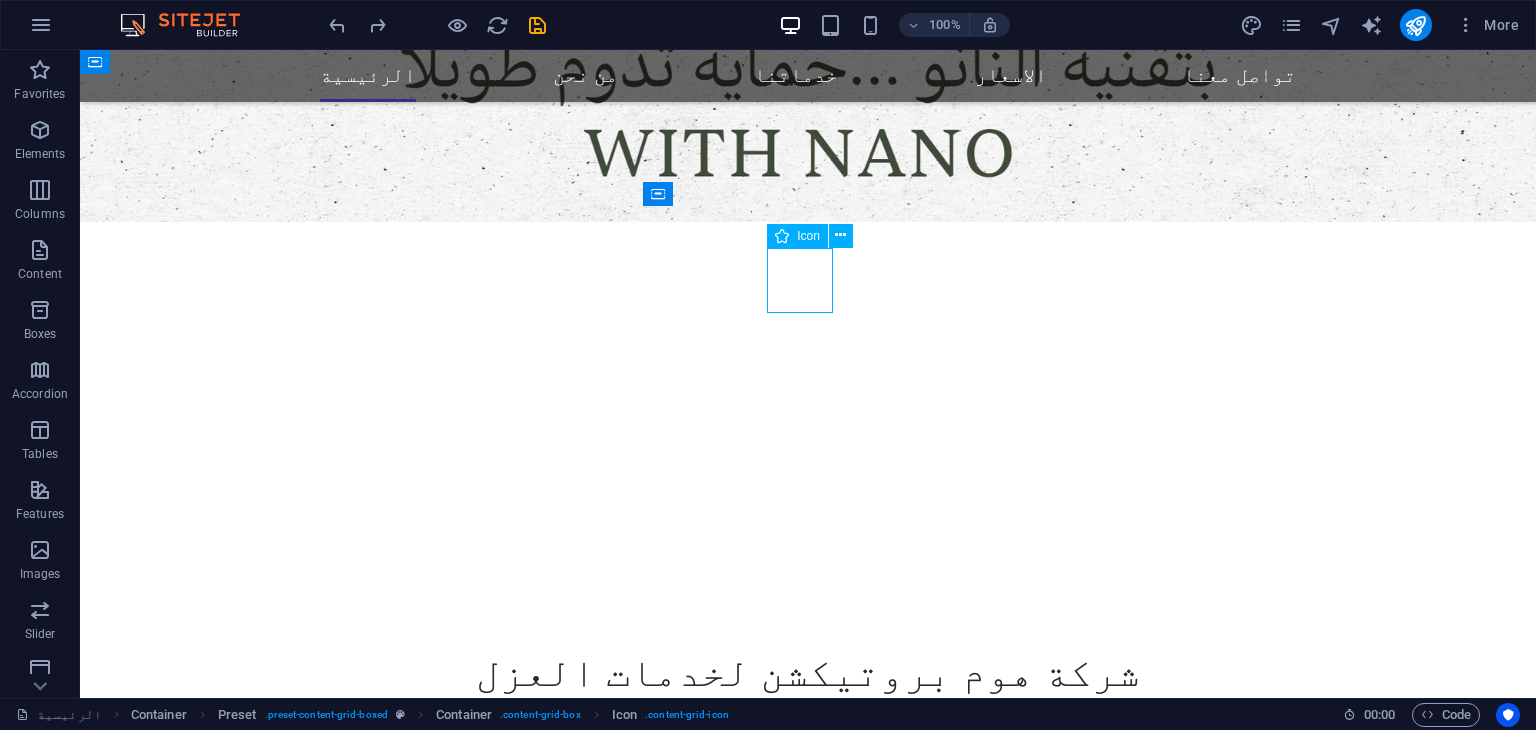 click at bounding box center (807, 1319) 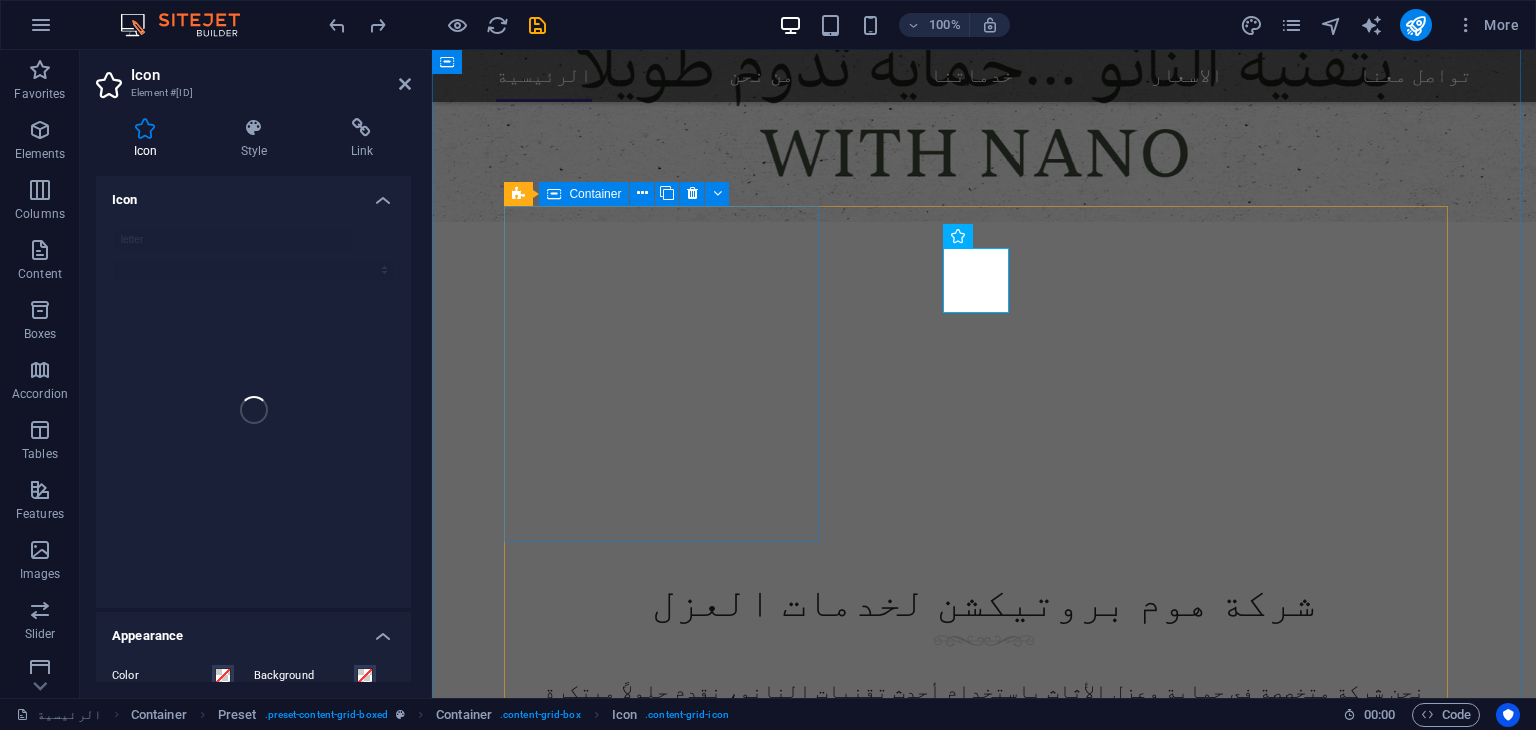 scroll, scrollTop: 804, scrollLeft: 0, axis: vertical 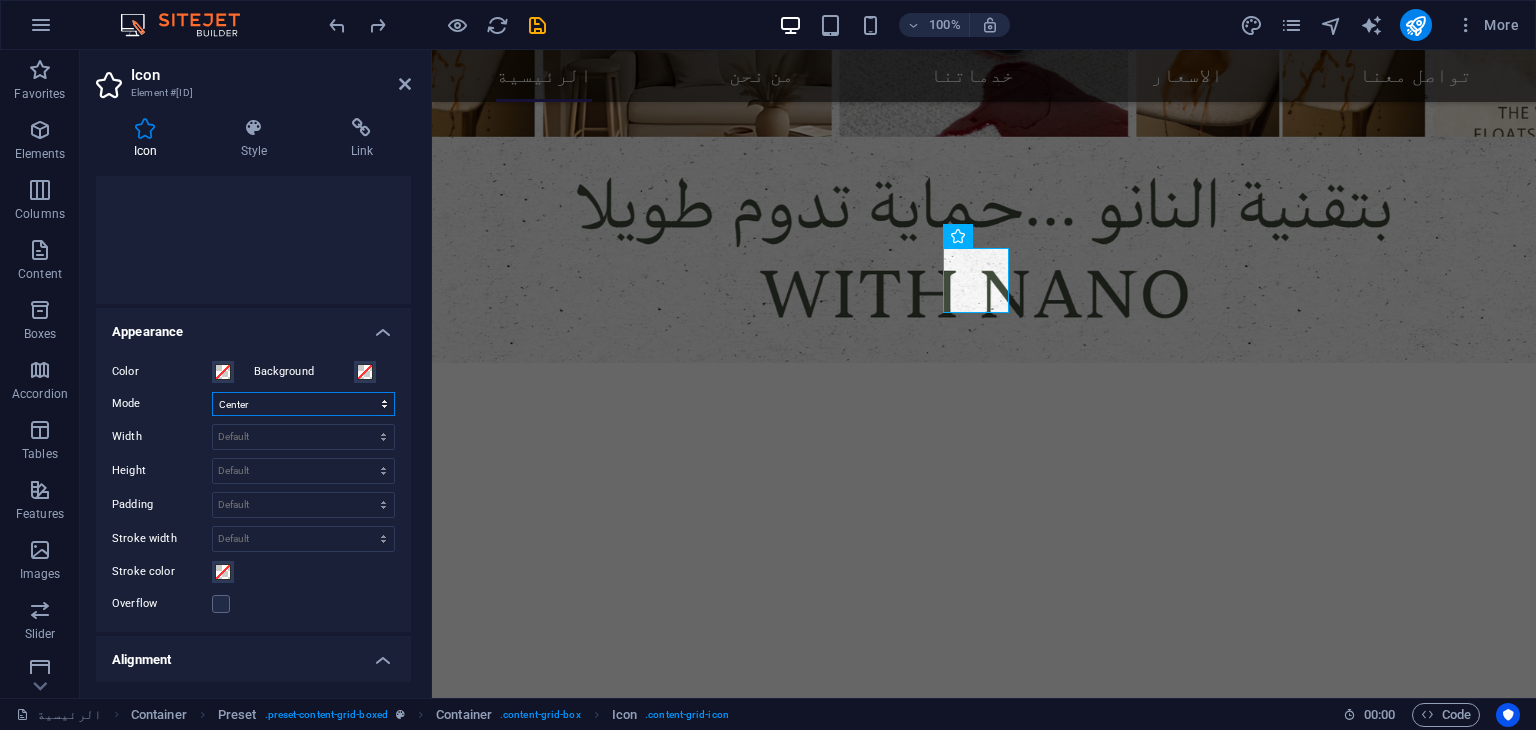 click on "Scale Left Center Right" at bounding box center [303, 404] 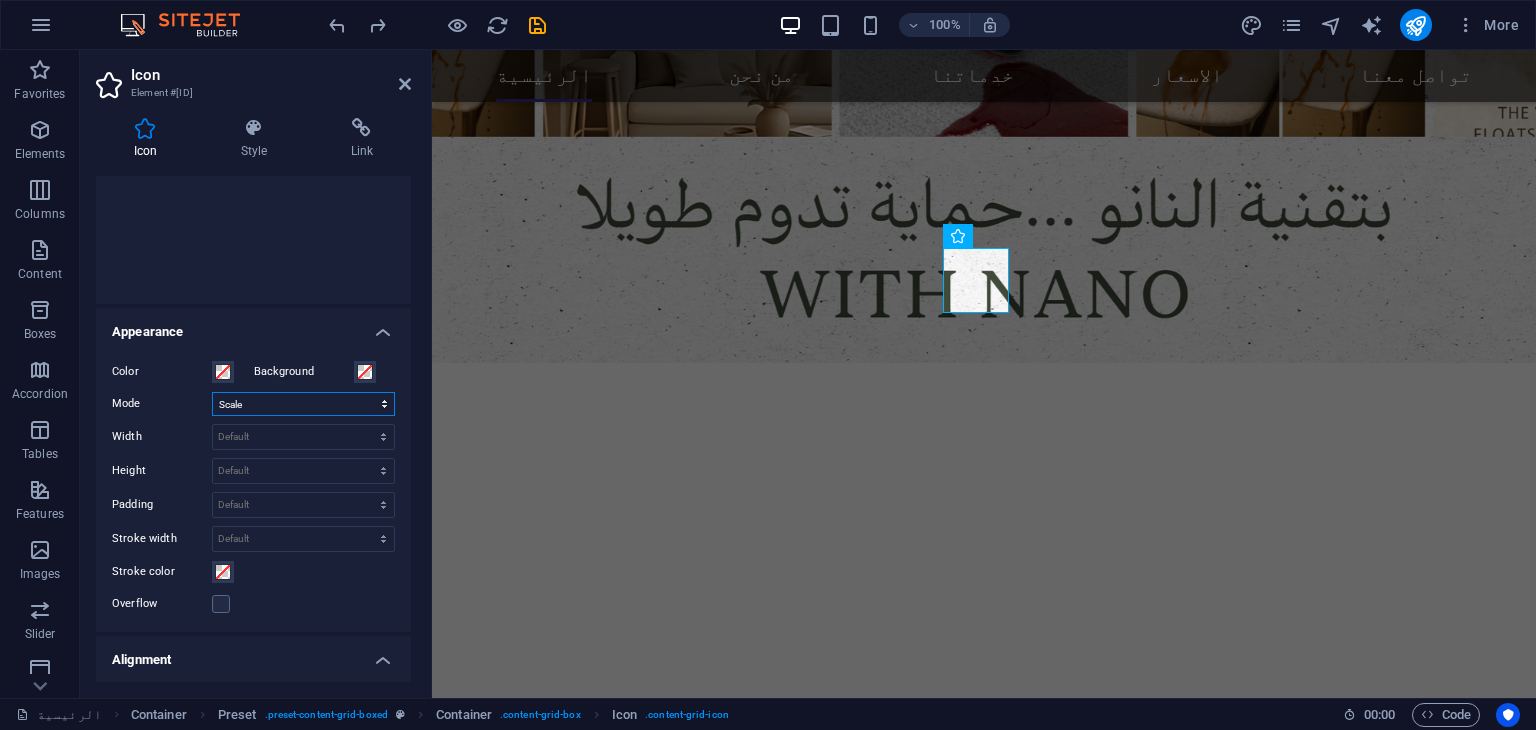 click on "Scale Left Center Right" at bounding box center [303, 404] 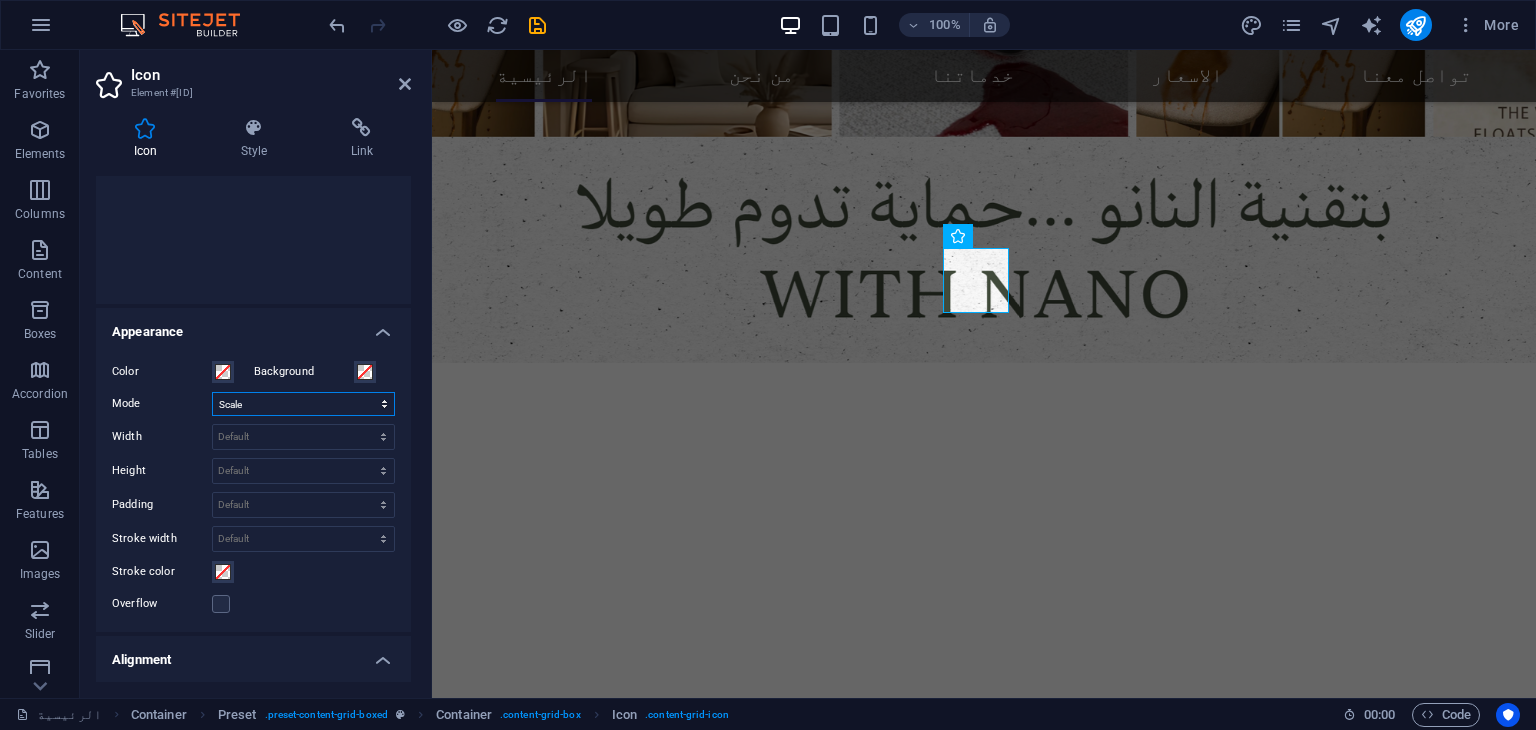 click on "Scale Left Center Right" at bounding box center (303, 404) 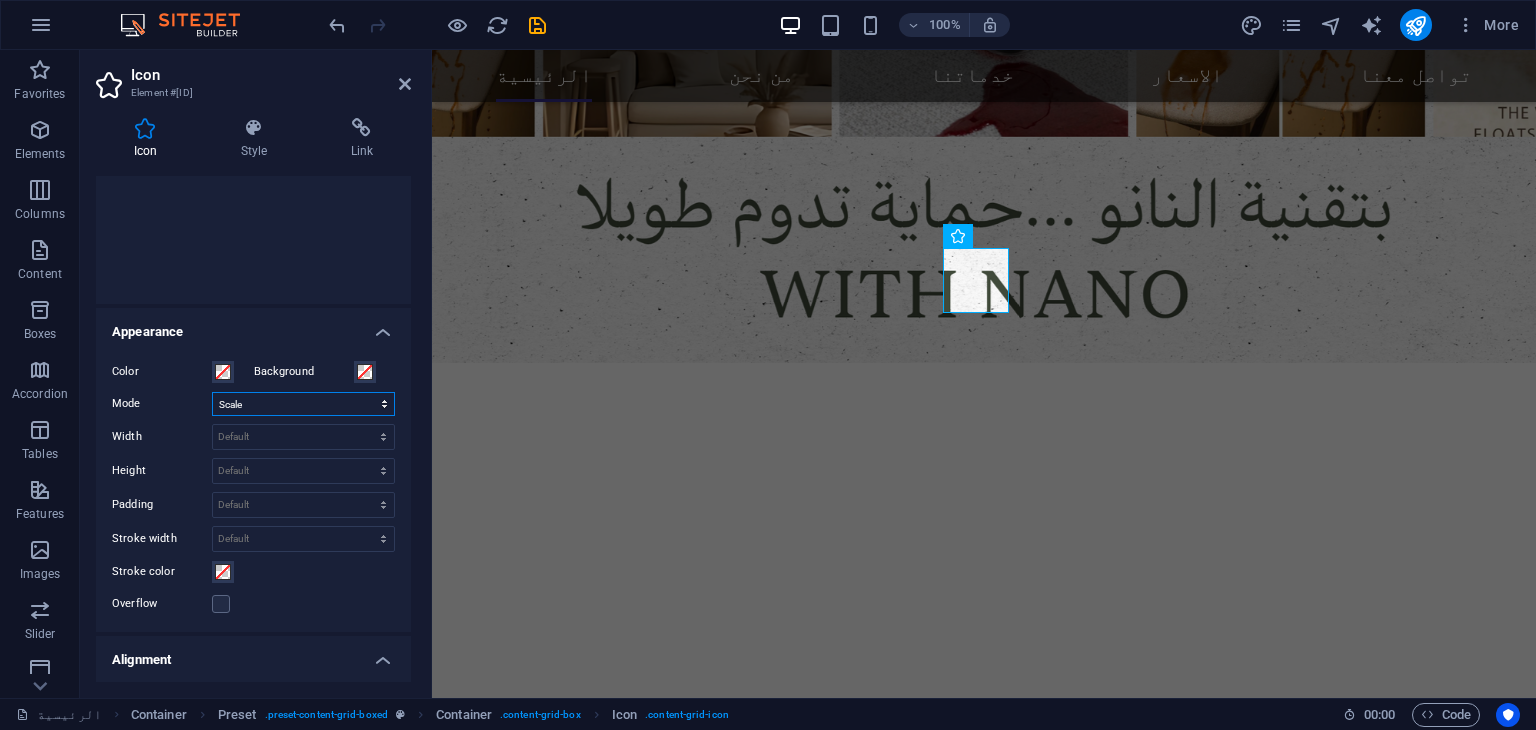 select on "xMidYMid" 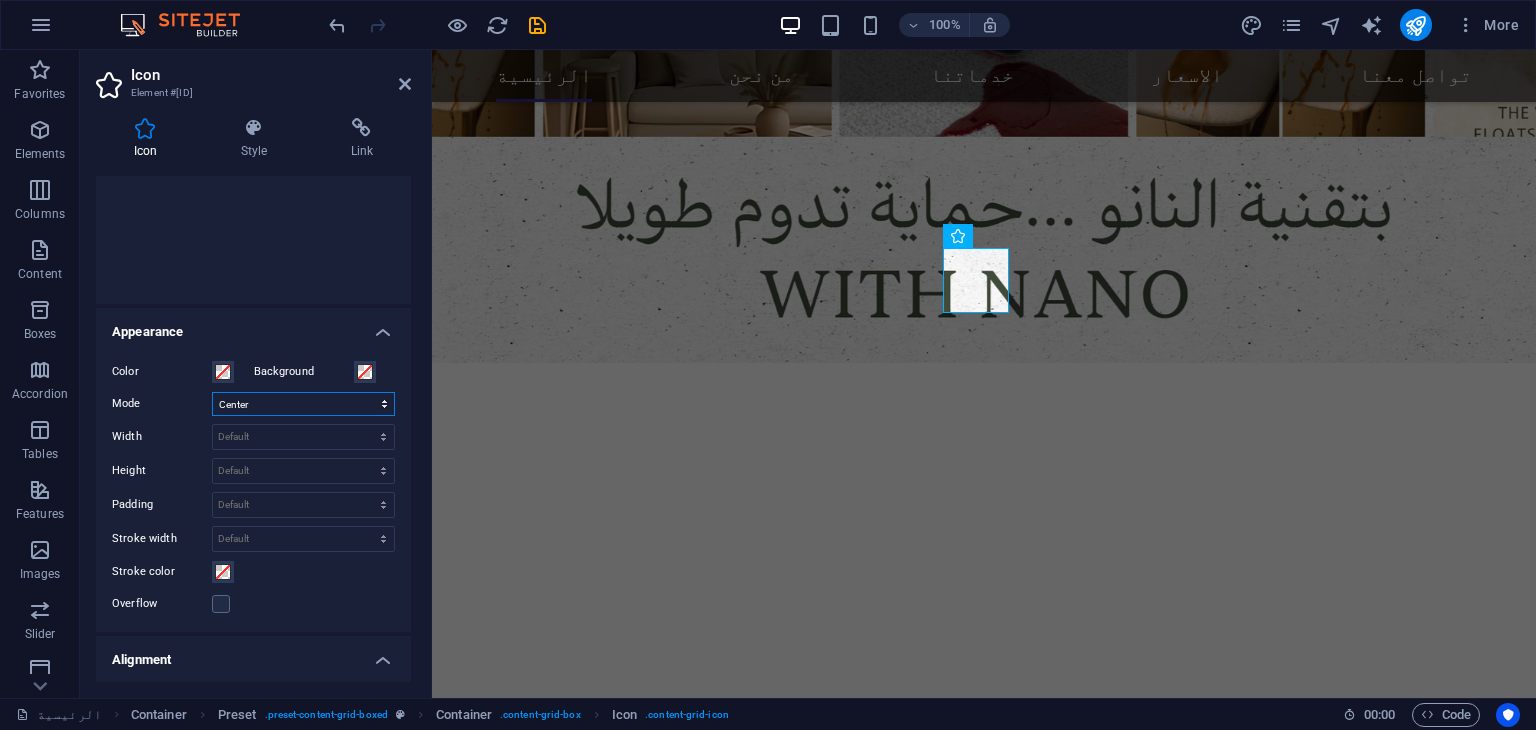 click on "Scale Left Center Right" at bounding box center (303, 404) 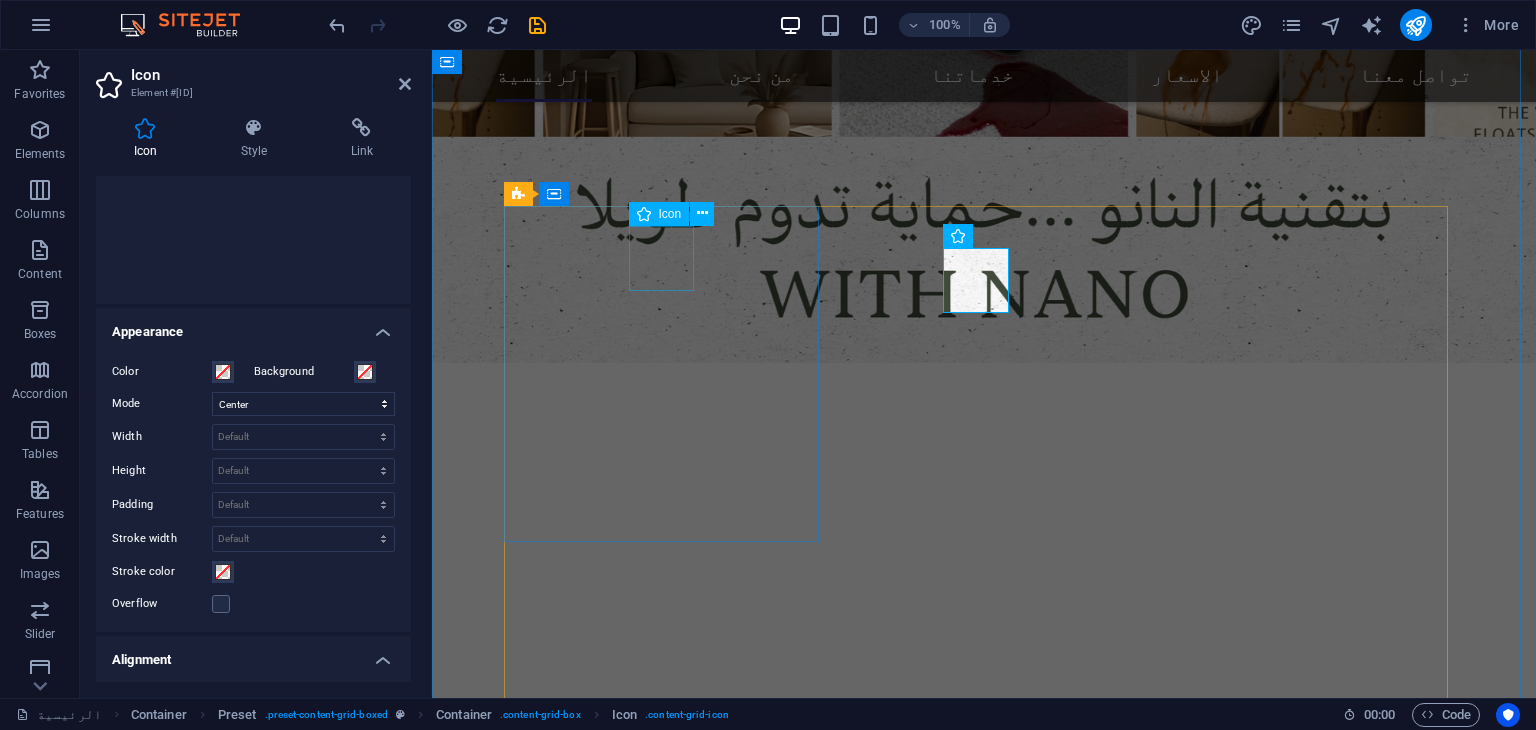 click at bounding box center [983, 1114] 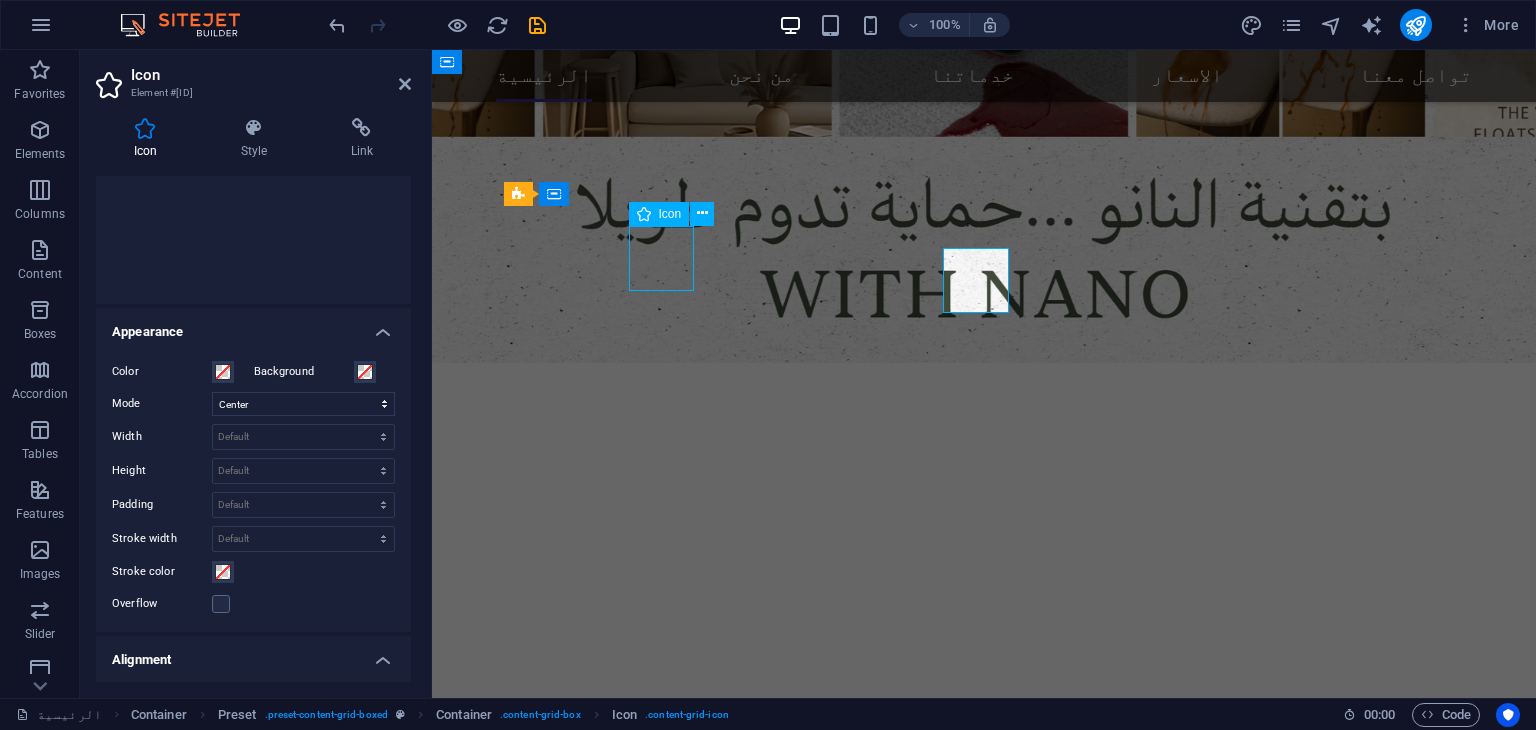 click at bounding box center (983, 1114) 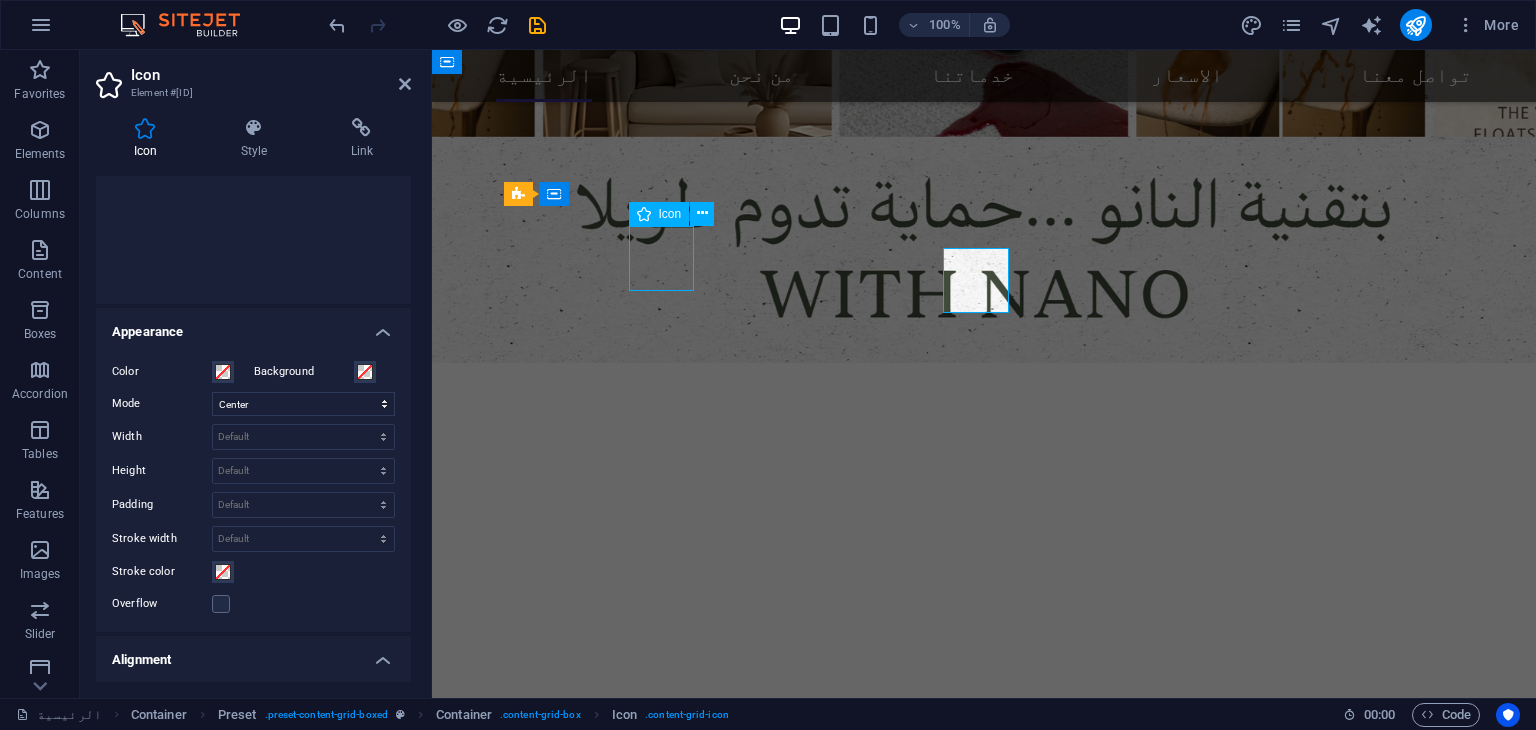 select on "xMidYMid" 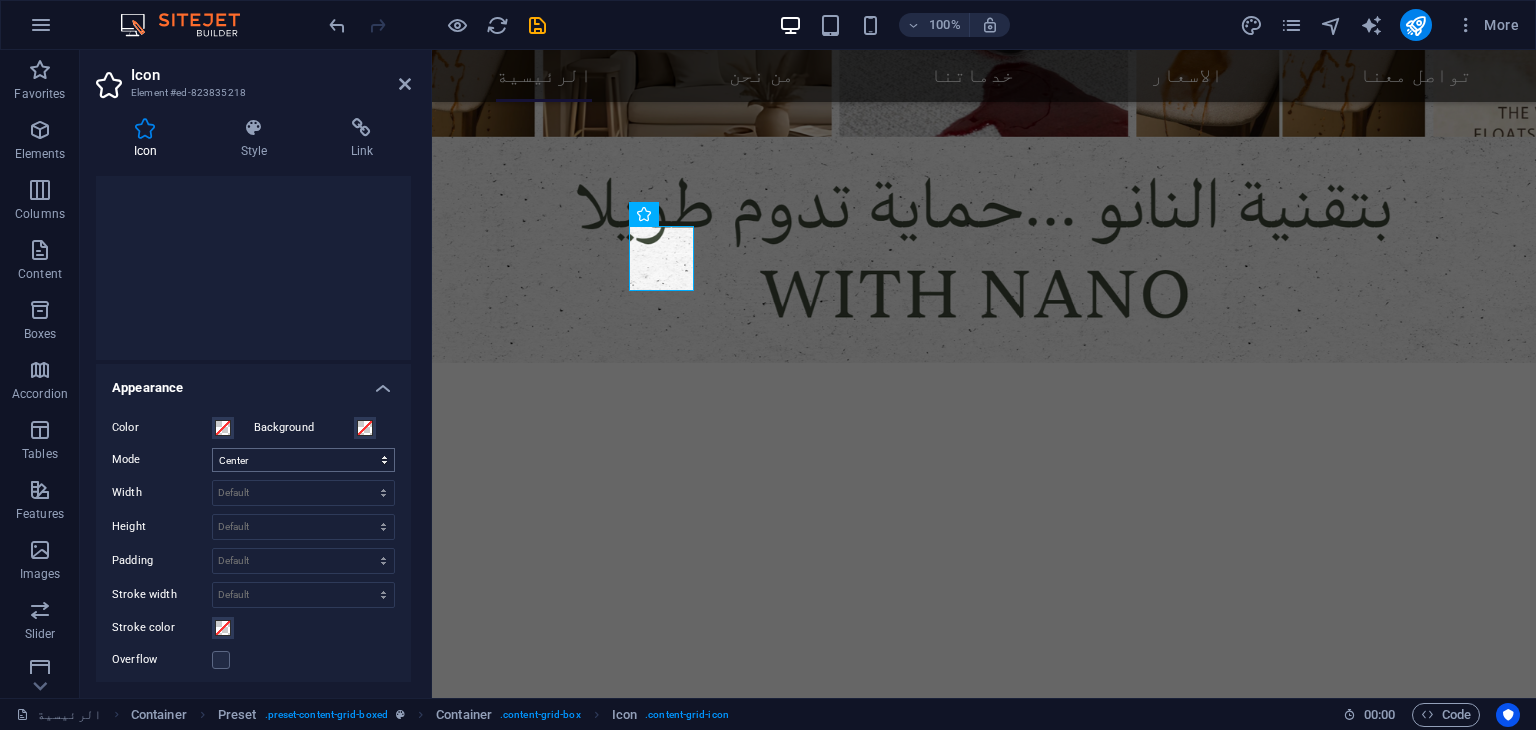scroll, scrollTop: 0, scrollLeft: 0, axis: both 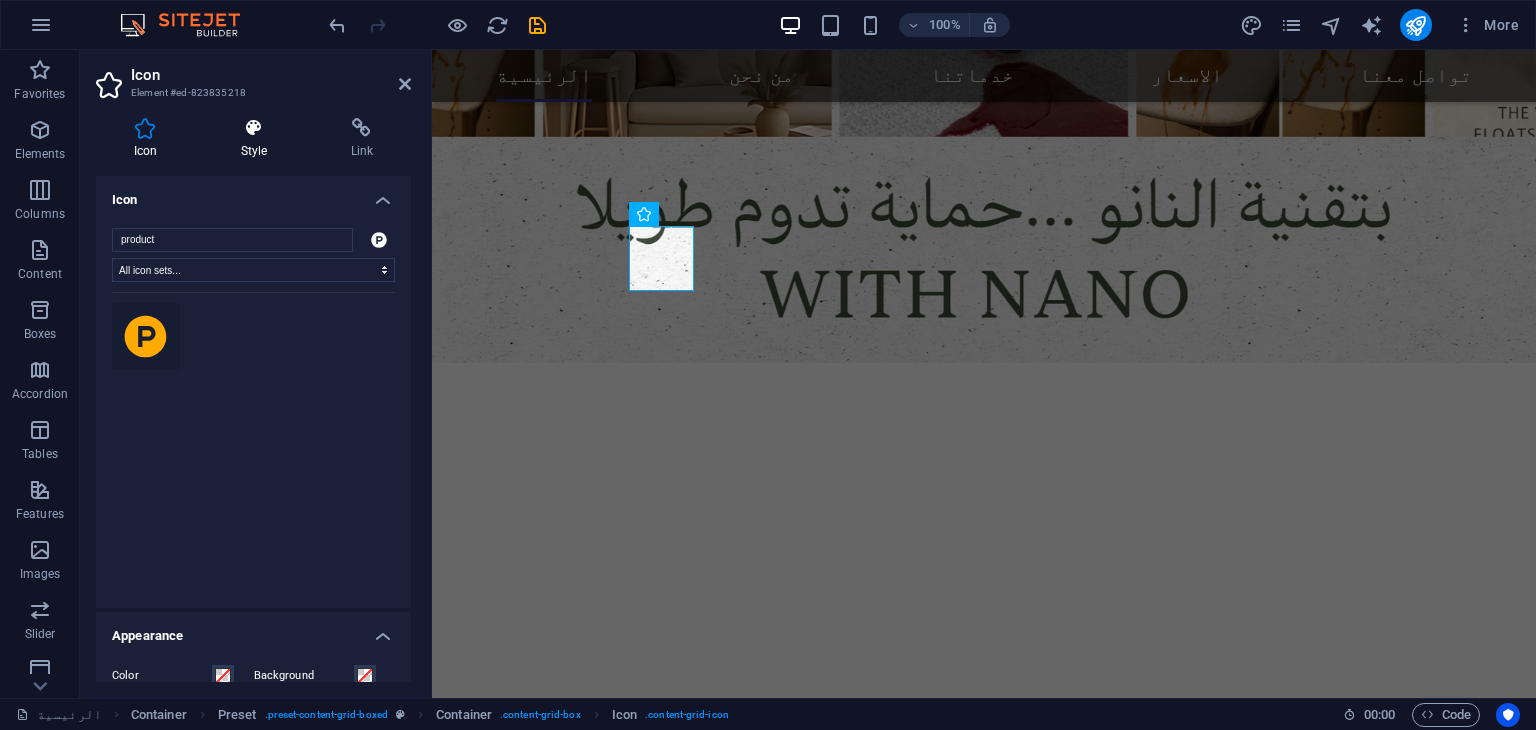 click at bounding box center [254, 128] 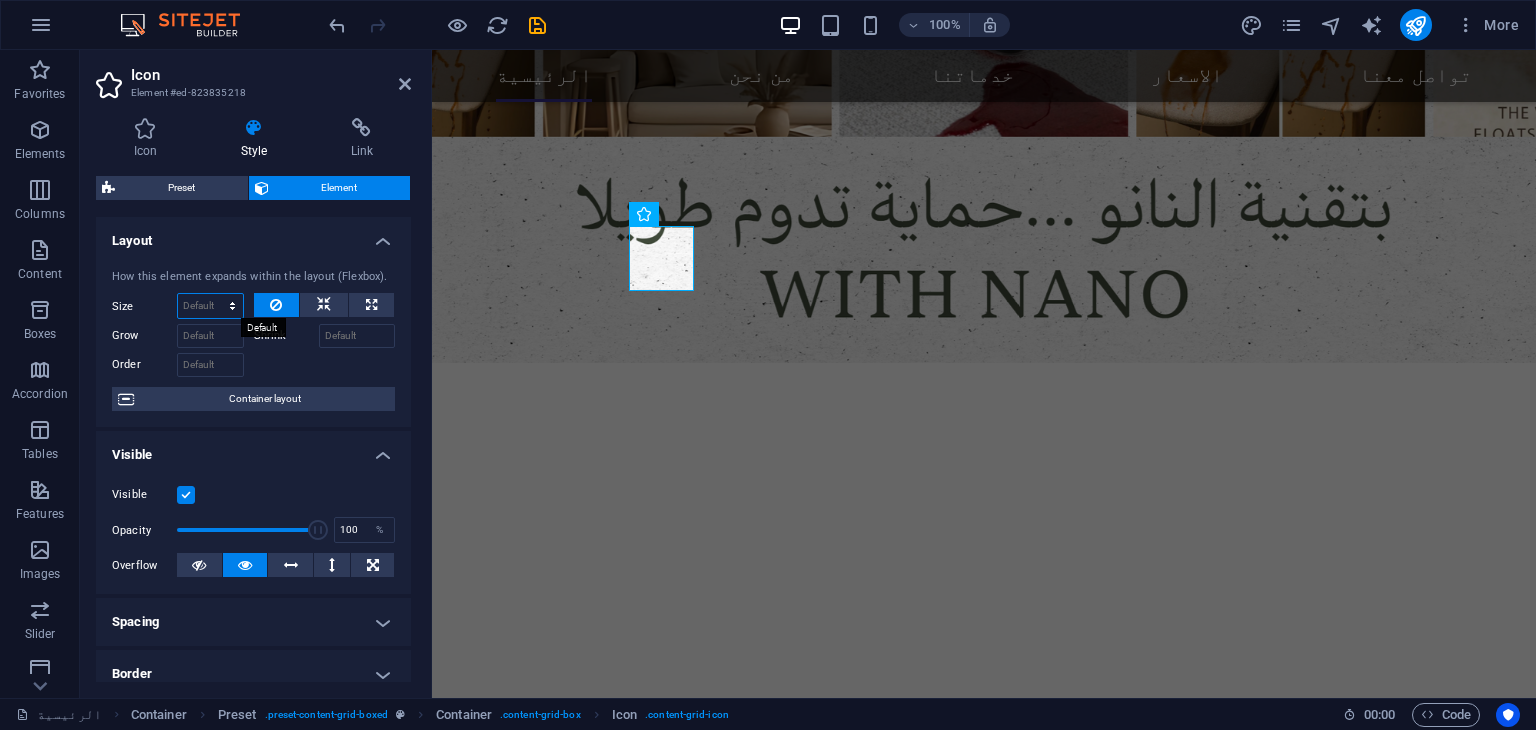 click on "Default auto px % 1/1 1/2 1/3 1/4 1/5 1/6 1/7 1/8 1/9 1/10" at bounding box center [210, 306] 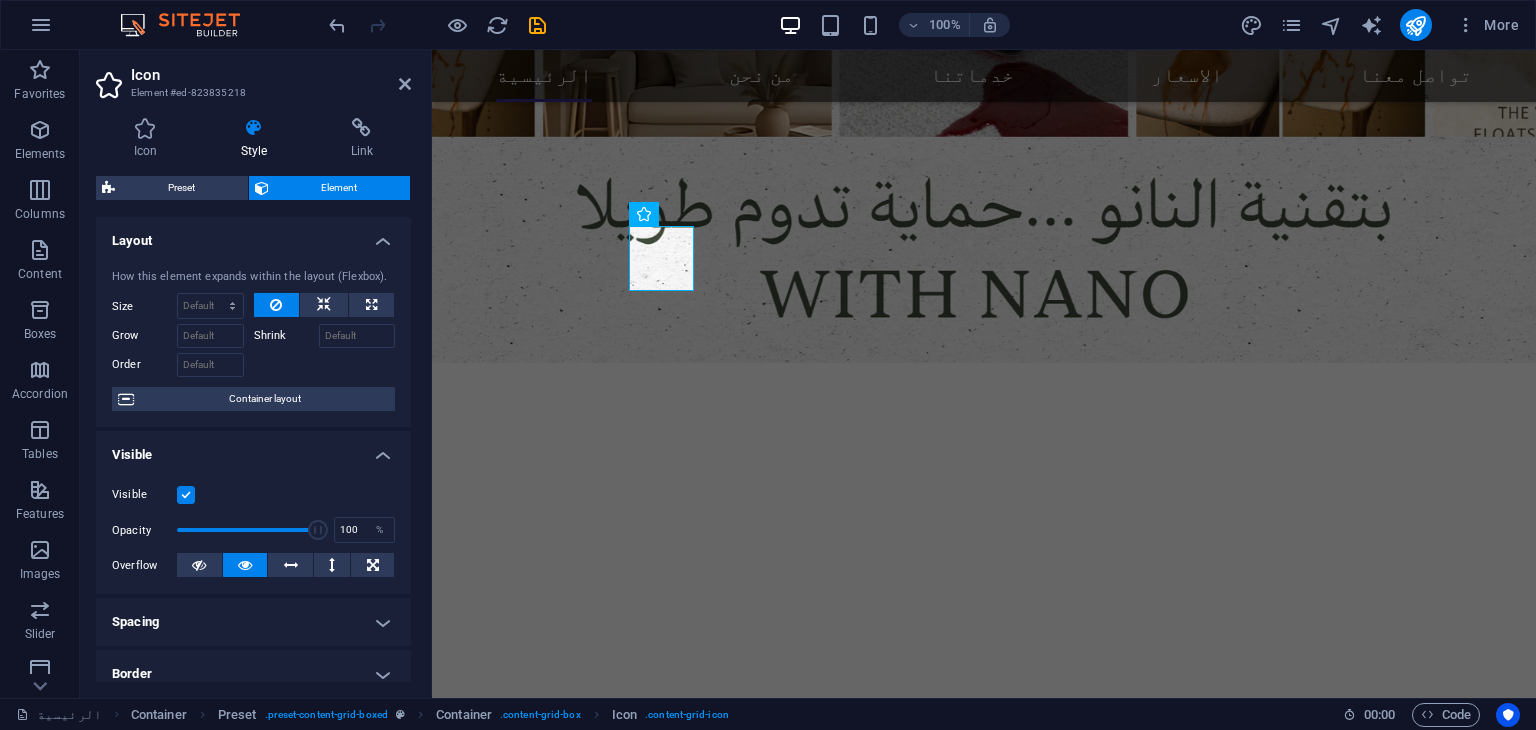 click on "How this element expands within the layout (Flexbox)." at bounding box center [253, 277] 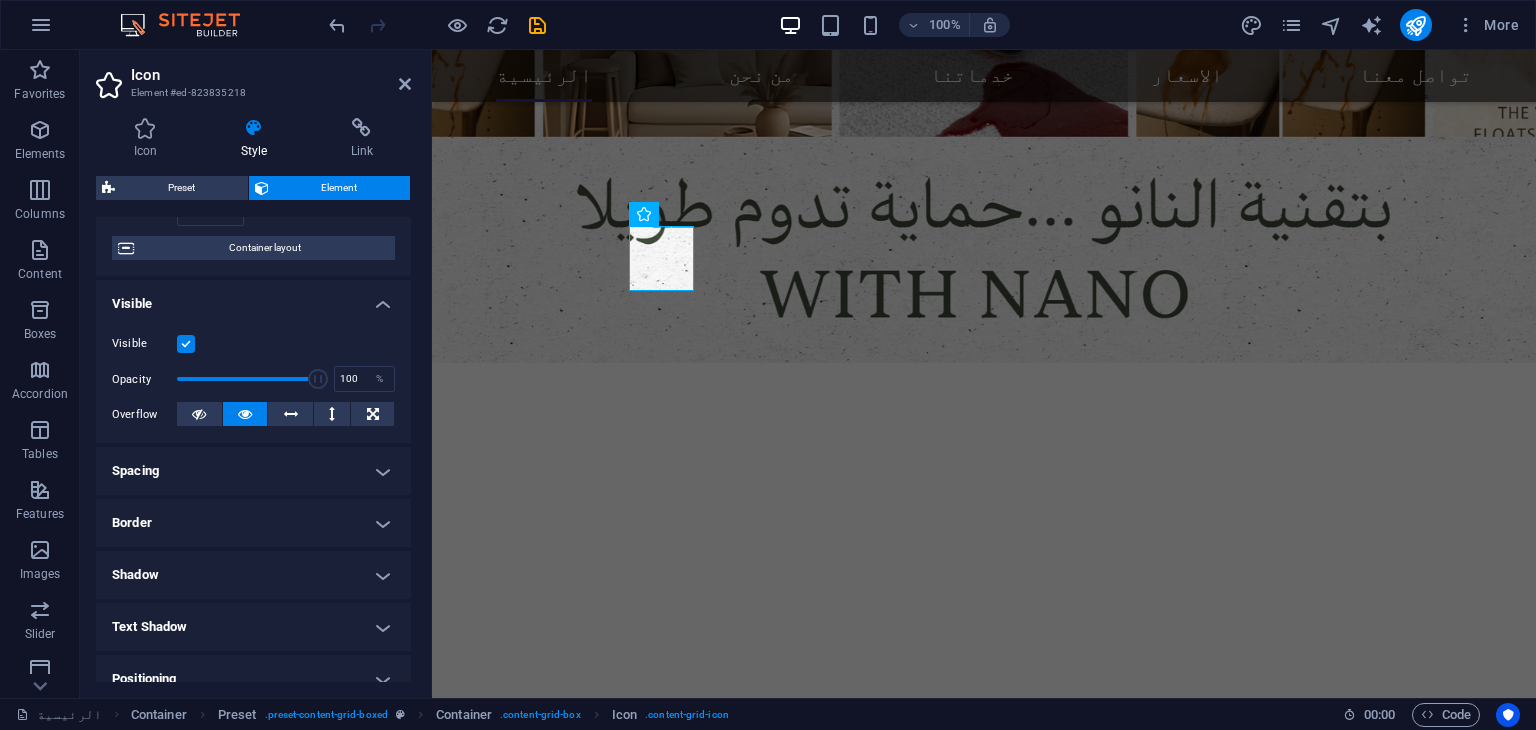 scroll, scrollTop: 0, scrollLeft: 0, axis: both 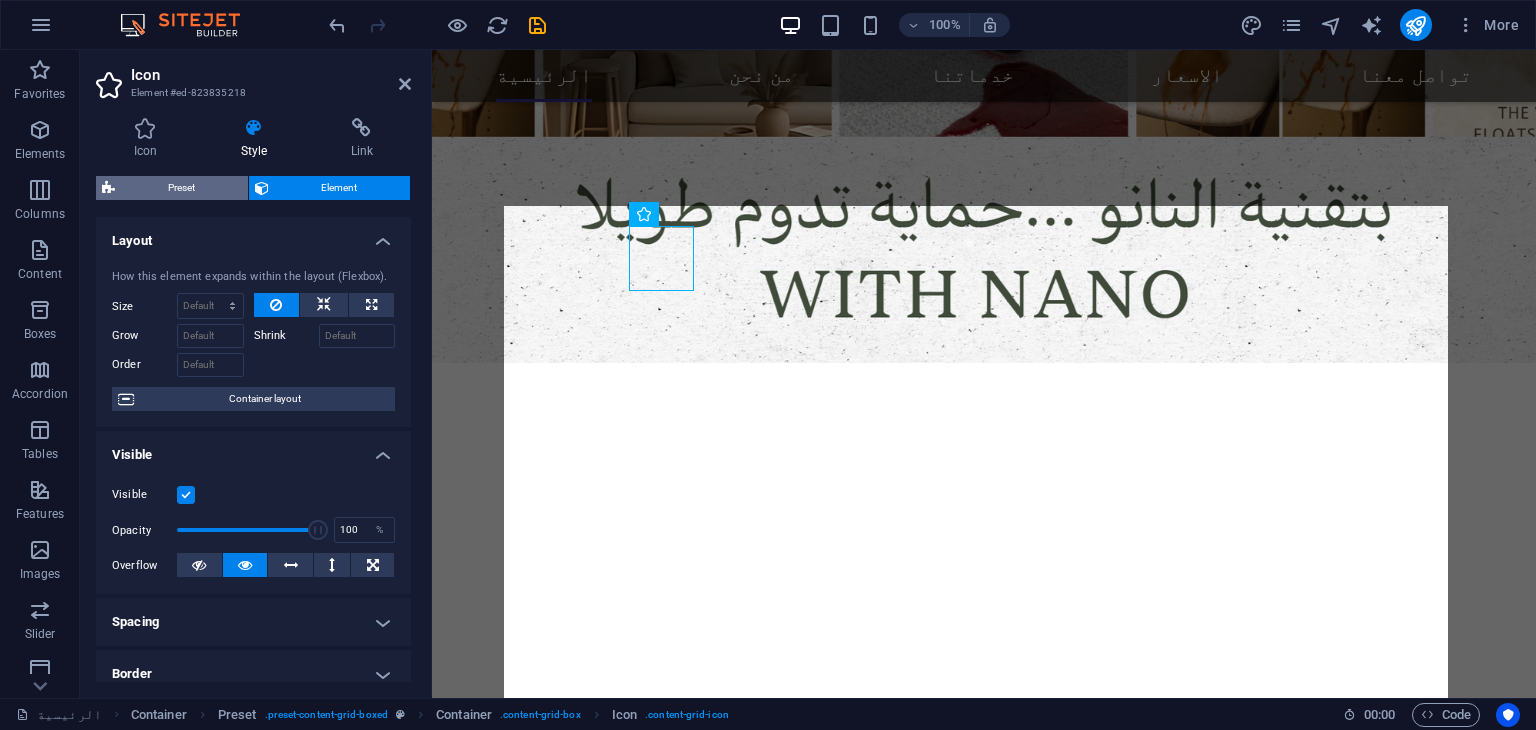 click on "Preset" at bounding box center [181, 188] 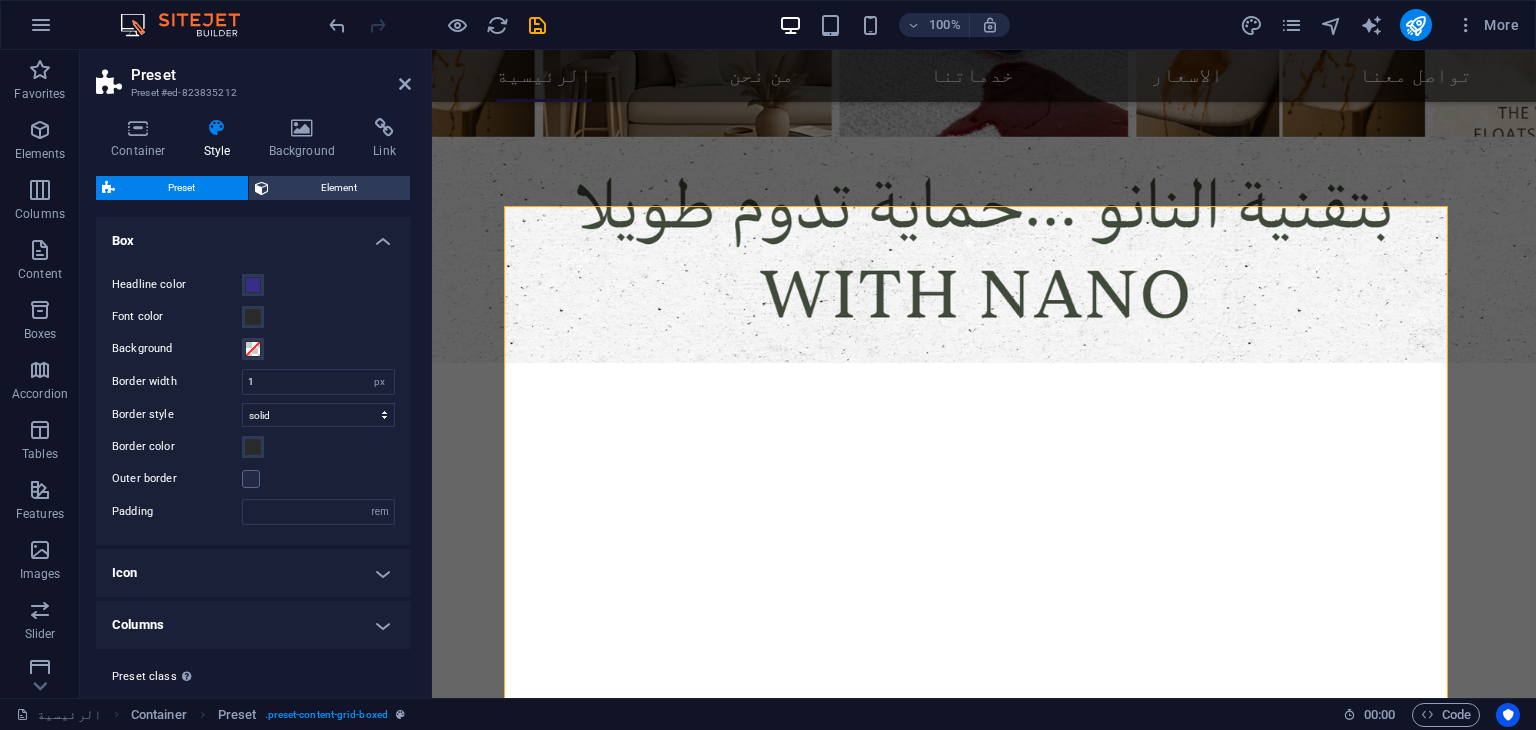 type 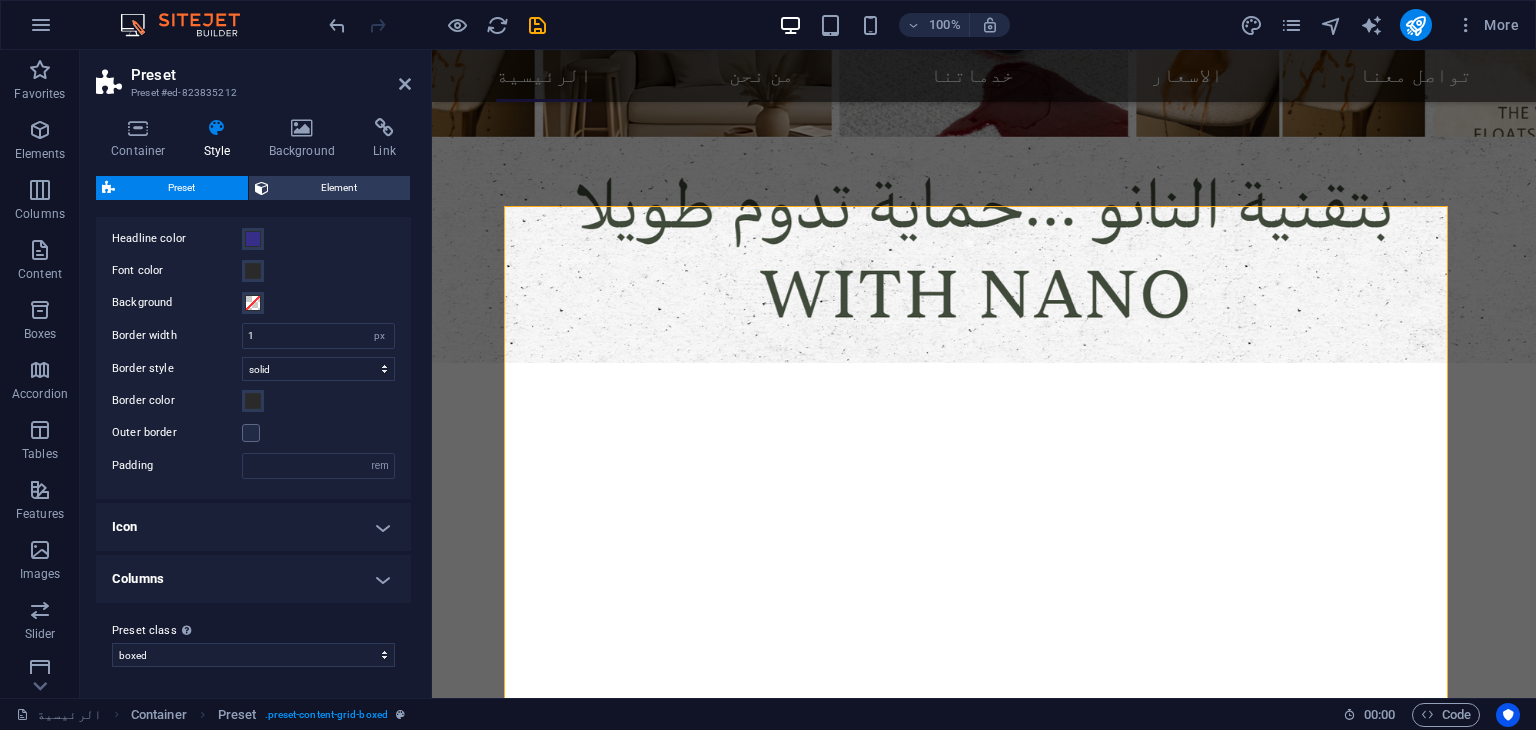 scroll, scrollTop: 0, scrollLeft: 0, axis: both 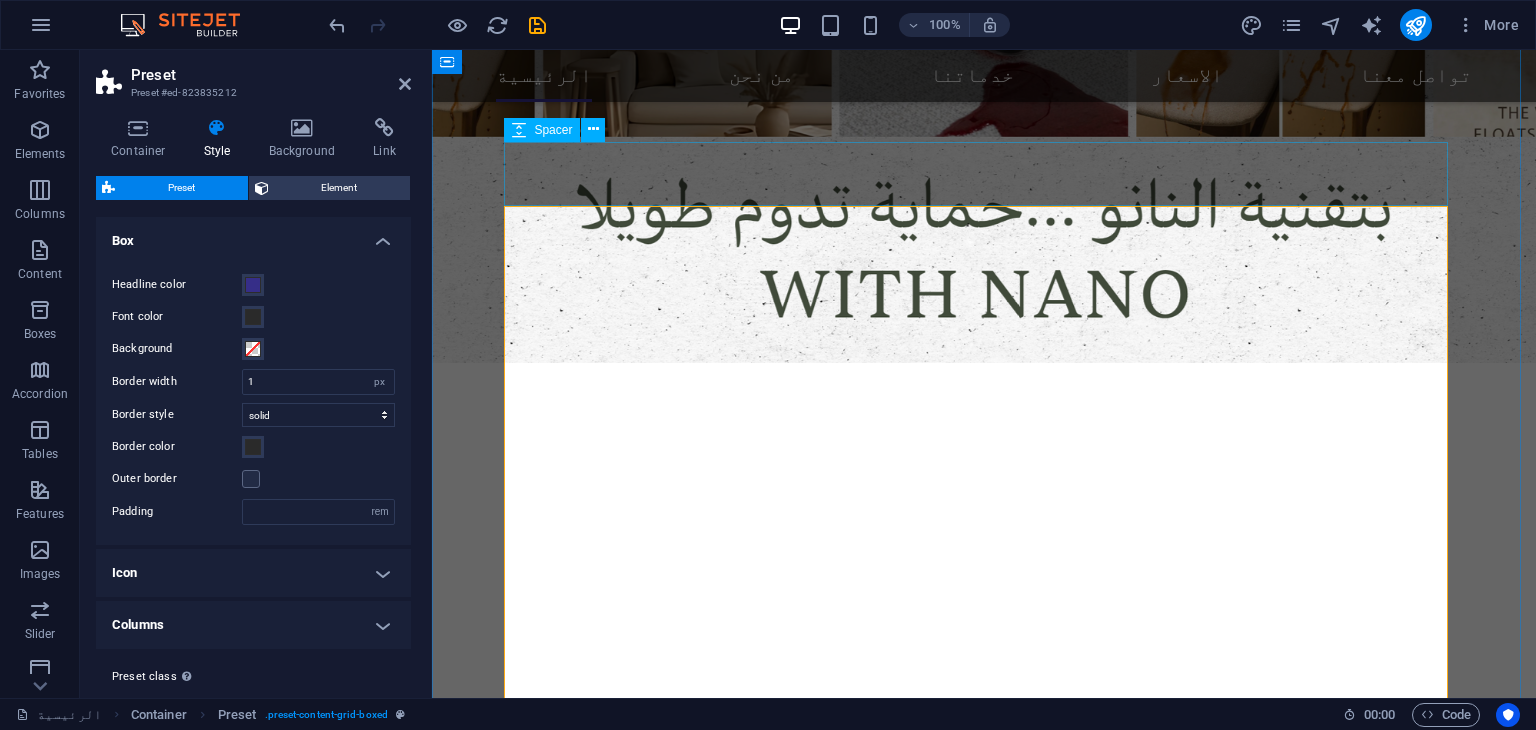 click at bounding box center [984, 1029] 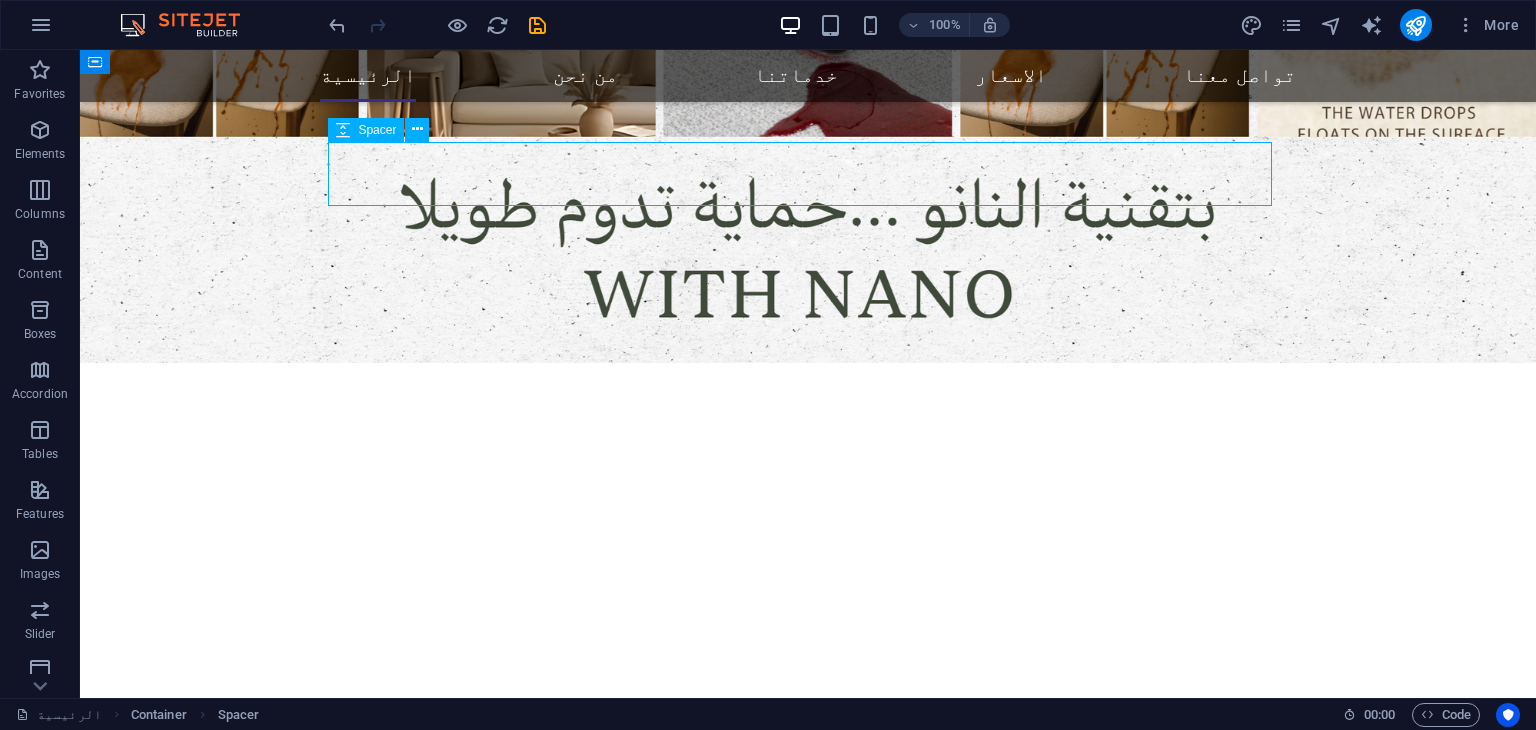 scroll, scrollTop: 945, scrollLeft: 0, axis: vertical 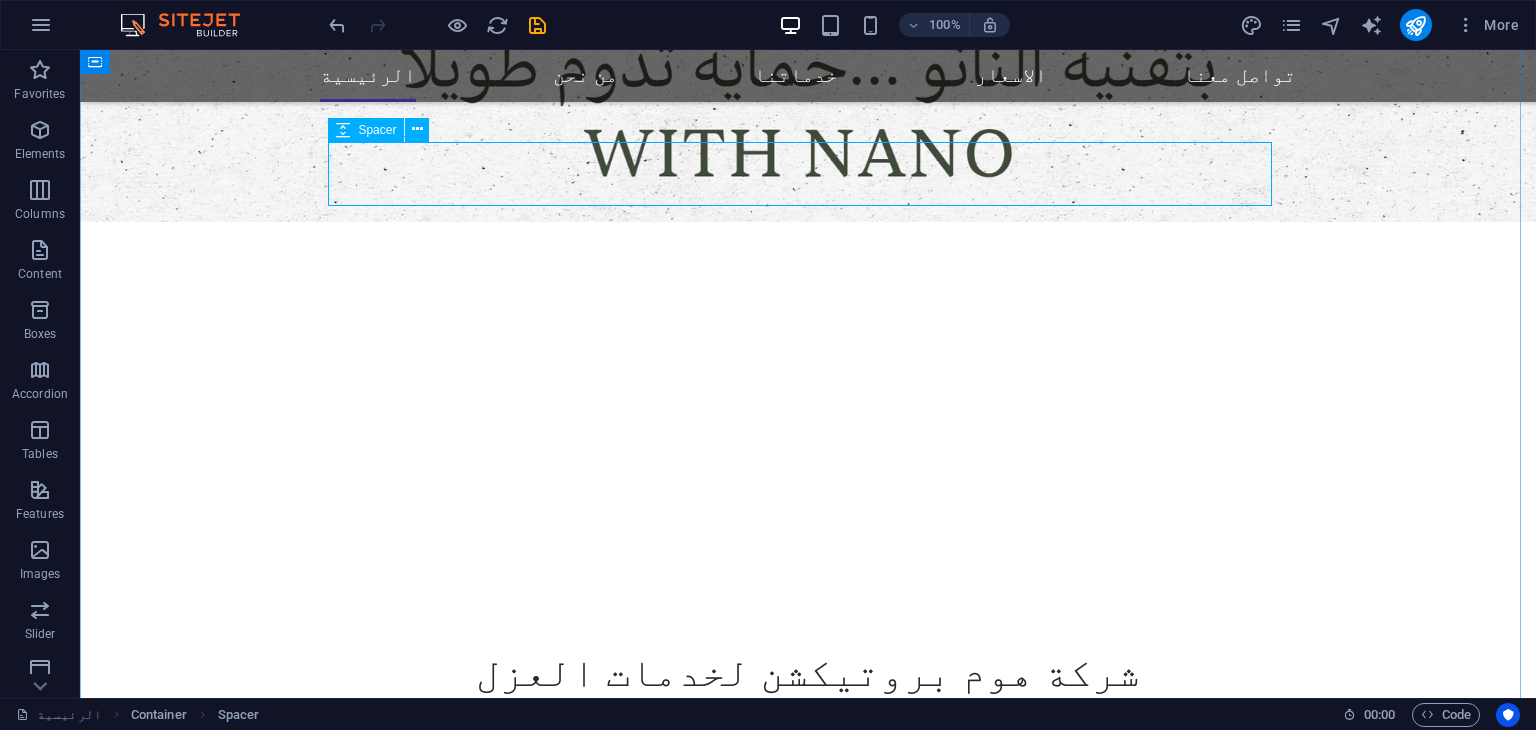 click at bounding box center [343, 130] 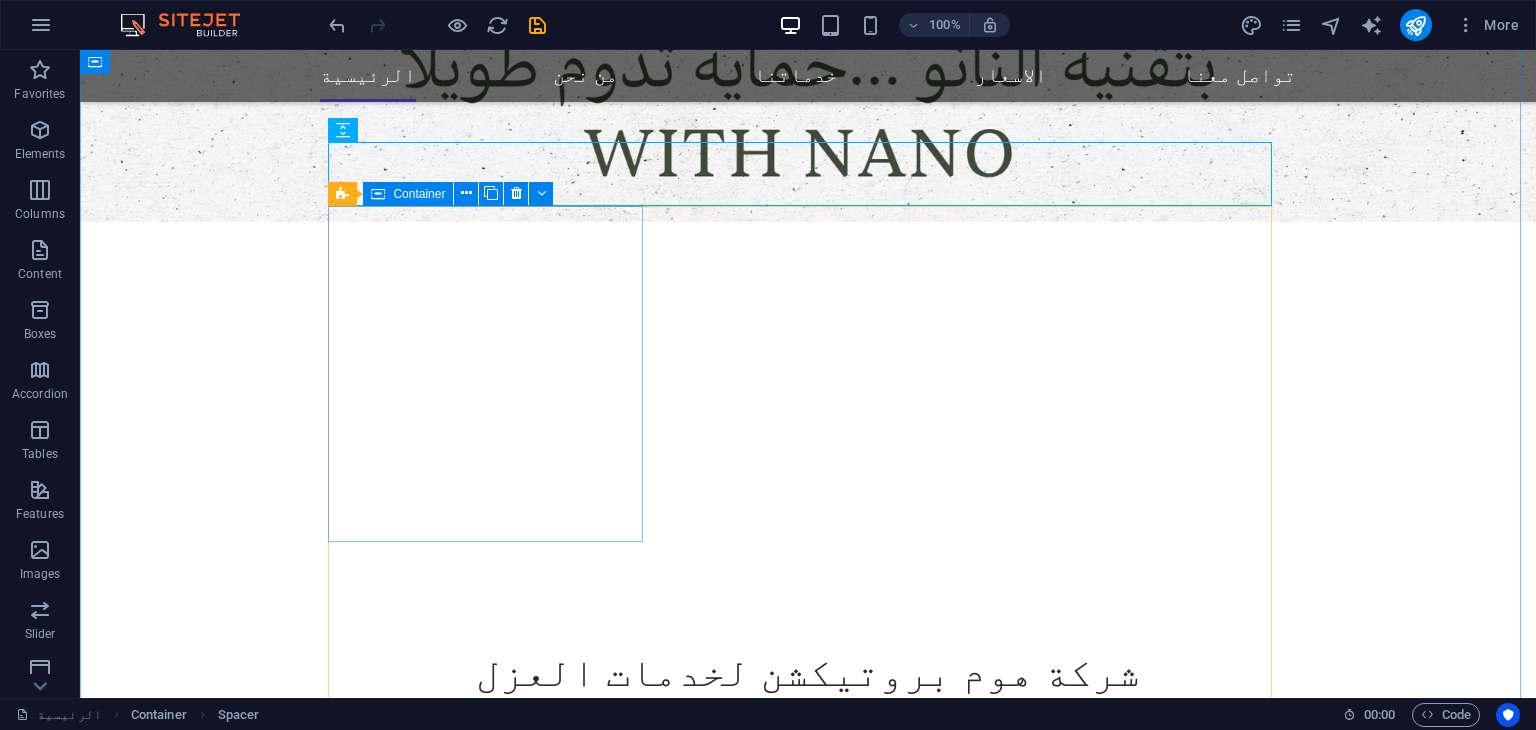 click on "عزل الاثاث نقدم خدمة عزل الأثاث بتقنية النانو لحمايته من البقع والسوائل دون التأثير على لونه أو ملمسه. طبقة شفافة وغير مرئية تمنح أثاثك حماية تدوم وتنظيفًا أسهل. Ask ChatGPT" at bounding box center [808, 1128] 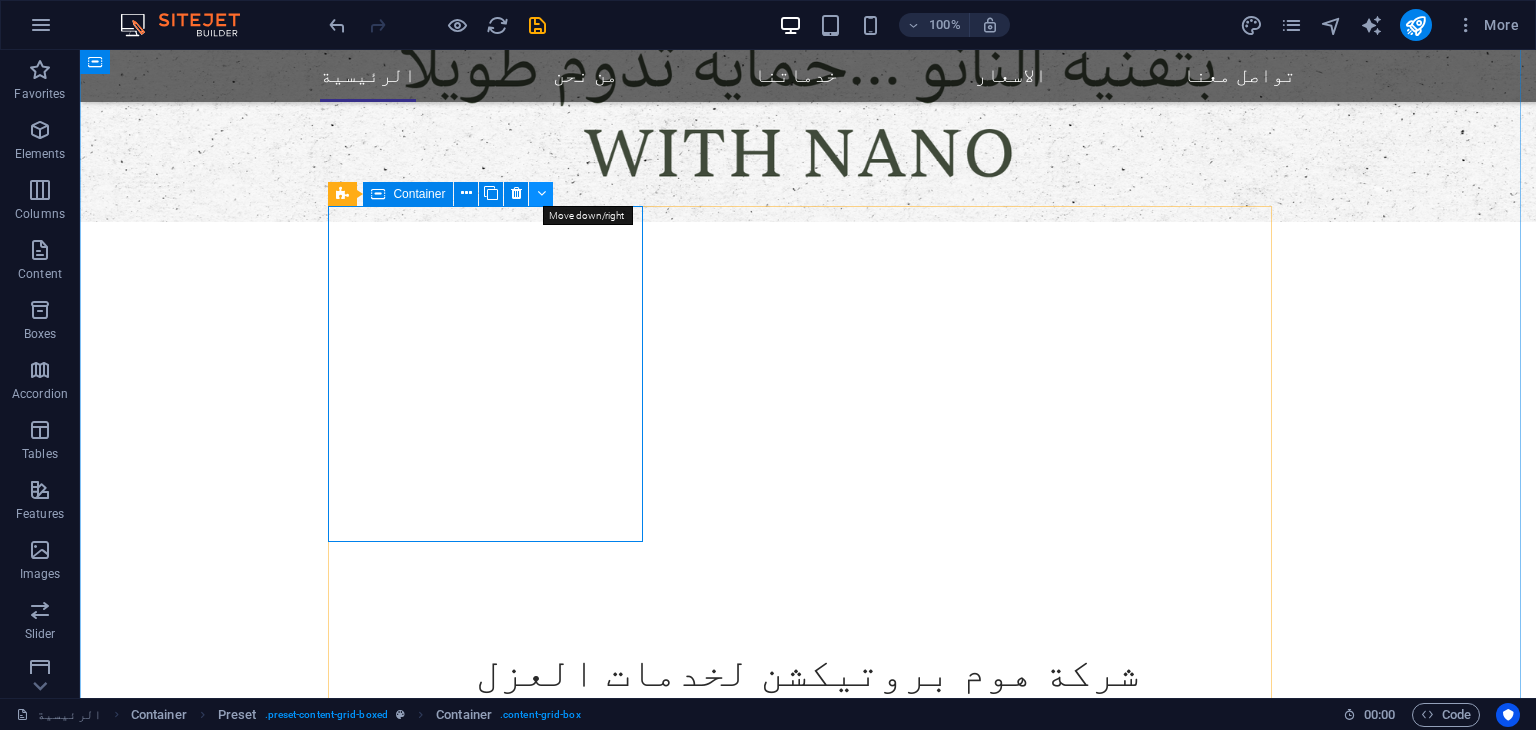 click at bounding box center (541, 193) 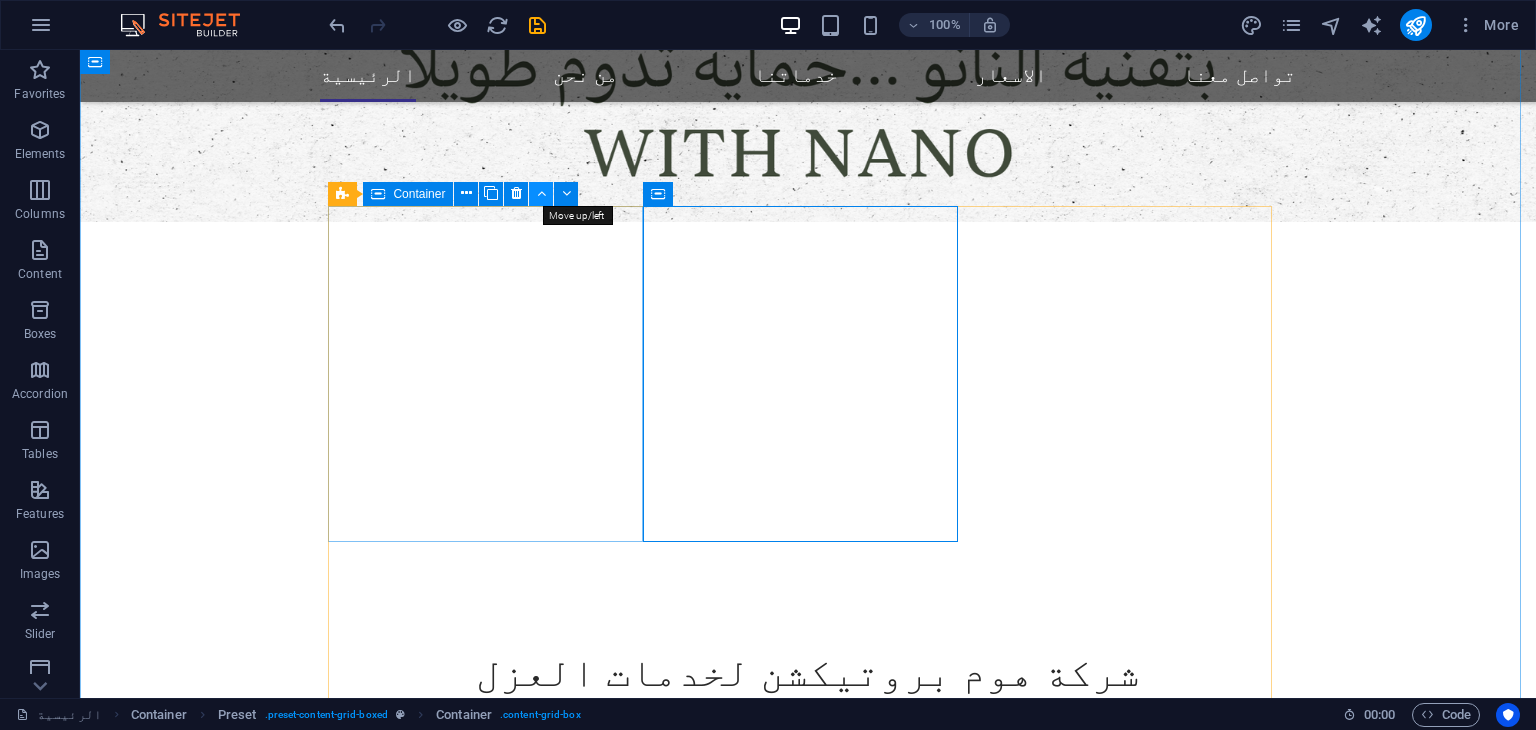 click at bounding box center [541, 193] 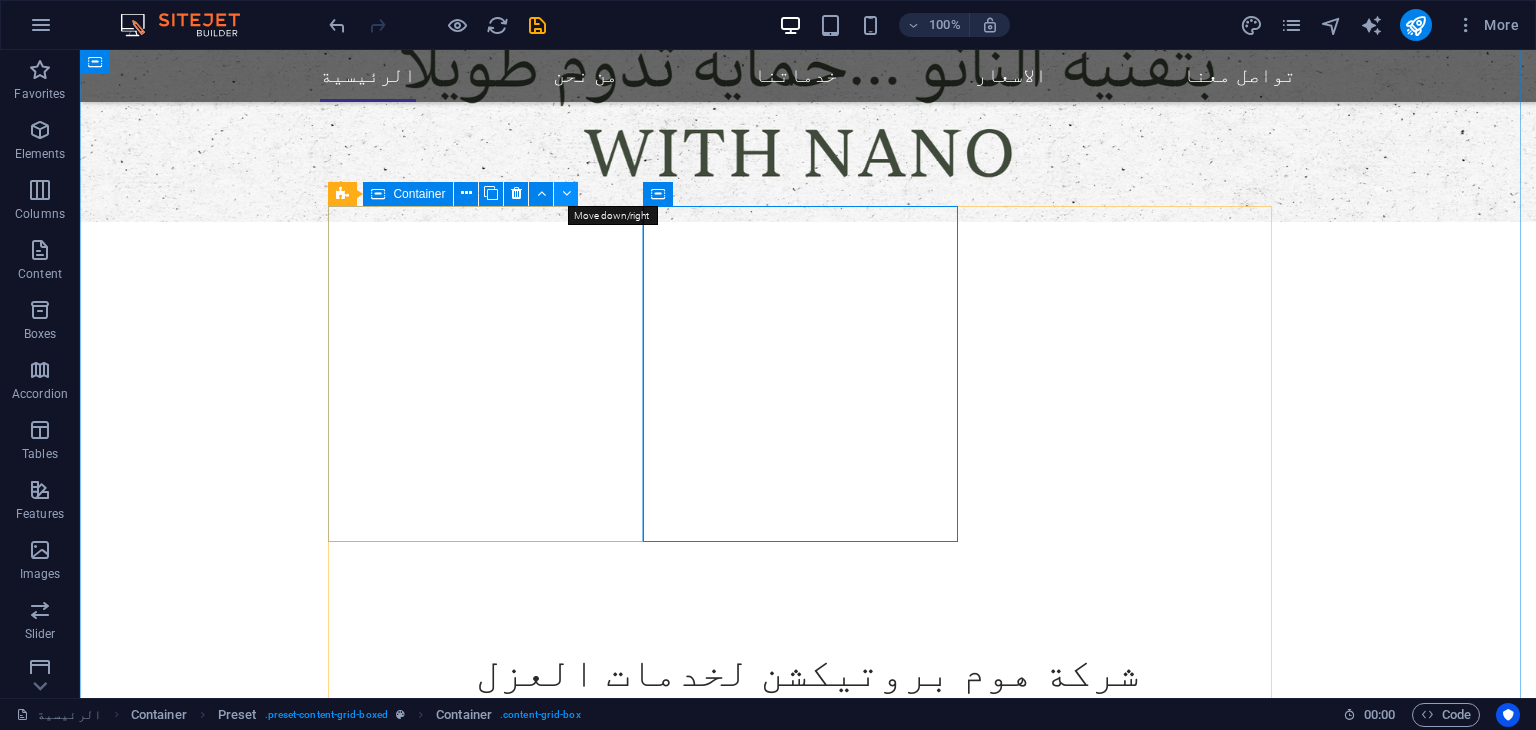 click at bounding box center (566, 194) 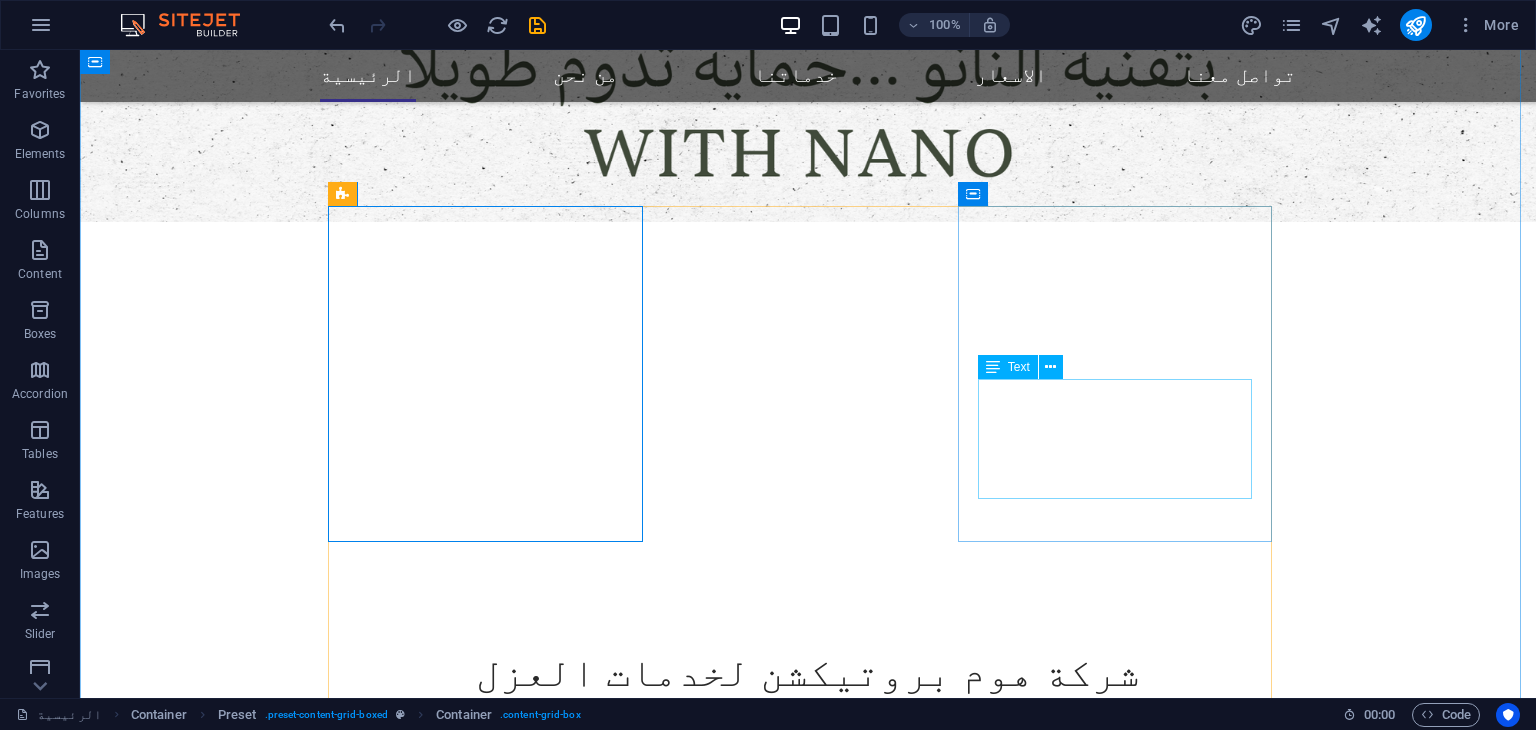 click on "Lorem ipsum dolor sit amet, consectetuer adipiscing elit. Aenean commodo ligula eget dolor." at bounding box center [808, 1665] 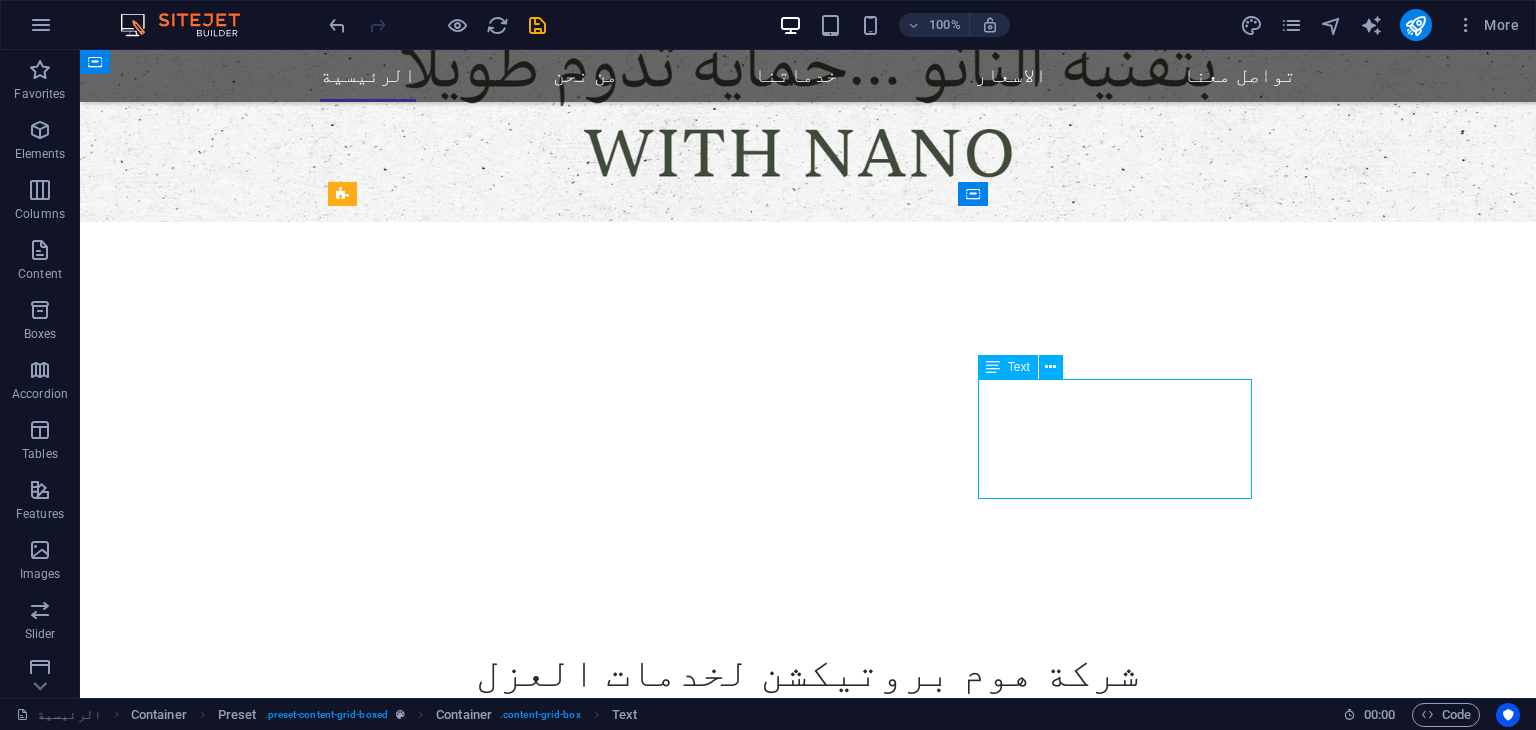 drag, startPoint x: 1136, startPoint y: 454, endPoint x: 784, endPoint y: 454, distance: 352 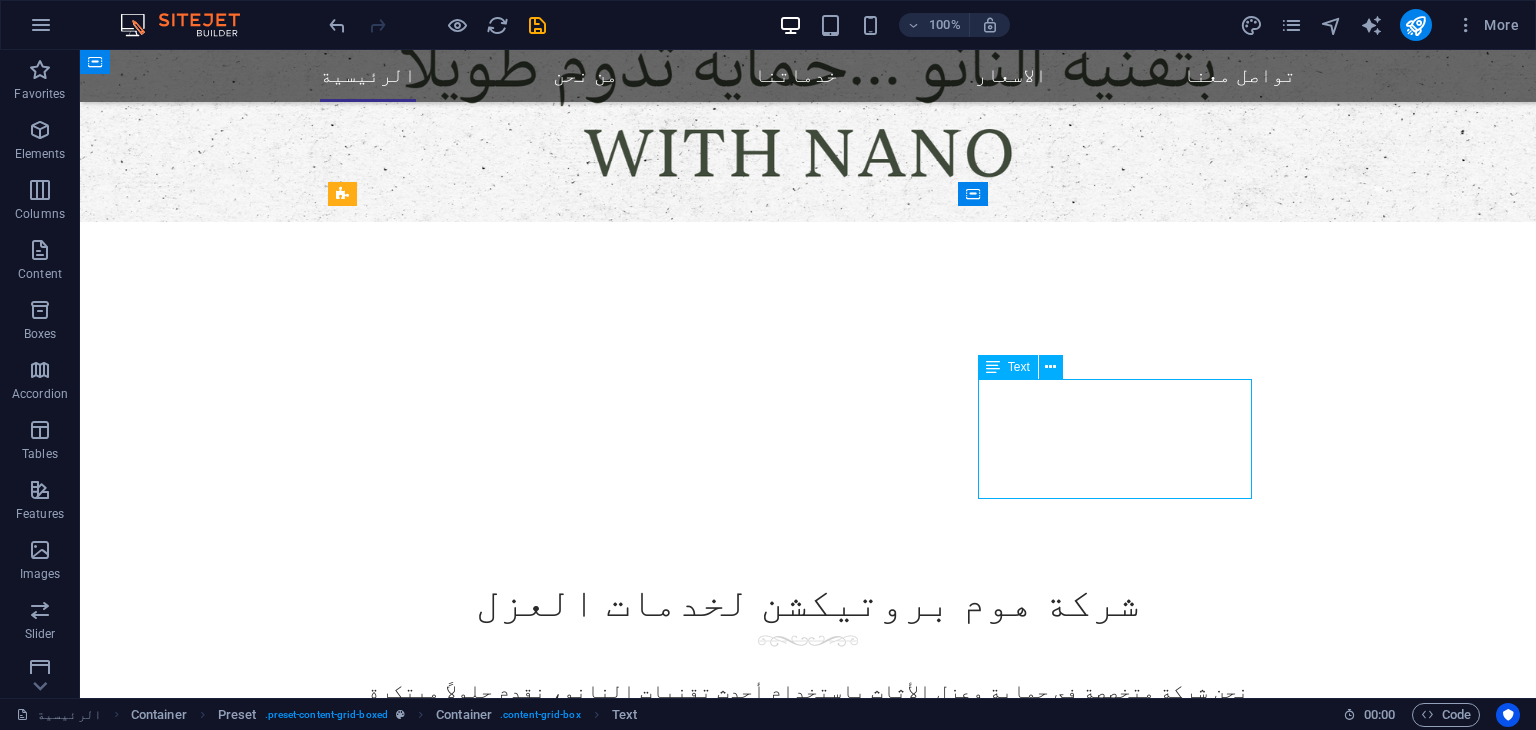 click on "نظافة الاثاث Lorem ipsum dolor sit amet, consectetuer adipiscing elit. Aenean commodo ligula eget dolor." at bounding box center [808, 1530] 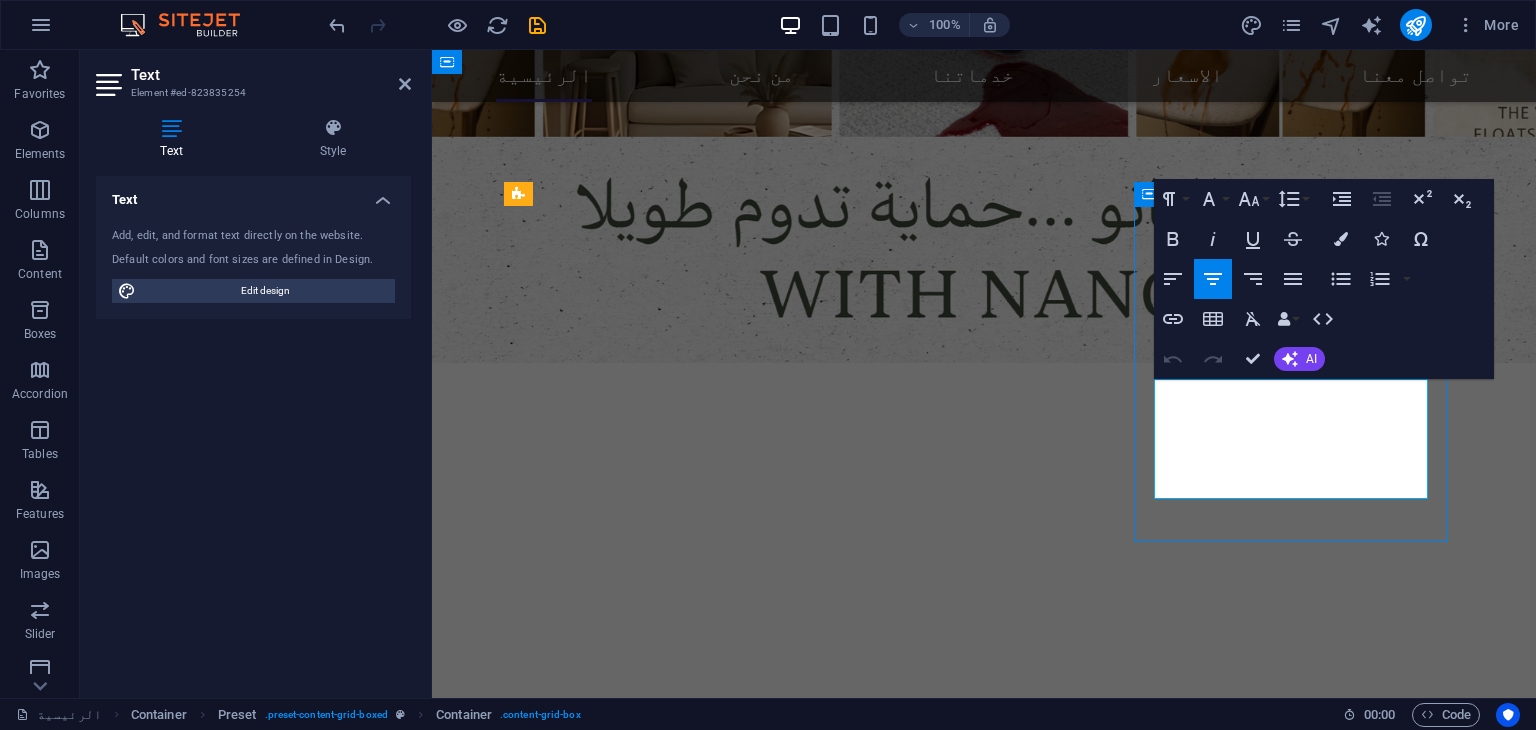 scroll, scrollTop: 945, scrollLeft: 0, axis: vertical 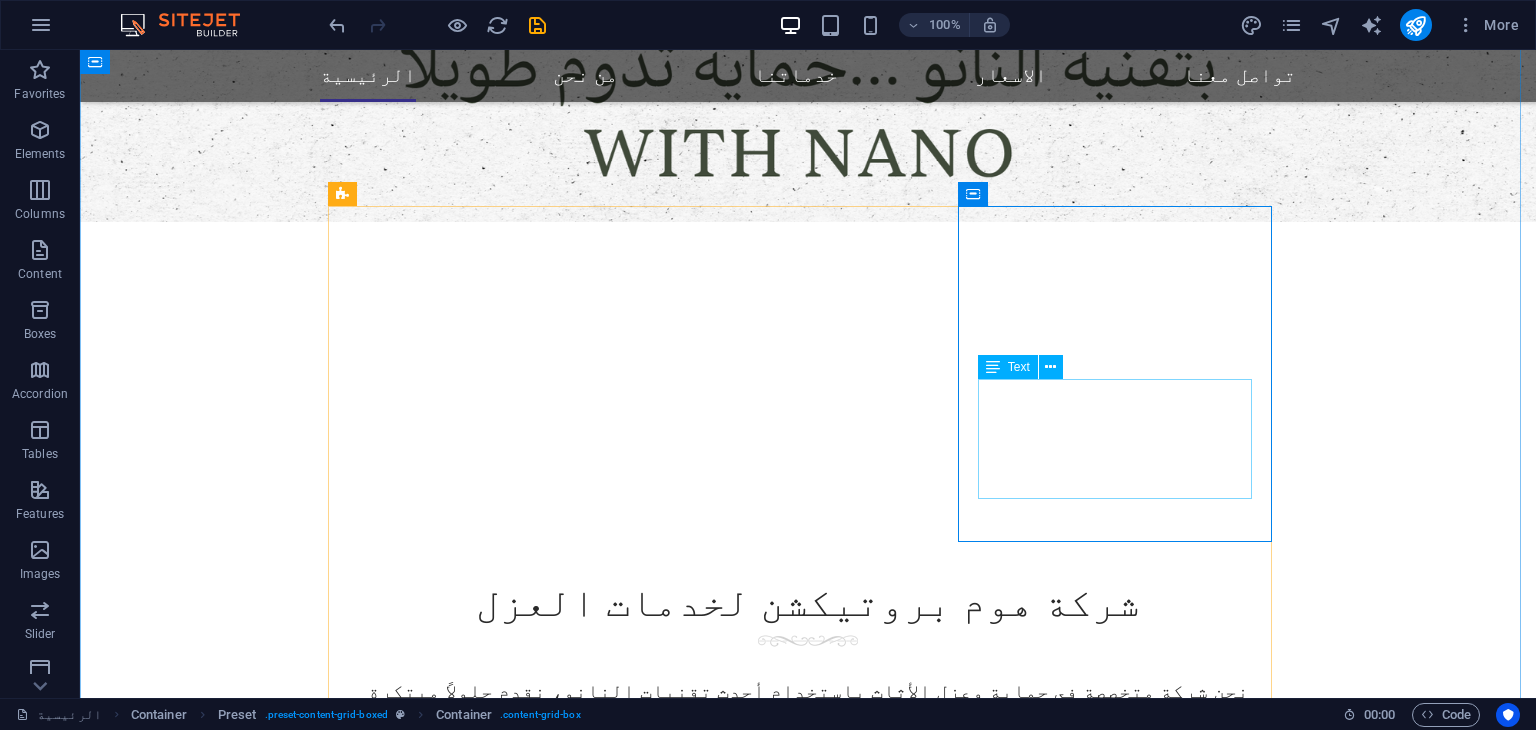 click on "Lorem ipsum dolor sit amet, consectetuer adipiscing elit. Aenean commodo ligula eget dolor." at bounding box center (808, 1595) 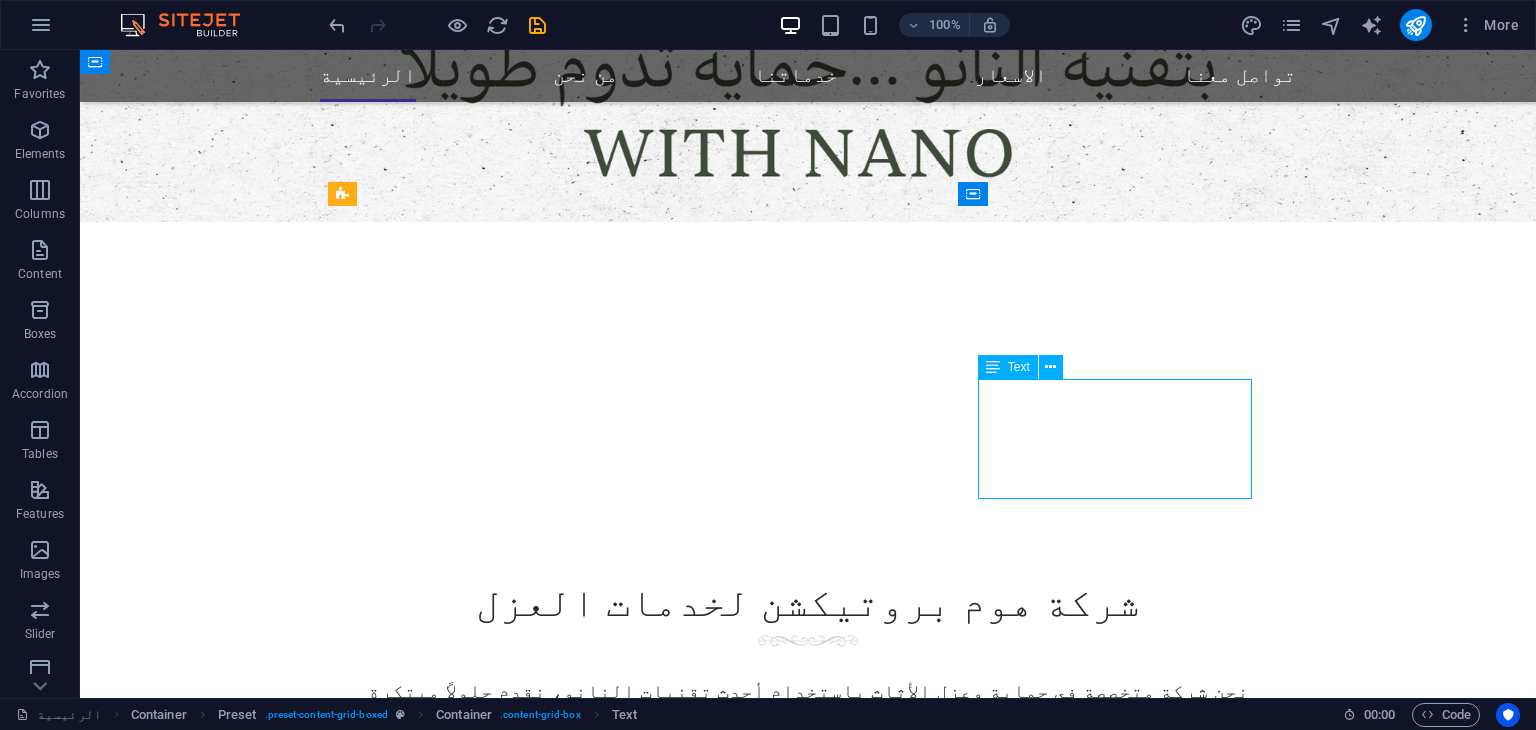 click on "Lorem ipsum dolor sit amet, consectetuer adipiscing elit. Aenean commodo ligula eget dolor." at bounding box center [808, 1595] 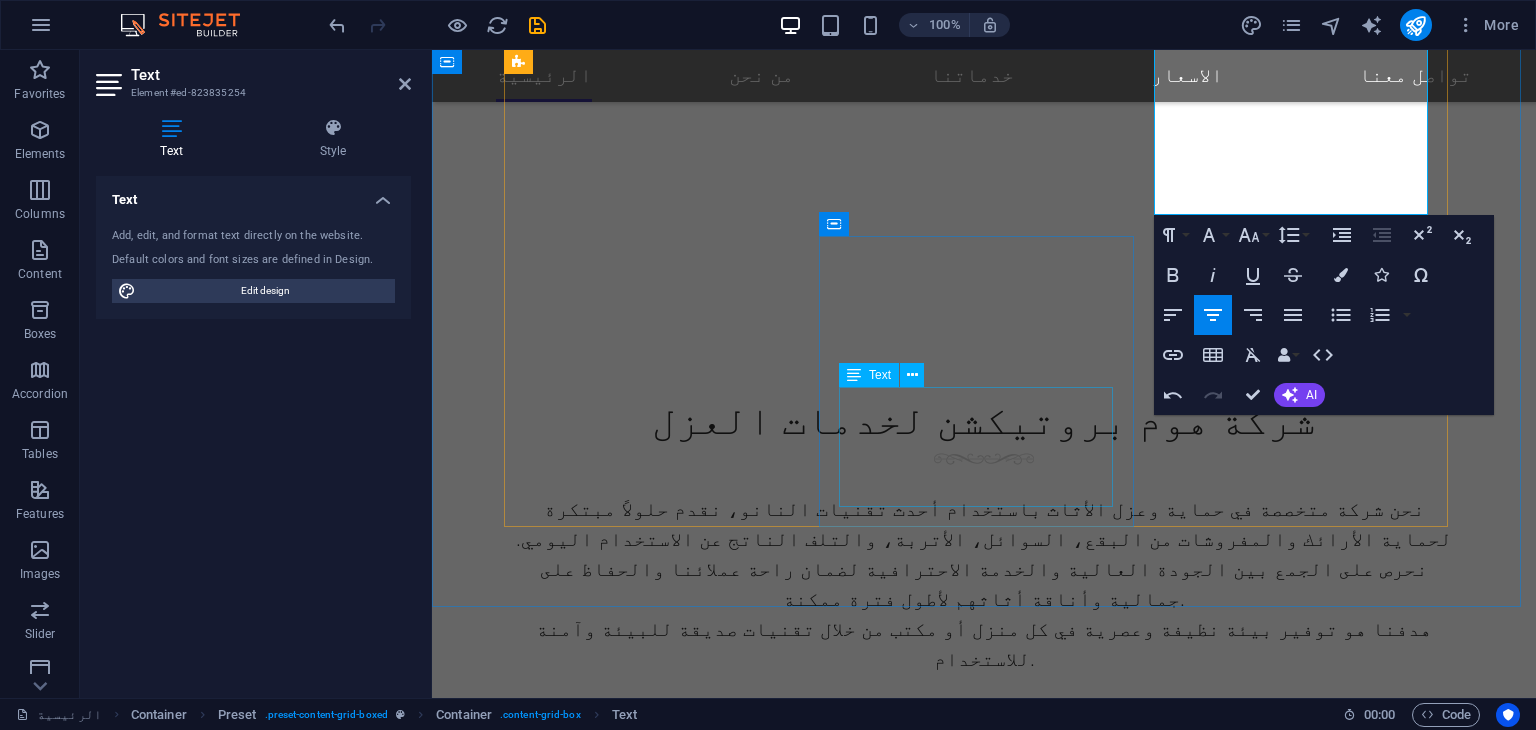scroll, scrollTop: 1128, scrollLeft: 0, axis: vertical 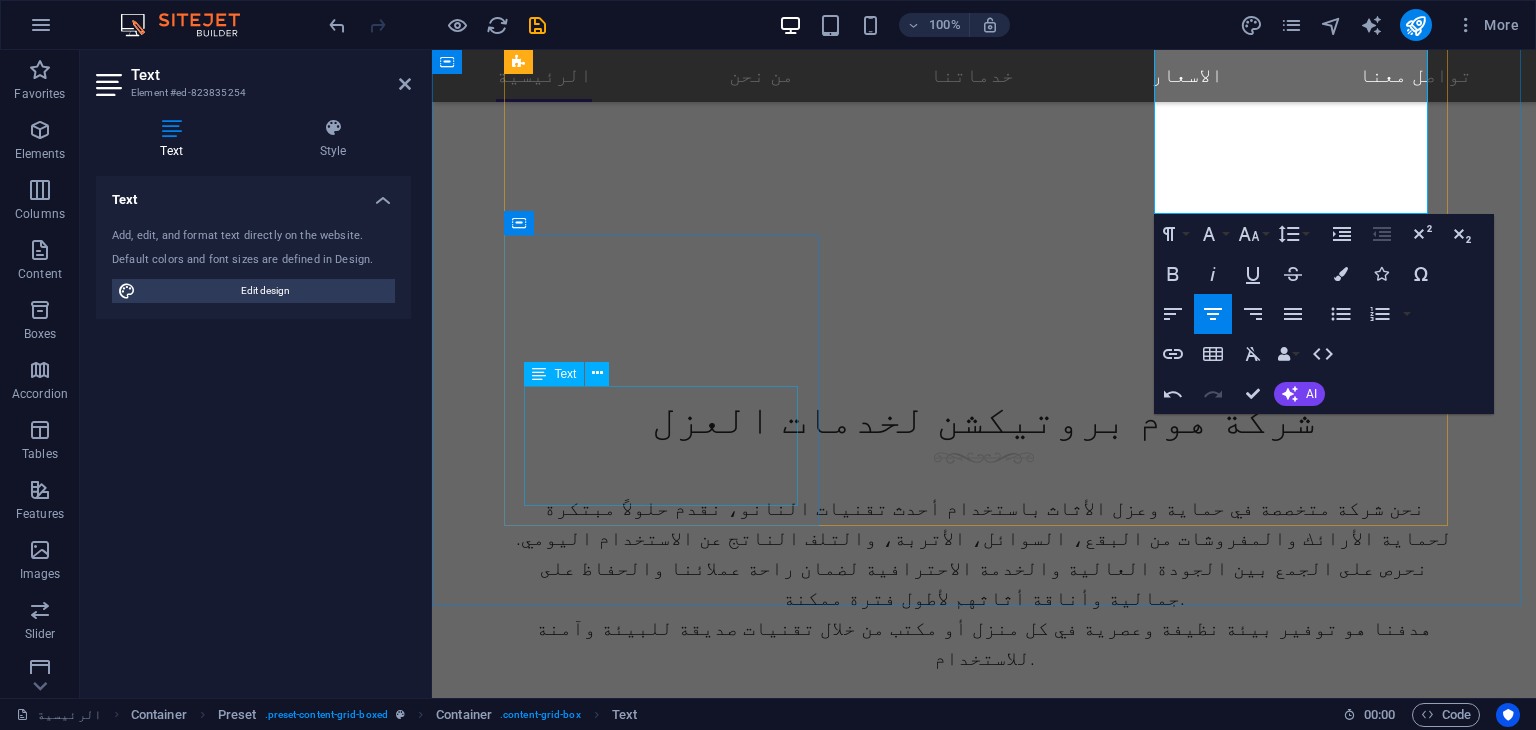 click on "Lorem ipsum dolor sit amet, consectetuer adipiscing elit. Aenean commodo ligula eget dolor." at bounding box center [983, 1705] 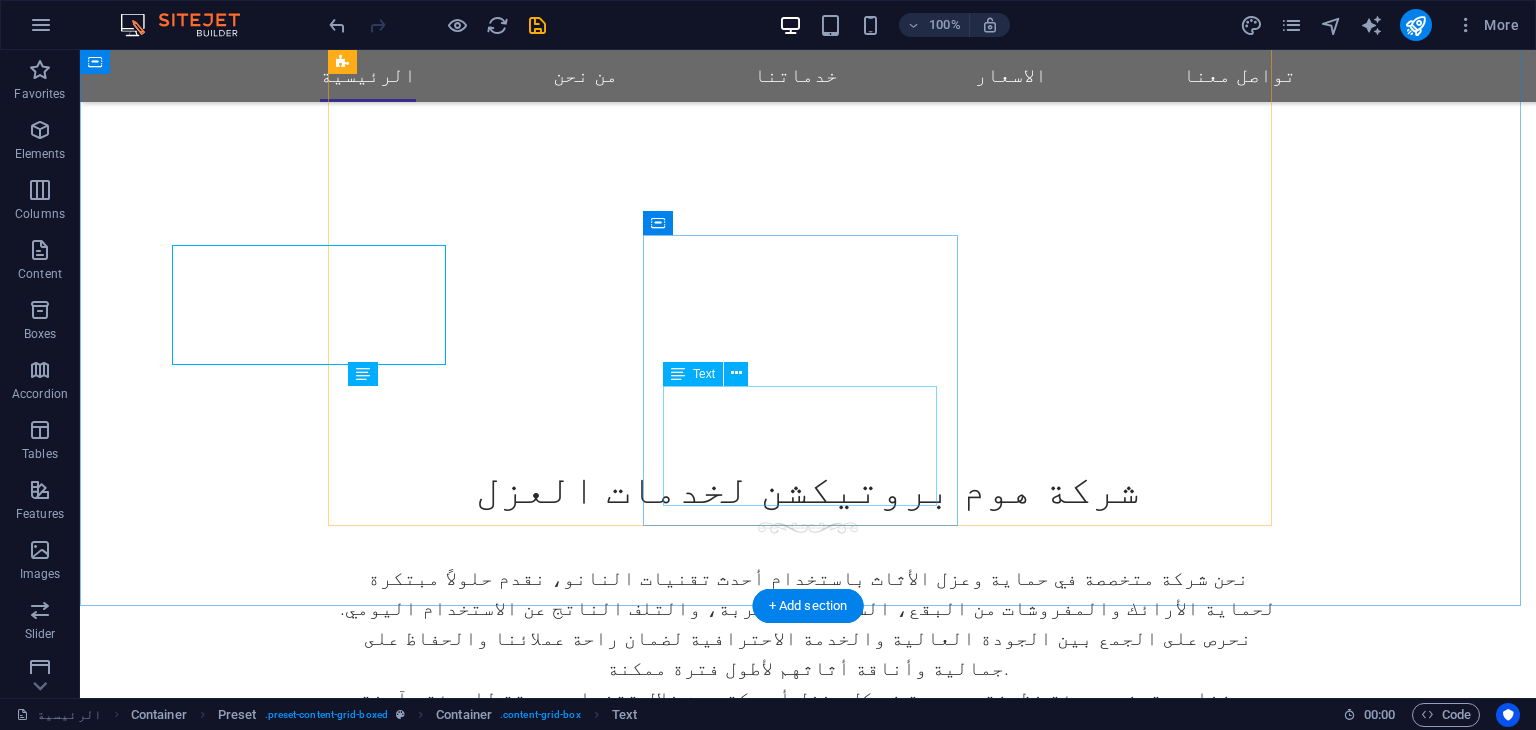 scroll, scrollTop: 1268, scrollLeft: 0, axis: vertical 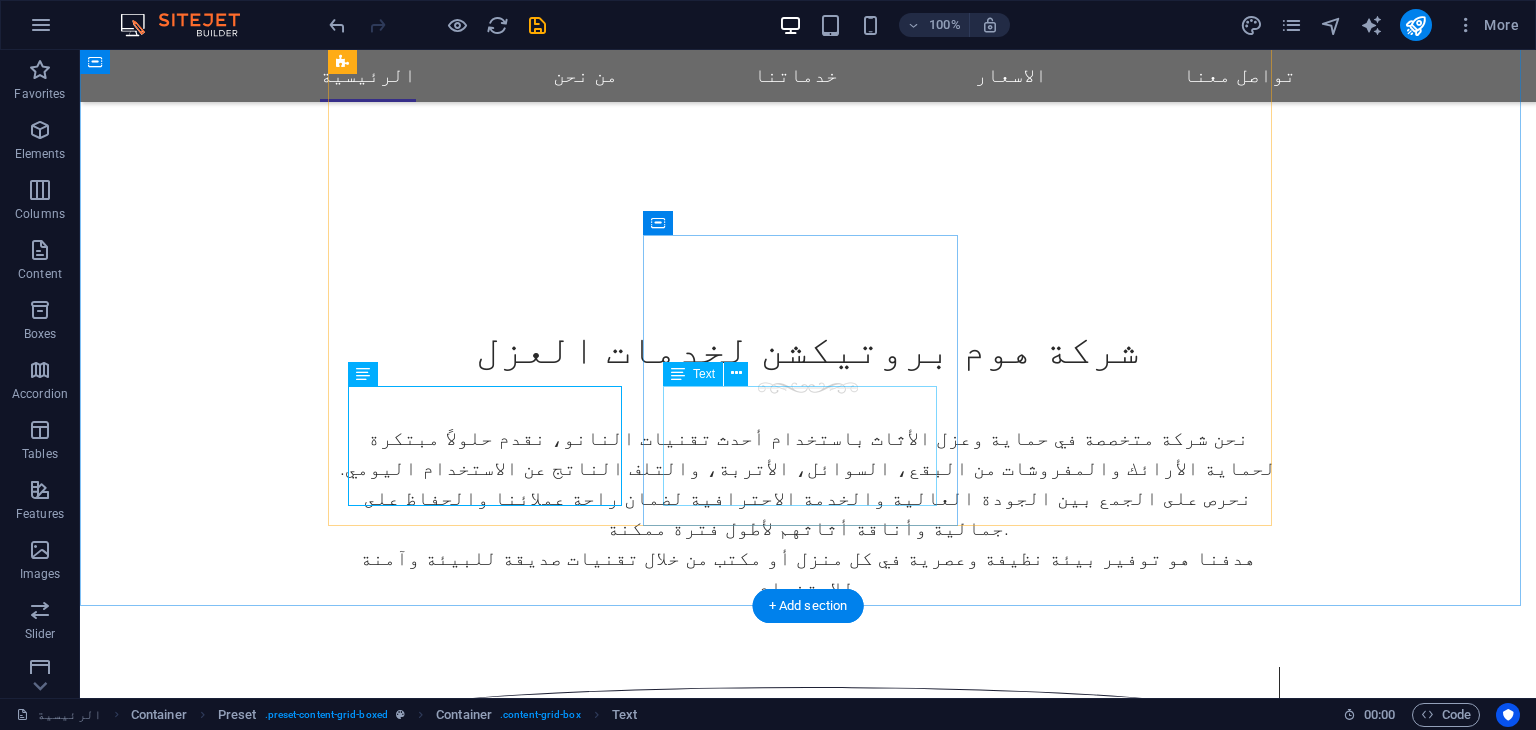 click on "Lorem ipsum dolor sit amet, consectetuer adipiscing elit. Aenean commodo ligula eget dolor." at bounding box center [807, 1837] 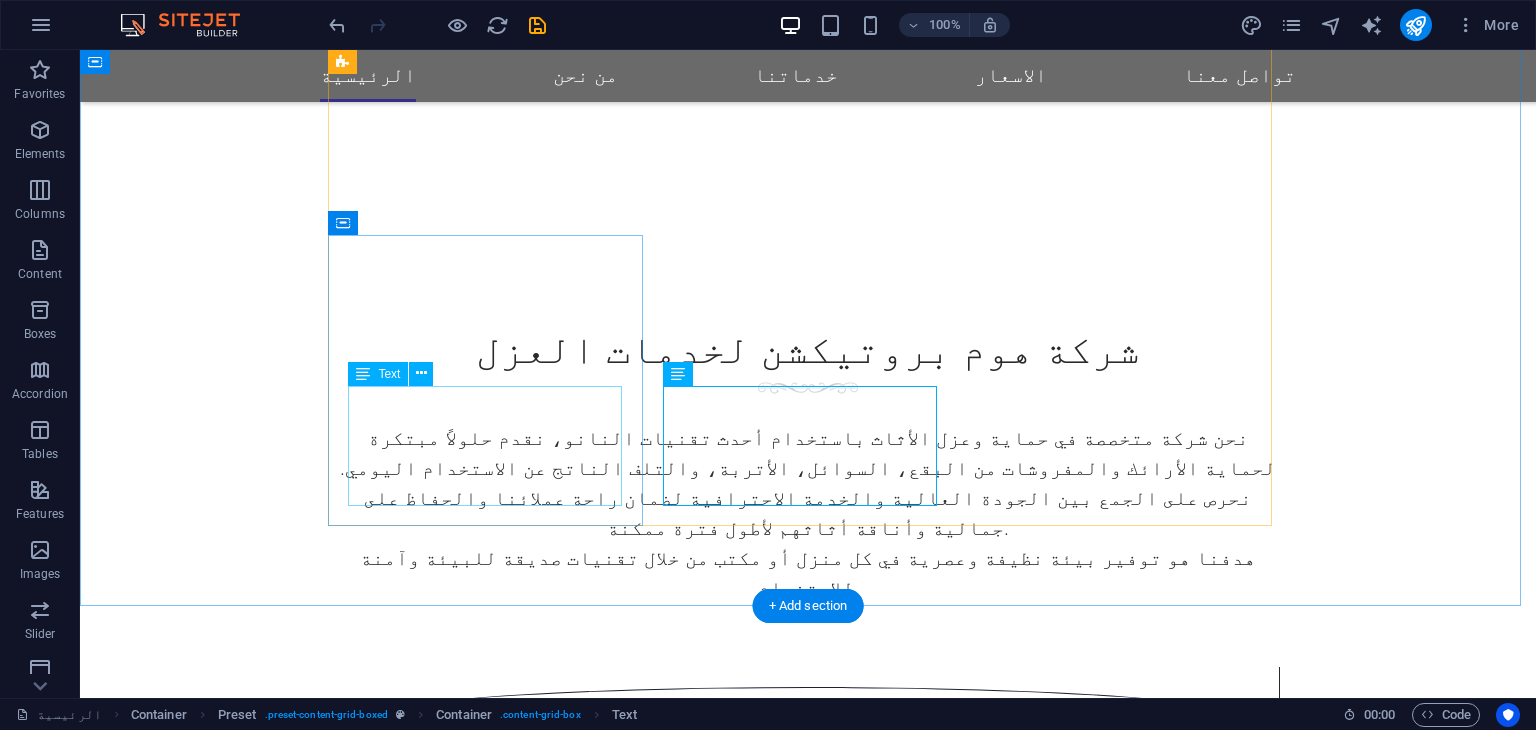click on "Lorem ipsum dolor sit amet, consectetuer adipiscing elit. Aenean commodo ligula eget dolor." at bounding box center (807, 1635) 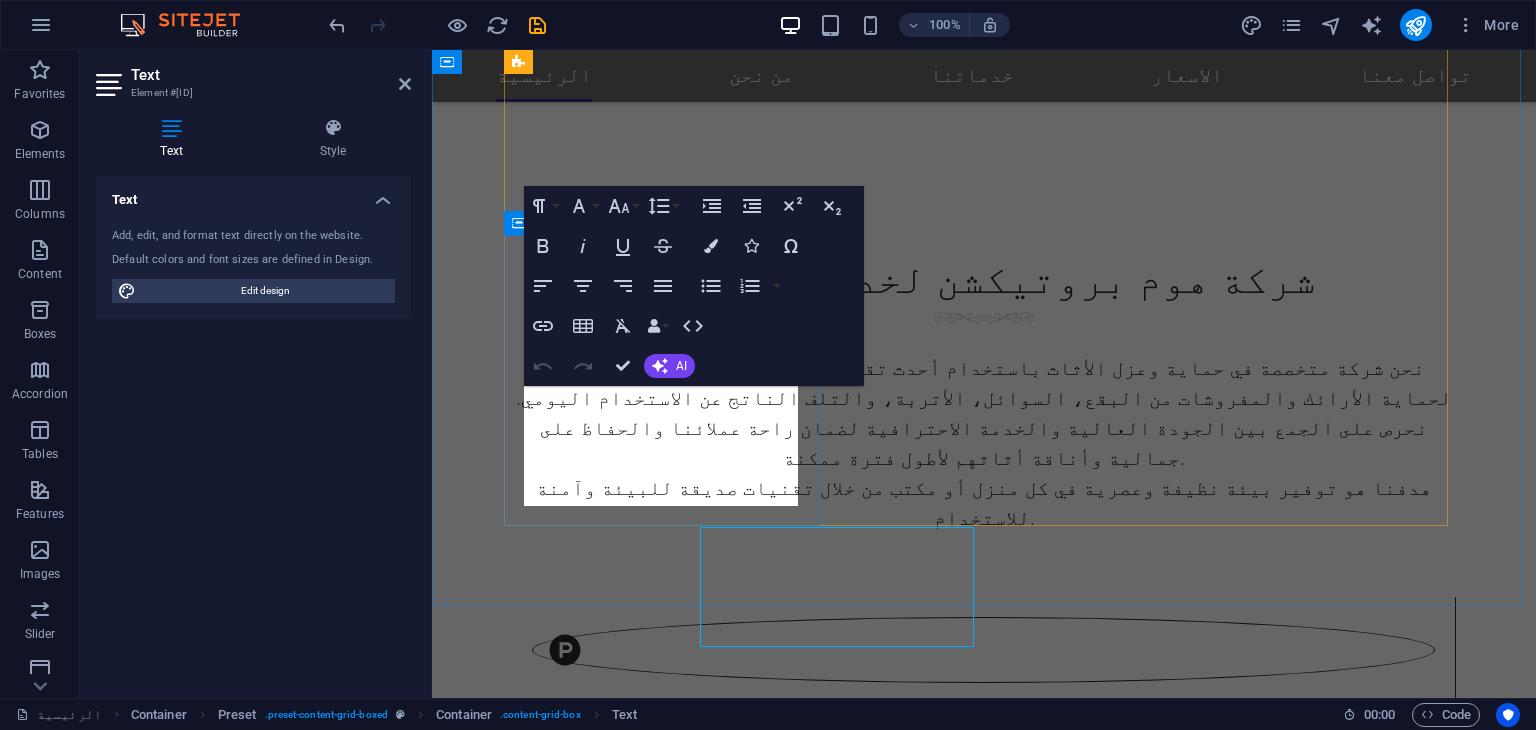 scroll, scrollTop: 1128, scrollLeft: 0, axis: vertical 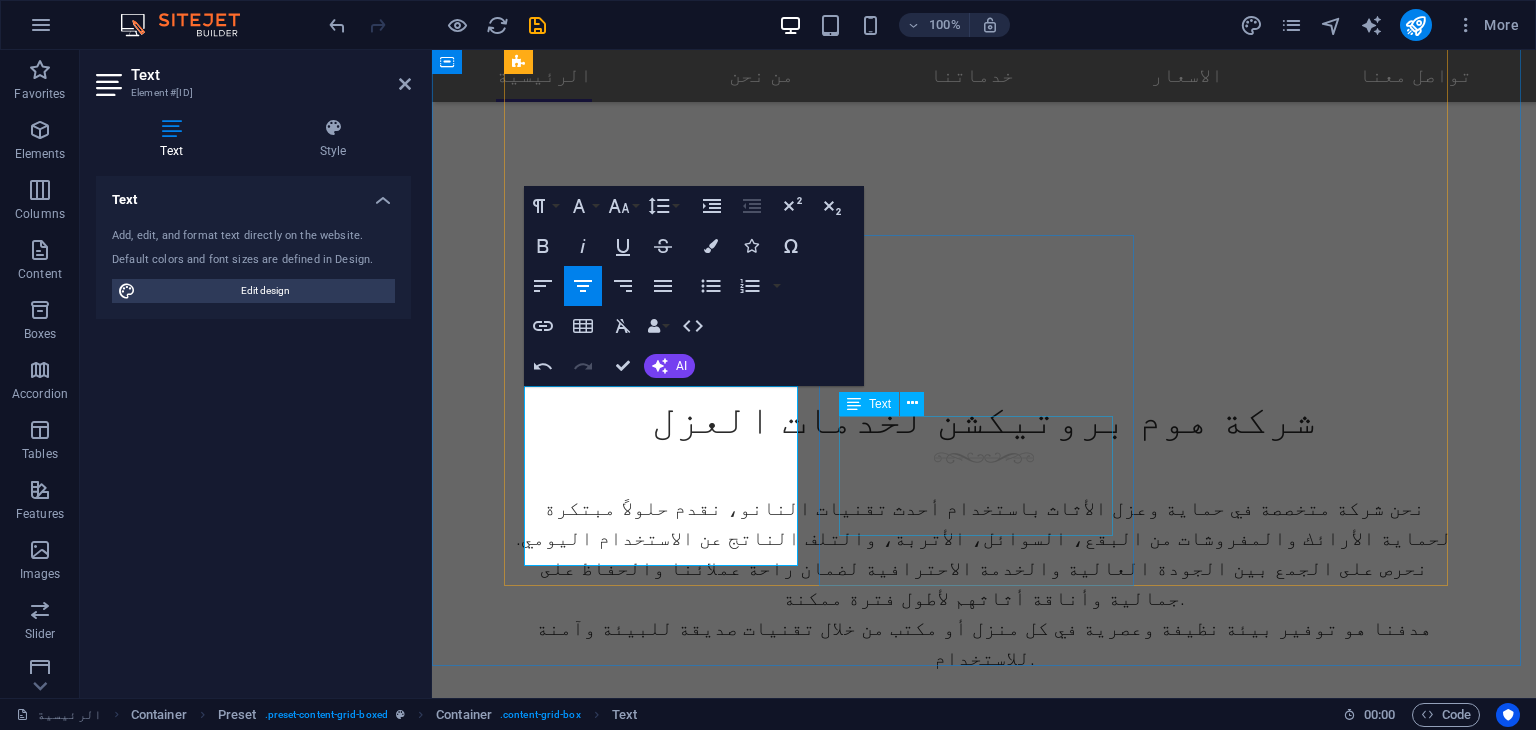 click on "Lorem ipsum dolor sit amet, consectetuer adipiscing elit. Aenean commodo ligula eget dolor." at bounding box center (983, 1997) 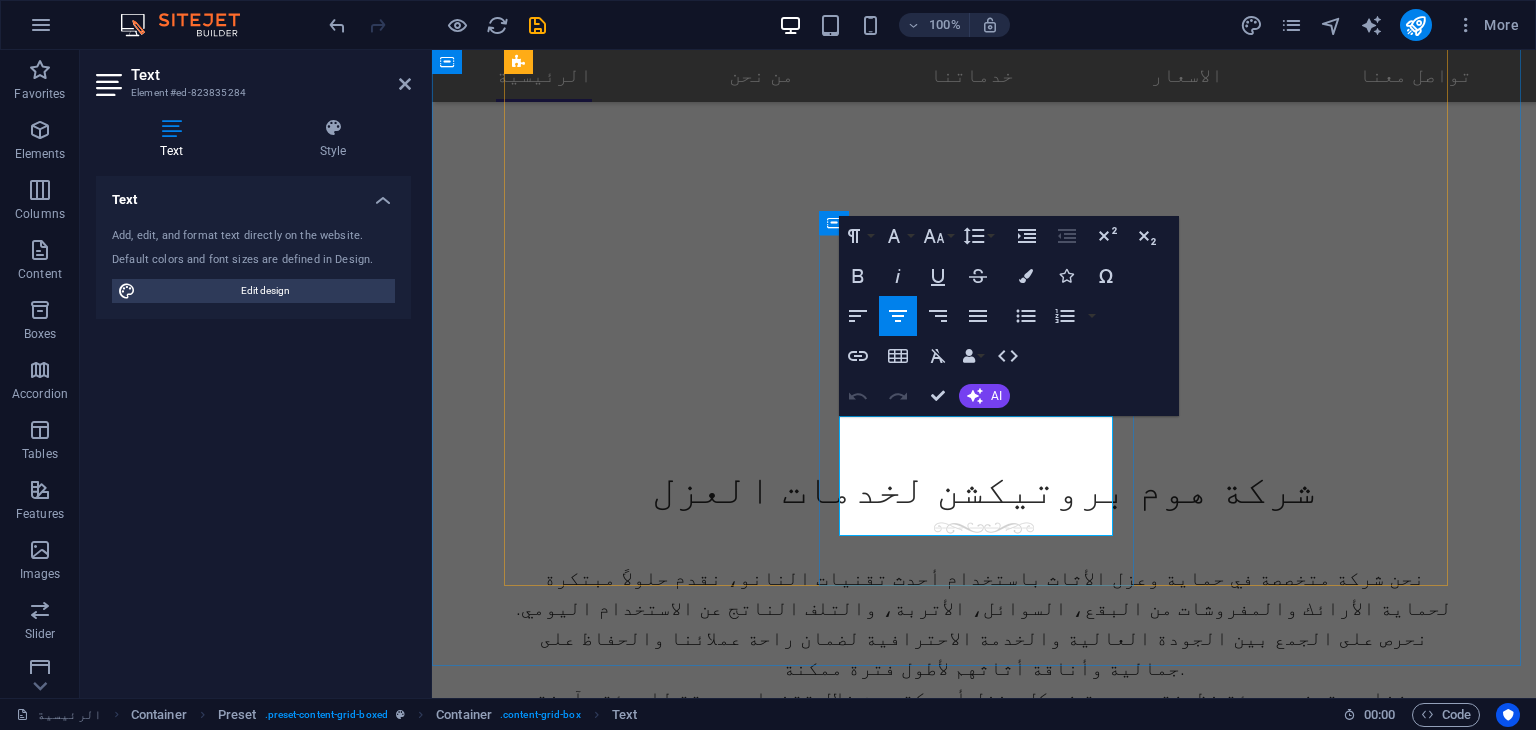 click on "Lorem ipsum dolor sit amet, consectetuer adipiscing elit. Aenean commodo ligula eget dolor." at bounding box center (983, 2067) 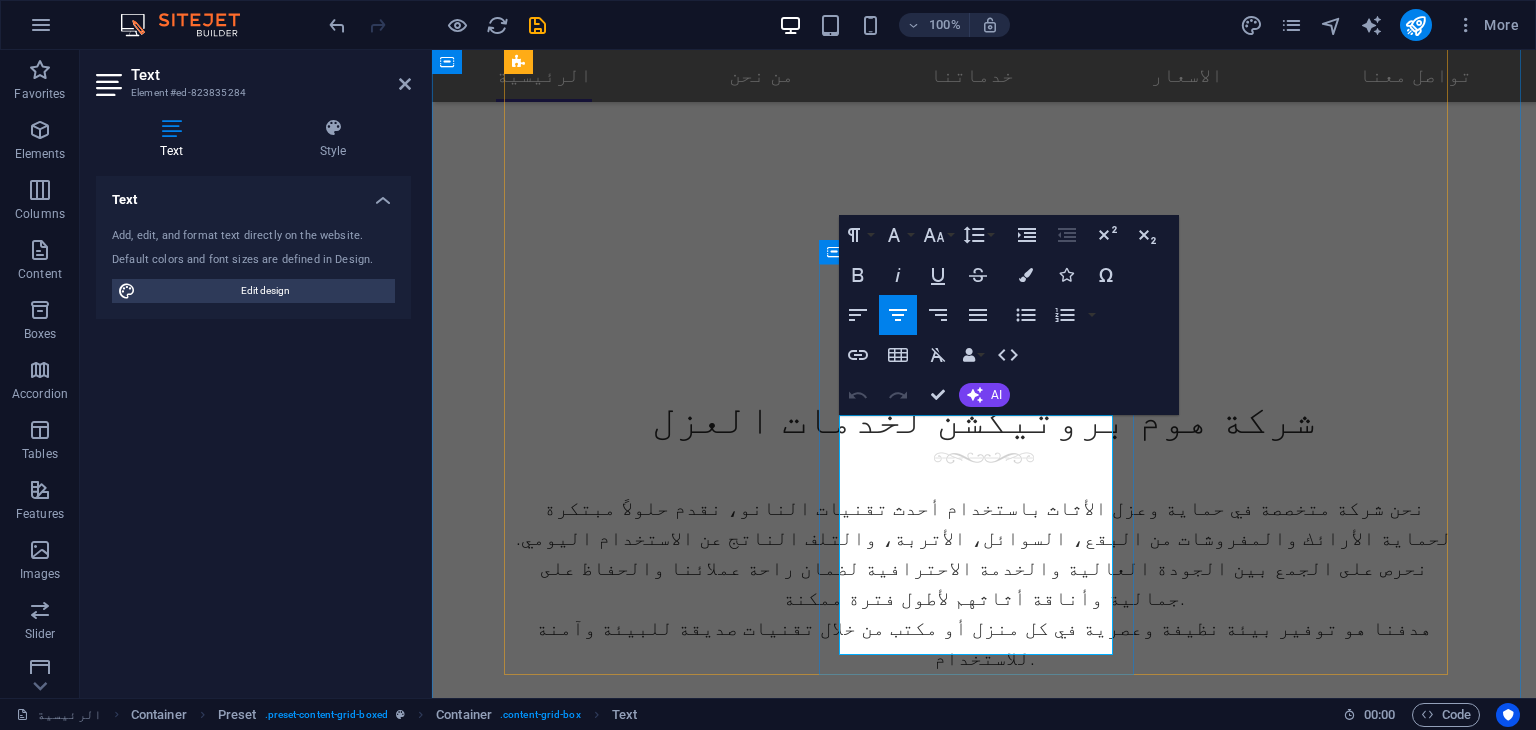 scroll, scrollTop: 1098, scrollLeft: 0, axis: vertical 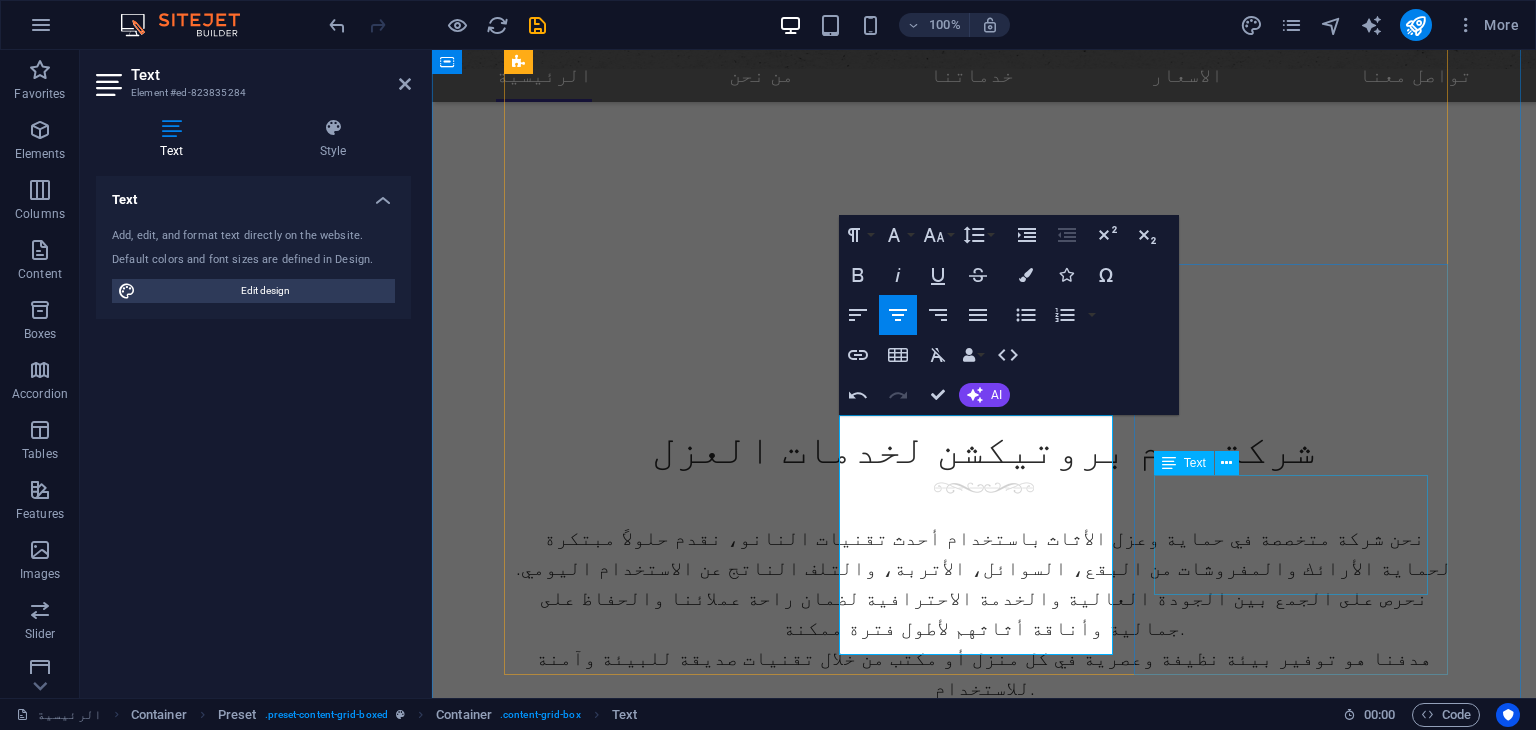 click on "Lorem ipsum dolor sit amet, consectetuer adipiscing elit. Aenean commodo ligula eget dolor." at bounding box center (984, 2348) 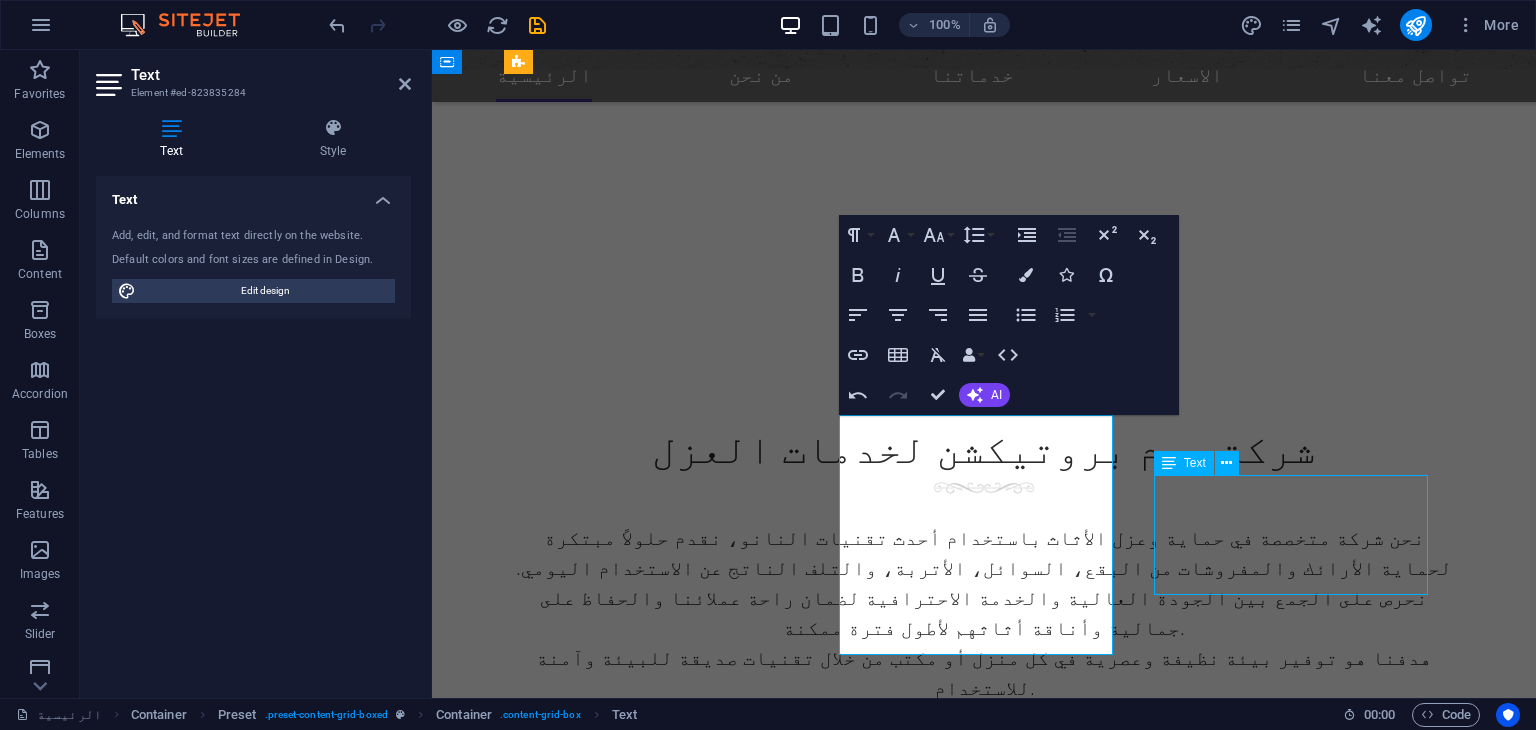scroll, scrollTop: 1239, scrollLeft: 0, axis: vertical 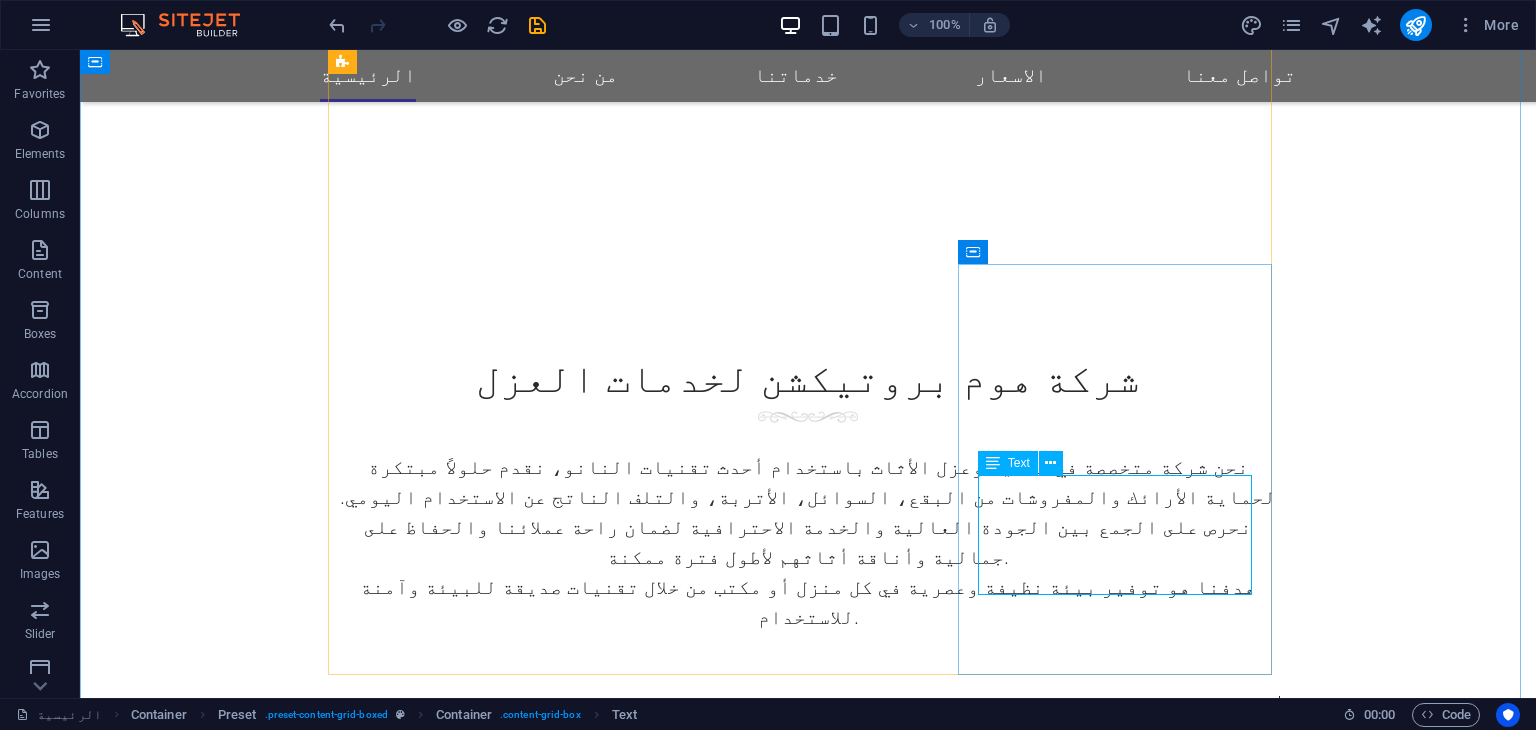 click on "Lorem ipsum dolor sit amet, consectetuer adipiscing elit. Aenean commodo ligula eget dolor." at bounding box center [808, 2277] 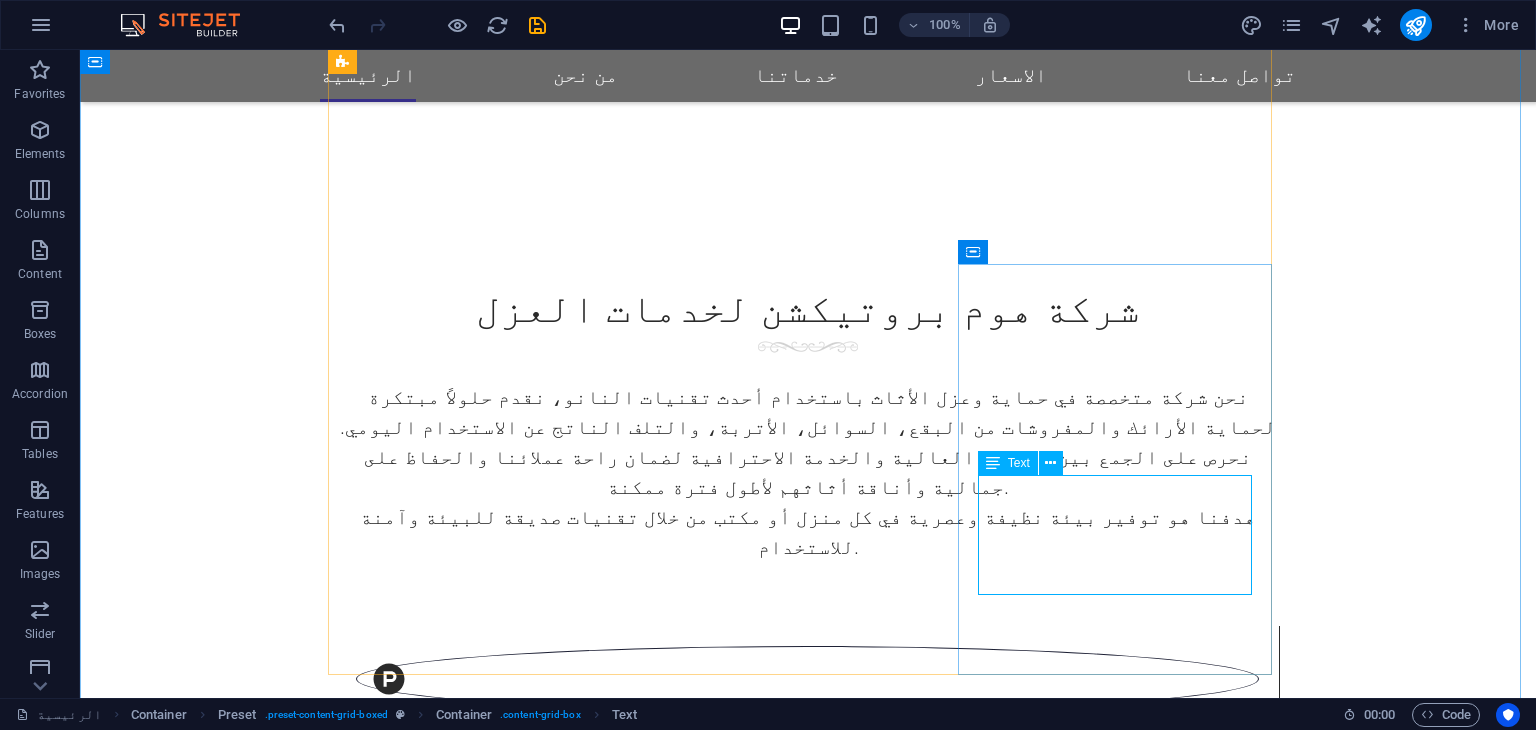 click on "عقود سنوية نوفر عقود صيانة سنوية مصممة لتلبية احتياجات عملائنا في الحفاظ على نظافة وحماية الأثاث والمفروشات طوال العام. تشمل العقود زيارات دورية وخدمات مخصصة تضمن بقاء أثاثك في أفضل حال وبأعلى مستوى من العناية والاهتمام. Ask ChatGPT" at bounding box center (808, 1880) 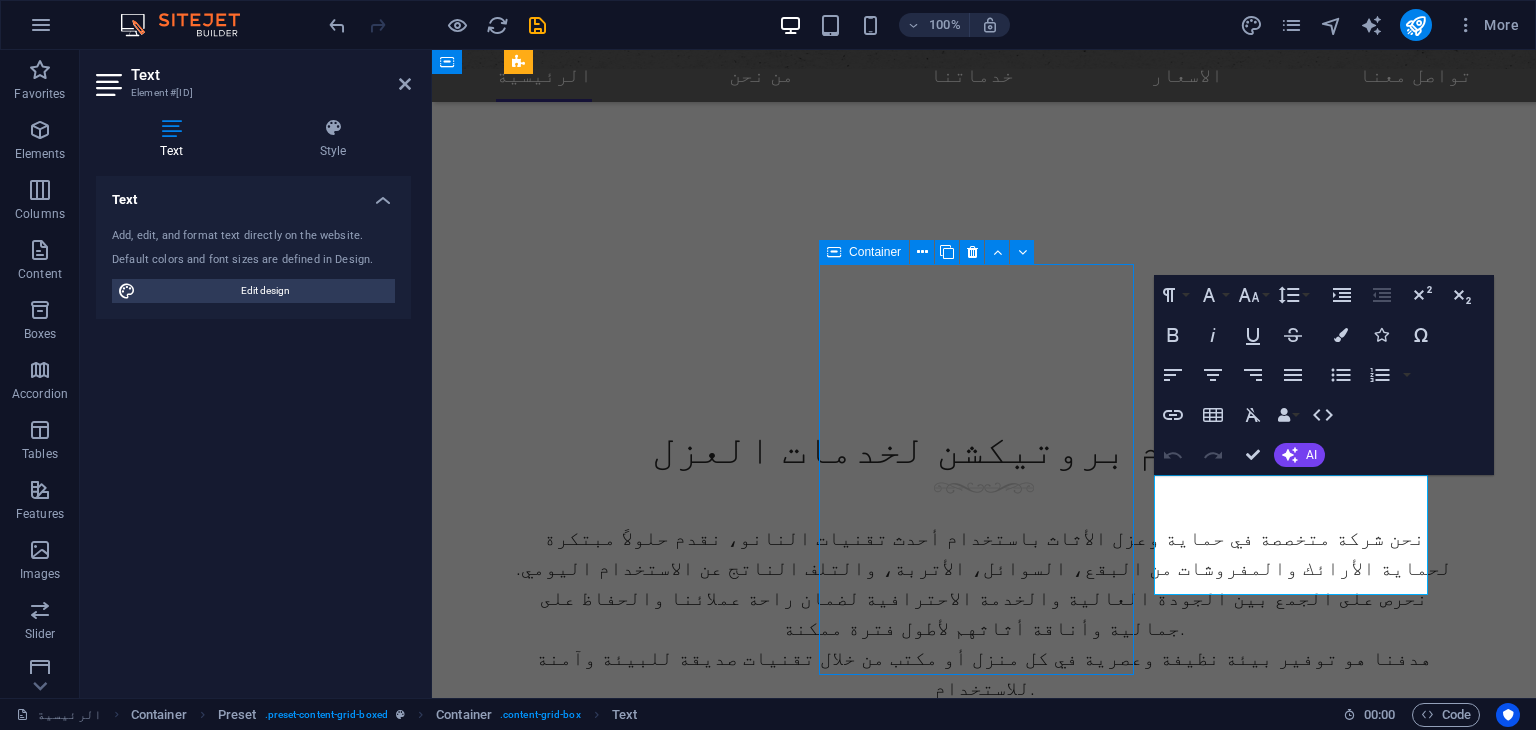 scroll, scrollTop: 1239, scrollLeft: 0, axis: vertical 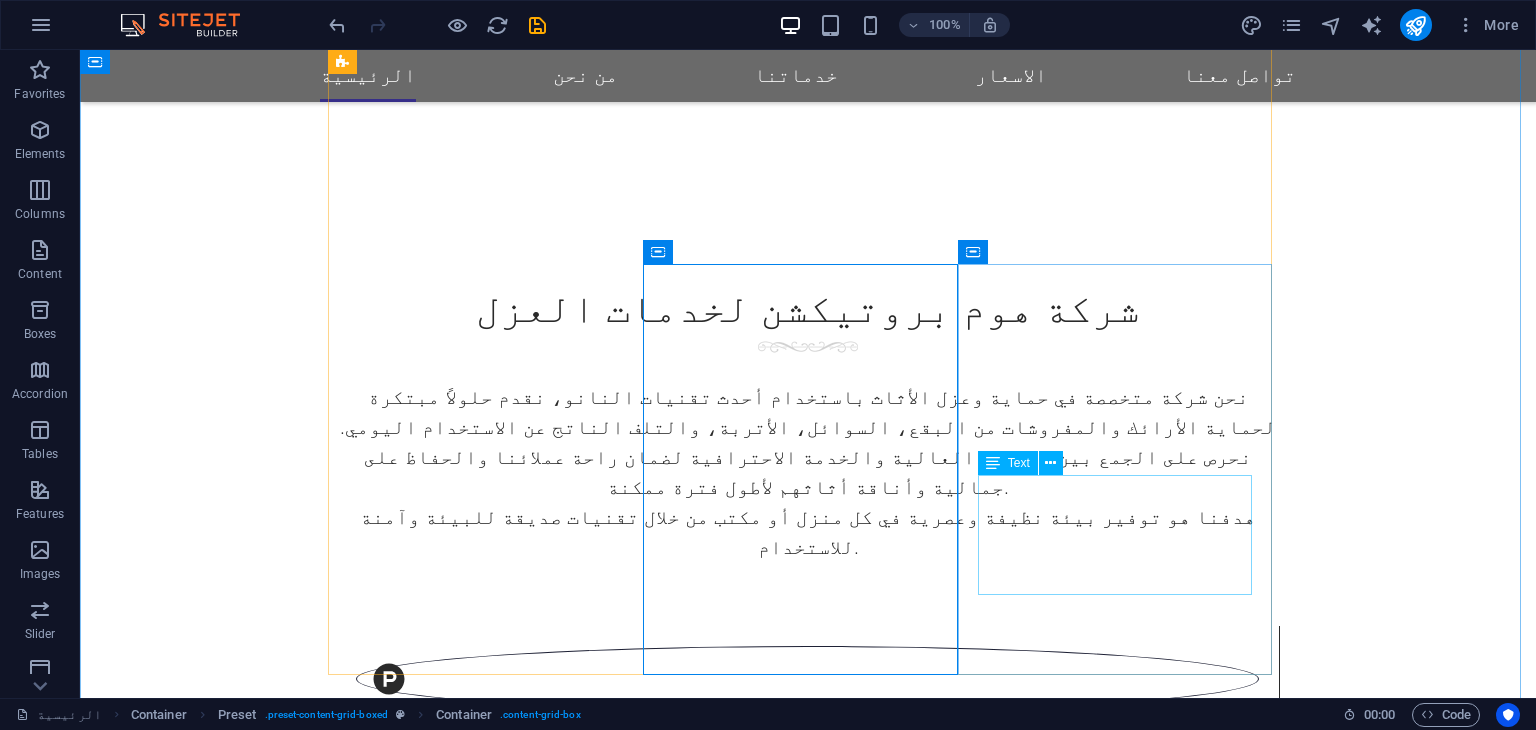 click on "Lorem ipsum dolor sit amet, consectetuer adipiscing elit. Aenean commodo ligula eget dolor." at bounding box center (808, 2207) 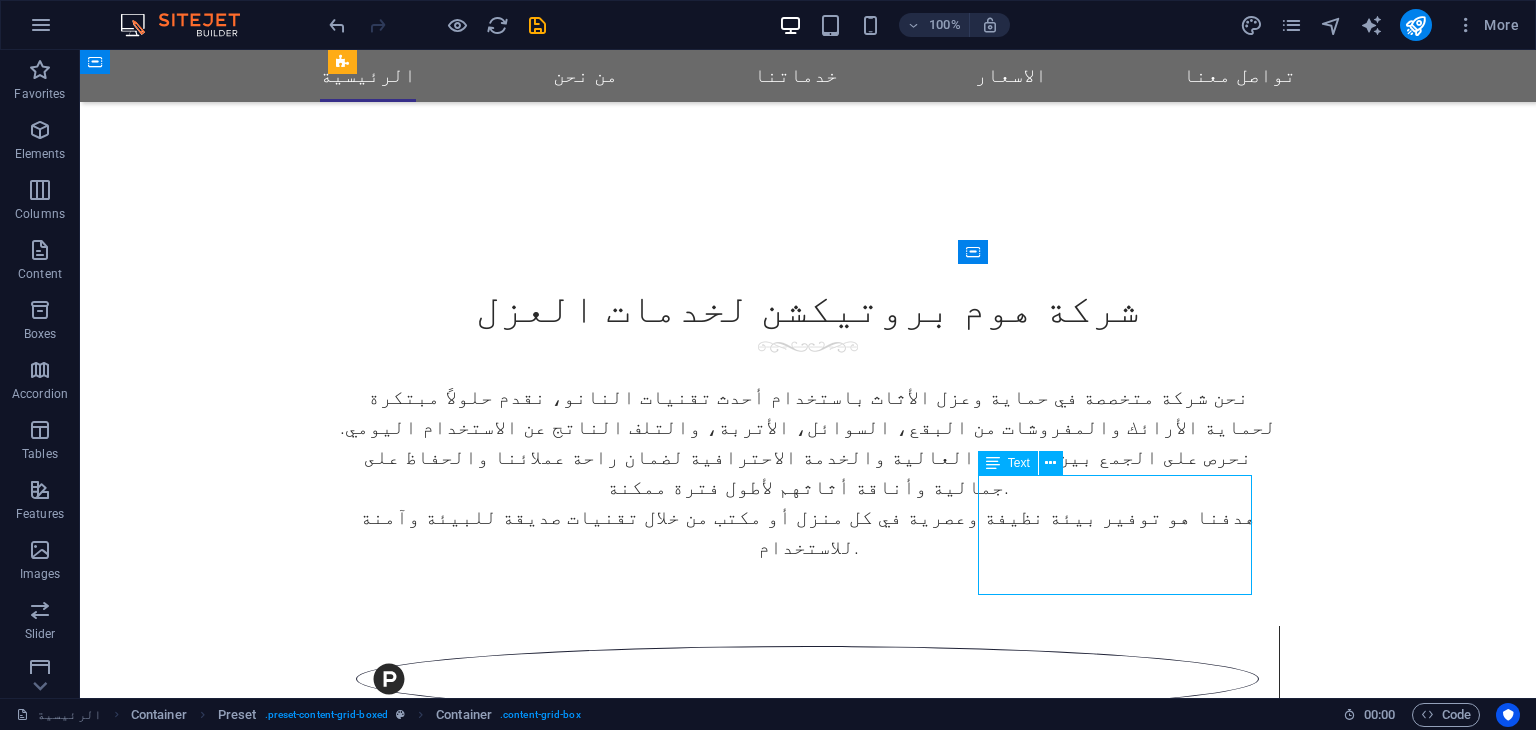 click on "Lorem ipsum dolor sit amet, consectetuer adipiscing elit. Aenean commodo ligula eget dolor." at bounding box center [808, 2207] 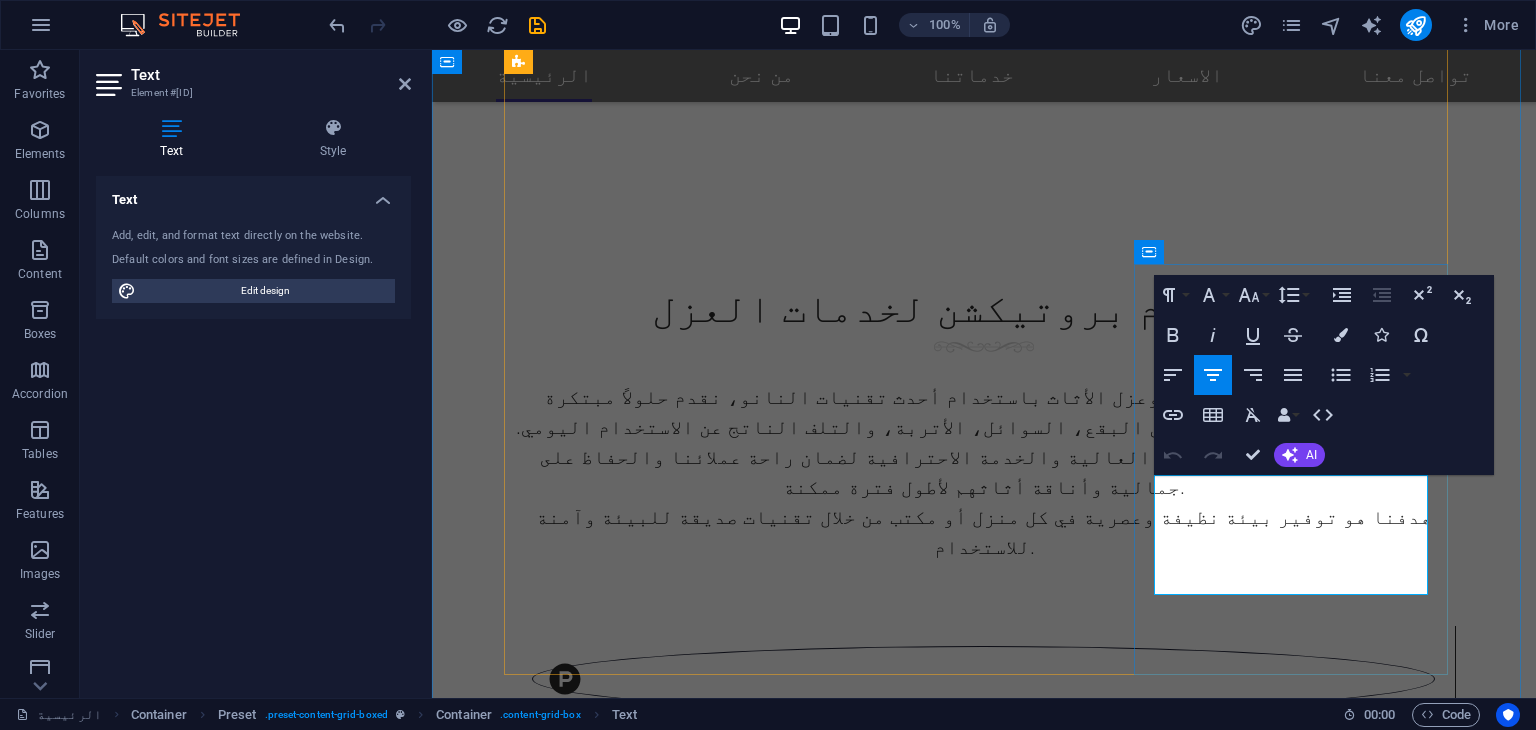 scroll, scrollTop: 1098, scrollLeft: 0, axis: vertical 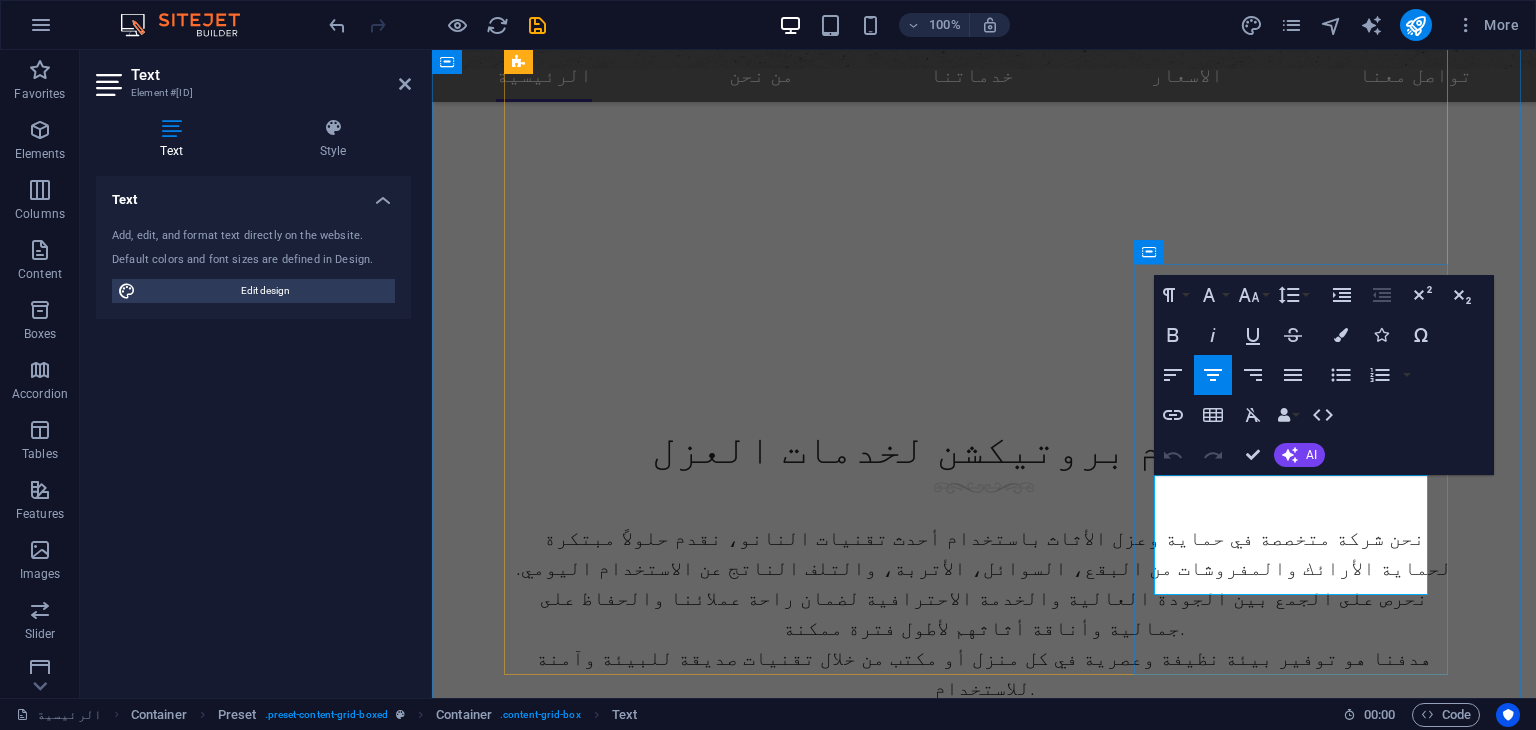 click on "Lorem ipsum dolor sit amet, consectetuer adipiscing elit. Aenean commodo ligula eget dolor." at bounding box center [984, 2348] 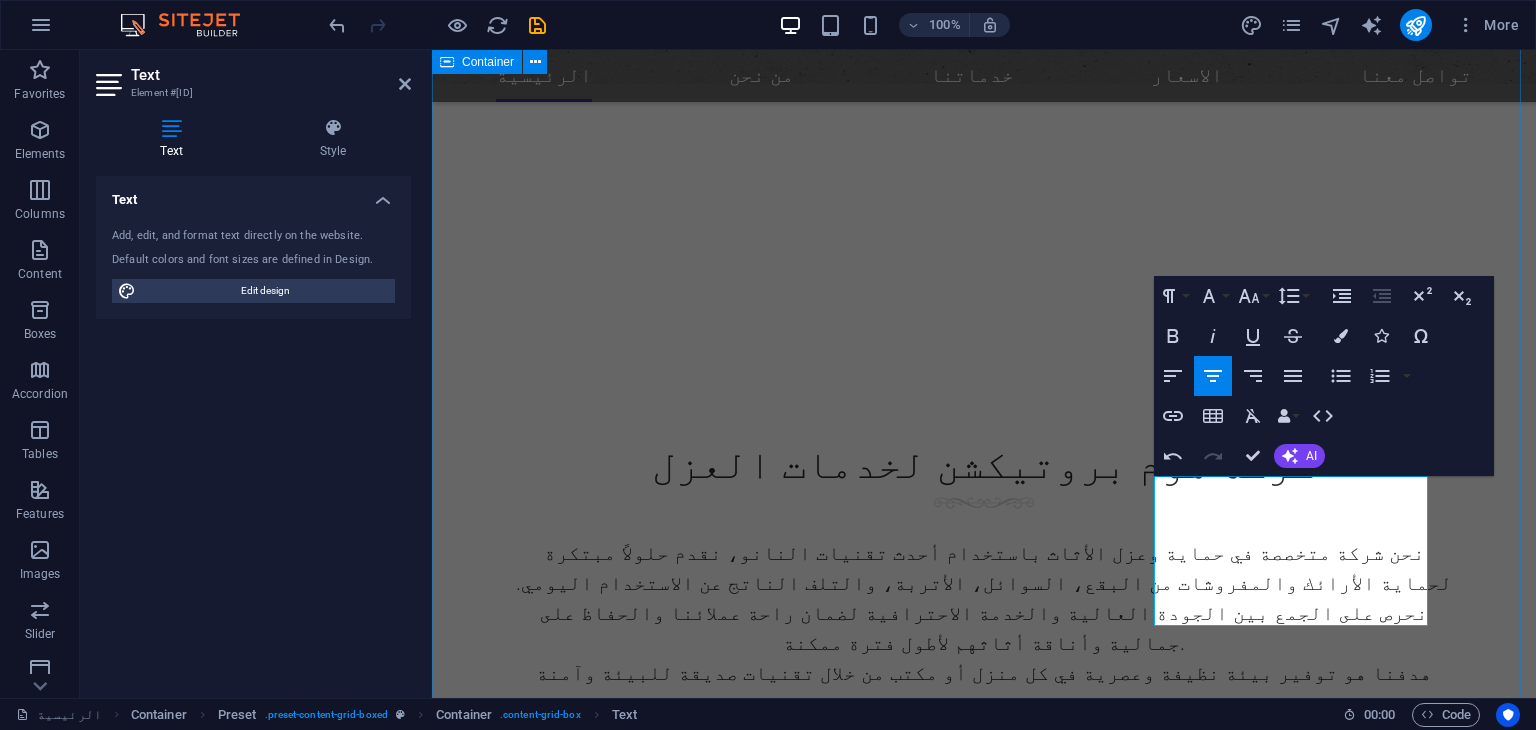 click on "شركة هوم بروتيكشن لخدمات العزل نحن شركة متخصصة في حماية وعزل الأثاث باستخدام أحدث تقنيات النانو، نقدم حلولاً مبتكرة لحماية الأرائك والمفروشات من البقع، السوائل، الأتربة، والتلف الناتج عن الاستخدام اليومي. نحرص على الجمع بين الجودة العالية والخدمة الاحترافية لضمان راحة عملائنا والحفاظ على جمالية وأناقة أثاثهم لأطول فترة ممكنة. هدفنا هو توفير بيئة نظيفة وعصرية في كل منزل أو مكتب من خلال تقنيات صديقة للبيئة وآمنة للاستخدام. عزل الاثاث Ask ChatGPT عزل بتقنية النانو نظافة الاثاث Ask ChatGPT نظافة المفروشات Ask ChatGPT عقود سنوية Ask ChatGPT اسعار تنافسية" at bounding box center (984, 1435) 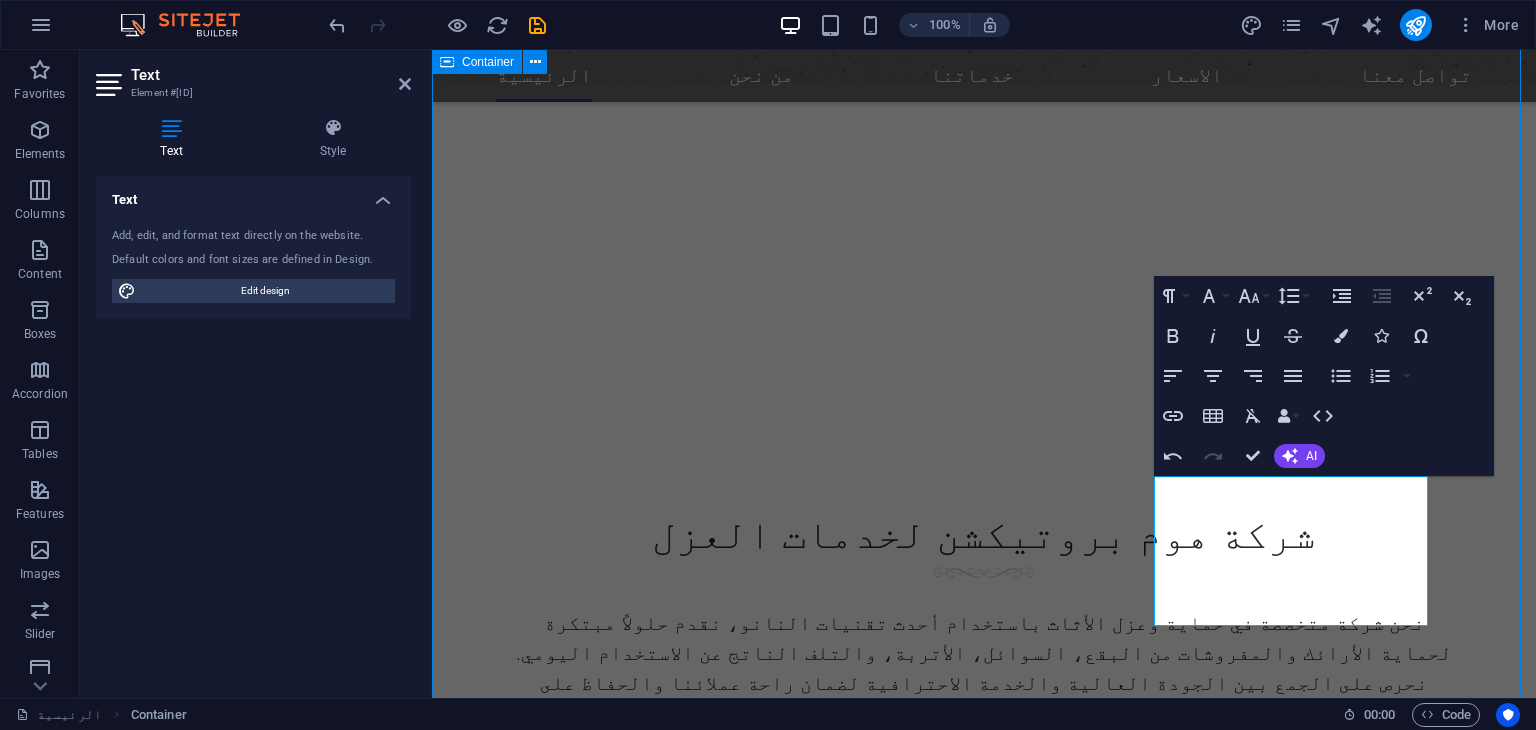 scroll, scrollTop: 1224, scrollLeft: 0, axis: vertical 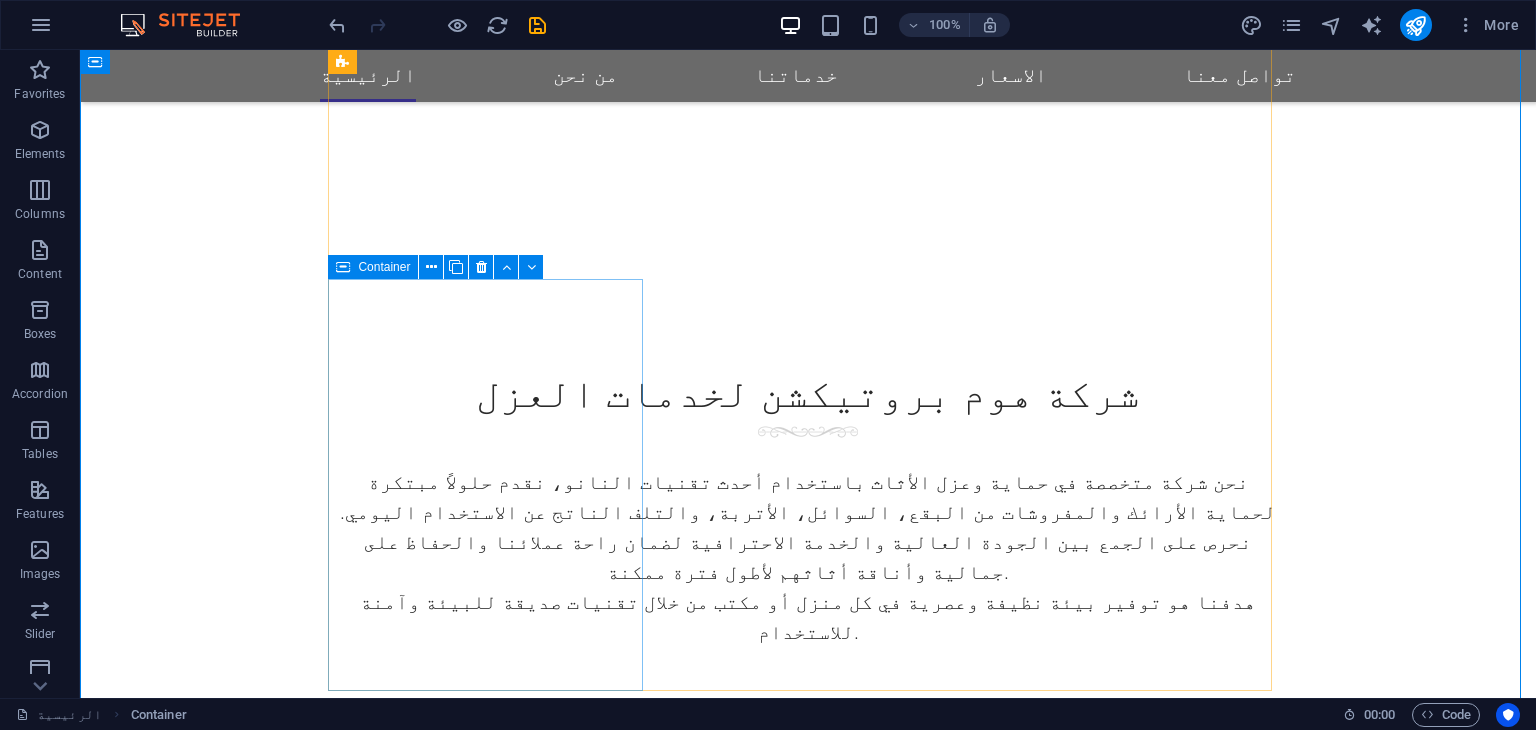 click on "نظافة المفروشات نظافة المفروشات ضرورية للحفاظ على بيئة صحية وأنيقة داخل المنزل. إزالة الغبار والبقع بشكل منتظم يطيل عمر الأقمشة ويحافظ على رونقها وجودتها. Ask ChatGPT" at bounding box center (808, 1658) 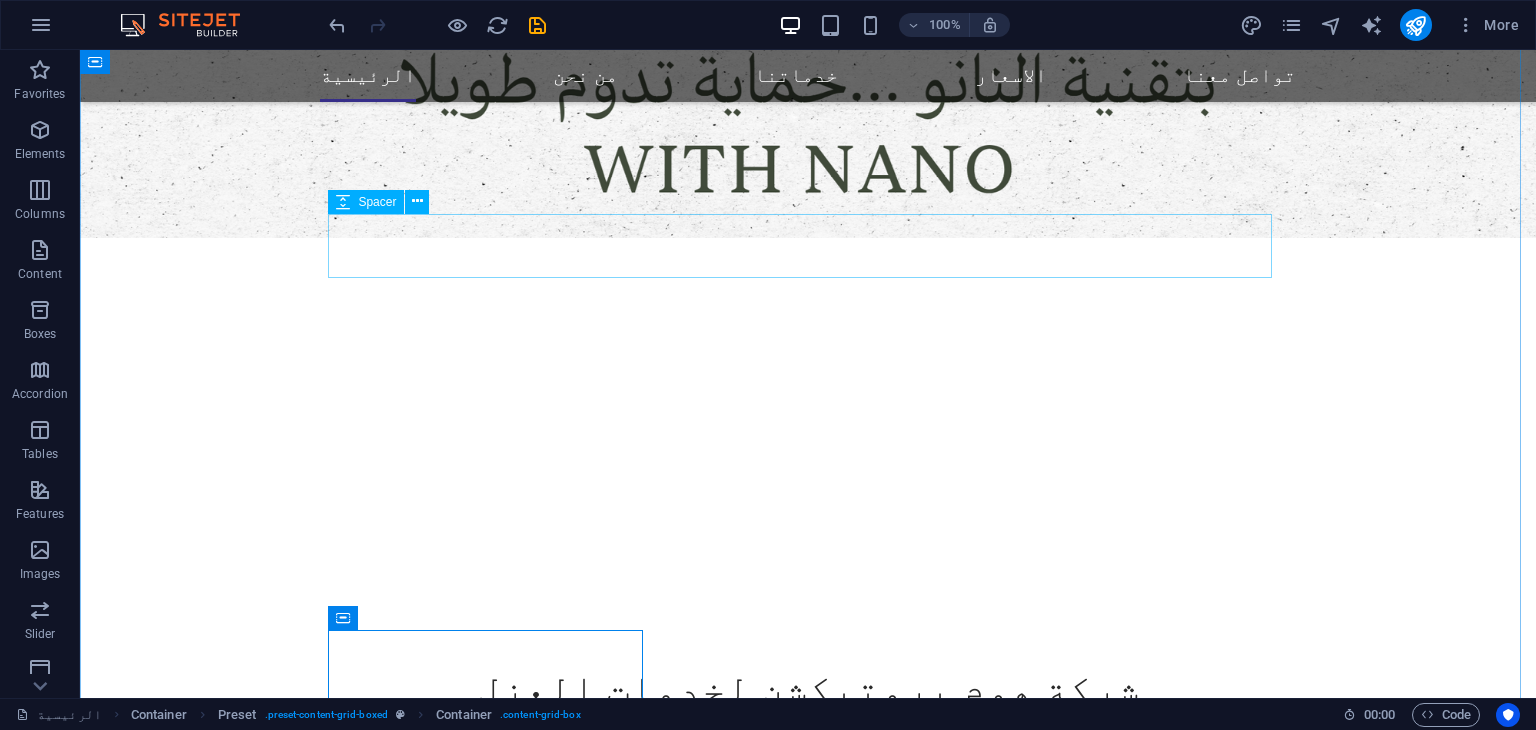 scroll, scrollTop: 716, scrollLeft: 0, axis: vertical 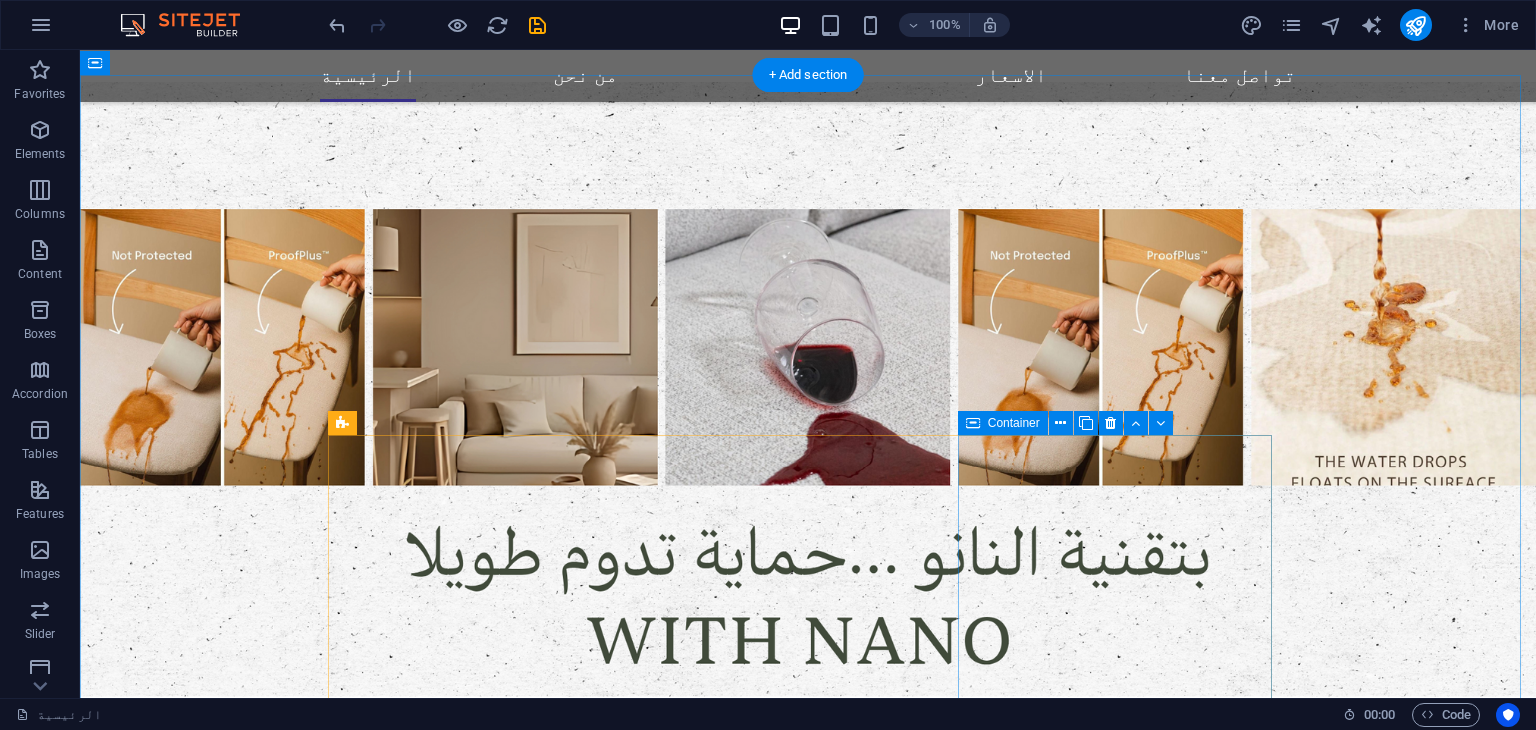 click on "نظافة الاثاث نظافة الأثاث تعكس جمال المكان وتعزز من راحة واسترخاء أفراد الأسرة. بالعناية الصحيحة والحماية المناسبة، يبقى الأثاث نظيفًا وأنيقًا لفترة أطول دون عناء. Ask ChatGPT" at bounding box center (808, 1874) 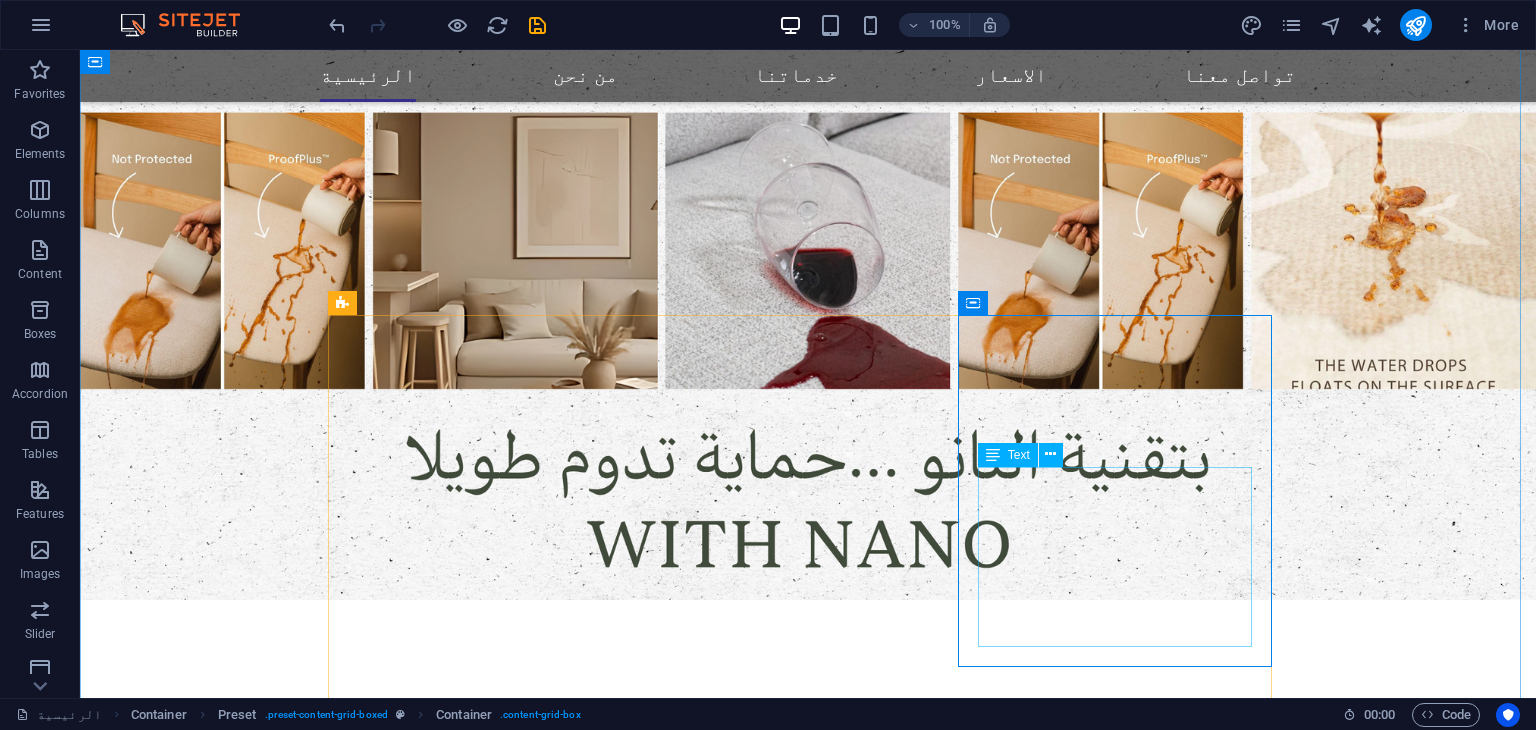 scroll, scrollTop: 838, scrollLeft: 0, axis: vertical 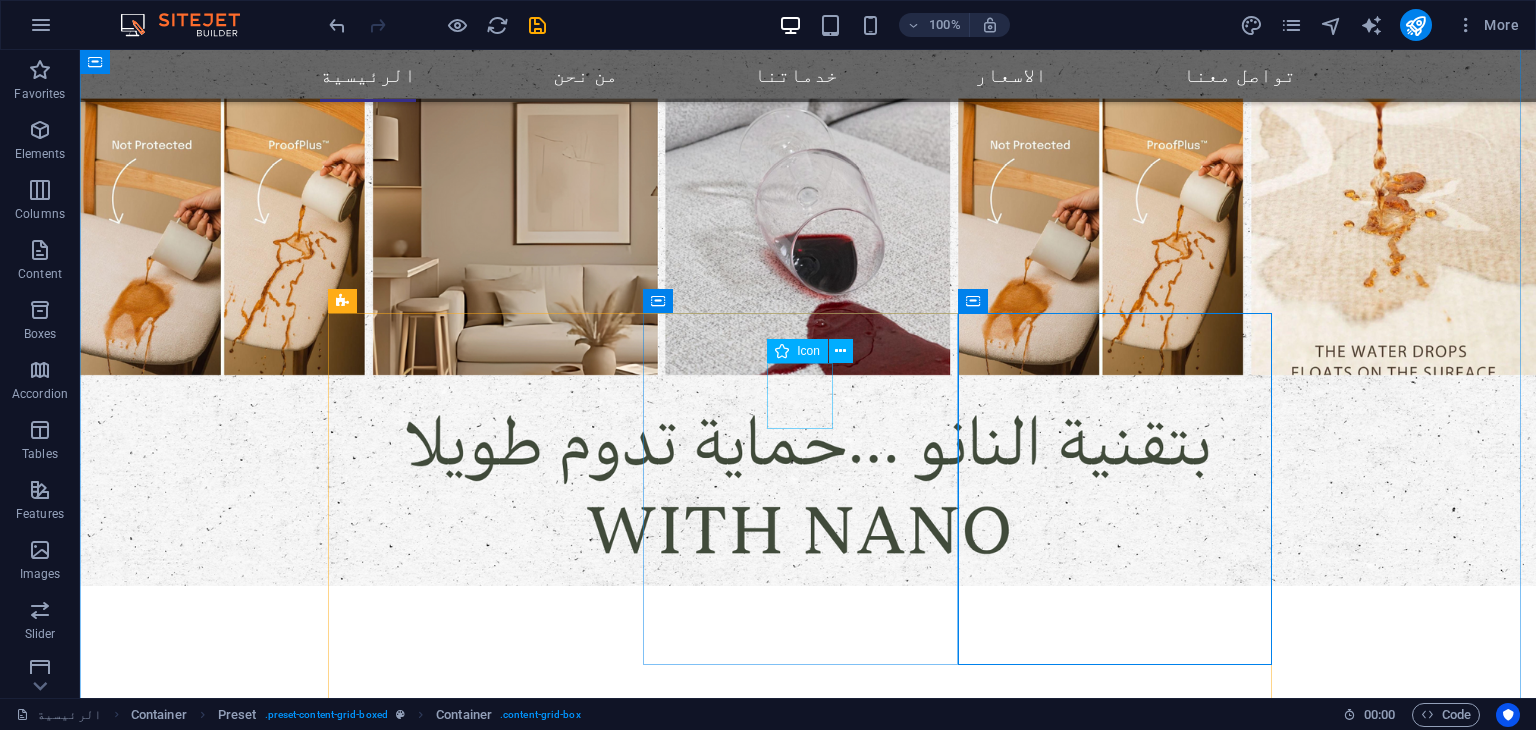 click at bounding box center (807, 1426) 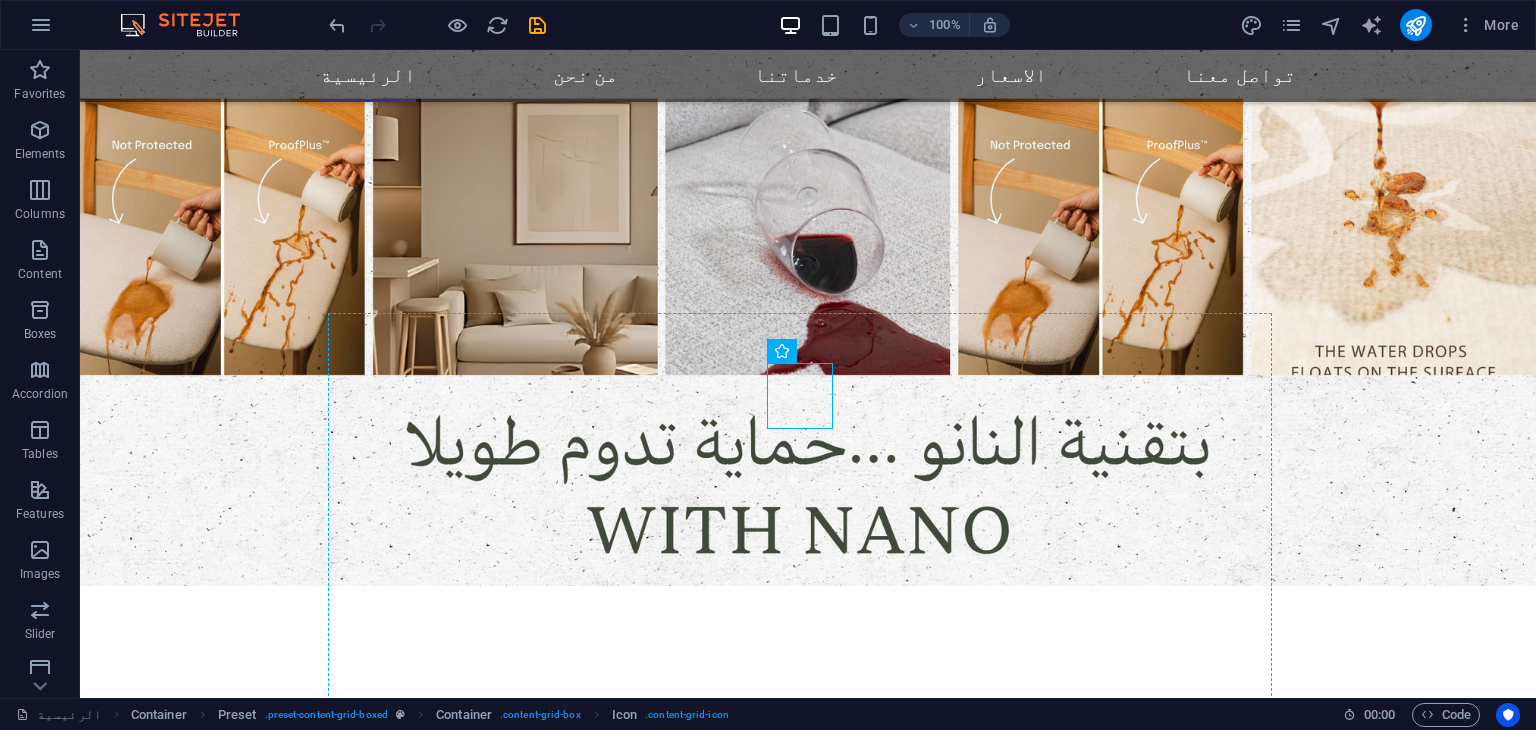 drag, startPoint x: 796, startPoint y: 414, endPoint x: 804, endPoint y: 354, distance: 60.530983 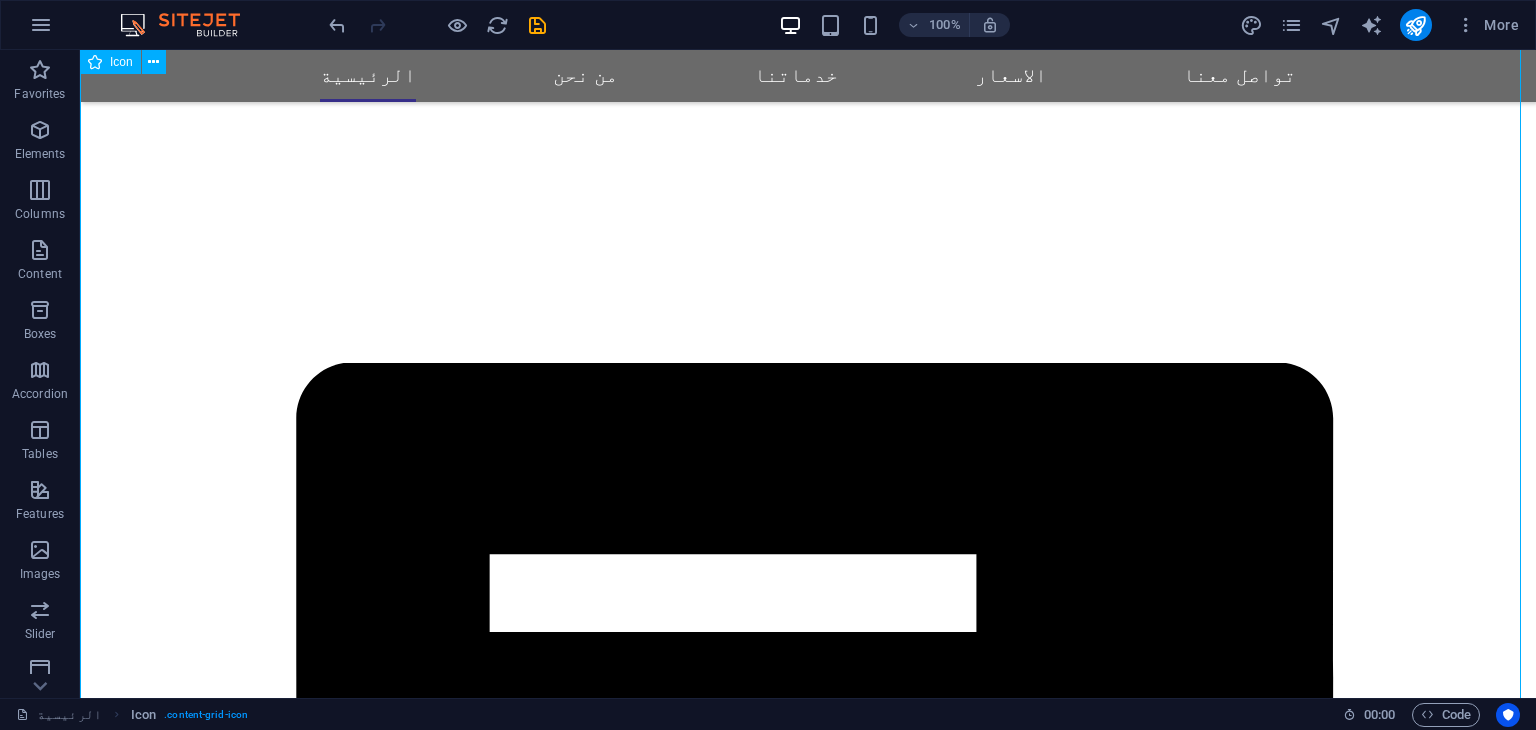 scroll, scrollTop: 1151, scrollLeft: 0, axis: vertical 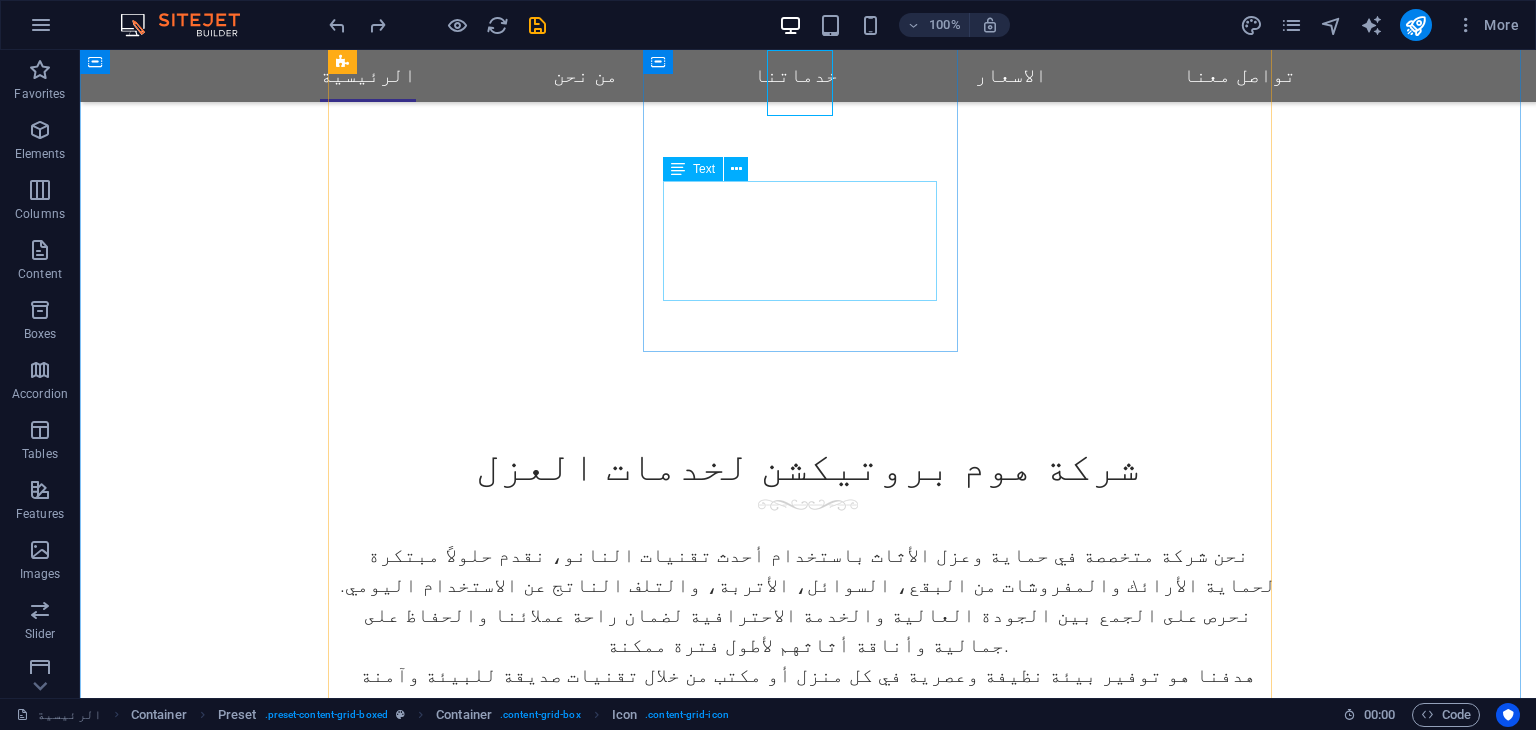 click on "تقنية النانو توفر حماية فائقة للأثاث من البقع والرطوبة والغبار، مما يطيل عمره ويحافظ على مظهره الجديد. كما تقلل من الحاجة للتنظيف المتكرر وتوفر بيئة صحية وآمنة." at bounding box center [807, 1242] 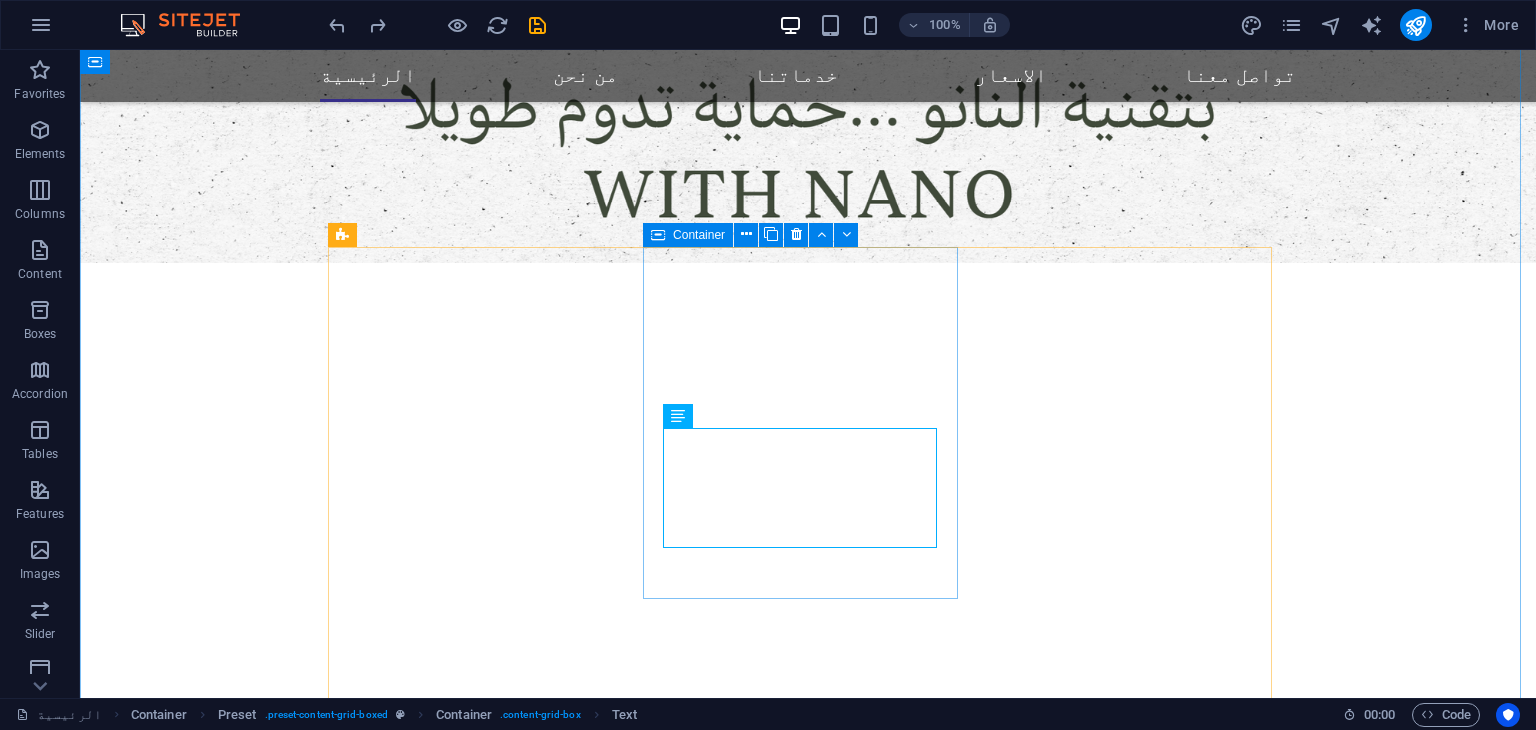 scroll, scrollTop: 904, scrollLeft: 0, axis: vertical 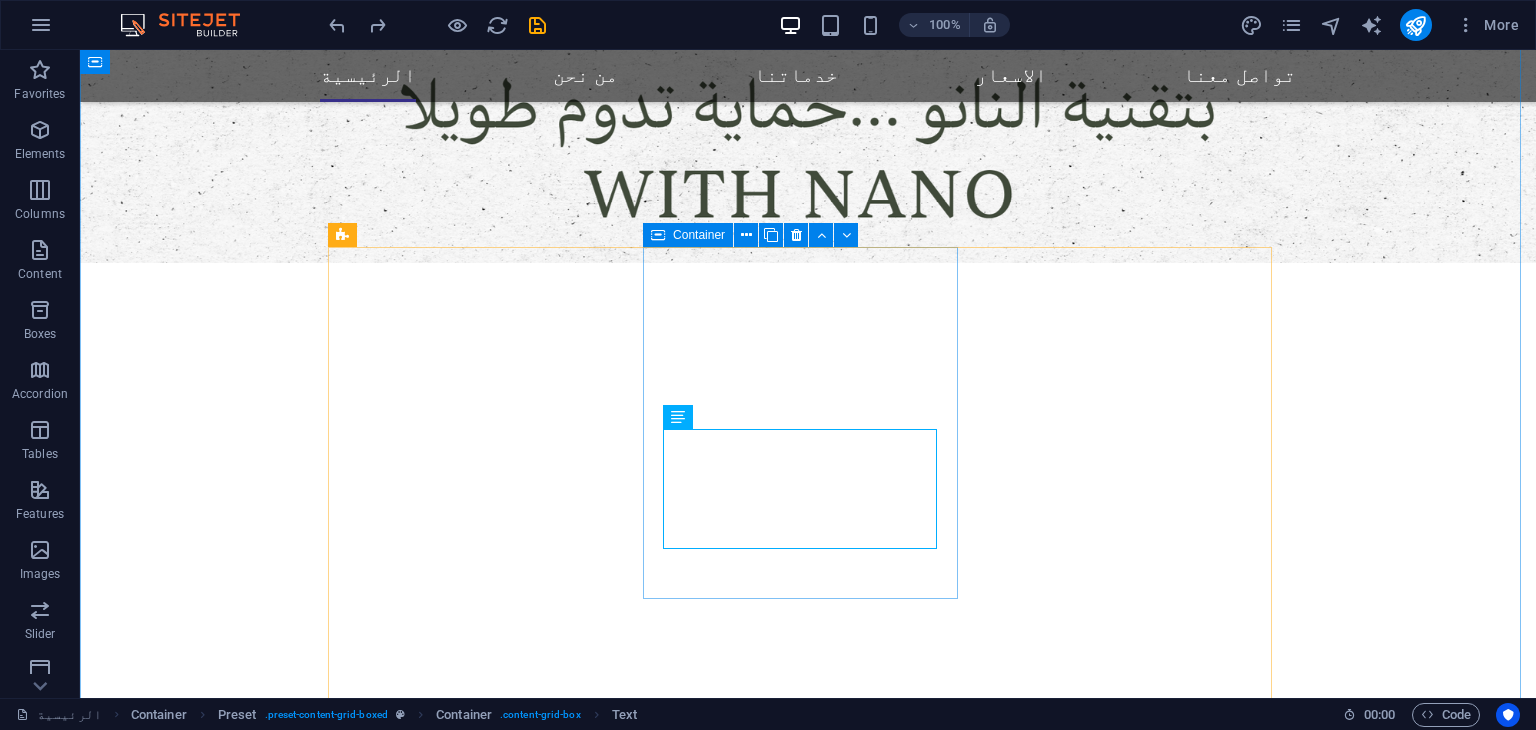 click on "Container" at bounding box center (699, 235) 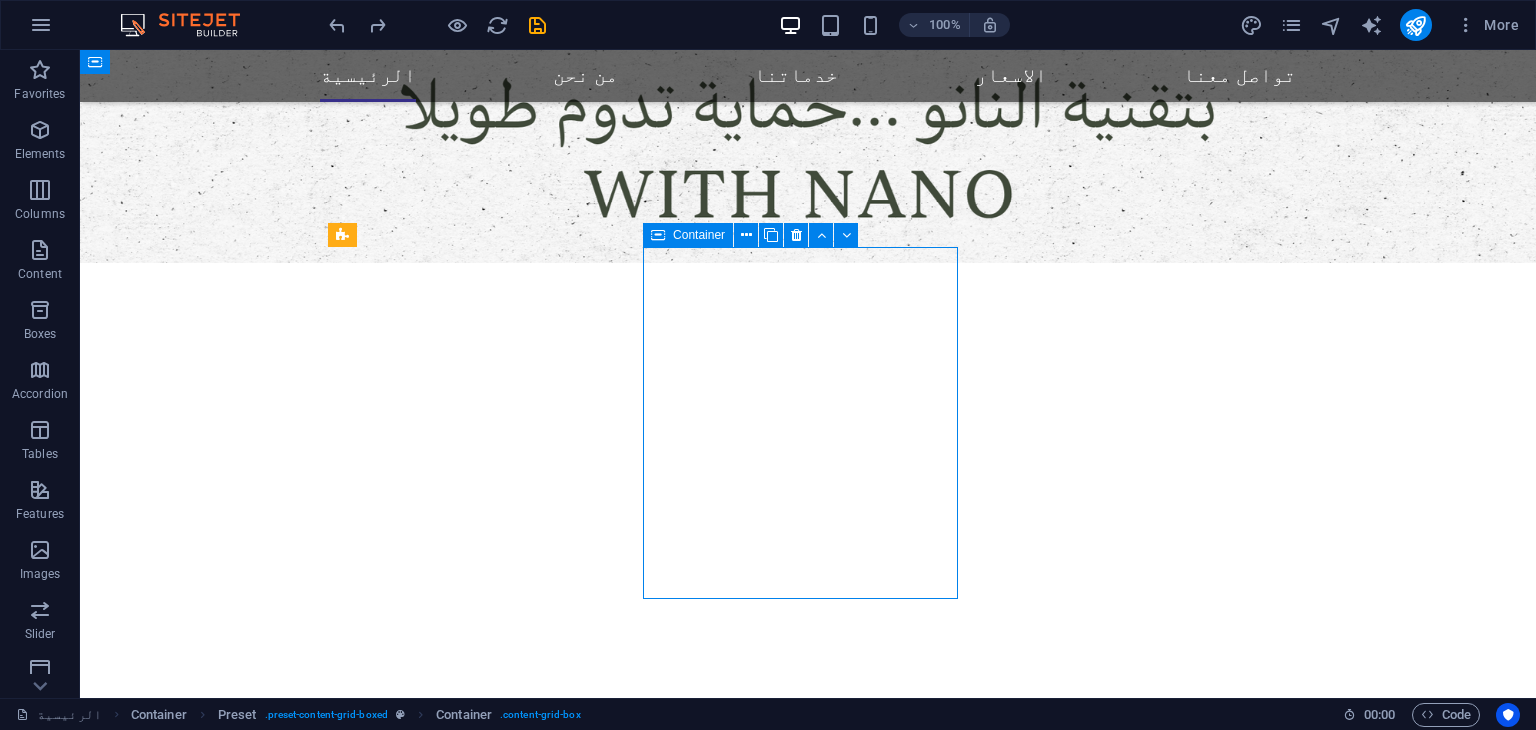 click on "Container" at bounding box center (699, 235) 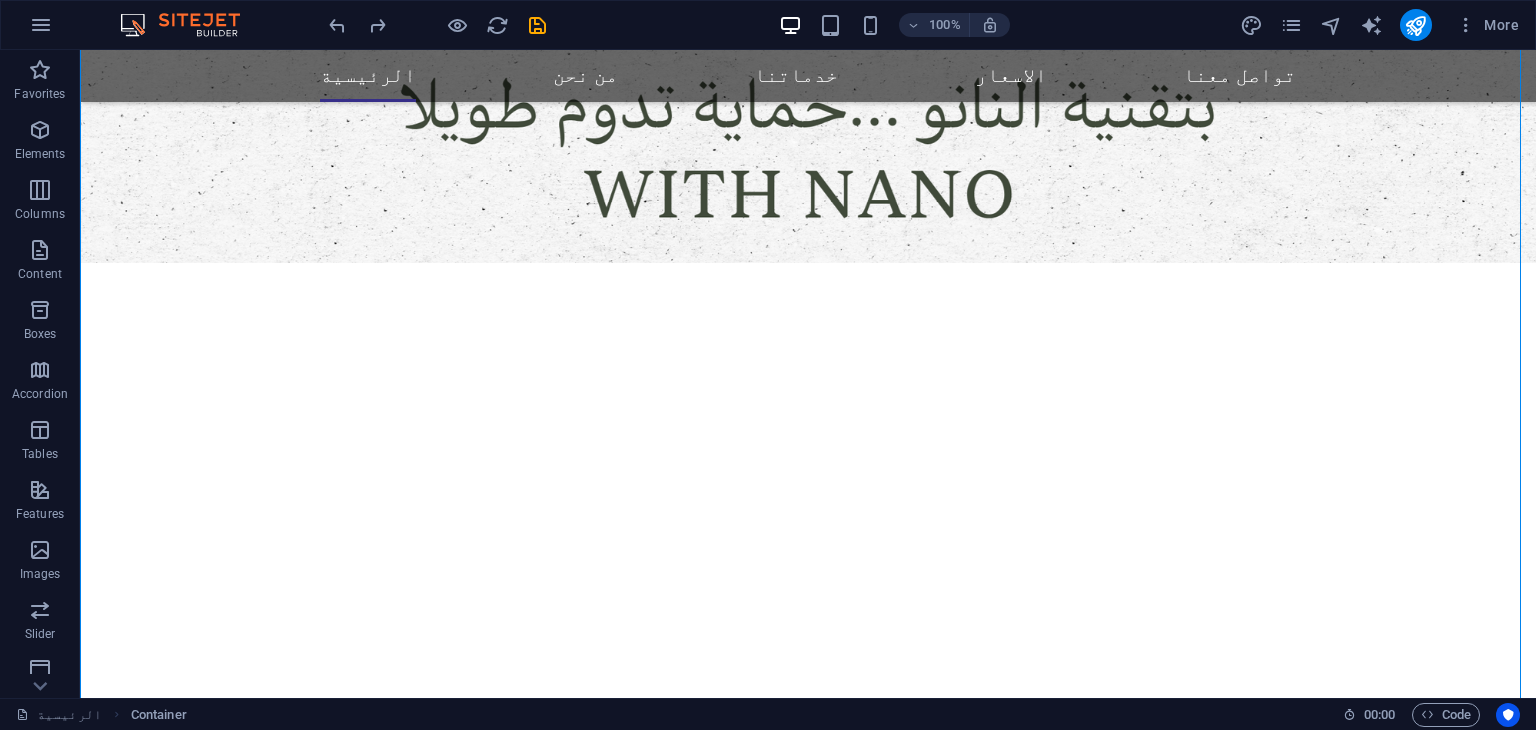 drag, startPoint x: 234, startPoint y: 311, endPoint x: 1210, endPoint y: 360, distance: 977.22925 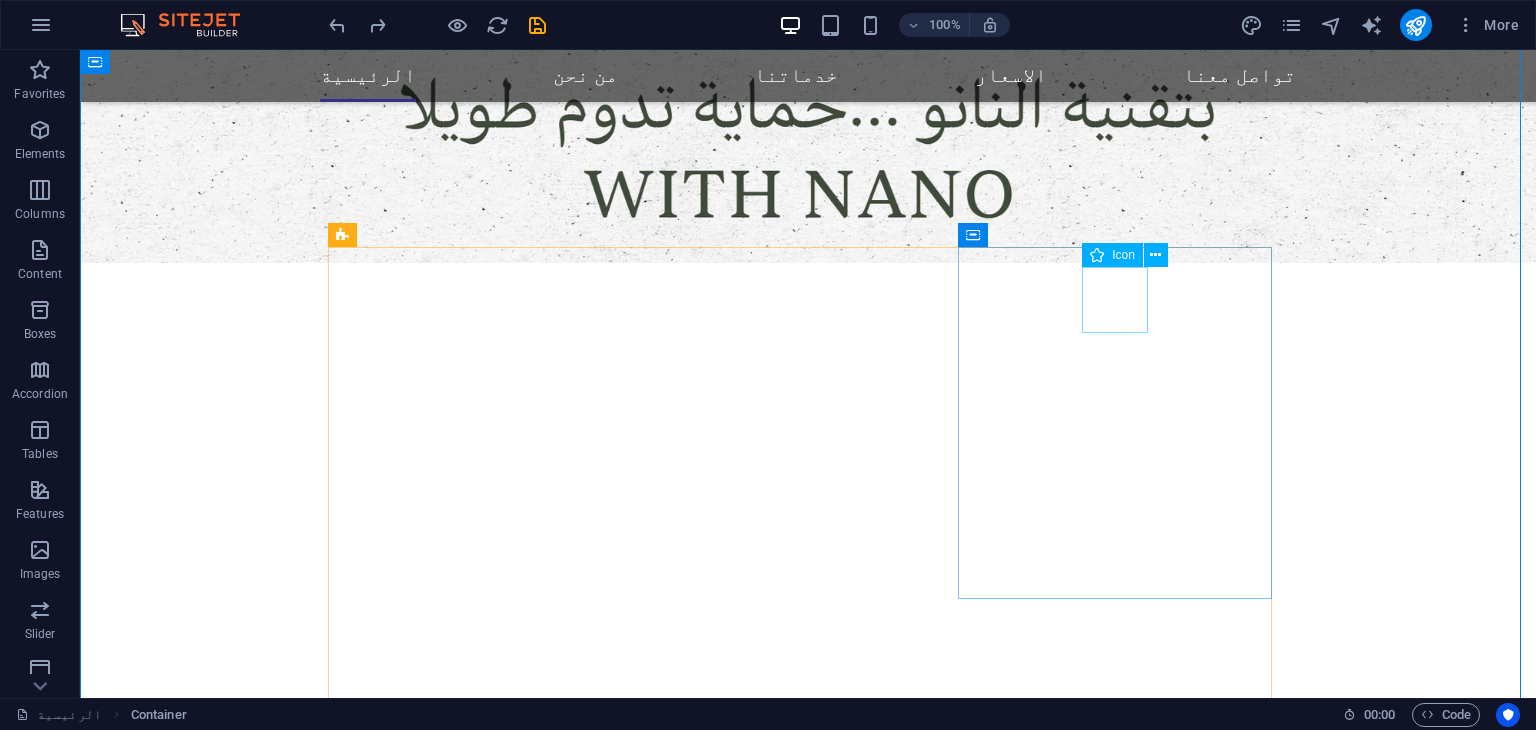 click at bounding box center (808, 1593) 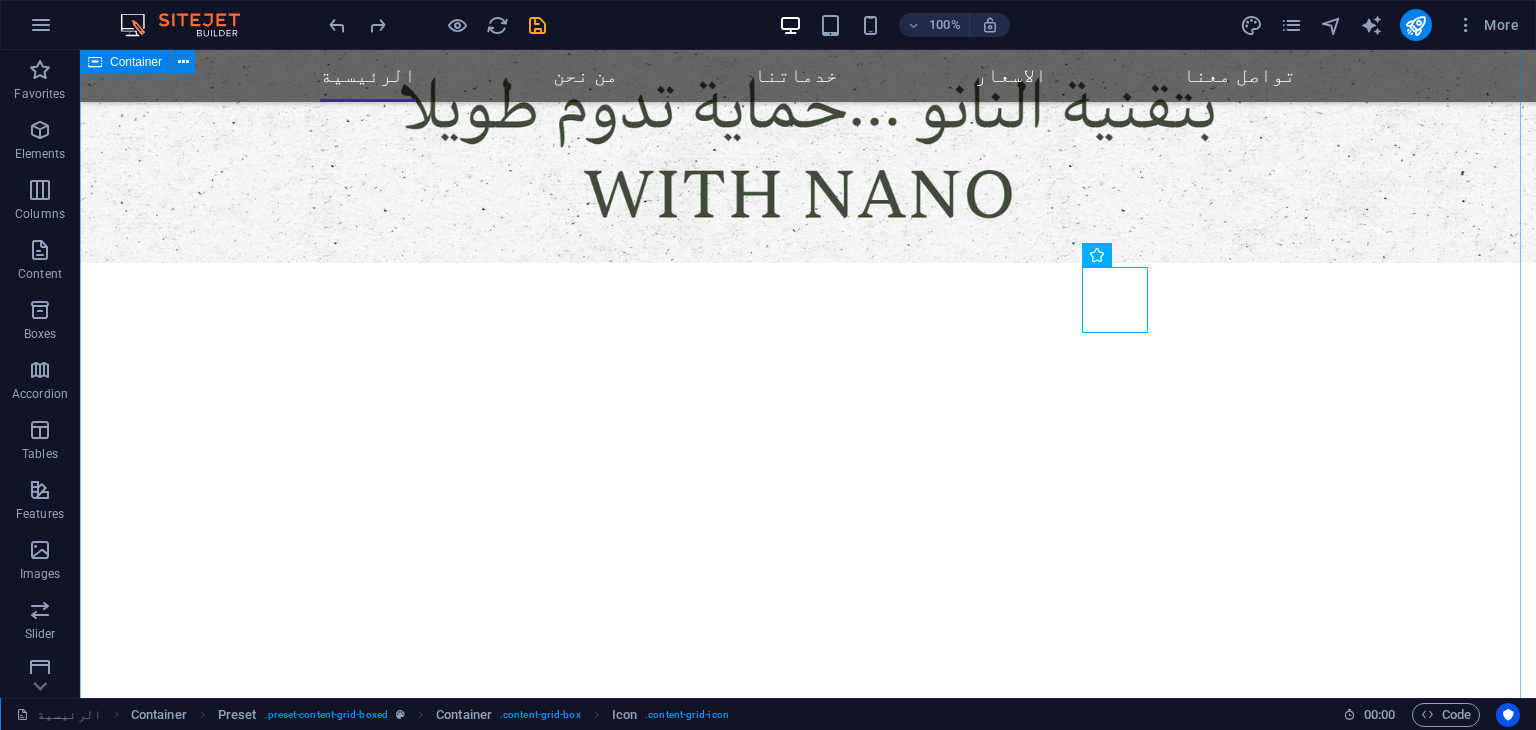 click on "شركة هوم بروتيكشن لخدمات العزل نحن شركة متخصصة في حماية وعزل الأثاث باستخدام أحدث تقنيات النانو، نقدم حلولاً مبتكرة لحماية الأرائك والمفروشات من البقع، السوائل، الأتربة، والتلف الناتج عن الاستخدام اليومي. نحرص على الجمع بين الجودة العالية والخدمة الاحترافية لضمان راحة عملائنا والحفاظ على جمالية وأناقة أثاثهم لأطول فترة ممكنة. هدفنا هو توفير بيئة نظيفة وعصرية في كل منزل أو مكتب من خلال تقنيات صديقة للبيئة وآمنة للاستخدام. عزل الاثاث Ask ChatGPT عزل بتقنية النانو نظافة الاثاث Ask ChatGPT نظافة المفروشات Ask ChatGPT عقود سنوية Ask ChatGPT اسعار تنافسية" at bounding box center (808, 1684) 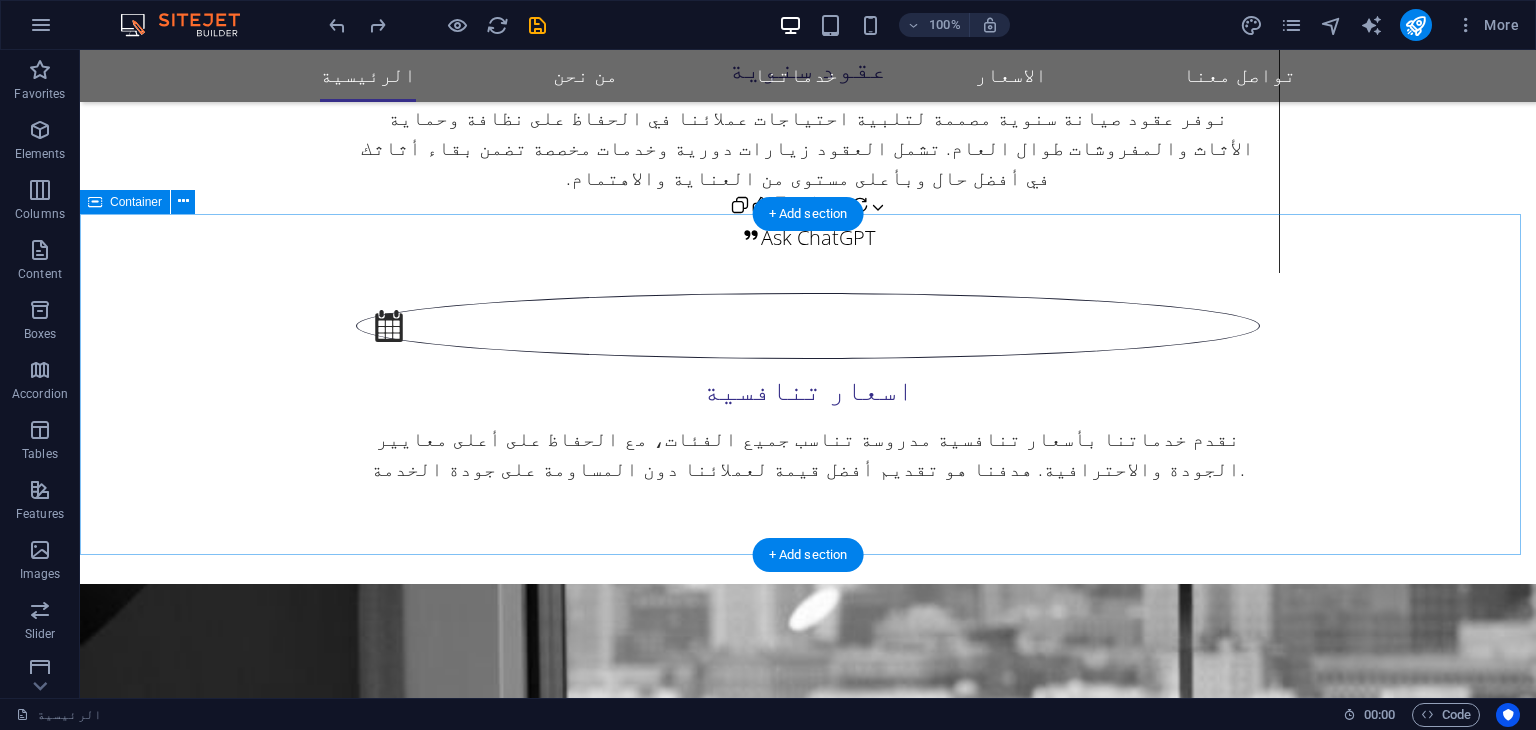 scroll, scrollTop: 3076, scrollLeft: 0, axis: vertical 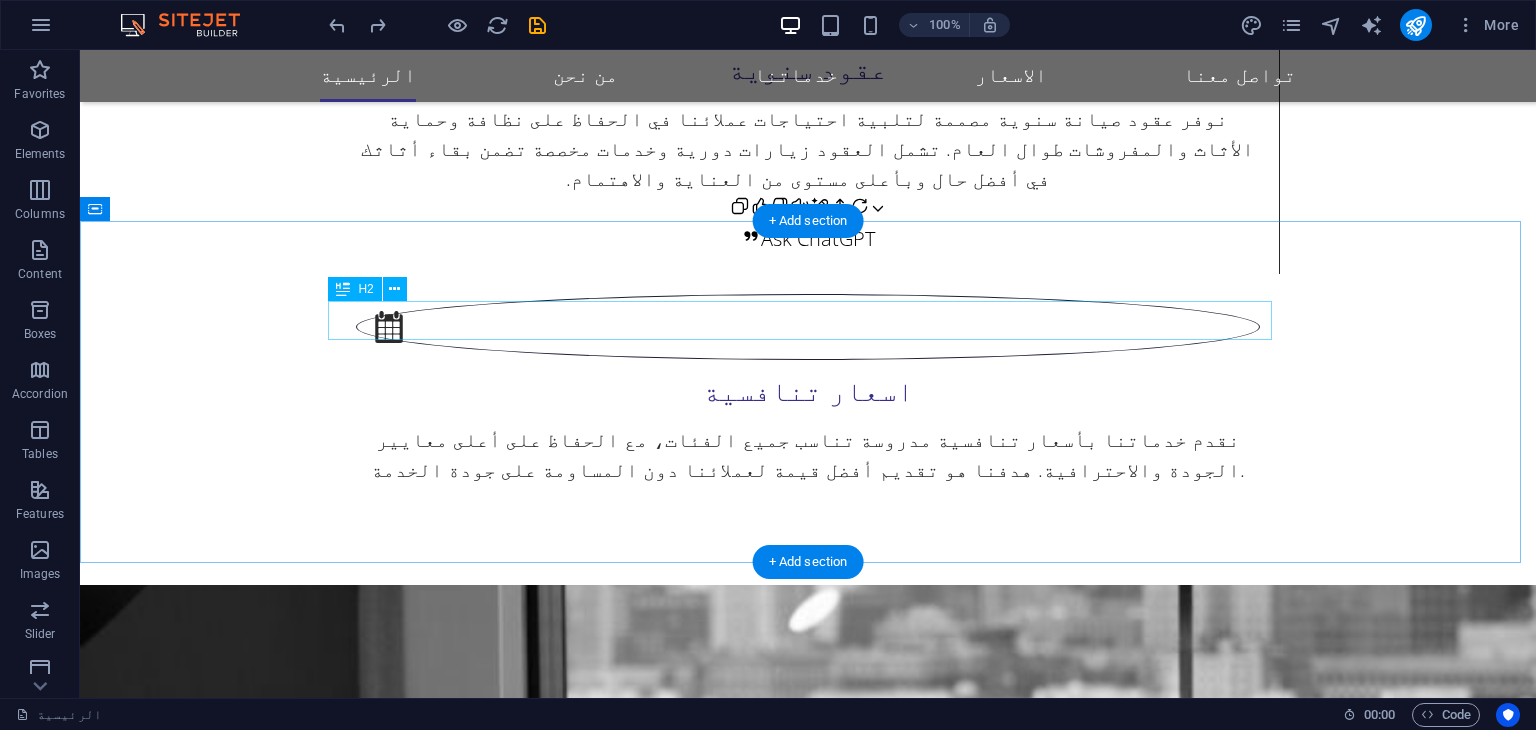 click on "partners" at bounding box center (808, 4362) 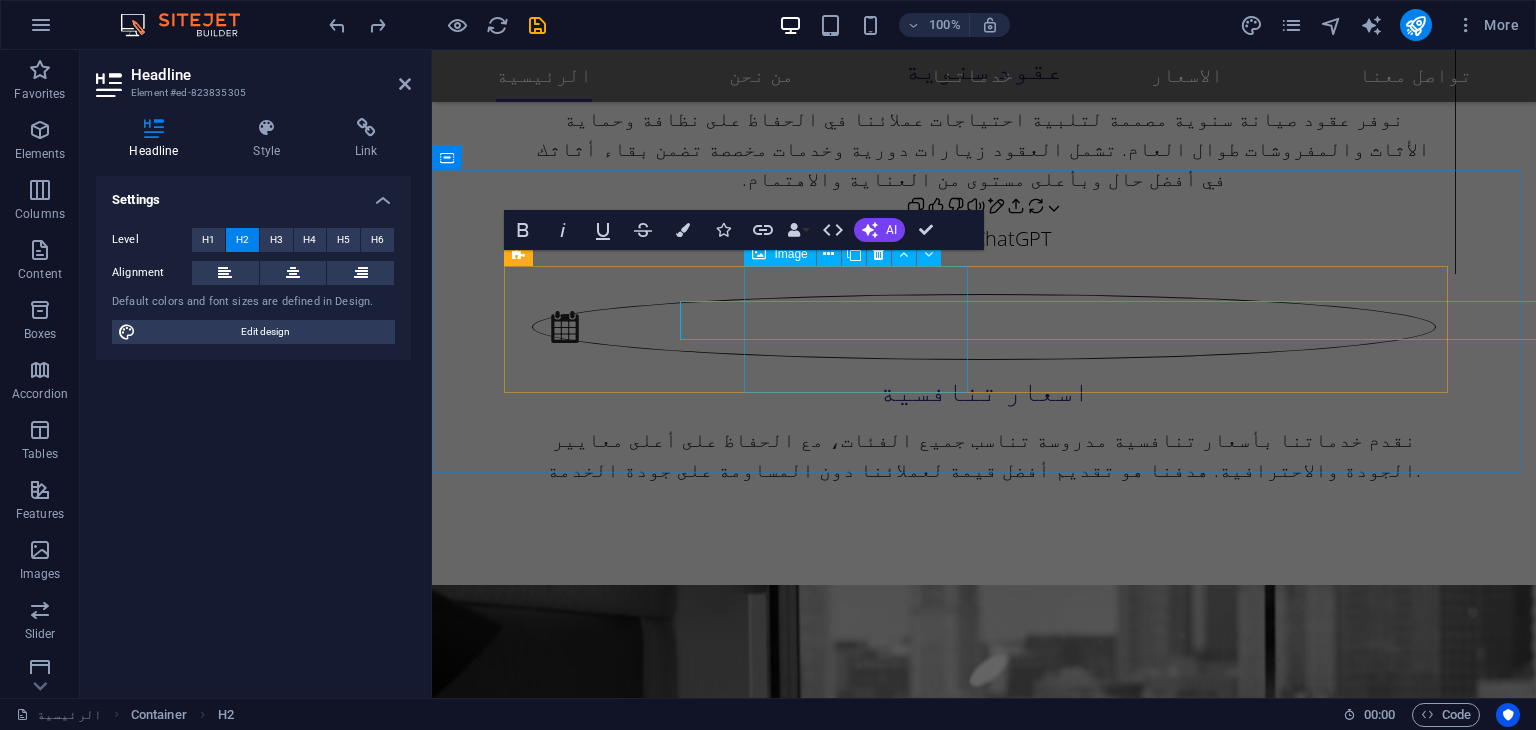 drag, startPoint x: 1155, startPoint y: 317, endPoint x: 803, endPoint y: 317, distance: 352 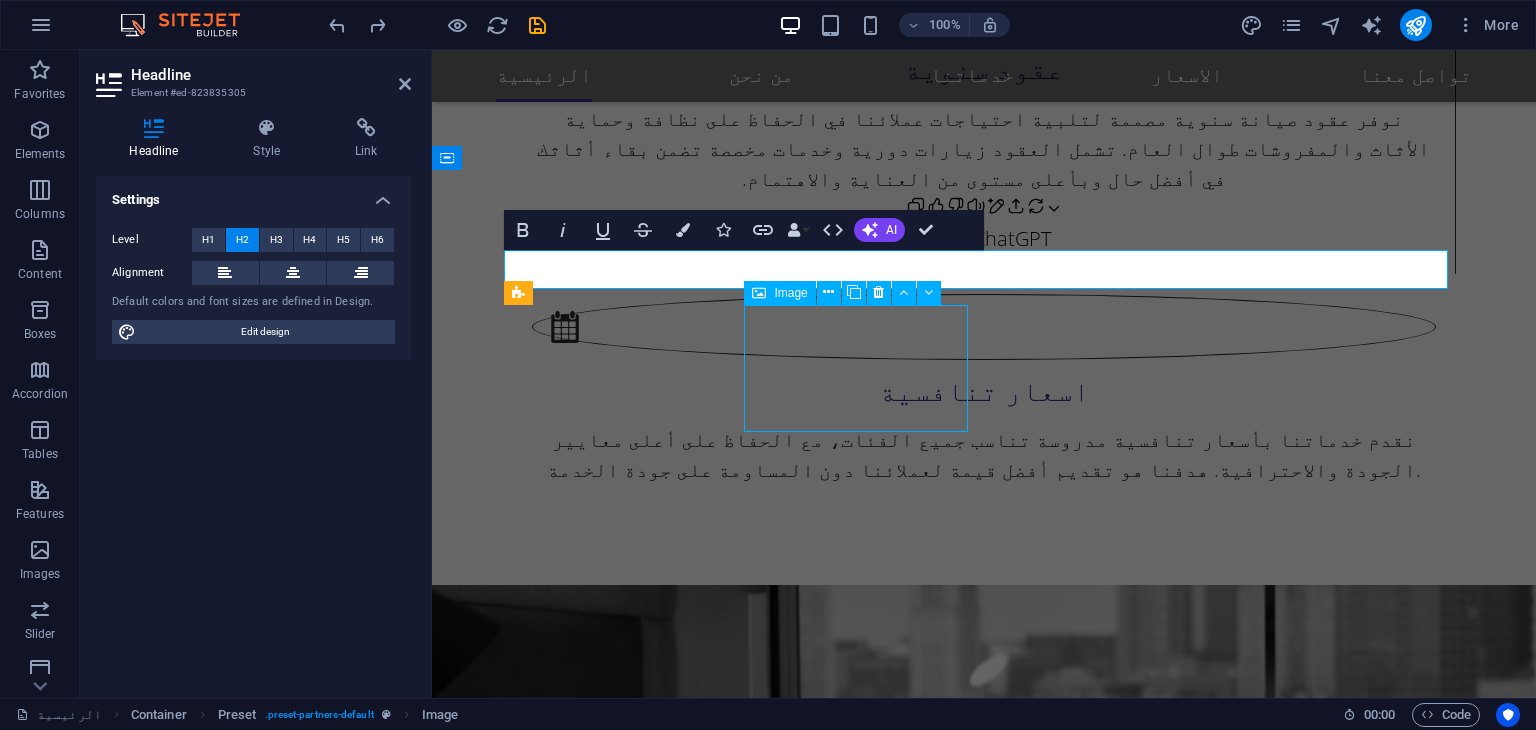 scroll, scrollTop: 3126, scrollLeft: 0, axis: vertical 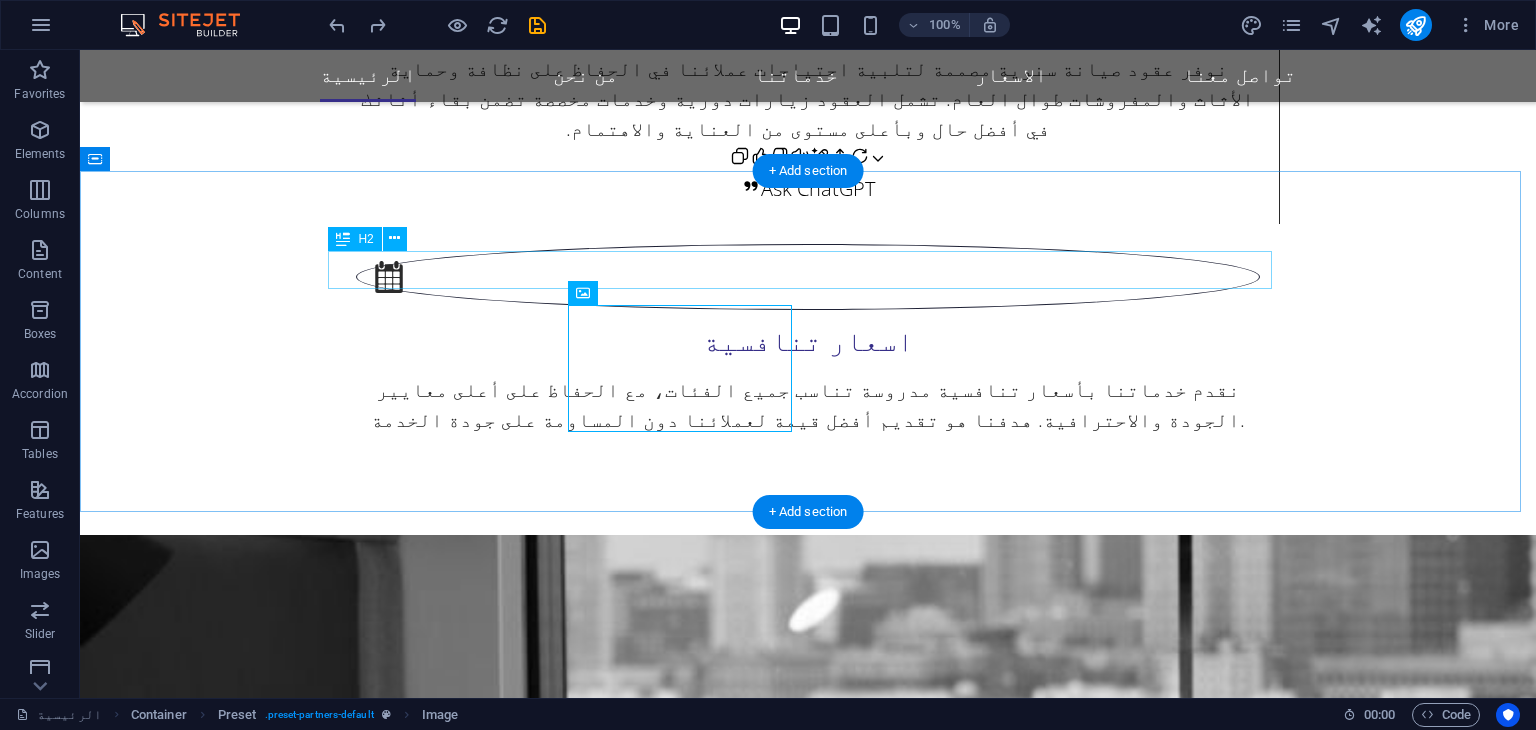 click on "partners" at bounding box center [808, 4312] 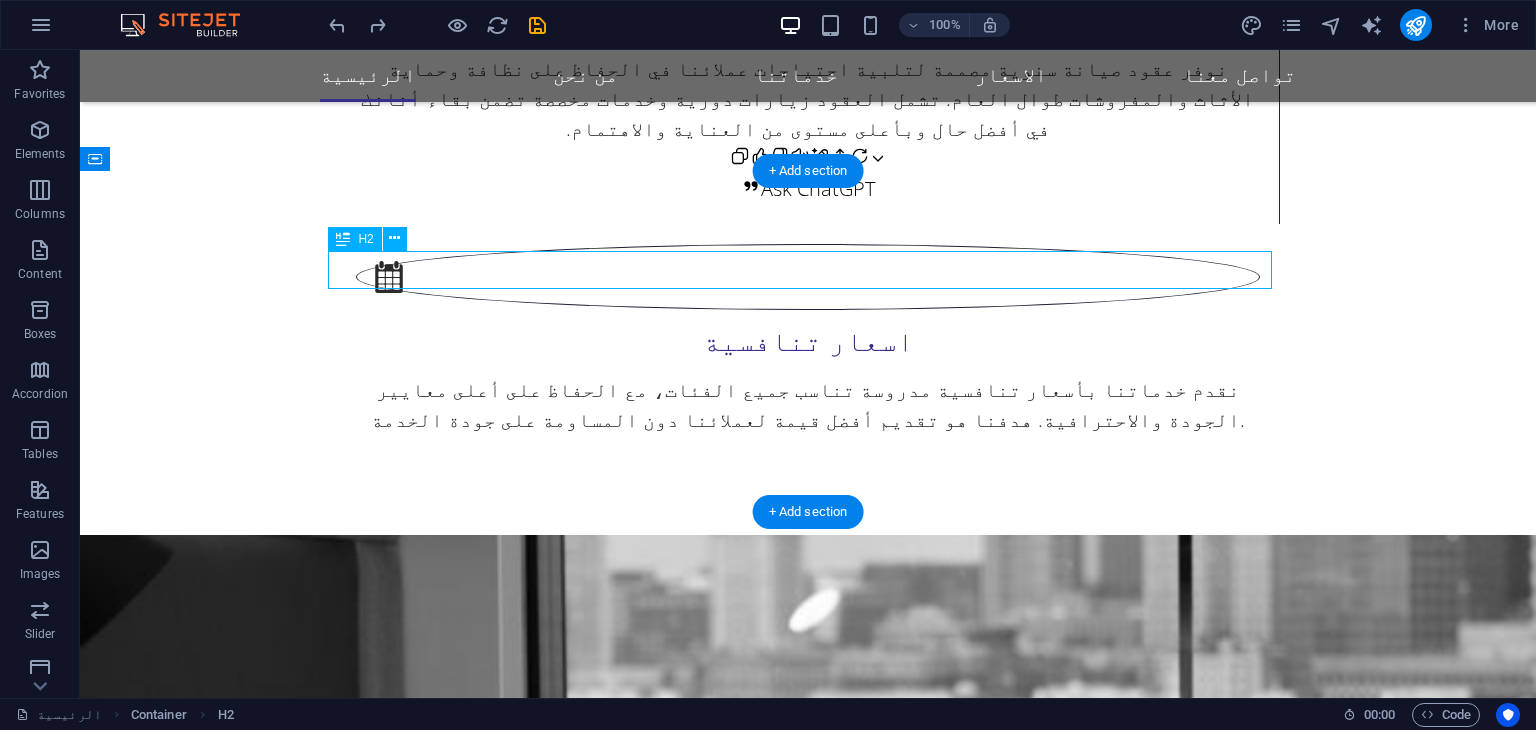 click on "partners" at bounding box center (808, 4312) 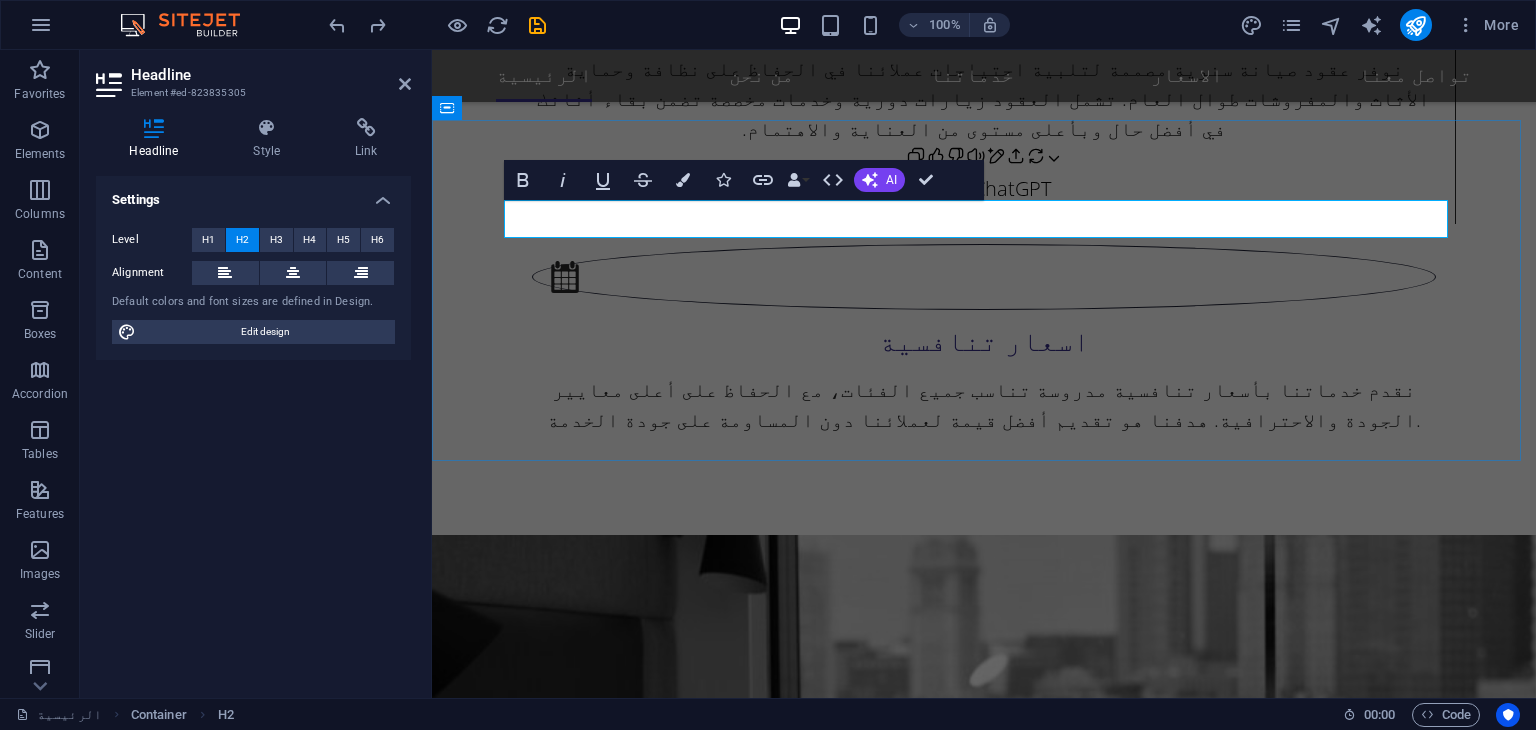 type 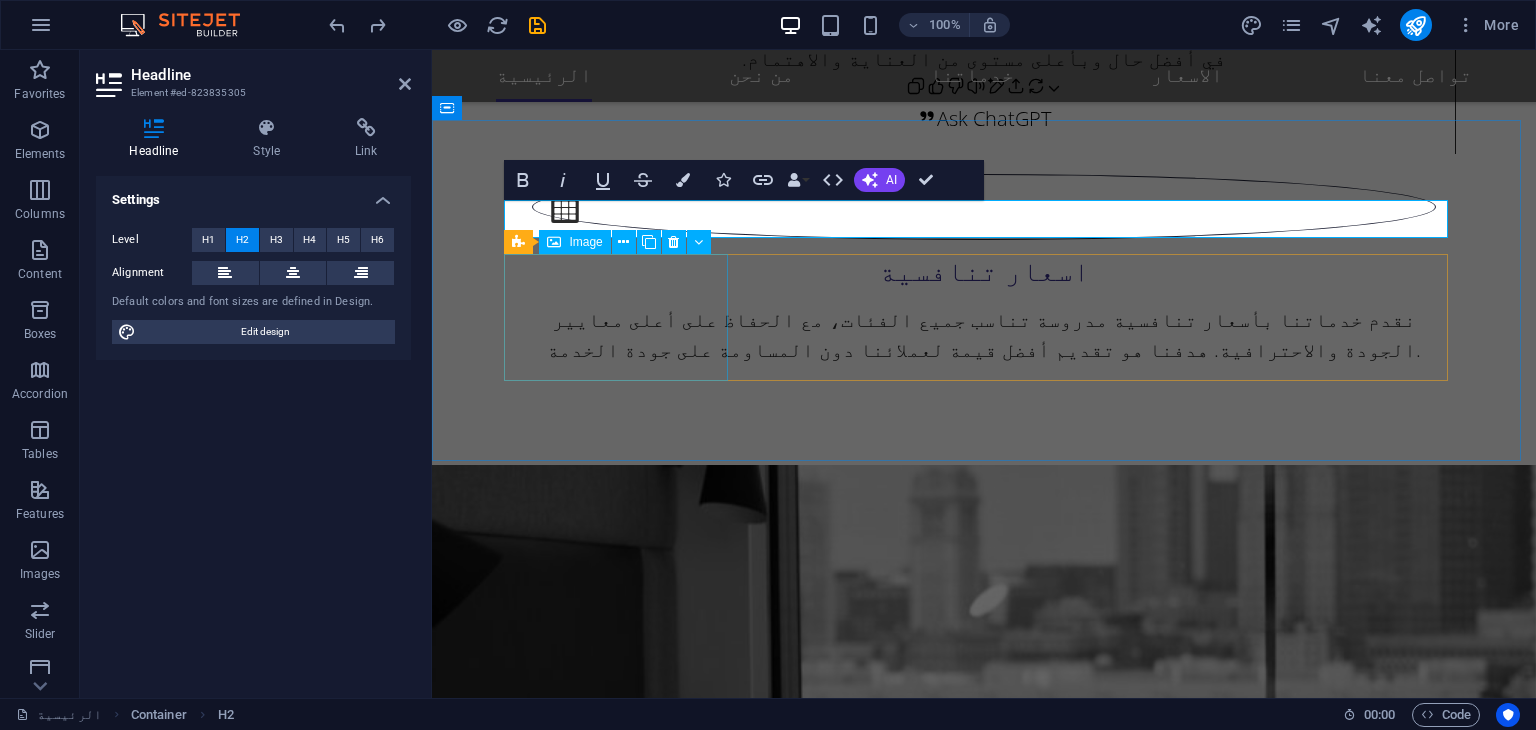 click at bounding box center [624, 4610] 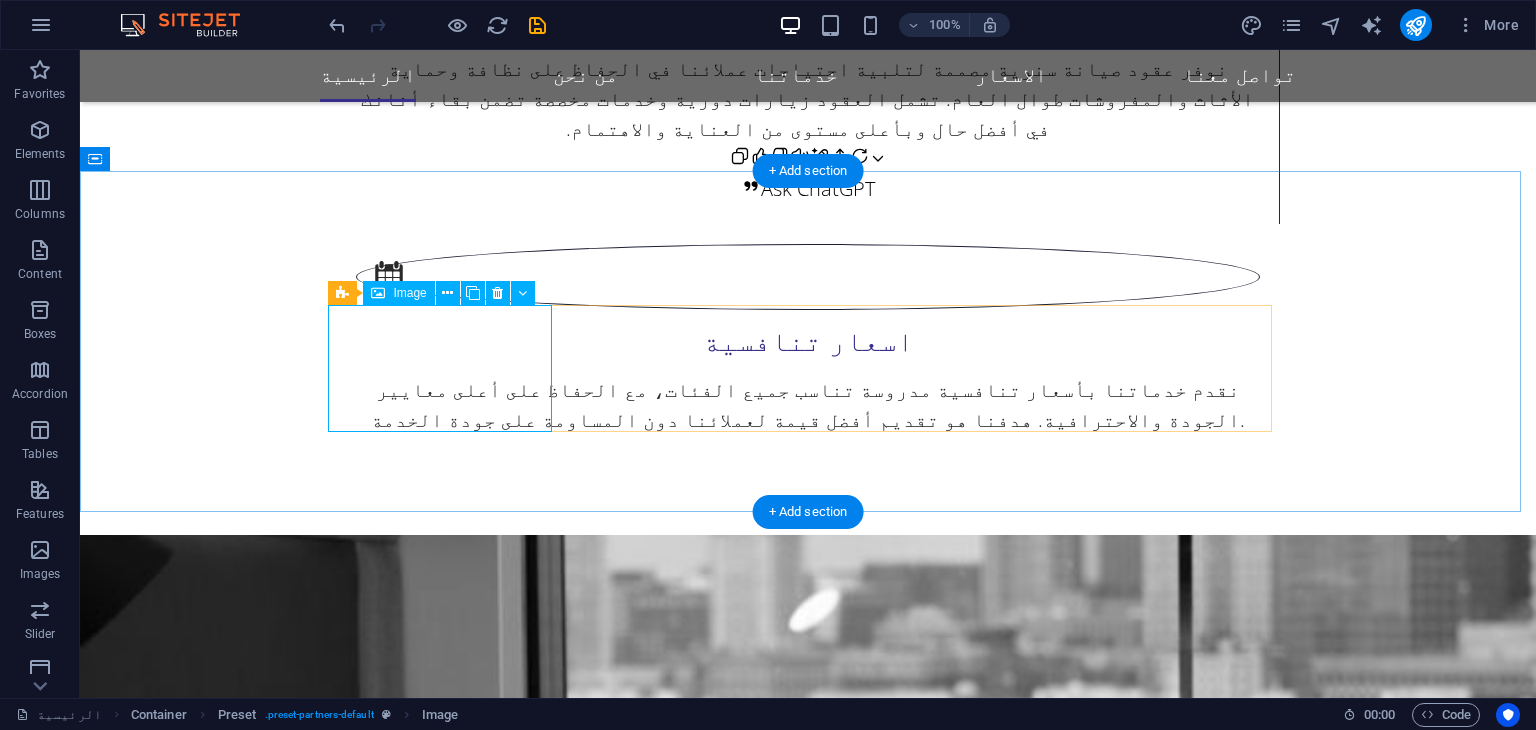 click at bounding box center [448, 4410] 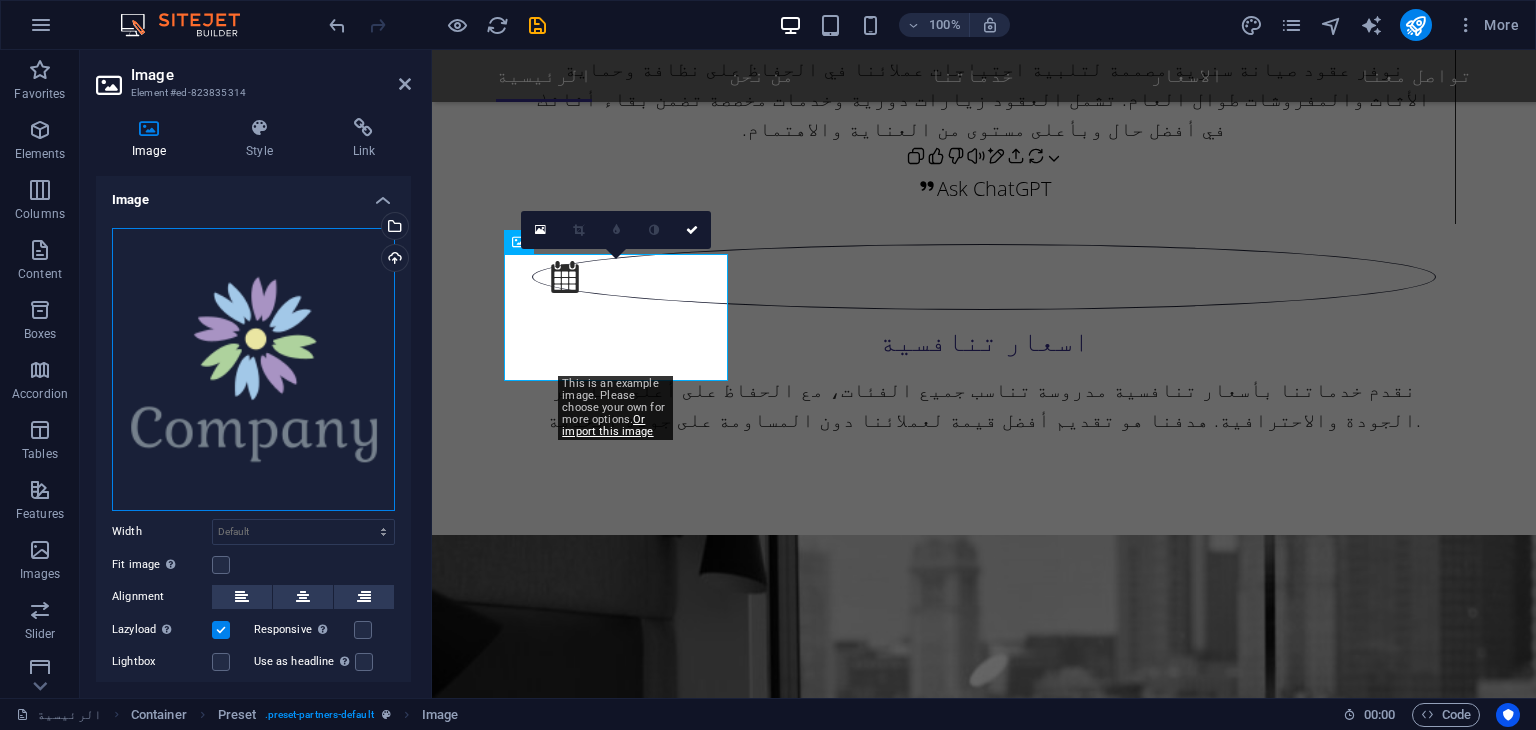 click on "Drag files here, click to choose files or select files from Files or our free stock photos & videos" at bounding box center [253, 369] 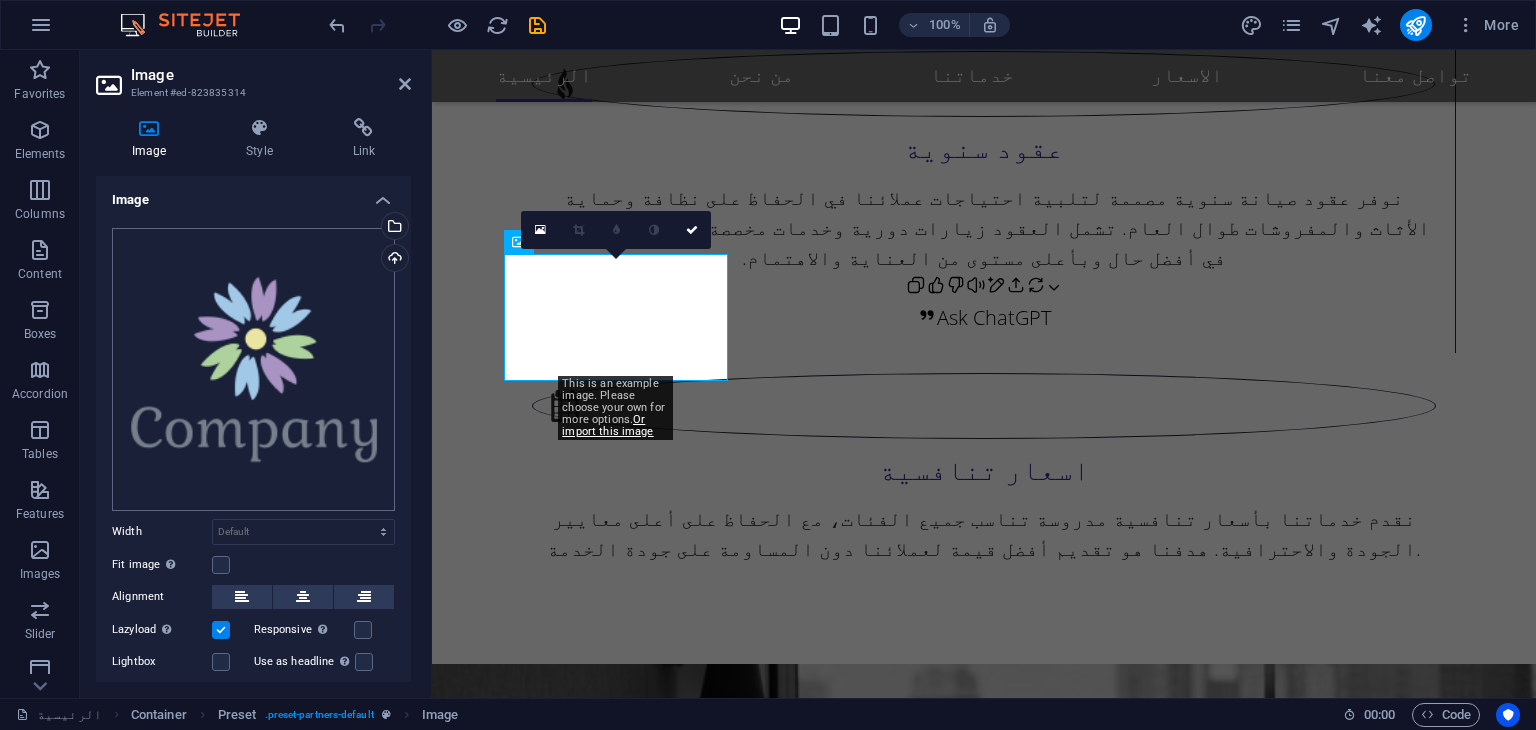 scroll, scrollTop: 3124, scrollLeft: 0, axis: vertical 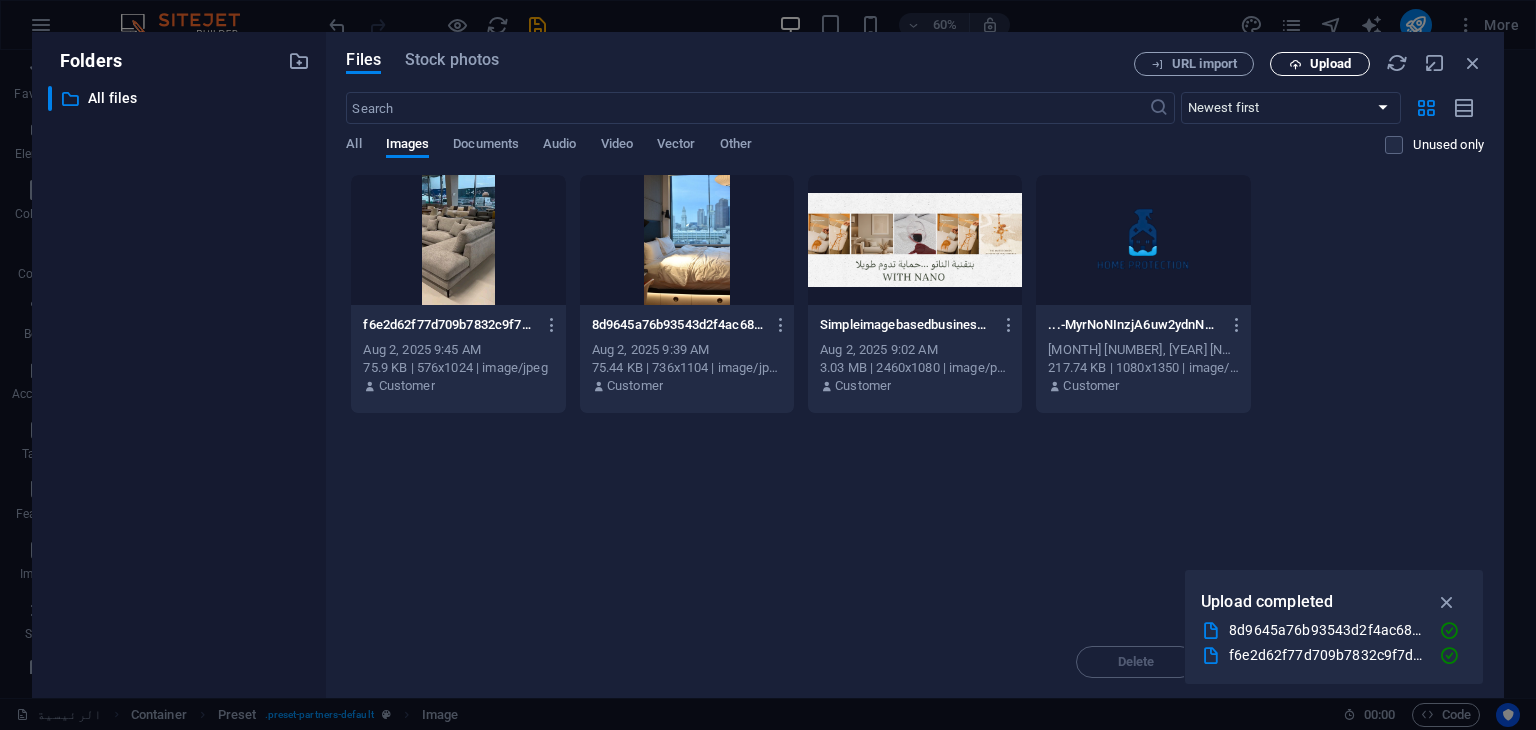 click on "Upload" at bounding box center (1320, 64) 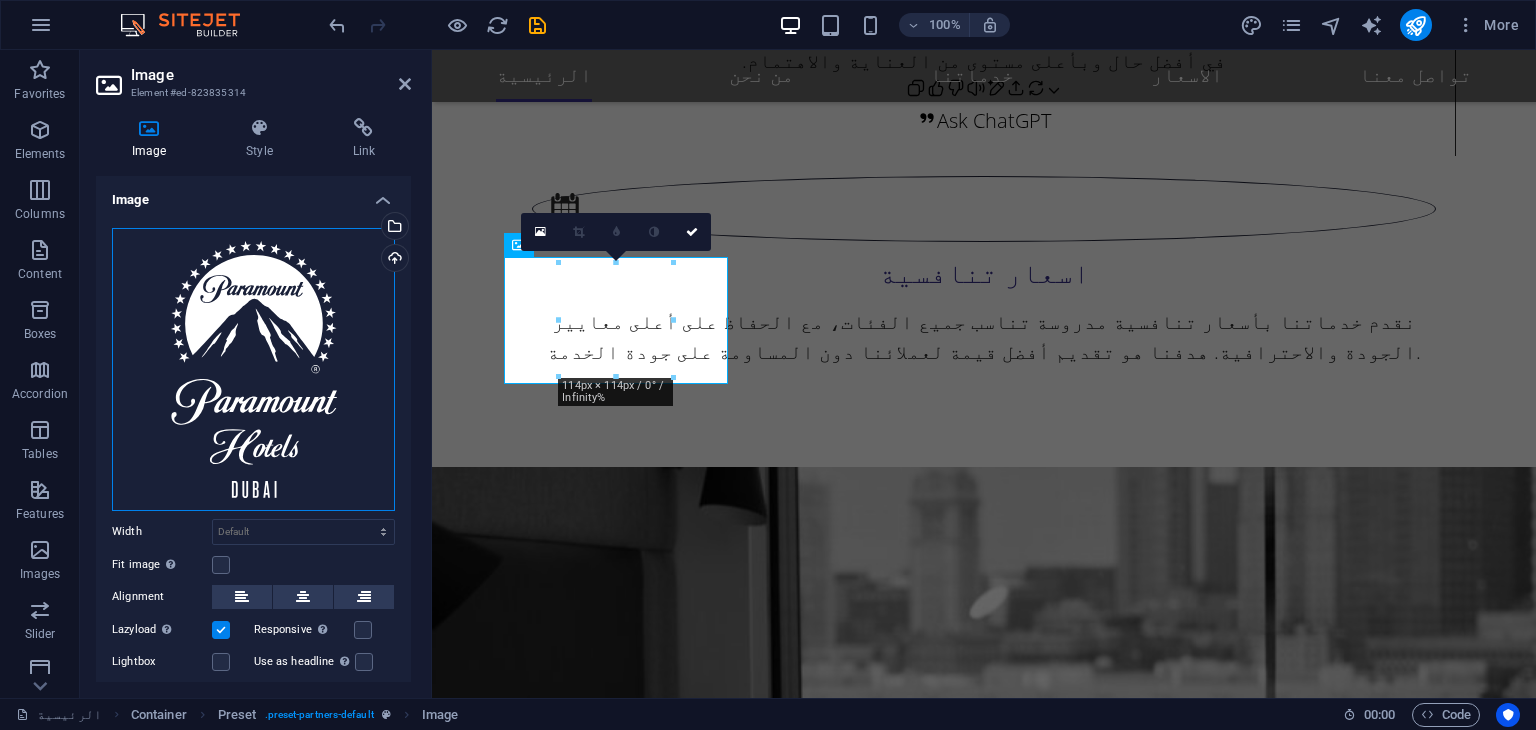 click on "Drag files here, click to choose files or select files from Files or our free stock photos & videos" at bounding box center (253, 369) 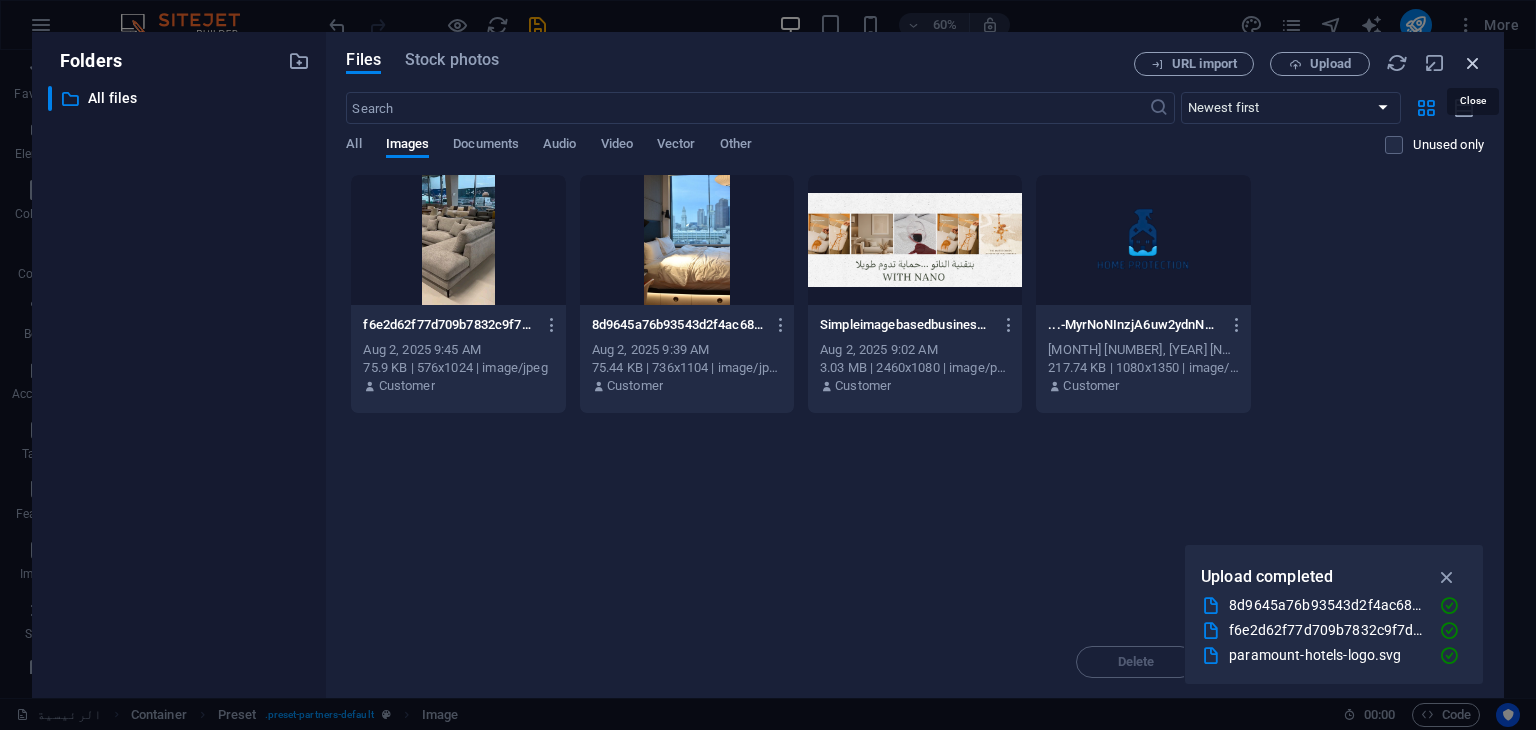 click at bounding box center [1473, 63] 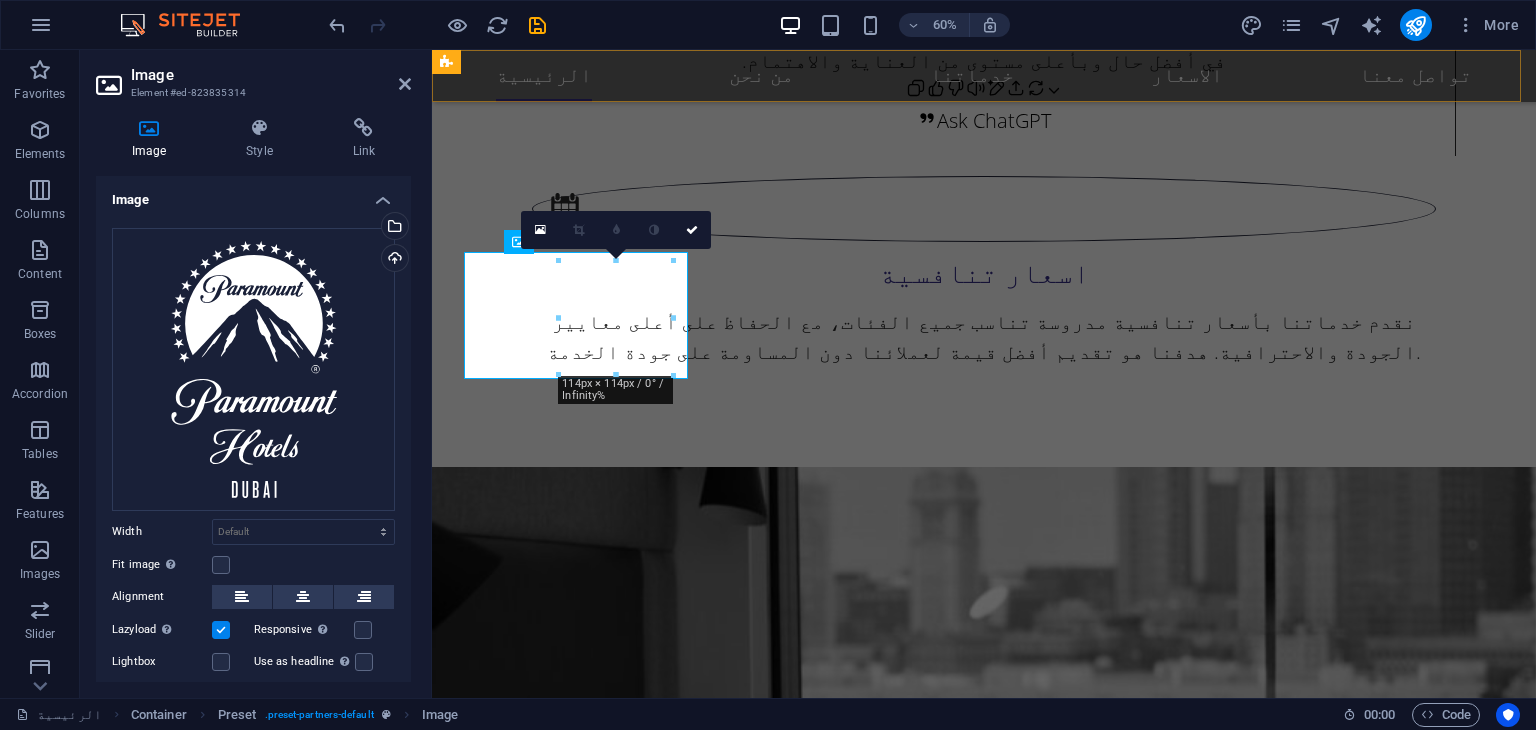 scroll, scrollTop: 3126, scrollLeft: 0, axis: vertical 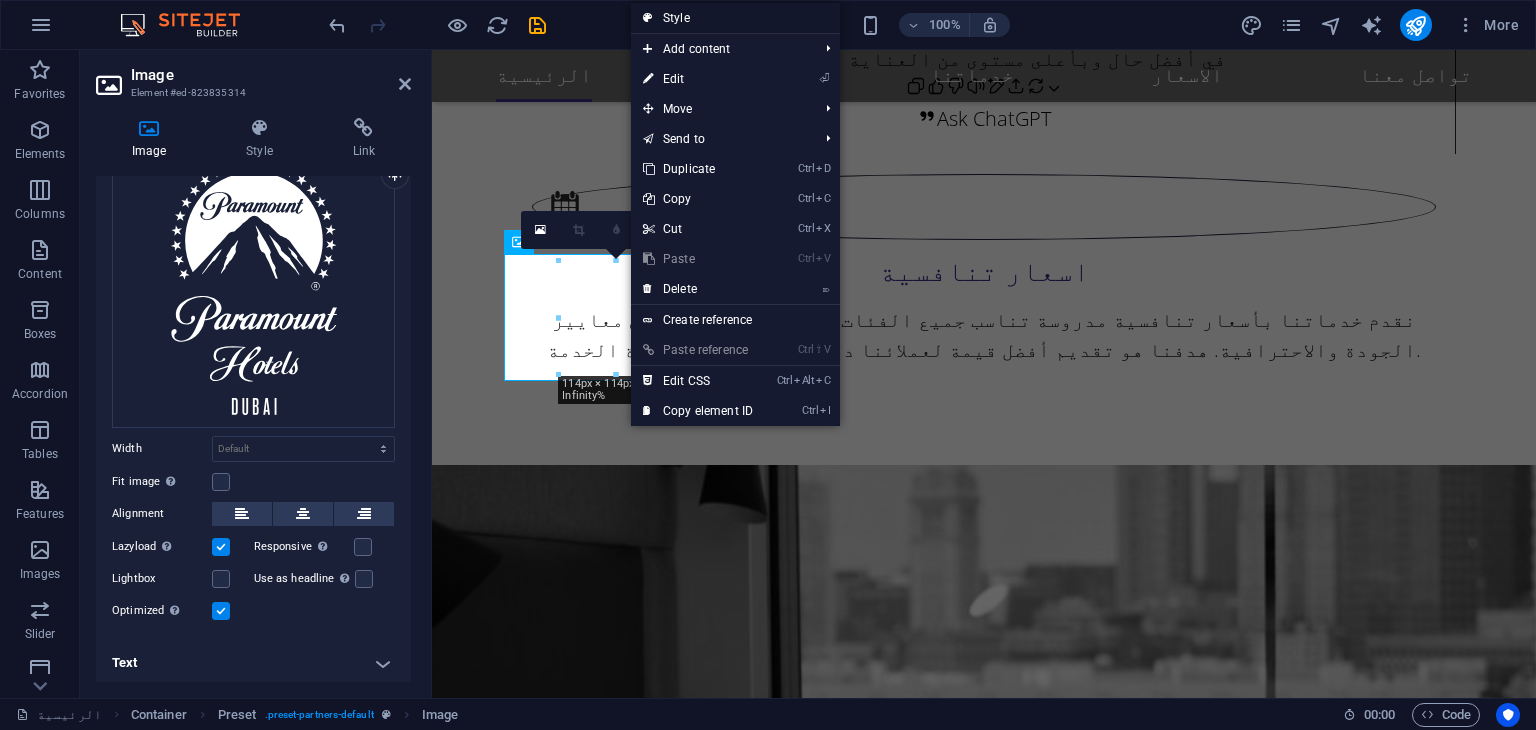 click on "Style" at bounding box center (735, 18) 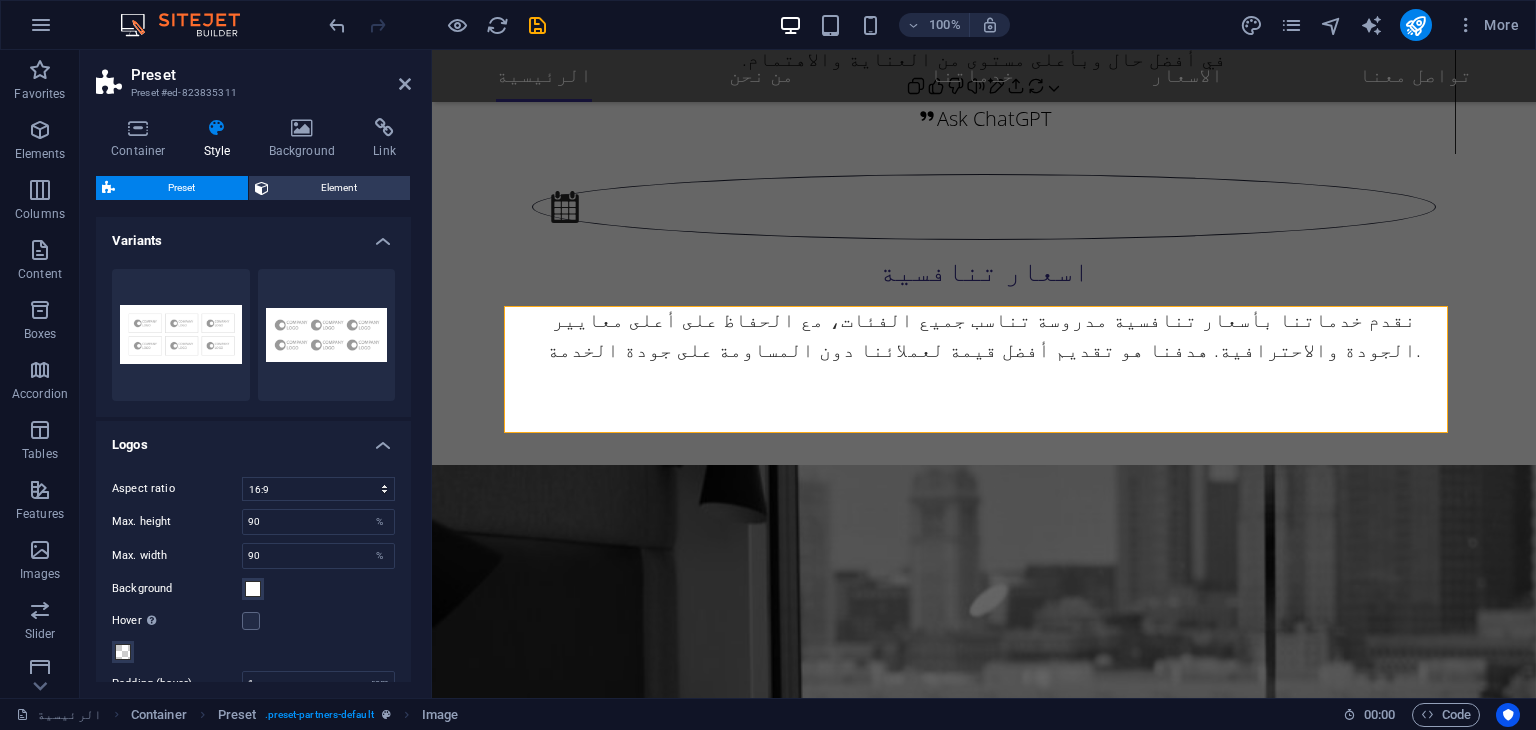 scroll, scrollTop: 3075, scrollLeft: 0, axis: vertical 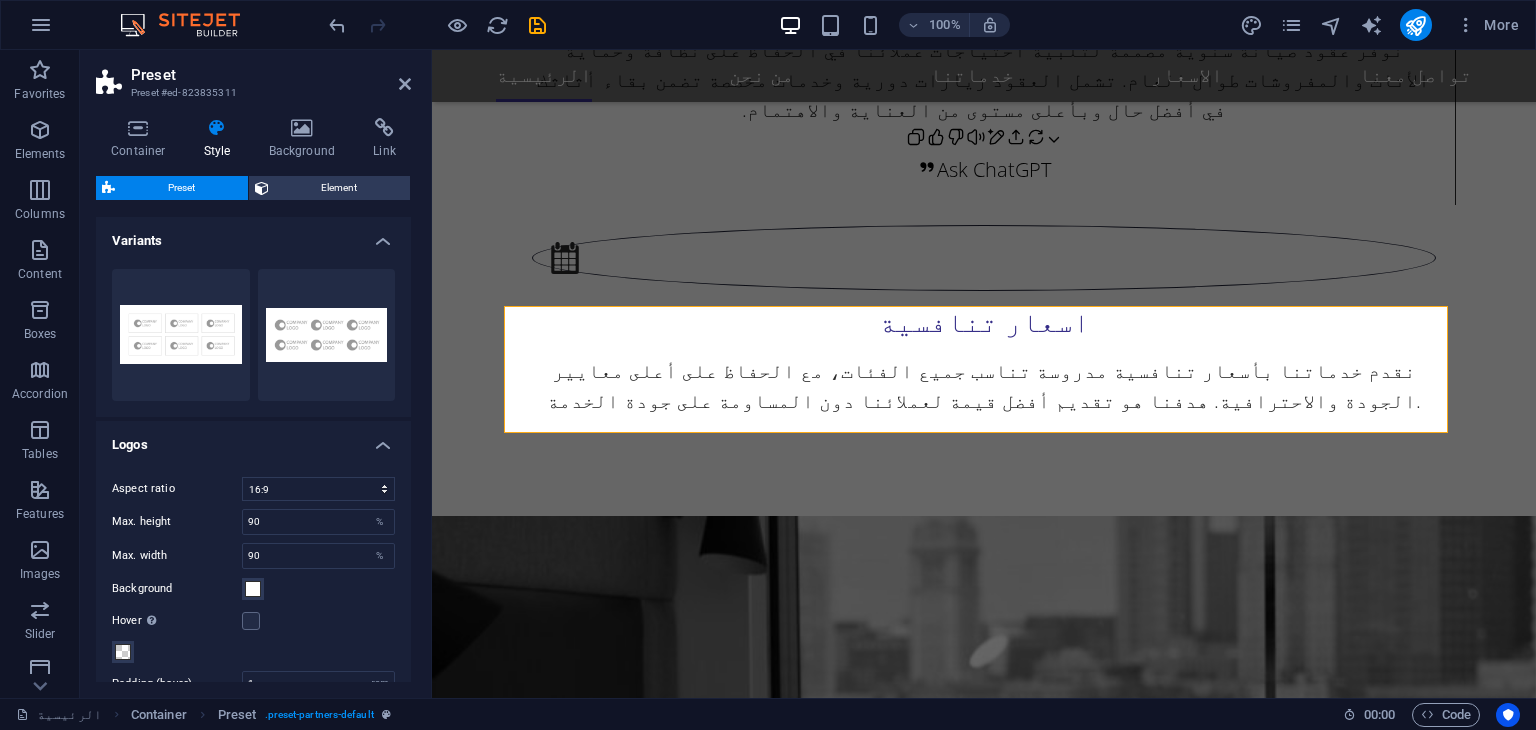 click on "Background" at bounding box center [253, 589] 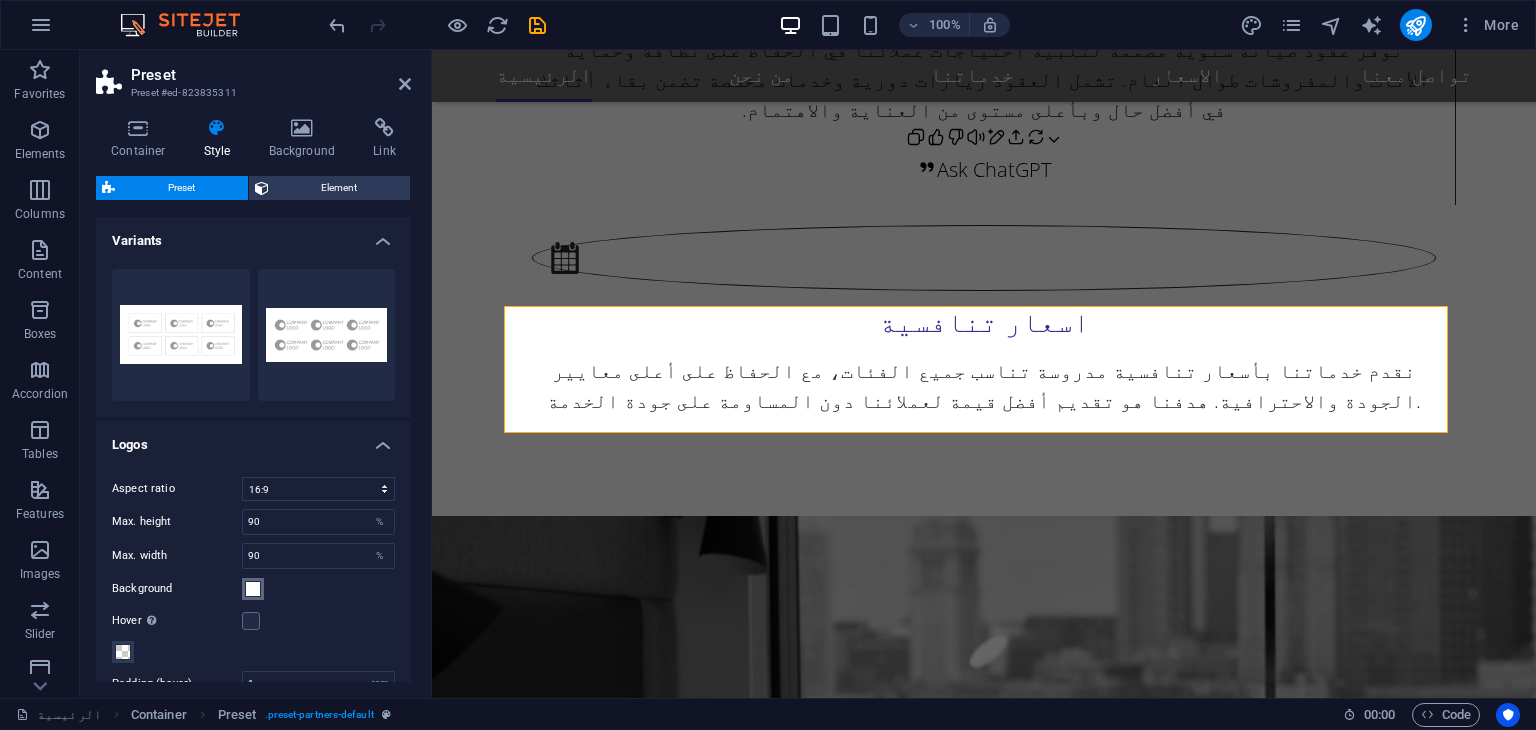click on "Background" at bounding box center (253, 589) 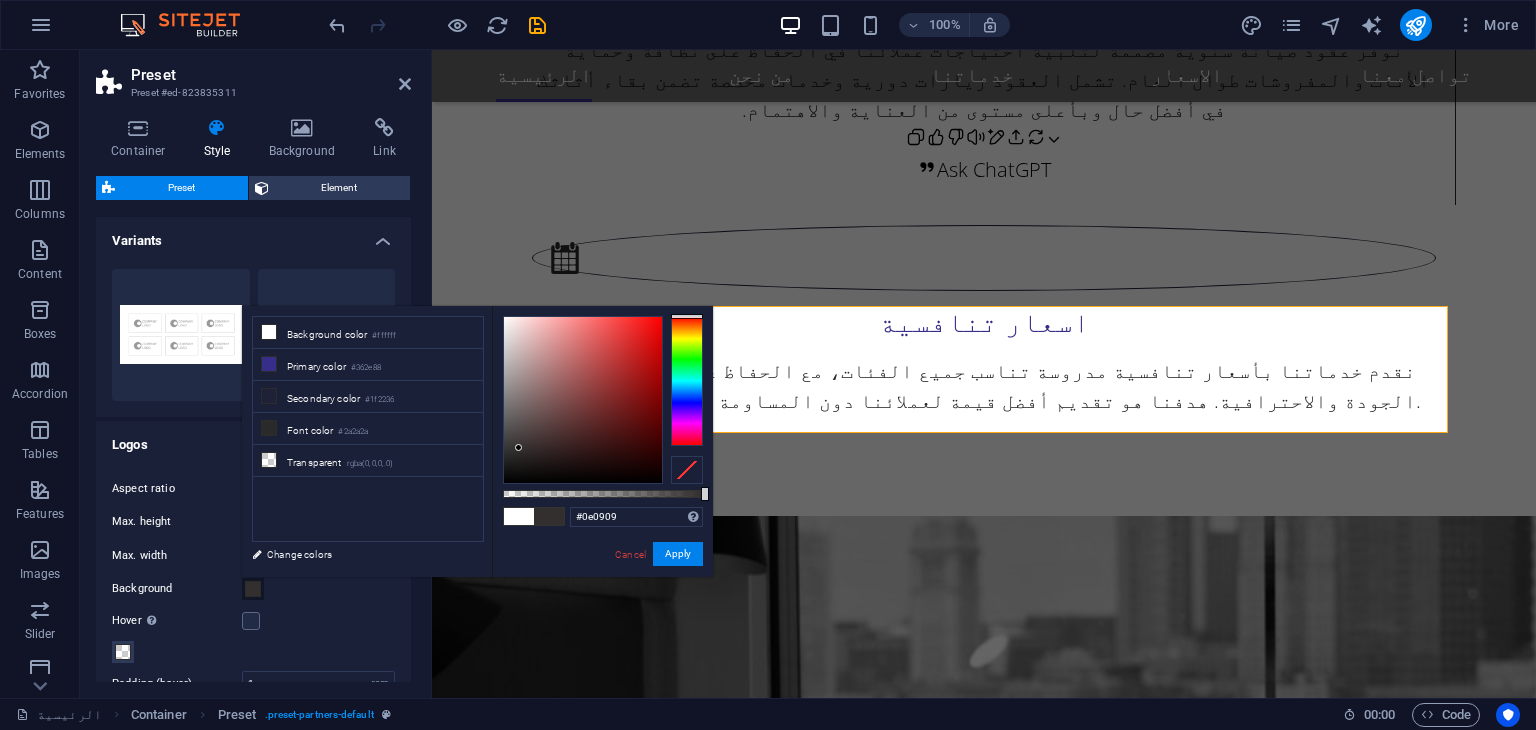 type on "#0c0808" 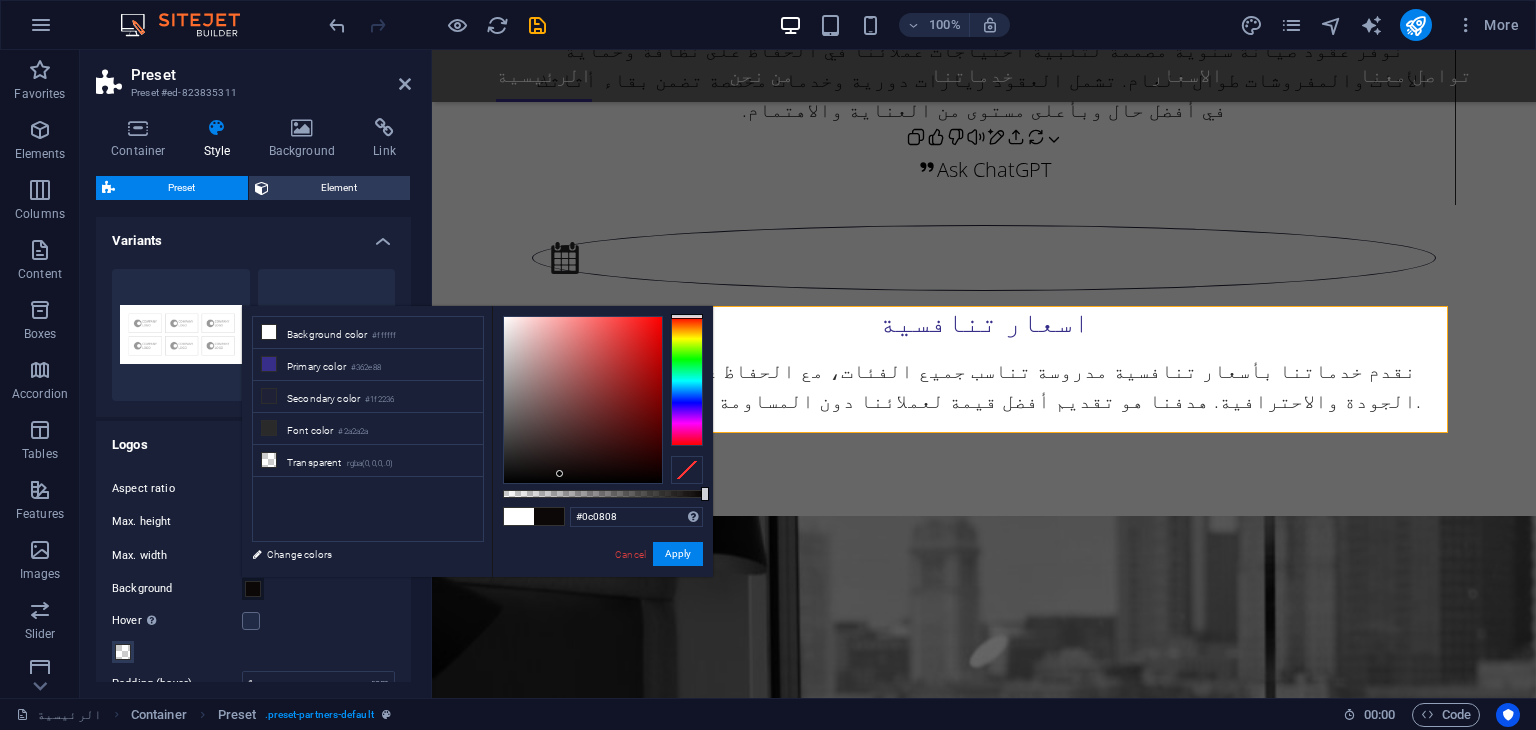 drag, startPoint x: 544, startPoint y: 425, endPoint x: 560, endPoint y: 474, distance: 51.546097 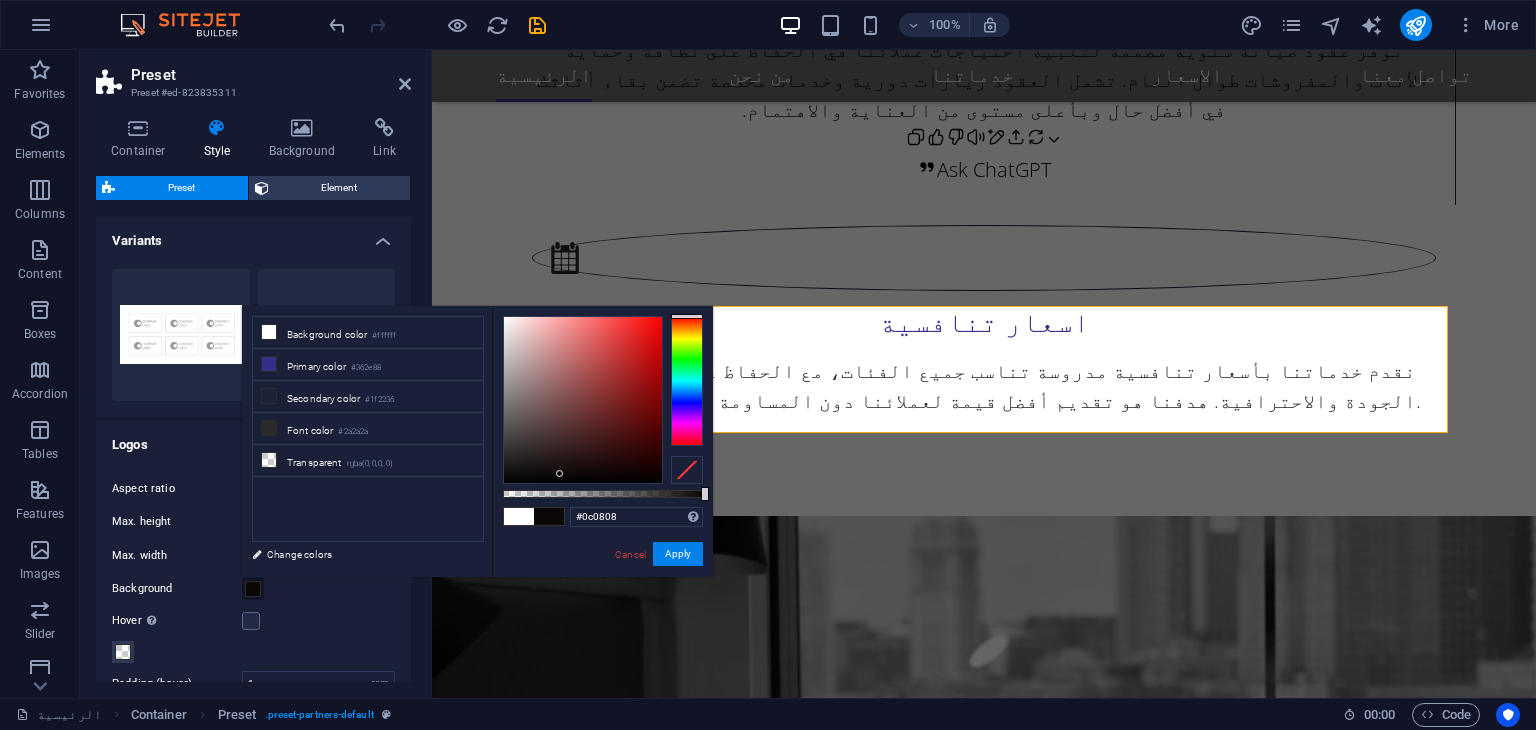 click at bounding box center (583, 400) 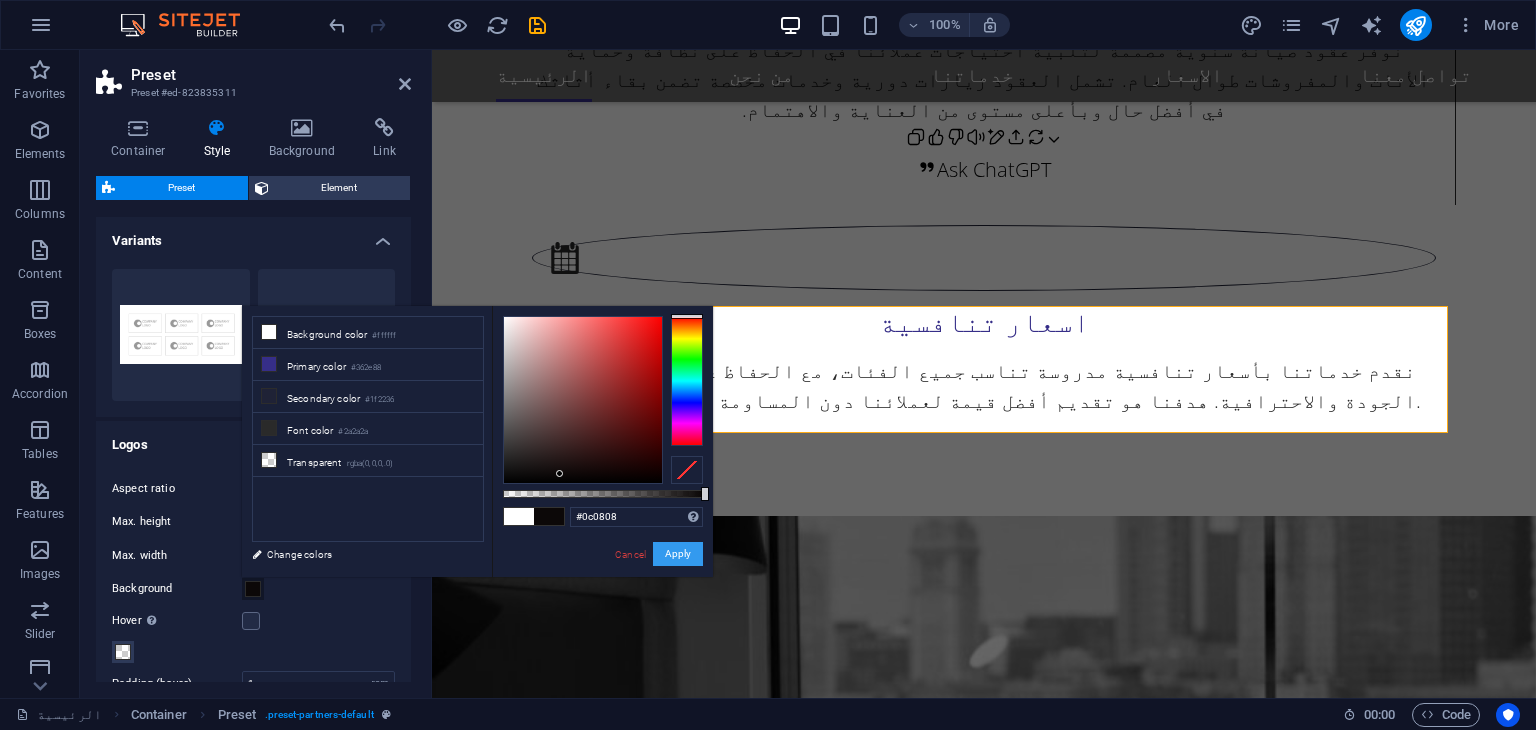 click on "Apply" at bounding box center (678, 554) 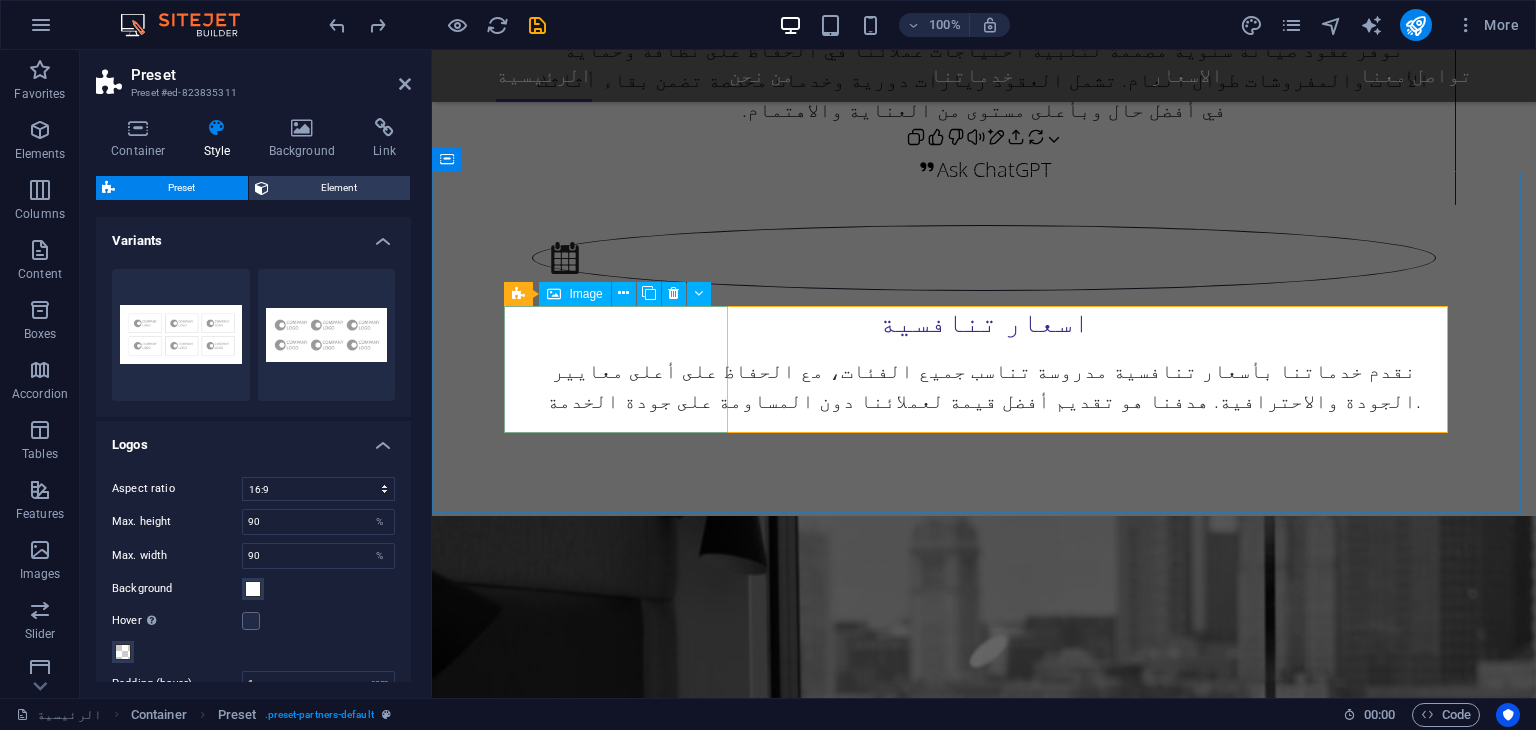 click at bounding box center (624, 4661) 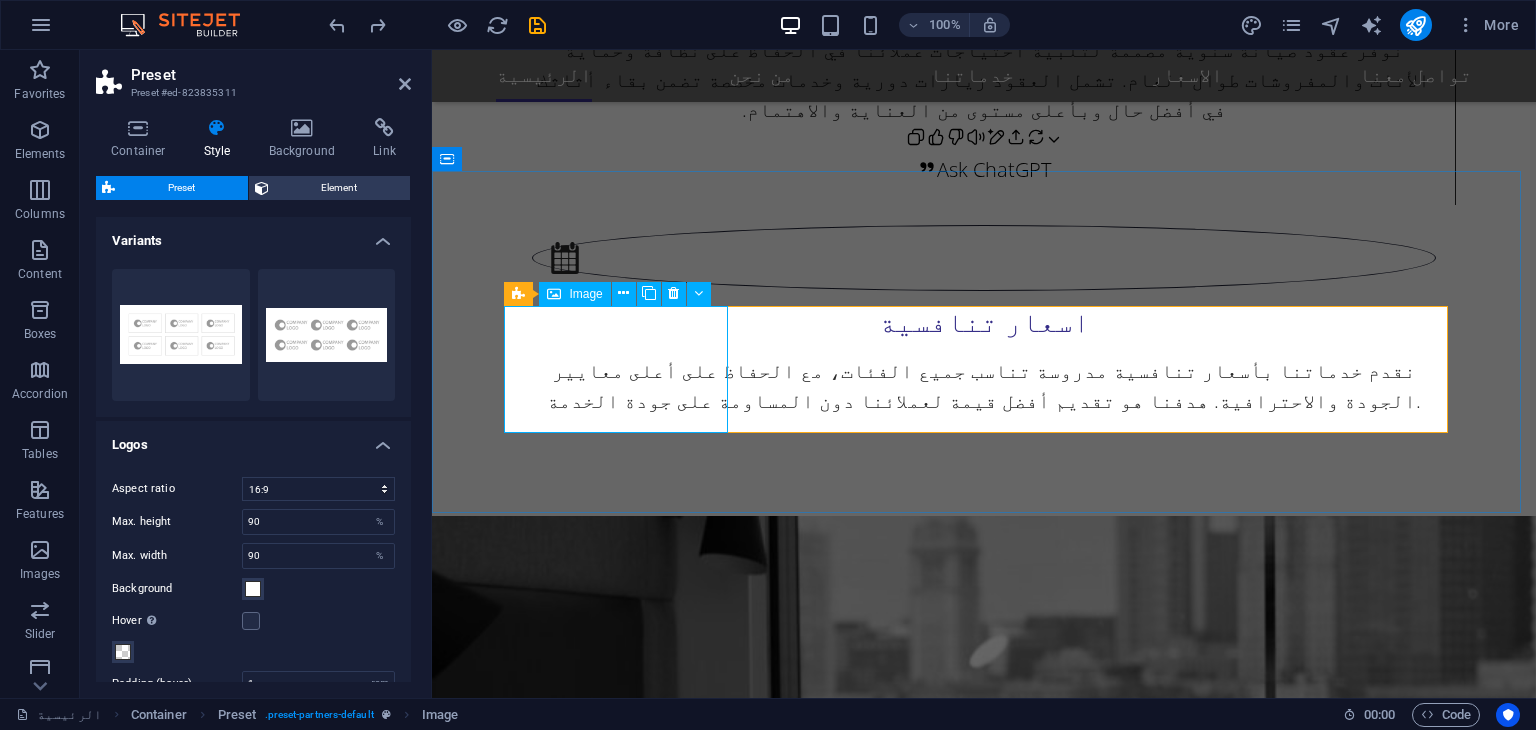 click at bounding box center [624, 4661] 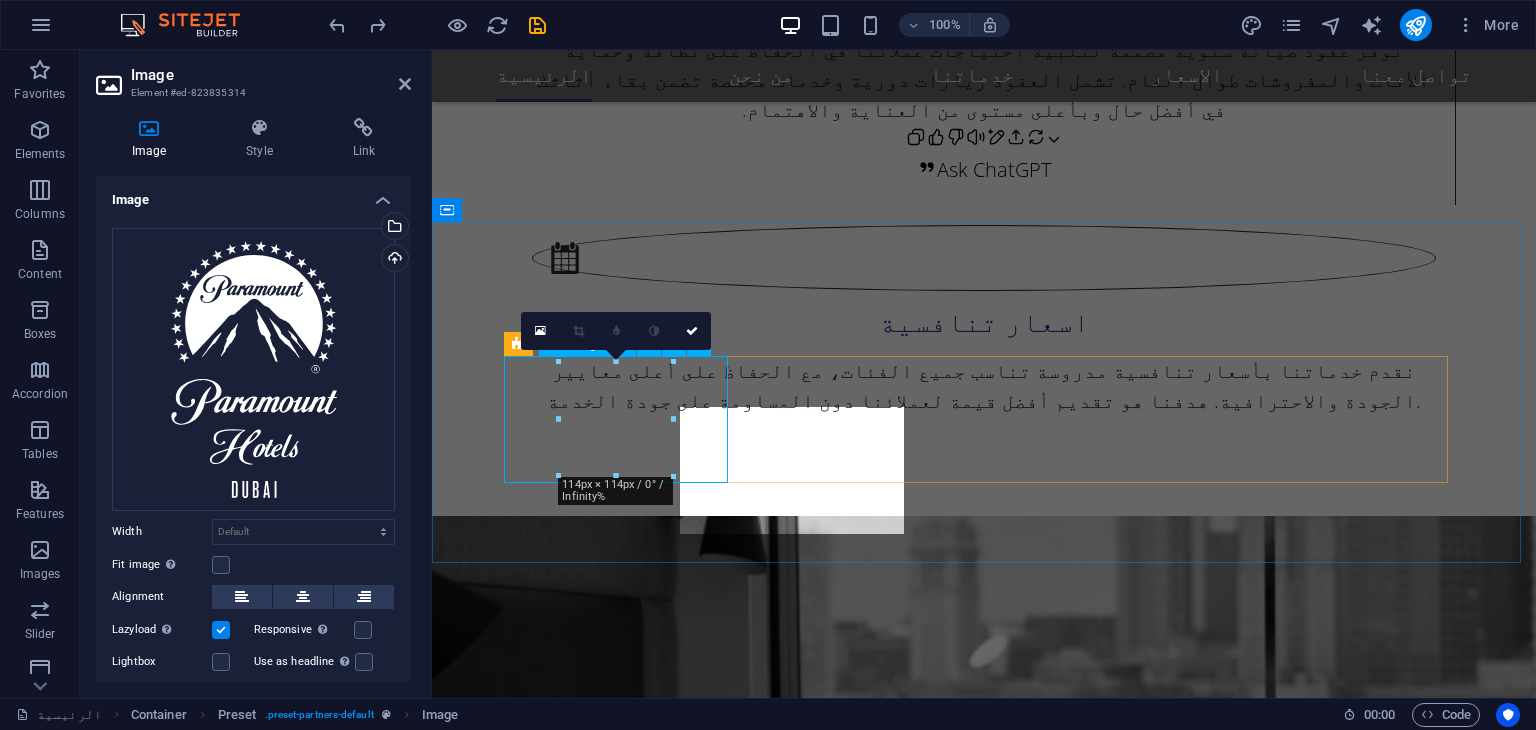 scroll, scrollTop: 3024, scrollLeft: 0, axis: vertical 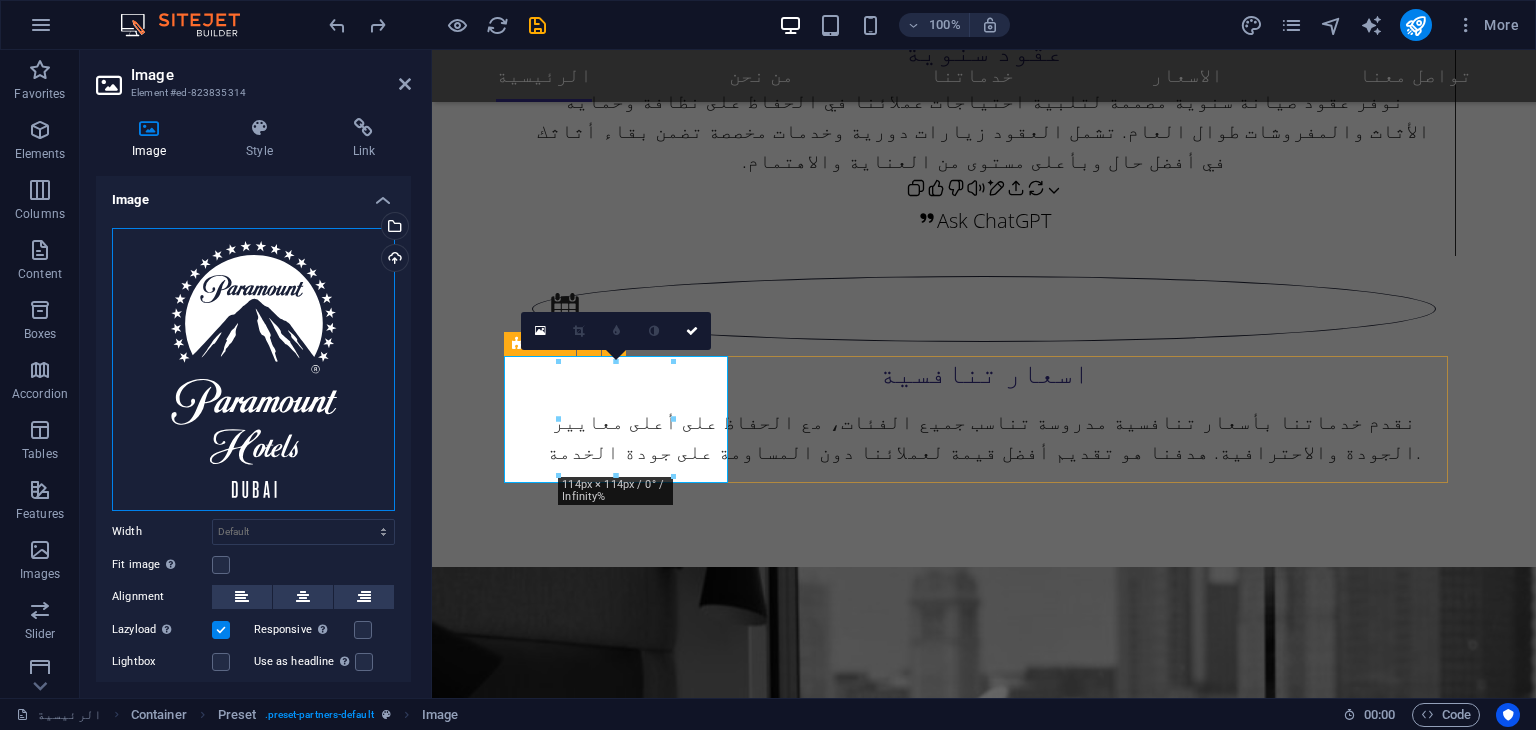 click on "Drag files here, click to choose files or select files from Files or our free stock photos & videos" at bounding box center (253, 369) 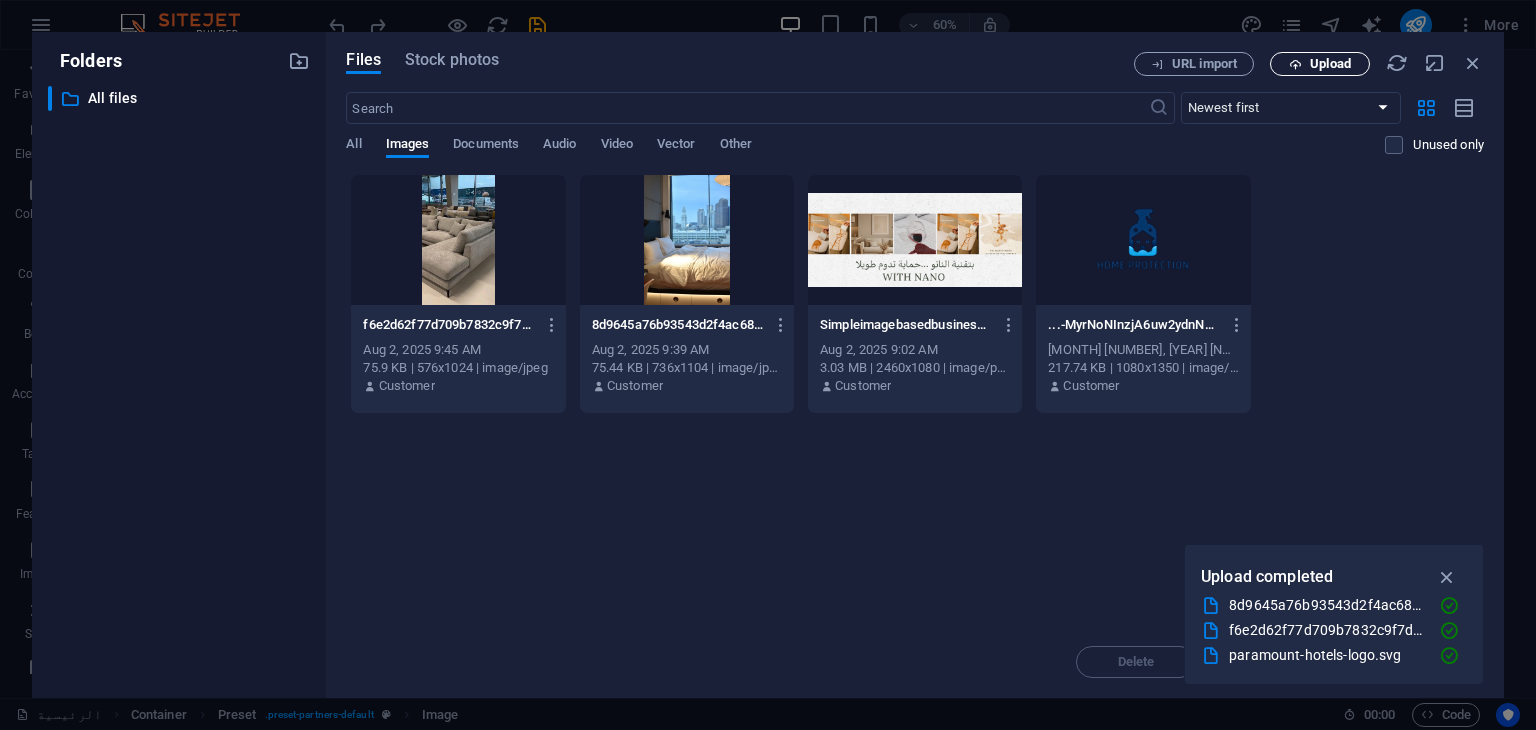 click at bounding box center (1295, 64) 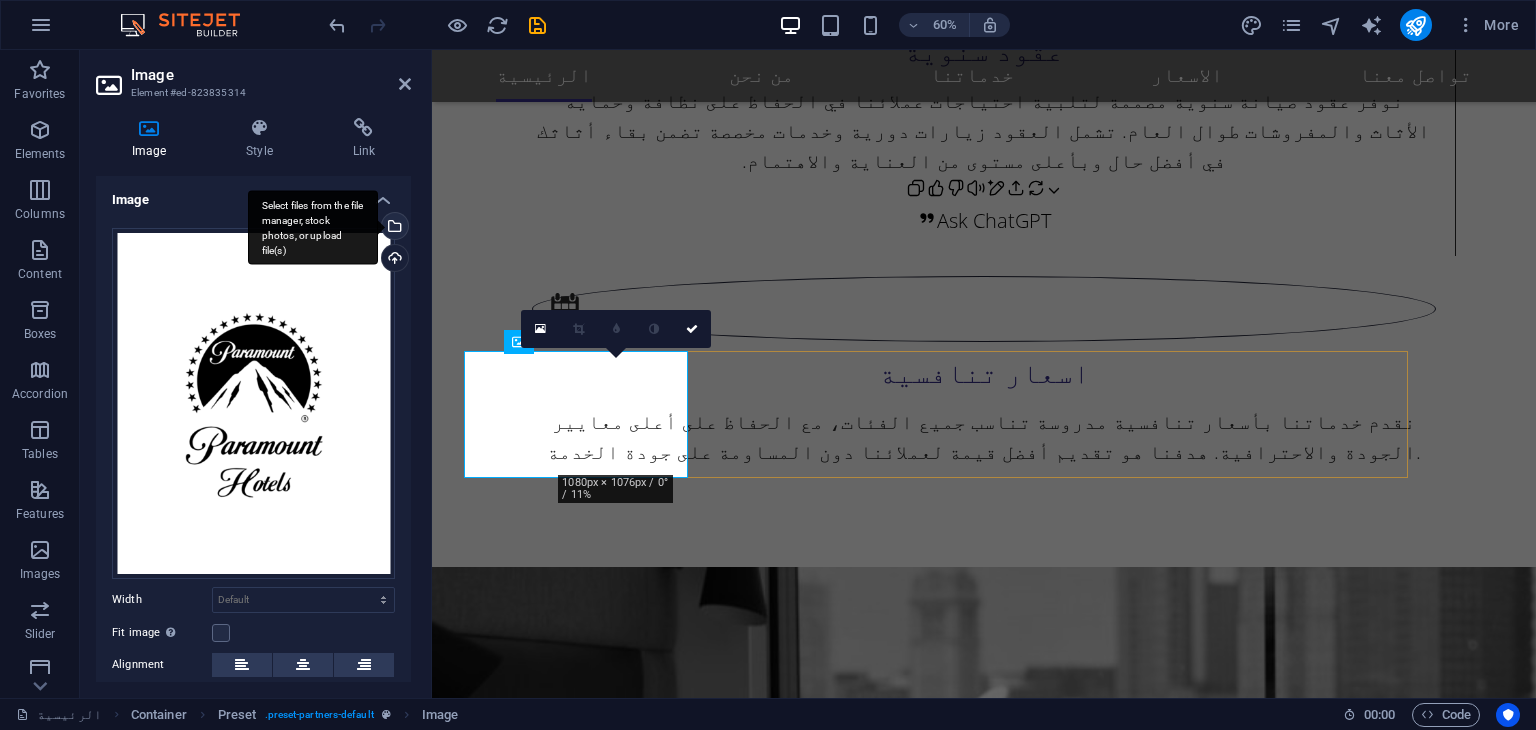 scroll, scrollTop: 3027, scrollLeft: 0, axis: vertical 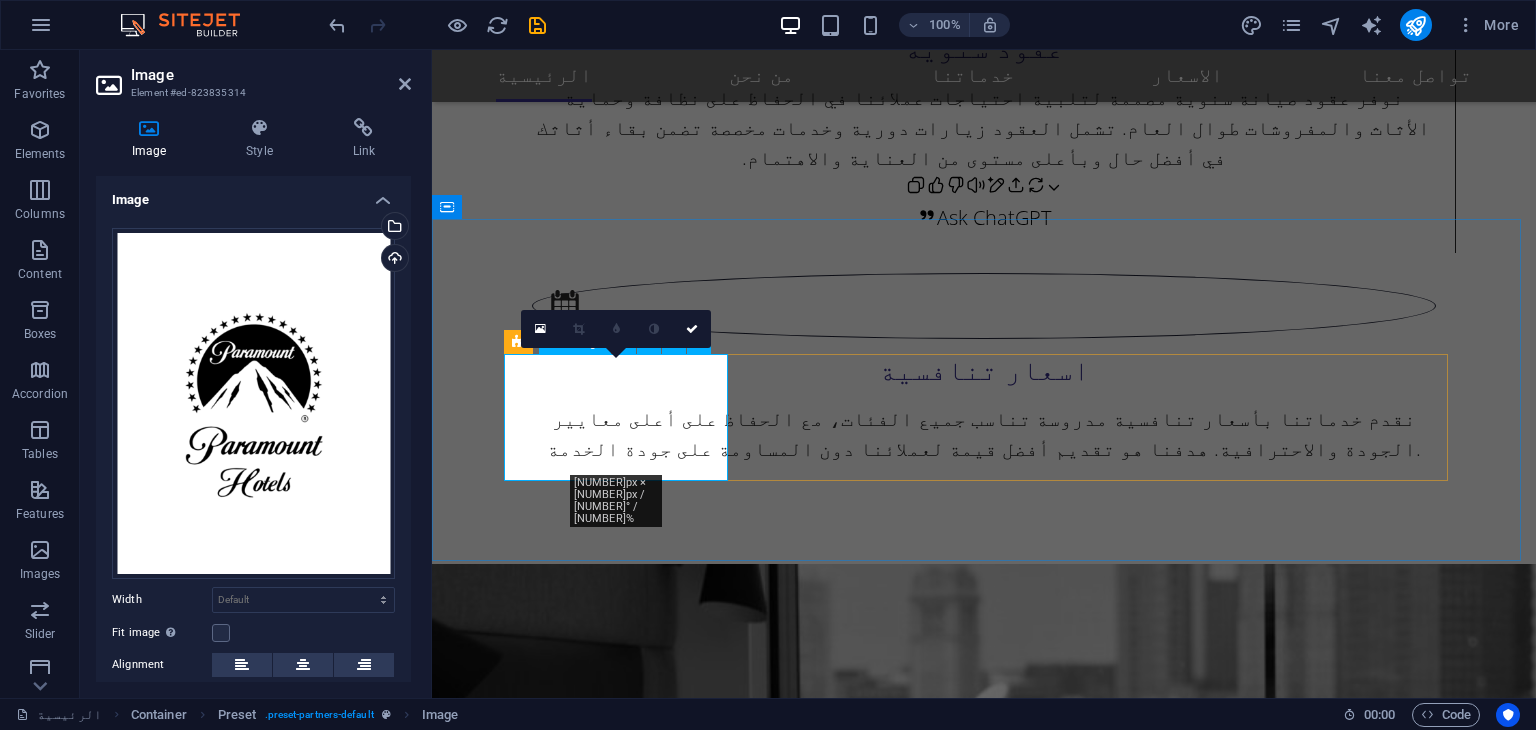 click at bounding box center (624, 4709) 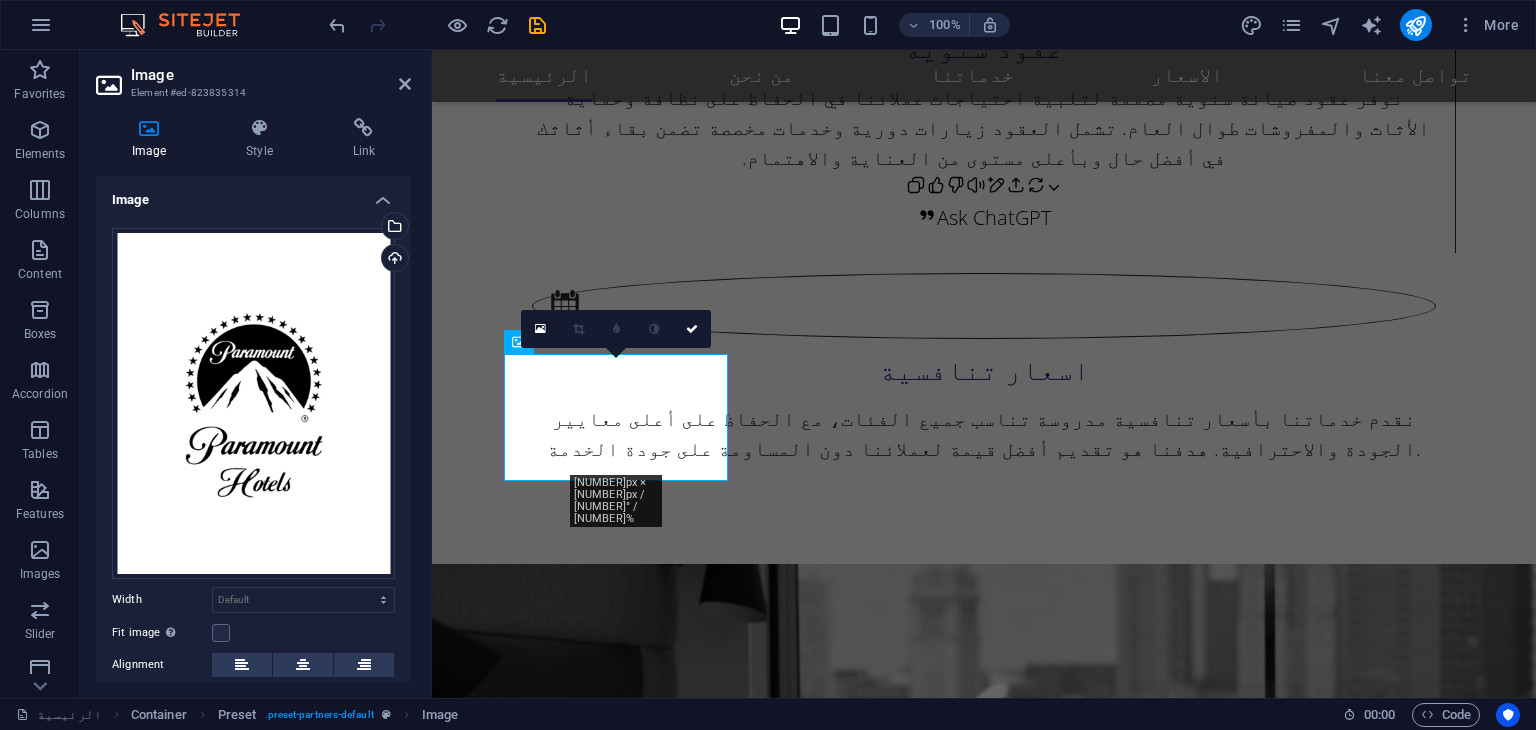 scroll, scrollTop: 150, scrollLeft: 0, axis: vertical 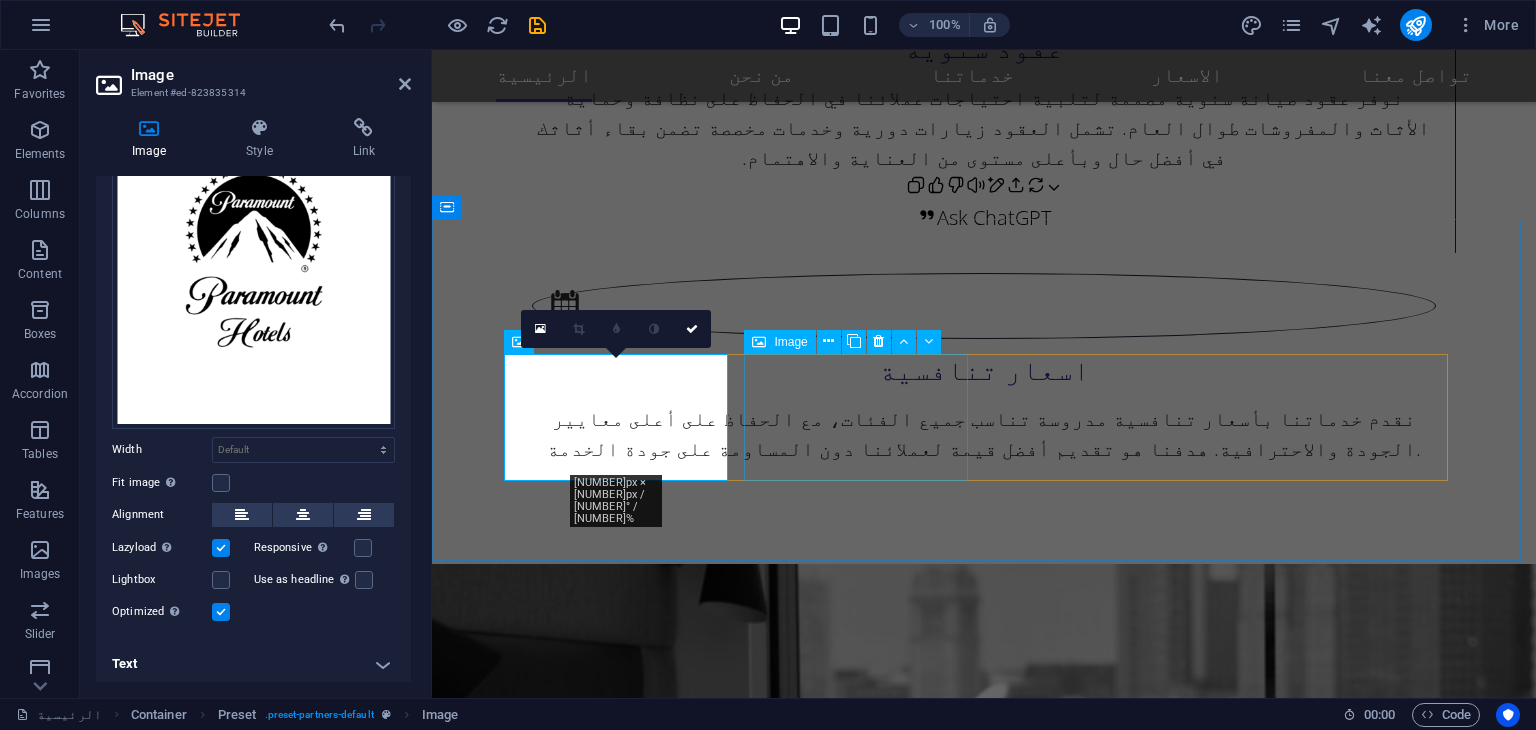 click at bounding box center [624, 4844] 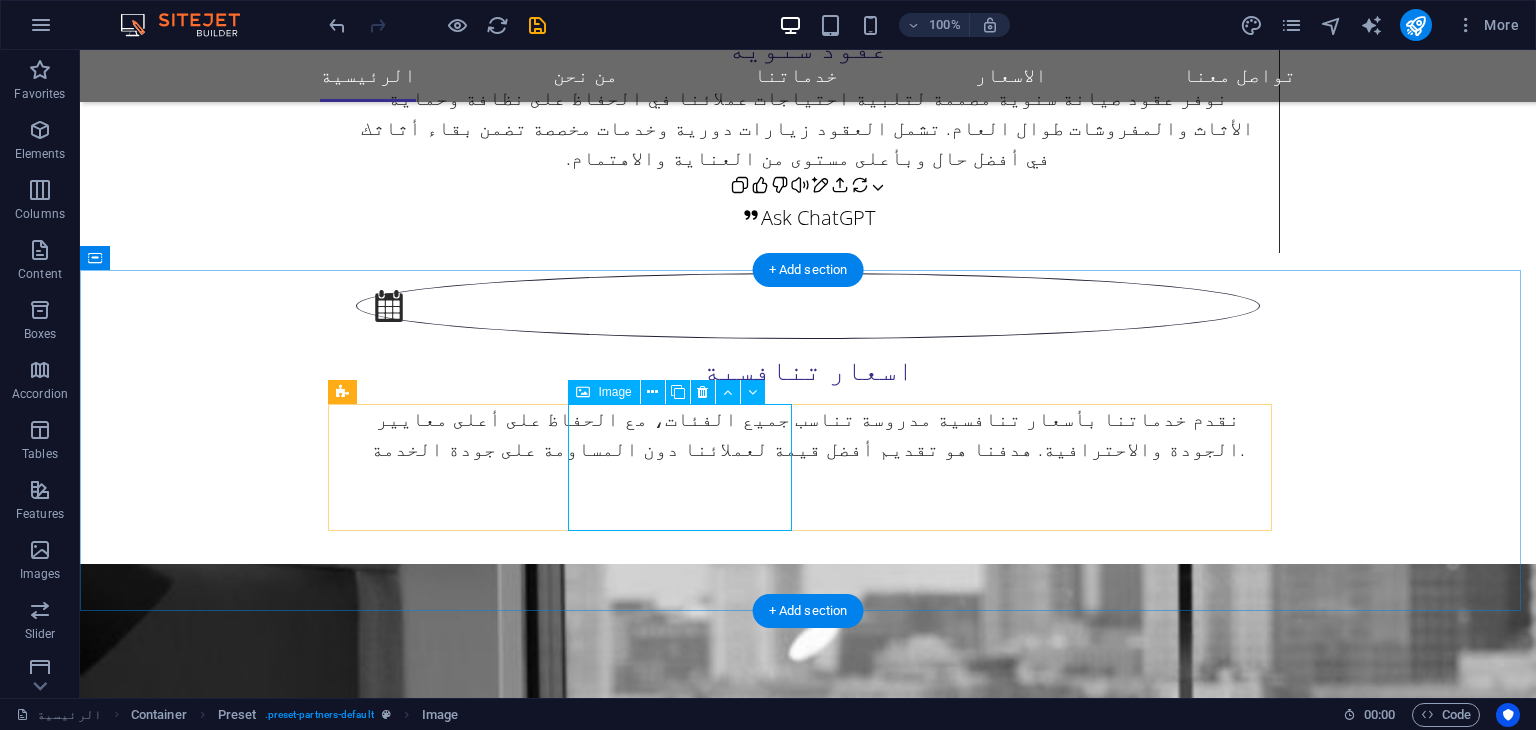 click at bounding box center [448, 4754] 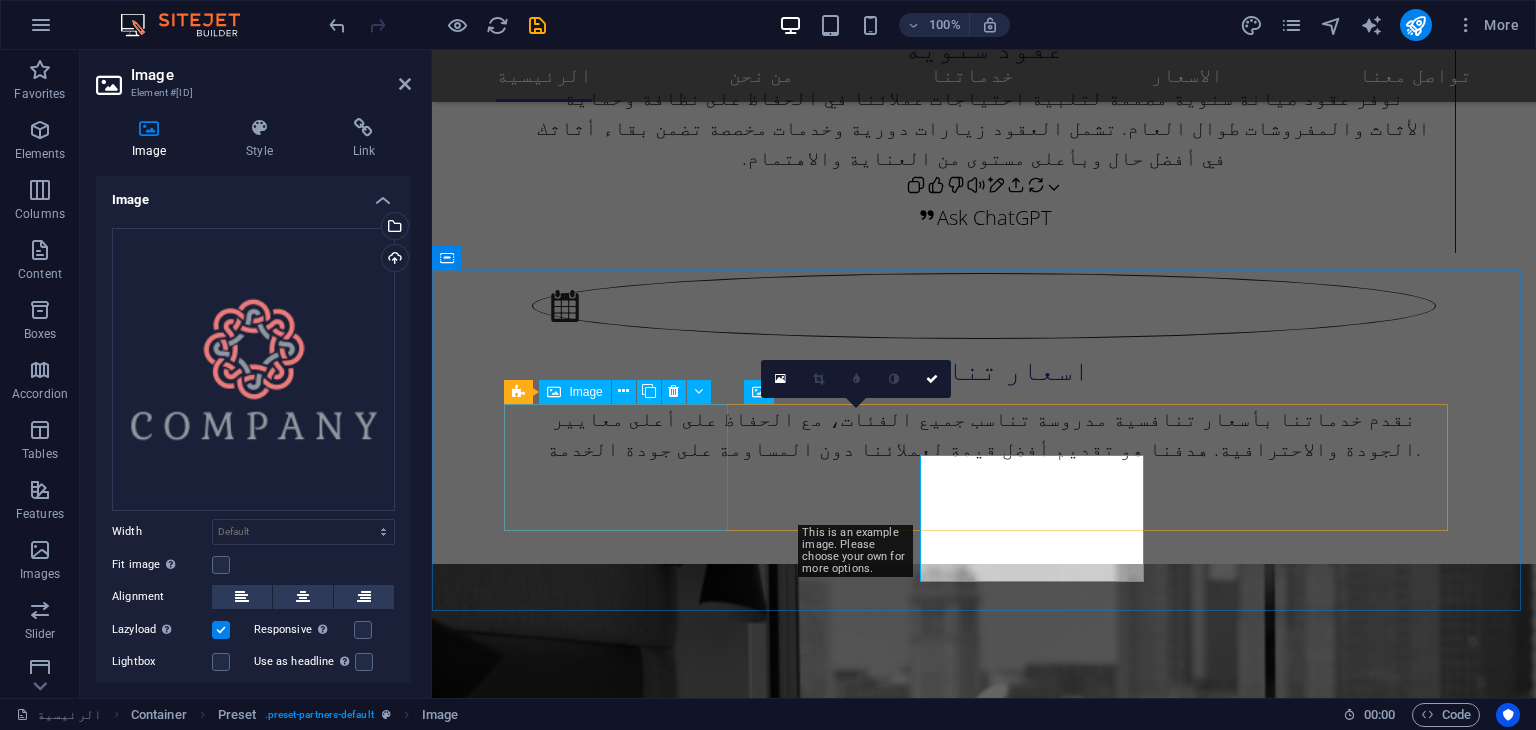 scroll, scrollTop: 2976, scrollLeft: 0, axis: vertical 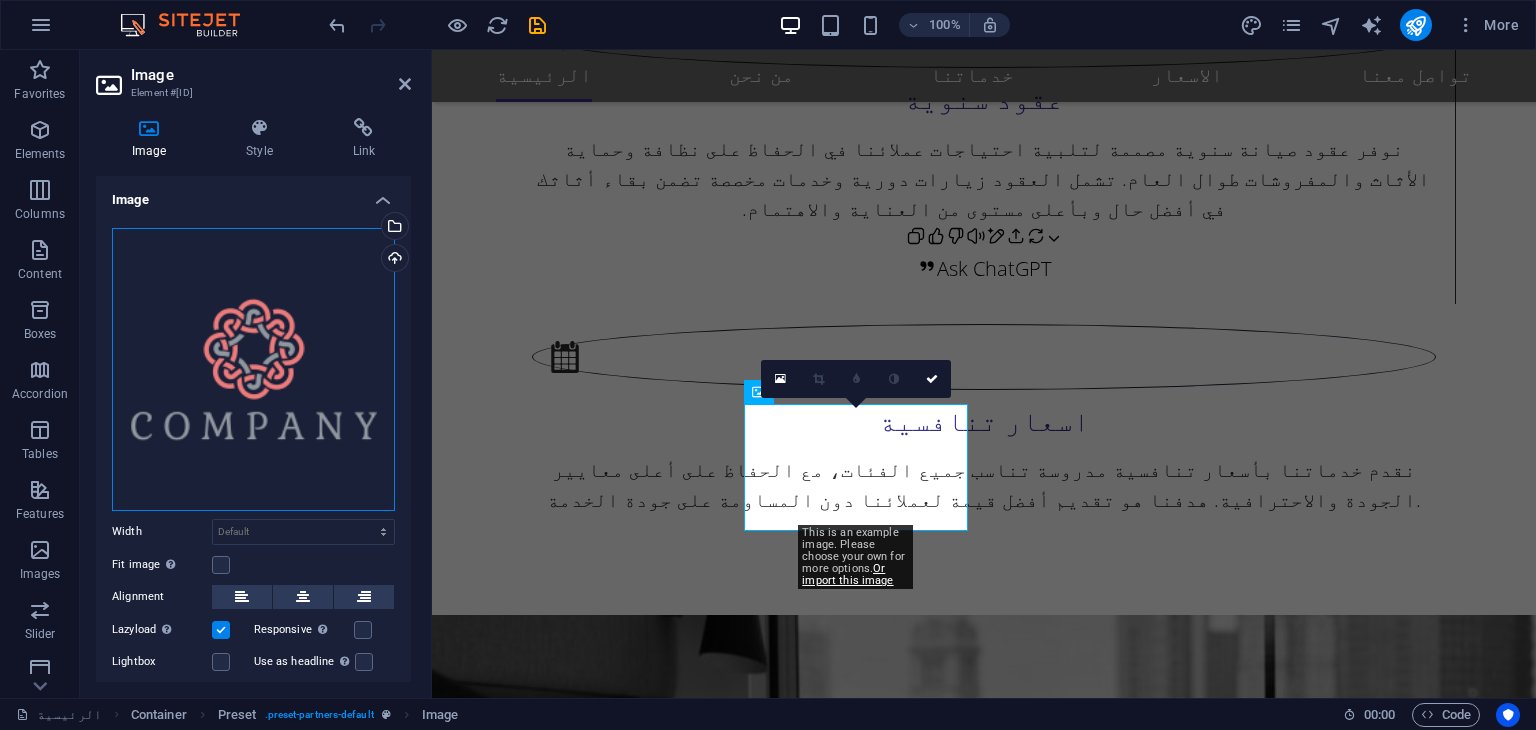 click on "Drag files here, click to choose files or select files from Files or our free stock photos & videos" at bounding box center (253, 369) 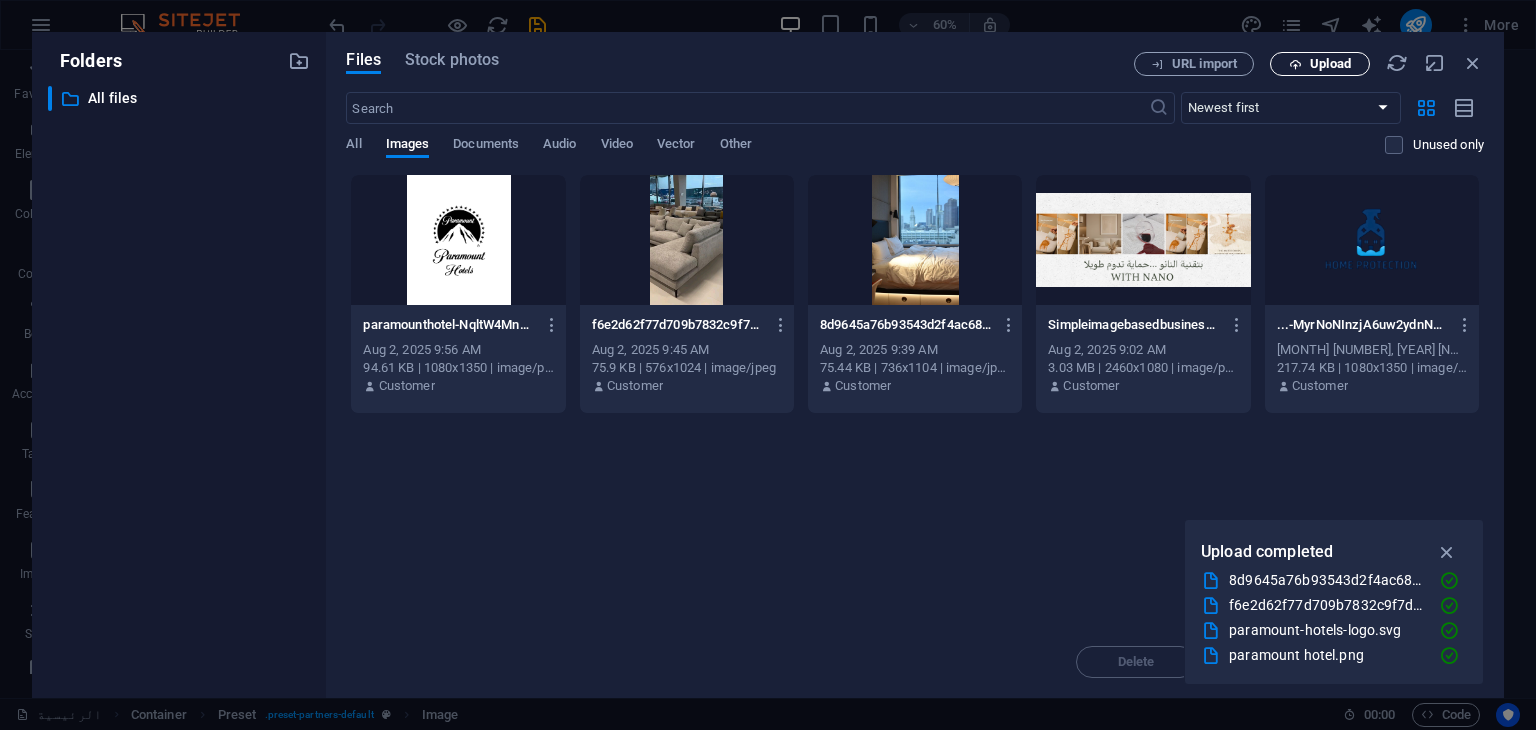 click at bounding box center (1295, 64) 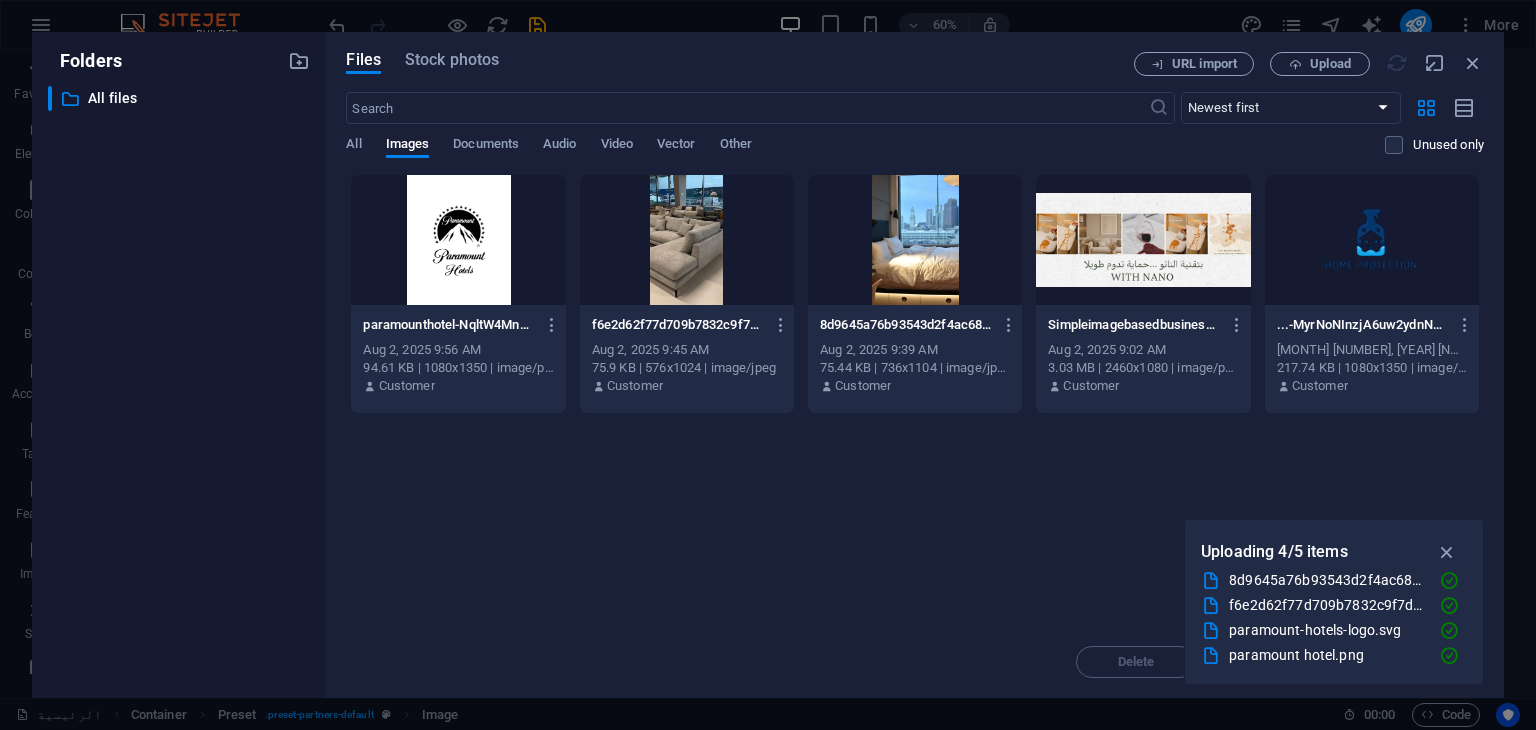 scroll, scrollTop: 2979, scrollLeft: 0, axis: vertical 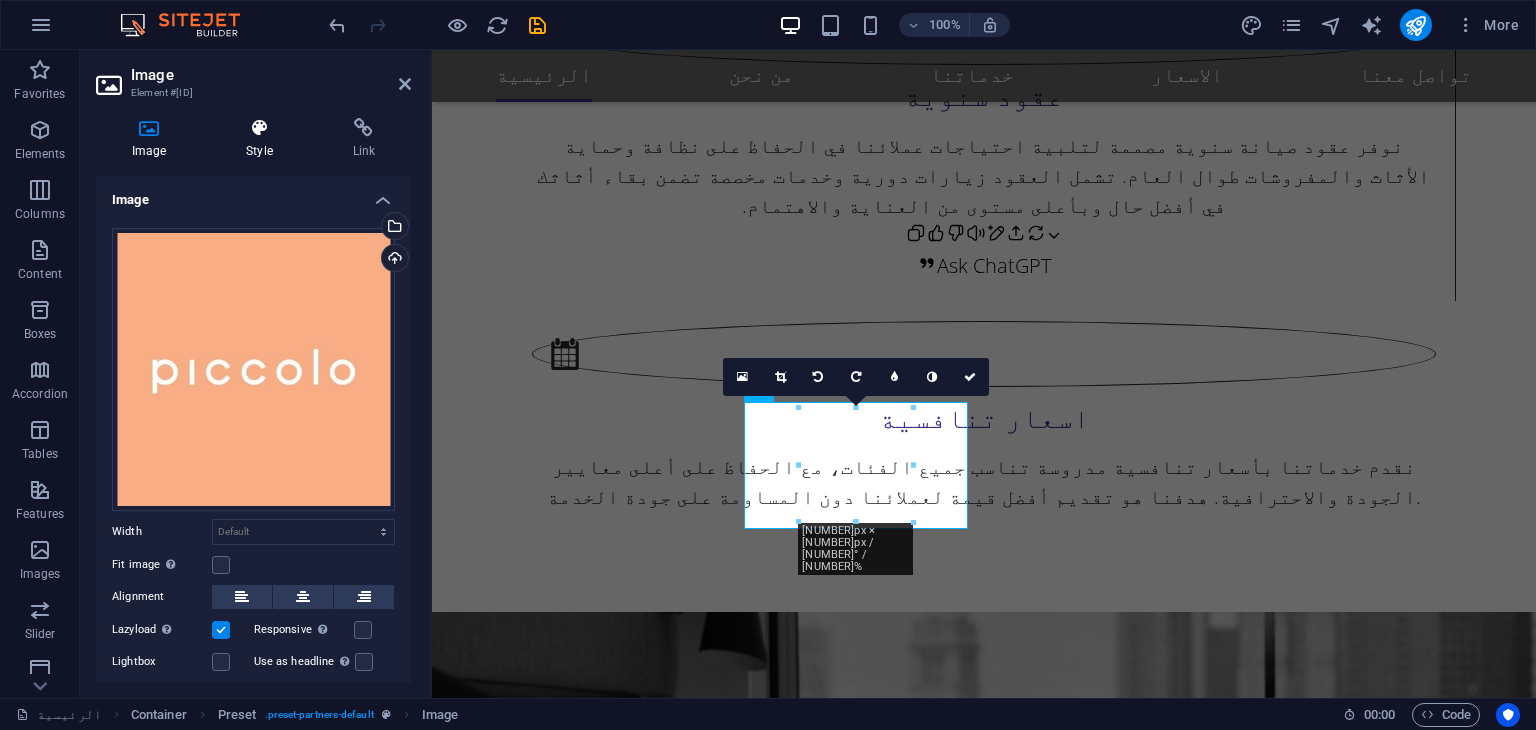 click at bounding box center [259, 128] 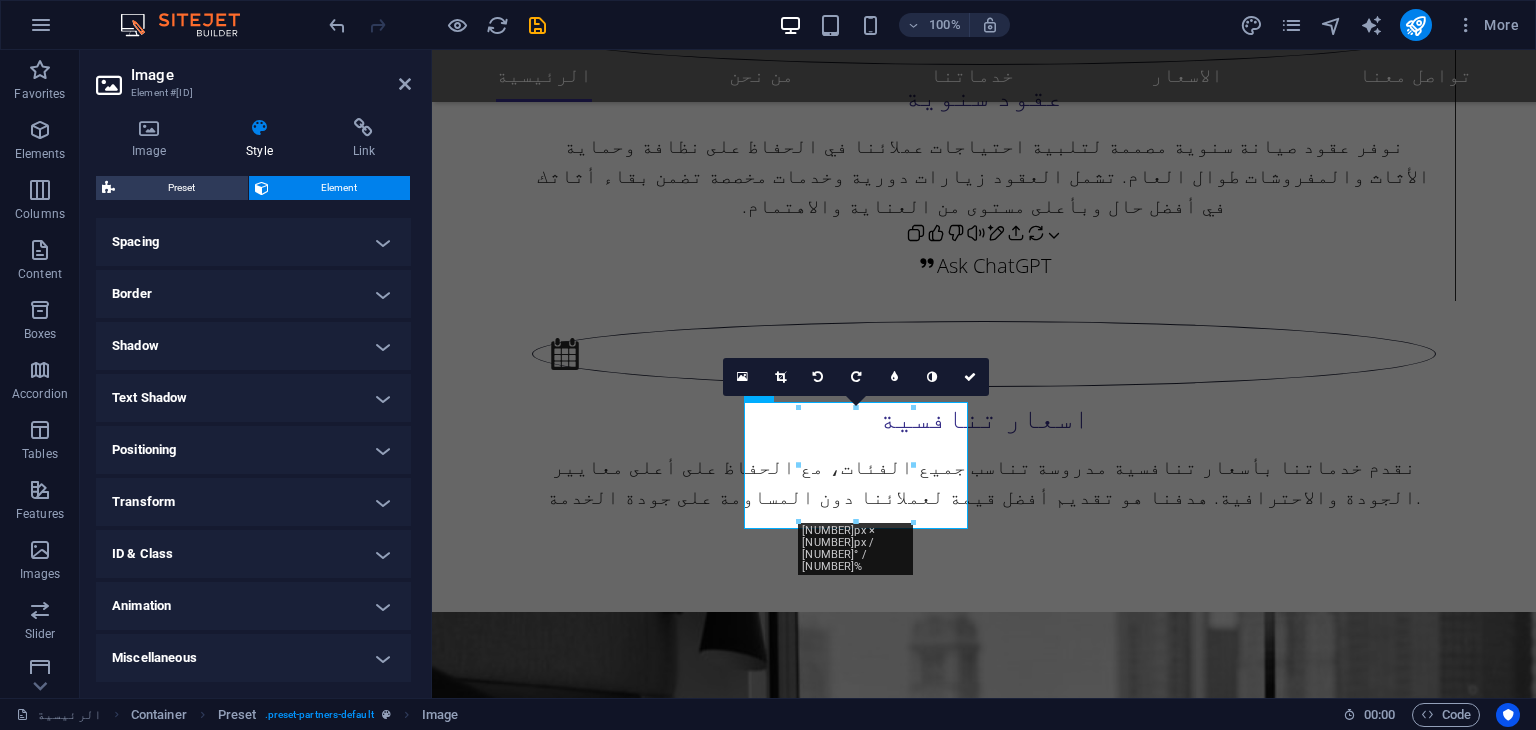 scroll, scrollTop: 0, scrollLeft: 0, axis: both 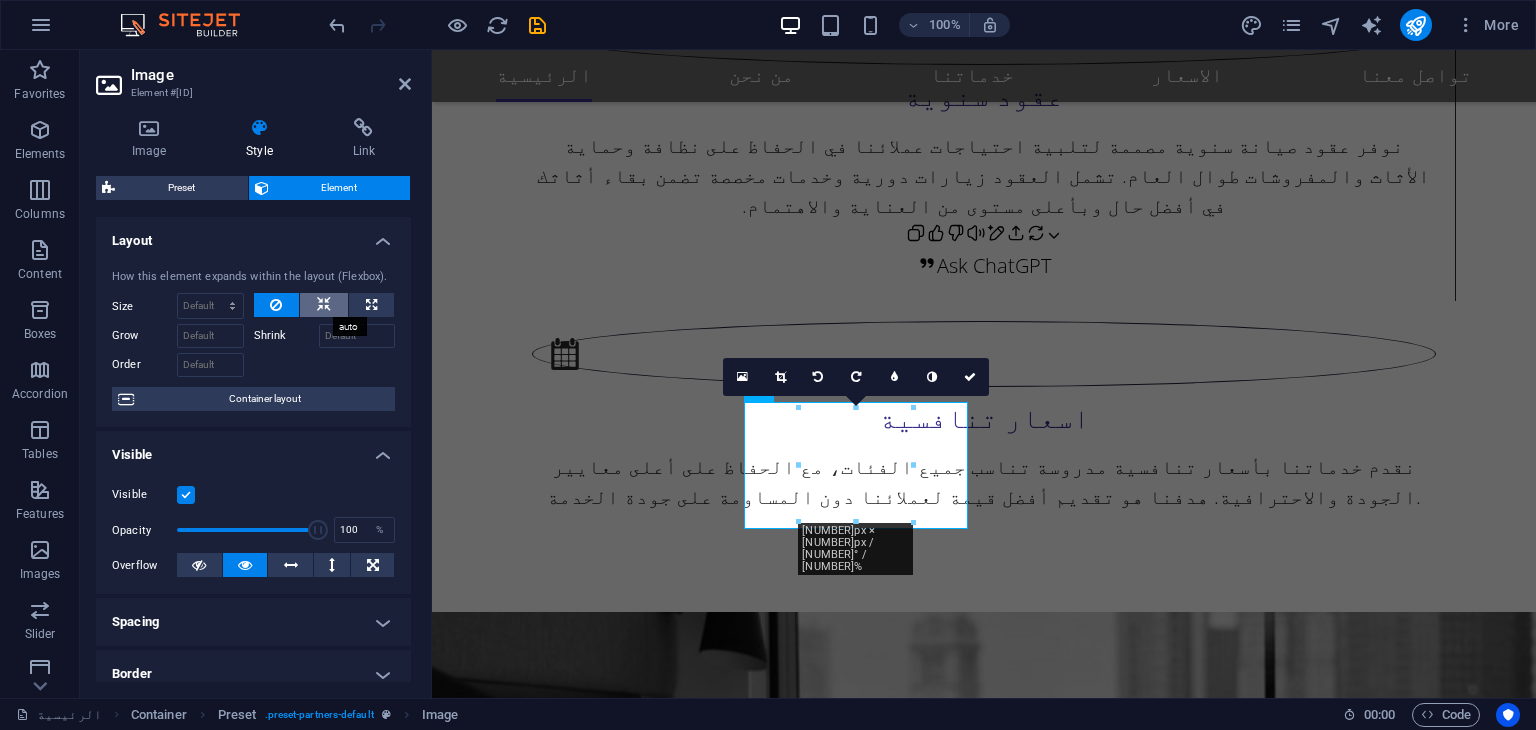 click at bounding box center (324, 305) 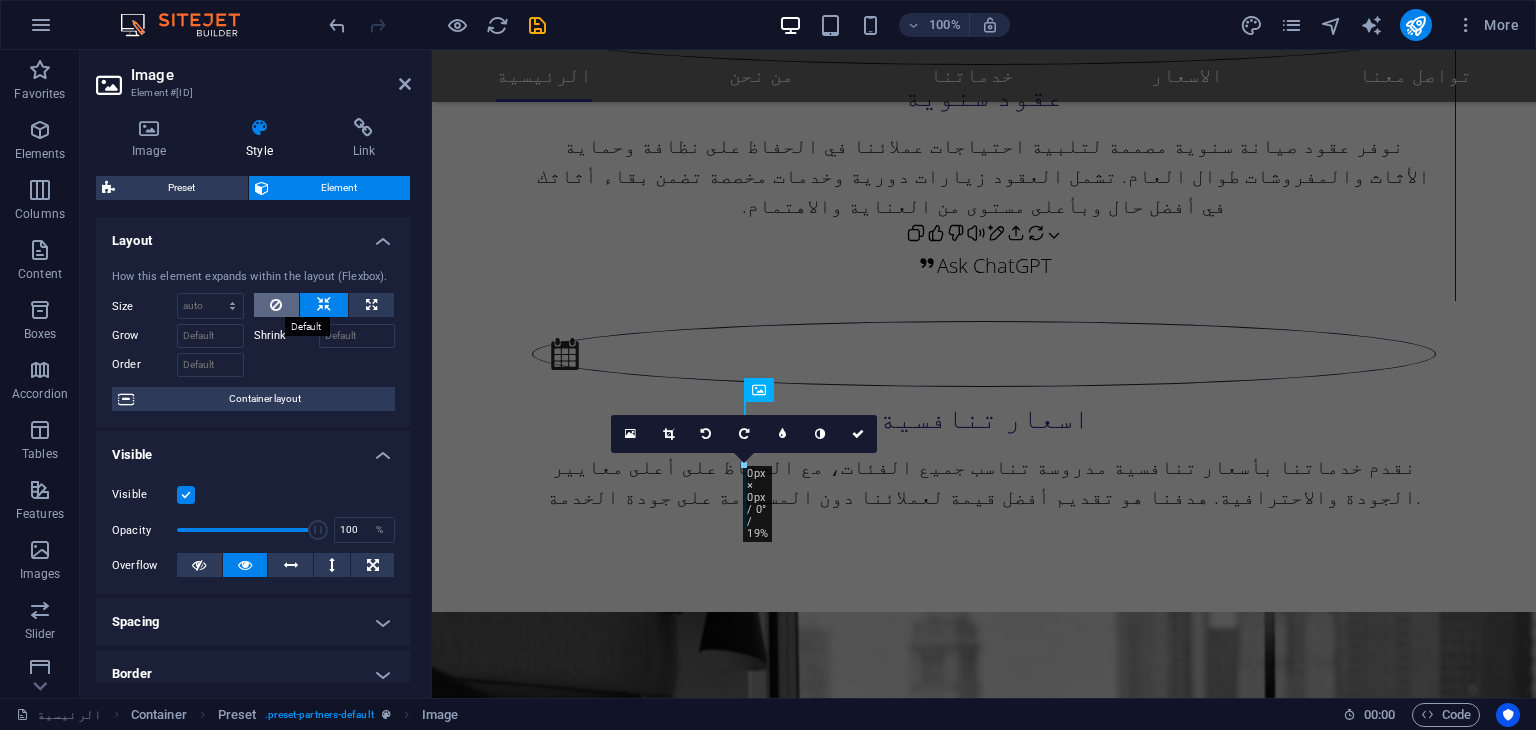click at bounding box center (276, 305) 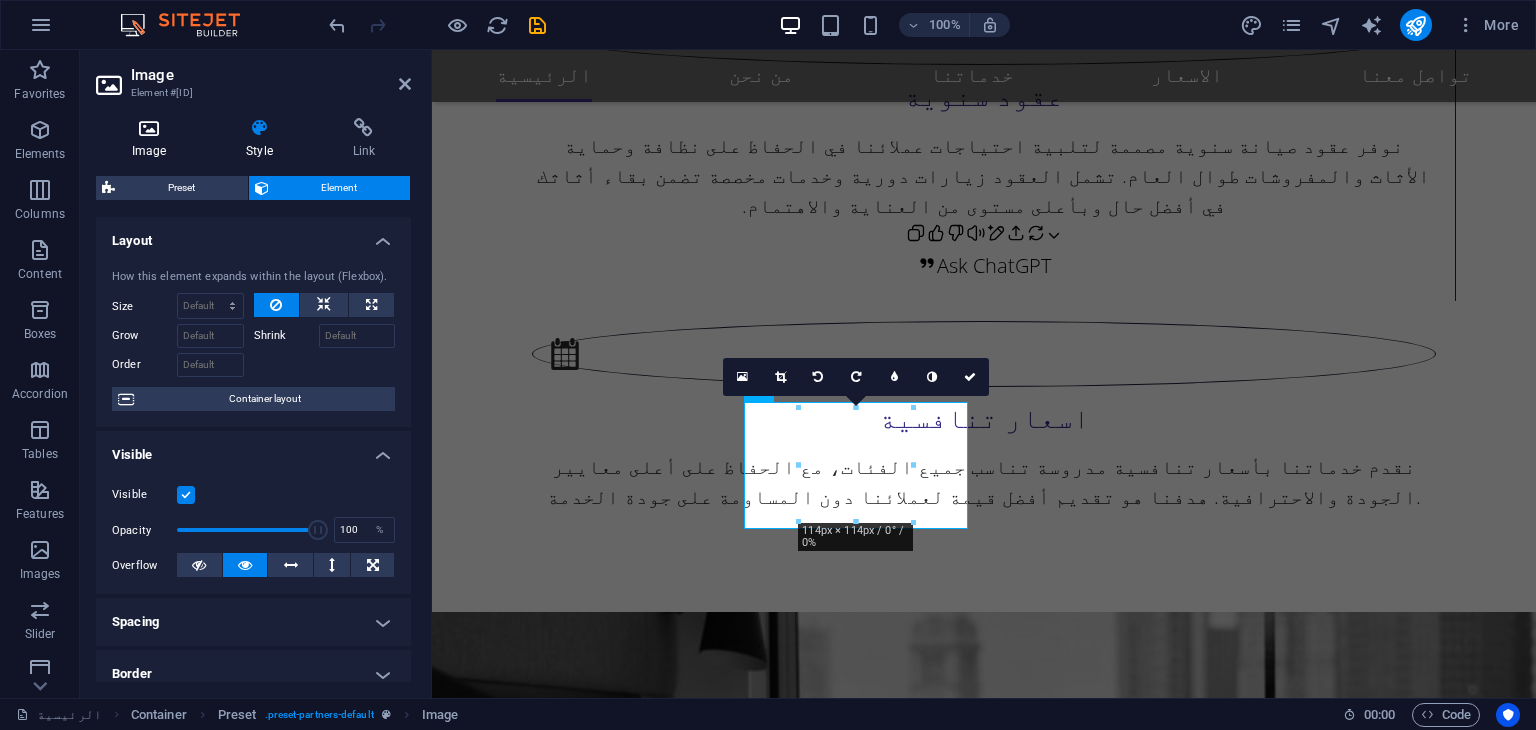 click on "Image" at bounding box center (153, 139) 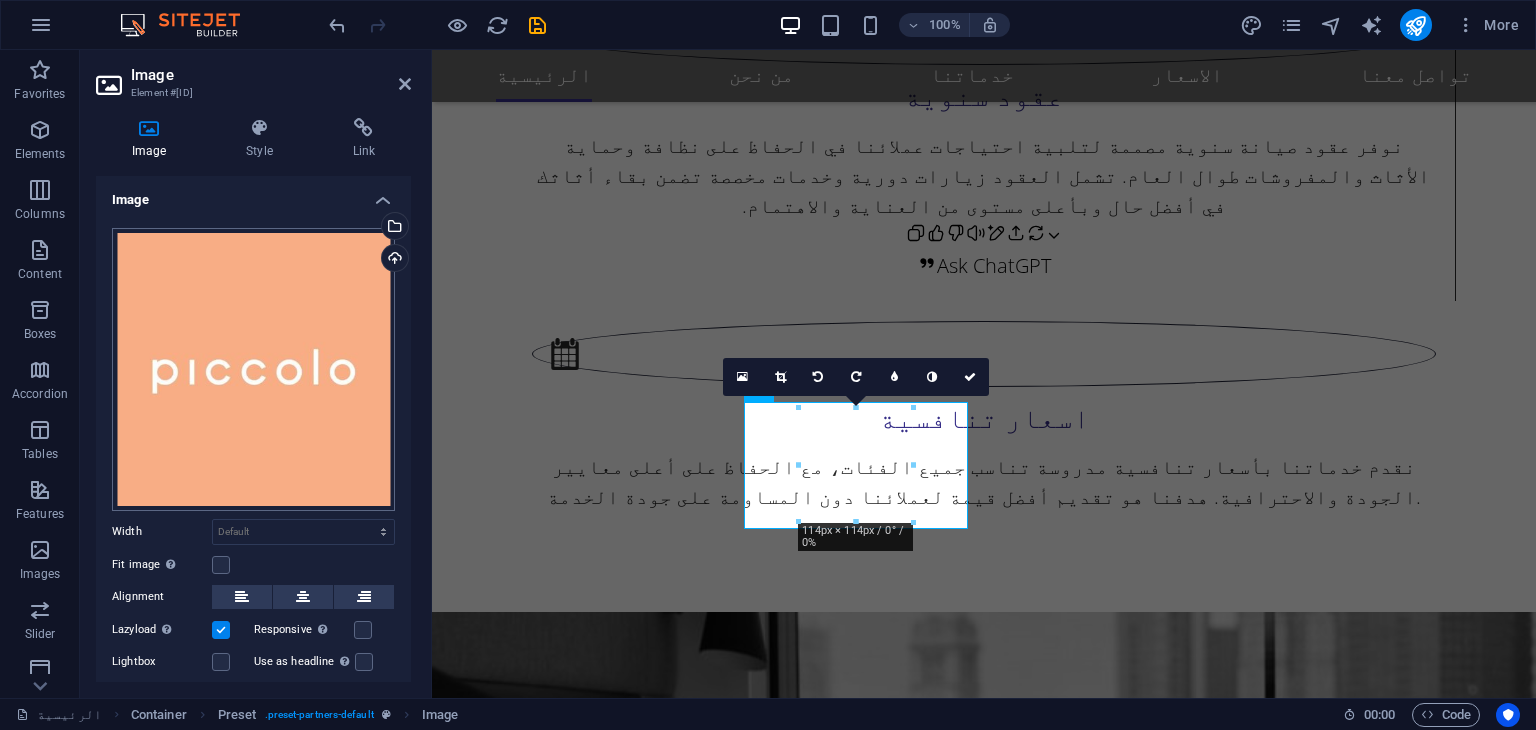 scroll, scrollTop: 83, scrollLeft: 0, axis: vertical 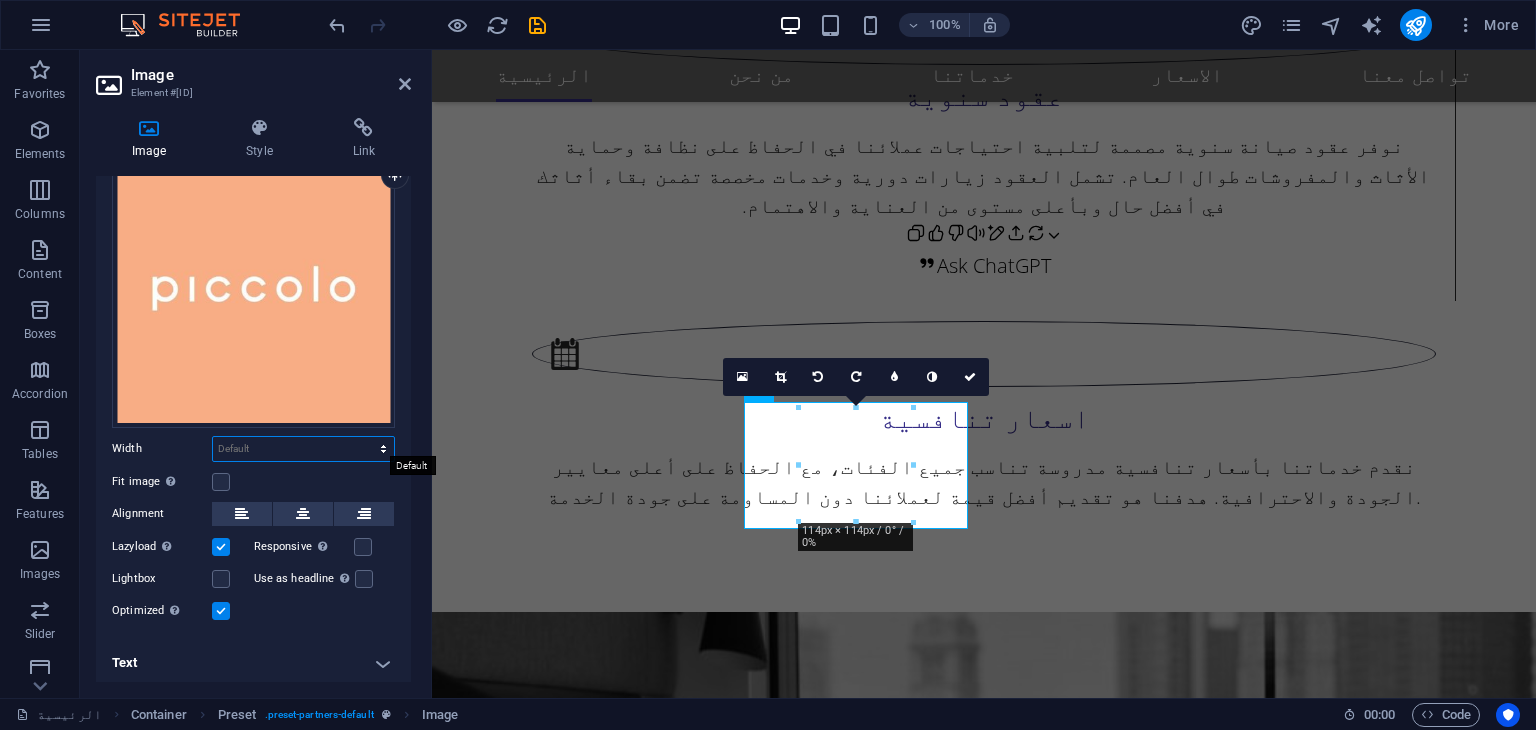 click on "Default auto px rem % em vh vw" at bounding box center (303, 449) 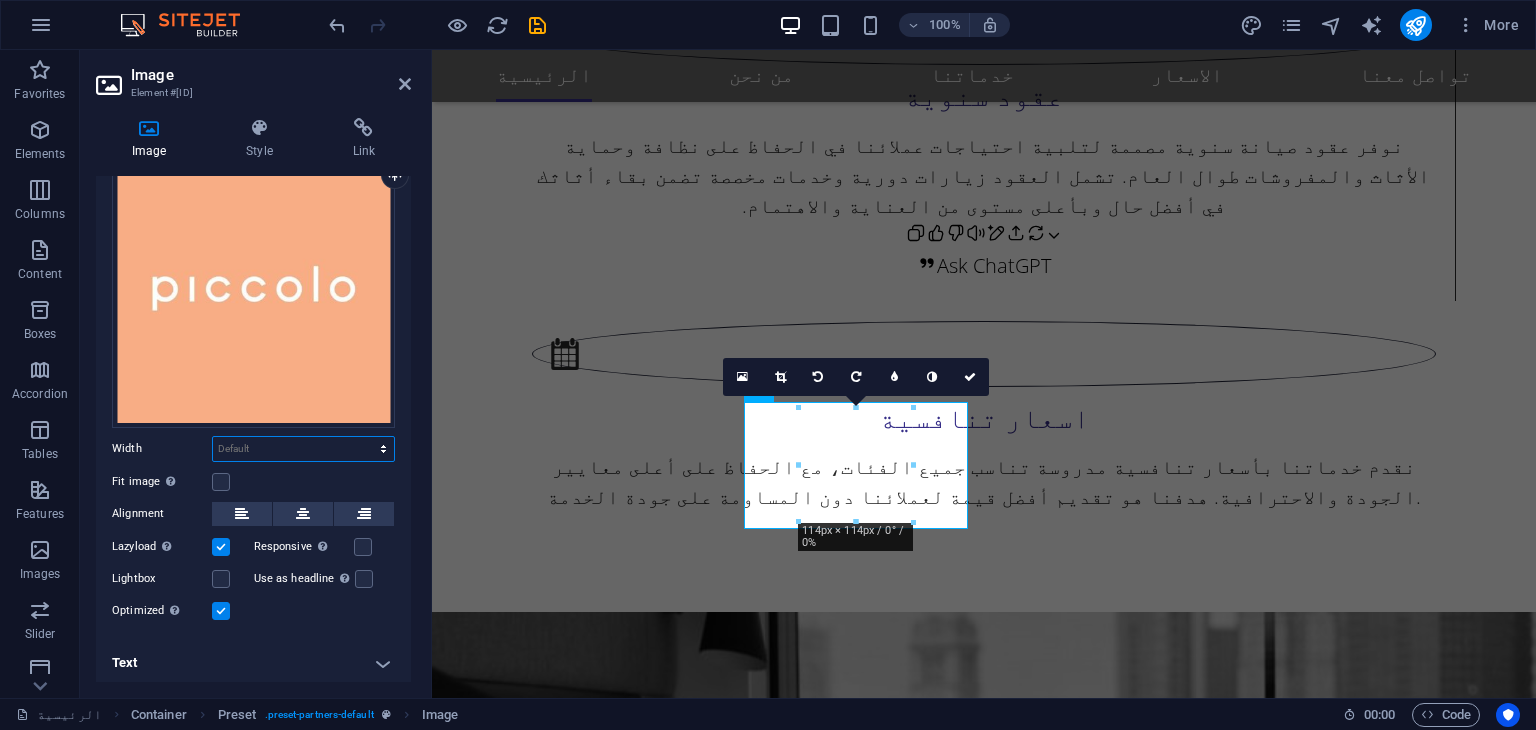 click on "Default auto px rem % em vh vw" at bounding box center (303, 449) 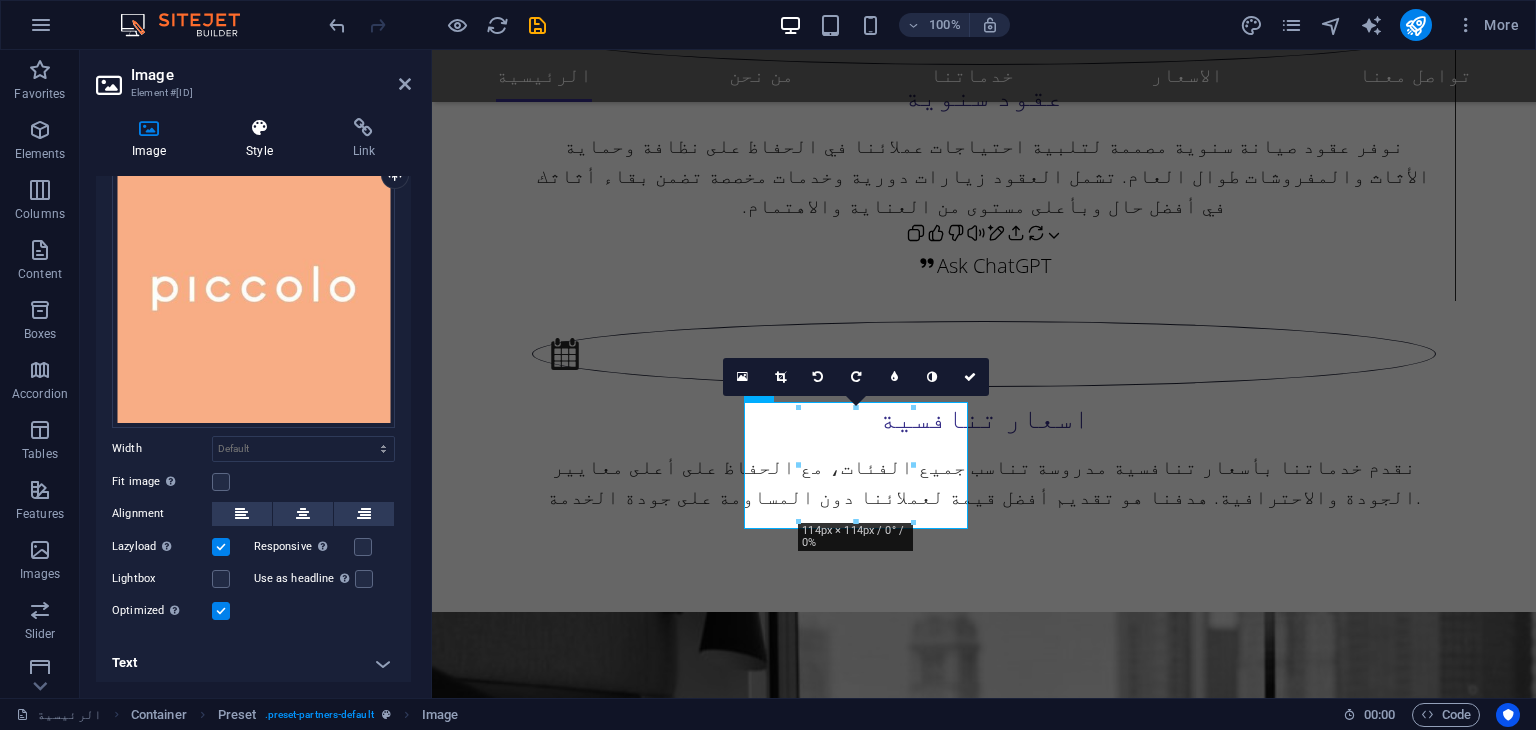 click on "Style" at bounding box center (263, 139) 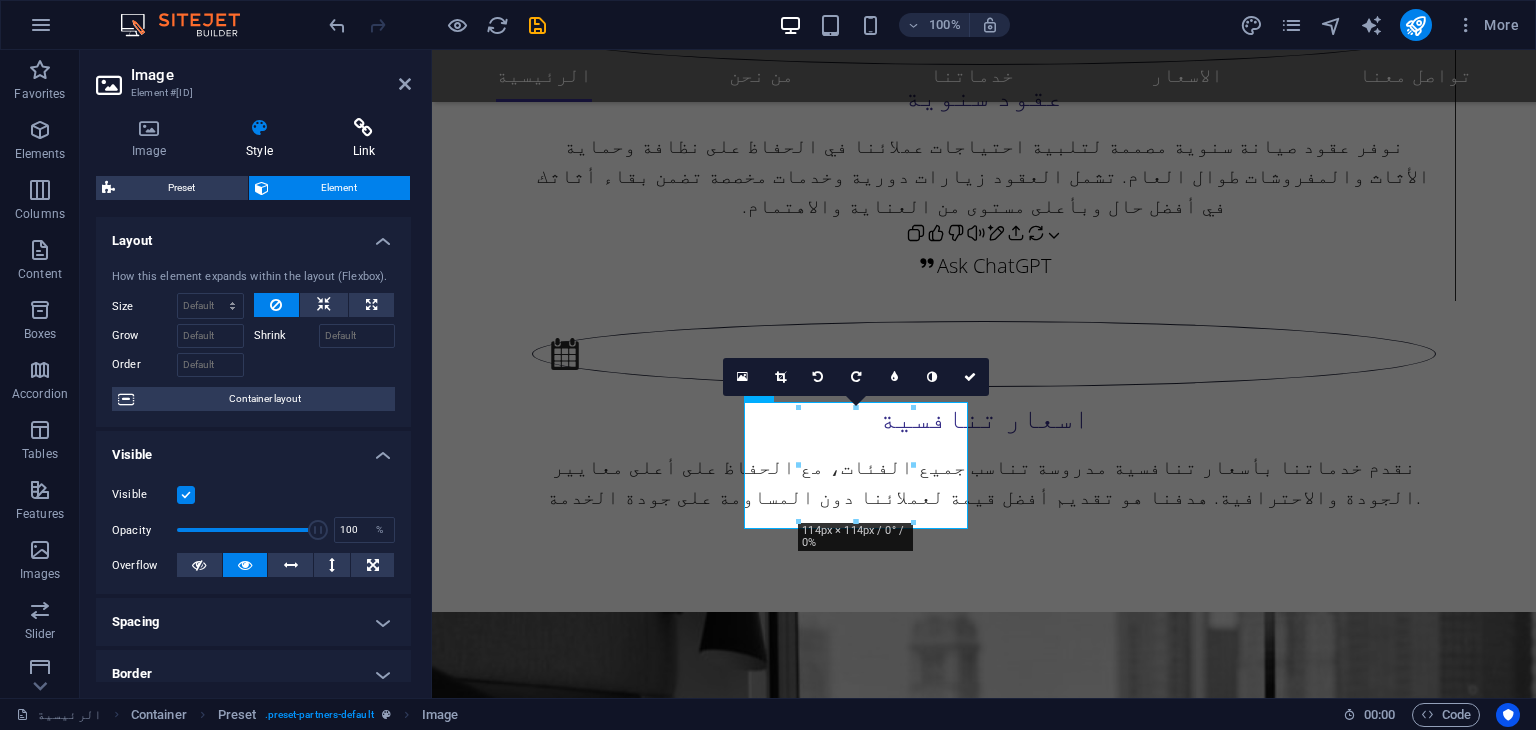 click at bounding box center (364, 128) 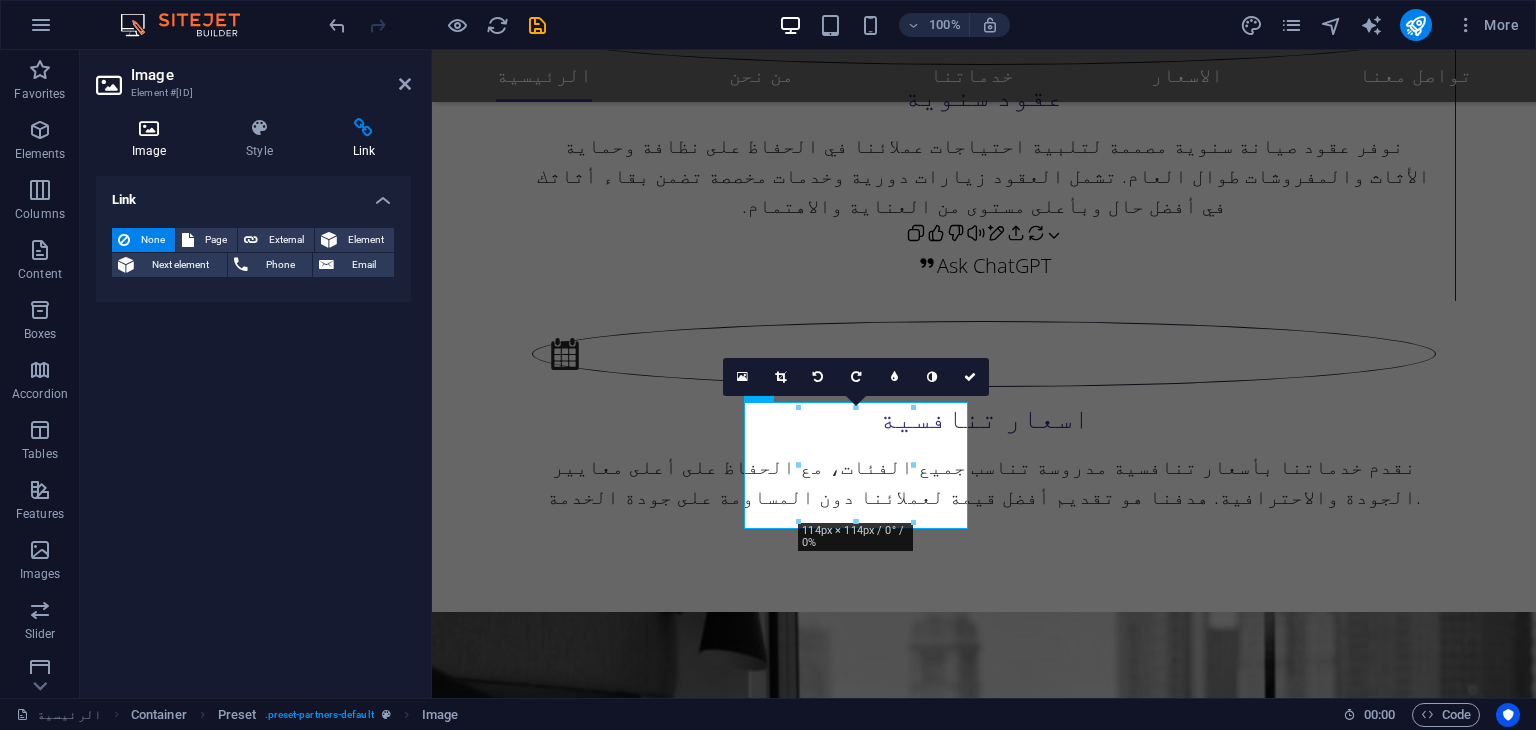click at bounding box center (149, 128) 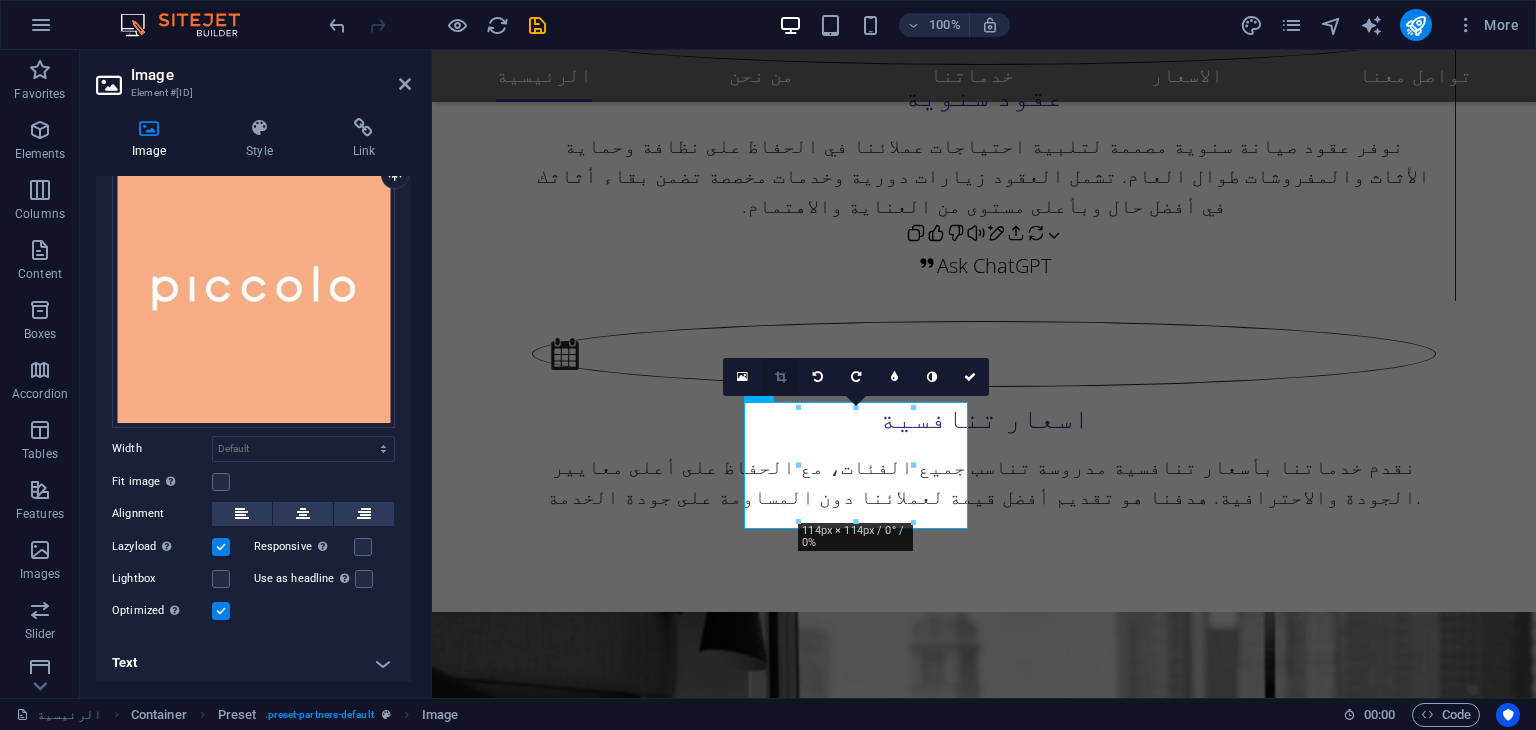 click at bounding box center (780, 377) 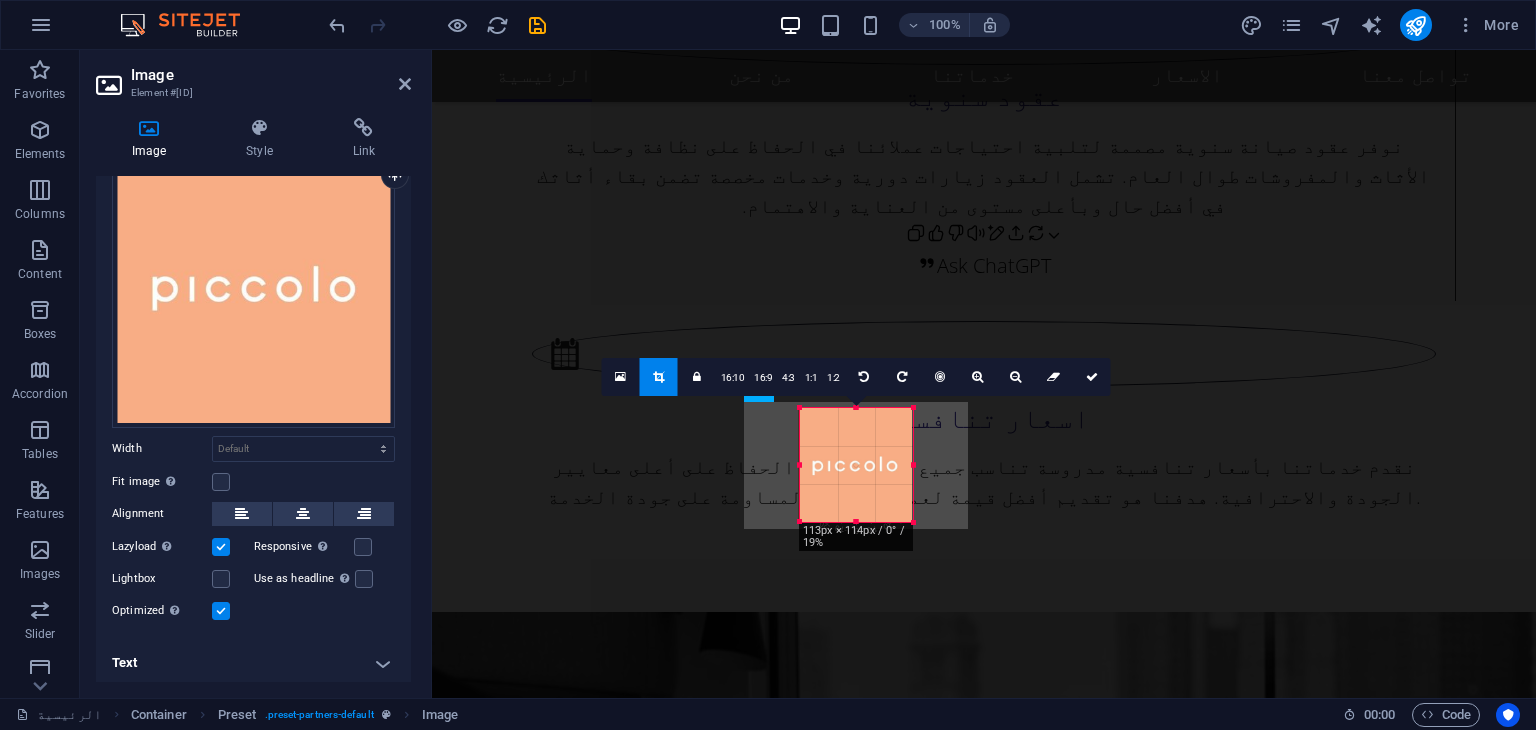 click on "[NUMBER] [NUMBER] [NUMBER] [NUMBER] [NUMBER] [NUMBER] [NUMBER] [NUMBER] [NUMBER] [NUMBER] [NUMBER] [NUMBER] [NUMBER] [NUMBER] [NUMBER] [NUMBER] [NUMBER] [NUMBER] [NUMBER] [NUMBER] [NUMBER] [NUMBER] [NUMBER] [NUMBER] [NUMBER] [NUMBER] [NUMBER] [NUMBER] [NUMBER] [NUMBER] [NUMBER] [NUMBER] [NUMBER] [NUMBER] [NUMBER] [NUMBER] [NUMBER] [NUMBER] [NUMBER] [NUMBER] [NUMBER] [NUMBER] [NUMBER] [NUMBER] [NUMBER] [NUMBER] [NUMBER] [NUMBER] [NUMBER] [NUMBER] [NUMBER] [NUMBER] [NUMBER] [NUMBER] [NUMBER] [NUMBER] [NUMBER] [NUMBER] [NUMBER] [NUMBER] [NUMBER] [NUMBER] [NUMBER] [NUMBER] [NUMBER] [NUMBER] [NUMBER] [NUMBER] [NUMBER] [NUMBER] [NUMBER] [NUMBER] [NUMBER] [NUMBER] [NUMBER] [NUMBER] [NUMBER] [NUMBER] [NUMBER] [NUMBER] [NUMBER] [NUMBER] [NUMBER] [NUMBER] [NUMBER] [NUMBER] [NUMBER] [NUMBER] [NUMBER] [NUMBER] [NUMBER] [NUMBER] [NUMBER] [NUMBER] [NUMBER] [NUMBER] [NUMBER] [NUMBER] [NUMBER] [NUMBER] [NUMBER] [NUMBER] [NUMBER] [NUMBER] [NUMBER] [NUMBER] [NUMBER] [NUMBER] [NUMBER] [NUMBER] [NUMBER] [NUMBER] [NUMBER] [NUMBER] [NUMBER] [NUMBER] [NUMBER] [NUMBER] [NUMBER] [NUMBER] [NUMBER] [NUMBER] [NUMBER] [NUMBER] [NUMBER] [NUMBER] [NUMBER] [NUMBER] [NUMBER] [NUMBER] [NUMBER] [NUMBER] [NUMBER] [NUMBER] [NUMBER] [NUMBER] [NUMBER] [NUMBER] [NUMBER] [NUMBER] [NUMBER] [NUMBER] [NUMBER] [NUMBER] [NUMBER] [NUMBER] [NUMBER] [NUMBER] [NUMBER] [NUMBER] [NUMBER] [NUMBER] [NUMBER] [NUMBER] [NUMBER] [NUMBER] [NUMBER] [NUMBER] [NUMBER] [NUMBER] [NUMBER] [NUMBER] [NUMBER] [NUMBER] [NUMBER] [NUMBER] [NUMBER] [NUMBER] [NUMBER] [NUMBER] [NUMBER] [NUMBER] [NUMBER] [NUMBER] [NUMBER] [NUMBER] [NUMBER] [NUMBER] [NUMBER] [NUMBER] [NUMBER] [NUMBER] [NUMBER] [NUMBER] [NUMBER] [NUMBER] [NUMBER] [NUMBER] [NUMBER] [NUMBER] [NUMBER] [NUMBER] [NUMBER] [NUMBER] [NUMBER] [NUMBER] [NUMBER] [NUMBER] [NUMBER] [NUMBER] [NUMBER] [NUMBER] [NUMBER] [NUMBER] [NUMBER] [NUMBER] [NUMBER] [NUMBER] [NUMBER] [NUMBER] [NUMBER] [NUMBER] [NUMBER] [NUMBER] [NUMBER] [NUMBER] [NUMBER] [NUMBER] [NUMBER] [NUMBER] [NUMBER] [NUMBER] [NUMBER] [NUMBER] [NUMBER] [NUMBER] [NUMBER] [NUMBER] [NUMBER] [NUMBER] [NUMBER] [NUMBER] [NUMBER] [NUMBER] [NUMBER] [NUMBER] [NUMBER] [NUMBER] [NUMBER] [NUMBER] [NUMBER] [NUMBER] [NUMBER] [NUMBER] [NUMBER] [NUMBER] [NUMBER] [NUMBER] [NUMBER] [NUMBER] [NUMBER] [NUMBER] [NUMBER] [NUMBER] [NUMBER] [NUMBER] [NUMBER] [NUMBER] [NUMBER] [NUMBER] [NUMBER] [NUMBER] [NUMBER] [NUMBER] [NUMBER] [NUMBER] [NUMBER] [NUMBER] [NUMBER] [NUMBER] [NUMBER] [NUMBER] [NUMBER] [NUMBER] [NUMBER] [NUMBER] [NUMBER] [NUMBER] [NUMBER] [NUMBER] [NUMBER] [NUMBER] [NUMBER] [NUMBER] [NUMBER] [NUMBER] [NUMBER] [NUMBER] [NUMBER] [NUMBER] [NUMBER] [NUMBER] [NUMBER] [NUMBER] [NUMBER] [NUMBER] [NUMBER] [NUMBER] [NUMBER] [NUMBER] [NUMBER] [NUMBER] [NUMBER] [NUMBER] [NUMBER] [NUMBER] [NUMBER] [NUMBER] [NUMBER] [NUMBER] [NUMBER] [NUMBER] [NUMBER] [NUMBER] [NUMBER] [NUMBER] [NUMBER] [NUMBER] [NUMBER] [NUMBER] [NUMBER] [NUMBER] [NUMBER] [NUMBER] [NUMBER] [NUMBER] [NUMBER] [NUMBER] [NUMBER] [NUMBER] [NUMBER] [NUMBER] [NUMBER] [NUMBER] [NUMBER] [NUMBER] [NUMBER] [NUMBER] [NUMBER] [NUMBER] [NUMBER] [NUMBER] [NUMBER] [NUMBER] [NUMBER] [NUMBER] [NUMBER] [NUMBER] [NUMBER] [NUMBER] [NUMBER] [NUMBER] [NUMBER] [NUMBER] [NUMBER] [NUMBER] [NUMBER] [NUMBER] [NUMBER] [NUMBER] [NUMBER] [NUMBER] [NUMBER] [NUMBER] [NUMBER] [NUMBER] [NUMBER] [NUMBER] [NUMBER] [NUMBER] [NUMBER] [NUMBER] [NUMBER] [NUMBER] [NUMBER] [NUMBER] [NUMBER] [NUMBER] [NUMBER] [NUMBER] [NUMBER] [NUMBER] [NUMBER] [NUMBER] [NUMBER] [NUMBER] [NUMBER] [NUMBER] [NUMBER] [NUMBER] [NUMBER] [NUMBER] [NUMBER] [NUMBER] [NUMBER] [NUMBER] [NUMBER] [NUMBER] [NUMBER] [NUMBER] [NUMBER] [NUMBER] [NUMBER] [NUMBER] [NUMBER] [NUMBER] [NUMBER] [NUMBER] [NUMBER] [NUMBER] [NUMBER] [NUMBER] [NUMBER] [NUMBER] [NUMBER] [NUMBER] [NUMBER] [NUMBER] [NUMBER] [NUMBER] [NUMBER] [NUMBER] [NUMBER] [NUMBER] [NUMBER] [NUMBER] [NUMBER] [NUMBER] [NUMBER] [NUMBER] [NUMBER] [NUMBER] [NUMBER] [NUMBER] [NUMBER] [NUMBER] [NUMBER] [NUMBER] [NUMBER] [NUMBER] [NUMBER] [NUMBER] [NUMBER] [NUMBER] [NUMBER] [NUMBER] [NUMBER] [NUMBER] [NUMBER] [NUMBER] [NUMBER] [NUMBER] [NUMBER] [NUMBER] [NUMBER] [NUMBER] [NUMBER] [NUMBER] [NUMBER] [NUMBER] [NUMBER] [NUMBER] [NUMBER] [NUMBER] [NUMBER] [NUMBER] [NUMBER] [NUMBER] [NUMBER] [NUMBER] [NUMBER] [NUMBER] [NUMBER] [NUMBER] [NUMBER] [NUMBER] [NUMBER] [NUMBER] [NUMBER] [NUMBER] [NUMBER] [NUMBER] [NUMBER] [NUMBER] [NUMBER] [NUMBER] [NUMBER] [NUMBER] [NUMBER] [NUMBER] [NUMBER] [NUMBER] [NUMBER] [NUMBER] [NUMBER] [NUMBER] [NUMBER] [NUMBER] [NUMBER] [NUMBER] [NUMBER] [NUMBER] [NUMBER] [NUMBER] [NUMBER] [NUMBER] [NUMBER] [NUMBER] [NUMBER] [NUMBER] [NUMBER] [NUMBER] [NUMBER] [NUMBER] [NUMBER] [NUMBER] [NUMBER] [NUMBER] [NUMBER] [NUMBER] [NUMBER] [NUMBER] [NUMBER] [NUMBER] [NUMBER] [NUMBER] [NUMBER] [NUMBER] [NUMBER] [NUMBER] [NUMBER] [NUMBER] [NUMBER] [NUMBER] [NUMBER] [NUMBER] [NUMBER] [NUMBER] [NUMBER] [NUMBER] [NUMBER] [NUMBER] [NUMBER] [NUMBER] [NUMBER] [NUMBER] [NUMBER] [NUMBER] [NUMBER] [NUMBER] [NUMBER] [NUMBER] [NUMBER] [NUMBER] [NUMBER] [NUMBER] [NUMBER] [NUMBER] [NUMBER] [NUMBER] [NUMBER] [NUMBER] [NUMBER] [NUMBER] [NUMBER] [NUMBER] [NUMBER] [NUMBER] [NUMBER] [NUMBER] [NUMBER] [NUMBER] [NUMBER] [NUMBER] [NUMBER] [NUMBER] [NUMBER] [NUMBER] [NUMBER] [NUMBER] [NUMBER] [NUMBER] [NUMBER] [NUMBER] [NUMBER] [NUMBER] [NUMBER] [NUMBER] [NUMBER] [NUMBER] [NUMBER] [NUMBER] [NUMBER] [NUMBER] [NUMBER] [NUMBER] [NUMBER] [NUMBER] [NUMBER] [NUMBER] [NUMBER] [NUMBER] [NUMBER] [NUMBER] [NUMBER] [NUMBER] [NUMBER] [NUMBER] [NUMBER] [NUMBER] [NUMBER] [NUMBER] [NUMBER] [NUMBER] [NUMBER] [NUMBER] [NUMBER] [NUMBER] [NUMBER] [NUMBER] [NUMBER] [NUMBER] [NUMBER] [NUMBER] [NUMBER] [NUMBER] [NUMBER] [NUMBER] [NUMBER] [NUMBER] [NUMBER] [NUMBER] [NUMBER] [NUMBER] [NUMBER] [NUMBER] [NUMBER] [NUMBER] [NUMBER] [NUMBER] [NUMBER] [NUMBER] [NUMBER] [NUMBER] [NUMBER] [NUMBER] [NUMBER] [NUMBER] [NUMBER] [NUMBER] [NUMBER] [NUMBER] [NUMBER] [NUMBER] [NUMBER] [NUMBER] [NUMBER] [NUMBER] [NUMBER] [NUMBER] [NUMBER] [NUMBER] [NUMBER] [NUMBER] [NUMBER] [NUMBER] [NUMBER] [NUMBER] [NUMBER] [NUMBER] [NUMBER] [NUMBER] [NUMBER] [NUMBER] [NUMBER] [NUMBER] [NUMBER] [NUMBER] [NUMBER] [NUMBER] [NUMBER] [NUMBER] [NUMBER] [NUMBER] [NUMBER] [NUMBER] [NUMBER] [NUMBER] [NUMBER] [NUMBER] [NUMBER] [NUMBER] [NUMBER] [NUMBER] [NUMBER] [NUMBER] [NUMBER] [NUMBER] [NUMBER] [NUMBER] [NUMBER] [NUMBER] [NUMBER] [NUMBER] [NUMBER] [NUMBER] [NUMBER] [NUMBER] [NUMBER] [NUMBER] [NUMBER] [NUMBER] [NUMBER] [NUMBER] [NUMBER] [NUMBER] [NUMBER] [NUMBER] [NUMBER] [NUMBER] [NUMBER] [NUMBER] [NUMBER] [NUMBER] [NUMBER] [NUMBER] [NUMBER] [NUMBER] [NUMBER] [NUMBER] [NUMBER] [NUMBER] [NUMBER] [NUMBER] [NUMBER] [NUMBER] [NUMBER] [NUMBER] [NUMBER] [NUMBER] [NUMBER] [NUMBER] [NUMBER] [NUMBER] [NUMBER] [NUMBER] [NUMBER] [NUMBER] [NUMBER] [NUMBER] [NUMBER] [NUMBER] [NUMBER] [NUMBER] [NUMBER] [NUMBER] [NUMBER] [NUMBER] [NUMBER] [NUMBER] [NUMBER] [NUMBER] [NUMBER] [NUMBER] [NUMBER] [NUMBER] [NUMBER] [NUMBER] [NUMBER] [NUMBER] [NUMBER] [NUMBER] [NUMBER] [NUMBER] [NUMBER] [NUMBER] [NUMBER] [NUMBER] [NUMBER] [NUMBER] [NUMBER] [NUMBER] [NUMBER] [NUMBER] [NUMBER] [NUMBER] [NUMBER] [NUMBER] [NUMBER] [NUMBER] [NUMBER] [NUMBER] [NUMBER] [NUMBER] [NUMBER] [NUMBER] [NUMBER] [NUMBER] [NUMBER] [NUMBER] [NUMBER] [NUMBER] [NUMBER] [NUMBER] [NUMBER] [NUMBER] [NUMBER] [NUMBER] [NUMBER] [NUMBER] [NUMBER] [NUMBER] [NUMBER] [NUMBER] [NUMBER] [NUMBER] [NUMBER] [NUMBER] [NUMBER] [NUMBER] [NUMBER] [NUMBER] [NUMBER] [NUMBER] [NUMBER] [NUMBER] [NUMBER] [NUMBER] [NUMBER] [NUMBER] [NUMBER] [NUMBER] [NUMBER] [NUMBER] [NUMBER] [NUMBER] [NUMBER] [NUMBER] [NUMBER] [NUMBER] [NUMBER] [NUMBER] [NUMBER] [NUMBER] [NUMBER] [NUMBER] [NUMBER] [NUMBER] [NUMBER] [NUMBER] [NUMBER] [NUMBER] [NUMBER] [NUMBER] [NUMBER] [NUMBER] [NUMBER] [NUMBER] [NUMBER] [NUMBER] [NUMBER] [NUMBER] [NUMBER] [NUMBER] [NUMBER] [NUMBER] [NUMBER] [NUMBER] [NUMBER] [NUMBER] [NUMBER] [NUMBER] [NUMBER] [NUMBER] [NUMBER] [NUMBER] [NUMBER] [NUMBER] [NUMBER] [NUMBER] [NUMBER] [NUMBER] [NUMBER] [NUMBER] [NUMBER] [NUMBER] [NUMBER] [NUMBER] [NUMBER] [NUMBER] [NUMBER] [NUMBER] [NUMBER] [NUMBER] [NUMBER] [NUMBER] [NUMBER] [NUMBER] [NUMBER] [NUMBER] [NUMBER] [NUMBER] [NUMBER] [NUMBER] [NUMBER] [NUMBER] [NUMBER] [NUMBER] [NUMBER] [NUMBER] [NUMBER] [NUMBER] [NUMBER] [NUMBER] [NUMBER] [NUMBER] [NUMBER] [NUMBER] [NUMBER] [NUMBER] [NUMBER] [NUMBER] [NUMBER] [NUMBER] [NUMBER] [NUMBER] [NUMBER] [NUMBER] [NUMBER] [NUMBER] [NUMBER] [NUMBER] [NUMBER] [NUMBER] [NUMBER] [NUMBER] [NUMBER] [NUMBER] [NUMBER] [NUMBER] [NUMBER] [NUMBER] [NUMBER] [NUMBER] [NUMBER] [NUMBER] [NUMBER] [NUMBER] [NUMBER] [NUMBER] [NUMBER] [NUMBER] [NUMBER] [NUMBER] [NUMBER] [NUMBER] [NUMBER] [NUMBER] [NUMBER] [NUMBER] [NUMBER] [NUMBER] [NUMBER] [NUMBER] [NUMBER] [NUMBER] [NUMBER] [NUMBER] [NUMBER] [NUMBER] [NUMBER] [NUMBER] [NUMBER] [NUMBER] [NUMBER] [NUMBER] [NUMBER] [NUMBER] [NUMBER] [NUMBER] [NUMBER] [NUMBER] [NUMBER] [NUMBER] [PITCH] [ASPECT_RATIO] [ASPECT_RATIO] [ASPECT_RATIO] [ASPECT_RATIO] [ASPECT_RATIO] [NUMBER]" at bounding box center [856, 465] 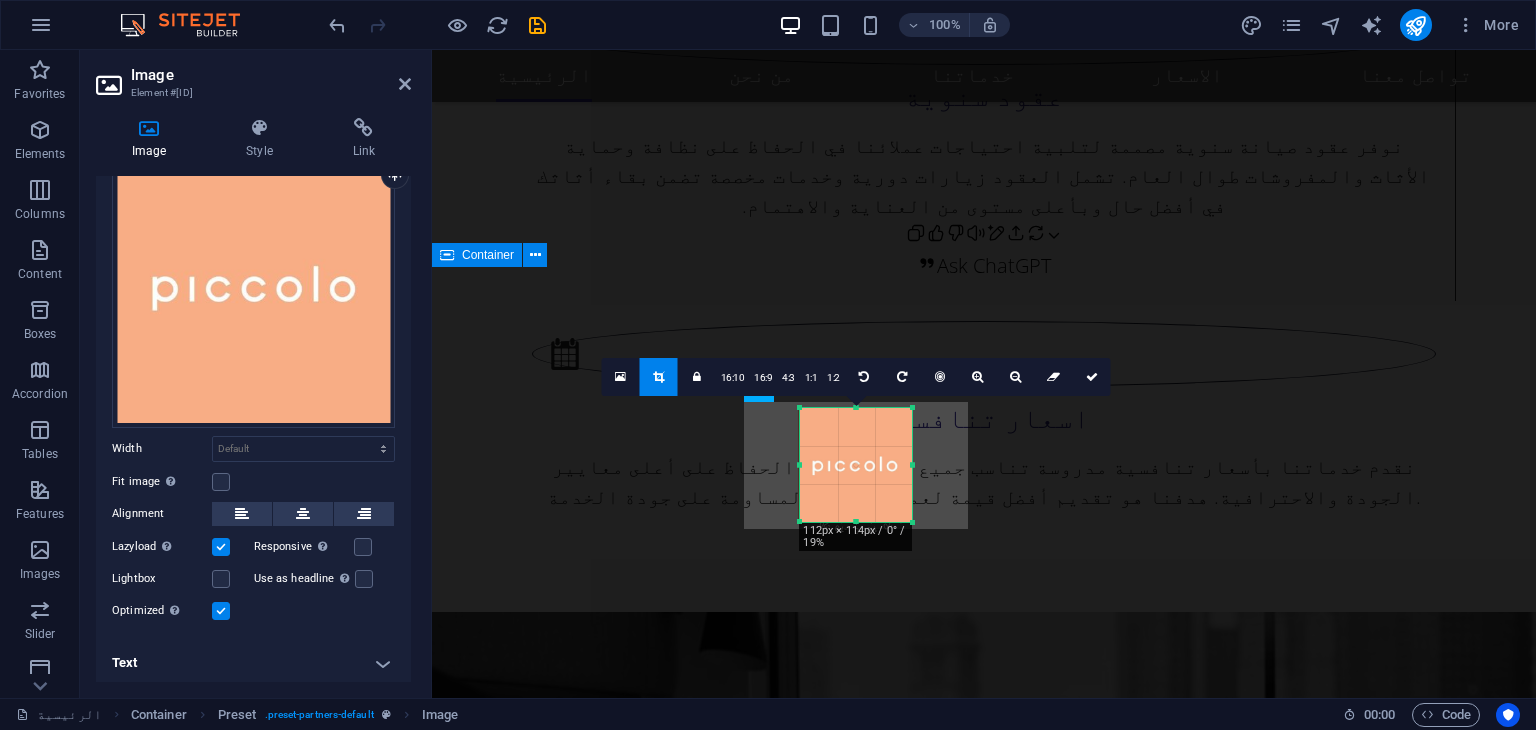 click on "شركاؤنا" at bounding box center (984, 4933) 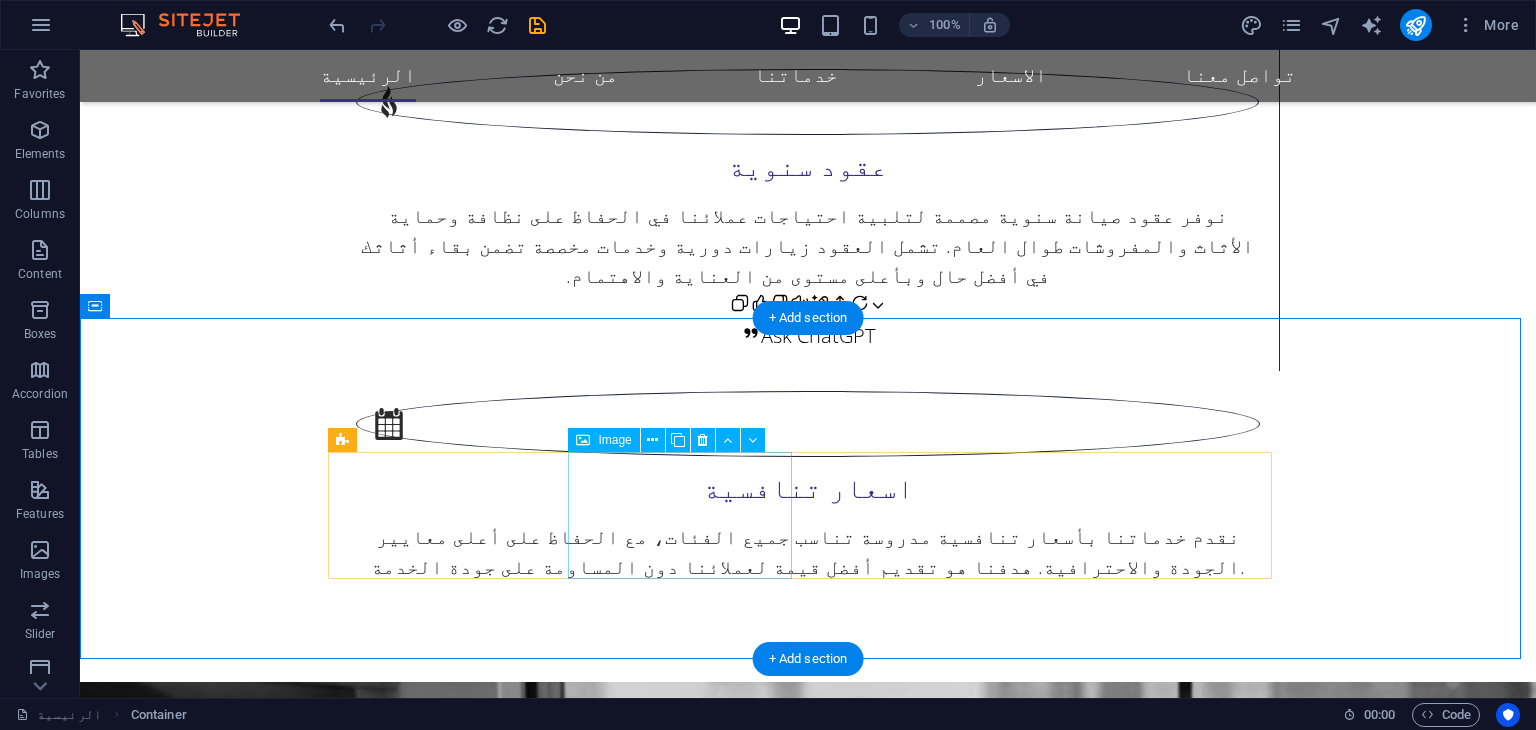 click at bounding box center (448, 4692) 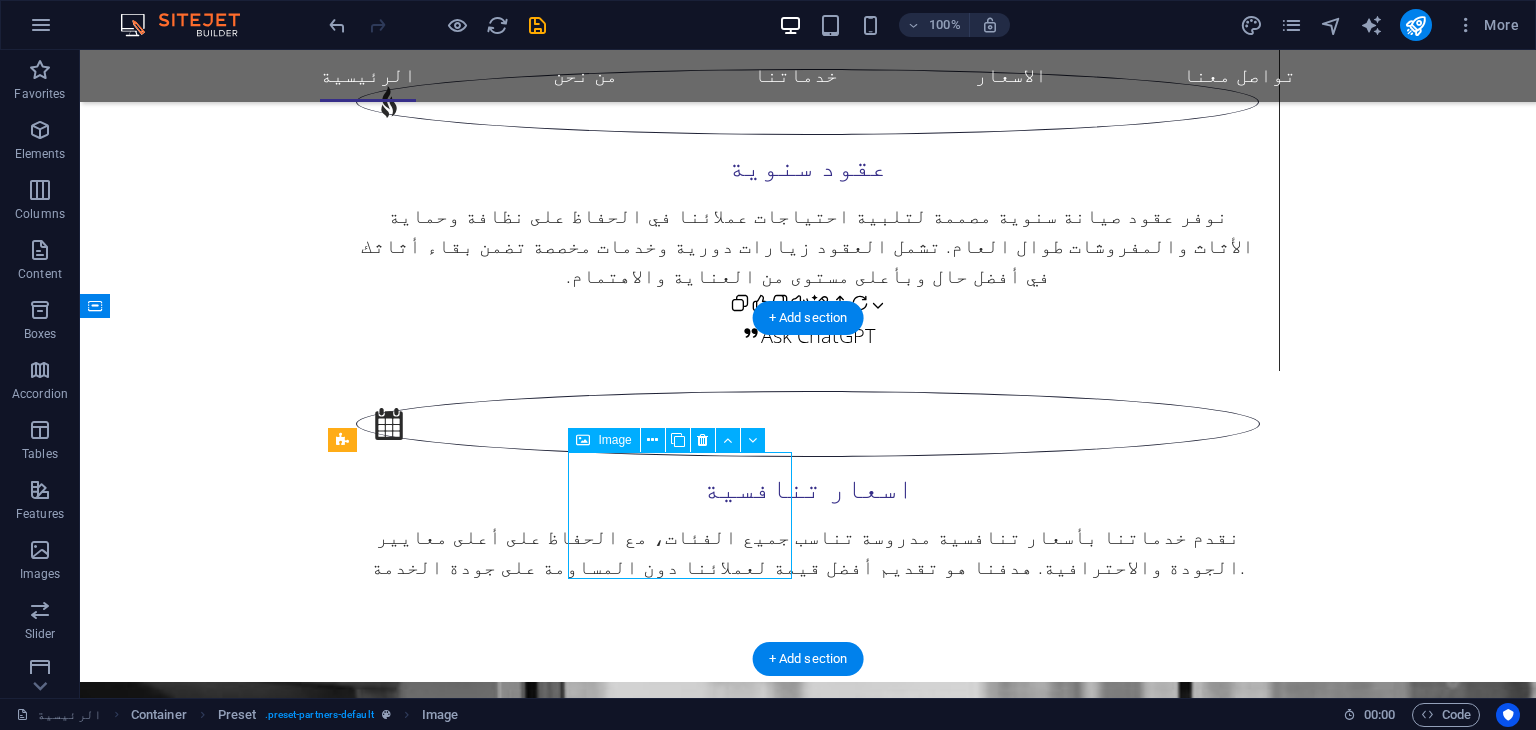 click at bounding box center [448, 4692] 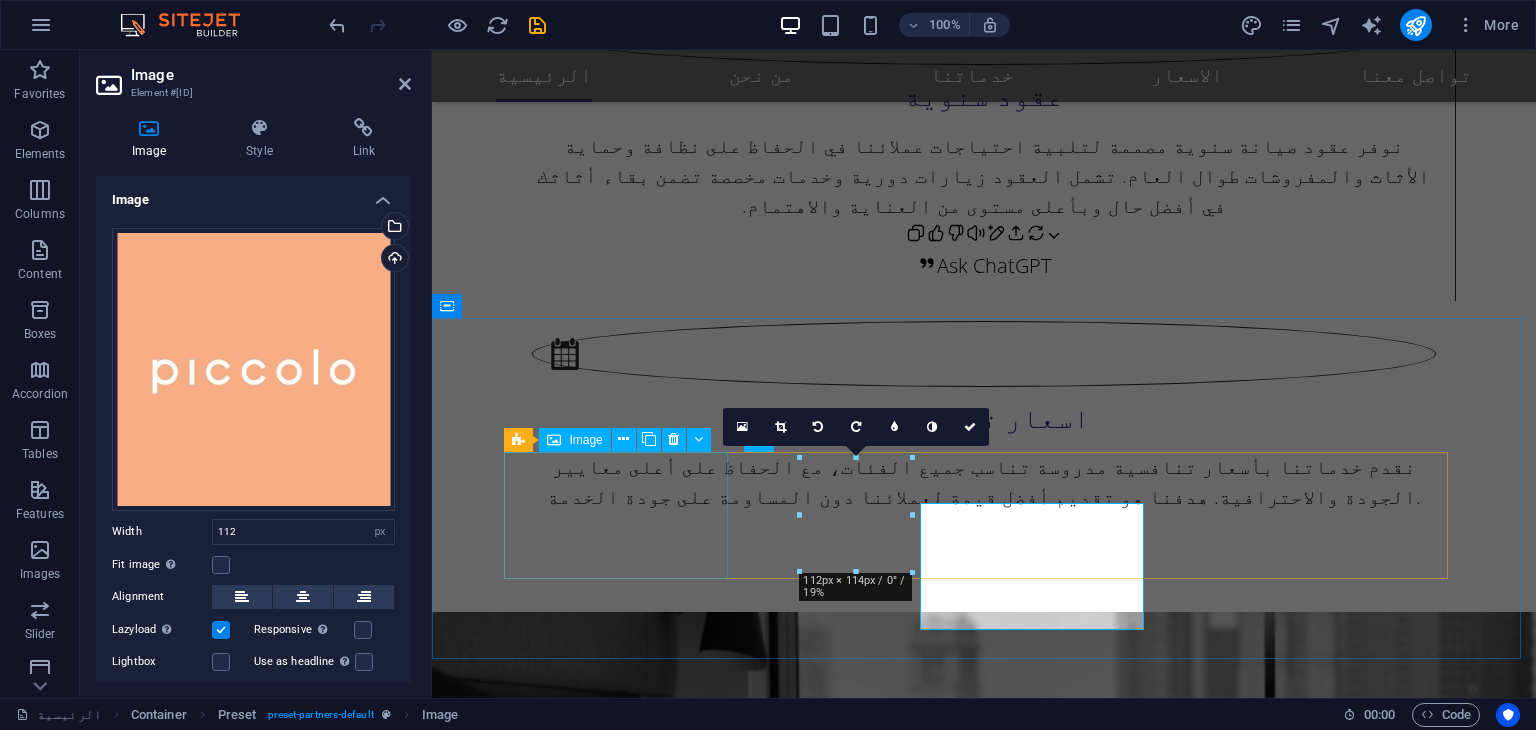 scroll, scrollTop: 2928, scrollLeft: 0, axis: vertical 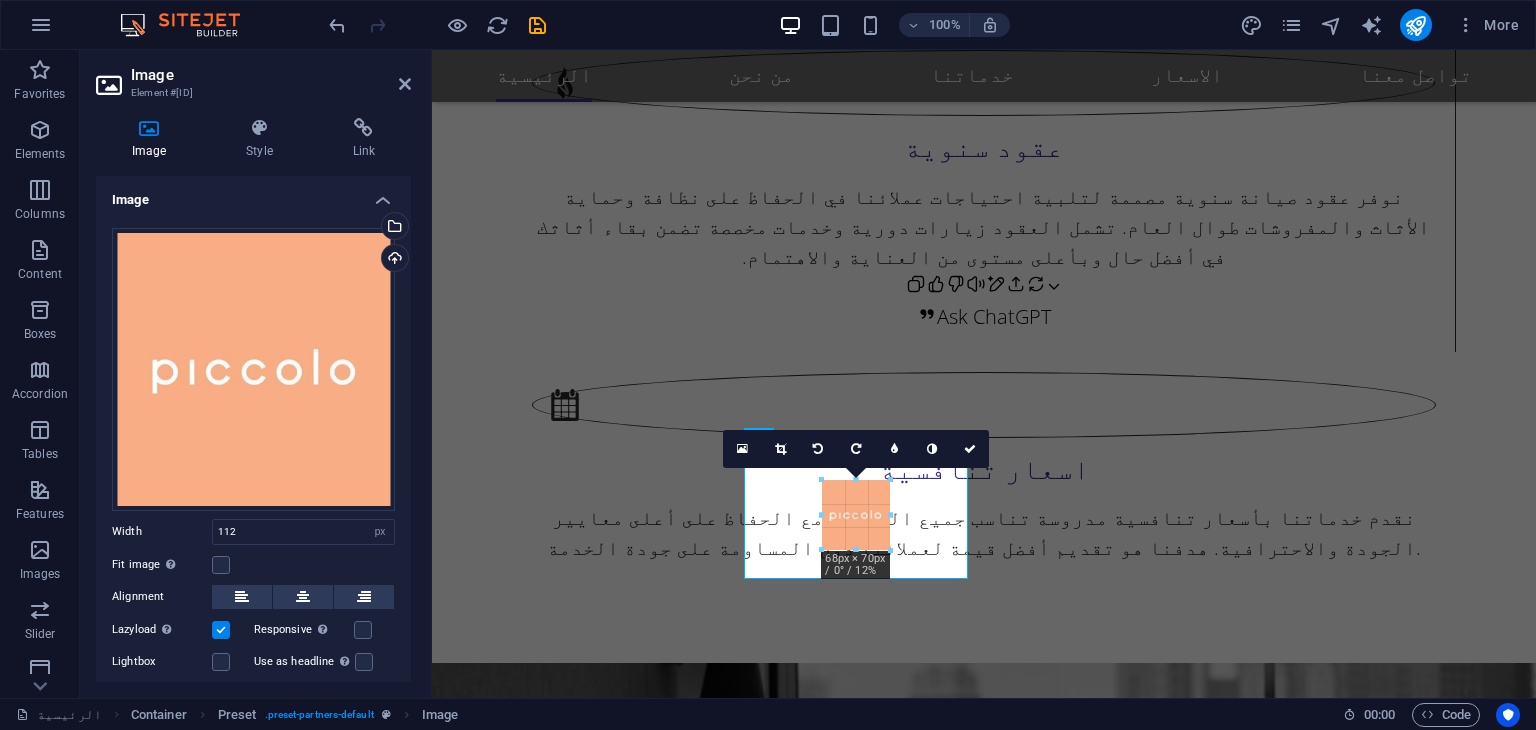 drag, startPoint x: 799, startPoint y: 571, endPoint x: 408, endPoint y: 481, distance: 401.22437 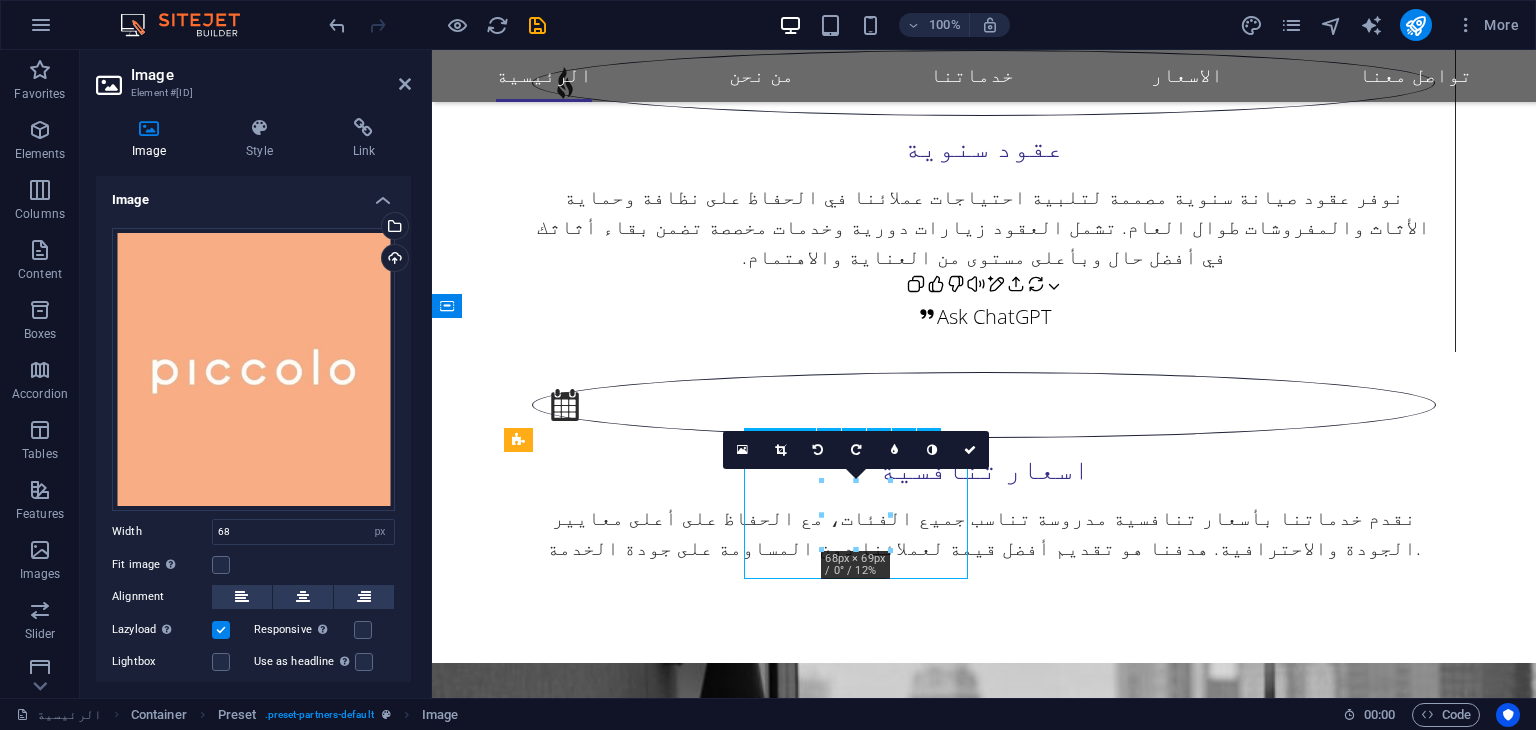 click at bounding box center [624, 4943] 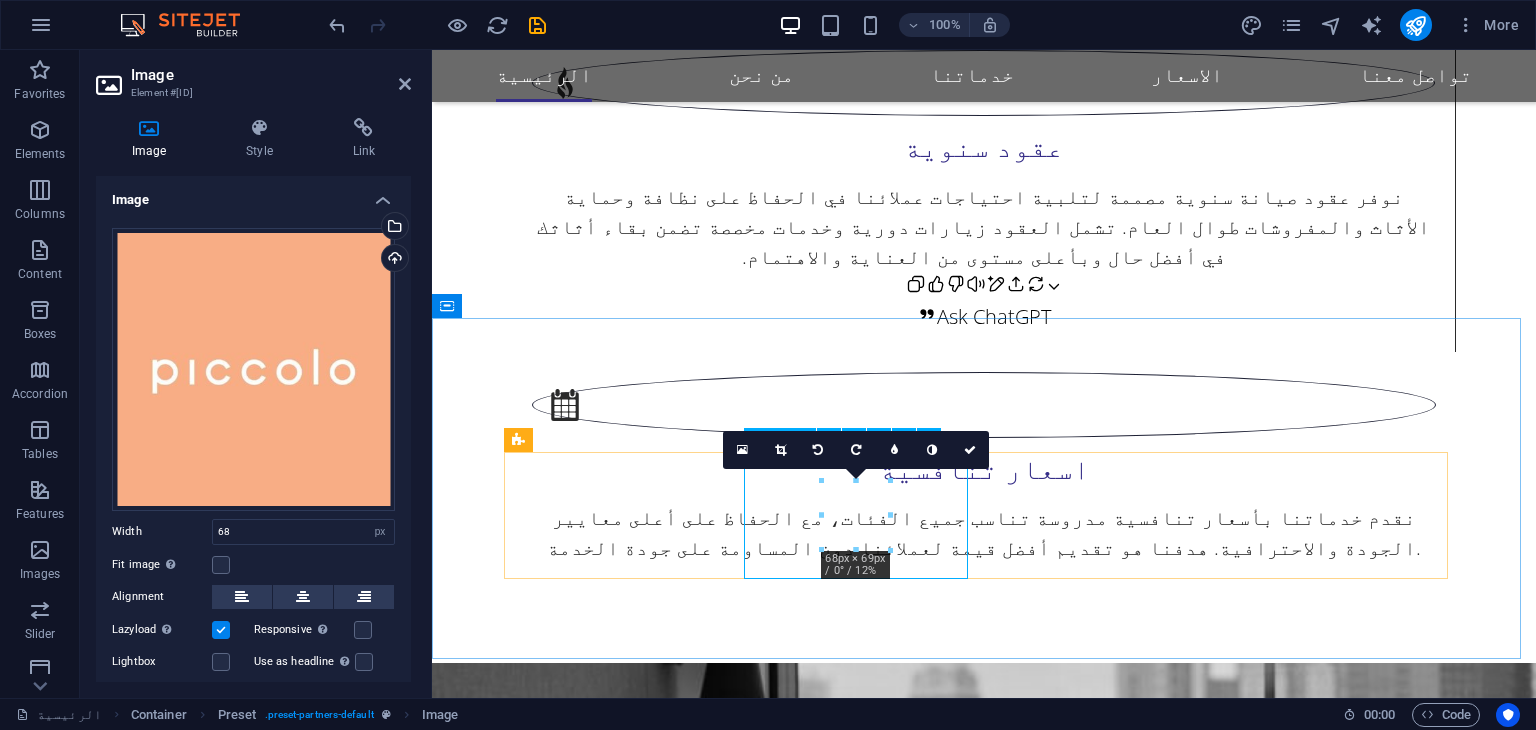 click at bounding box center (624, 4943) 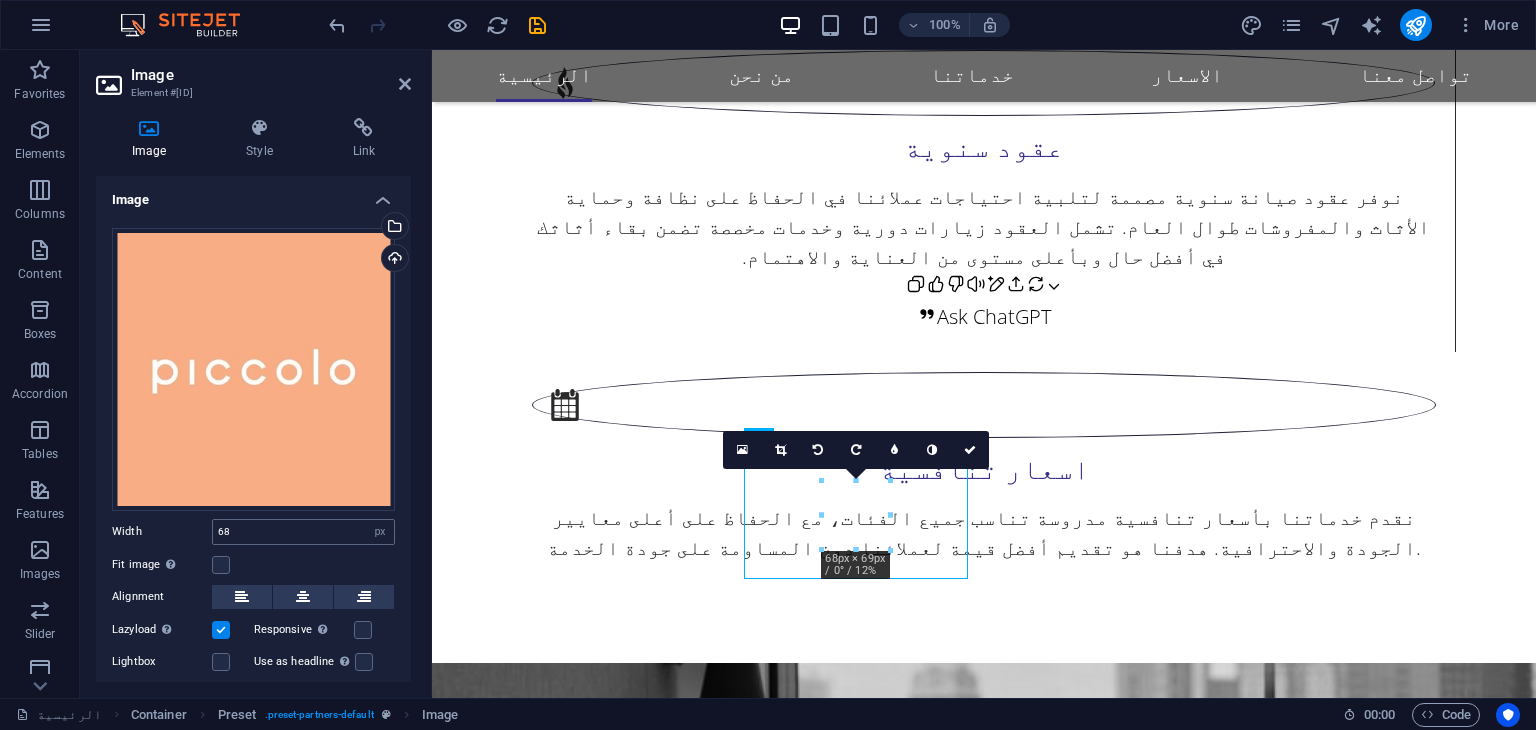 scroll, scrollTop: 83, scrollLeft: 0, axis: vertical 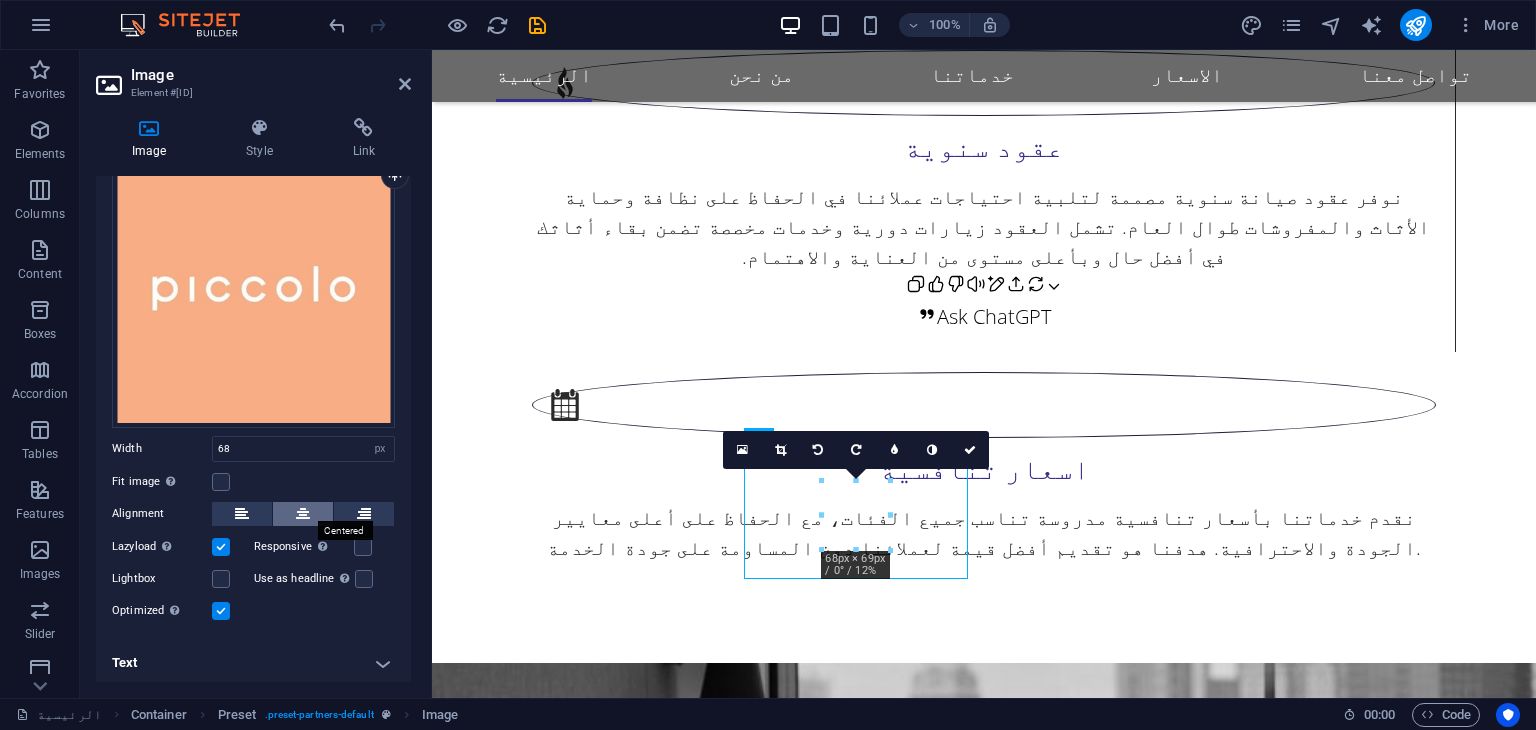 click at bounding box center (303, 514) 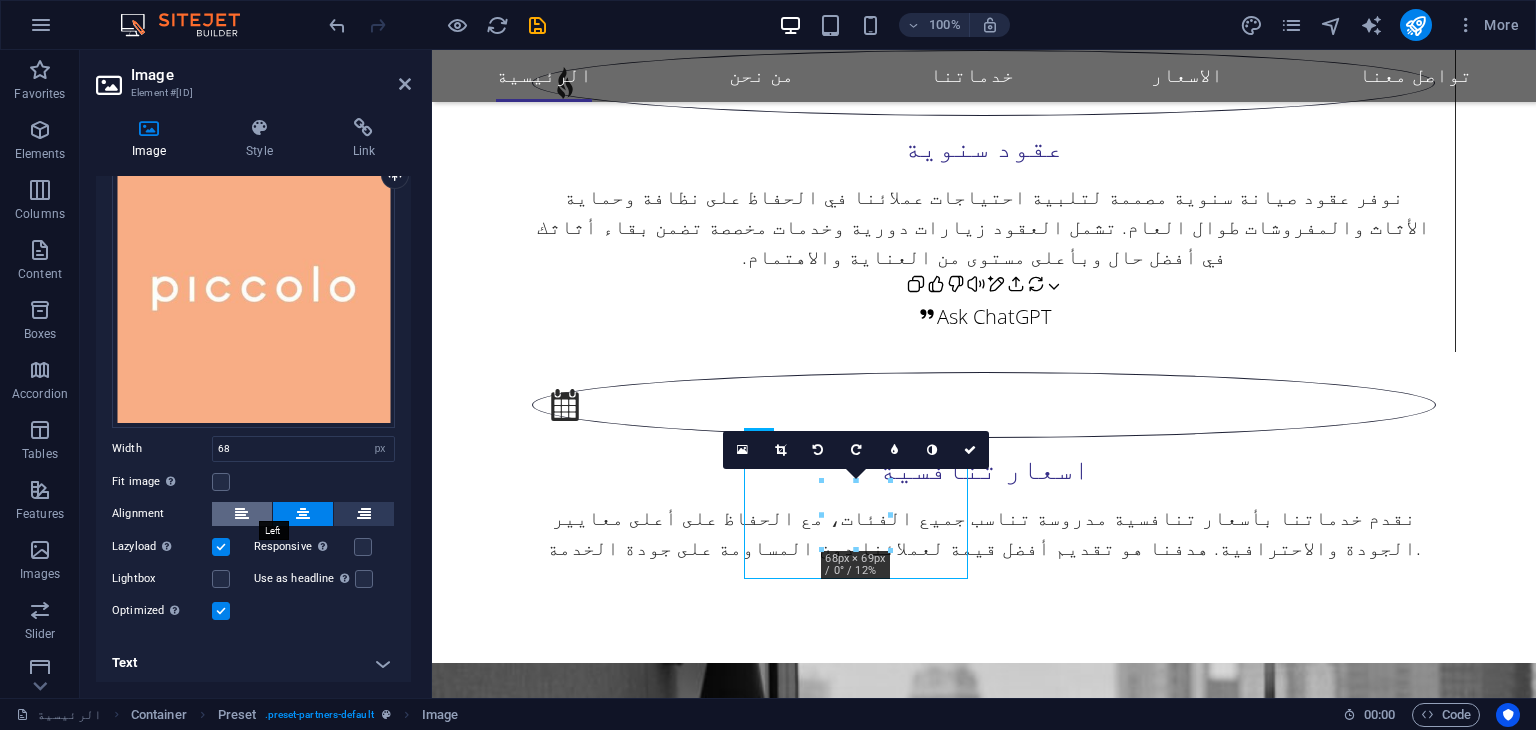click at bounding box center (242, 514) 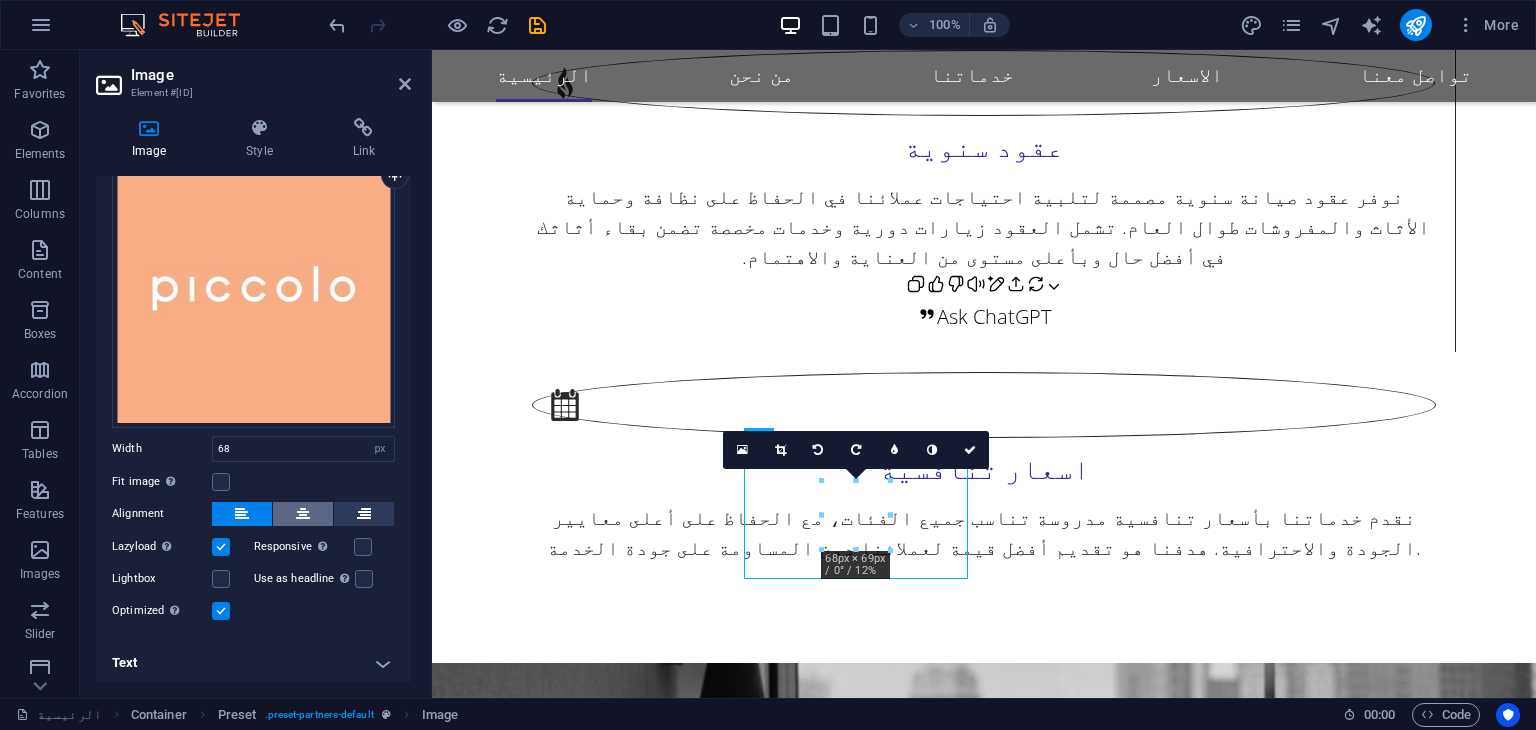 click at bounding box center (303, 514) 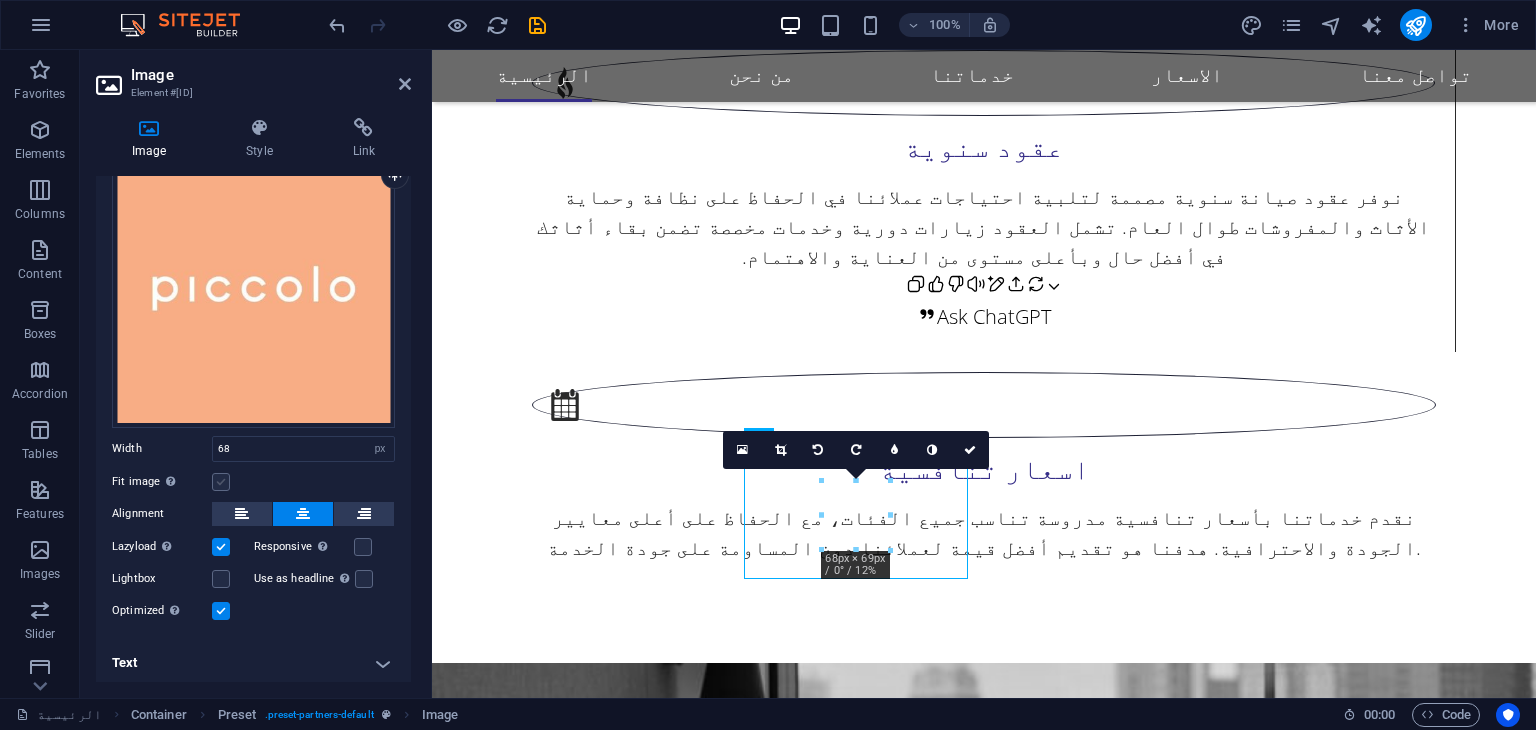 click at bounding box center [221, 482] 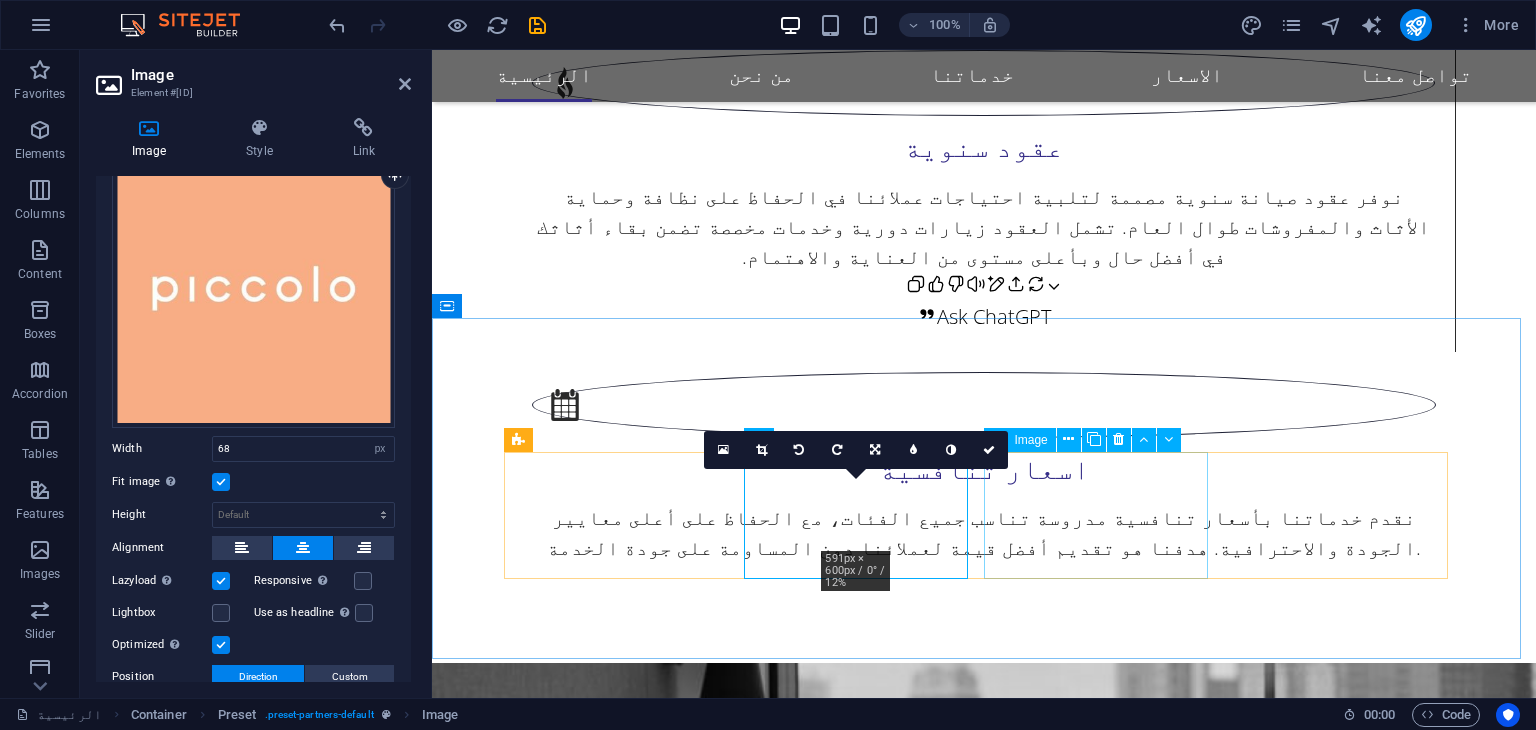 click at bounding box center (624, 5078) 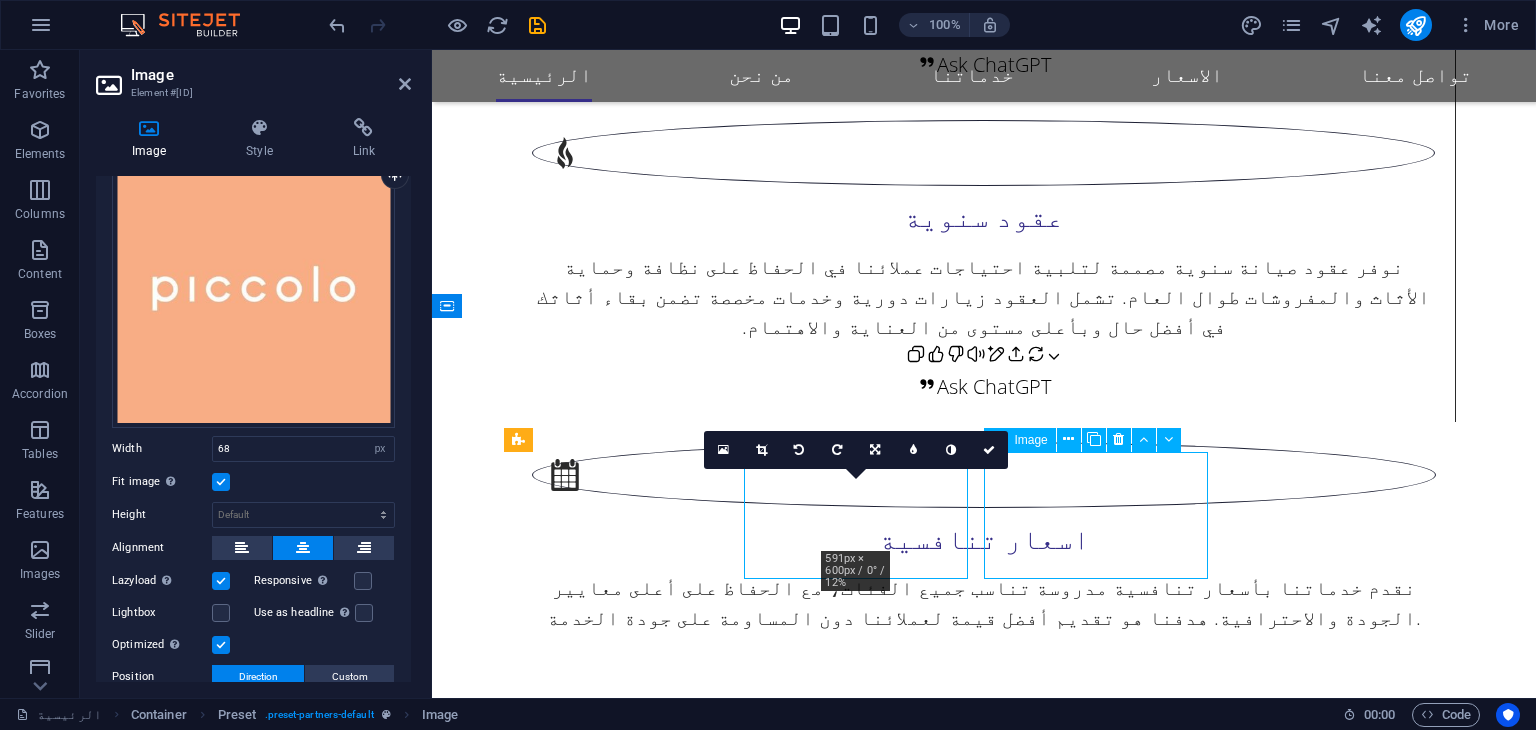 scroll, scrollTop: 2979, scrollLeft: 0, axis: vertical 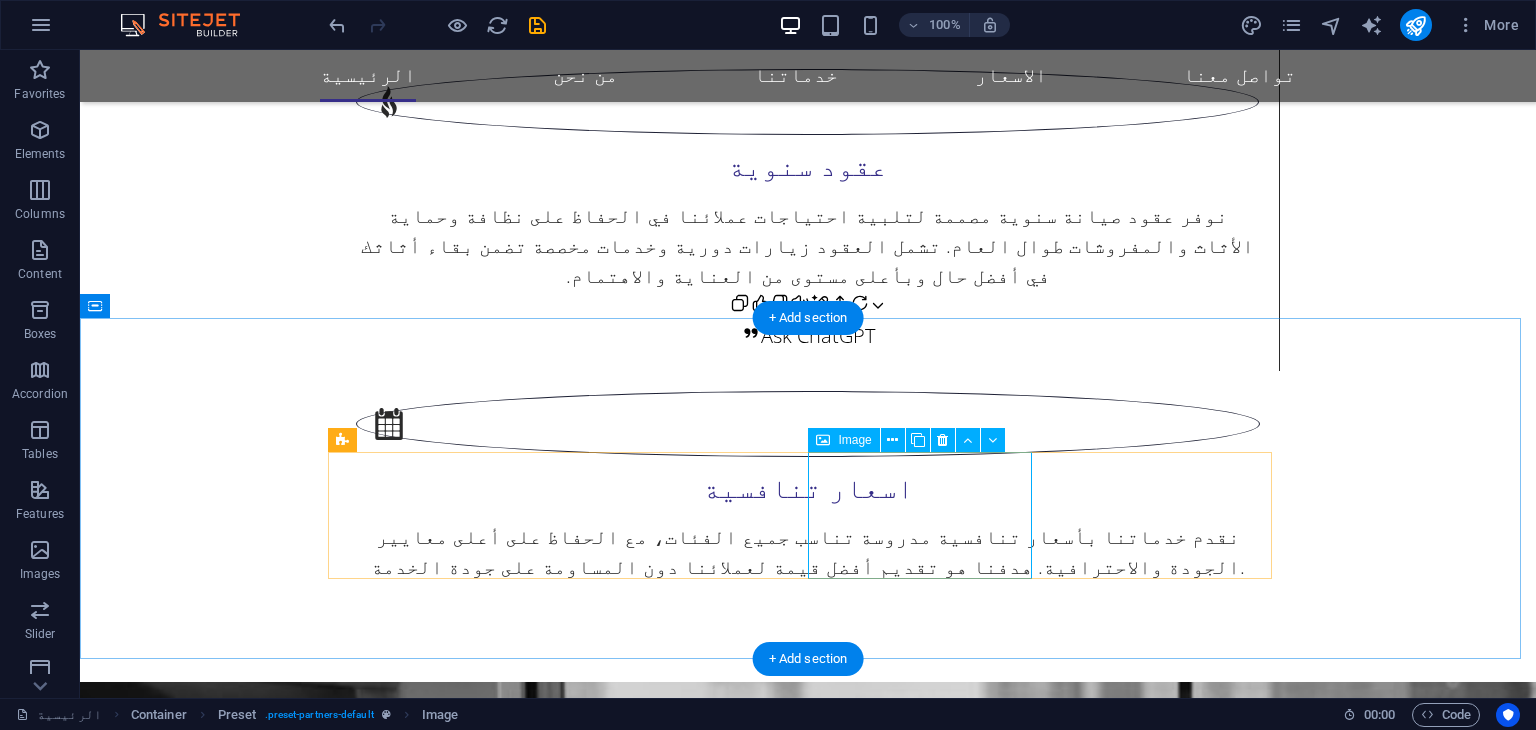 click at bounding box center (448, 4827) 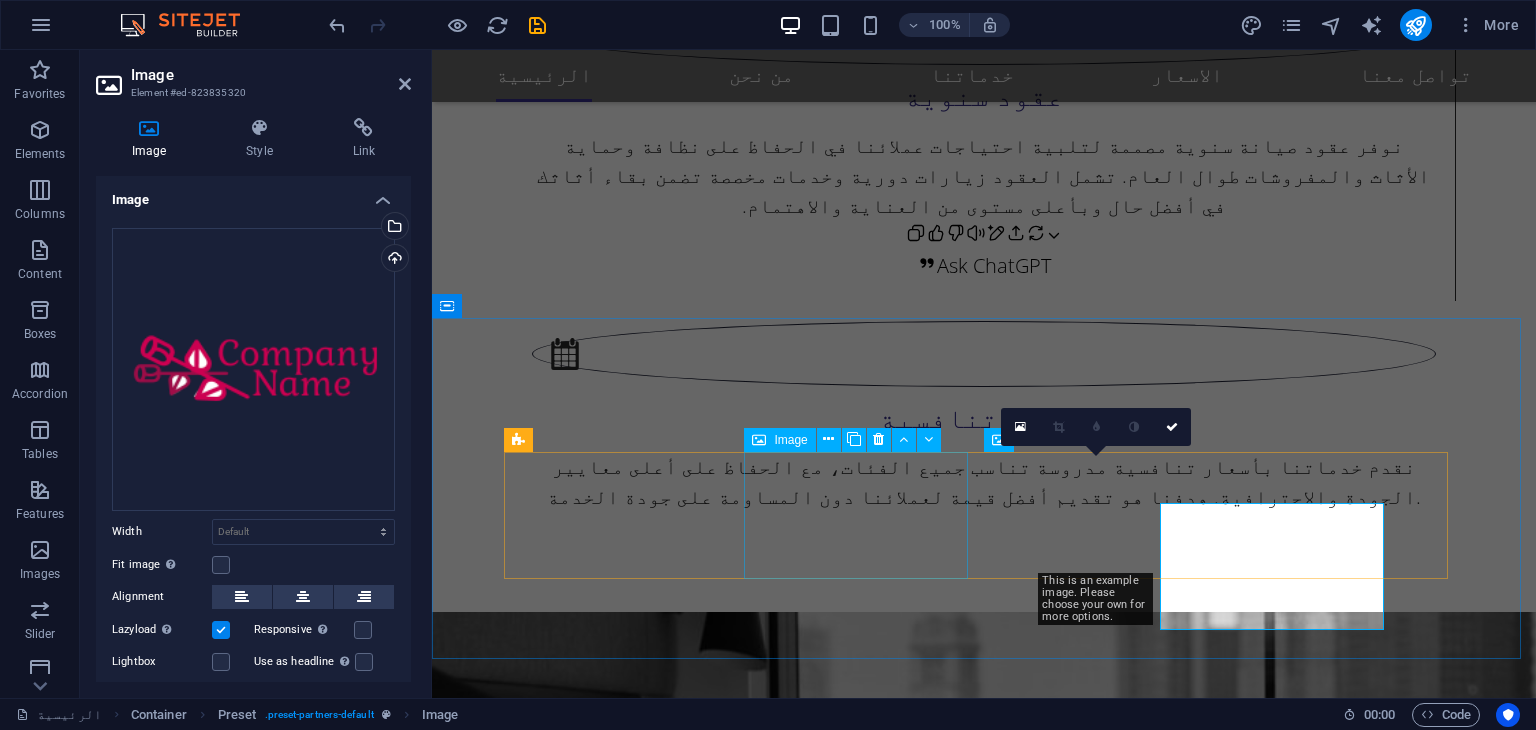 scroll, scrollTop: 2928, scrollLeft: 0, axis: vertical 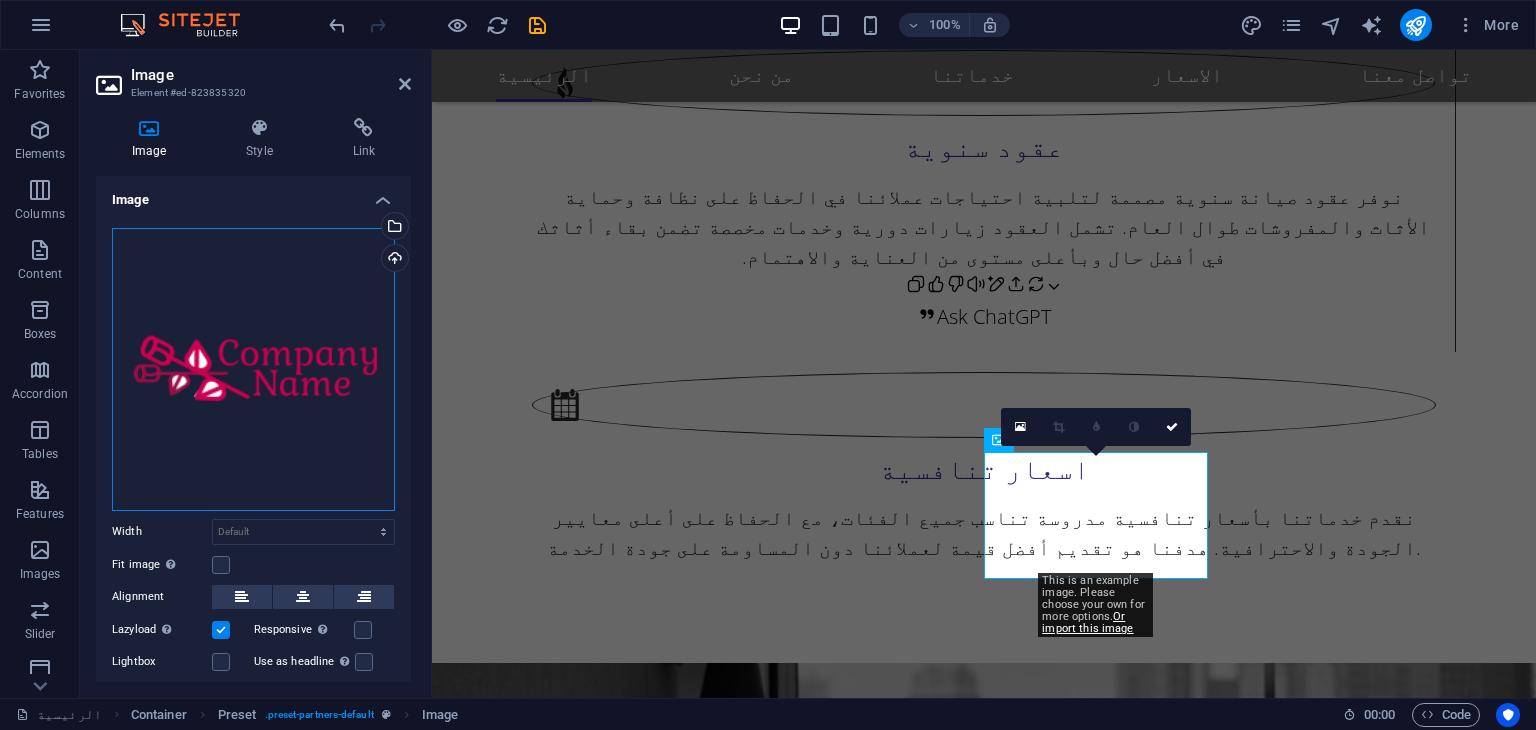 click on "Drag files here, click to choose files or select files from Files or our free stock photos & videos" at bounding box center [253, 369] 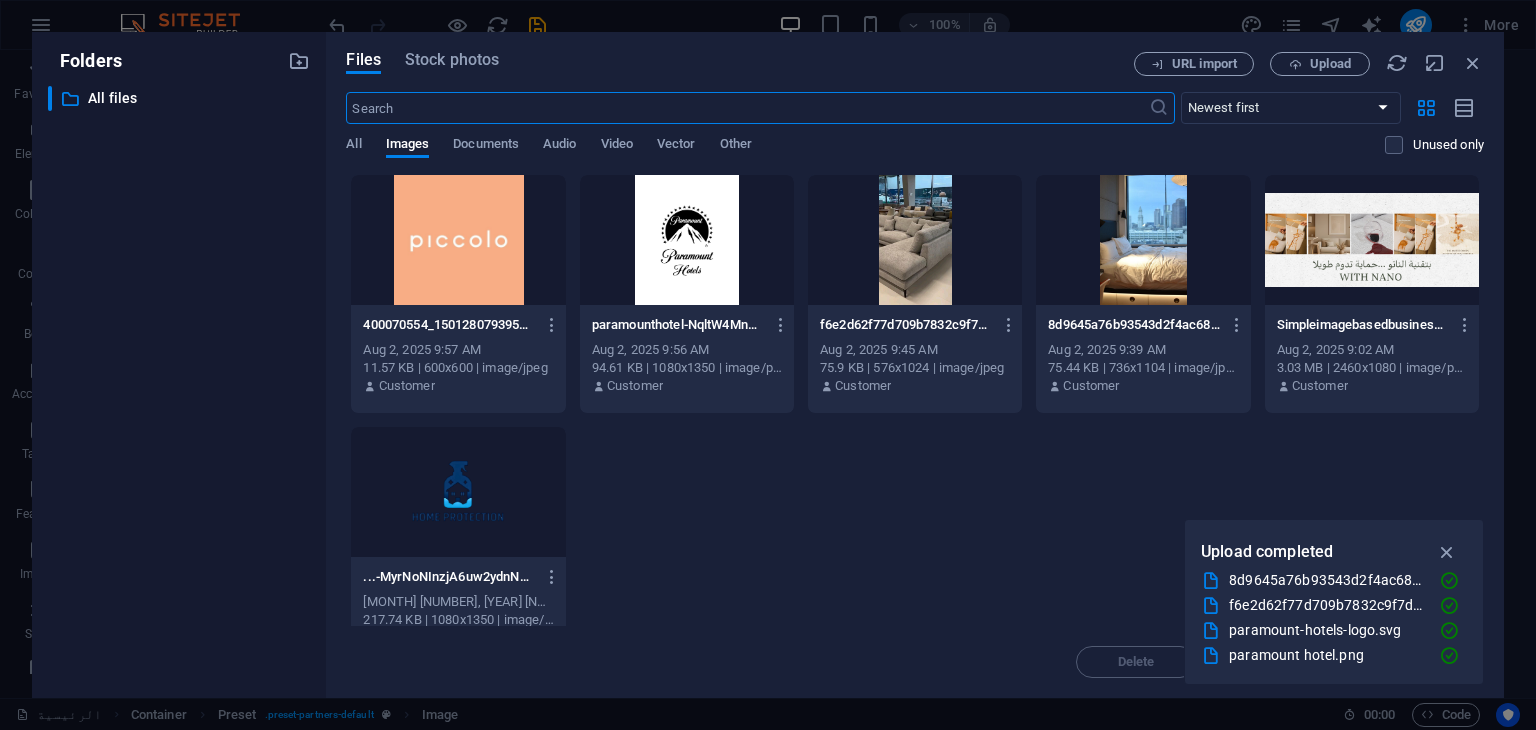 scroll, scrollTop: 2926, scrollLeft: 0, axis: vertical 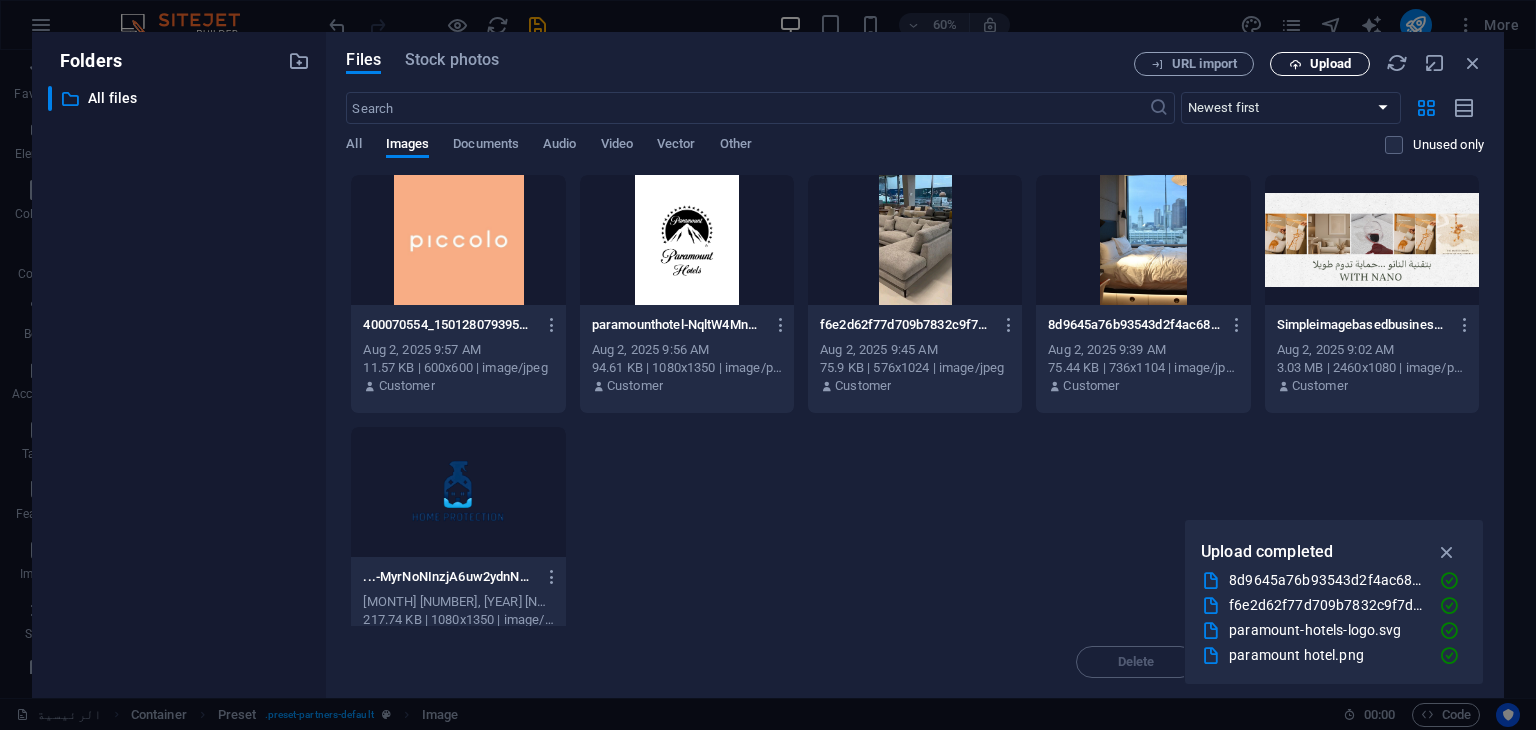 click on "Upload" at bounding box center [1330, 64] 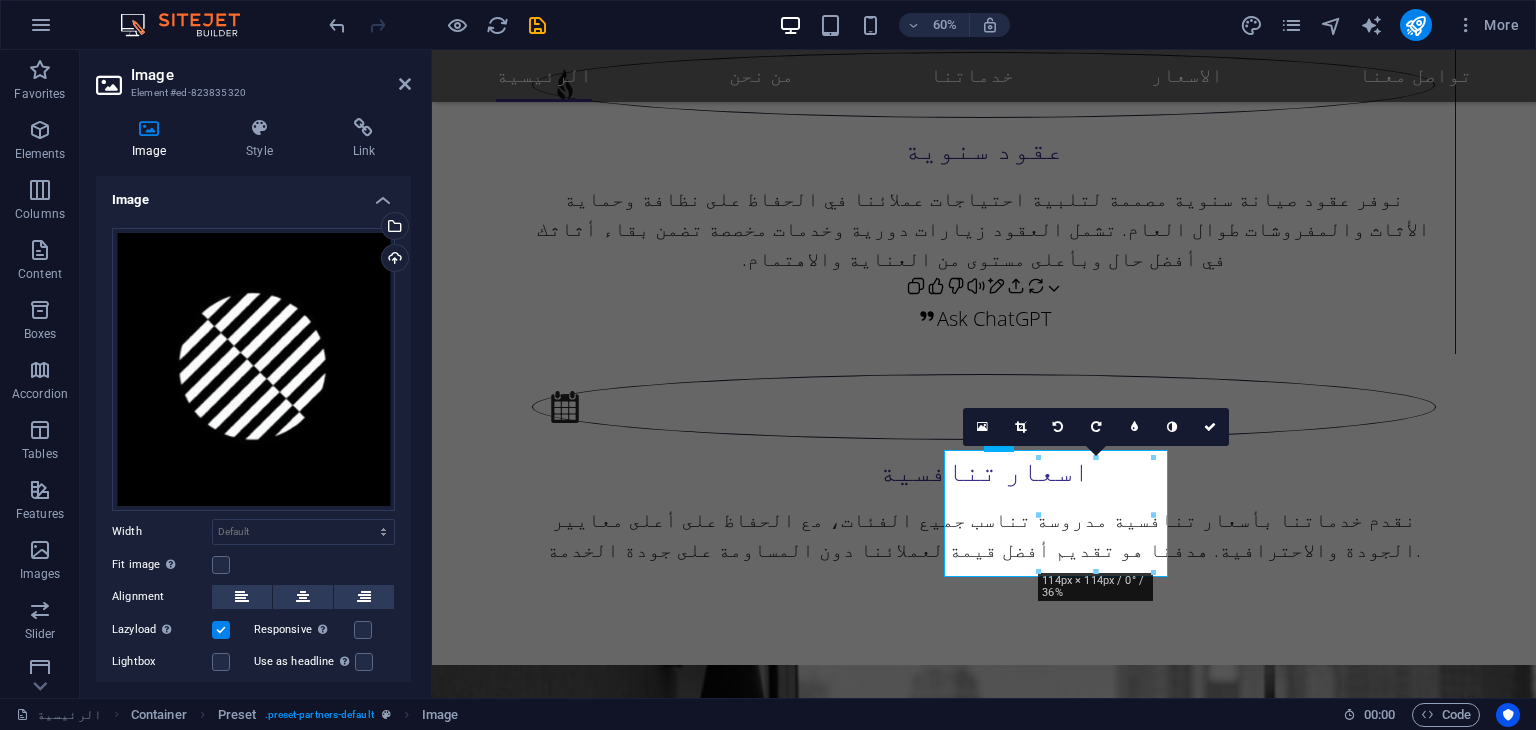 scroll, scrollTop: 2928, scrollLeft: 0, axis: vertical 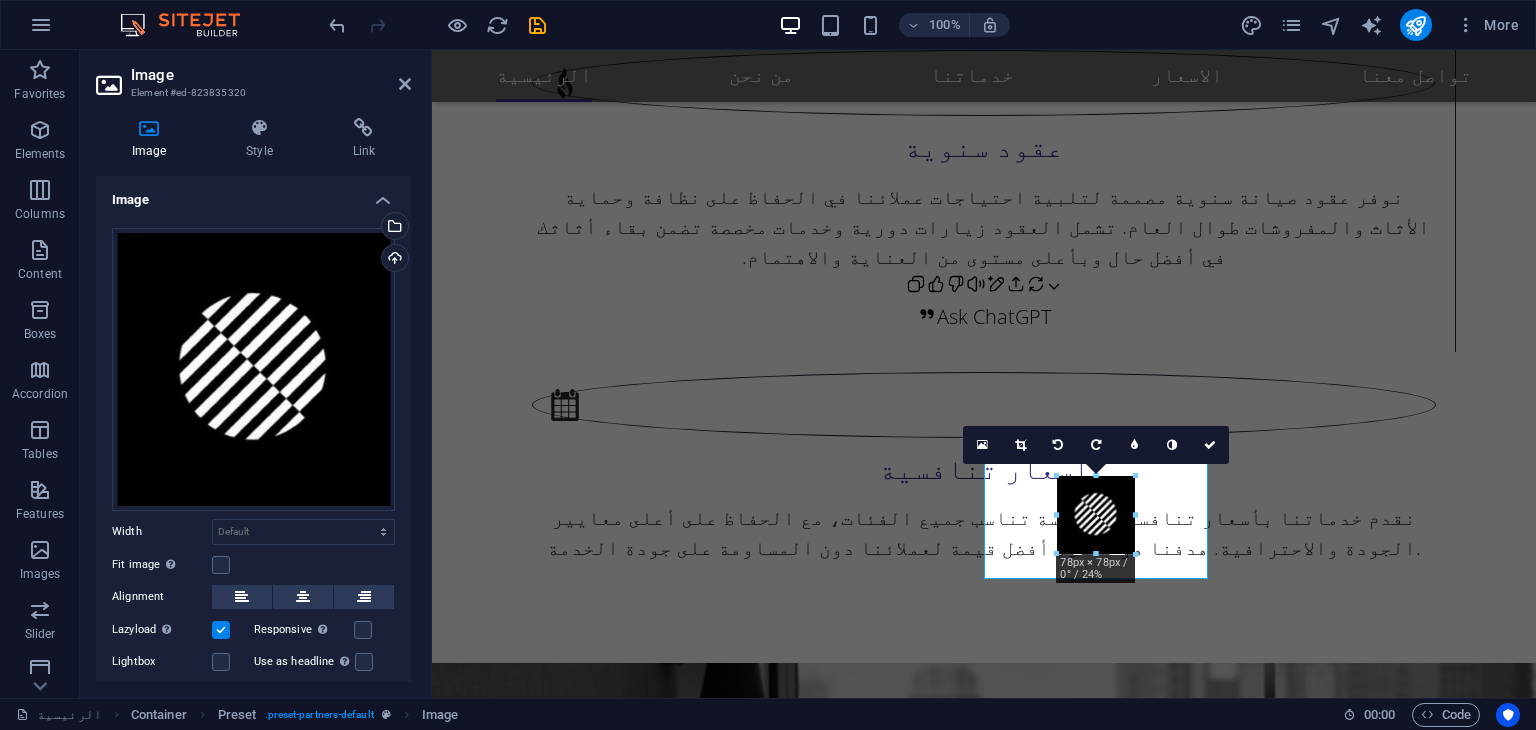 drag, startPoint x: 1038, startPoint y: 572, endPoint x: 1116, endPoint y: 533, distance: 87.20665 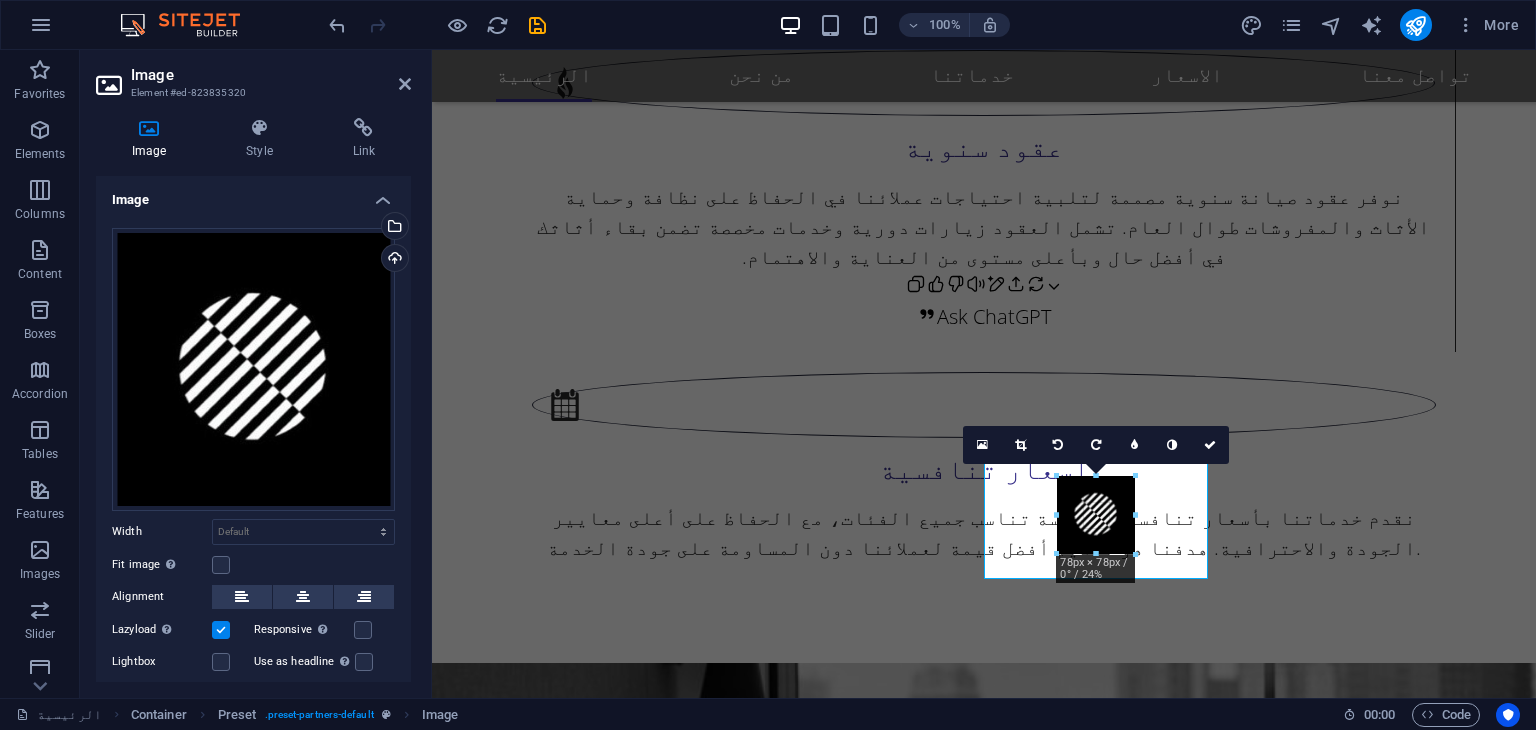 type on "78" 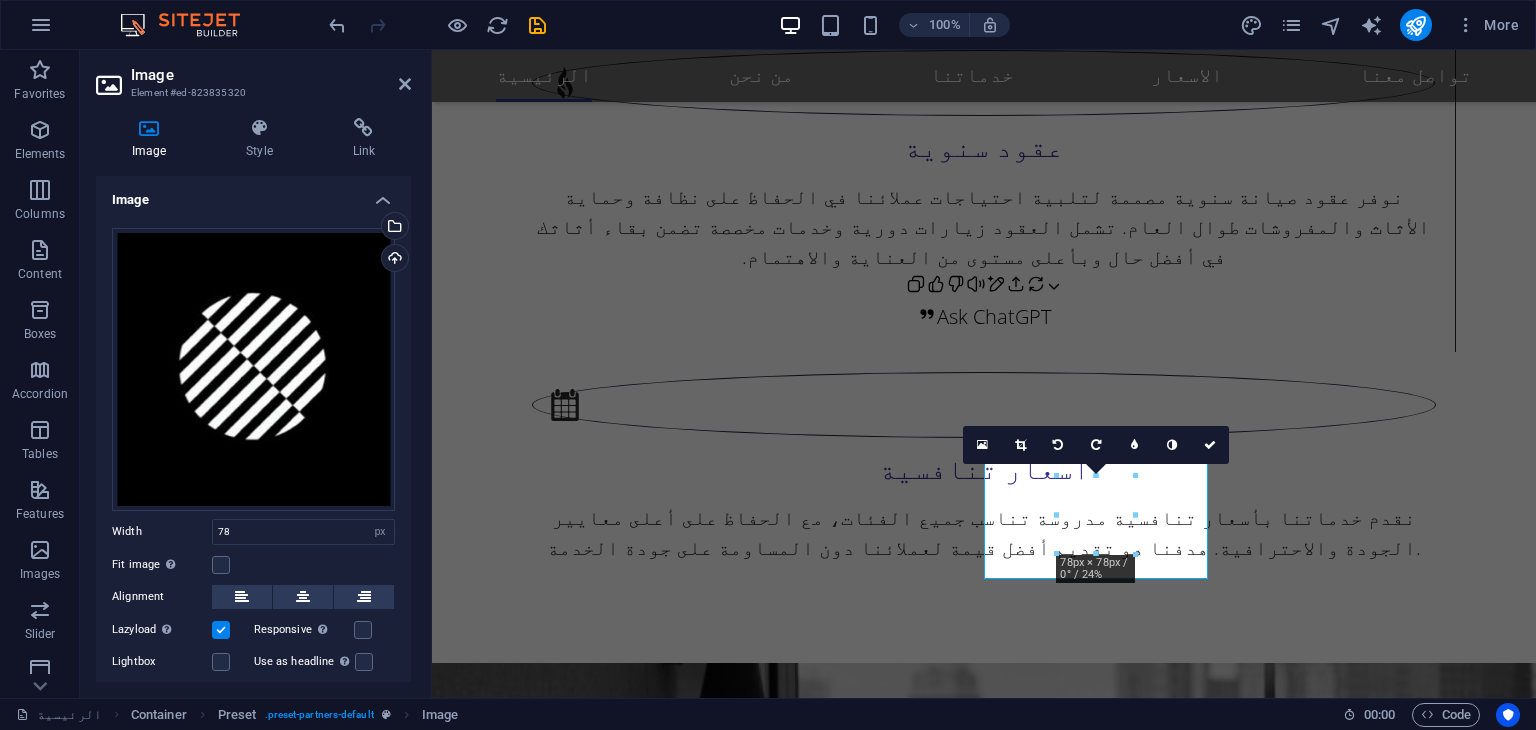 scroll, scrollTop: 83, scrollLeft: 0, axis: vertical 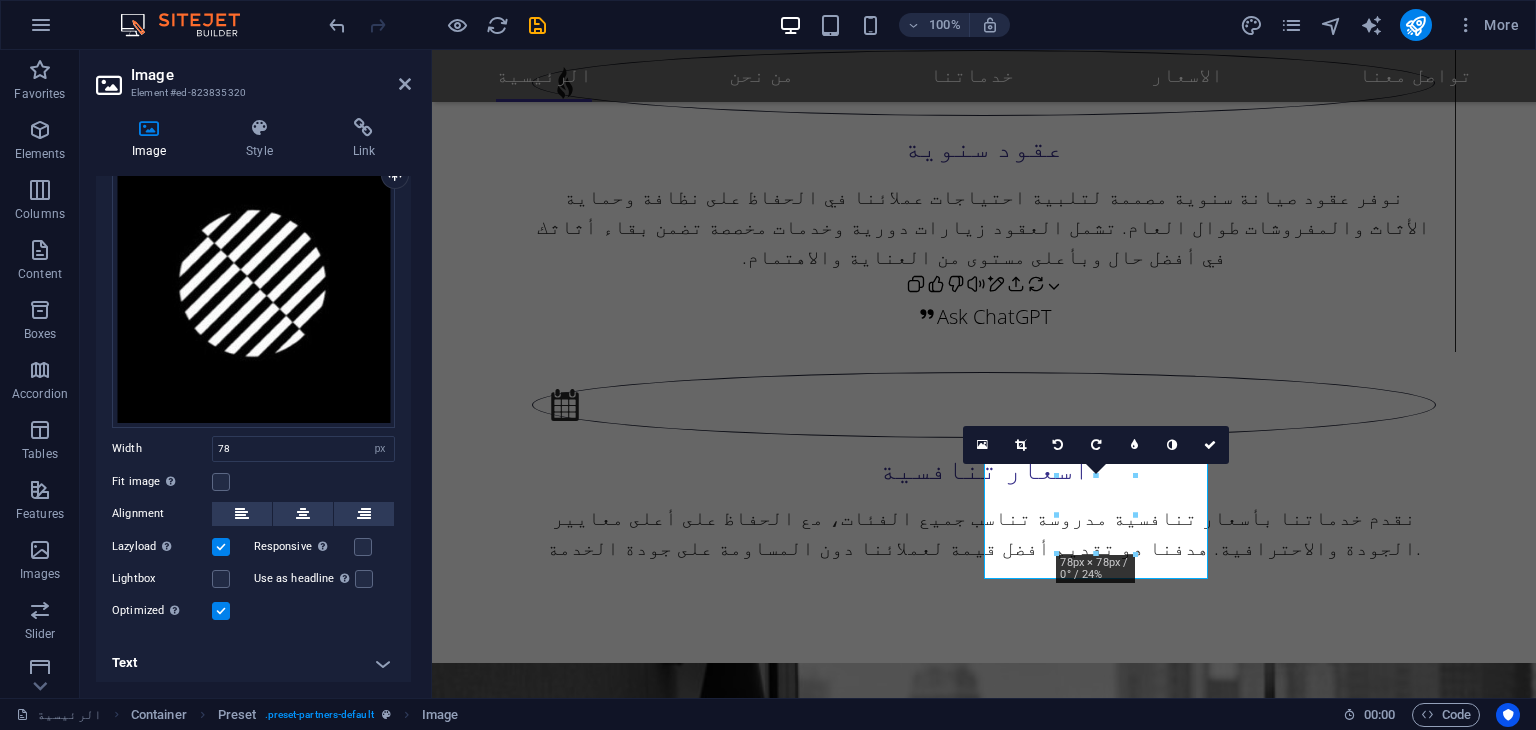 click on "Text" at bounding box center [253, 663] 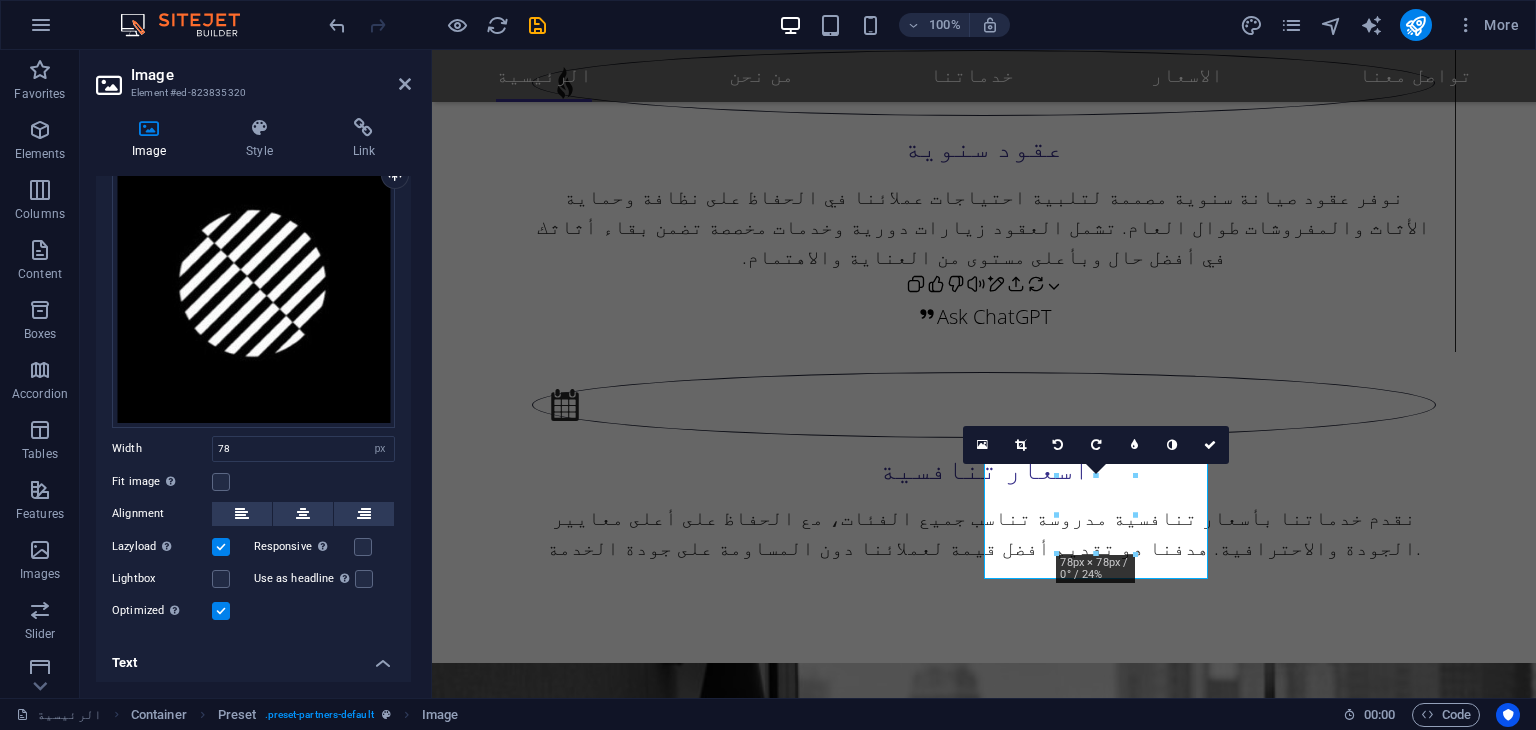 scroll, scrollTop: 271, scrollLeft: 0, axis: vertical 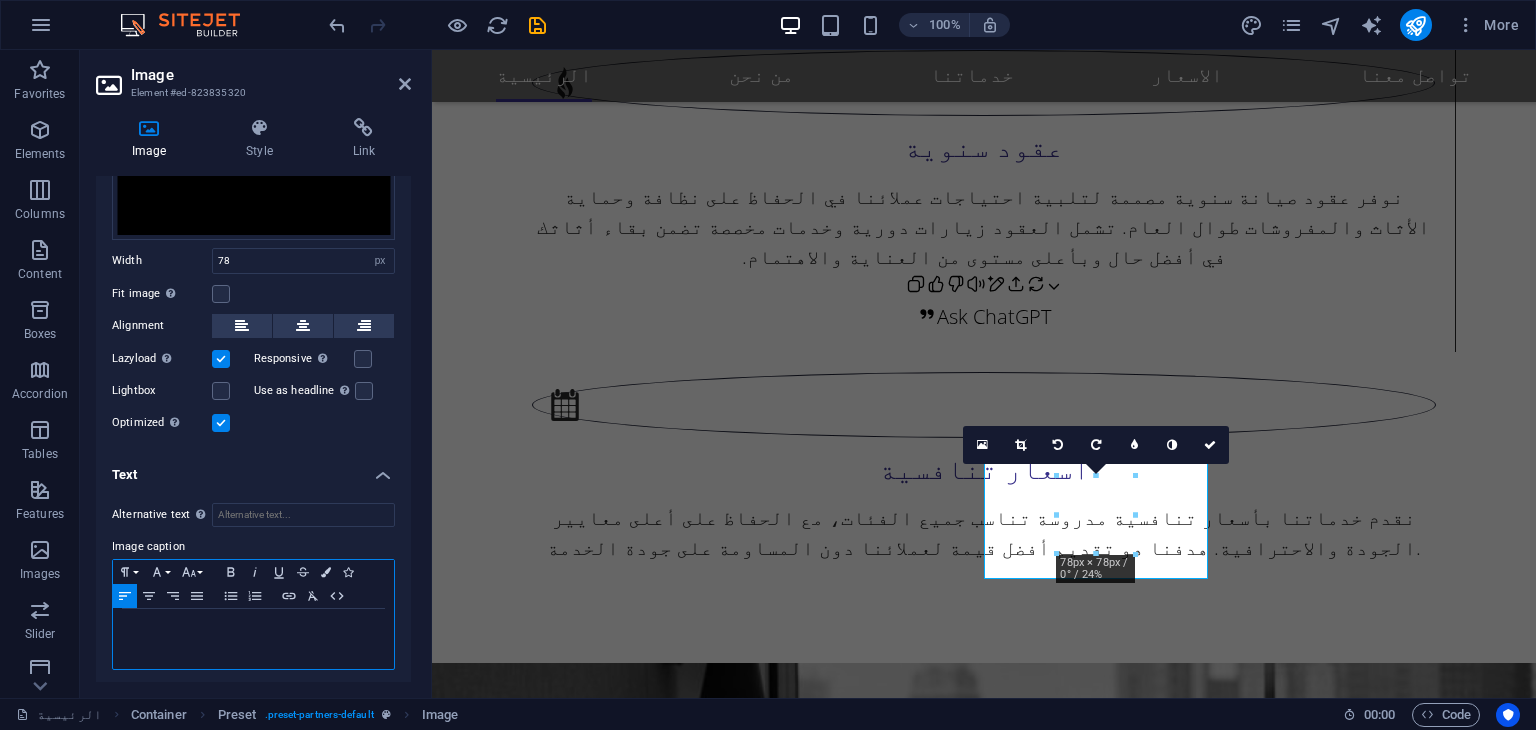 click at bounding box center [253, 639] 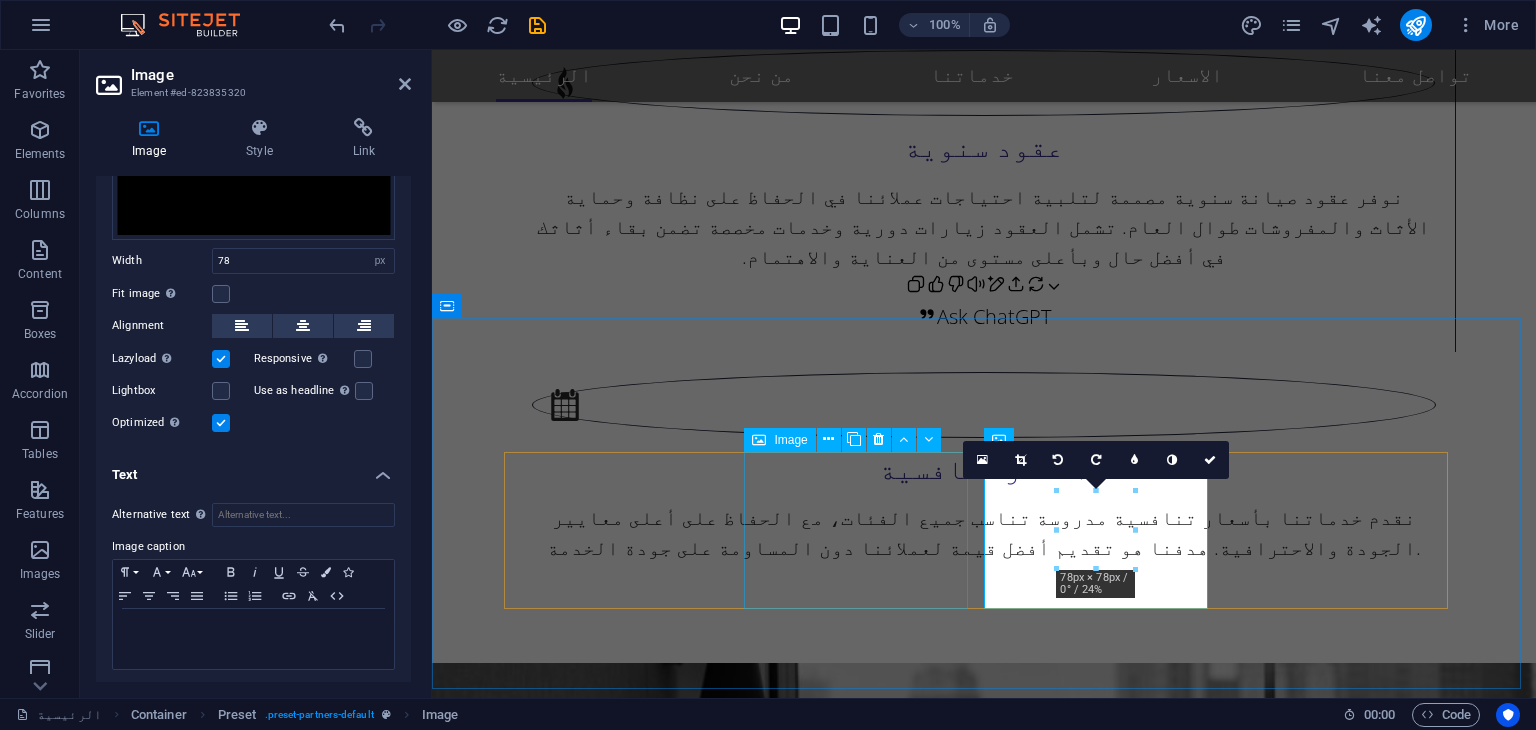click at bounding box center [624, 4943] 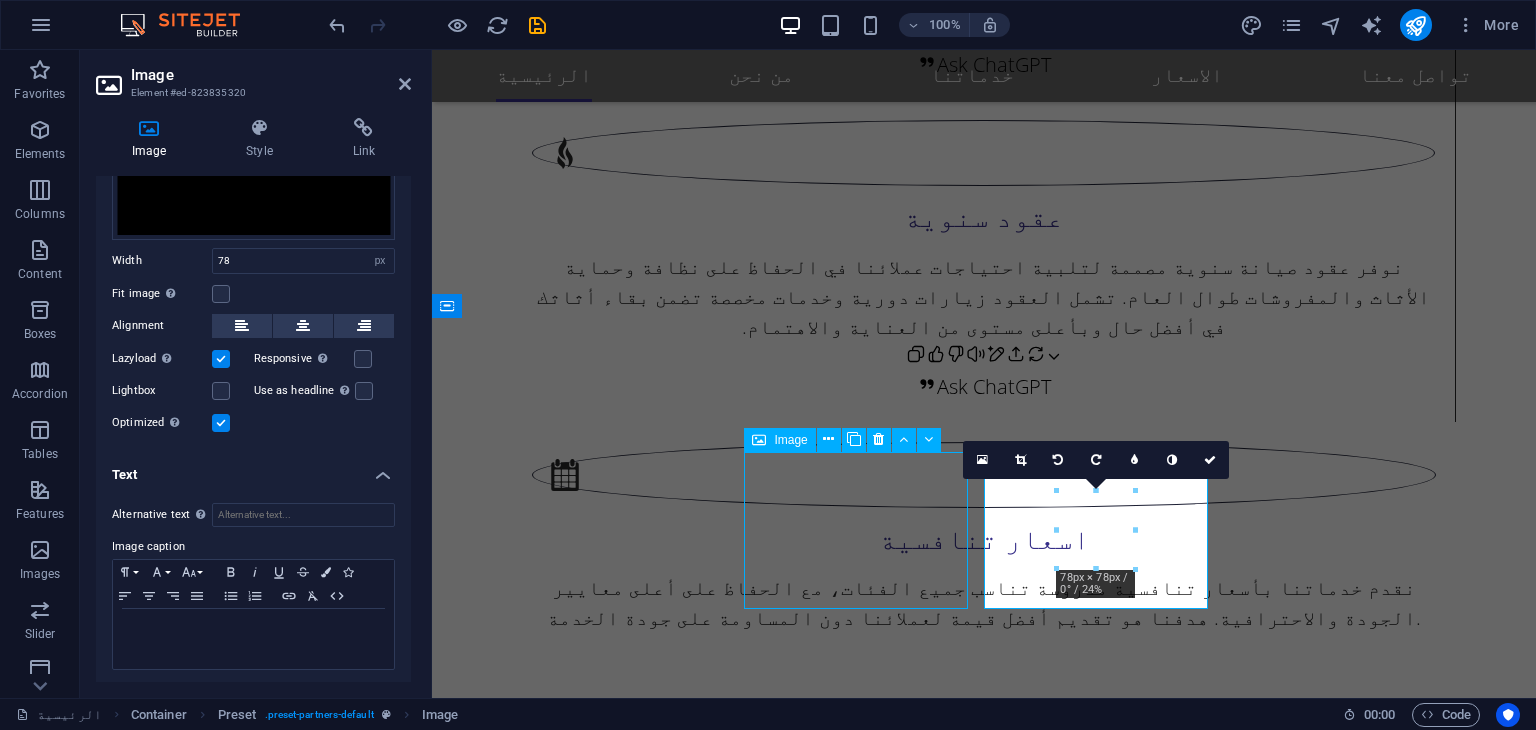 scroll, scrollTop: 2979, scrollLeft: 0, axis: vertical 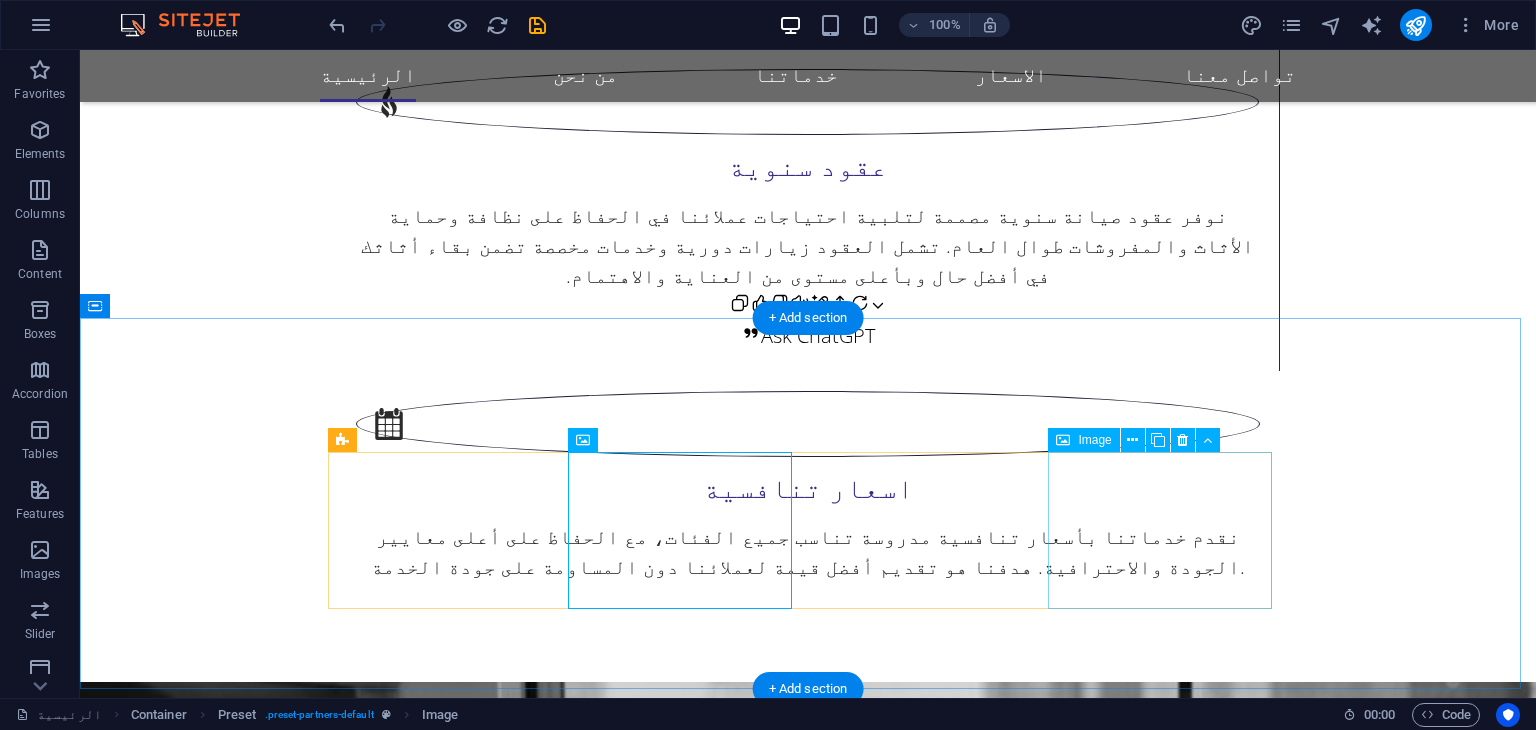 click at bounding box center [448, 4992] 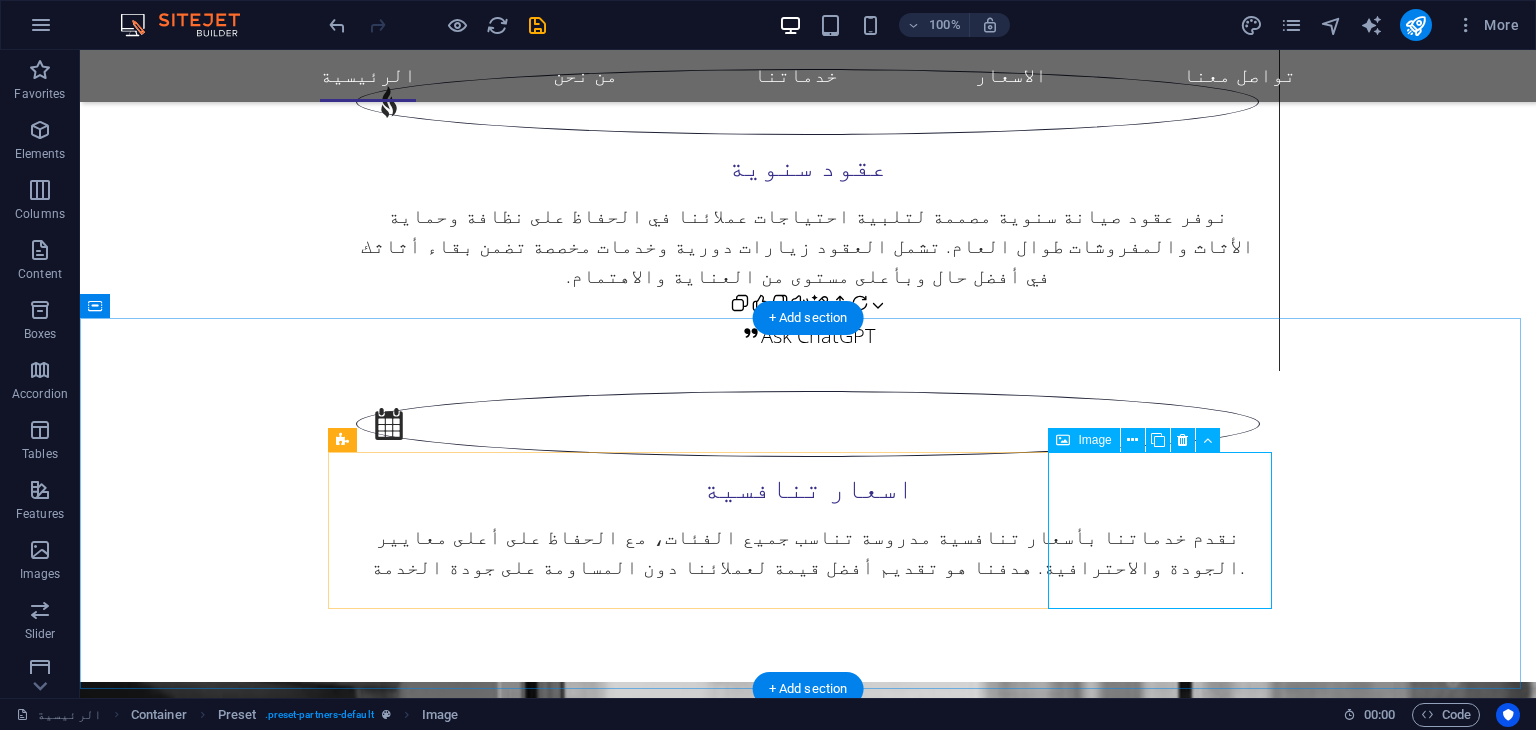 click at bounding box center [448, 4992] 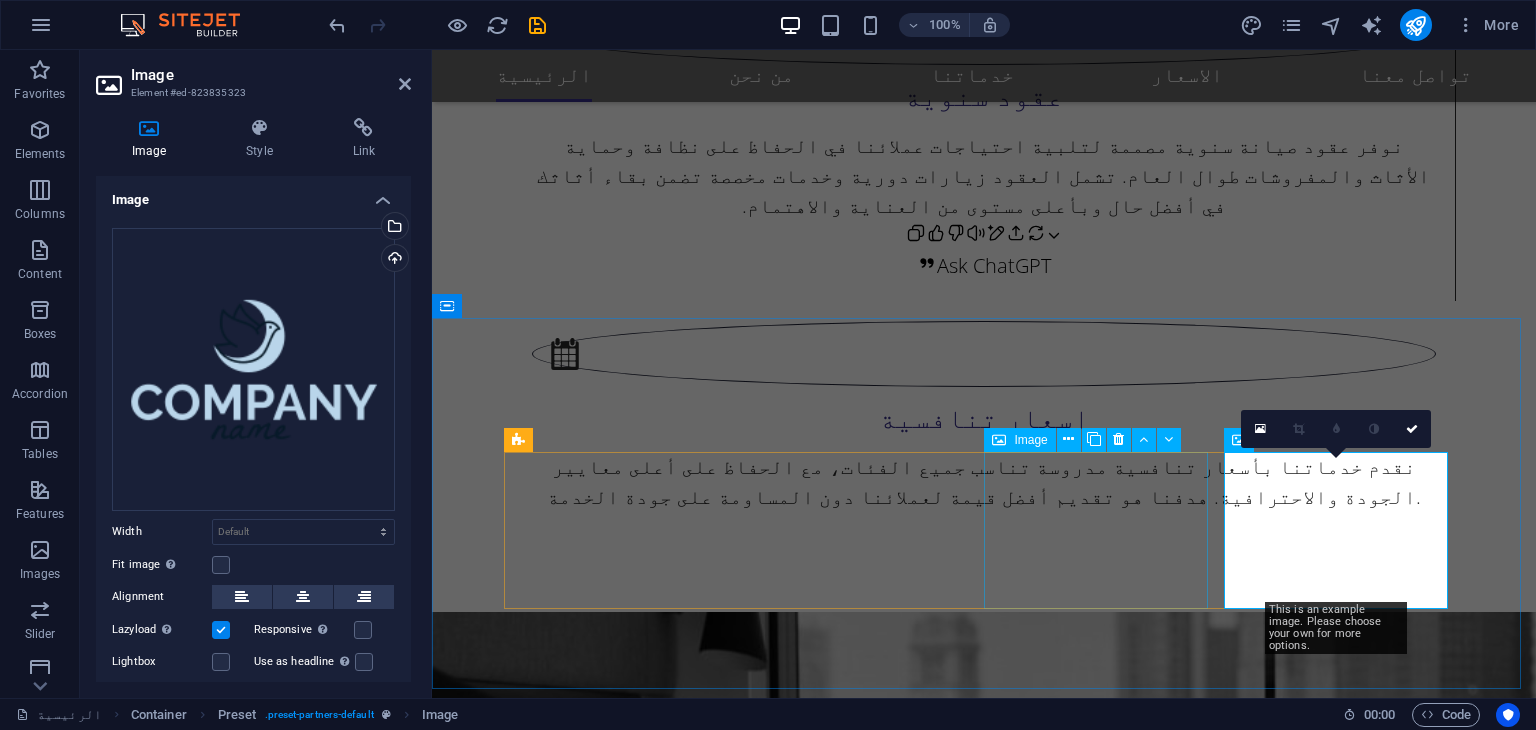 scroll, scrollTop: 2928, scrollLeft: 0, axis: vertical 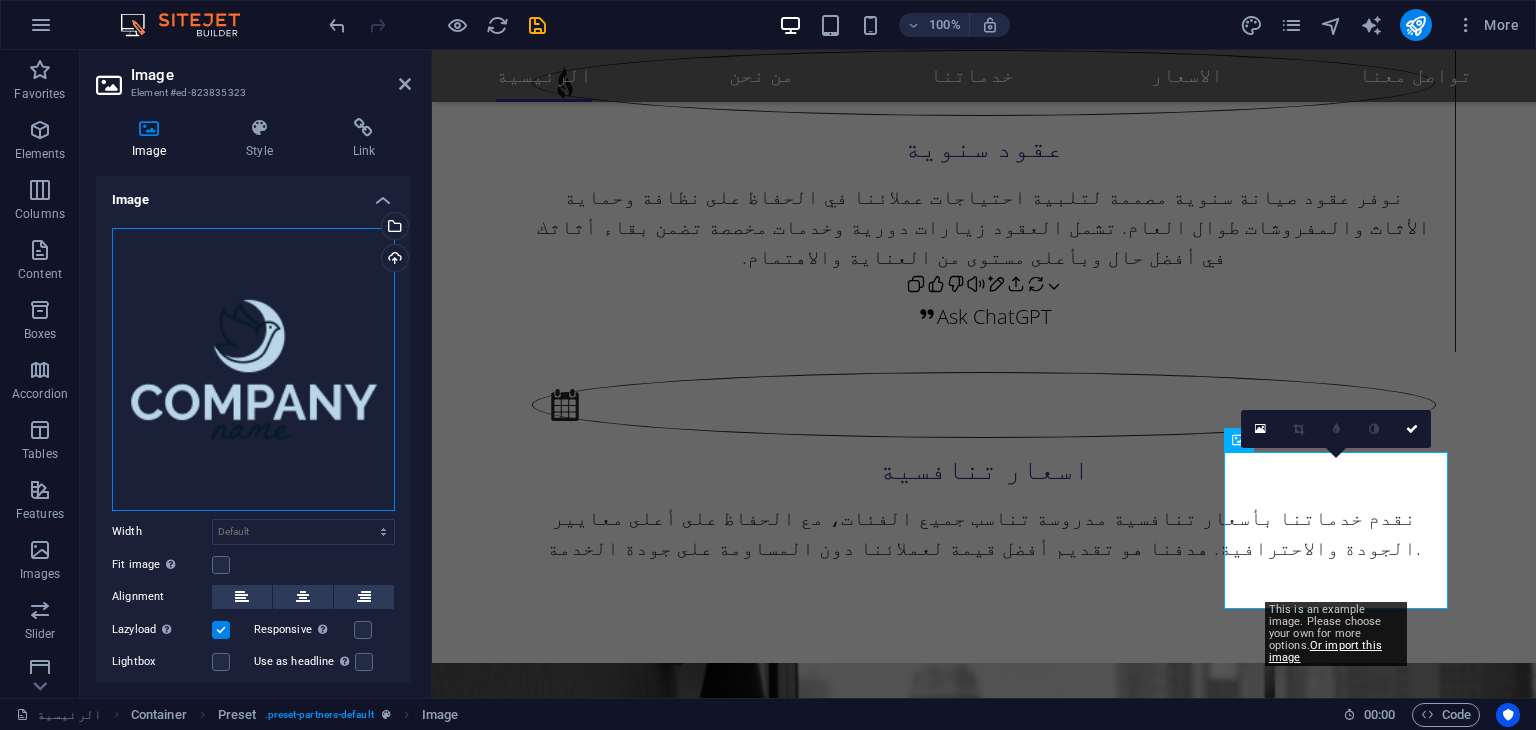 click on "Drag files here, click to choose files or select files from Files or our free stock photos & videos" at bounding box center (253, 369) 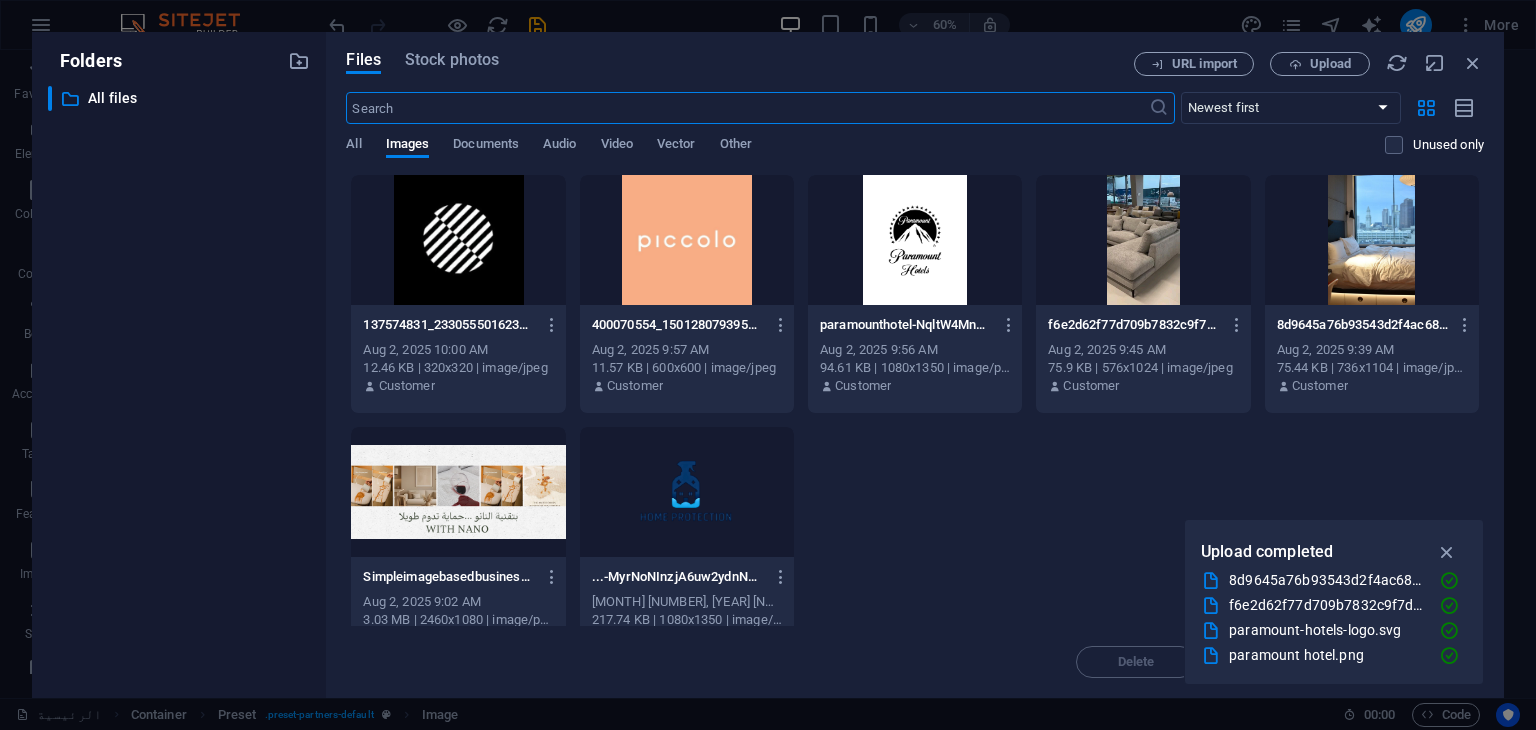 scroll, scrollTop: 2926, scrollLeft: 0, axis: vertical 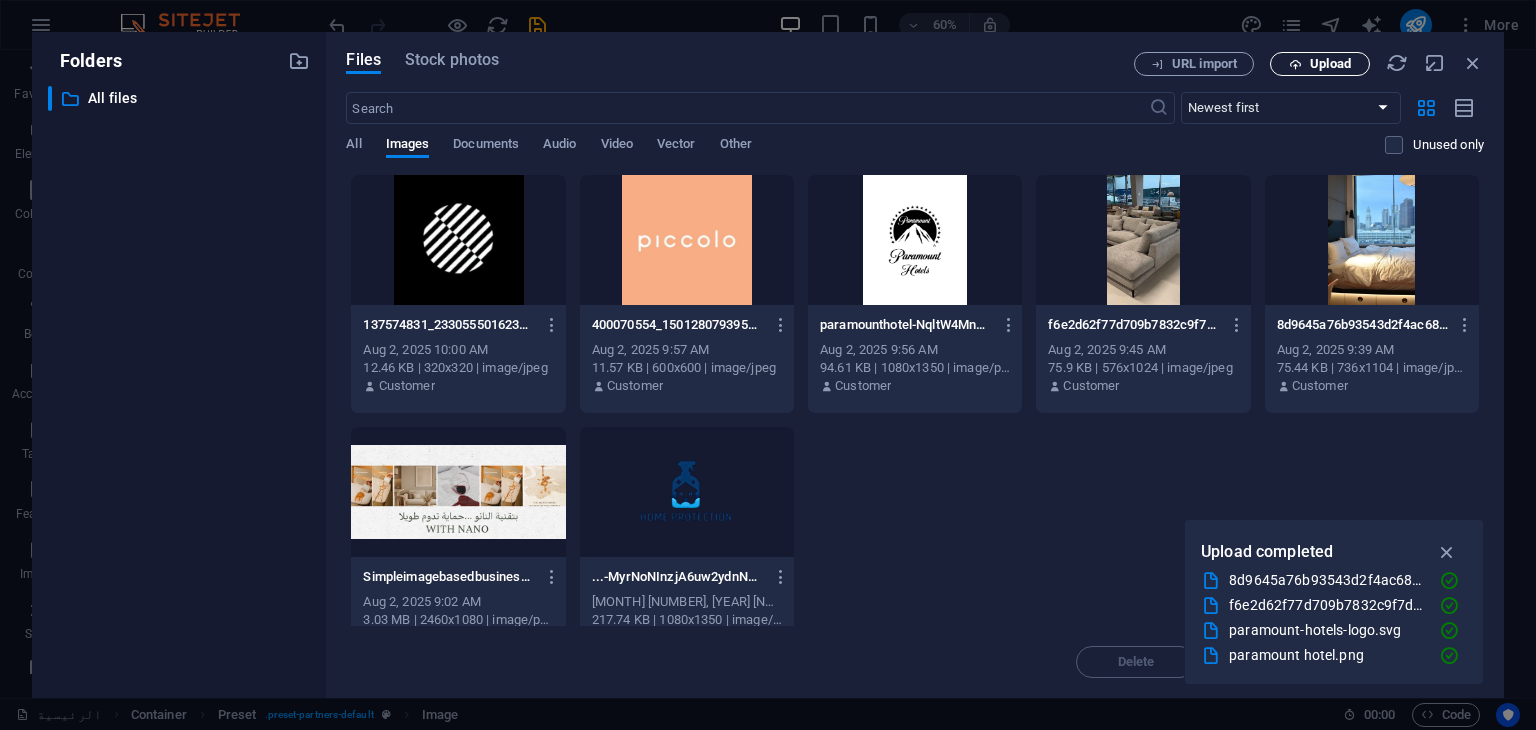 click on "Upload" at bounding box center (1330, 64) 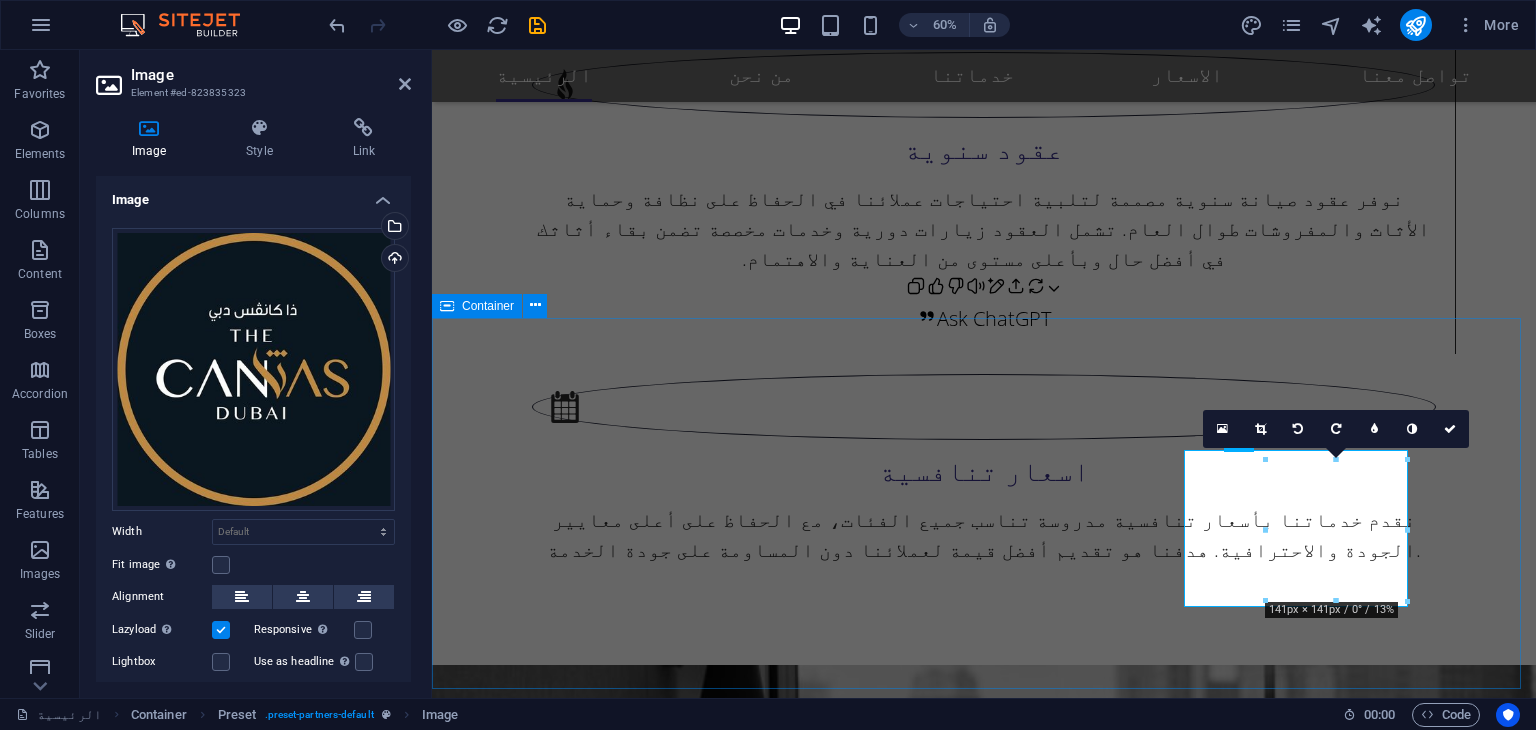 scroll, scrollTop: 2928, scrollLeft: 0, axis: vertical 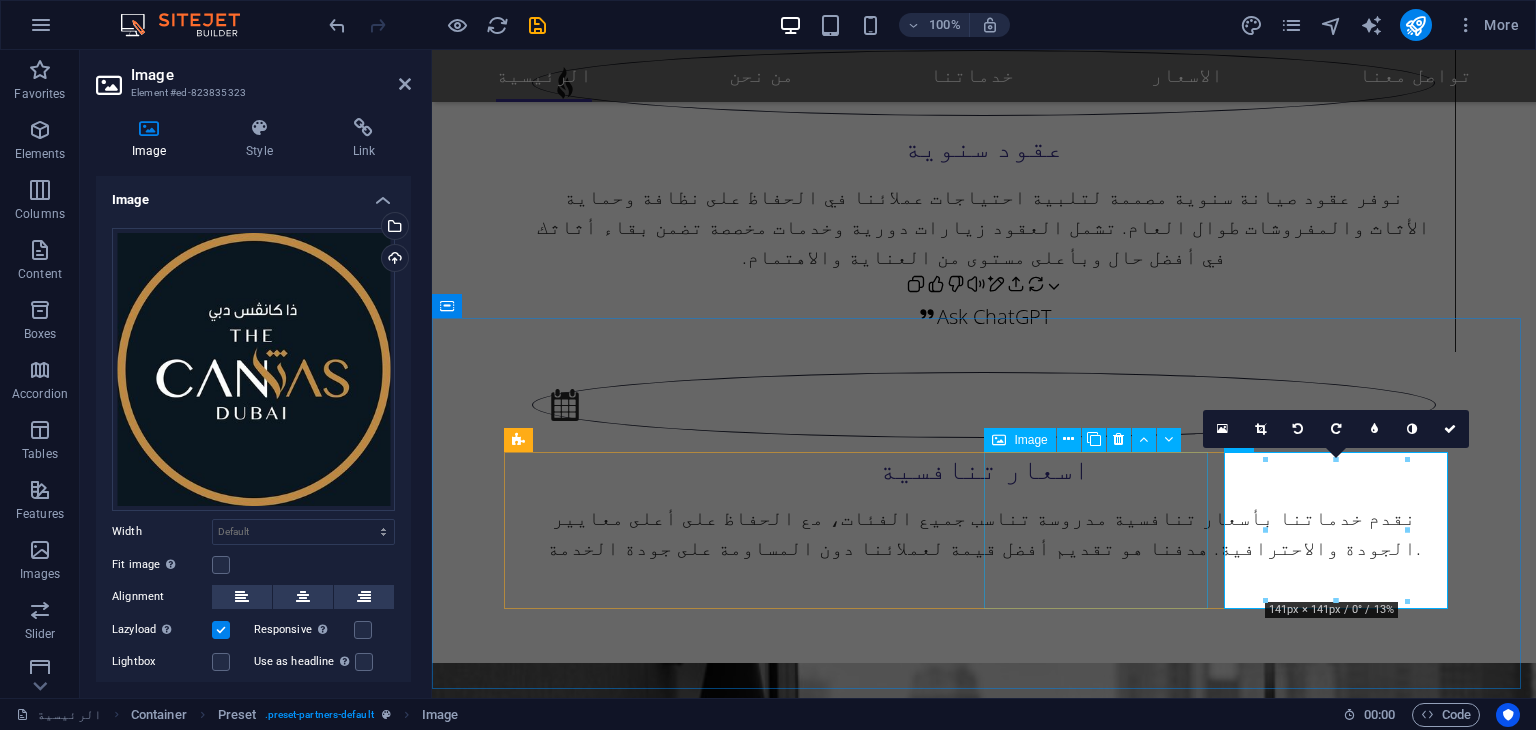 click on "pullman" at bounding box center (624, 5093) 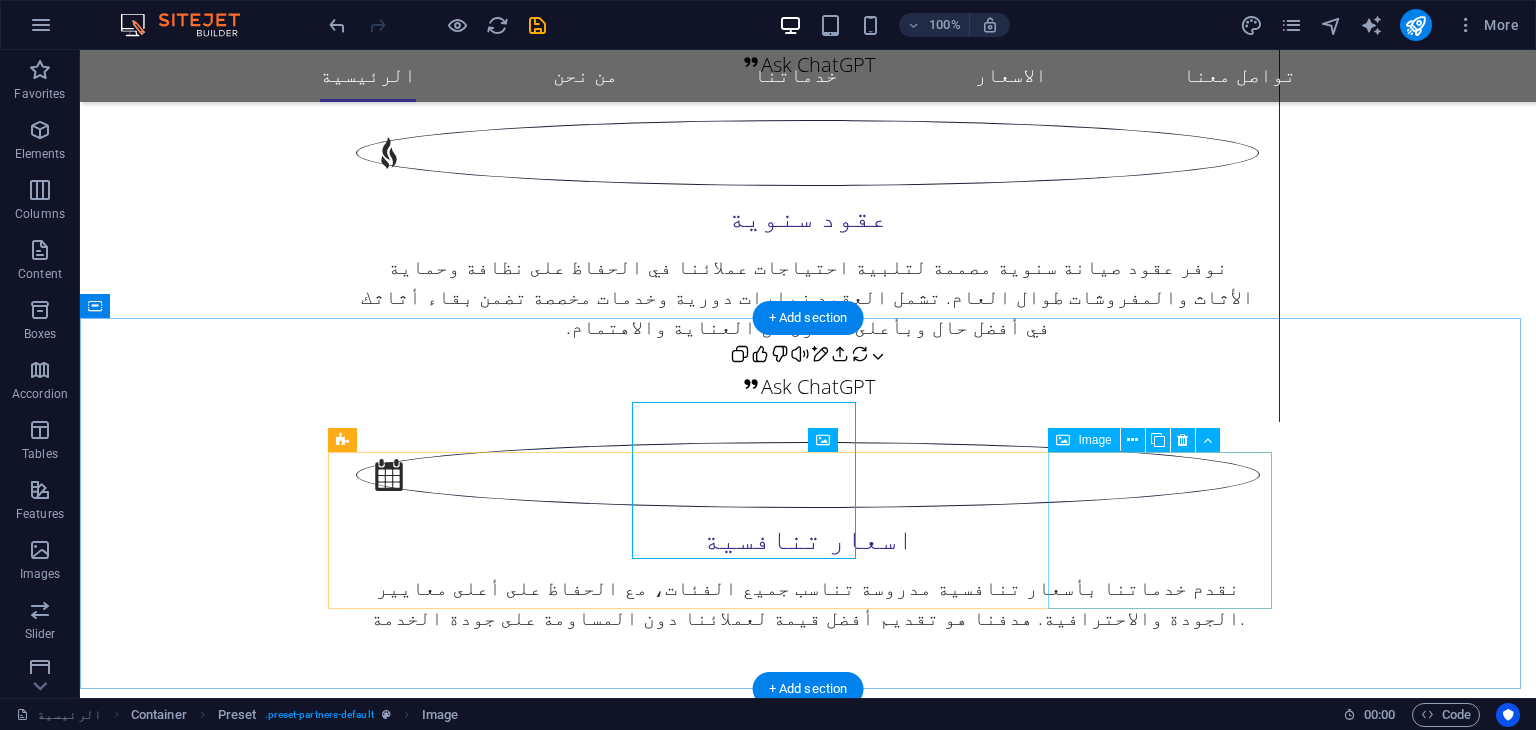 scroll, scrollTop: 2979, scrollLeft: 0, axis: vertical 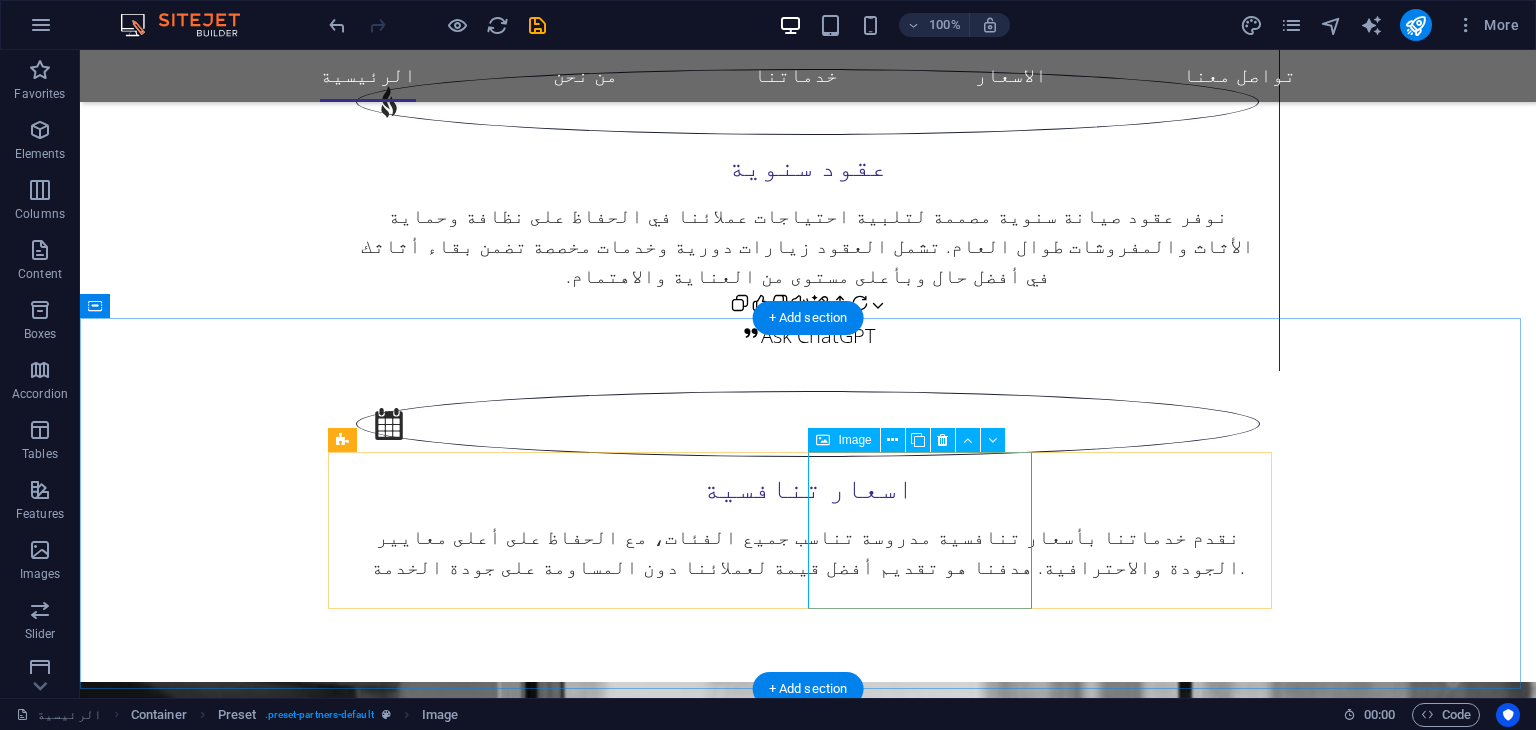 click on "pullman" at bounding box center [448, 4842] 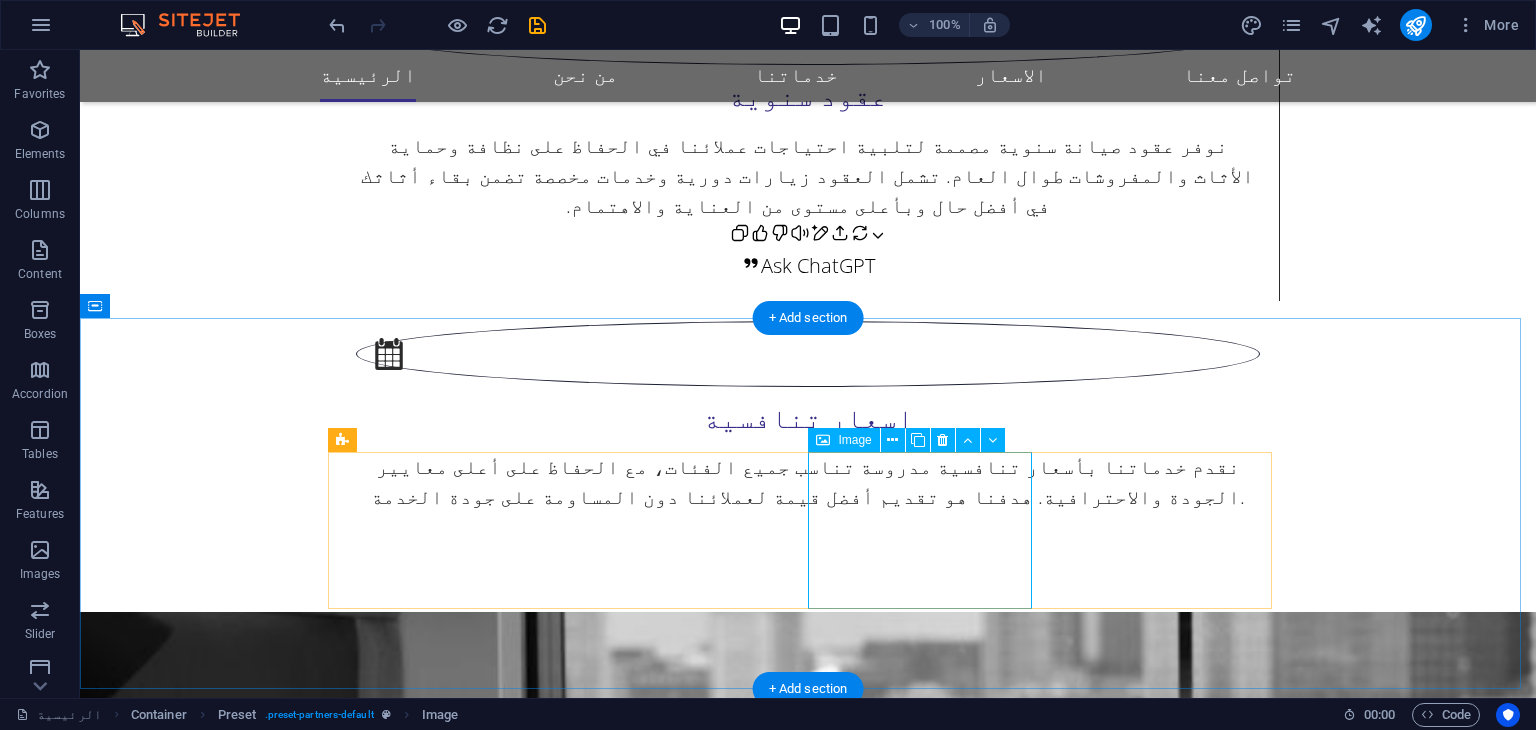 scroll, scrollTop: 2928, scrollLeft: 0, axis: vertical 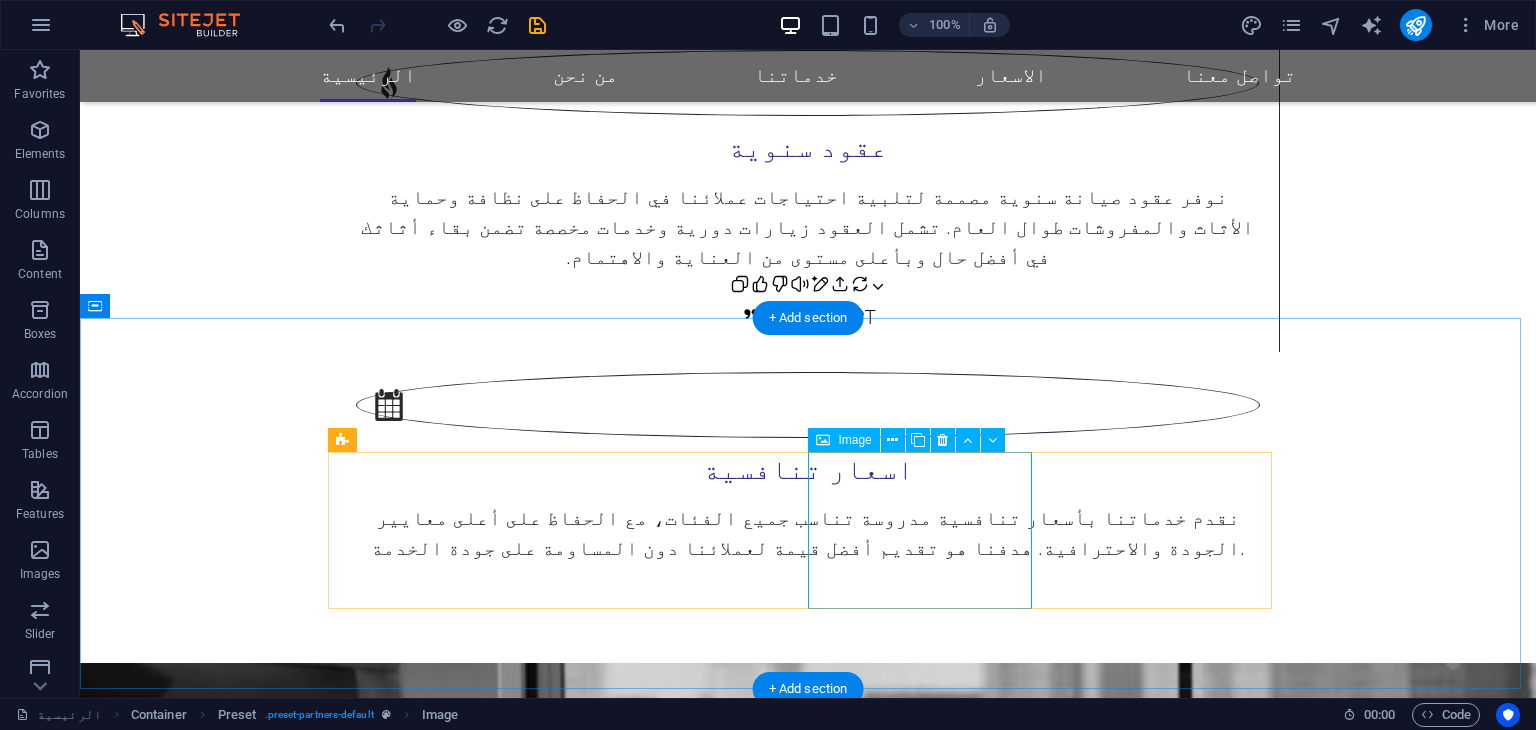 select on "px" 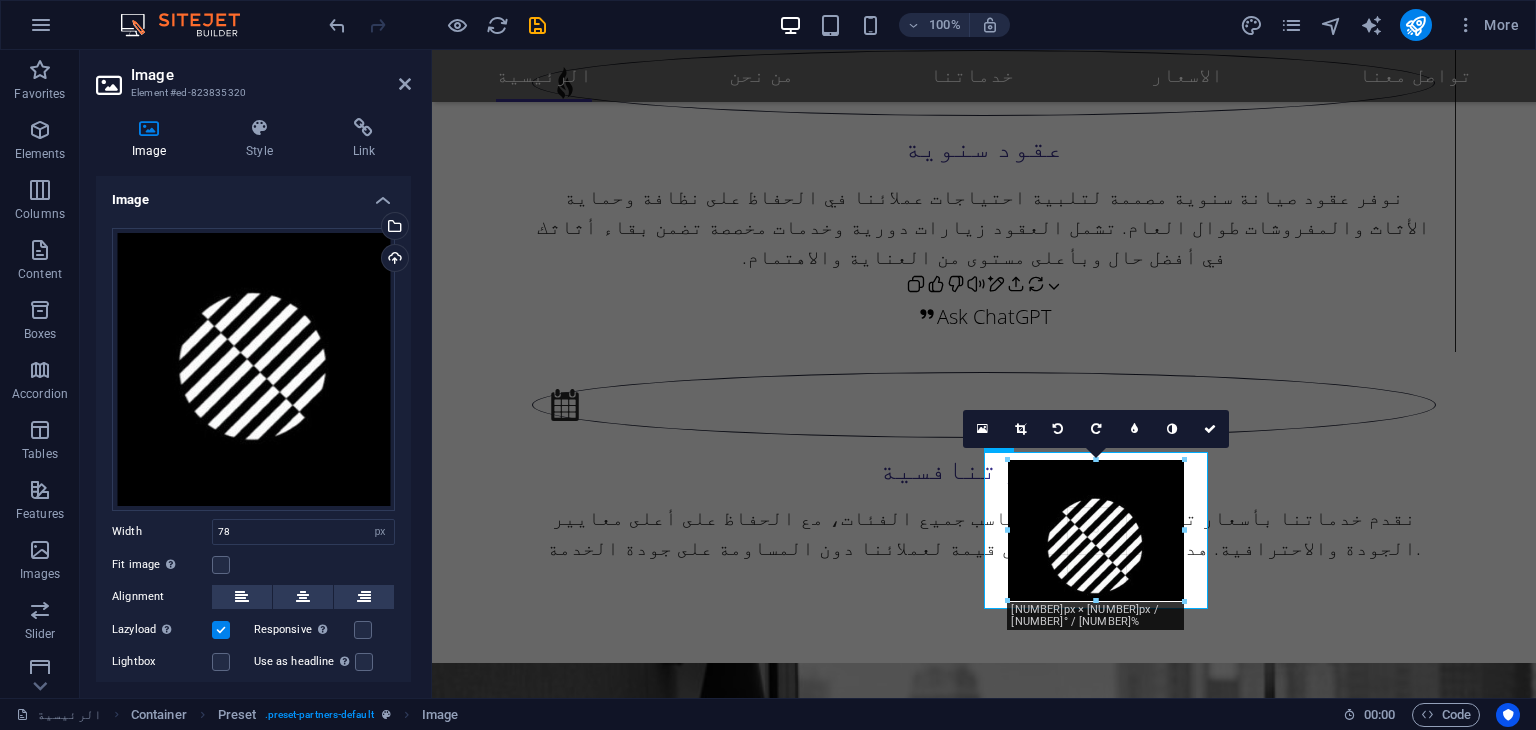 drag, startPoint x: 1133, startPoint y: 570, endPoint x: 1237, endPoint y: 625, distance: 117.64778 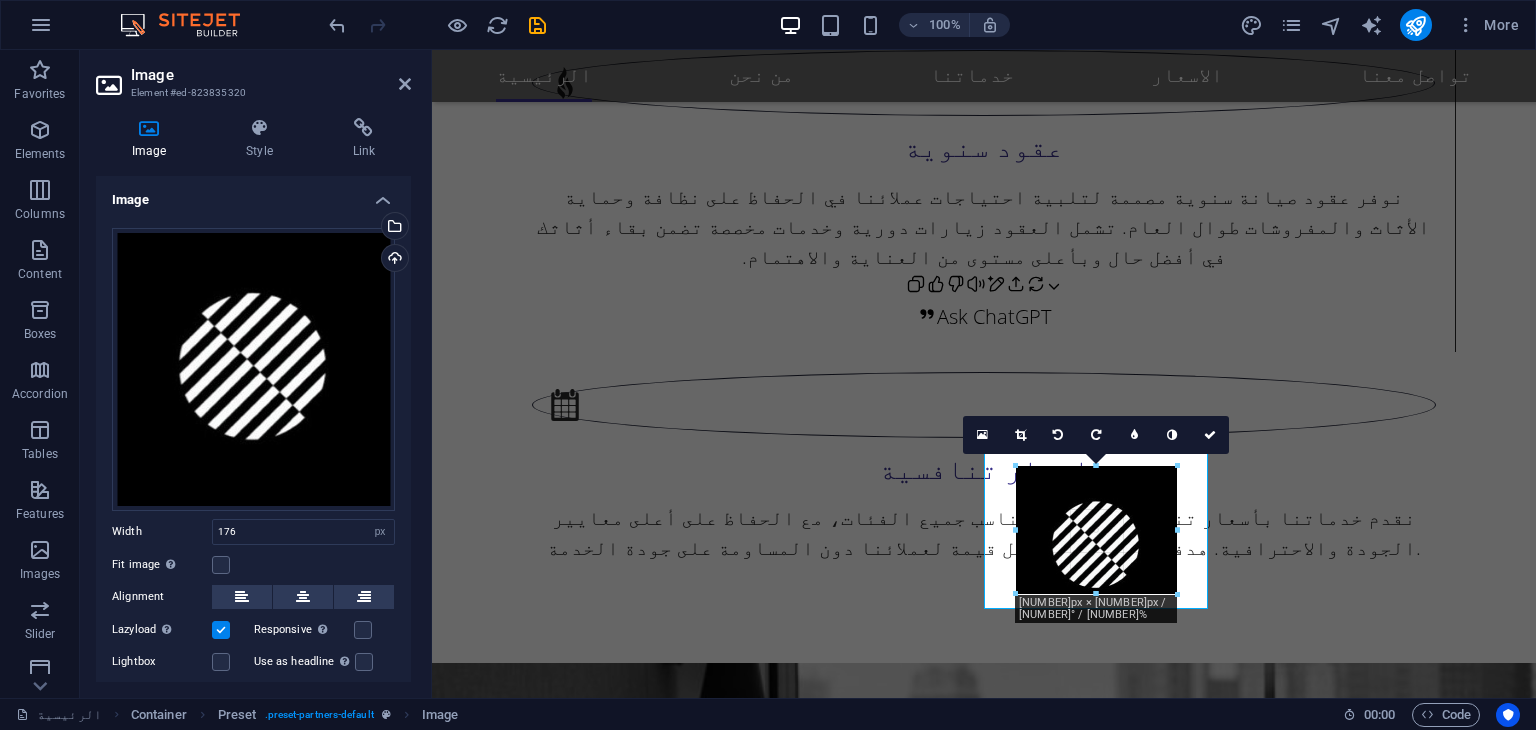 drag, startPoint x: 1009, startPoint y: 599, endPoint x: 1040, endPoint y: 587, distance: 33.24154 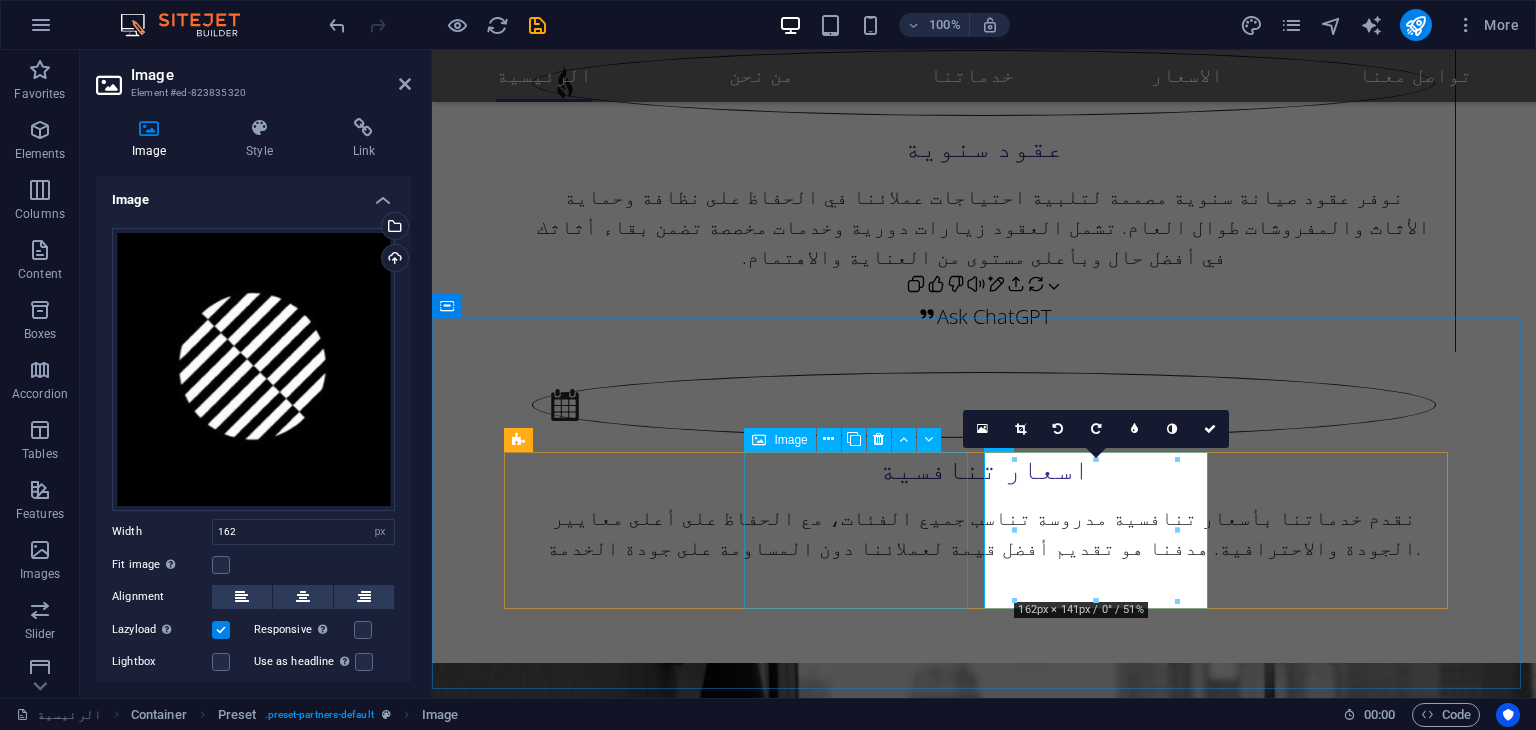 click at bounding box center [624, 4943] 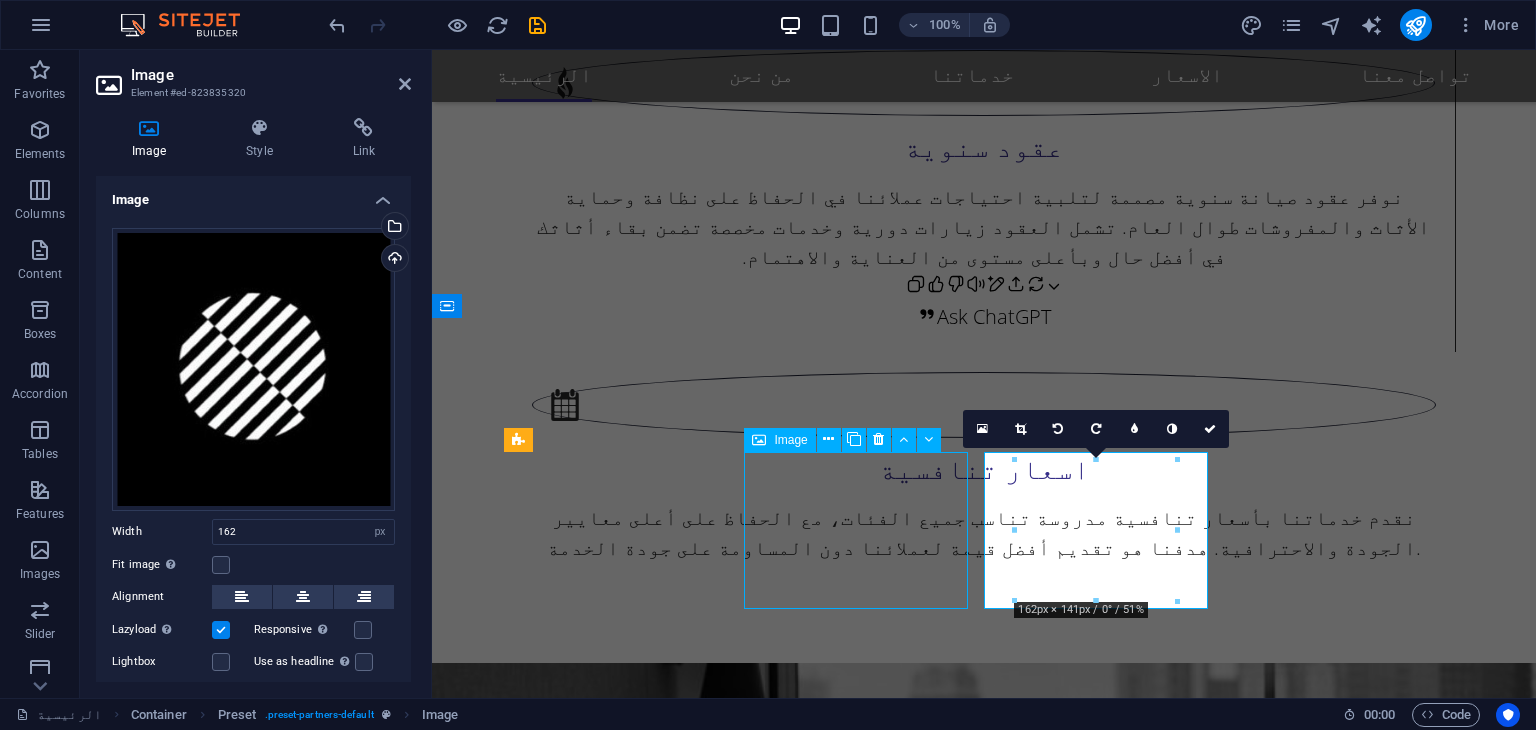 click at bounding box center [624, 4943] 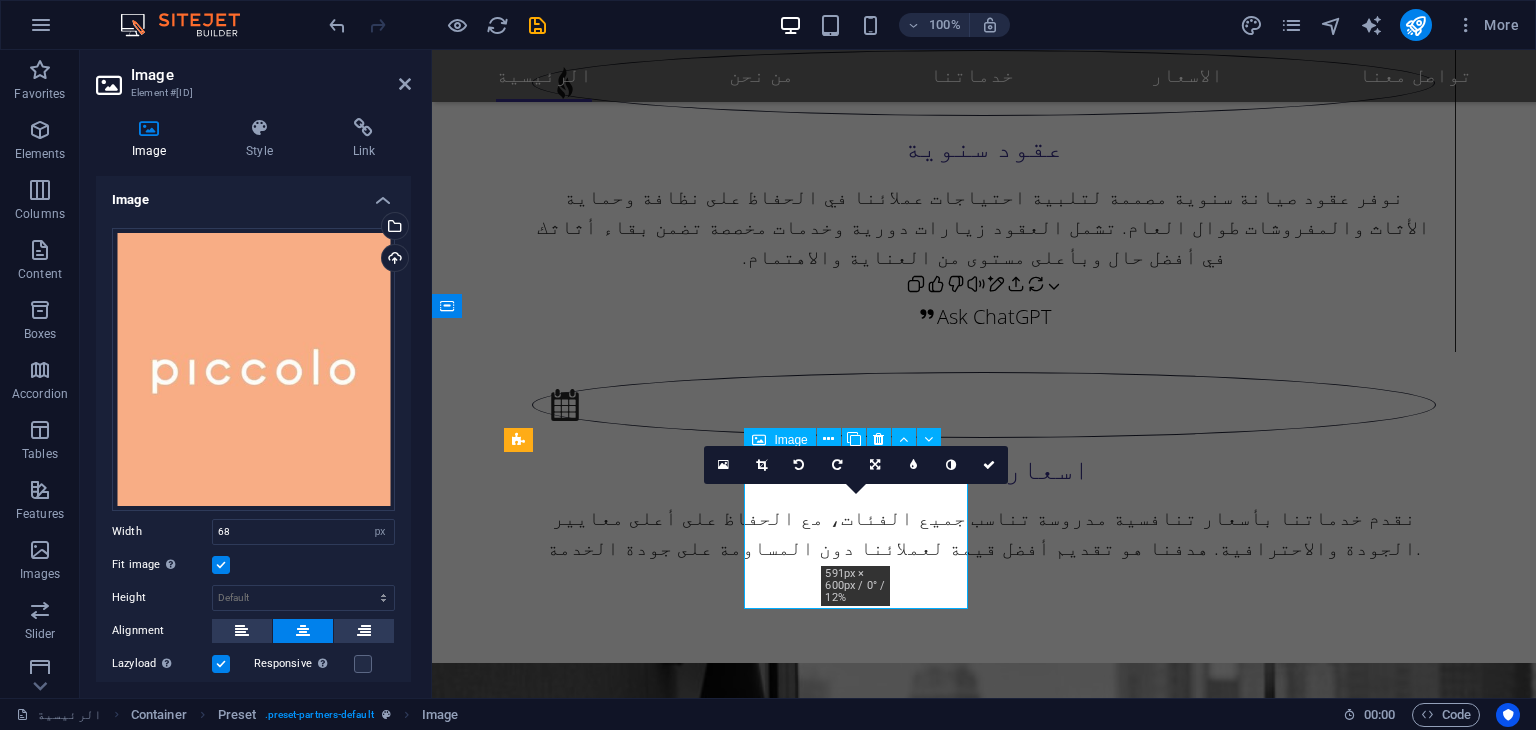 click at bounding box center [624, 4943] 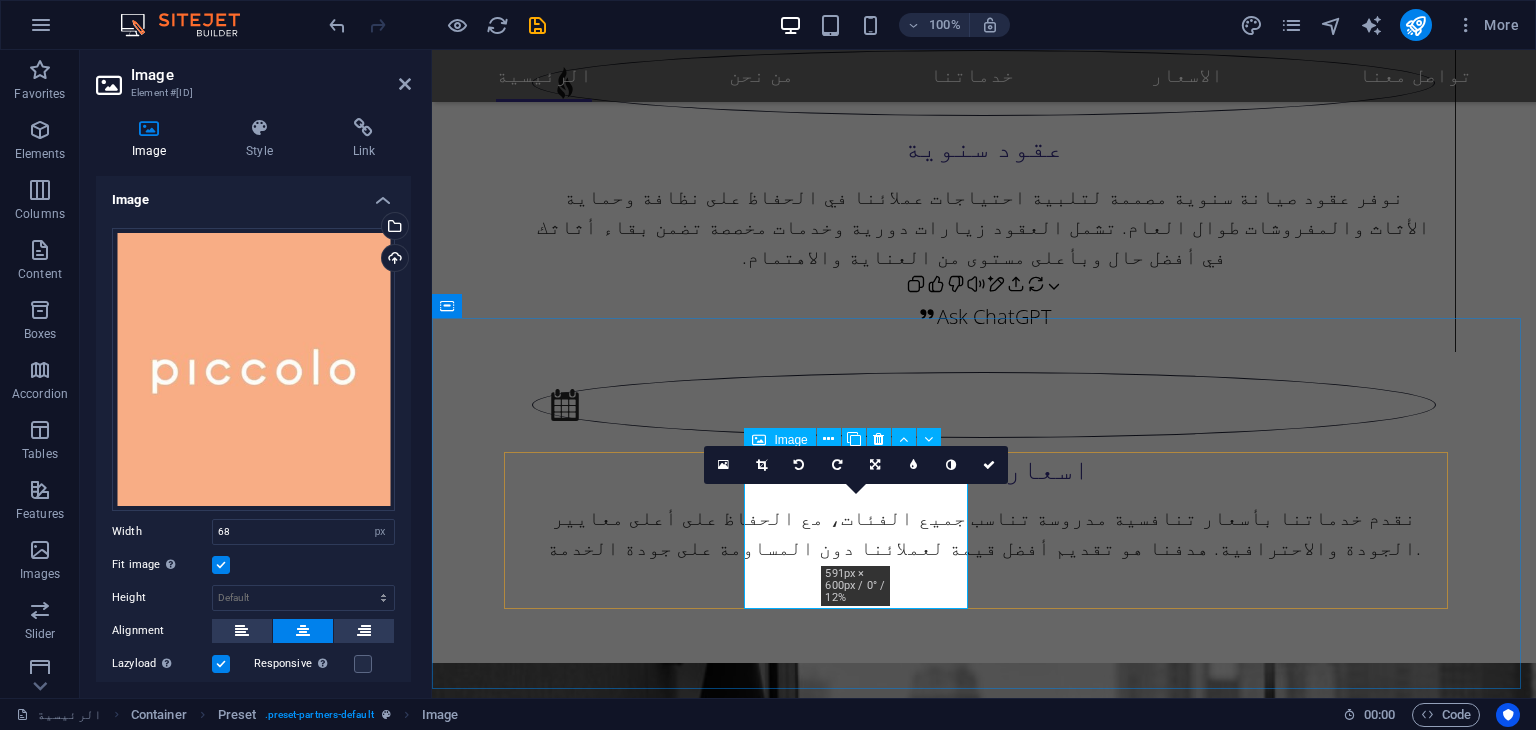 click at bounding box center [624, 4943] 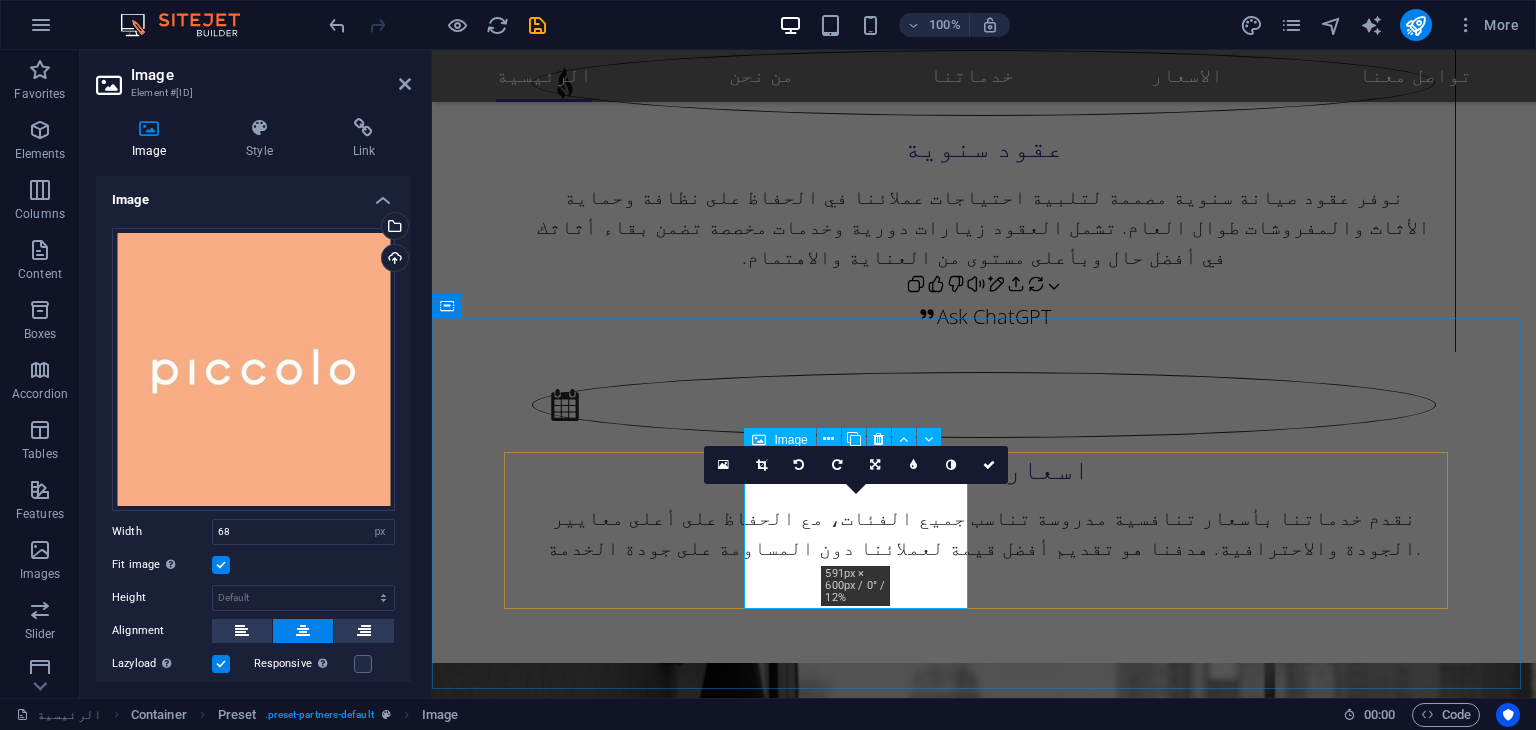 click at bounding box center [624, 4943] 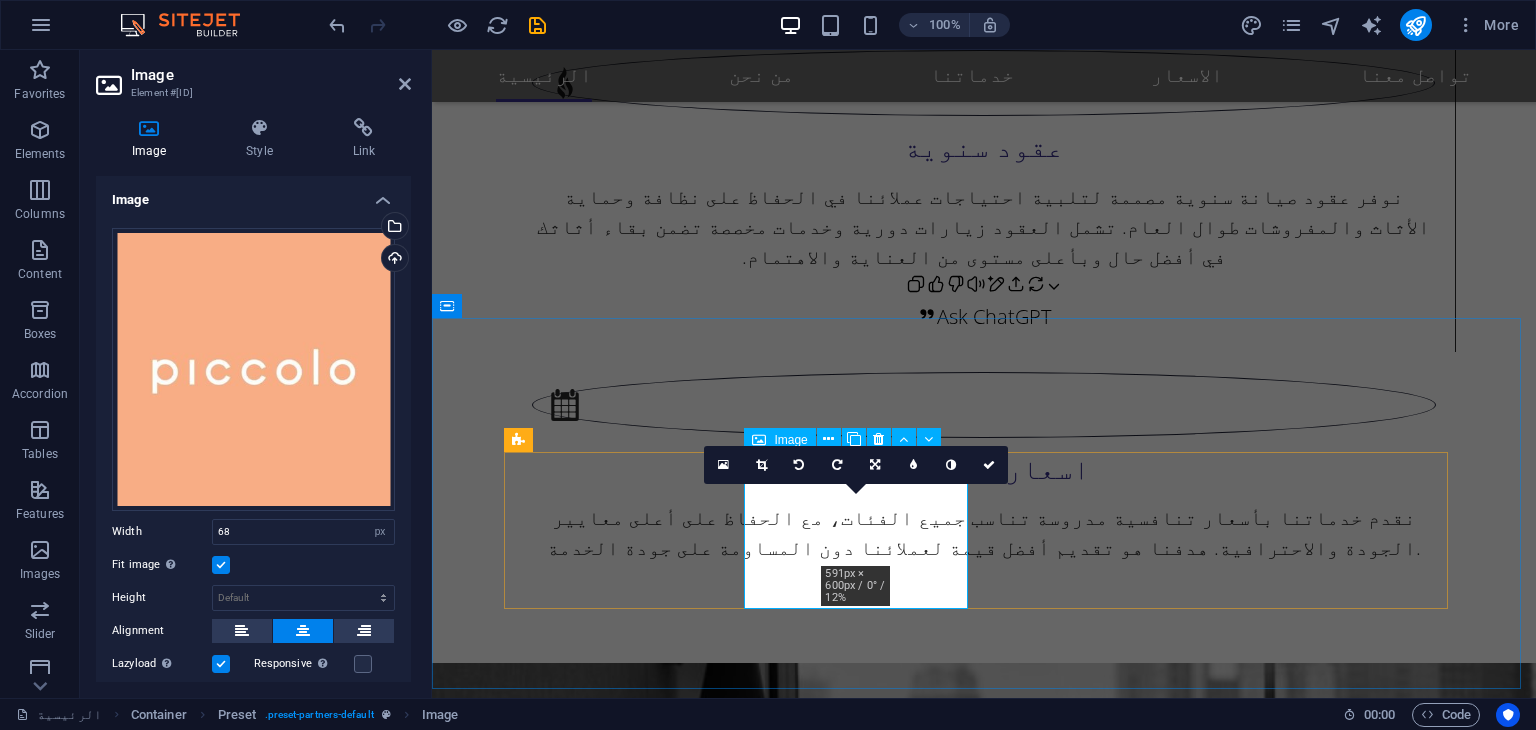 click at bounding box center (624, 4943) 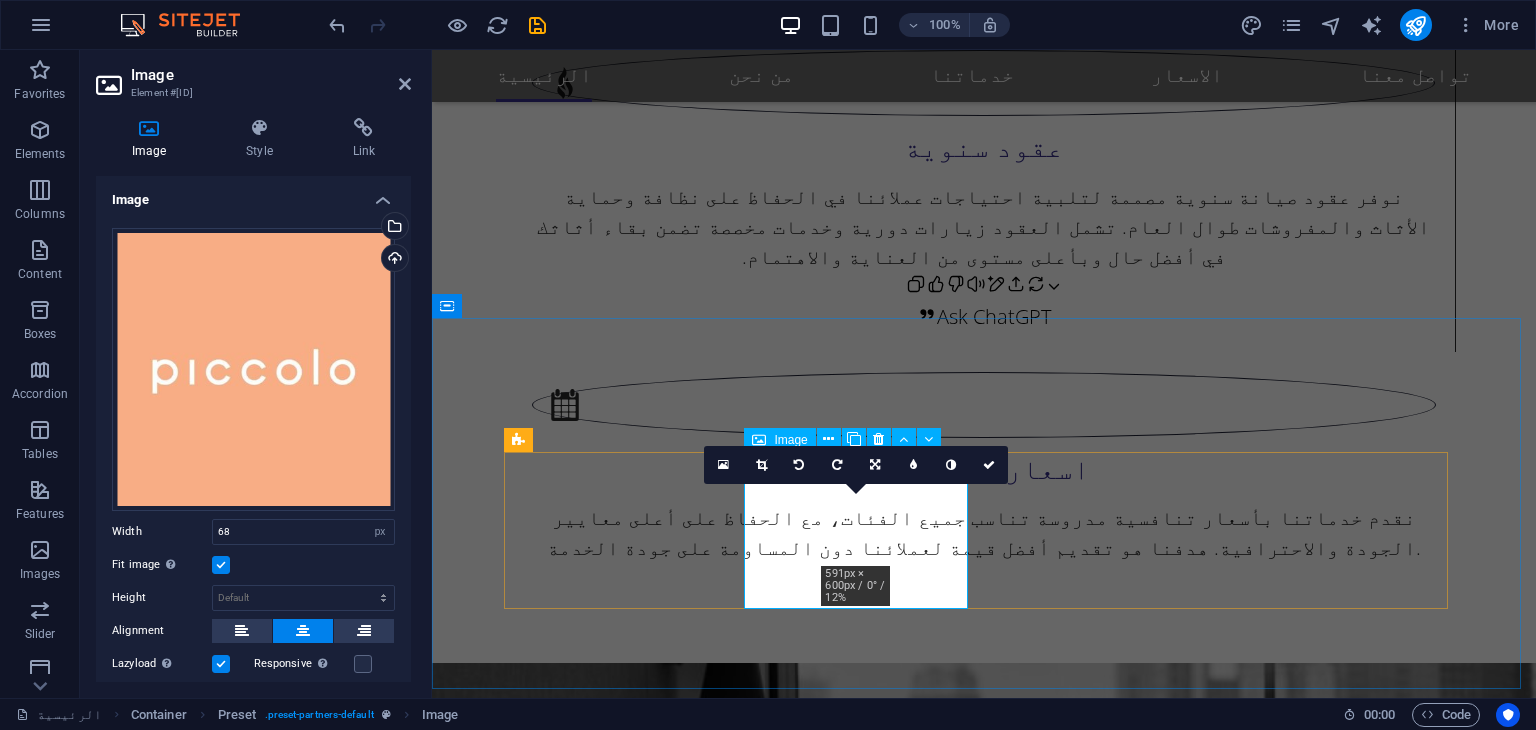 click at bounding box center [624, 4943] 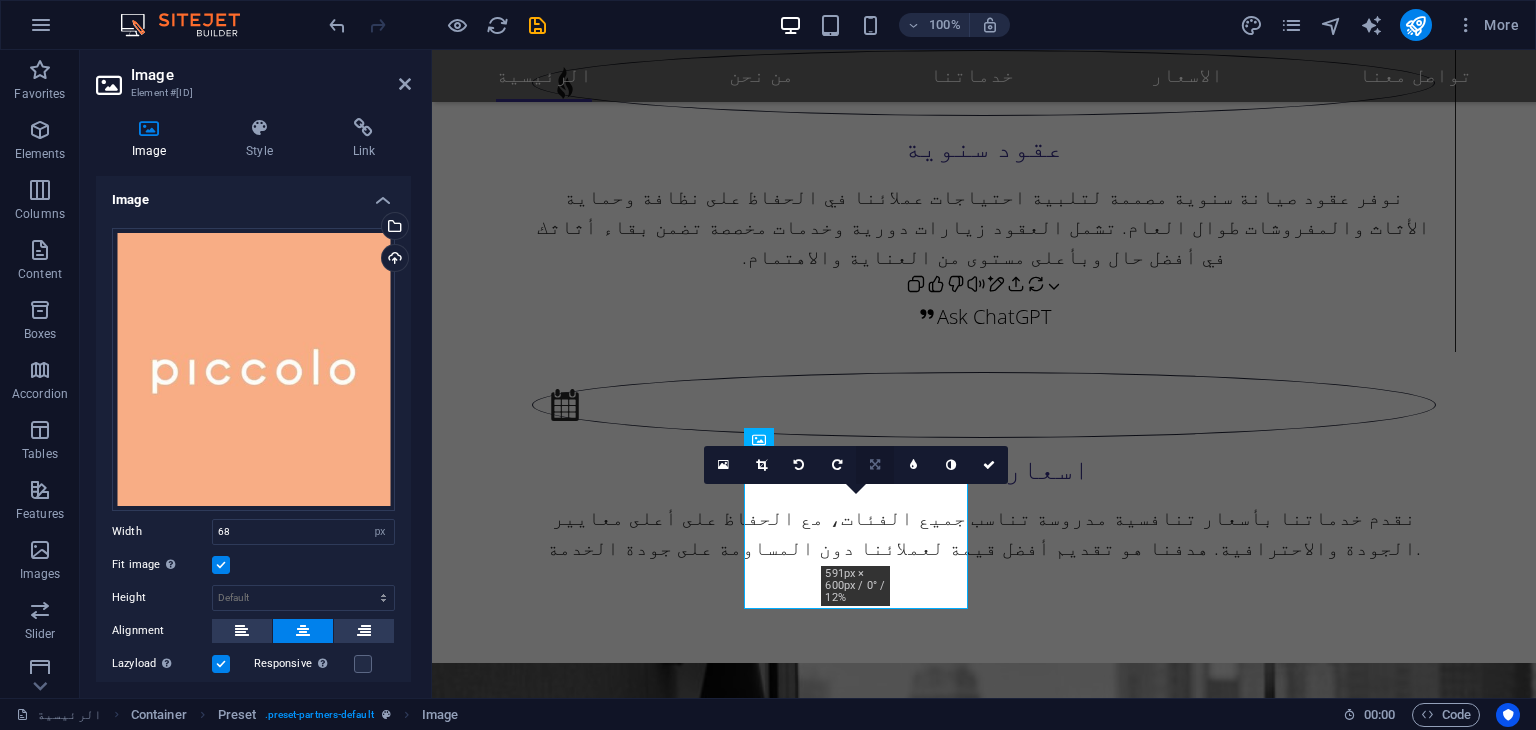 click at bounding box center (875, 465) 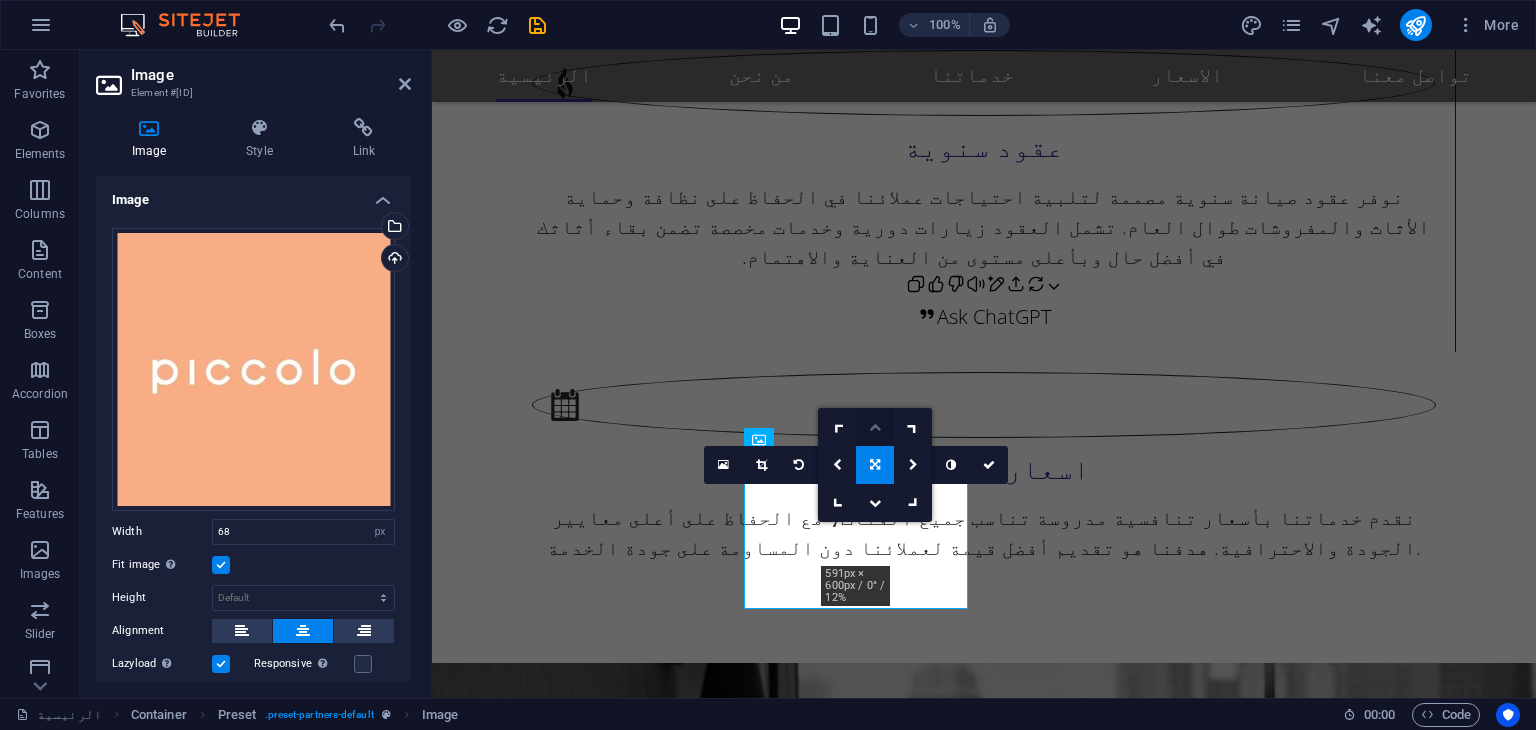 click at bounding box center (875, 427) 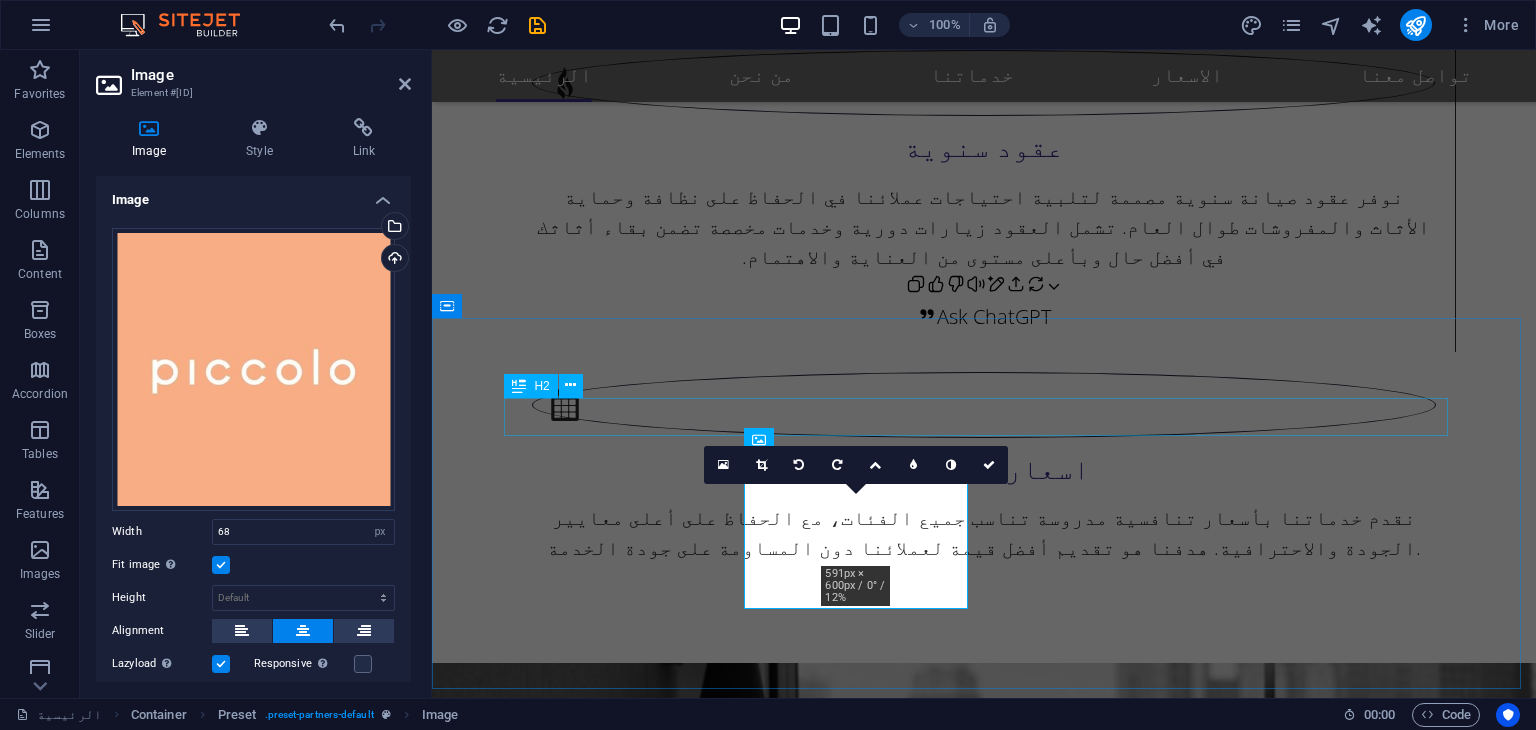 drag, startPoint x: 1301, startPoint y: 475, endPoint x: 869, endPoint y: 425, distance: 434.88388 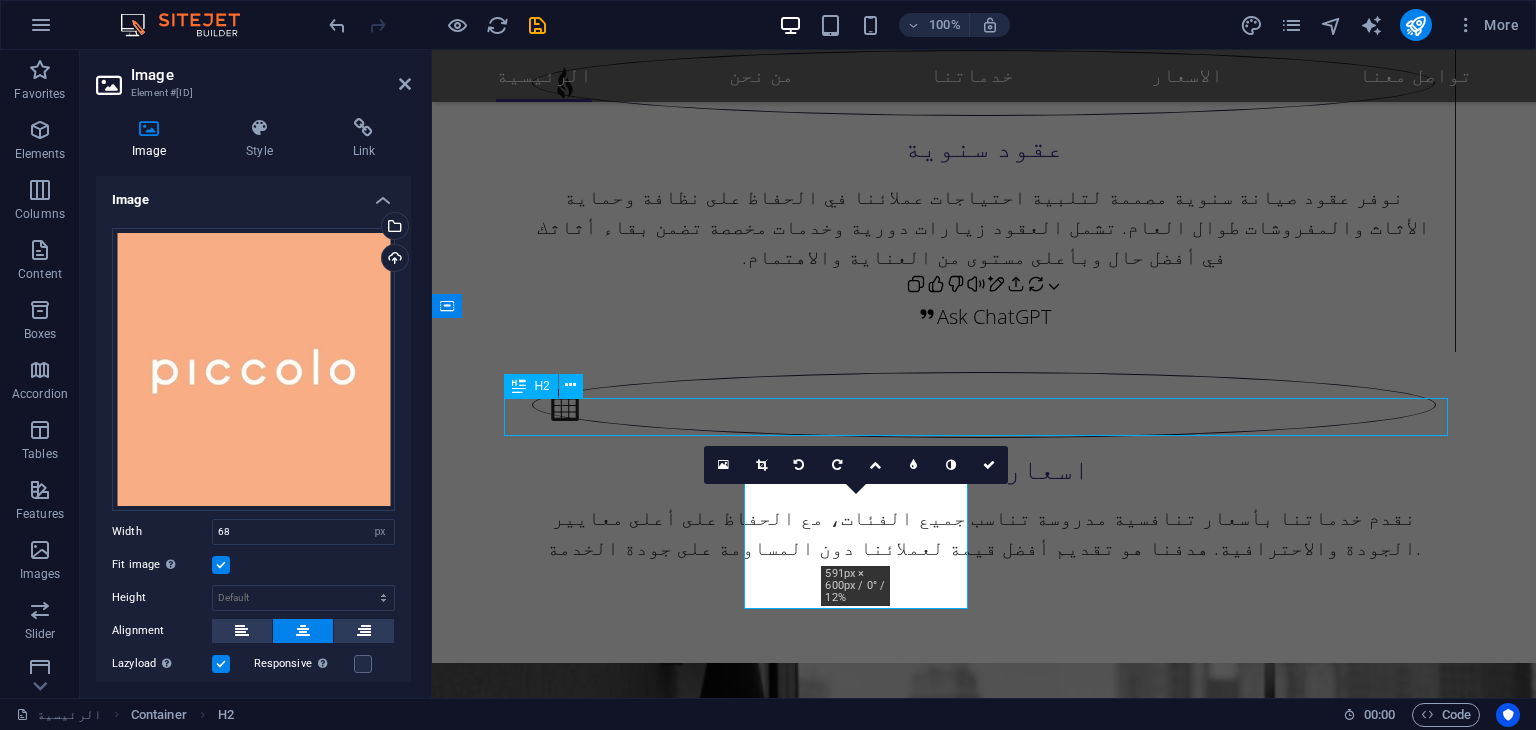 scroll, scrollTop: 2979, scrollLeft: 0, axis: vertical 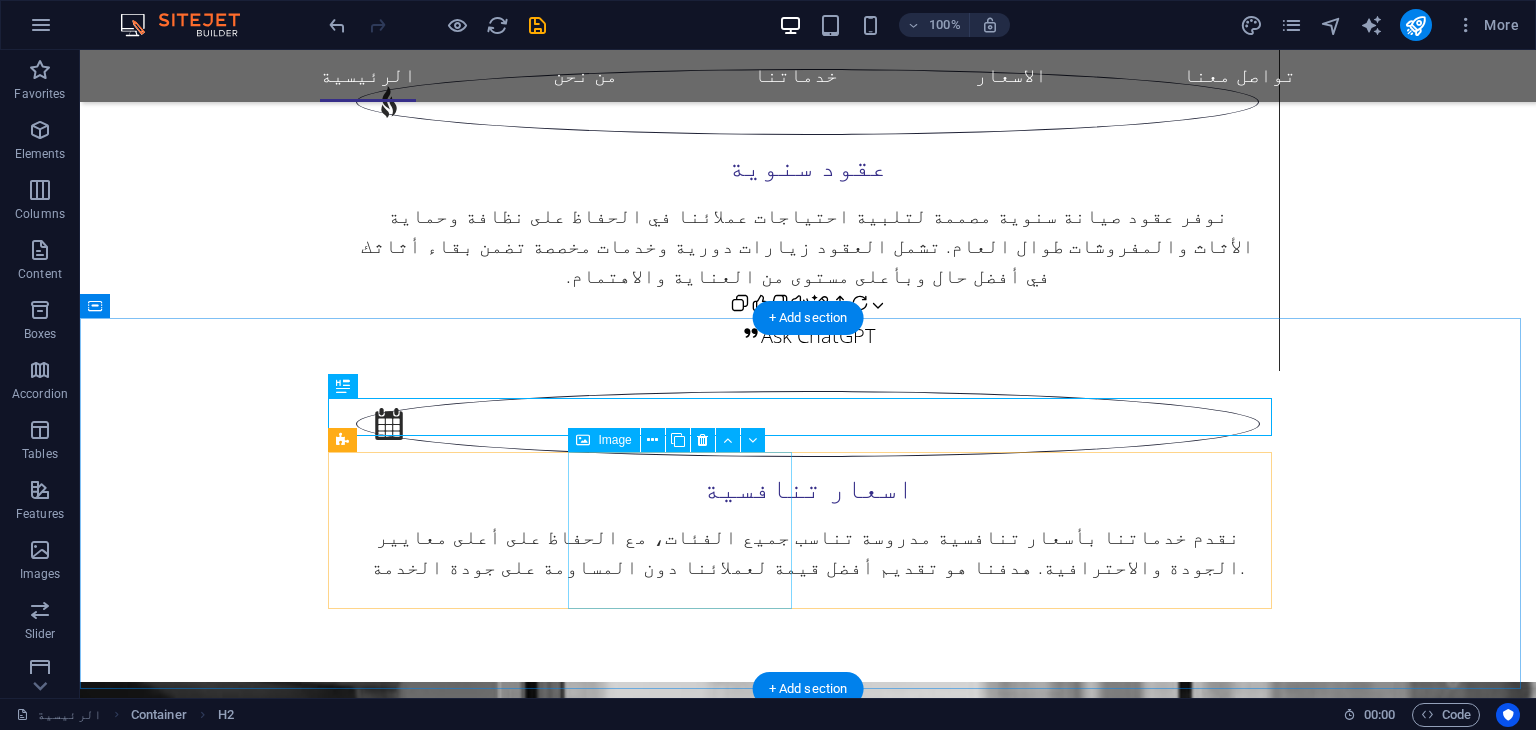 click at bounding box center [448, 4692] 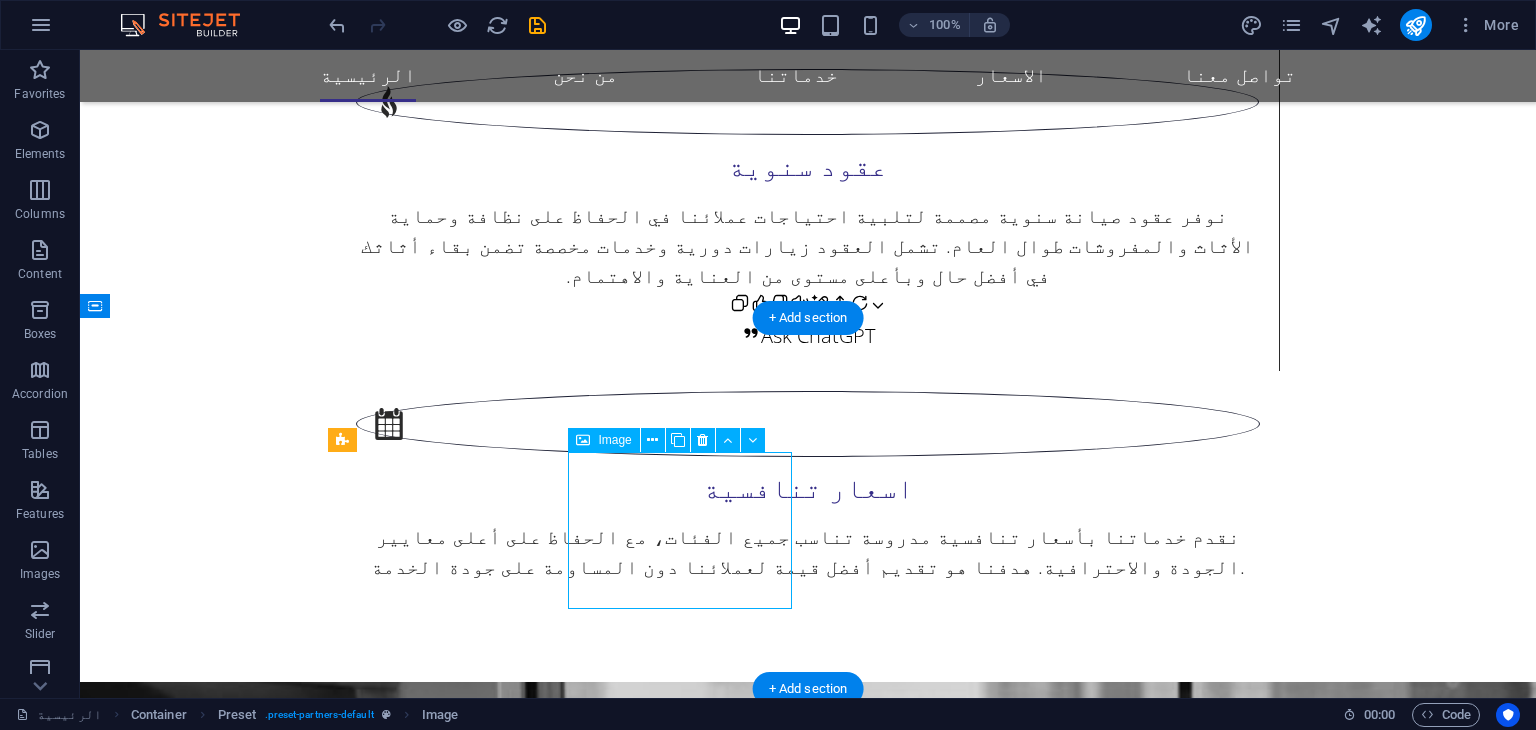 click at bounding box center [448, 4692] 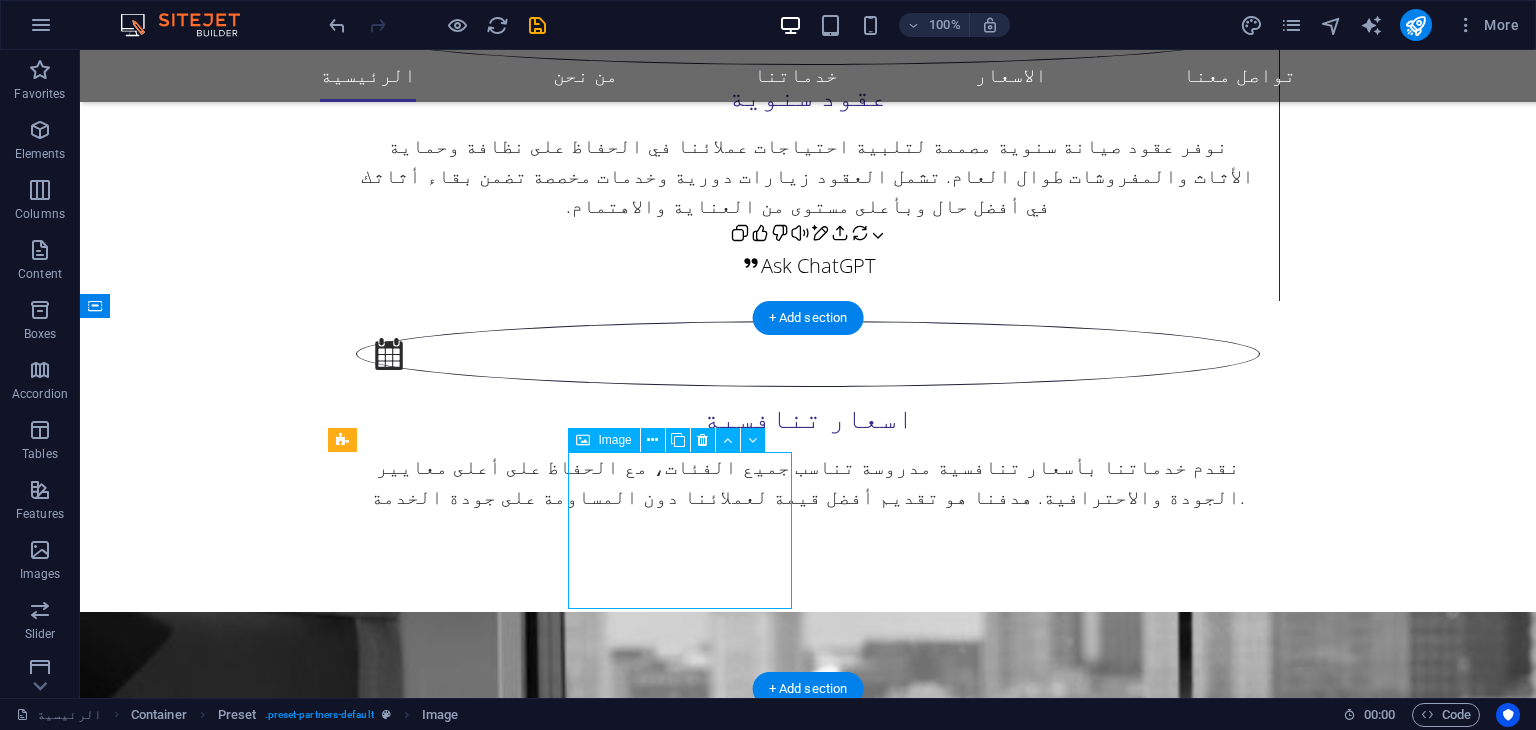 scroll, scrollTop: 2928, scrollLeft: 0, axis: vertical 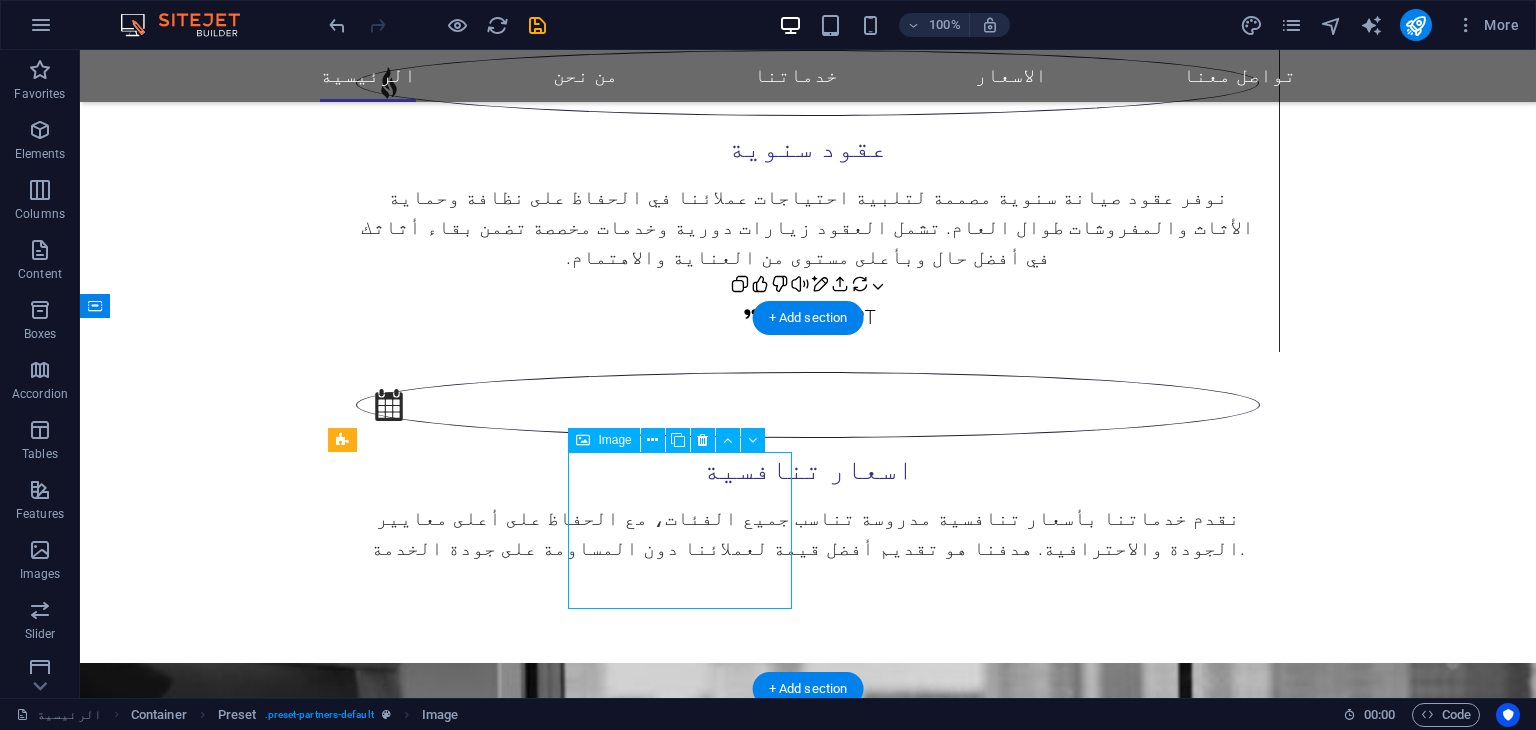 select on "px" 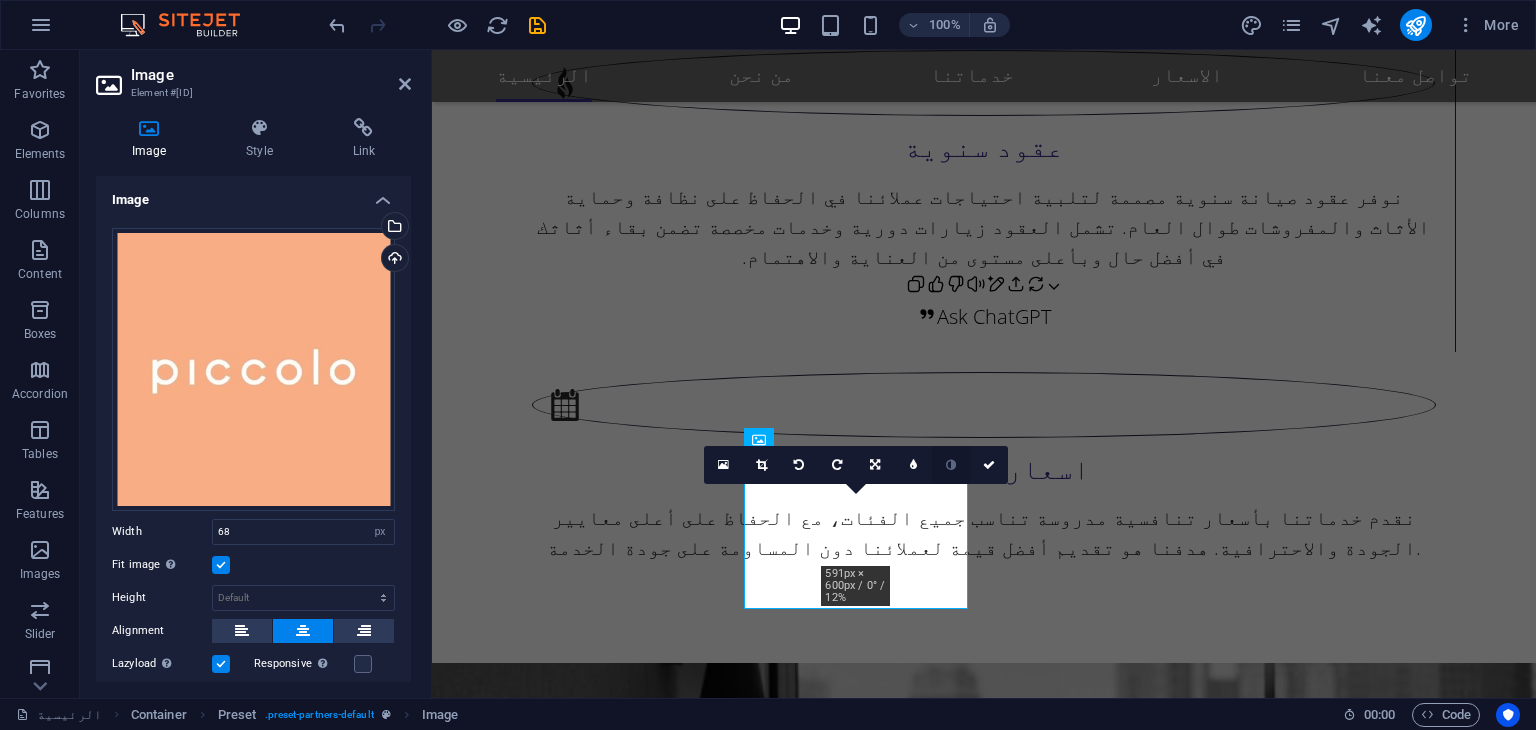 click at bounding box center (951, 465) 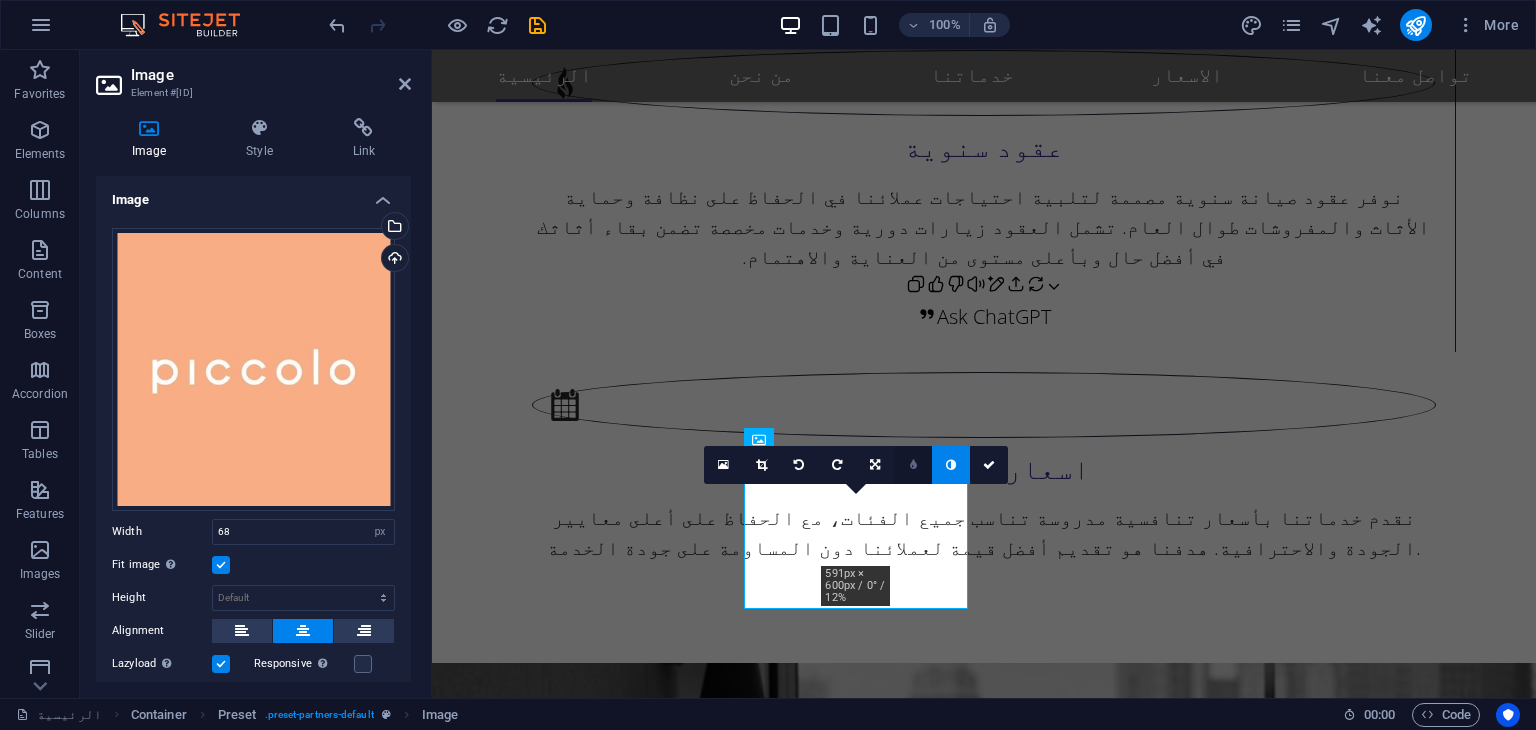 click at bounding box center (913, 465) 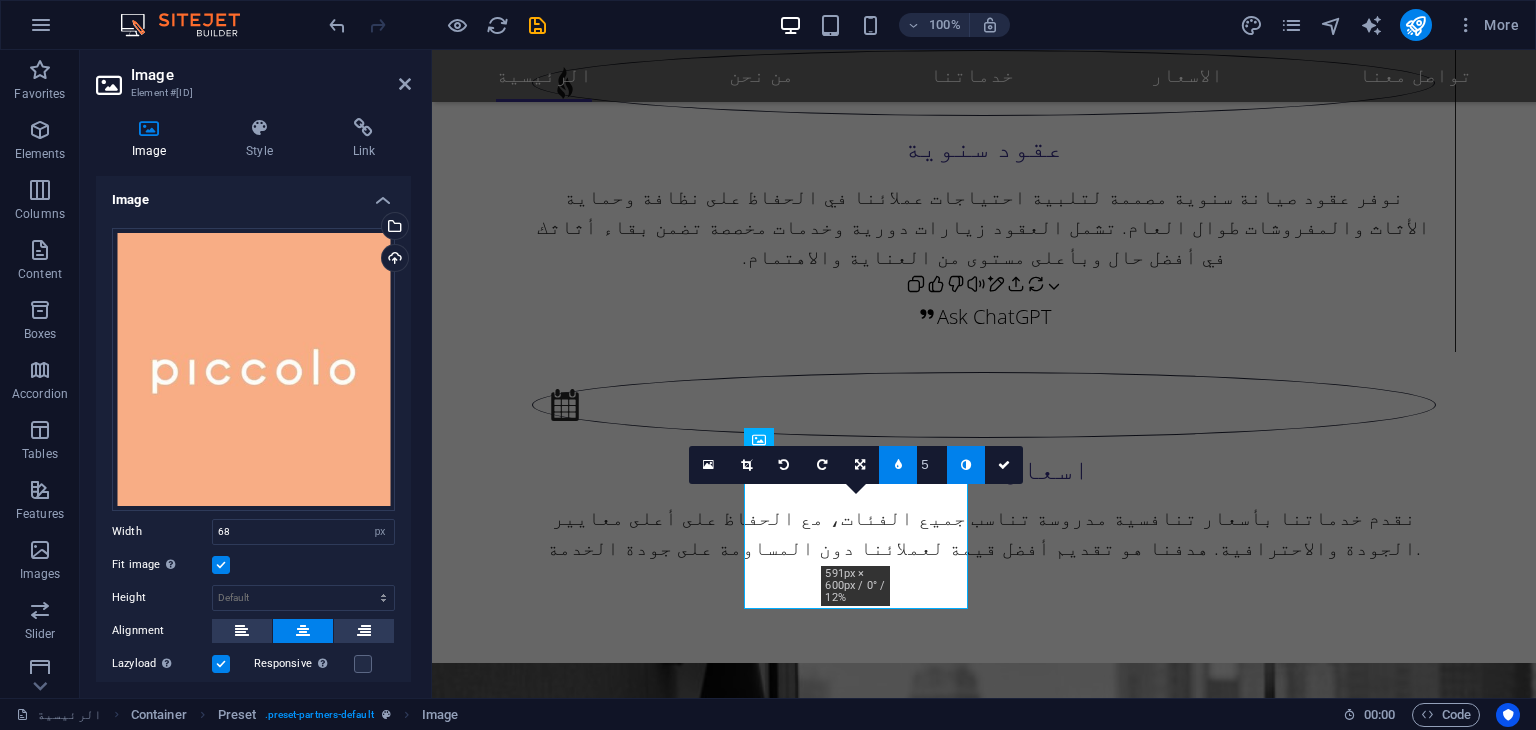 click at bounding box center (966, 465) 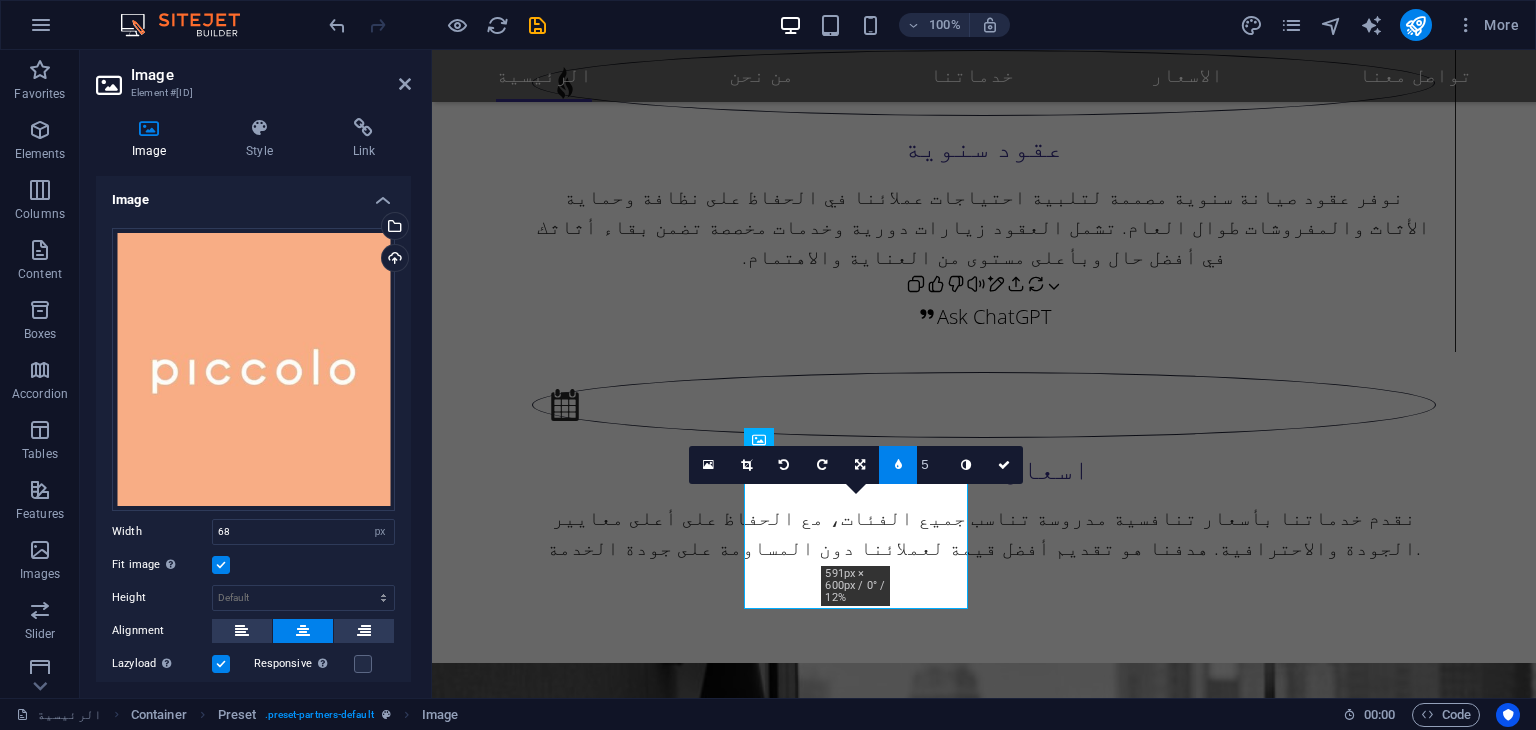 click at bounding box center (966, 465) 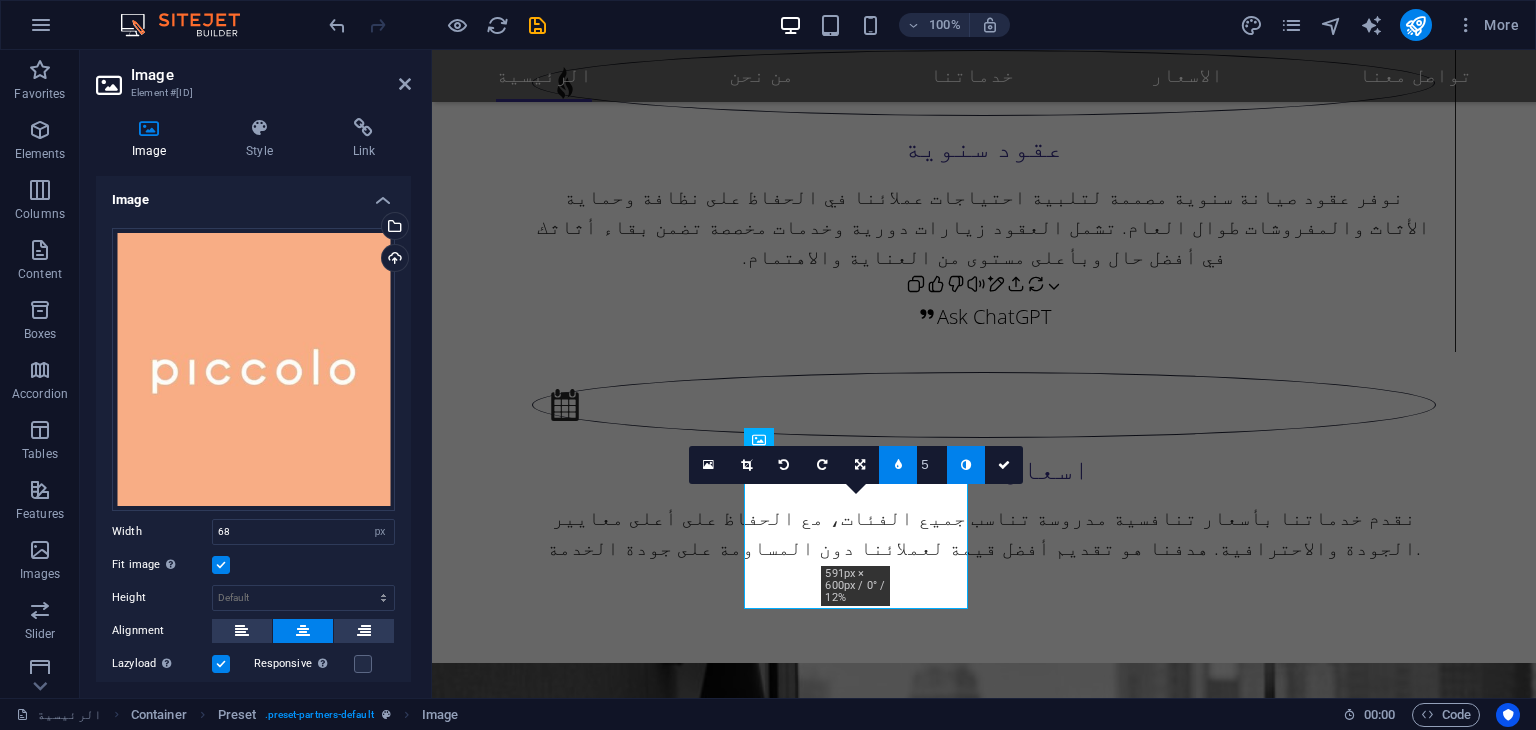 click at bounding box center [966, 465] 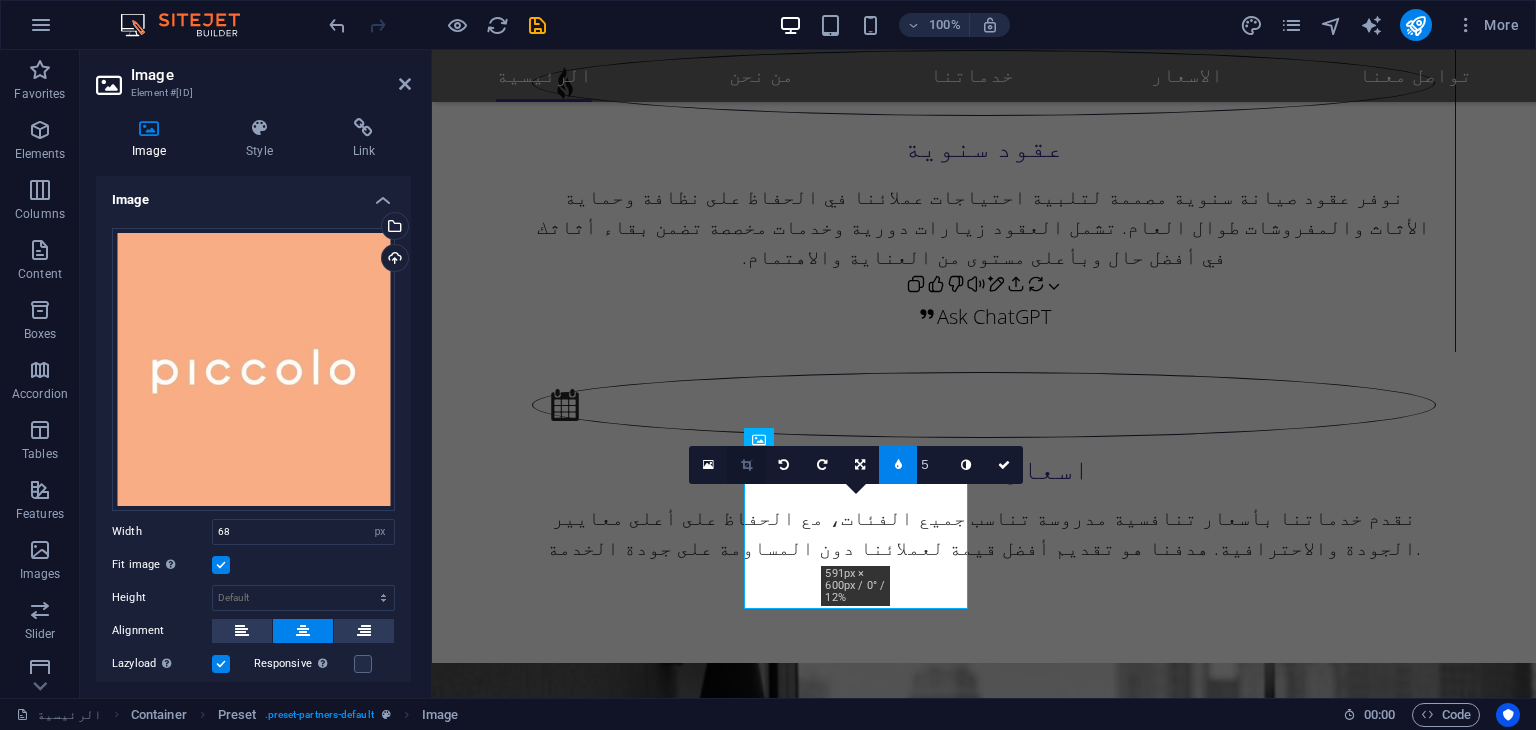 click at bounding box center [746, 465] 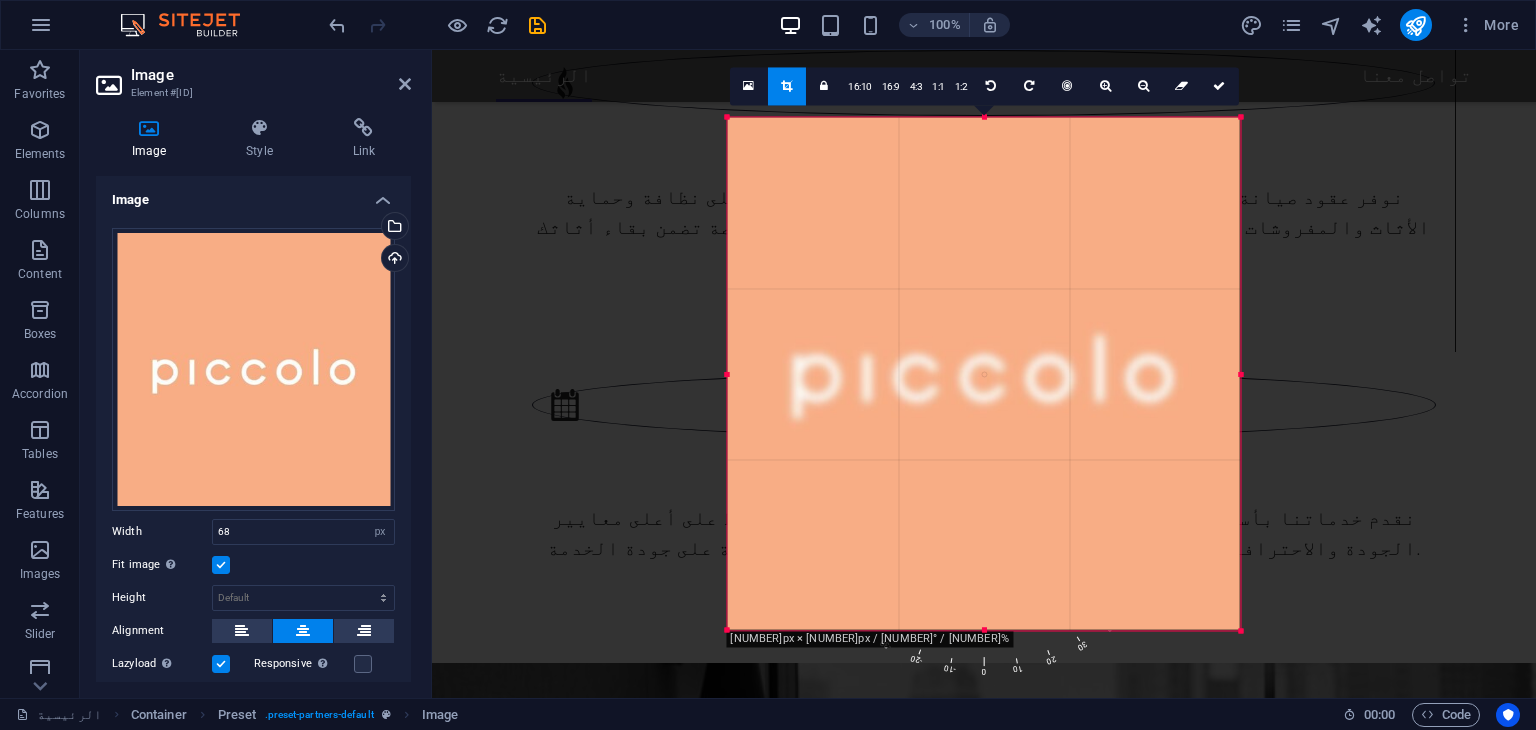 drag, startPoint x: 732, startPoint y: 453, endPoint x: 720, endPoint y: 457, distance: 12.649111 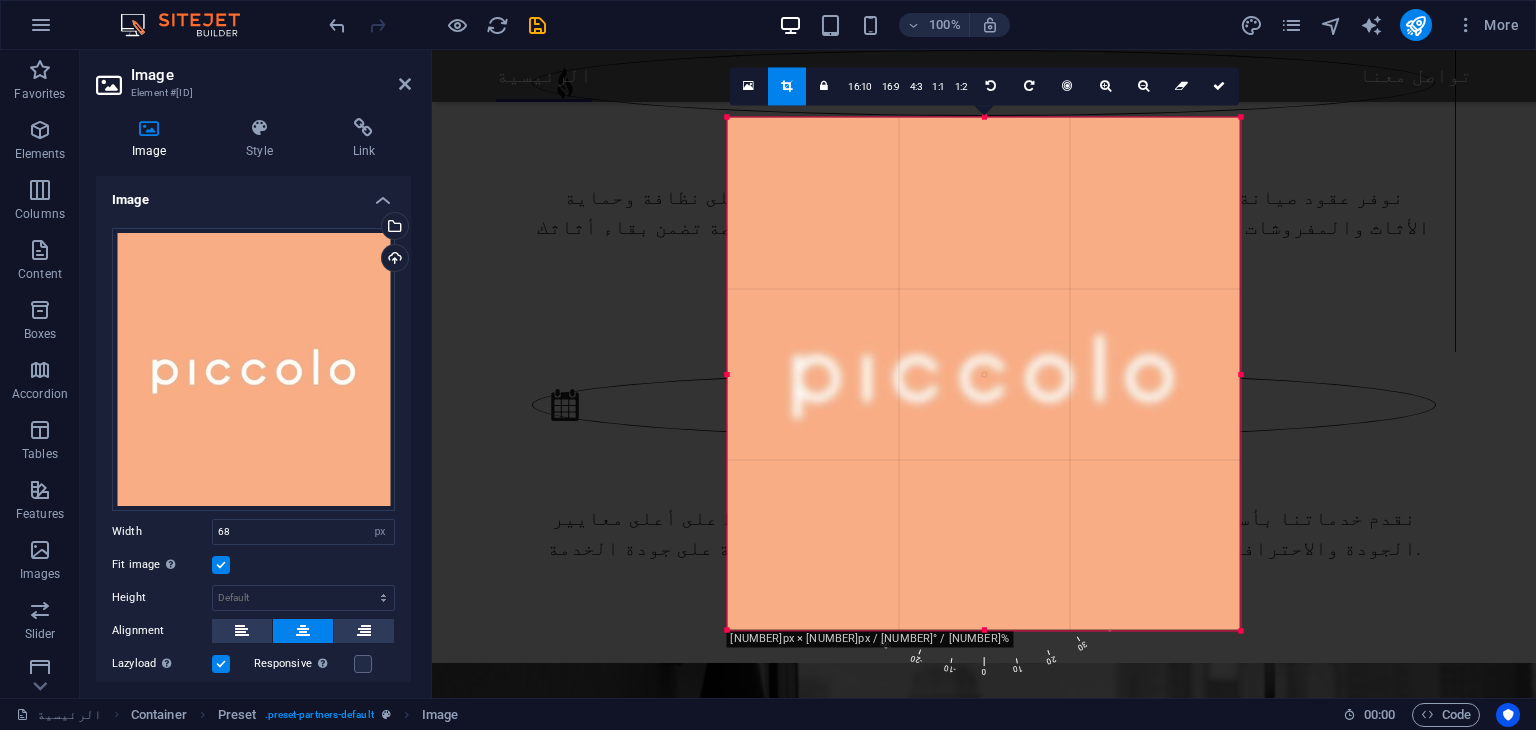 click on "180 170 160 150 140 130 120 110 100 90 80 70 60 50 40 30 20 10 0 -10 -20 -30 -40 -50 -60 -70 -80 -90 -100 -110 -120 -130 -140 -150 -160 -170 600px × 602px / 0° / 85% 16:10 16:9 4:3 1:1 1:2 5" at bounding box center [983, 373] 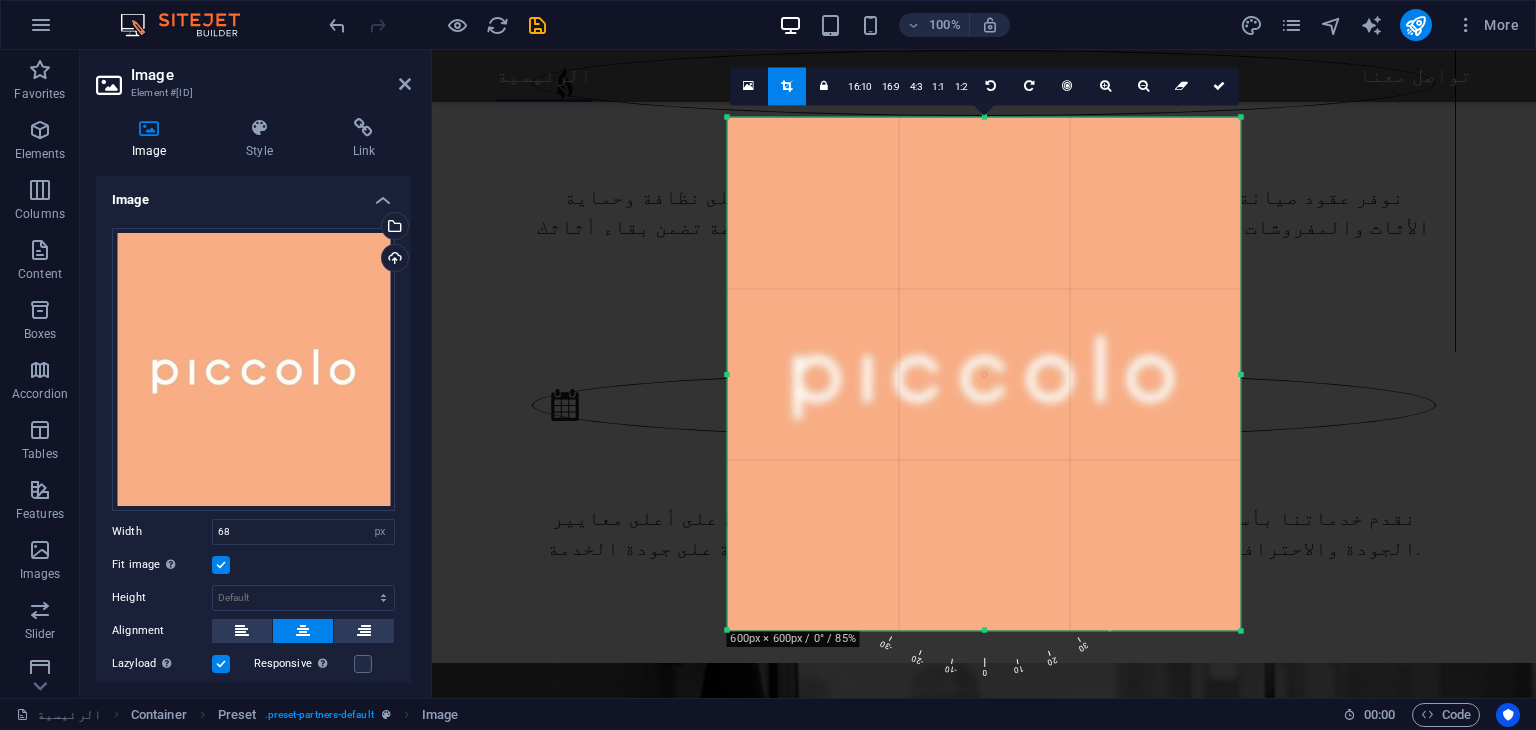 click at bounding box center (984, 1715) 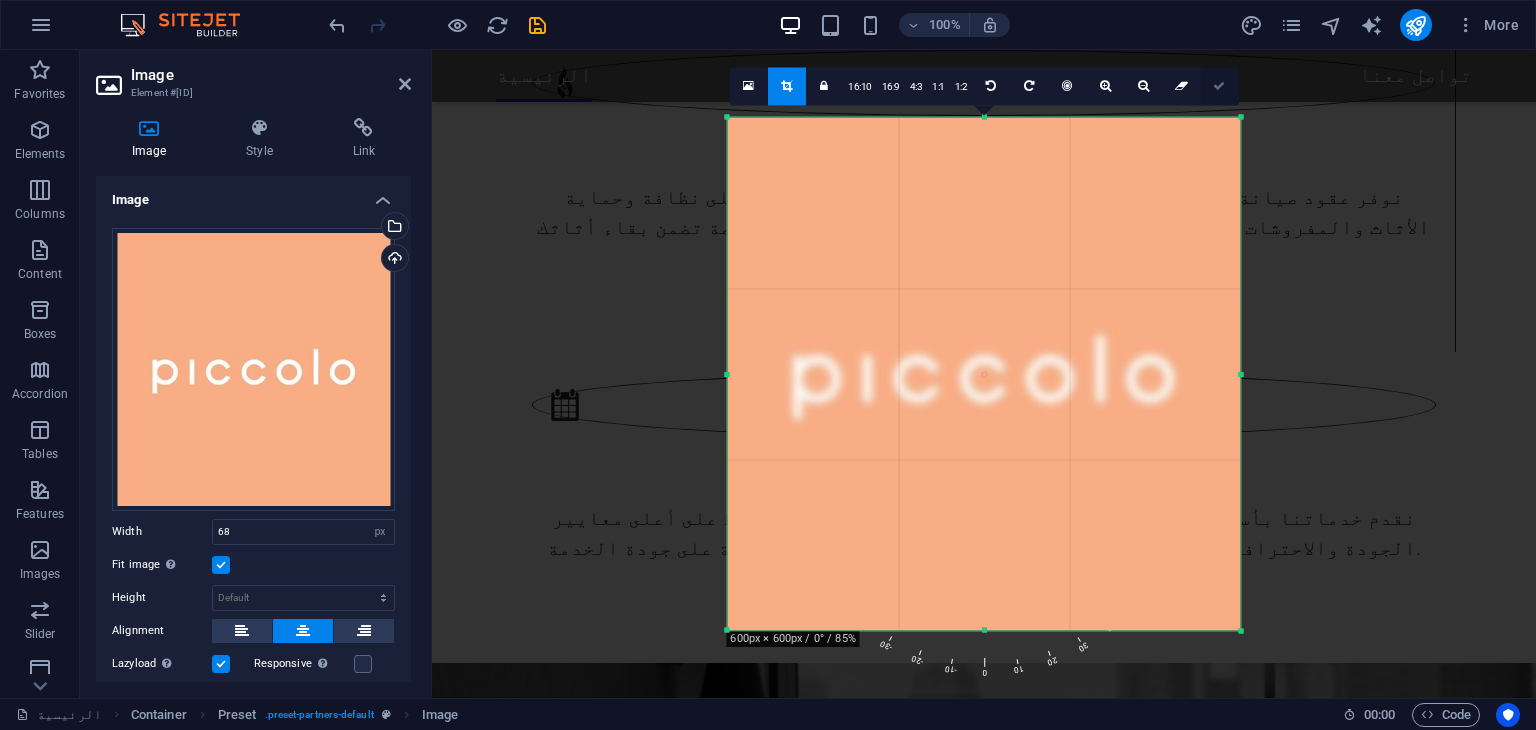 click at bounding box center [1219, 86] 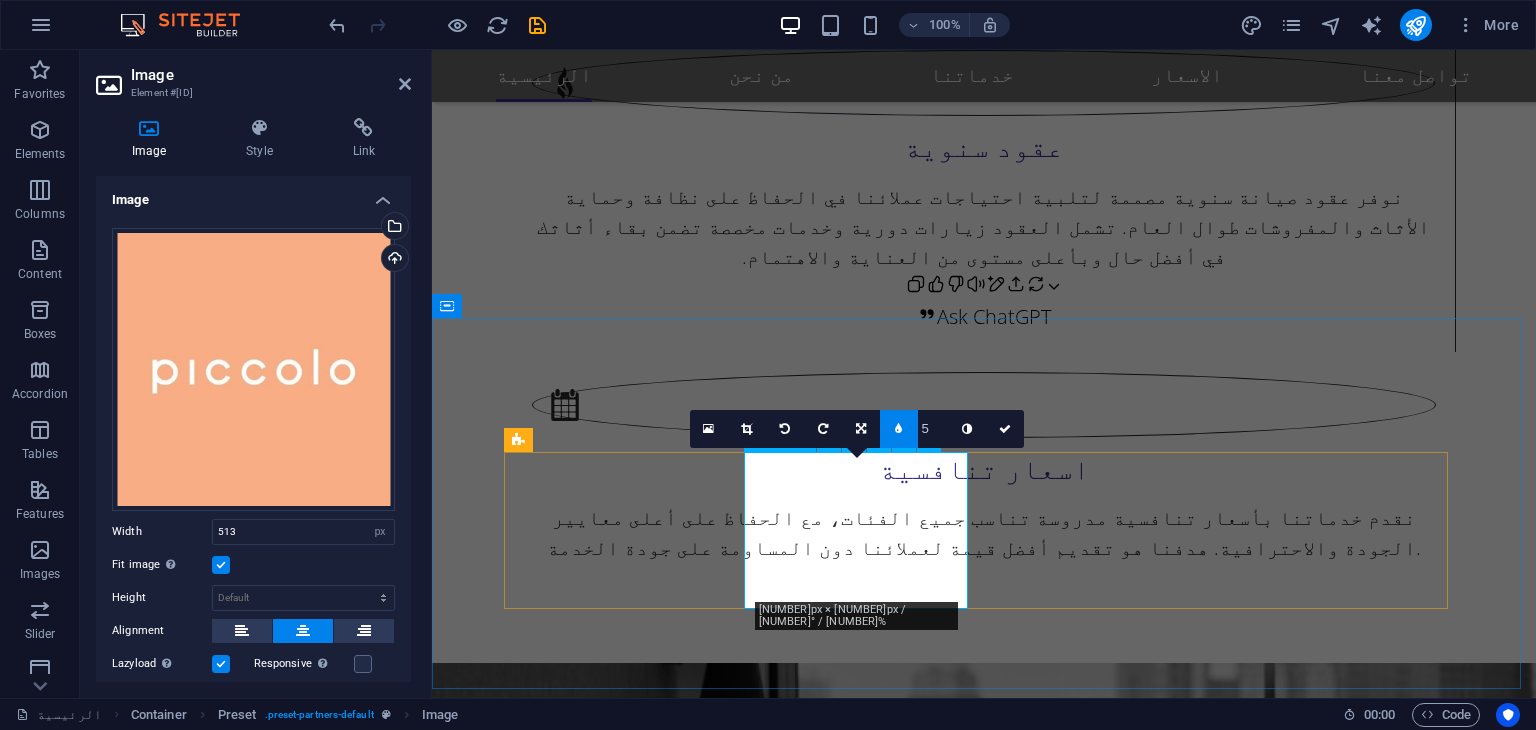 click at bounding box center [624, 4943] 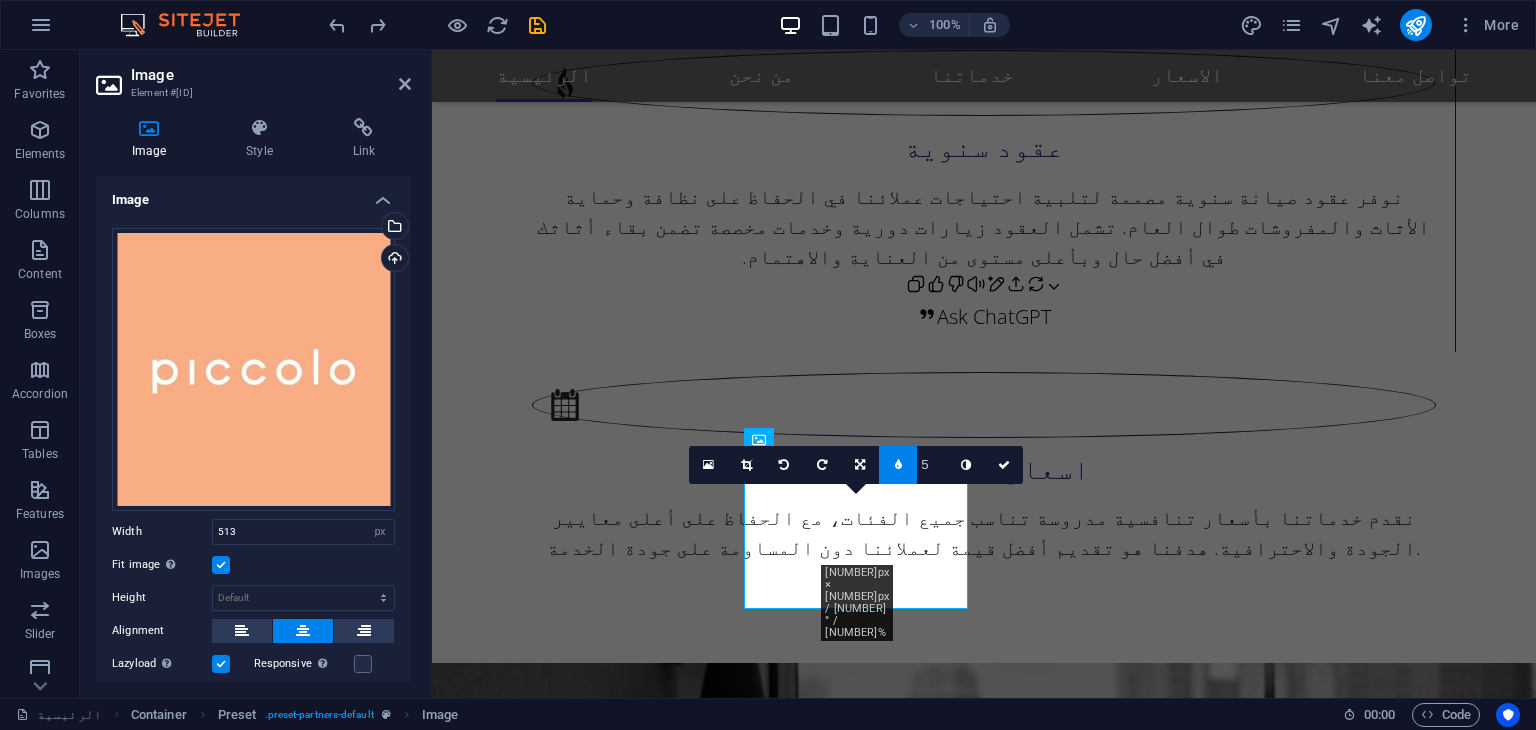 type on "68" 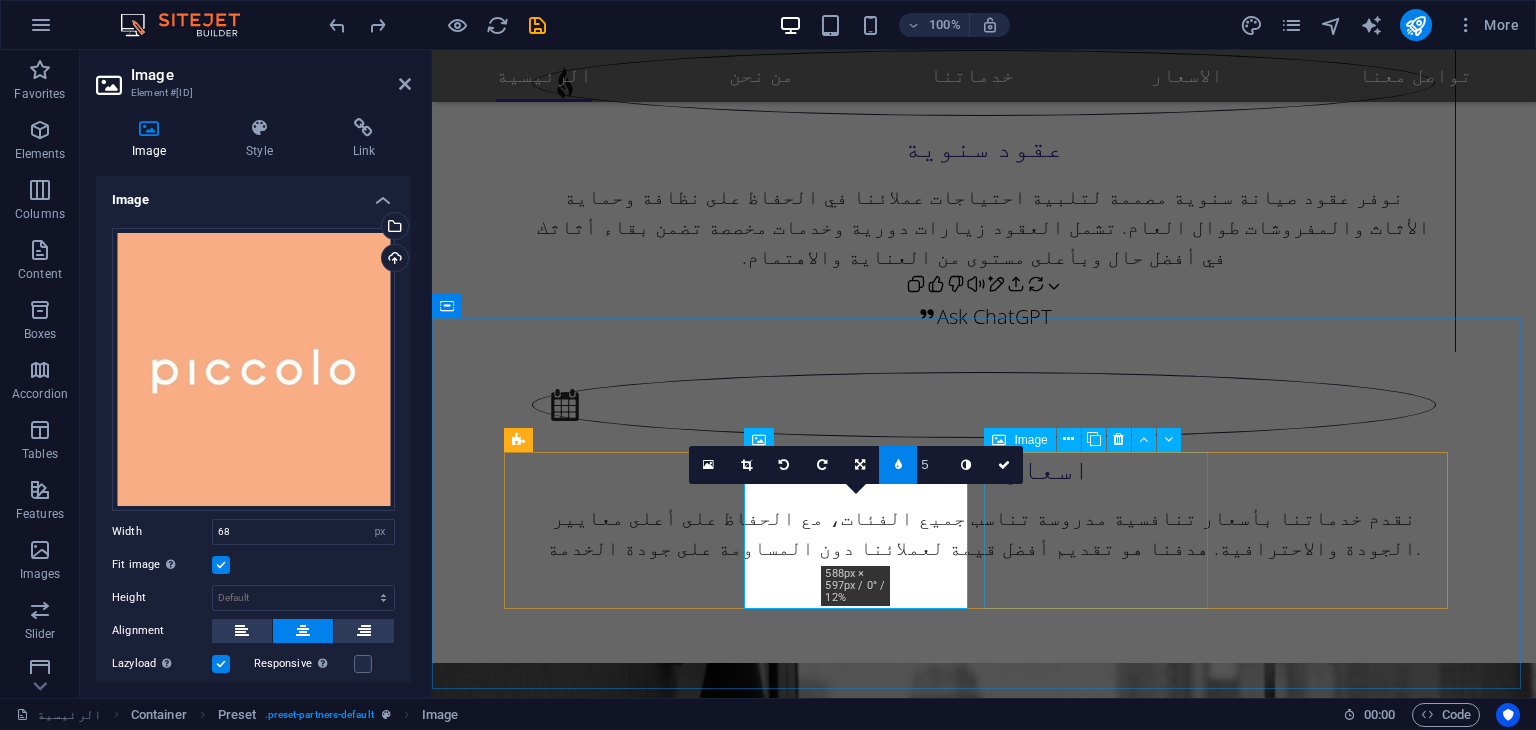 click on "pullman" at bounding box center [624, 5093] 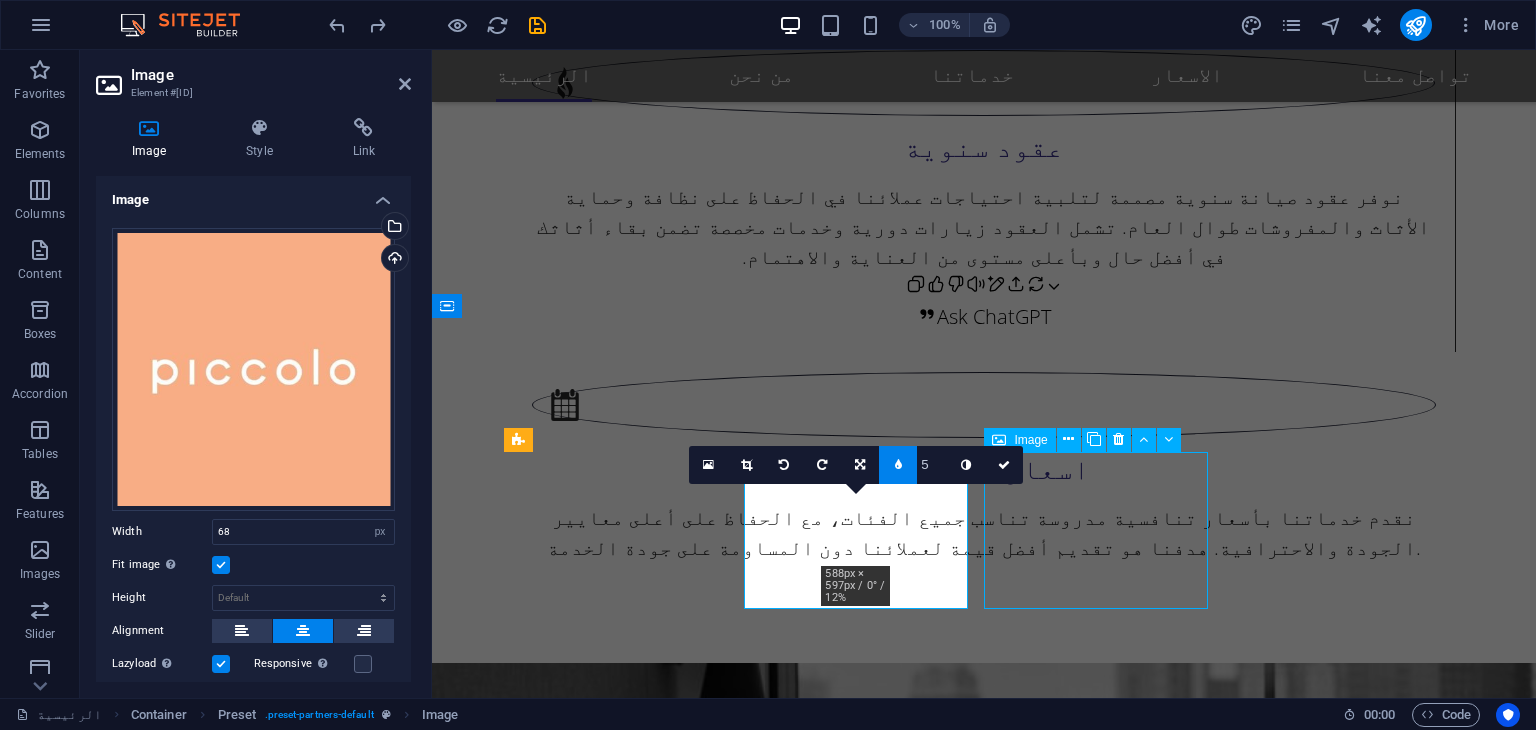 click on "pullman" at bounding box center (624, 5093) 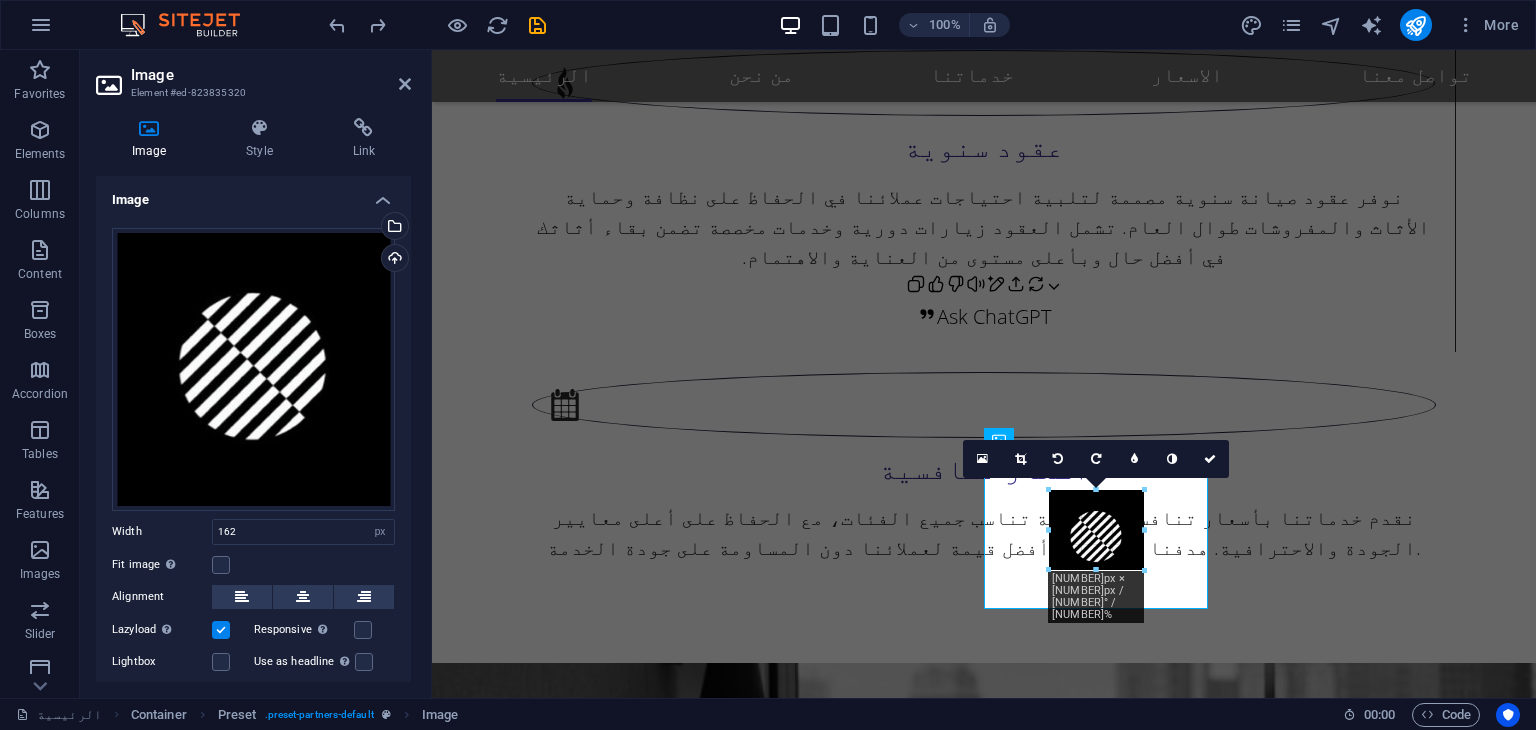 drag, startPoint x: 1016, startPoint y: 601, endPoint x: 684, endPoint y: 490, distance: 350.06427 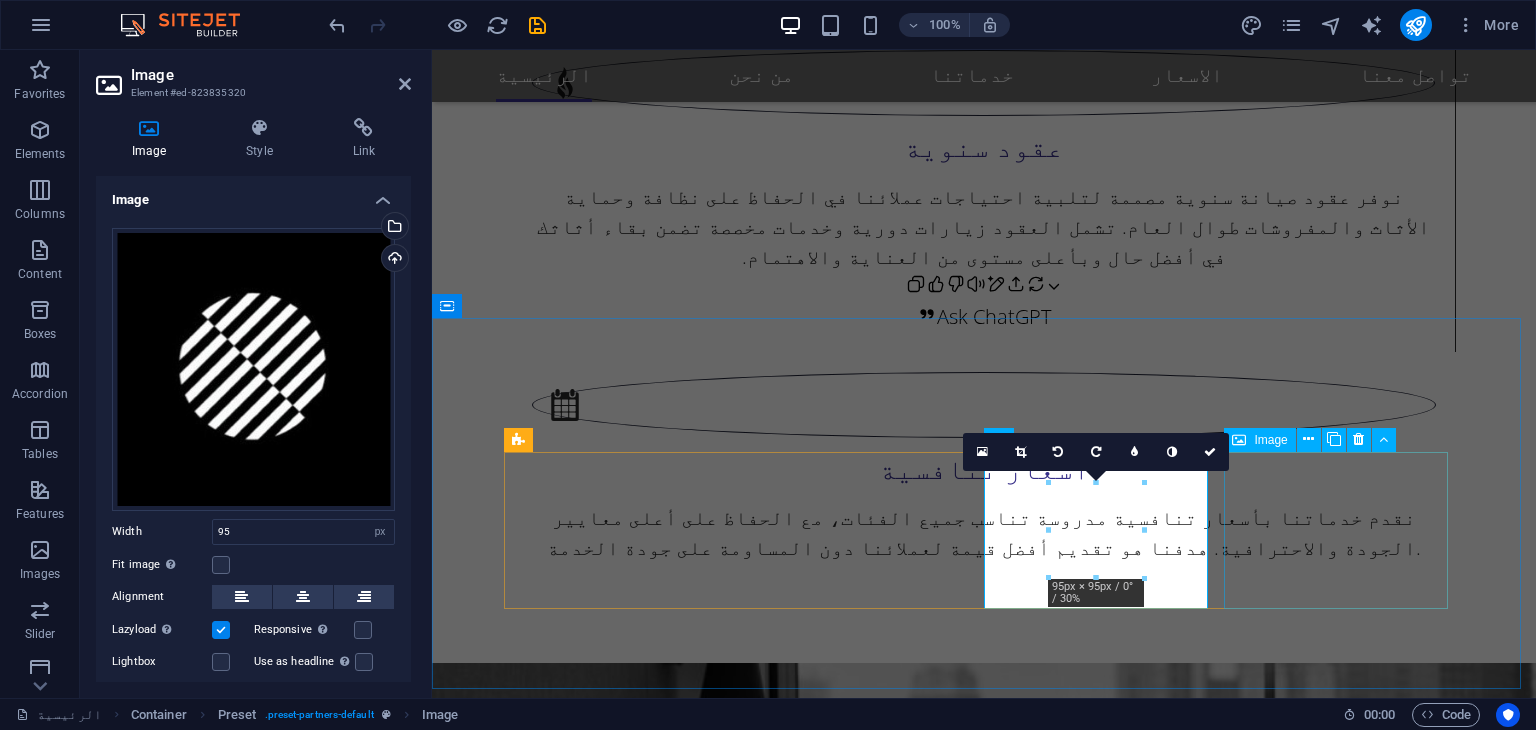 click at bounding box center [624, 5243] 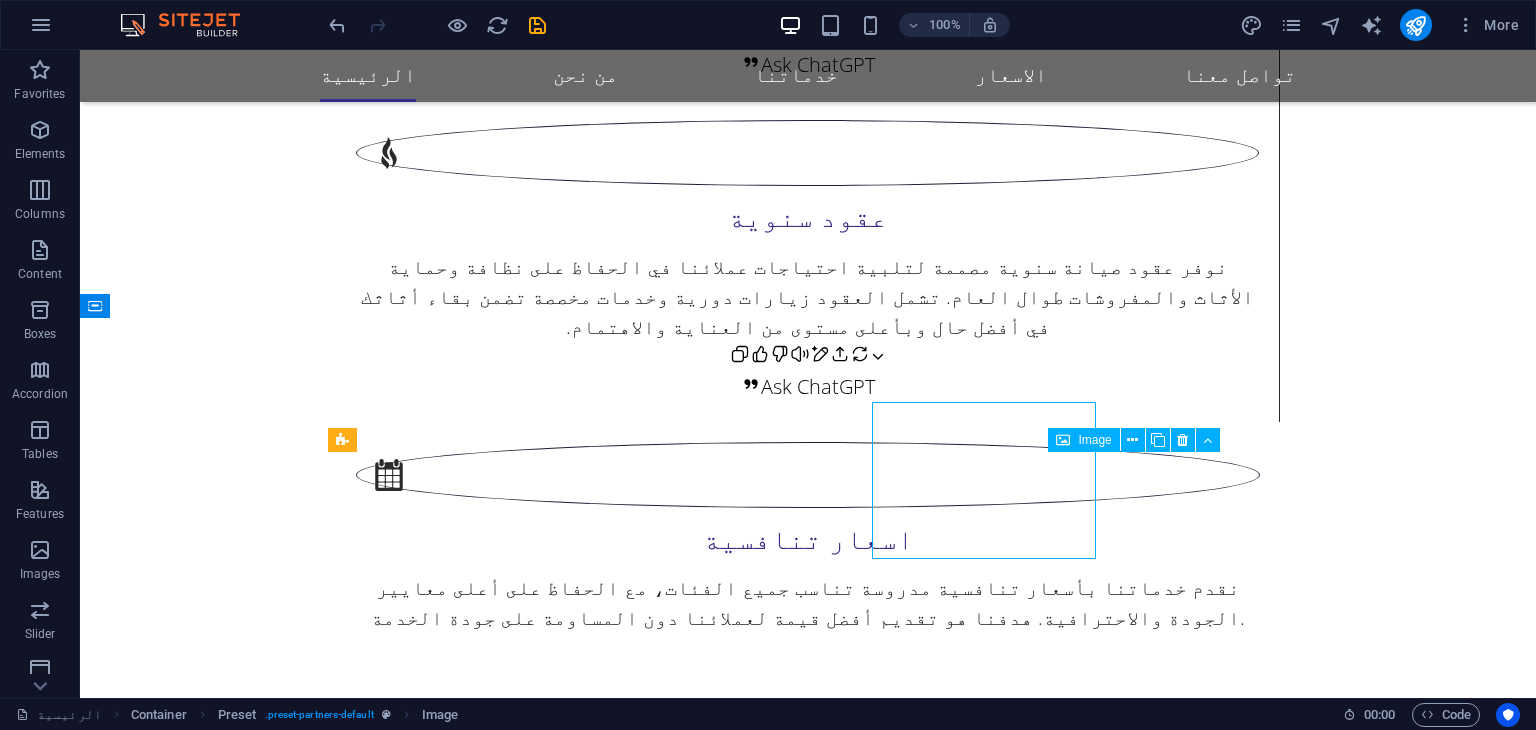 scroll, scrollTop: 2979, scrollLeft: 0, axis: vertical 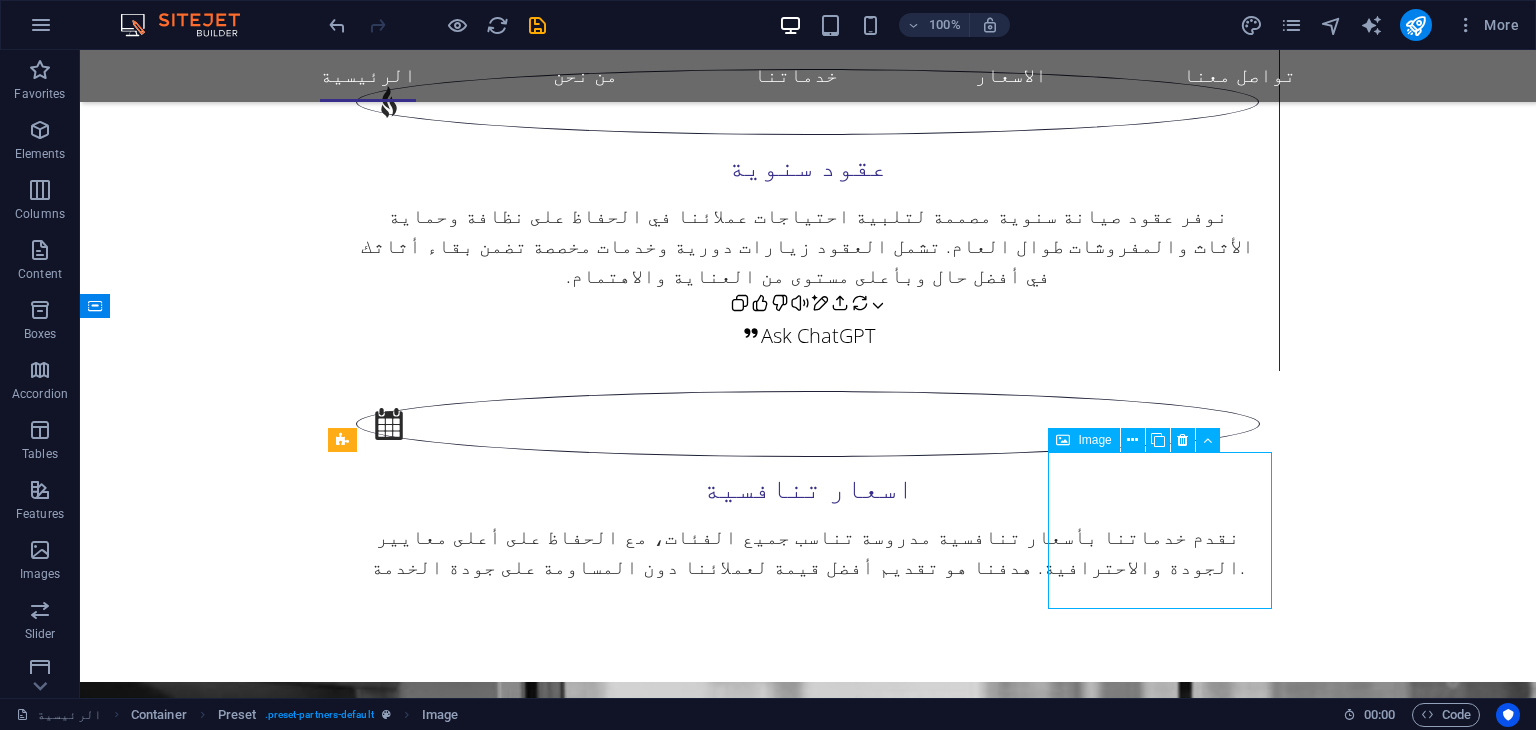 click at bounding box center (448, 4992) 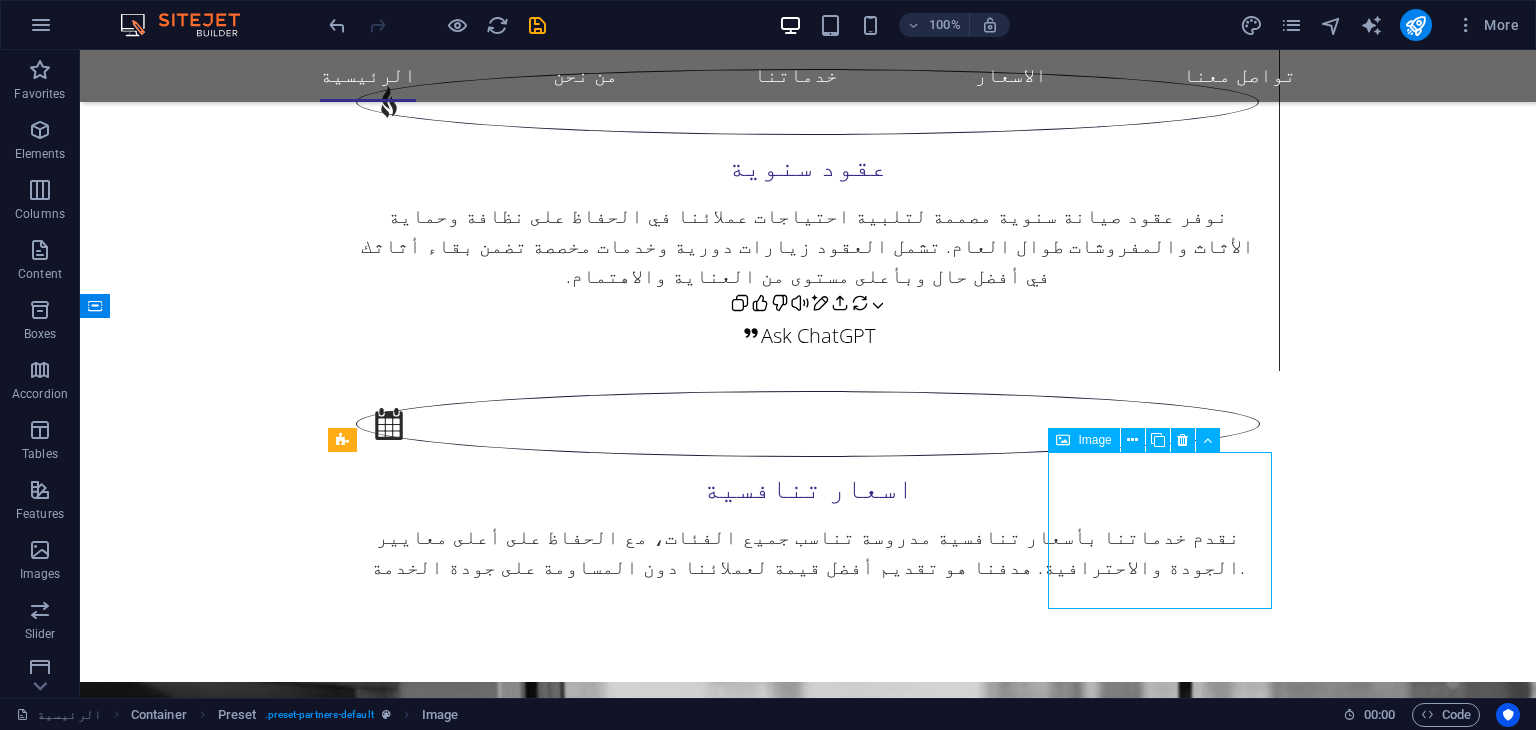 click at bounding box center (448, 4992) 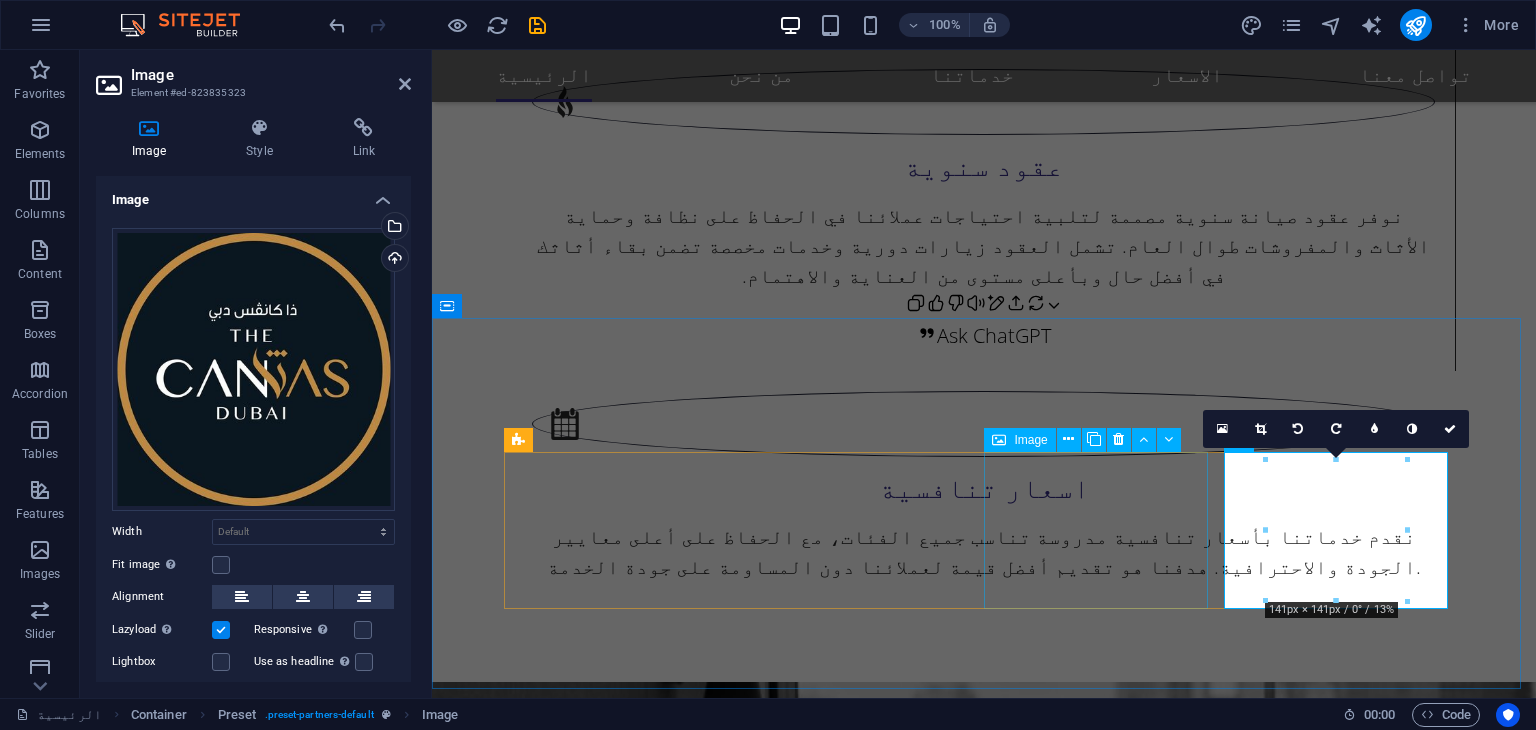 scroll, scrollTop: 2928, scrollLeft: 0, axis: vertical 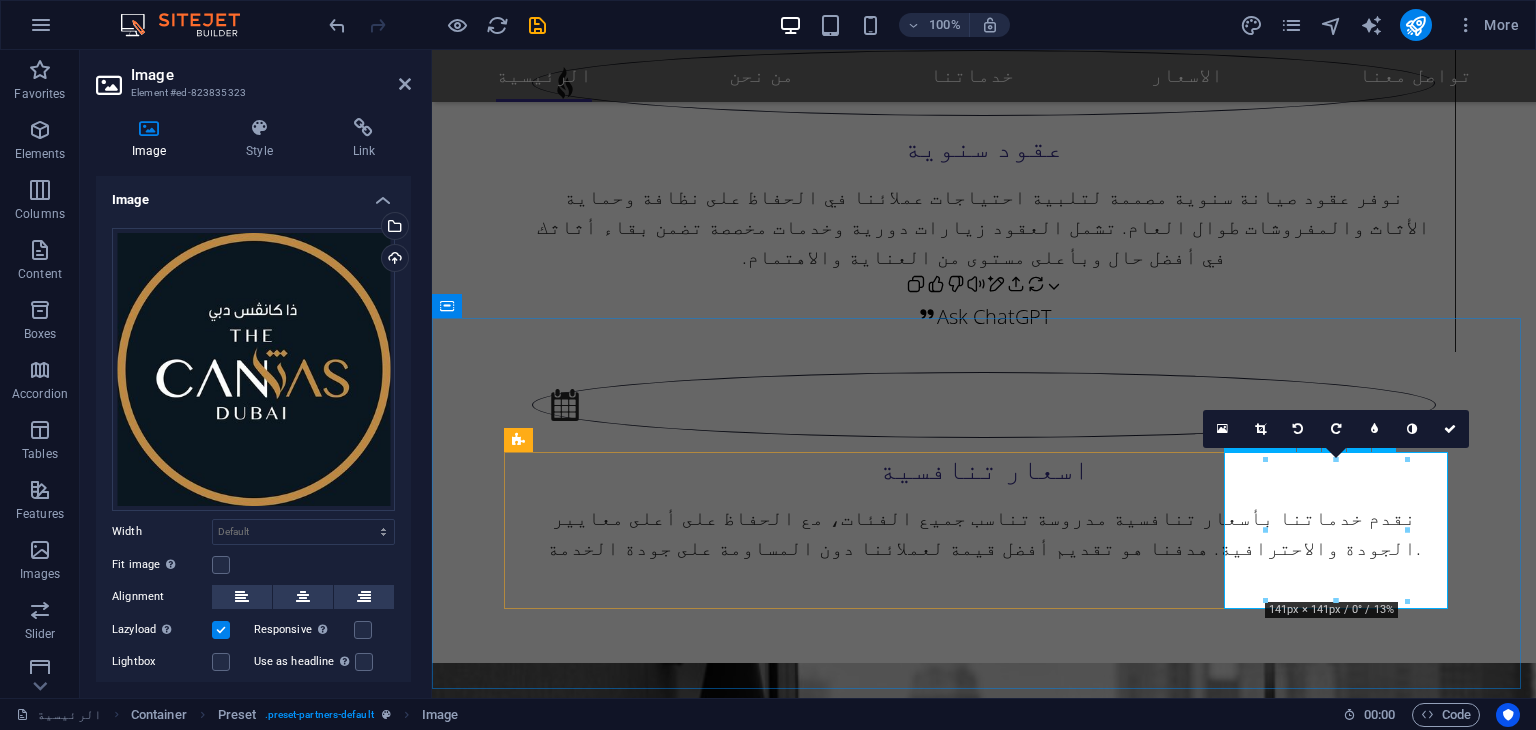 click at bounding box center [624, 5243] 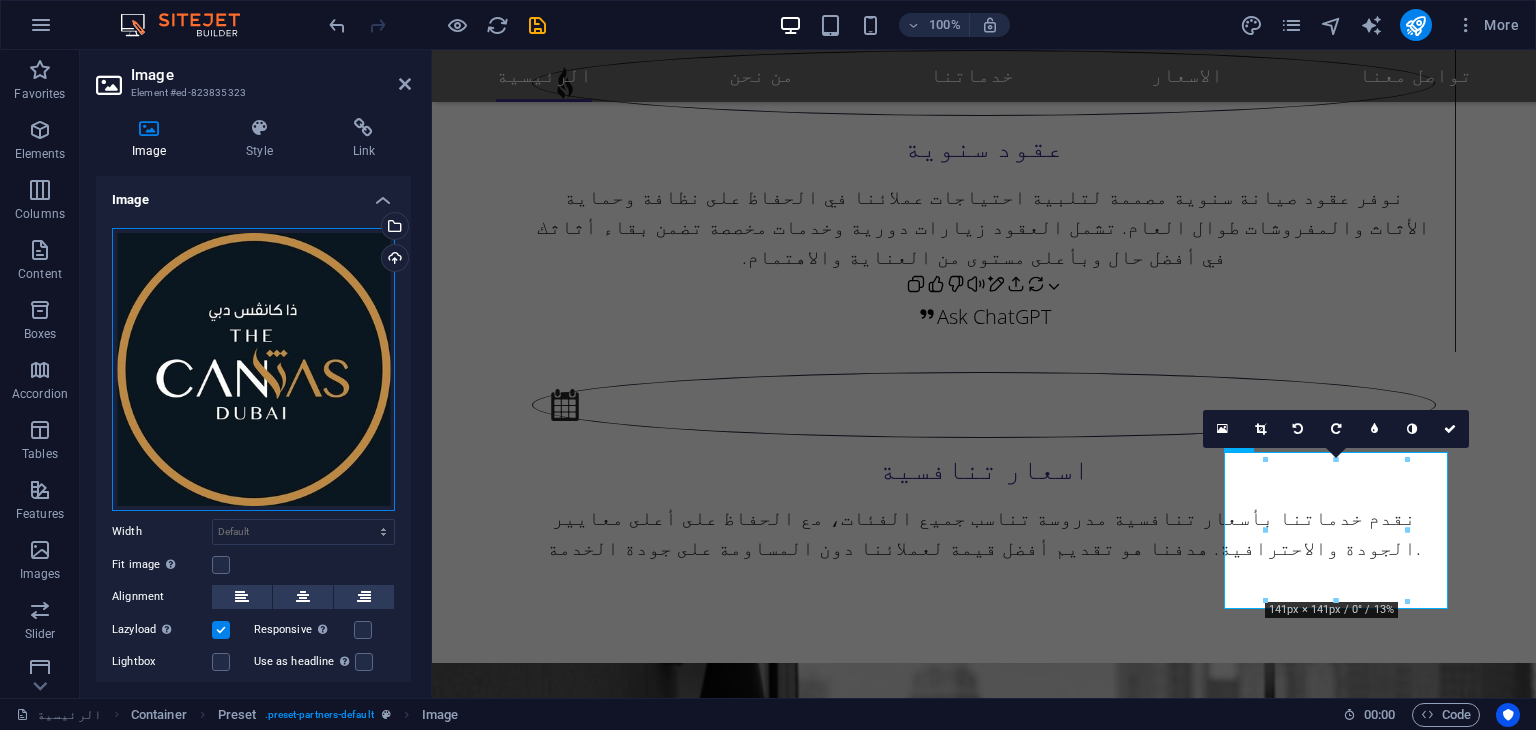 click on "Drag files here, click to choose files or select files from Files or our free stock photos & videos" at bounding box center (253, 369) 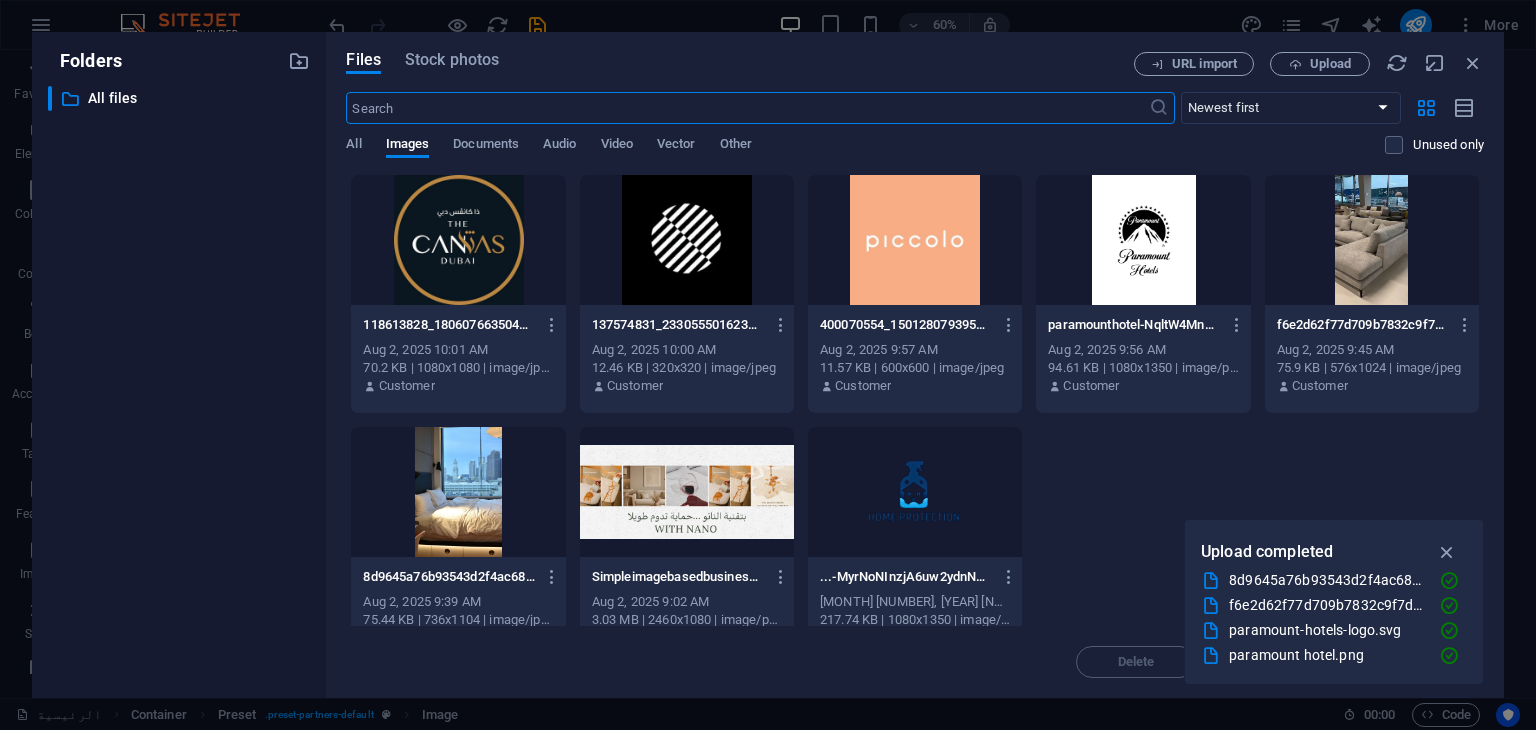 scroll, scrollTop: 2926, scrollLeft: 0, axis: vertical 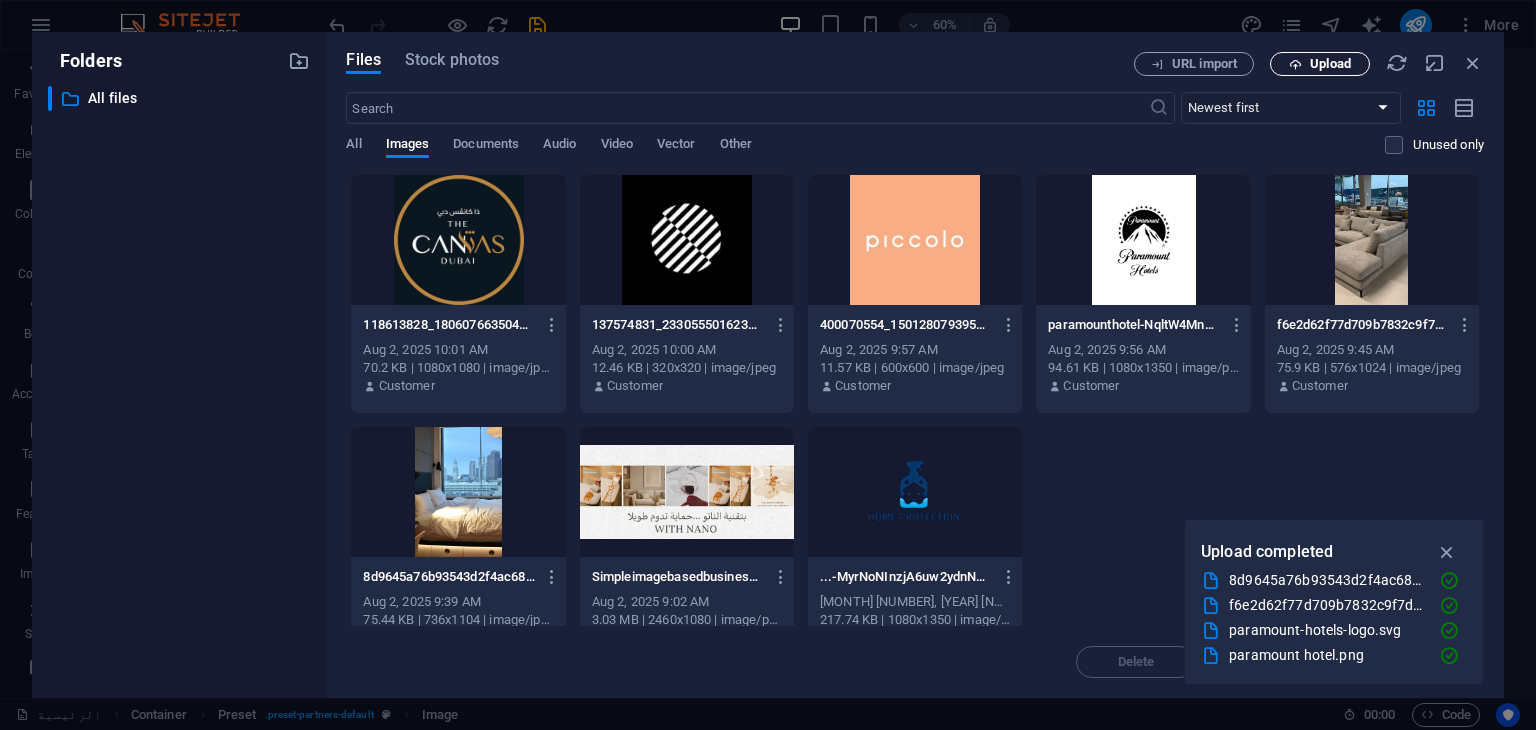 click on "Upload" at bounding box center [1320, 64] 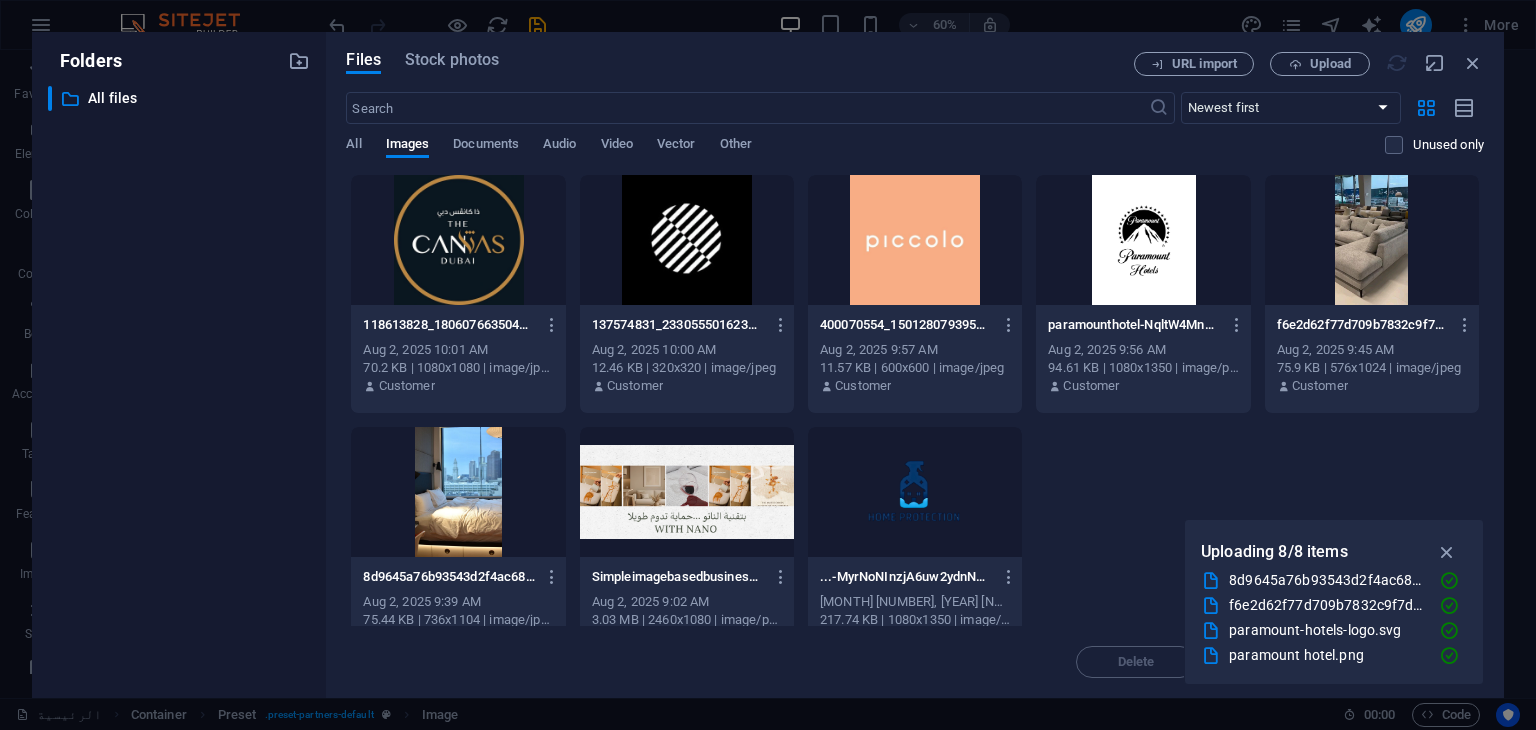 scroll, scrollTop: 2928, scrollLeft: 0, axis: vertical 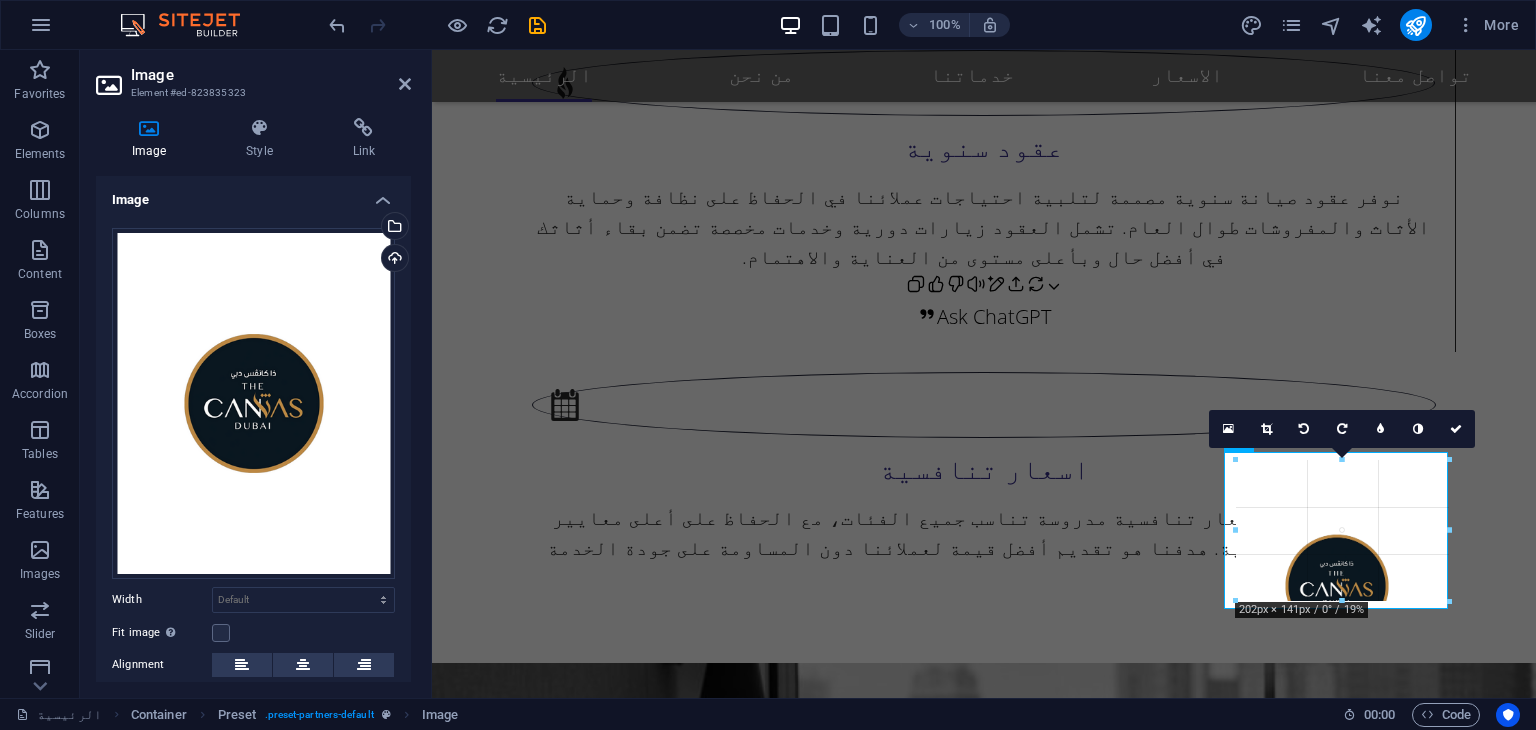 drag, startPoint x: 1280, startPoint y: 603, endPoint x: 820, endPoint y: 561, distance: 461.91342 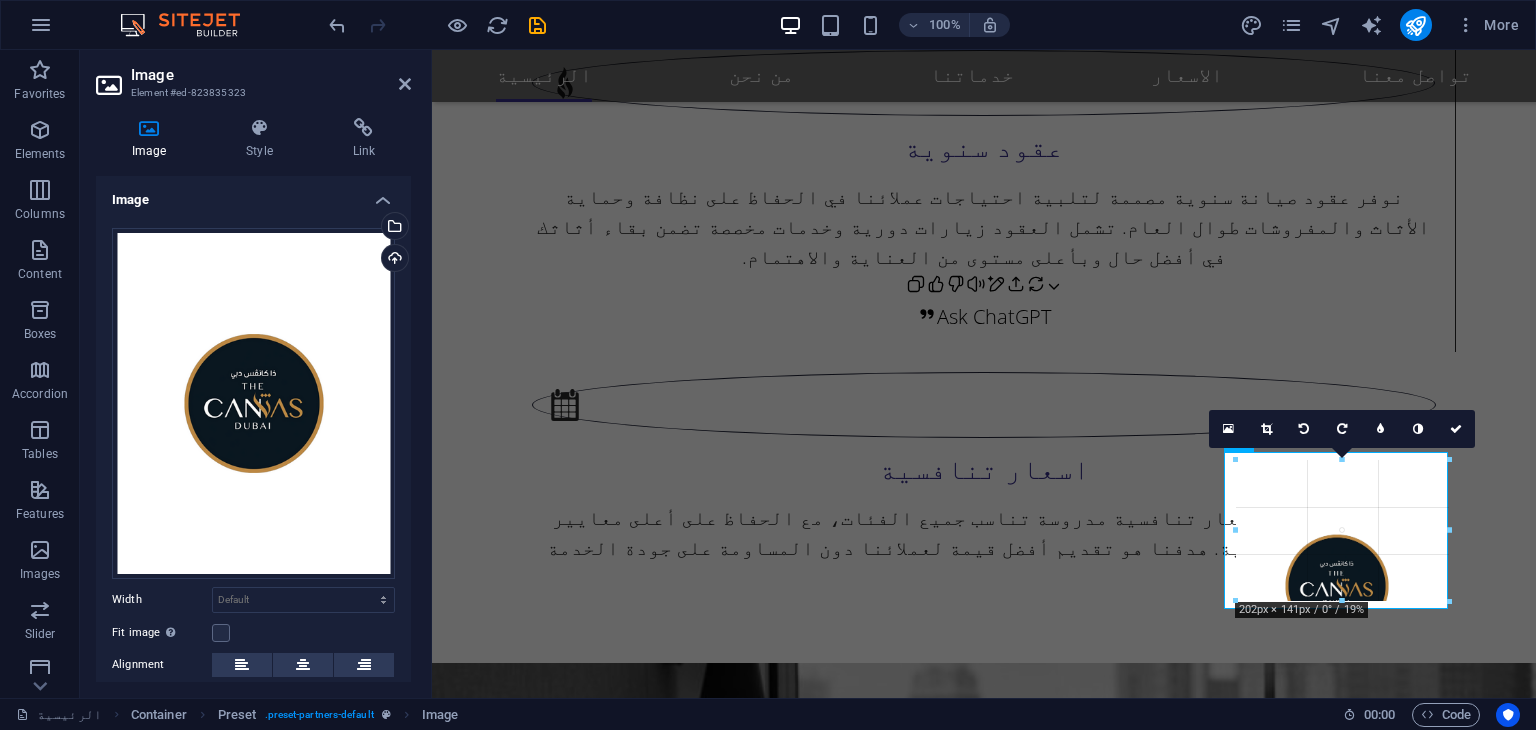 type on "202" 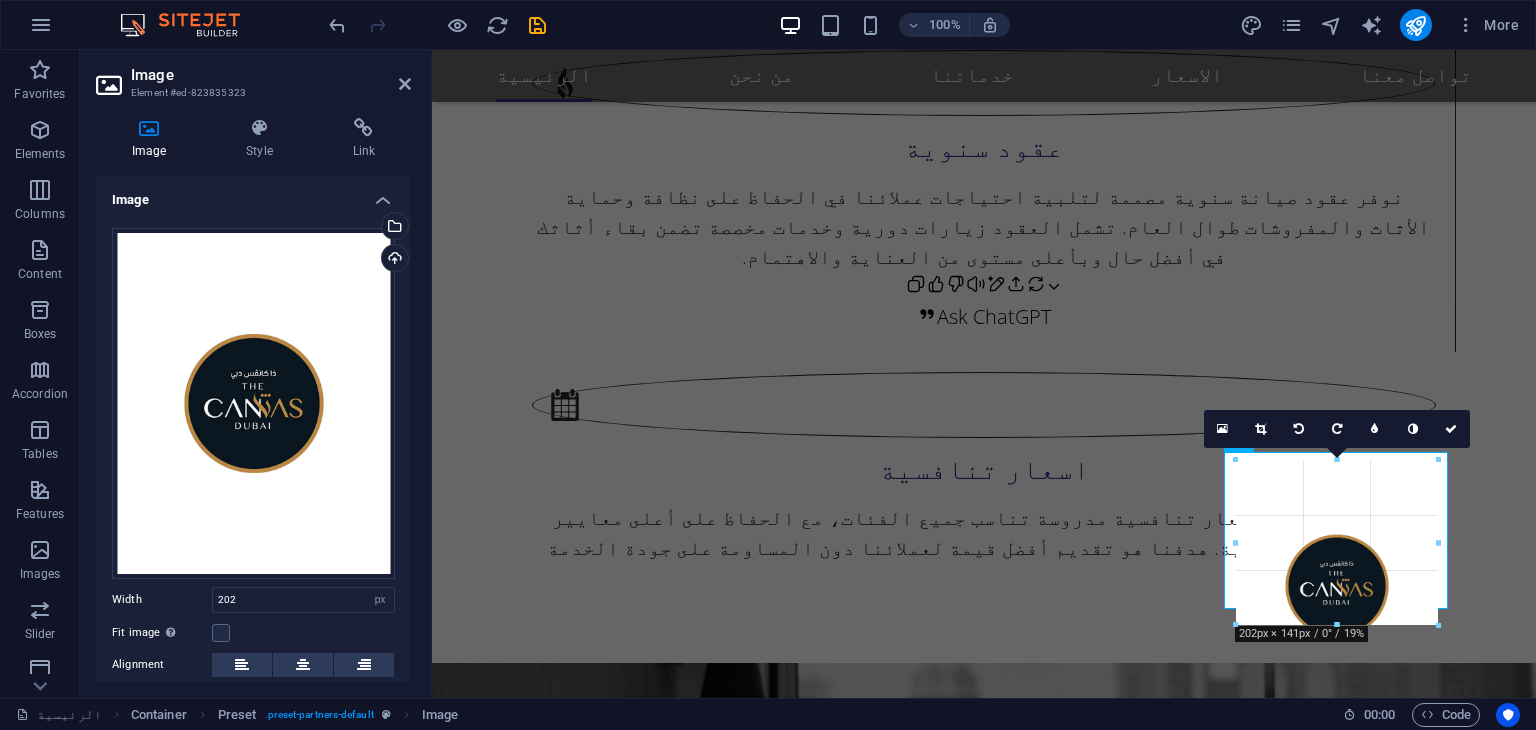 drag, startPoint x: 1436, startPoint y: 531, endPoint x: 1471, endPoint y: 525, distance: 35.510563 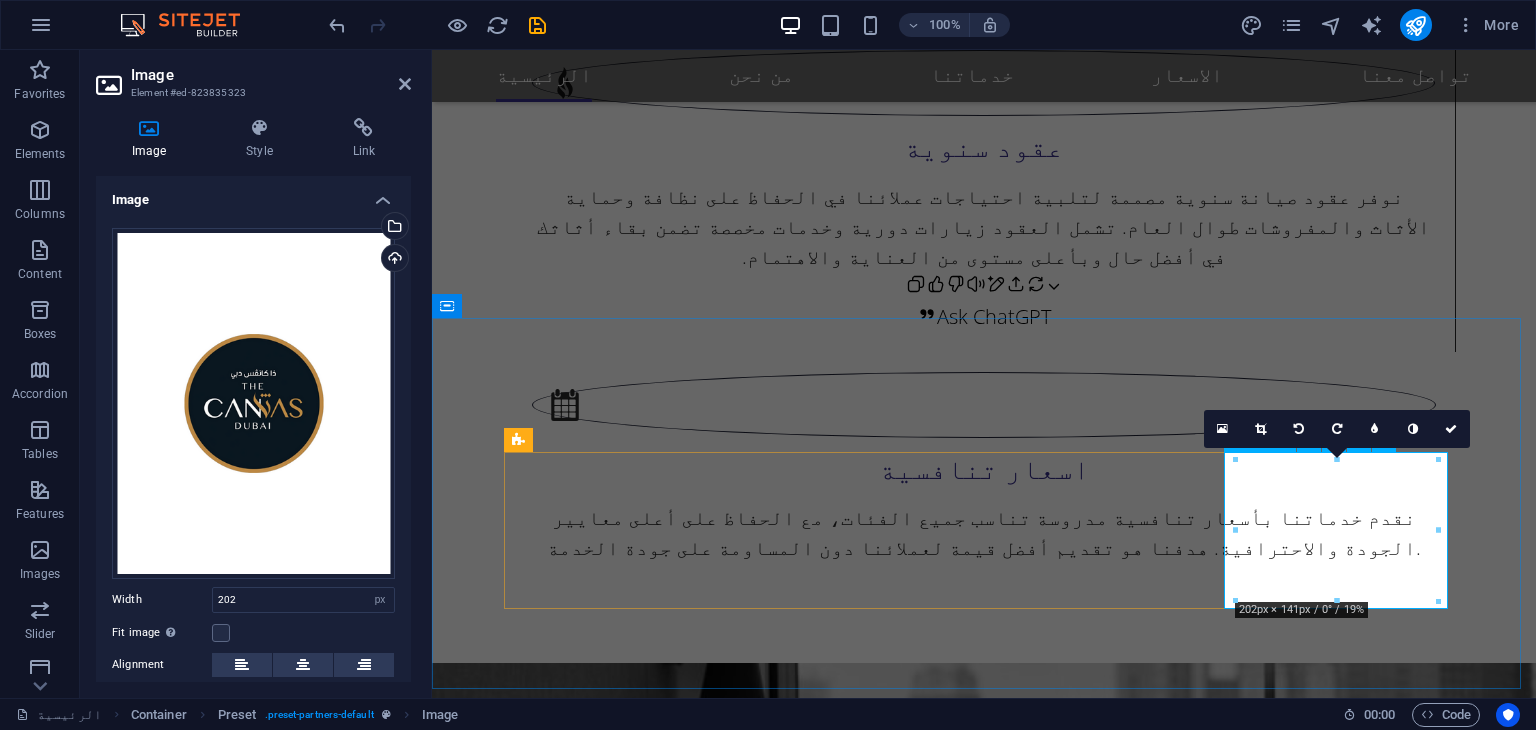 click at bounding box center [624, 5243] 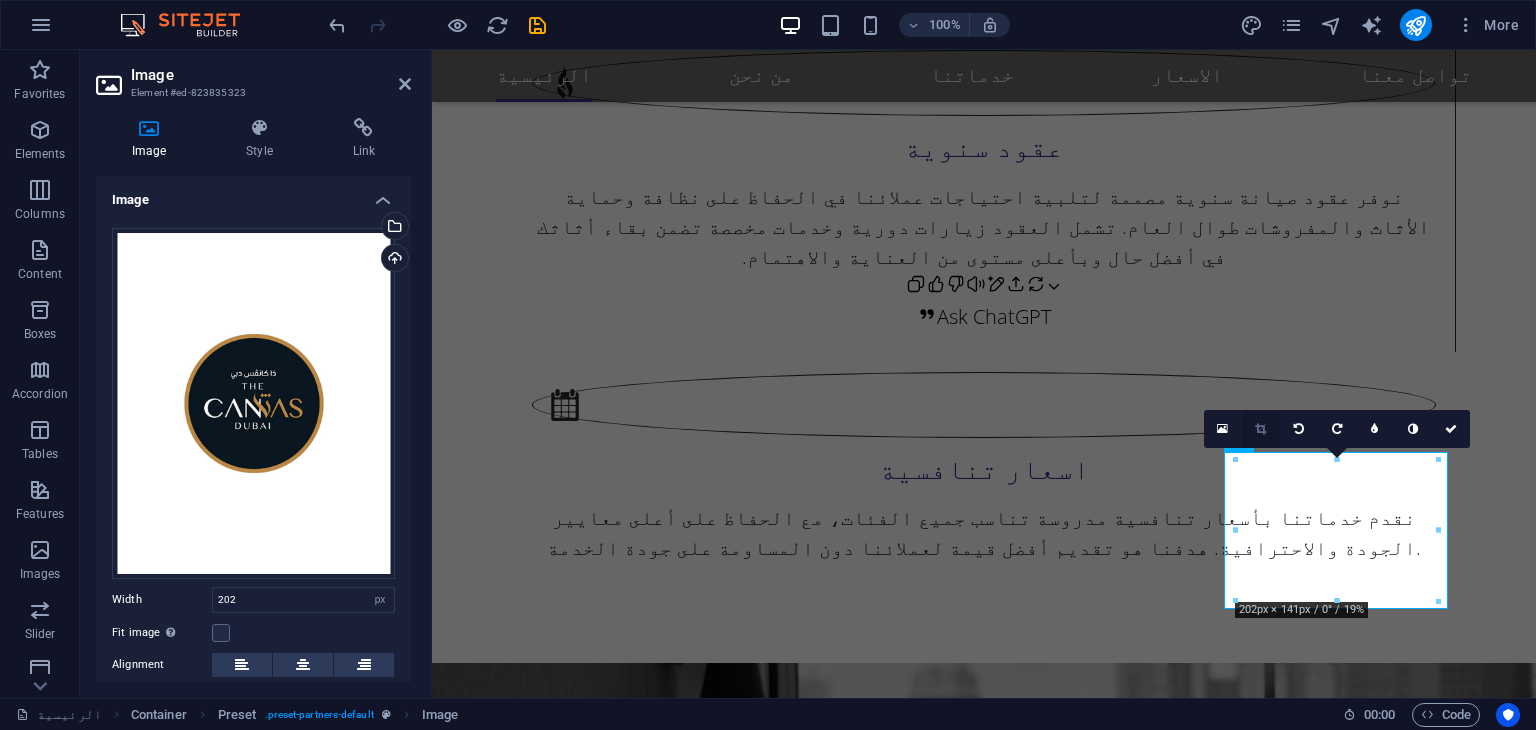 click at bounding box center [1261, 429] 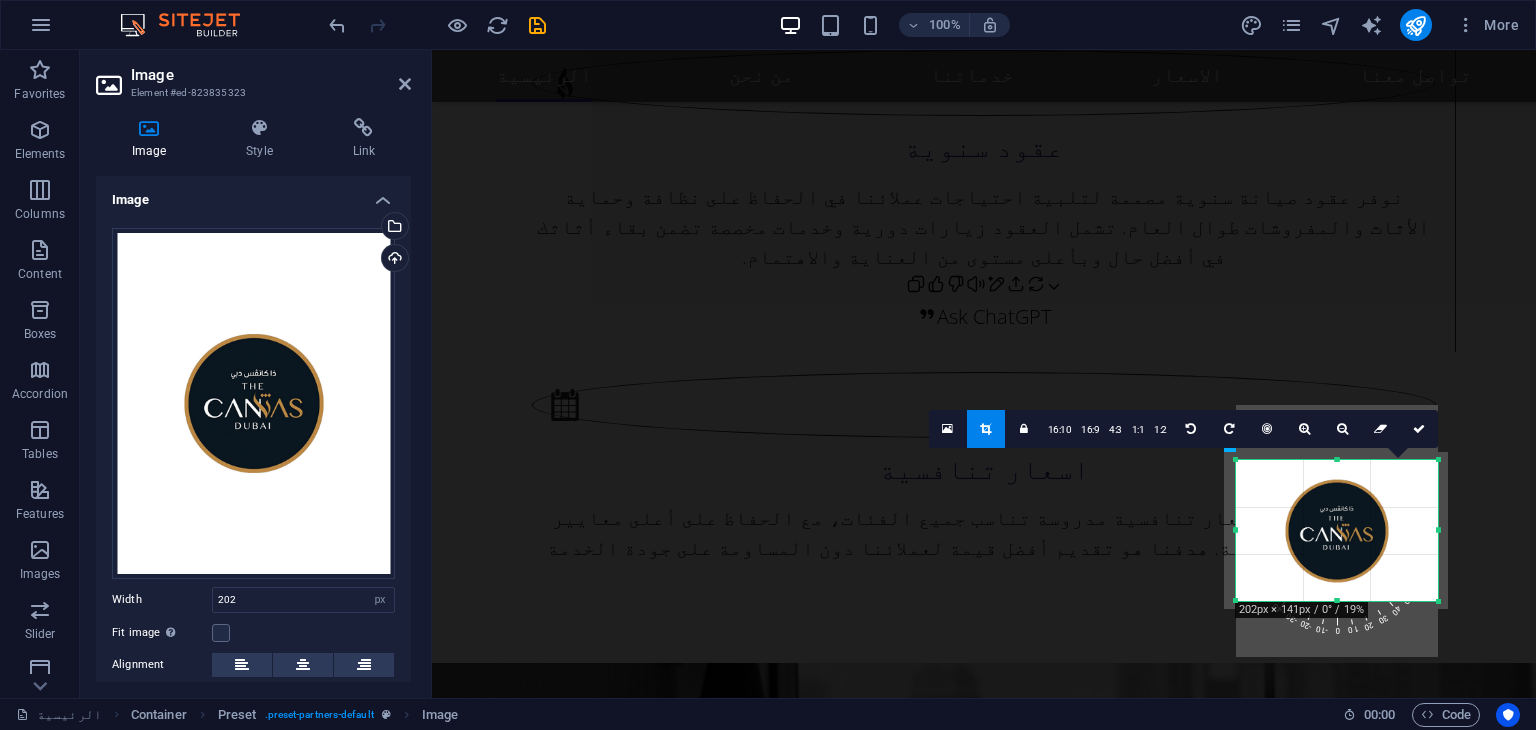 drag, startPoint x: 1280, startPoint y: 504, endPoint x: 1280, endPoint y: 449, distance: 55 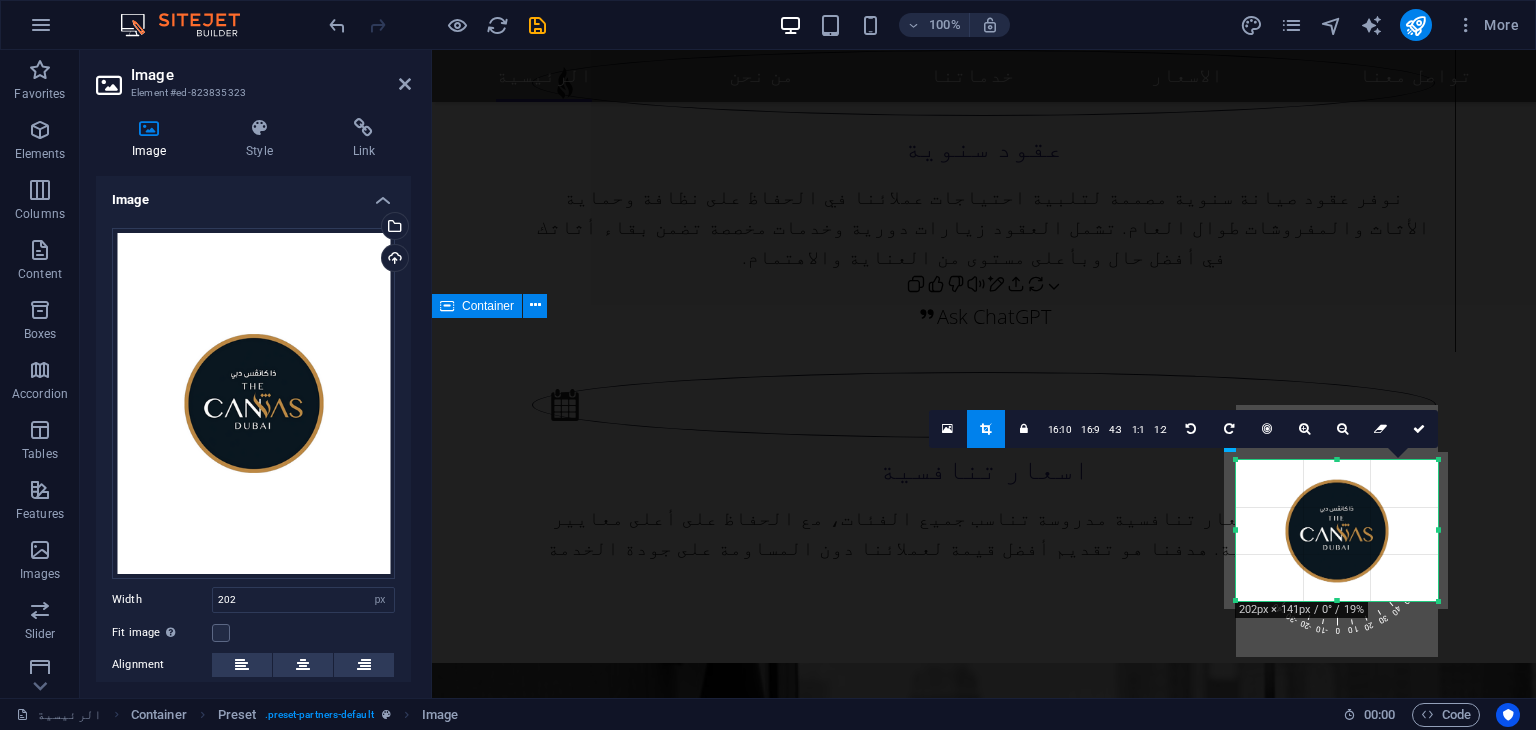 click on "شركاؤنا pullman" at bounding box center (984, 4999) 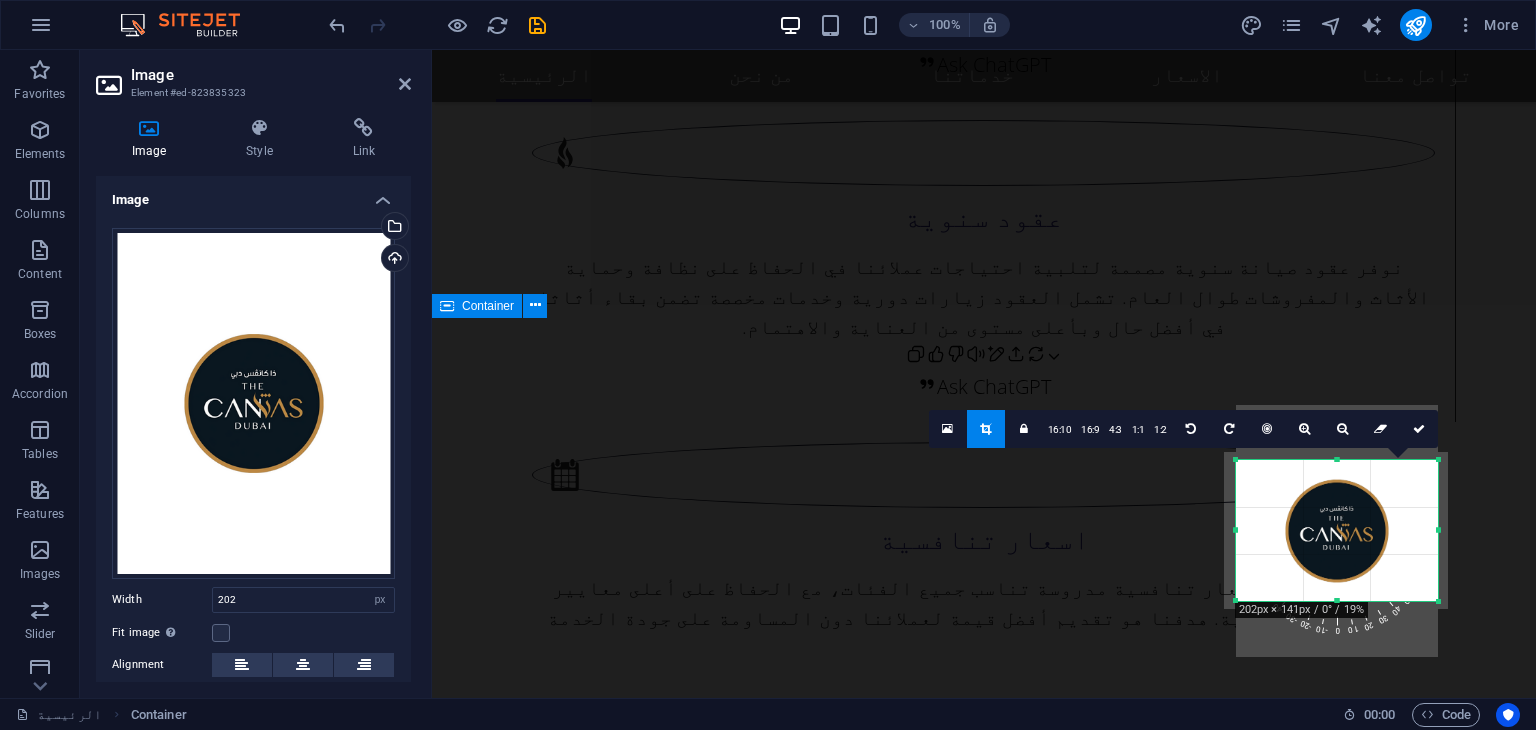 scroll, scrollTop: 2979, scrollLeft: 0, axis: vertical 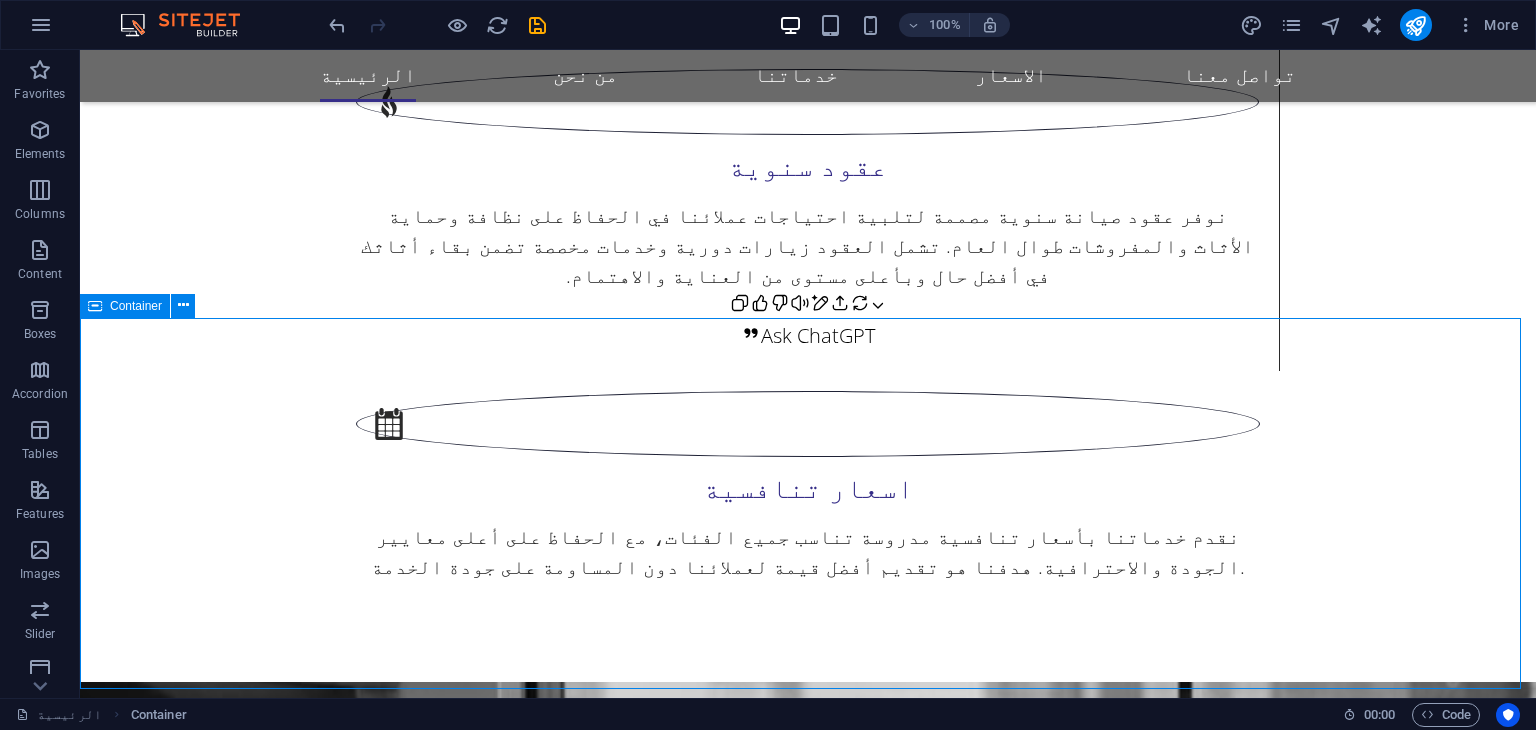 click on "شركاؤنا pullman" at bounding box center [808, 4748] 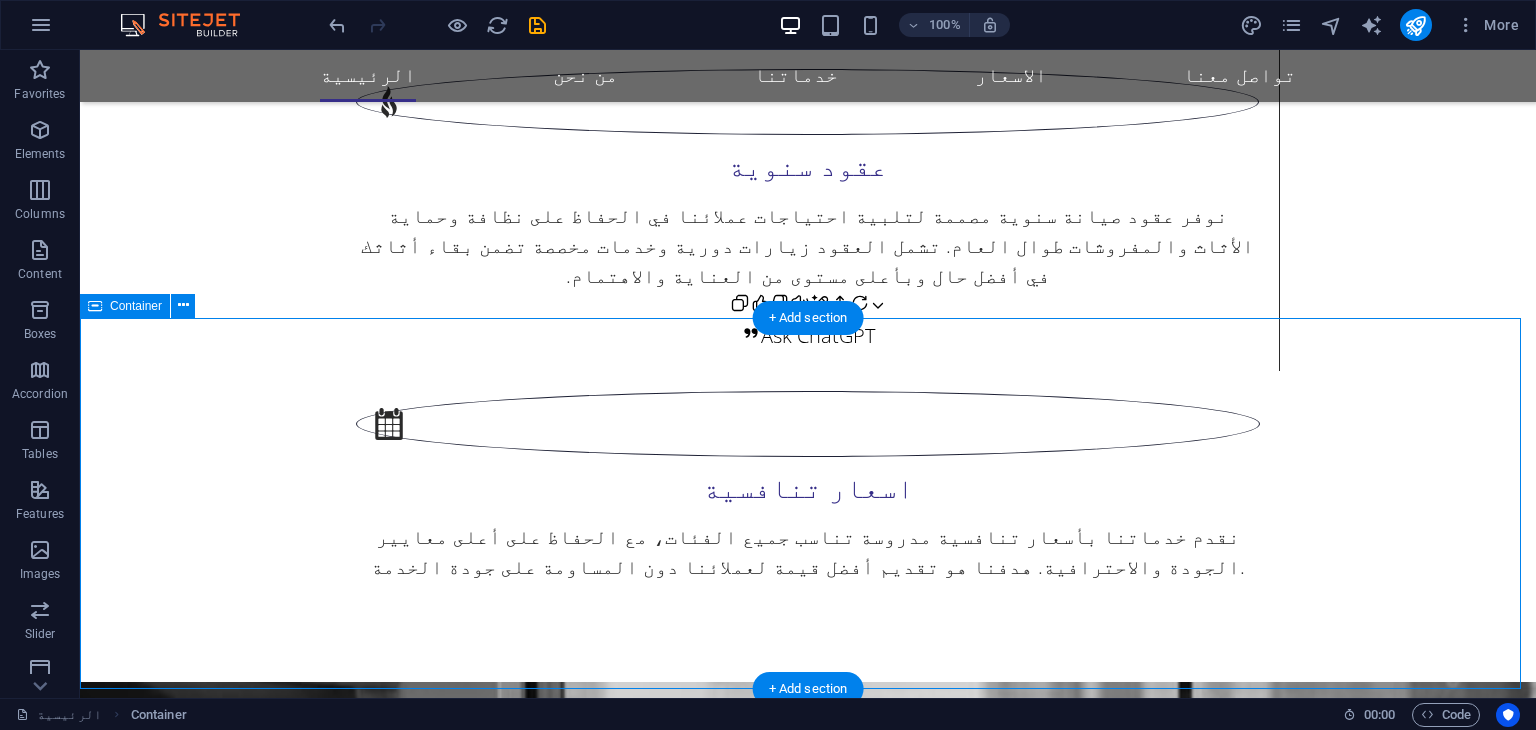 click on "شركاؤنا pullman" at bounding box center [808, 4748] 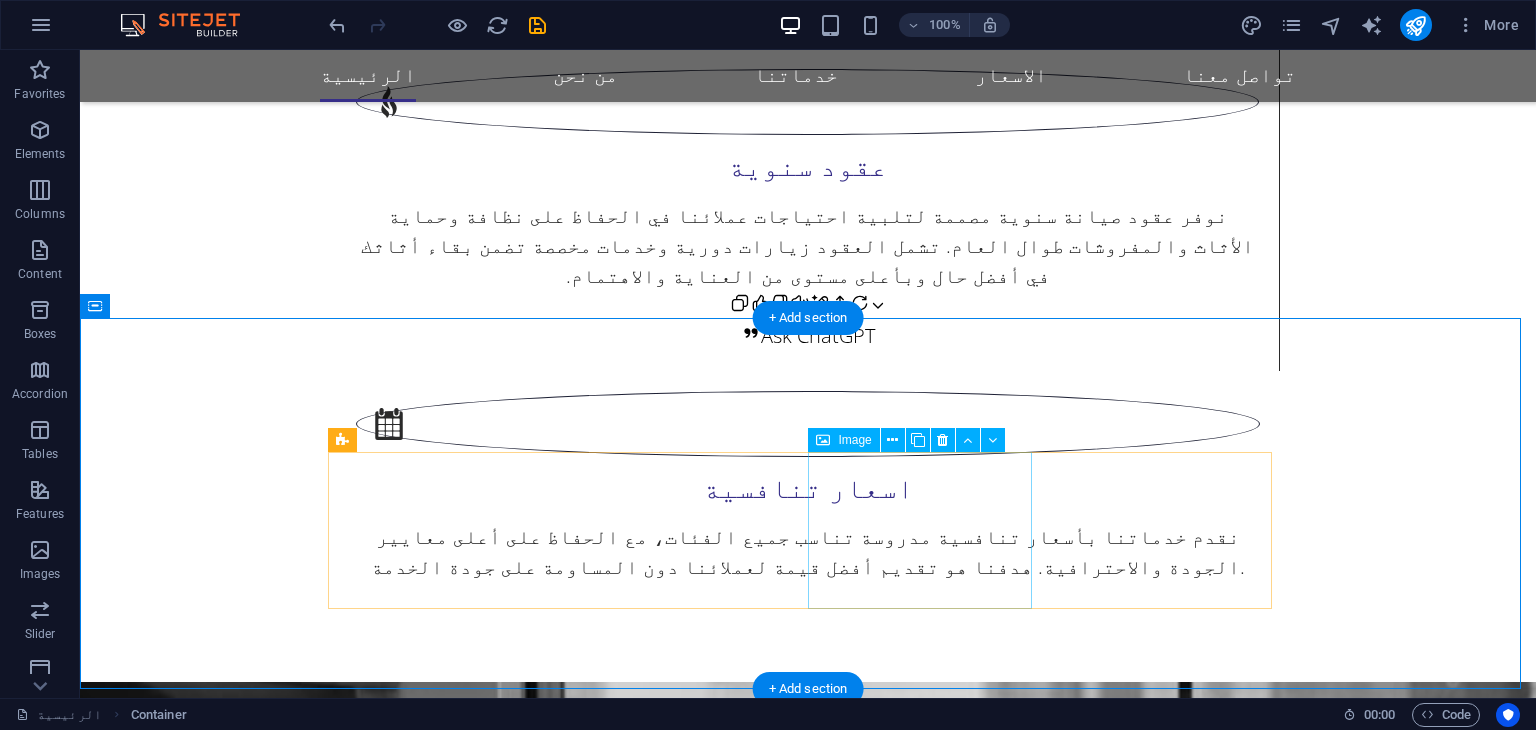 click on "pullman" at bounding box center (448, 4842) 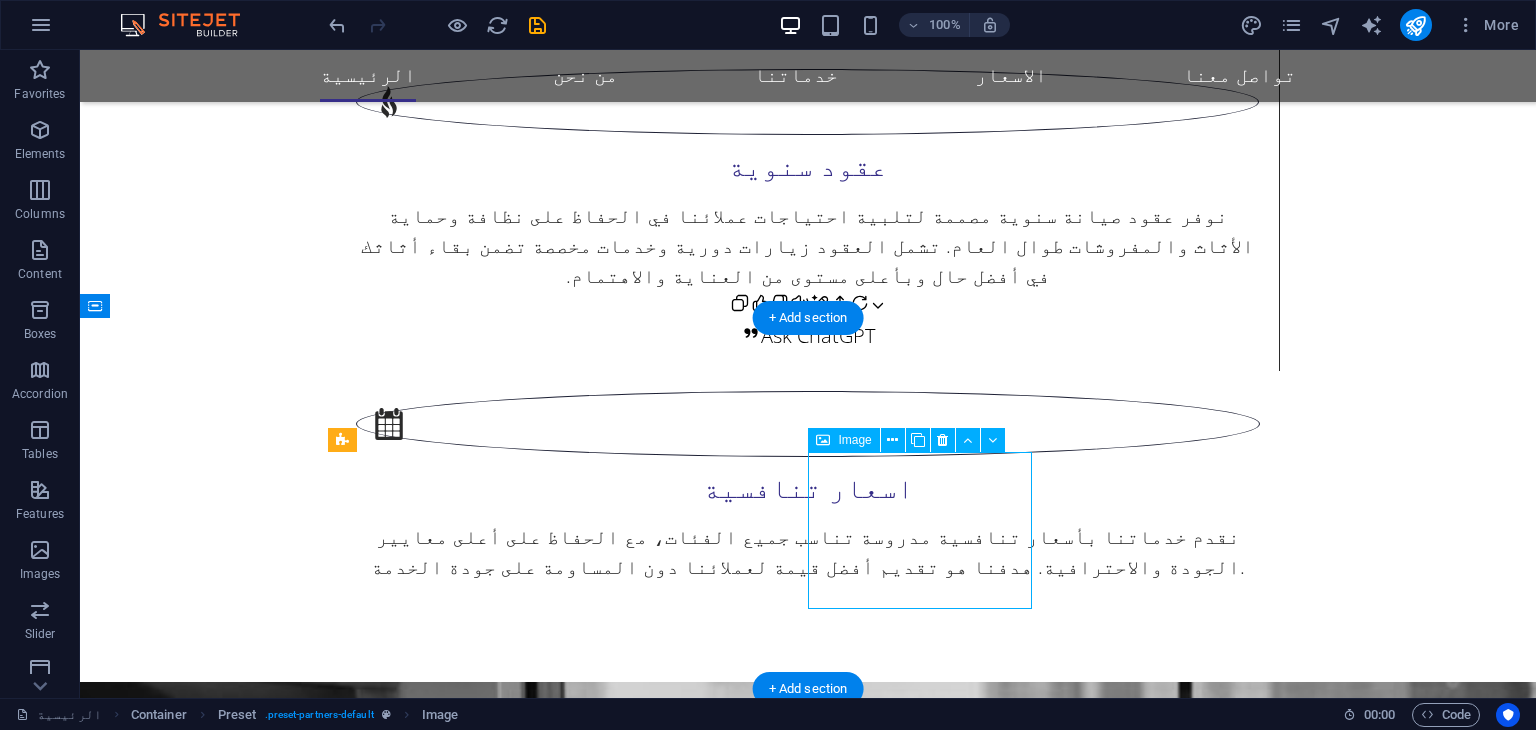 click on "pullman" at bounding box center [448, 4842] 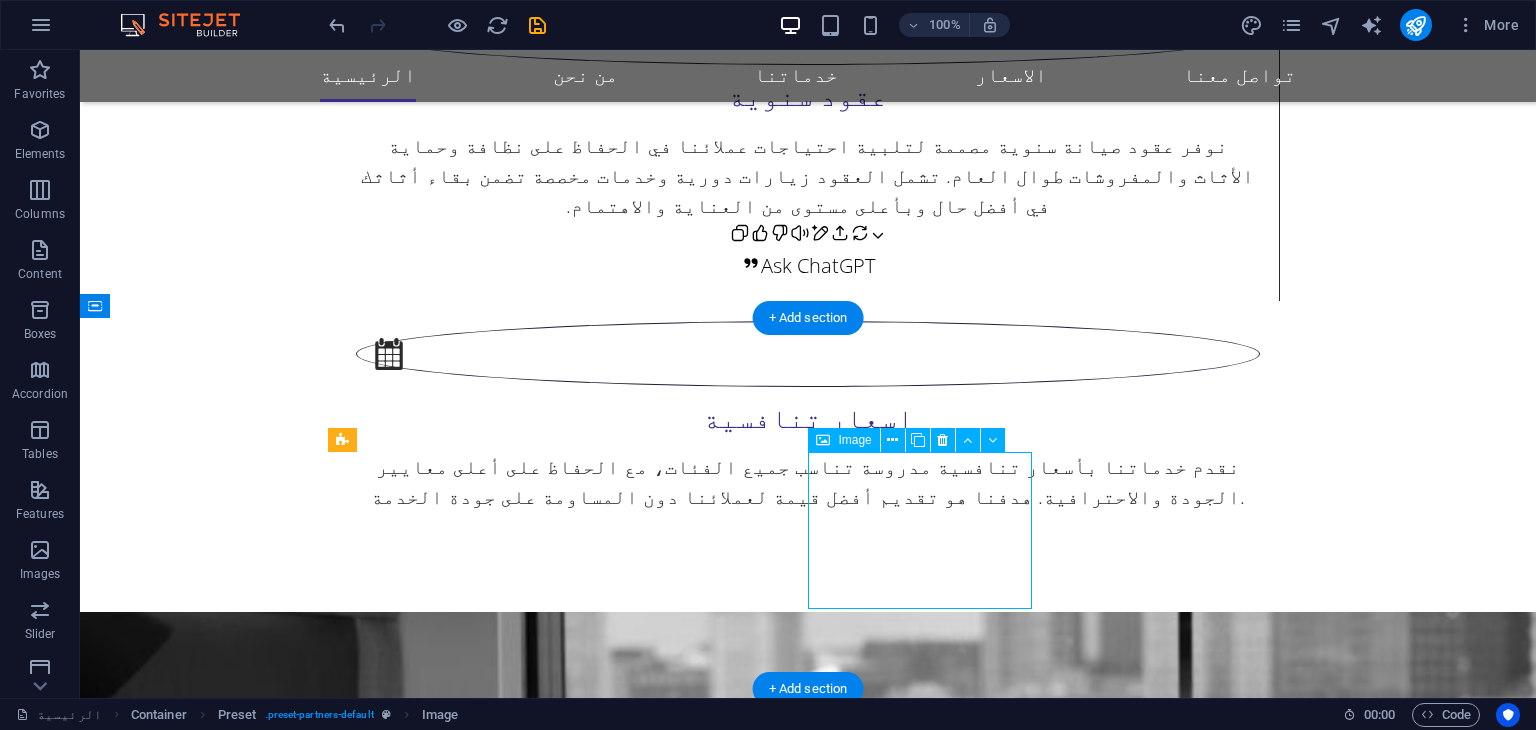 scroll, scrollTop: 2928, scrollLeft: 0, axis: vertical 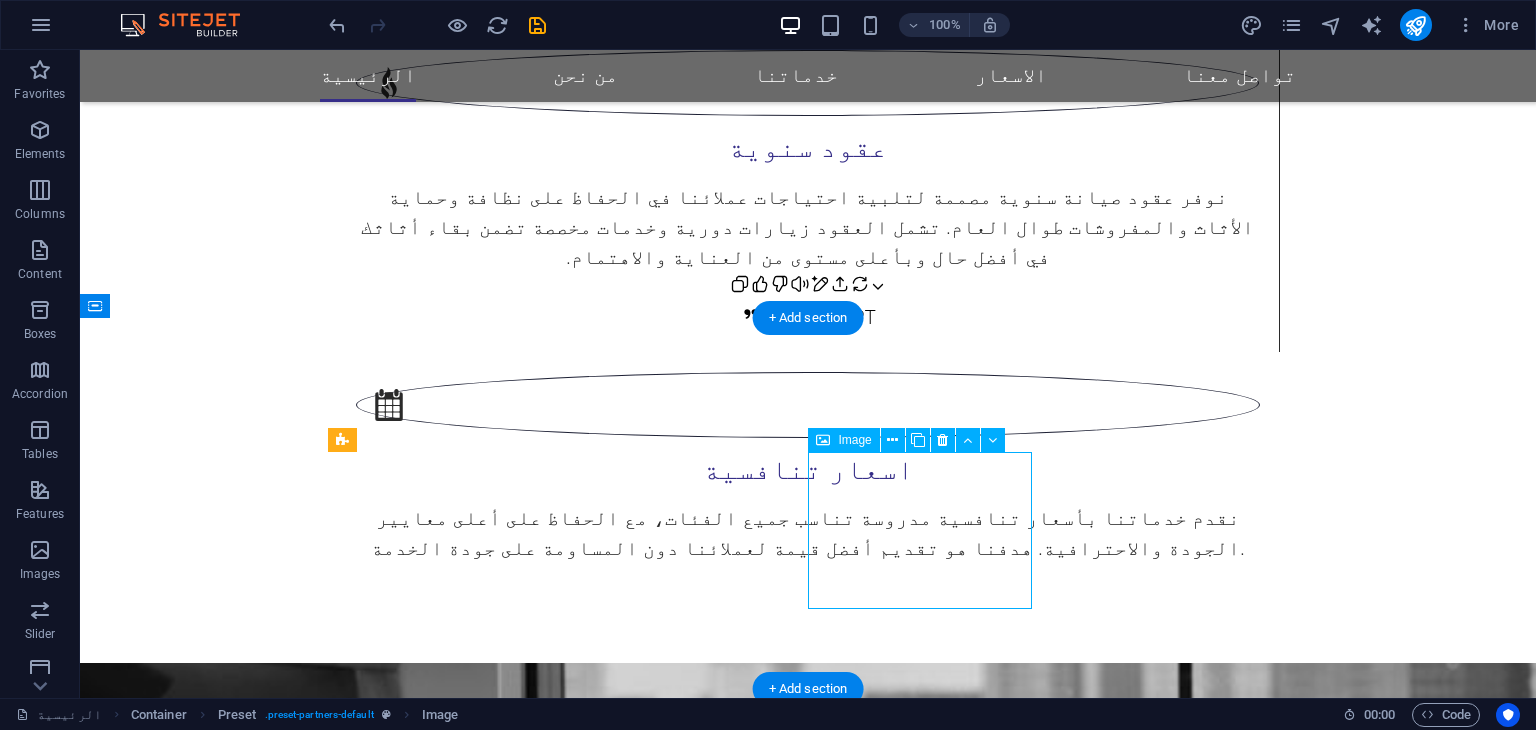 select on "px" 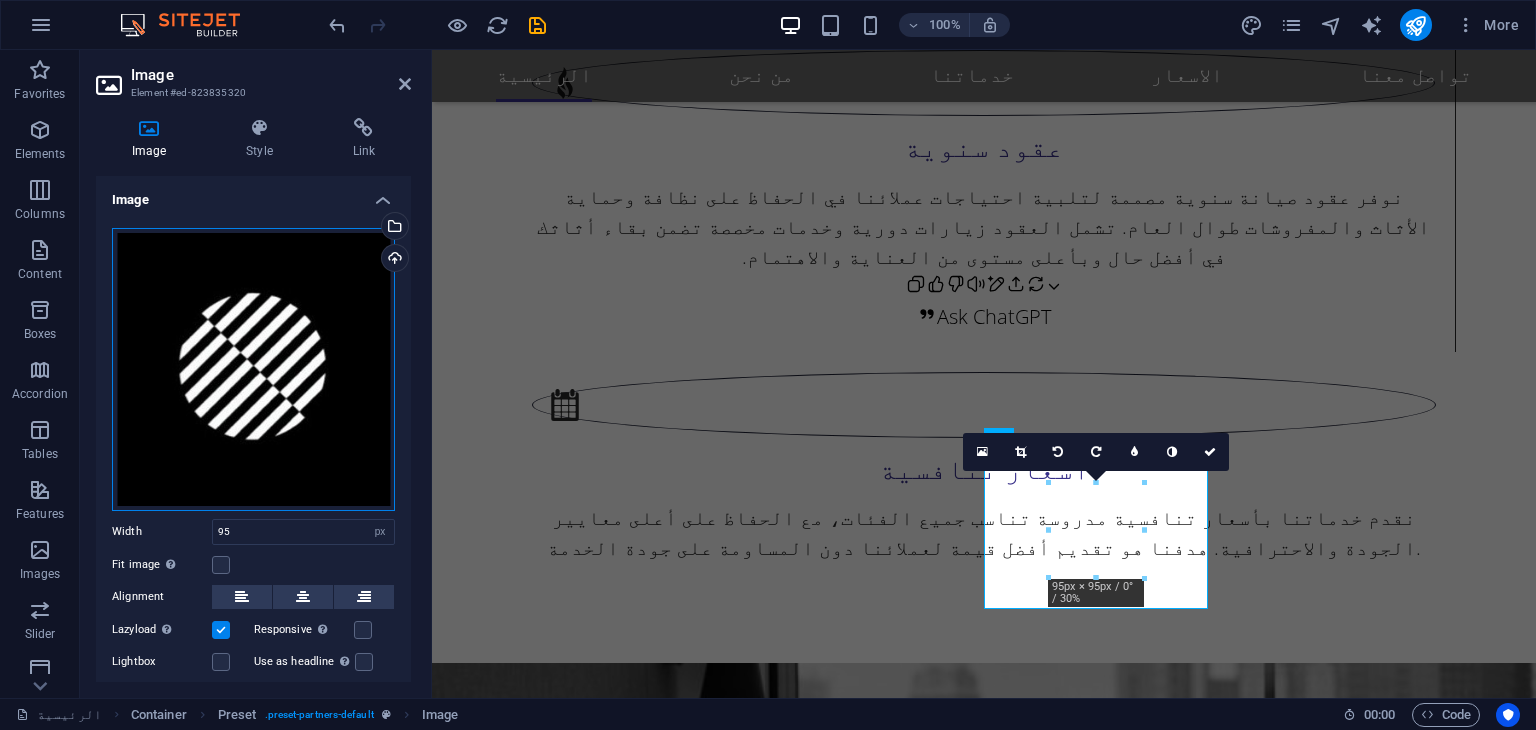 click on "Drag files here, click to choose files or select files from Files or our free stock photos & videos" at bounding box center (253, 369) 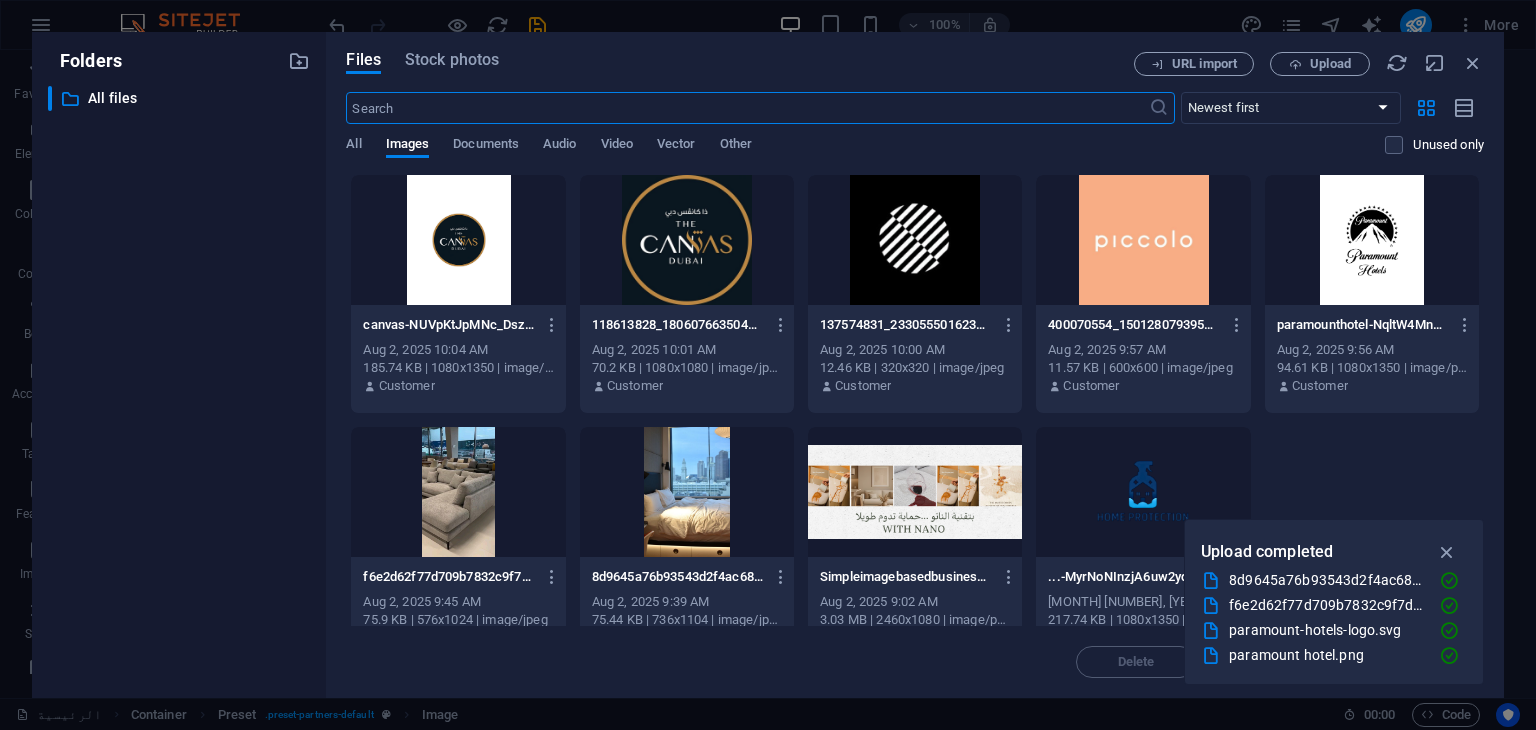 scroll, scrollTop: 2926, scrollLeft: 0, axis: vertical 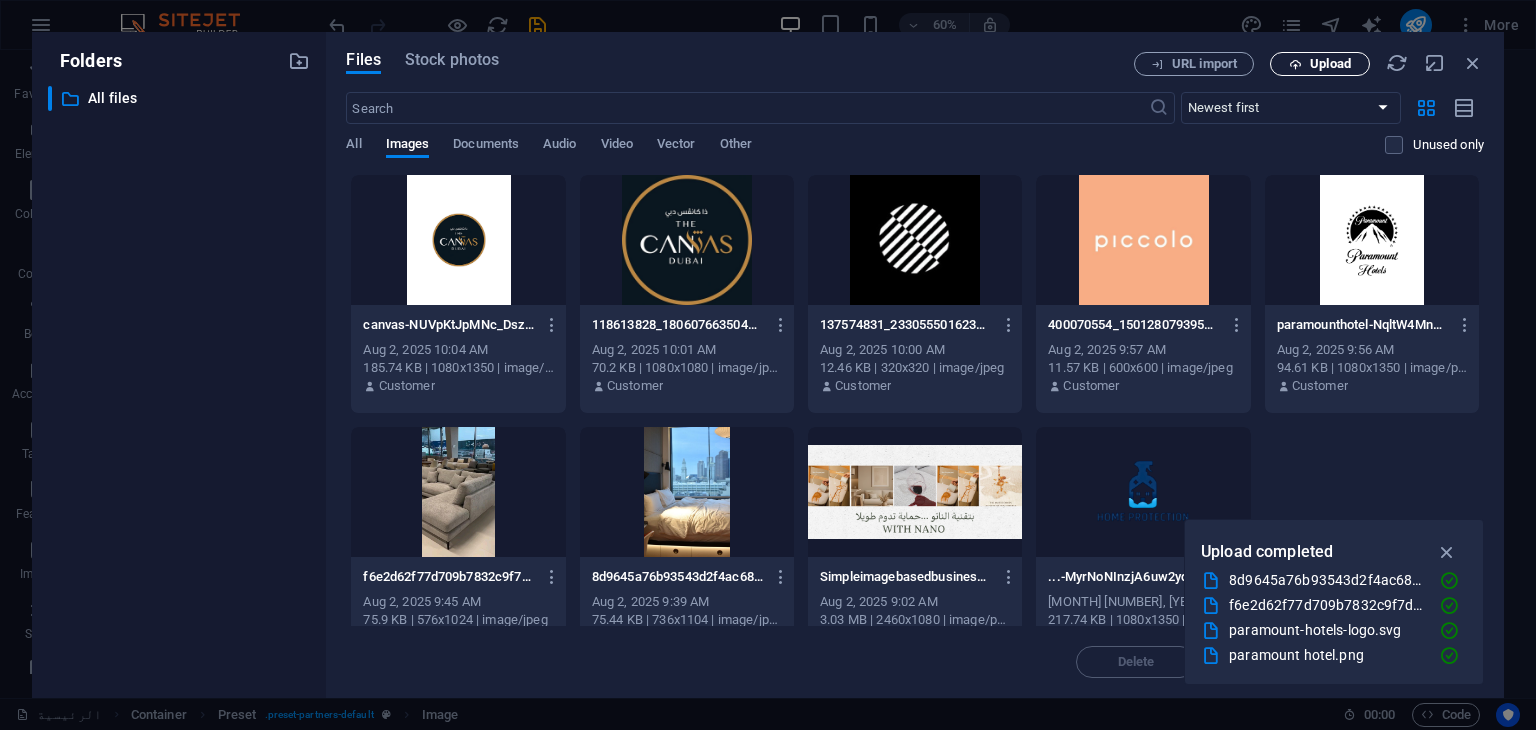 click on "Upload" at bounding box center (1330, 64) 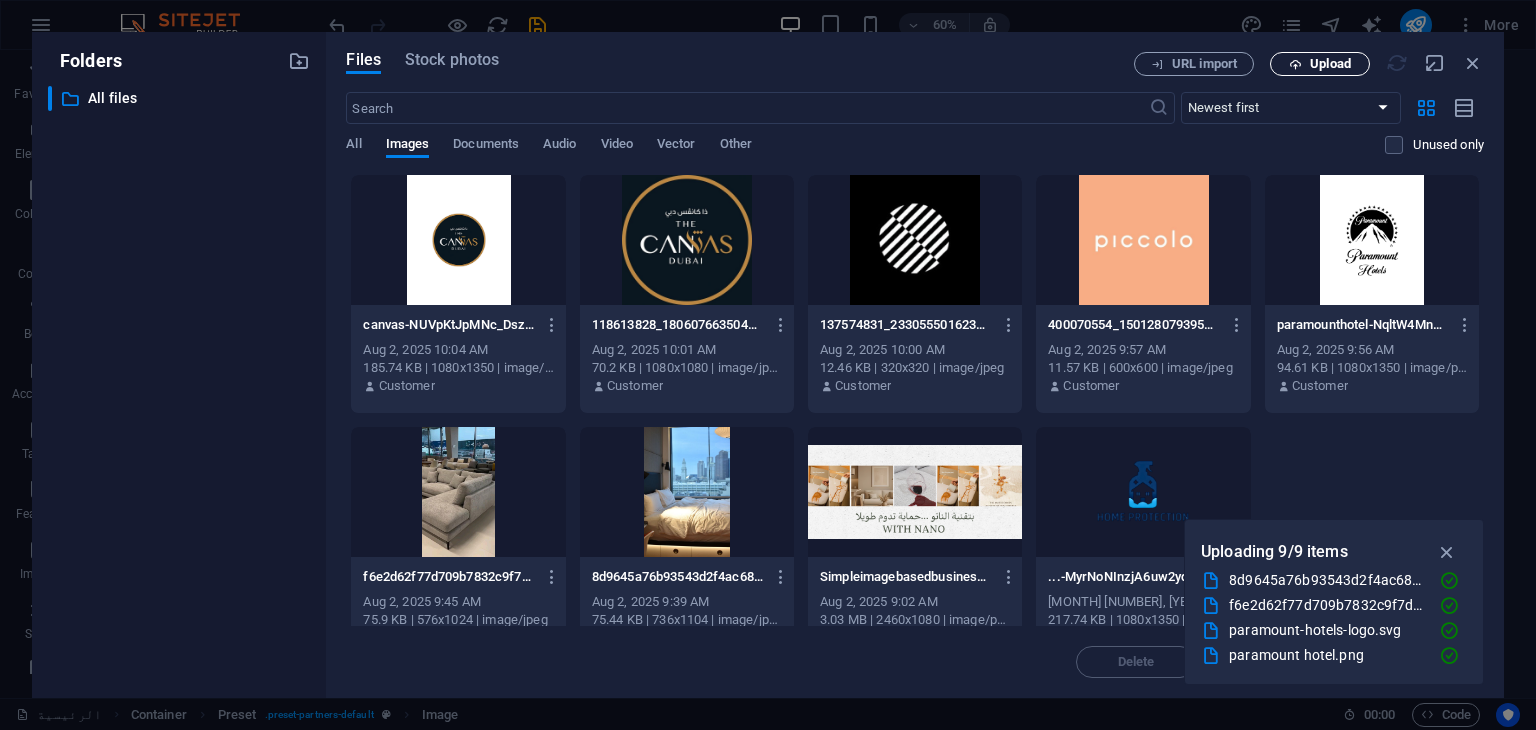 scroll, scrollTop: 2928, scrollLeft: 0, axis: vertical 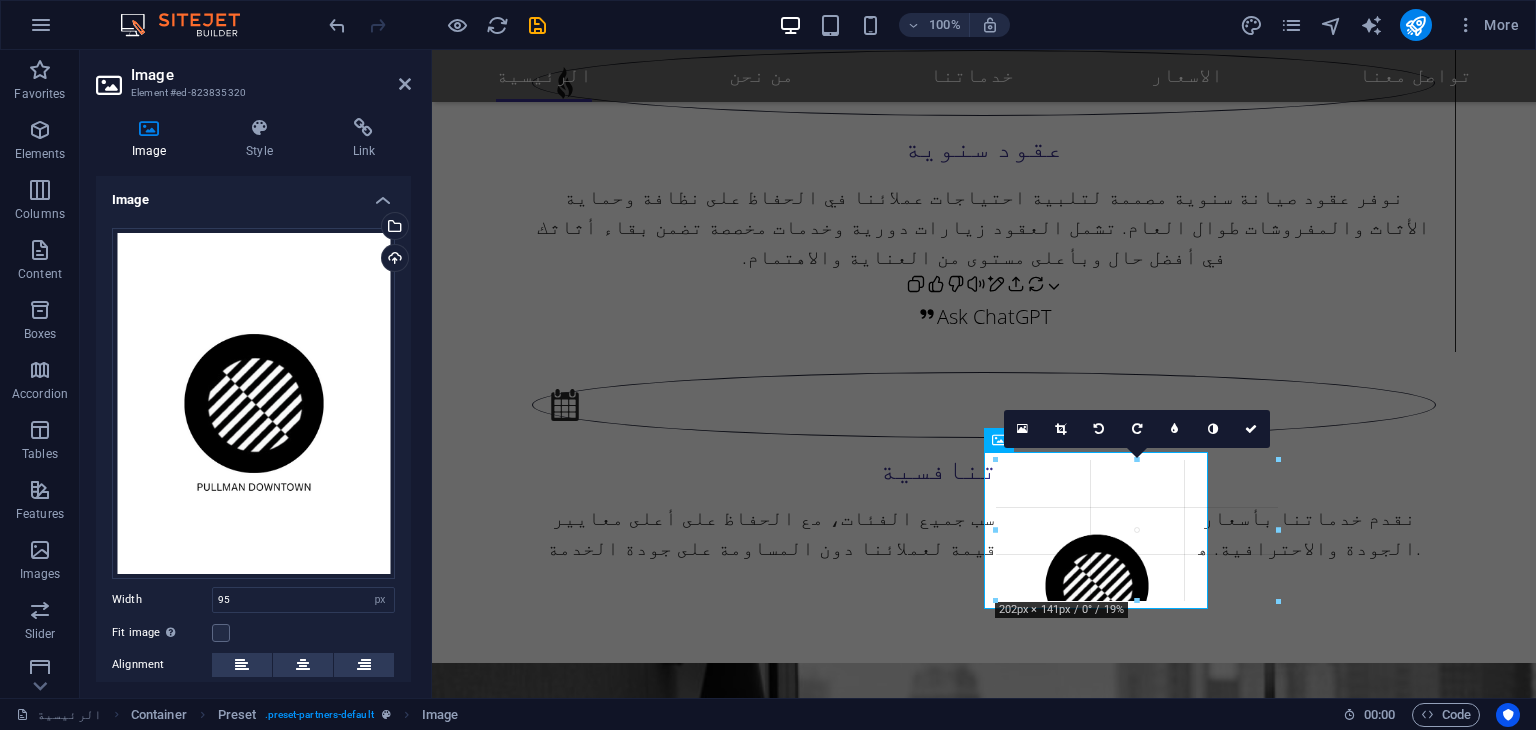 drag, startPoint x: 1046, startPoint y: 587, endPoint x: 975, endPoint y: 667, distance: 106.96261 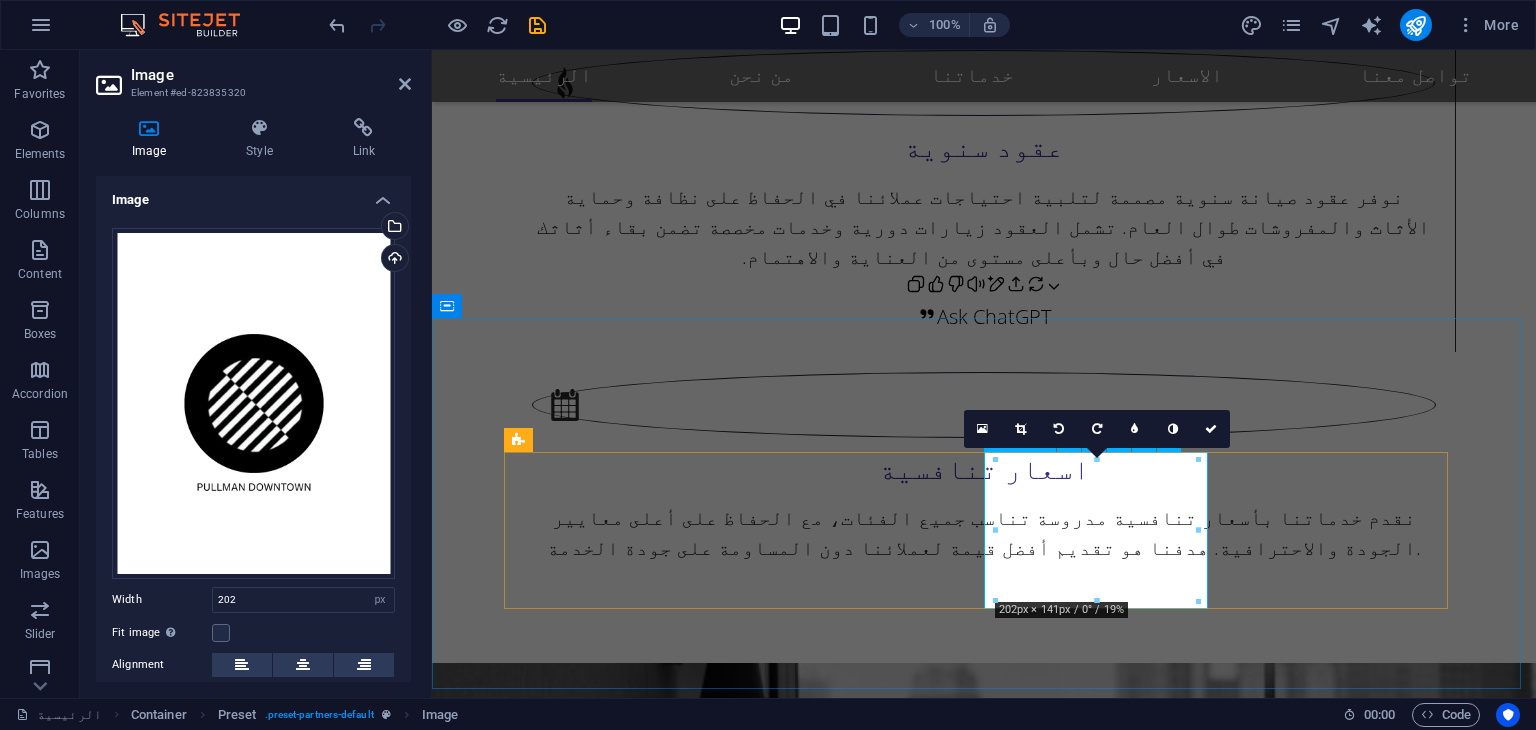 click on "pullman" at bounding box center (624, 5093) 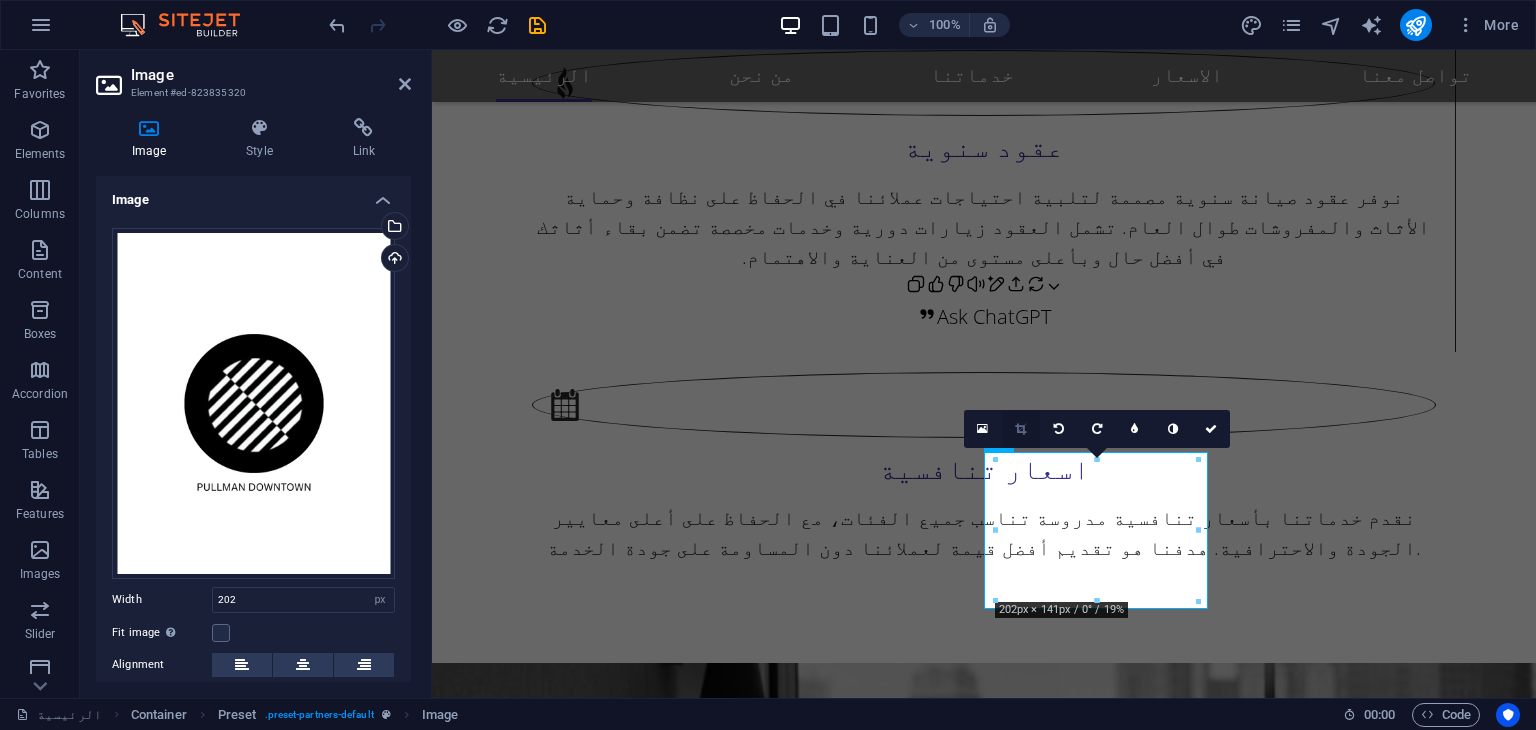 click at bounding box center (1021, 429) 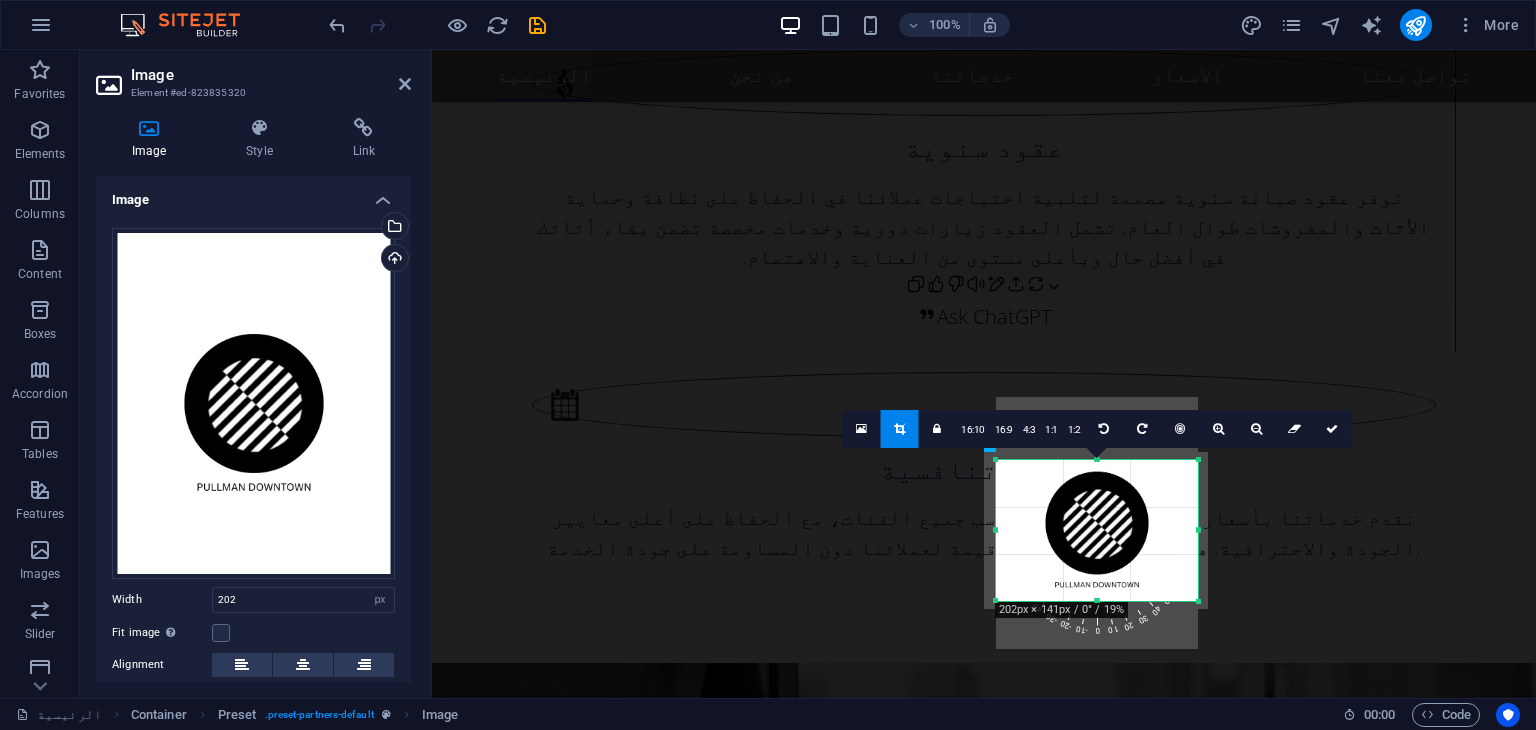 drag, startPoint x: 1094, startPoint y: 538, endPoint x: 1095, endPoint y: 474, distance: 64.00781 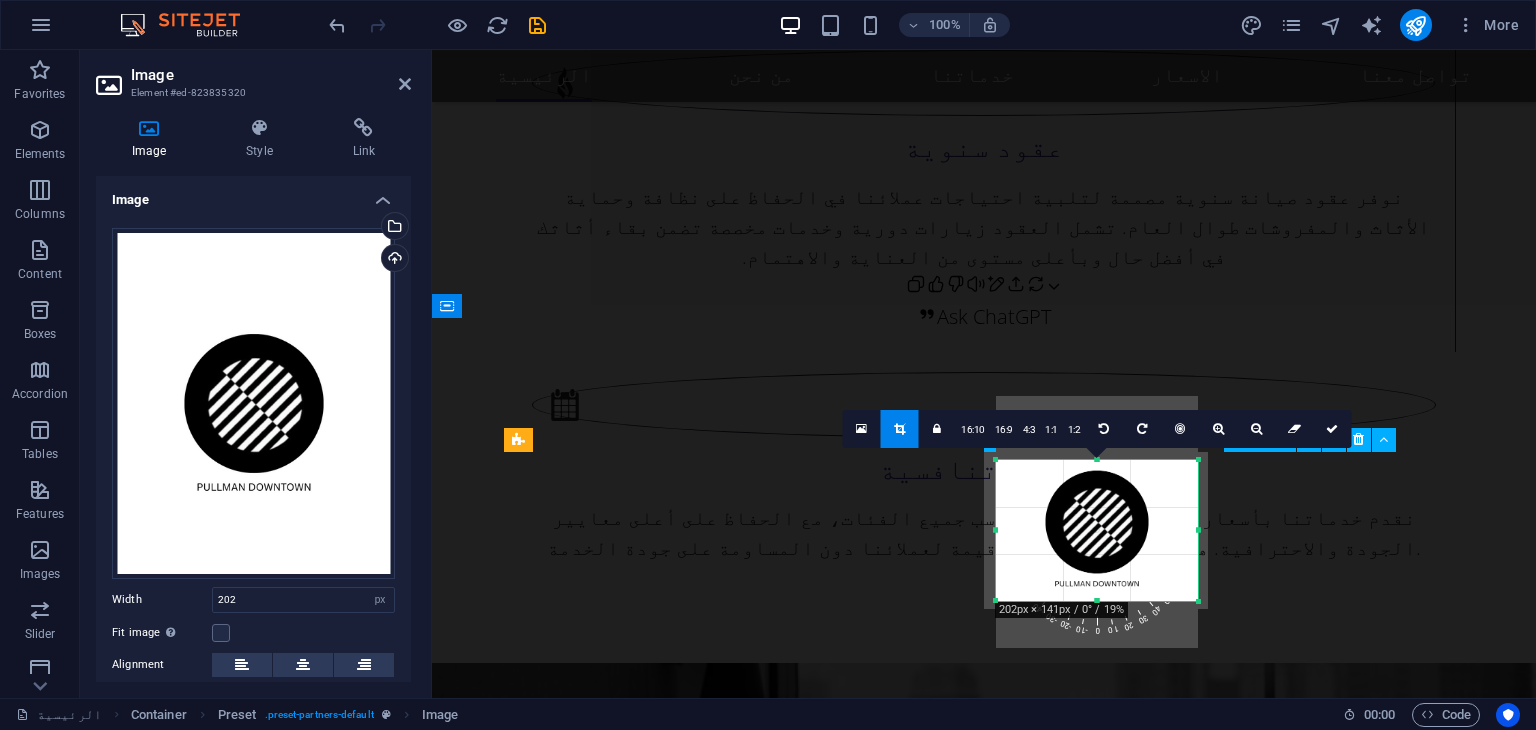 click at bounding box center (624, 5243) 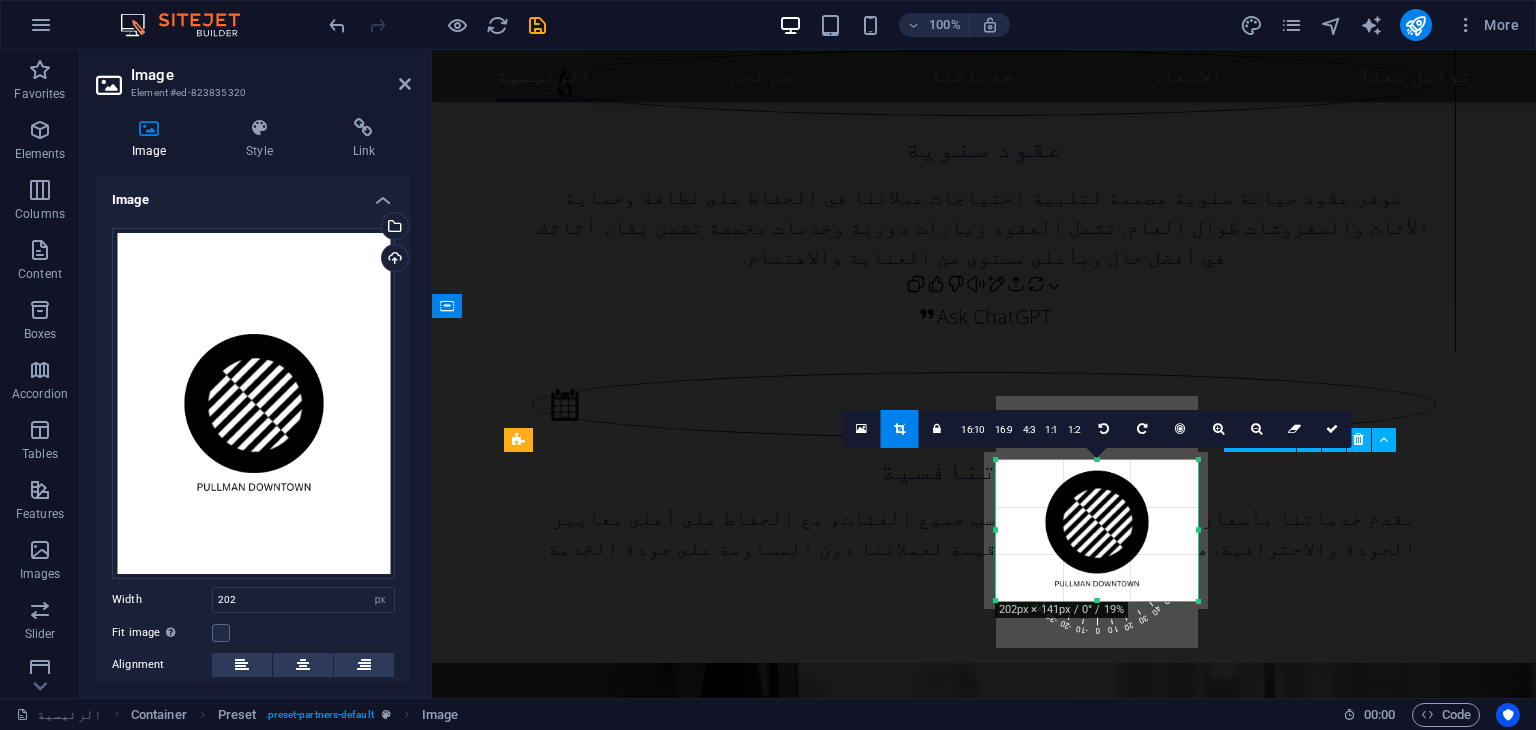scroll, scrollTop: 2979, scrollLeft: 0, axis: vertical 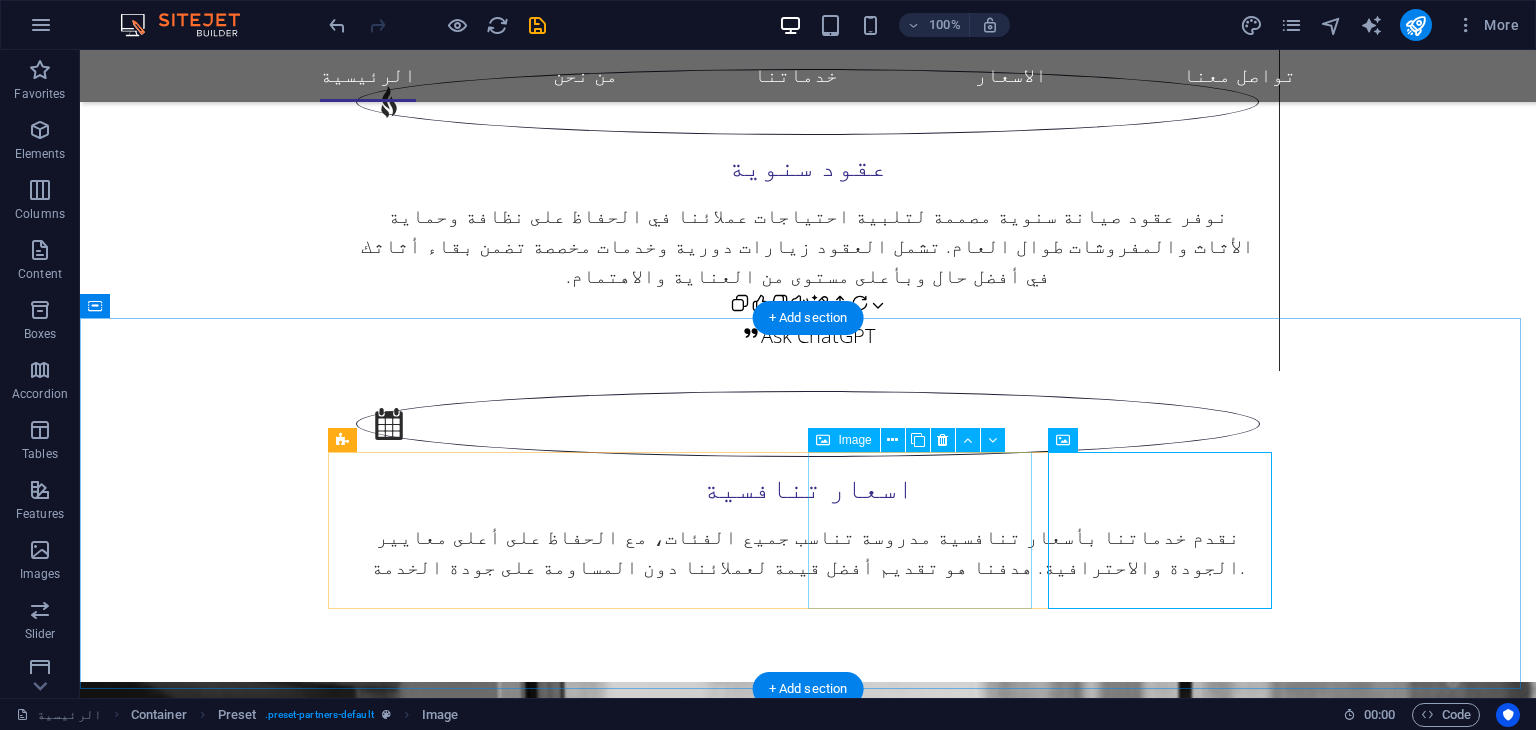 click on "pullman" at bounding box center [448, 4842] 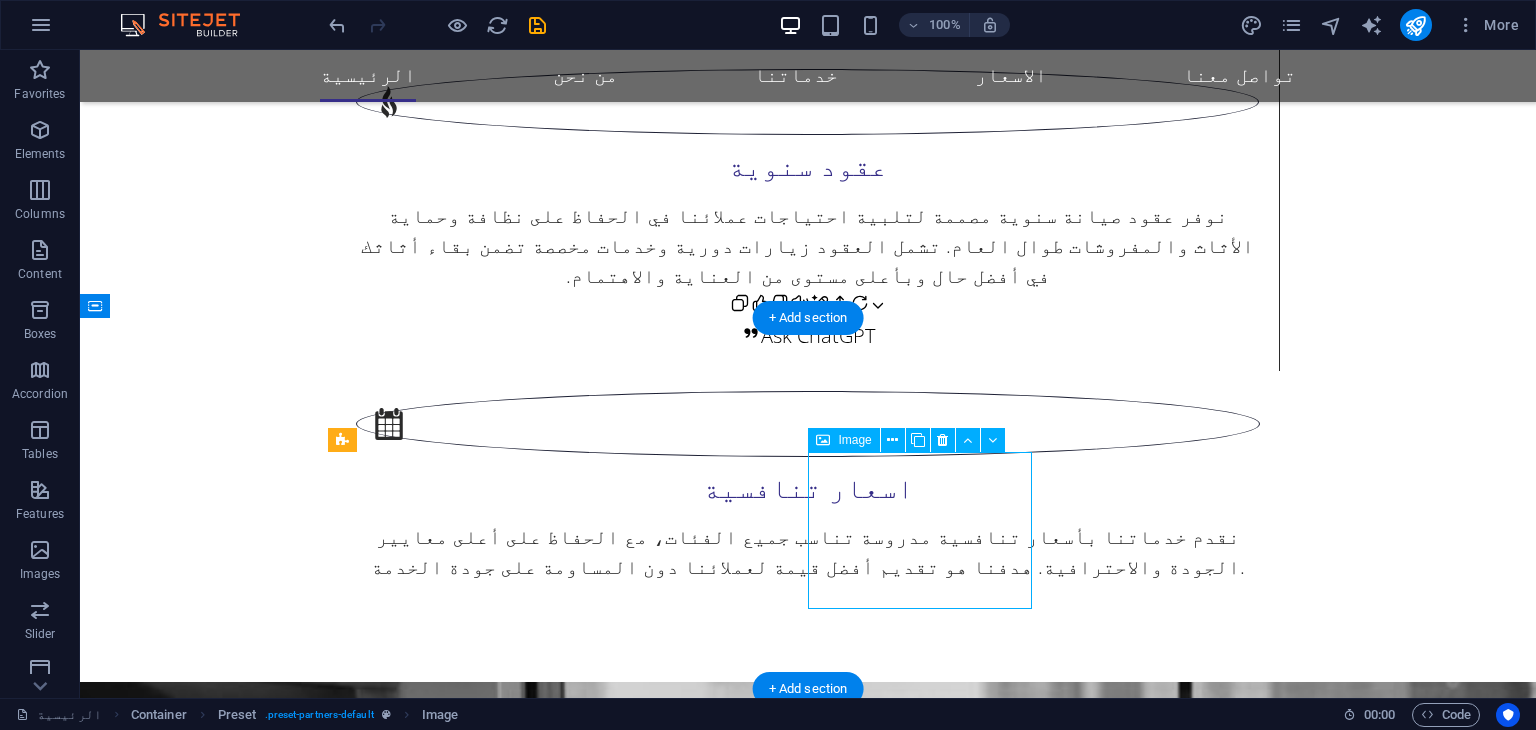 click on "pullman" at bounding box center (448, 4842) 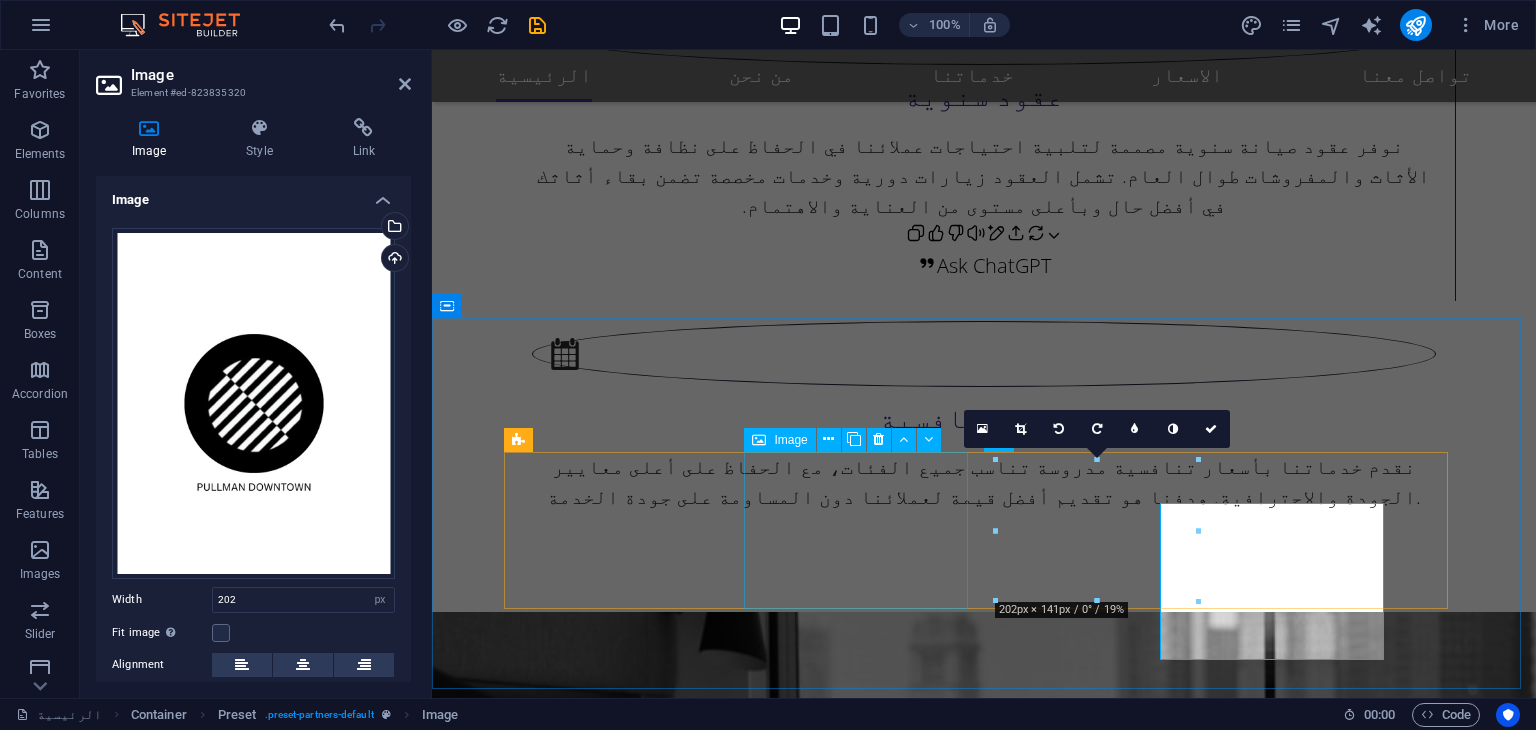 scroll, scrollTop: 2928, scrollLeft: 0, axis: vertical 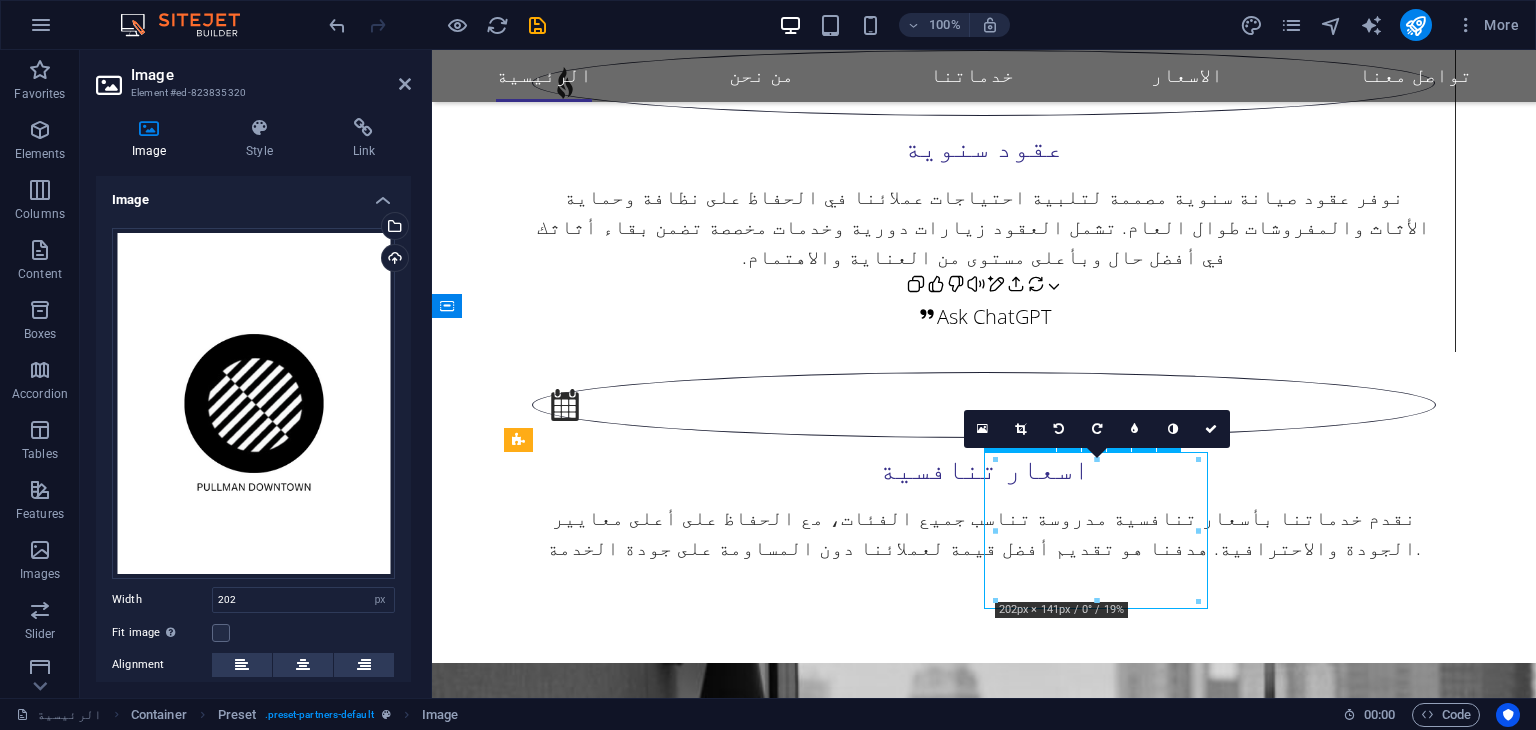 drag, startPoint x: 1068, startPoint y: 519, endPoint x: 1038, endPoint y: 517, distance: 30.066593 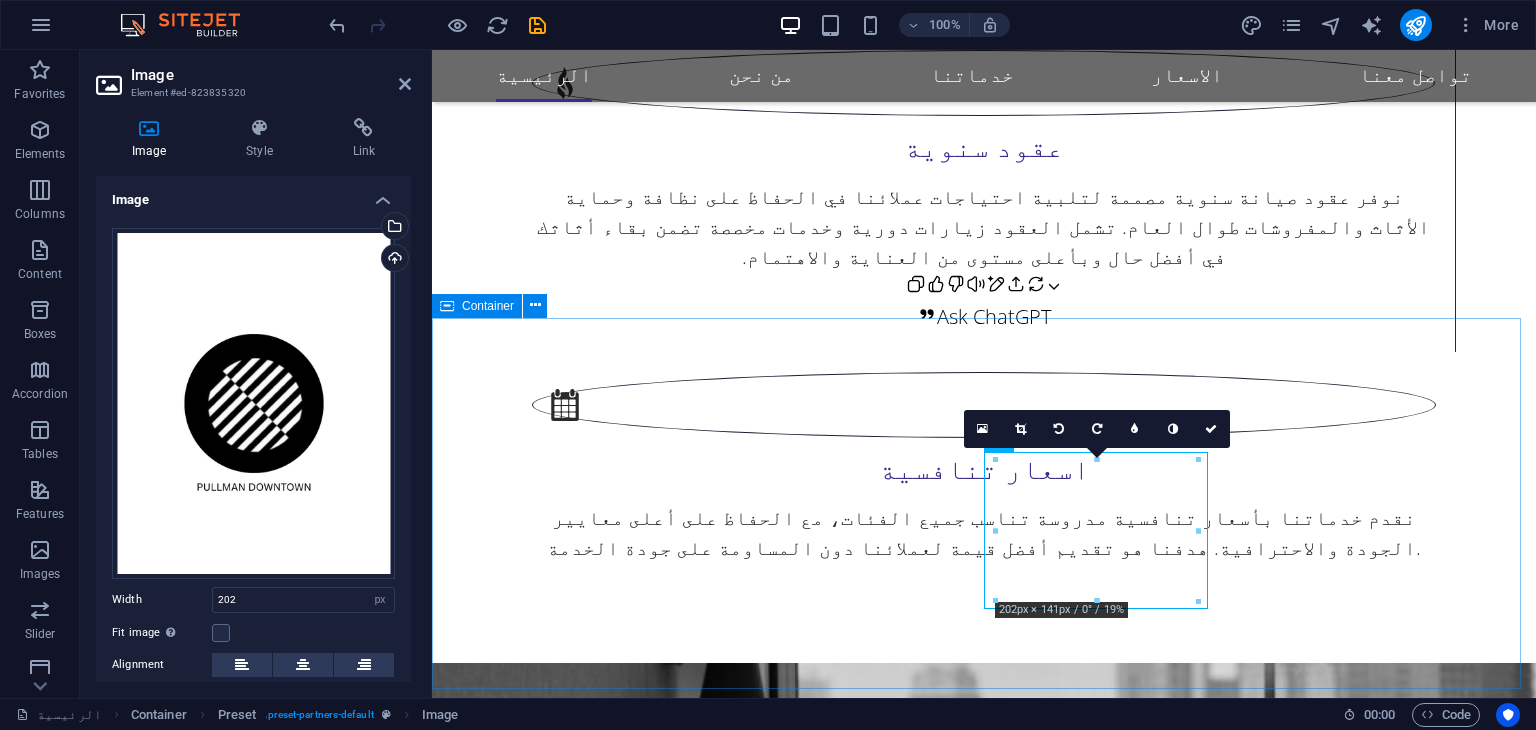 click on "شركاؤنا pullman" at bounding box center [984, 4999] 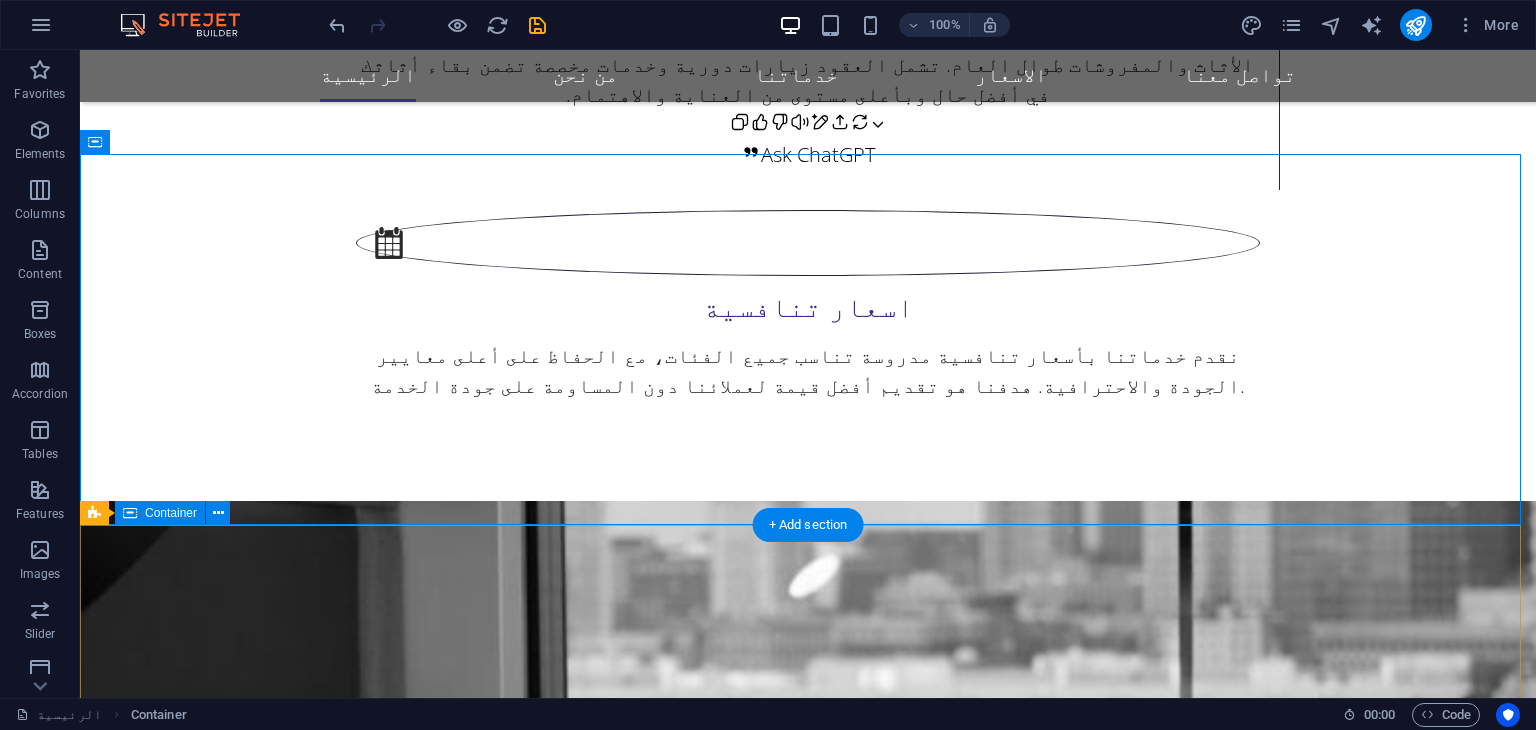scroll, scrollTop: 3162, scrollLeft: 0, axis: vertical 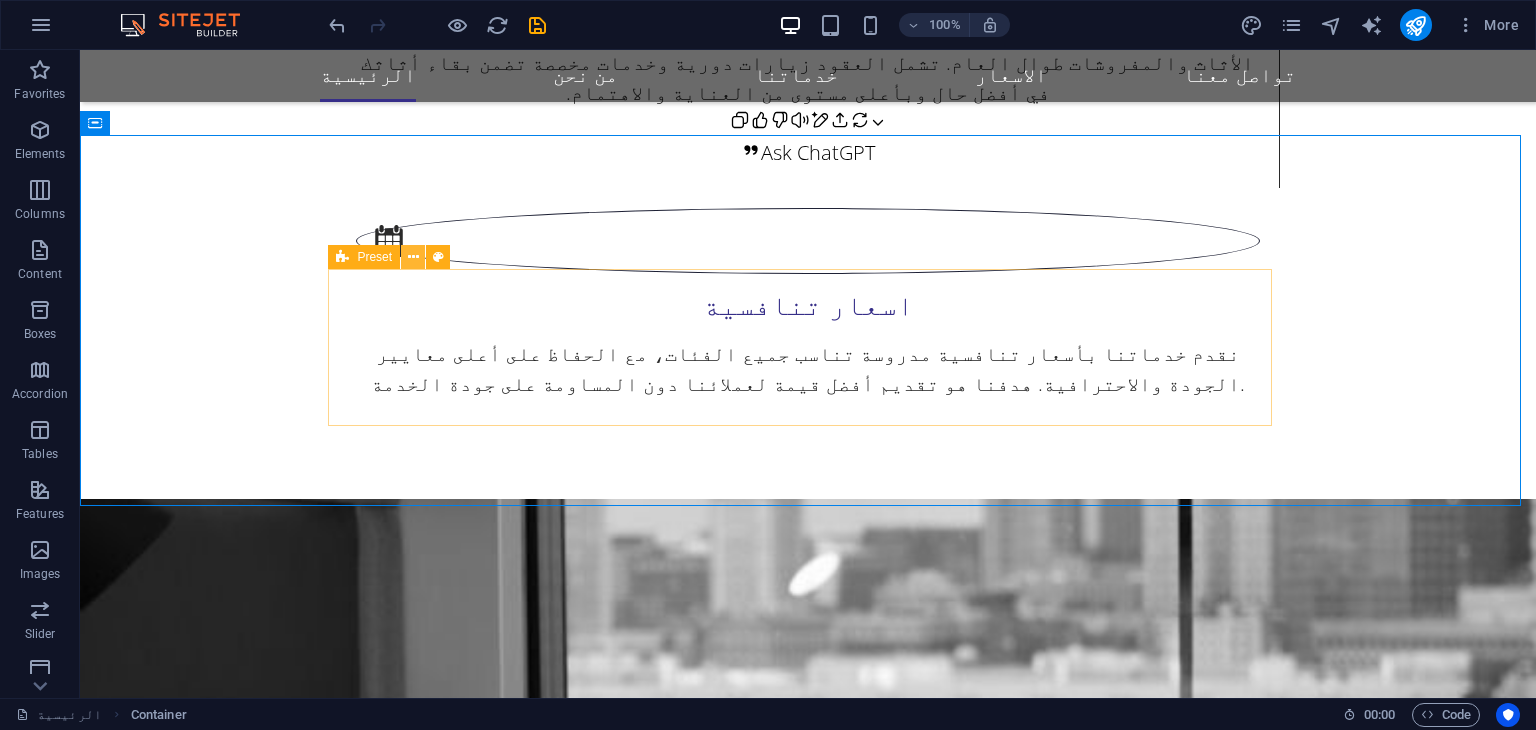 click at bounding box center [413, 257] 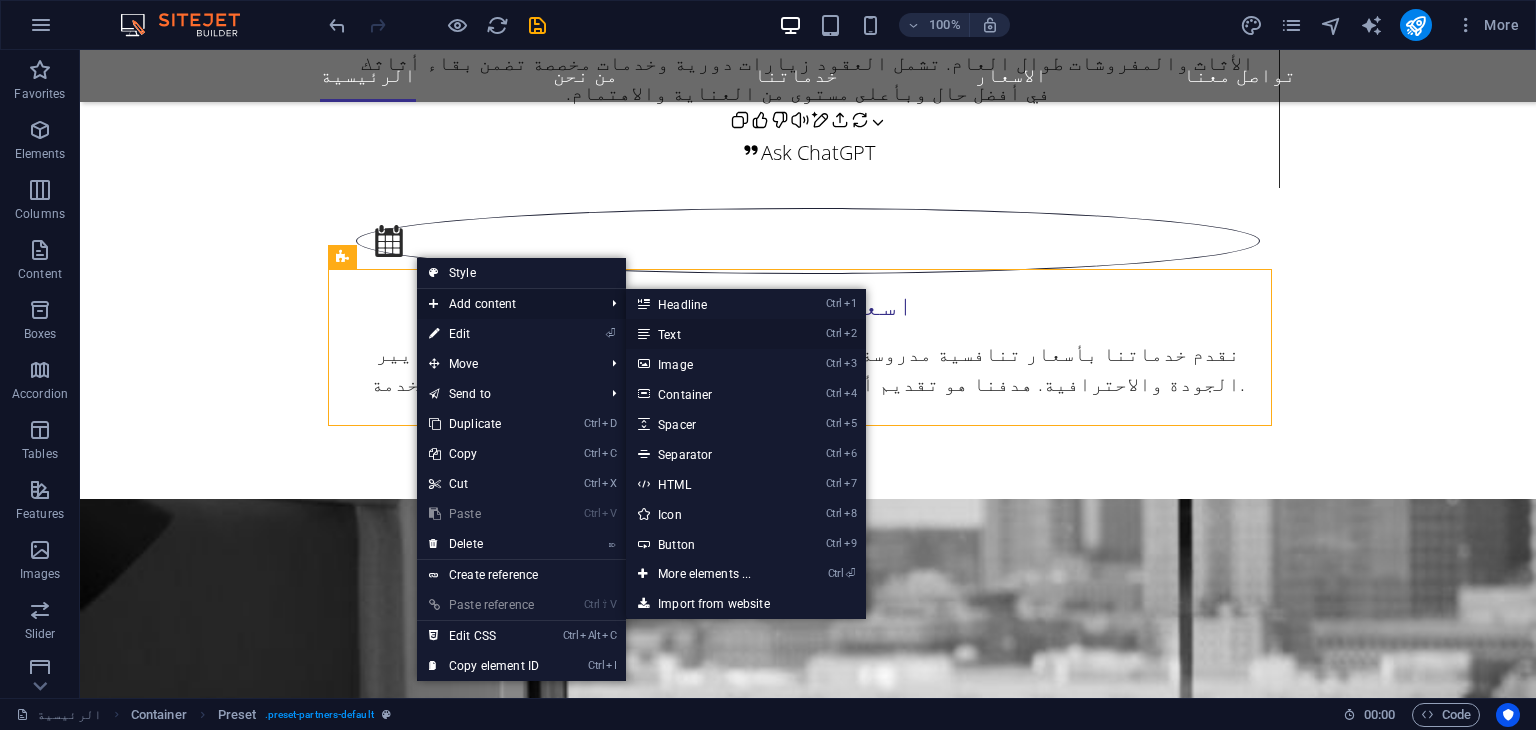 click on "Ctrl 2  Text" at bounding box center (708, 334) 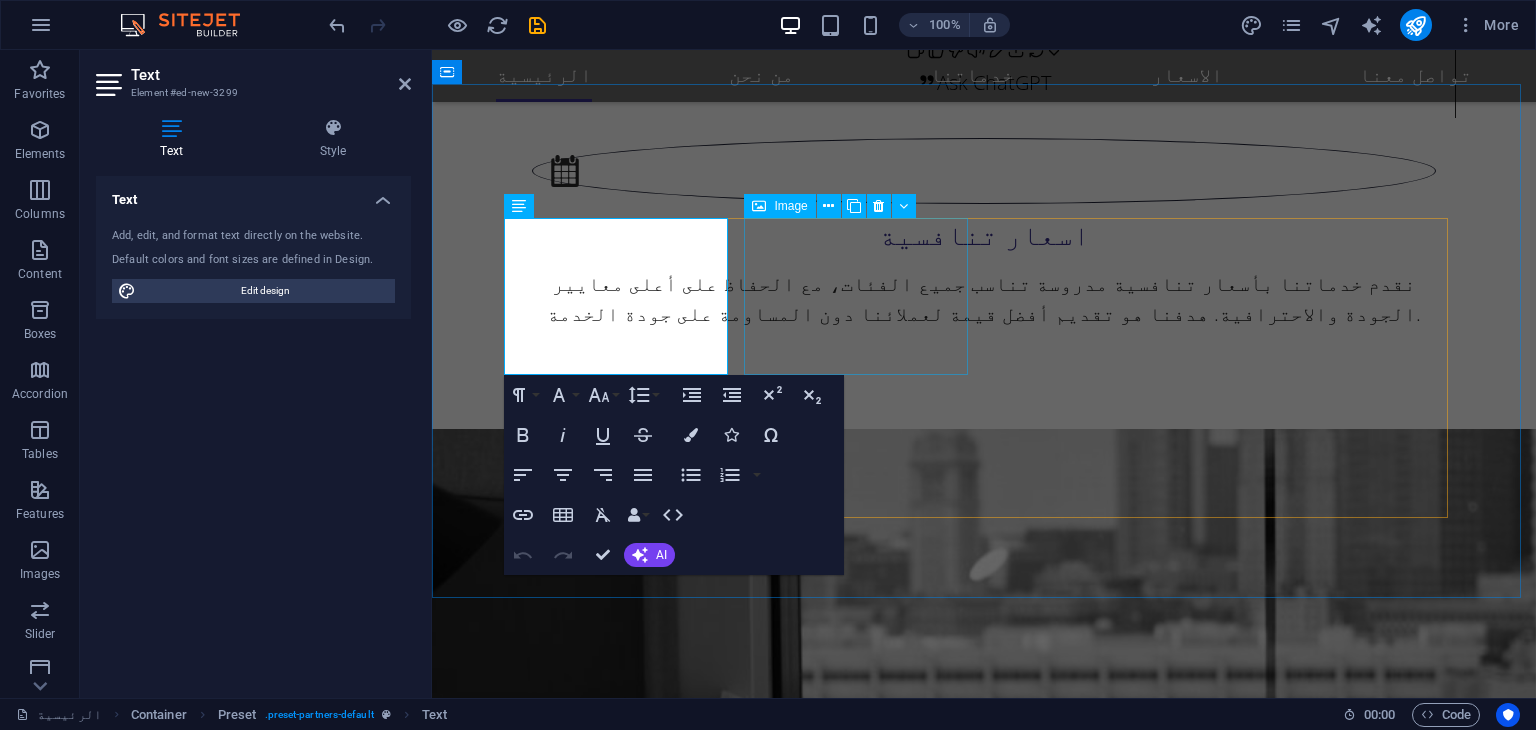 click at bounding box center (624, 4747) 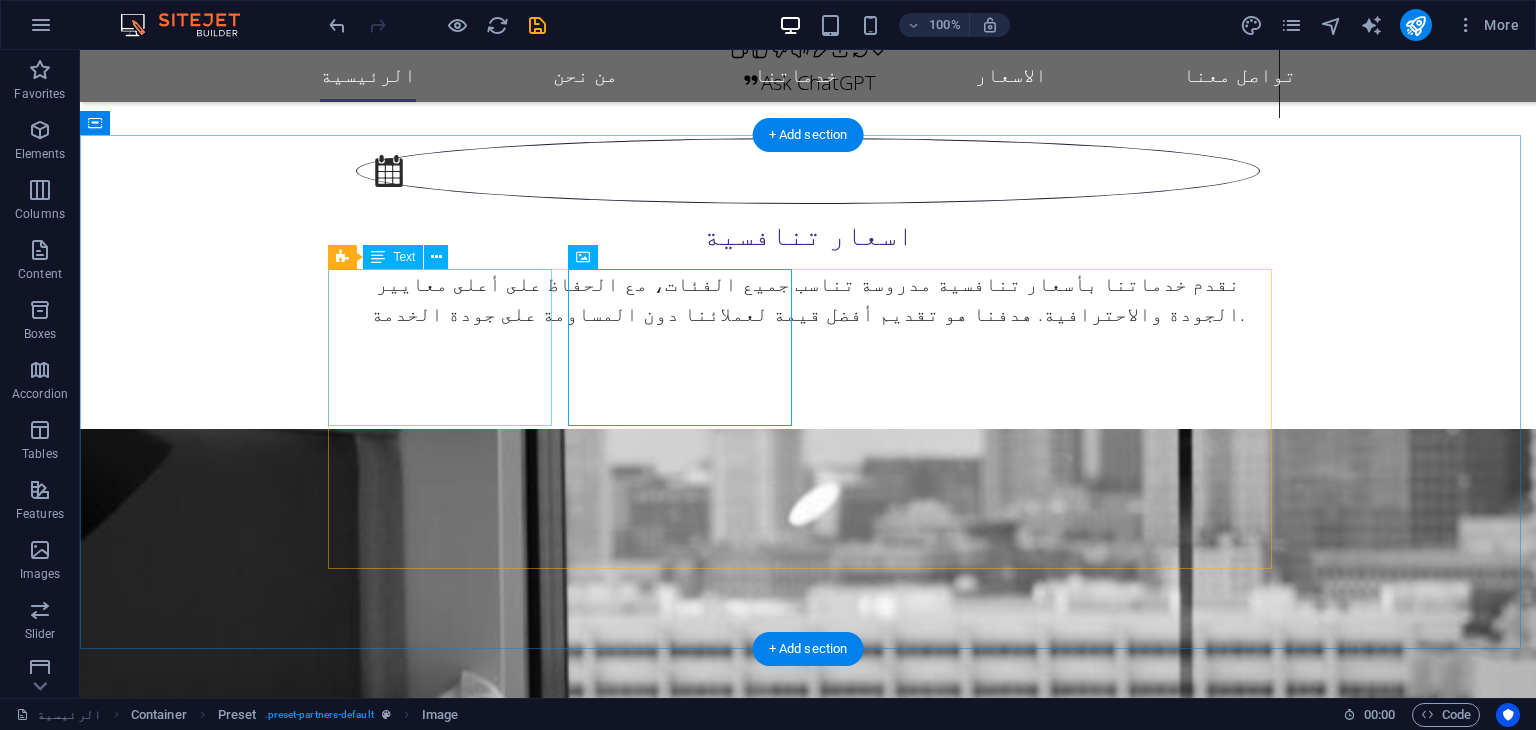click on "New text element" at bounding box center [448, 4484] 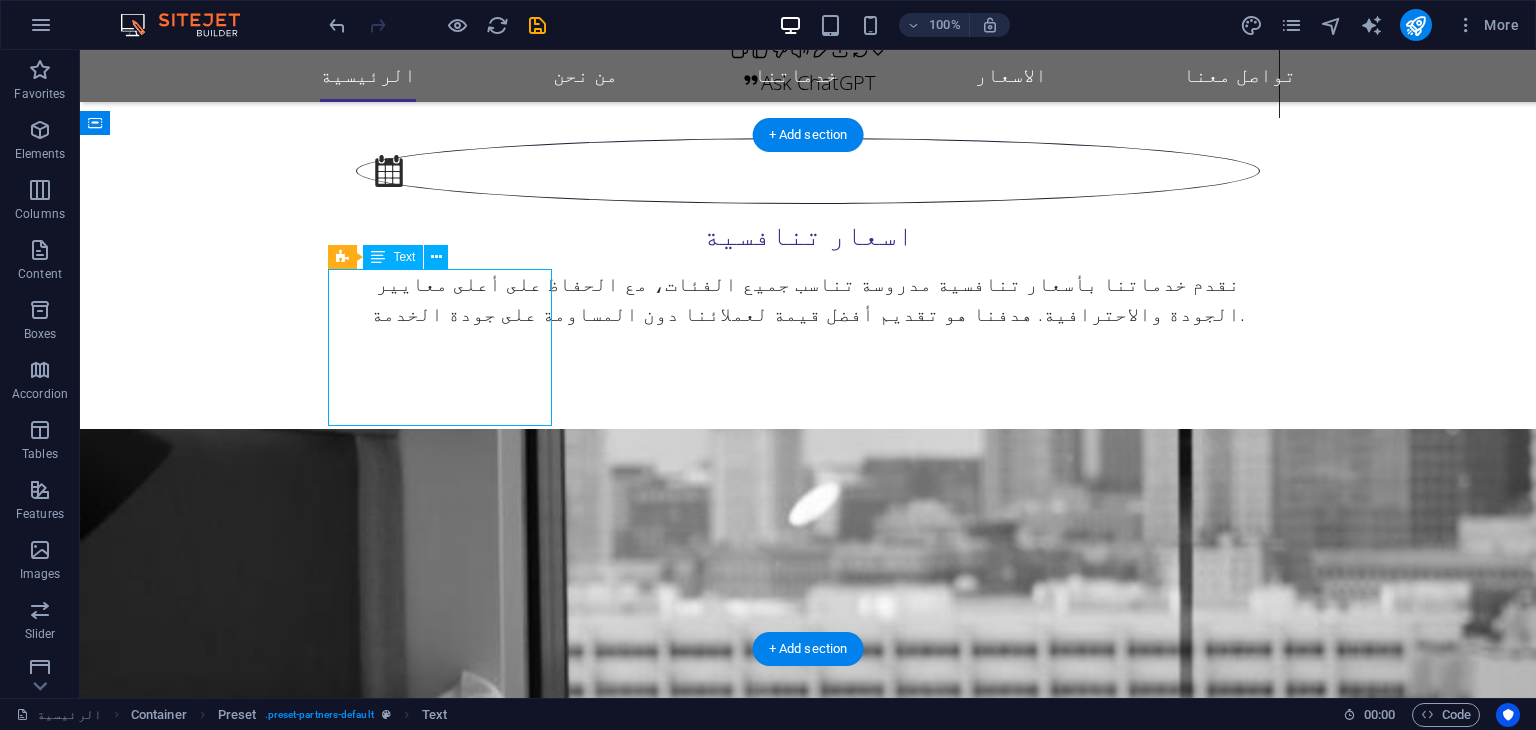 click on "New text element" at bounding box center (448, 4484) 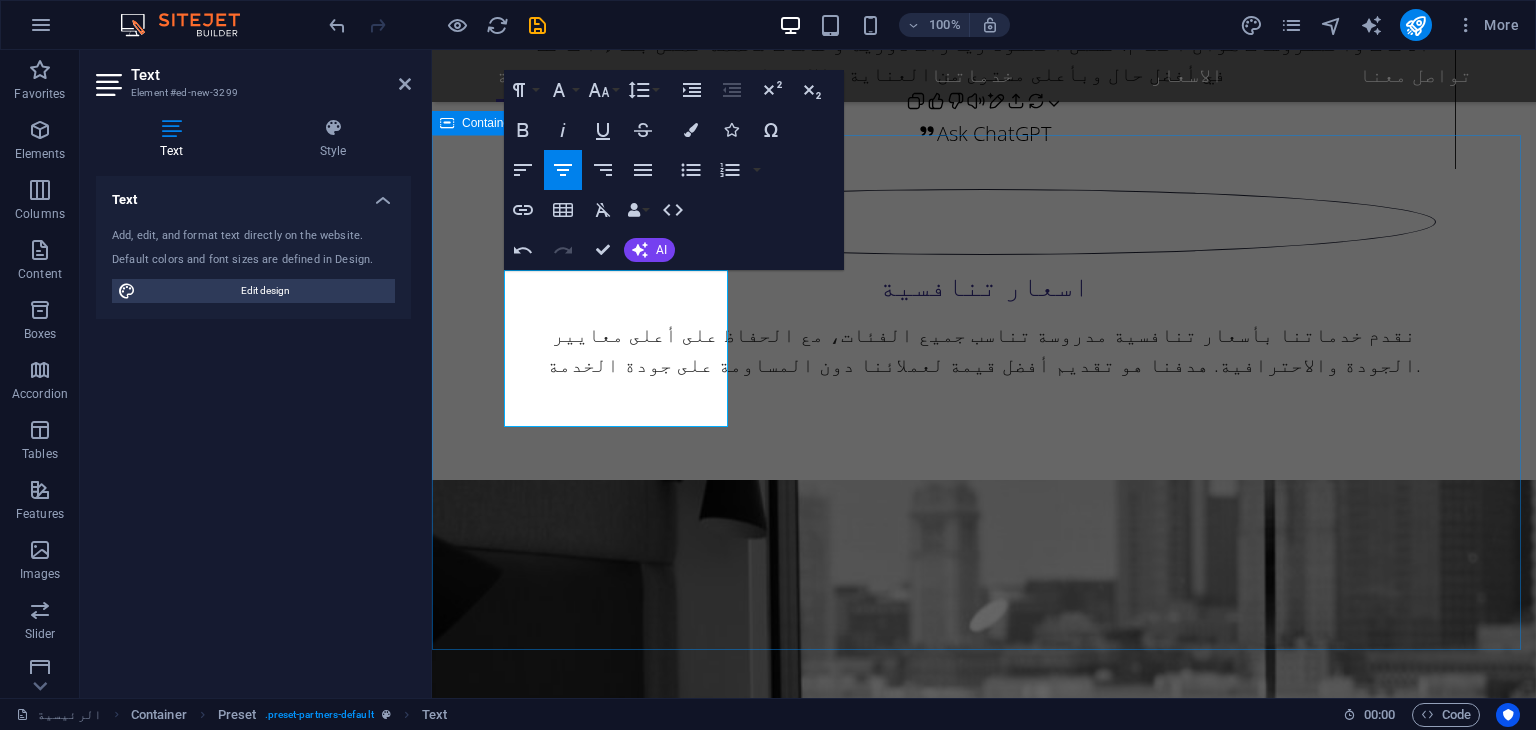 click on "شركاؤنا pullman" at bounding box center [984, 4902] 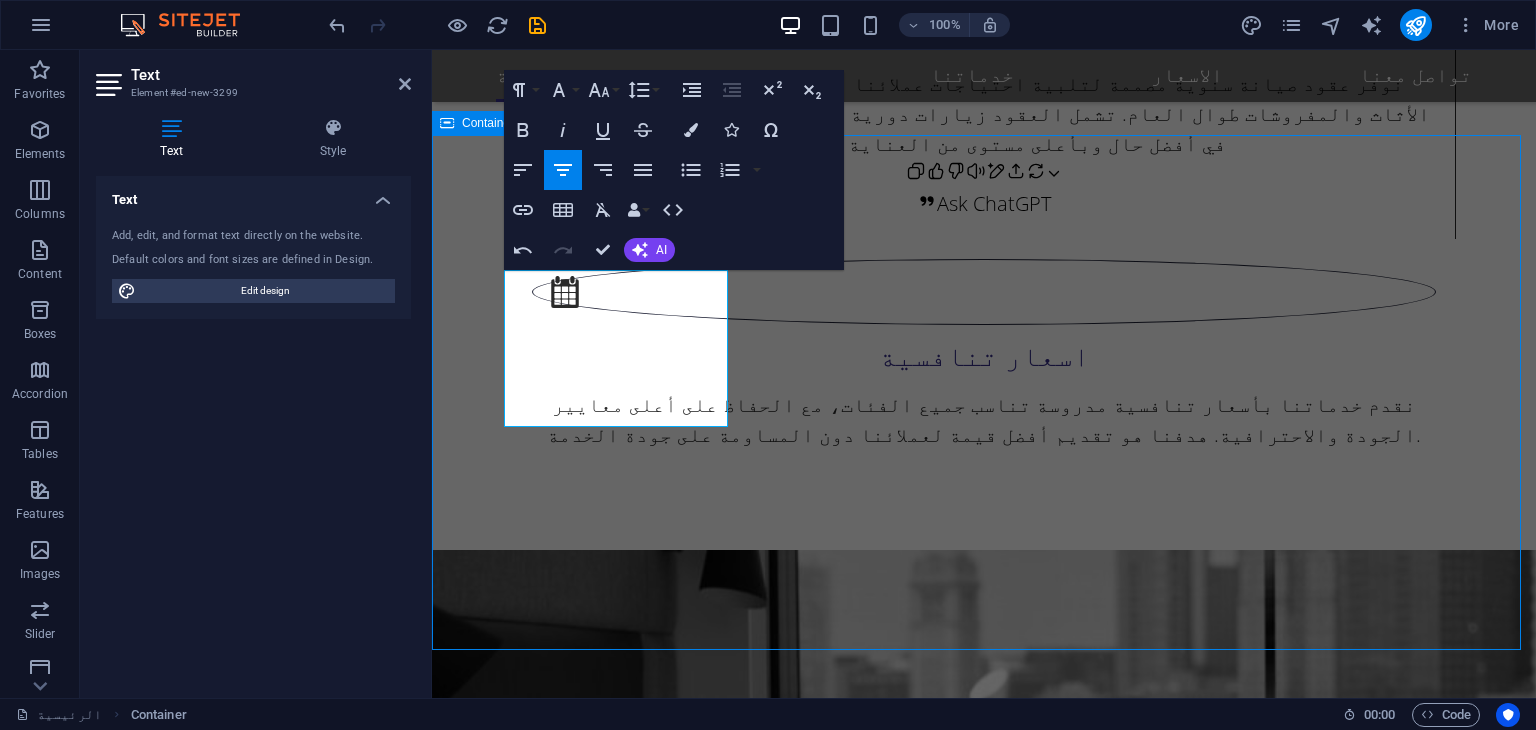 scroll, scrollTop: 3162, scrollLeft: 0, axis: vertical 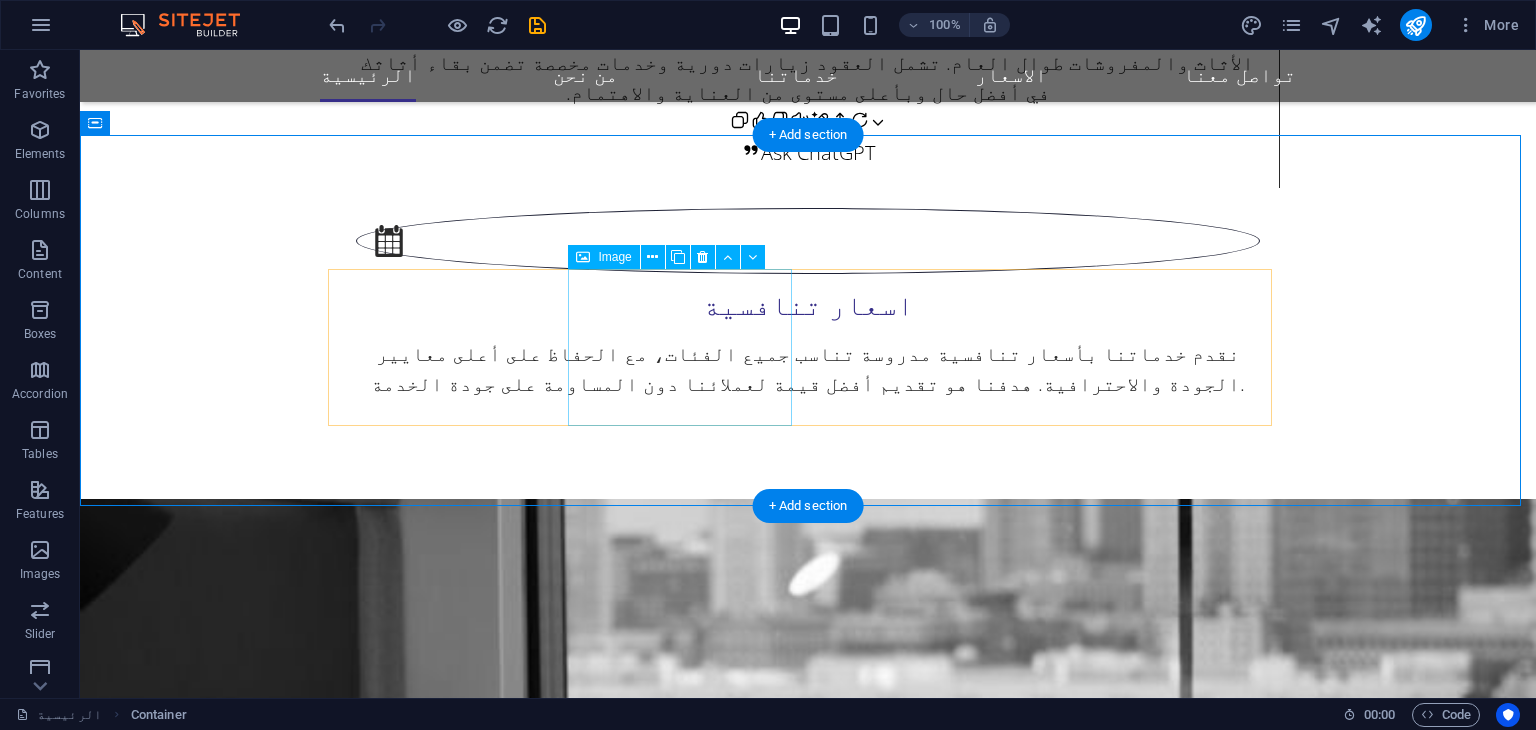 click at bounding box center [448, 4509] 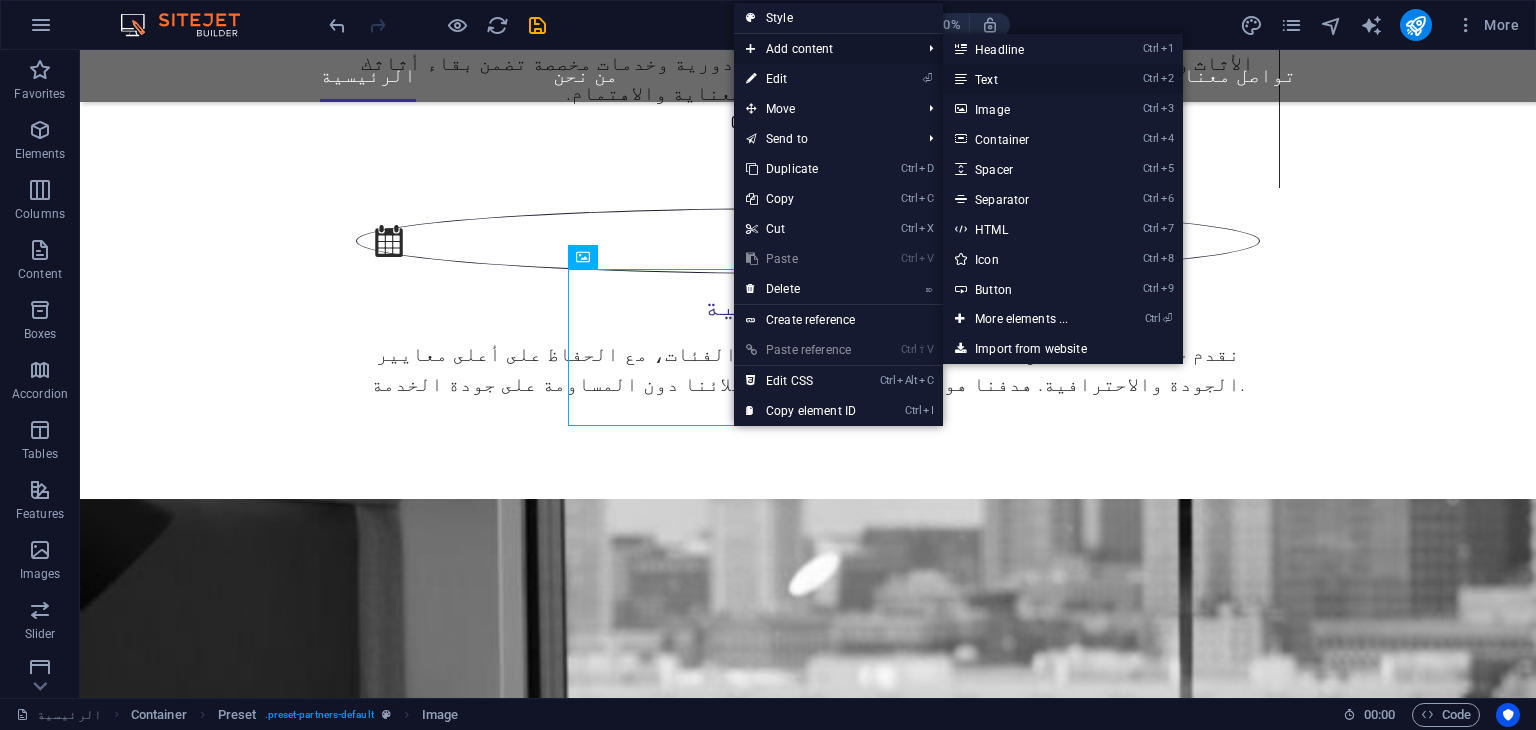 click on "Ctrl 2  Text" at bounding box center [1025, 79] 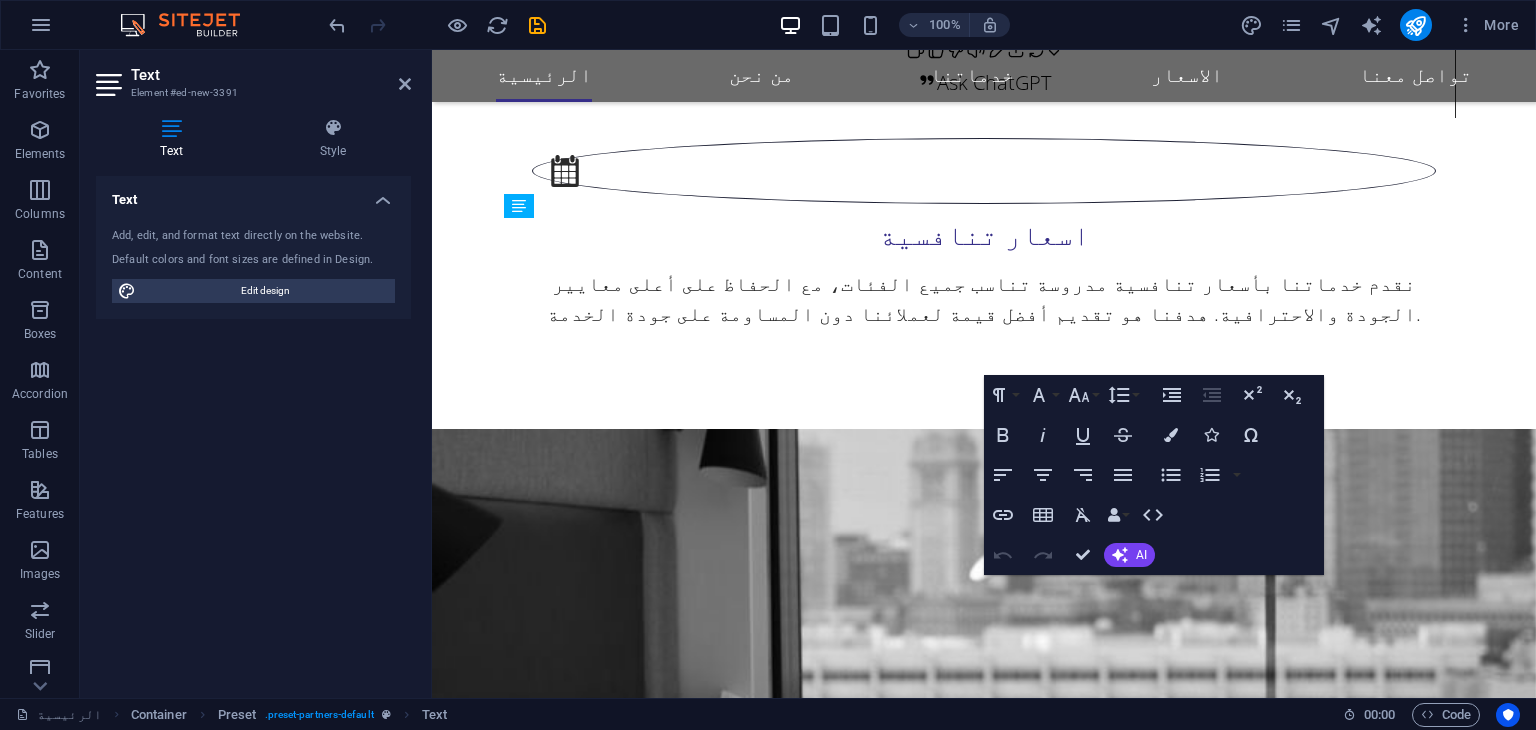 drag, startPoint x: 1074, startPoint y: 329, endPoint x: 907, endPoint y: 362, distance: 170.22926 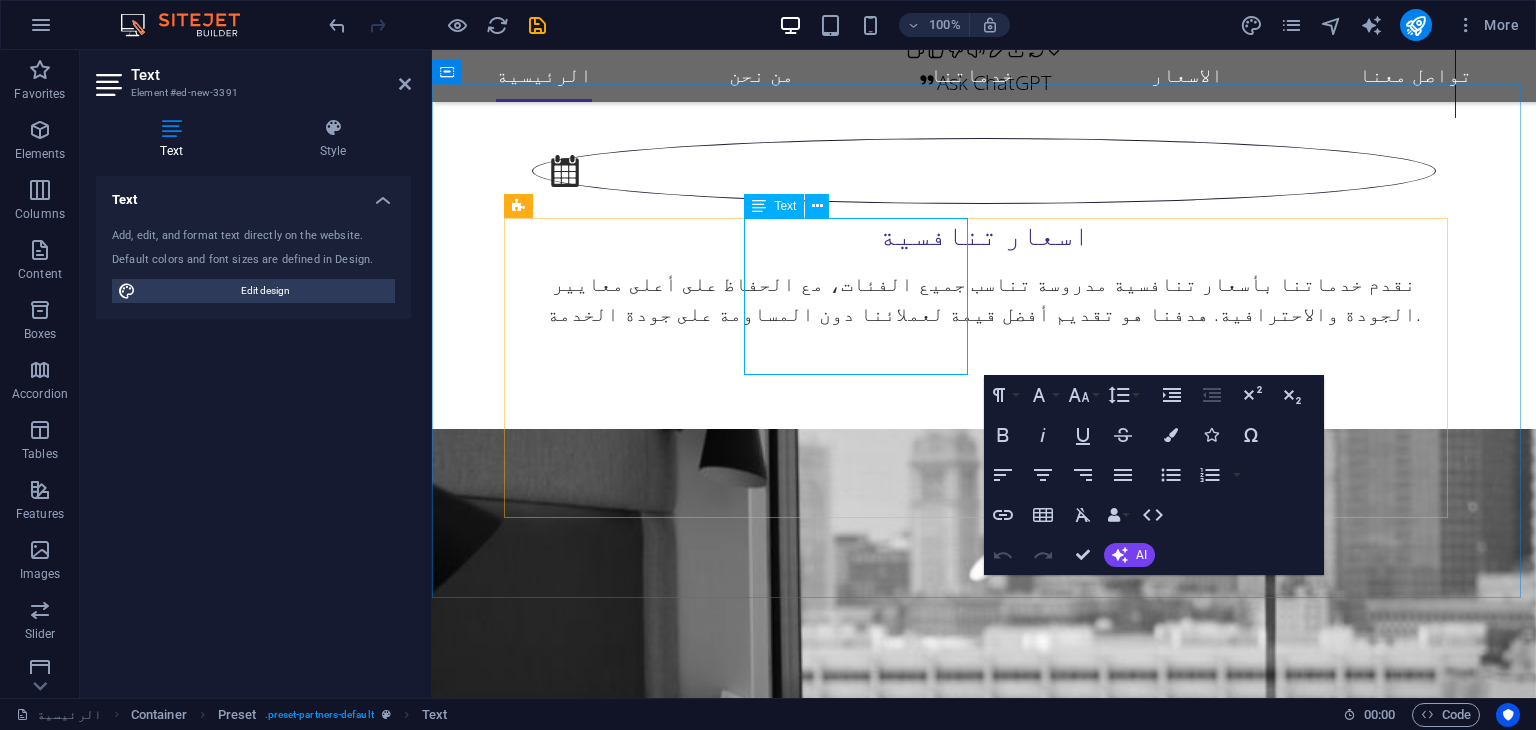 click on "New text element" at bounding box center (624, 4728) 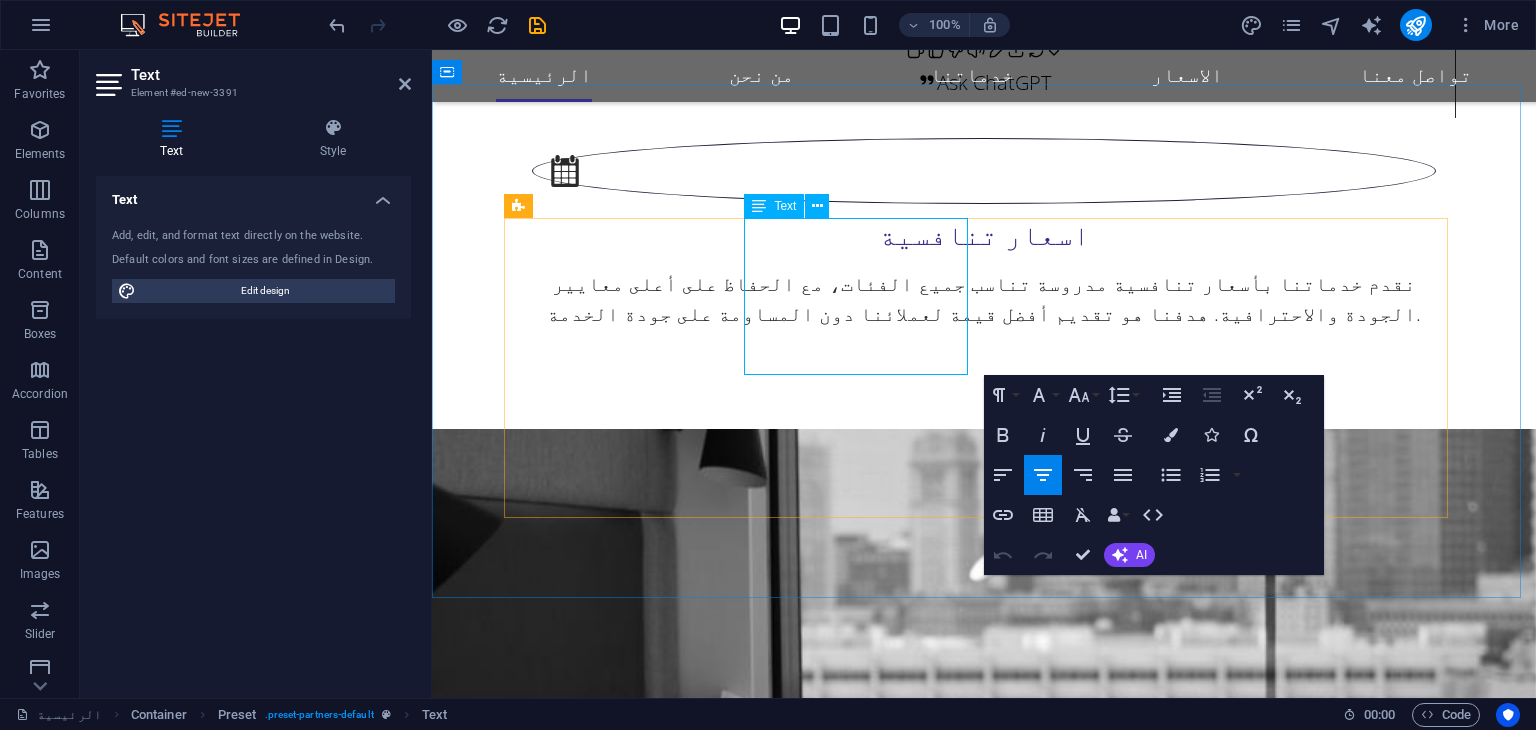 click on "New text element" at bounding box center [624, 4728] 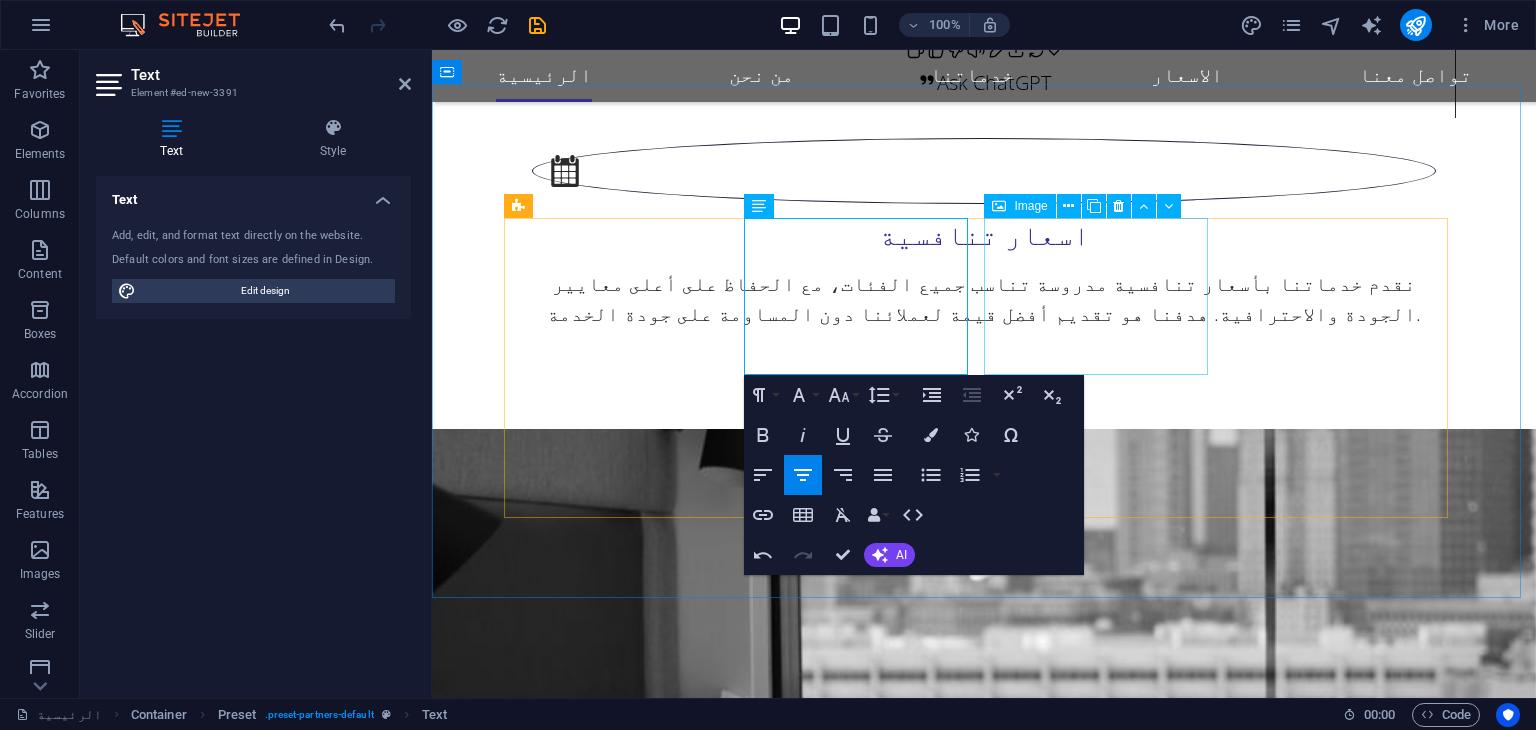 click at bounding box center [624, 4882] 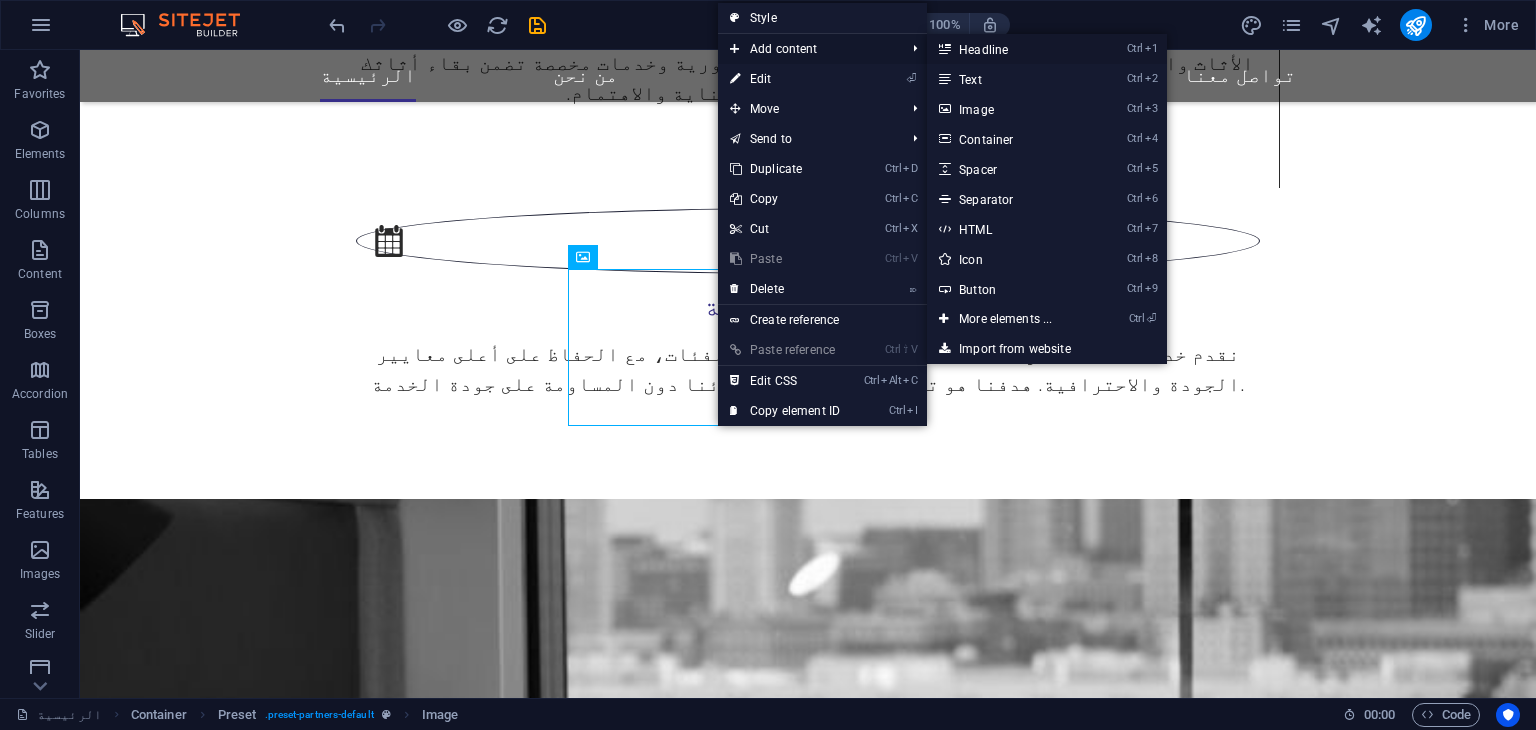 click on "Ctrl 1  Headline" at bounding box center [1009, 49] 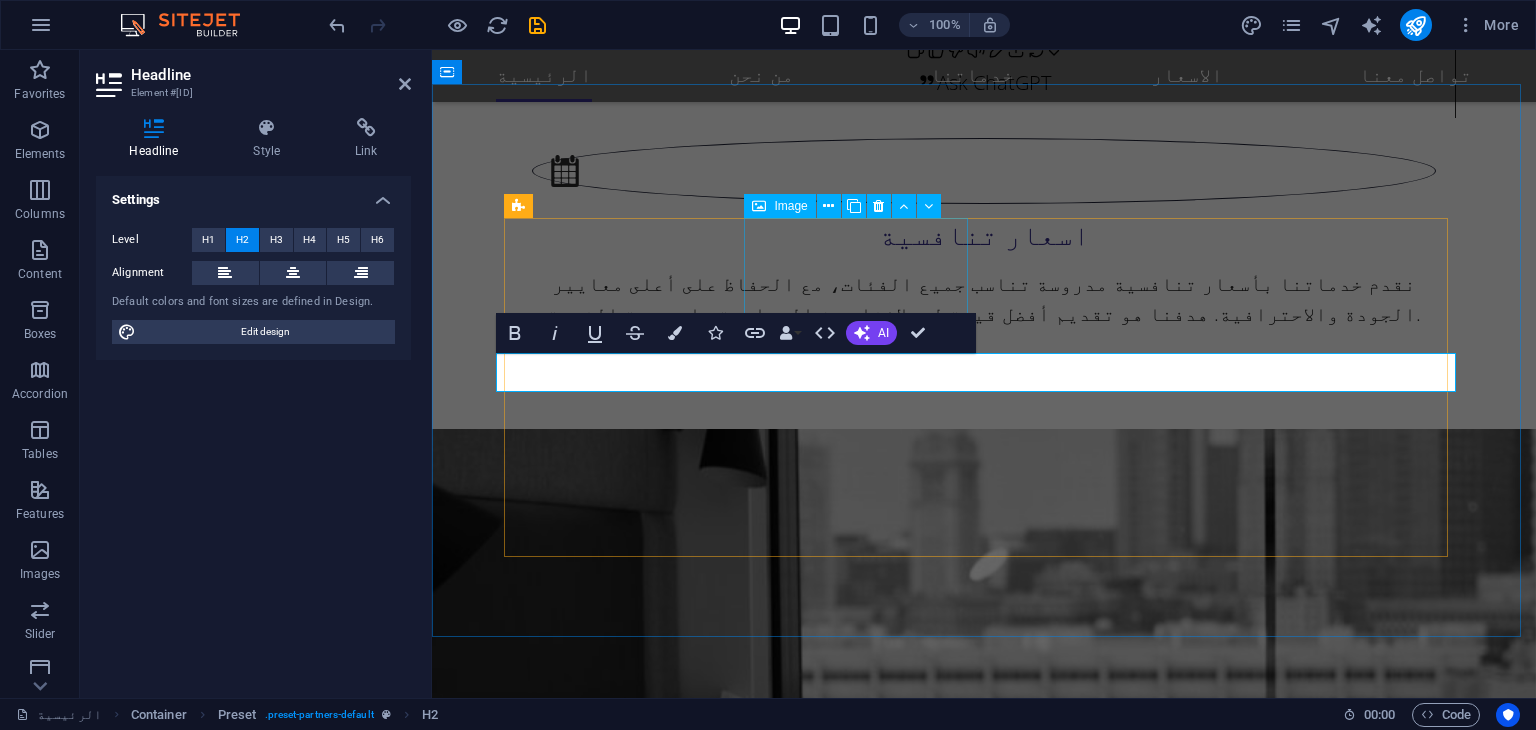 click at bounding box center (624, 4709) 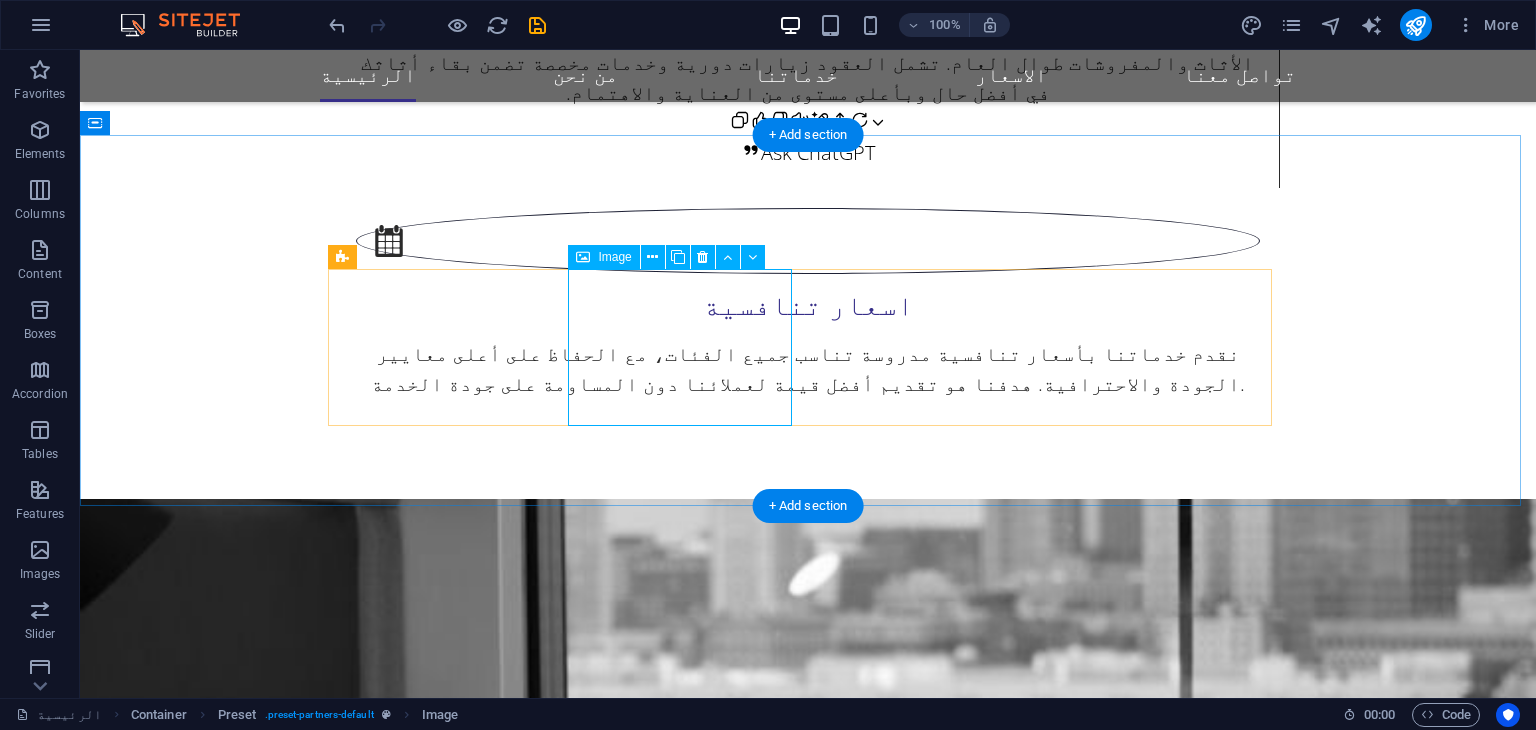 click at bounding box center [448, 4509] 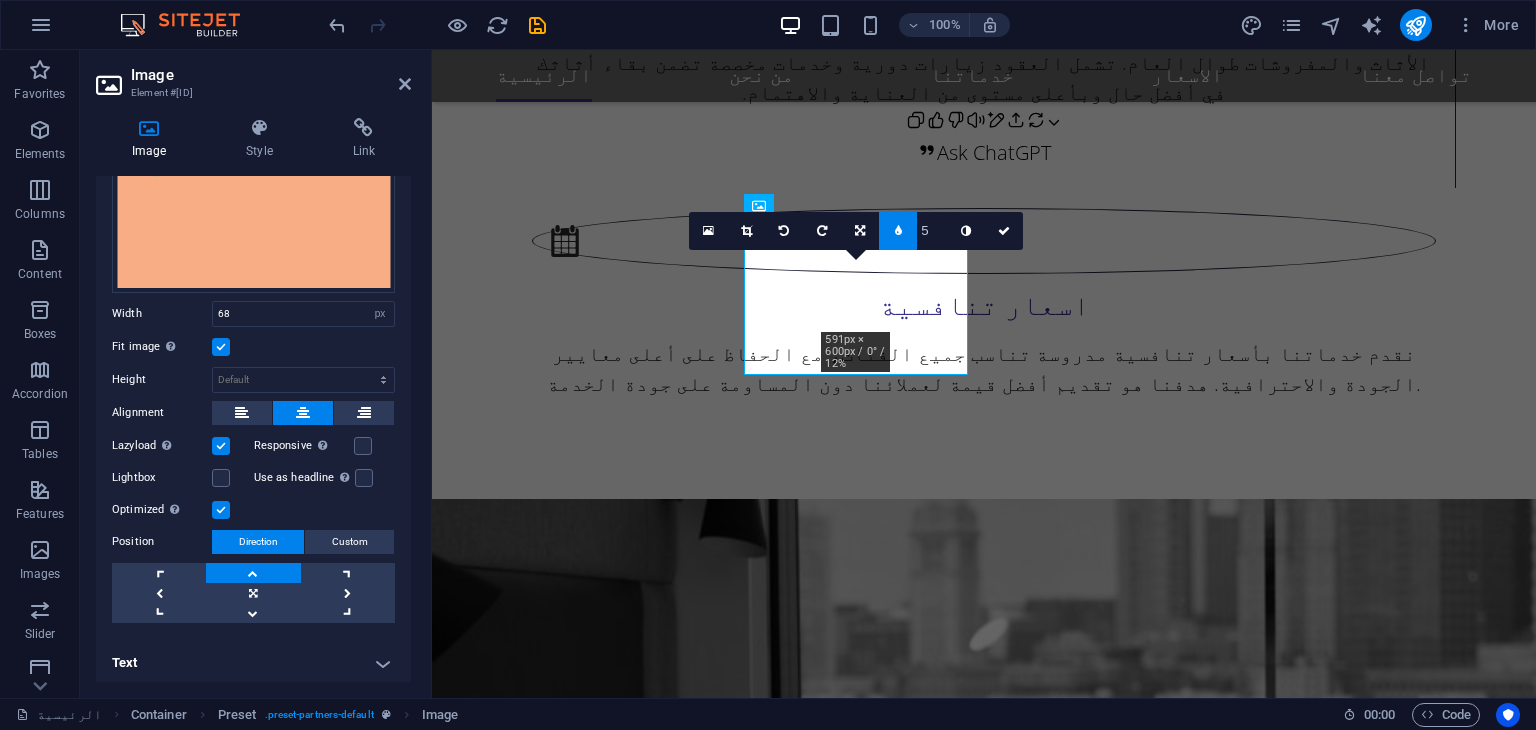 scroll, scrollTop: 0, scrollLeft: 0, axis: both 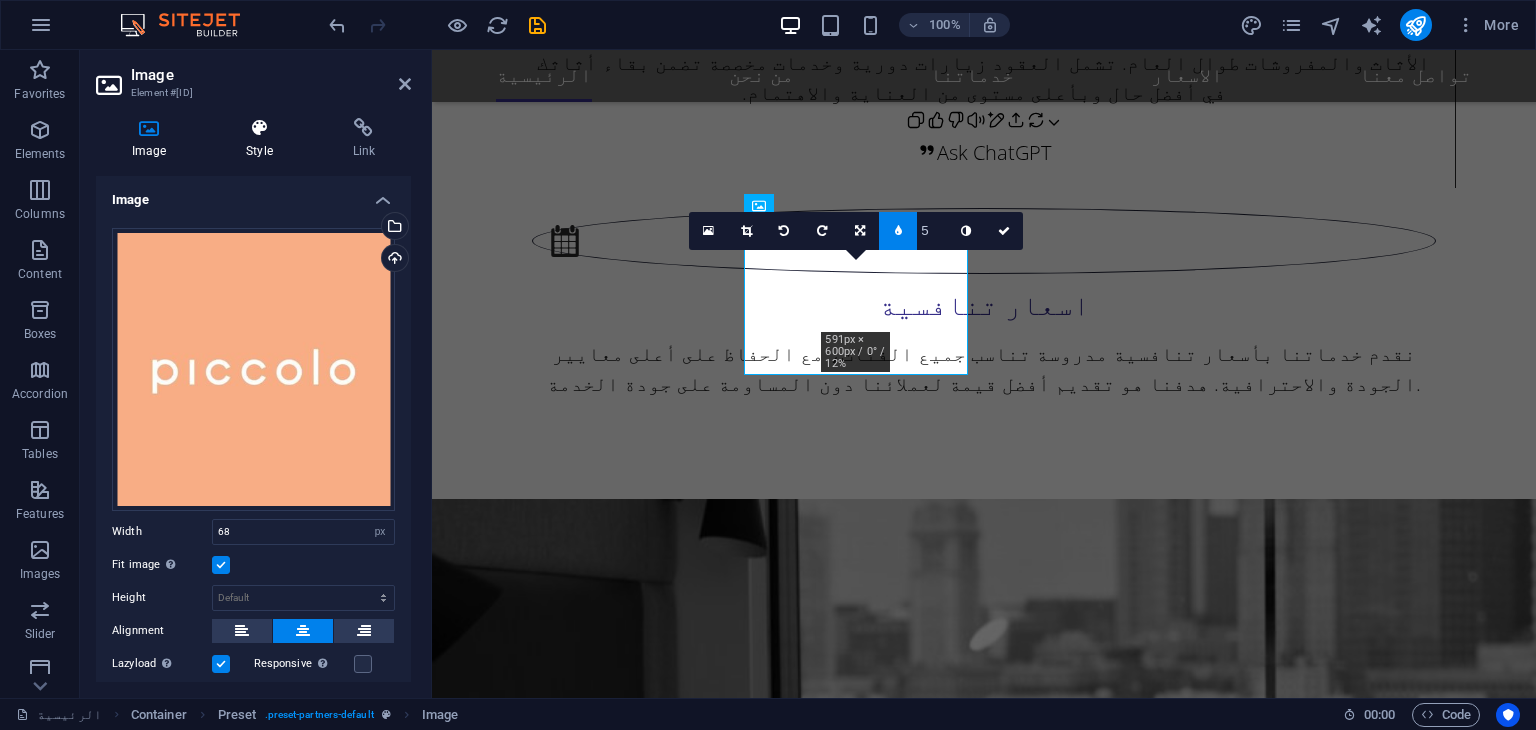 click at bounding box center (259, 128) 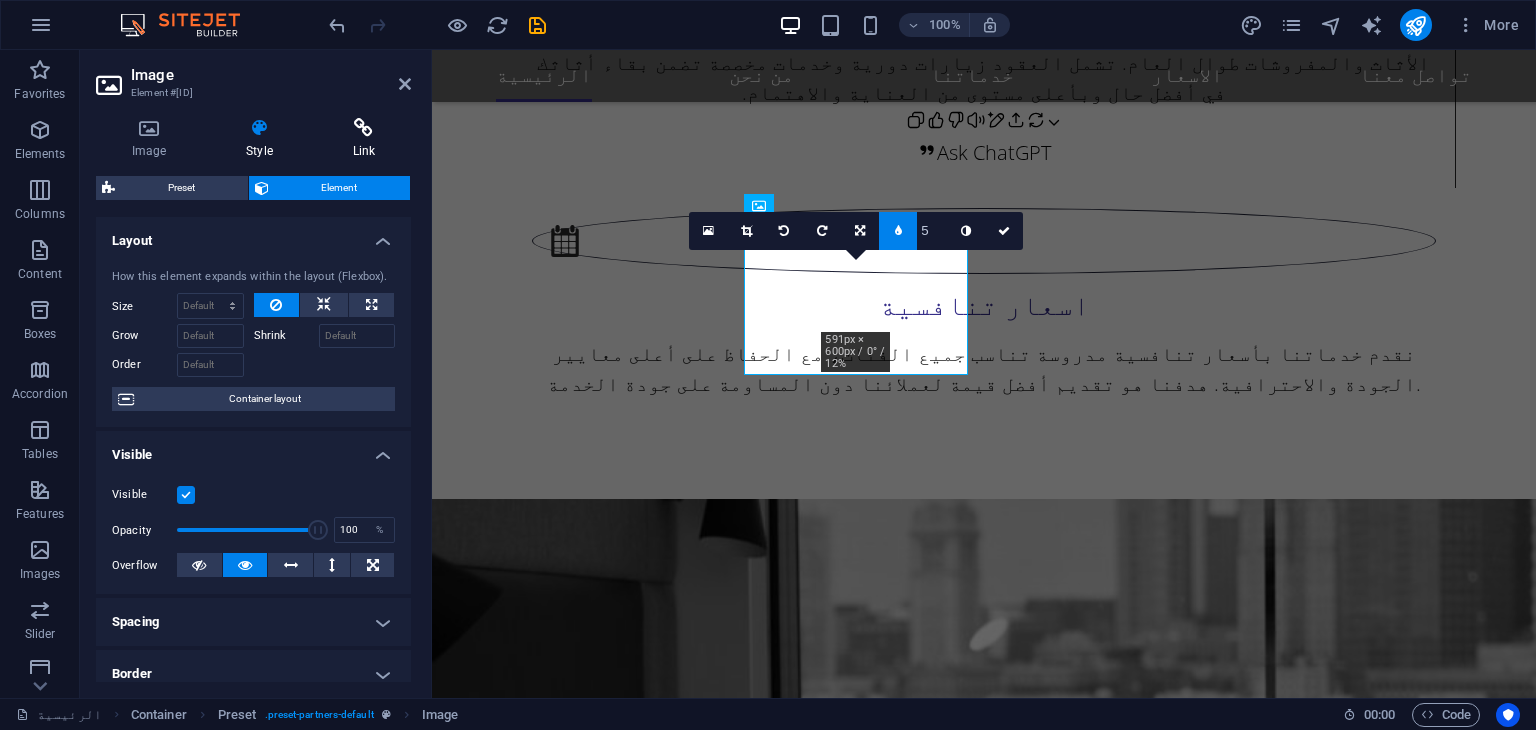 click at bounding box center (364, 128) 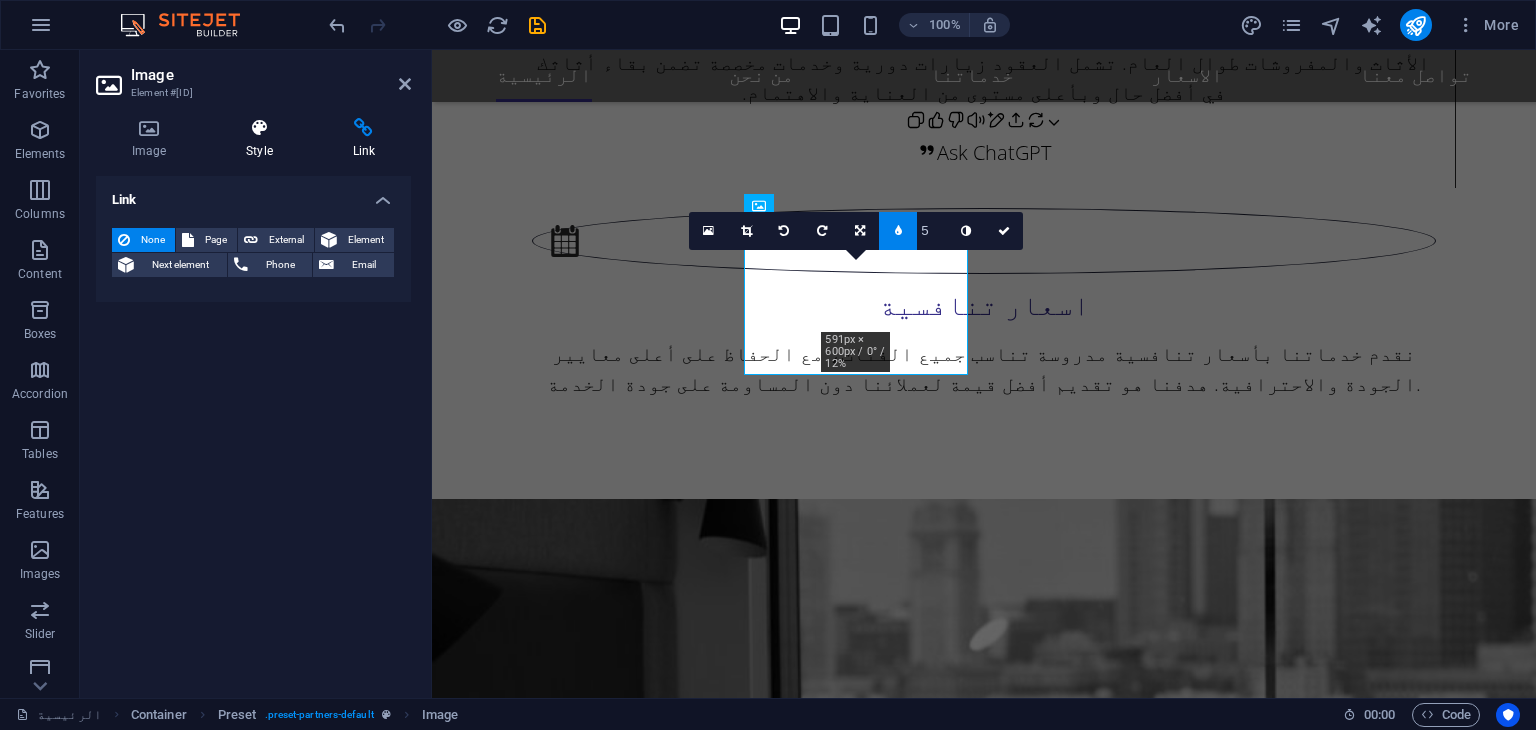 click at bounding box center (259, 128) 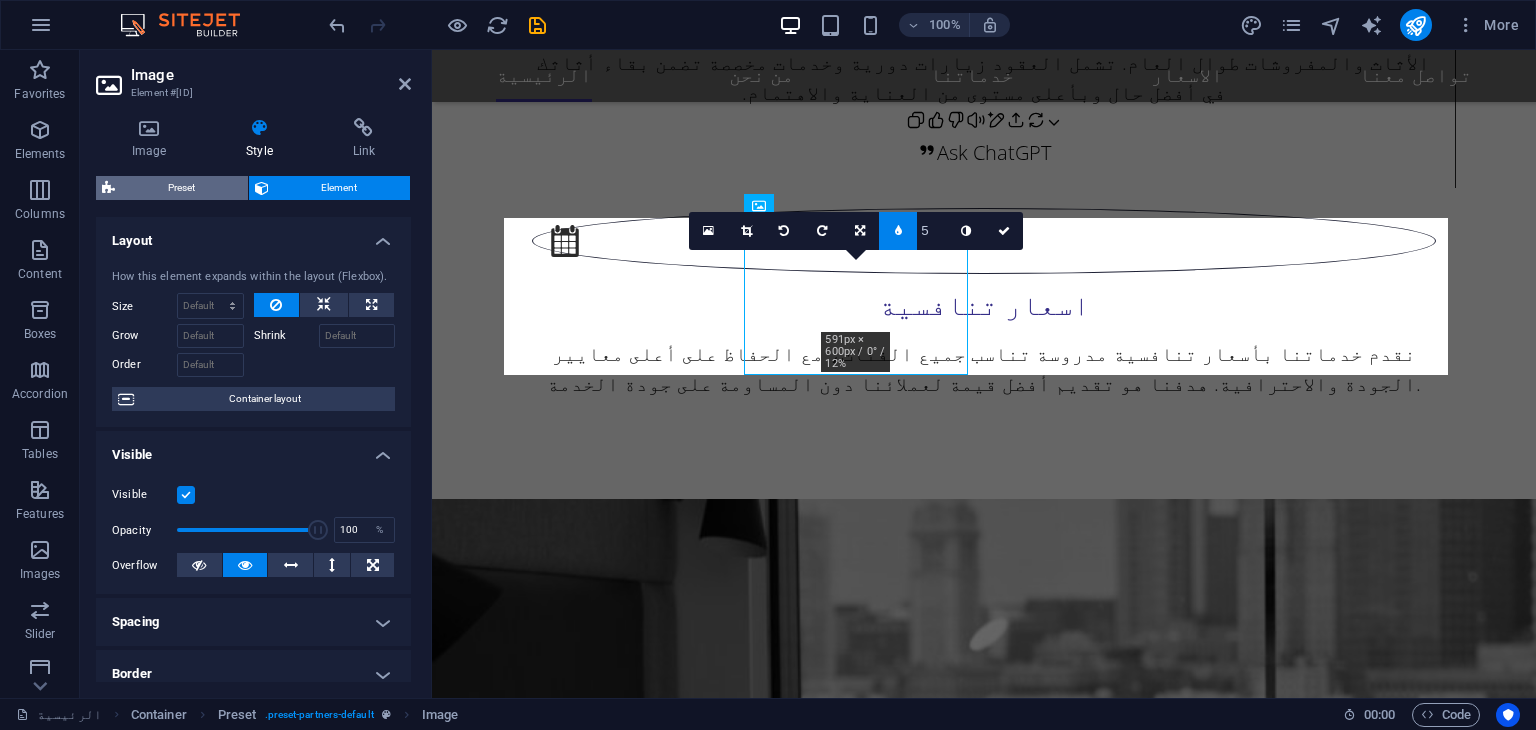 click on "Preset" at bounding box center [181, 188] 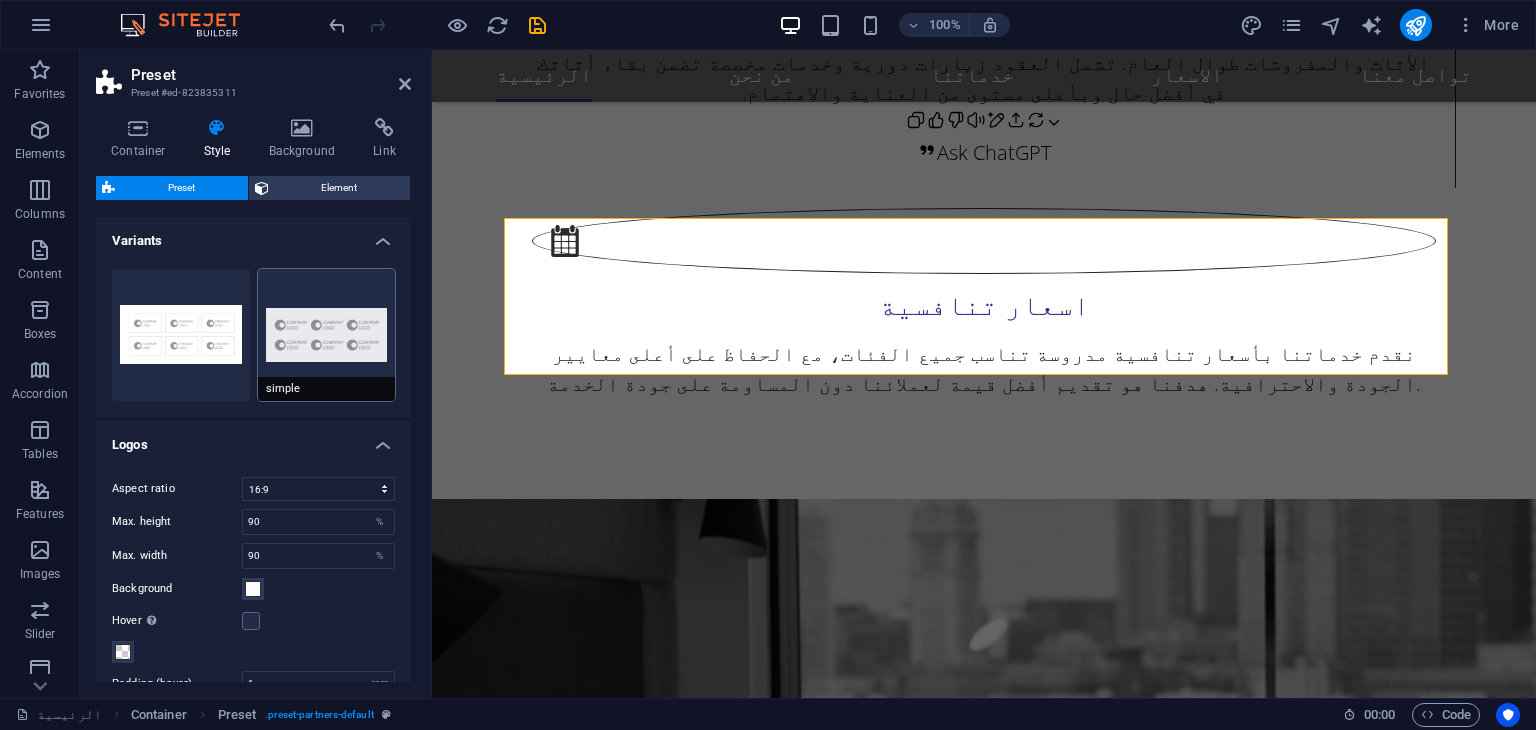 click on "simple" at bounding box center (327, 335) 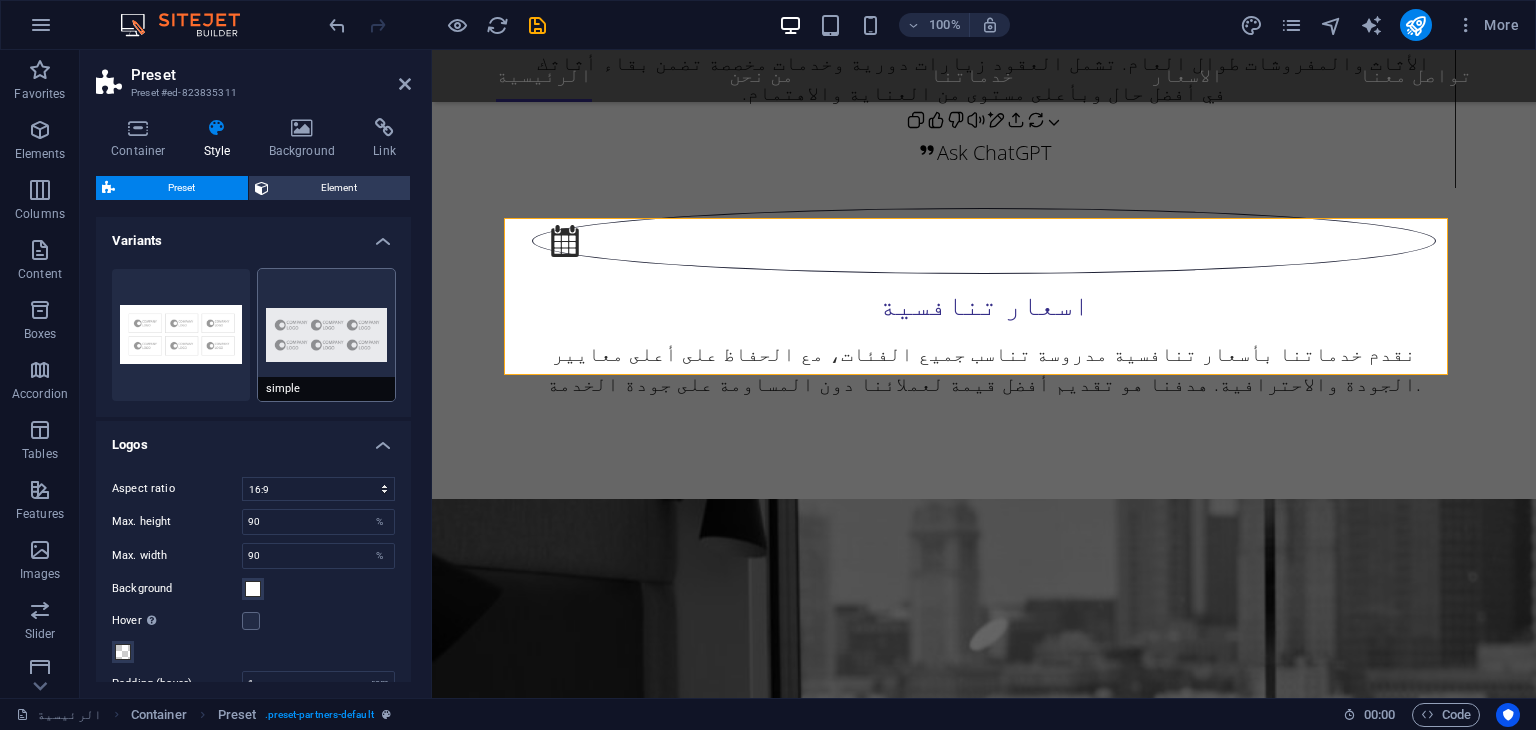 select on "2/1" 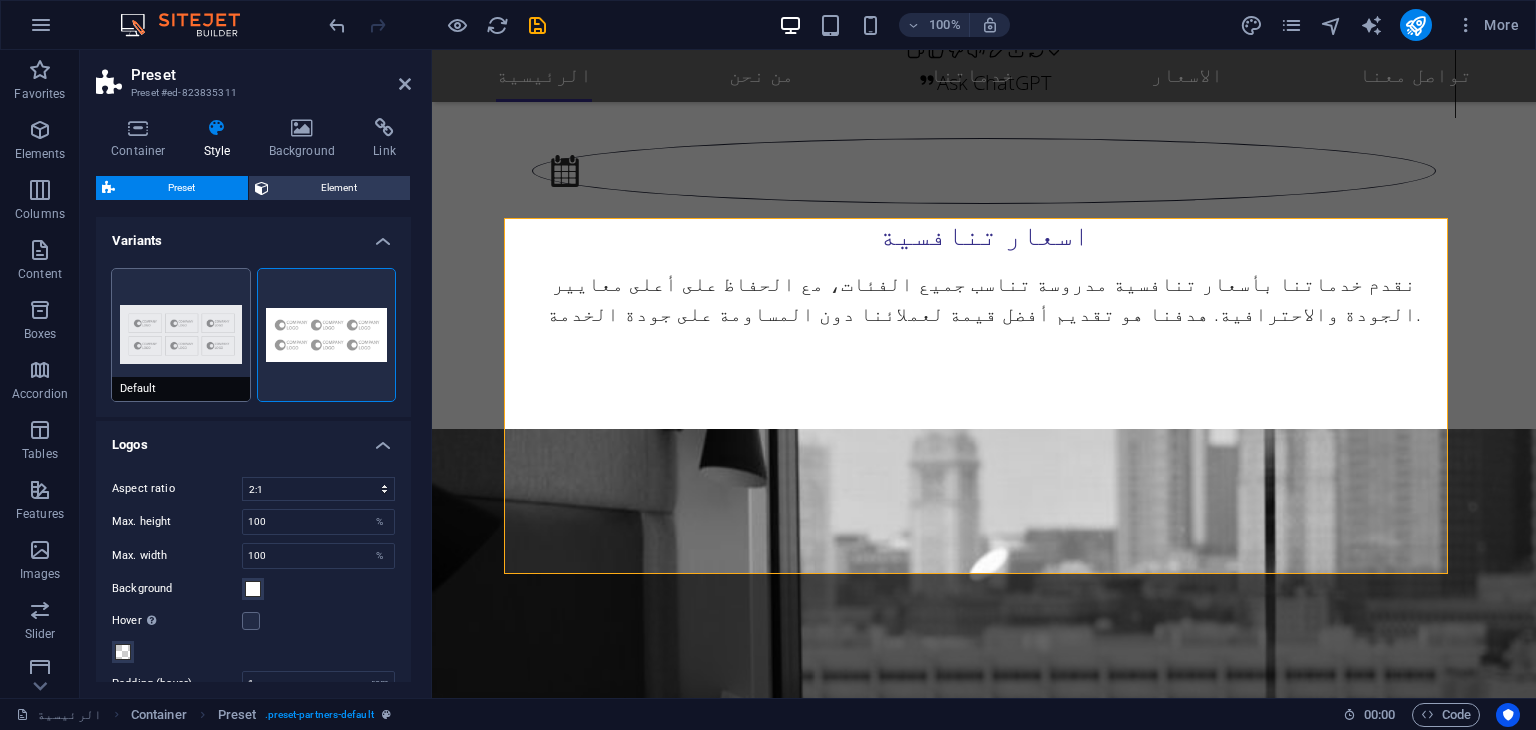 click on "Default" at bounding box center [181, 335] 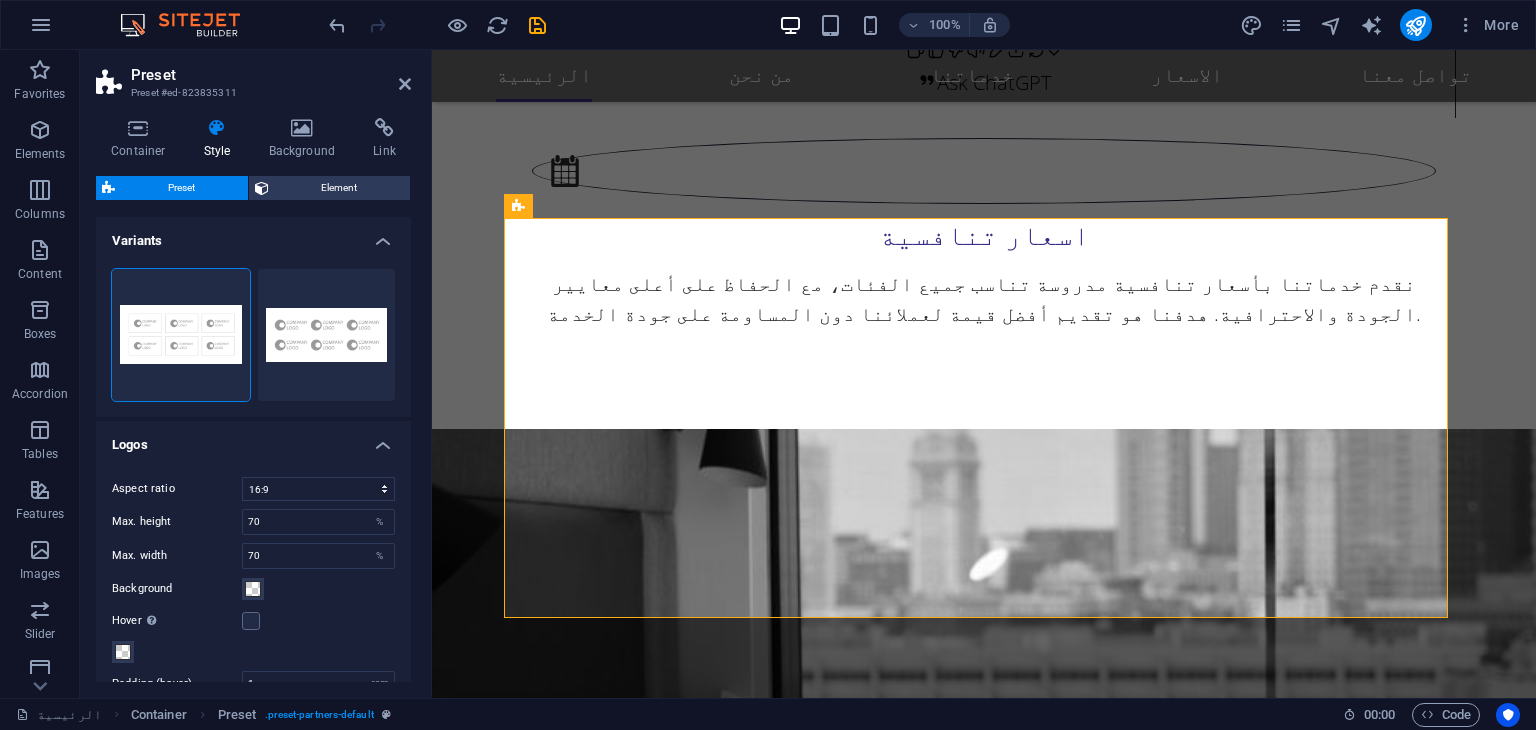 click on "Default simple" at bounding box center [253, 335] 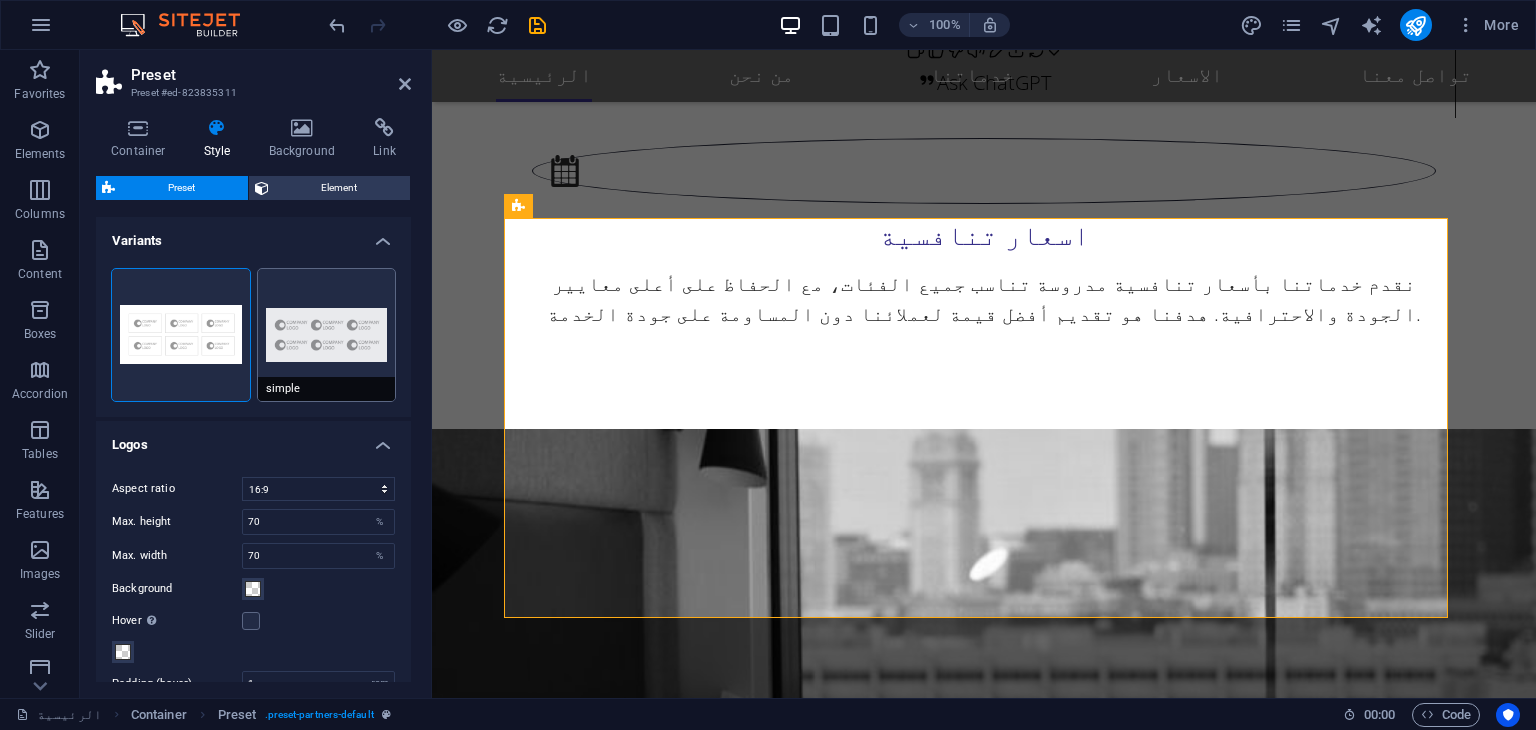 click on "simple" at bounding box center (327, 335) 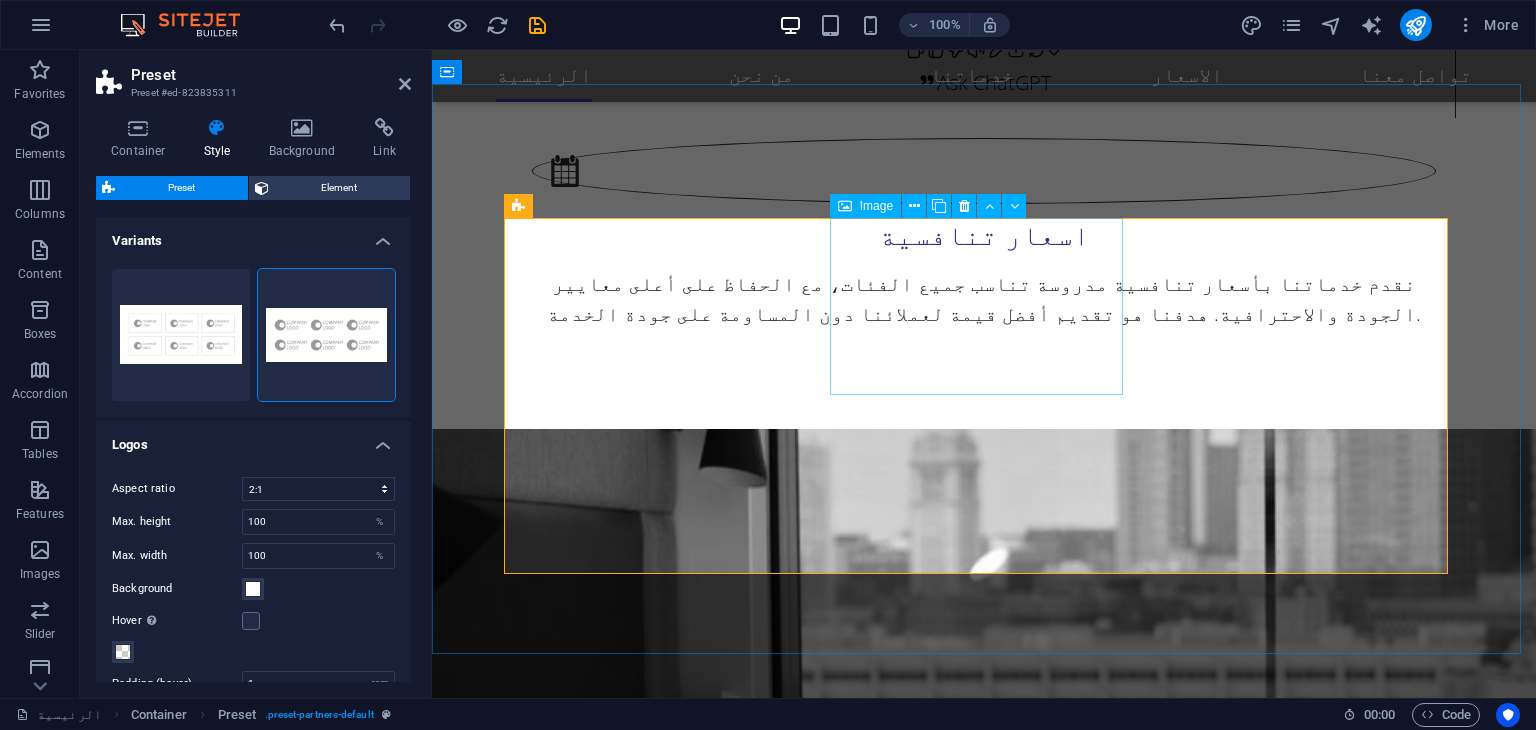 click at bounding box center (658, 4747) 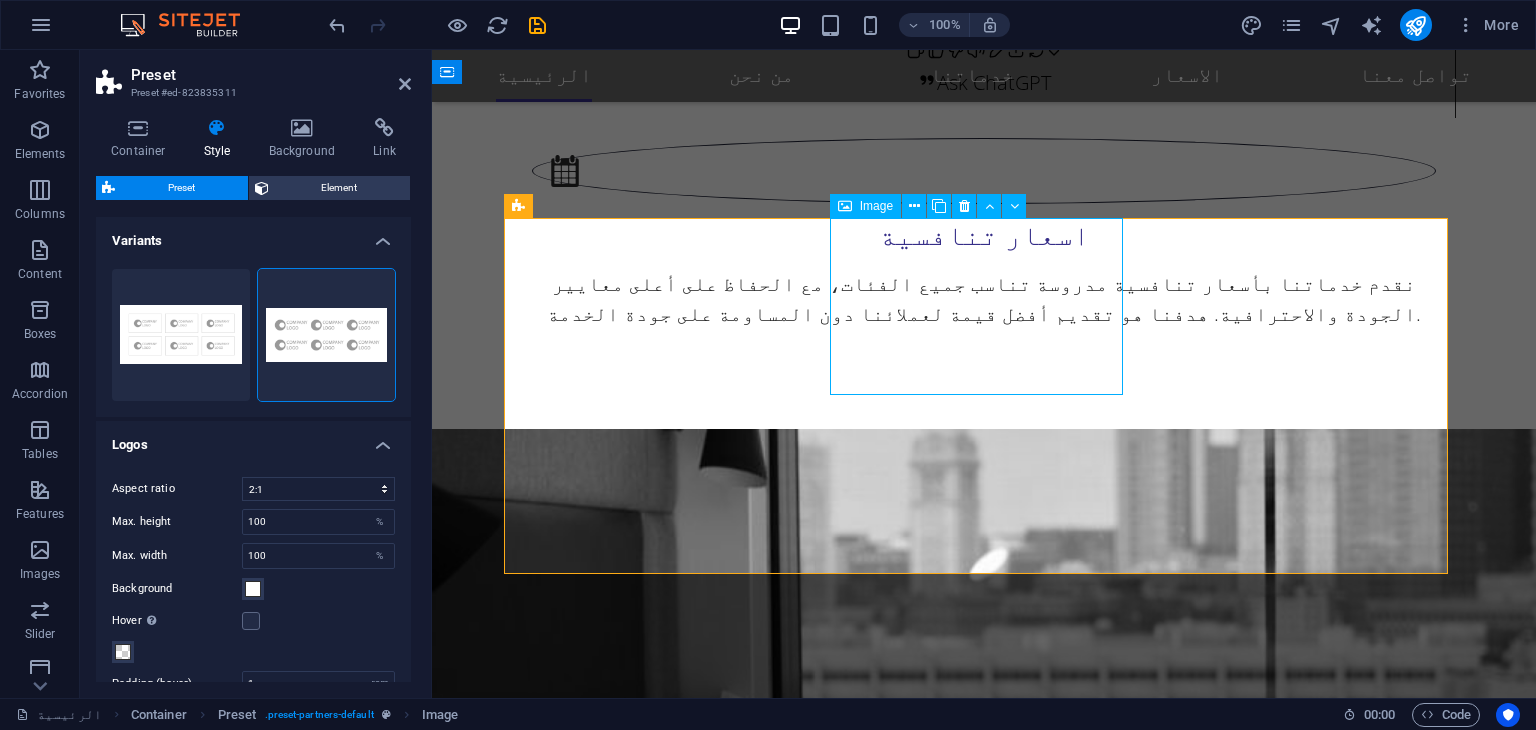 click at bounding box center (658, 4747) 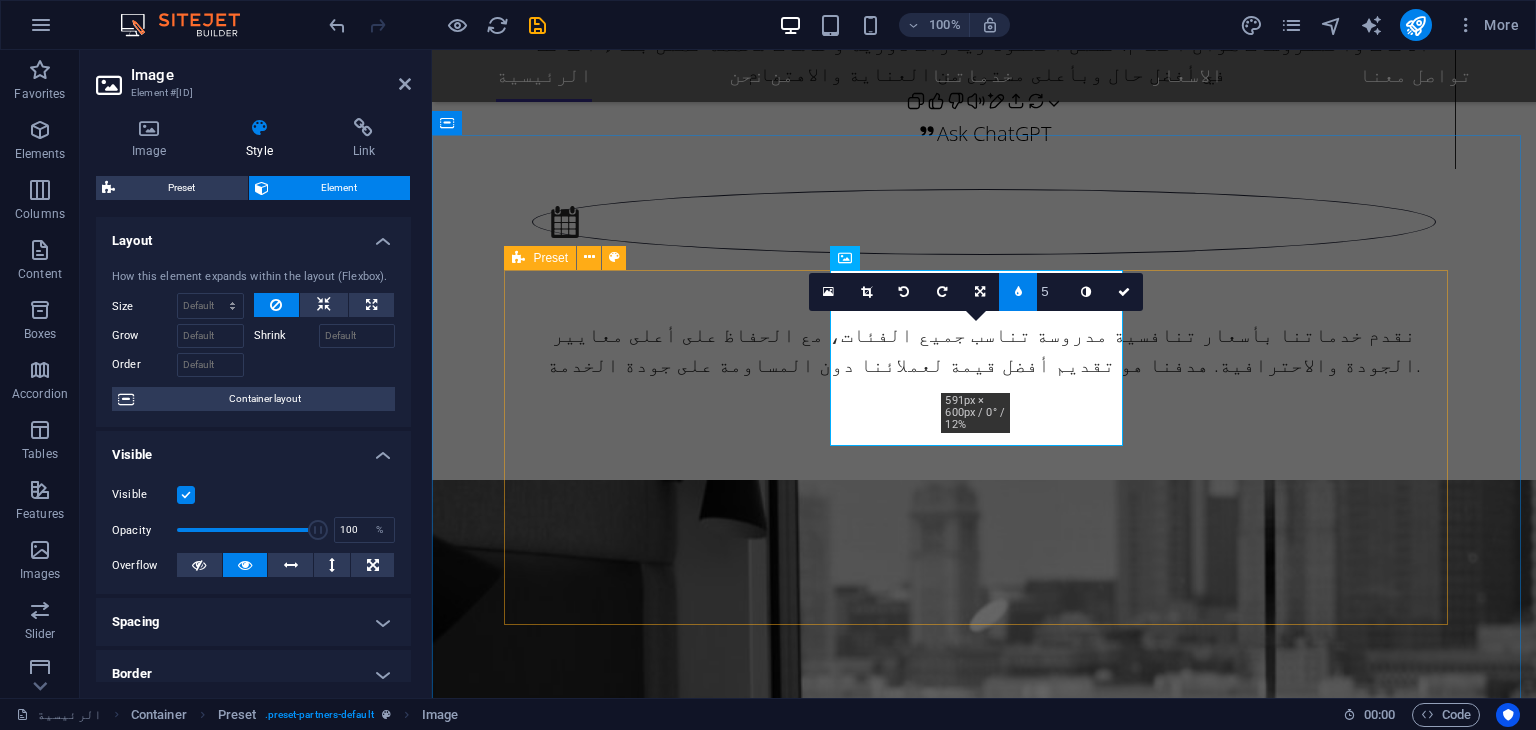 click on "pullman" at bounding box center (984, 4894) 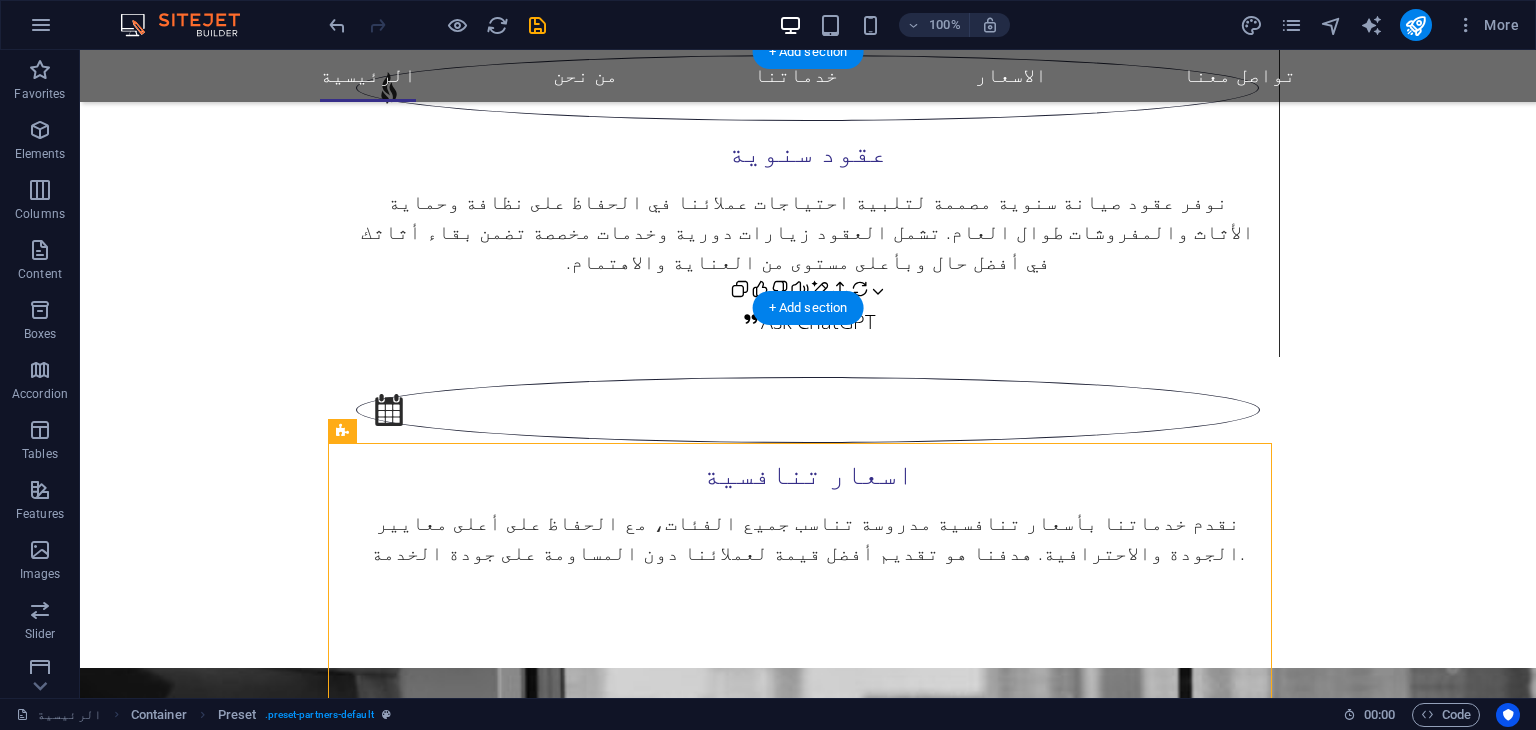 scroll, scrollTop: 2987, scrollLeft: 0, axis: vertical 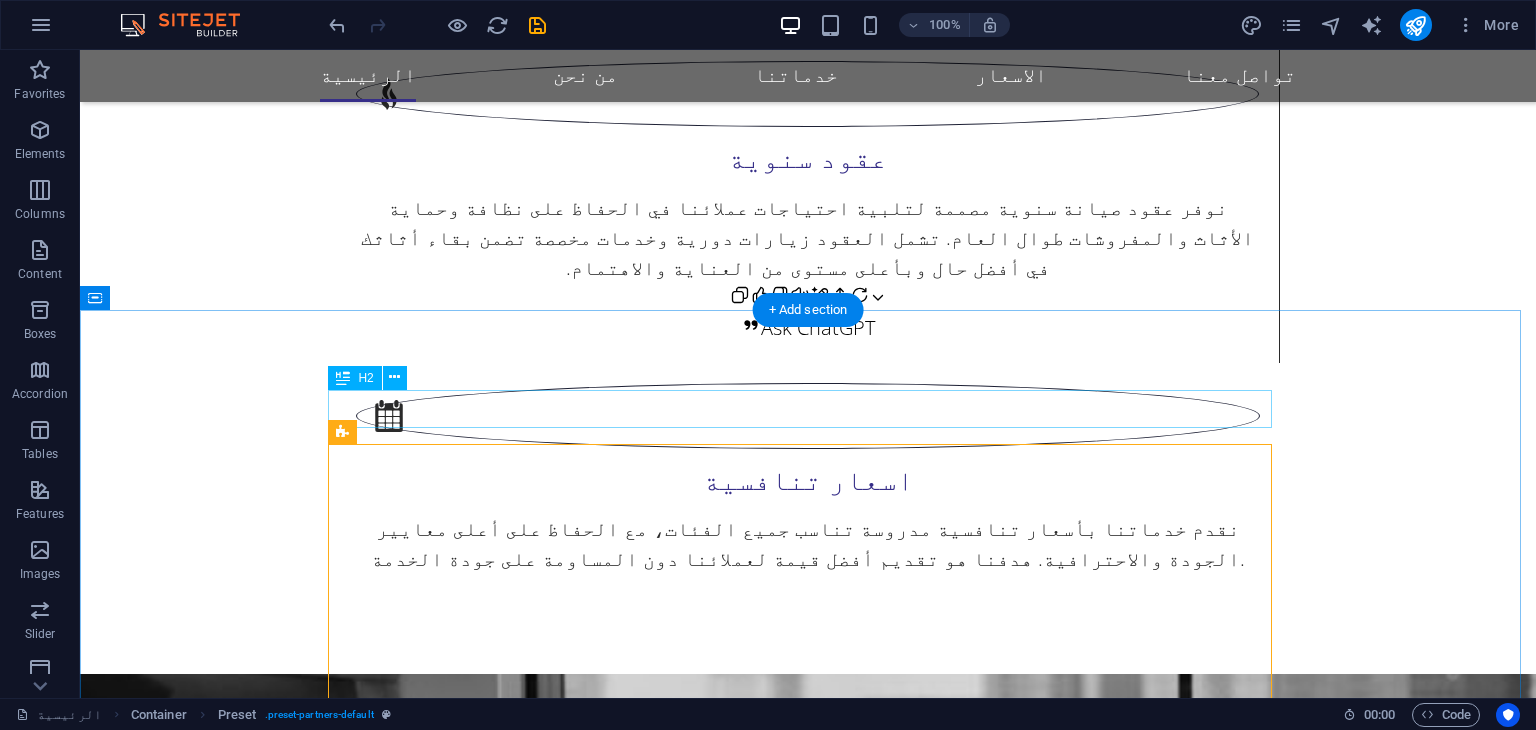 click on "شركاؤنا" at bounding box center [808, 4451] 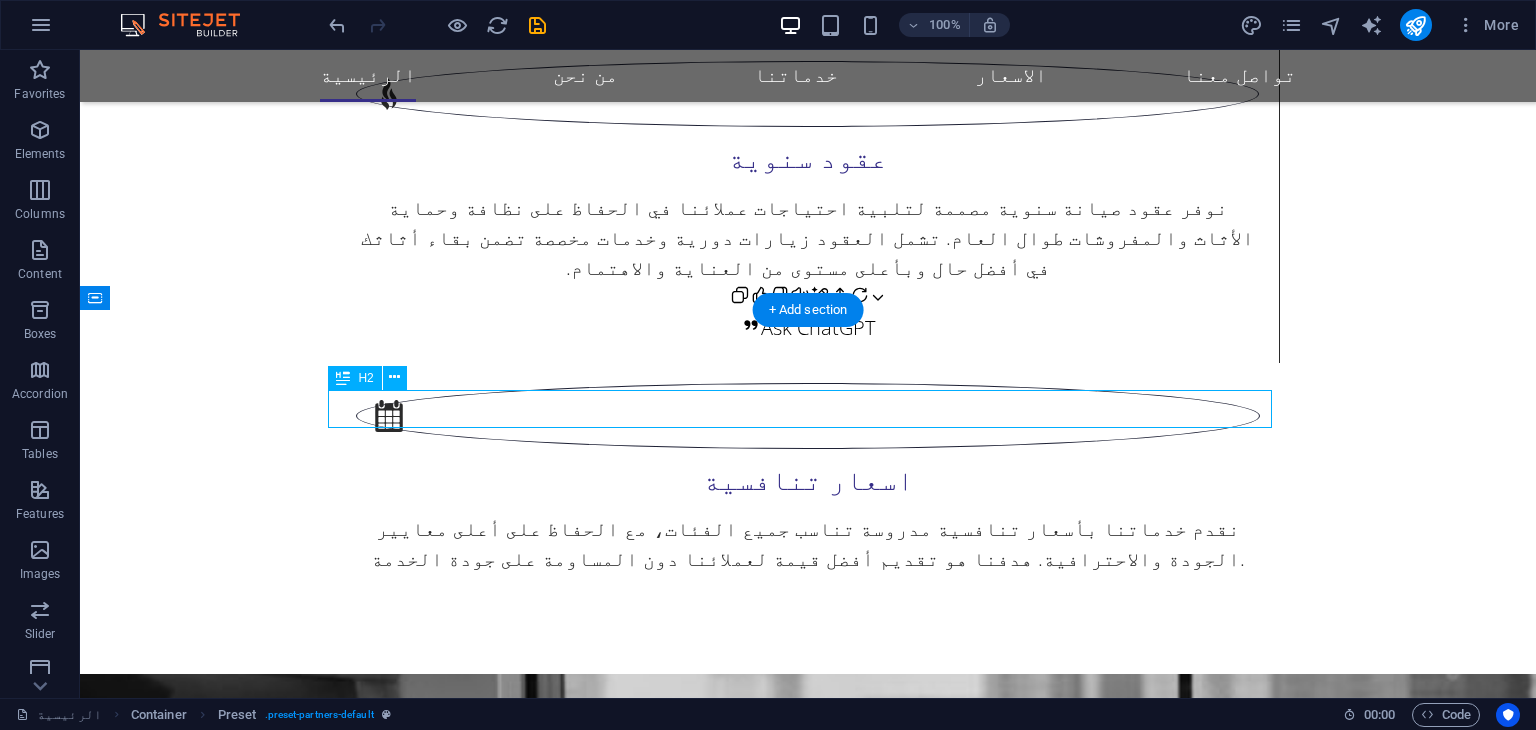 click on "شركاؤنا" at bounding box center [808, 4451] 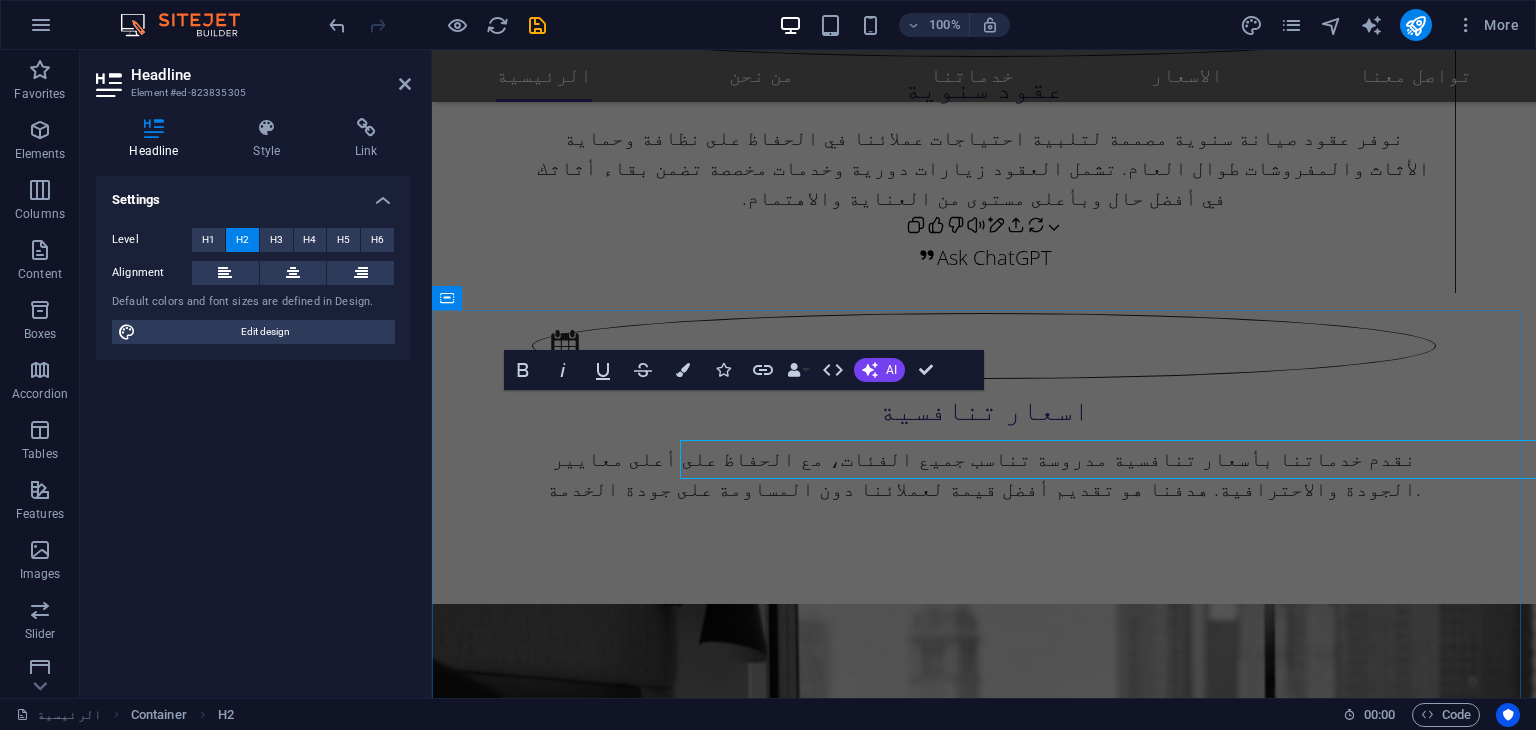 scroll, scrollTop: 2936, scrollLeft: 0, axis: vertical 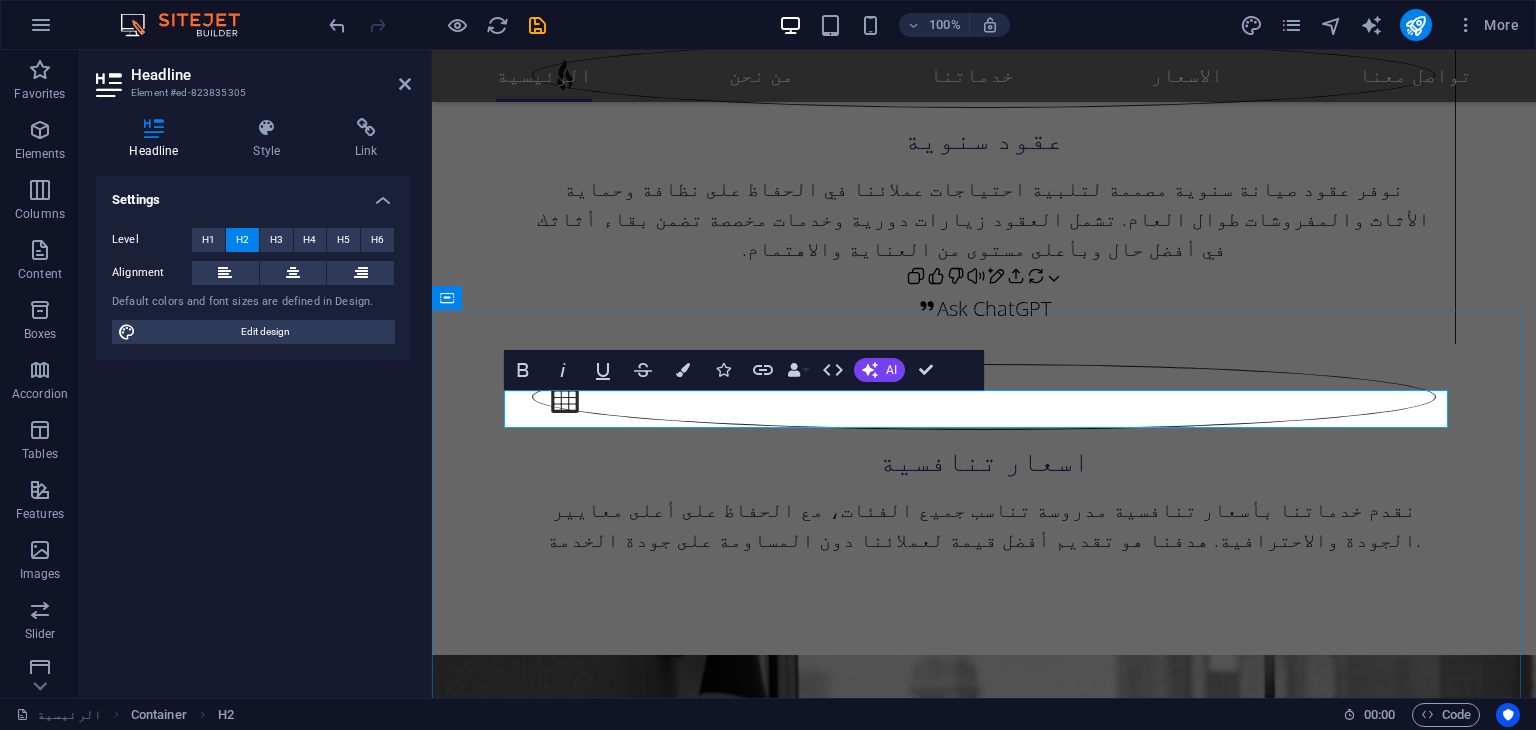 click on "شركاؤنا" at bounding box center [984, 4702] 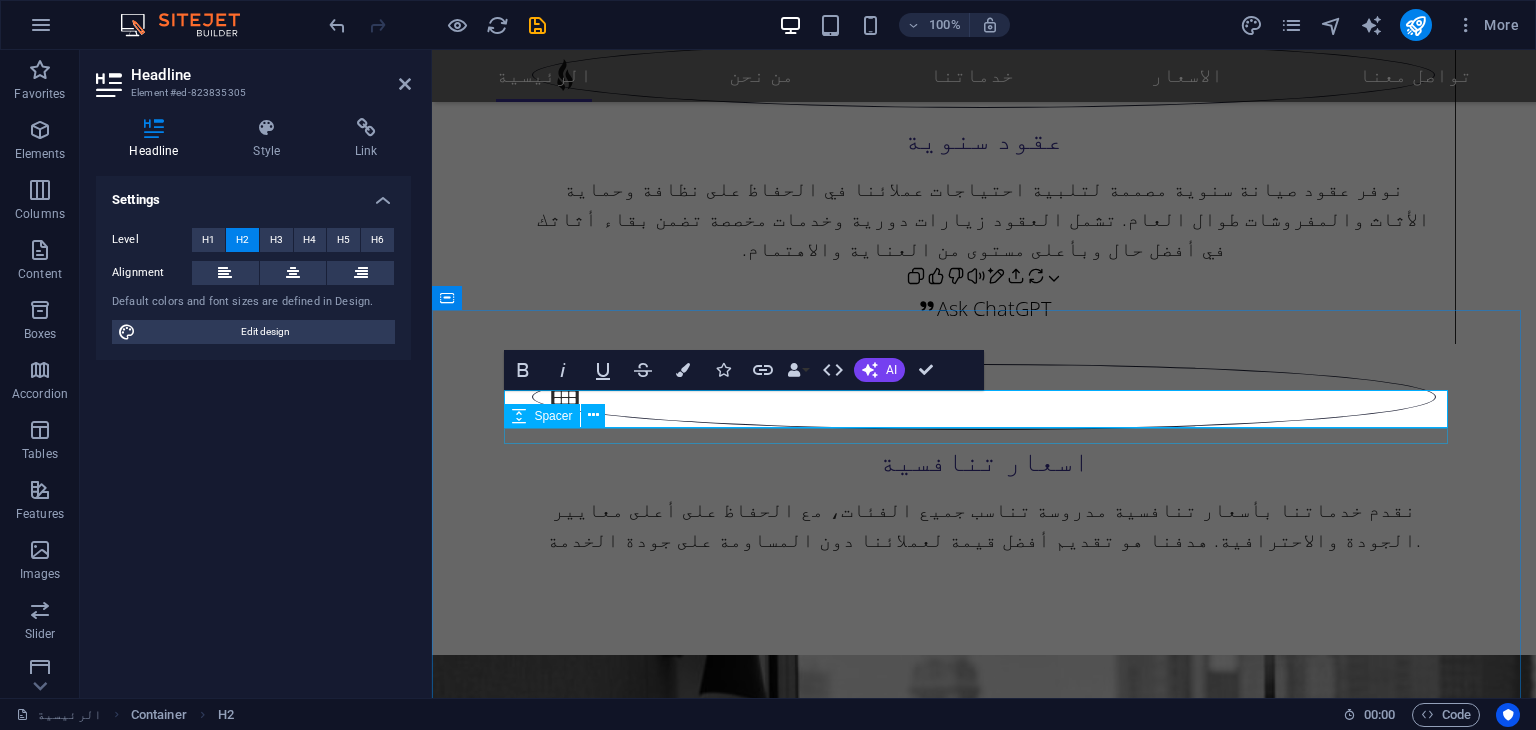 click at bounding box center (984, 4729) 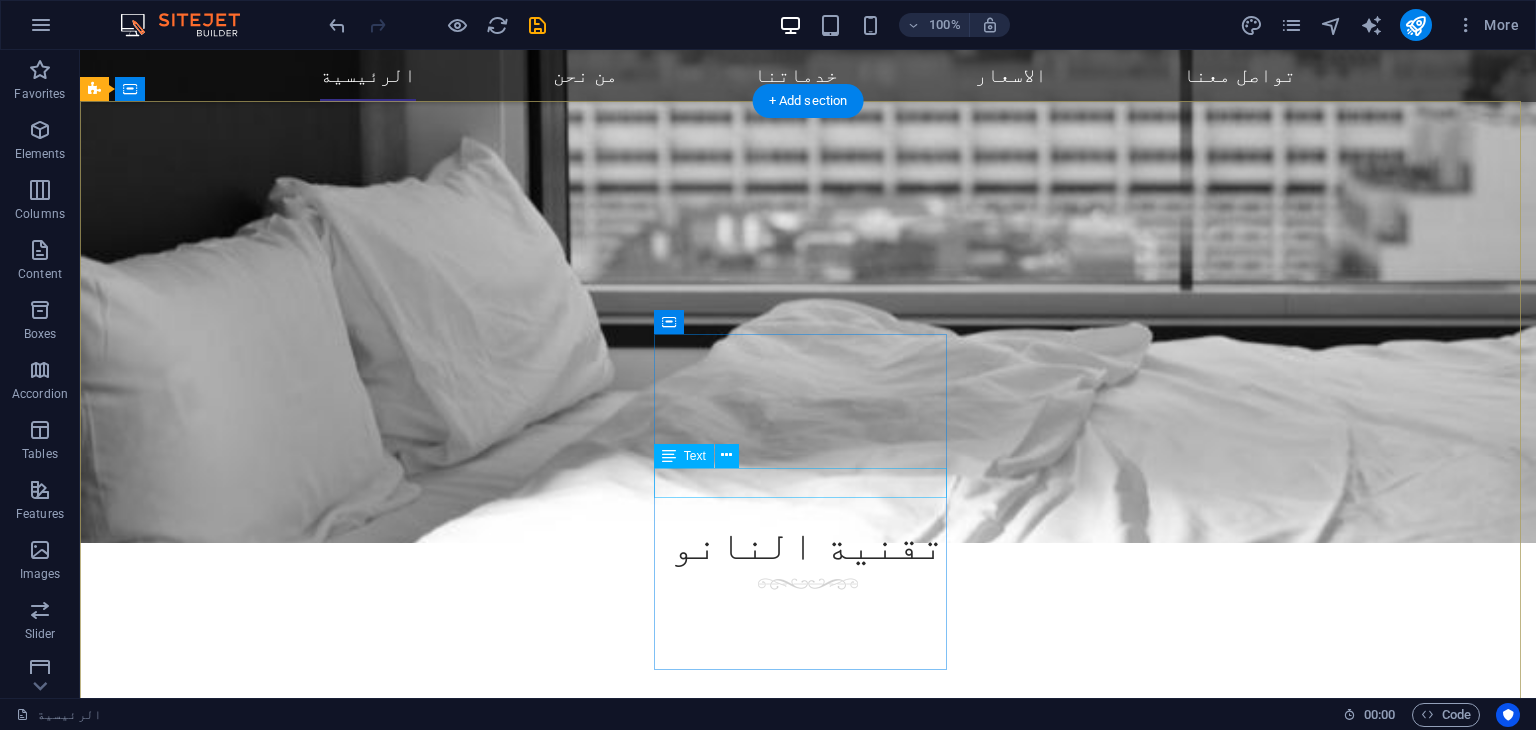scroll, scrollTop: 3765, scrollLeft: 0, axis: vertical 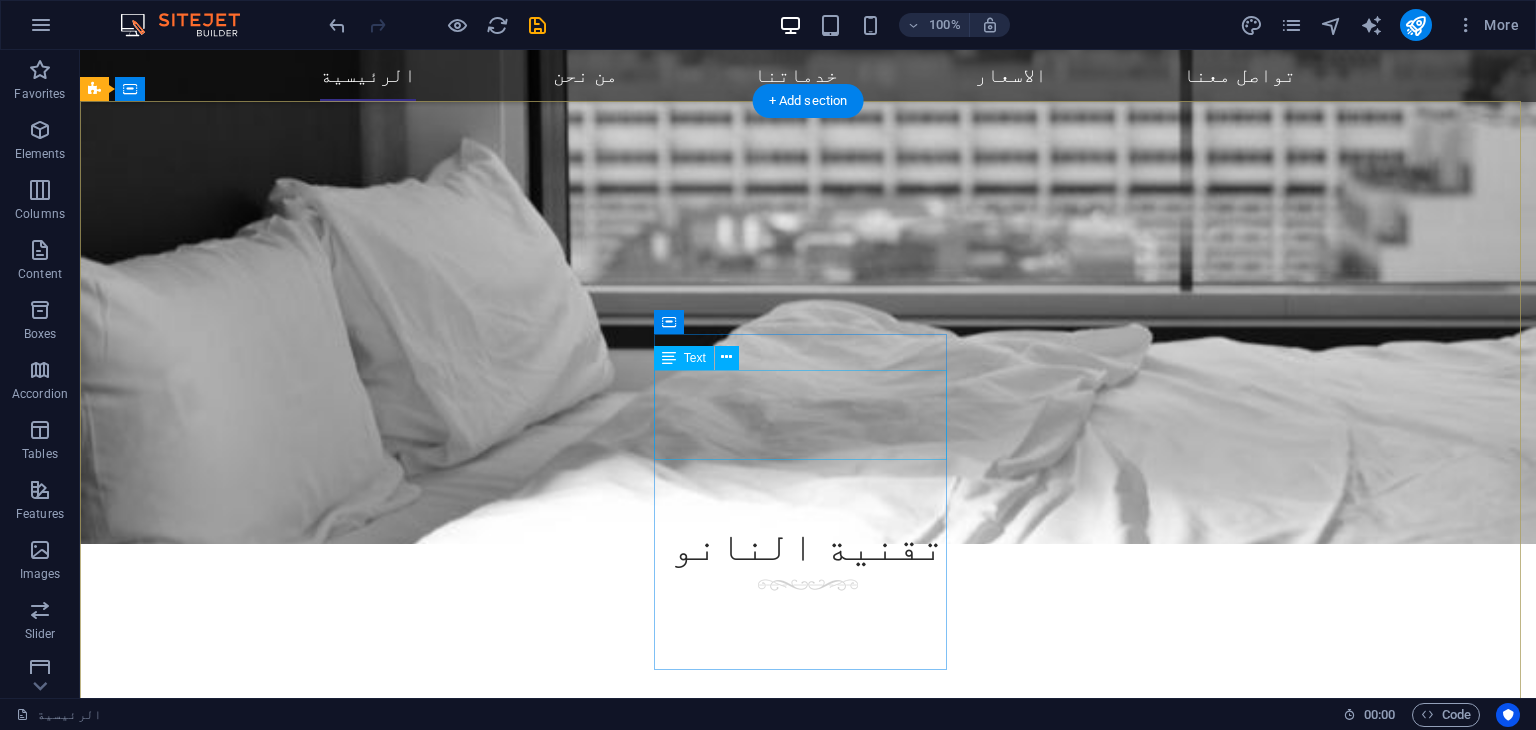 click on "Zone: 55 :منطقة Building: 52 :مبنى  Street: 1053 شارع : Doha   11232" at bounding box center (568, 4893) 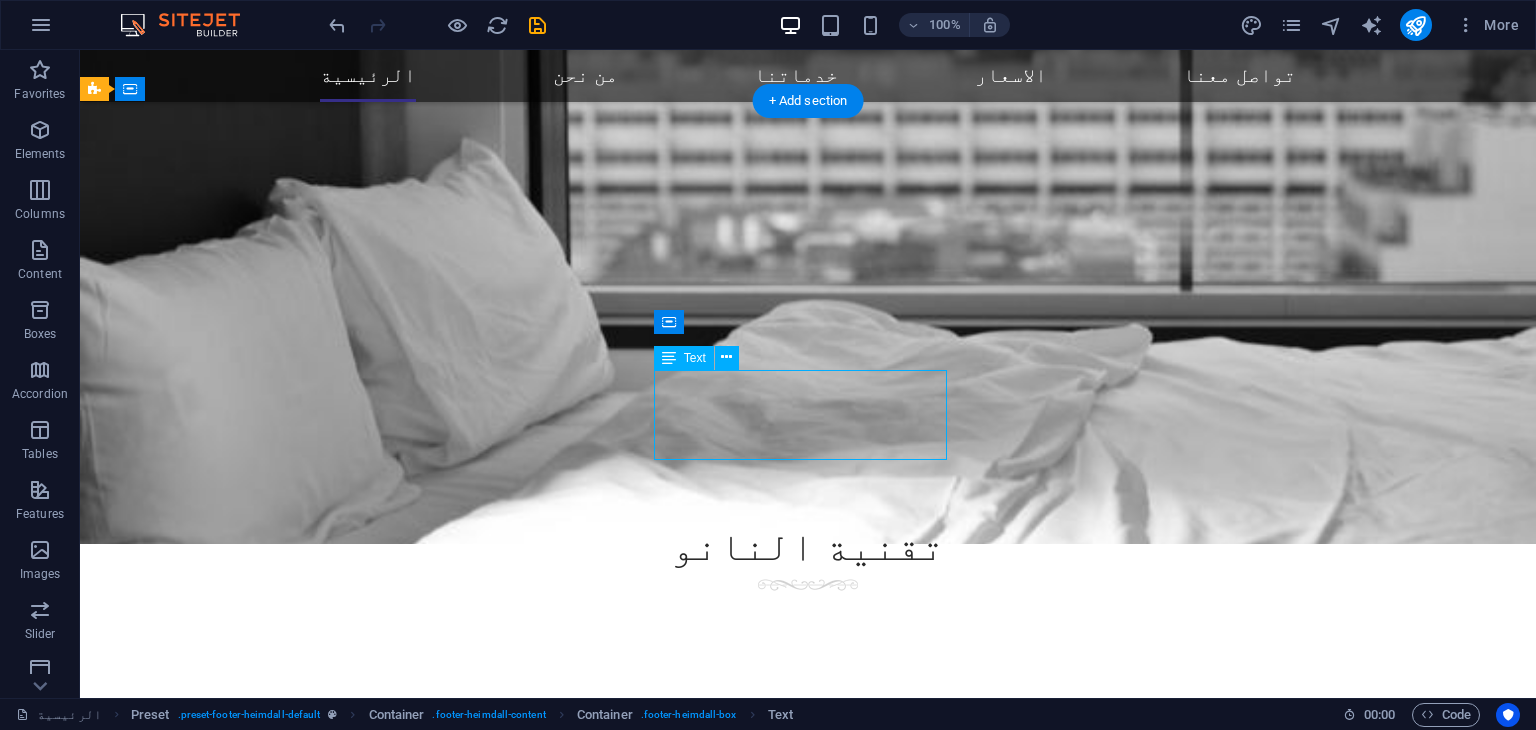 click on "Zone: 55 :منطقة Building: 52 :مبنى  Street: 1053 شارع : Doha   11232" at bounding box center [568, 4893] 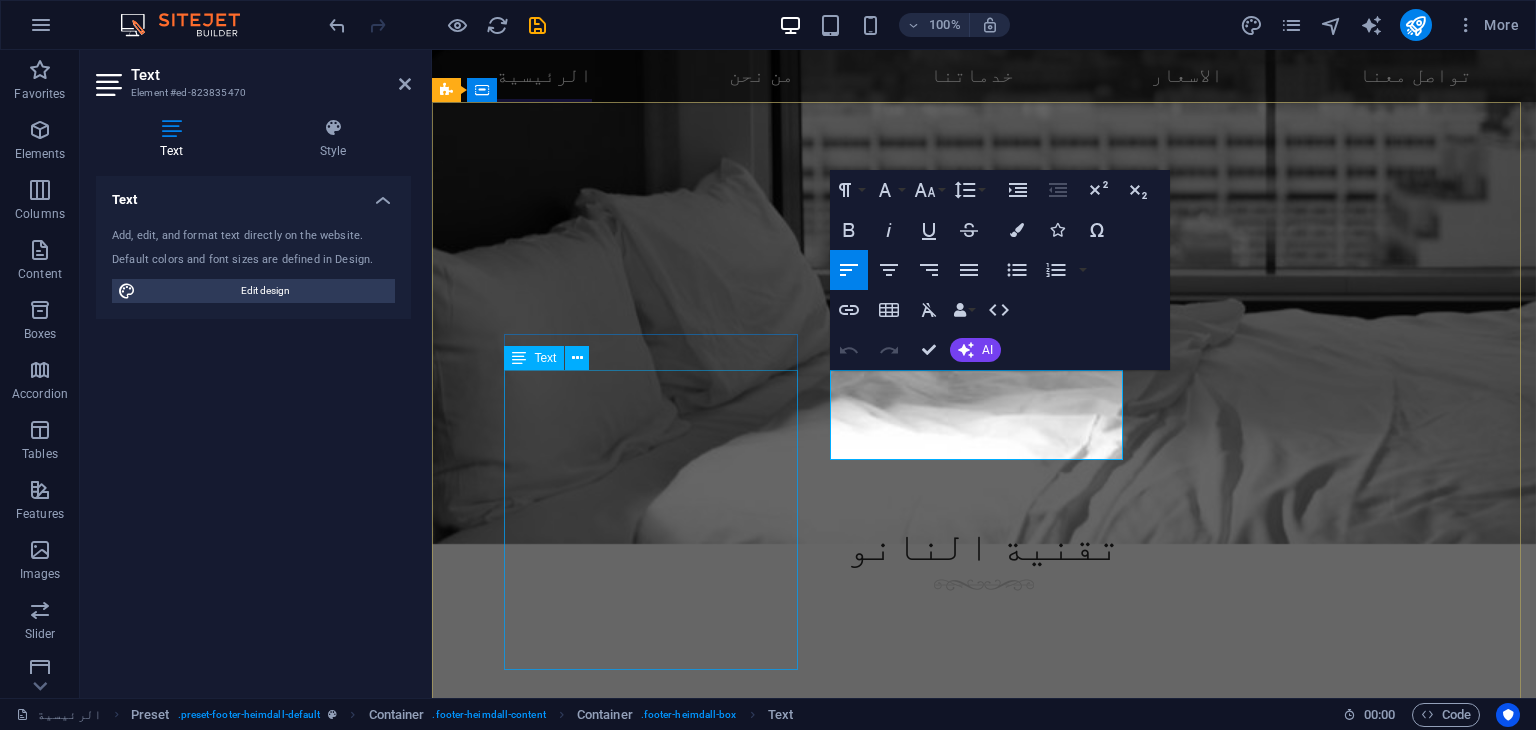 scroll, scrollTop: 3714, scrollLeft: 0, axis: vertical 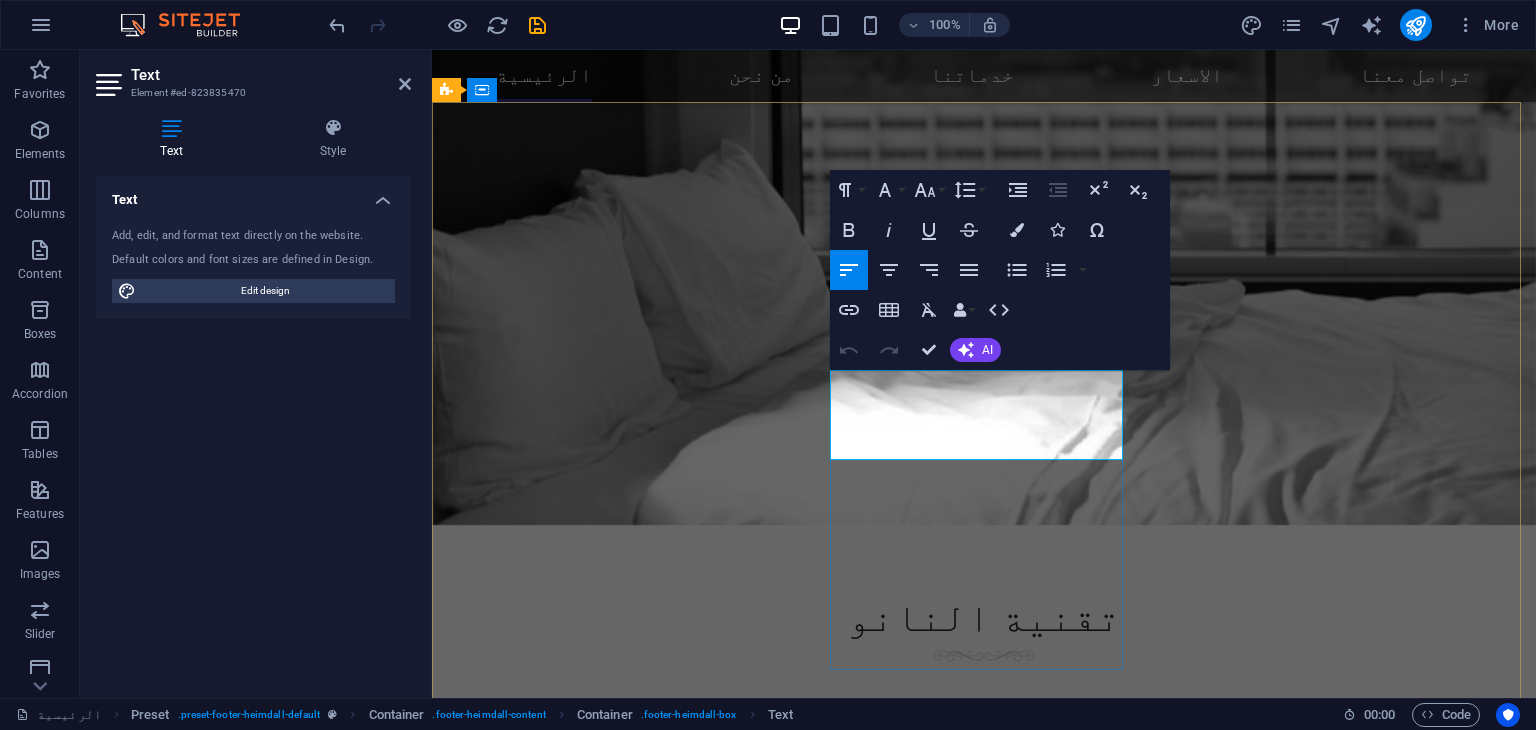 click on "Doha" at bounding box center (472, 5158) 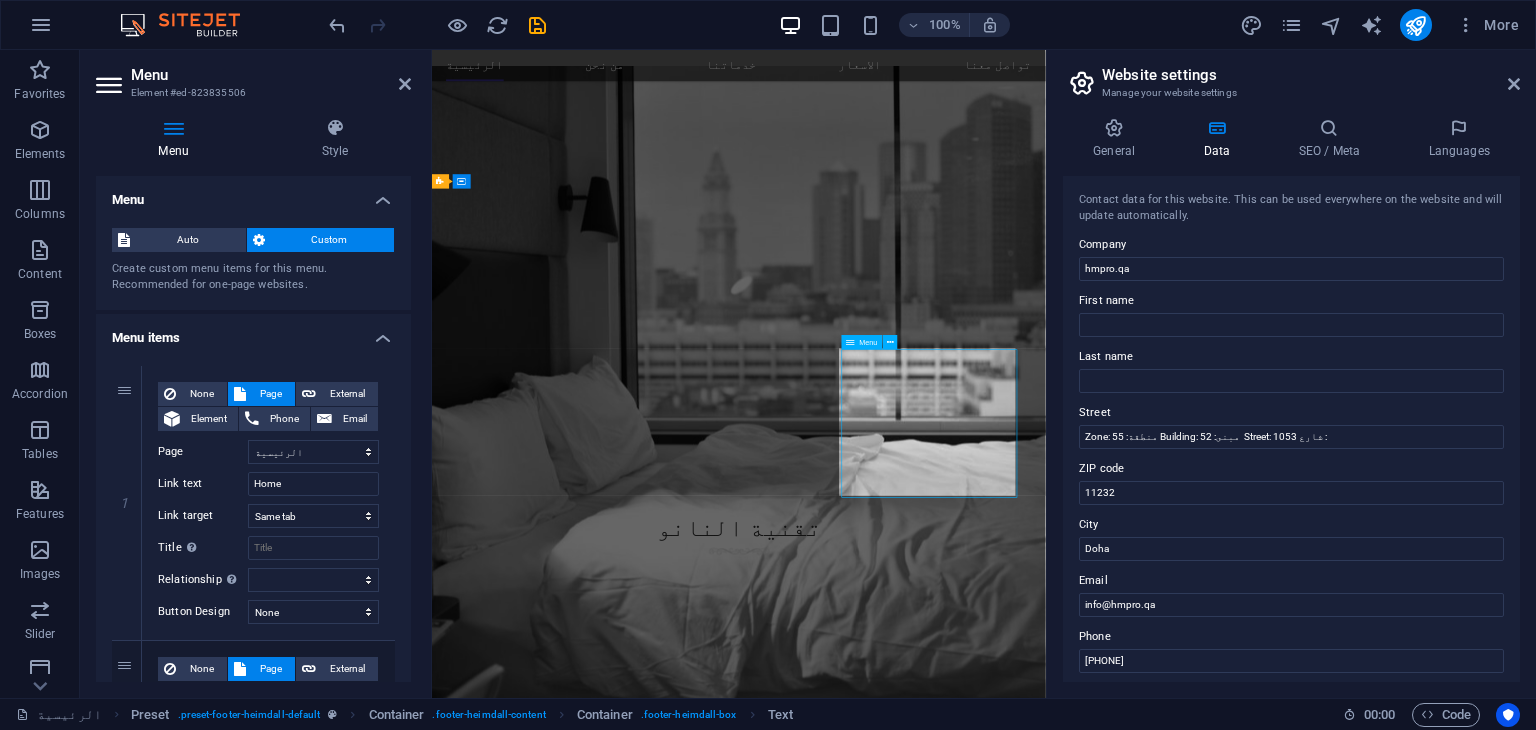 scroll, scrollTop: 3532, scrollLeft: 0, axis: vertical 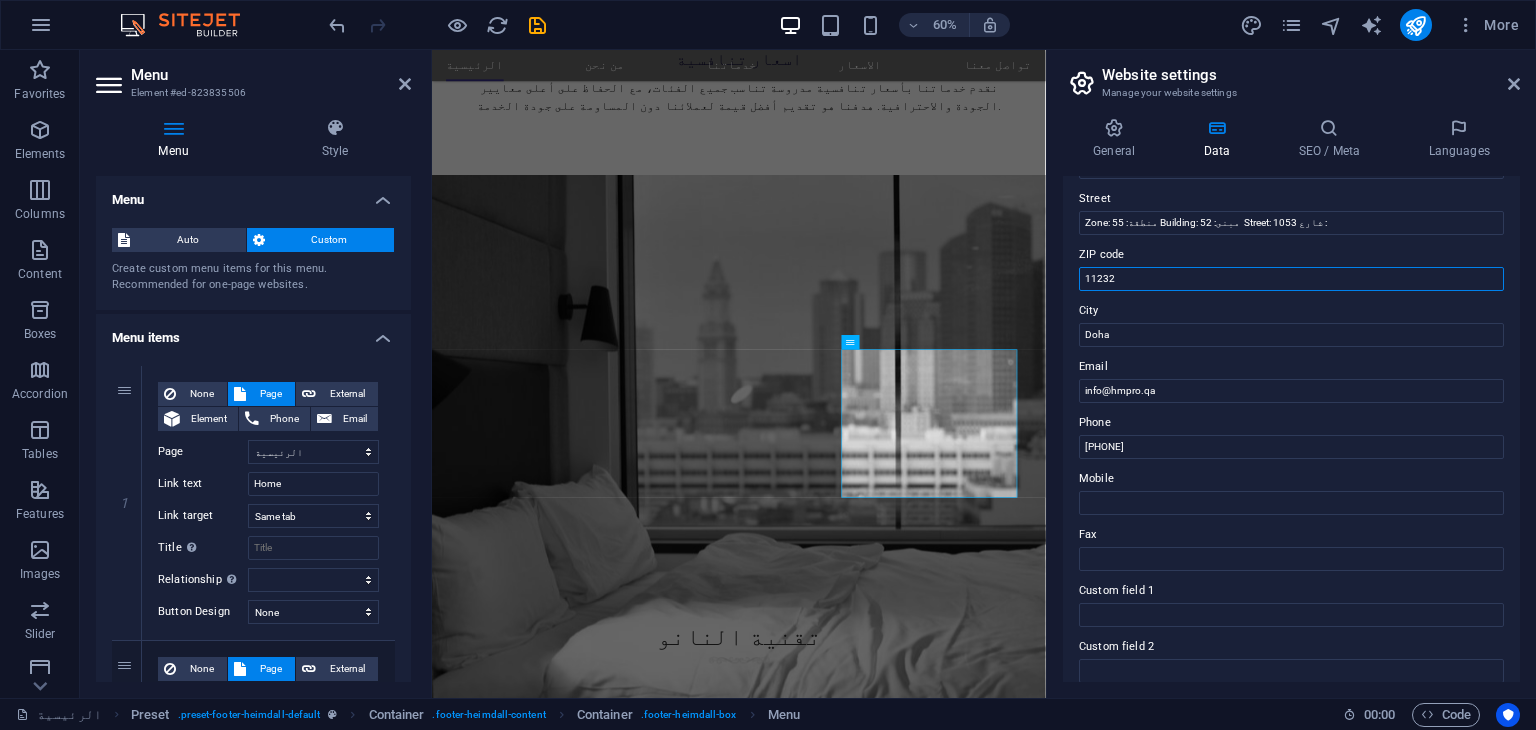 click on "11232" at bounding box center [1291, 279] 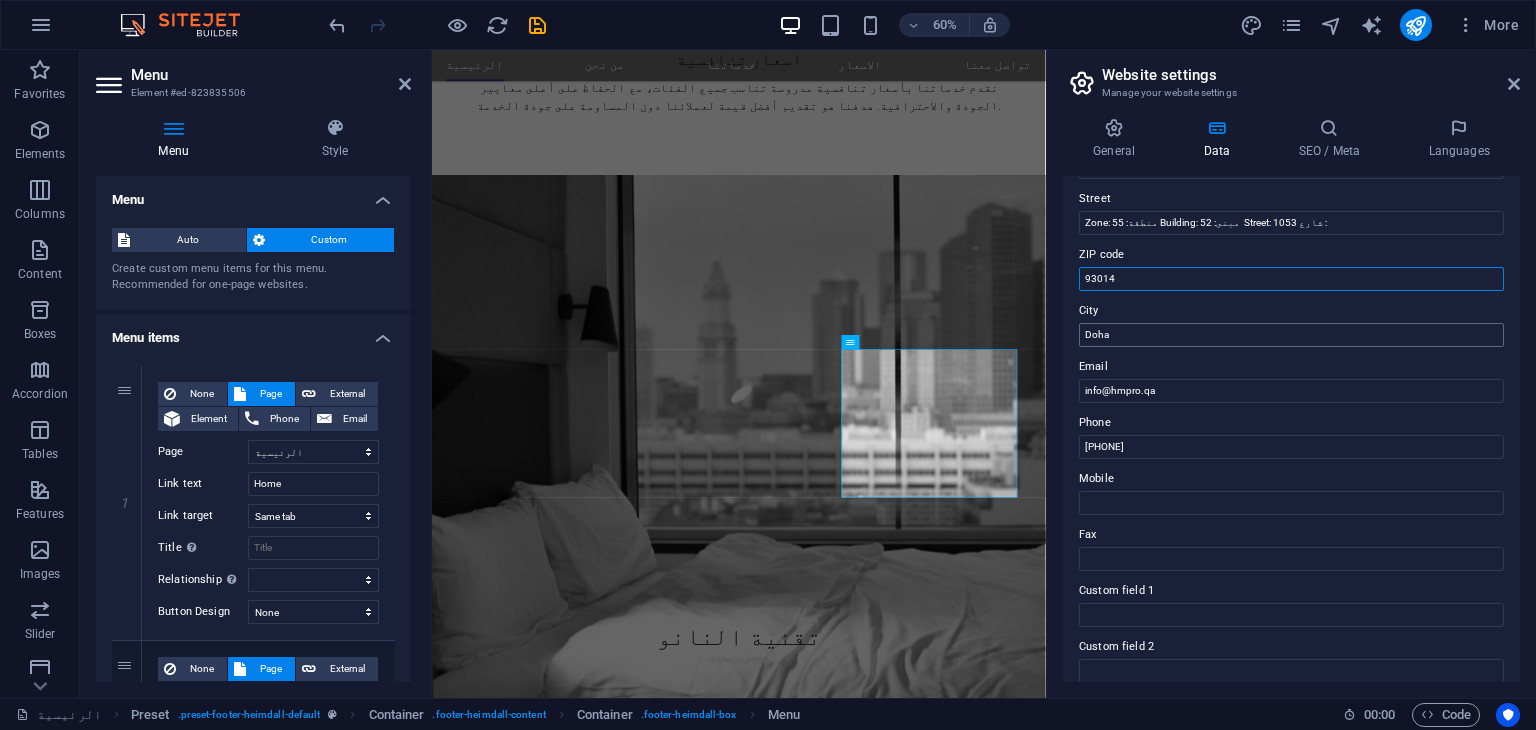 type on "93014" 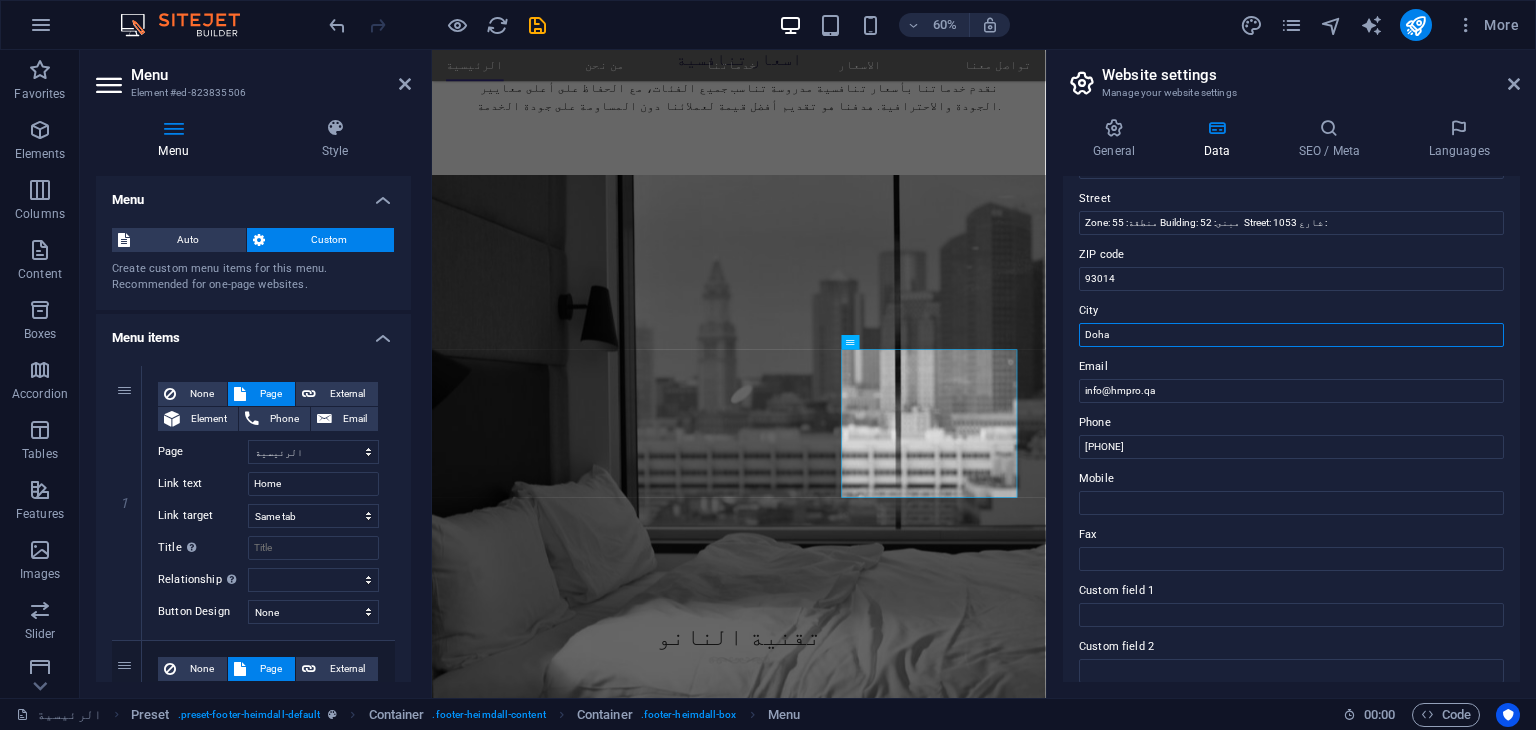 click on "Doha" at bounding box center [1291, 335] 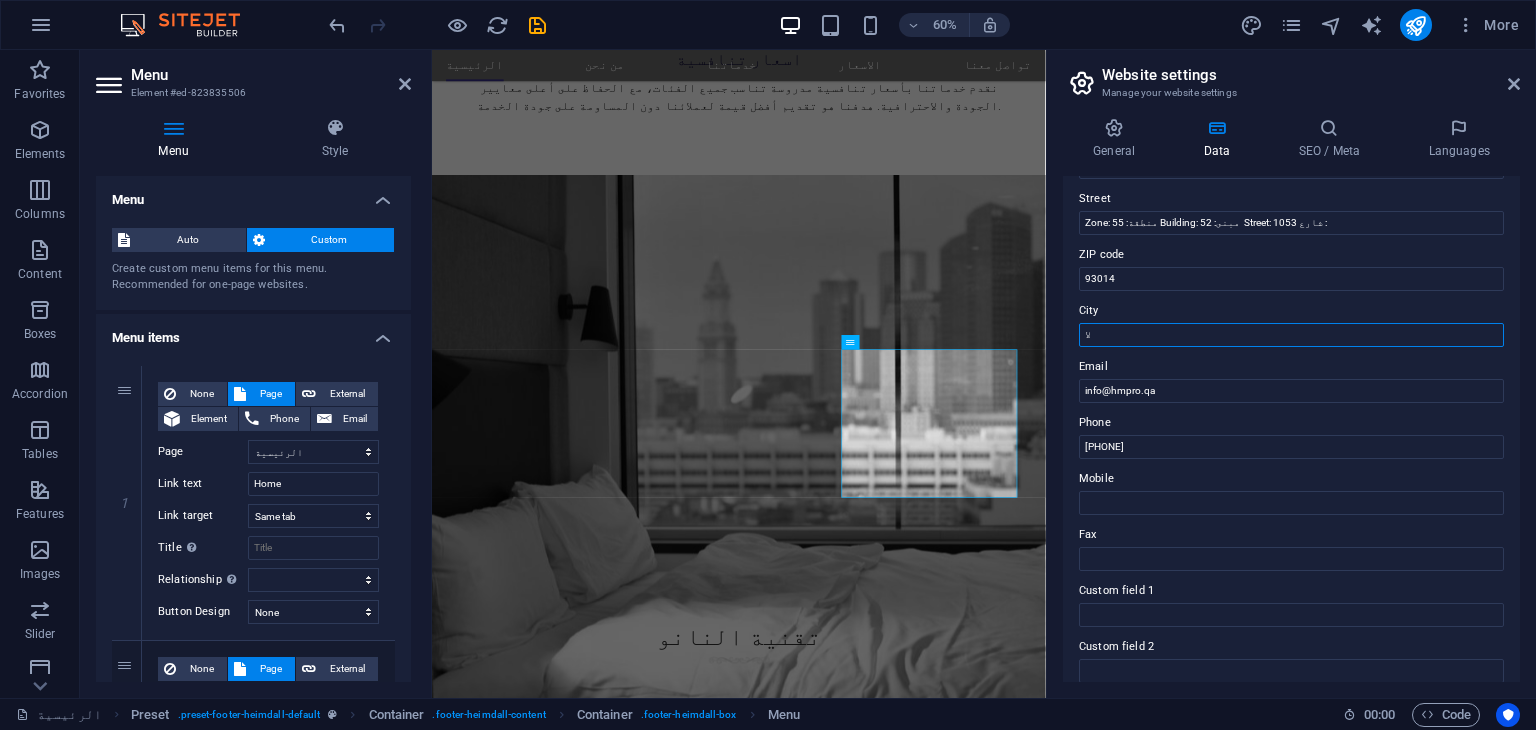 type on "ل" 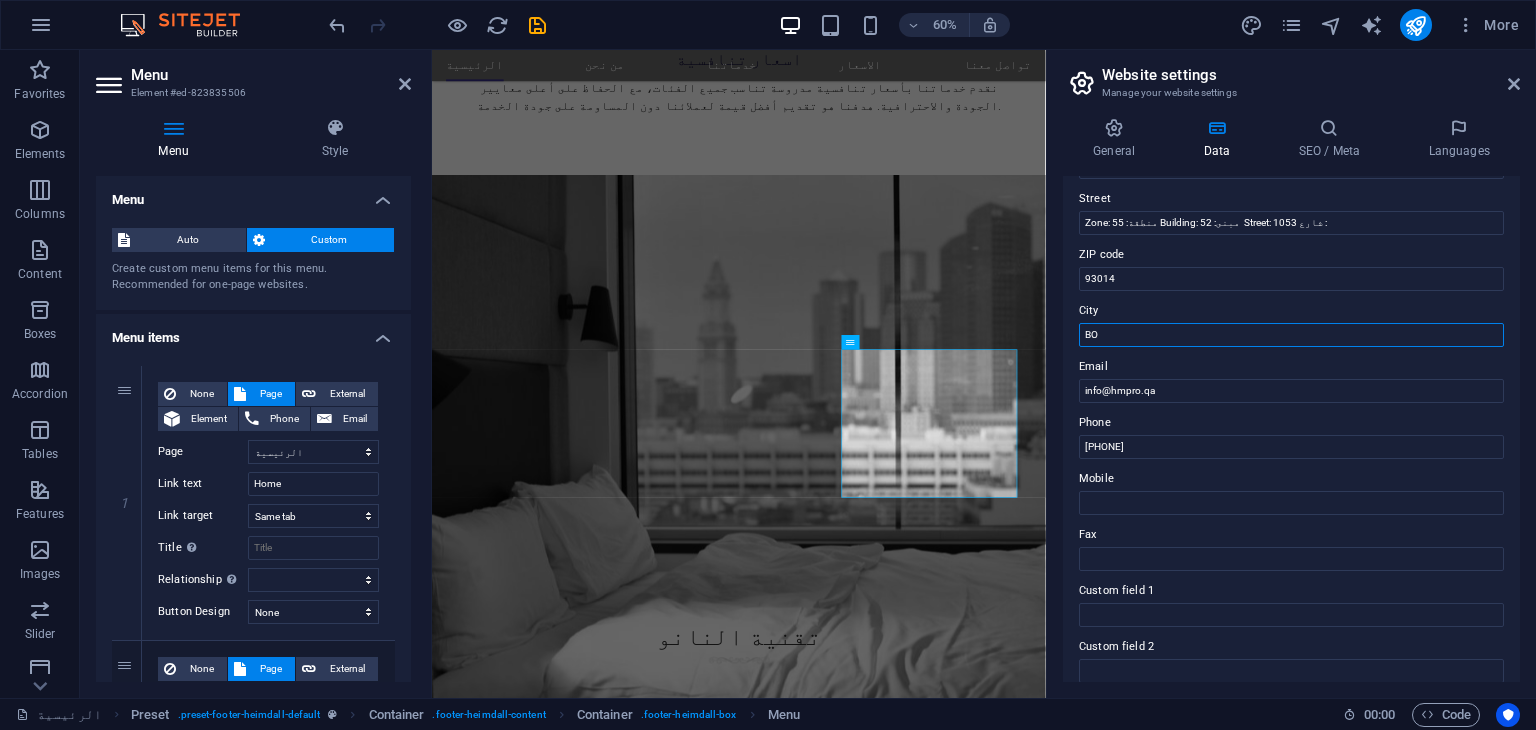 type on "B" 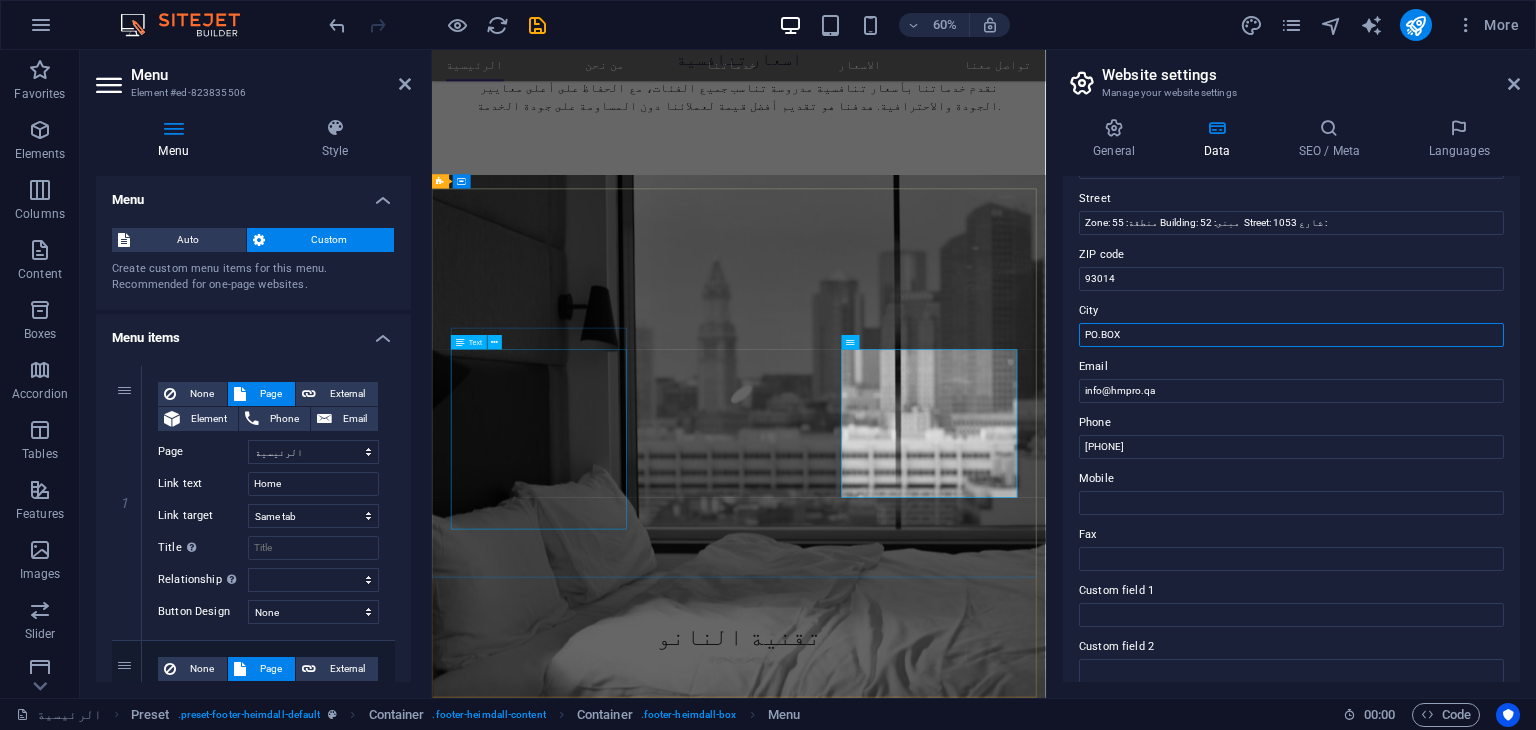 type on "PO.BOX" 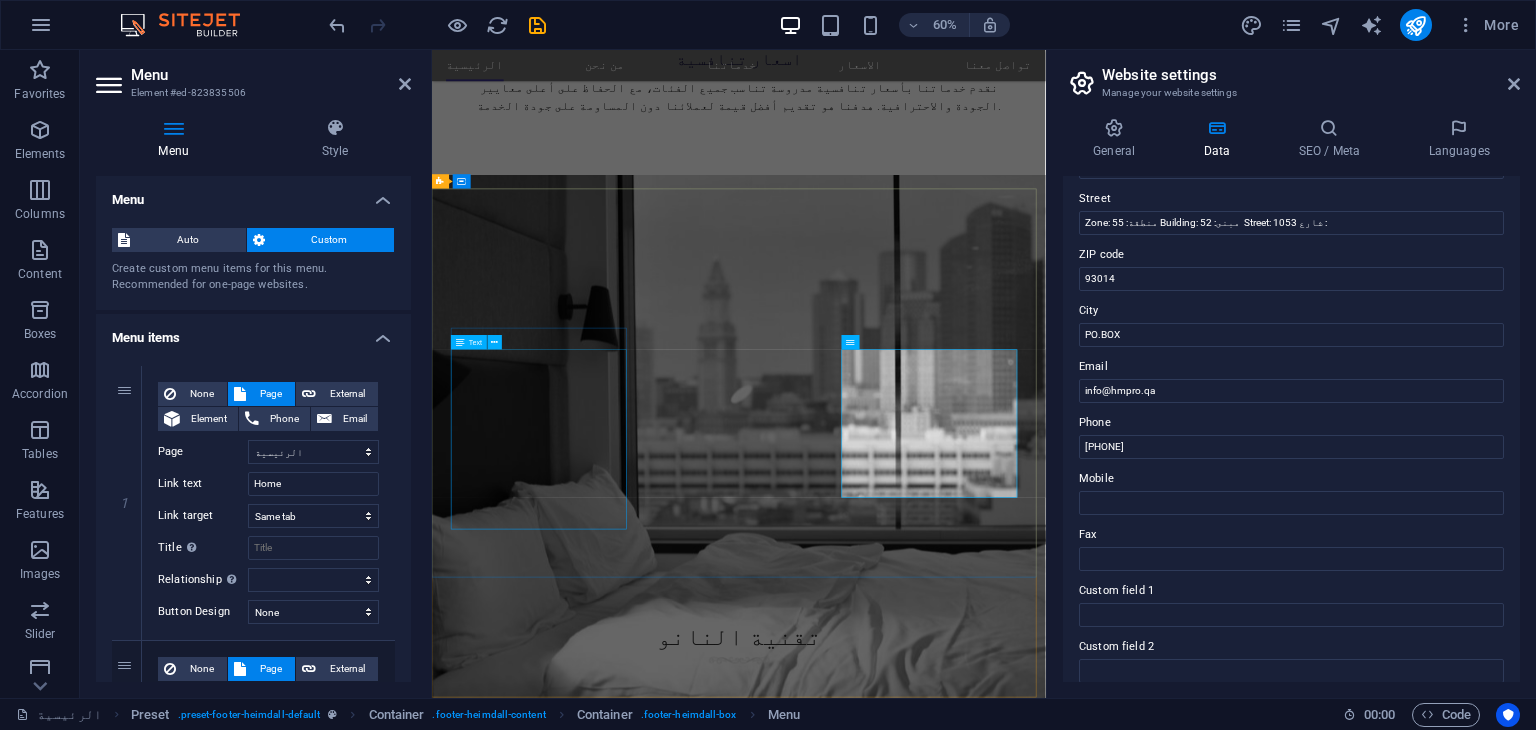 click on "Ut wisi enim ad minim veniam, quis nostrud exerci tation ullamcorper suscipit lobortis nisl ut aliquip ex ea commodo consequat. Consetetur sadipscing elitr, sed diam nonumy eirmod tempor invidunt ut labore et dolore magna aliquyam erat, sed diam voluptua." at bounding box center (920, 5631) 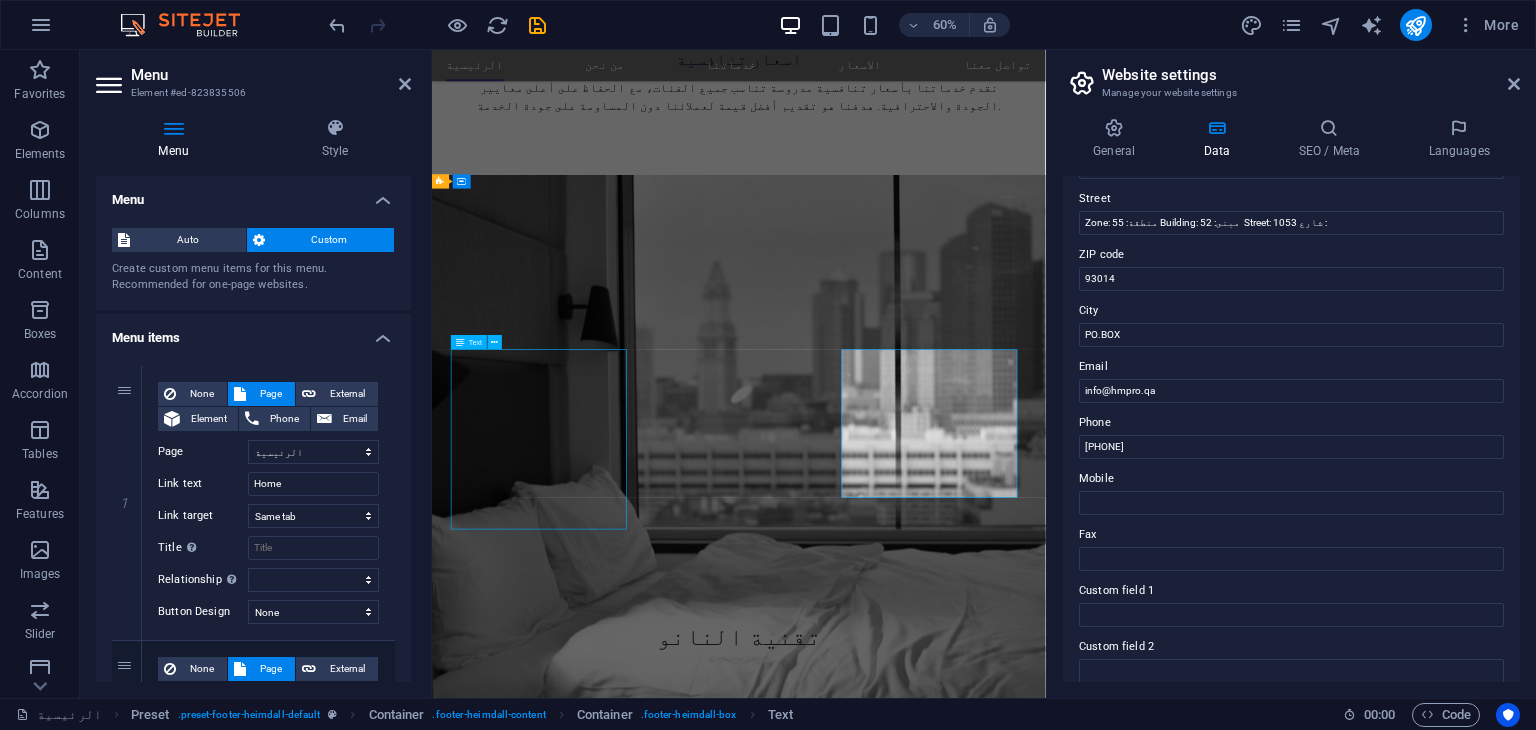 click on "Ut wisi enim ad minim veniam, quis nostrud exerci tation ullamcorper suscipit lobortis nisl ut aliquip ex ea commodo consequat. Consetetur sadipscing elitr, sed diam nonumy eirmod tempor invidunt ut labore et dolore magna aliquyam erat, sed diam voluptua." at bounding box center (920, 5631) 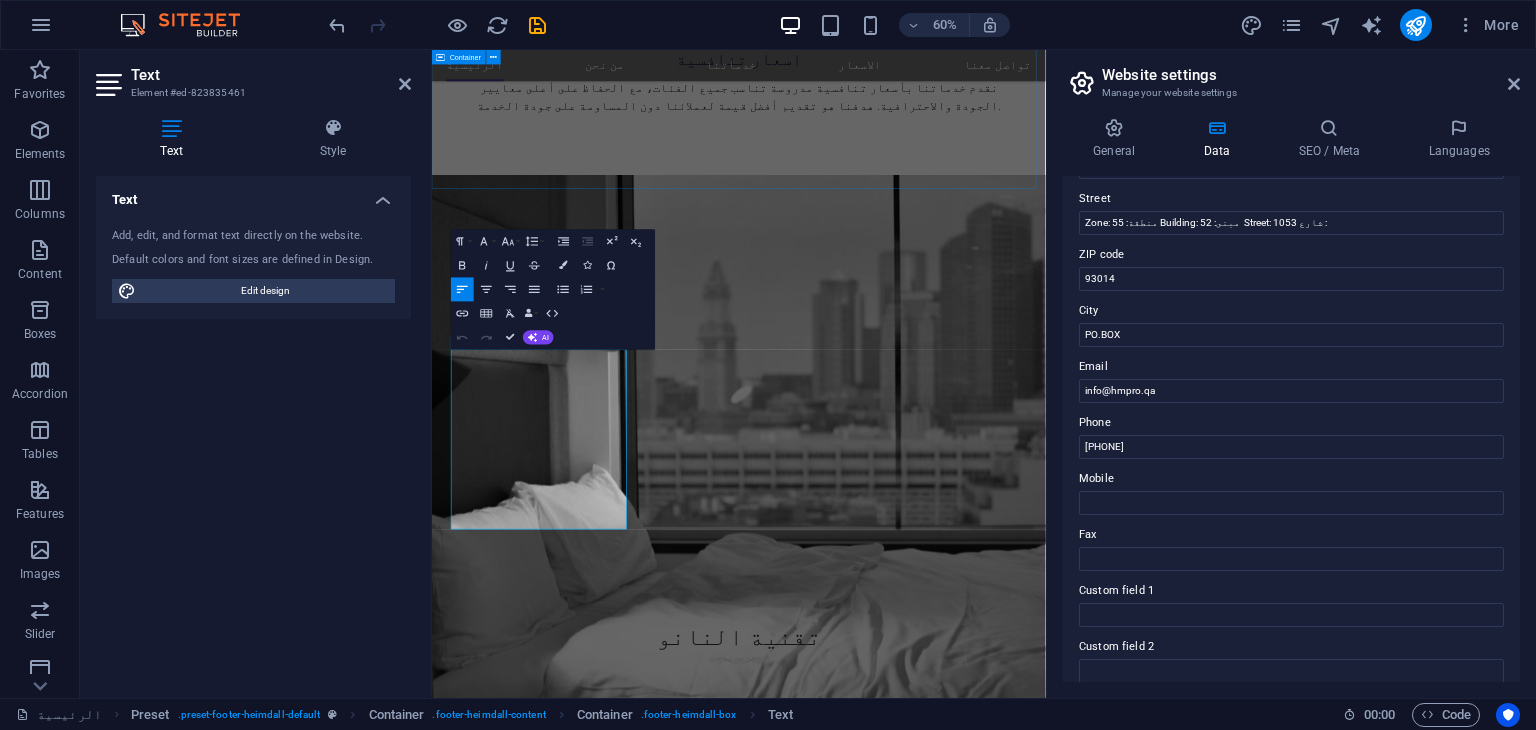 click on "شركاؤنا pullman" at bounding box center [943, 4878] 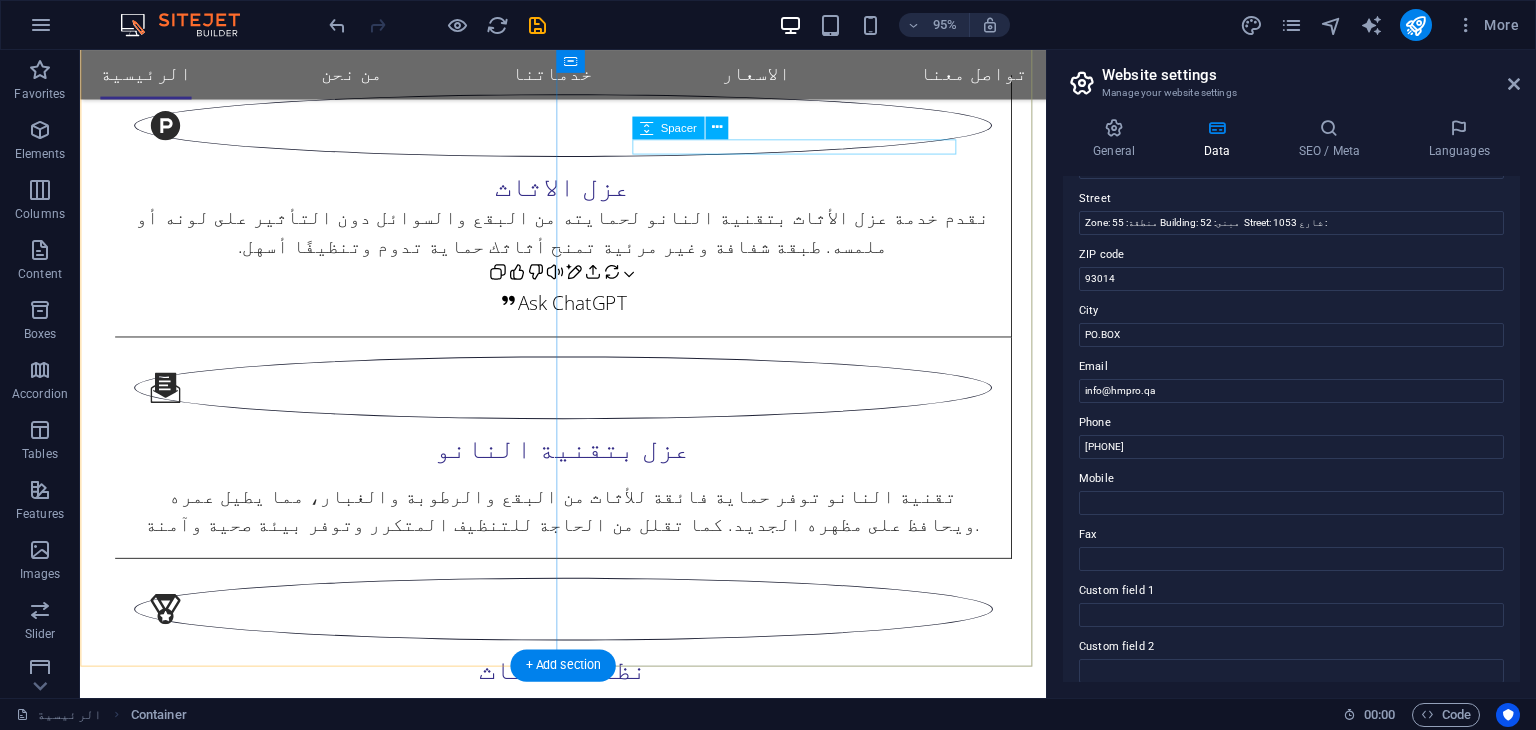 scroll, scrollTop: 1787, scrollLeft: 0, axis: vertical 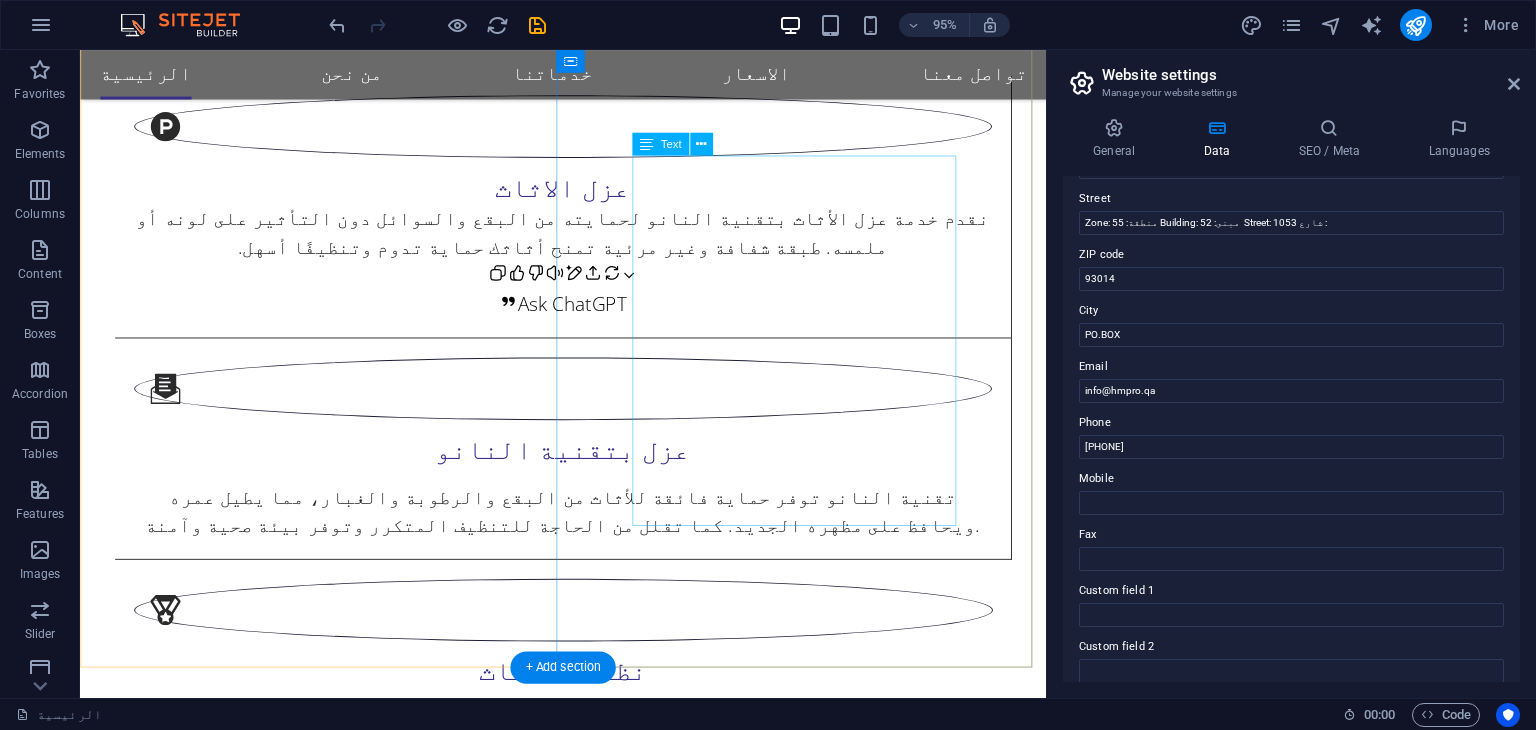 click on "نحن شركة قطرية رائدة في مجال حماية وعزل الأثاث باستخدام تقنيات النانو المتطورة. نقدم حلولاً ذكية وعالية الجودة للمحافظة على نظافة وجمال الأرائك والمفروشات، مع التركيز على تقنيات صديقة للبيئة وآمنة للاستخدام في المنازل والمكاتب. انطلقنا من إيماننا العميق بأهمية الحفاظ على استثمارك في الأثاث، وتوفير بيئة نظيفة وصحية تدوم لفترة أطول. نستخدم مواد نانوية متقدمة تشكّل طبقة غير مرئية تحمي الأقمشة من البقع والسوائل والغبار والتلف الناتج عن الاستخدام اليومي، دون التأثير على نعومة القماش أو لونه." at bounding box center (588, 3938) 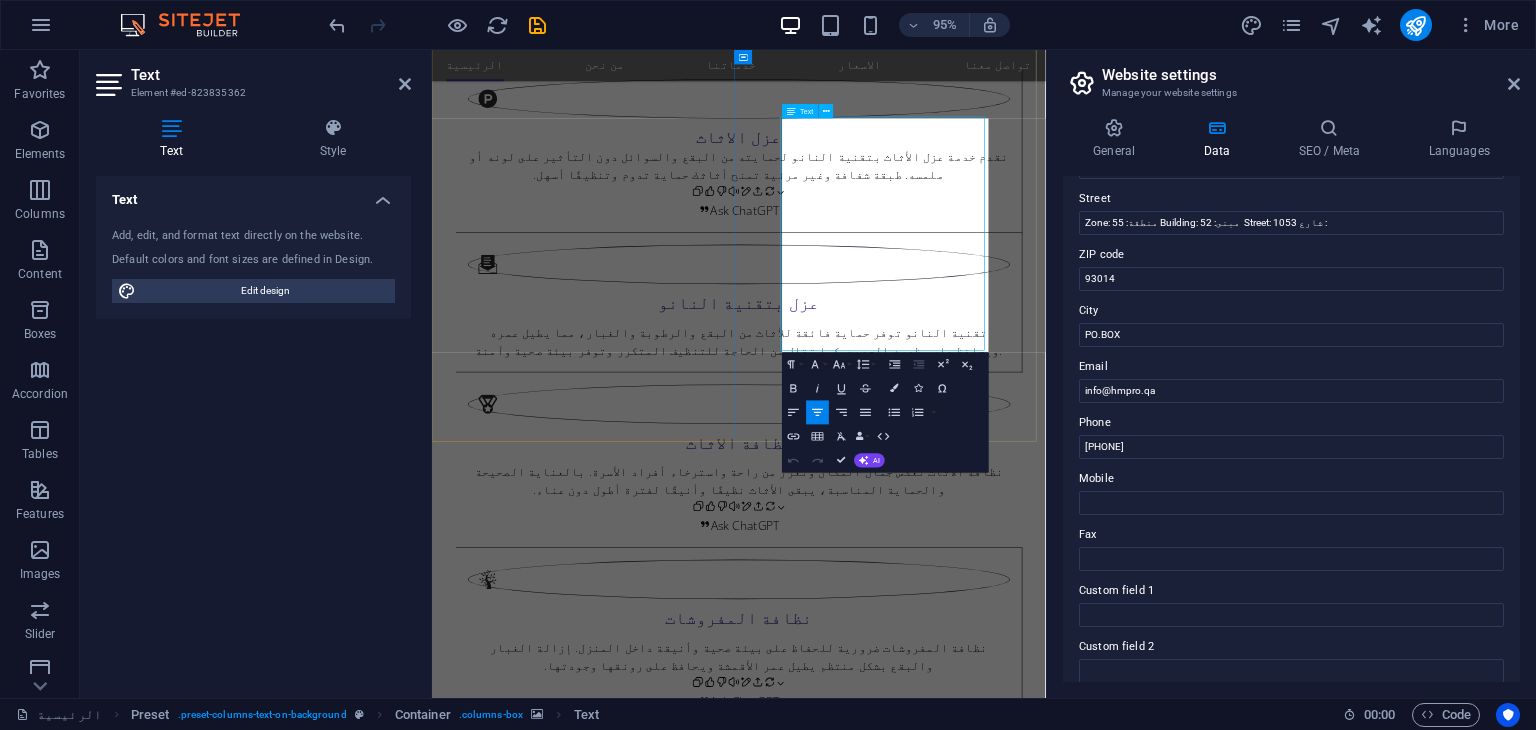 click on "من نحن  نحن شركة قطرية رائدة في مجال حماية وعزل الأثاث باستخدام تقنيات النانو المتطورة. نقدم حلولاً ذكية وعالية الجودة للمحافظة على نظافة وجمال الأرائك والمفروشات، مع التركيز على تقنيات صديقة للبيئة وآمنة للاستخدام في المنازل والمكاتب. انطلقنا من إيماننا العميق بأهمية الحفاظ على استثمارك في الأثاث، وتوفير بيئة نظيفة وصحية تدوم لفترة أطول. نستخدم مواد نانوية متقدمة تشكّل طبقة غير مرئية تحمي الأقمشة من البقع والسوائل والغبار والتلف الناتج عن الاستخدام اليومي، دون التأثير على نعومة القماش أو لونه. المزيد" at bounding box center (943, 3613) 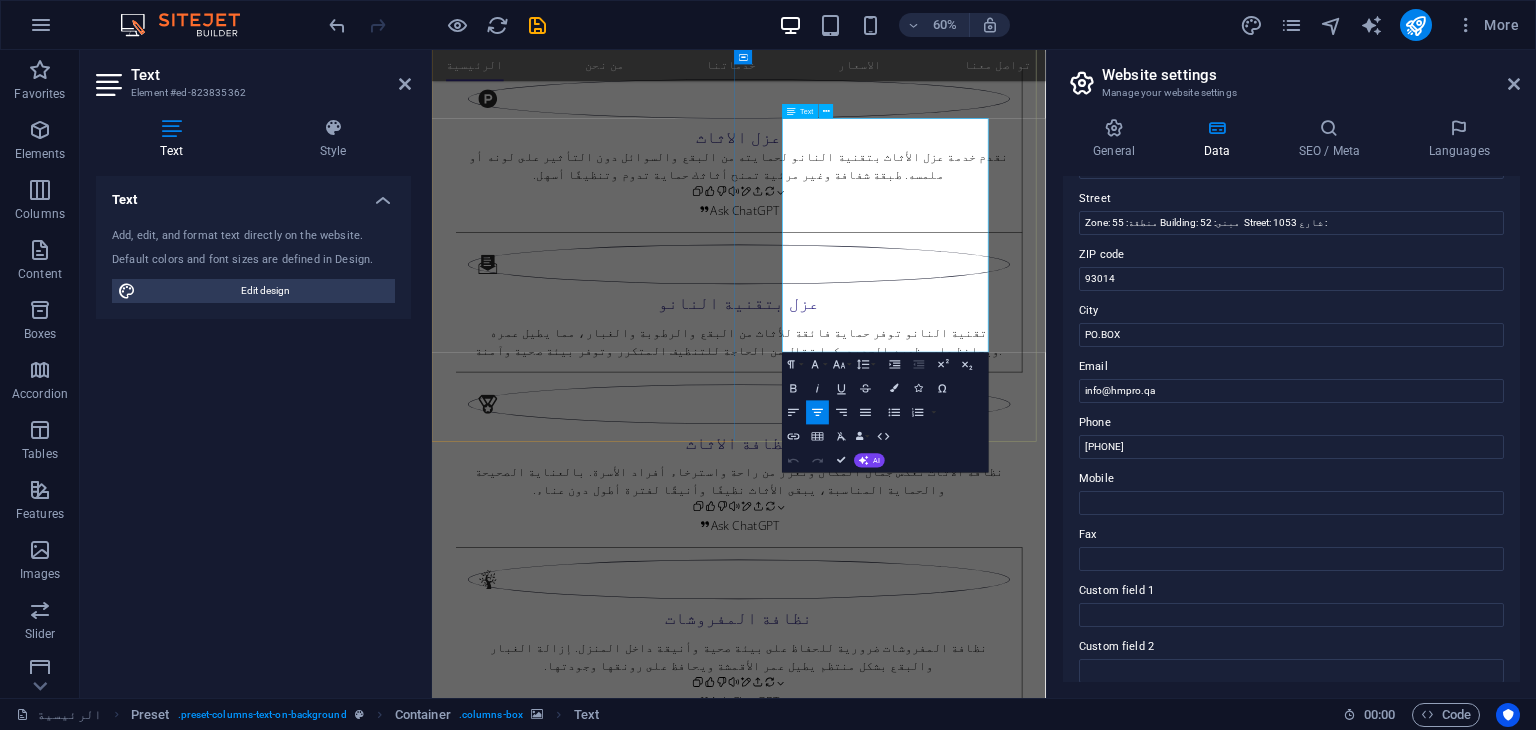 click on "نحن شركة قطرية رائدة في مجال حماية وعزل الأثاث باستخدام تقنيات النانو المتطورة. نقدم حلولاً ذكية وعالية الجودة للمحافظة على نظافة وجمال الأرائك والمفروشات، مع التركيز على تقنيات صديقة للبيئة وآمنة للاستخدام في المنازل والمكاتب. انطلقنا من إيماننا العميق بأهمية الحفاظ على استثمارك في الأثاث، وتوفير بيئة نظيفة وصحية تدوم لفترة أطول. نستخدم مواد نانوية متقدمة تشكّل طبقة غير مرئية تحمي الأقمشة من البقع والسوائل والغبار والتلف الناتج عن الاستخدام اليومي، دون التأثير على نعومة القماش أو لونه." at bounding box center (943, 3938) 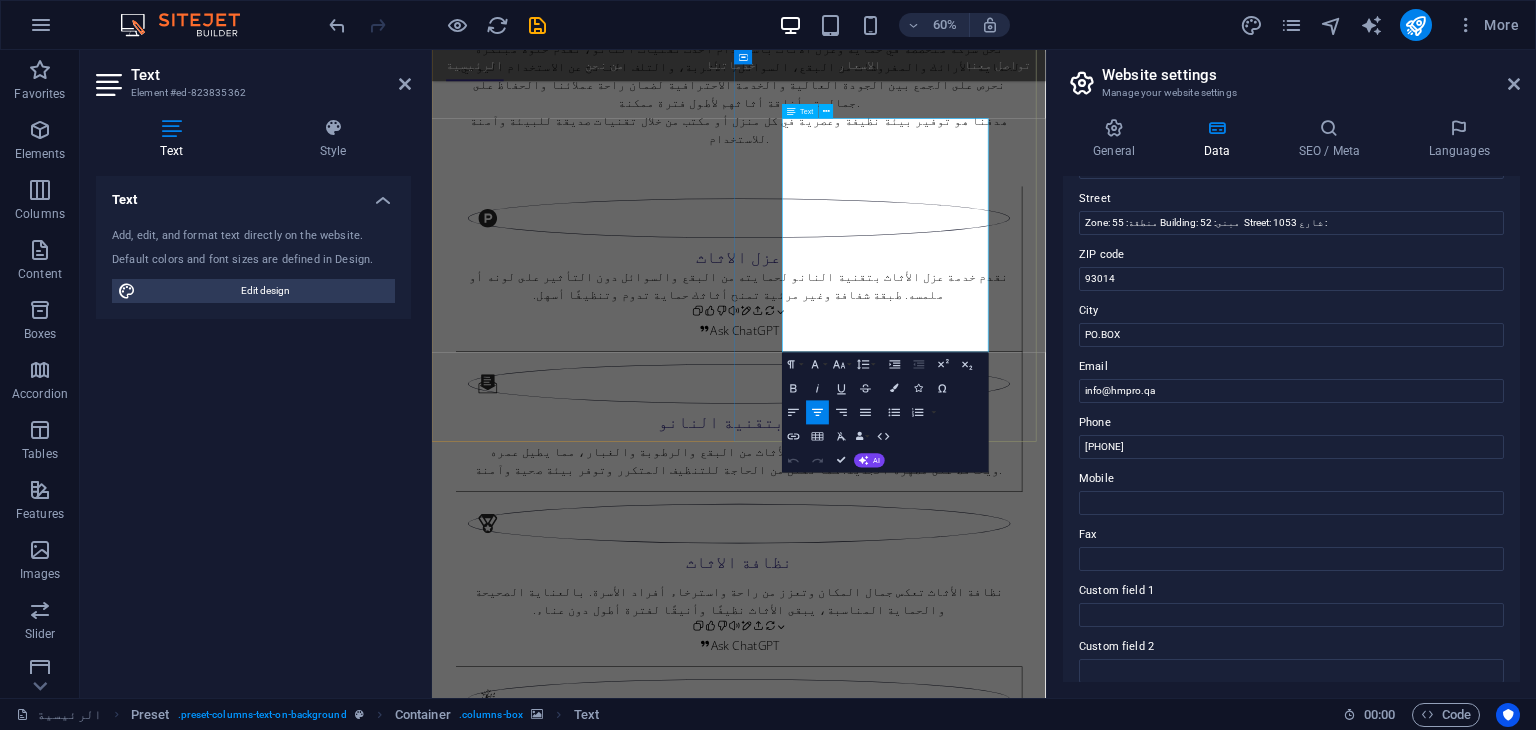 click on "نحن شركة قطرية رائدة في مجال حماية وعزل الأثاث باستخدام تقنيات النانو المتطورة. نقدم حلولاً ذكية وعالية الجودة للمحافظة على نظافة وجمال الأرائك والمفروشات، مع التركيز على تقنيات صديقة للبيئة وآمنة للاستخدام في المنازل والمكاتب. انطلقنا من إيماننا العميق بأهمية الحفاظ على استثمارك في الأثاث، وتوفير بيئة نظيفة وصحية تدوم لفترة أطول. نستخدم مواد نانوية متقدمة تشكّل طبقة غير مرئية تحمي الأقمشة من البقع والسوائل والغبار والتلف الناتج عن الاستخدام اليومي، دون التأثير على نعومة القماش أو لونه." at bounding box center [943, 4137] 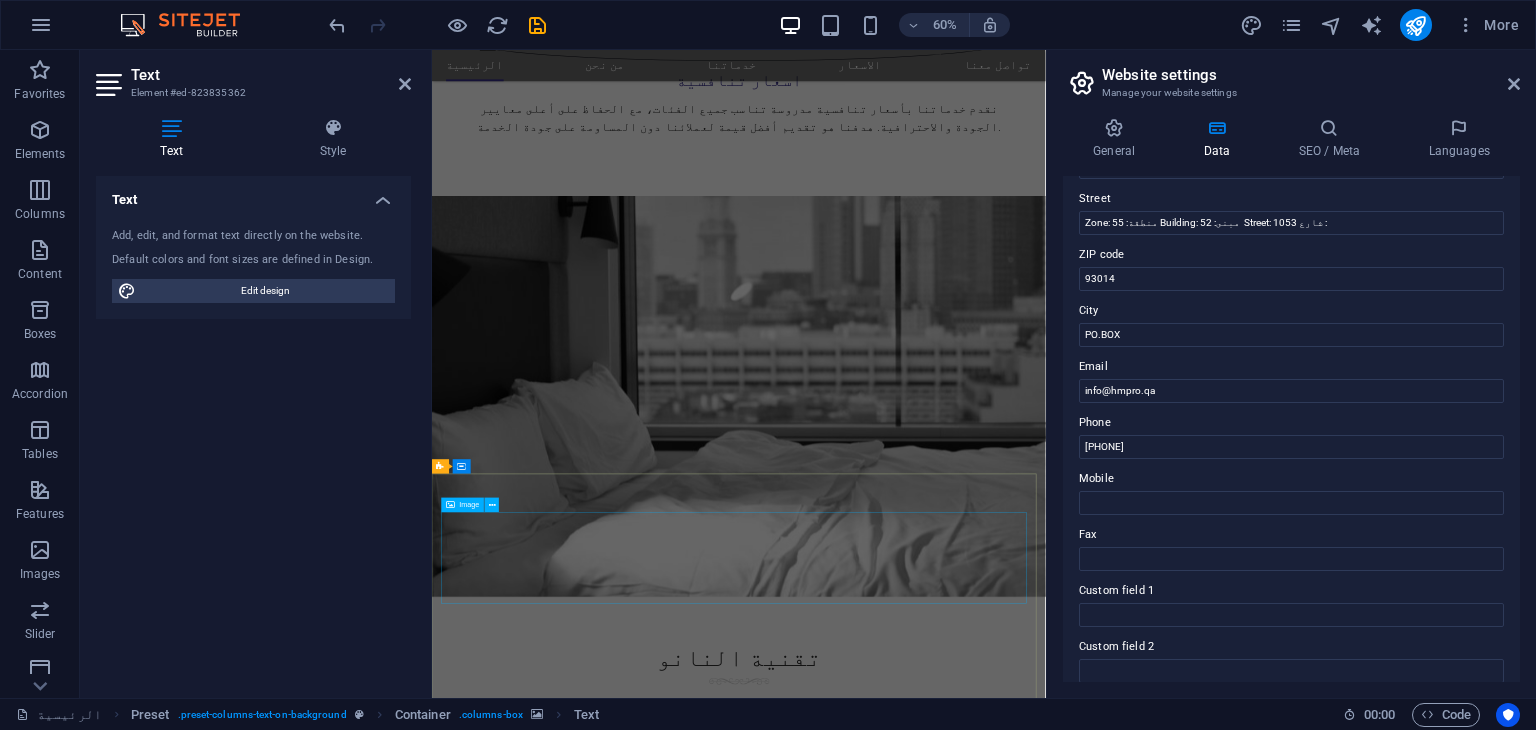scroll, scrollTop: 3532, scrollLeft: 0, axis: vertical 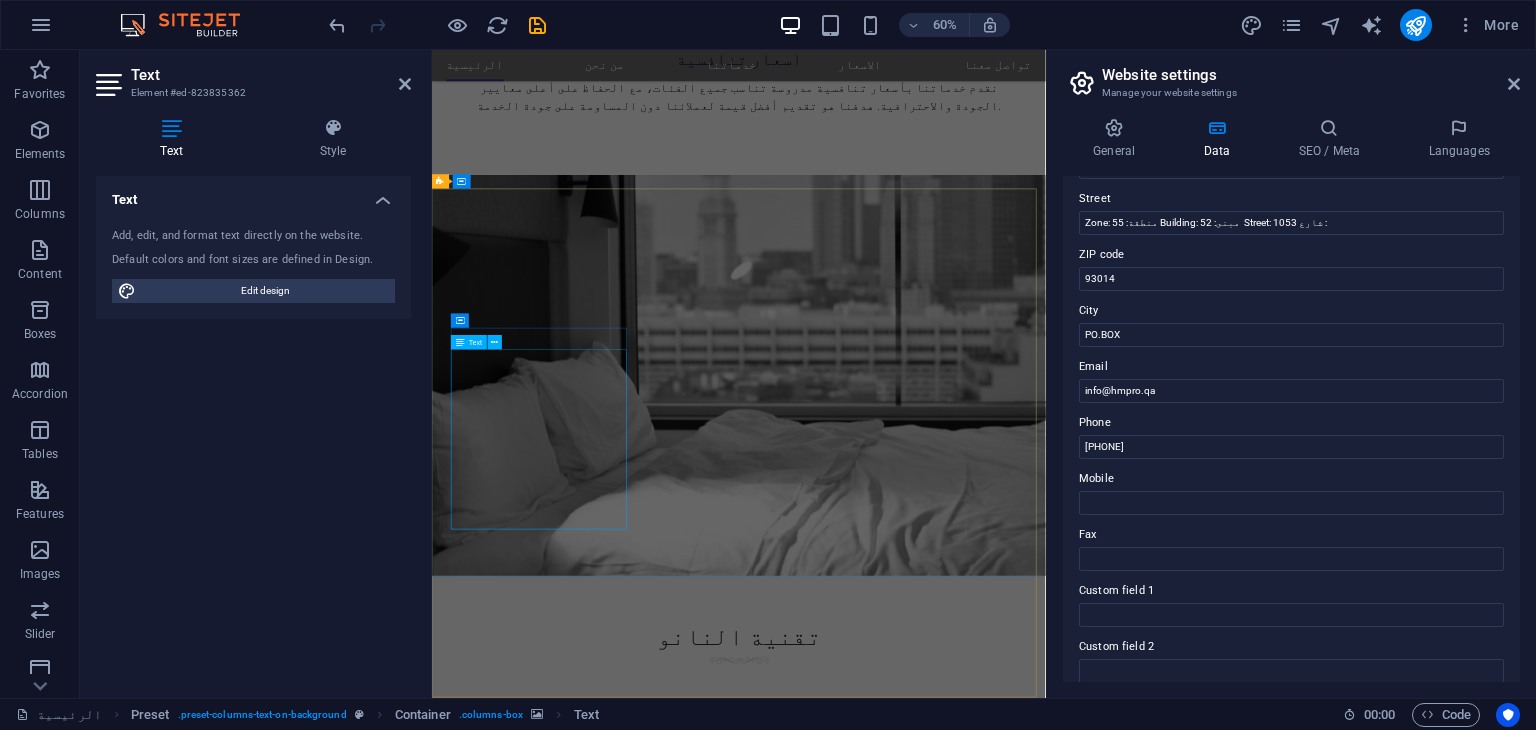 click on "Ut wisi enim ad minim veniam, quis nostrud exerci tation ullamcorper suscipit lobortis nisl ut aliquip ex ea commodo consequat. Consetetur sadipscing elitr, sed diam nonumy eirmod tempor invidunt ut labore et dolore magna aliquyam erat, sed diam voluptua." at bounding box center [920, 5631] 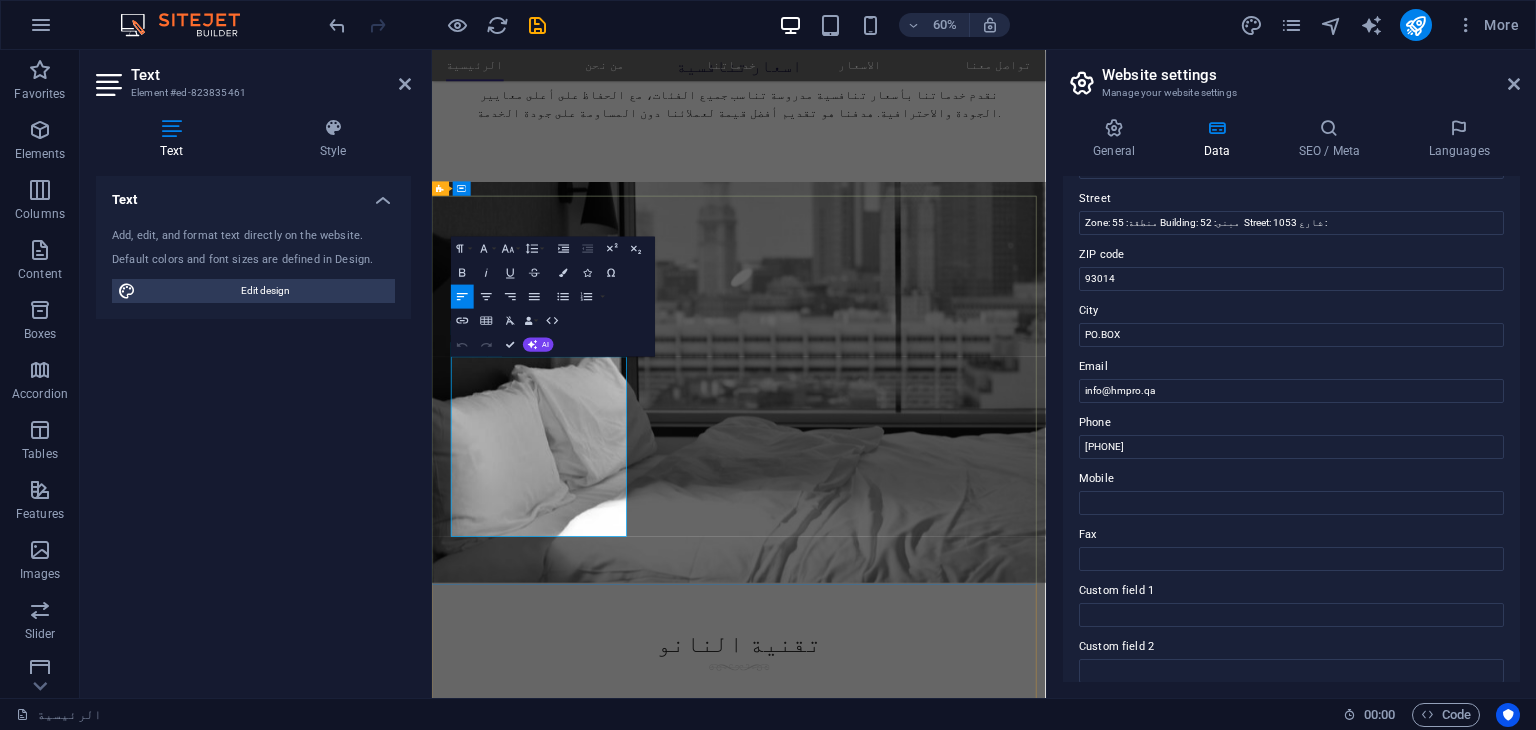 scroll, scrollTop: 3532, scrollLeft: 0, axis: vertical 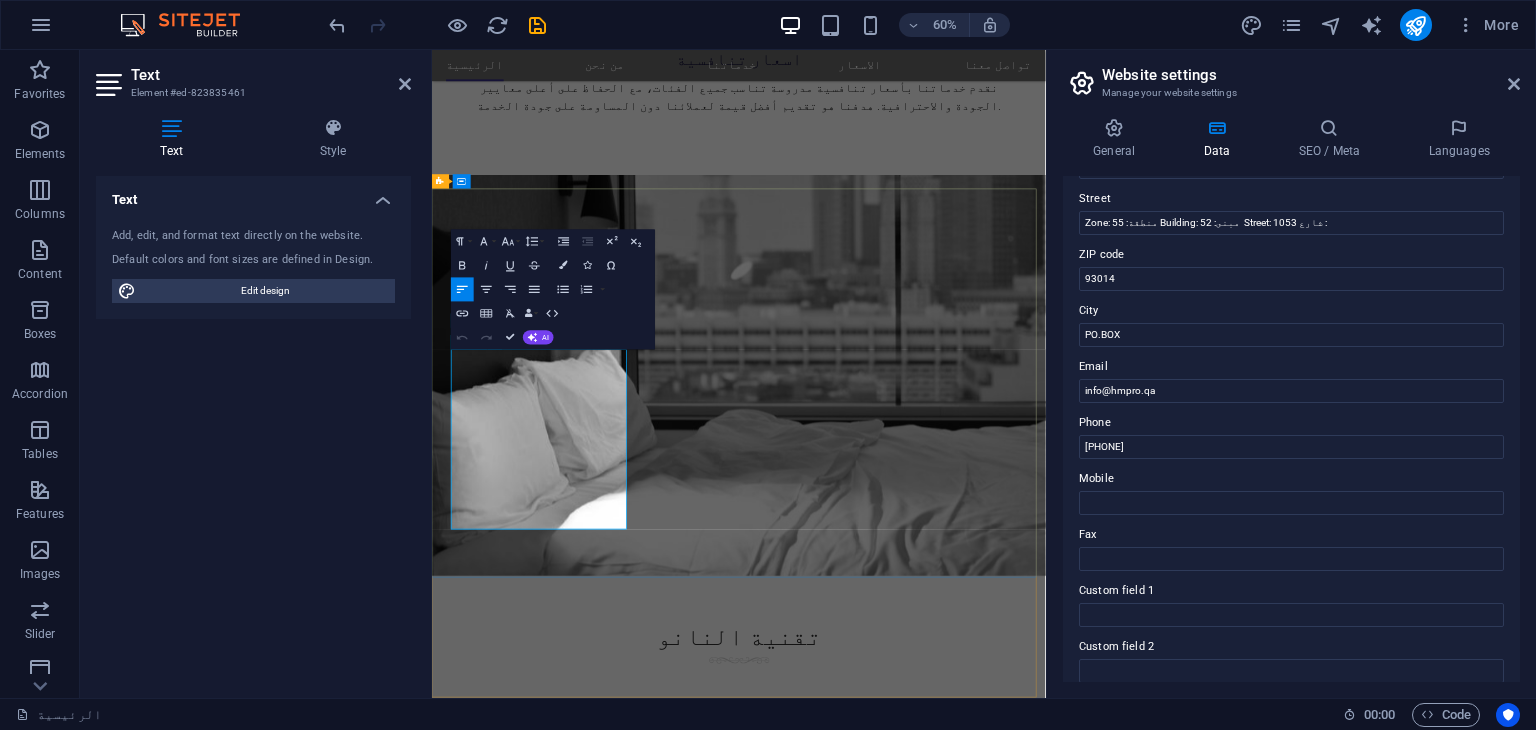 click on "Ut wisi enim ad minim veniam, quis nostrud exerci tation ullamcorper suscipit lobortis nisl ut aliquip ex ea commodo consequat. Consetetur sadipscing elitr, sed diam nonumy eirmod tempor invidunt ut labore et dolore magna aliquyam erat, sed diam voluptua." at bounding box center (920, 5631) 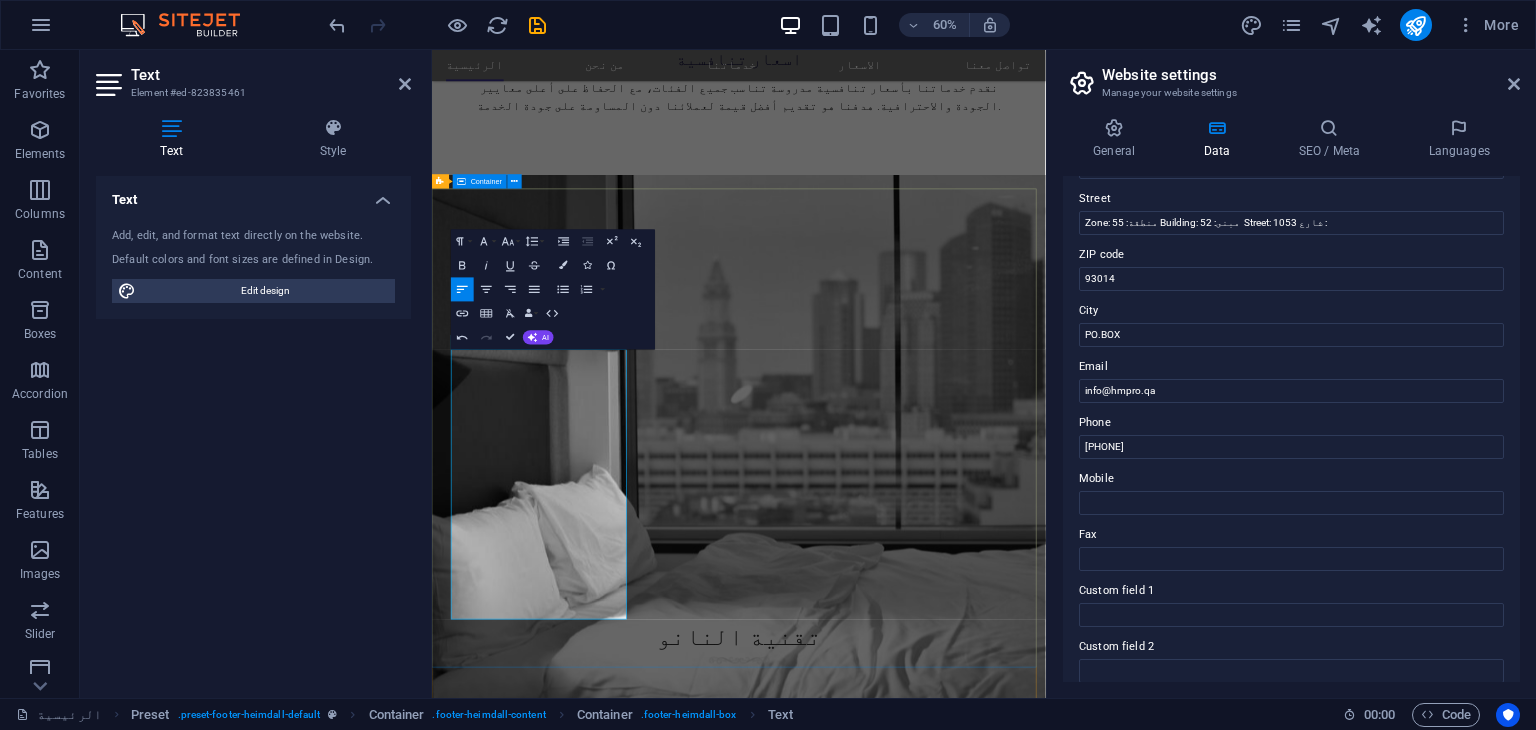 drag, startPoint x: 469, startPoint y: 782, endPoint x: 630, endPoint y: 1008, distance: 277.48334 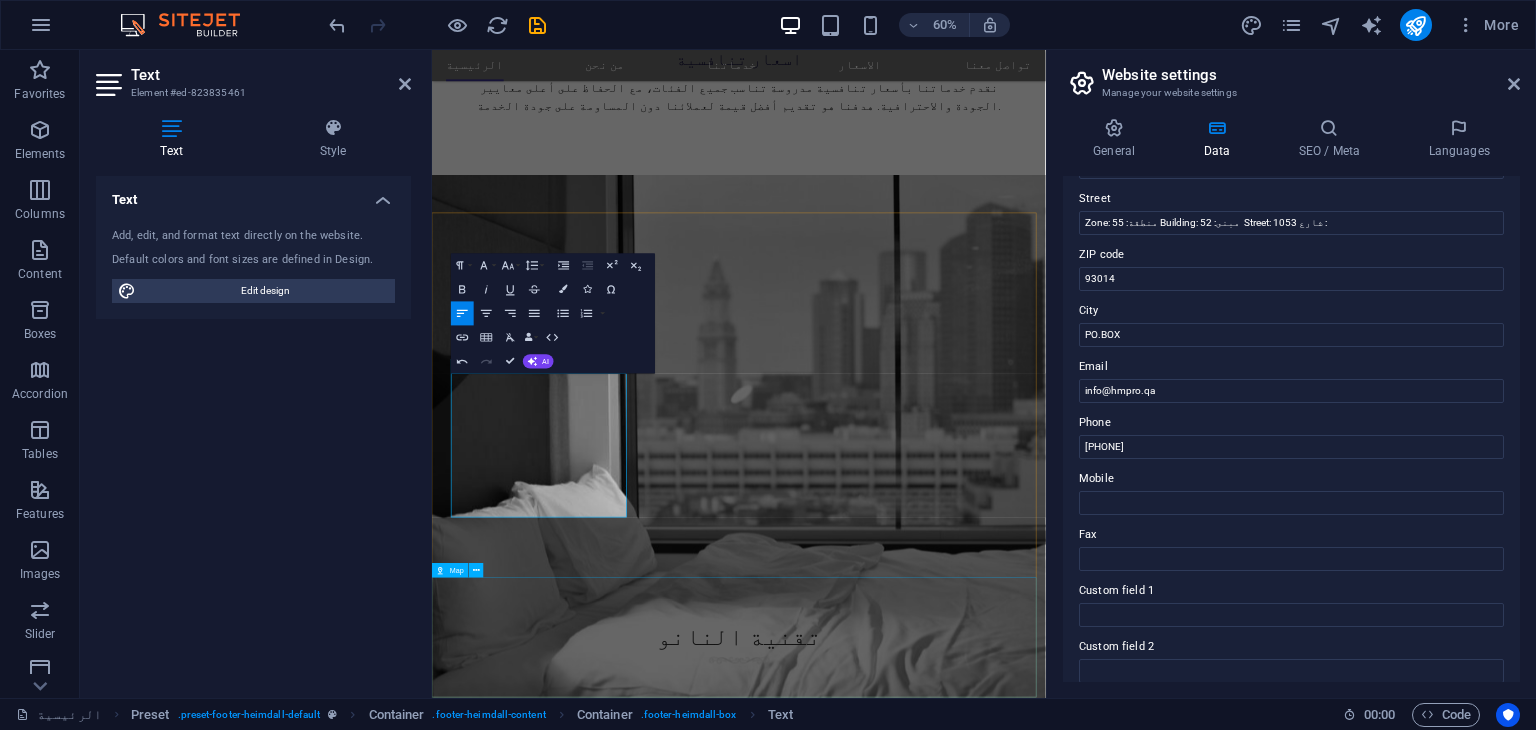 scroll, scrollTop: 3492, scrollLeft: 0, axis: vertical 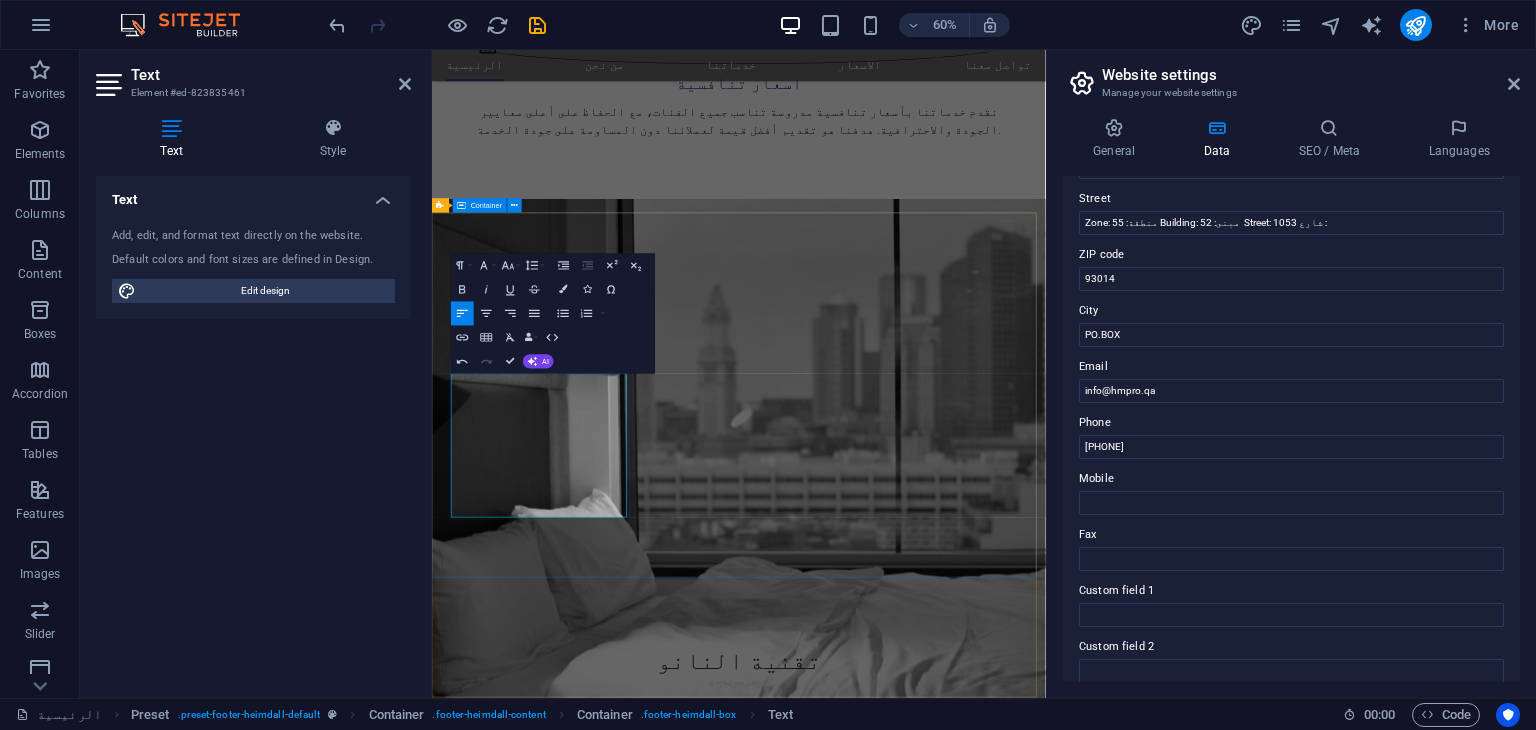 drag, startPoint x: 741, startPoint y: 814, endPoint x: 431, endPoint y: 802, distance: 310.23218 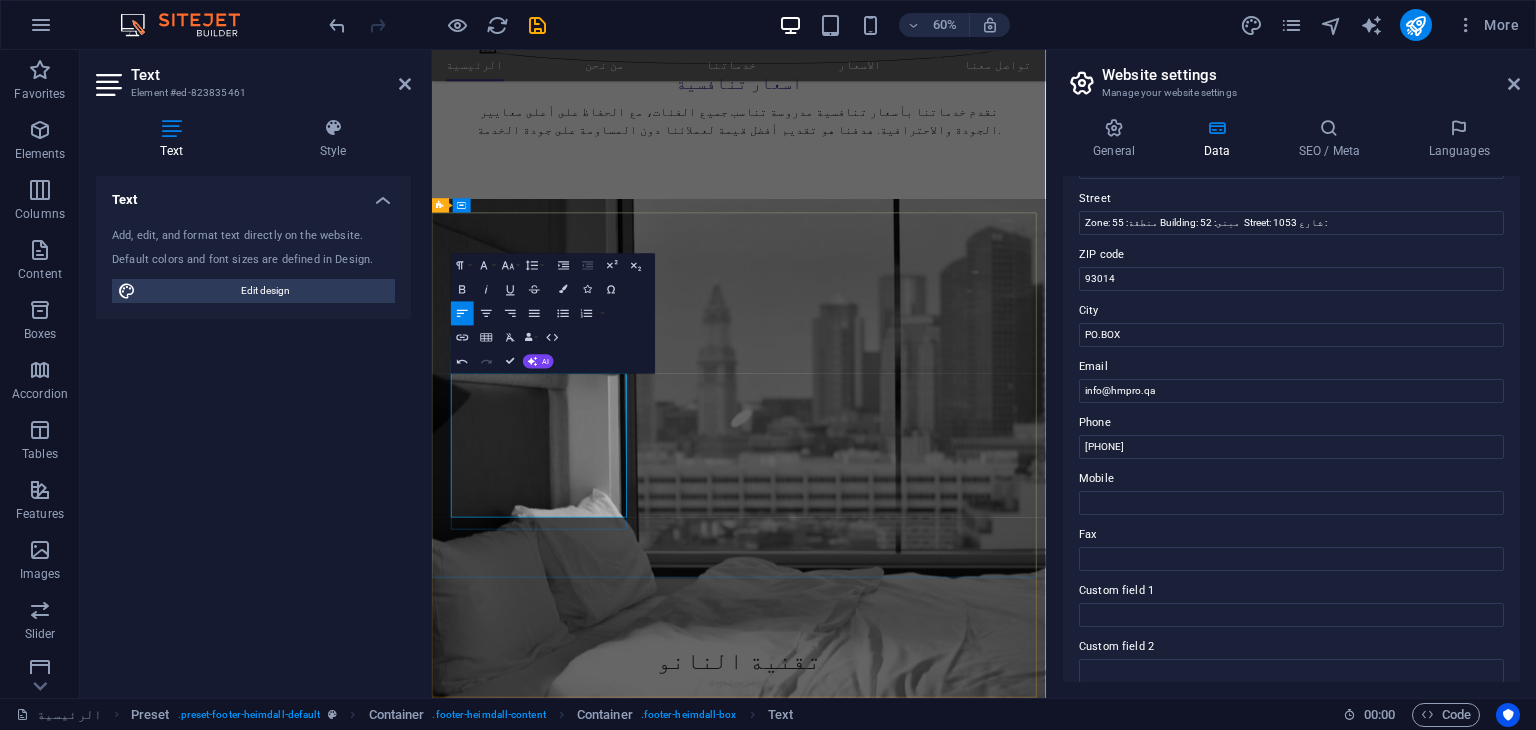 click on "نحن شركة قطرية رائدة في مجال حماية وعزل الأثاث باستخدام تقنيات النانو المتطورة. نقدم حلولاً ذكية وعالية الجودة للمحافظة على نظافة وجمال الأرائك والمفروشات، مع التركيز على تقنيات صديقة للبيئة وآمنة للاستخدام في المنازل والمكاتب." at bounding box center (920, 5701) 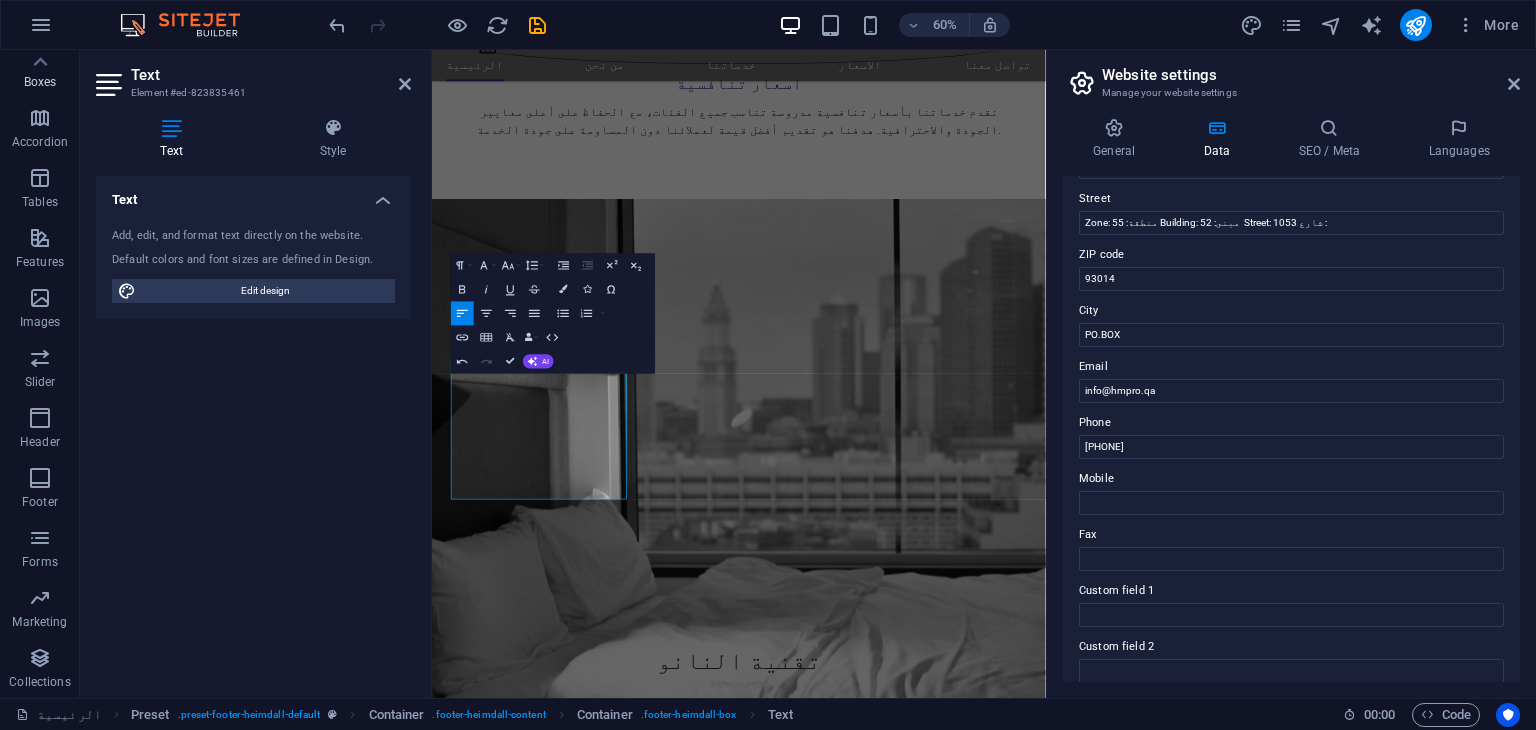 scroll, scrollTop: 0, scrollLeft: 0, axis: both 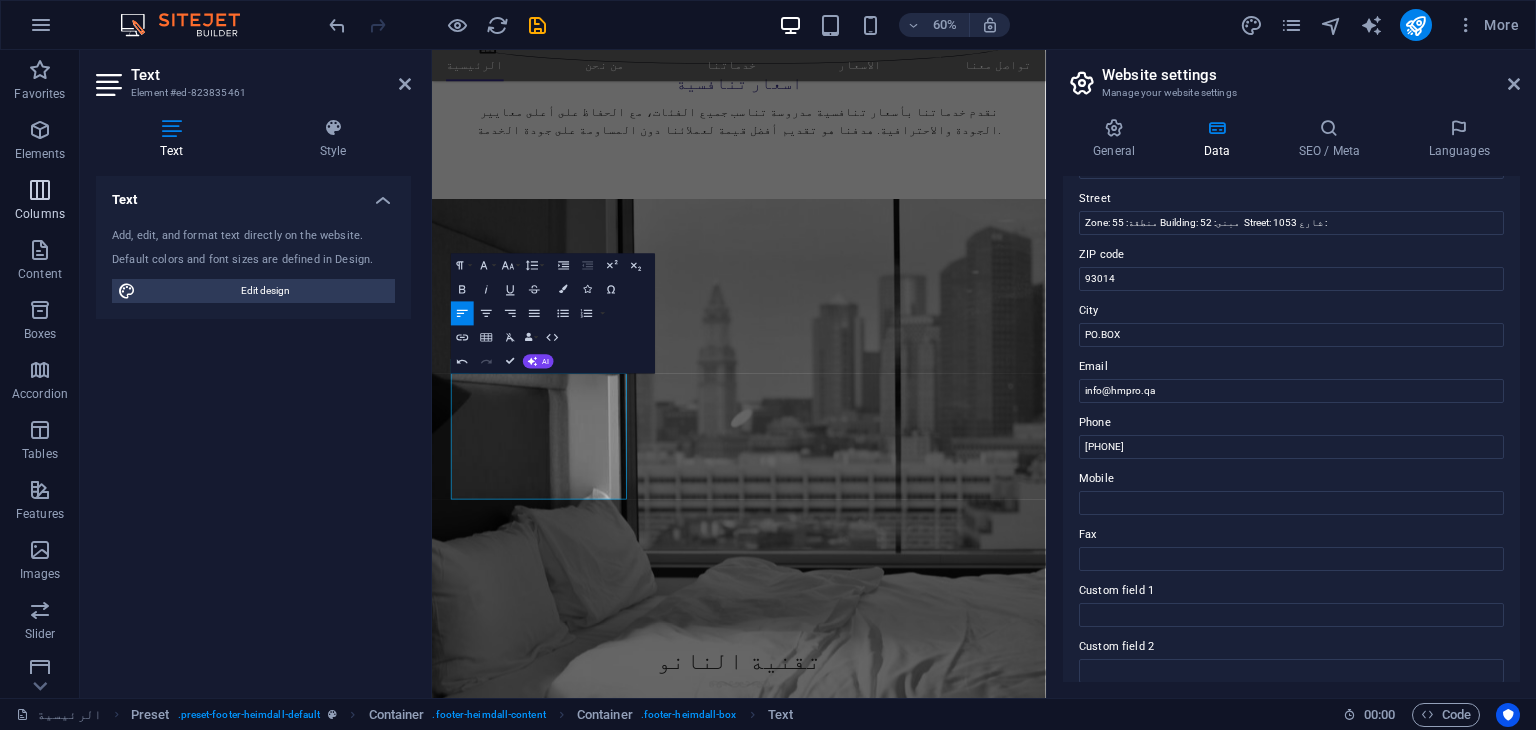 click at bounding box center [40, 190] 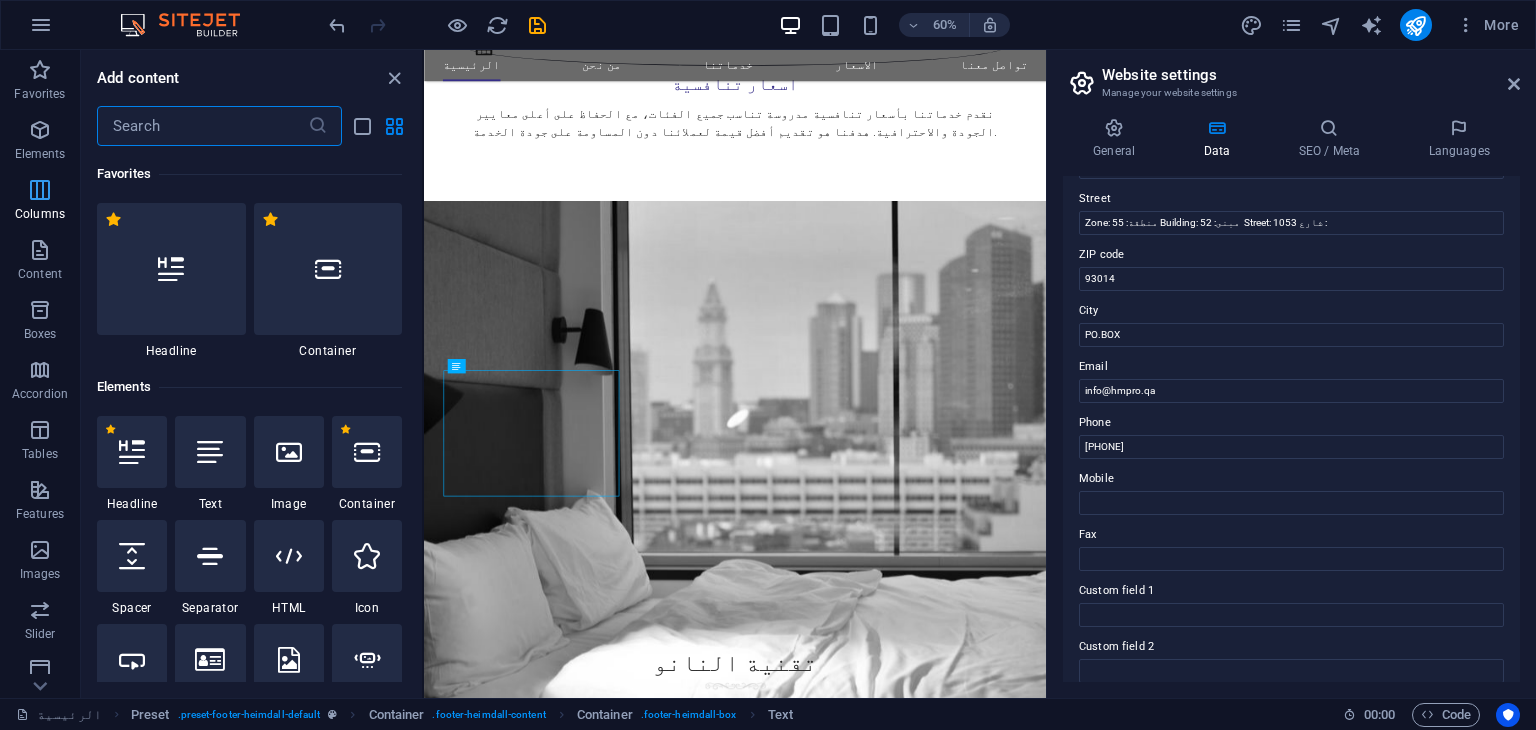scroll, scrollTop: 3498, scrollLeft: 0, axis: vertical 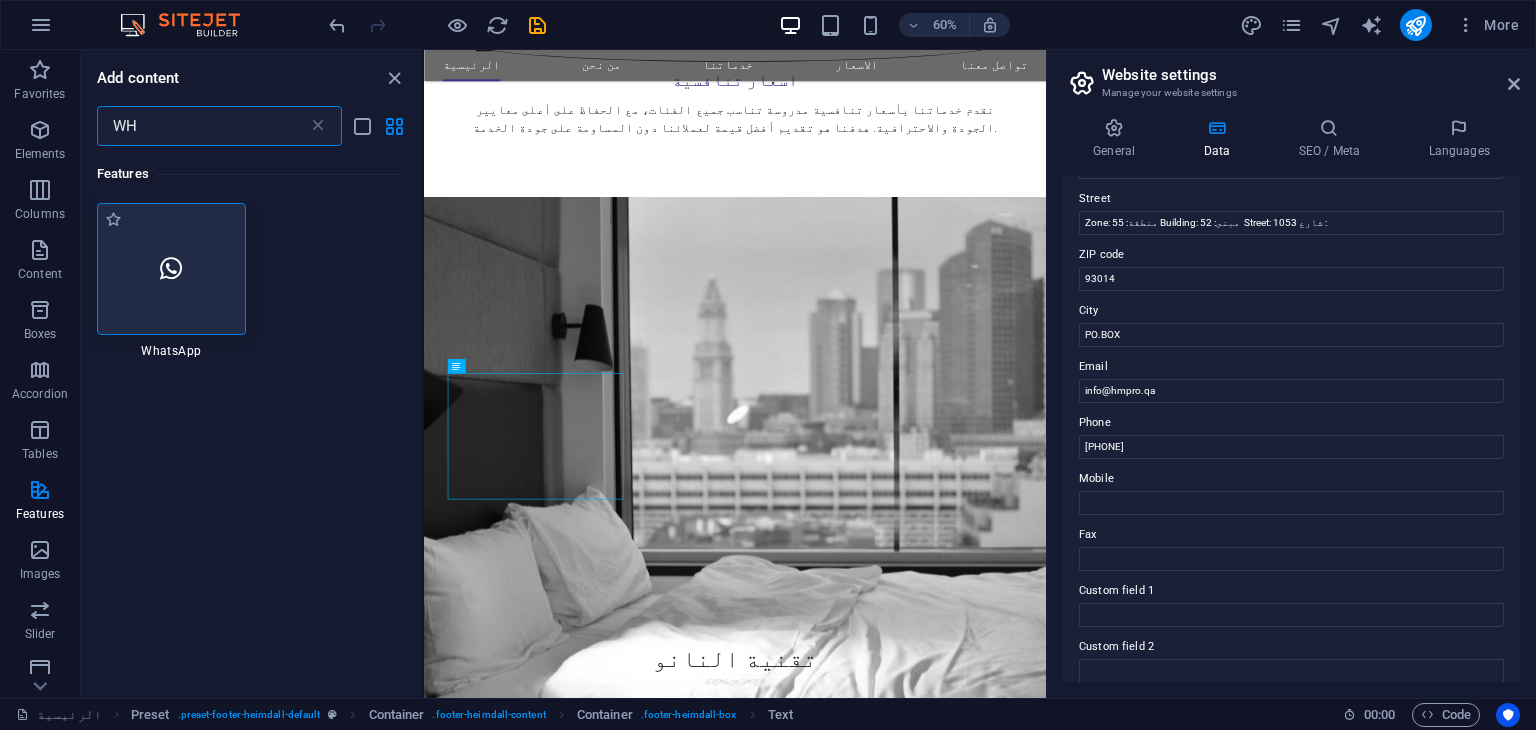 type on "WH" 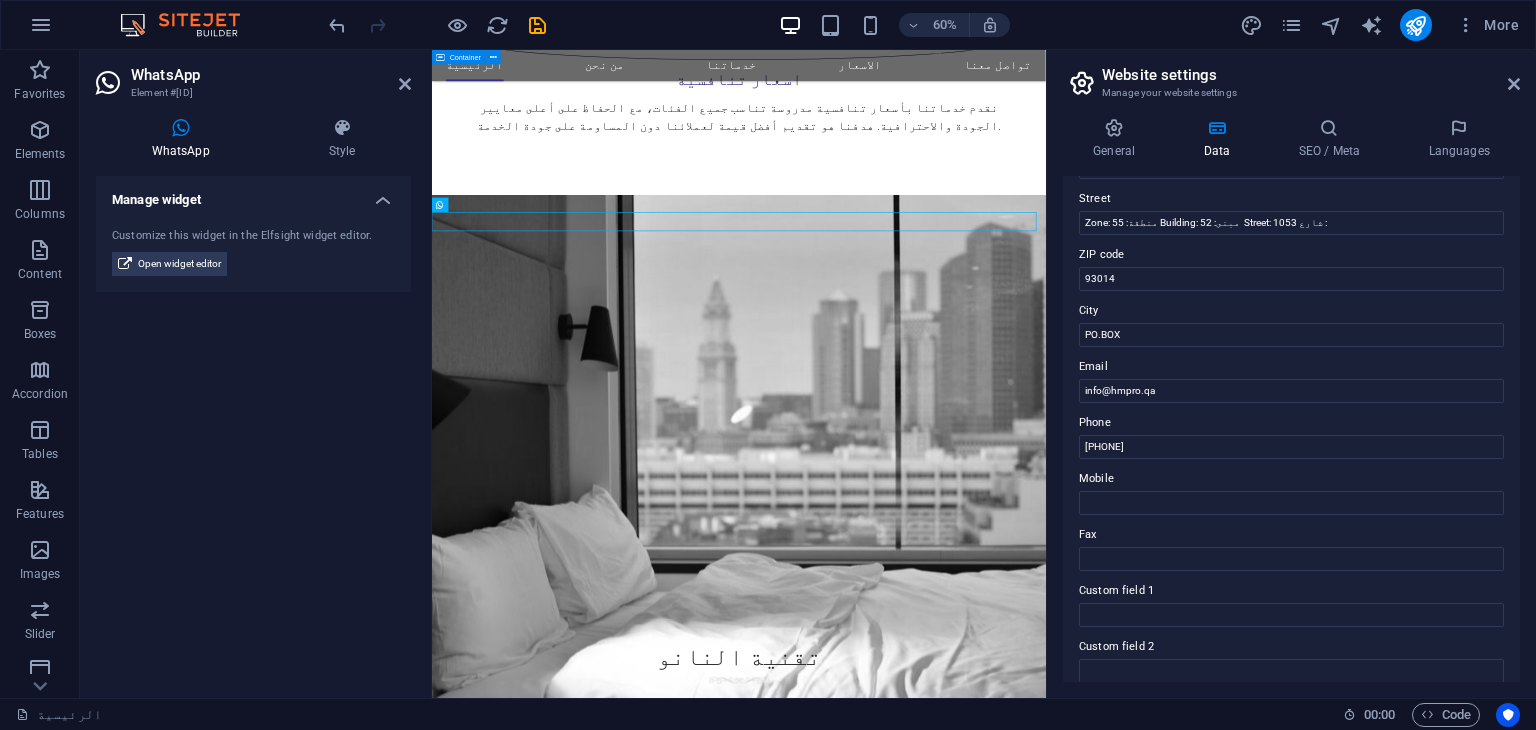 scroll, scrollTop: 3493, scrollLeft: 0, axis: vertical 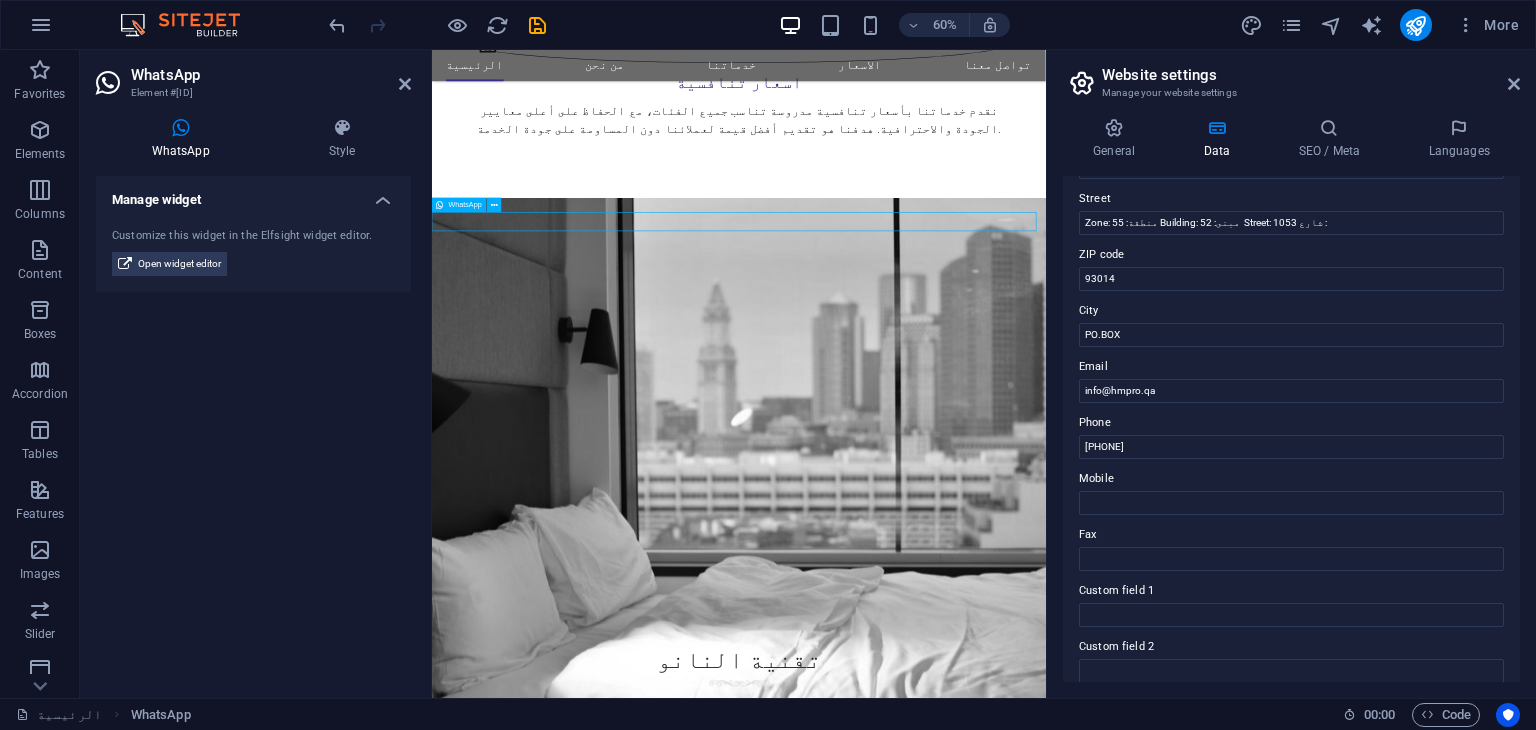 click at bounding box center (943, 5372) 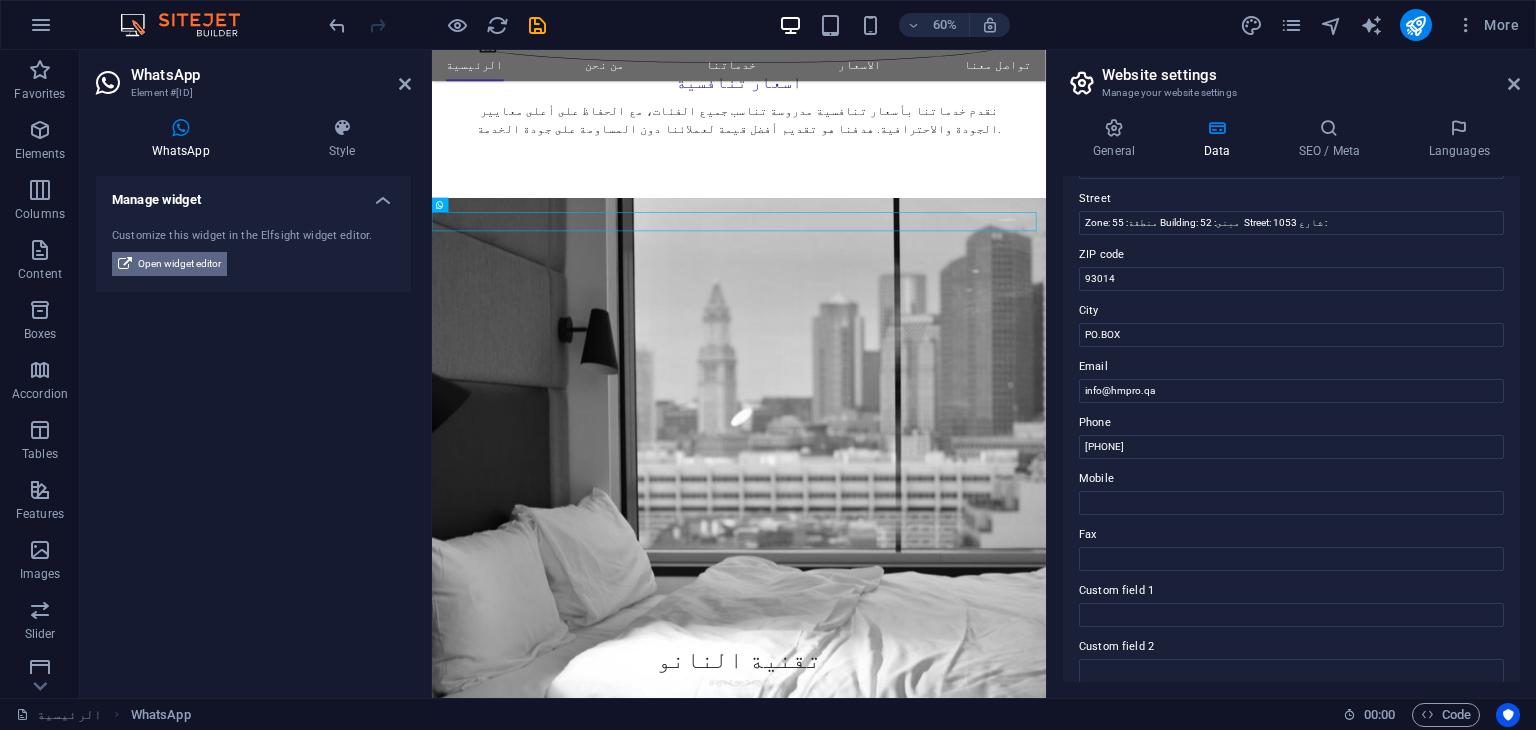 click on "Open widget editor" at bounding box center (179, 264) 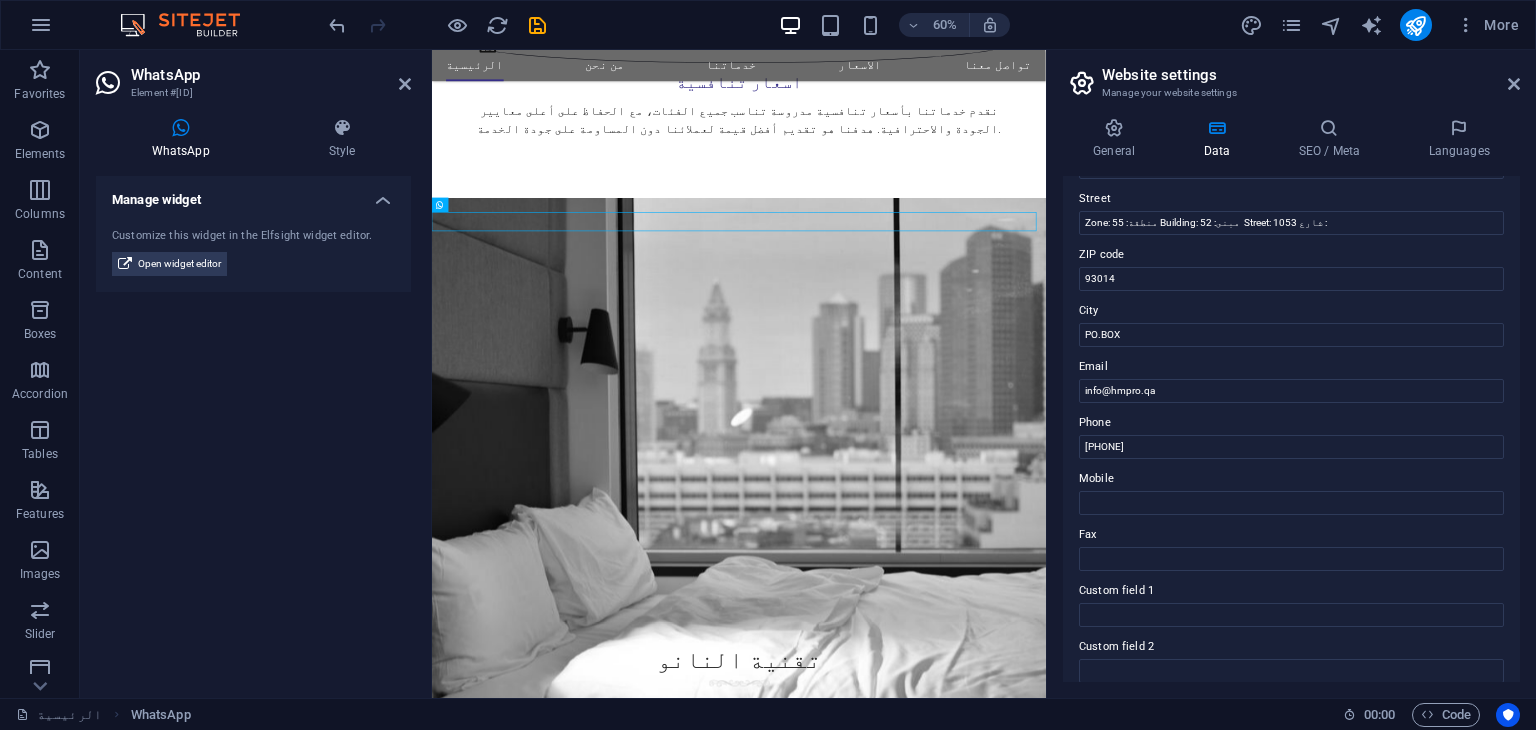 click on "Manage widget" at bounding box center (253, 194) 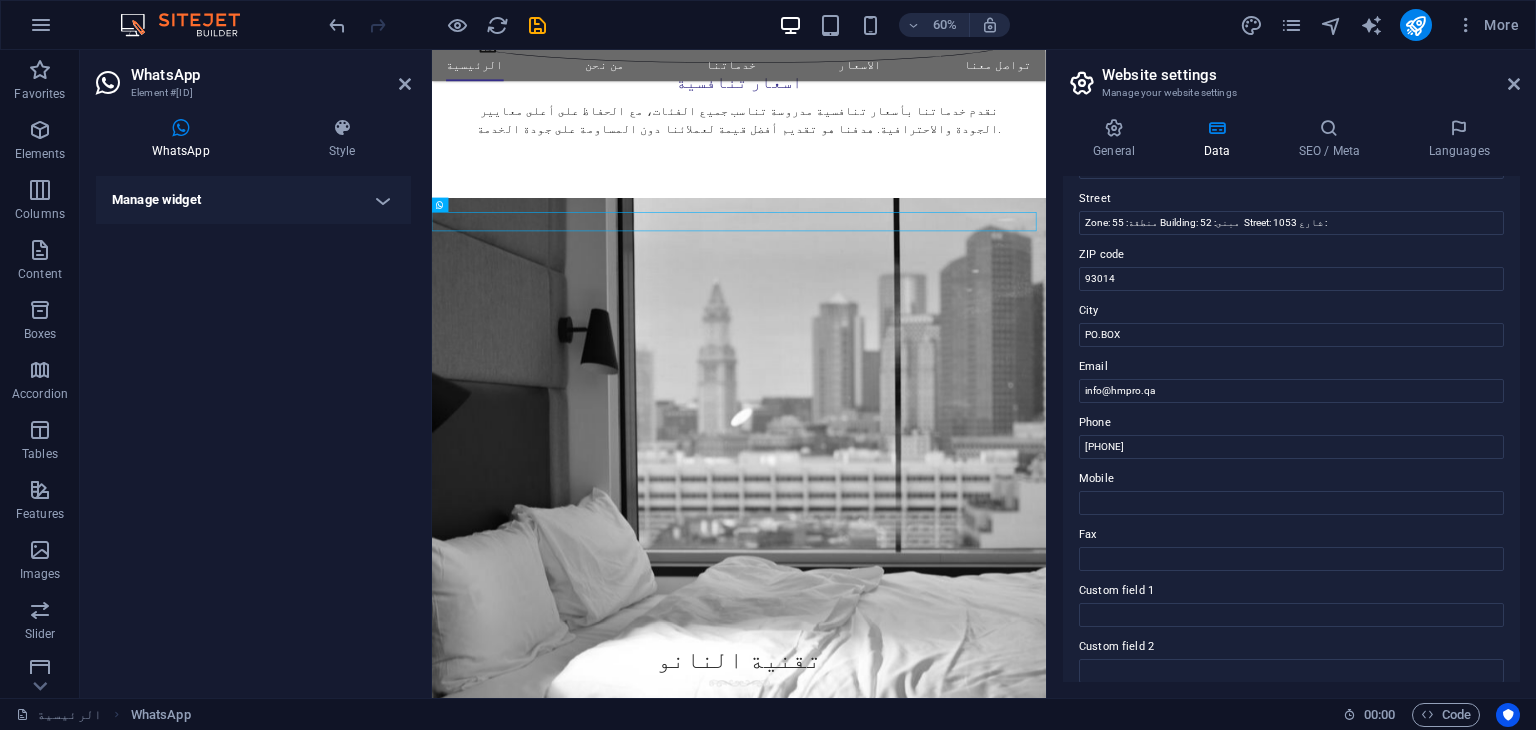 click on "Manage widget" at bounding box center [253, 200] 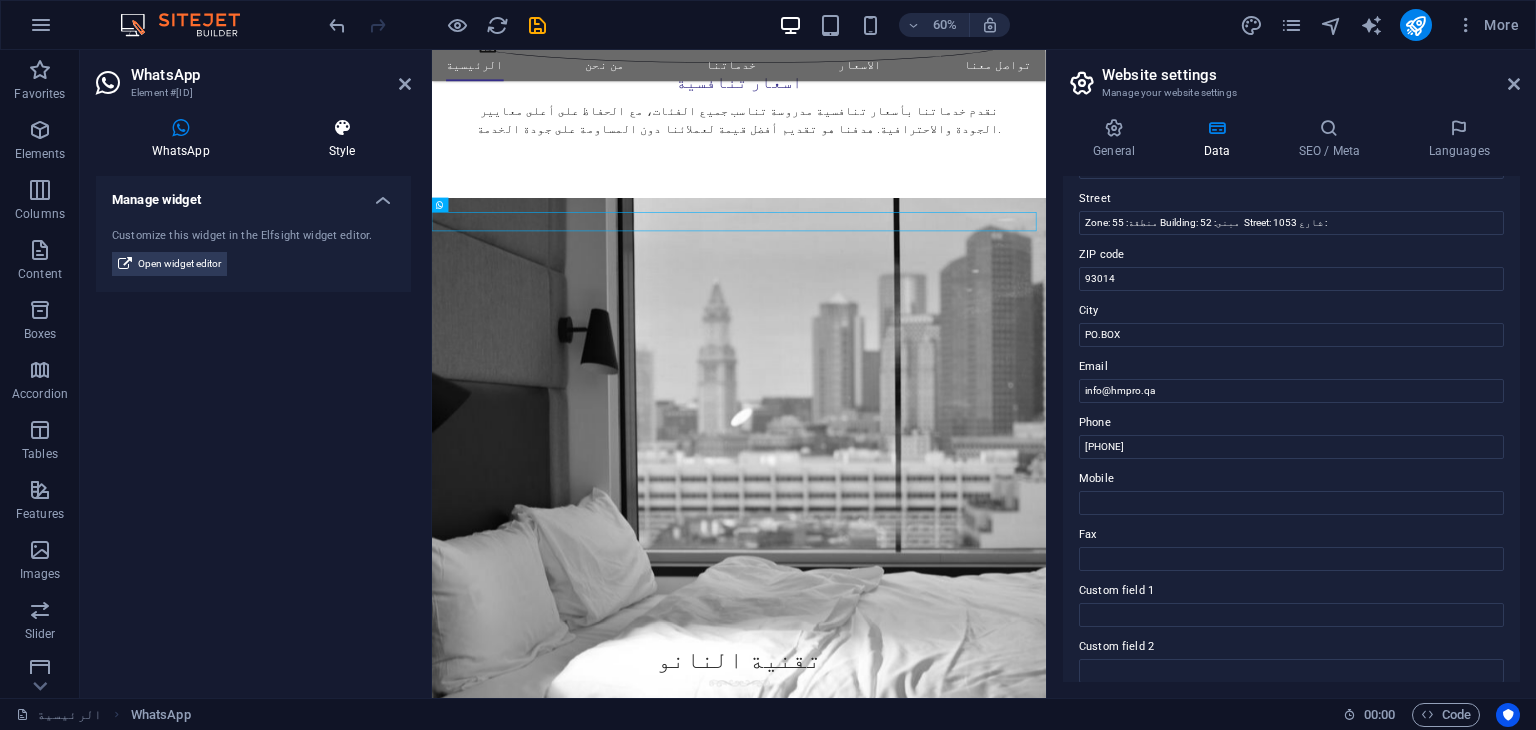 click on "Style" at bounding box center (342, 139) 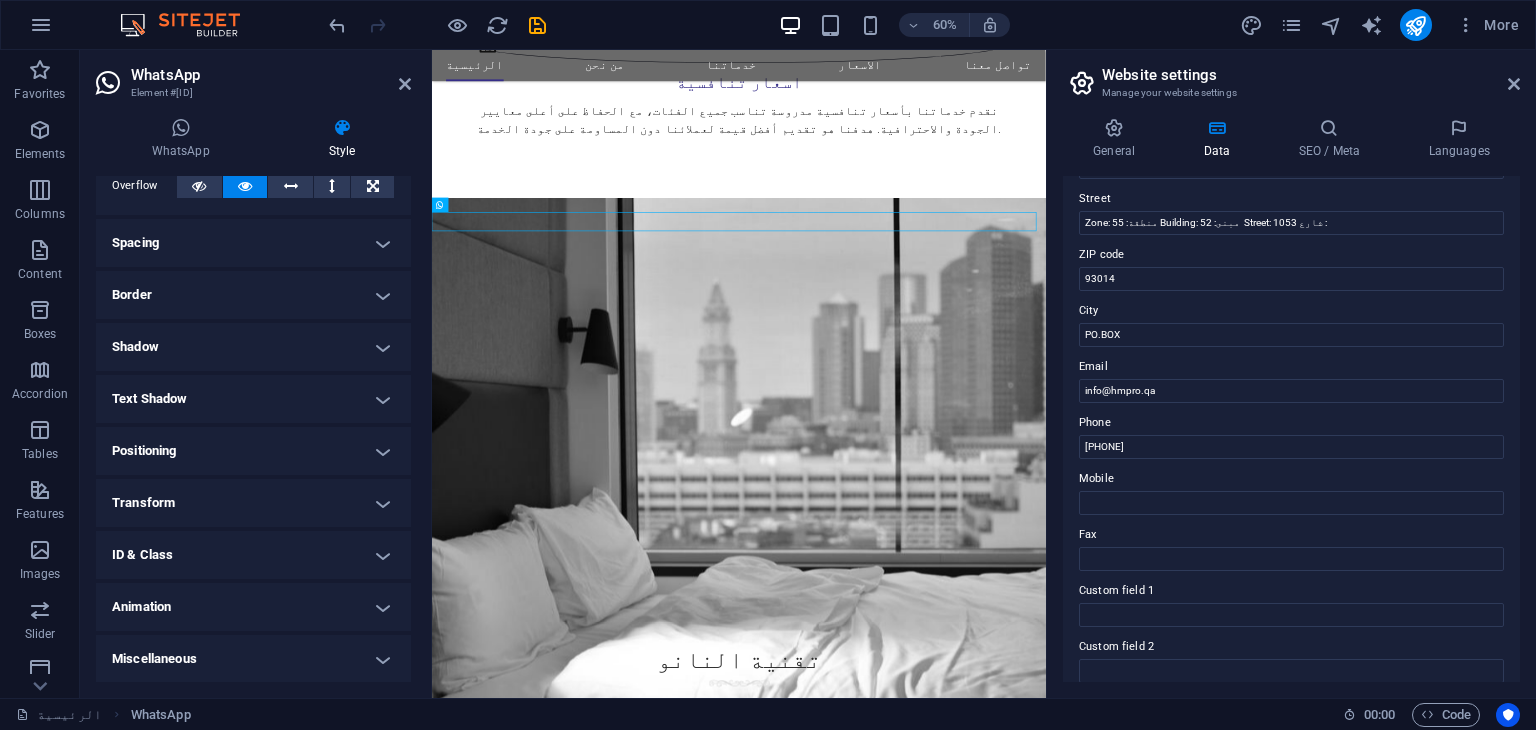 scroll, scrollTop: 0, scrollLeft: 0, axis: both 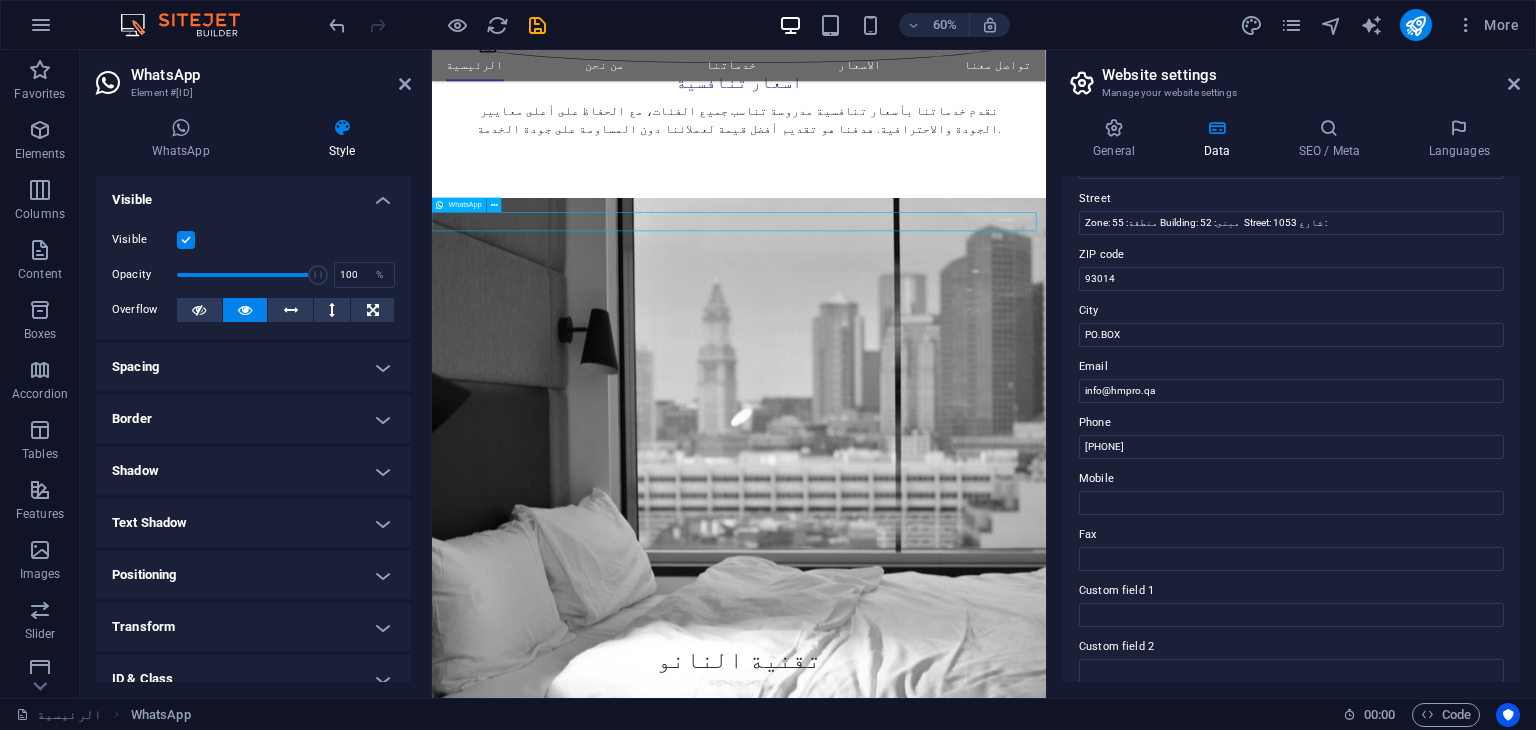click at bounding box center [943, 5372] 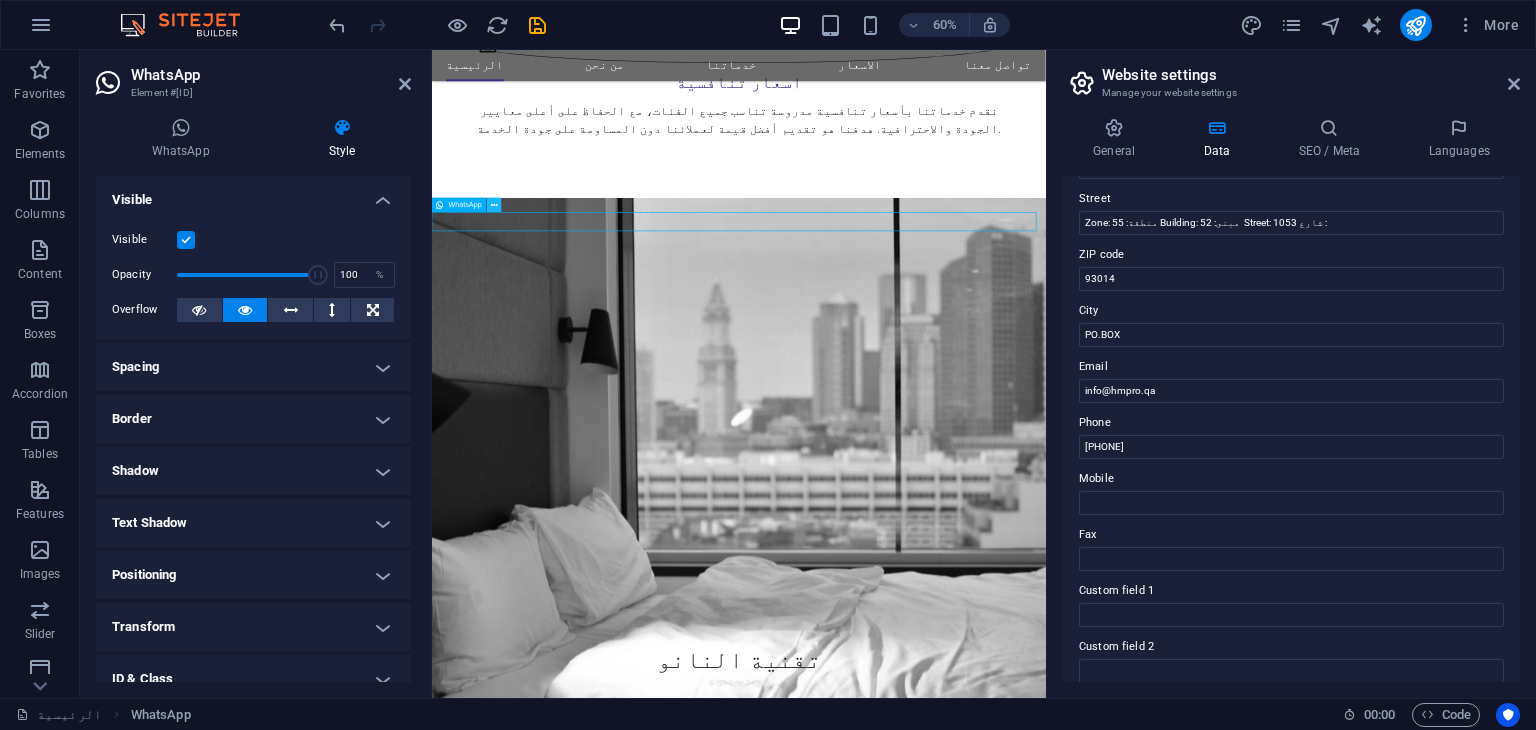 click at bounding box center (494, 205) 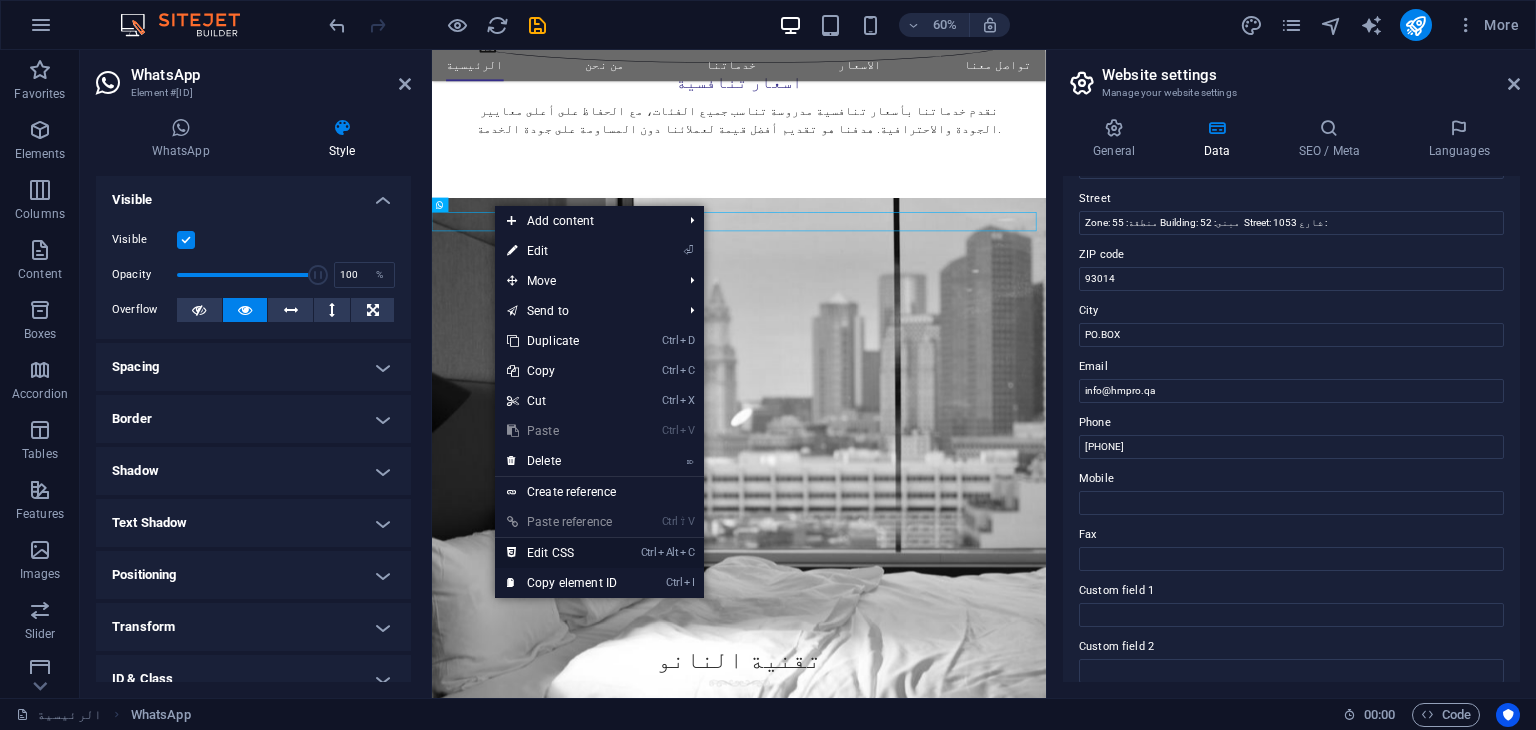 click on "Ctrl Alt C  Edit CSS" at bounding box center [562, 553] 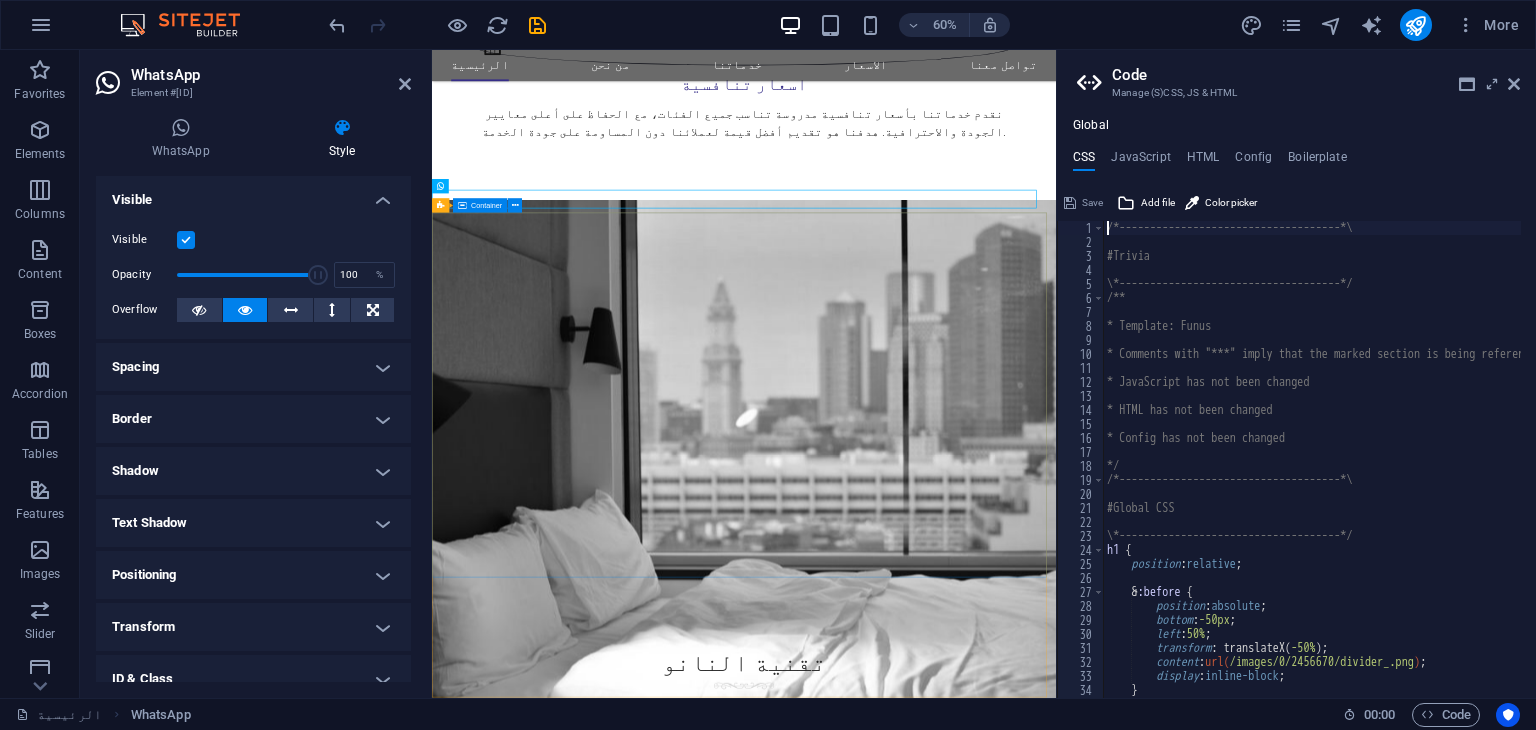 scroll, scrollTop: 3531, scrollLeft: 0, axis: vertical 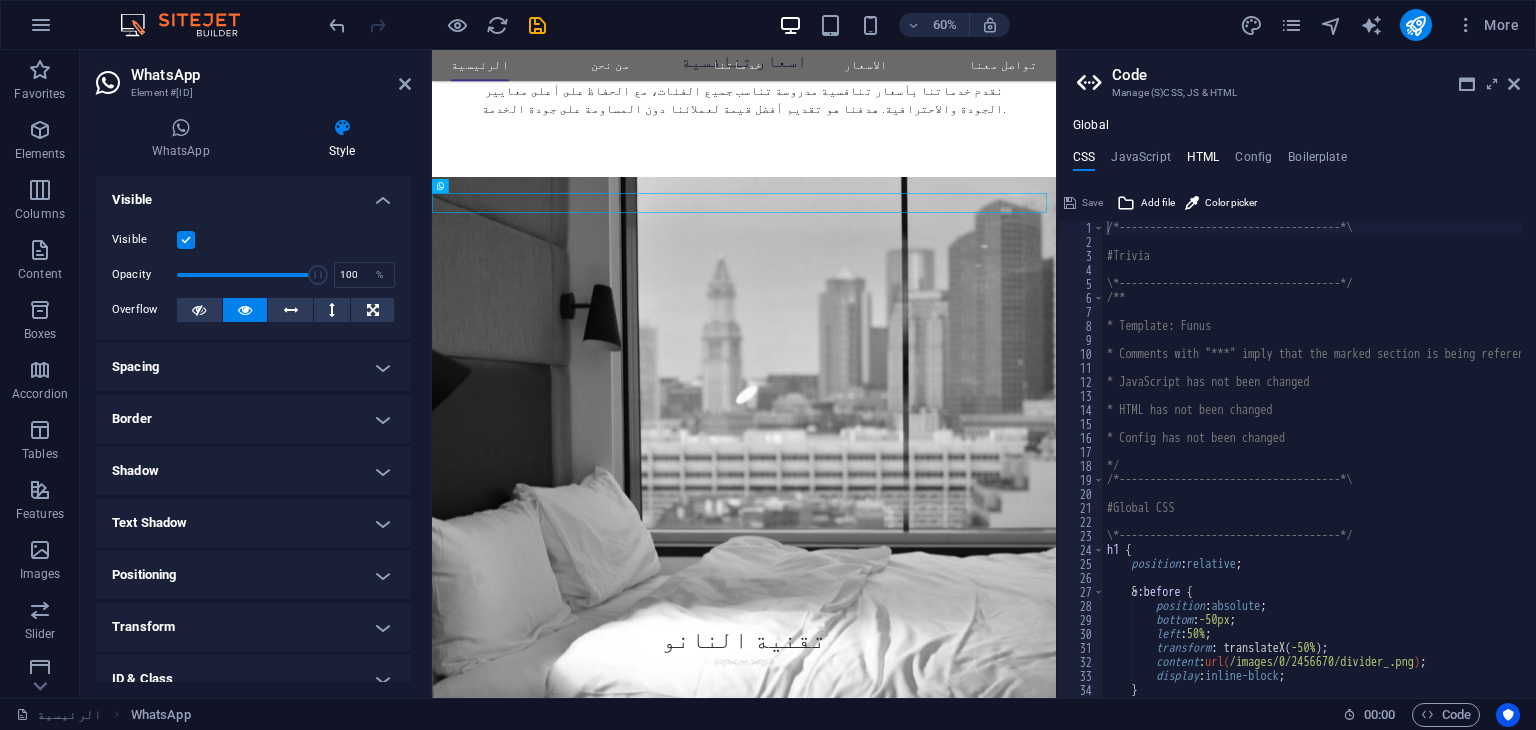 click on "HTML" at bounding box center (1203, 161) 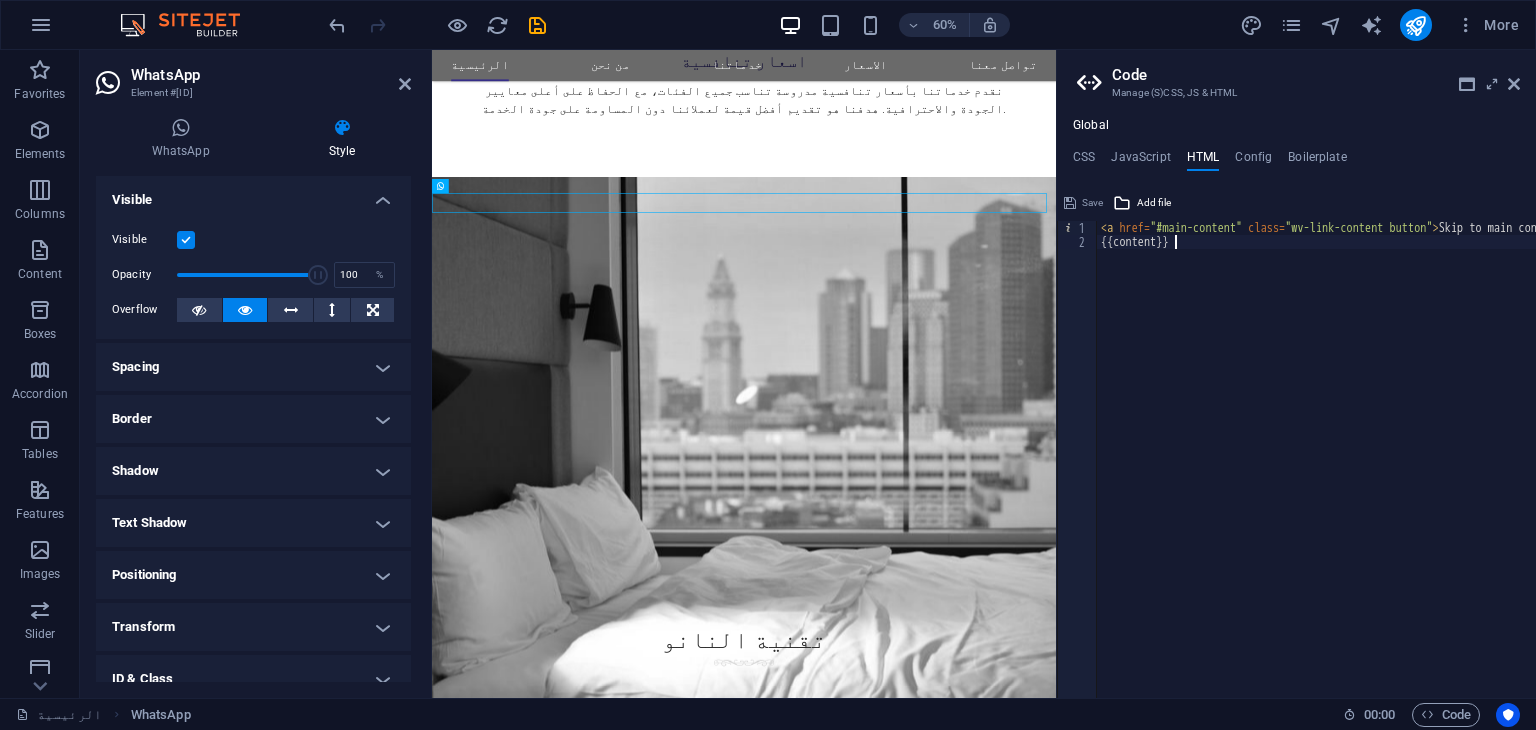 click on "< a   href = "#main-content"   class = "wv-link-content button" > Skip to main content </ a > {{content}}" at bounding box center [1367, 466] 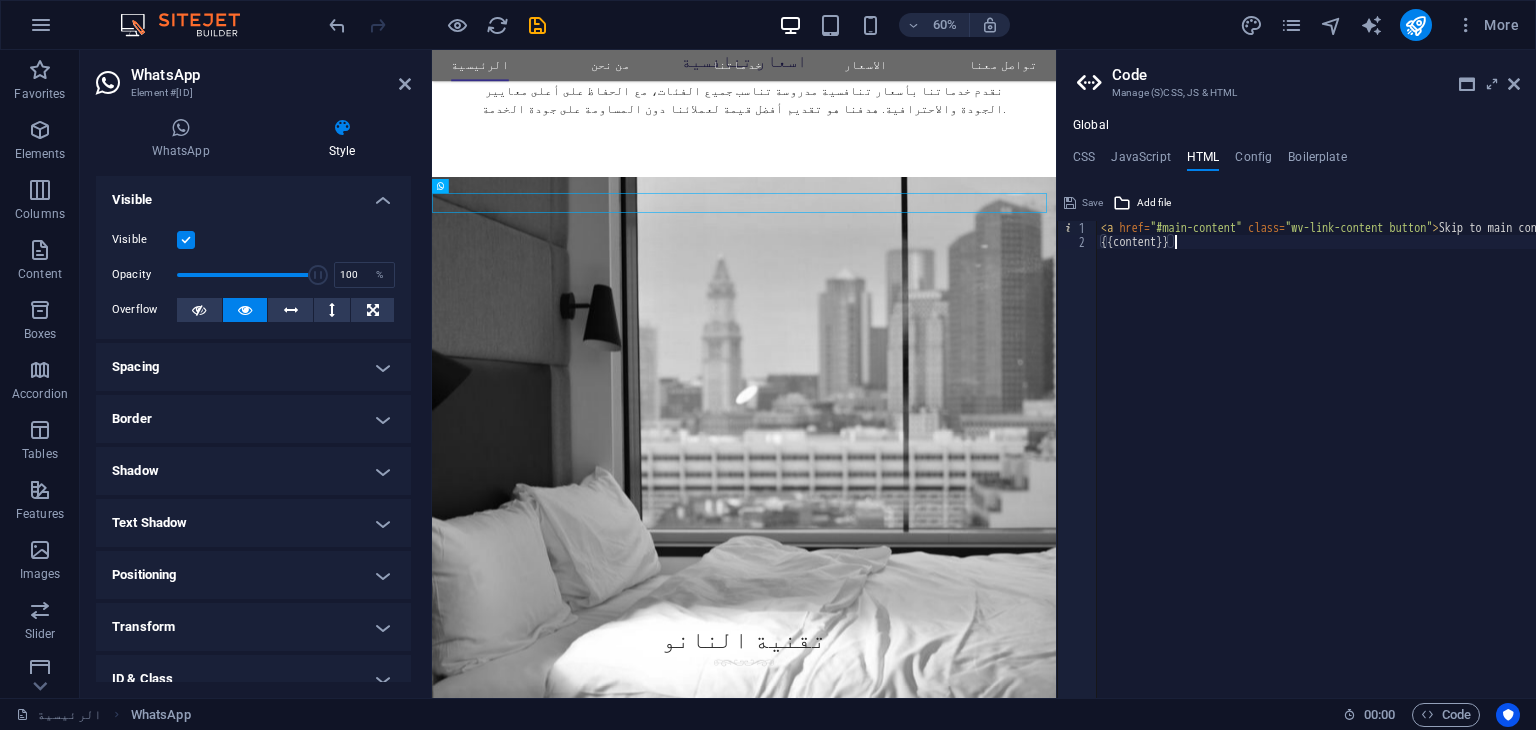 type on "<a href="#main-content" class="wv-link-content button">Skip to main content</a>
{{content}}" 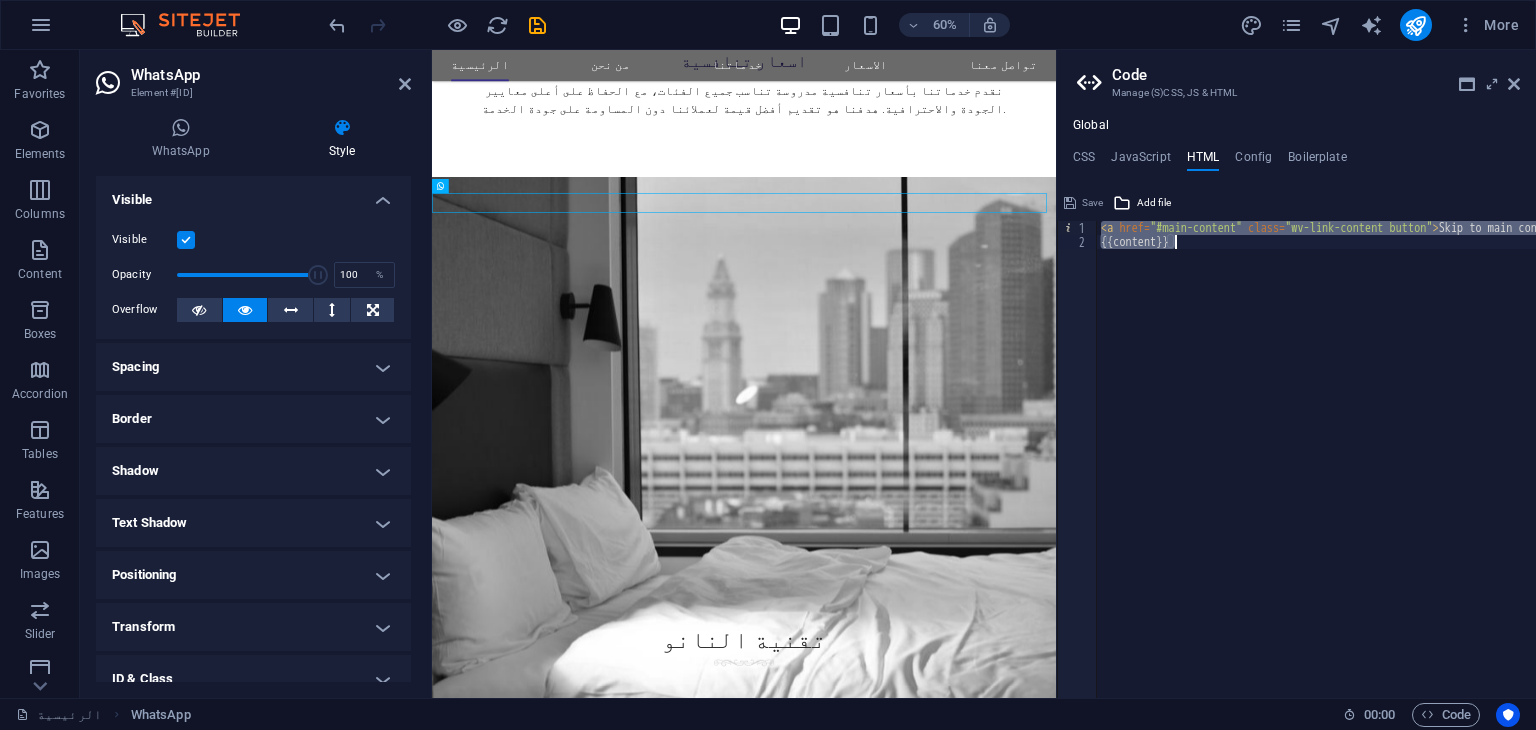 paste 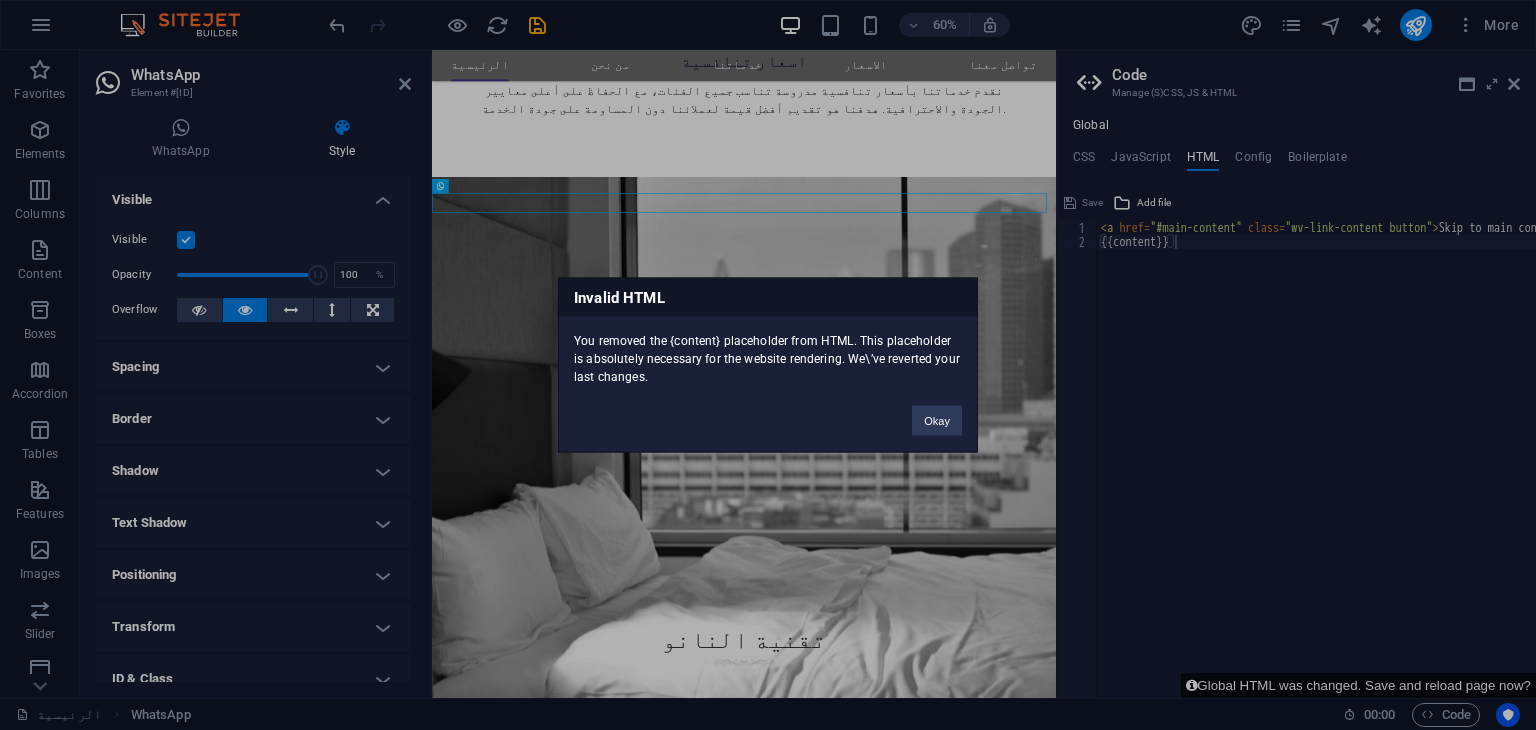 type 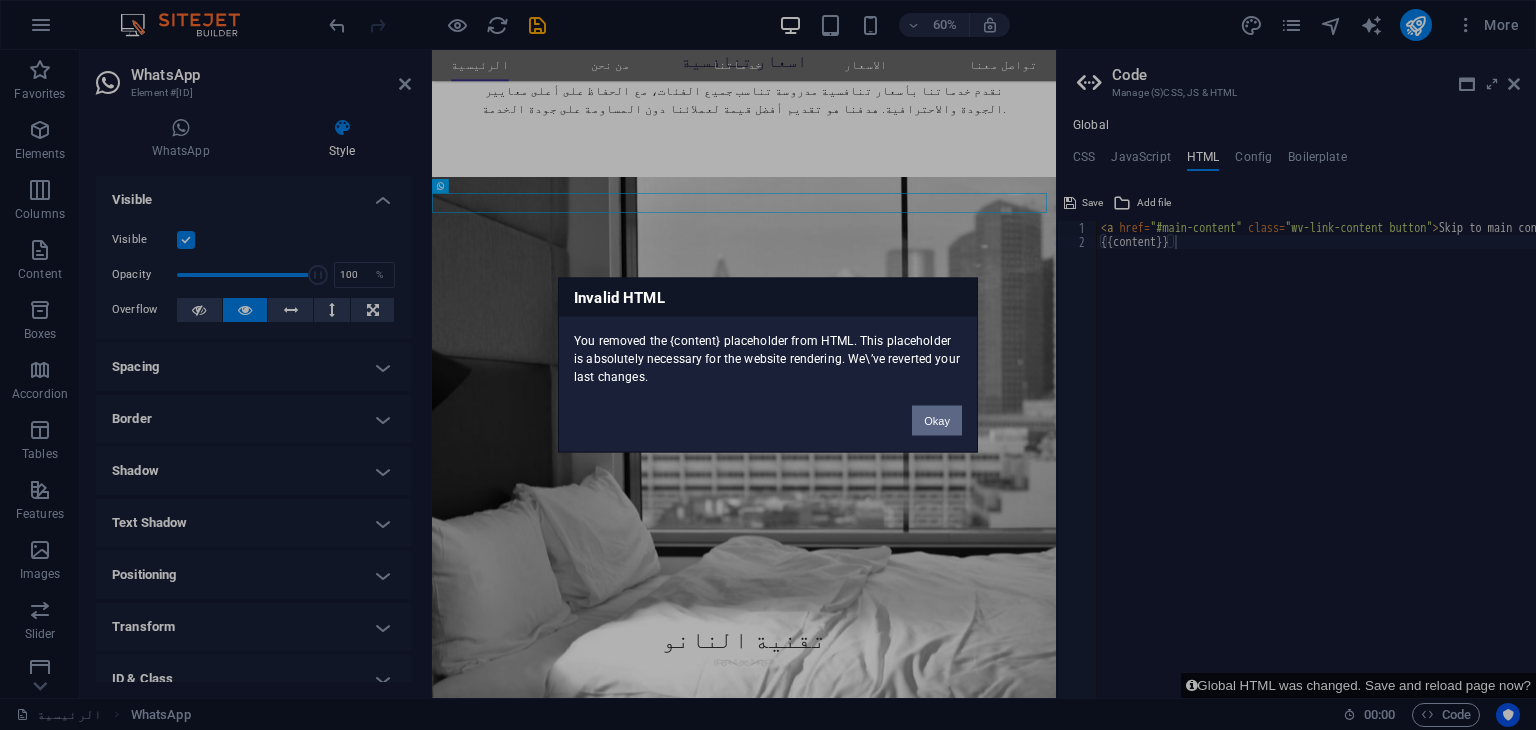 click on "Okay" at bounding box center (937, 421) 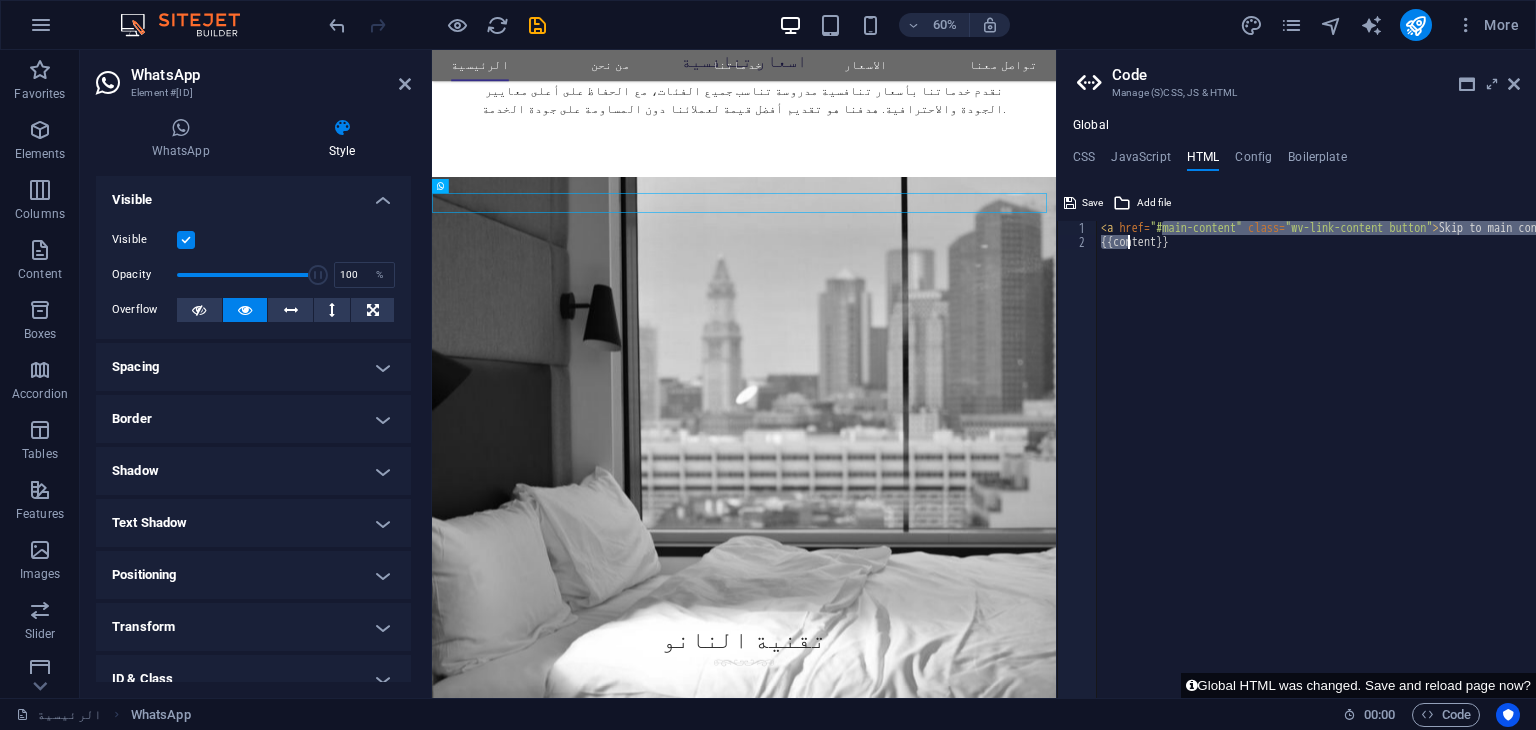 drag, startPoint x: 1160, startPoint y: 234, endPoint x: 1126, endPoint y: 248, distance: 36.769554 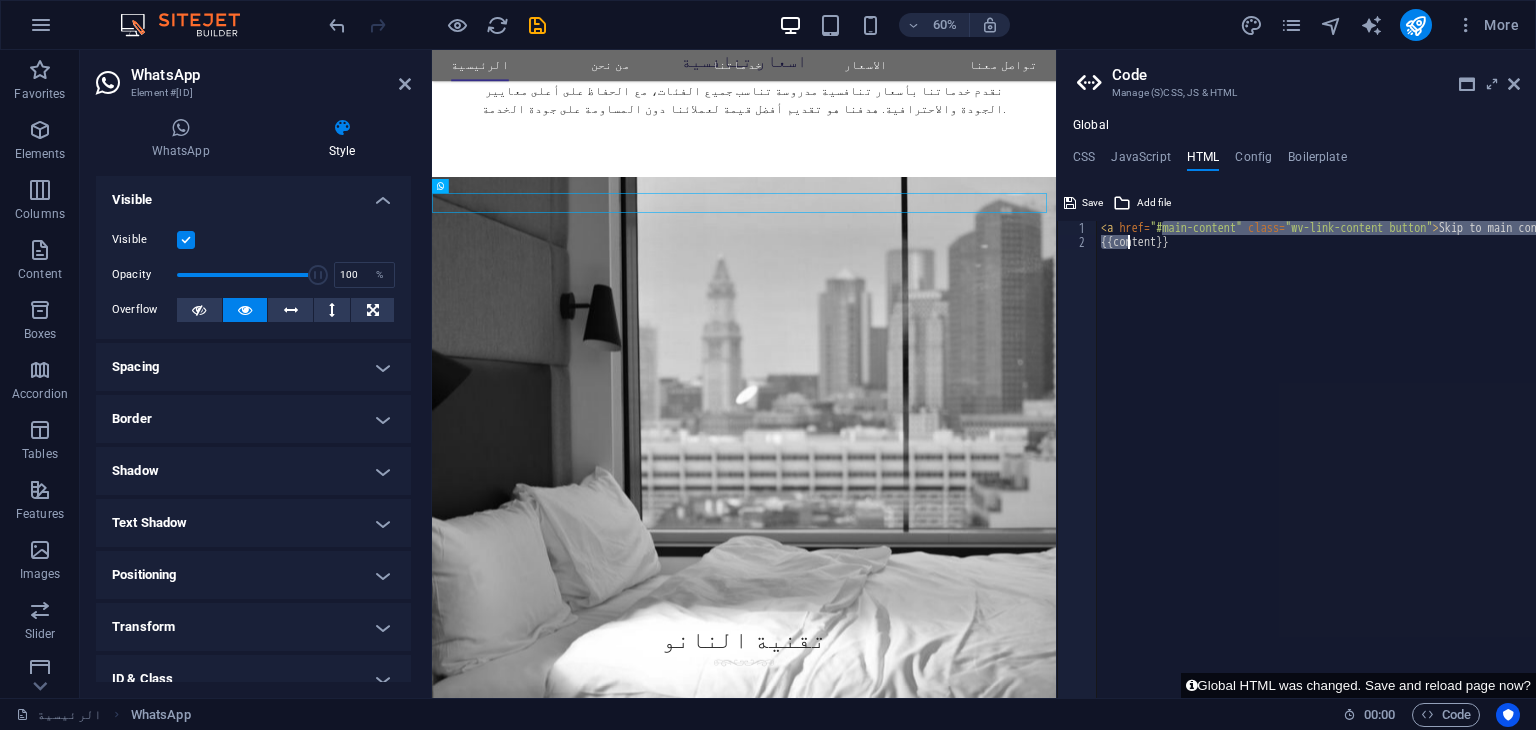 click on "< a   href = "#main-content"   class = "wv-link-content button" > Skip to main content </ a > {{content}}" at bounding box center (1316, 459) 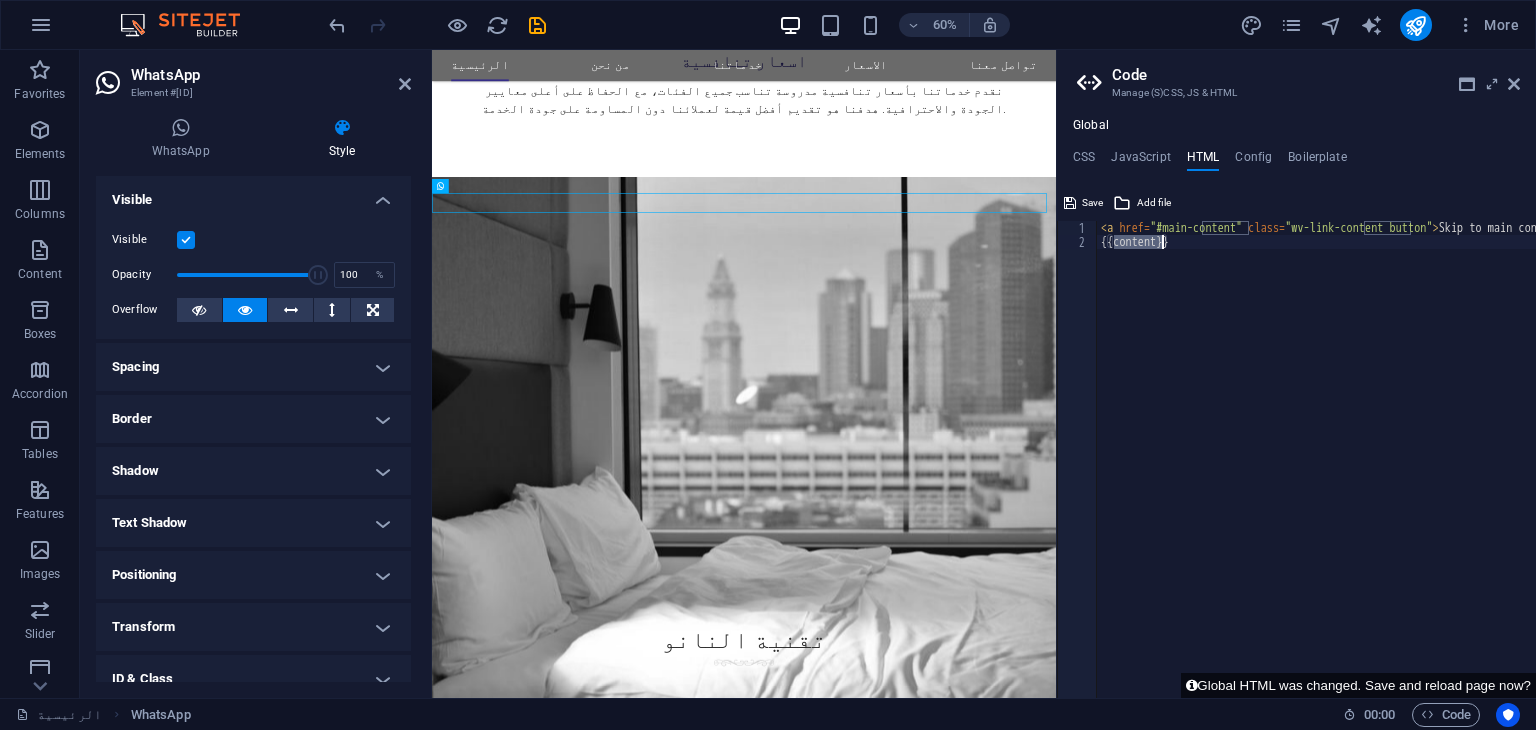 drag, startPoint x: 1112, startPoint y: 247, endPoint x: 1163, endPoint y: 245, distance: 51.0392 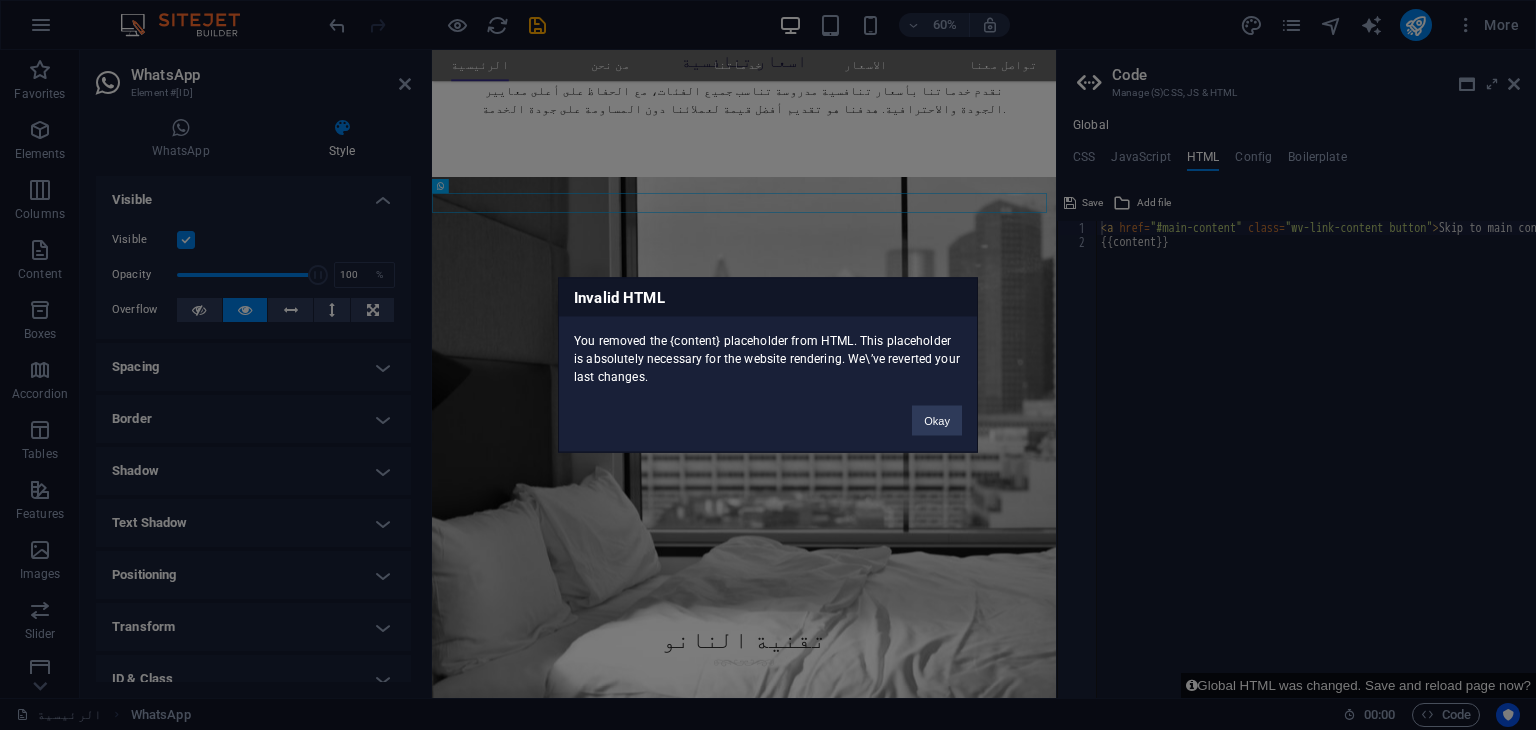 type 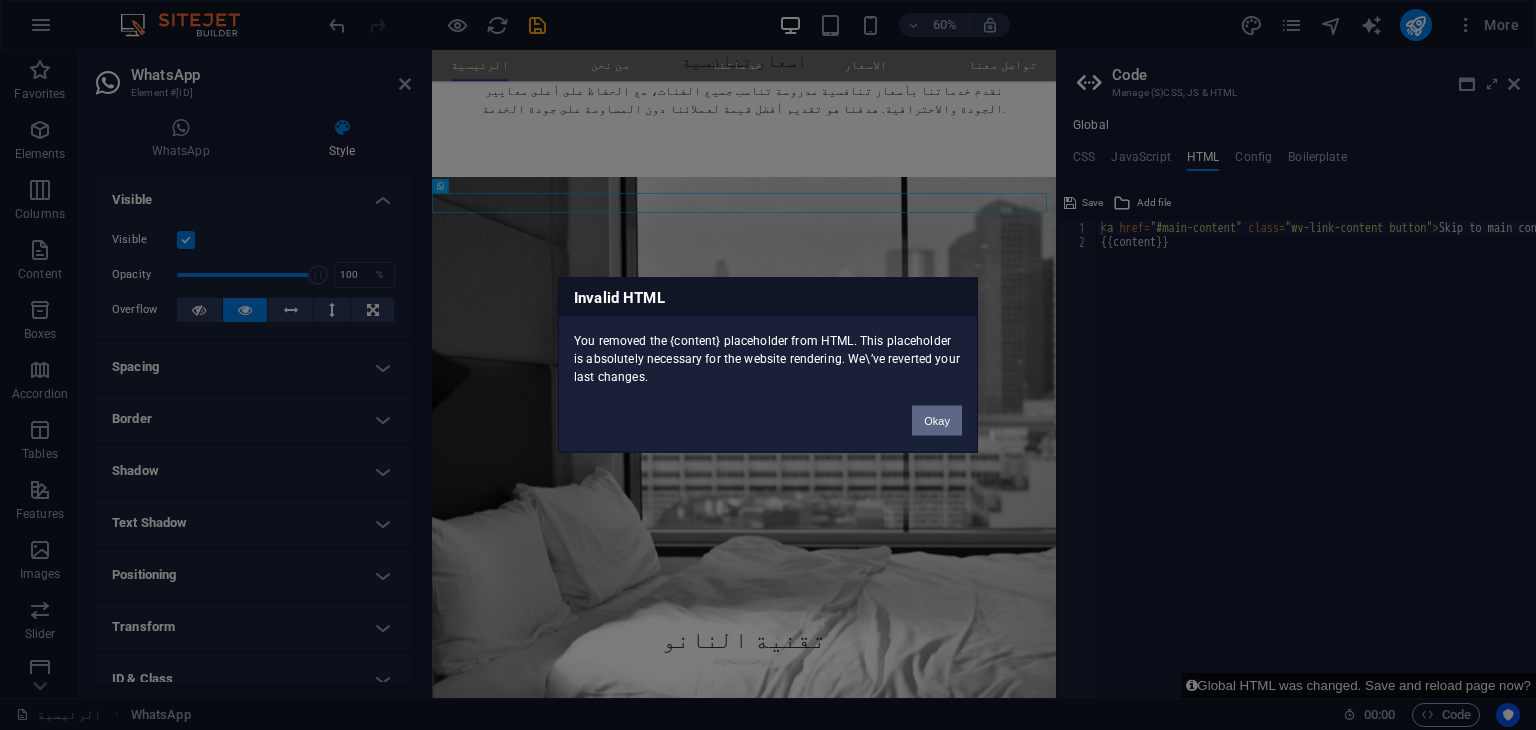click on "Okay" at bounding box center (937, 421) 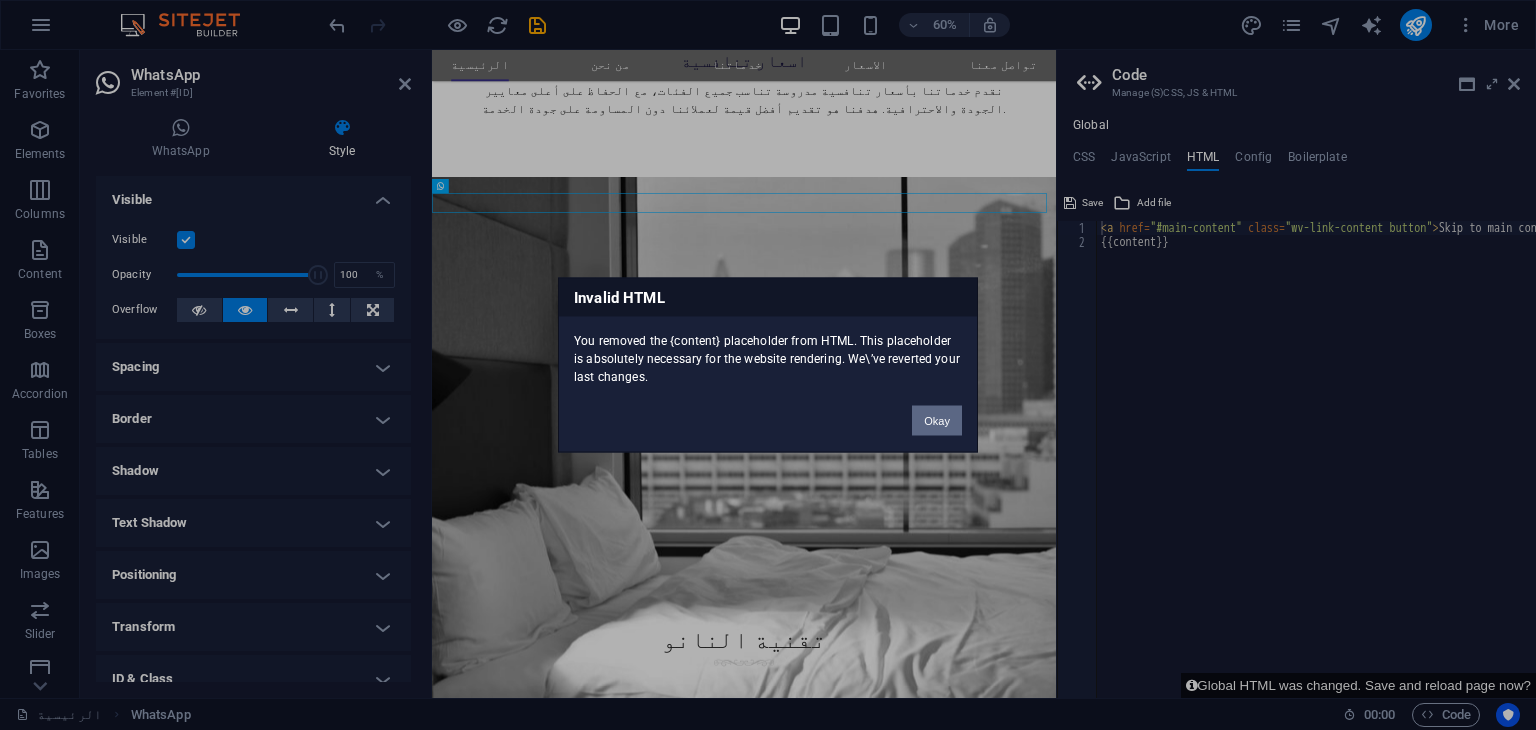 click on "Okay" at bounding box center (937, 421) 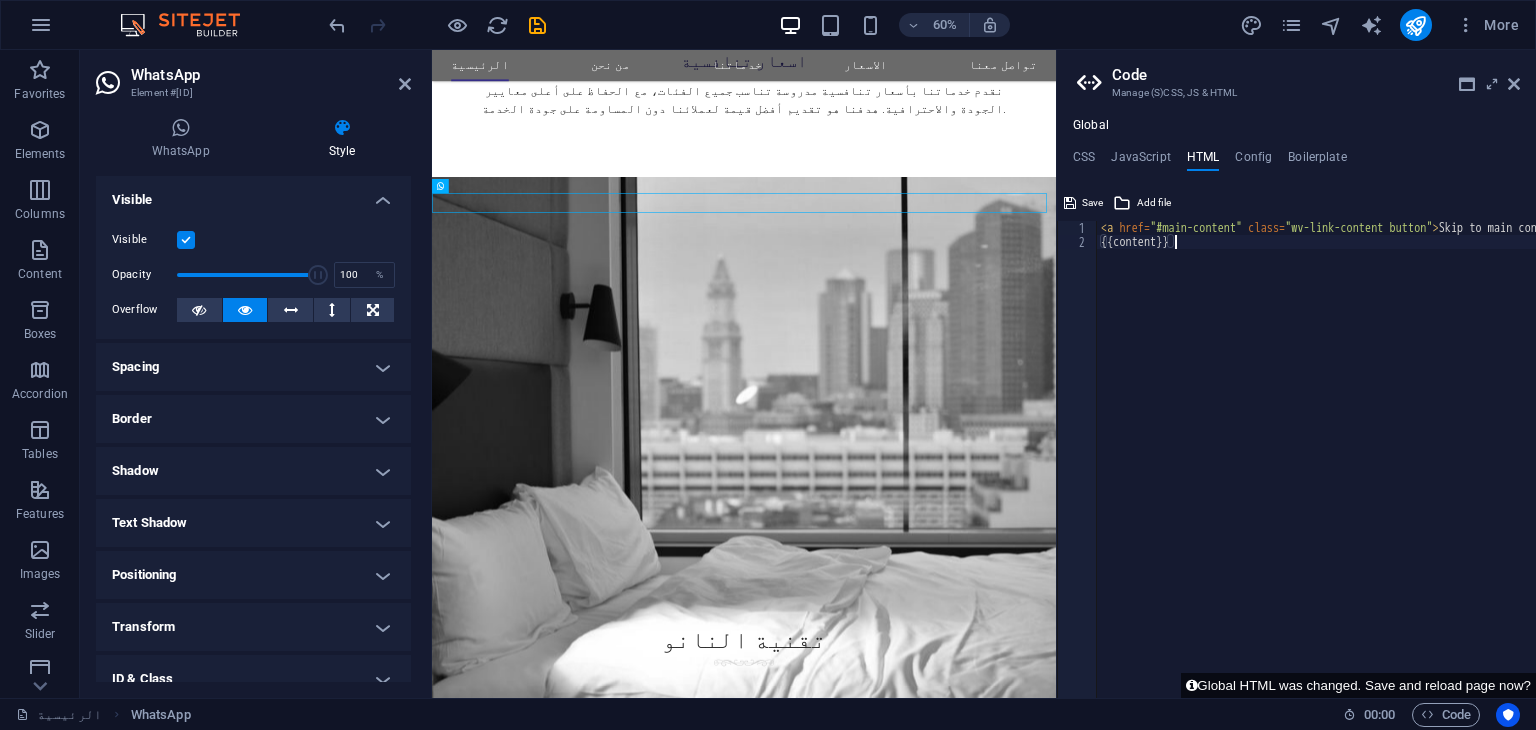 click on "< a   href = "#main-content"   class = "wv-link-content button" > Skip to main content </ a > {{content}}" at bounding box center [1367, 466] 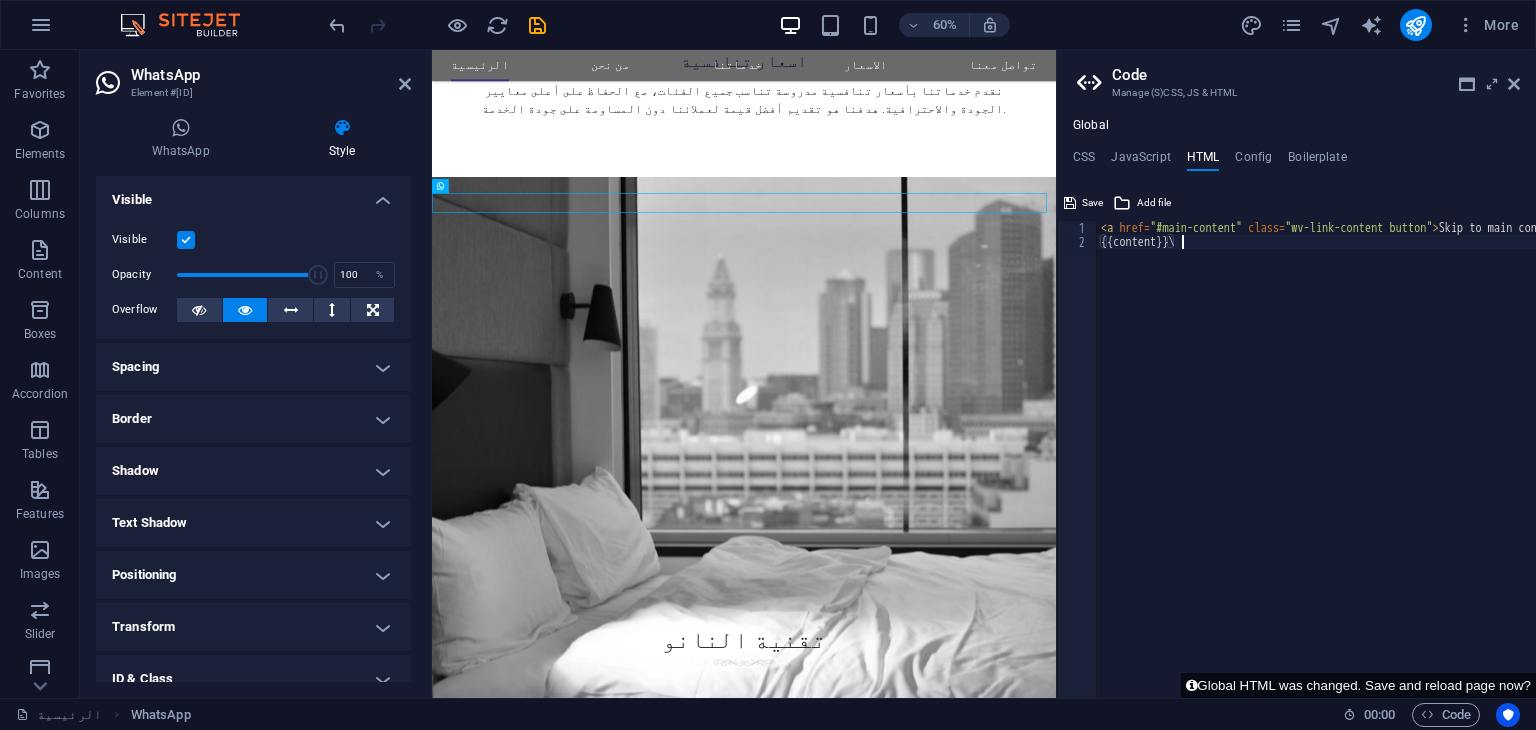 scroll, scrollTop: 0, scrollLeft: 5, axis: horizontal 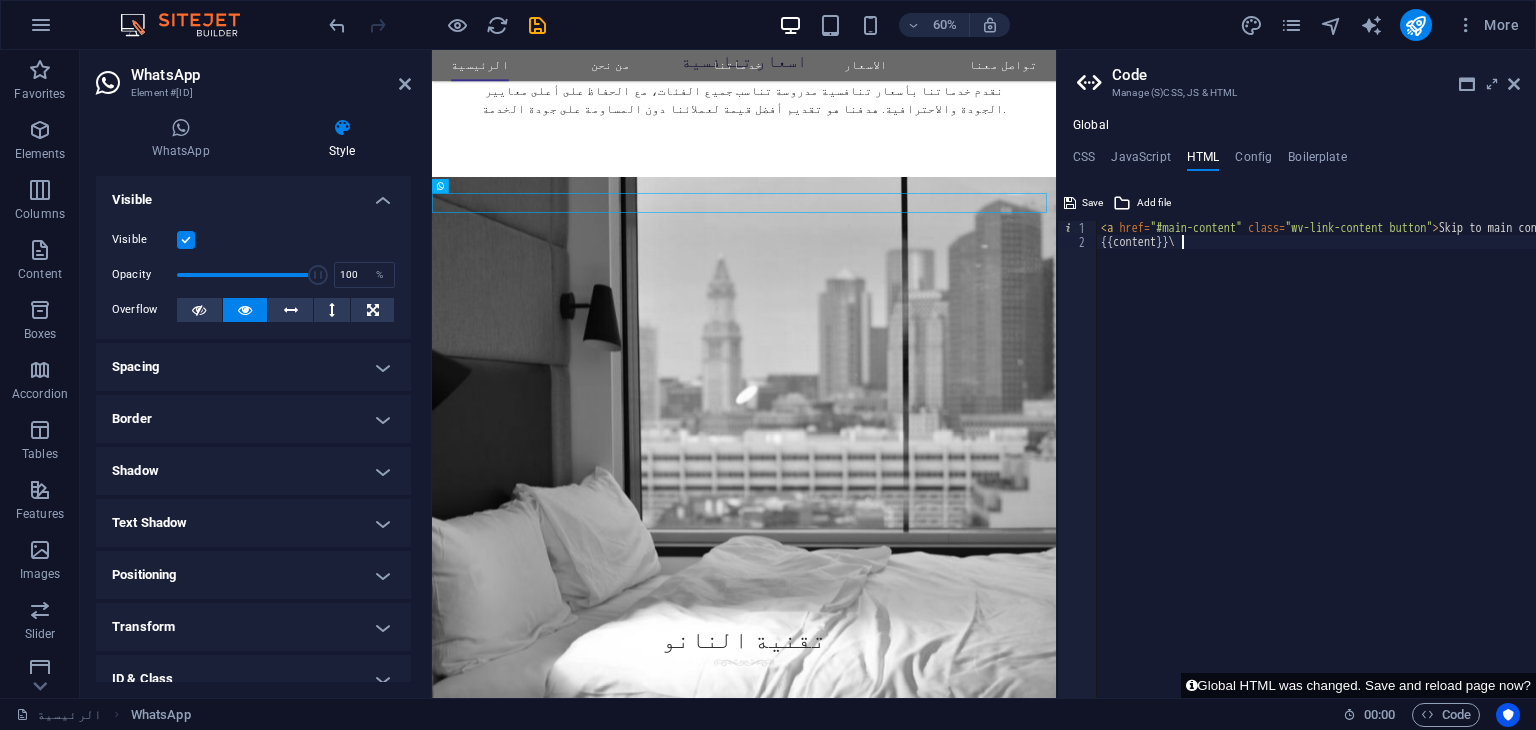 type on "{{content}}" 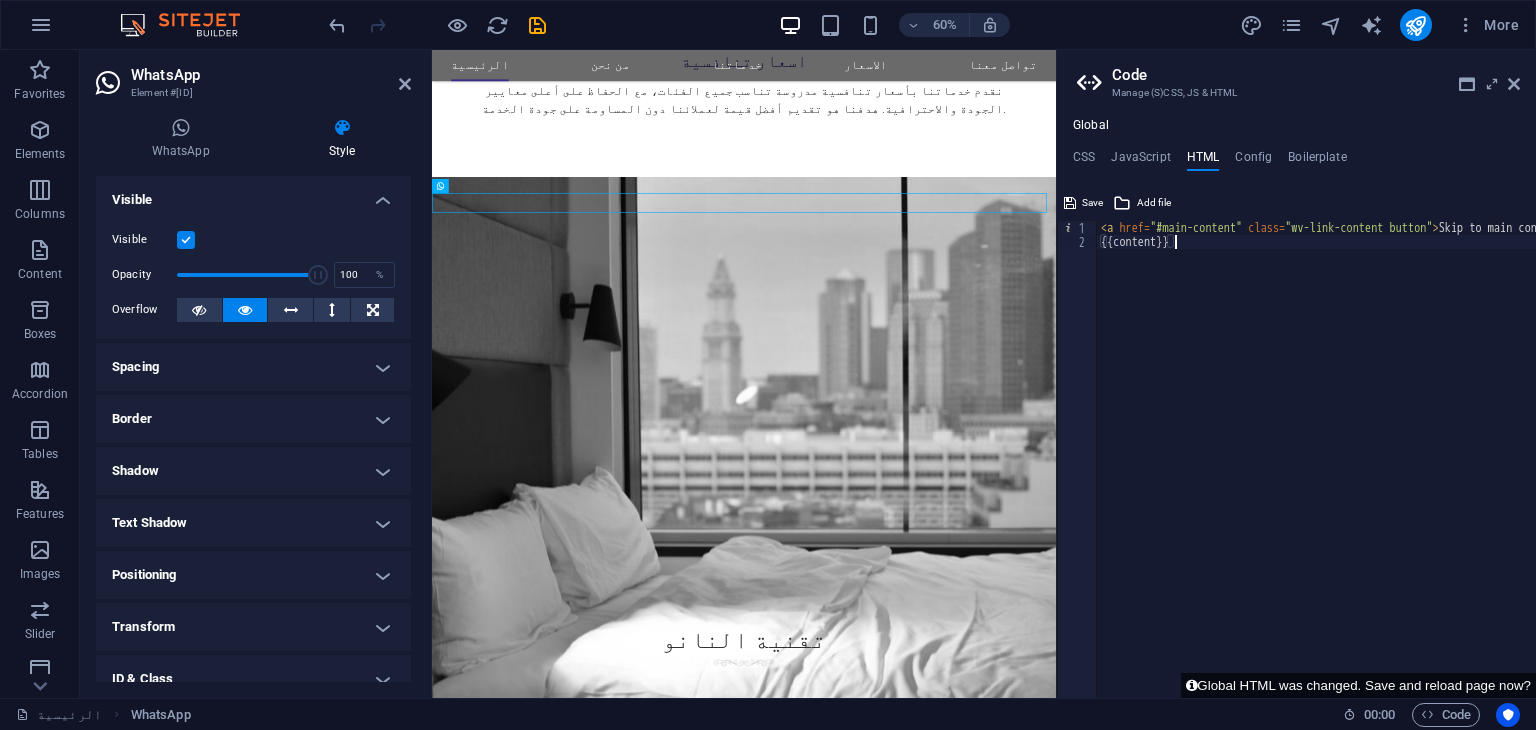 scroll, scrollTop: 0, scrollLeft: 0, axis: both 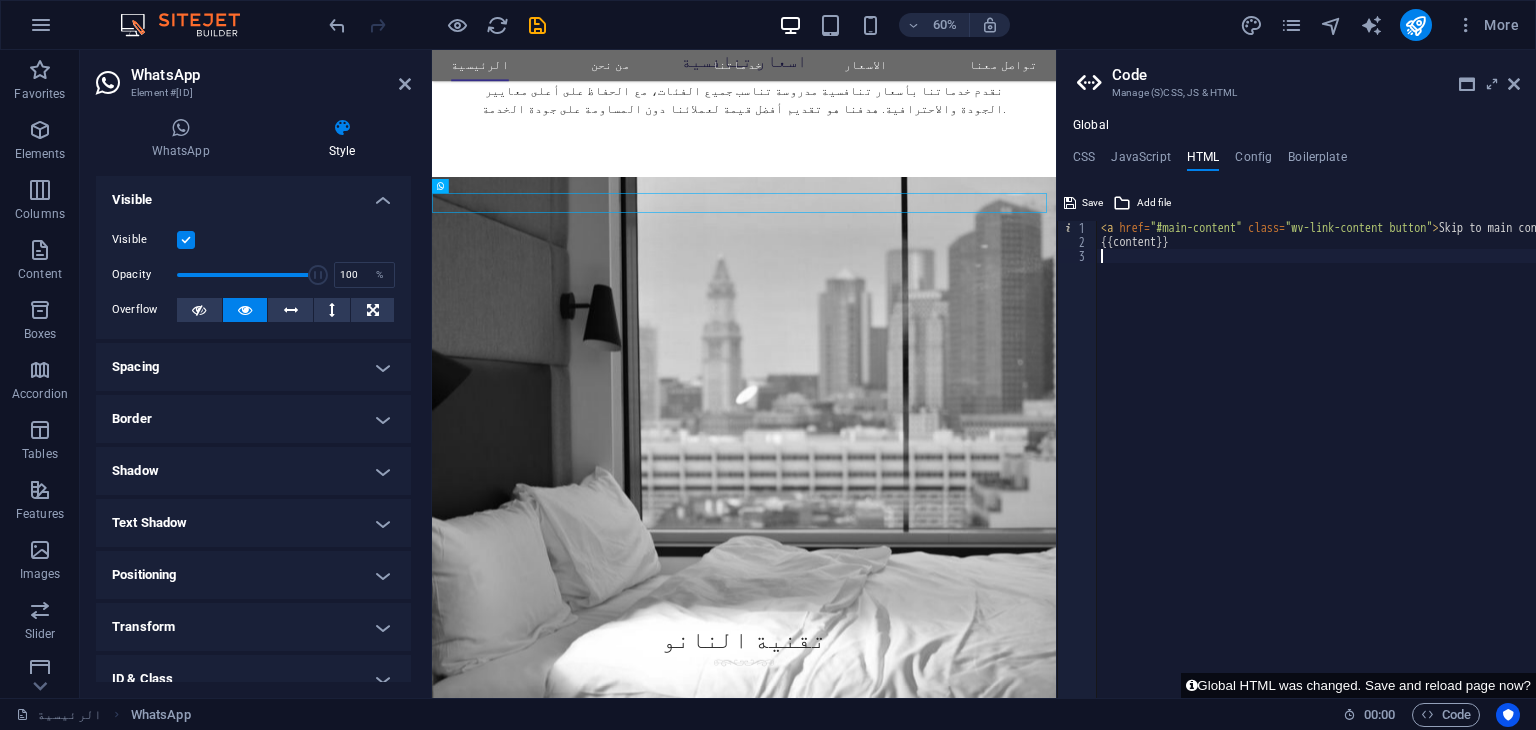 paste on "<div class="elfsight-app-[ID]" data-elfsight-app-lazy></div>" 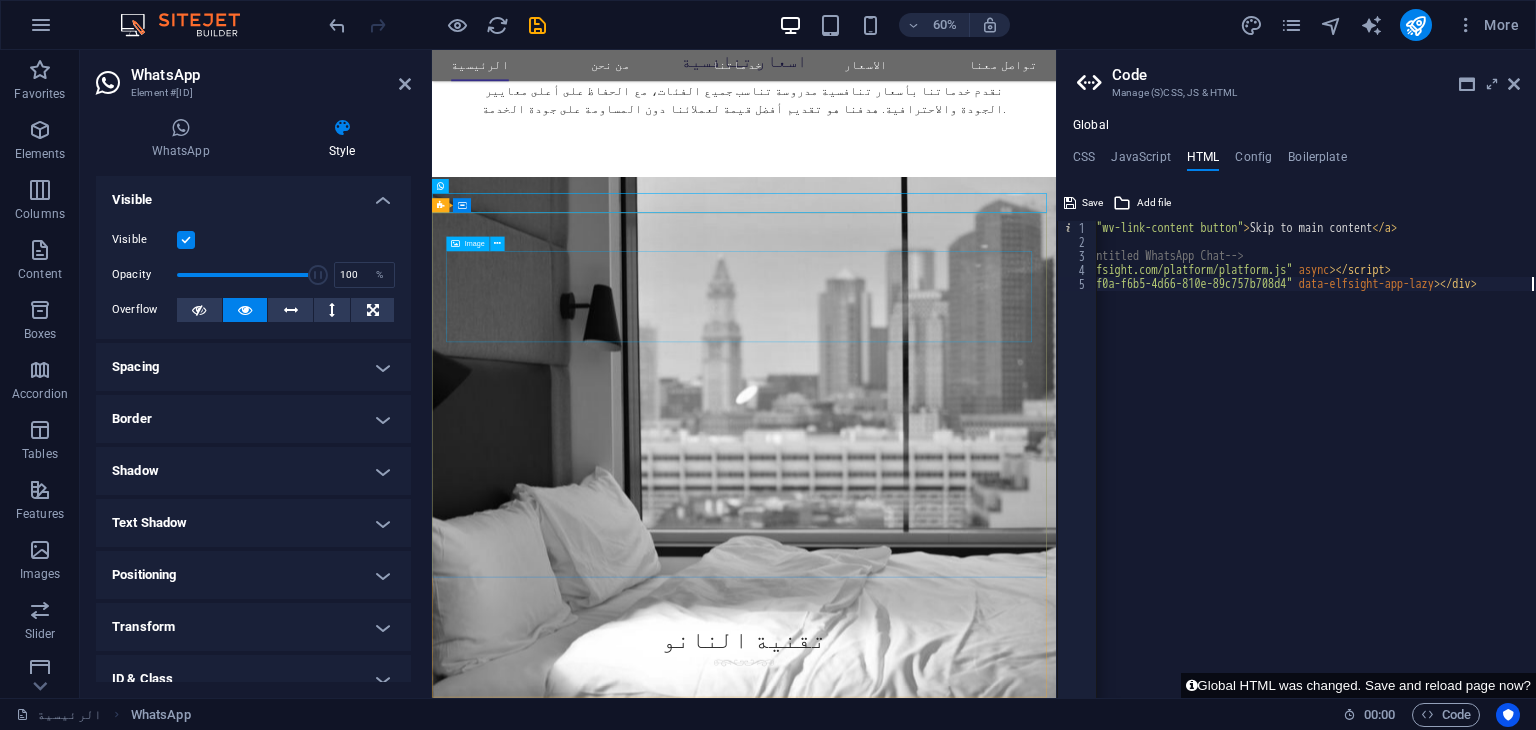 type on "<div class="elfsight-app-[ID]" data-elfsight-app-lazy></div>" 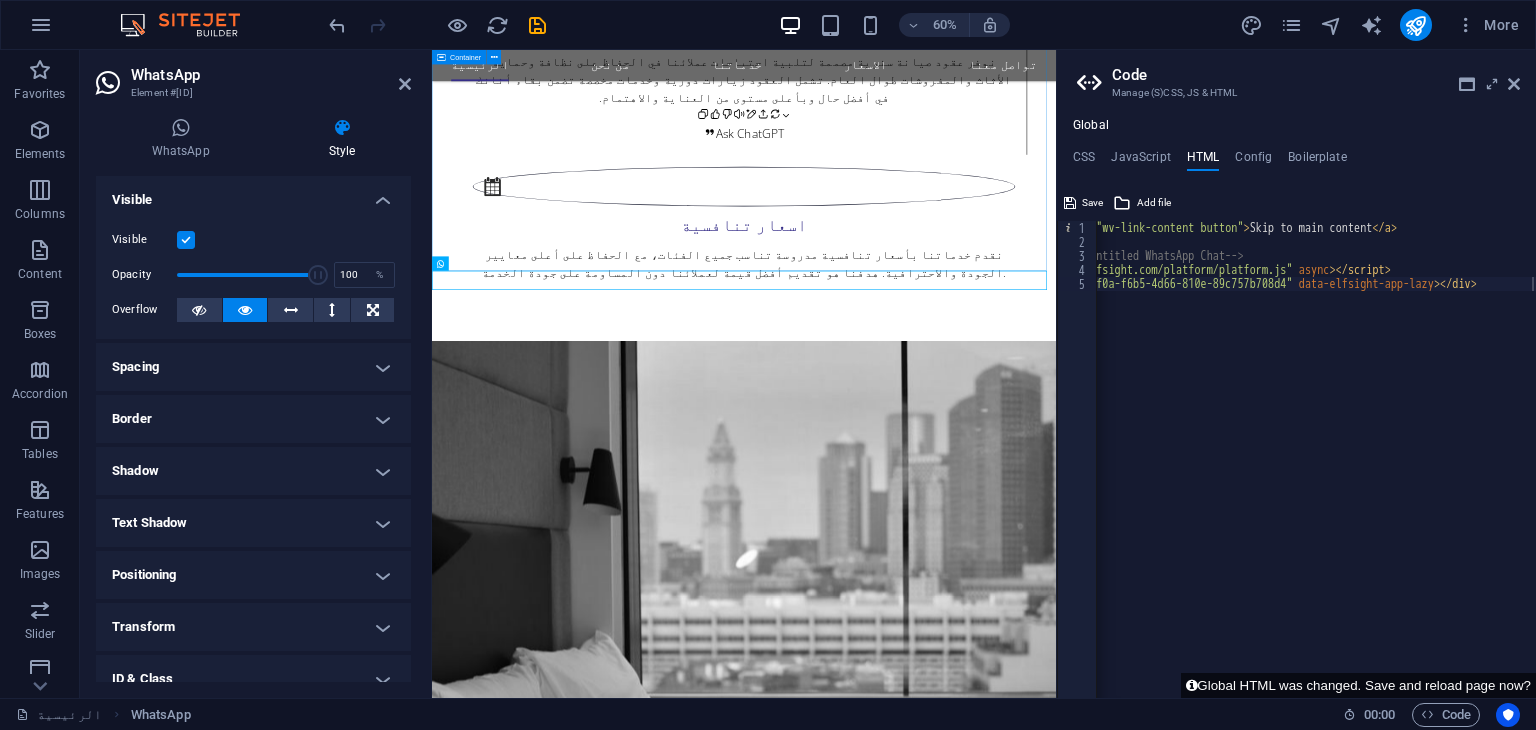 scroll, scrollTop: 3253, scrollLeft: 0, axis: vertical 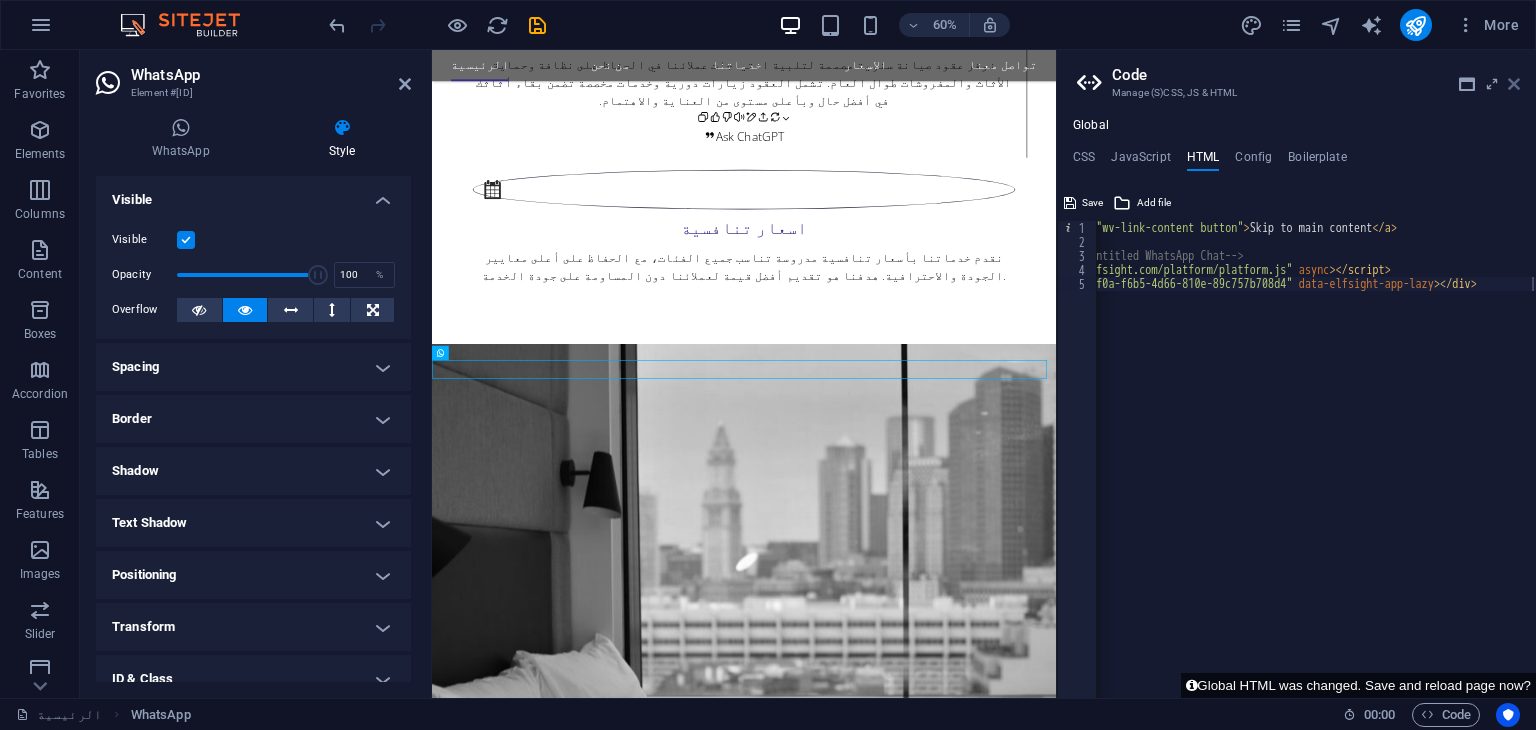 click at bounding box center (1514, 84) 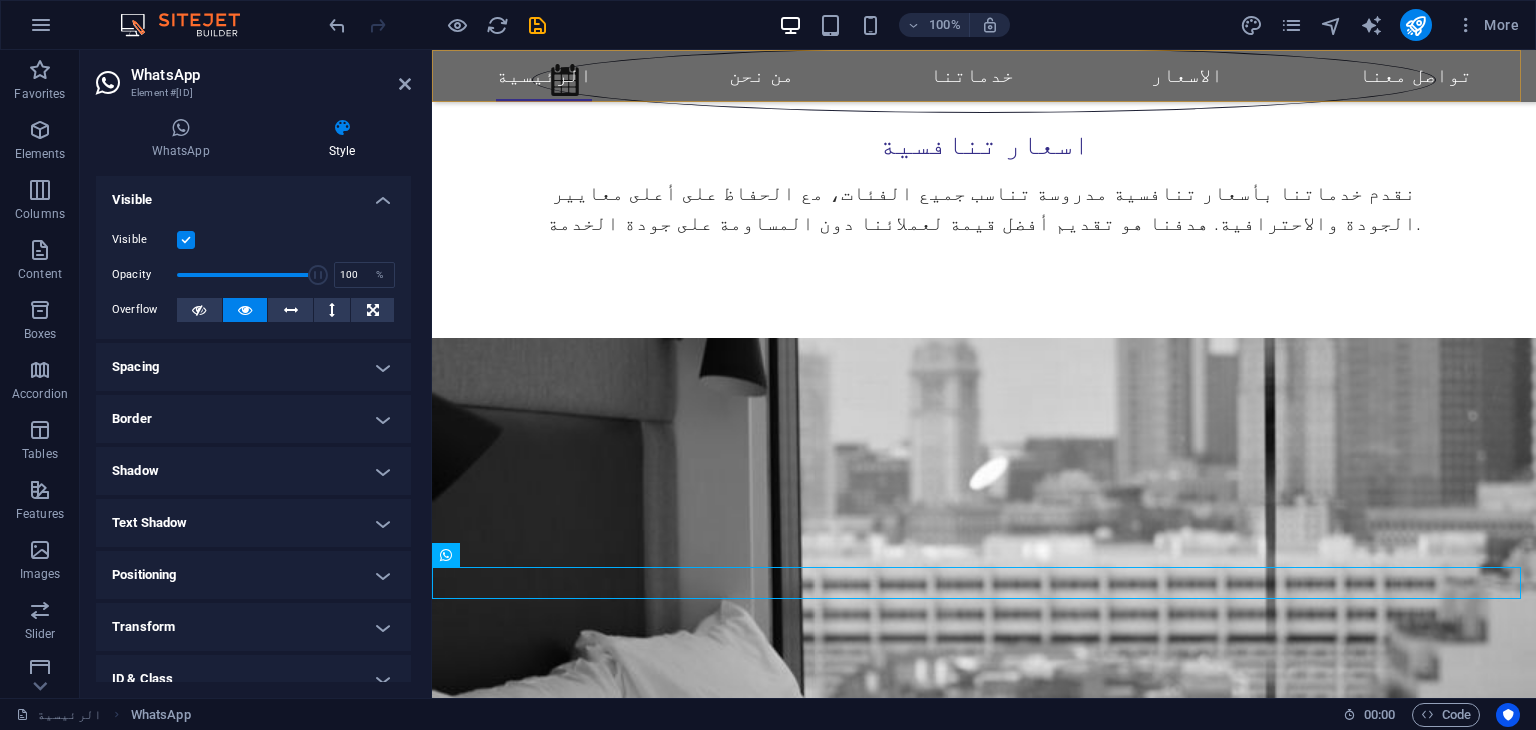 scroll, scrollTop: 3248, scrollLeft: 0, axis: vertical 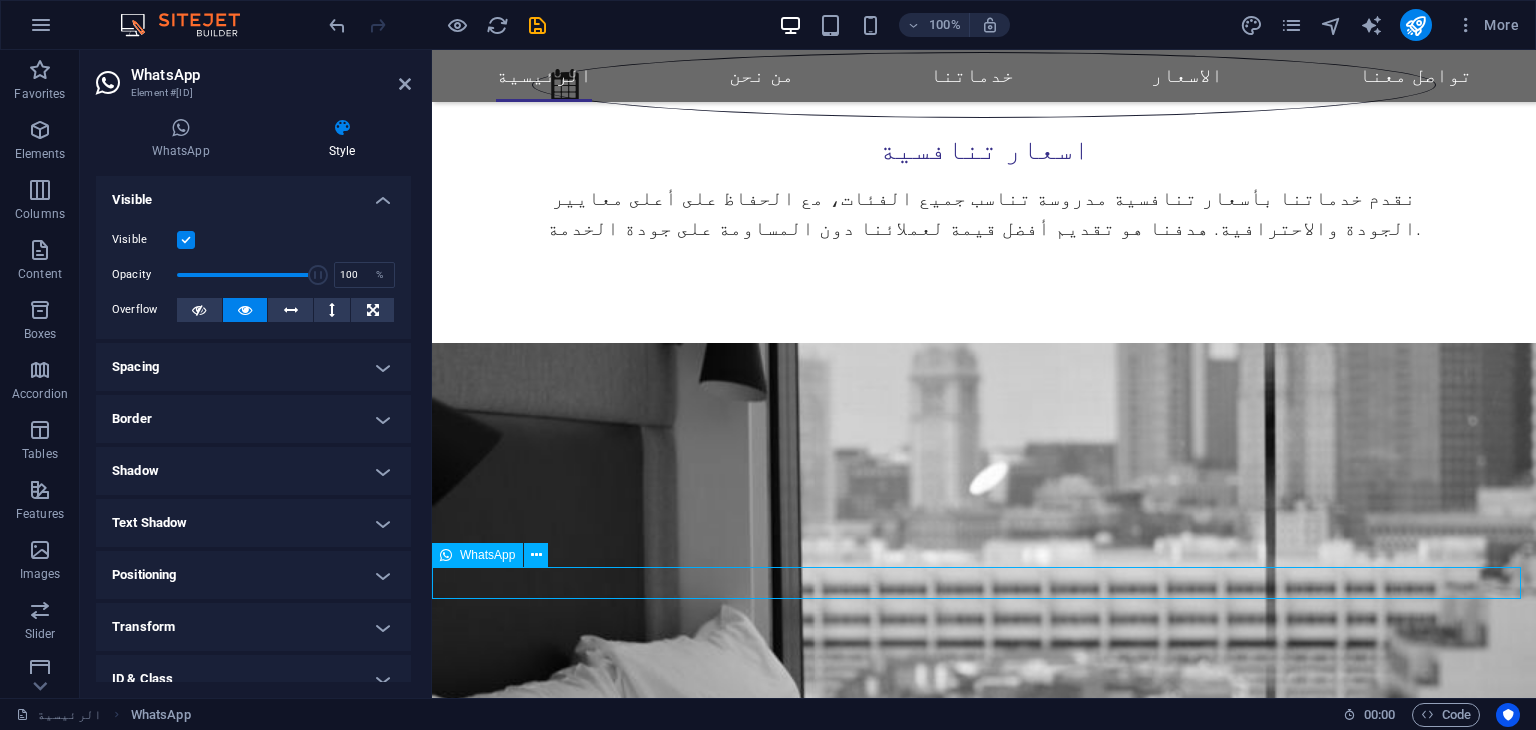 click on "WhatsApp" at bounding box center (487, 555) 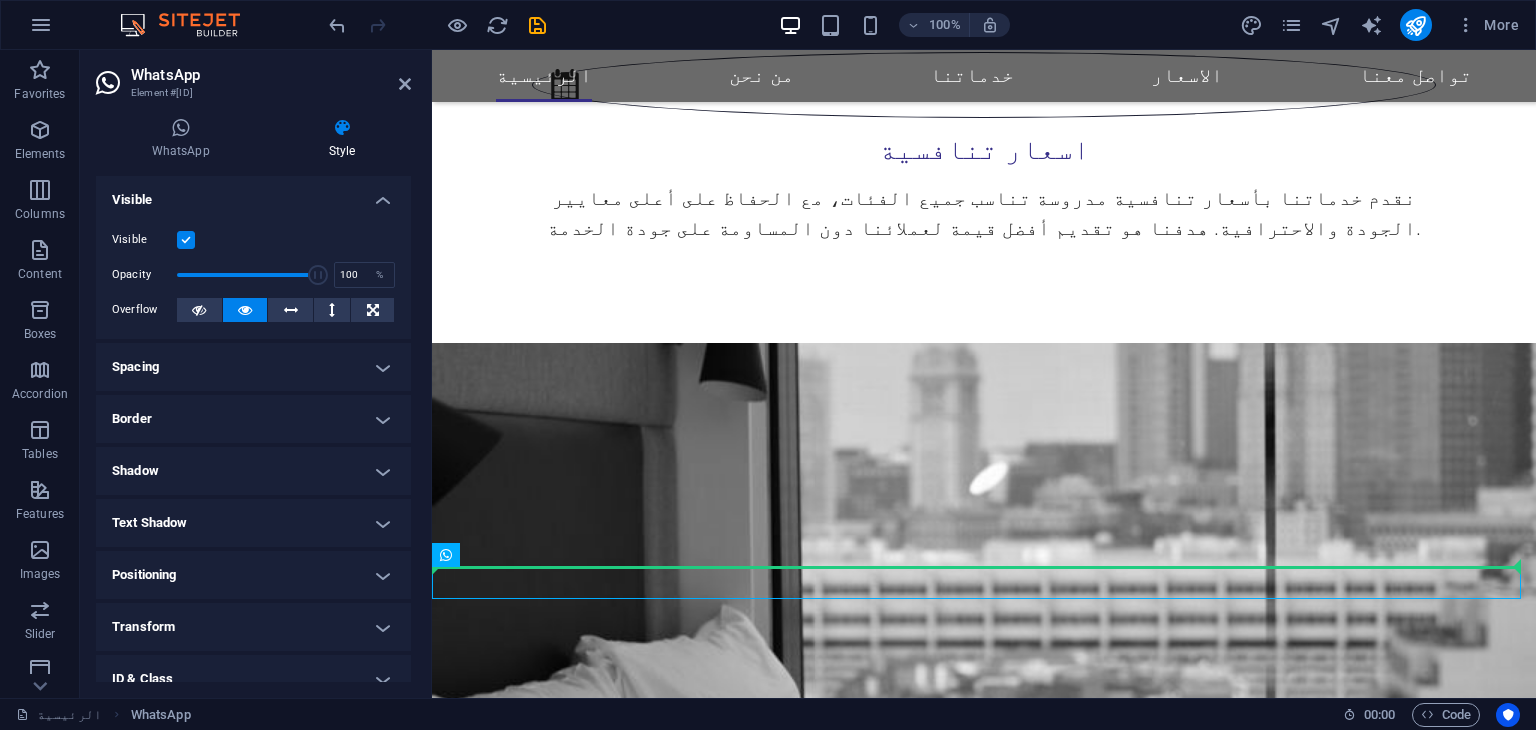 drag, startPoint x: 914, startPoint y: 607, endPoint x: 478, endPoint y: 554, distance: 439.2095 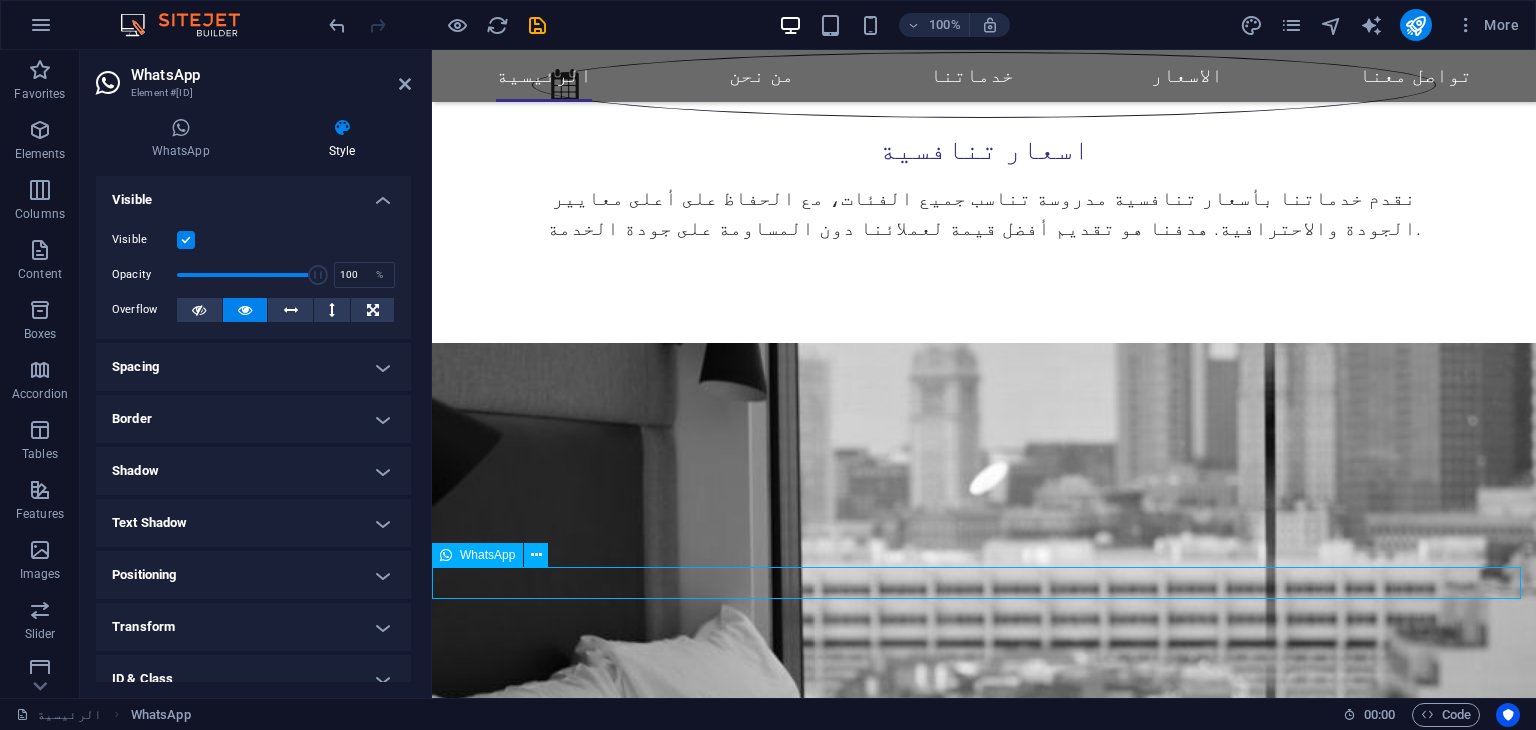 click on "WhatsApp" at bounding box center [477, 555] 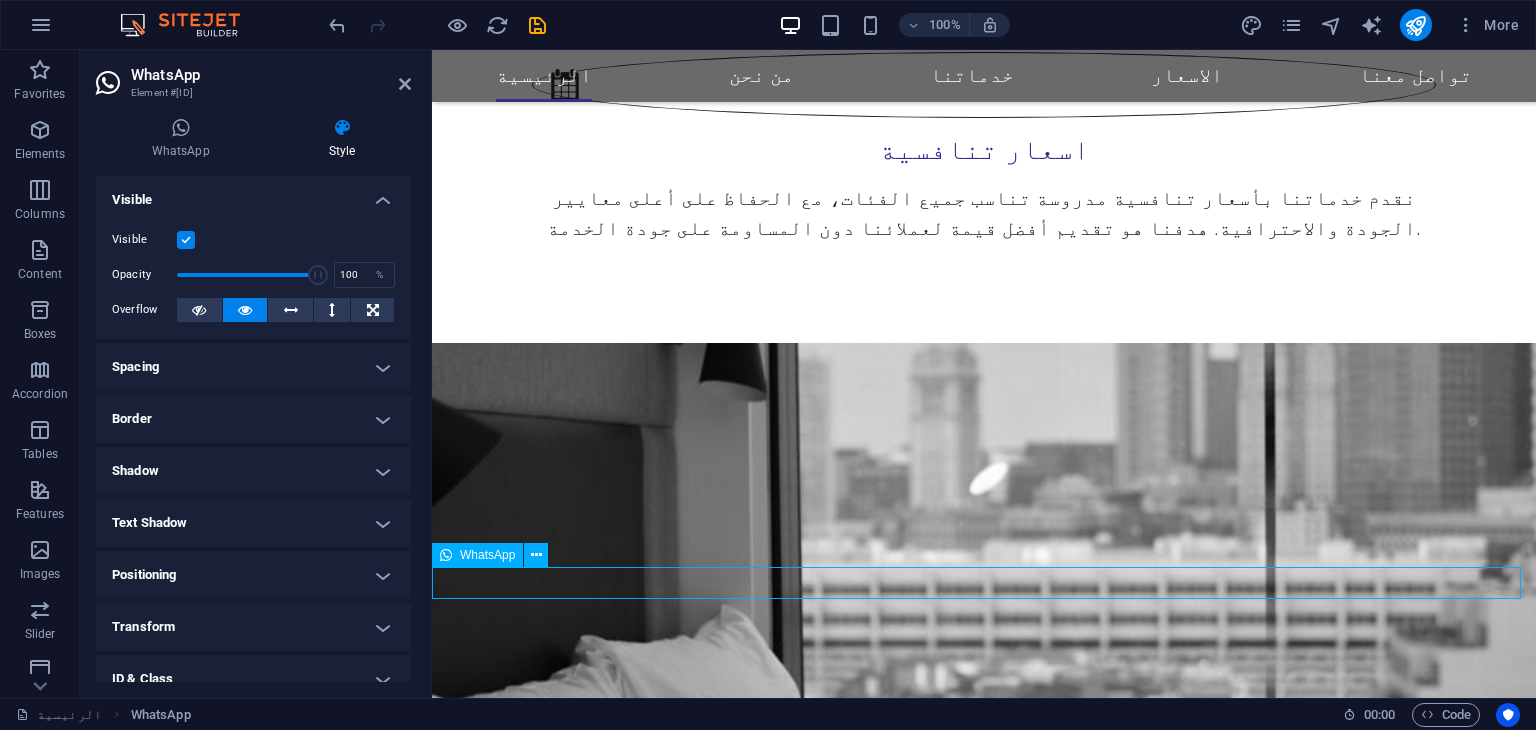 click at bounding box center [984, 5185] 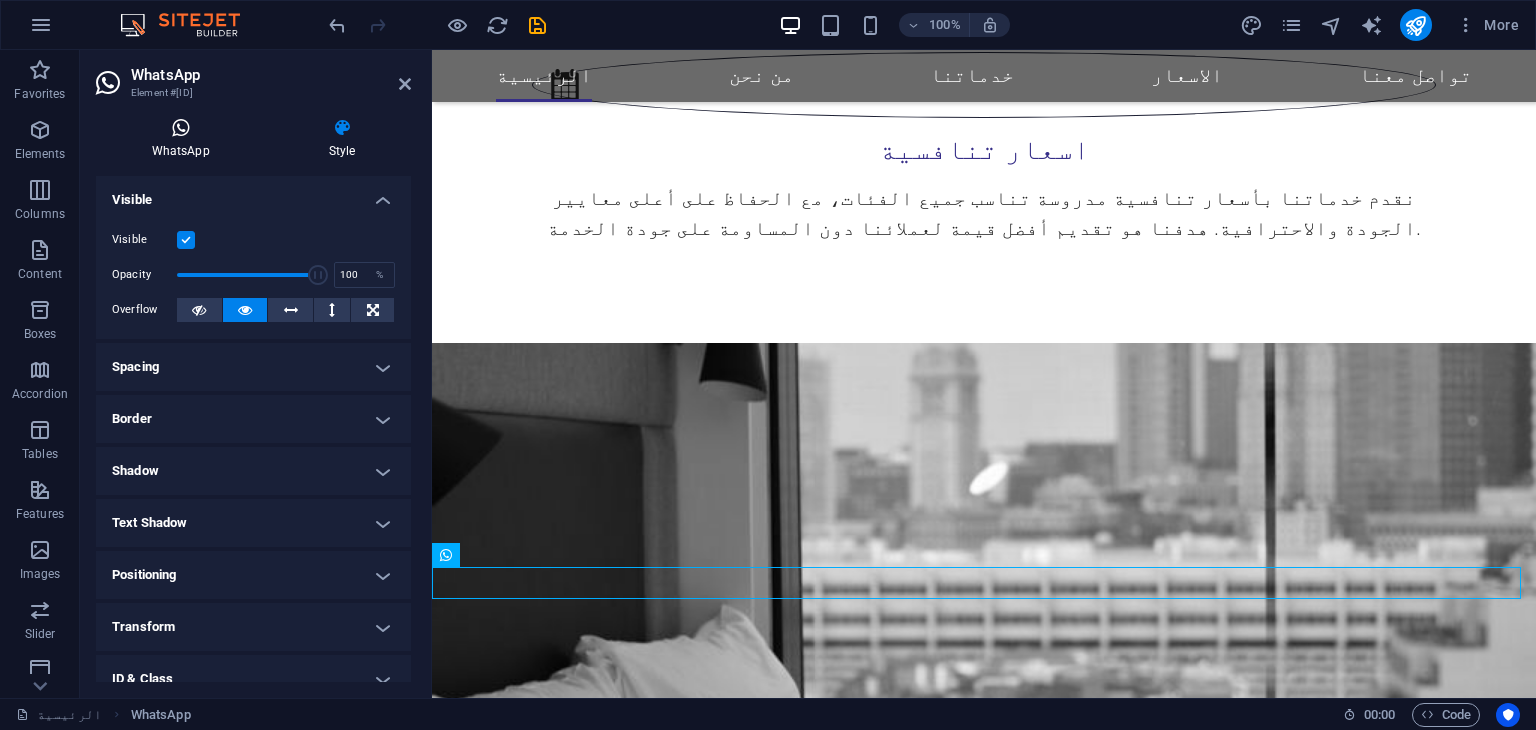 click at bounding box center (180, 128) 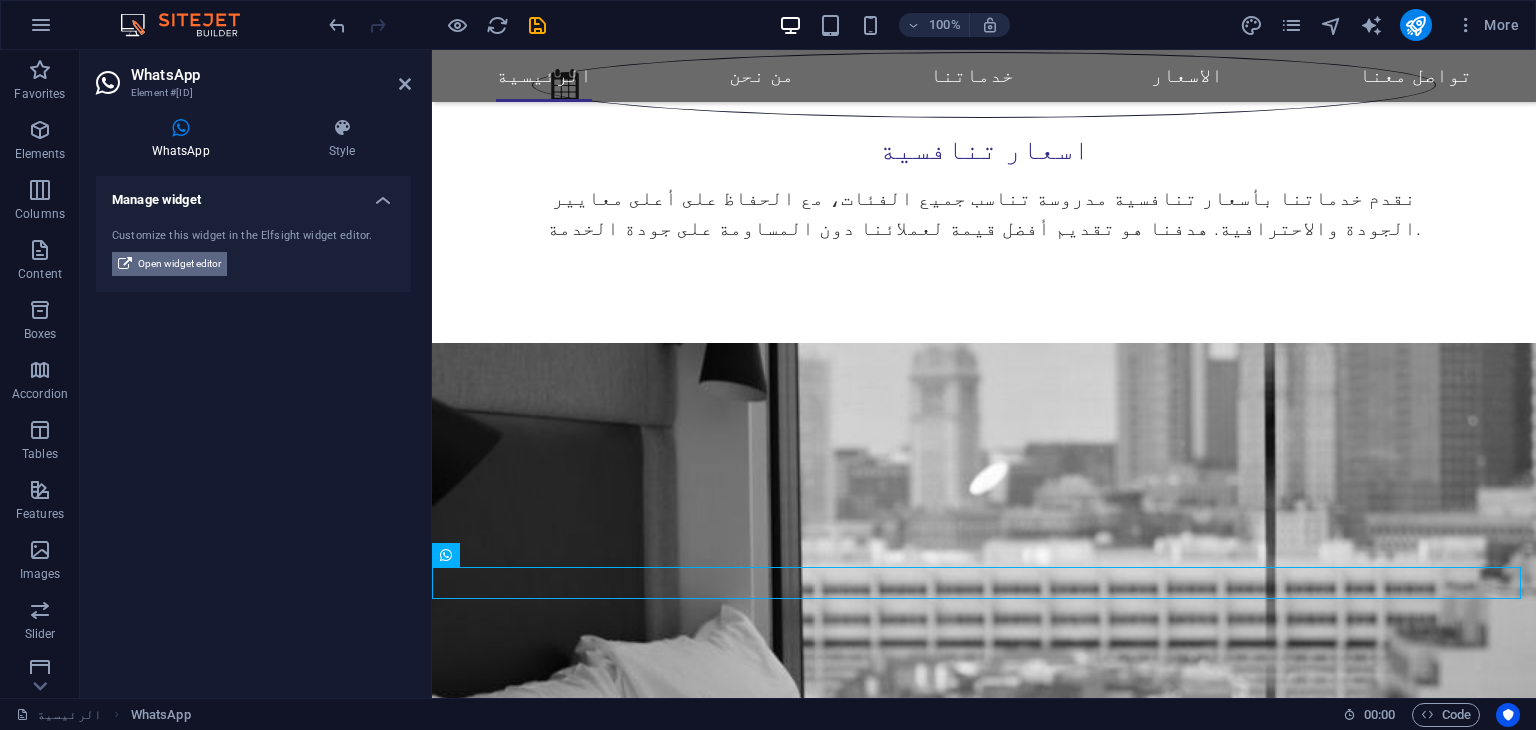 click on "Open widget editor" at bounding box center [179, 264] 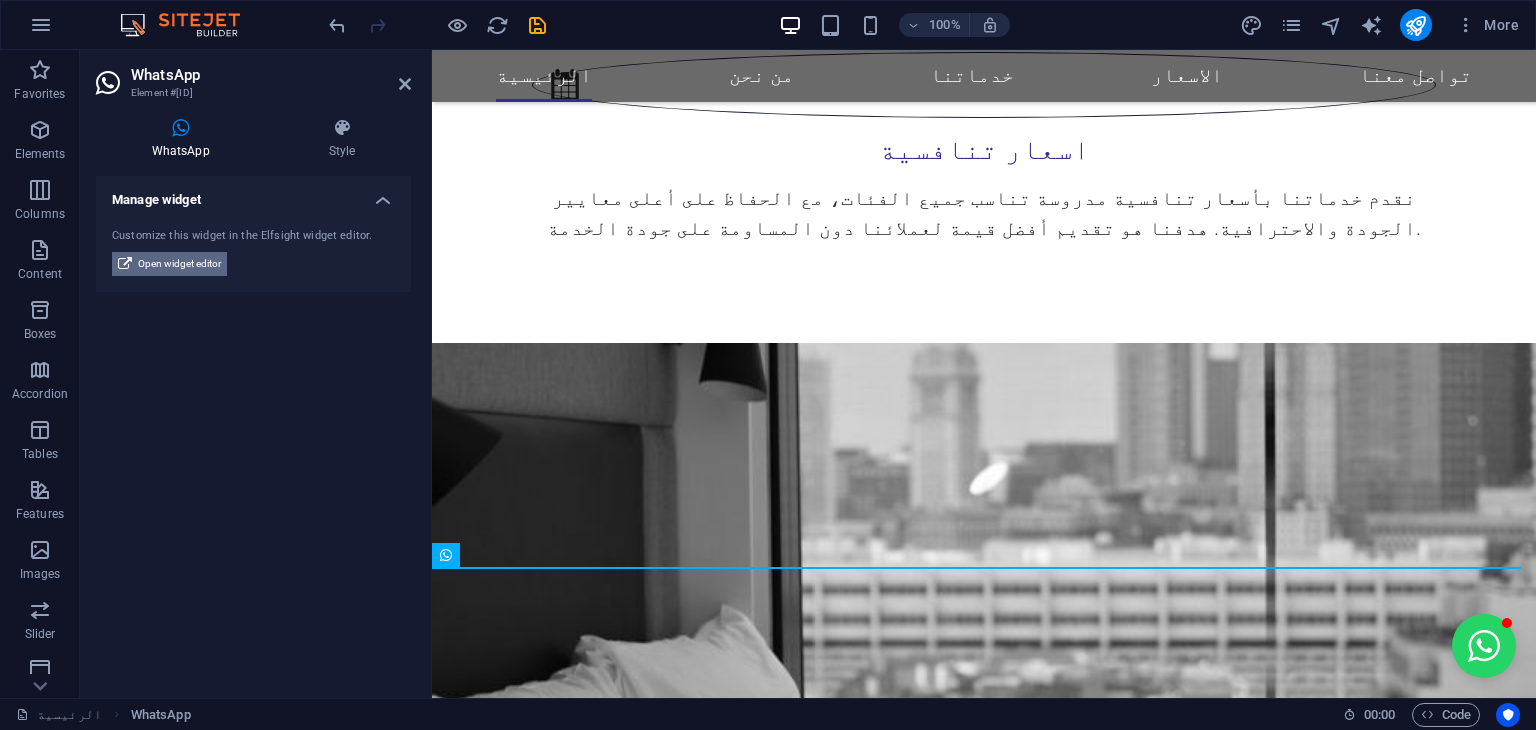 click on "Open widget editor" at bounding box center (179, 264) 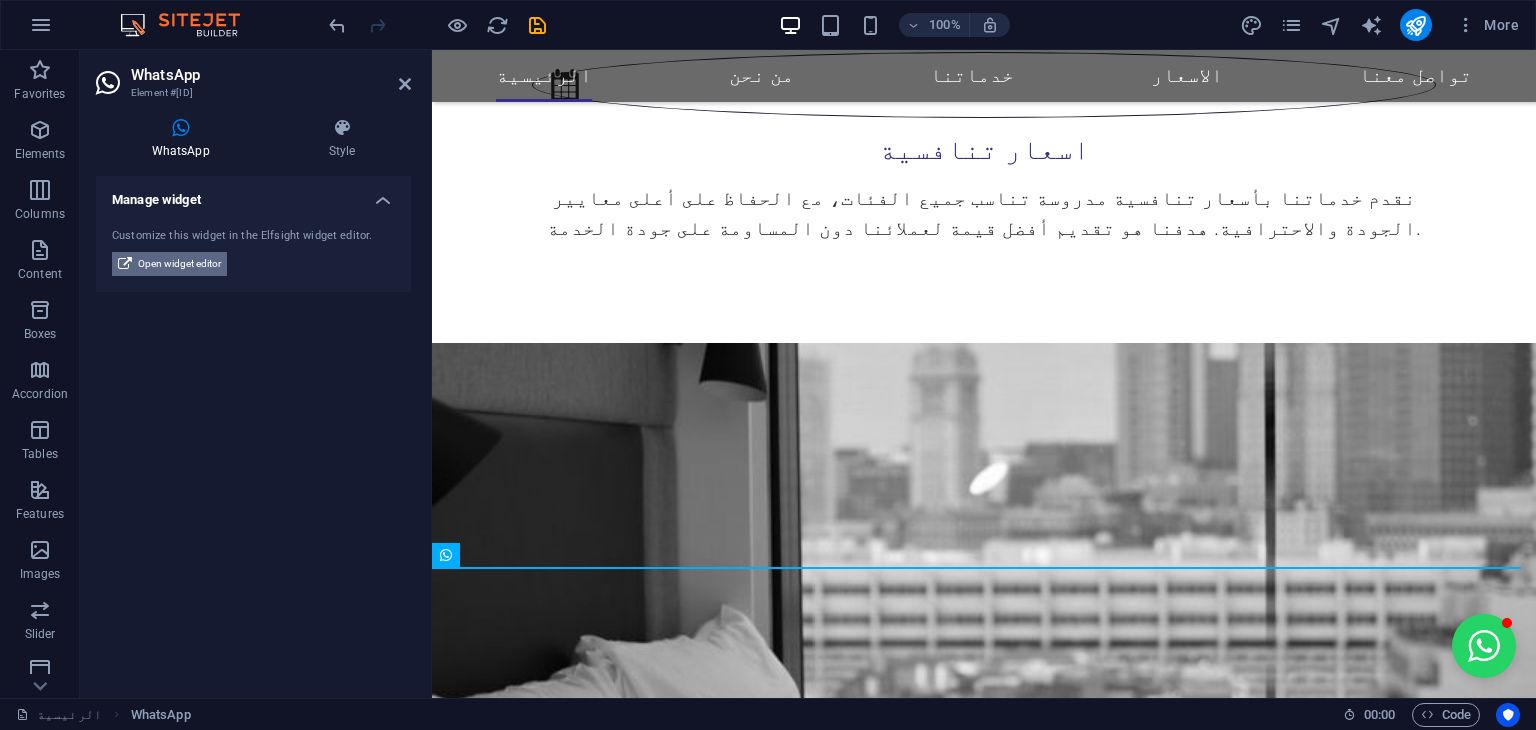 click on "Open widget editor" at bounding box center (179, 264) 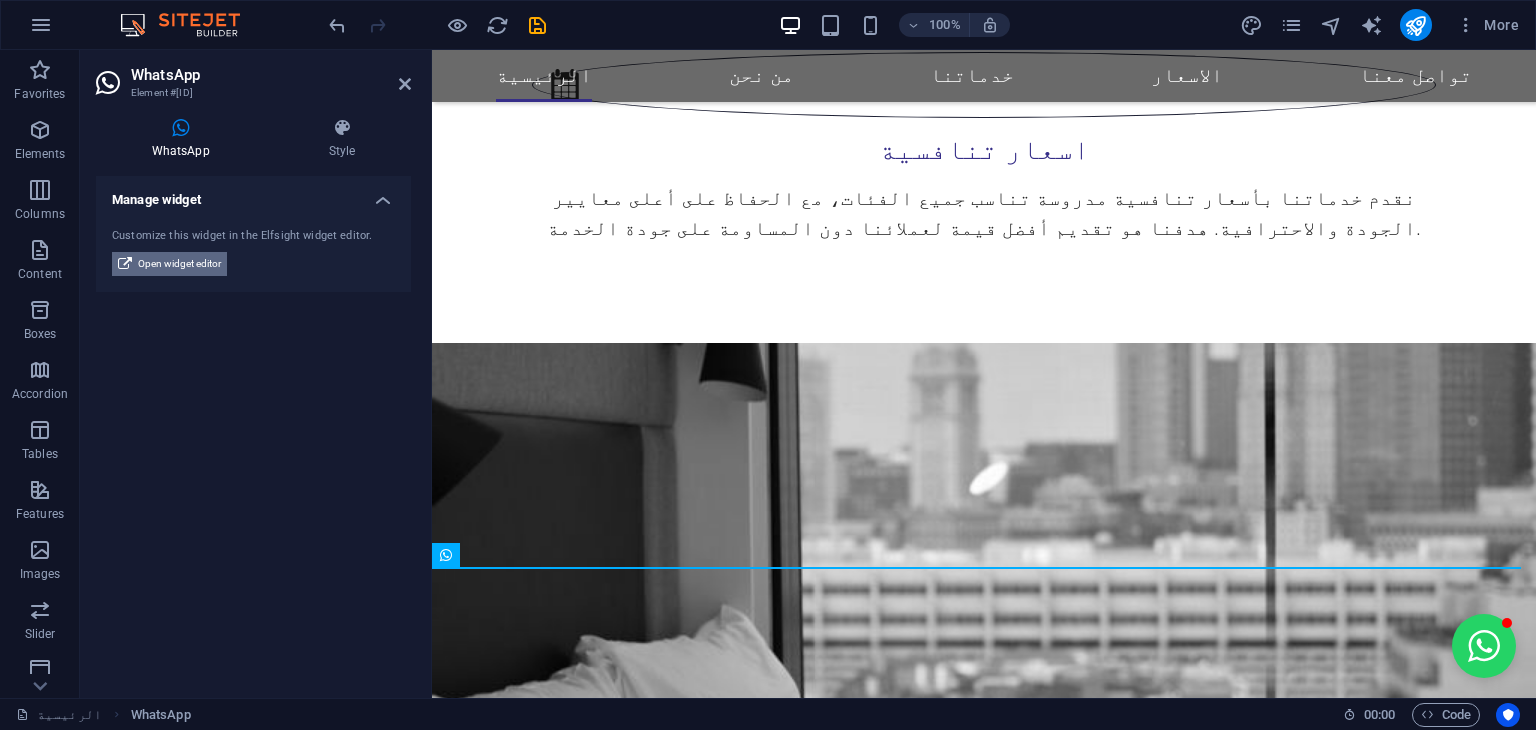 click on "Open widget editor" at bounding box center (179, 264) 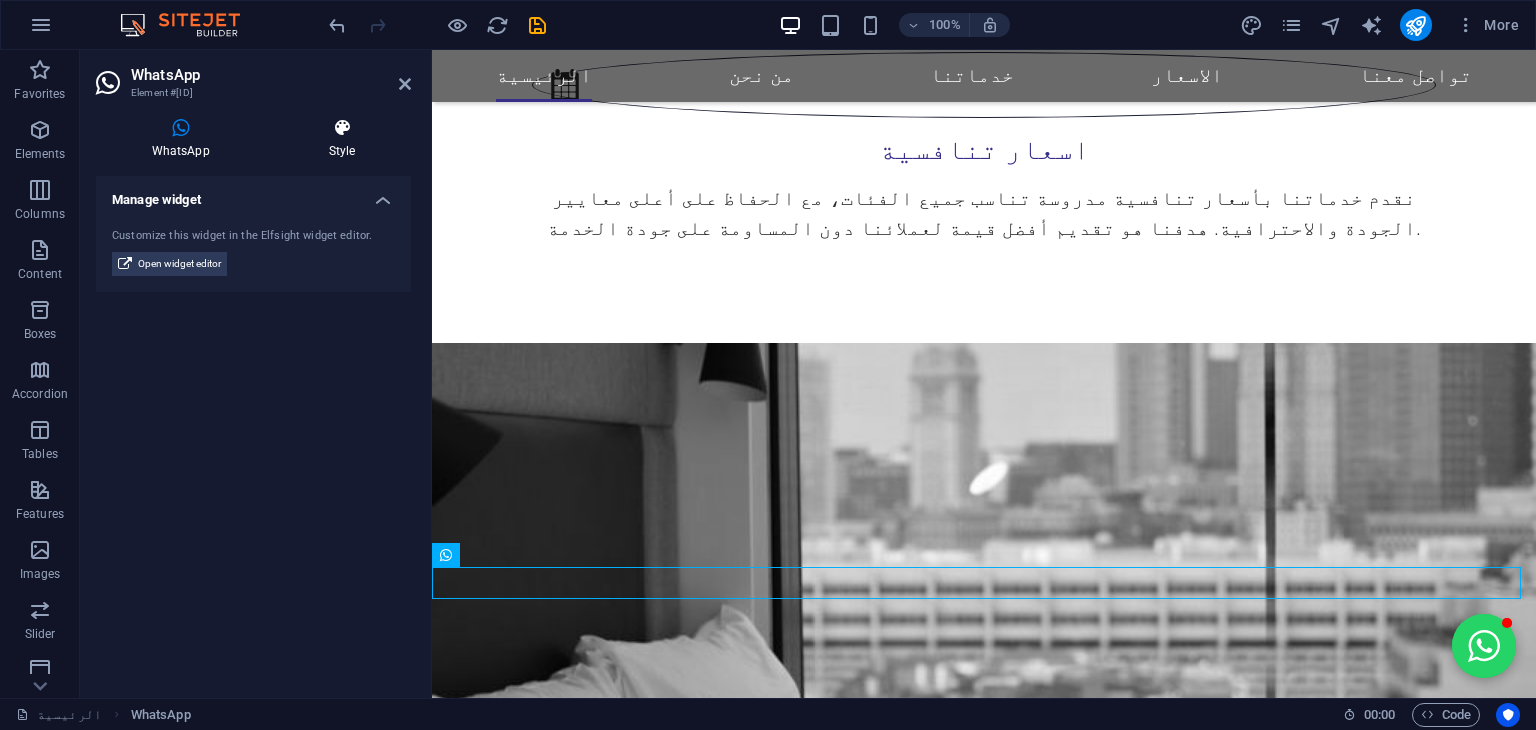 click at bounding box center [342, 128] 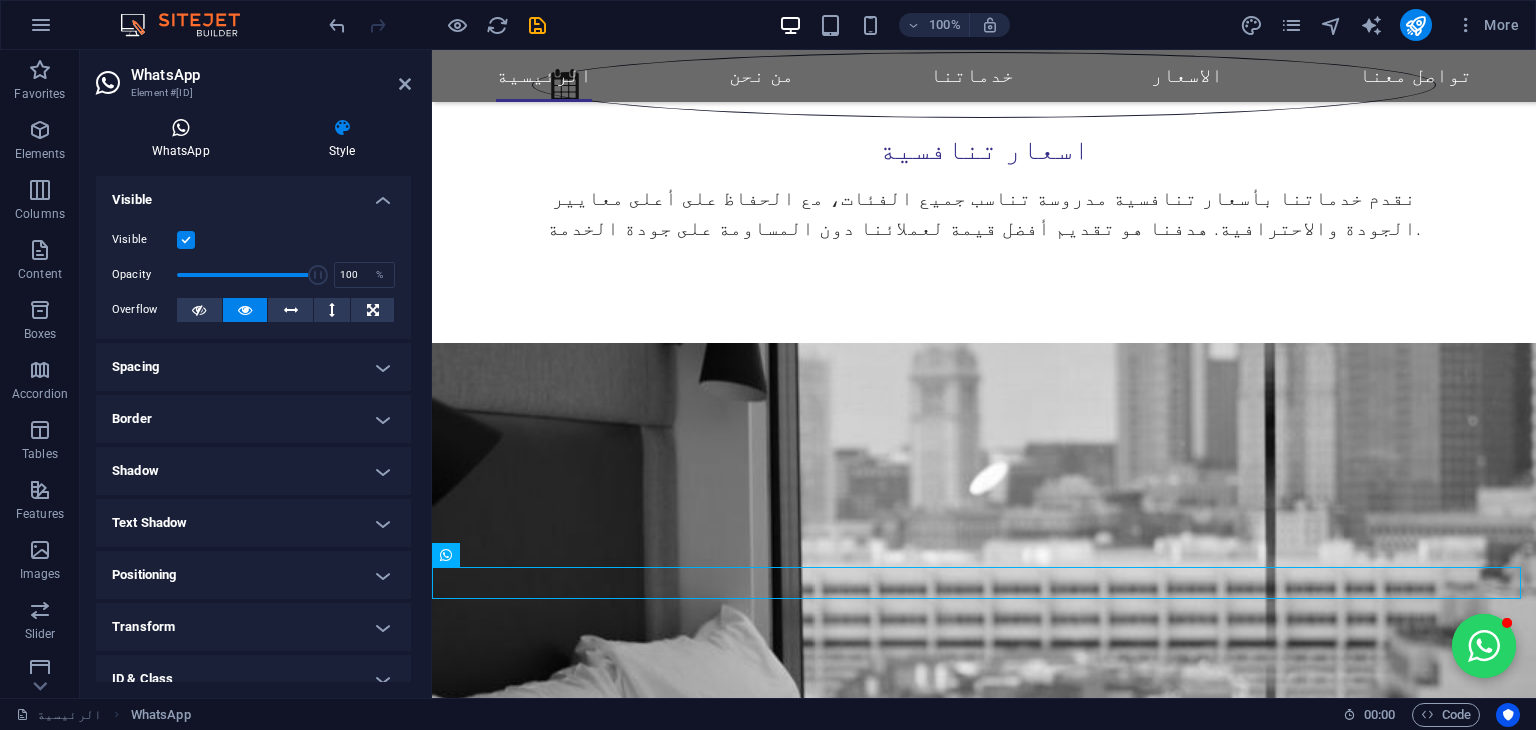 click at bounding box center [180, 128] 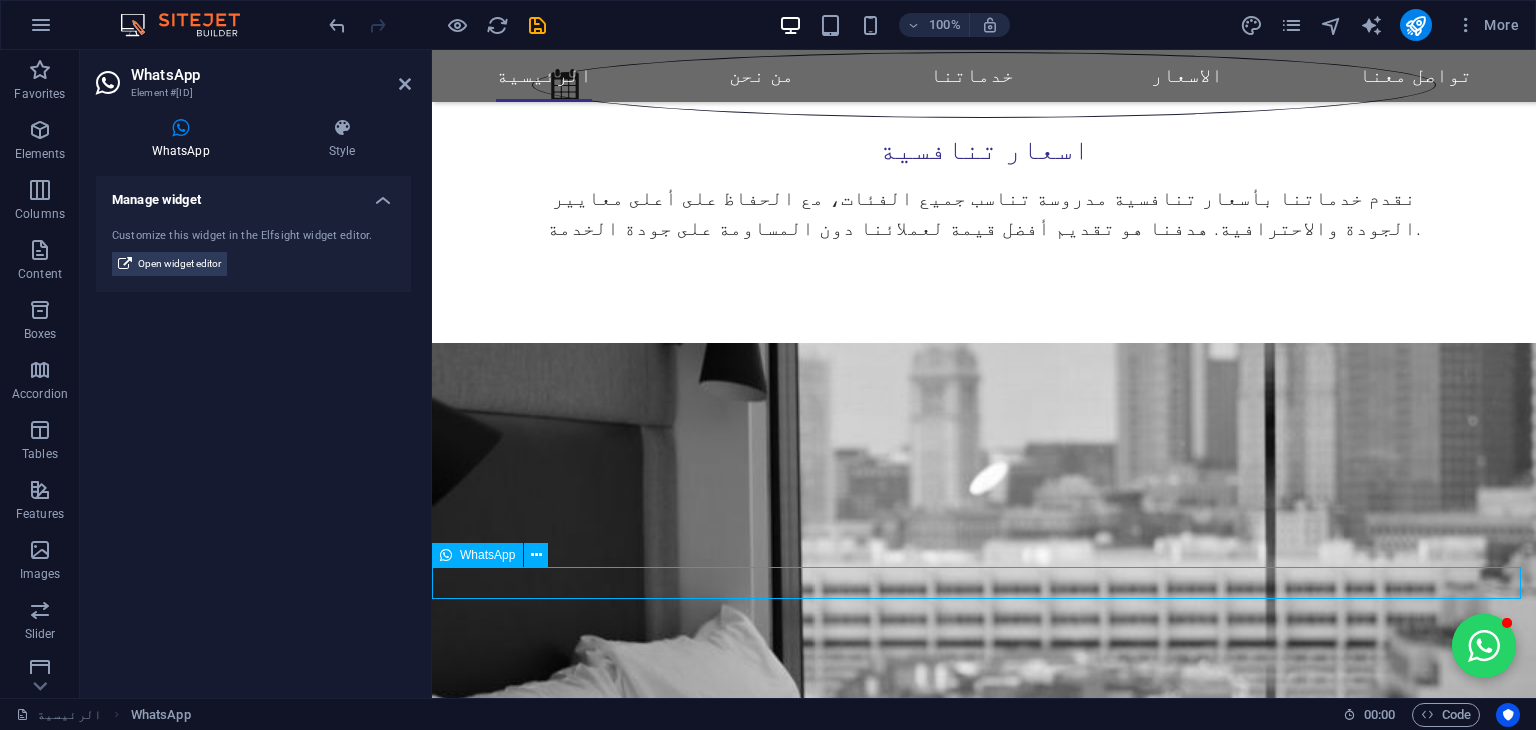 click at bounding box center (446, 555) 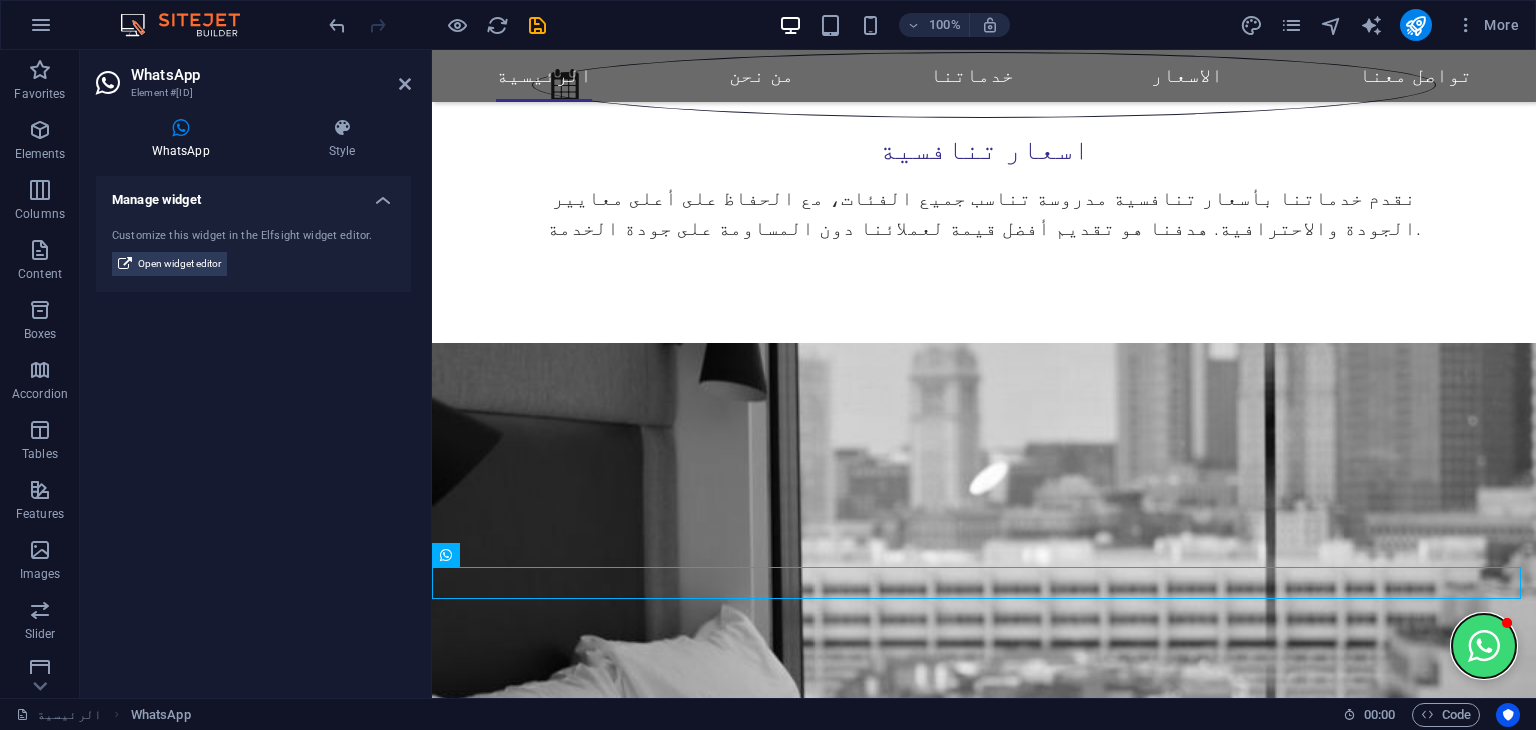 click at bounding box center [1484, 646] 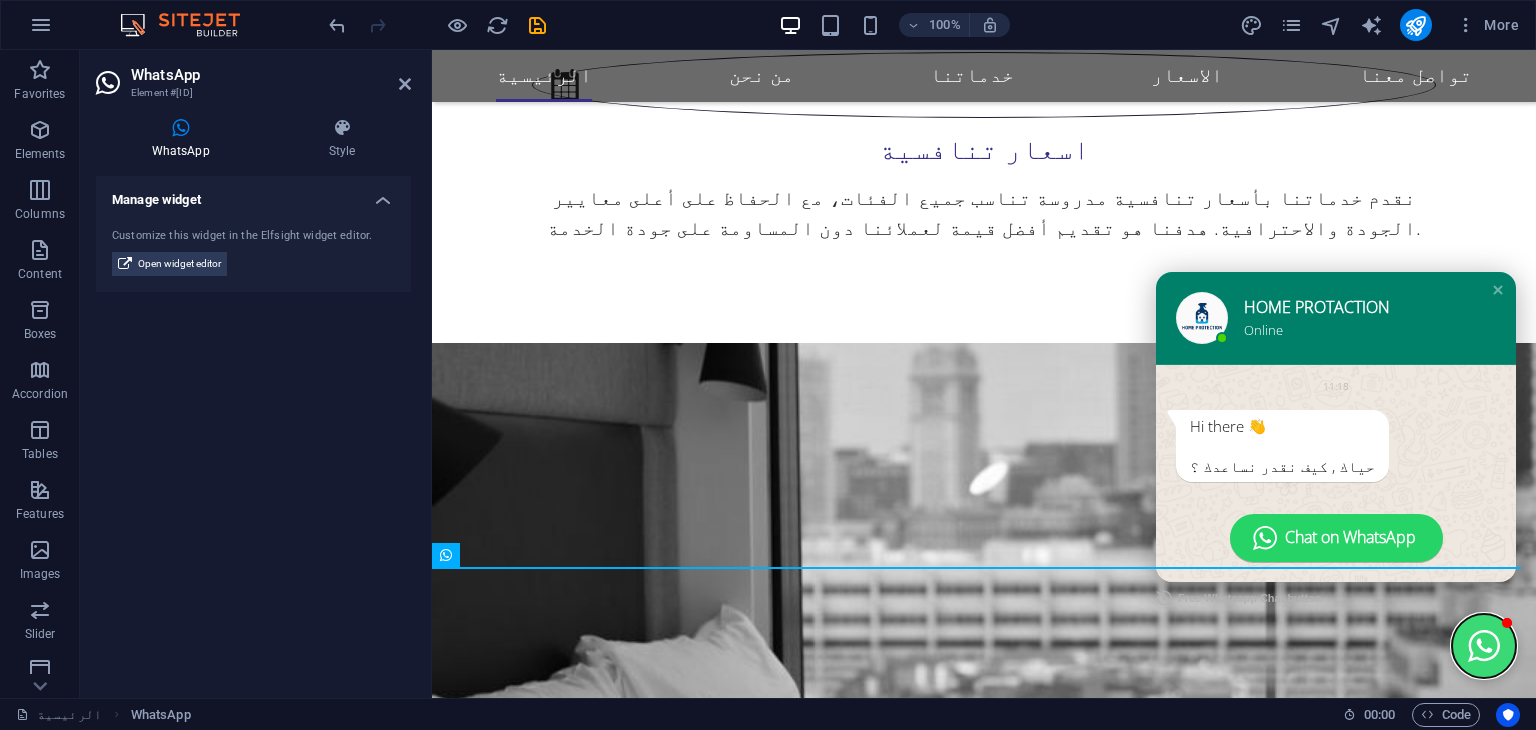 click at bounding box center [1484, 646] 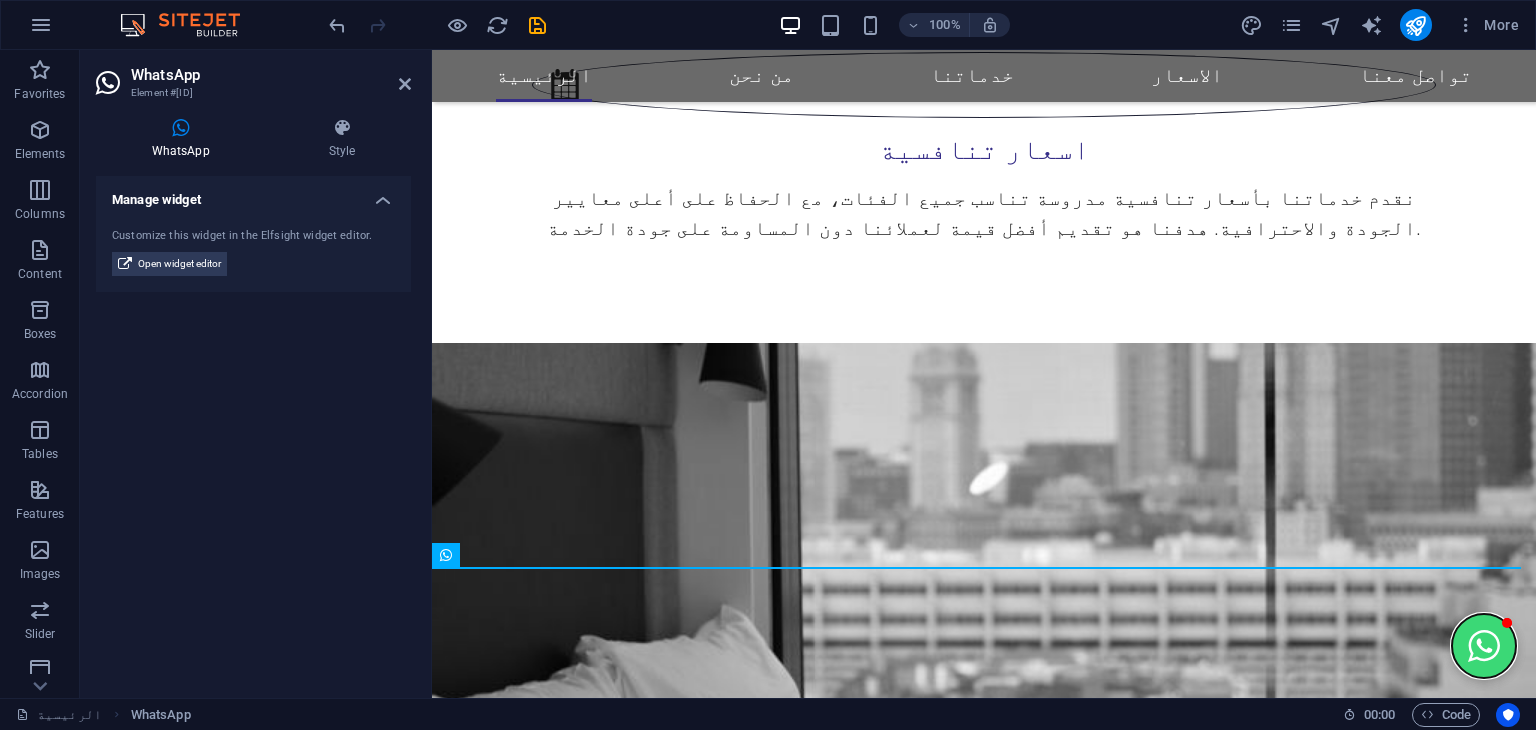 click at bounding box center [1484, 646] 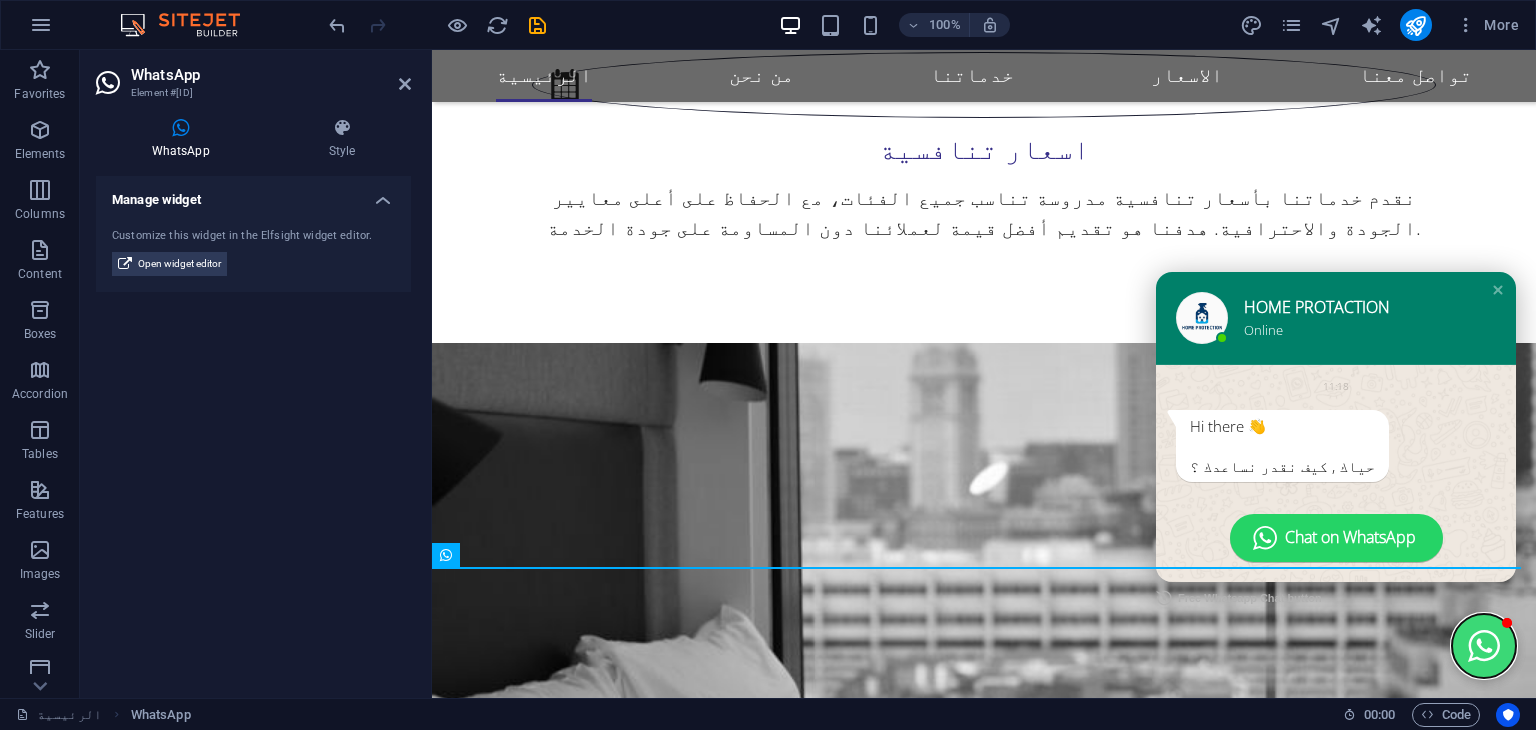 click at bounding box center [1484, 646] 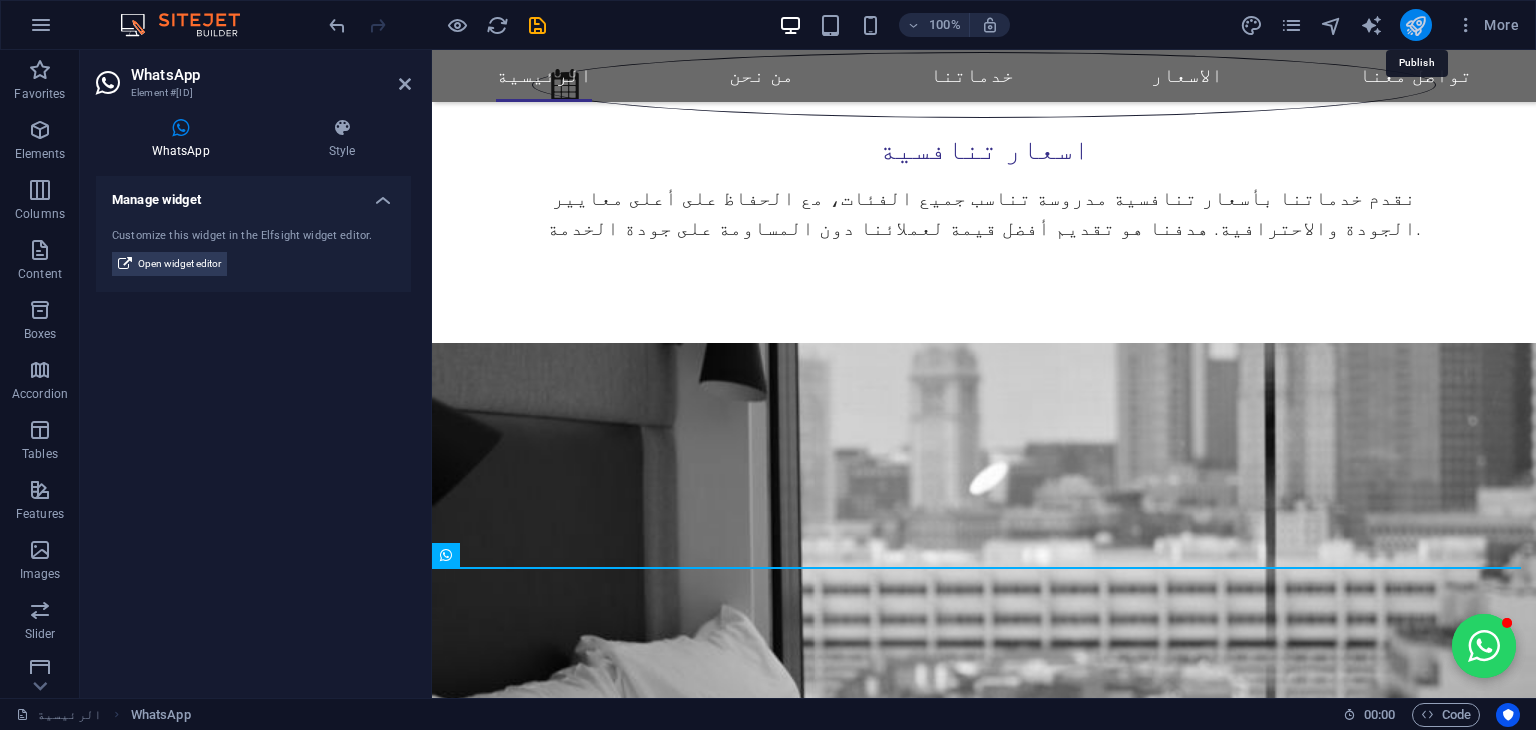 click at bounding box center (1415, 25) 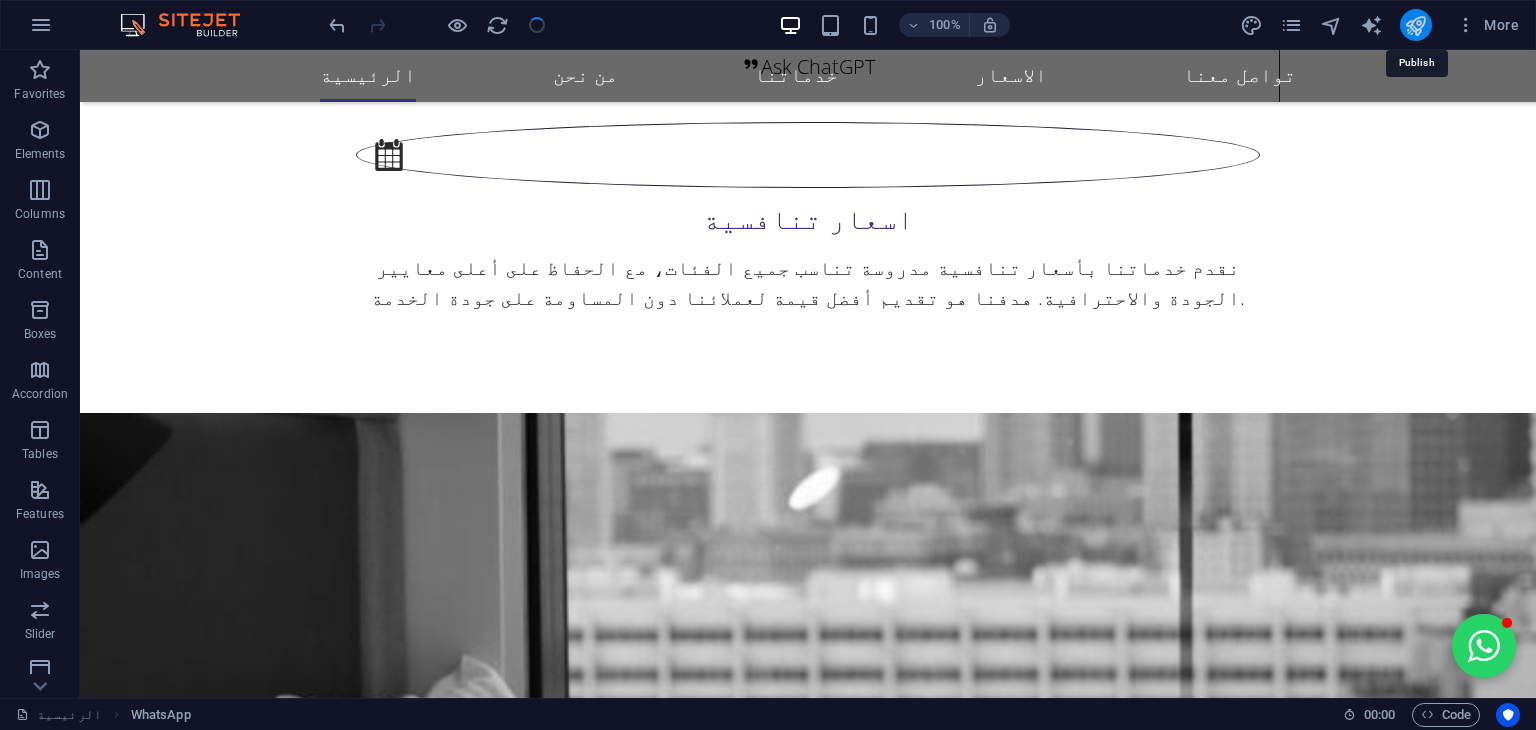 scroll, scrollTop: 3300, scrollLeft: 0, axis: vertical 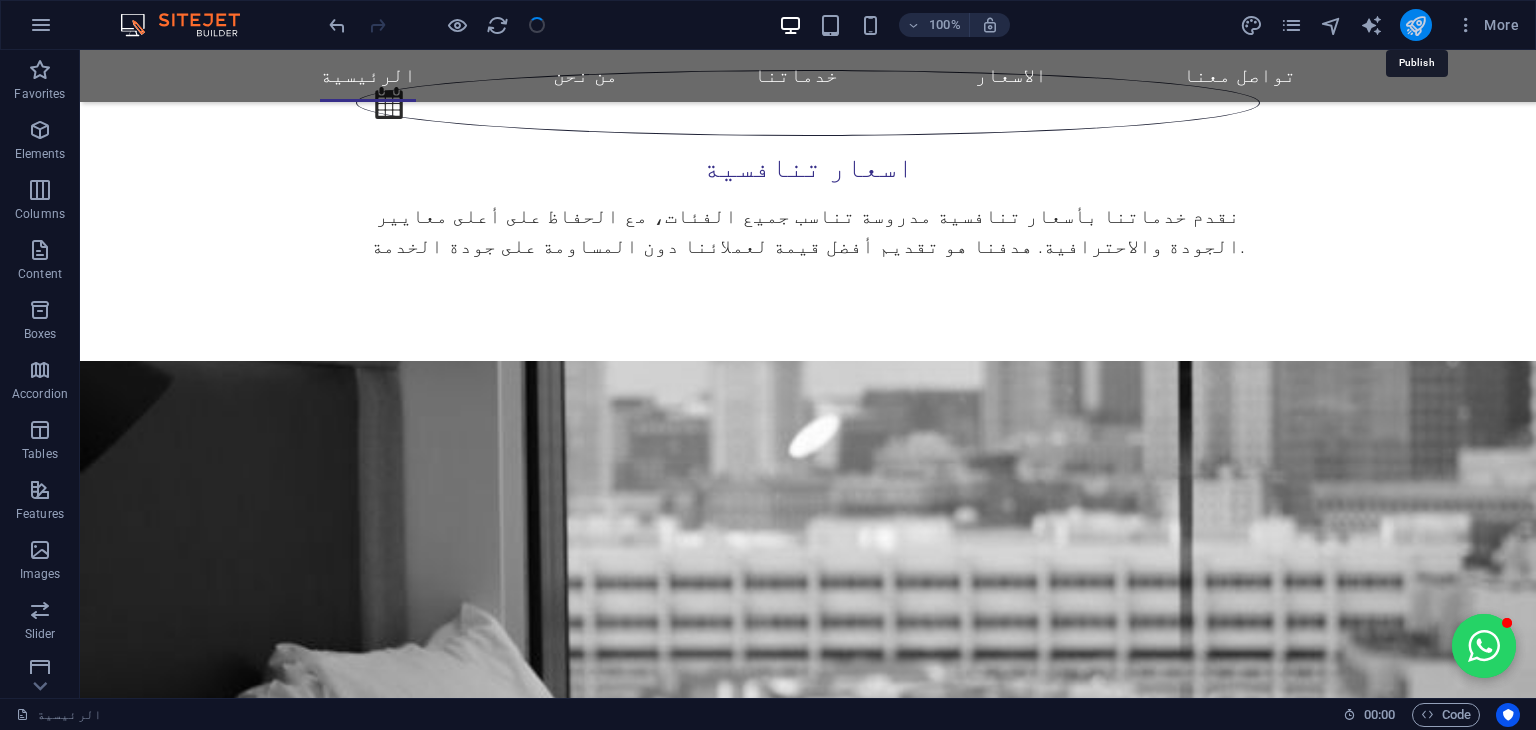 click at bounding box center (1415, 25) 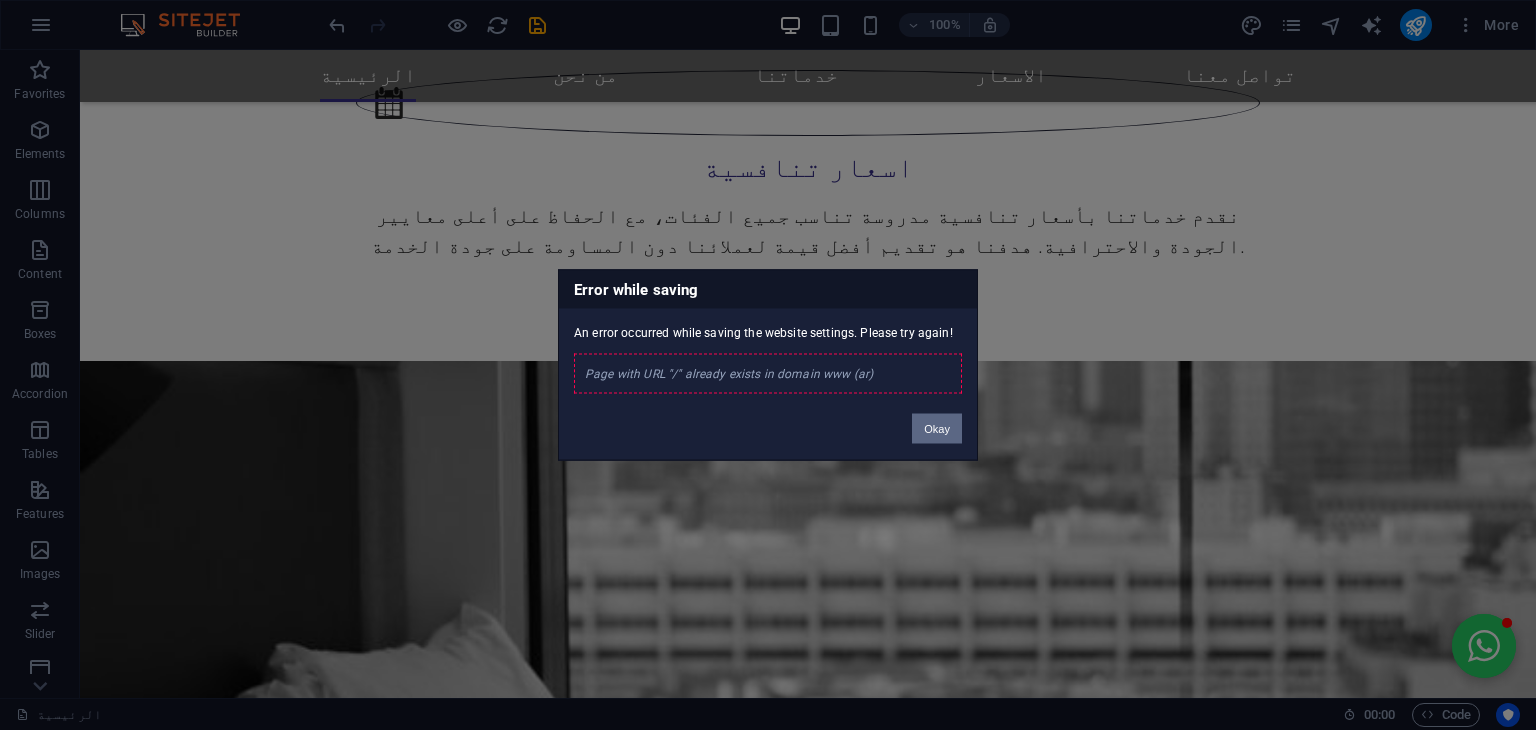 click on "Okay" at bounding box center [937, 429] 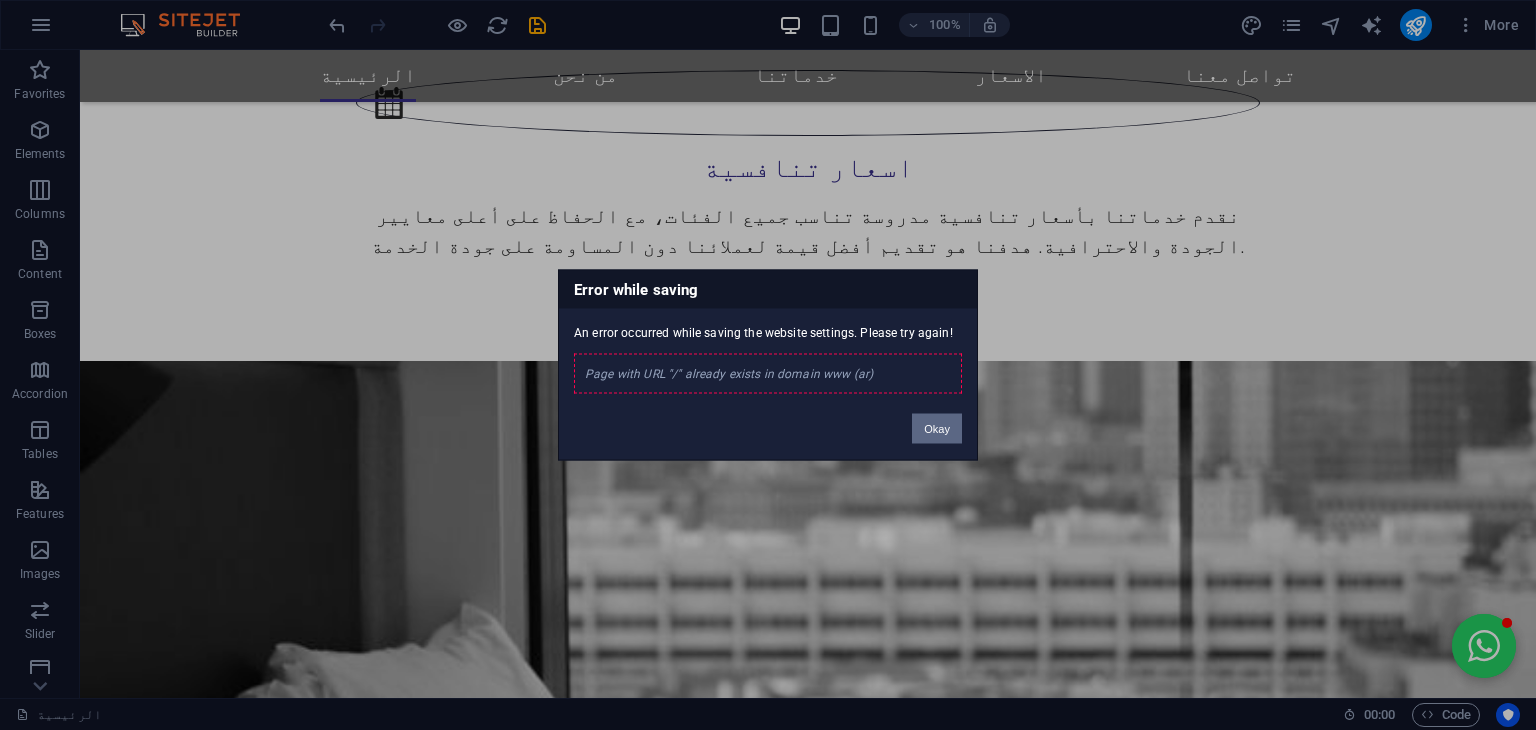 click on "Okay" at bounding box center [937, 429] 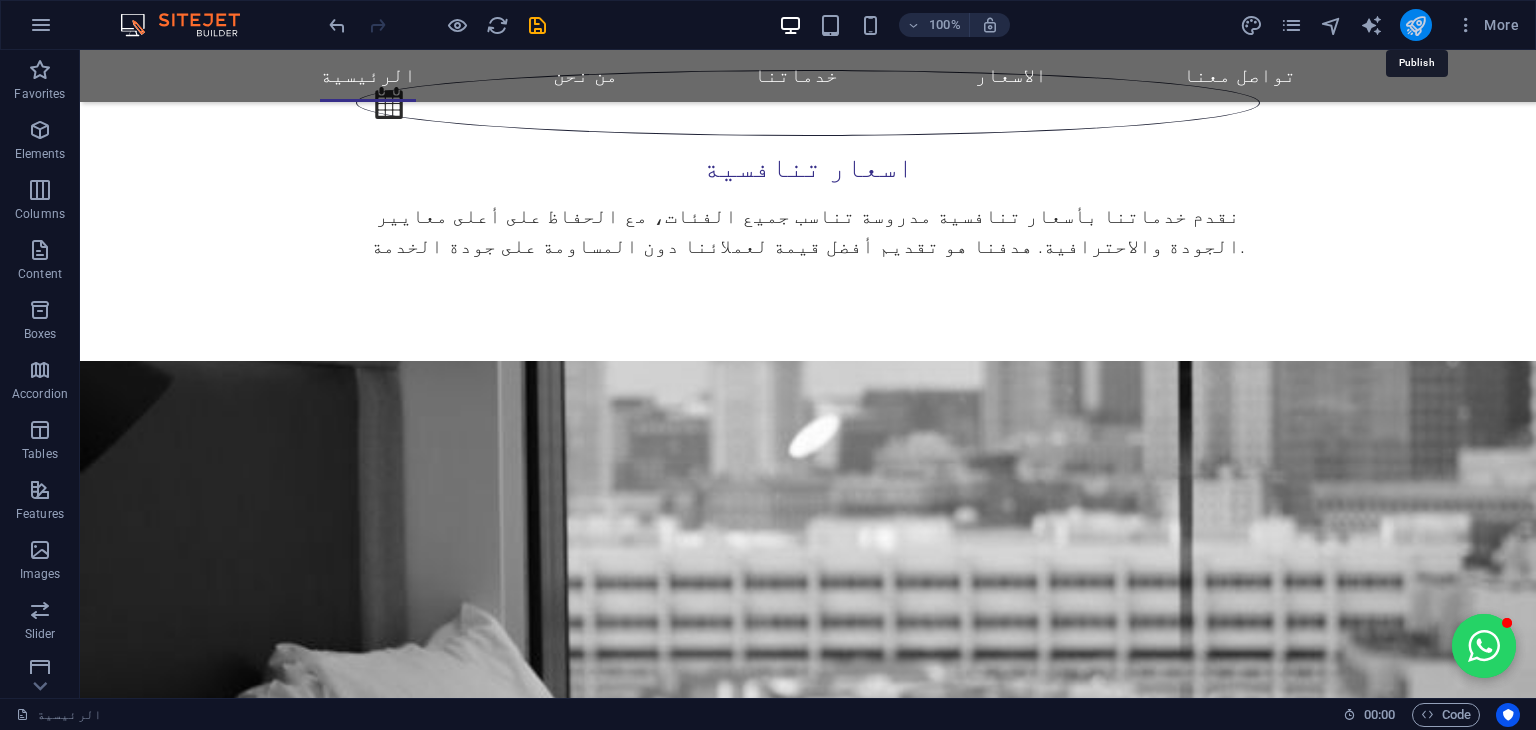 click at bounding box center (1415, 25) 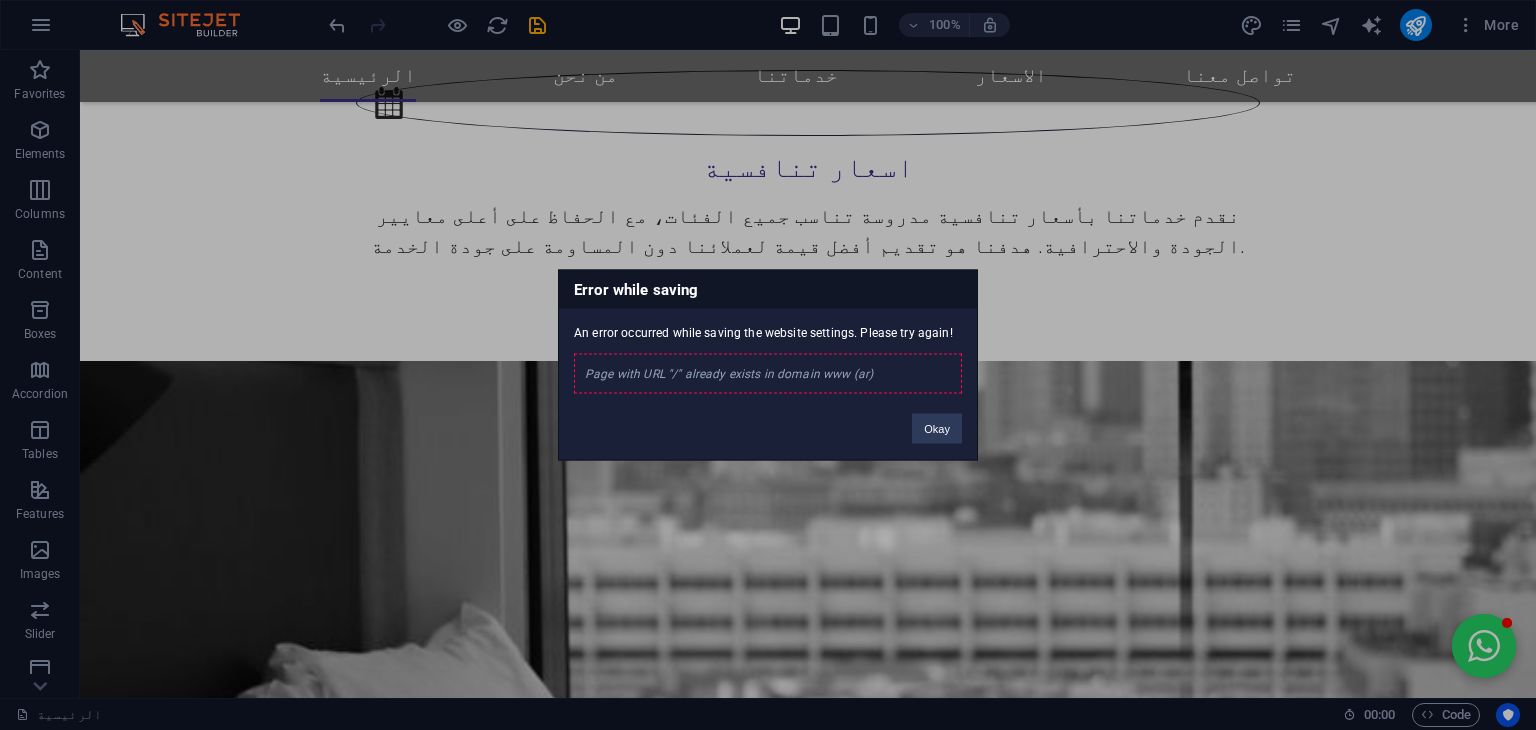 click on "Page with URL "/" already exists in domain www (ar)" at bounding box center [768, 374] 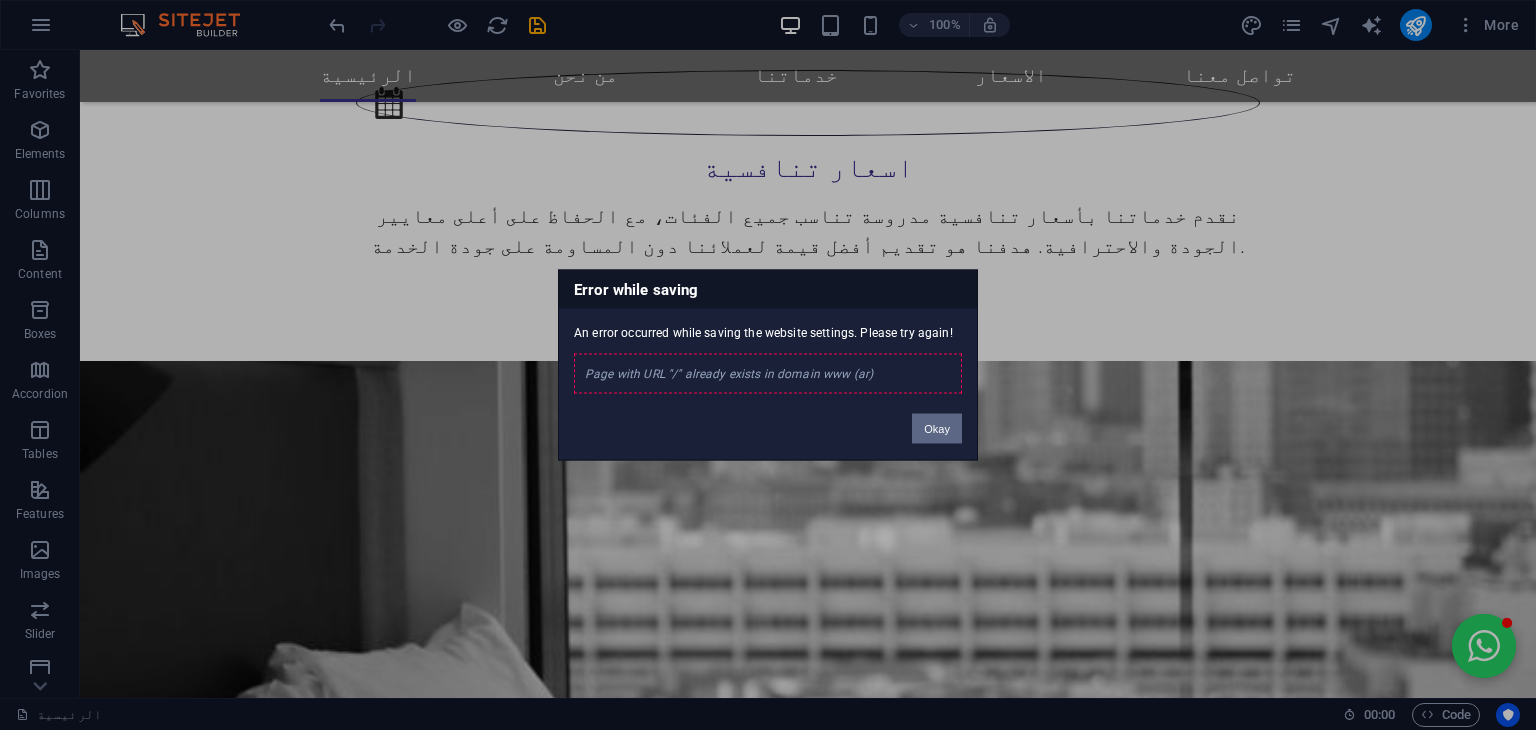 click on "Okay" at bounding box center [937, 429] 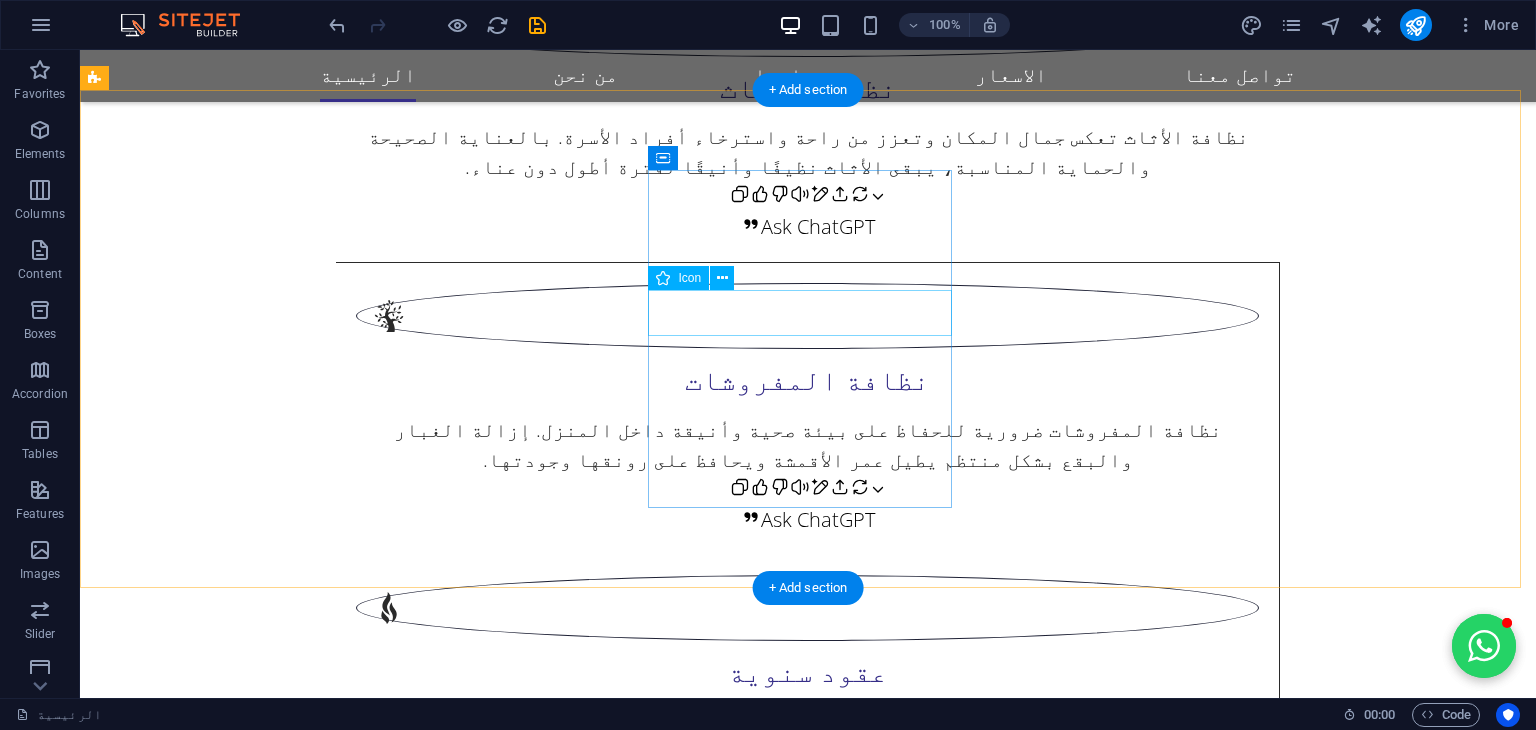 scroll, scrollTop: 2450, scrollLeft: 0, axis: vertical 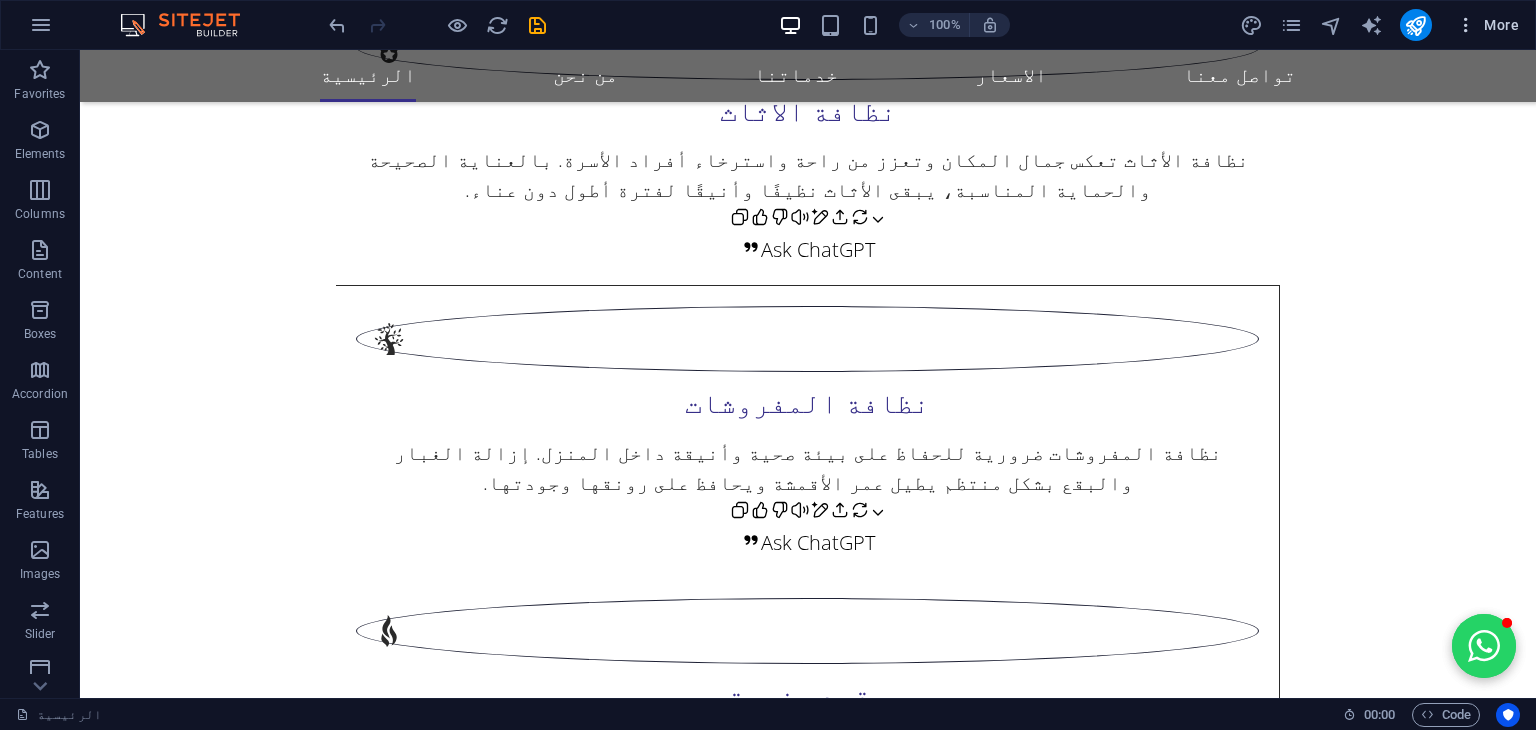 click on "More" at bounding box center [1487, 25] 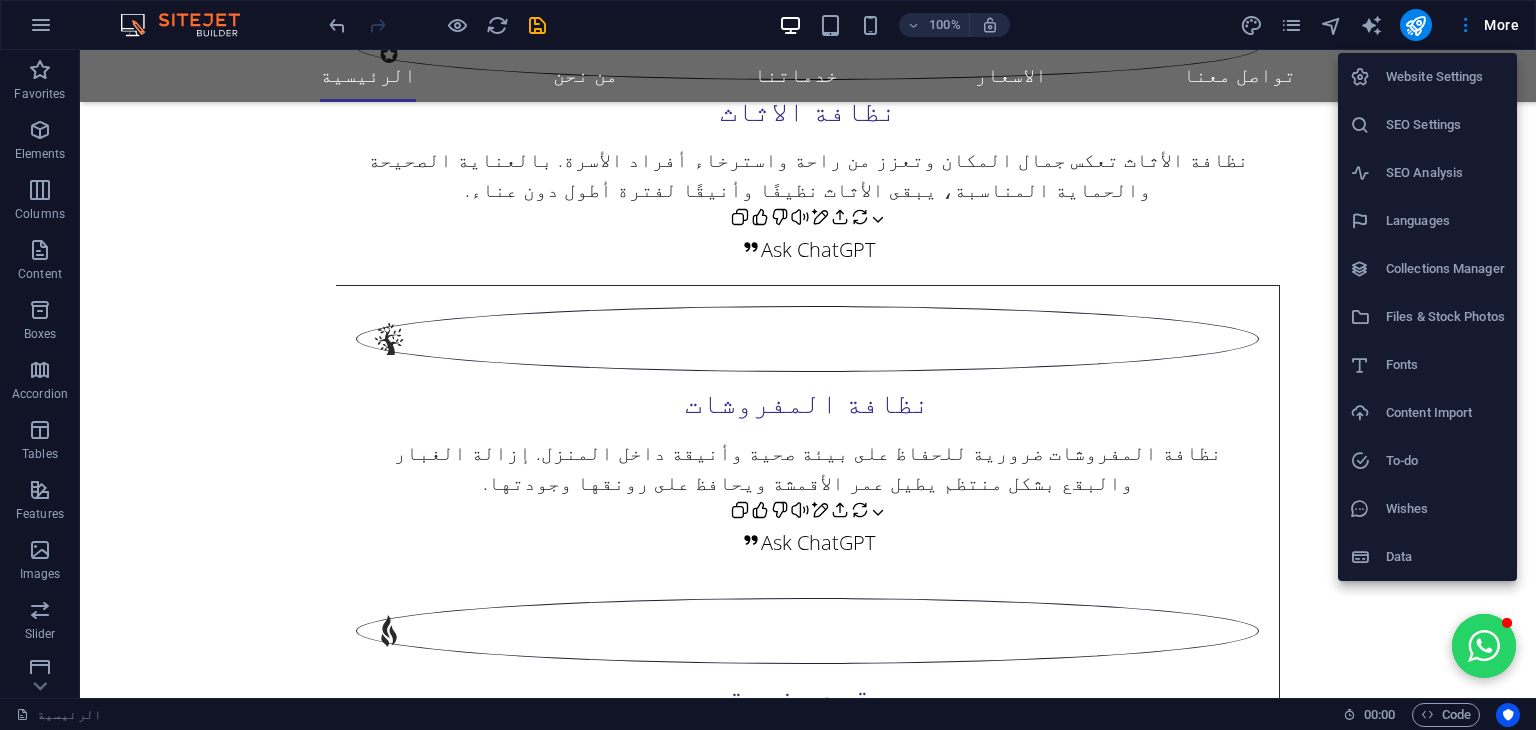 click on "Website Settings" at bounding box center (1445, 77) 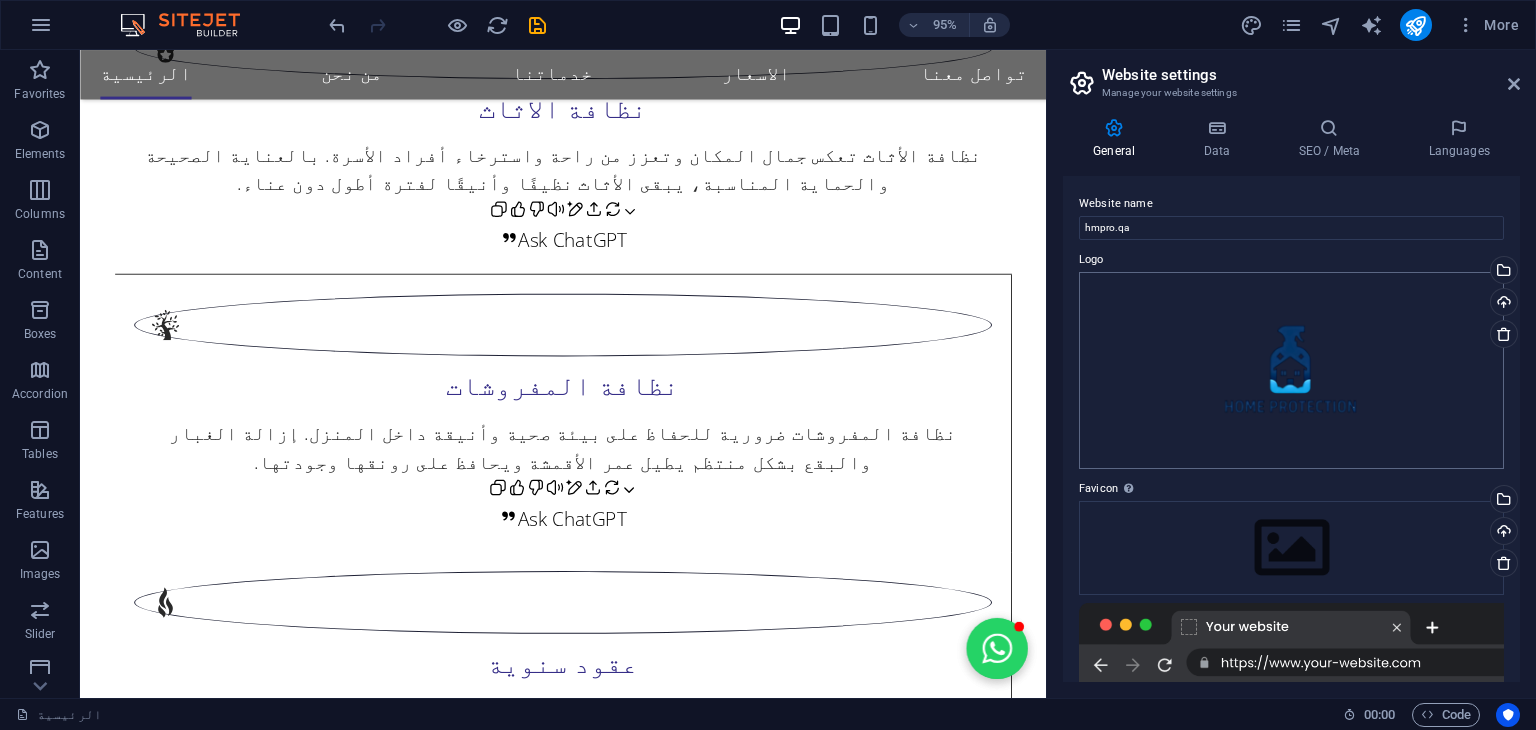scroll, scrollTop: 279, scrollLeft: 0, axis: vertical 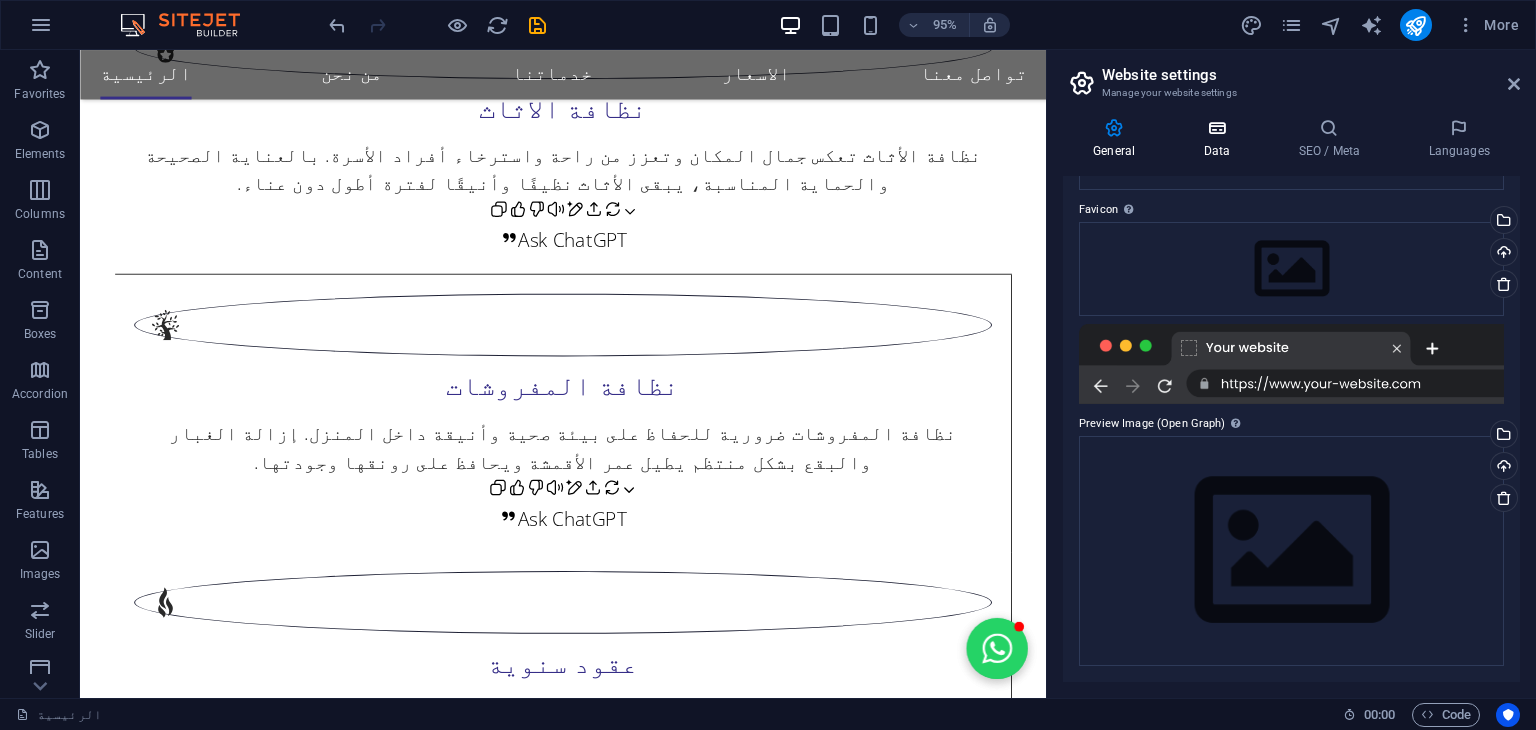 click at bounding box center (1216, 128) 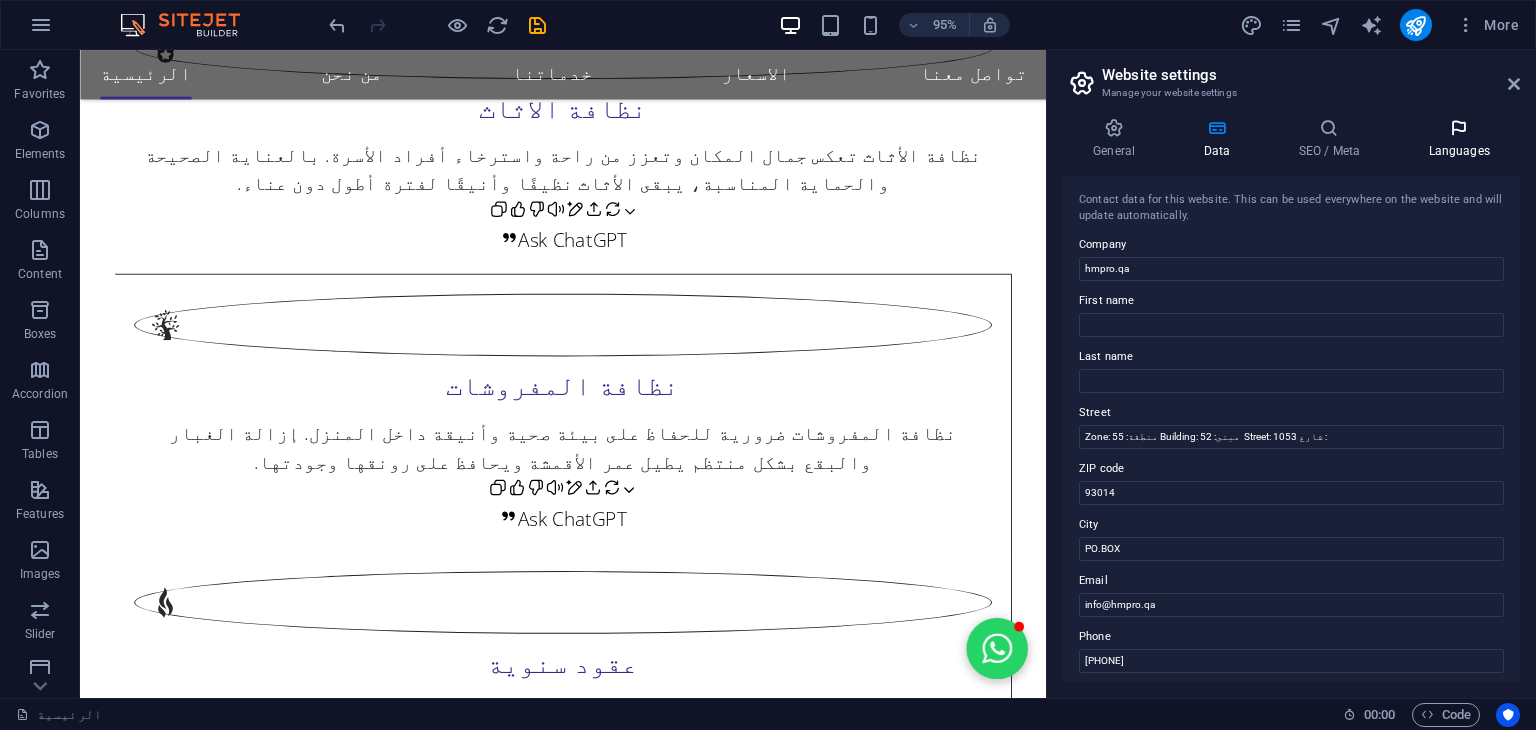 click on "Languages" at bounding box center [1459, 139] 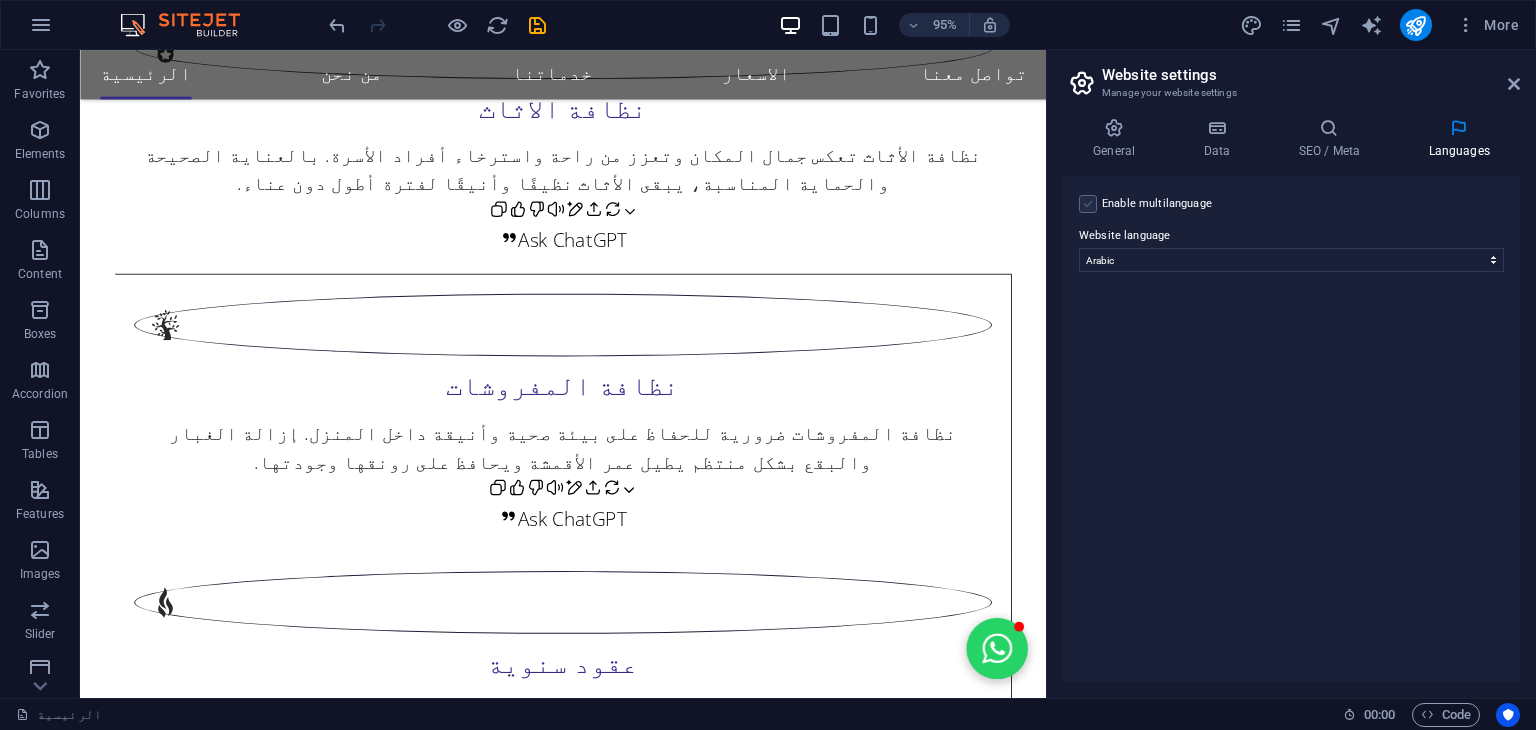 click at bounding box center [1088, 204] 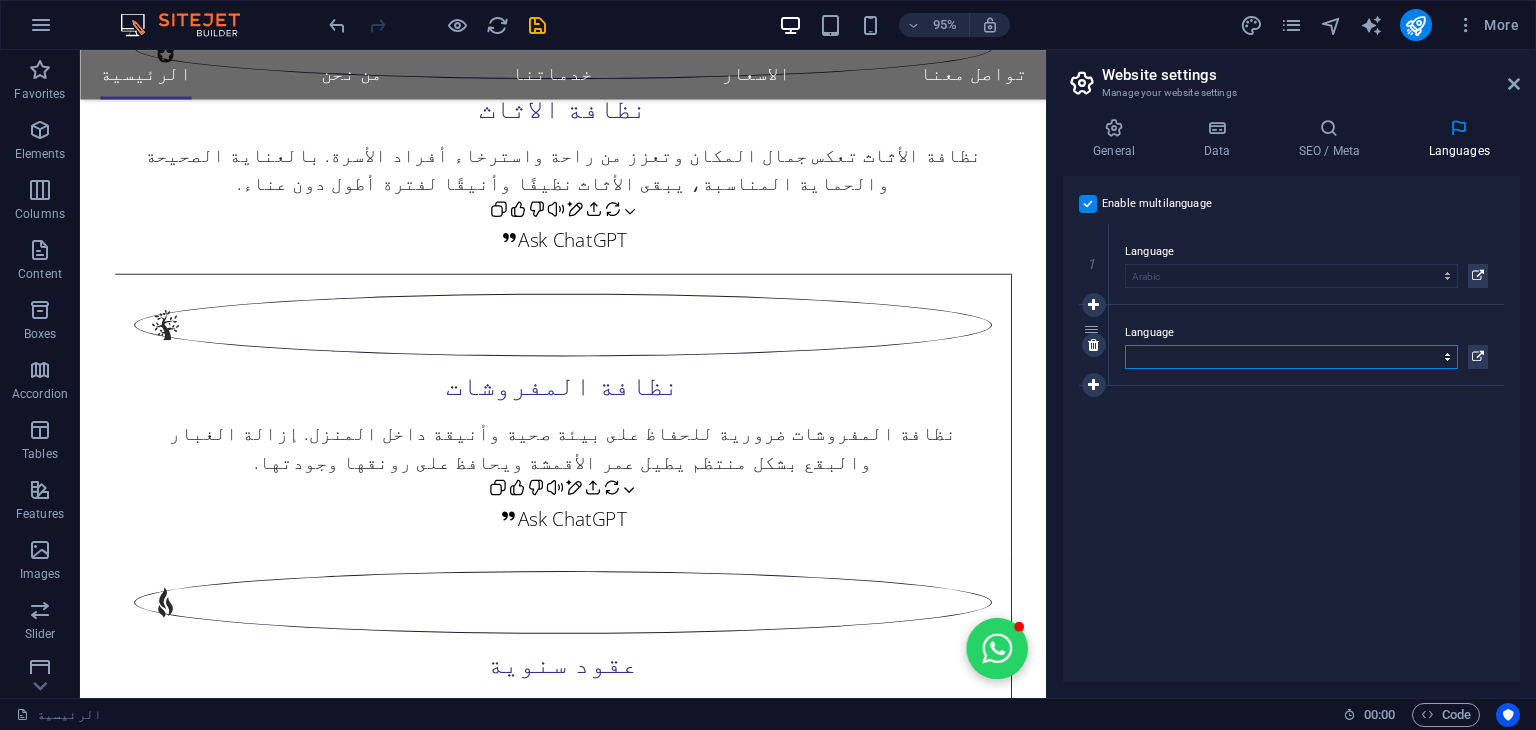 click on "Abkhazian Afar Afrikaans Akan Albanian Amharic Arabic Aragonese Armenian Assamese Avaric Avestan Aymara Azerbaijani Bambara Bashkir Basque Belarusian Bengali Bihari languages Bislama Bokmål Bosnian Breton Bulgarian Burmese Catalan Central Khmer Chamorro Chechen Chinese Church Slavic Chuvash Cornish Corsican Cree Croatian Czech Danish Dutch Dzongkha English Esperanto Estonian Ewe Faroese Farsi (Persian) Fijian Finnish French Fulah Gaelic Galician Ganda Georgian German Greek Greenlandic Guaraní Gujarati Haitian Creole Hausa Hebrew Herero Hindi Hiri Motu Hungarian Icelandic Ido Igbo Indonesian Interlingua Interlingue Inuktitut Inupiaq Irish Italian Japanese Javanese Kannada Kanuri Kashmiri Kazakh Kikuyu Kinyarwanda Komi Kongo Korean Kurdish Kwanyama Kyrgyz Lao Latin Latvian Limburgish Lingala Lithuanian Luba-Katanga Luxembourgish Macedonian Malagasy Malay Malayalam Maldivian Maltese Manx Maori Marathi Marshallese Mongolian Nauru Navajo Ndonga Nepali North Ndebele Northern Sami Norwegian Norwegian Nynorsk Nuosu" at bounding box center [1291, 357] 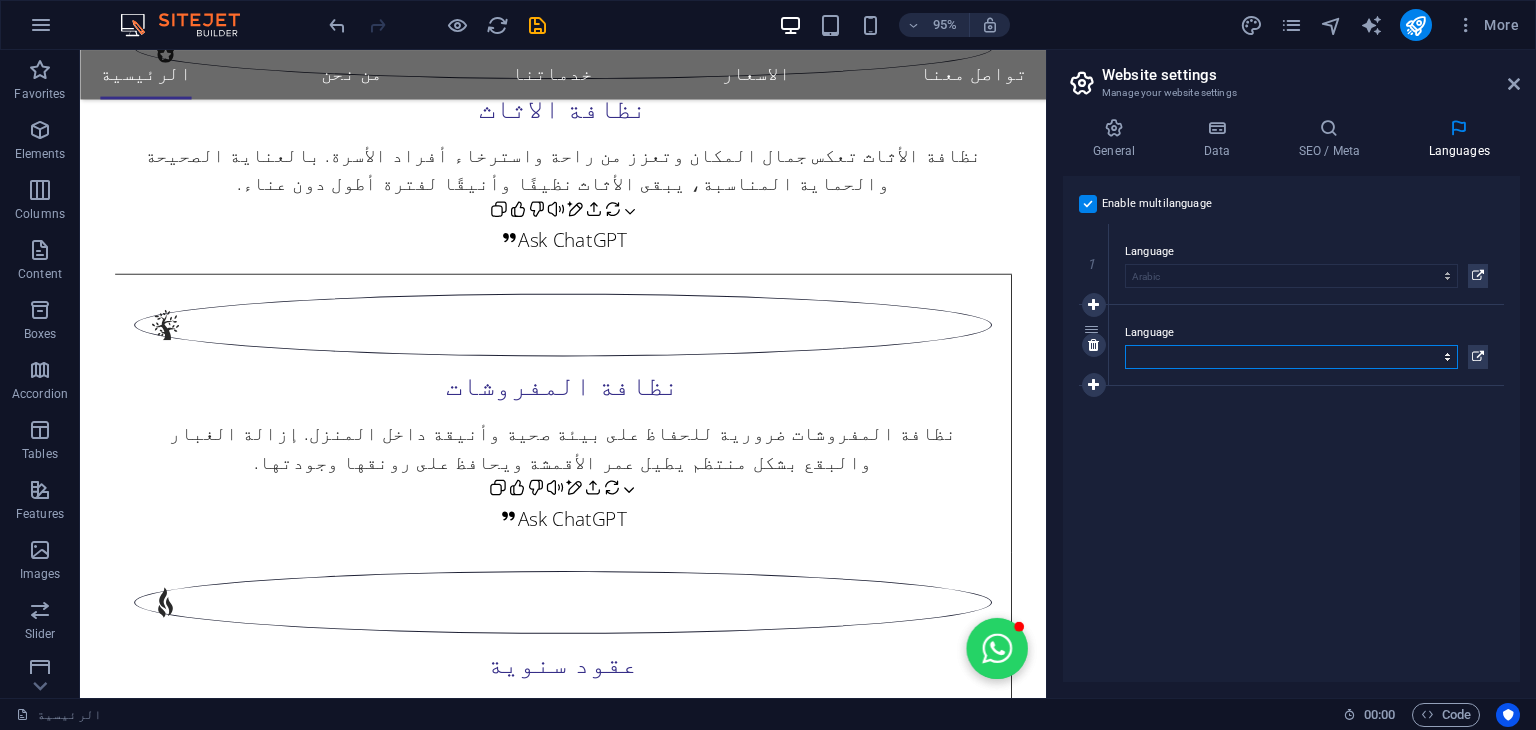 select on "41" 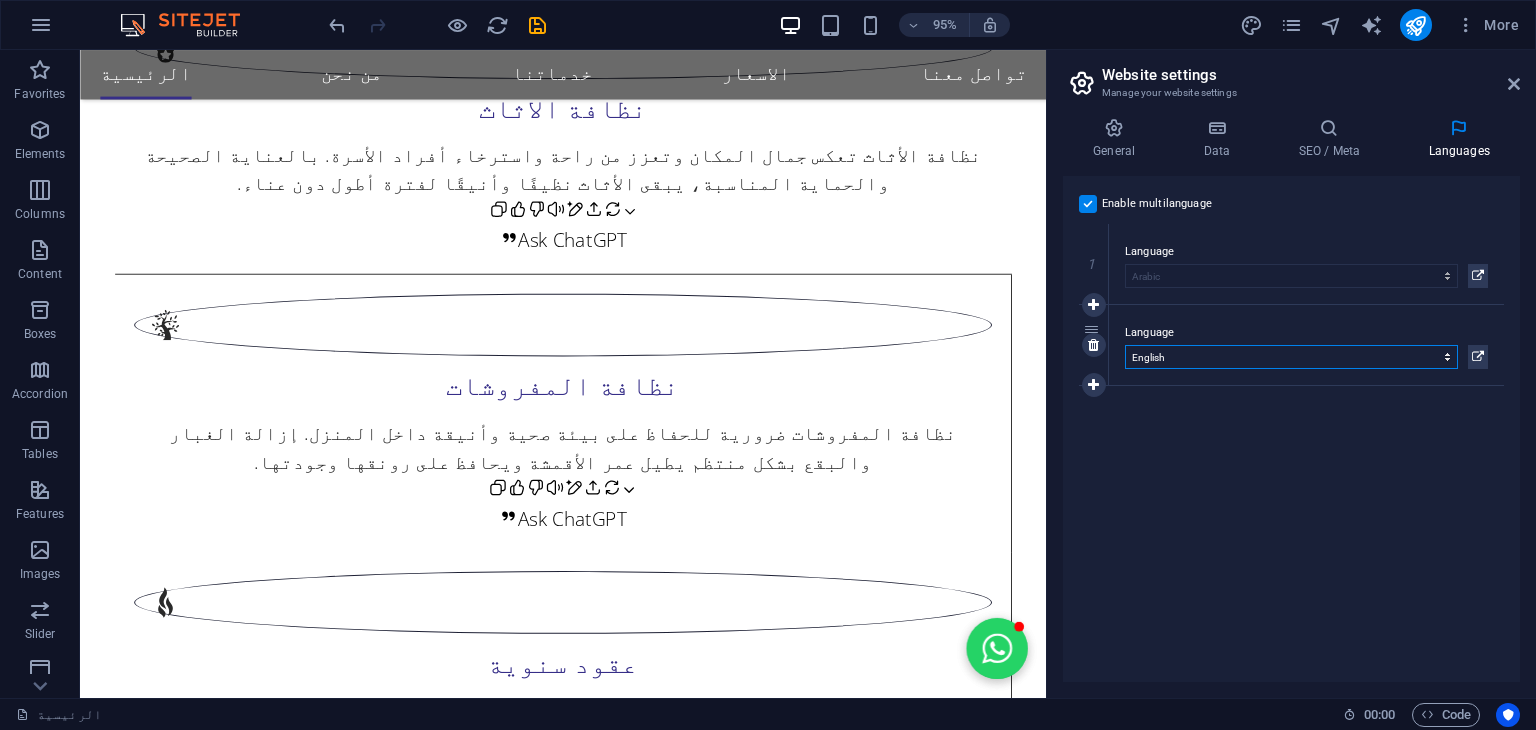 click on "Abkhazian Afar Afrikaans Akan Albanian Amharic Arabic Aragonese Armenian Assamese Avaric Avestan Aymara Azerbaijani Bambara Bashkir Basque Belarusian Bengali Bihari languages Bislama Bokmål Bosnian Breton Bulgarian Burmese Catalan Central Khmer Chamorro Chechen Chinese Church Slavic Chuvash Cornish Corsican Cree Croatian Czech Danish Dutch Dzongkha English Esperanto Estonian Ewe Faroese Farsi (Persian) Fijian Finnish French Fulah Gaelic Galician Ganda Georgian German Greek Greenlandic Guaraní Gujarati Haitian Creole Hausa Hebrew Herero Hindi Hiri Motu Hungarian Icelandic Ido Igbo Indonesian Interlingua Interlingue Inuktitut Inupiaq Irish Italian Japanese Javanese Kannada Kanuri Kashmiri Kazakh Kikuyu Kinyarwanda Komi Kongo Korean Kurdish Kwanyama Kyrgyz Lao Latin Latvian Limburgish Lingala Lithuanian Luba-Katanga Luxembourgish Macedonian Malagasy Malay Malayalam Maldivian Maltese Manx Maori Marathi Marshallese Mongolian Nauru Navajo Ndonga Nepali North Ndebele Northern Sami Norwegian Norwegian Nynorsk Nuosu" at bounding box center (1291, 357) 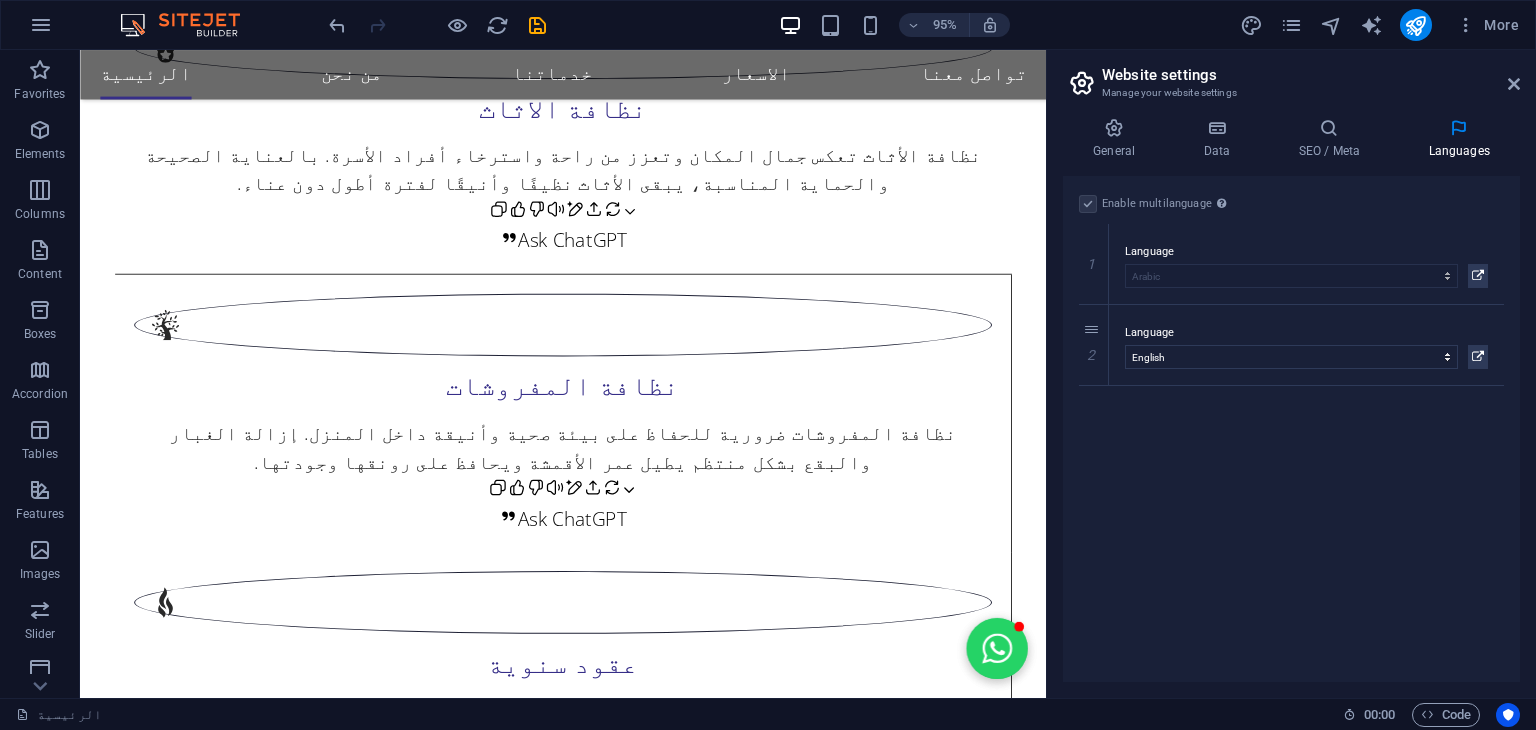 click on "Enable multilanguage To disable multilanguage delete all languages until only one language remains. Website language Abkhazian Afar Afrikaans Akan Albanian Amharic Arabic Aragonese Armenian Assamese Avaric Avestan Aymara Azerbaijani Bambara Bashkir Basque Belarusian Bengali Bihari languages Bislama Bokmål Bosnian Breton Bulgarian Burmese Catalan Central Khmer Chamorro Chechen Chinese Church Slavic Chuvash Cornish Corsican Cree Croatian Czech Danish Dutch Dzongkha English Esperanto Estonian Ewe Faroese Farsi (Persian) Fijian Finnish French Fulah Gaelic Galician Ganda Georgian German Greek Greenlandic Guaraní Gujarati Haitian Creole Hausa Hebrew Herero Hindi Hiri Motu Hungarian Icelandic Ido Igbo Indonesian Interlingua Interlingue Inuktitut Inupiaq Irish Italian Japanese Javanese Kannada Kanuri Kashmiri Kazakh Kikuyu Kinyarwanda Komi Kongo Korean Kurdish Kwanyama Kyrgyz Lao Latin Latvian Limburgish Lingala Lithuanian Luba-Katanga Luxembourgish Macedonian Malagasy Malay Malayalam Maldivian Maltese Manx Maori 1" at bounding box center (1291, 429) 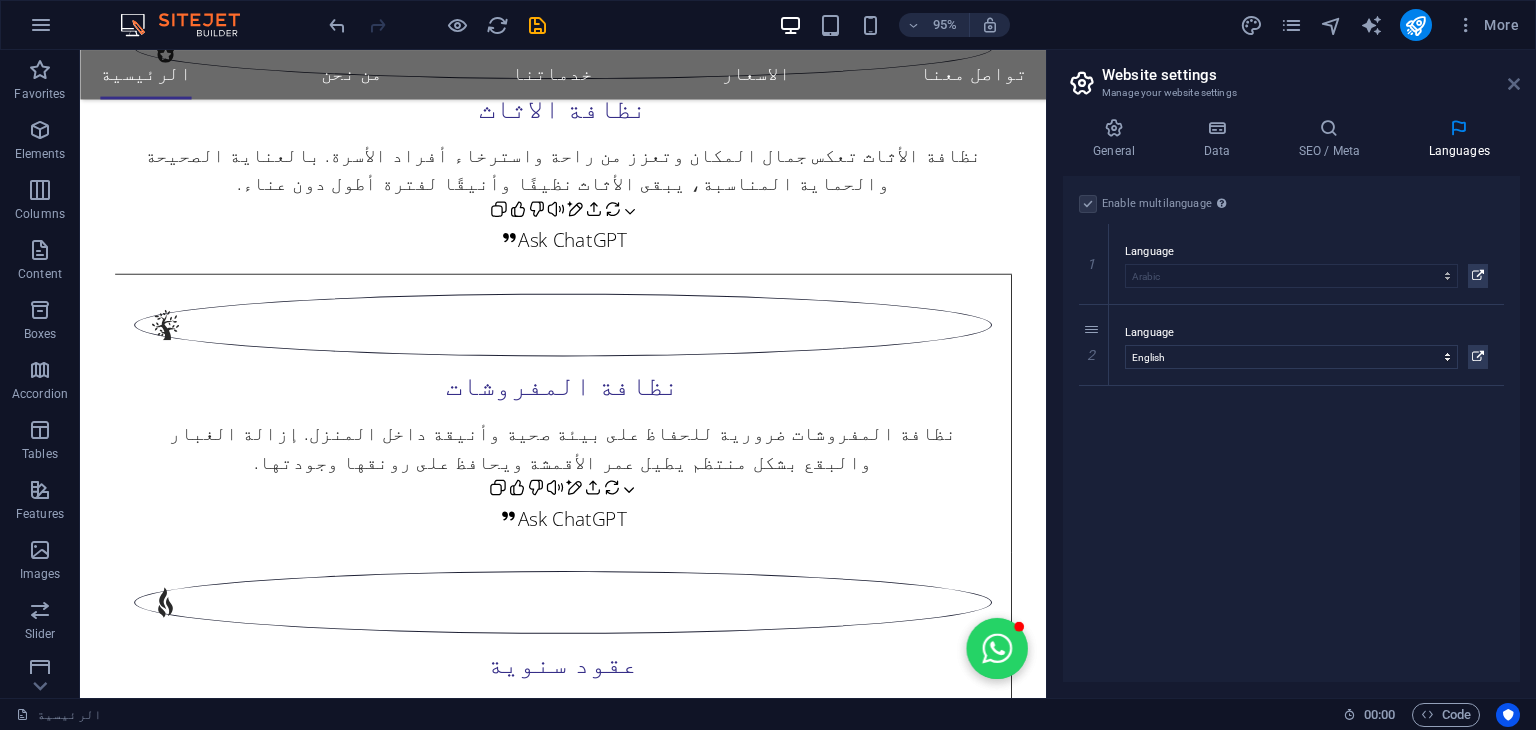 click at bounding box center [1514, 84] 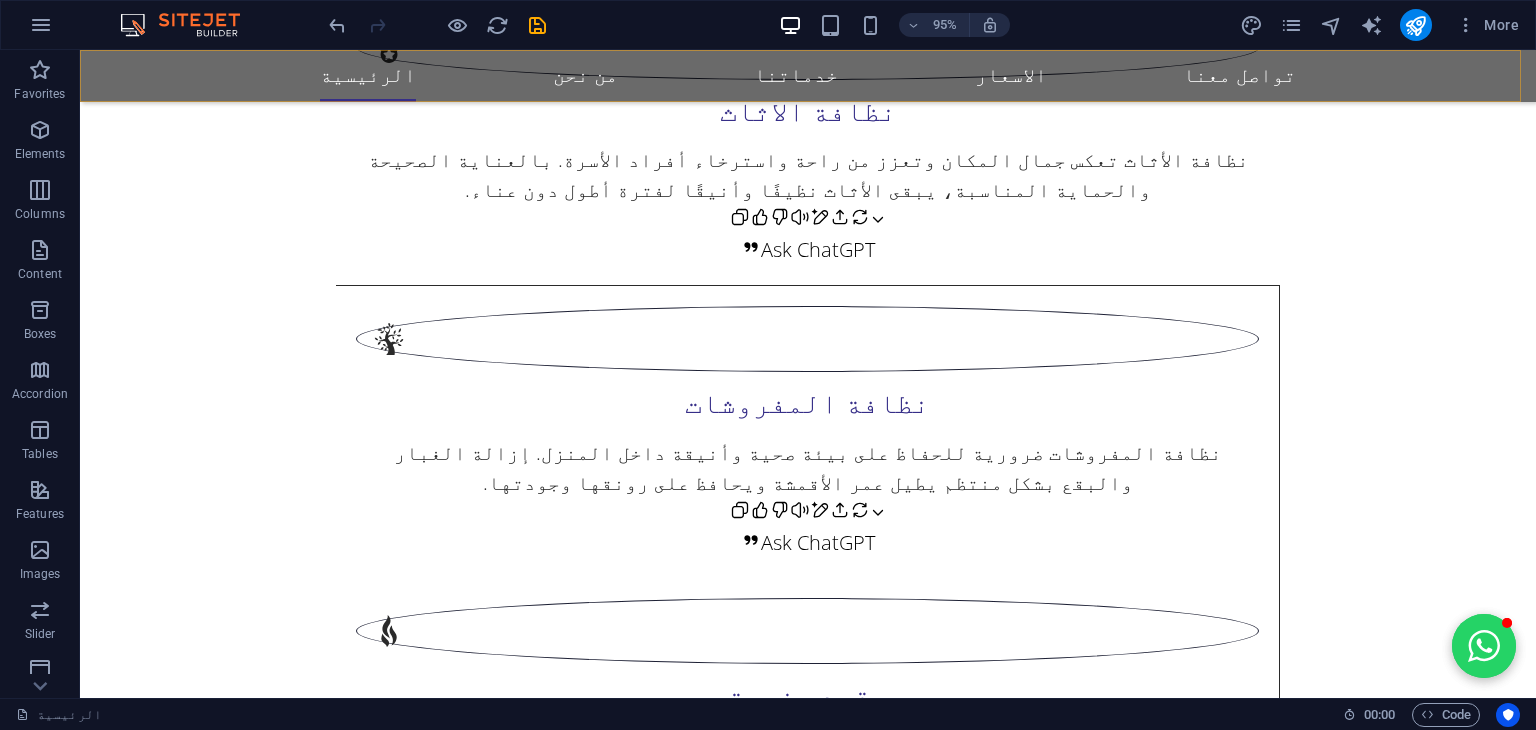 scroll, scrollTop: 2505, scrollLeft: 0, axis: vertical 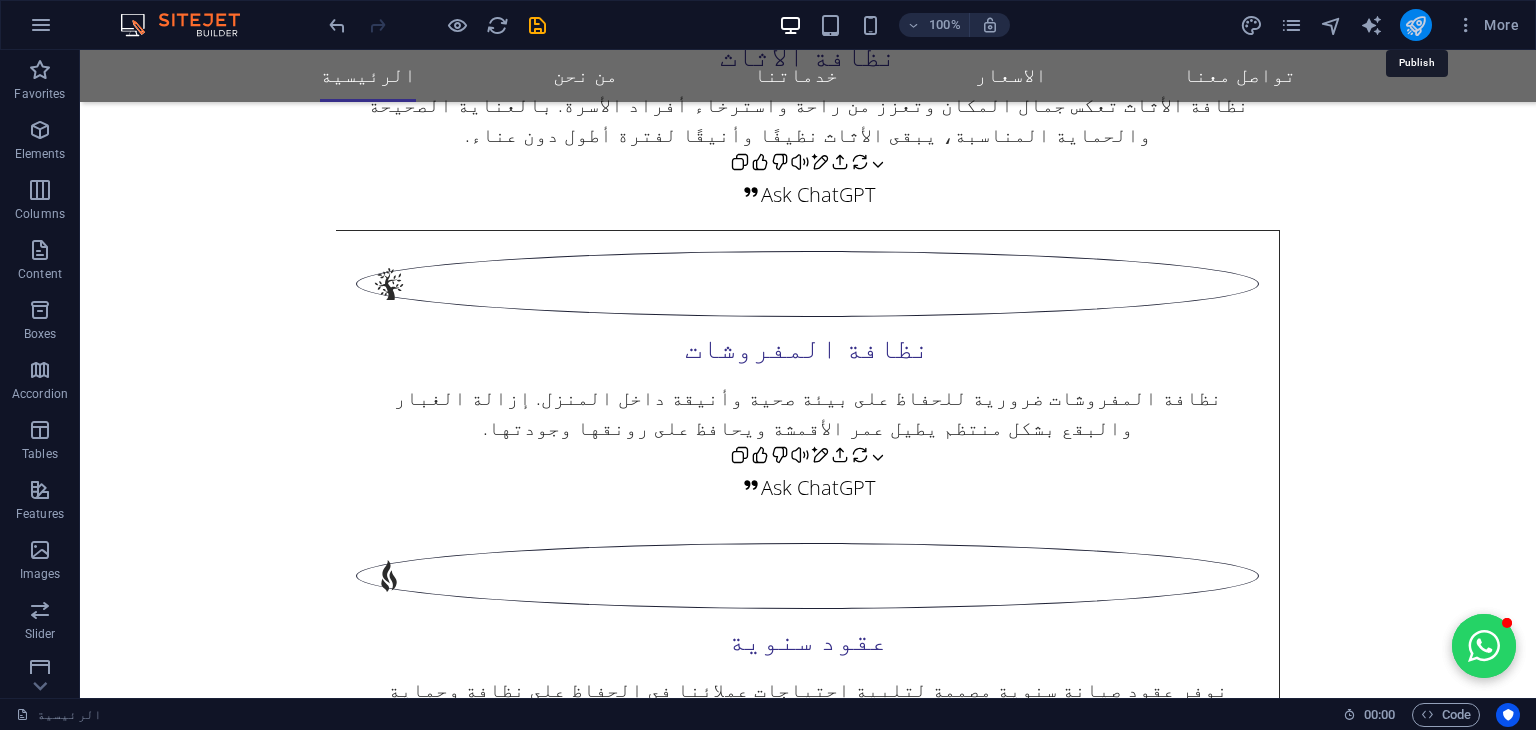 click at bounding box center [1415, 25] 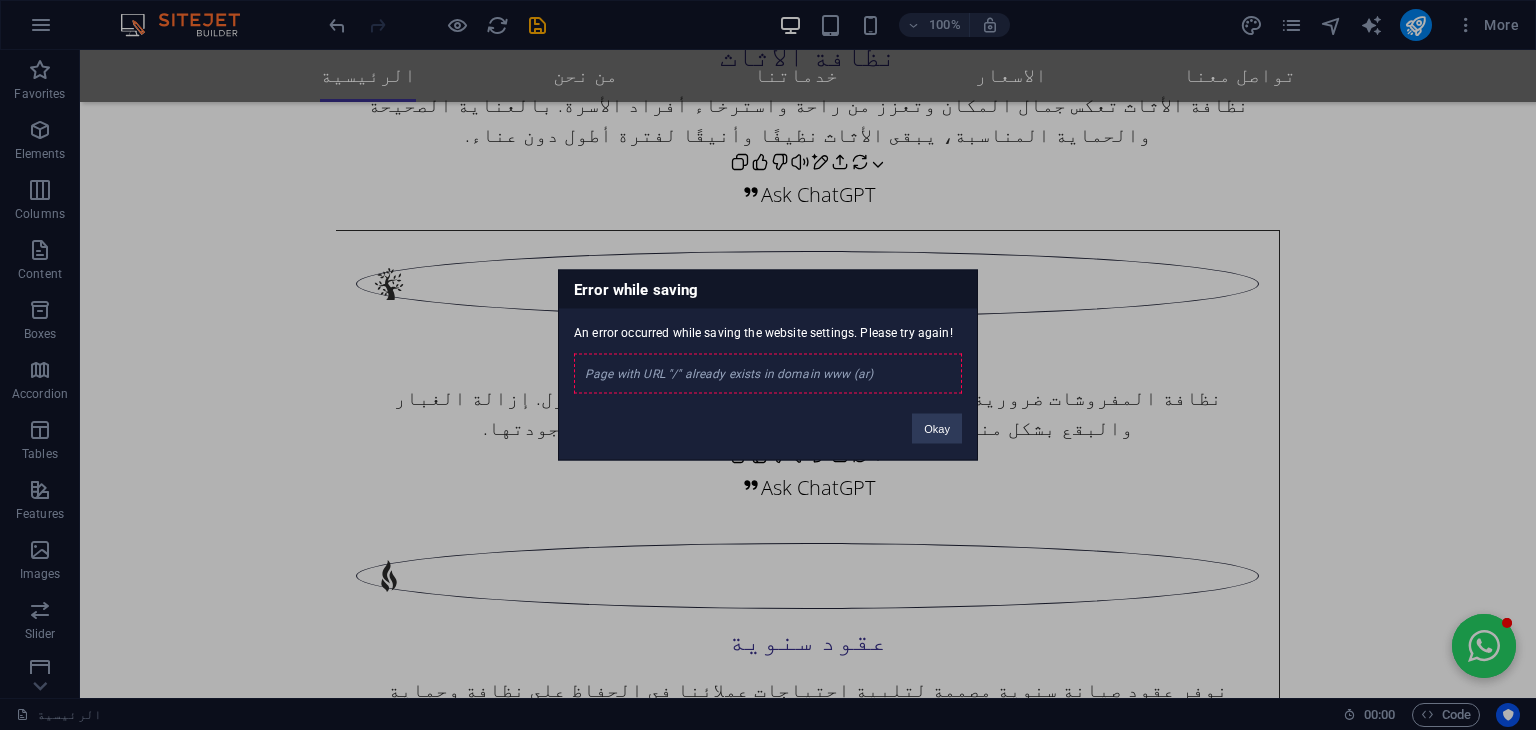 click on "Page with URL "/" already exists in domain www (ar)" at bounding box center [768, 374] 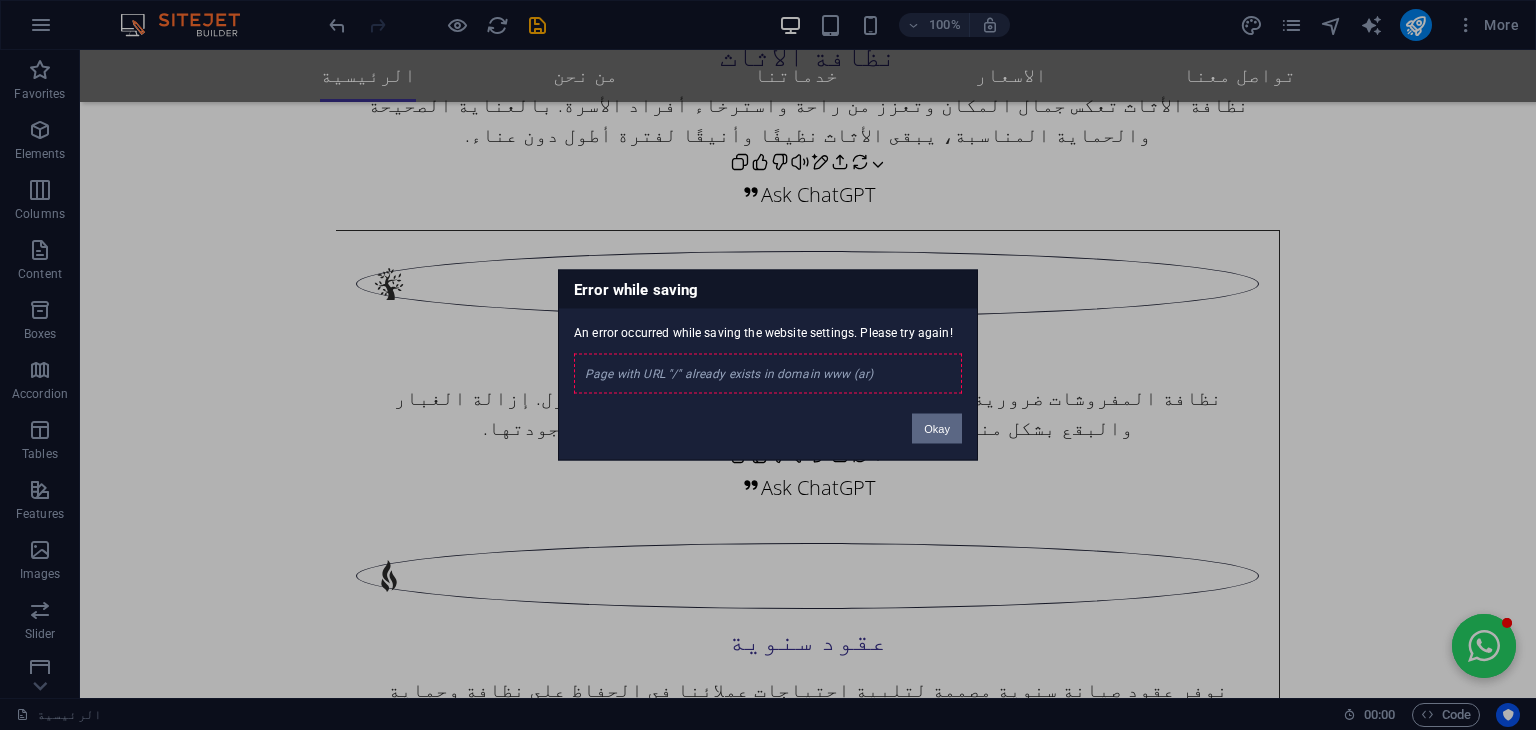 click on "Okay" at bounding box center [937, 429] 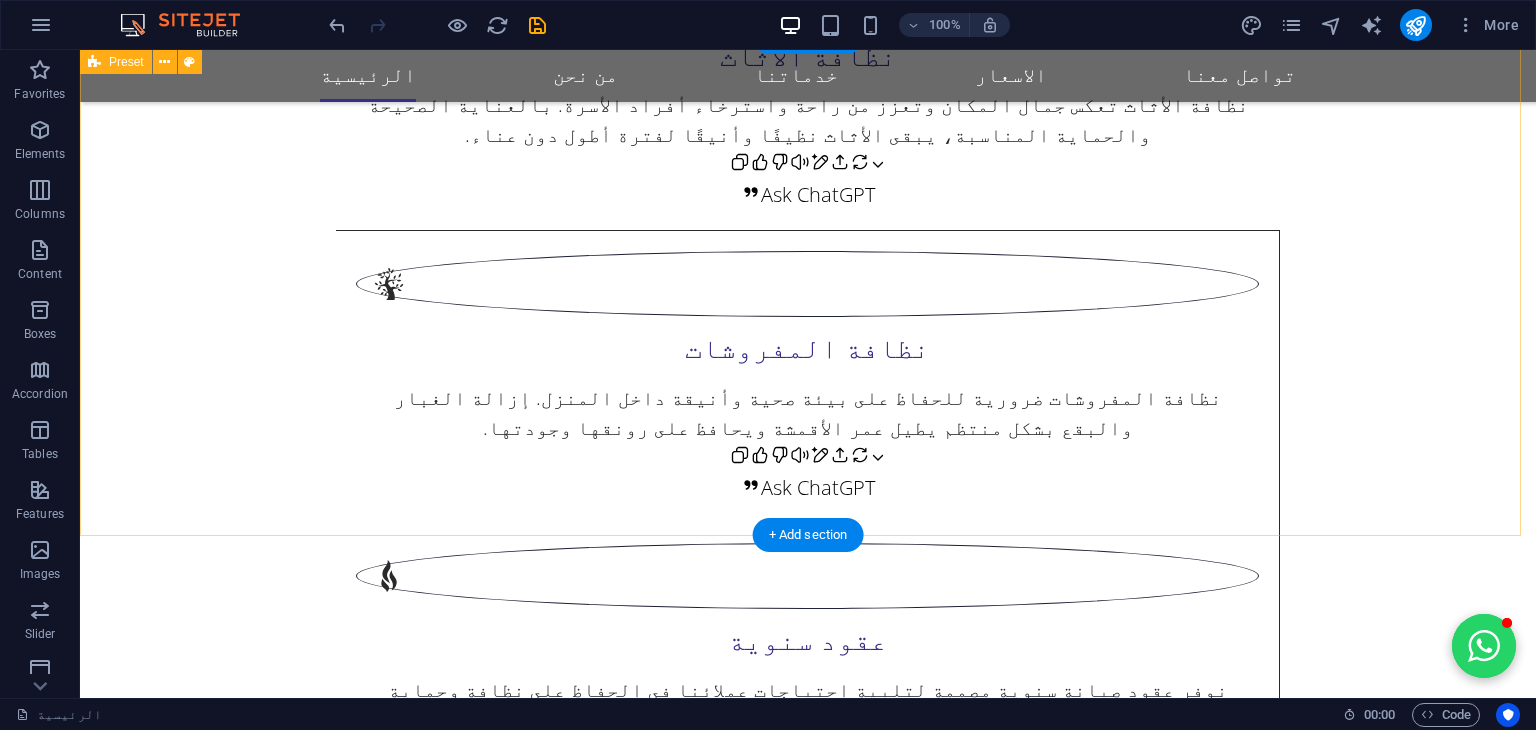 click on "The staff was friendly, understanding and helpful during a difficult time. Thank you. Maria Poe We were truly impressed. The process was easy and stress free. Thank you! Robert Toe hmpro.qa funeral service is a very great place to deal with! Thank you for your help. Lisa Foe" at bounding box center (808, 3704) 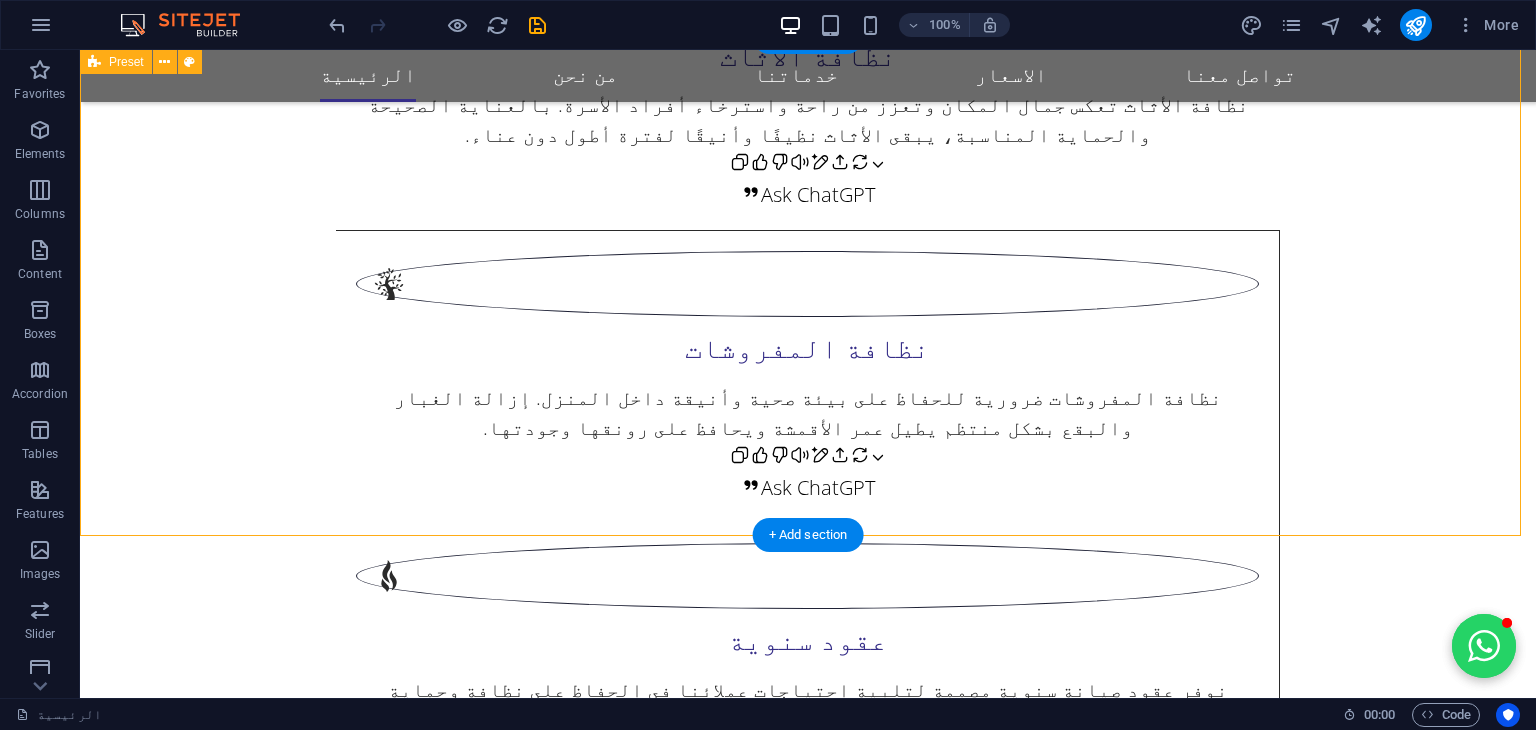 click on "The staff was friendly, understanding and helpful during a difficult time. Thank you. Maria Poe We were truly impressed. The process was easy and stress free. Thank you! Robert Toe hmpro.qa funeral service is a very great place to deal with! Thank you for your help. Lisa Foe" at bounding box center [808, 3704] 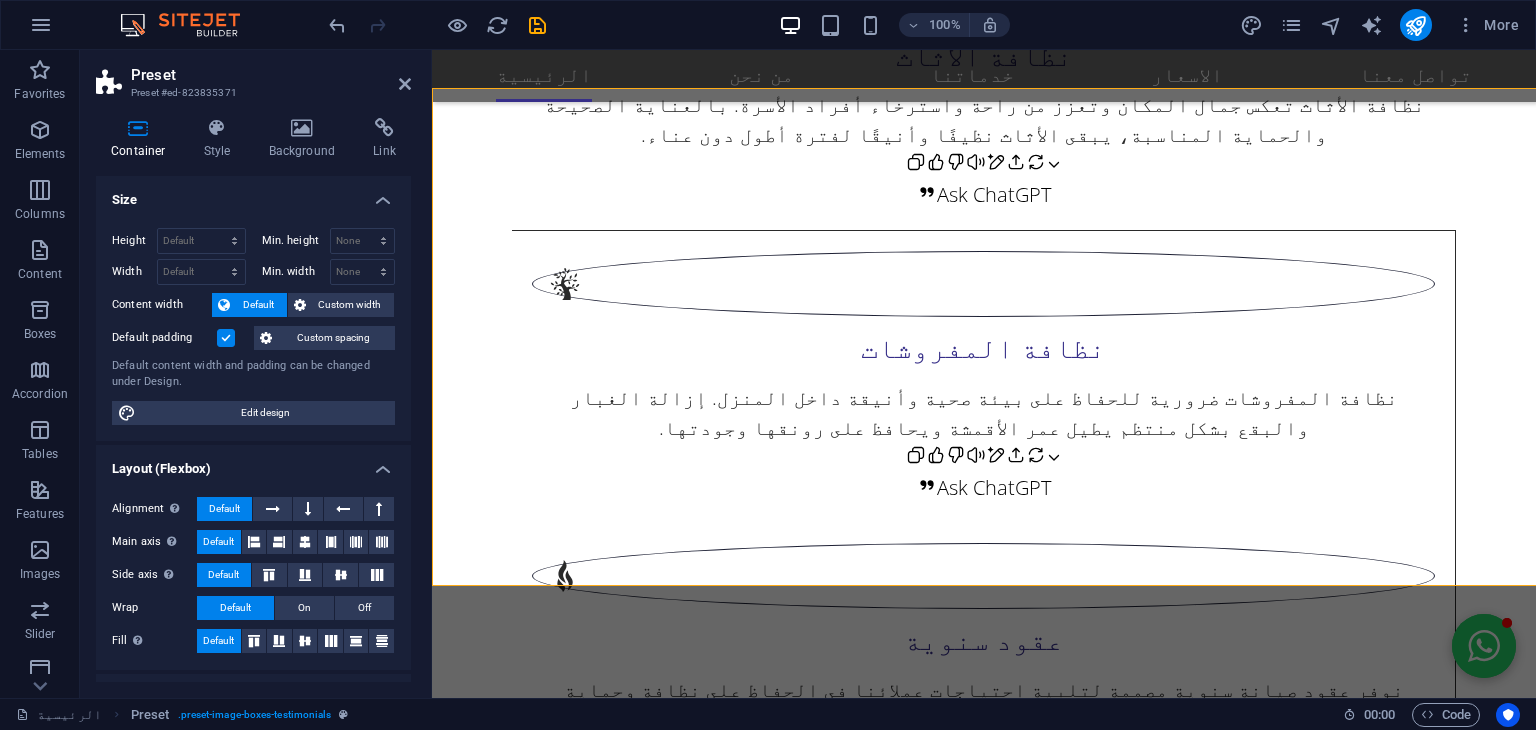 scroll, scrollTop: 2455, scrollLeft: 0, axis: vertical 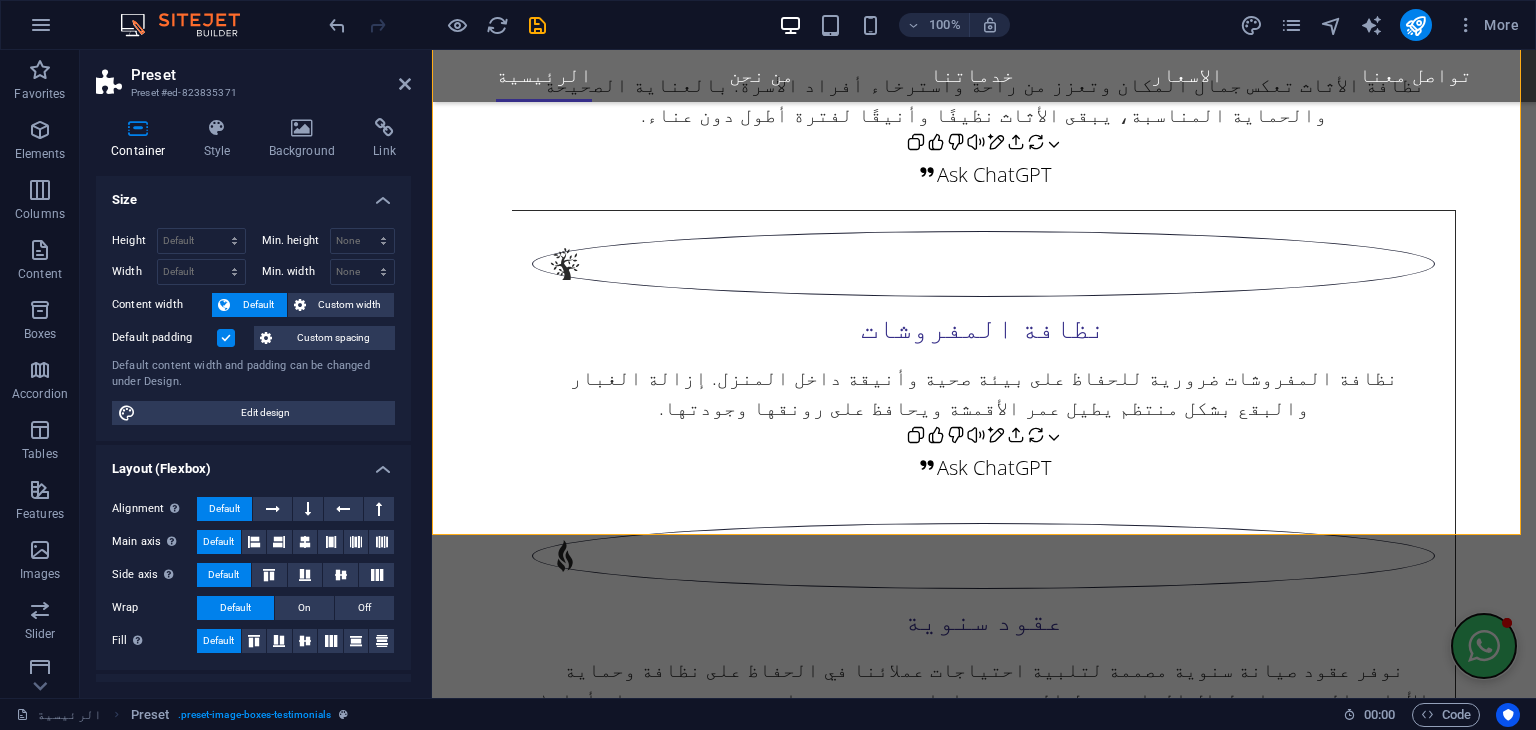 click at bounding box center (1484, 646) 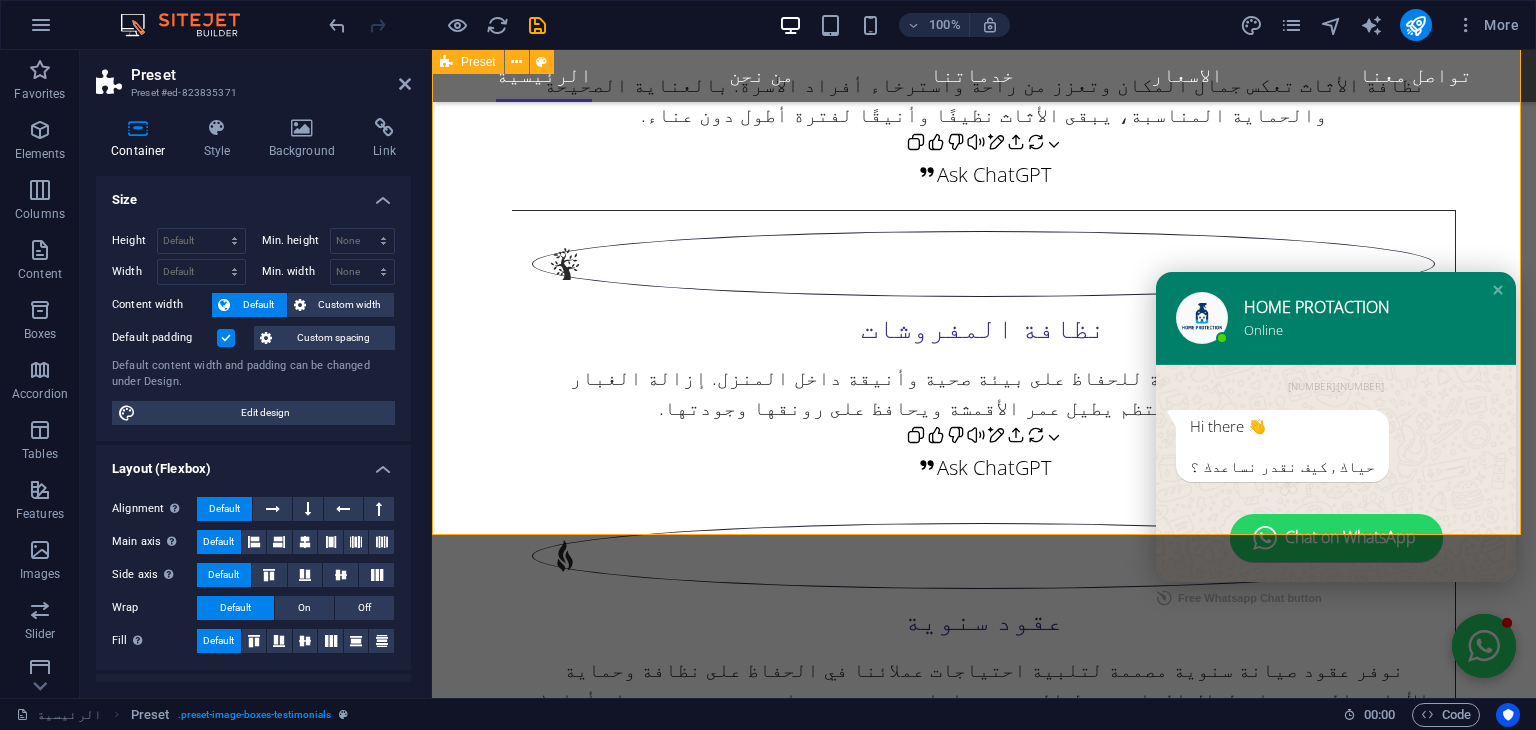 click on "The staff was friendly, understanding and helpful during a difficult time. Thank you. Maria Poe We were truly impressed. The process was easy and stress free. Thank you! Robert Toe hmpro.qa funeral service is a very great place to deal with! Thank you for your help. Lisa Foe" at bounding box center (984, 3954) 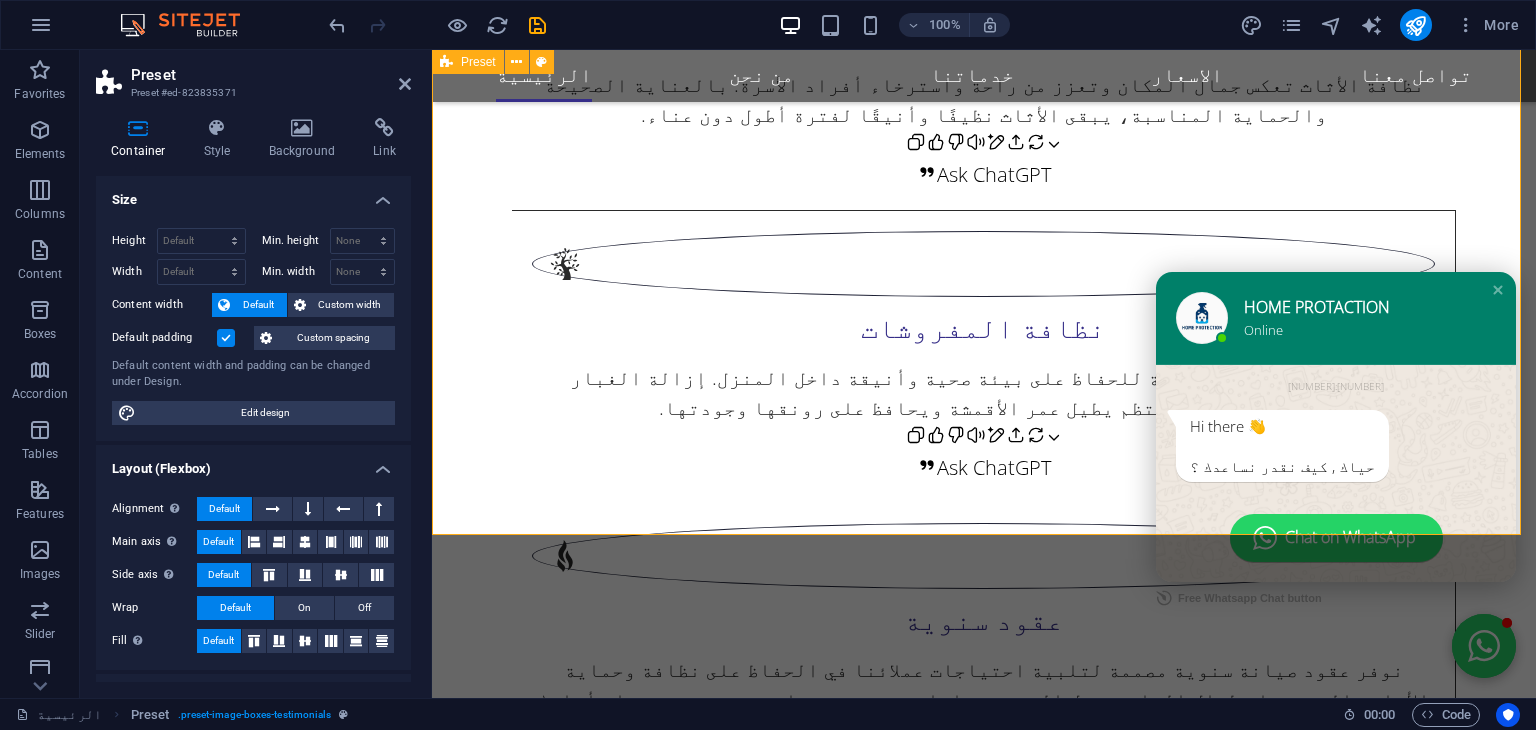 click on "The staff was friendly, understanding and helpful during a difficult time. Thank you. Maria Poe We were truly impressed. The process was easy and stress free. Thank you! Robert Toe hmpro.qa funeral service is a very great place to deal with! Thank you for your help. Lisa Foe" at bounding box center (984, 3954) 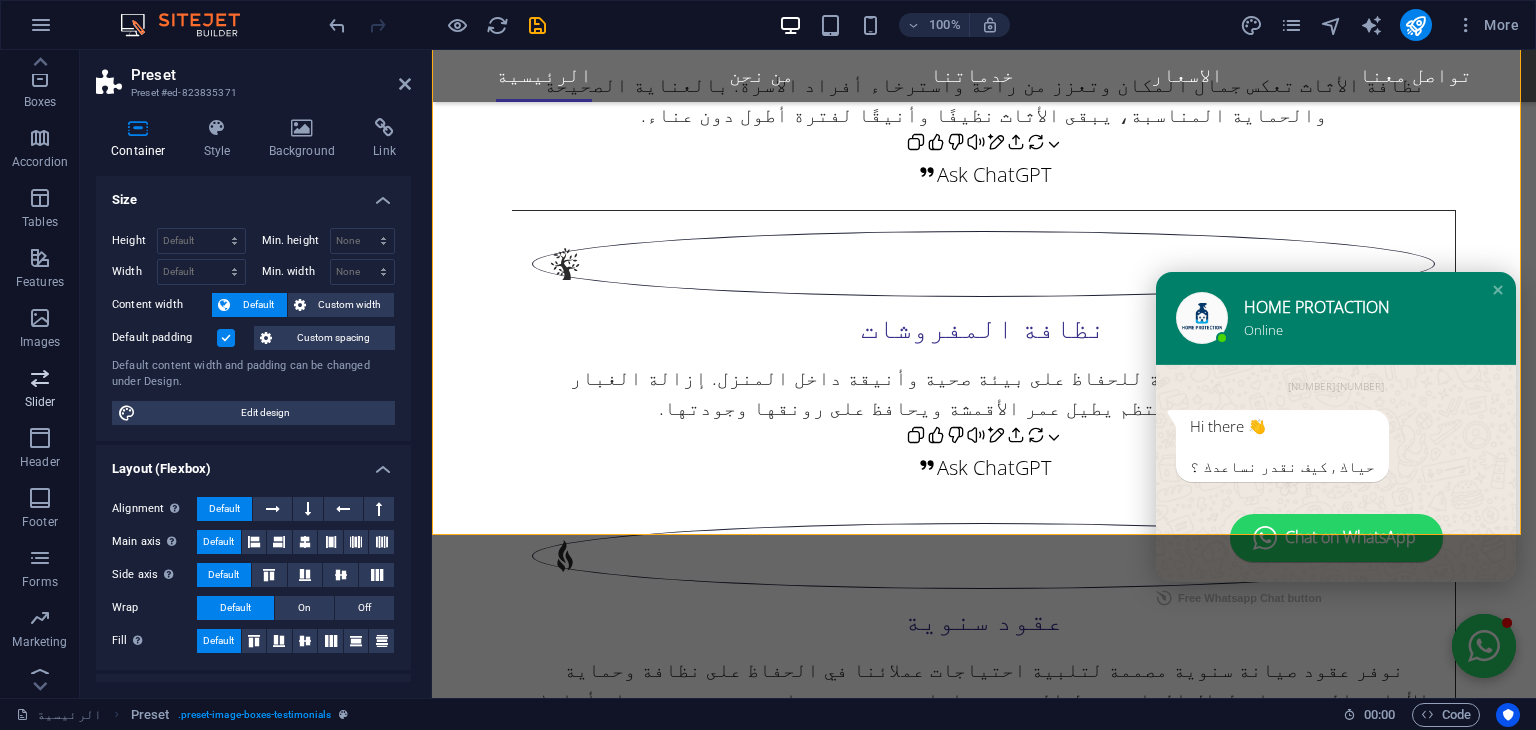 scroll, scrollTop: 252, scrollLeft: 0, axis: vertical 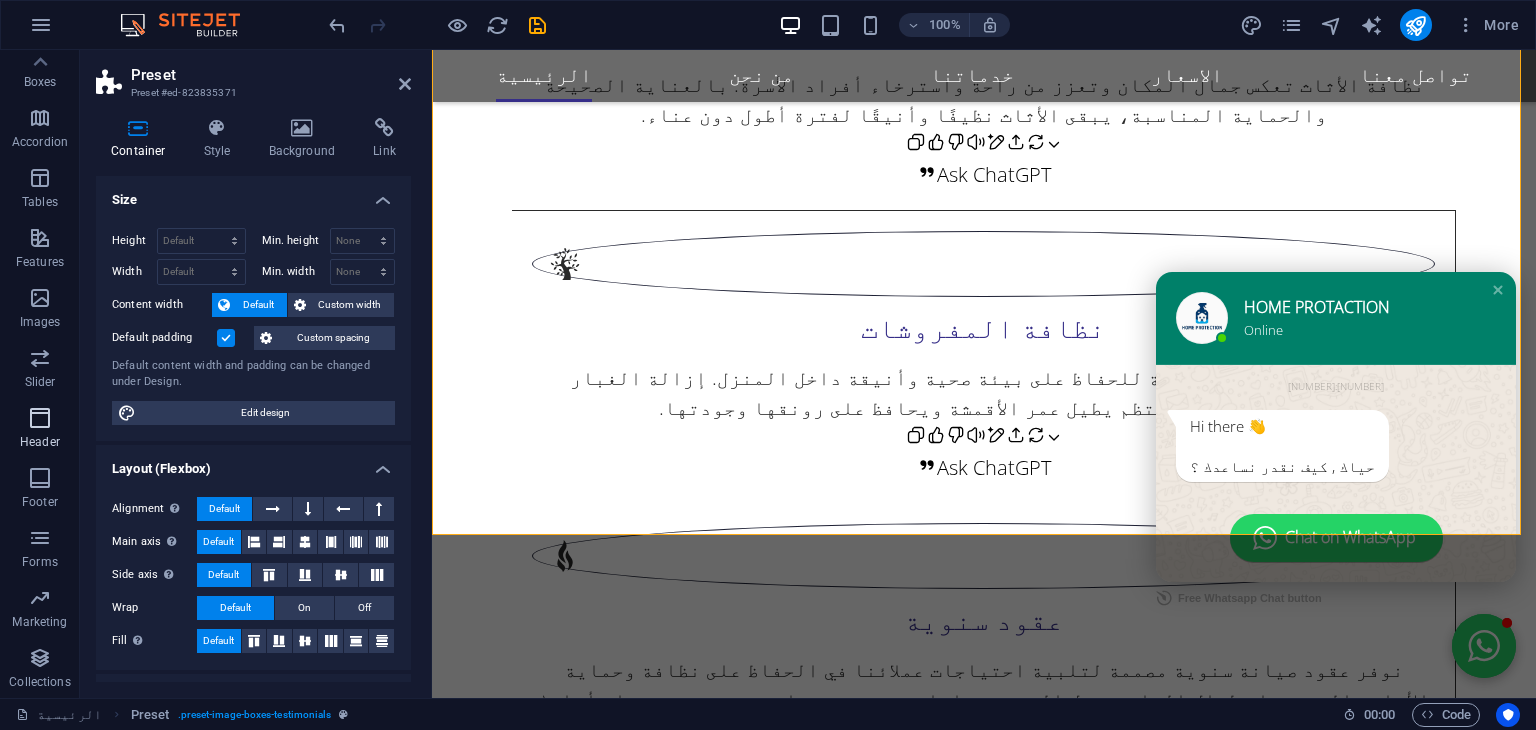 click on "Header" at bounding box center [40, 442] 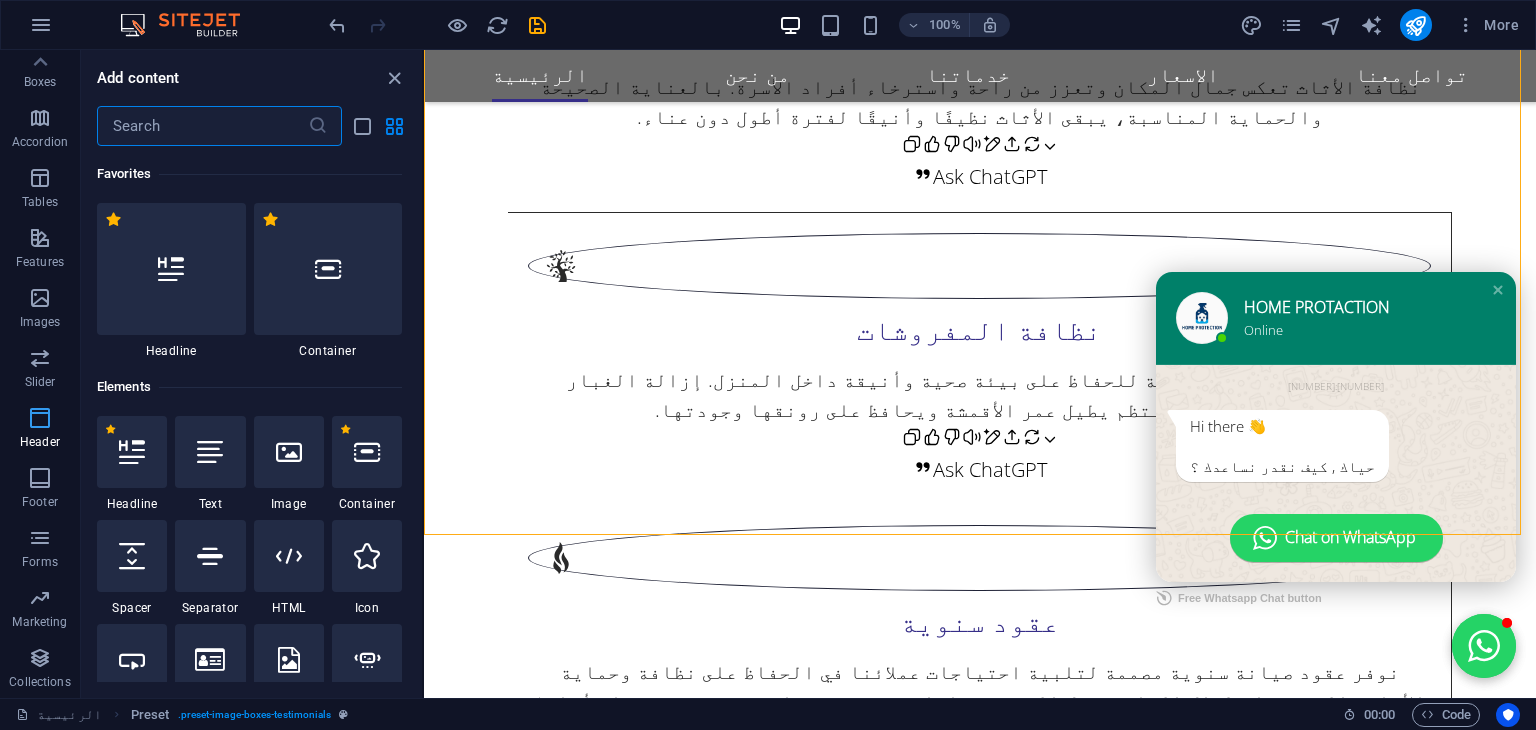 scroll, scrollTop: 2458, scrollLeft: 0, axis: vertical 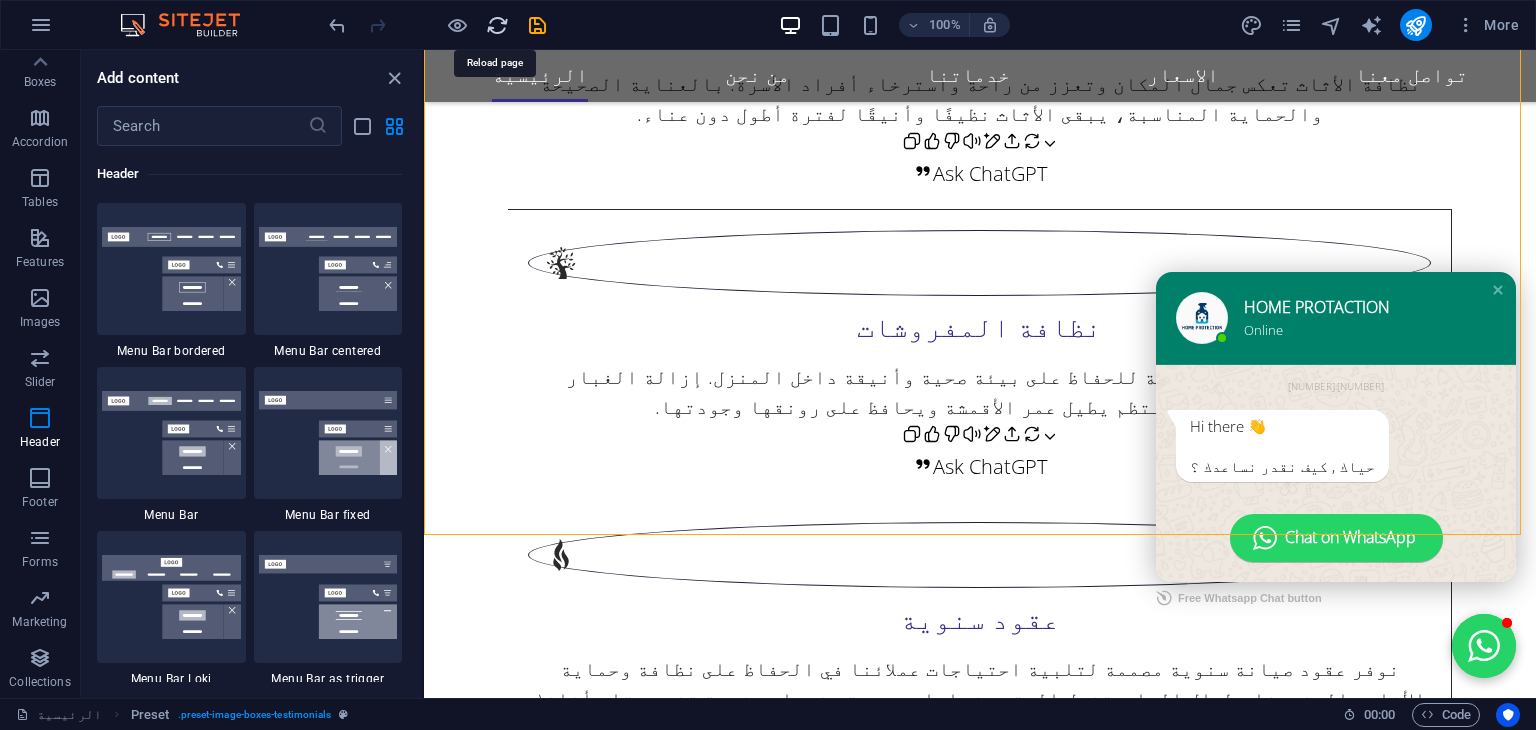 click at bounding box center (497, 25) 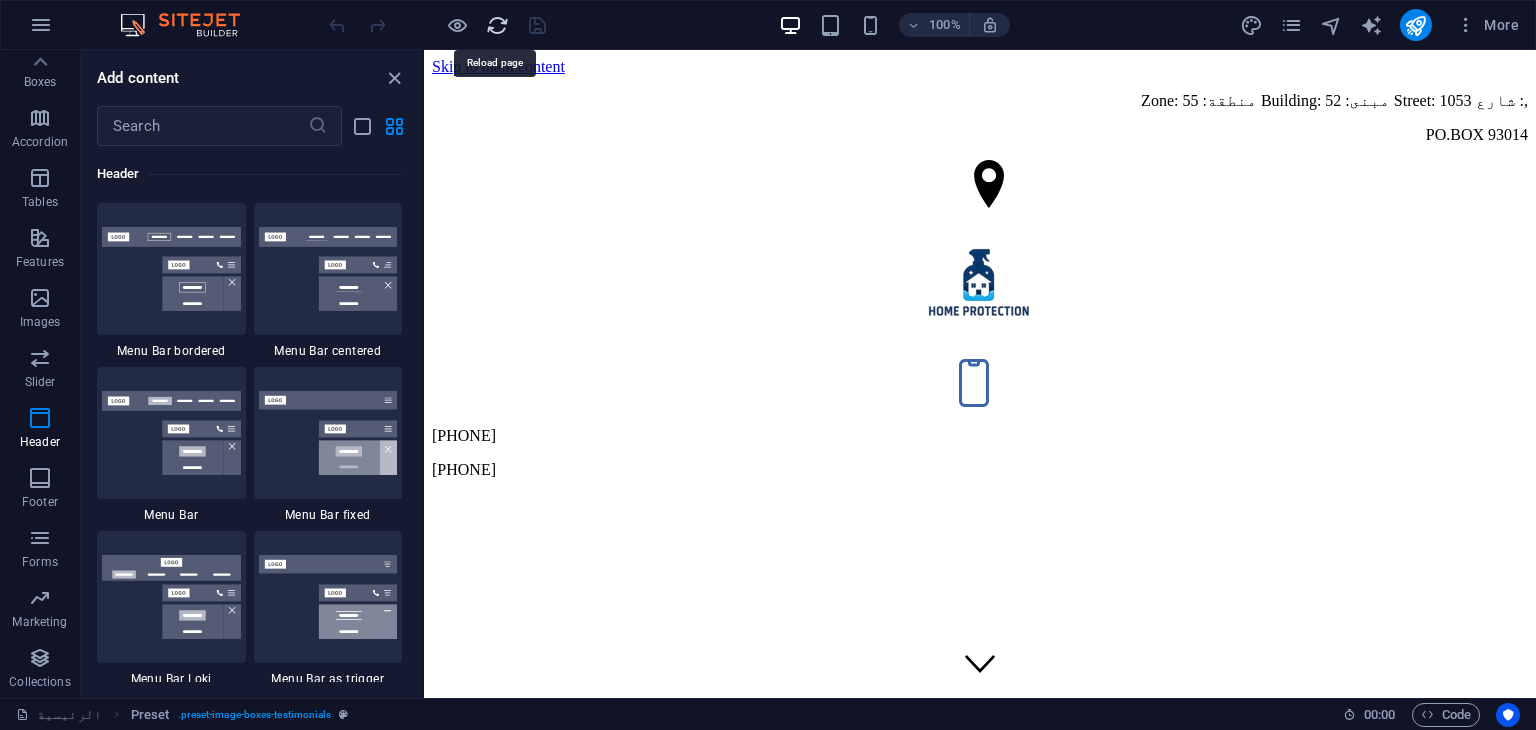 scroll, scrollTop: 0, scrollLeft: 0, axis: both 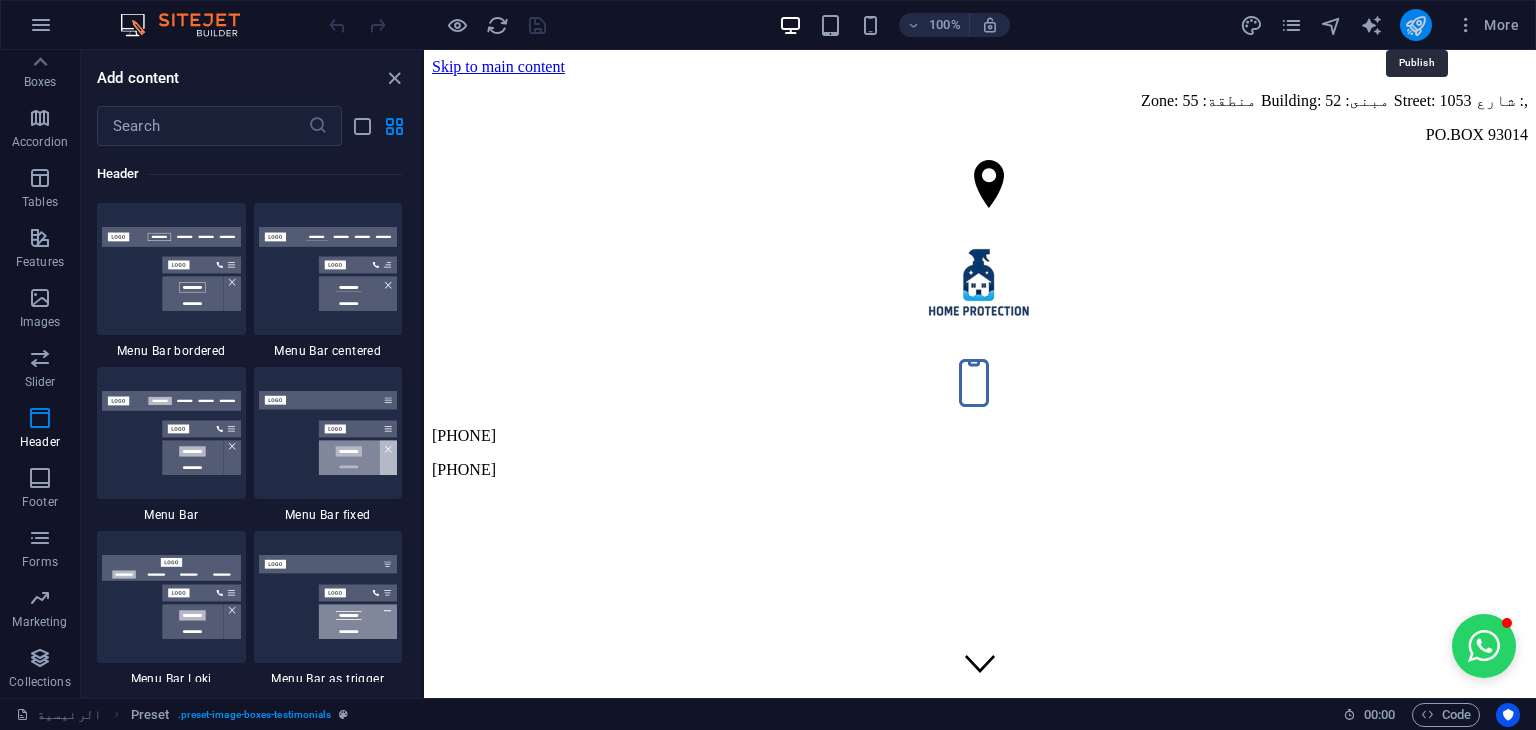 click at bounding box center [1415, 25] 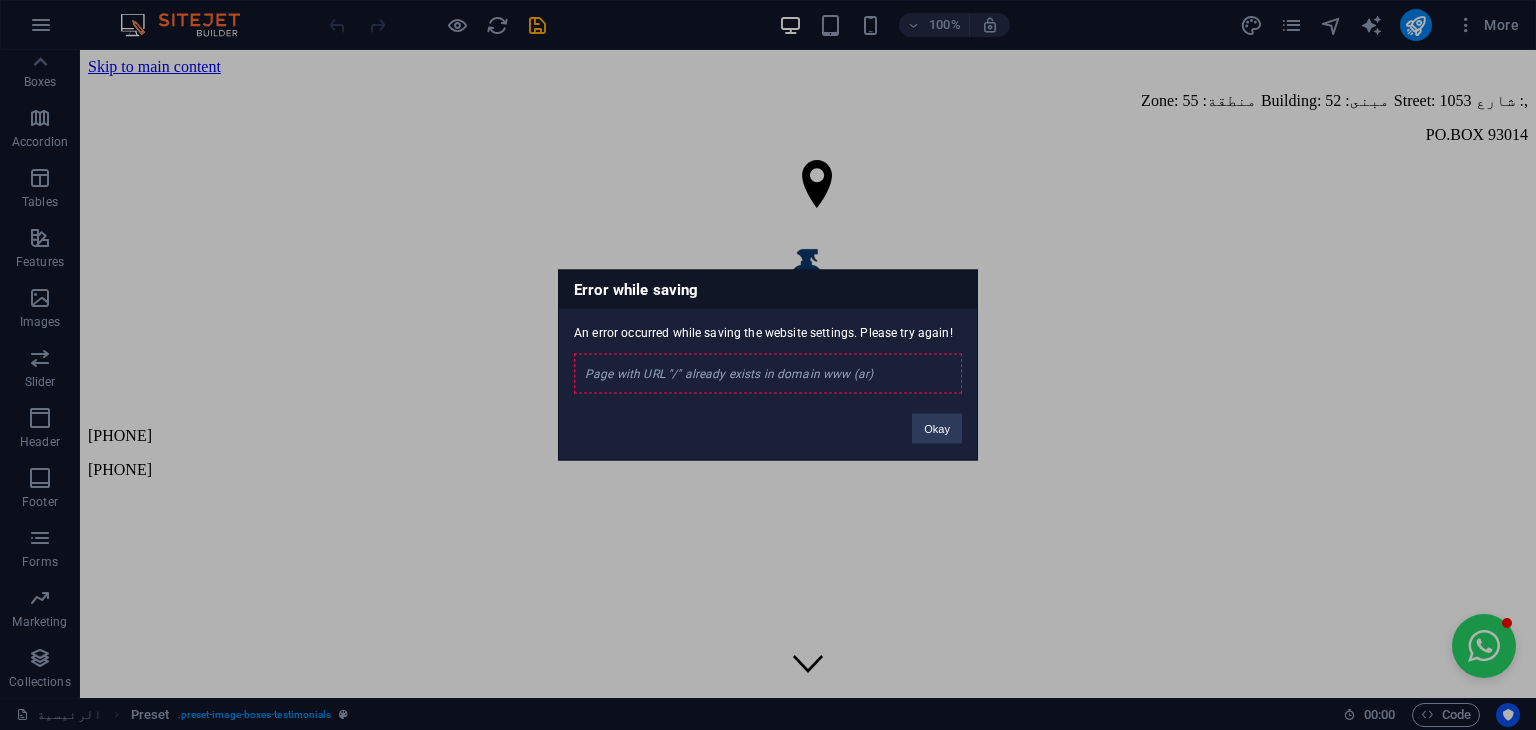 click on "Page with URL "/" already exists in domain www (ar)" at bounding box center [768, 374] 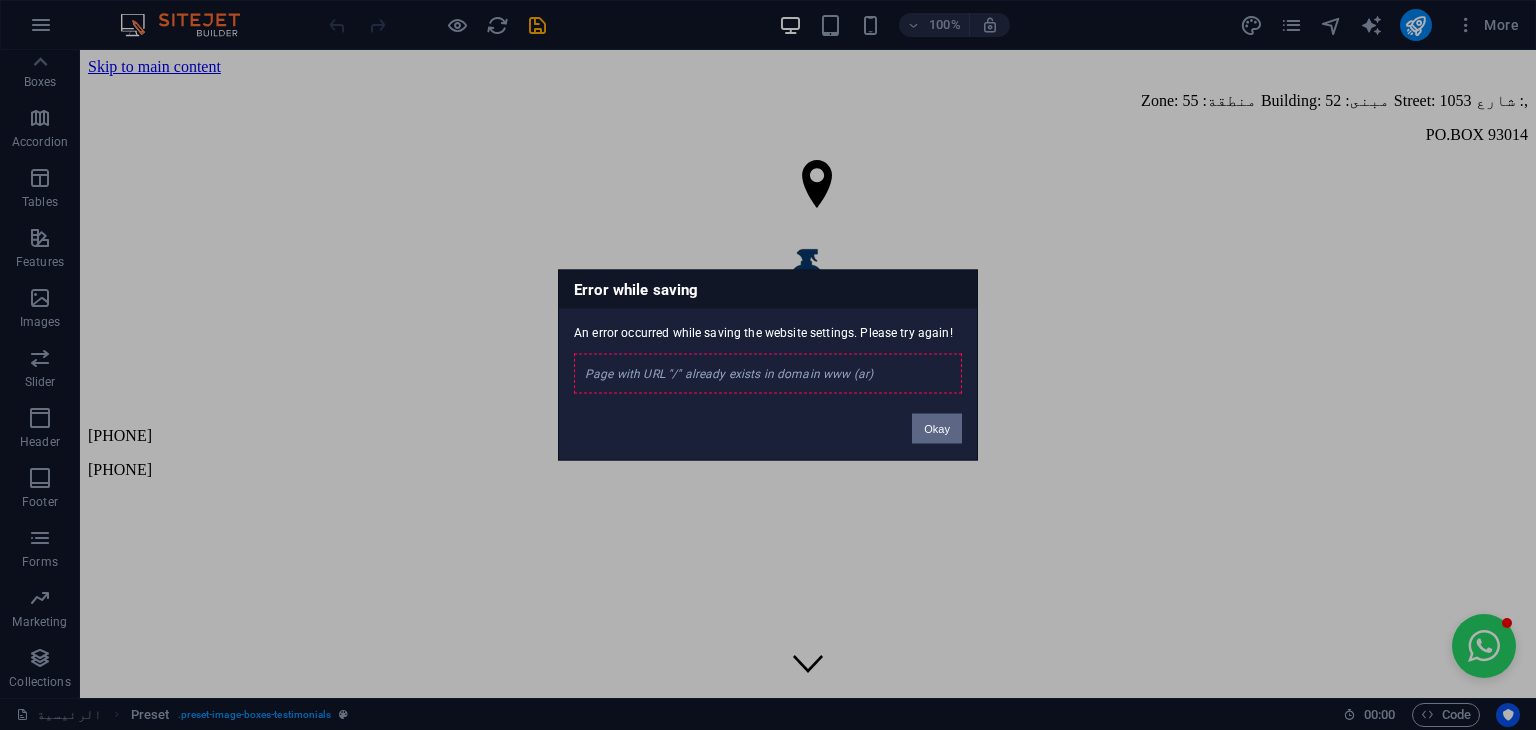 click on "Okay" at bounding box center [937, 429] 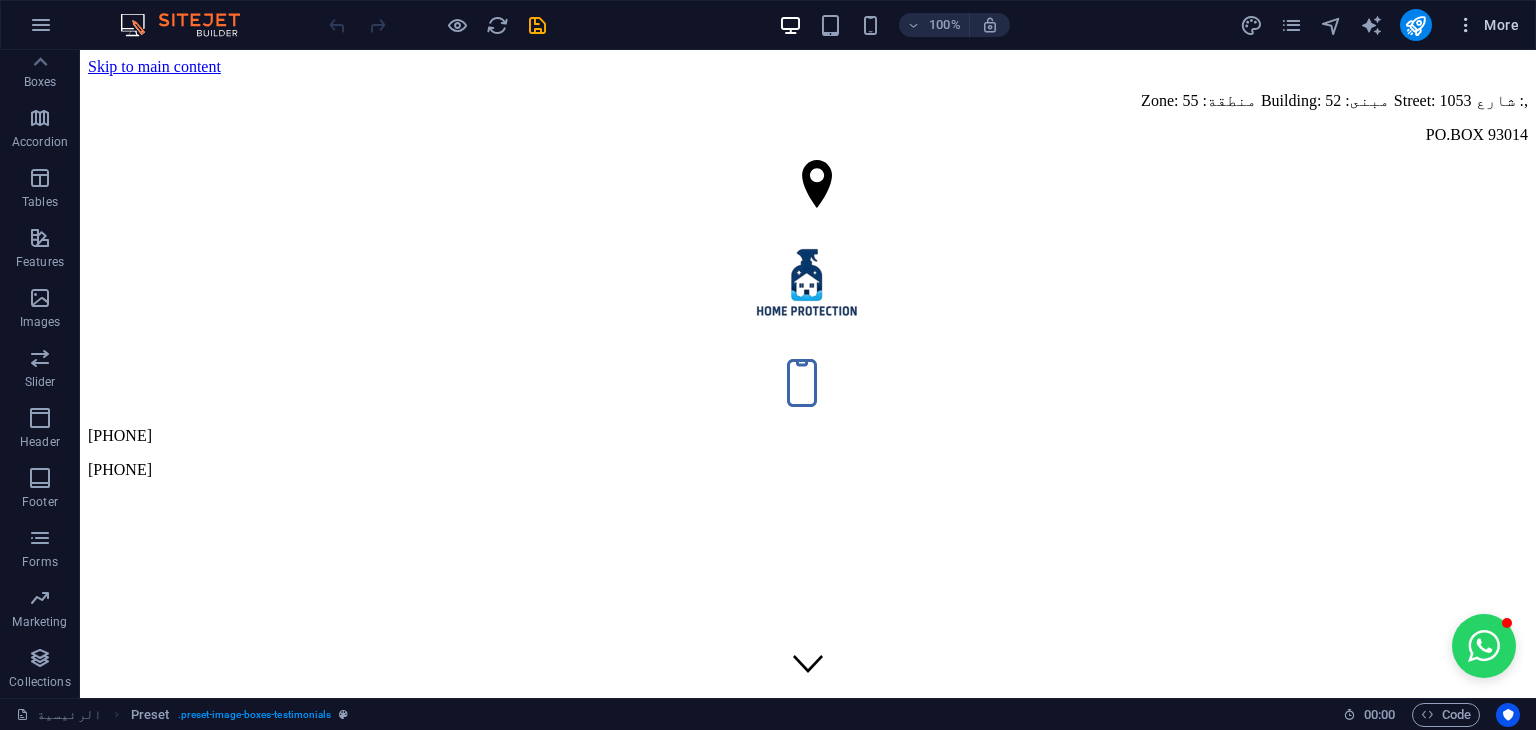 click at bounding box center (1466, 25) 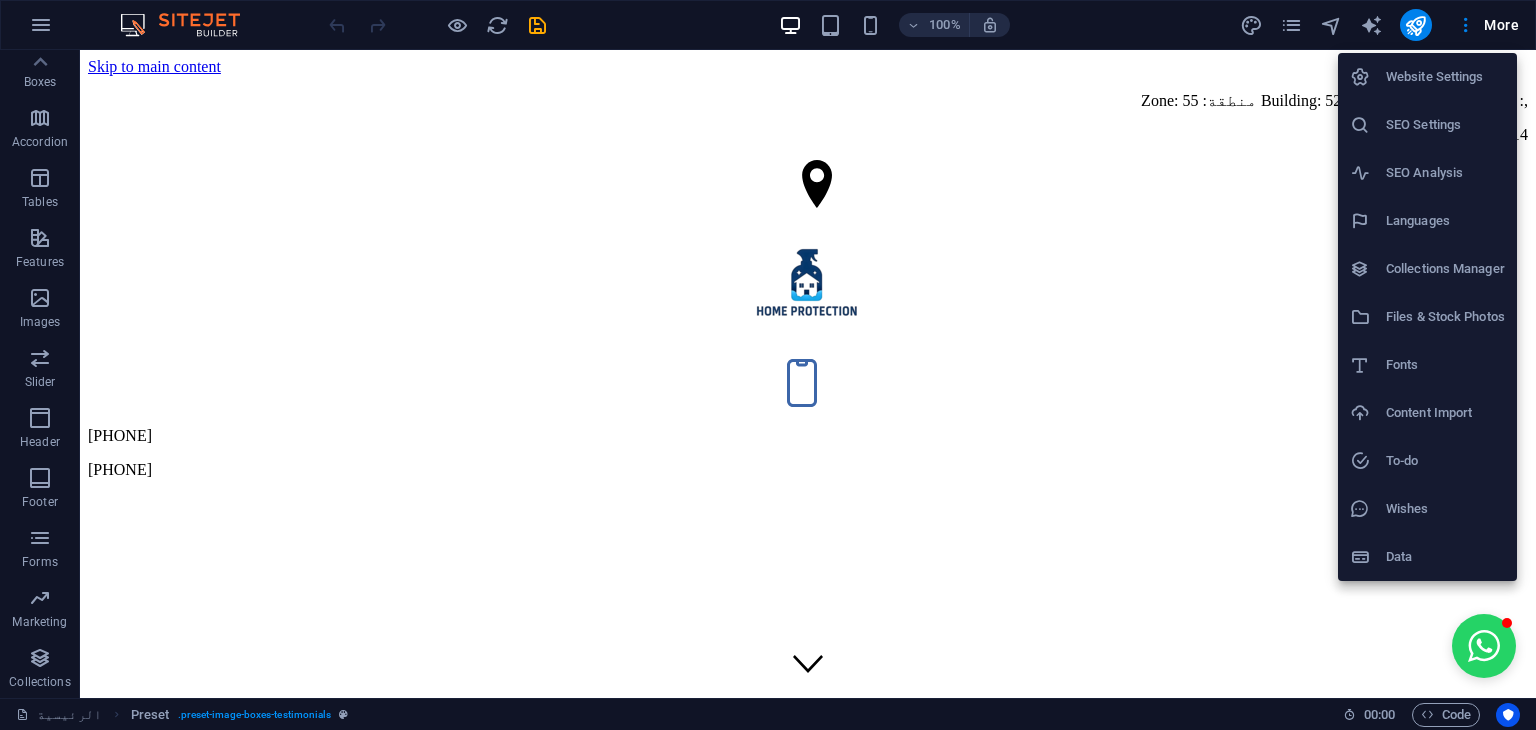 click at bounding box center (768, 365) 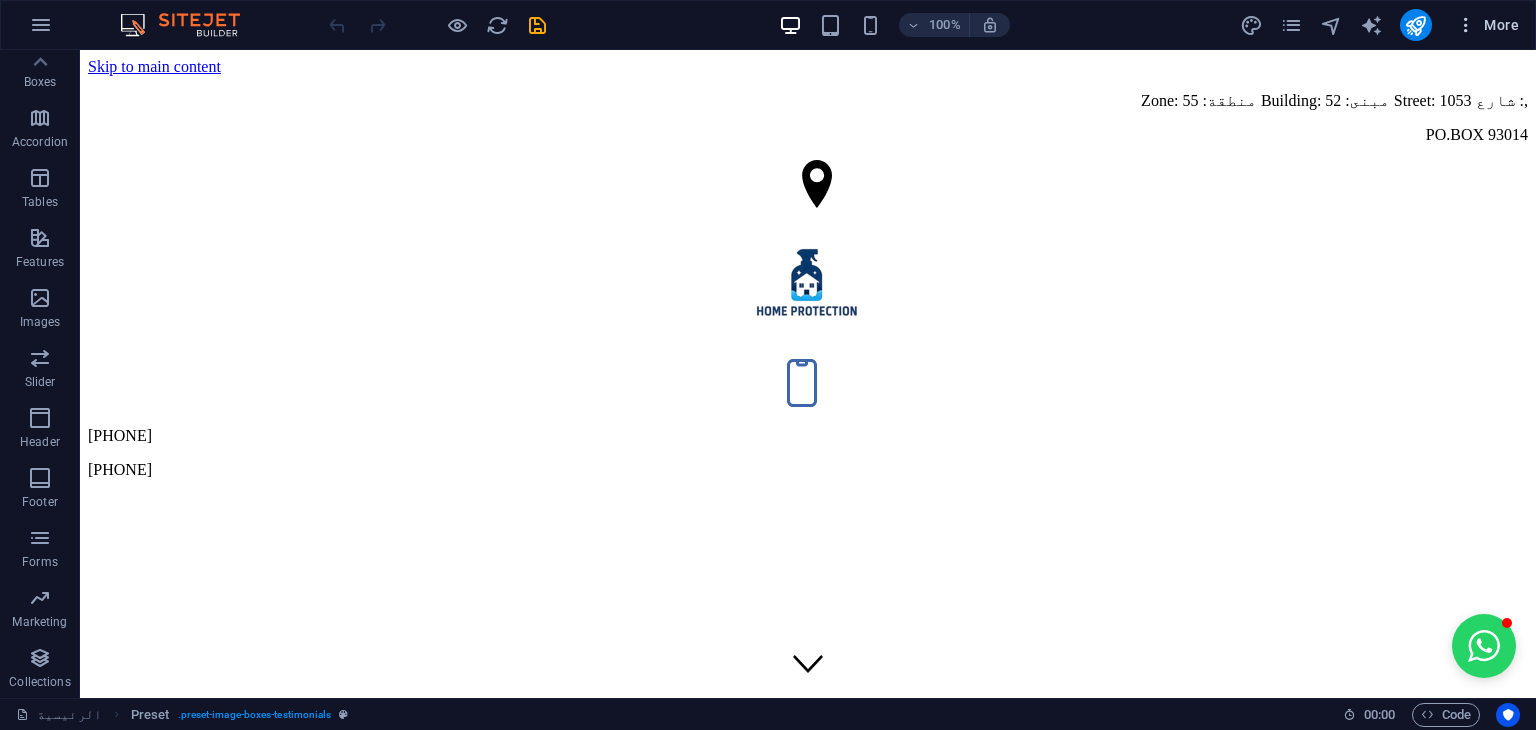click on "More" at bounding box center (1487, 25) 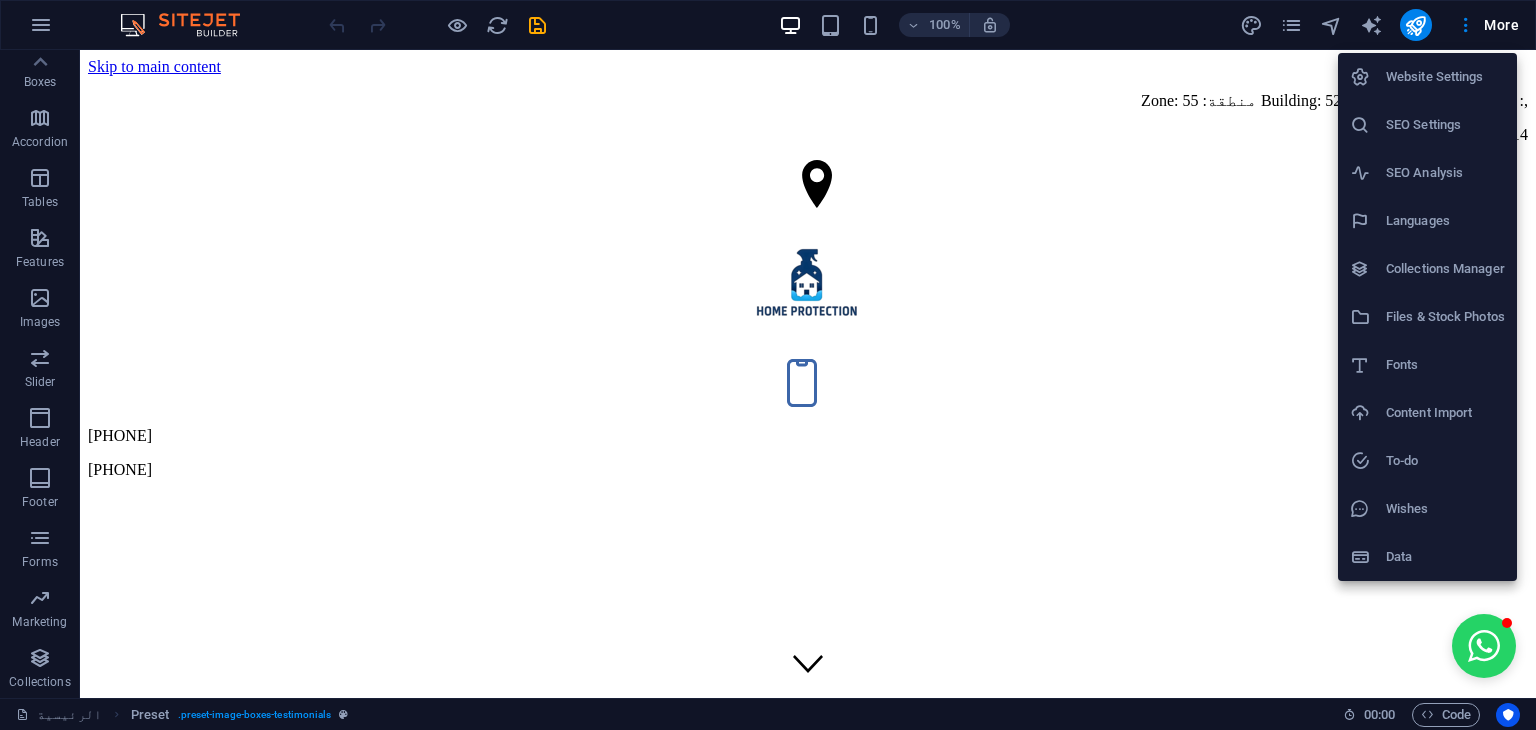 click at bounding box center [768, 365] 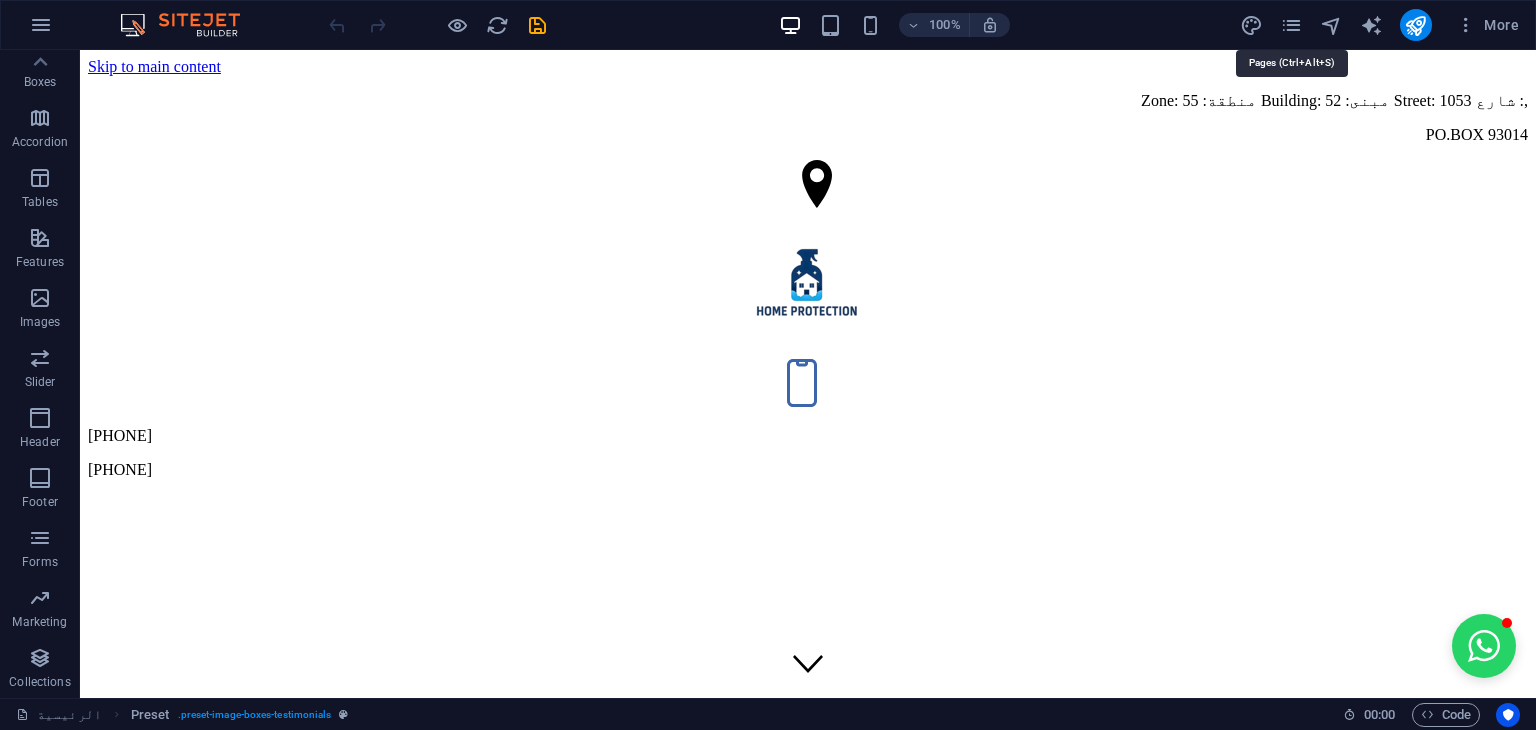 click at bounding box center (1291, 25) 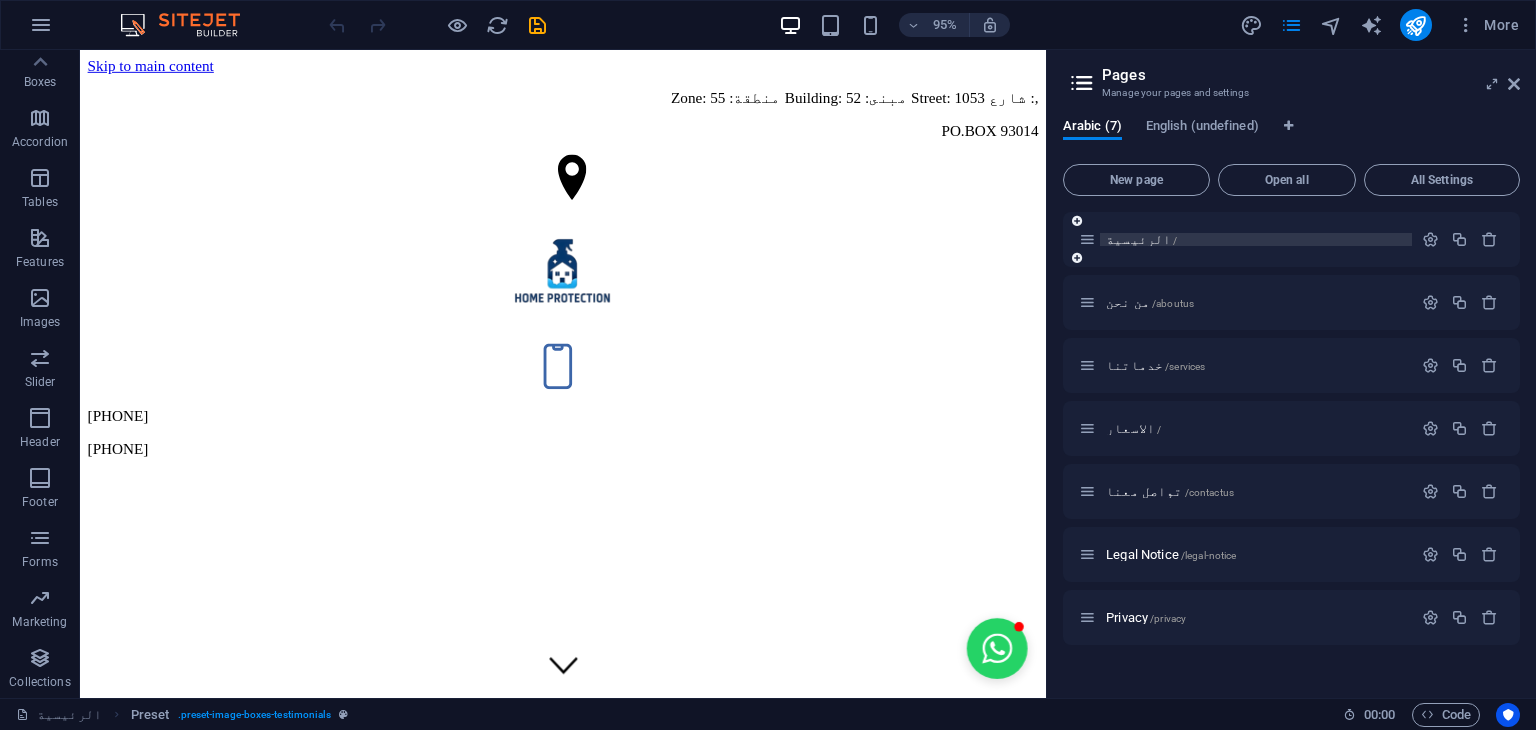 click on "الرئيسية /" at bounding box center (1256, 239) 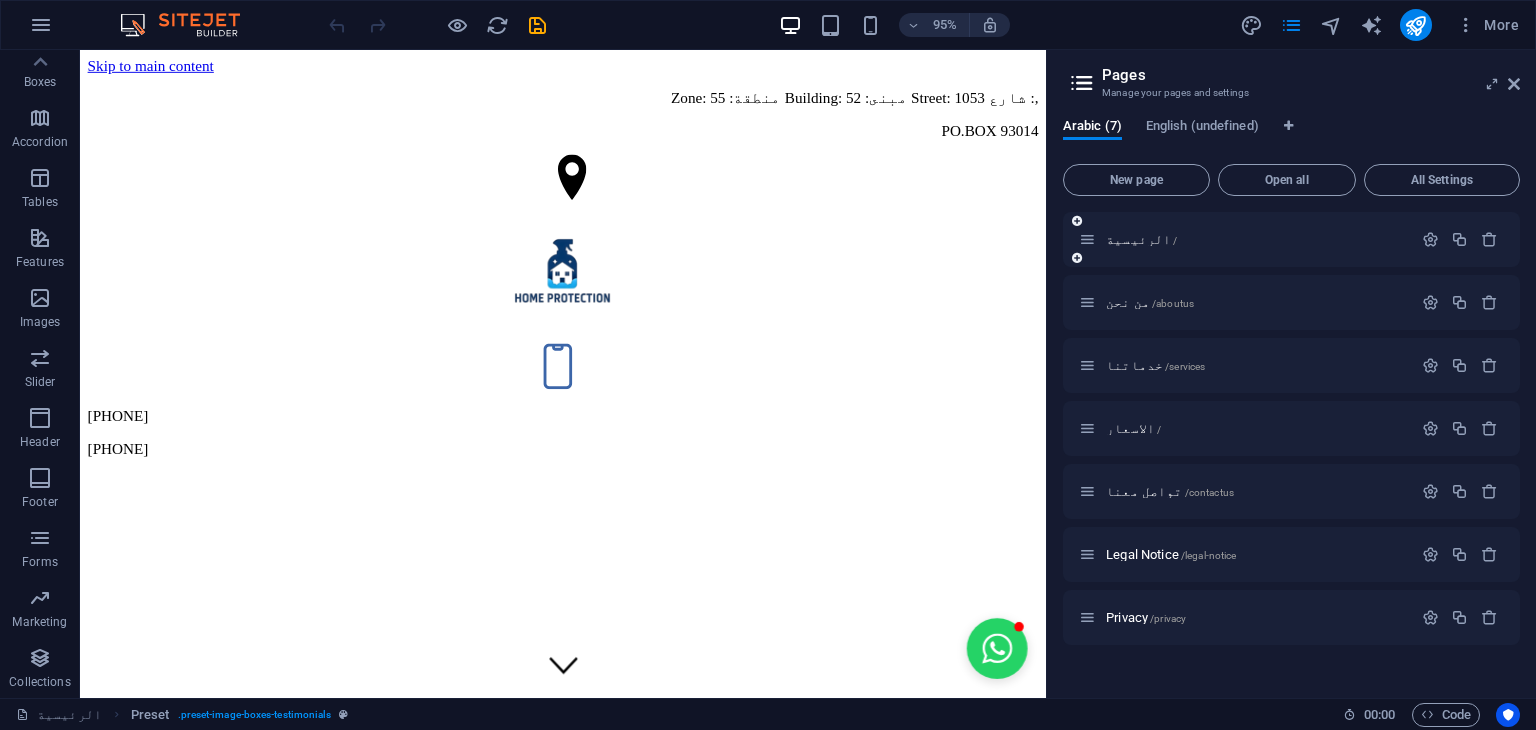 click on "الرئيسية /" at bounding box center (1245, 239) 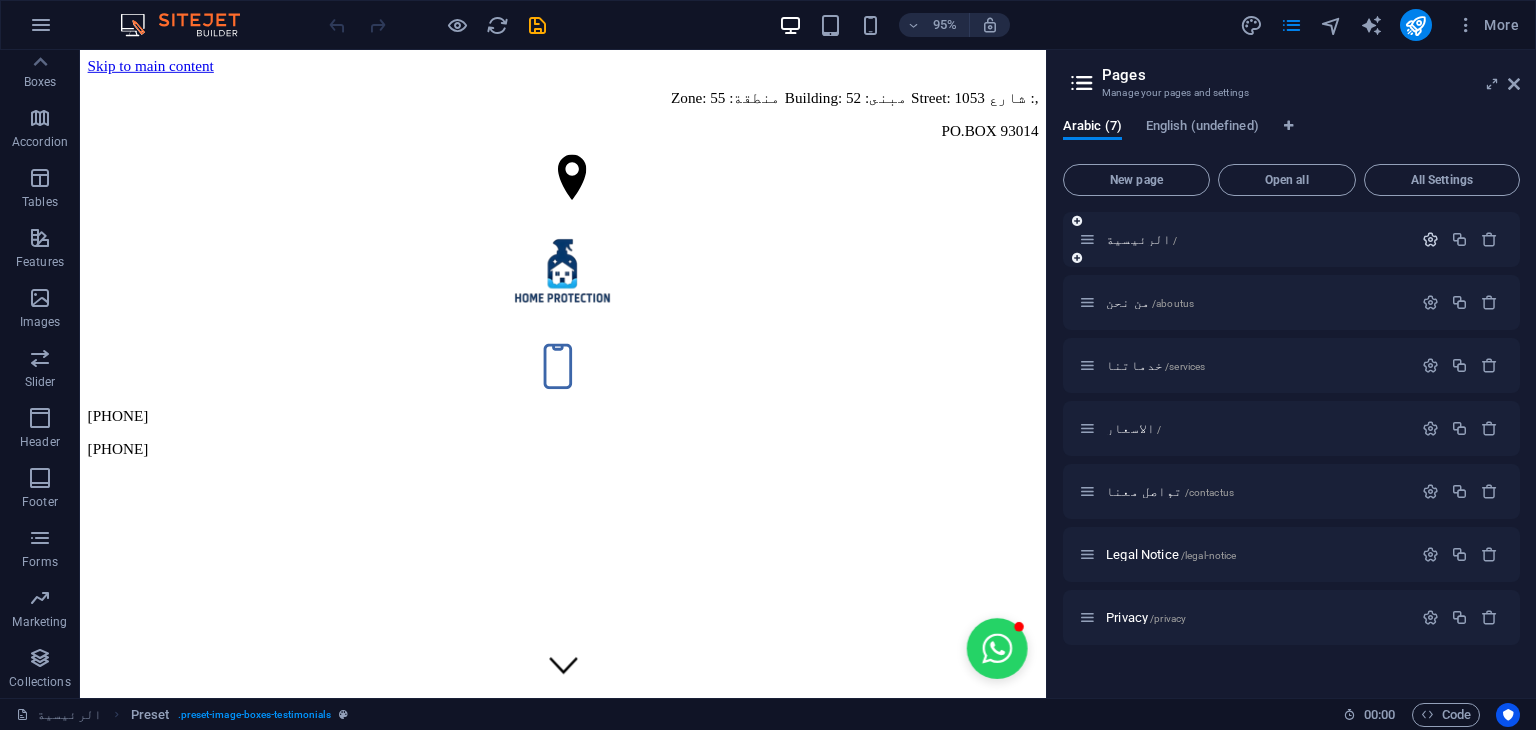 click at bounding box center [1430, 239] 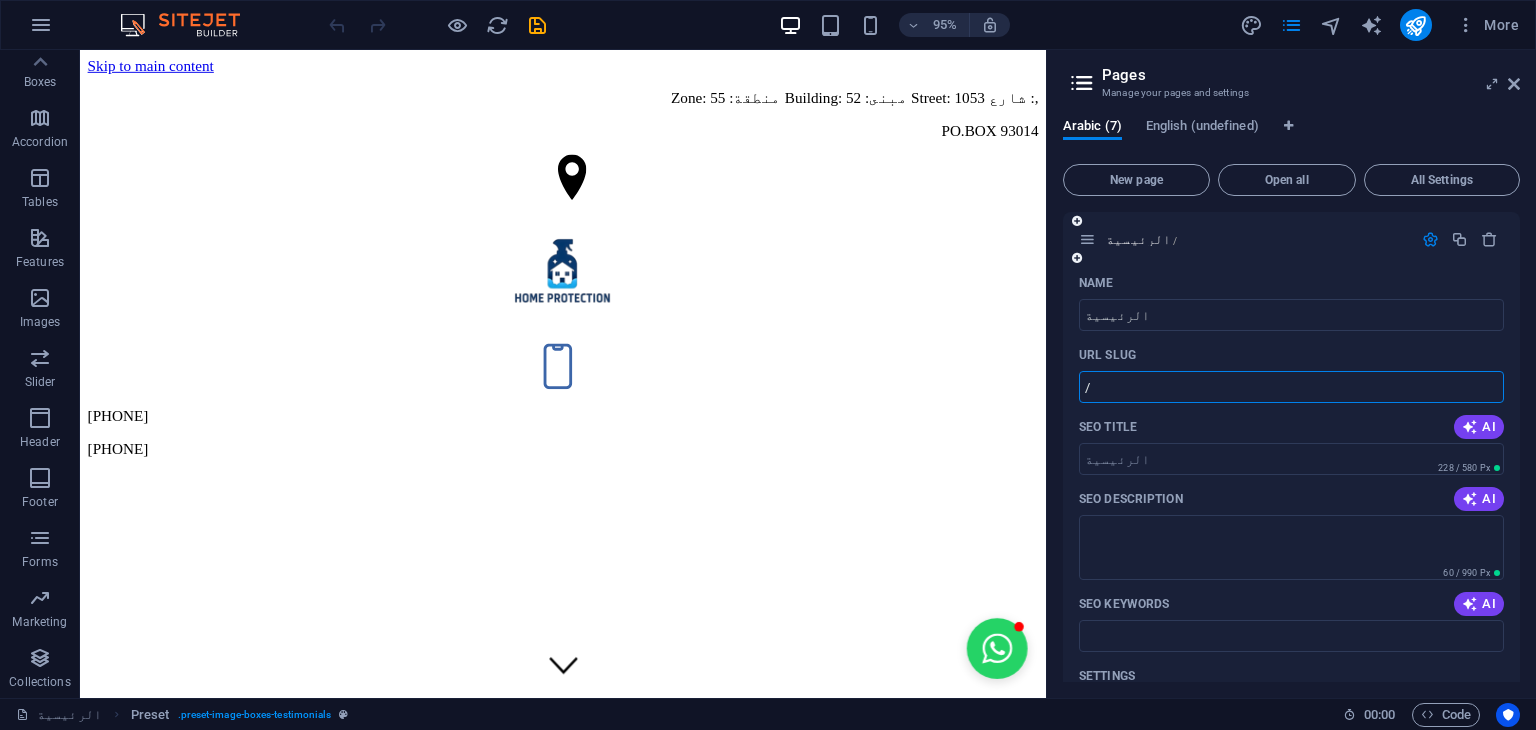 click on "/" at bounding box center (1291, 387) 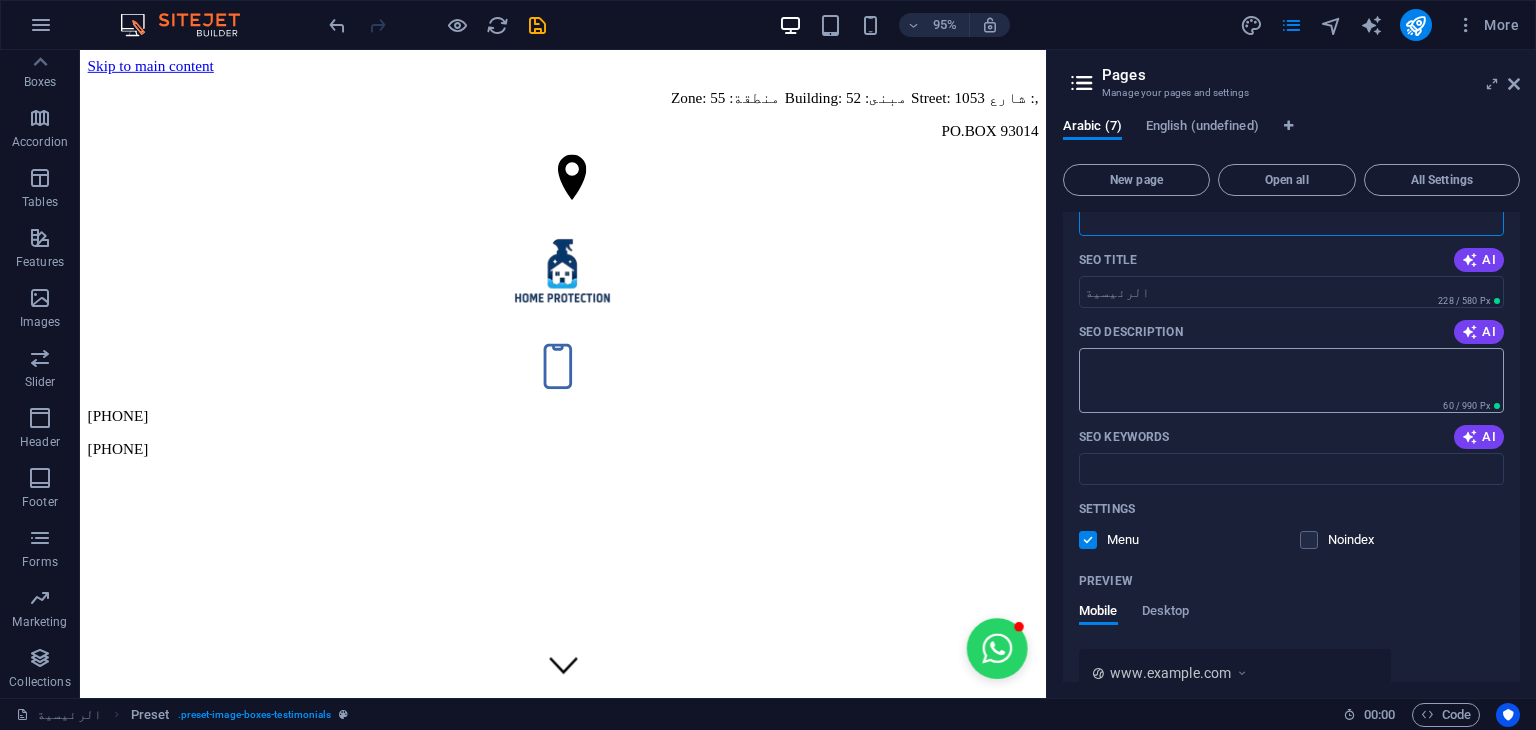 scroll, scrollTop: 0, scrollLeft: 0, axis: both 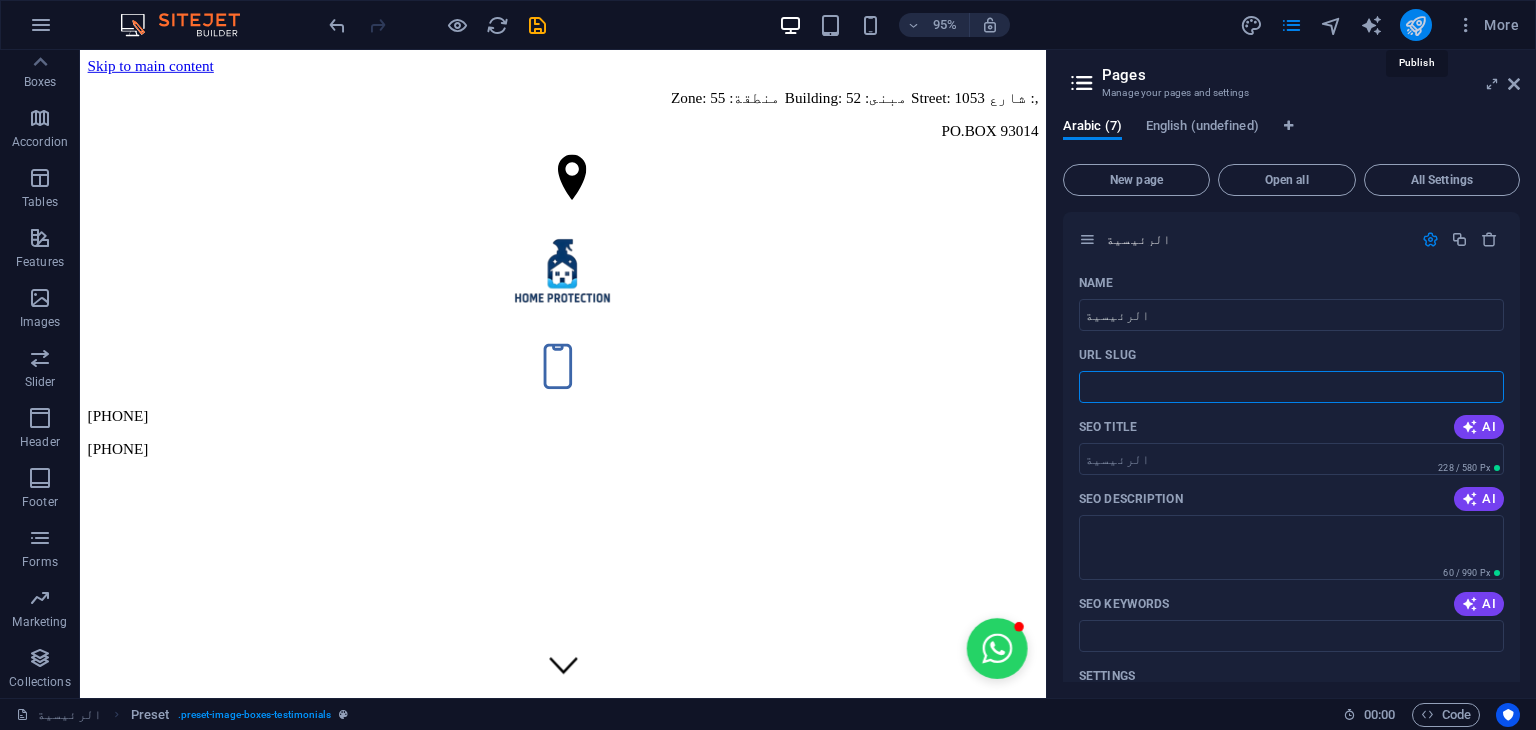 type 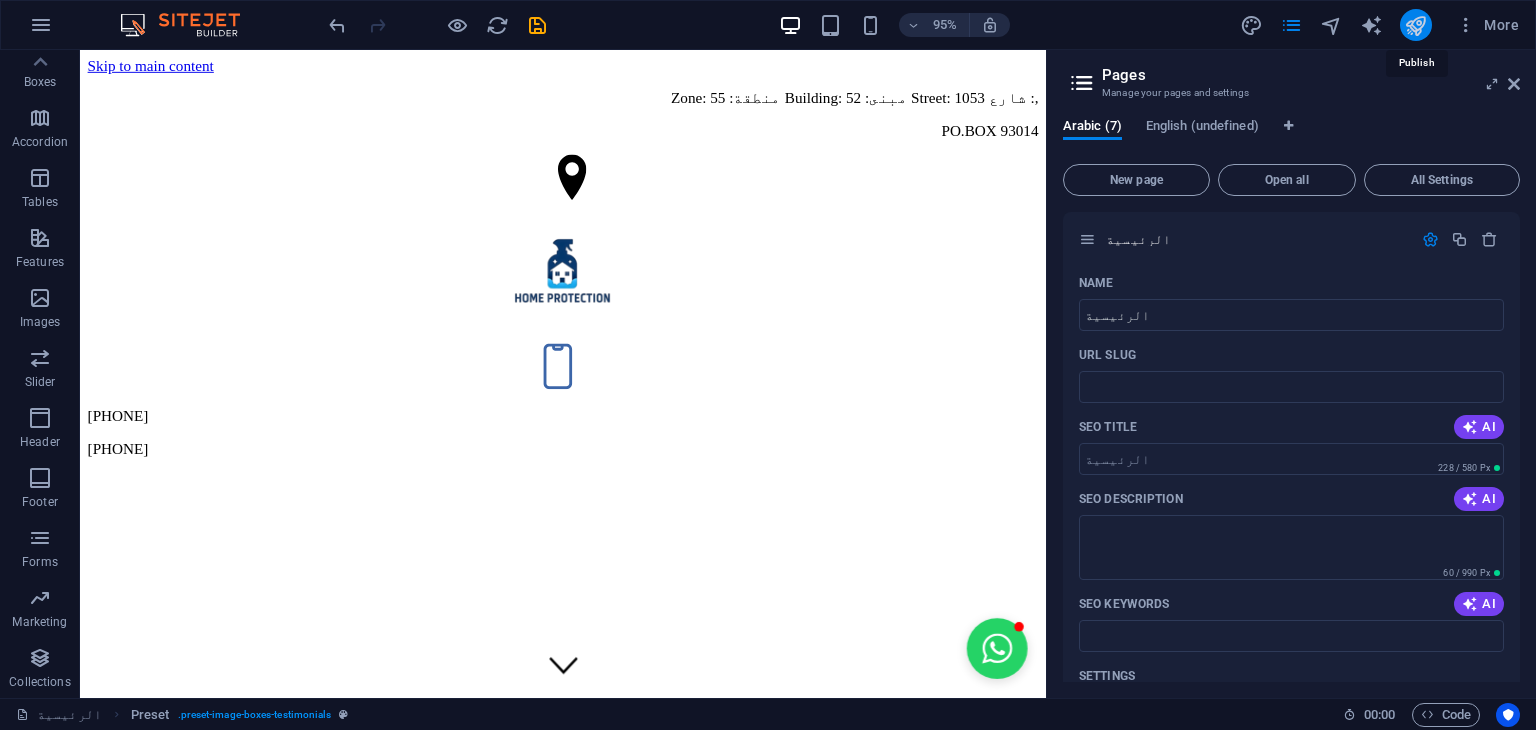 click at bounding box center [1415, 25] 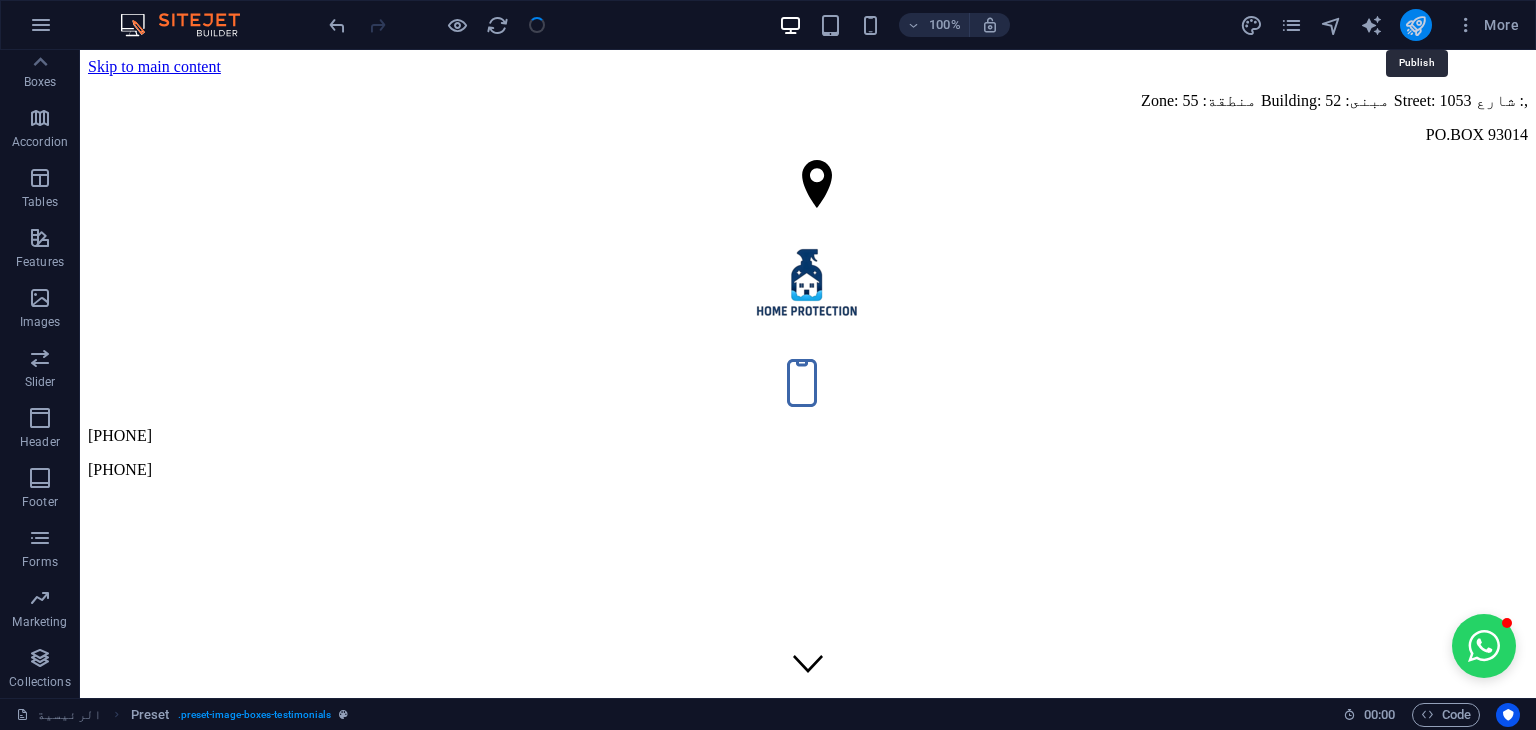 click at bounding box center [1415, 25] 